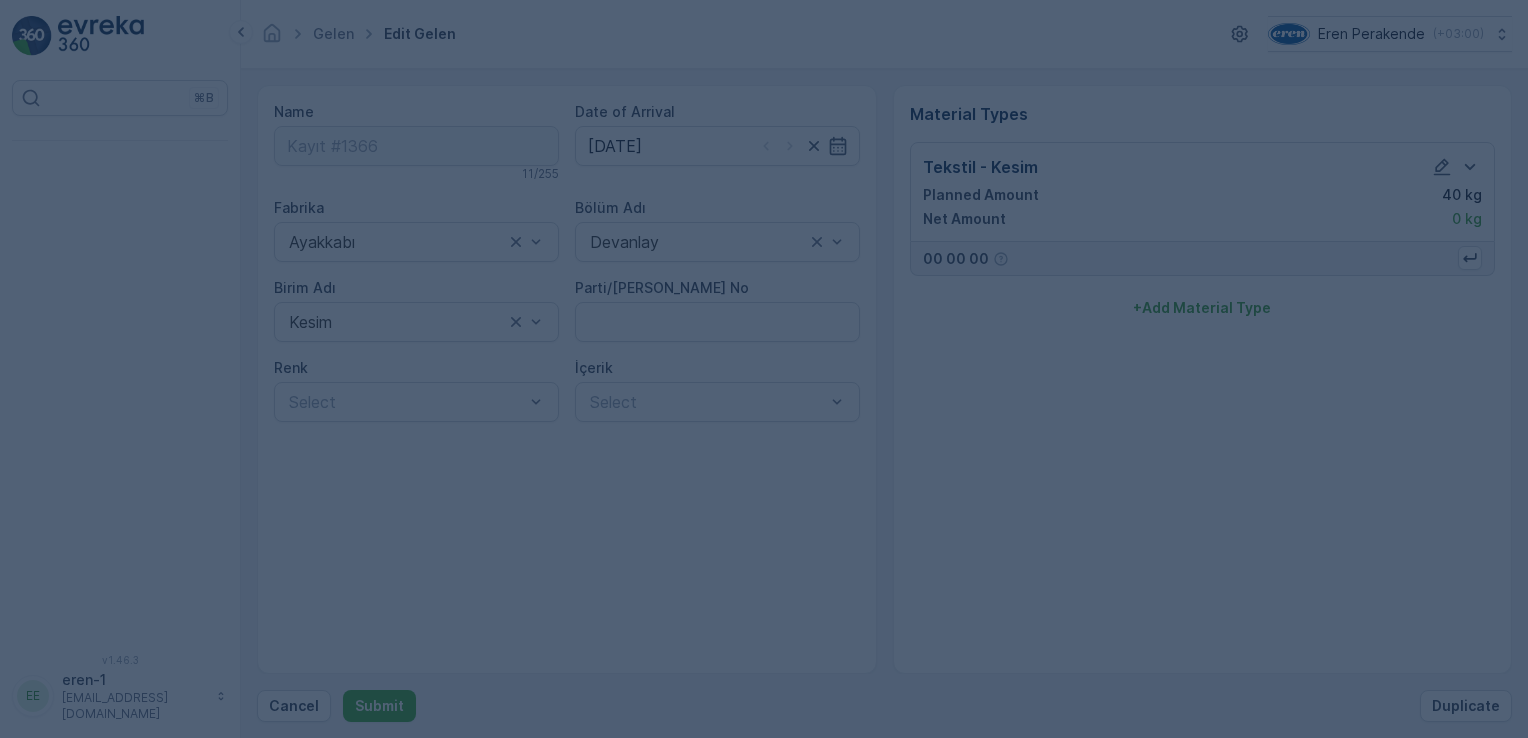 scroll, scrollTop: 0, scrollLeft: 0, axis: both 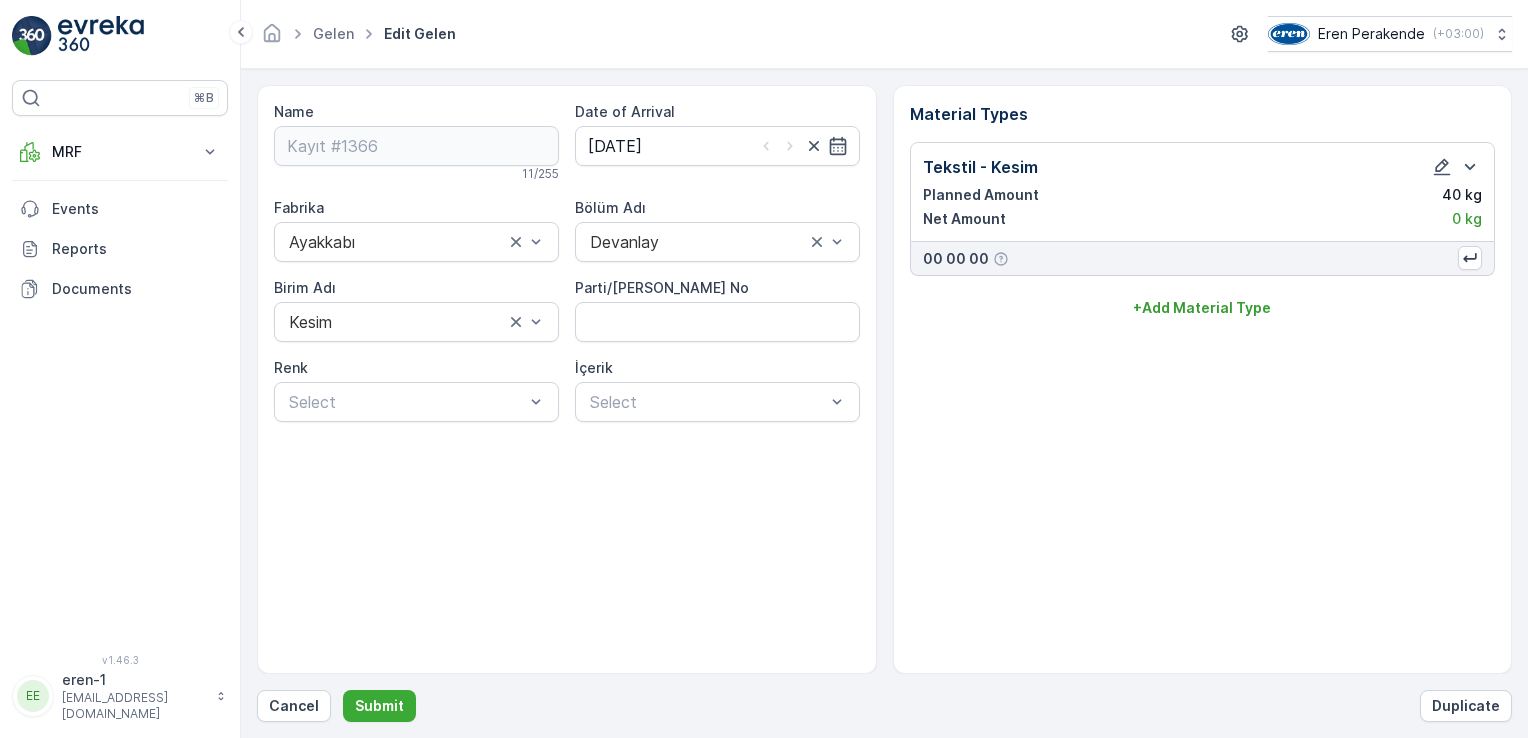 click at bounding box center [101, 36] 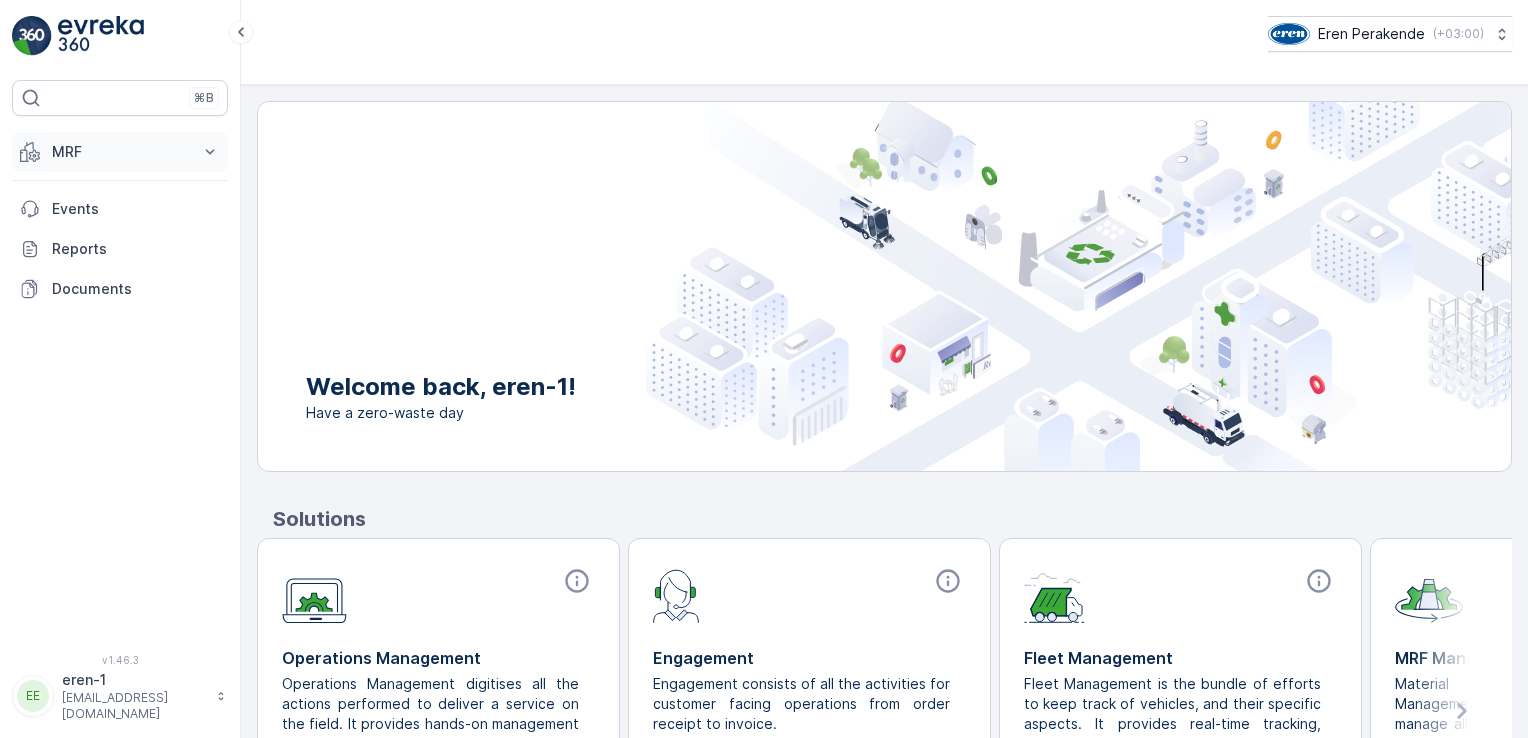 click on "MRF" at bounding box center (120, 152) 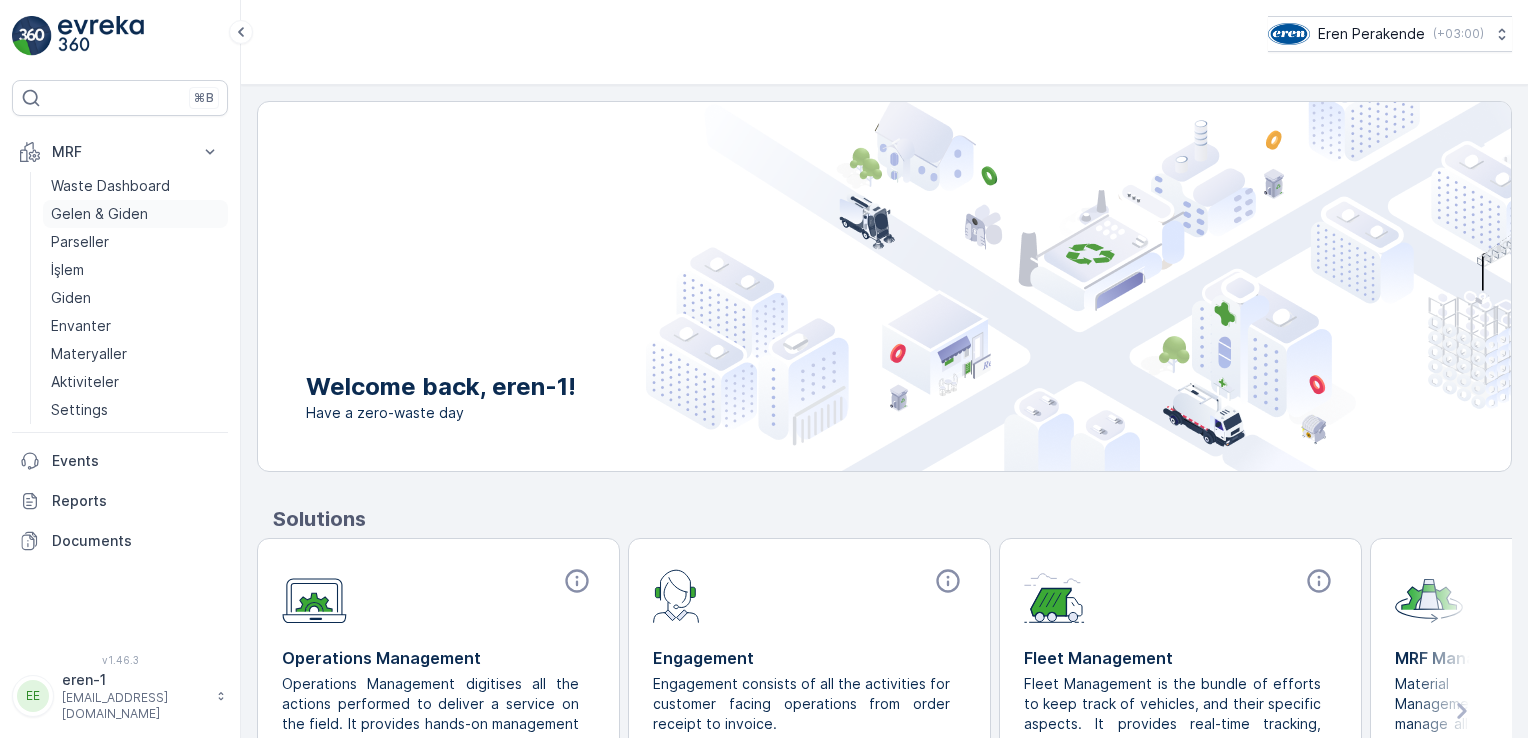 click on "Gelen & Giden" at bounding box center (99, 214) 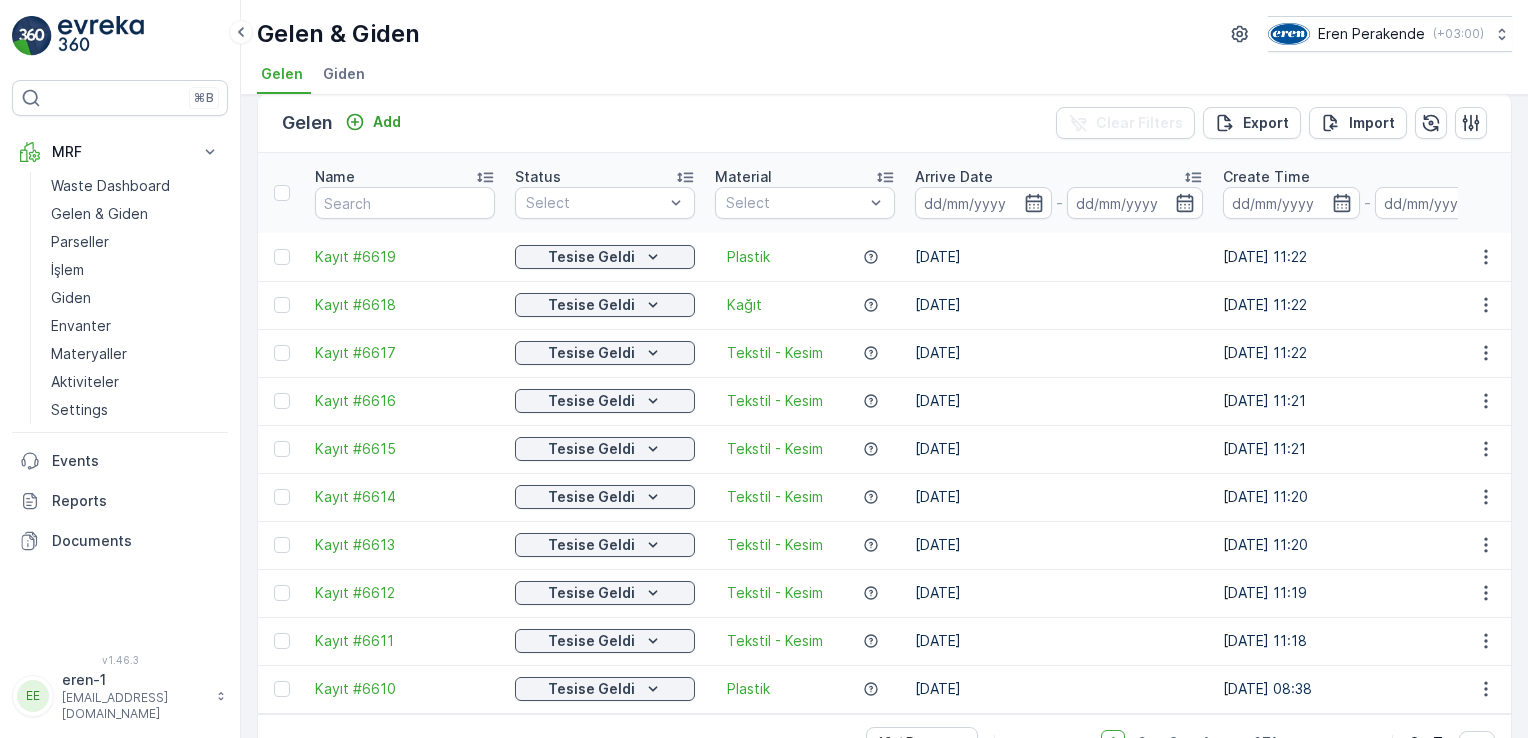 scroll, scrollTop: 0, scrollLeft: 0, axis: both 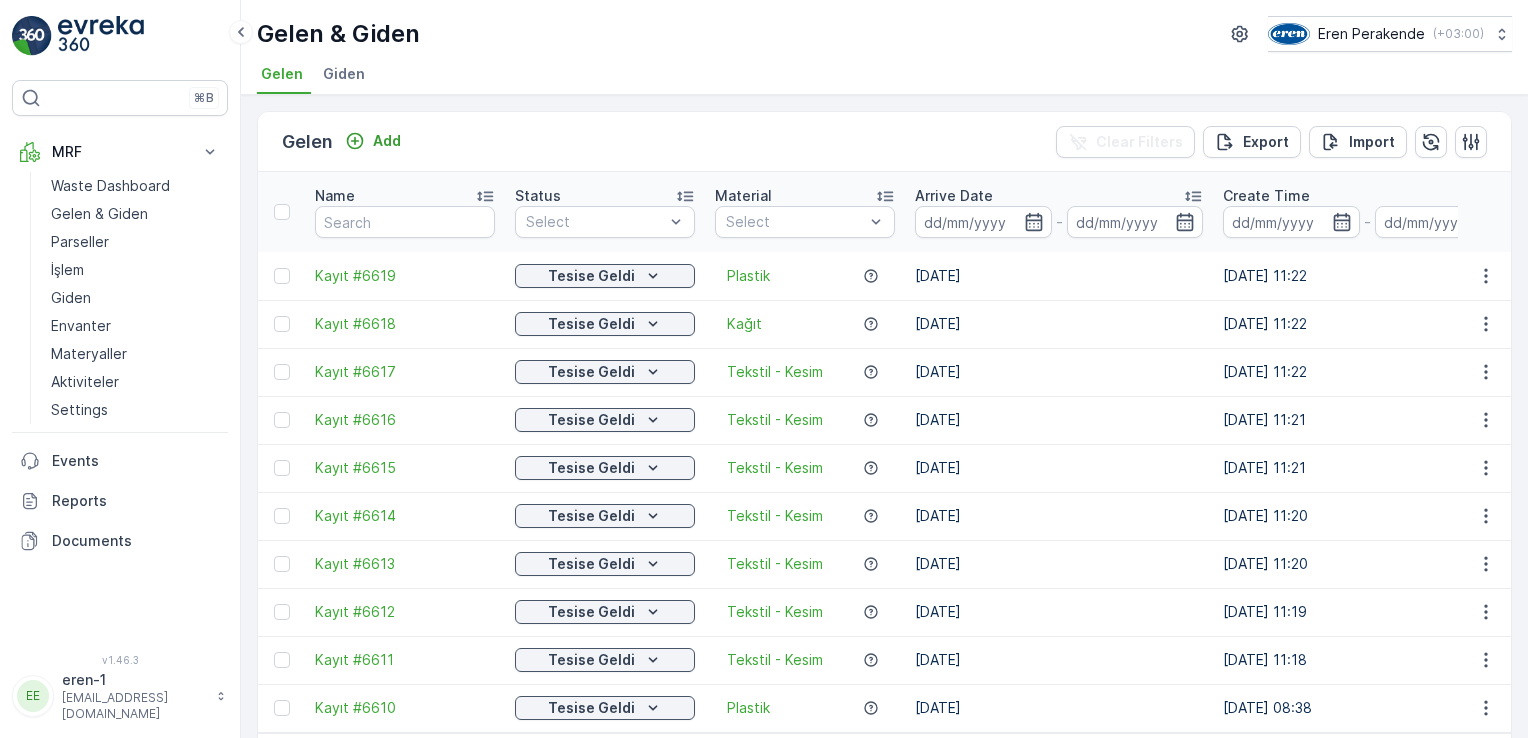 click on "Tesise Geldi" at bounding box center (605, 708) 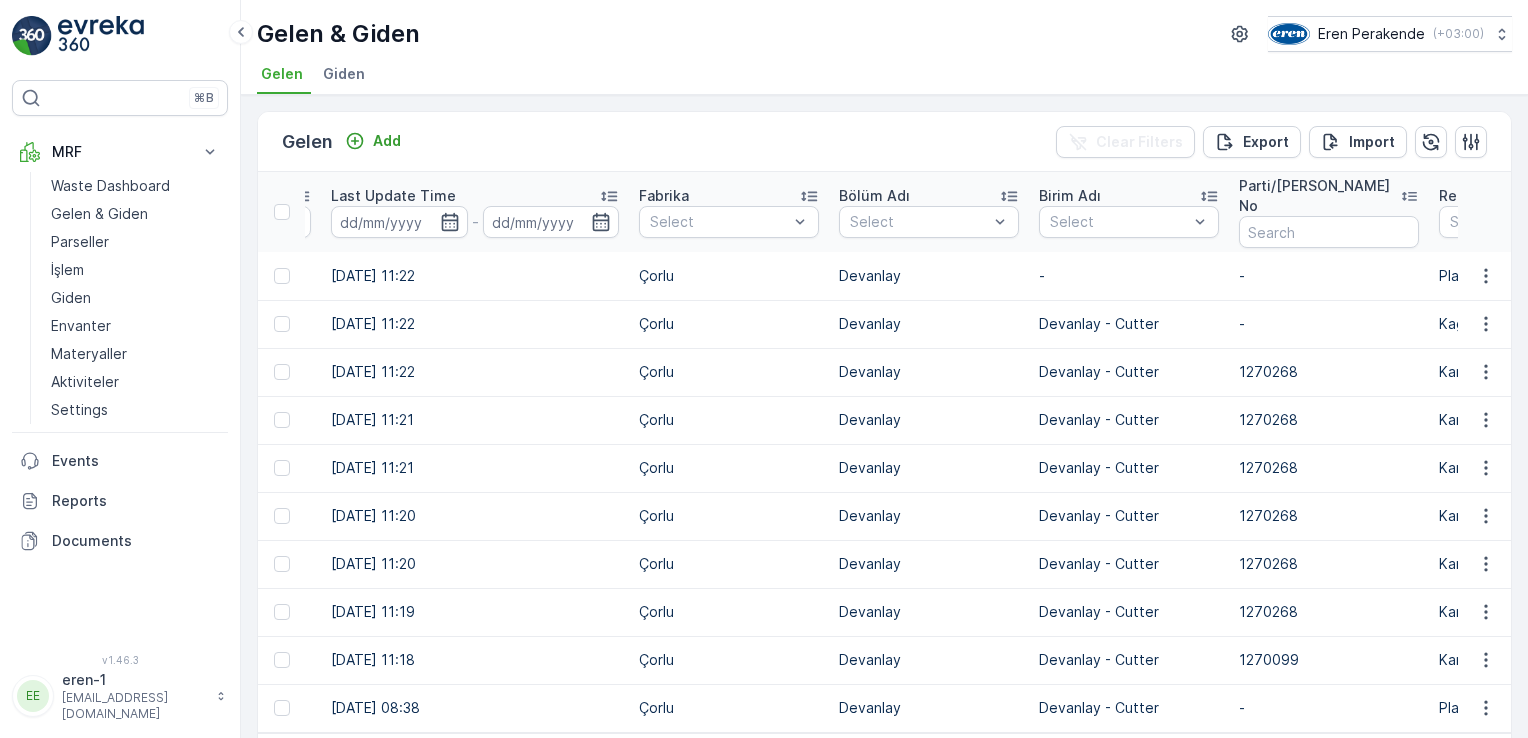 scroll, scrollTop: 0, scrollLeft: 0, axis: both 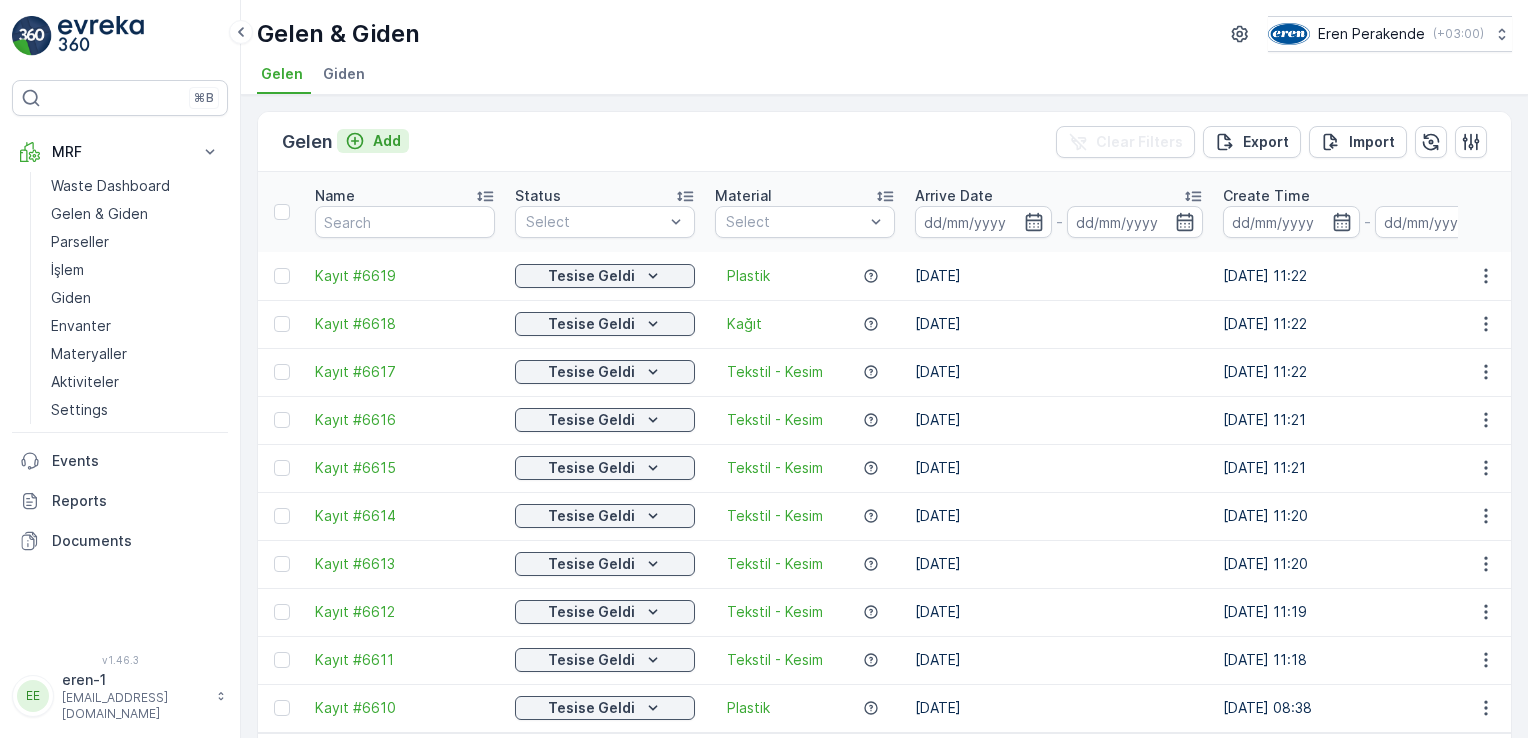 click on "Add" at bounding box center (387, 141) 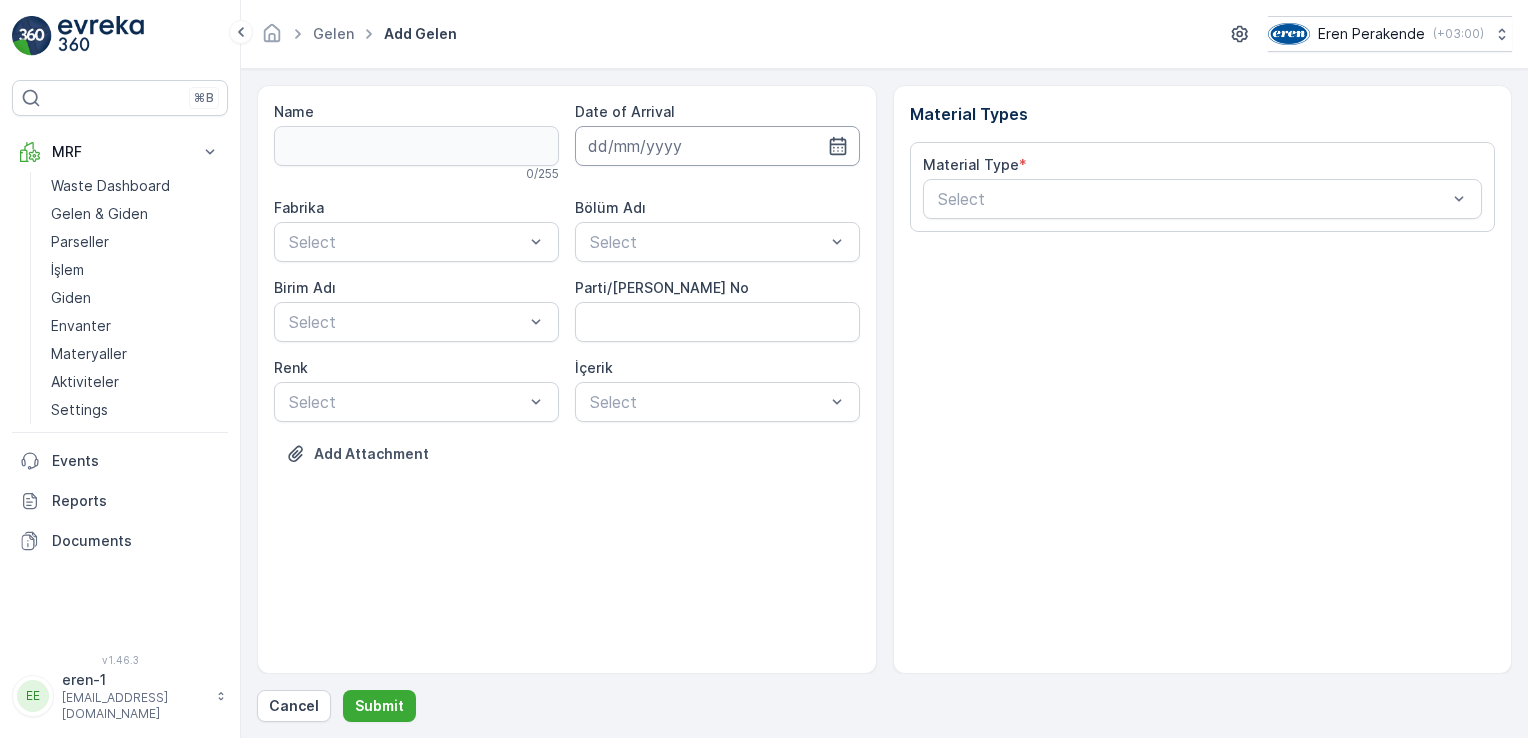 click at bounding box center [717, 146] 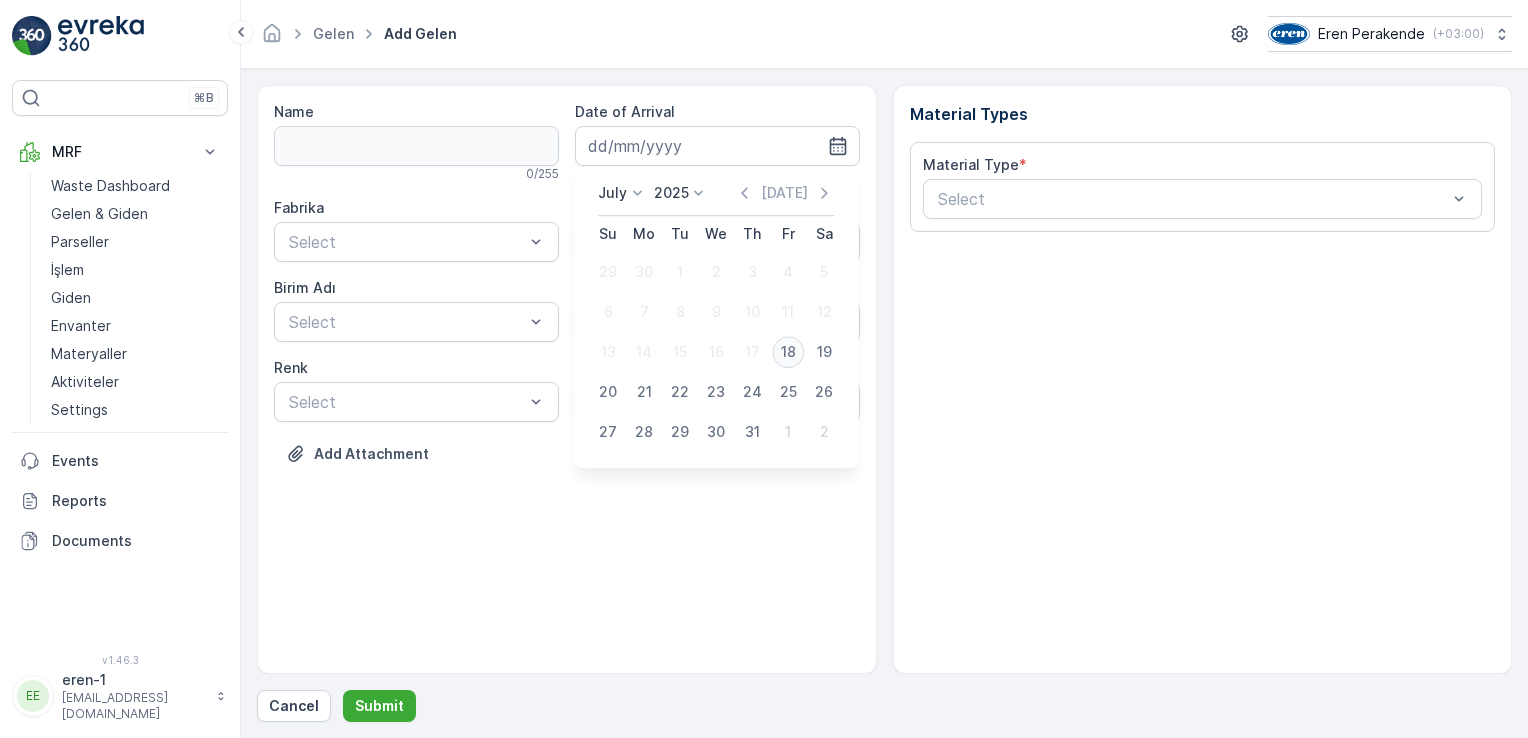 click on "18" at bounding box center (788, 352) 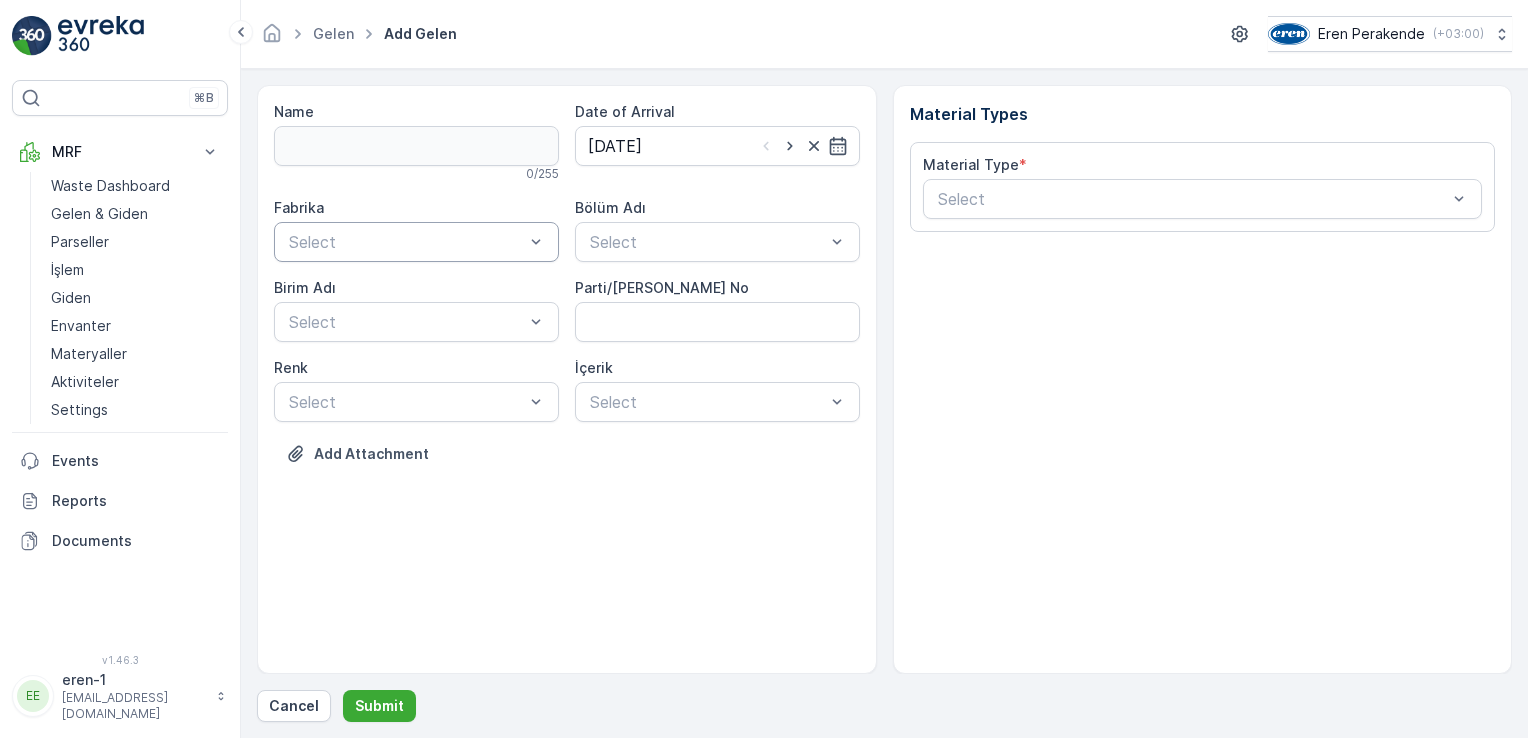 drag, startPoint x: 397, startPoint y: 246, endPoint x: 384, endPoint y: 259, distance: 18.384777 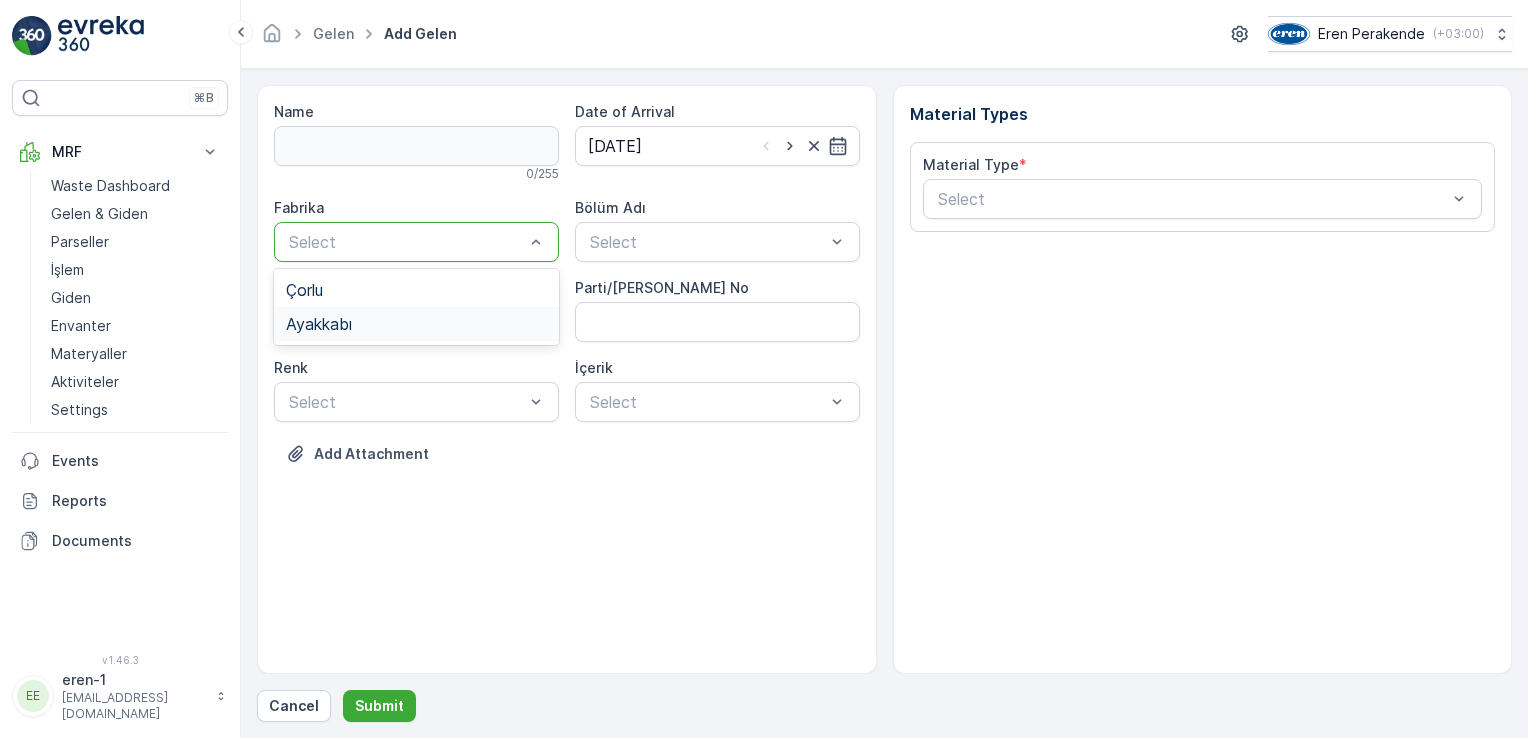 click on "Ayakkabı" at bounding box center (319, 324) 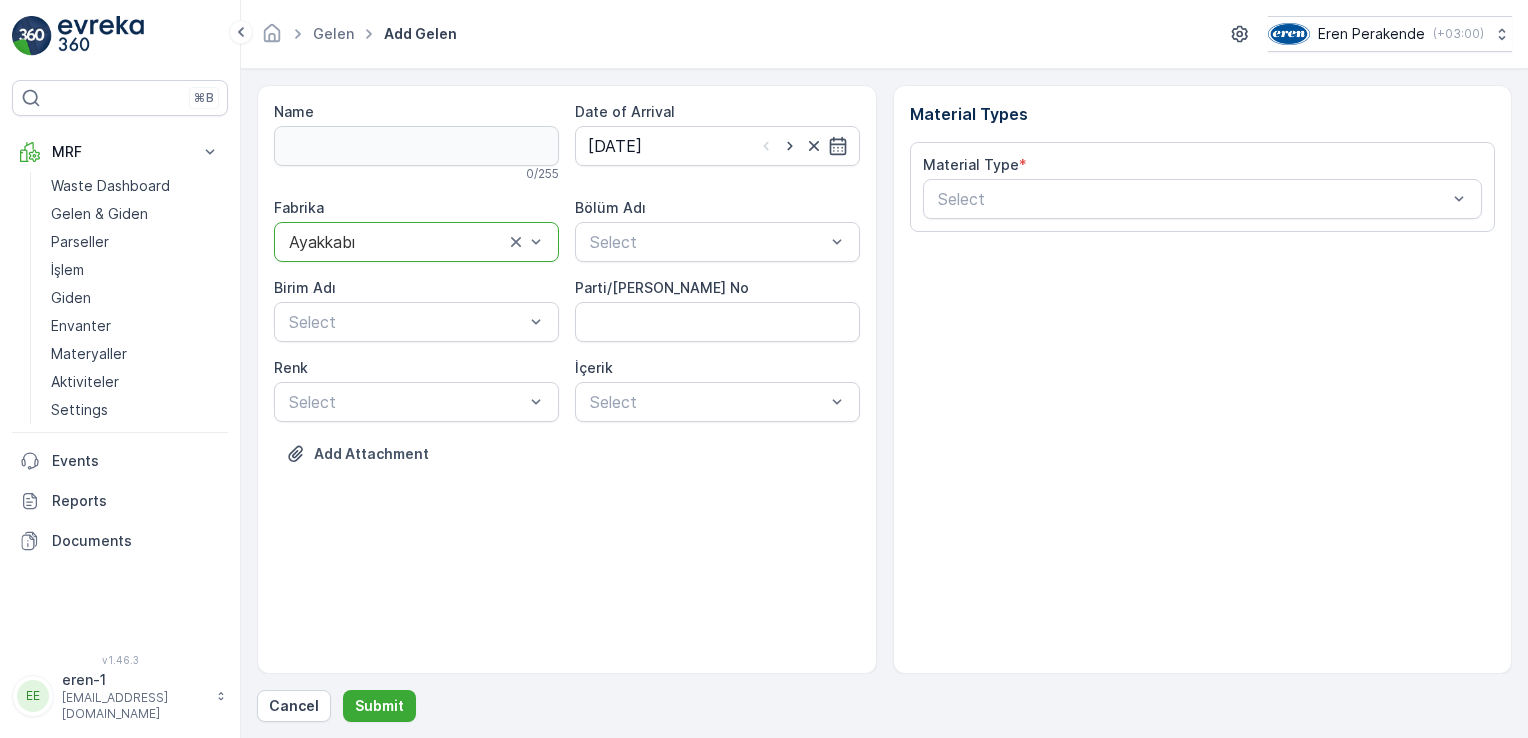 click on "Bölüm Adı" at bounding box center [717, 208] 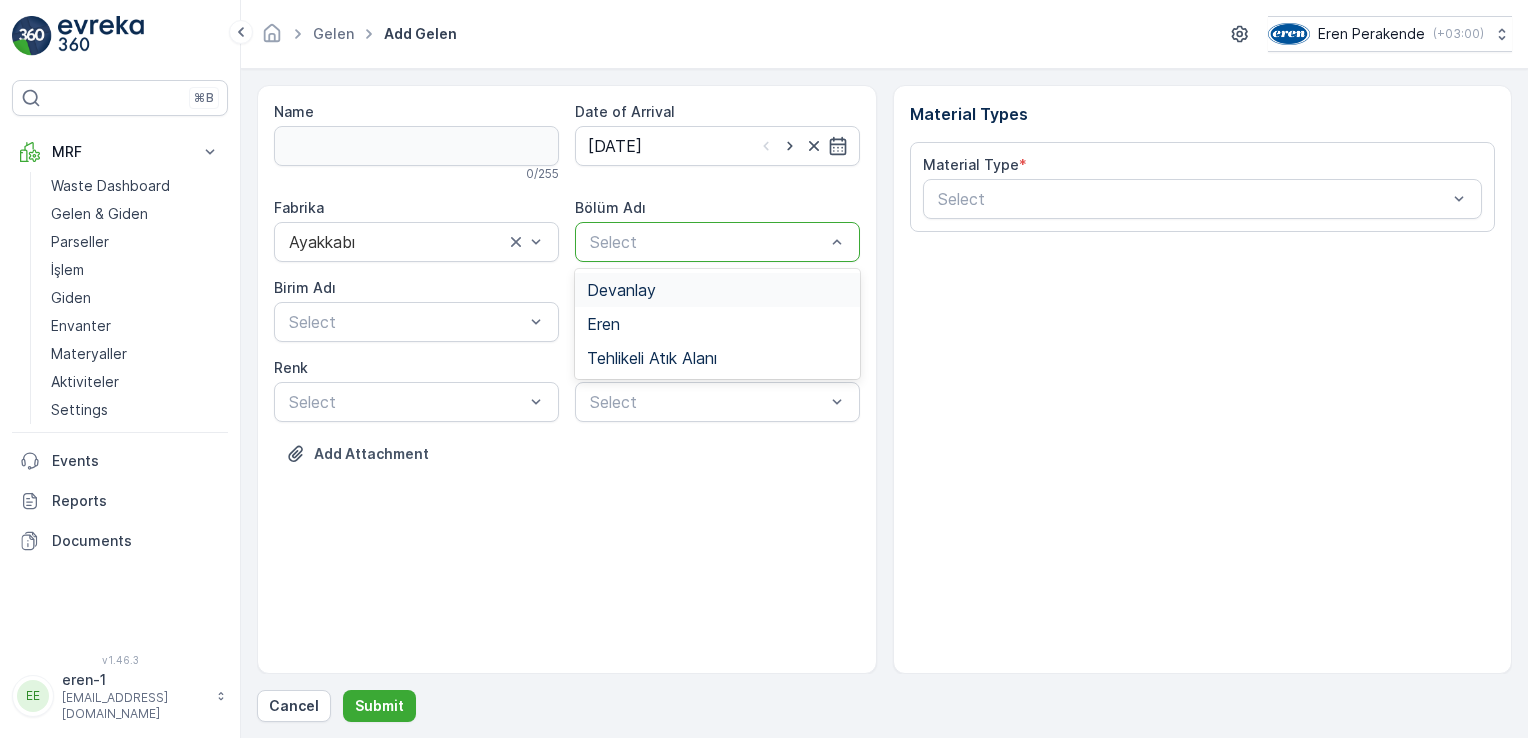 click at bounding box center (707, 242) 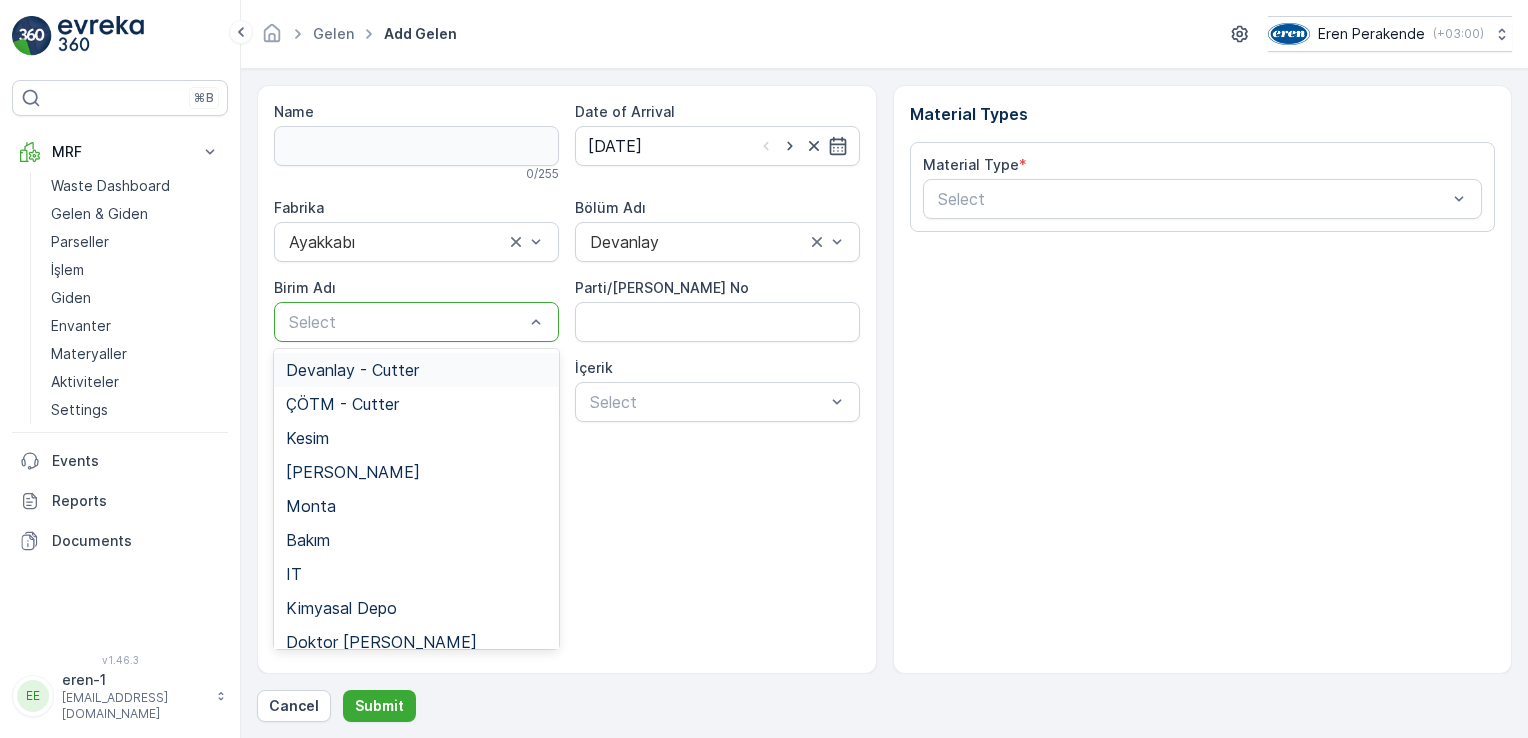 click at bounding box center [406, 322] 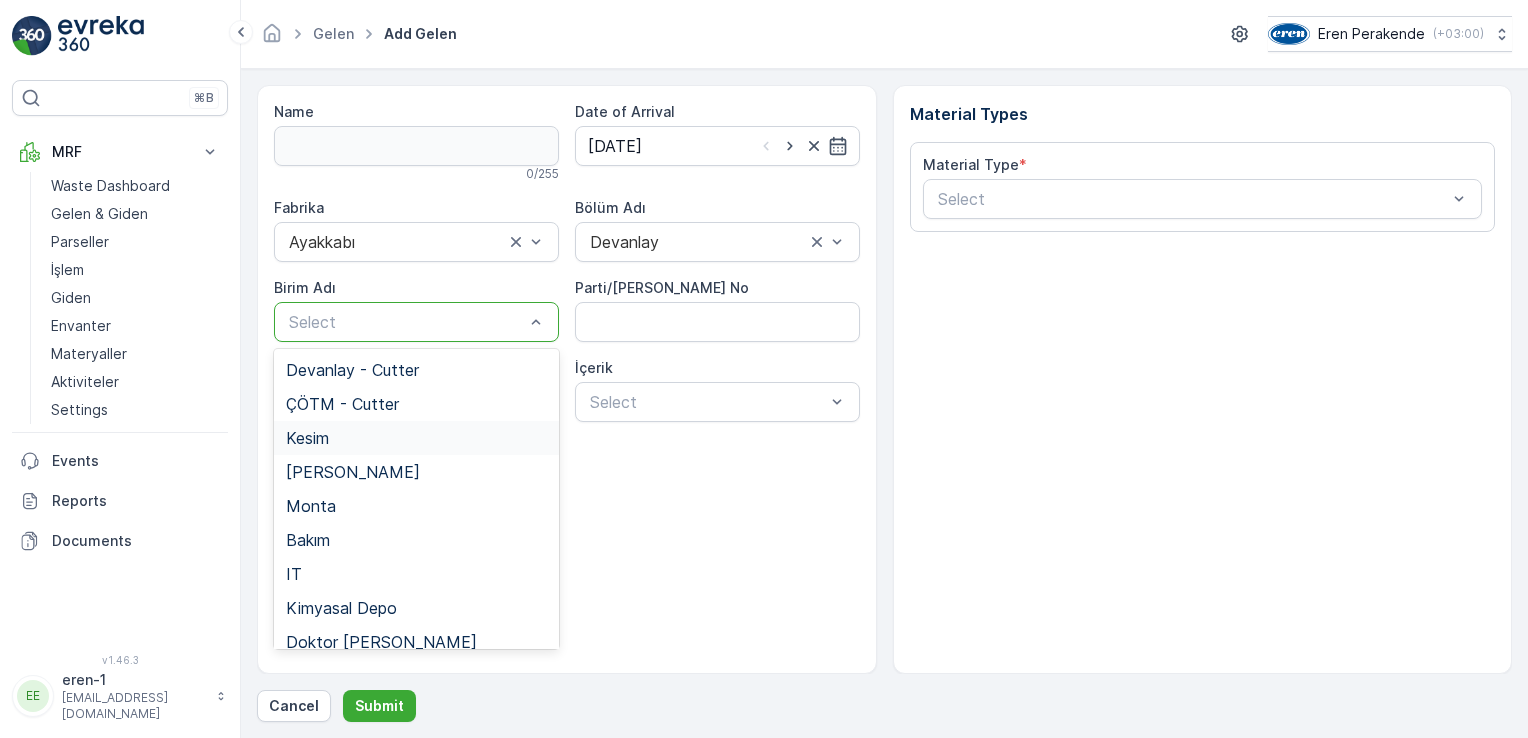 click on "Kesim" at bounding box center (416, 438) 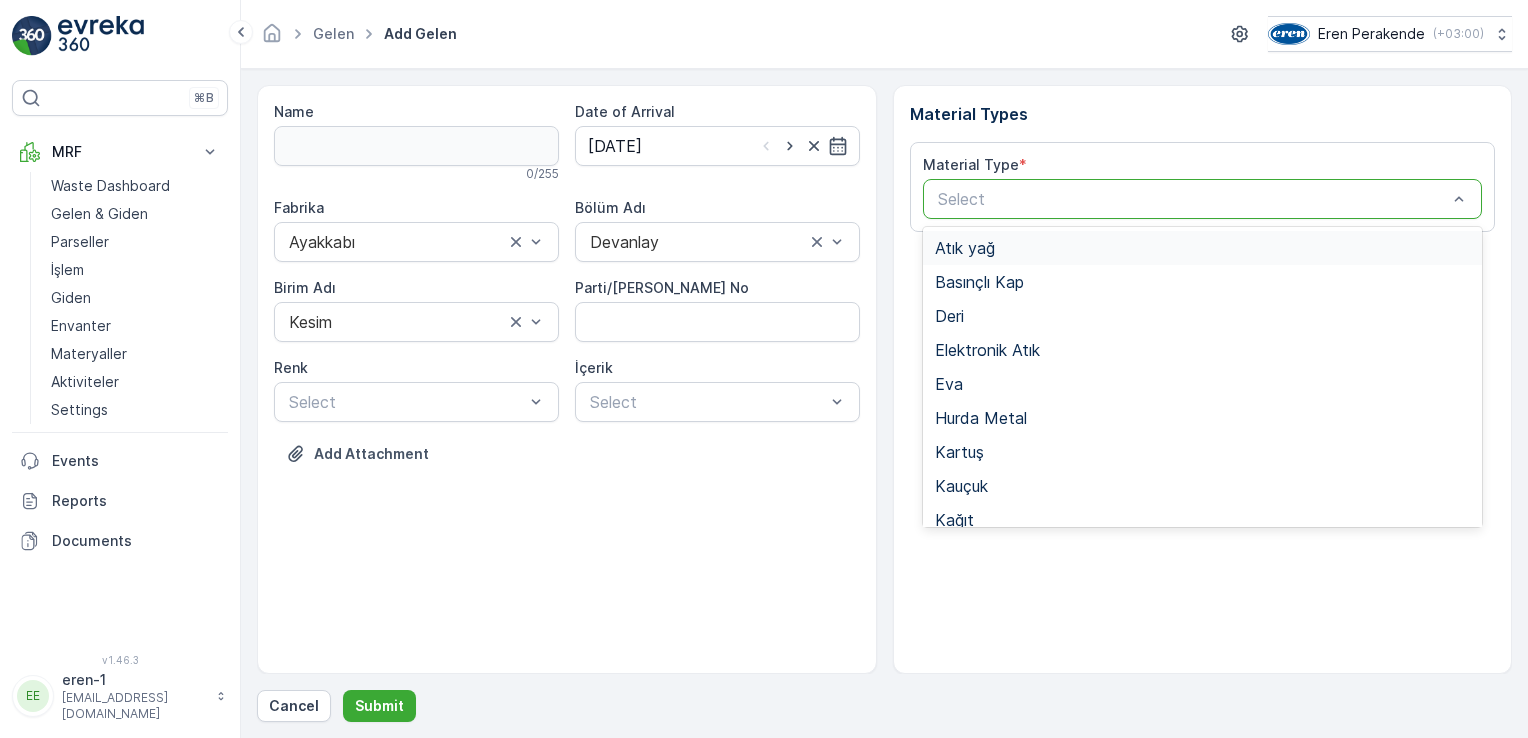 click at bounding box center (1193, 199) 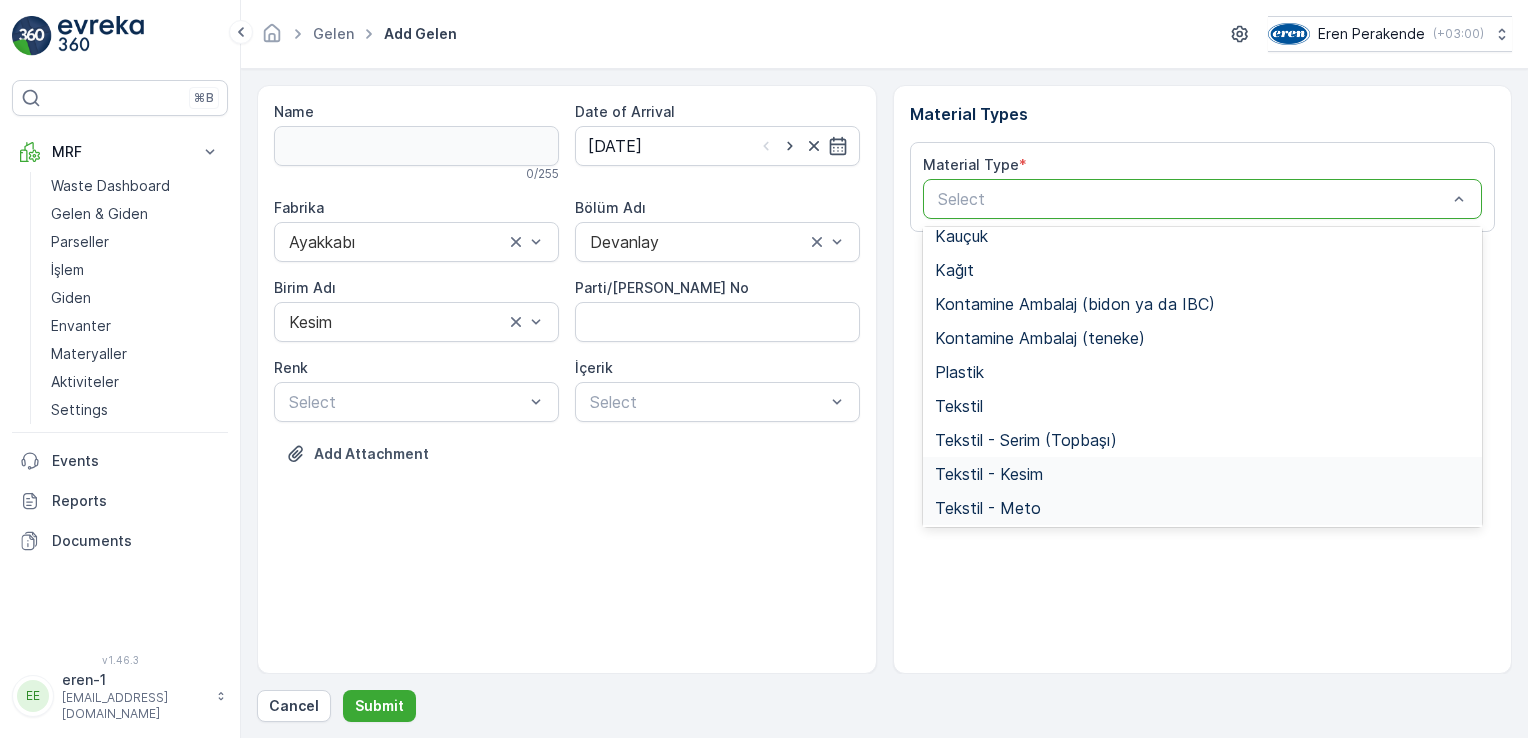 scroll, scrollTop: 266, scrollLeft: 0, axis: vertical 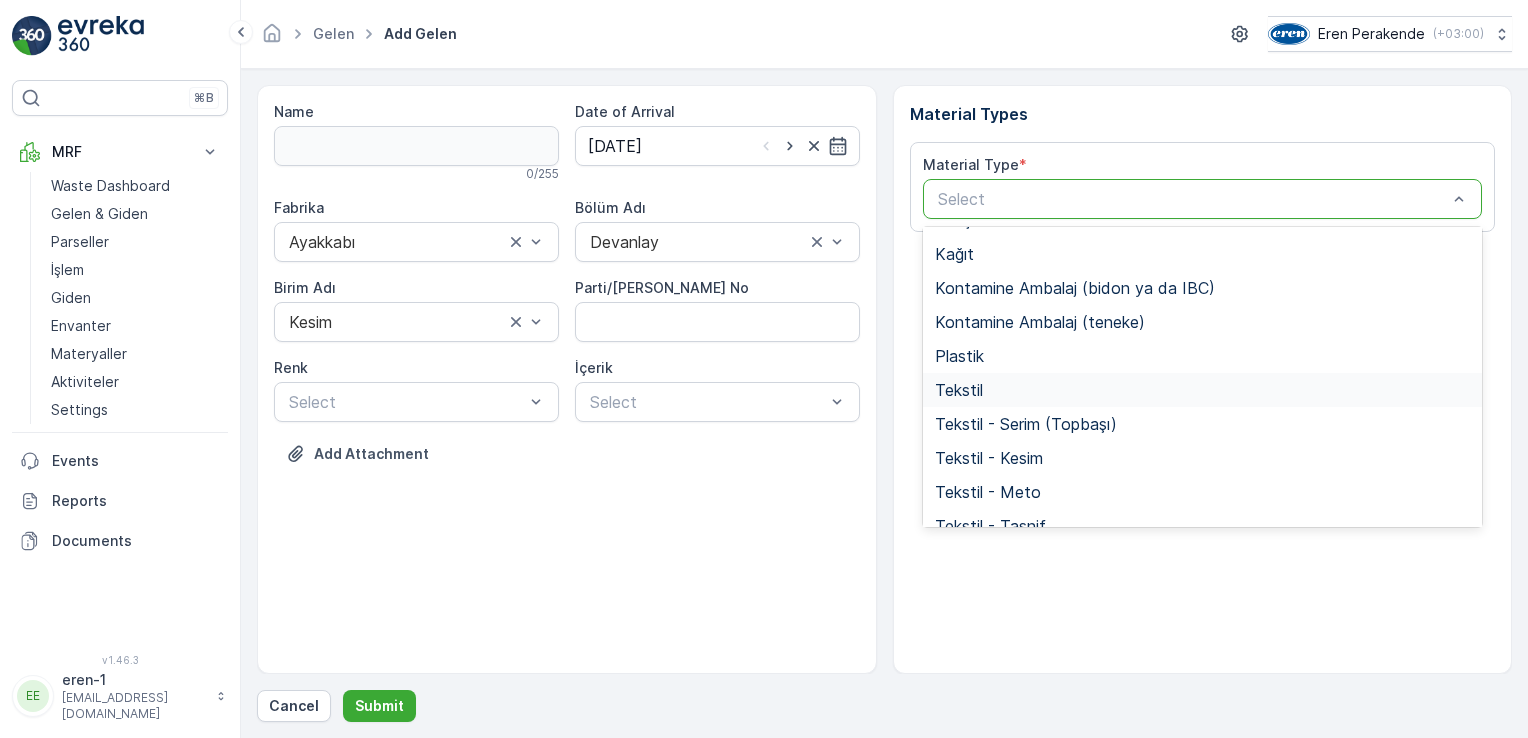 click on "Tekstil" at bounding box center (1203, 390) 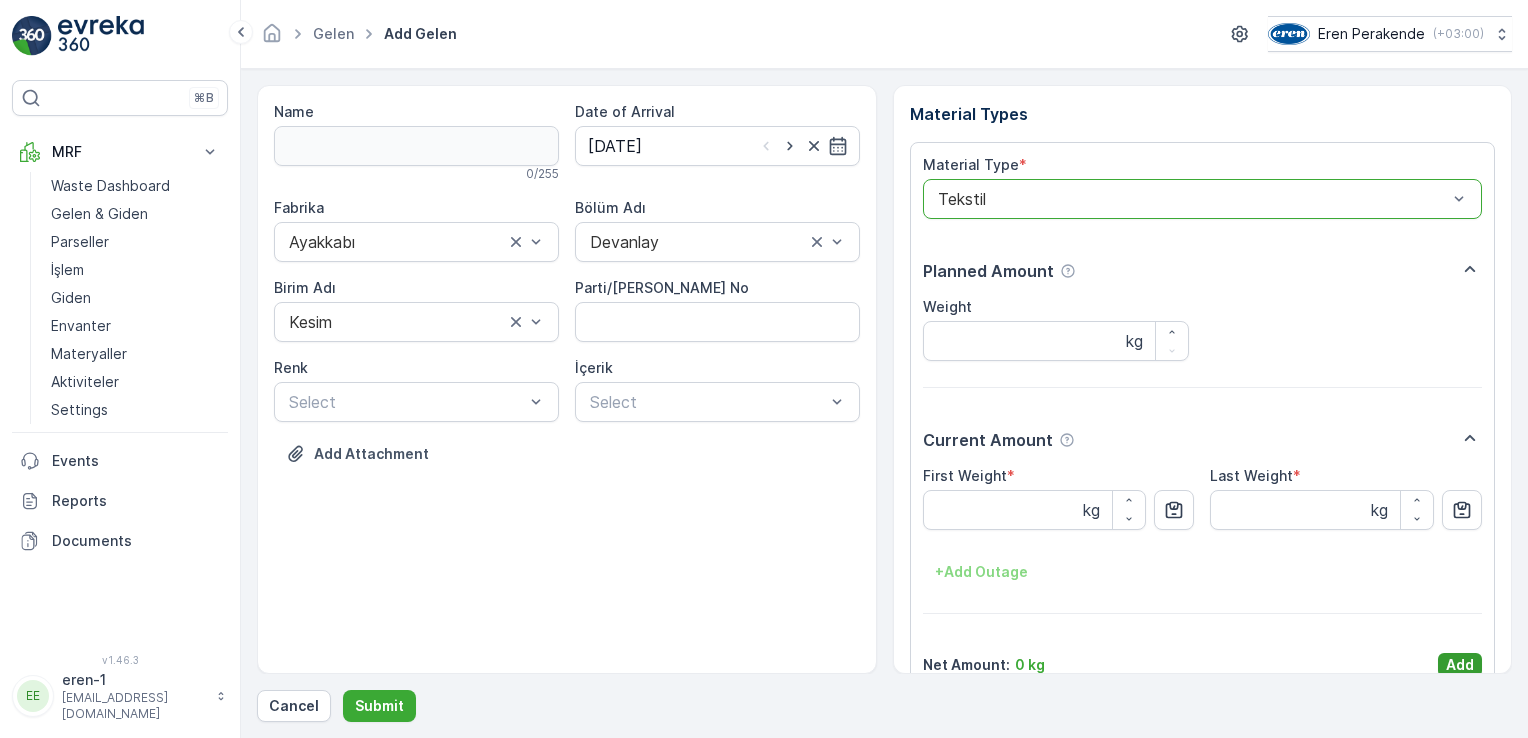 click on "Add" at bounding box center (1460, 665) 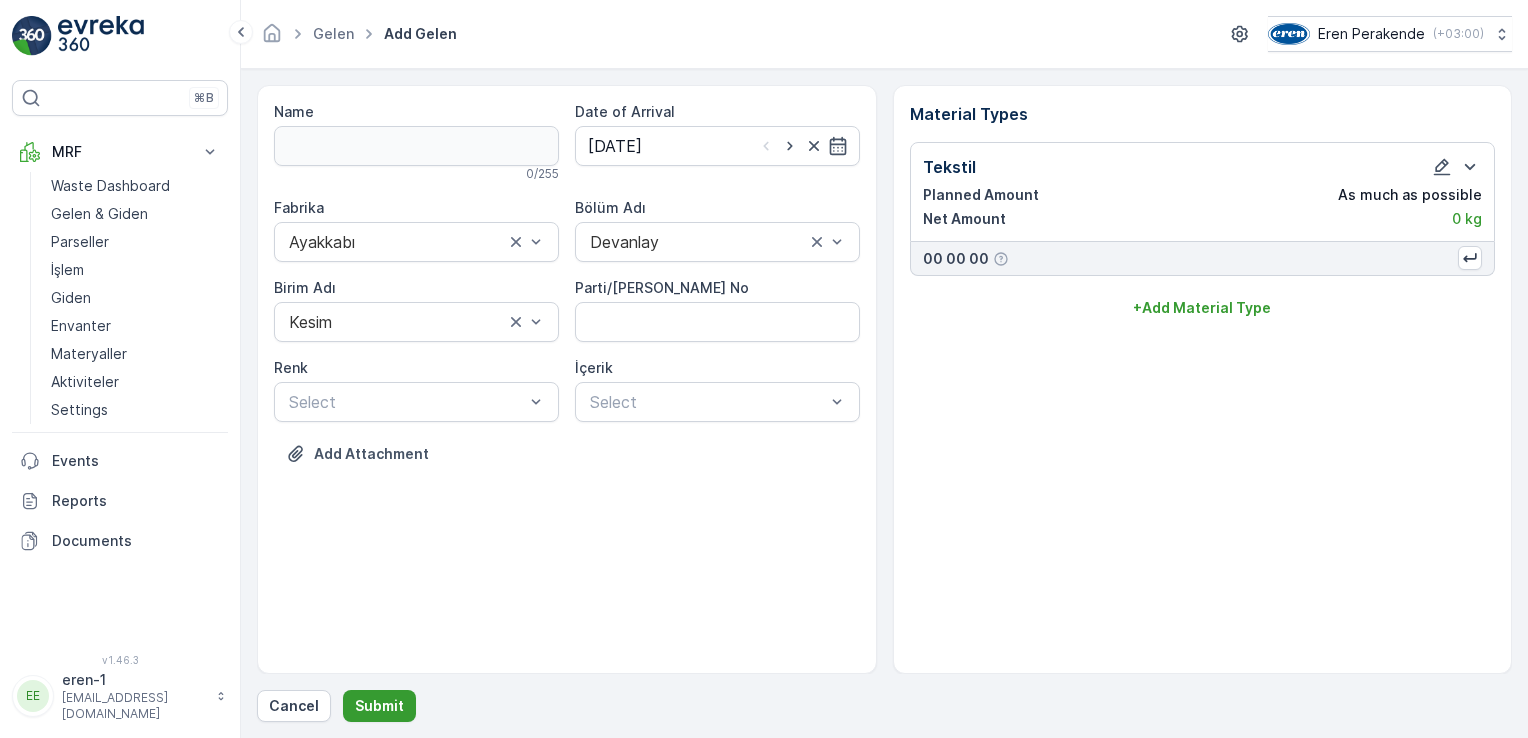 click on "Submit" at bounding box center (379, 706) 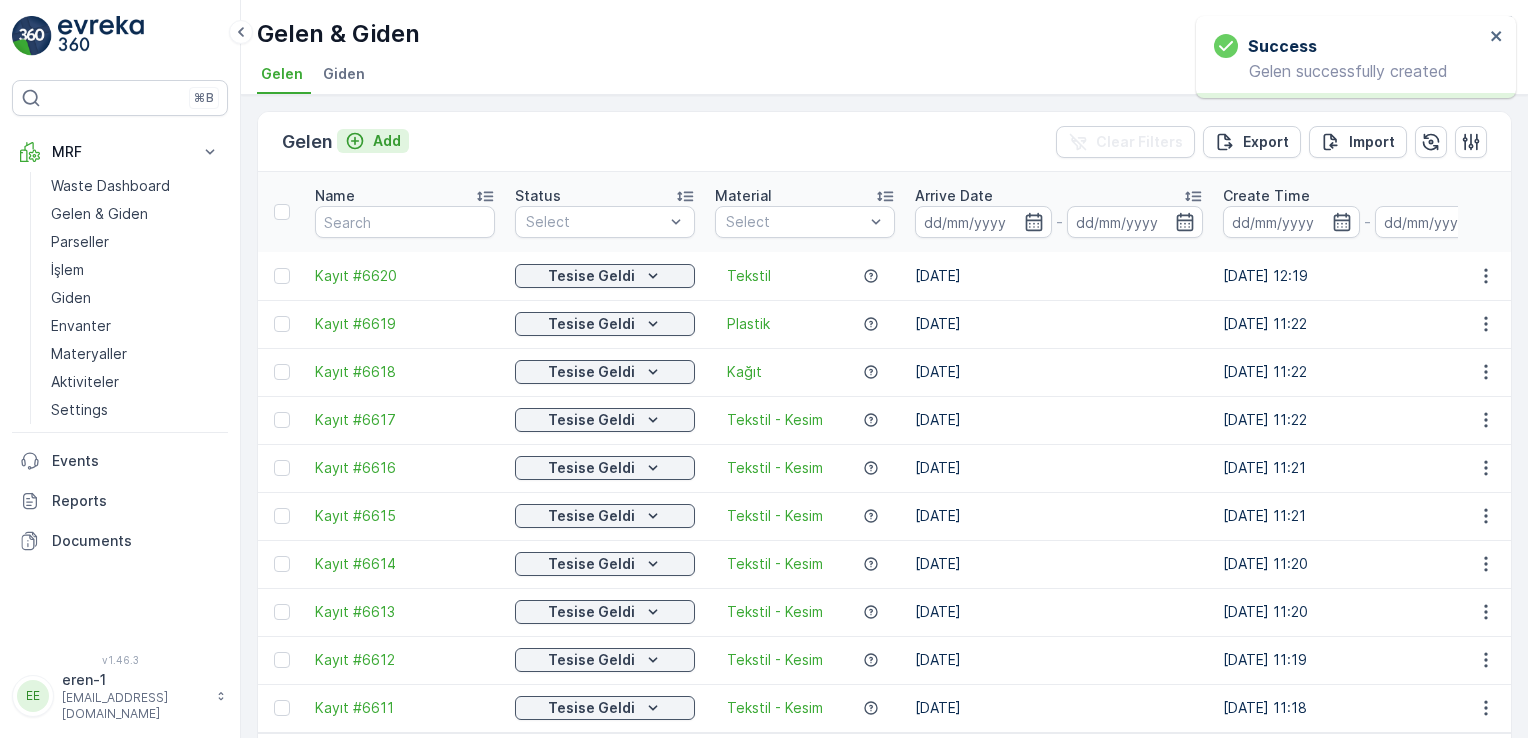 click on "Add" at bounding box center [387, 141] 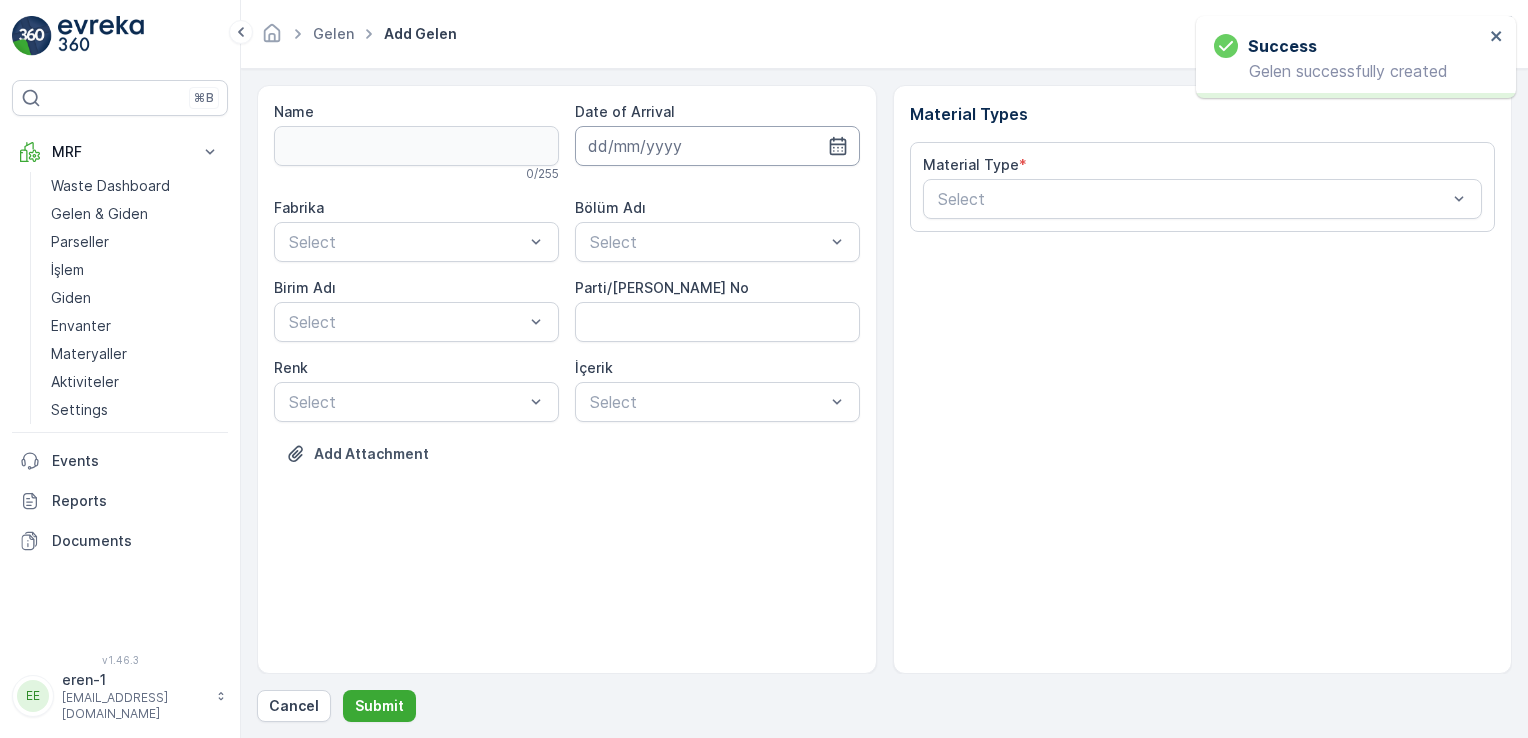 click at bounding box center (717, 146) 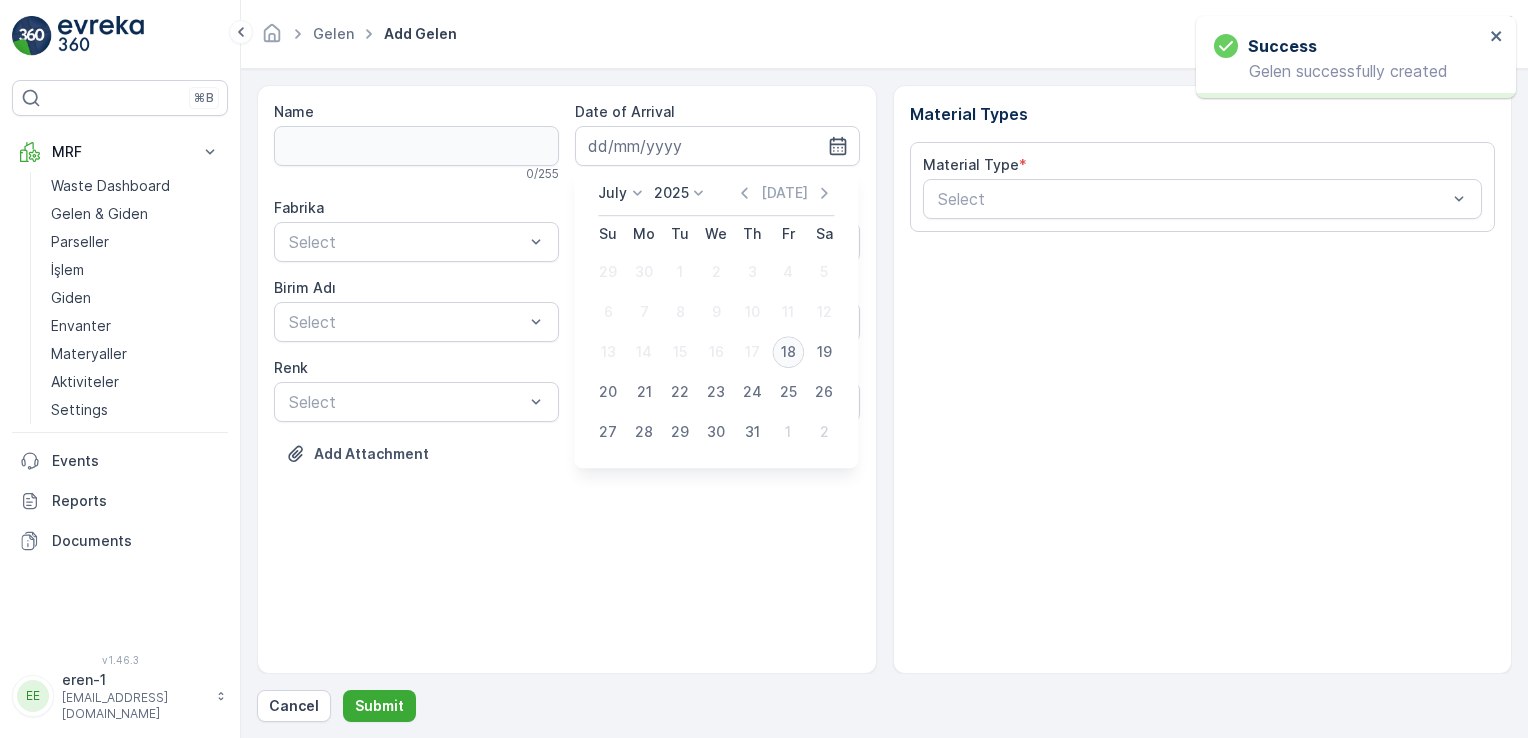 click on "18" at bounding box center [788, 352] 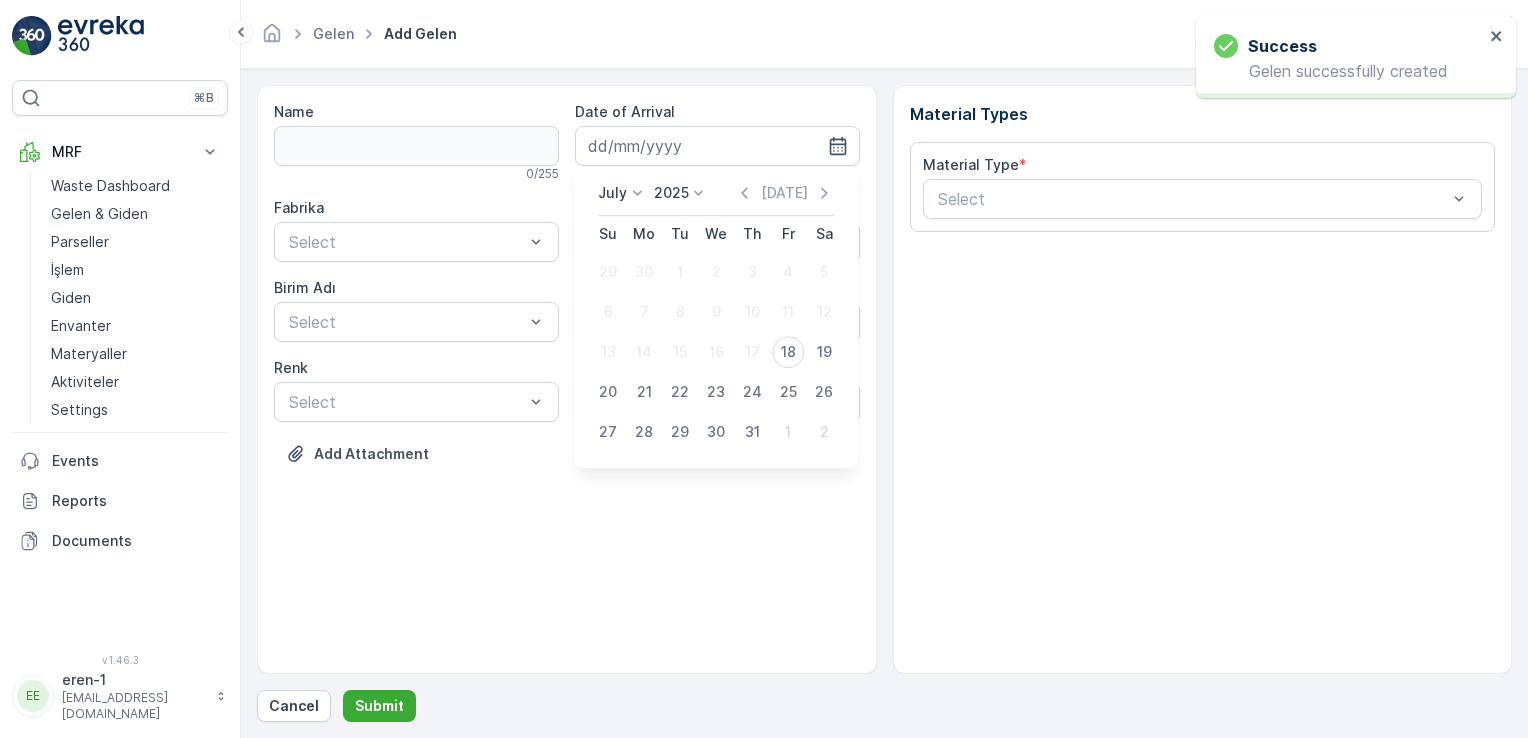 type on "[DATE]" 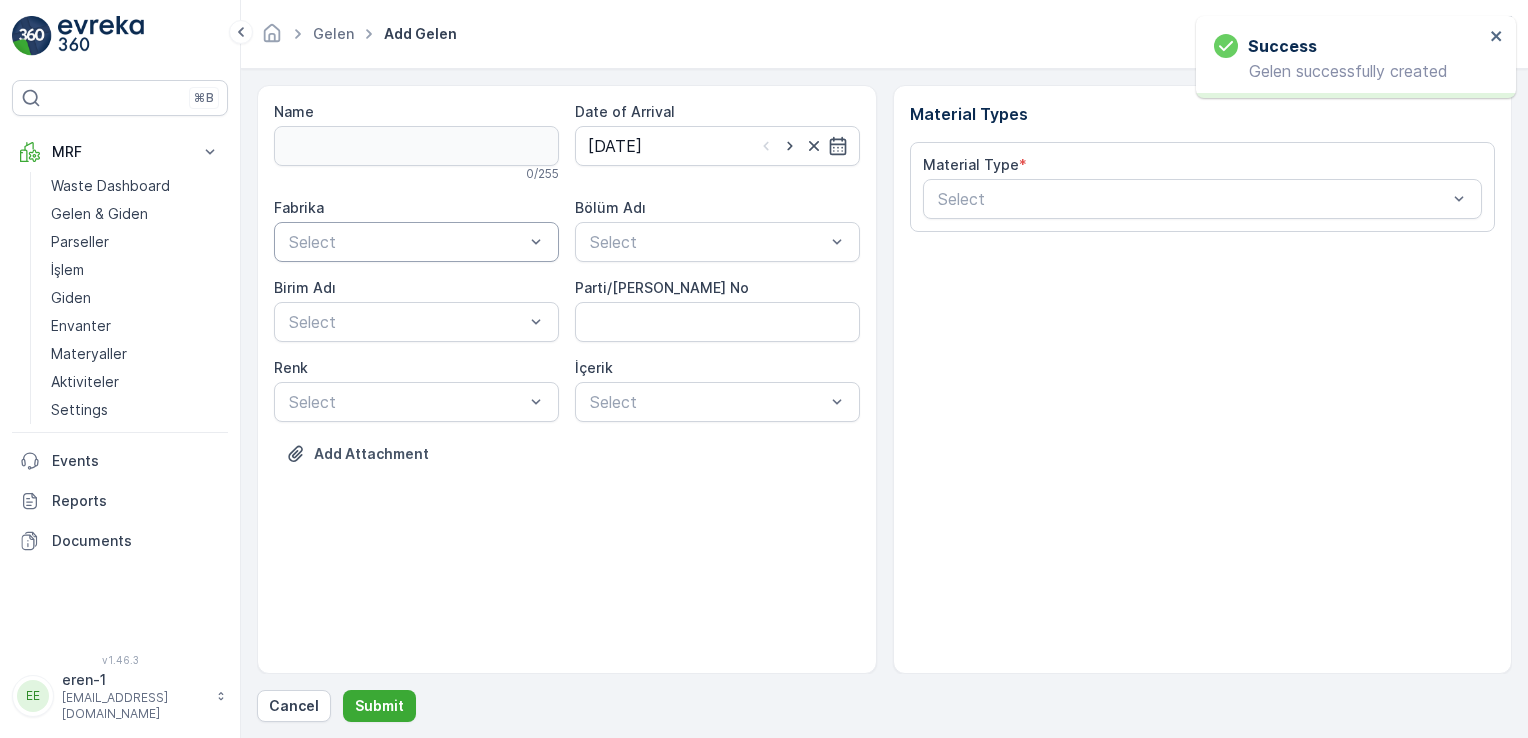 drag, startPoint x: 492, startPoint y: 226, endPoint x: 488, endPoint y: 250, distance: 24.33105 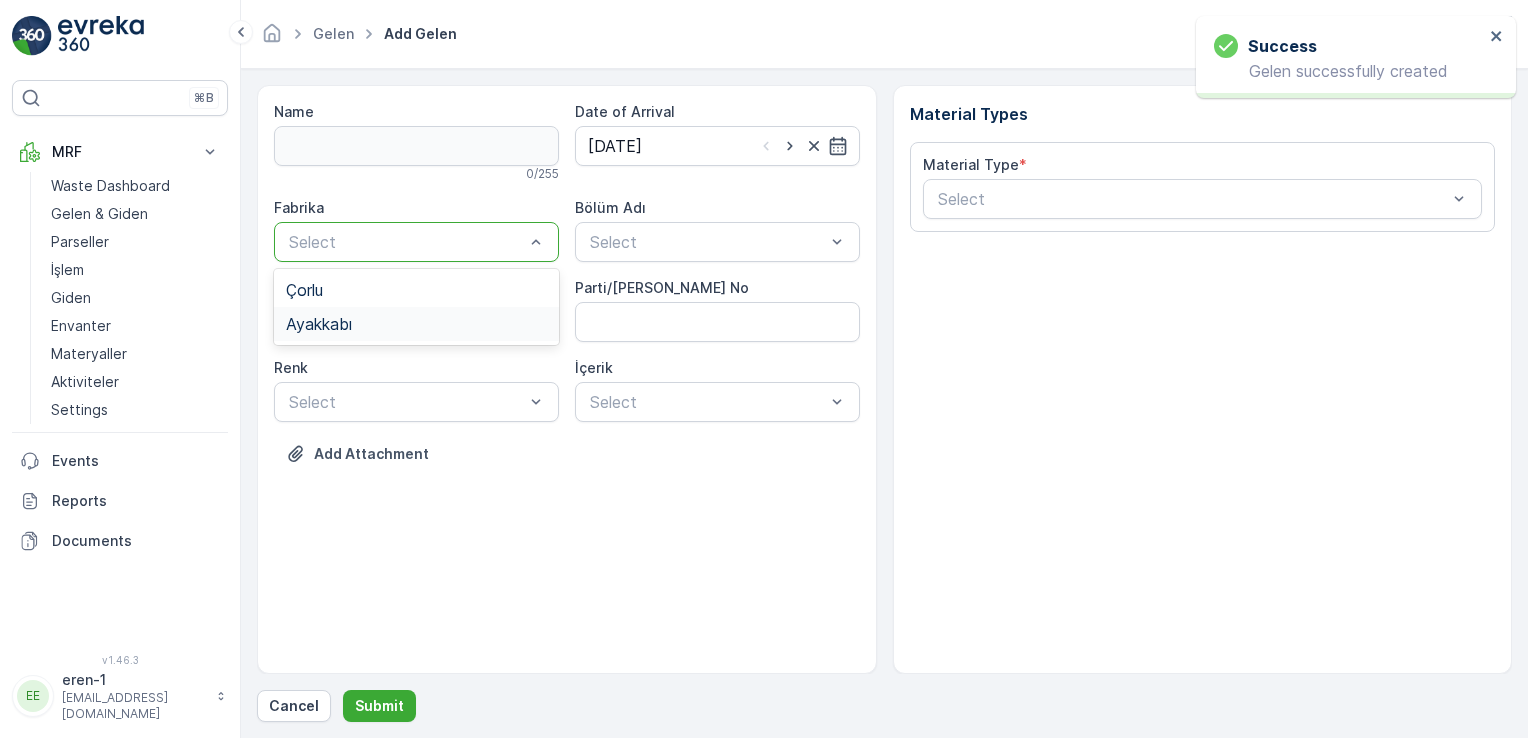 click on "Ayakkabı" at bounding box center [319, 324] 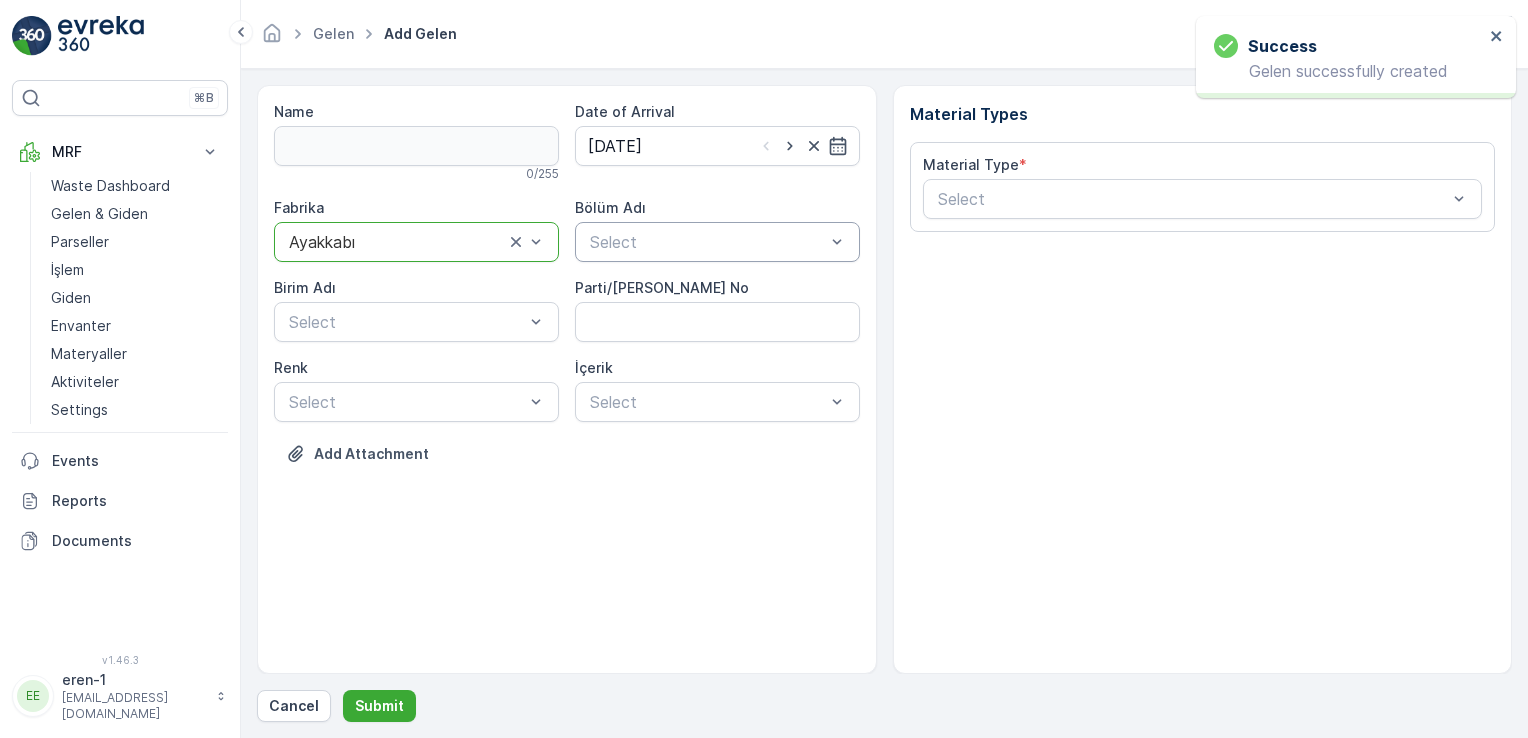 click on "Select" at bounding box center (717, 242) 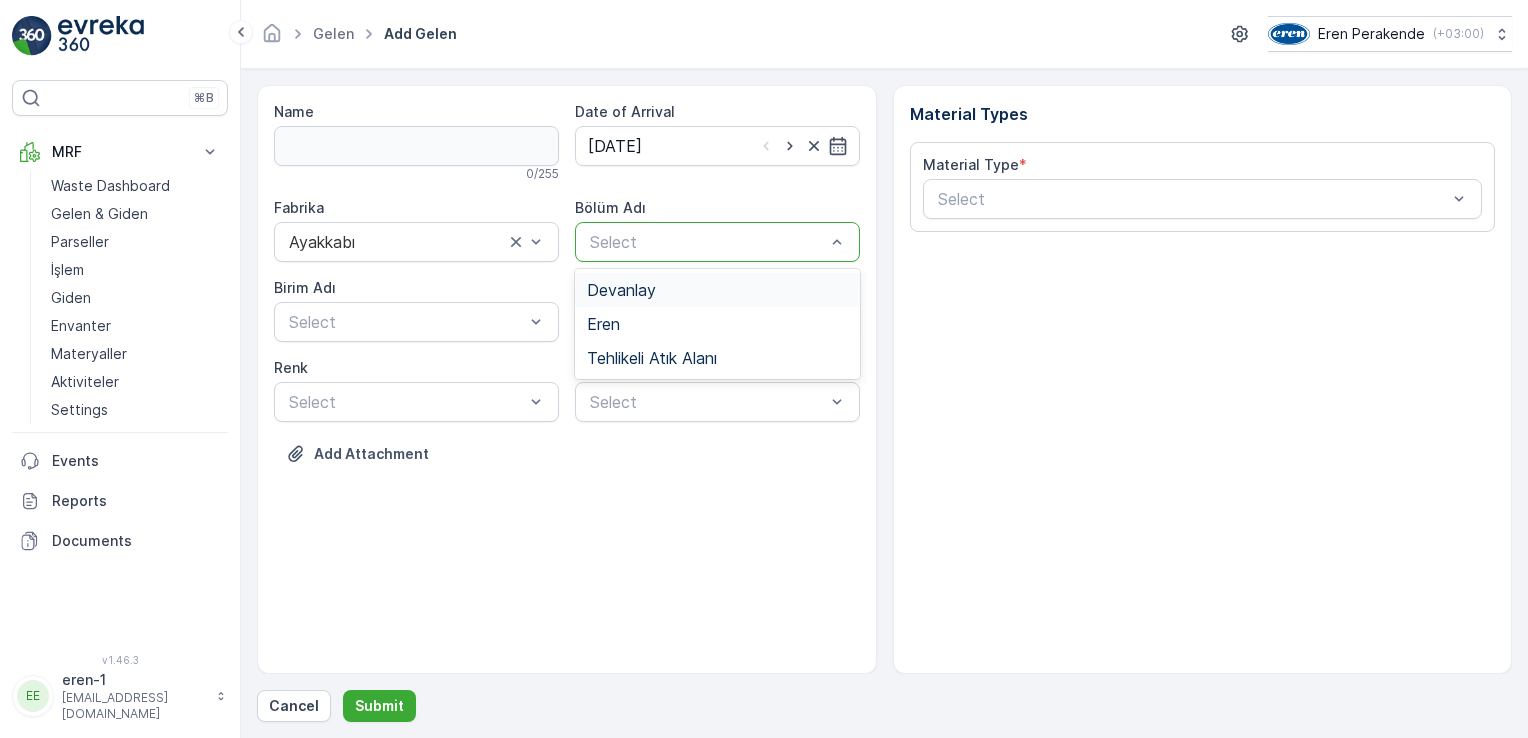 click on "Devanlay" at bounding box center [621, 290] 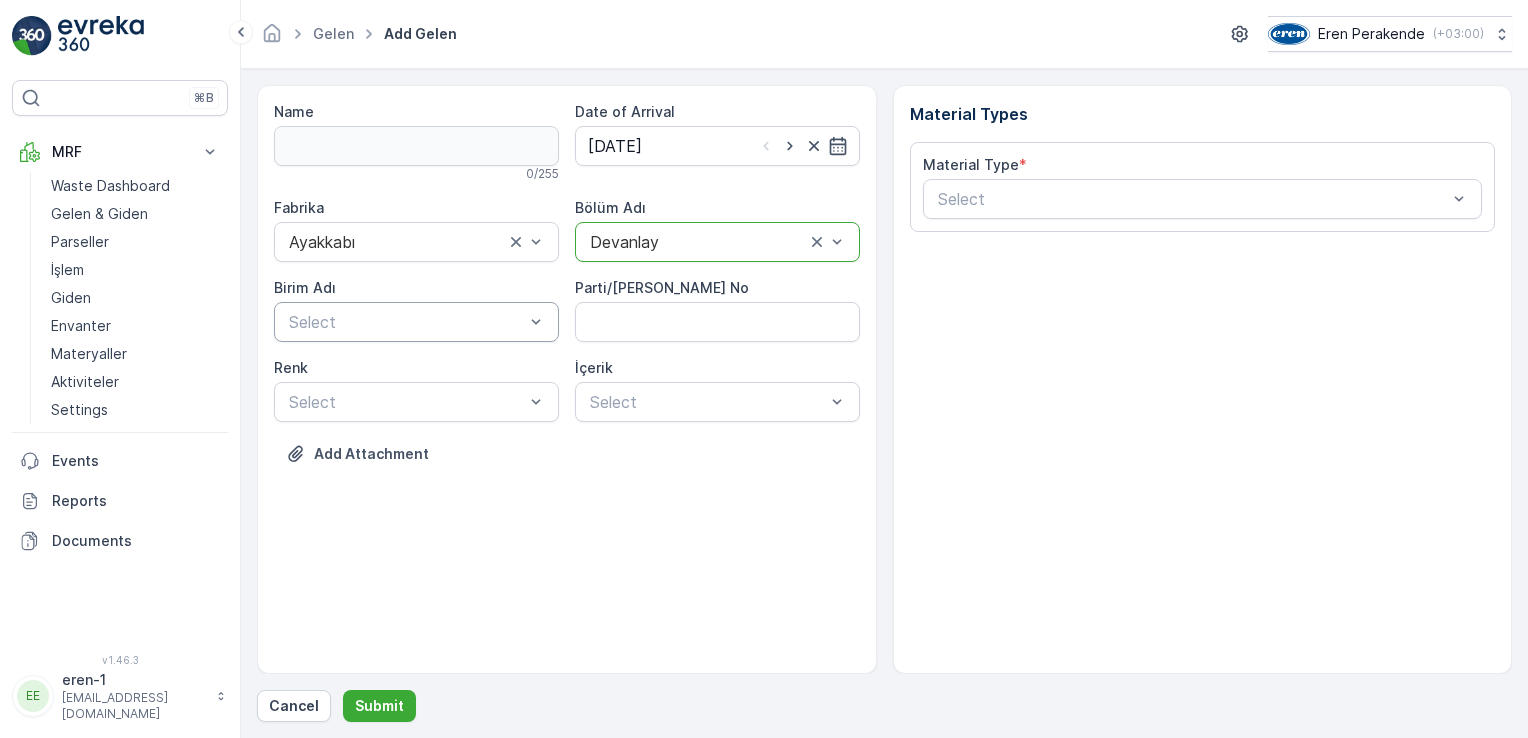 click at bounding box center [406, 322] 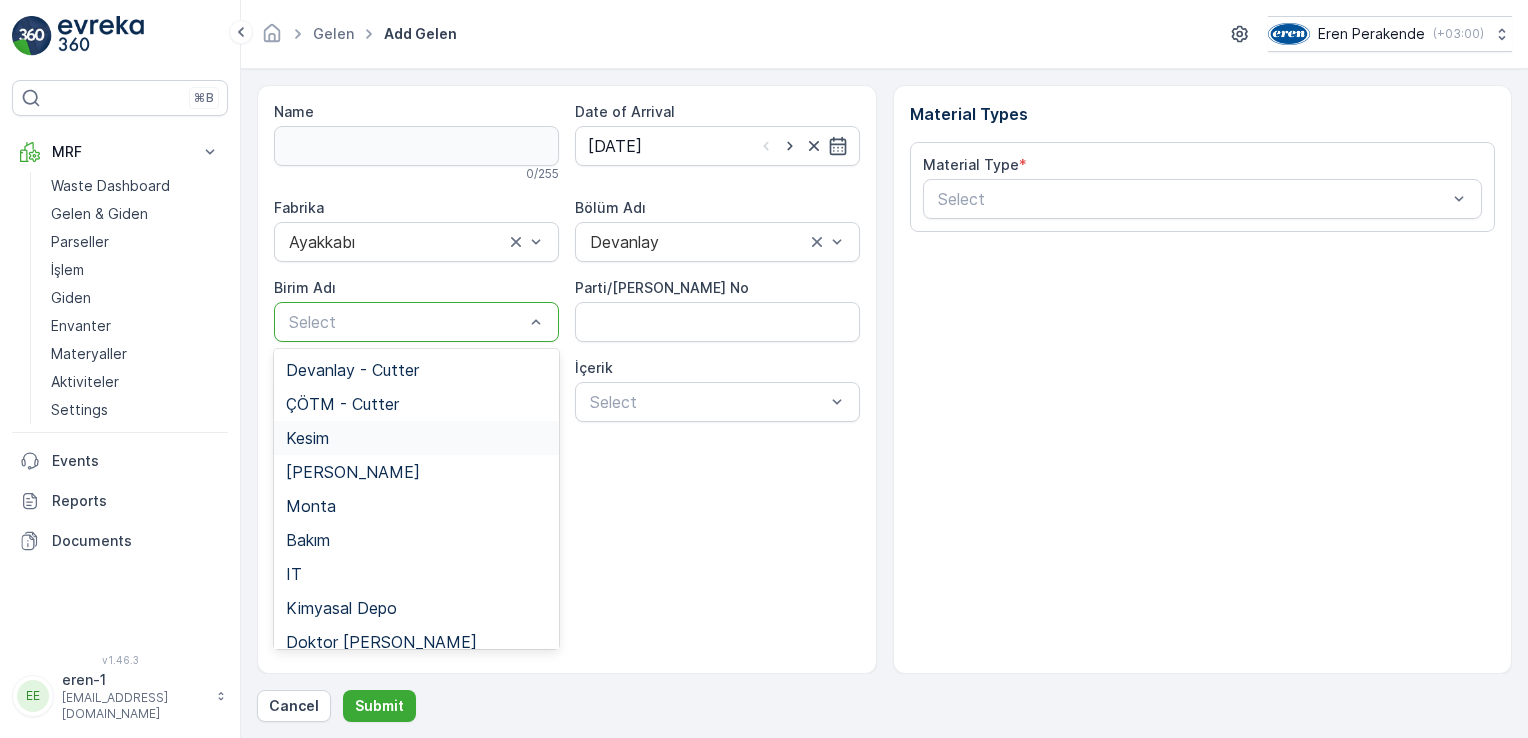 click on "Kesim" at bounding box center (416, 438) 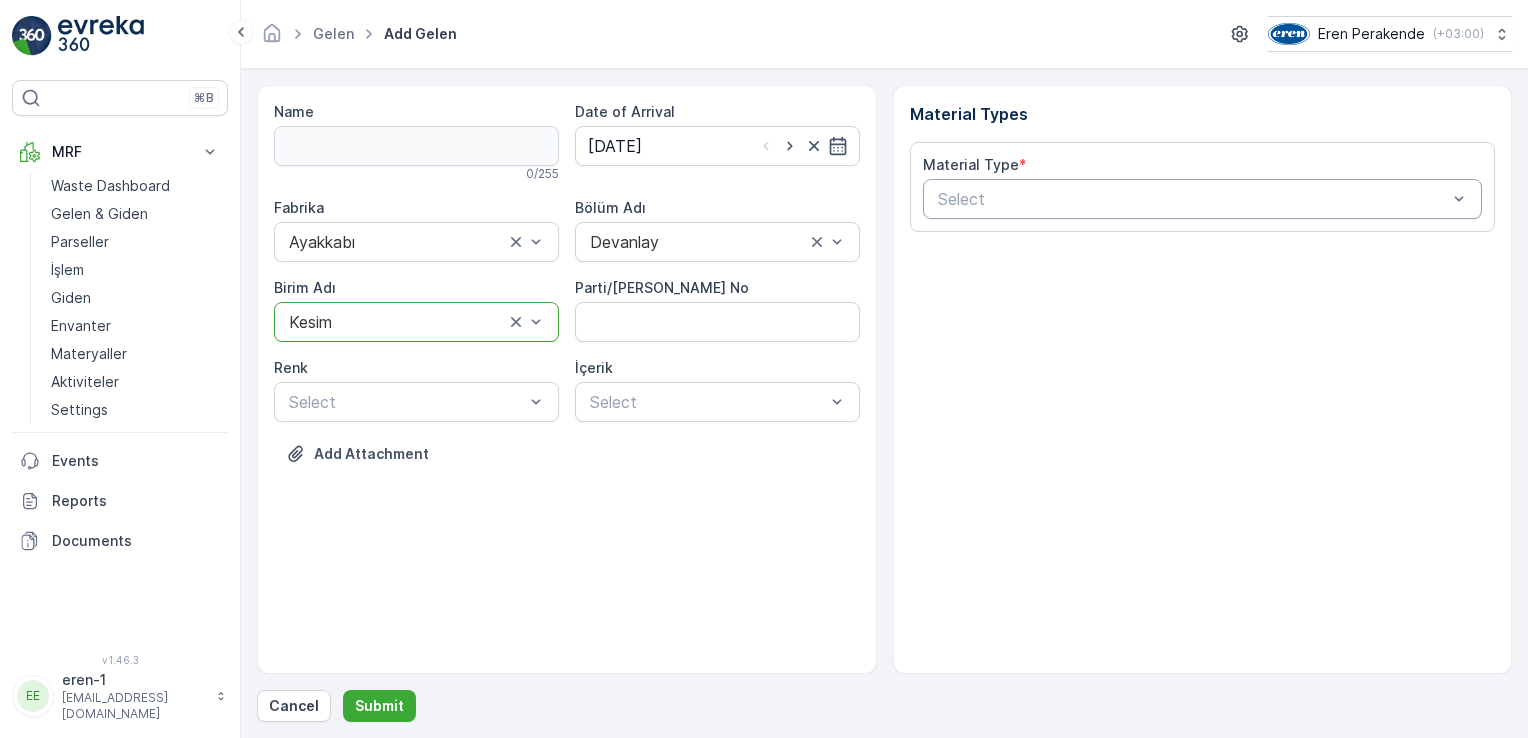click on "Select" at bounding box center (1203, 199) 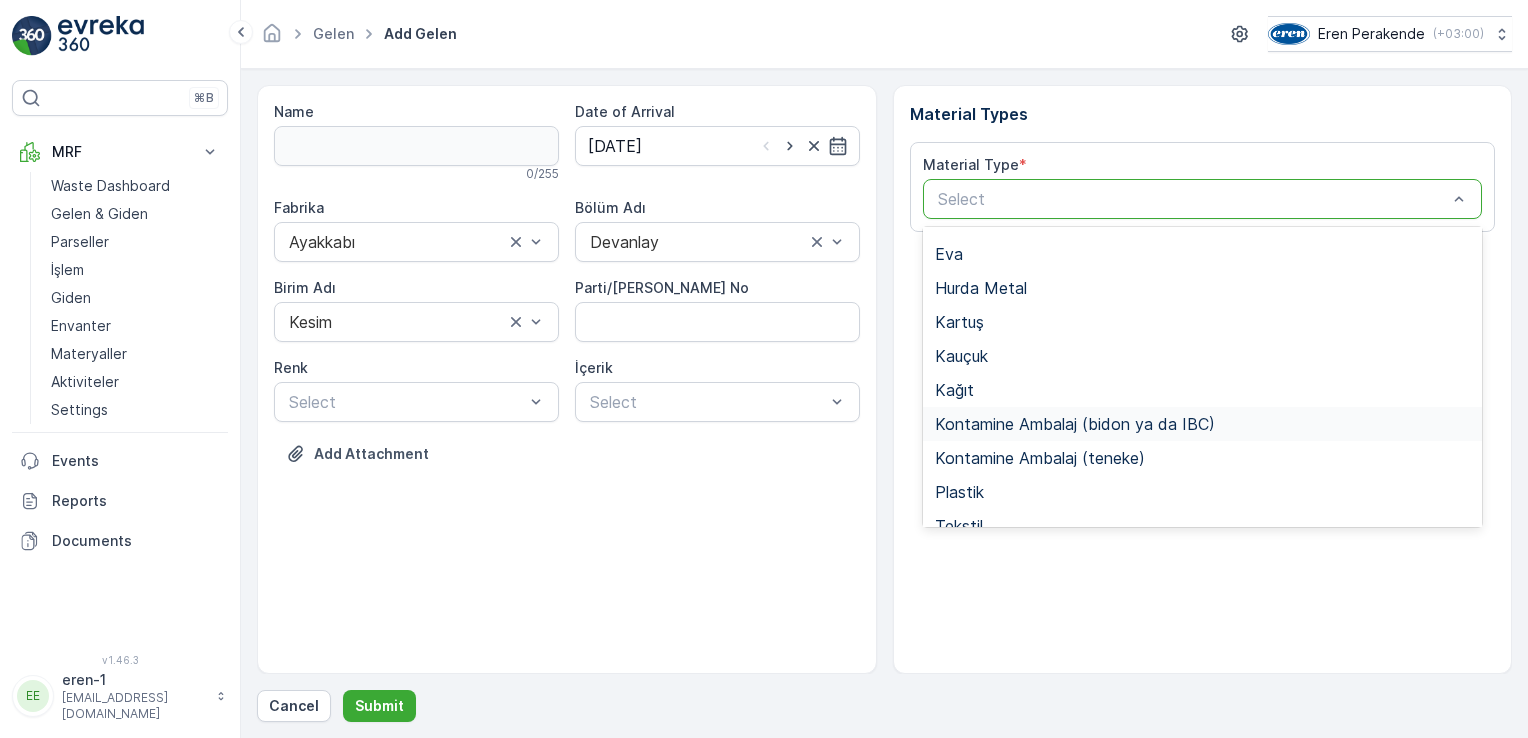 scroll, scrollTop: 133, scrollLeft: 0, axis: vertical 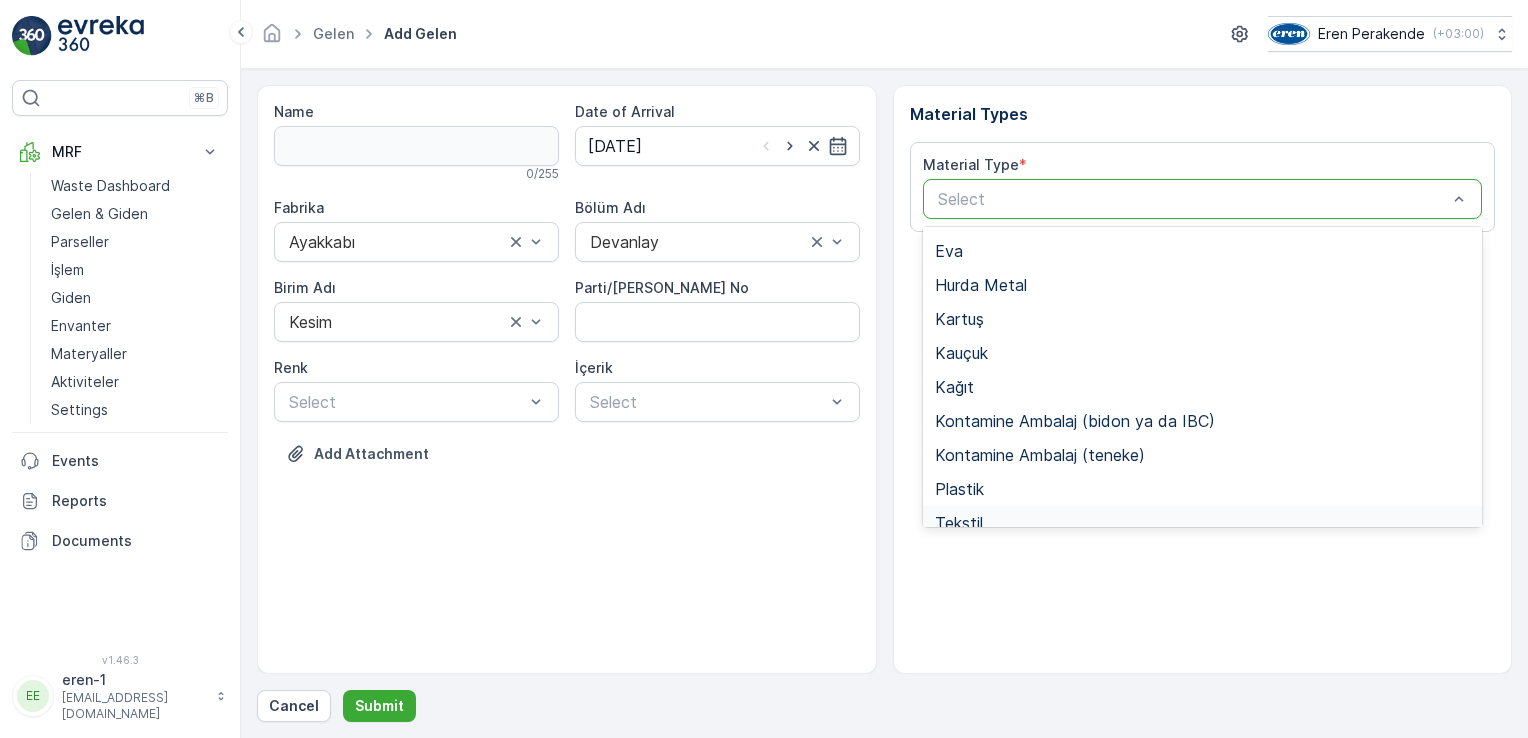 click on "Tekstil" at bounding box center (1203, 523) 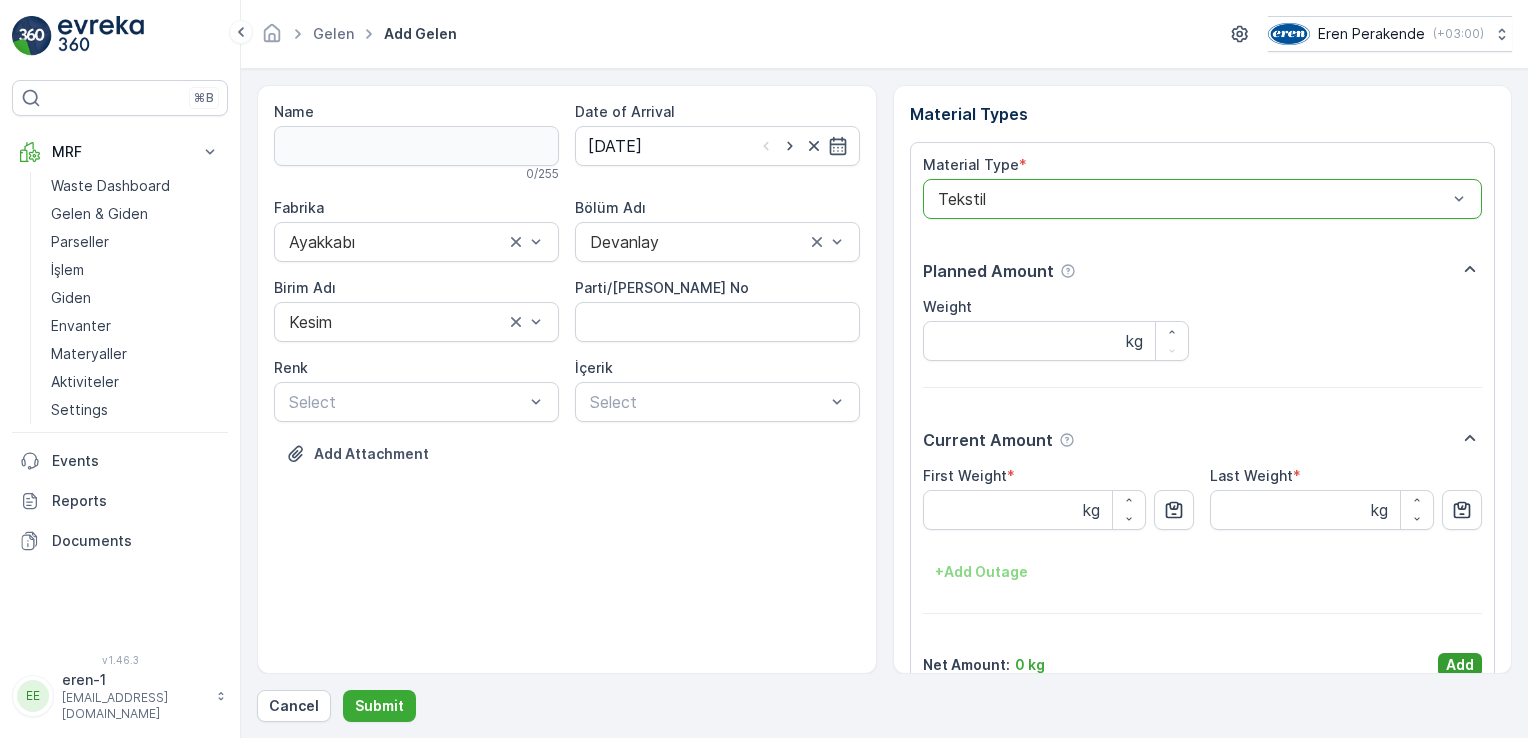 click on "Add" at bounding box center (1460, 665) 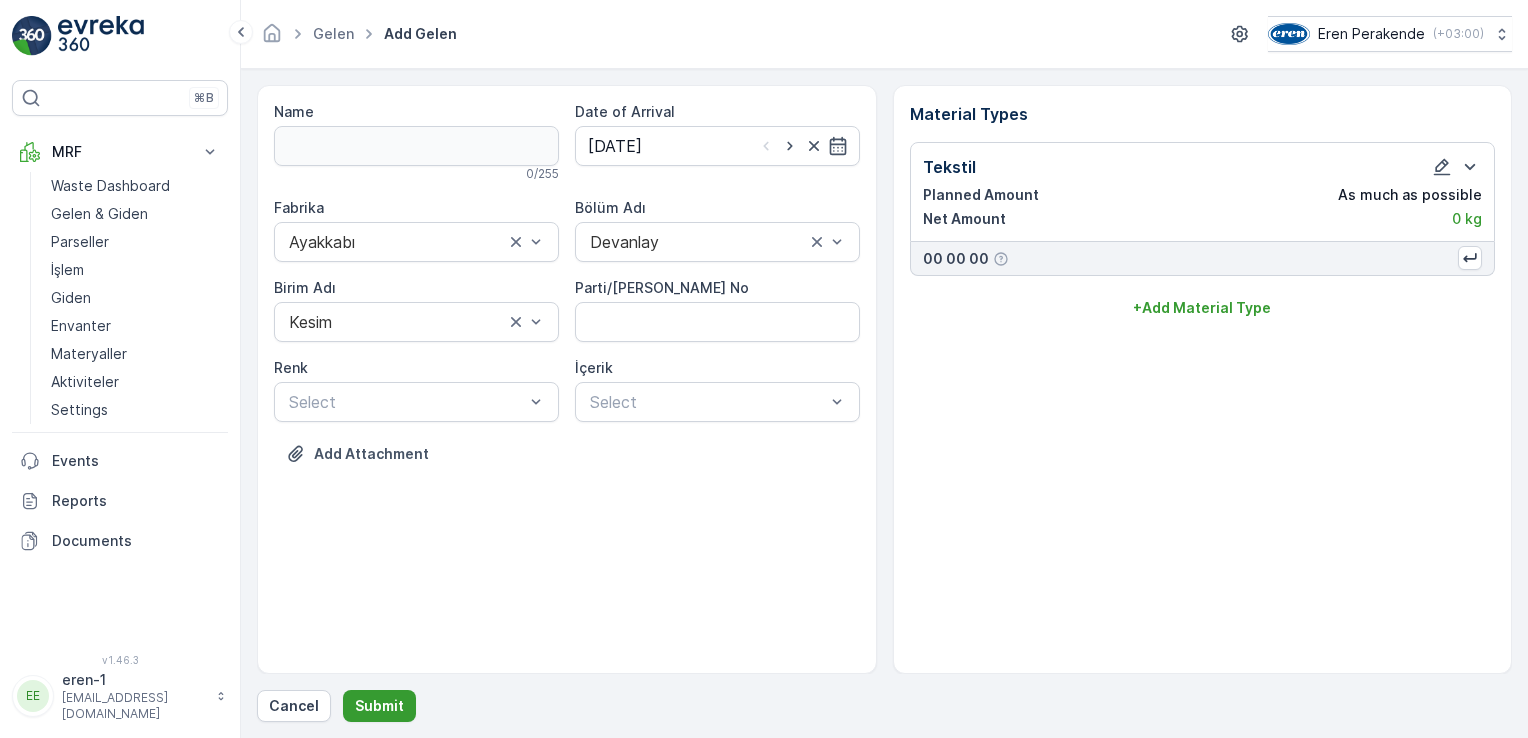 click on "Submit" at bounding box center (379, 706) 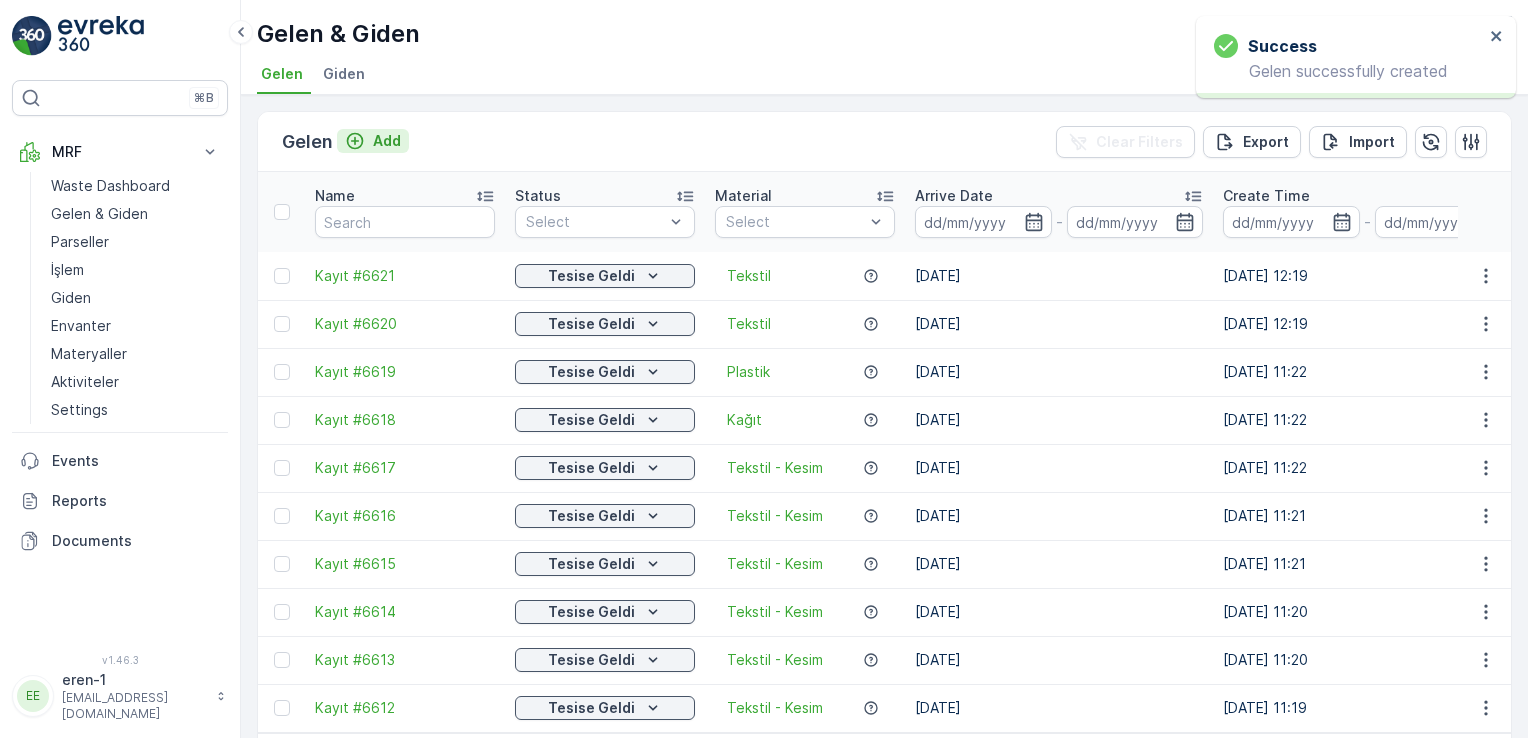 click 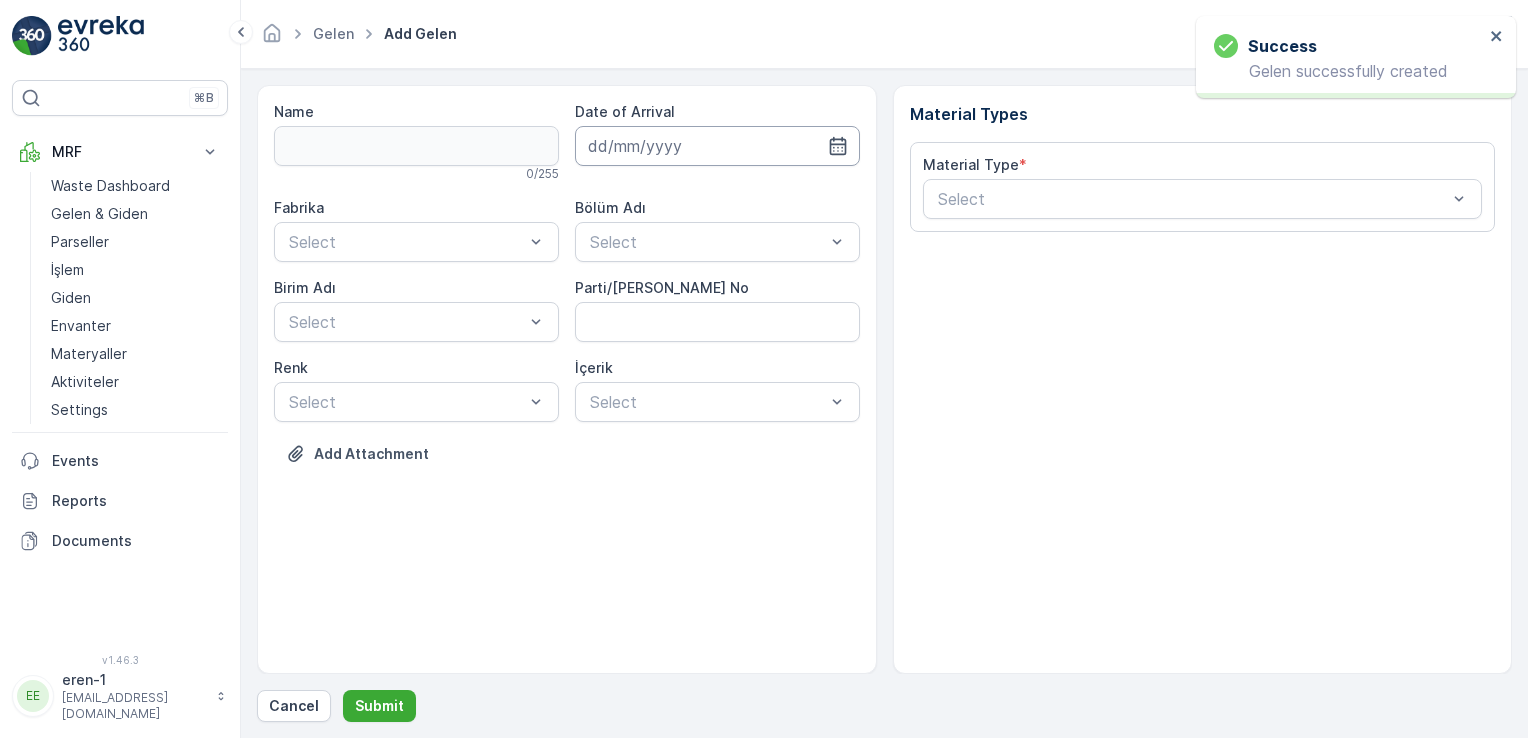 click at bounding box center (717, 146) 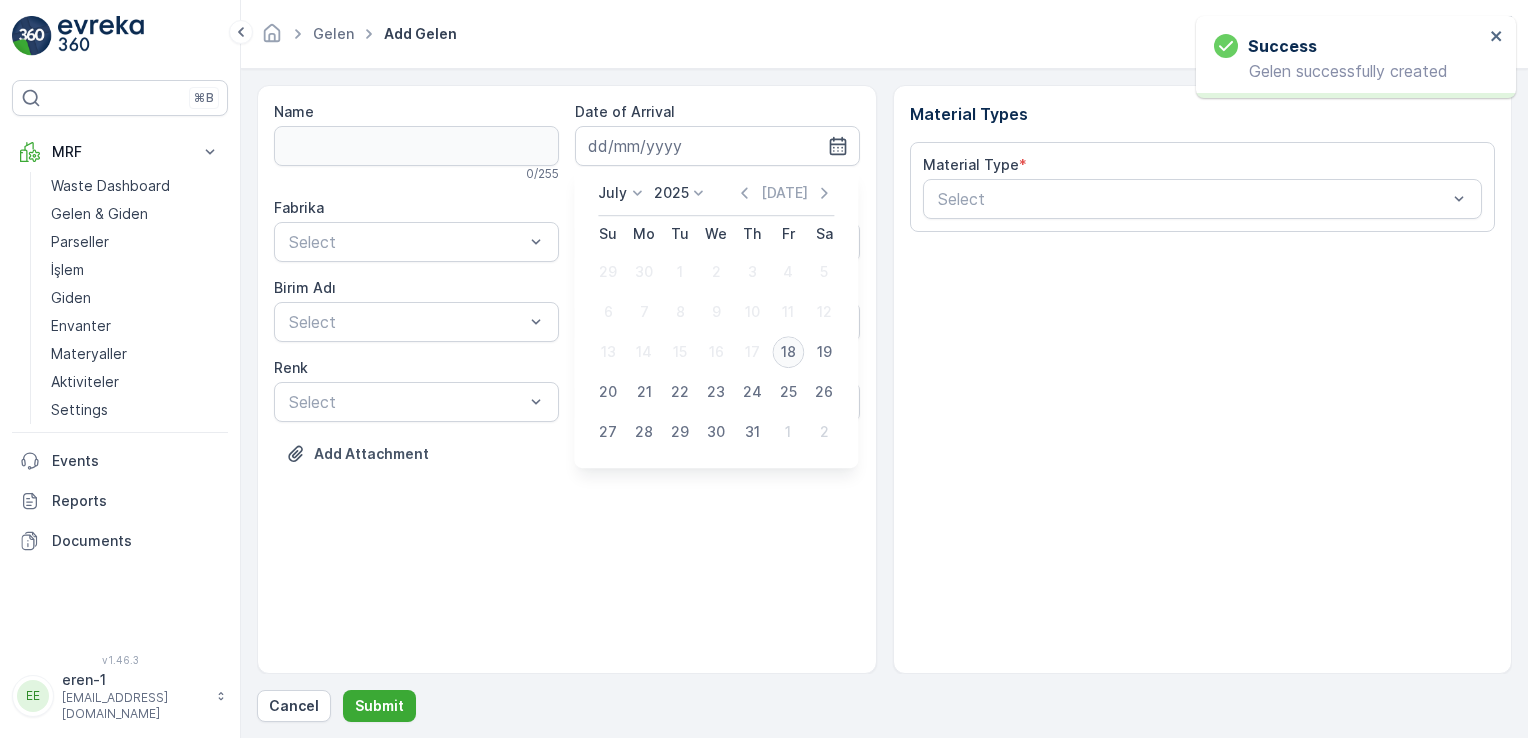 click on "18" at bounding box center (788, 352) 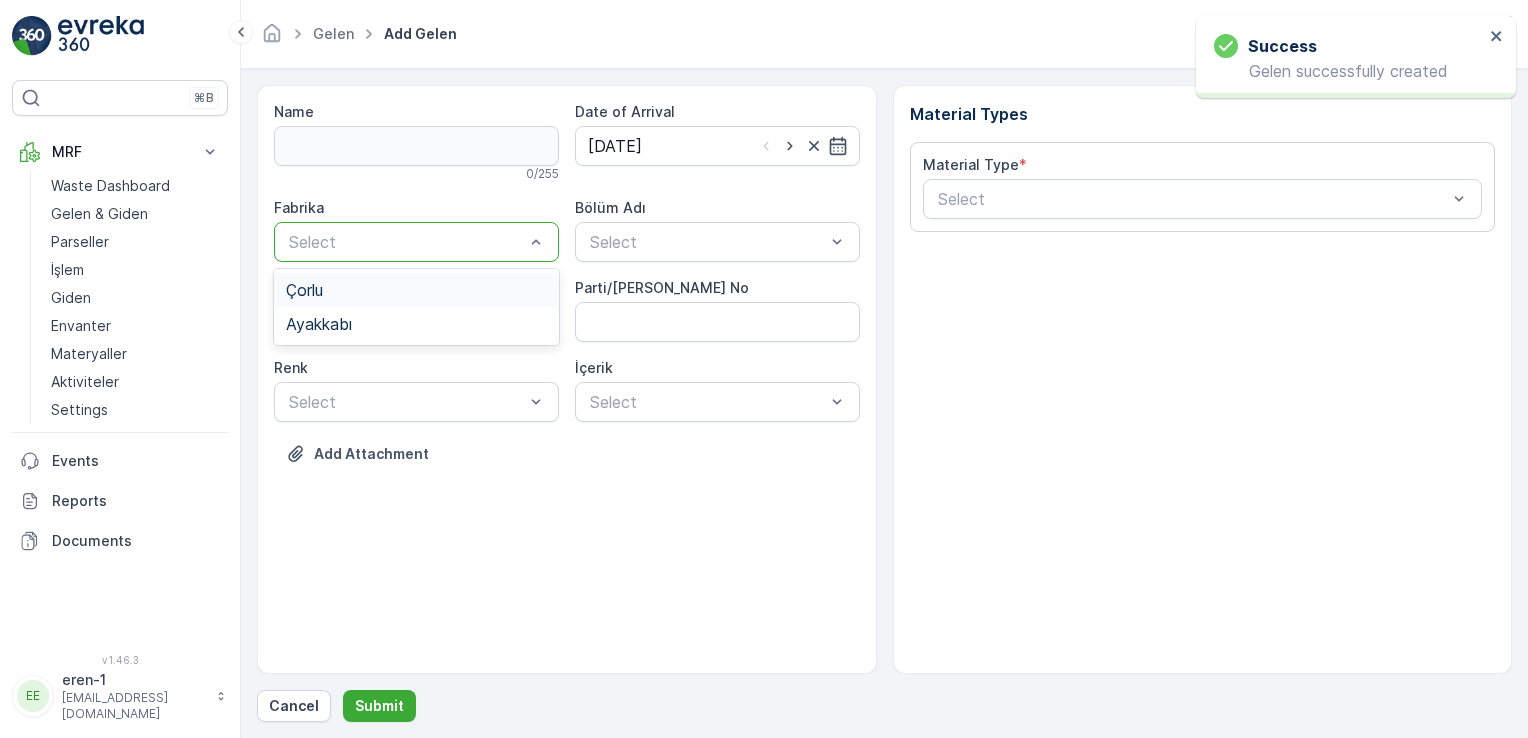 click at bounding box center [406, 242] 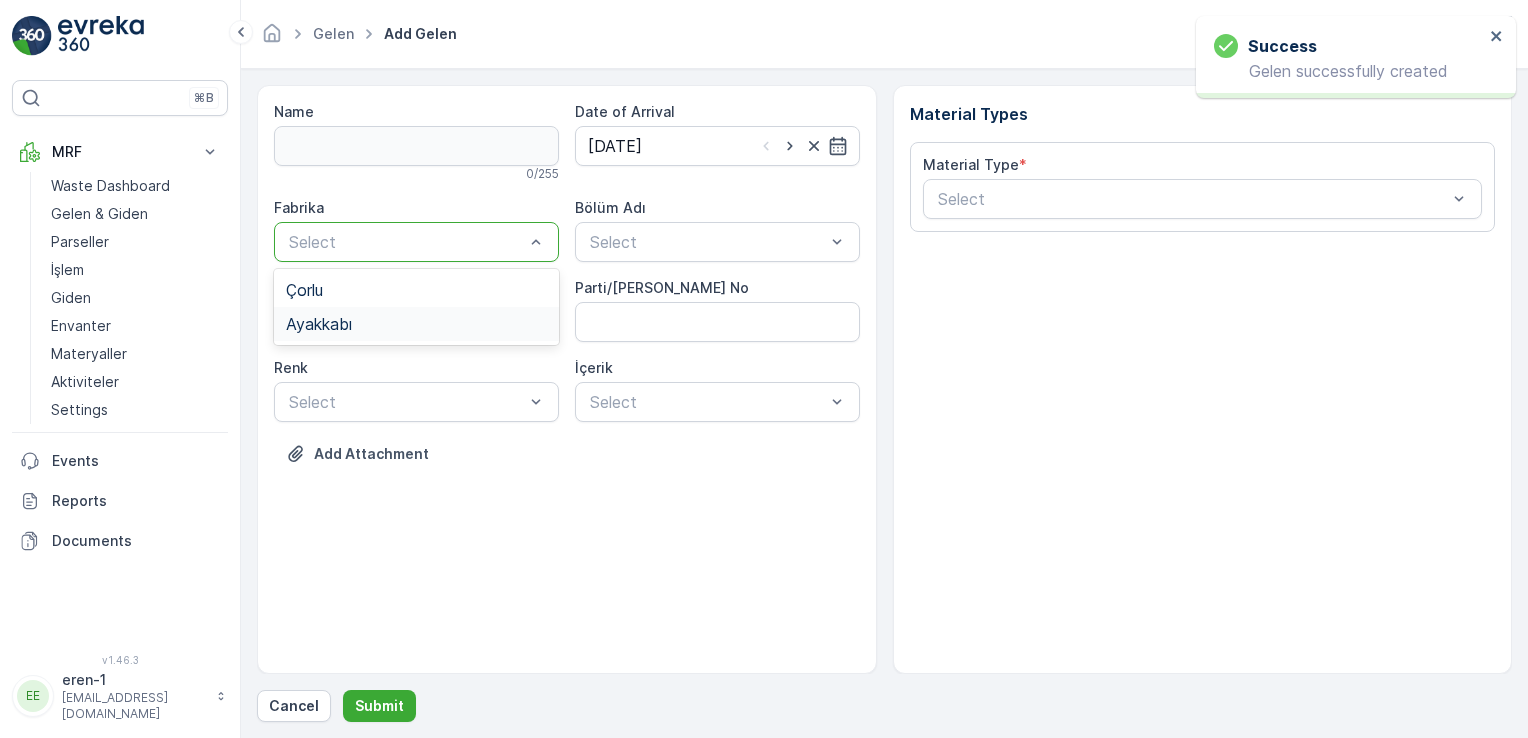 drag, startPoint x: 406, startPoint y: 311, endPoint x: 432, endPoint y: 299, distance: 28.635643 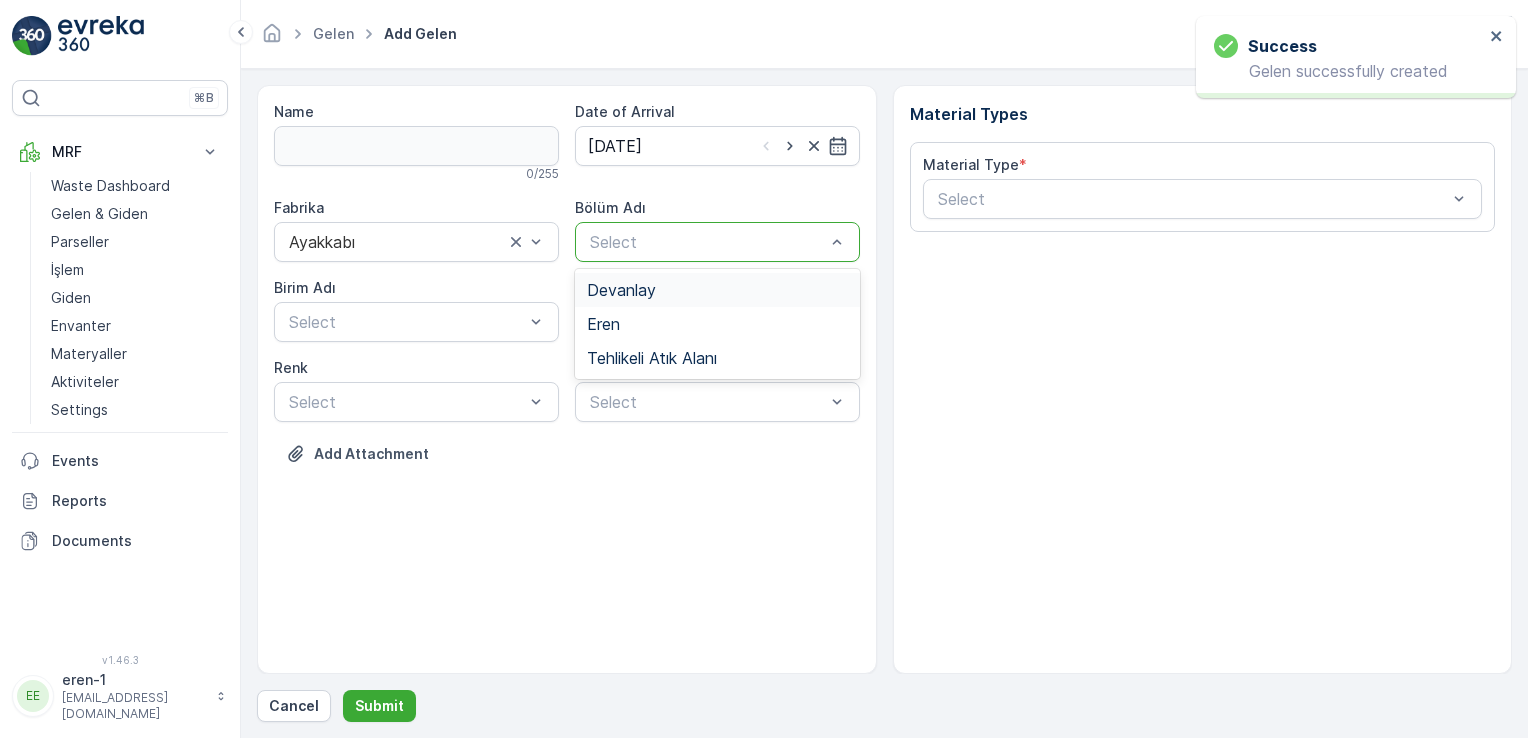 click on "Select" at bounding box center (717, 242) 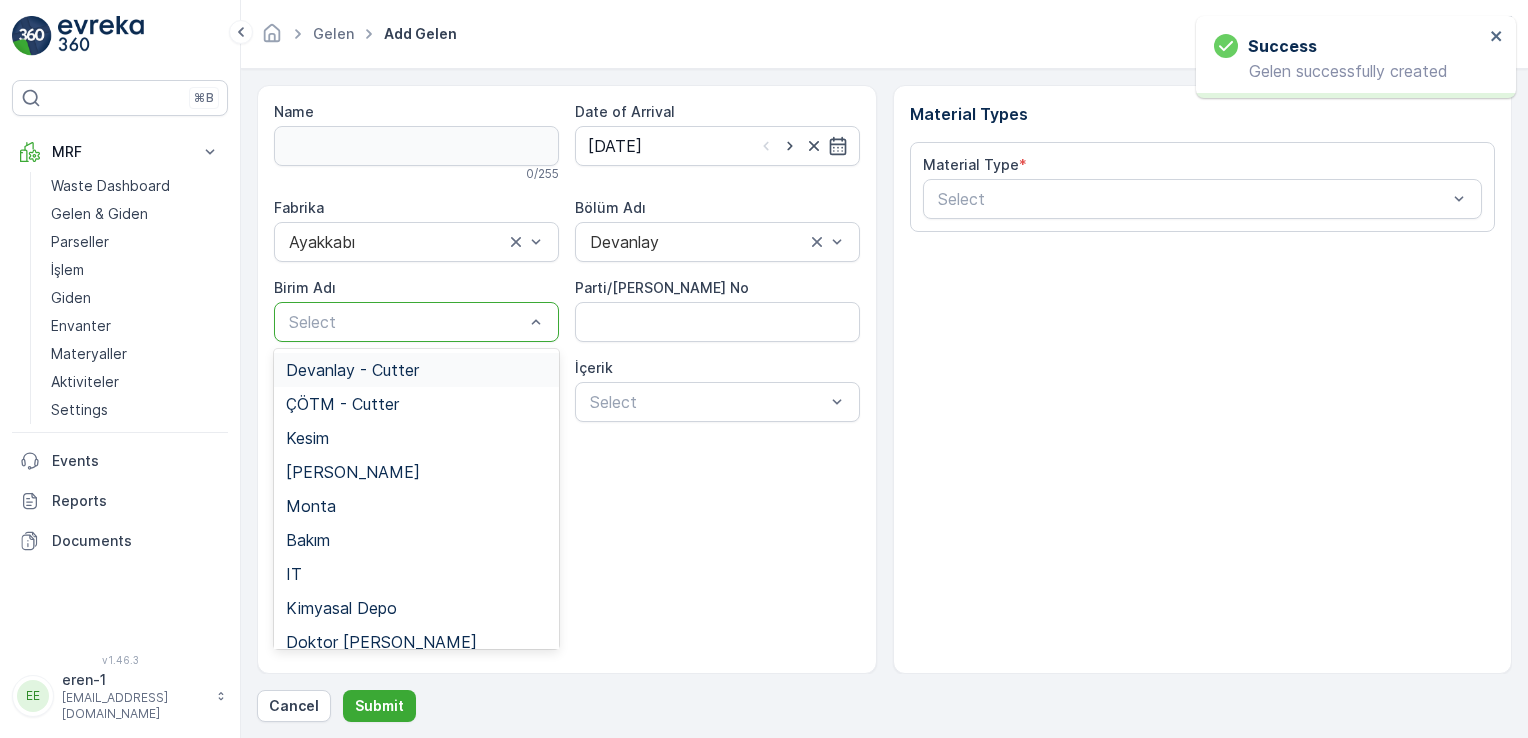 click at bounding box center [406, 322] 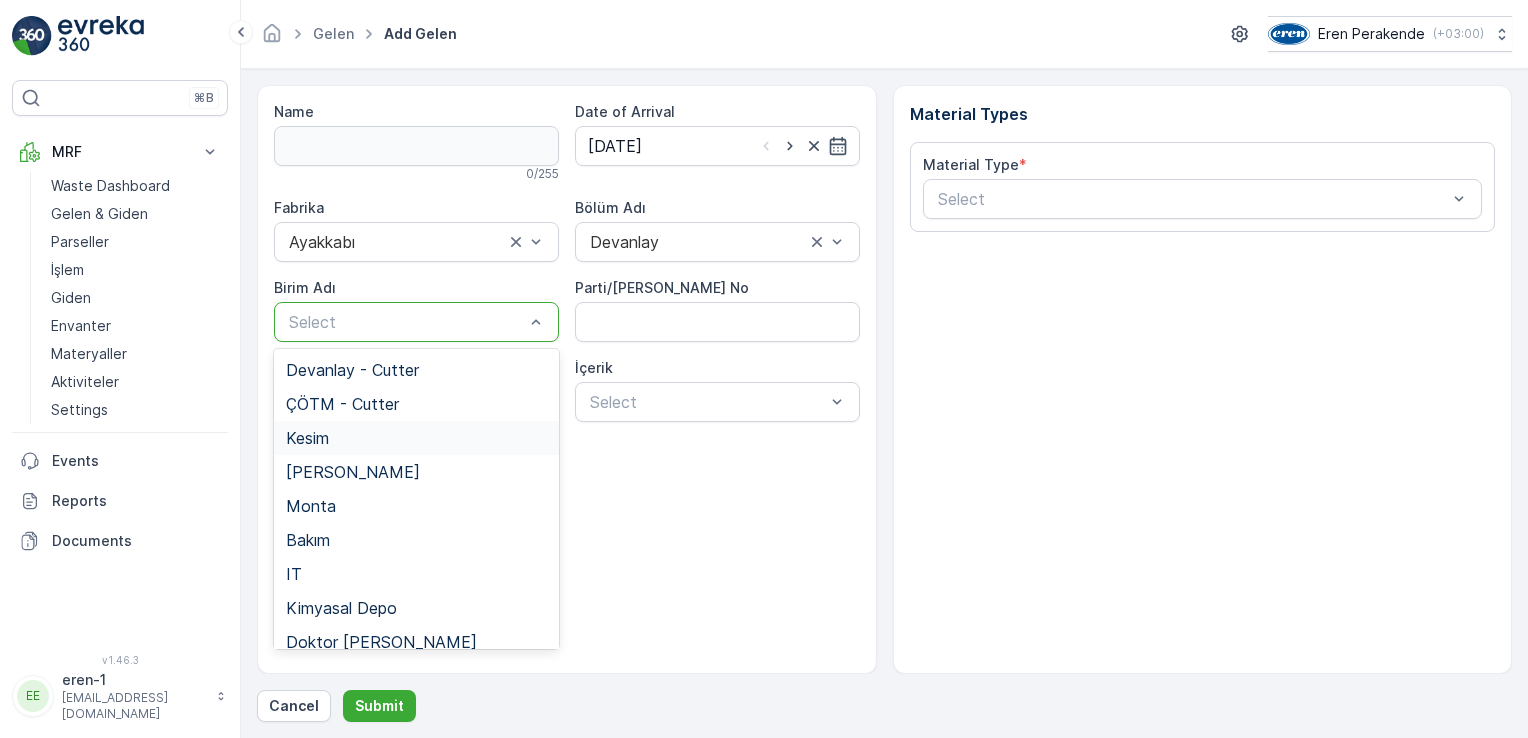 click on "Kesim" at bounding box center (416, 438) 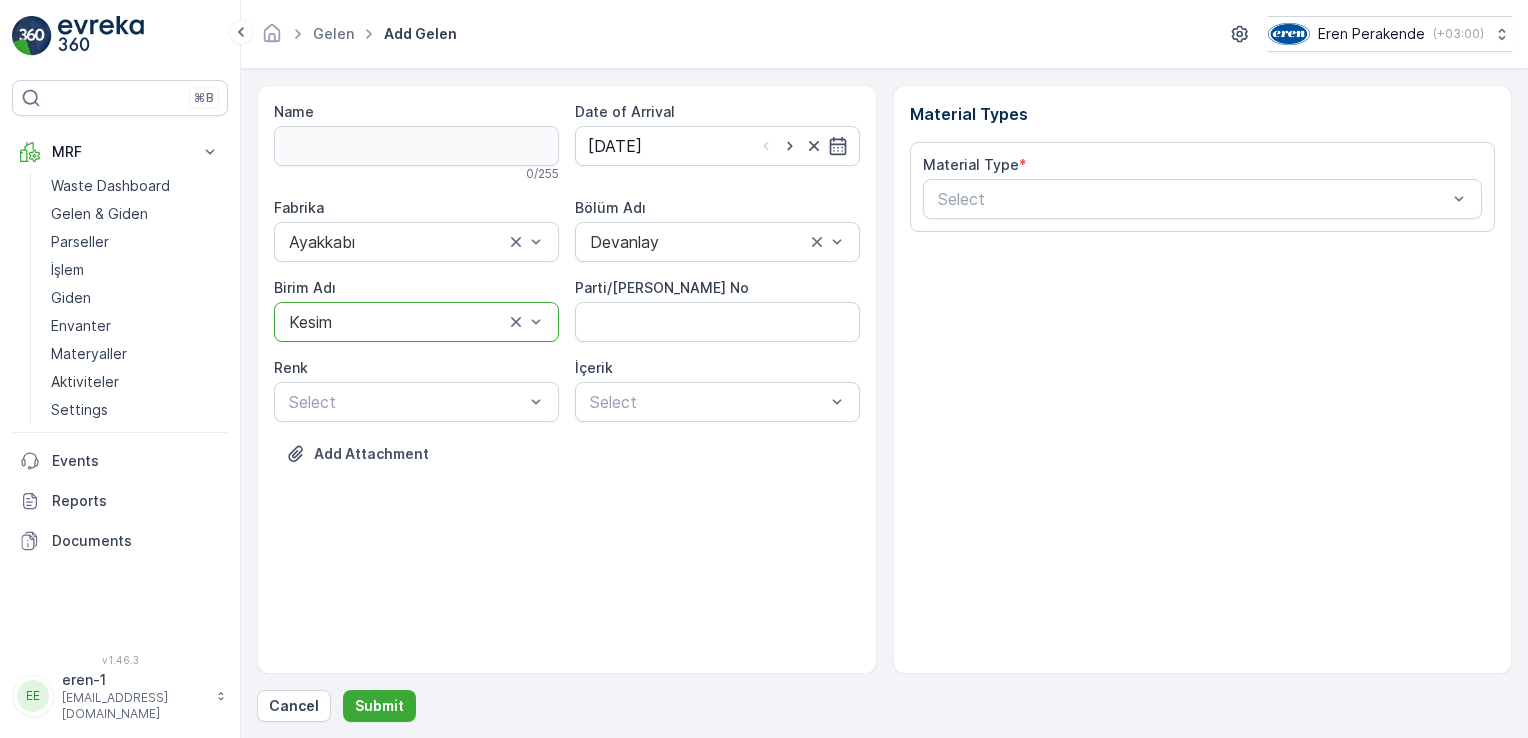click on "Material Types Material Type * Select" at bounding box center (1203, 379) 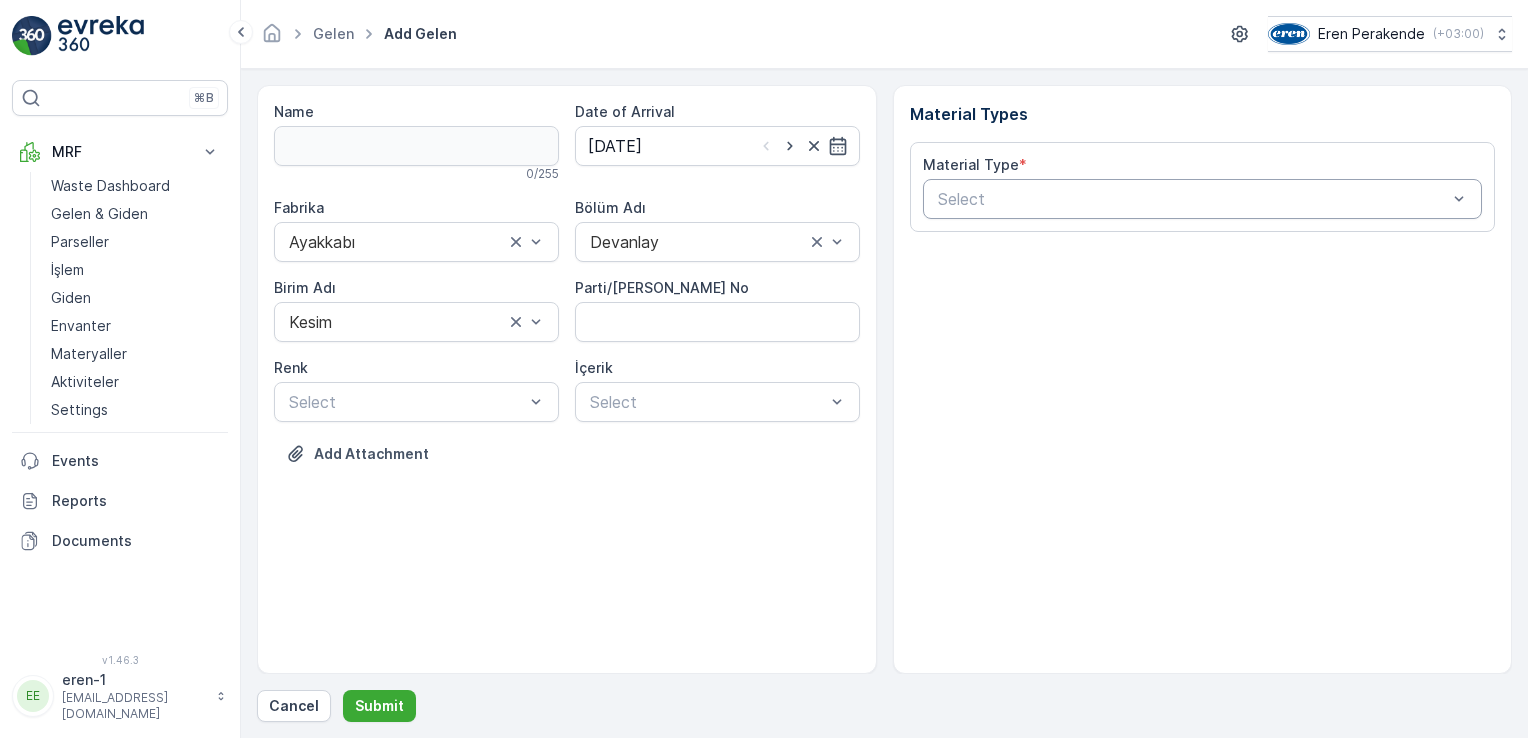 click at bounding box center [1193, 199] 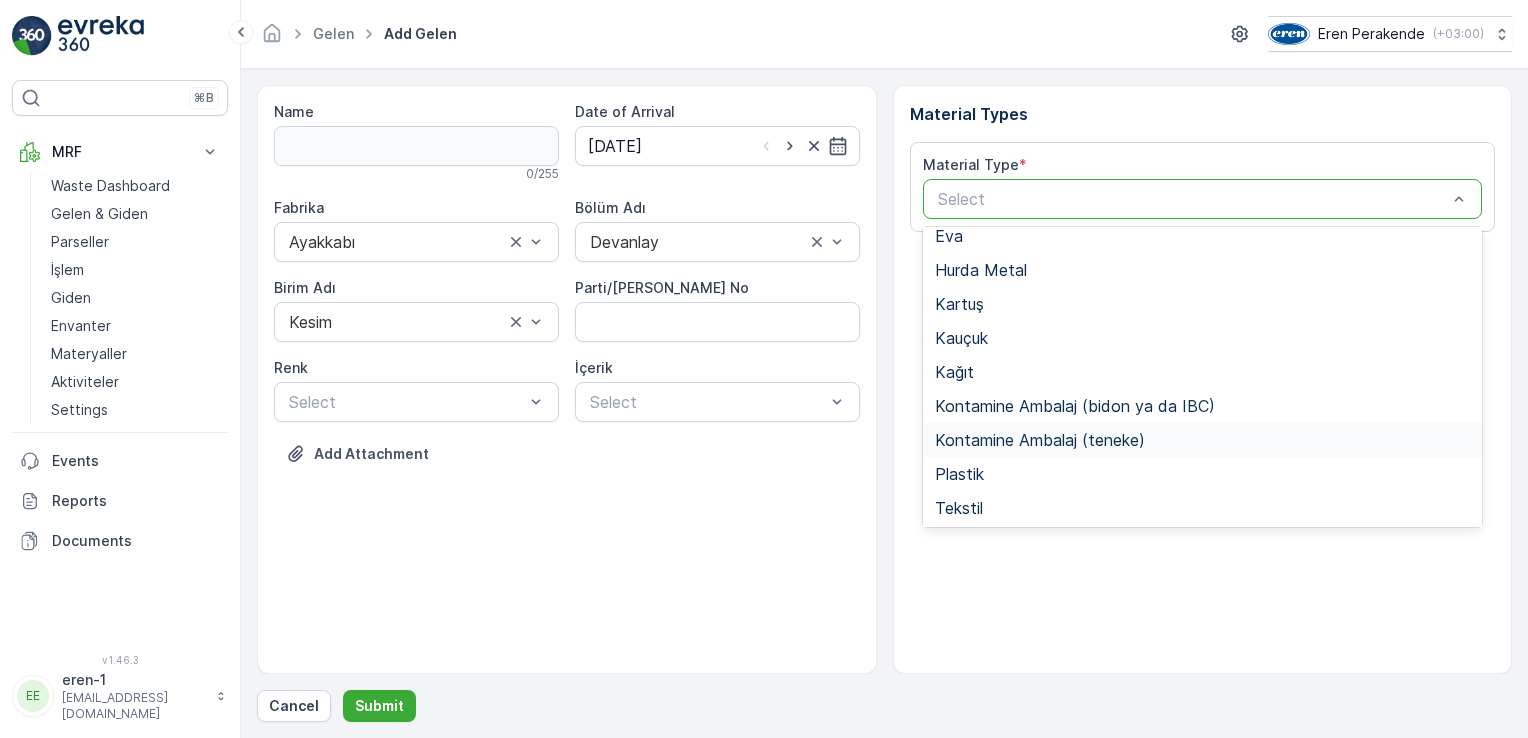 scroll, scrollTop: 200, scrollLeft: 0, axis: vertical 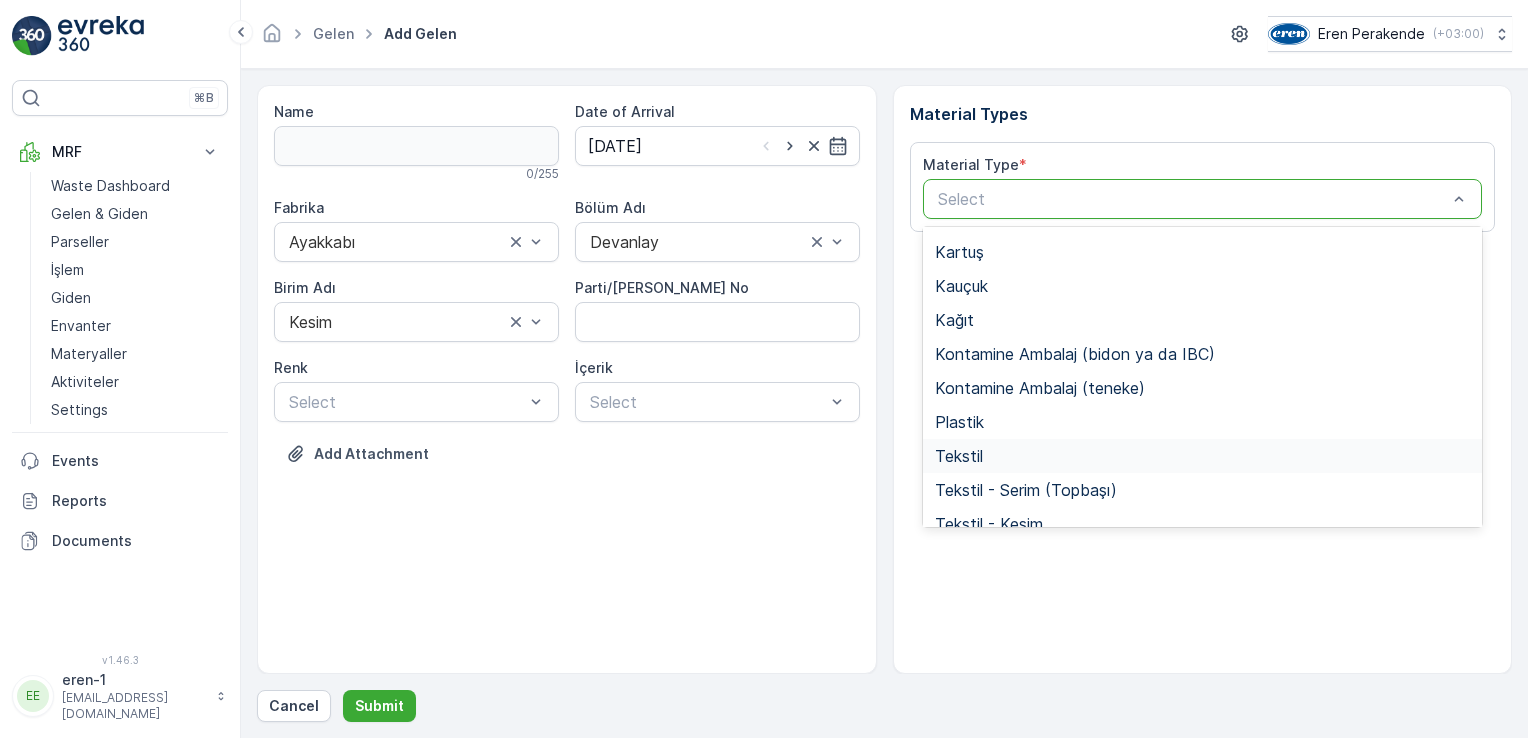 click on "Tekstil" at bounding box center (1203, 456) 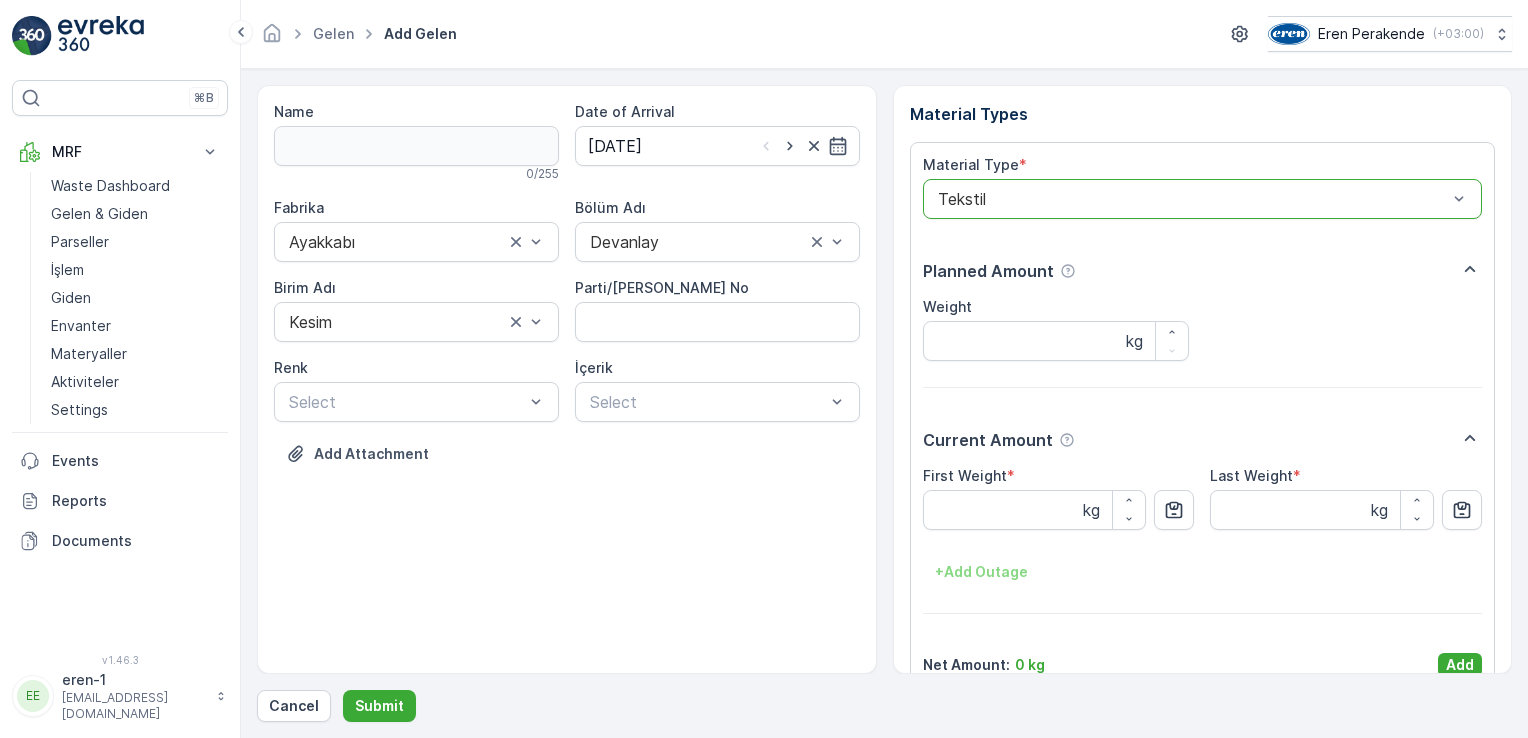 drag, startPoint x: 1442, startPoint y: 657, endPoint x: 1433, endPoint y: 652, distance: 10.29563 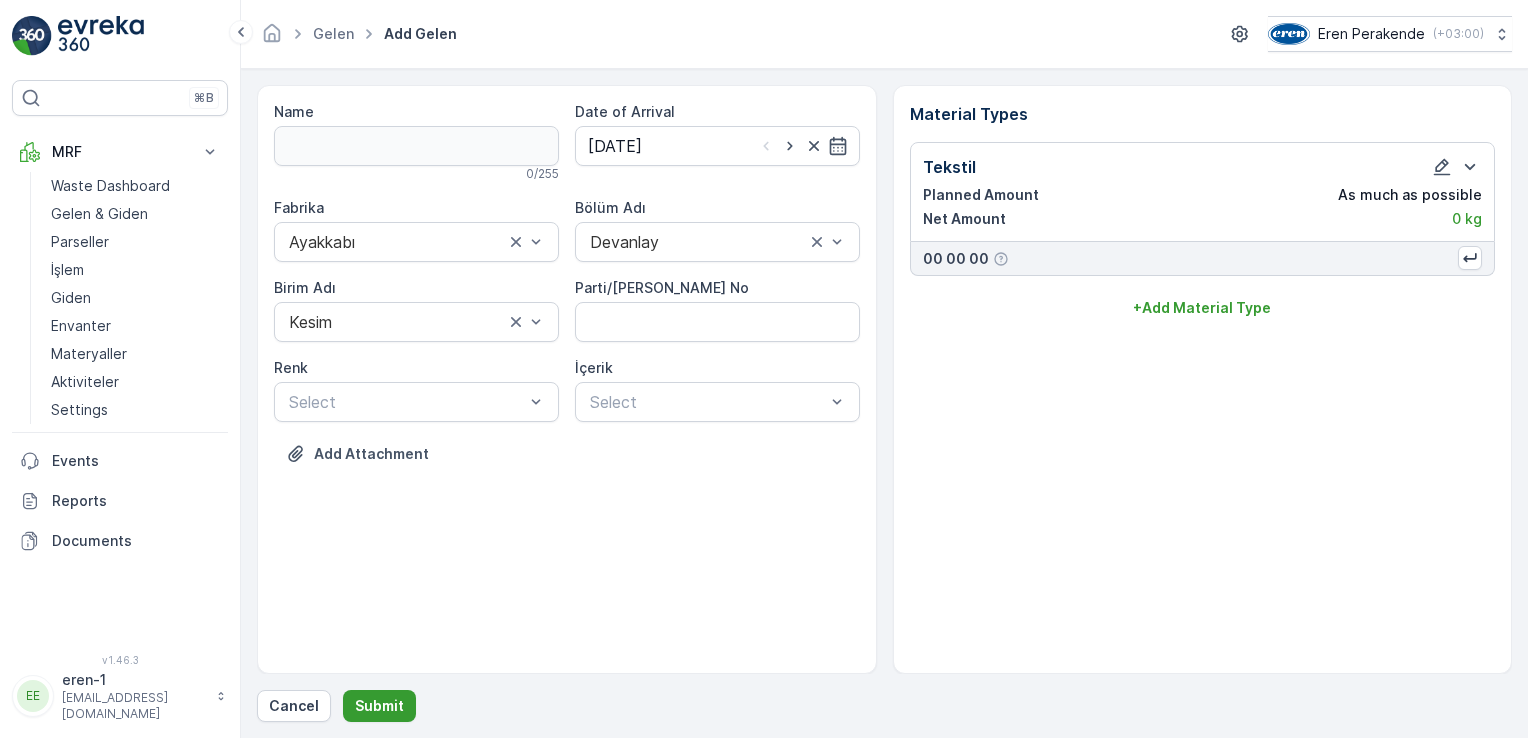 click on "Submit" at bounding box center [379, 706] 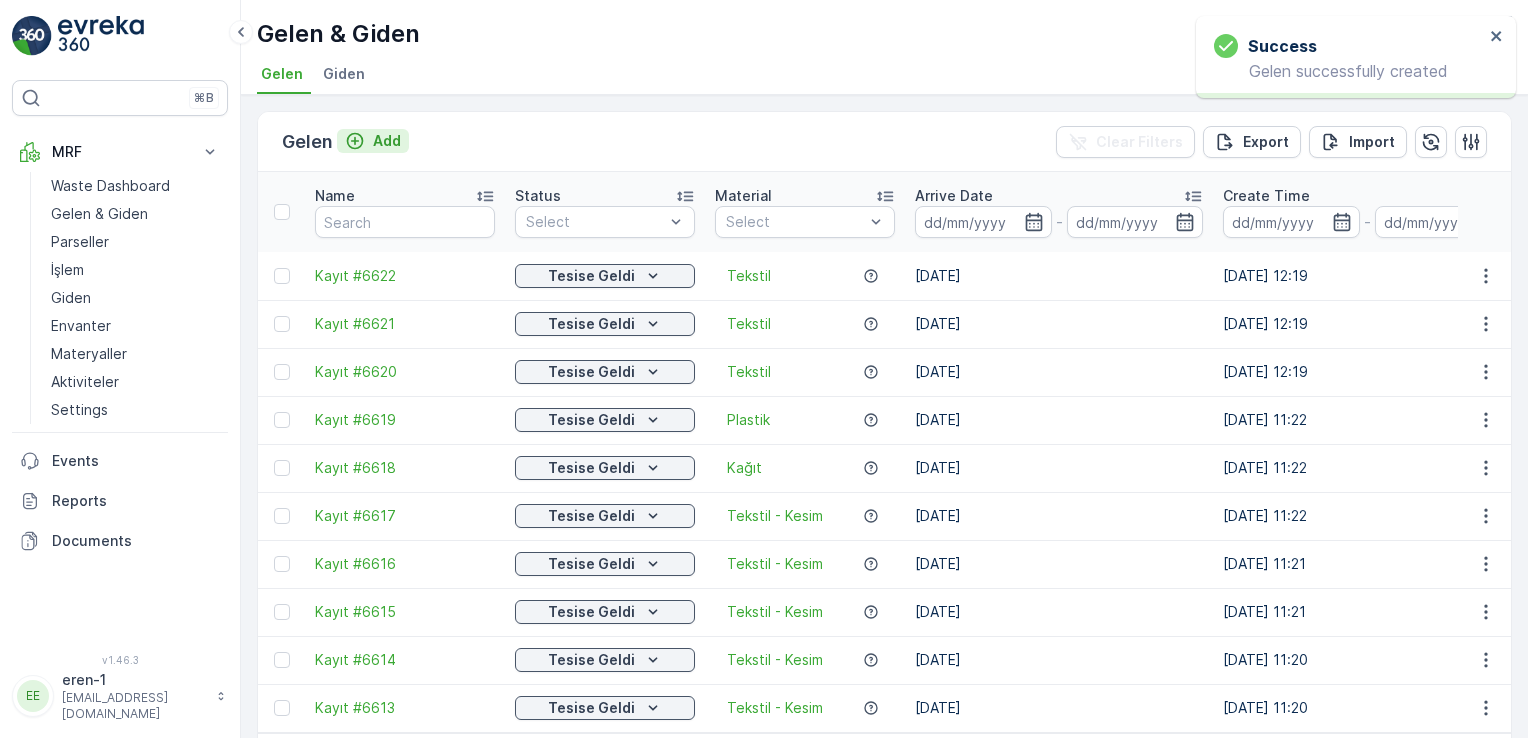 click on "Add" at bounding box center (387, 141) 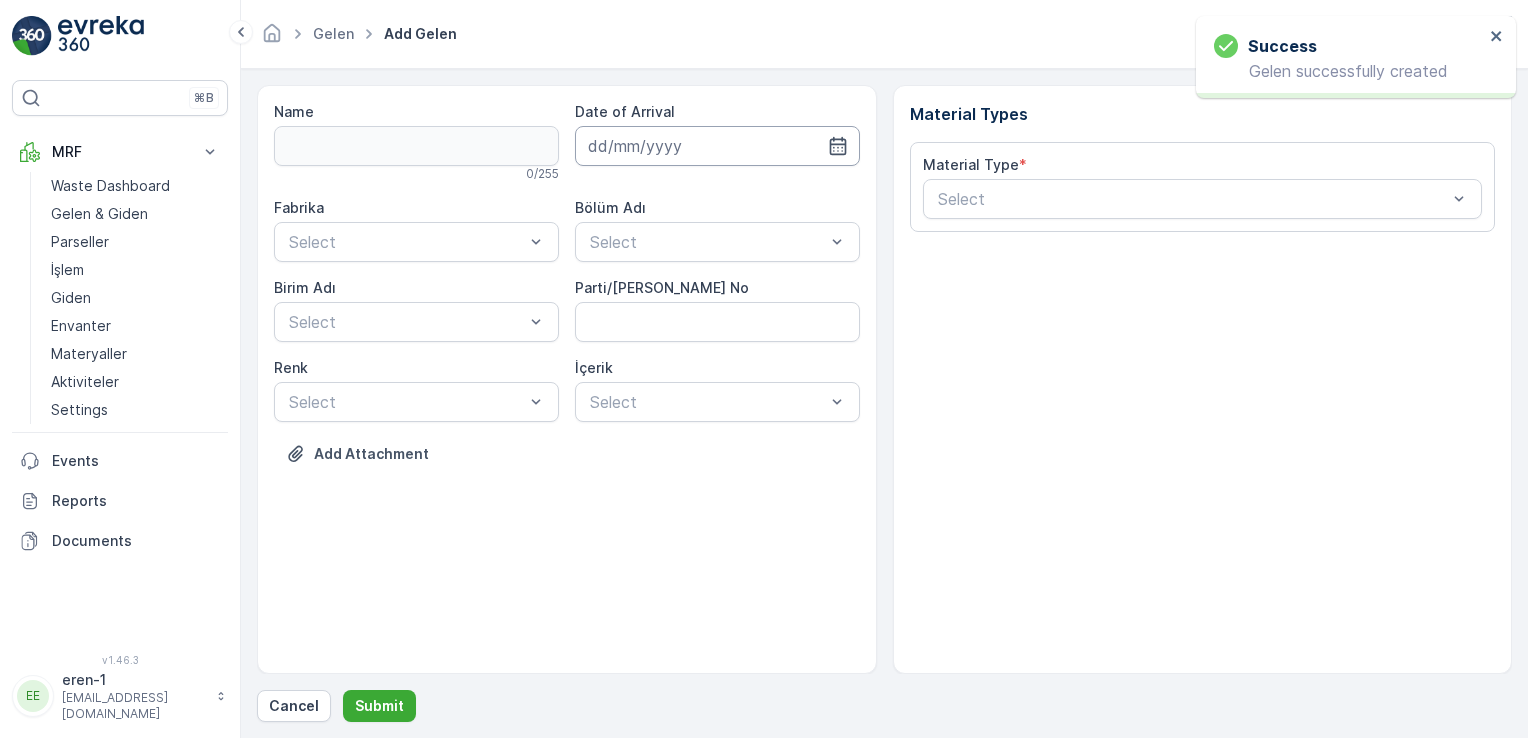 click at bounding box center (717, 146) 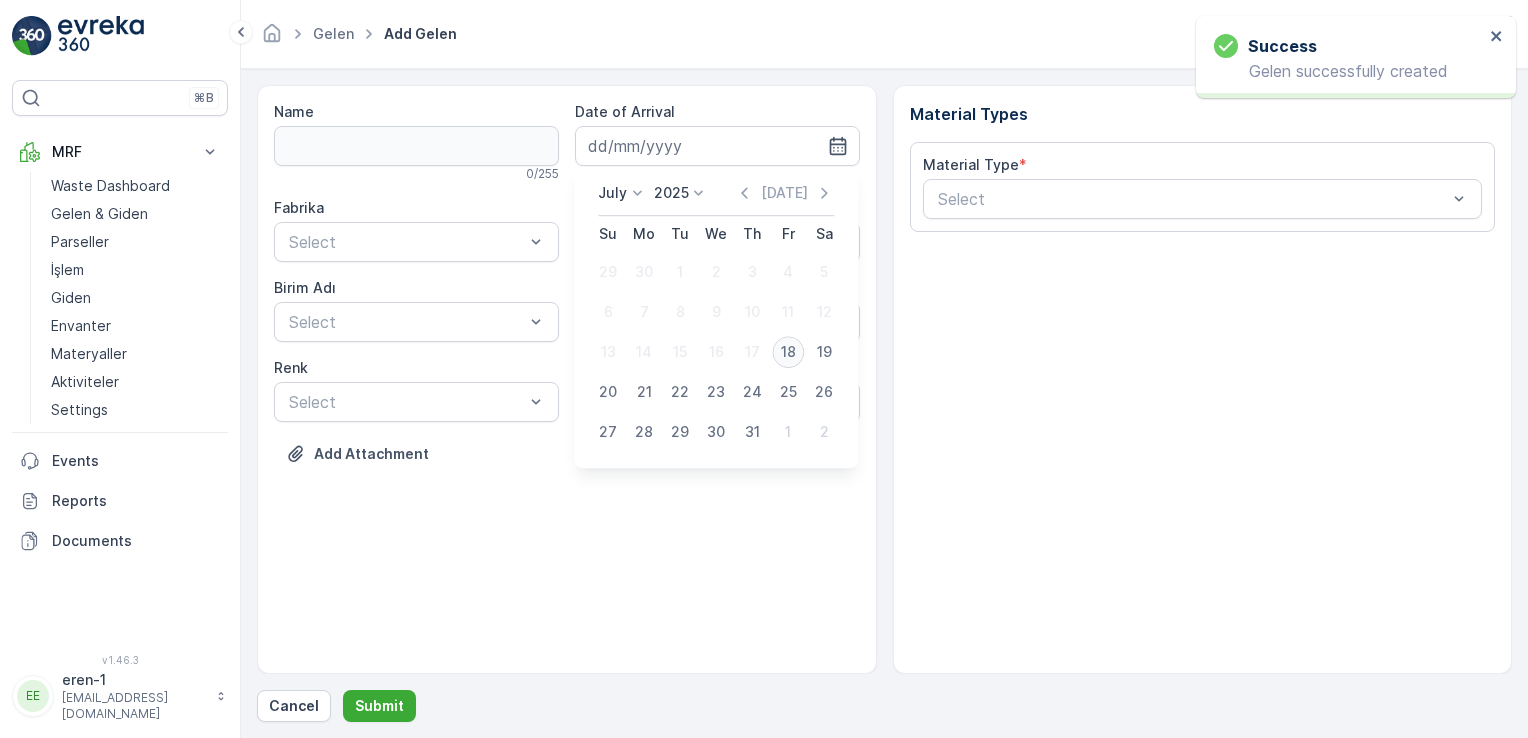 click on "18" at bounding box center (788, 352) 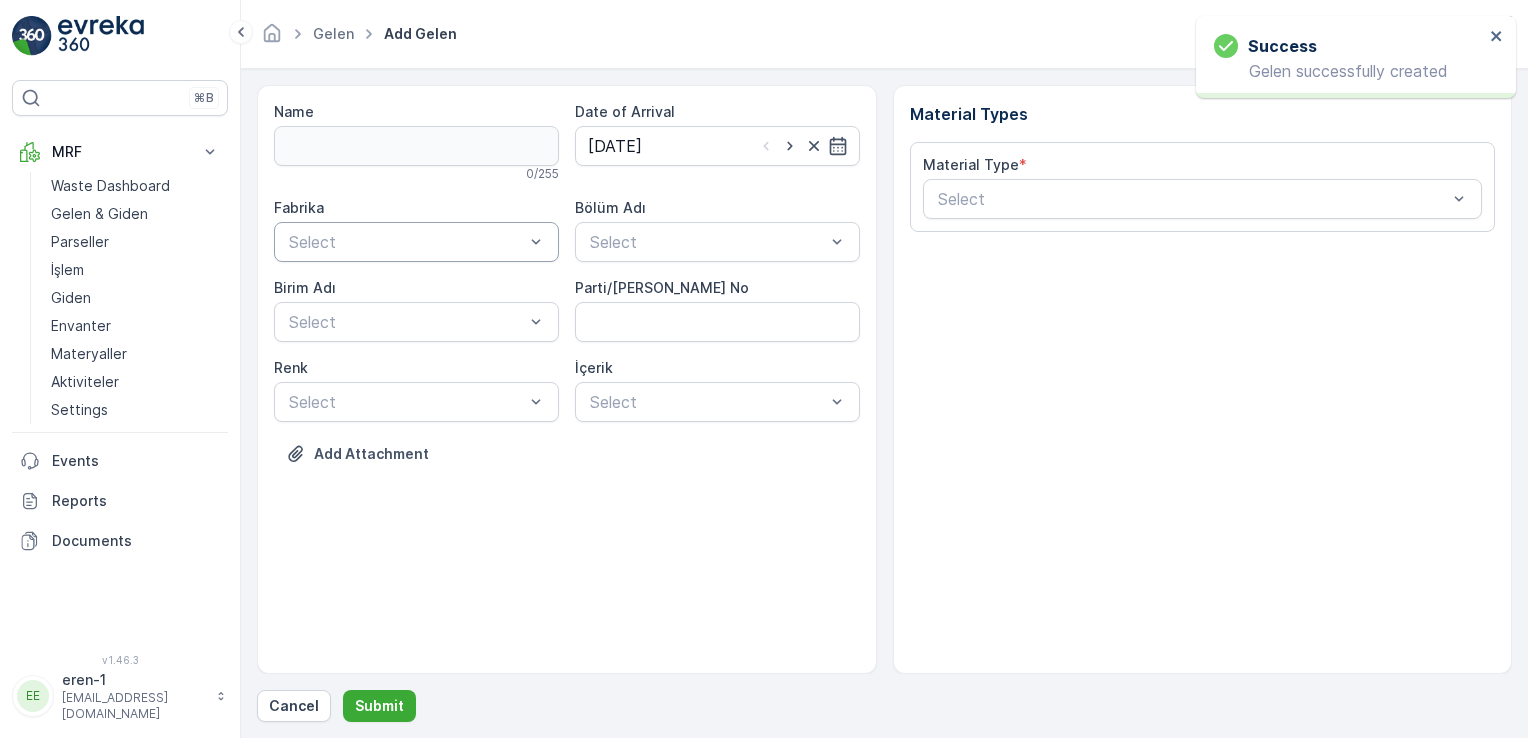 click on "Select" at bounding box center [416, 242] 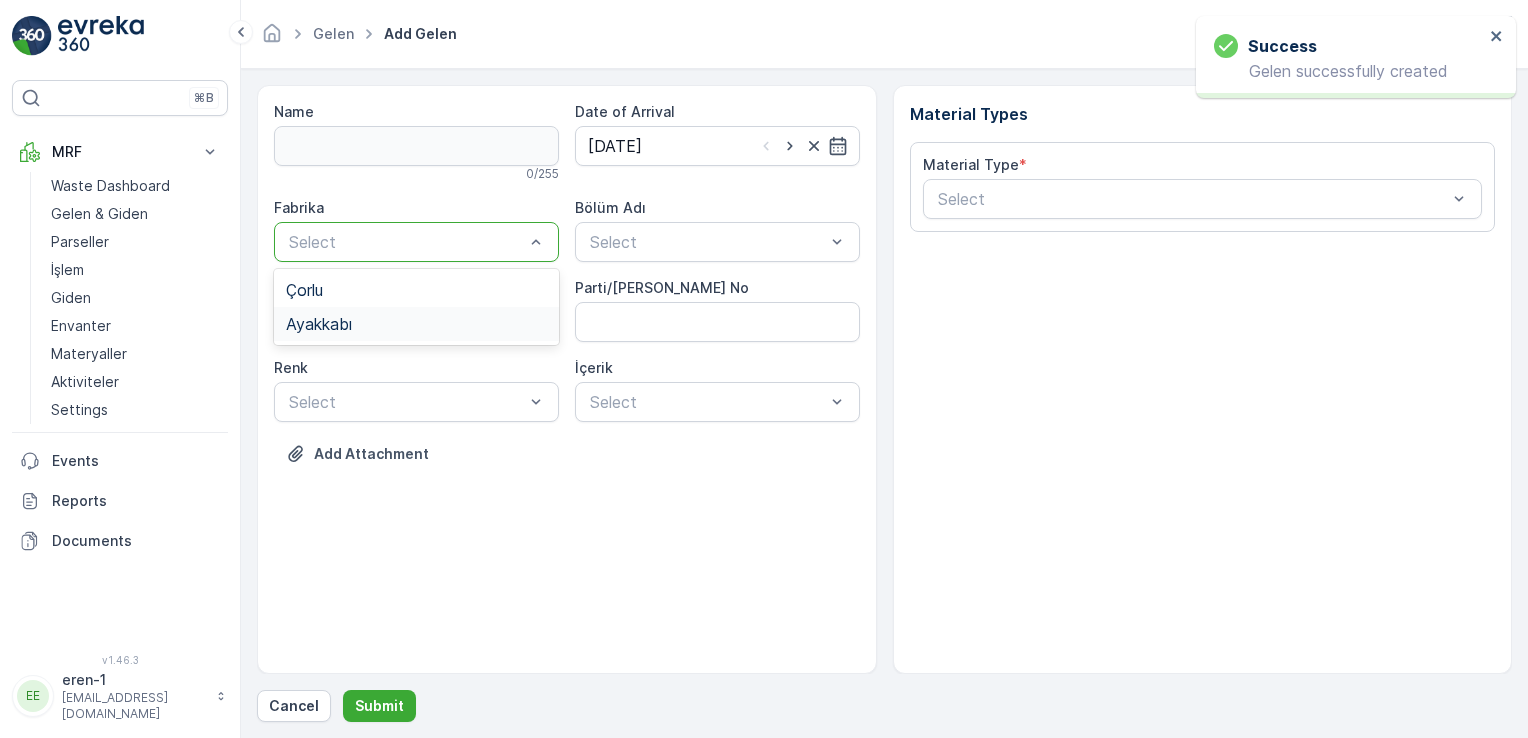 click on "Ayakkabı" at bounding box center [416, 324] 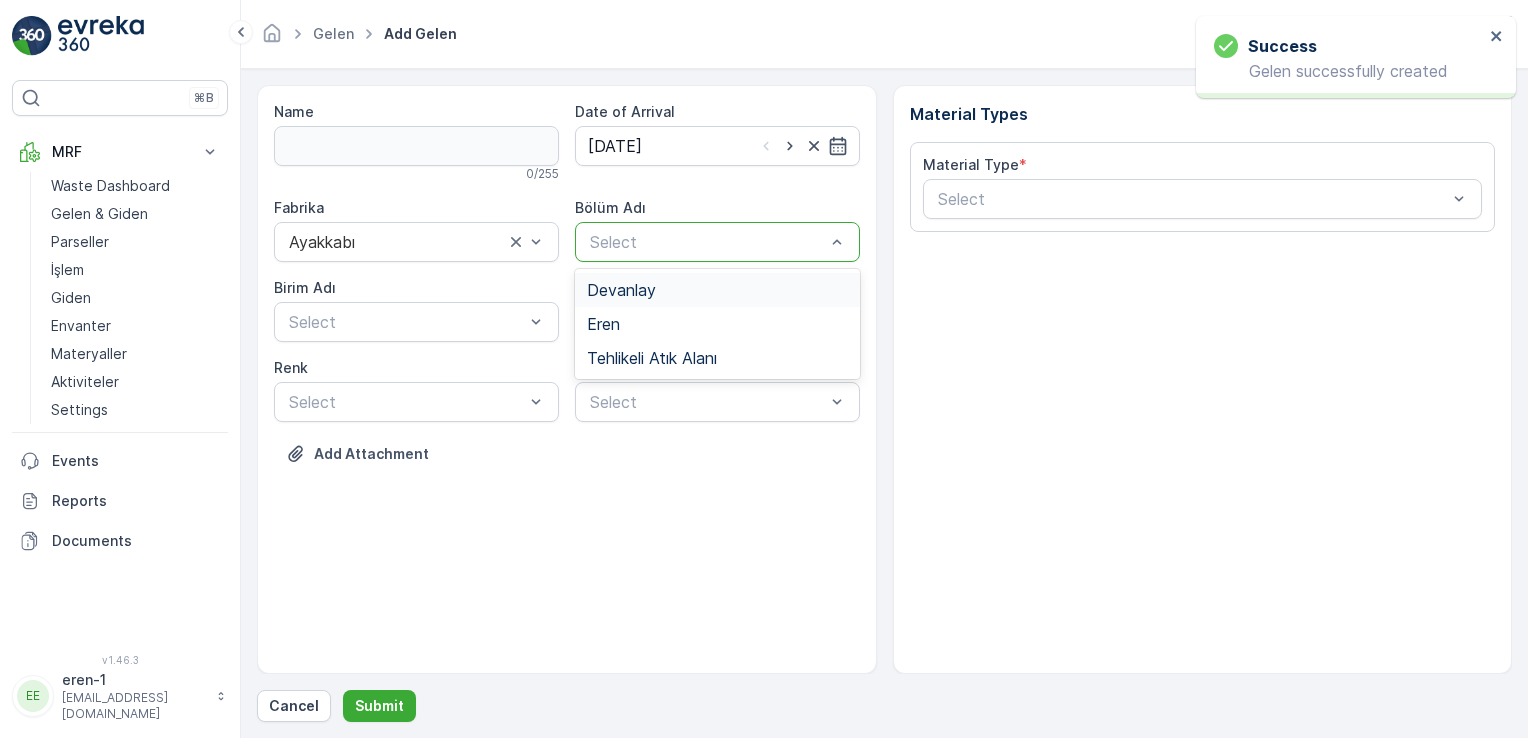 click at bounding box center [707, 242] 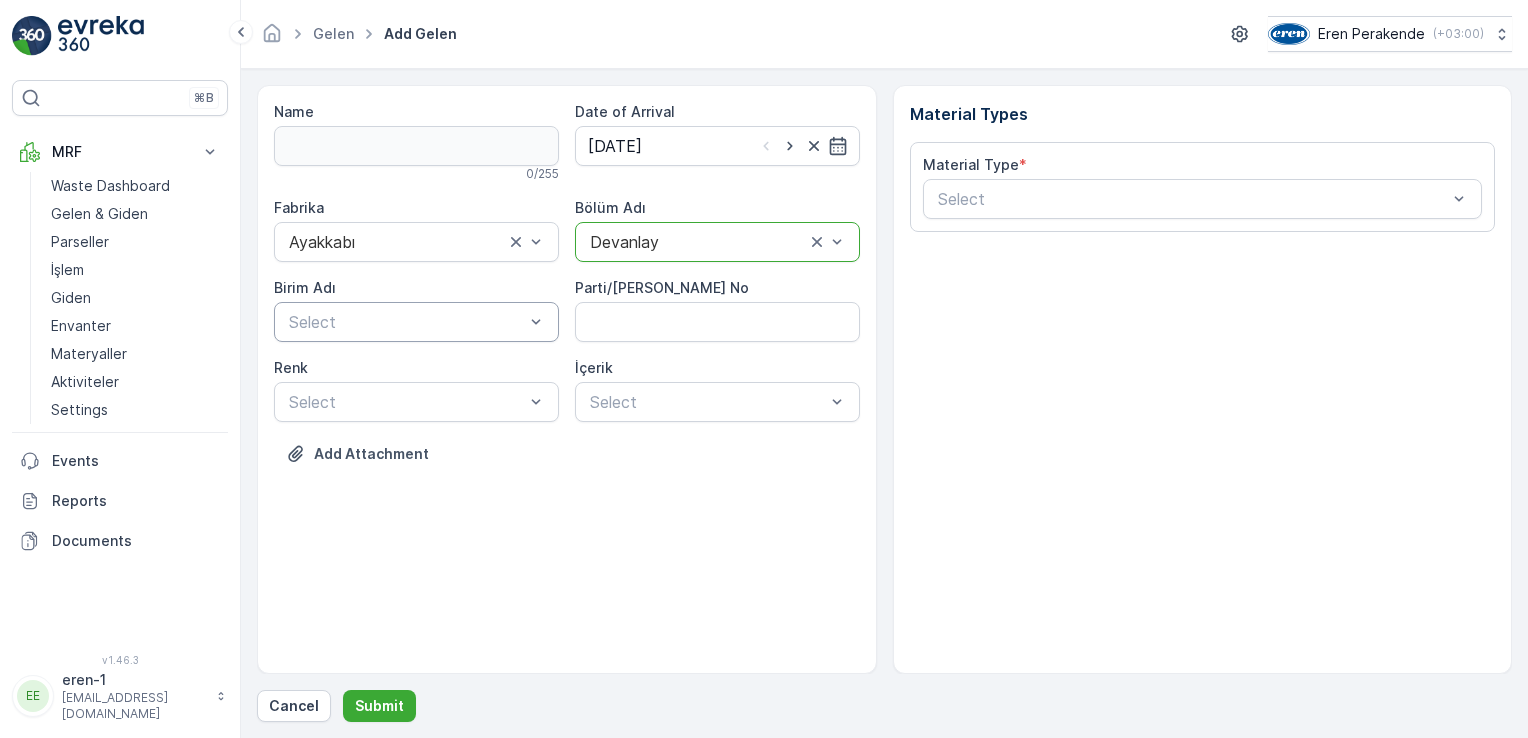 click at bounding box center (406, 322) 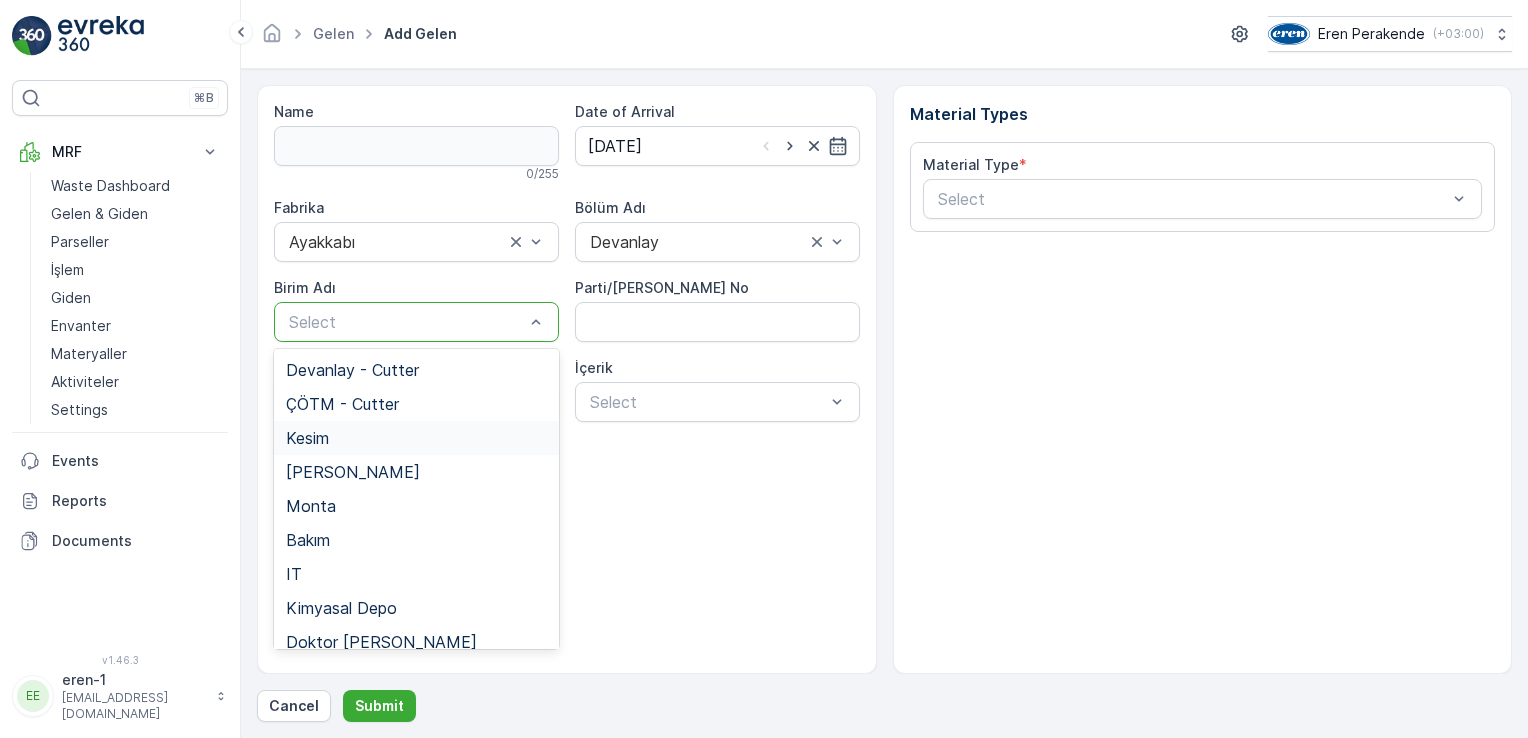 click on "Kesim" at bounding box center (307, 438) 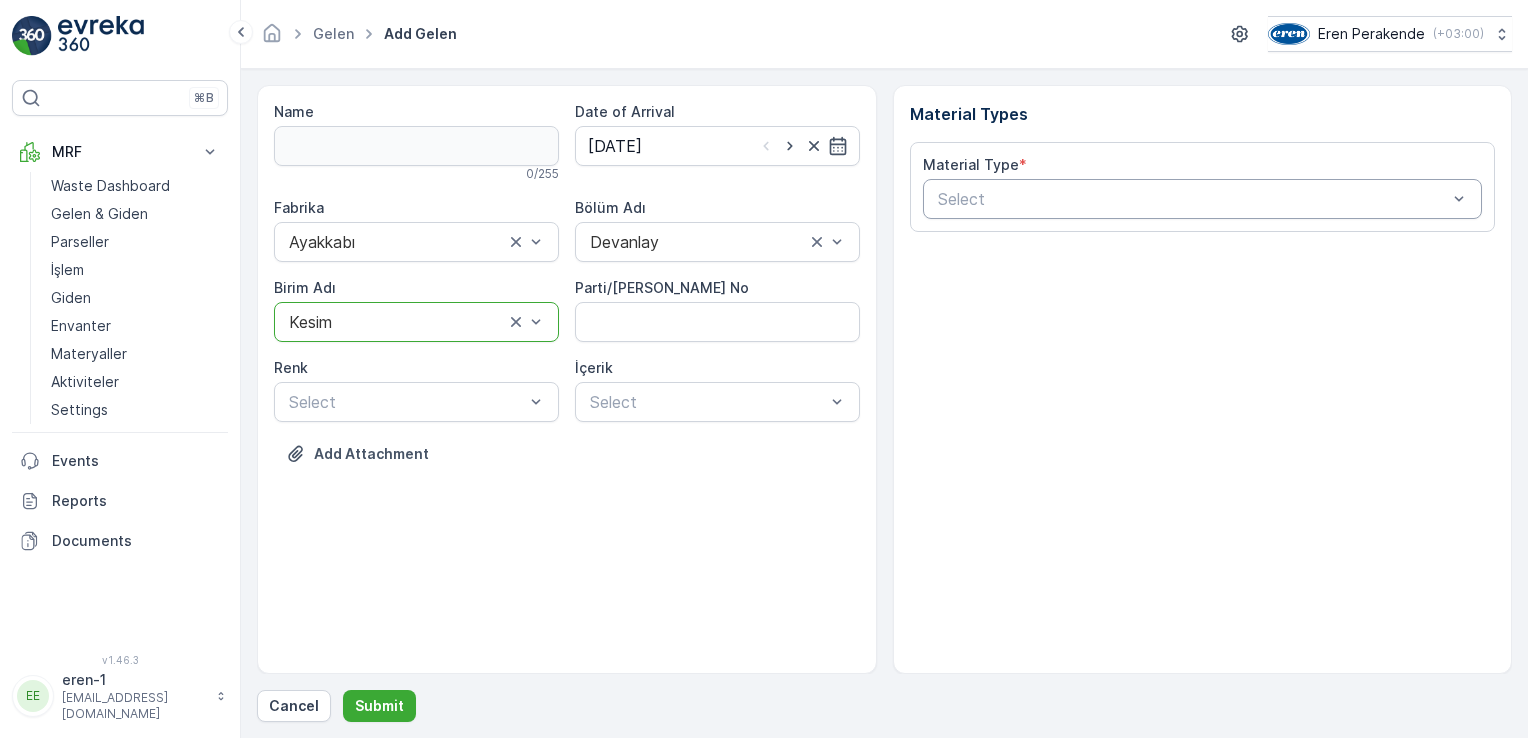 click at bounding box center (1193, 199) 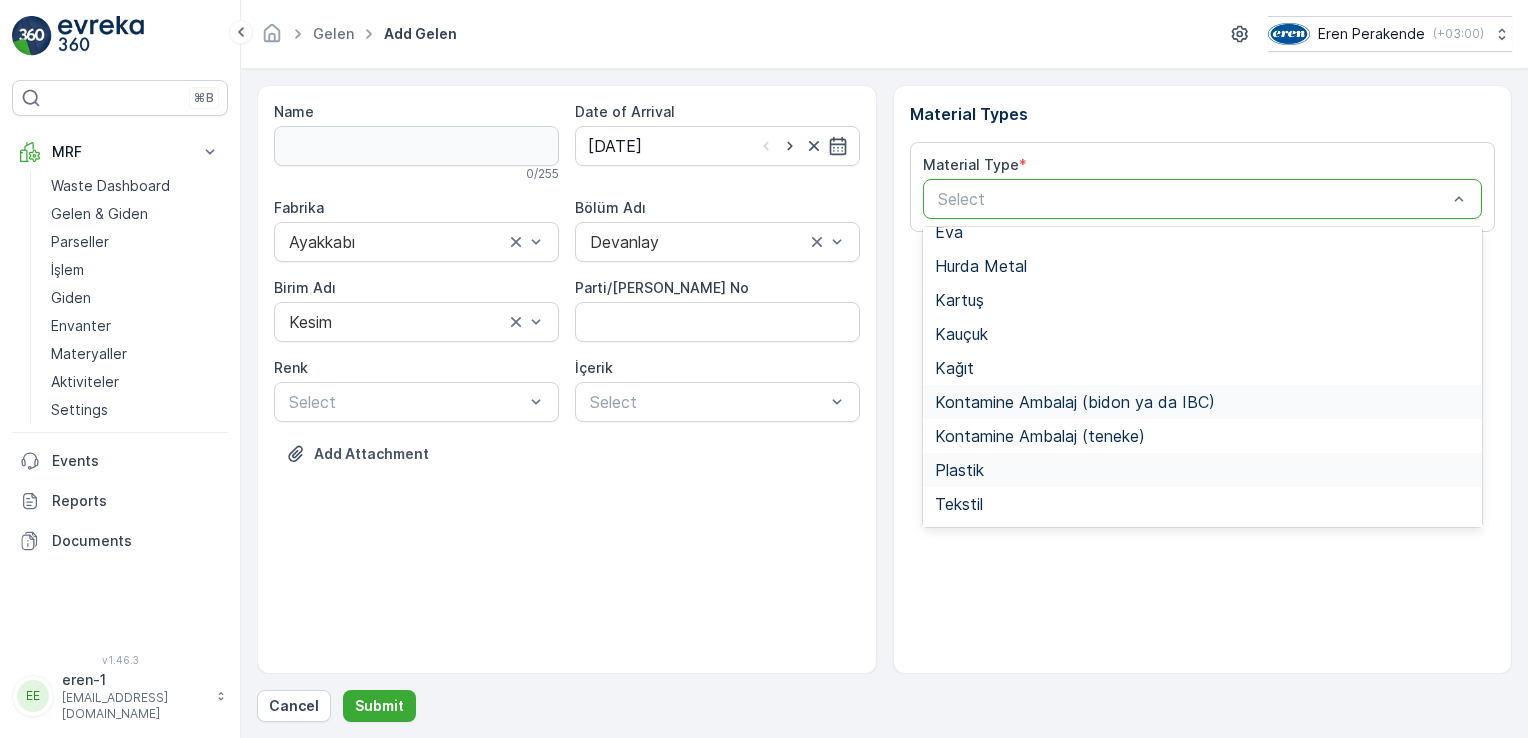 scroll, scrollTop: 166, scrollLeft: 0, axis: vertical 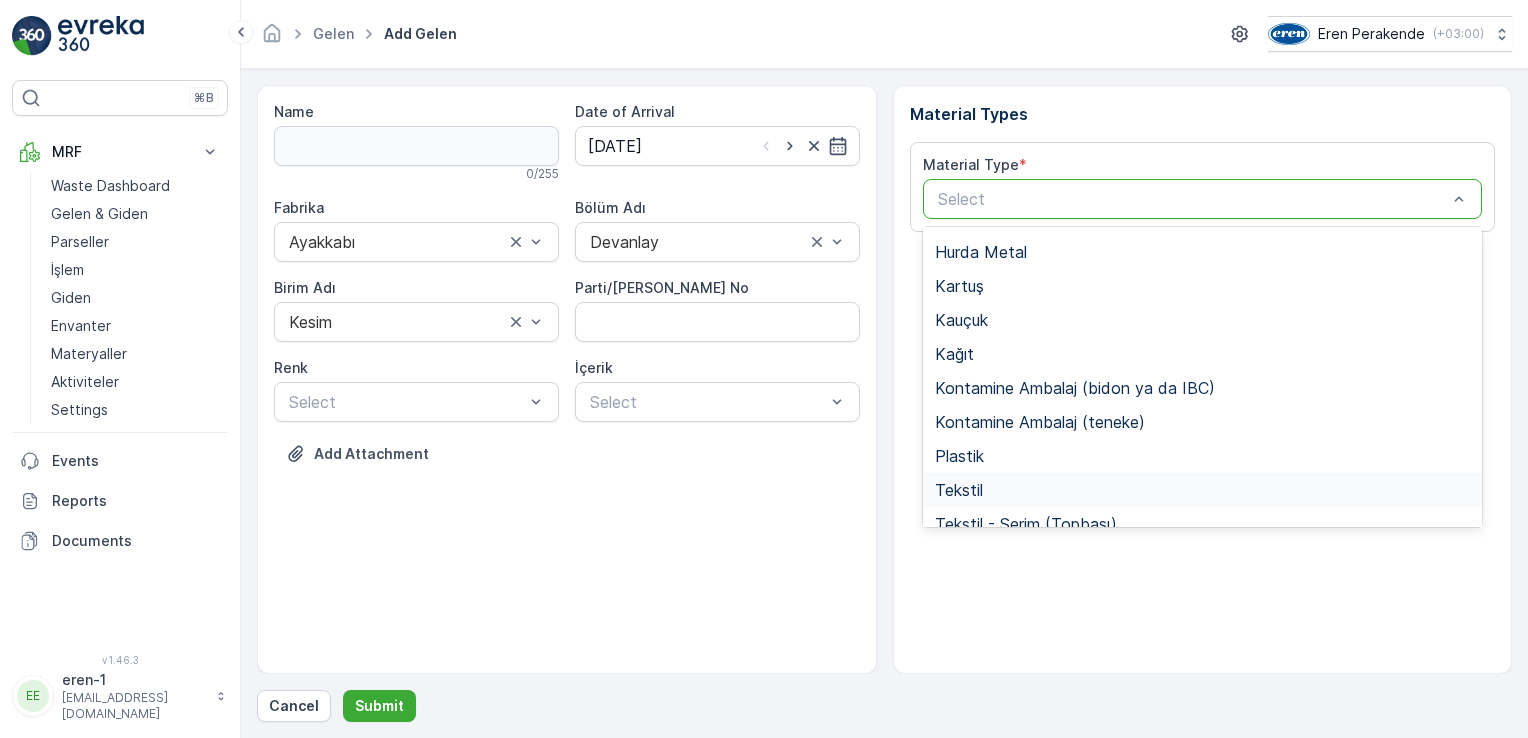 click on "Tekstil" at bounding box center (1203, 490) 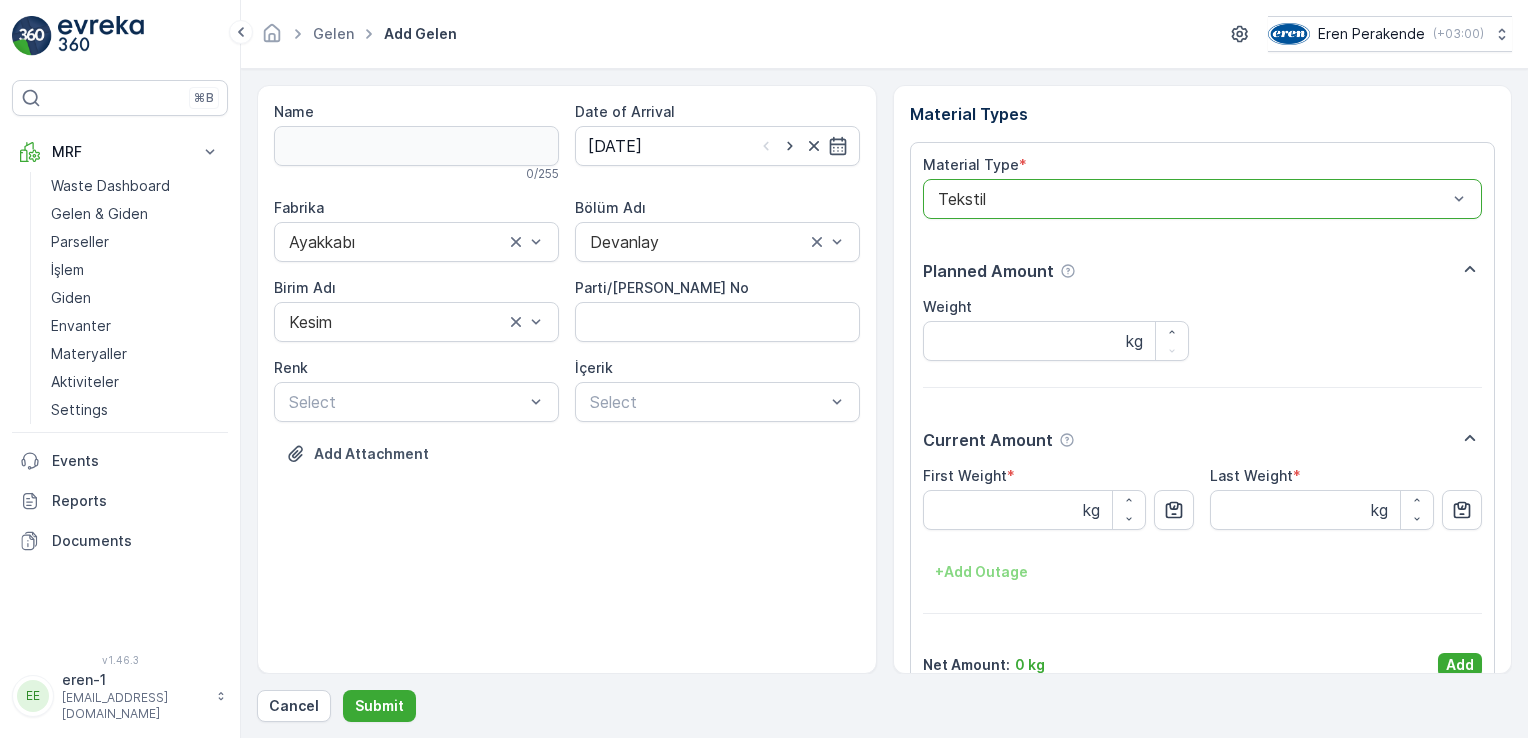 drag, startPoint x: 1444, startPoint y: 660, endPoint x: 1404, endPoint y: 661, distance: 40.012497 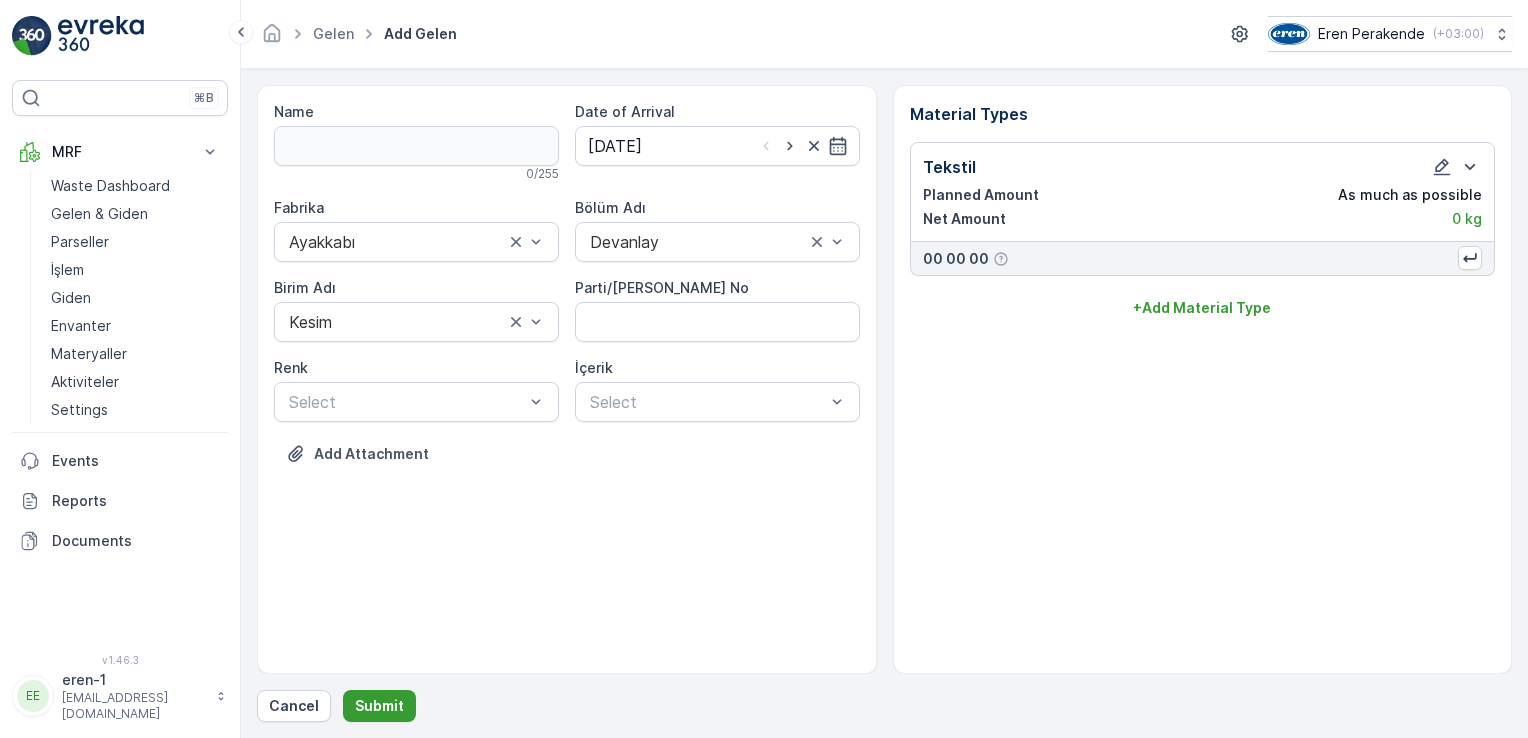click on "Submit" at bounding box center (379, 706) 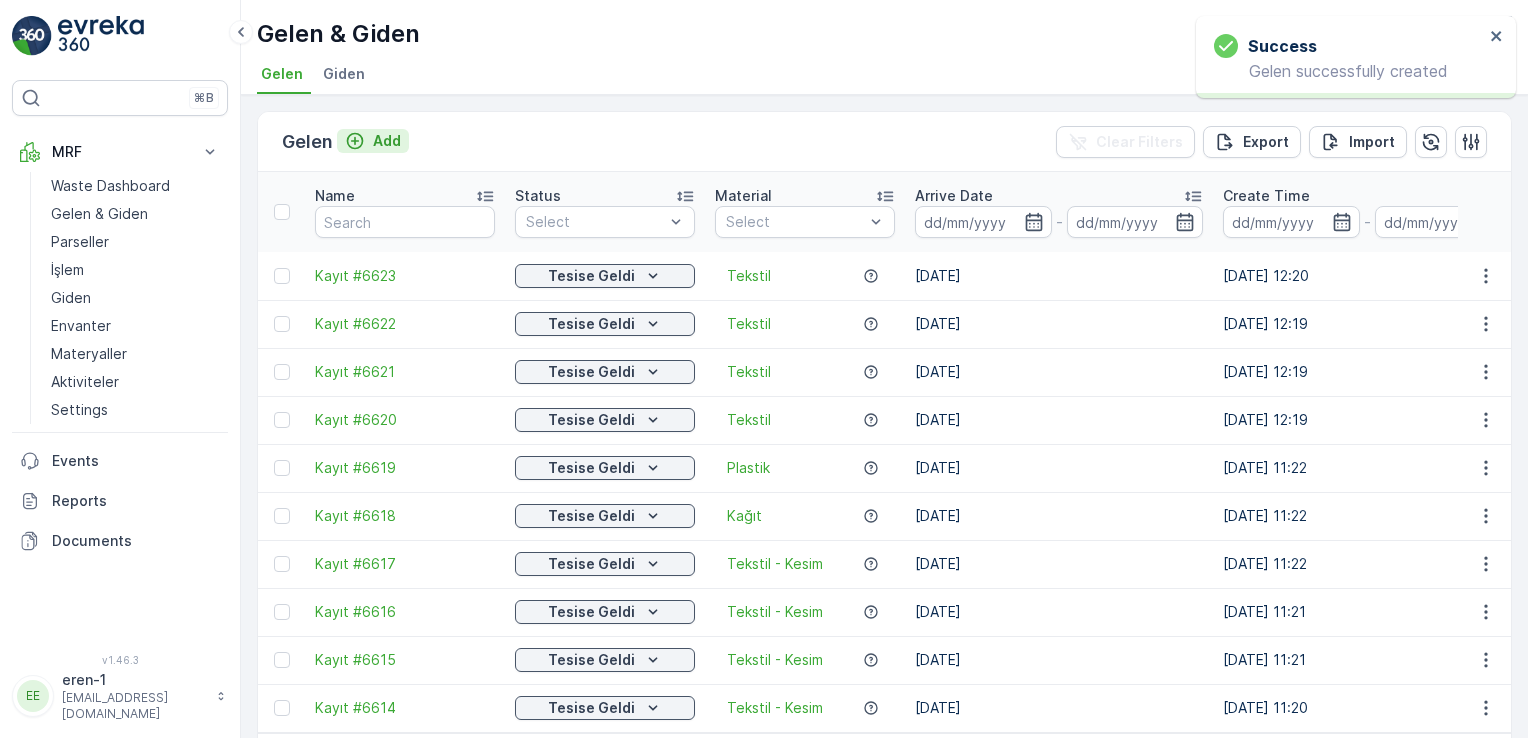 click on "Add" at bounding box center [373, 141] 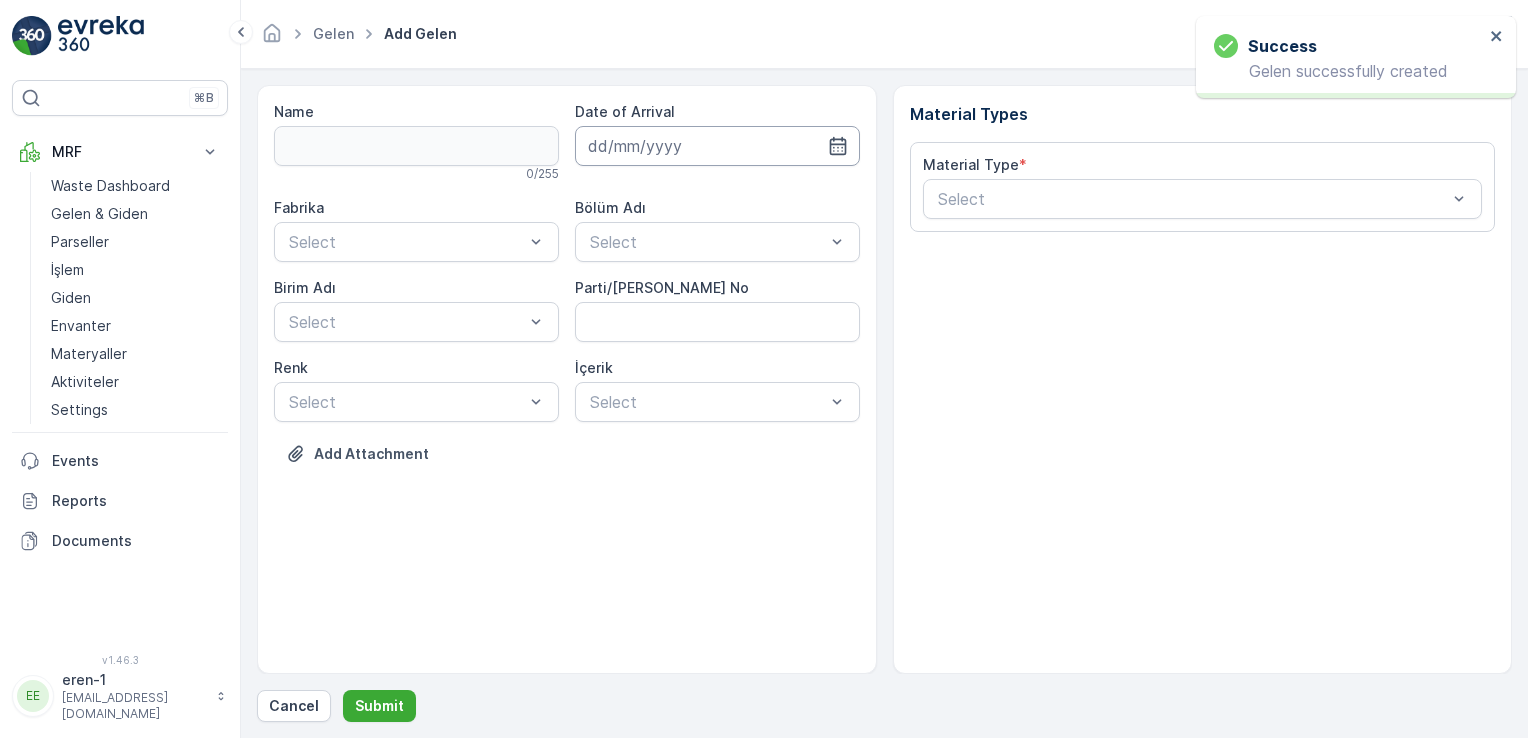 click at bounding box center (717, 146) 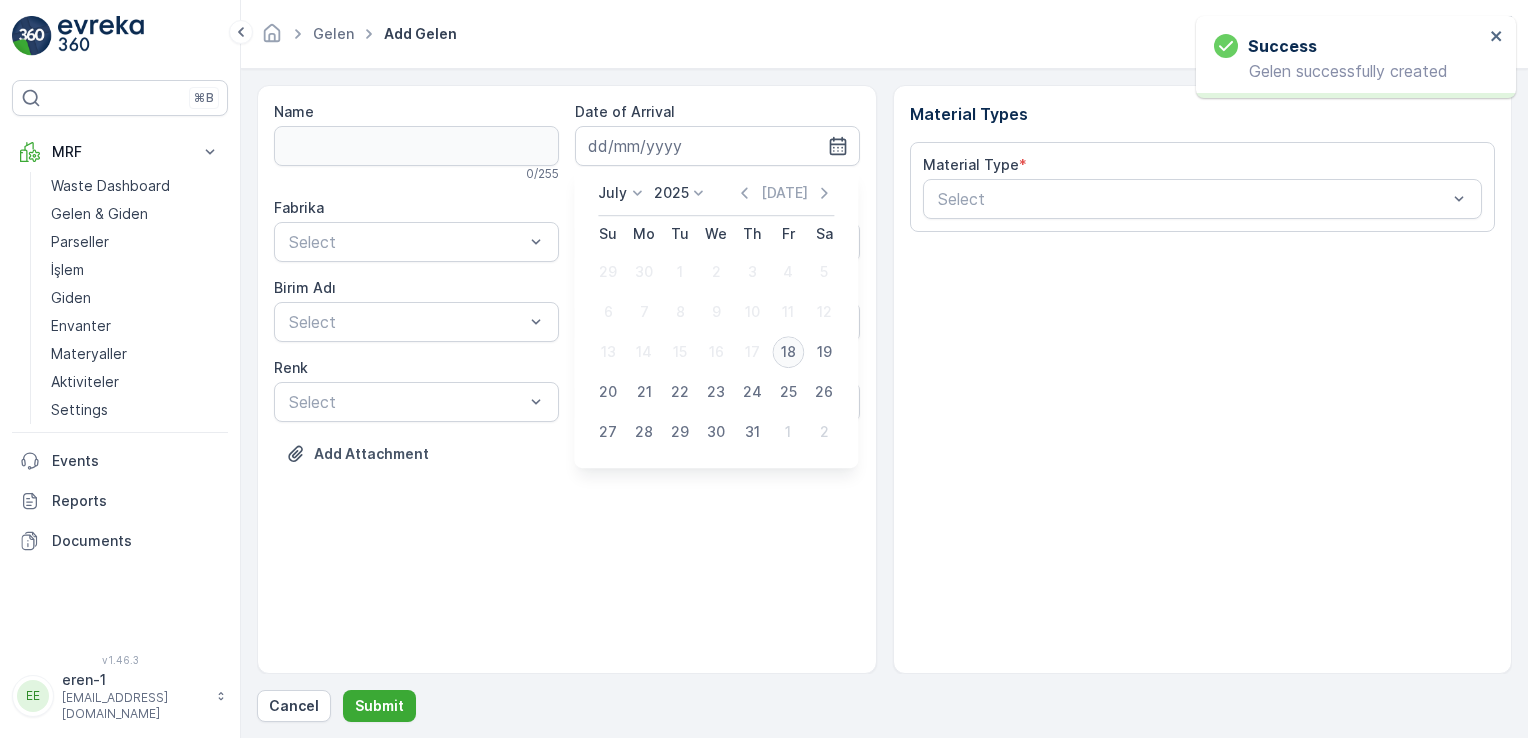 click on "18" at bounding box center [788, 352] 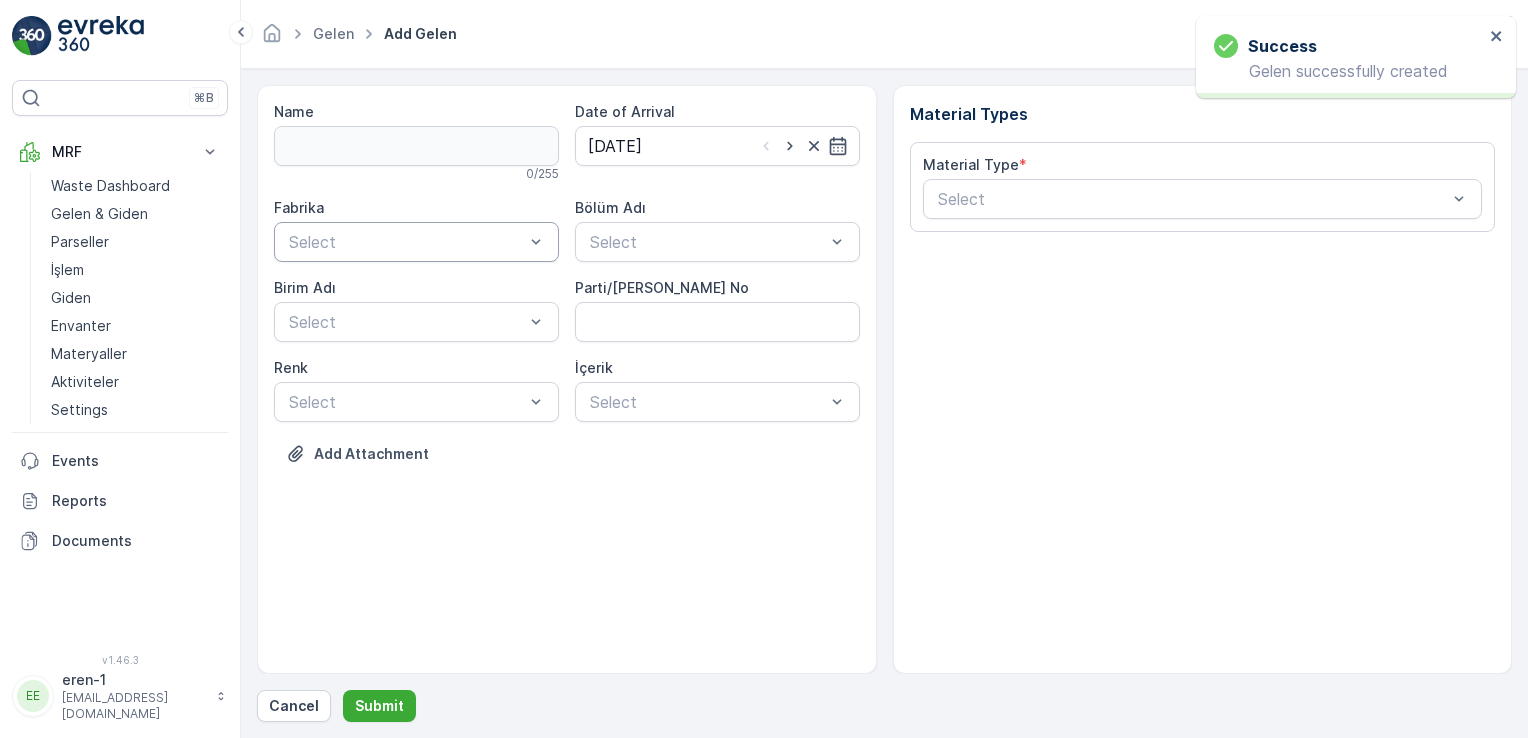 click at bounding box center (406, 242) 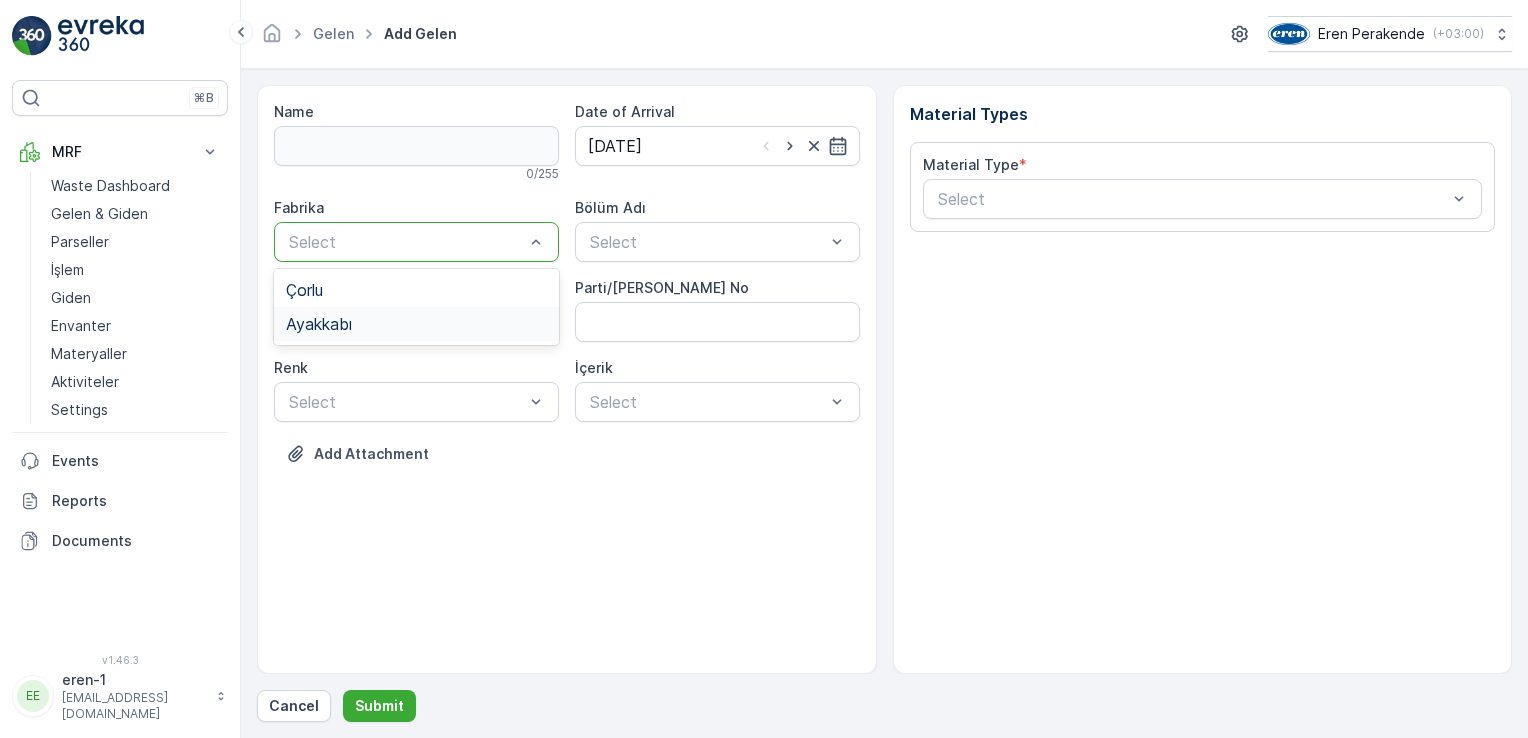 click on "Ayakkabı" at bounding box center [319, 324] 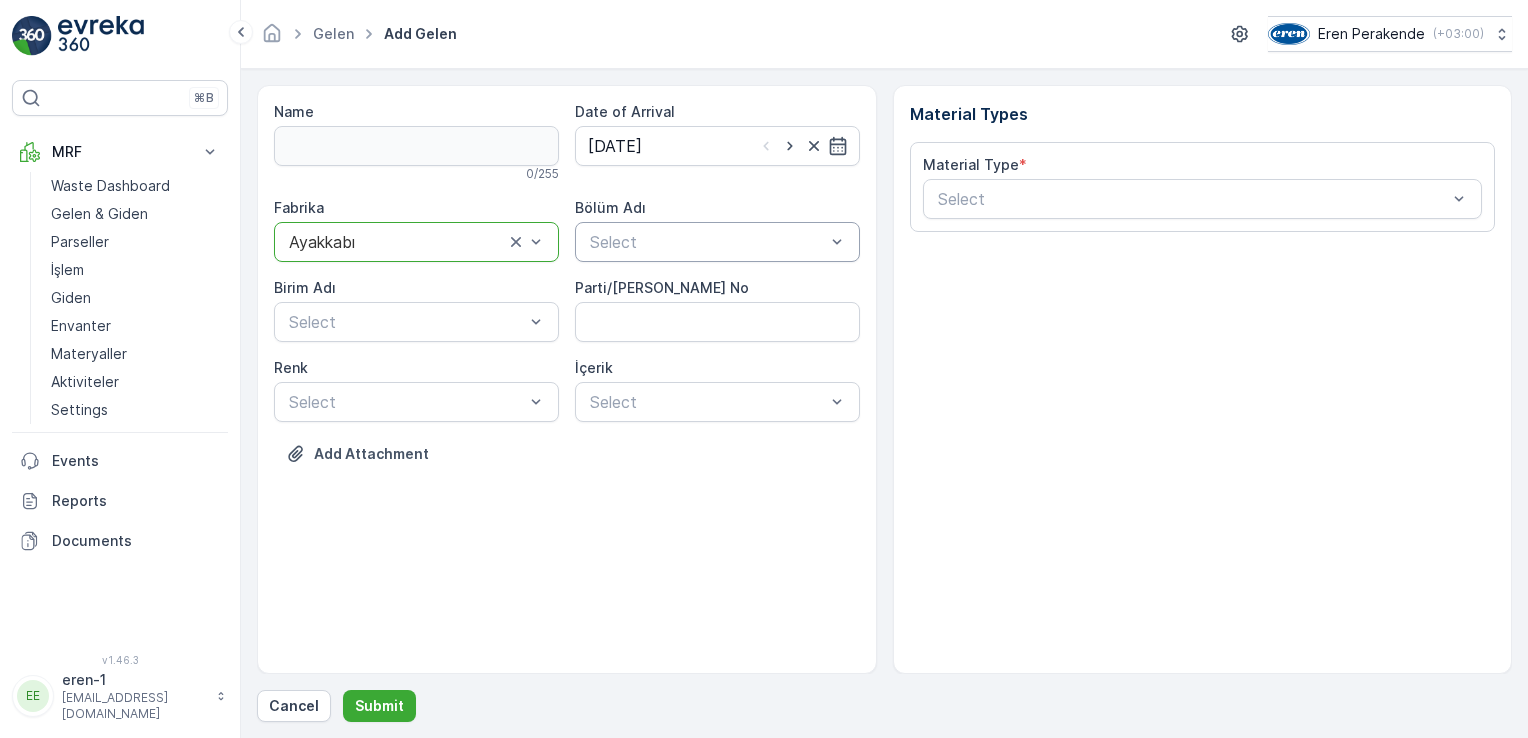 click at bounding box center [707, 242] 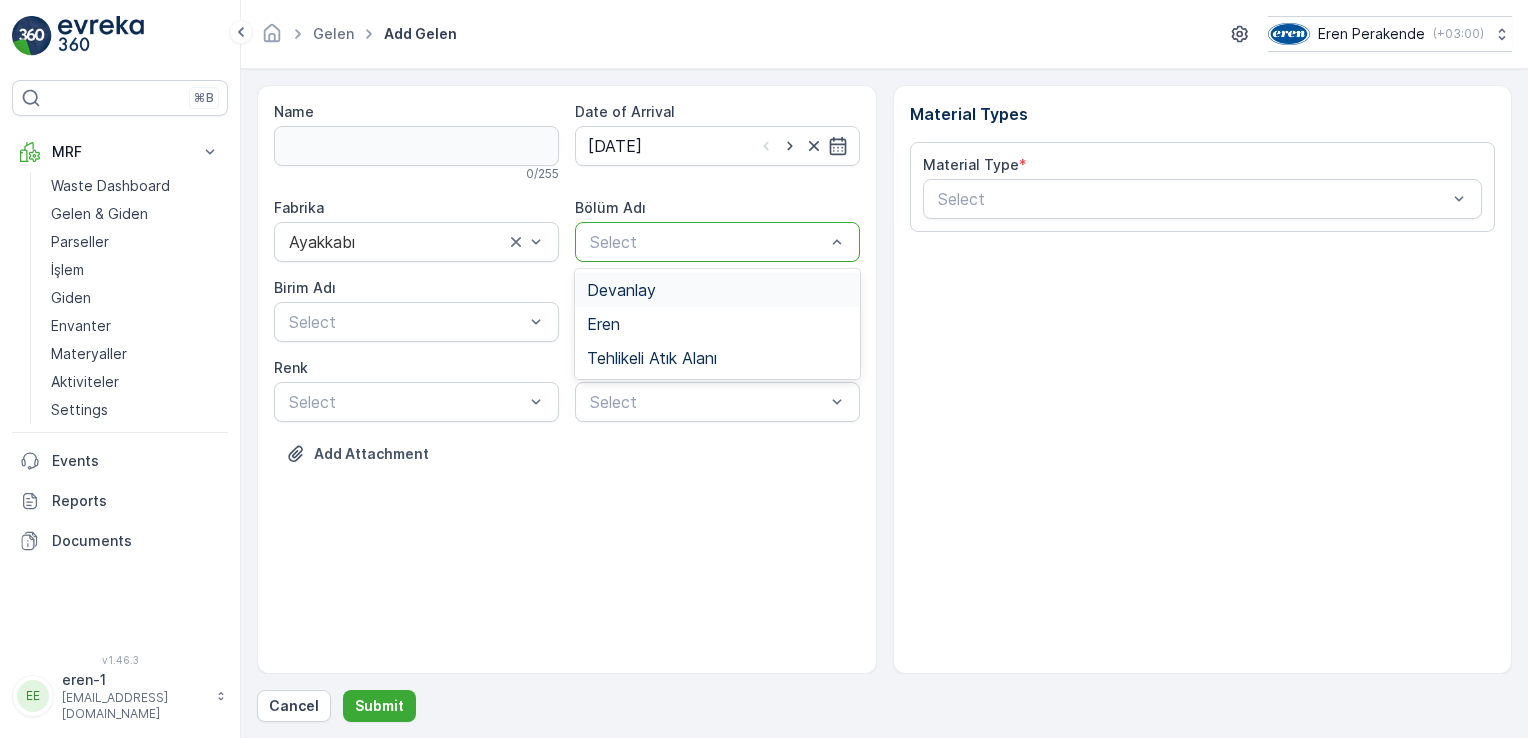 click on "Devanlay" at bounding box center [717, 290] 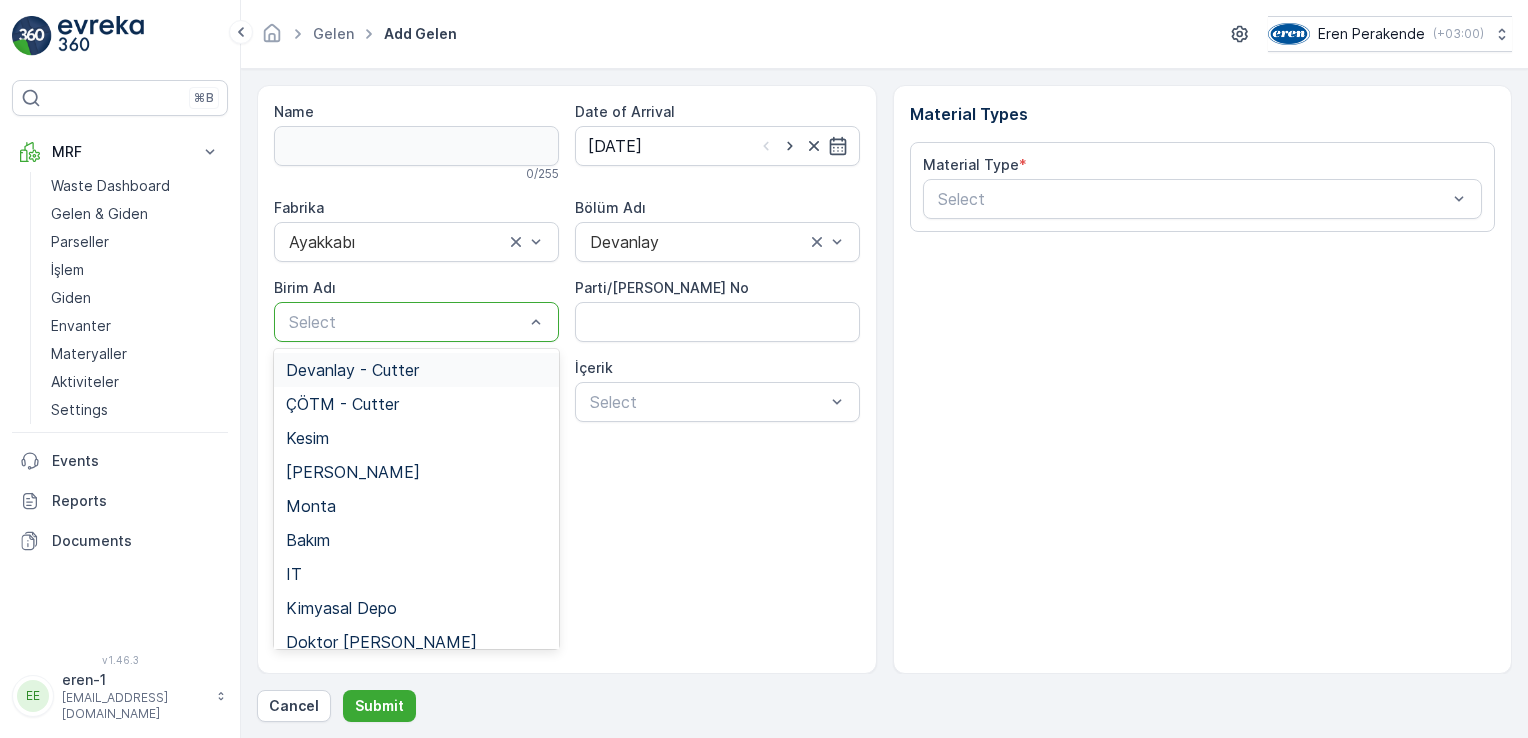 drag, startPoint x: 410, startPoint y: 324, endPoint x: 405, endPoint y: 338, distance: 14.866069 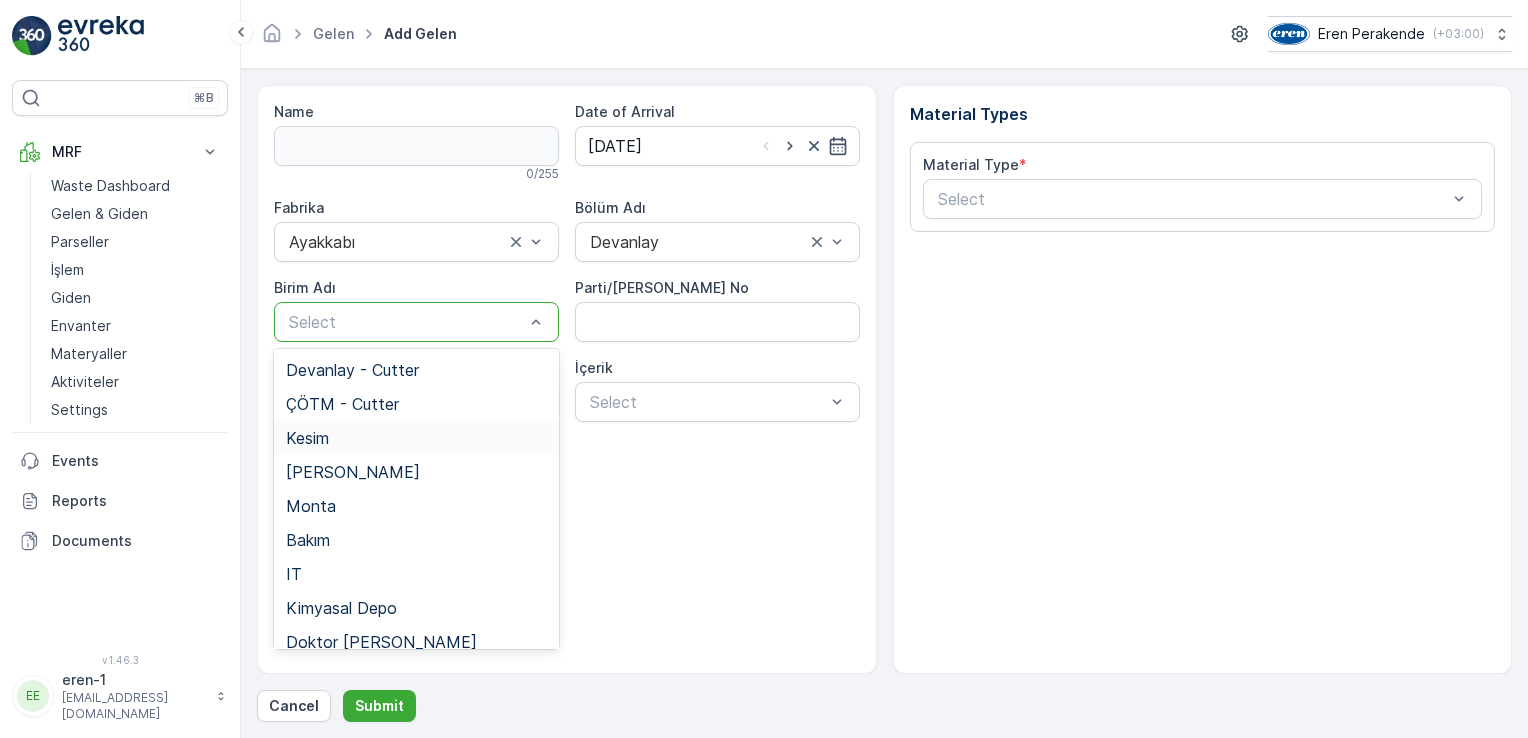 click on "Kesim" at bounding box center [307, 438] 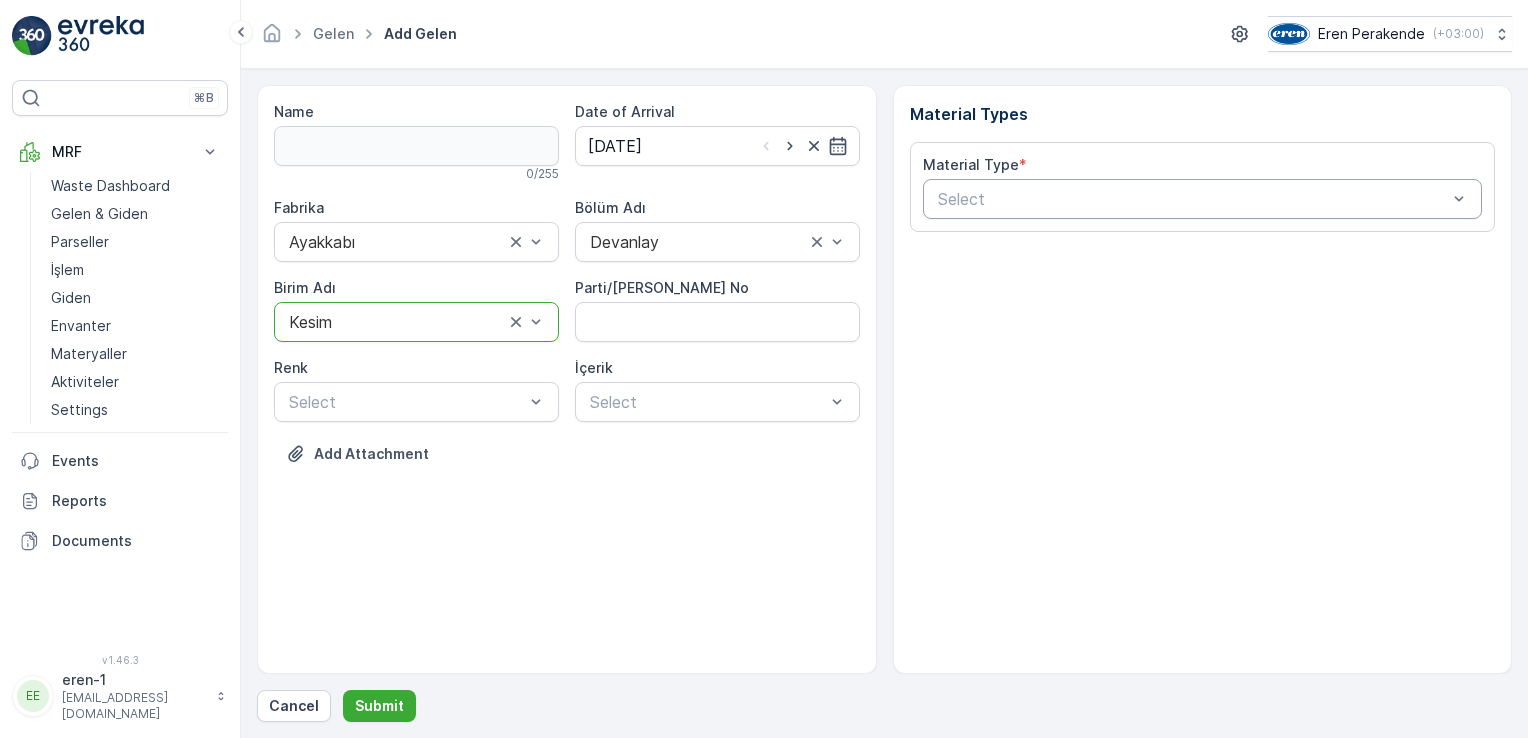 click at bounding box center [1193, 199] 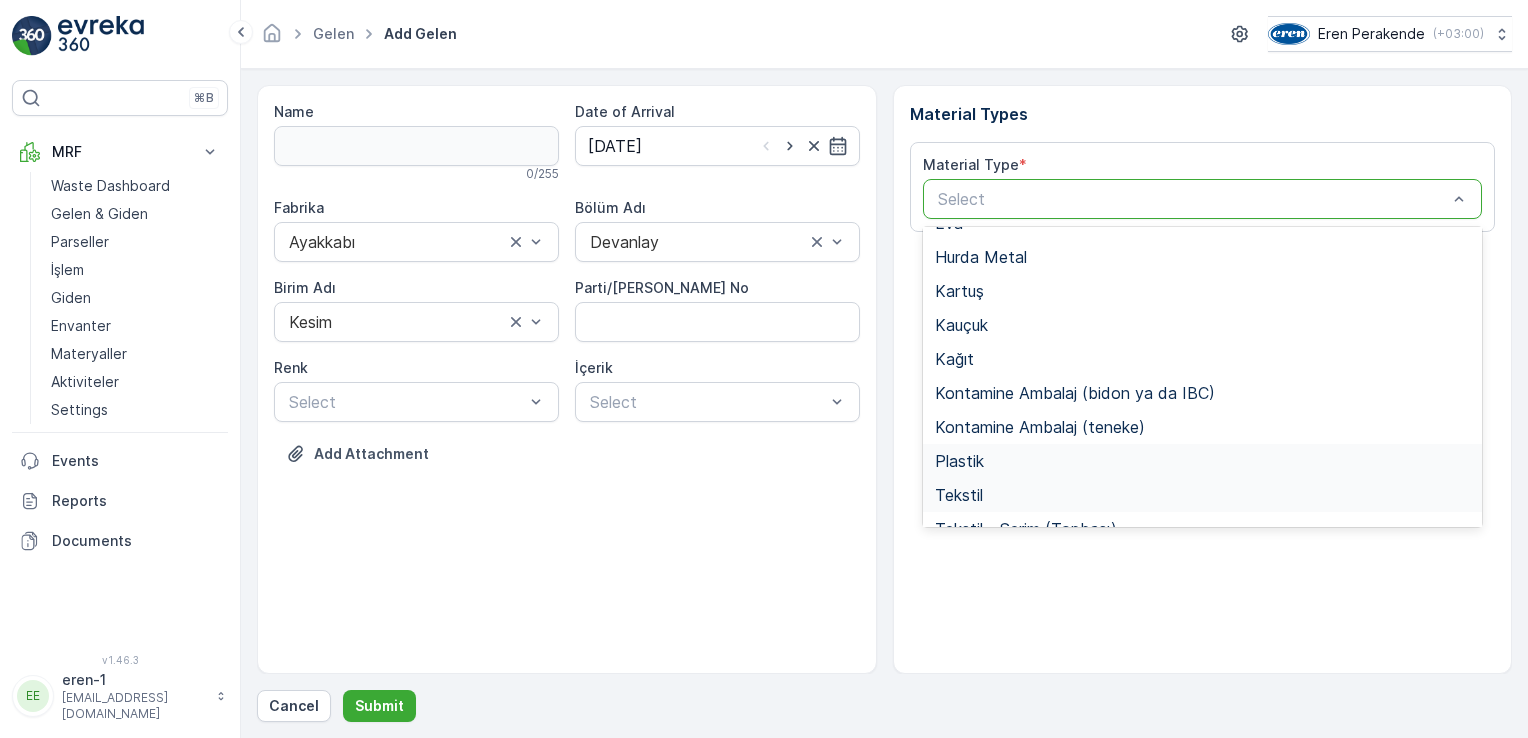 scroll, scrollTop: 166, scrollLeft: 0, axis: vertical 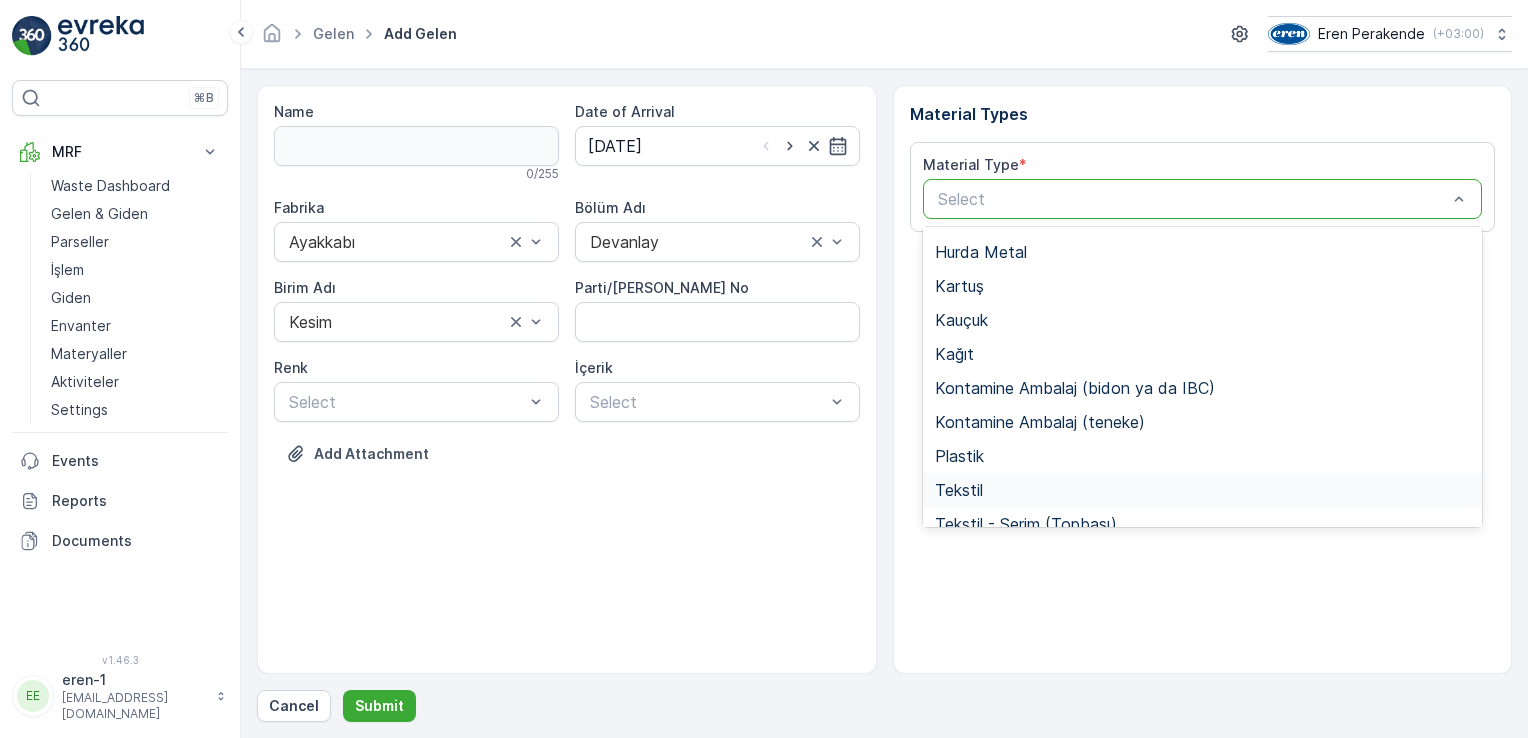 click on "Tekstil" at bounding box center [959, 490] 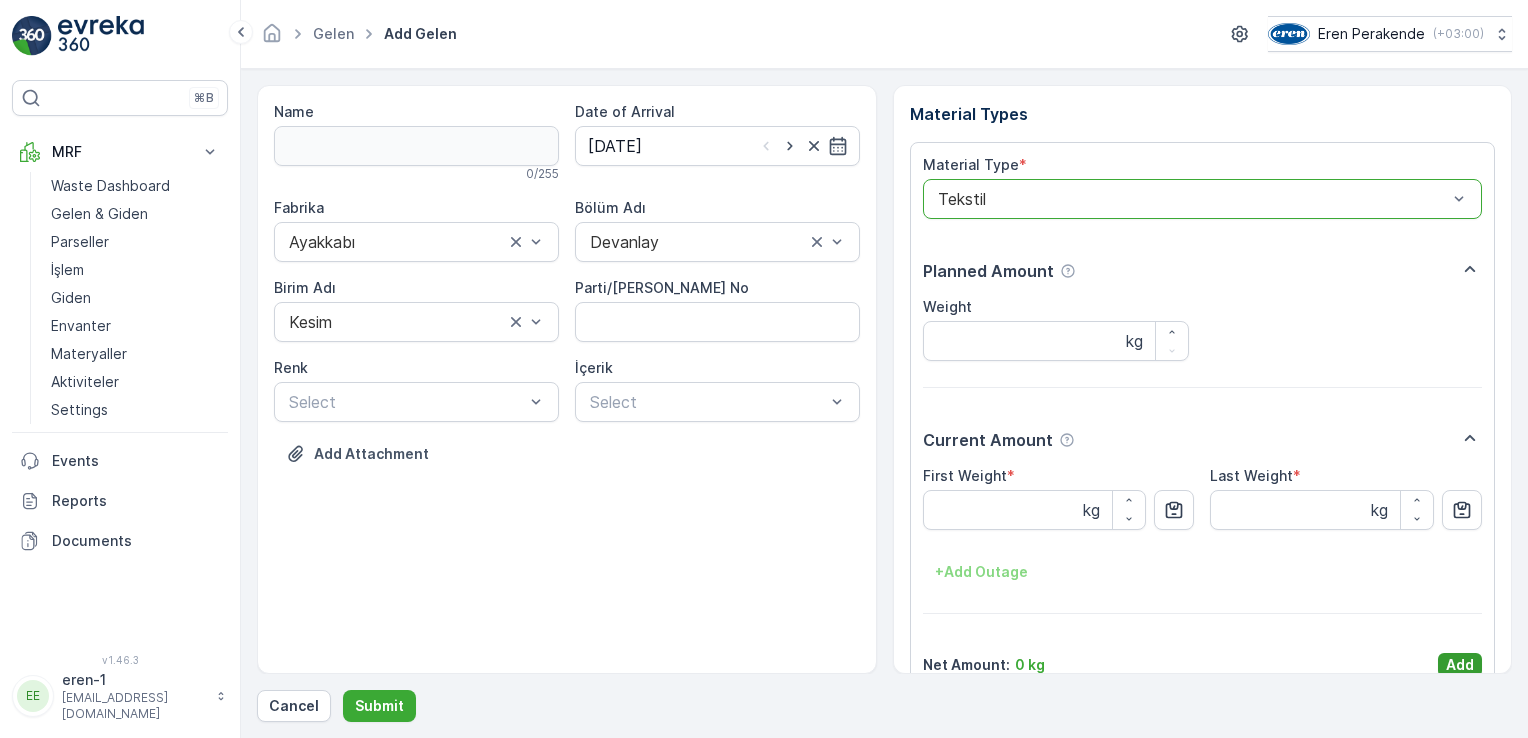 click on "Add" at bounding box center [1460, 665] 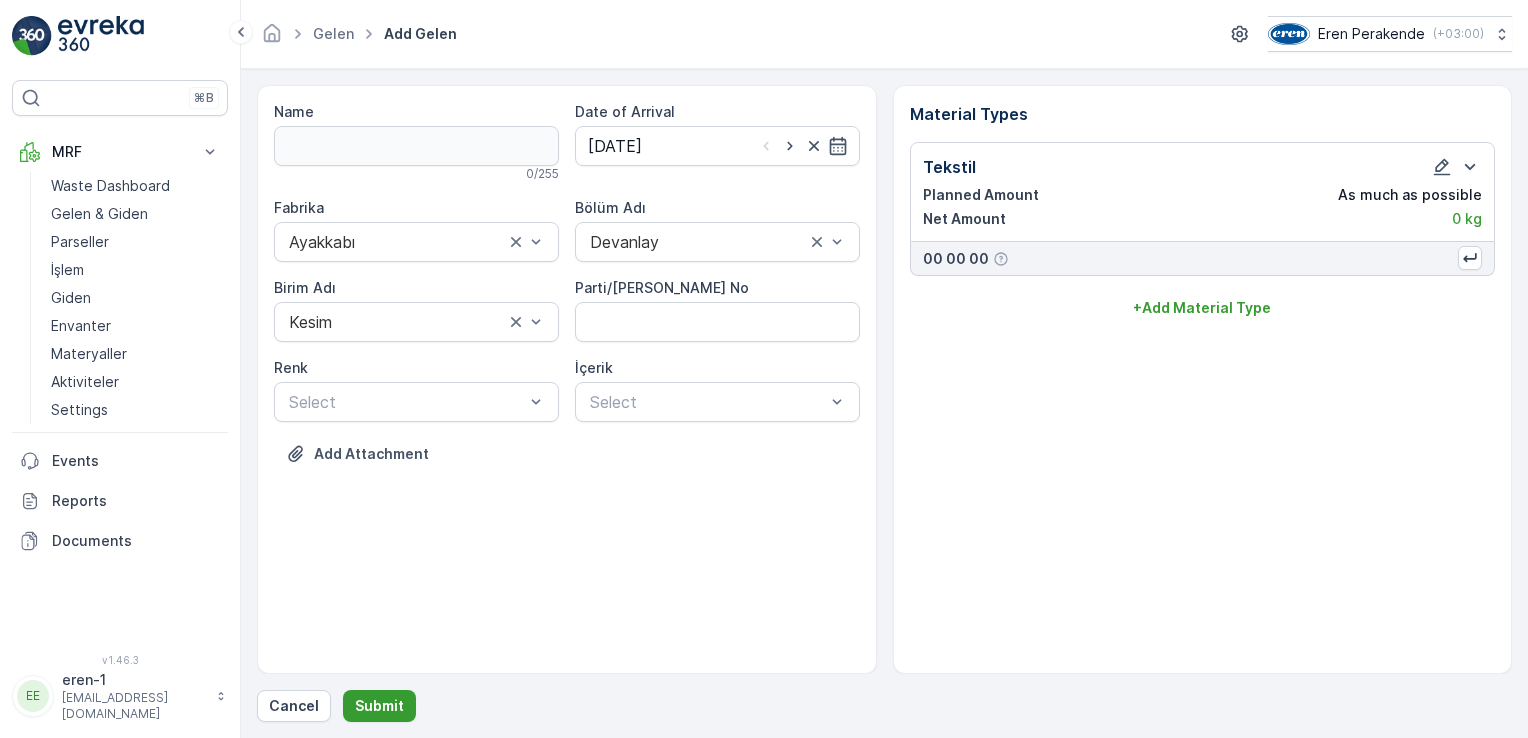 click on "Submit" at bounding box center [379, 706] 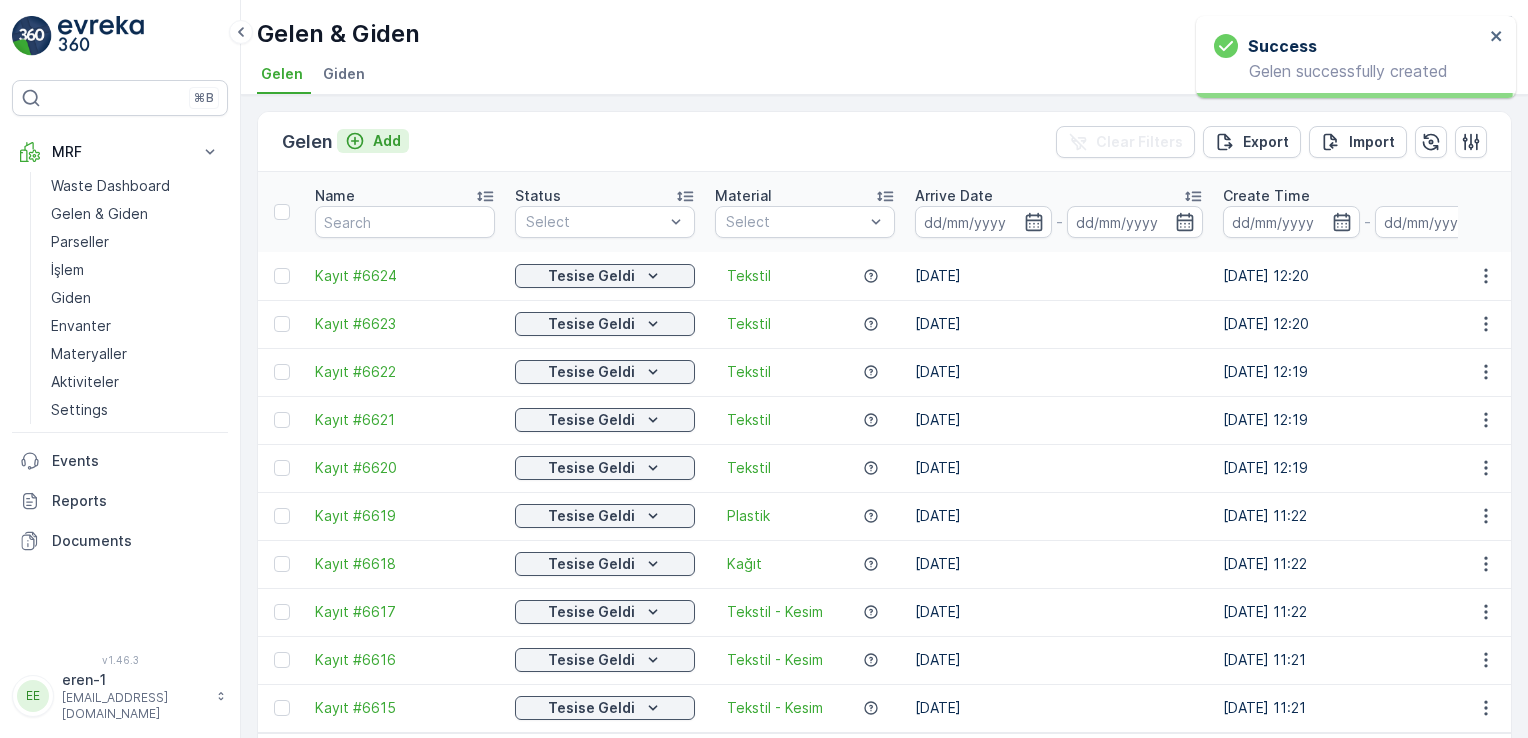 click 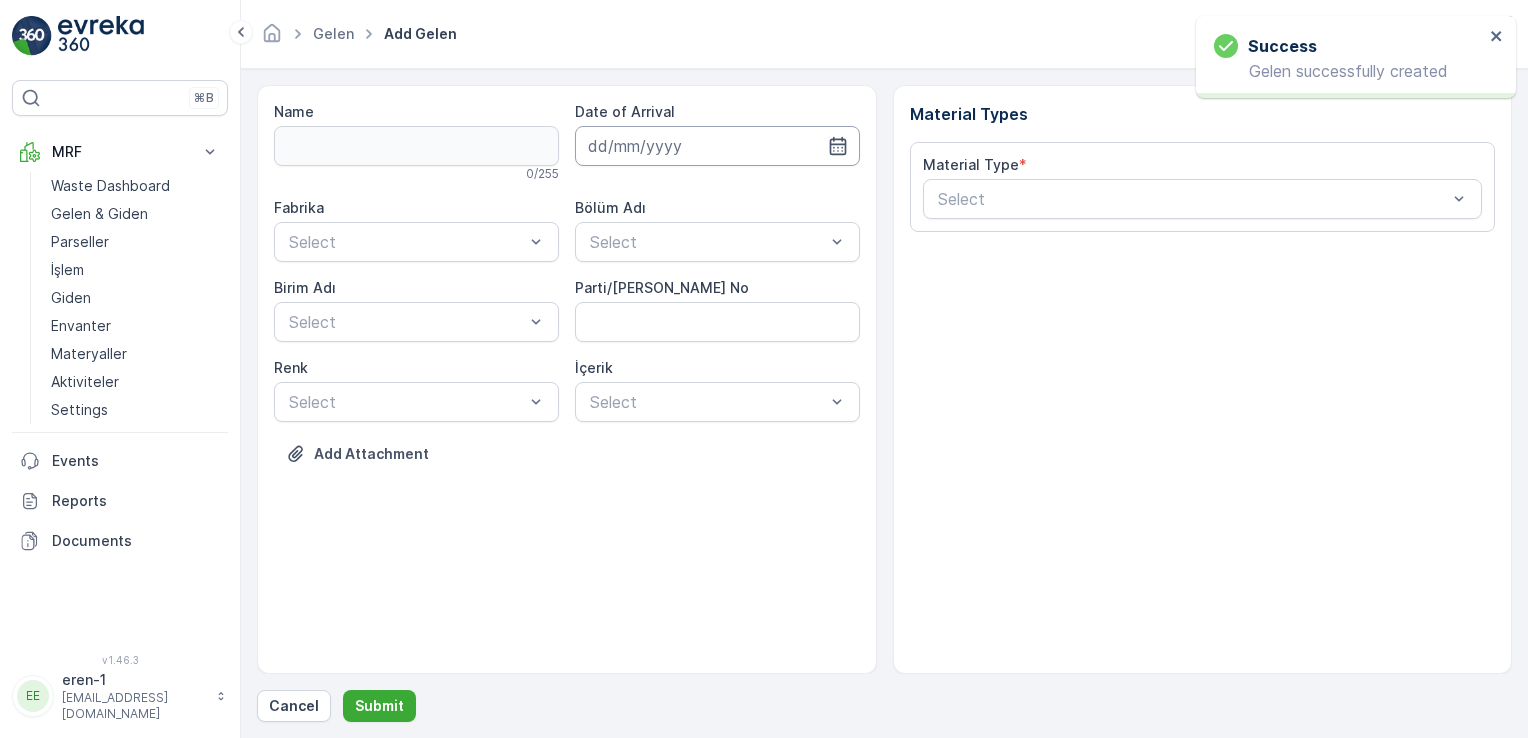 click at bounding box center (717, 146) 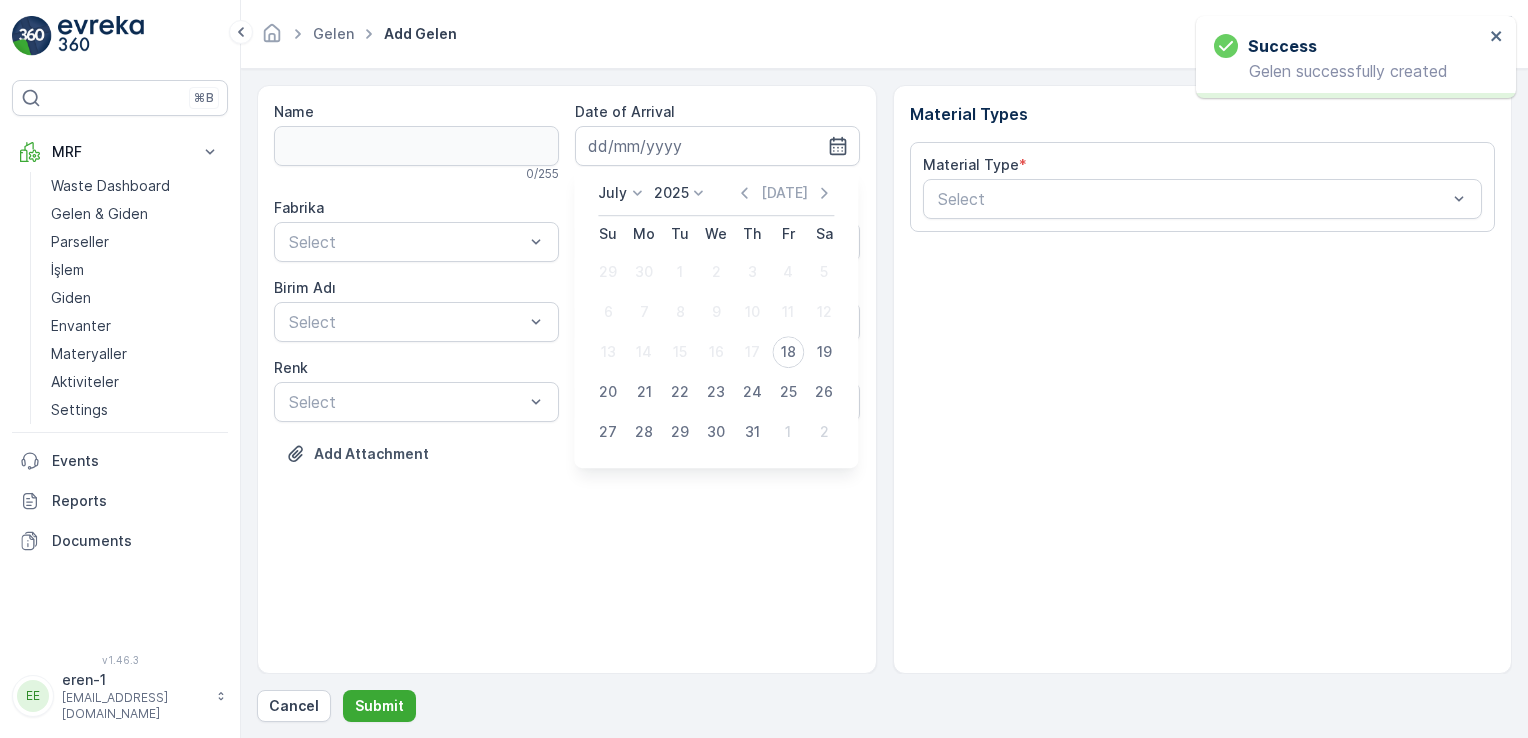 click on "18" at bounding box center [788, 352] 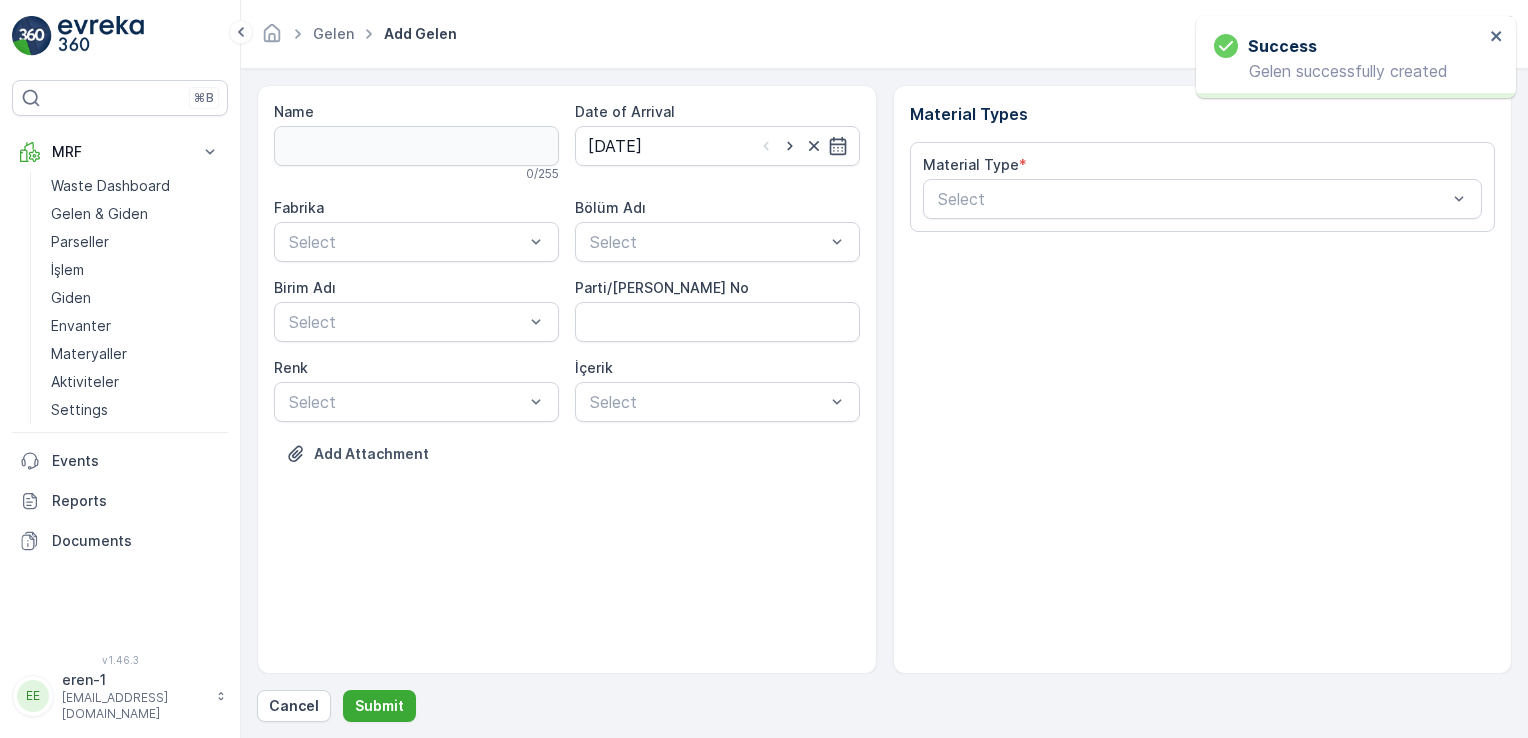 type on "[DATE]" 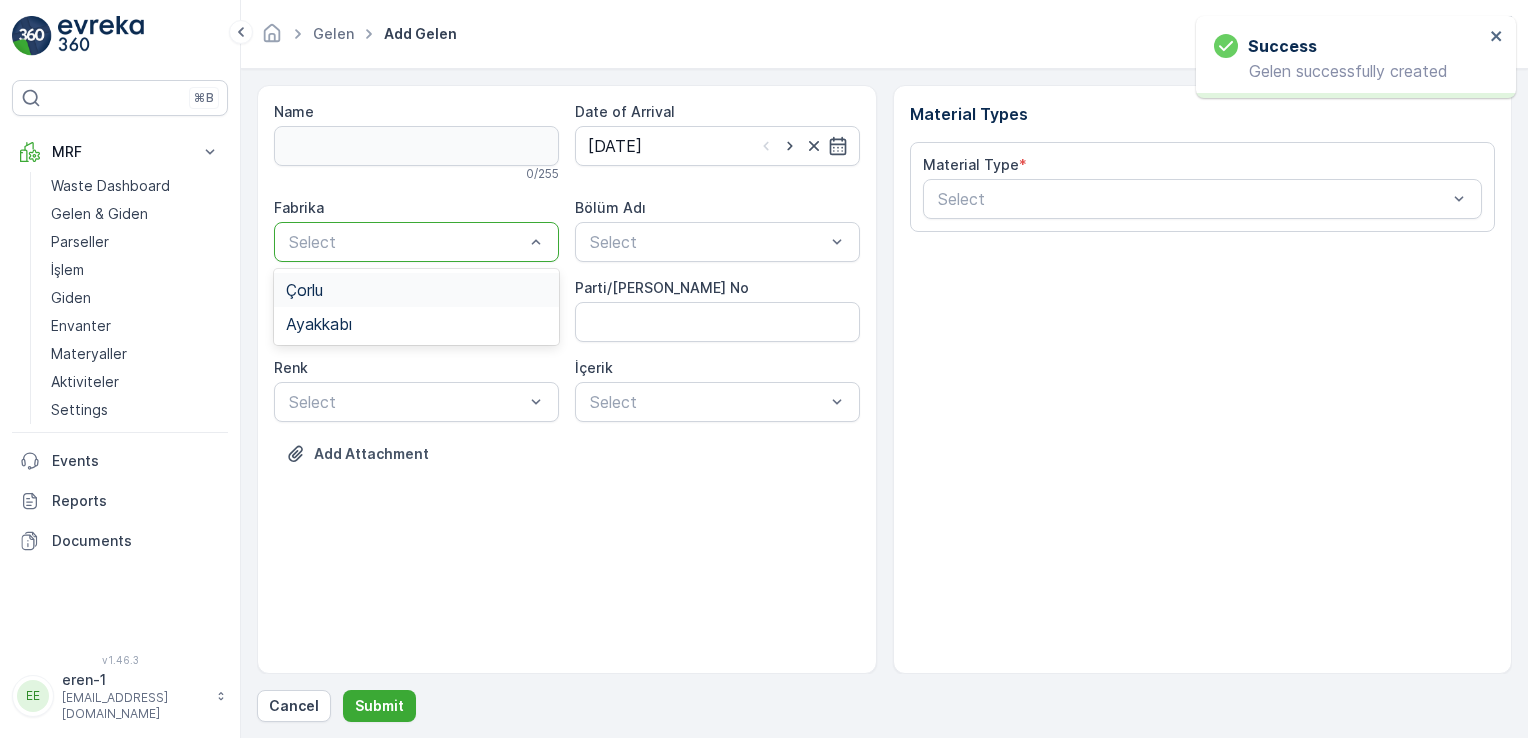 click at bounding box center [406, 242] 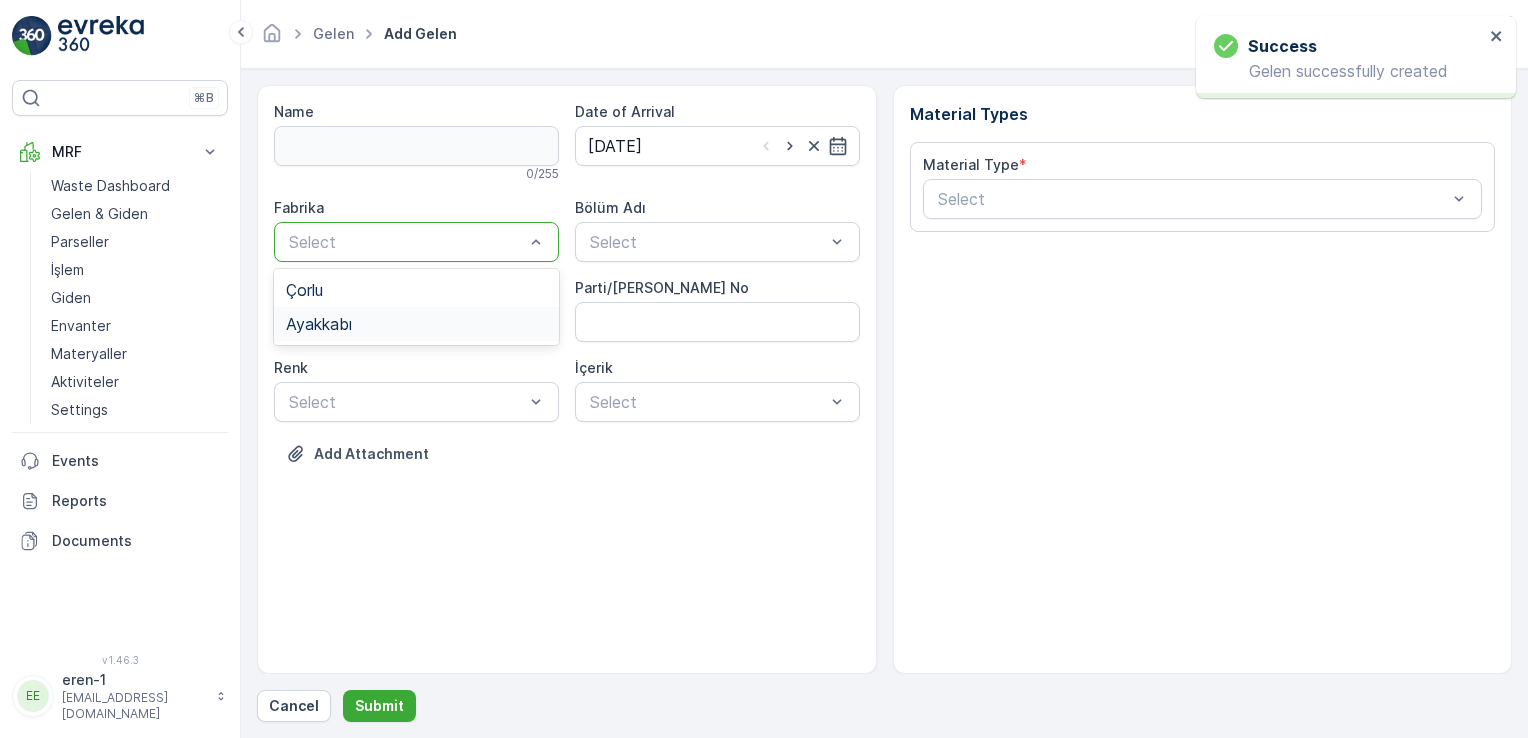 click on "Ayakkabı" at bounding box center [416, 324] 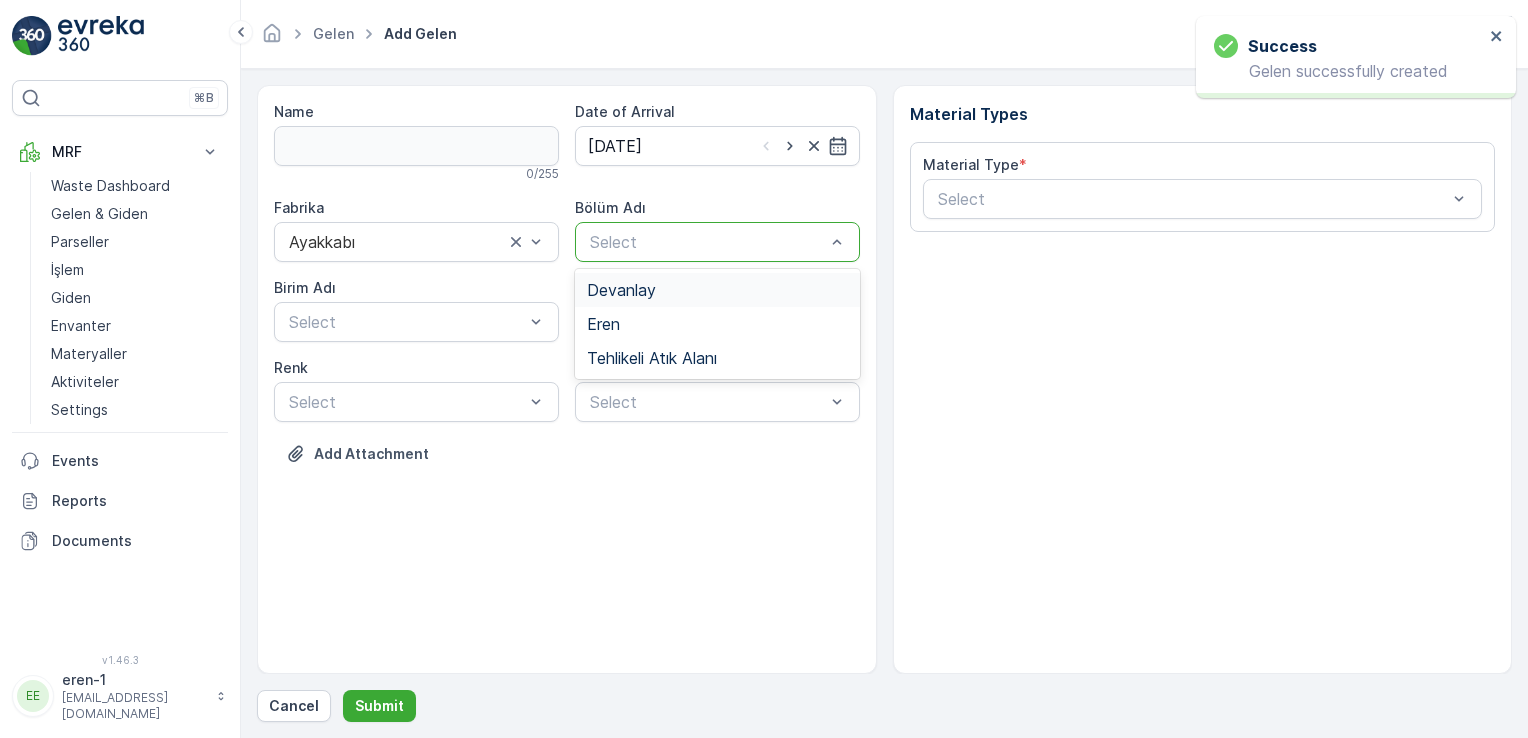 click on "Select" at bounding box center (717, 242) 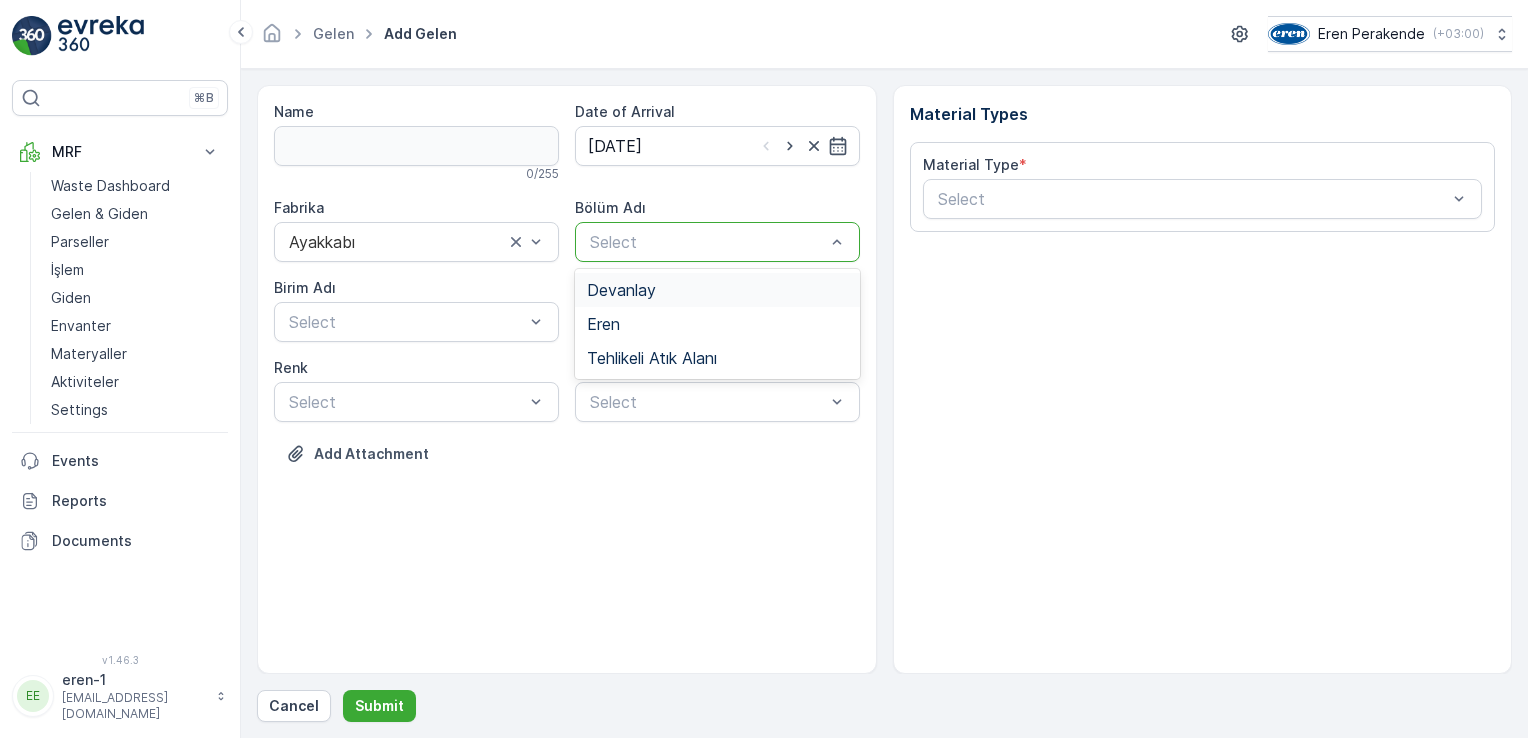 click on "Devanlay" at bounding box center [717, 290] 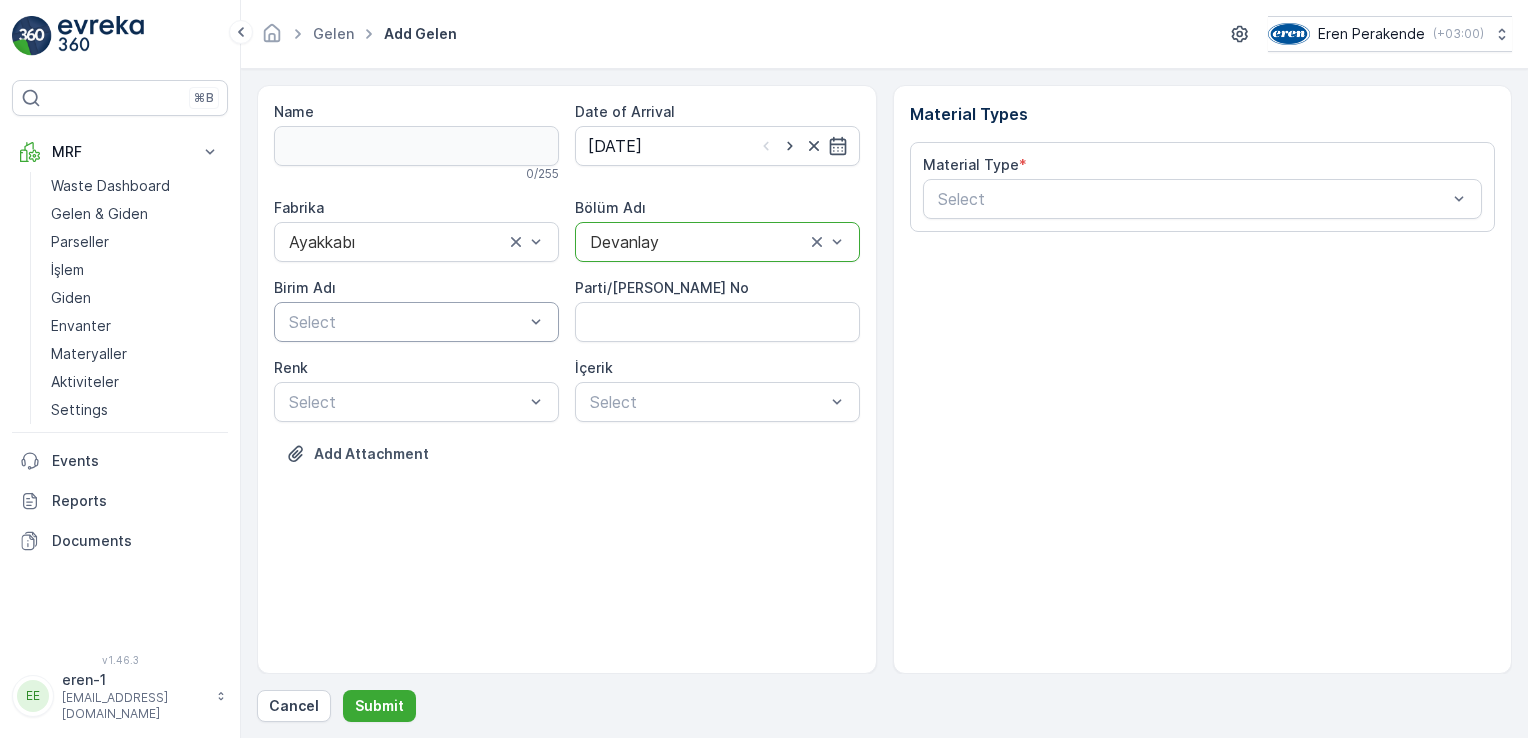 click at bounding box center (406, 322) 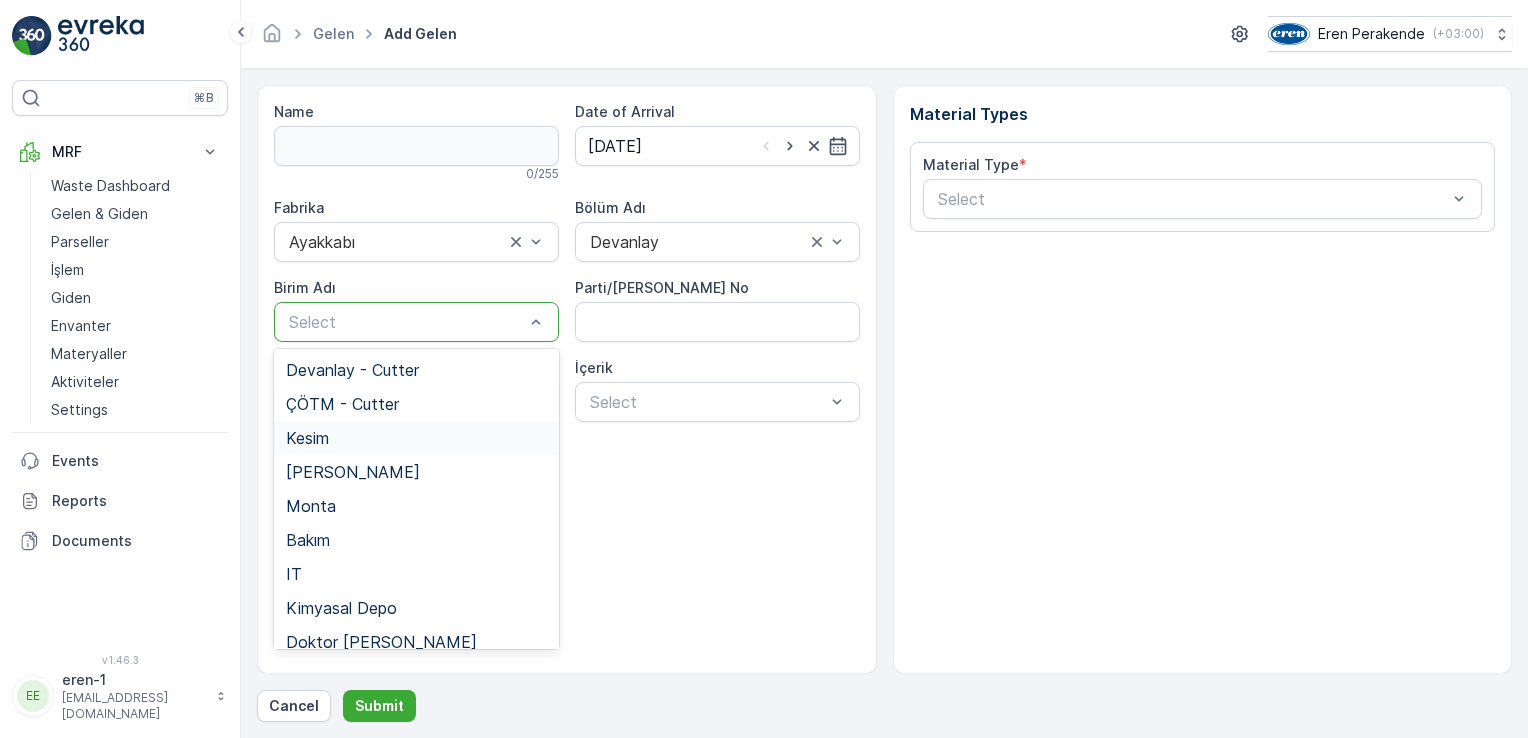 click on "Kesim" at bounding box center [416, 438] 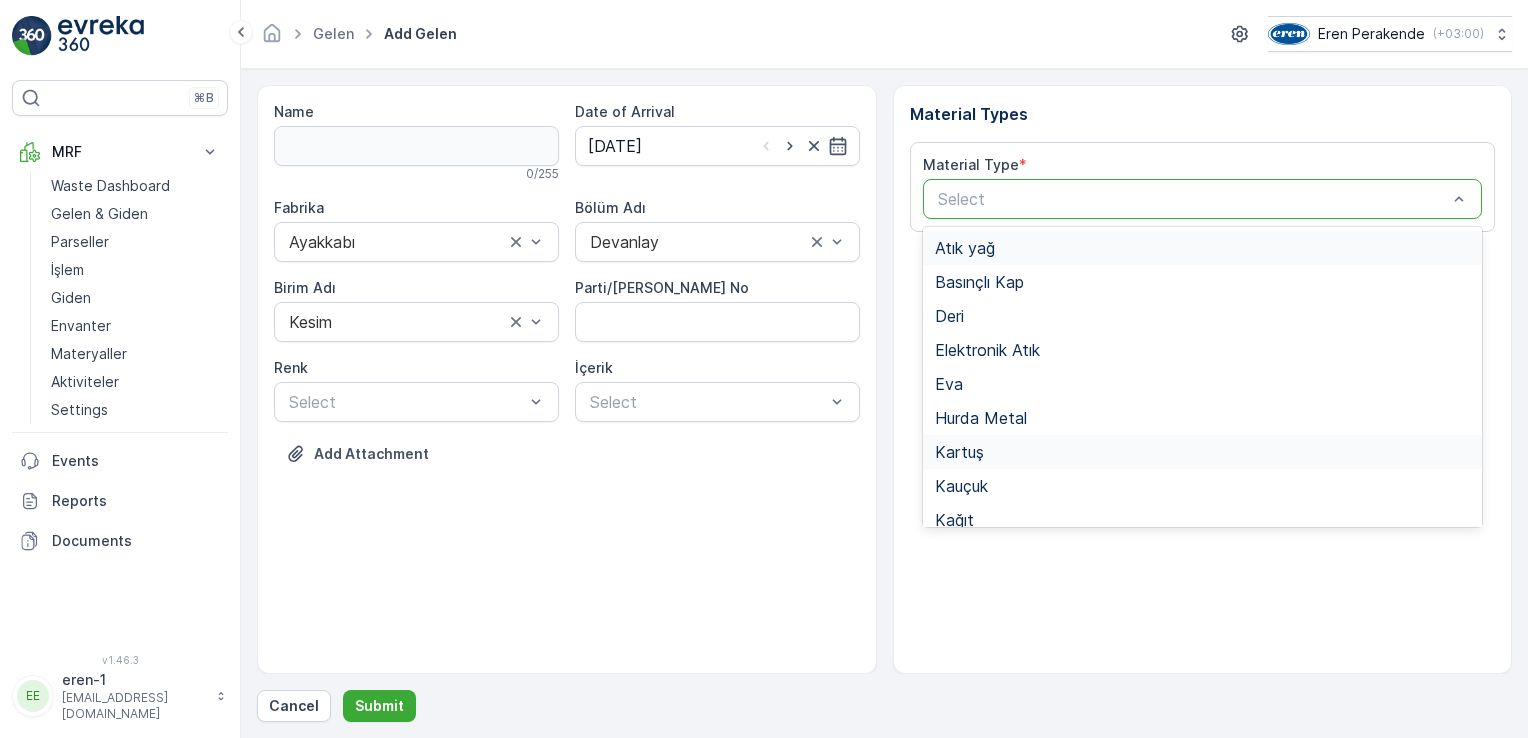 drag, startPoint x: 1083, startPoint y: 193, endPoint x: 1092, endPoint y: 438, distance: 245.16525 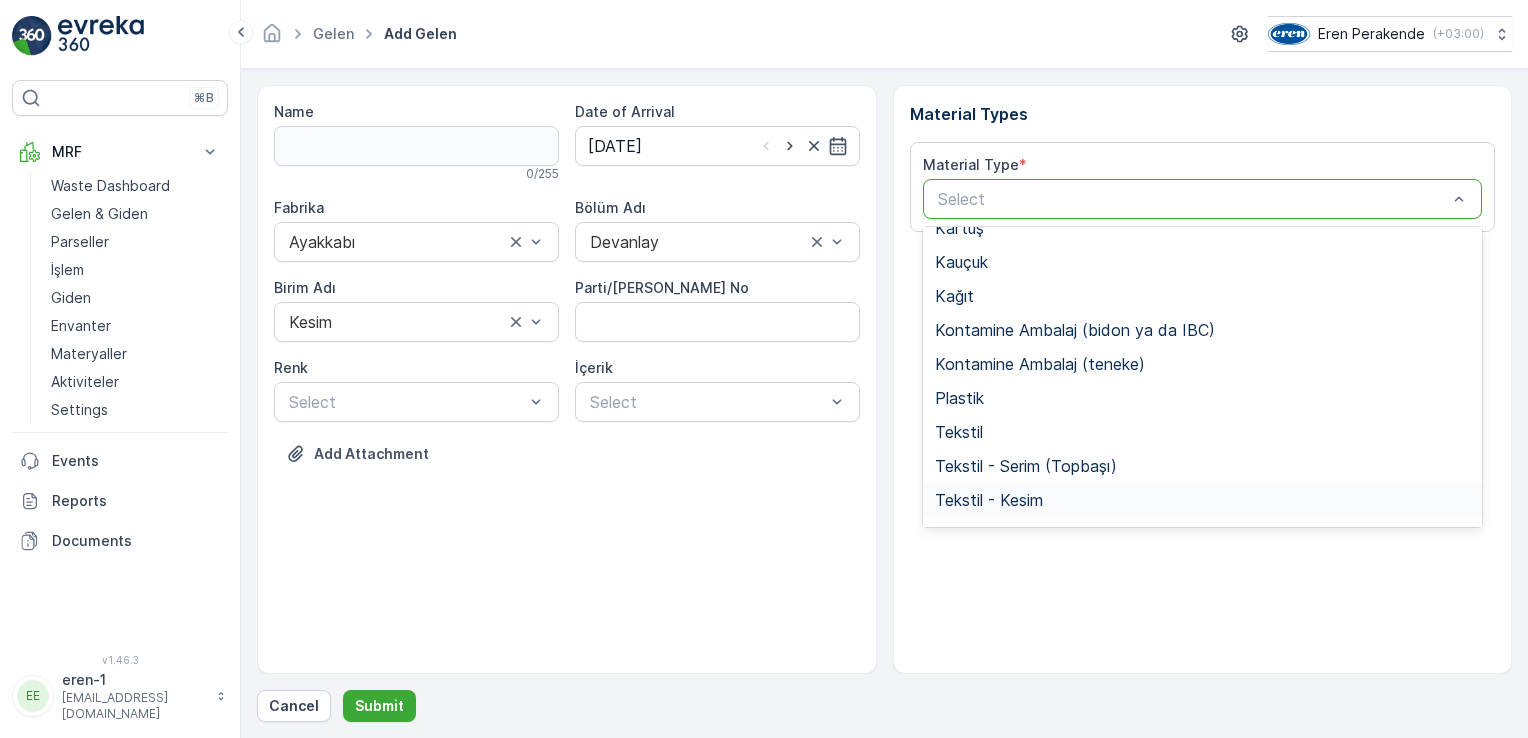 scroll, scrollTop: 233, scrollLeft: 0, axis: vertical 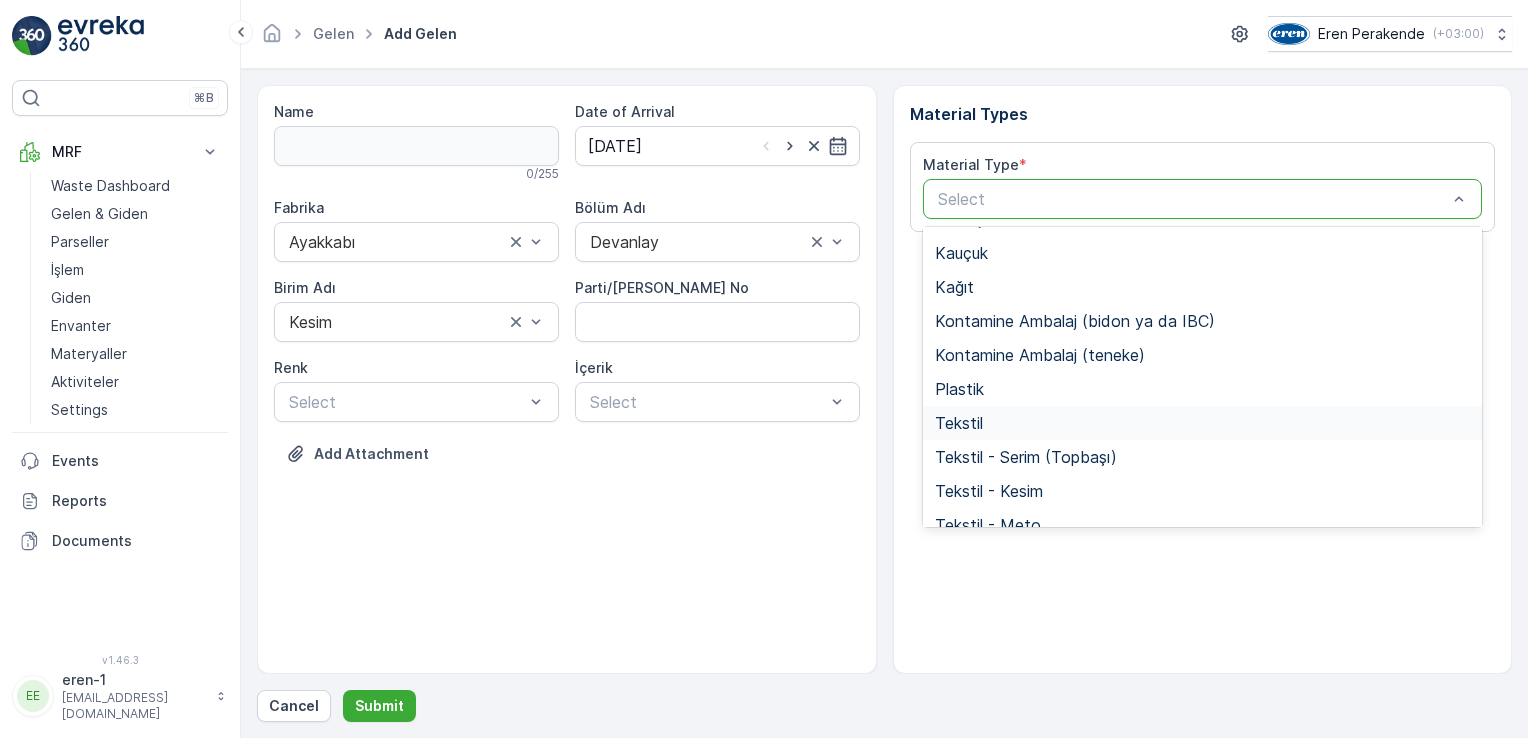 click on "Tekstil" at bounding box center [1203, 423] 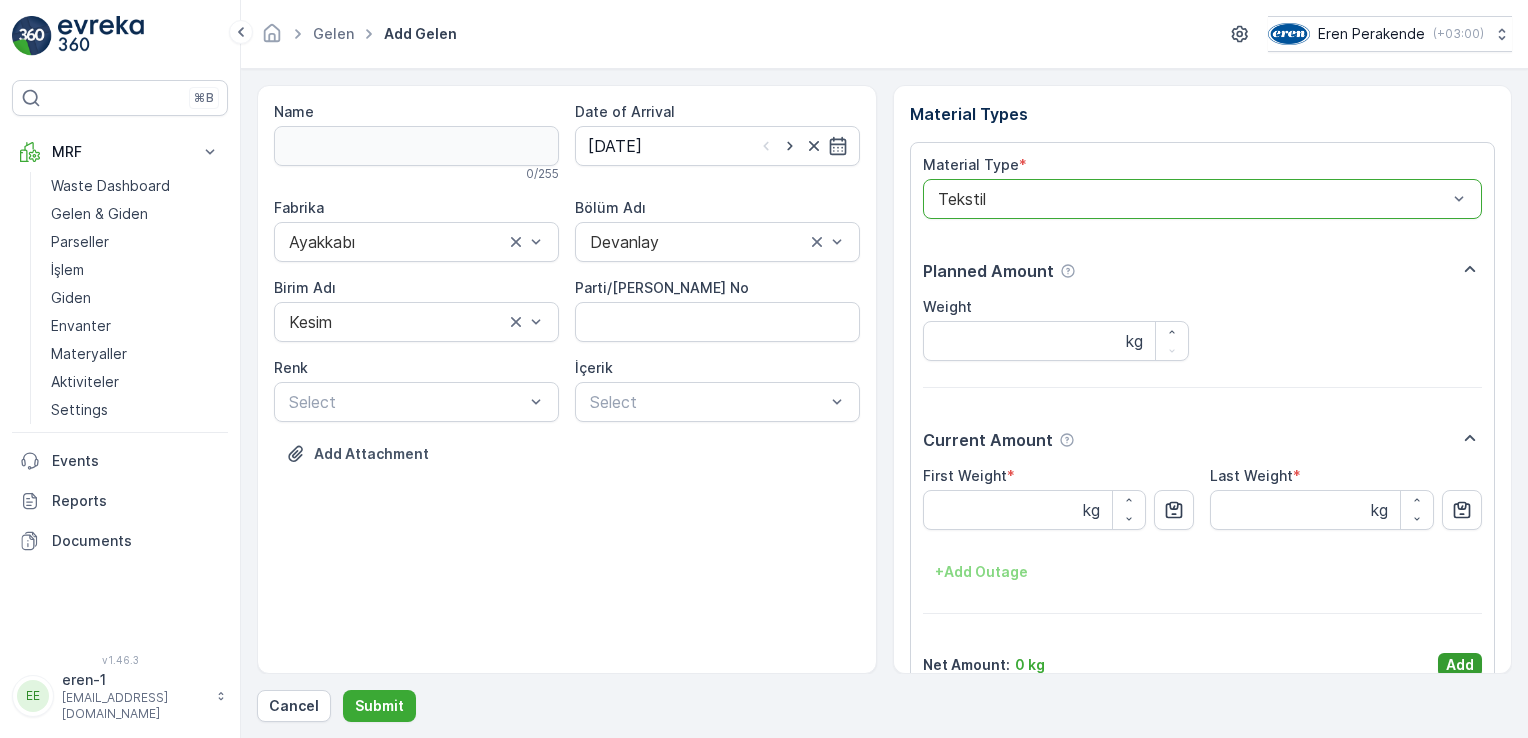 click on "Add" at bounding box center [1460, 665] 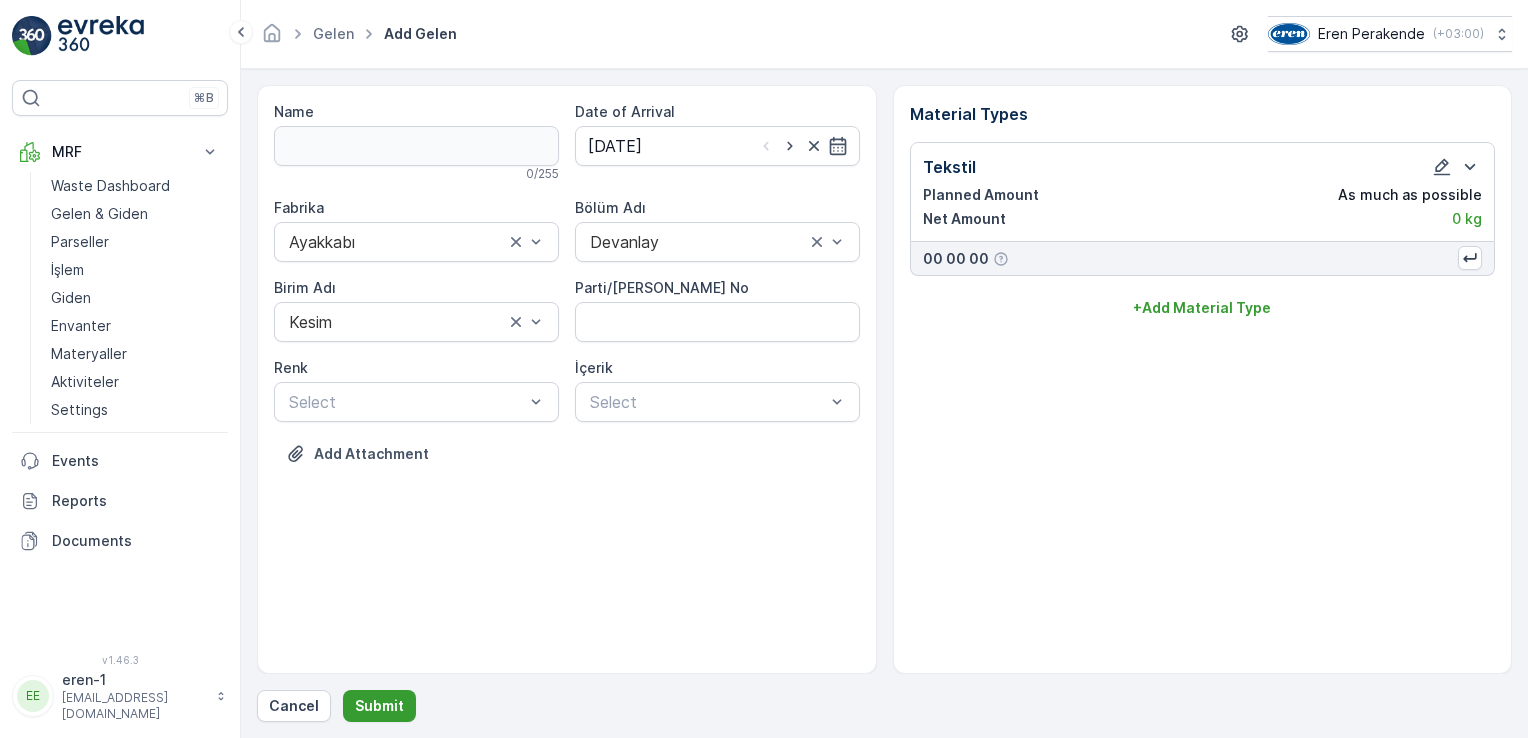 click on "Submit" at bounding box center [379, 706] 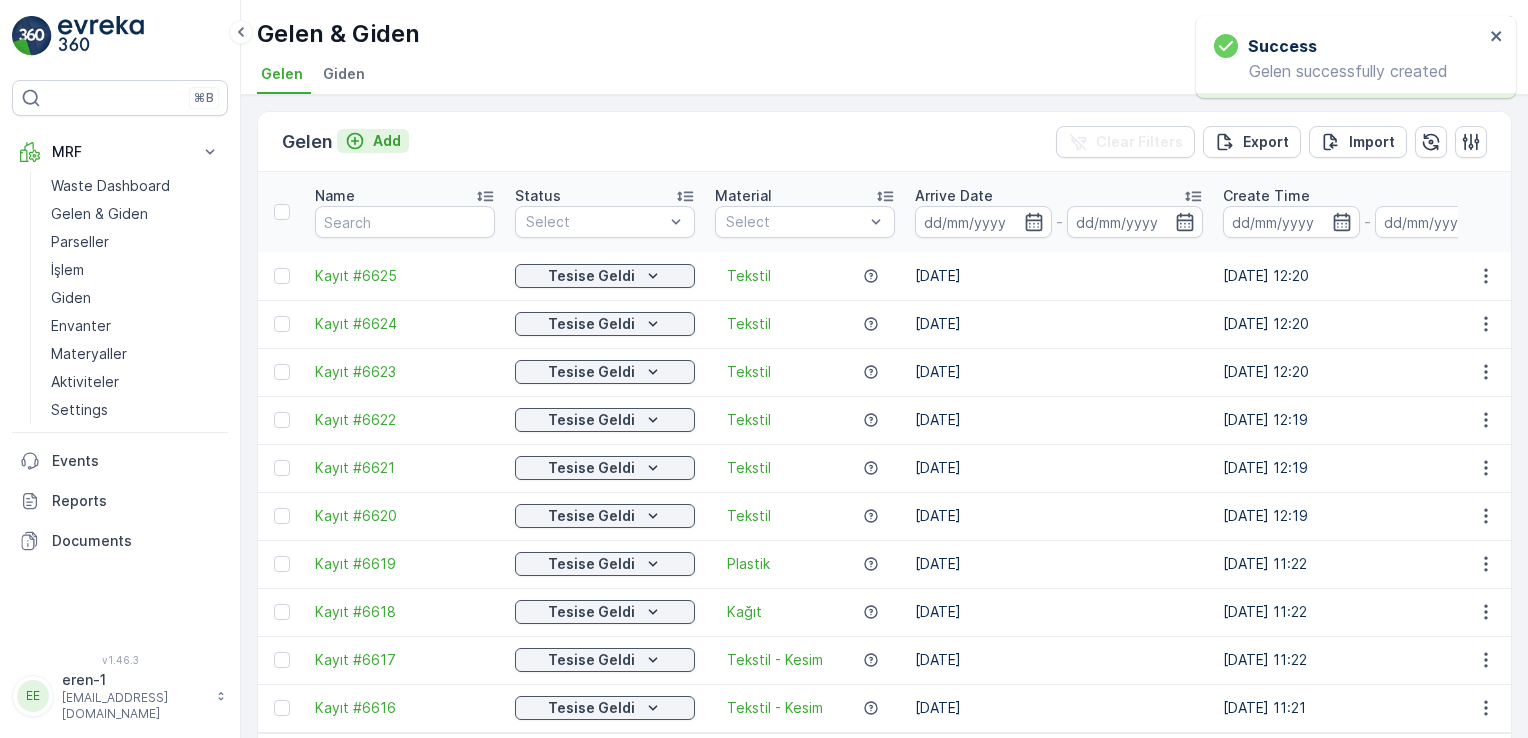 click on "Add" at bounding box center (387, 141) 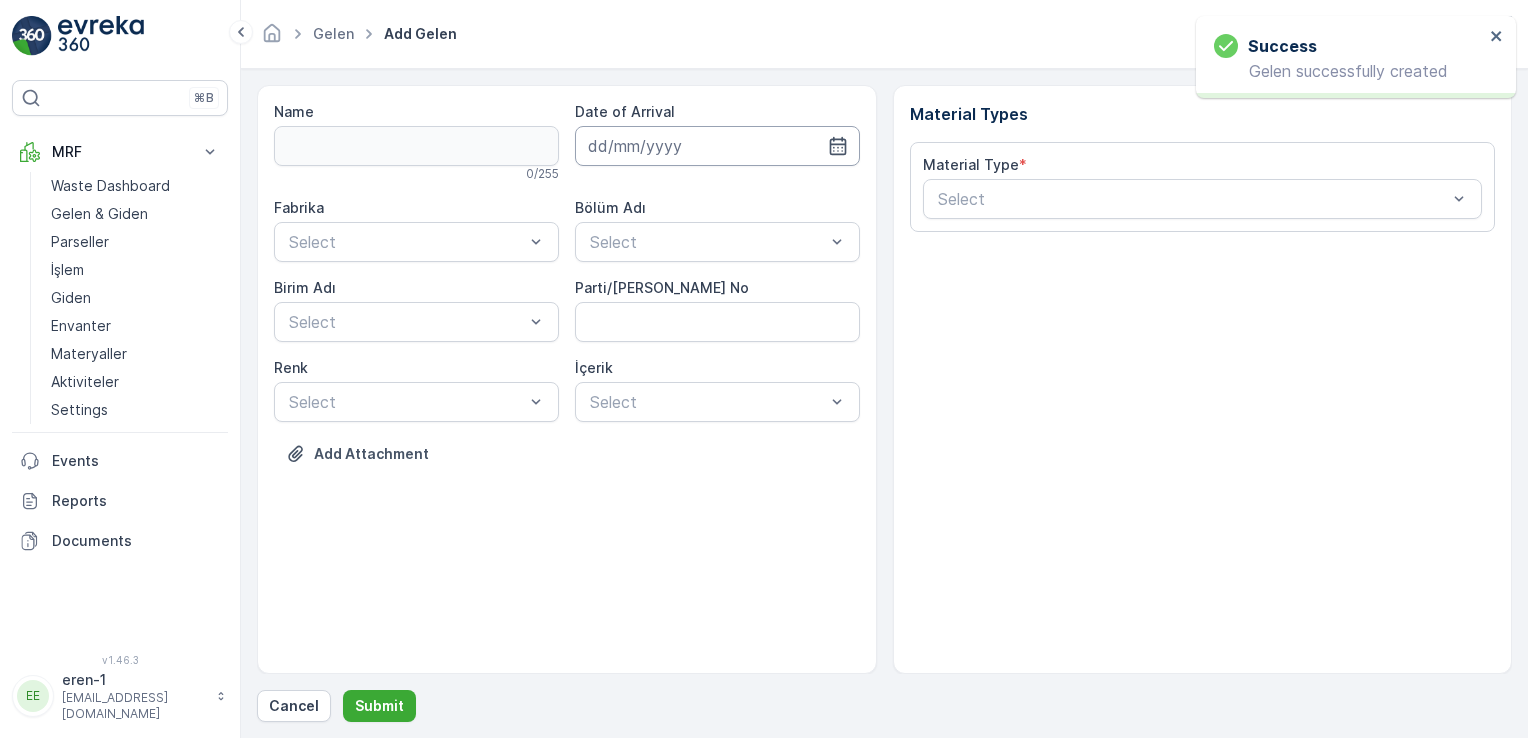 click at bounding box center [717, 146] 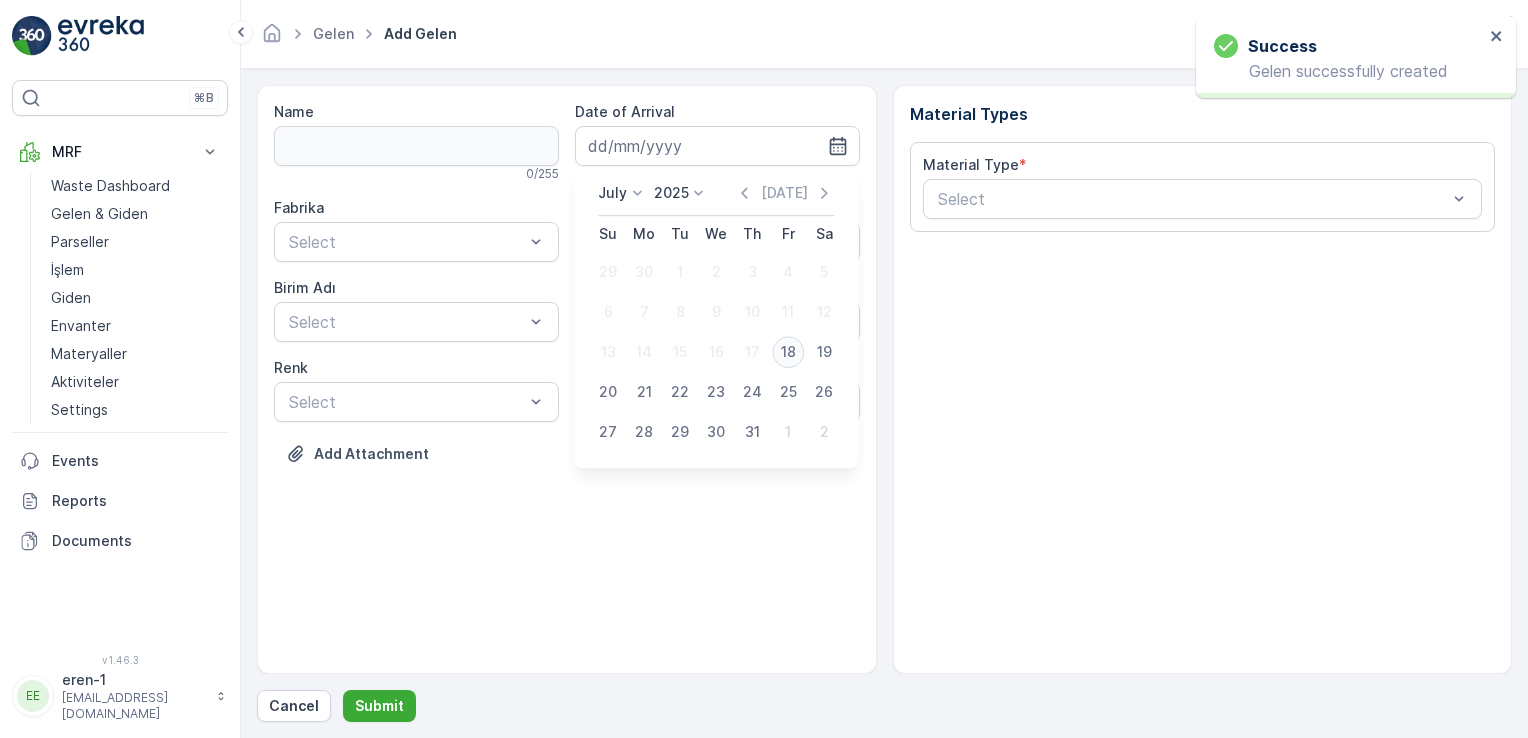 click on "18" at bounding box center (788, 352) 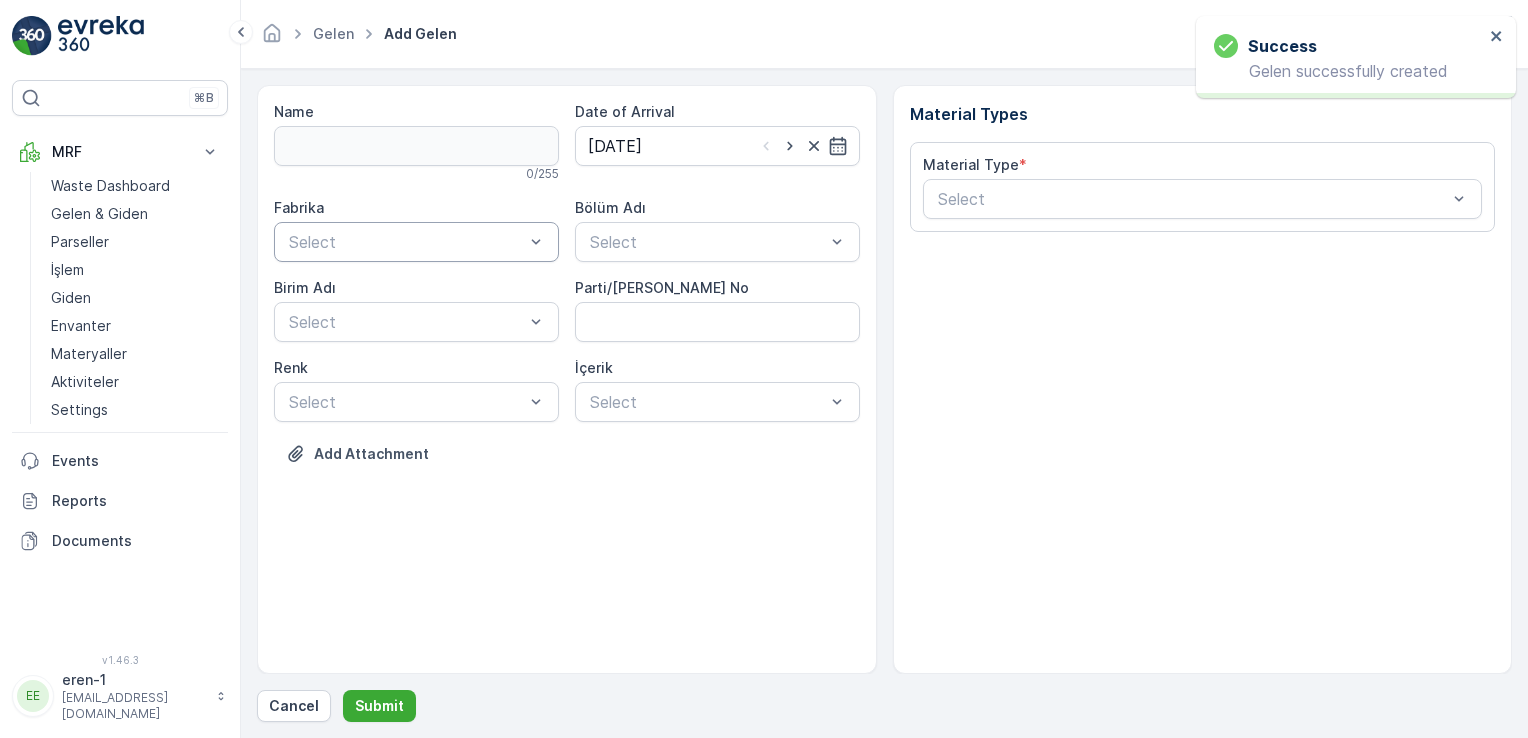 click at bounding box center [406, 242] 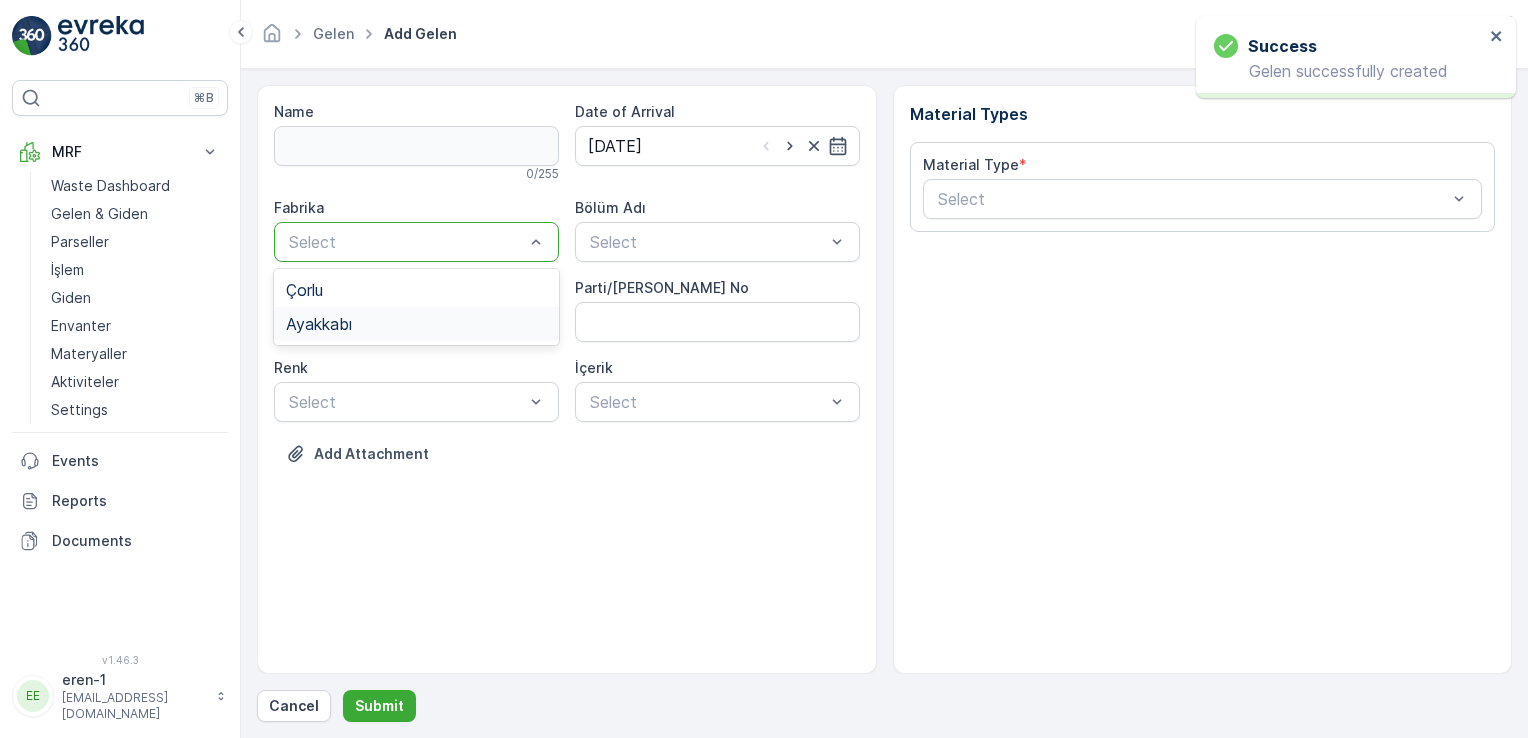 click on "Ayakkabı" at bounding box center (416, 324) 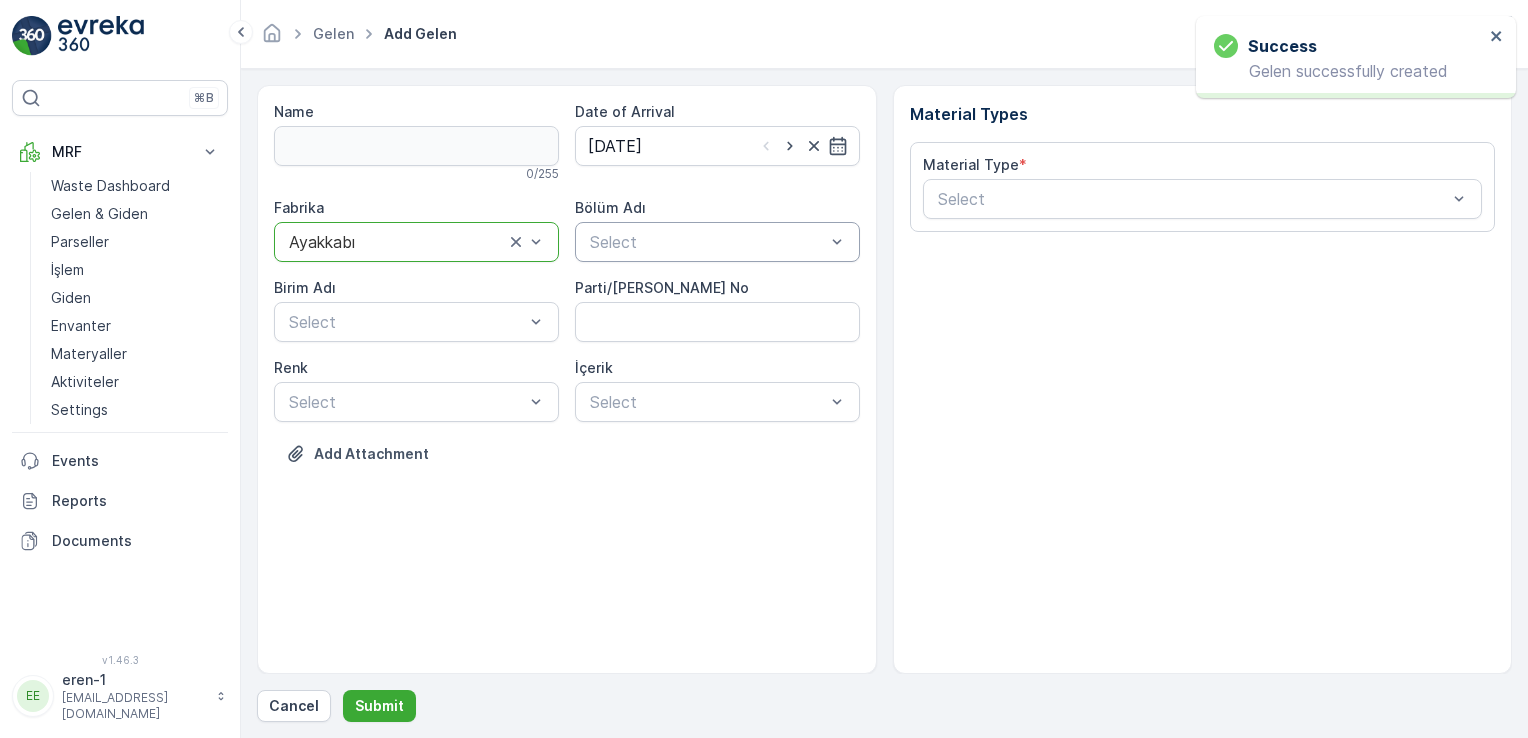 click at bounding box center (707, 242) 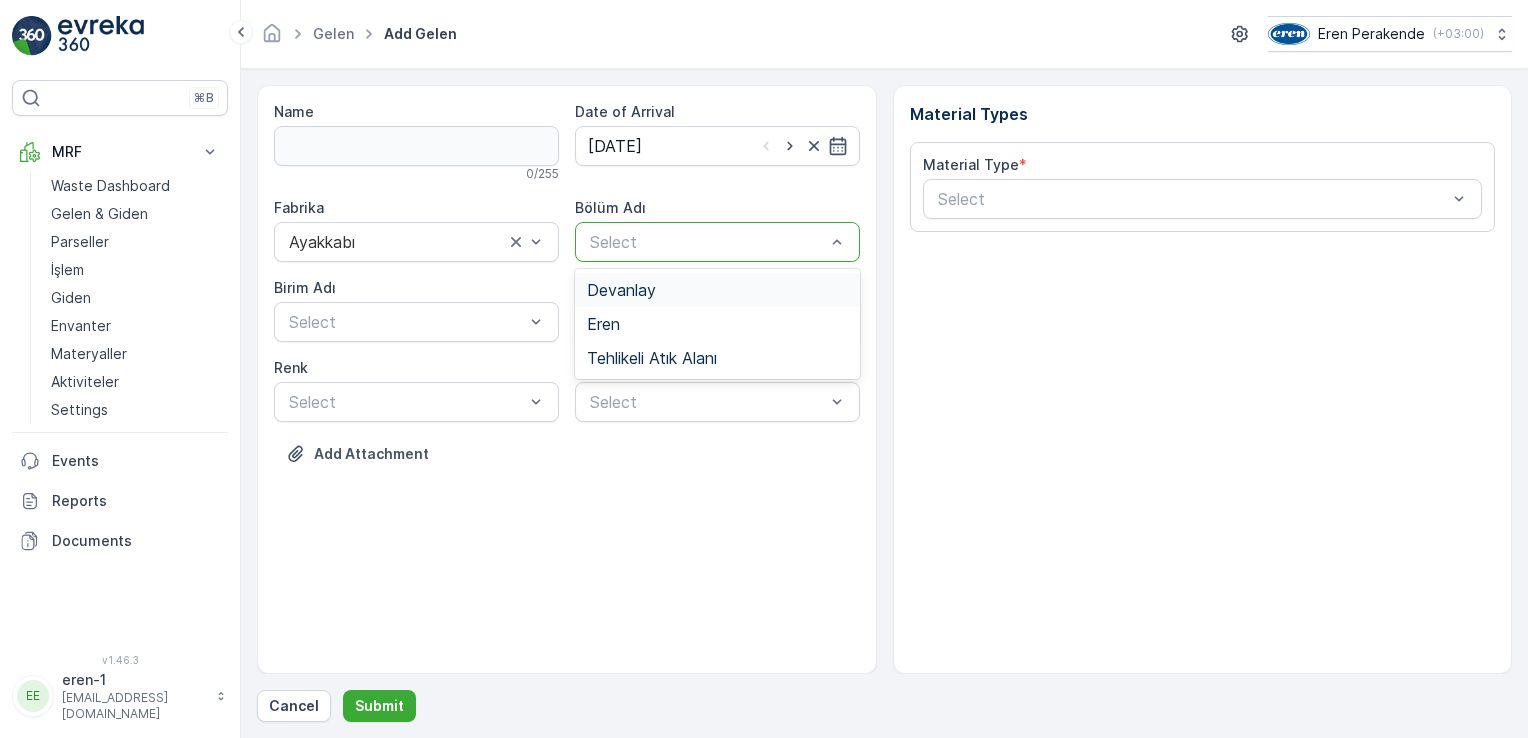 click on "Devanlay" at bounding box center (717, 290) 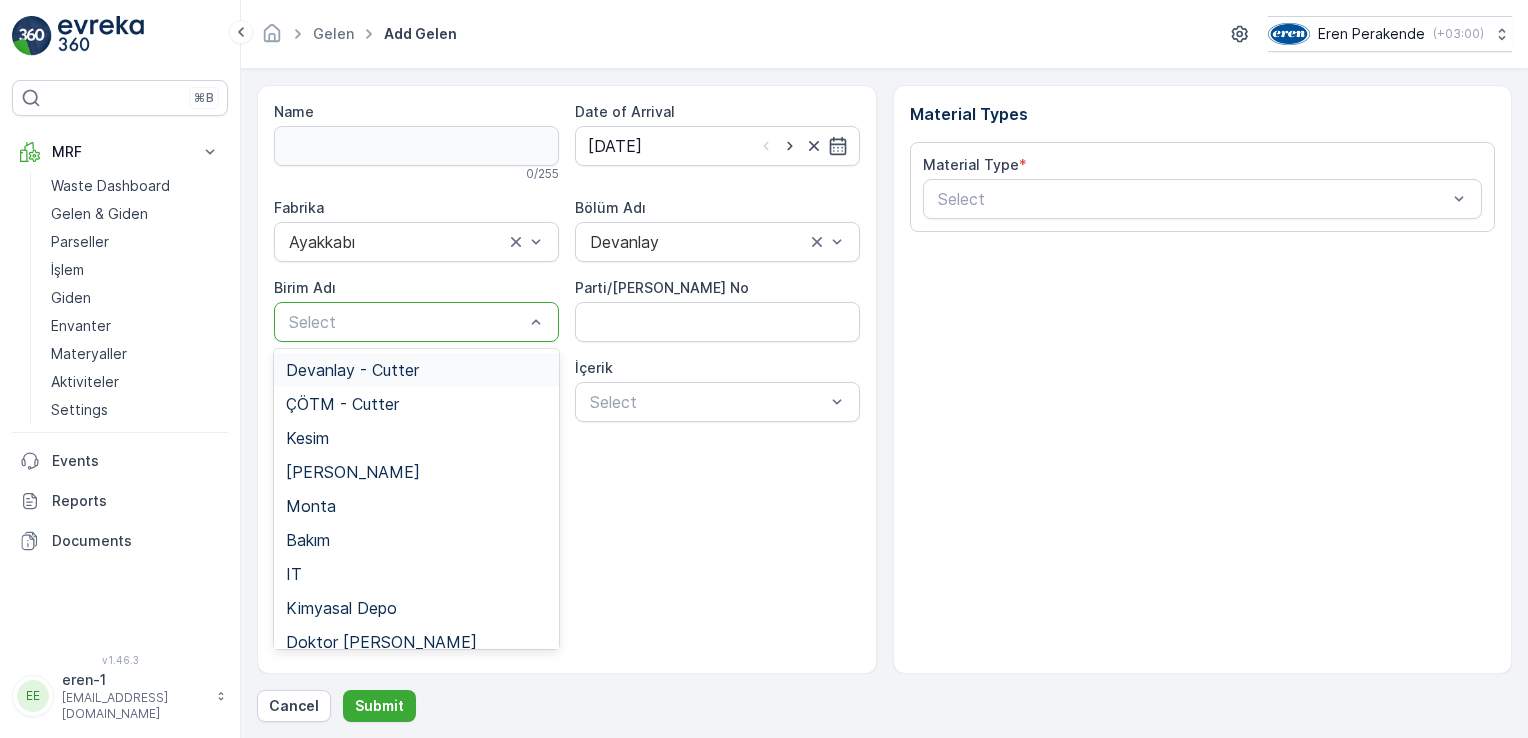 click on "Select" at bounding box center [416, 322] 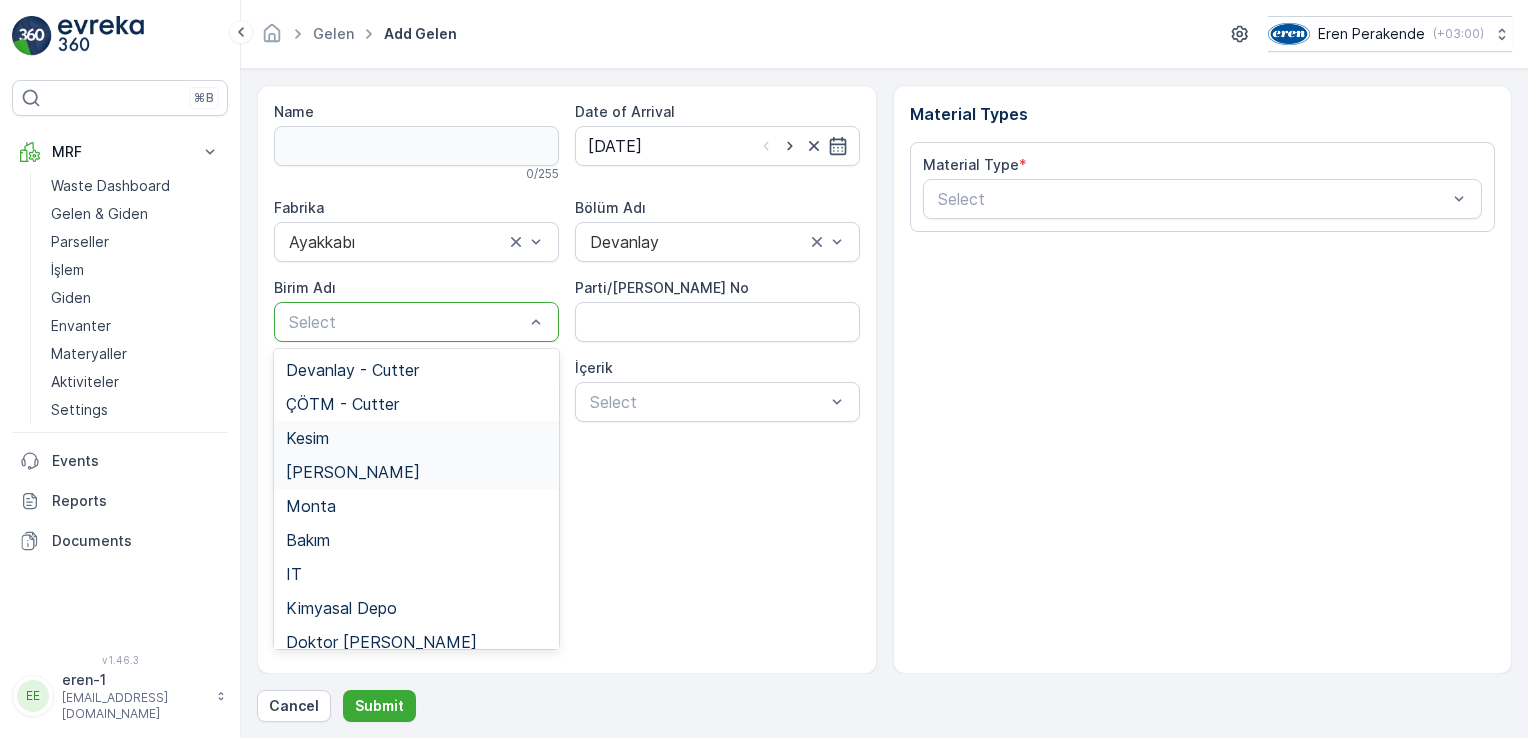 click on "Kesim" at bounding box center (416, 438) 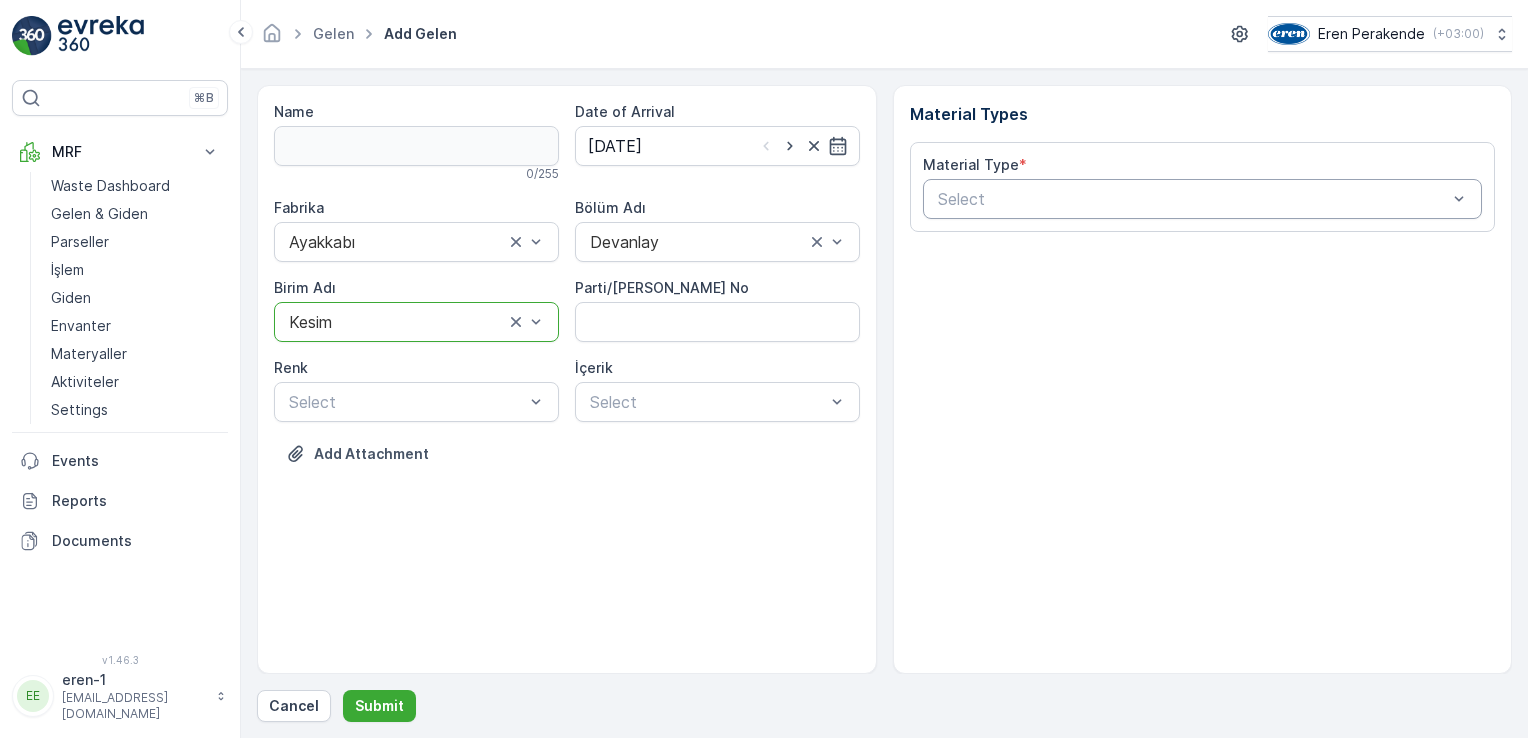 click at bounding box center [1193, 199] 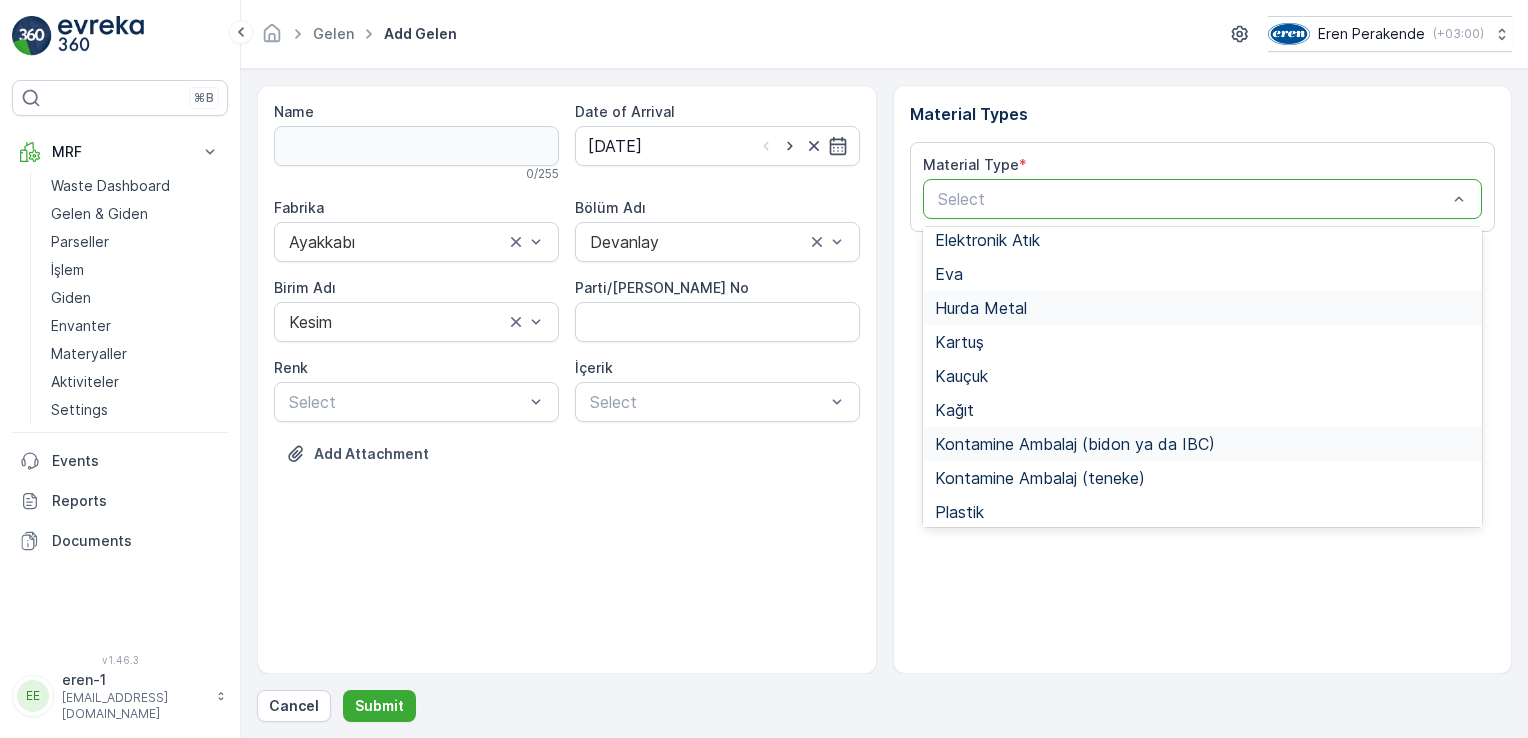 scroll, scrollTop: 200, scrollLeft: 0, axis: vertical 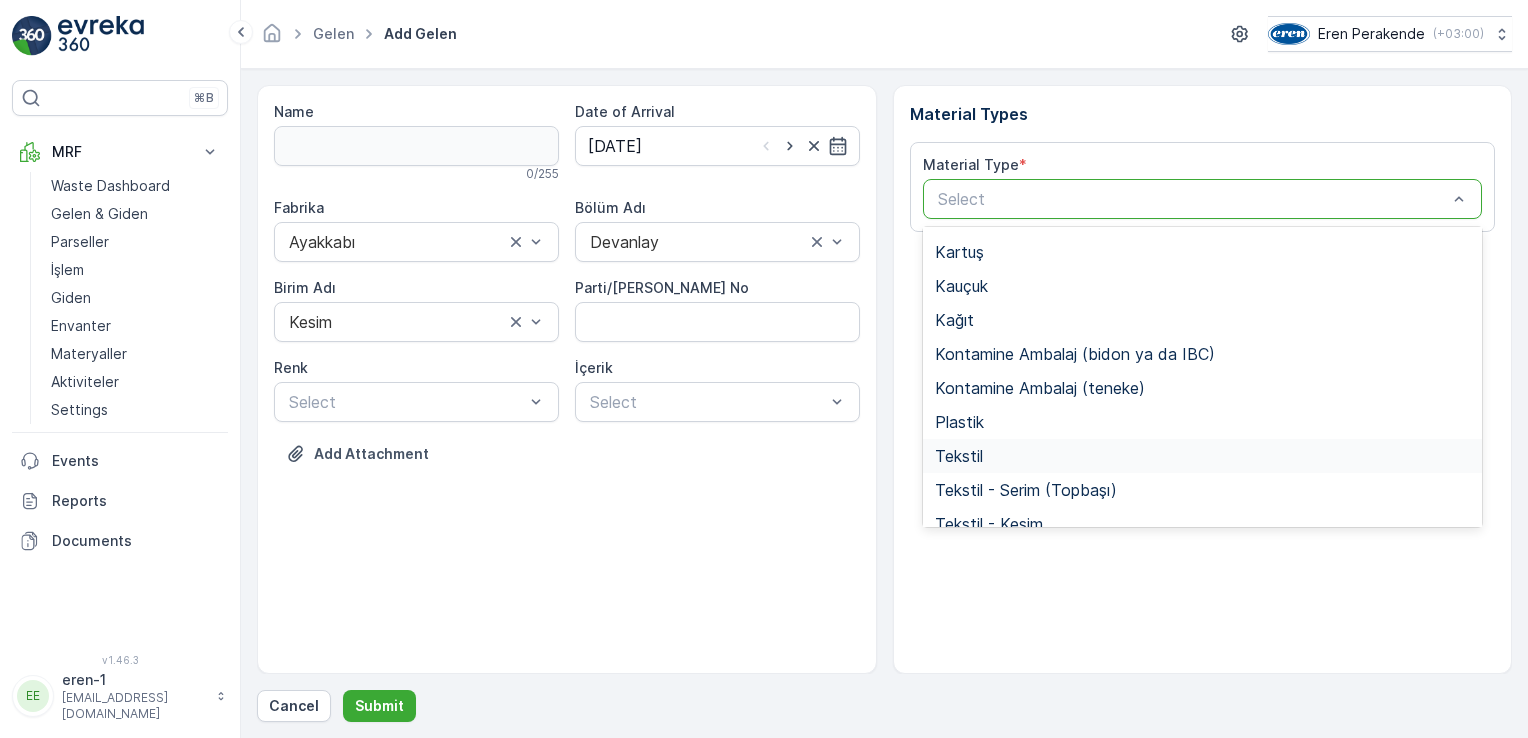 click on "Tekstil" at bounding box center (1203, 456) 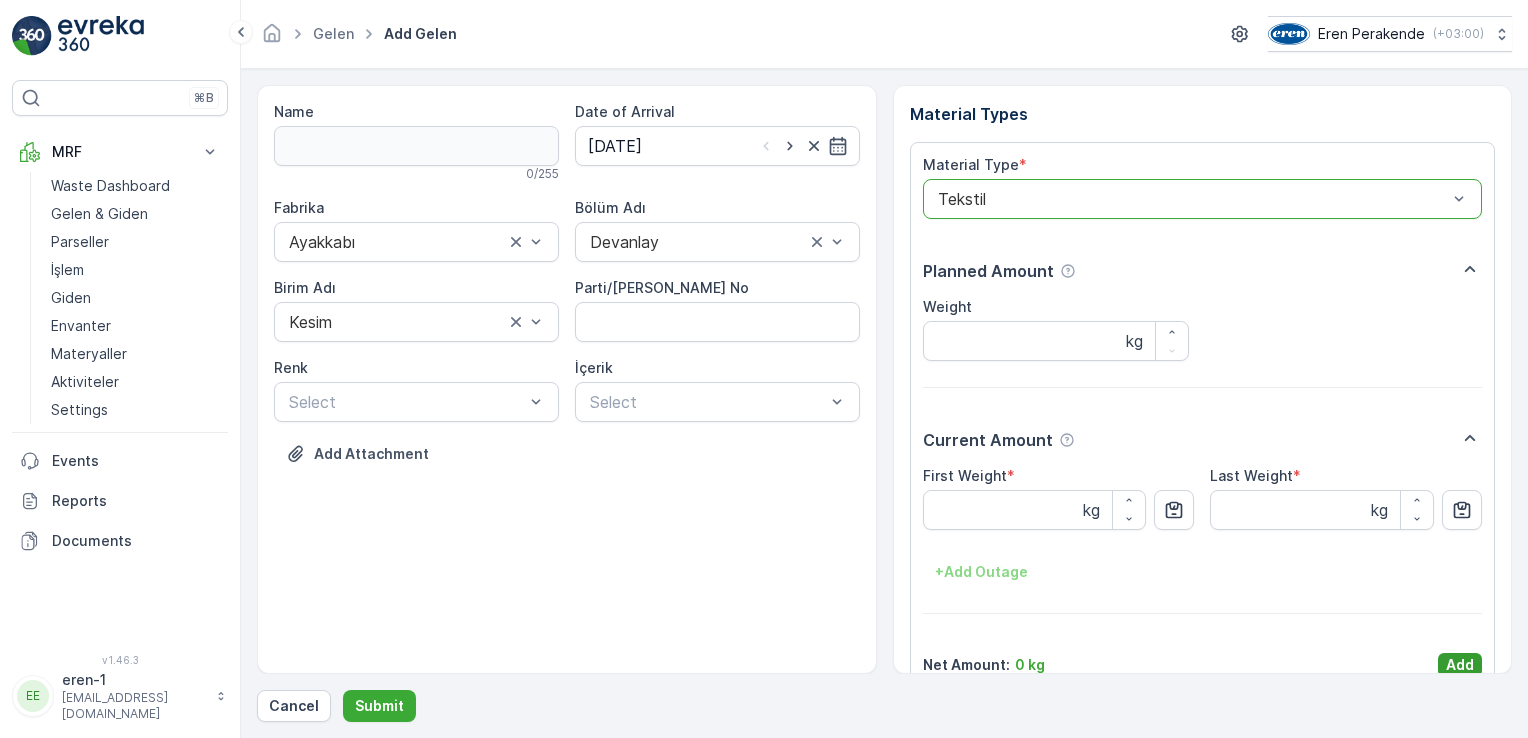 click on "Add" at bounding box center (1460, 665) 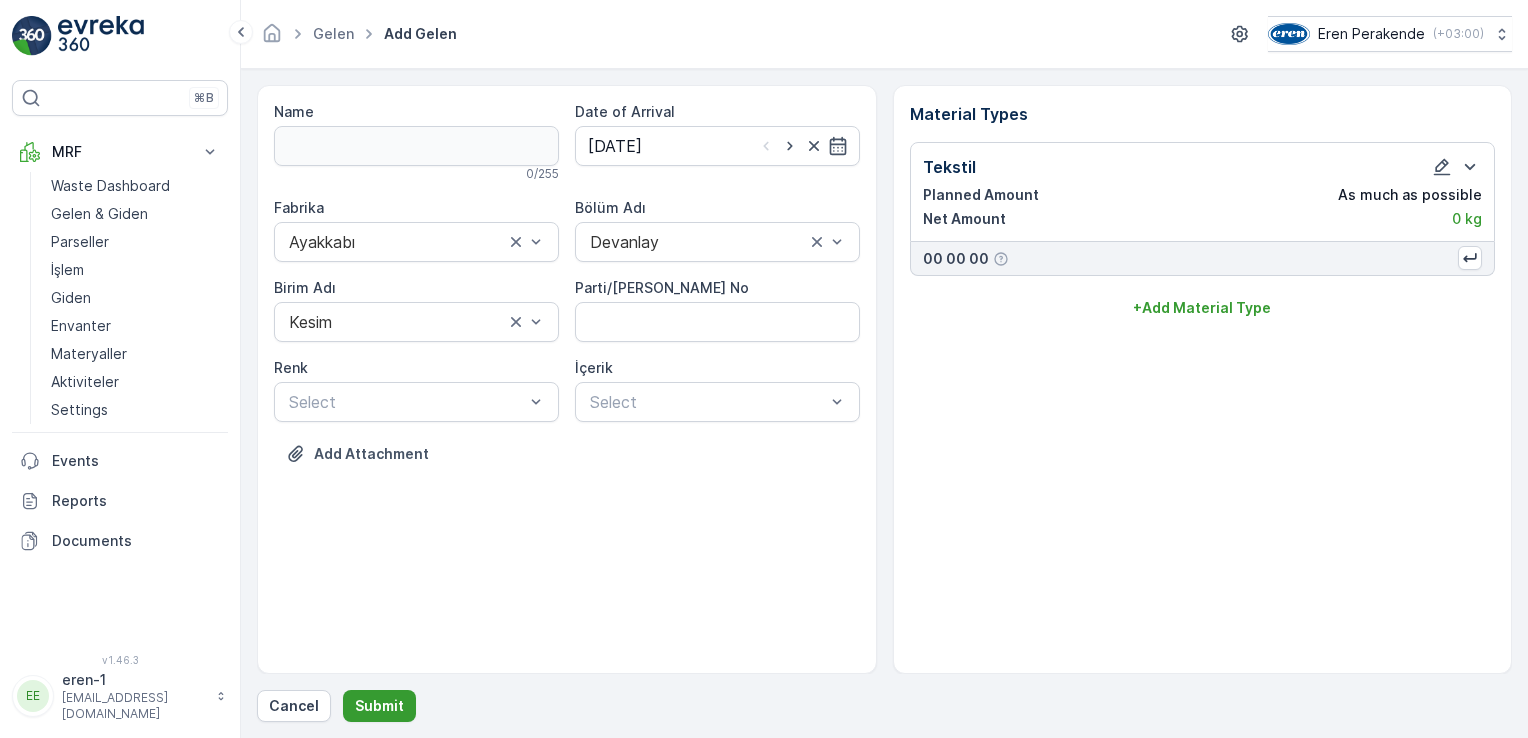 click on "Submit" at bounding box center (379, 706) 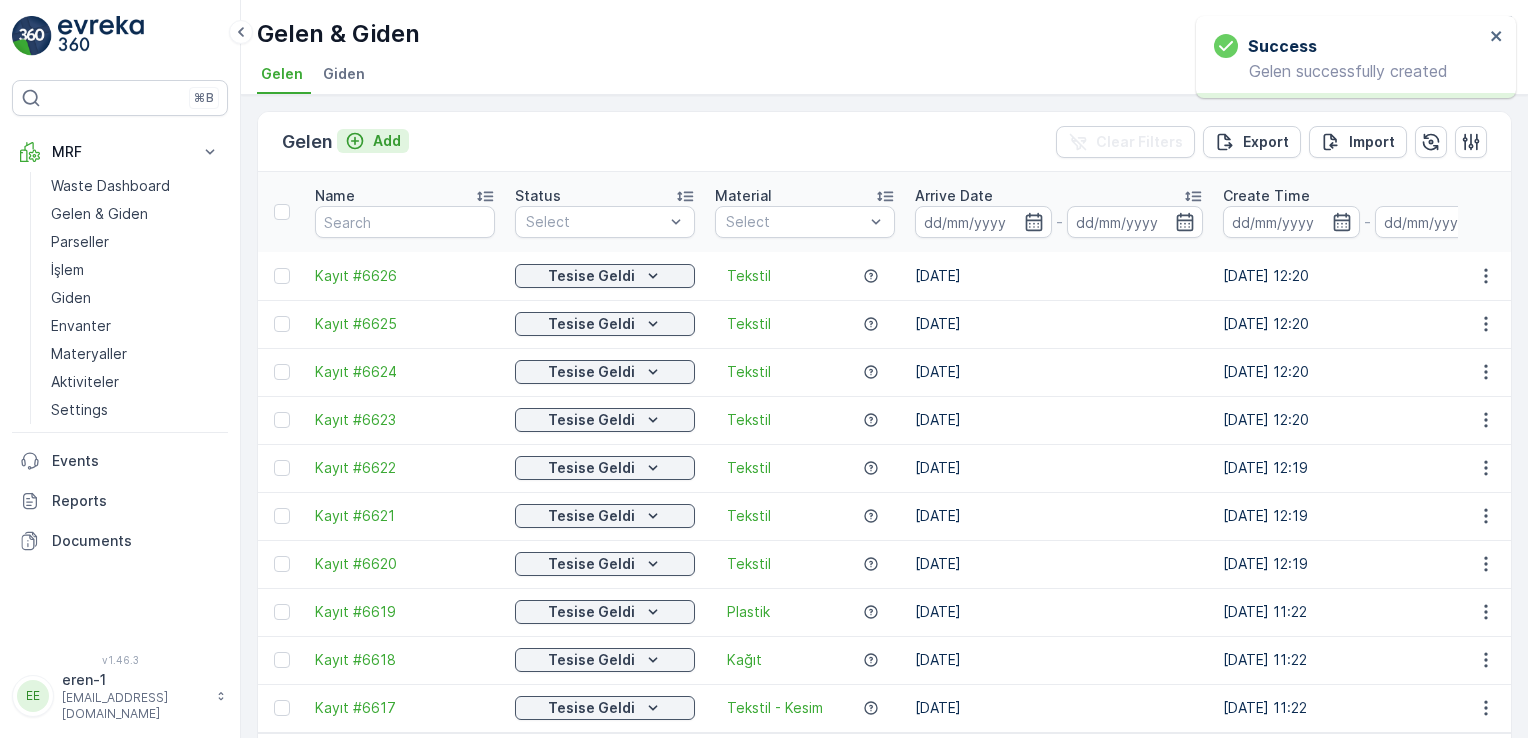 click on "Add" at bounding box center [387, 141] 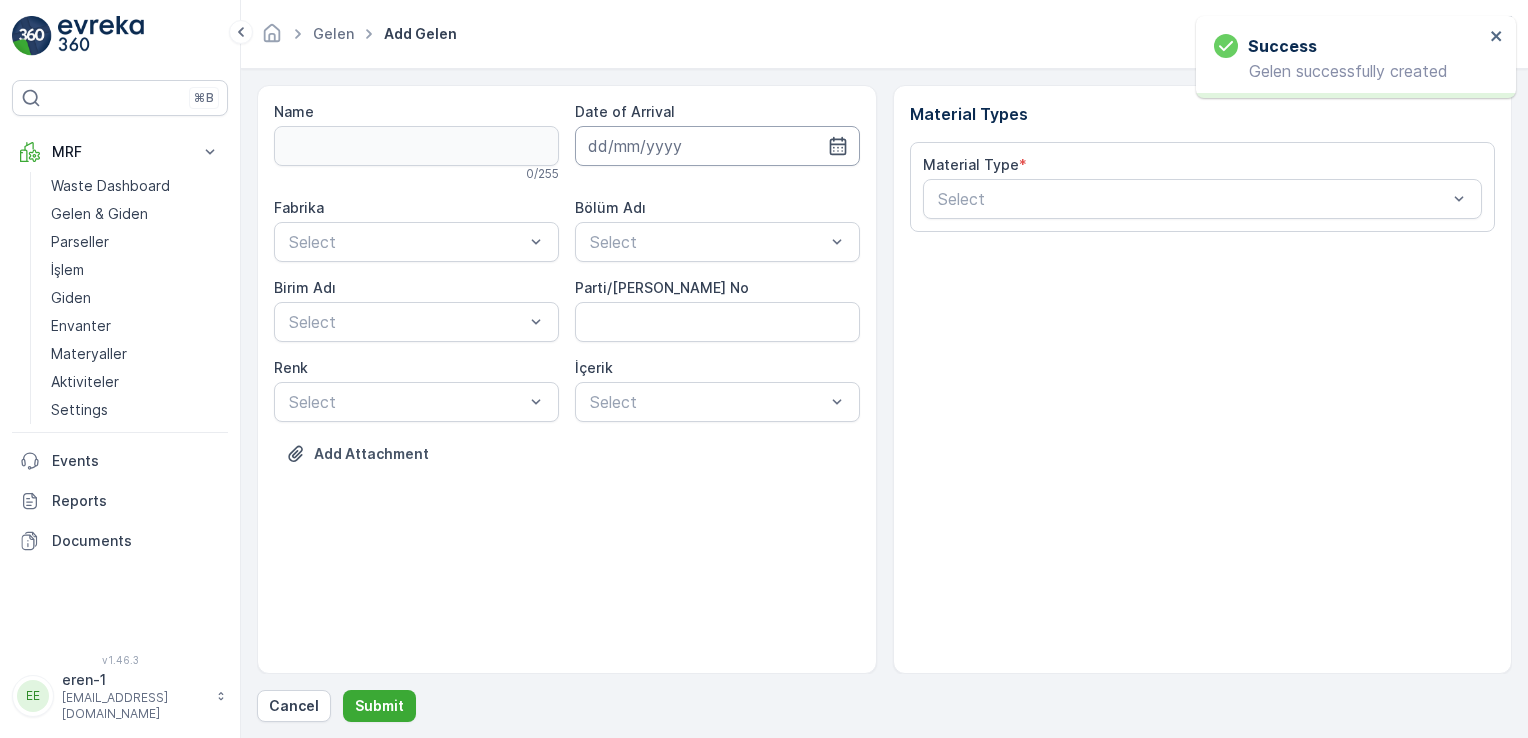click at bounding box center [717, 146] 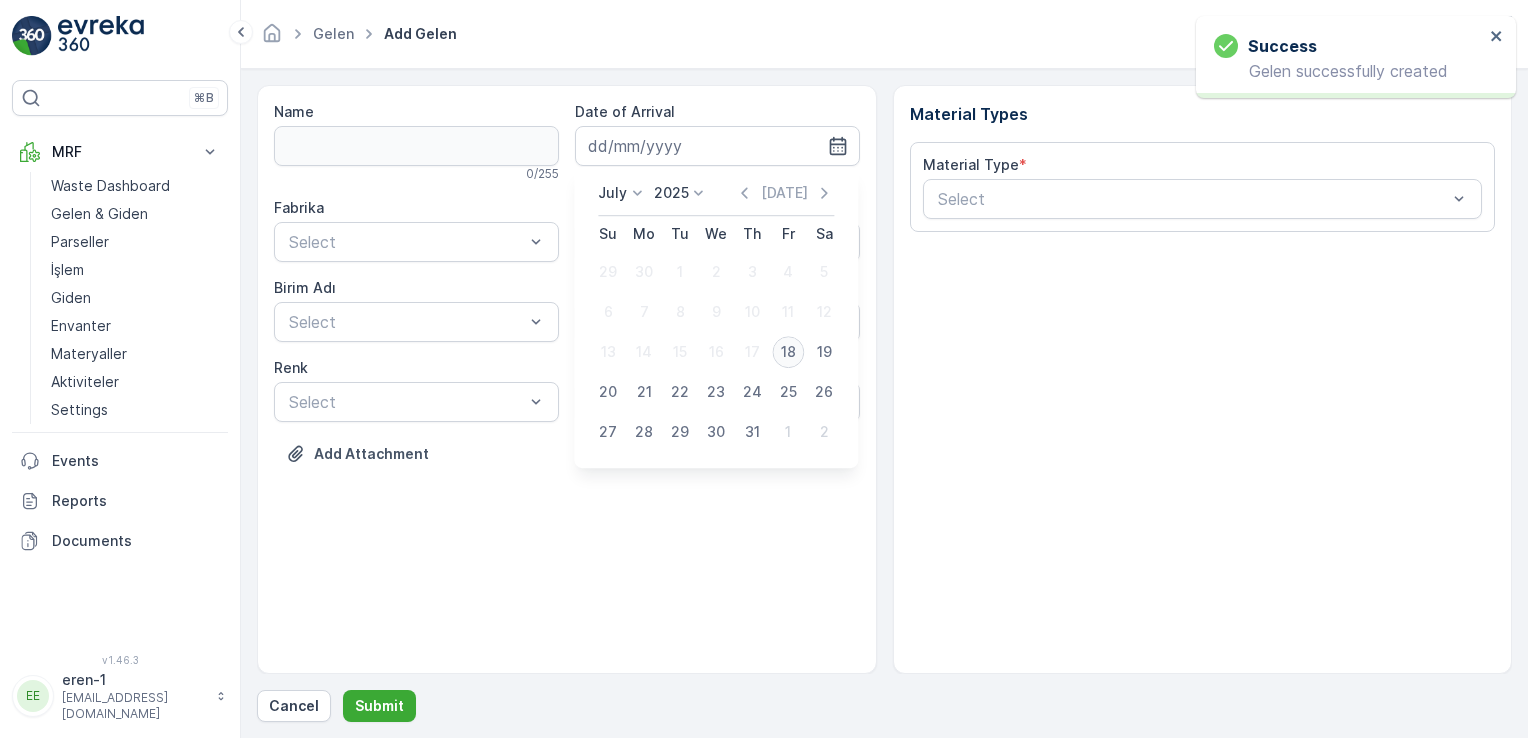 click on "18" at bounding box center [788, 352] 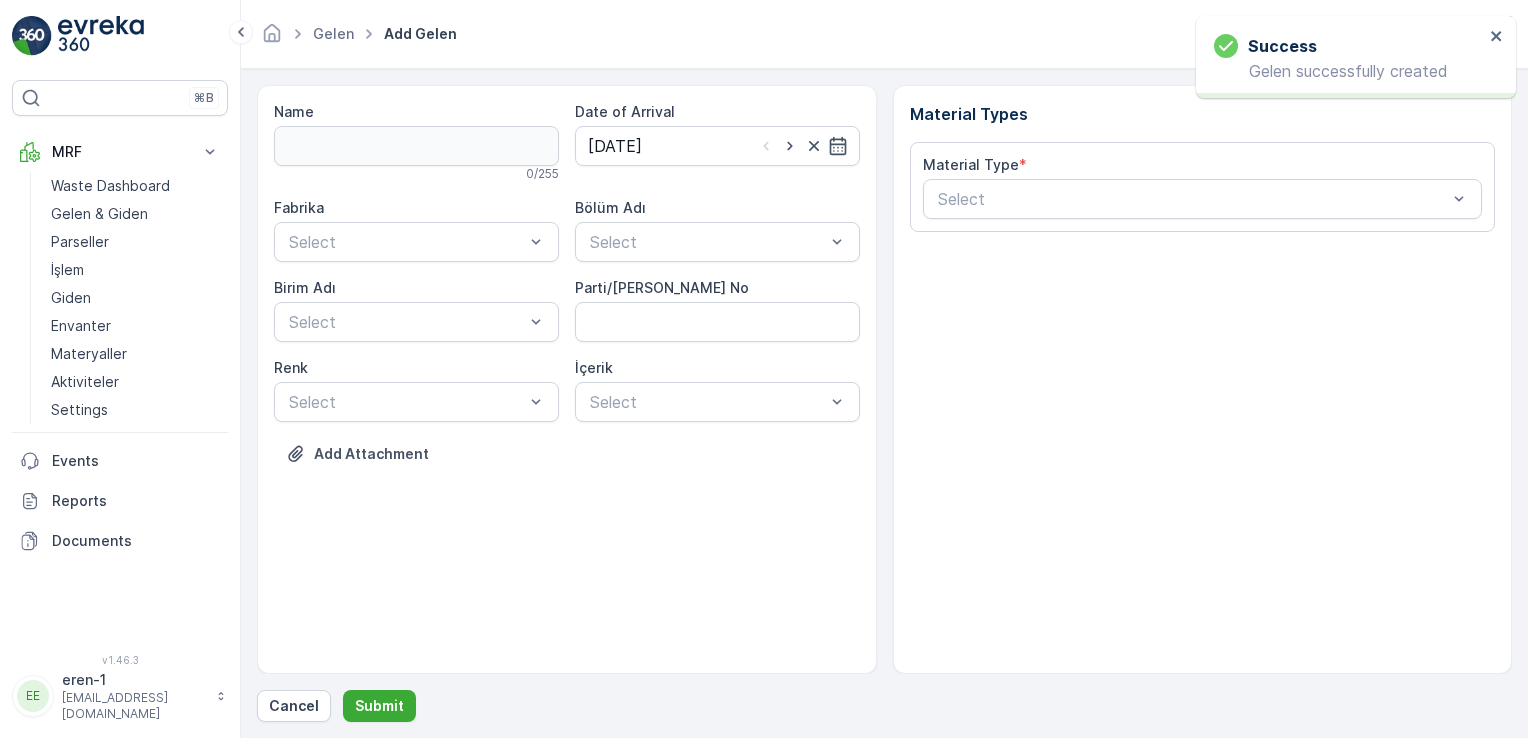 click on "Fabrika Select" at bounding box center (416, 230) 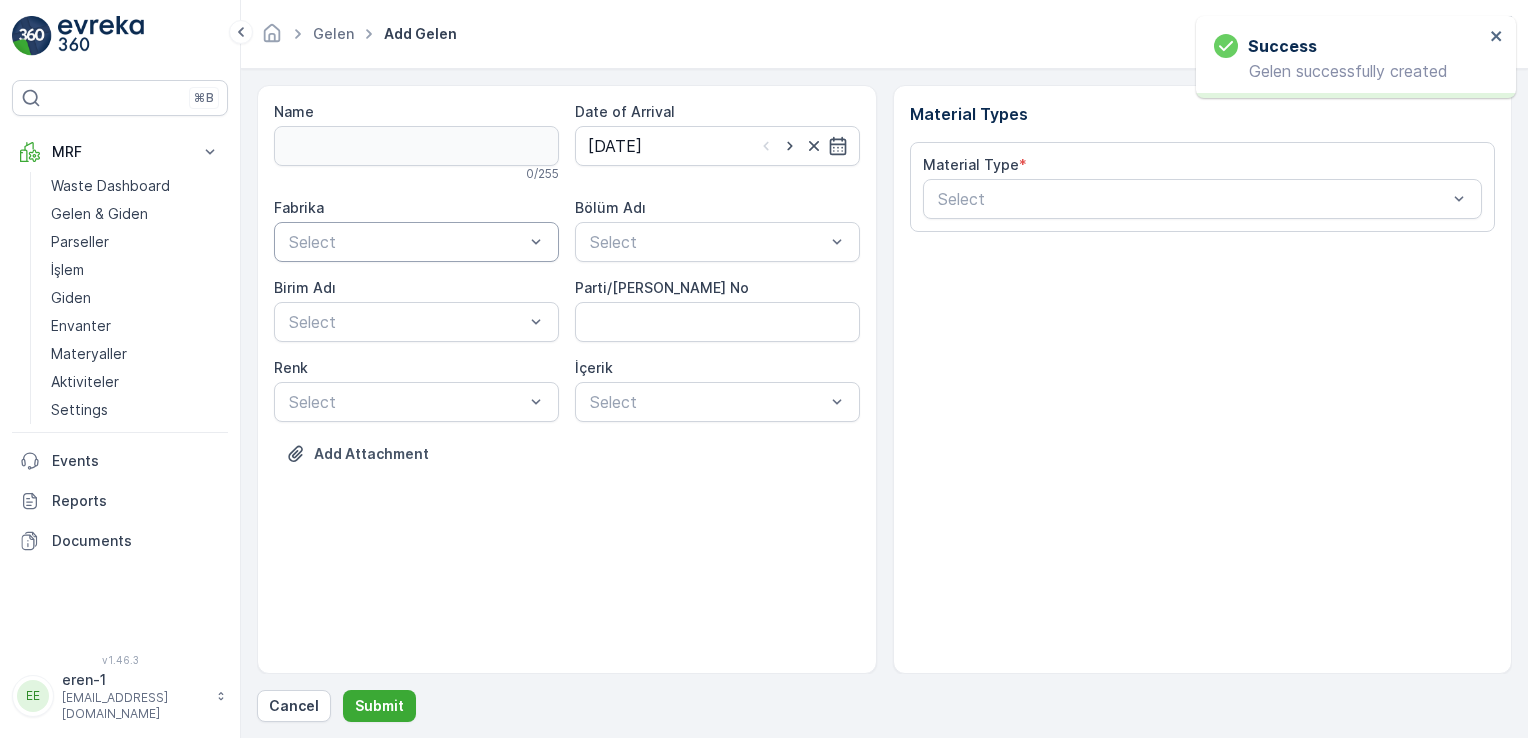 click on "Select" at bounding box center (416, 242) 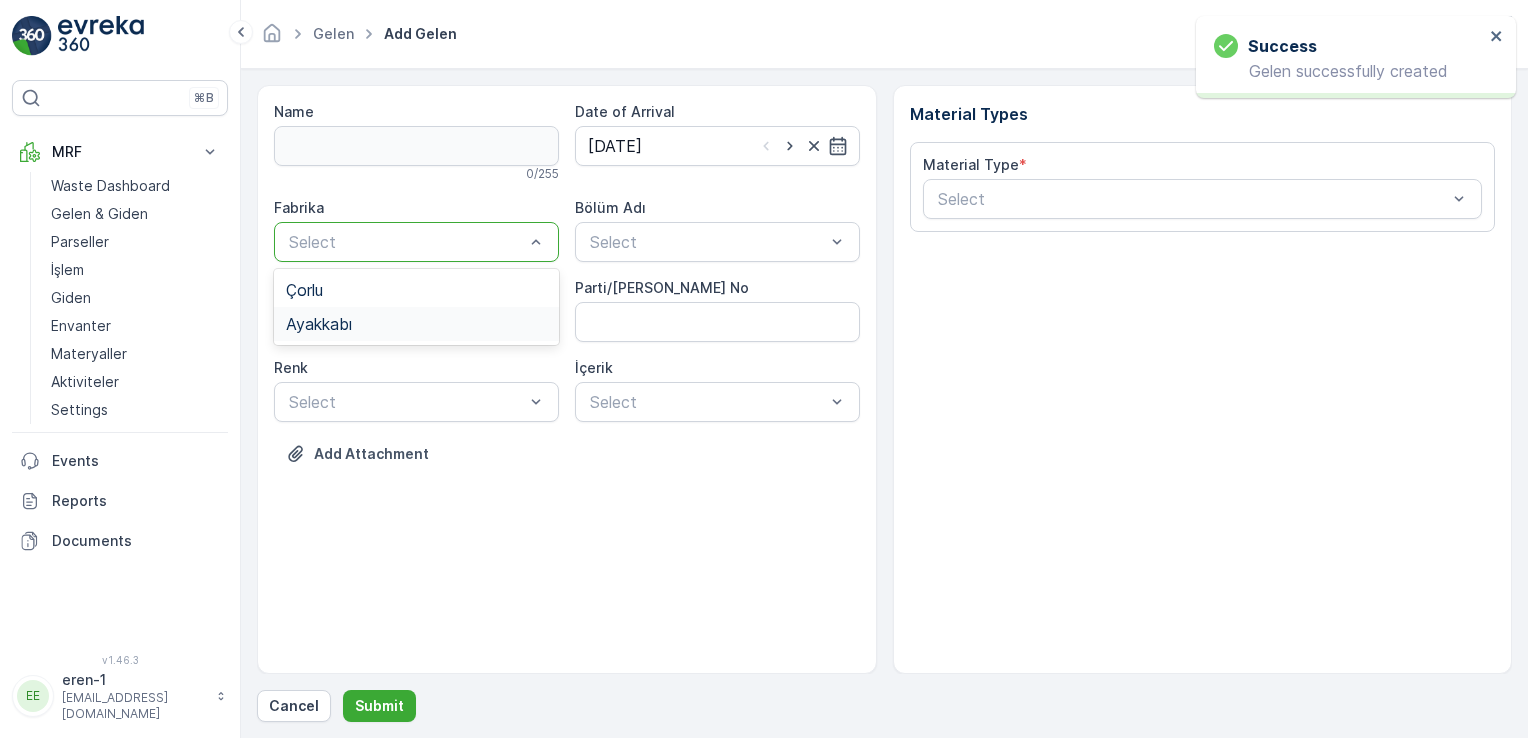 click on "Ayakkabı" at bounding box center (416, 324) 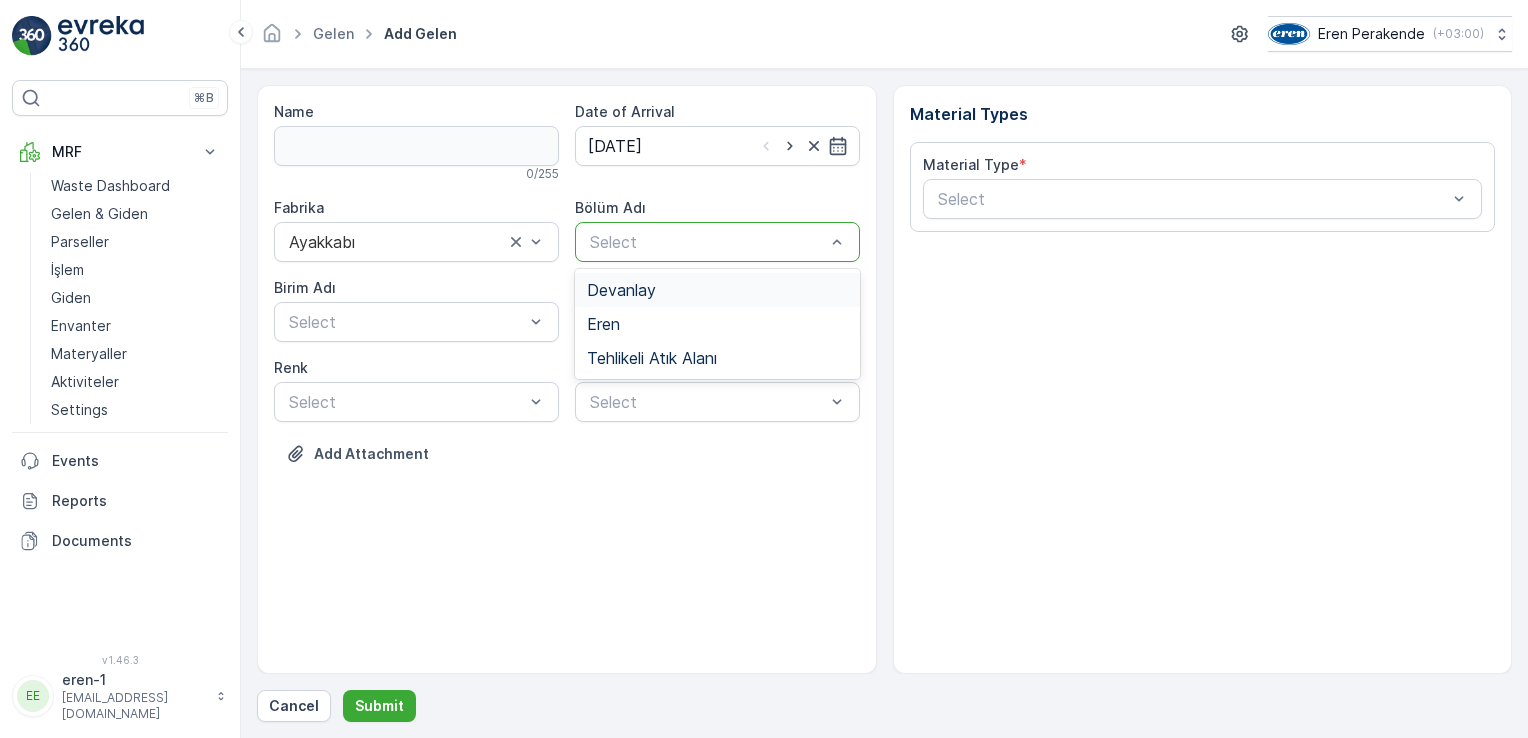 click on "Select" at bounding box center (717, 242) 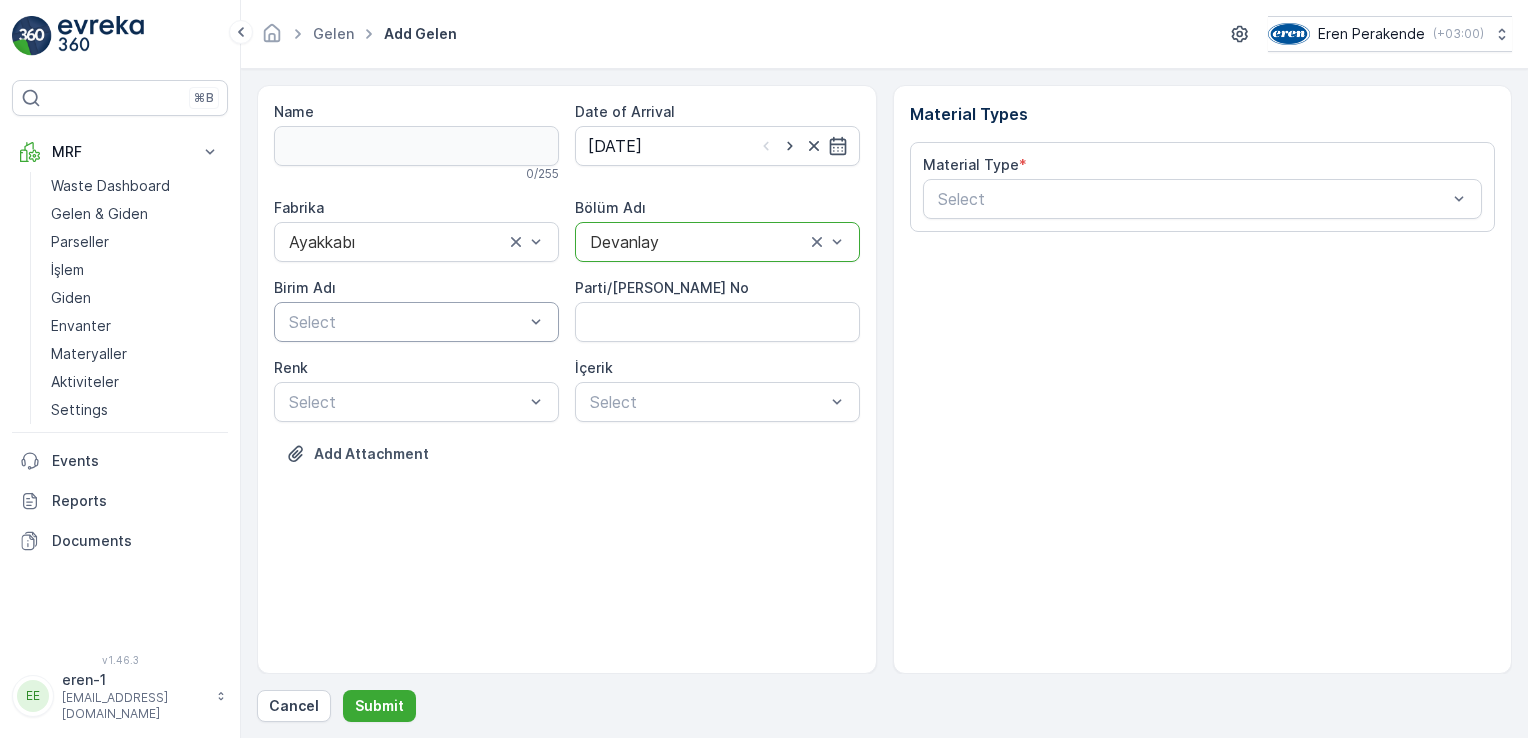 click at bounding box center [406, 322] 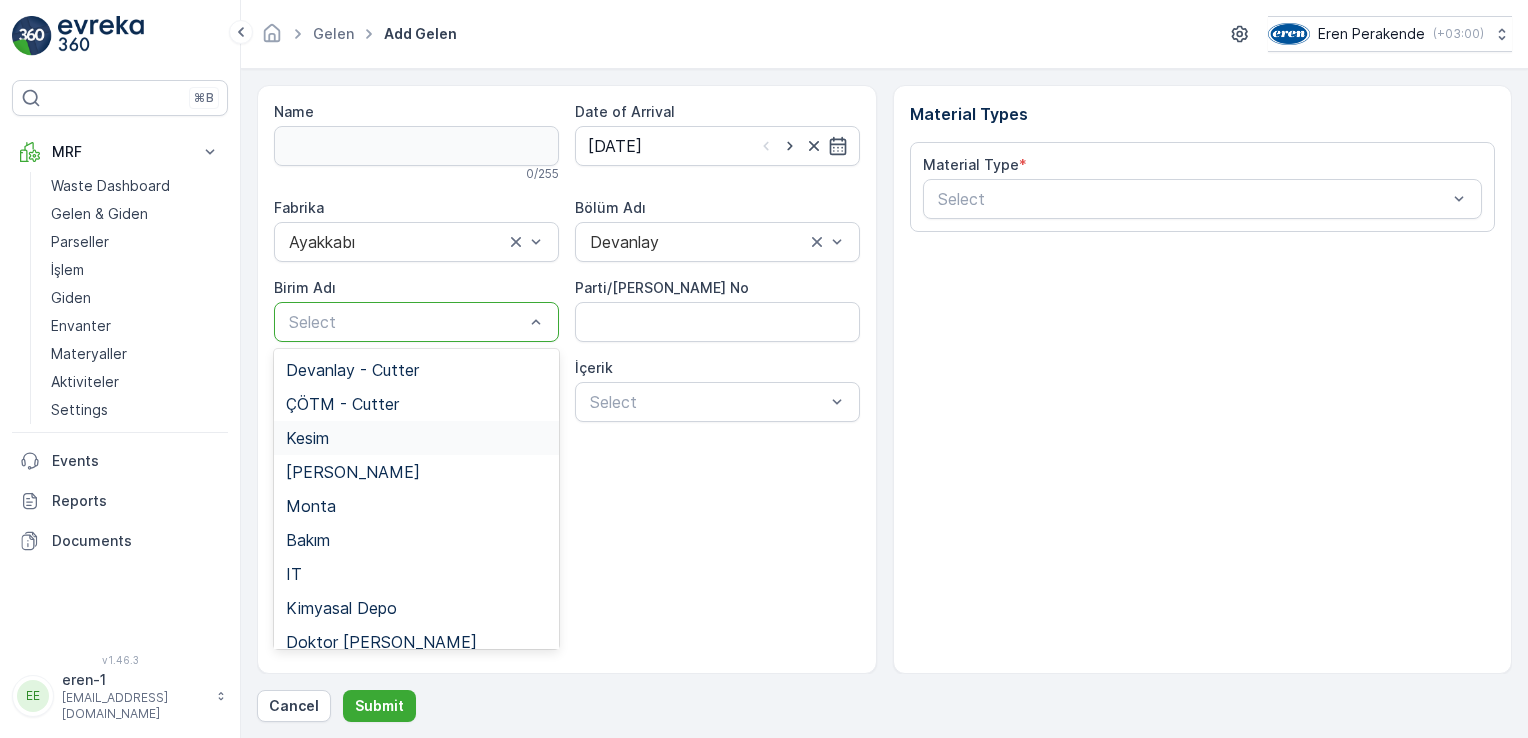 click on "Kesim" at bounding box center [416, 438] 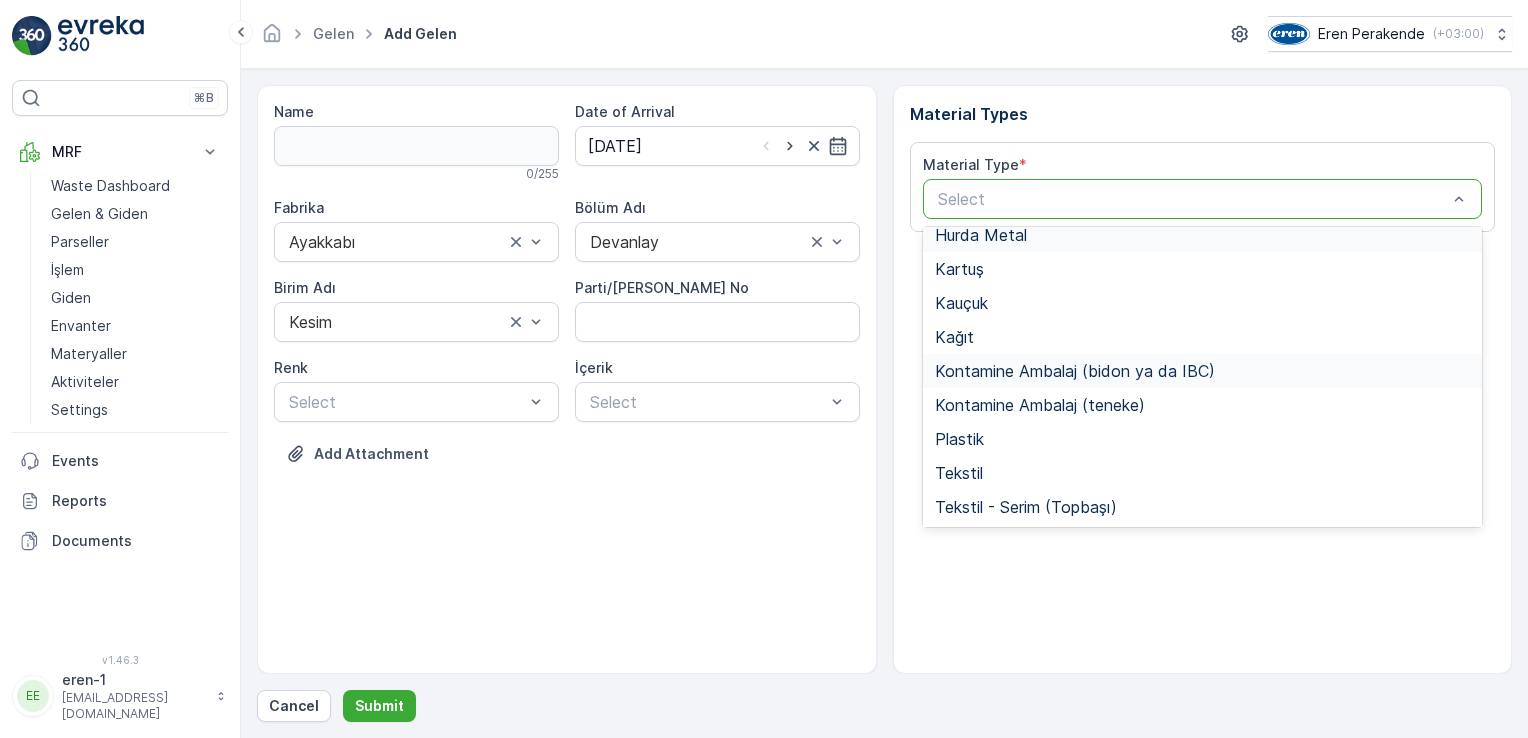 scroll, scrollTop: 200, scrollLeft: 0, axis: vertical 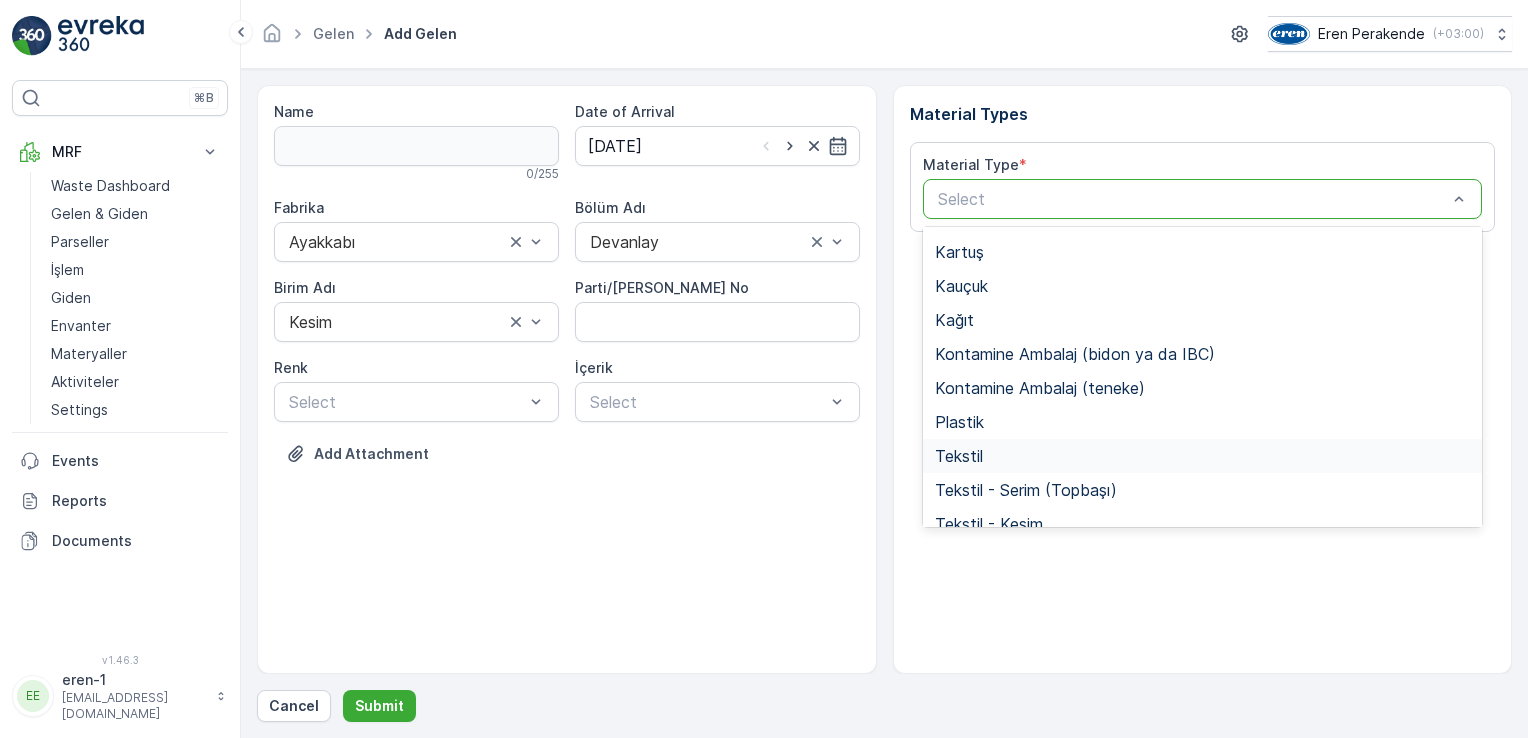click on "Tekstil" at bounding box center [1203, 456] 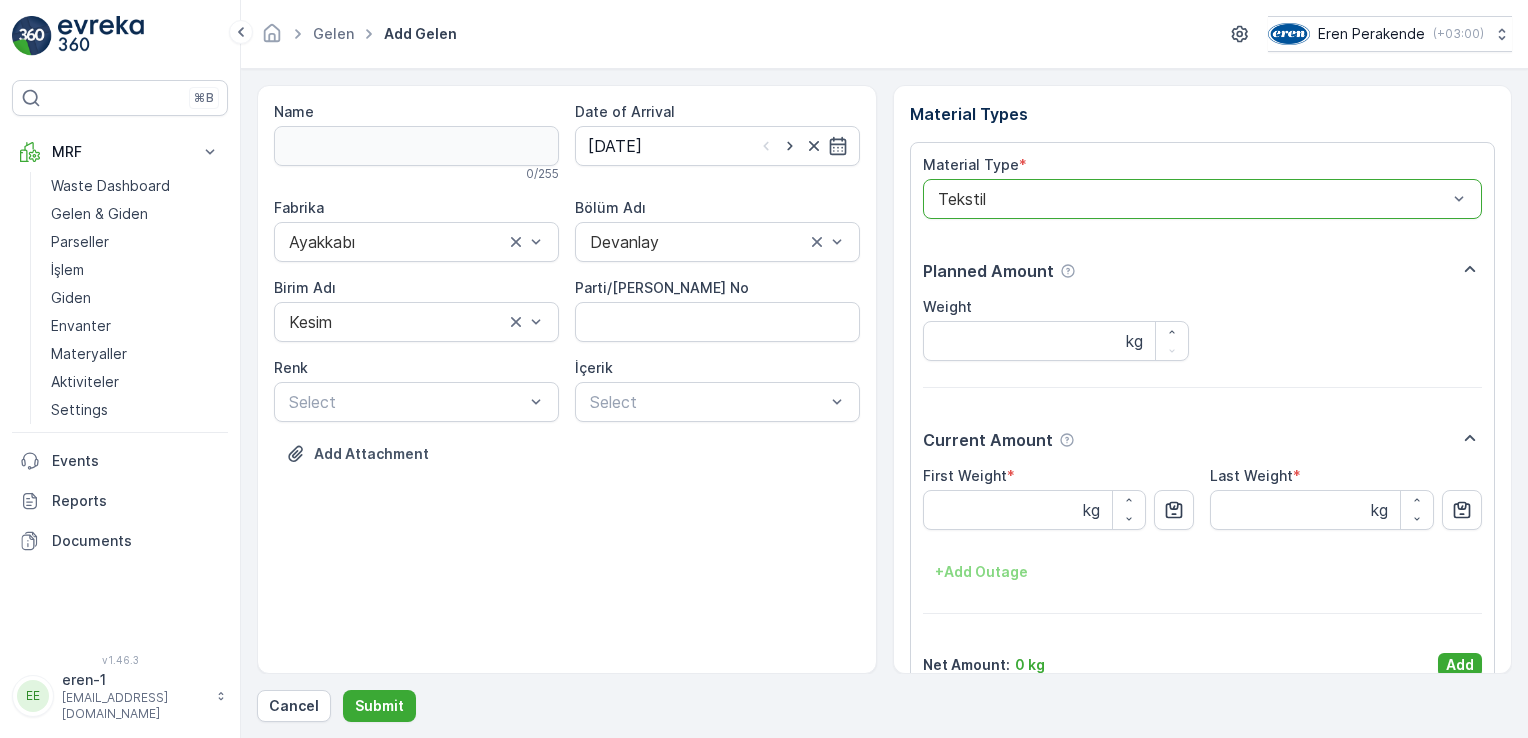 click on "Add" at bounding box center [1460, 665] 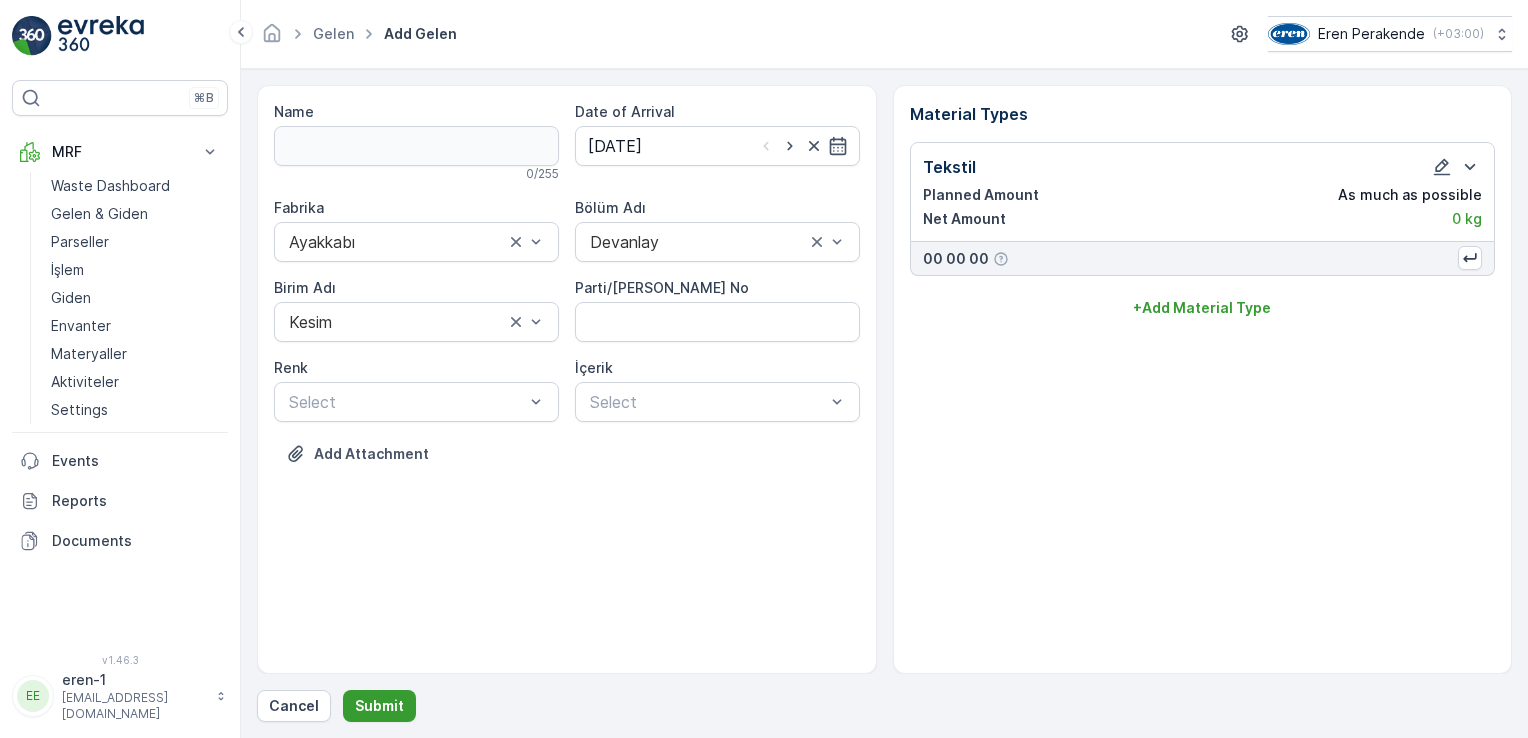 click on "Submit" at bounding box center (379, 706) 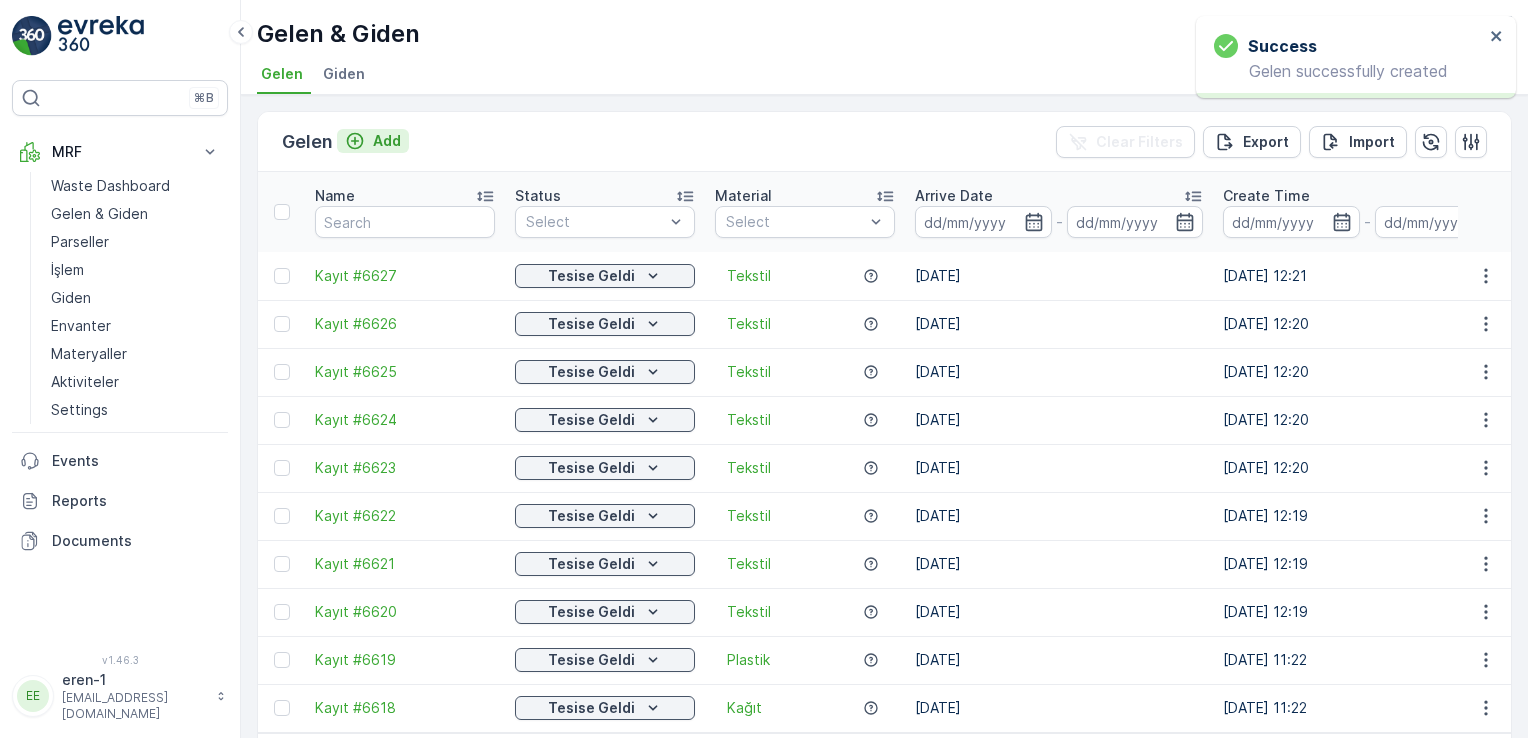 click on "Add" at bounding box center [373, 141] 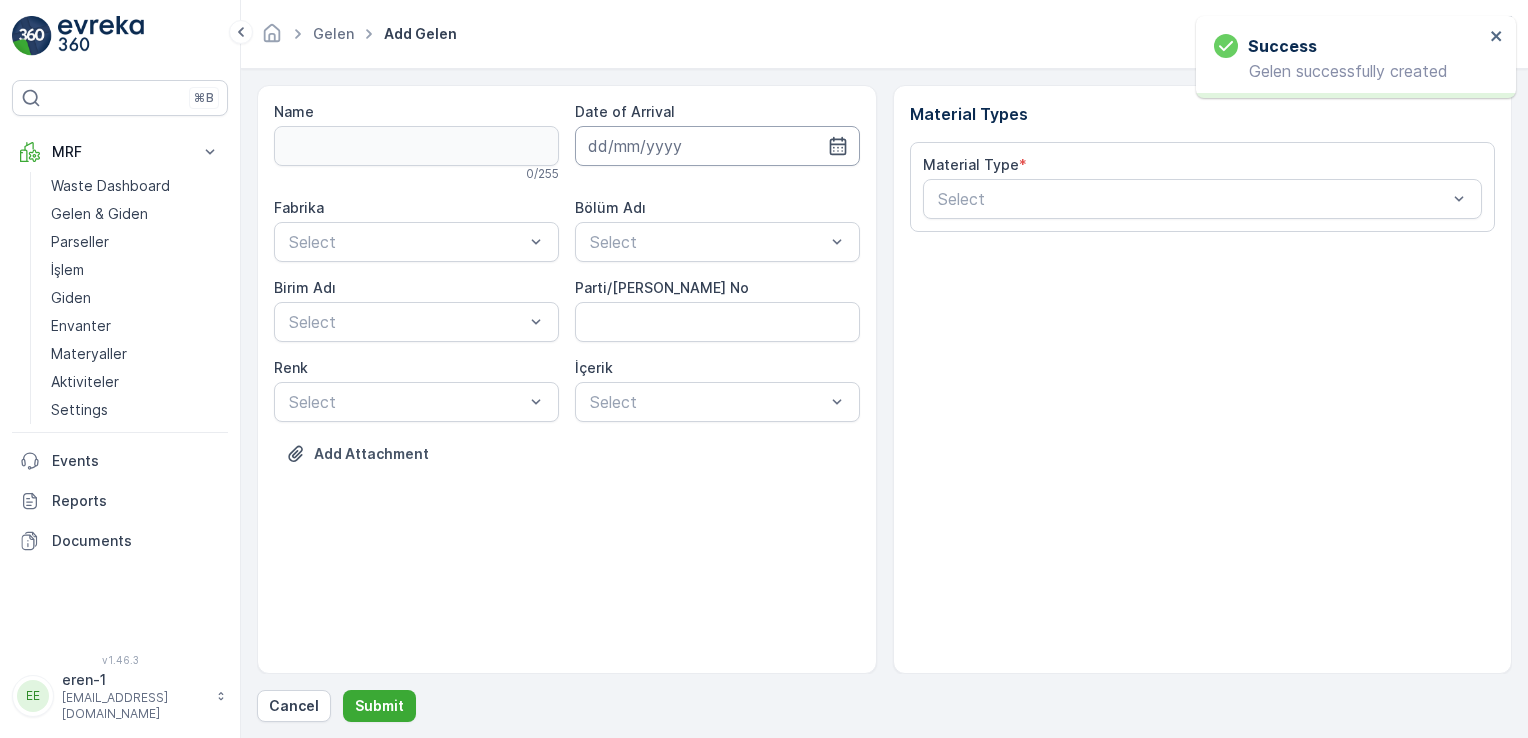 click at bounding box center [717, 146] 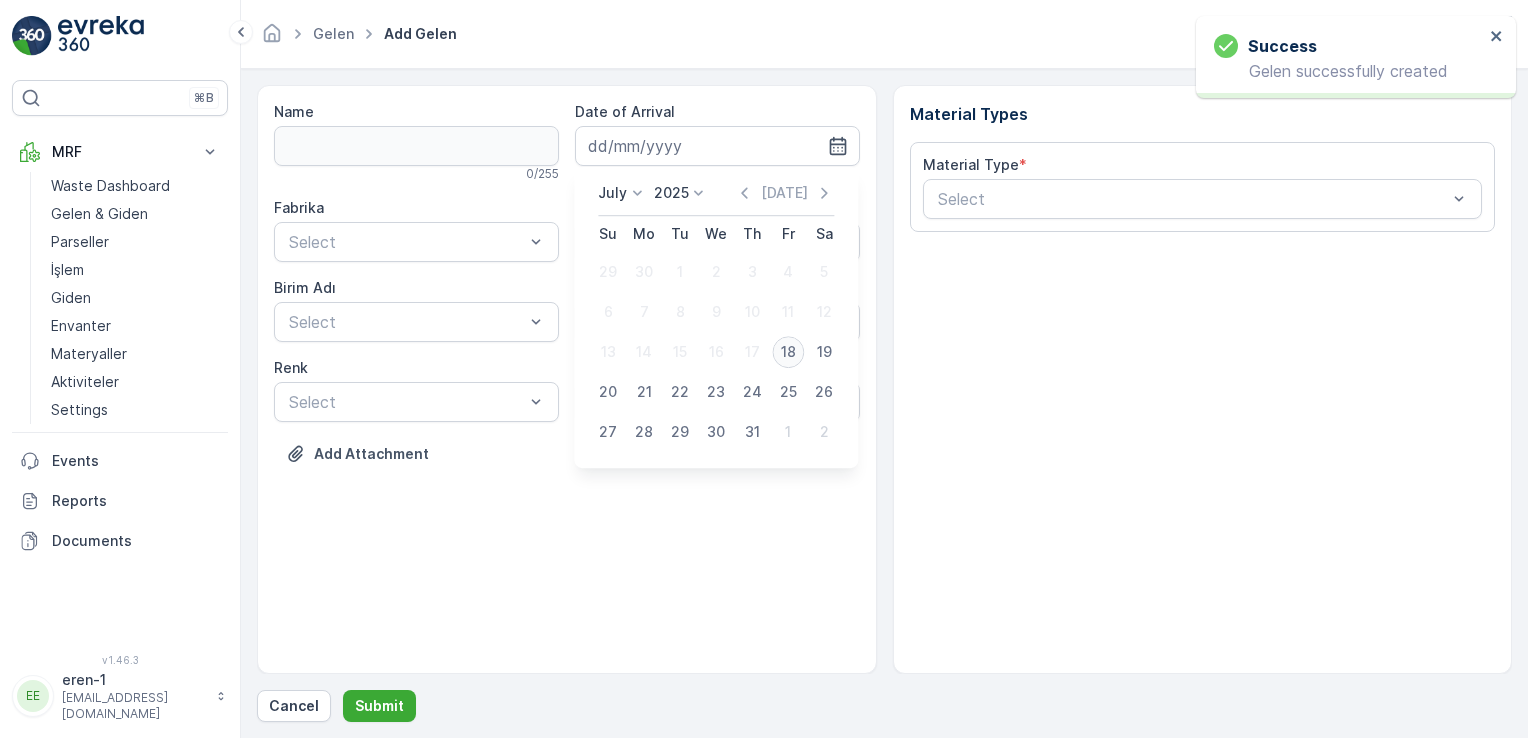 click on "18" at bounding box center [788, 352] 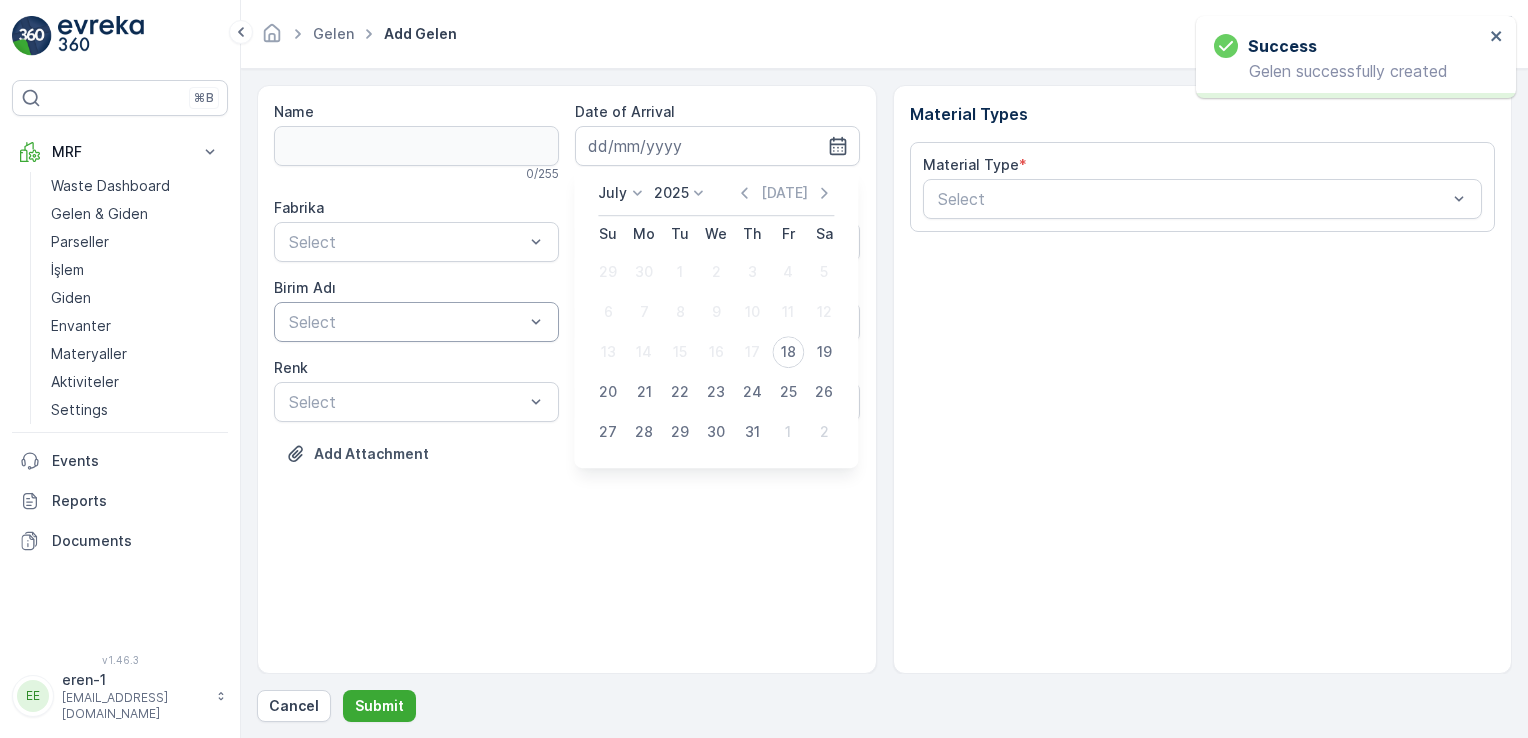 type on "[DATE]" 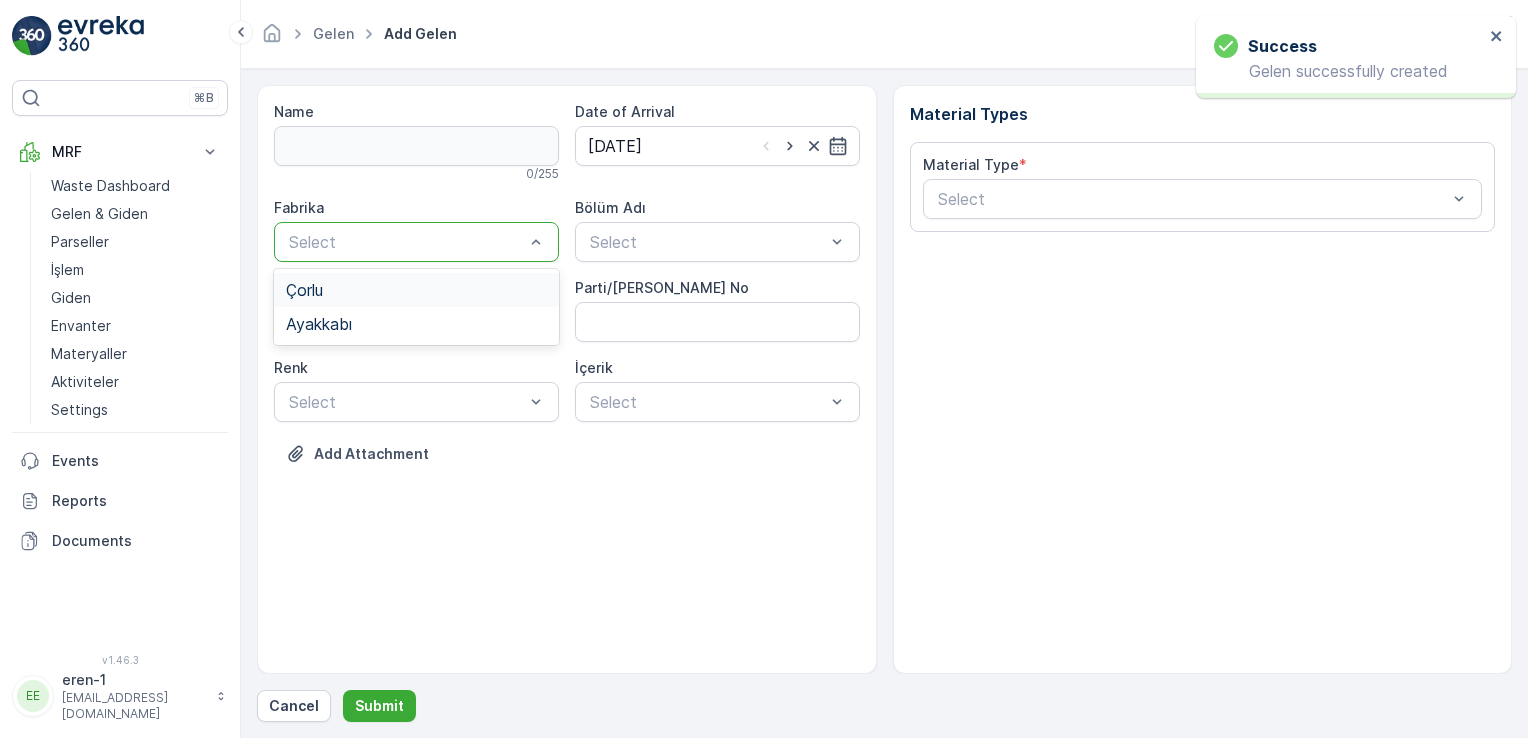 click at bounding box center [406, 242] 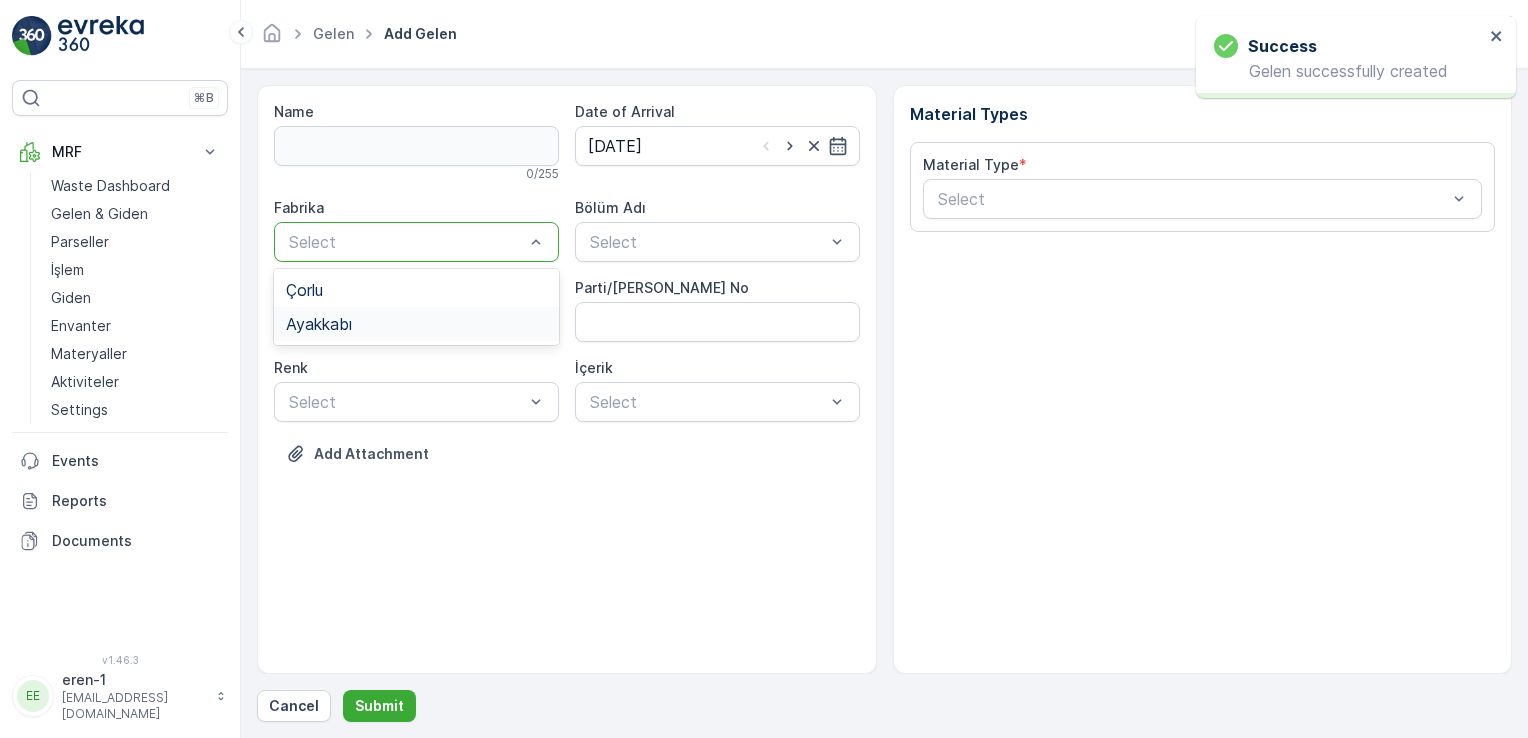click on "Ayakkabı" at bounding box center (416, 324) 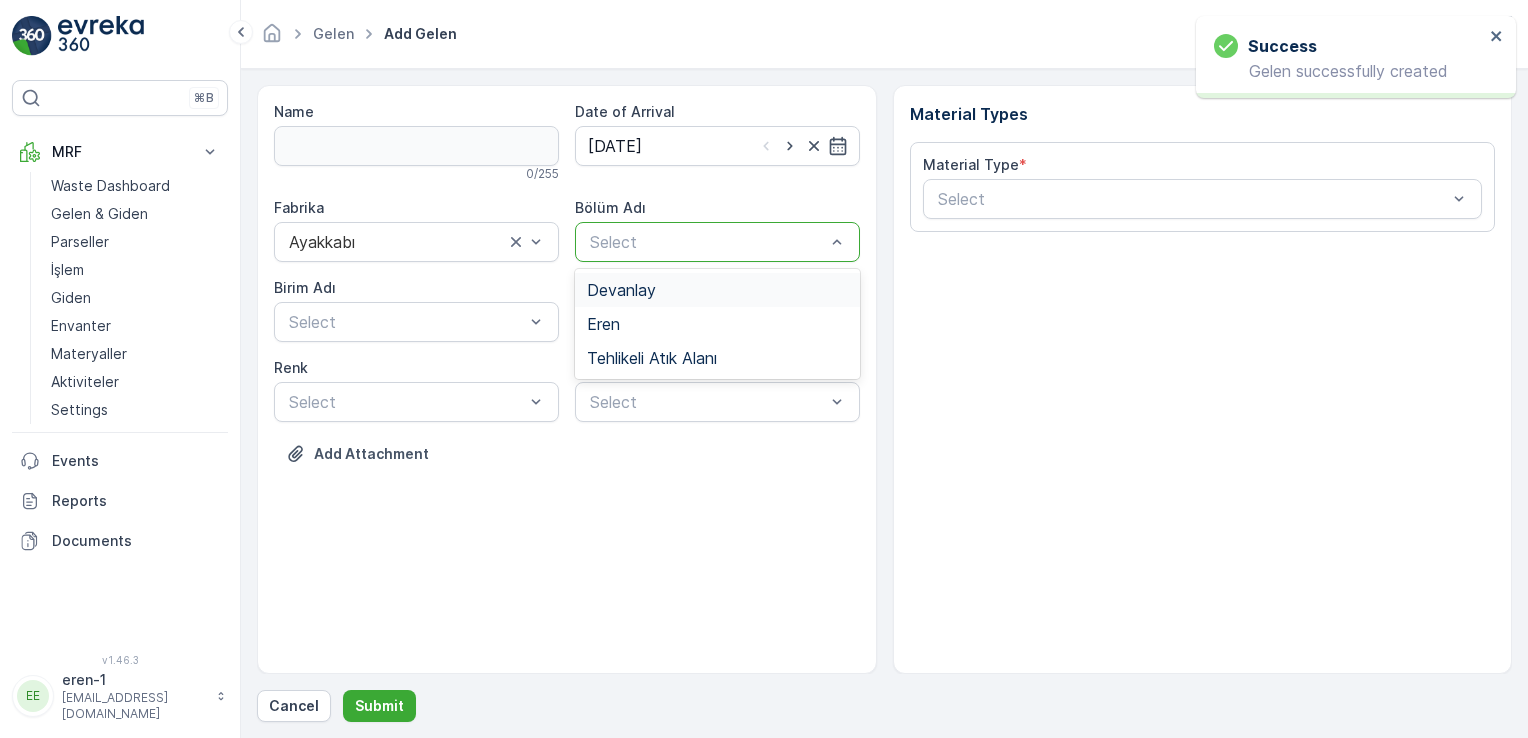 click at bounding box center [707, 242] 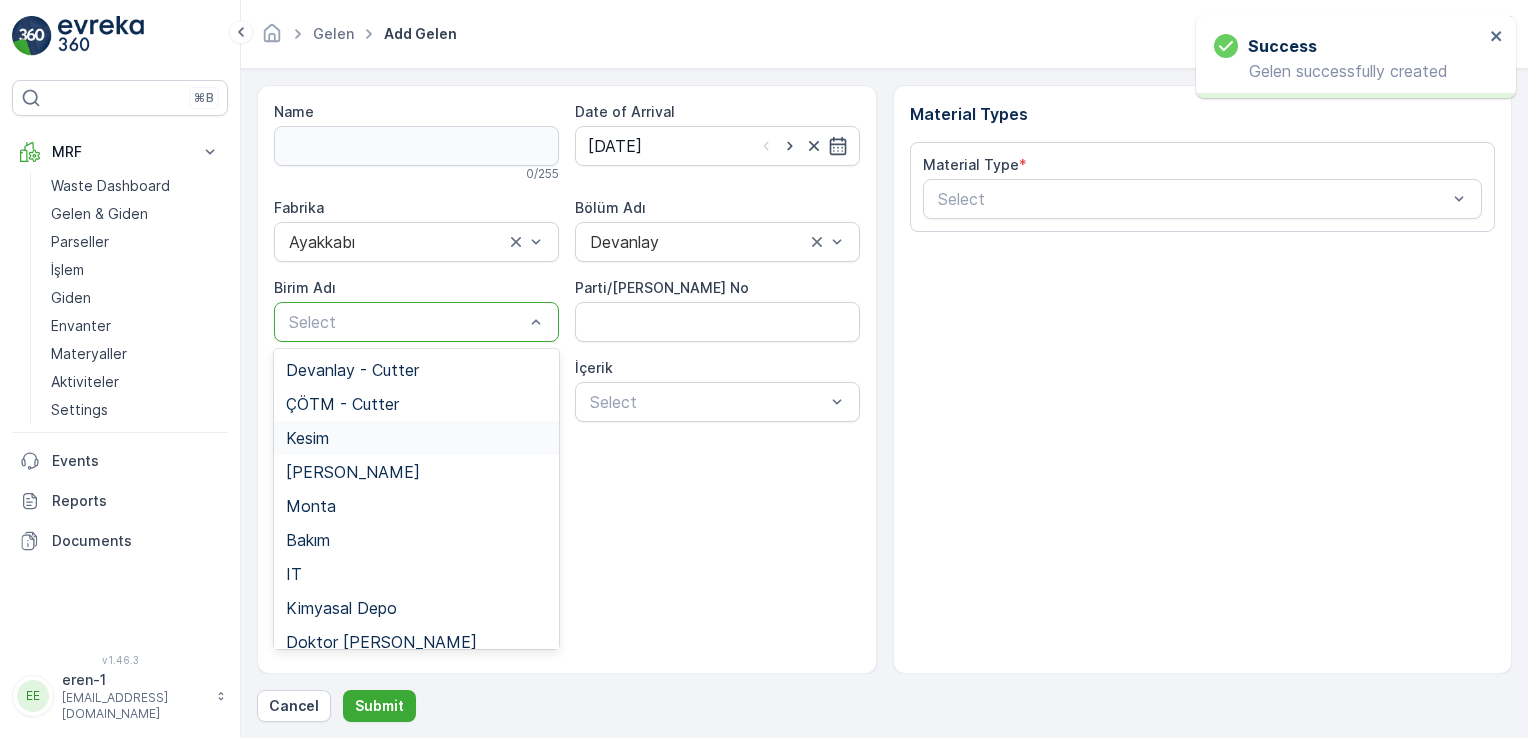 click on "Kesim" at bounding box center (416, 438) 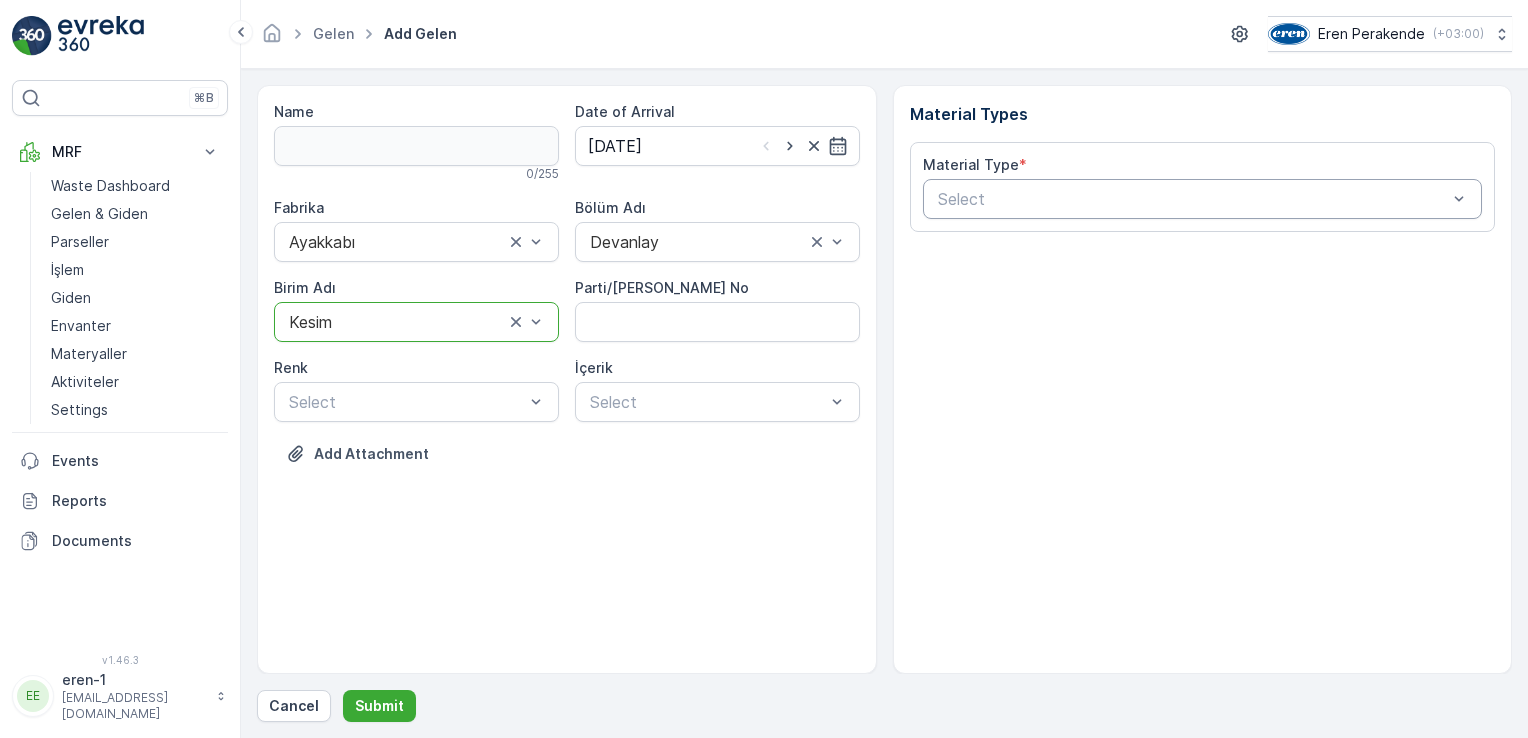 click on "Select" at bounding box center [1203, 199] 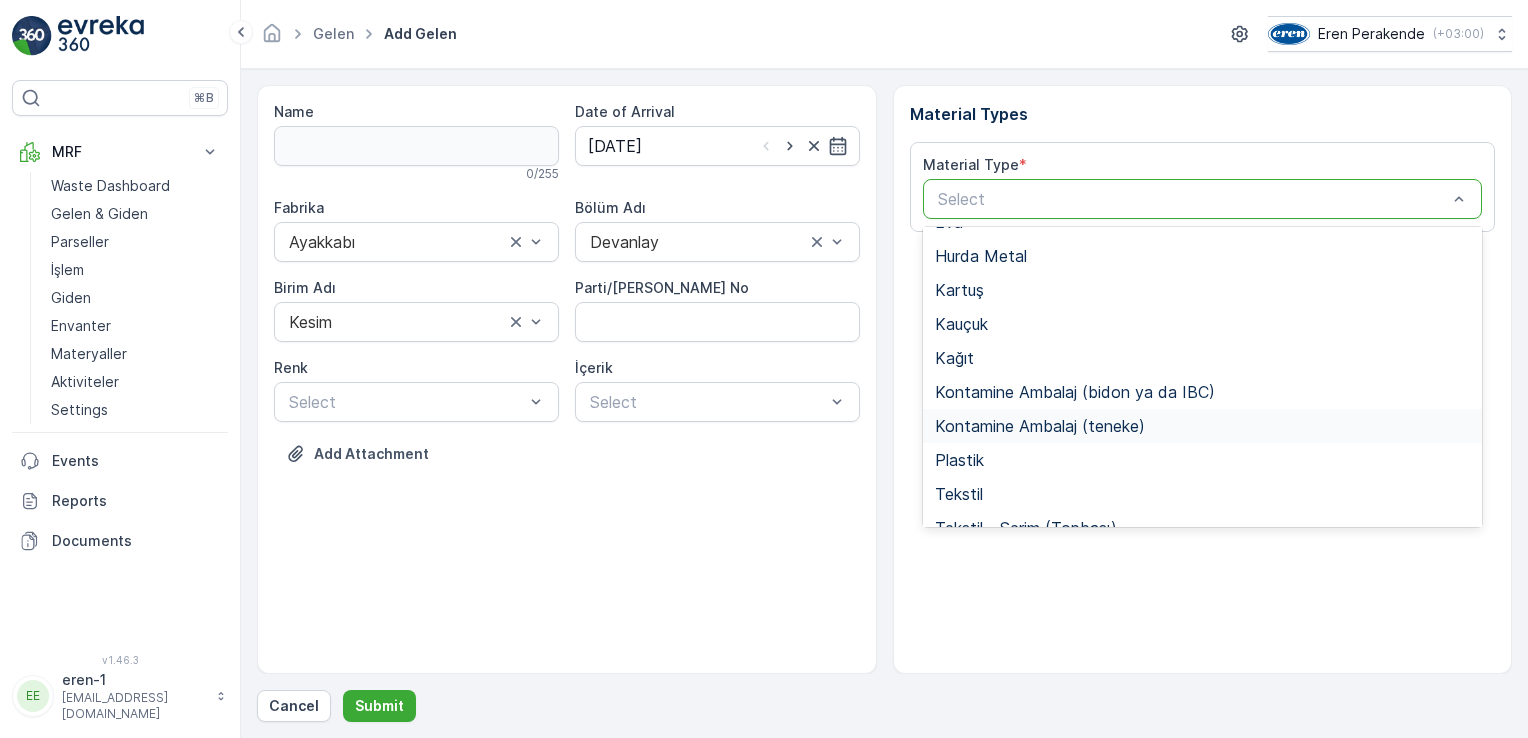 scroll, scrollTop: 166, scrollLeft: 0, axis: vertical 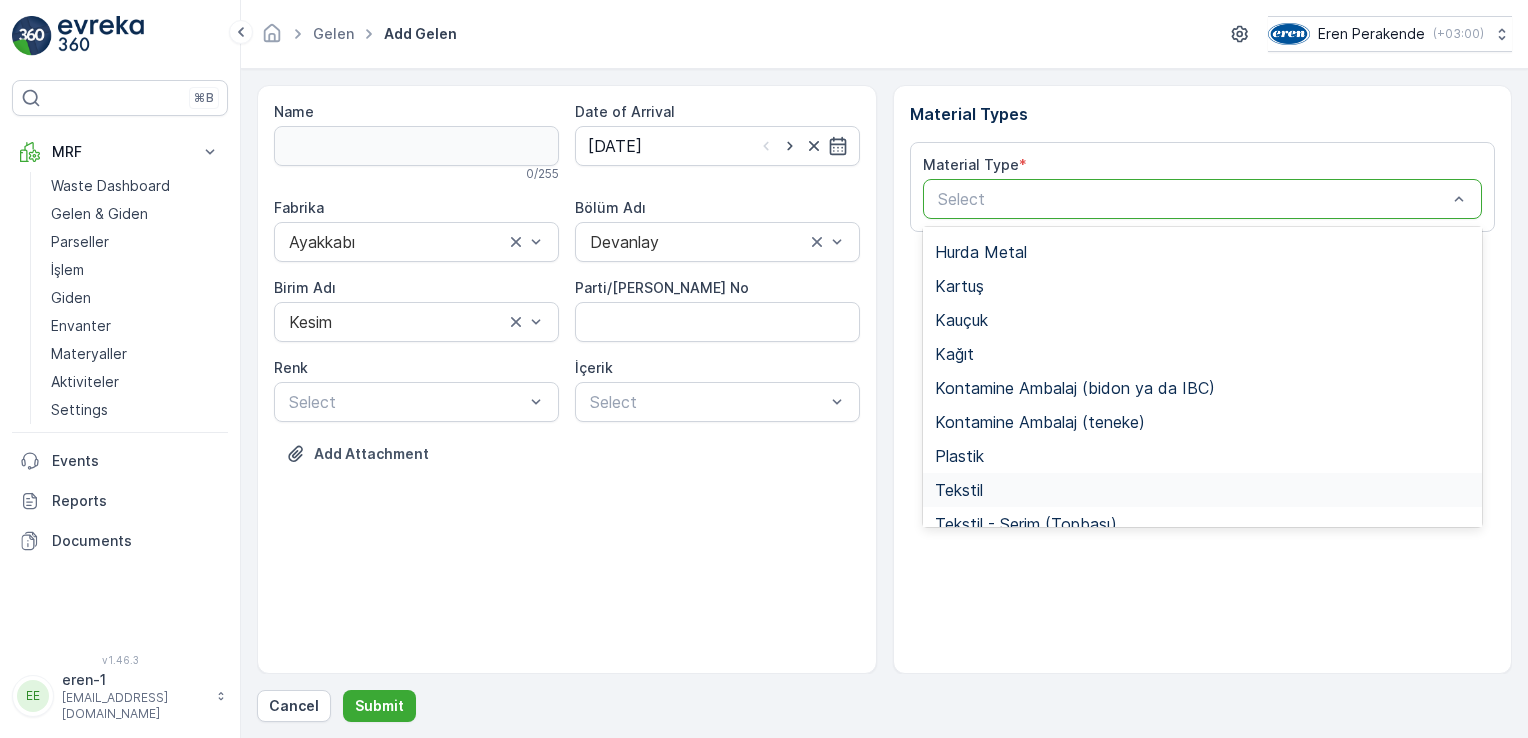 click on "Tekstil" at bounding box center [1203, 490] 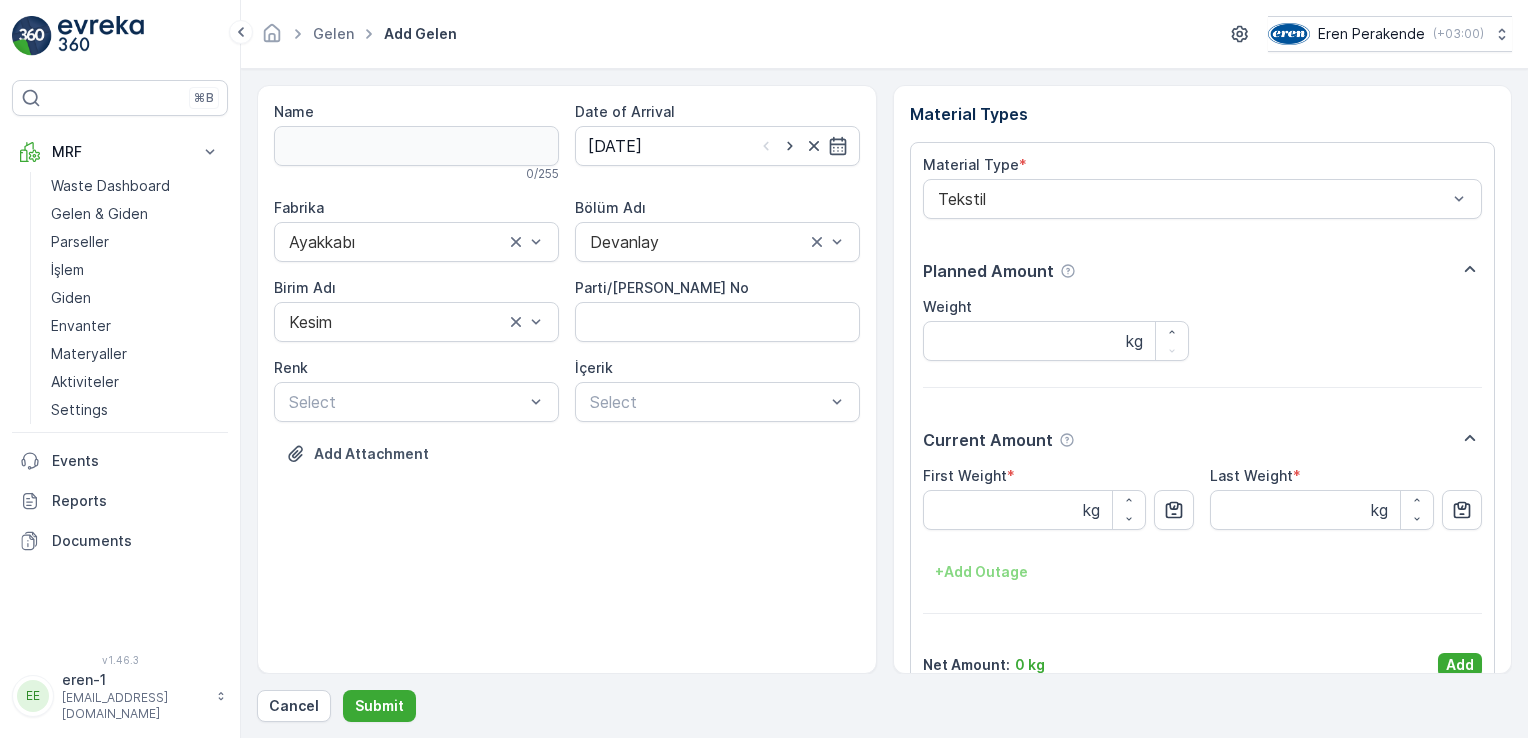 click on "Material Types Material Type * Tekstil Planned Amount Weight kg Current Amount First Weight * kg Last Weight * kg +  Add Outage Net Amount : 0 kg Add" at bounding box center [1203, 379] 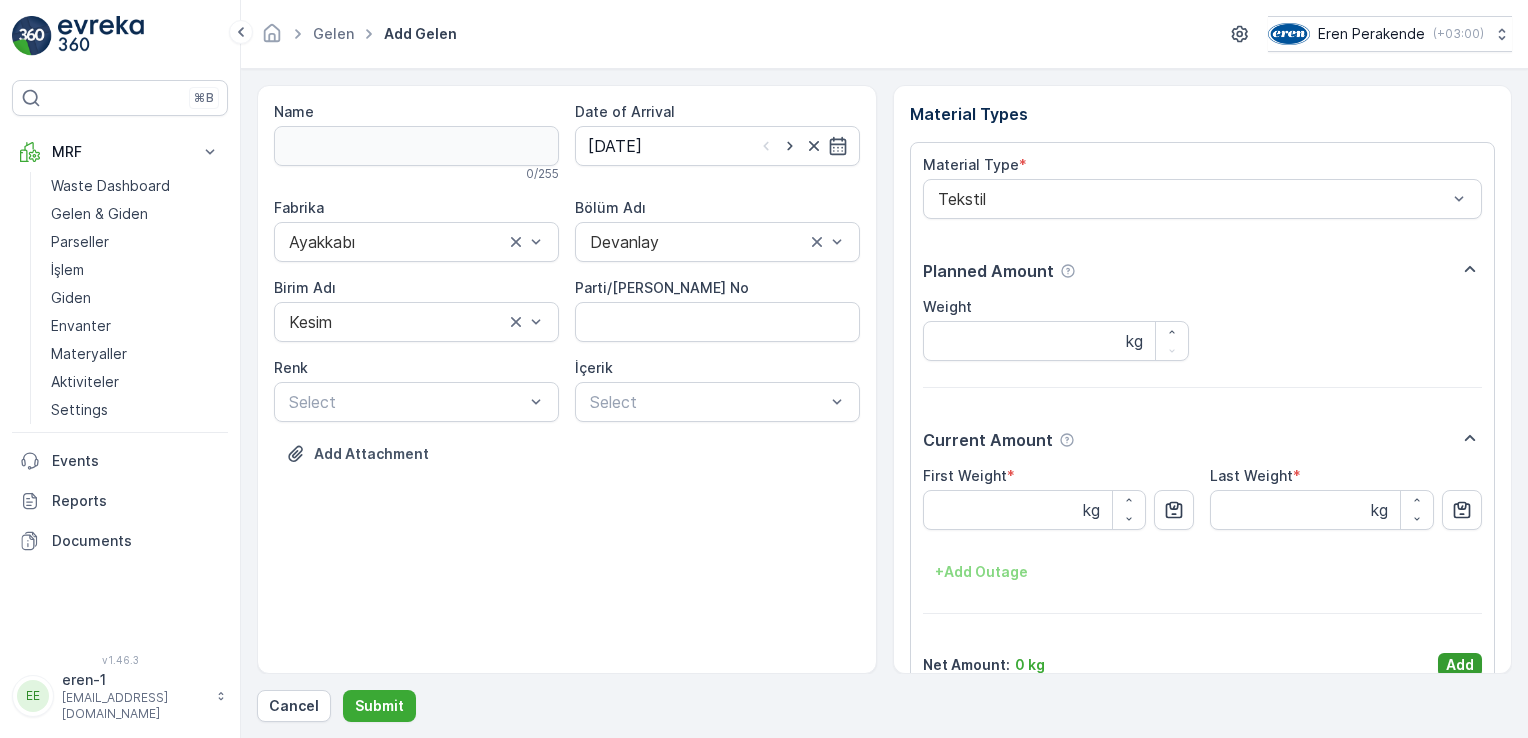 click on "Material Types Material Type * Tekstil Planned Amount Weight kg Current Amount First Weight * kg Last Weight * kg +  Add Outage Net Amount : 0 kg Add" at bounding box center (1203, 379) 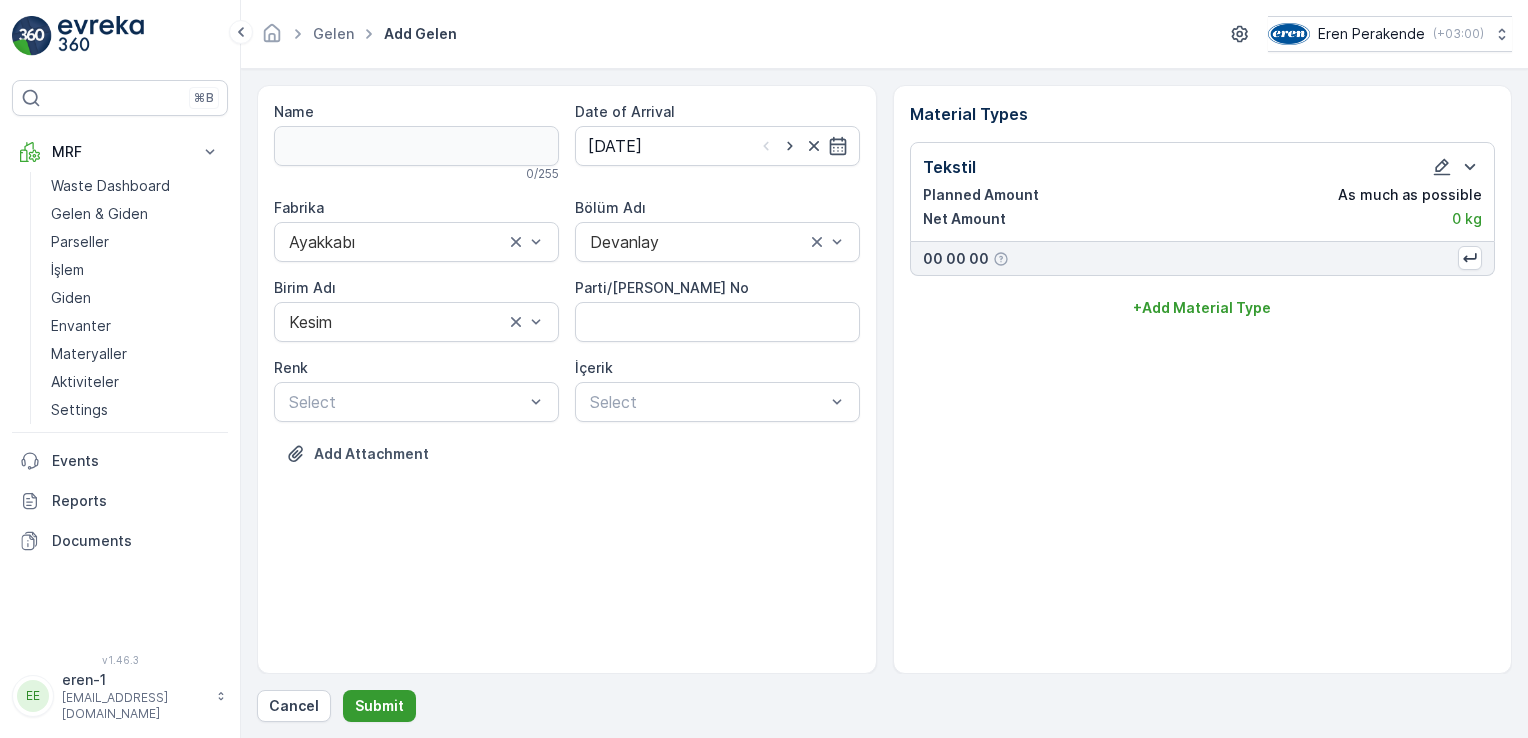 click on "Submit" at bounding box center (379, 706) 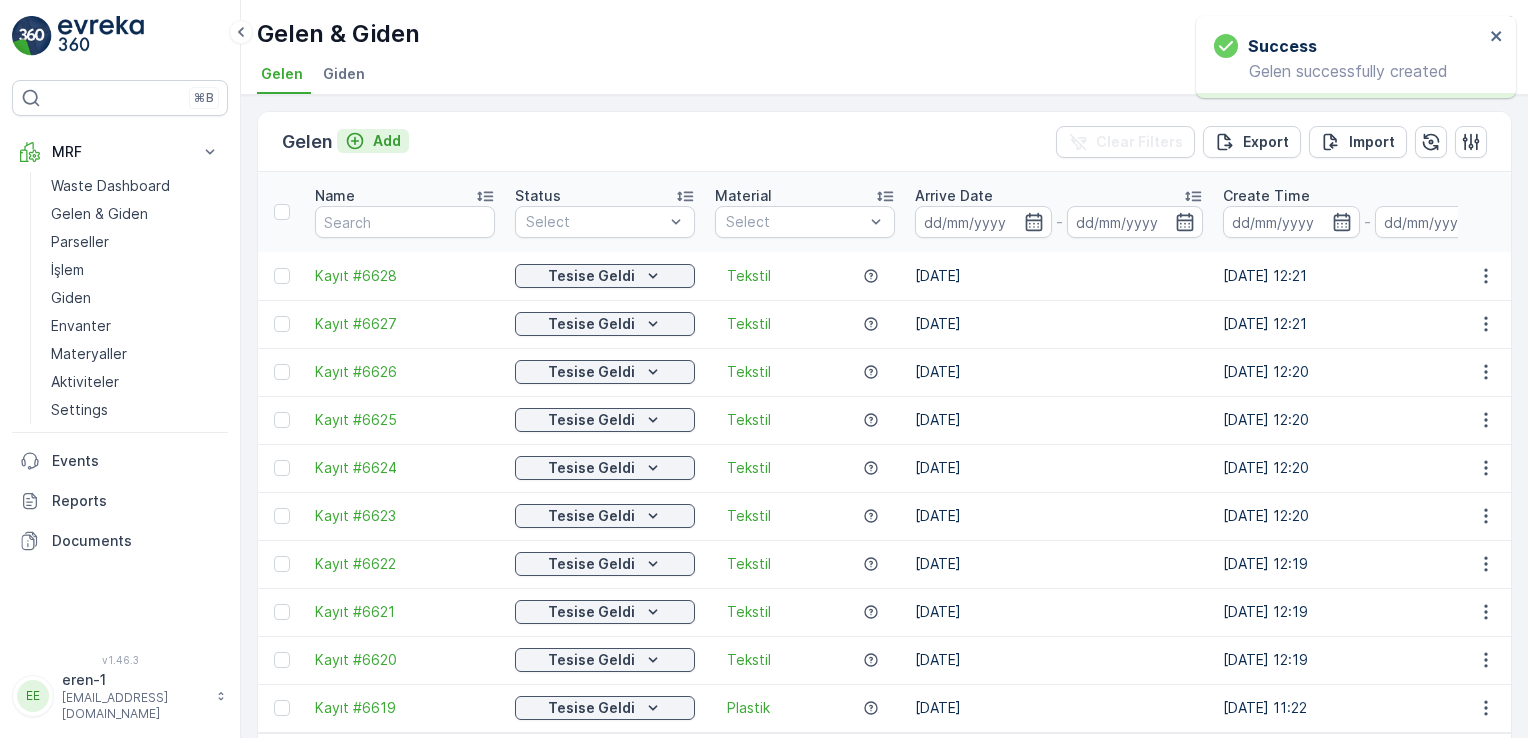 click on "Add" at bounding box center [387, 141] 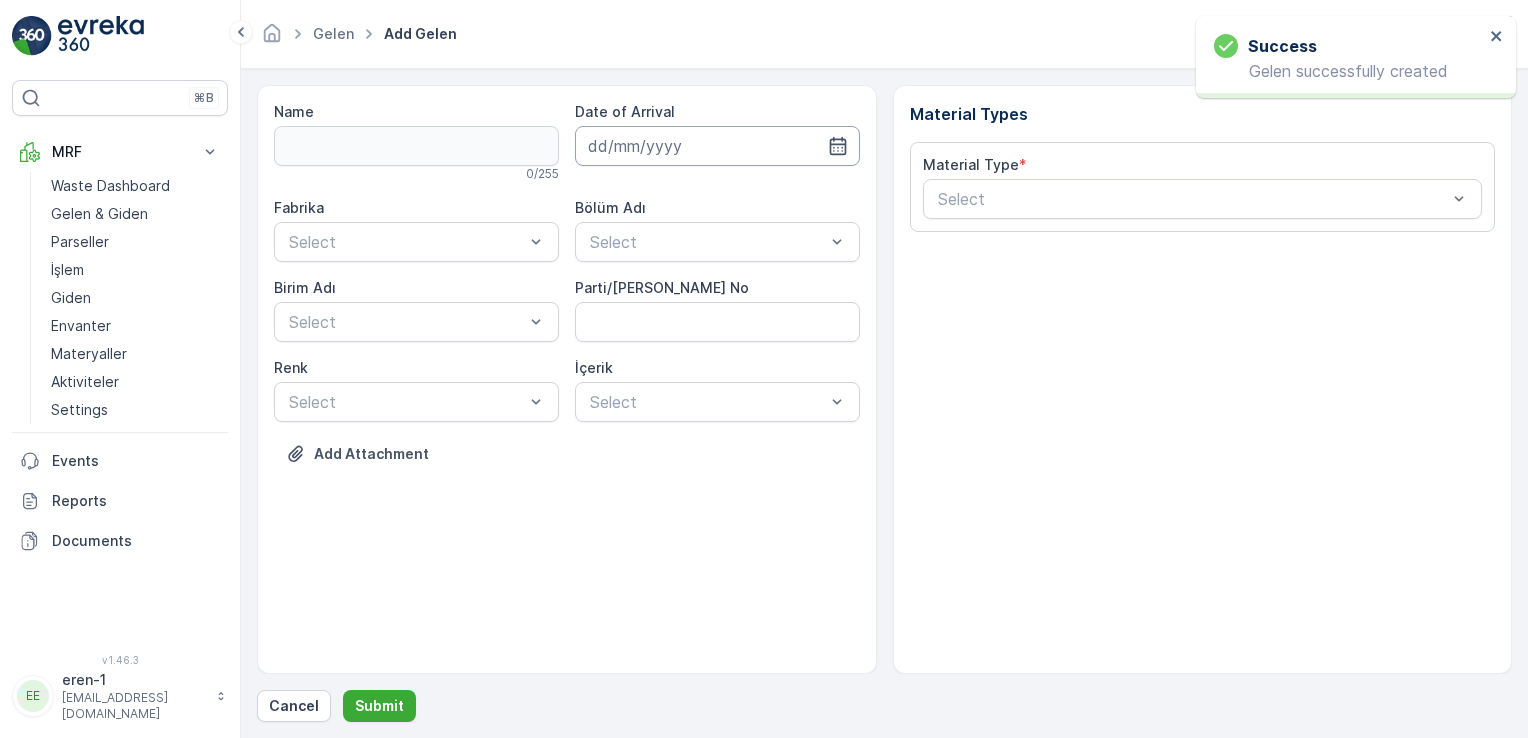 click at bounding box center (717, 146) 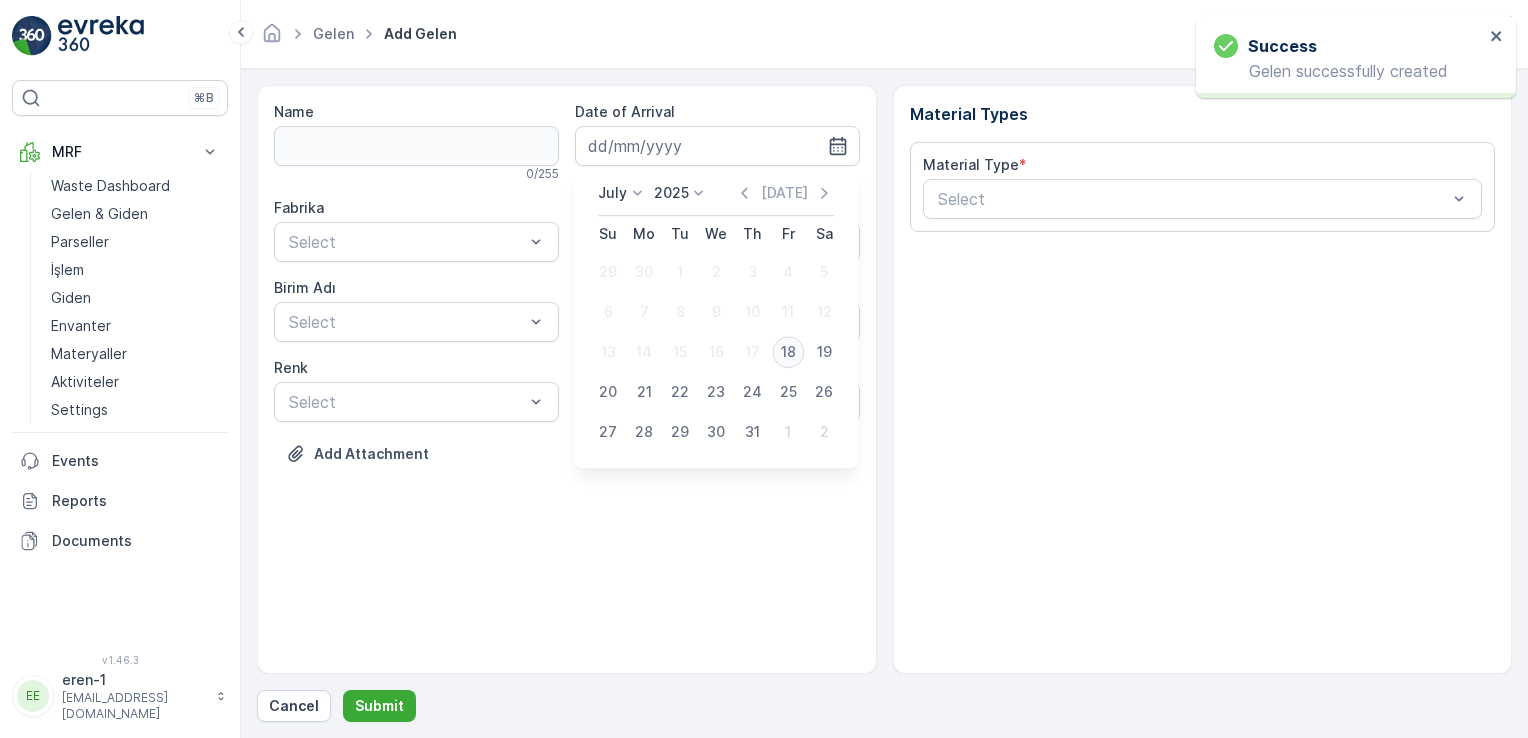 click on "18" at bounding box center [788, 352] 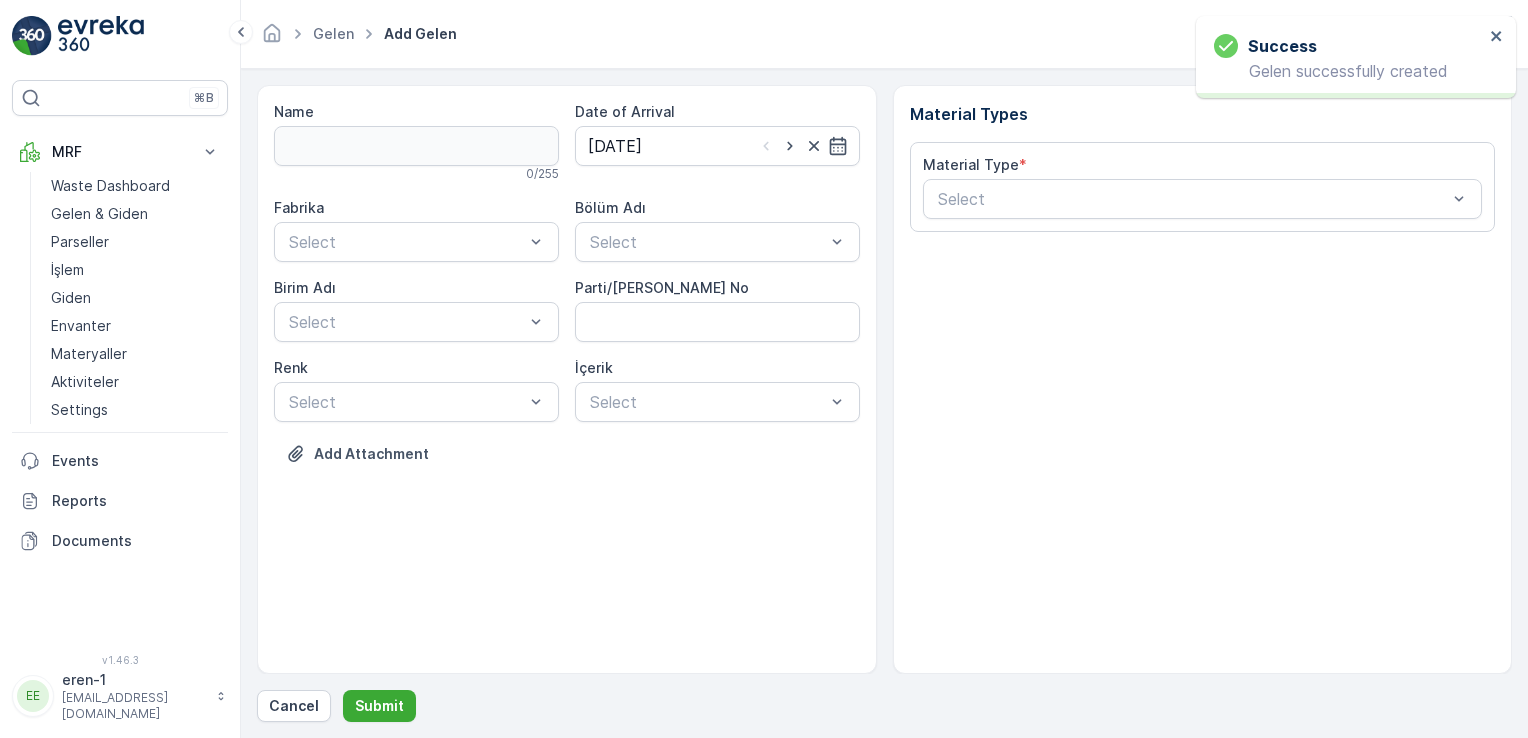 click on "Fabrika" at bounding box center (416, 208) 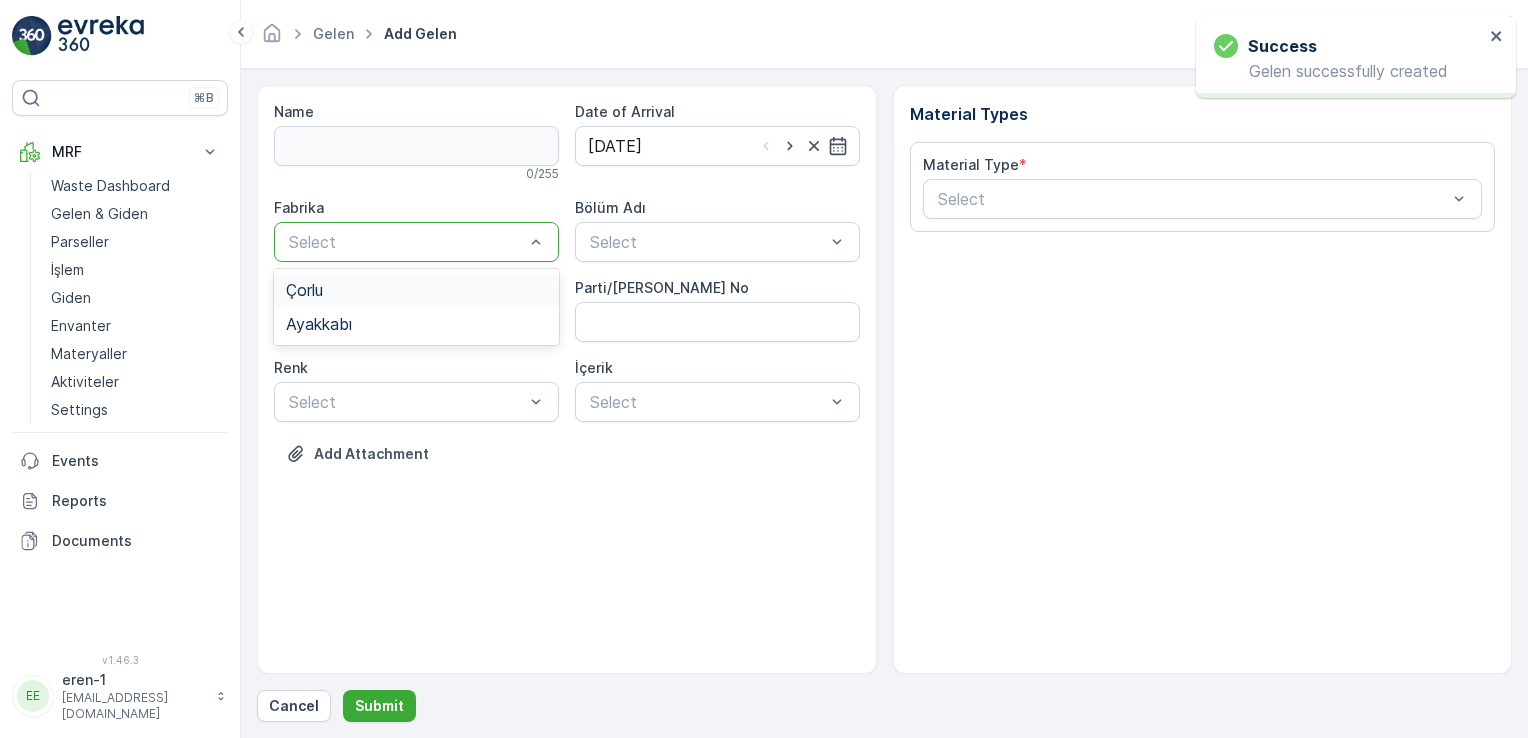click at bounding box center [406, 242] 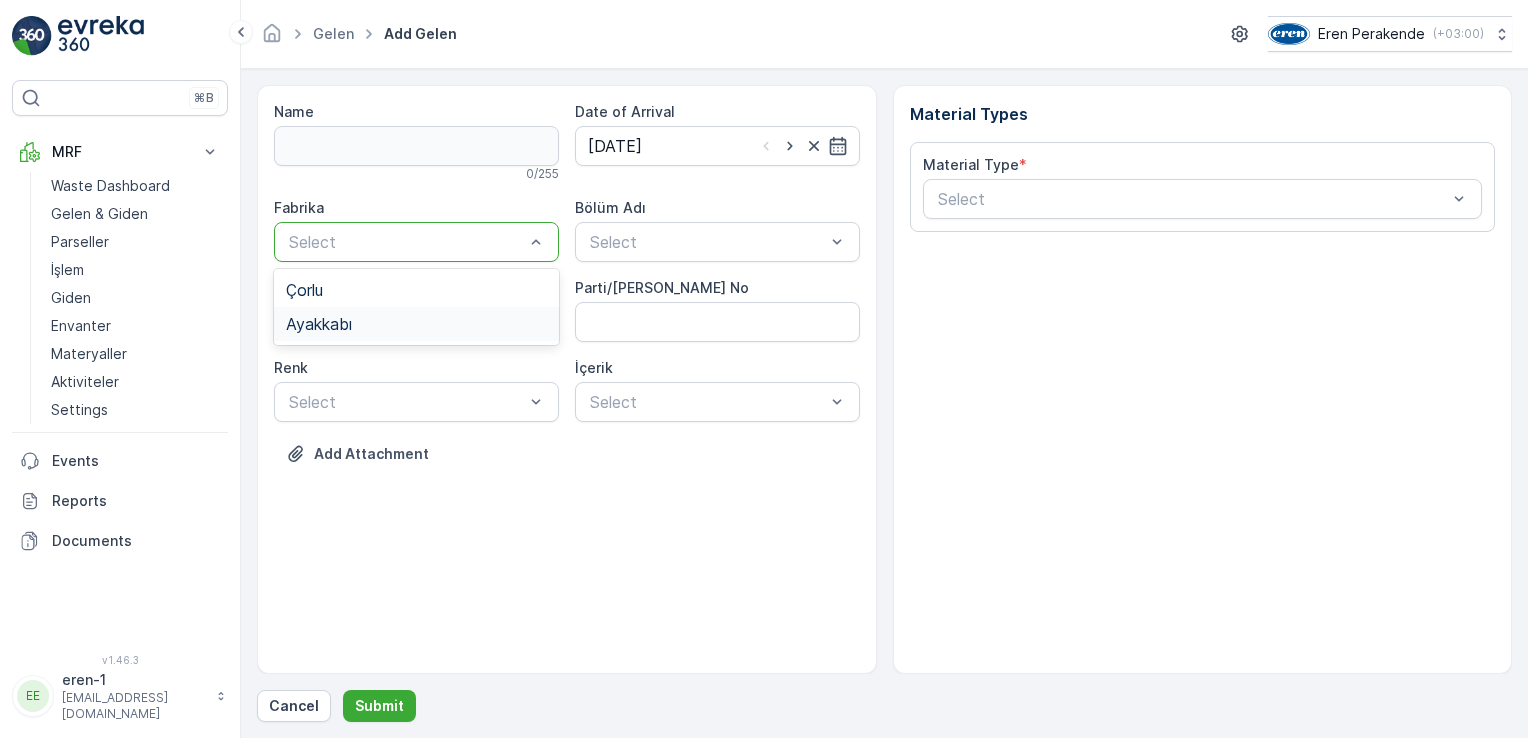 drag, startPoint x: 344, startPoint y: 326, endPoint x: 465, endPoint y: 267, distance: 134.61798 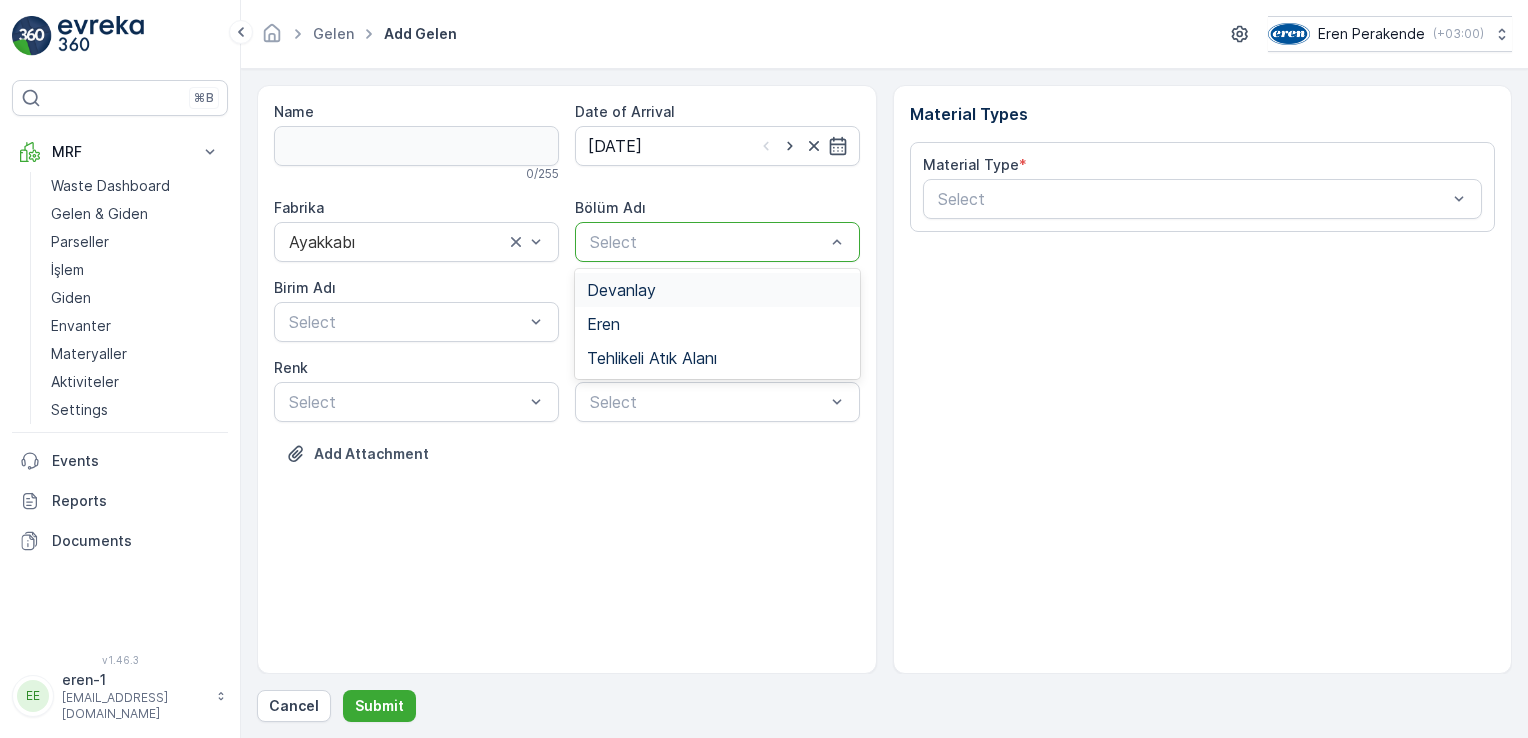 click on "Devanlay" at bounding box center [717, 290] 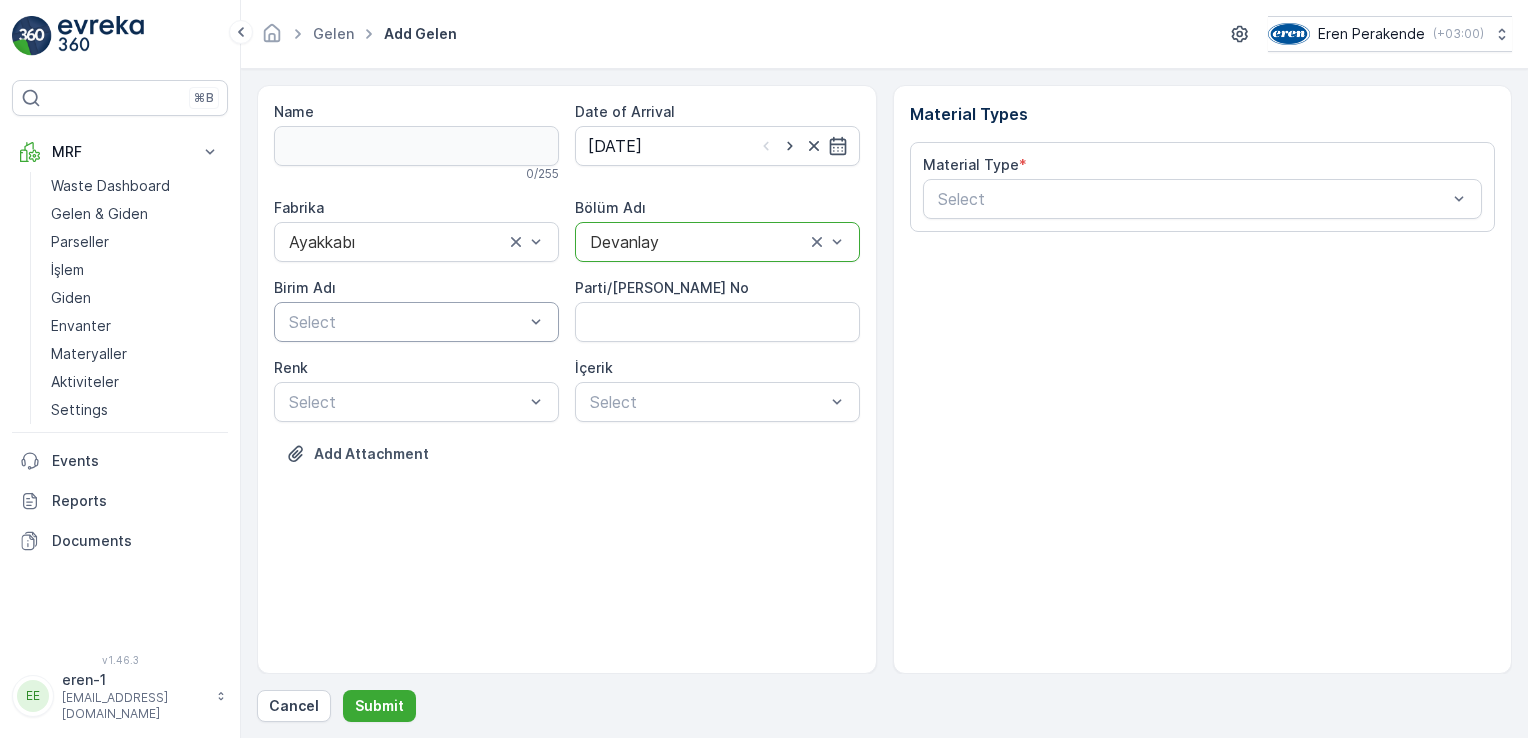 click at bounding box center (406, 322) 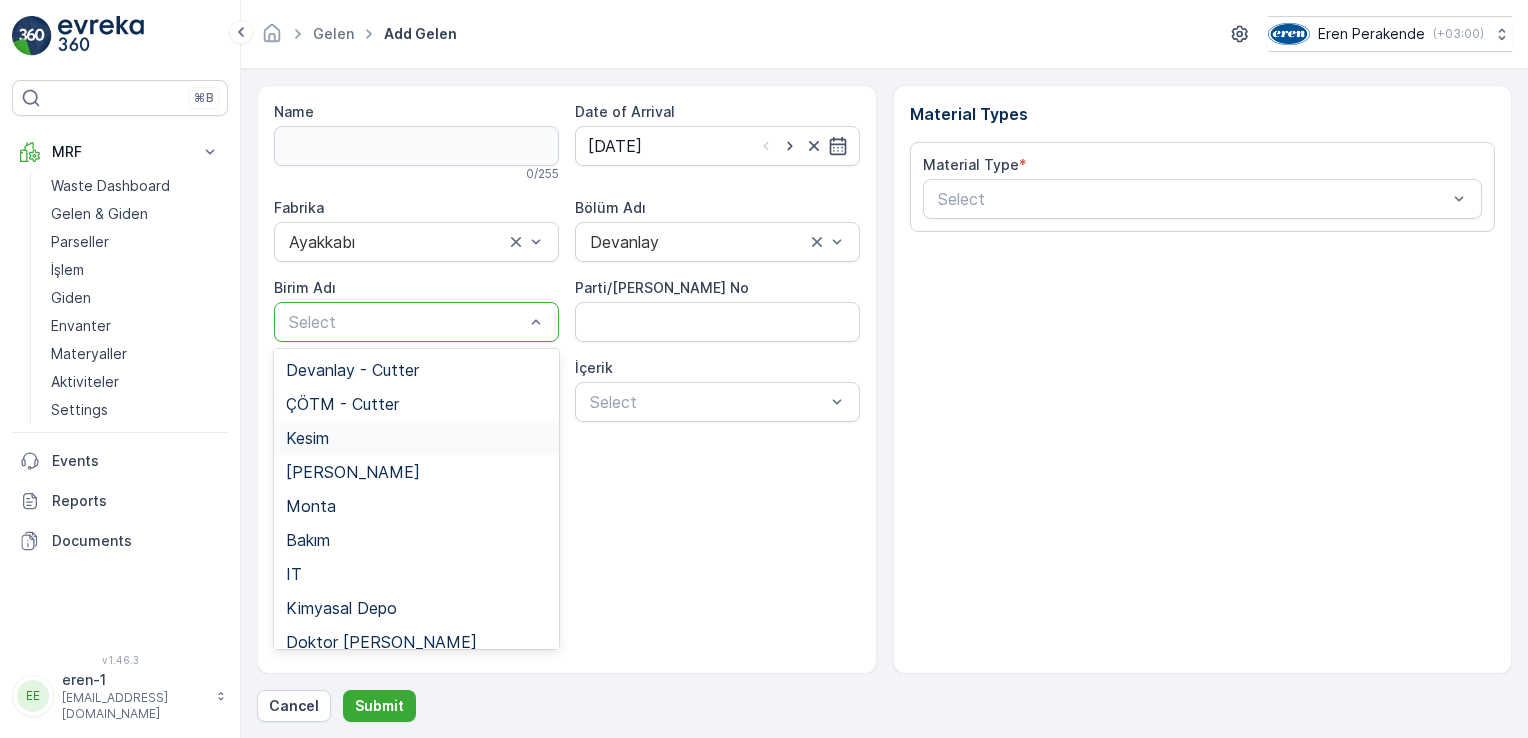 click on "Kesim" at bounding box center [416, 438] 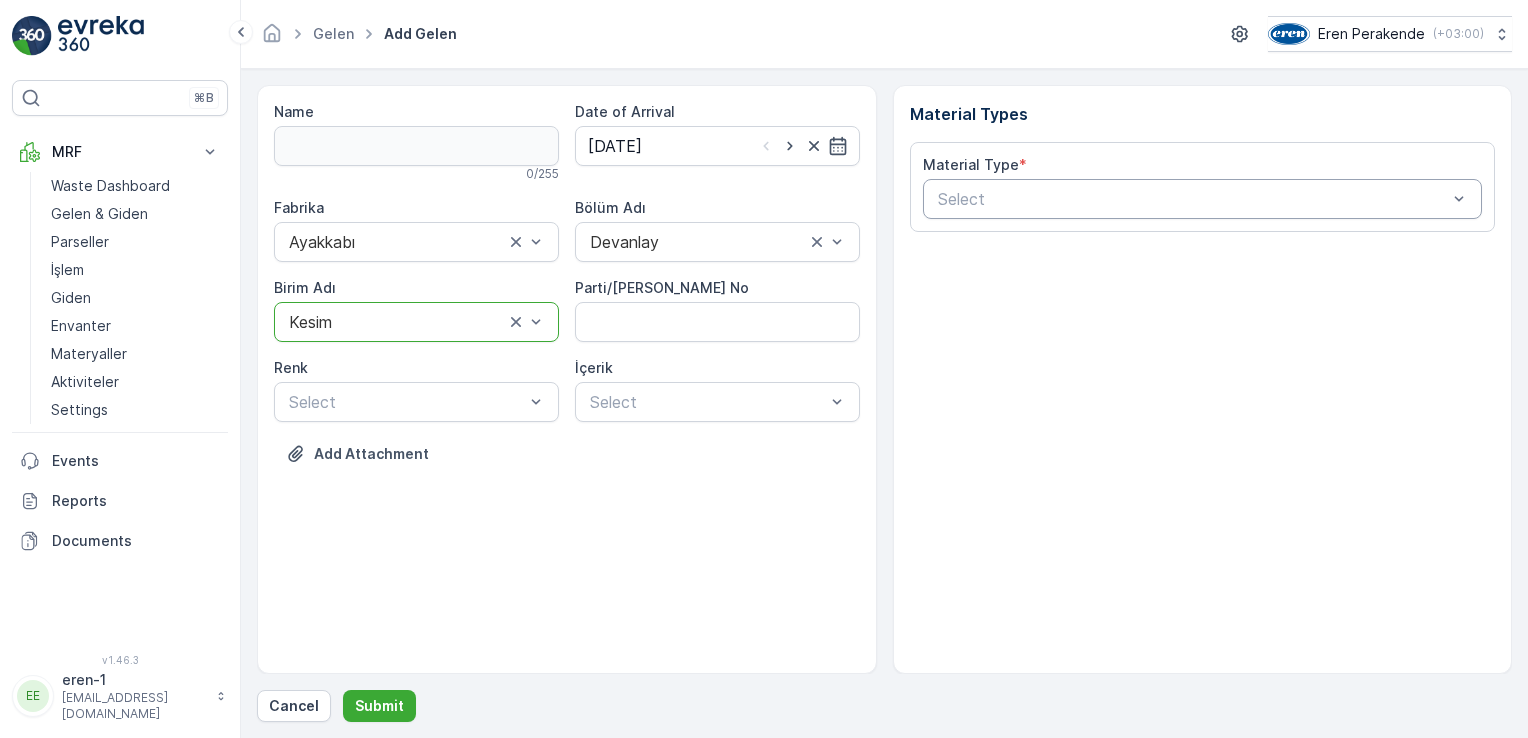 click at bounding box center (1193, 199) 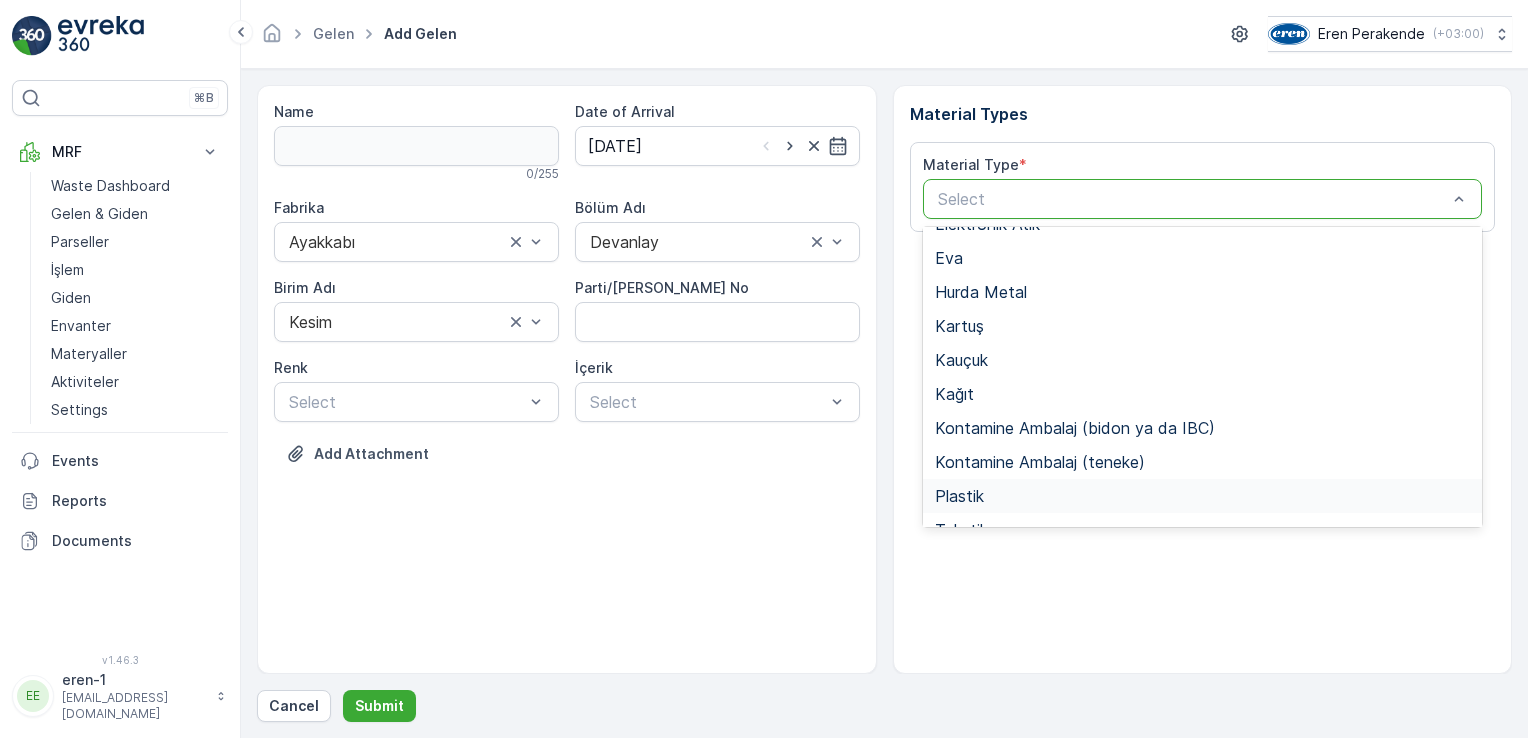 scroll, scrollTop: 200, scrollLeft: 0, axis: vertical 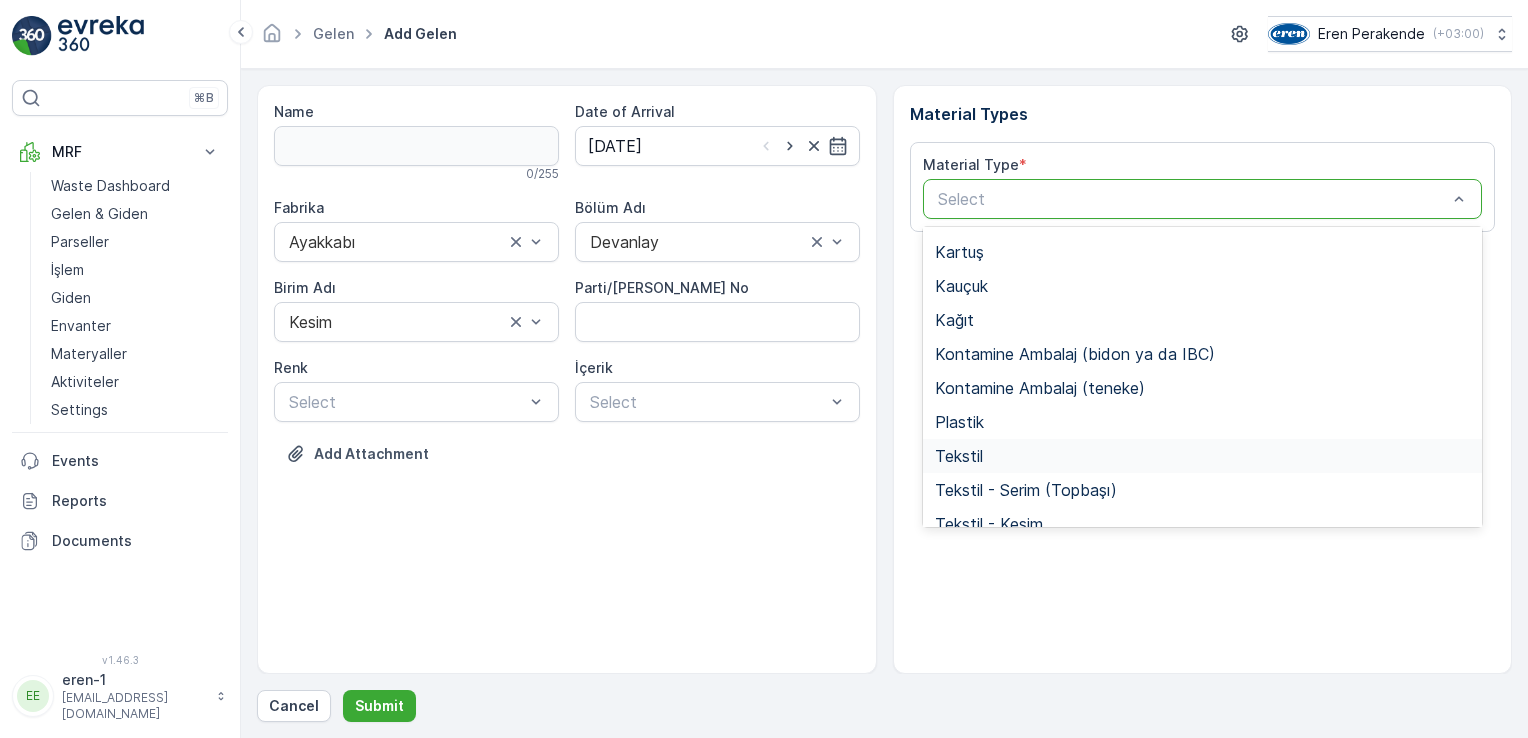 click on "Tekstil" at bounding box center (959, 456) 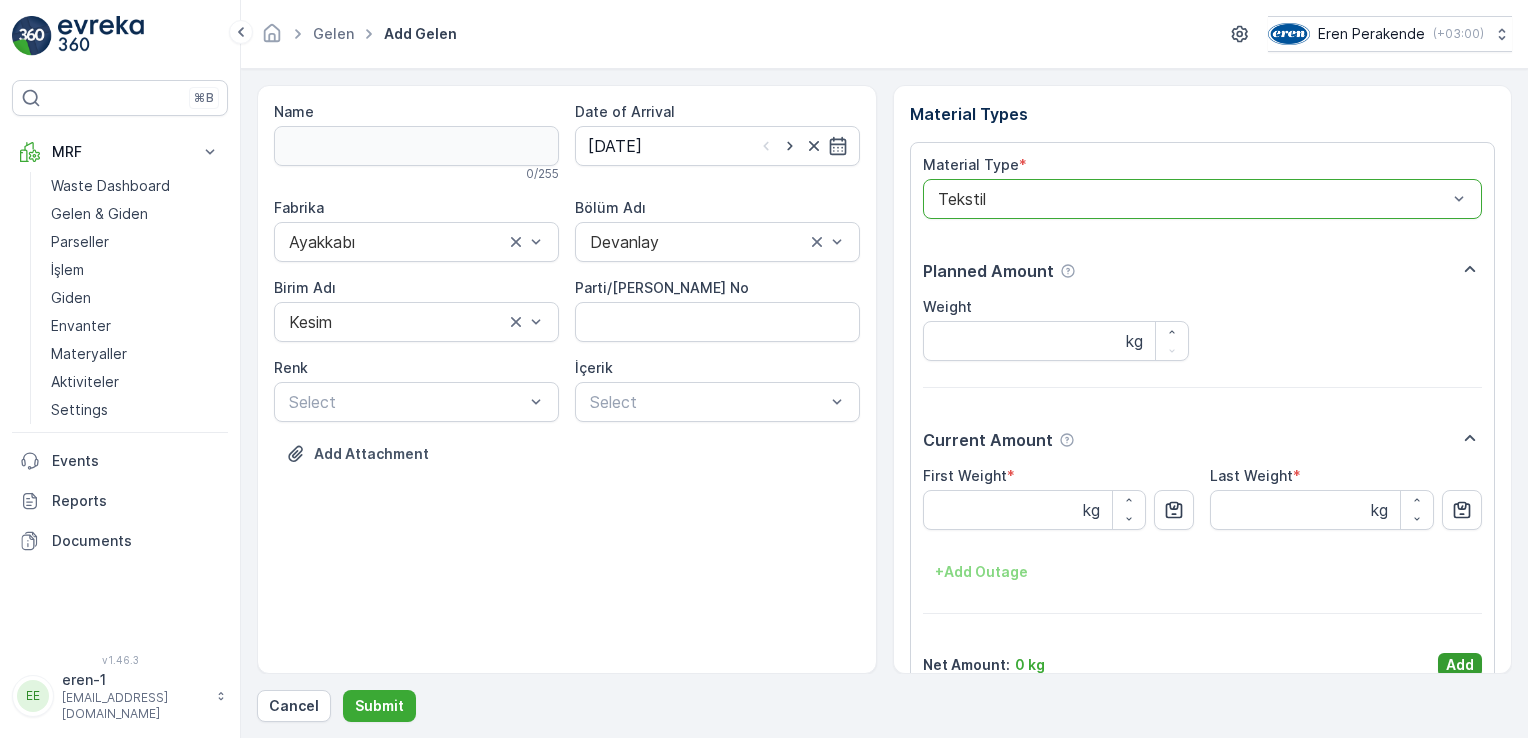 click on "Add" at bounding box center [1460, 665] 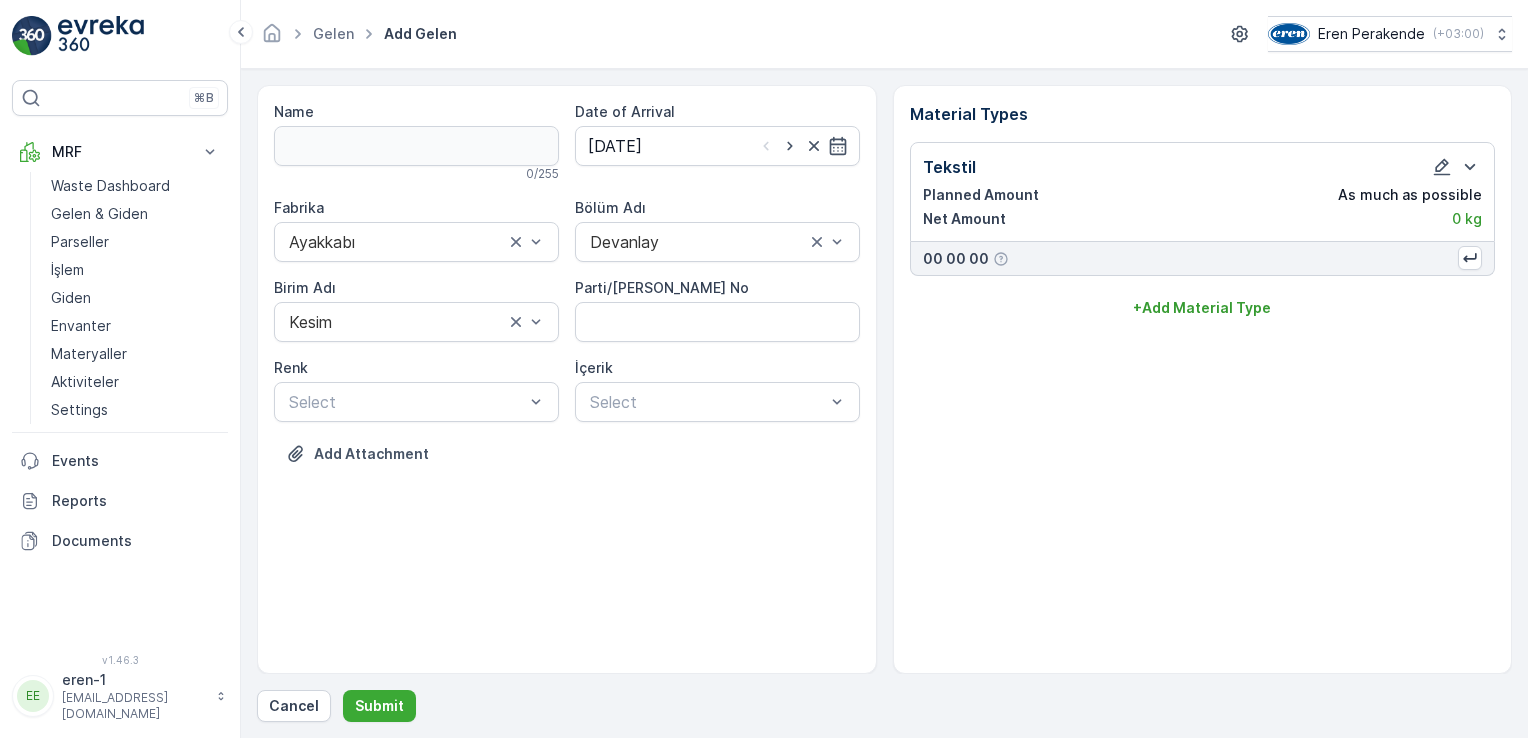 click on "Name 0  /  255 Date of Arrival [DATE] Fabrika Ayakkabı Bölüm Adı Devanlay [PERSON_NAME] Adı Kesim Parti/Kesim Föyü No [PERSON_NAME] Select İçerik Select Add Attachment Material Types Tekstil Planned Amount As much as possible Net Amount 0 kg 00 00 00 +  Add Material Type Cancel Submit" at bounding box center (884, 403) 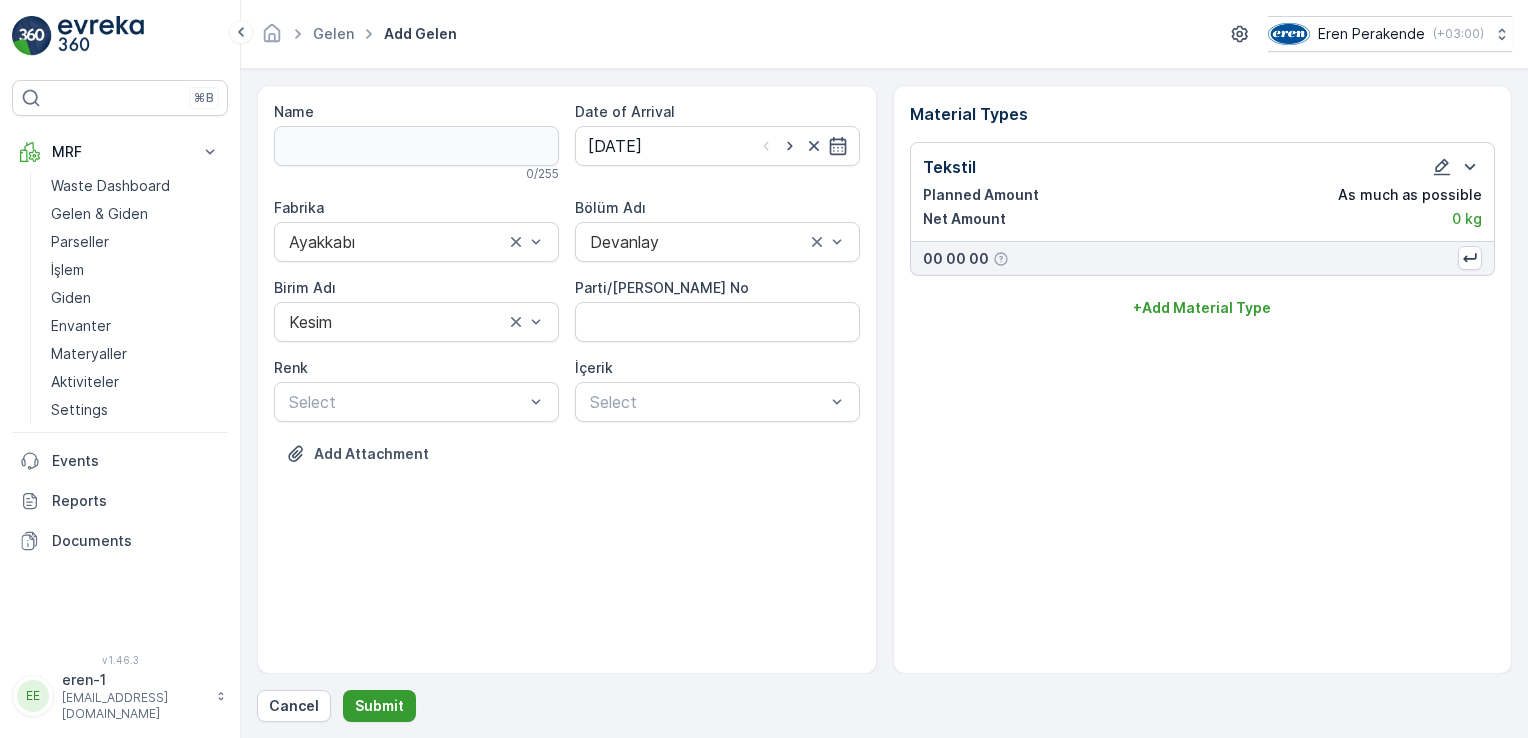 click on "Submit" at bounding box center (379, 706) 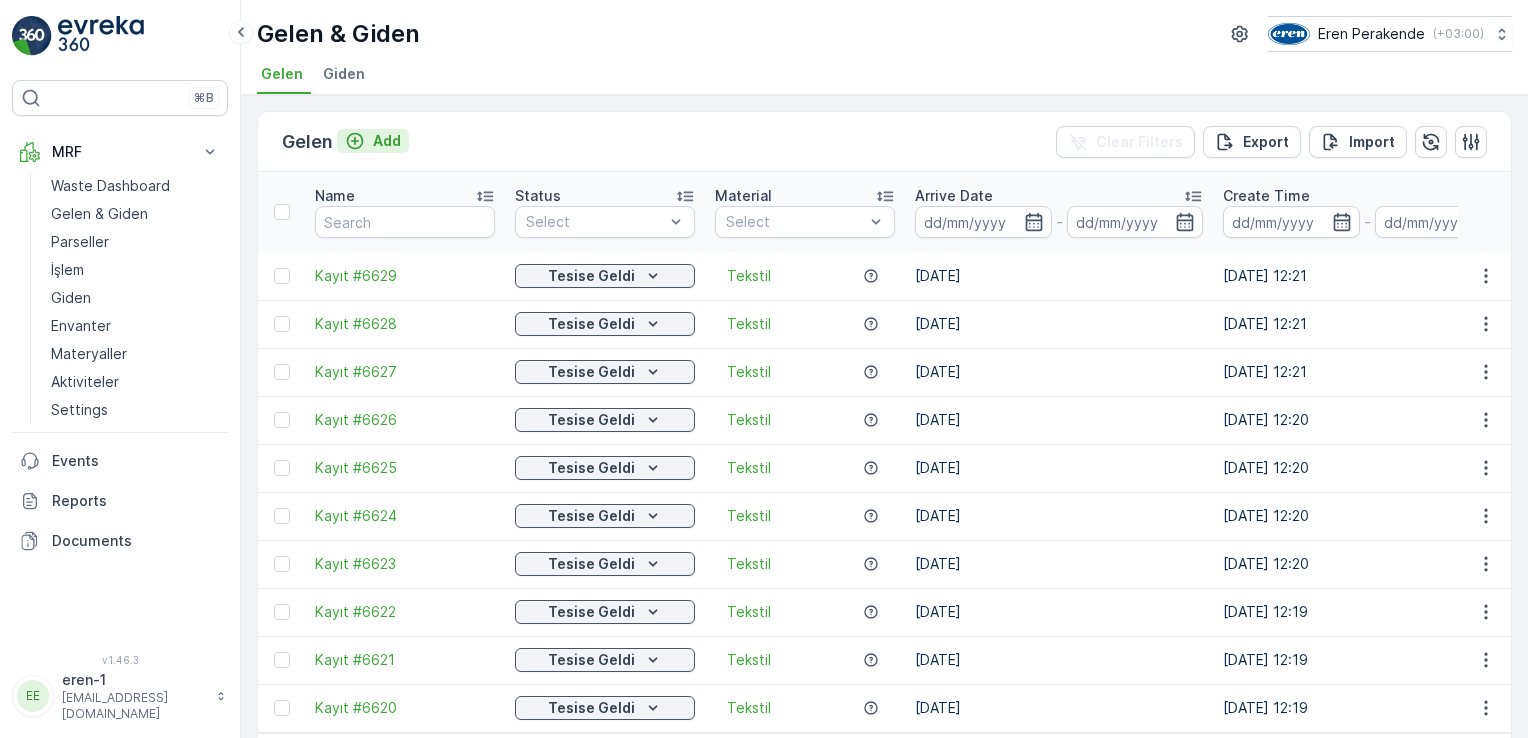 click on "Add" at bounding box center [387, 141] 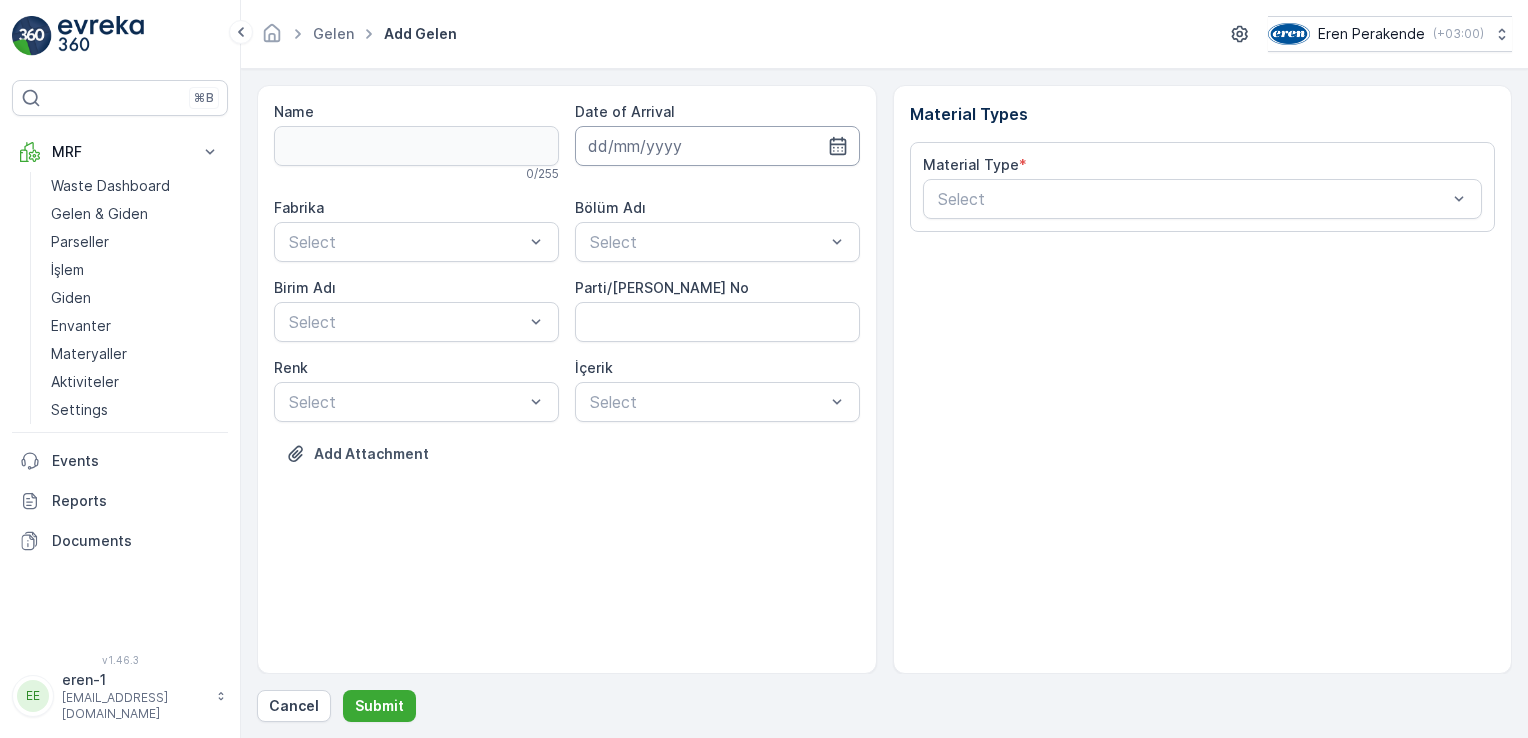 drag, startPoint x: 645, startPoint y: 142, endPoint x: 660, endPoint y: 153, distance: 18.601076 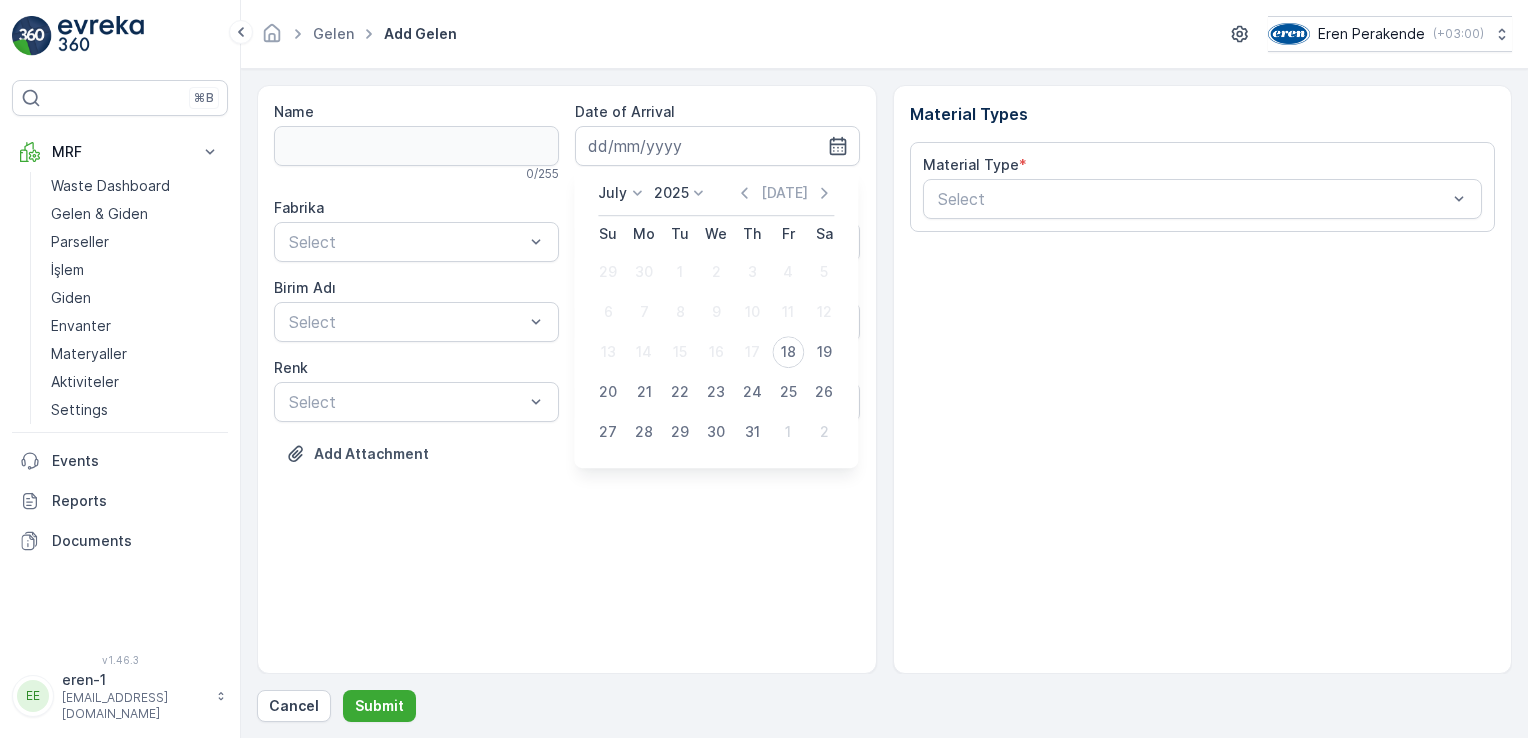 click on "18" at bounding box center [788, 352] 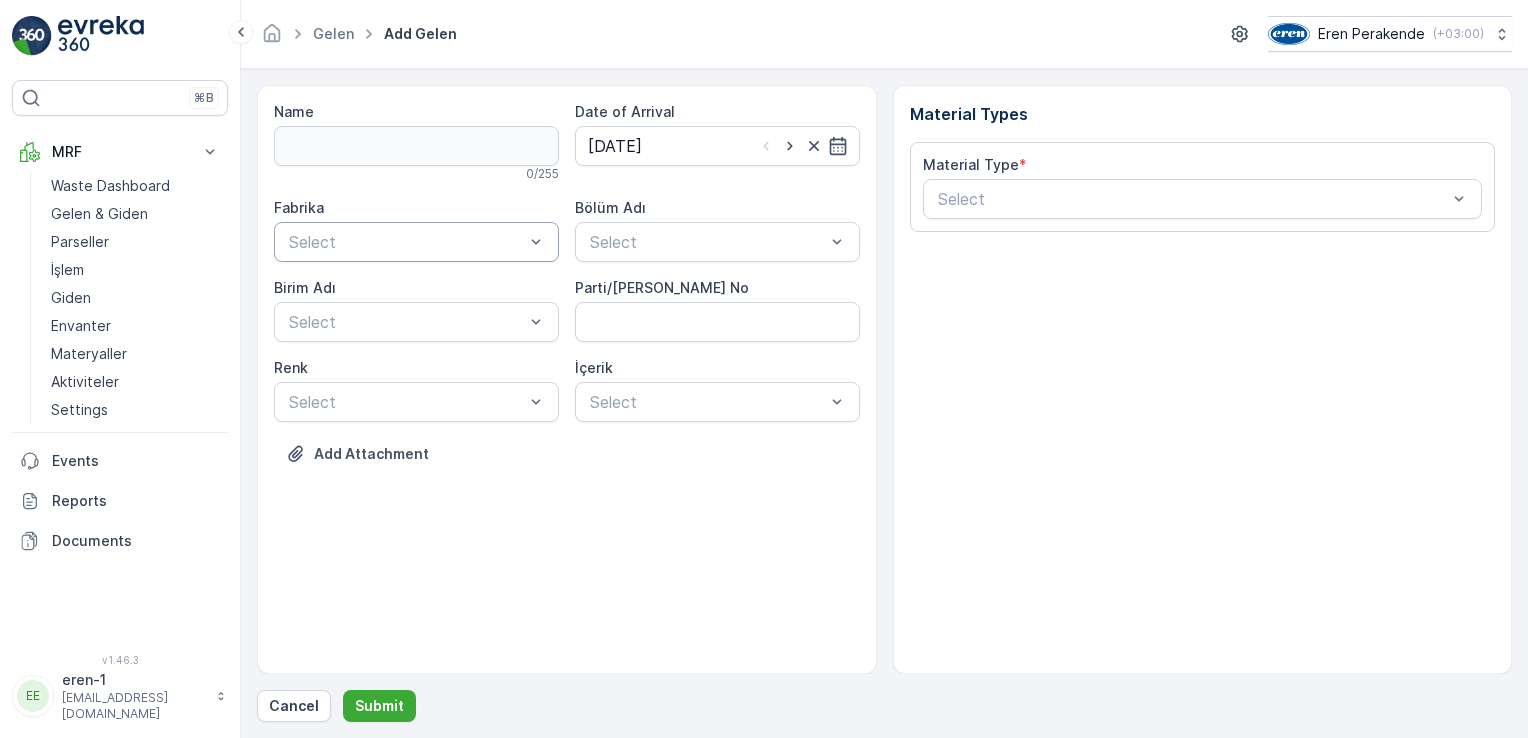 click on "Select" at bounding box center (416, 242) 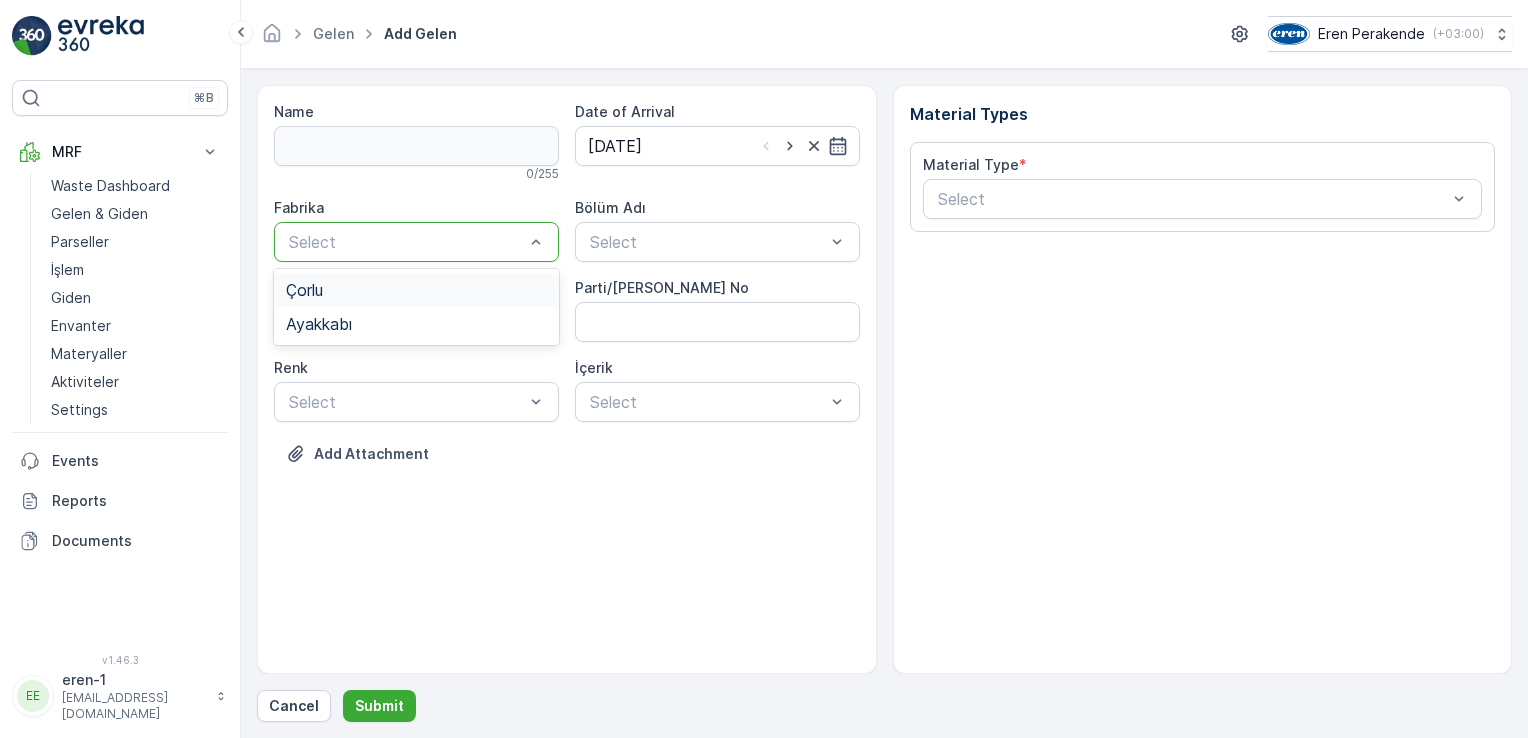 click on "Çorlu" at bounding box center (416, 290) 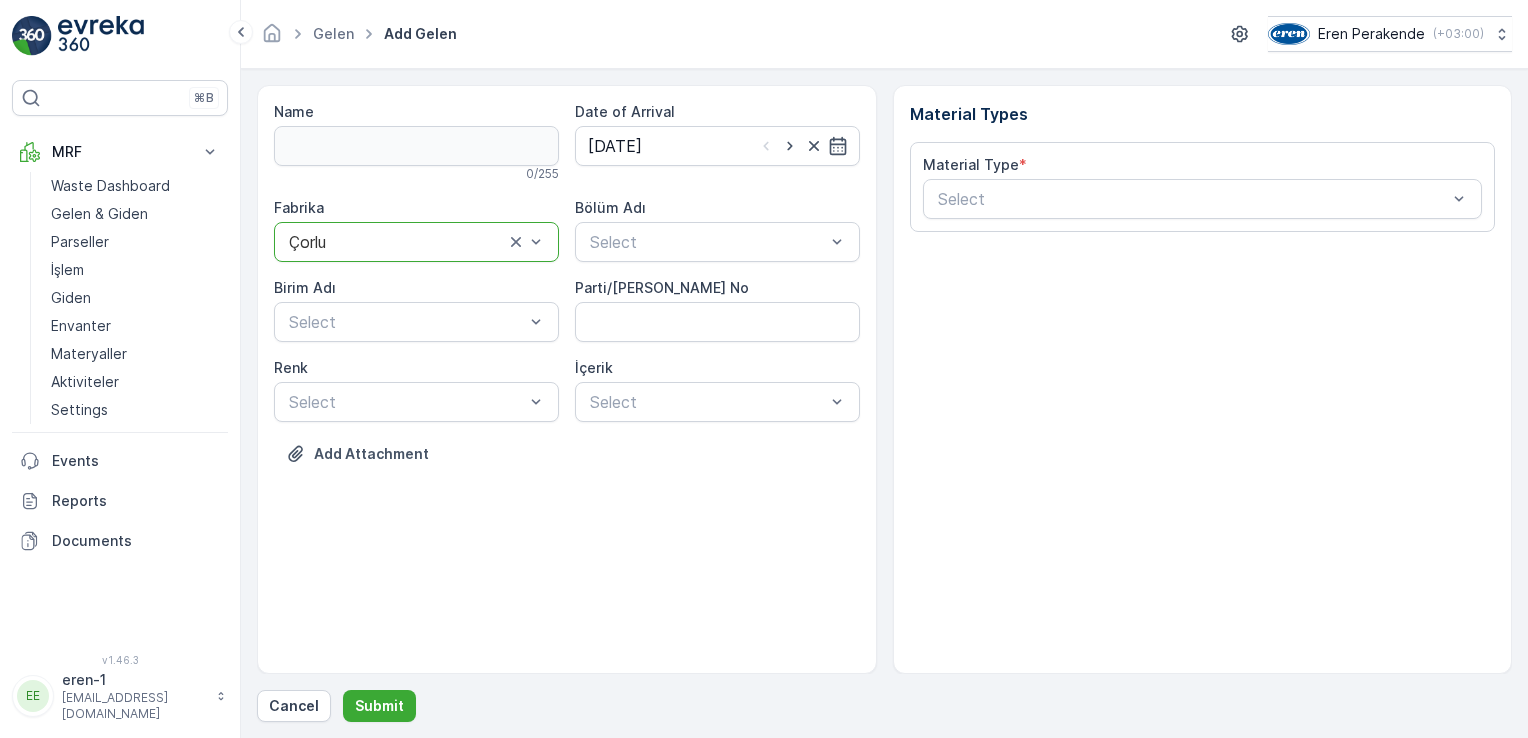 click on "Çorlu" at bounding box center [416, 242] 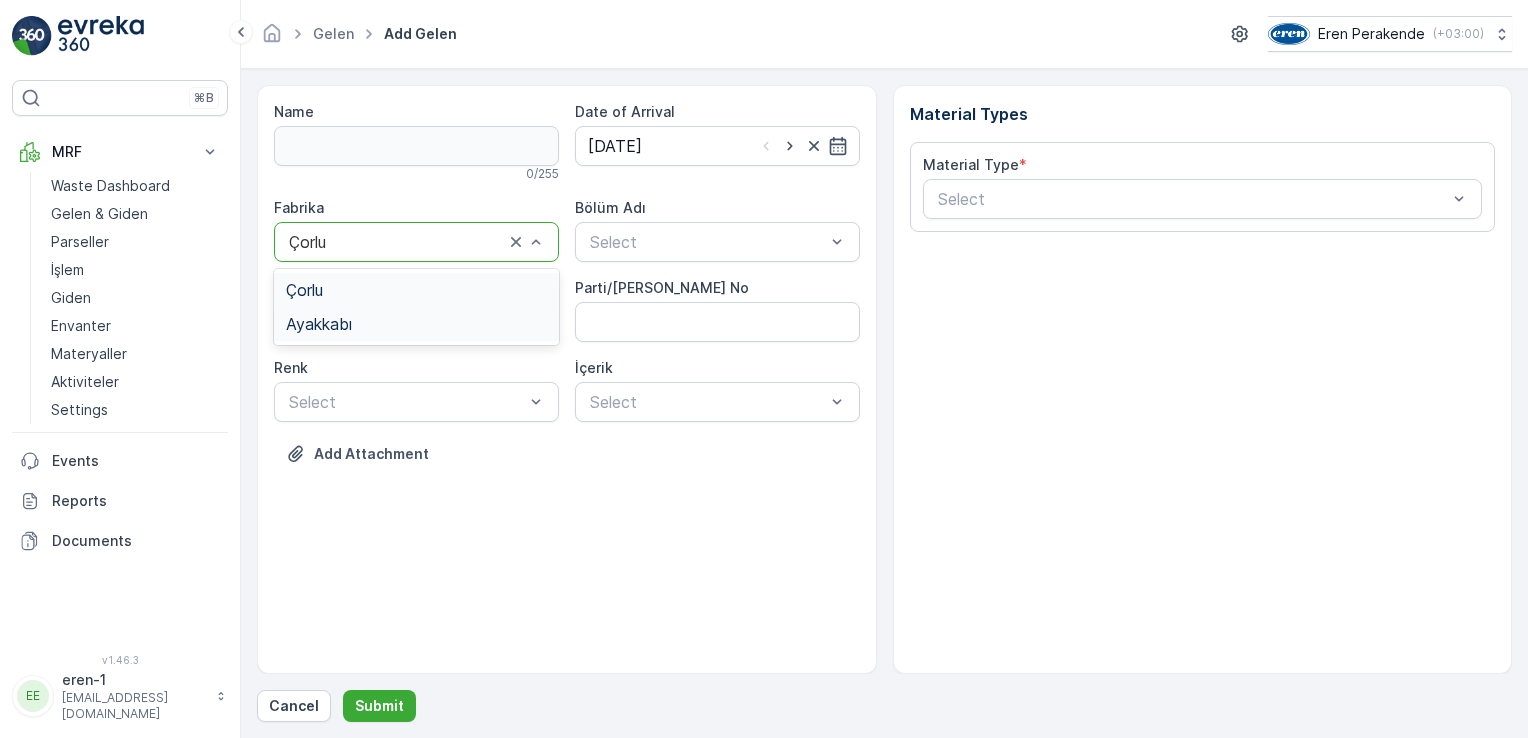 click on "Ayakkabı" at bounding box center (416, 324) 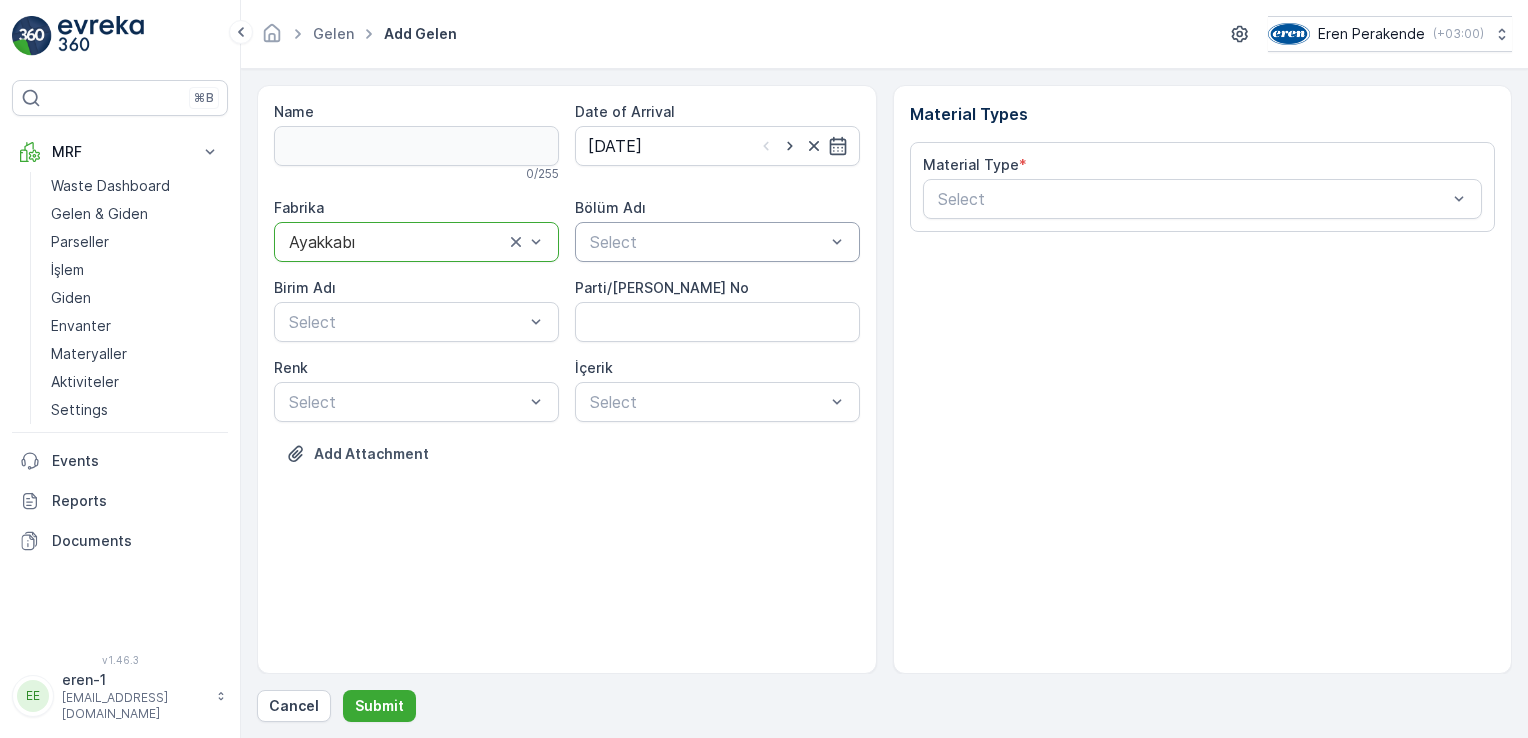click on "Select" at bounding box center [717, 242] 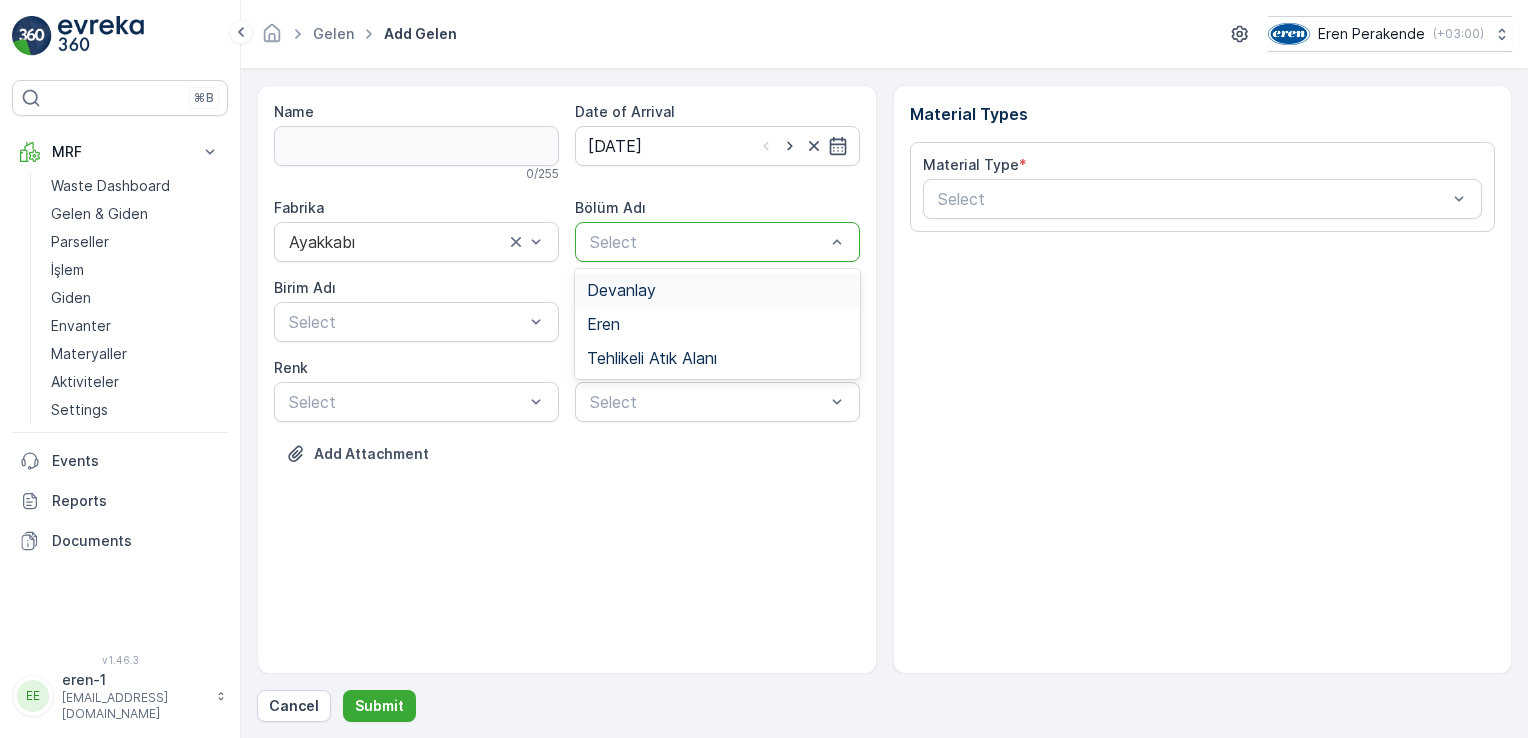 click on "Devanlay" at bounding box center [717, 290] 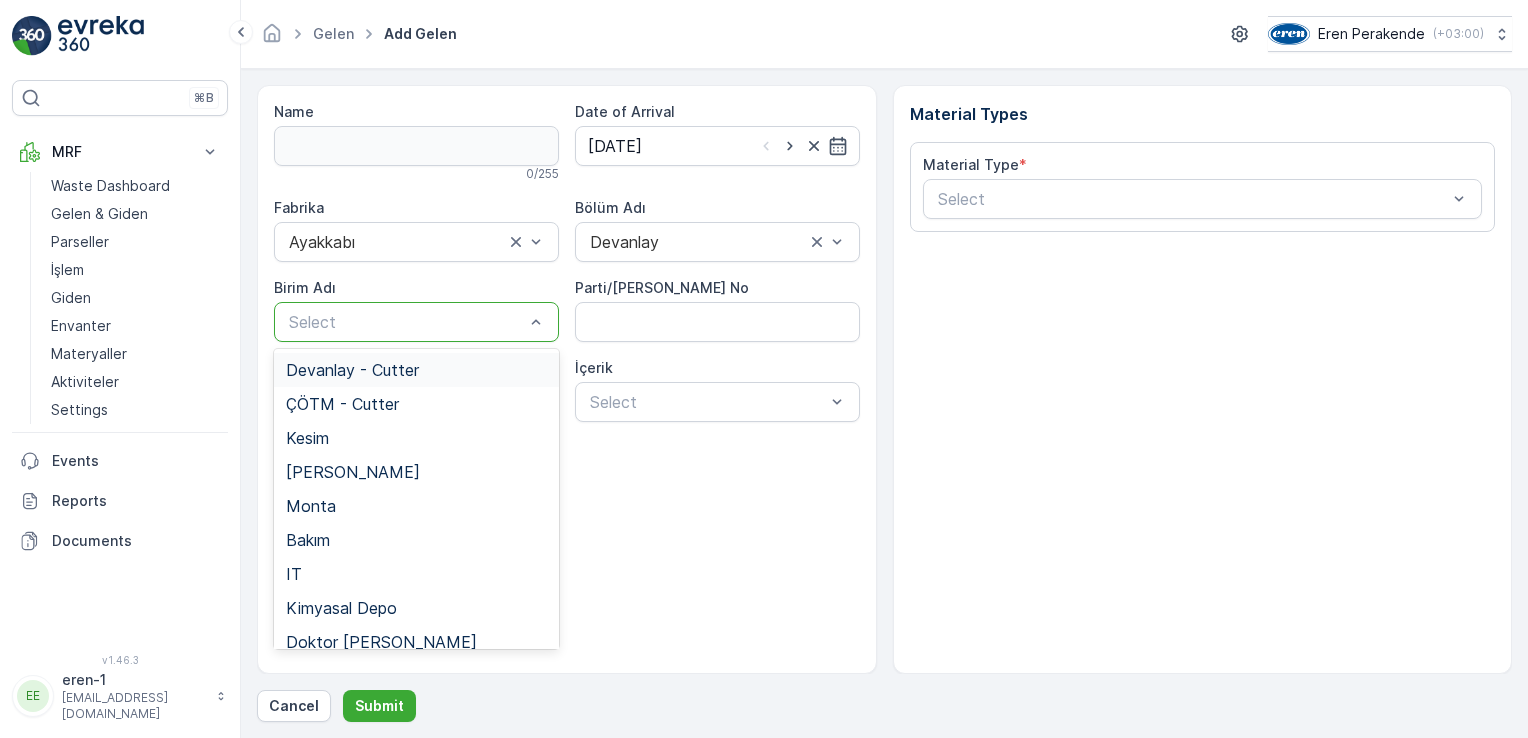 click at bounding box center (406, 322) 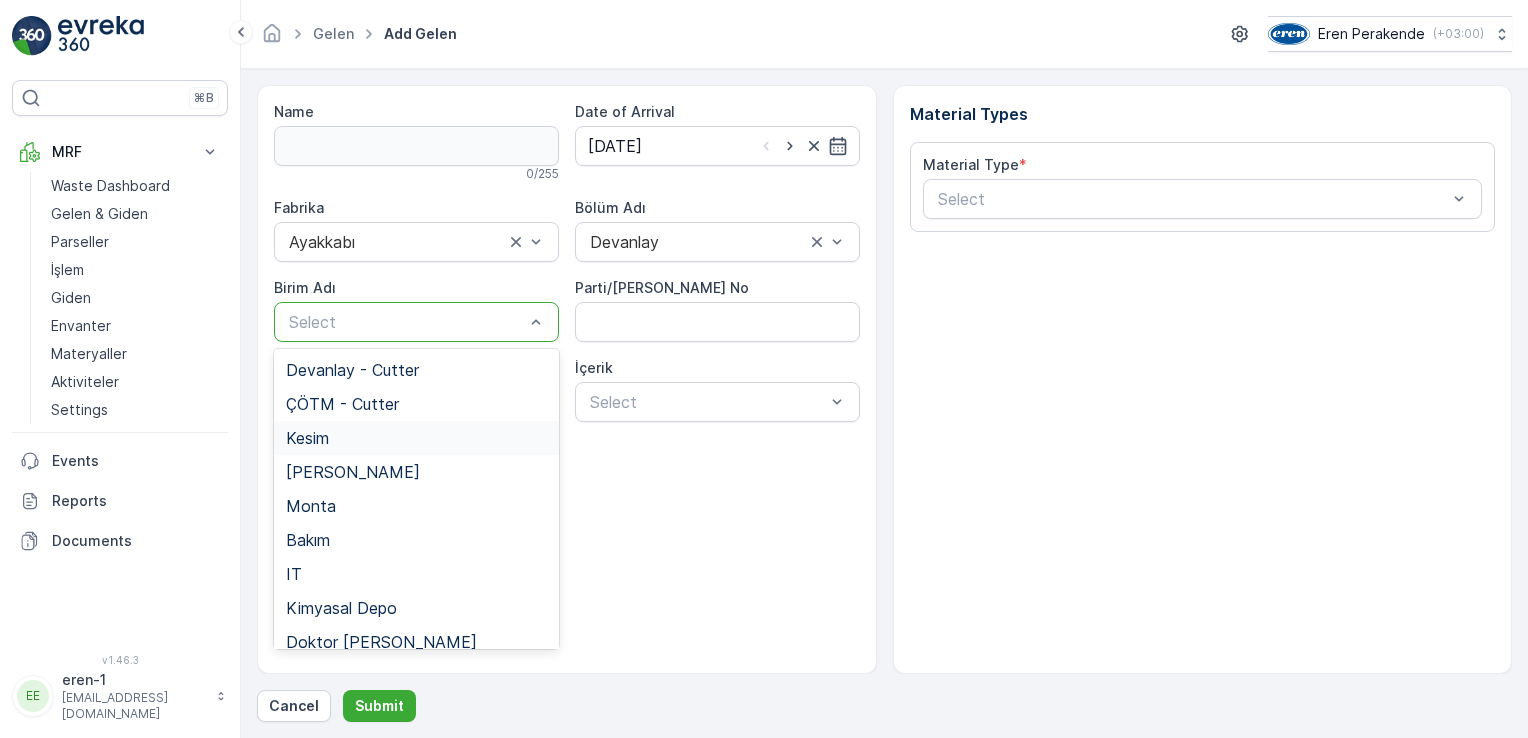 drag, startPoint x: 353, startPoint y: 449, endPoint x: 360, endPoint y: 434, distance: 16.552946 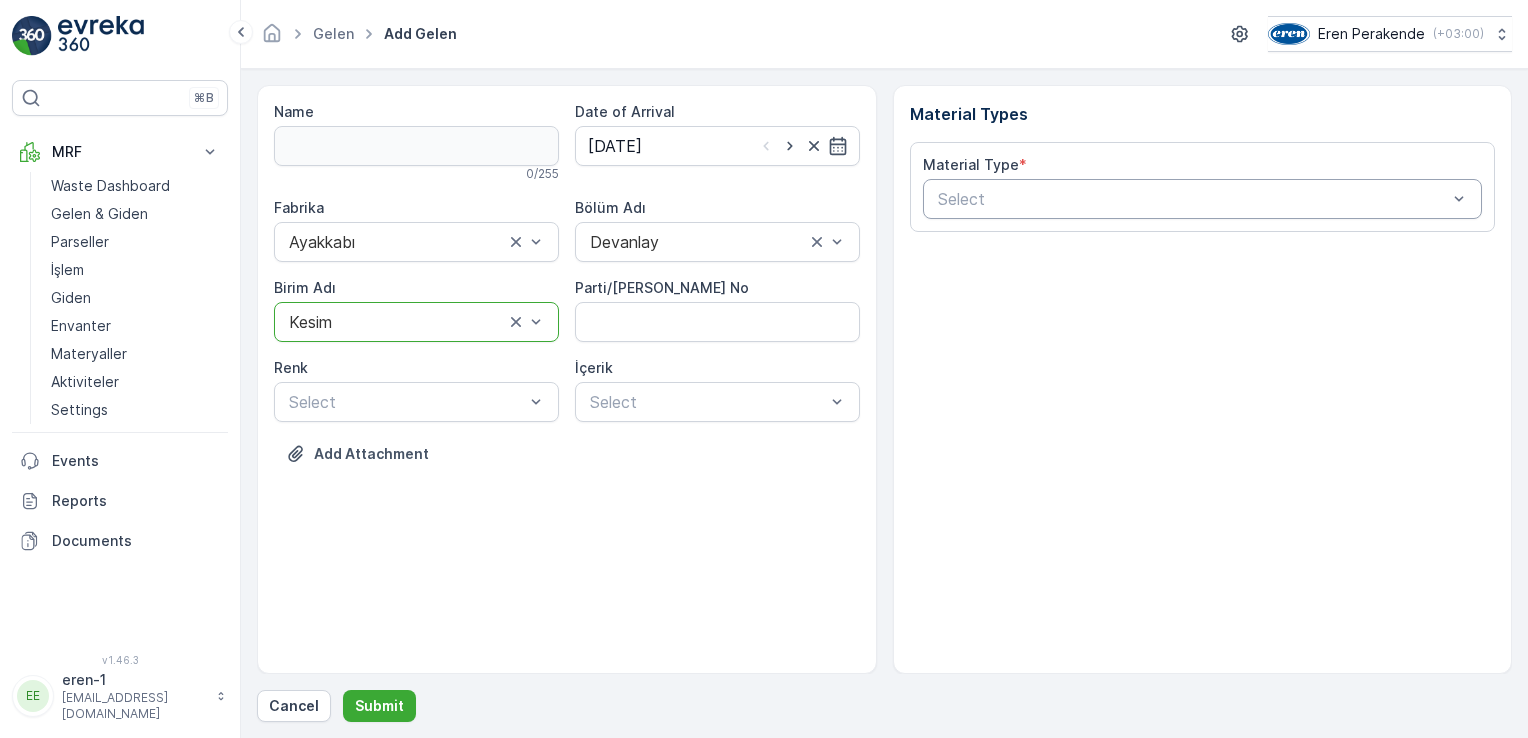 click on "Select" at bounding box center (1203, 199) 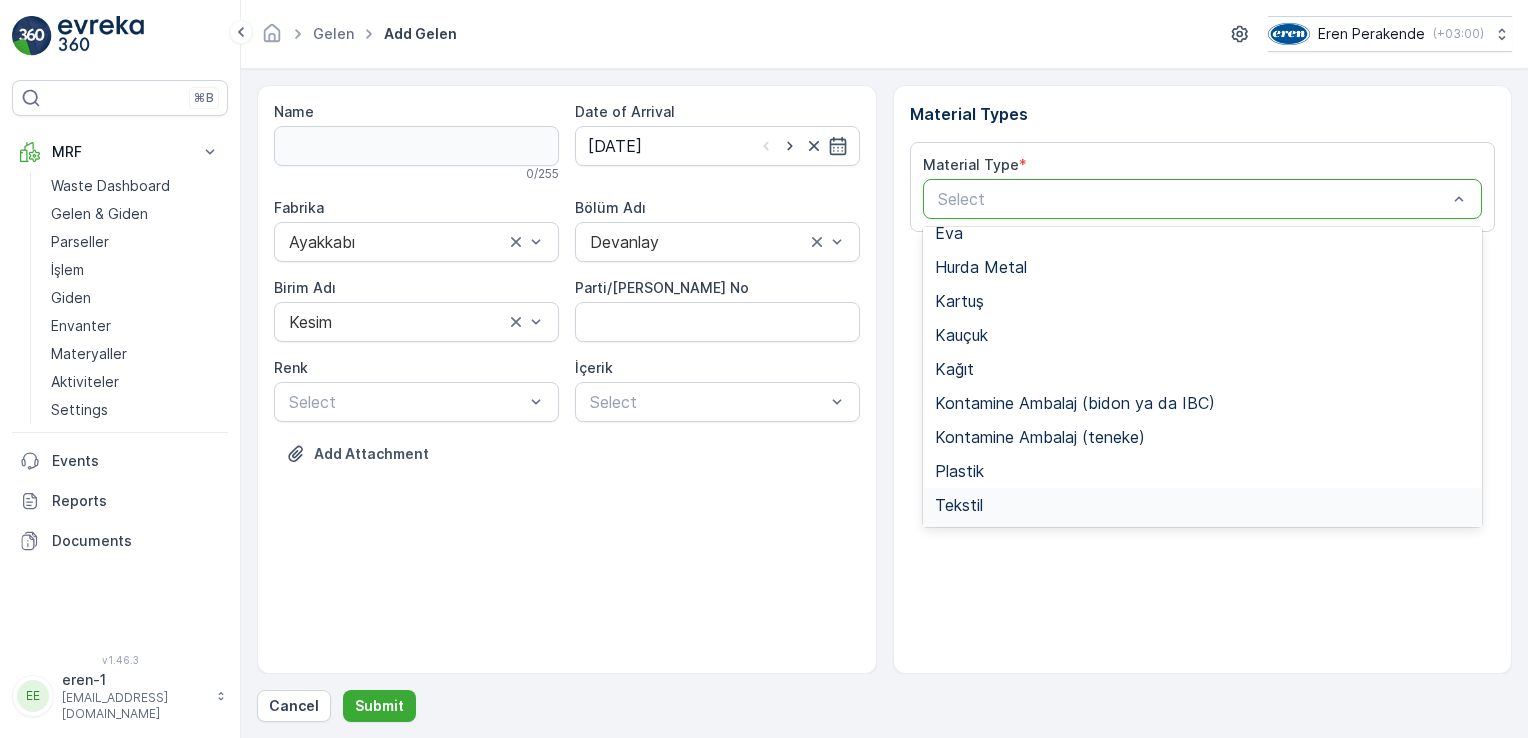 scroll, scrollTop: 166, scrollLeft: 0, axis: vertical 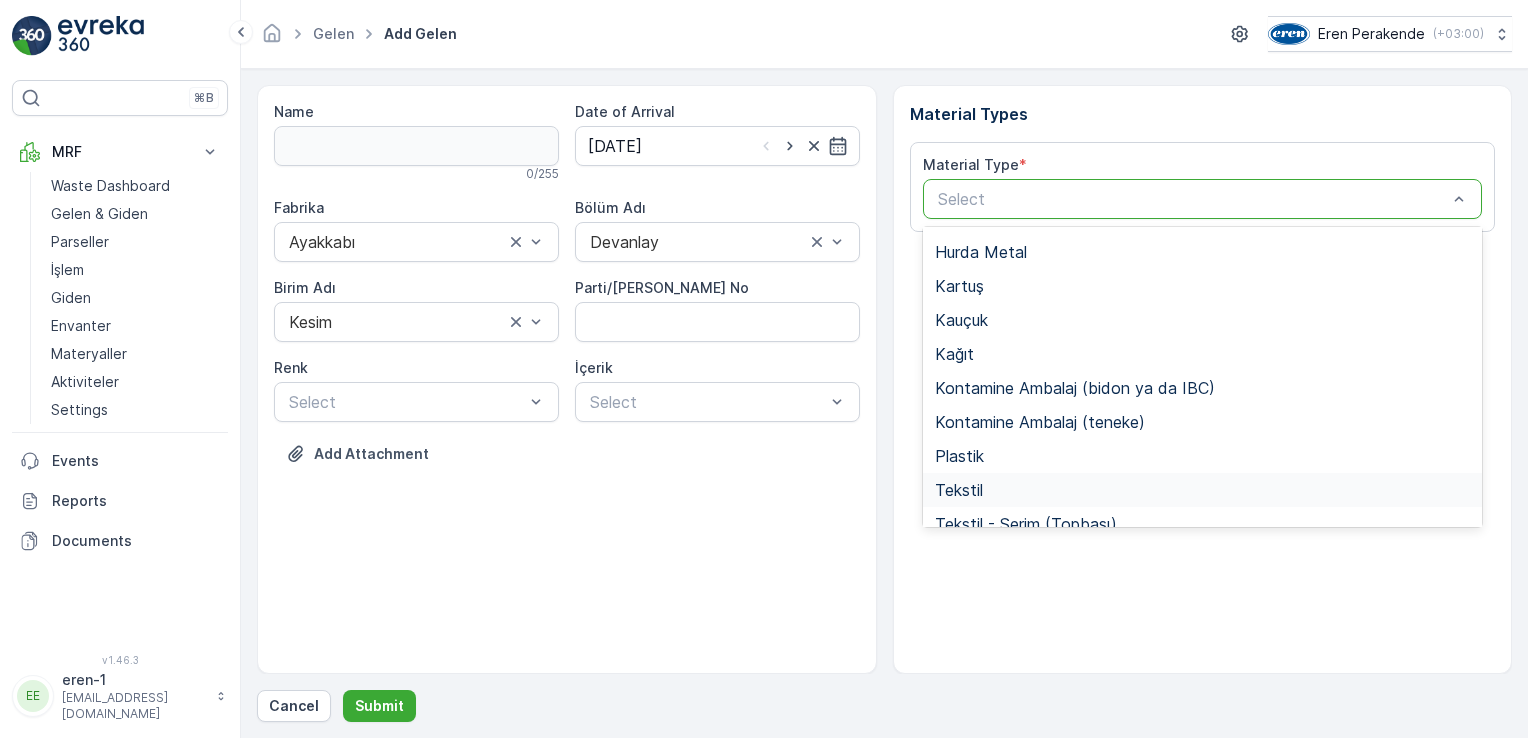 click on "Tekstil" at bounding box center (959, 490) 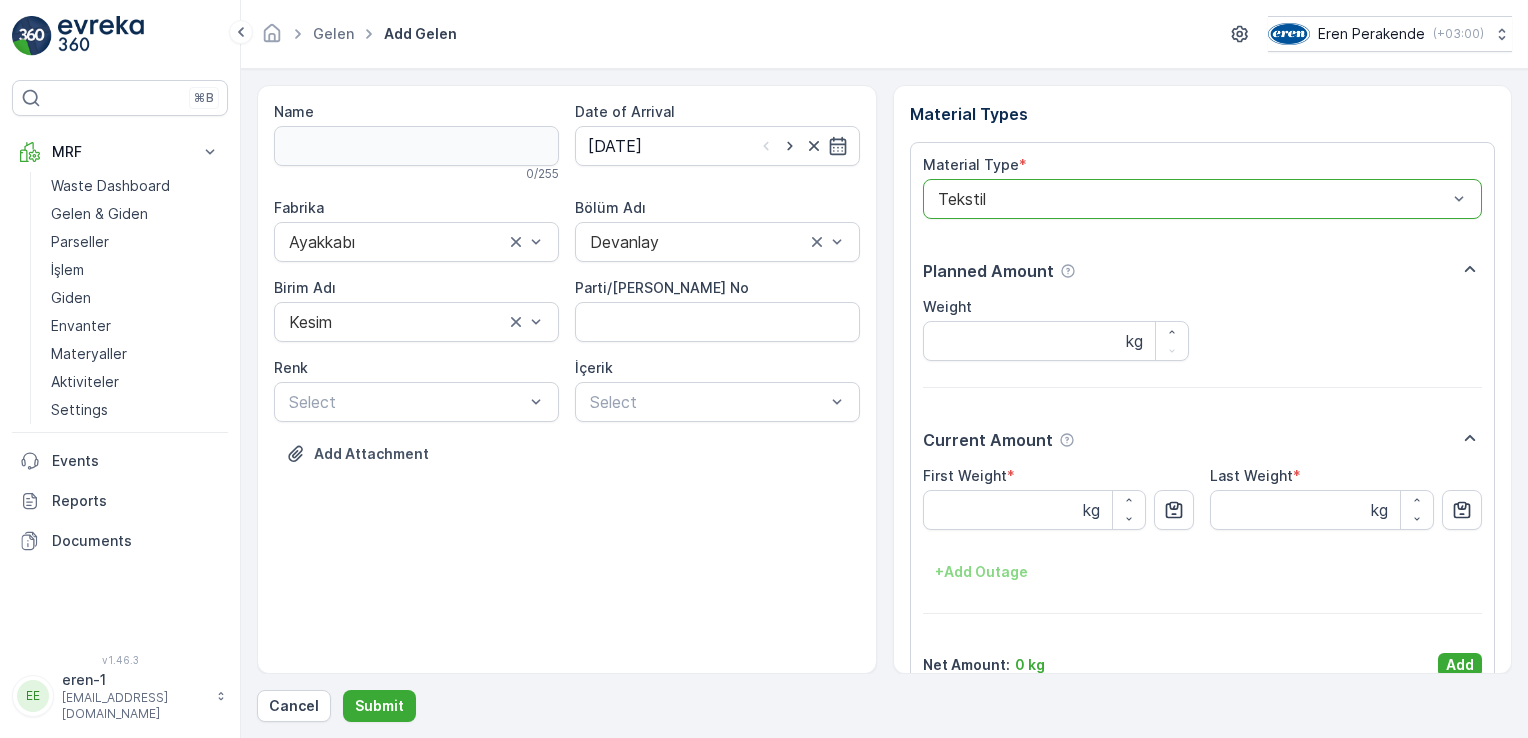 click on "Name 0  /  255 Date of Arrival [DATE] Fabrika Ayakkabı Bölüm Adı Devanlay [PERSON_NAME] Adı Kesim Parti/Kesim Föyü No [PERSON_NAME] Select İçerik Select Add Attachment Material Types Material Type * option Tekstil, selected. Tekstil Planned Amount Weight kg Current Amount First Weight * kg Last Weight * kg +  Add Outage Net Amount : 0 kg Add Cancel Submit" at bounding box center [884, 403] 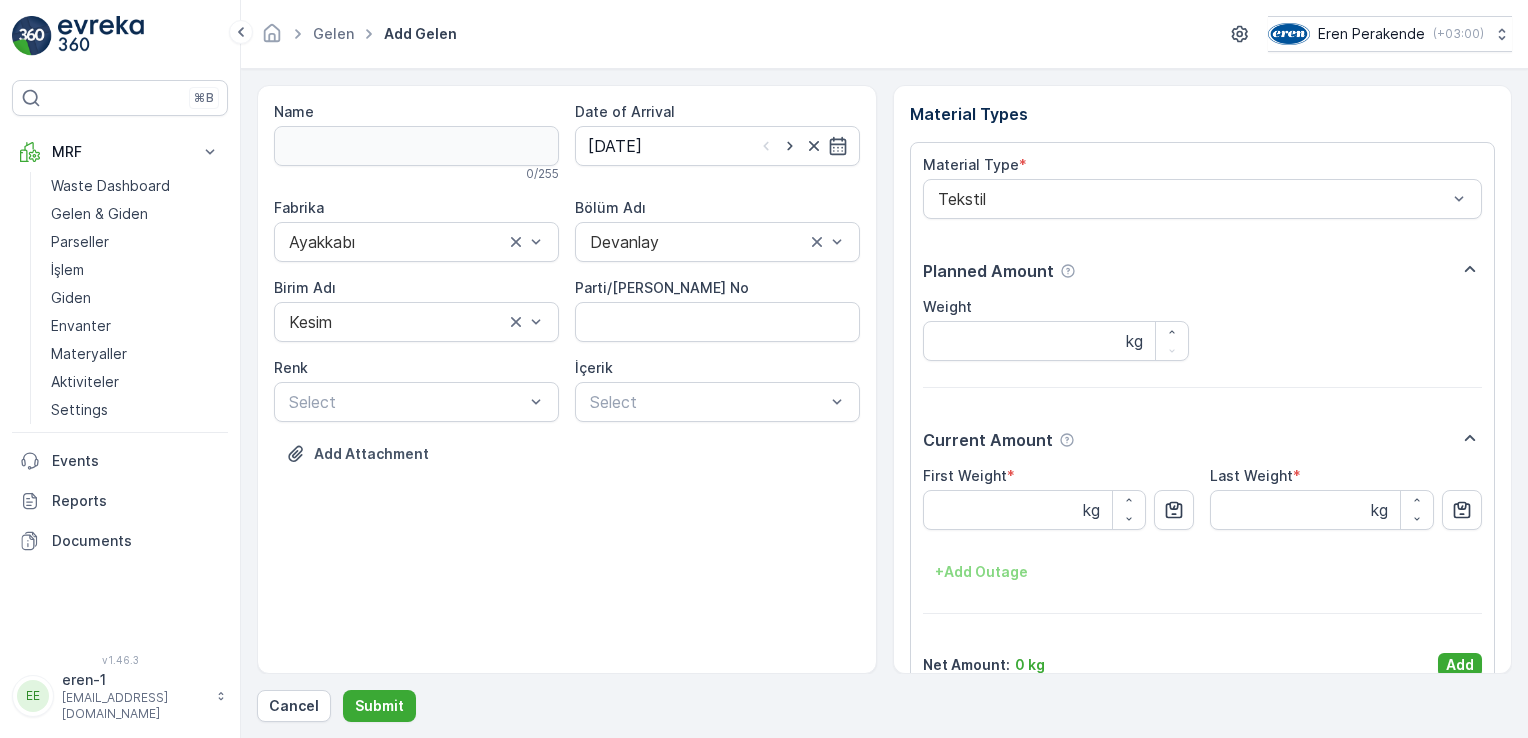 click on "Name 0  /  255 Date of Arrival [DATE] Fabrika Ayakkabı Bölüm Adı Devanlay [PERSON_NAME] Adı Kesim Parti/Kesim Föyü No [PERSON_NAME] Select İçerik Select Add Attachment Material Types Material Type * Tekstil Planned Amount Weight kg Current Amount First Weight * kg Last Weight * kg +  Add Outage Net Amount : 0 kg Add Cancel Submit" at bounding box center [884, 403] 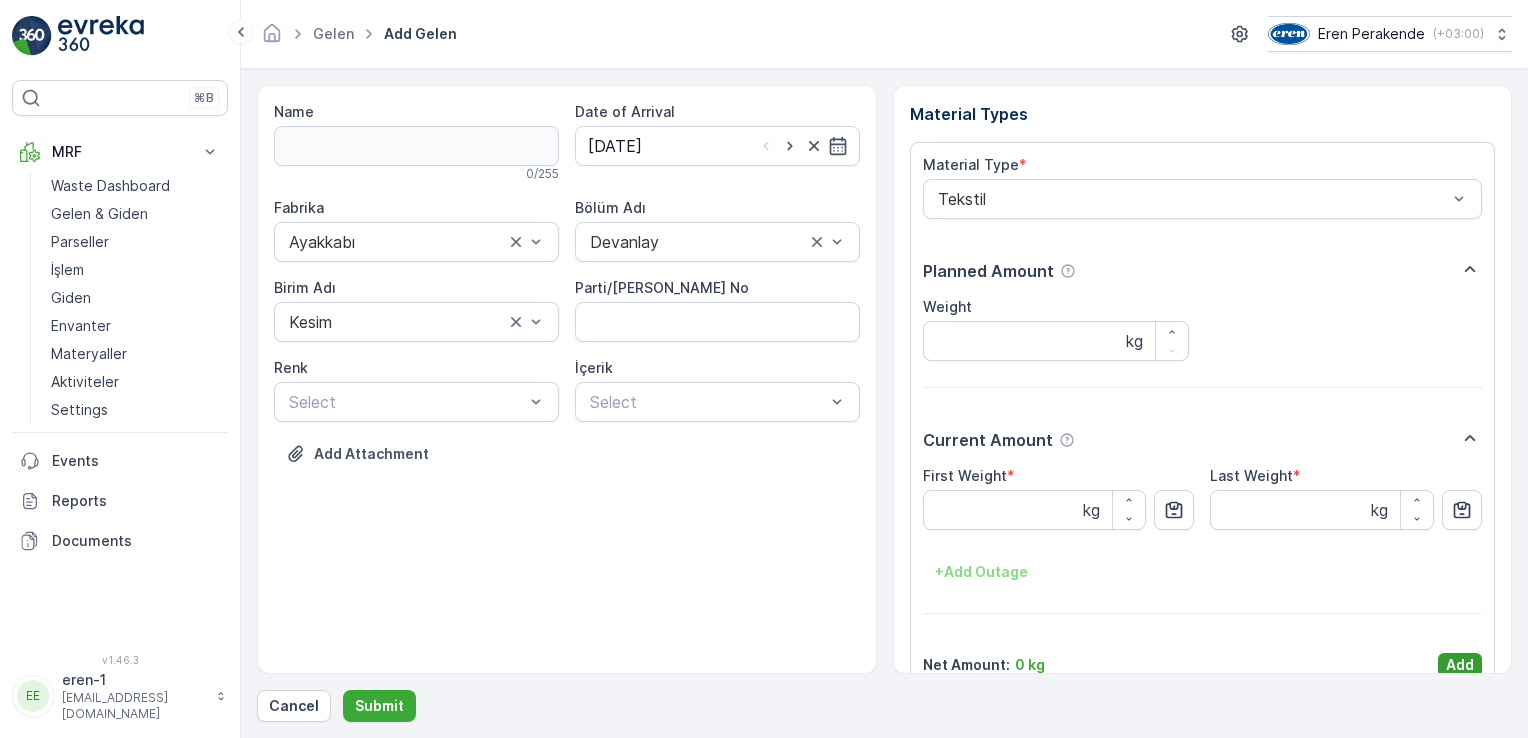 click on "Add" at bounding box center [1460, 665] 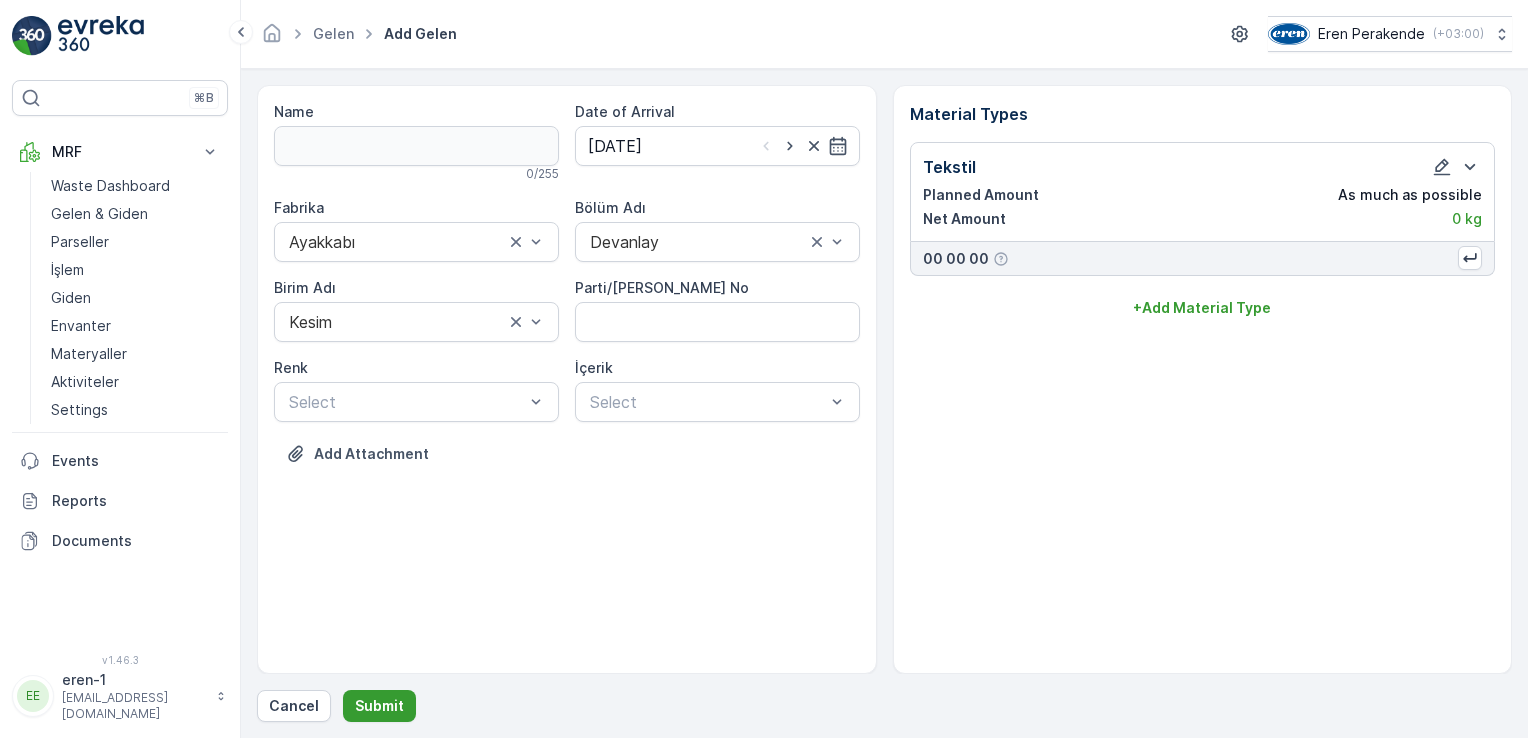 click on "Submit" at bounding box center [379, 706] 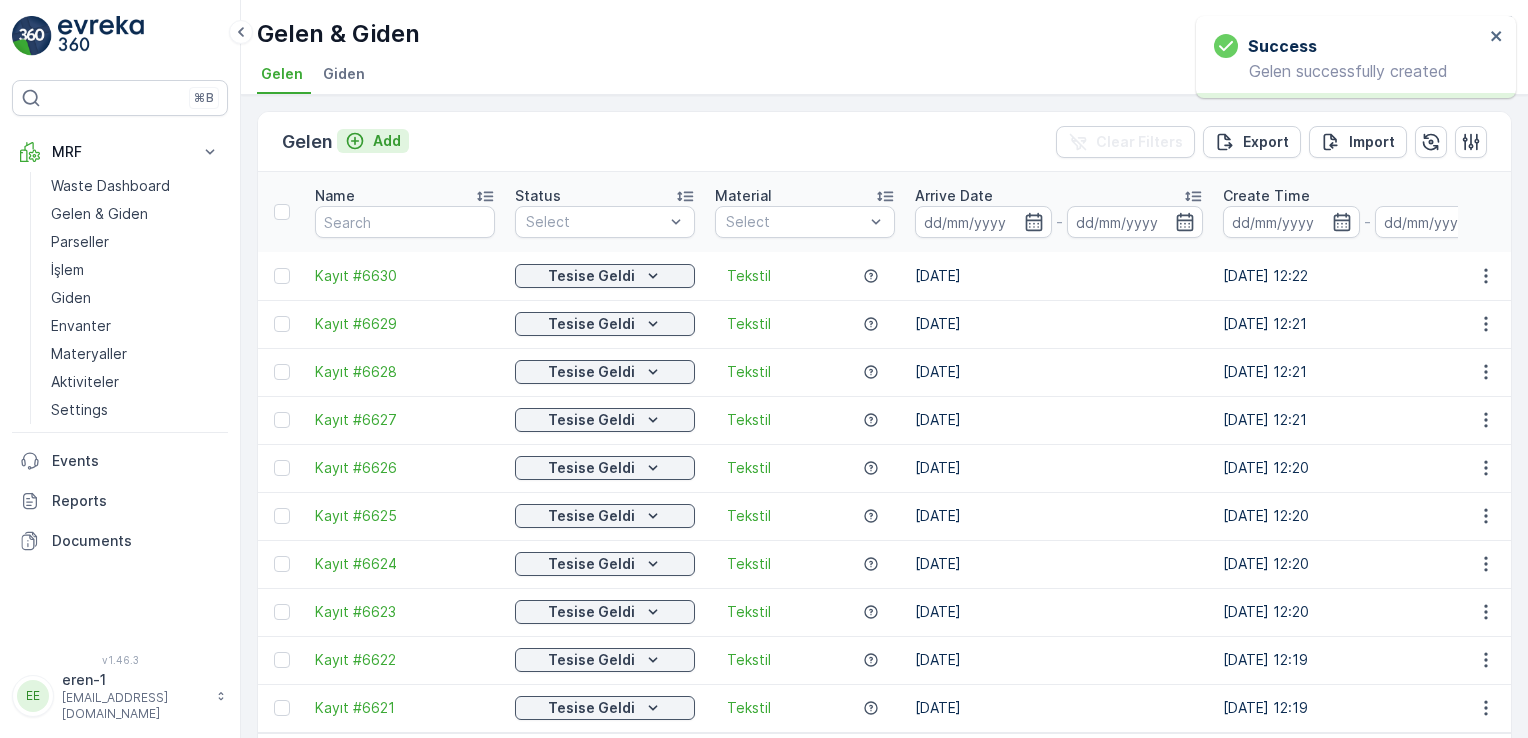 click on "Add" at bounding box center (387, 141) 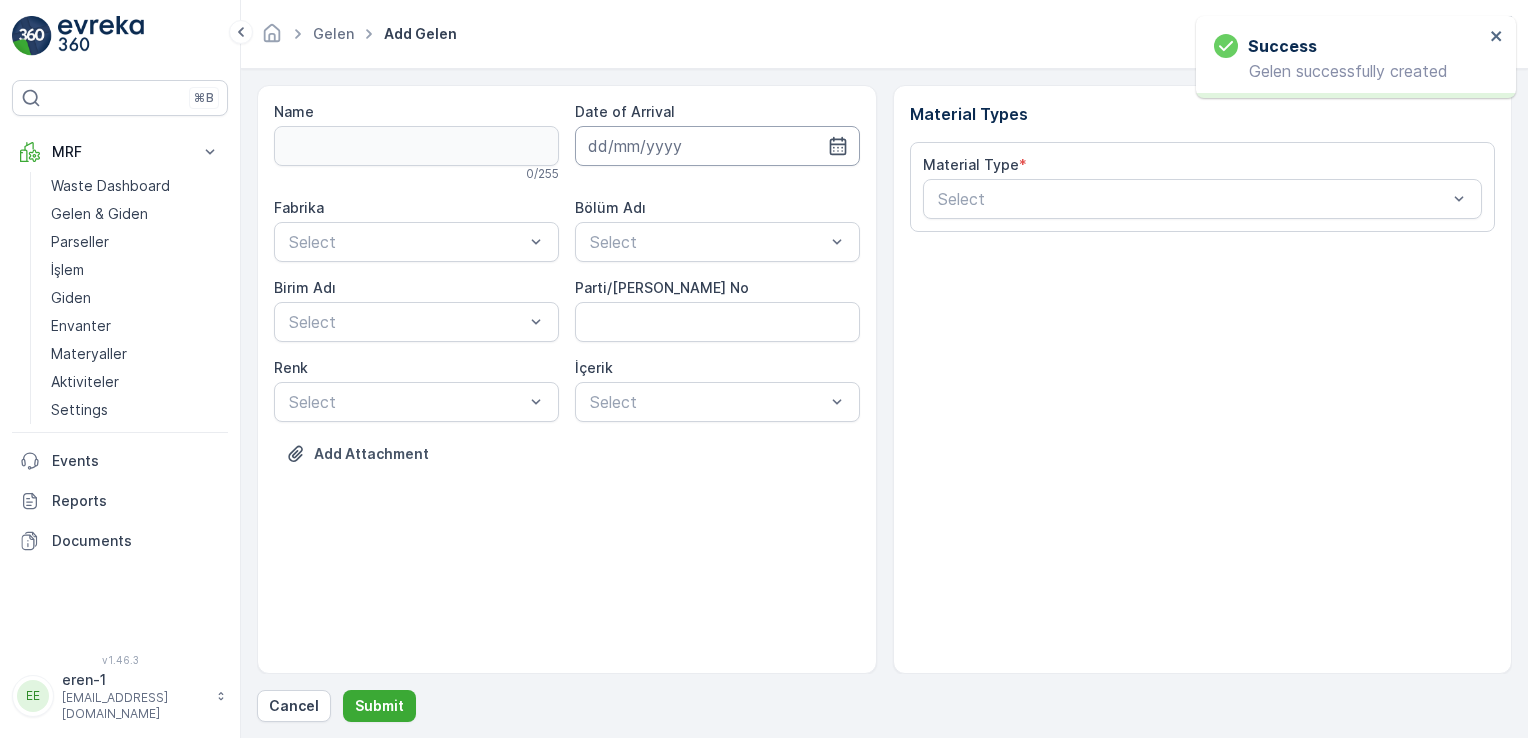 click at bounding box center (717, 146) 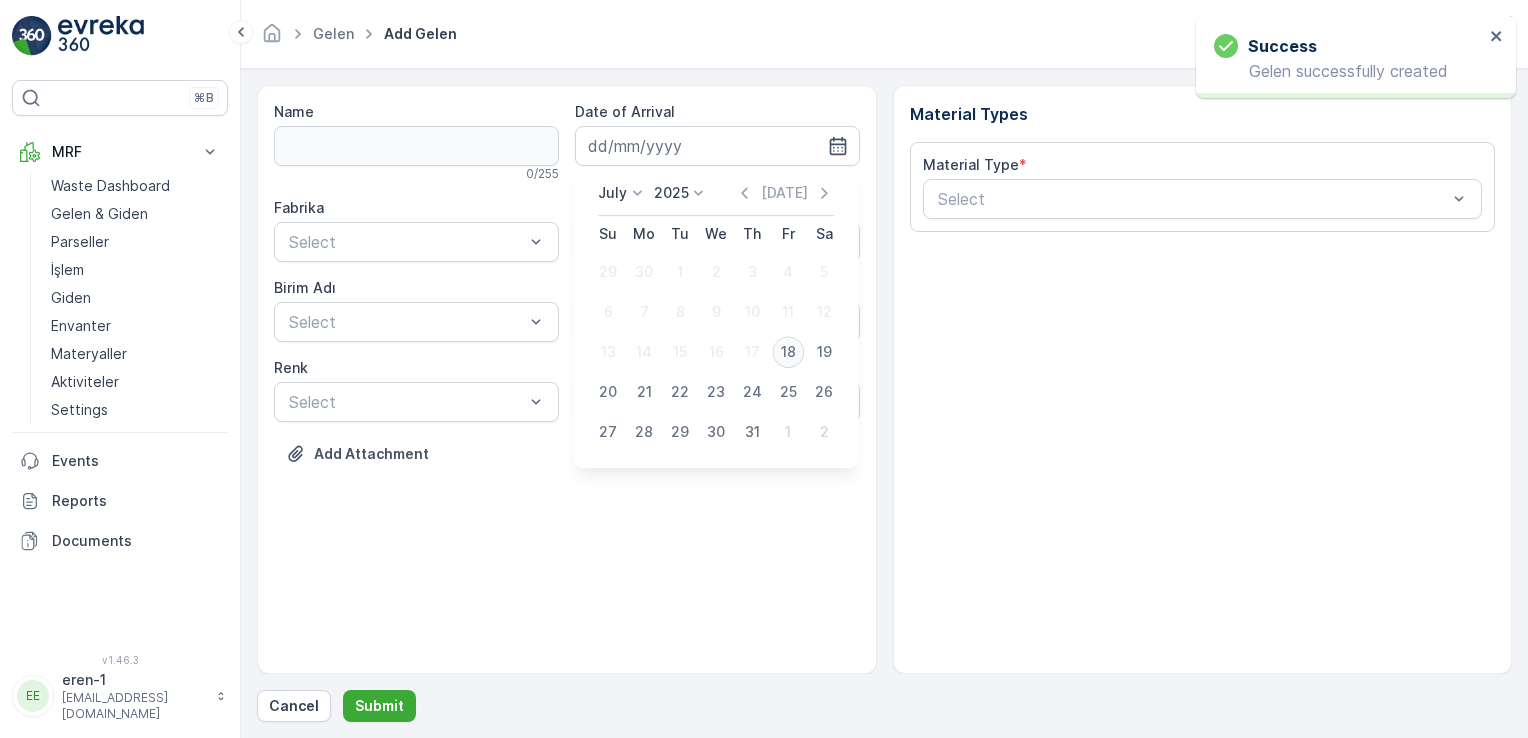 click on "18" at bounding box center (788, 352) 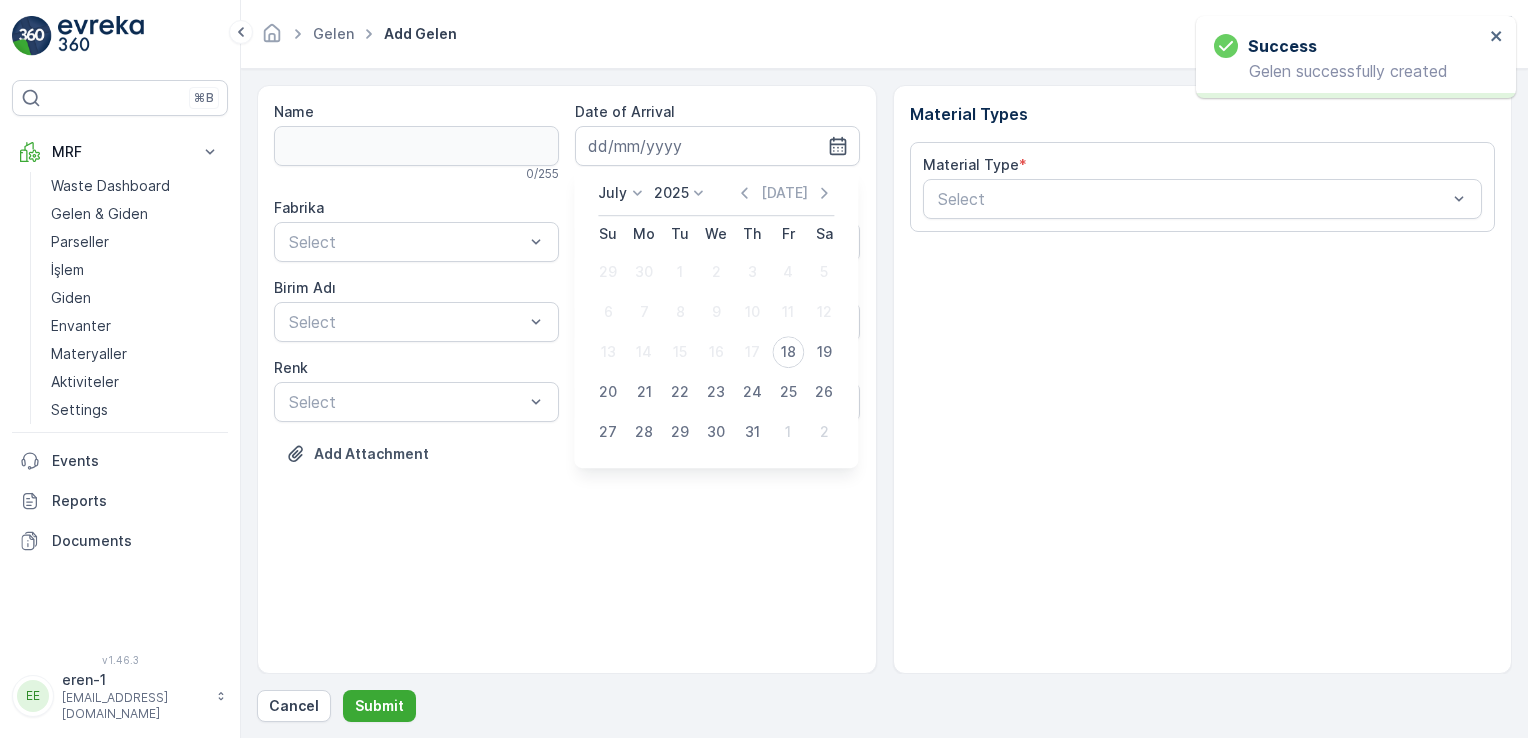 type on "[DATE]" 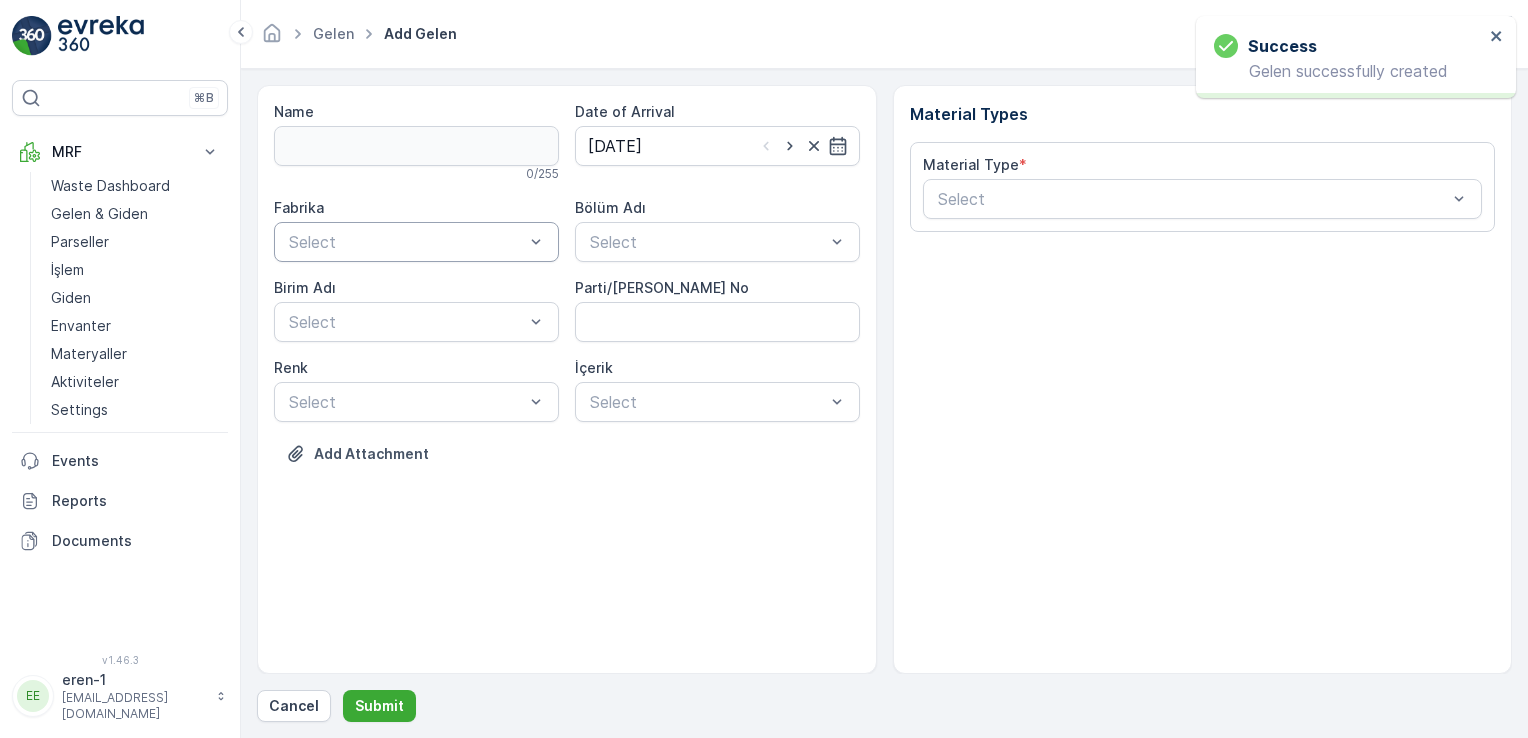 click at bounding box center [406, 242] 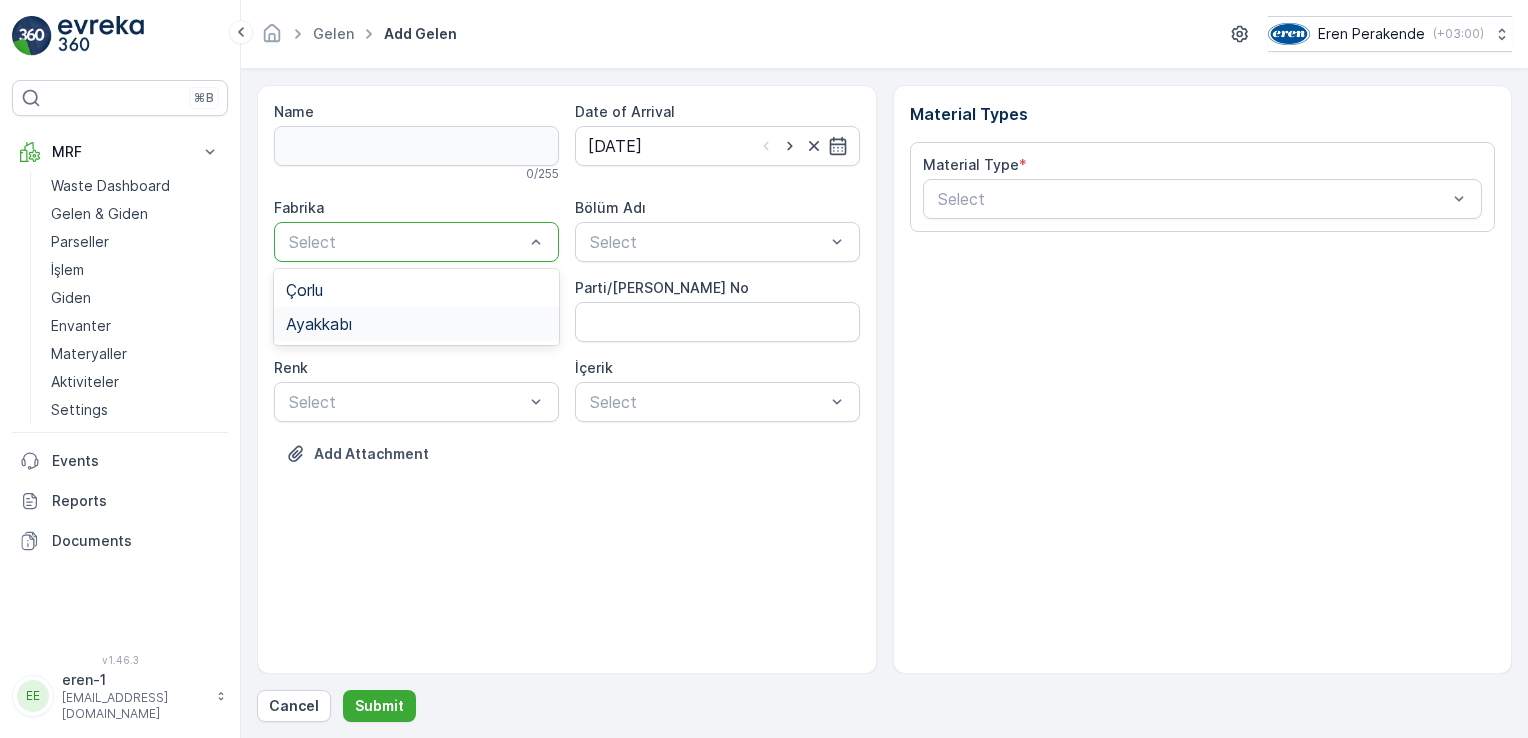 click on "Ayakkabı" at bounding box center (319, 324) 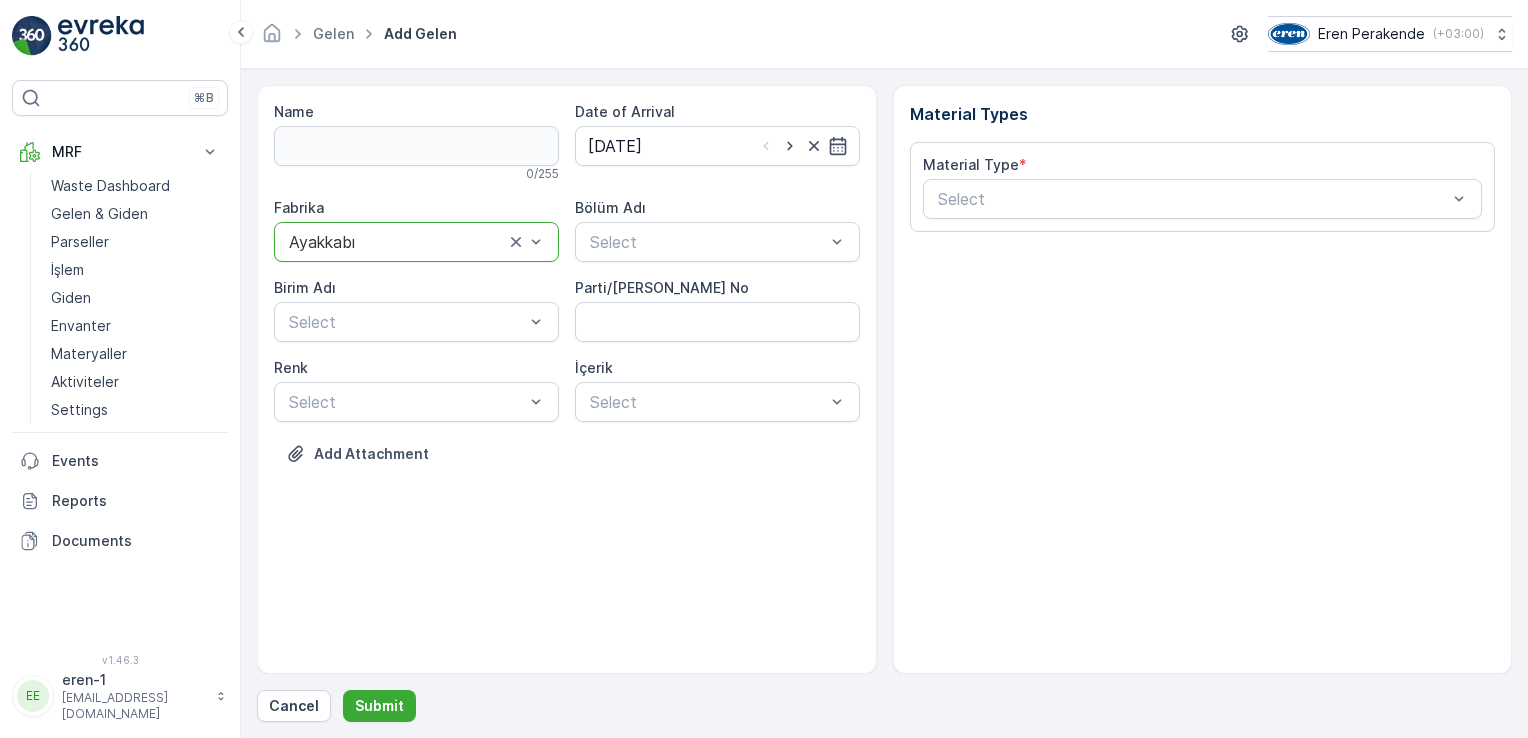 click on "Fabrika option Ayakkabı, selected. Ayakkabı Bölüm Adı Select [PERSON_NAME] Adı Select Parti/Kesim Föyü No [PERSON_NAME] Select İçerik Select" at bounding box center (567, 310) 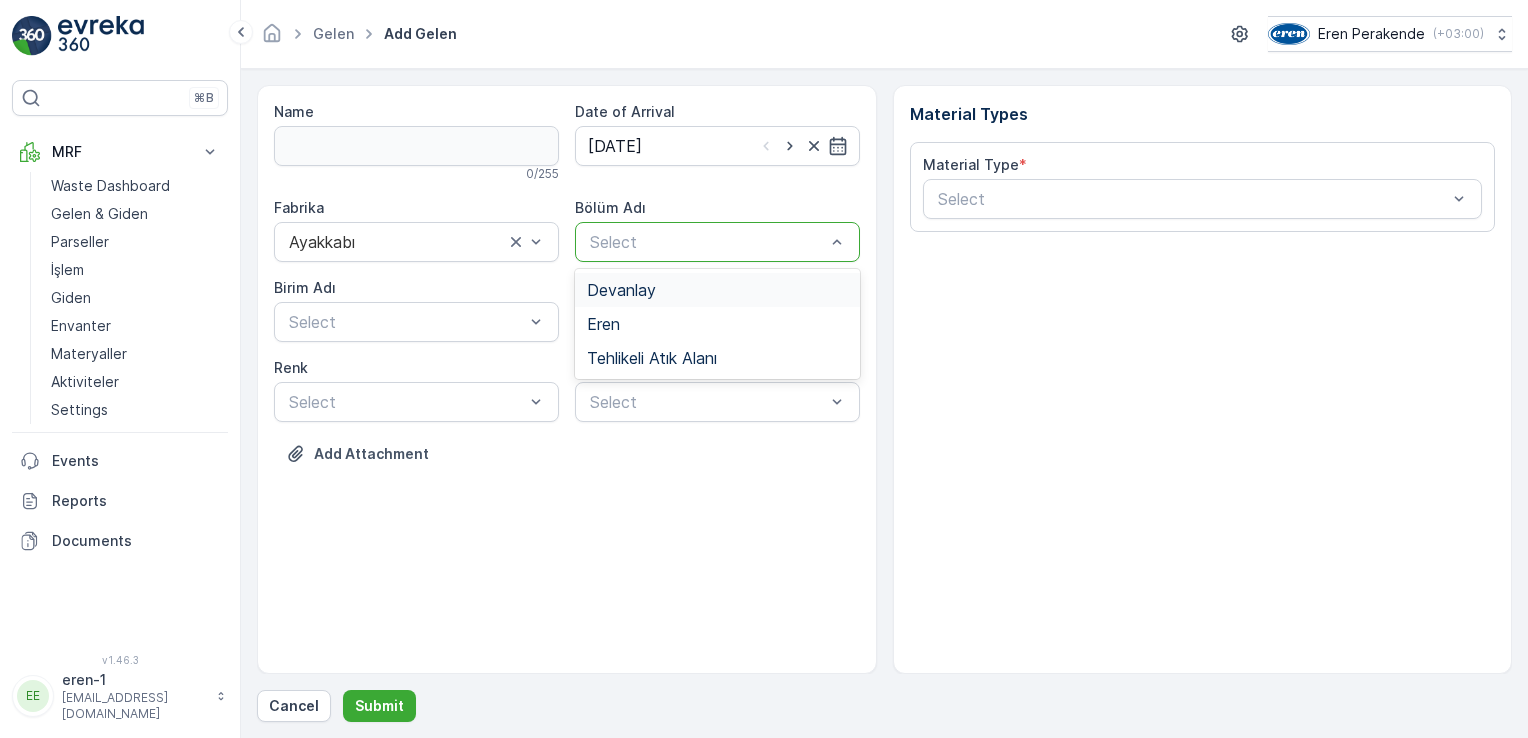 drag, startPoint x: 561, startPoint y: 259, endPoint x: 618, endPoint y: 225, distance: 66.37017 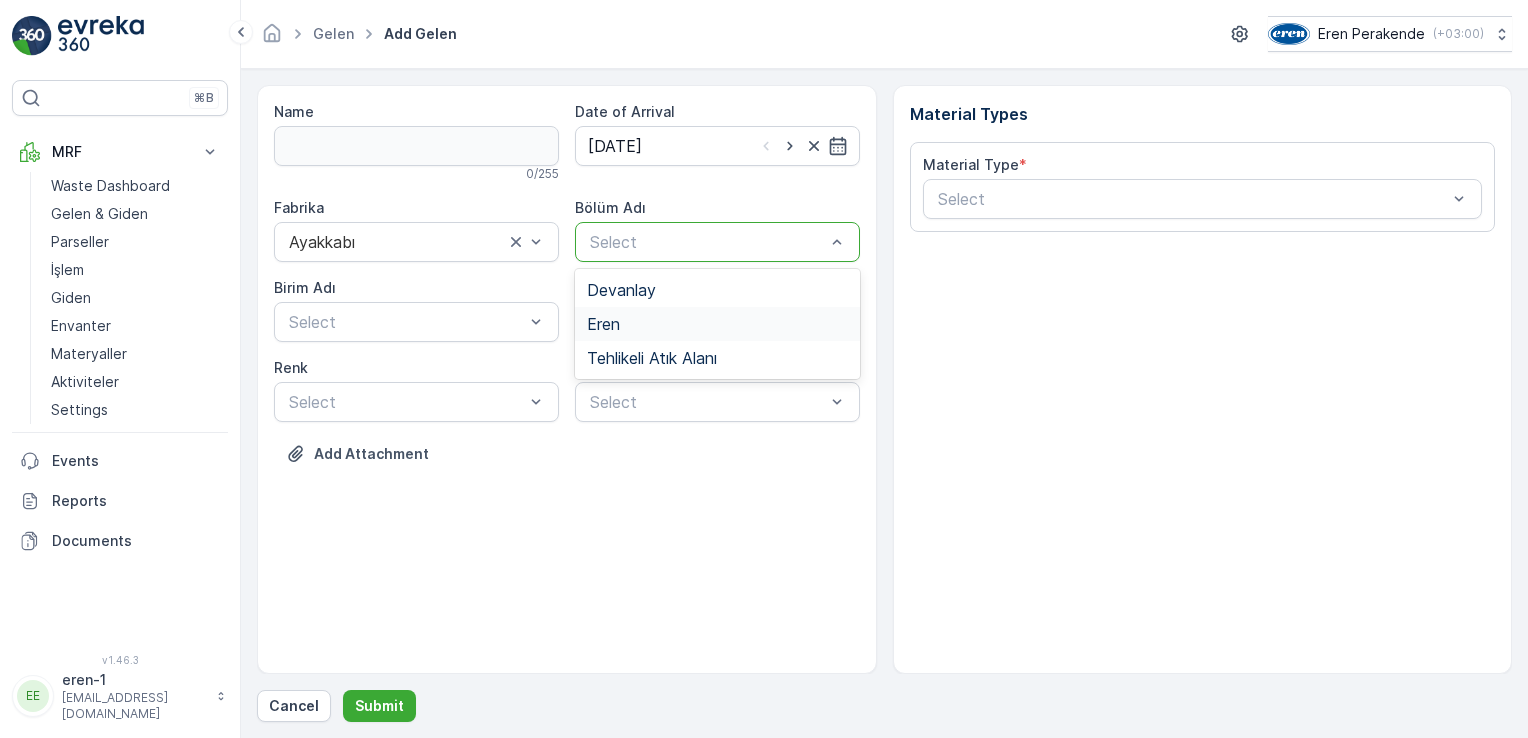 click on "Eren" at bounding box center [717, 324] 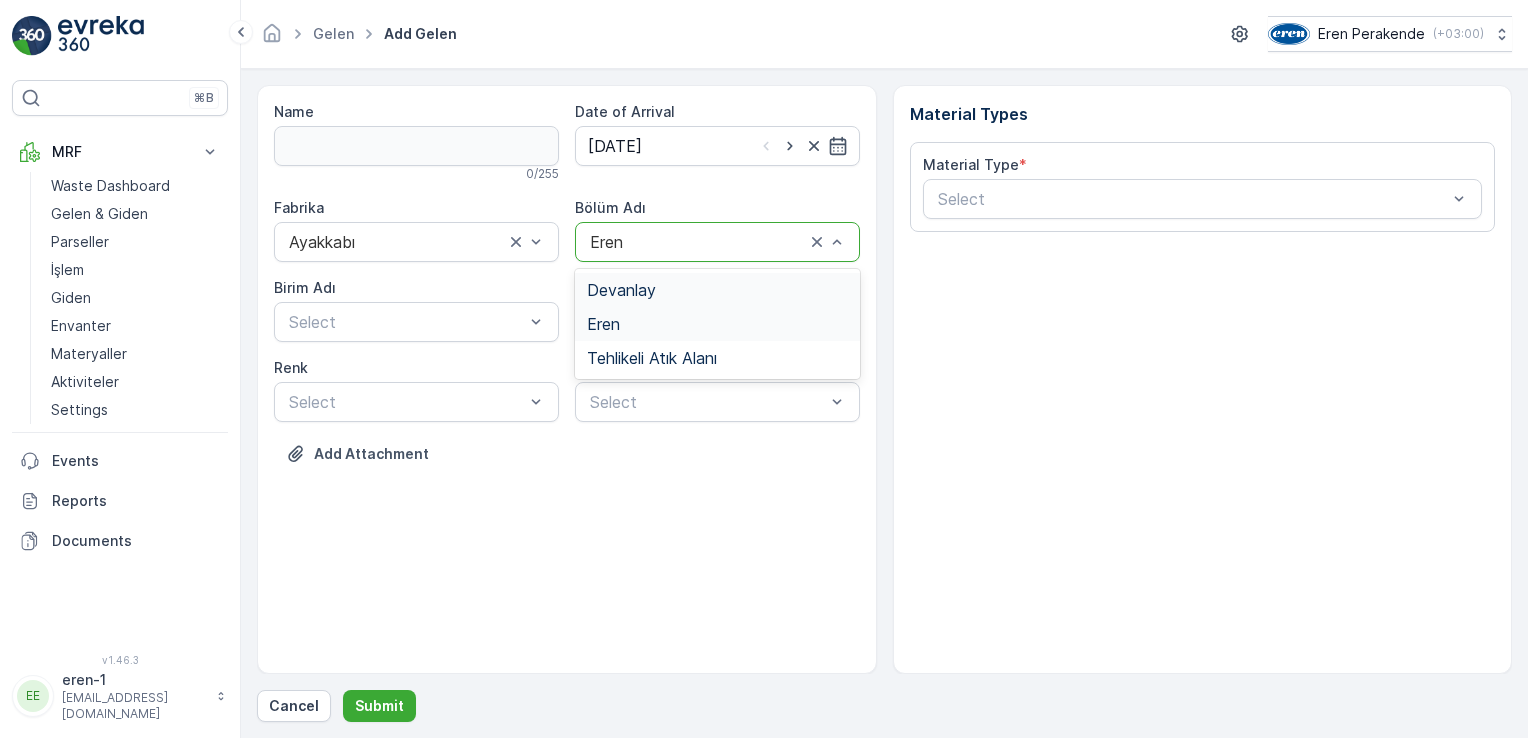 click on "Eren" at bounding box center [717, 242] 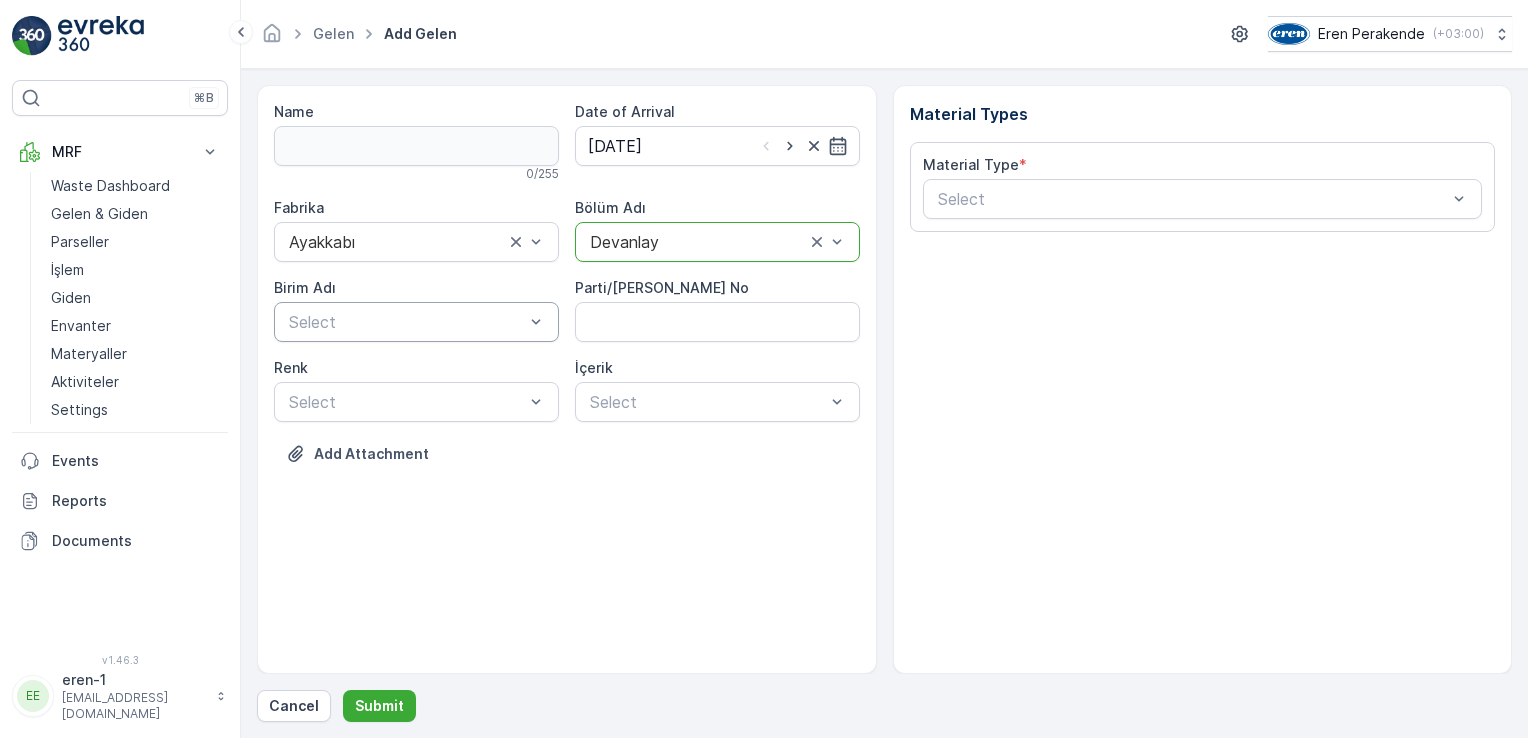 click at bounding box center [406, 322] 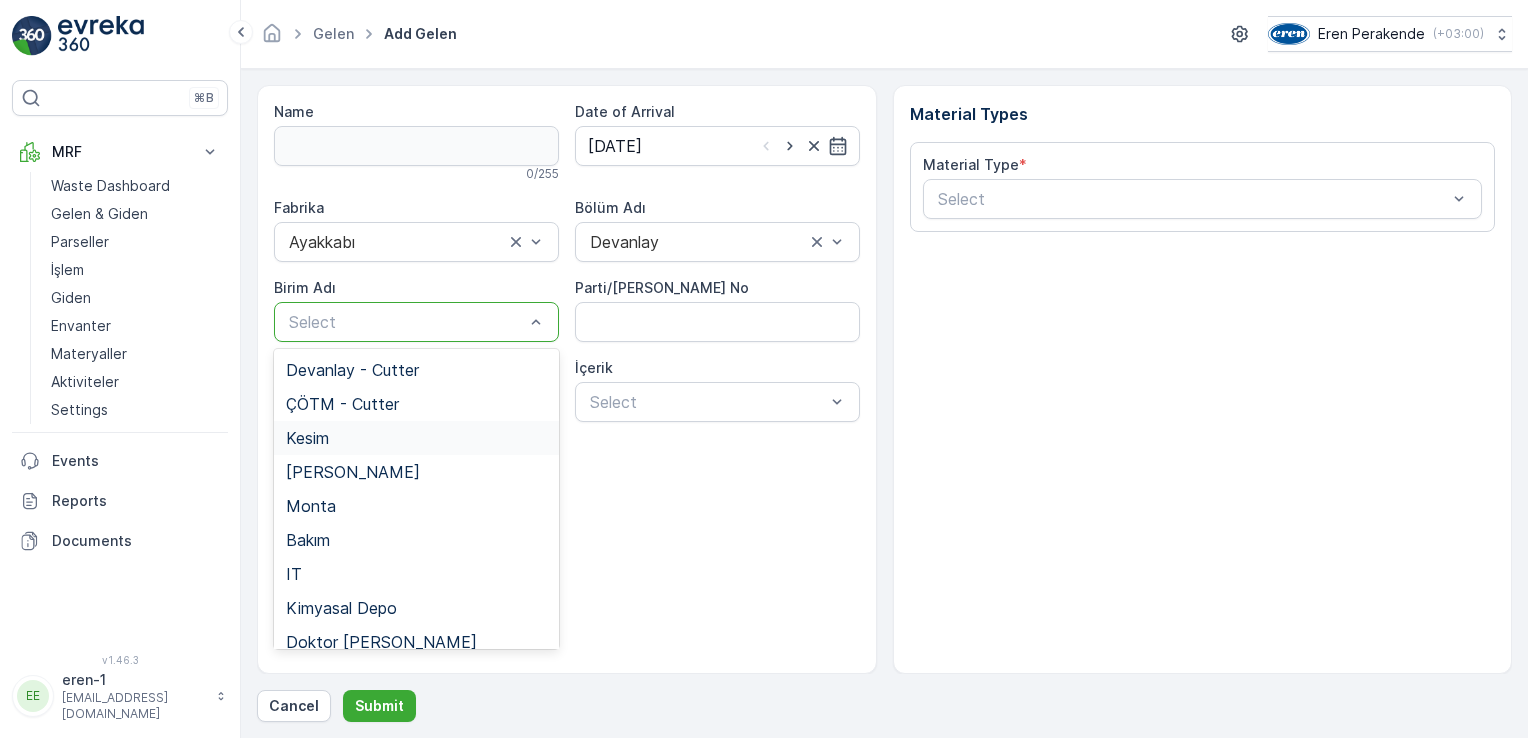 click on "Kesim" at bounding box center [307, 438] 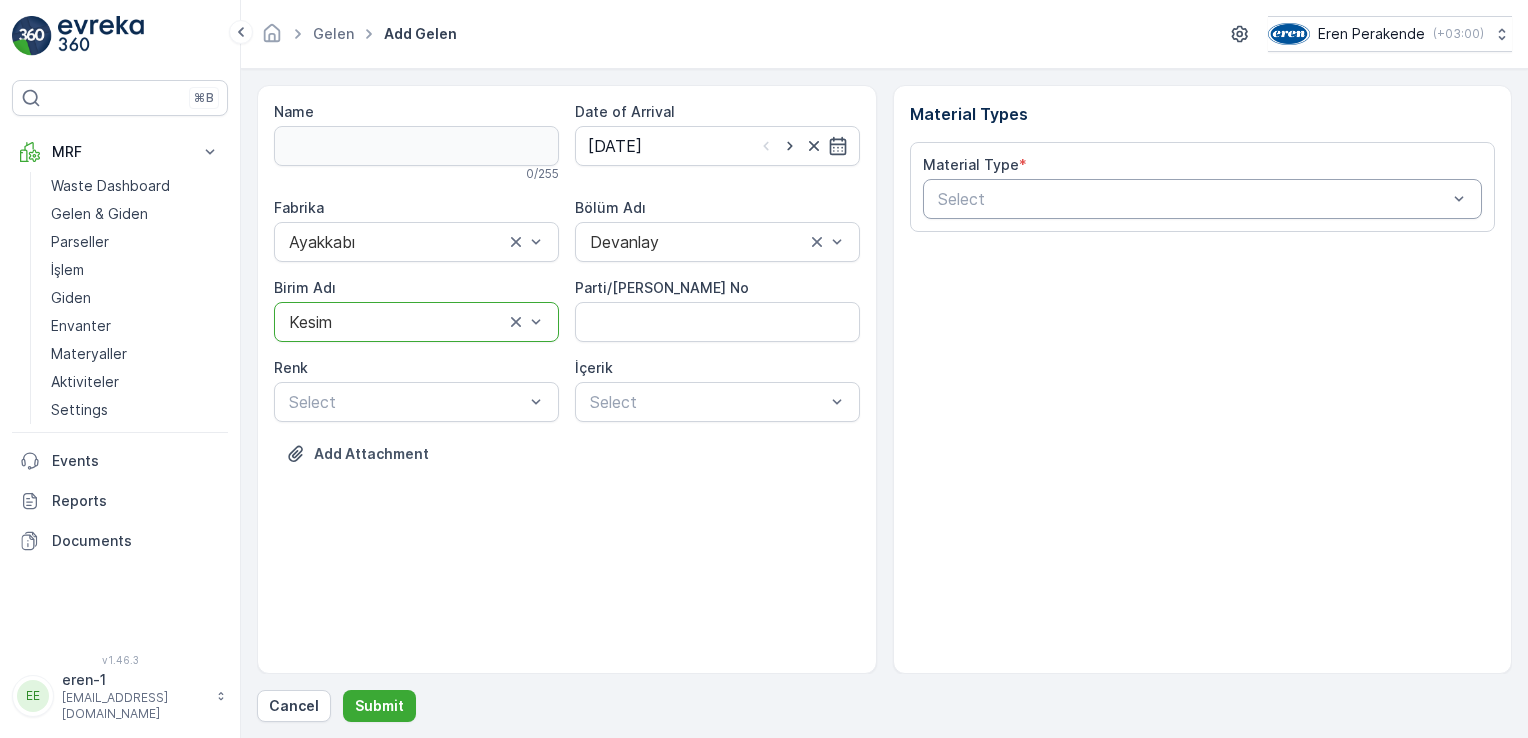 click at bounding box center [1193, 199] 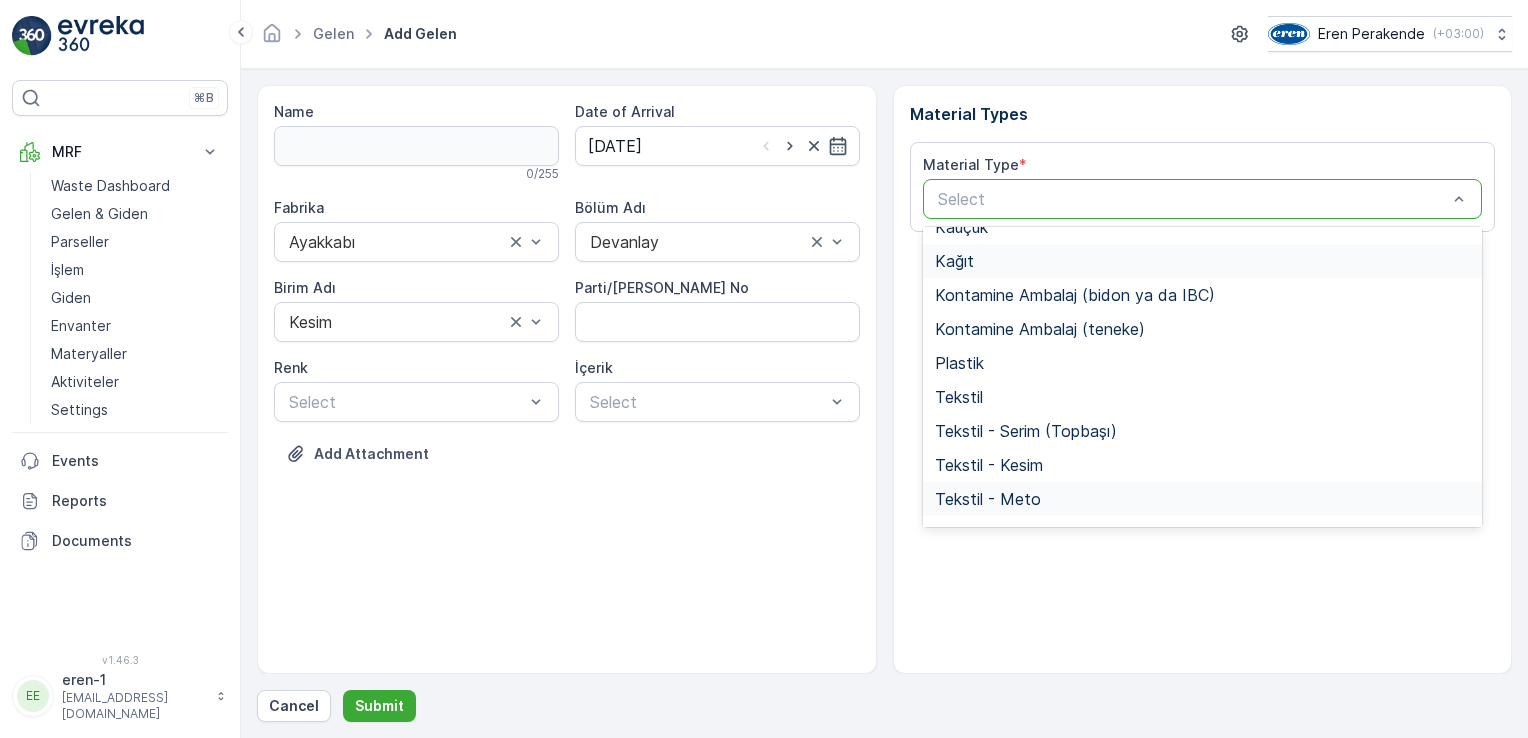 scroll, scrollTop: 300, scrollLeft: 0, axis: vertical 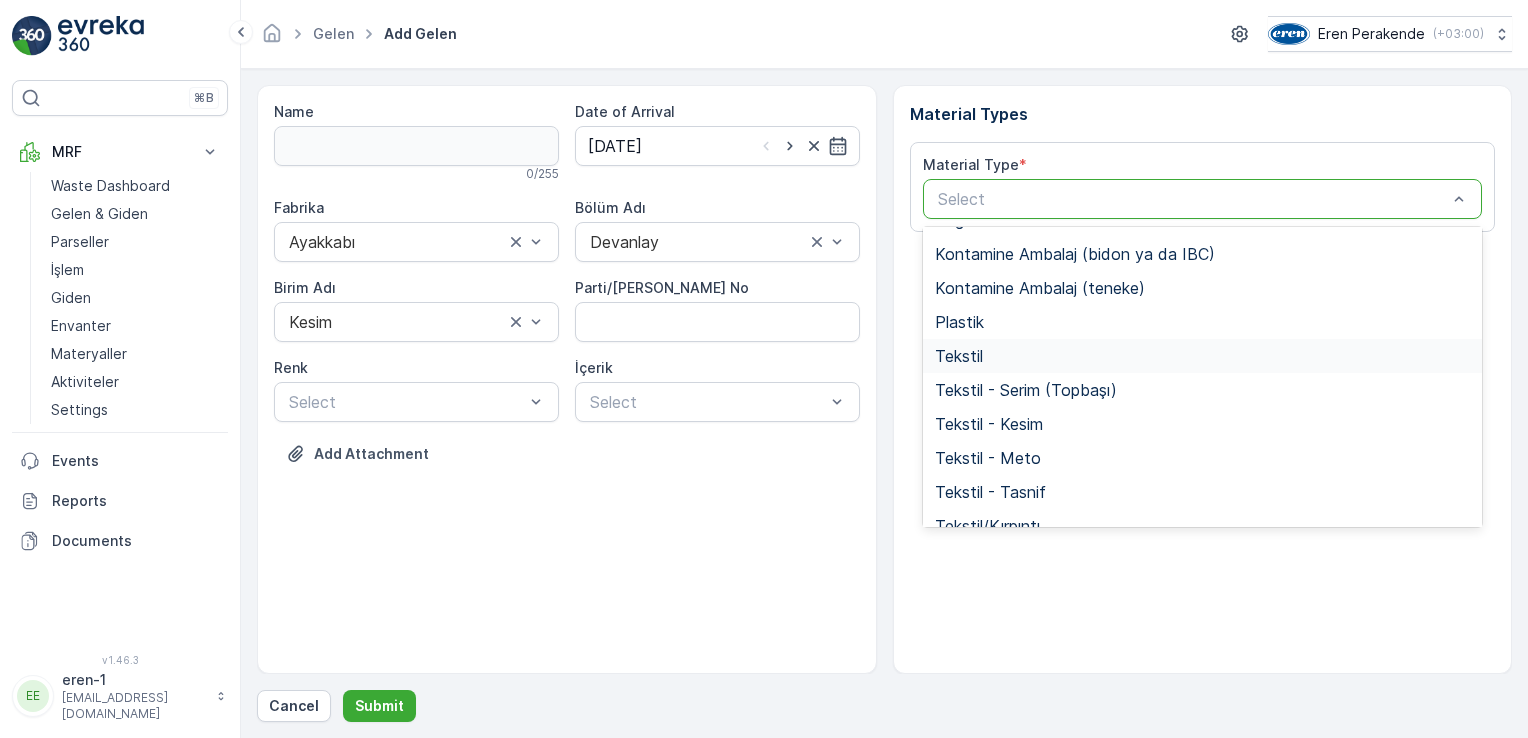 click on "Tekstil" at bounding box center (959, 356) 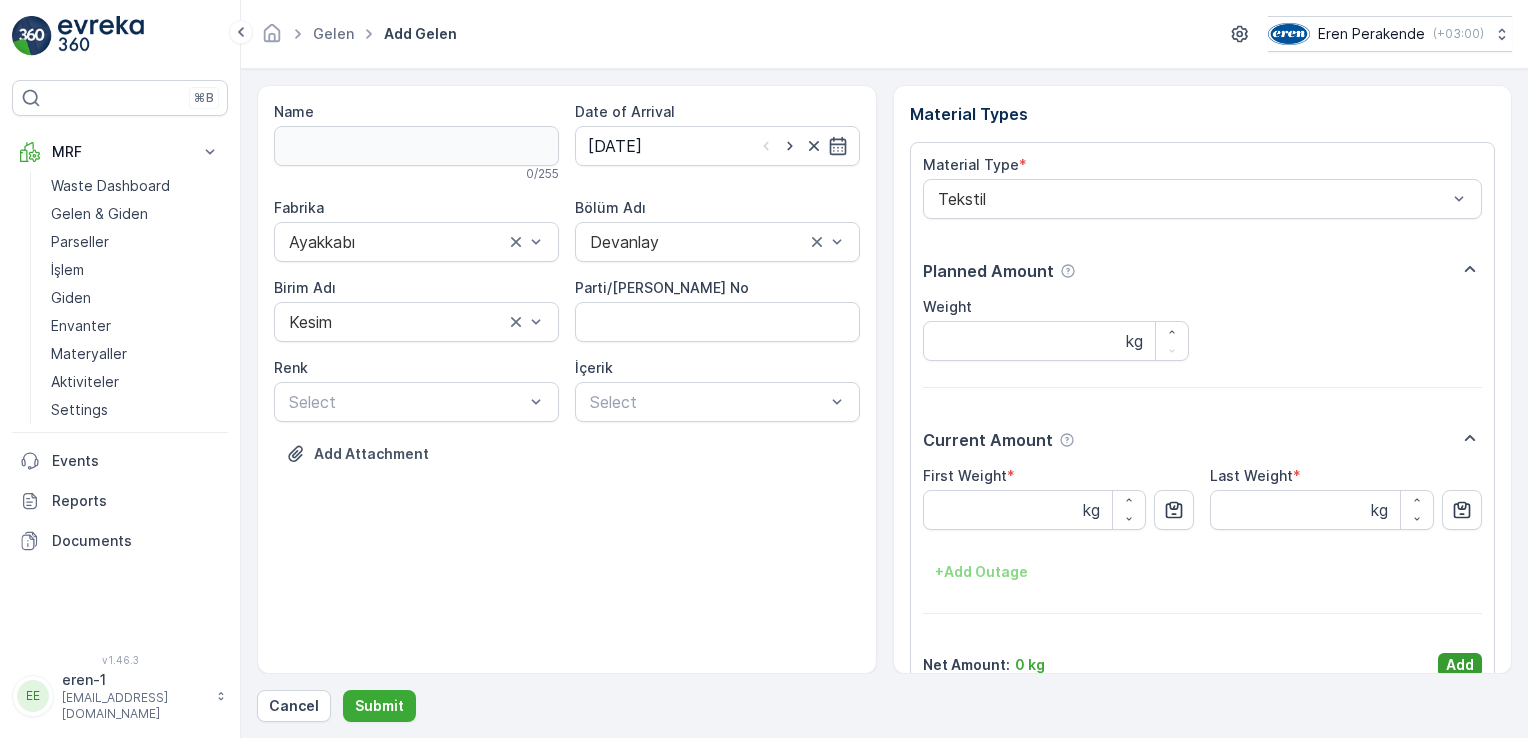 click on "Add" at bounding box center (1460, 665) 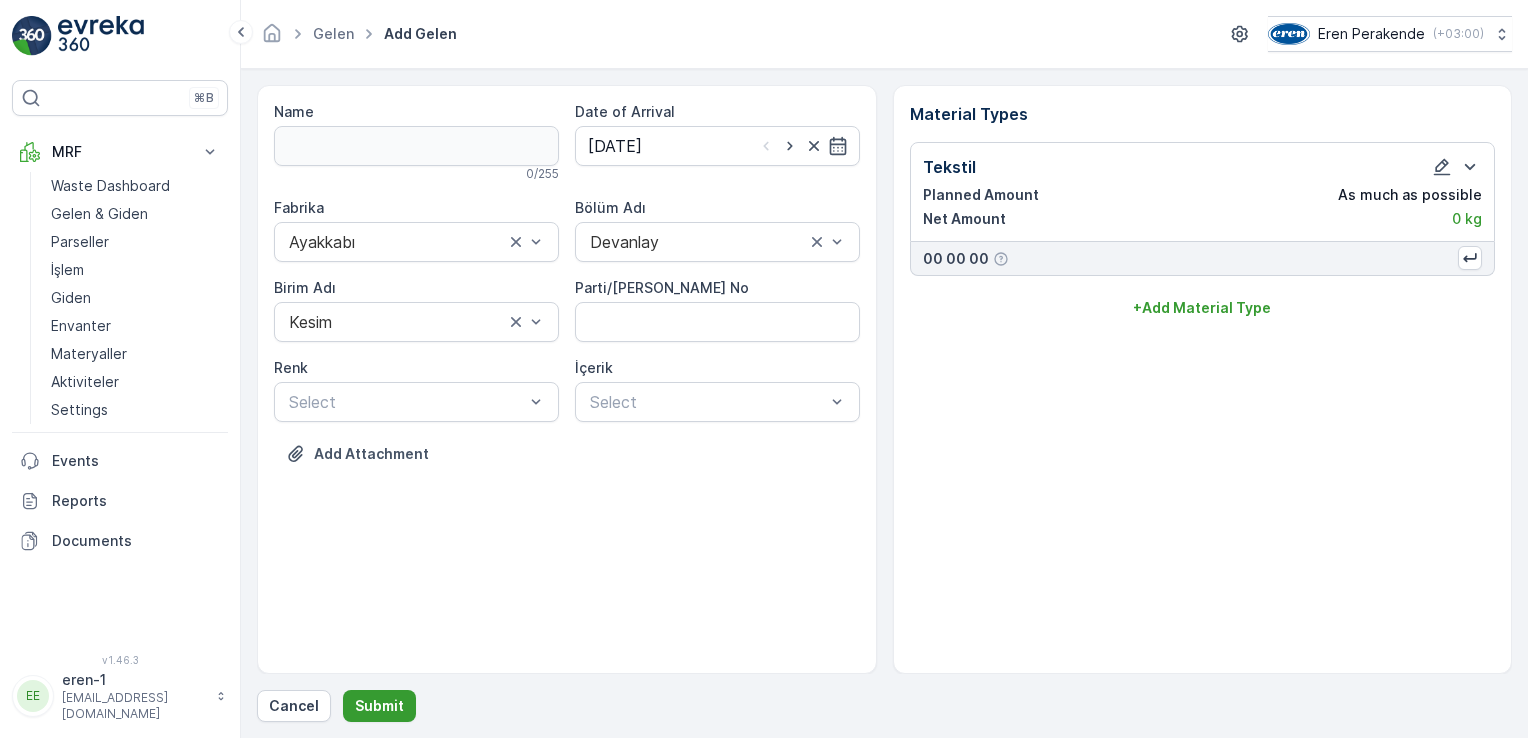 click on "Submit" at bounding box center (379, 706) 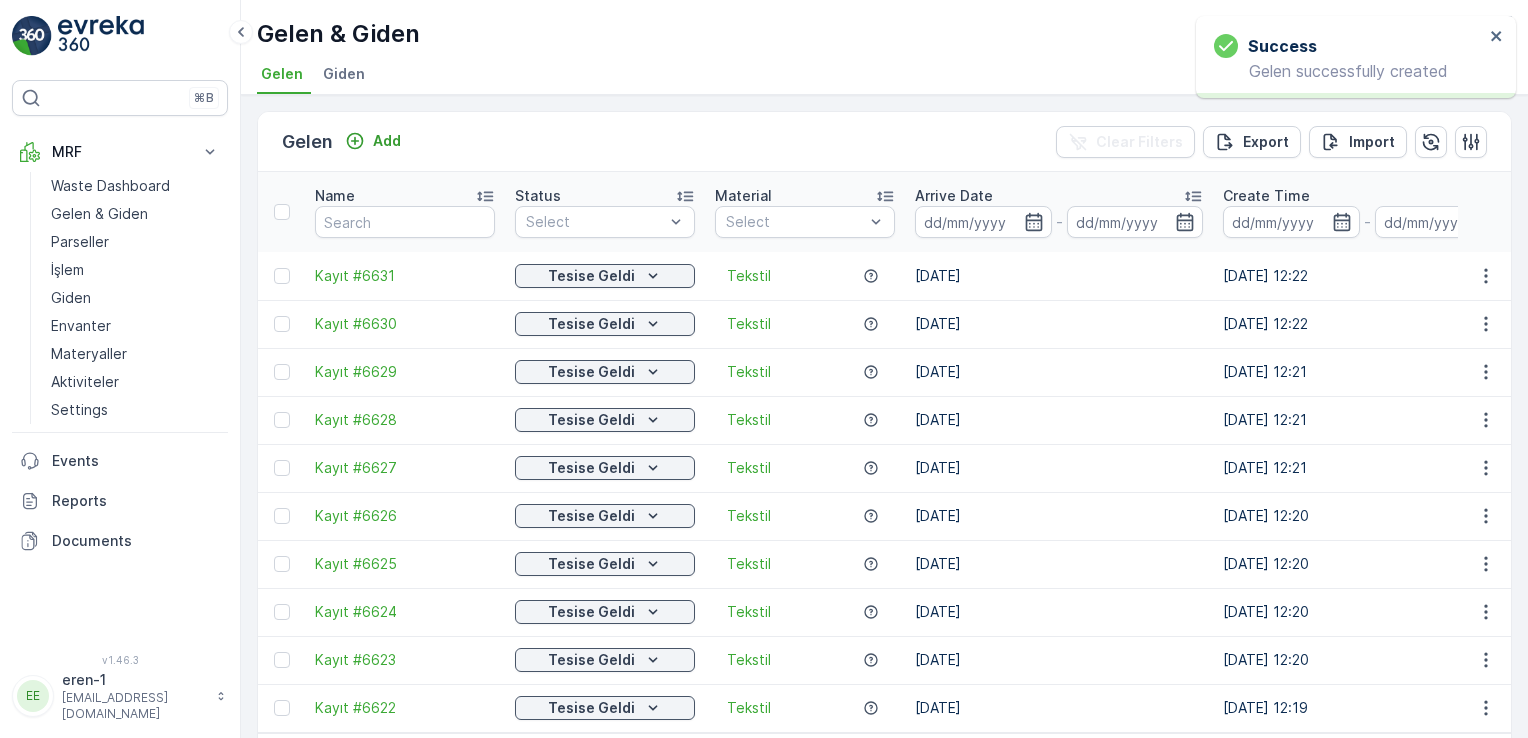 click on "Gelen Add Clear Filters Export Import" at bounding box center (884, 142) 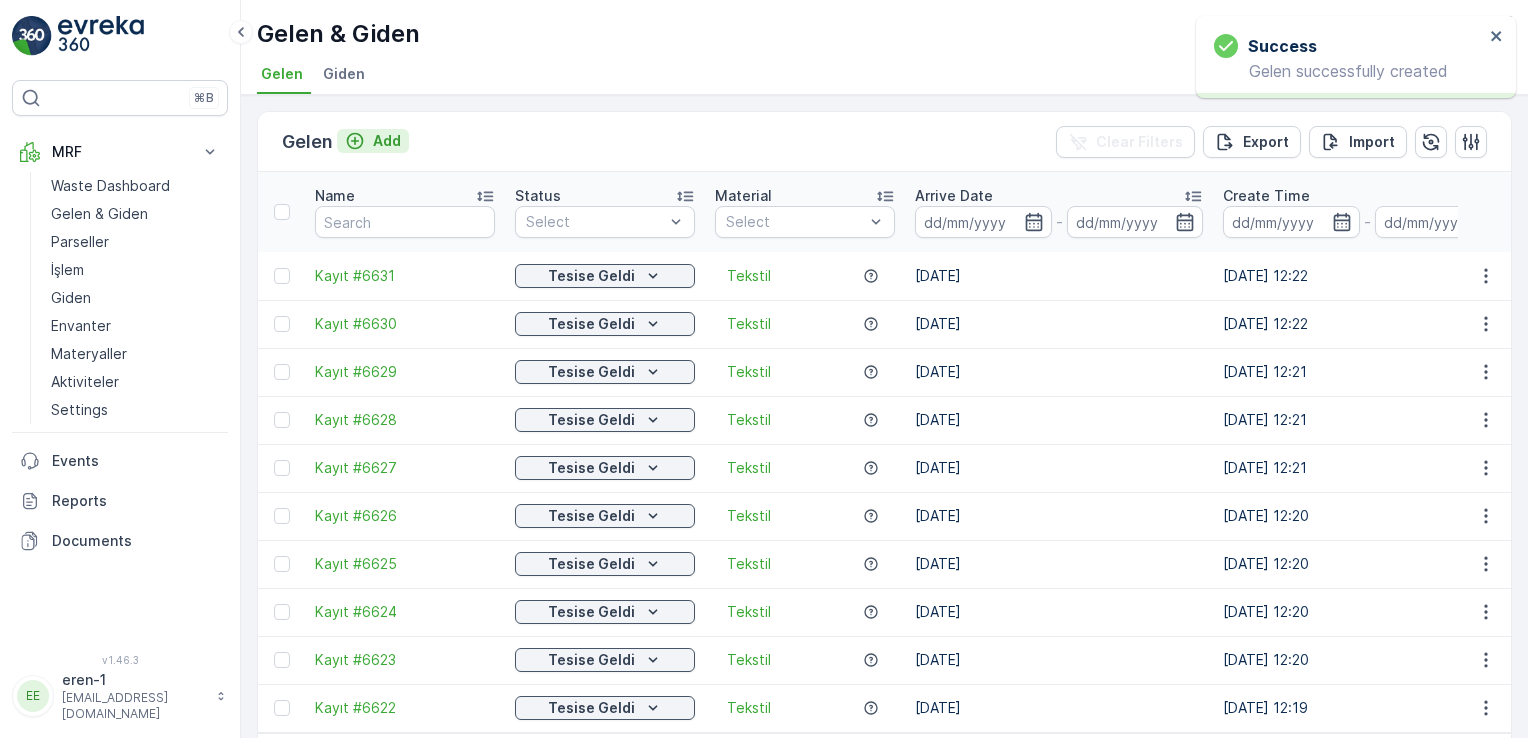 drag, startPoint x: 415, startPoint y: 130, endPoint x: 401, endPoint y: 136, distance: 15.231546 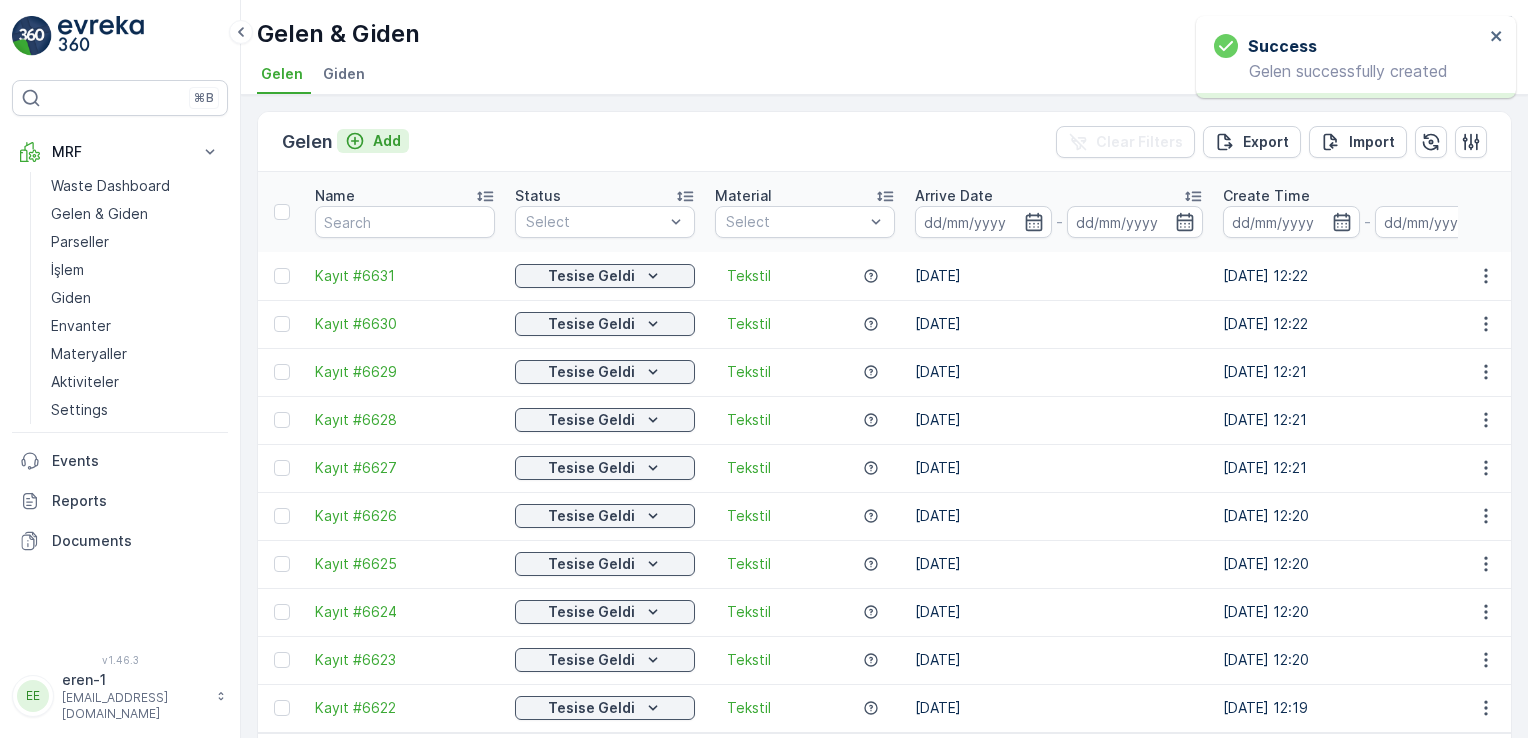 click on "Gelen Add Clear Filters Export Import" at bounding box center [884, 142] 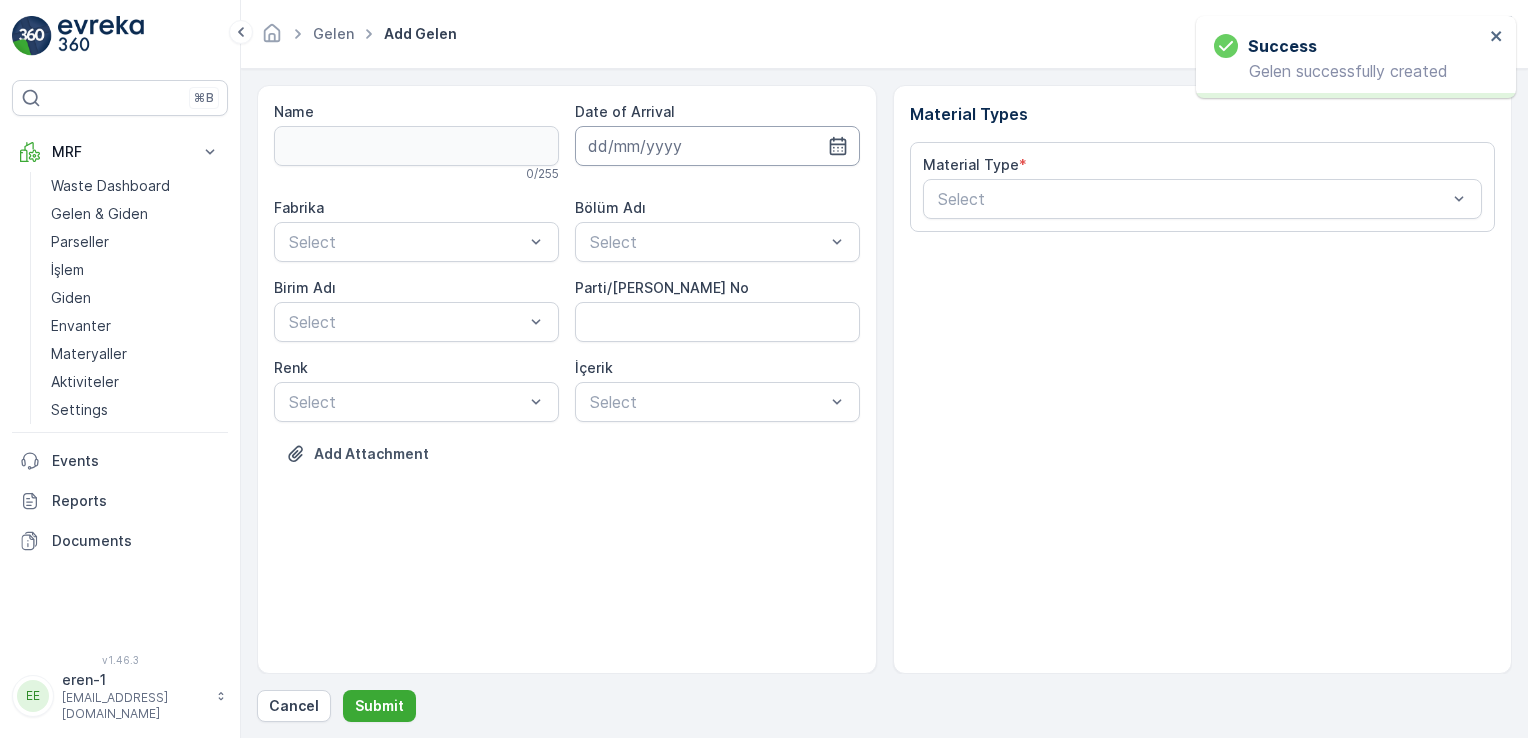 click at bounding box center (717, 146) 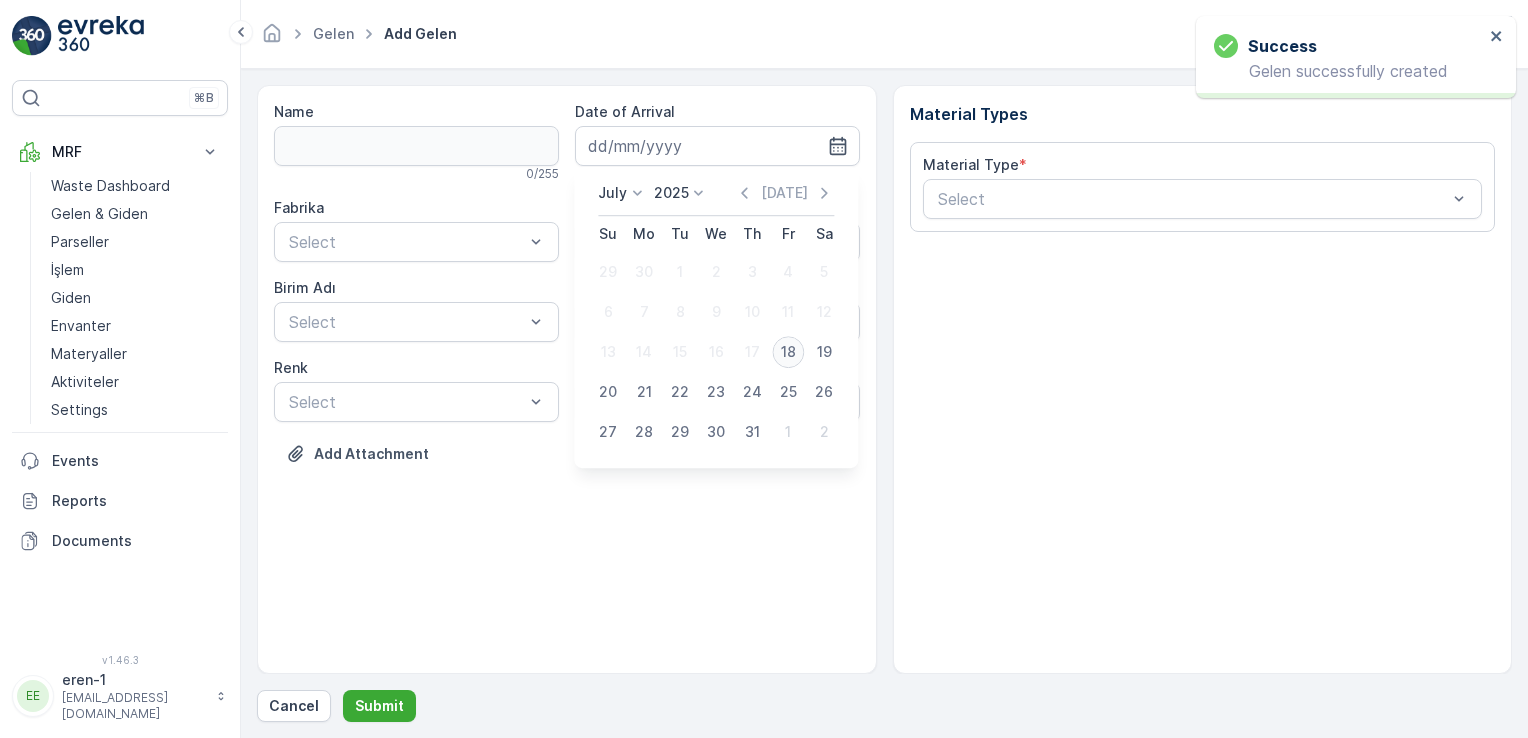 click on "18" at bounding box center (788, 352) 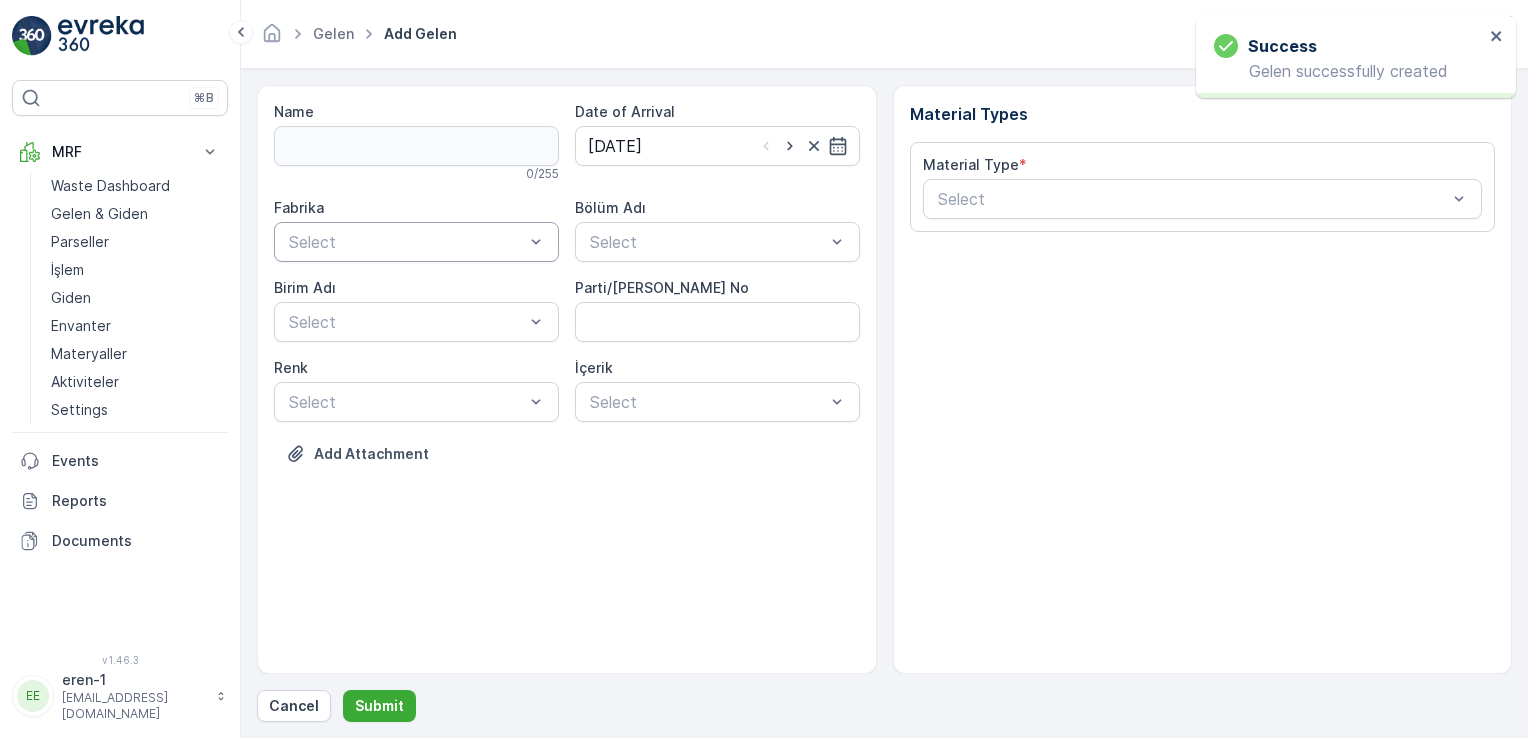 click at bounding box center (406, 242) 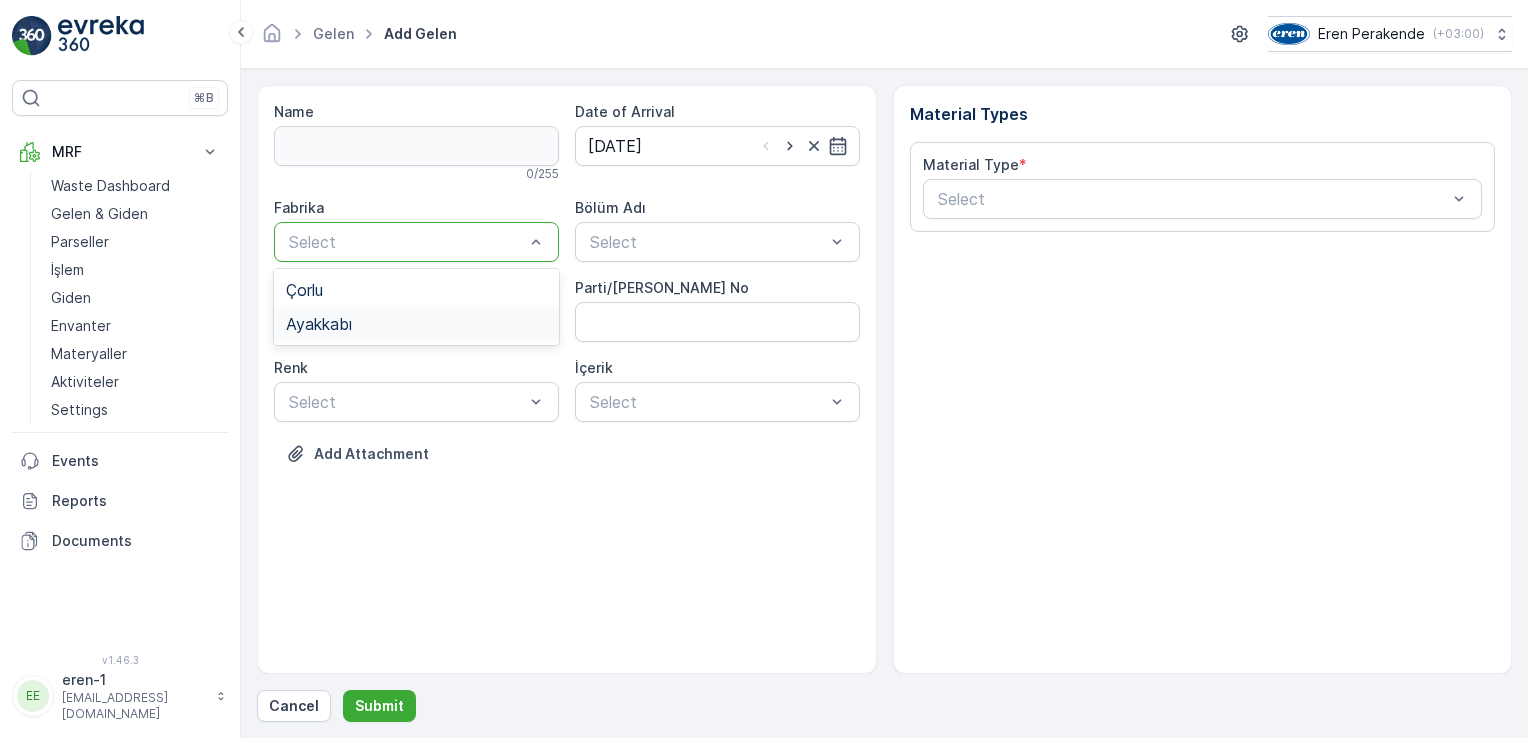 click on "Ayakkabı" at bounding box center [416, 324] 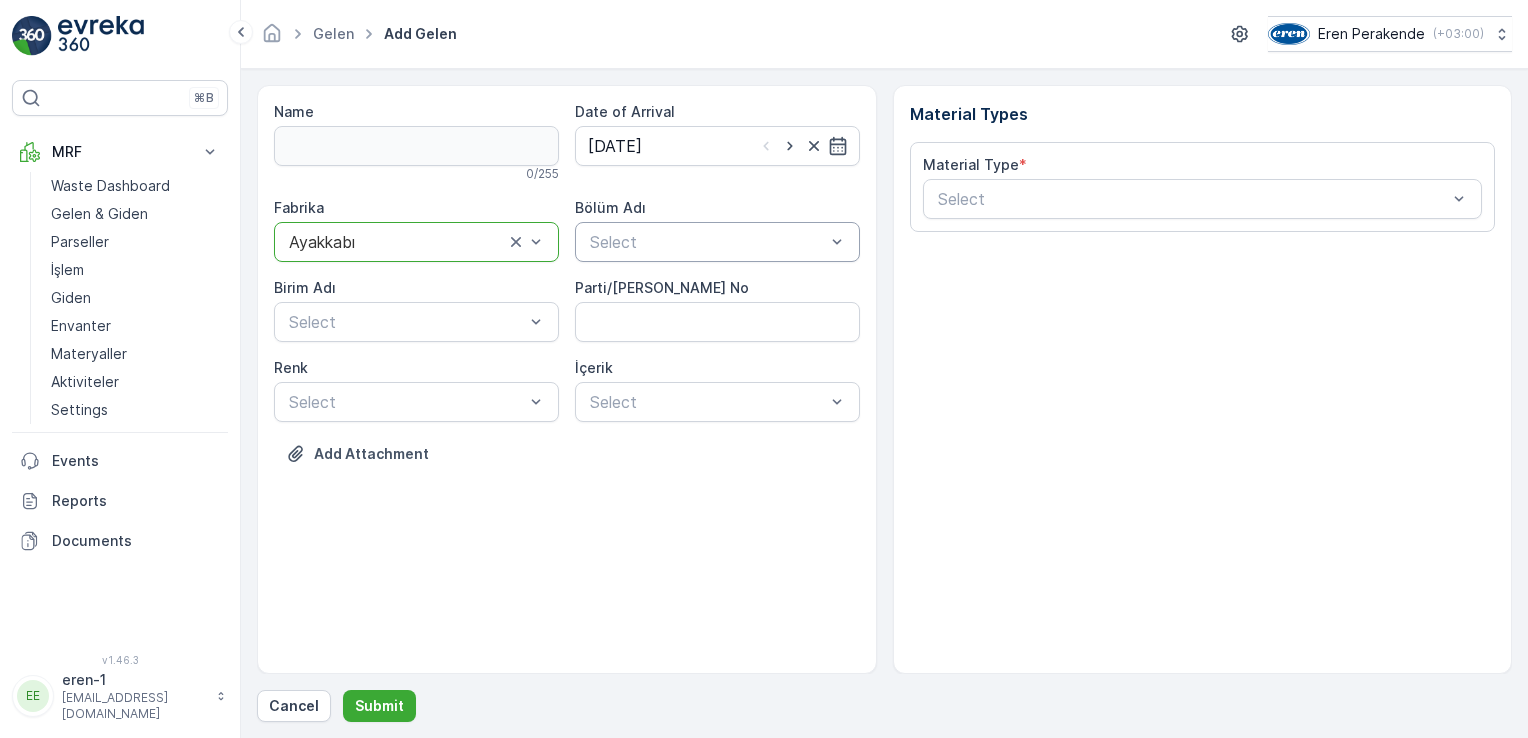 click on "Select" at bounding box center [717, 242] 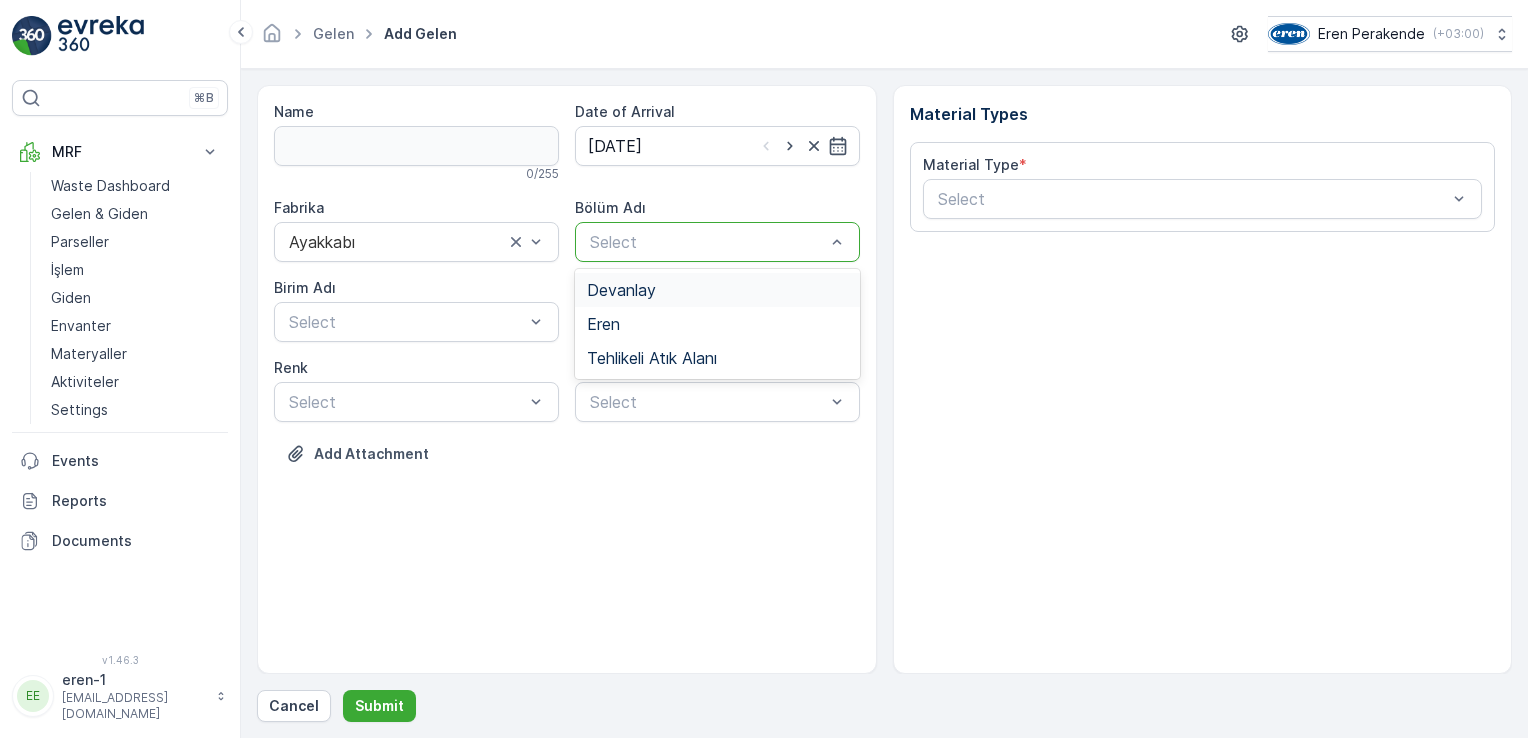 click on "Devanlay" at bounding box center [717, 290] 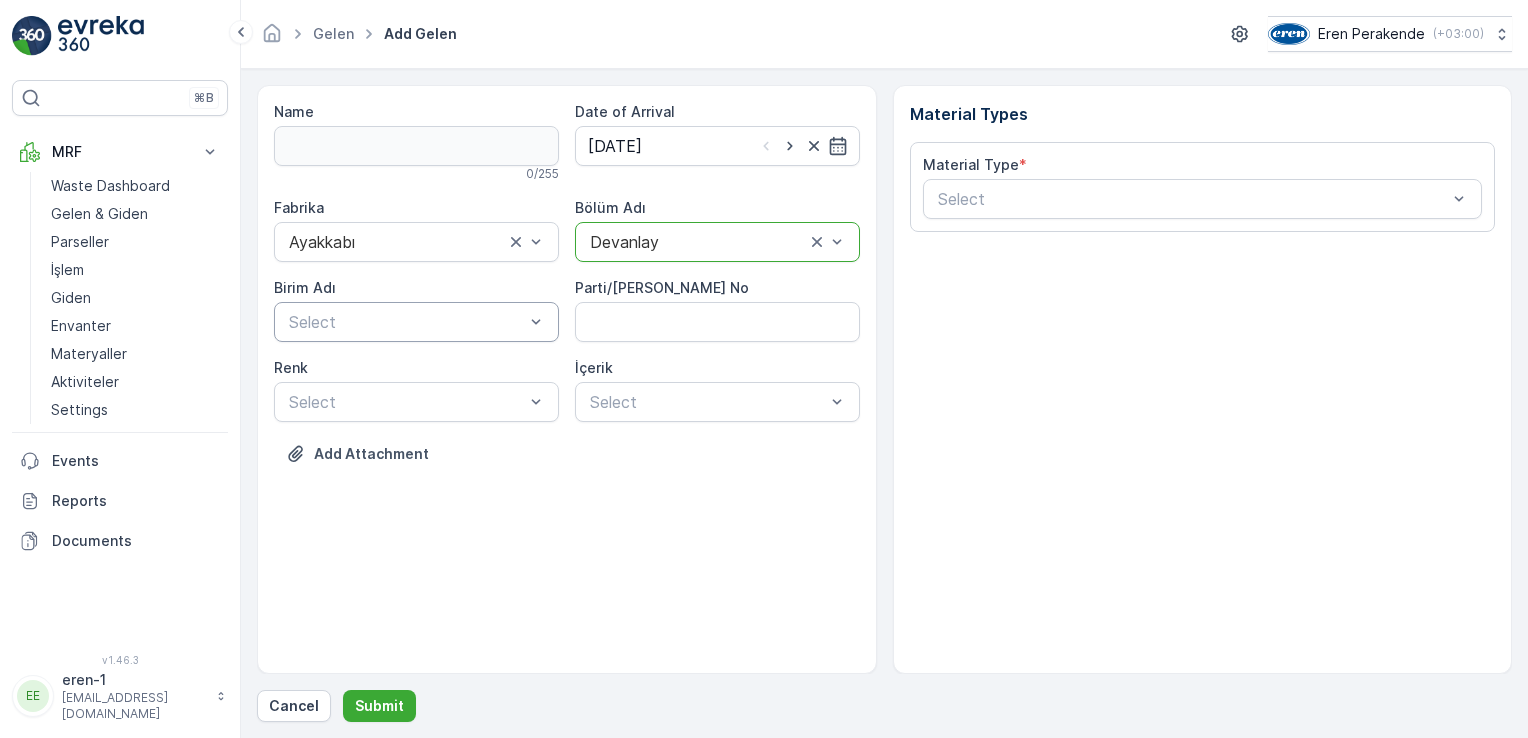 click at bounding box center (406, 322) 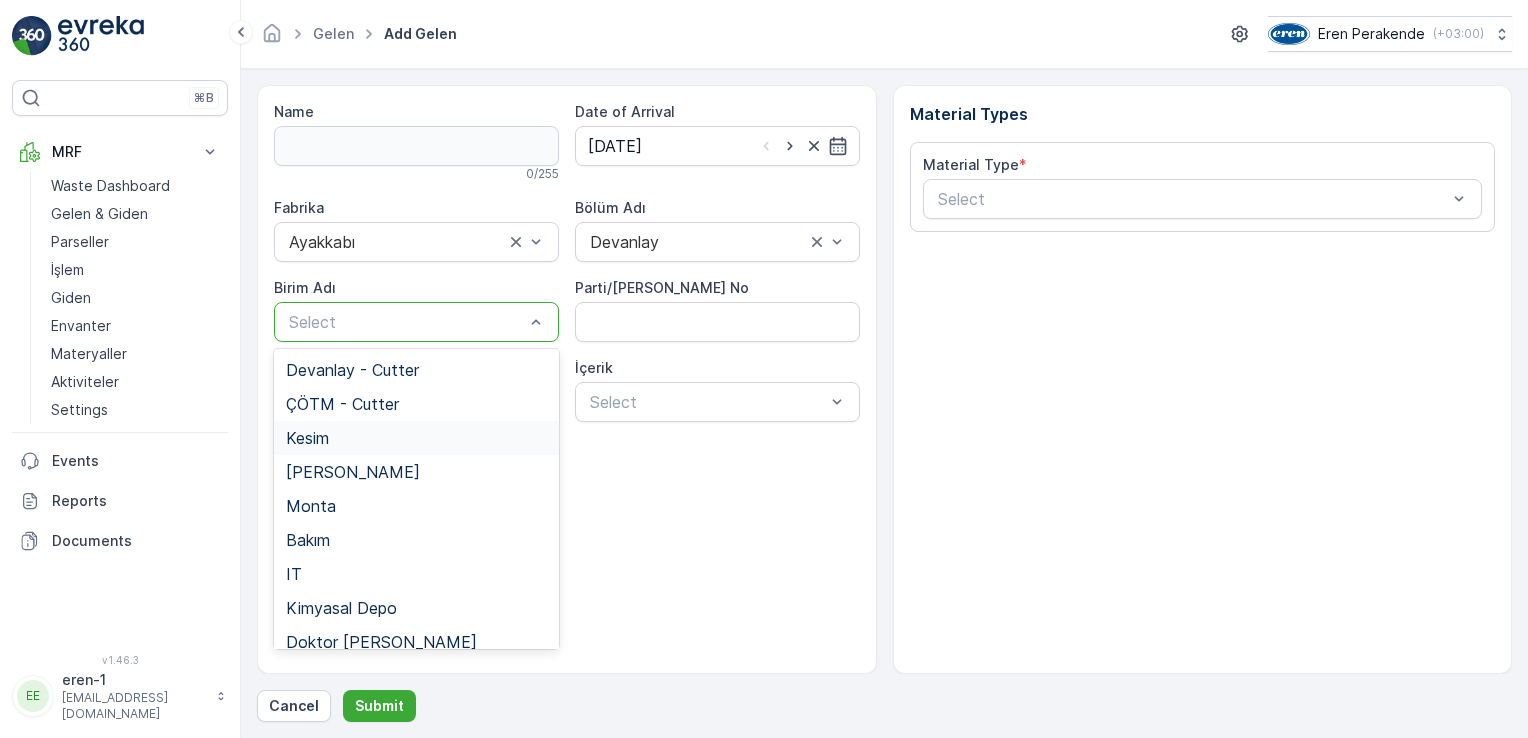 click on "Kesim" at bounding box center (416, 438) 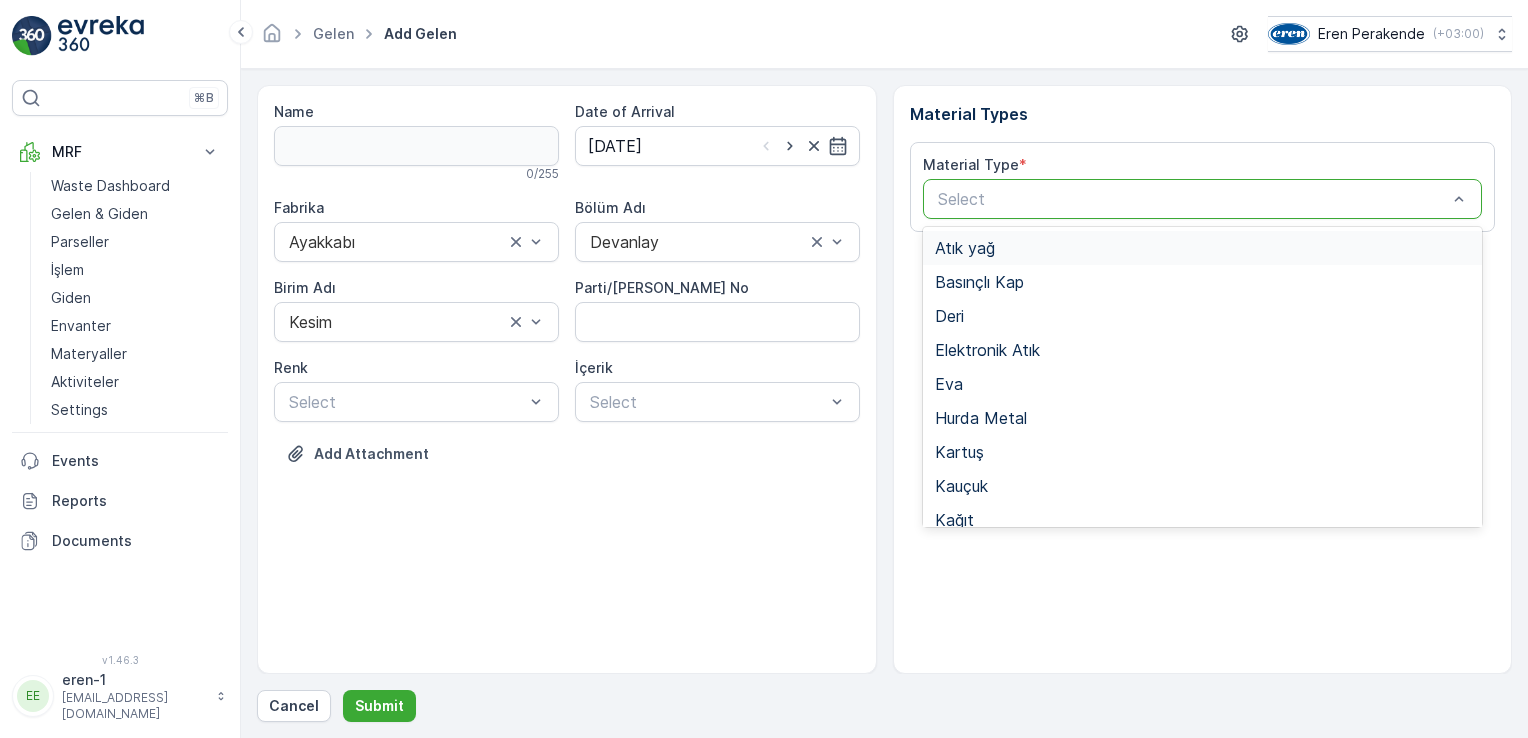 click on "Select" at bounding box center [1203, 199] 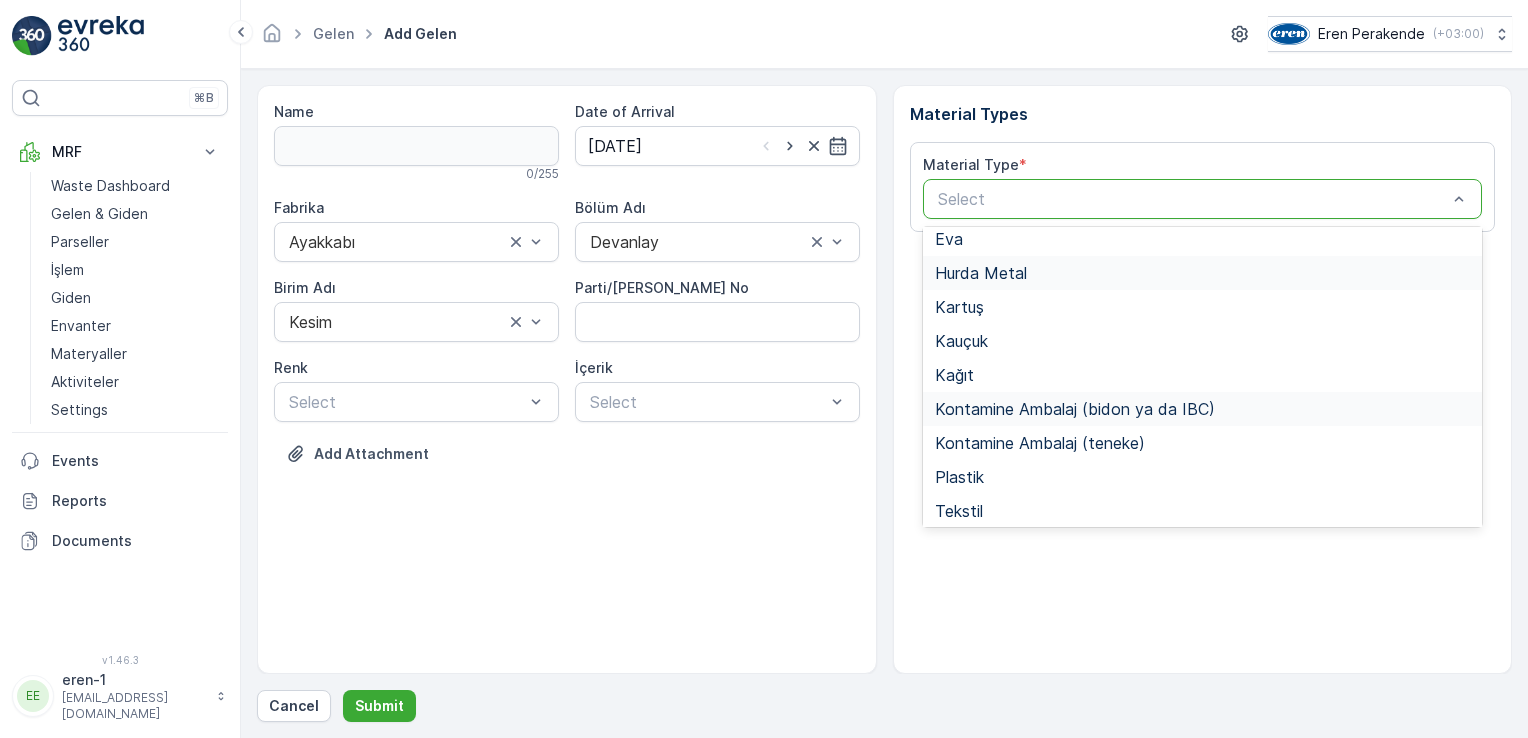scroll, scrollTop: 166, scrollLeft: 0, axis: vertical 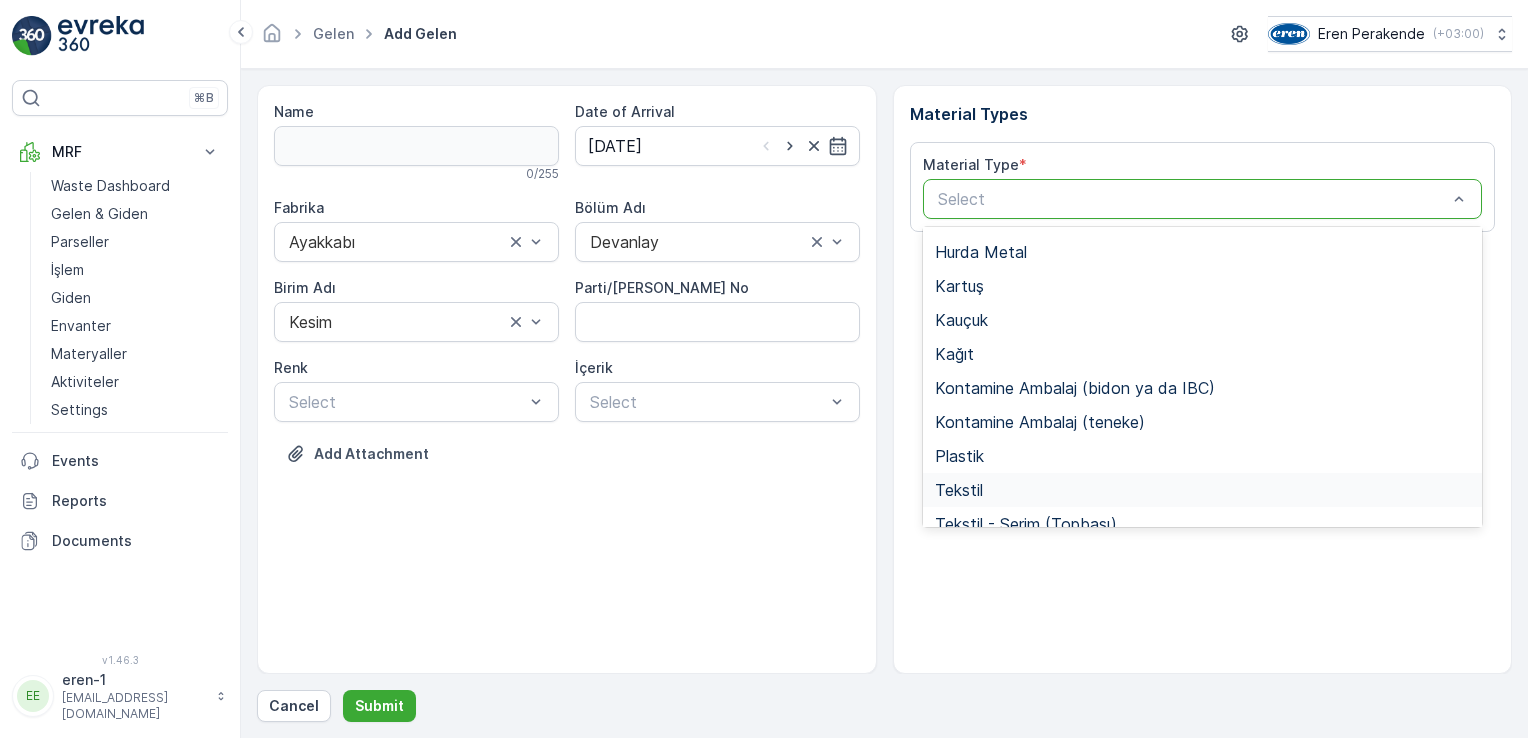 click on "Tekstil" at bounding box center [1203, 490] 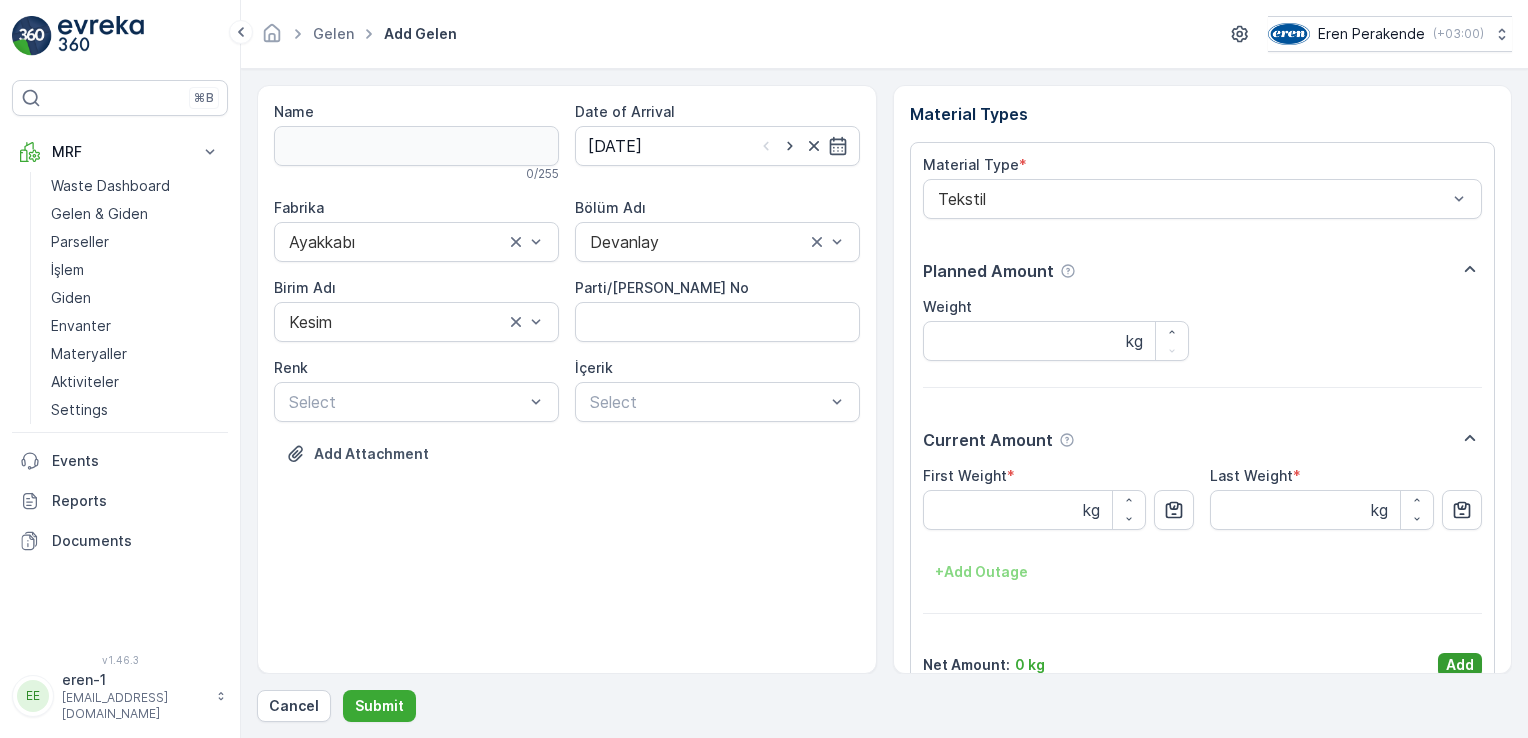 click on "Add" at bounding box center [1460, 665] 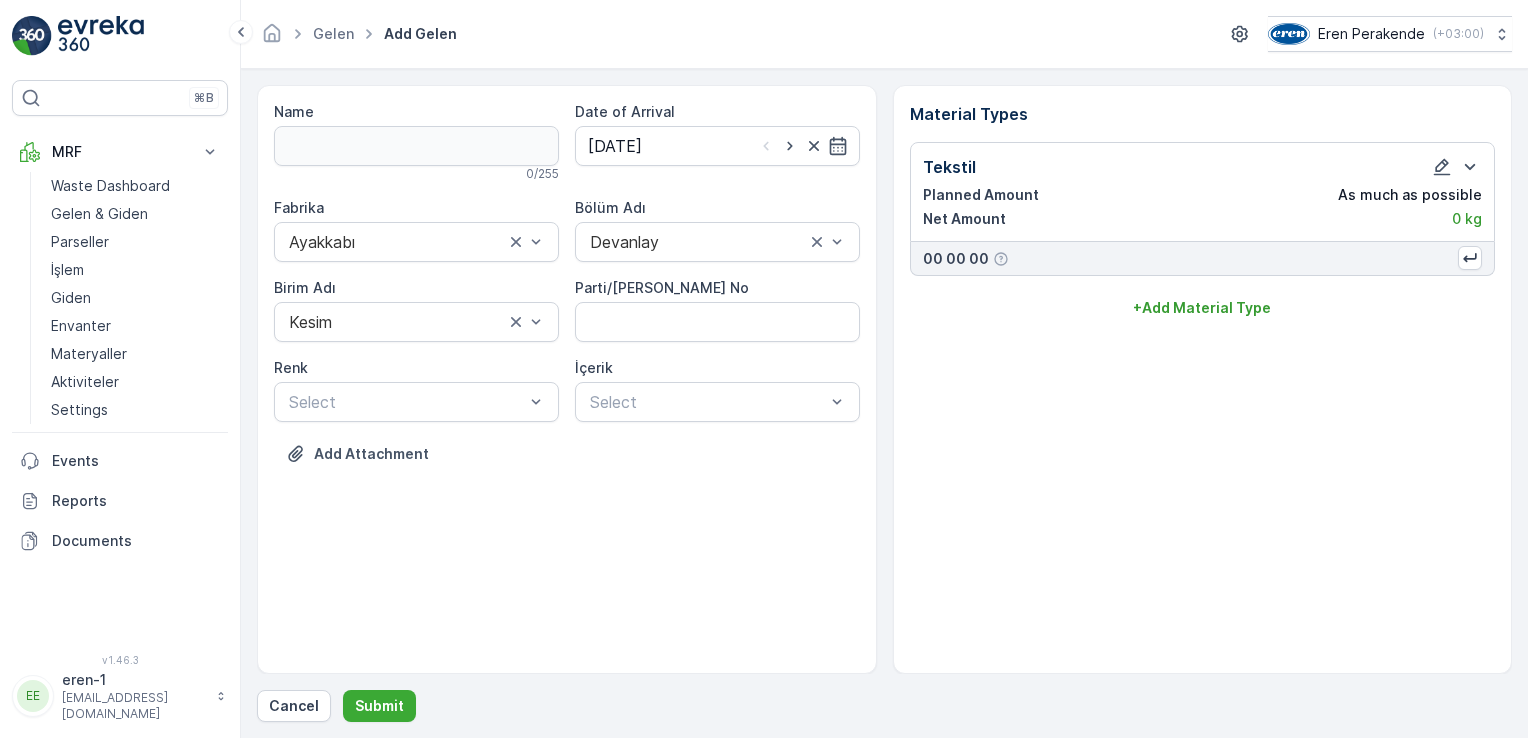 click on "Name 0  /  255 Date of Arrival [DATE] Fabrika Ayakkabı Bölüm Adı Devanlay [PERSON_NAME] Adı Kesim Parti/Kesim Föyü No [PERSON_NAME] Select İçerik Select Add Attachment Material Types Tekstil Planned Amount As much as possible Net Amount 0 kg 00 00 00 +  Add Material Type Cancel Submit" at bounding box center [884, 403] 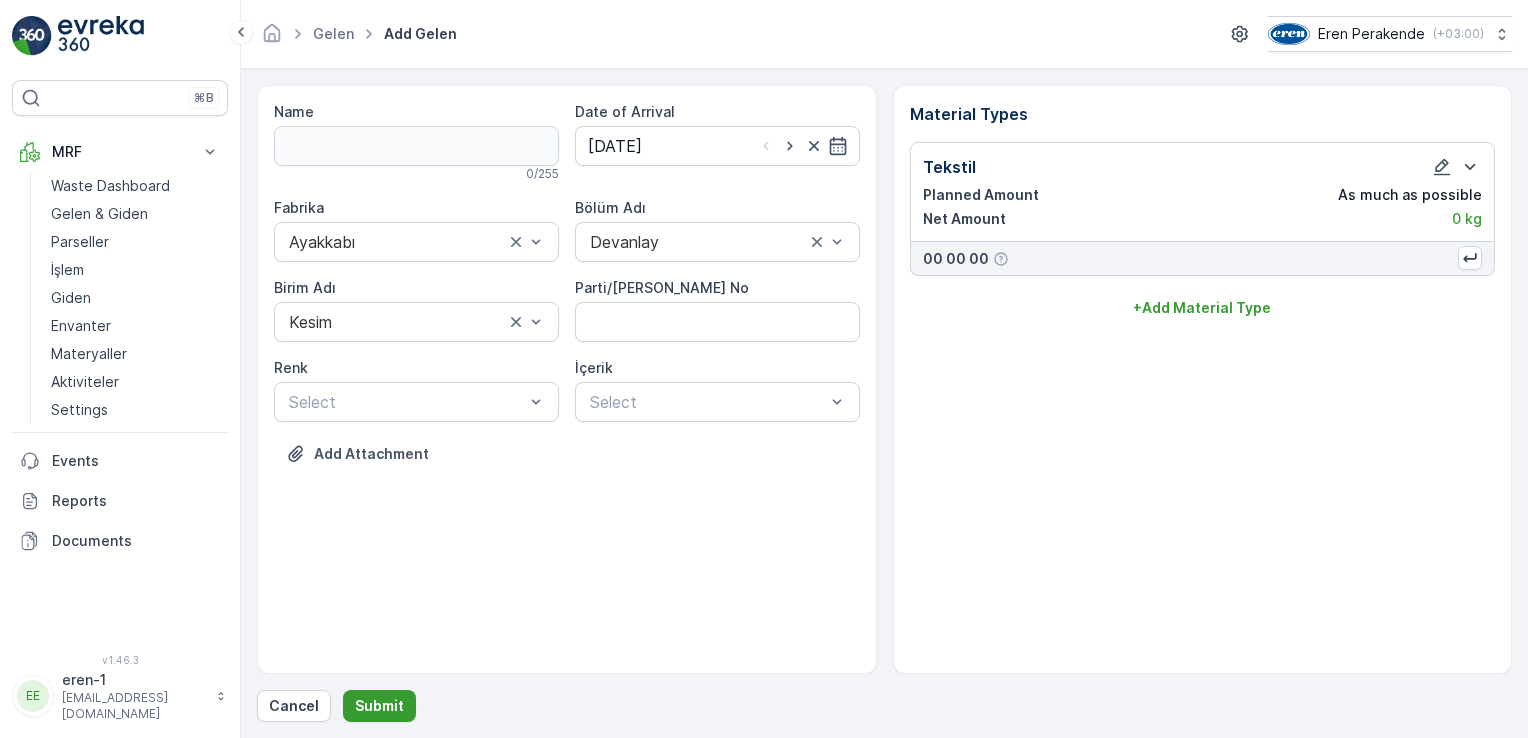 click on "Submit" at bounding box center [379, 706] 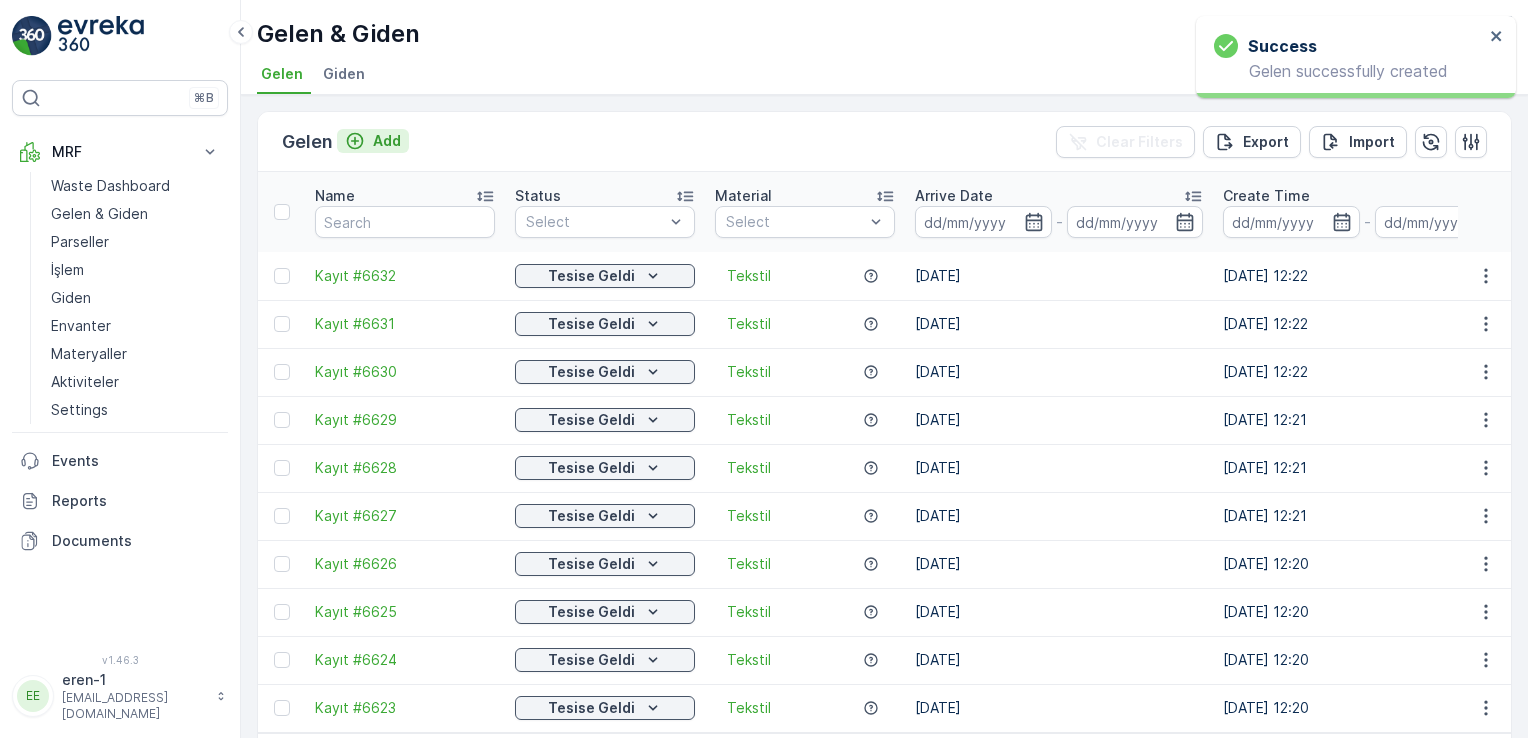 click on "Add" at bounding box center [387, 141] 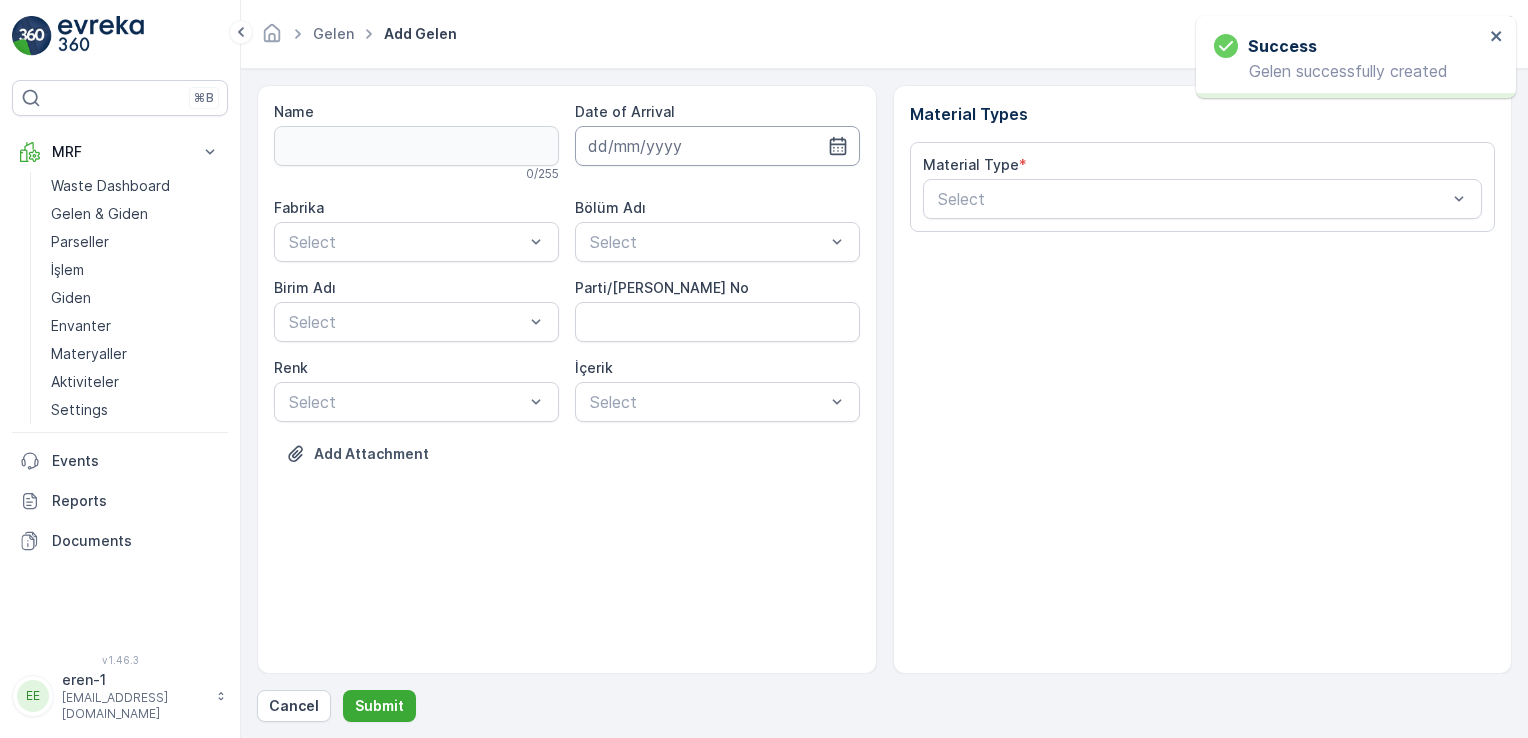 click at bounding box center [717, 146] 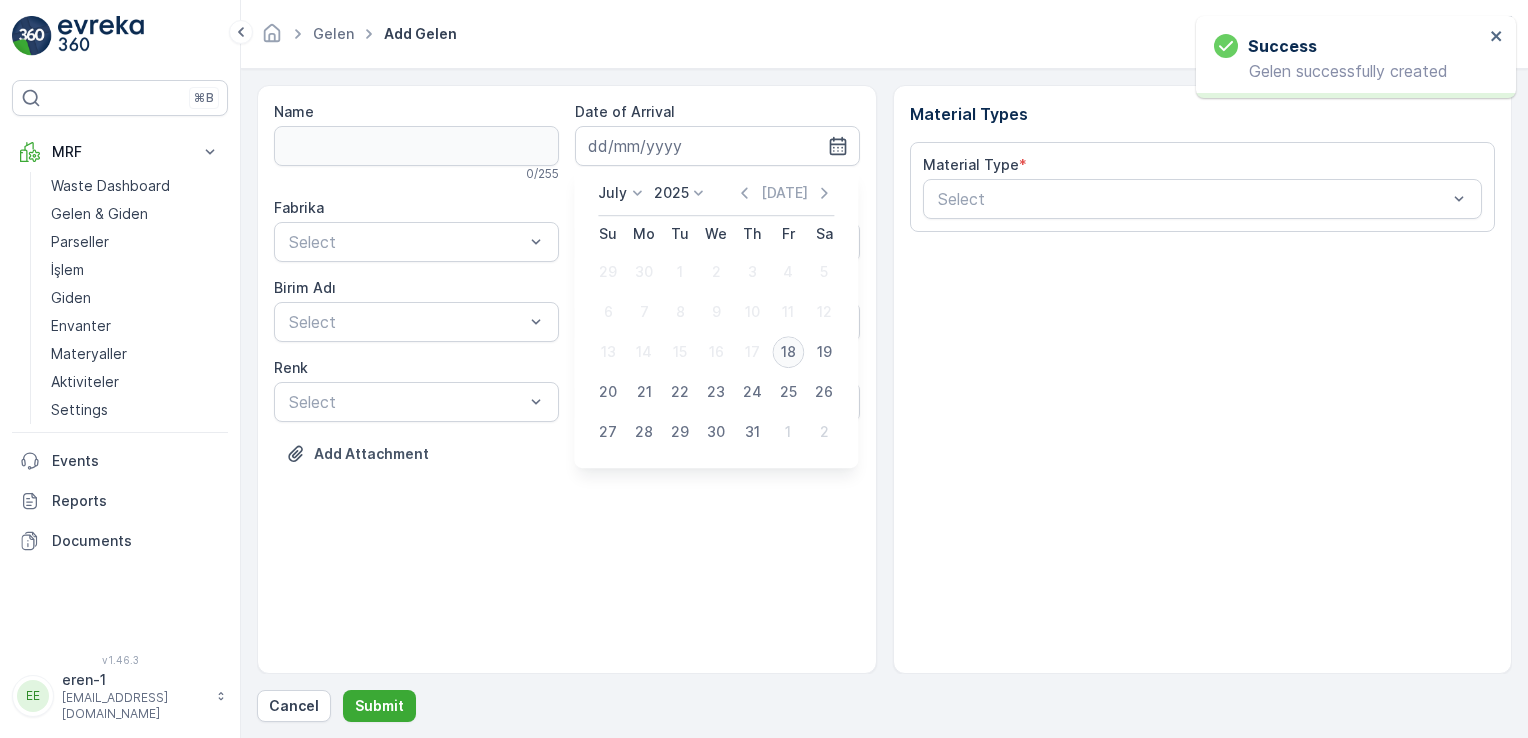 click on "18" at bounding box center [788, 352] 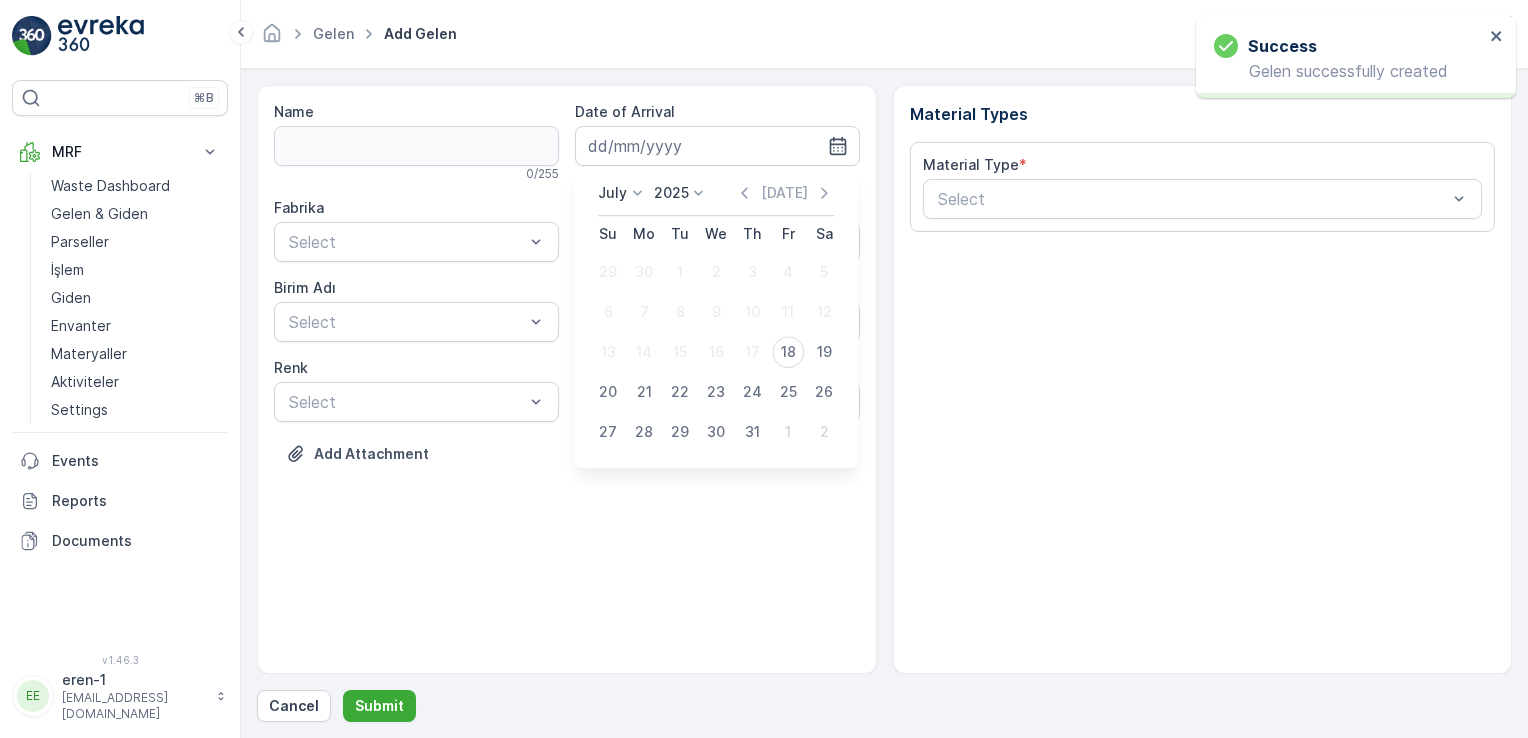type on "[DATE]" 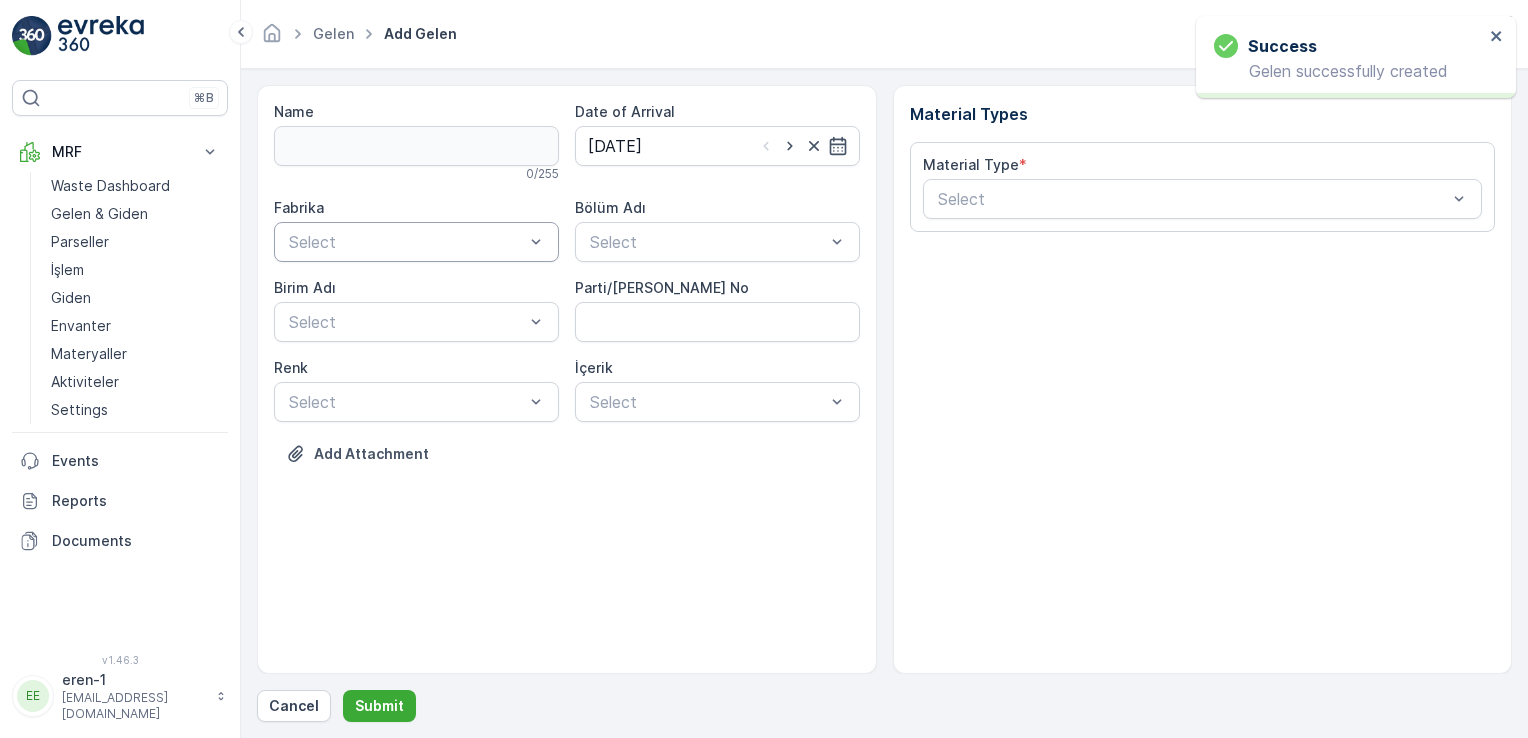 click at bounding box center [406, 242] 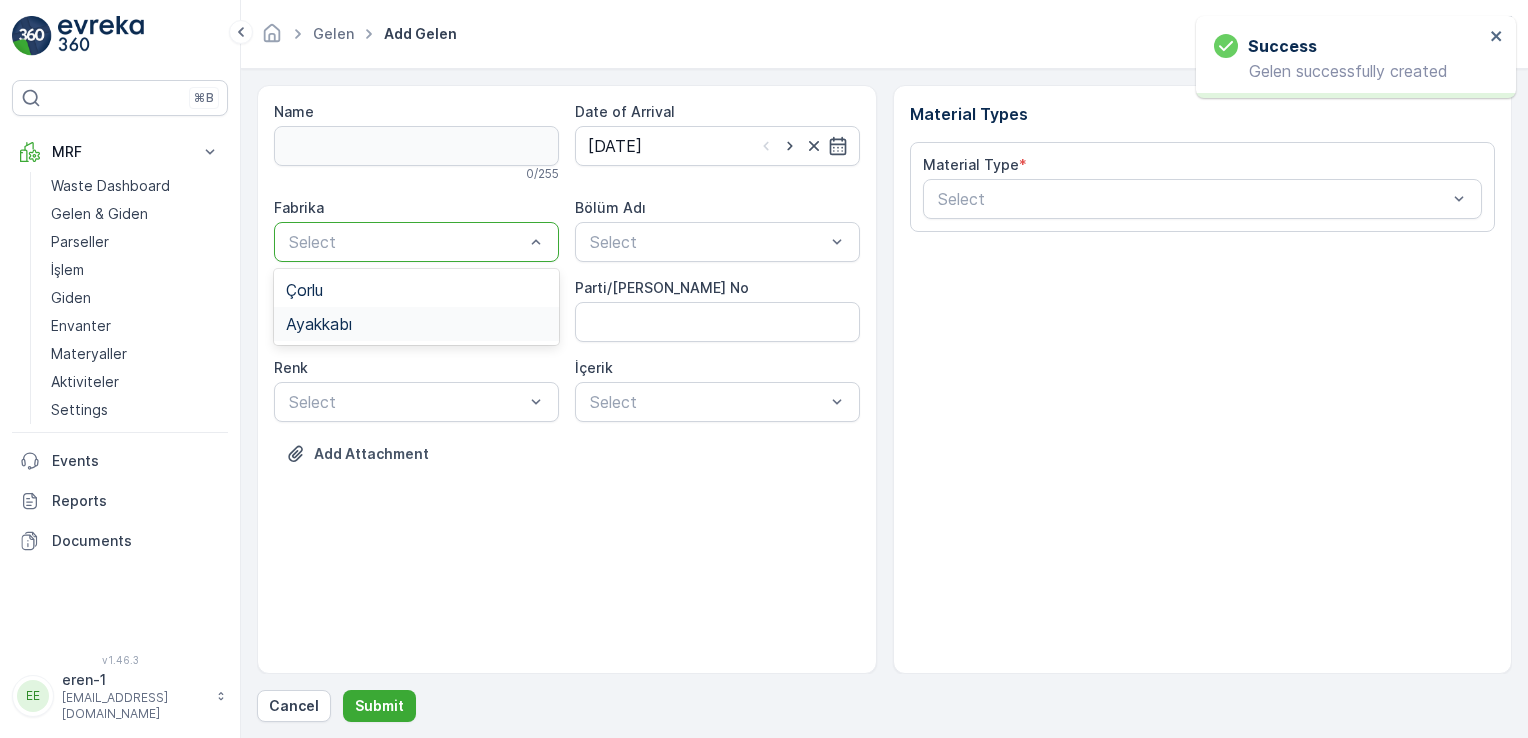 click on "Ayakkabı" at bounding box center (416, 324) 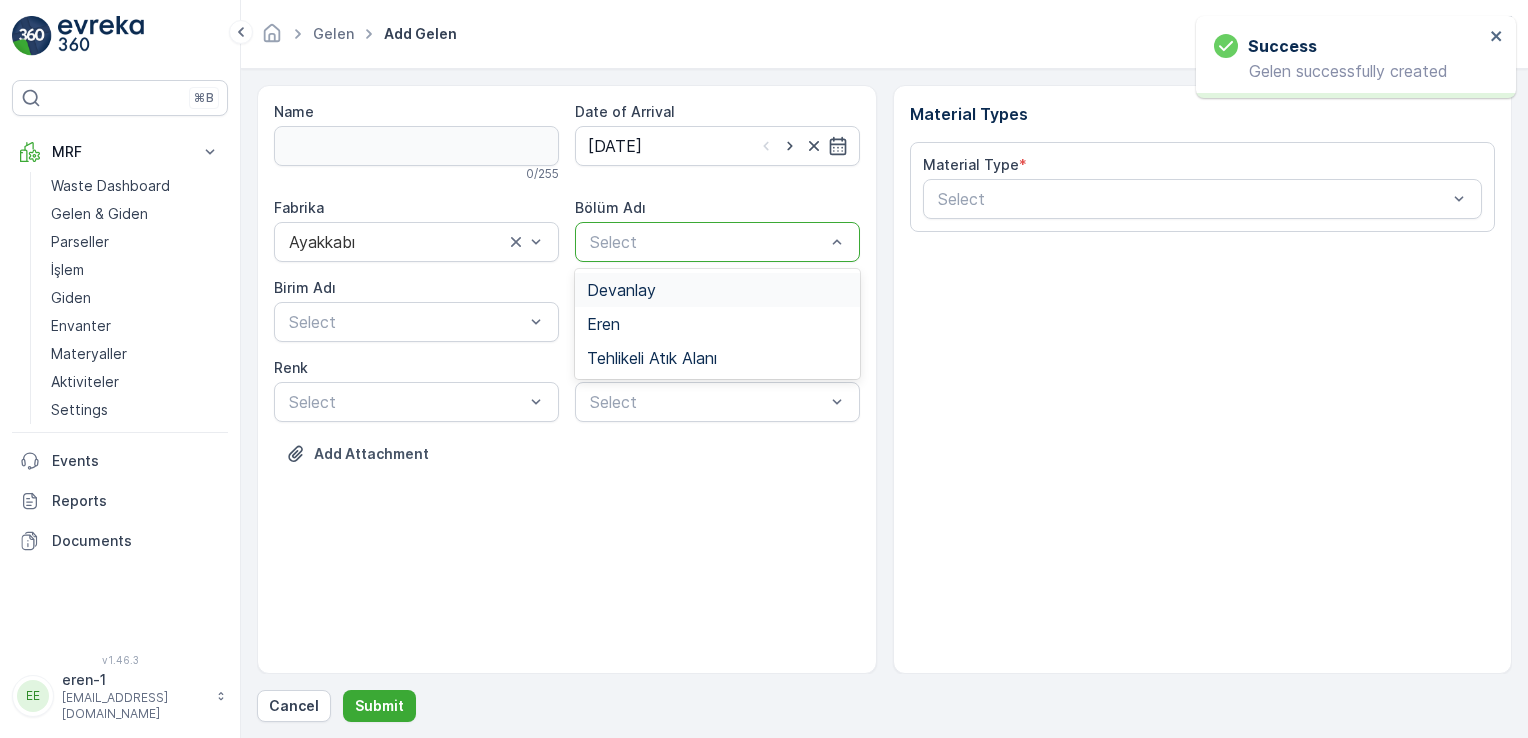 click at bounding box center [707, 242] 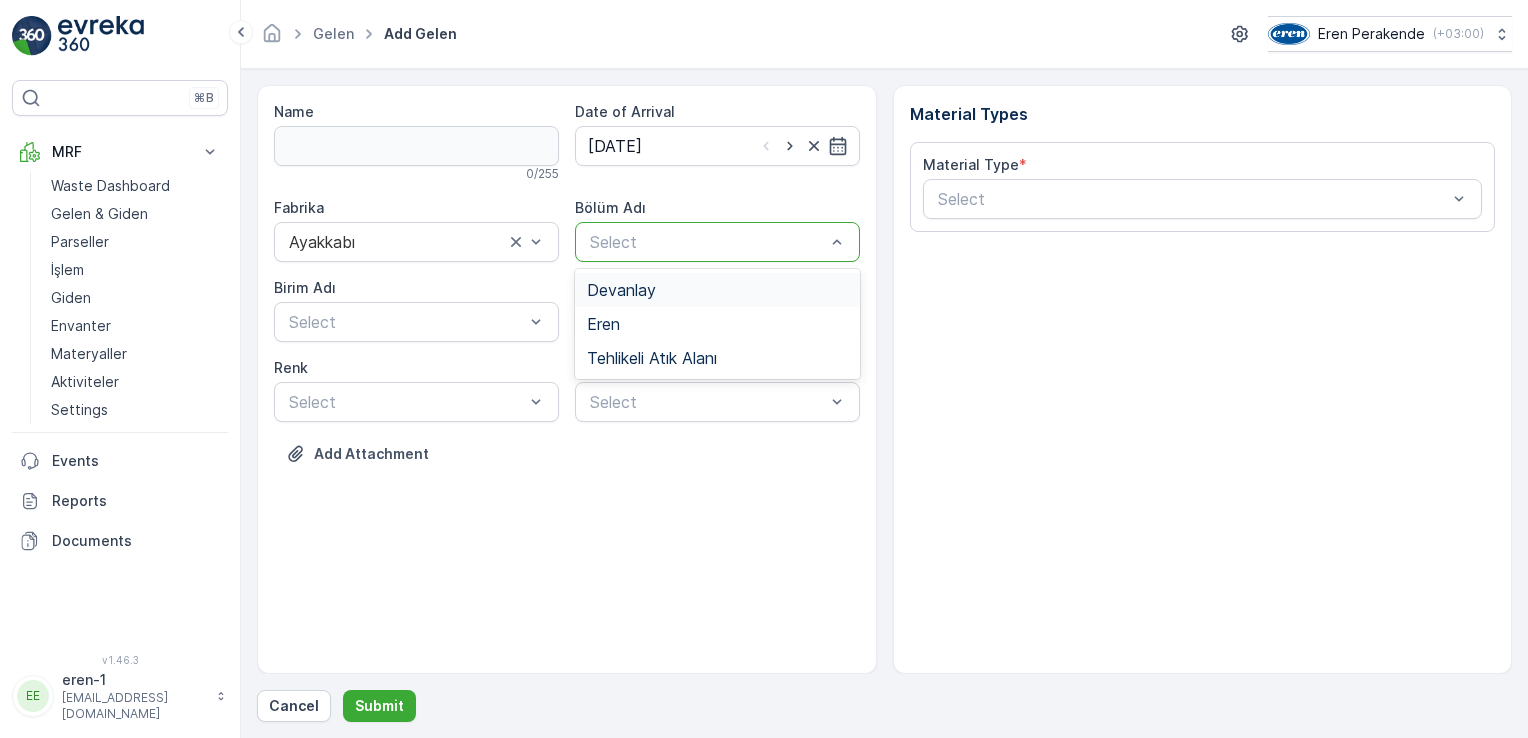 click on "Devanlay" at bounding box center (717, 290) 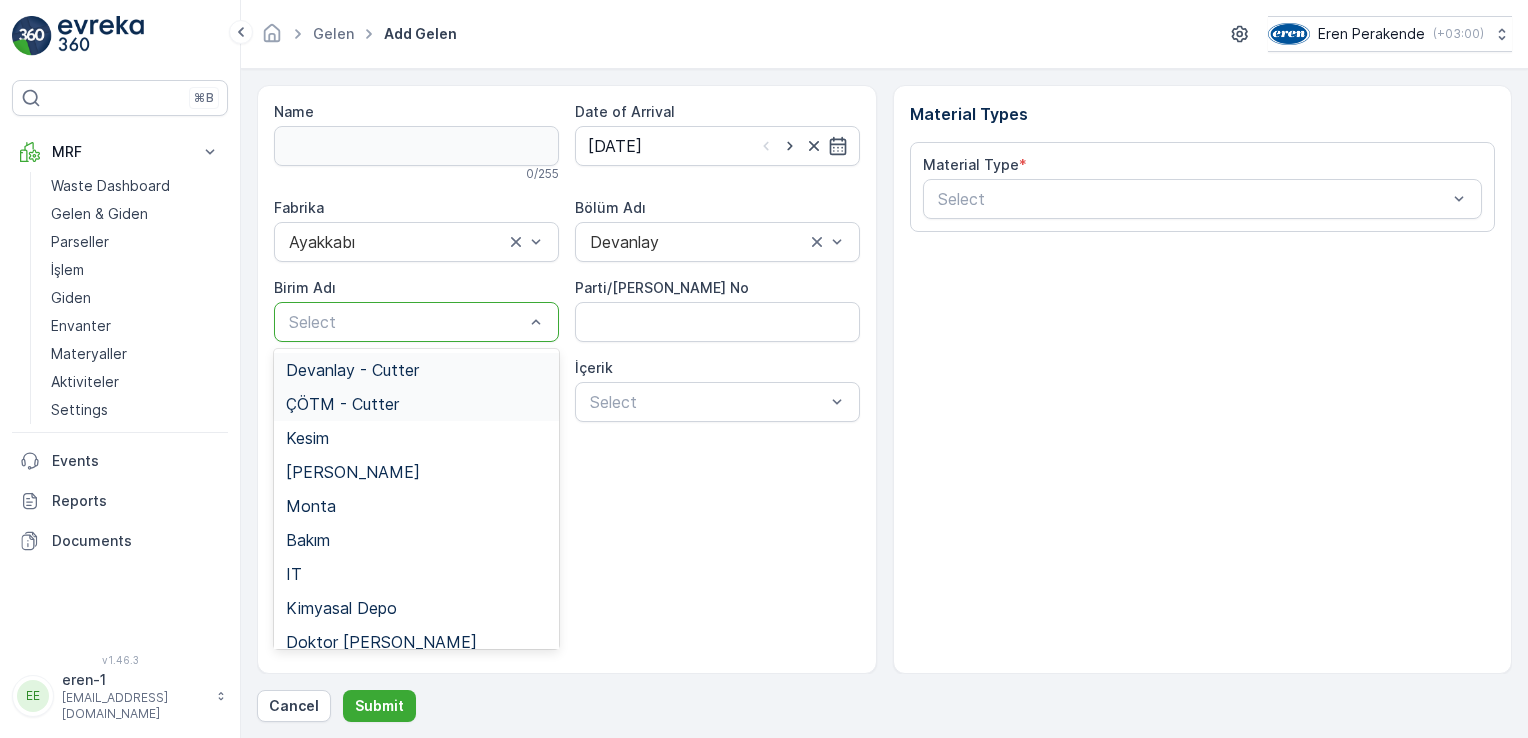 drag, startPoint x: 471, startPoint y: 336, endPoint x: 400, endPoint y: 407, distance: 100.409164 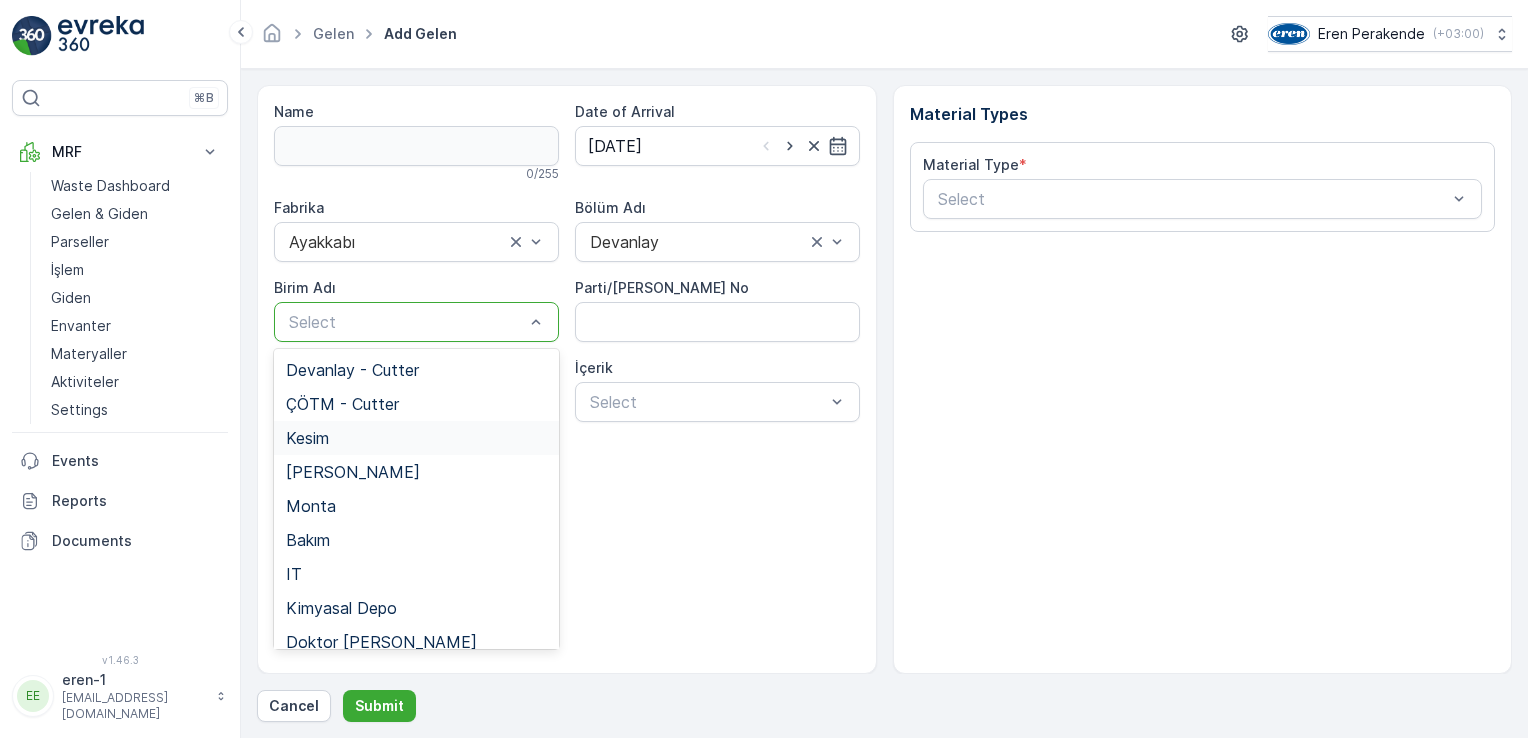 click on "Kesim" at bounding box center [307, 438] 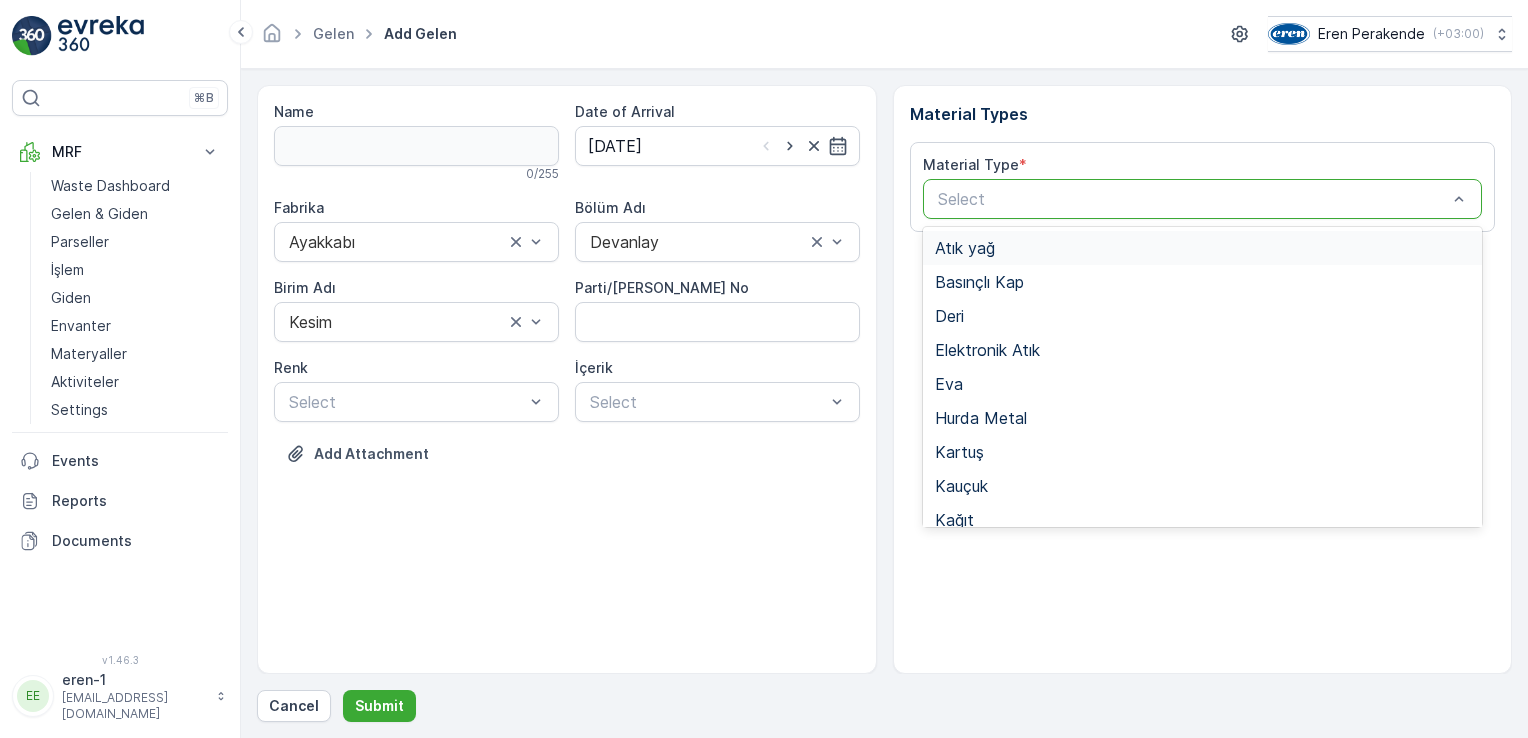 click at bounding box center (1193, 199) 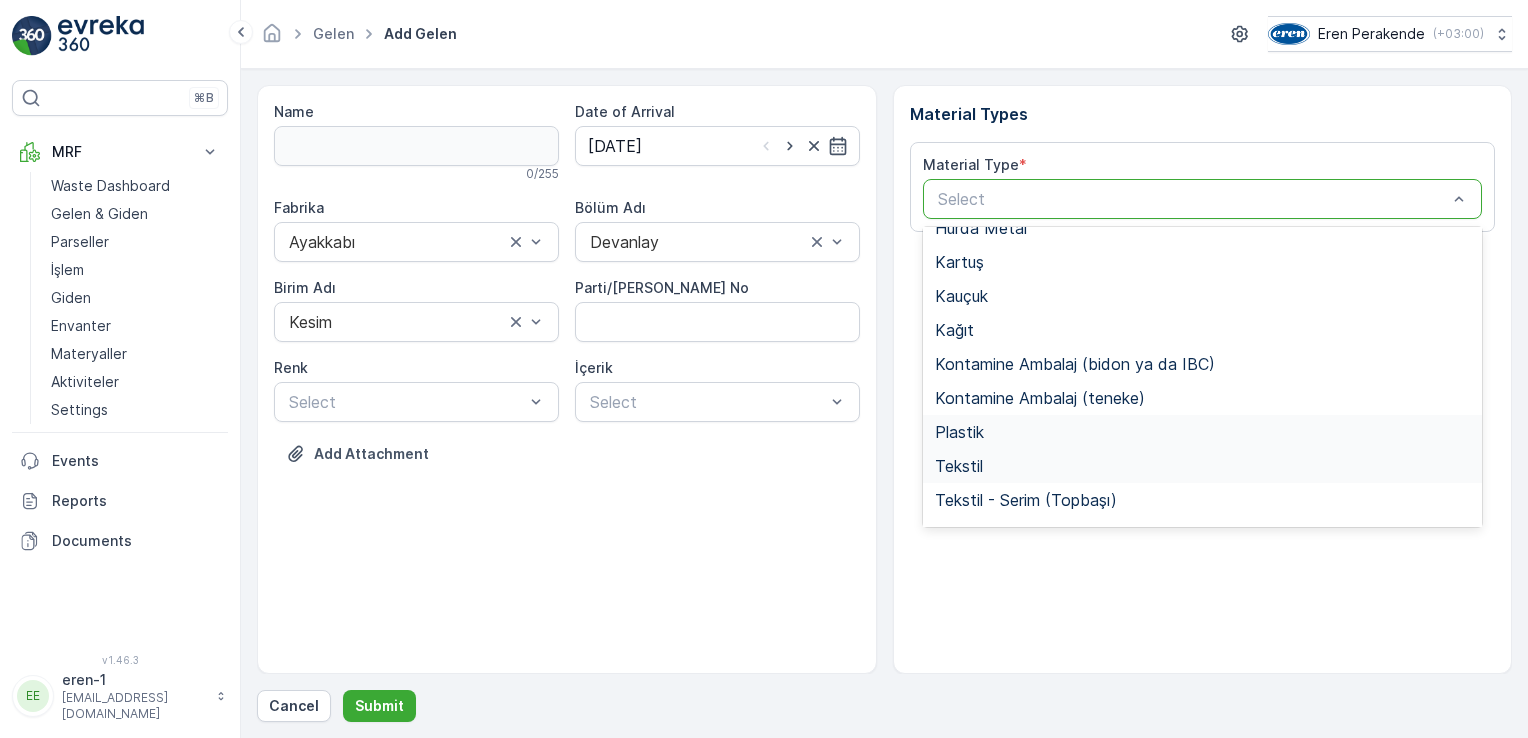 scroll, scrollTop: 233, scrollLeft: 0, axis: vertical 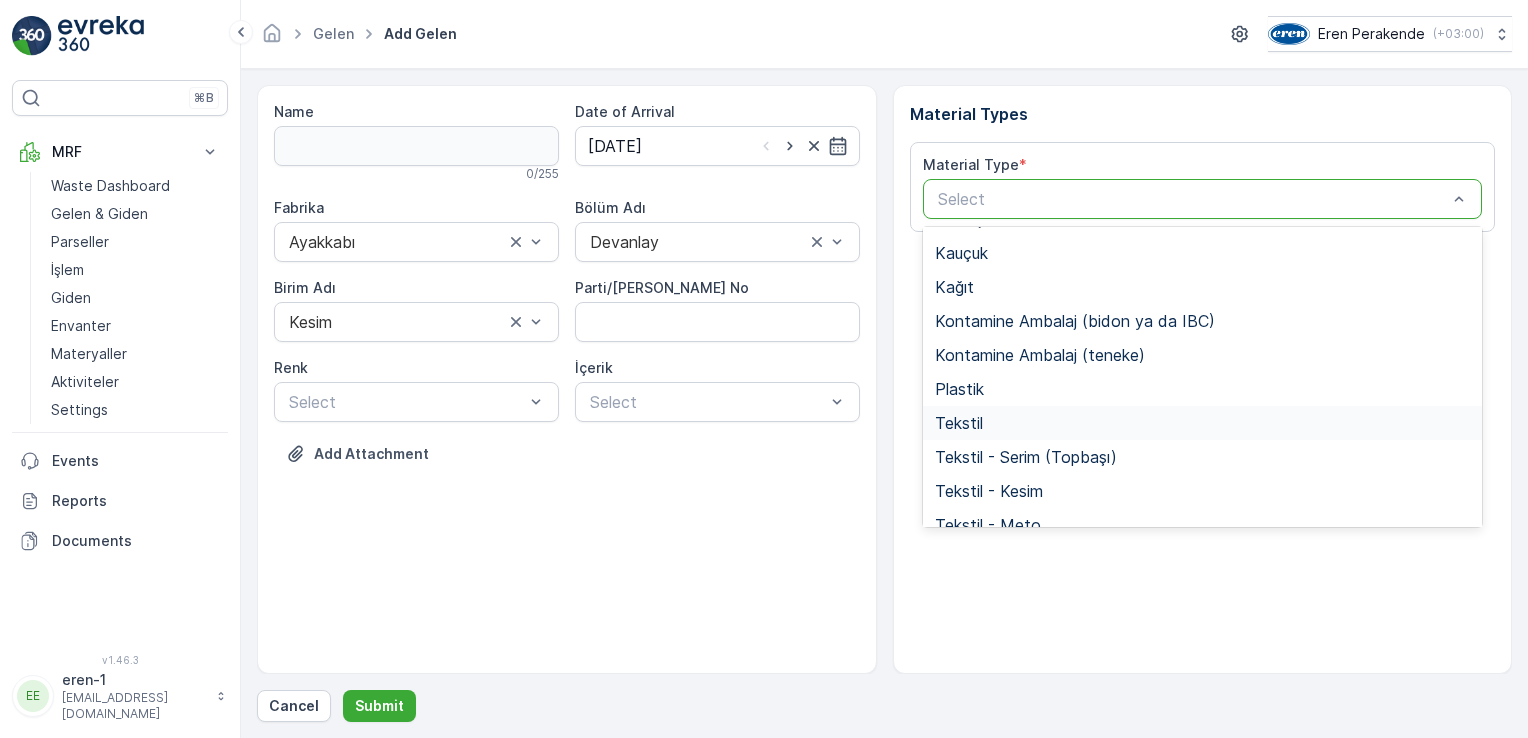 click on "Tekstil" at bounding box center (1203, 423) 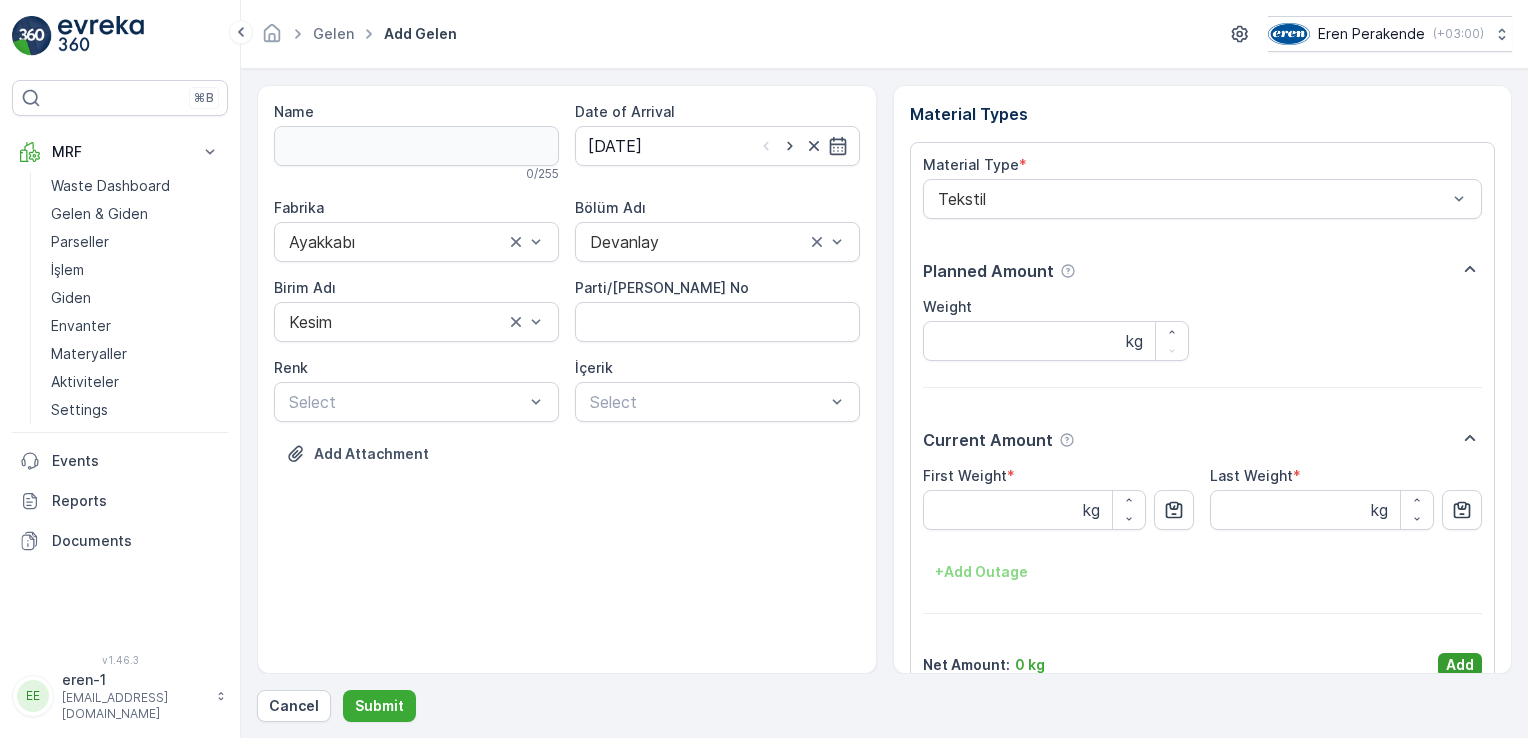 click on "Add" at bounding box center [1460, 665] 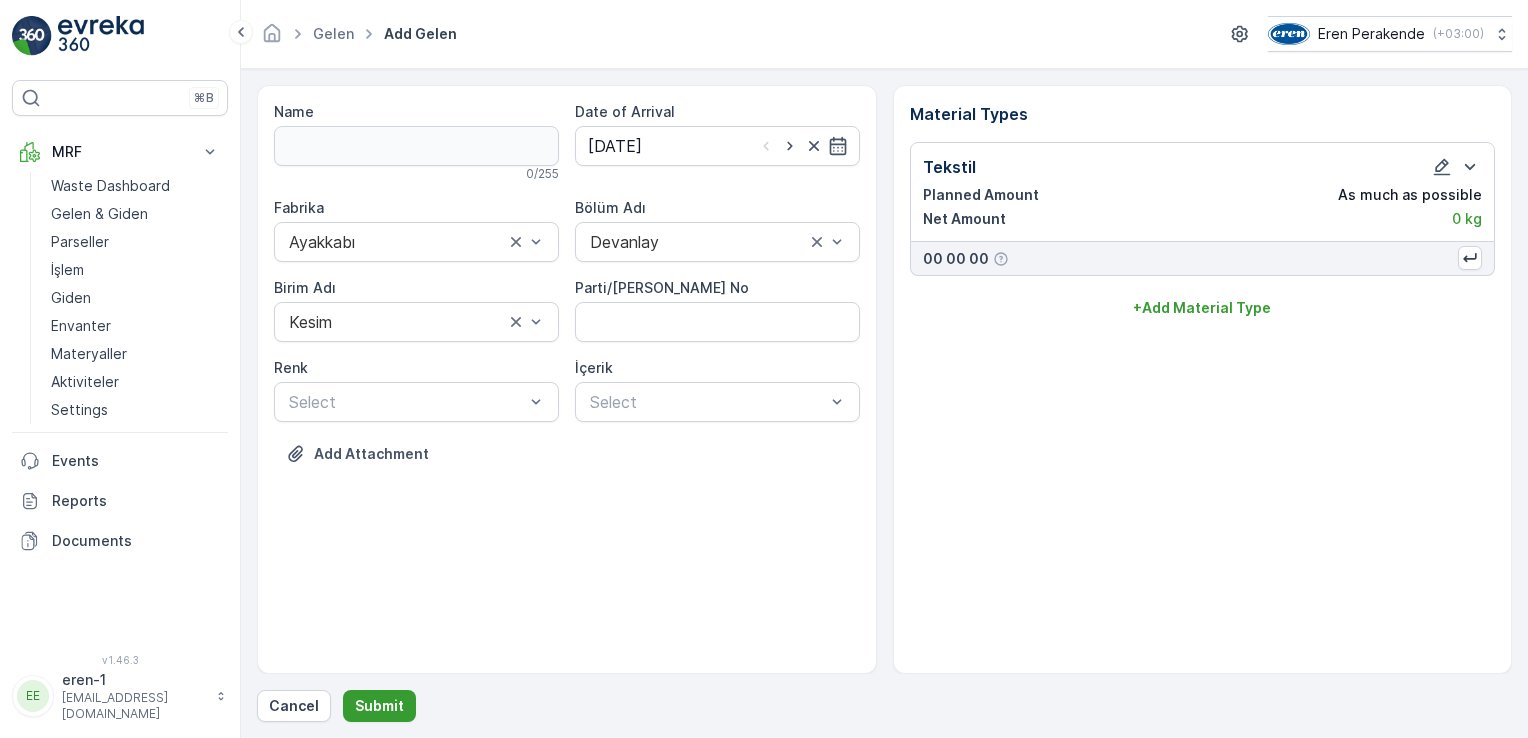 click on "Submit" at bounding box center (379, 706) 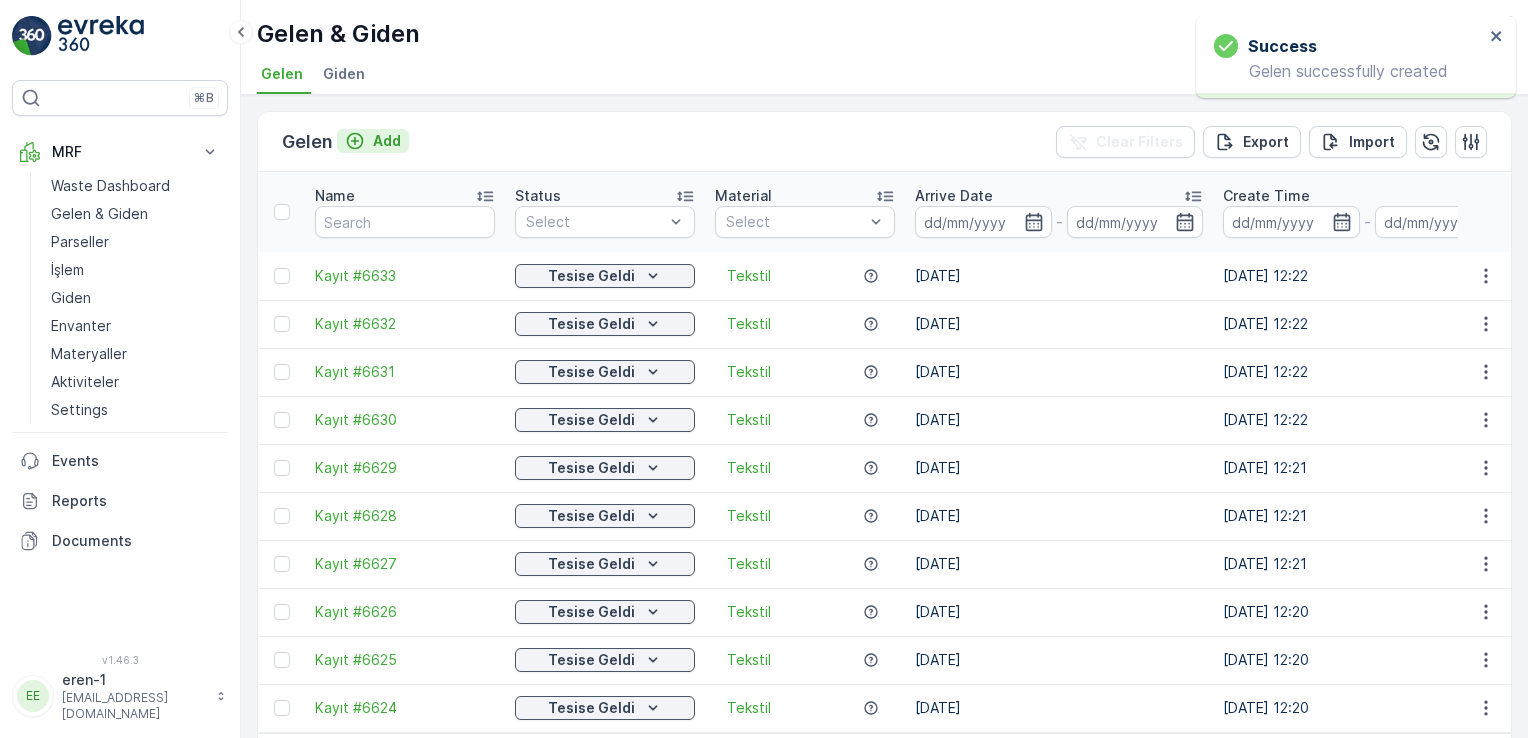 click on "Add" at bounding box center (387, 141) 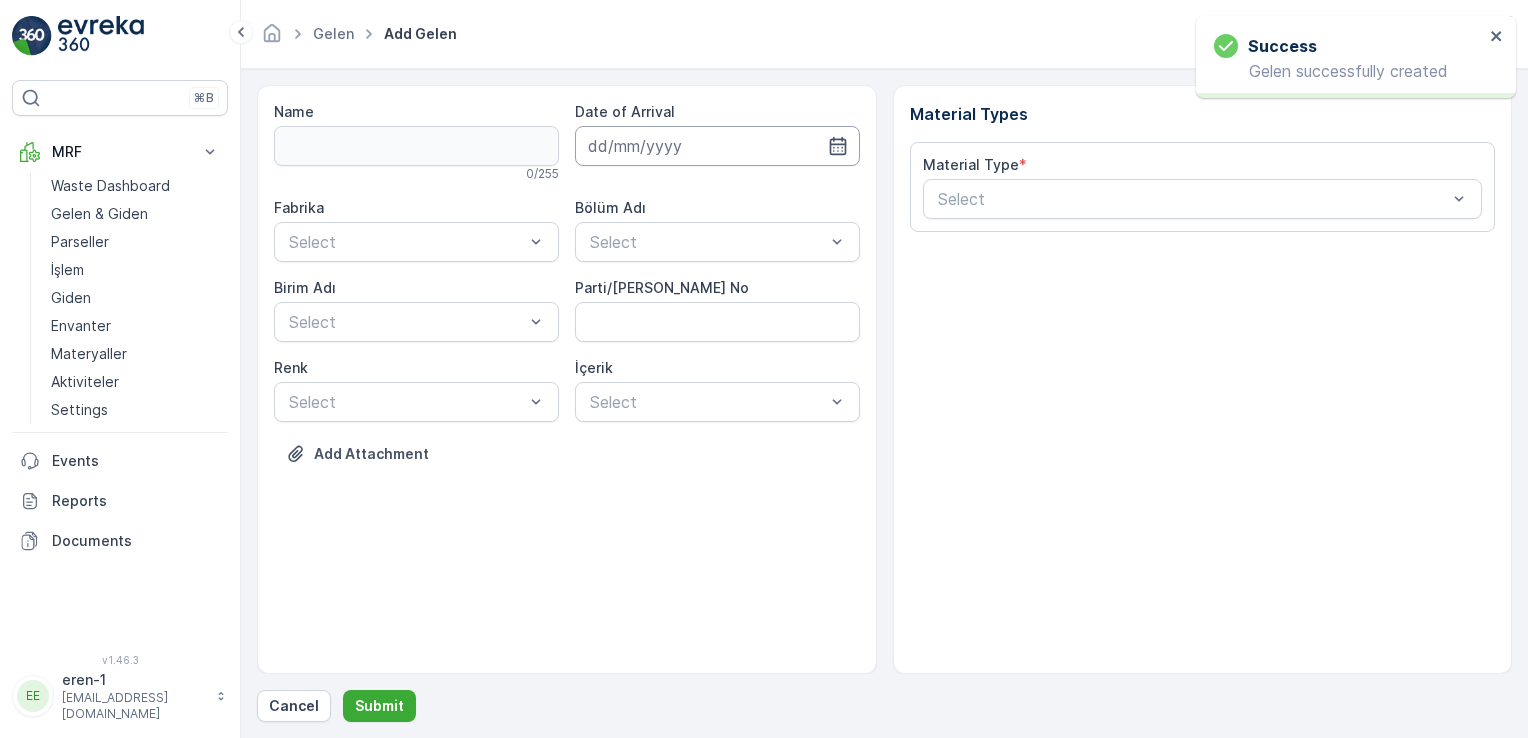 click at bounding box center (717, 146) 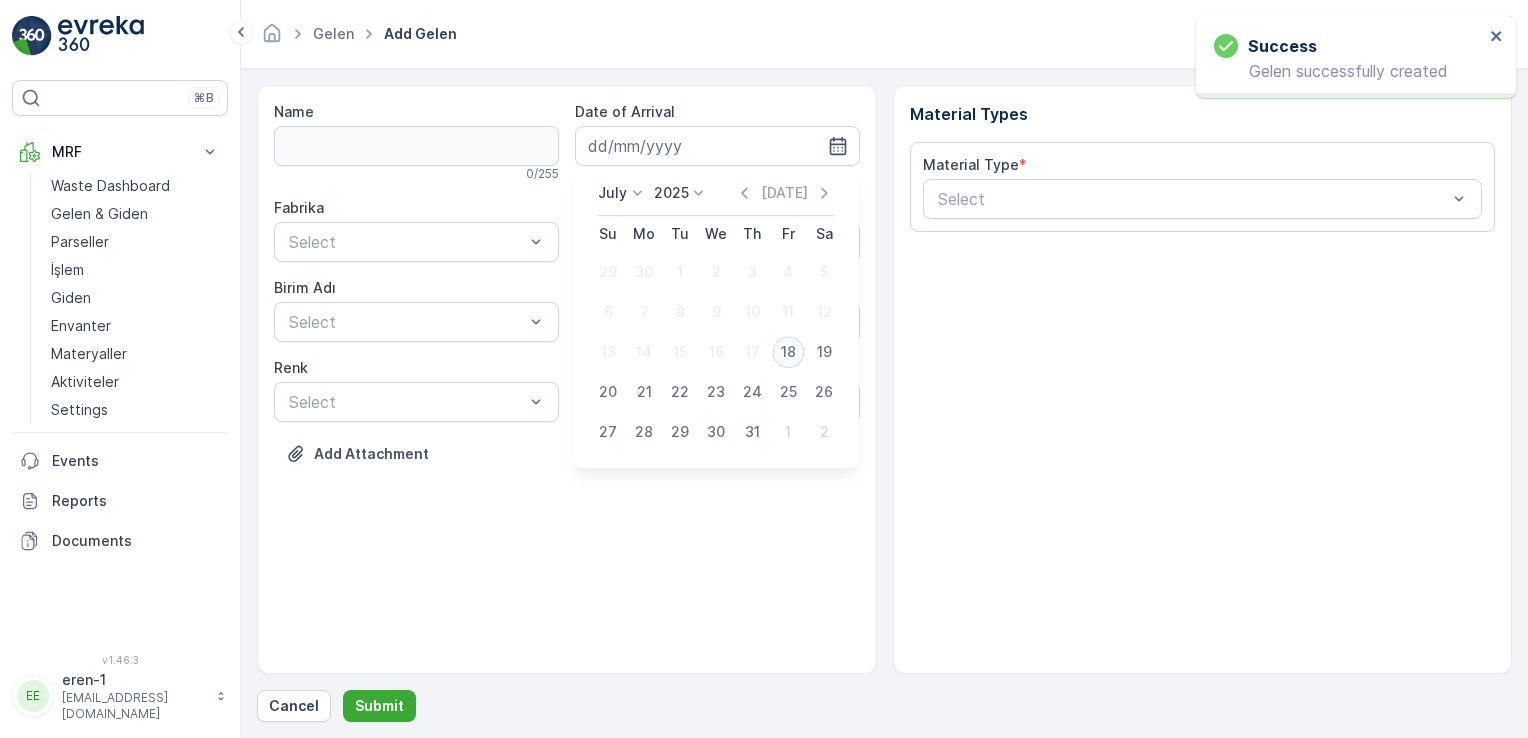 click on "18" at bounding box center [788, 352] 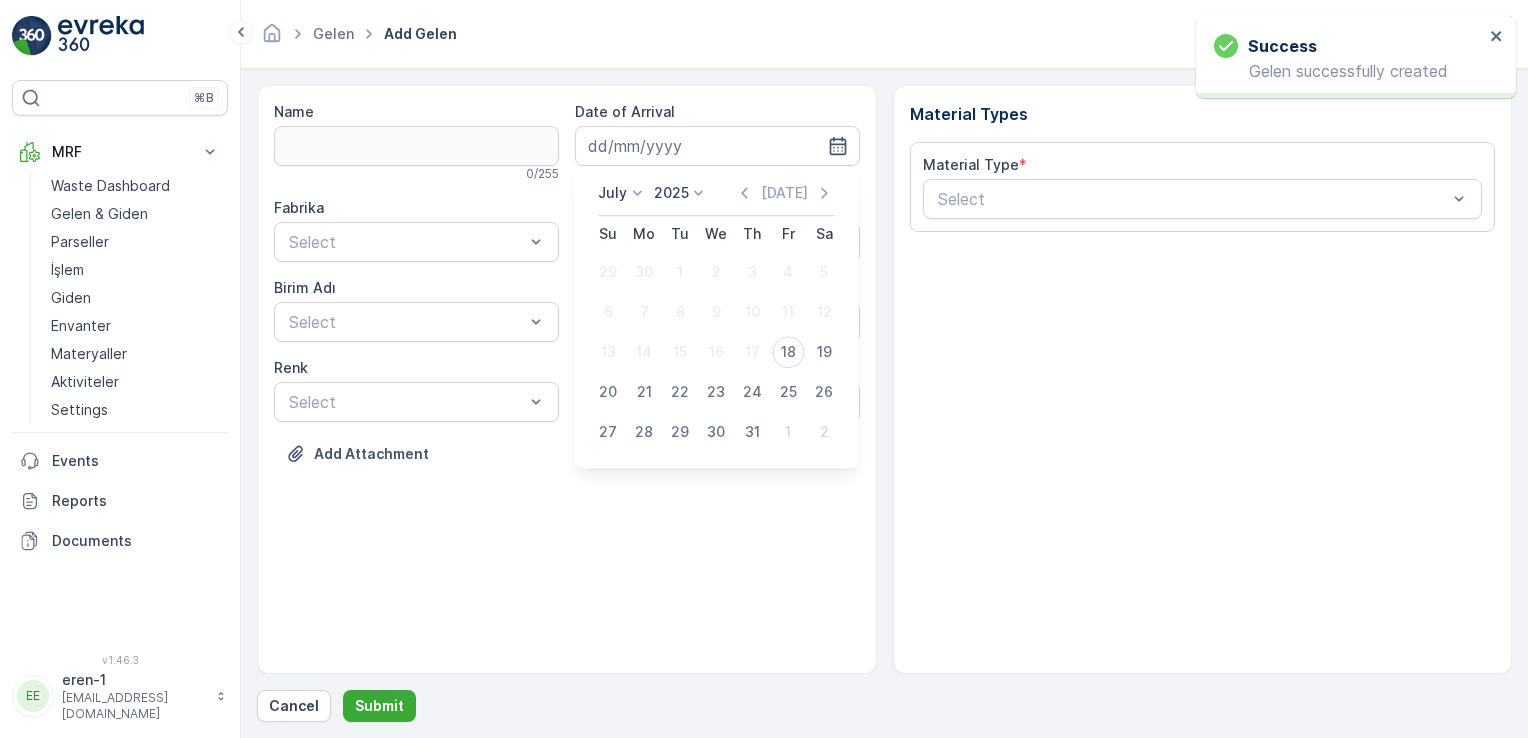 type on "[DATE]" 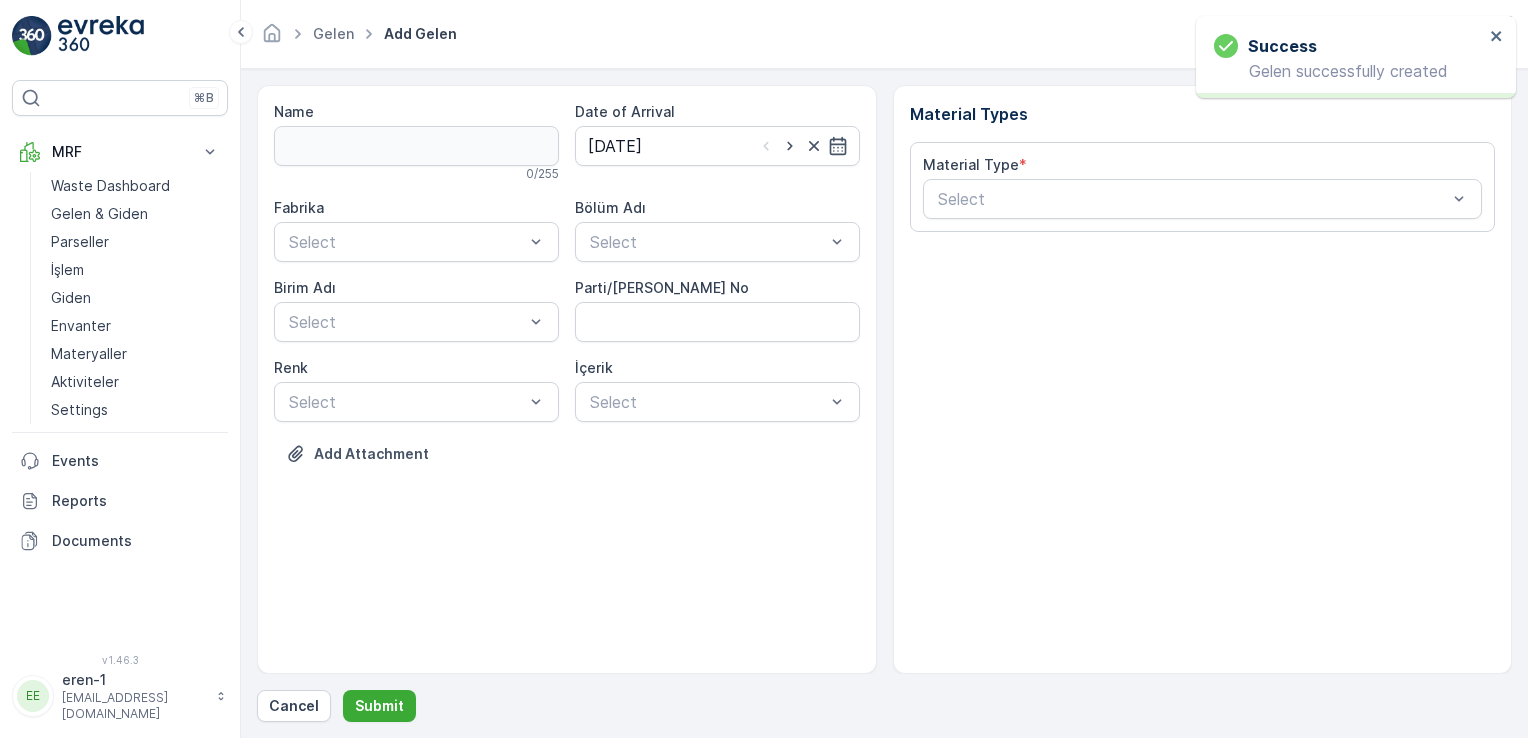 click on "Name 0  /  255 Date of Arrival [DATE] Fabrika Select Bölüm Adı Select [PERSON_NAME] Adı Select Parti/Kesim Föyü No [PERSON_NAME] Select İçerik Select Add Attachment" at bounding box center [567, 379] 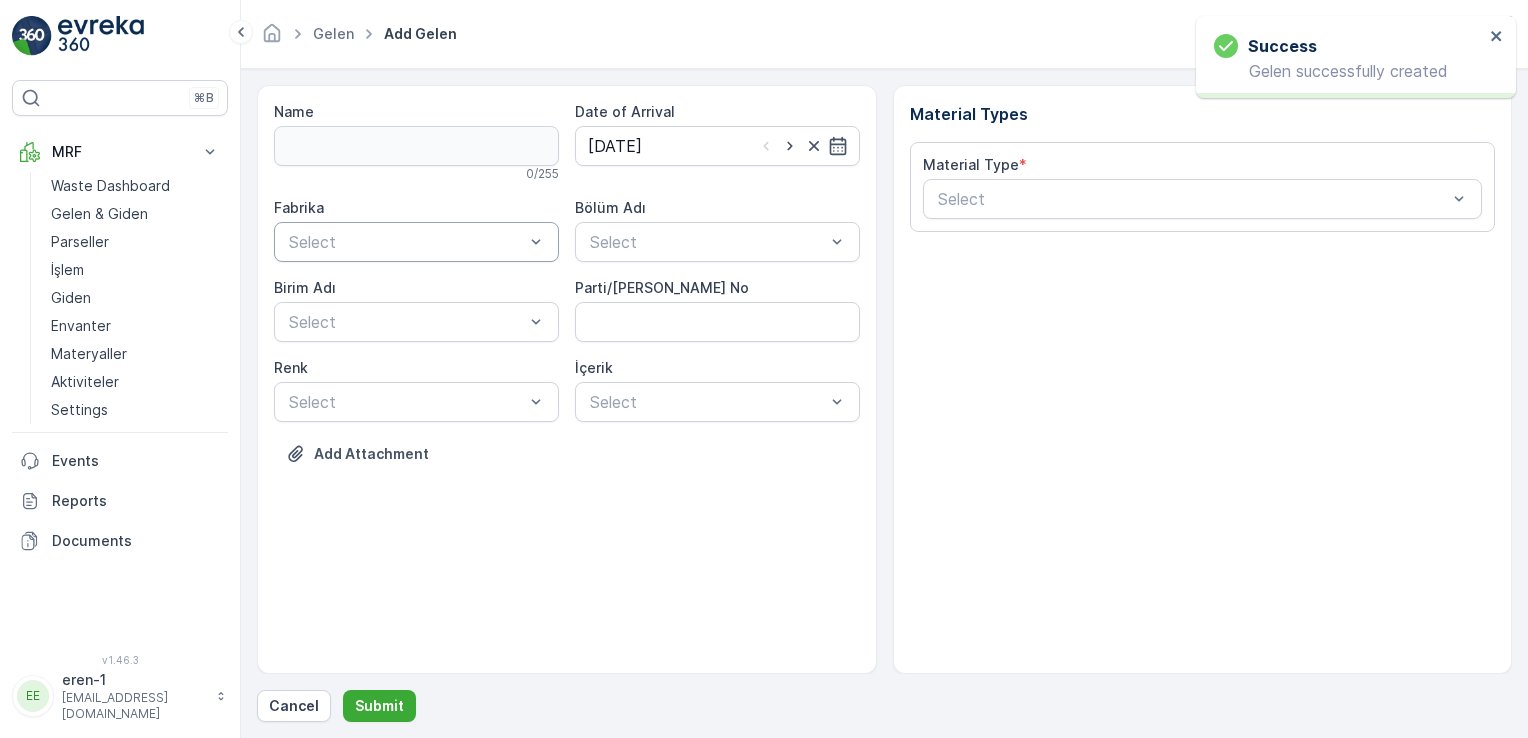 click at bounding box center [406, 242] 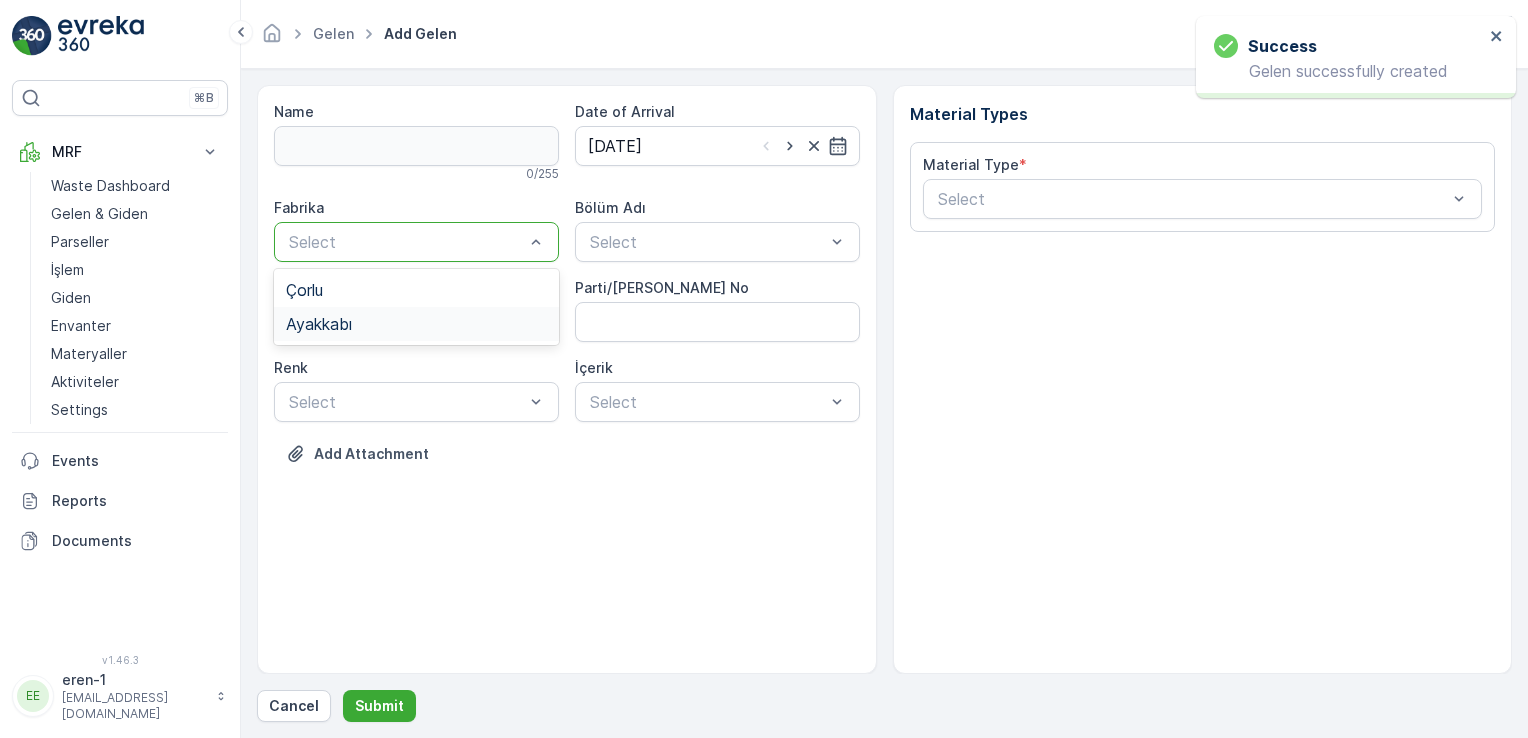 click on "Ayakkabı" at bounding box center (416, 324) 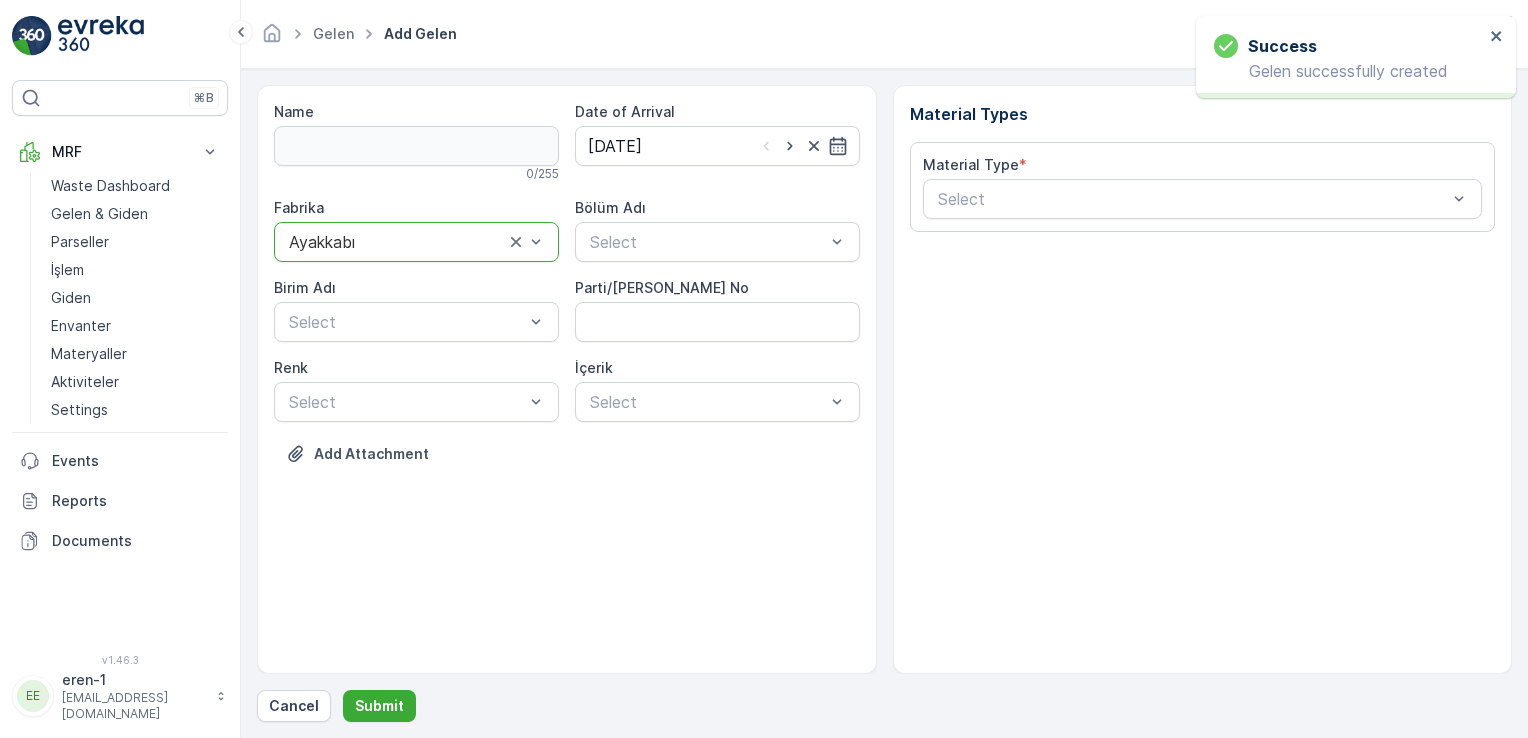 click on "Fabrika option Ayakkabı, selected. Ayakkabı Bölüm Adı Select [PERSON_NAME] Adı Select Parti/Kesim Föyü No [PERSON_NAME] Select İçerik Select" at bounding box center (567, 310) 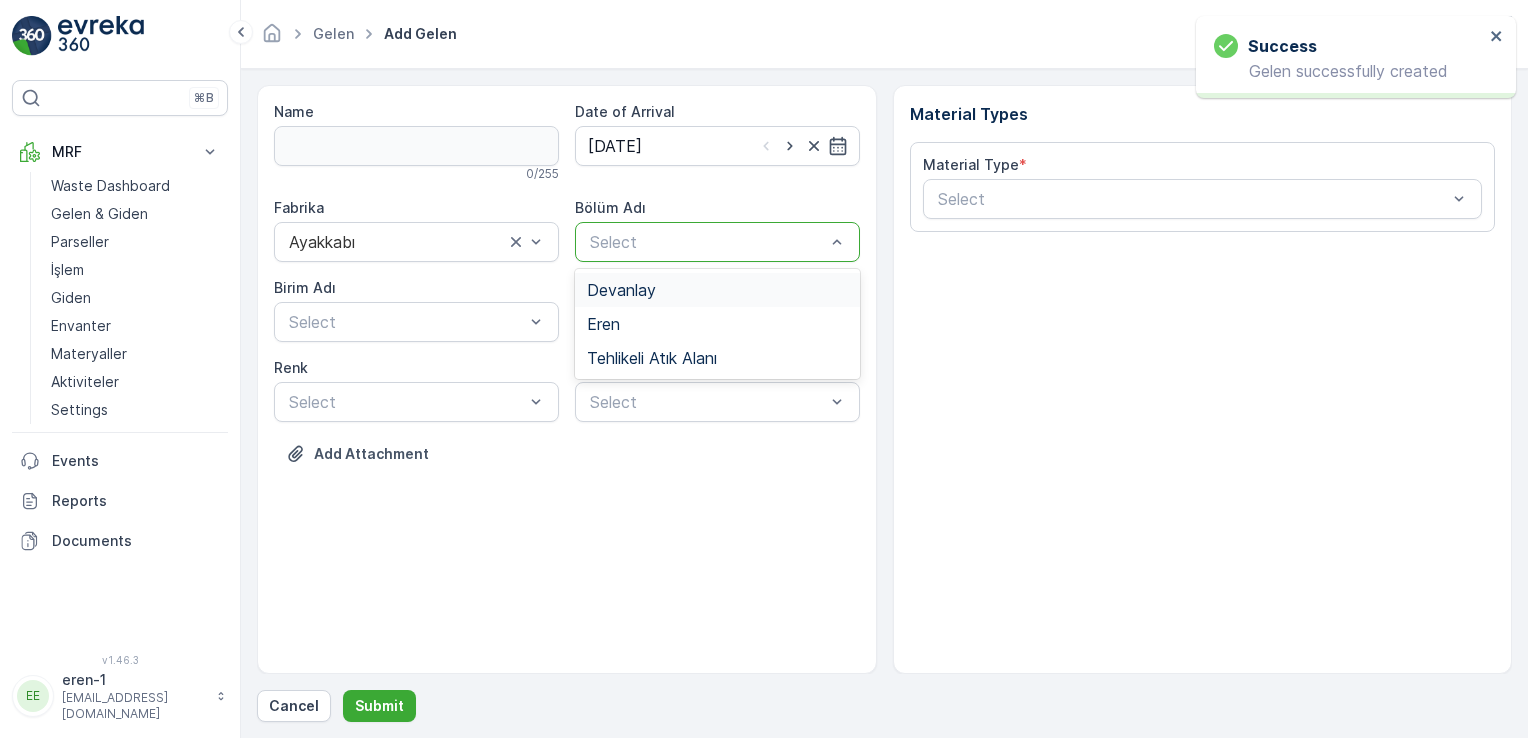 click at bounding box center [707, 242] 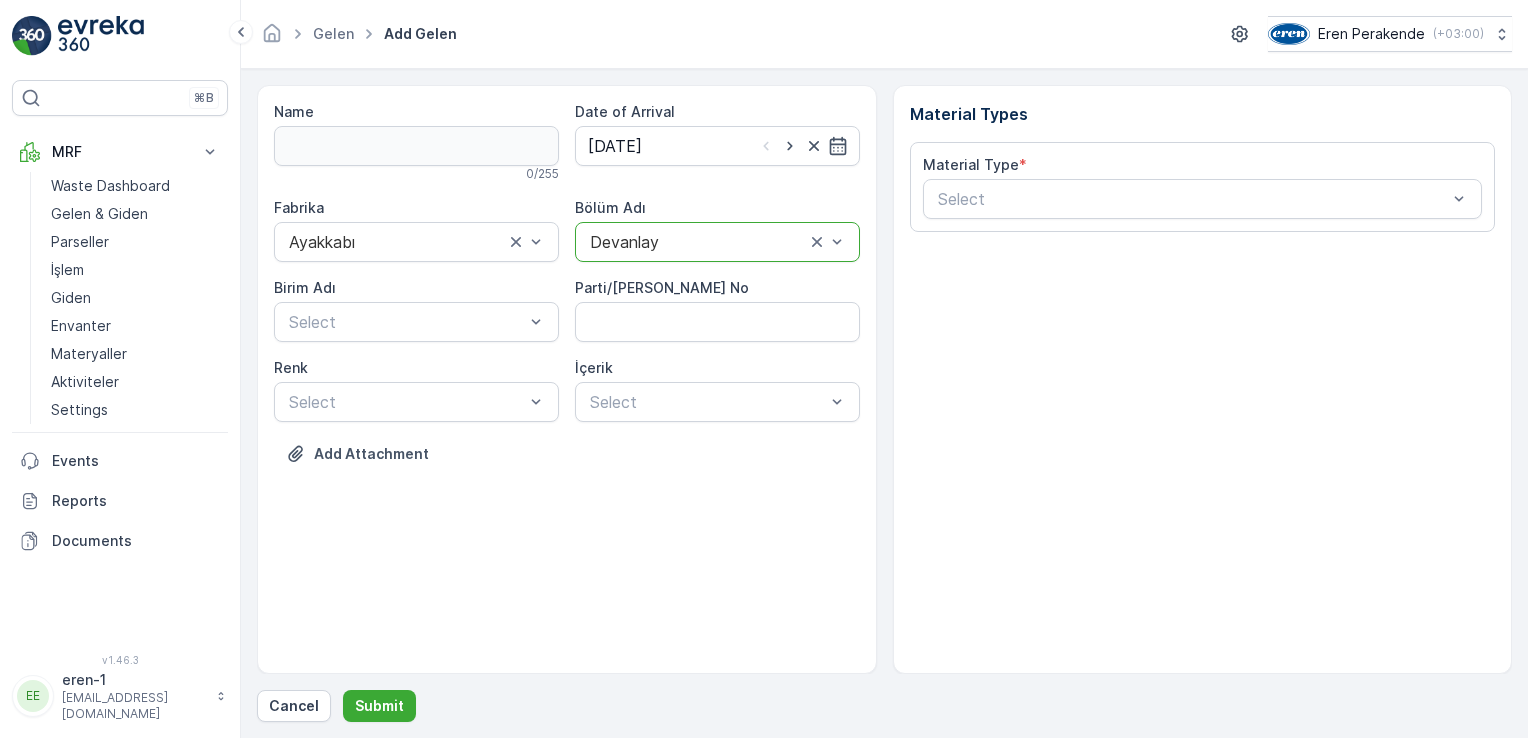 click on "Birim Adı Select" at bounding box center (416, 310) 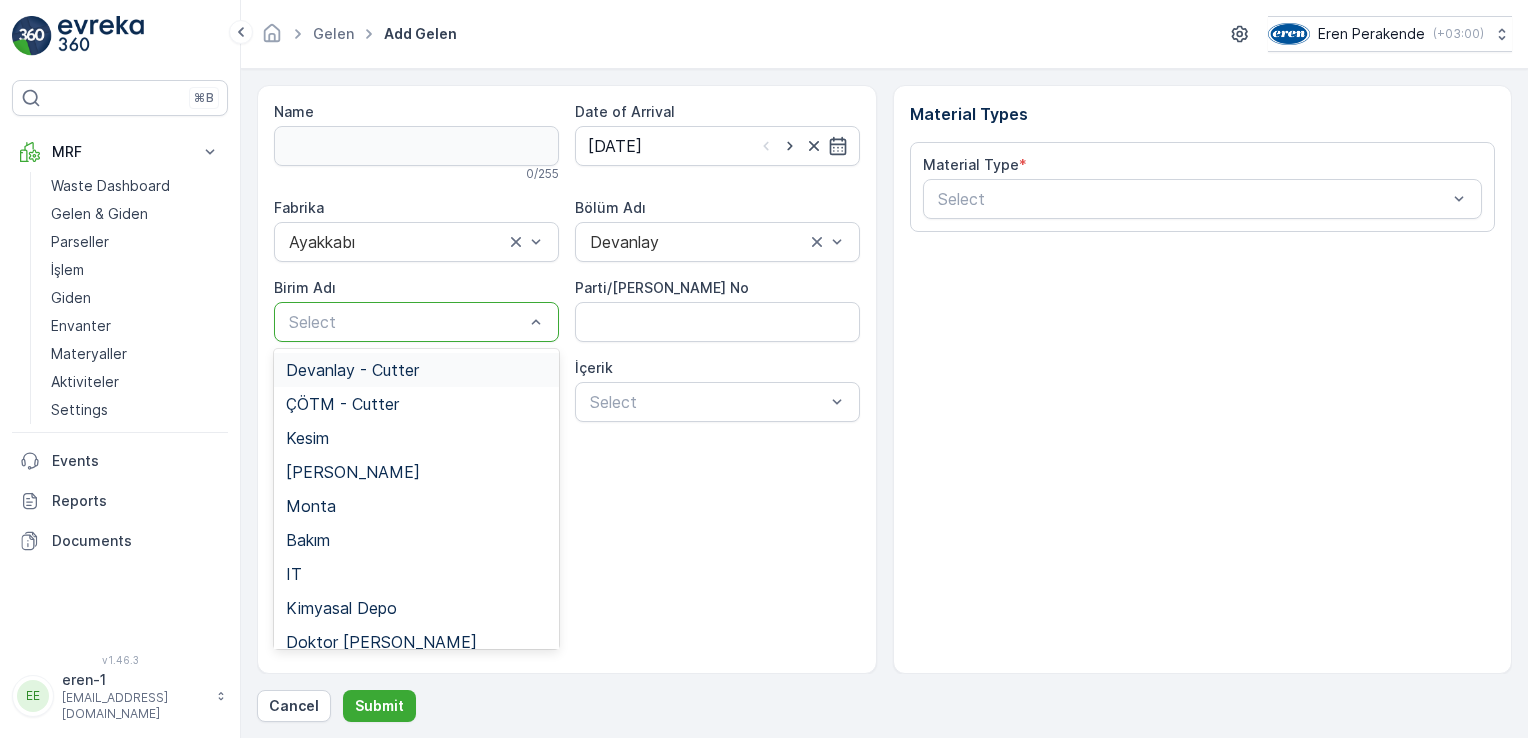 drag, startPoint x: 471, startPoint y: 340, endPoint x: 436, endPoint y: 364, distance: 42.43819 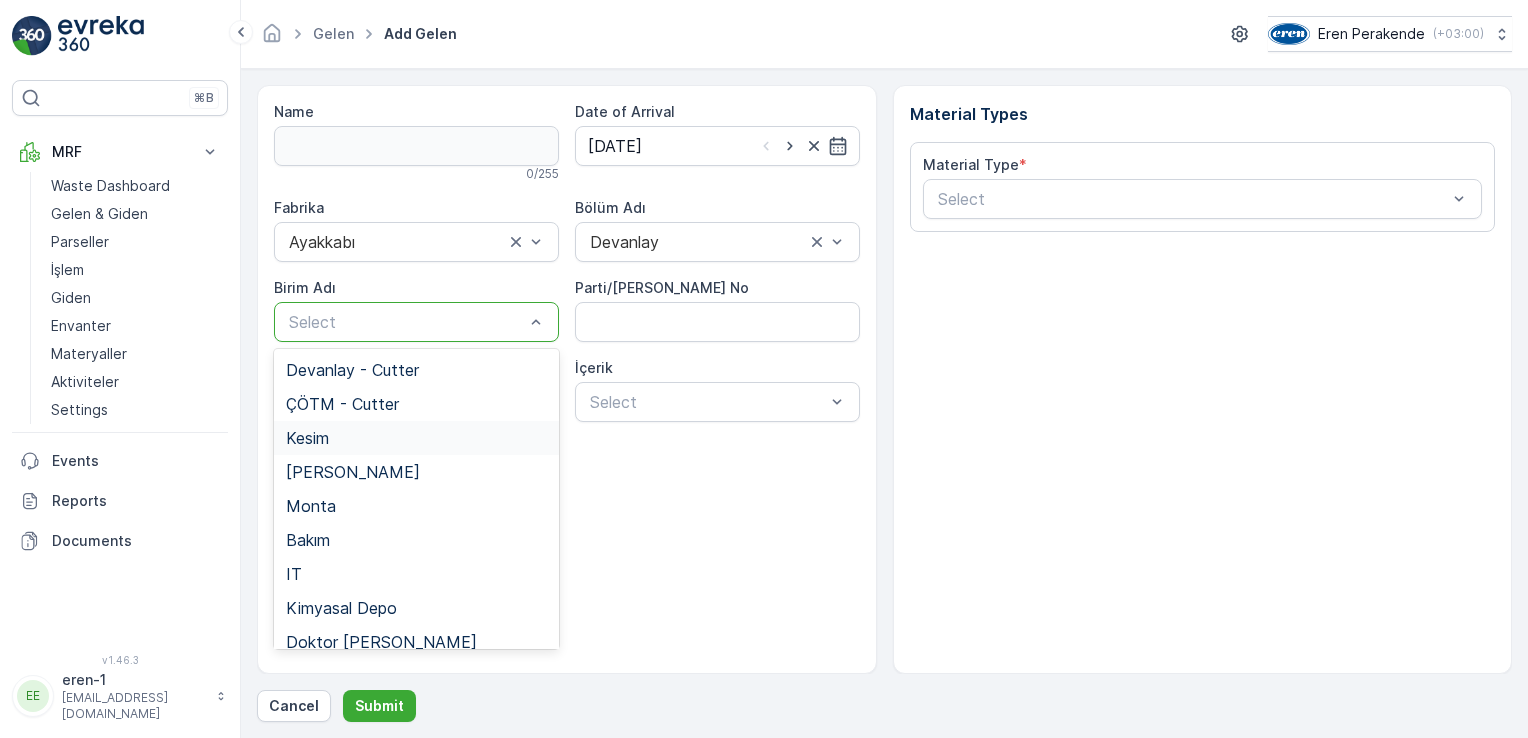 click on "Kesim" at bounding box center [416, 438] 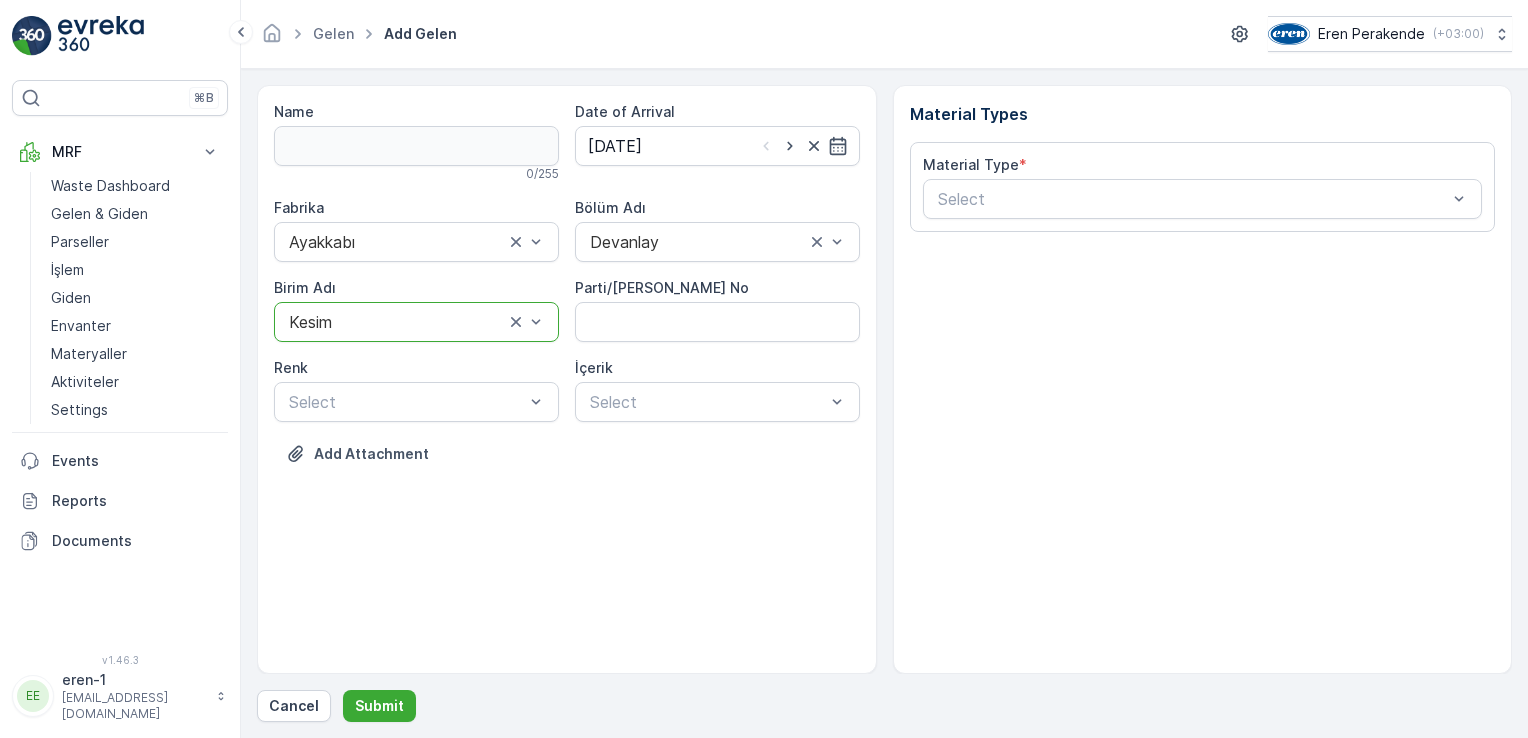 click on "Material Type *" at bounding box center [1203, 165] 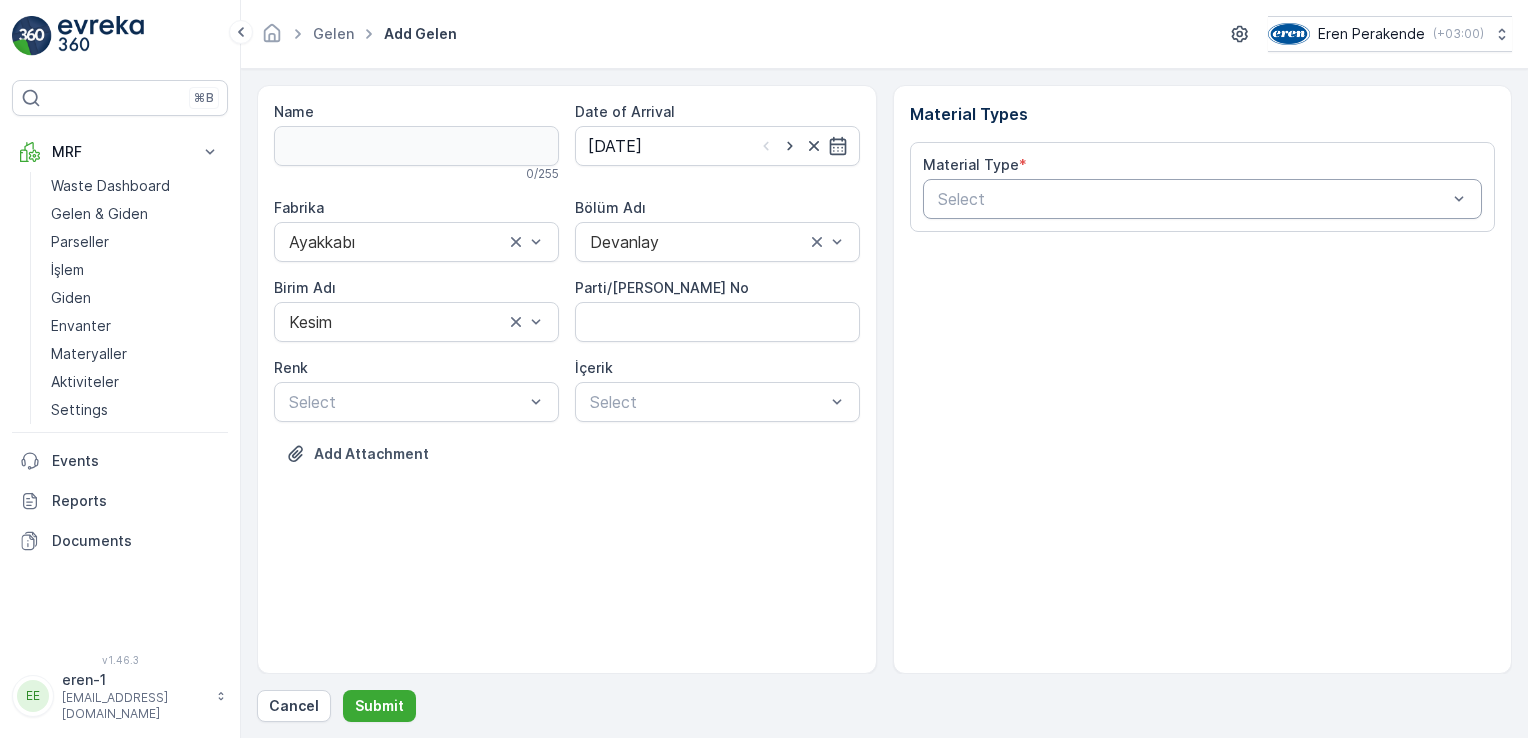 click at bounding box center (1193, 199) 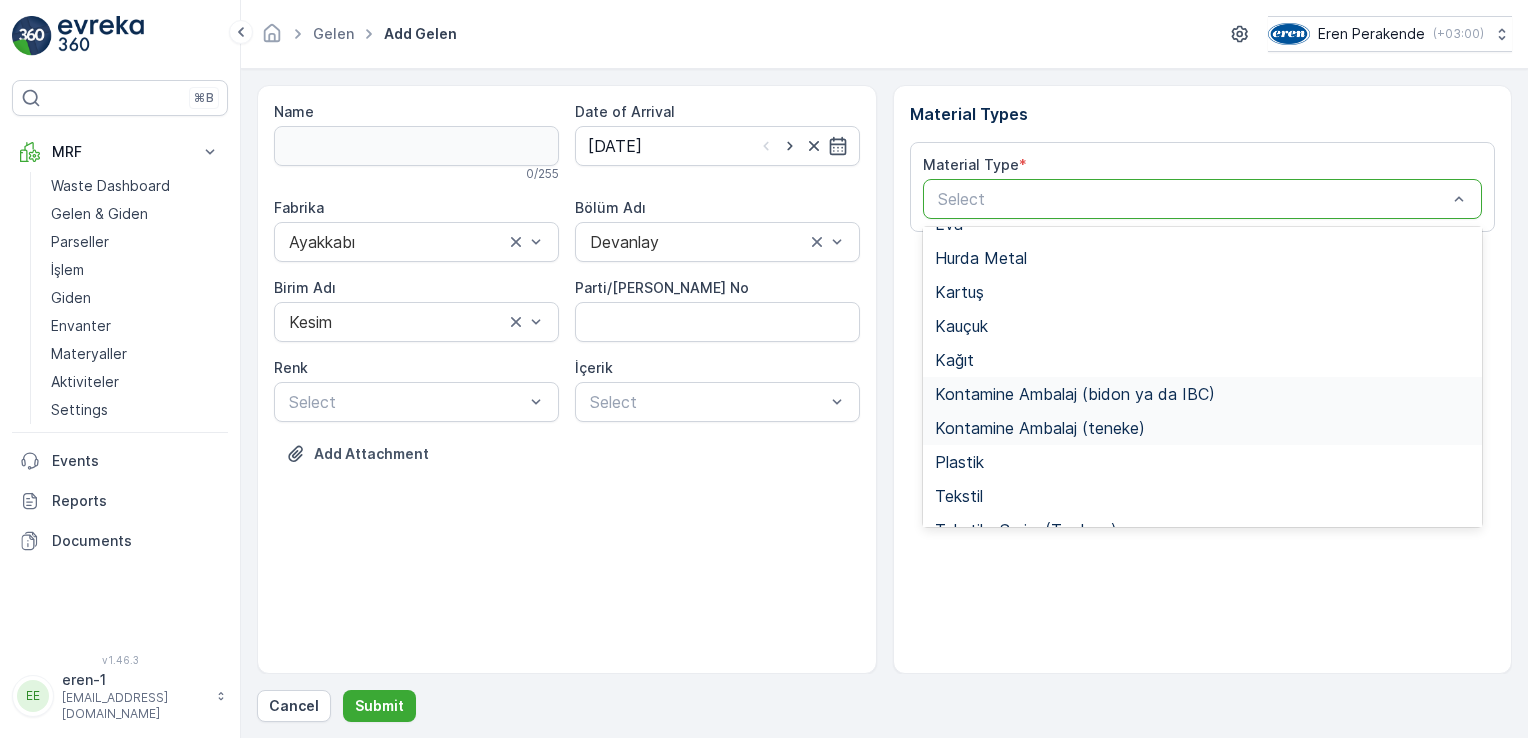 scroll, scrollTop: 166, scrollLeft: 0, axis: vertical 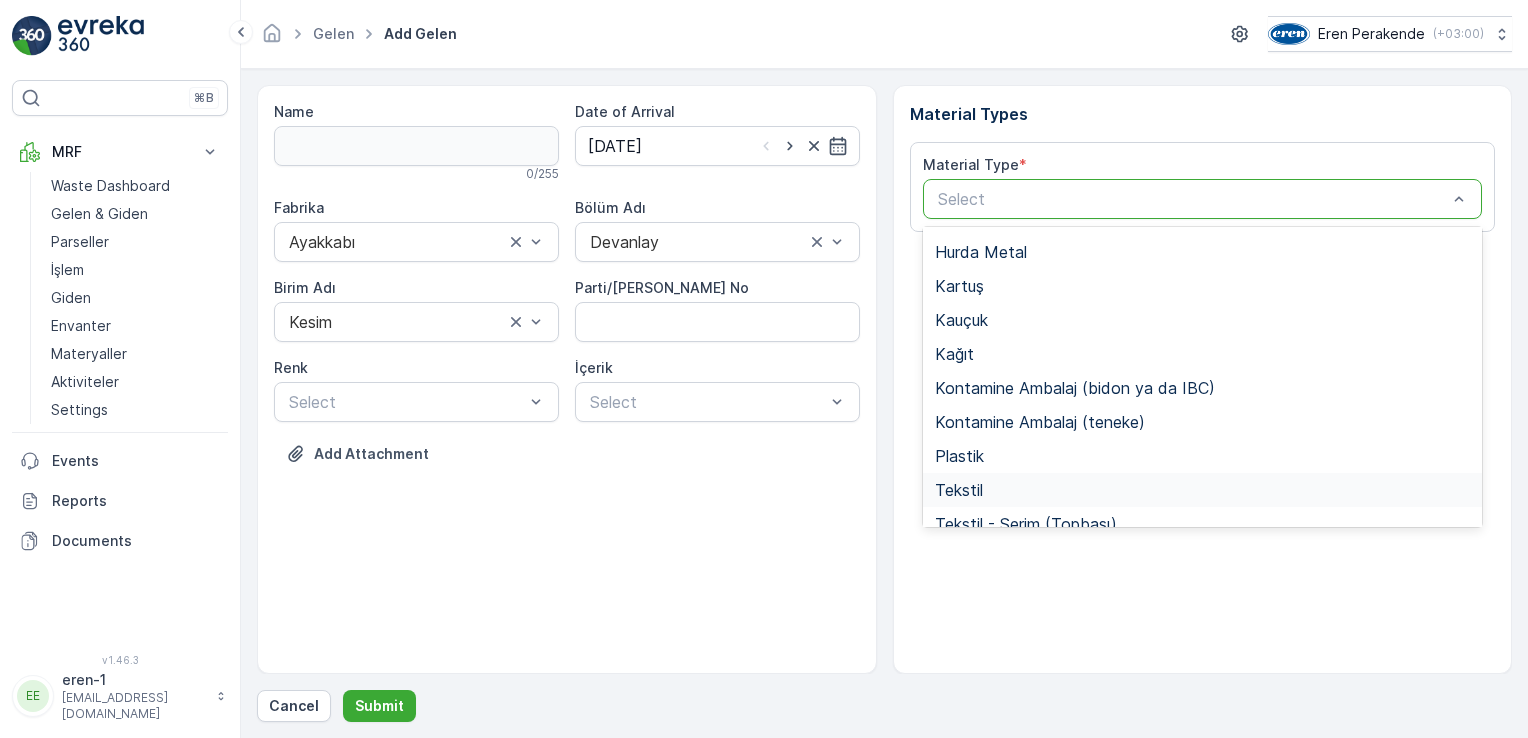 click on "Tekstil" at bounding box center (1203, 490) 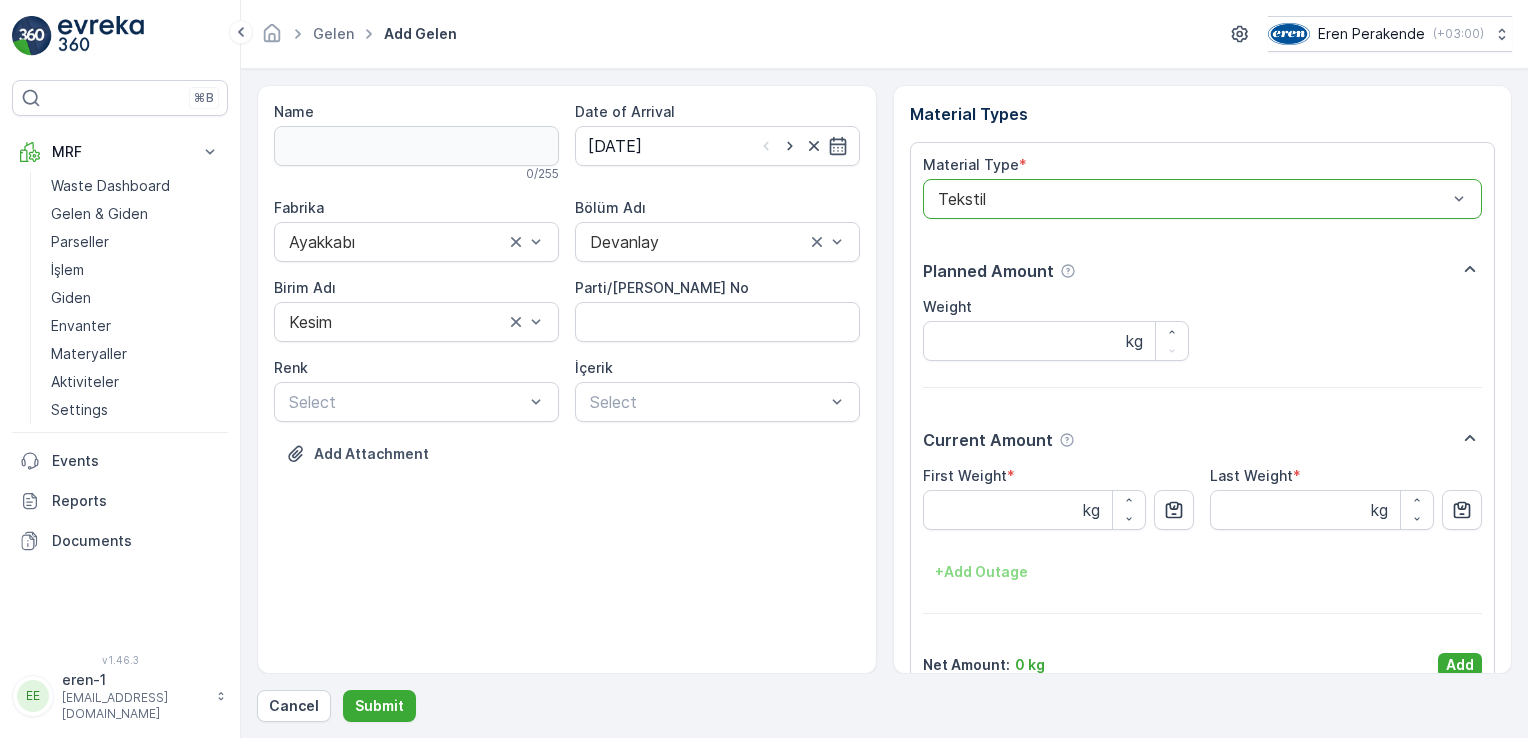 click on "Name 0  /  255 Date of Arrival [DATE] Fabrika Ayakkabı Bölüm Adı Devanlay [PERSON_NAME] Adı Kesim Parti/Kesim Föyü No [PERSON_NAME] Select İçerik Select Add Attachment Material Types Material Type * option Tekstil, selected. Tekstil Planned Amount Weight kg Current Amount First Weight * kg Last Weight * kg +  Add Outage Net Amount : 0 kg Add Cancel Submit" at bounding box center (884, 403) 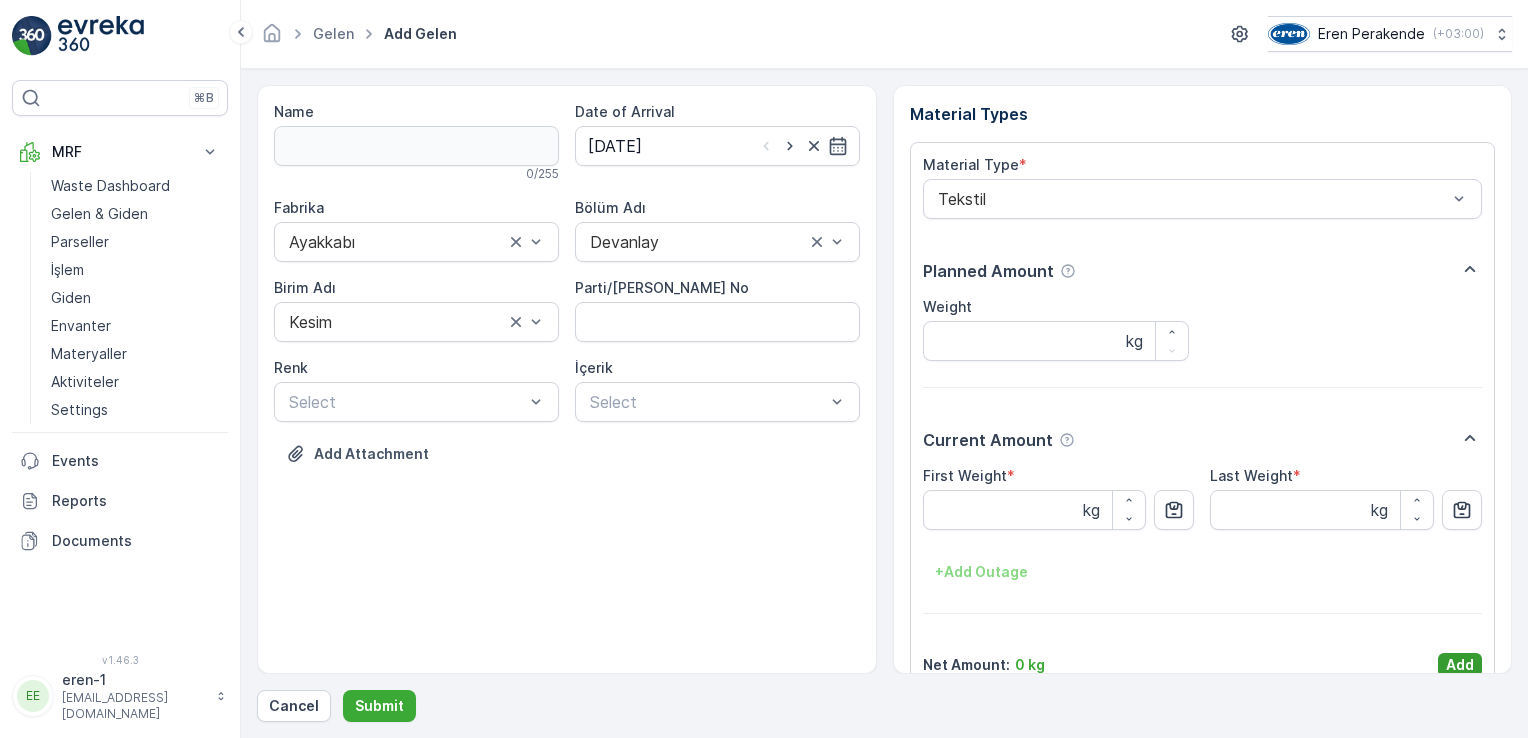 click on "Add" at bounding box center (1460, 665) 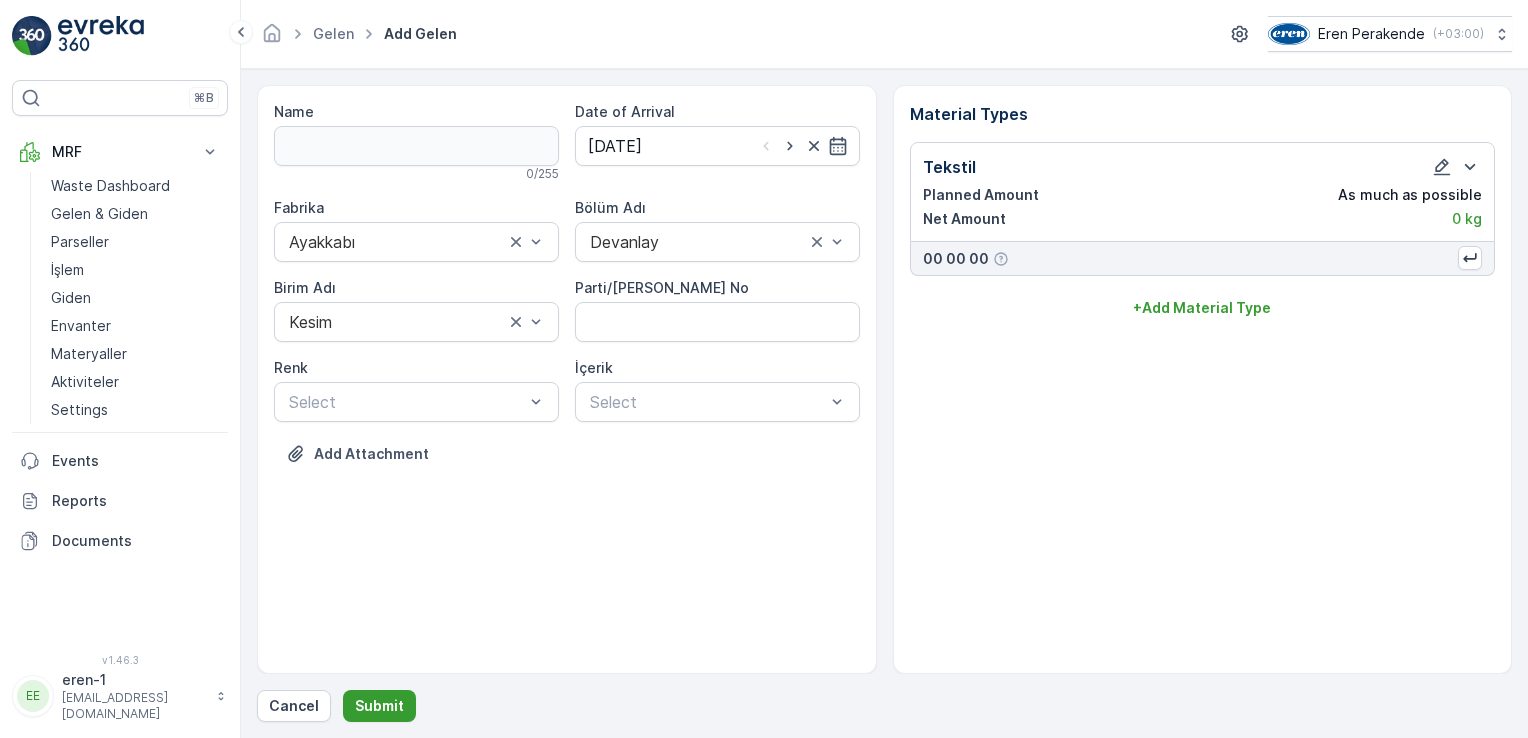 click on "Submit" at bounding box center [379, 706] 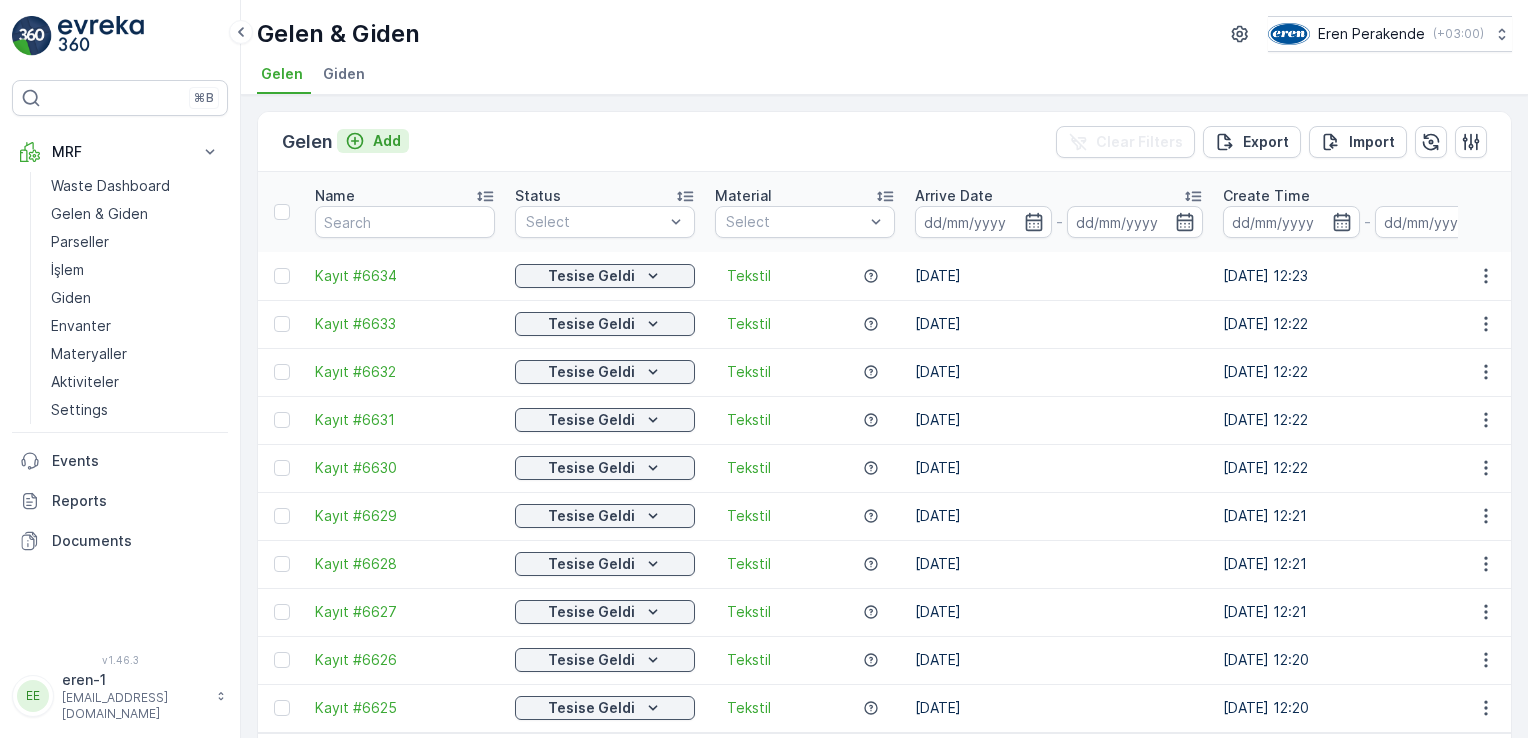 click on "Add" at bounding box center [387, 141] 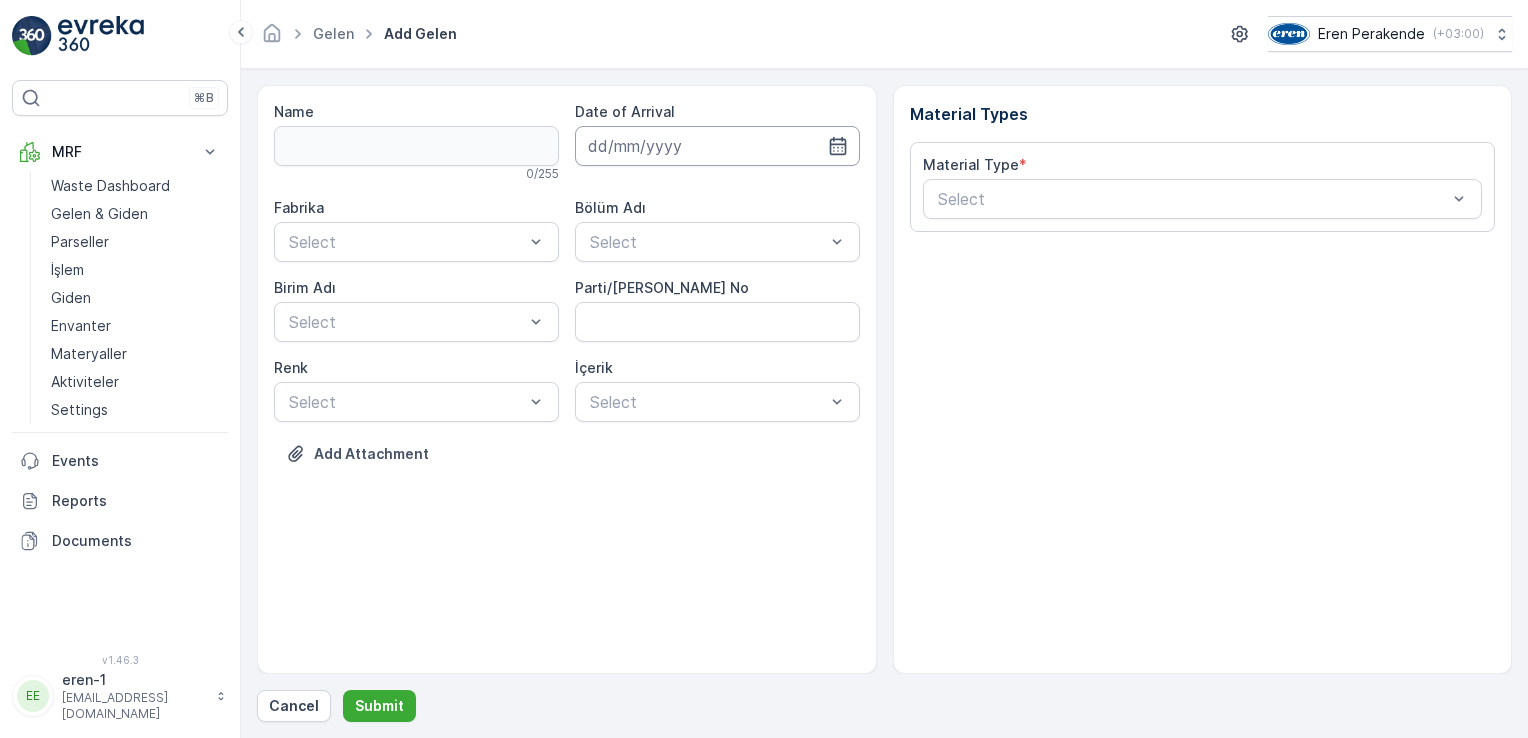 click at bounding box center [717, 146] 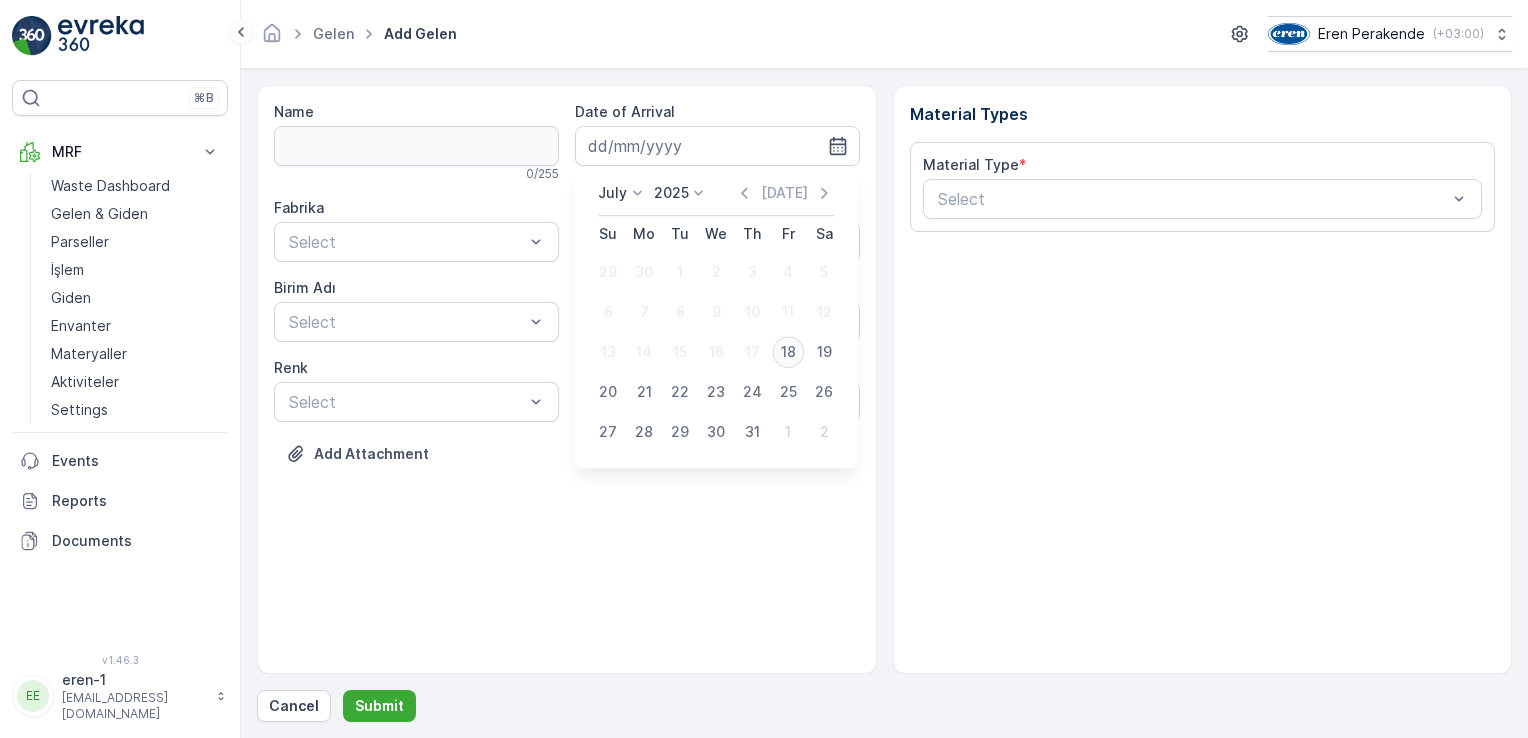 click on "18" at bounding box center (788, 352) 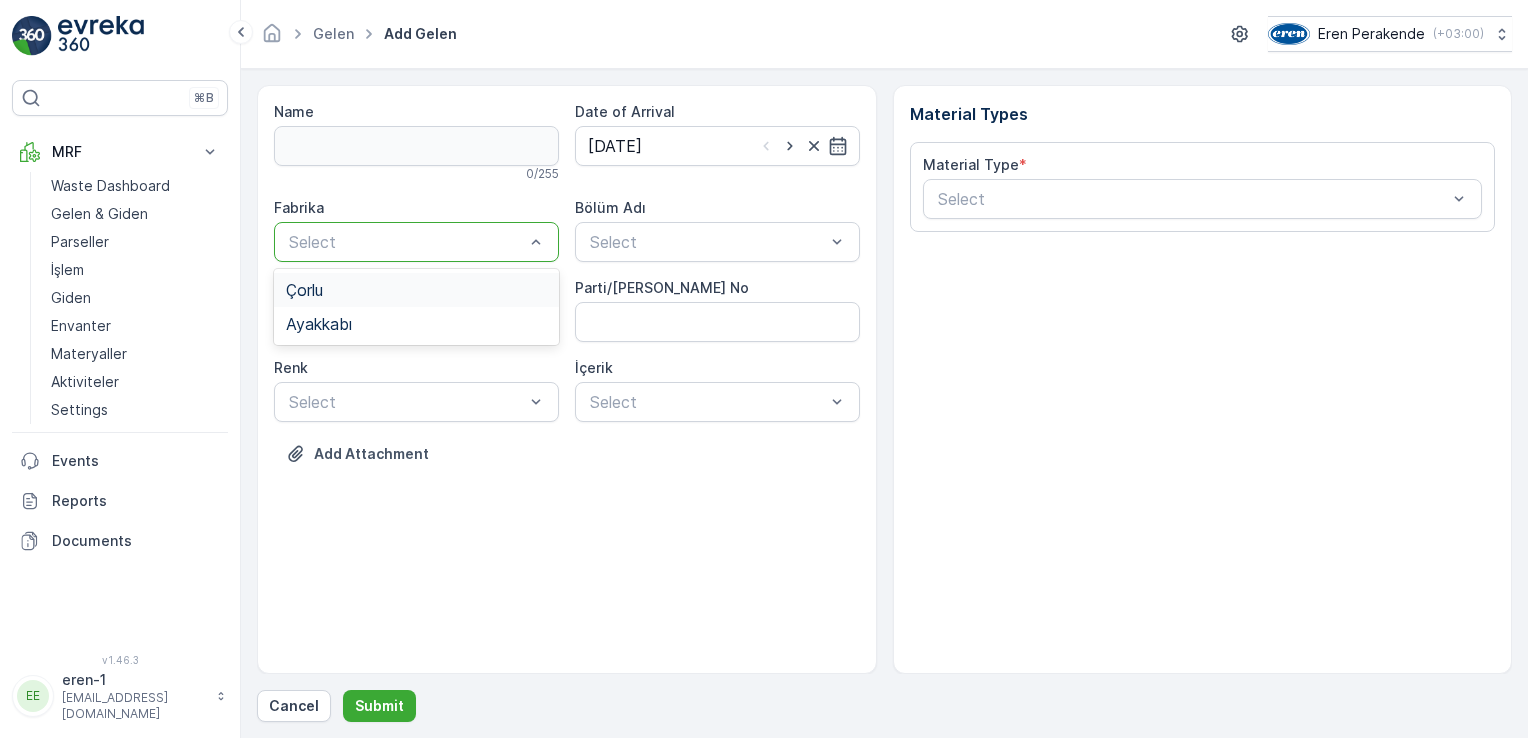 click at bounding box center [406, 242] 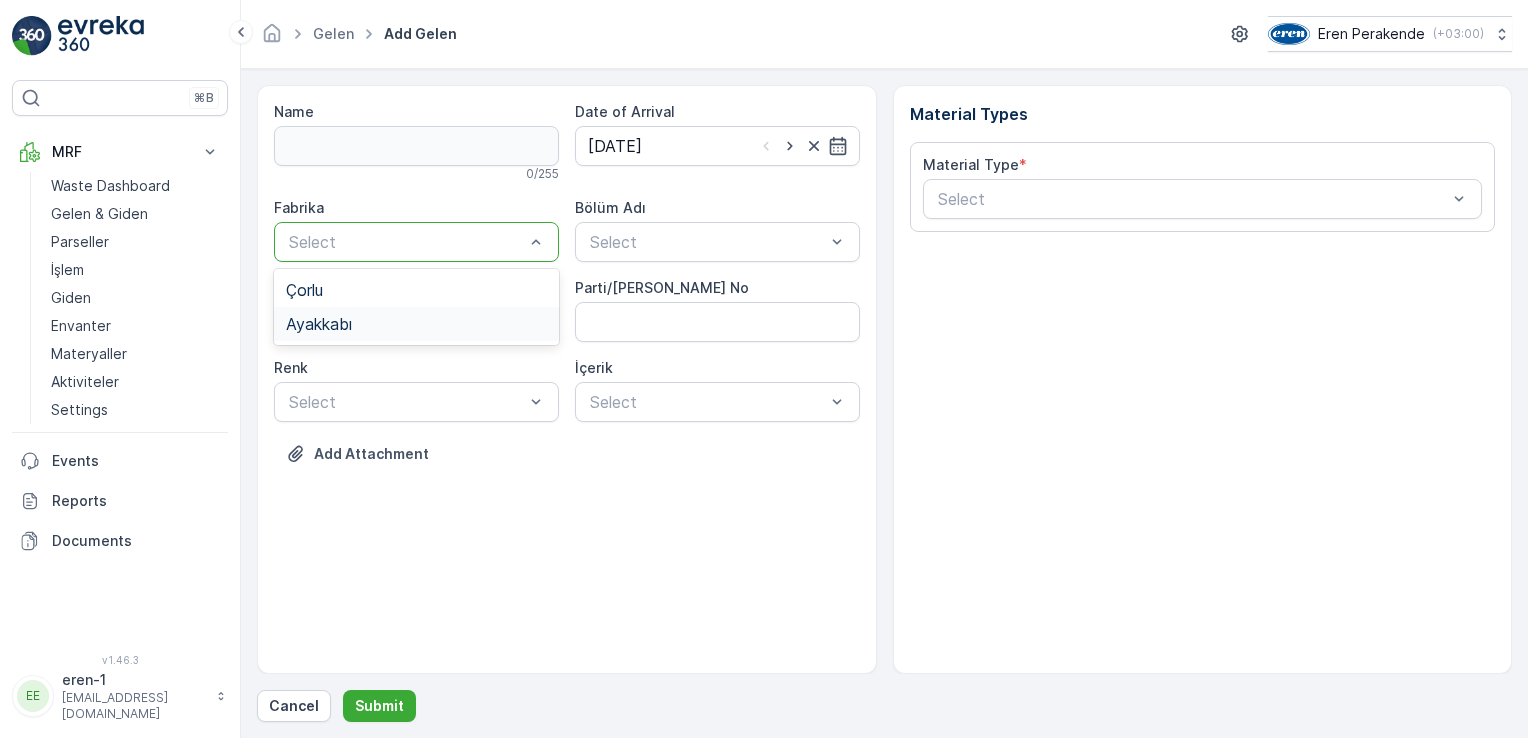 click on "Ayakkabı" at bounding box center (416, 324) 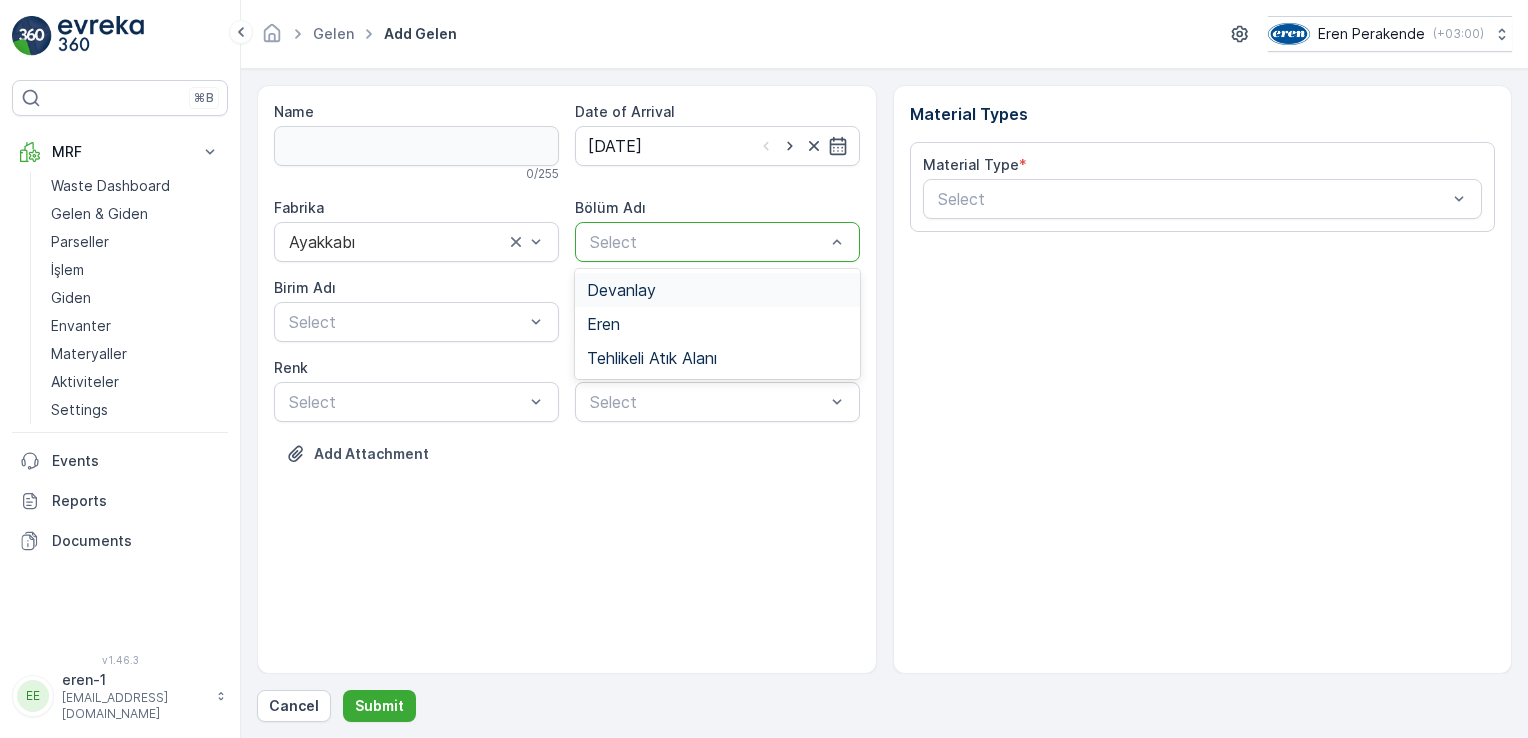 click at bounding box center (707, 242) 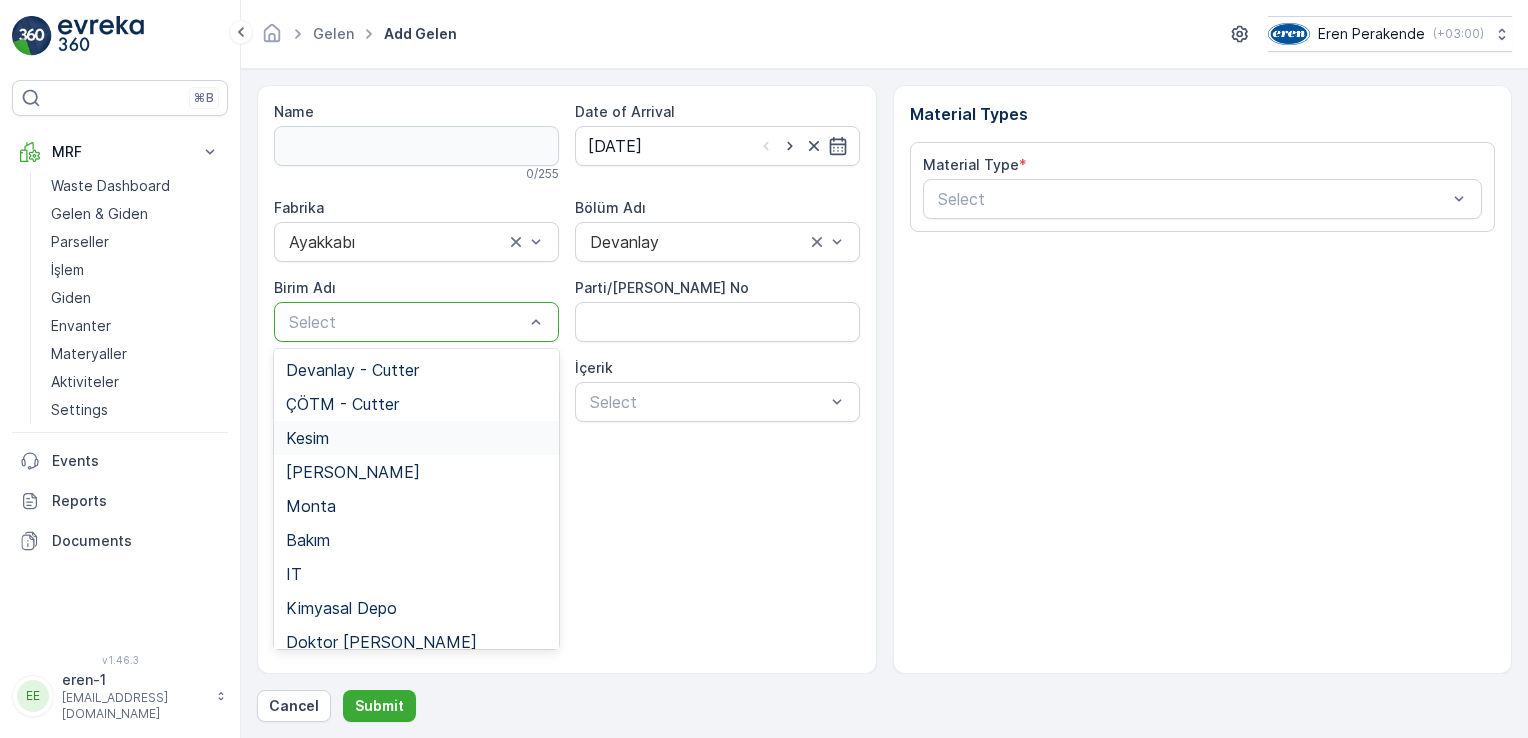 click on "Kesim" at bounding box center [416, 438] 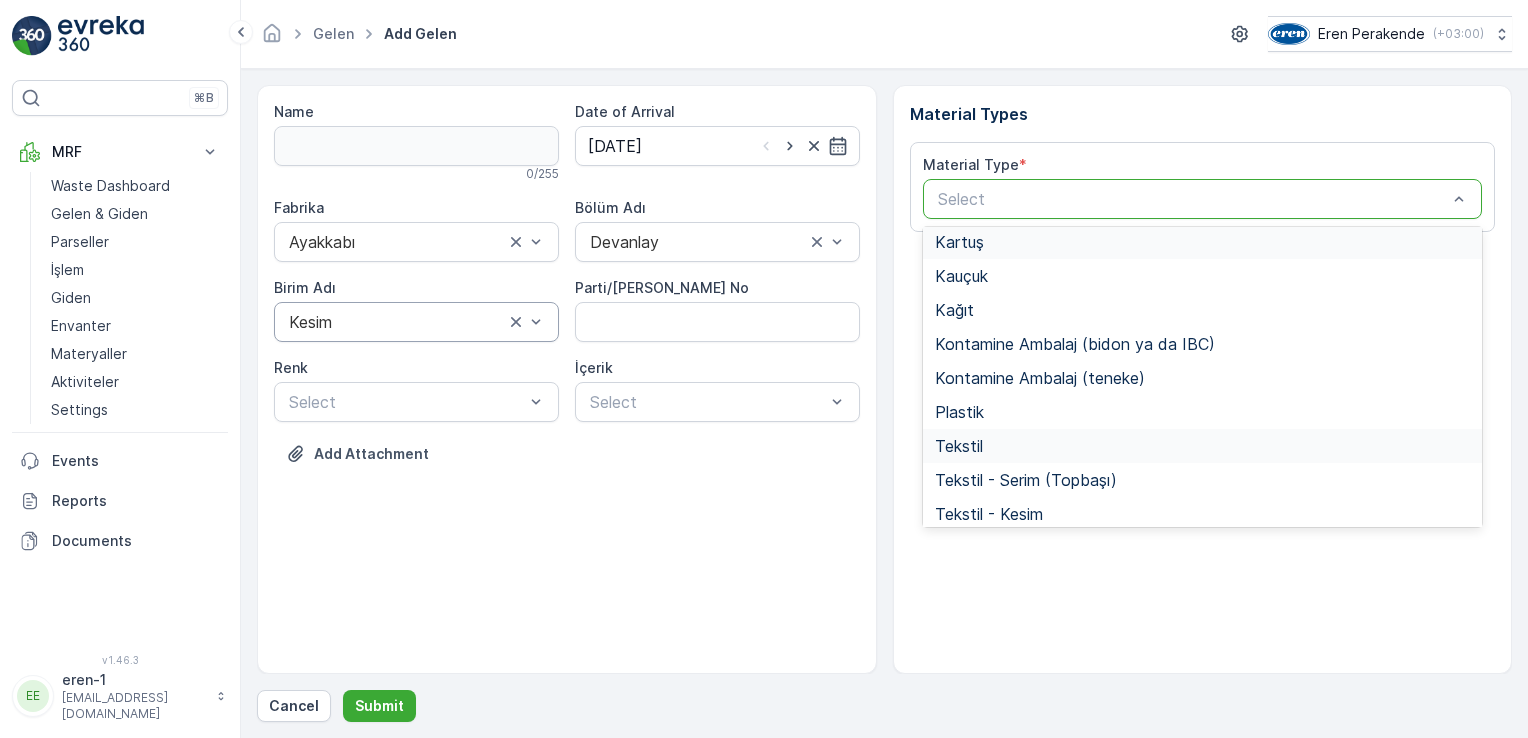 scroll, scrollTop: 266, scrollLeft: 0, axis: vertical 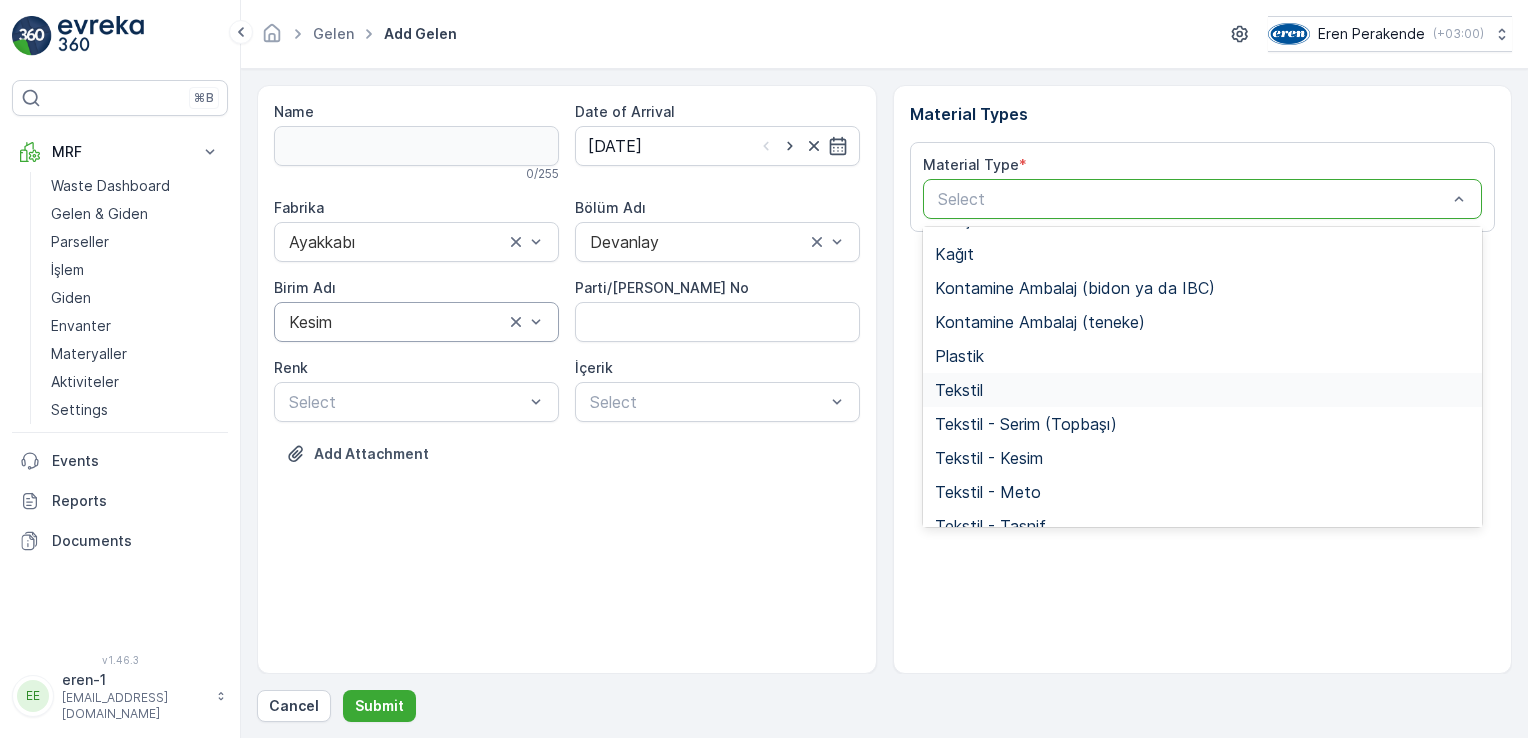click on "Tekstil" at bounding box center [959, 390] 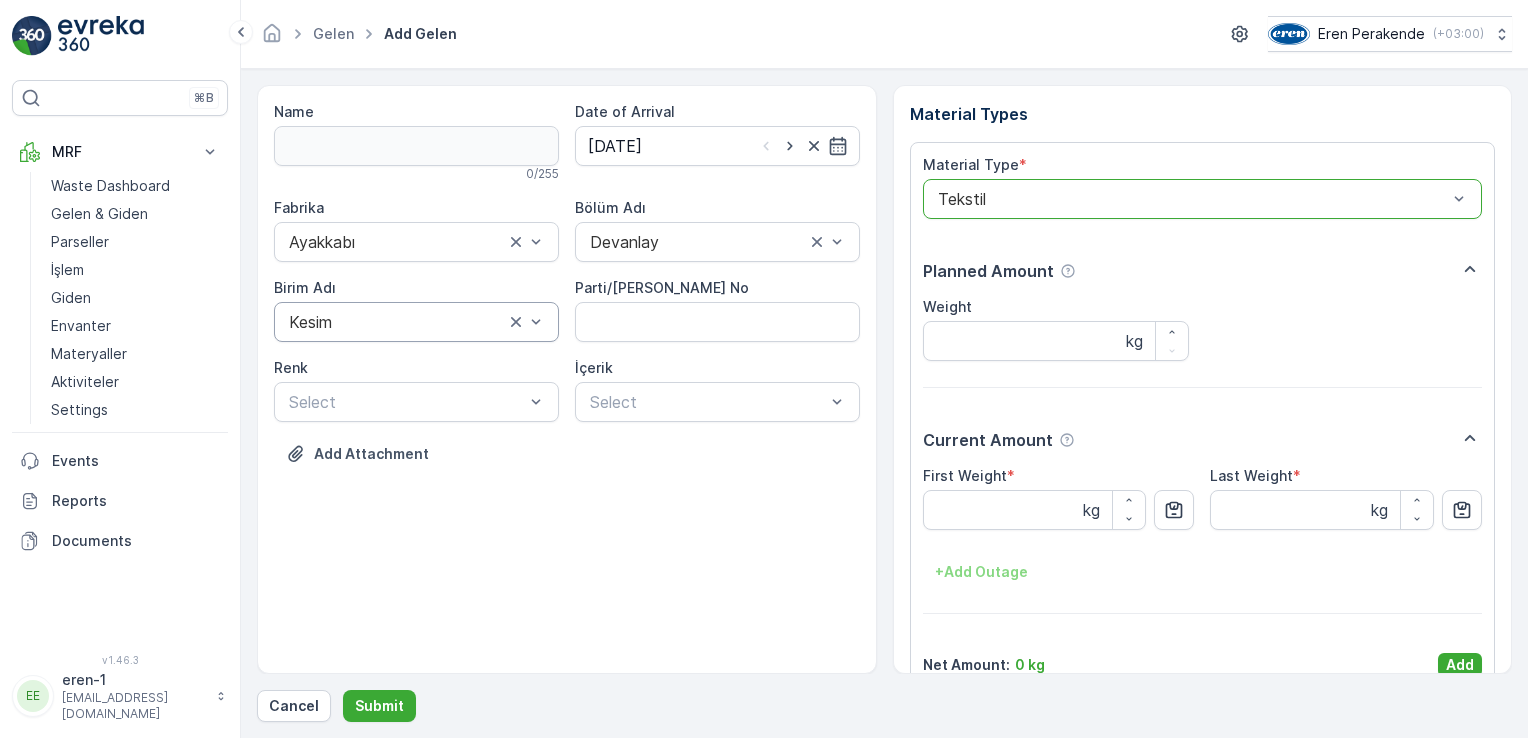 click on "Add" at bounding box center [1460, 665] 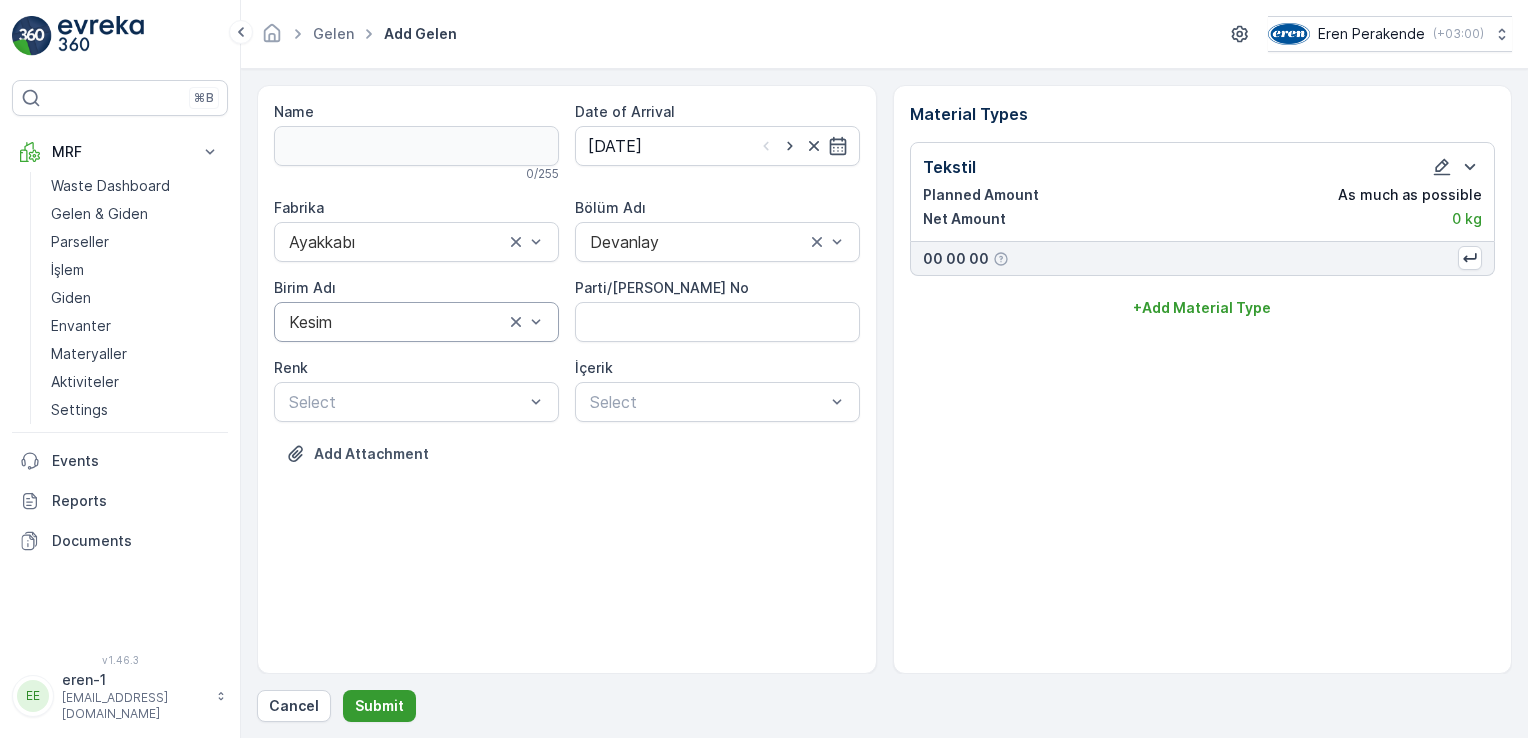 click on "Submit" at bounding box center [379, 706] 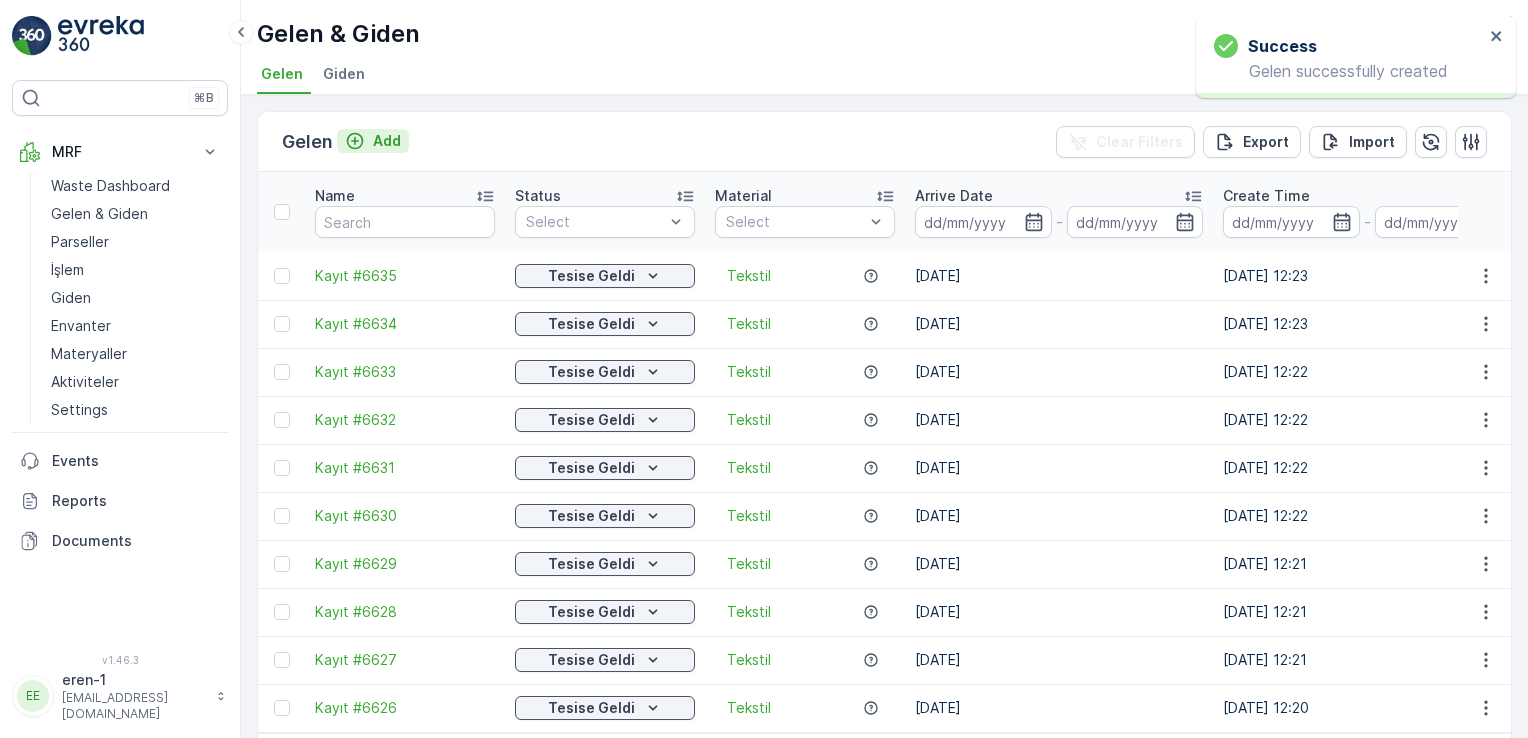 click 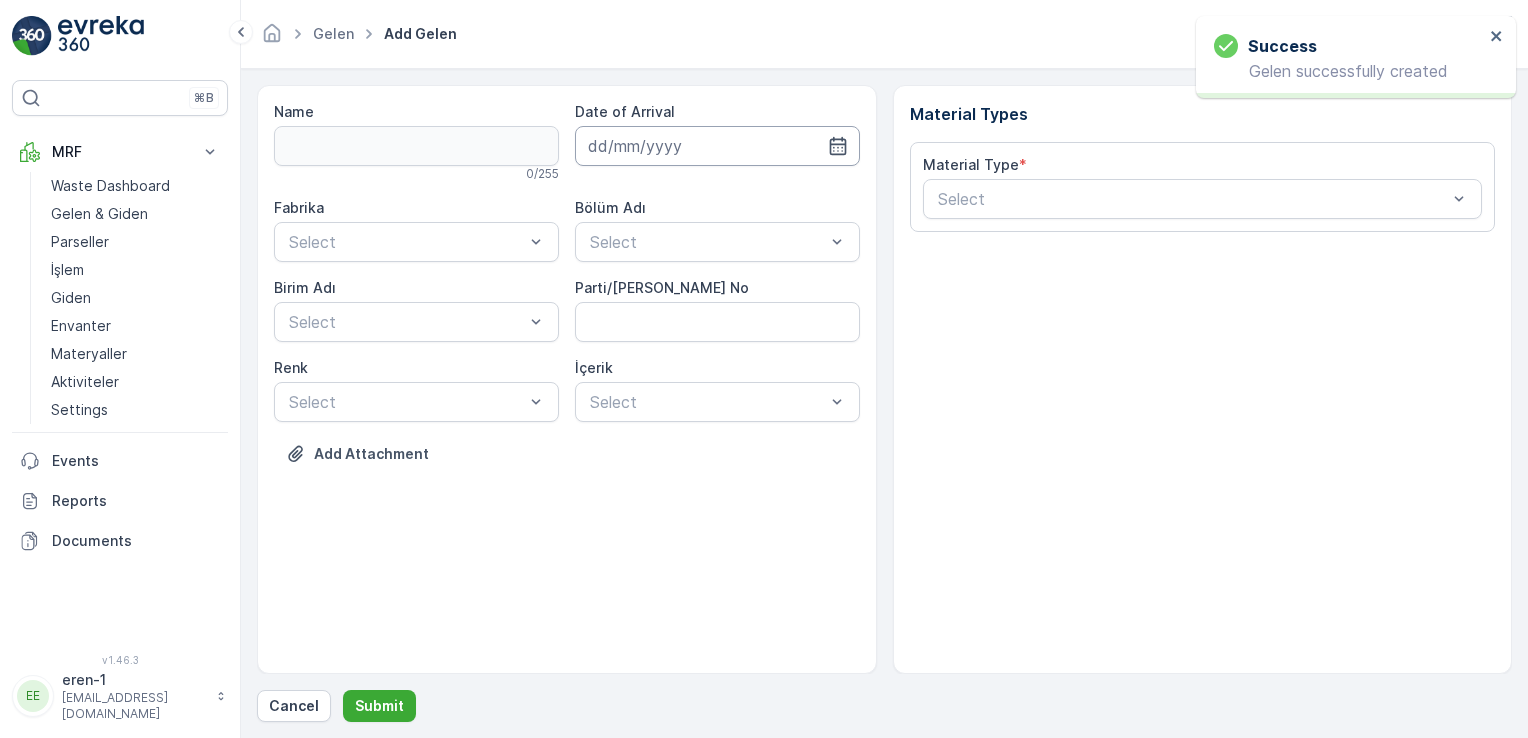 click at bounding box center [717, 146] 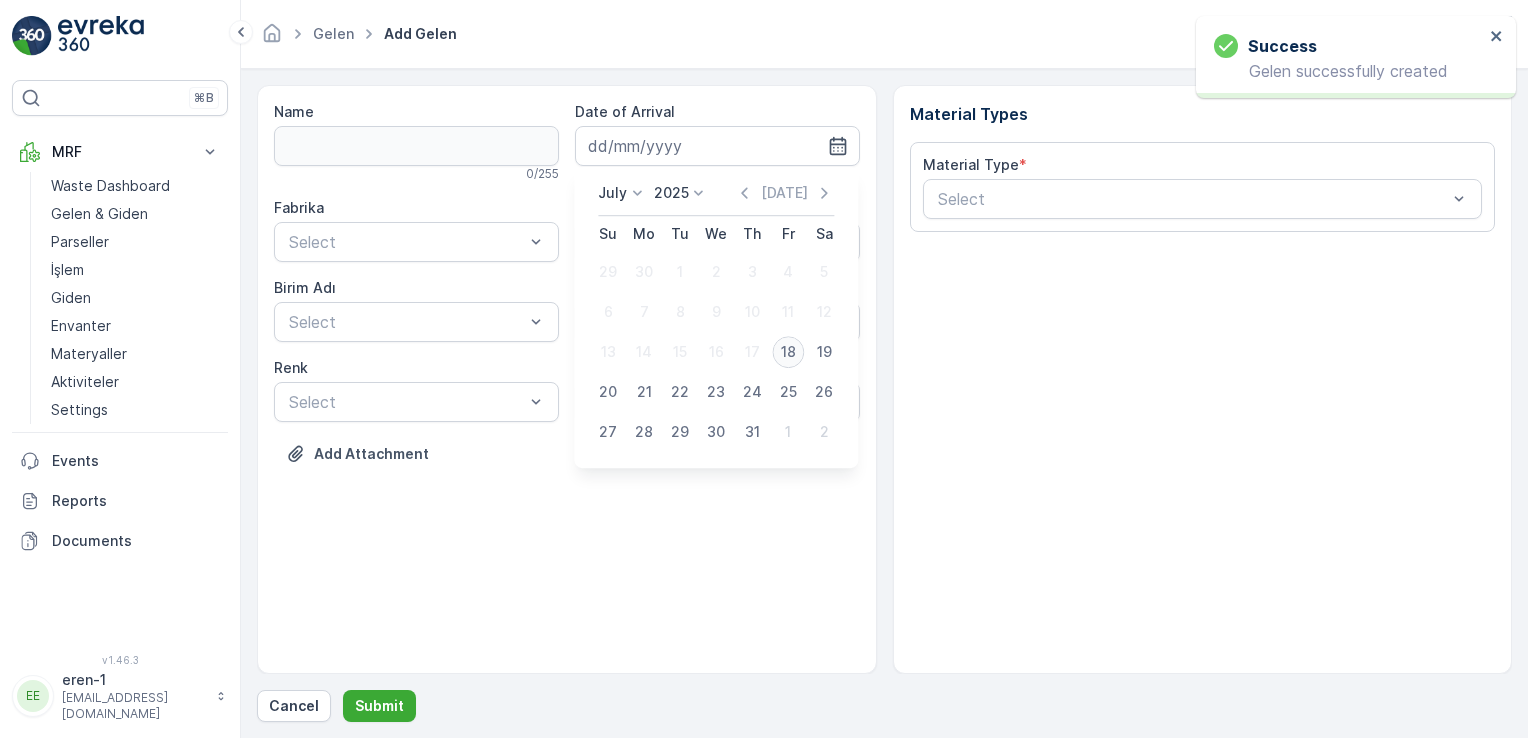 click on "18" at bounding box center (788, 352) 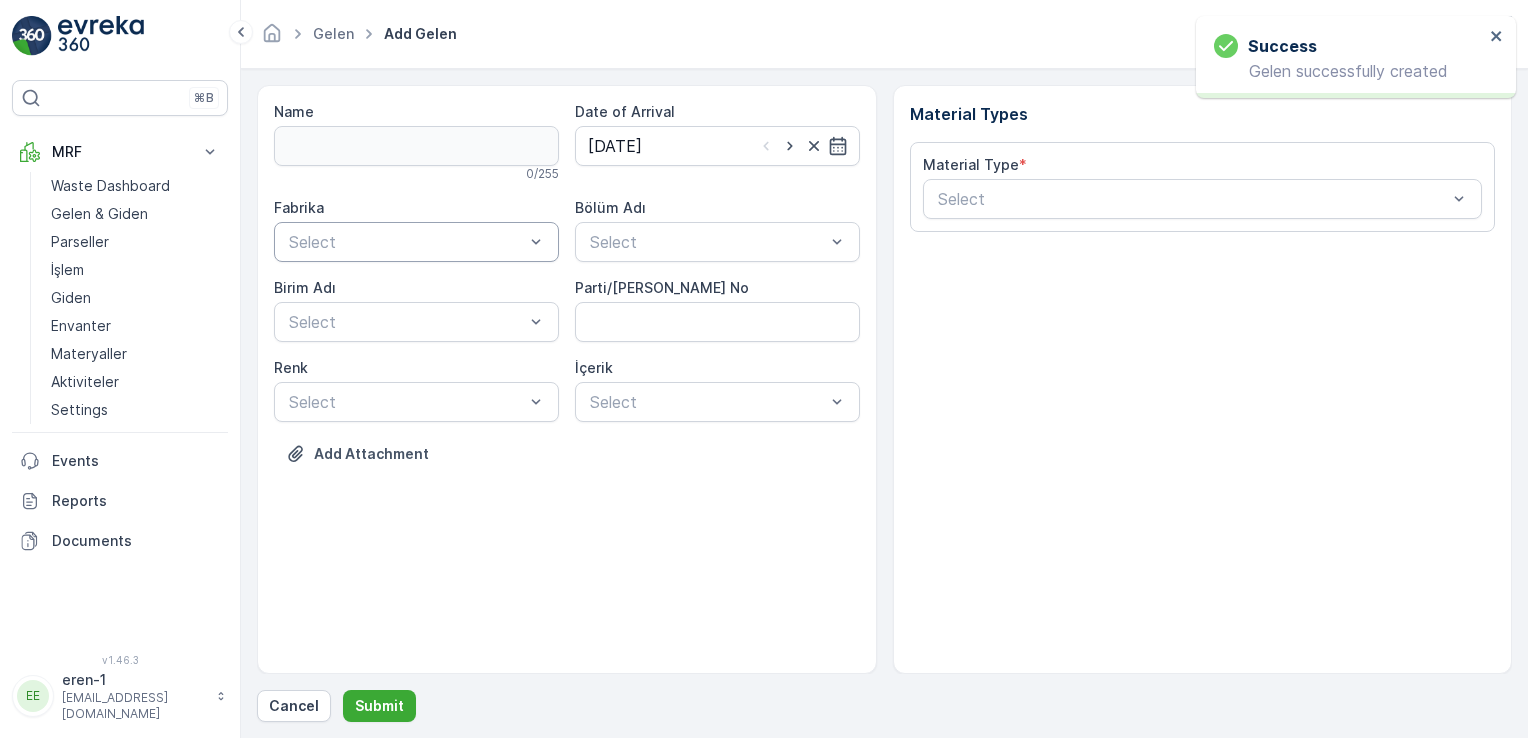 click on "Select" at bounding box center (416, 242) 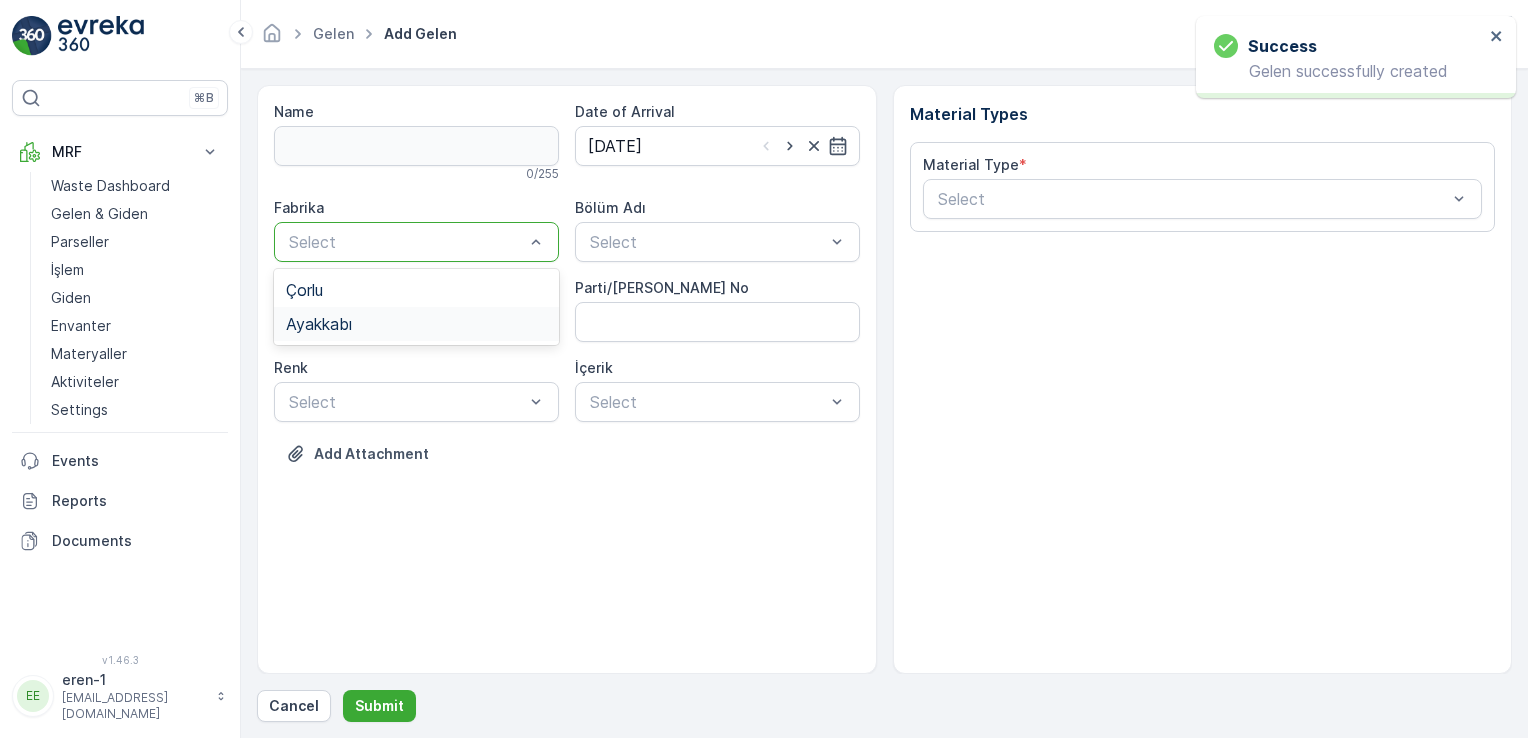 click on "Ayakkabı" at bounding box center [416, 324] 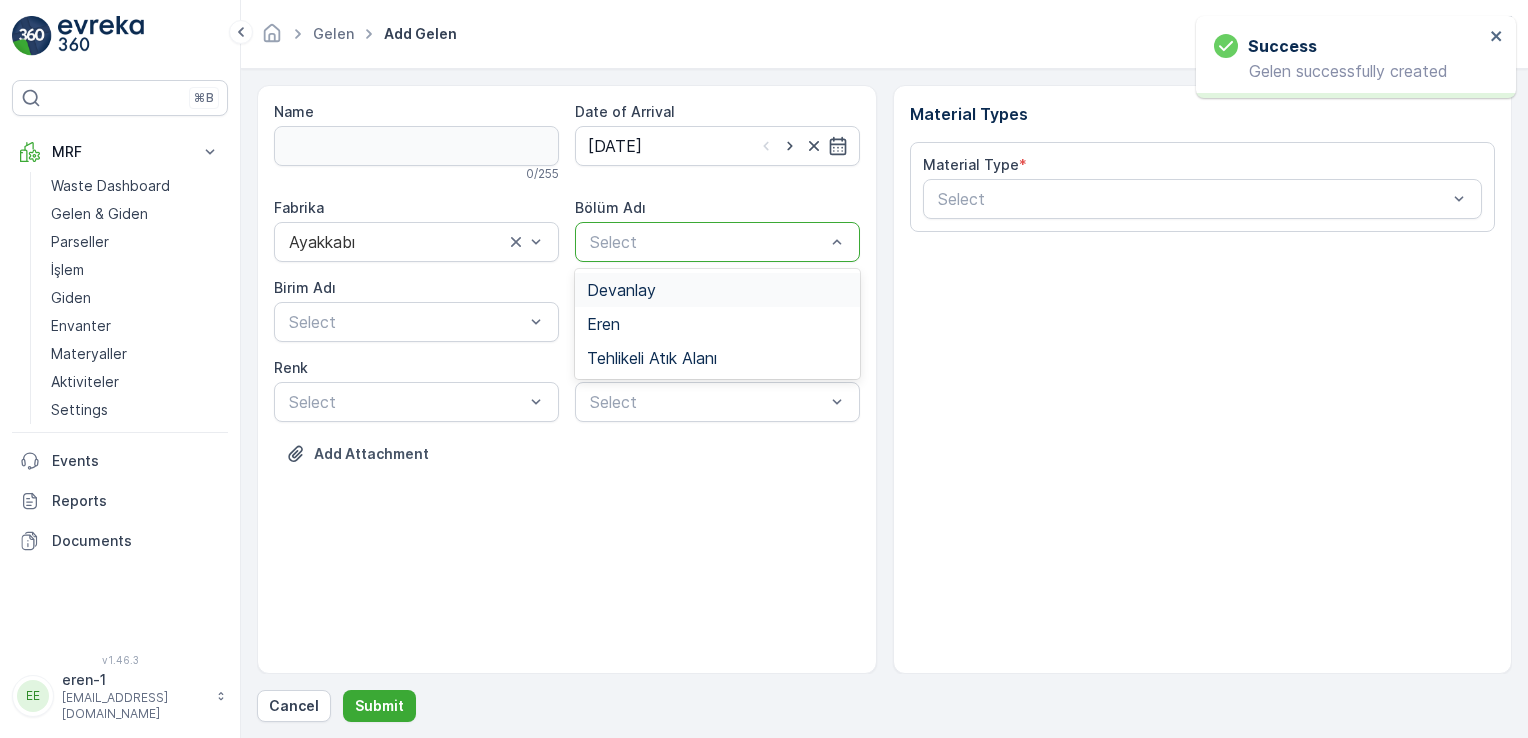 click at bounding box center [707, 242] 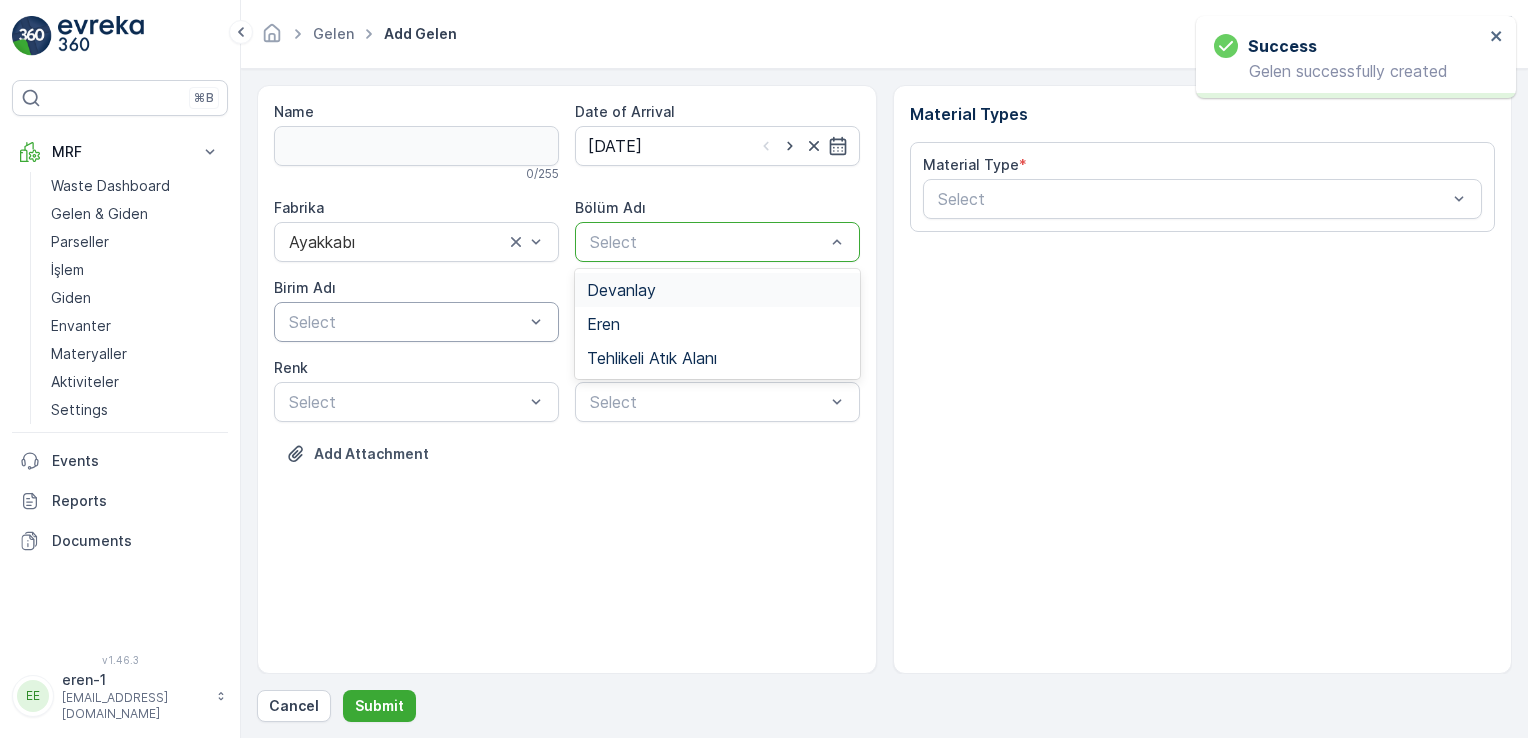 drag, startPoint x: 675, startPoint y: 278, endPoint x: 516, endPoint y: 306, distance: 161.44658 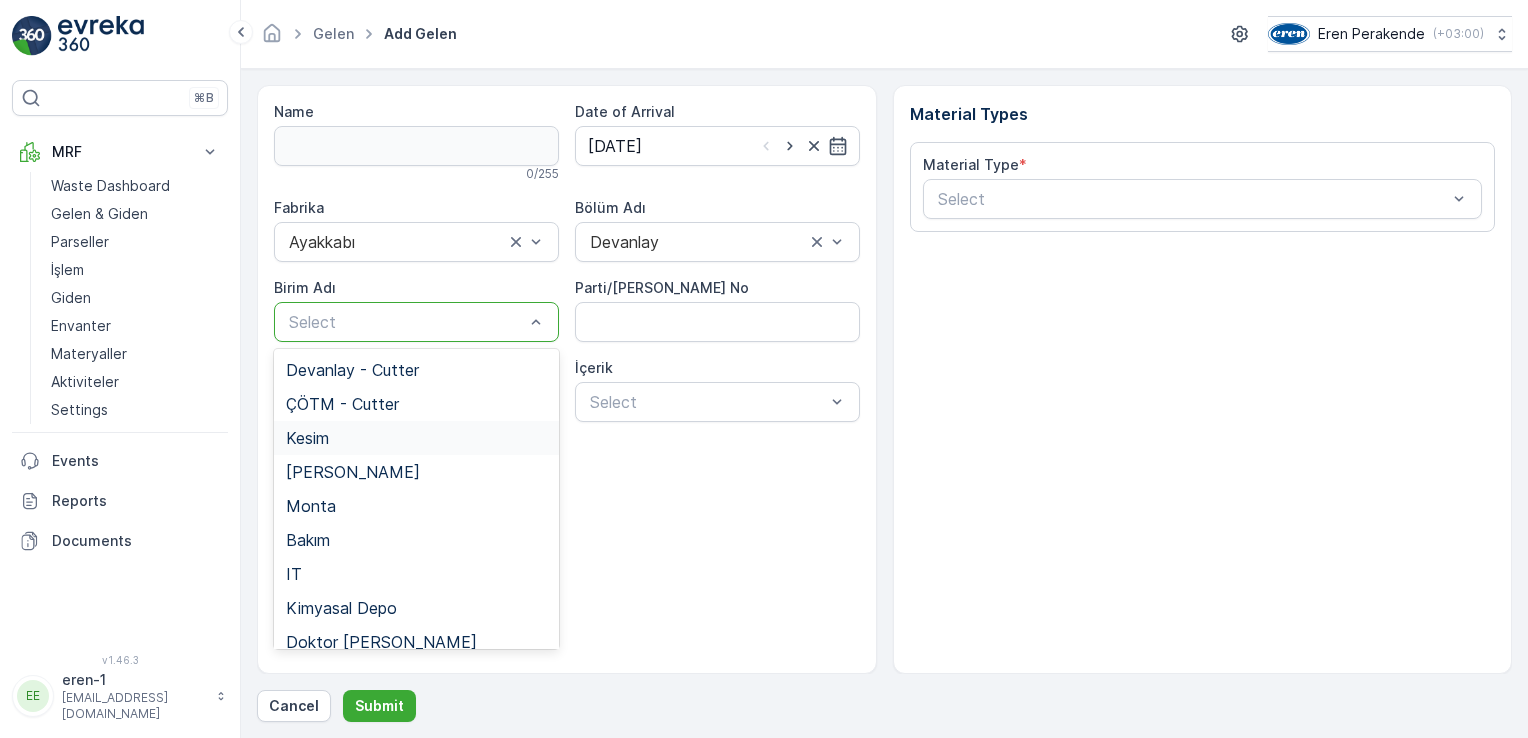 click on "Kesim" at bounding box center [416, 438] 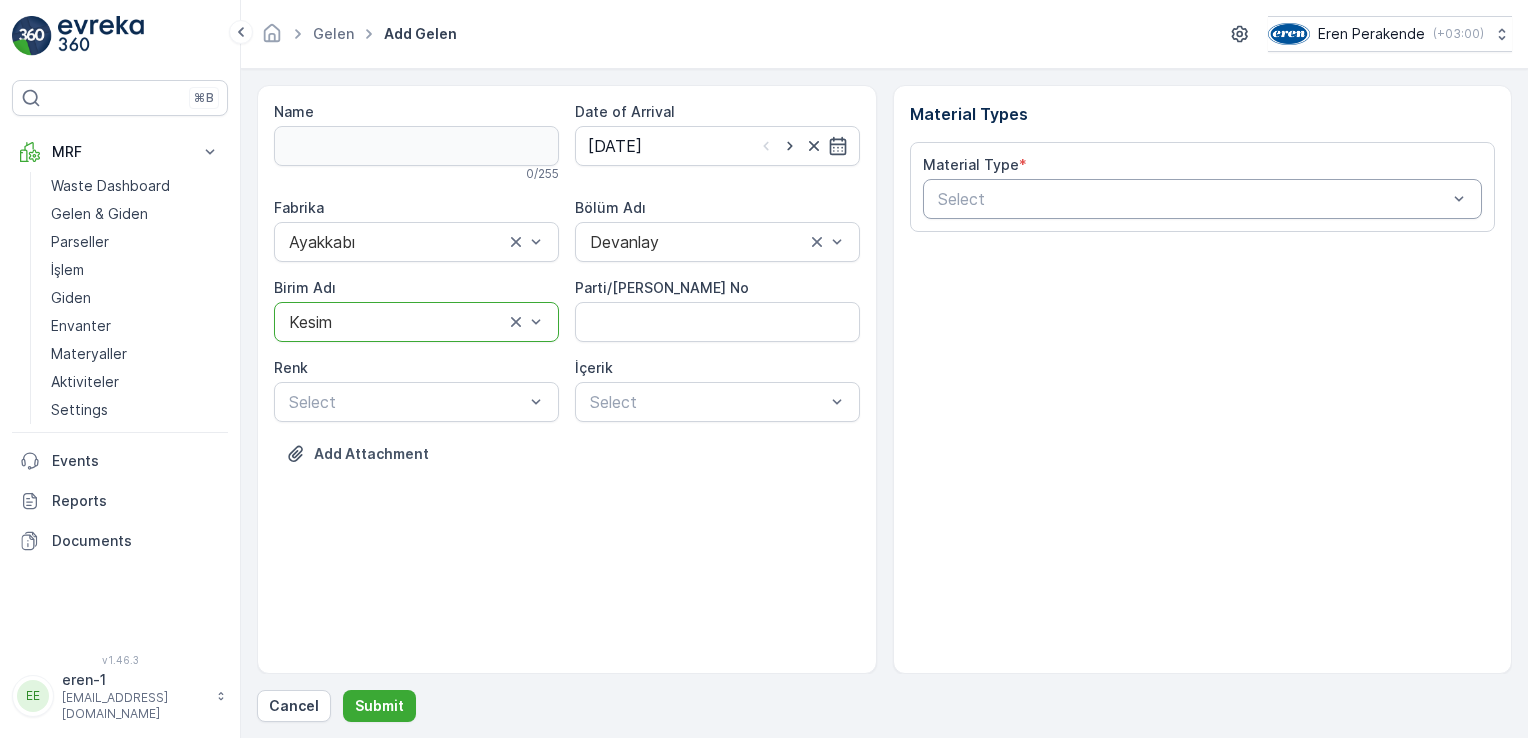 click on "Select" at bounding box center (1203, 199) 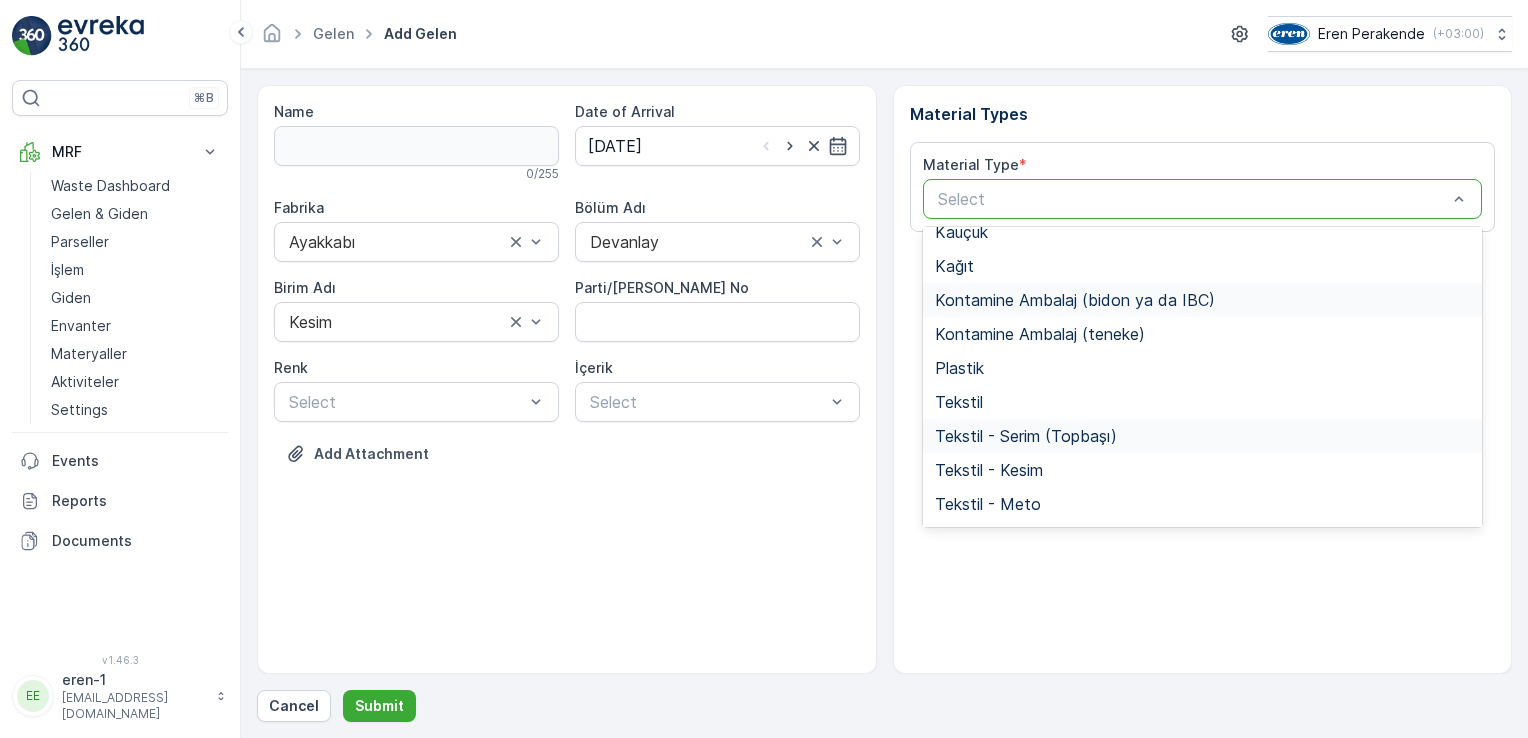scroll, scrollTop: 300, scrollLeft: 0, axis: vertical 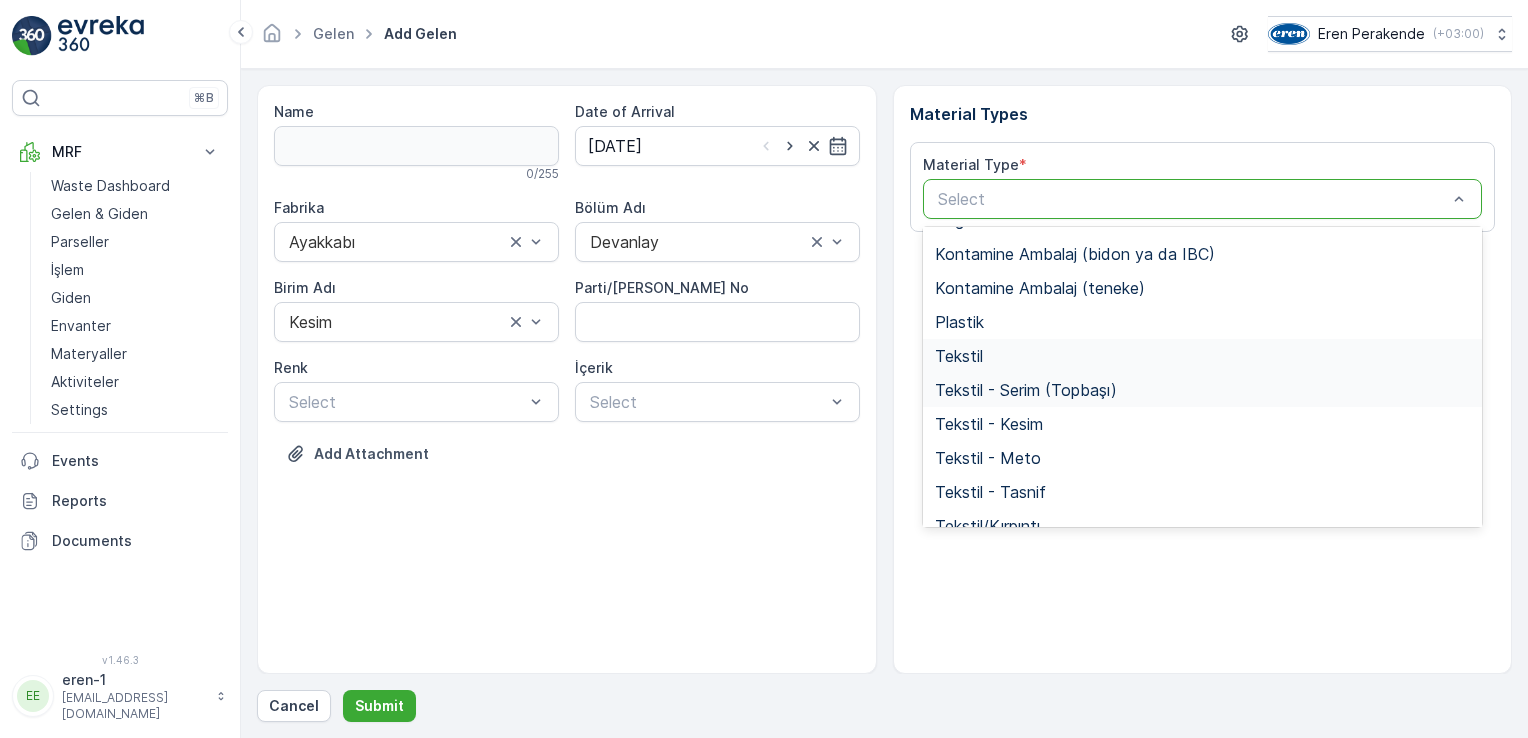 click on "Tekstil" at bounding box center [959, 356] 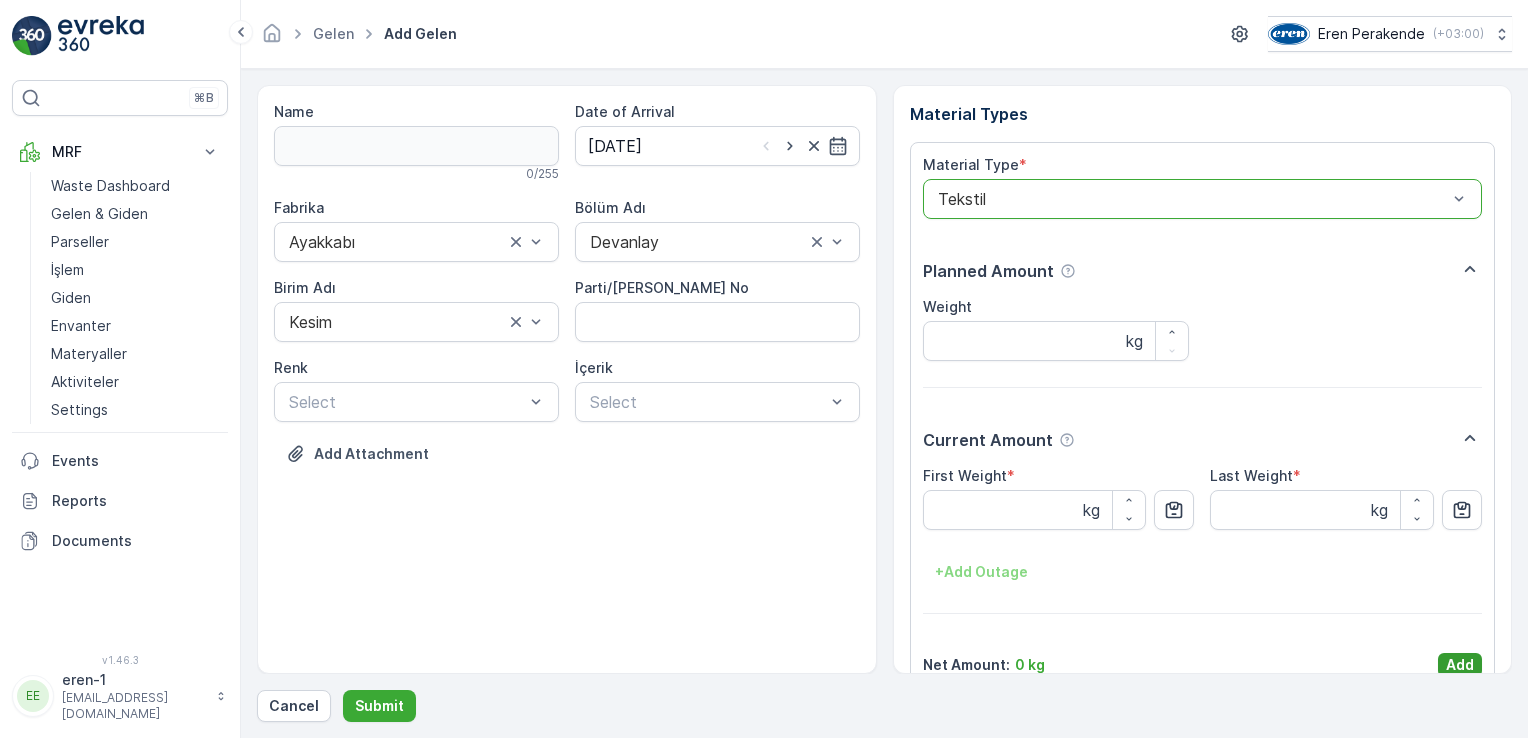 click on "Add" at bounding box center (1460, 665) 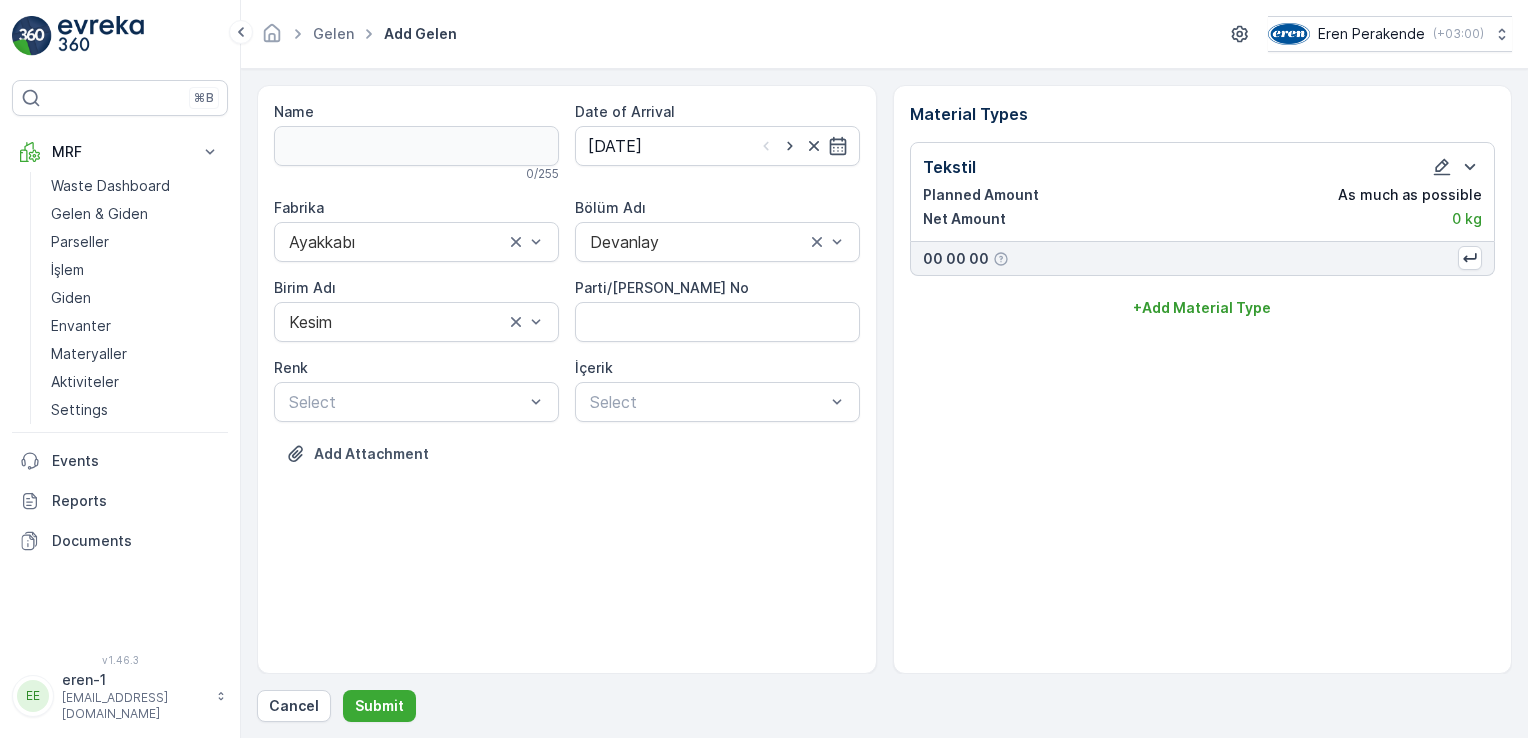 click on "Name 0  /  255 Date of Arrival [DATE] Fabrika Ayakkabı Bölüm Adı Devanlay [PERSON_NAME] Adı Kesim Parti/Kesim Föyü No [PERSON_NAME] Select İçerik Select Add Attachment Material Types Tekstil Planned Amount As much as possible Net Amount 0 kg 00 00 00 +  Add Material Type Cancel Submit" at bounding box center [884, 403] 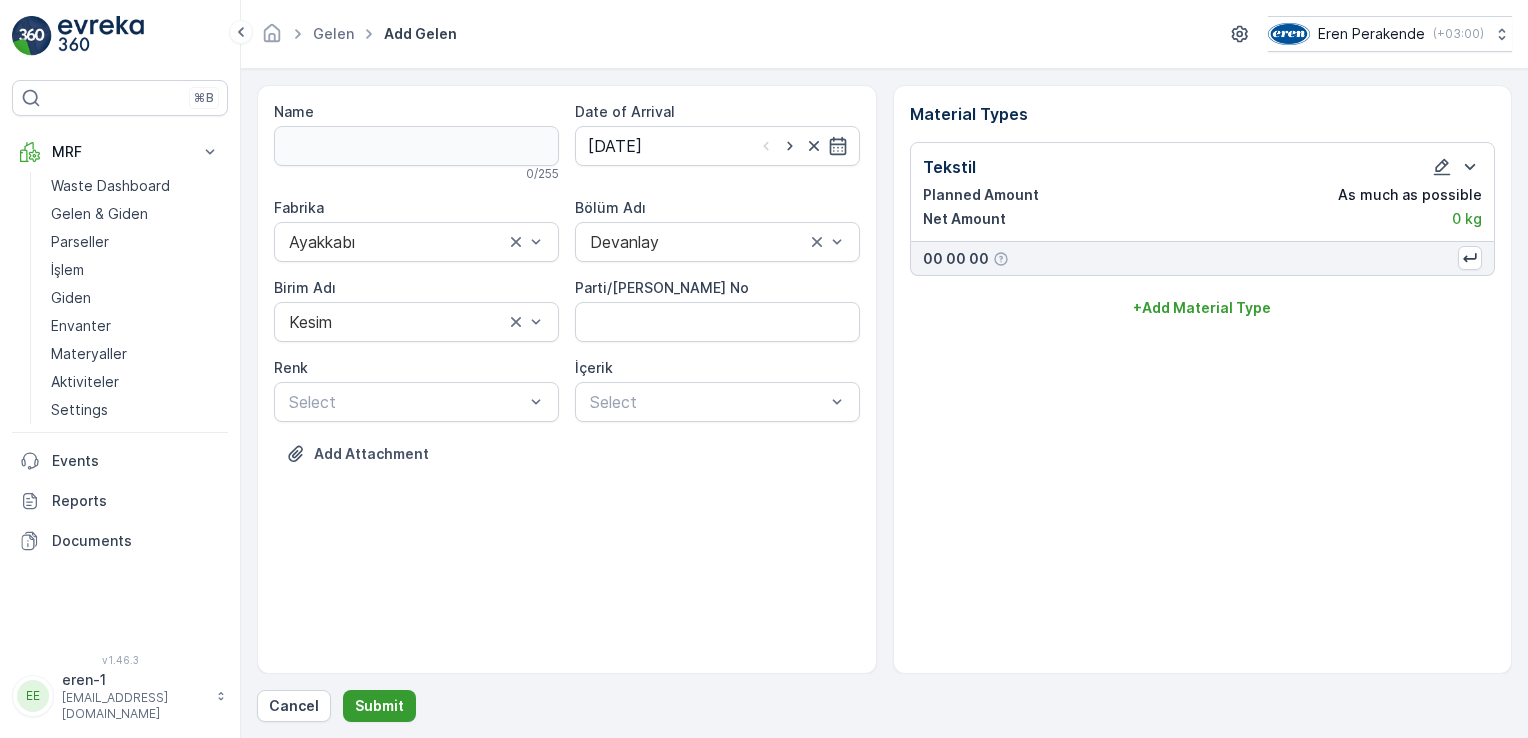 click on "Submit" at bounding box center [379, 706] 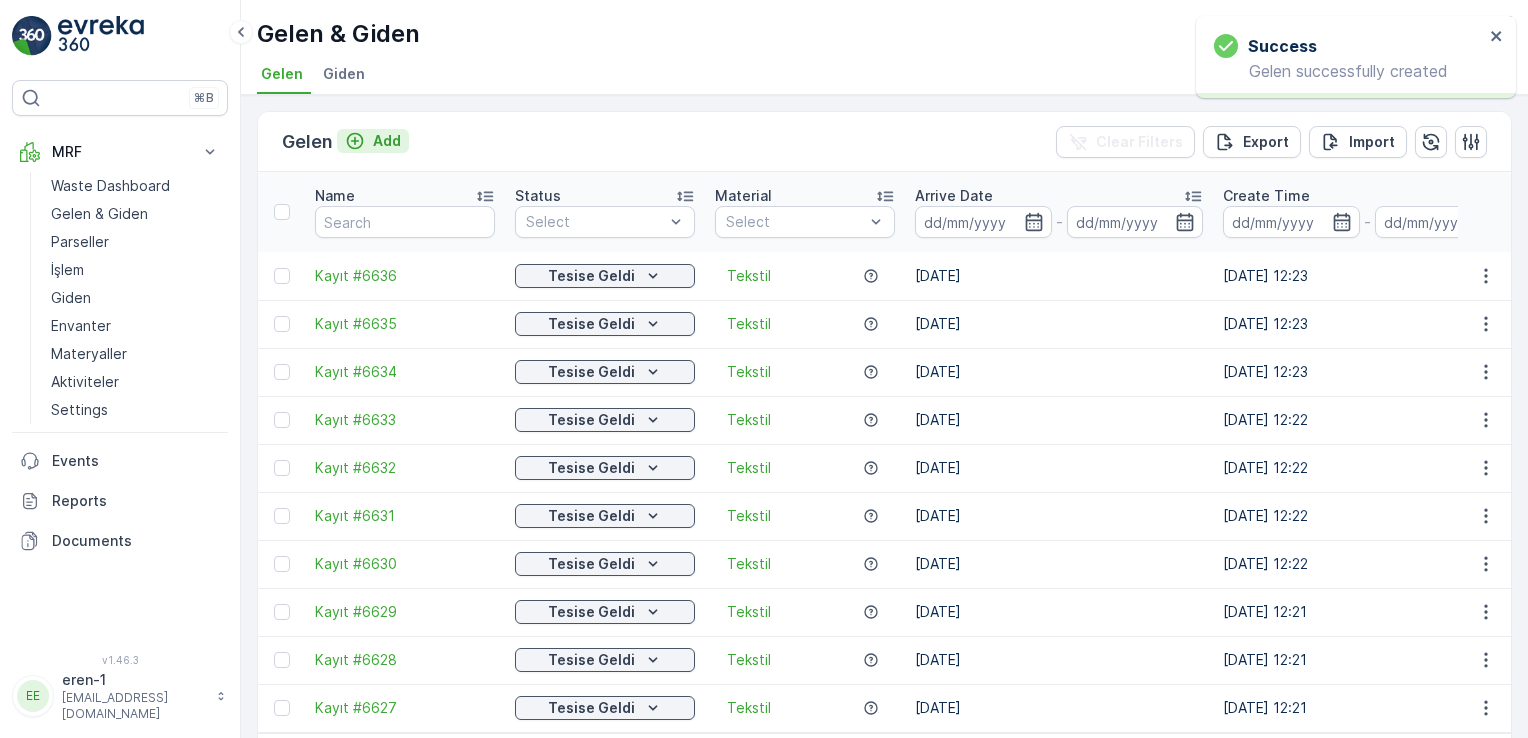 click on "Add" at bounding box center [387, 141] 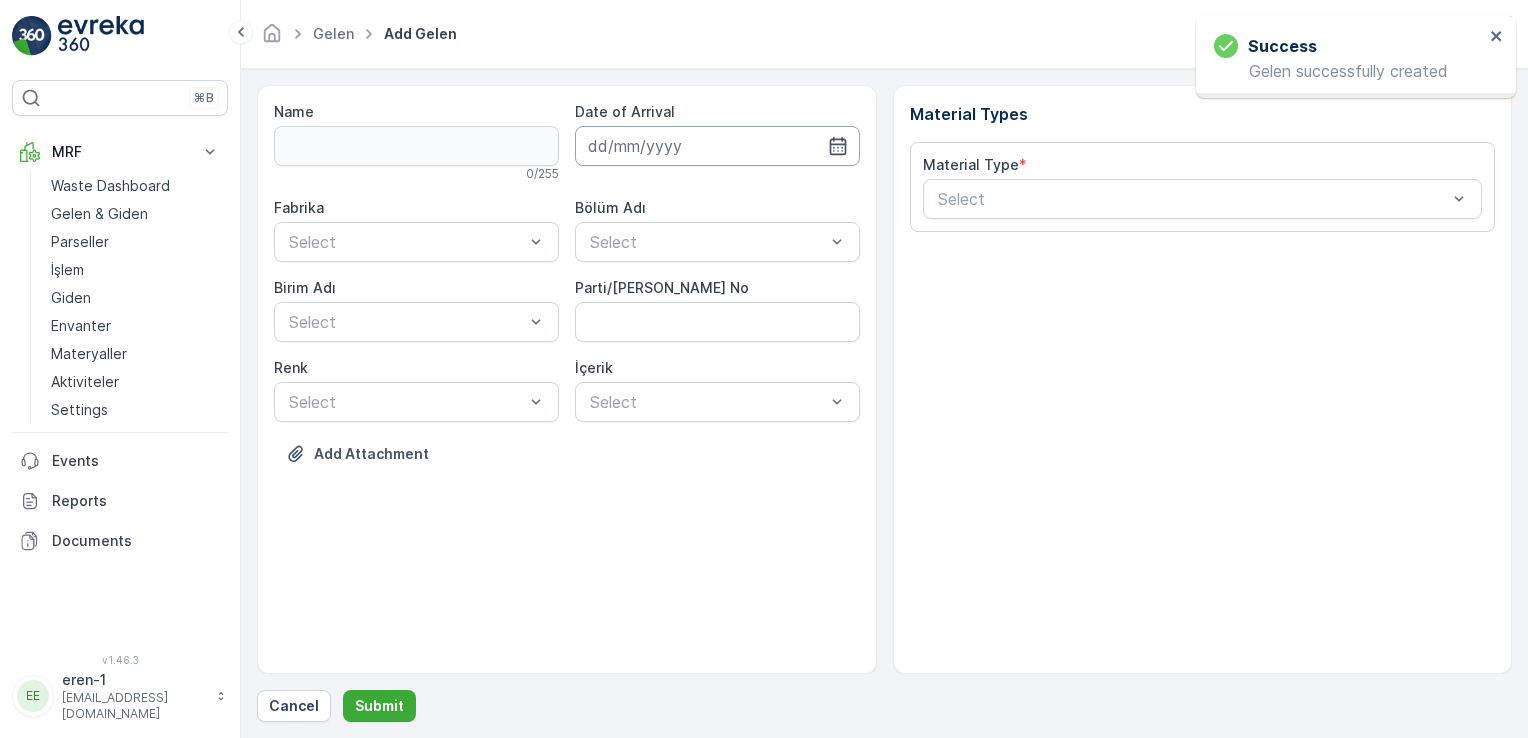 click at bounding box center (717, 146) 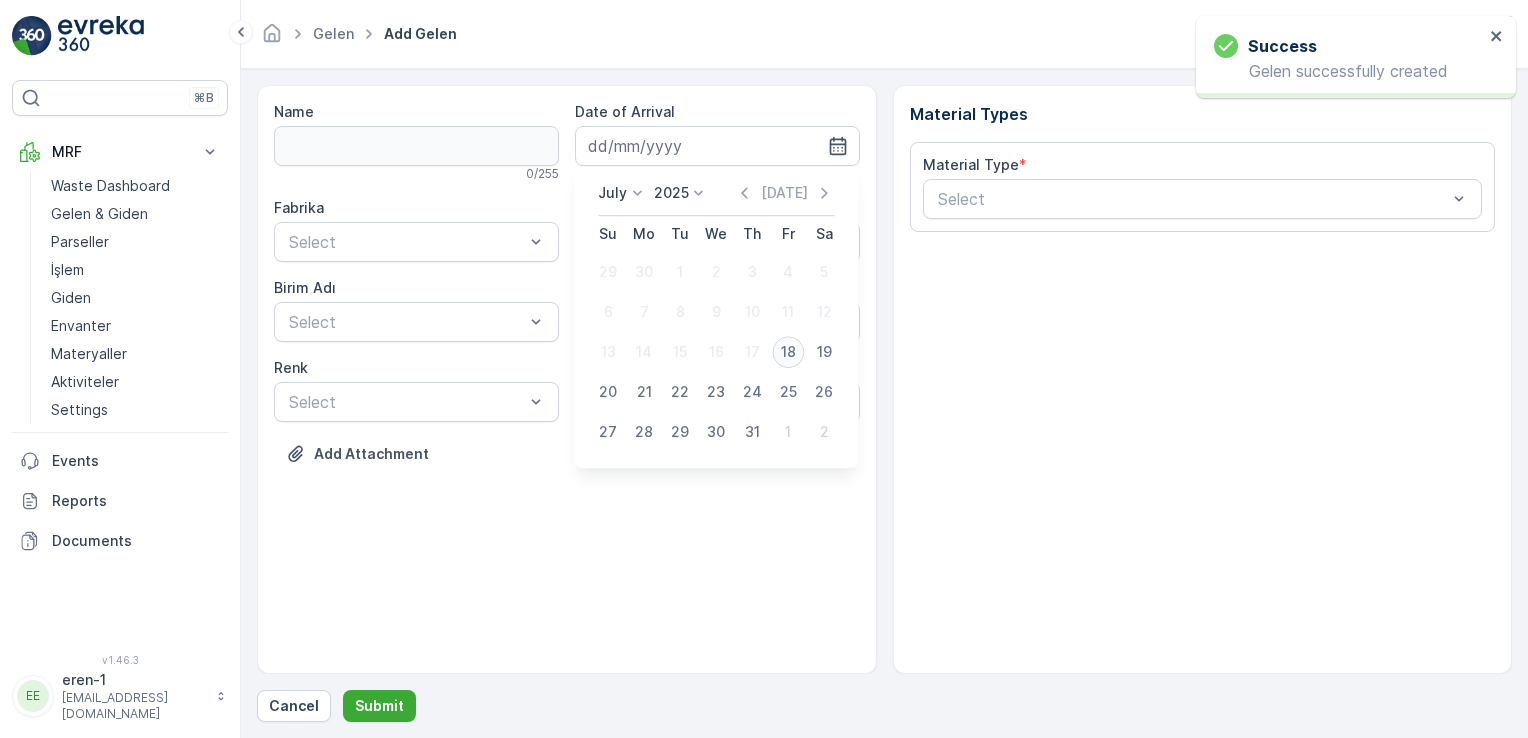 click on "18" at bounding box center [788, 352] 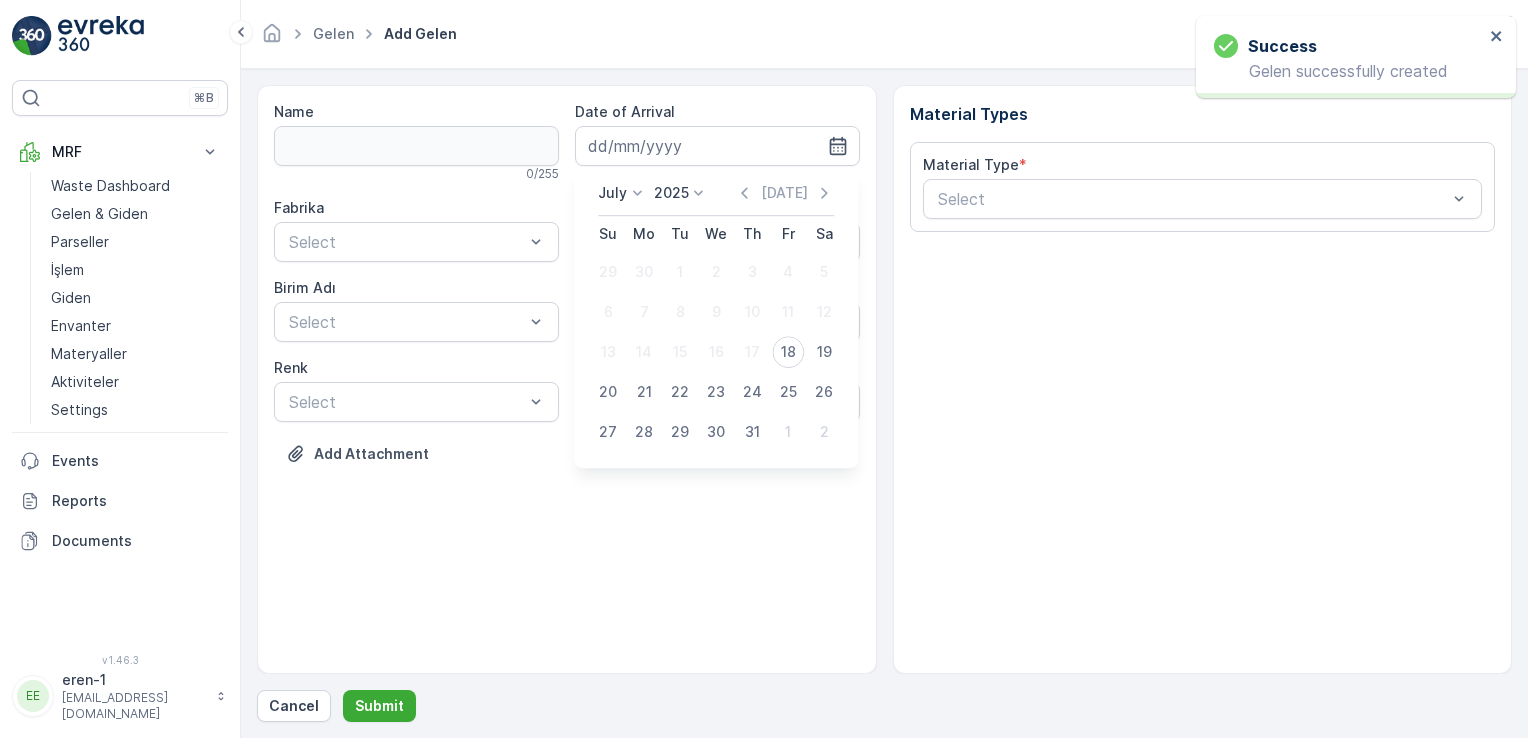 type on "[DATE]" 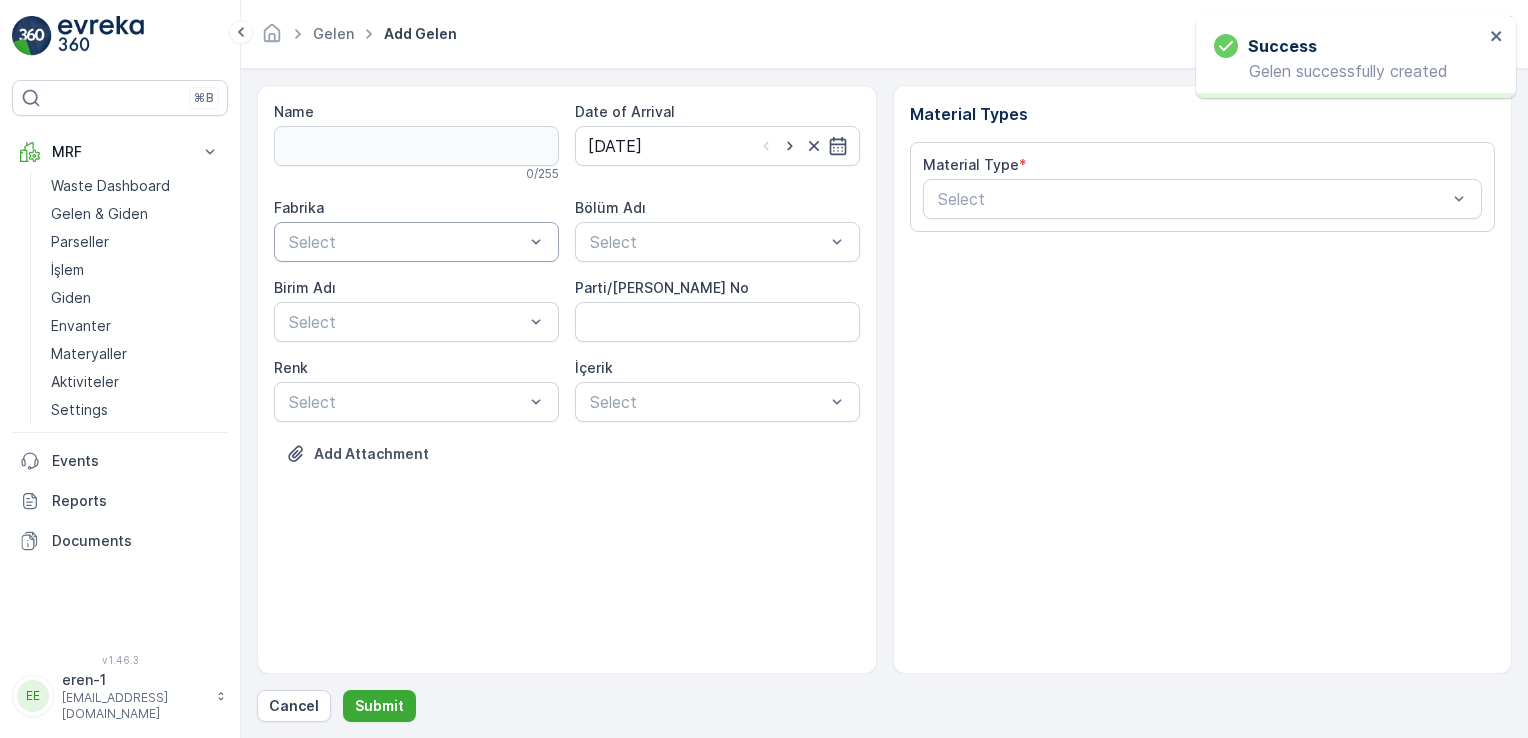 click on "Select" at bounding box center (416, 242) 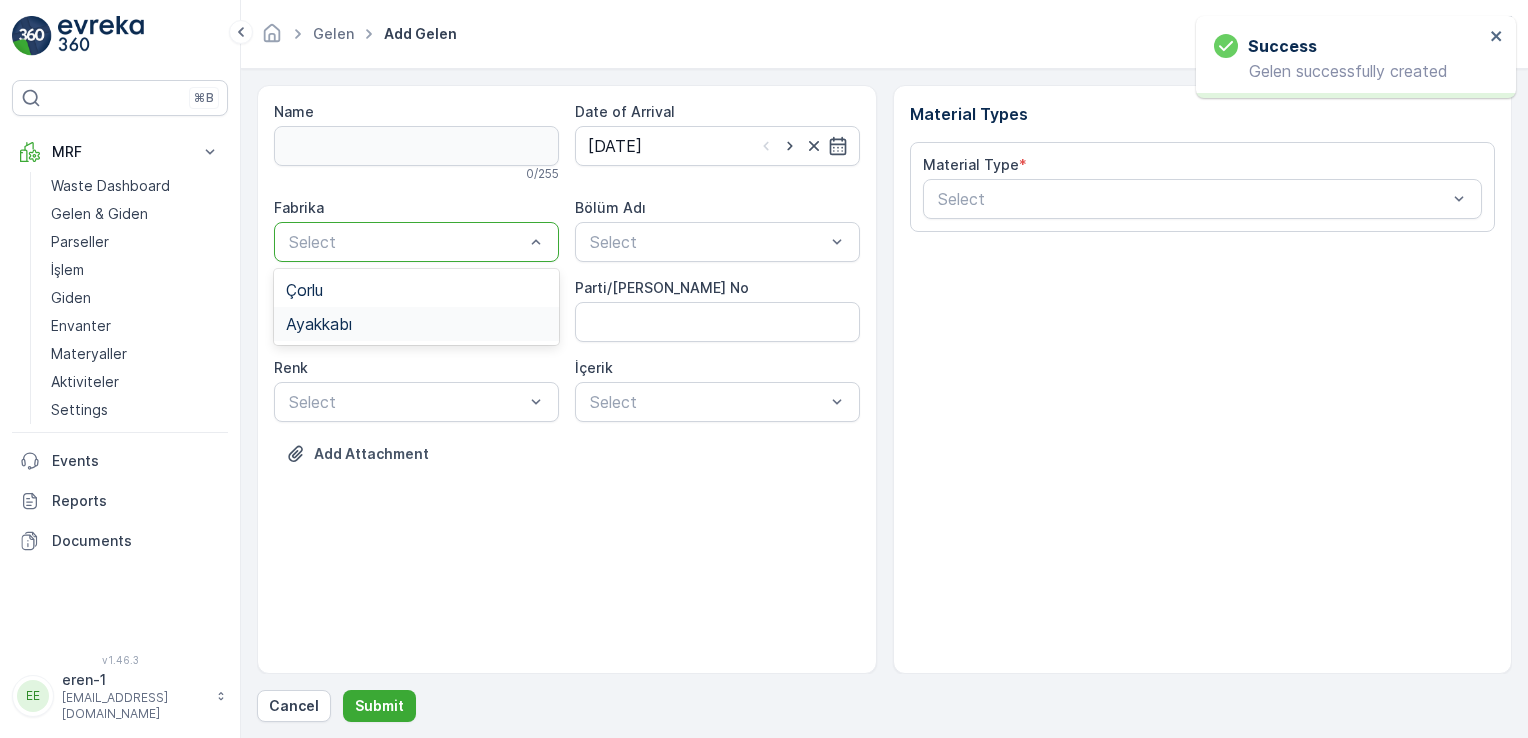 click on "Ayakkabı" at bounding box center [416, 324] 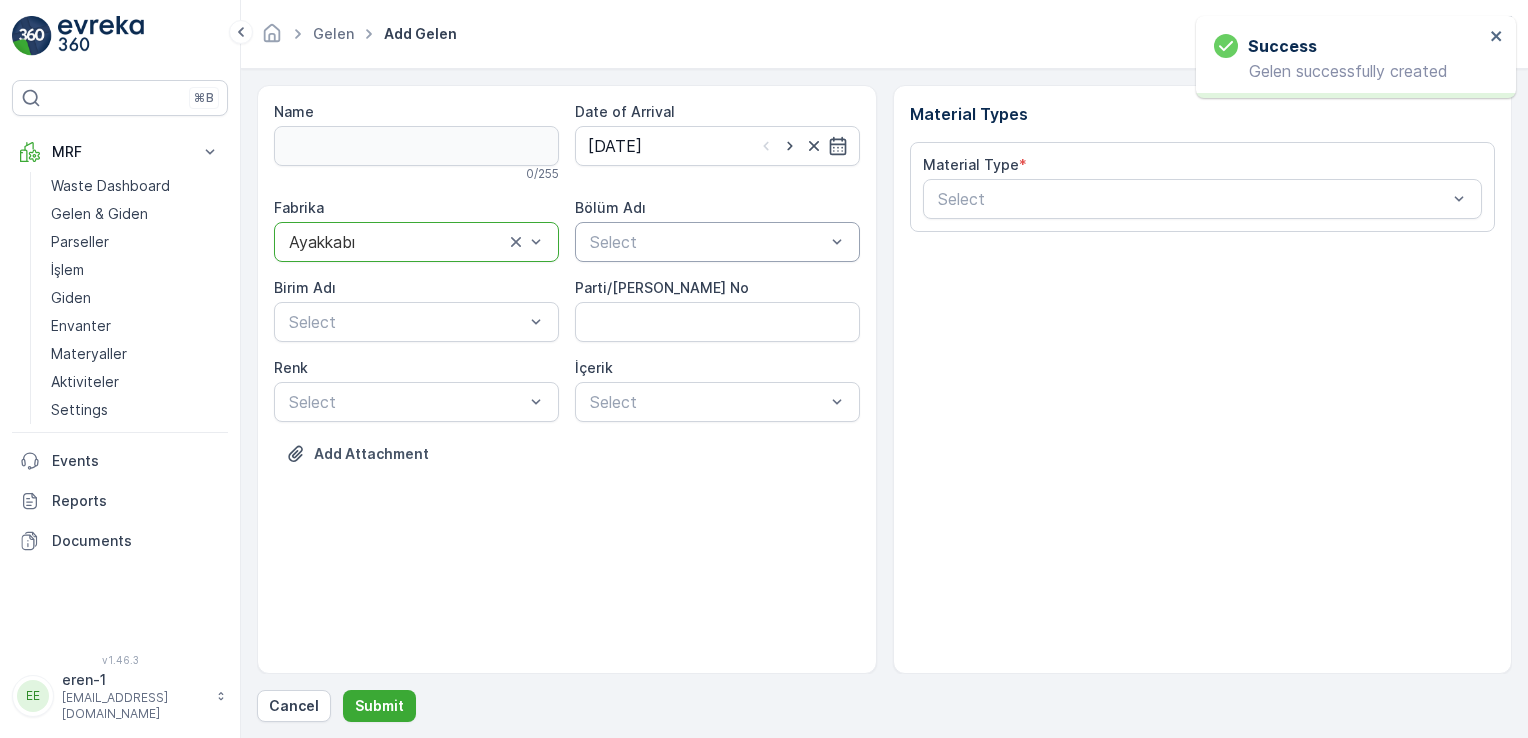 click at bounding box center [707, 242] 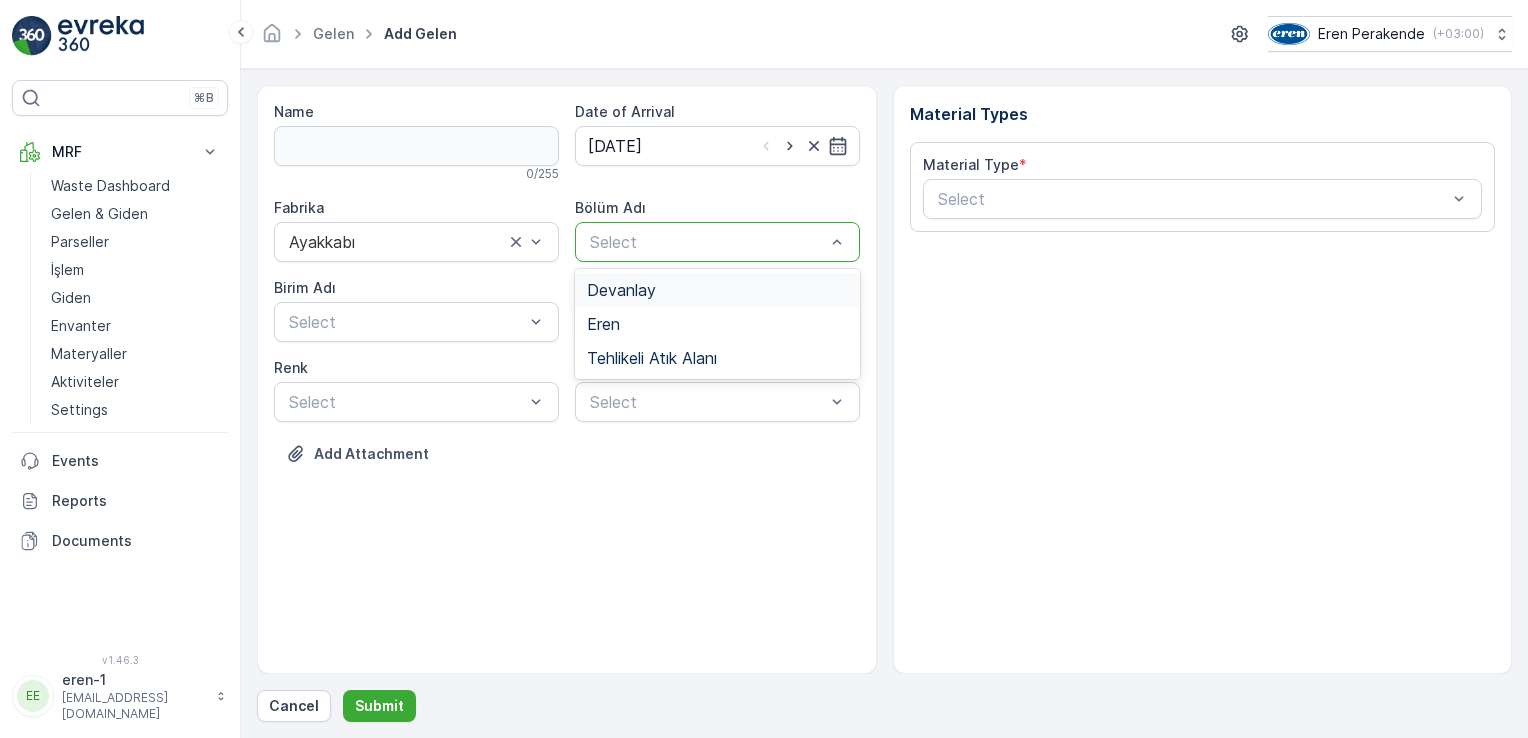 click on "Devanlay" at bounding box center (621, 290) 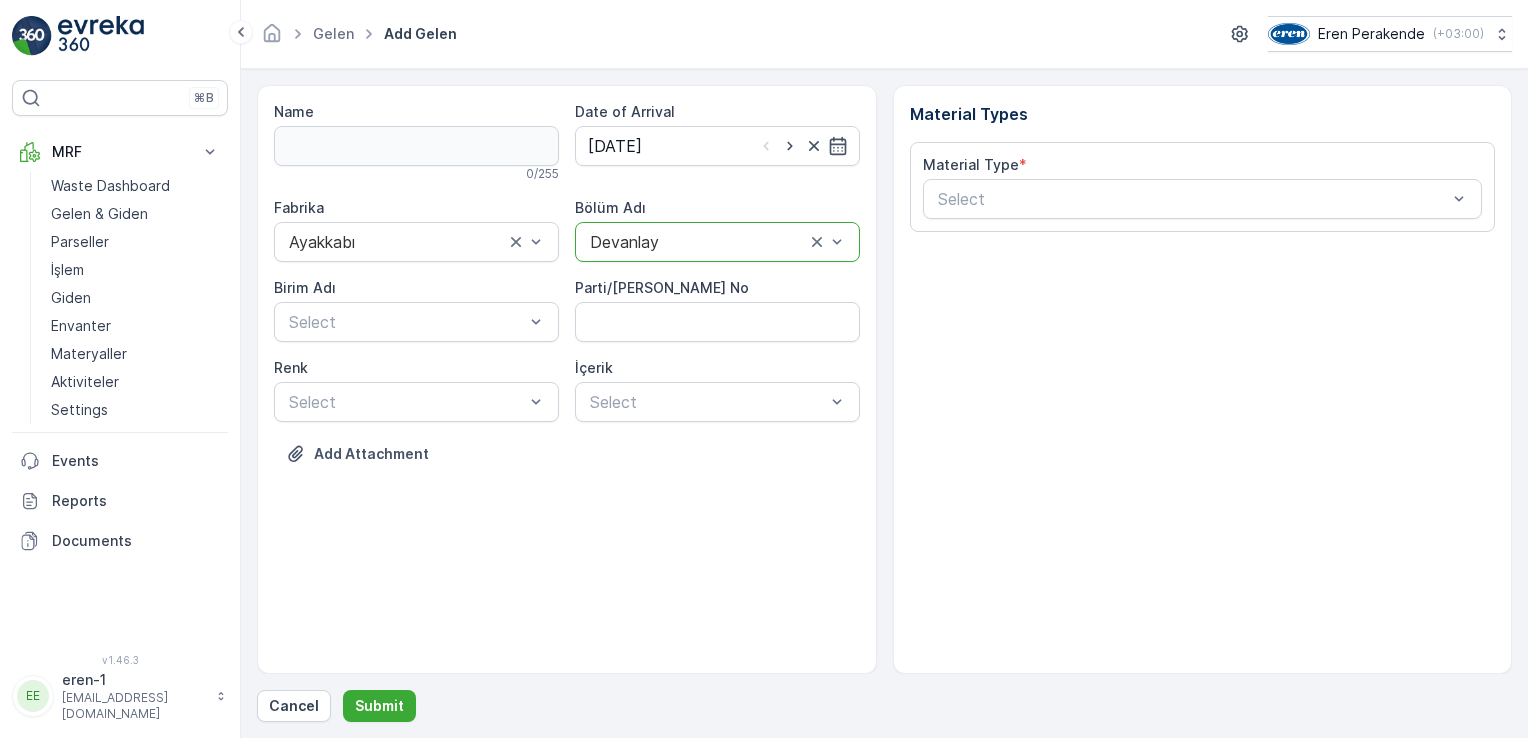 click on "Fabrika Ayakkabı Bölüm Adı option Devanlay, selected. Devanlay [PERSON_NAME] Adı Select Parti/Kesim Föyü No [PERSON_NAME] Select İçerik Select" at bounding box center (567, 310) 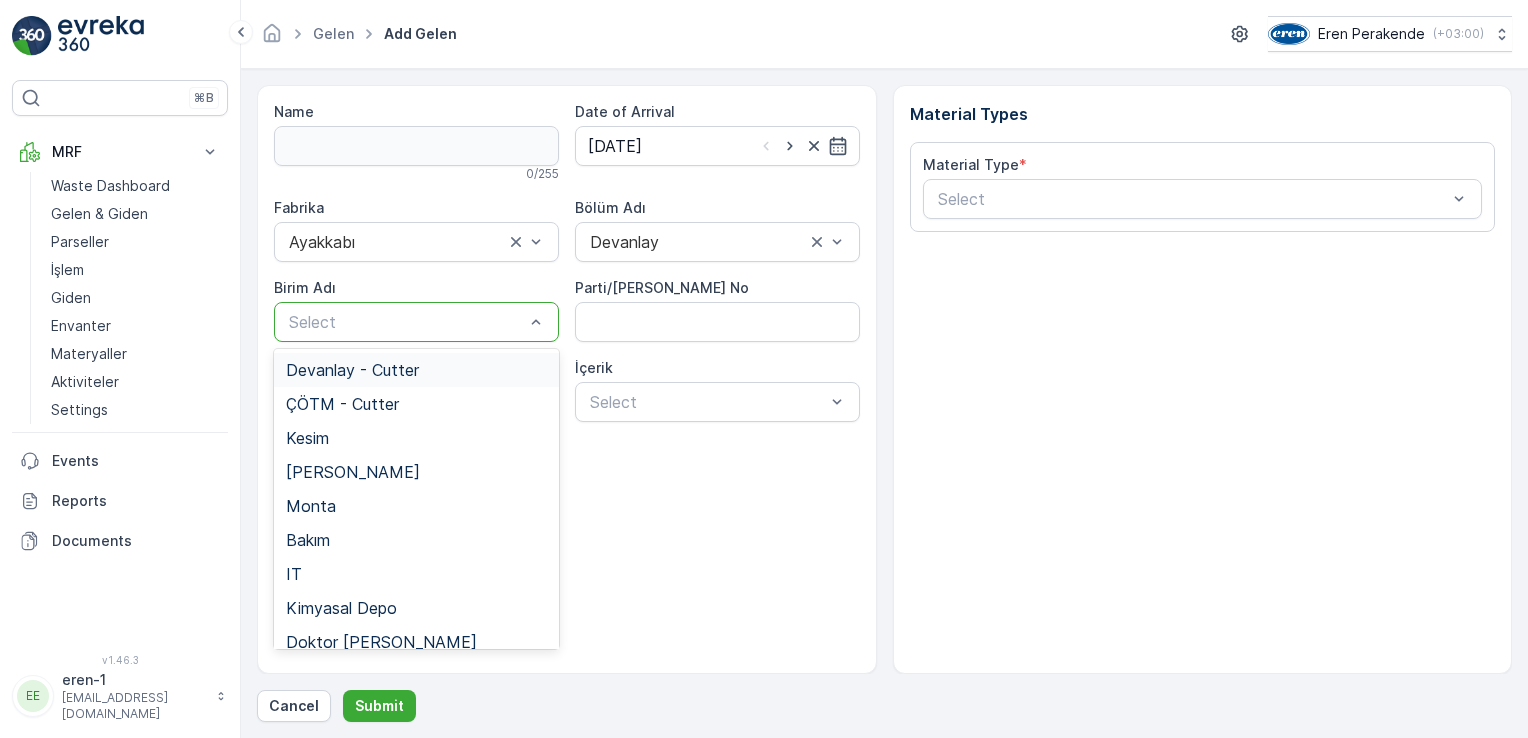 click at bounding box center (406, 322) 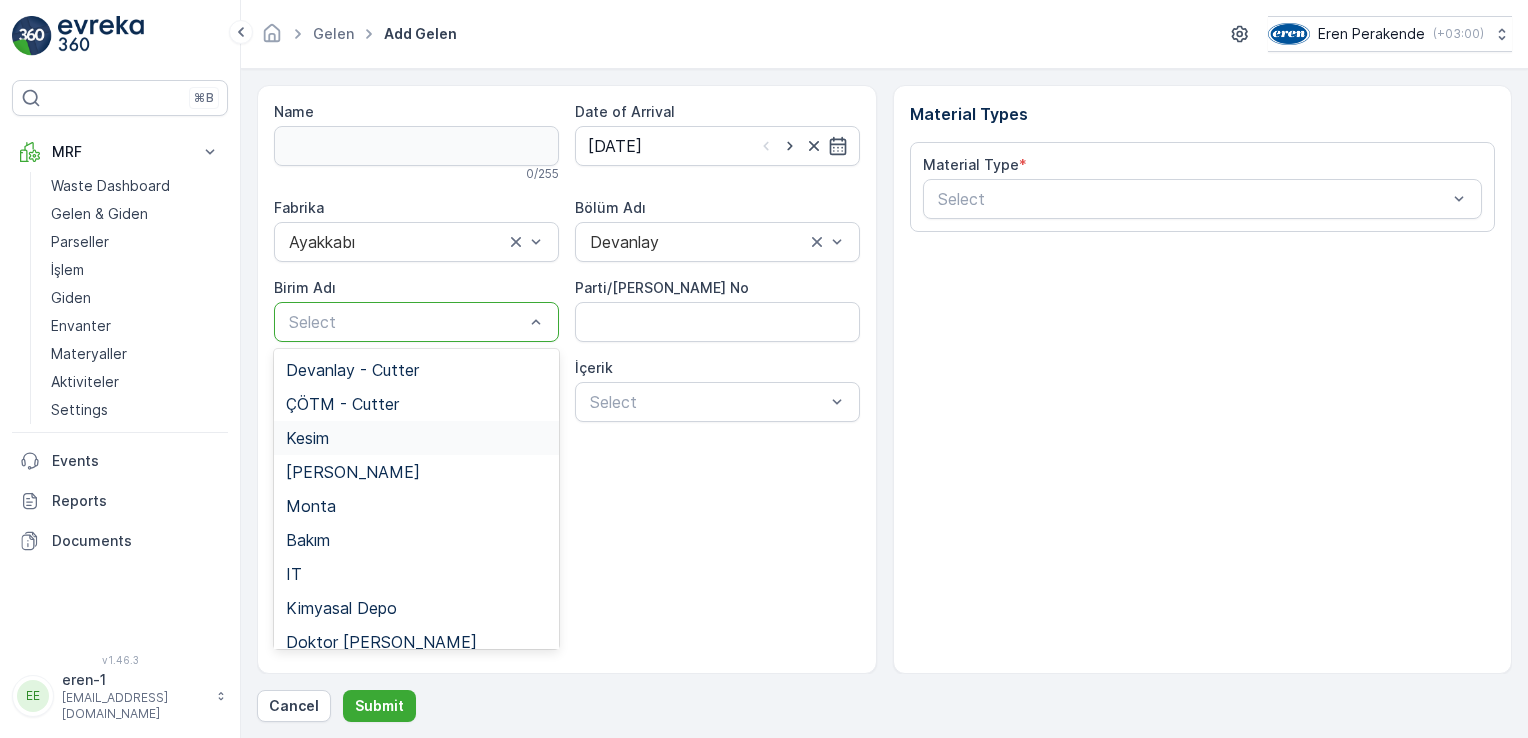 drag, startPoint x: 344, startPoint y: 432, endPoint x: 650, endPoint y: 291, distance: 336.92285 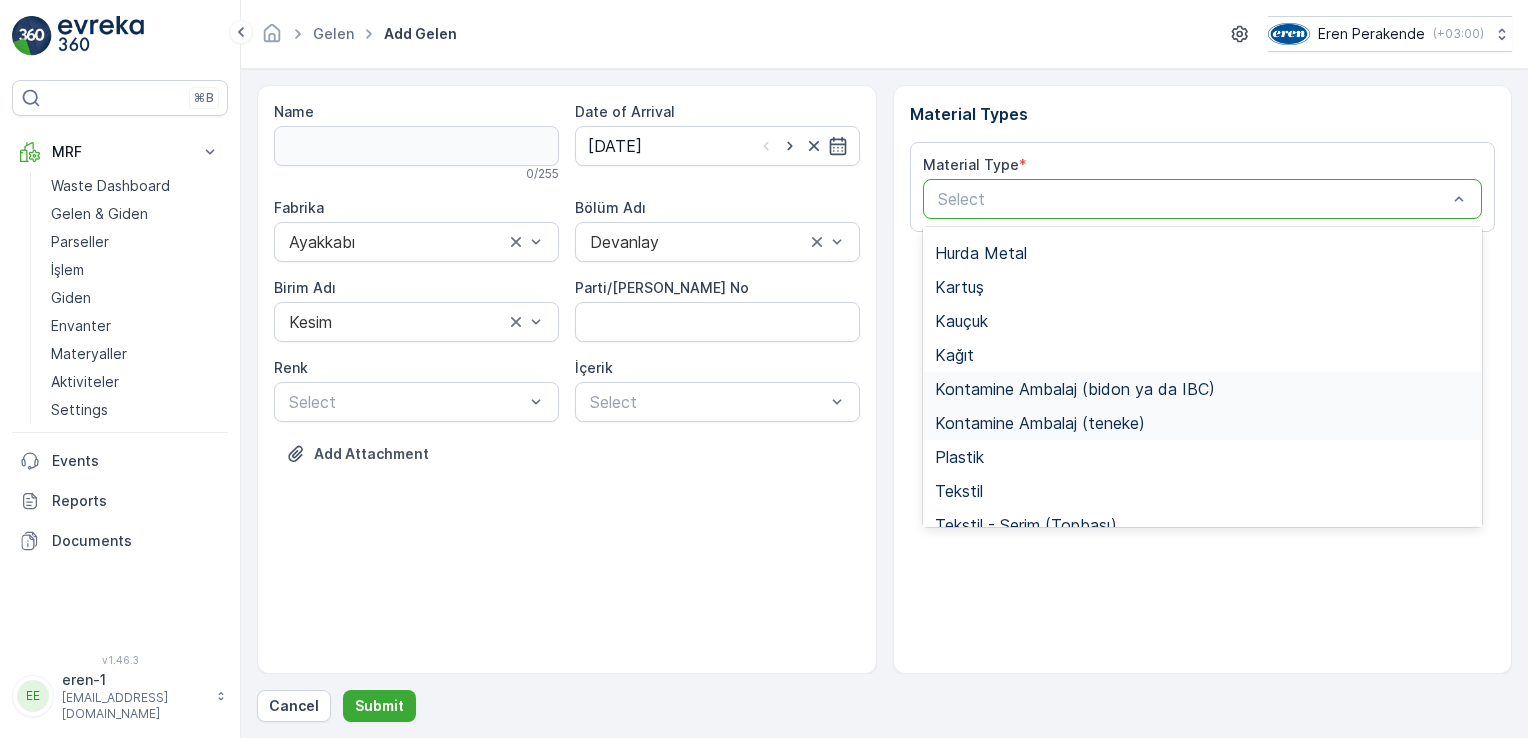 scroll, scrollTop: 166, scrollLeft: 0, axis: vertical 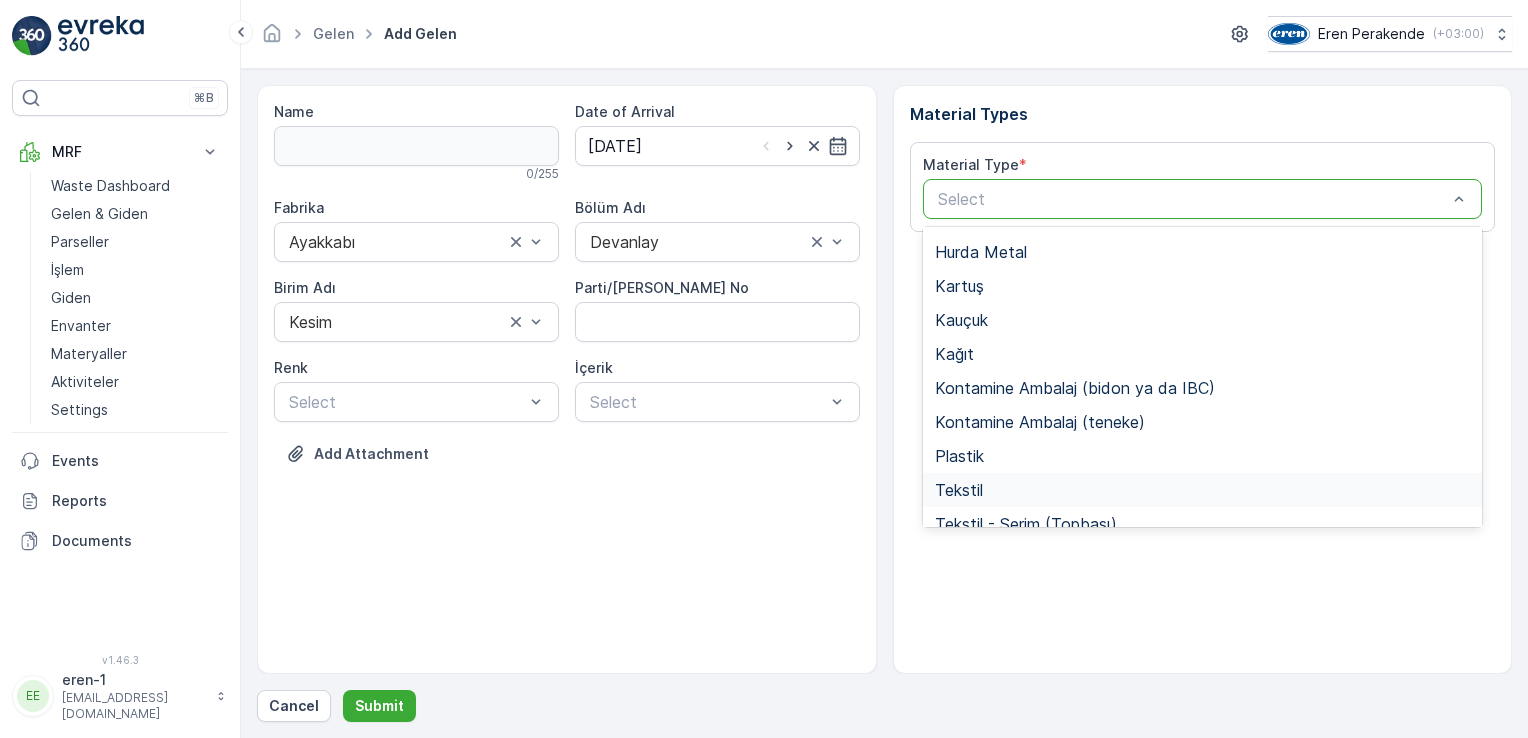 click on "Tekstil" at bounding box center (959, 490) 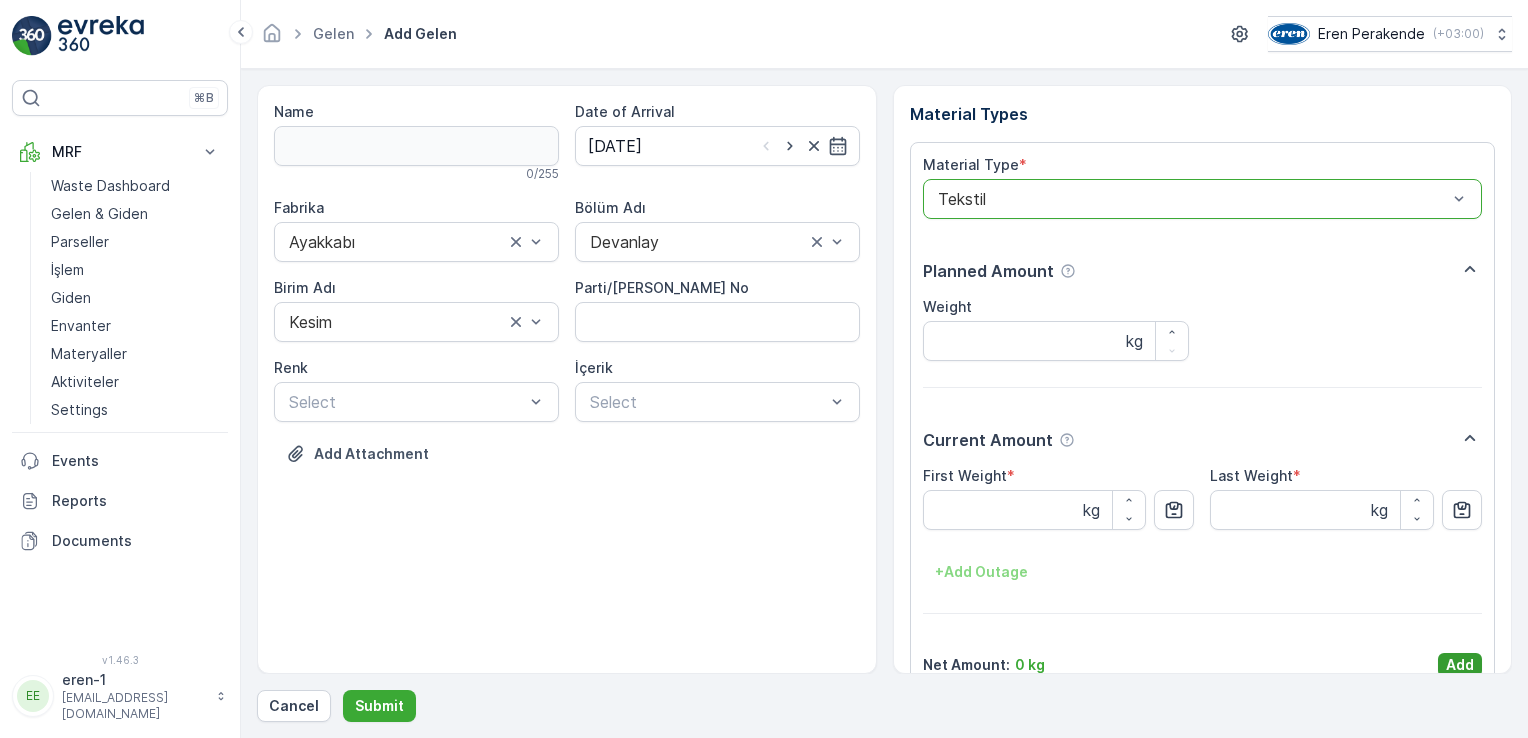 click on "Add" at bounding box center (1460, 665) 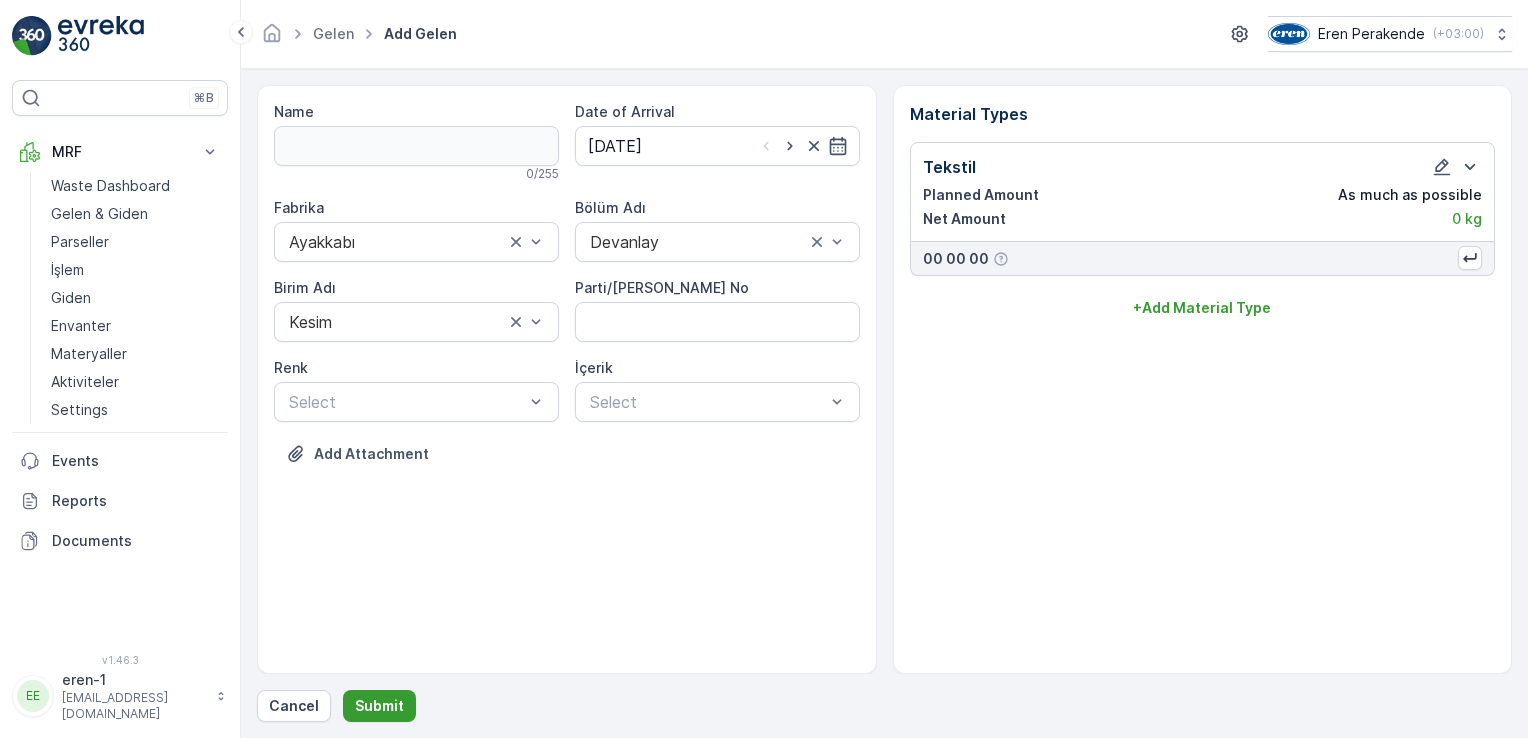 click on "Submit" at bounding box center (379, 706) 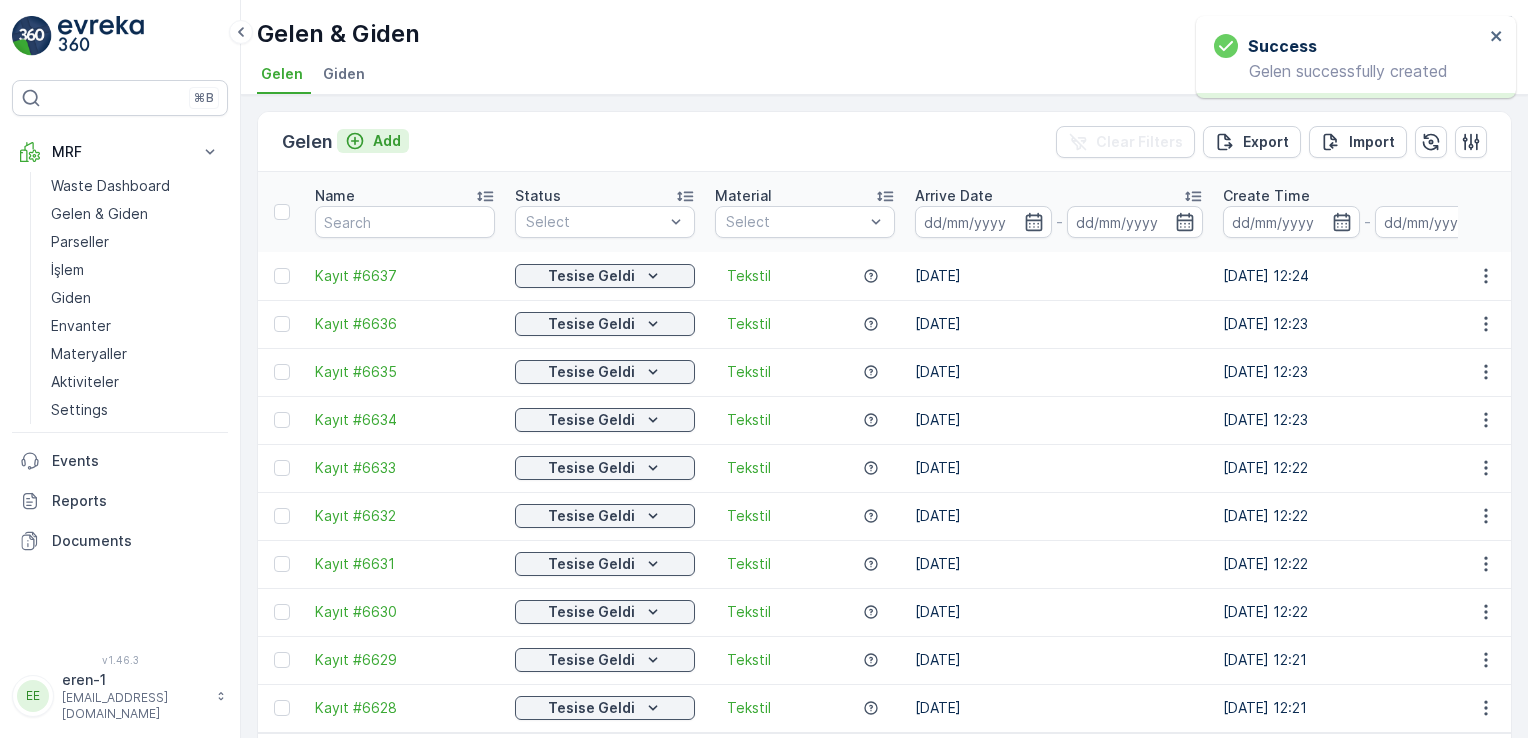 click on "Add" at bounding box center (387, 141) 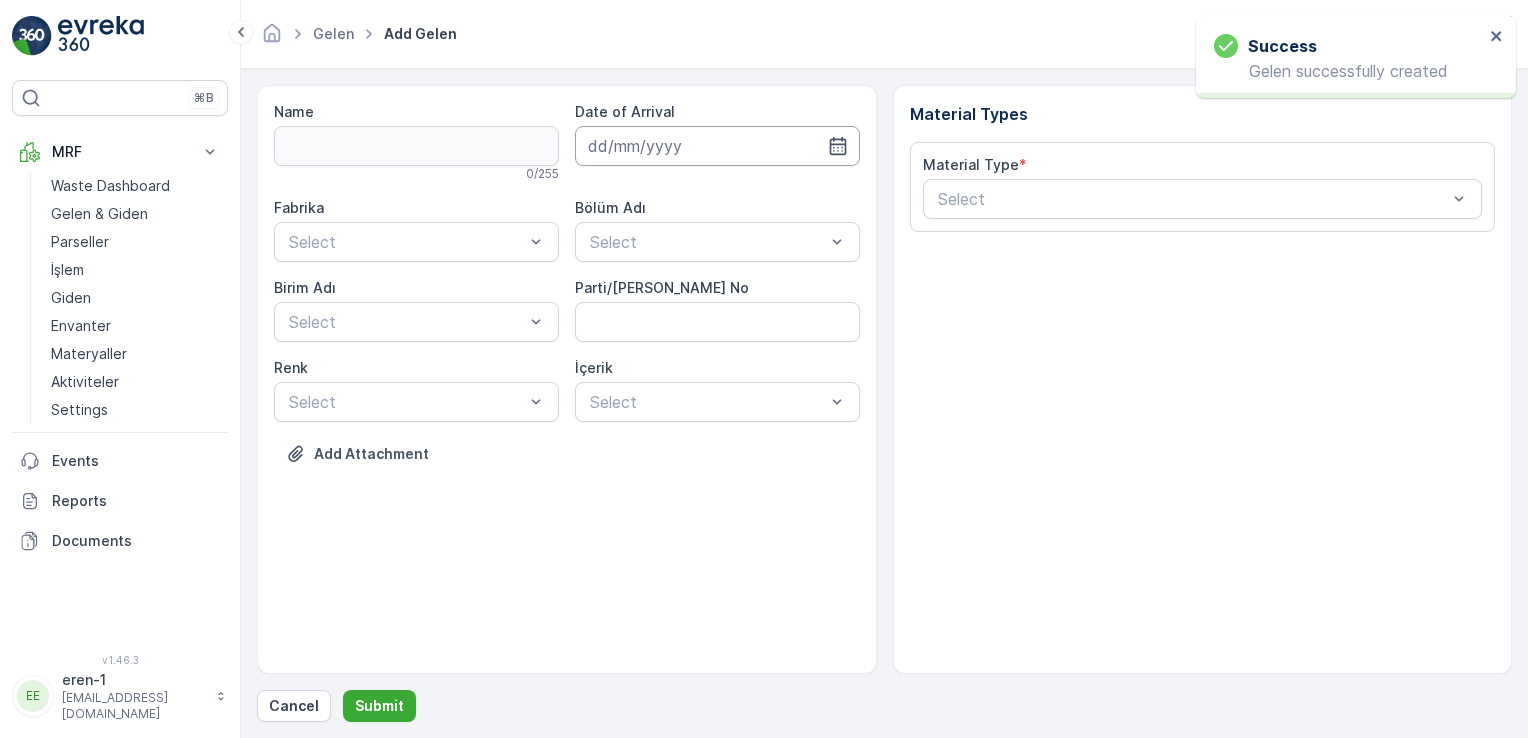 click at bounding box center [717, 146] 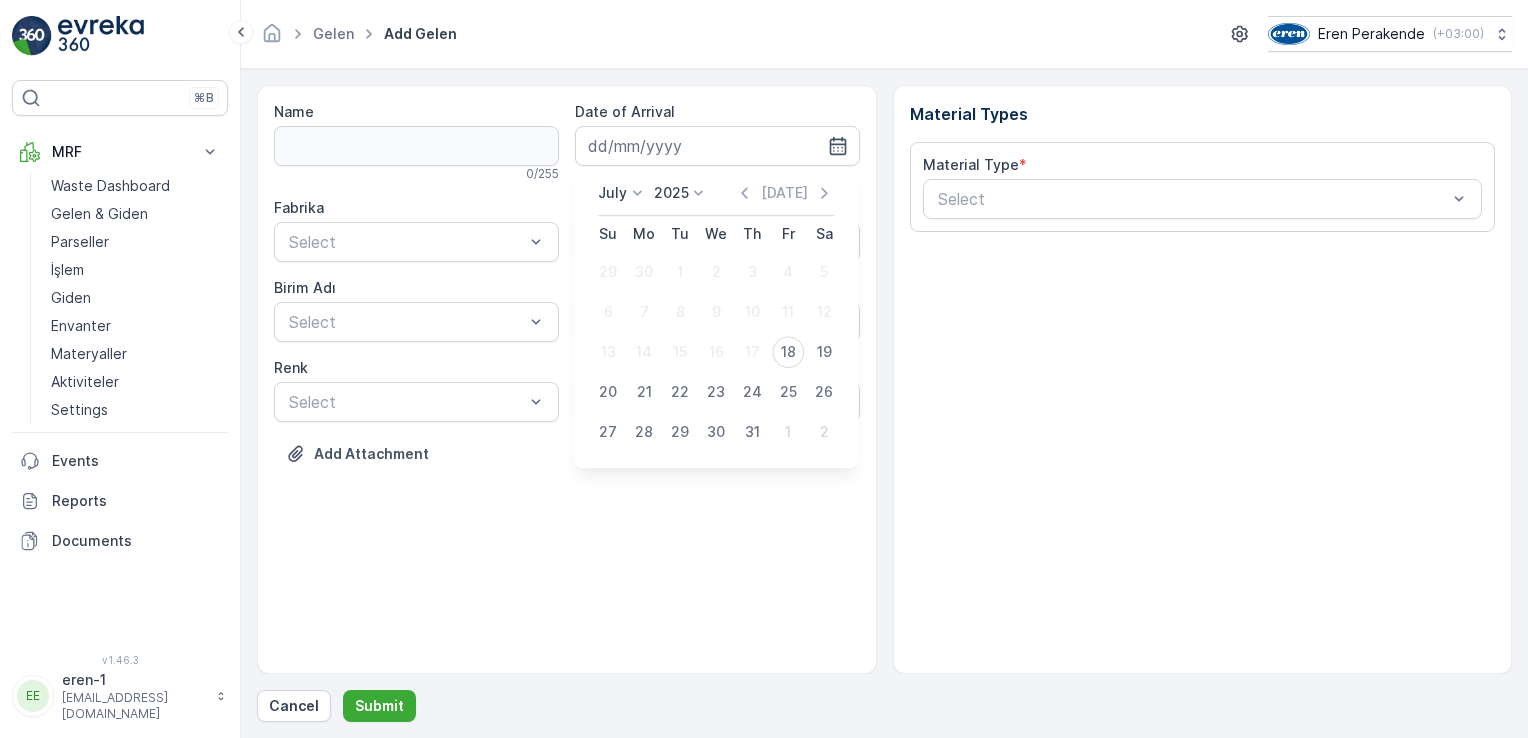 drag, startPoint x: 788, startPoint y: 356, endPoint x: 750, endPoint y: 352, distance: 38.209946 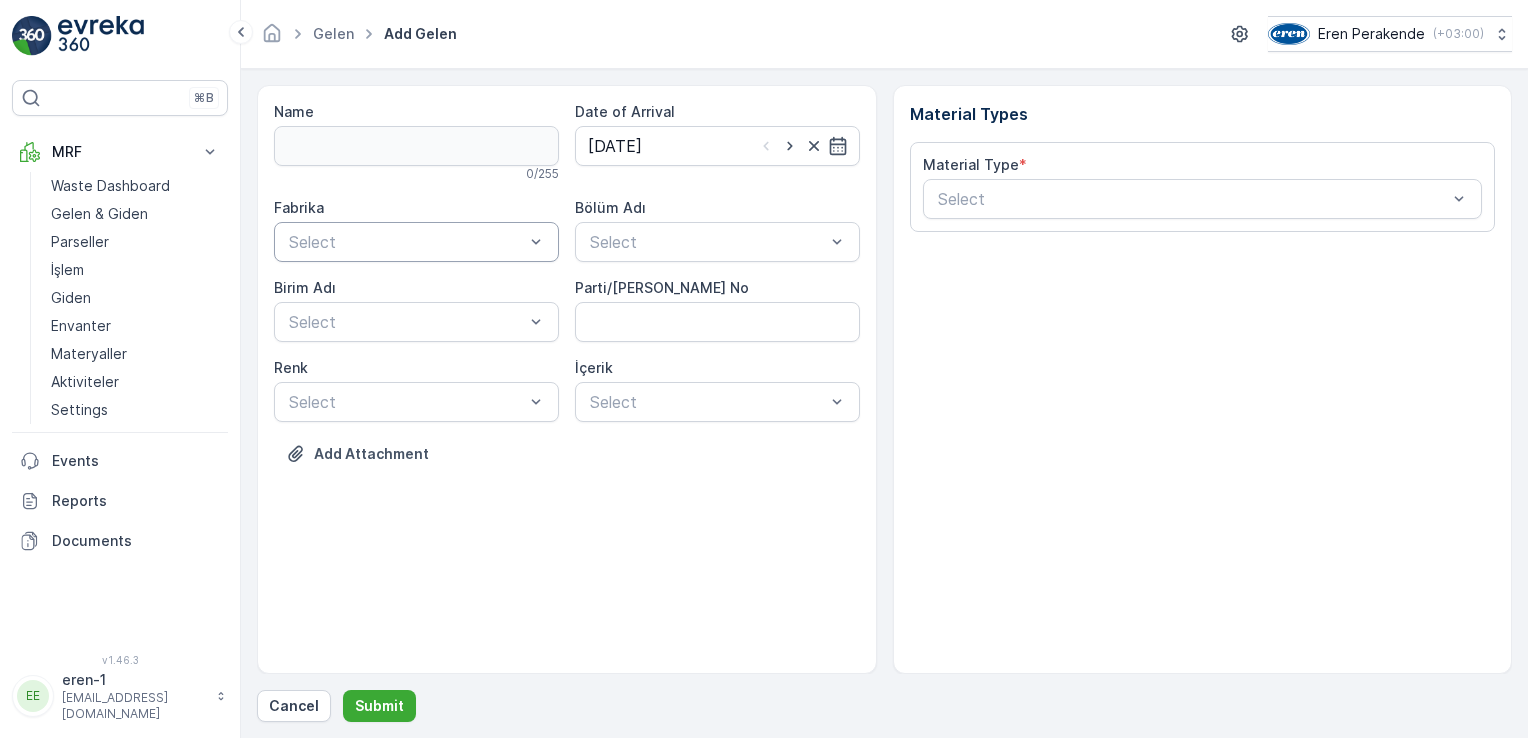 click on "Select" at bounding box center [416, 242] 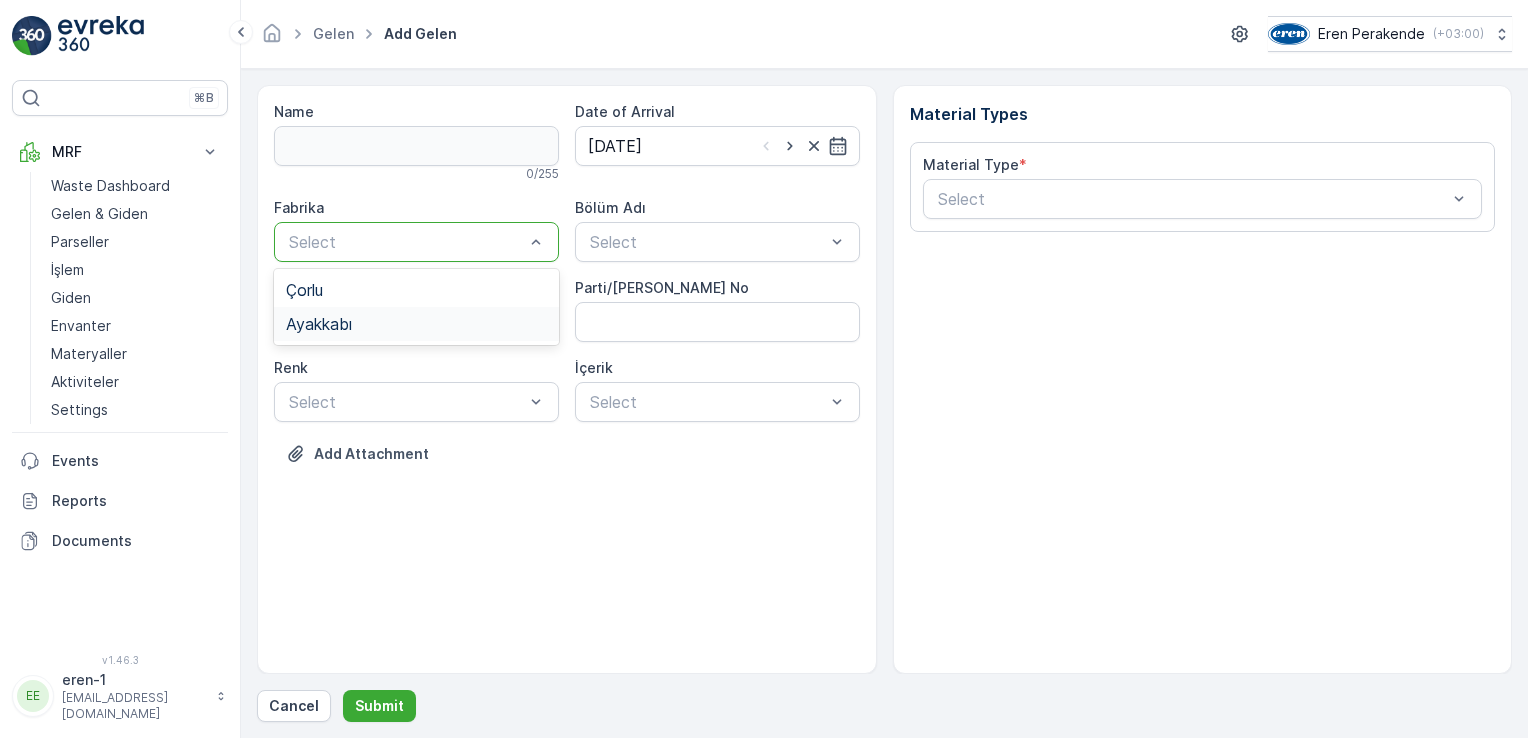 drag, startPoint x: 391, startPoint y: 327, endPoint x: 524, endPoint y: 270, distance: 144.69969 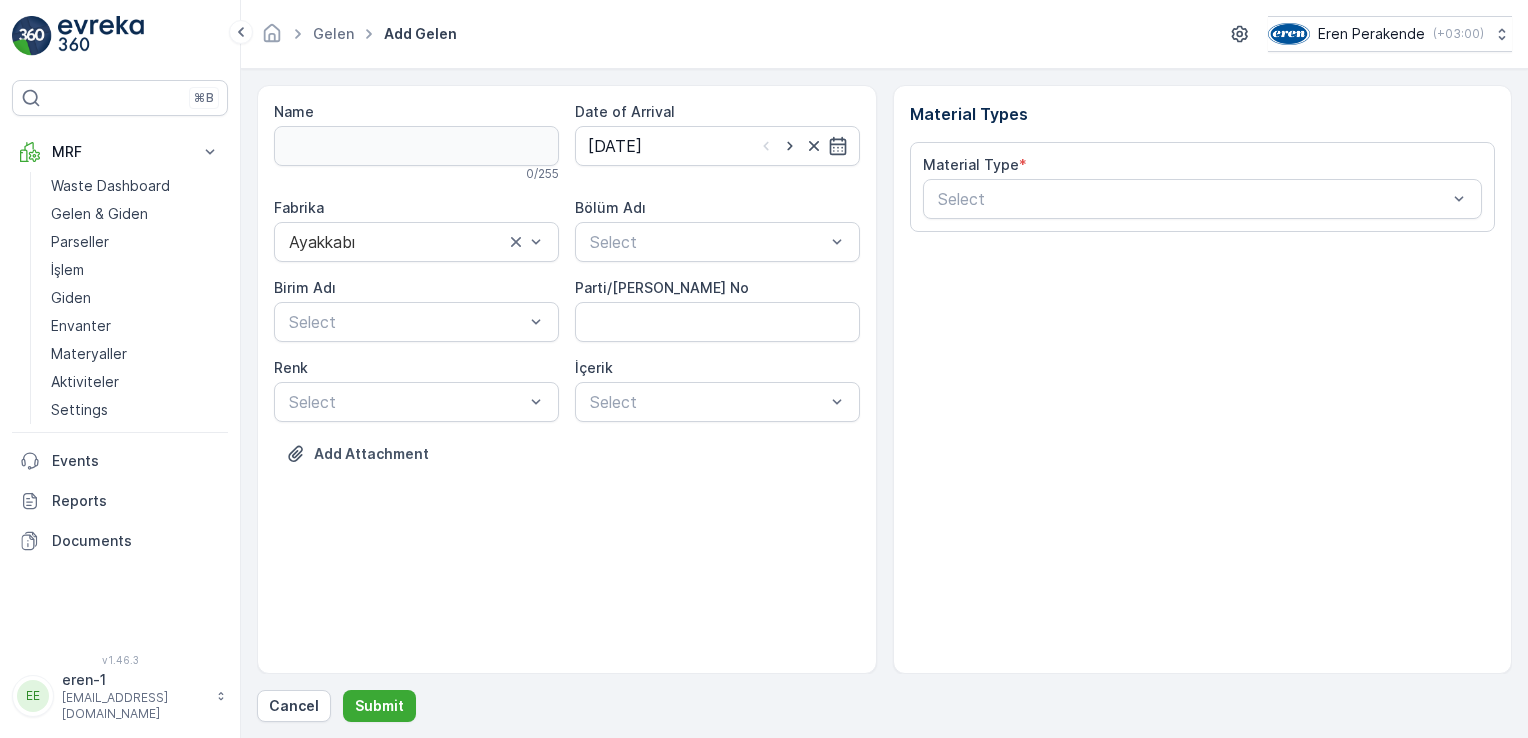 click on "Fabrika Ayakkabı Bölüm Adı Select [PERSON_NAME] Adı Select Parti/Kesim Föyü No [PERSON_NAME] Select İçerik Select" at bounding box center (567, 310) 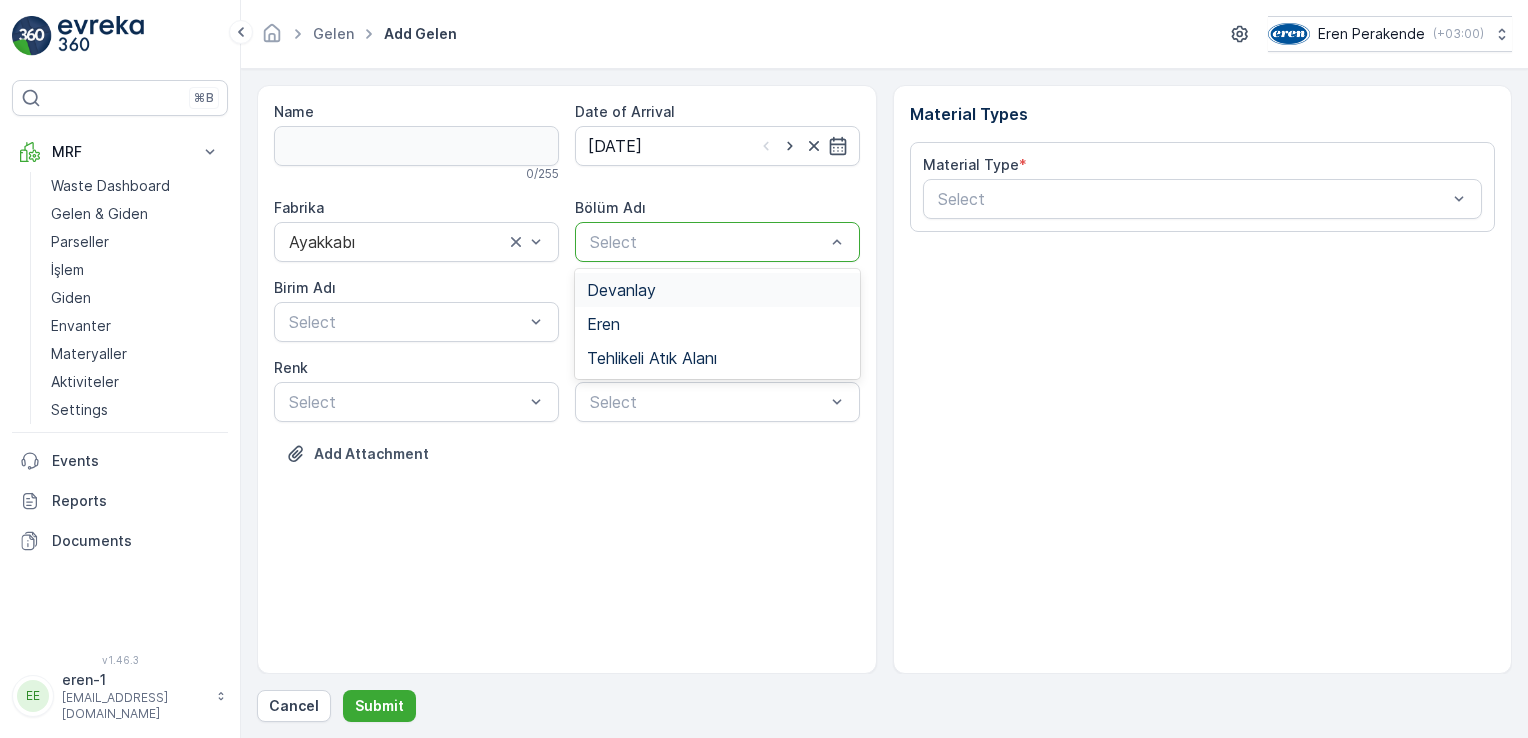click at bounding box center (590, 242) 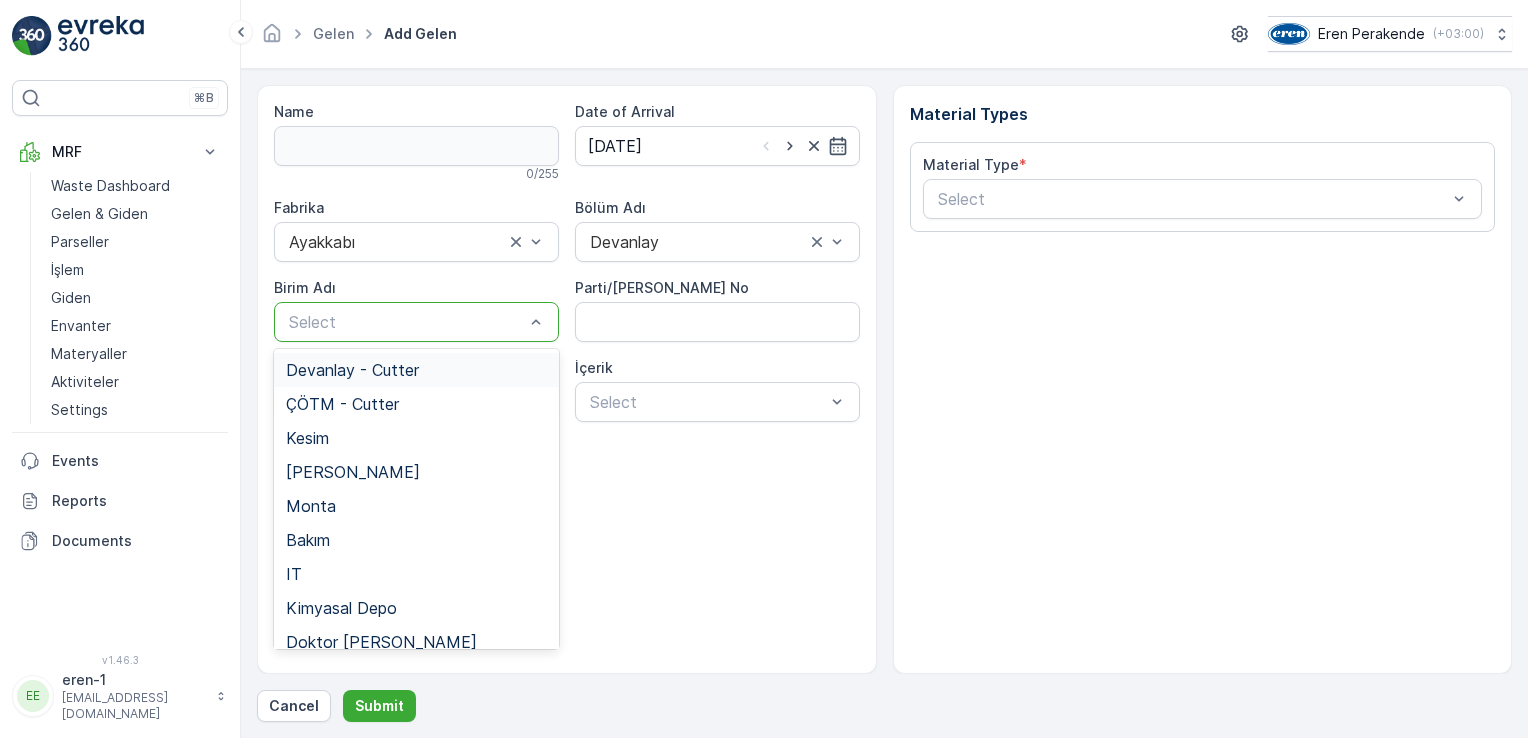 click at bounding box center (406, 322) 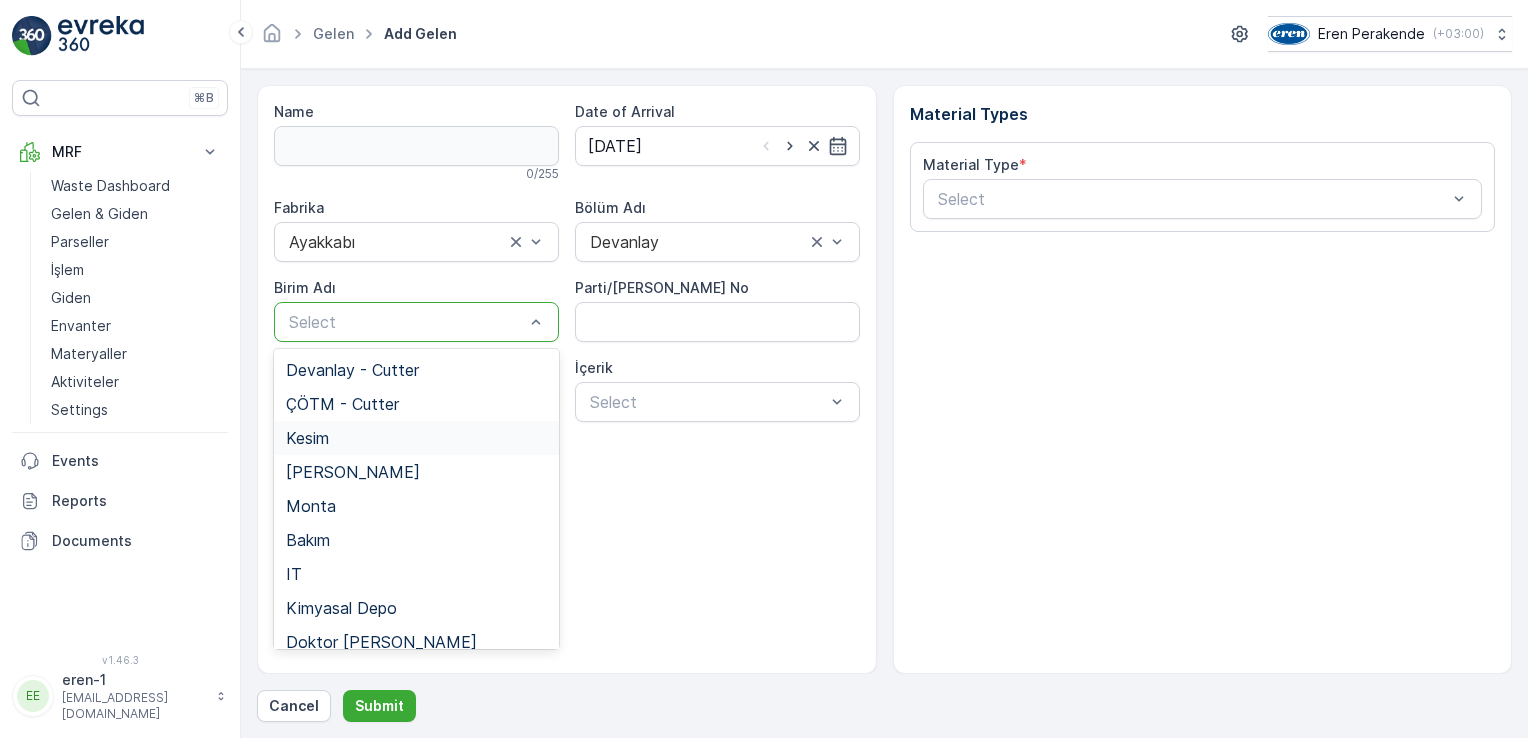 click on "Kesim" at bounding box center [416, 438] 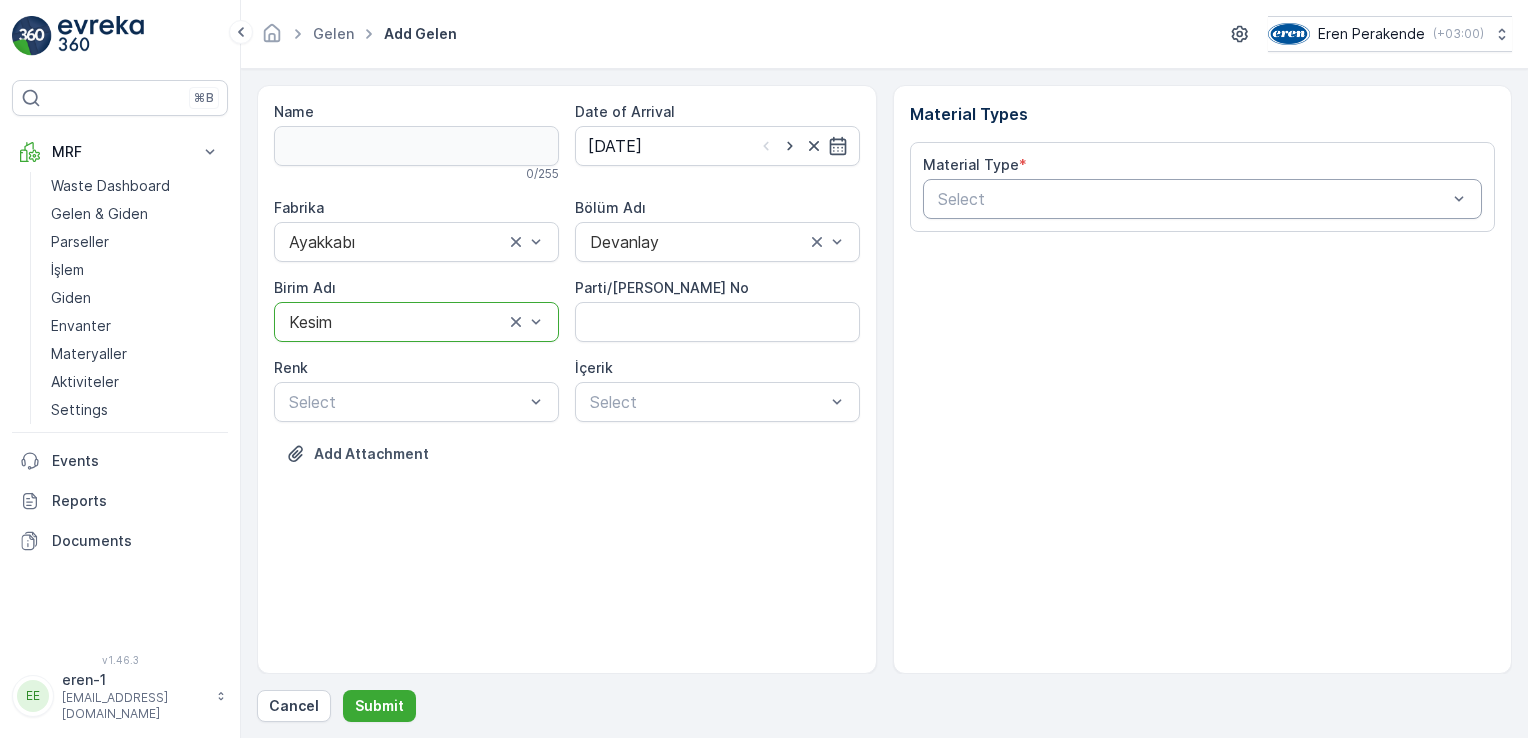 click at bounding box center (1193, 199) 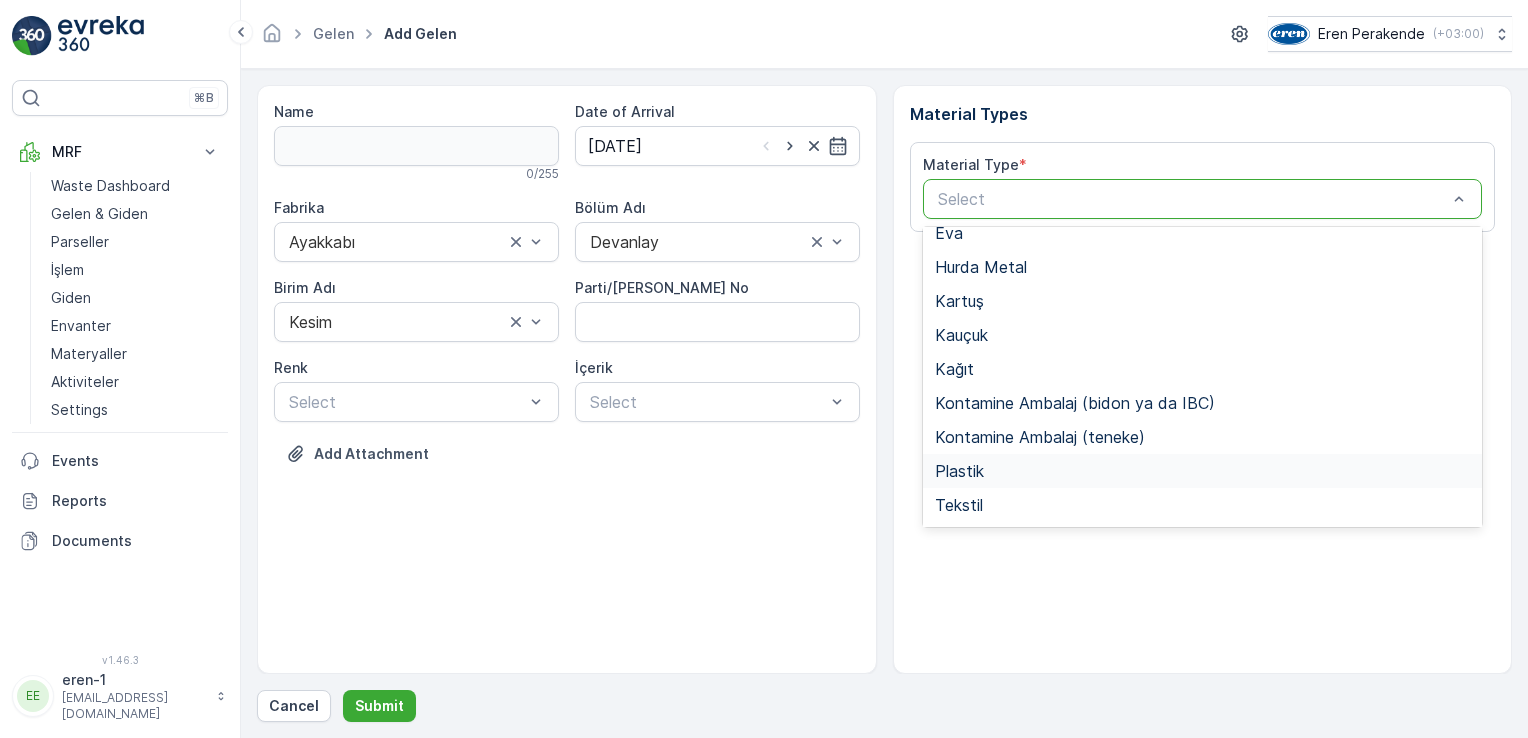 scroll, scrollTop: 200, scrollLeft: 0, axis: vertical 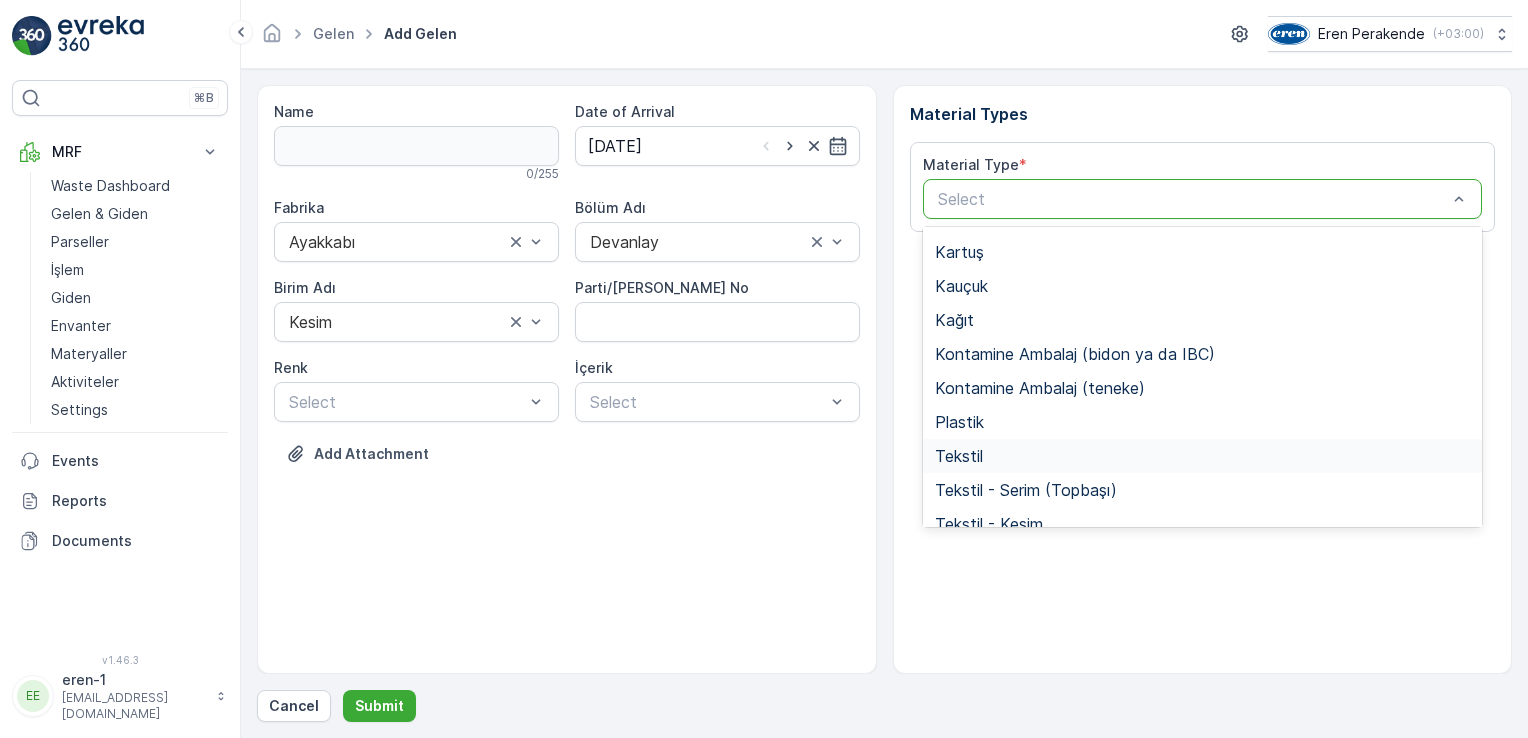 click on "Tekstil" at bounding box center [959, 456] 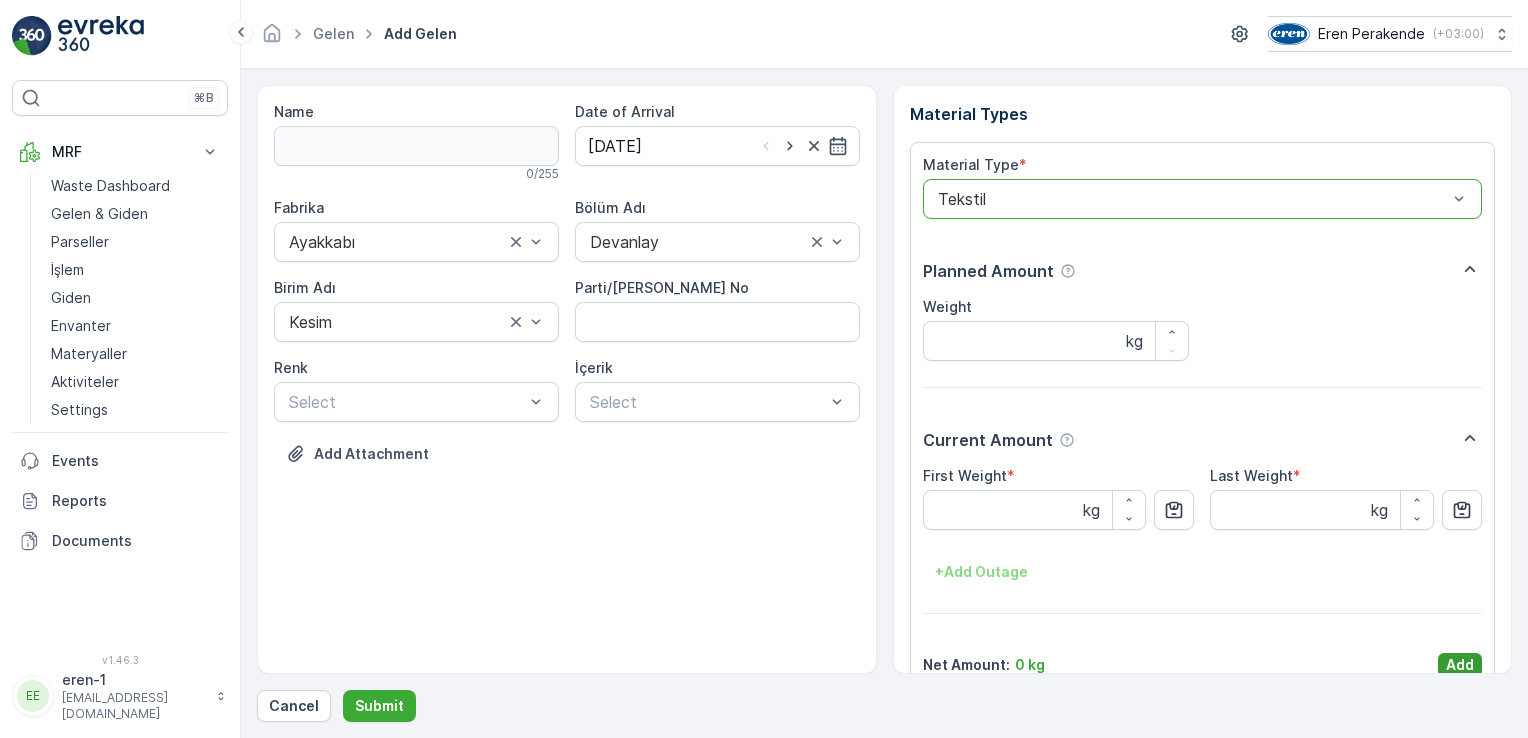 click on "Add" at bounding box center [1460, 665] 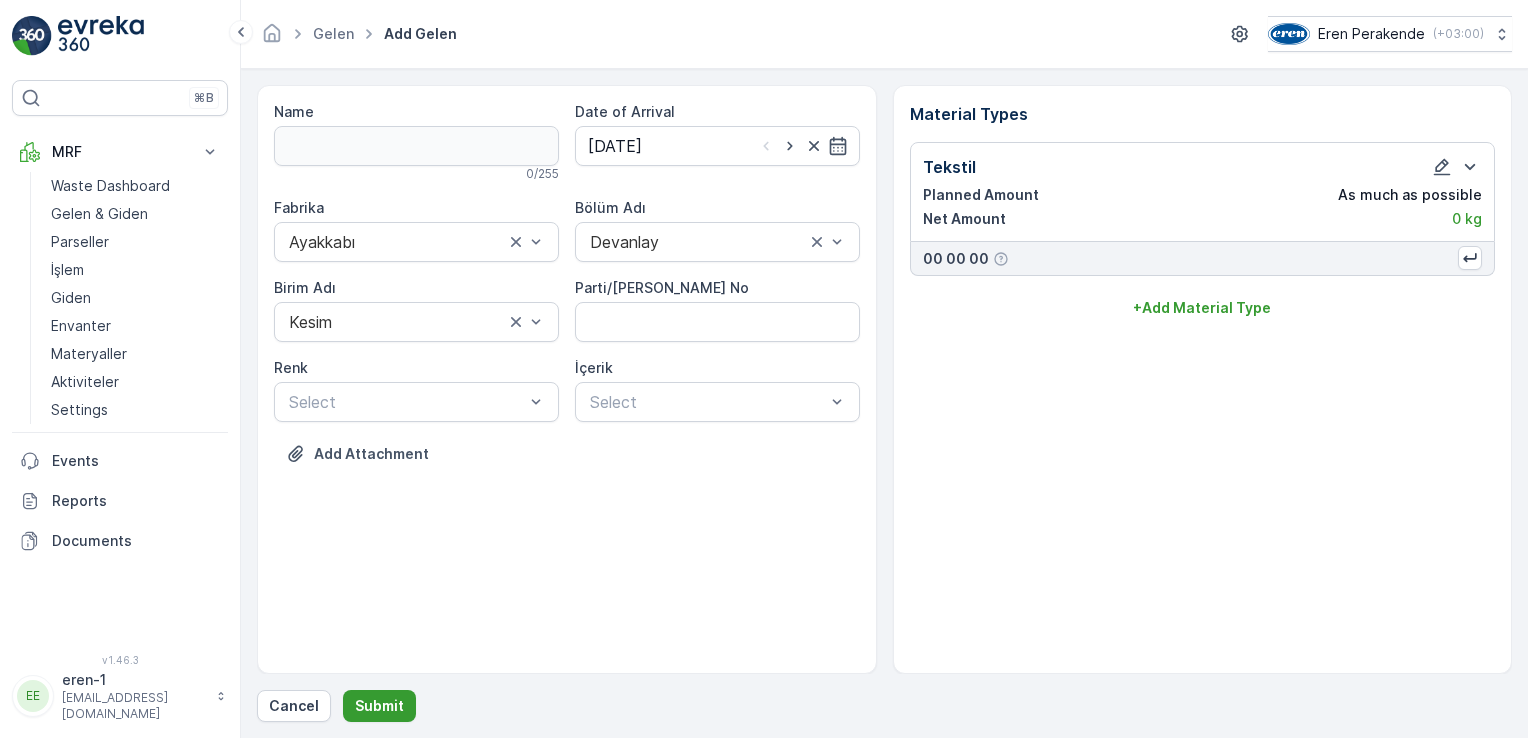 click on "Submit" at bounding box center (379, 706) 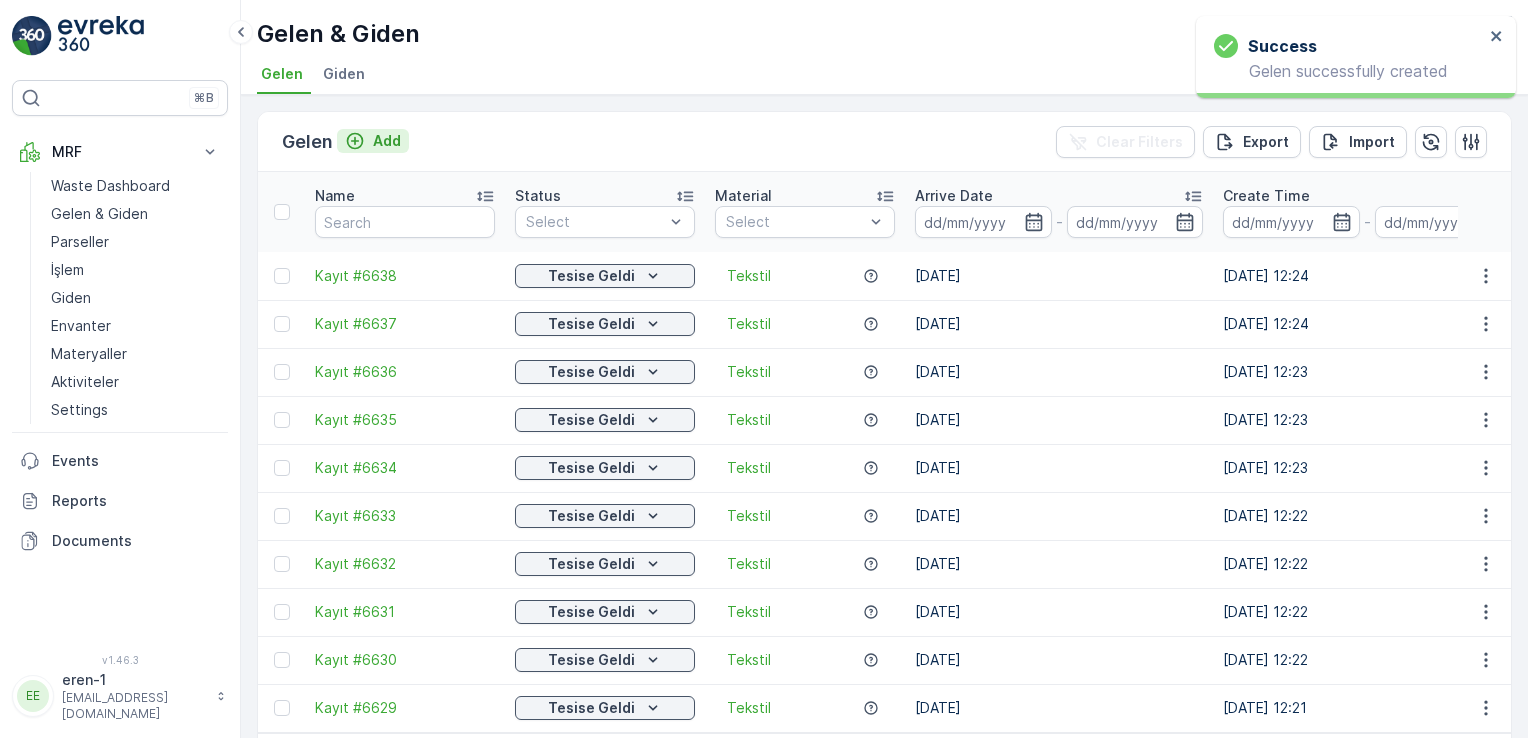 click on "Add" at bounding box center [387, 141] 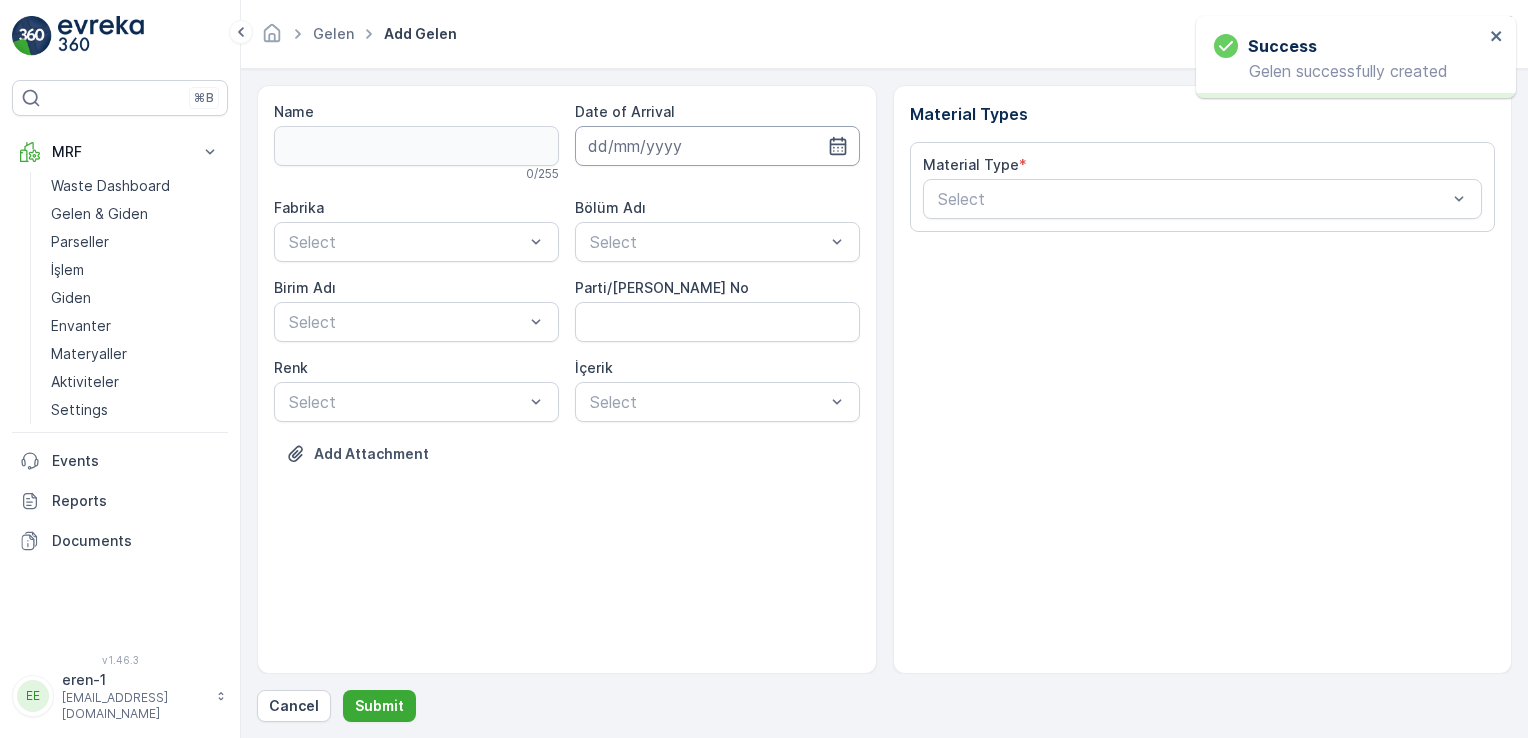click at bounding box center (717, 146) 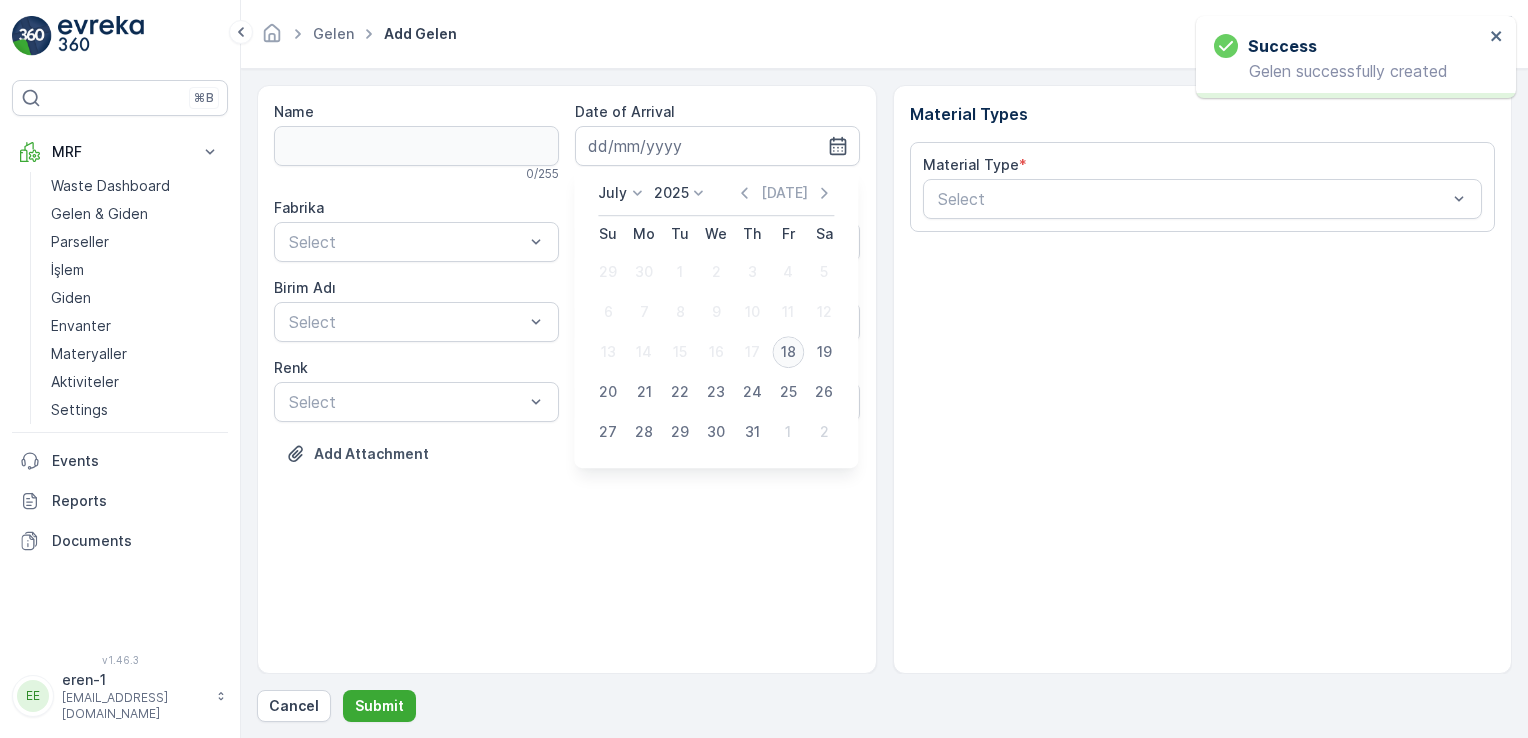 click on "18" at bounding box center (788, 352) 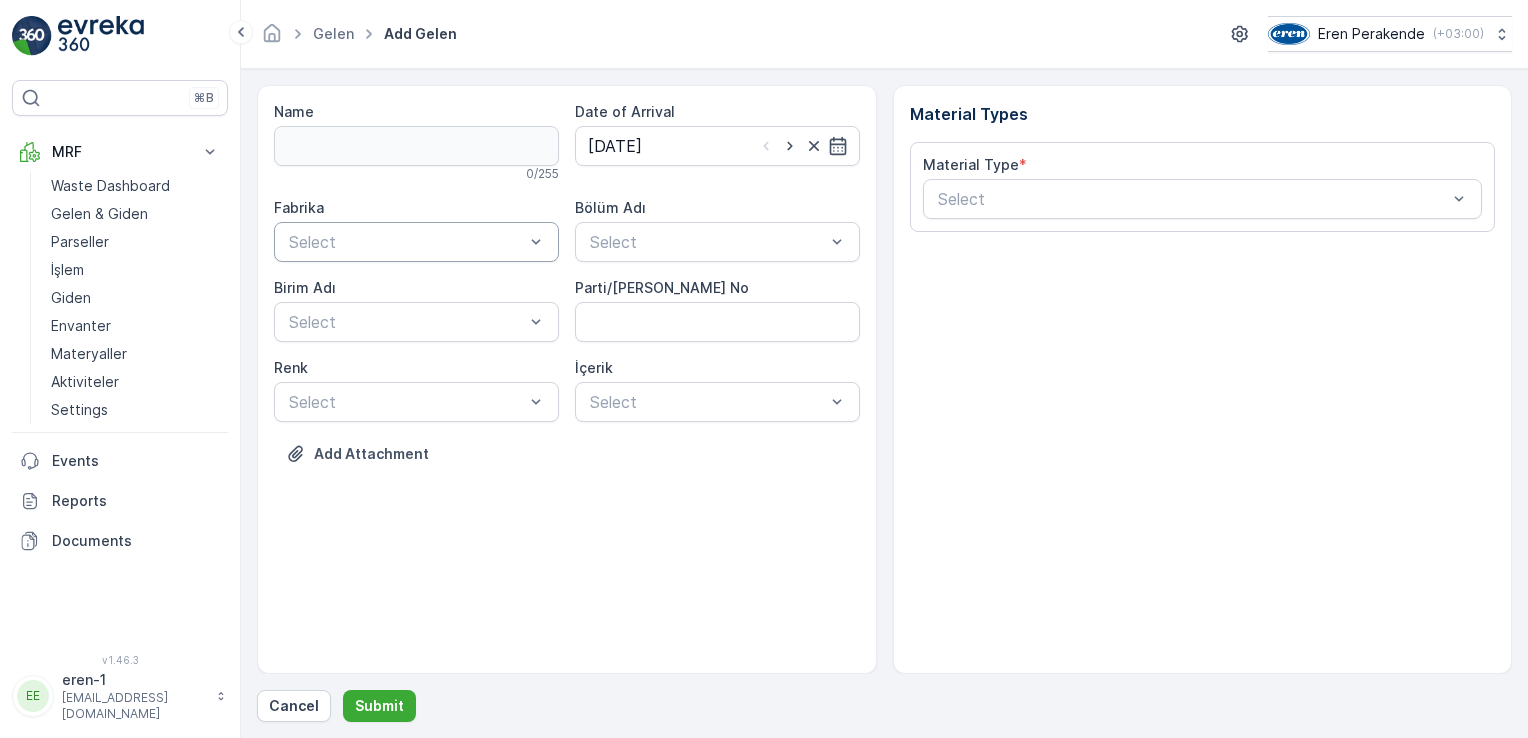 click on "Select" at bounding box center (416, 242) 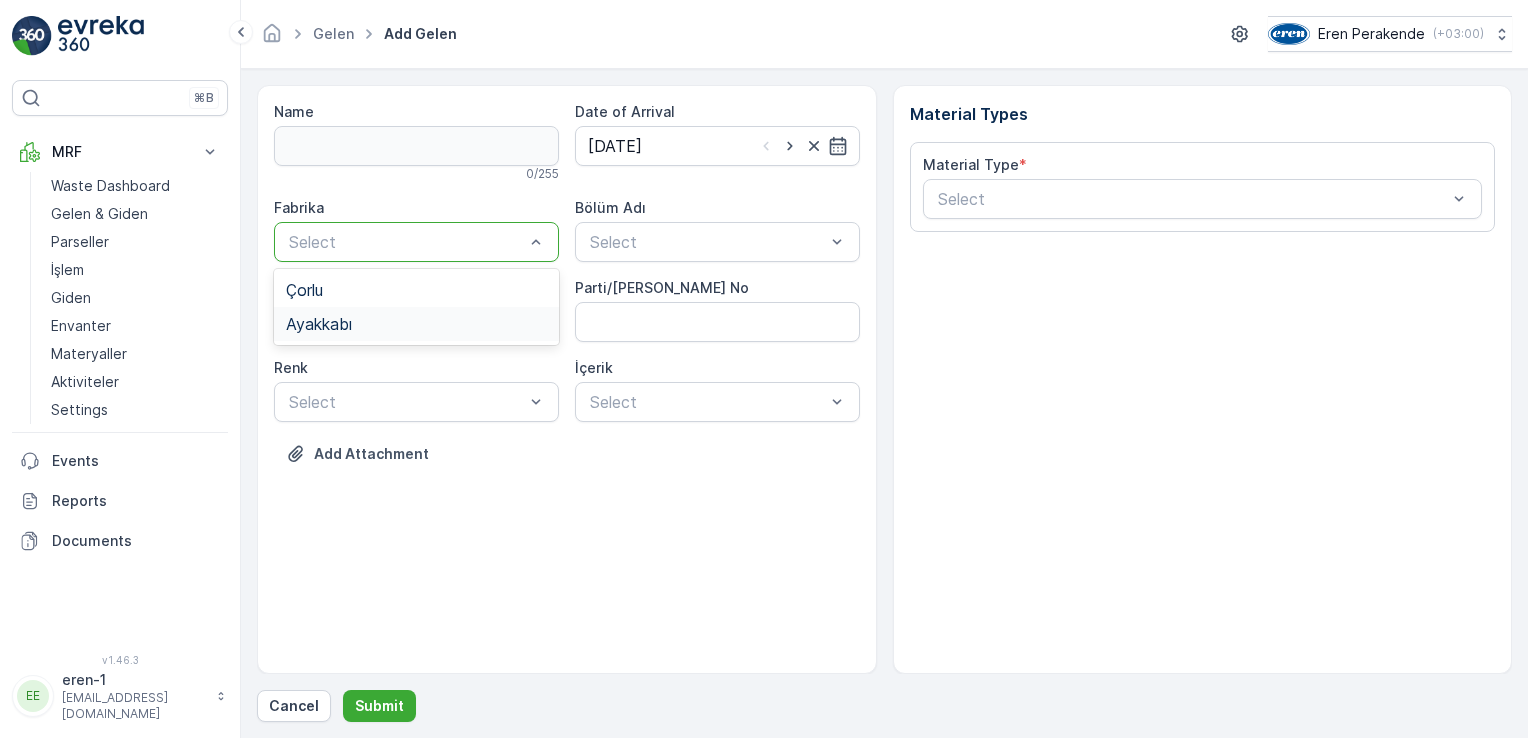 drag, startPoint x: 314, startPoint y: 346, endPoint x: 312, endPoint y: 333, distance: 13.152946 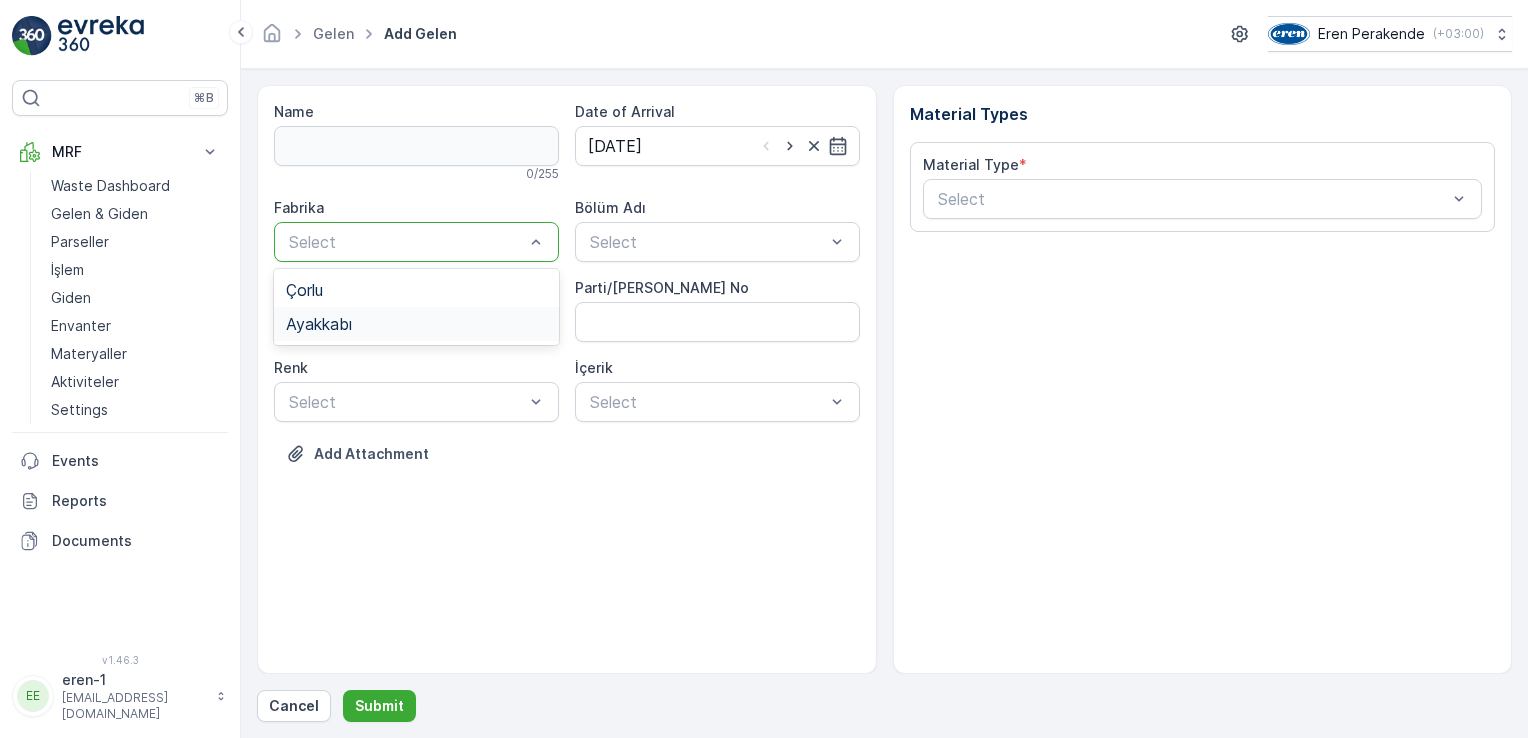 click on "Ayakkabı" at bounding box center [416, 324] 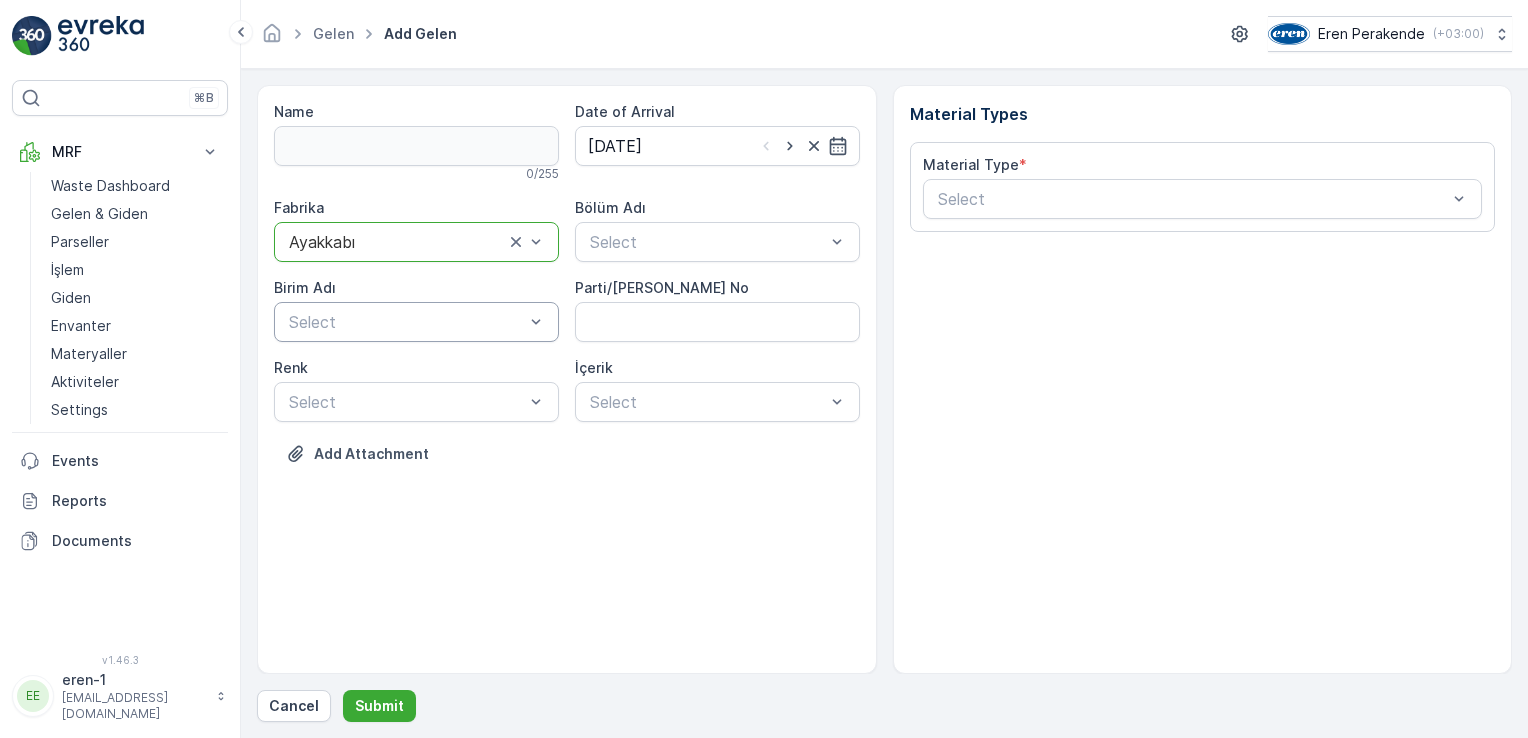 click at bounding box center (406, 322) 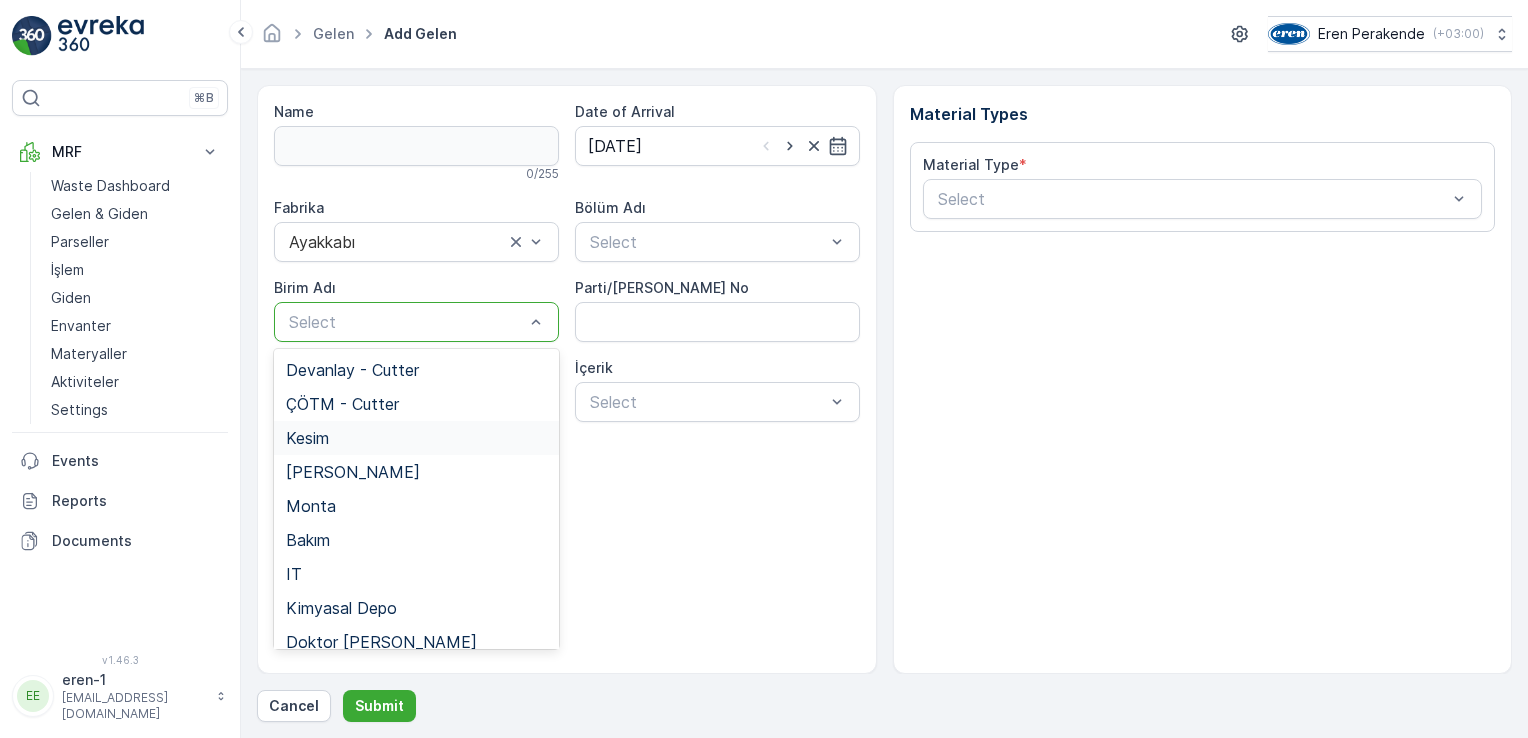 click on "Kesim" at bounding box center [416, 438] 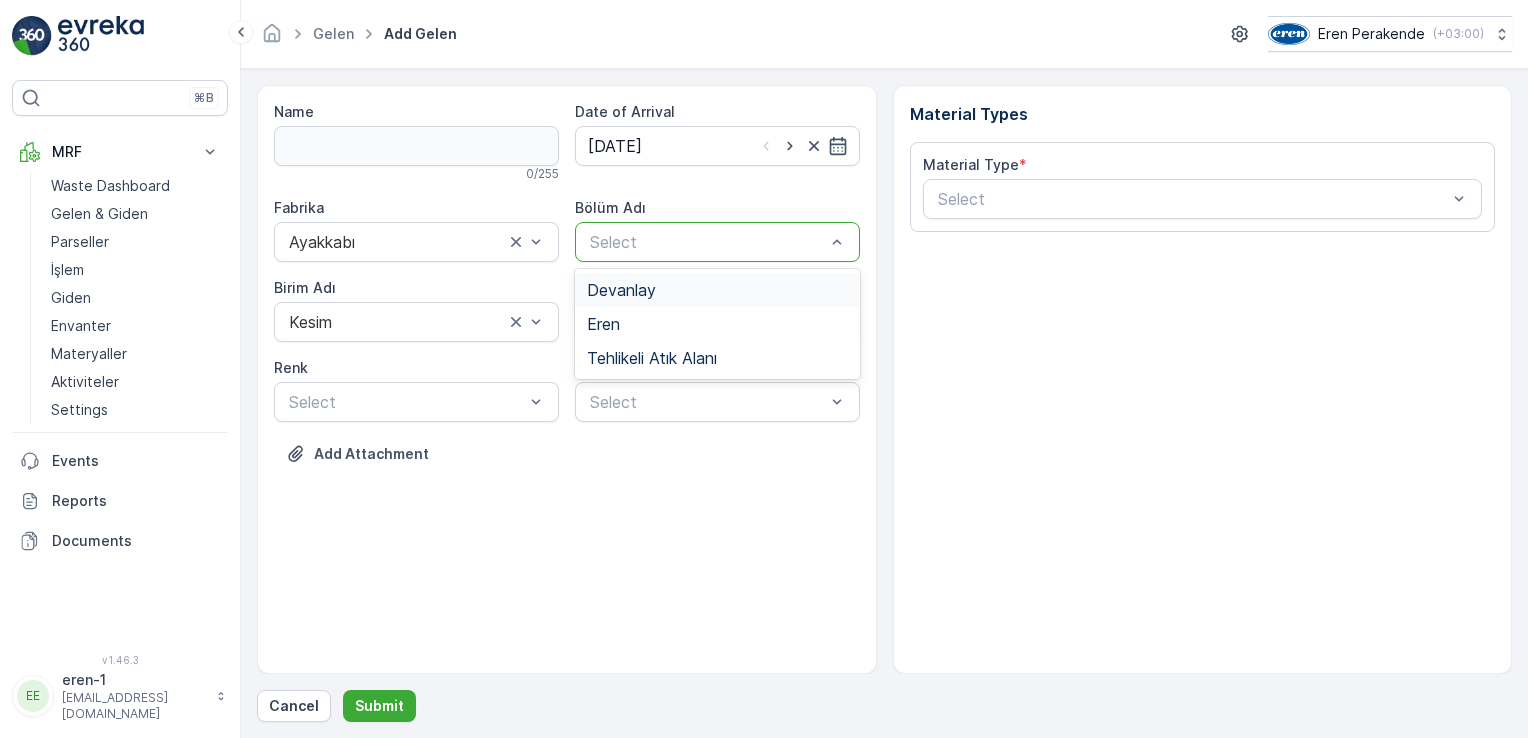 click on "Devanlay" at bounding box center (621, 290) 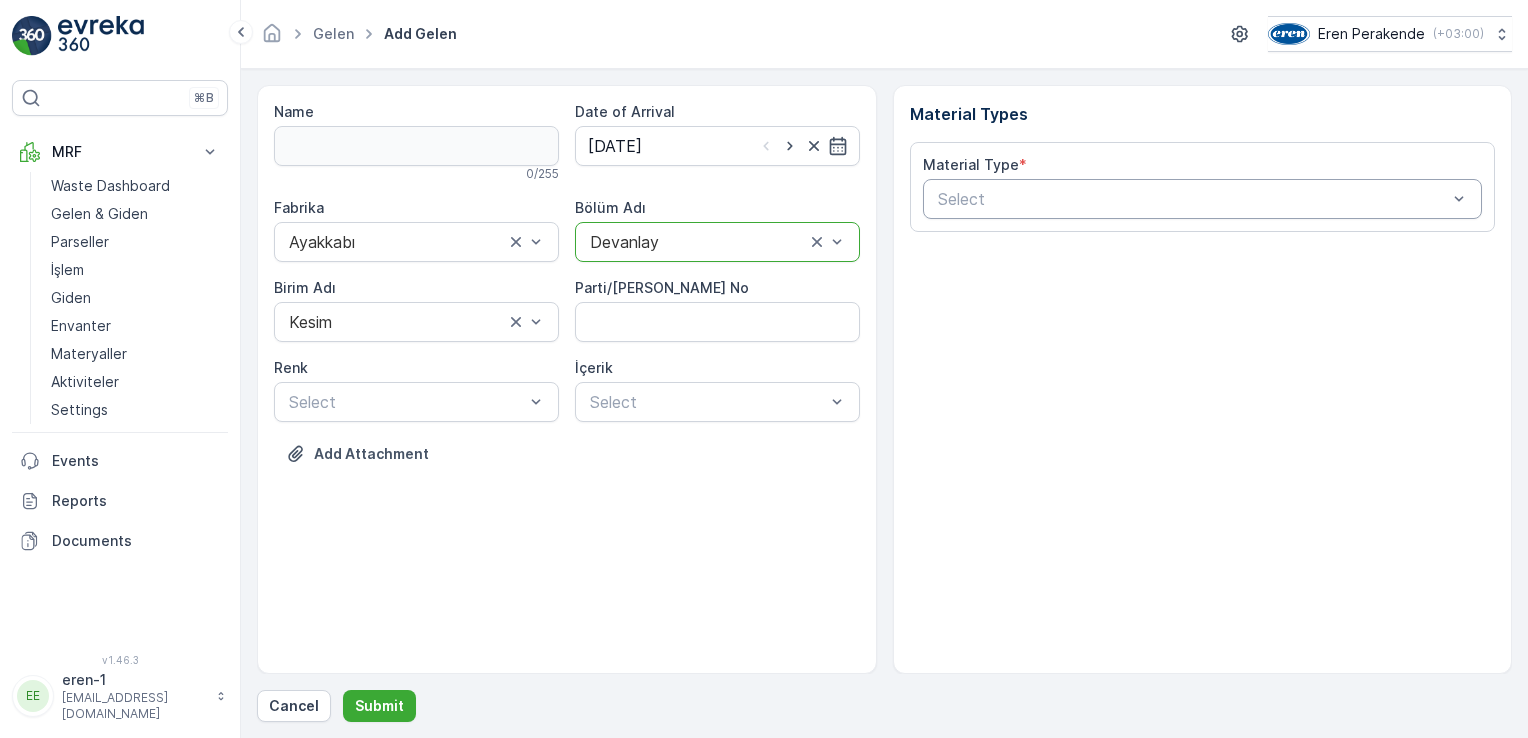 click at bounding box center [1193, 199] 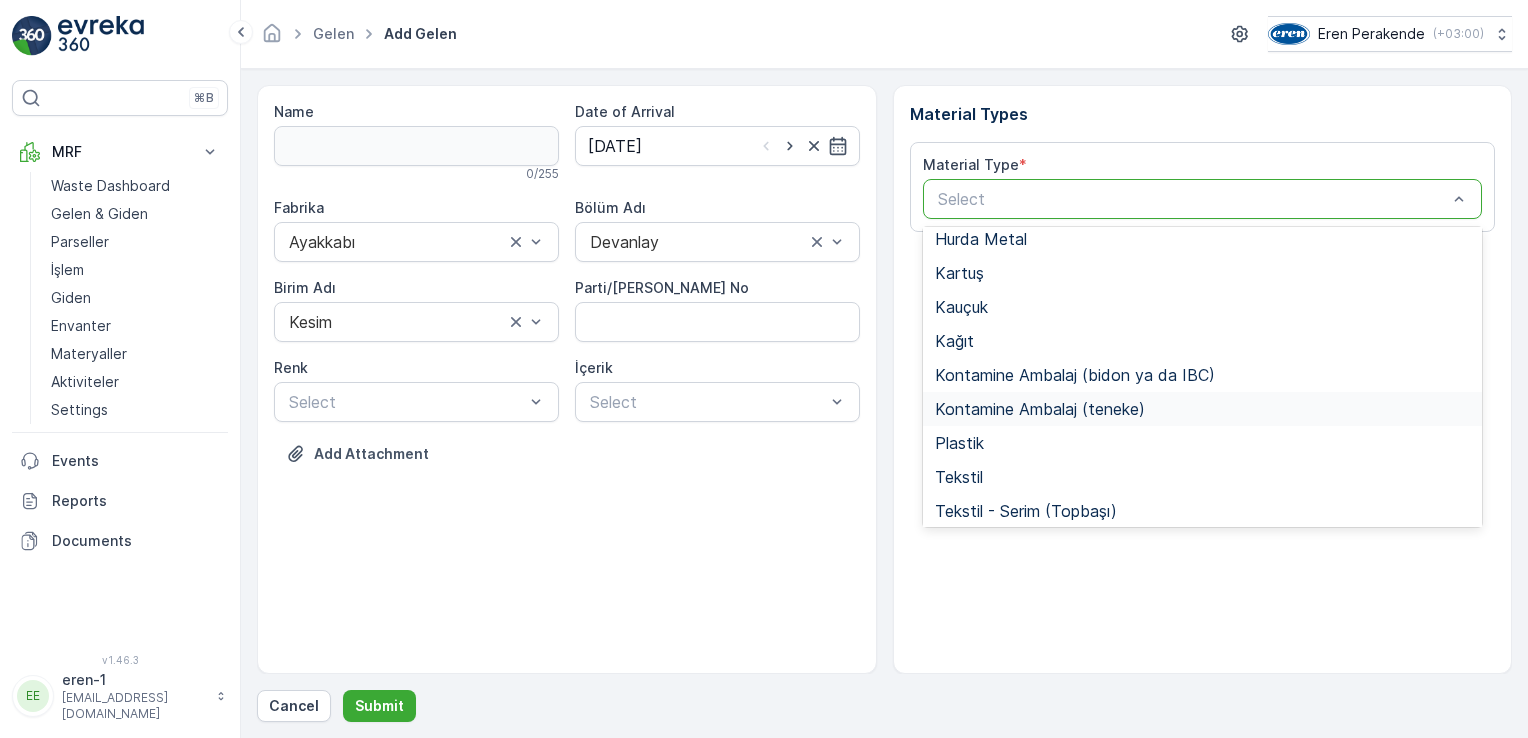 scroll, scrollTop: 200, scrollLeft: 0, axis: vertical 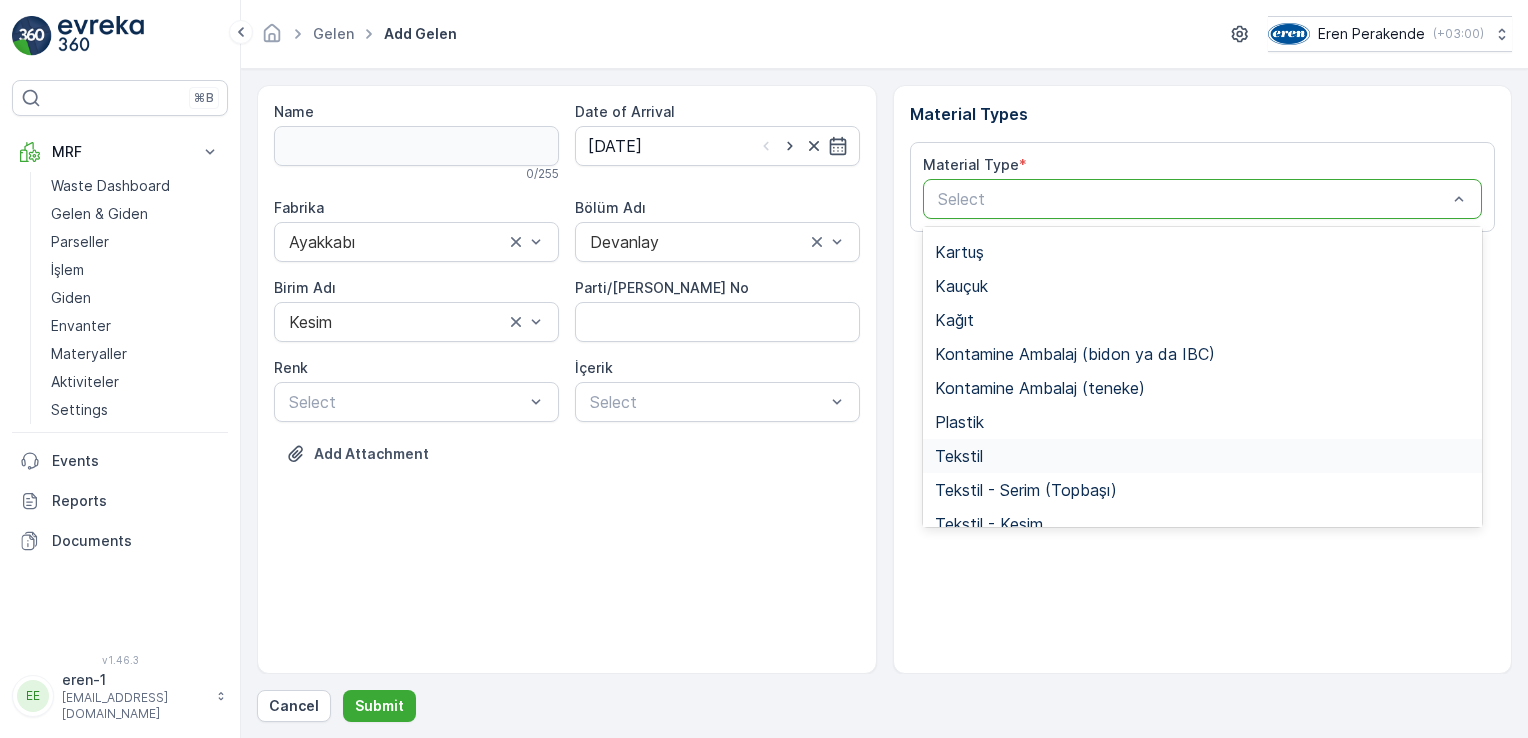 click on "Tekstil" at bounding box center [1203, 456] 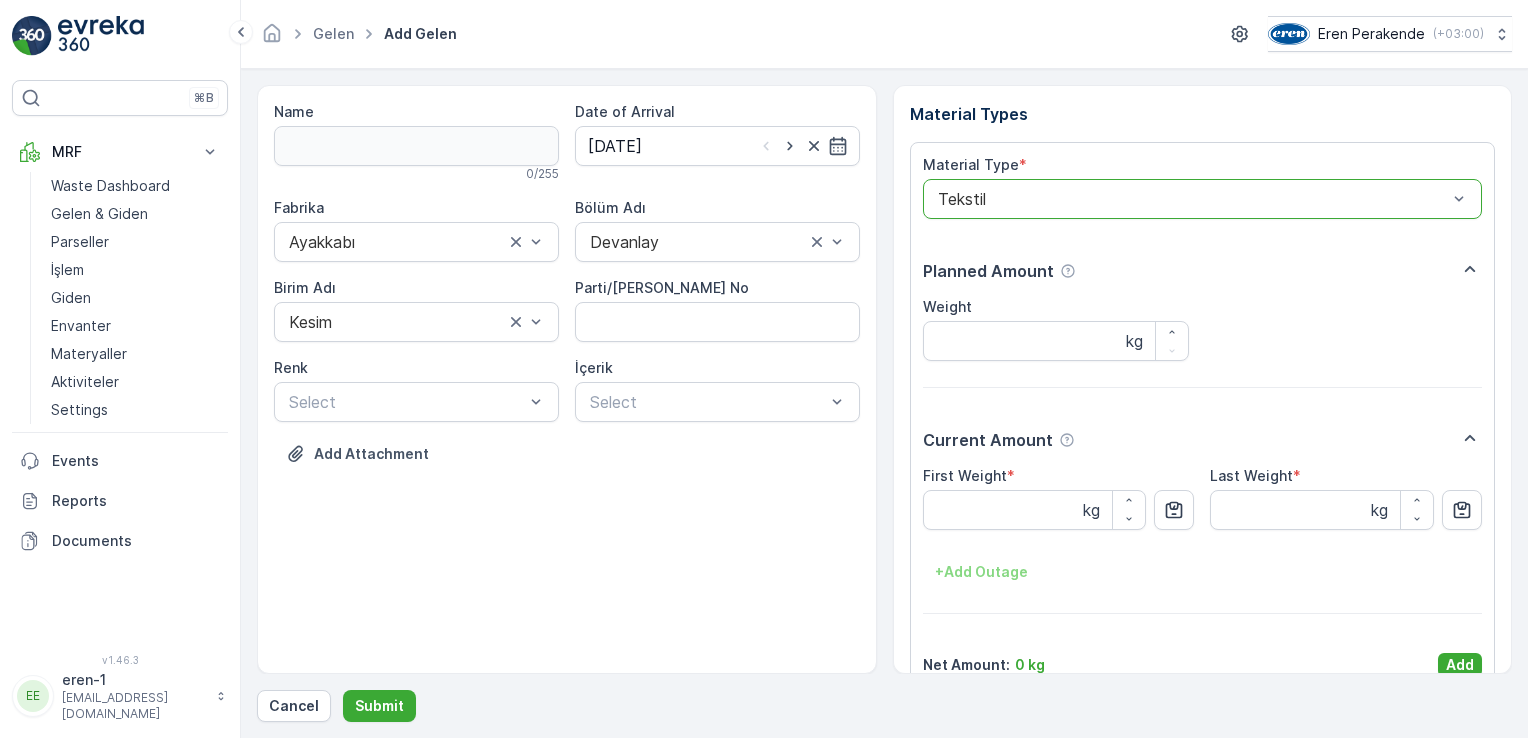 click on "Material Type * option Tekstil, selected. Tekstil Planned Amount Weight kg Current Amount First Weight * kg Last Weight * kg +  Add Outage Net Amount : 0 kg Add" at bounding box center [1203, 416] 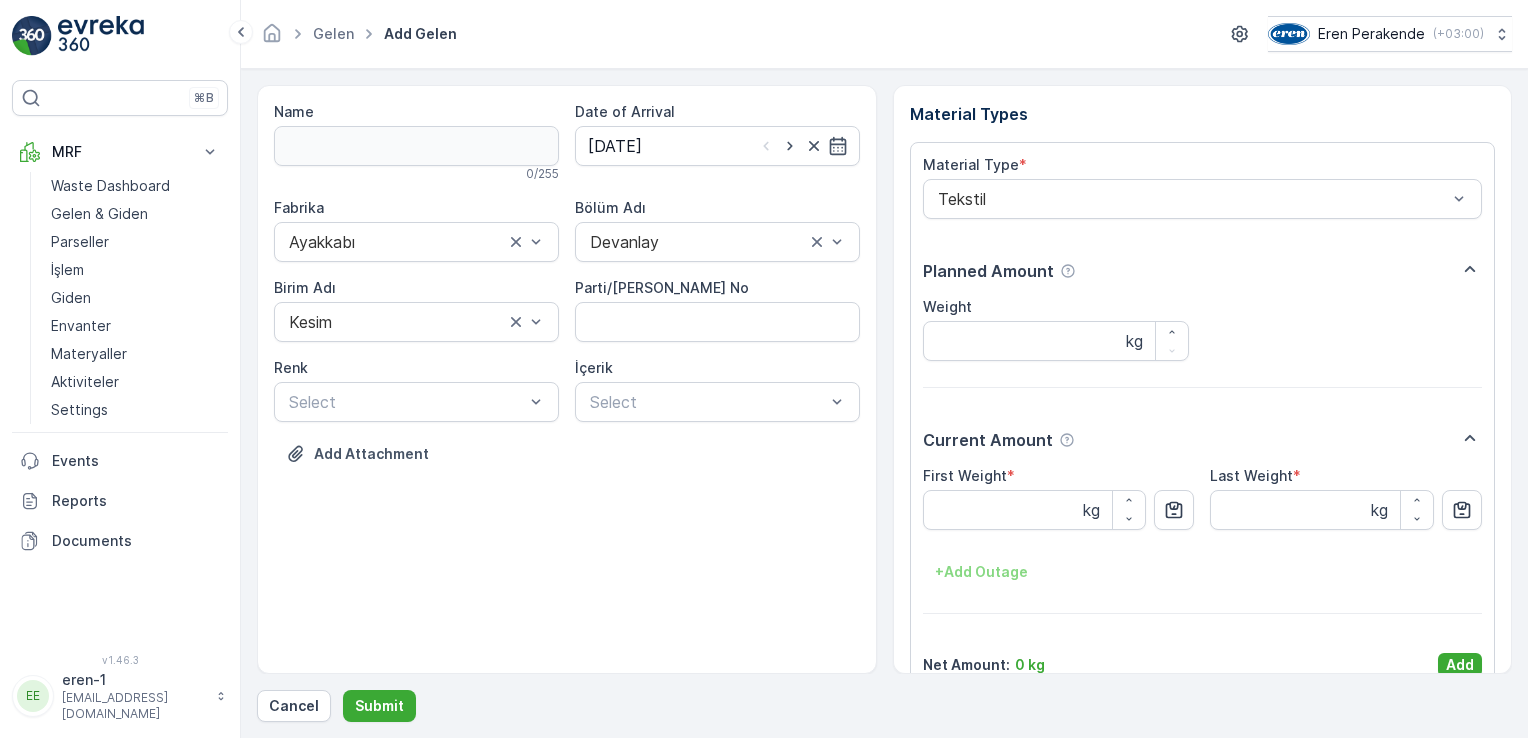 click on "Add" at bounding box center (1460, 665) 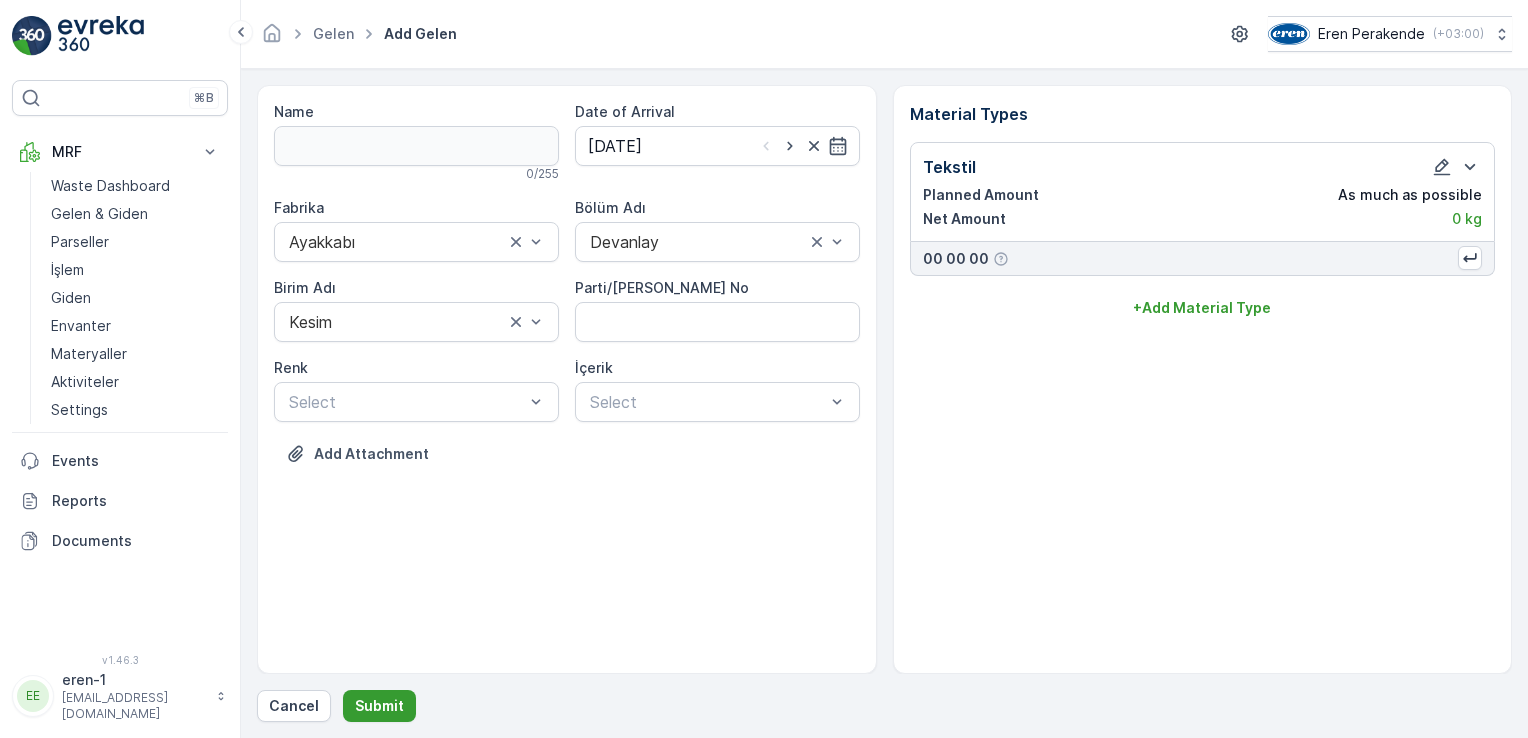 click on "Submit" at bounding box center [379, 706] 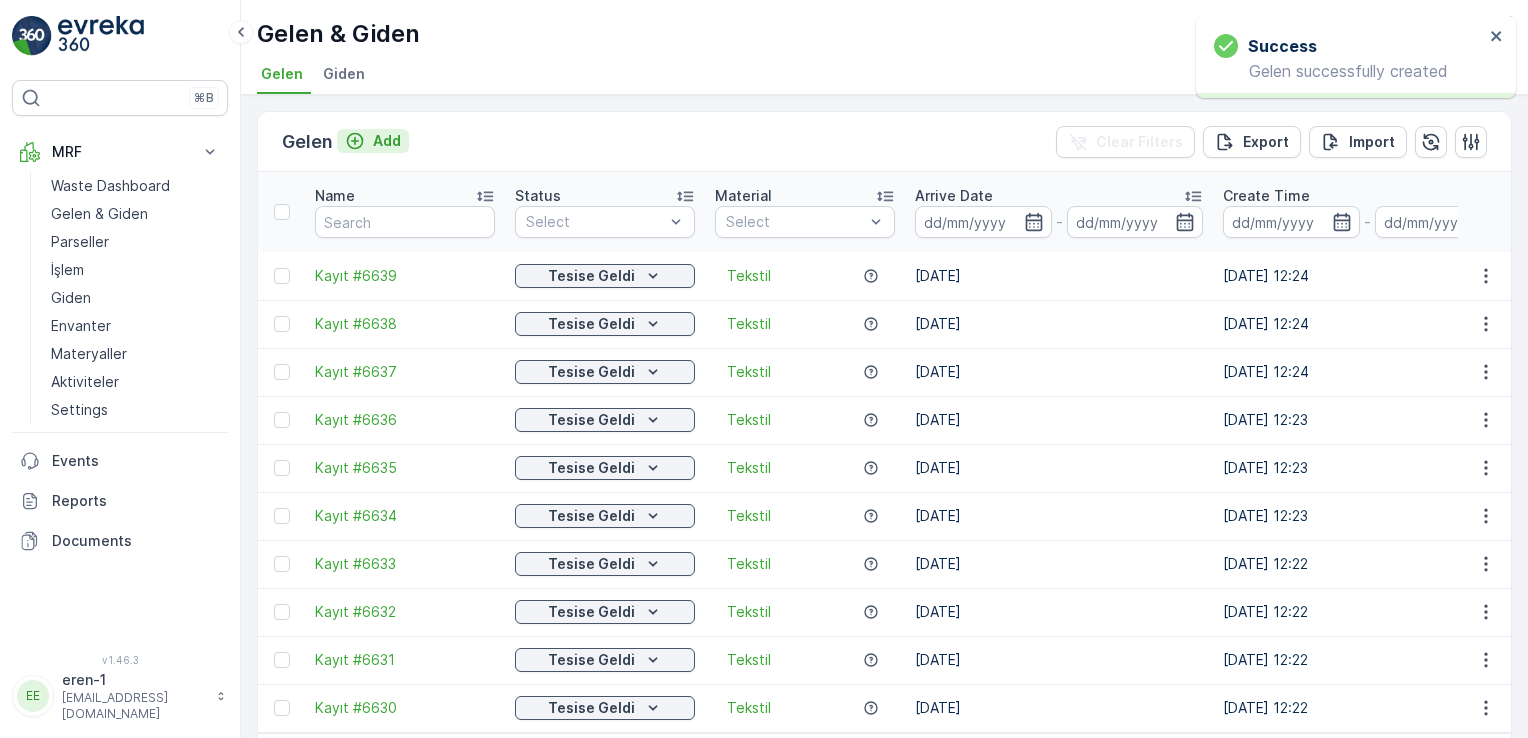 click 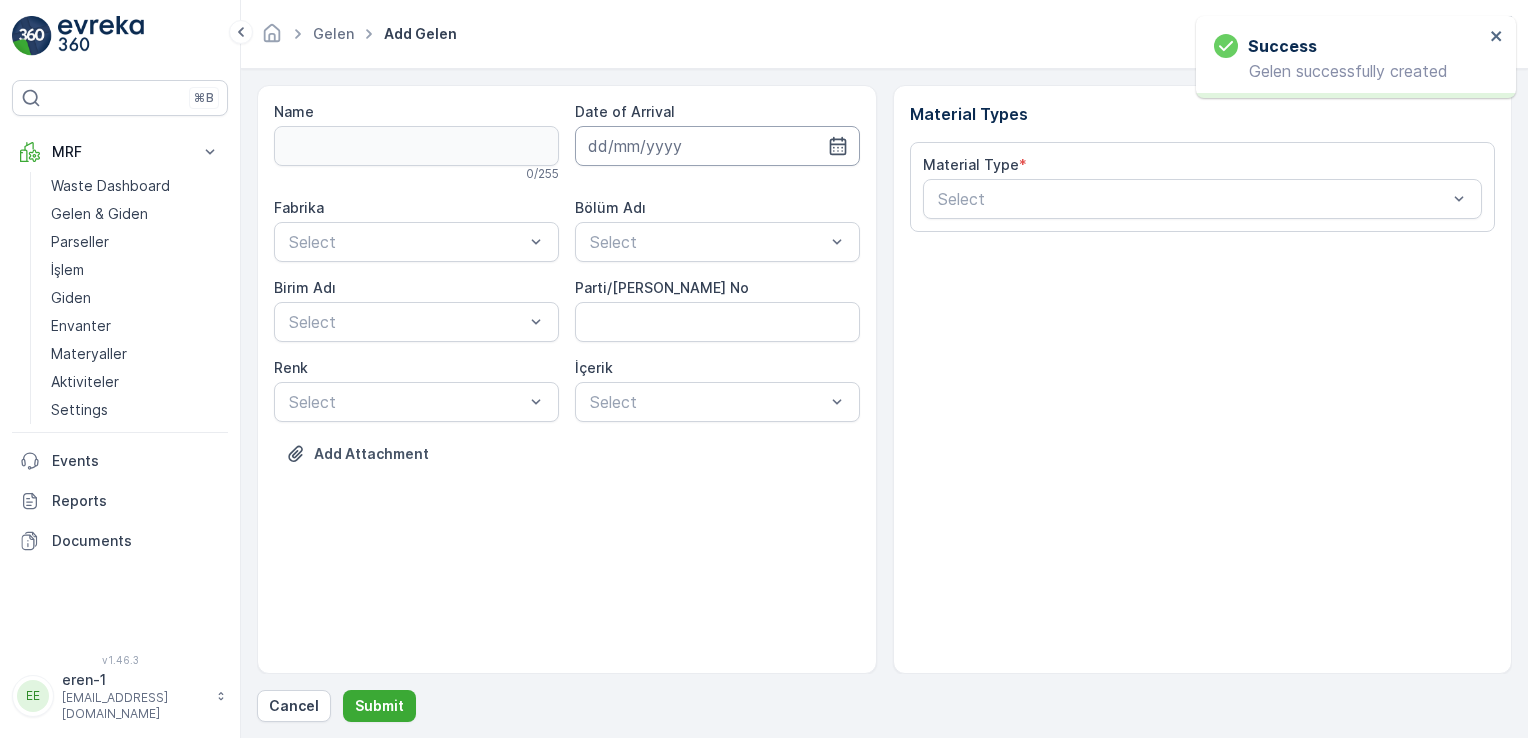 click at bounding box center (717, 146) 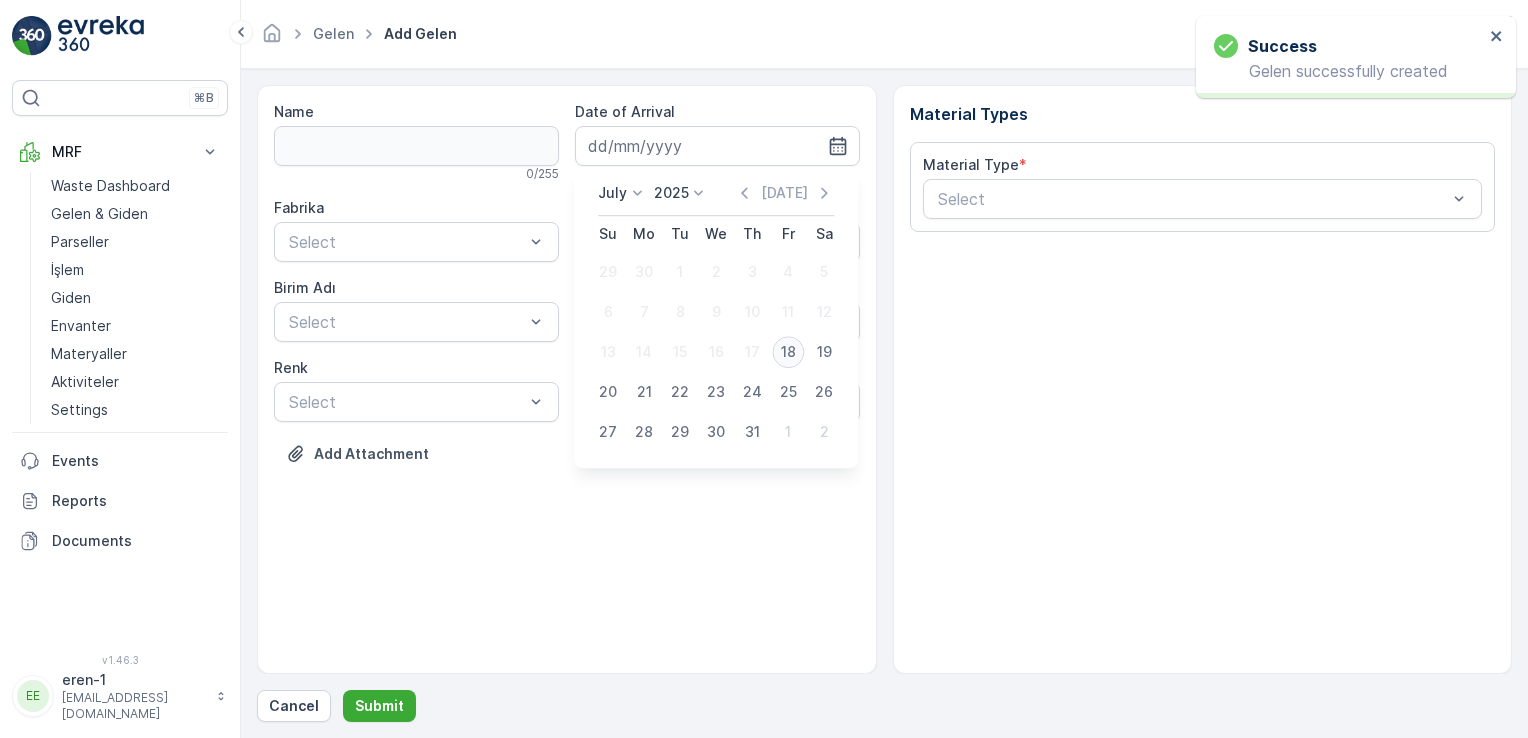 click on "18" at bounding box center (788, 352) 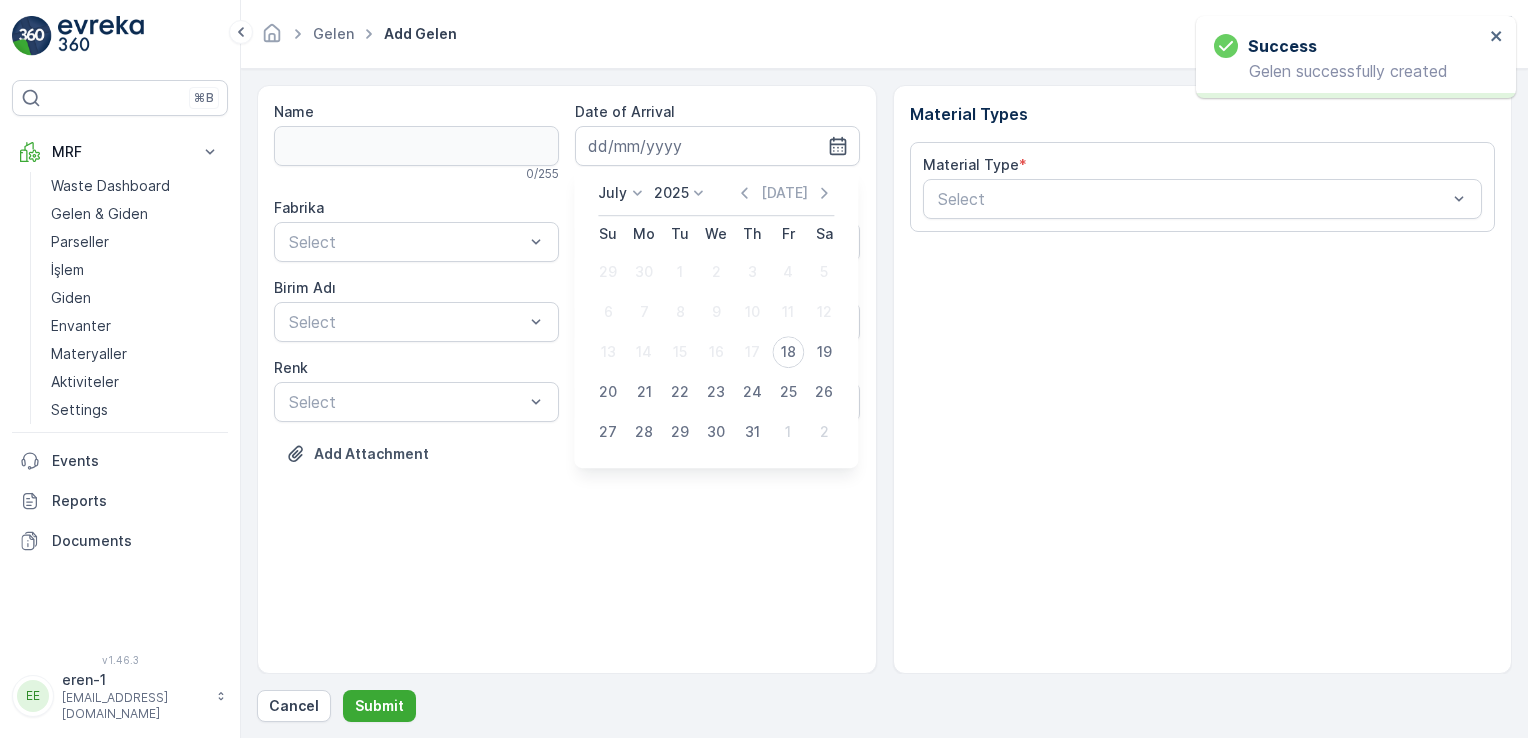 type on "[DATE]" 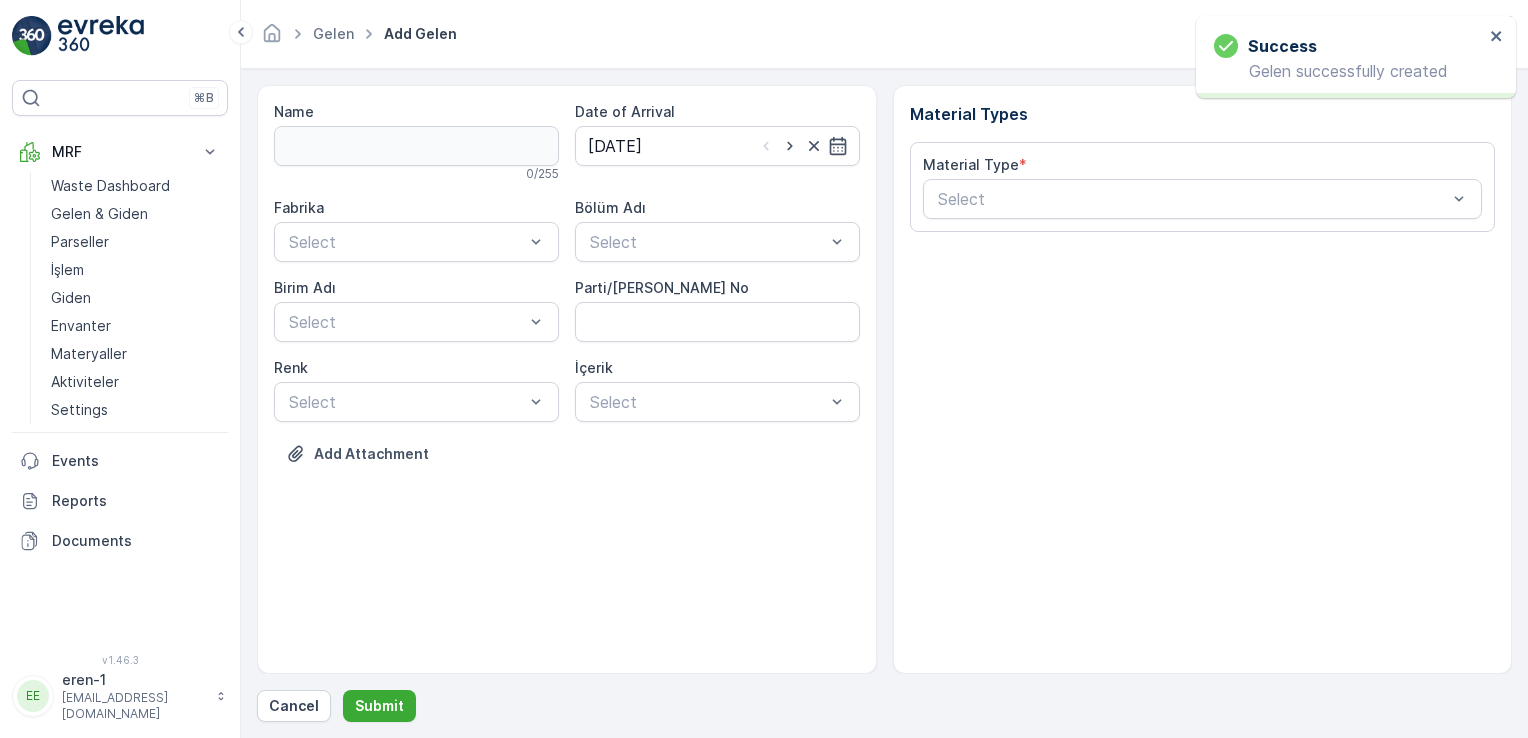 click on "Bölüm Adı Select" at bounding box center (717, 230) 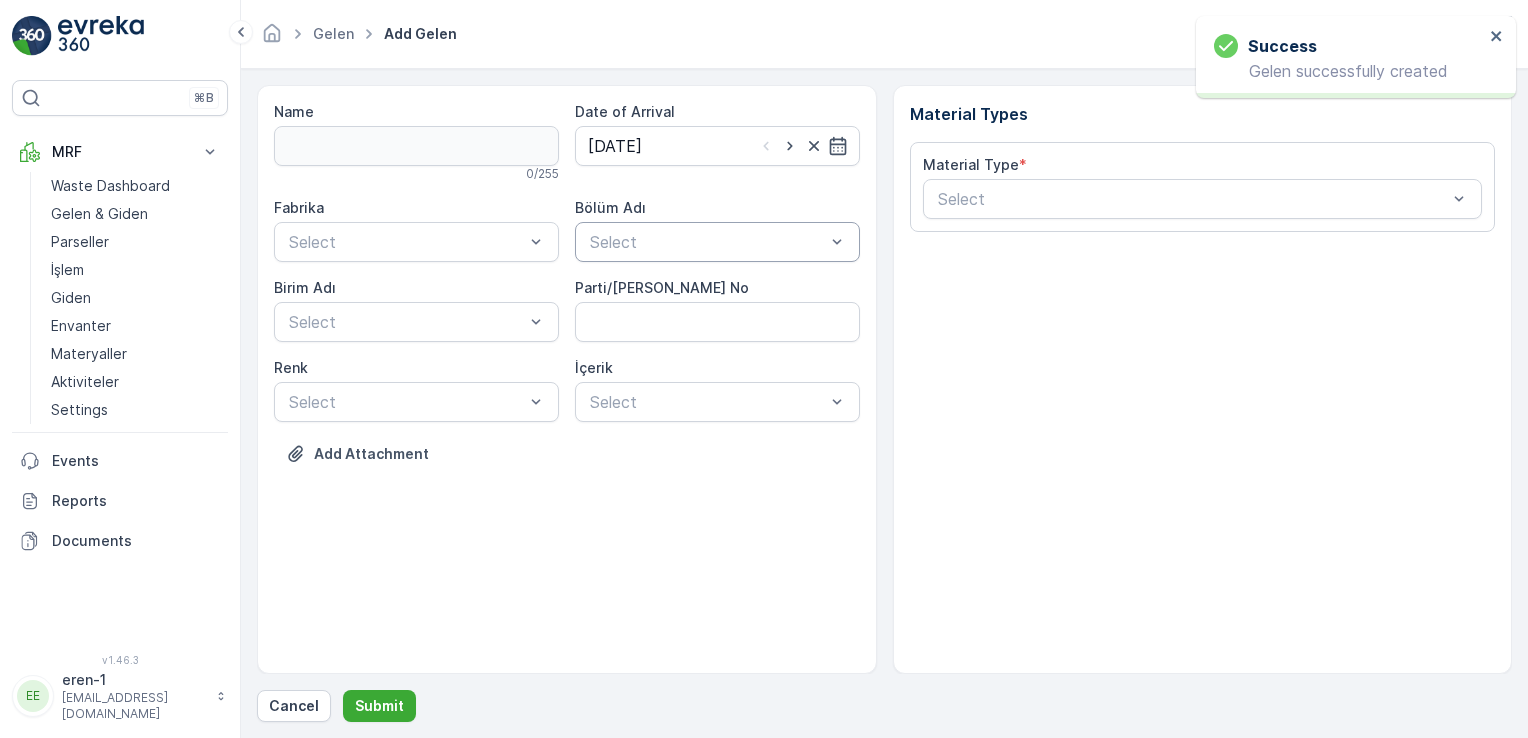 click at bounding box center [707, 242] 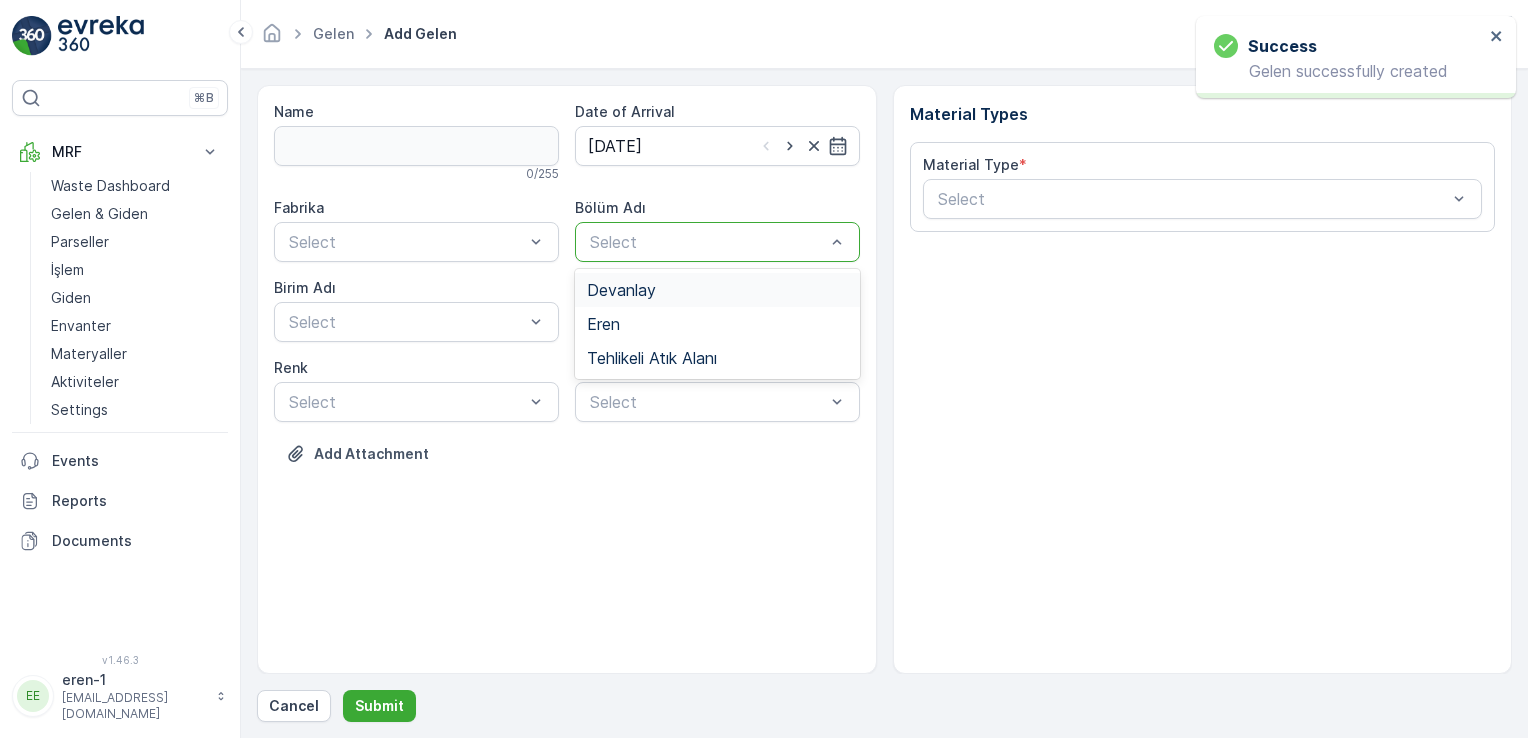 click on "Devanlay" at bounding box center [621, 290] 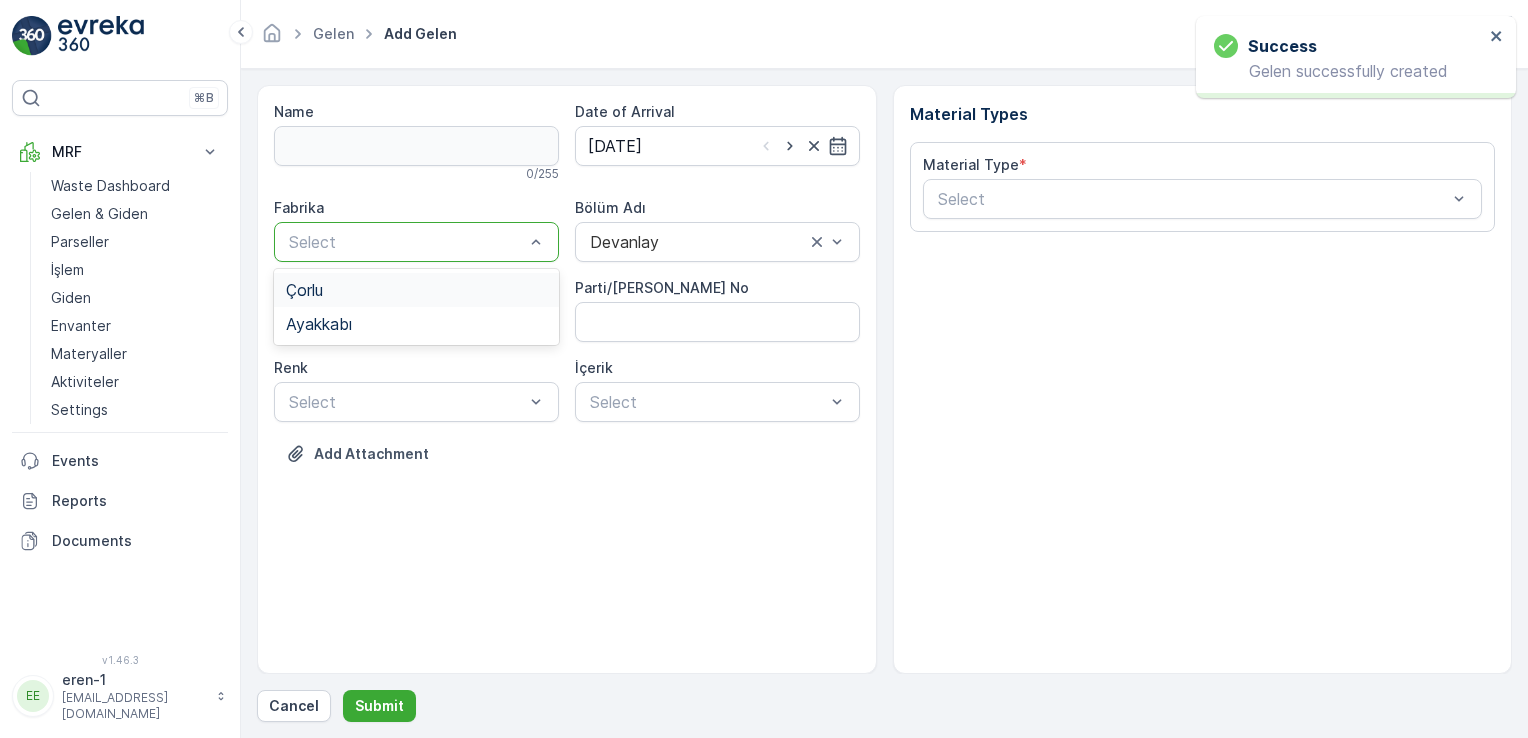 click at bounding box center [406, 242] 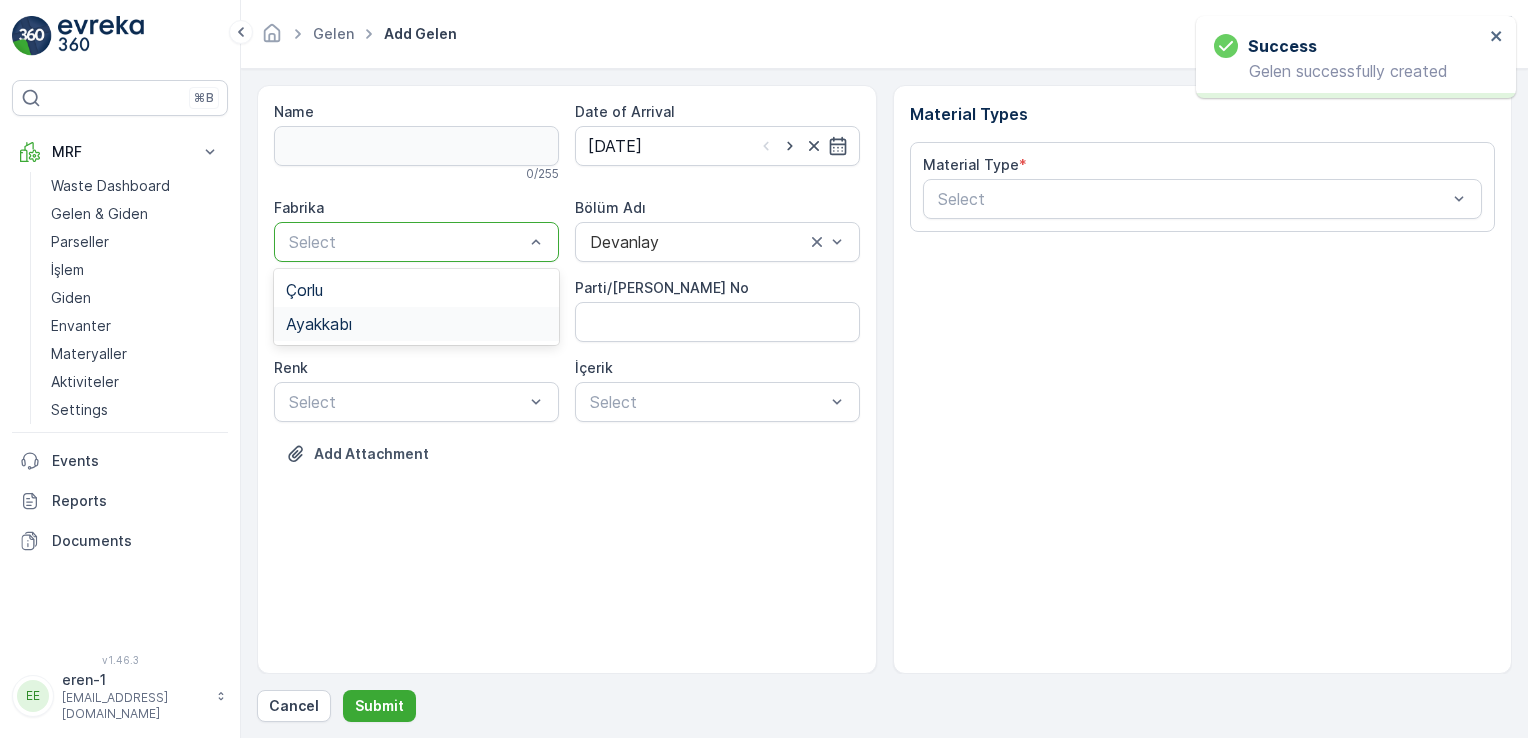 click on "Ayakkabı" at bounding box center (416, 324) 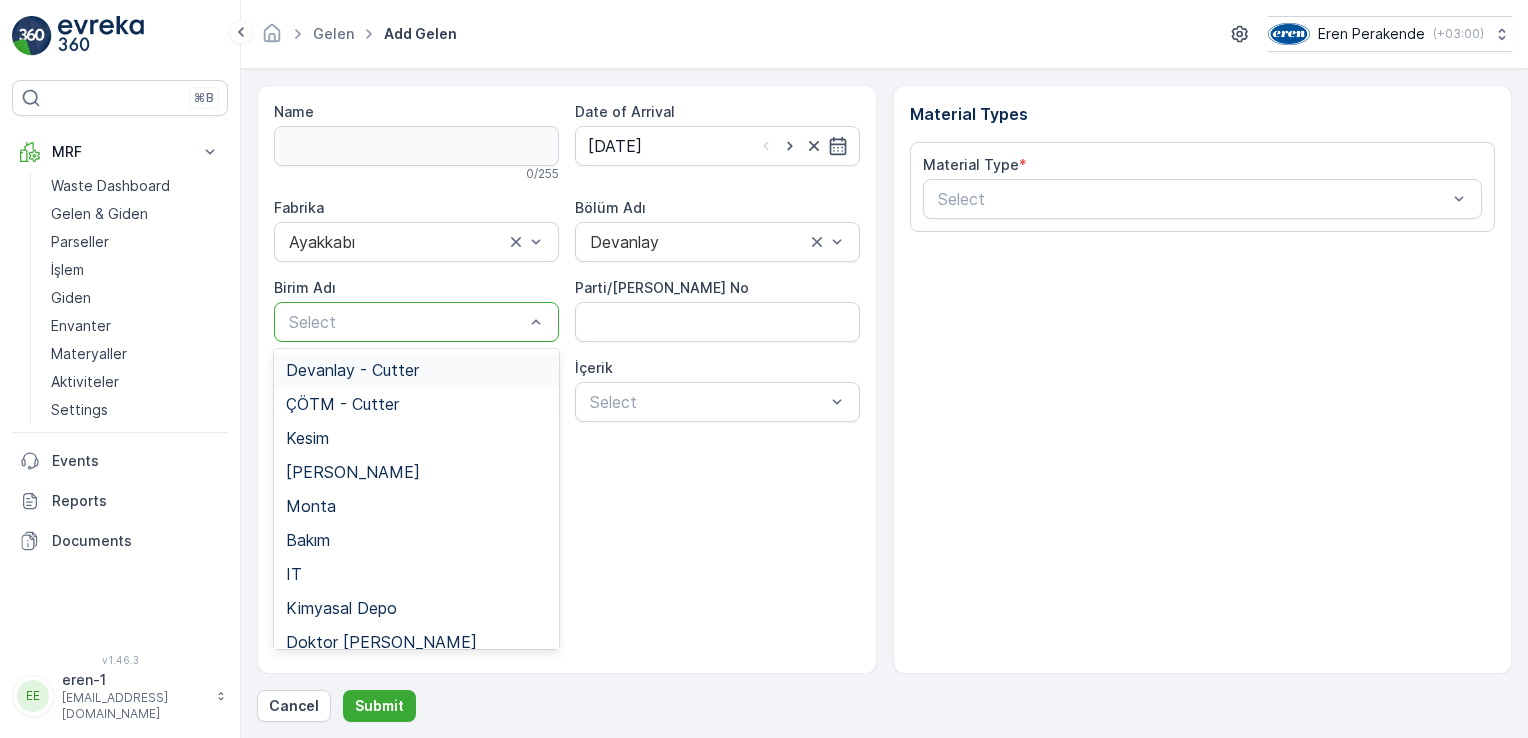 click at bounding box center [406, 322] 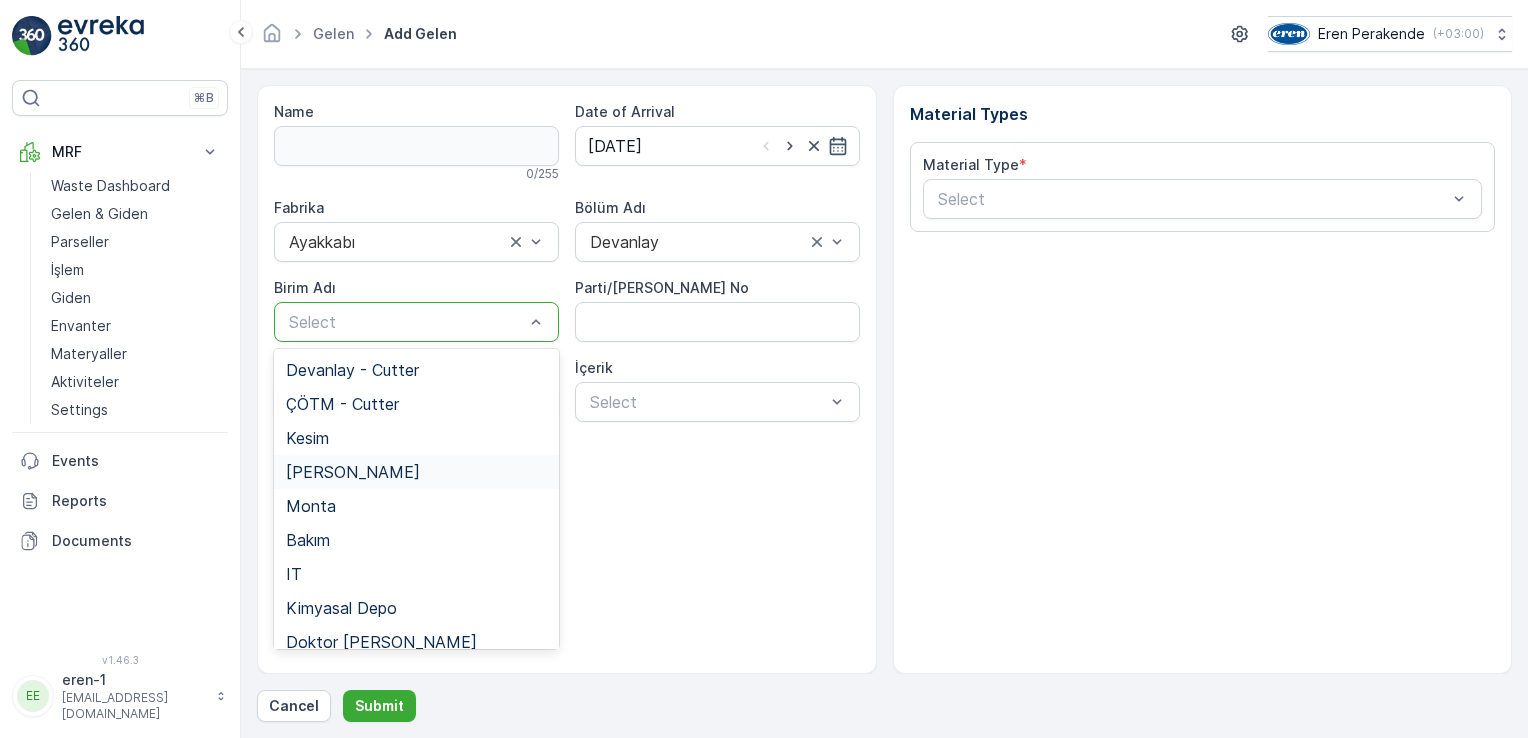click on "Kesim" at bounding box center (416, 438) 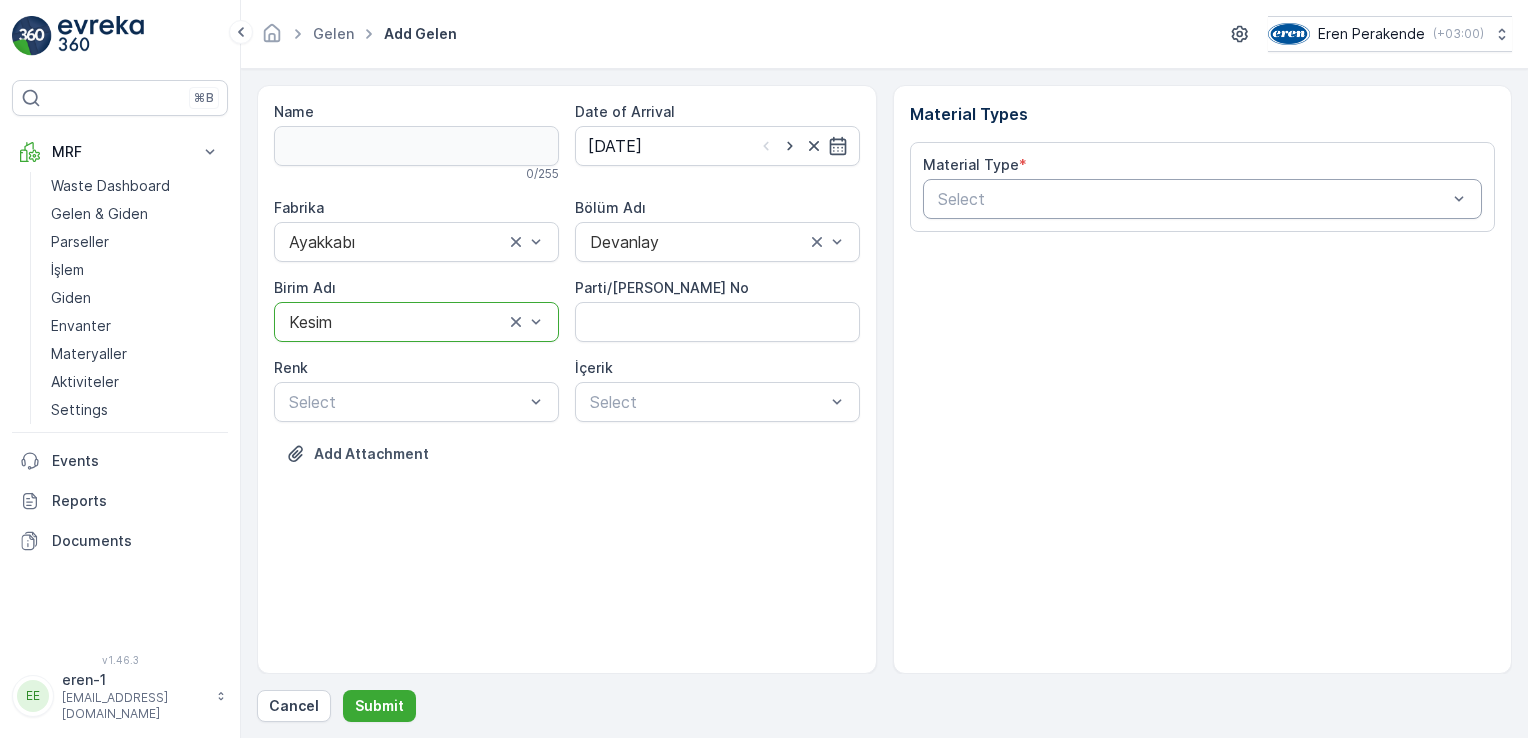 click at bounding box center (1193, 199) 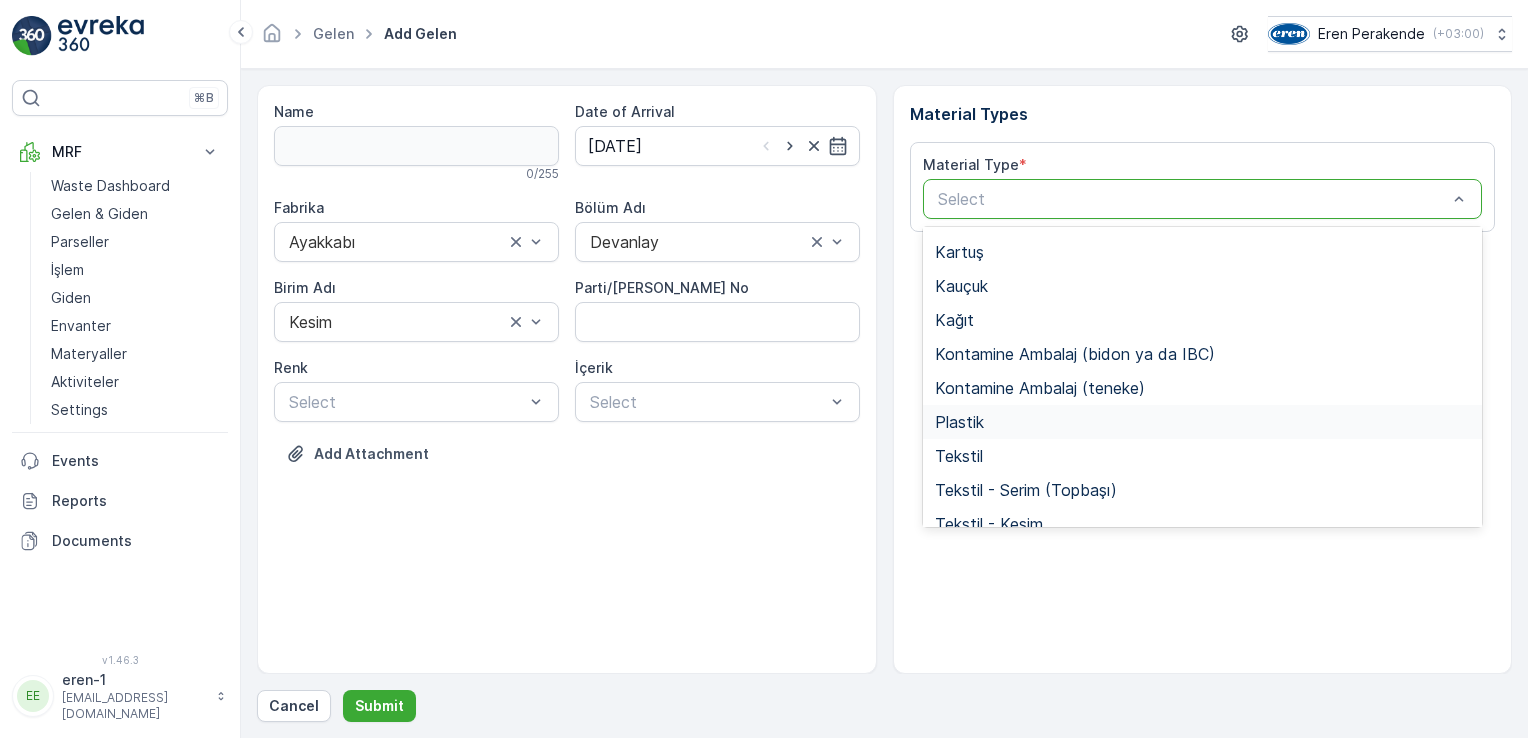 scroll, scrollTop: 366, scrollLeft: 0, axis: vertical 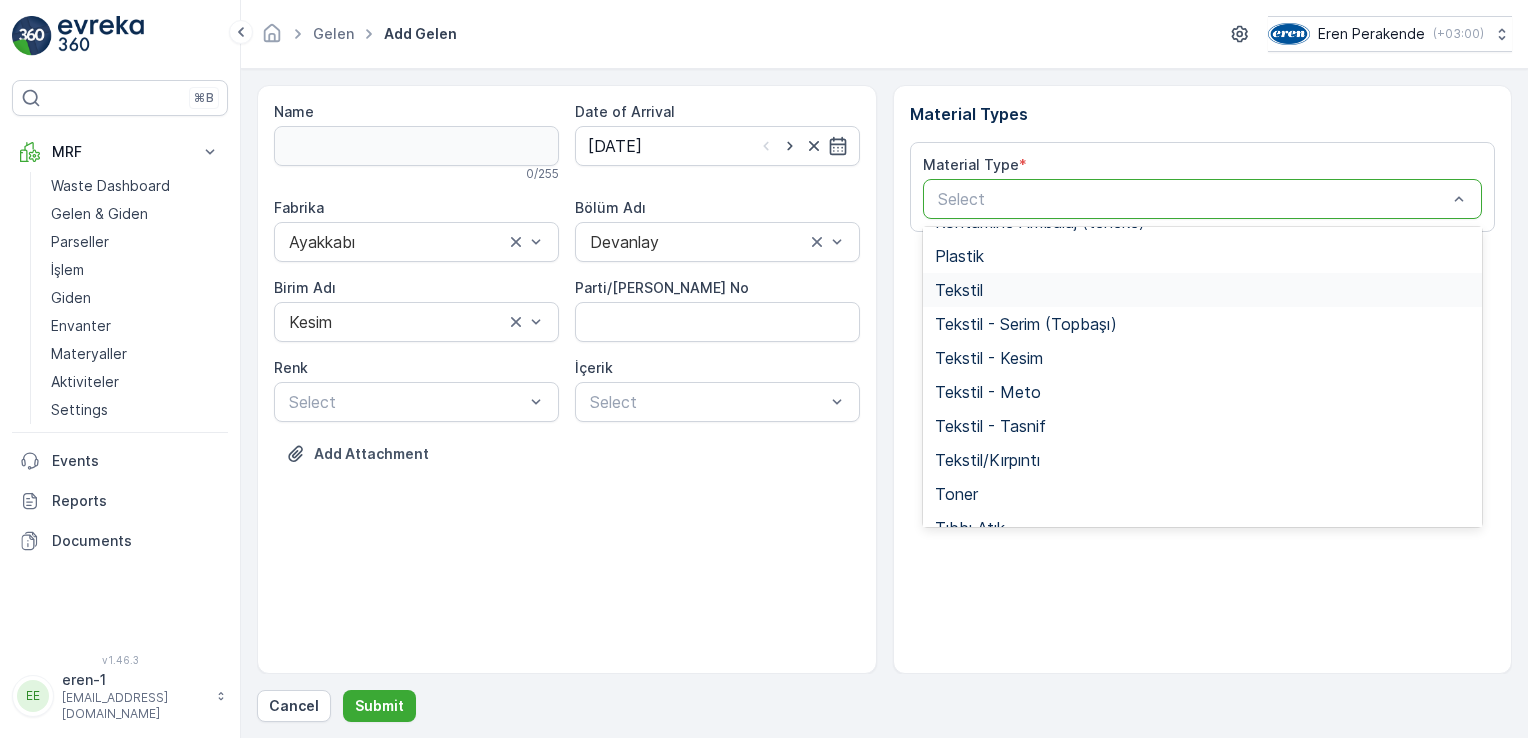 click on "Tekstil" at bounding box center (959, 290) 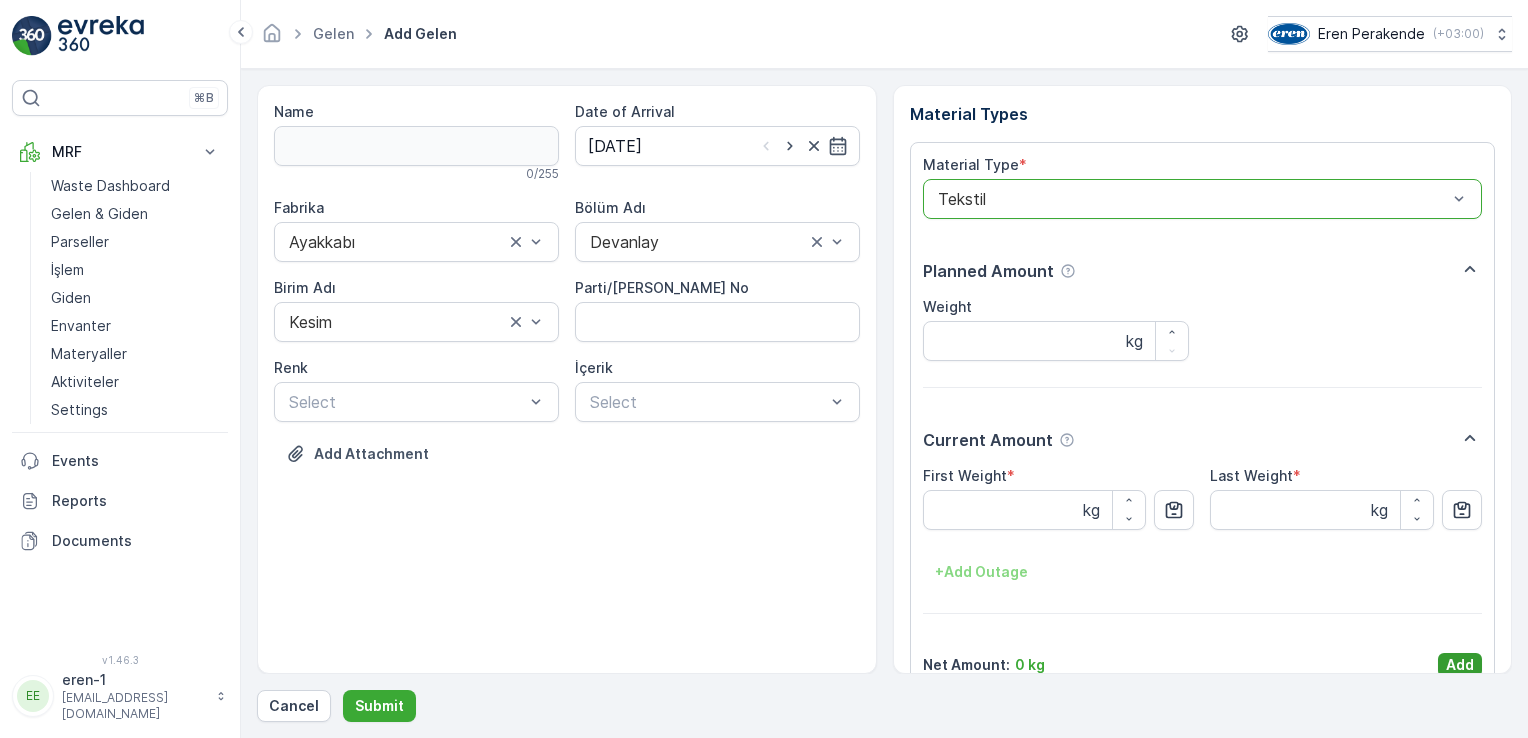 click on "Add" at bounding box center [1460, 665] 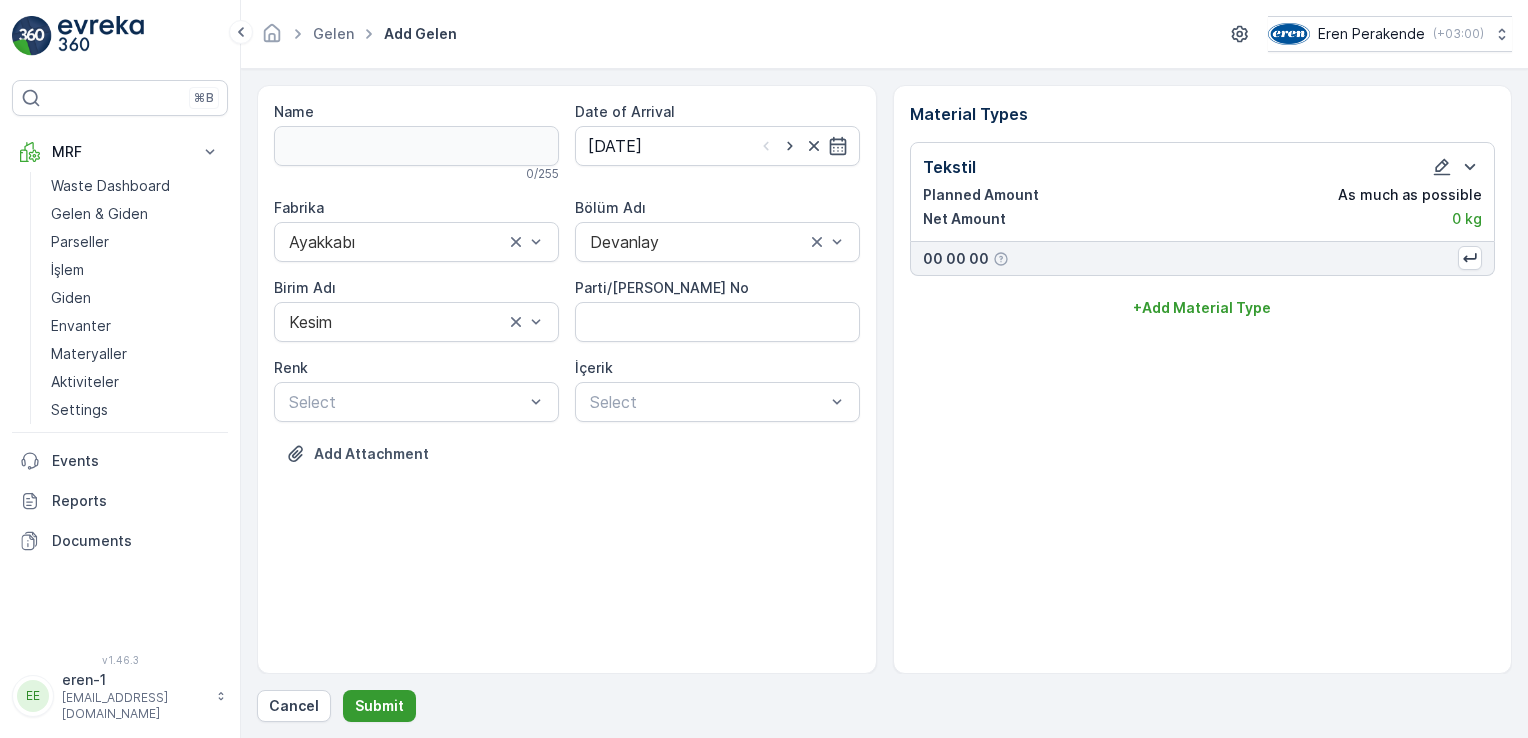 click on "Submit" at bounding box center (379, 706) 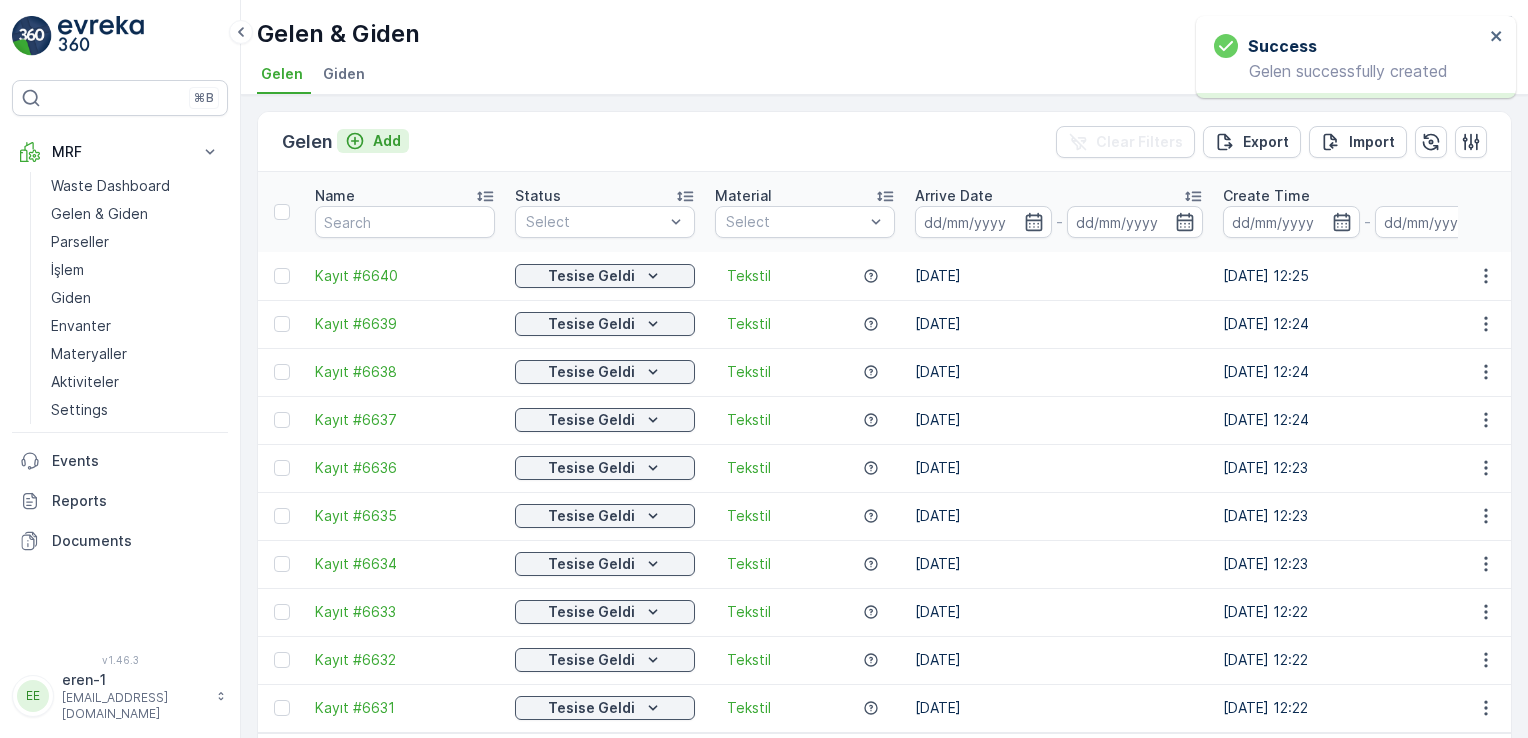 click on "Add" at bounding box center [387, 141] 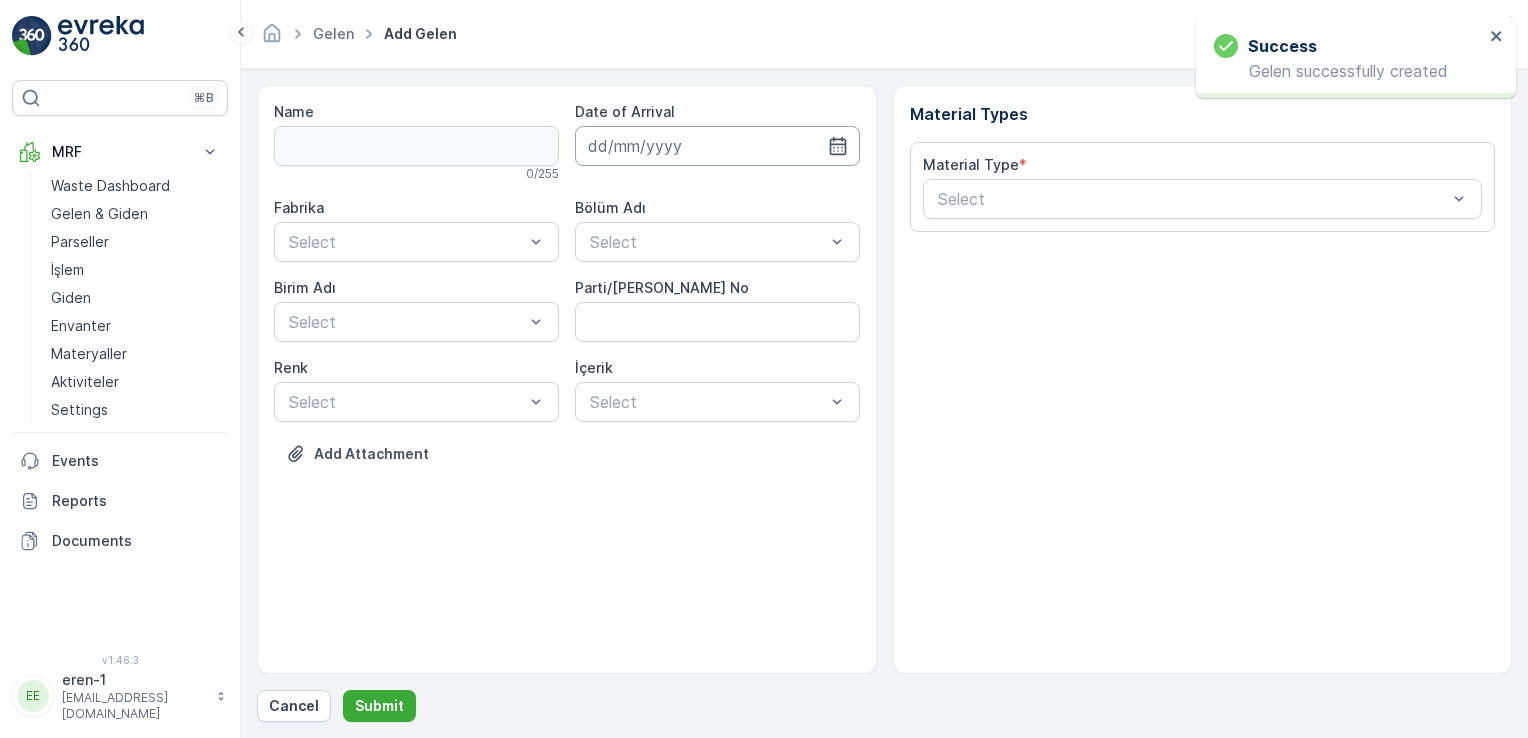 click at bounding box center [717, 146] 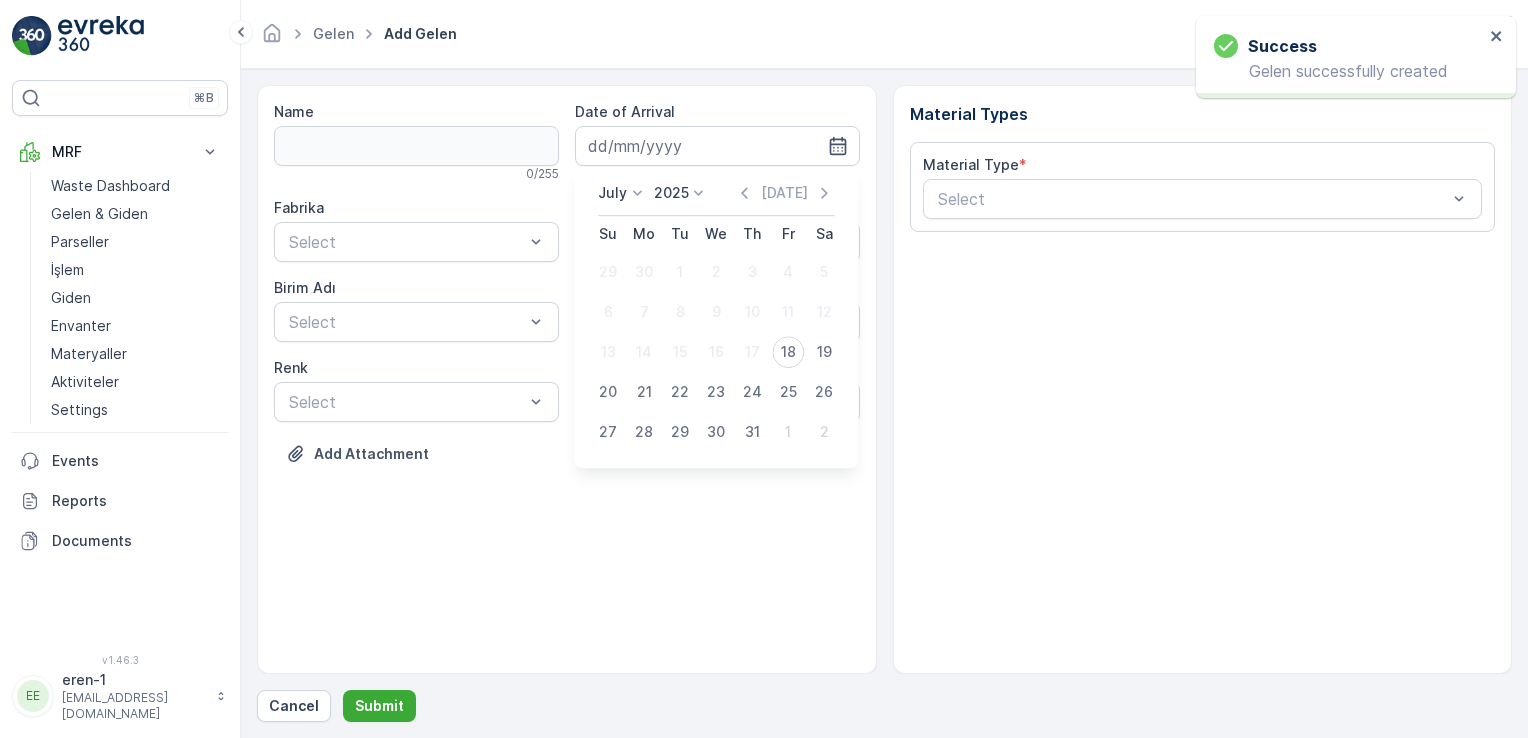 click on "18" at bounding box center [788, 352] 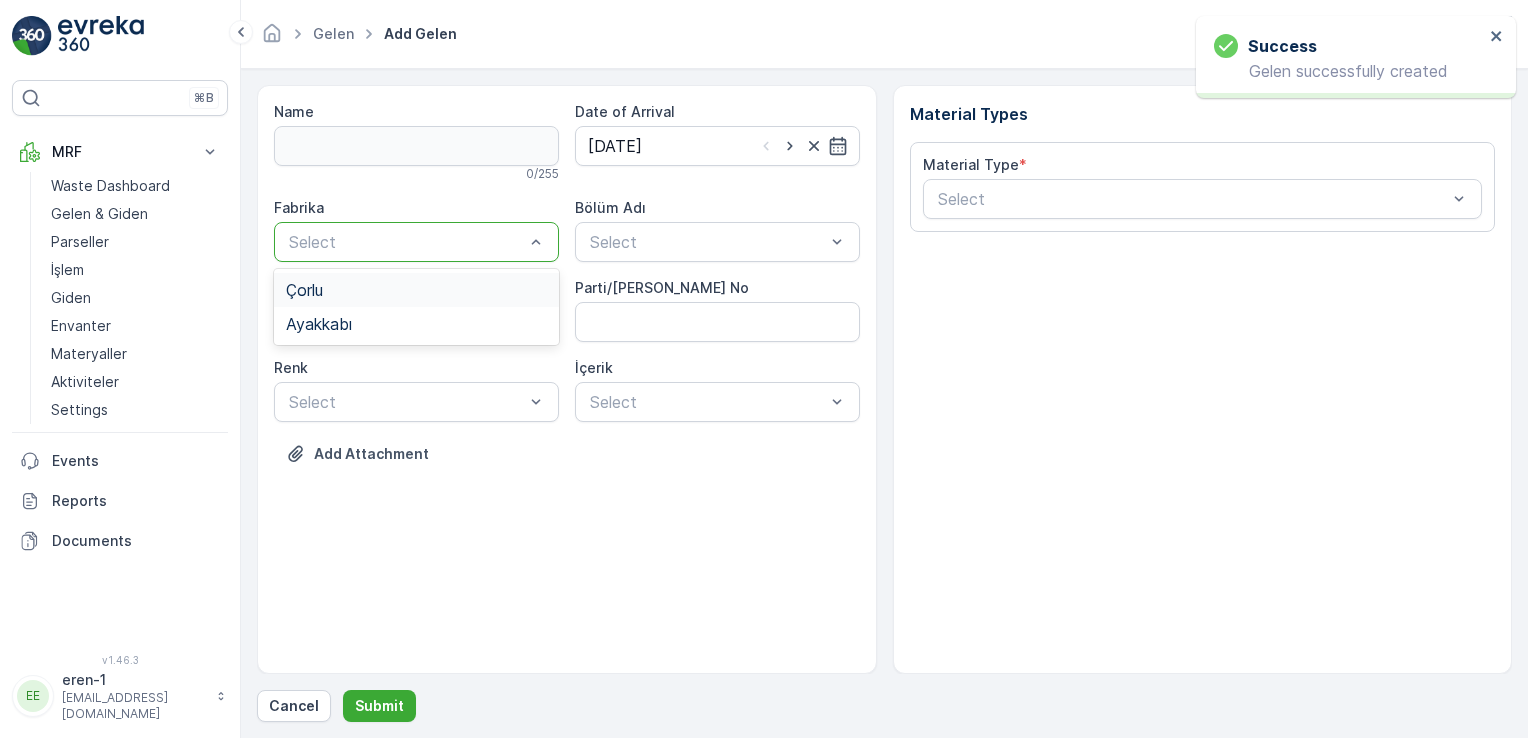 click at bounding box center [406, 242] 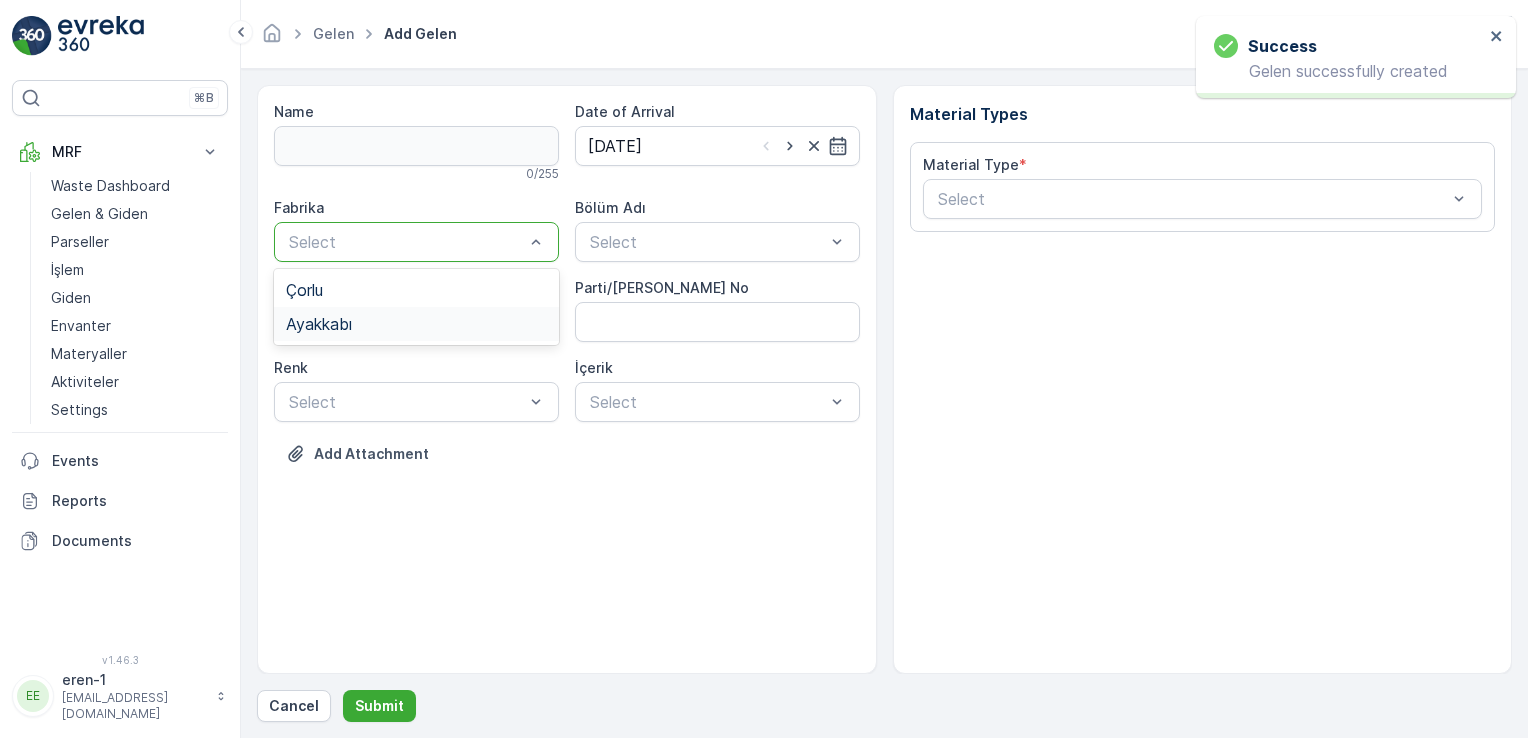 click on "Ayakkabı" at bounding box center (416, 324) 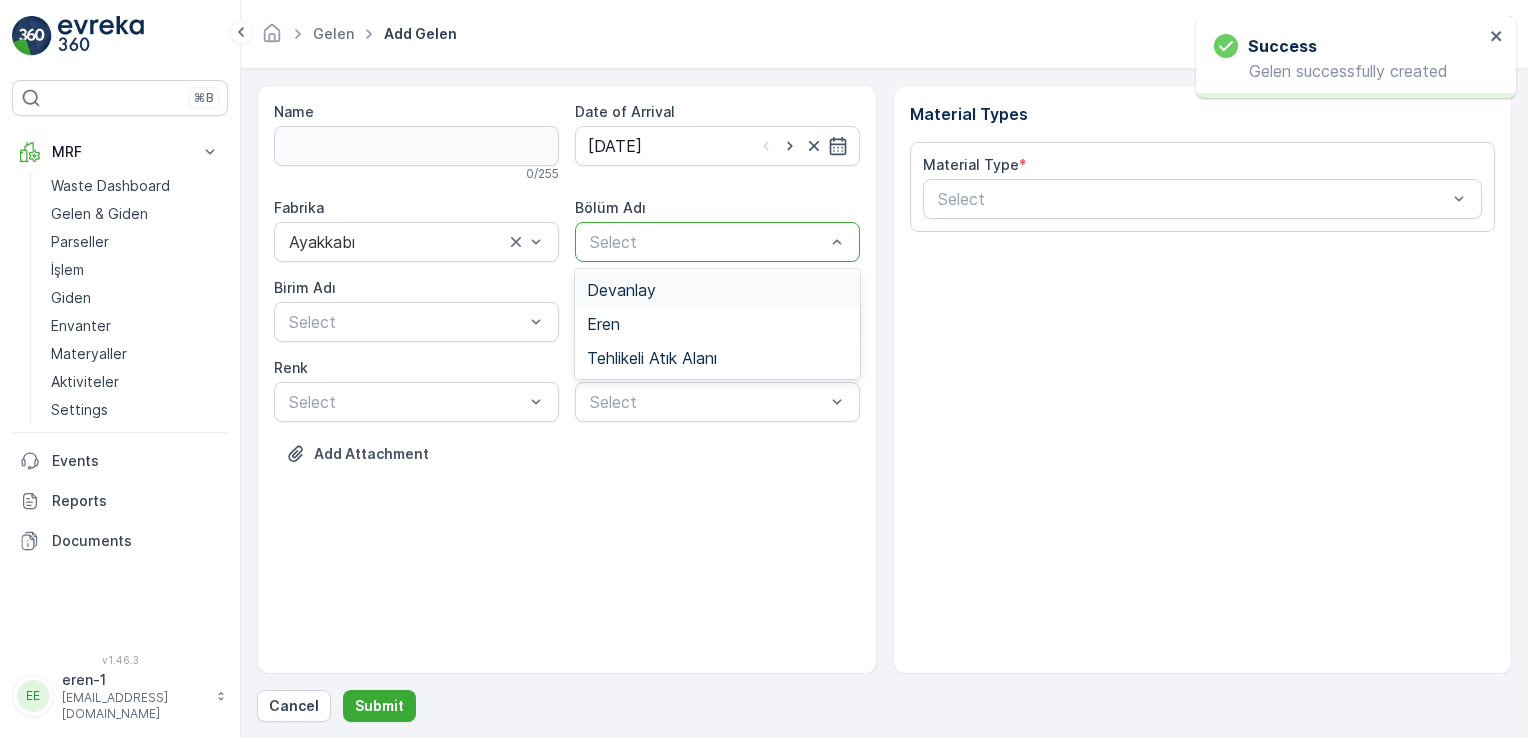 click on "Select" at bounding box center [717, 242] 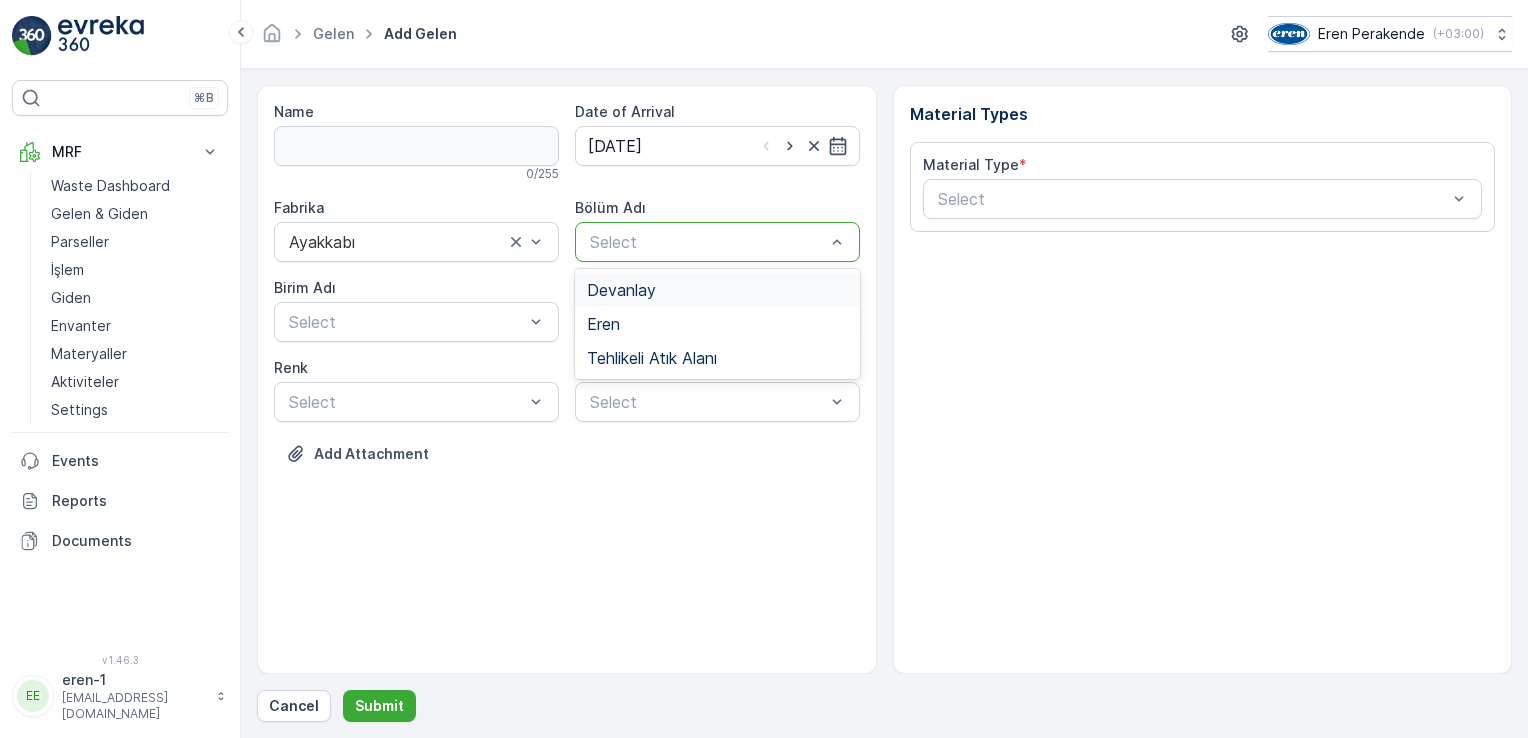 click on "Devanlay" at bounding box center [621, 290] 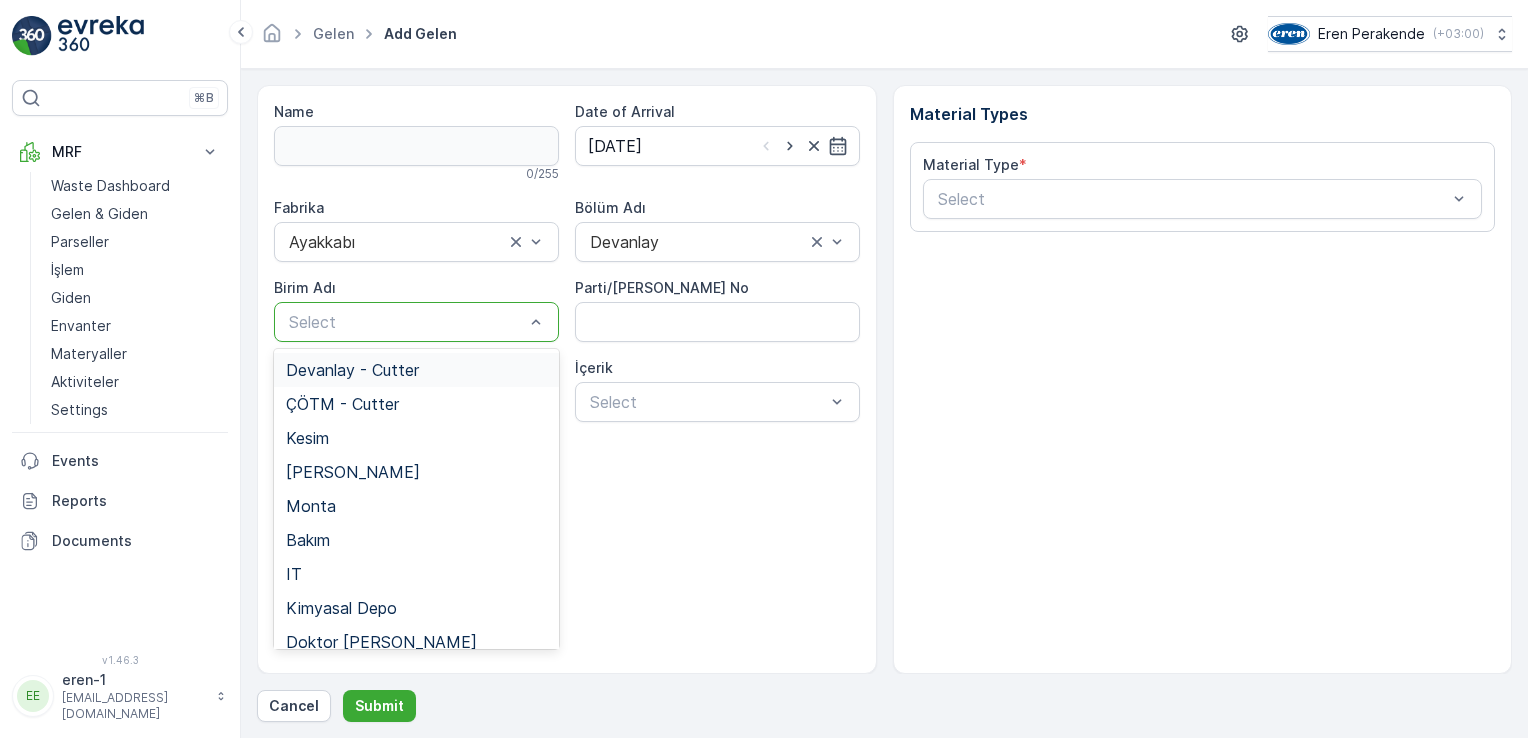 drag, startPoint x: 433, startPoint y: 323, endPoint x: 401, endPoint y: 342, distance: 37.215588 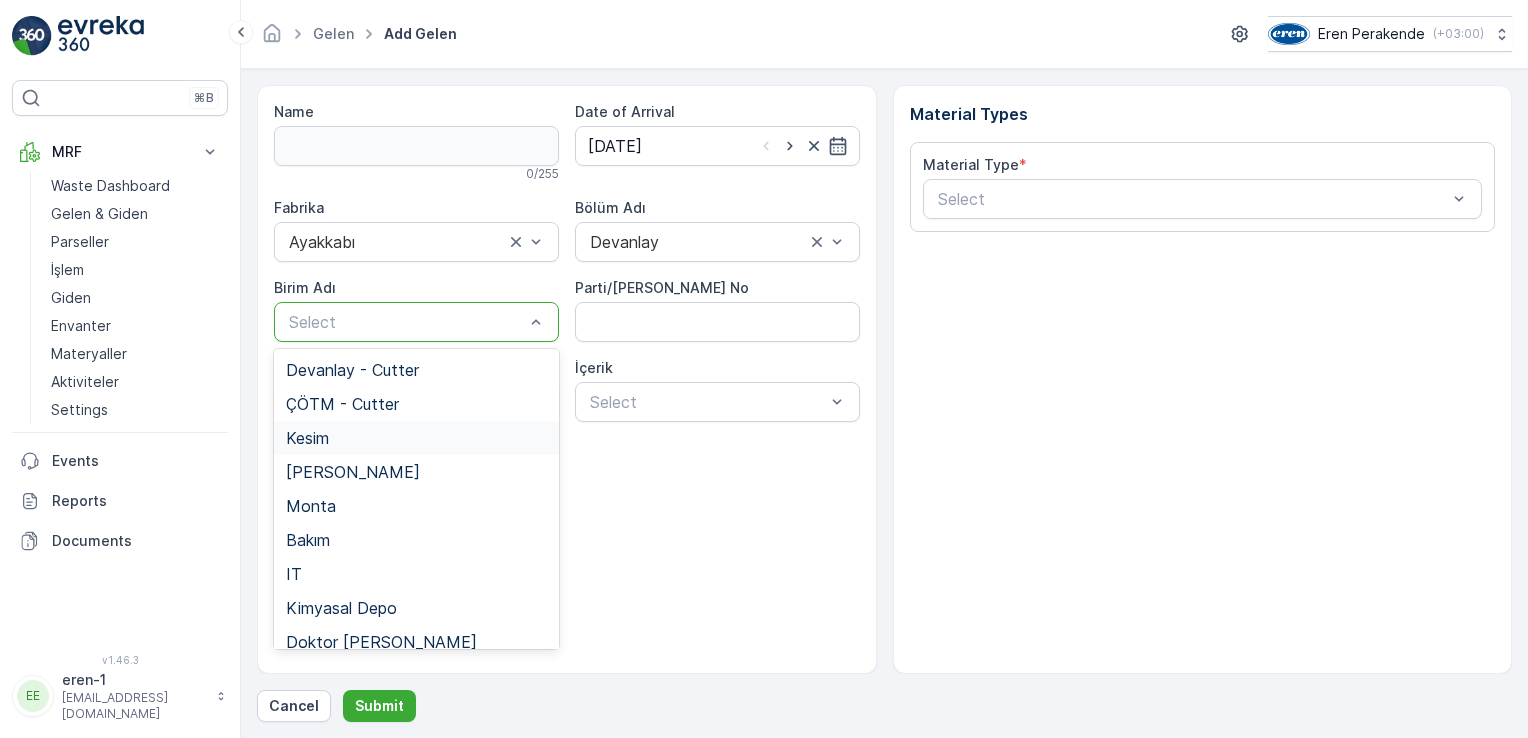 click on "Kesim" at bounding box center [416, 438] 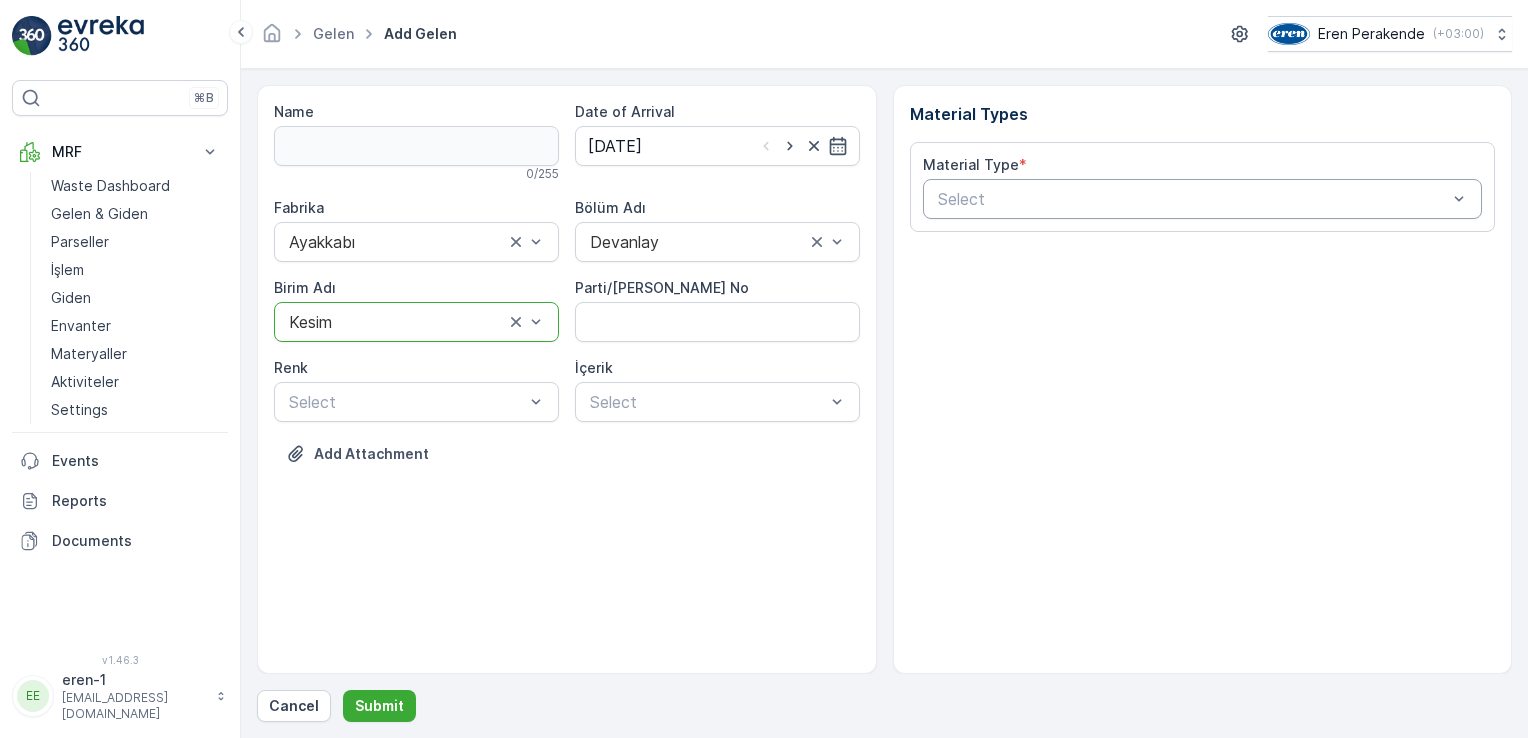 click at bounding box center (1193, 199) 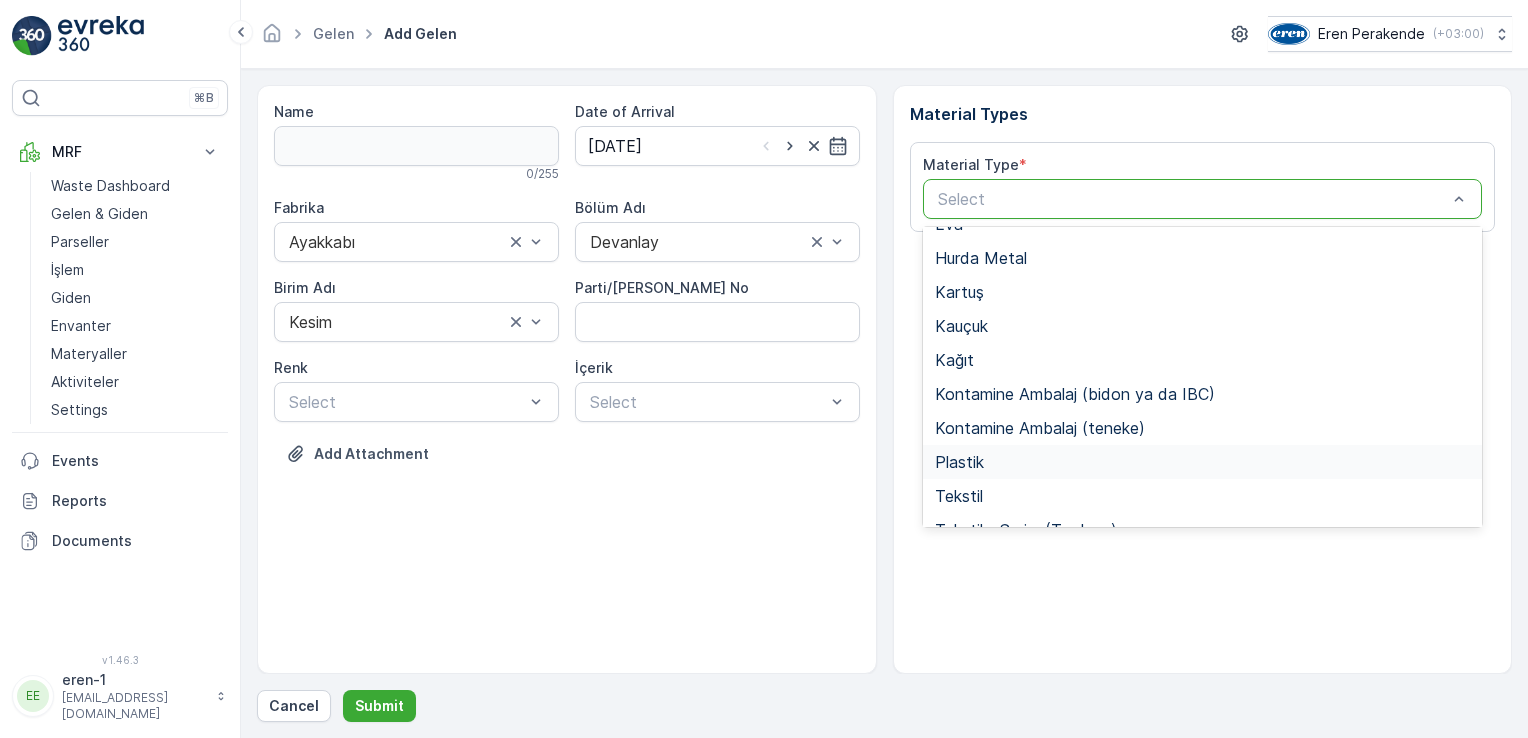 scroll, scrollTop: 166, scrollLeft: 0, axis: vertical 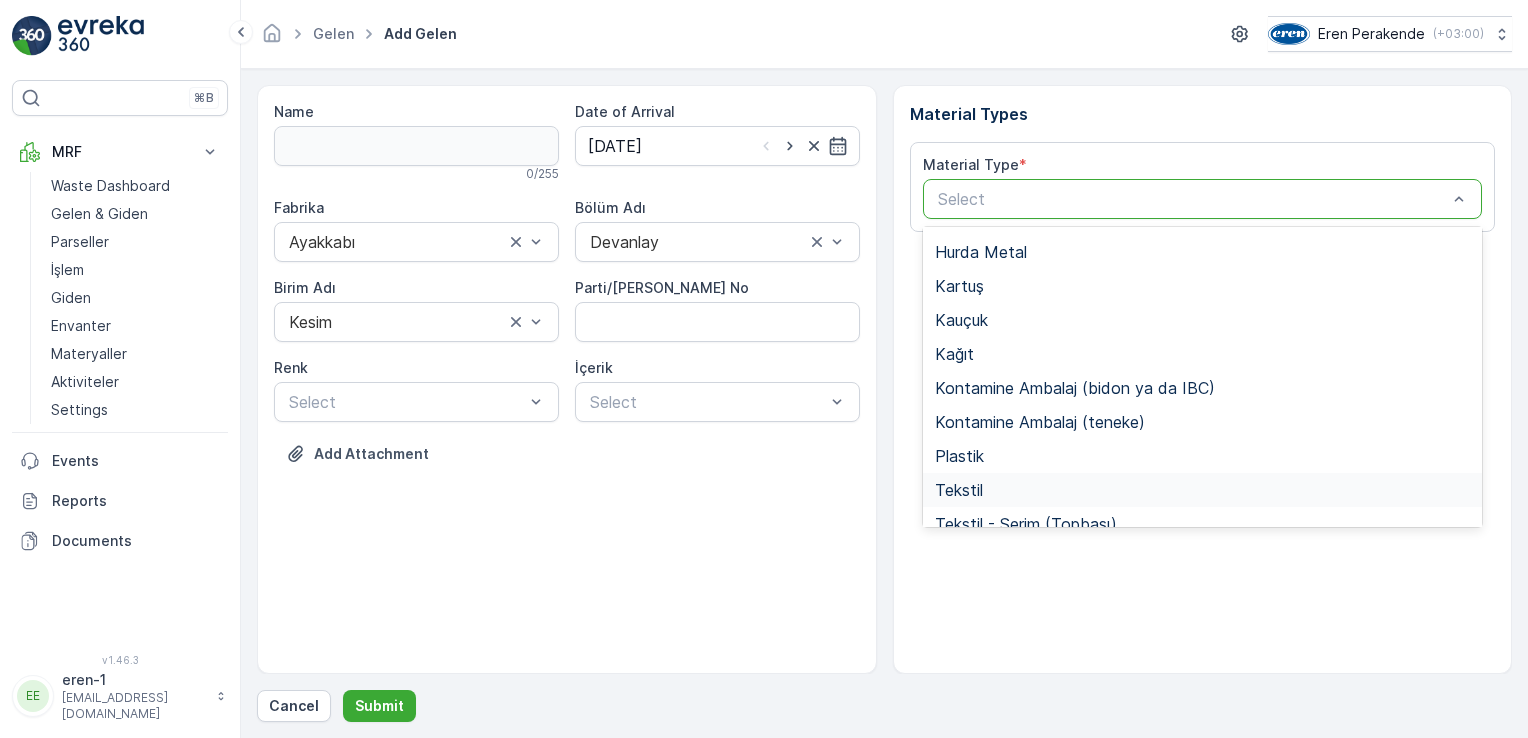 click on "Tekstil" at bounding box center [1203, 490] 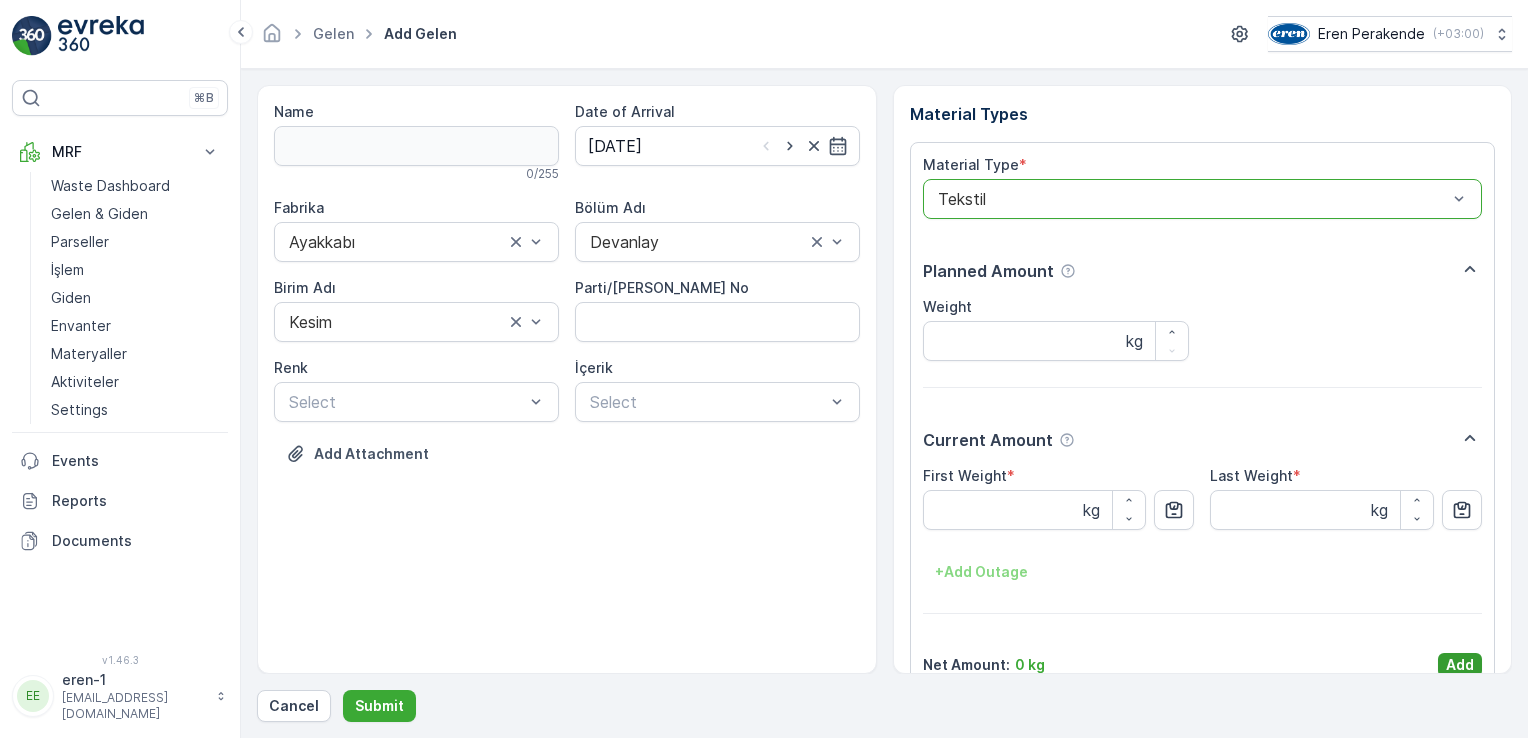 click on "Add" at bounding box center [1460, 665] 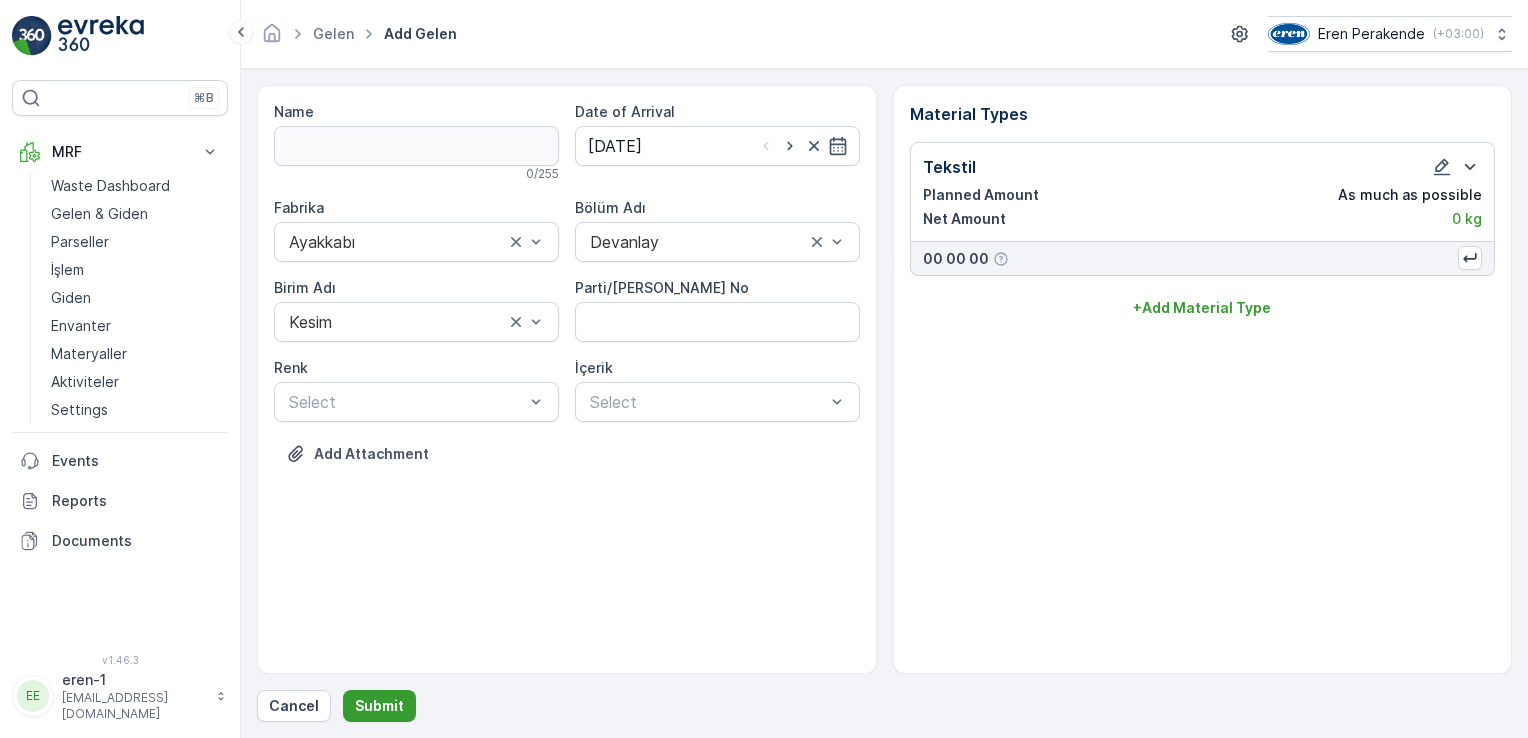 click on "Submit" at bounding box center [379, 706] 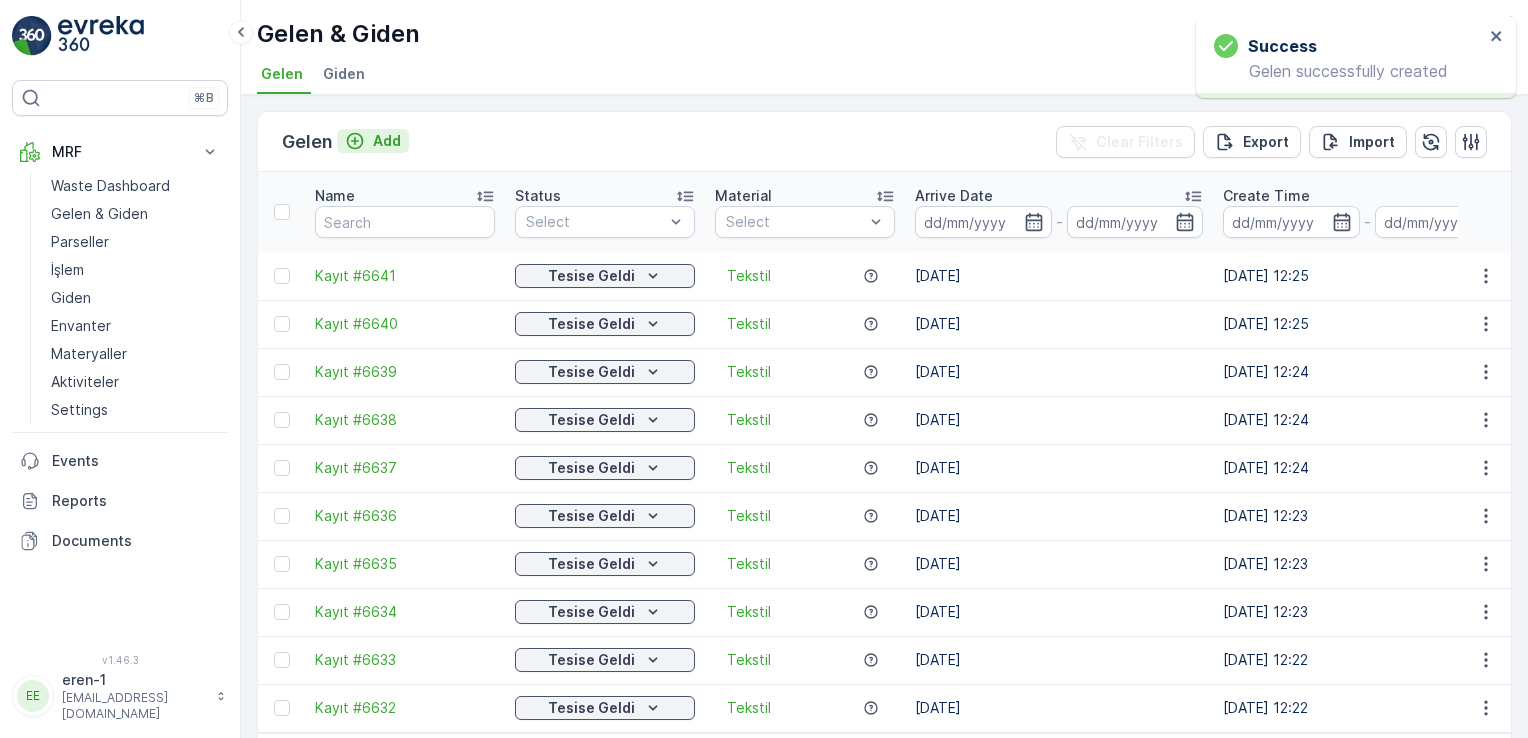 click on "Add" at bounding box center [373, 141] 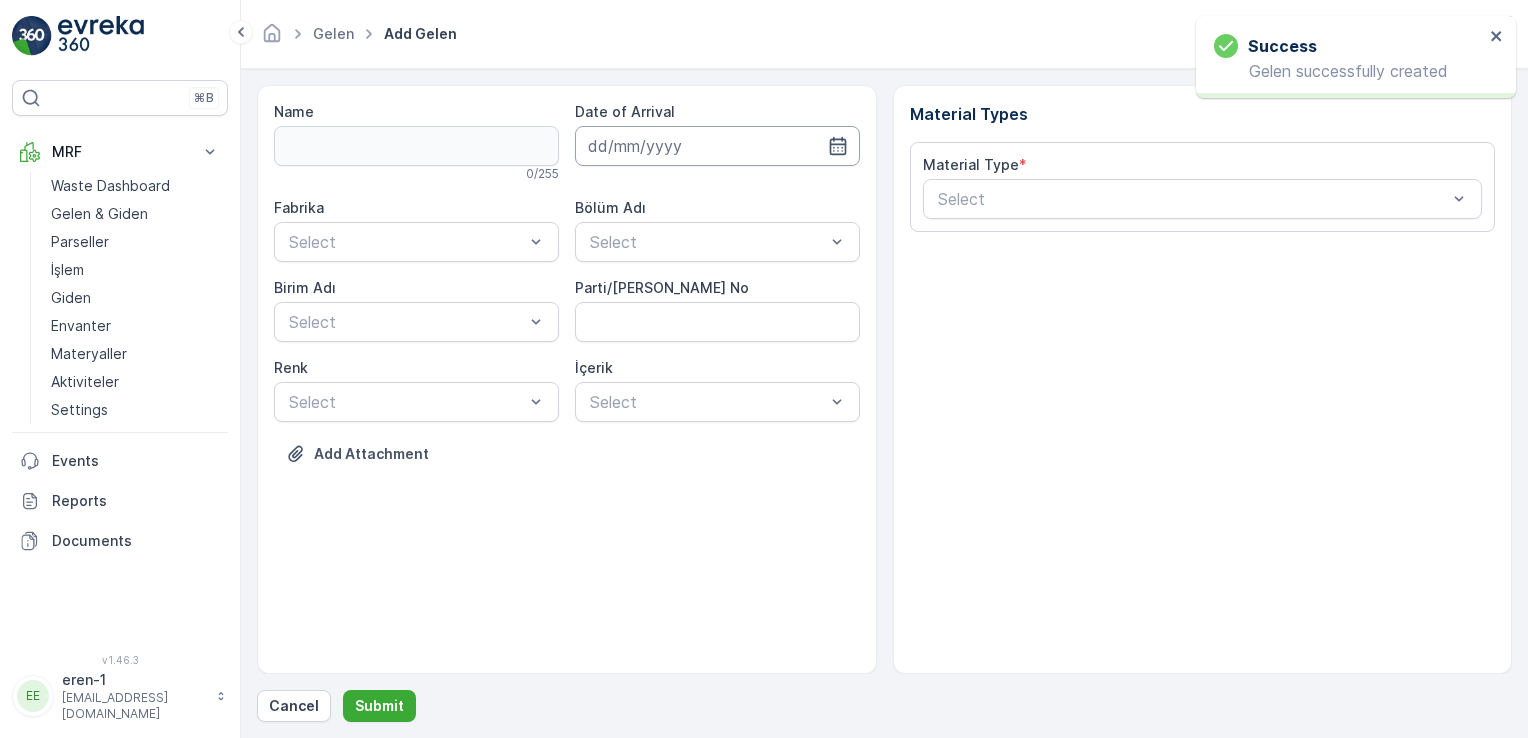 click at bounding box center [717, 146] 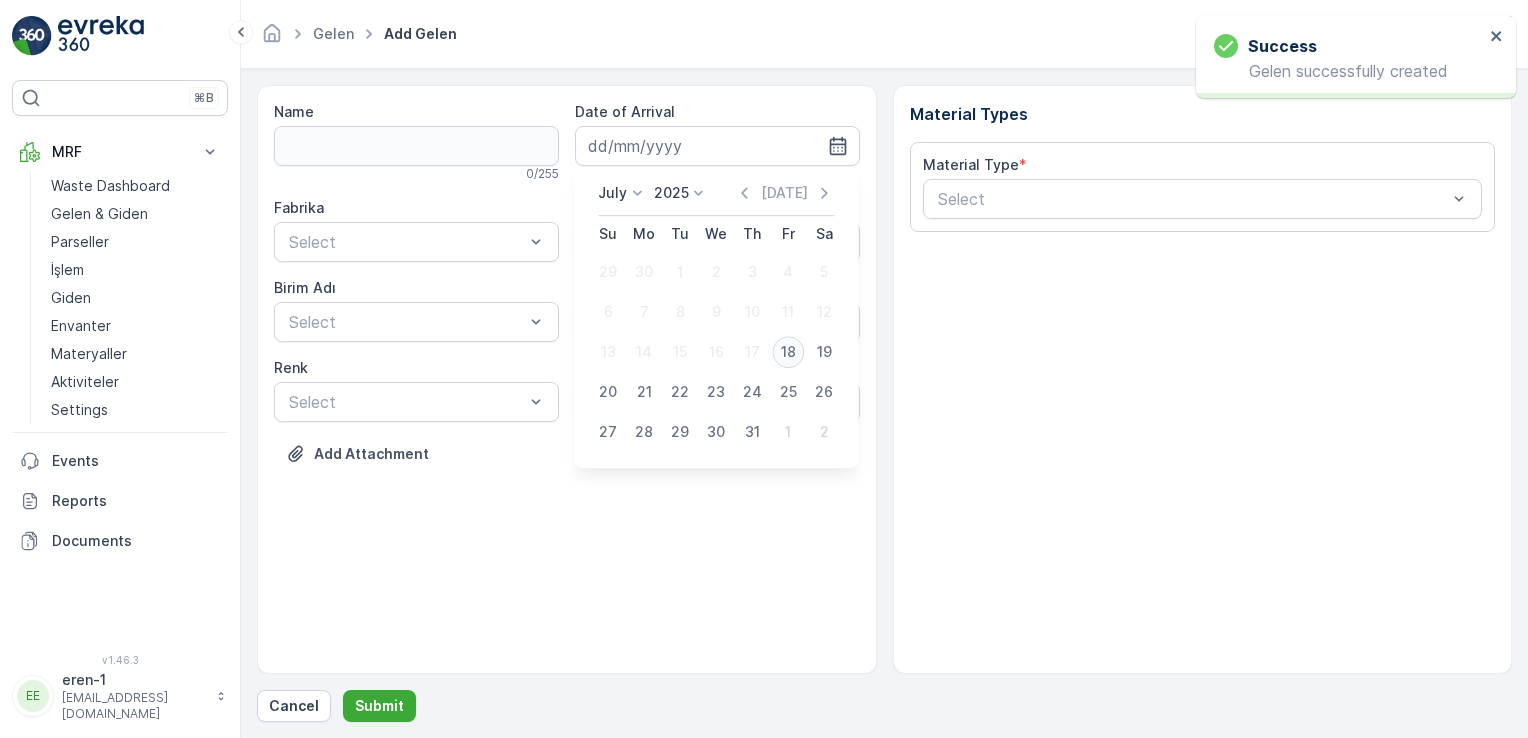 click on "18" at bounding box center [788, 352] 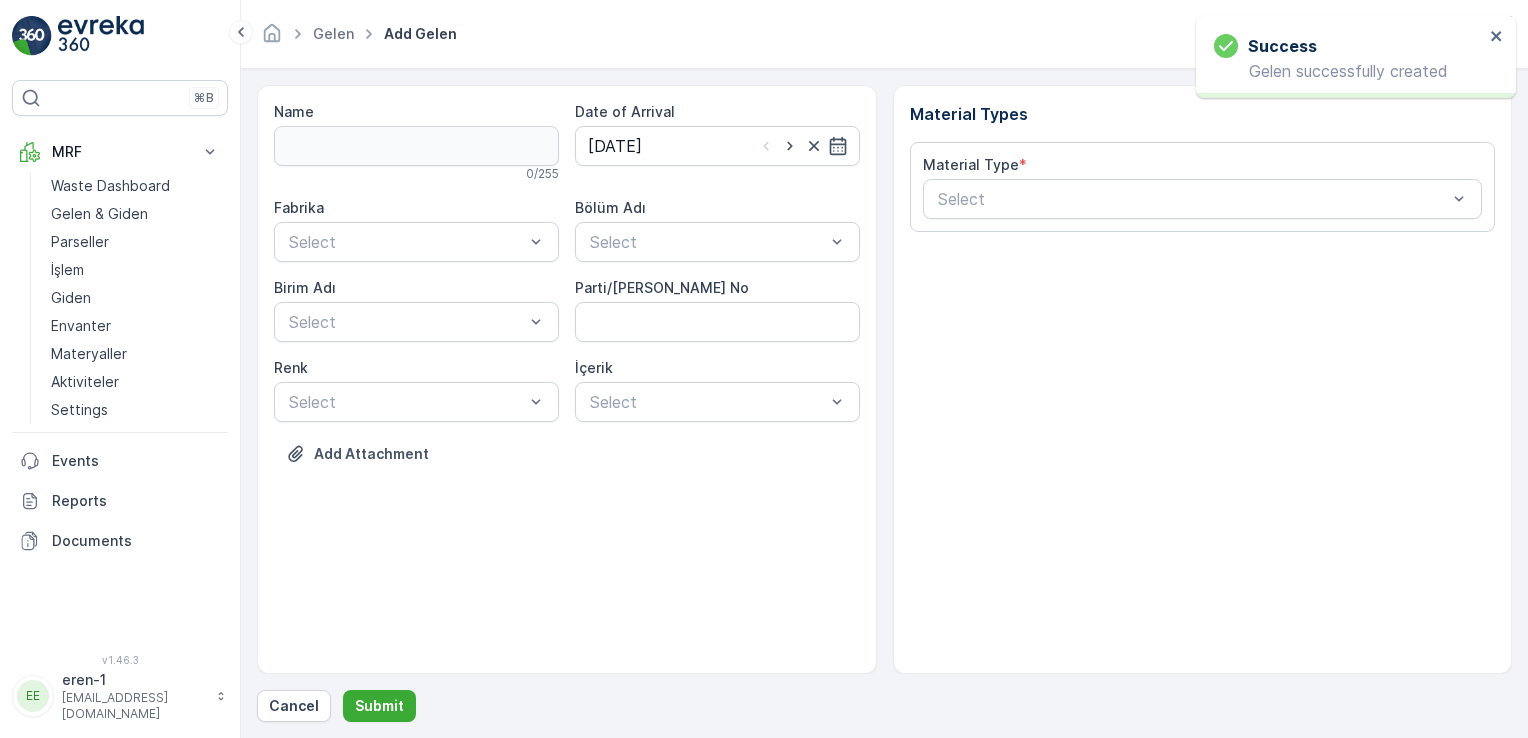 click on "Fabrika Select" at bounding box center [416, 230] 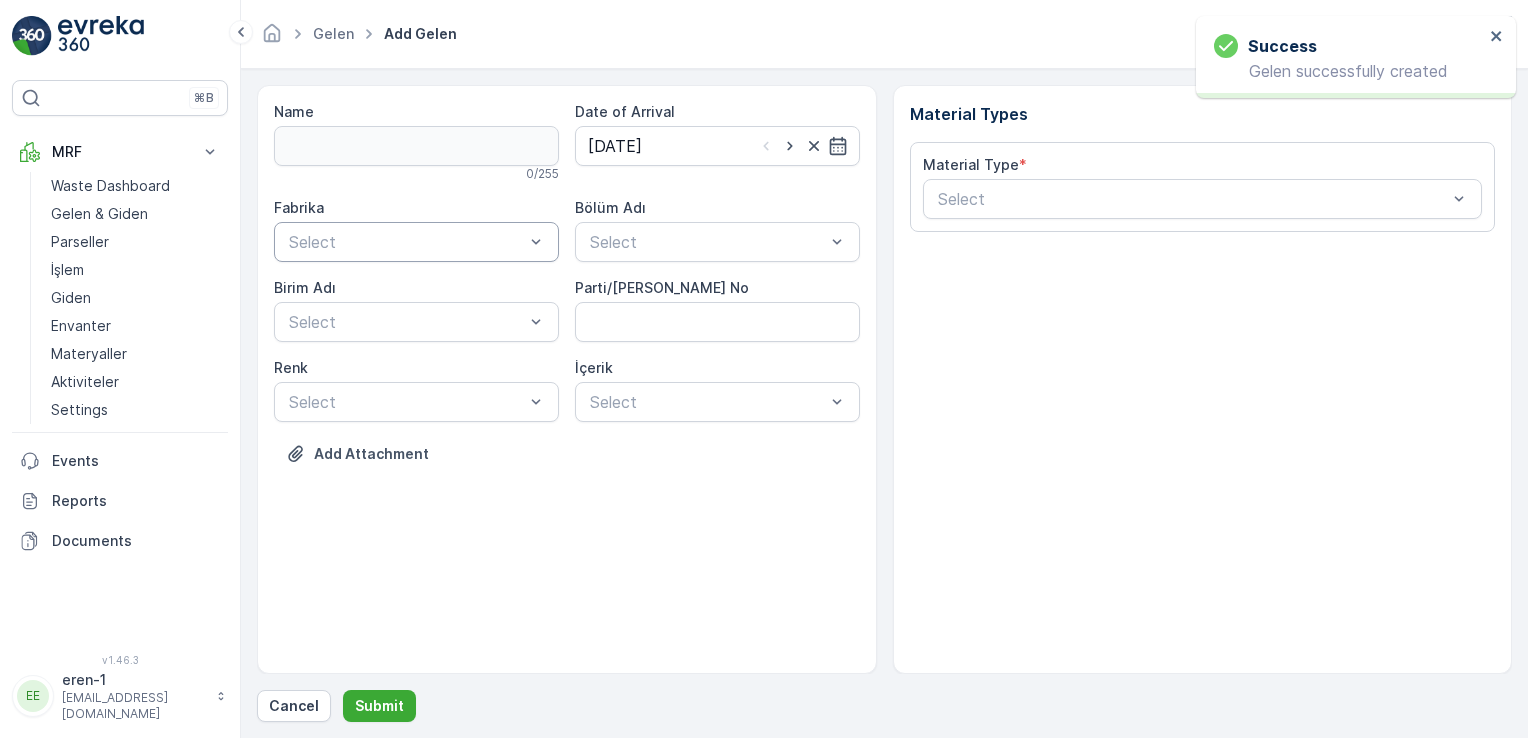 click at bounding box center [406, 242] 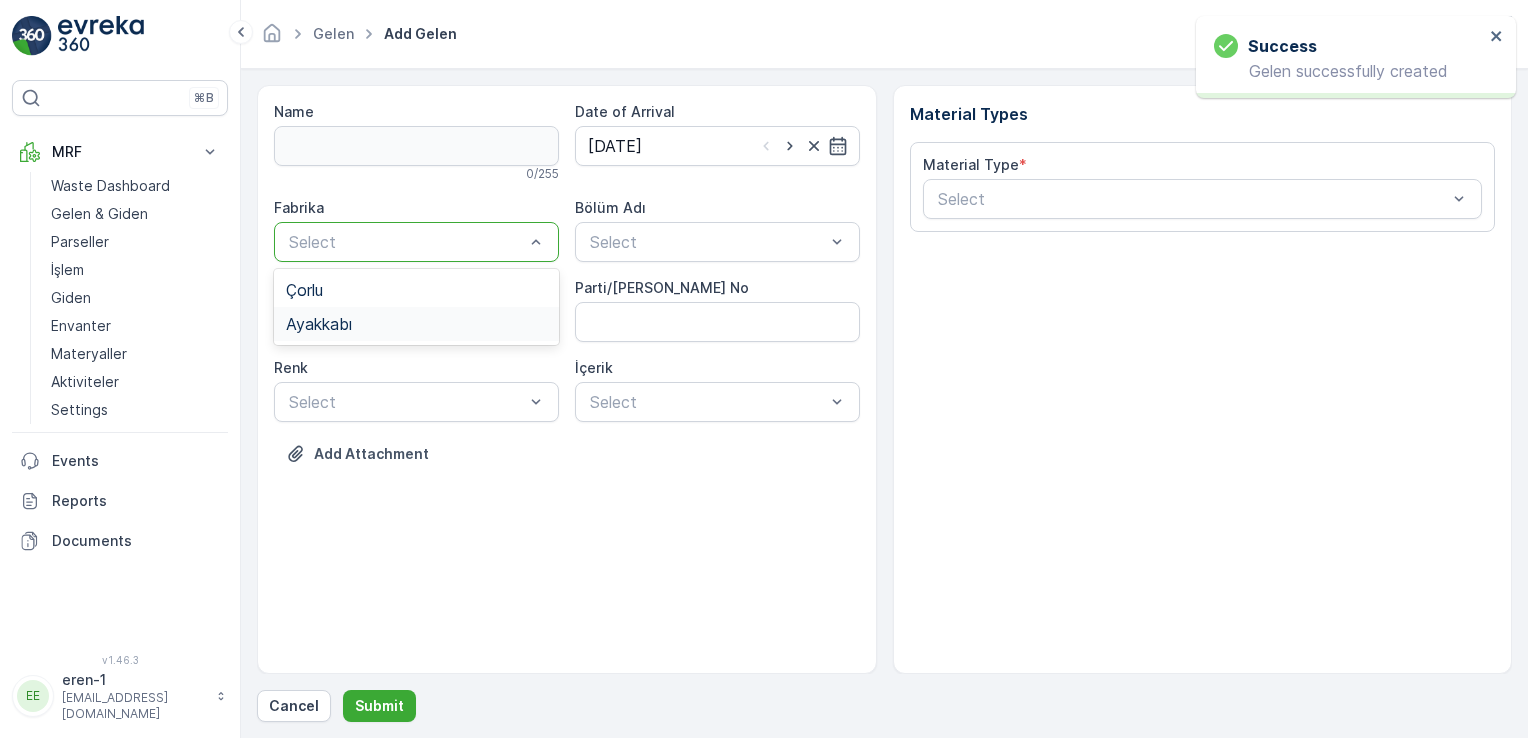 click on "Ayakkabı" at bounding box center [416, 324] 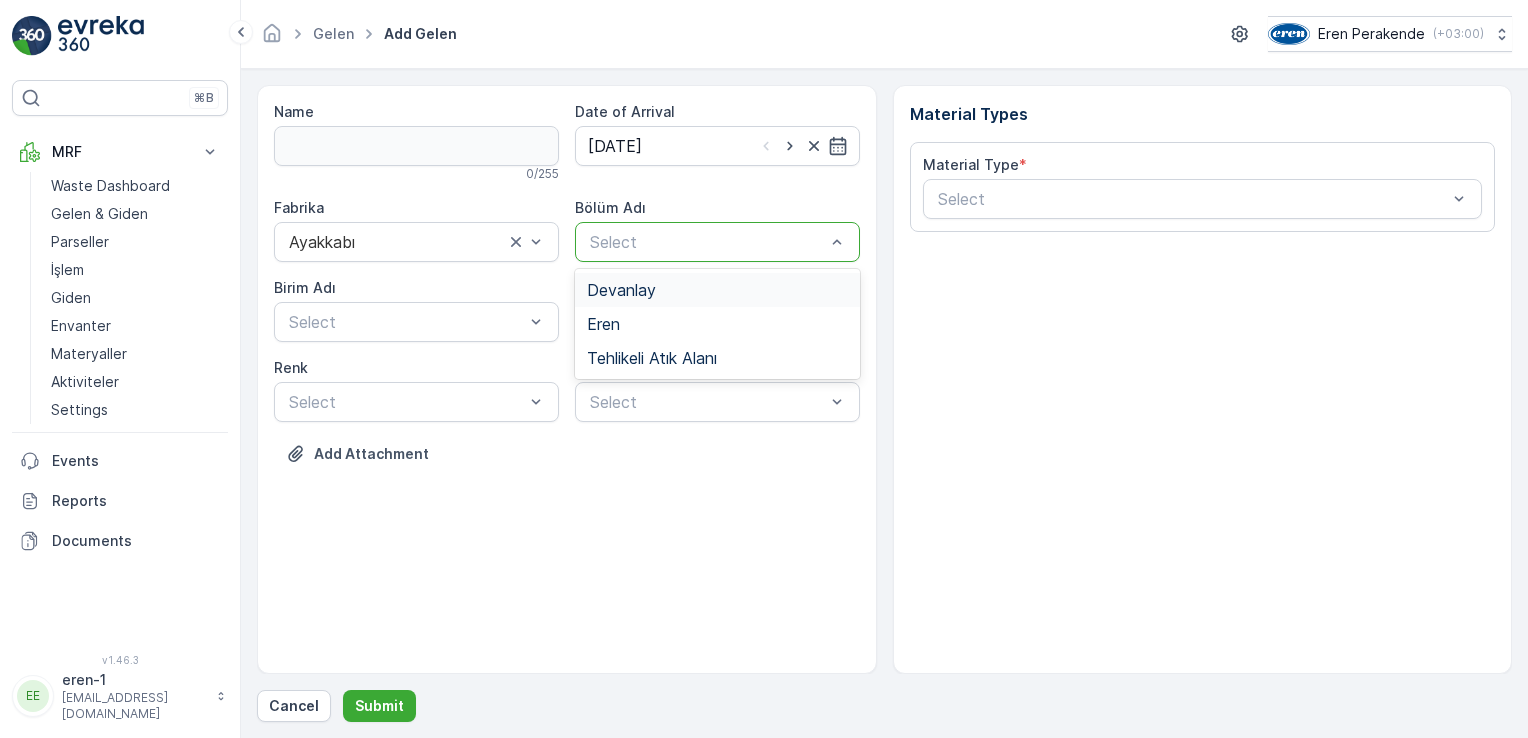 click at bounding box center (707, 242) 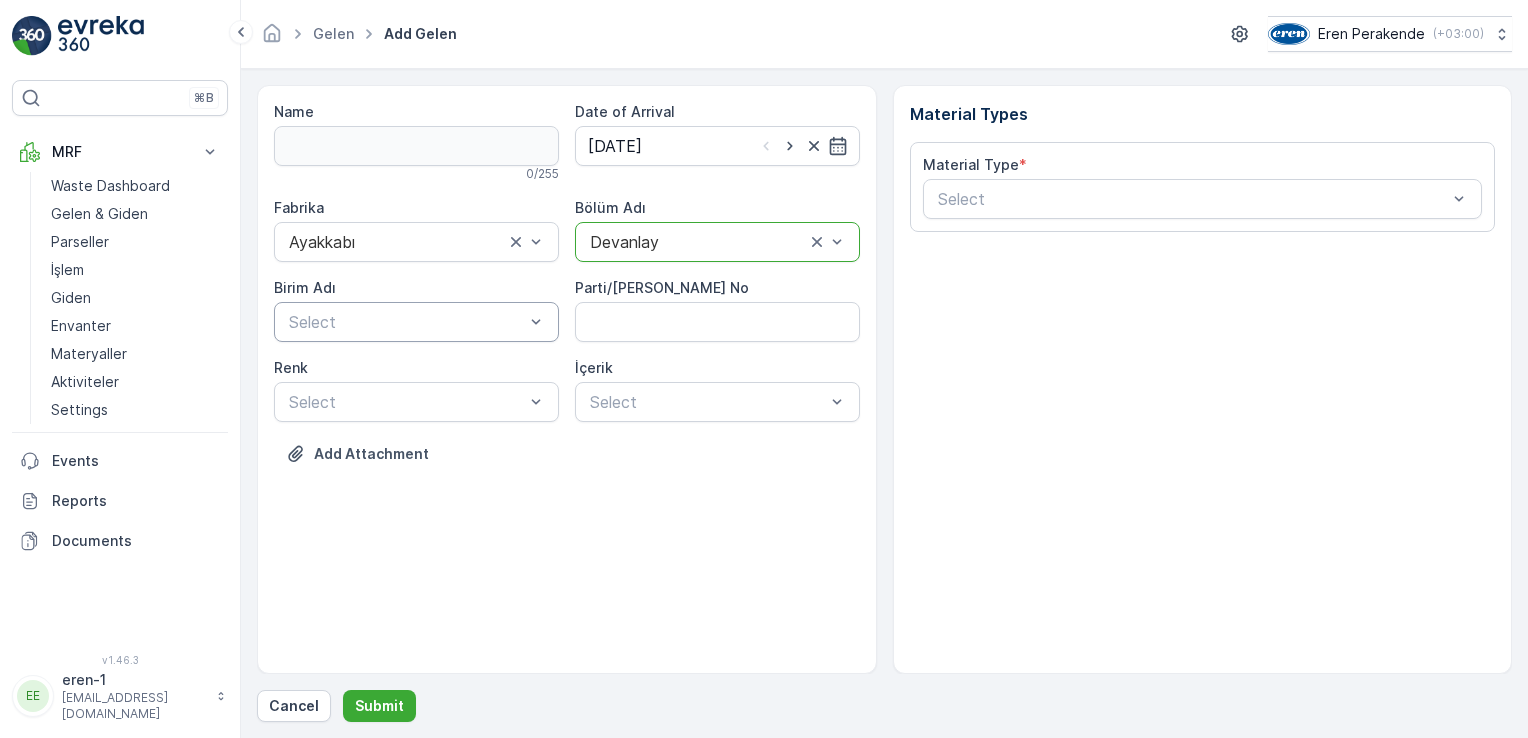 click at bounding box center (406, 322) 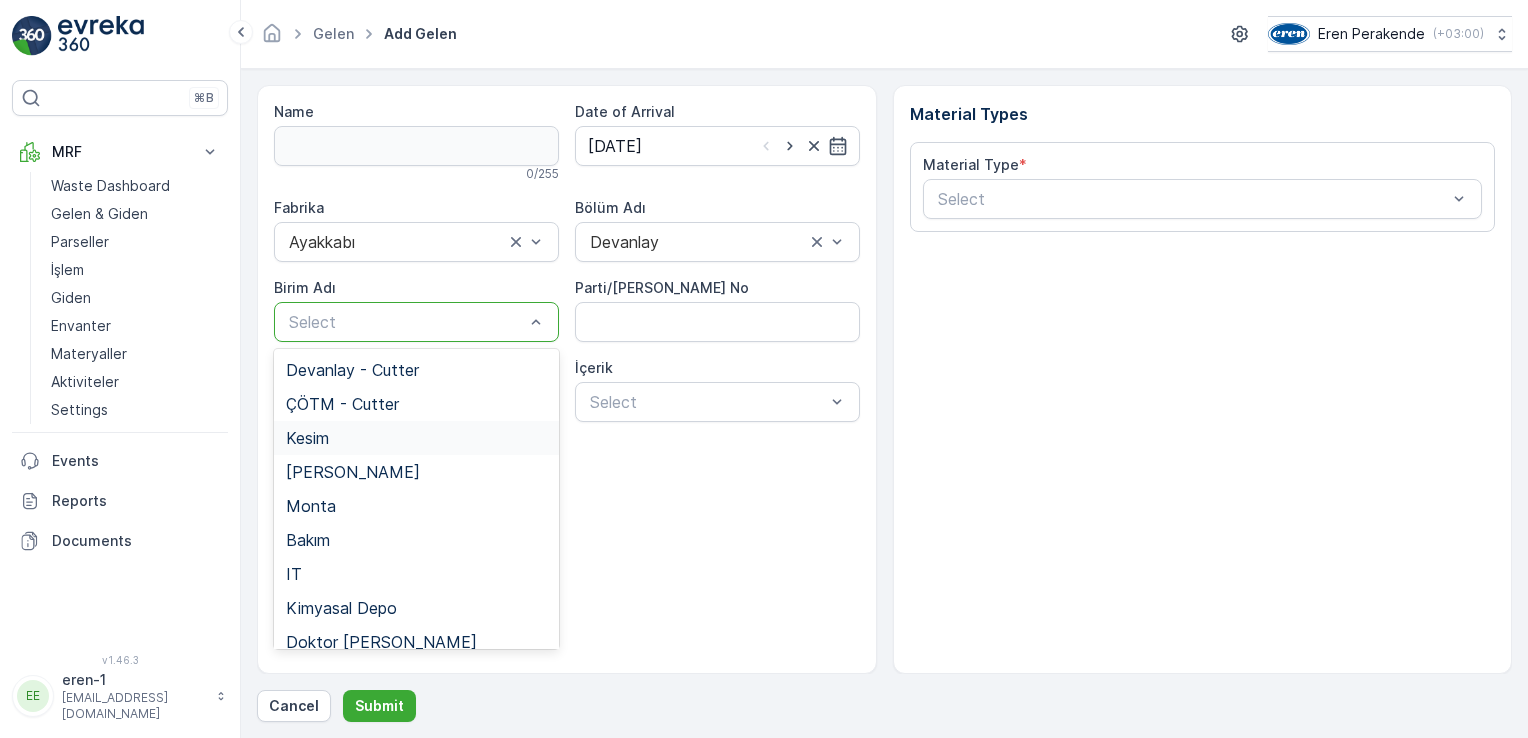 click on "Kesim" at bounding box center [416, 438] 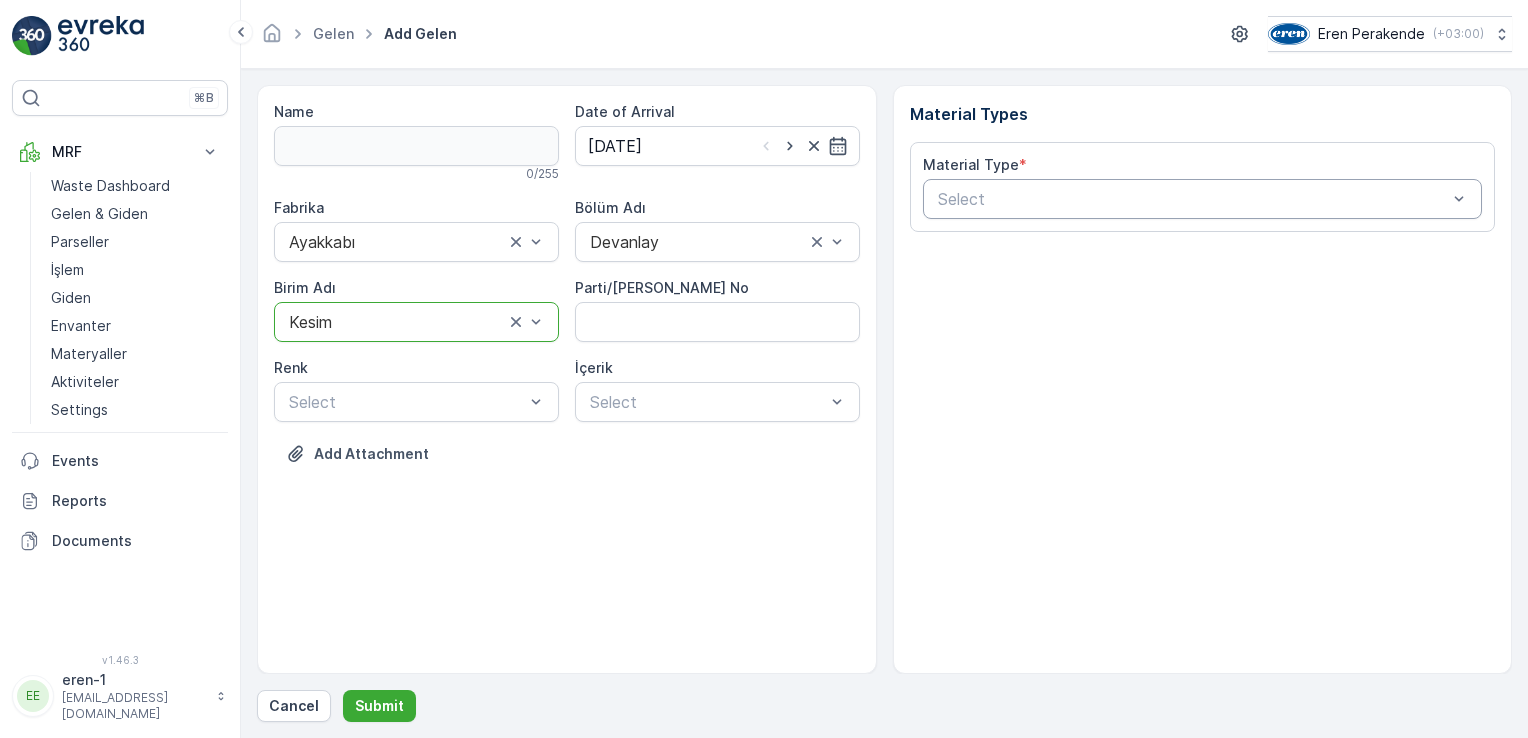 click at bounding box center [1193, 199] 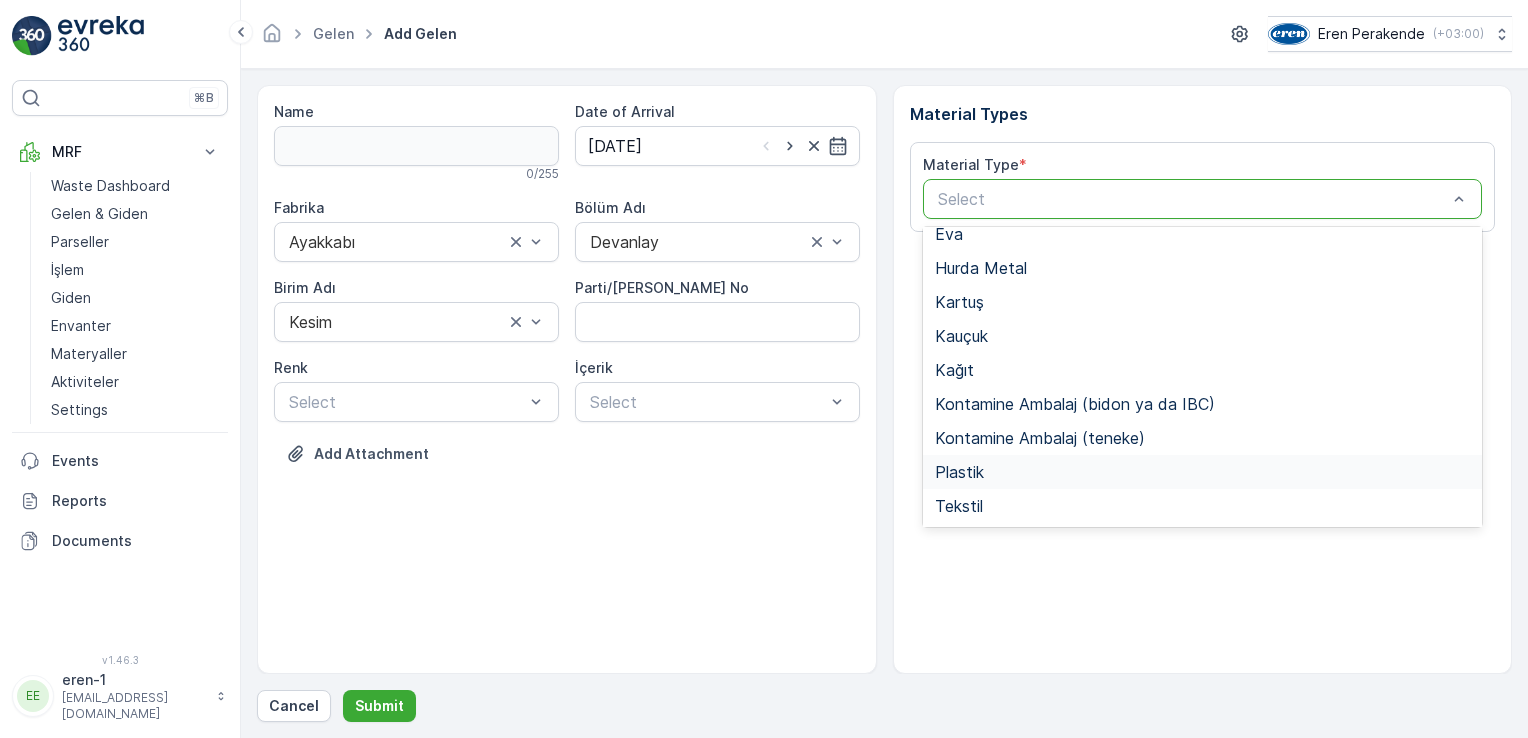 scroll, scrollTop: 166, scrollLeft: 0, axis: vertical 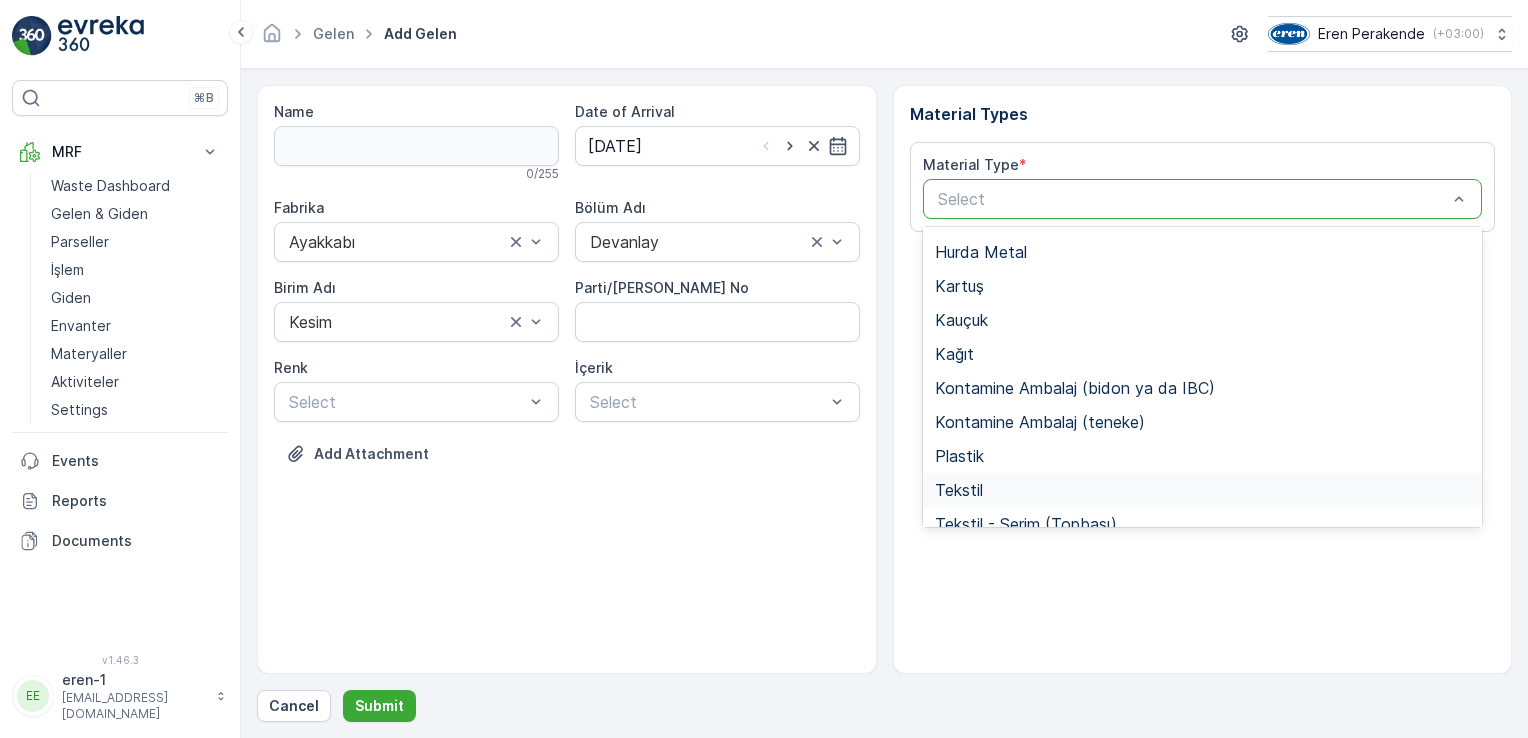 click on "Tekstil" at bounding box center (1203, 490) 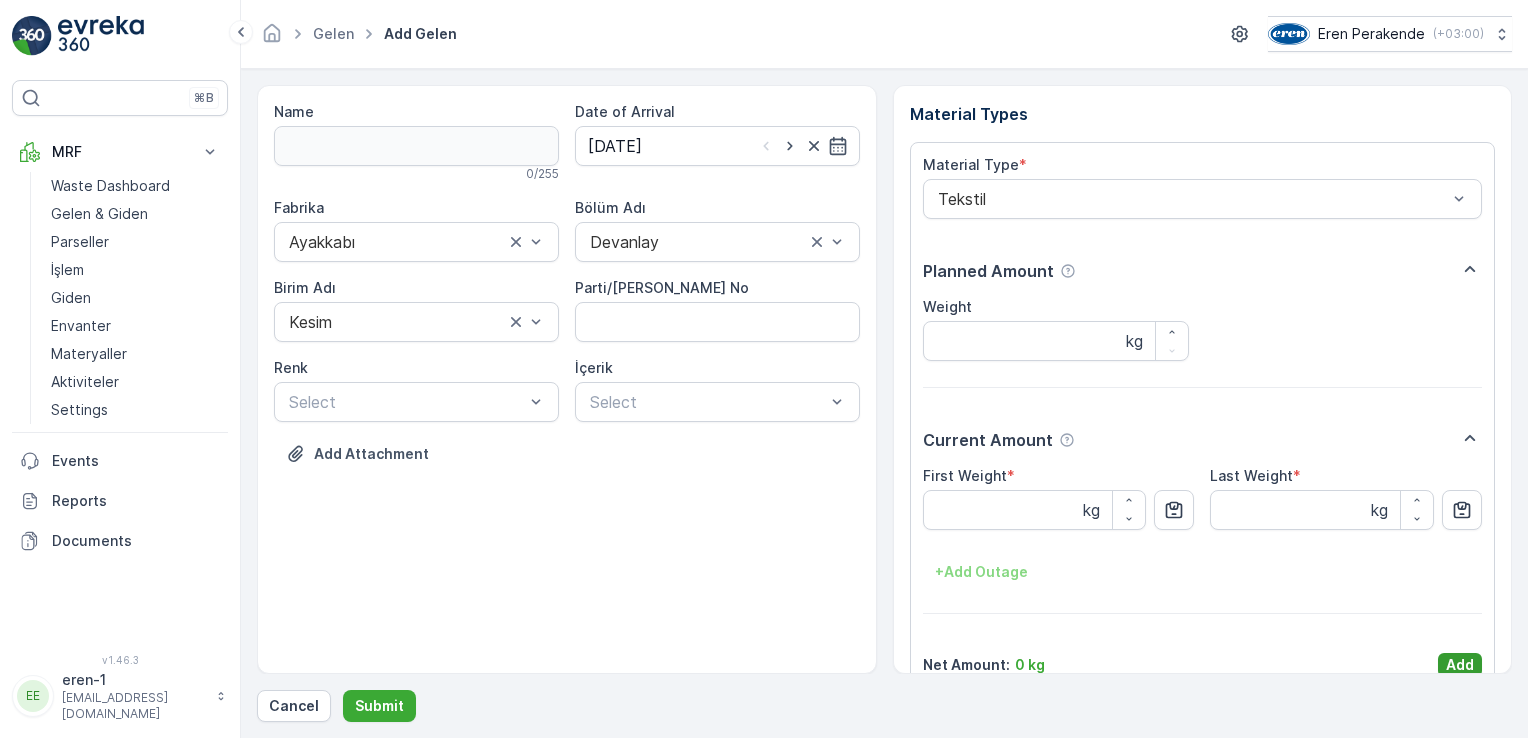click on "Add" at bounding box center [1460, 665] 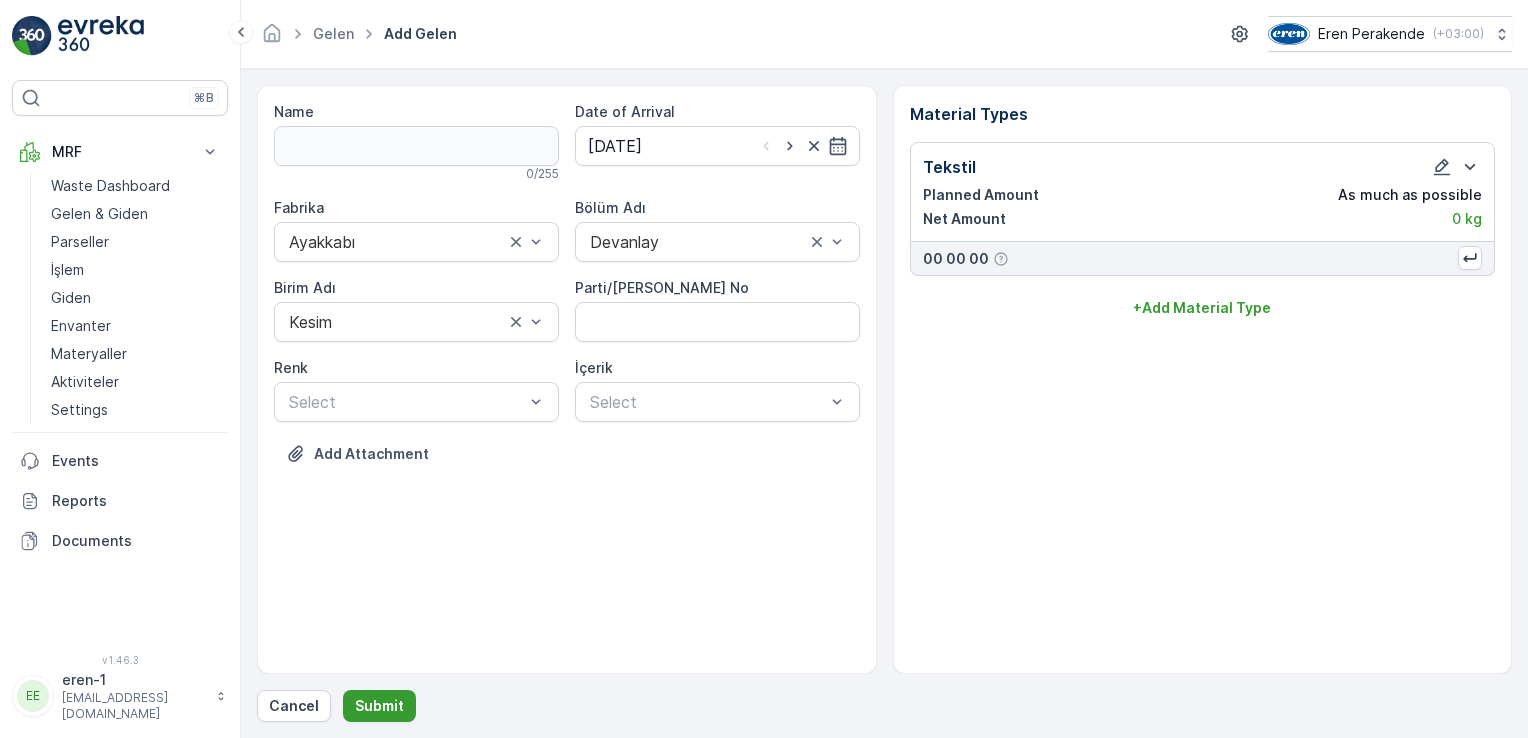 click on "Submit" at bounding box center [379, 706] 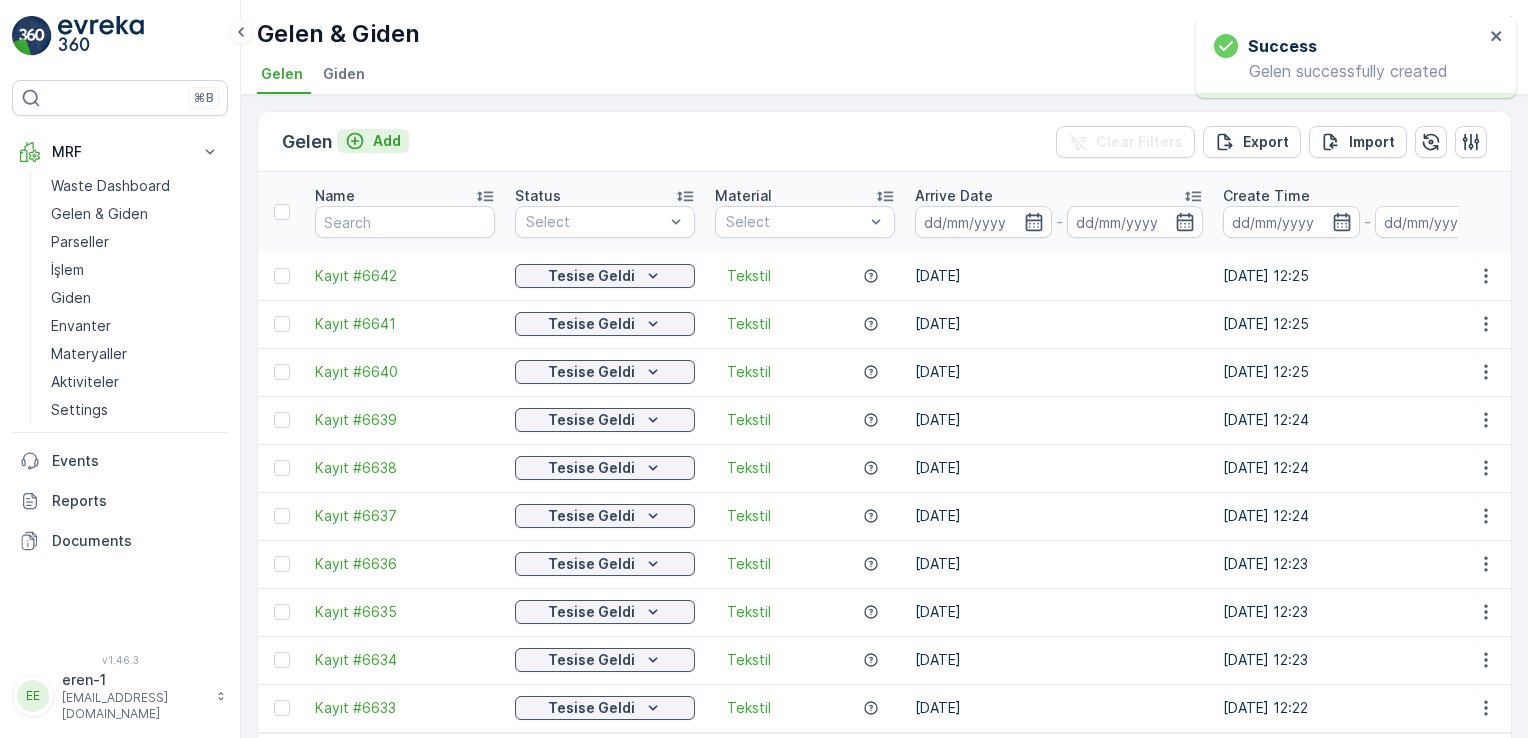 click on "Add" at bounding box center (373, 141) 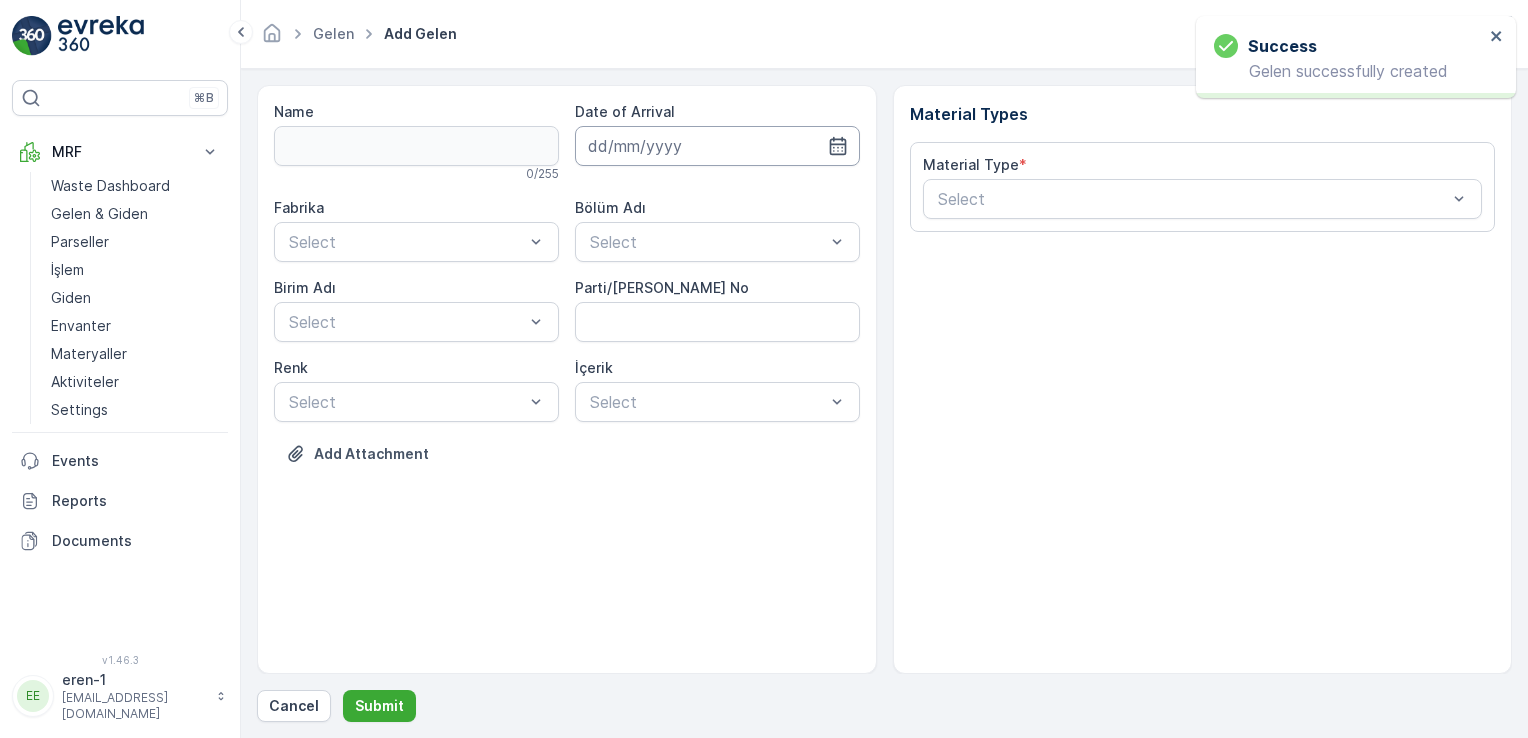 click at bounding box center (717, 146) 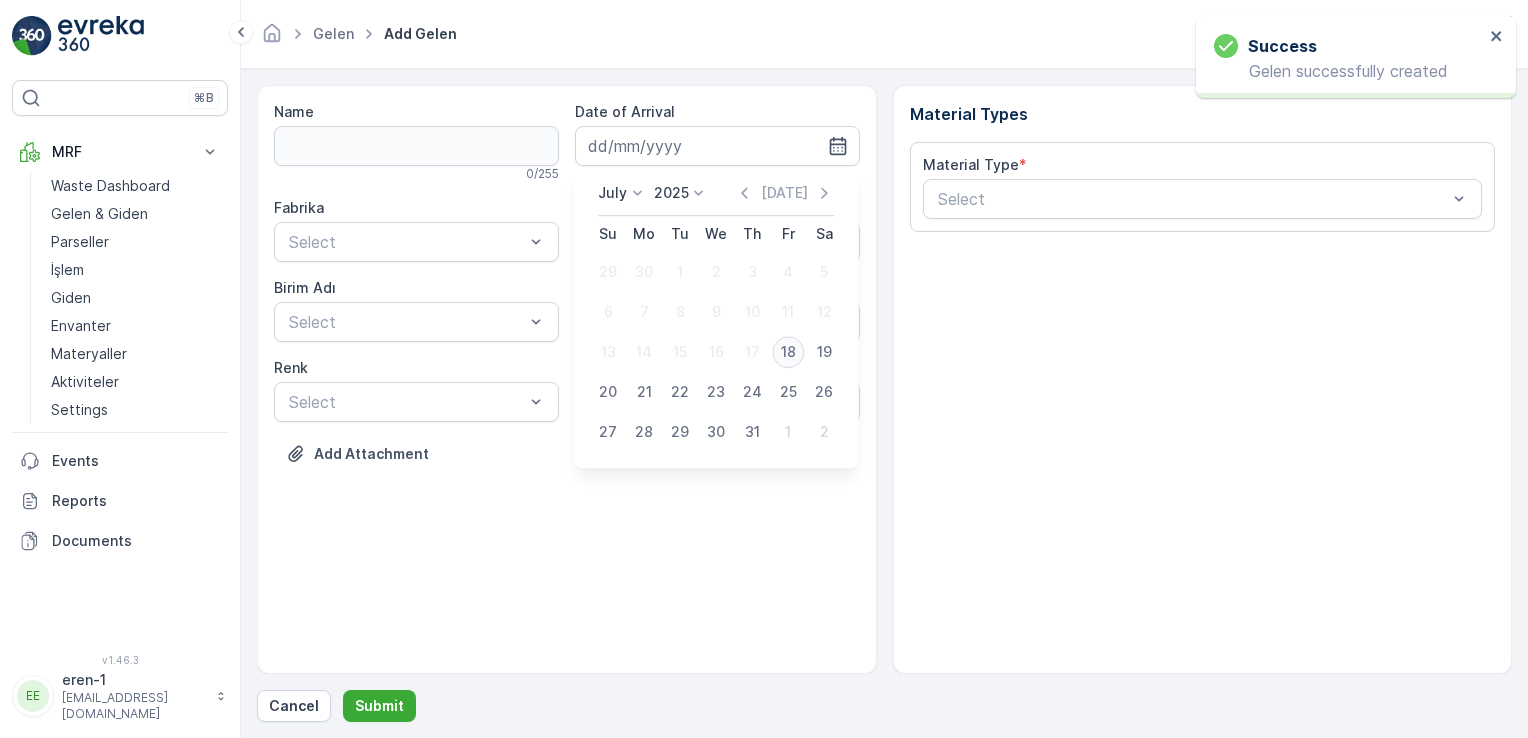 click on "18" at bounding box center [788, 352] 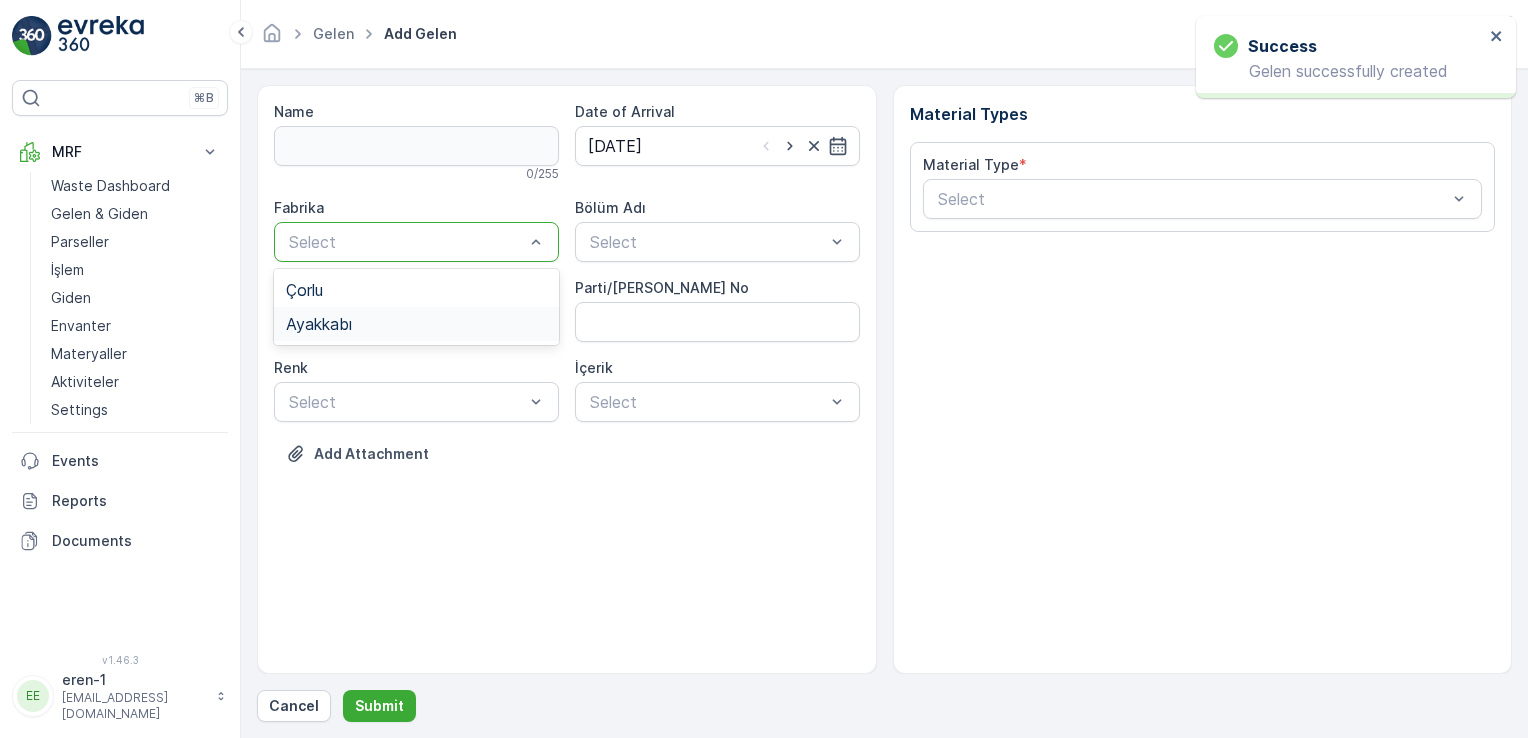 click on "Ayakkabı" at bounding box center [416, 324] 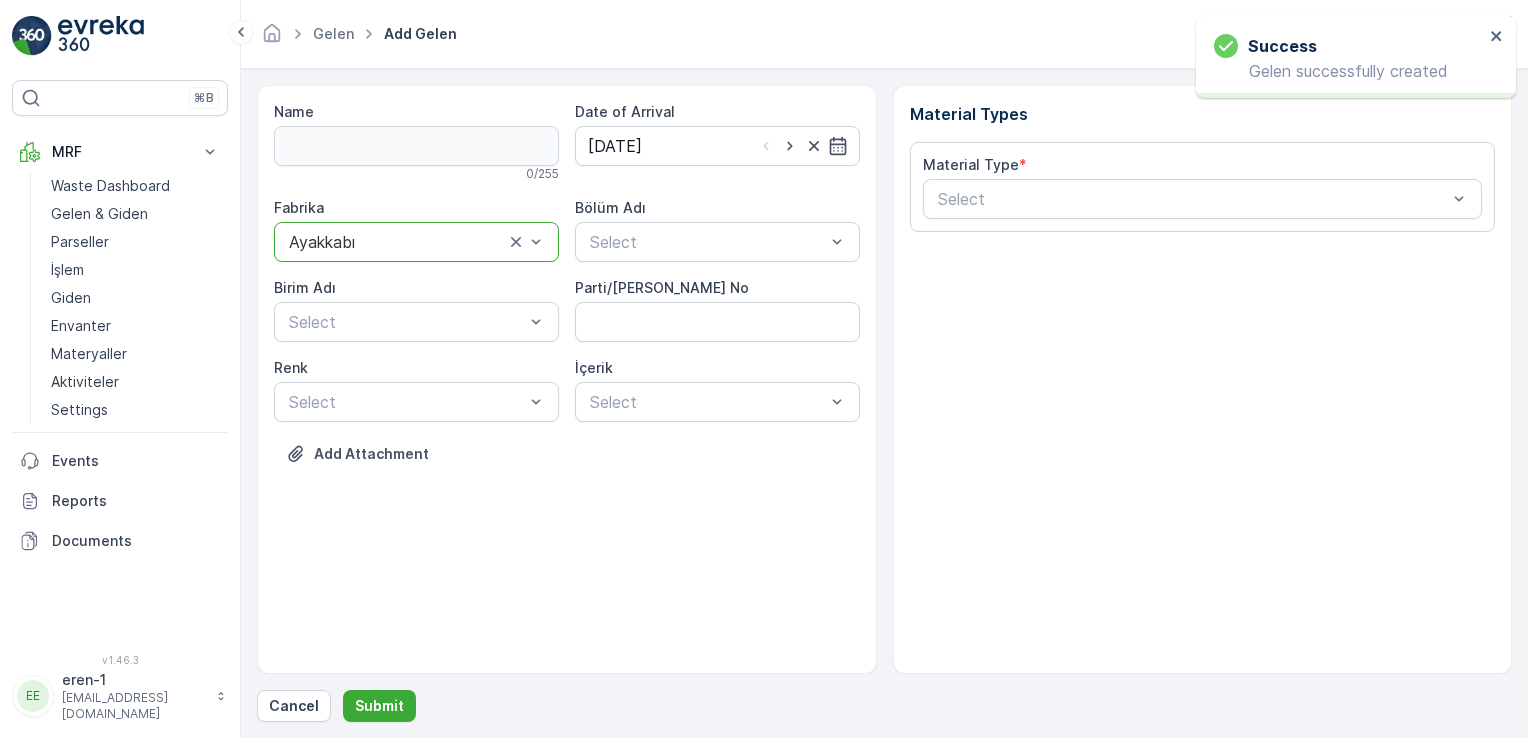 click on "Fabrika option Ayakkabı, selected. Ayakkabı Bölüm Adı Select [PERSON_NAME] Adı Select Parti/Kesim Föyü No [PERSON_NAME] Select İçerik Select" at bounding box center (567, 310) 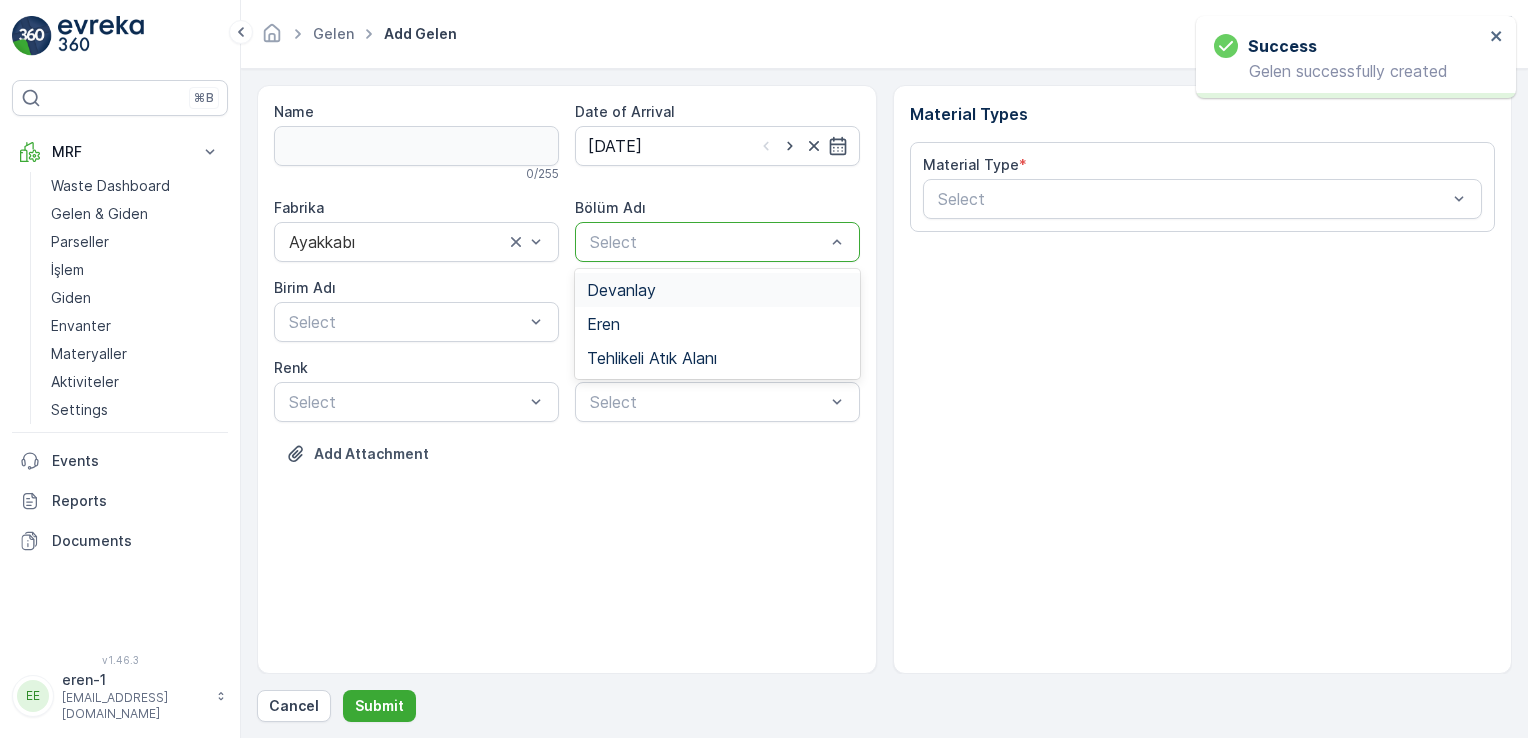 drag, startPoint x: 654, startPoint y: 232, endPoint x: 639, endPoint y: 253, distance: 25.806976 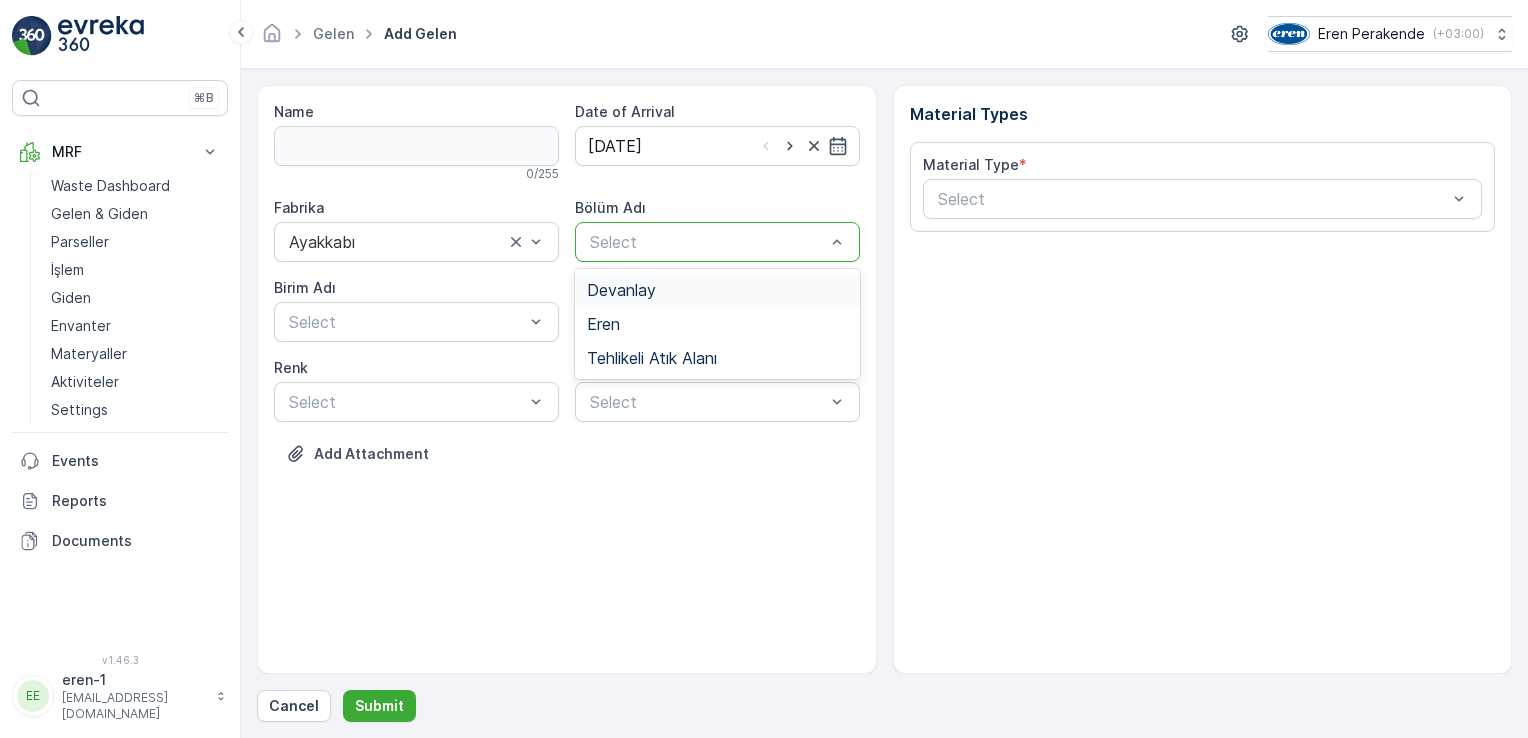 click on "Devanlay" at bounding box center [621, 290] 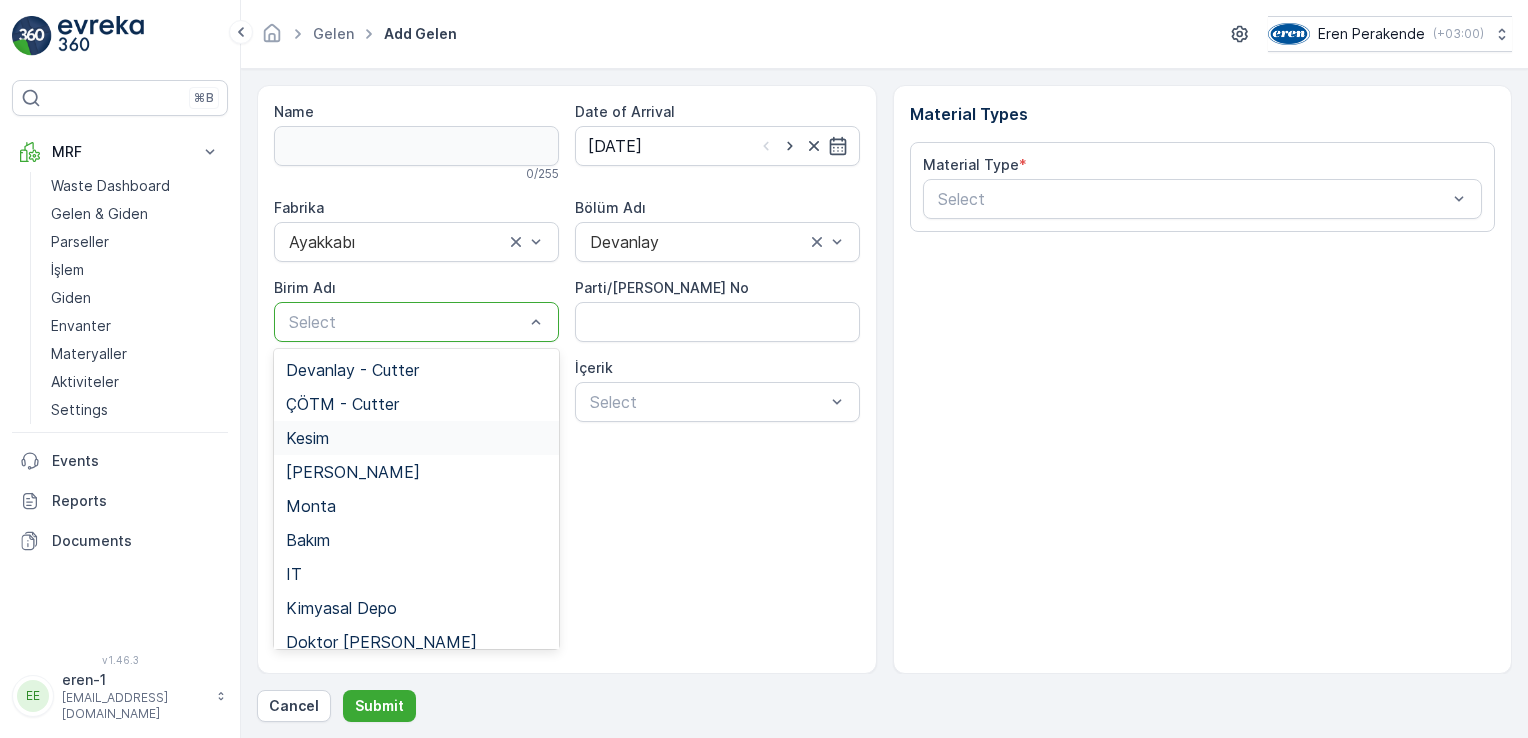 click on "Kesim" at bounding box center [416, 438] 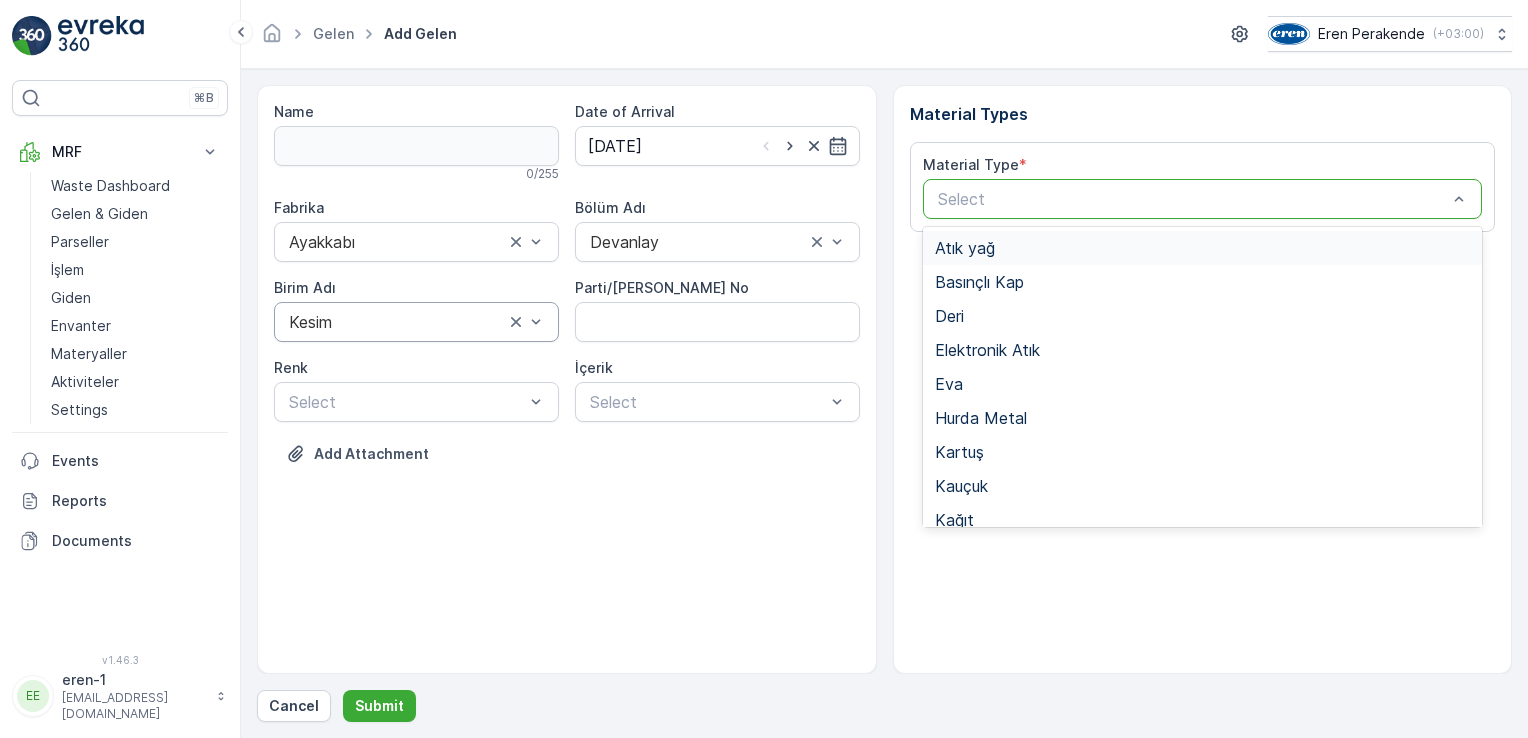 click on "Select" at bounding box center [1203, 199] 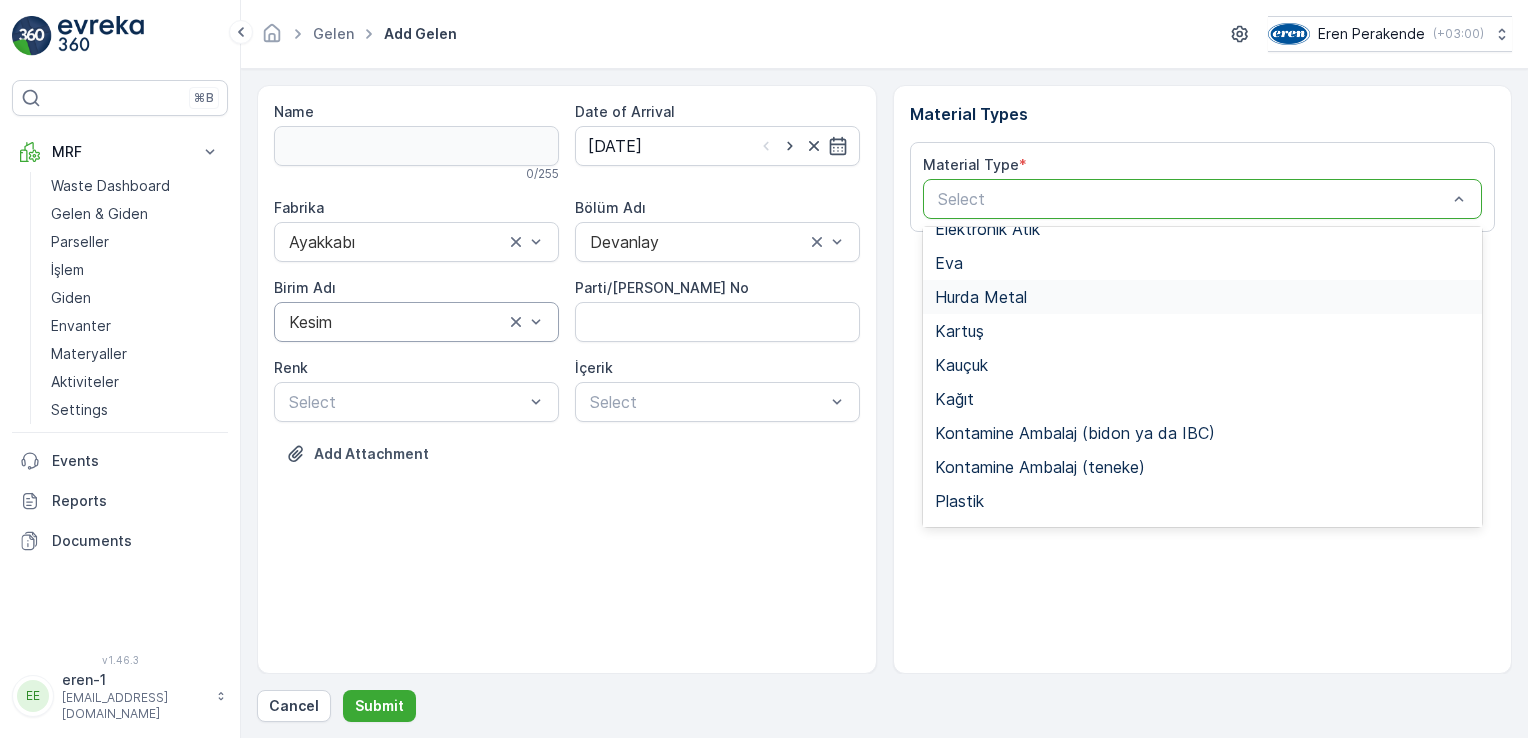 scroll, scrollTop: 200, scrollLeft: 0, axis: vertical 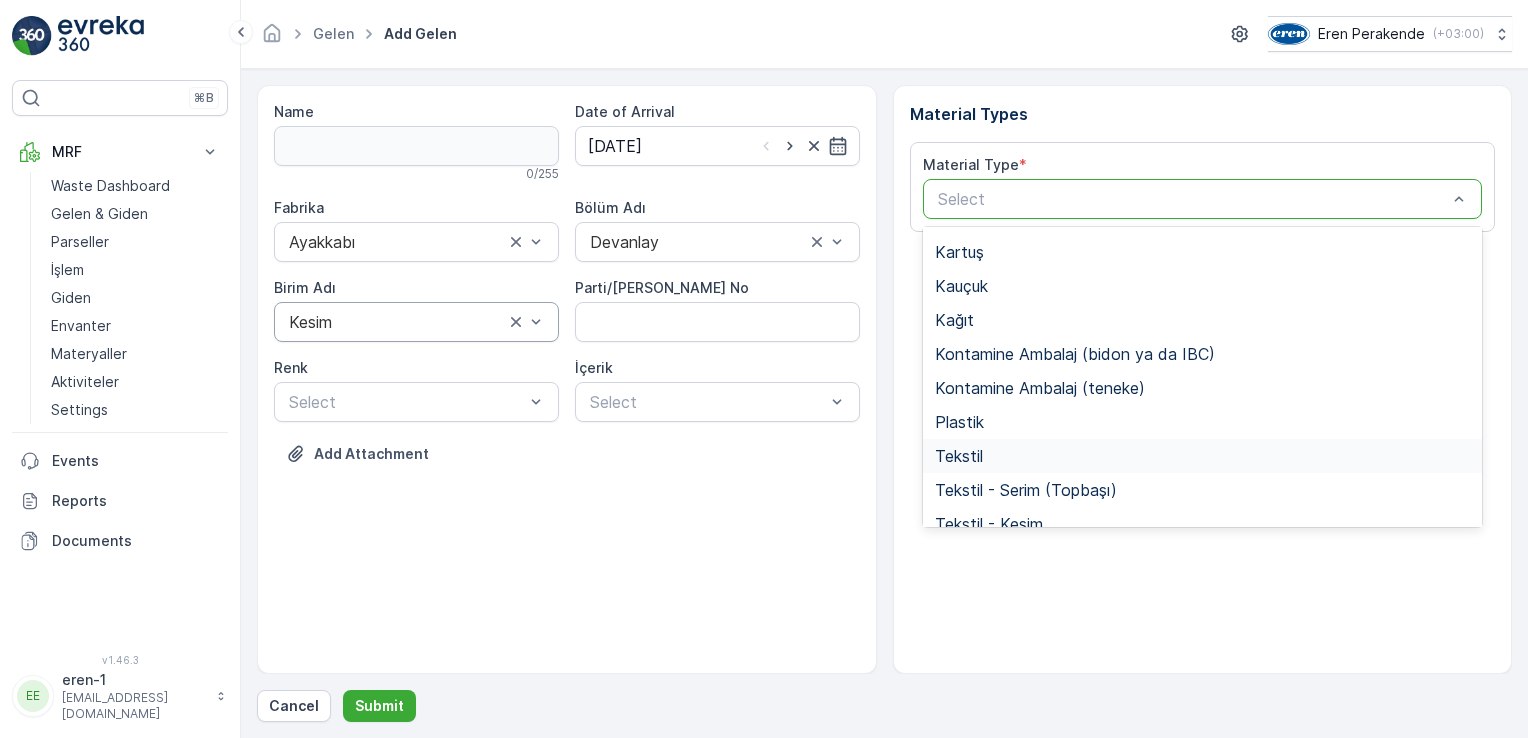 click on "Tekstil" at bounding box center [959, 456] 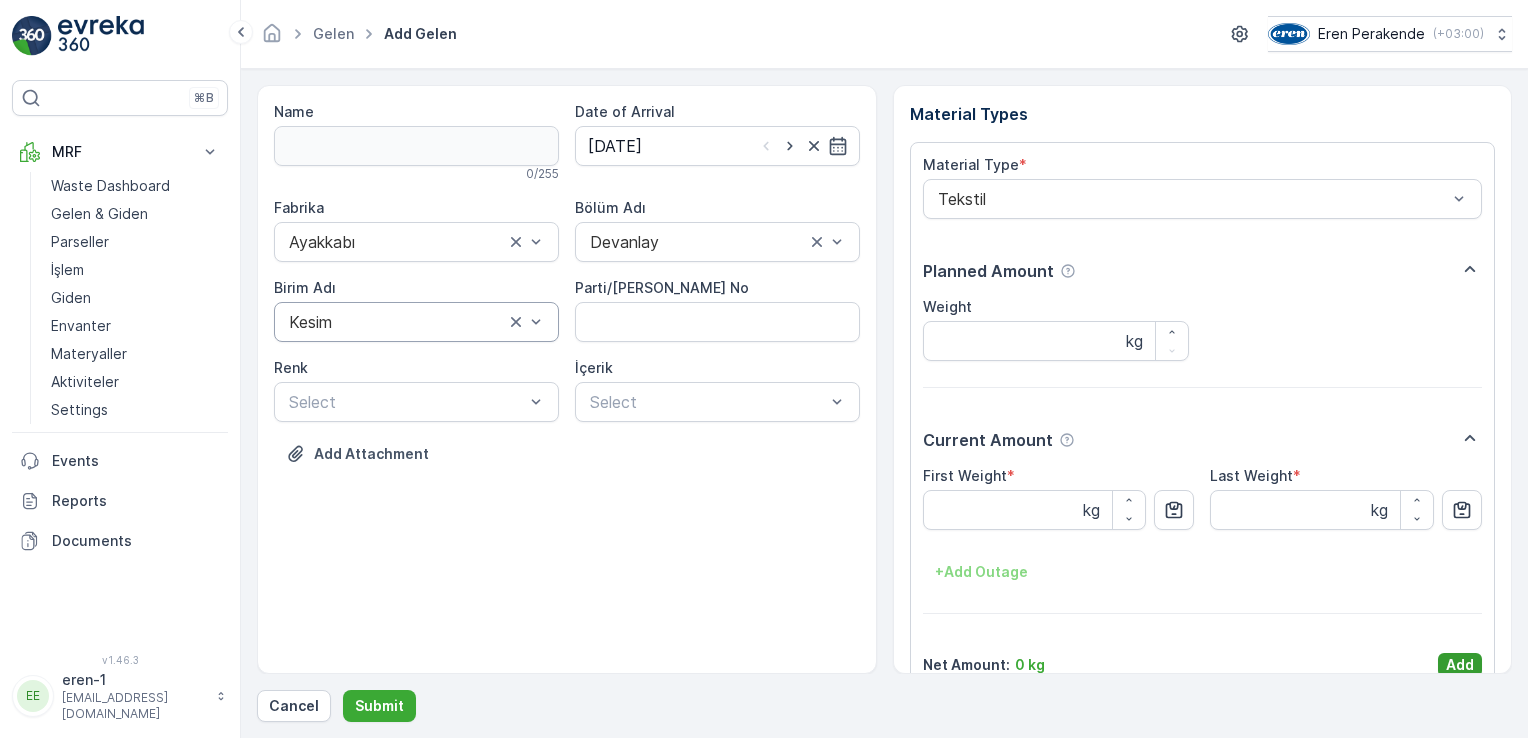 click on "Add" at bounding box center [1460, 665] 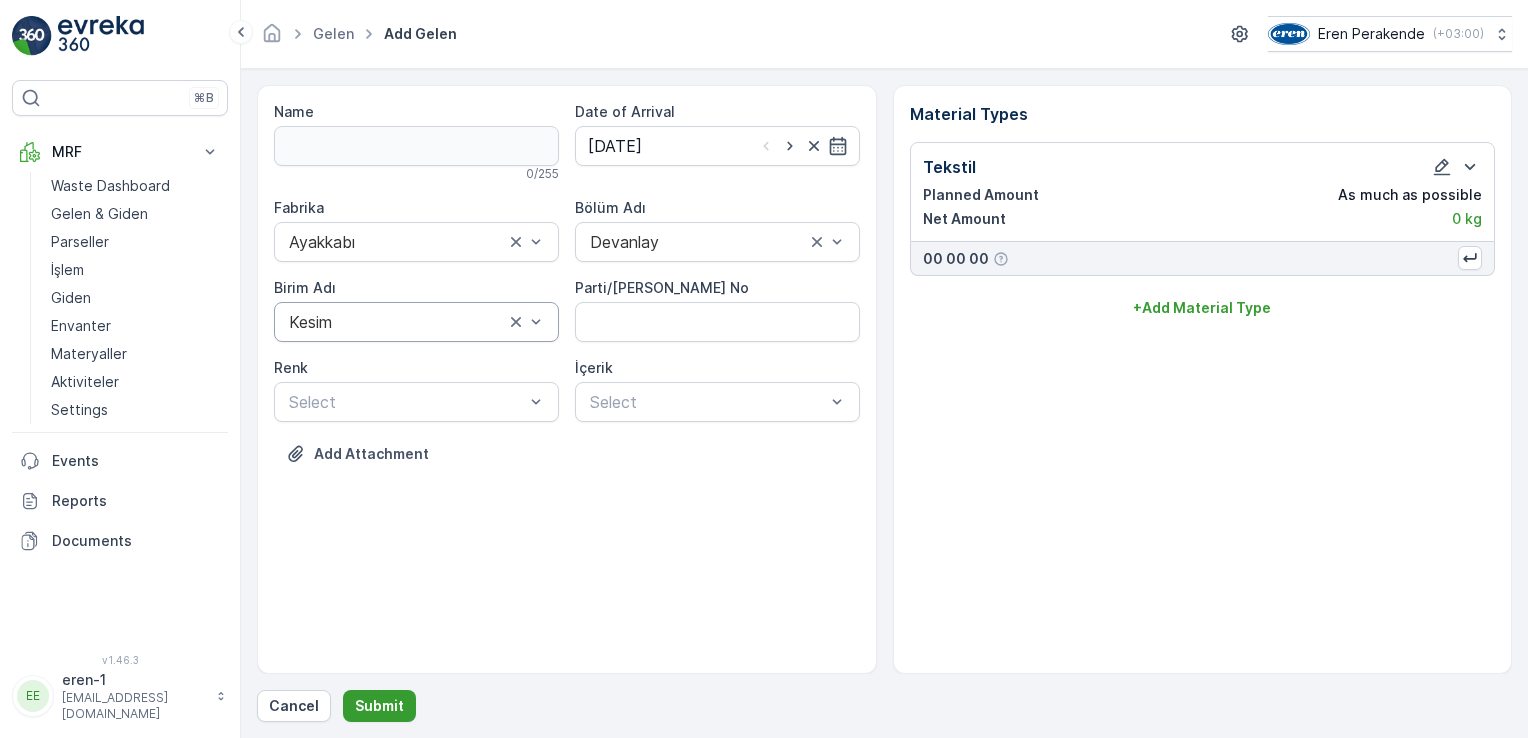 click on "Submit" at bounding box center (379, 706) 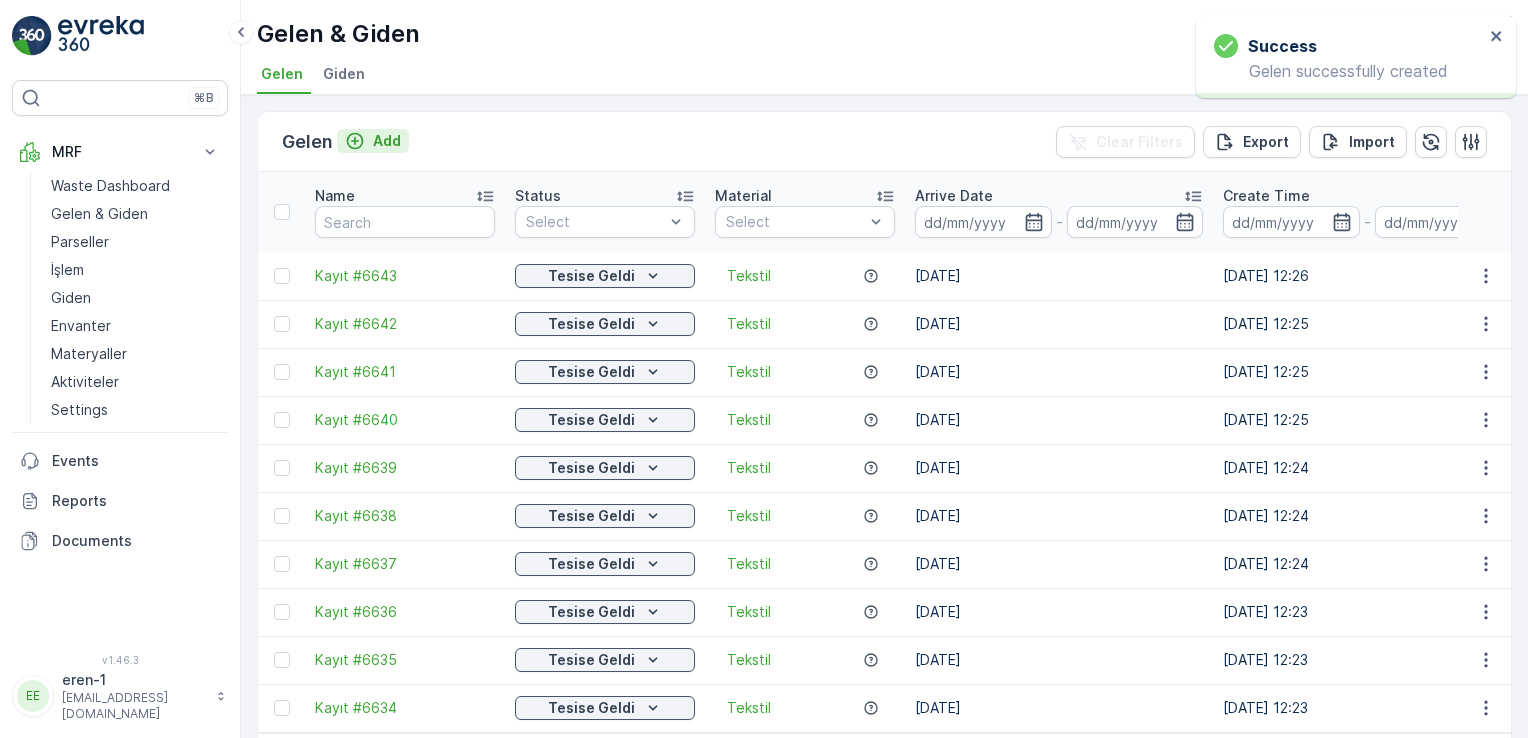 click on "Add" at bounding box center [373, 141] 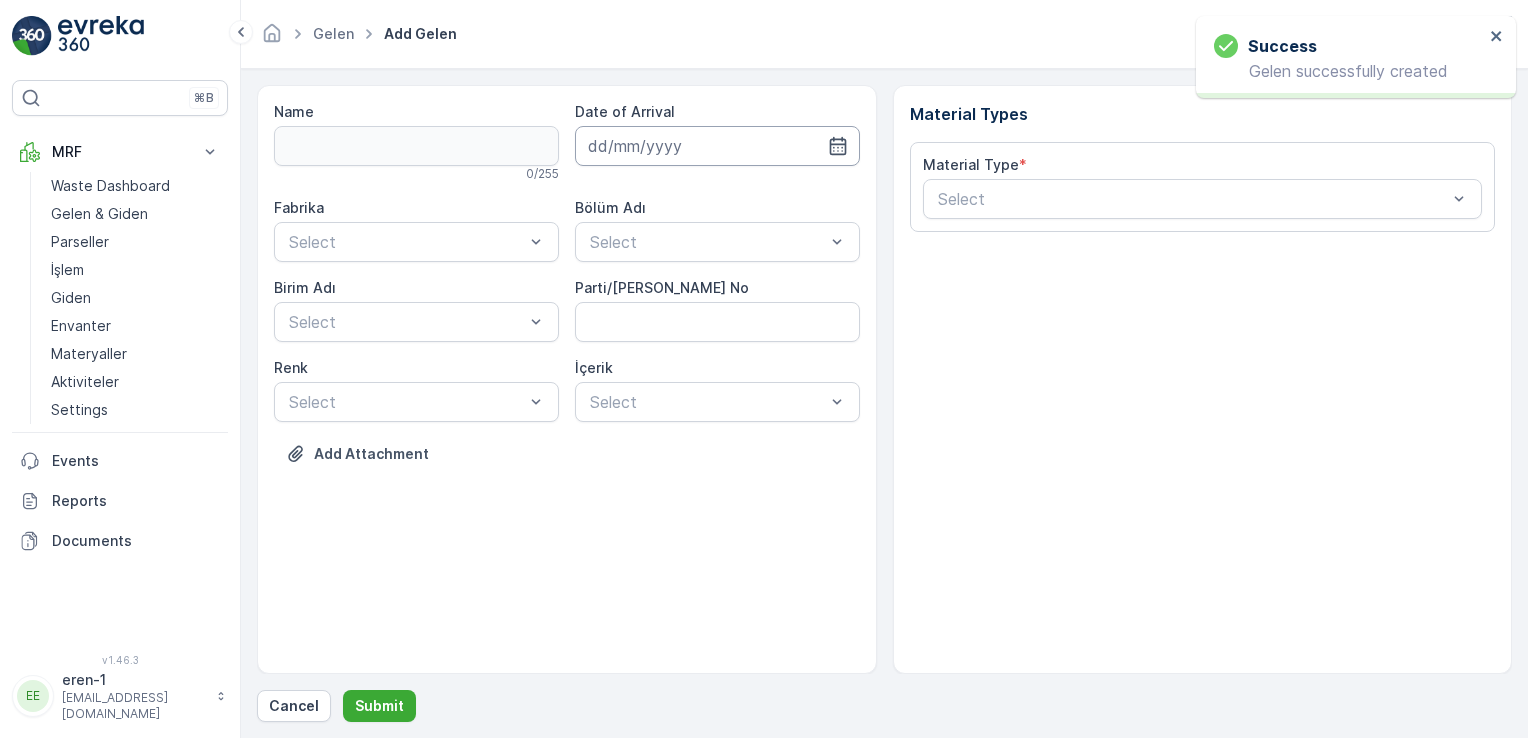 click at bounding box center [717, 146] 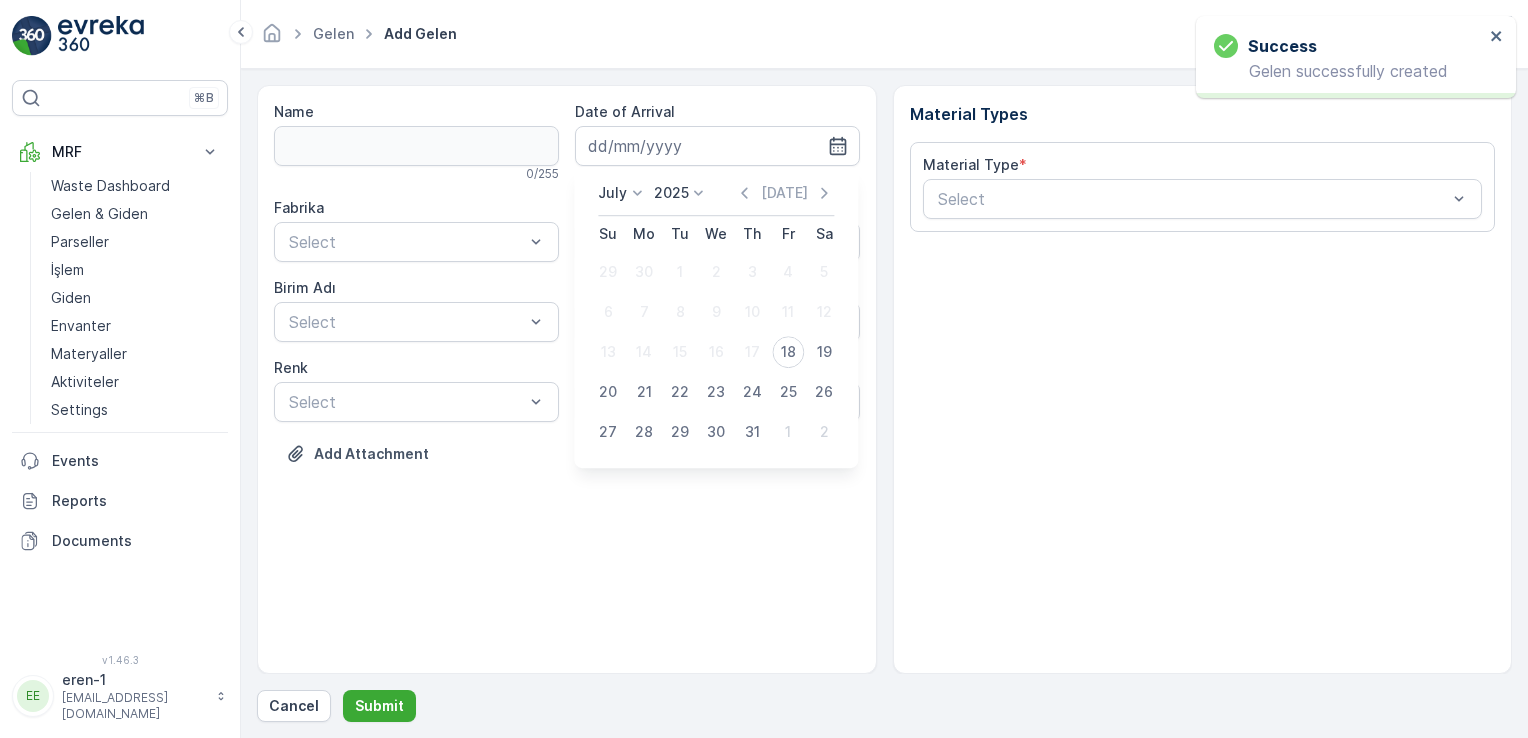 click on "18" at bounding box center (788, 352) 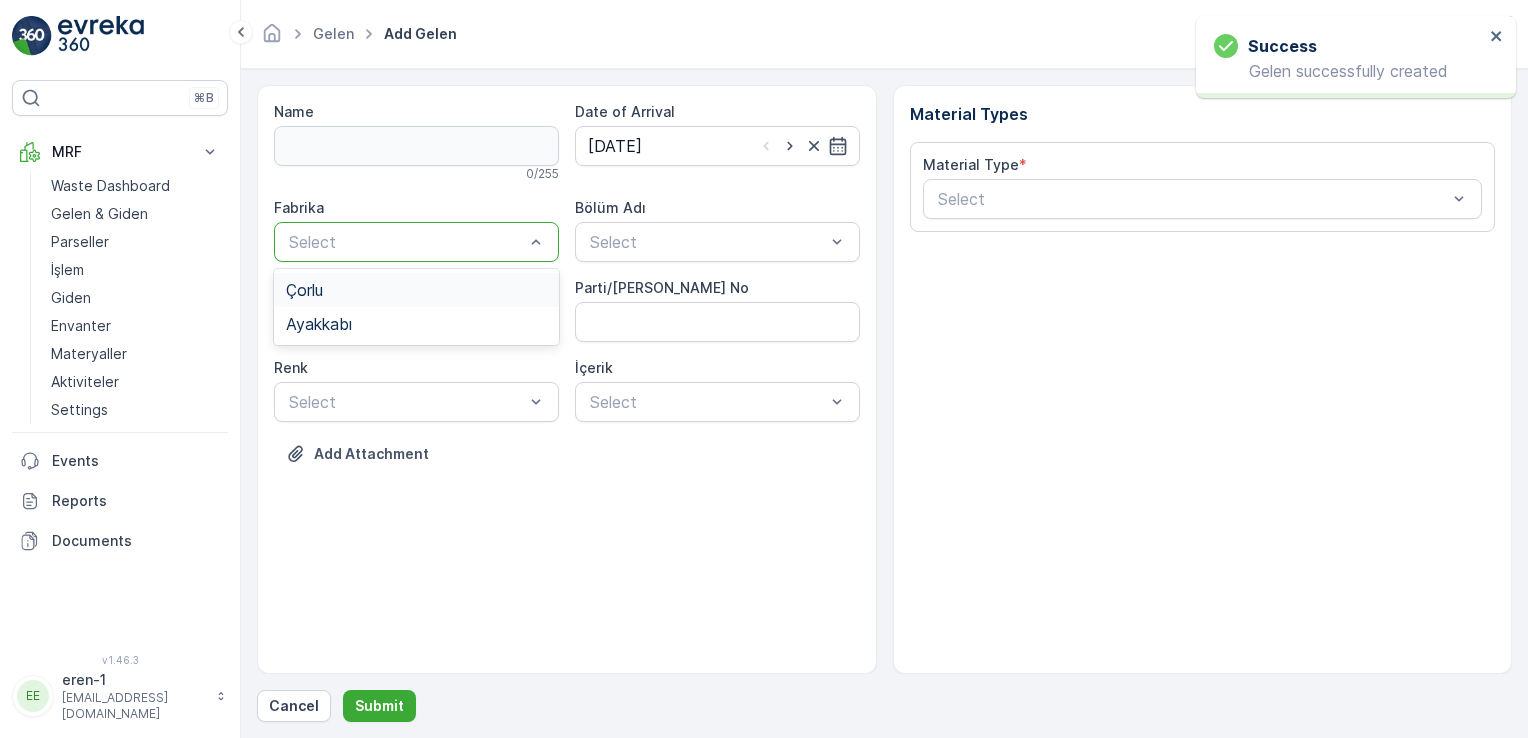 click at bounding box center (406, 242) 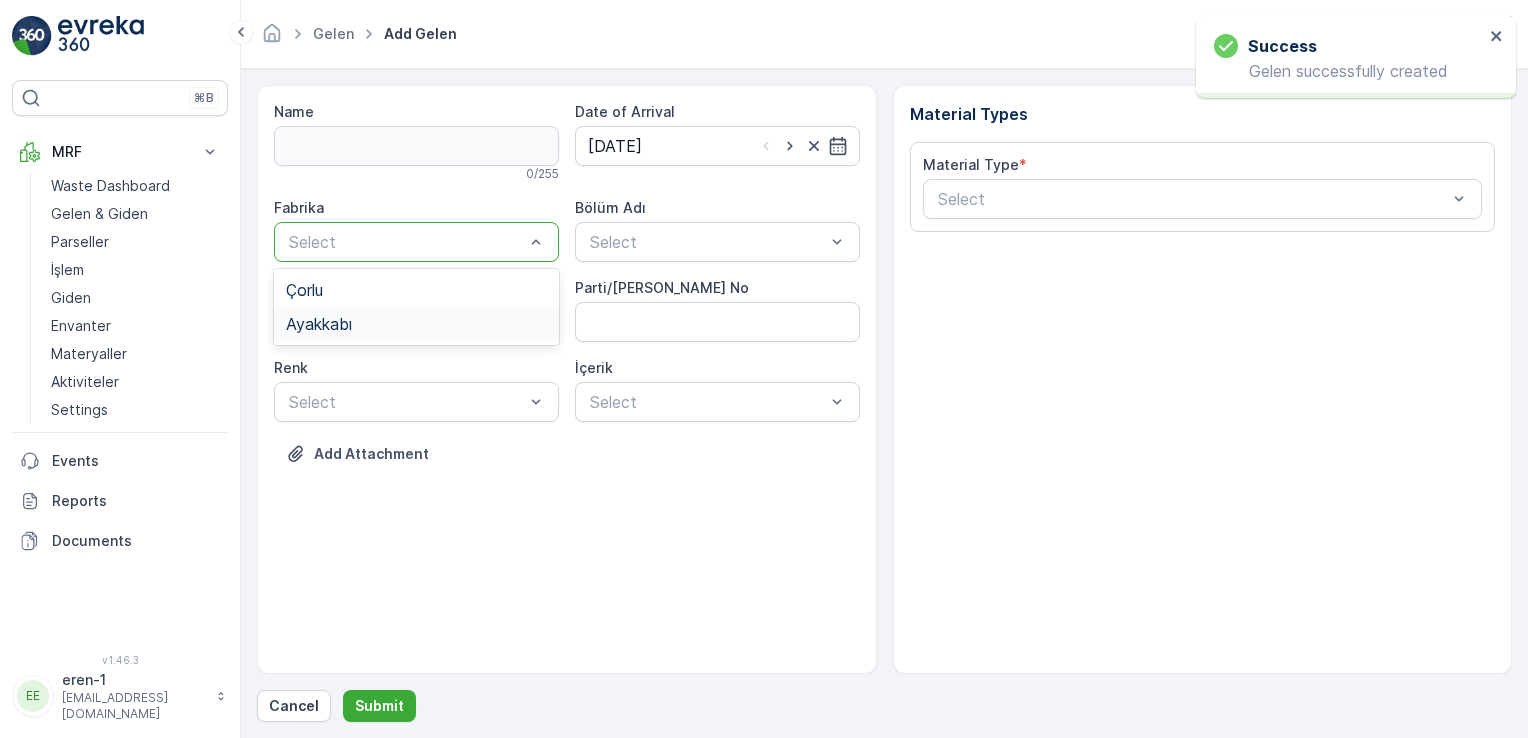 click on "Ayakkabı" at bounding box center (319, 324) 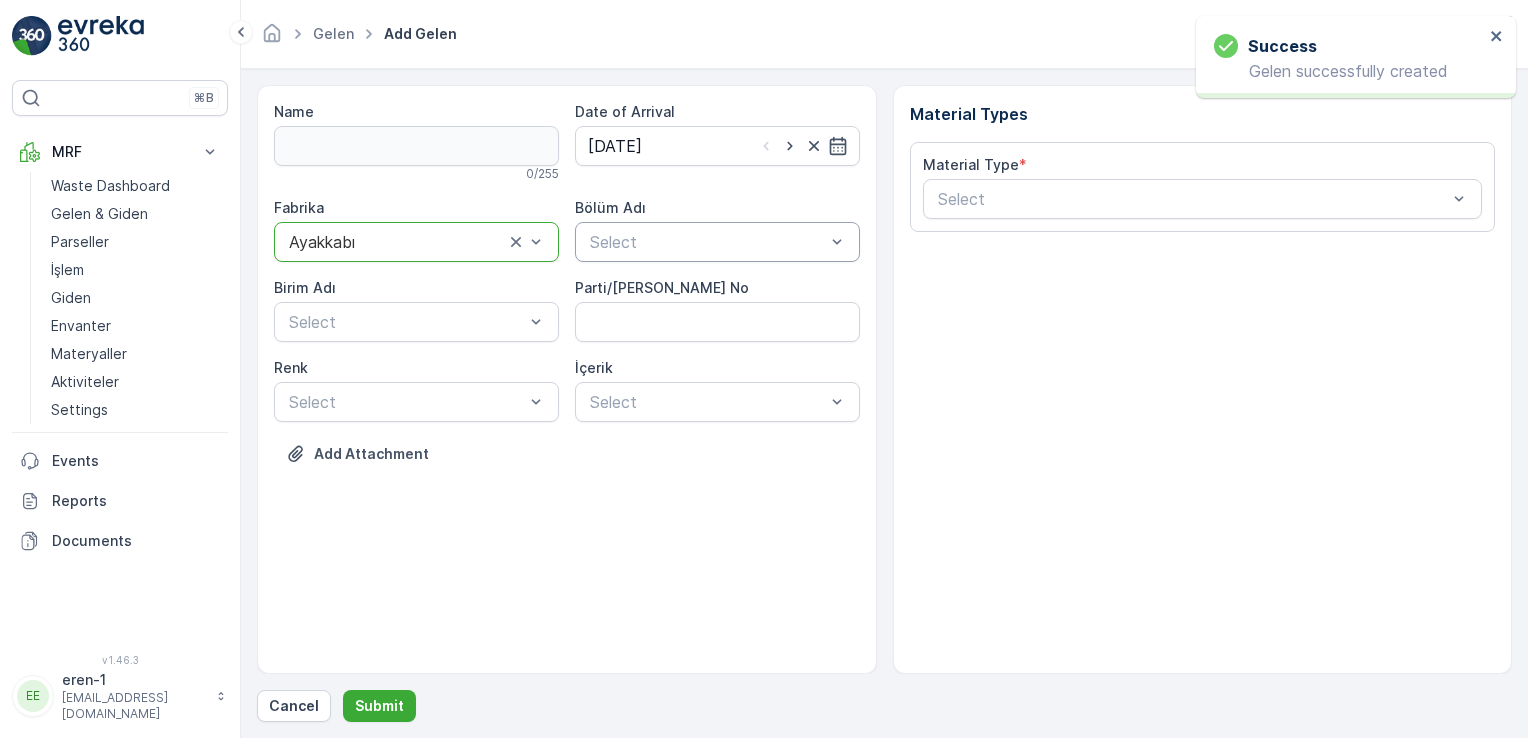 click on "Select" at bounding box center (717, 242) 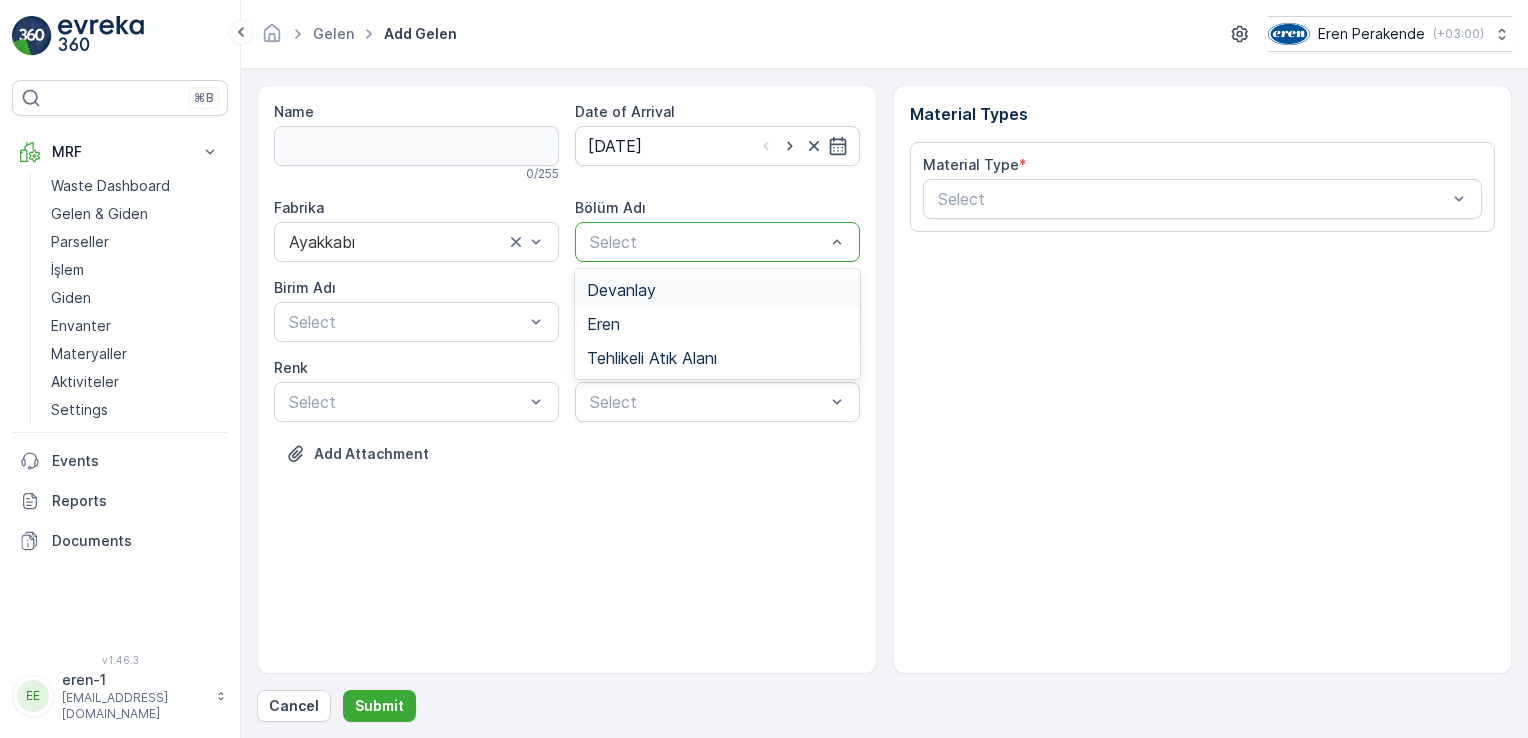 click on "Devanlay" at bounding box center [717, 290] 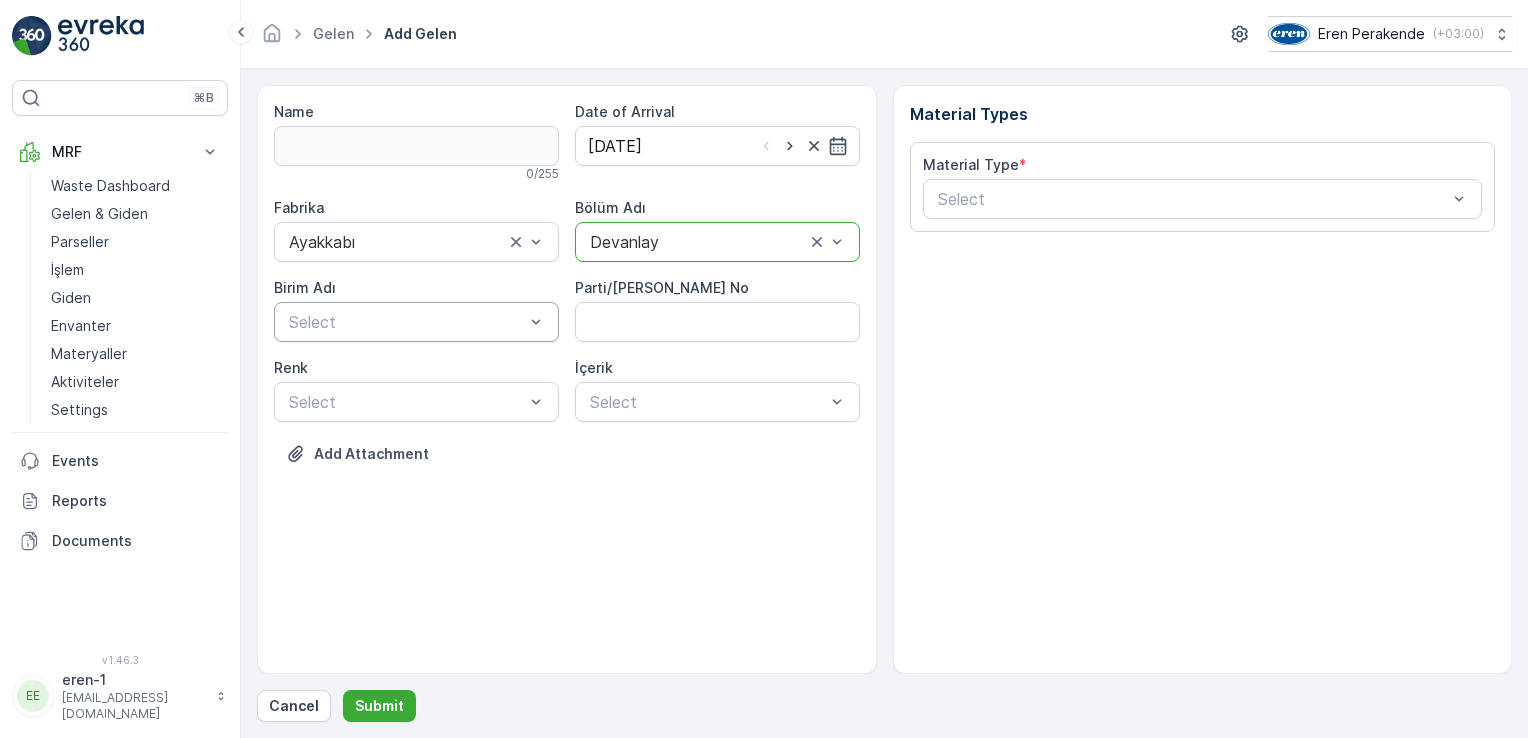 click at bounding box center (406, 322) 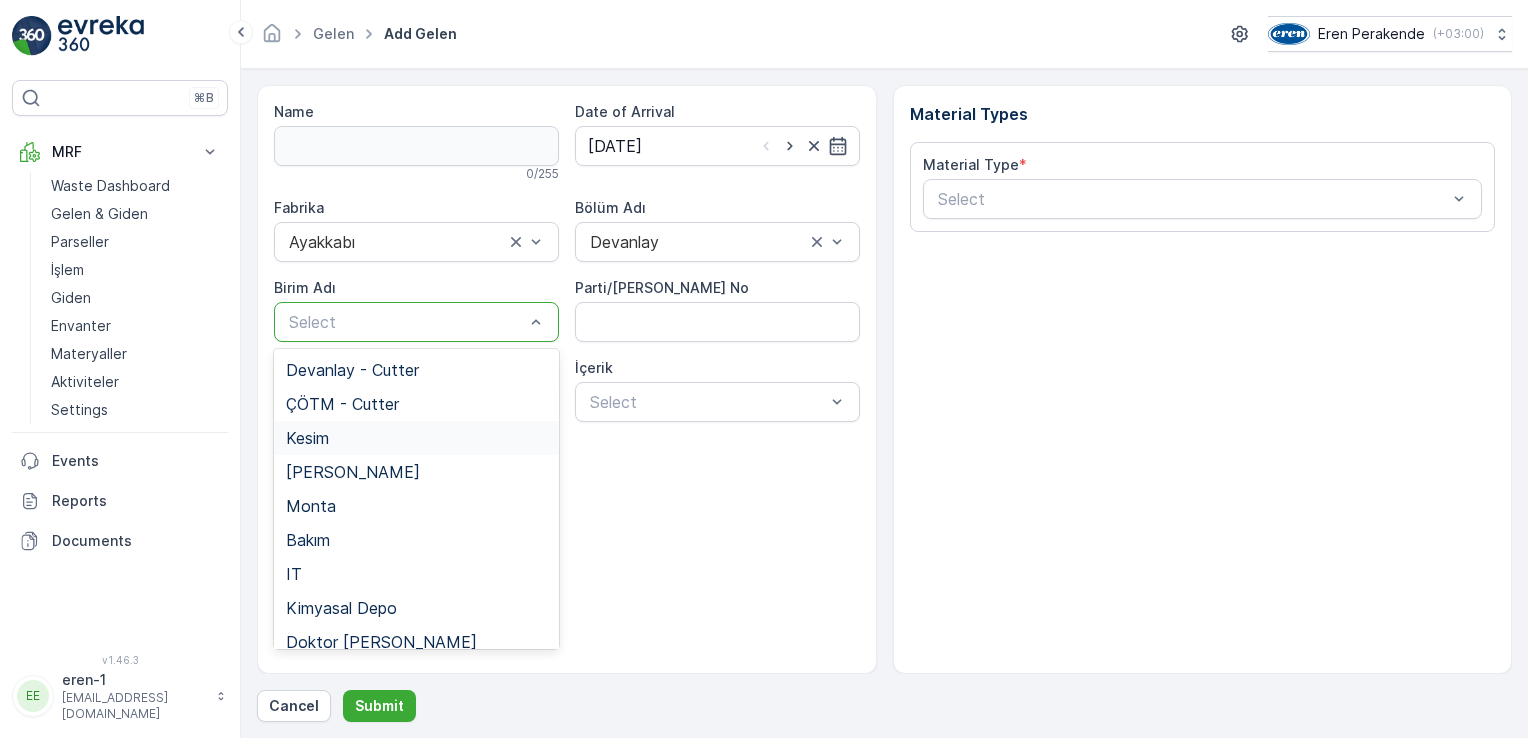 click on "Kesim" at bounding box center [416, 438] 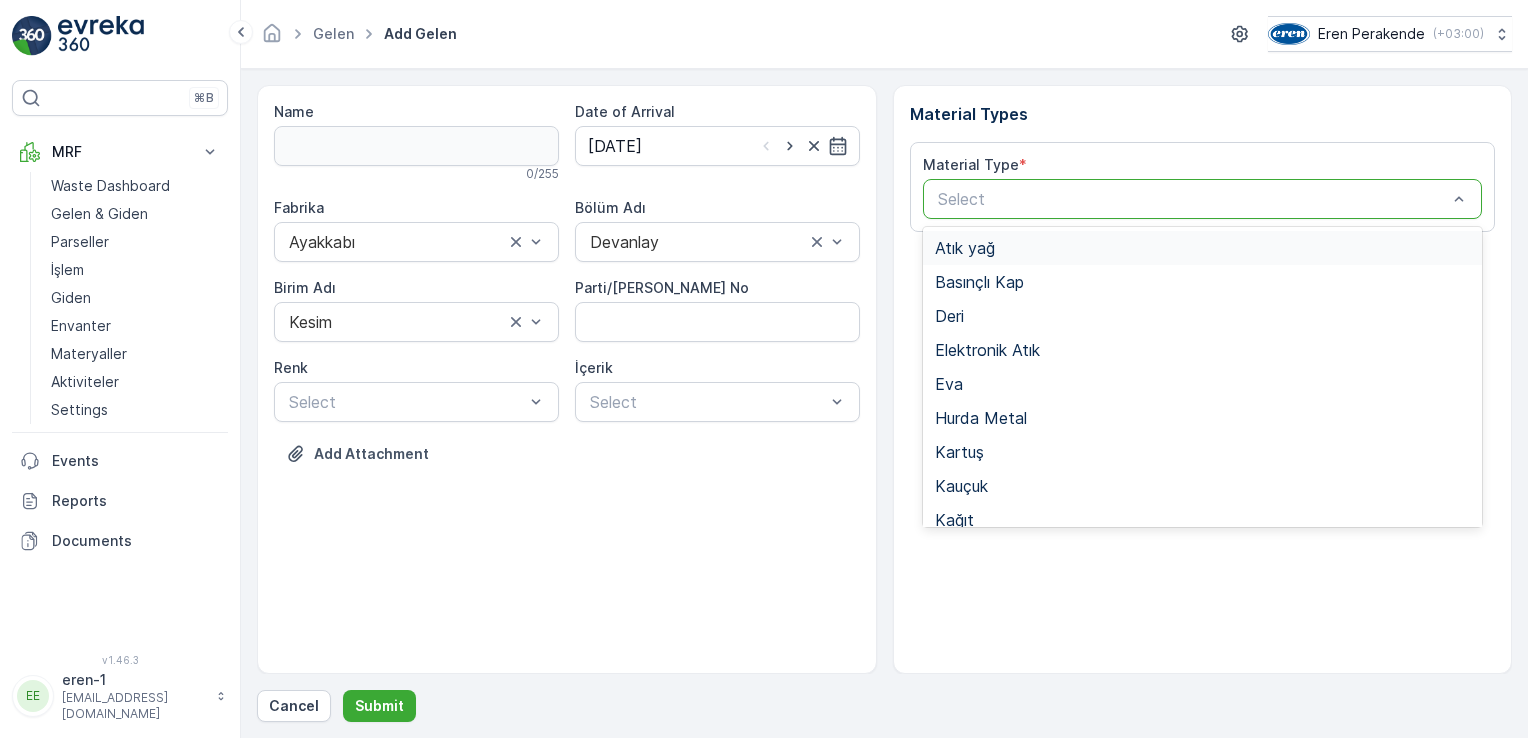click at bounding box center [1193, 199] 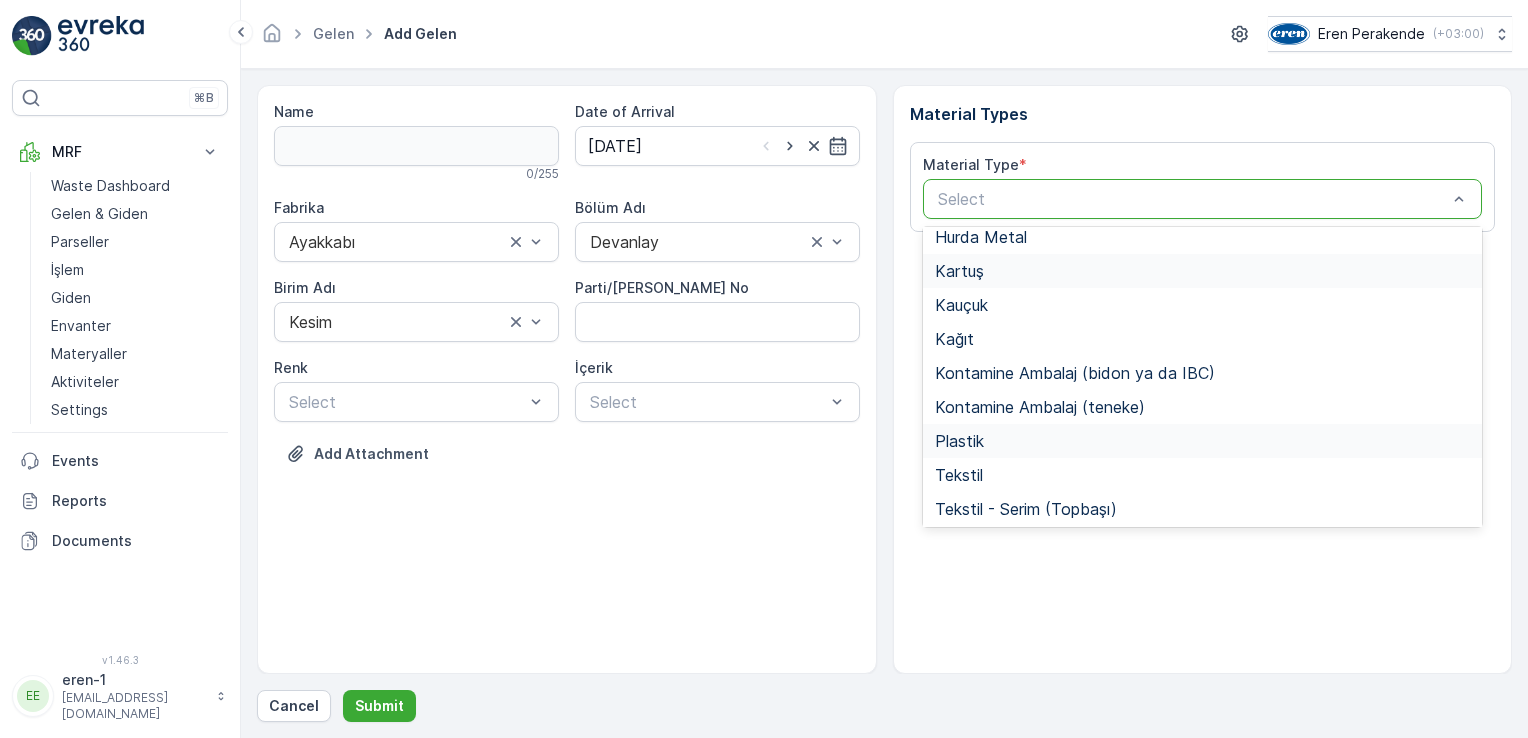 scroll, scrollTop: 200, scrollLeft: 0, axis: vertical 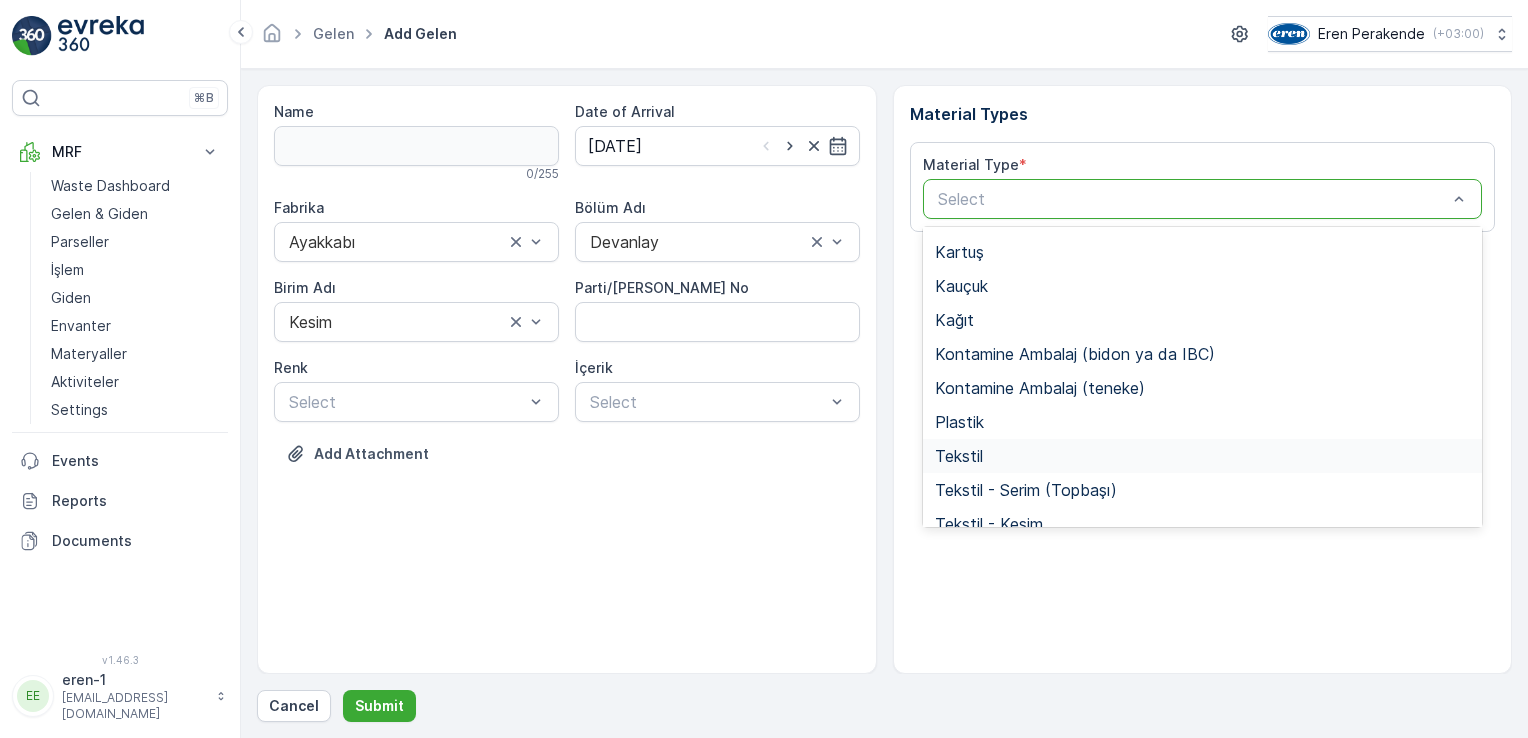 click on "Tekstil" at bounding box center (959, 456) 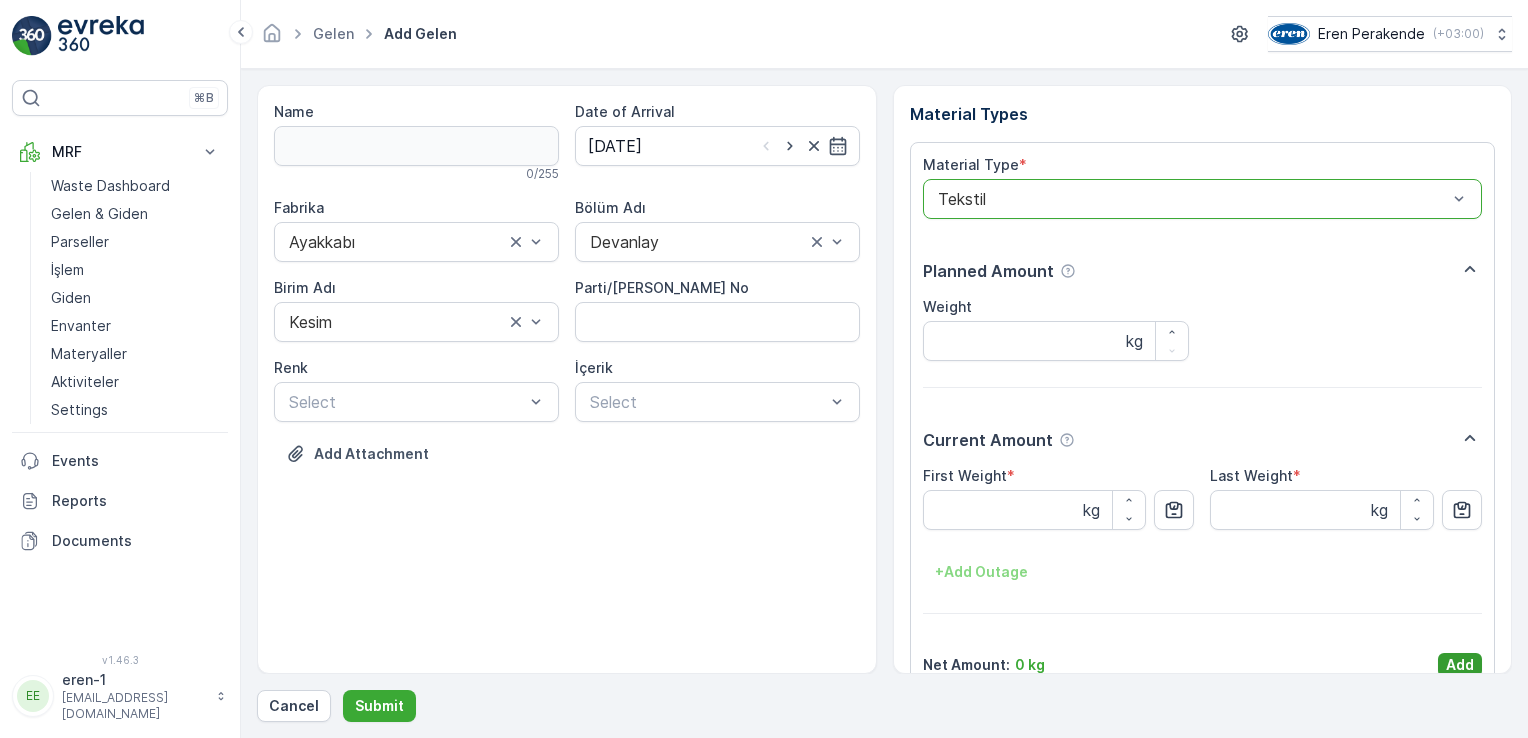 click on "Add" at bounding box center [1460, 665] 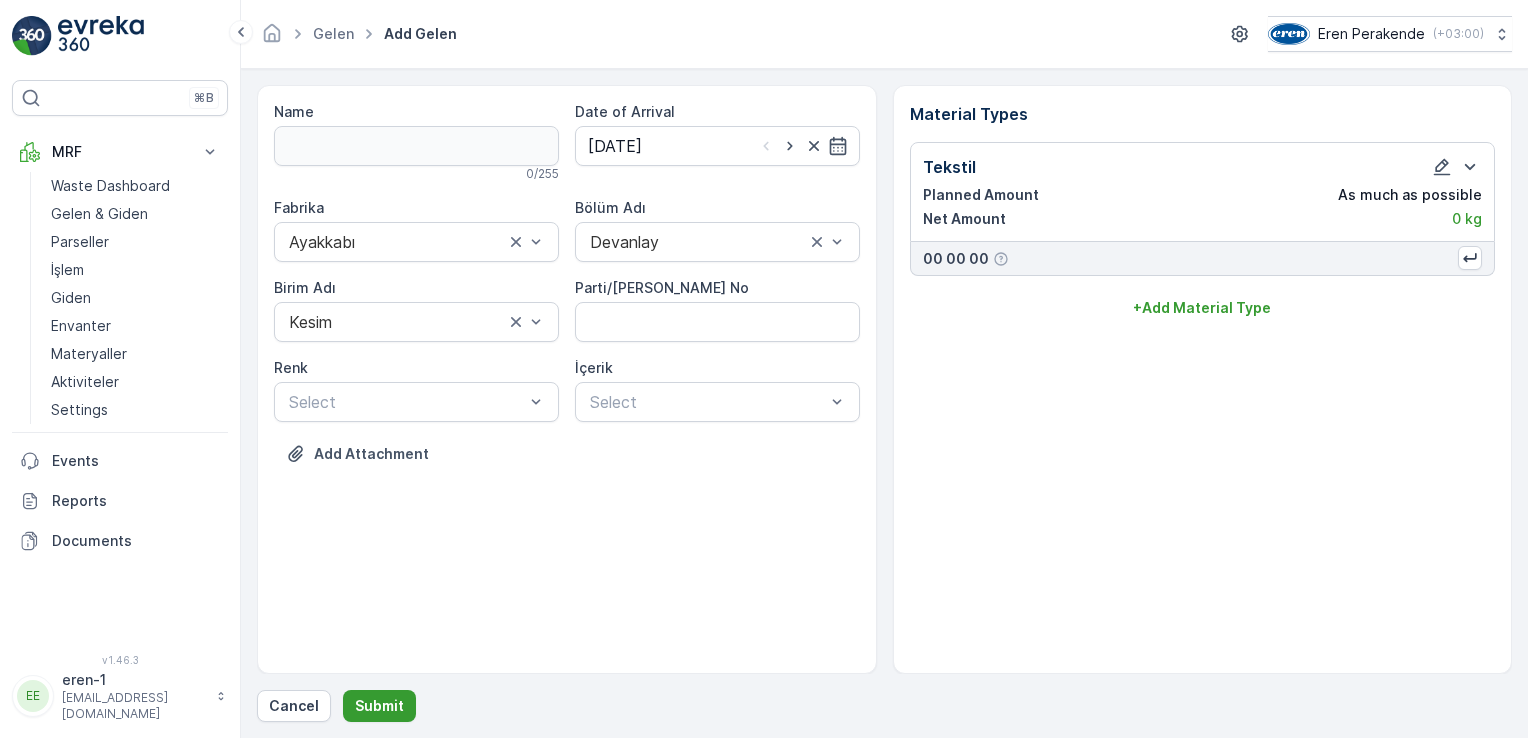 click on "Submit" at bounding box center (379, 706) 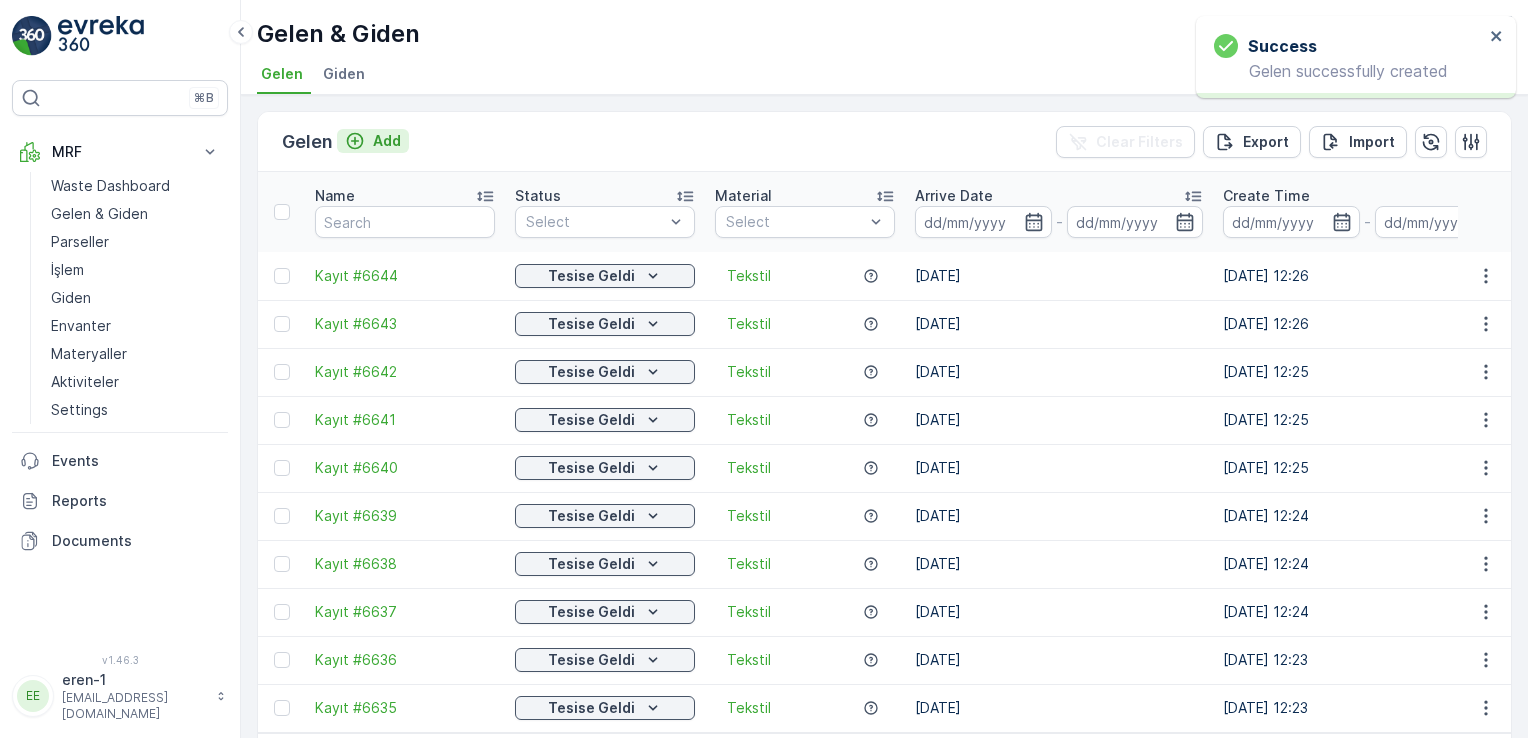click on "Add" at bounding box center (373, 141) 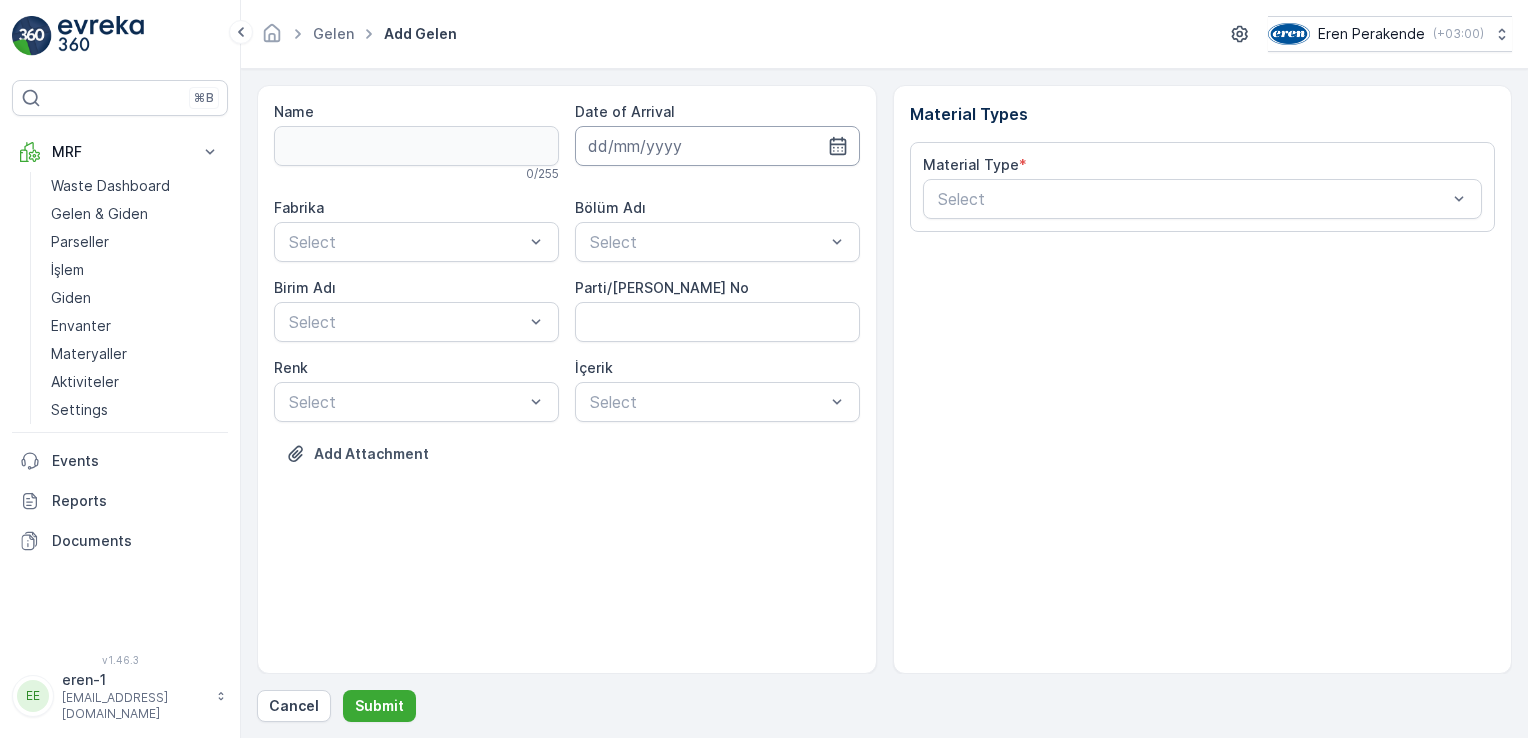 click at bounding box center [717, 146] 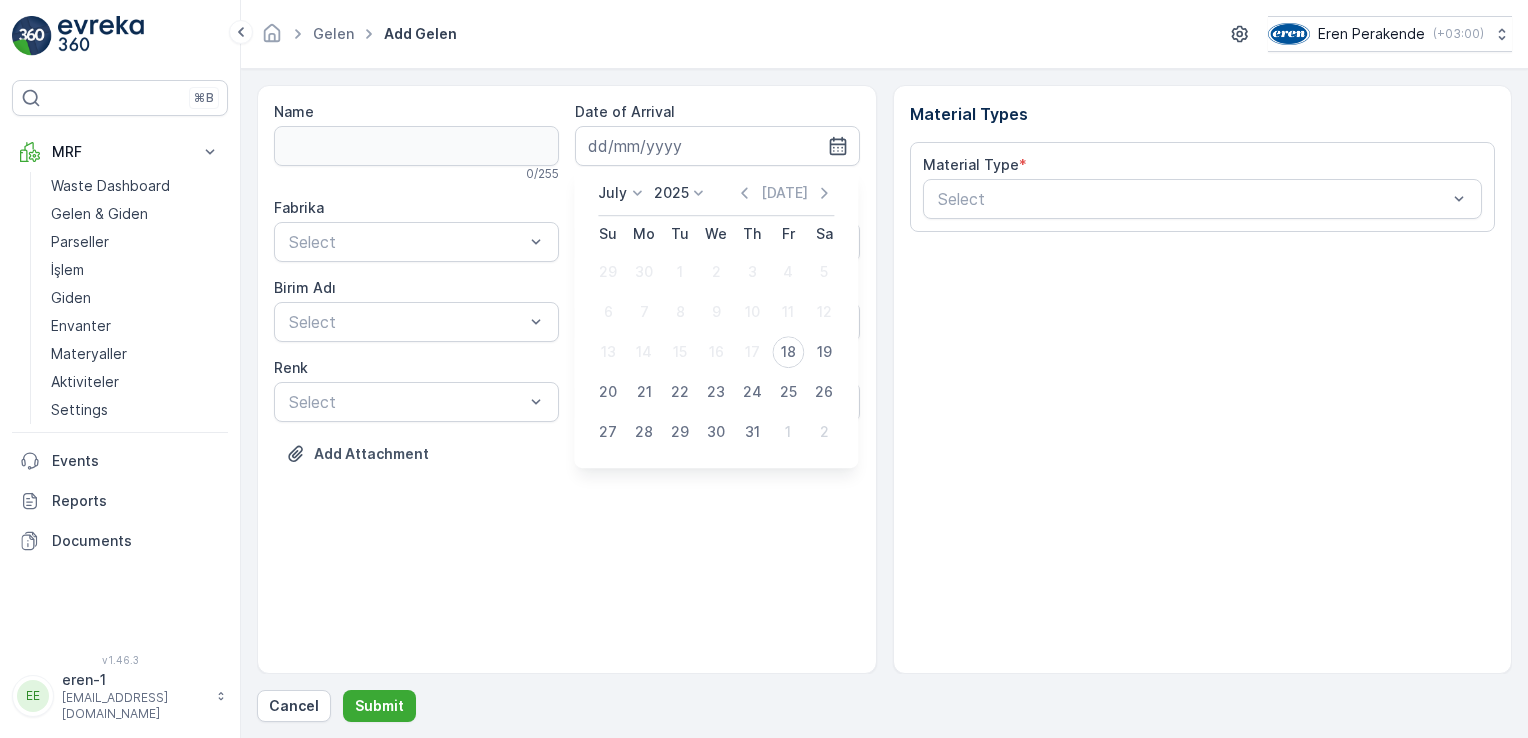 click on "19" at bounding box center [824, 352] 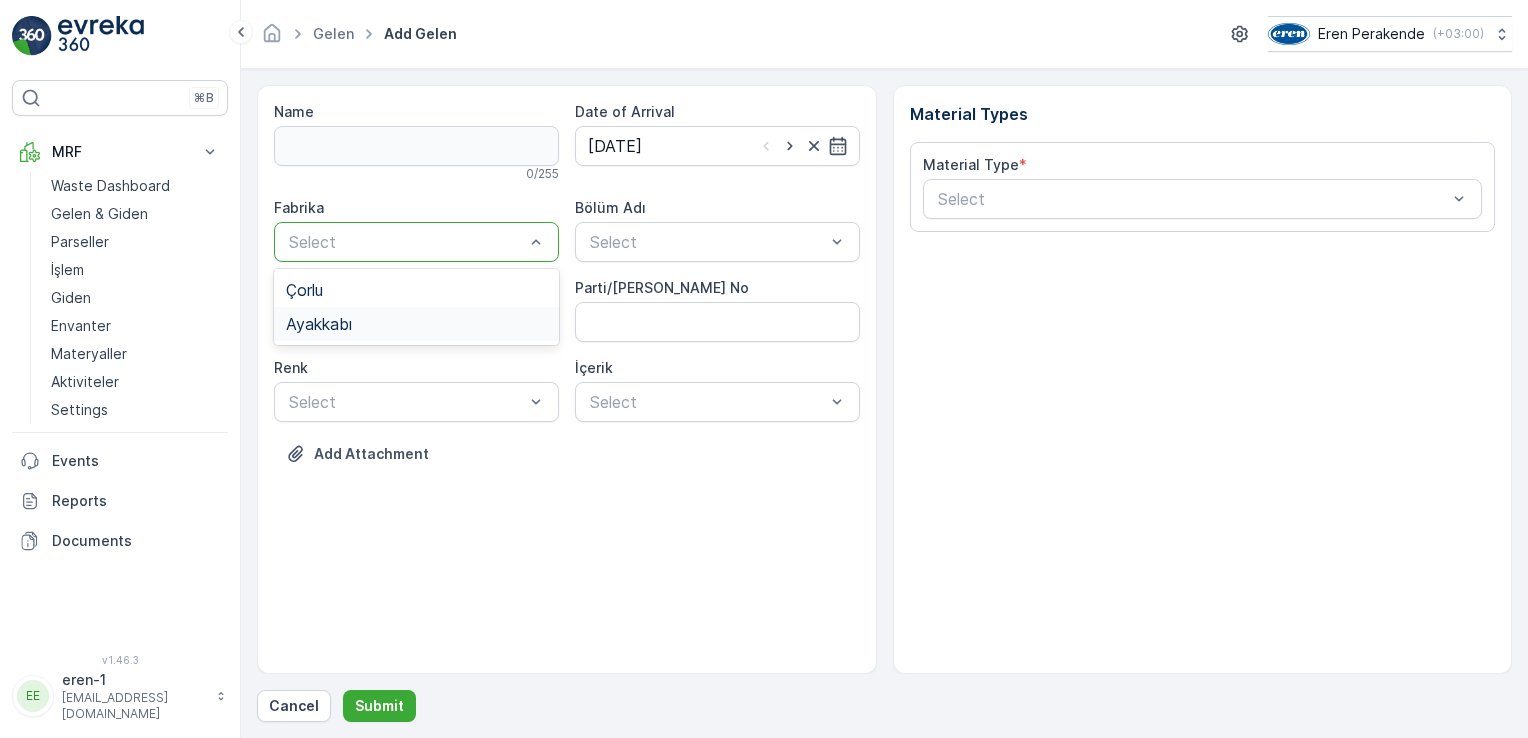 click on "Ayakkabı" at bounding box center [319, 324] 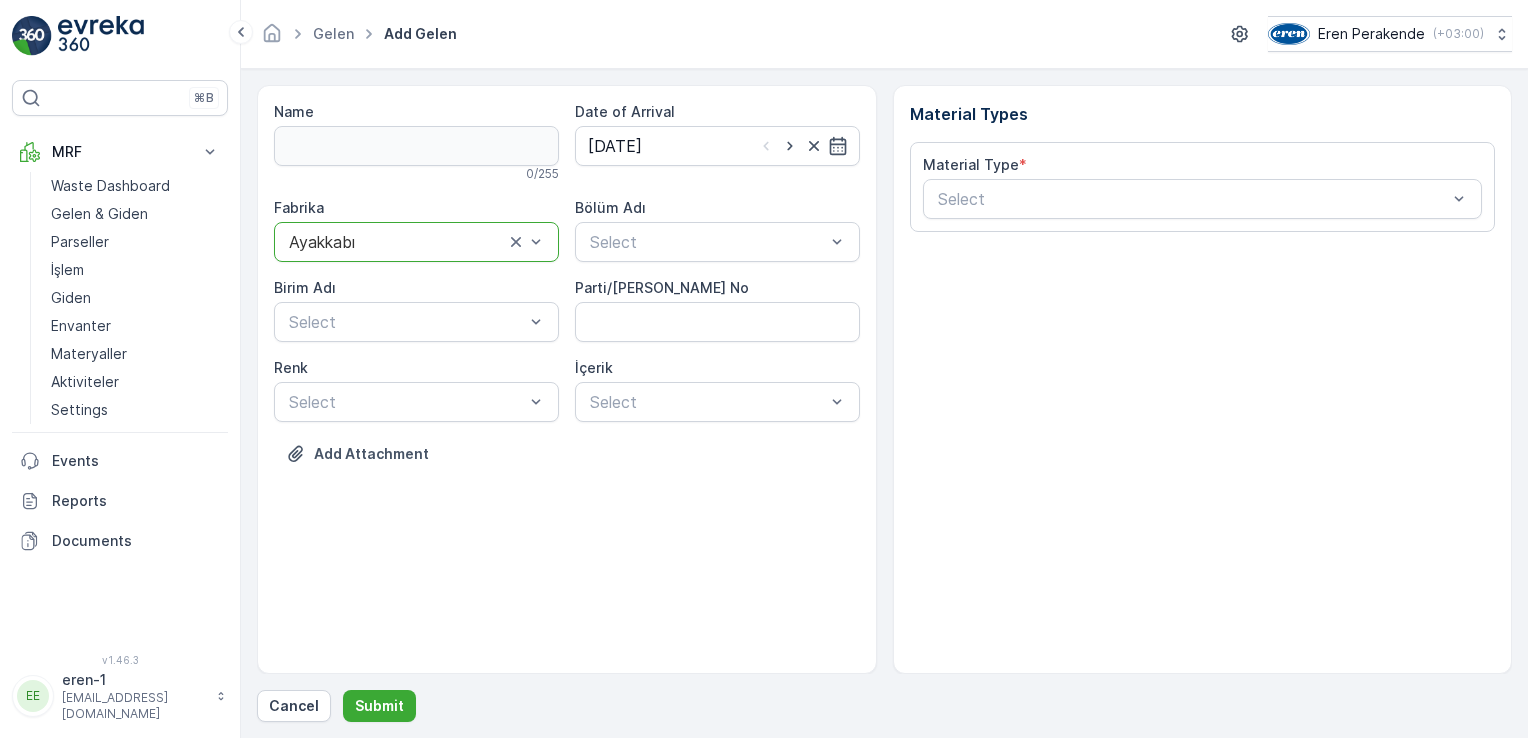 click on "Bölüm Adı Select" at bounding box center (717, 230) 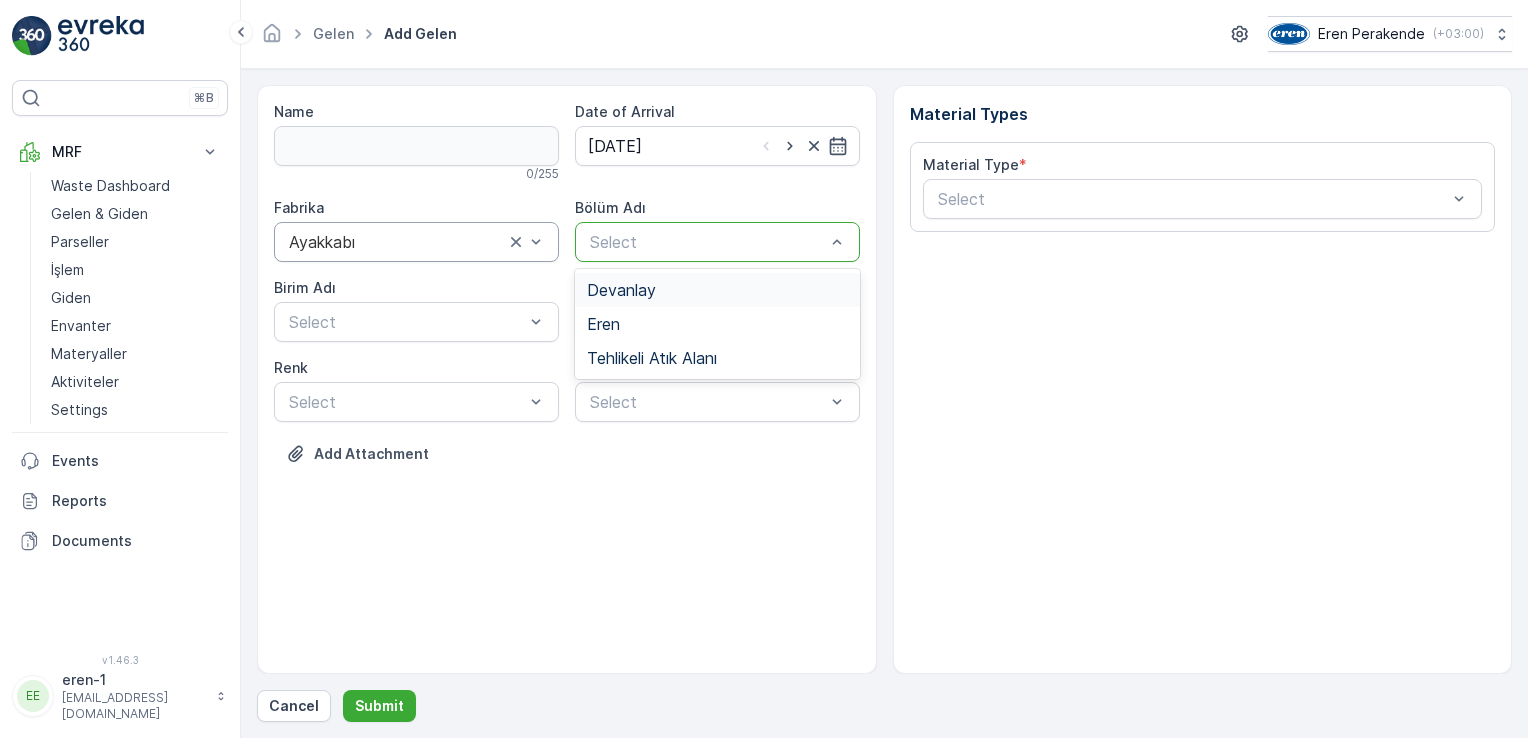 click on "Devanlay" at bounding box center (717, 290) 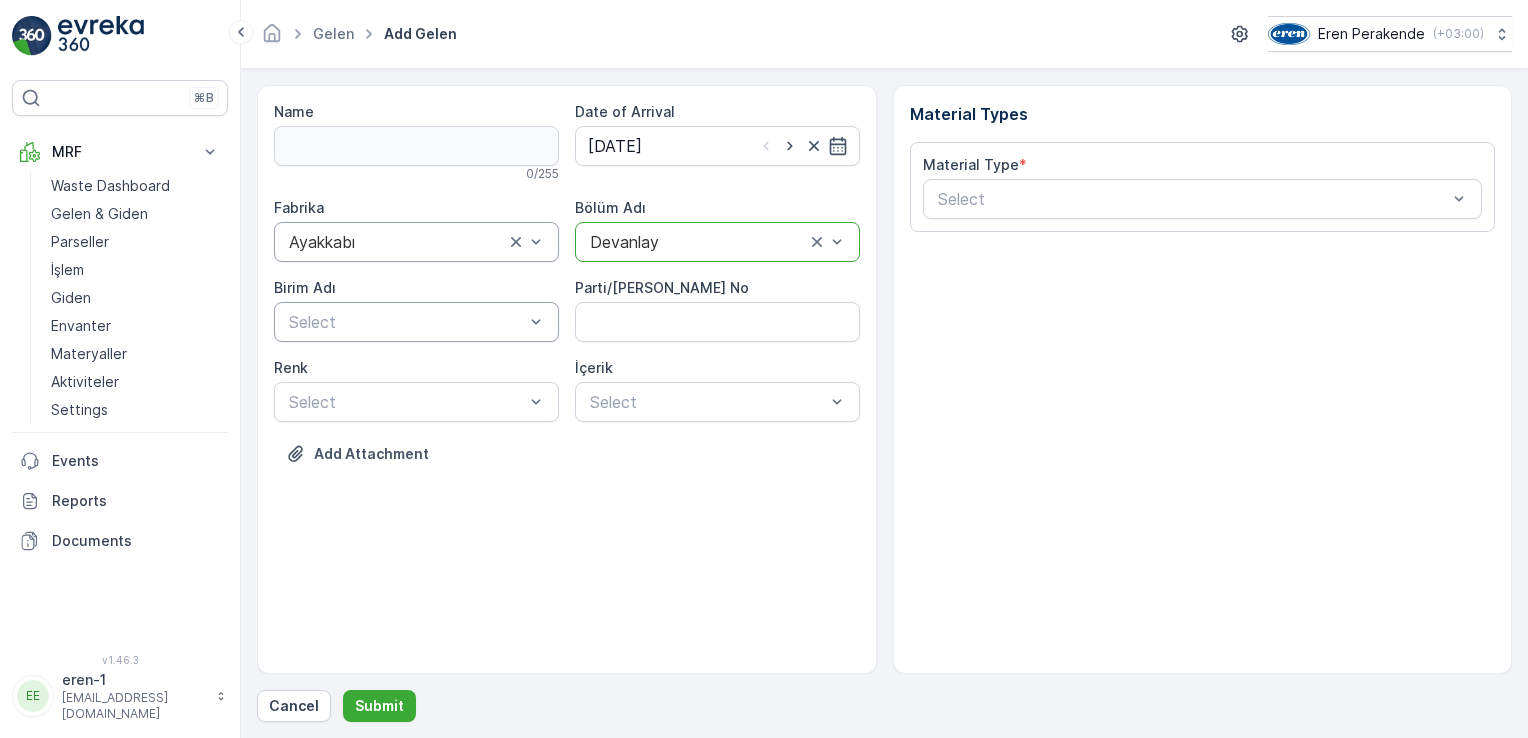click at bounding box center [406, 322] 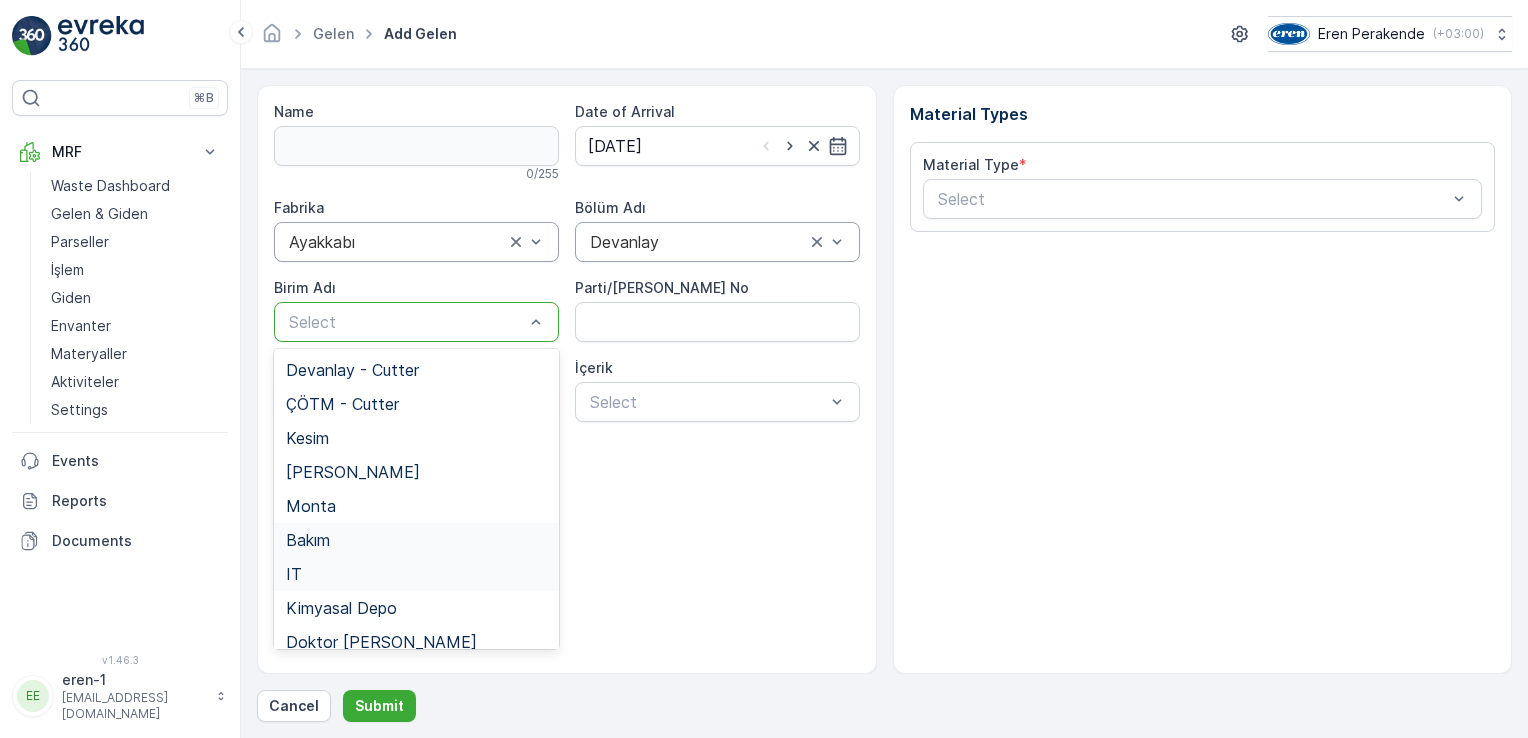 scroll, scrollTop: 14, scrollLeft: 0, axis: vertical 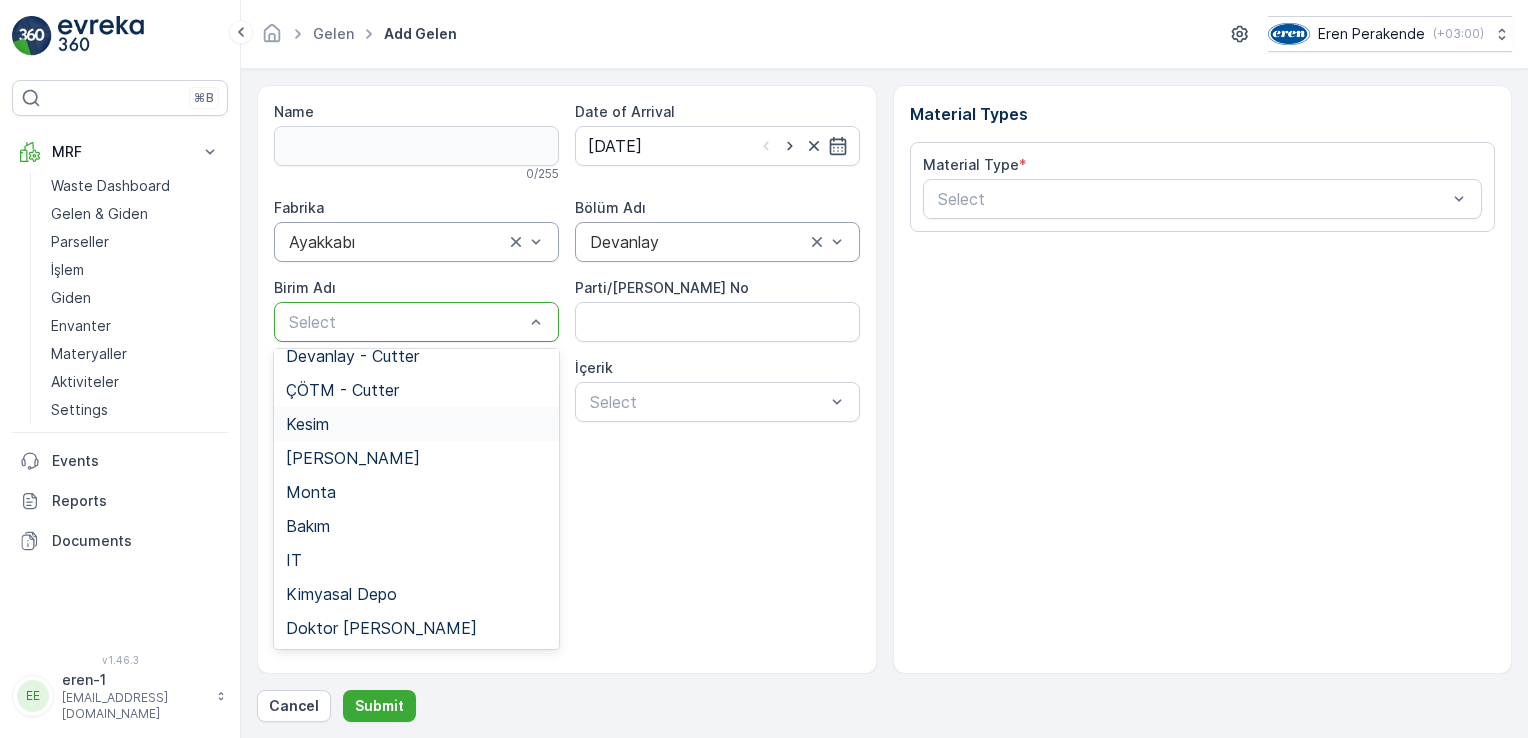 click on "Kesim" at bounding box center [416, 424] 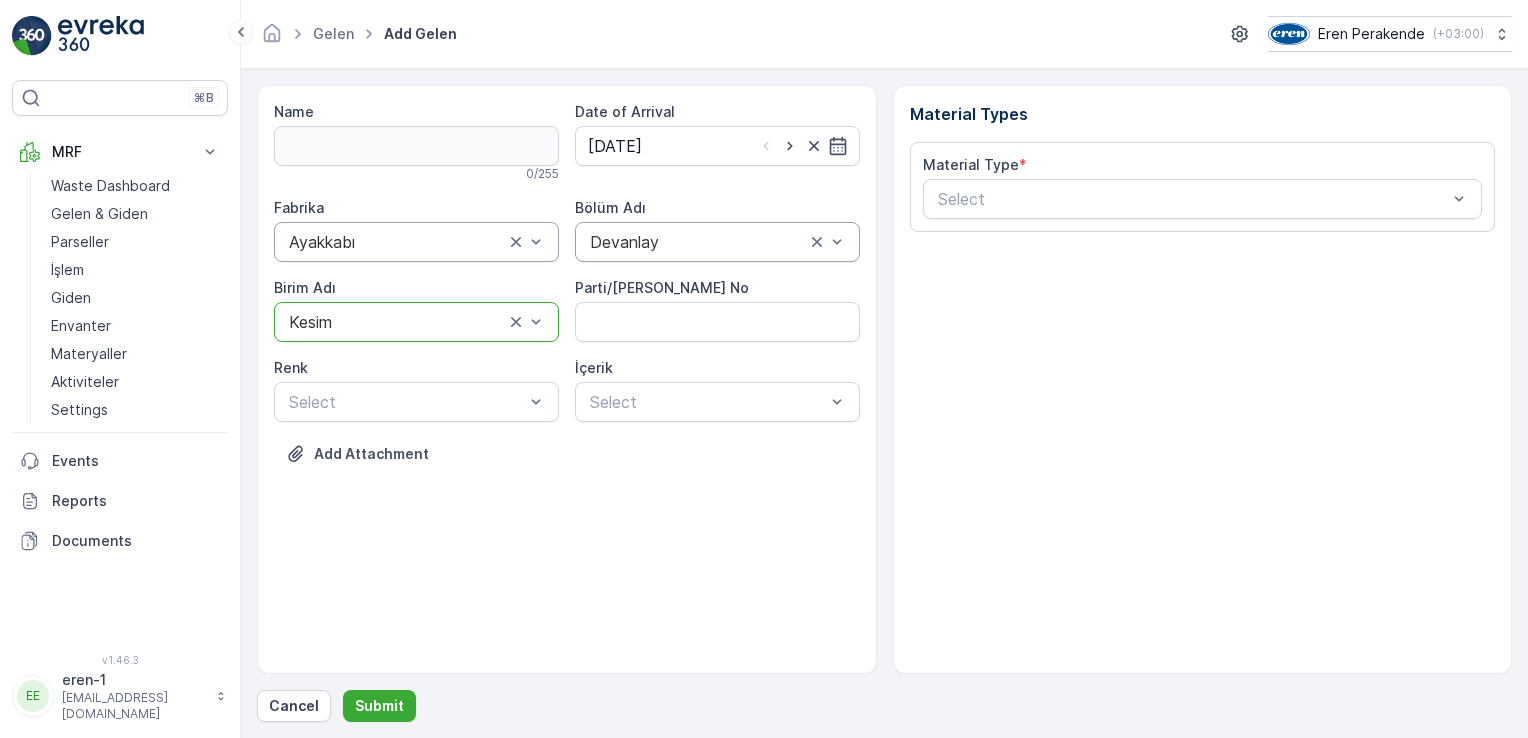 click on "Material Type * Select" at bounding box center (1203, 187) 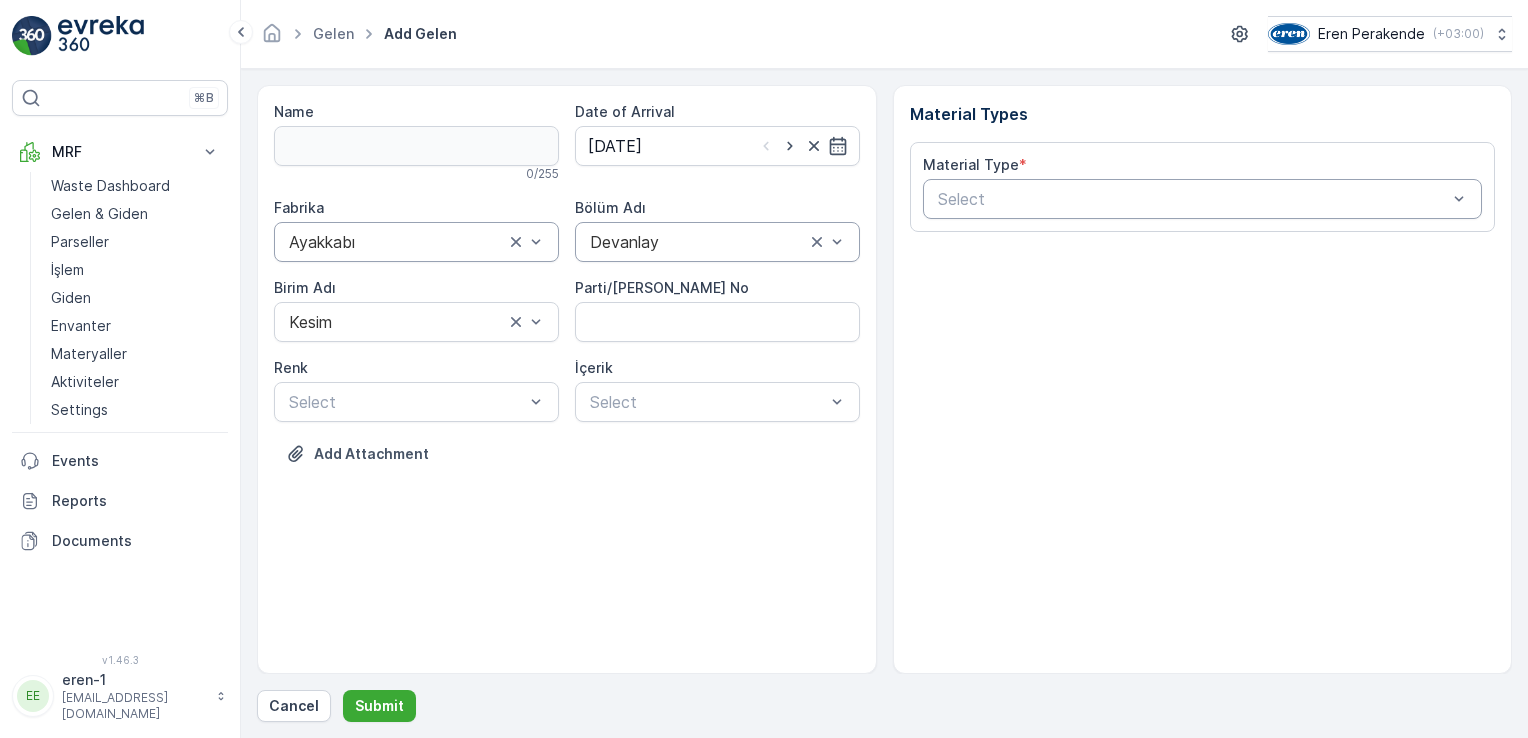 click at bounding box center [1193, 199] 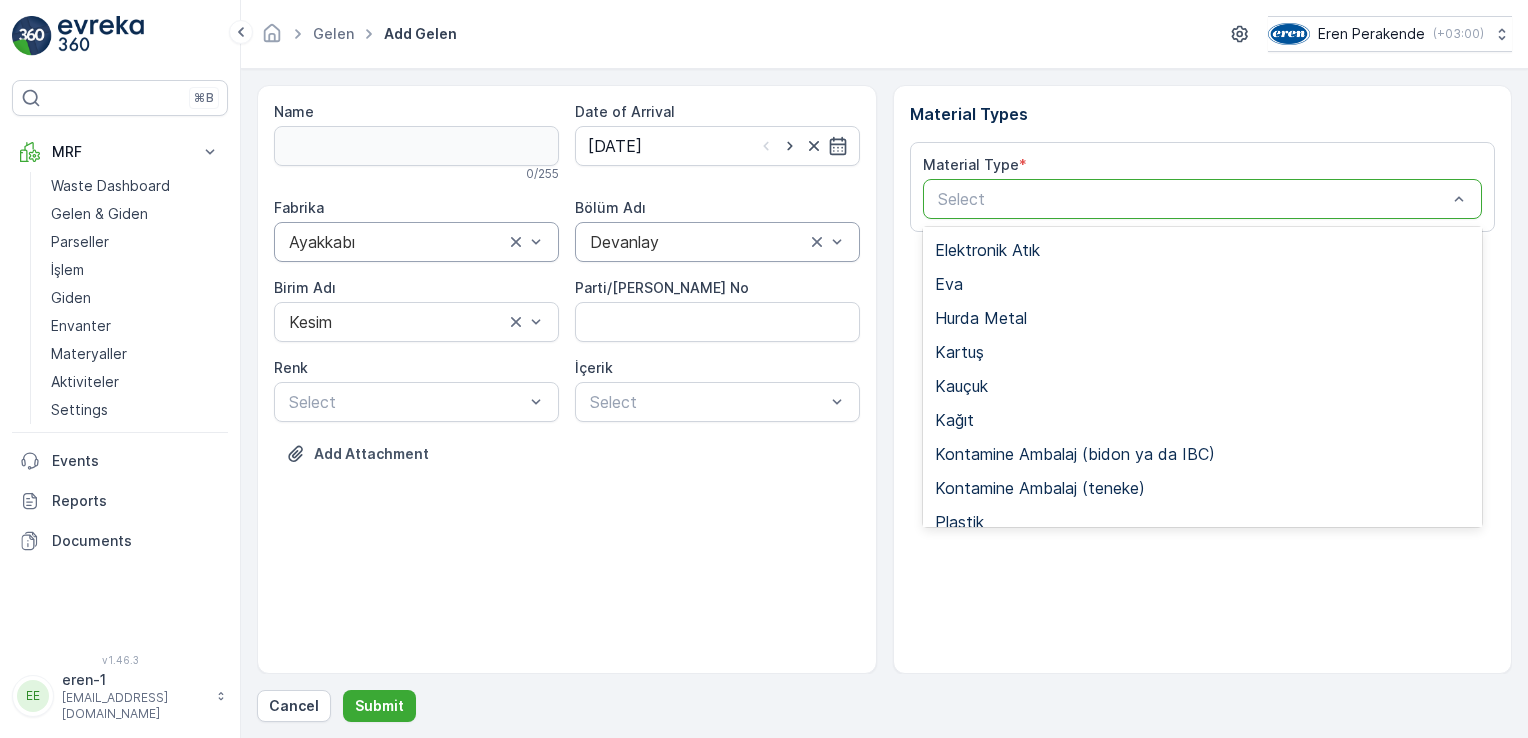 scroll, scrollTop: 266, scrollLeft: 0, axis: vertical 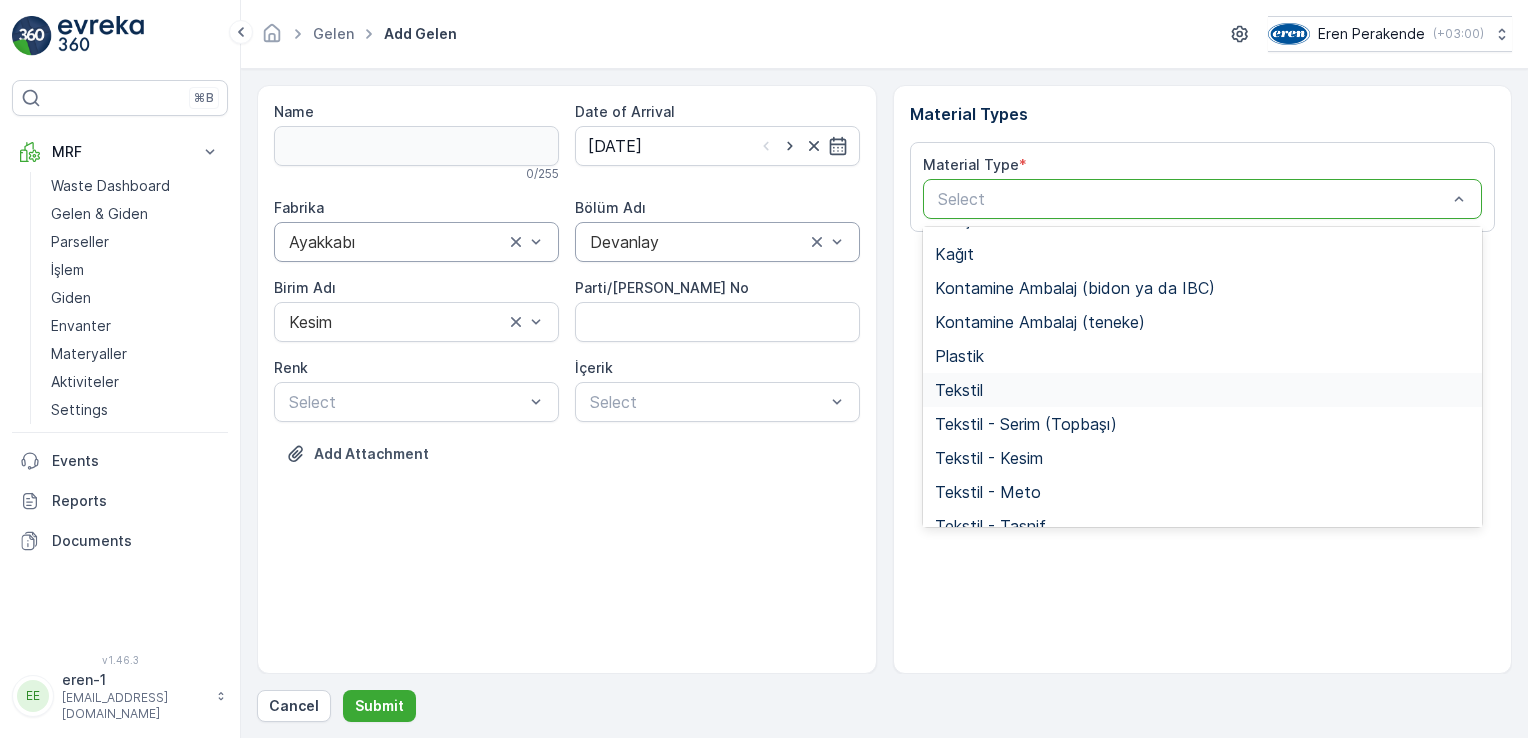 drag, startPoint x: 986, startPoint y: 388, endPoint x: 1088, endPoint y: 401, distance: 102.825096 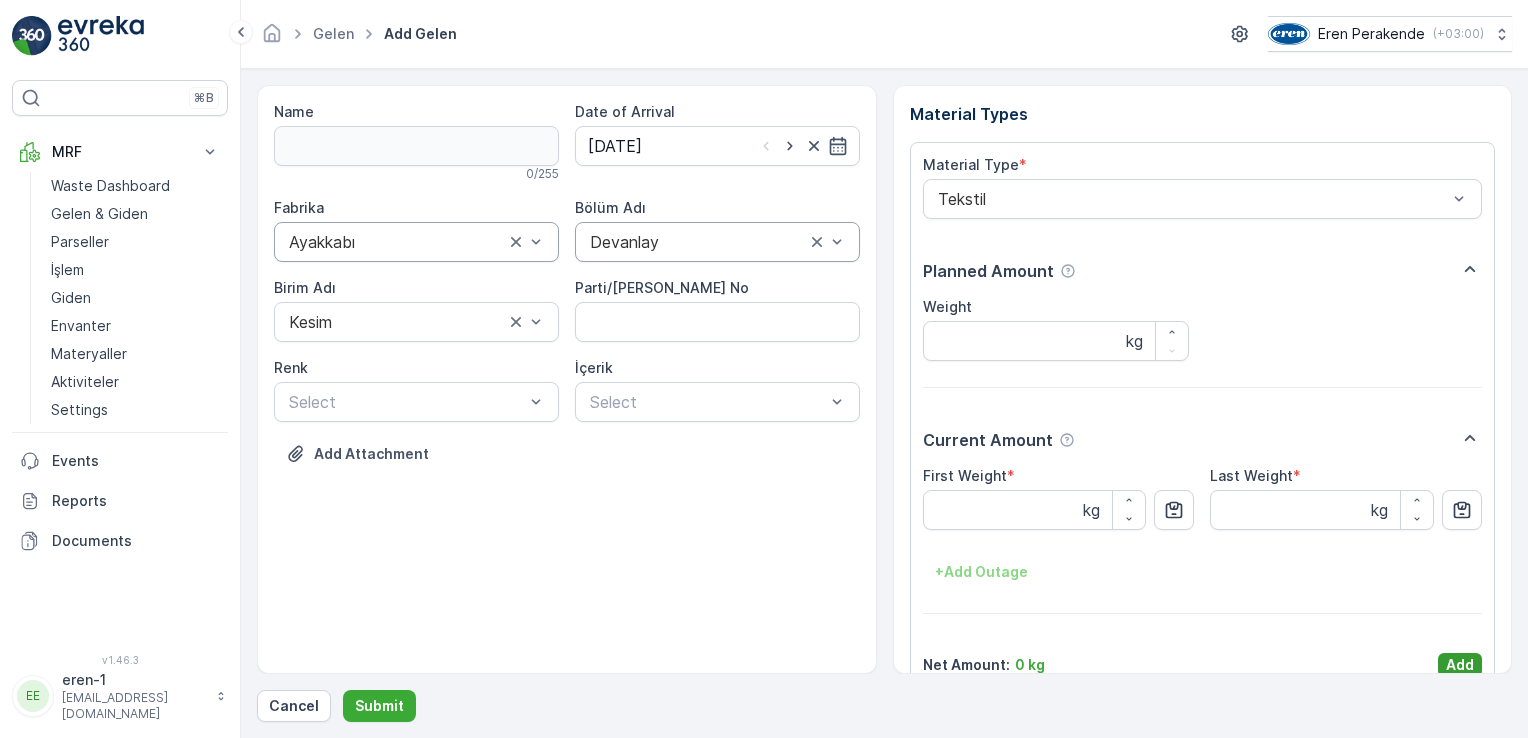 click on "Add" at bounding box center (1460, 665) 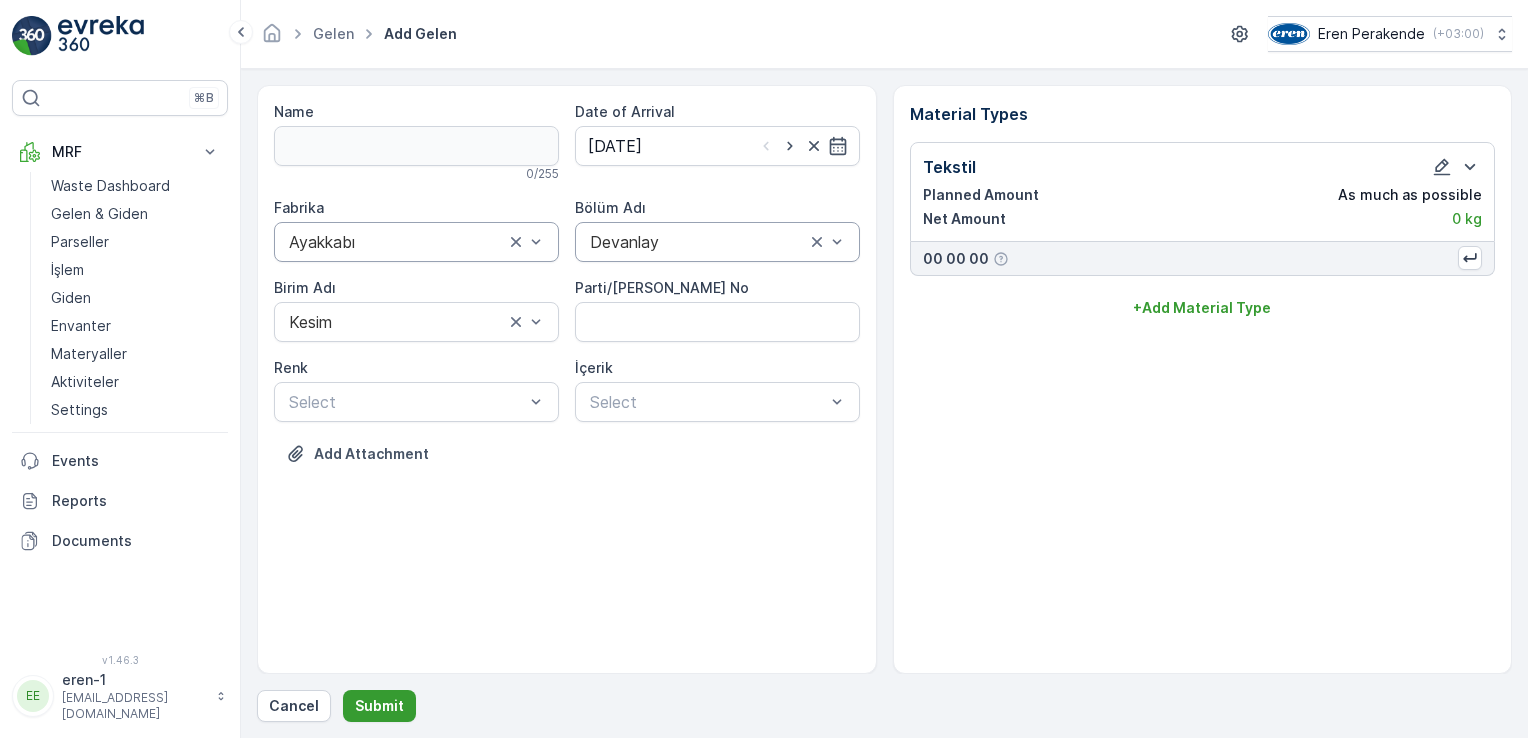 click on "Submit" at bounding box center (379, 706) 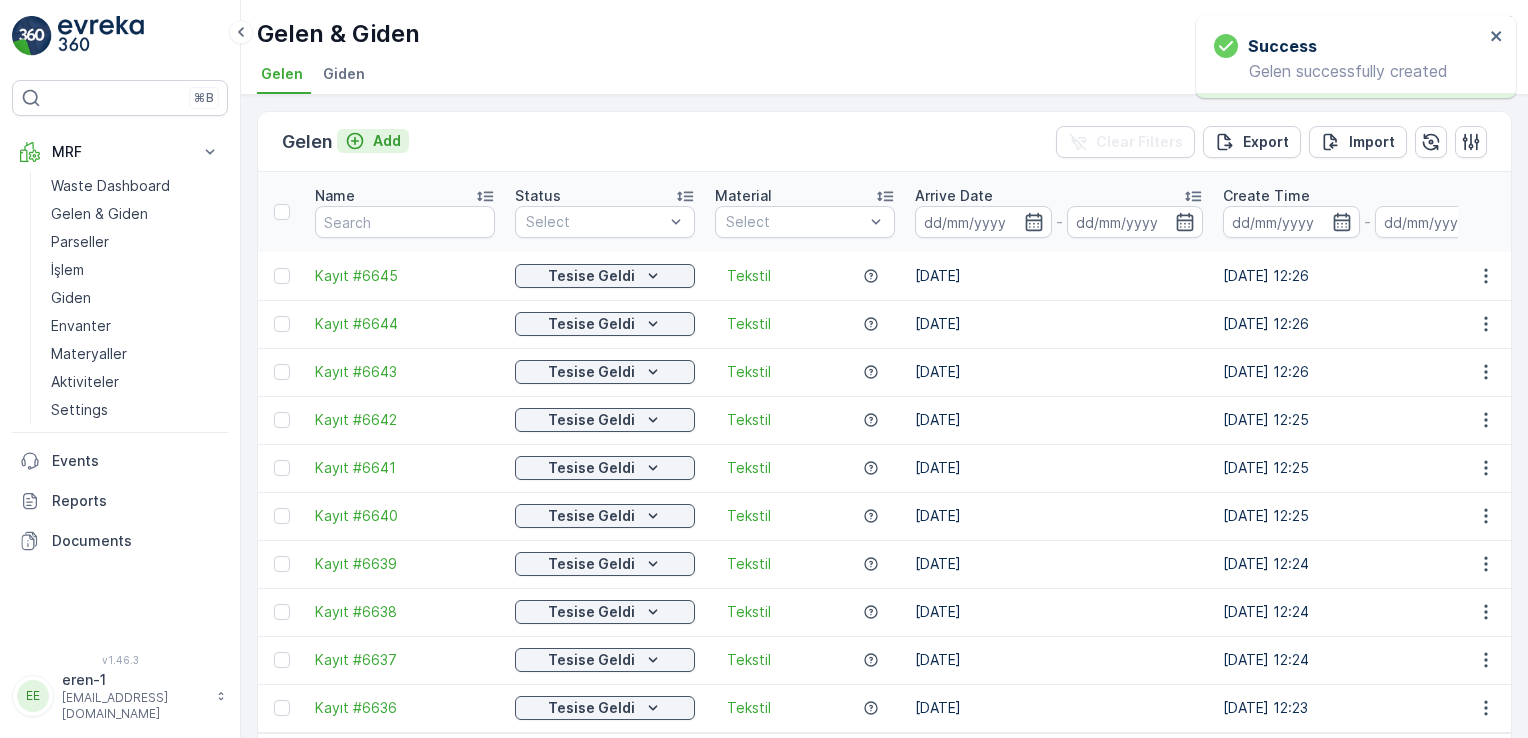 click on "Add" at bounding box center [387, 141] 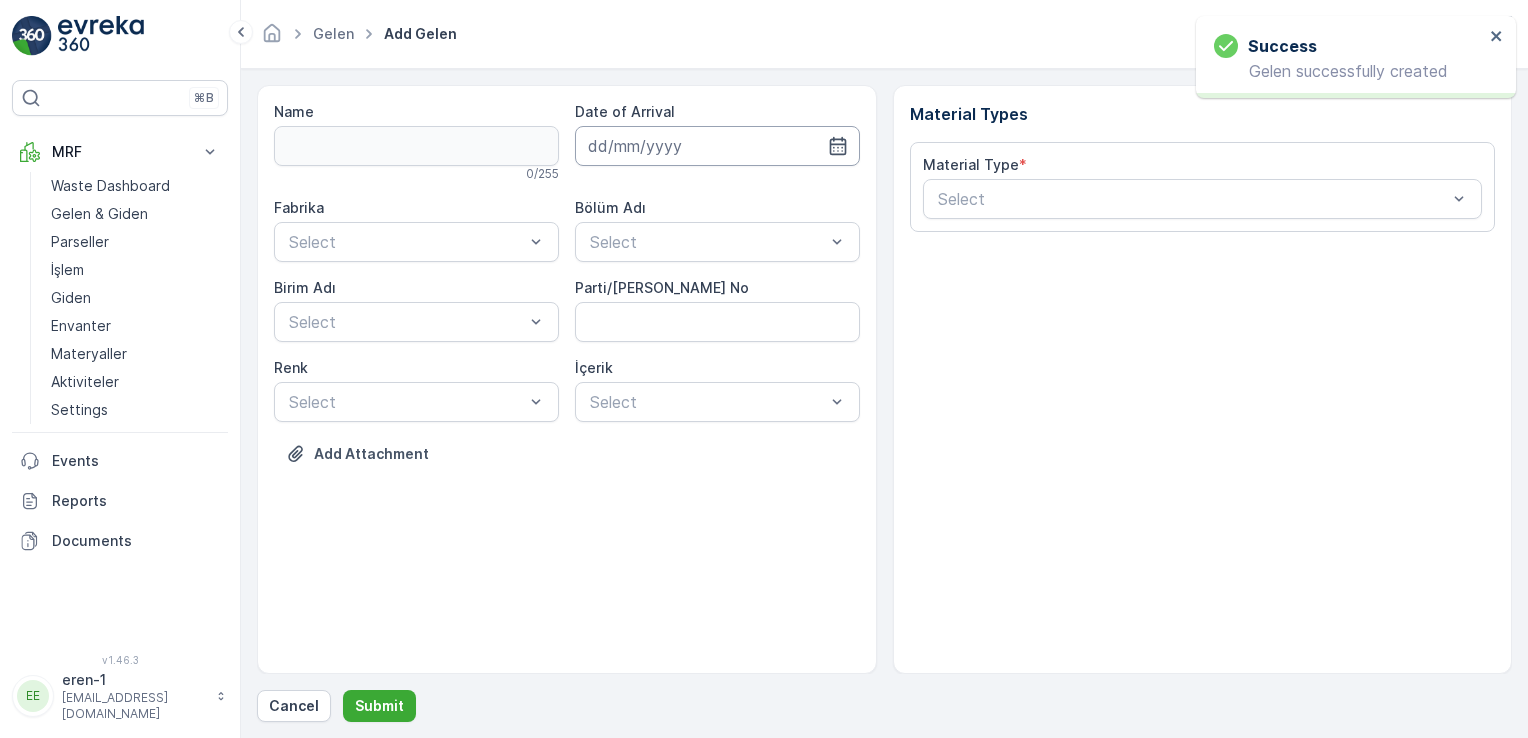 click at bounding box center [717, 146] 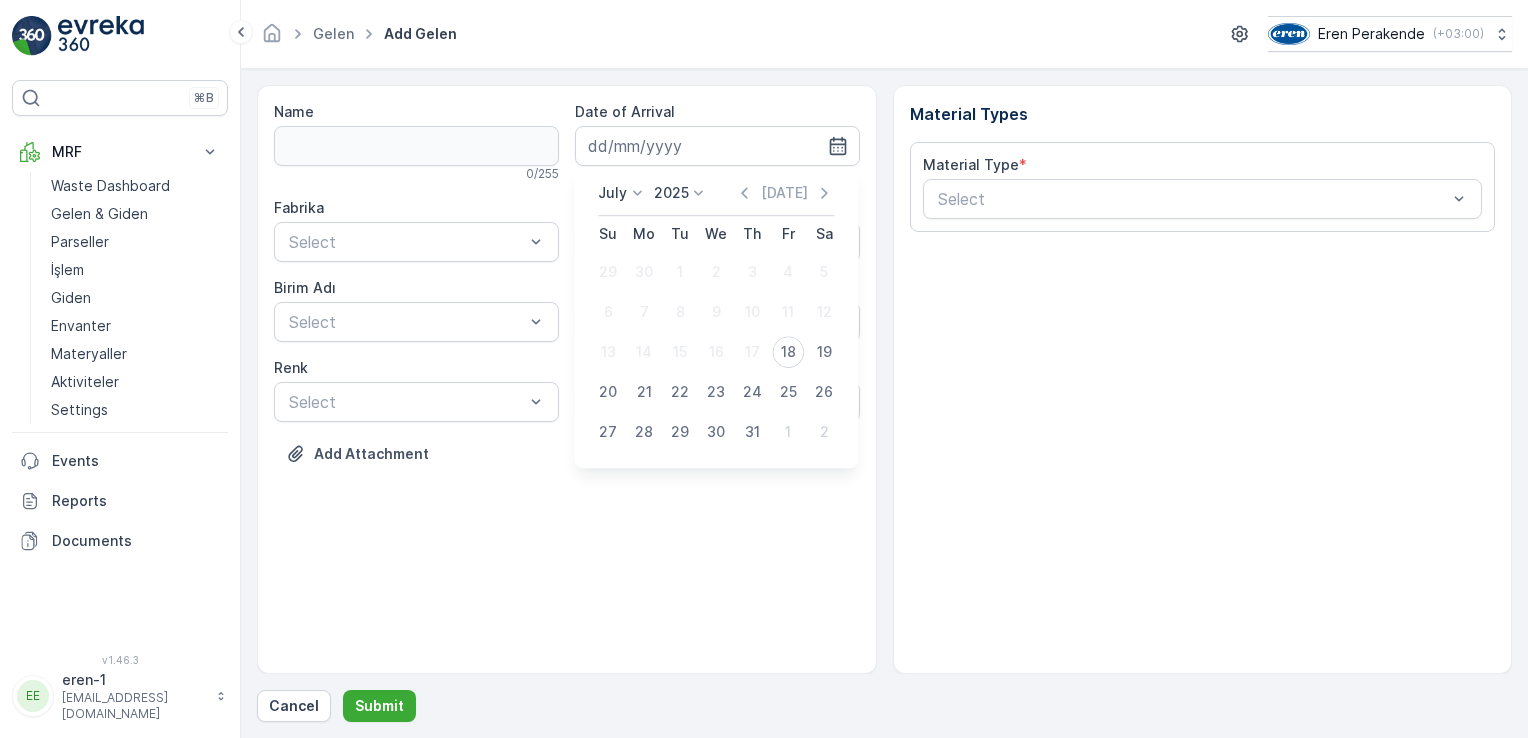 click on "18" at bounding box center (788, 352) 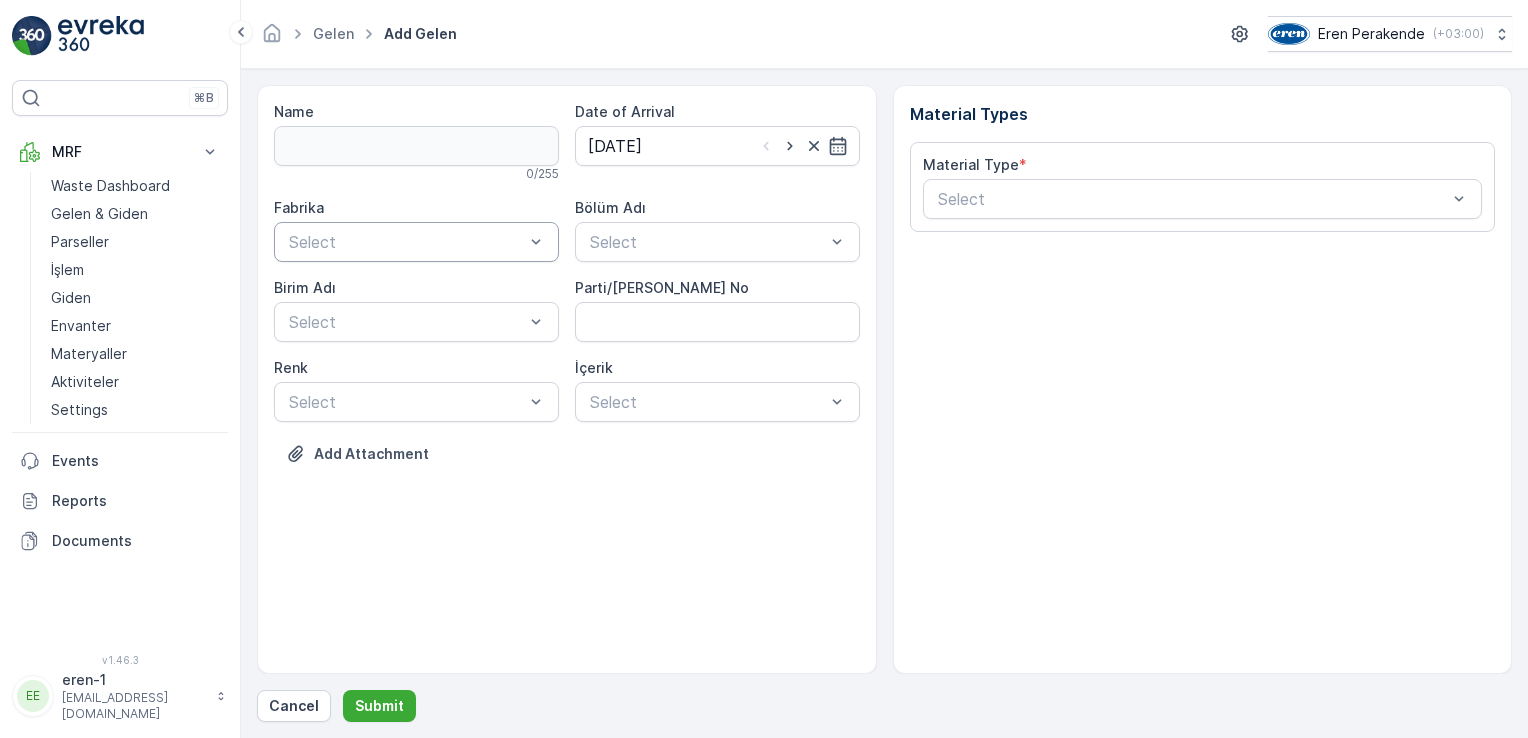 click at bounding box center (406, 242) 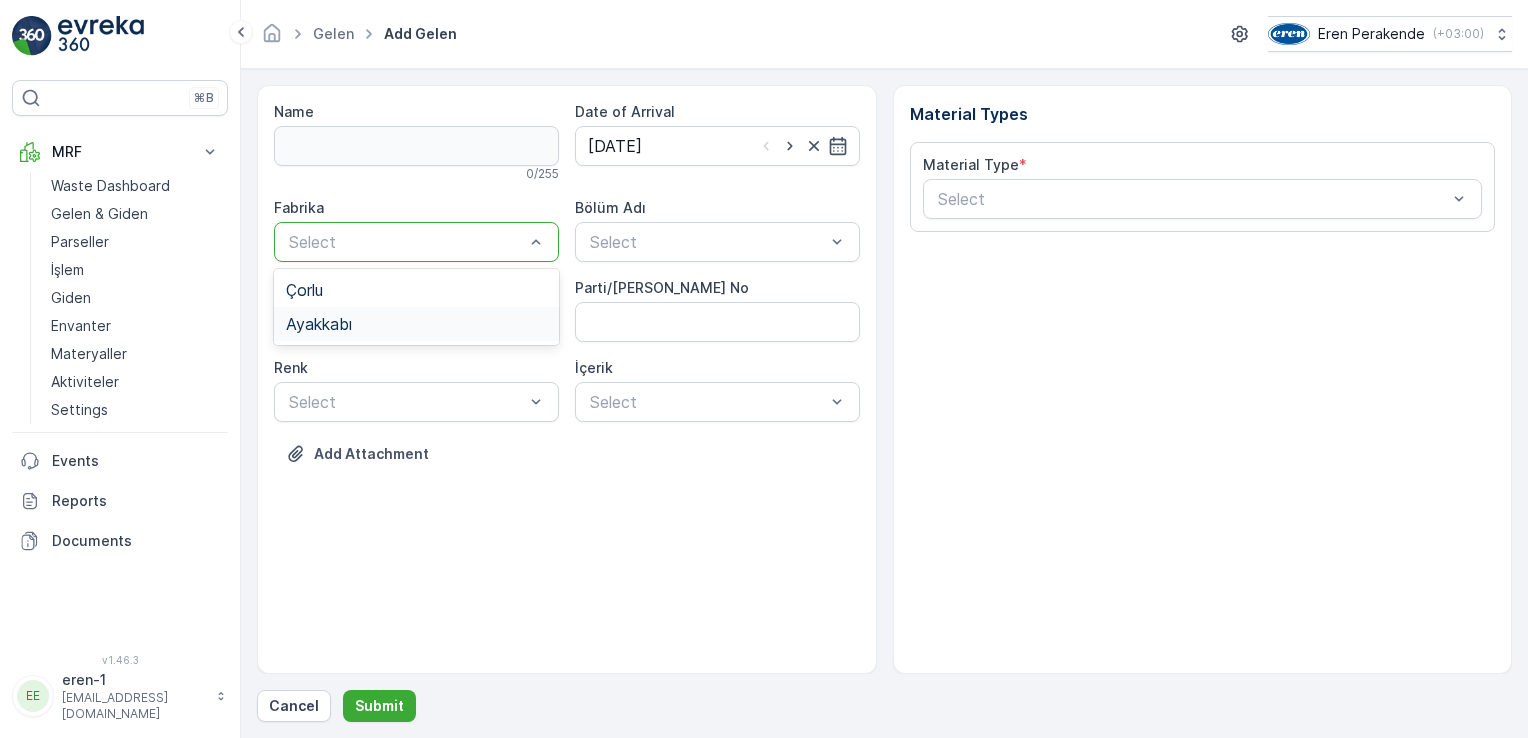 click on "Ayakkabı" at bounding box center (416, 324) 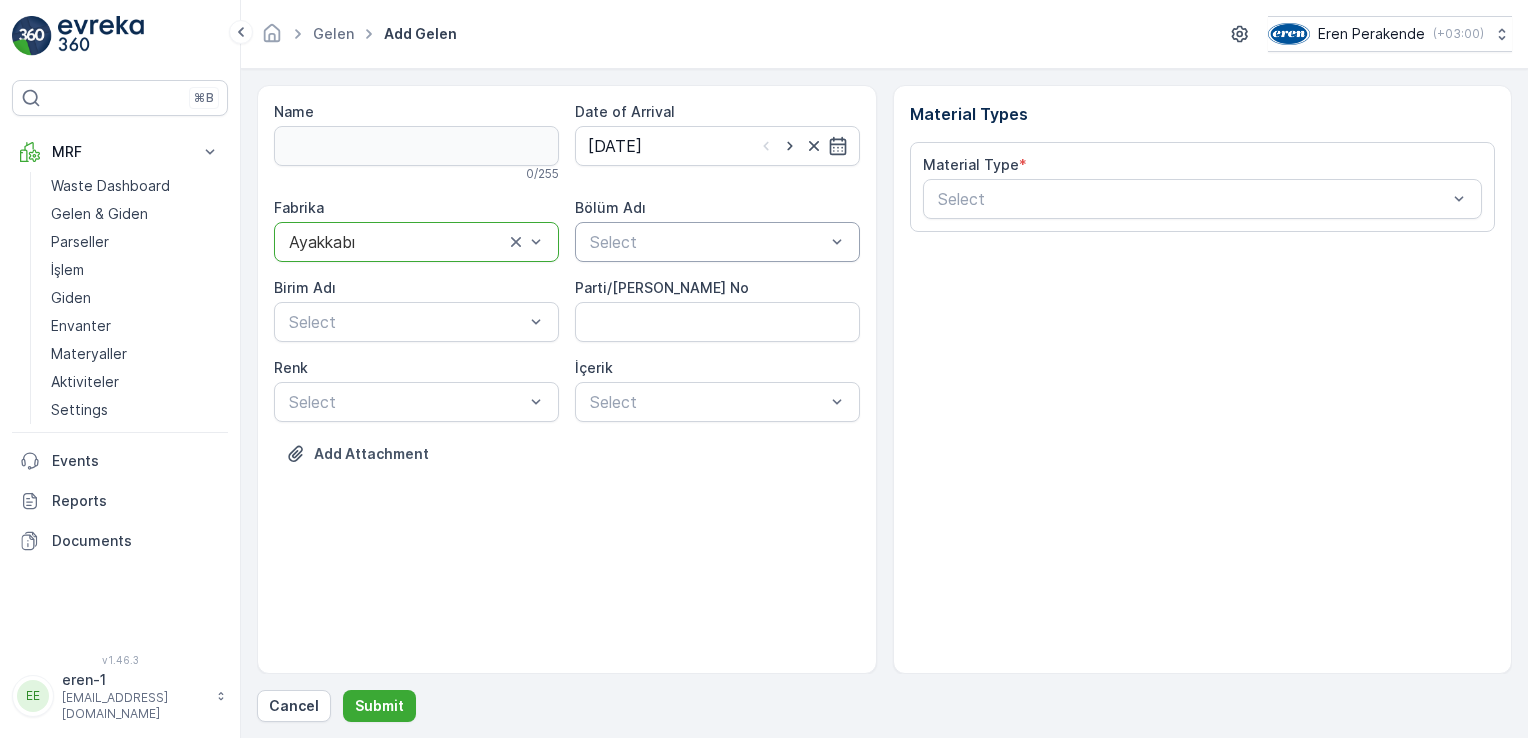 click on "Select" at bounding box center (717, 242) 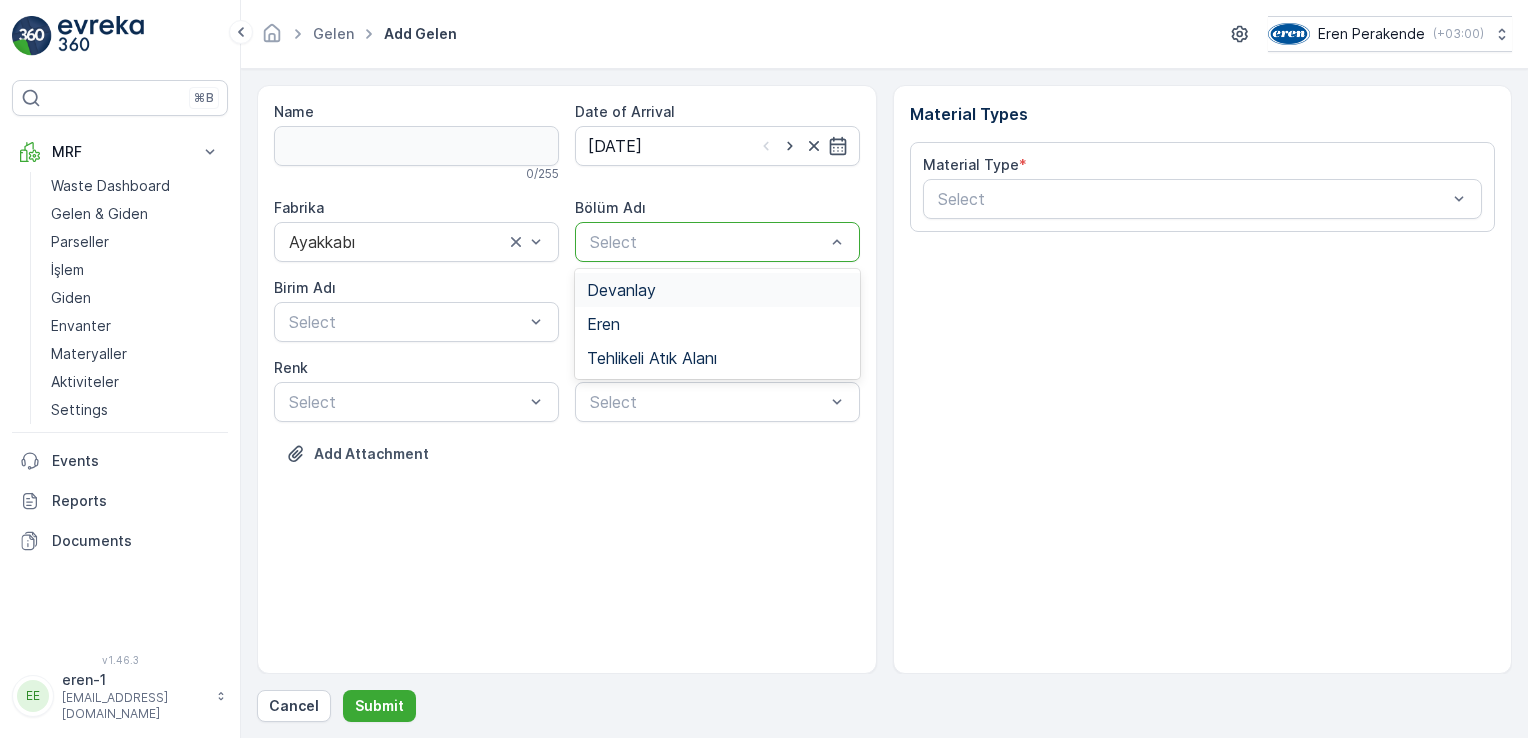 click on "Devanlay" at bounding box center (717, 290) 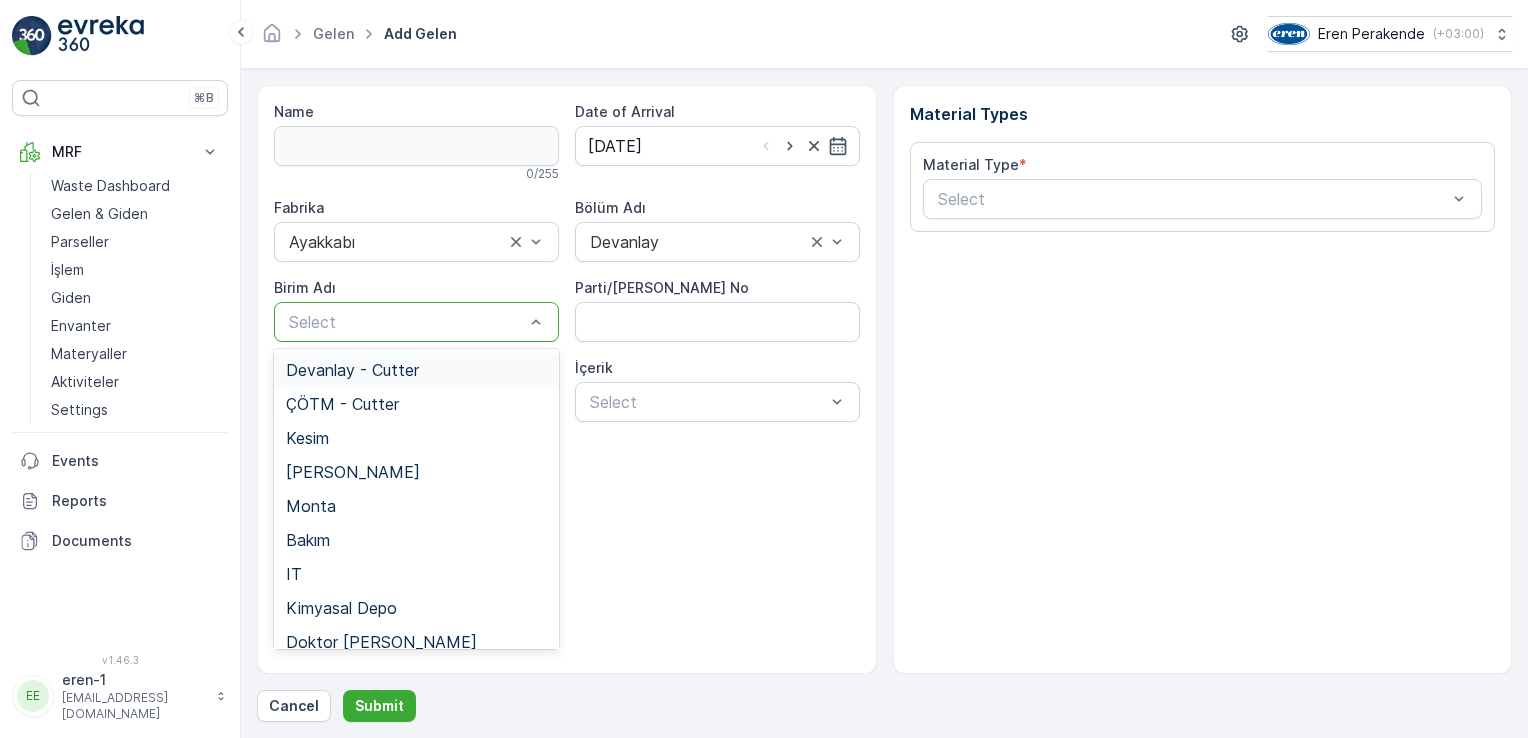 click on "Select" at bounding box center (406, 322) 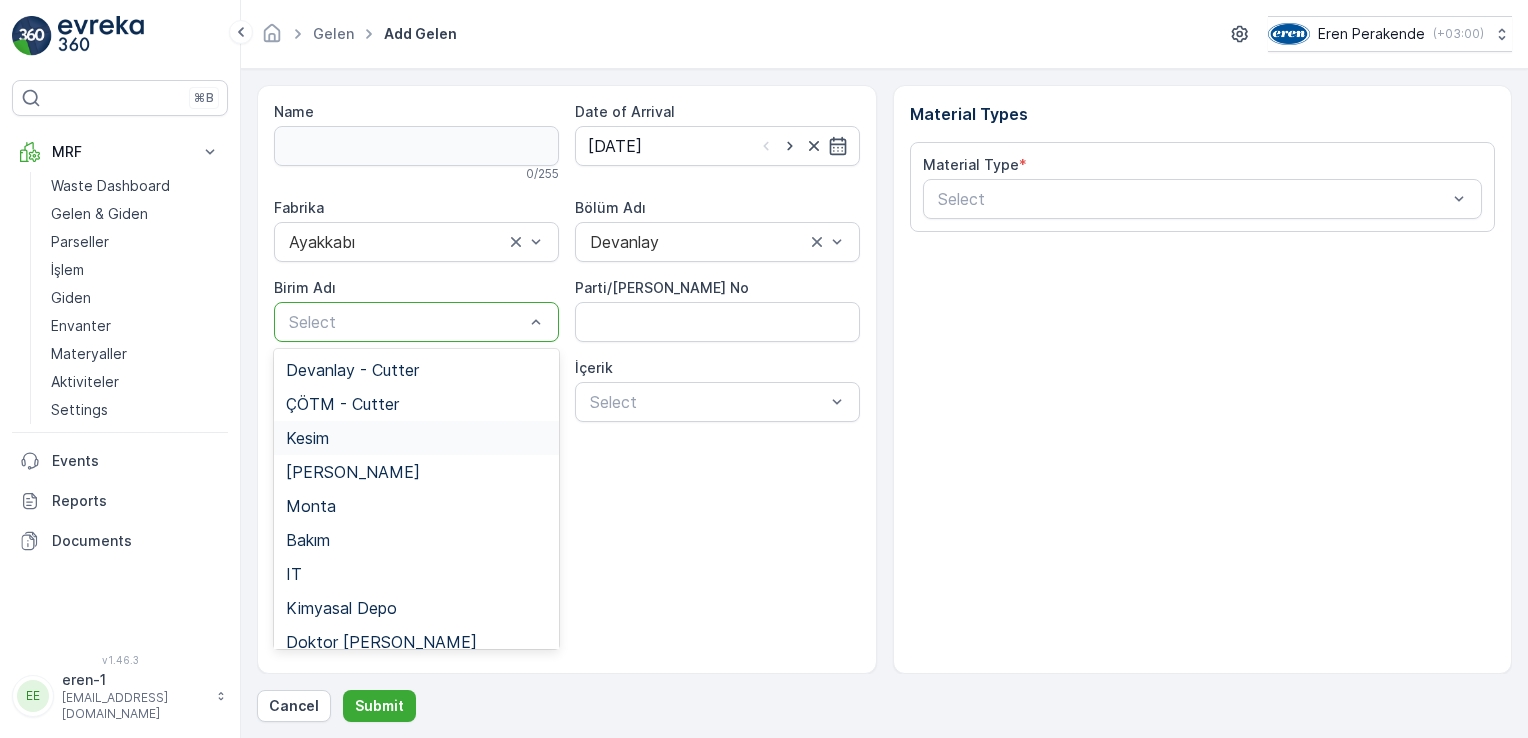 click on "Kesim" at bounding box center (416, 438) 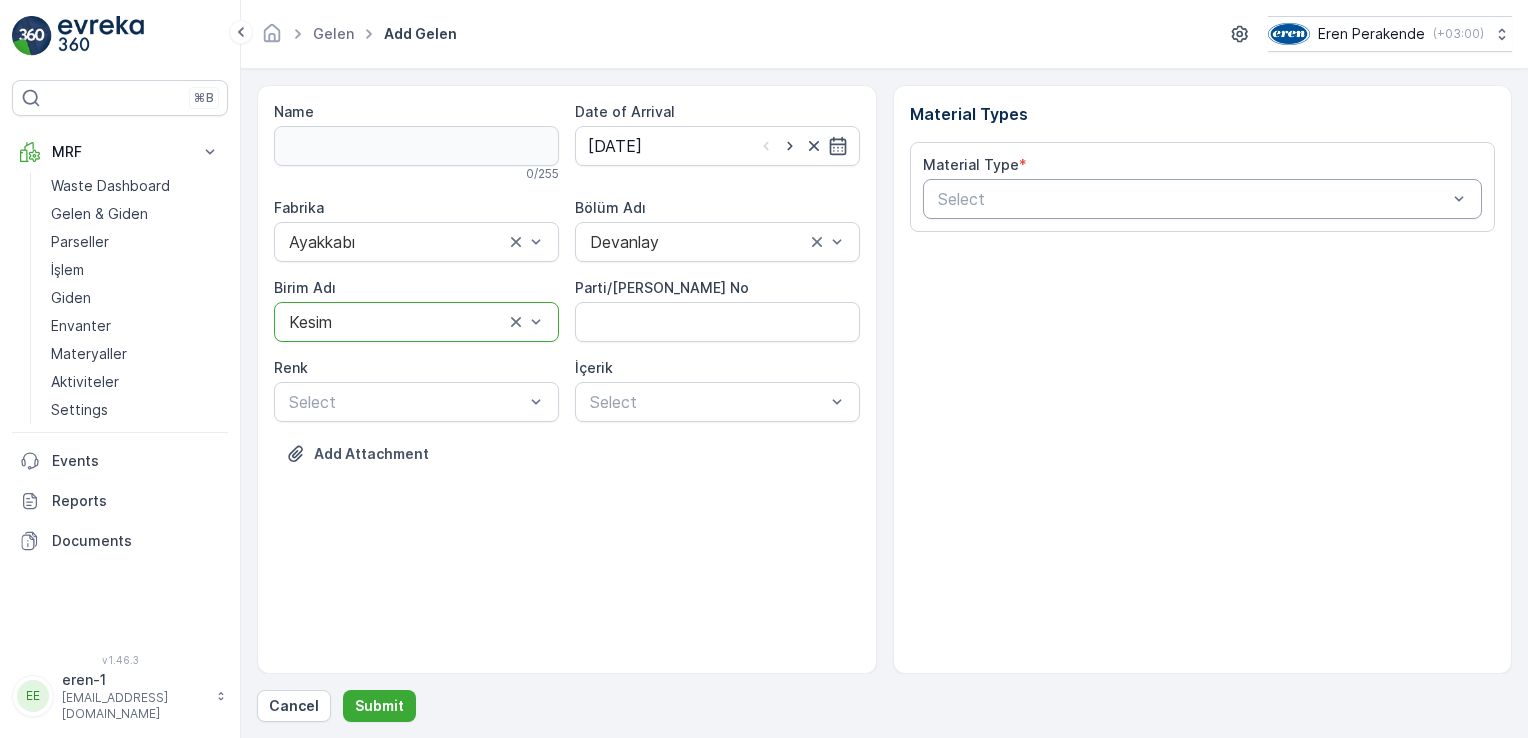 click at bounding box center (1193, 199) 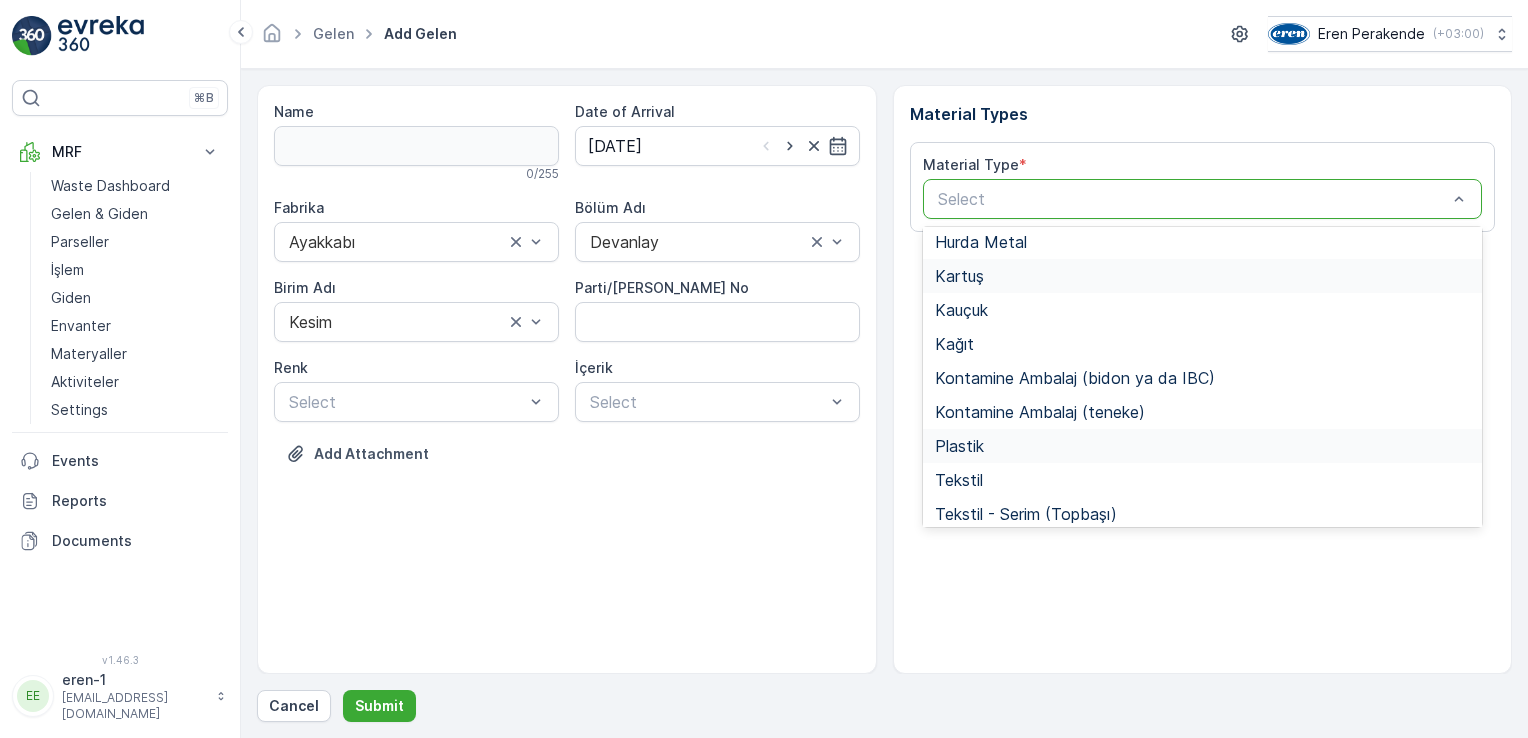 scroll, scrollTop: 200, scrollLeft: 0, axis: vertical 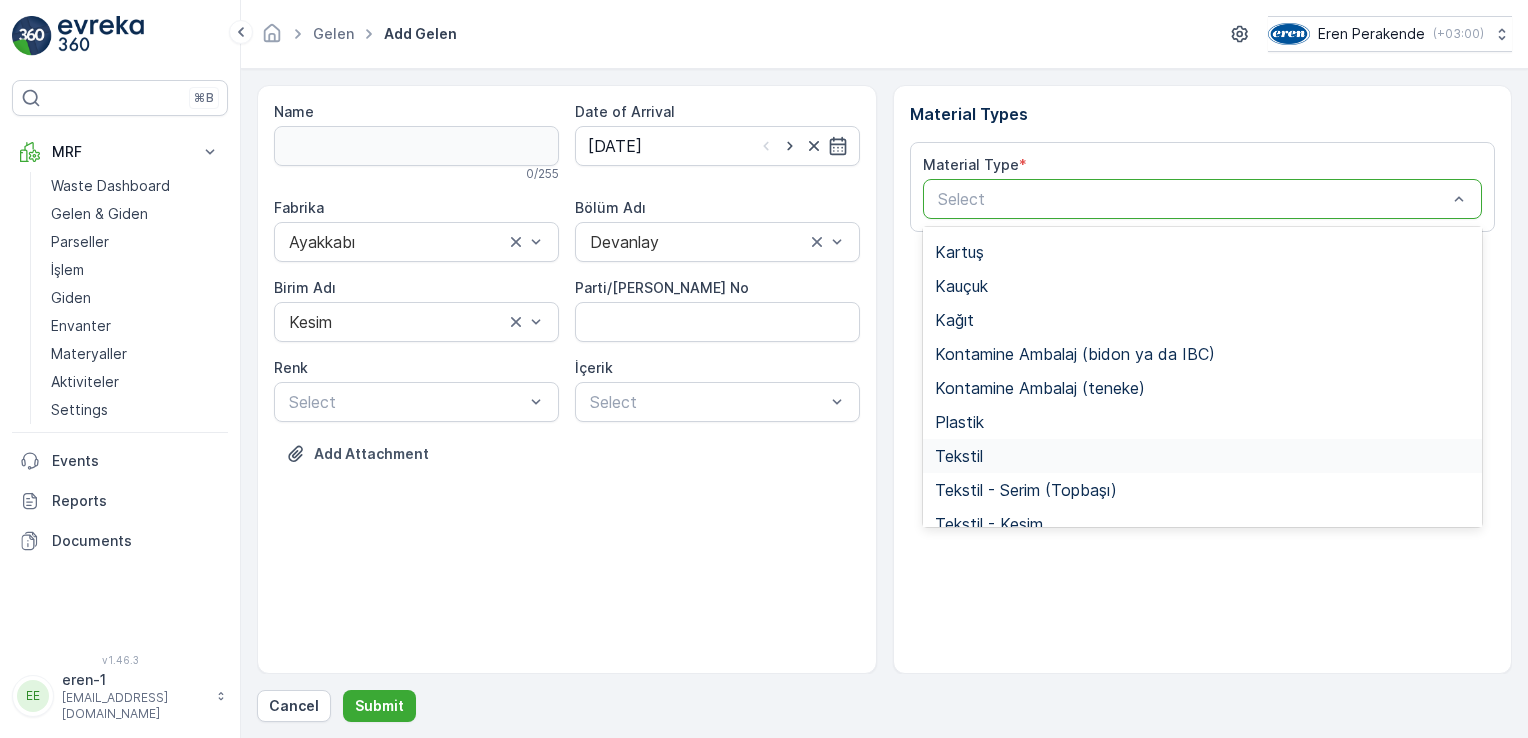 click on "Tekstil" at bounding box center (1203, 456) 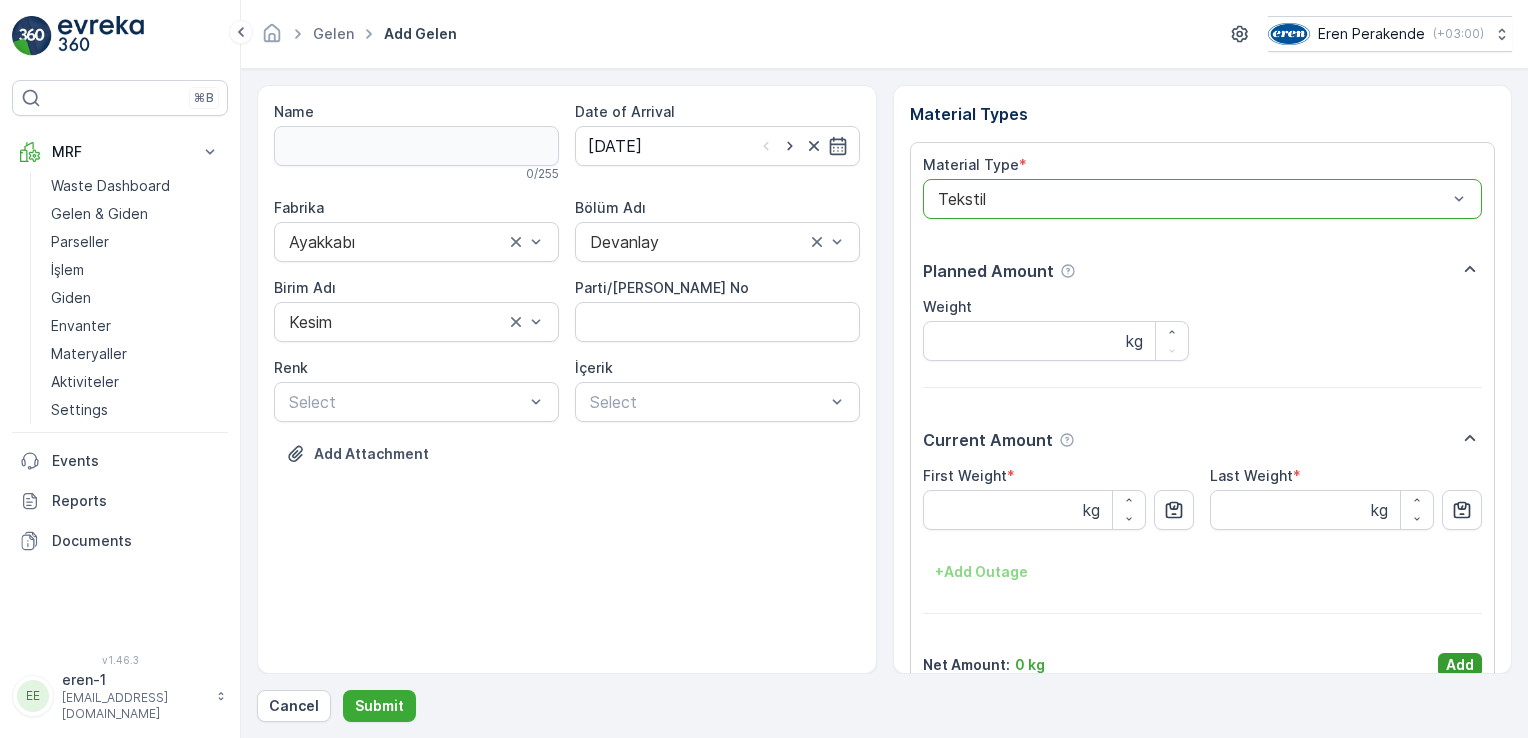 click on "Add" at bounding box center (1460, 665) 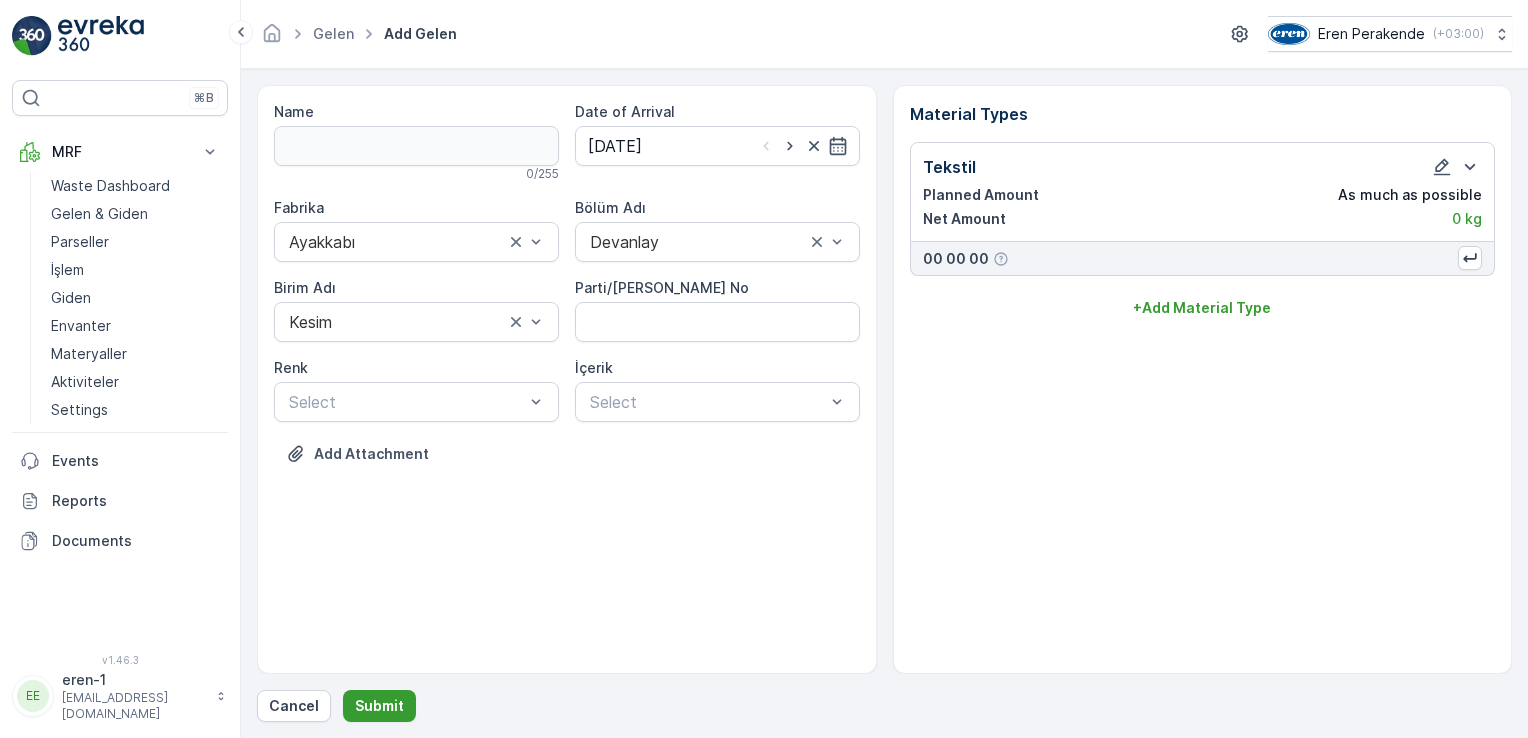 click on "Submit" at bounding box center (379, 706) 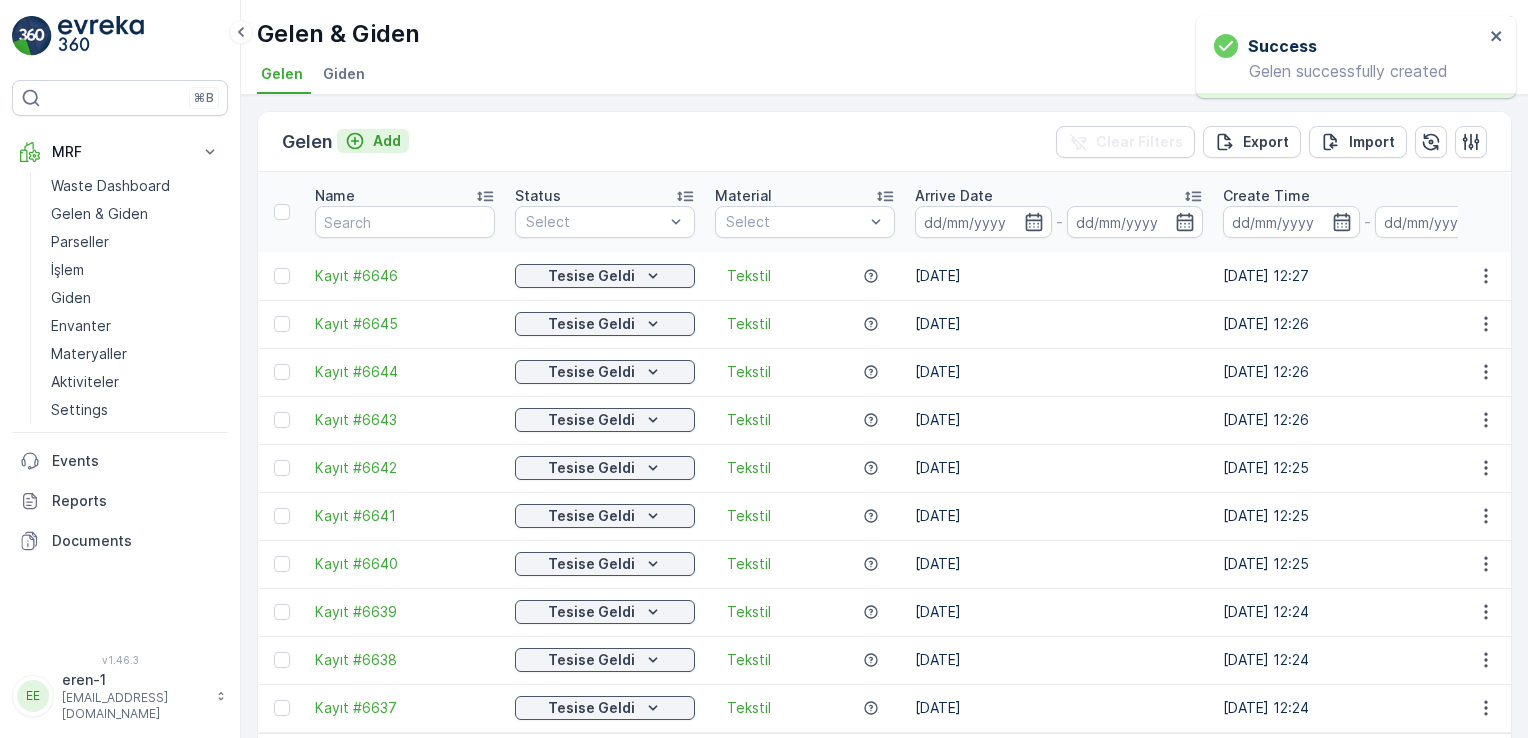 click on "Add" at bounding box center [387, 141] 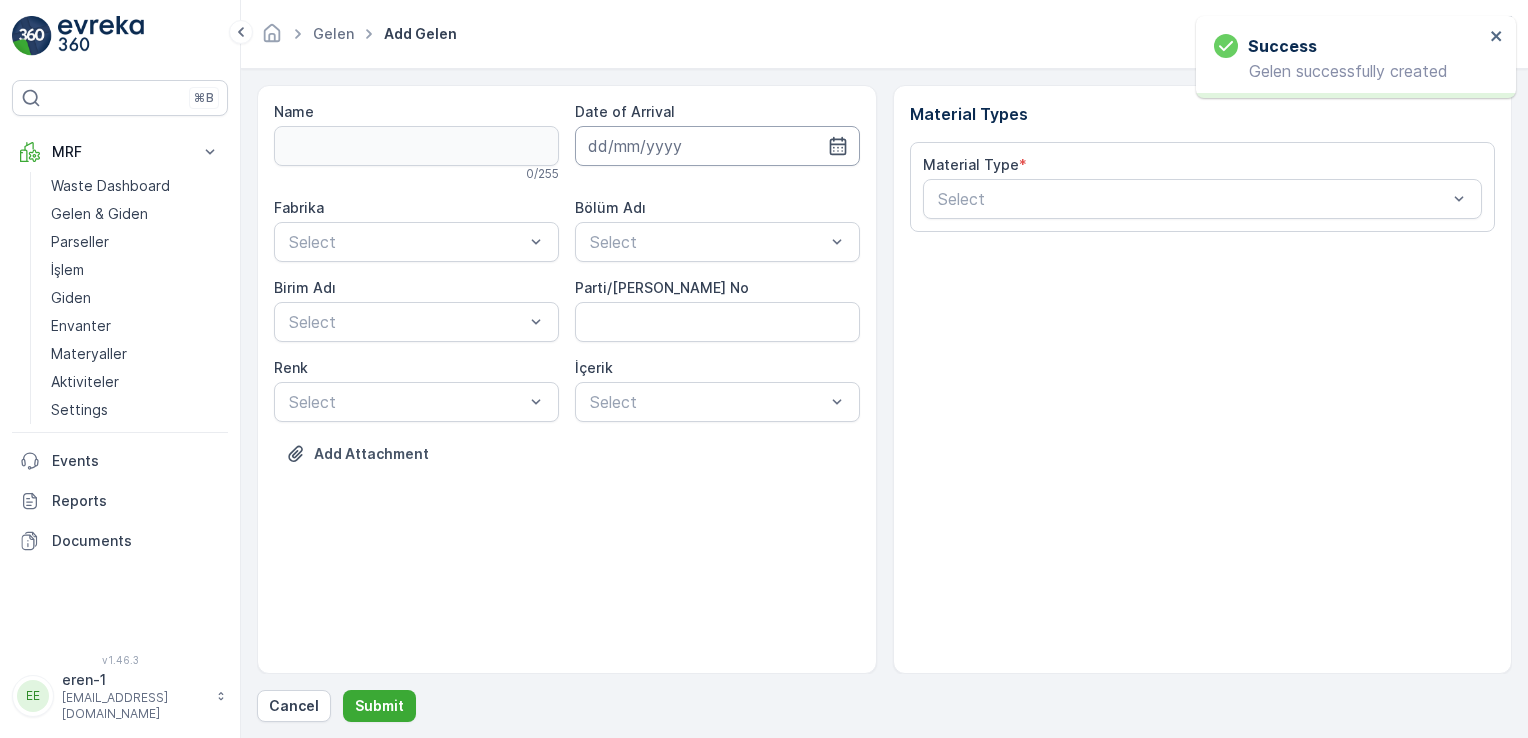 click at bounding box center [717, 146] 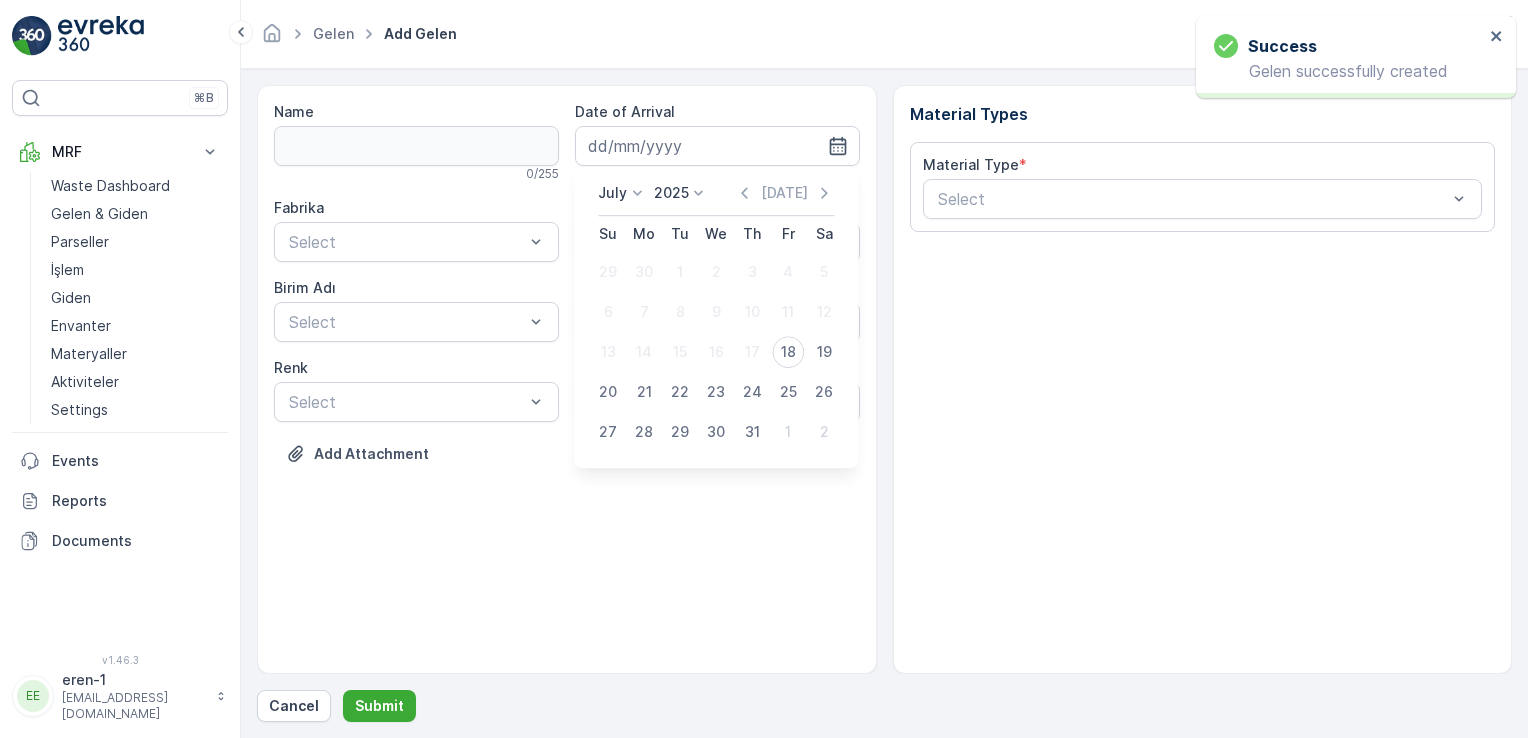 click on "18" at bounding box center (788, 352) 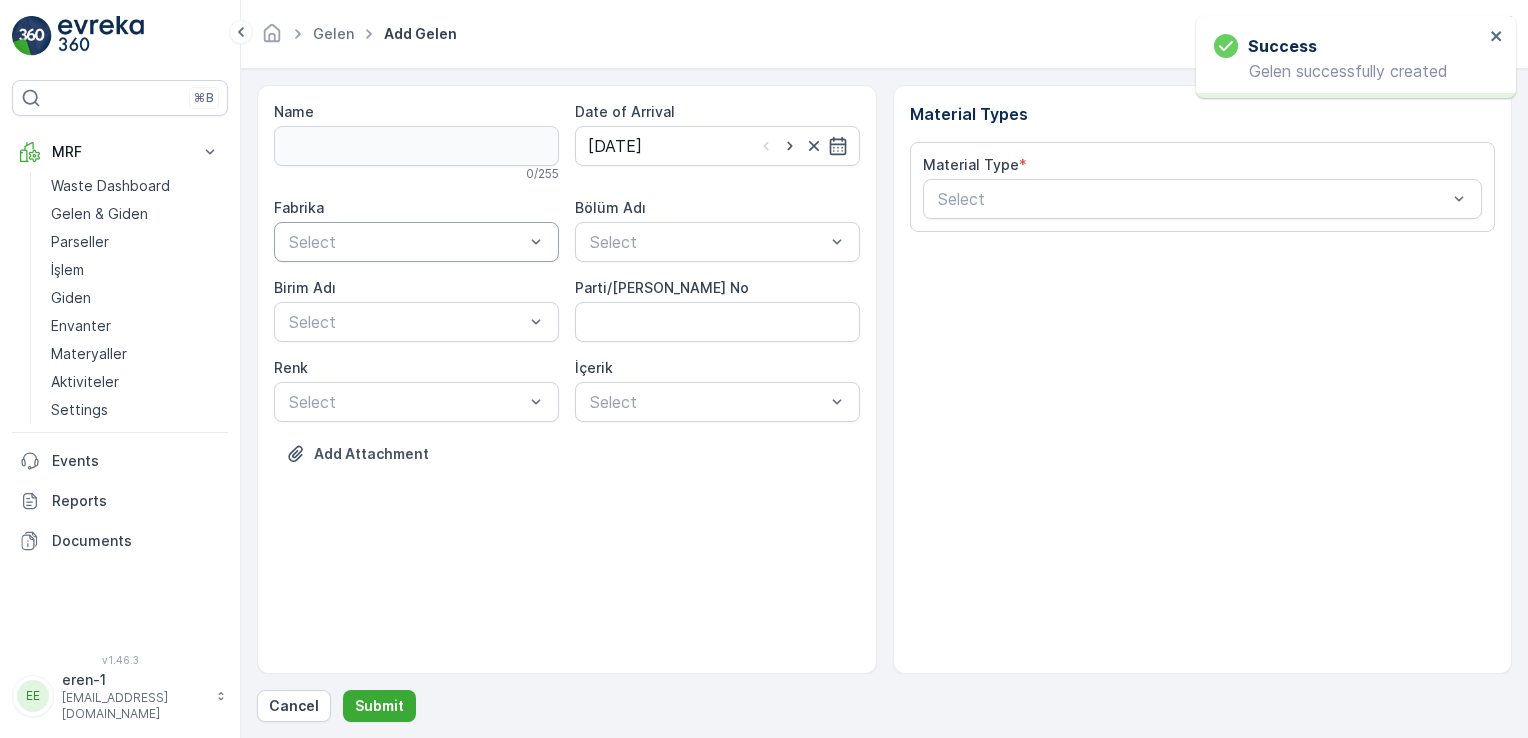 click on "Select" at bounding box center [416, 242] 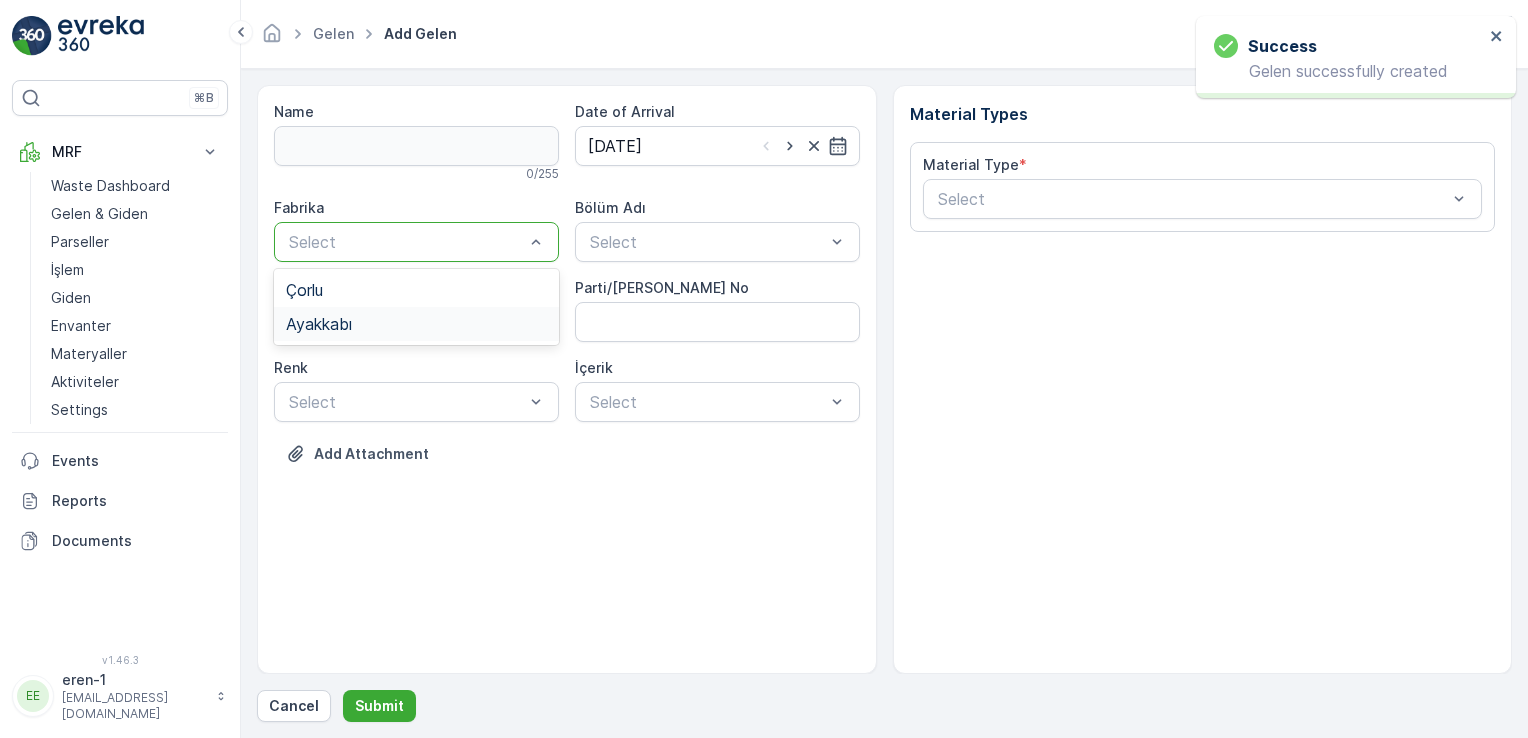 drag, startPoint x: 350, startPoint y: 330, endPoint x: 554, endPoint y: 291, distance: 207.69449 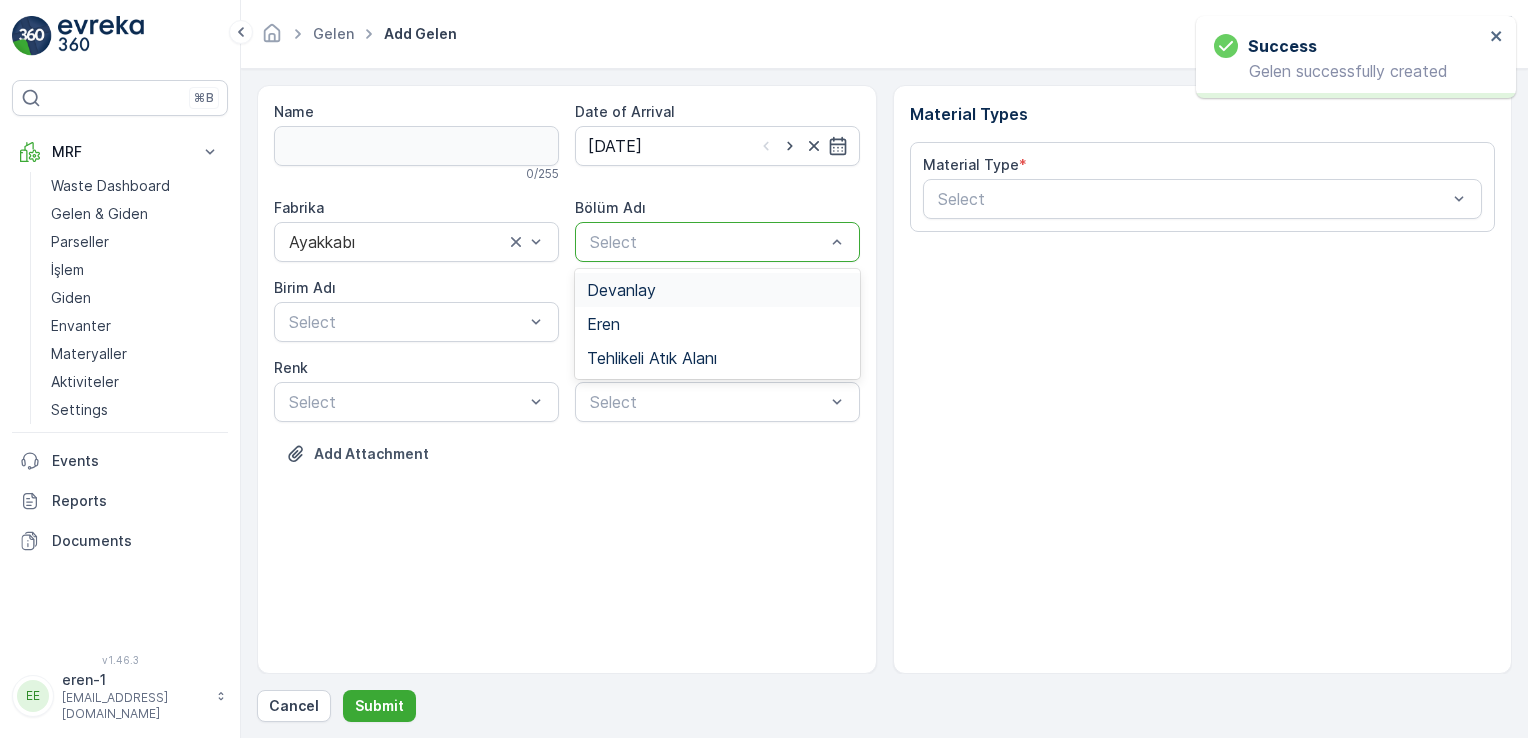 click at bounding box center [707, 242] 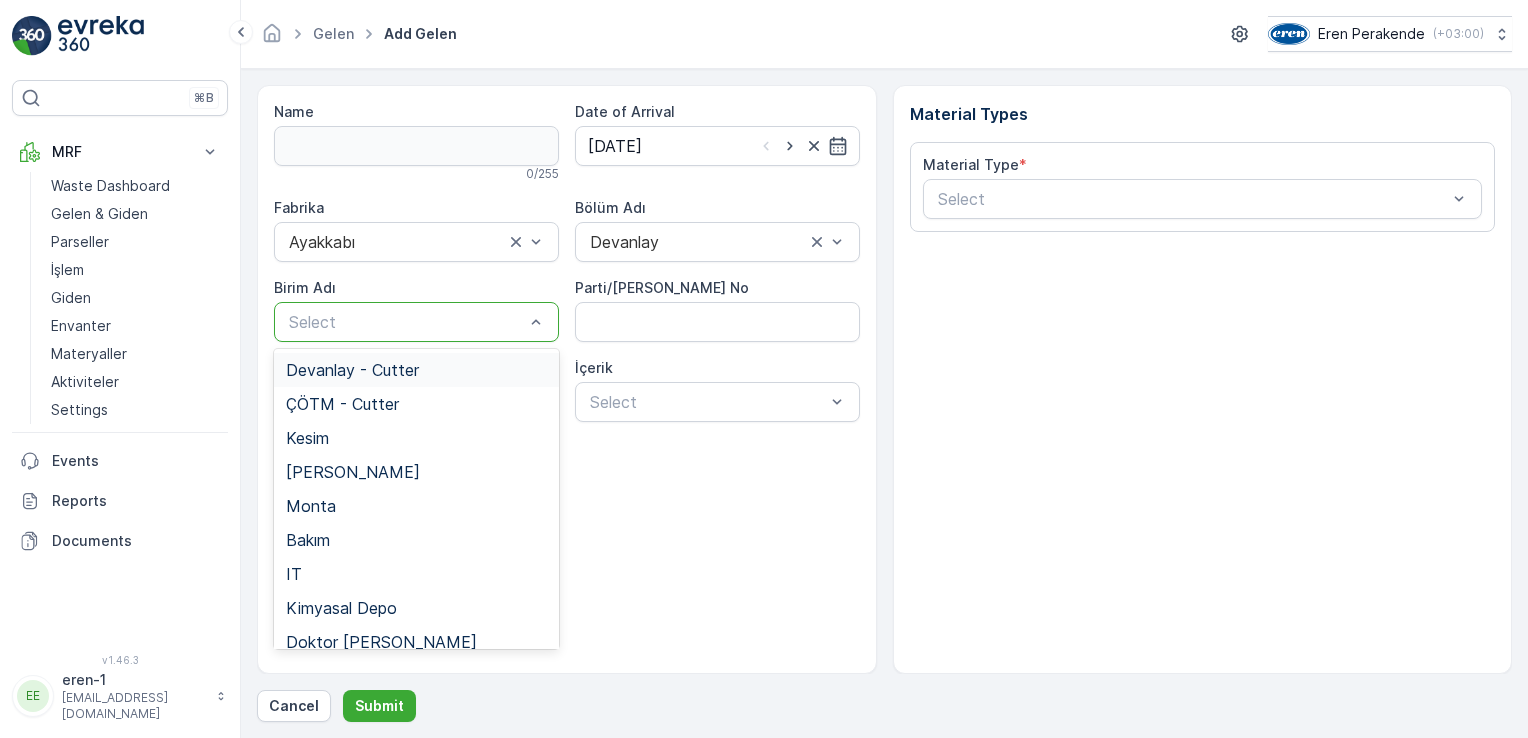 click on "Select" at bounding box center [416, 322] 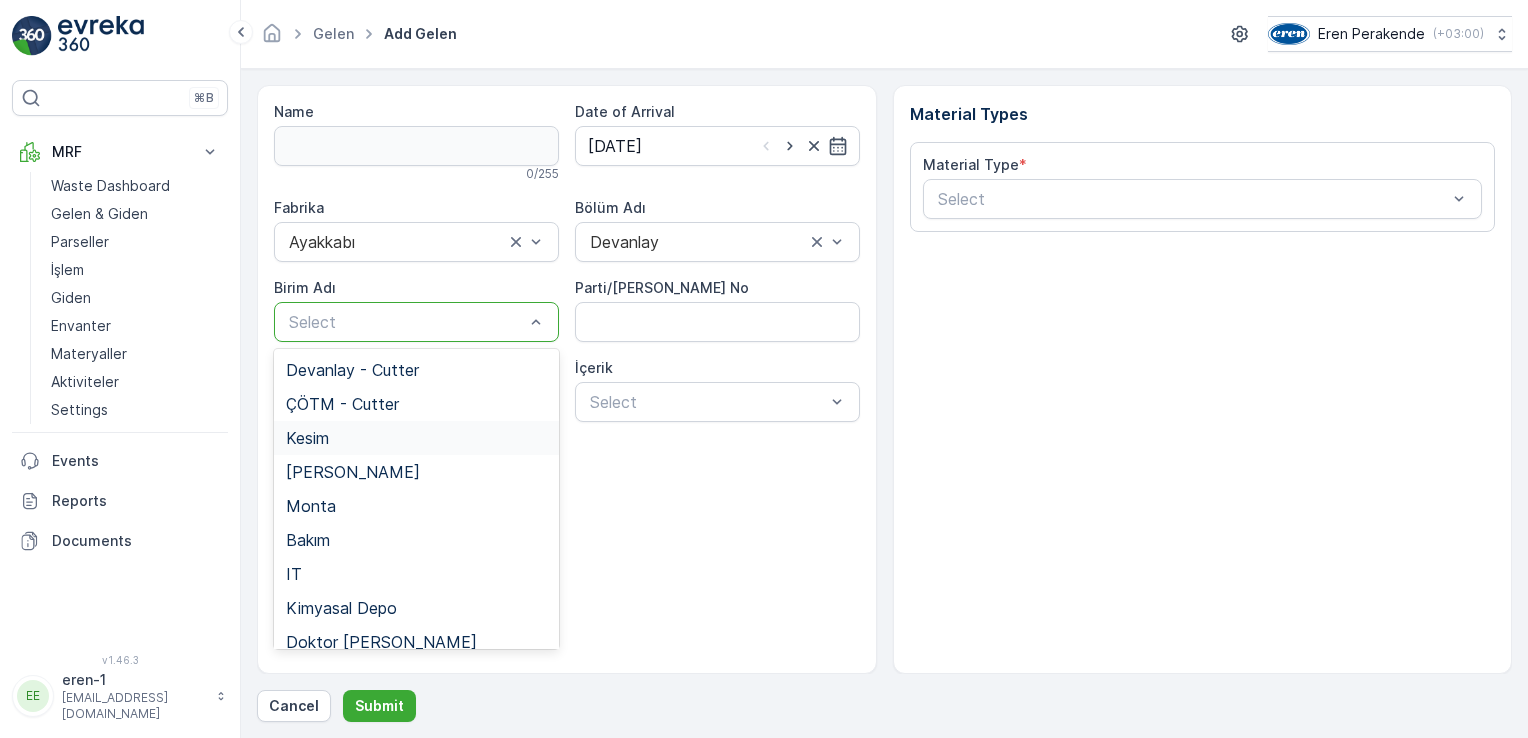 drag, startPoint x: 397, startPoint y: 448, endPoint x: 592, endPoint y: 362, distance: 213.12202 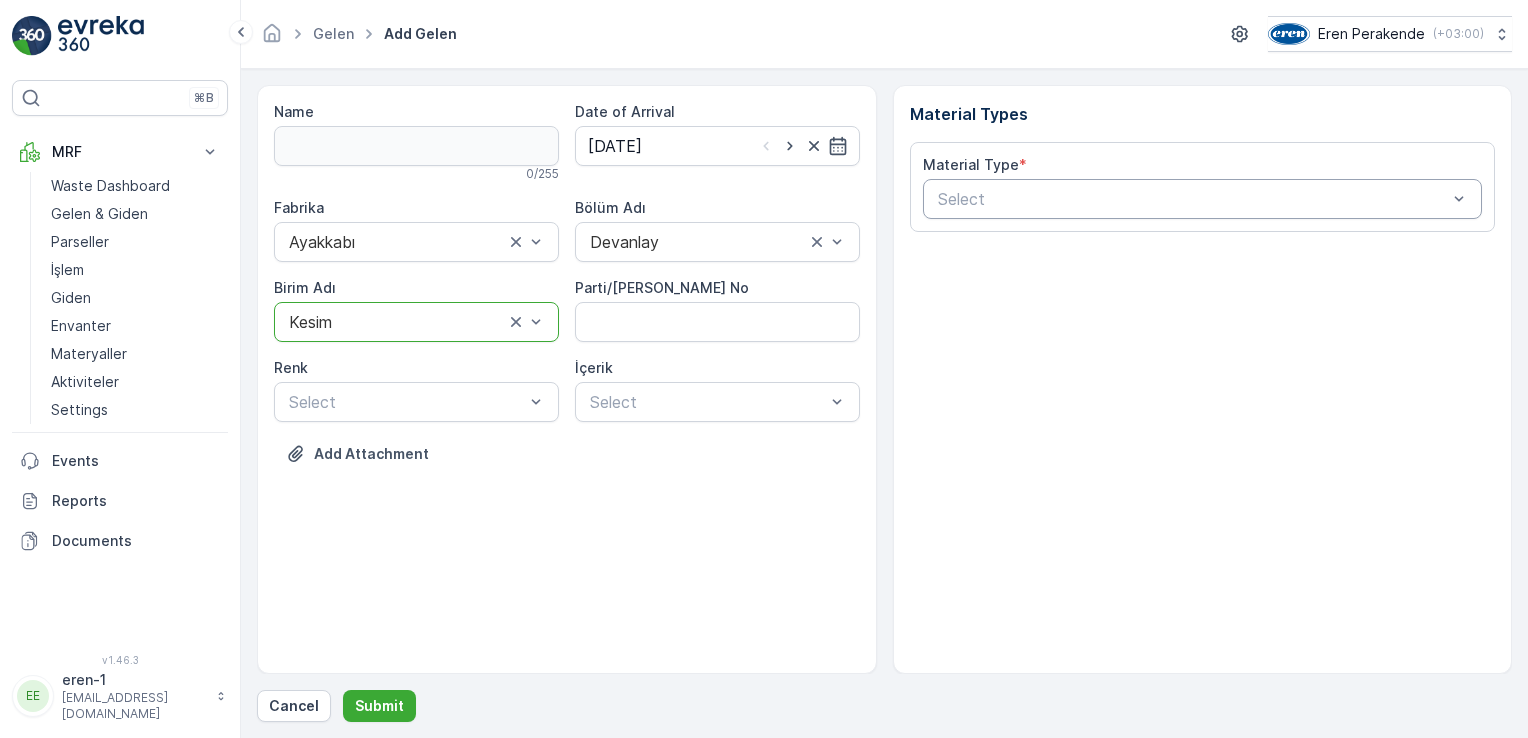 click on "Select" at bounding box center [1203, 199] 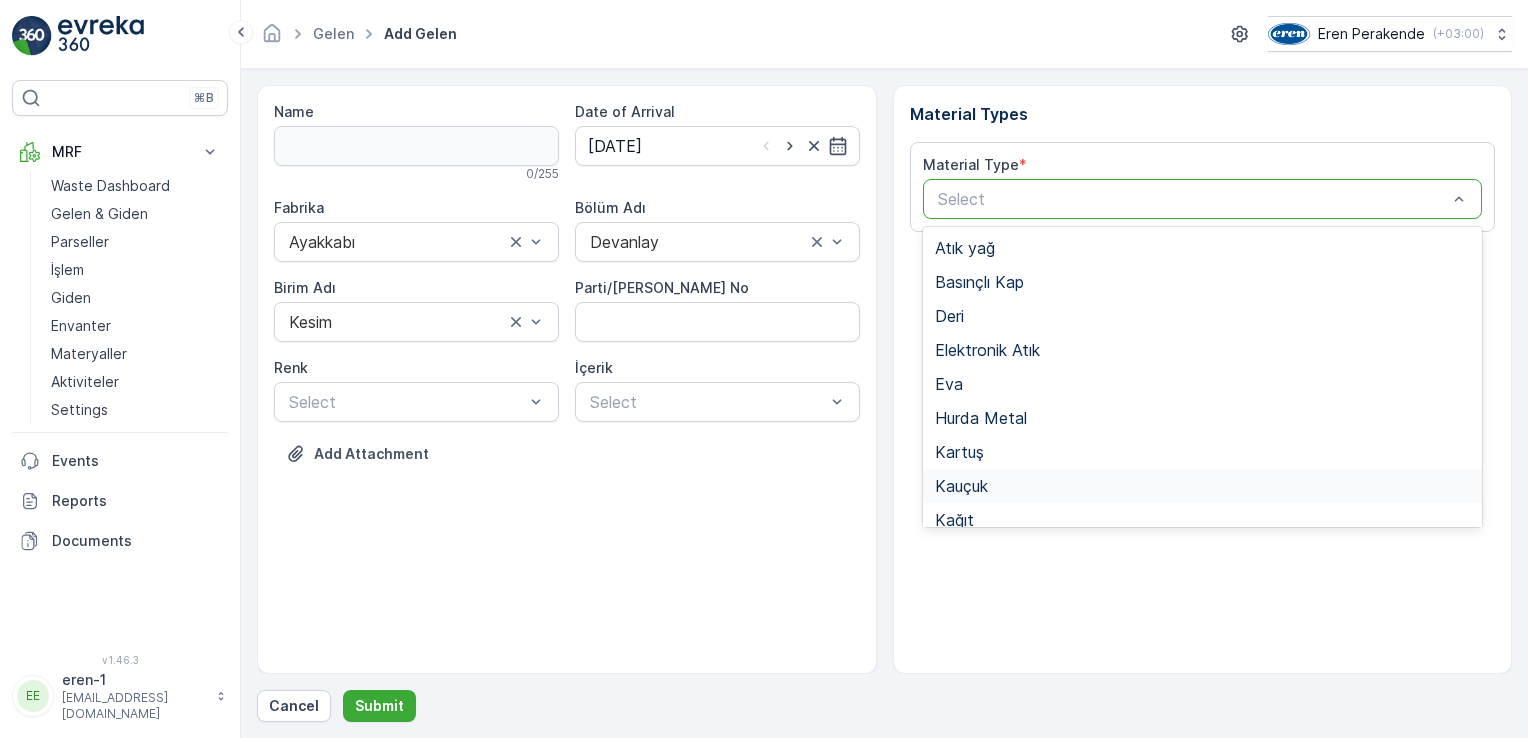 scroll, scrollTop: 266, scrollLeft: 0, axis: vertical 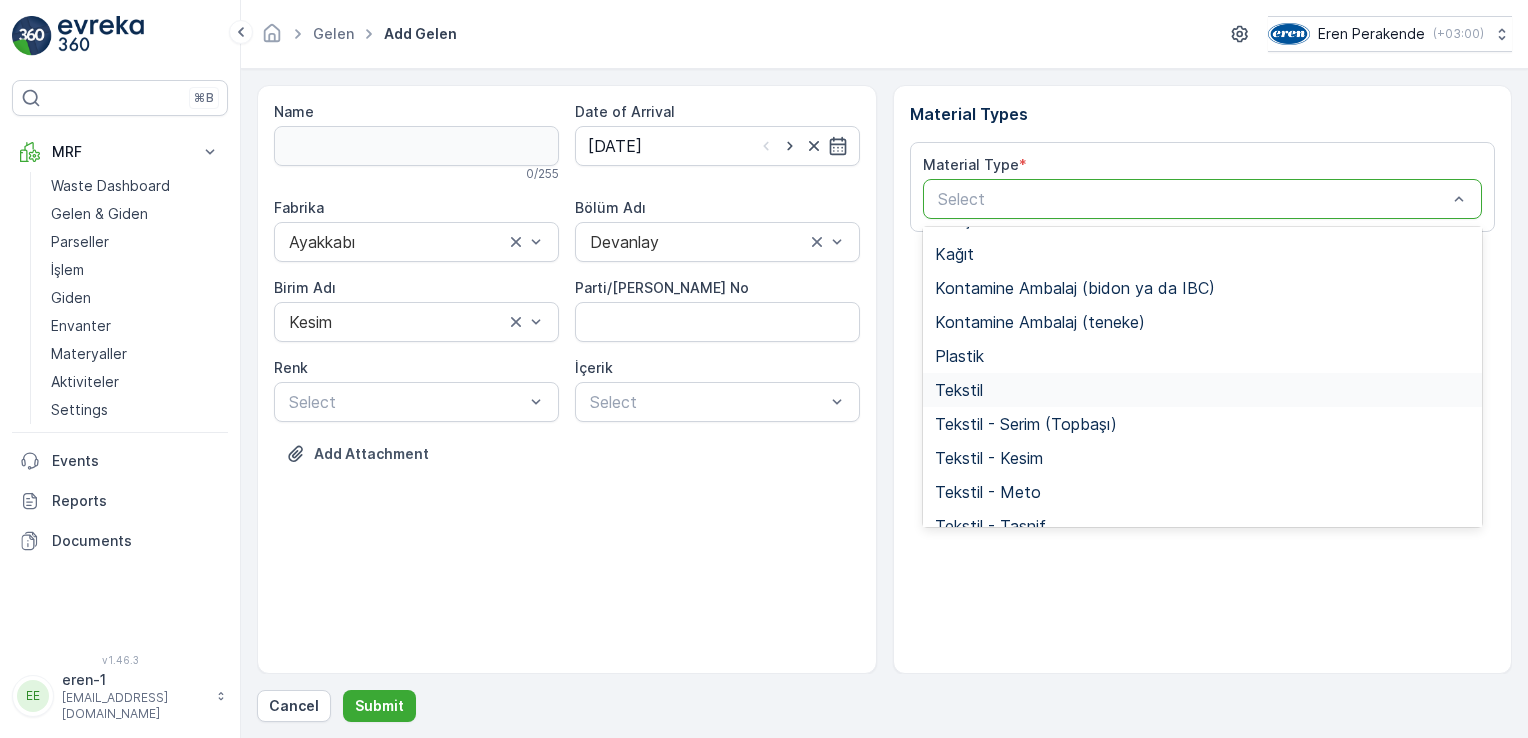 click on "Tekstil" at bounding box center (1203, 390) 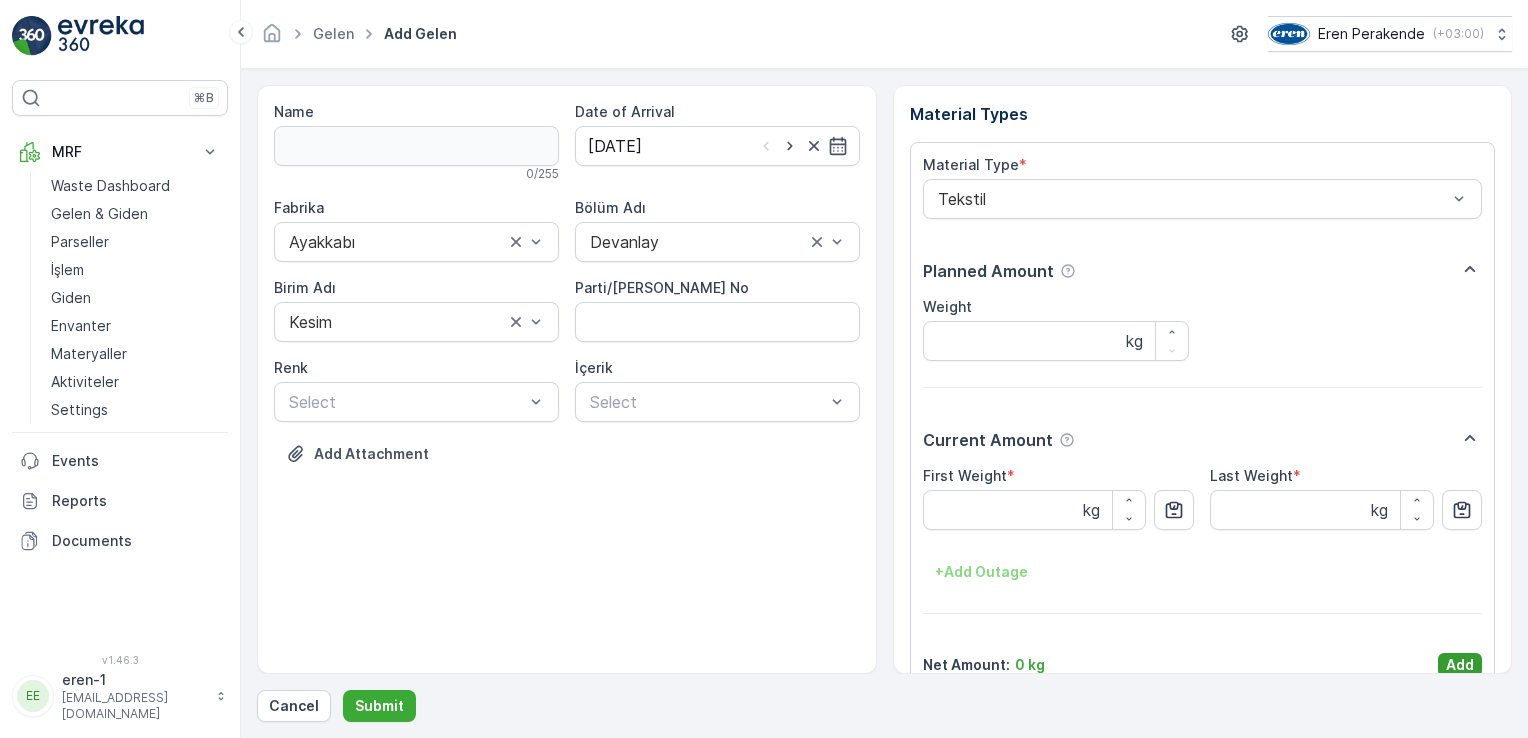 click on "Add" at bounding box center (1460, 665) 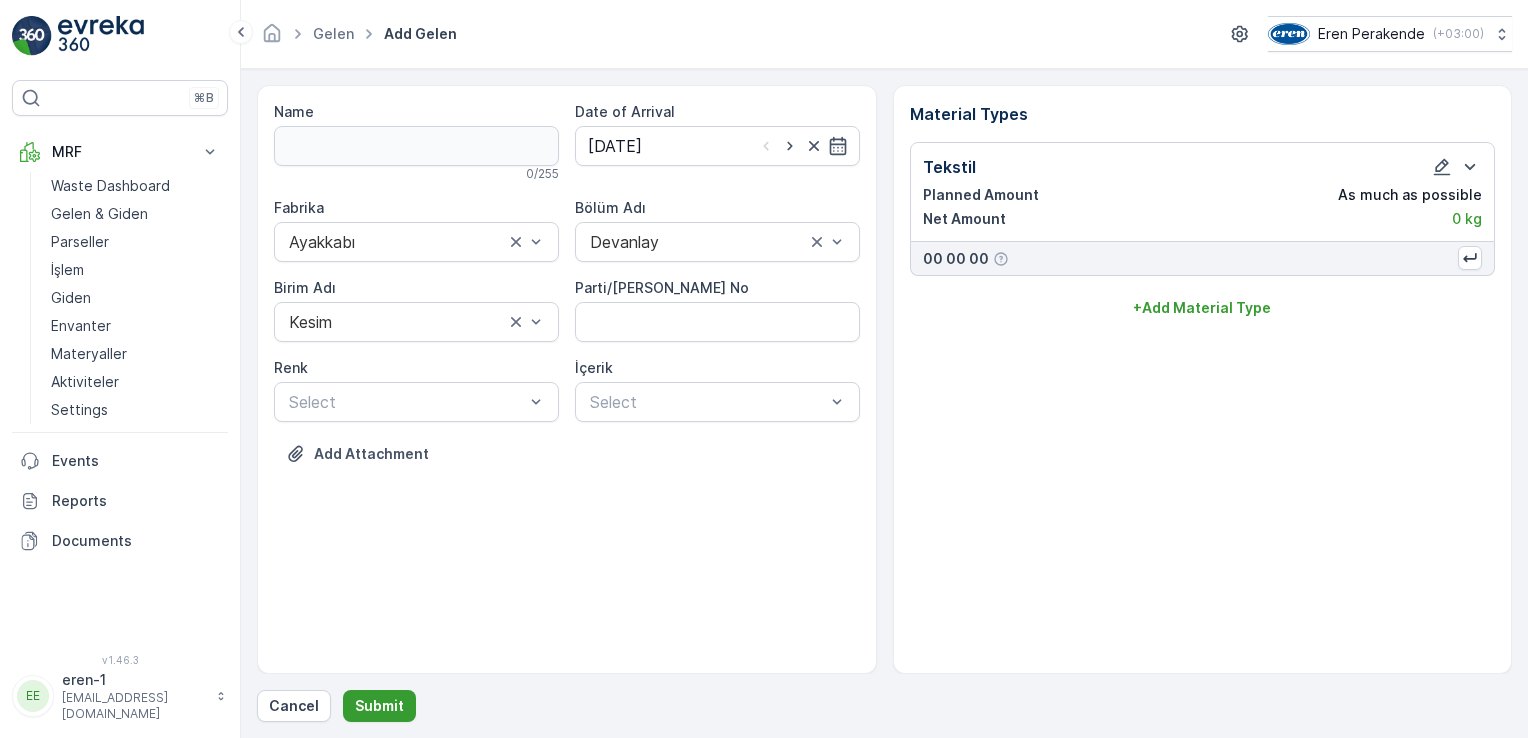 click on "Submit" at bounding box center [379, 706] 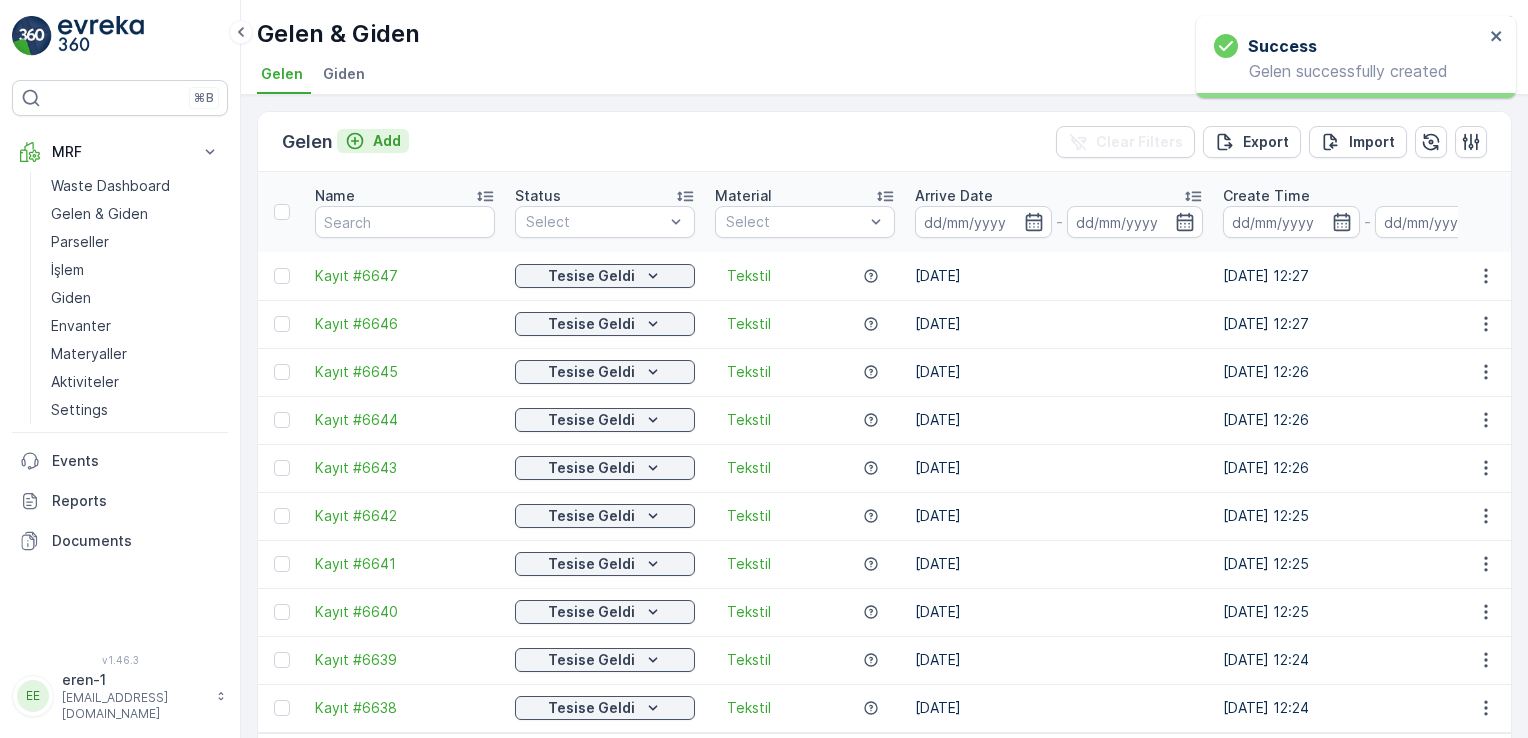 click on "Add" at bounding box center (387, 141) 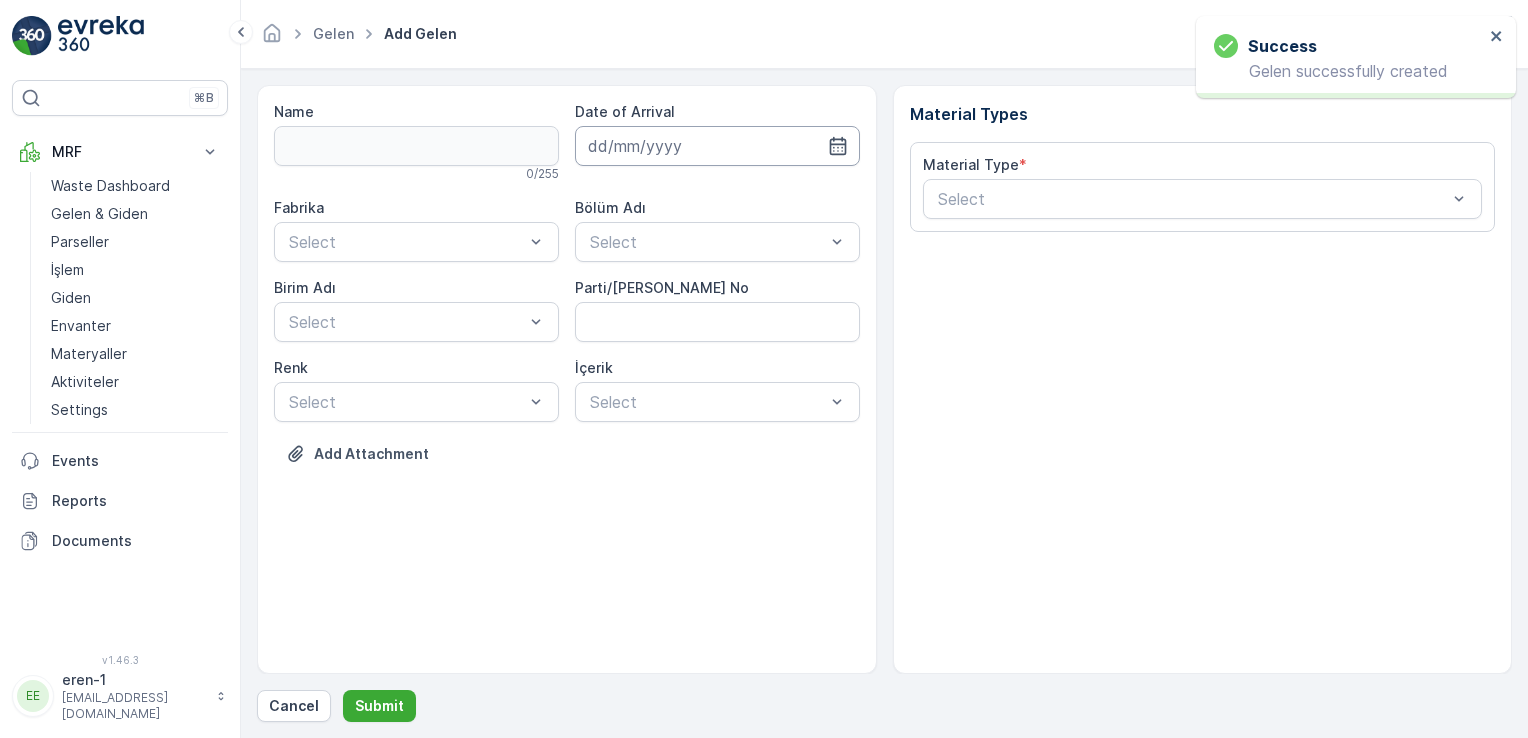 click at bounding box center (717, 146) 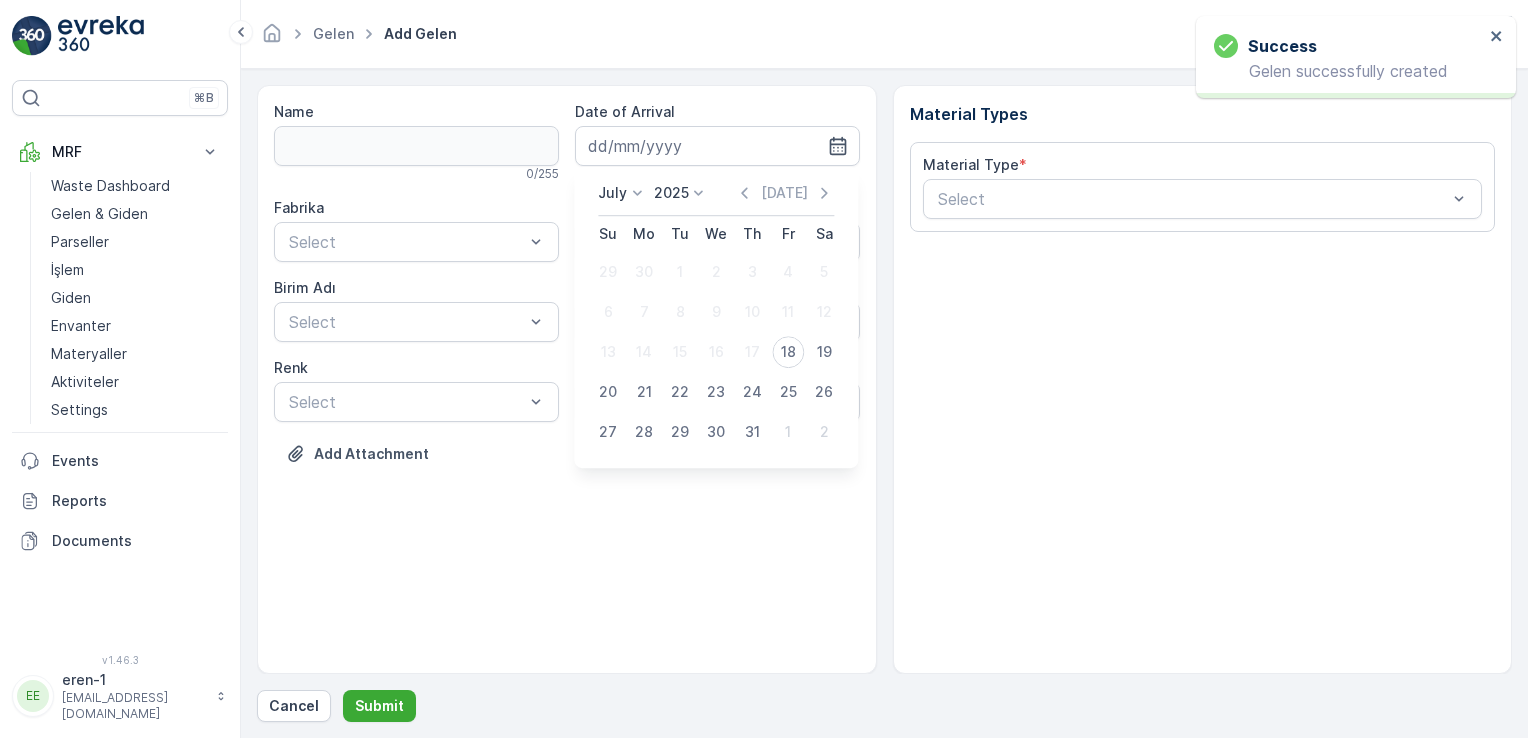 drag, startPoint x: 797, startPoint y: 357, endPoint x: 758, endPoint y: 343, distance: 41.4367 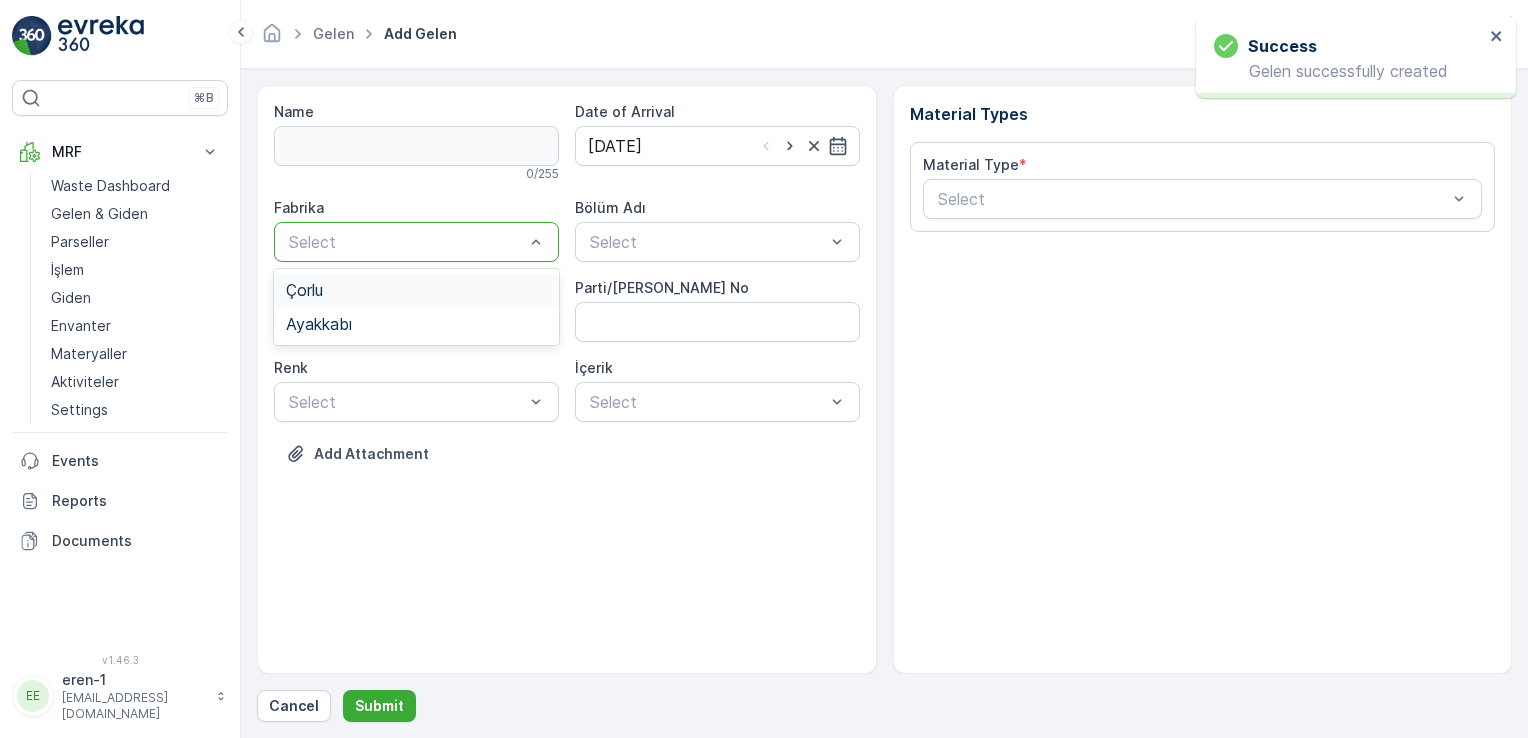 click on "Select" at bounding box center (416, 242) 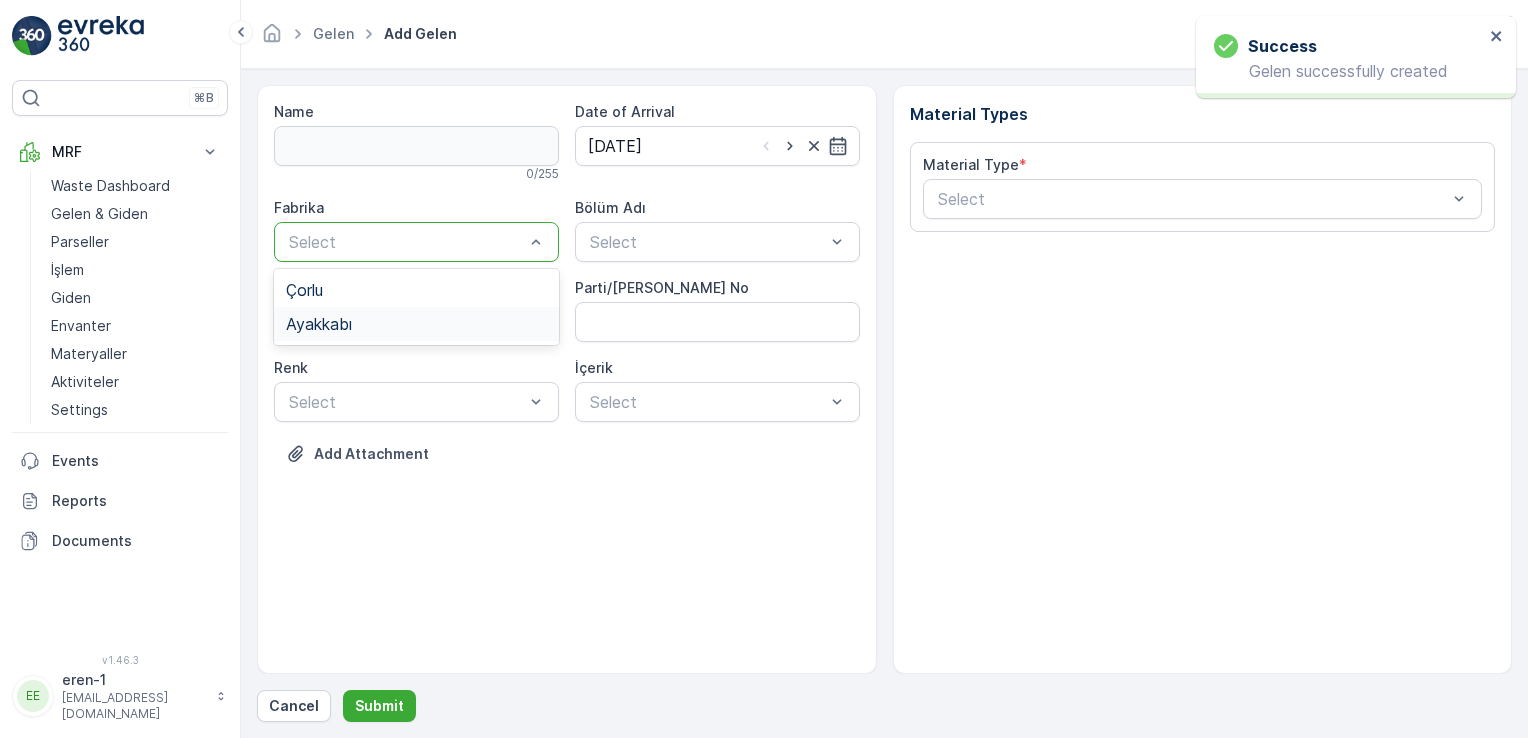 click on "Ayakkabı" at bounding box center (416, 324) 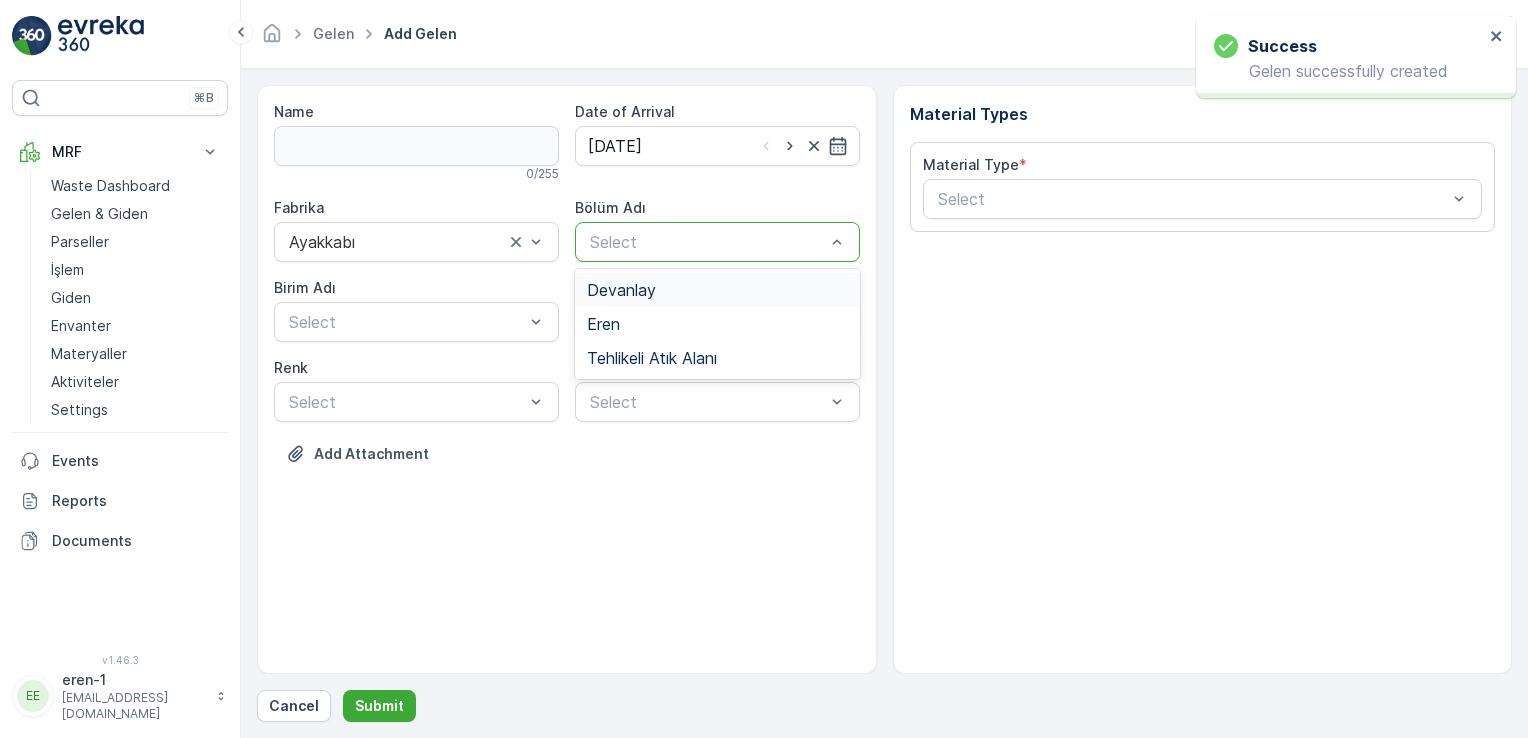 click at bounding box center [707, 242] 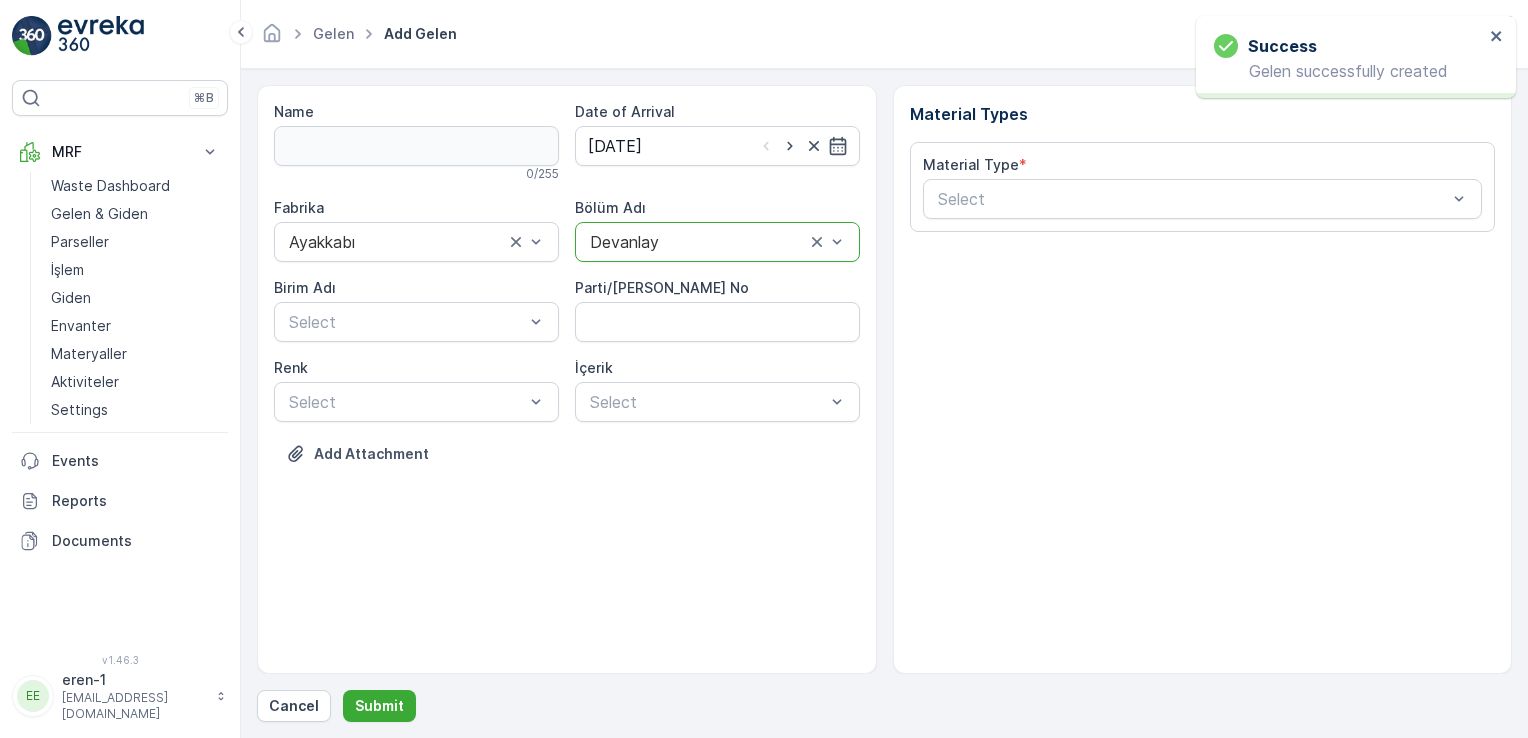 click on "Fabrika Ayakkabı Bölüm Adı option Devanlay, selected. Devanlay [PERSON_NAME] Adı Select Parti/Kesim Föyü No [PERSON_NAME] Select İçerik Select" at bounding box center [567, 310] 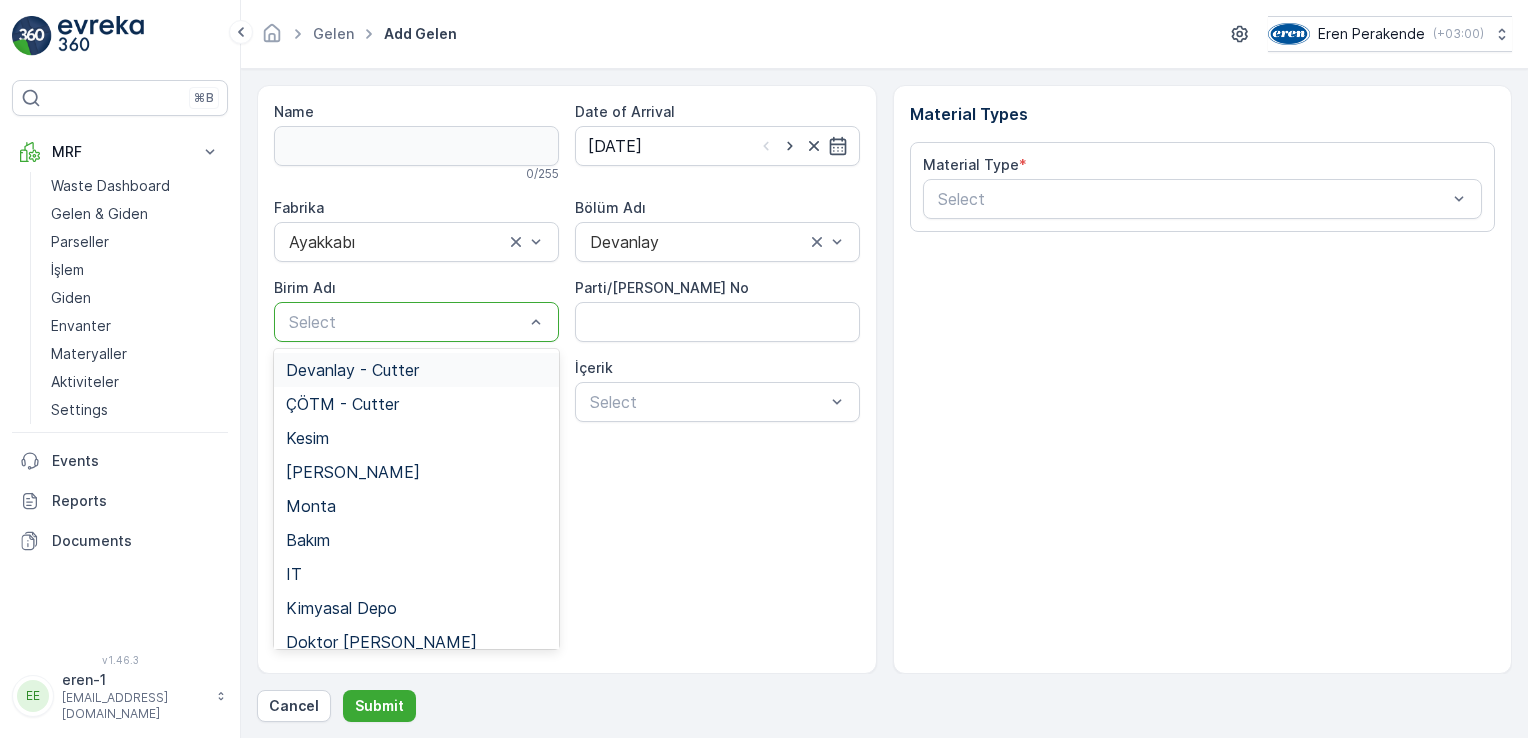 drag, startPoint x: 309, startPoint y: 347, endPoint x: 308, endPoint y: 335, distance: 12.0415945 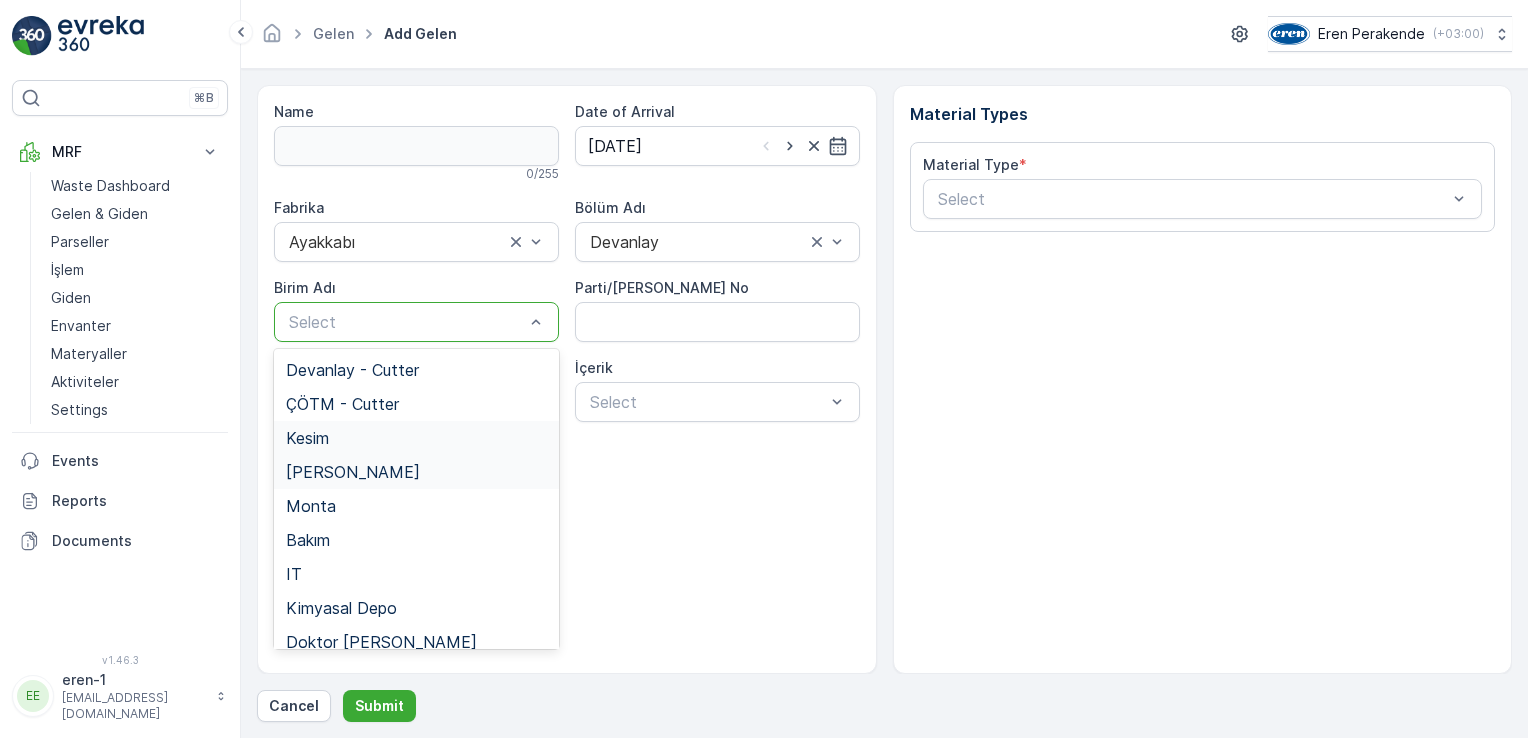 click on "[PERSON_NAME]" at bounding box center [416, 472] 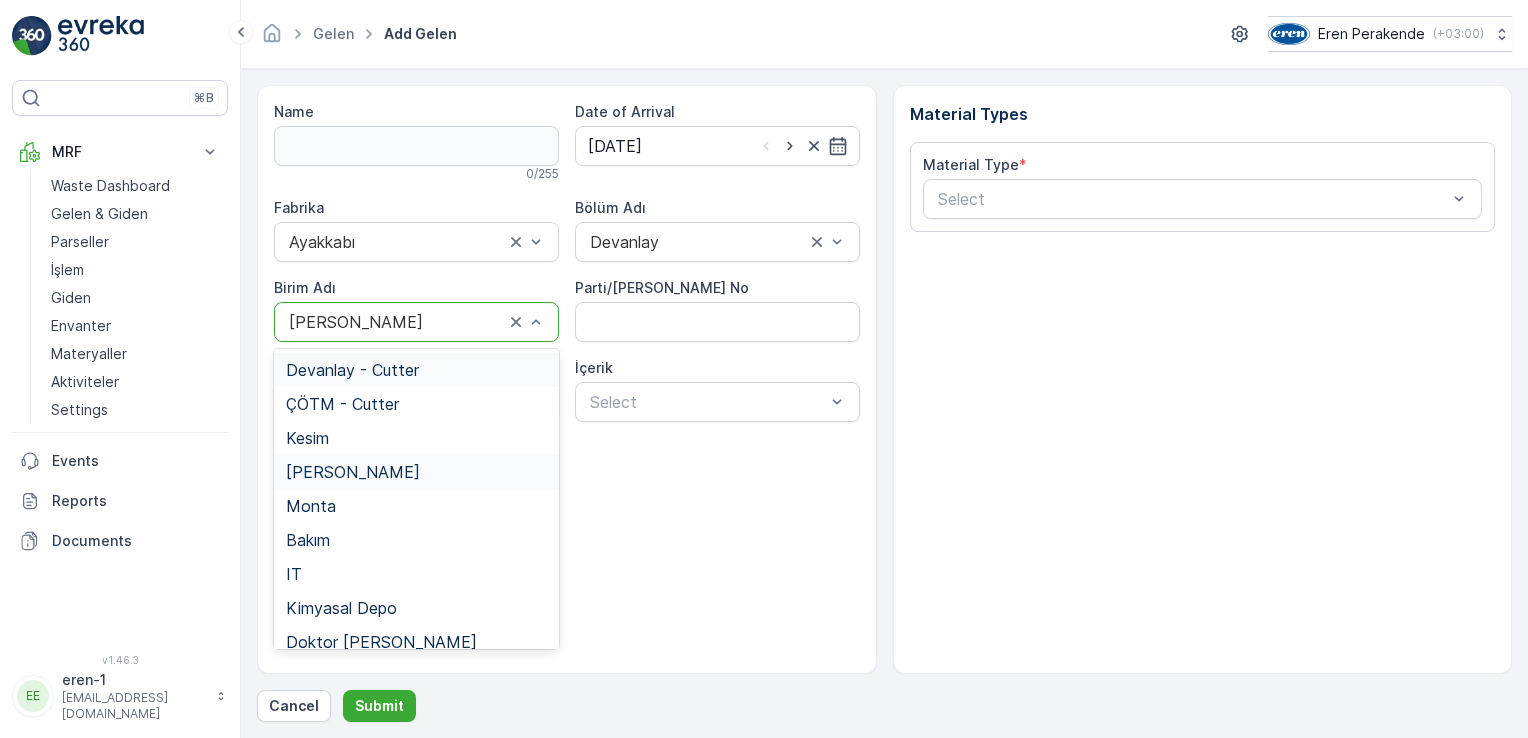 click at bounding box center [396, 322] 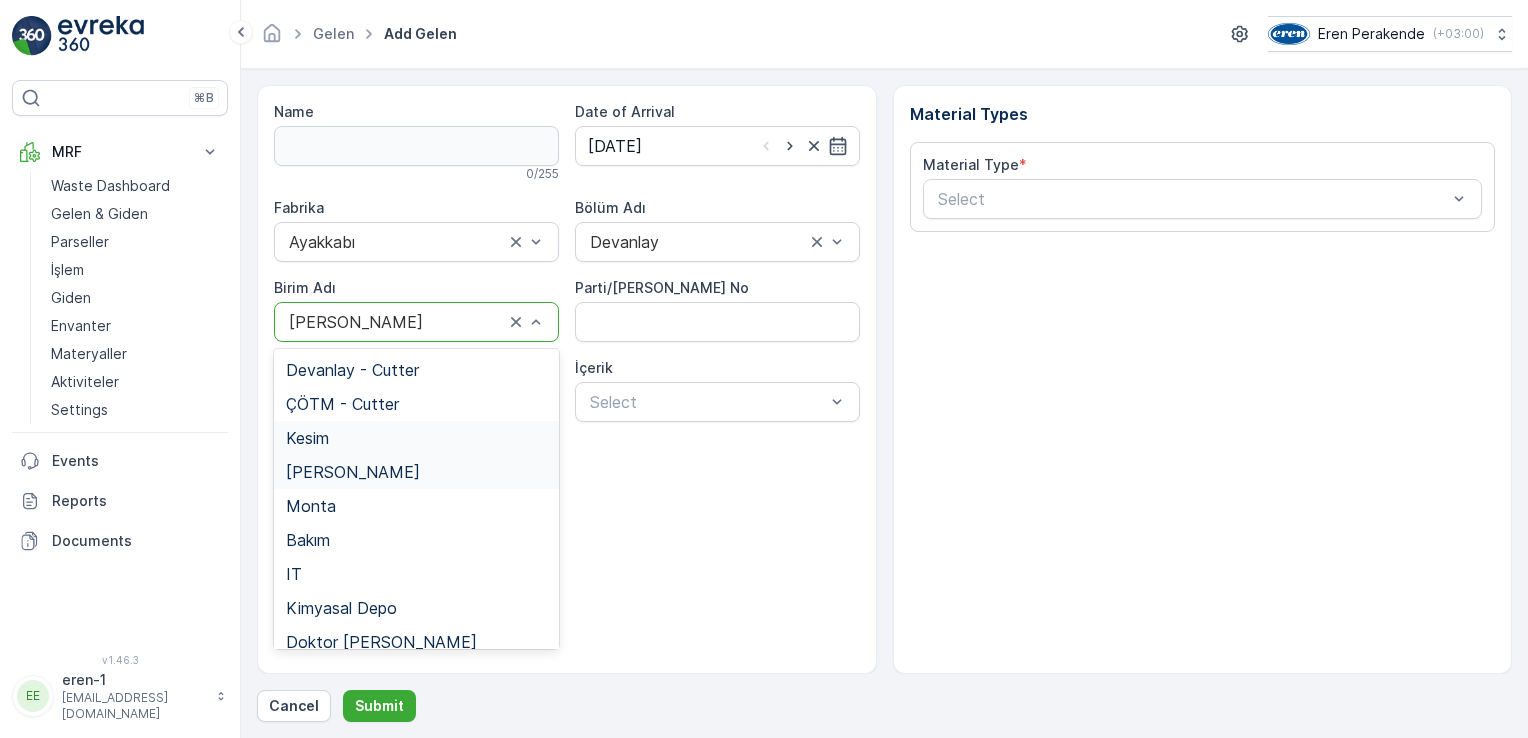 click on "Kesim" at bounding box center (416, 438) 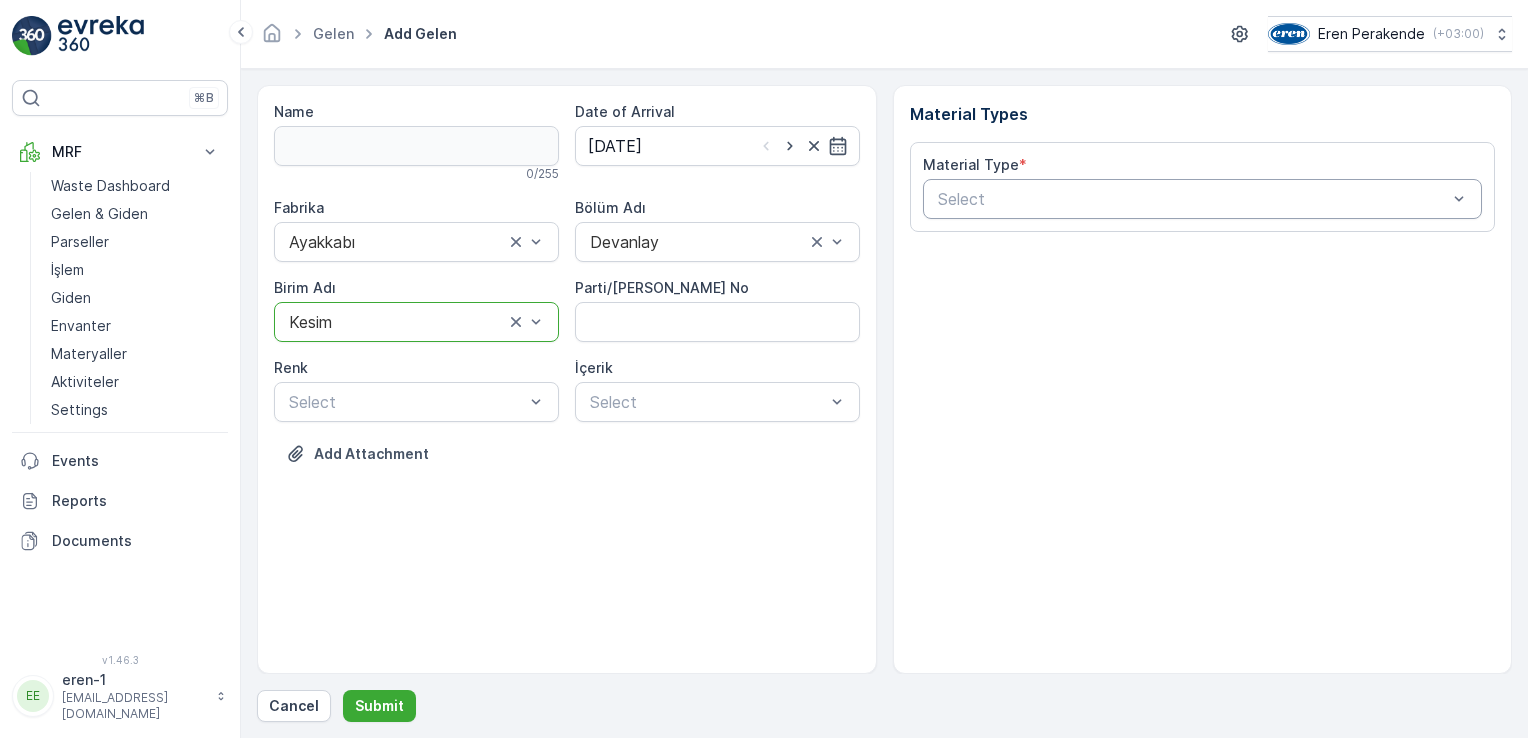 click at bounding box center (1193, 199) 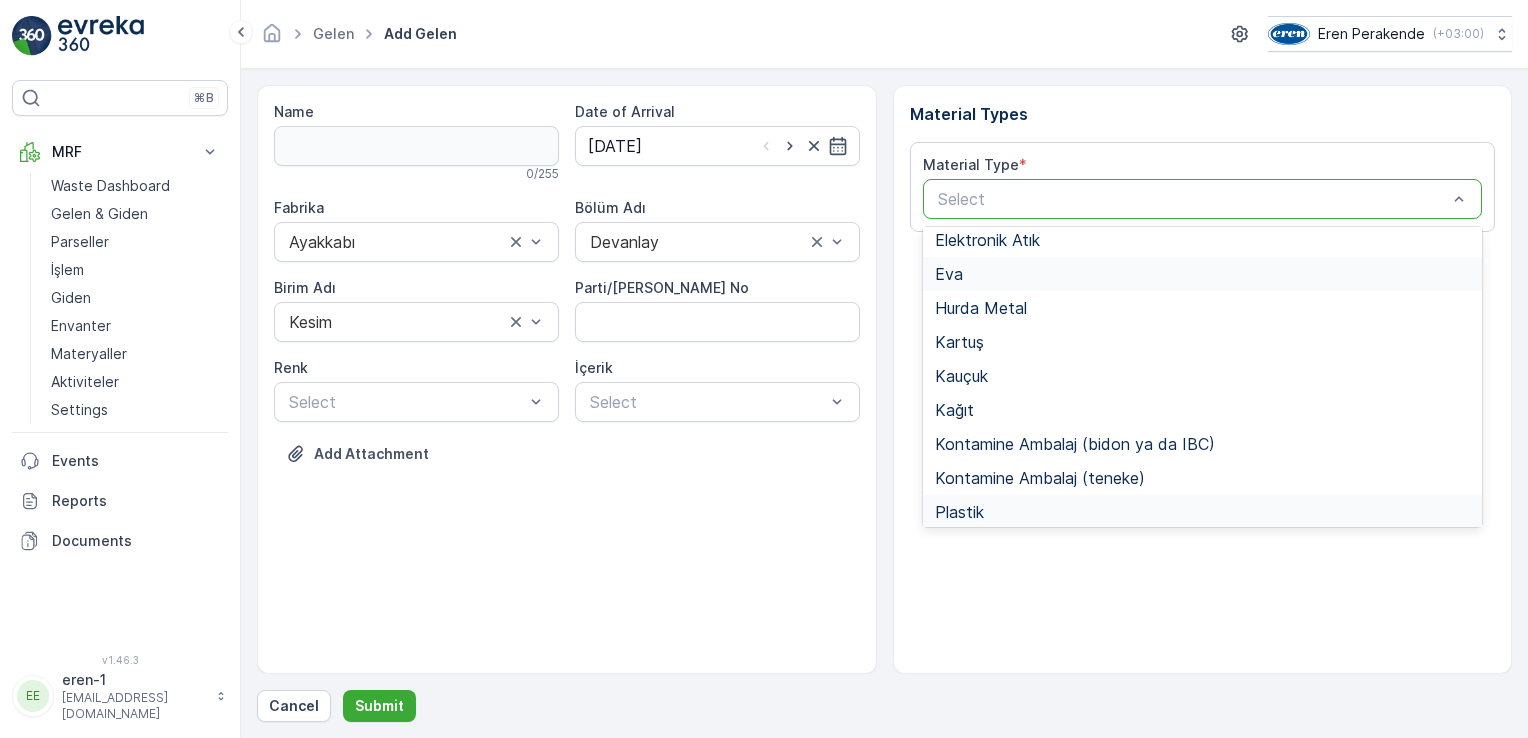 scroll, scrollTop: 266, scrollLeft: 0, axis: vertical 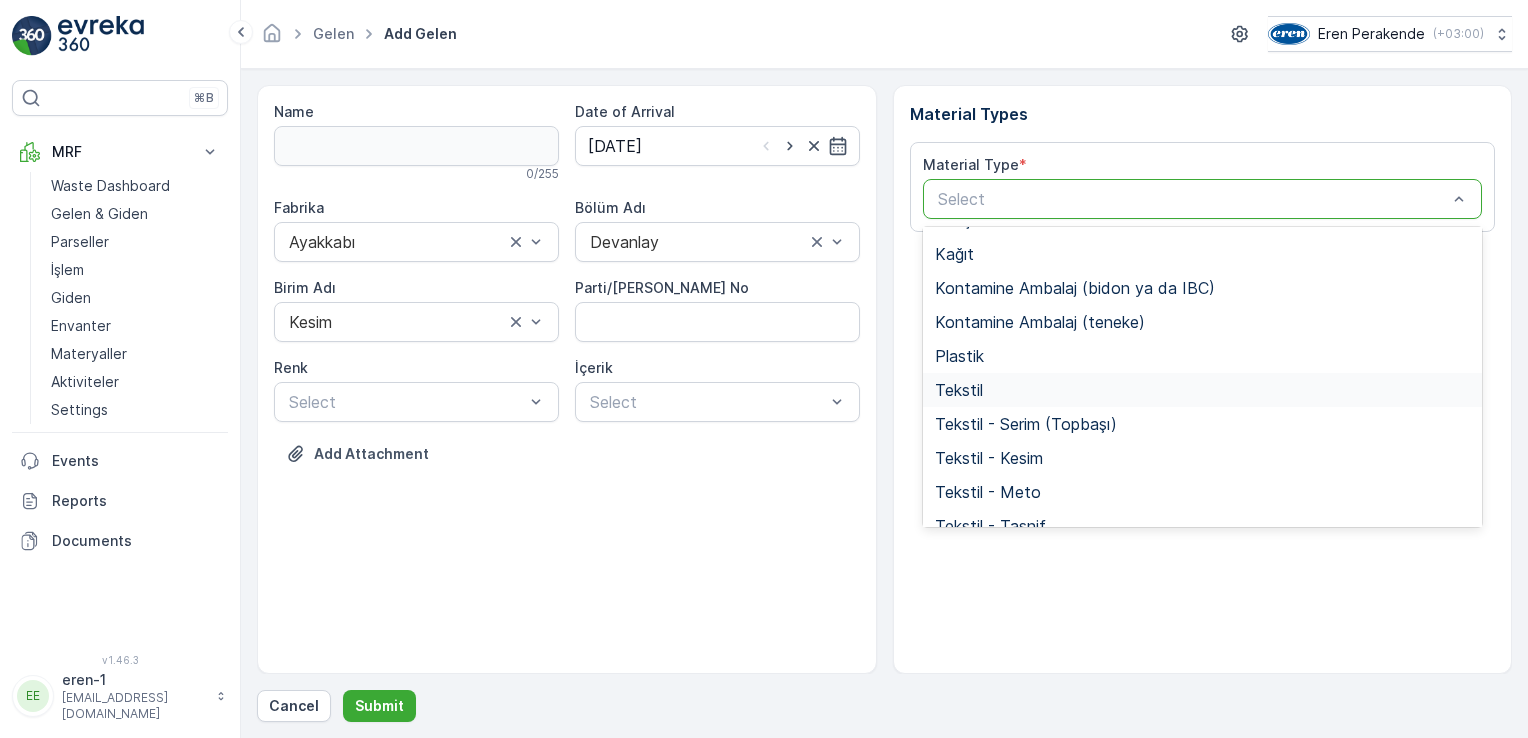 click on "Tekstil" at bounding box center [1203, 390] 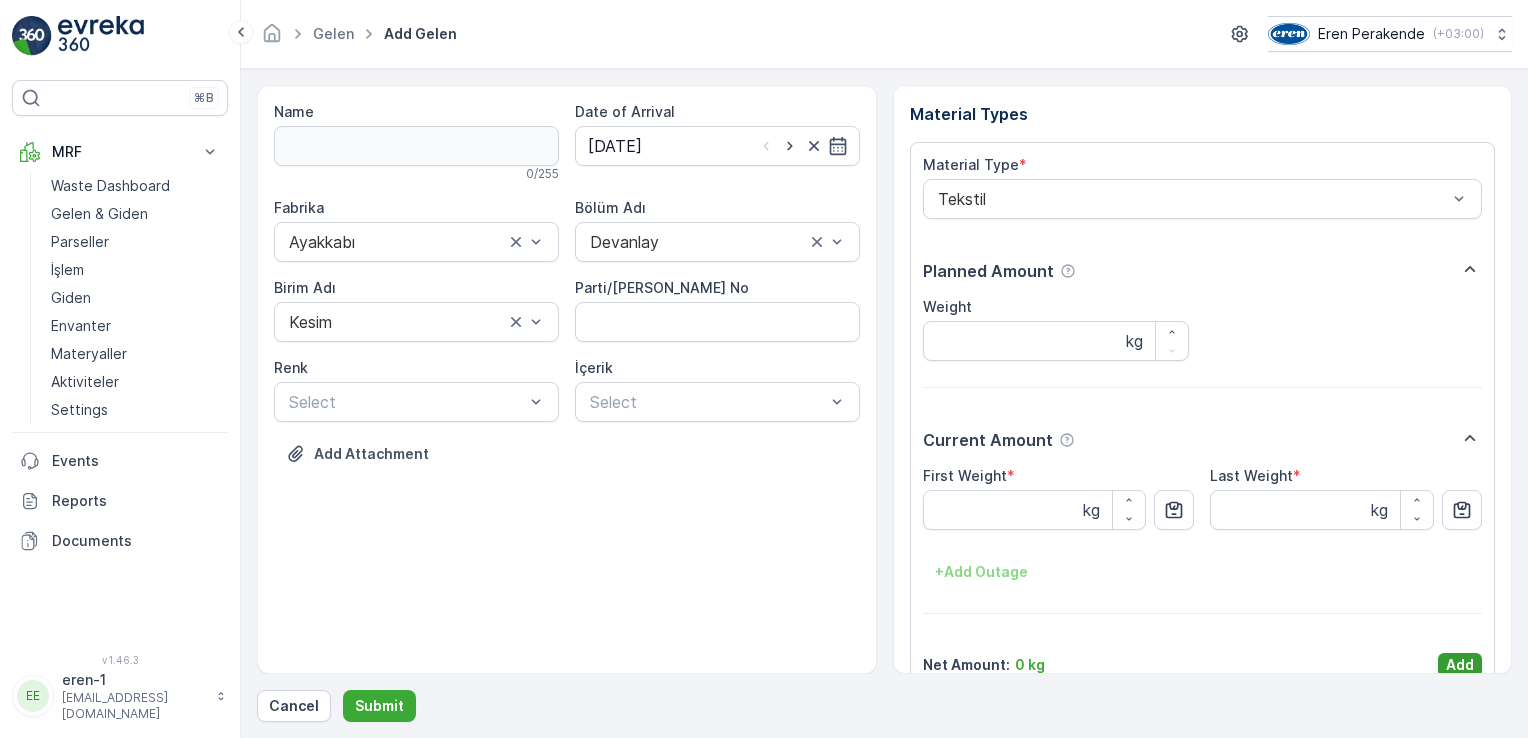 click on "Add" at bounding box center (1460, 665) 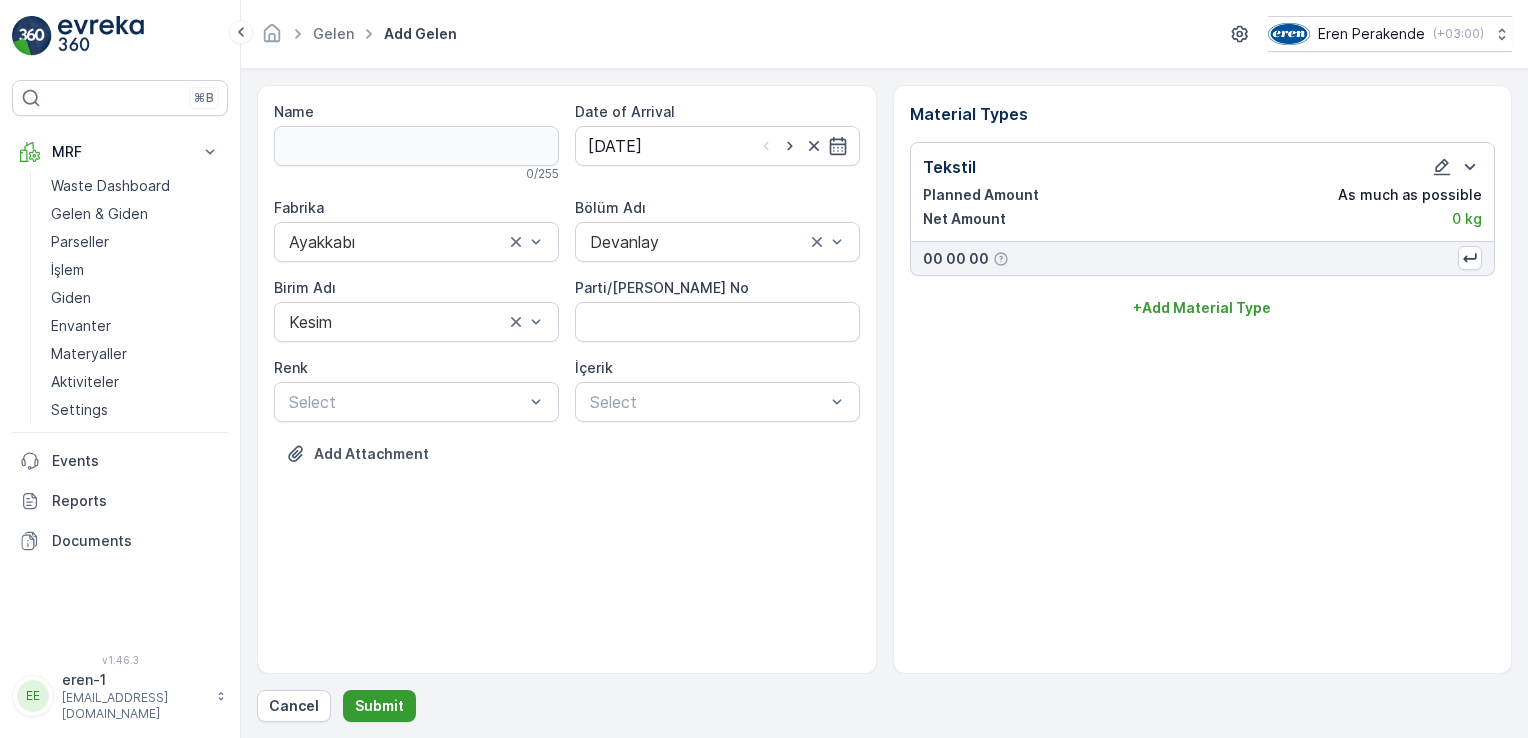 click on "Submit" at bounding box center [379, 706] 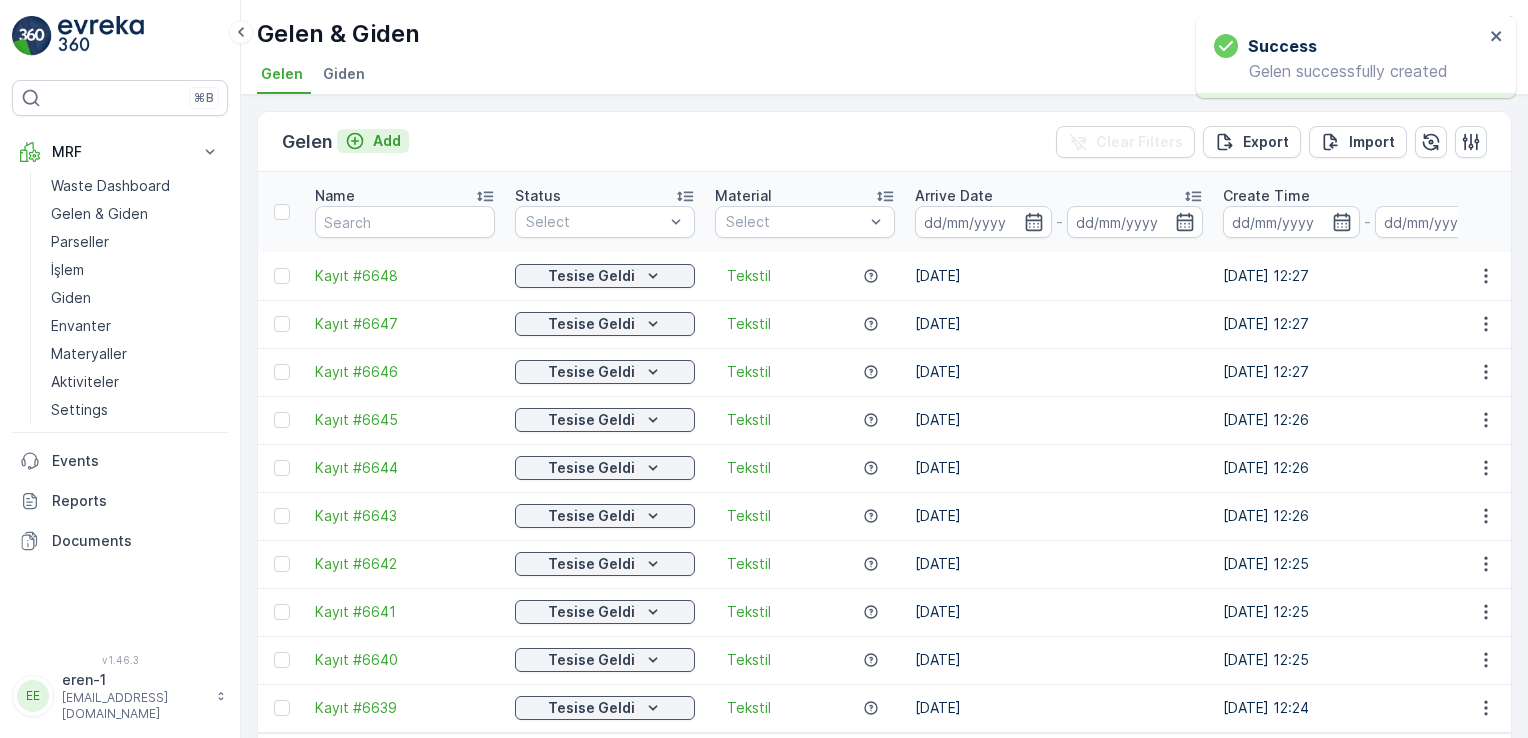 click on "Add" at bounding box center (373, 141) 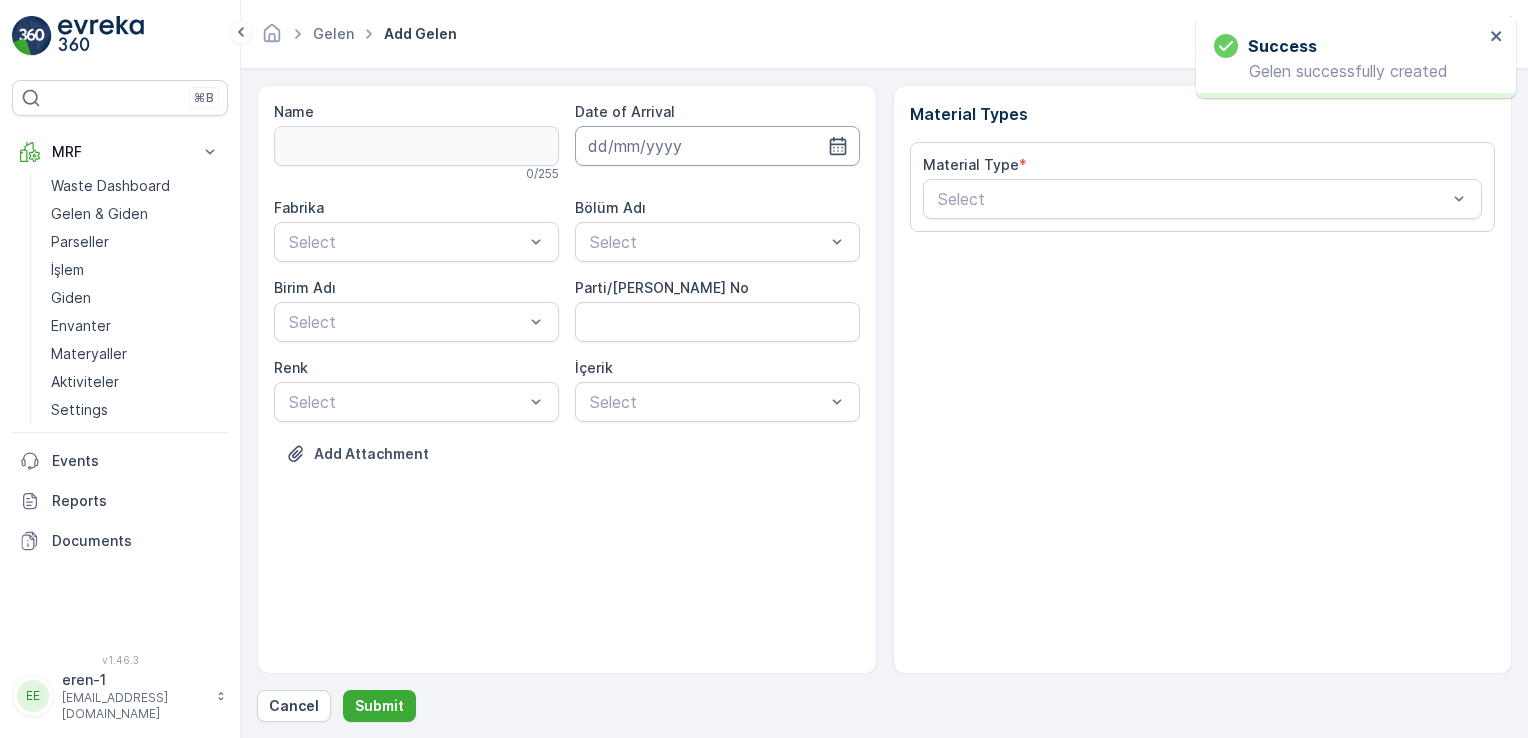 click at bounding box center [717, 146] 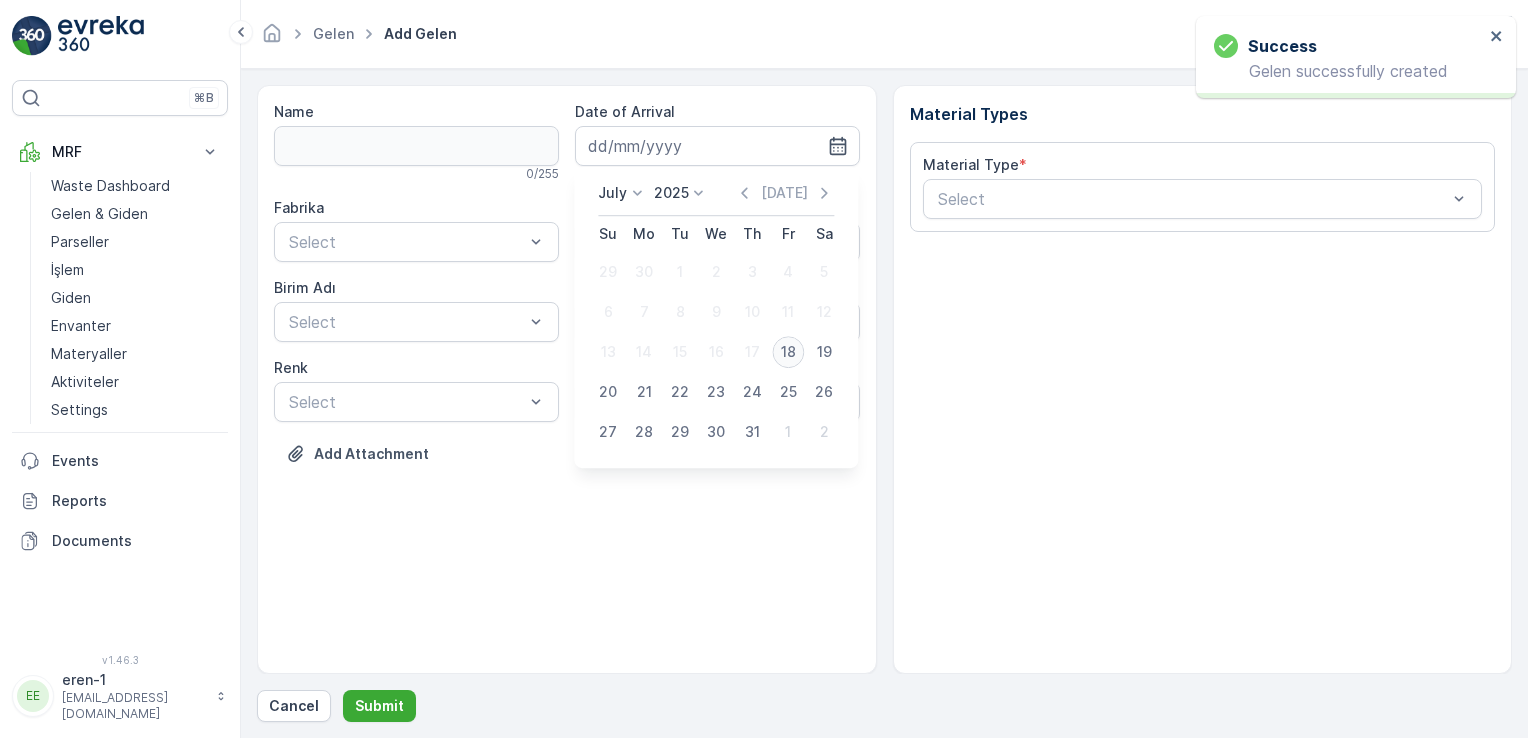 click on "18" at bounding box center [788, 352] 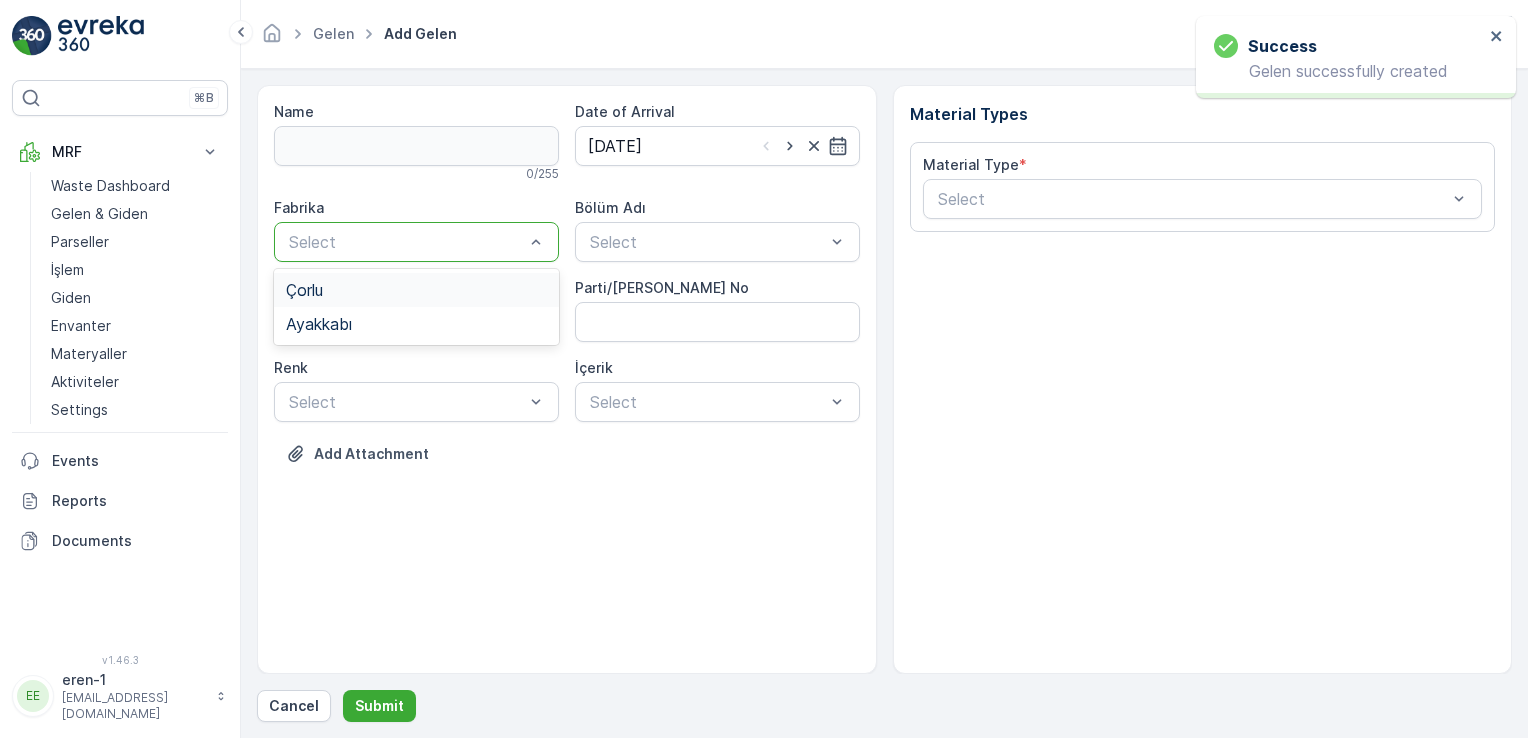 click at bounding box center [406, 242] 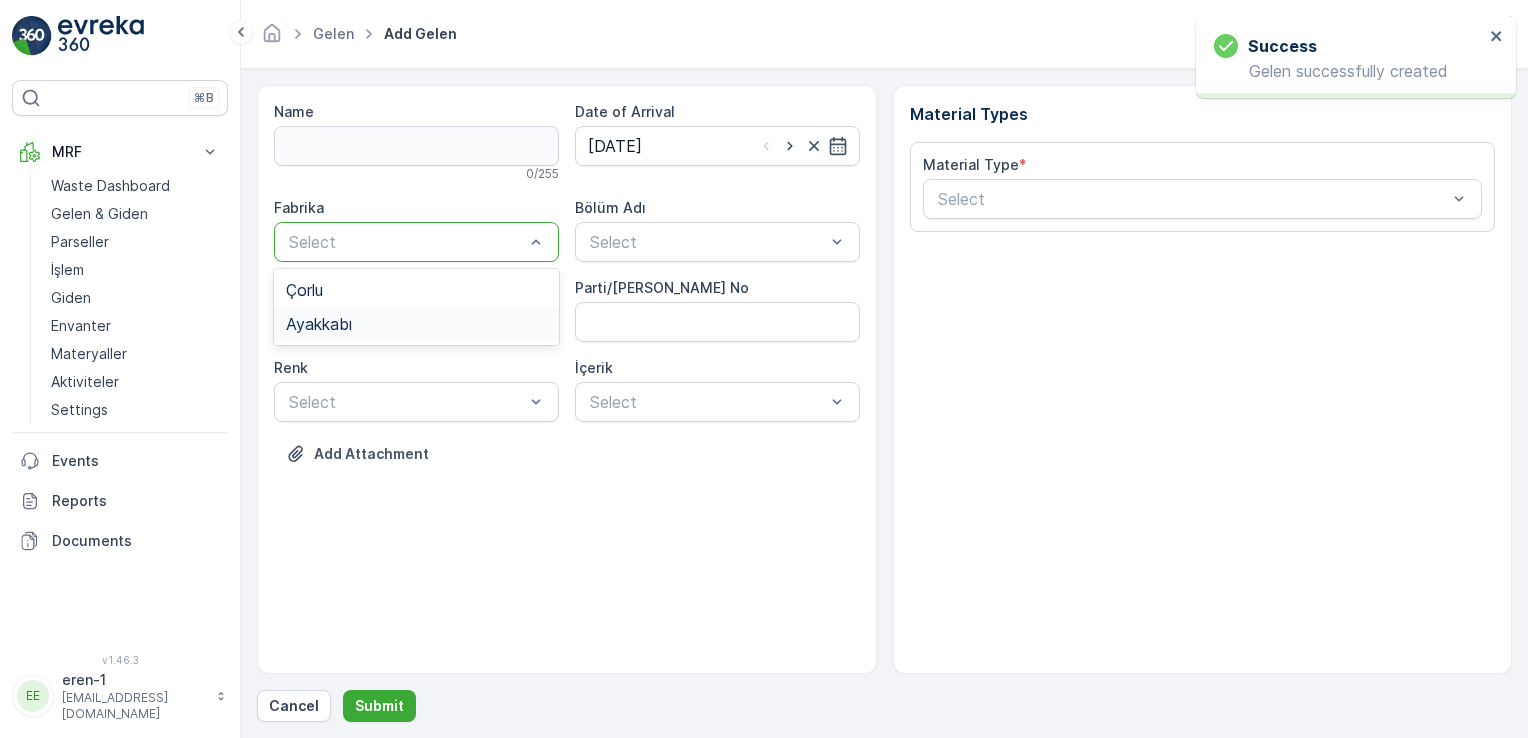 click on "Ayakkabı" at bounding box center (416, 324) 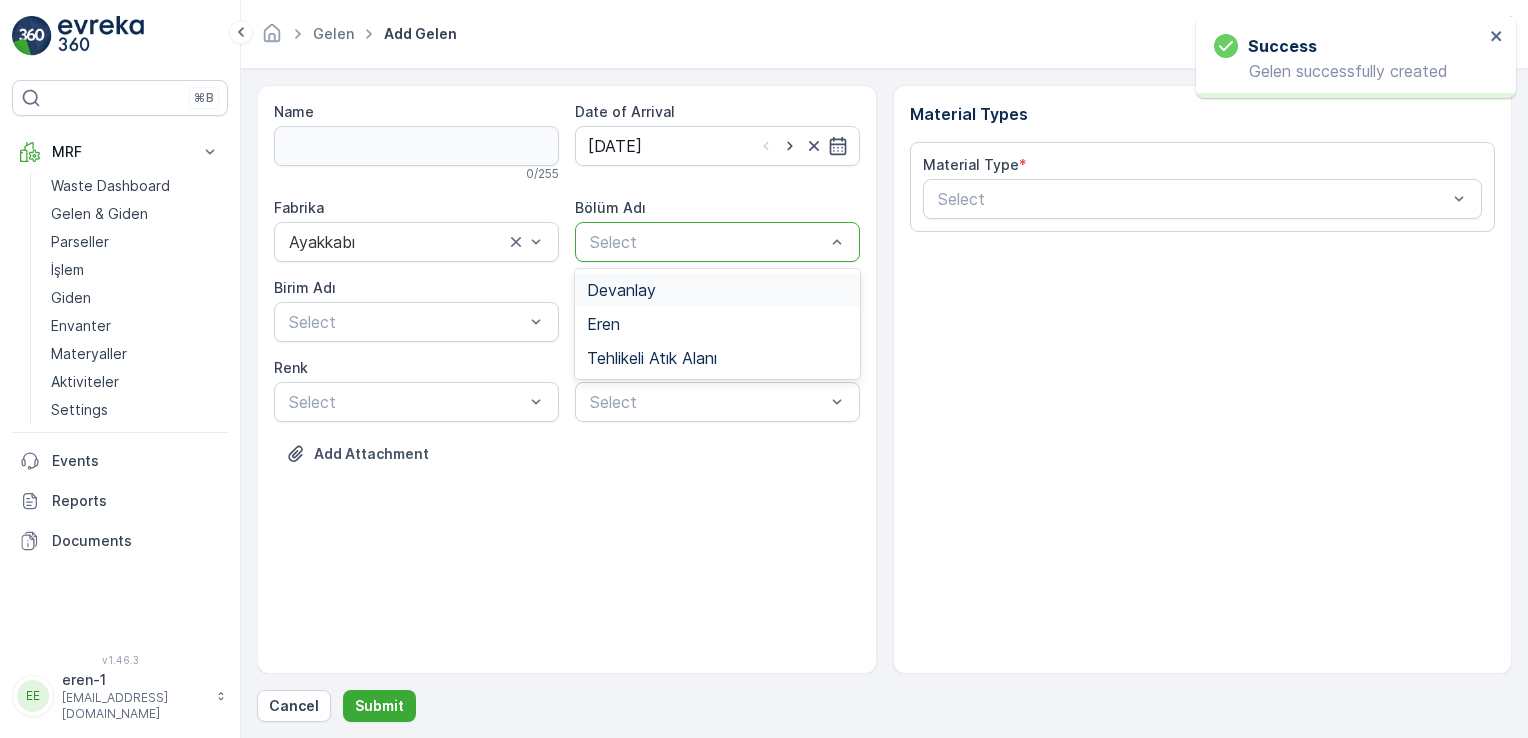 click at bounding box center (707, 242) 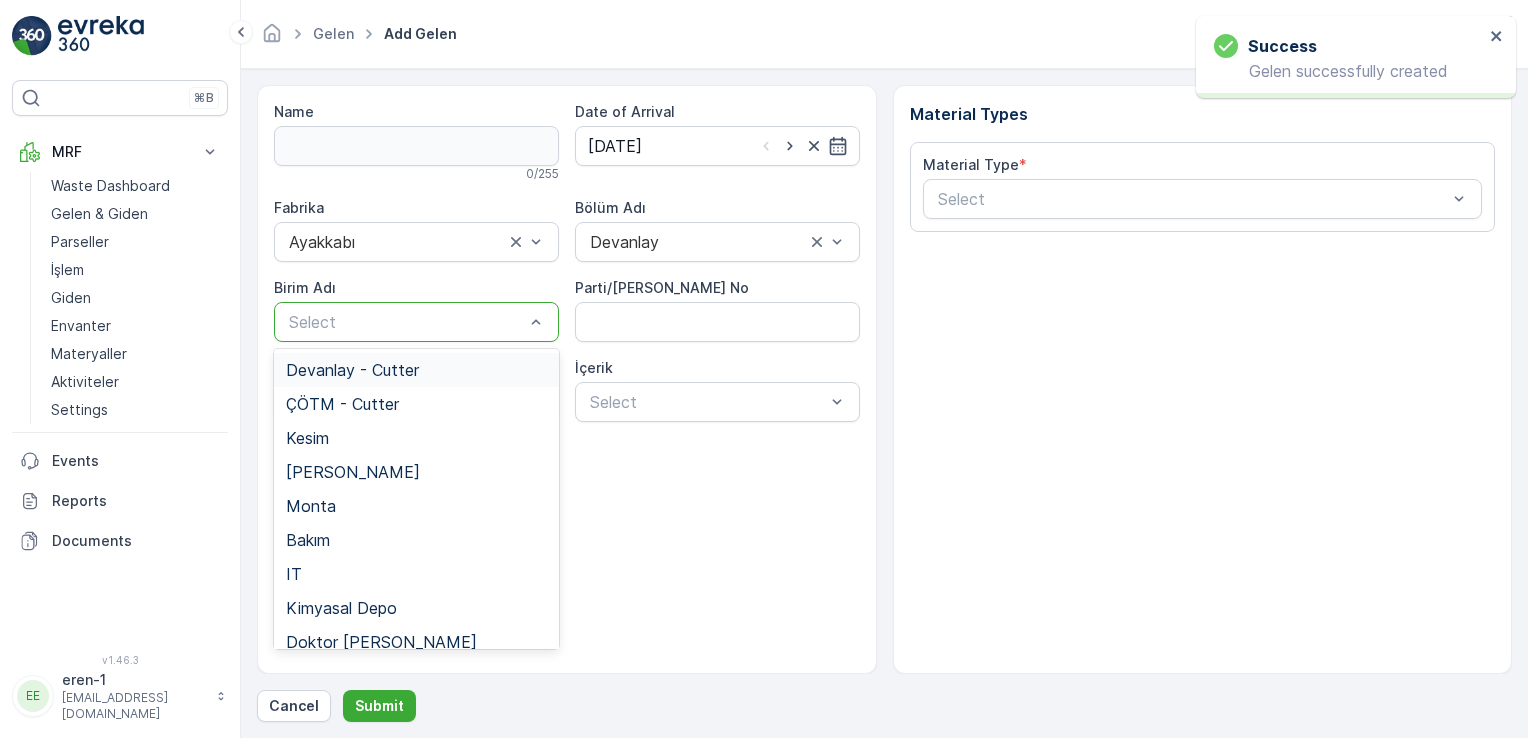 drag, startPoint x: 432, startPoint y: 340, endPoint x: 423, endPoint y: 354, distance: 16.643316 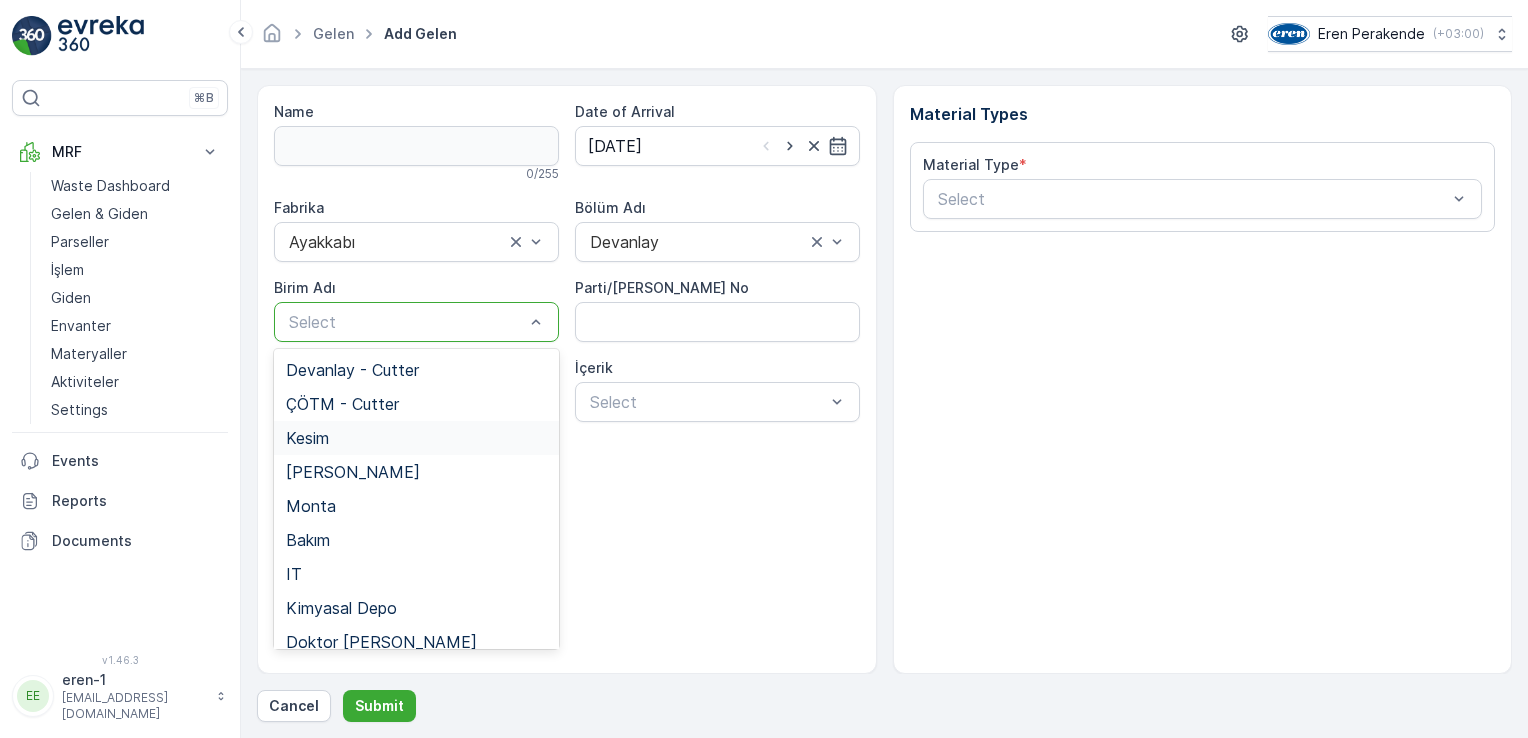 drag, startPoint x: 364, startPoint y: 434, endPoint x: 574, endPoint y: 331, distance: 233.89955 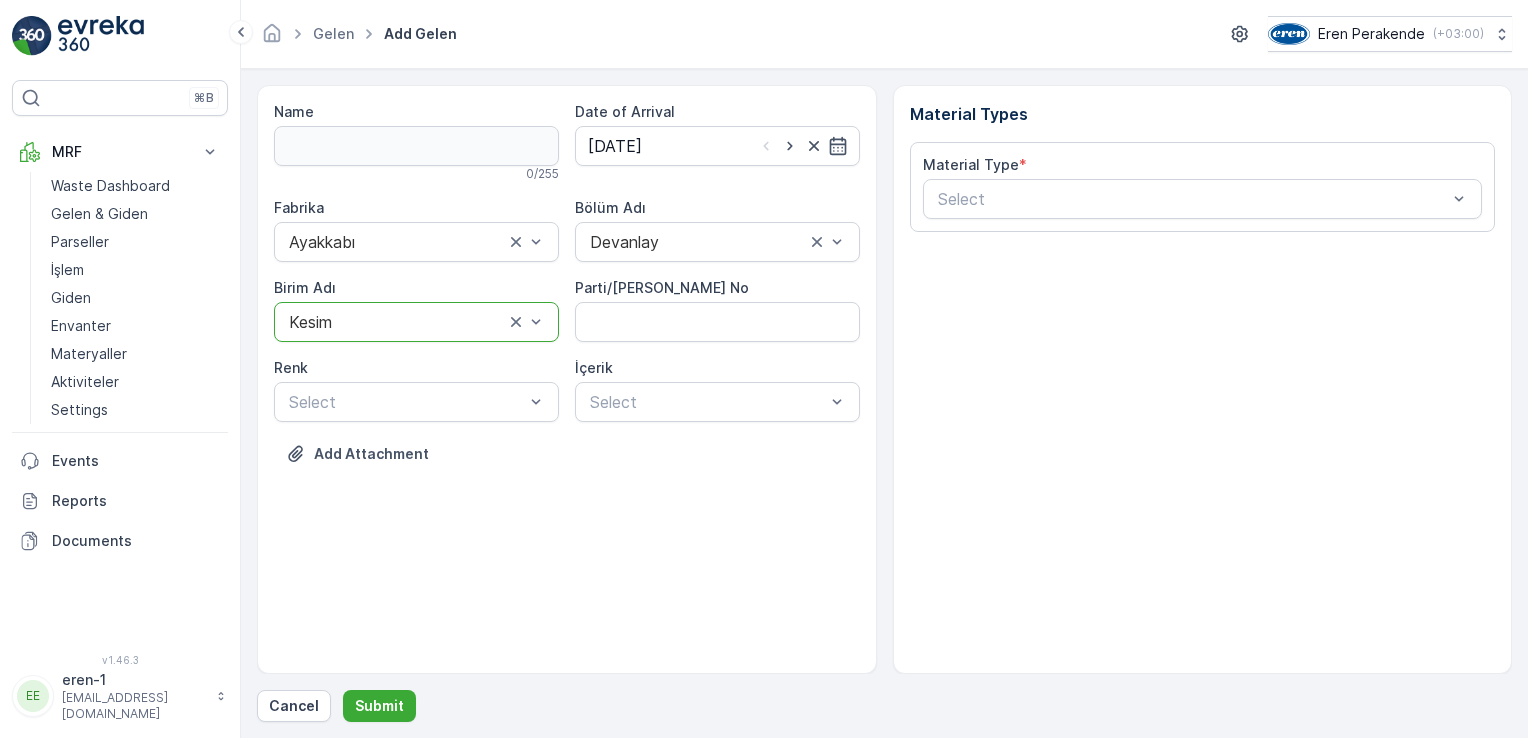 click on "Material Type *" at bounding box center [1203, 165] 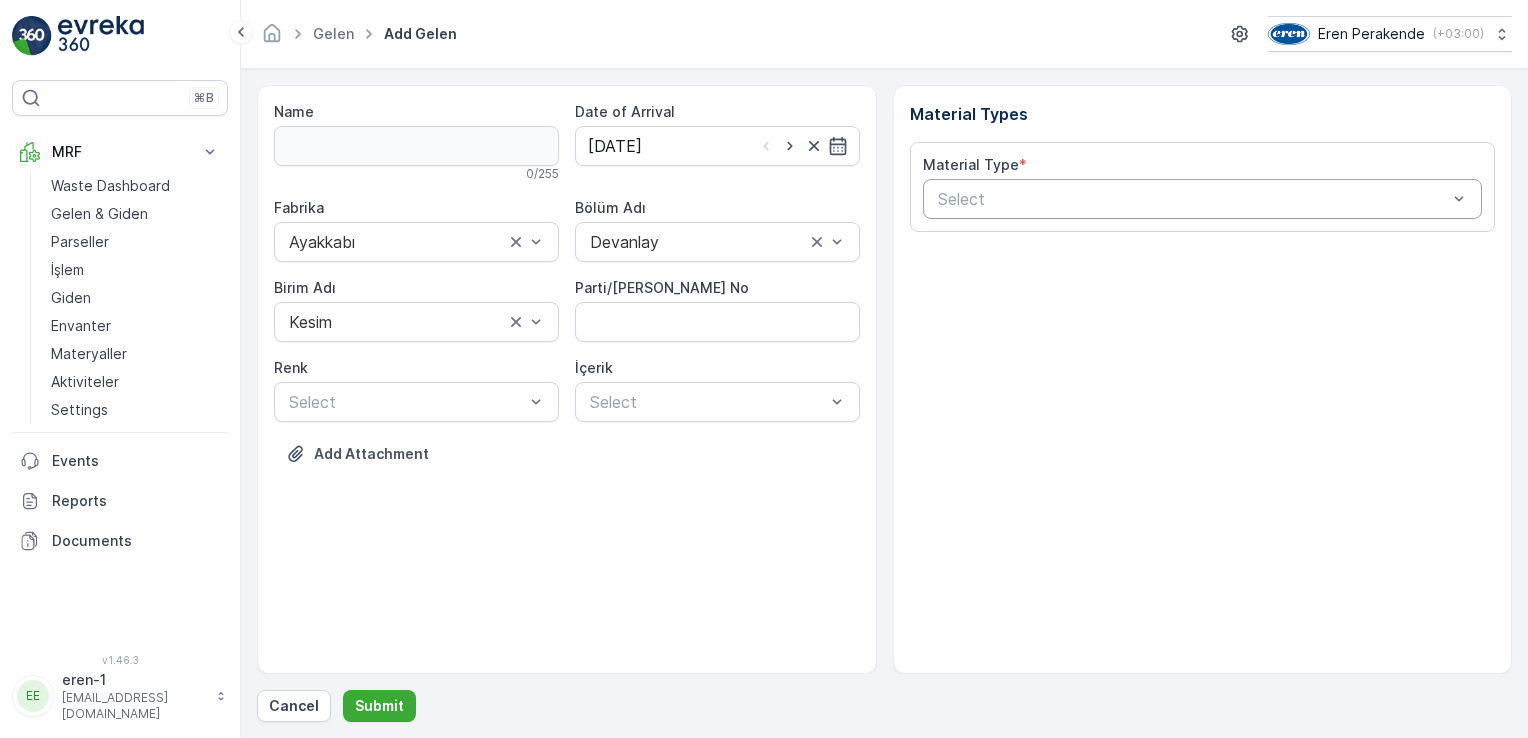 click at bounding box center (1193, 199) 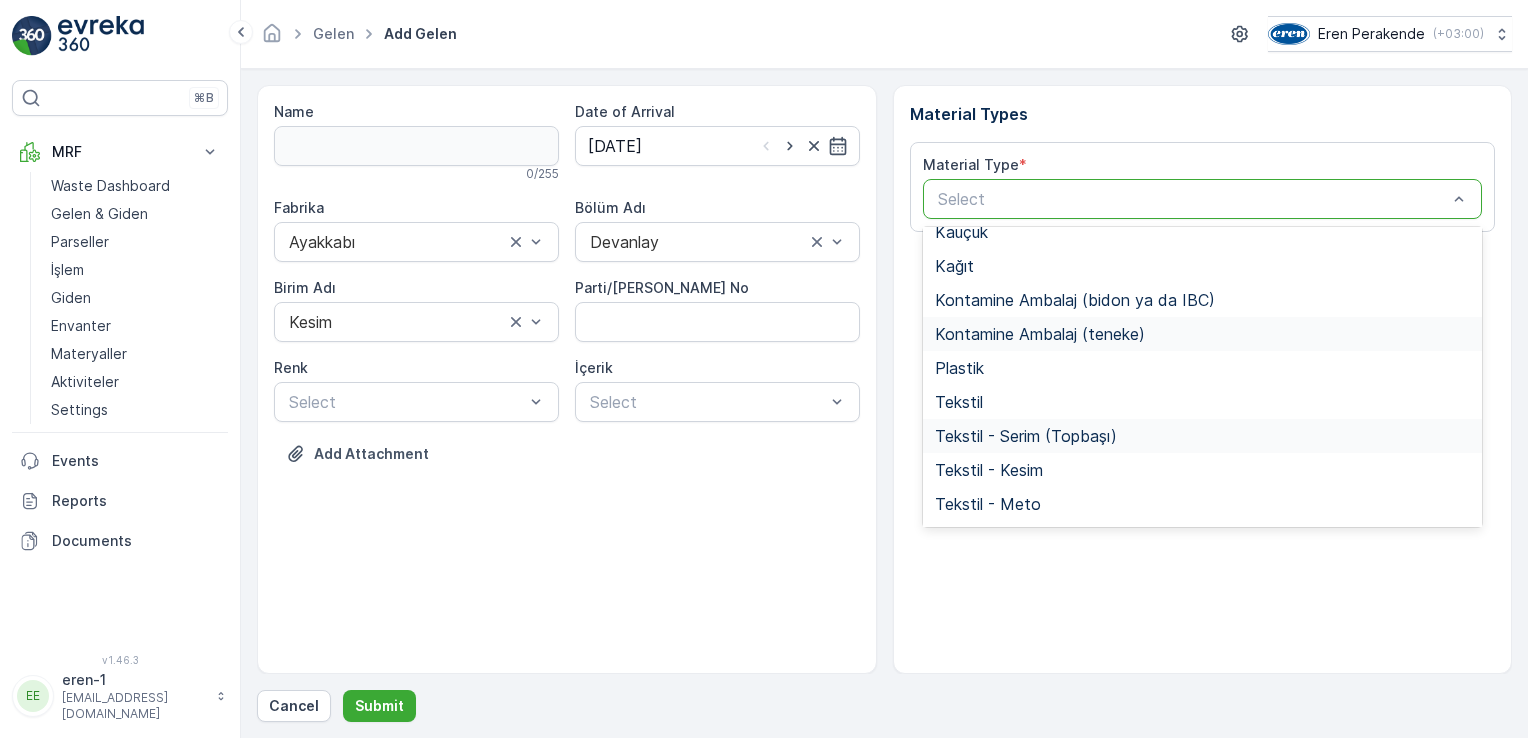 scroll, scrollTop: 266, scrollLeft: 0, axis: vertical 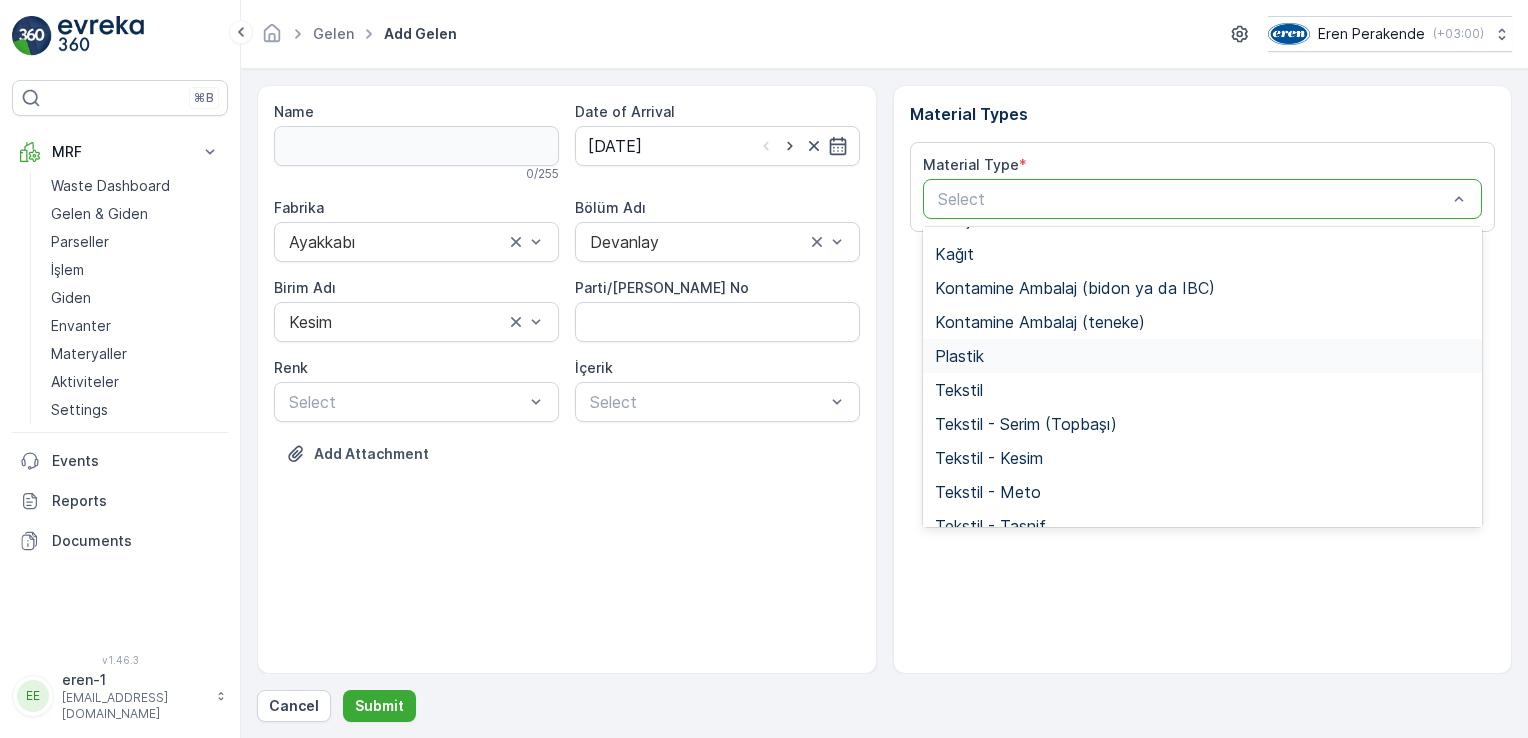 click on "Plastik" at bounding box center (1203, 356) 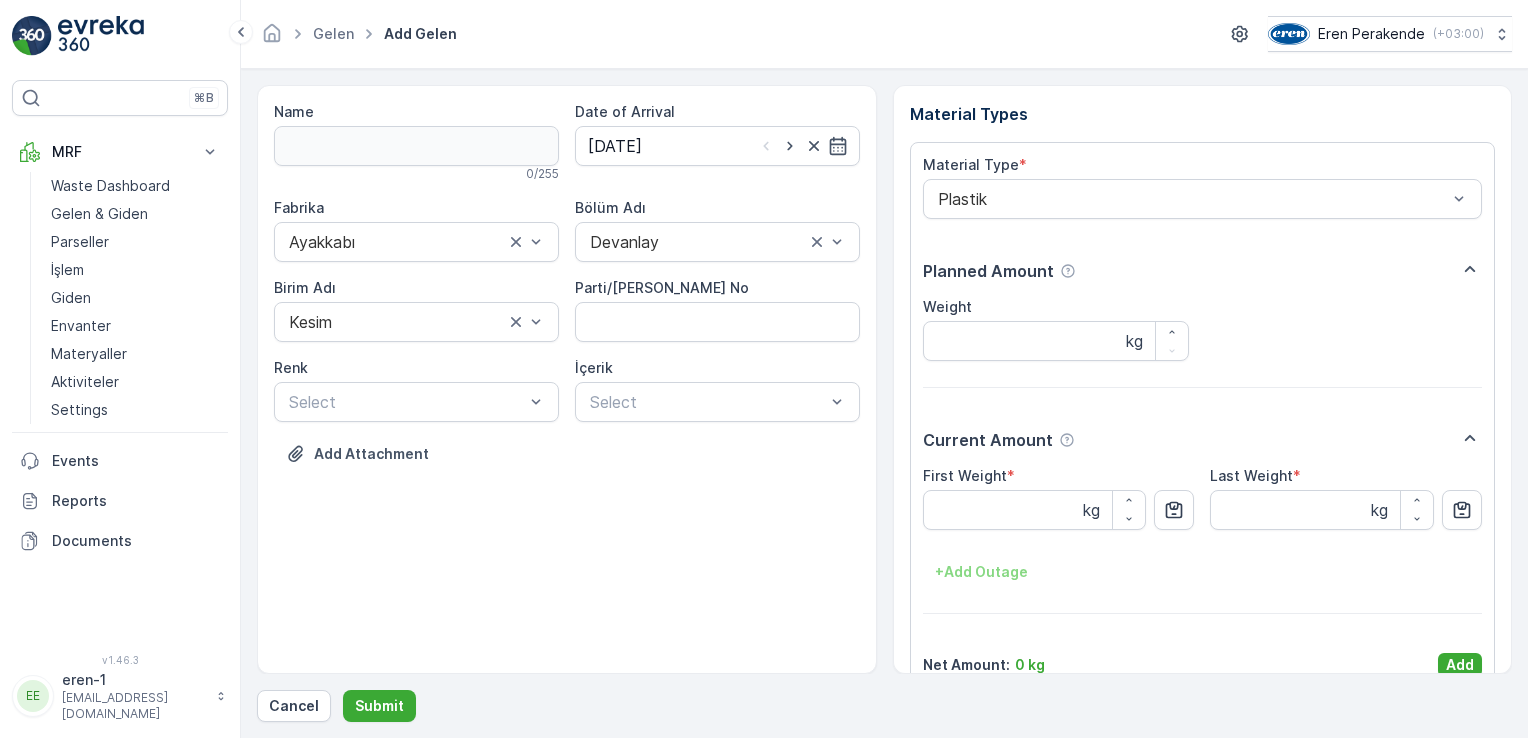click on "Material Type * Plastik Planned Amount Weight kg Current Amount First Weight * kg Last Weight * kg +  Add Outage Net Amount : 0 kg Add" at bounding box center [1203, 416] 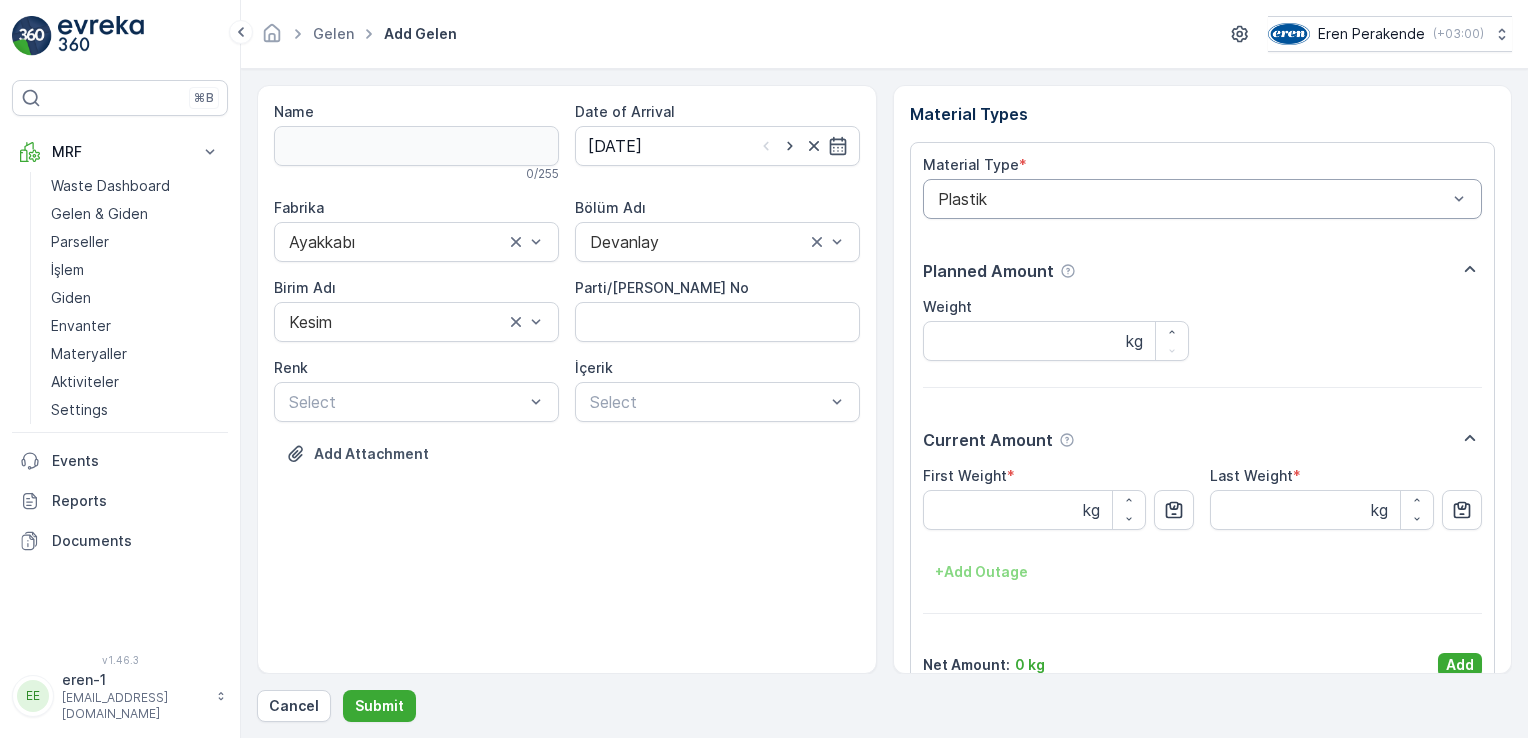 click on "Plastik" at bounding box center (1203, 199) 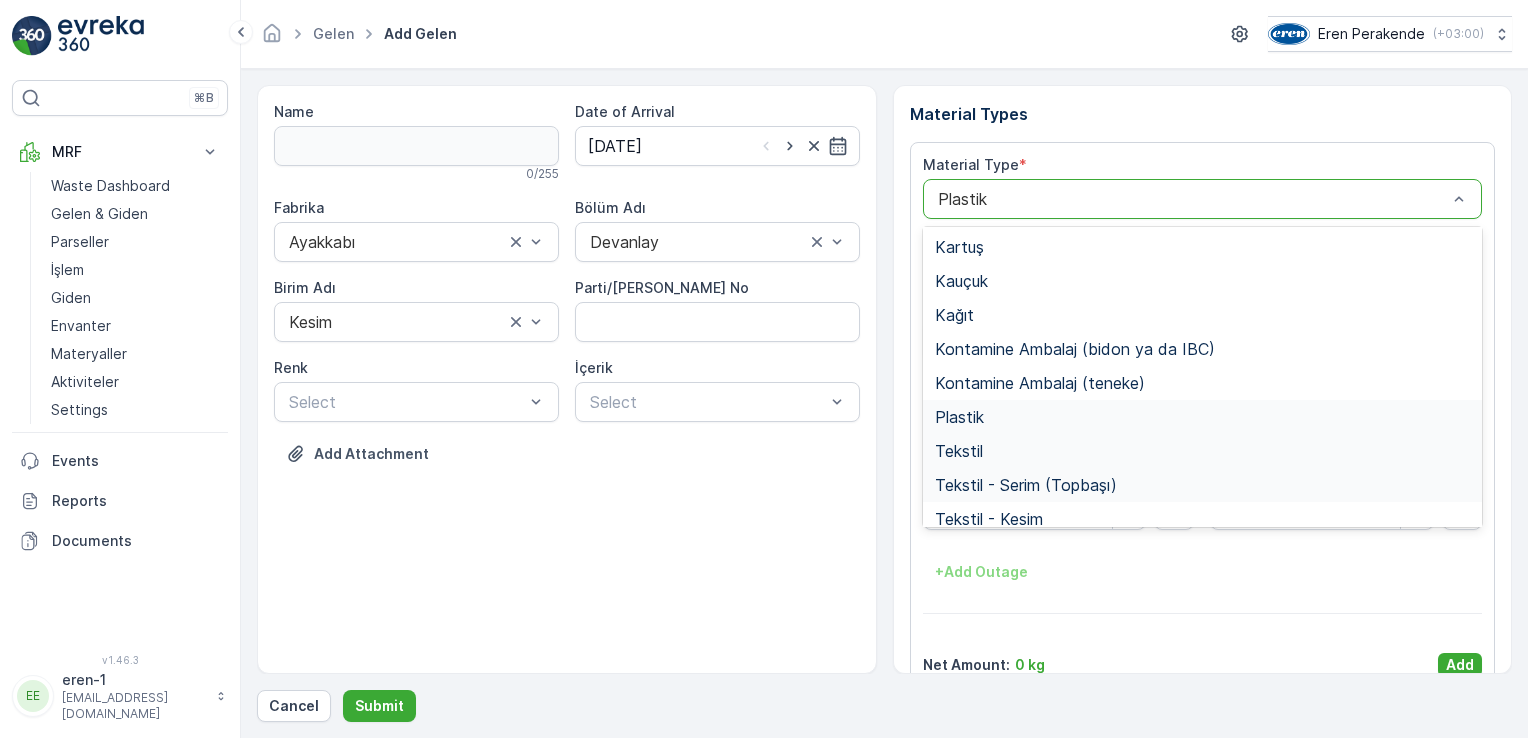 scroll, scrollTop: 266, scrollLeft: 0, axis: vertical 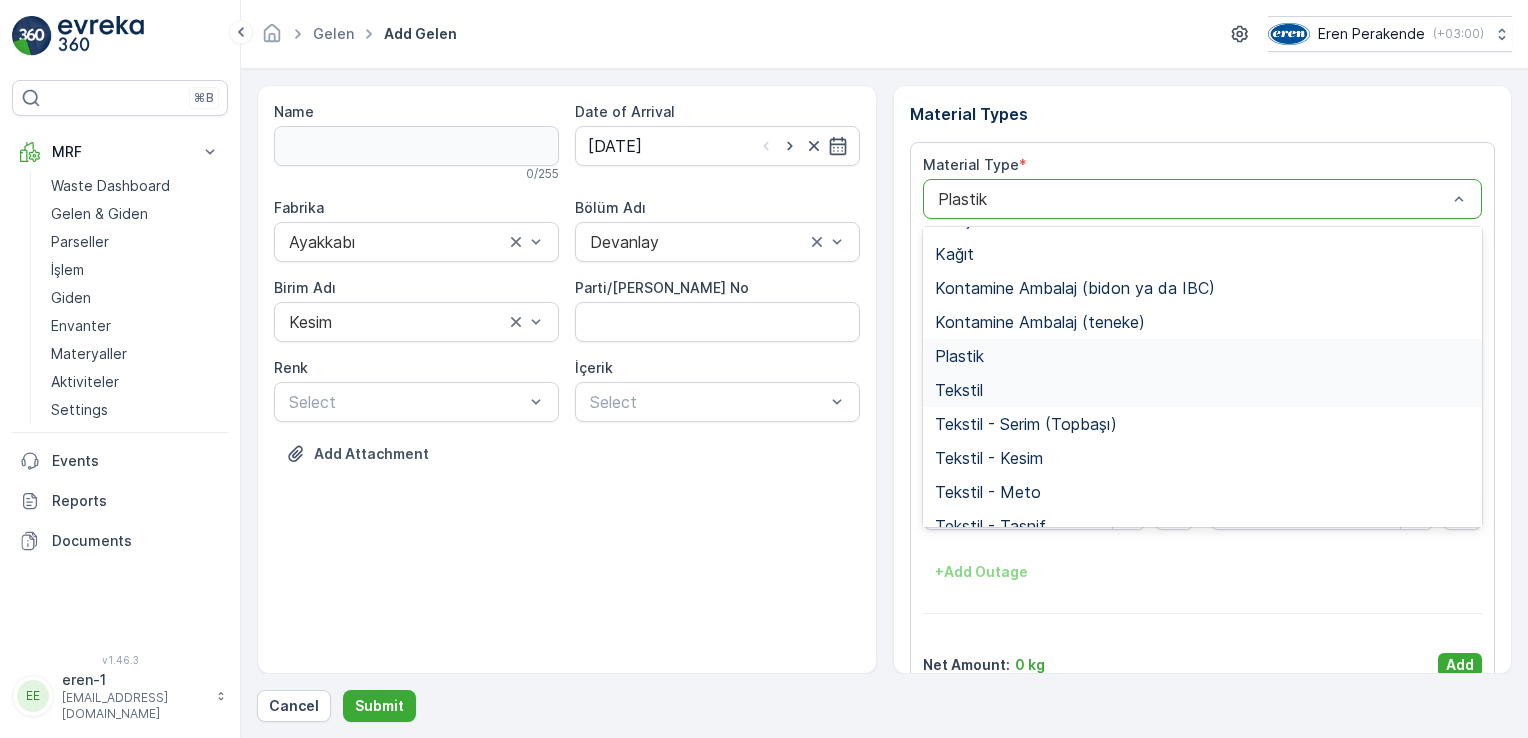 click on "Tekstil" at bounding box center (1203, 390) 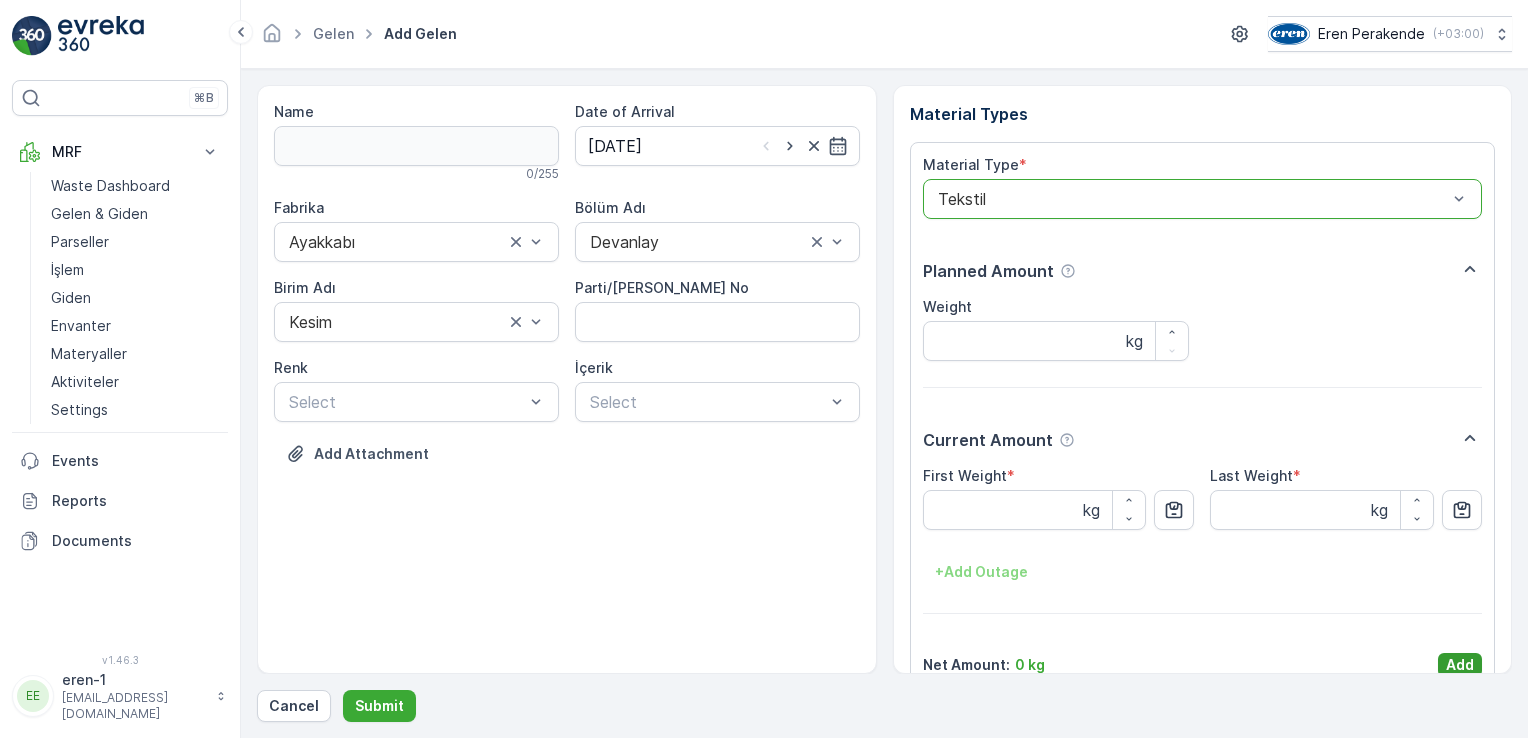 click on "Add" at bounding box center [1460, 665] 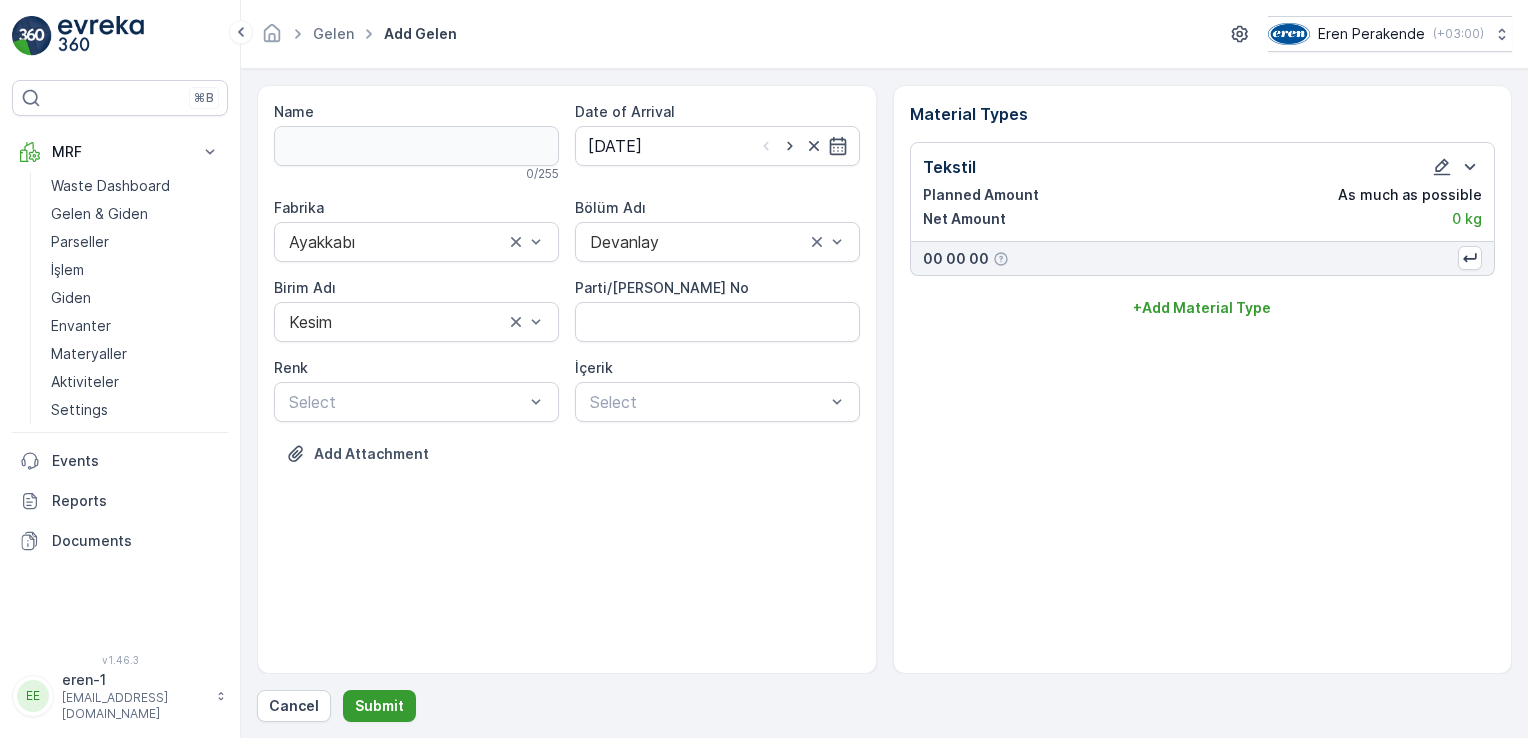 click on "Submit" at bounding box center (379, 706) 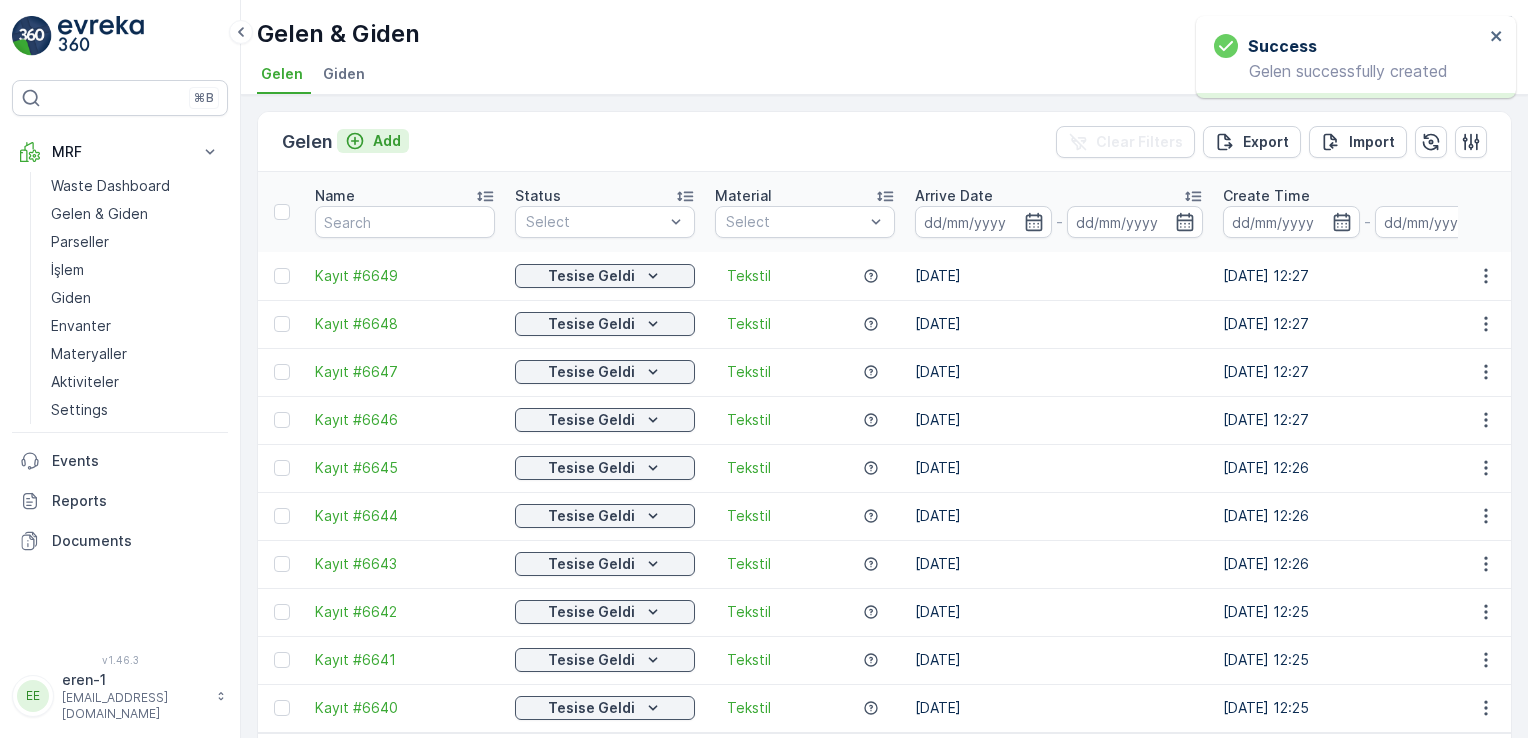 click on "Add" at bounding box center [387, 141] 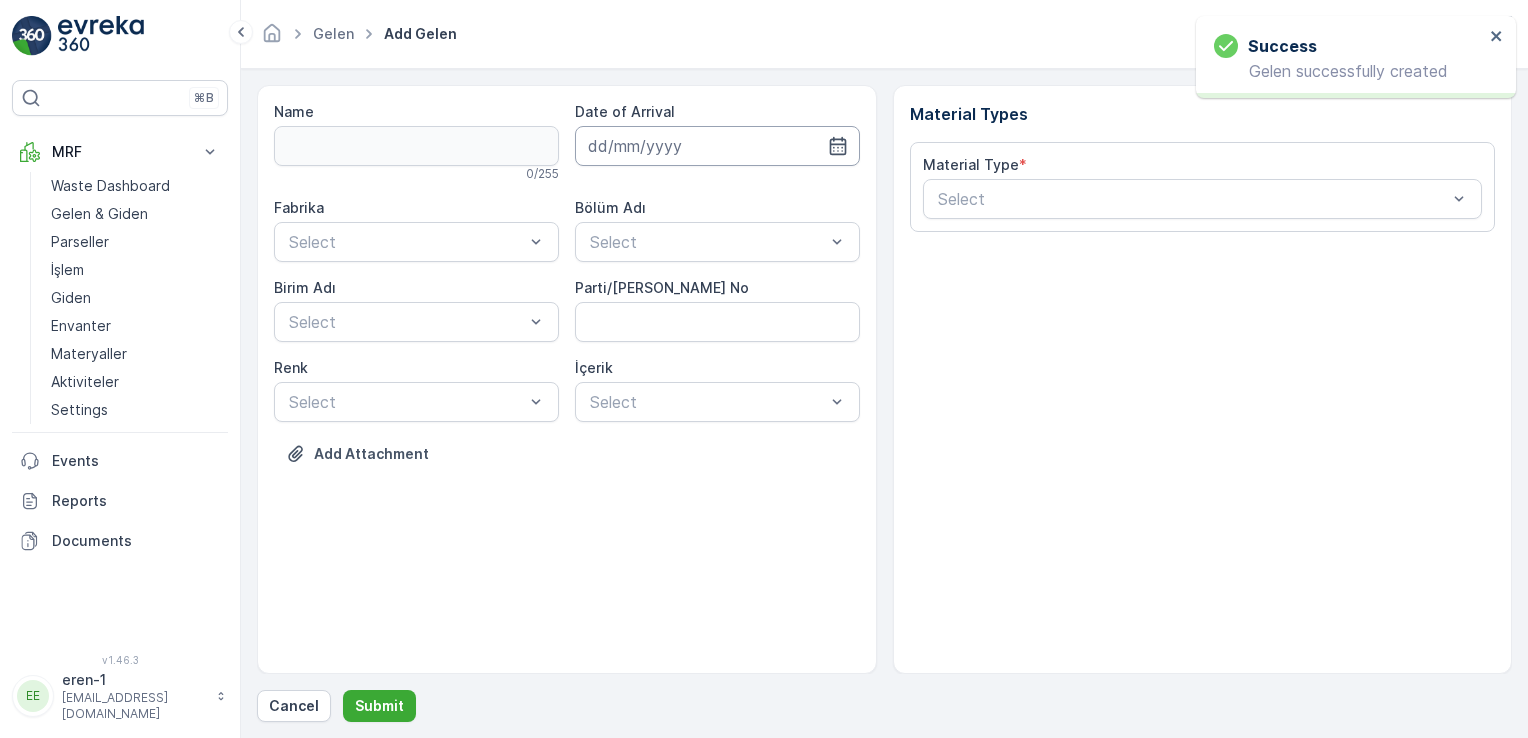click at bounding box center (717, 146) 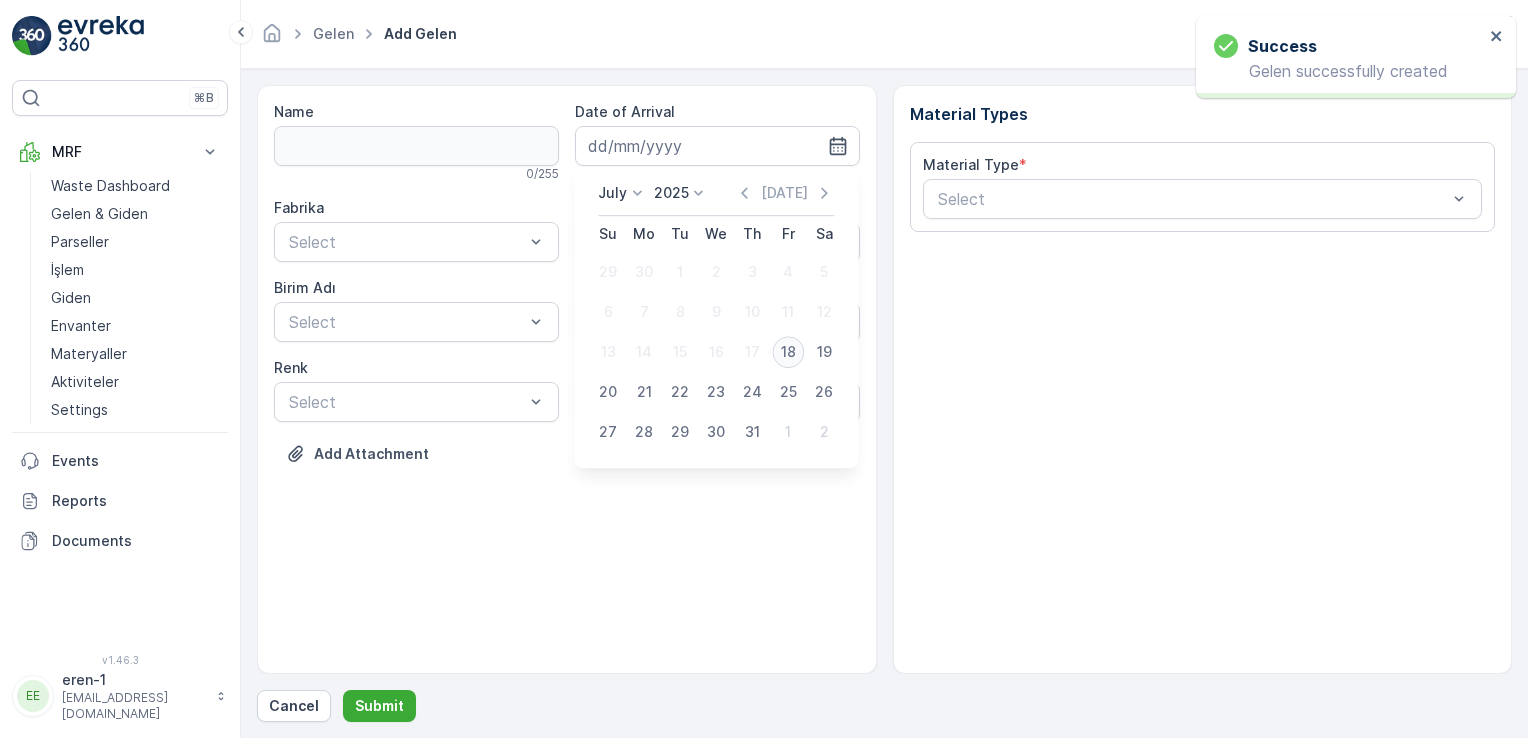 click on "18" at bounding box center (788, 352) 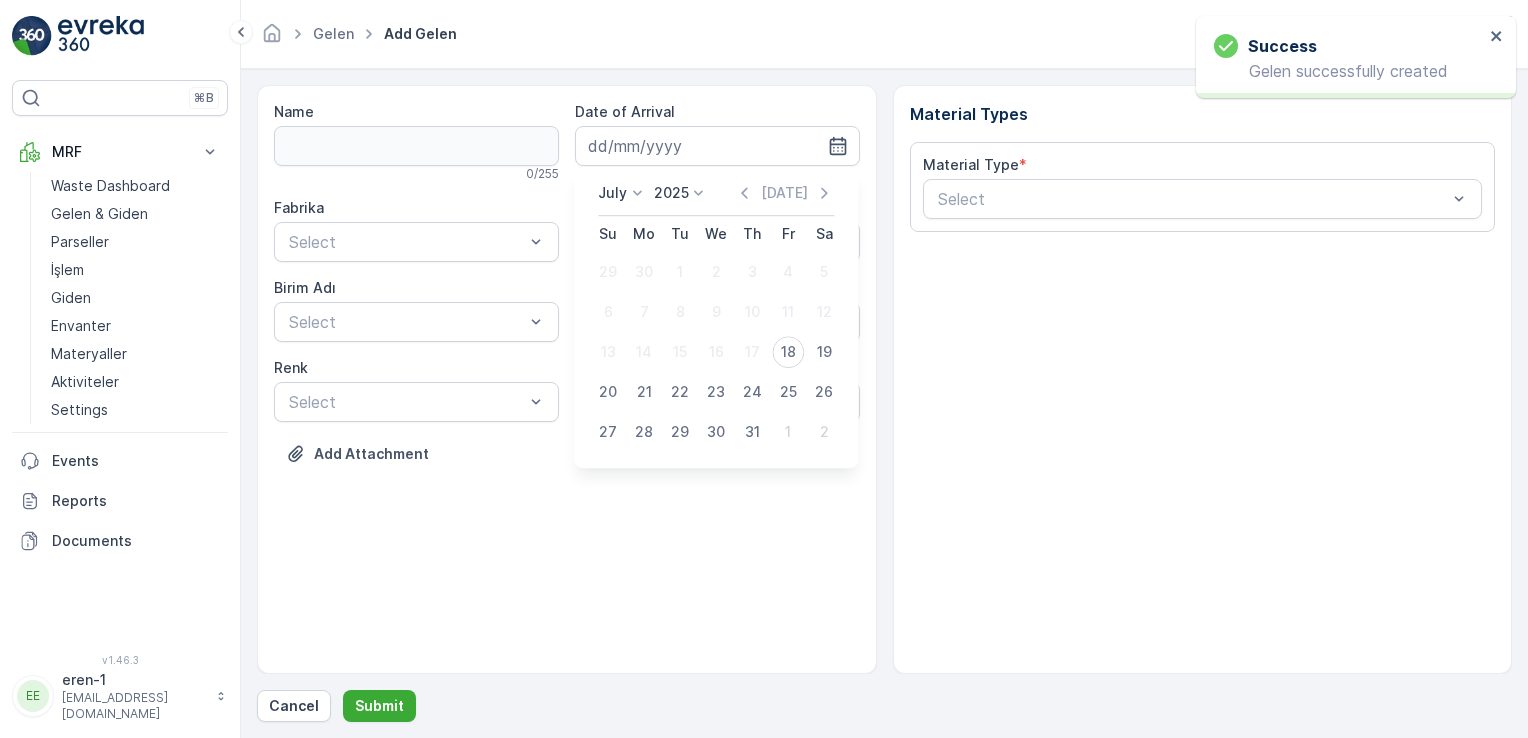 type on "[DATE]" 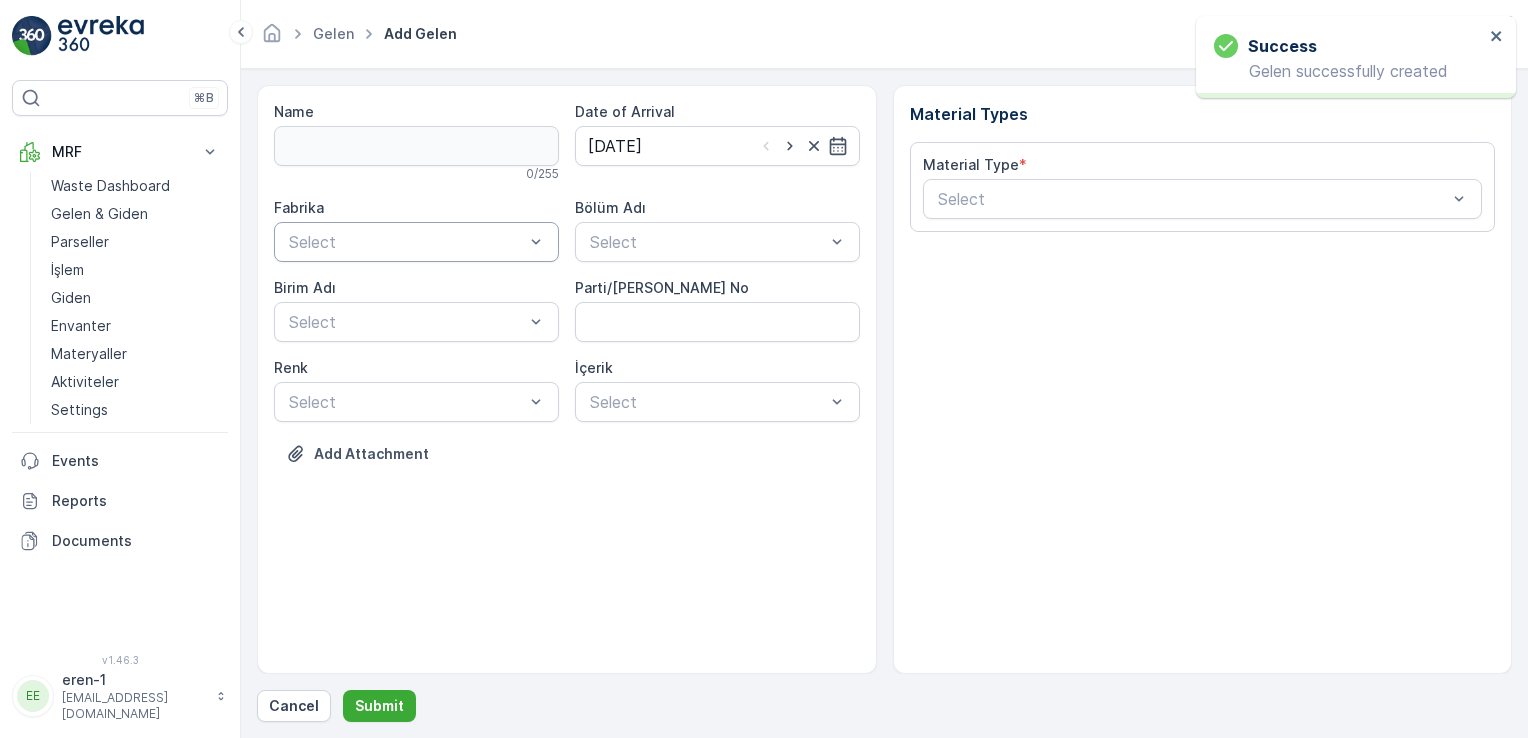 click at bounding box center (406, 242) 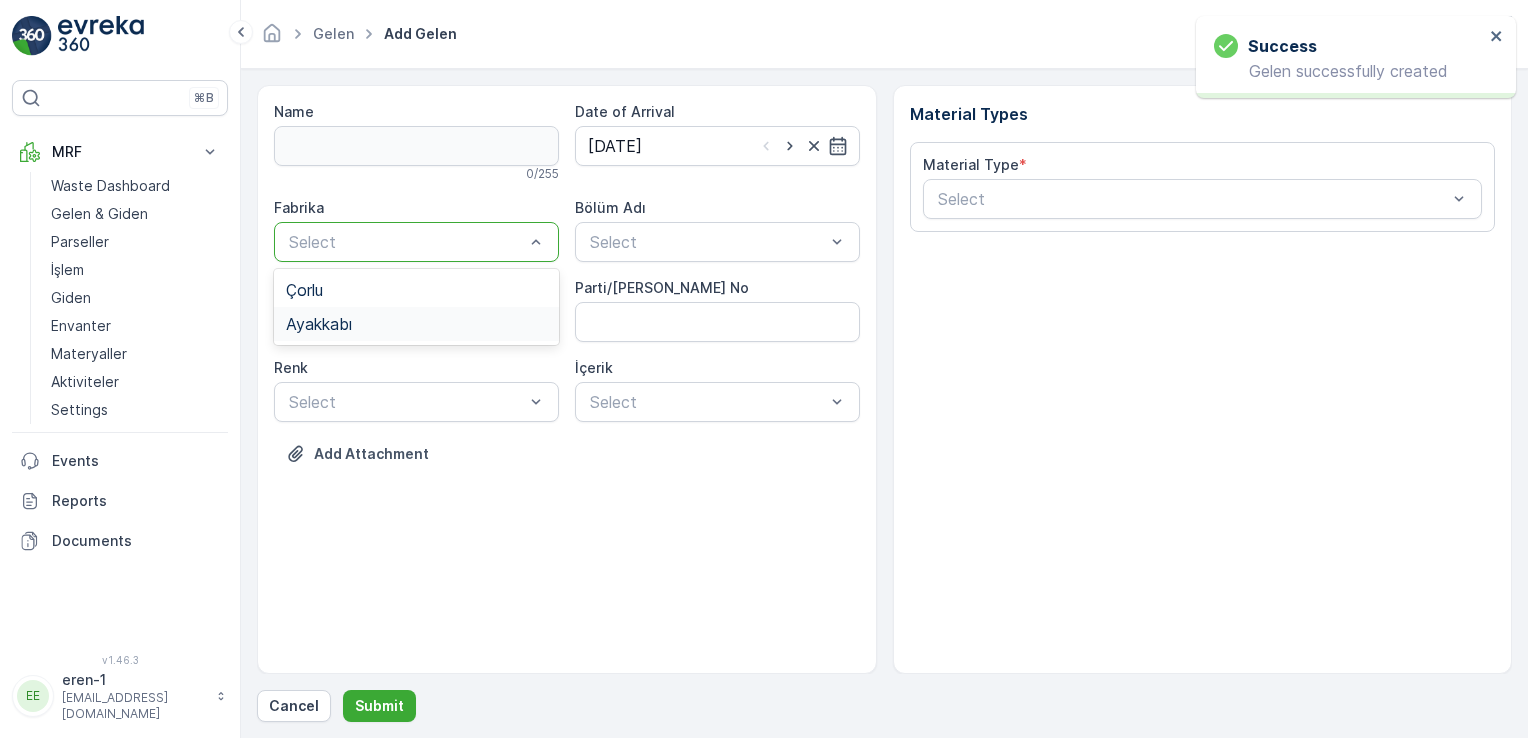click on "Ayakkabı" at bounding box center [416, 324] 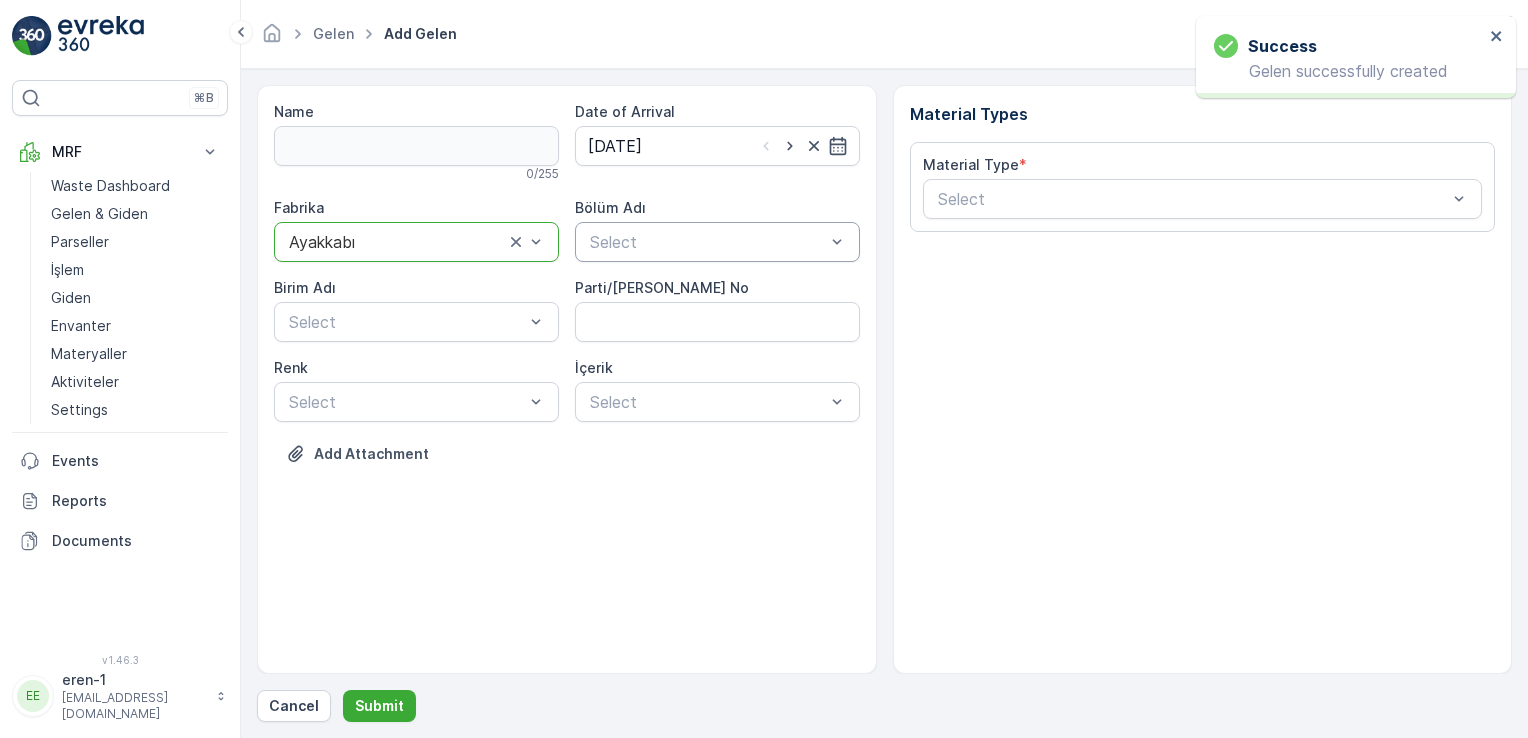 click at bounding box center [707, 242] 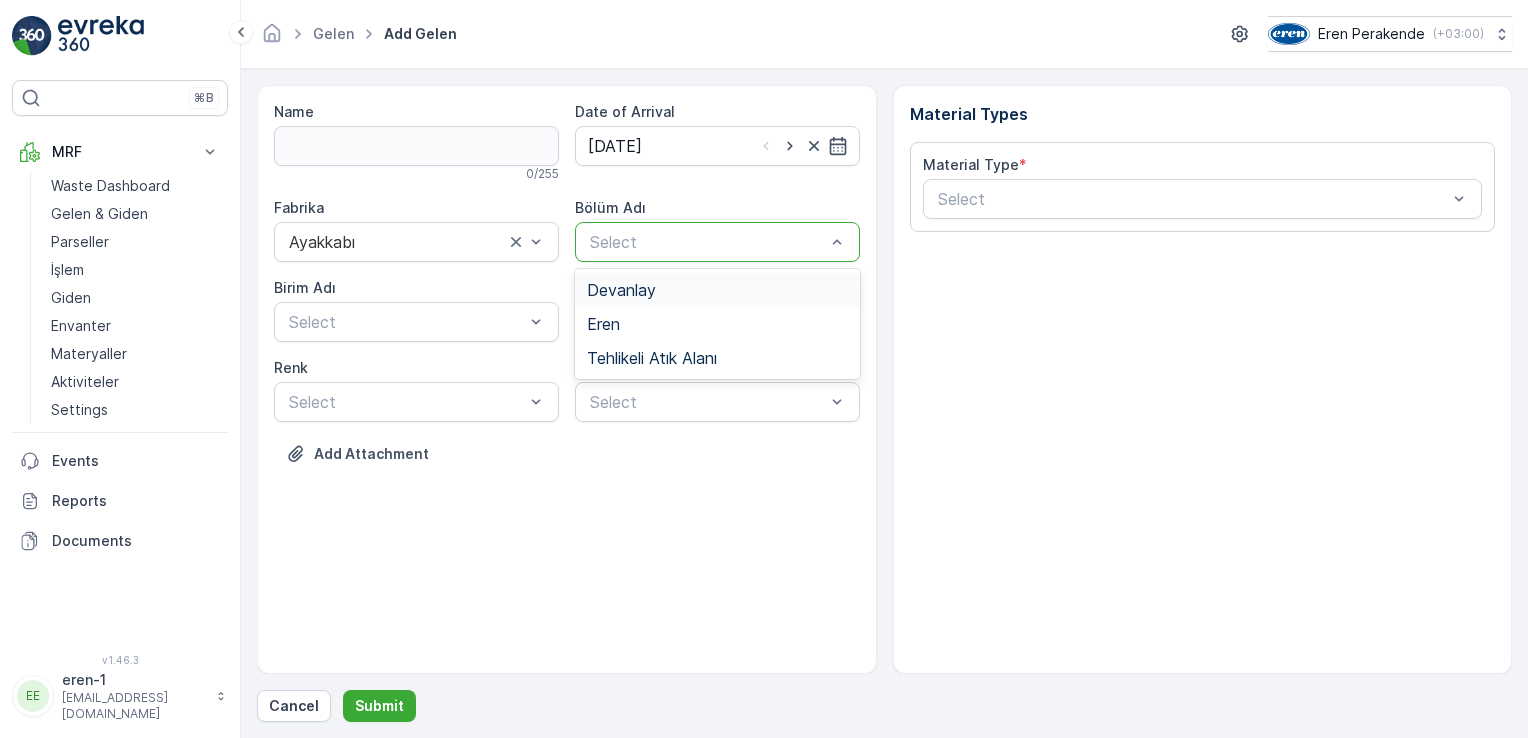 click on "Devanlay" at bounding box center [621, 290] 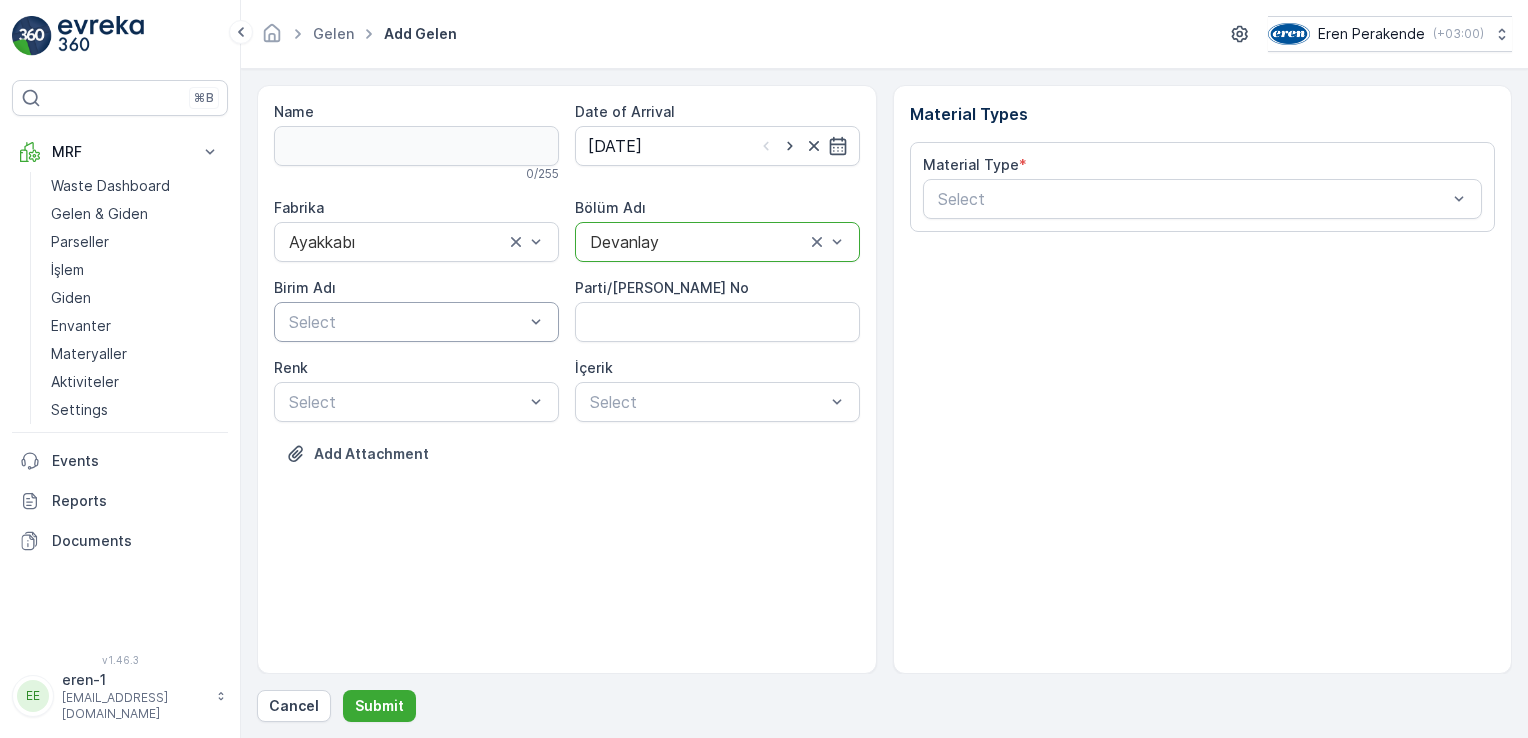 drag, startPoint x: 436, startPoint y: 291, endPoint x: 433, endPoint y: 314, distance: 23.194826 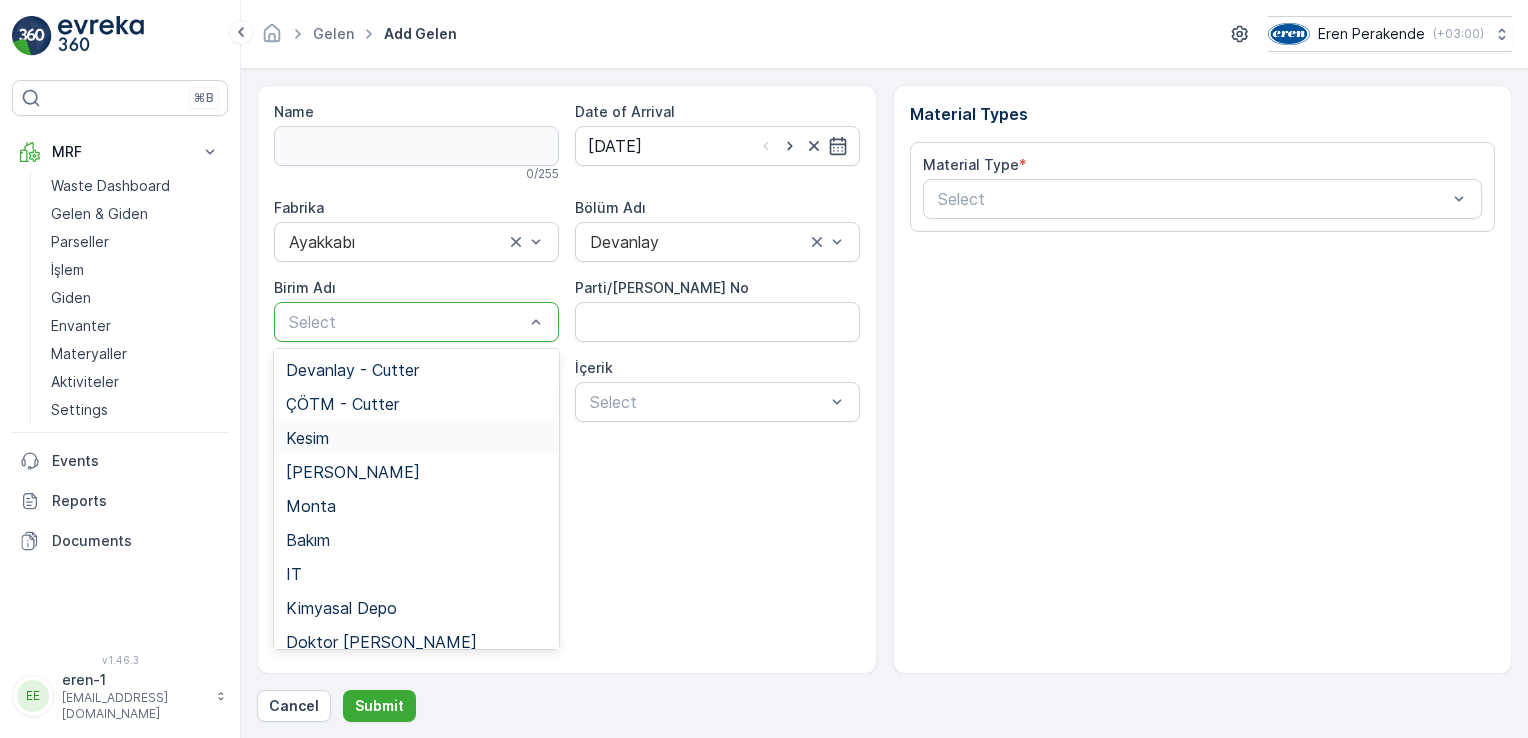 click on "Kesim" at bounding box center (416, 438) 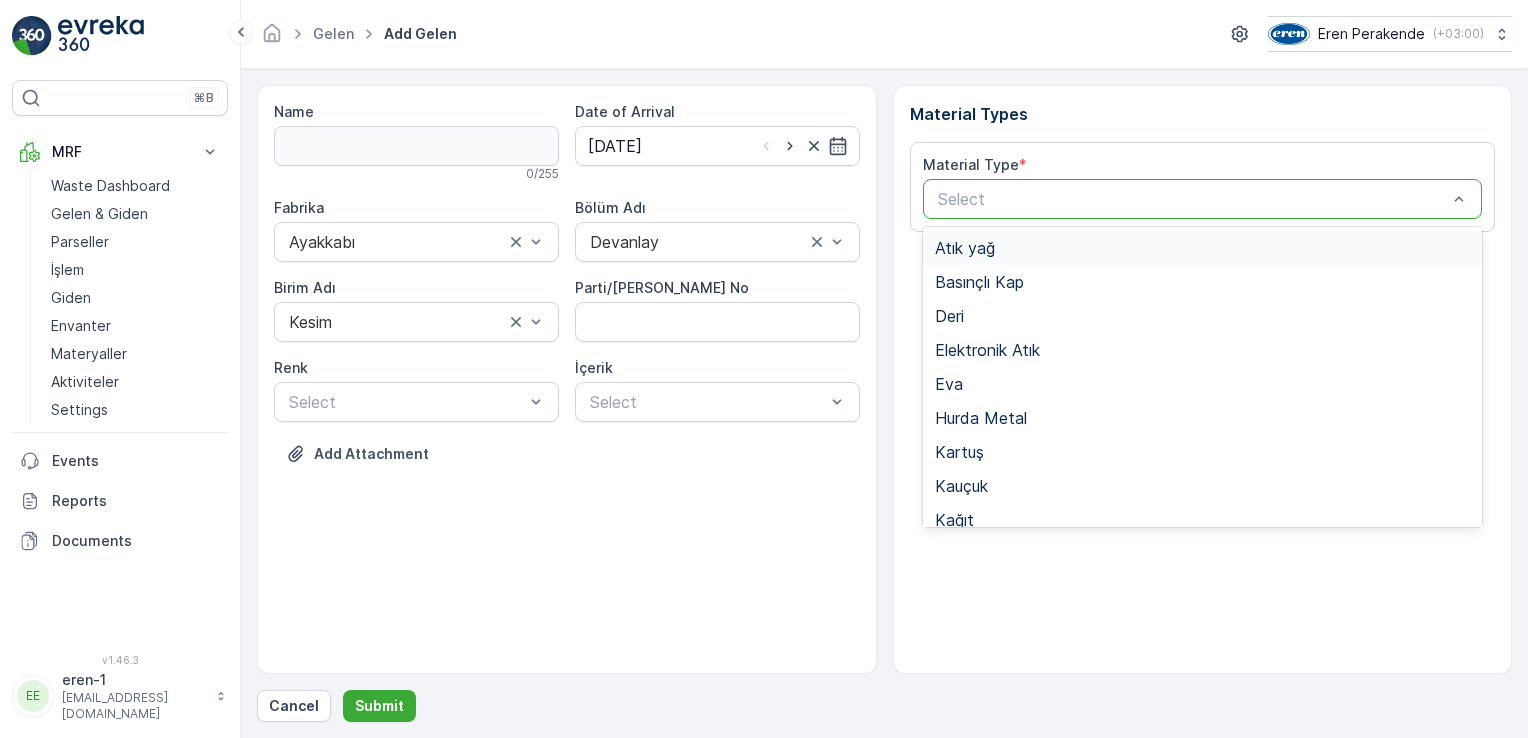 drag, startPoint x: 1098, startPoint y: 207, endPoint x: 1080, endPoint y: 223, distance: 24.083189 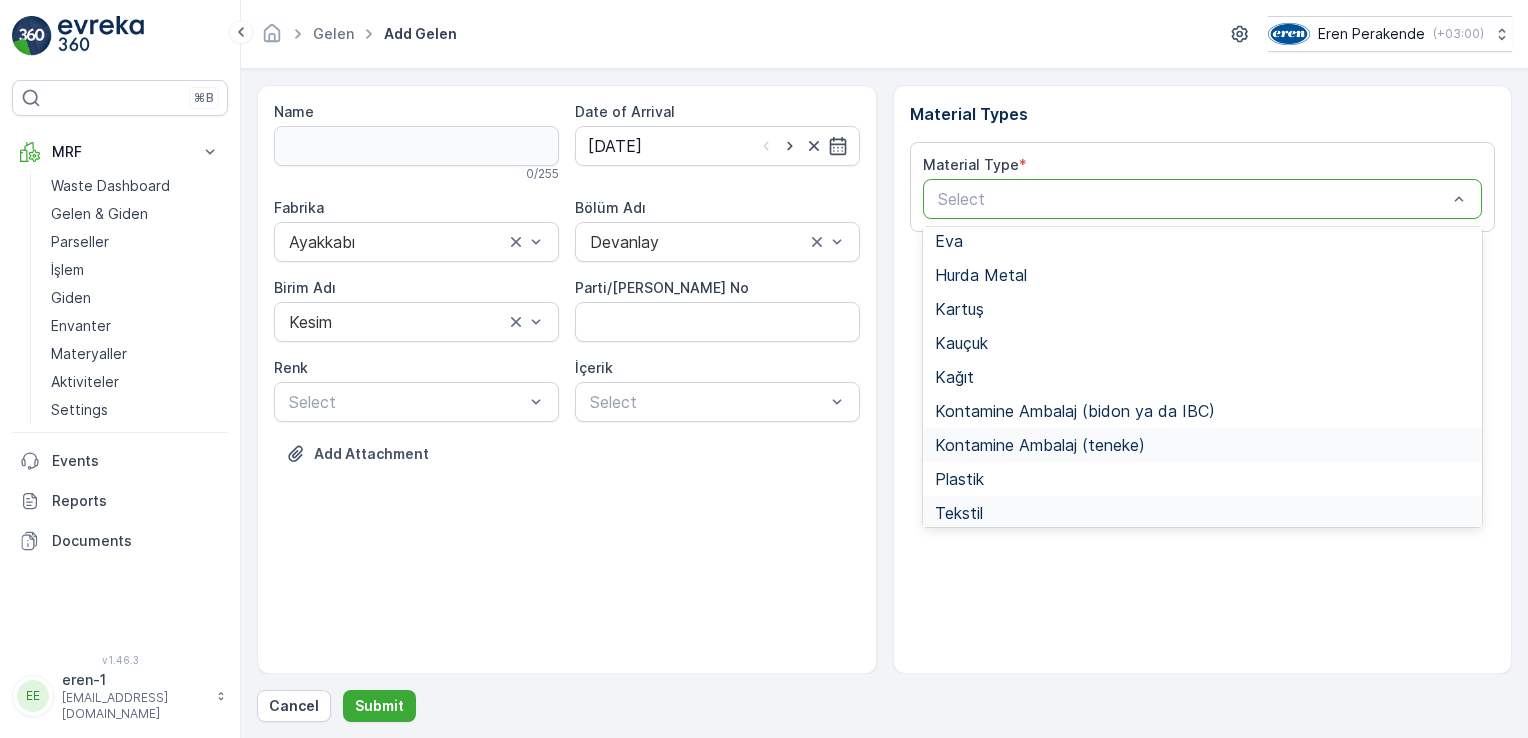 scroll, scrollTop: 200, scrollLeft: 0, axis: vertical 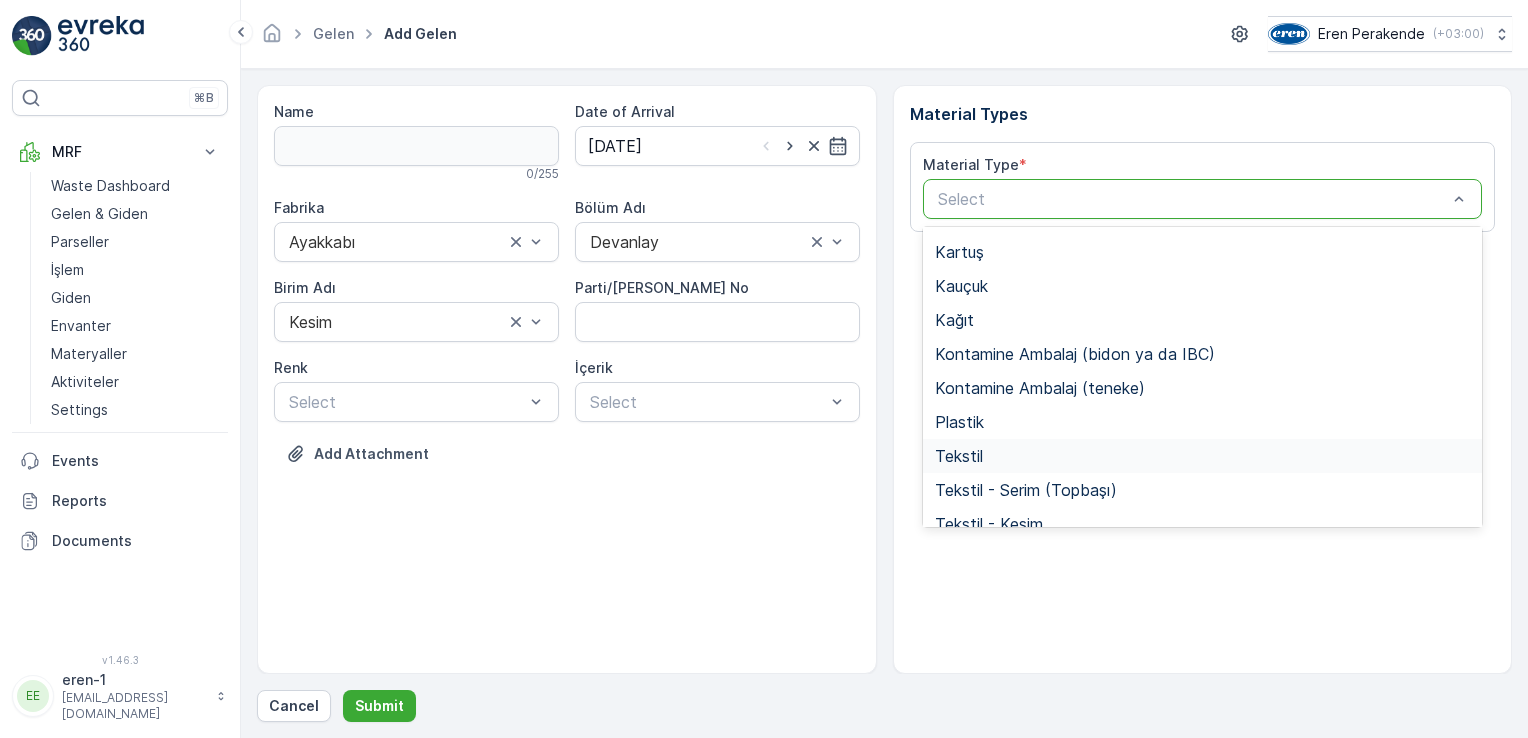 click on "Tekstil" at bounding box center [959, 456] 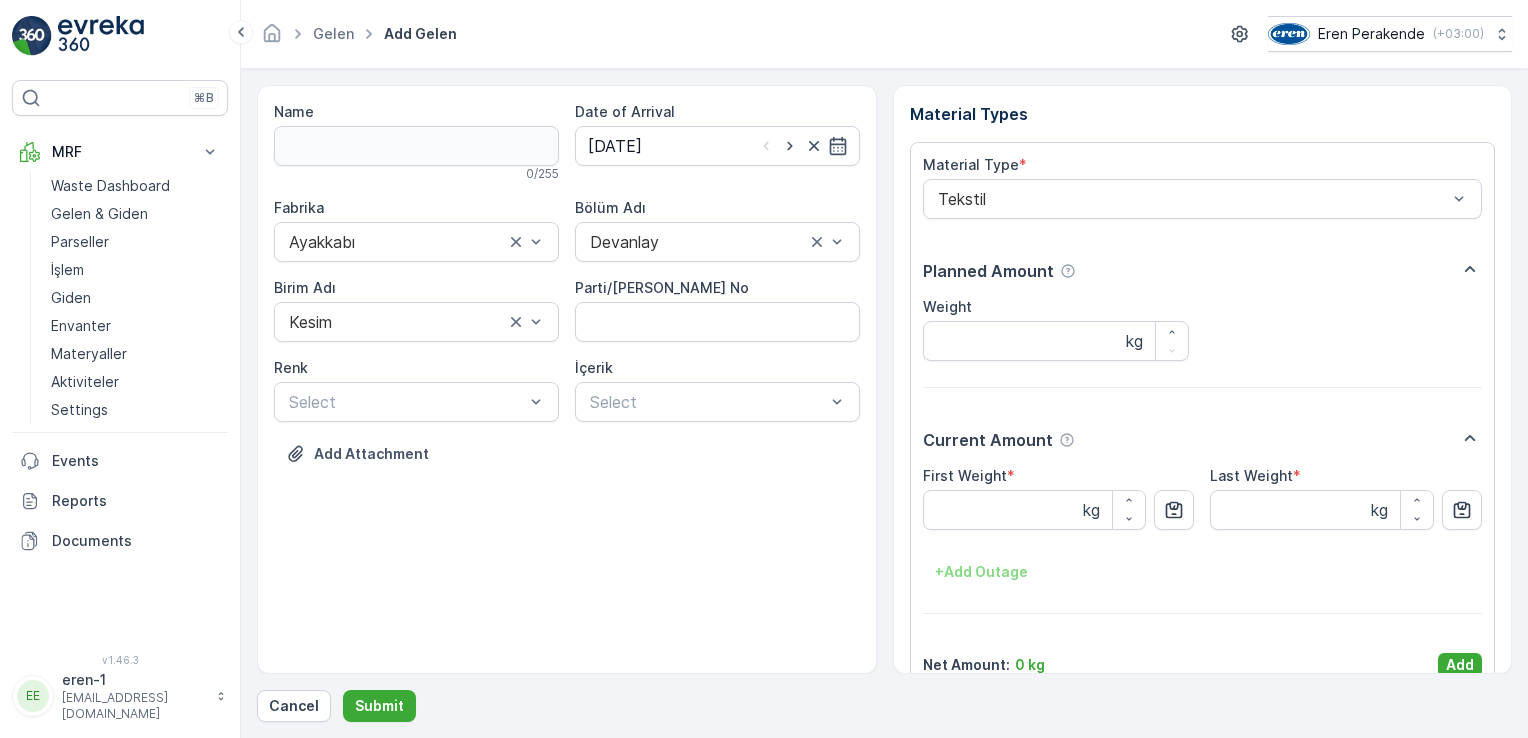 click on "Material Type * Tekstil Planned Amount Weight kg Current Amount First Weight * kg Last Weight * kg +  Add Outage Net Amount : 0 kg Add" at bounding box center [1203, 416] 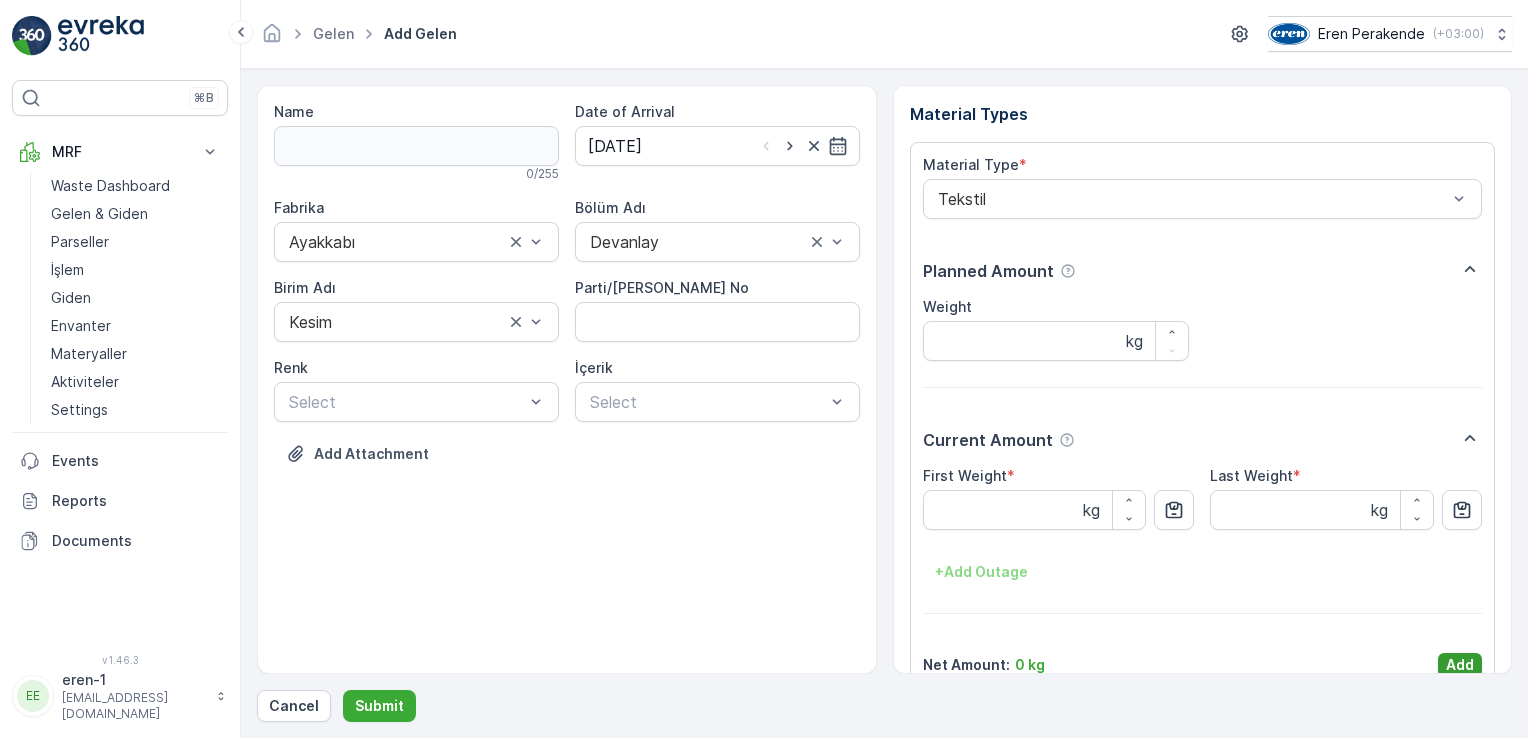 click on "Add" at bounding box center (1460, 665) 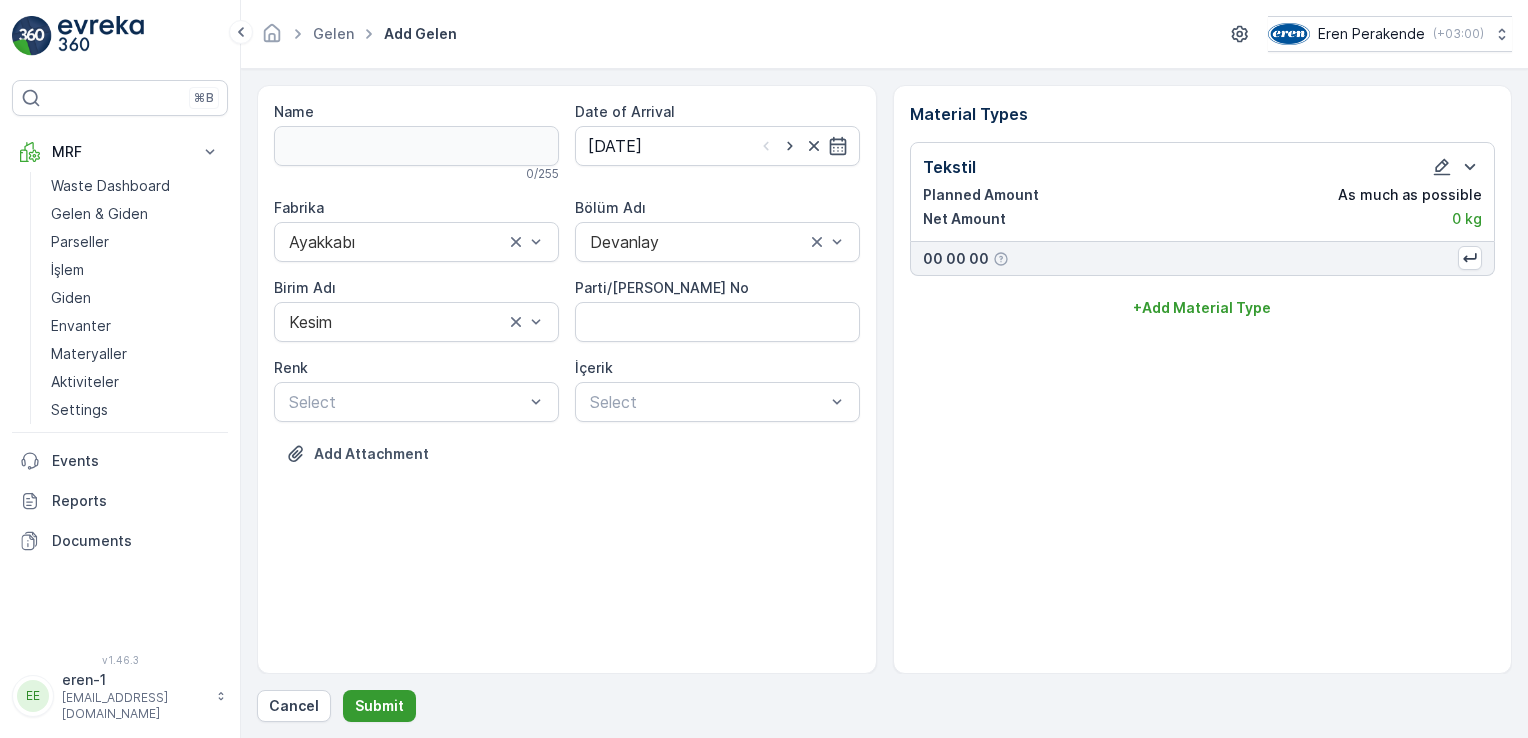 click on "Submit" at bounding box center (379, 706) 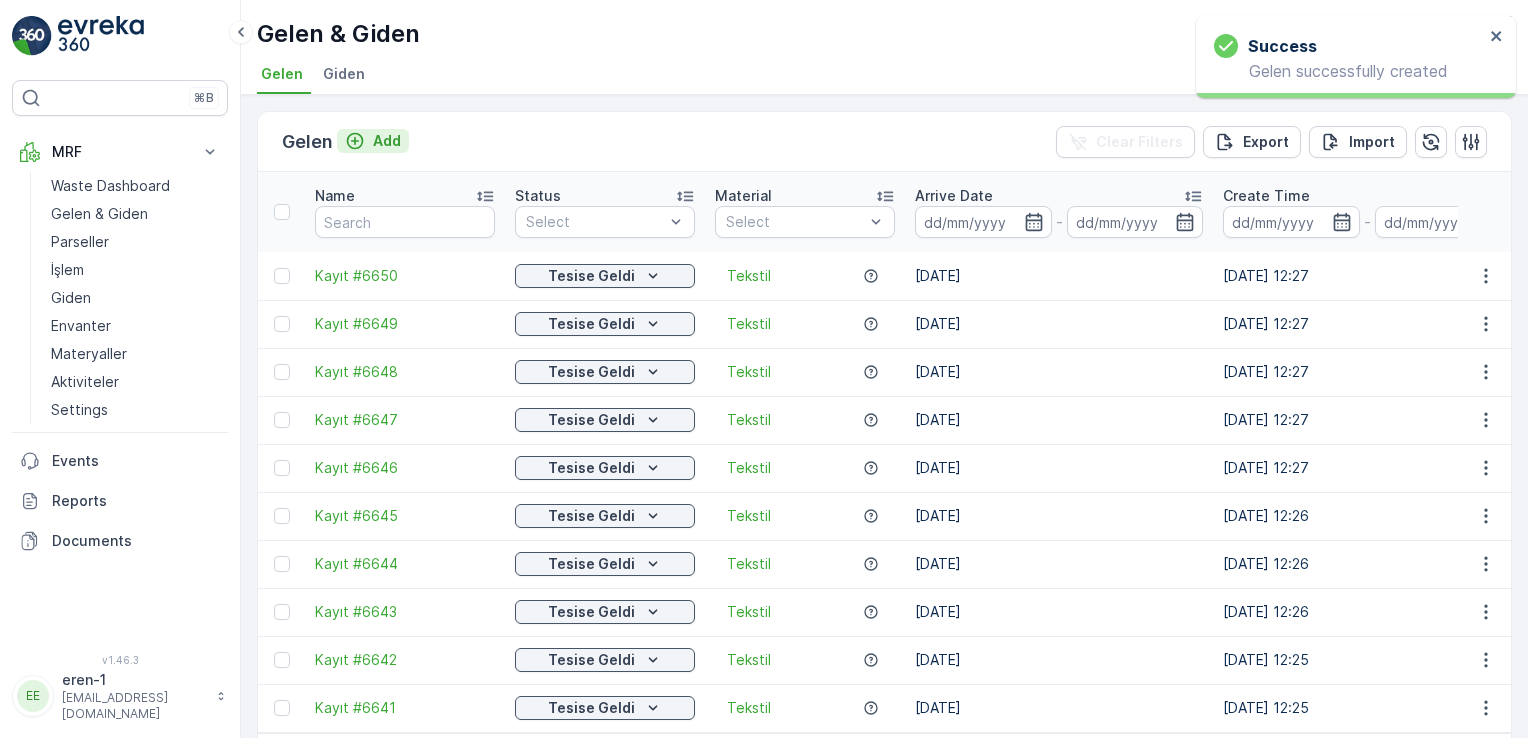 click on "Add" at bounding box center [387, 141] 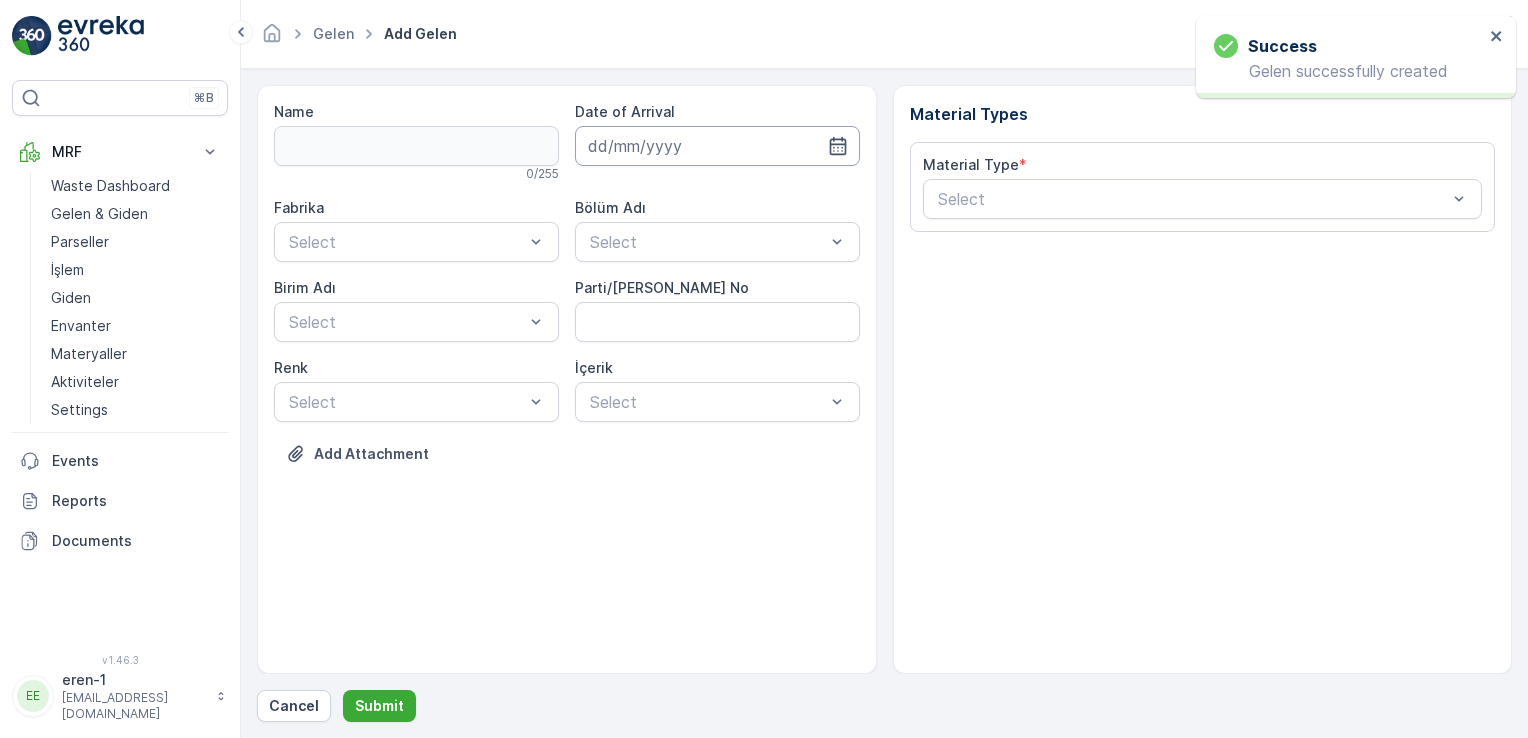 click at bounding box center [717, 146] 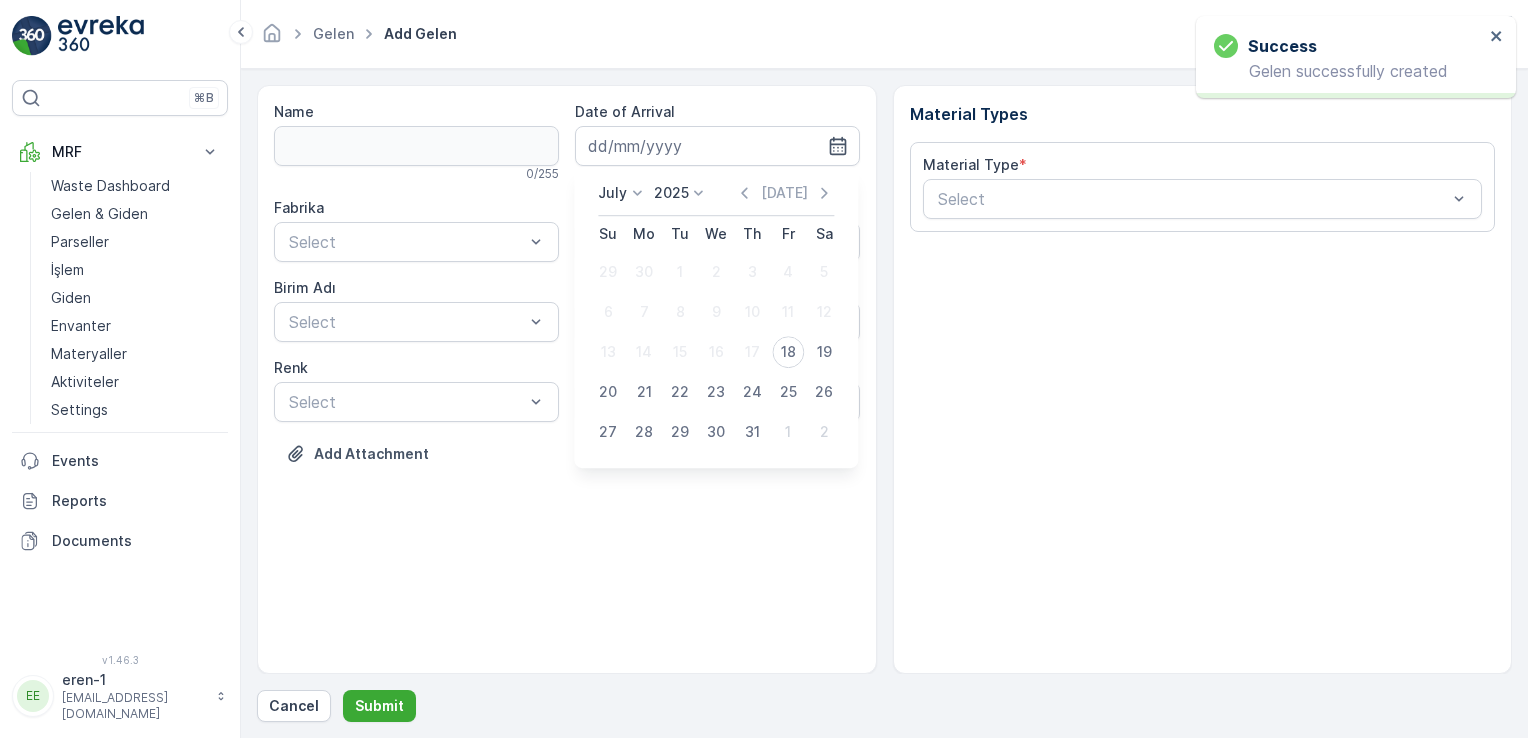 drag, startPoint x: 783, startPoint y: 361, endPoint x: 772, endPoint y: 355, distance: 12.529964 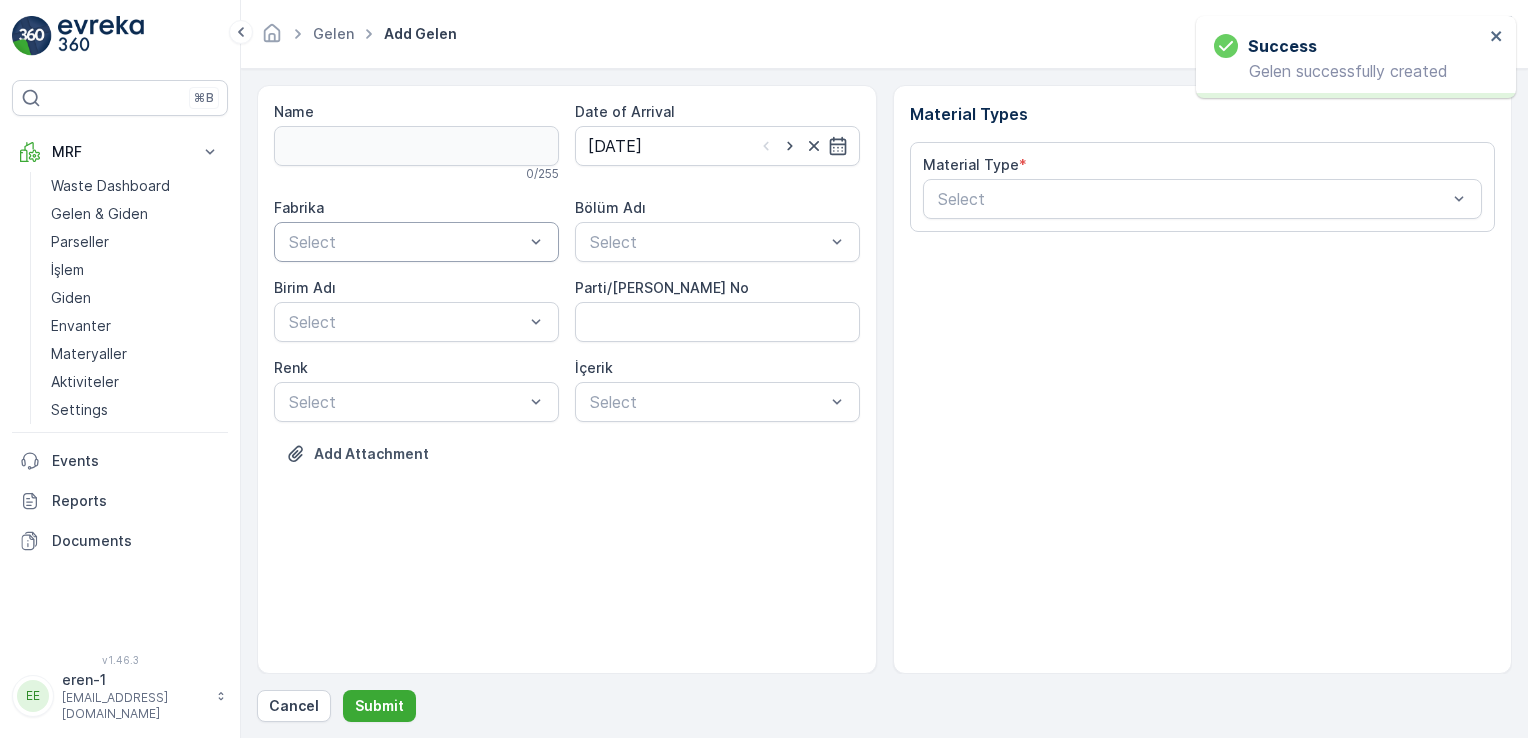 click at bounding box center [406, 242] 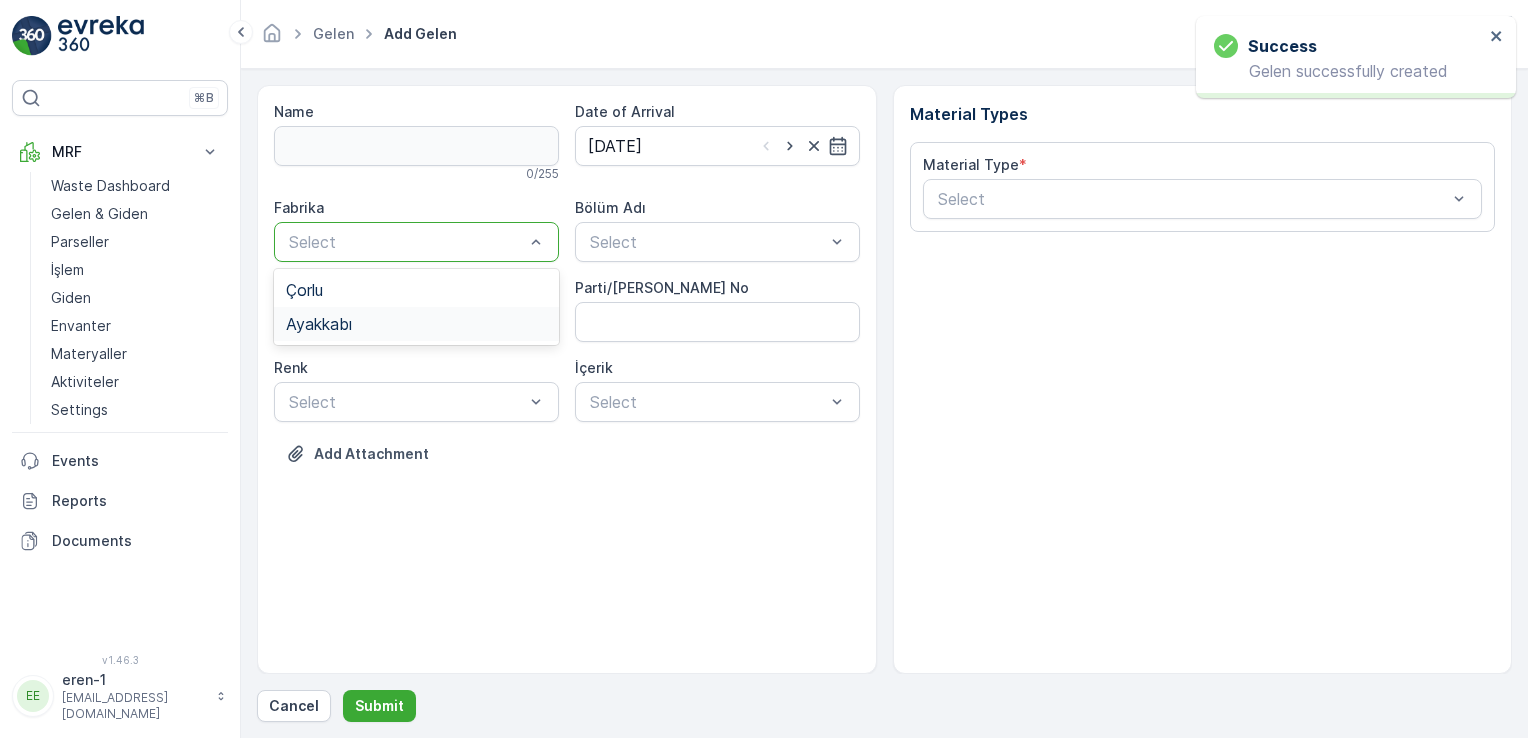 click on "Ayakkabı" at bounding box center (319, 324) 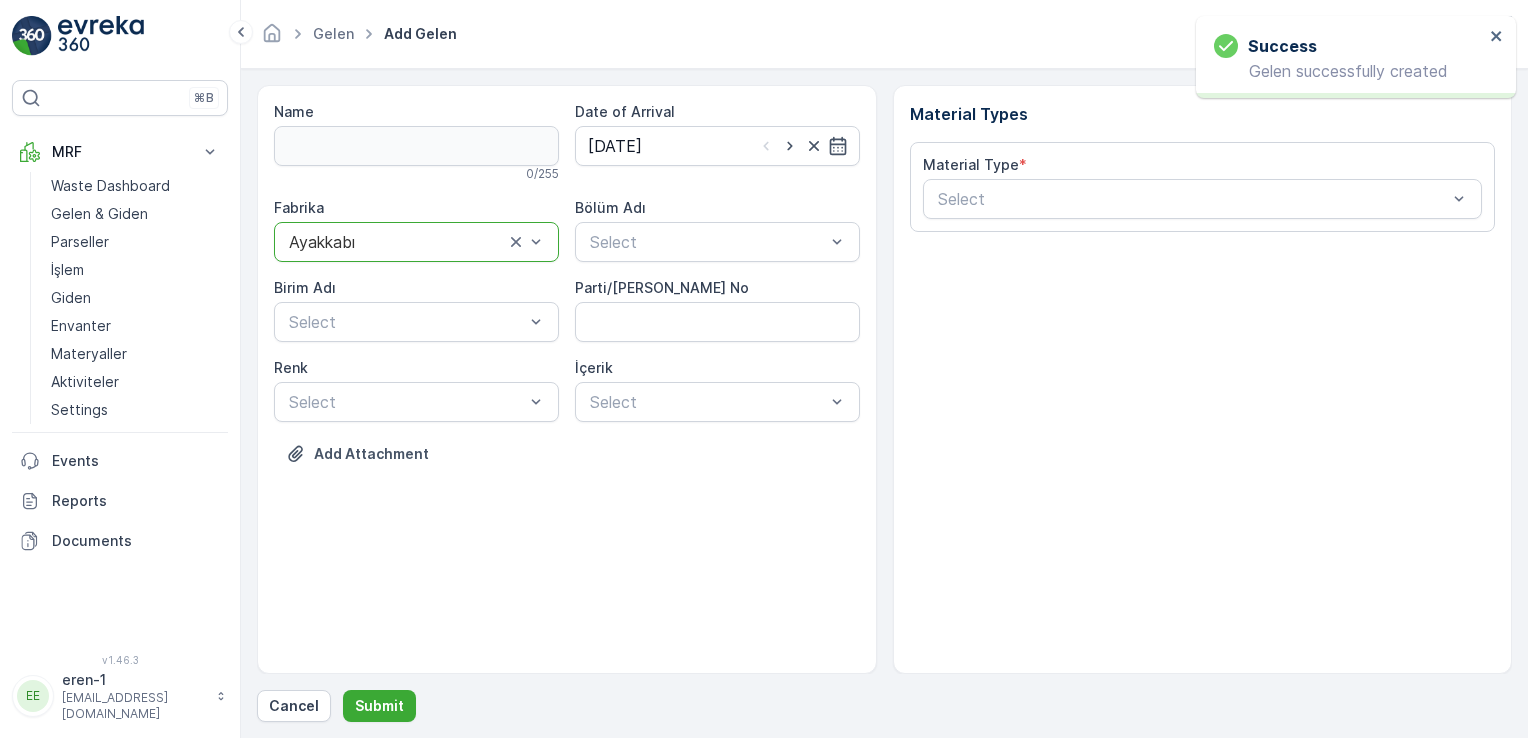 click on "Fabrika option Ayakkabı, selected. Ayakkabı Bölüm Adı Select [PERSON_NAME] Adı Select Parti/Kesim Föyü No [PERSON_NAME] Select İçerik Select" at bounding box center (567, 310) 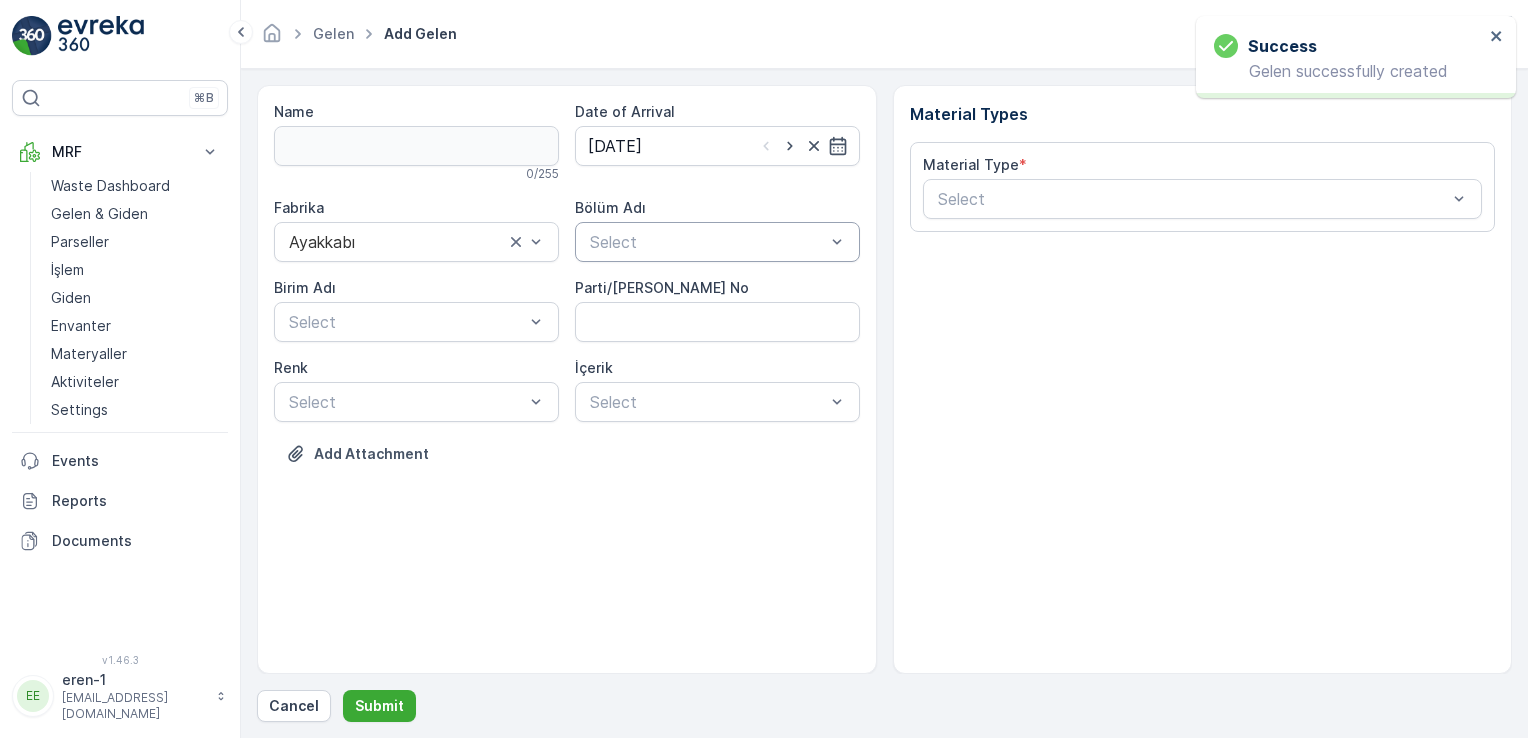 click at bounding box center [707, 242] 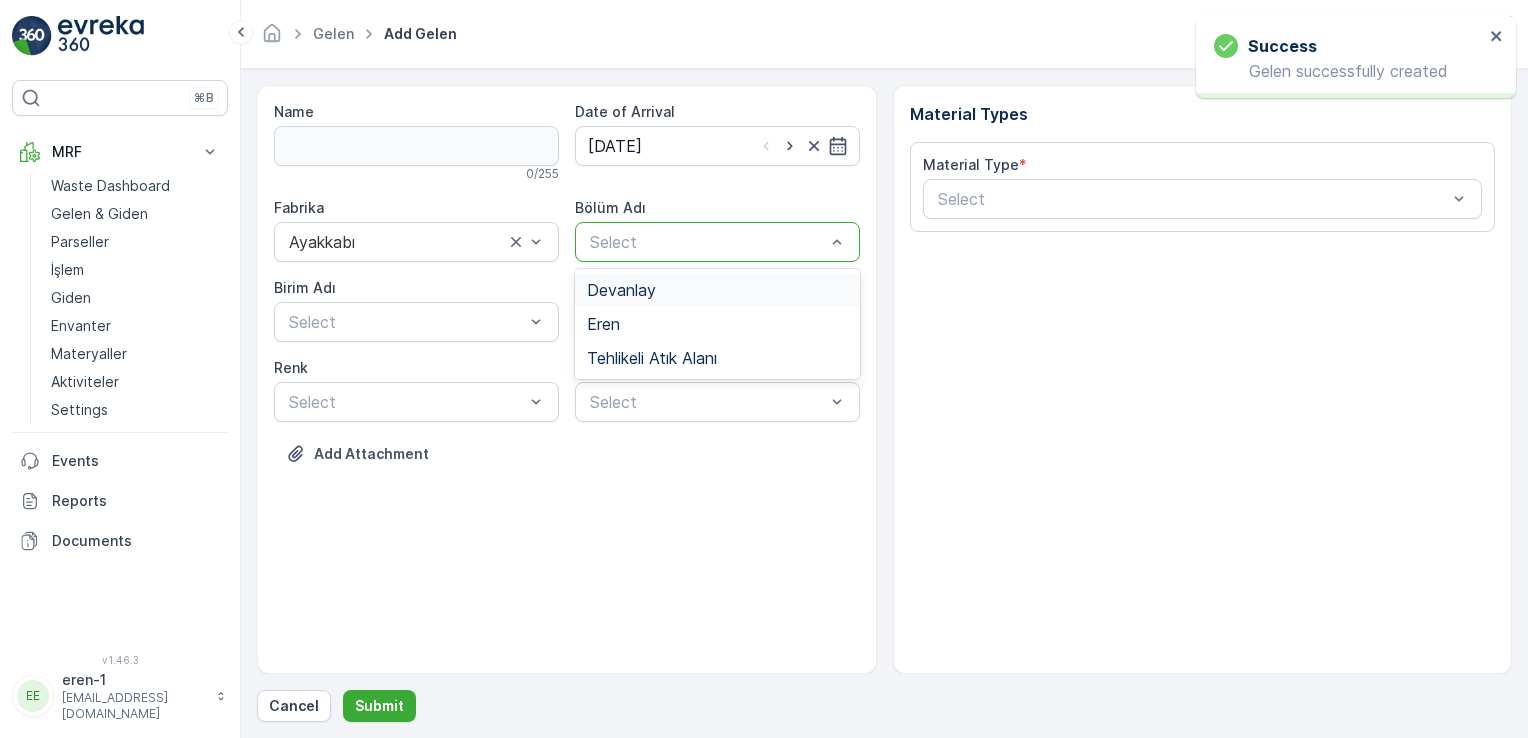 click on "Devanlay" at bounding box center (717, 290) 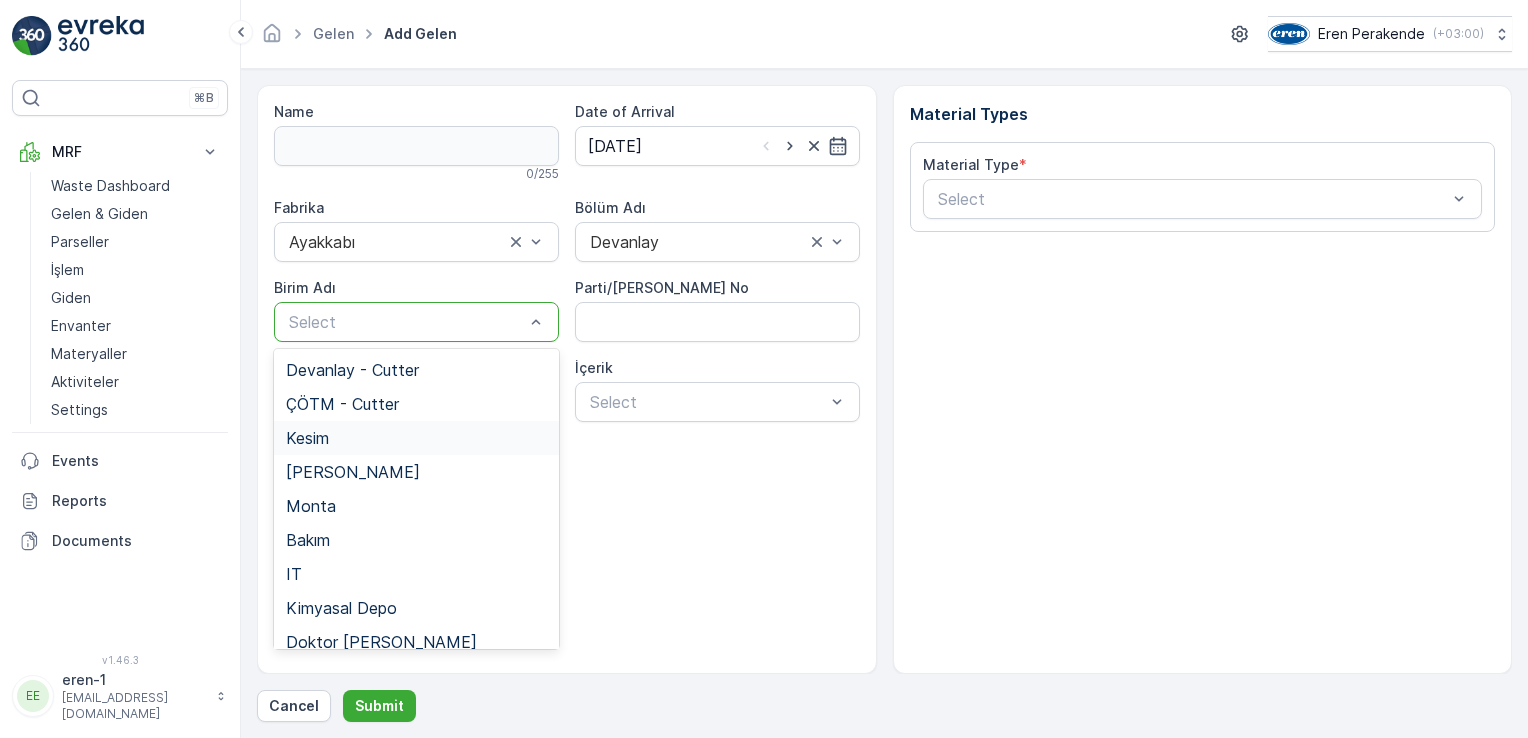 click on "Kesim" at bounding box center [416, 438] 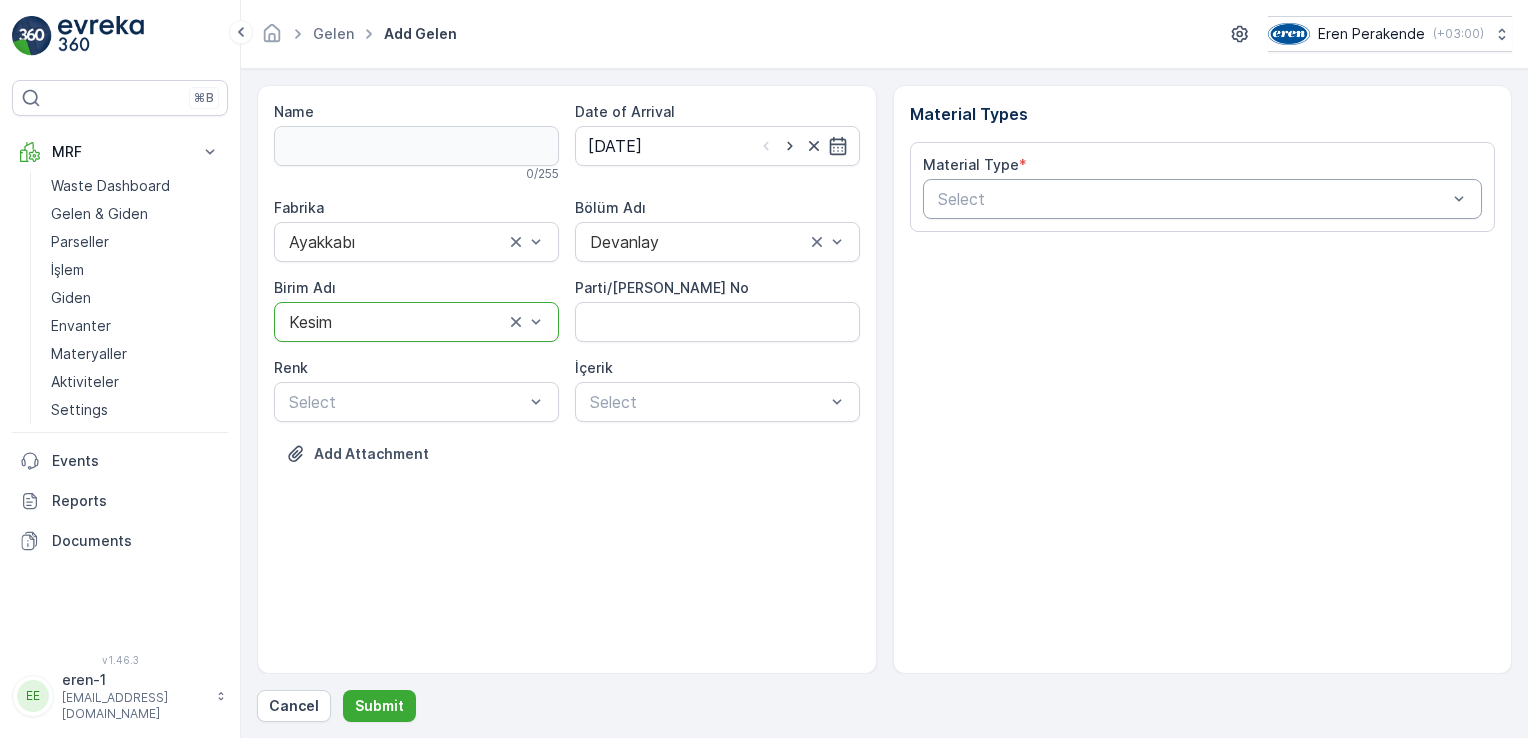 click at bounding box center [1193, 199] 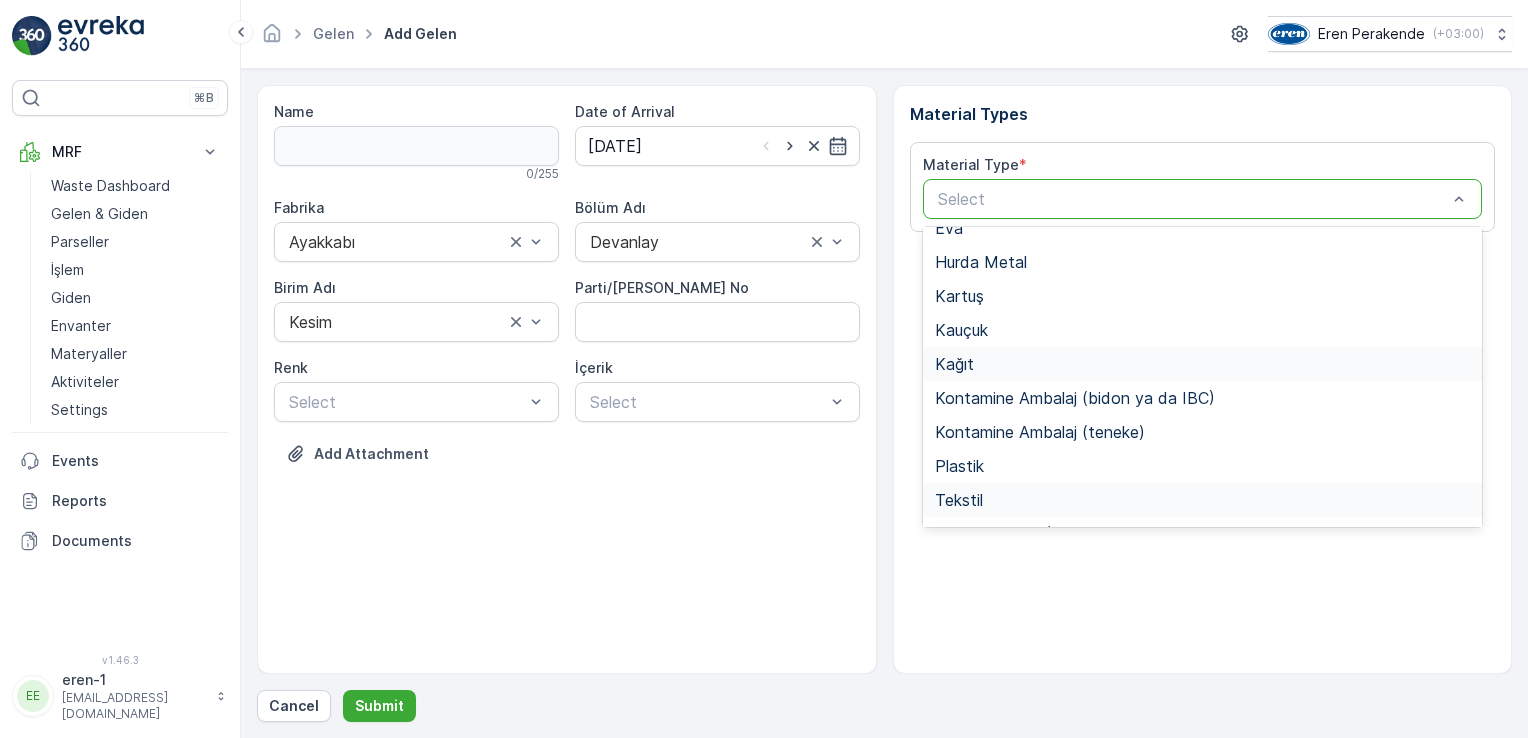 scroll, scrollTop: 166, scrollLeft: 0, axis: vertical 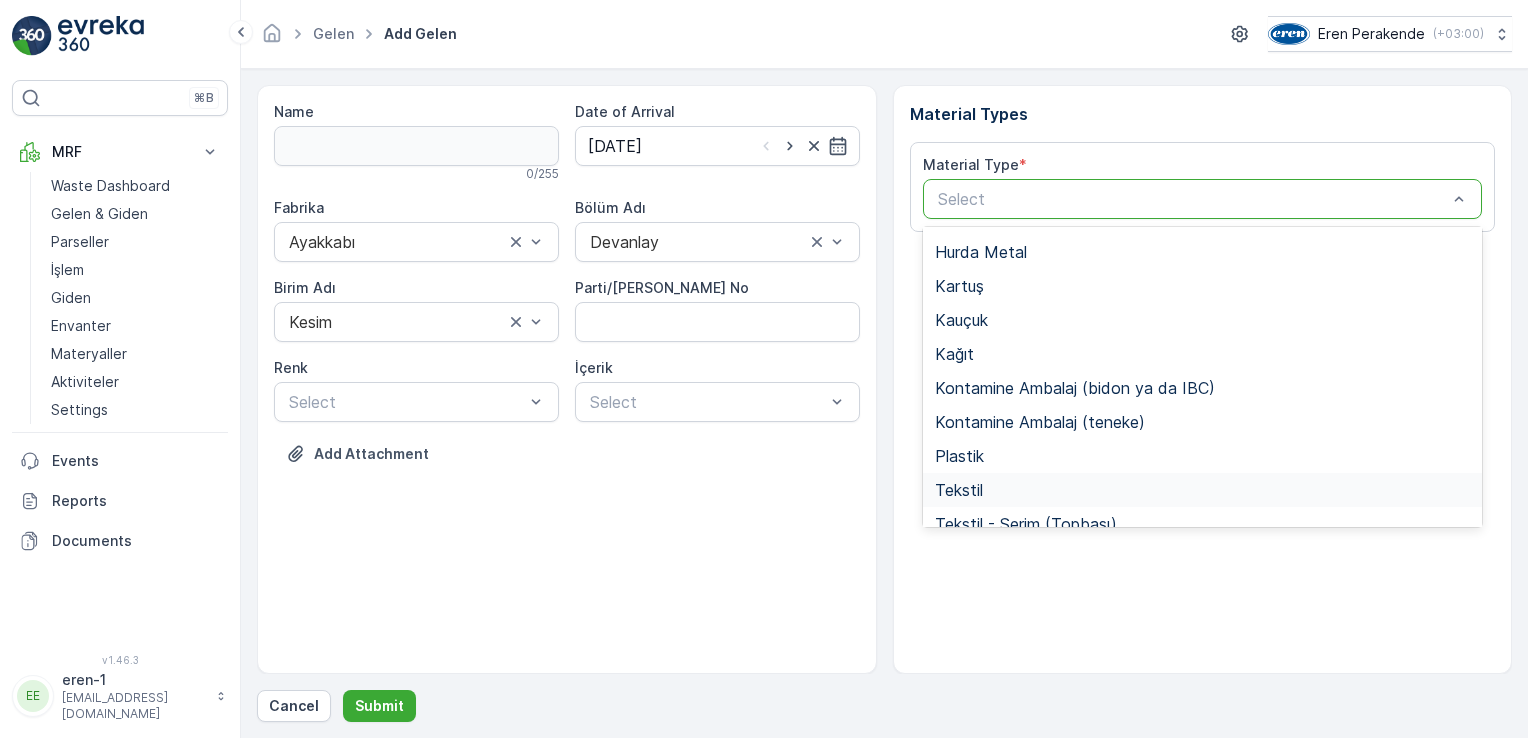 click on "Tekstil" at bounding box center [1203, 490] 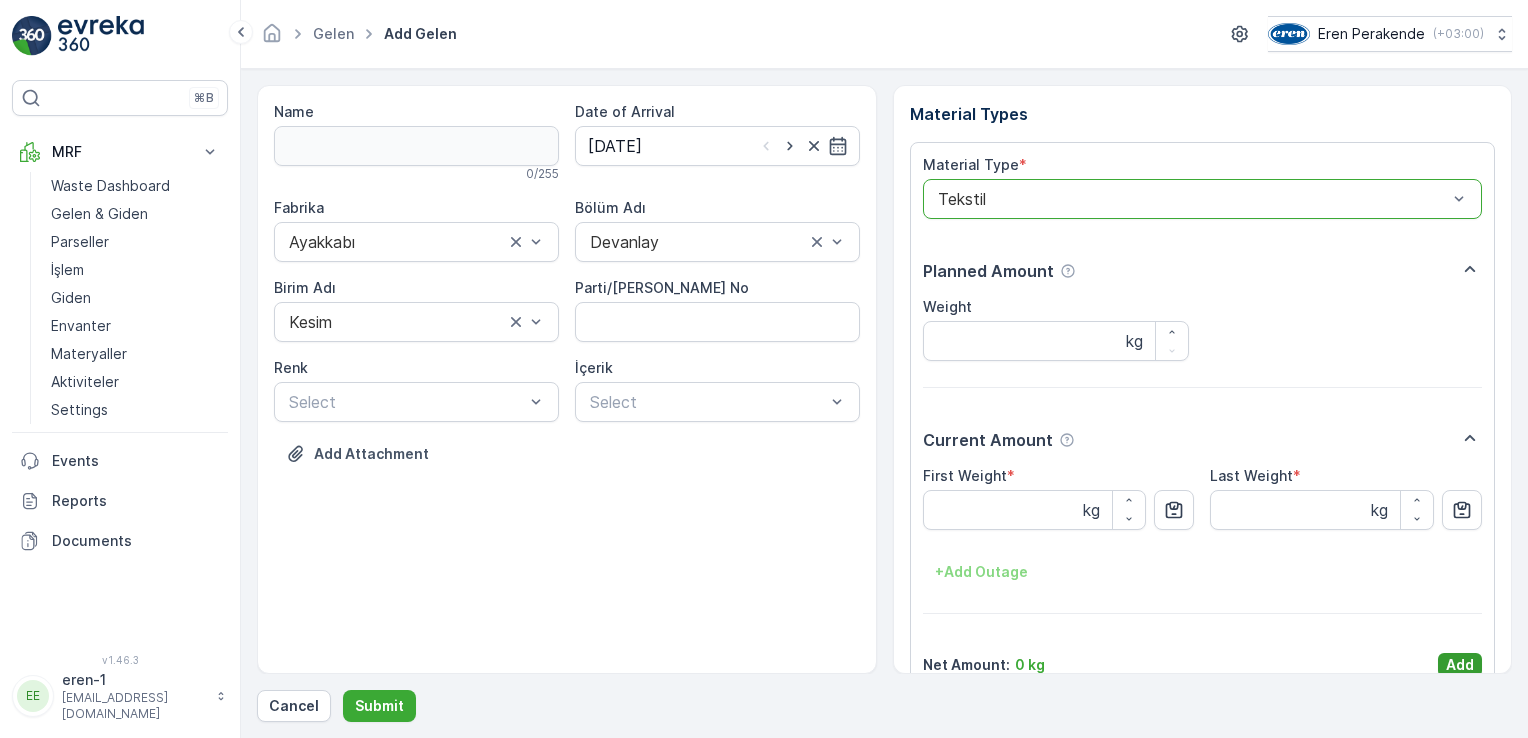 click on "Add" at bounding box center (1460, 665) 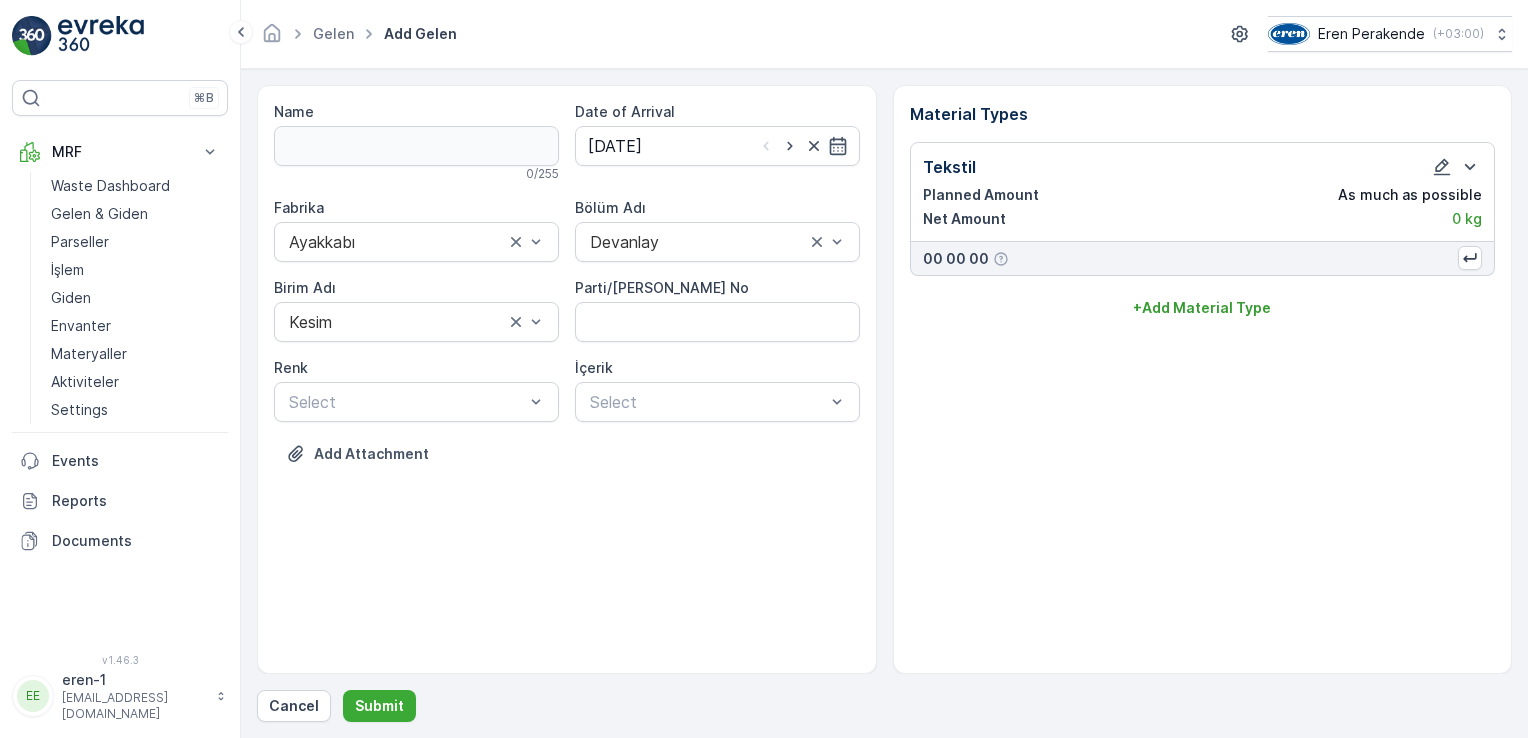 click on "Name 0  /  255 Date of Arrival [DATE] Fabrika Ayakkabı Bölüm Adı Devanlay [PERSON_NAME] Adı Kesim Parti/Kesim Föyü No [PERSON_NAME] Select İçerik Select Add Attachment Material Types Tekstil Planned Amount As much as possible Net Amount 0 kg 00 00 00 +  Add Material Type Cancel Submit" at bounding box center [884, 403] 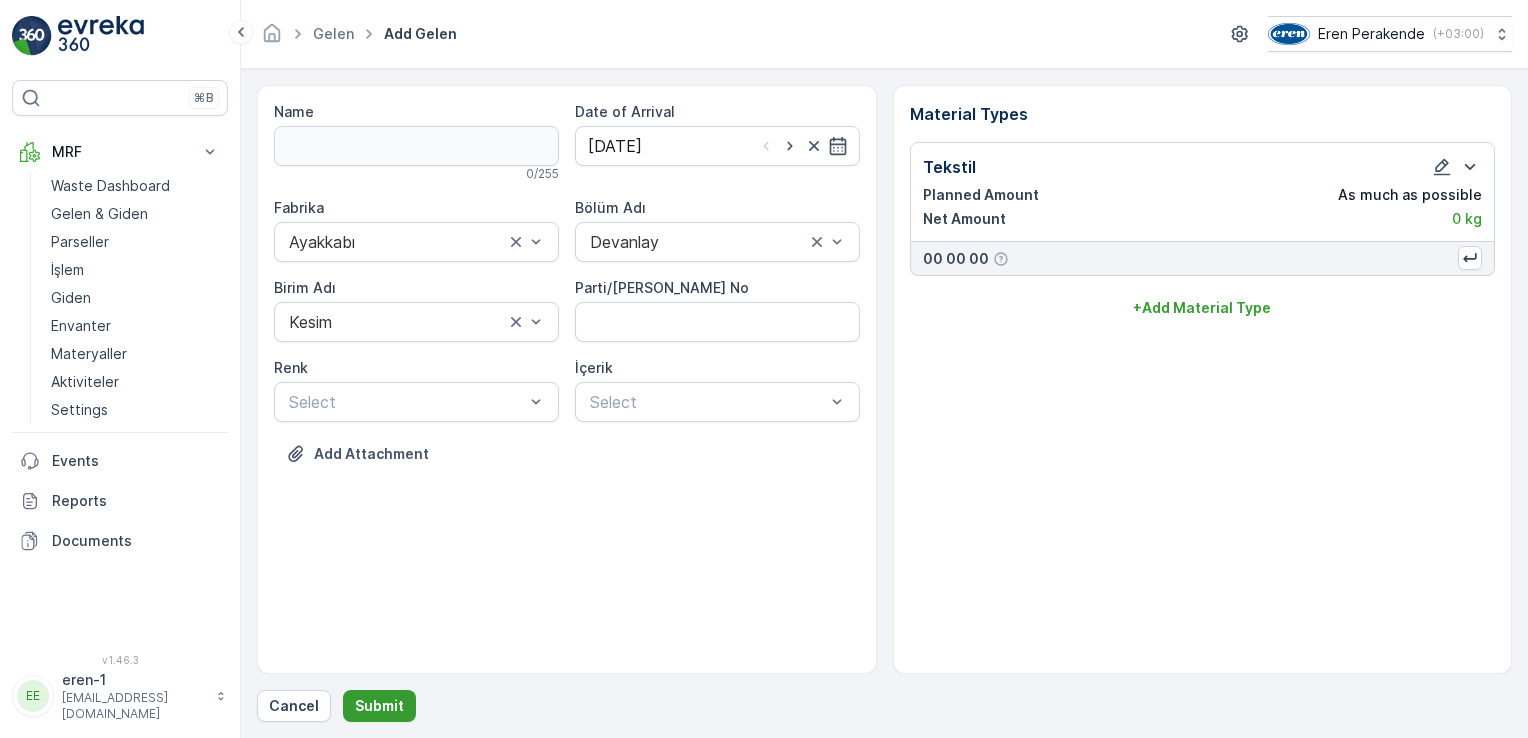 click on "Submit" at bounding box center (379, 706) 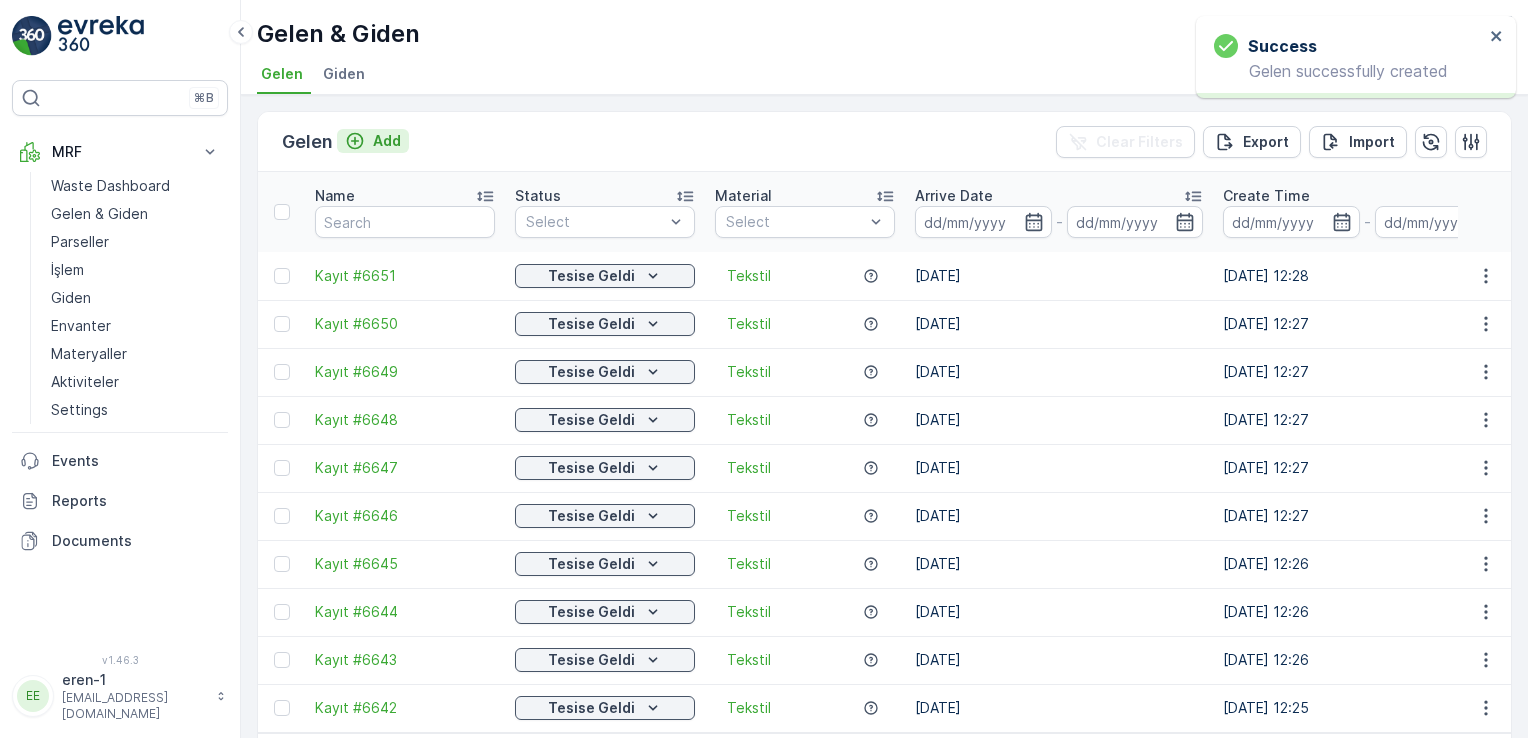 click on "Add" at bounding box center (373, 141) 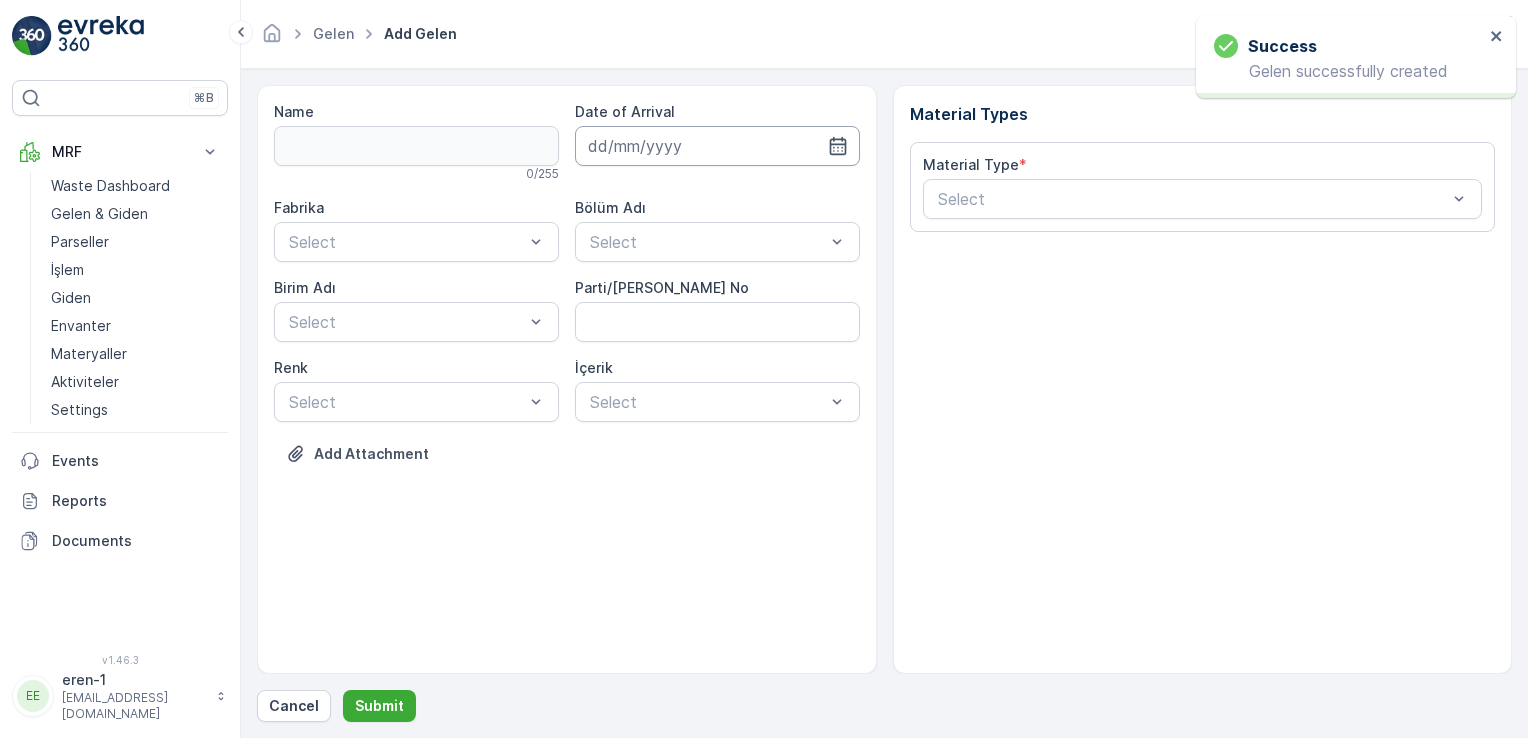 click at bounding box center [717, 146] 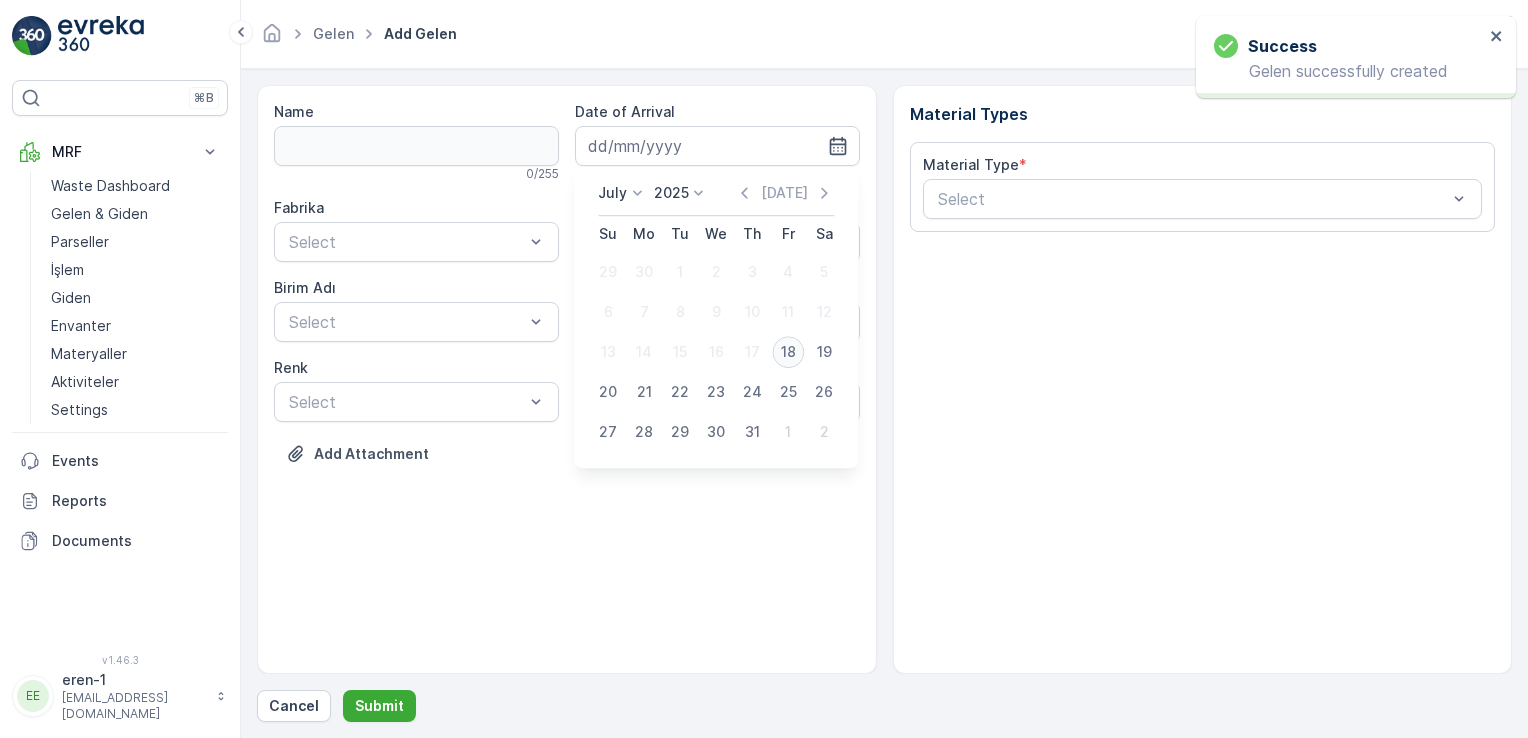 click on "18" at bounding box center (788, 352) 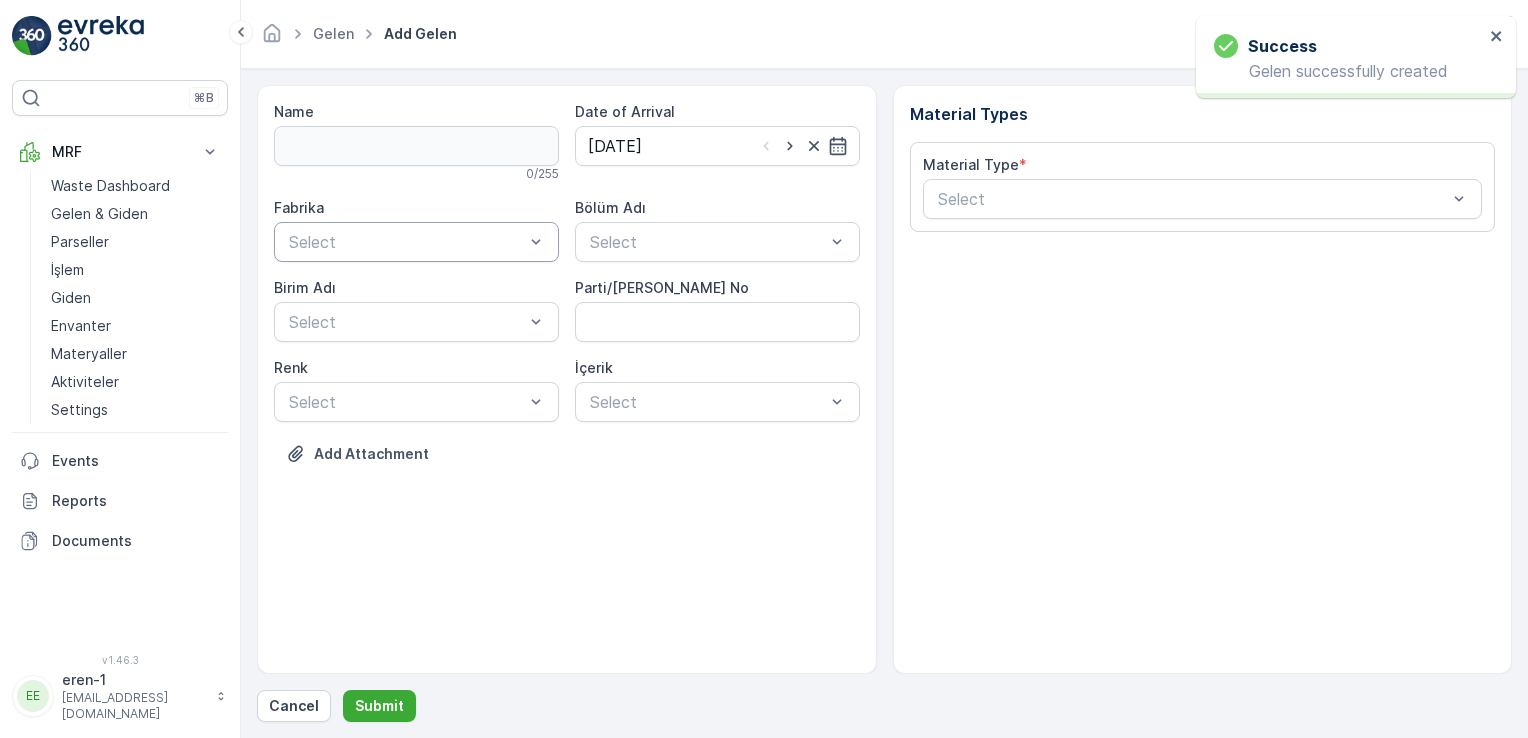 click on "Select" at bounding box center (416, 242) 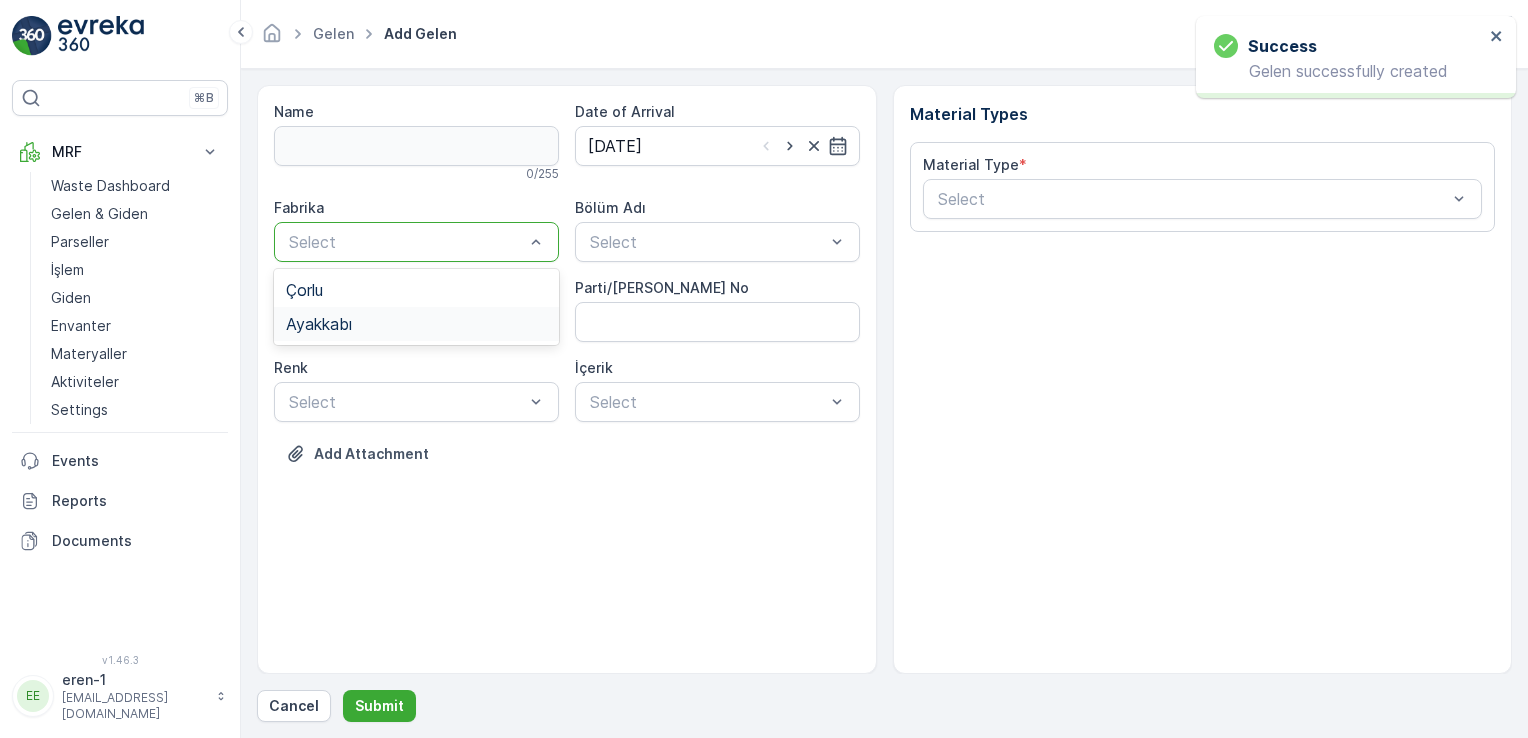 click on "Ayakkabı" at bounding box center (416, 324) 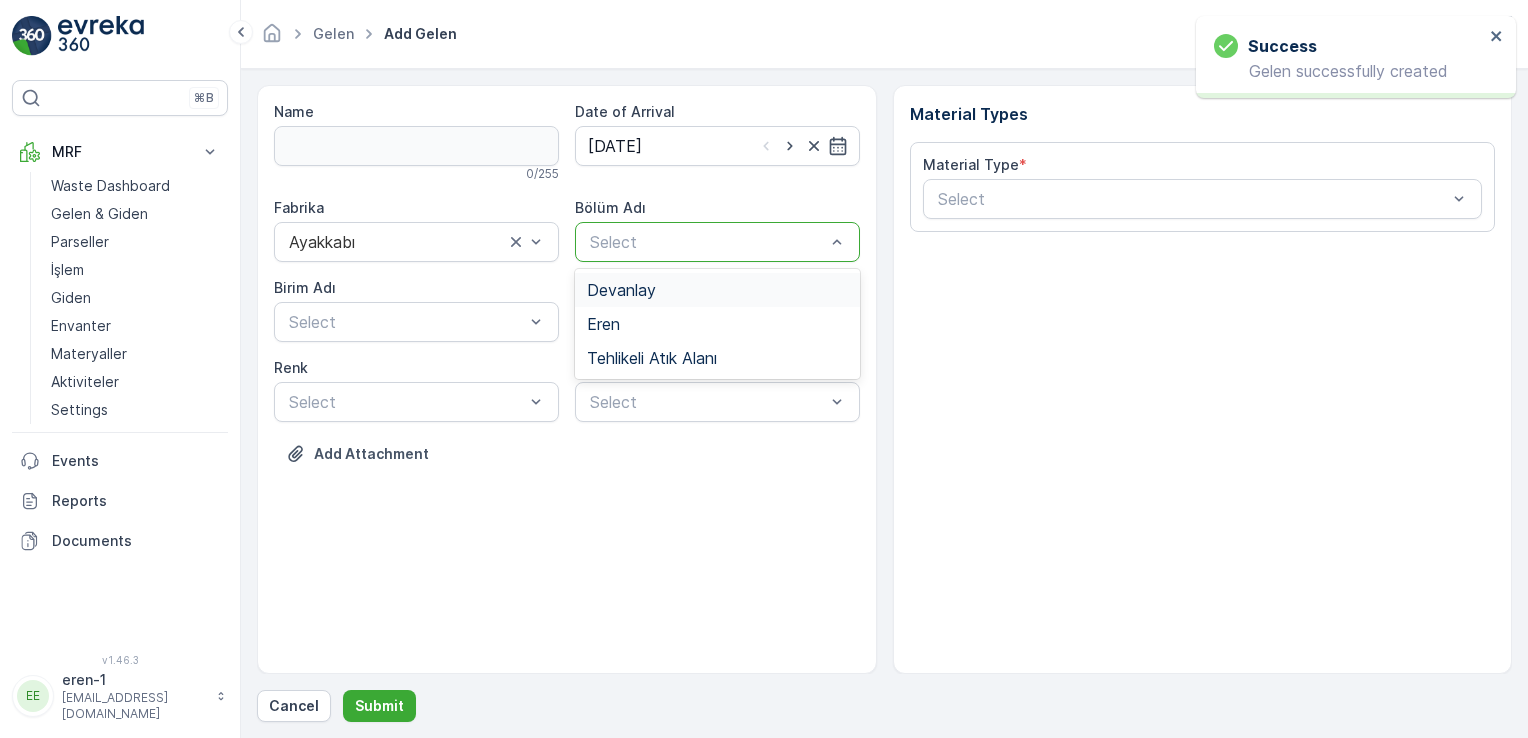 click at bounding box center (707, 242) 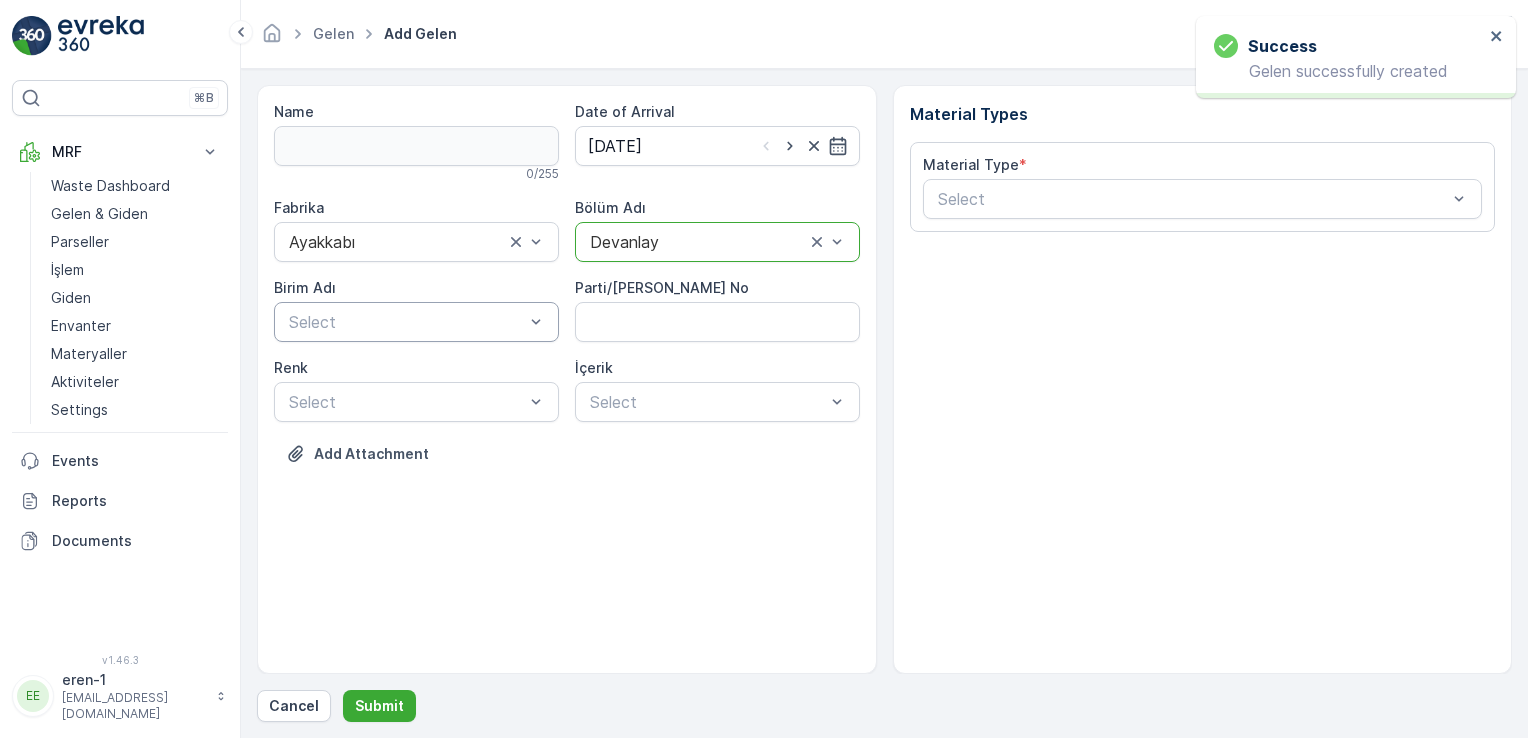 click at bounding box center (406, 322) 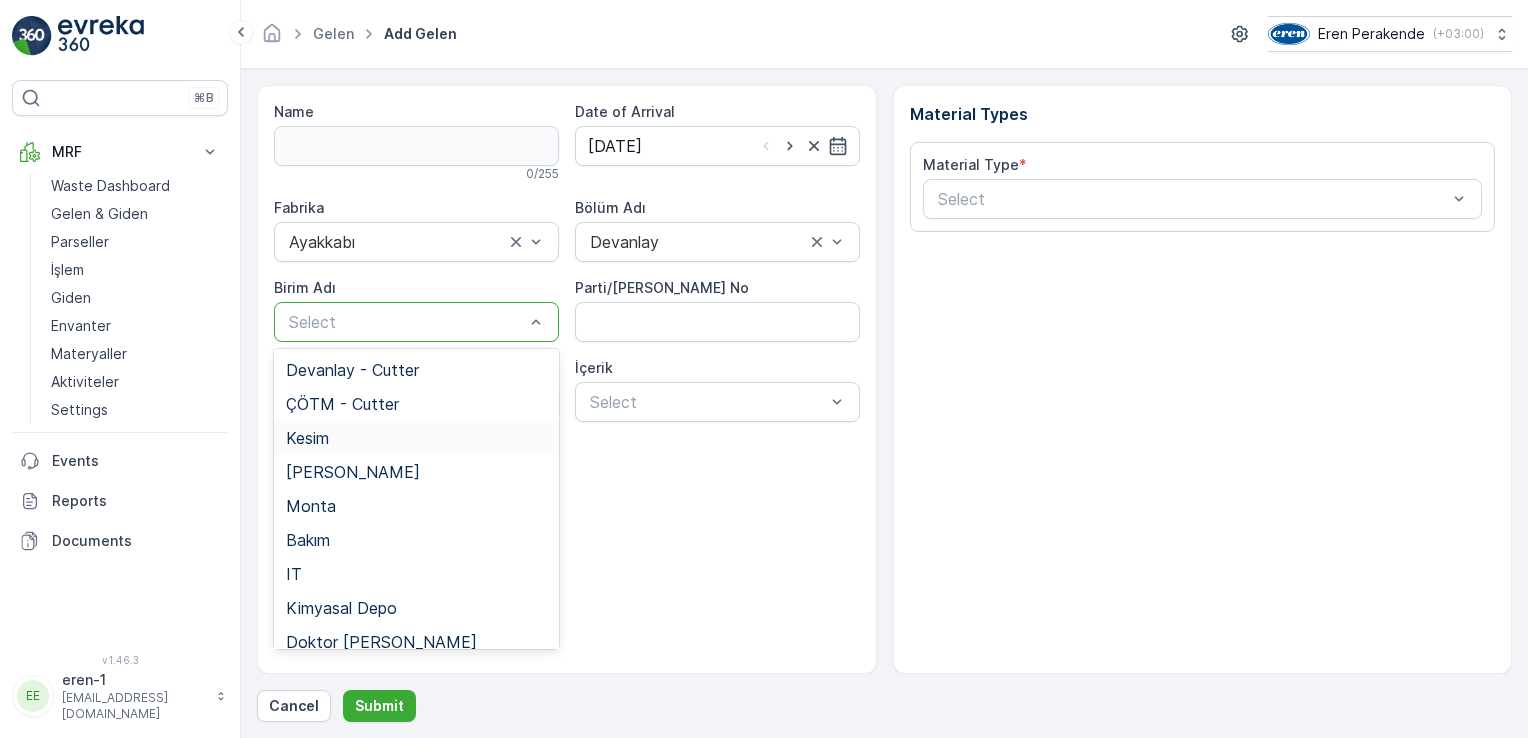 click on "Kesim" at bounding box center [416, 438] 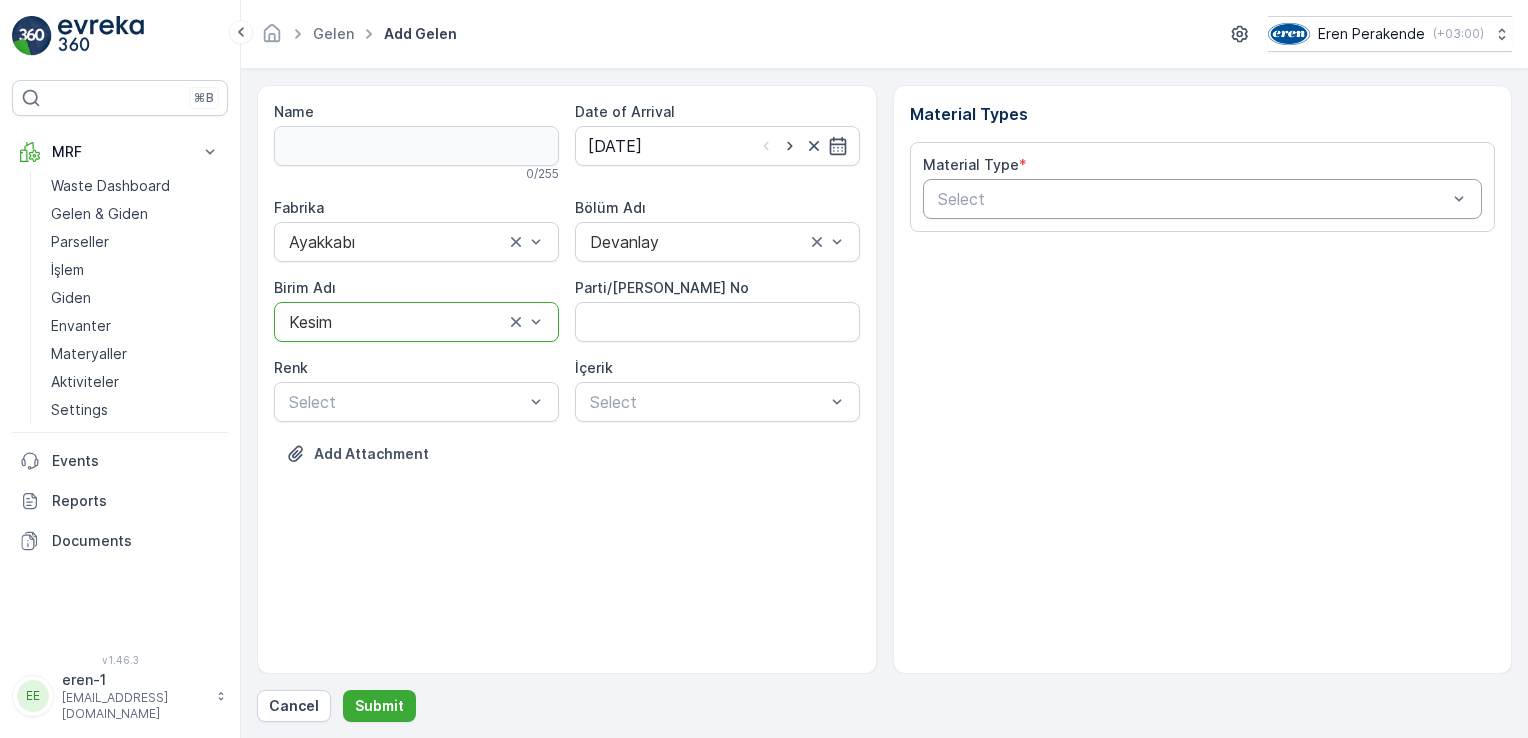 click at bounding box center [1193, 199] 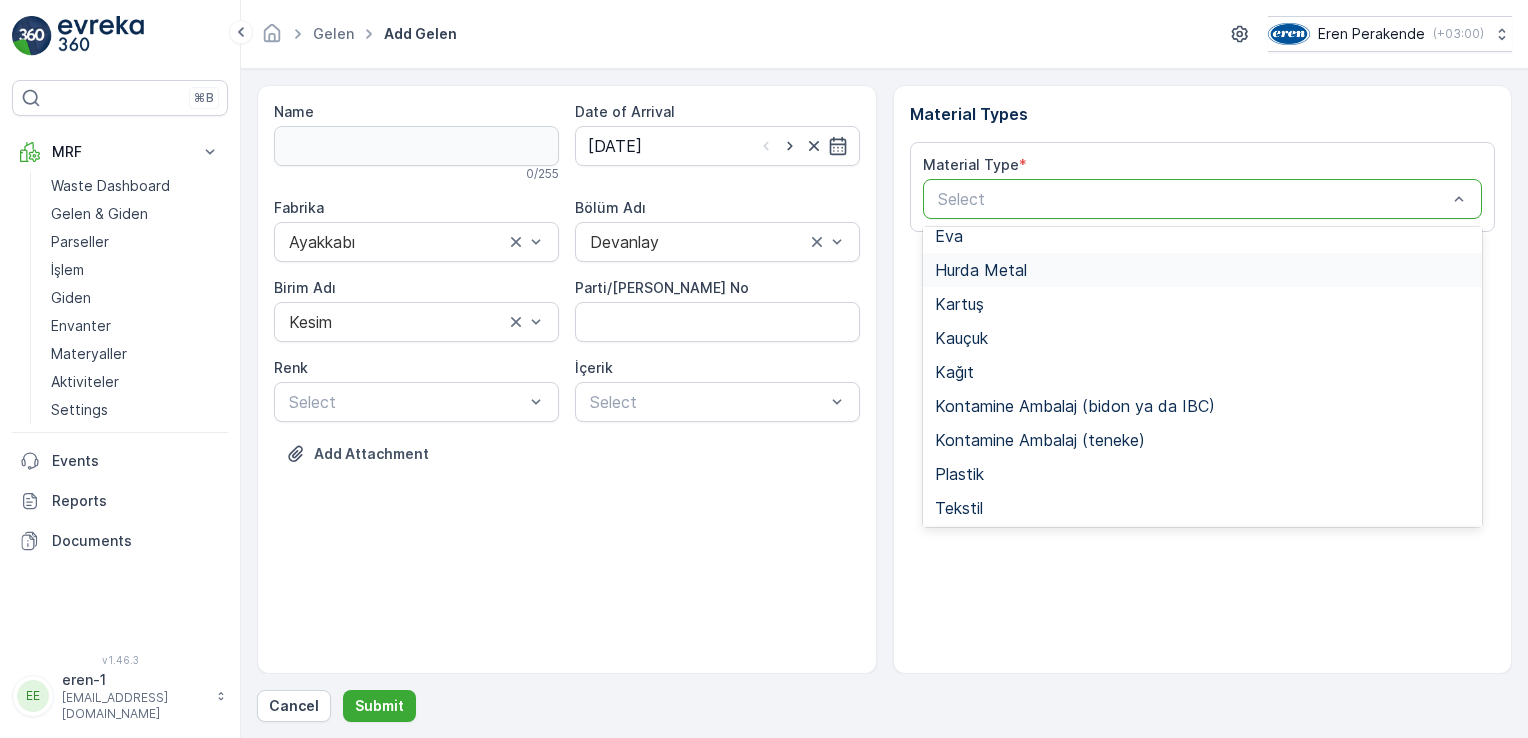 scroll, scrollTop: 233, scrollLeft: 0, axis: vertical 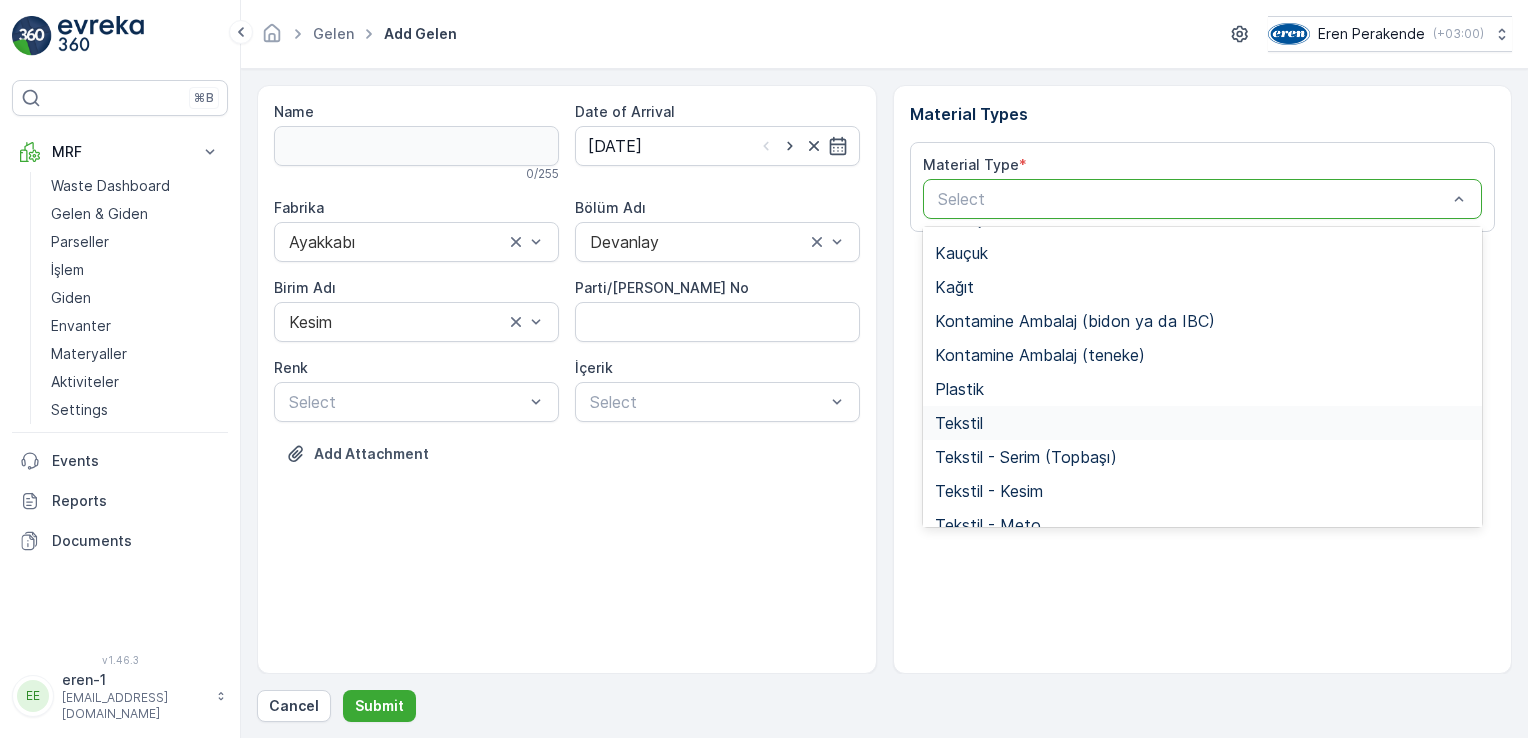 click on "Tekstil" at bounding box center (1203, 423) 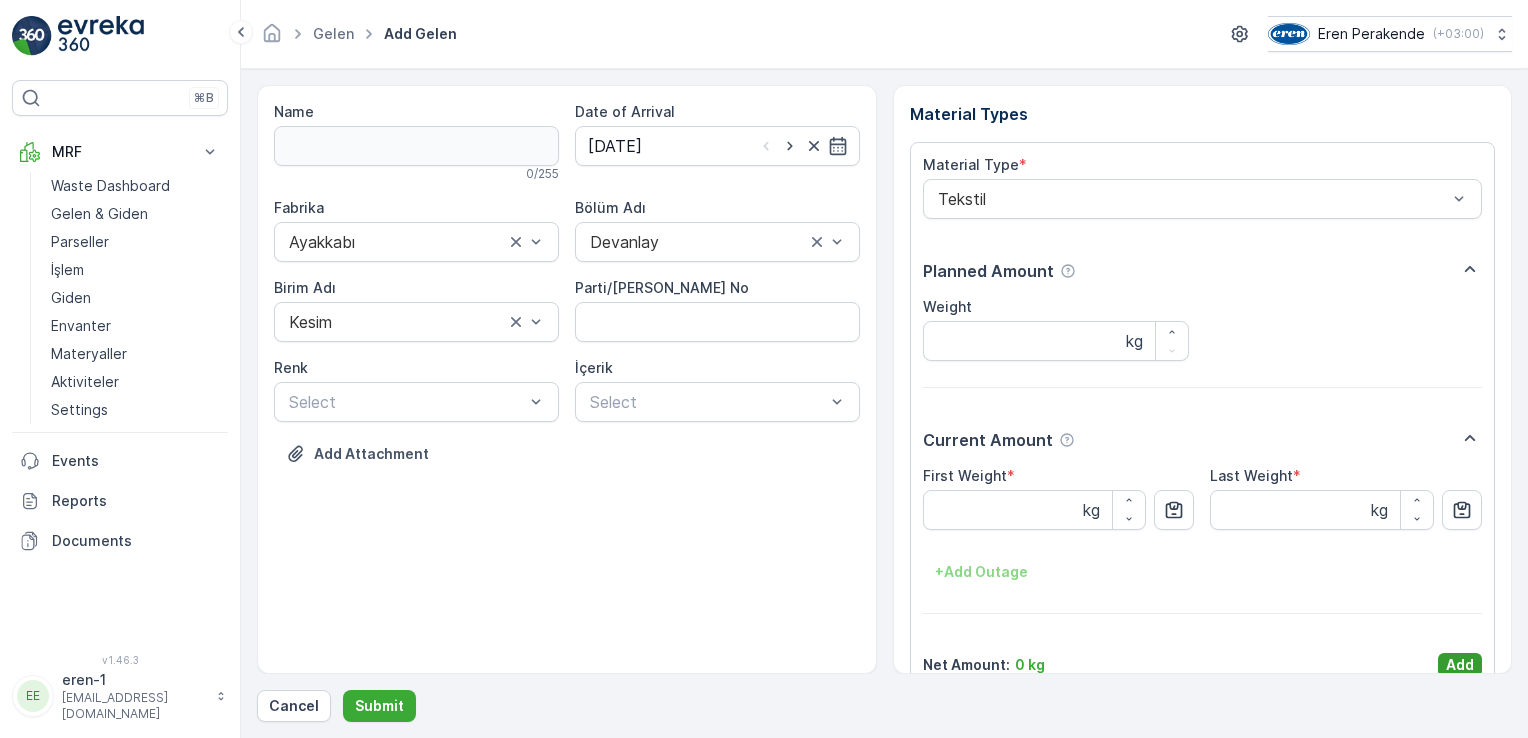 click on "Add" at bounding box center [1460, 665] 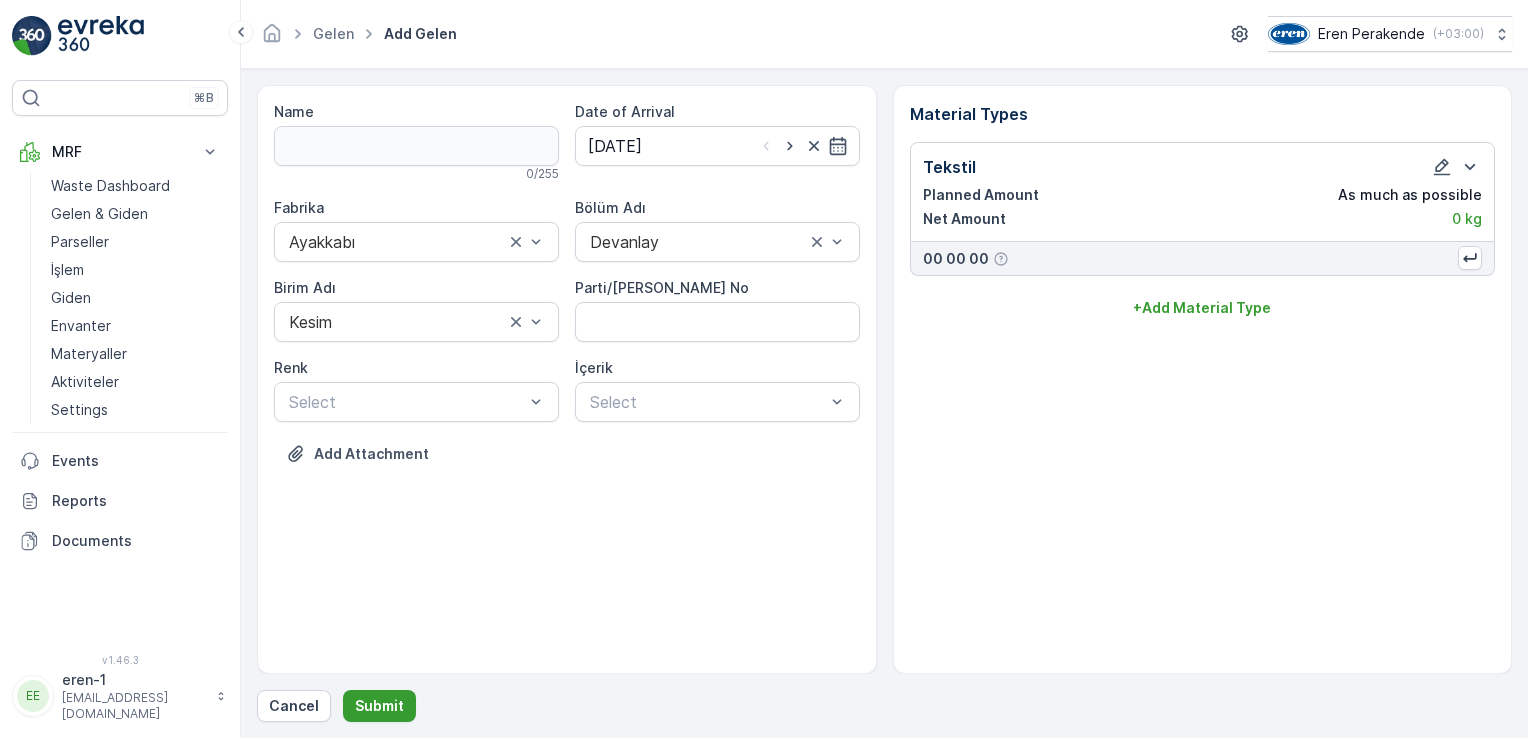 click on "Submit" at bounding box center (379, 706) 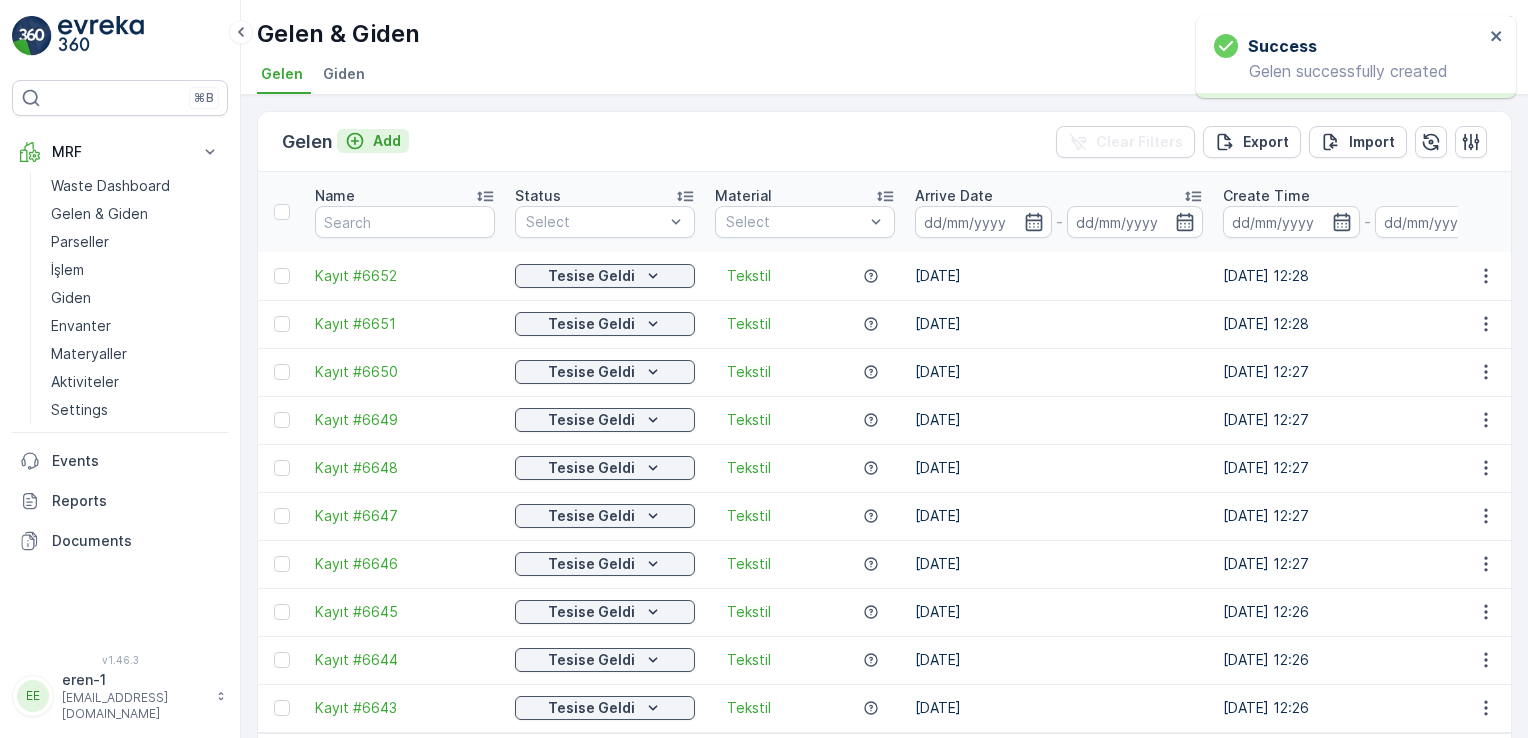 click on "Add" at bounding box center (373, 141) 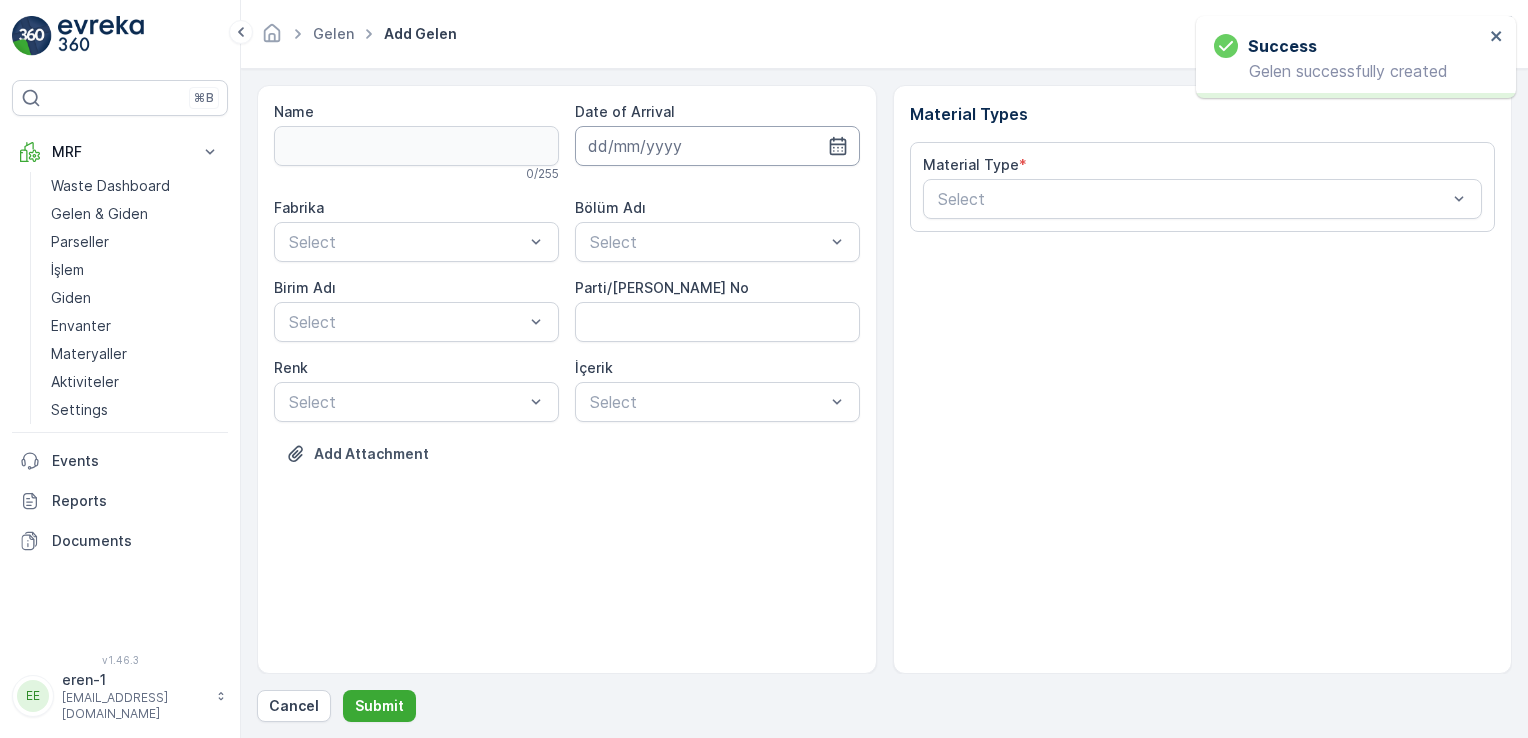 click at bounding box center [717, 146] 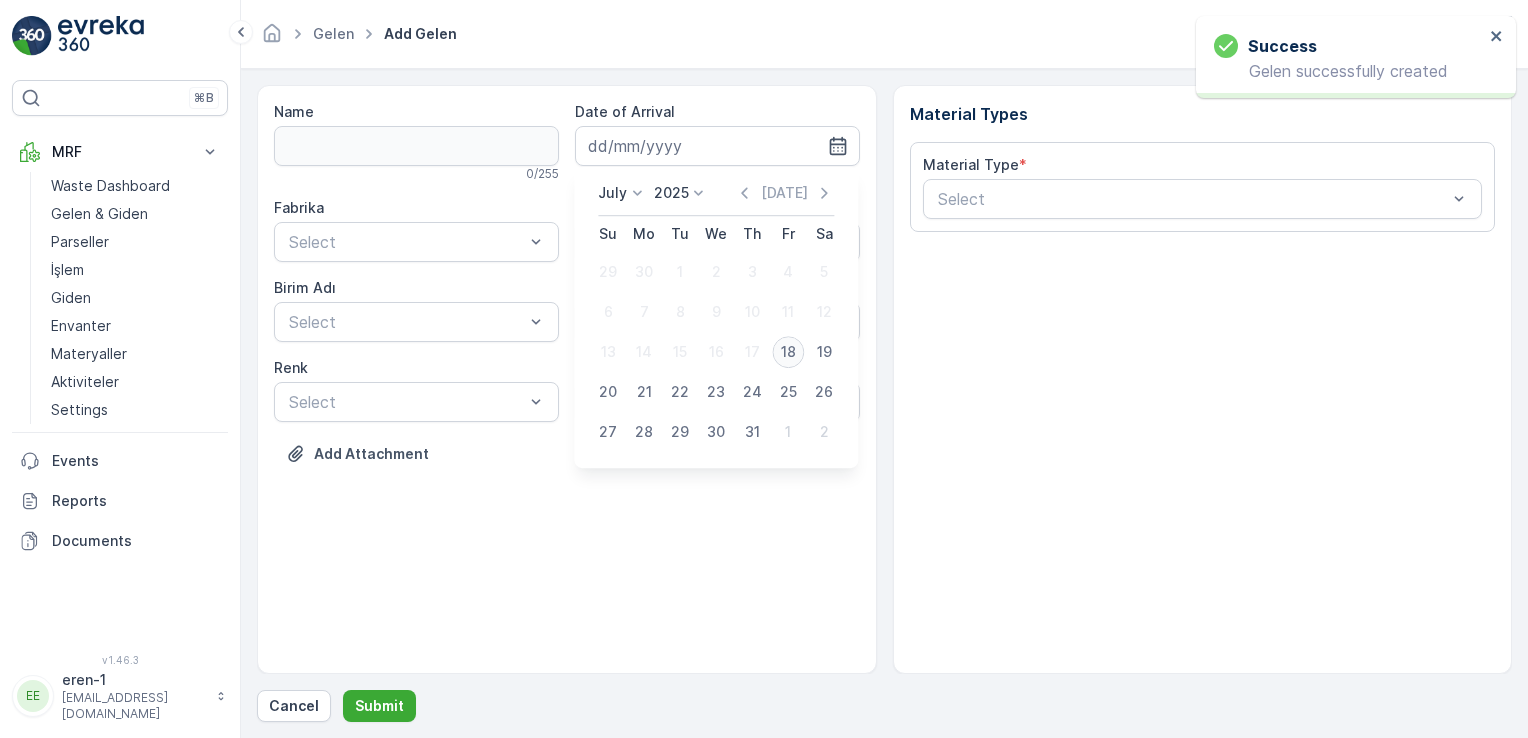 click on "18" at bounding box center (788, 352) 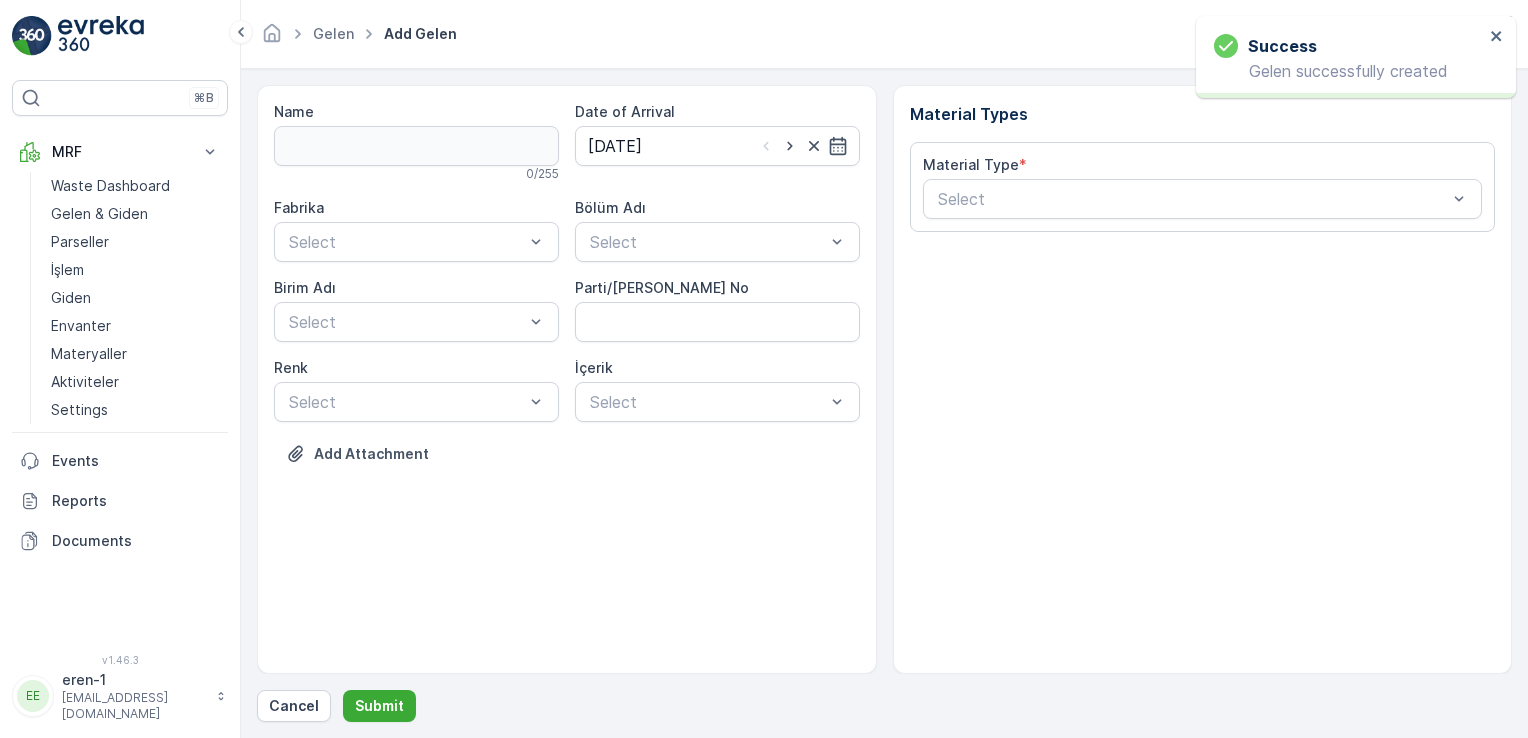 click on "Fabrika Select Bölüm Adı Select [PERSON_NAME] Adı Select Parti/Kesim Föyü No [PERSON_NAME] Select İçerik Select" at bounding box center (567, 310) 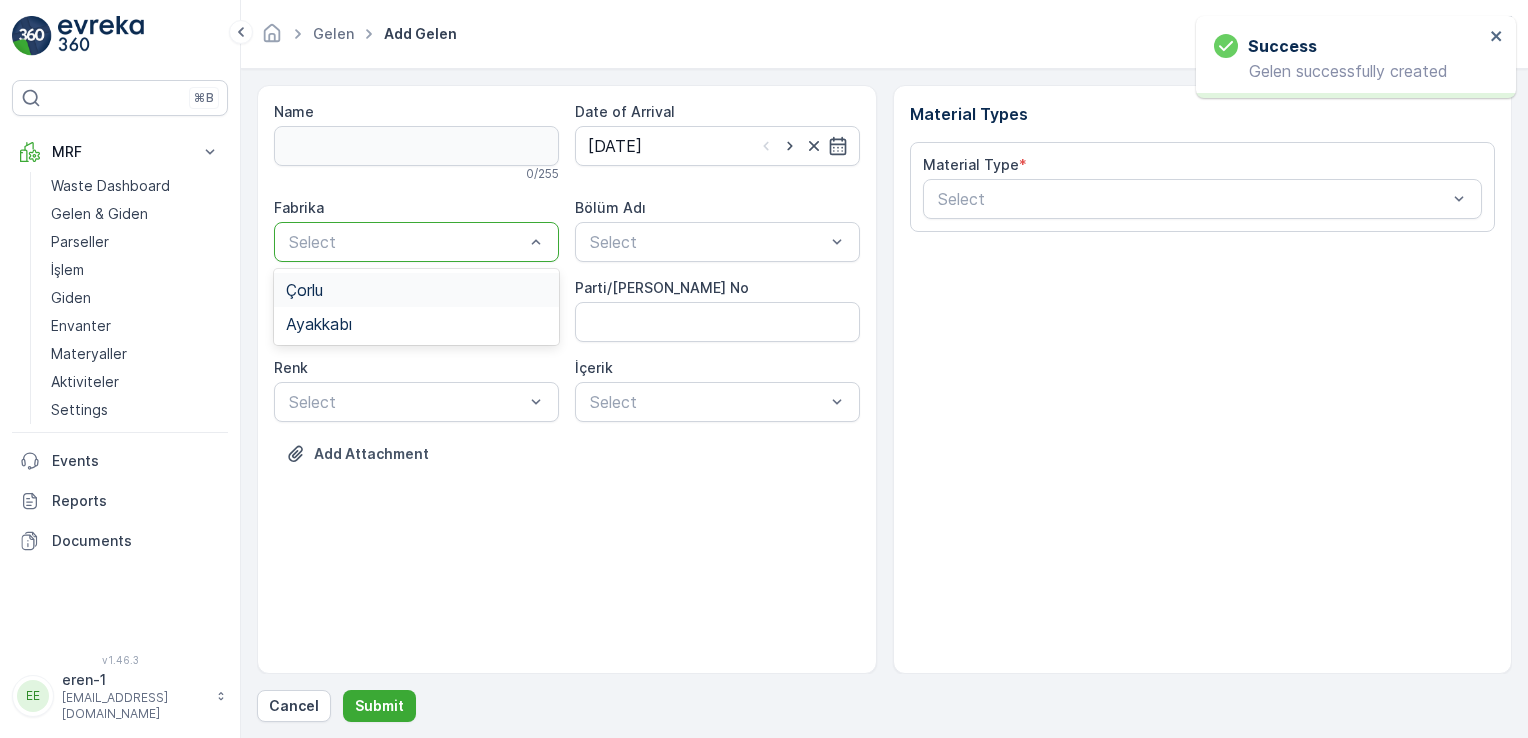 click at bounding box center (406, 242) 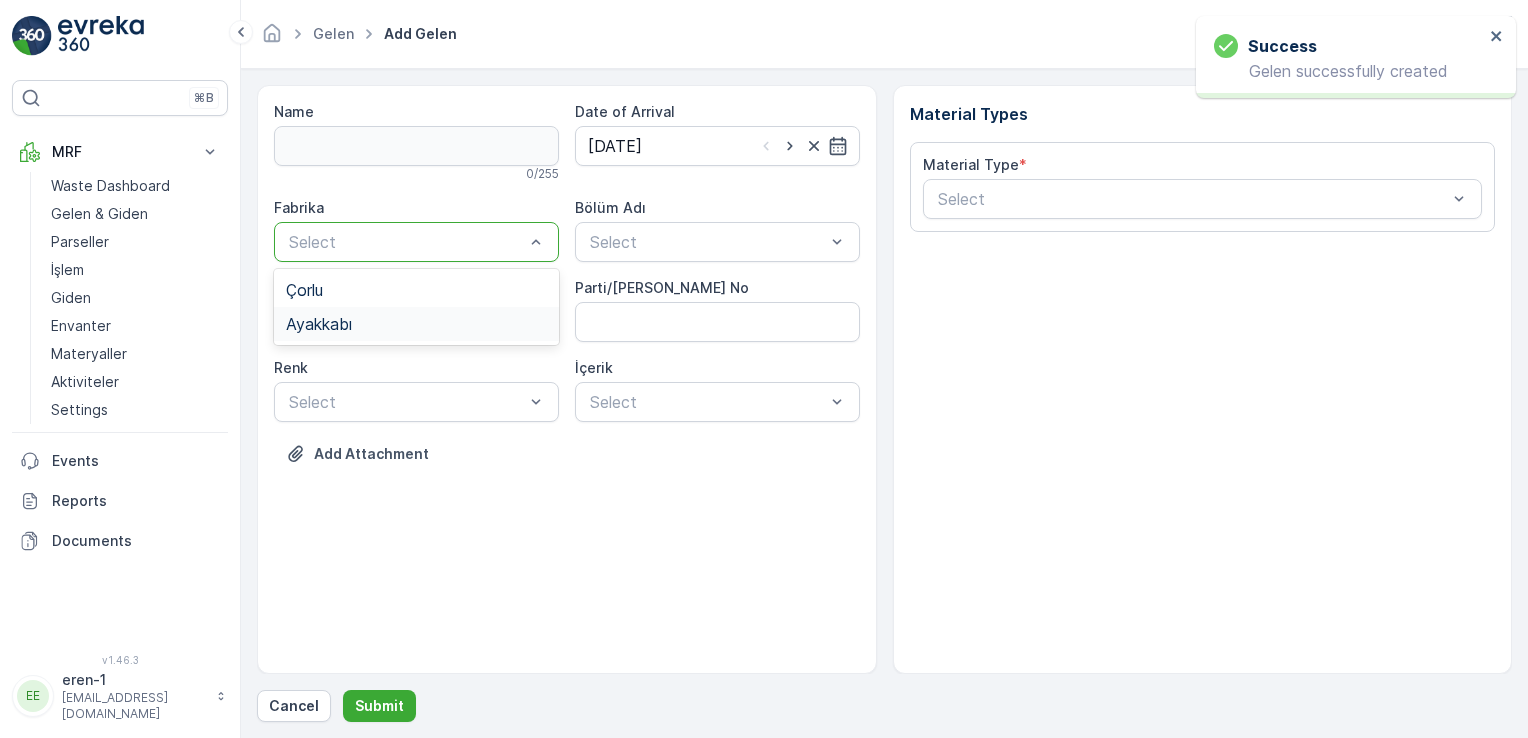 click on "Ayakkabı" at bounding box center [416, 324] 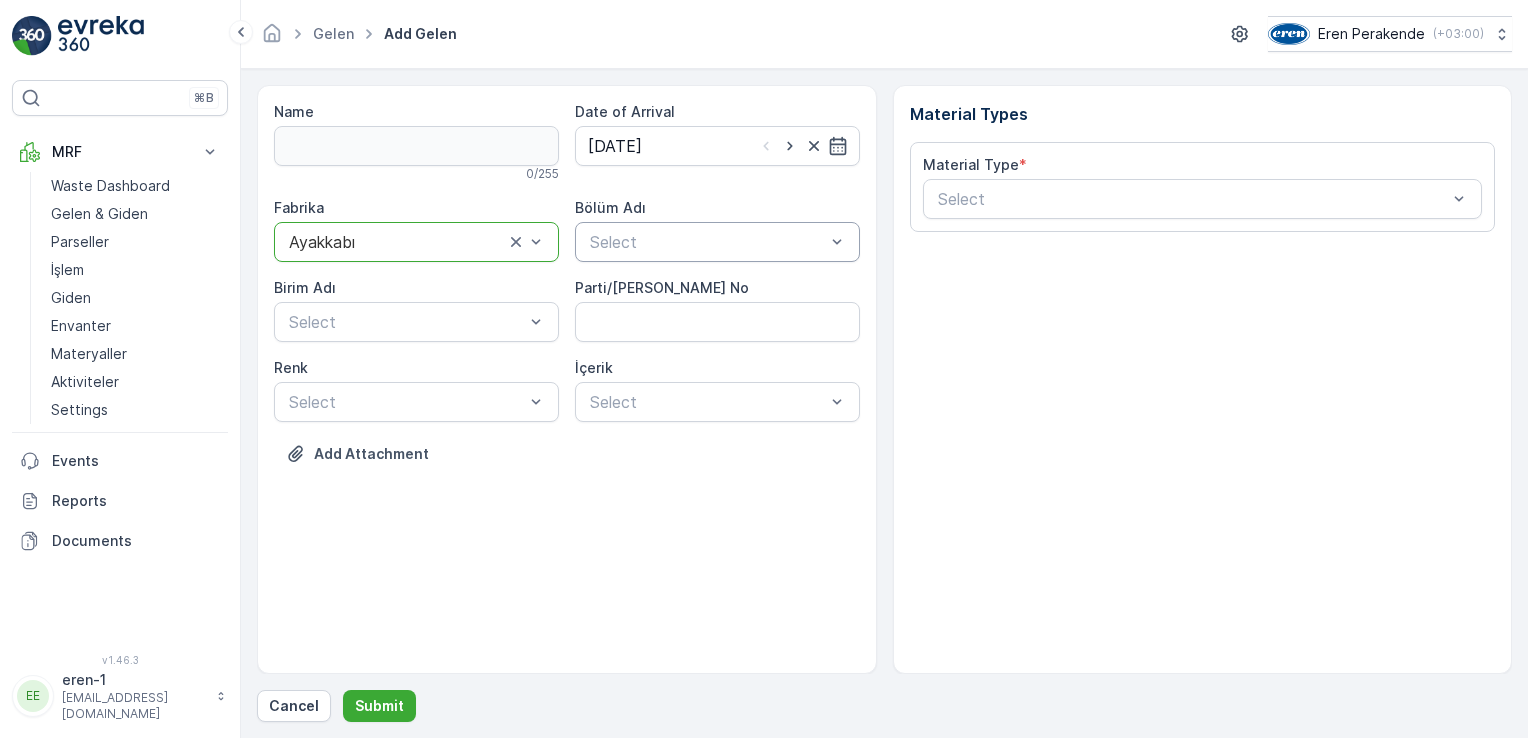 click at bounding box center [707, 242] 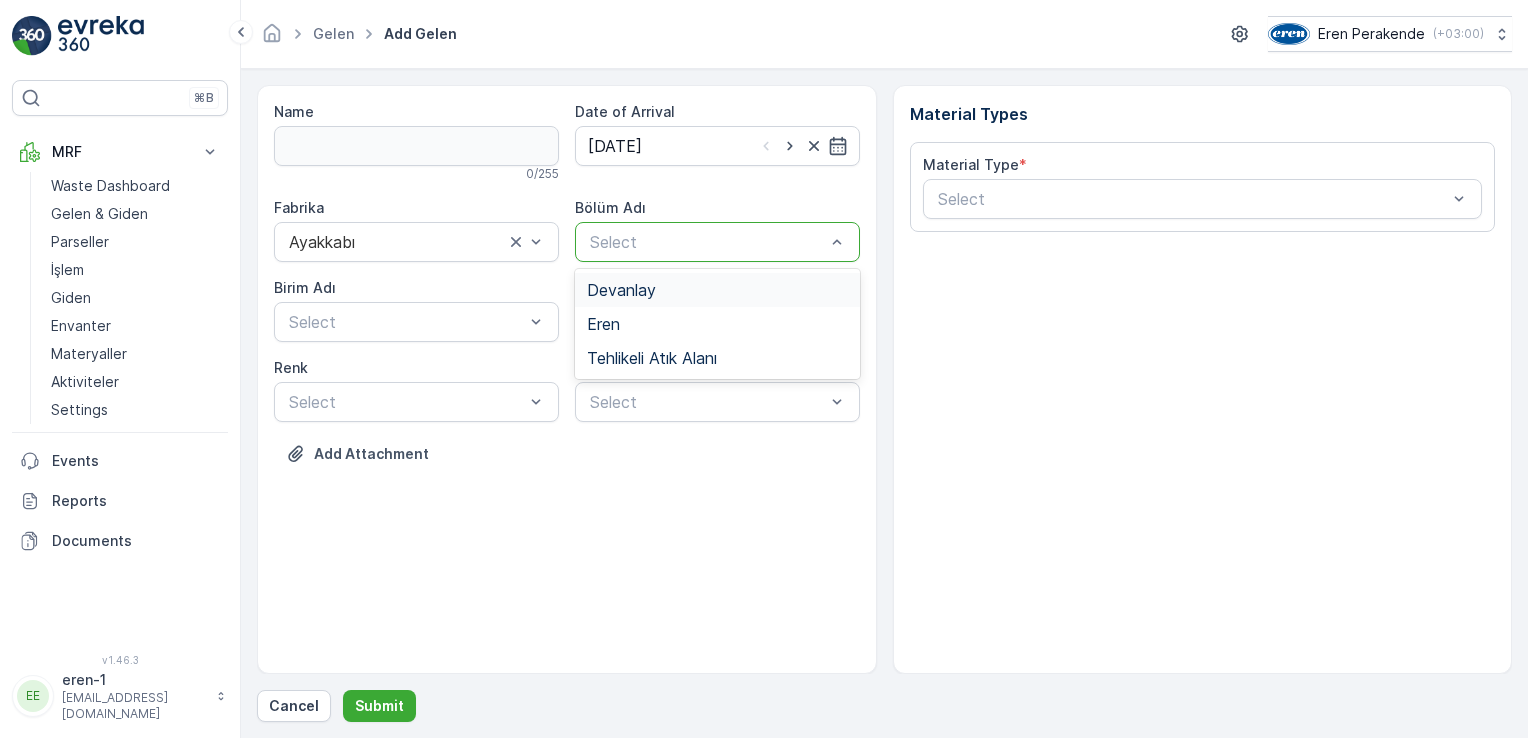click on "Devanlay" at bounding box center [717, 290] 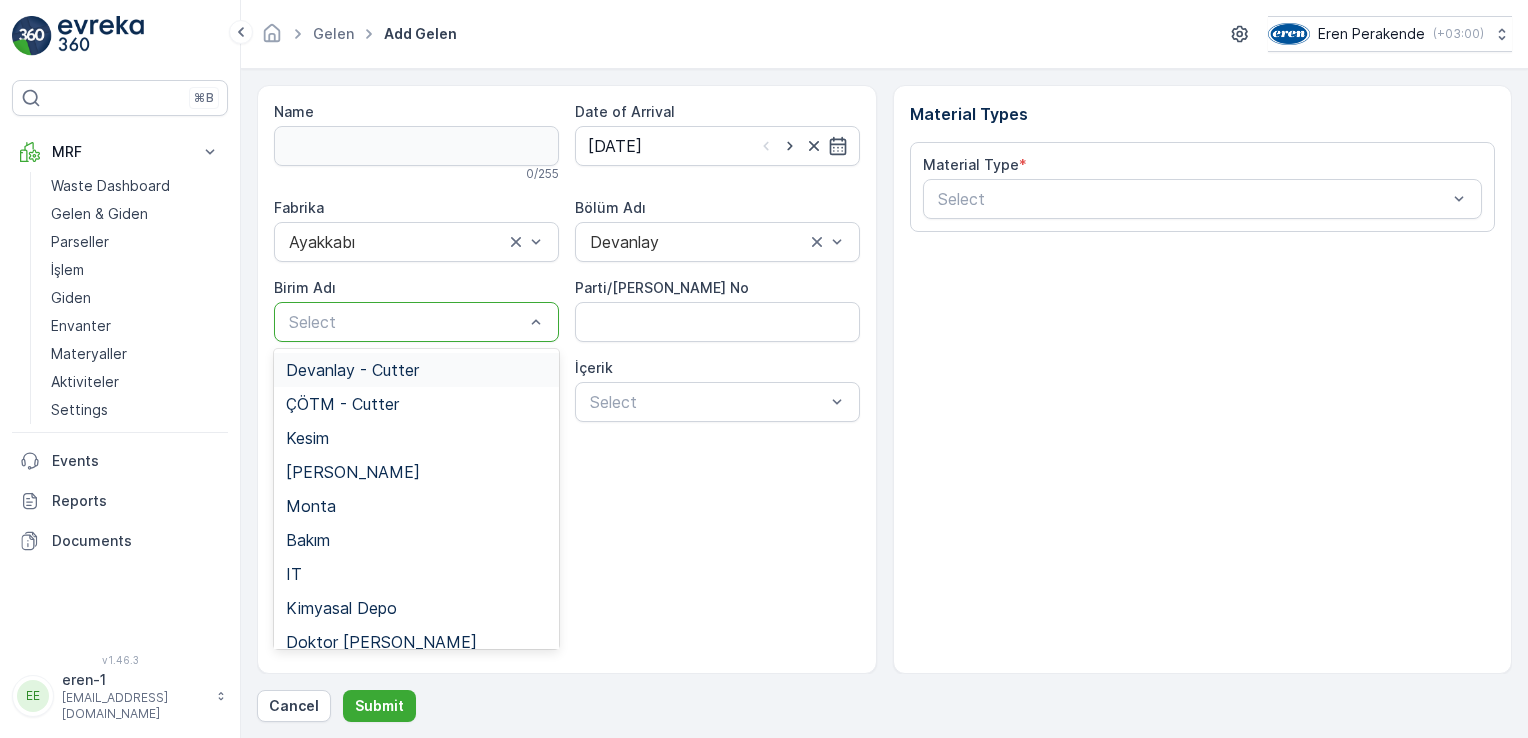 click on "Select" at bounding box center [416, 322] 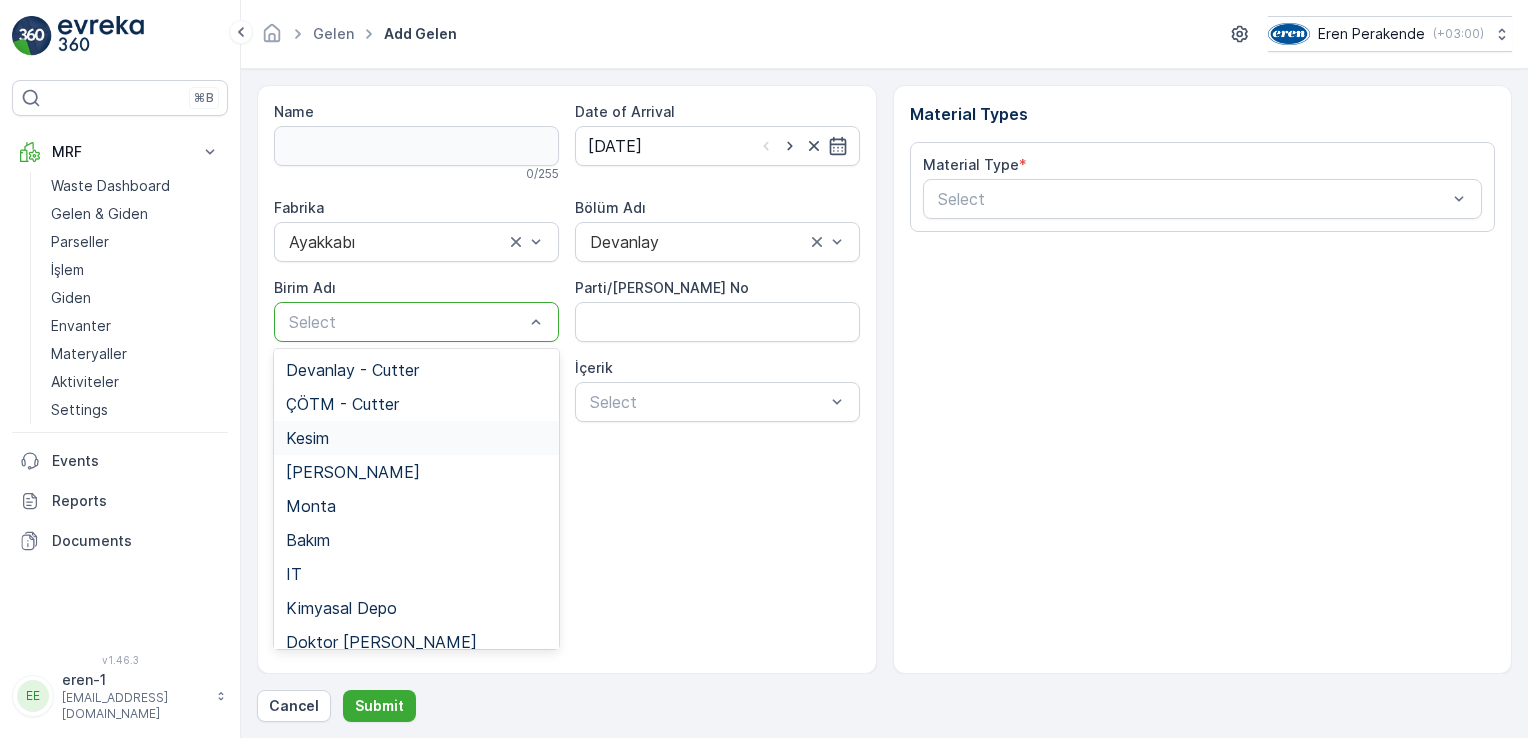 click on "Kesim" at bounding box center (416, 438) 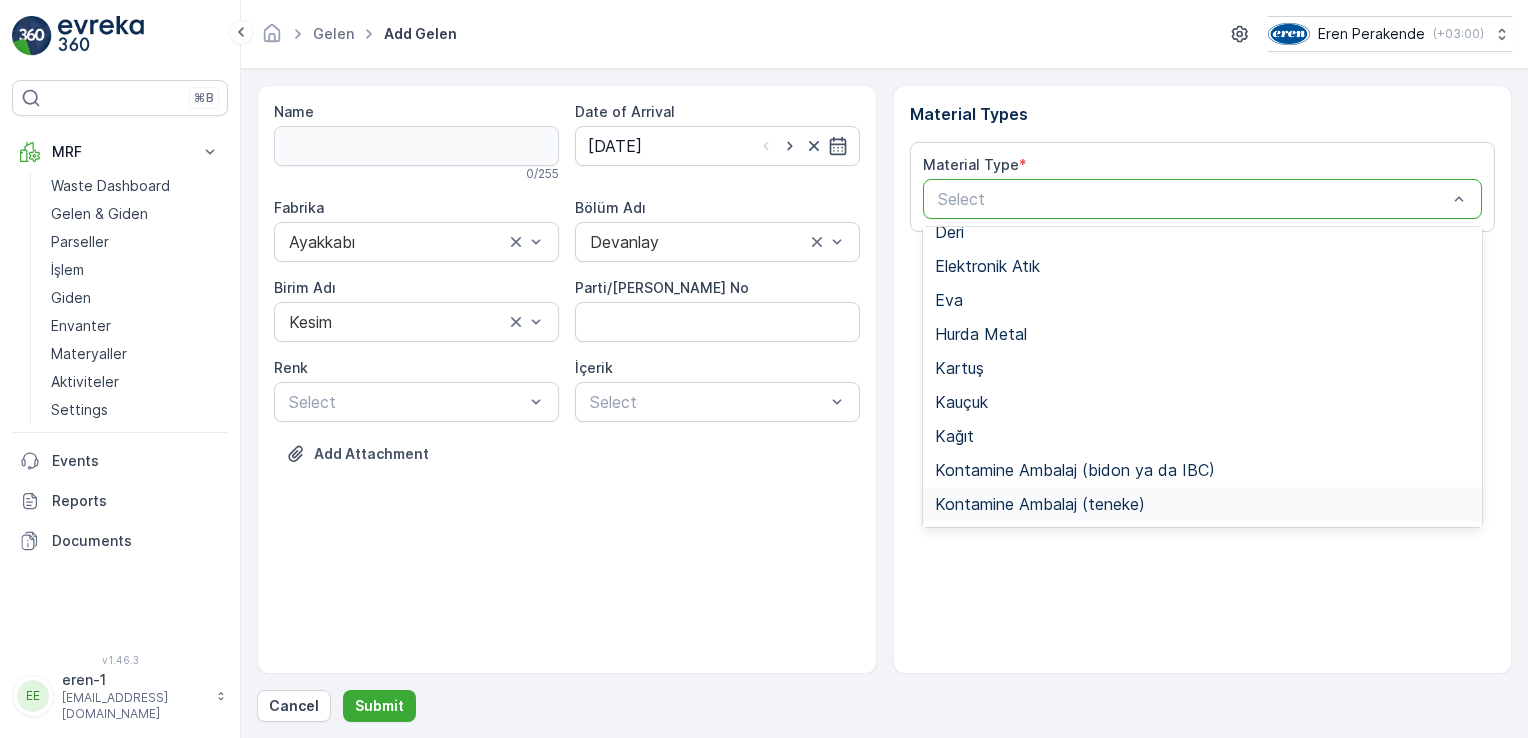 scroll, scrollTop: 233, scrollLeft: 0, axis: vertical 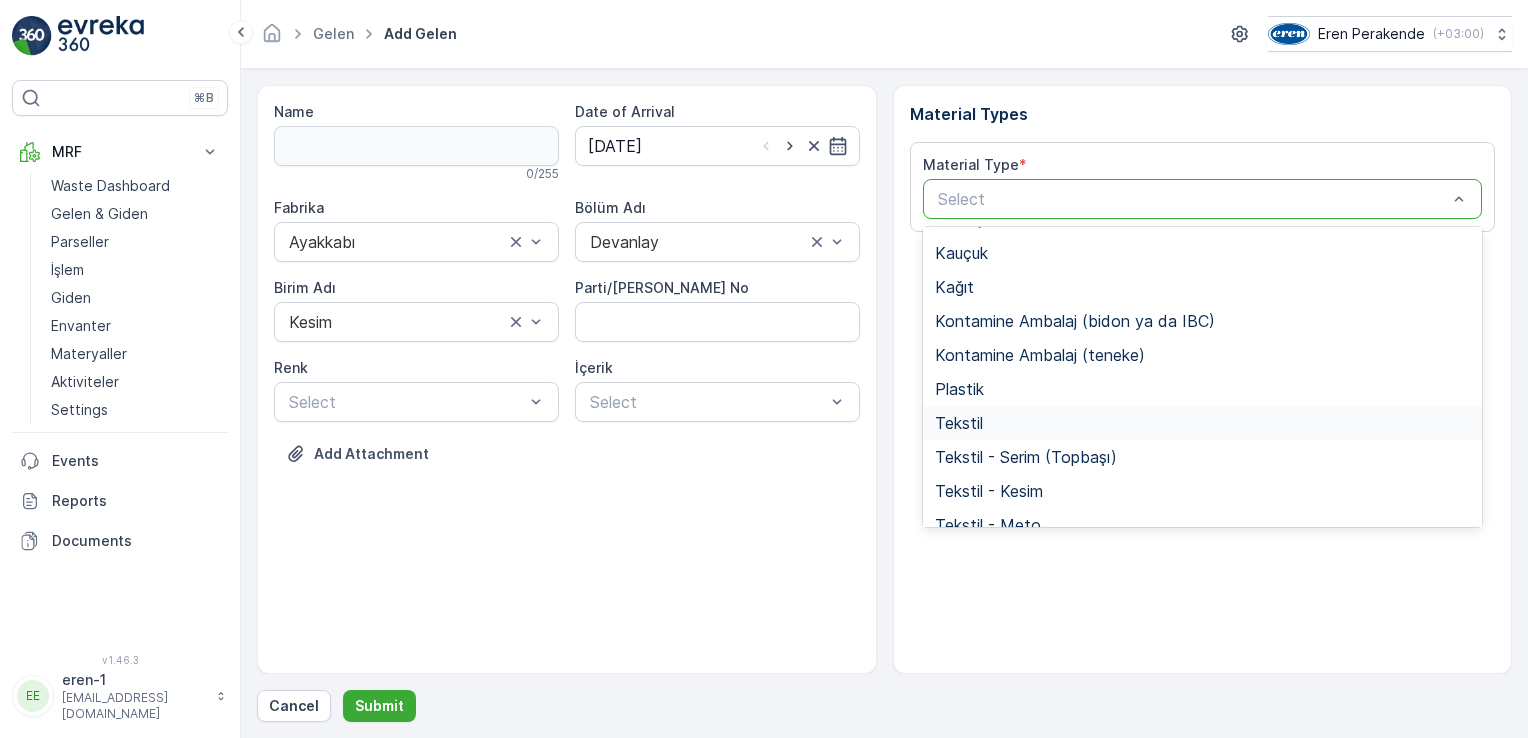 click on "Tekstil" at bounding box center (1203, 423) 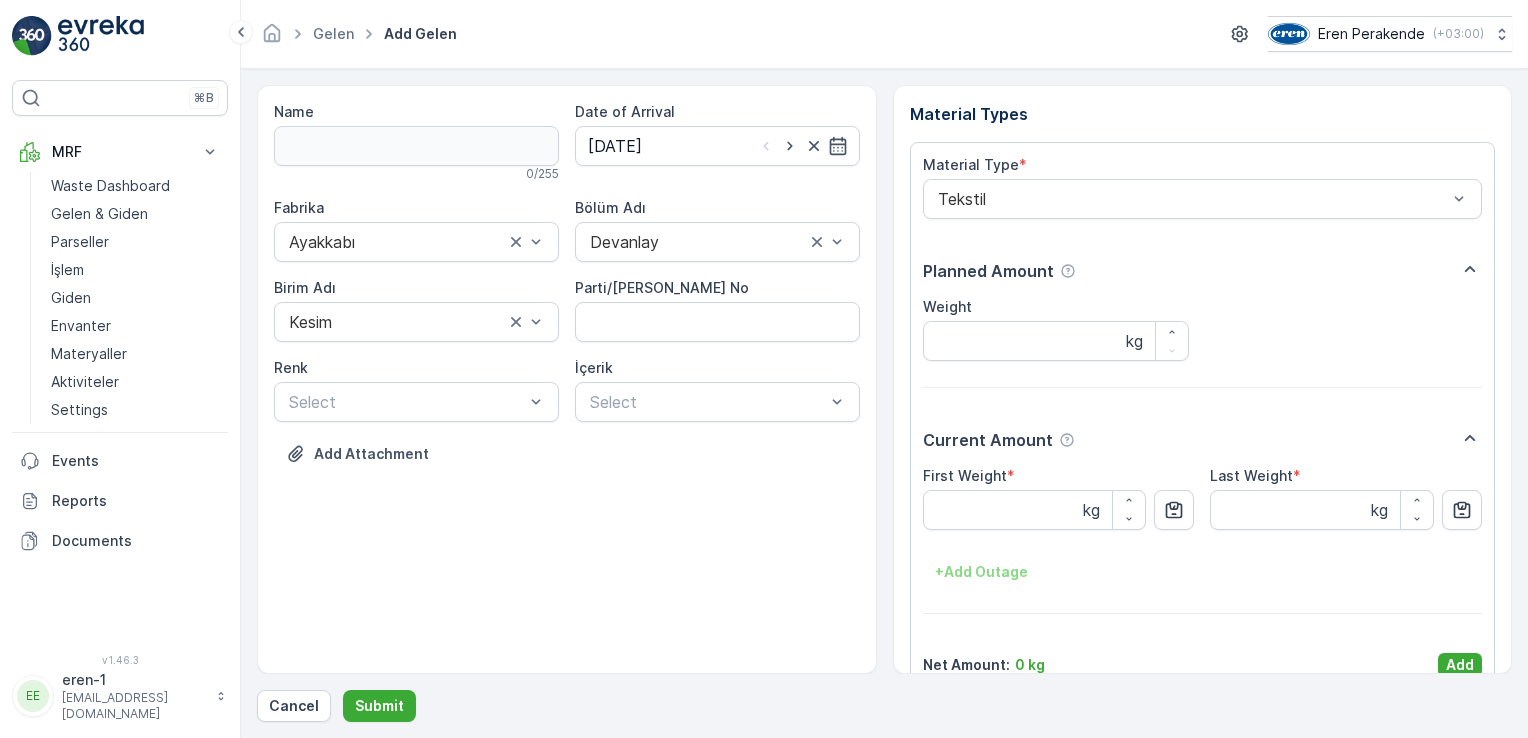 click on "Name 0  /  255 Date of Arrival [DATE] Fabrika Ayakkabı Bölüm Adı Devanlay [PERSON_NAME] Adı Kesim Parti/Kesim Föyü No [PERSON_NAME] Select İçerik Select Add Attachment Material Types Material Type * Tekstil Planned Amount Weight kg Current Amount First Weight * kg Last Weight * kg +  Add Outage Net Amount : 0 kg Add Cancel Submit" at bounding box center (884, 403) 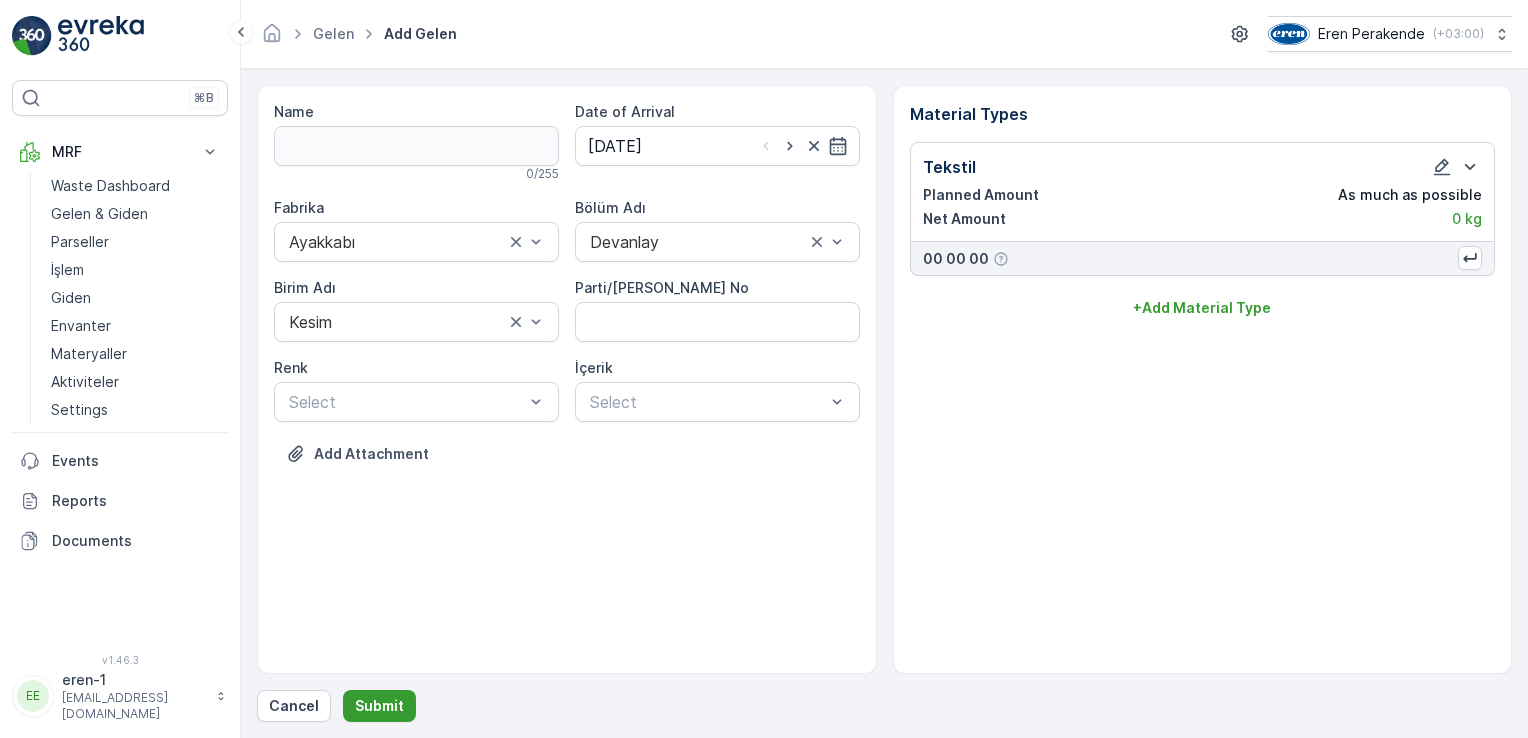 click on "Submit" at bounding box center [379, 706] 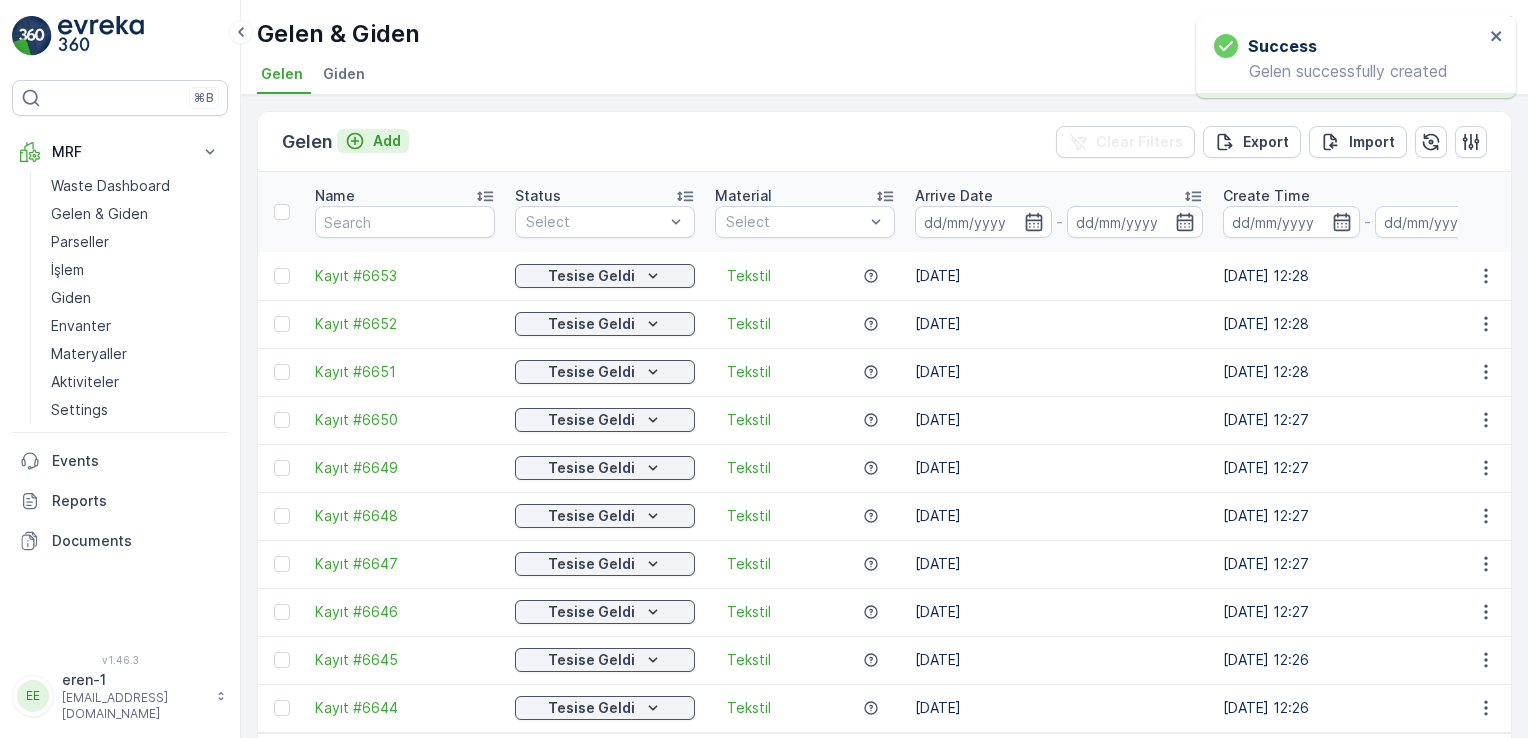 click on "Add" at bounding box center [373, 141] 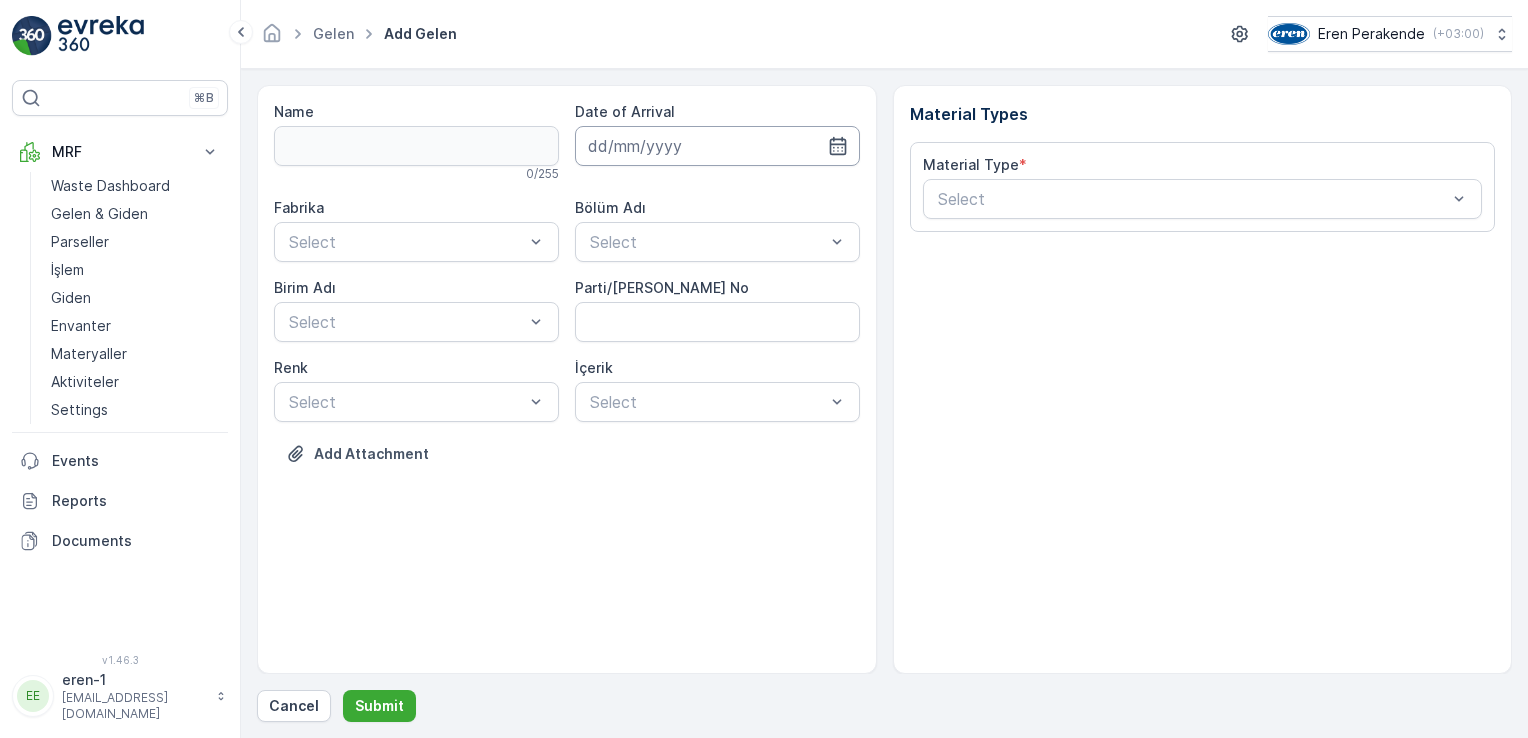 click at bounding box center [717, 146] 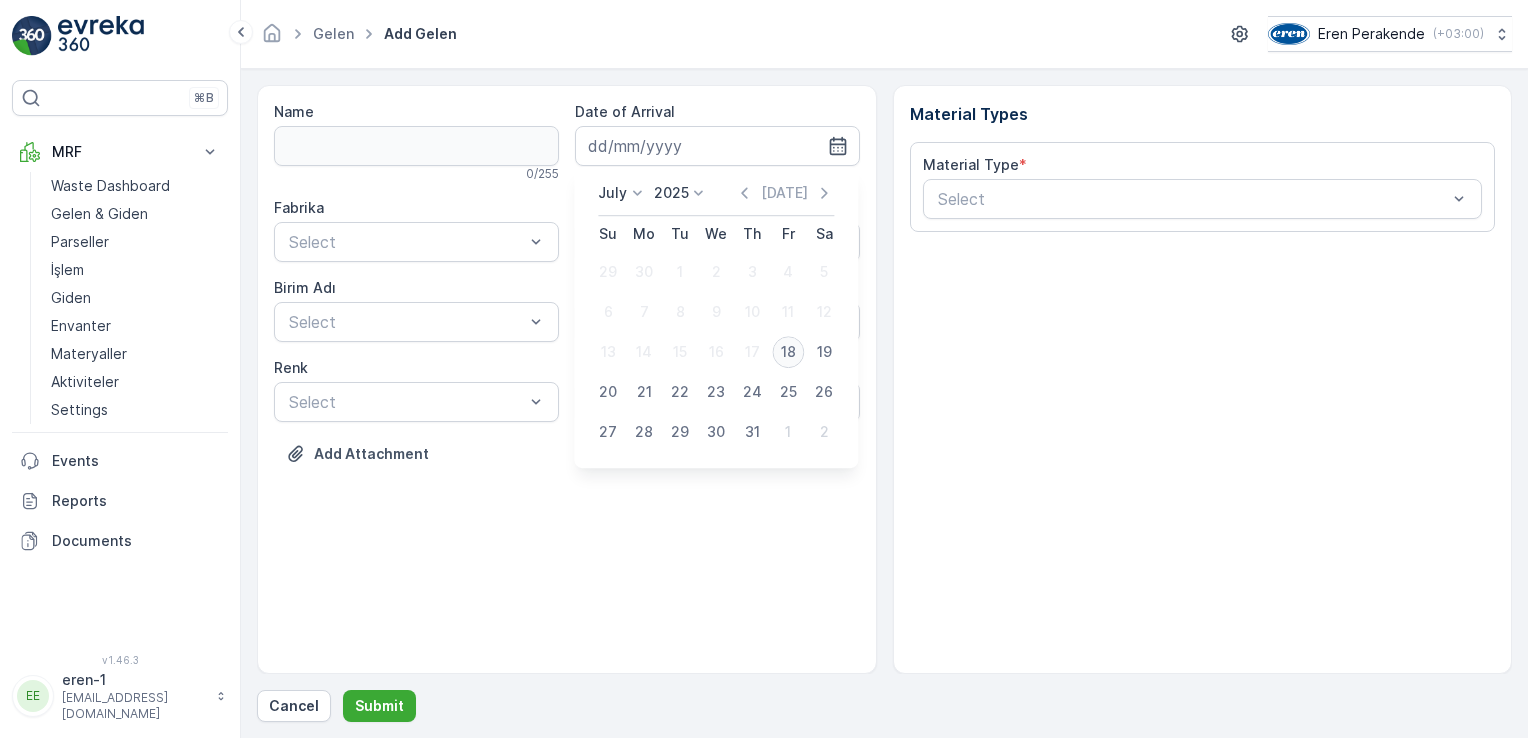 click on "18" at bounding box center (788, 352) 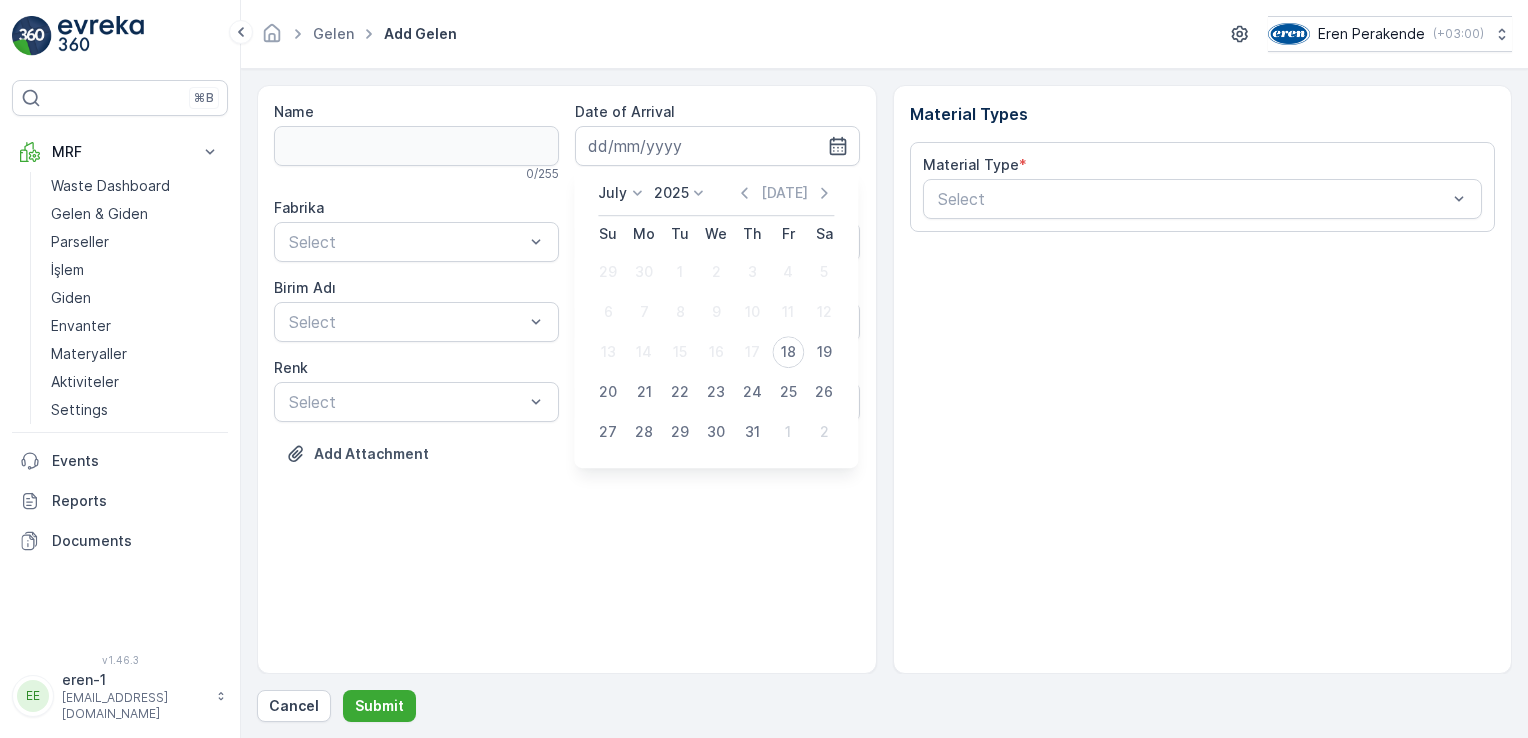 type on "[DATE]" 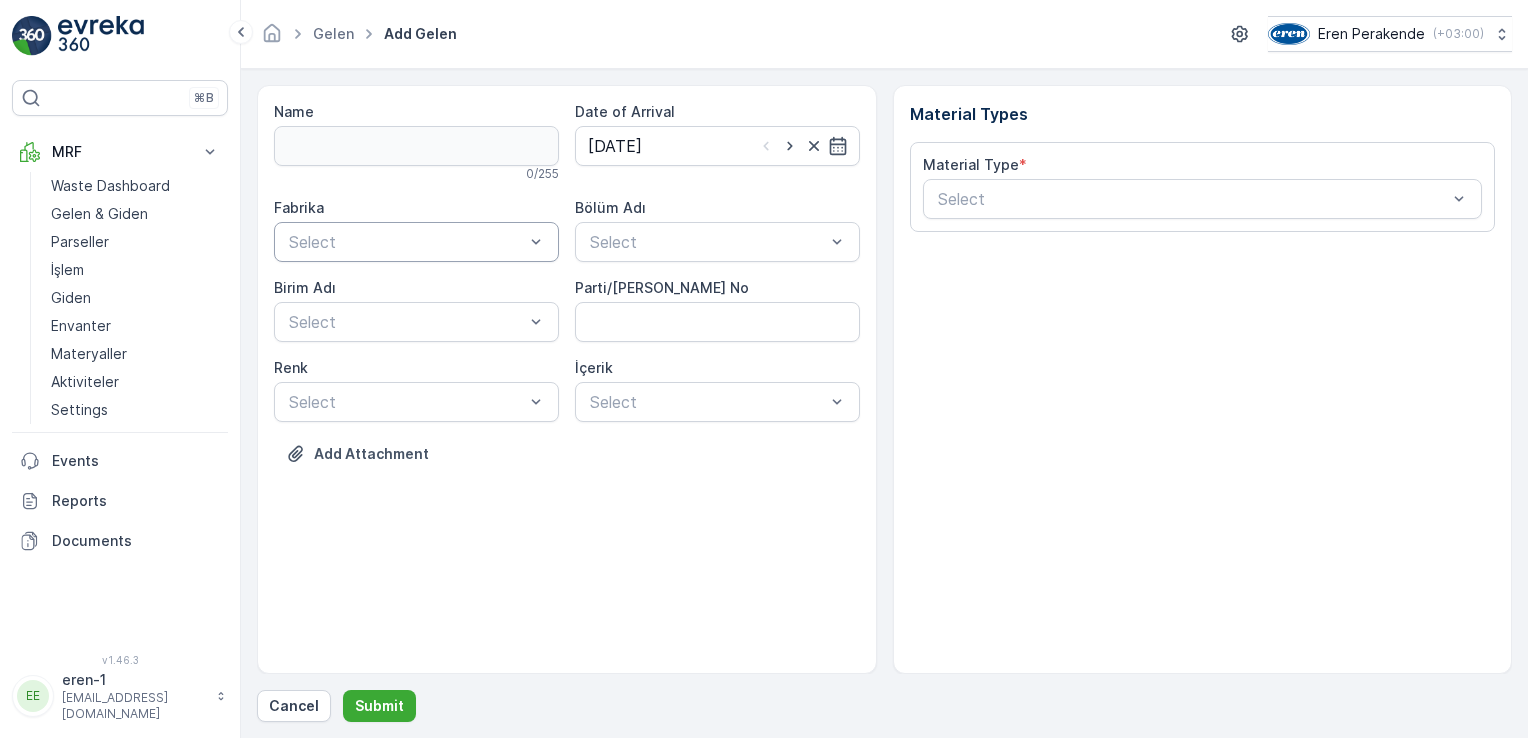click at bounding box center (406, 242) 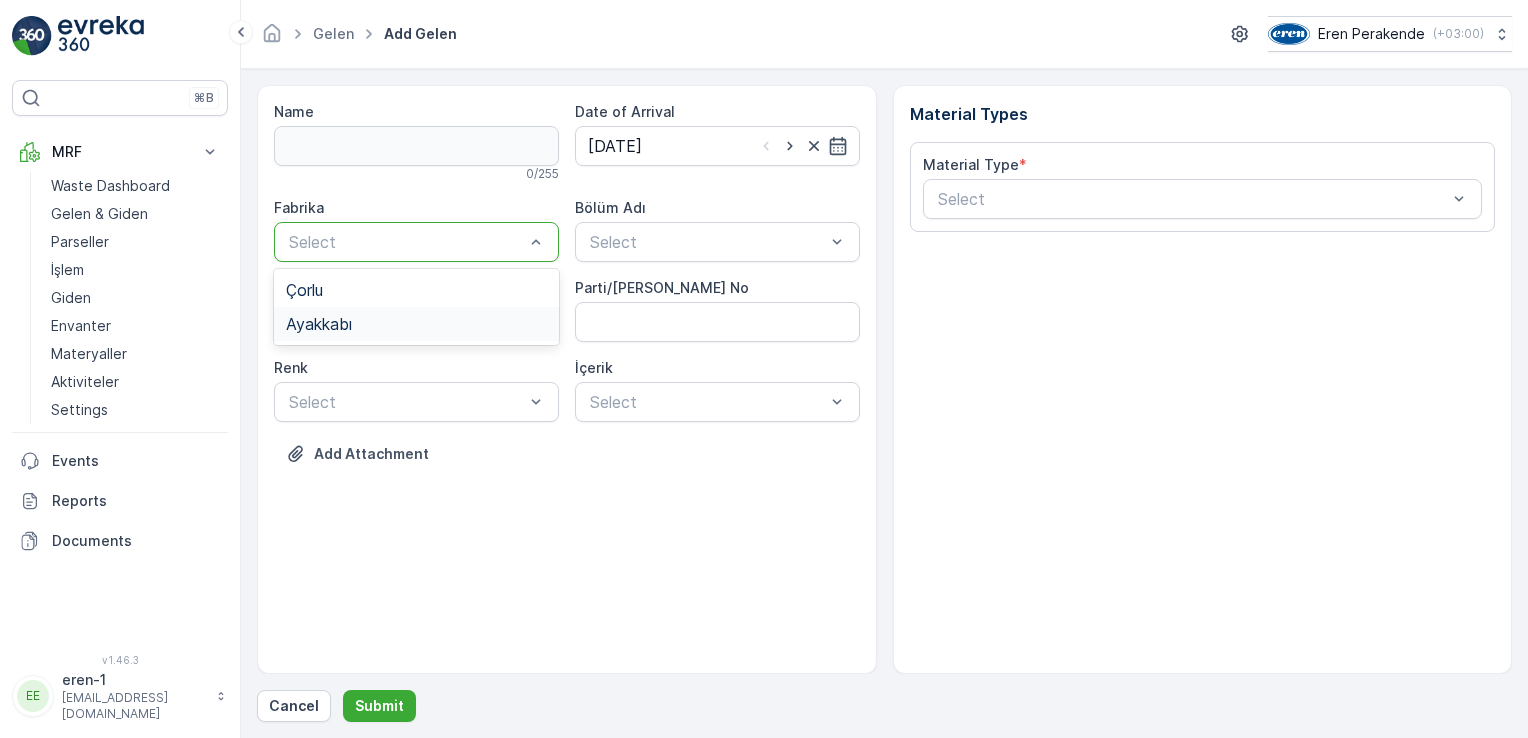 click on "Ayakkabı" at bounding box center (416, 324) 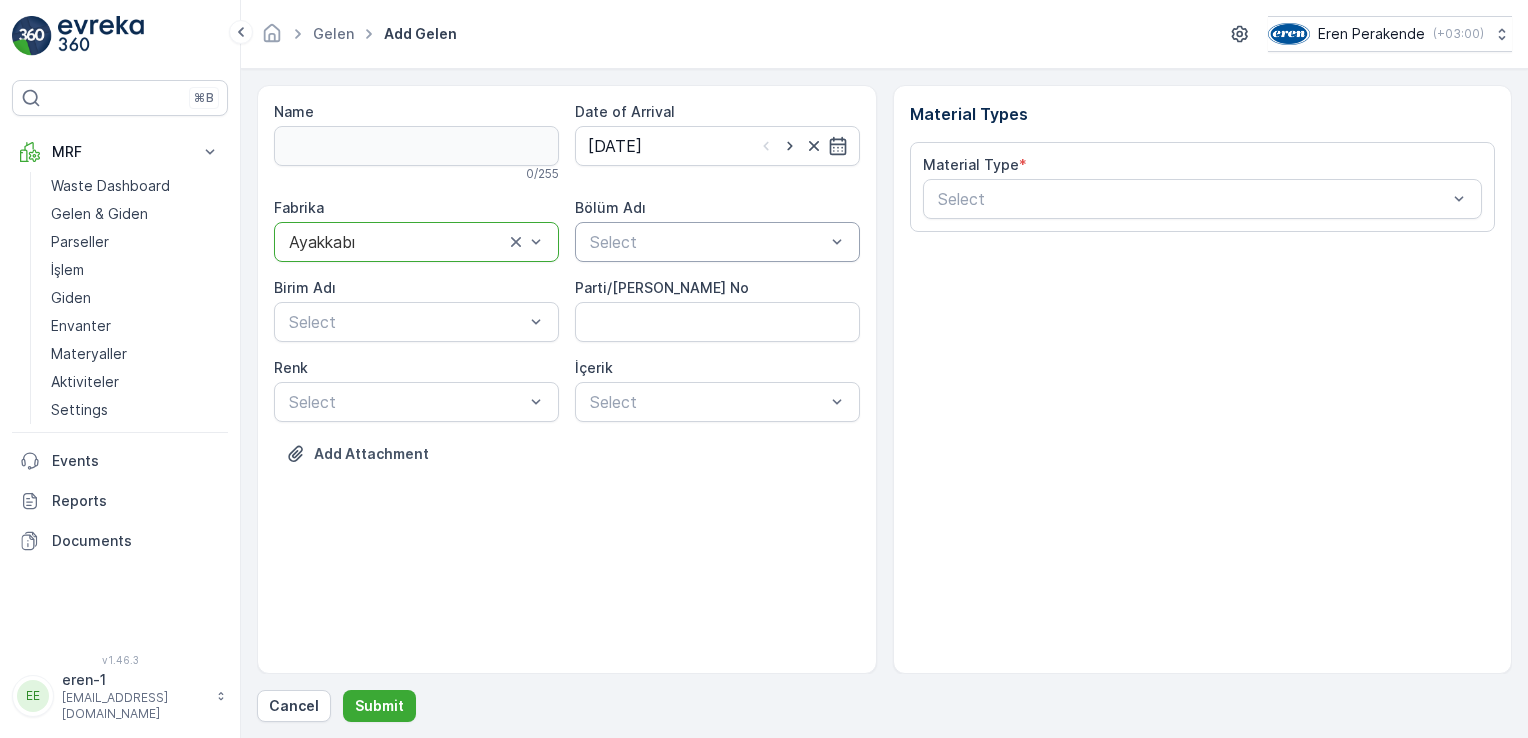 click at bounding box center (707, 242) 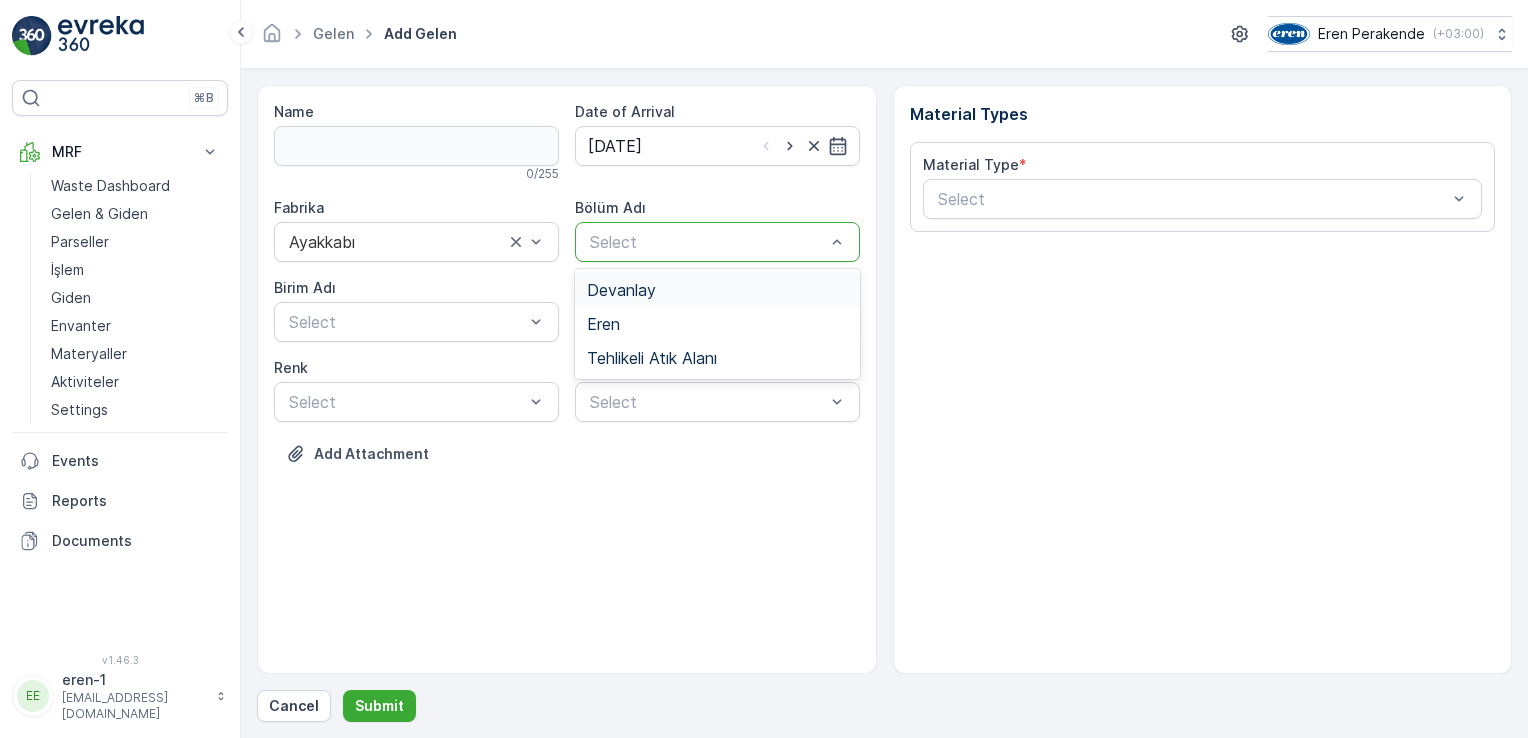 click on "Devanlay" at bounding box center (717, 290) 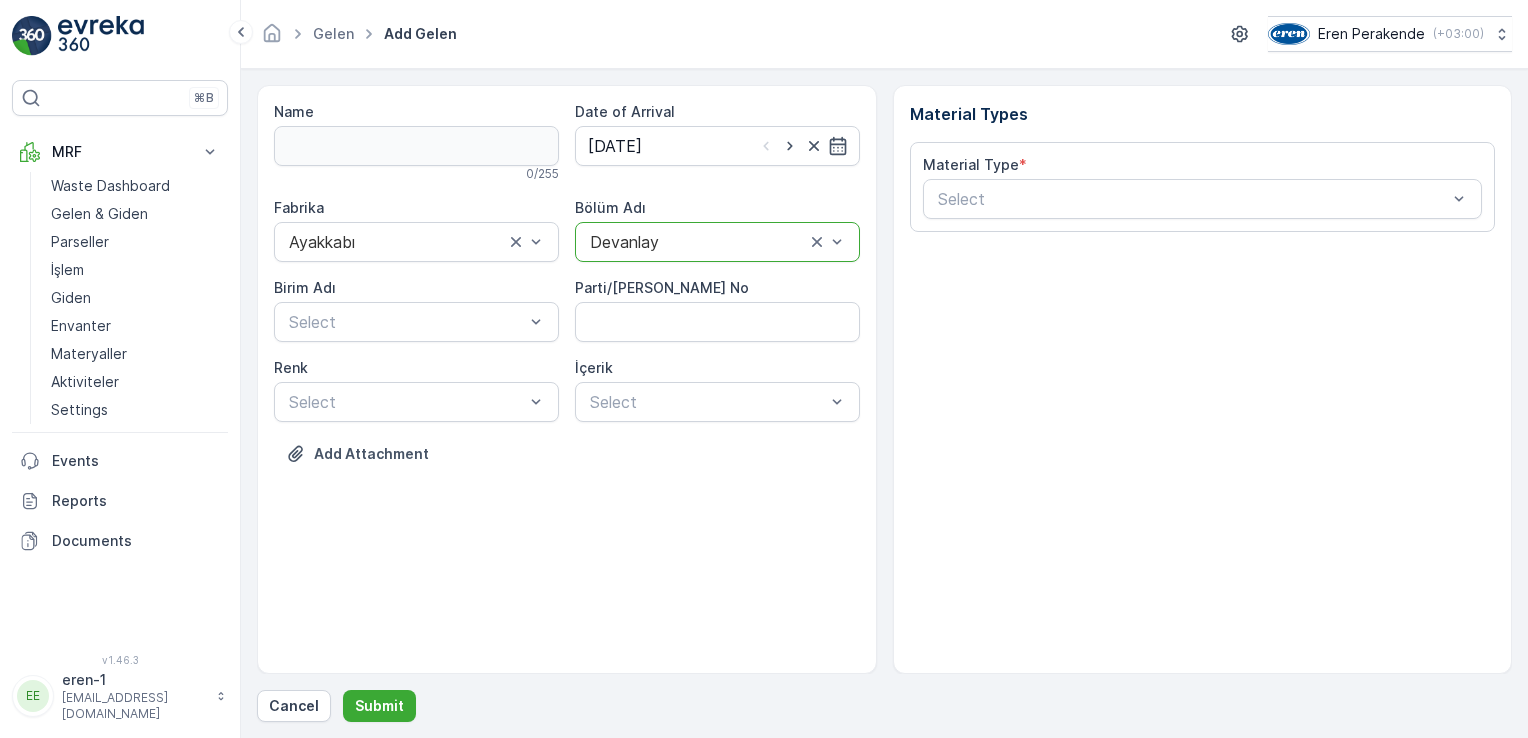 click on "Fabrika Ayakkabı Bölüm Adı option Devanlay, selected. Devanlay [PERSON_NAME] Adı Select Parti/Kesim Föyü No [PERSON_NAME] Select İçerik Select" at bounding box center (567, 310) 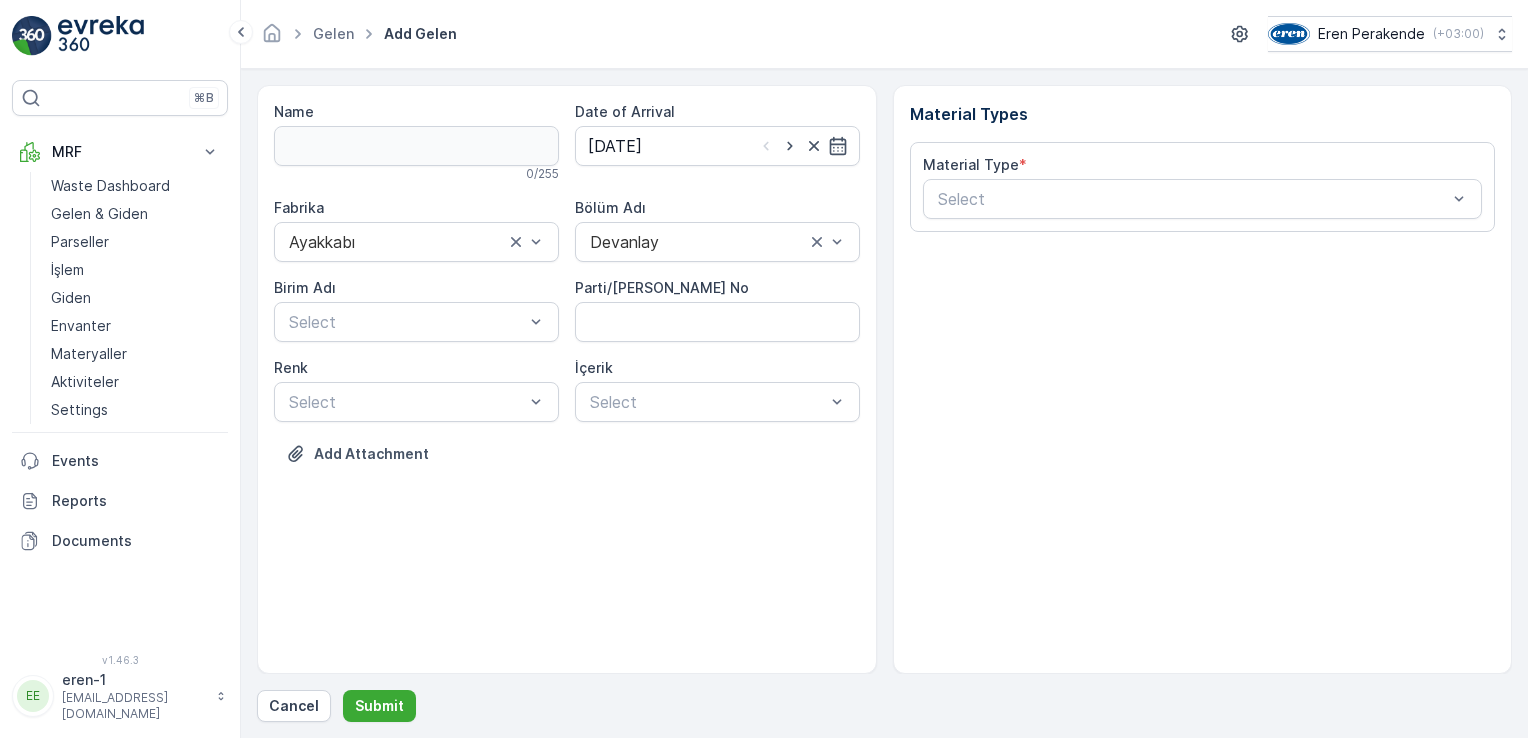 click on "Birim Adı Select" at bounding box center (416, 310) 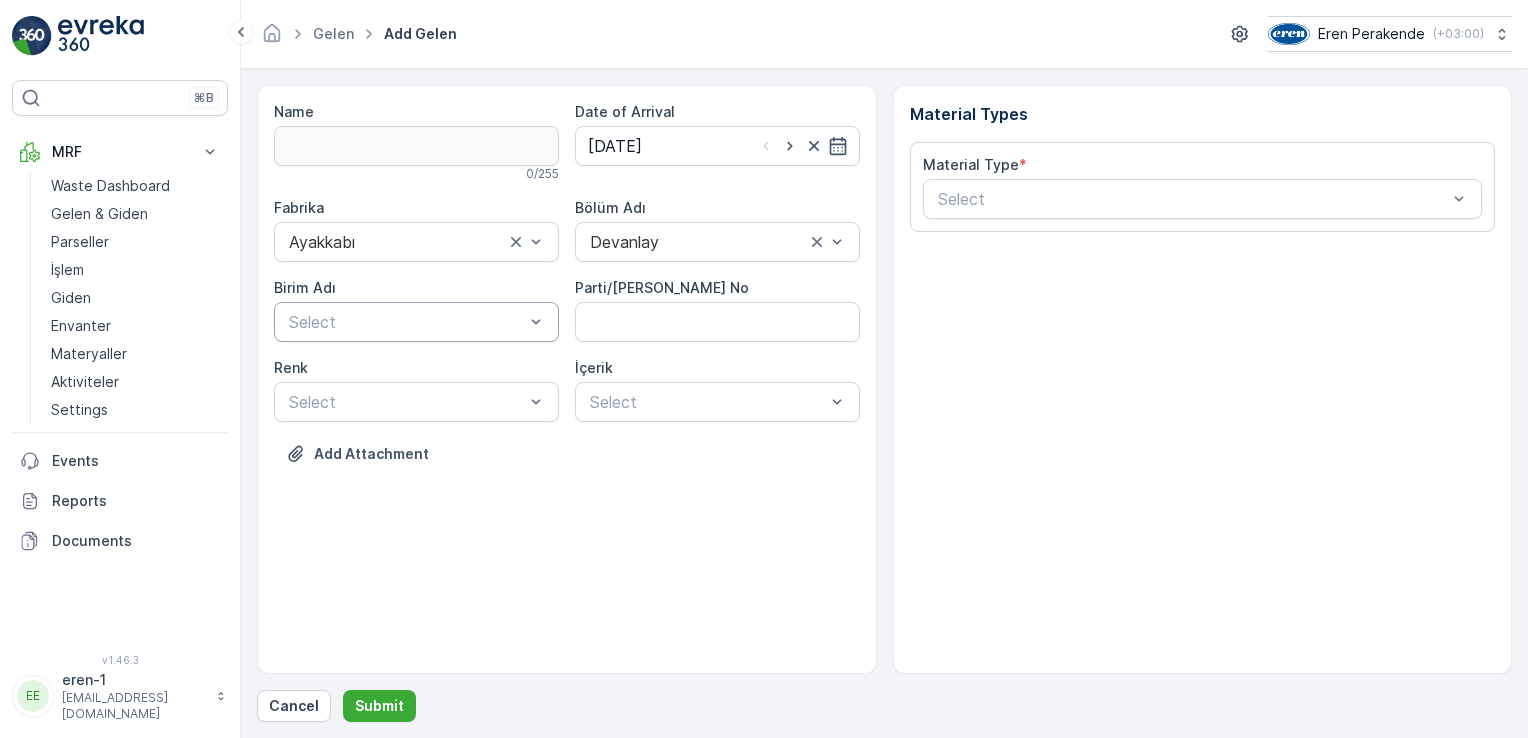 click at bounding box center [406, 322] 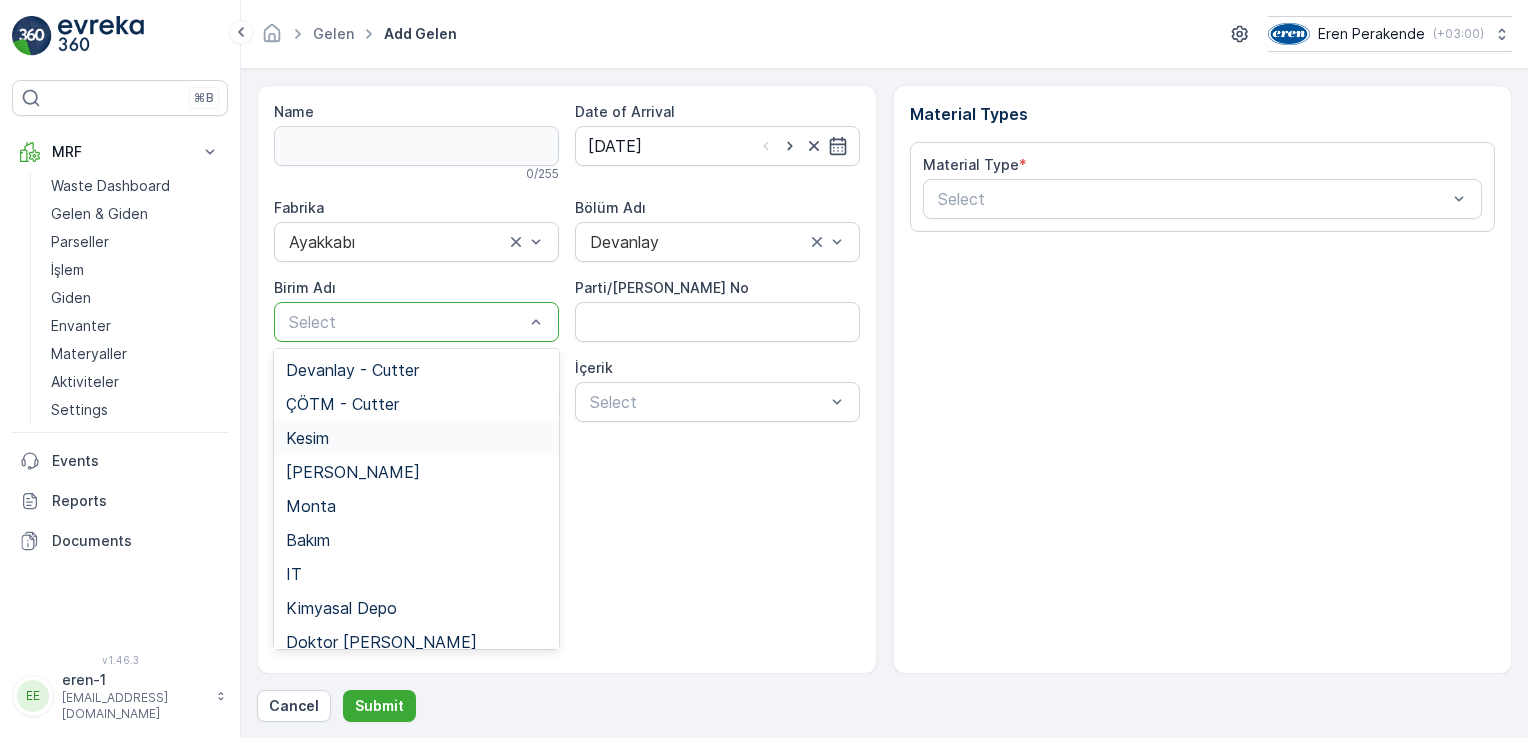 click on "Kesim" at bounding box center [416, 438] 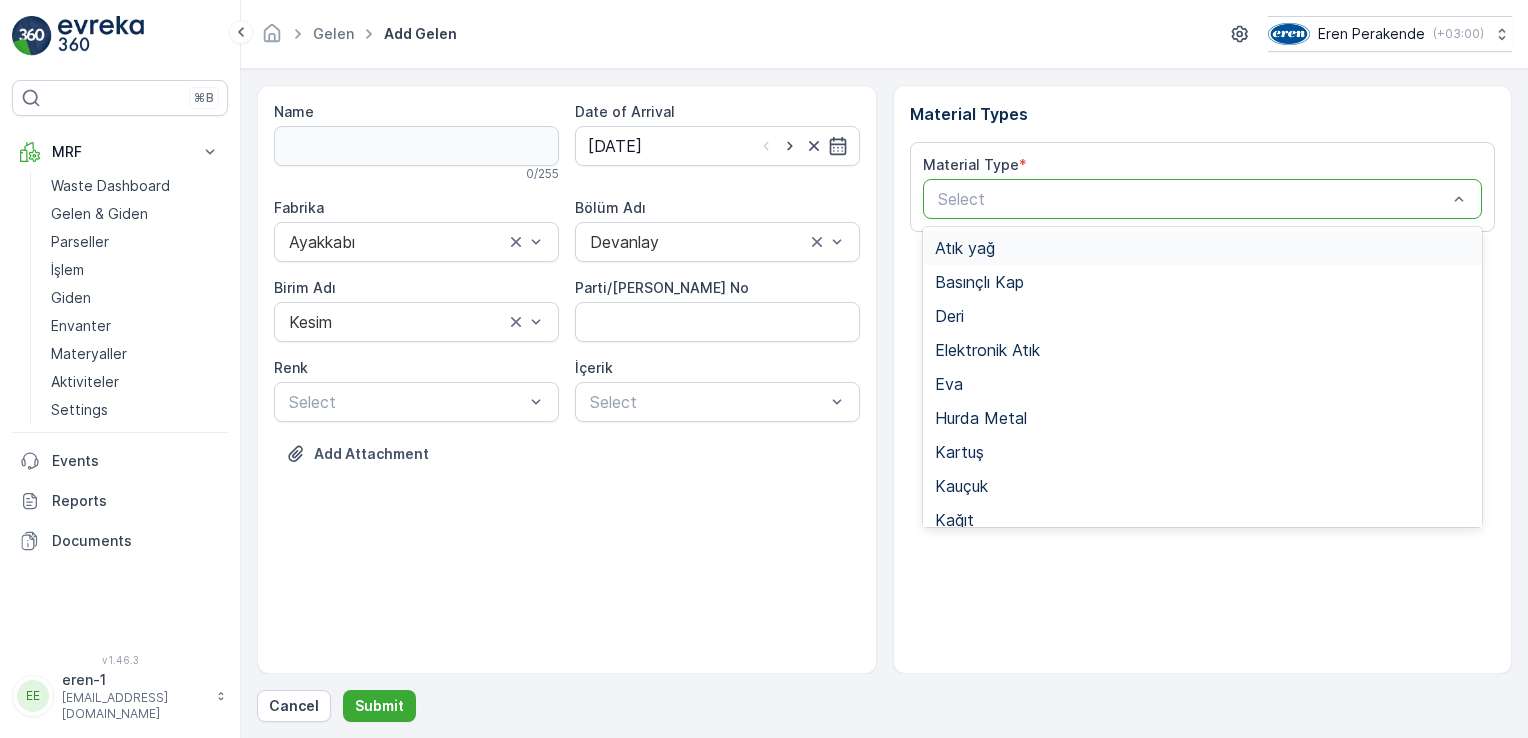 click on "Select" at bounding box center [1203, 199] 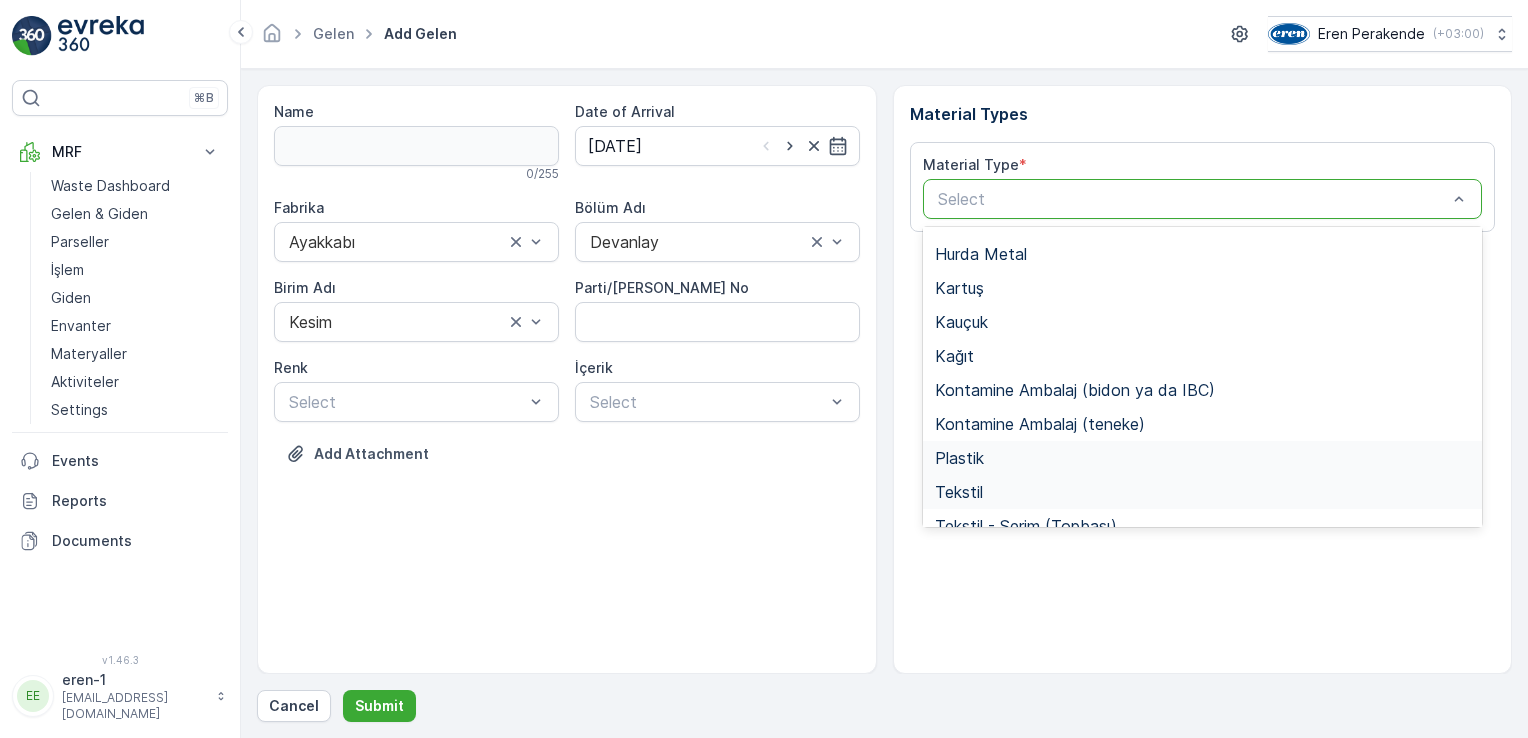 scroll, scrollTop: 166, scrollLeft: 0, axis: vertical 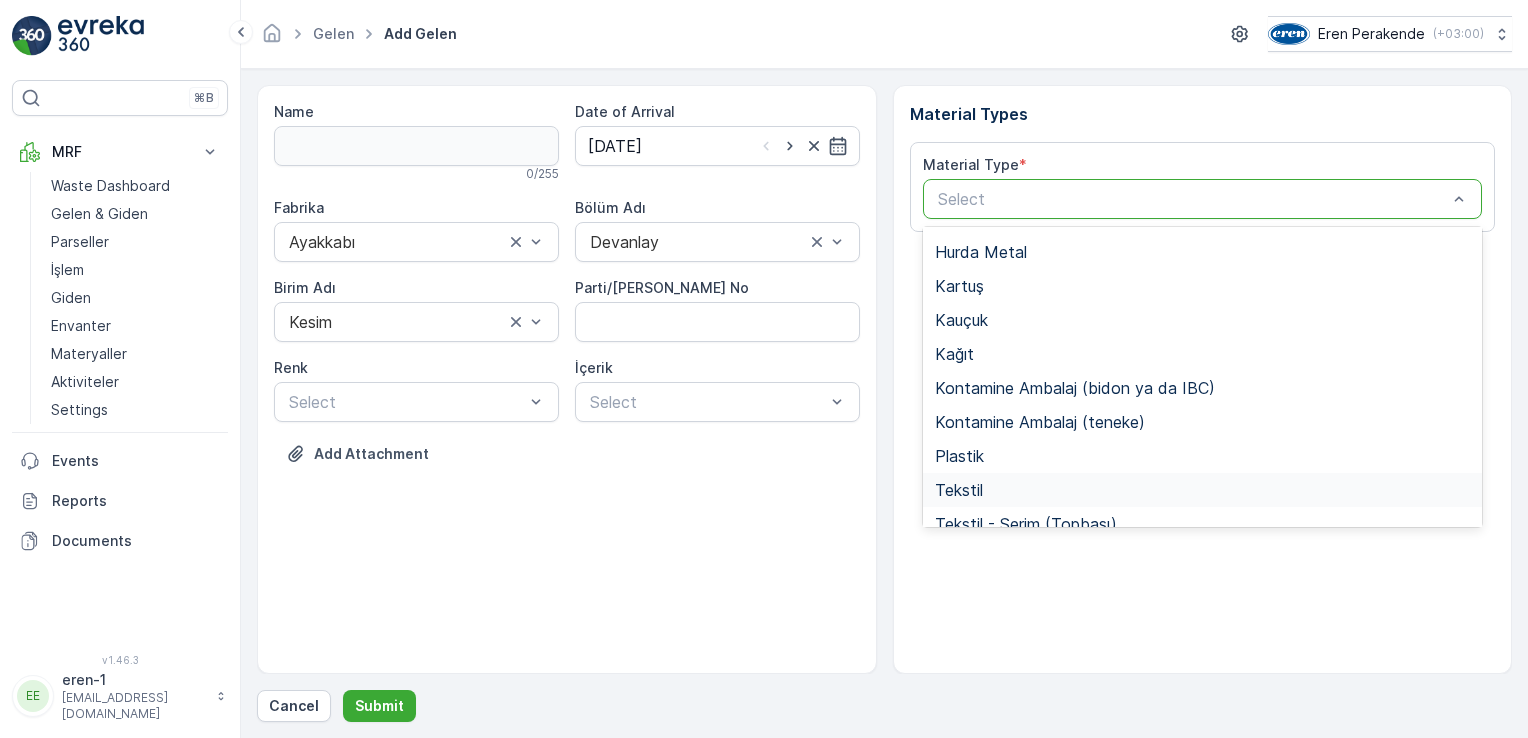click on "Tekstil" at bounding box center (1203, 490) 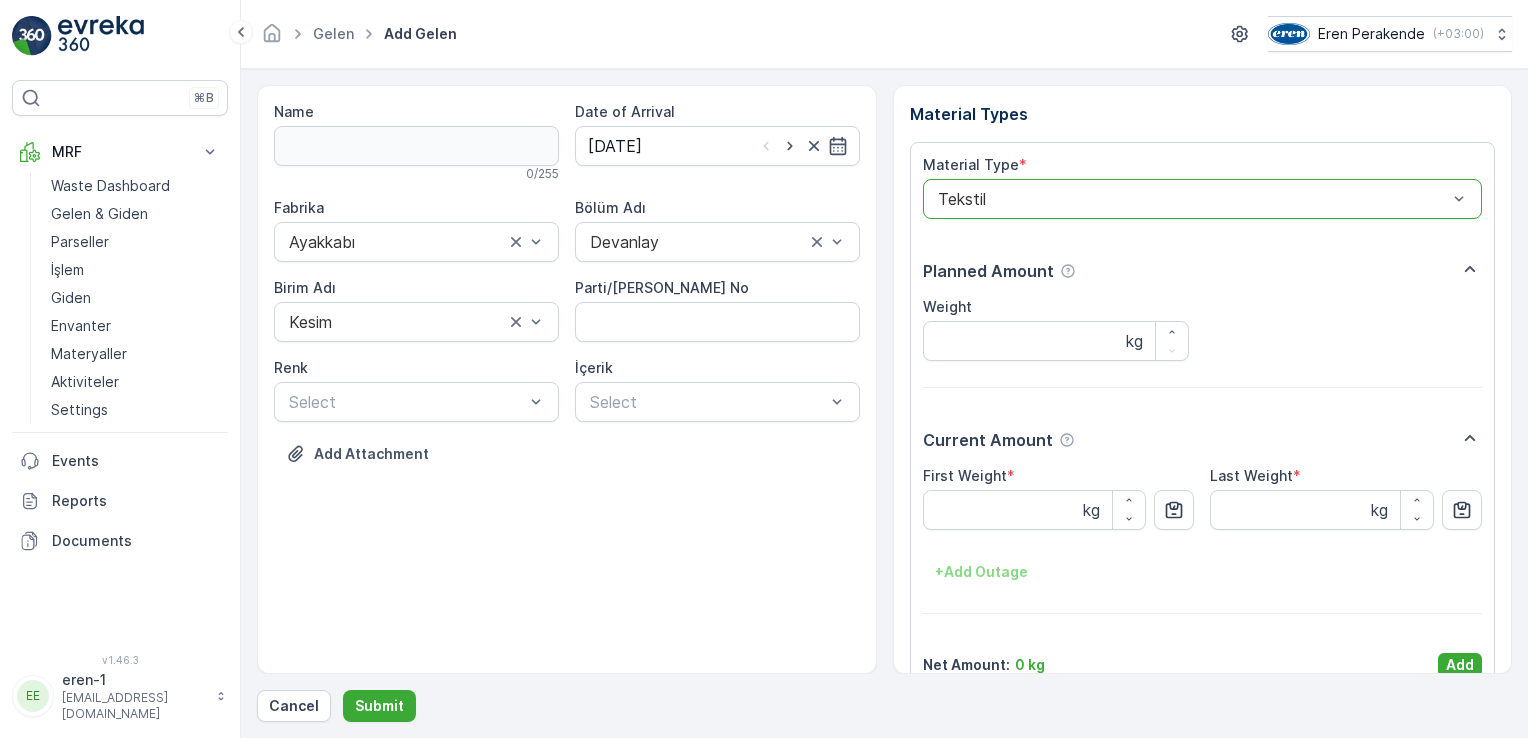 click on "Add" at bounding box center [1460, 665] 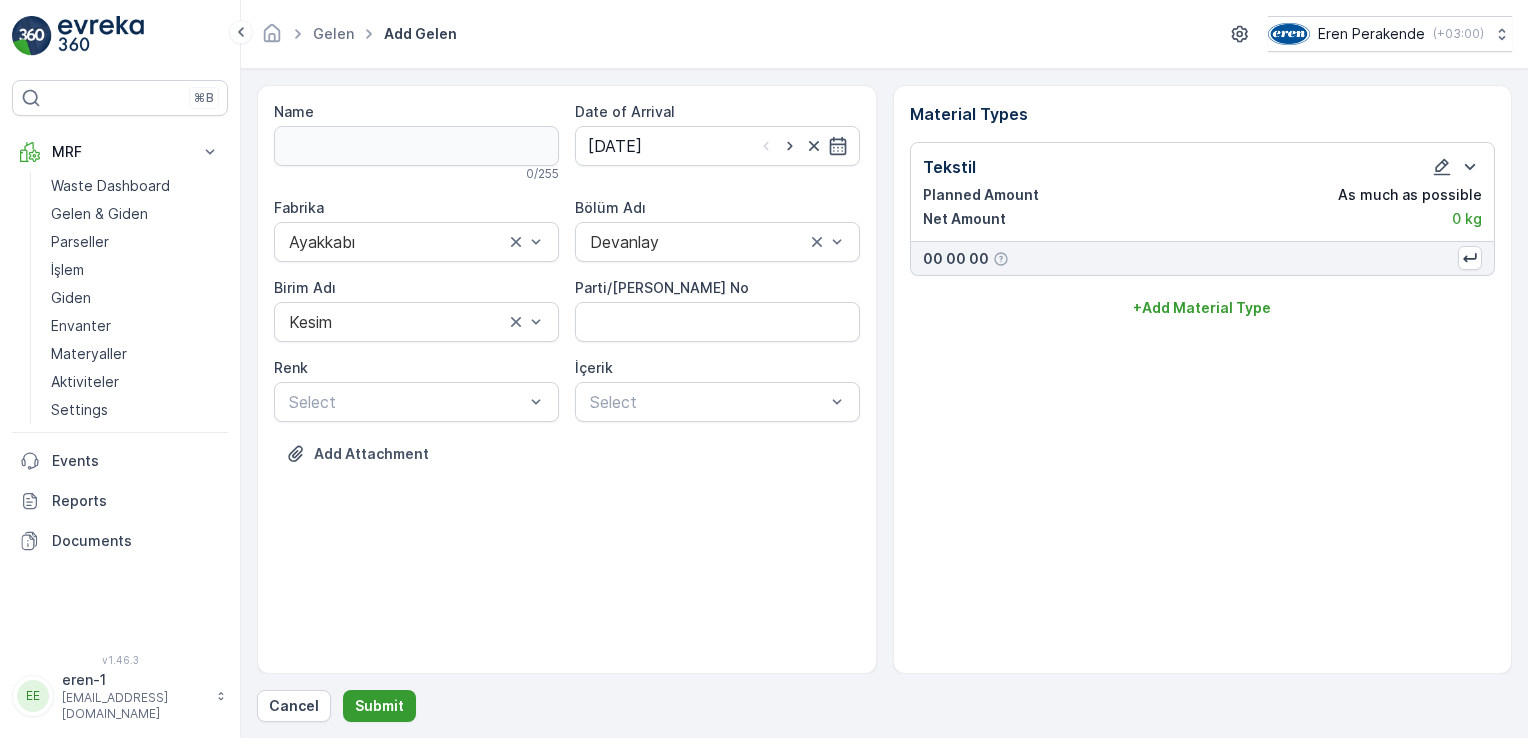 click on "Submit" at bounding box center (379, 706) 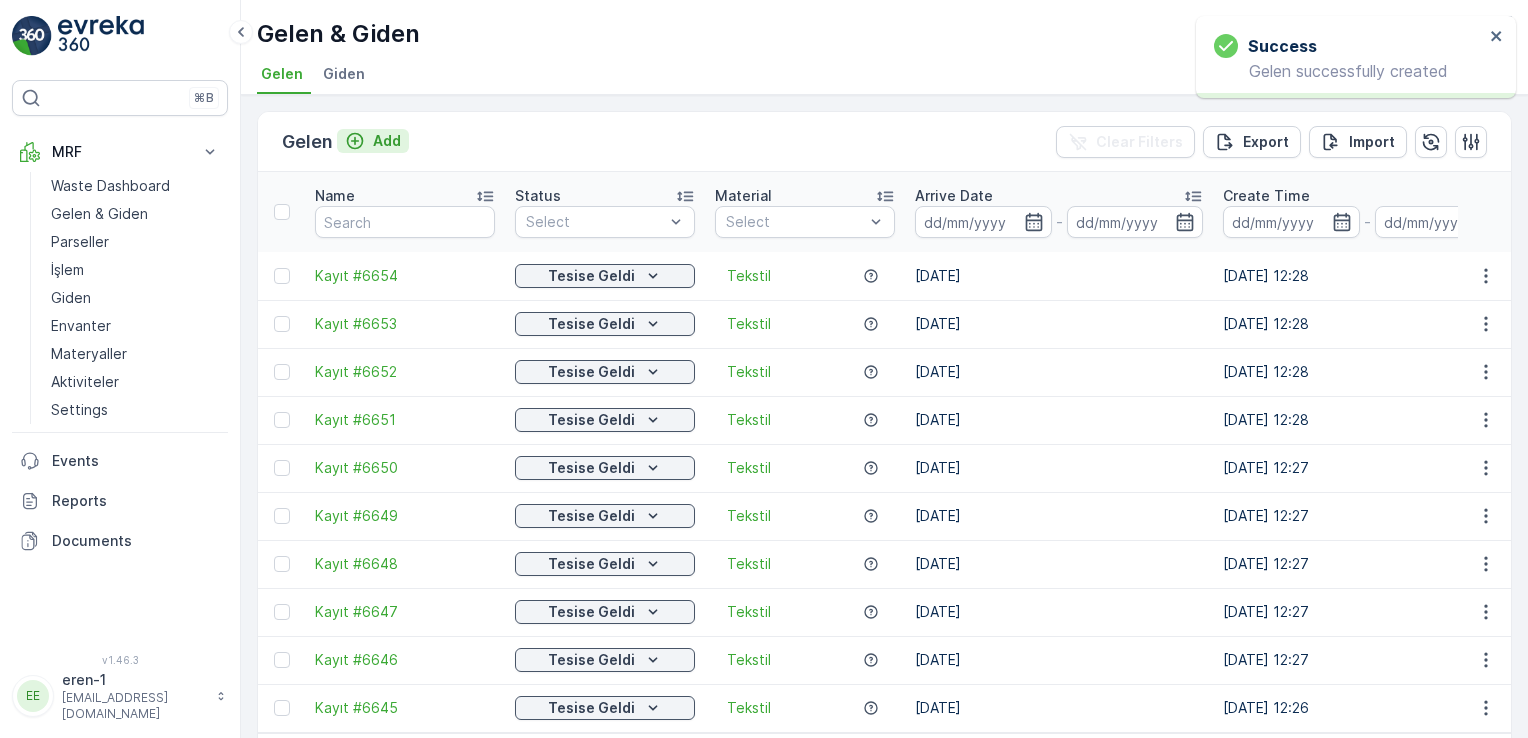 click on "Add" at bounding box center (387, 141) 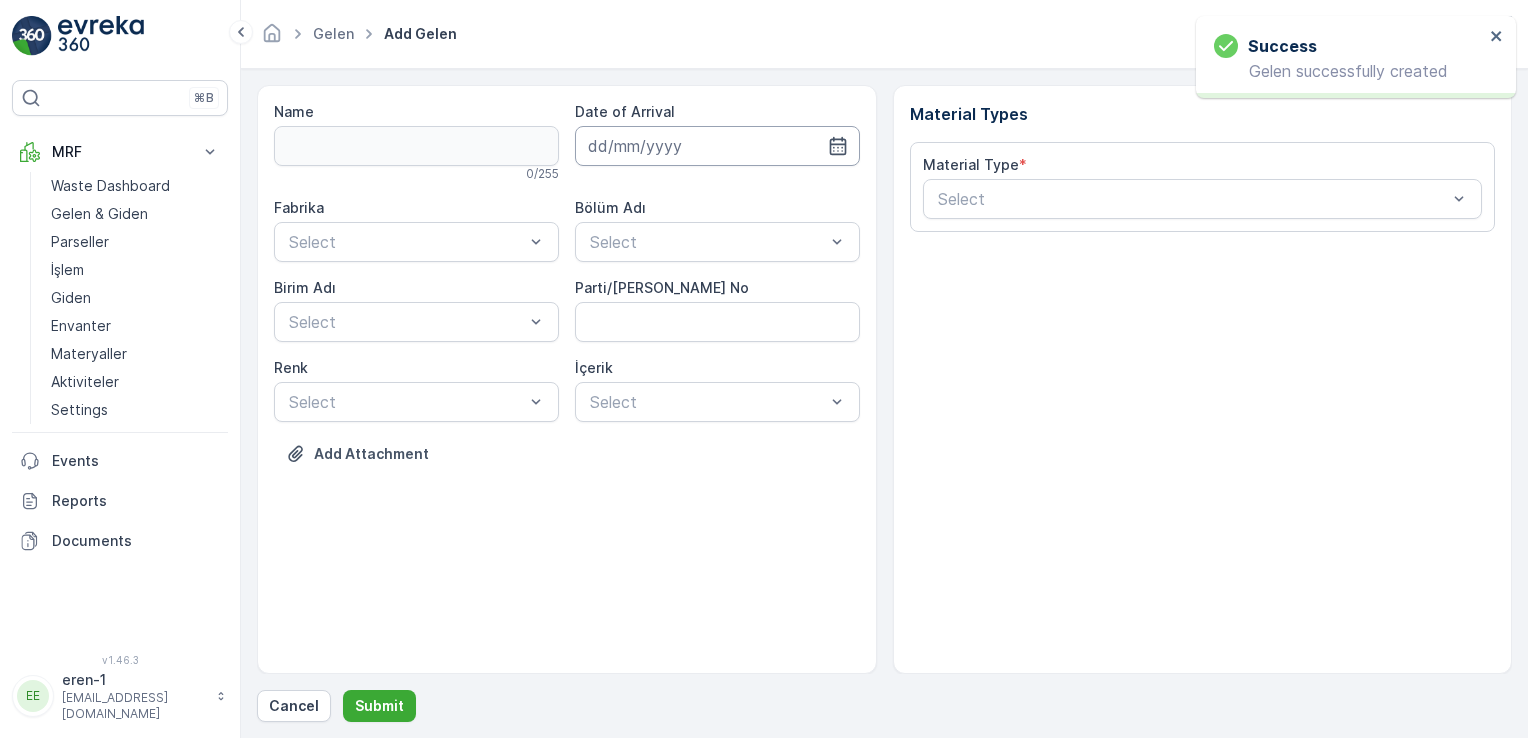click at bounding box center (717, 146) 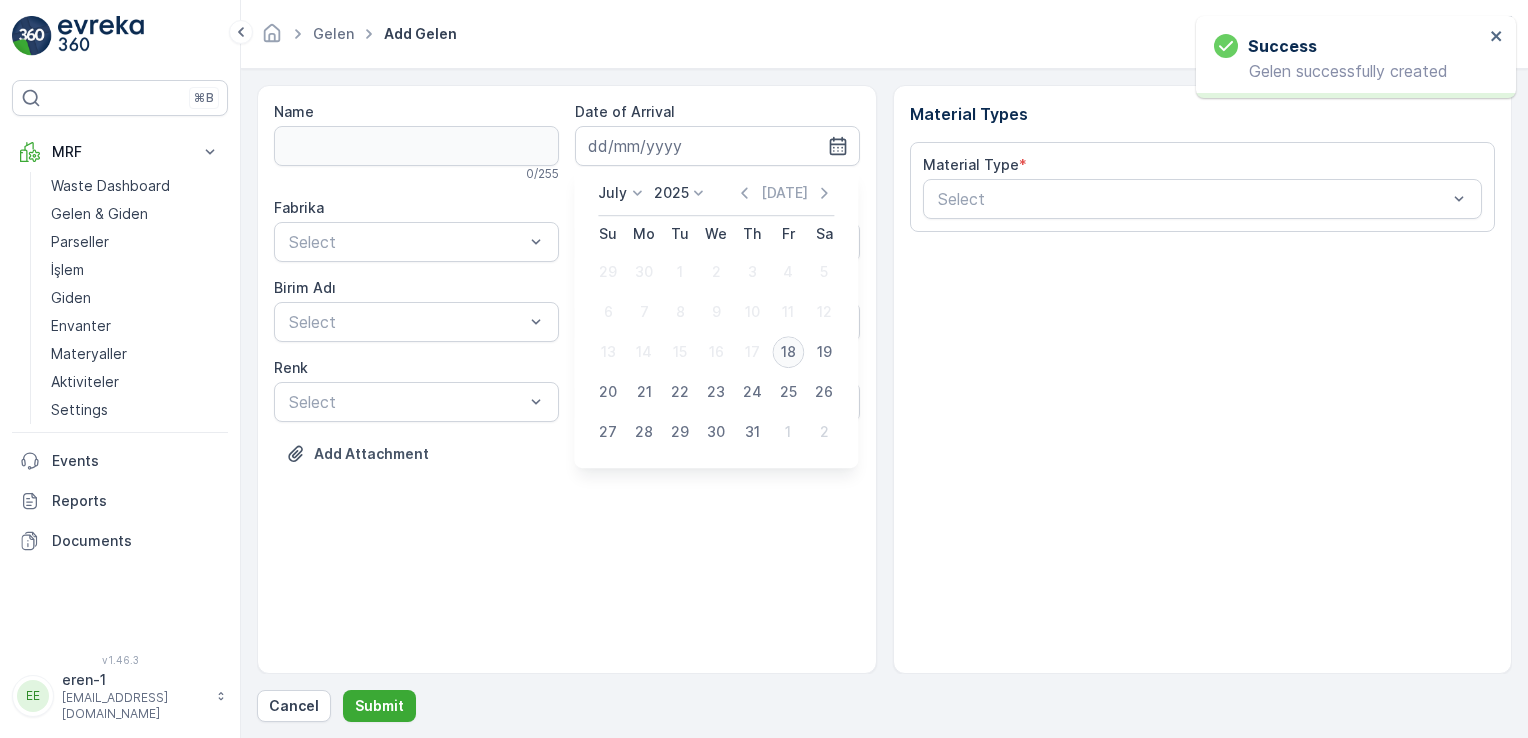 click on "18" at bounding box center (788, 352) 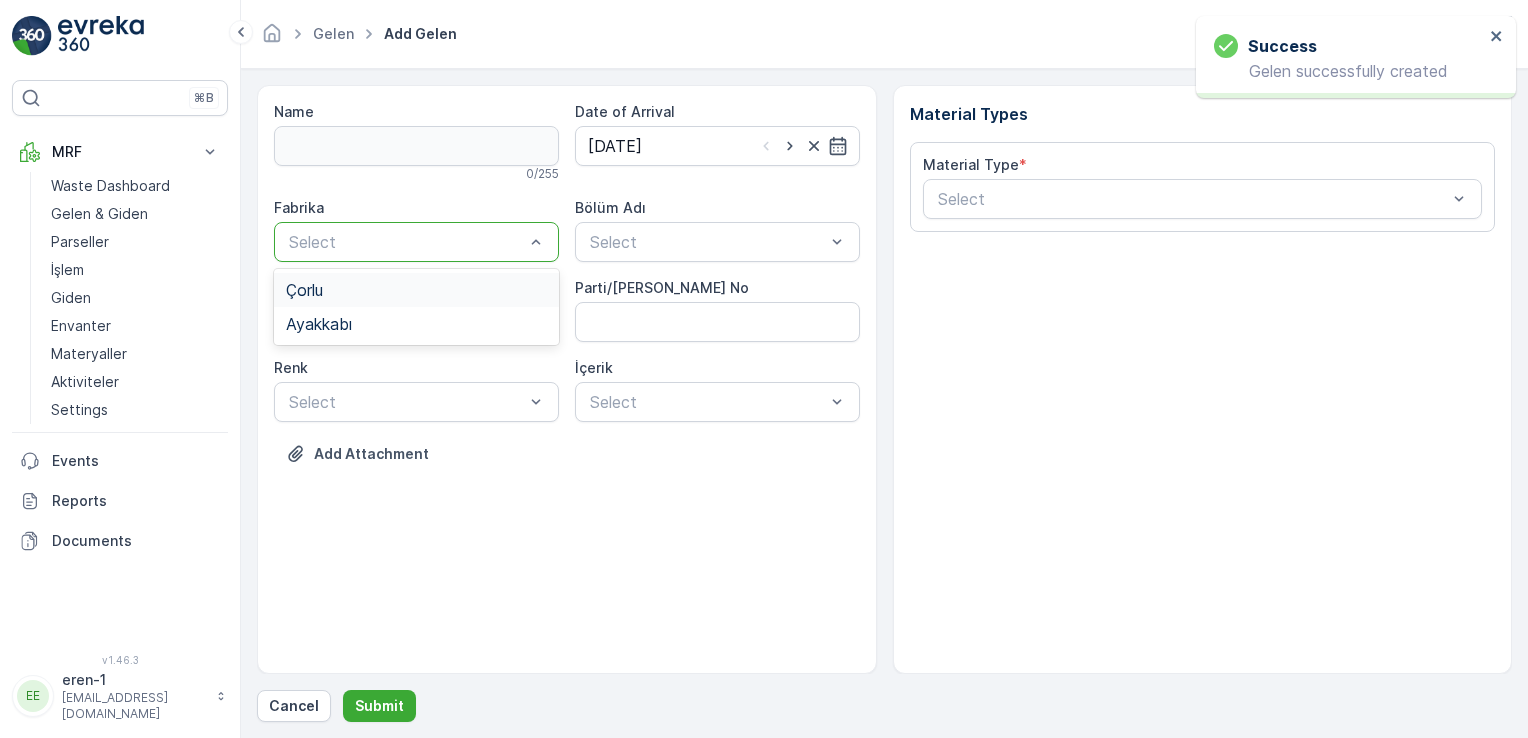 click on "Select" at bounding box center (406, 242) 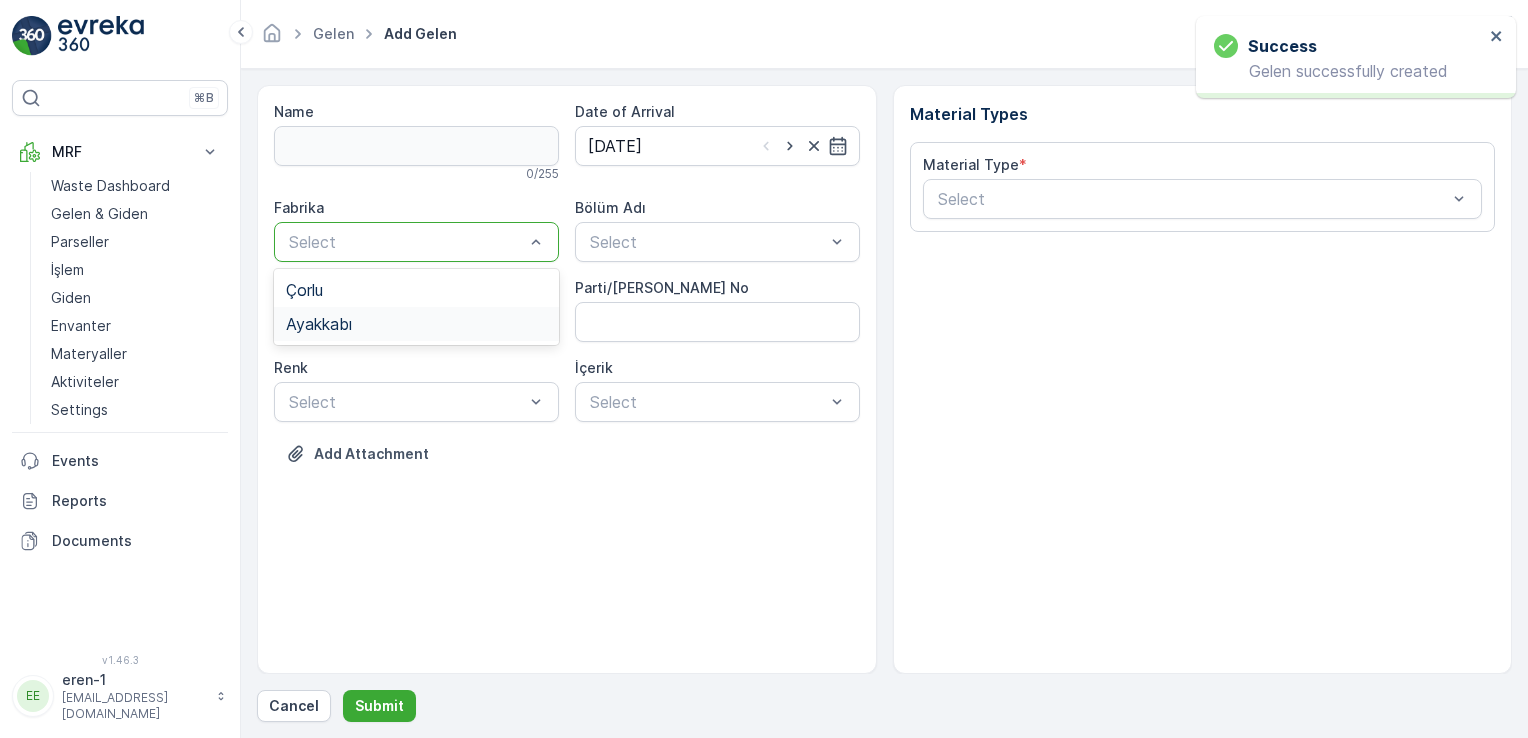 click on "Ayakkabı" at bounding box center (416, 324) 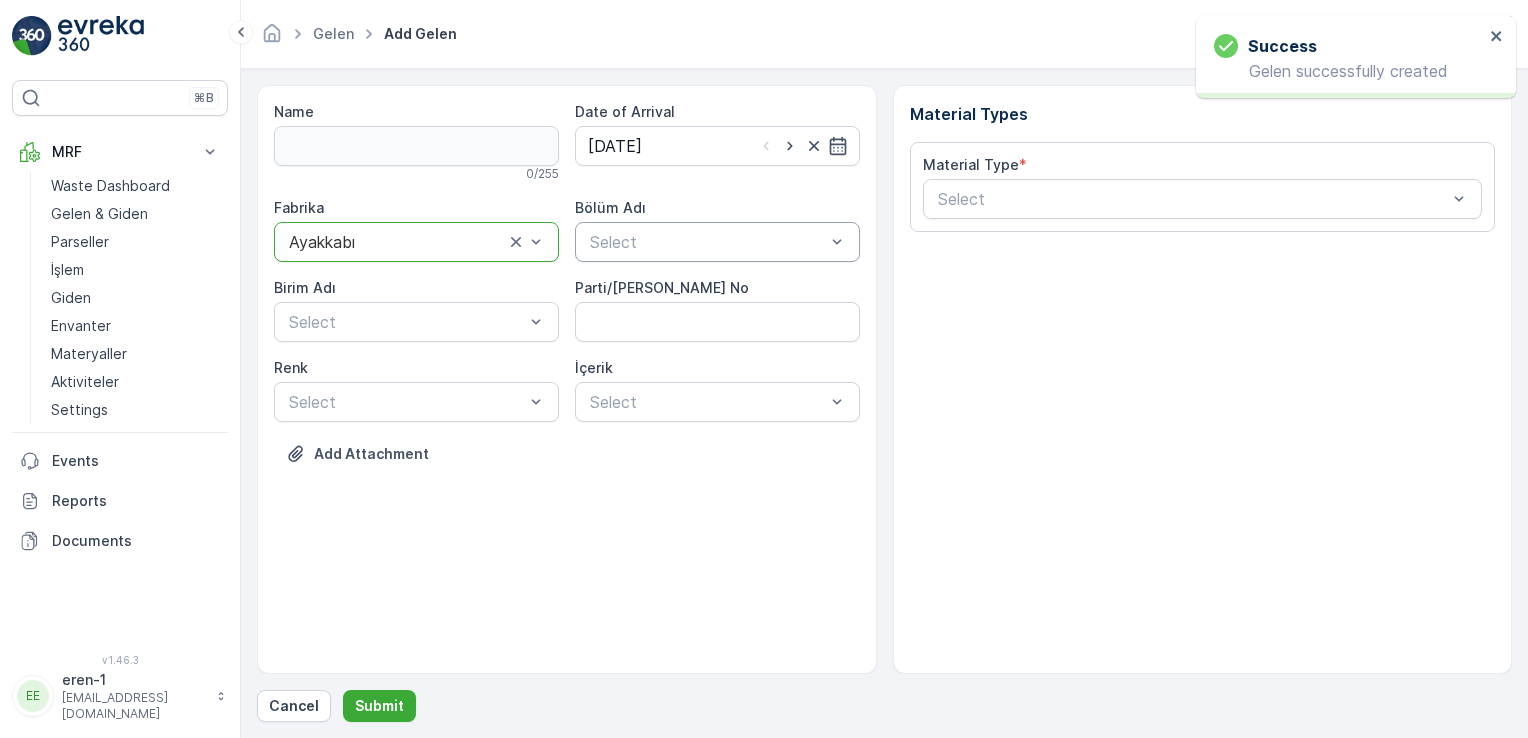 click on "Select" at bounding box center (717, 242) 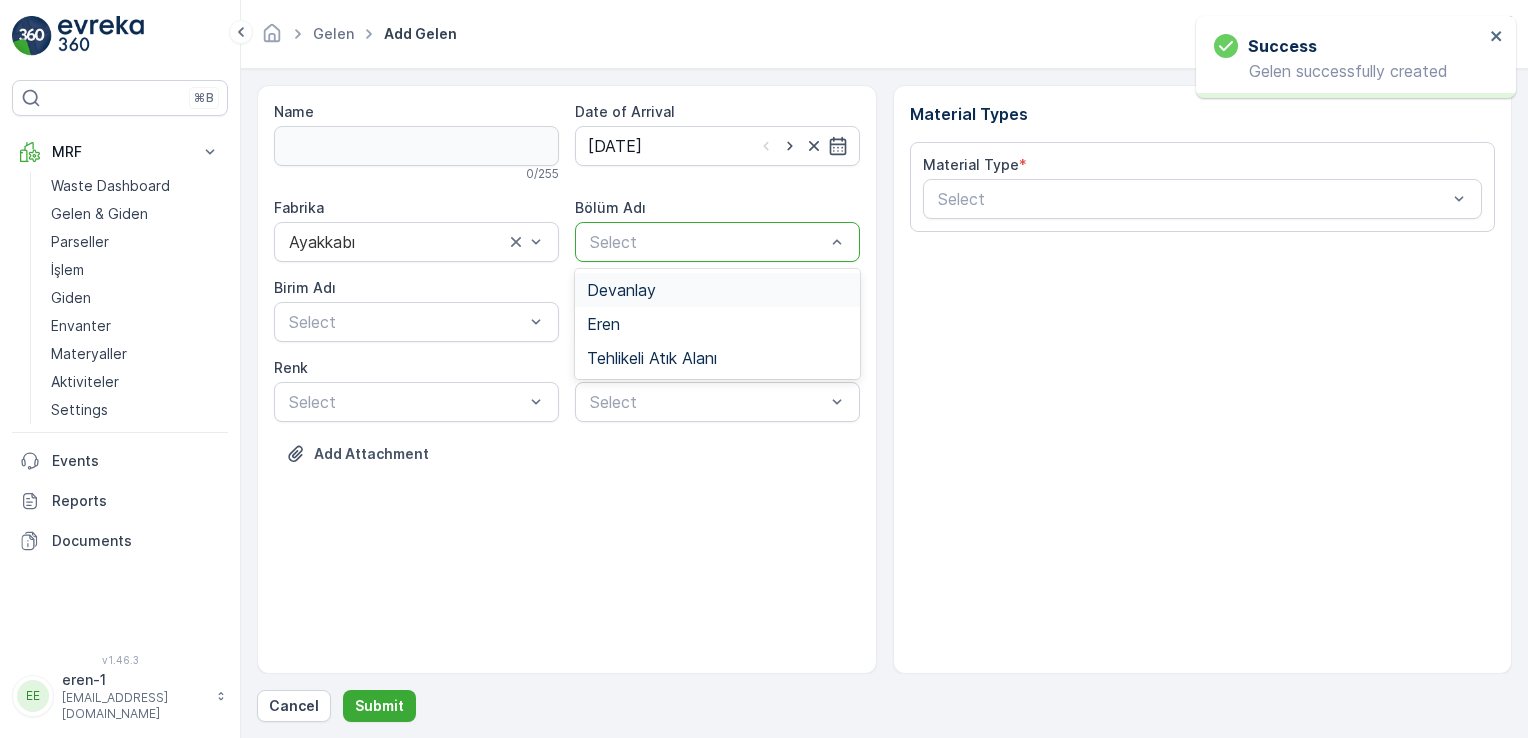 click on "Devanlay" at bounding box center (717, 290) 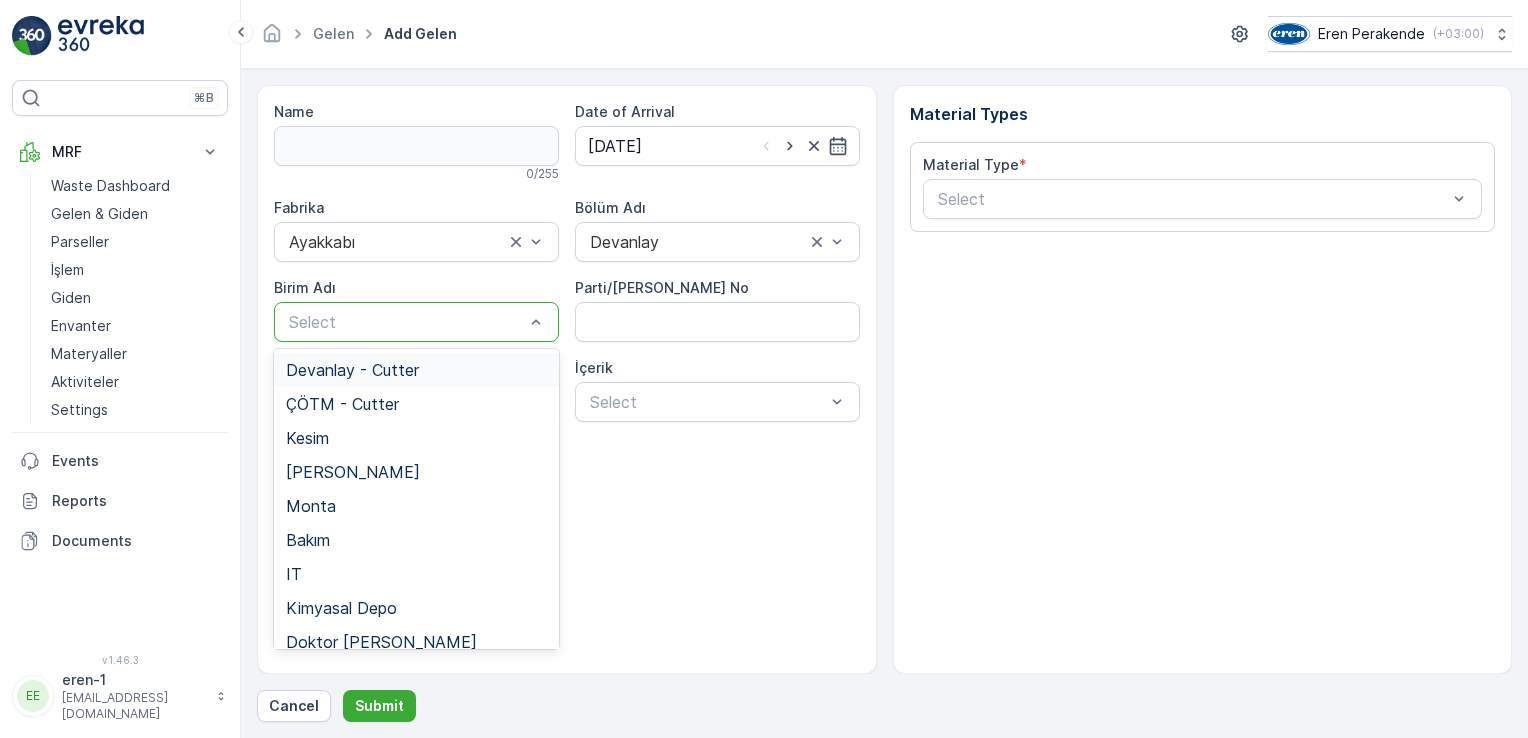 click at bounding box center (406, 322) 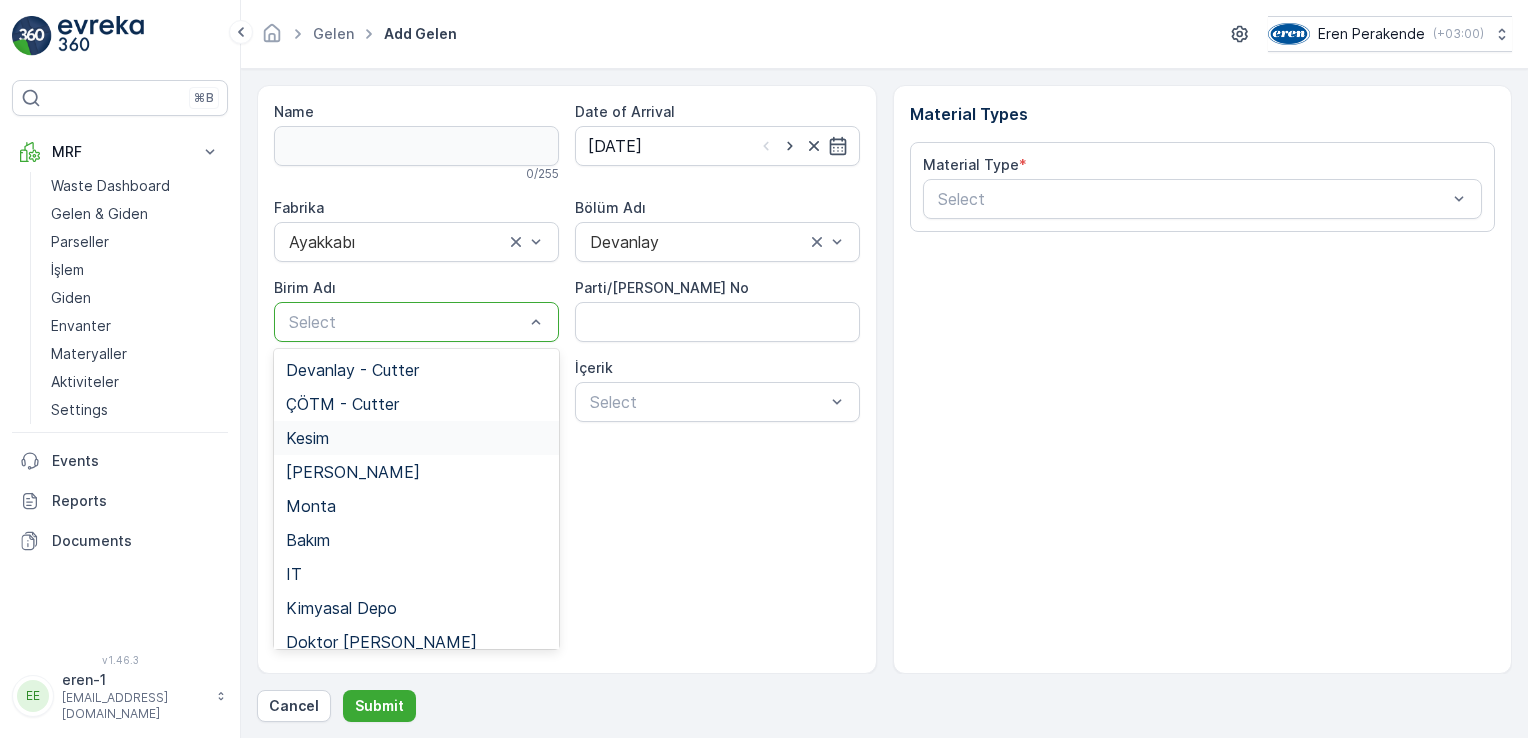 click on "Kesim" at bounding box center (416, 438) 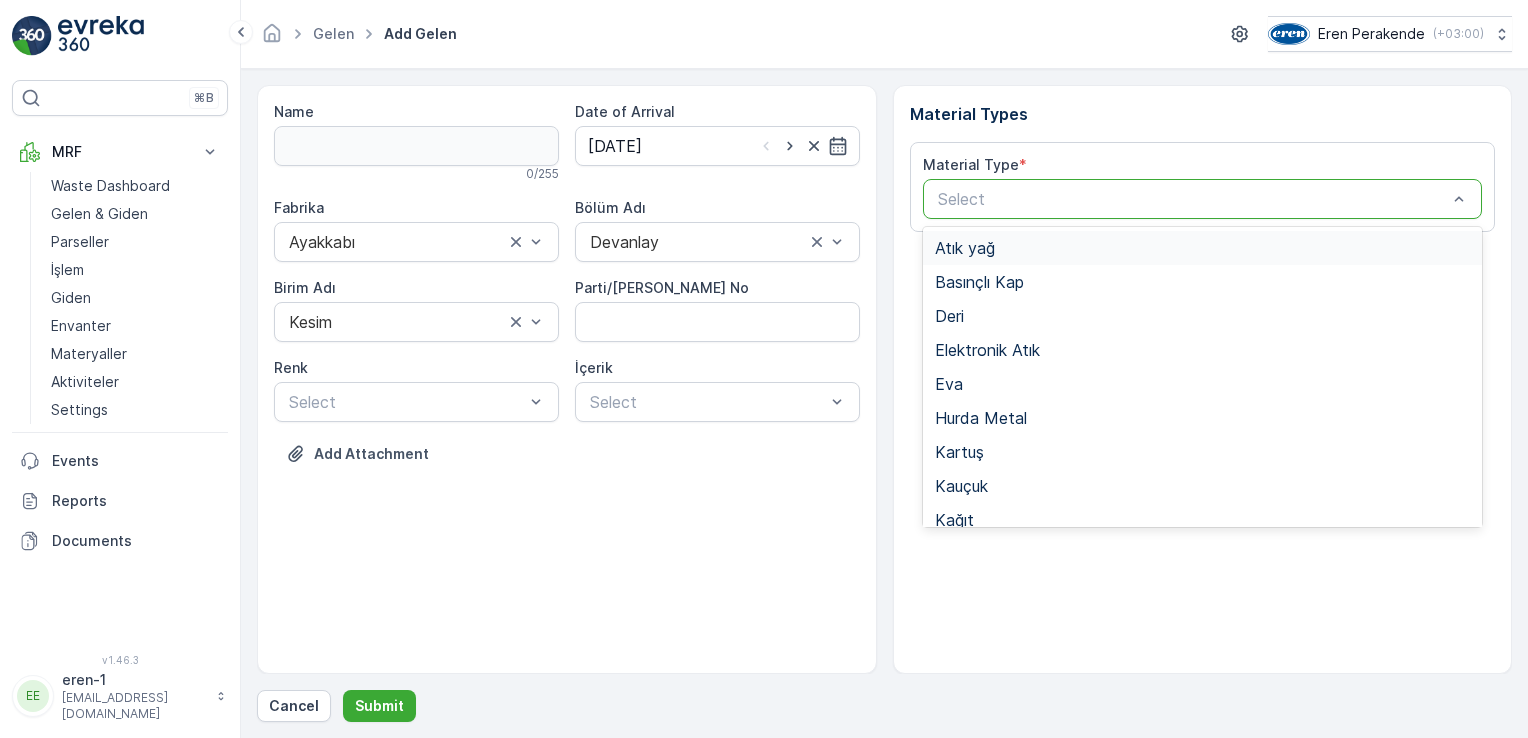 click at bounding box center [1193, 199] 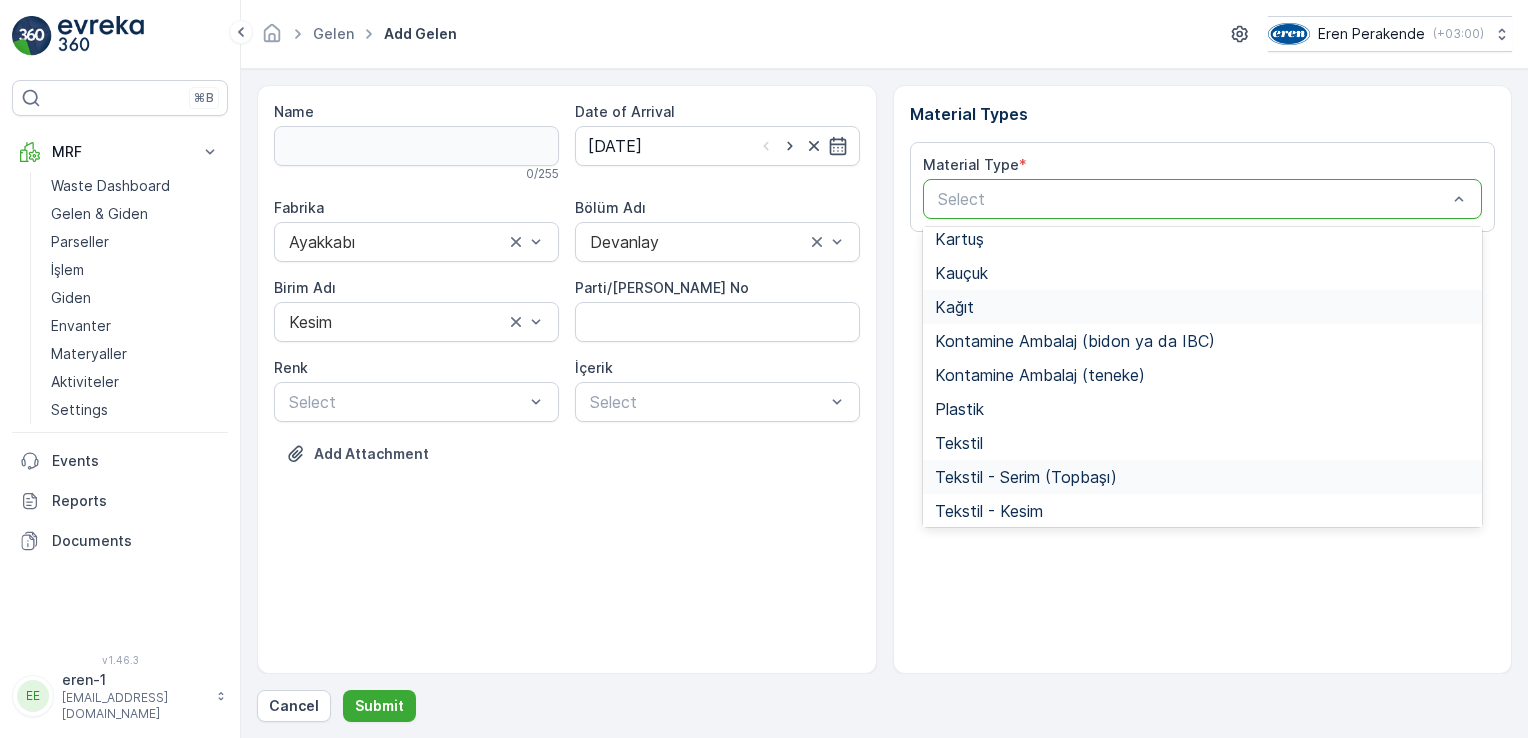 scroll, scrollTop: 233, scrollLeft: 0, axis: vertical 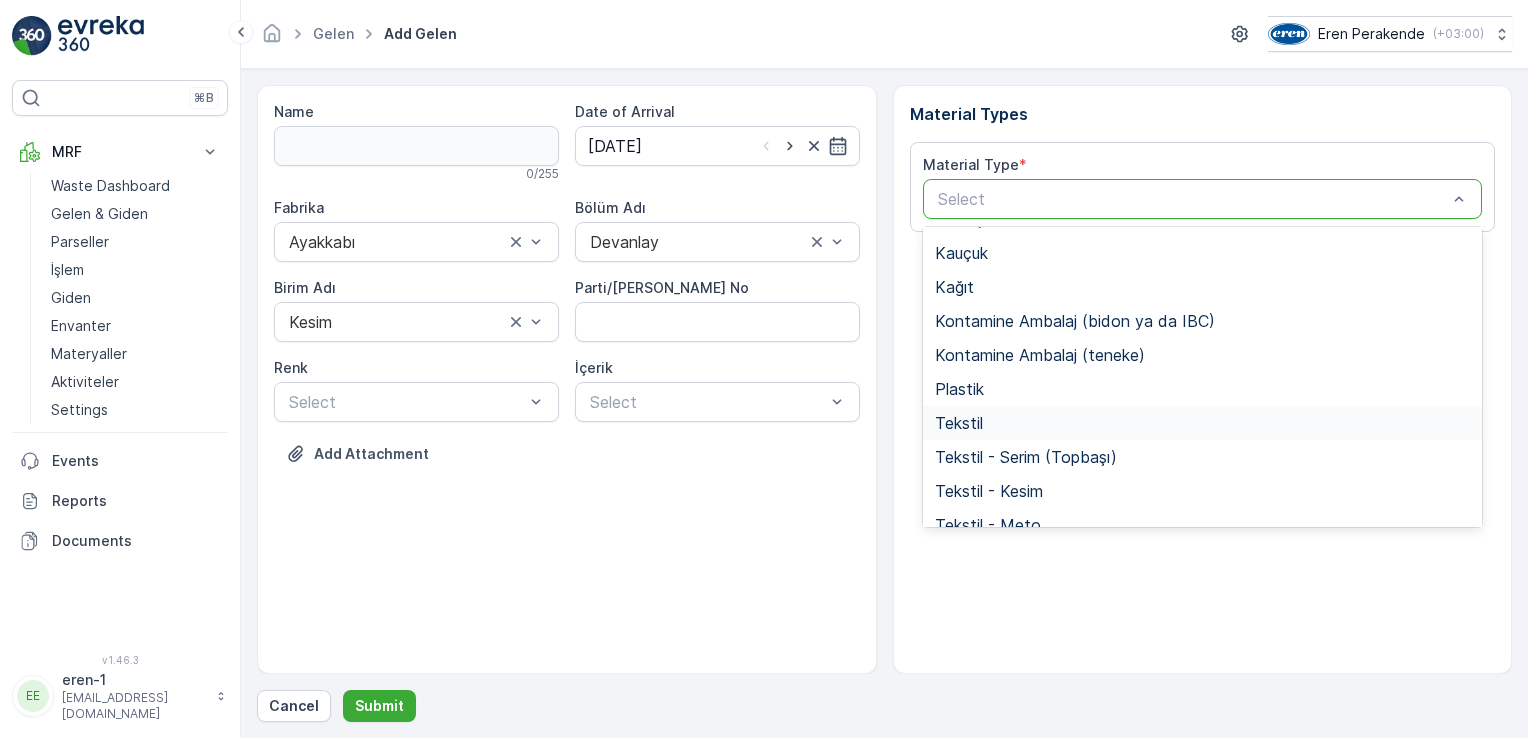 click on "Tekstil" at bounding box center [1203, 423] 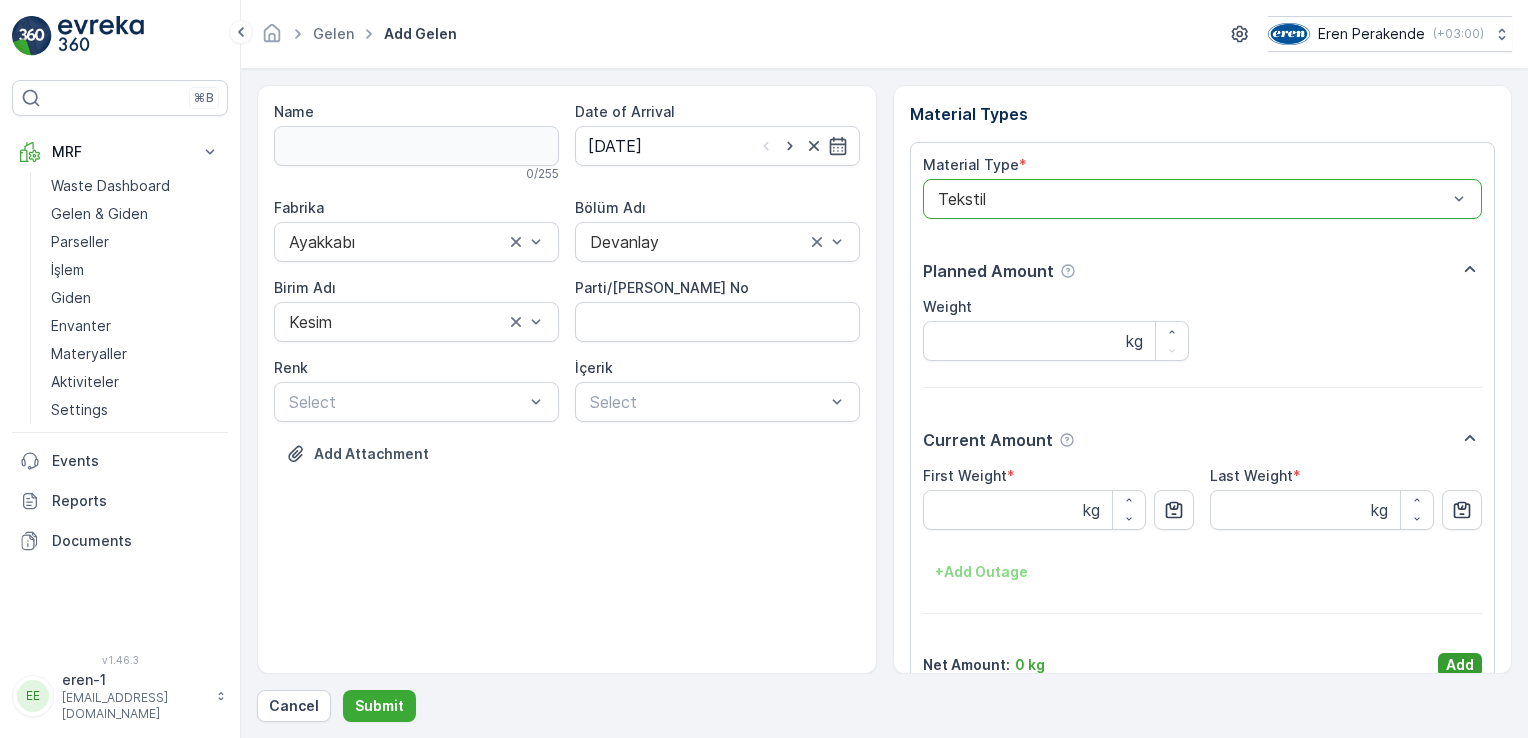 click on "Add" at bounding box center (1460, 665) 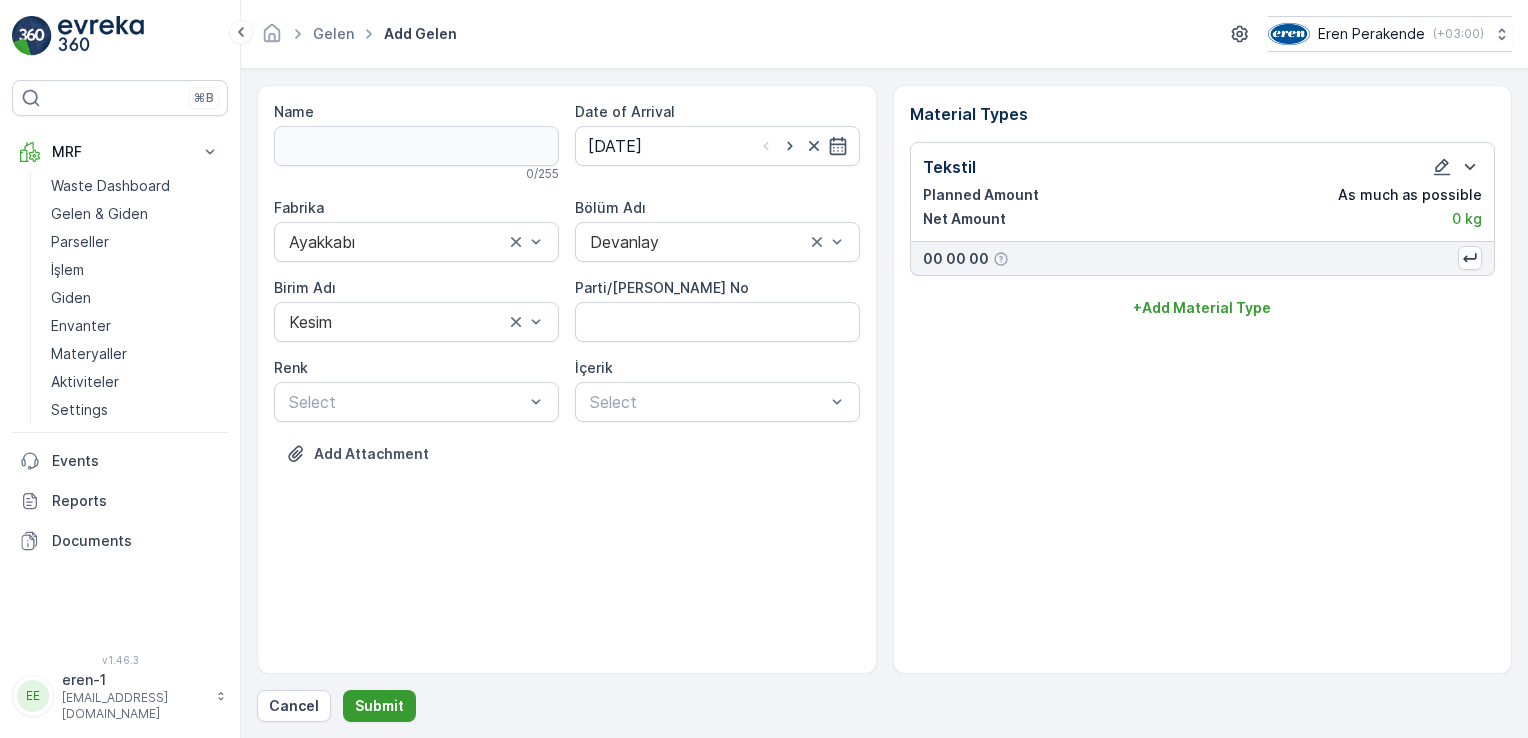 click on "Submit" at bounding box center [379, 706] 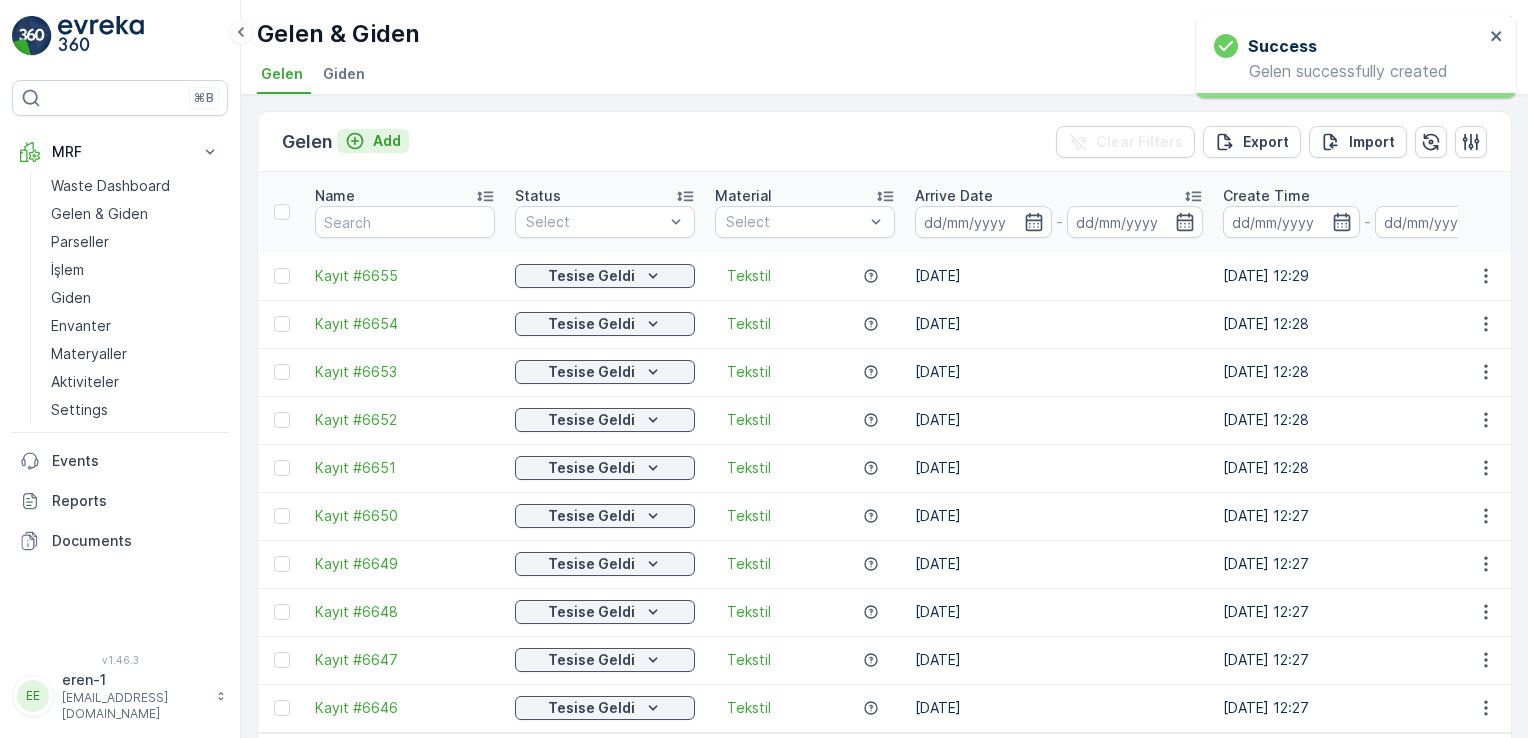 click on "Add" at bounding box center (387, 141) 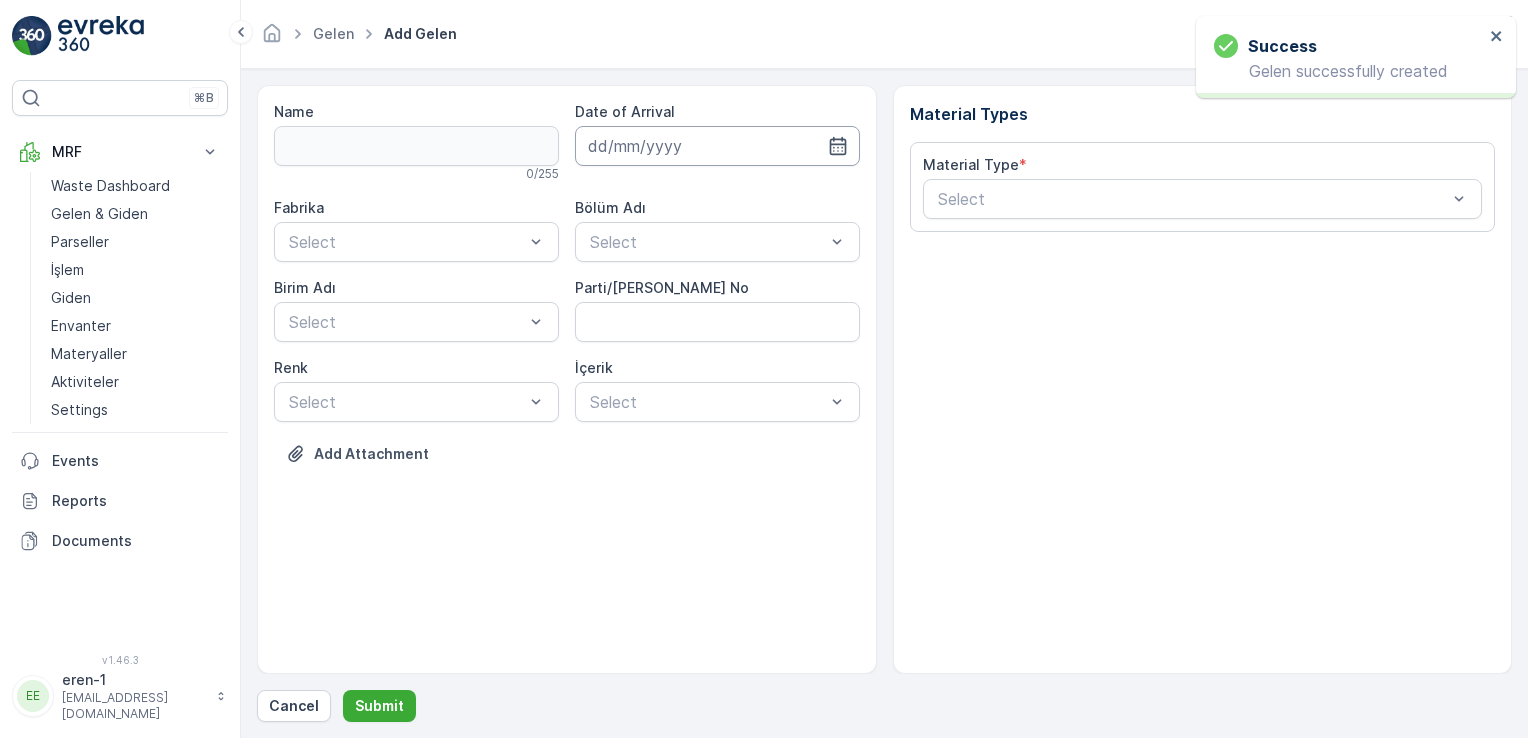 click at bounding box center [717, 146] 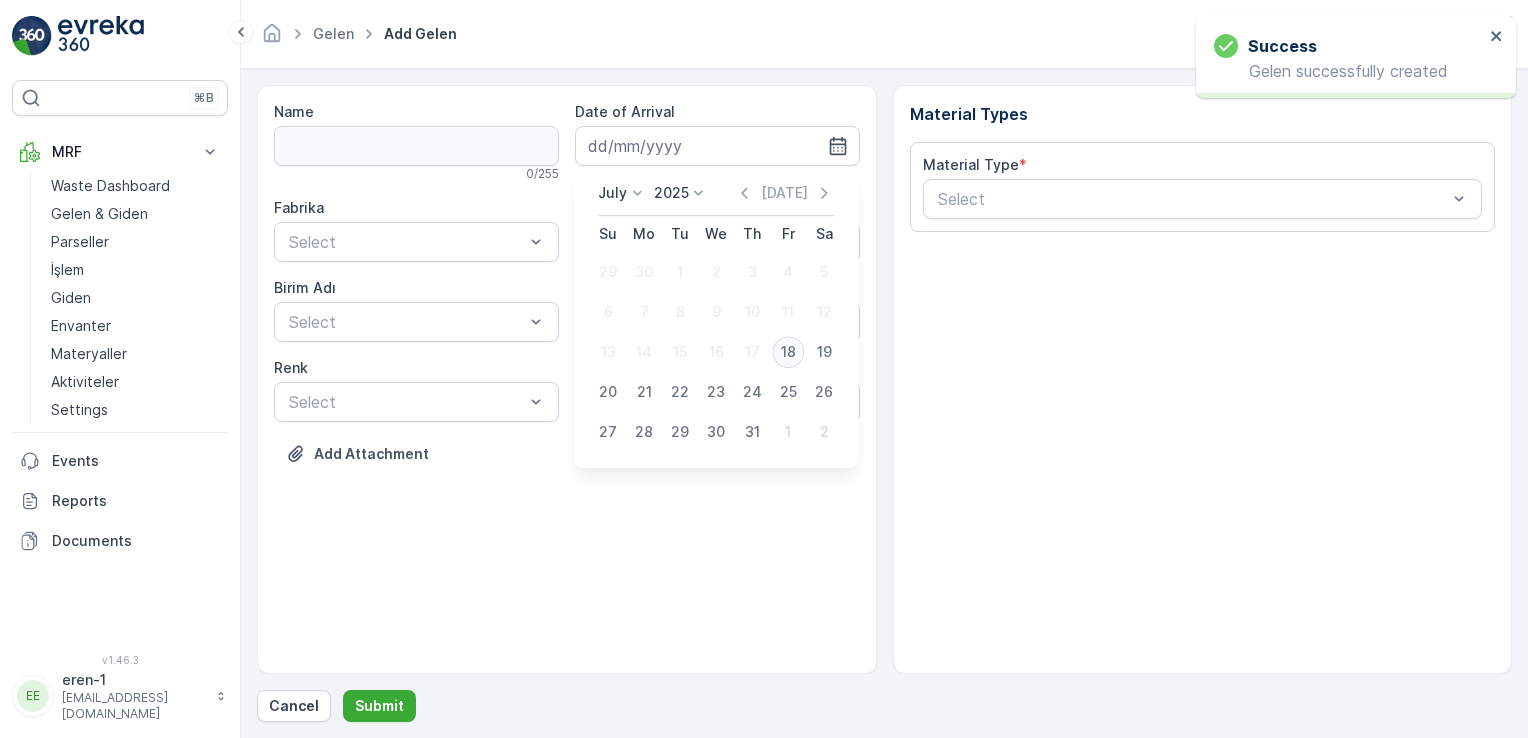 click on "18" at bounding box center [788, 352] 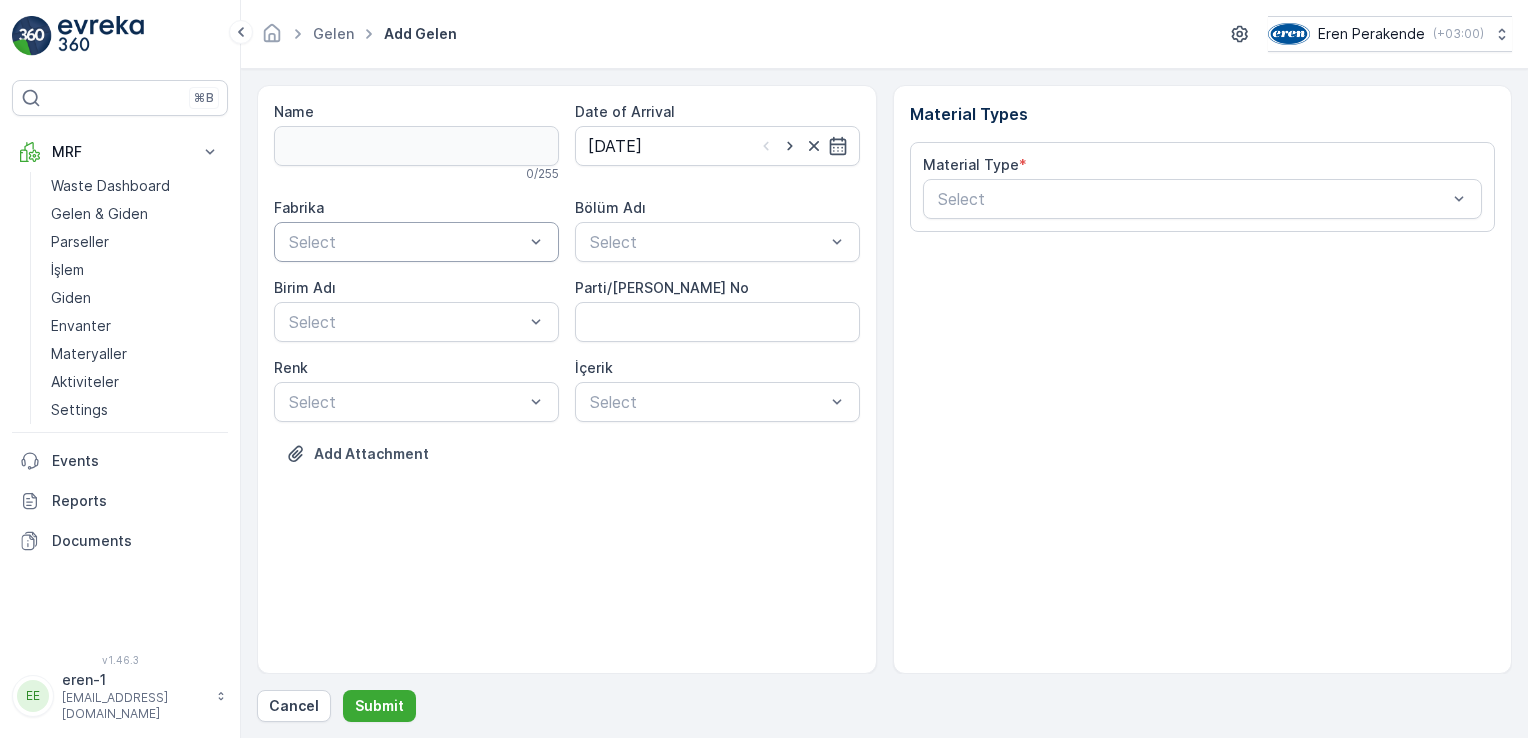 click on "Select" at bounding box center (416, 242) 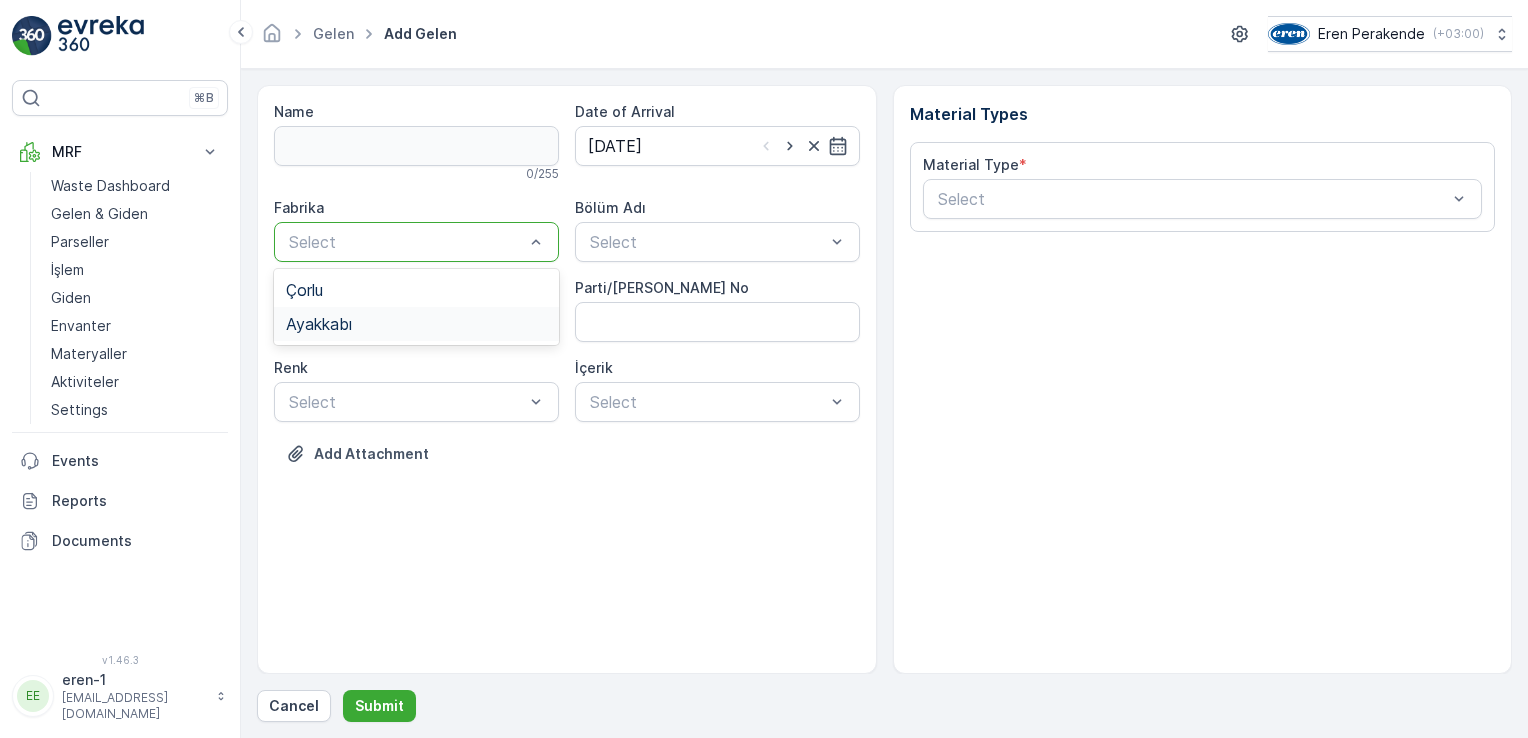 click on "Ayakkabı" at bounding box center (416, 324) 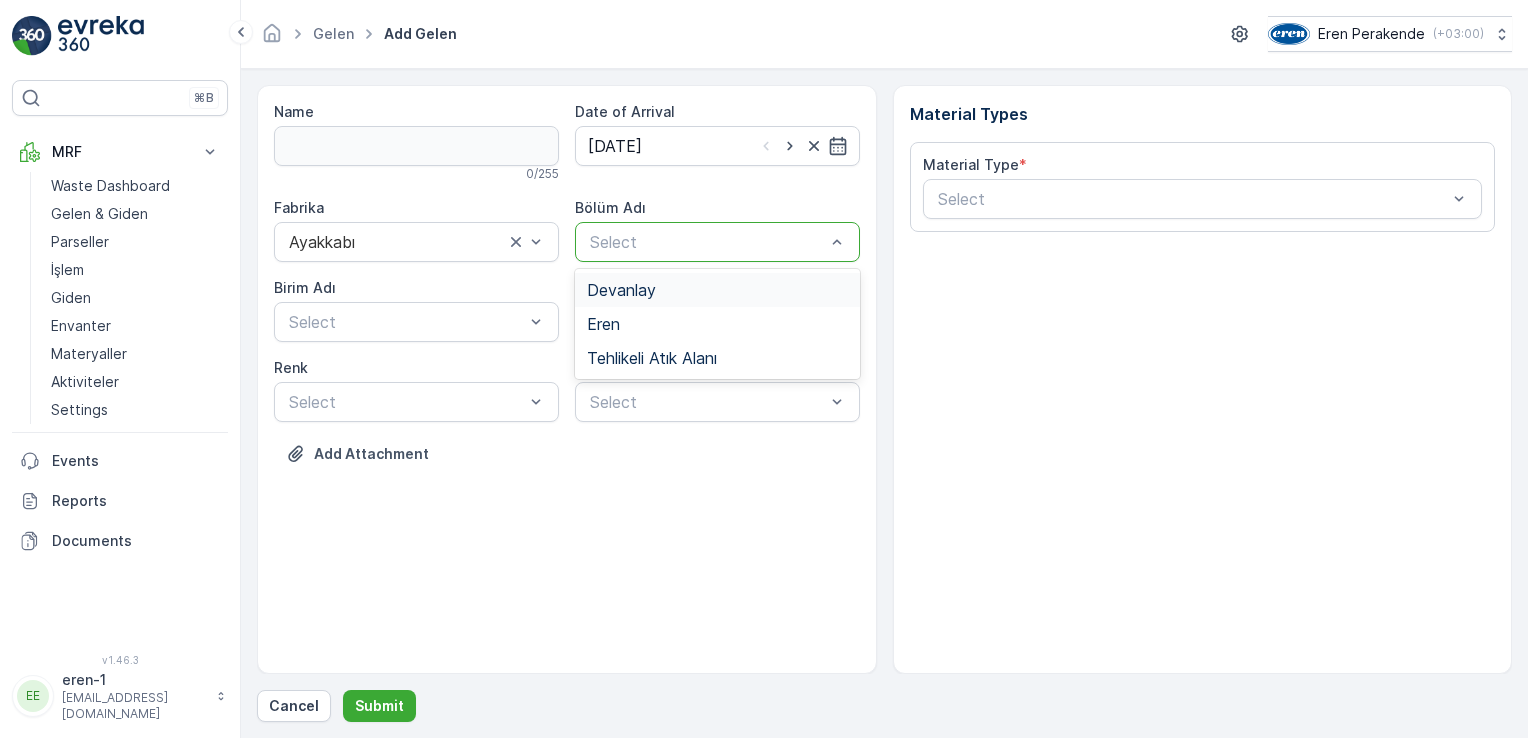 click at bounding box center [707, 242] 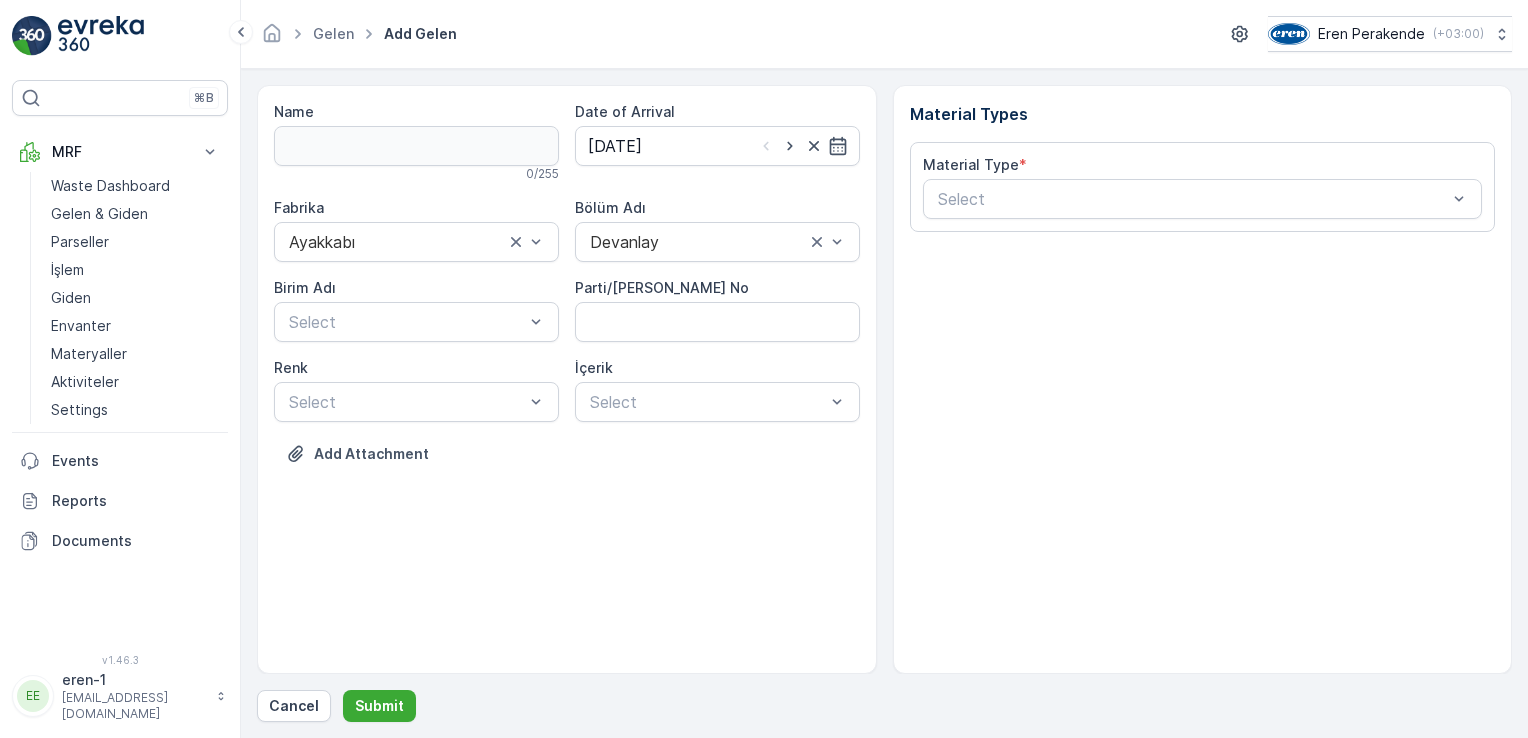 click on "Fabrika Ayakkabı Bölüm Adı Devanlay Birim Adı Select Parti/Kesim Föyü No Renk Select İçerik Select" at bounding box center (567, 310) 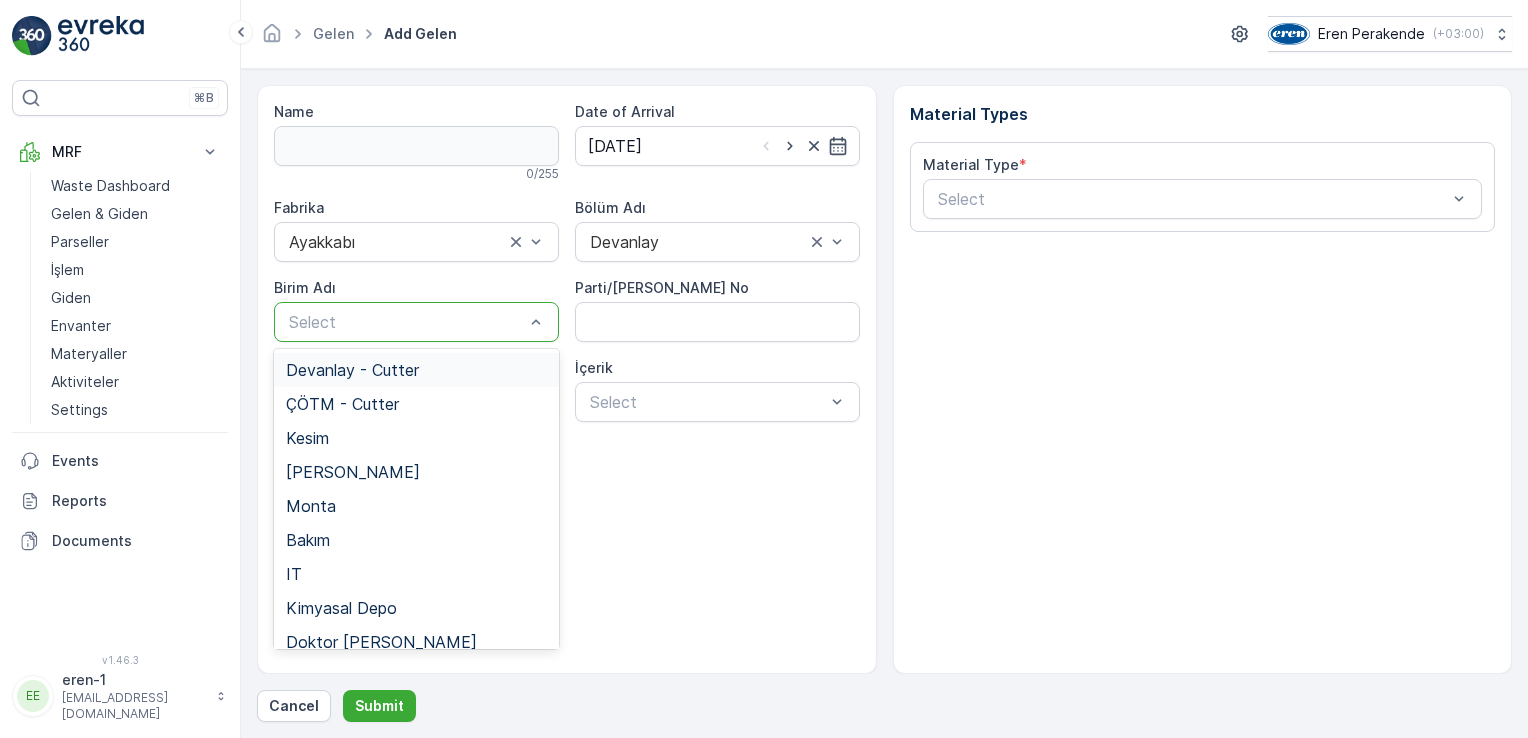 click at bounding box center [406, 322] 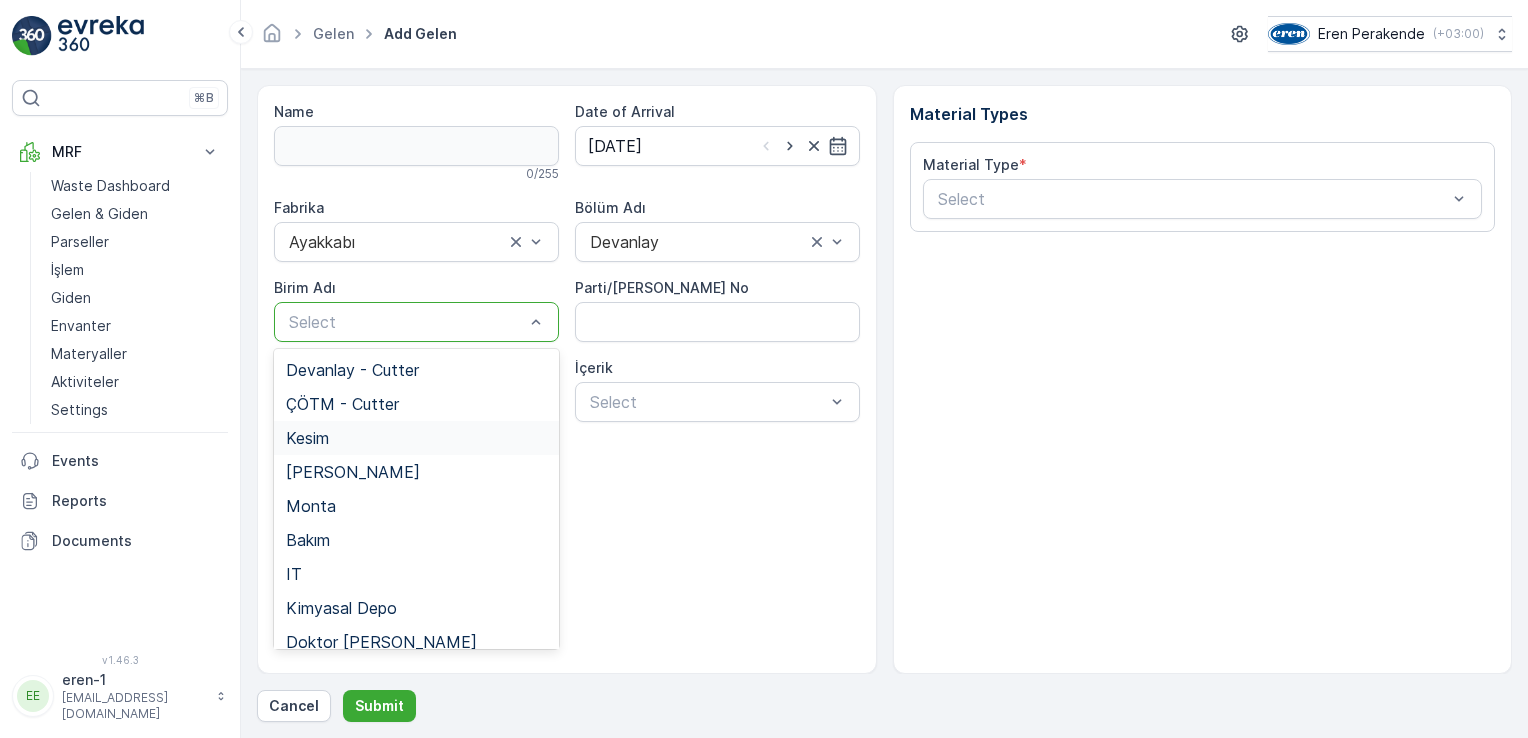 click on "Kesim" at bounding box center [416, 438] 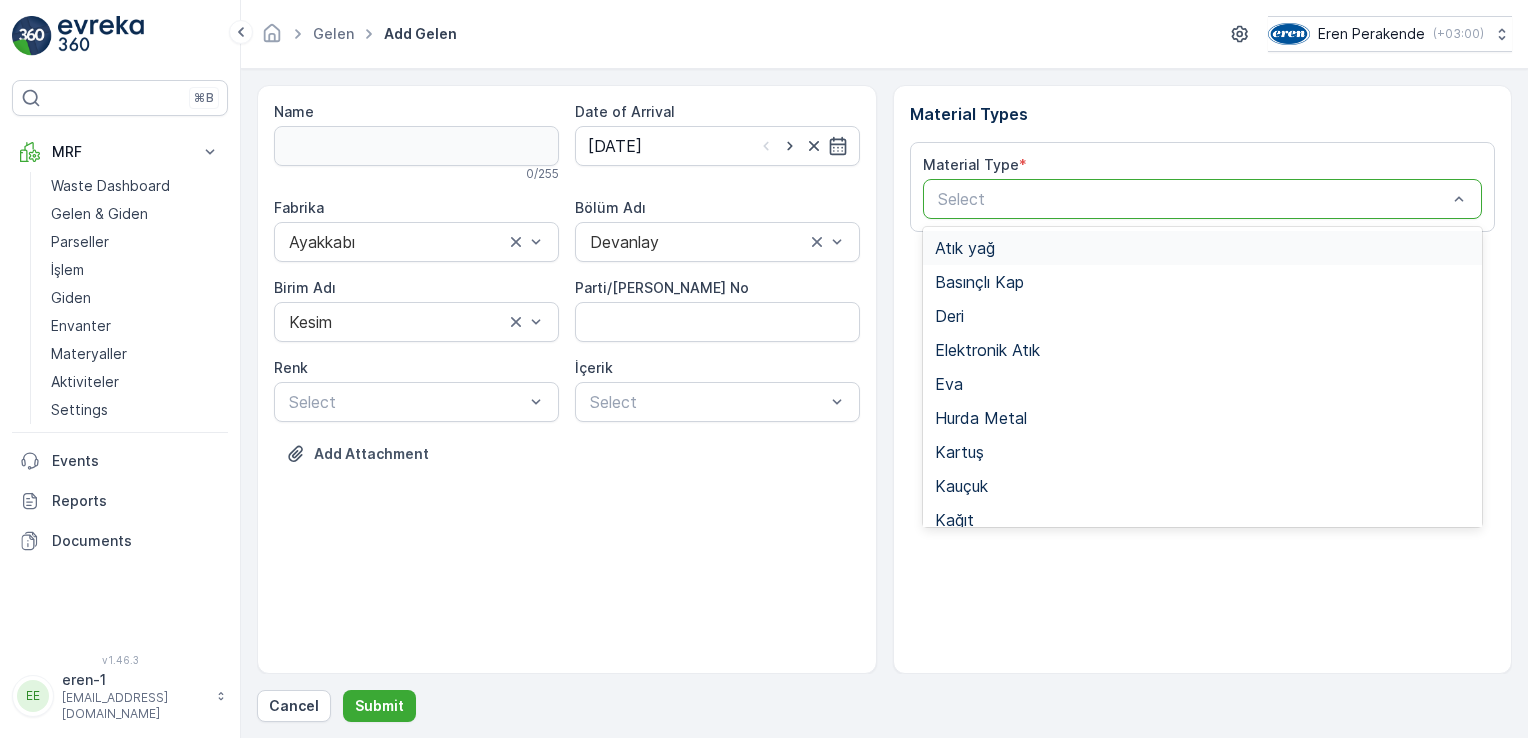 click on "Select" at bounding box center [1203, 199] 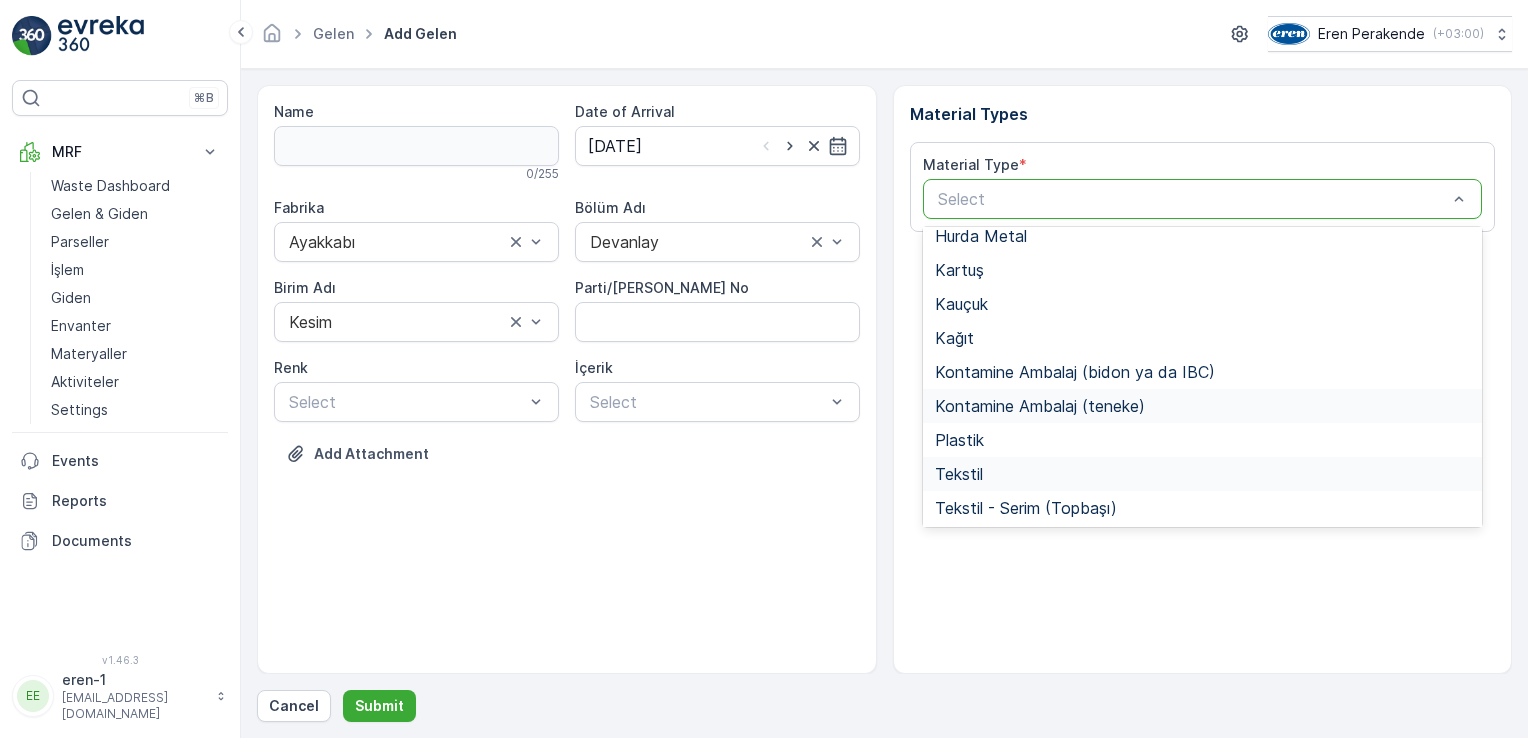 scroll, scrollTop: 200, scrollLeft: 0, axis: vertical 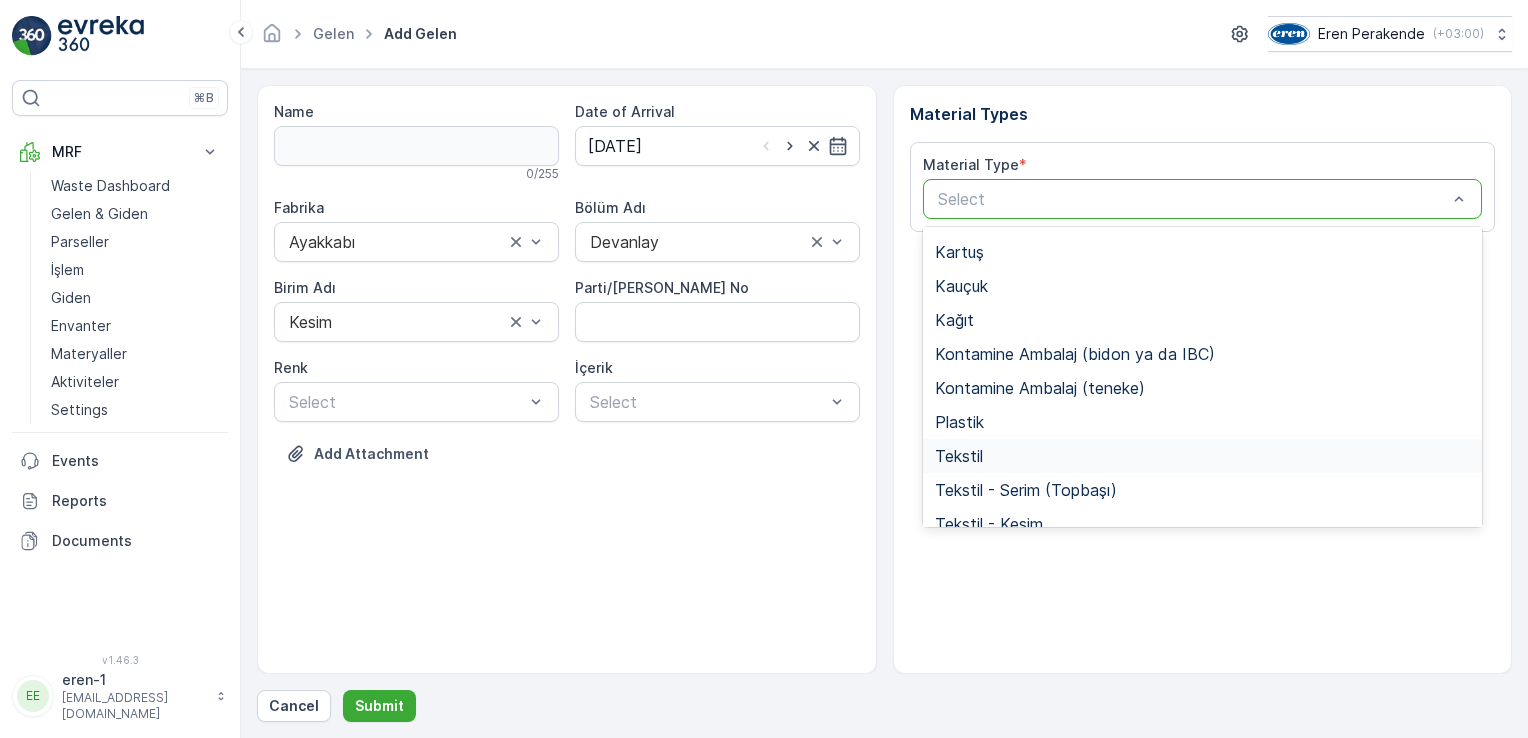 click on "Tekstil" at bounding box center (1203, 456) 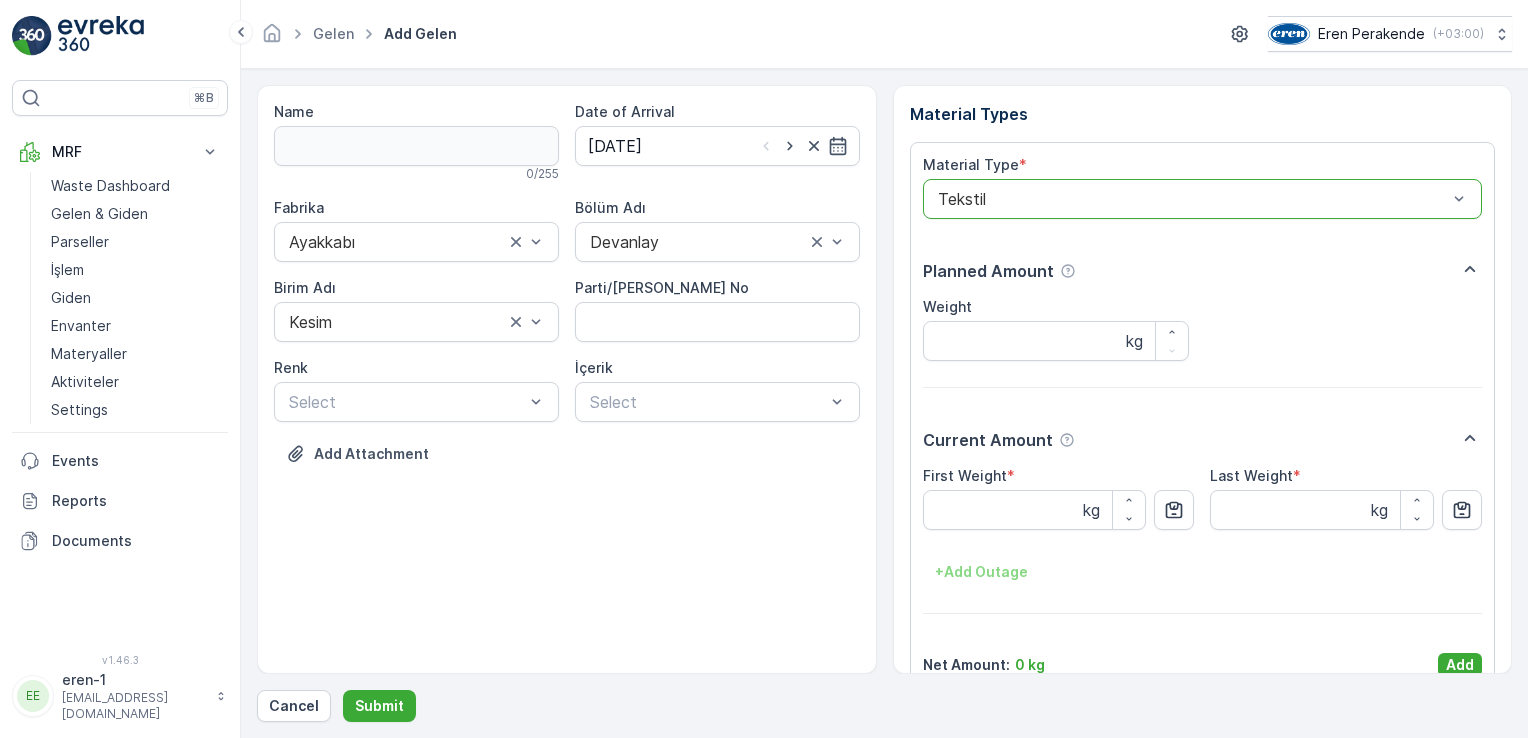 click on "Add" at bounding box center (1460, 665) 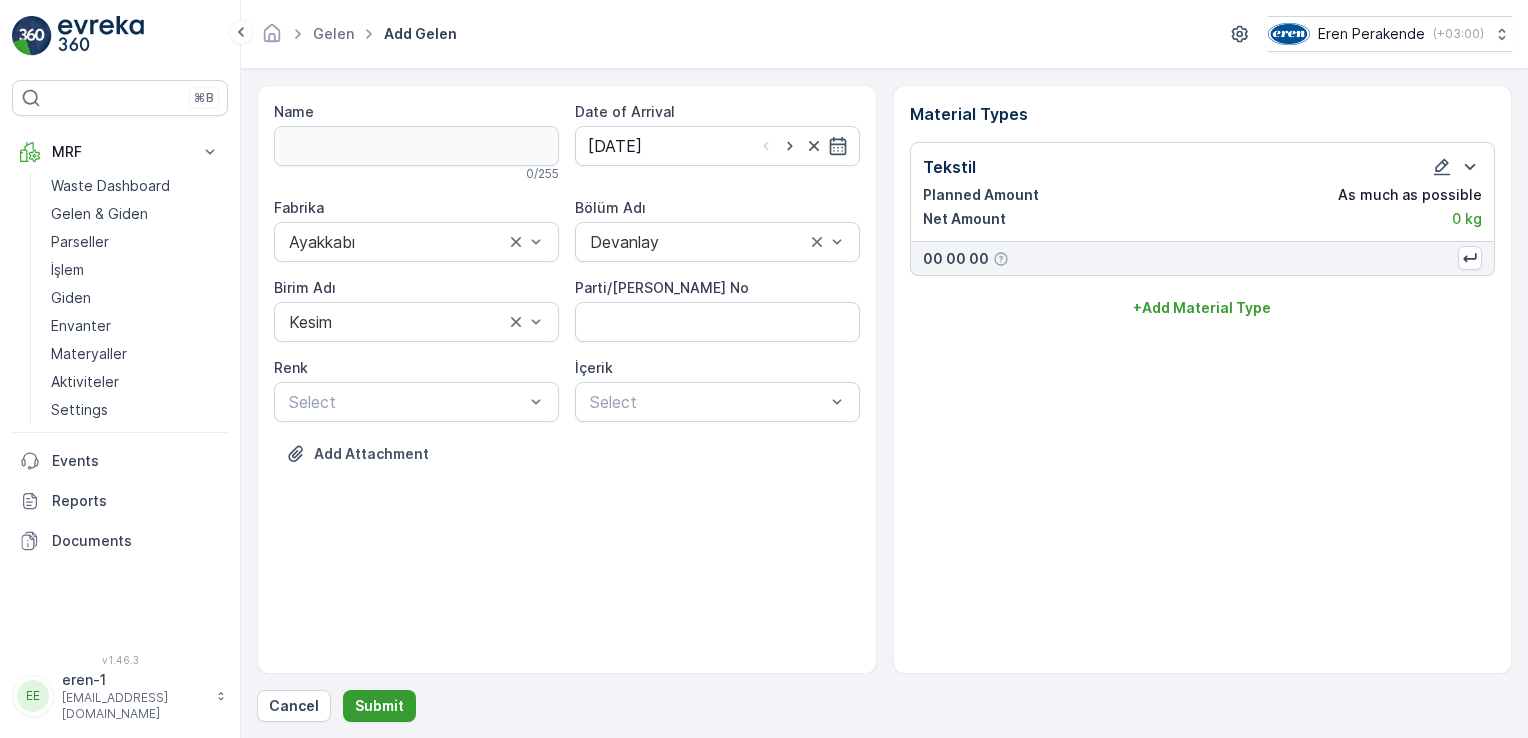 click on "Submit" at bounding box center [379, 706] 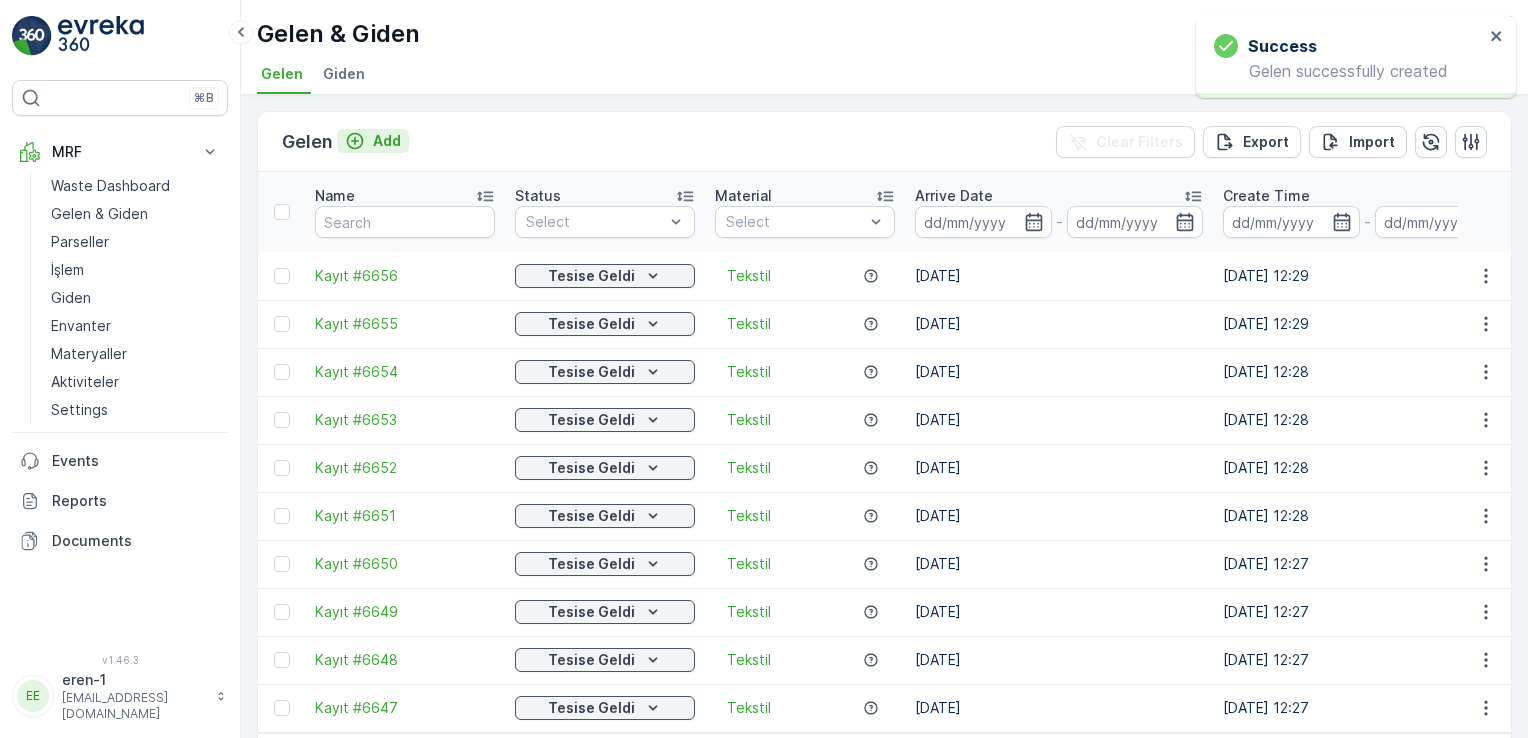 click on "Add" at bounding box center [373, 141] 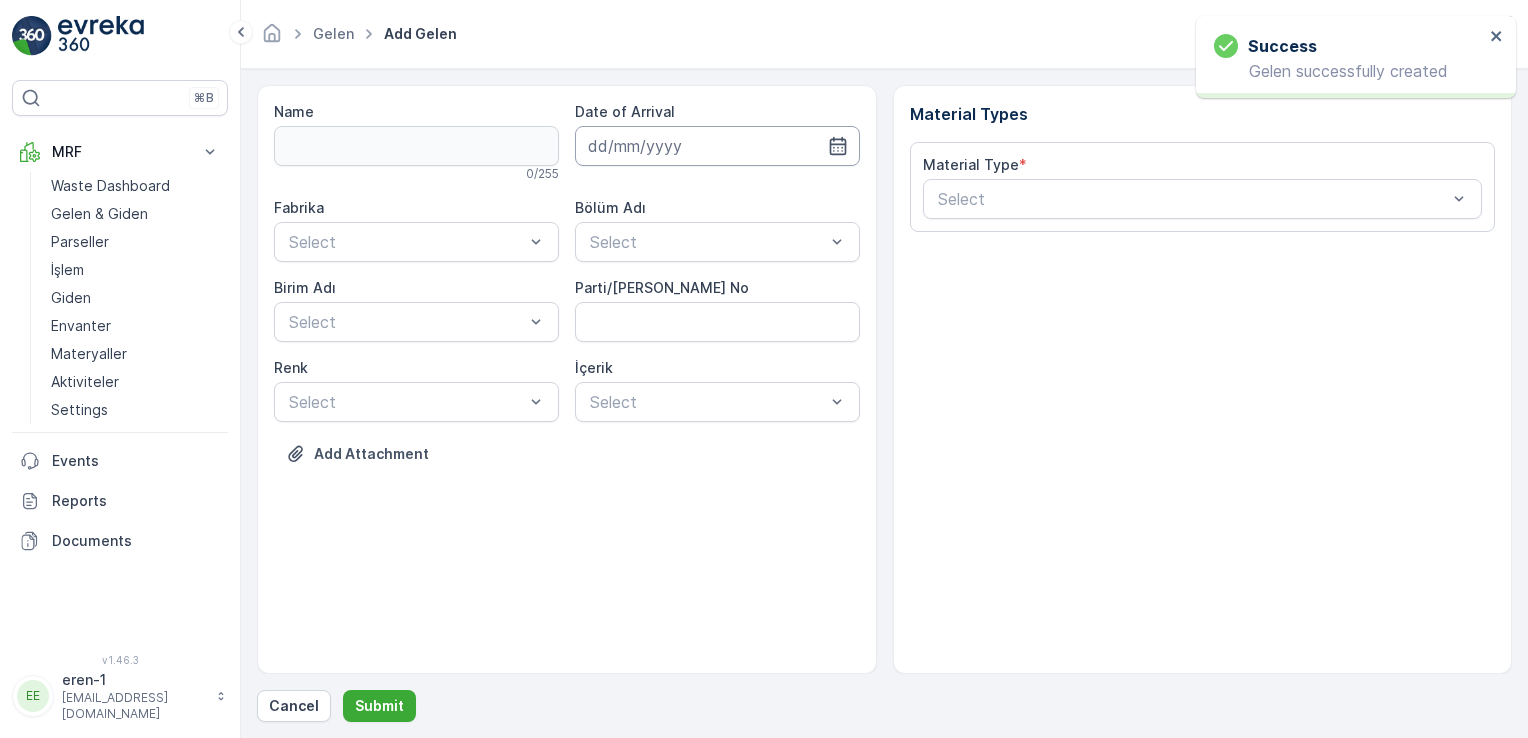 click at bounding box center [717, 146] 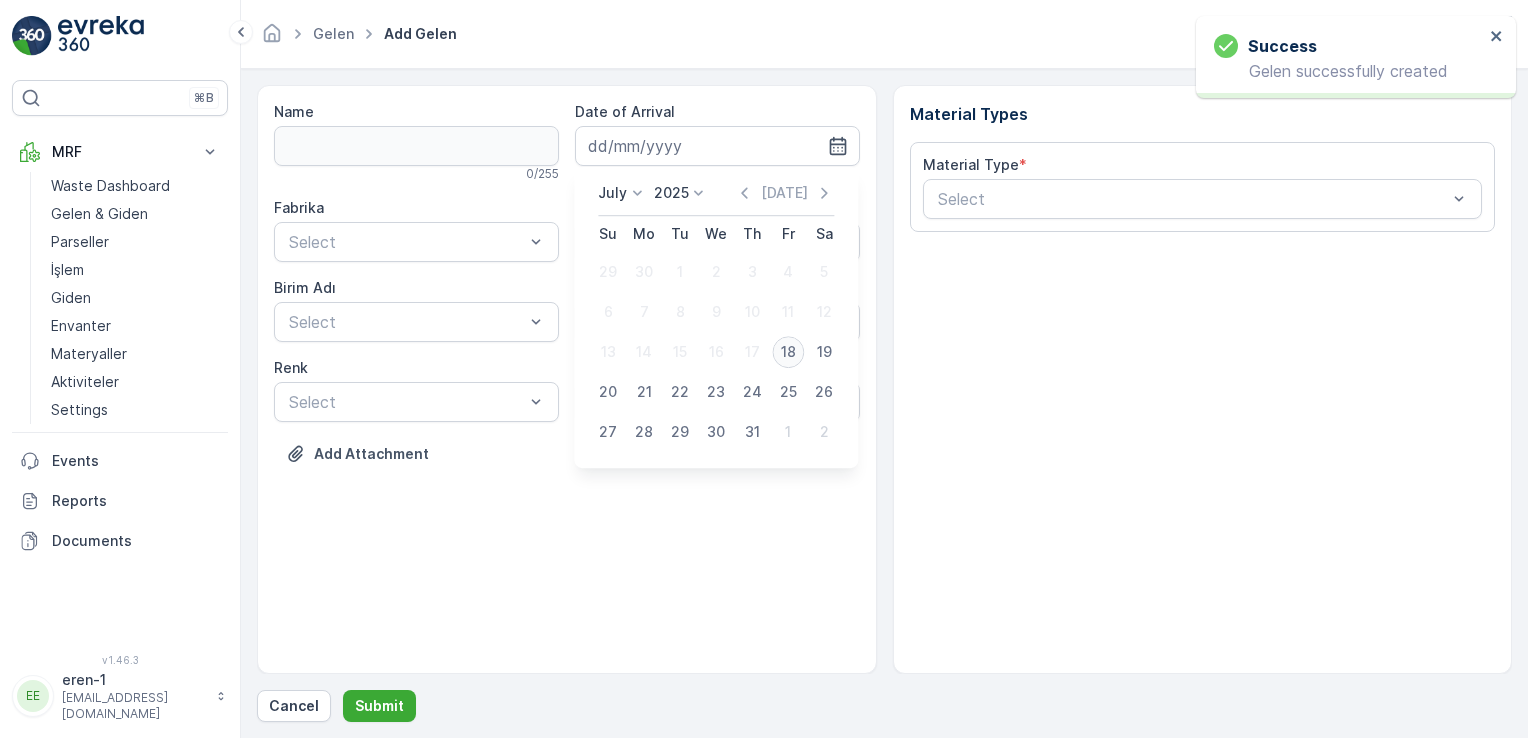 click on "18" at bounding box center [788, 352] 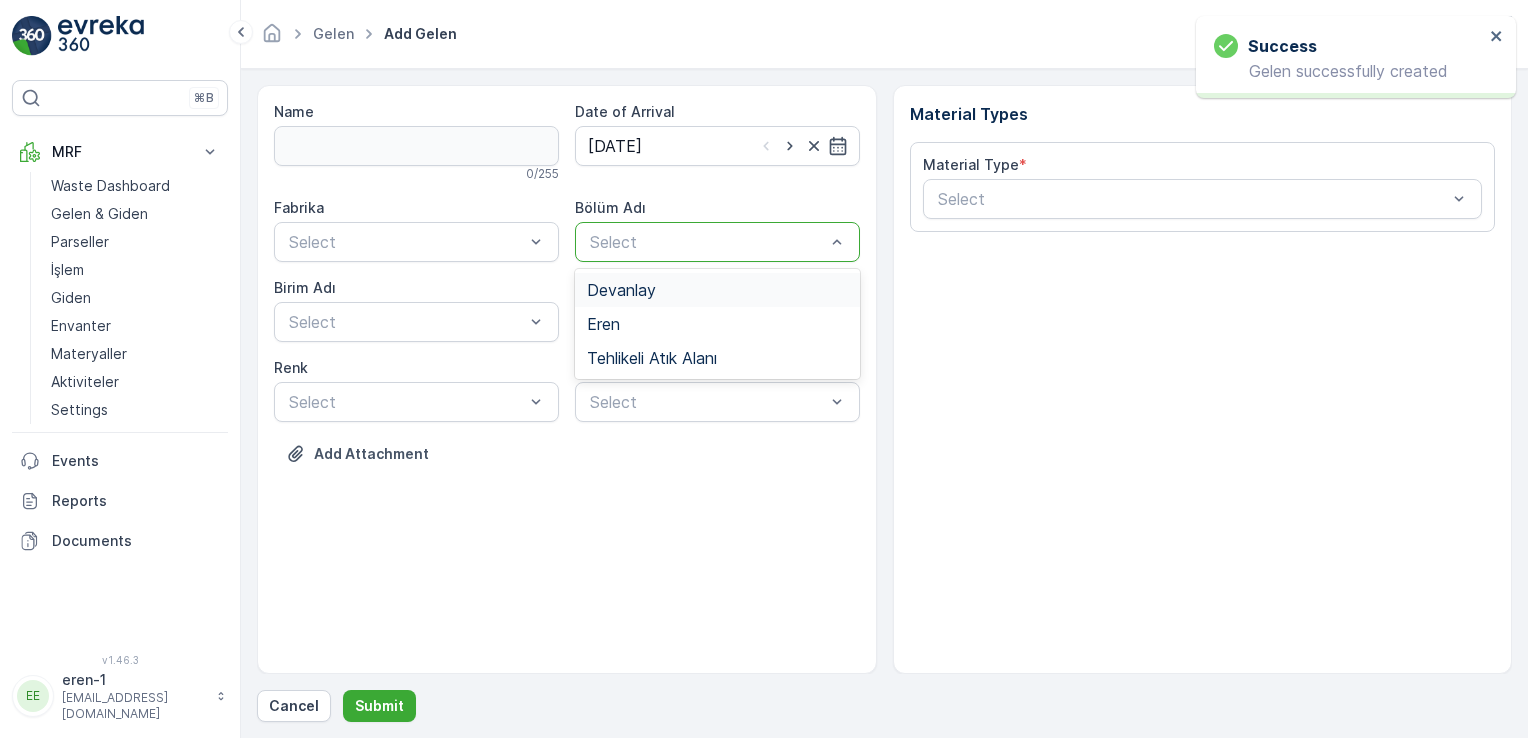 click at bounding box center [707, 242] 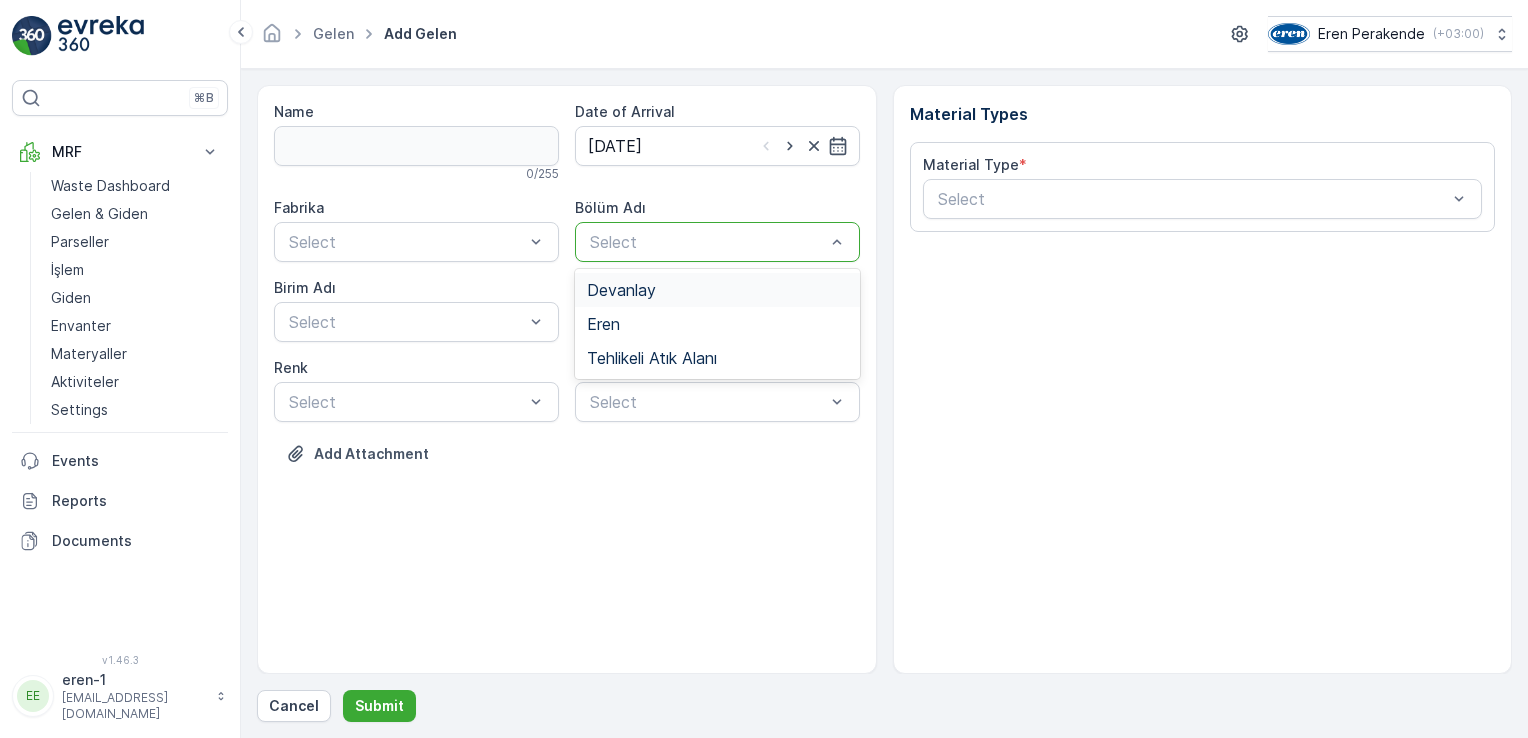 click on "Devanlay" at bounding box center [717, 290] 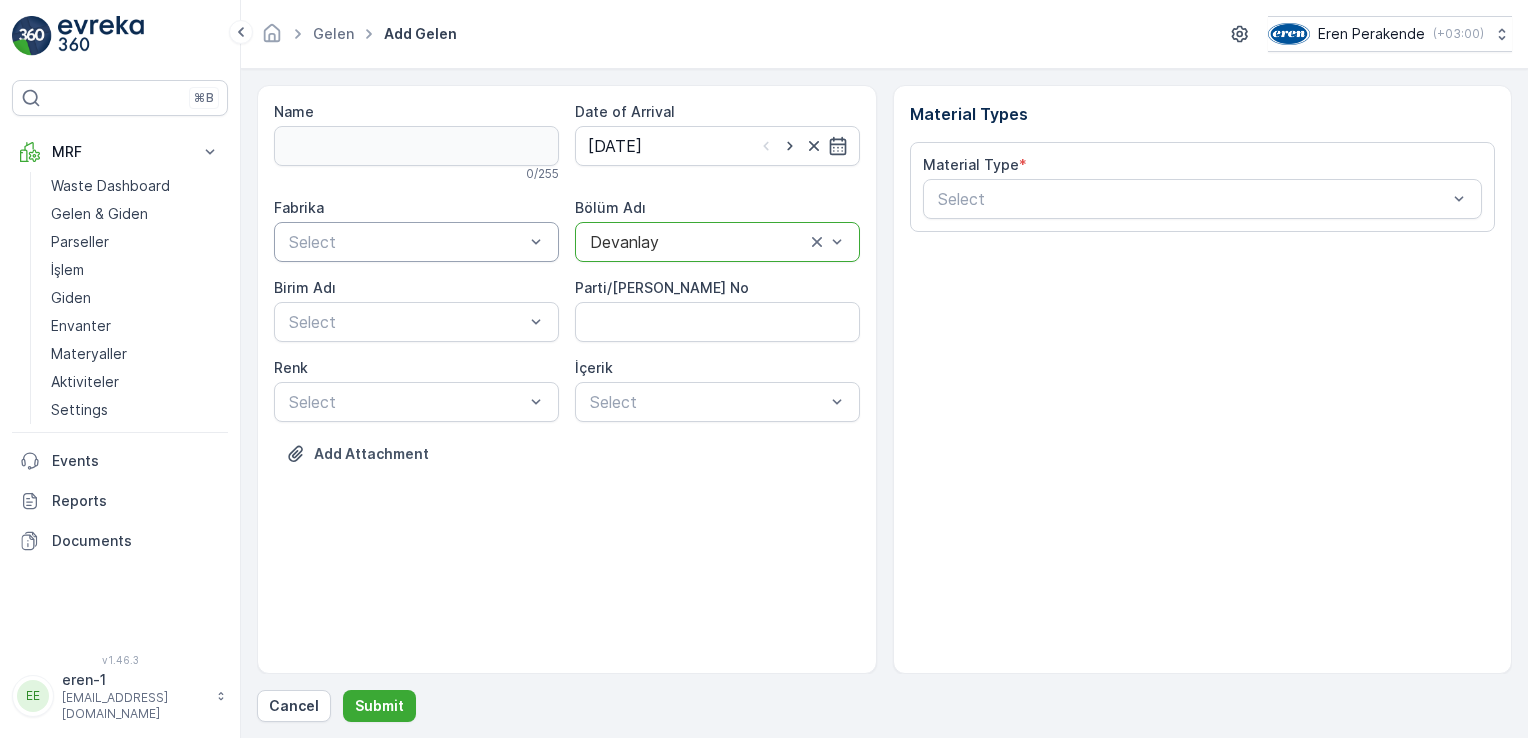 click on "Select" at bounding box center [416, 242] 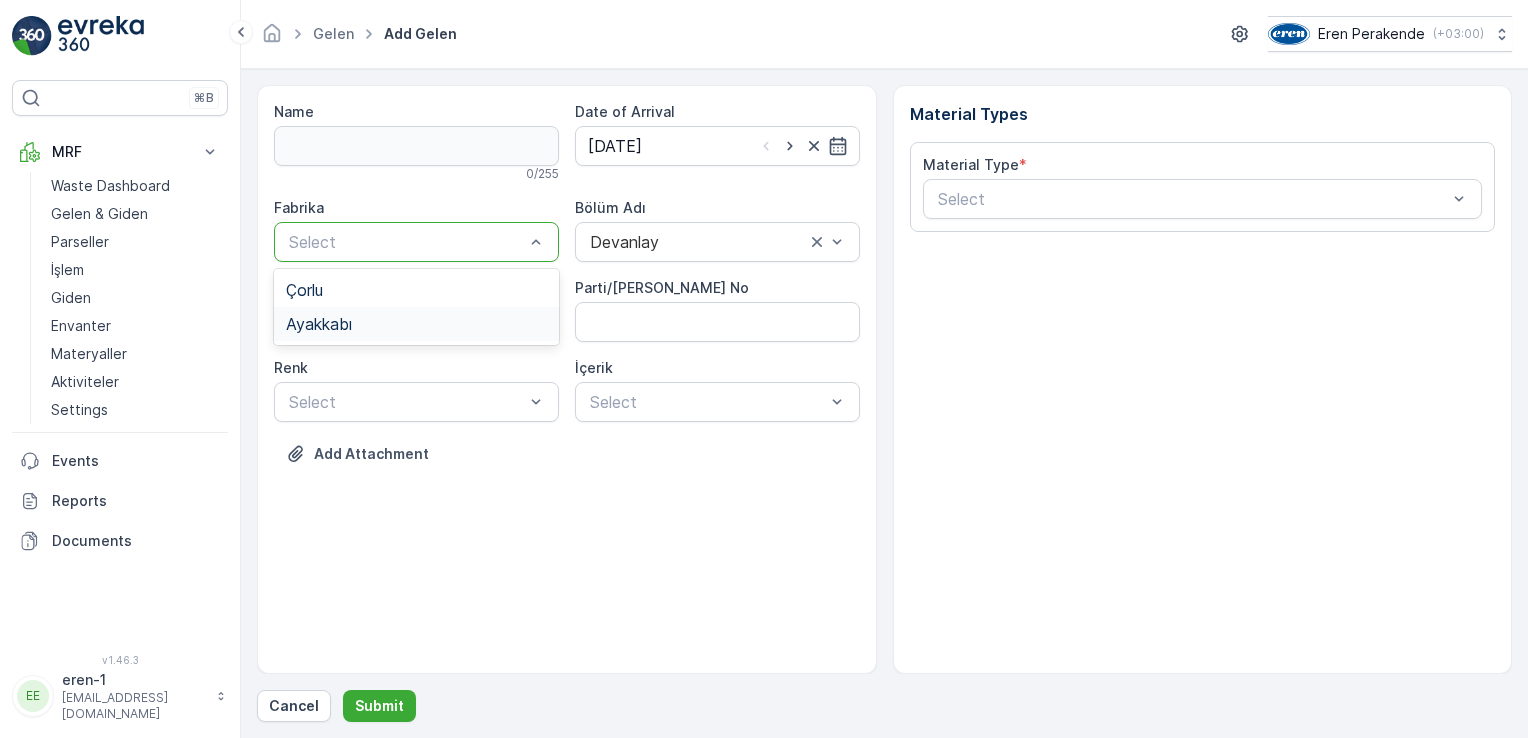 click on "Ayakkabı" at bounding box center (319, 324) 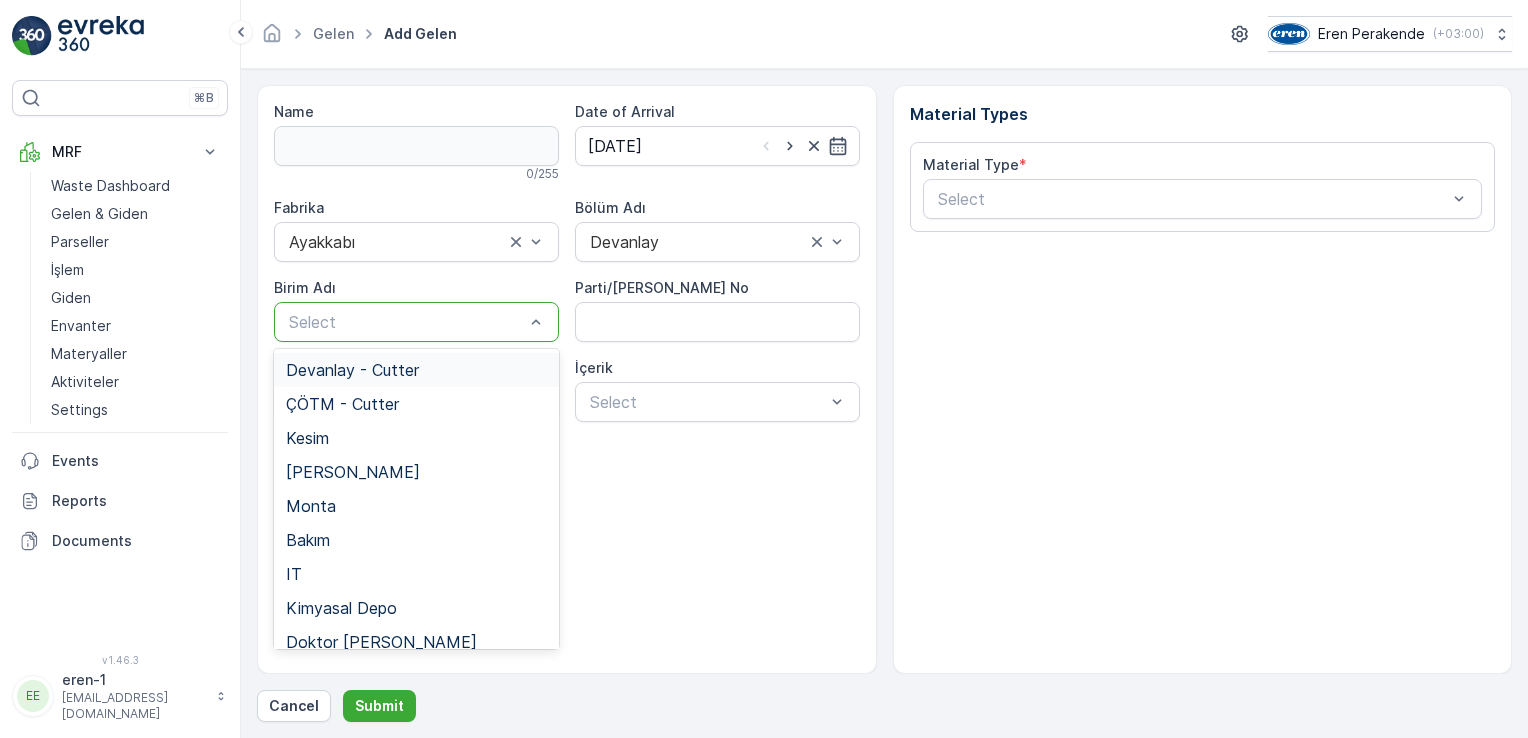 click at bounding box center (406, 322) 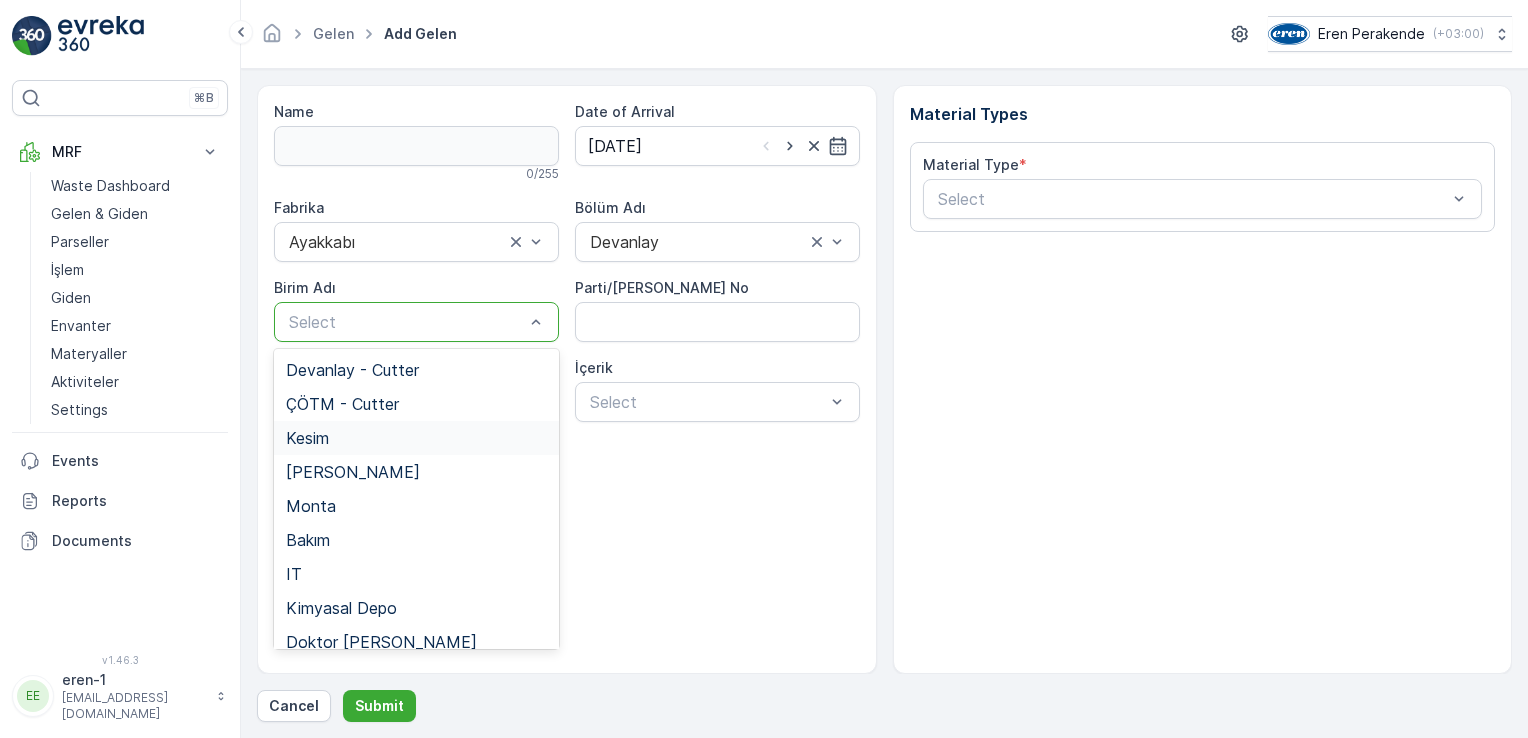 click on "Kesim" at bounding box center (416, 438) 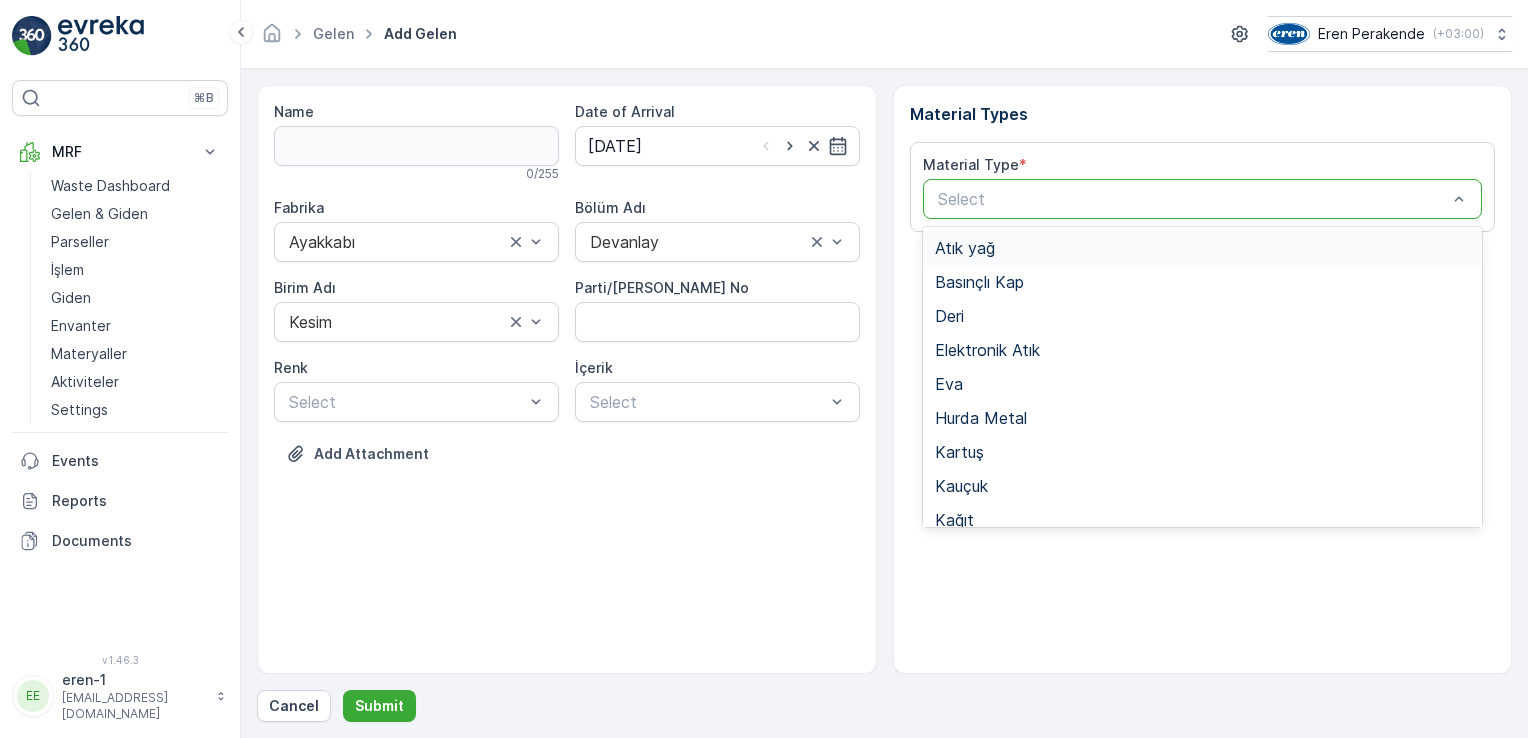 click on "Select" at bounding box center (1203, 199) 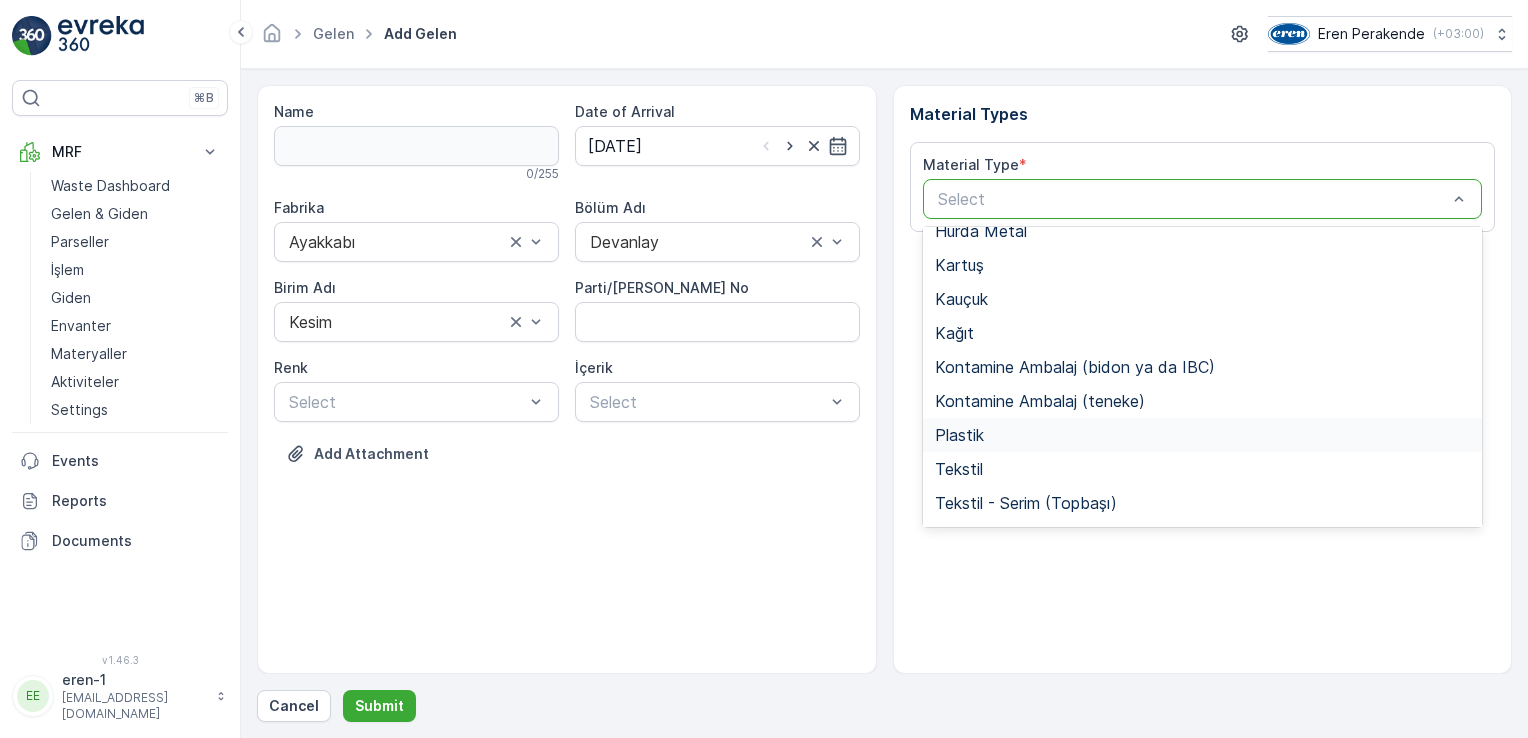 scroll, scrollTop: 200, scrollLeft: 0, axis: vertical 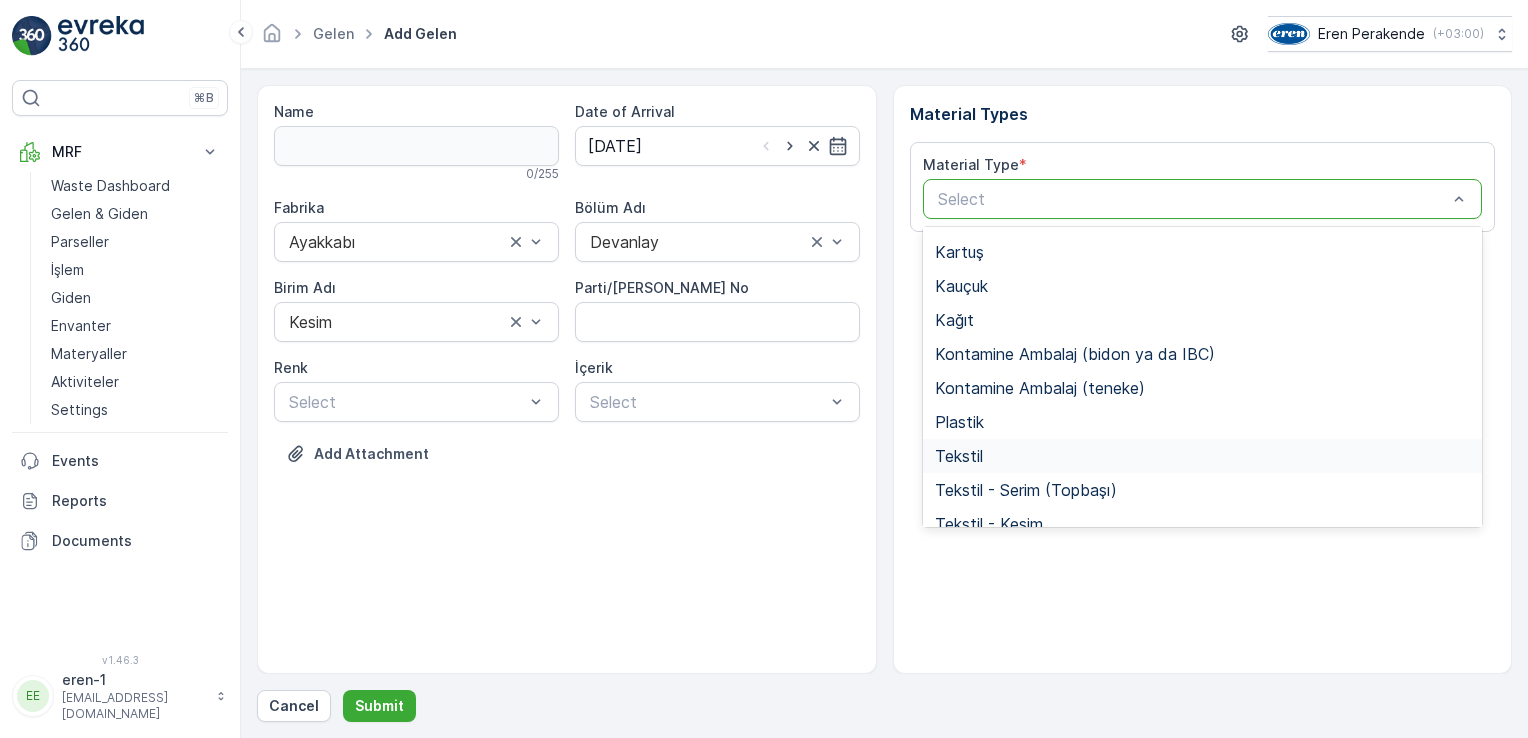click on "Tekstil" at bounding box center [1203, 456] 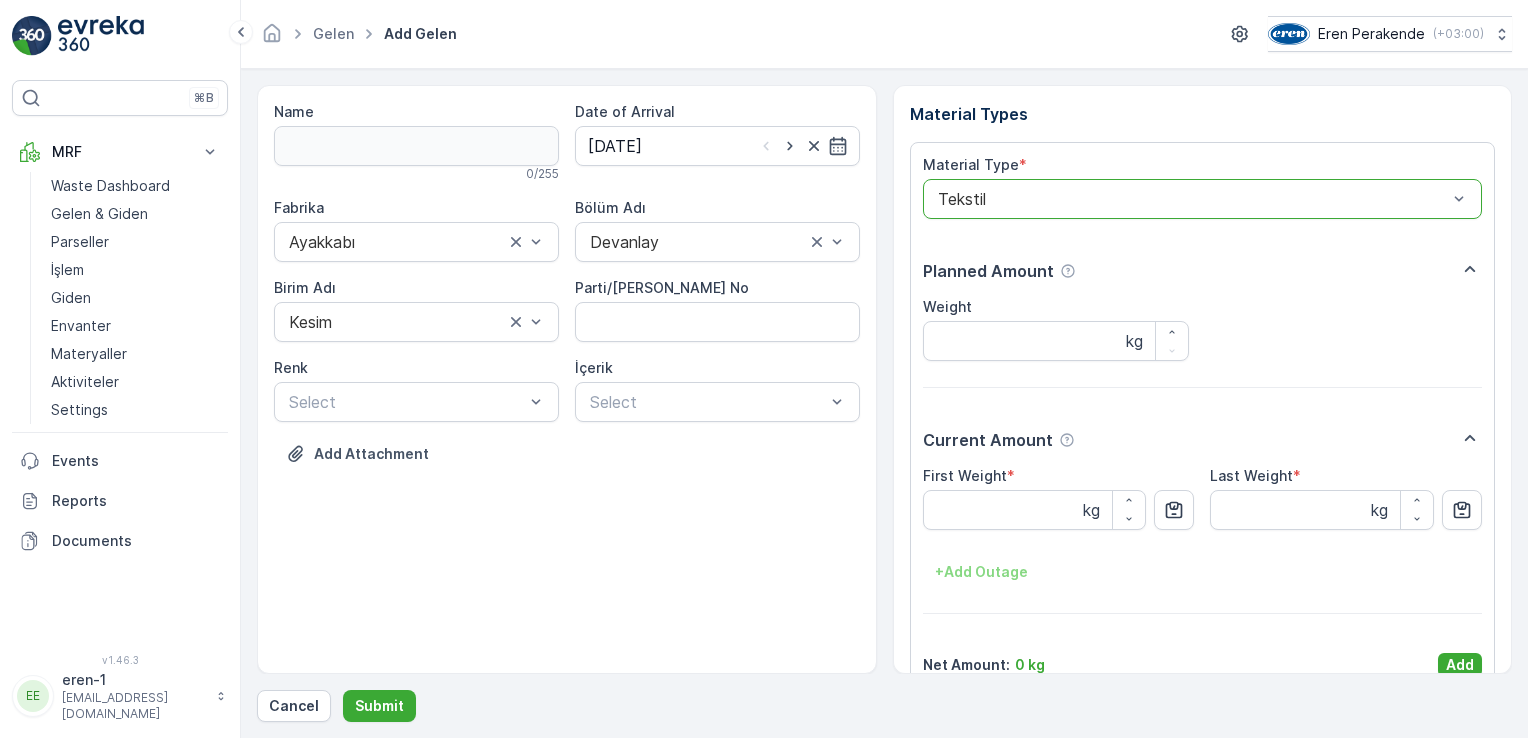 click on "Material Type * option Tekstil, selected. Tekstil Planned Amount Weight kg Current Amount First Weight * kg Last Weight * kg +  Add Outage Net Amount : 0 kg Add" at bounding box center (1203, 416) 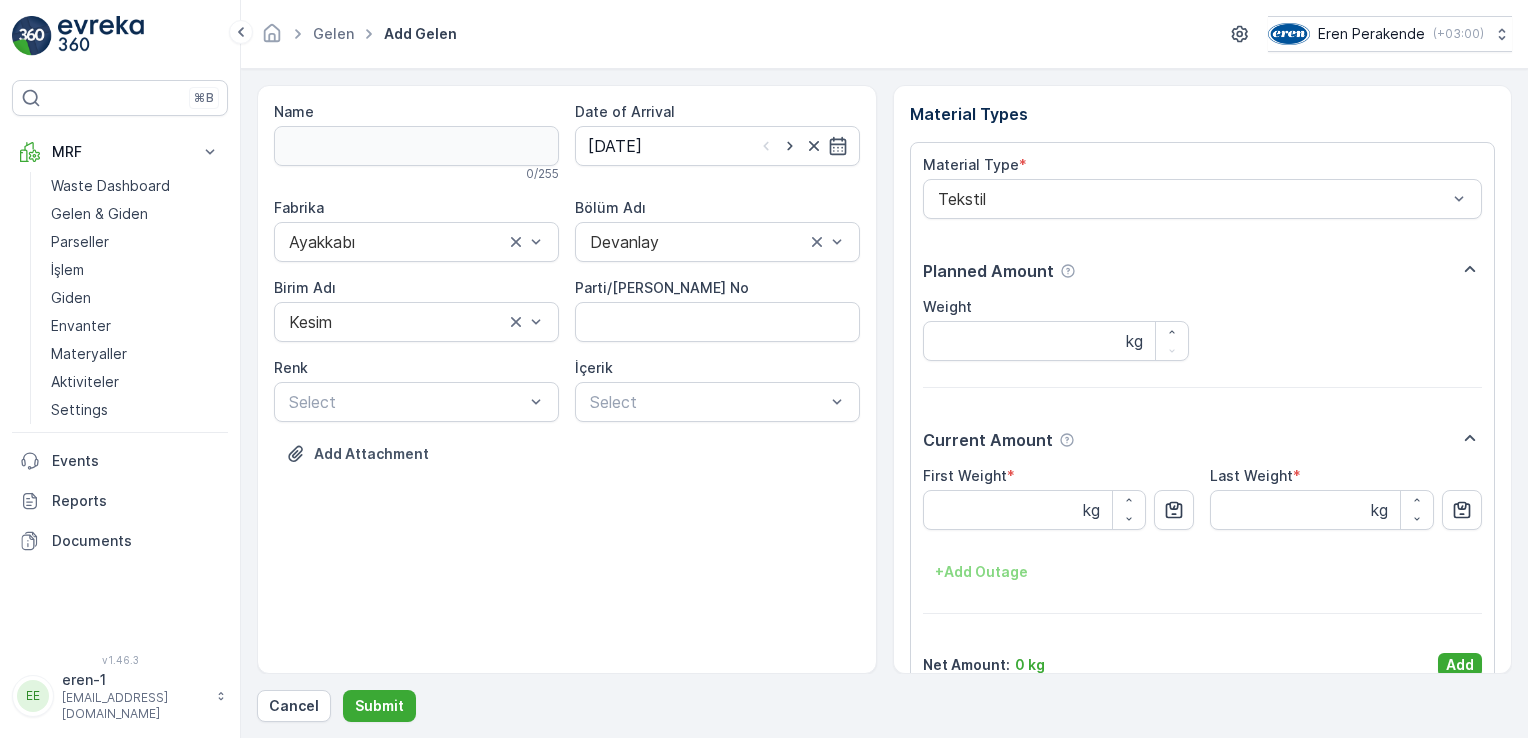 click on "Name 0  /  255 Date of Arrival [DATE] Fabrika Ayakkabı Bölüm Adı Devanlay [PERSON_NAME] Adı Kesim Parti/Kesim Föyü No [PERSON_NAME] Select İçerik Select Add Attachment Material Types Material Type * Tekstil Planned Amount Weight kg Current Amount First Weight * kg Last Weight * kg +  Add Outage Net Amount : 0 kg Add Cancel Submit" at bounding box center [884, 403] 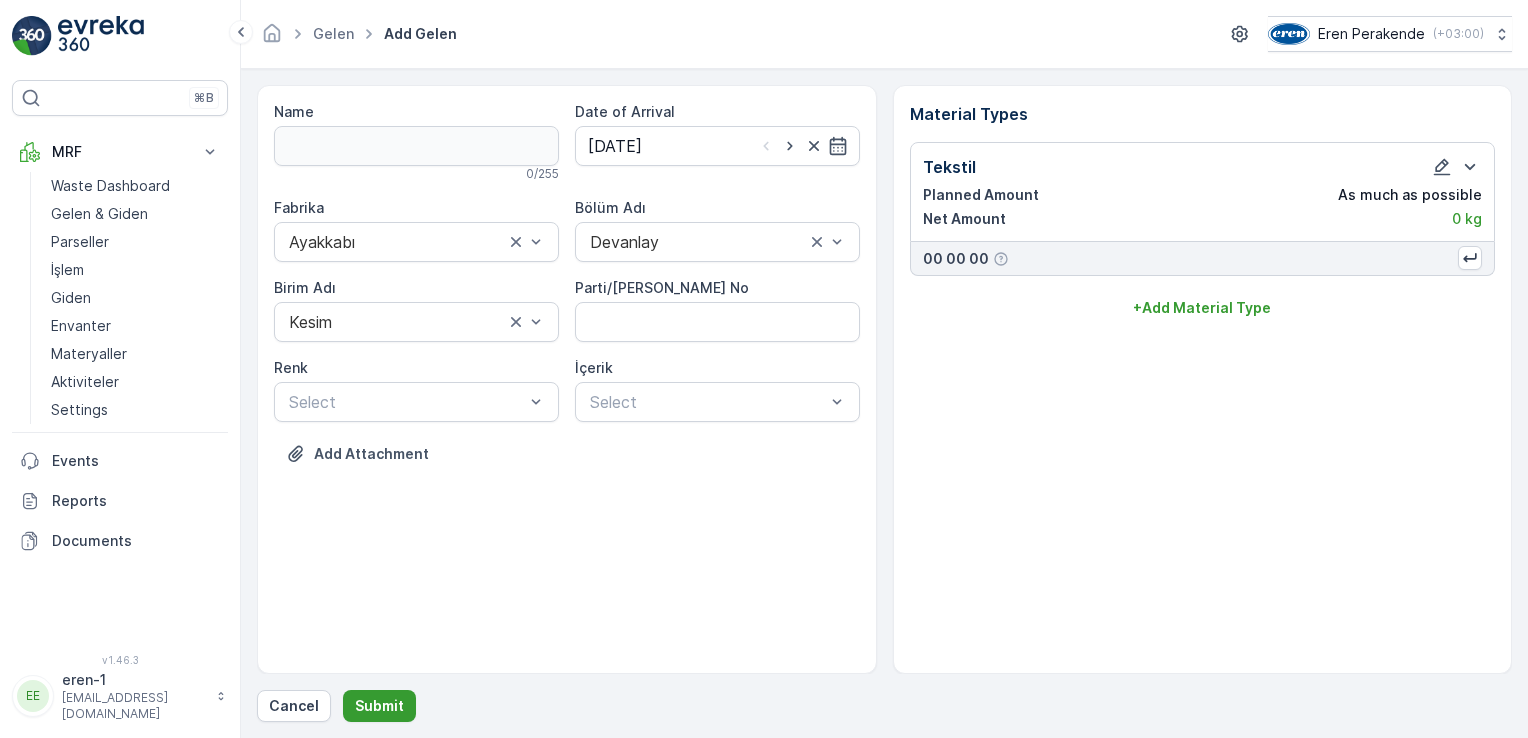click on "Submit" at bounding box center (379, 706) 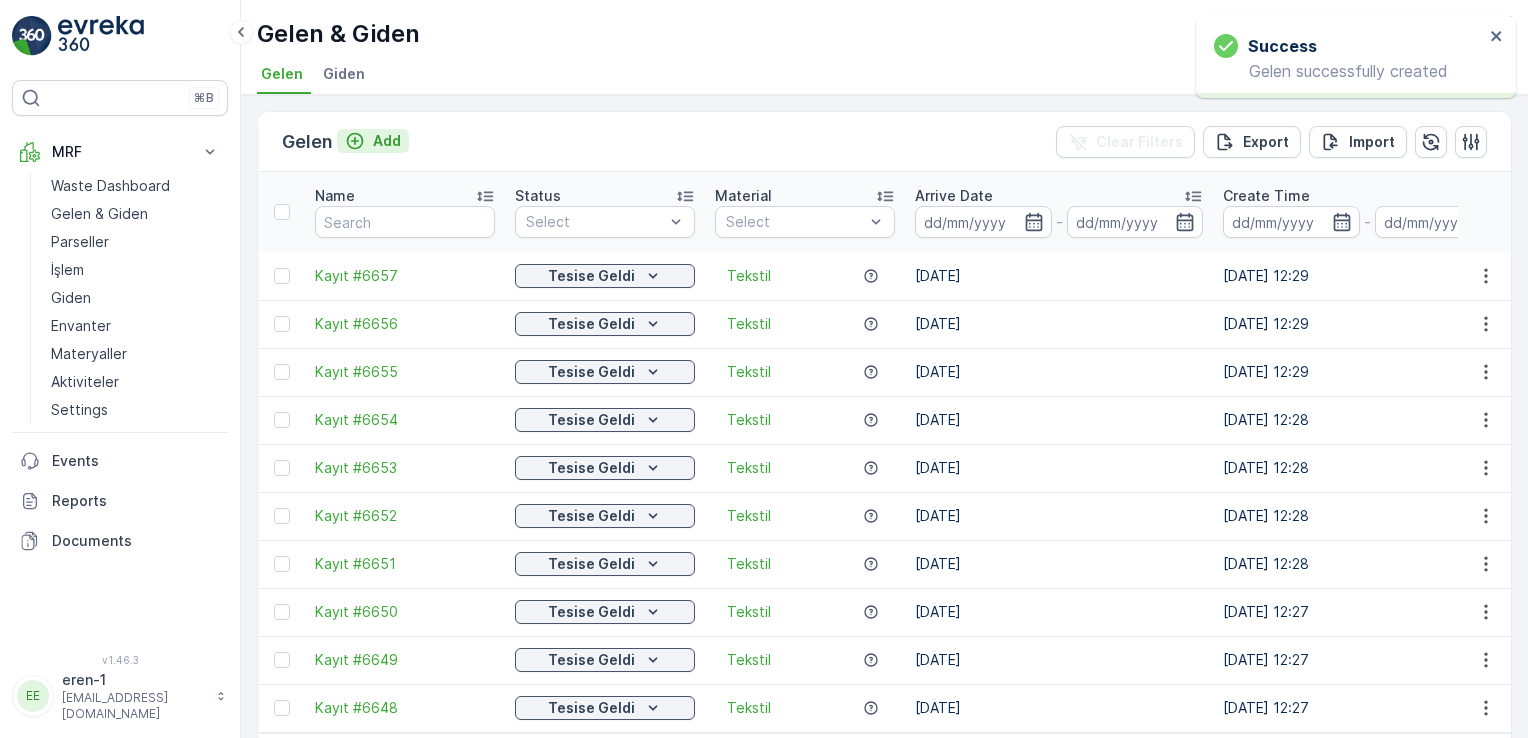 click on "Add" at bounding box center [373, 141] 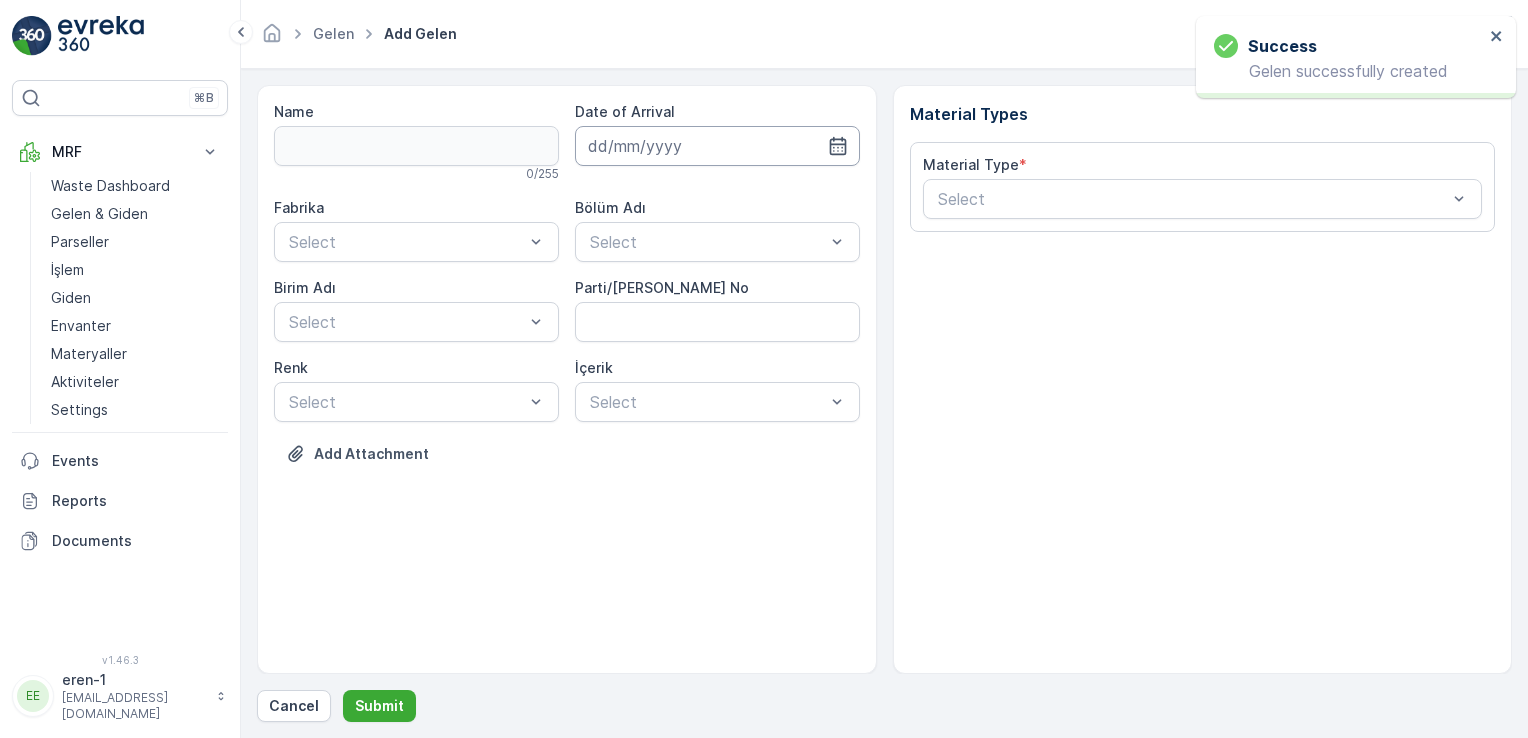 click at bounding box center [717, 146] 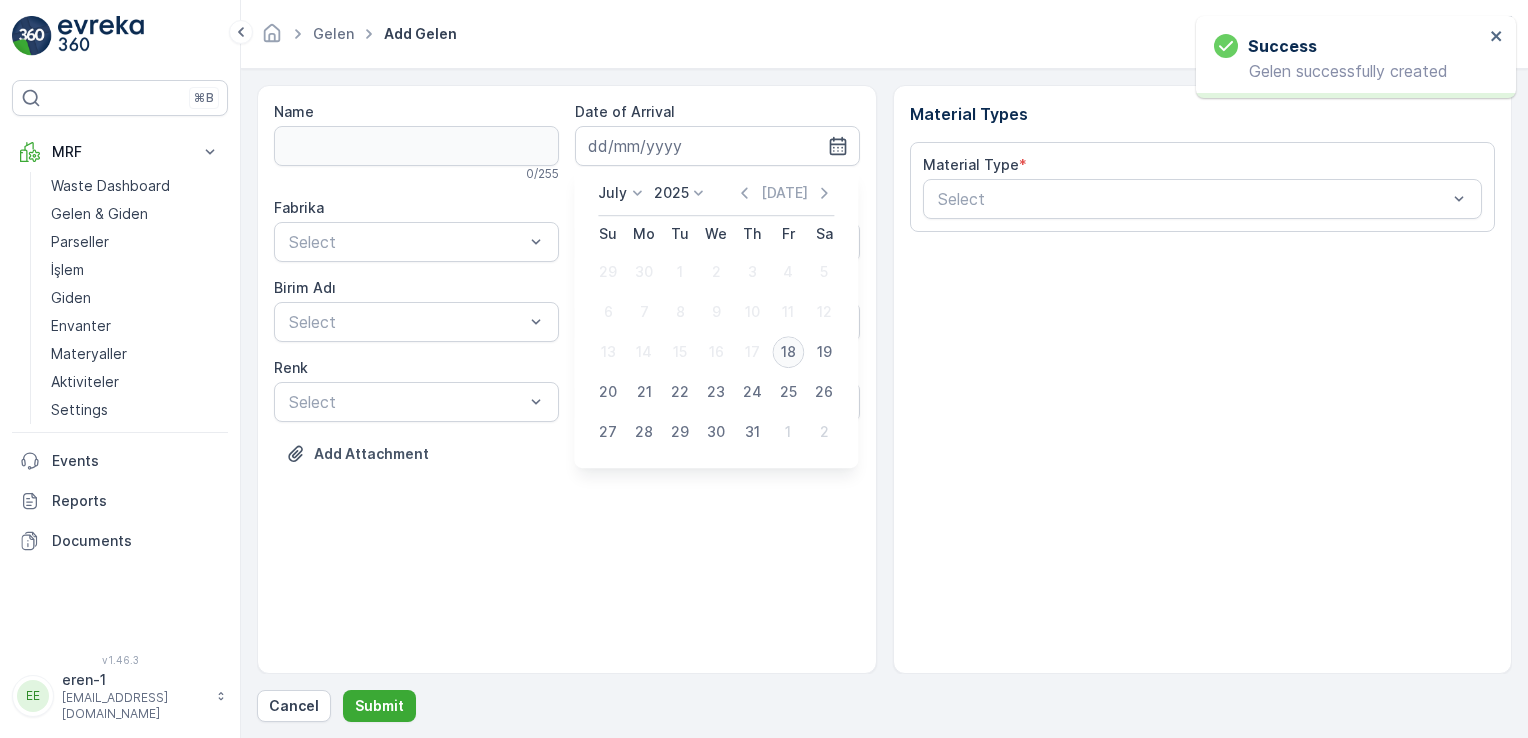 click on "18" at bounding box center (788, 352) 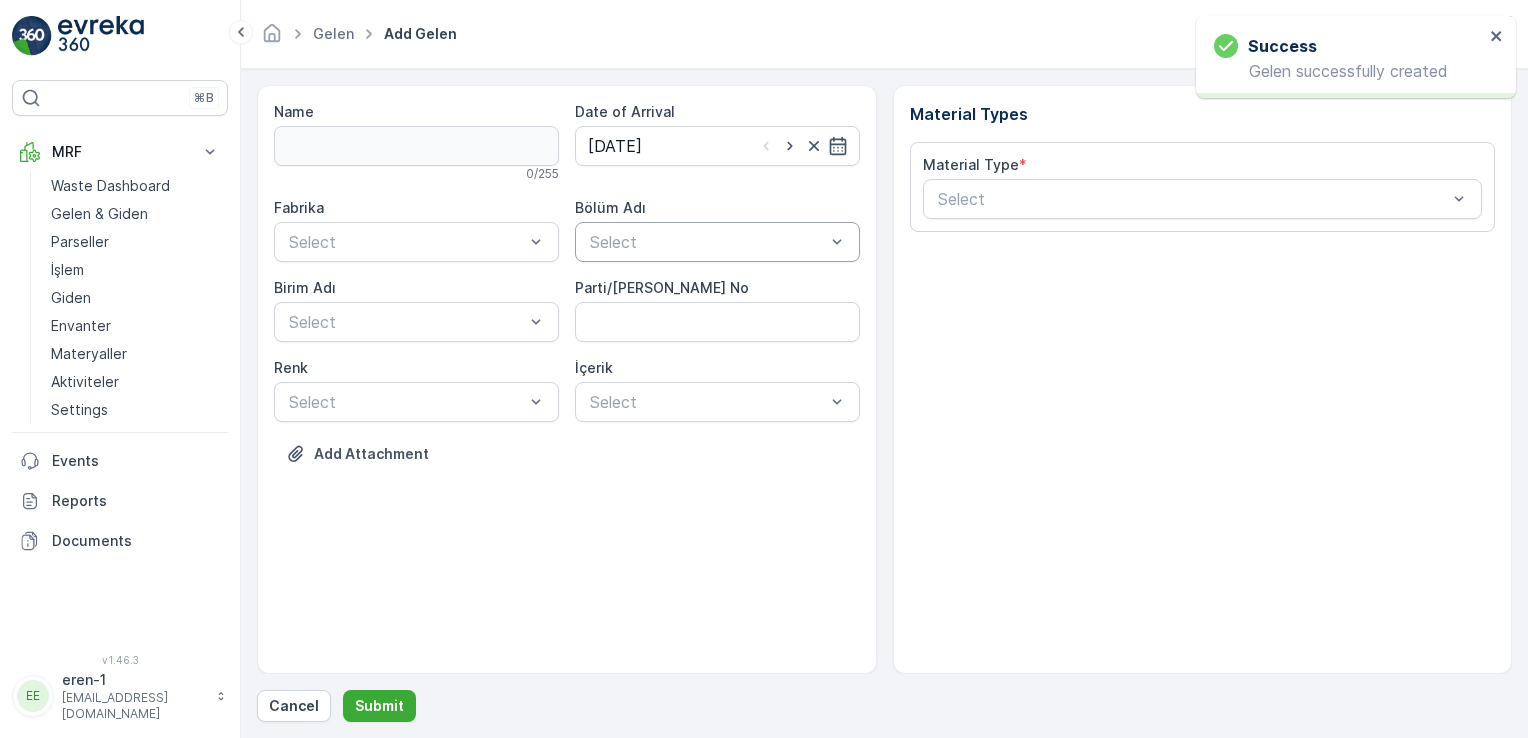 click at bounding box center [707, 242] 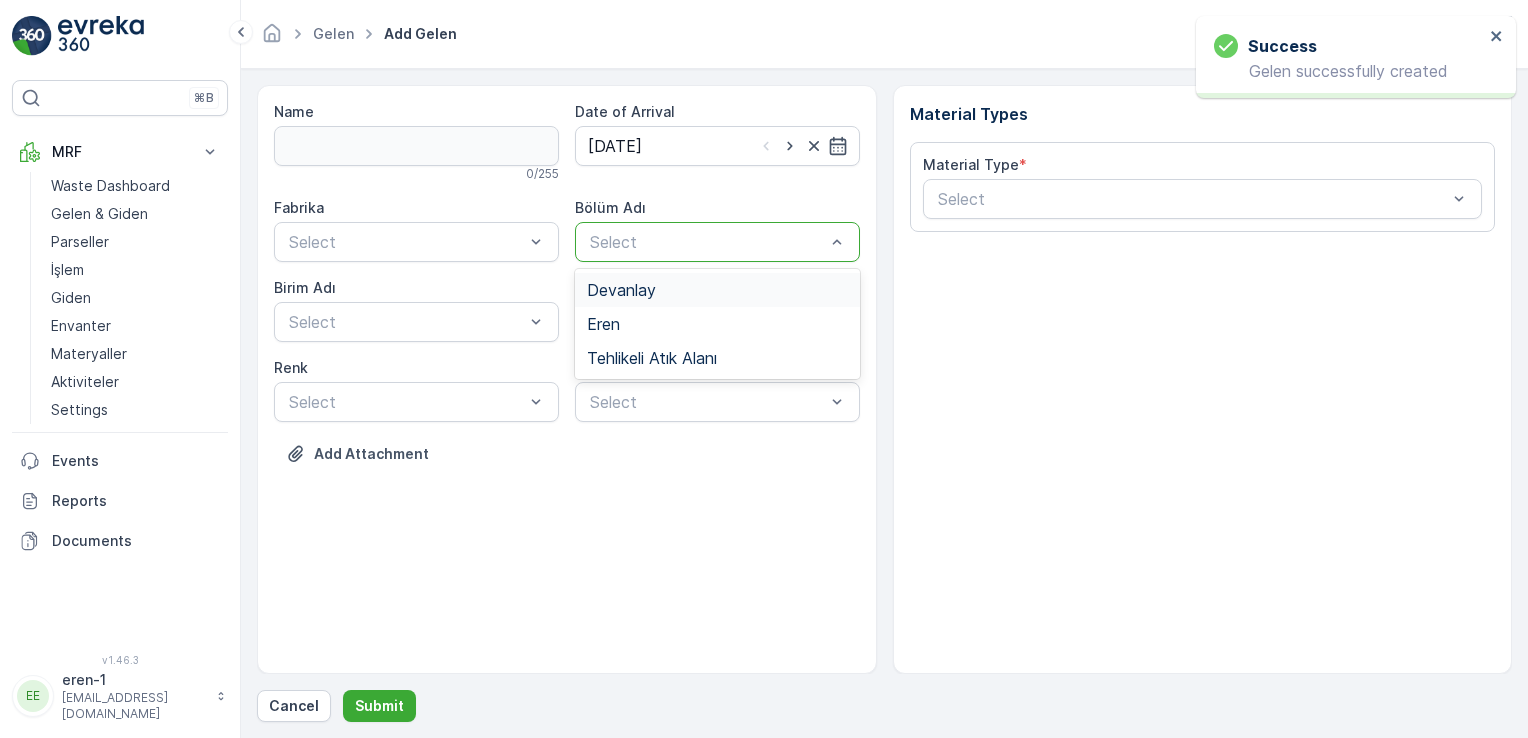 click on "Devanlay" at bounding box center [621, 290] 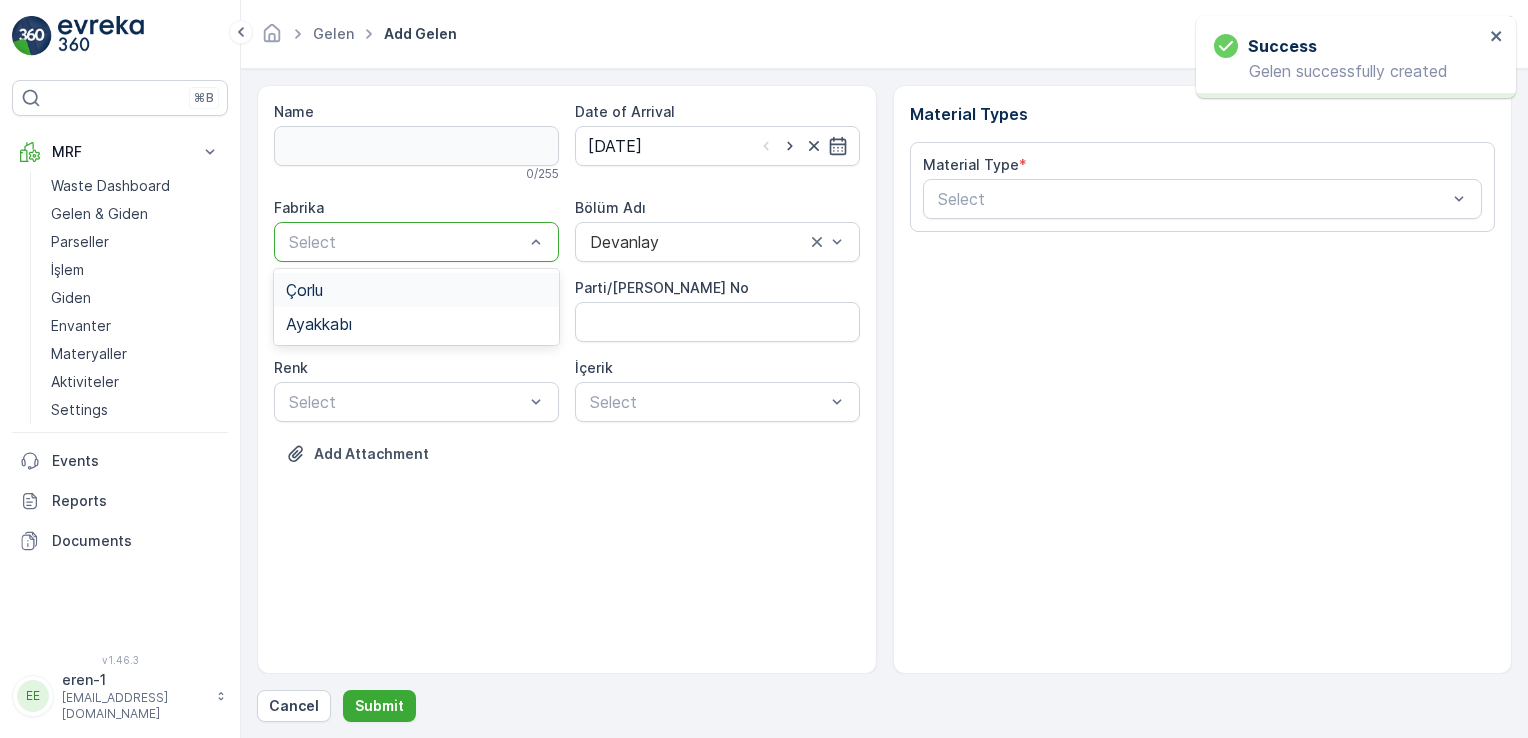 click at bounding box center [406, 242] 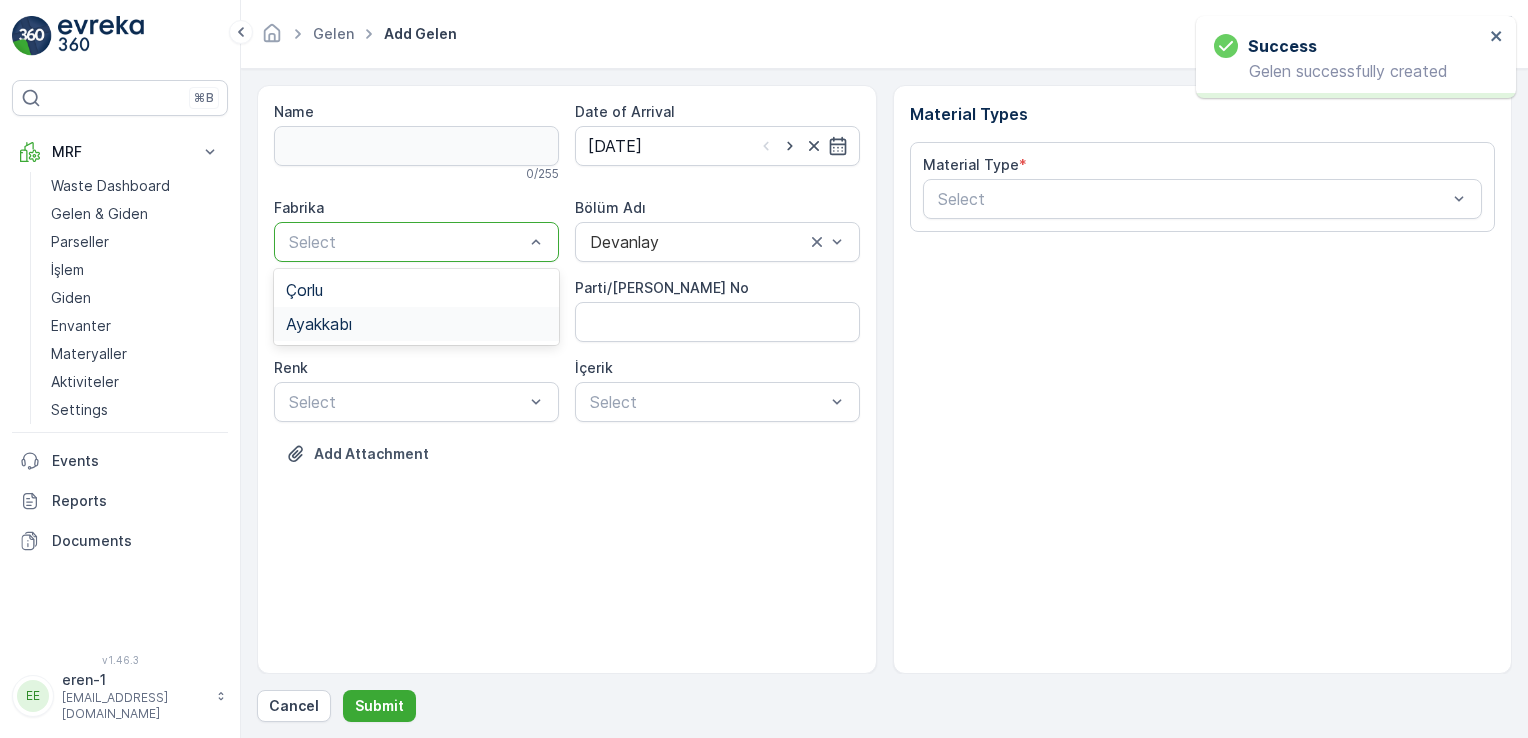 click on "Ayakkabı" at bounding box center (416, 324) 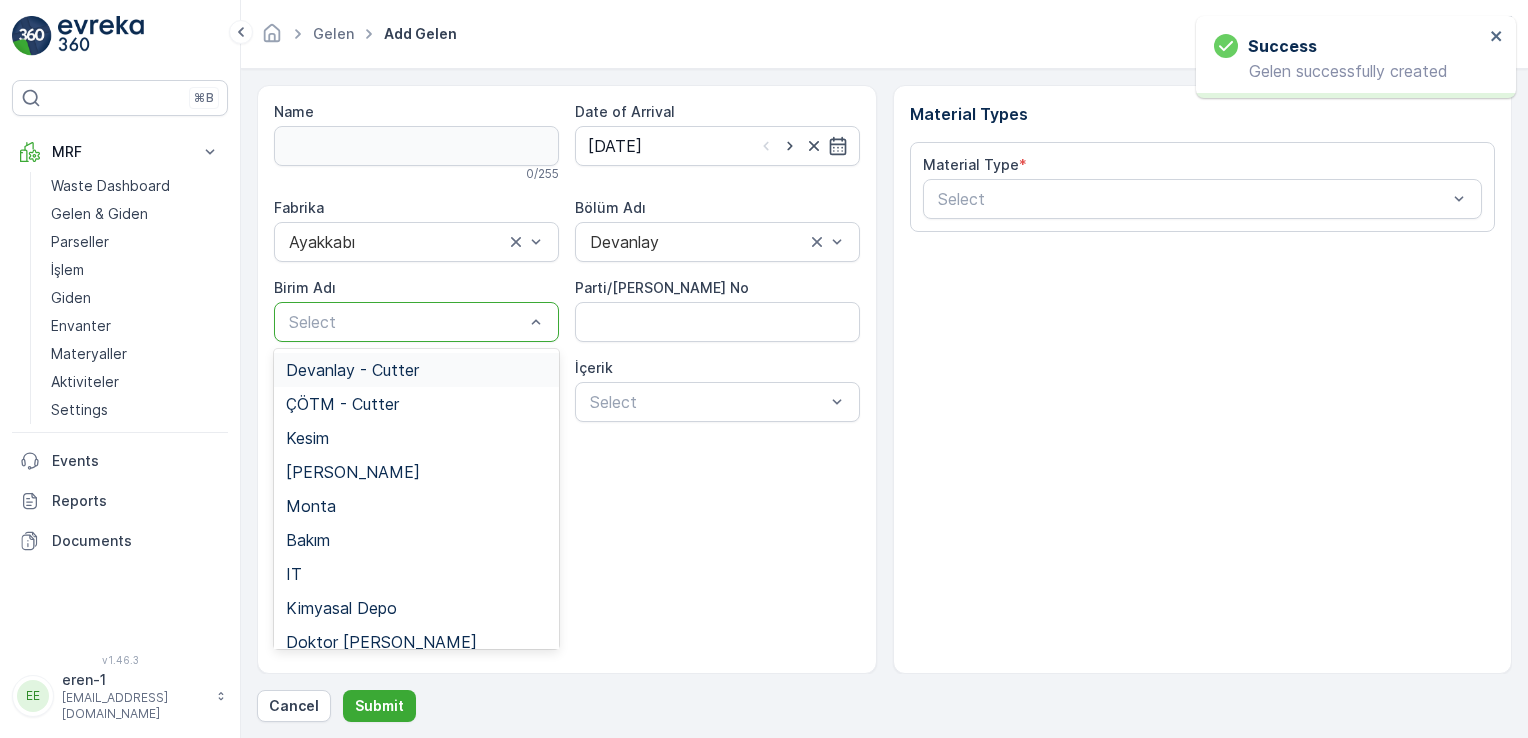 click at bounding box center (406, 322) 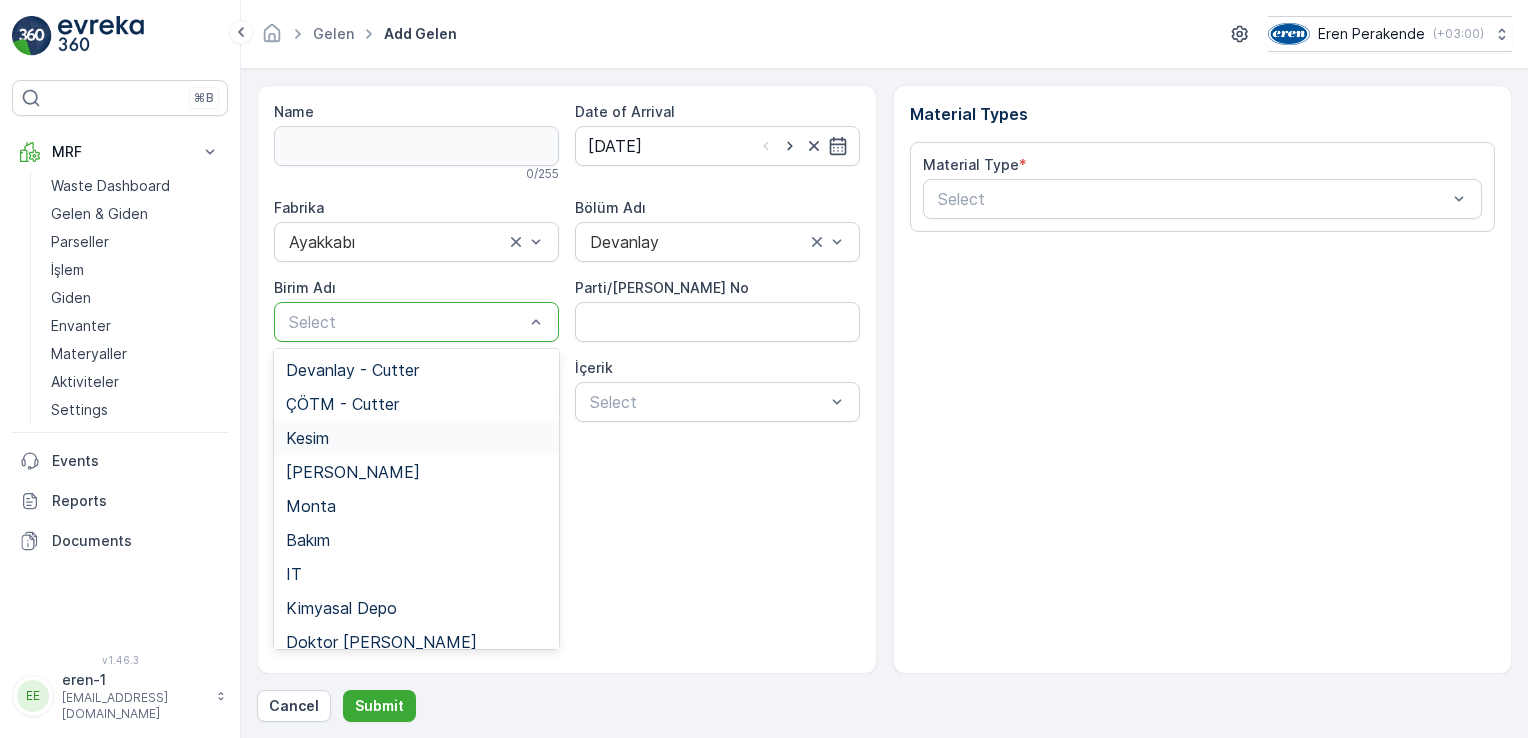 click on "Kesim" at bounding box center (416, 438) 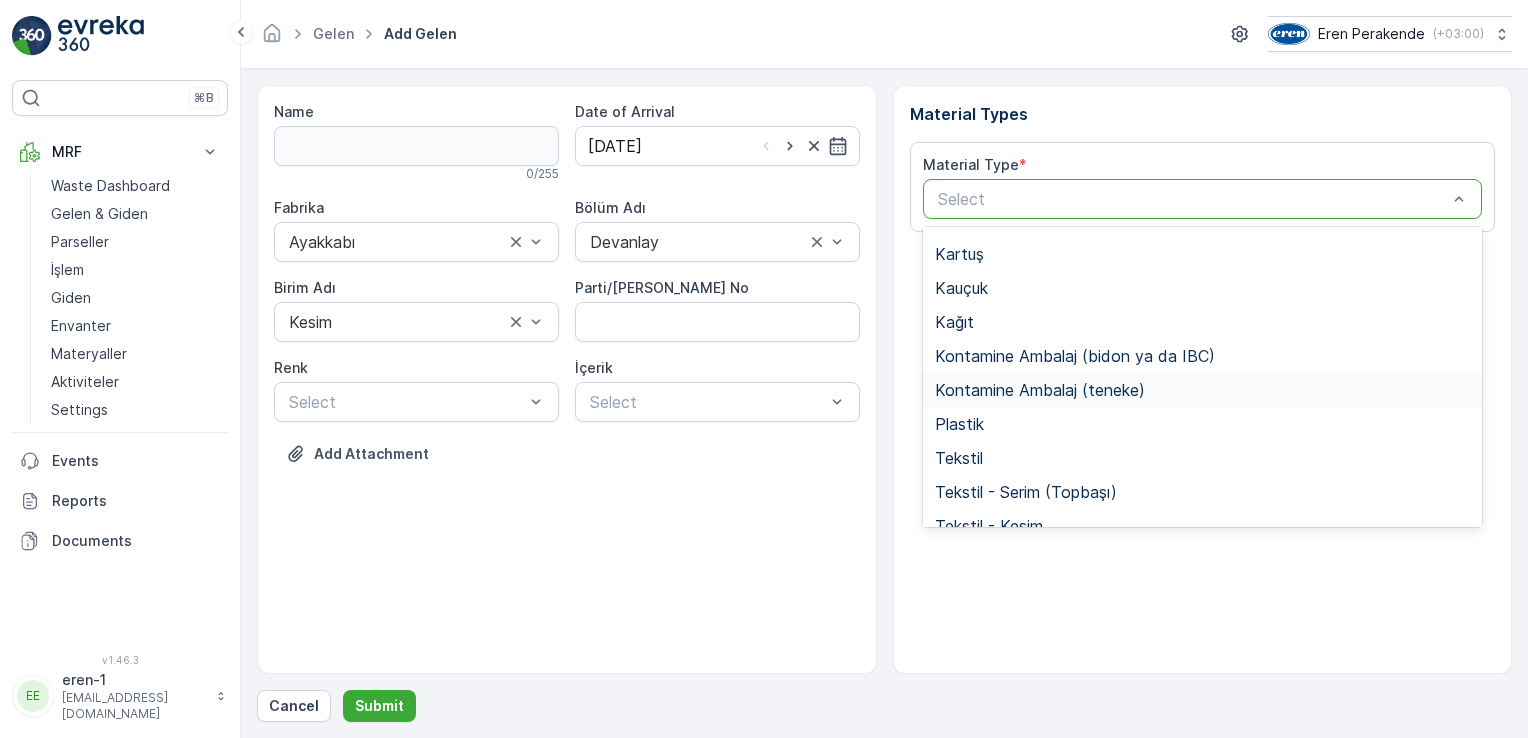 scroll, scrollTop: 200, scrollLeft: 0, axis: vertical 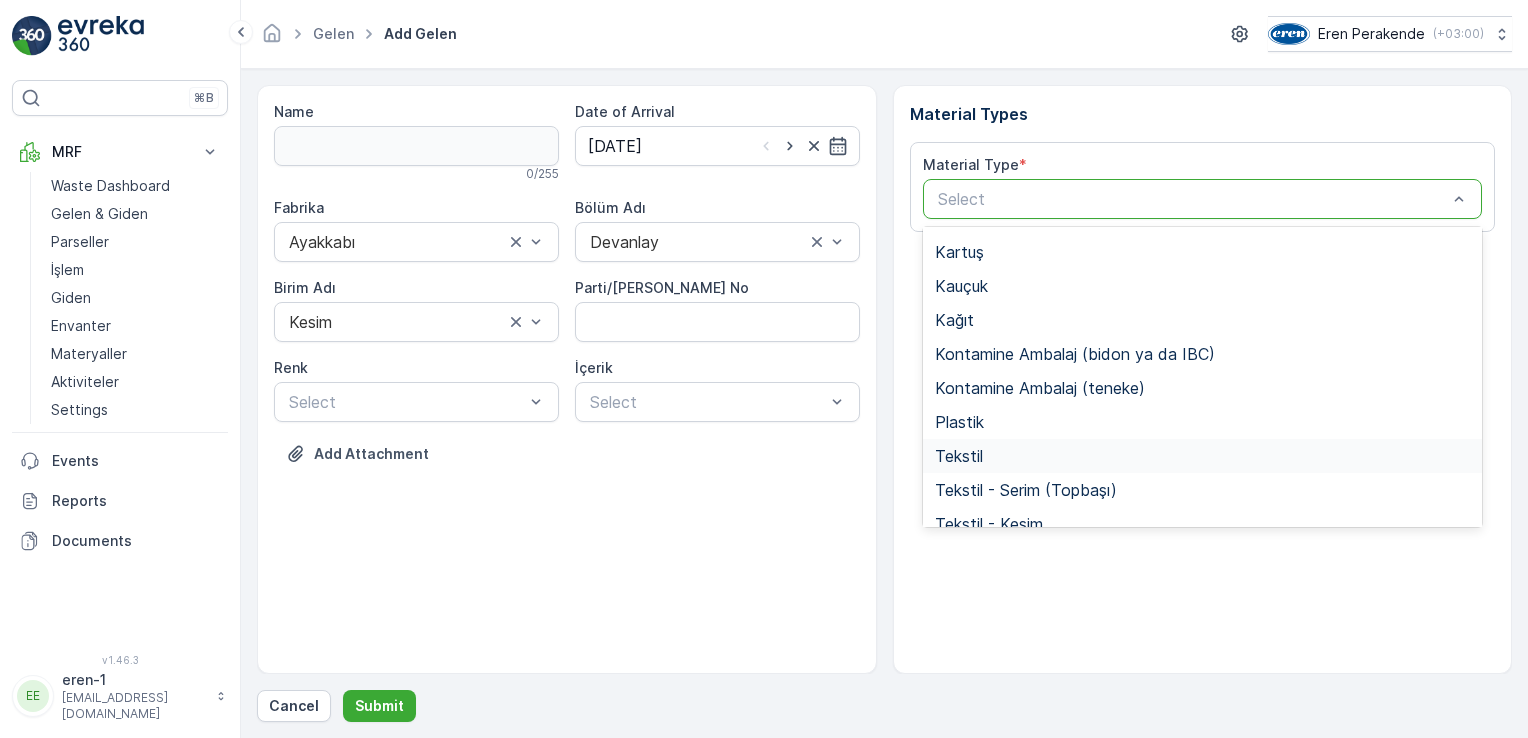 click on "Tekstil" at bounding box center (959, 456) 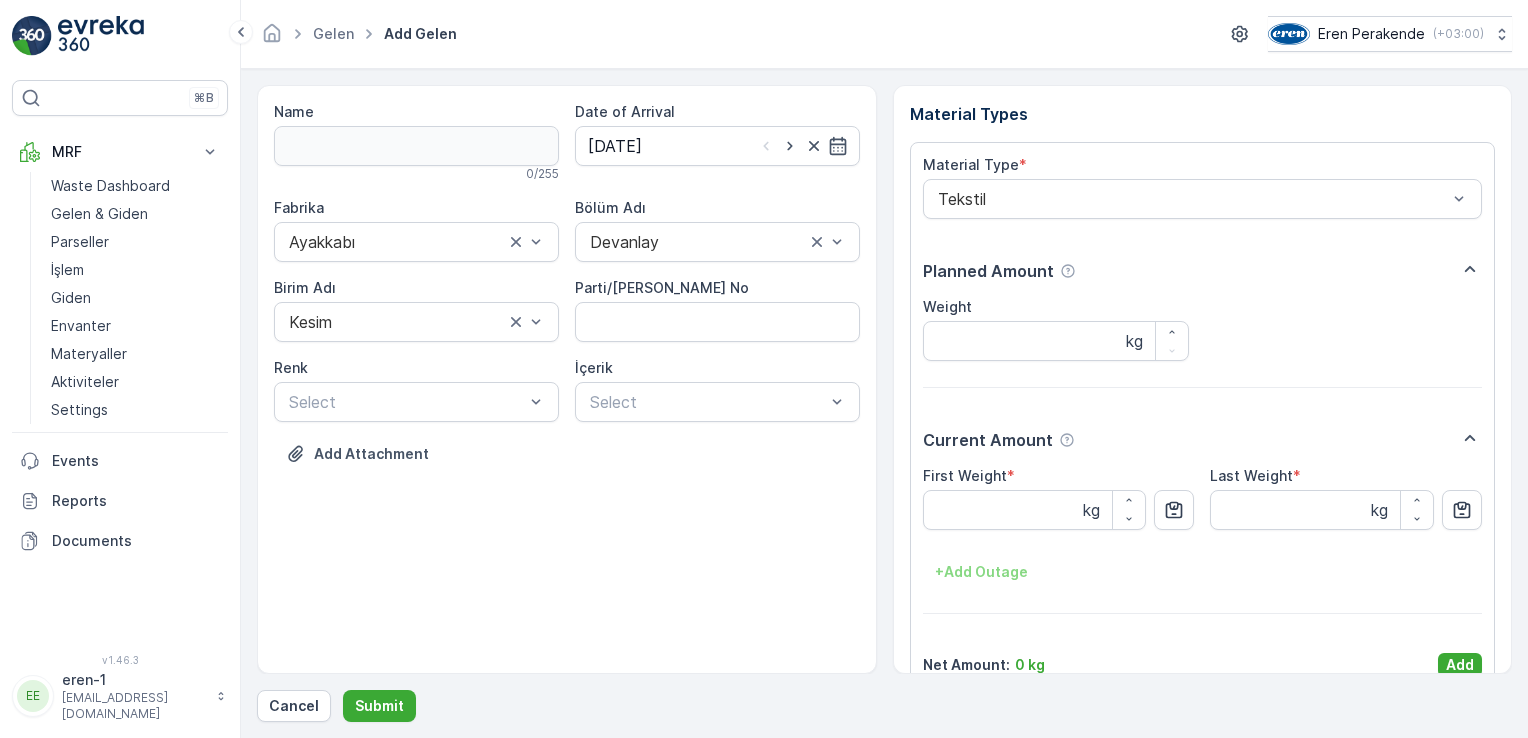 click on "Add" at bounding box center (1460, 665) 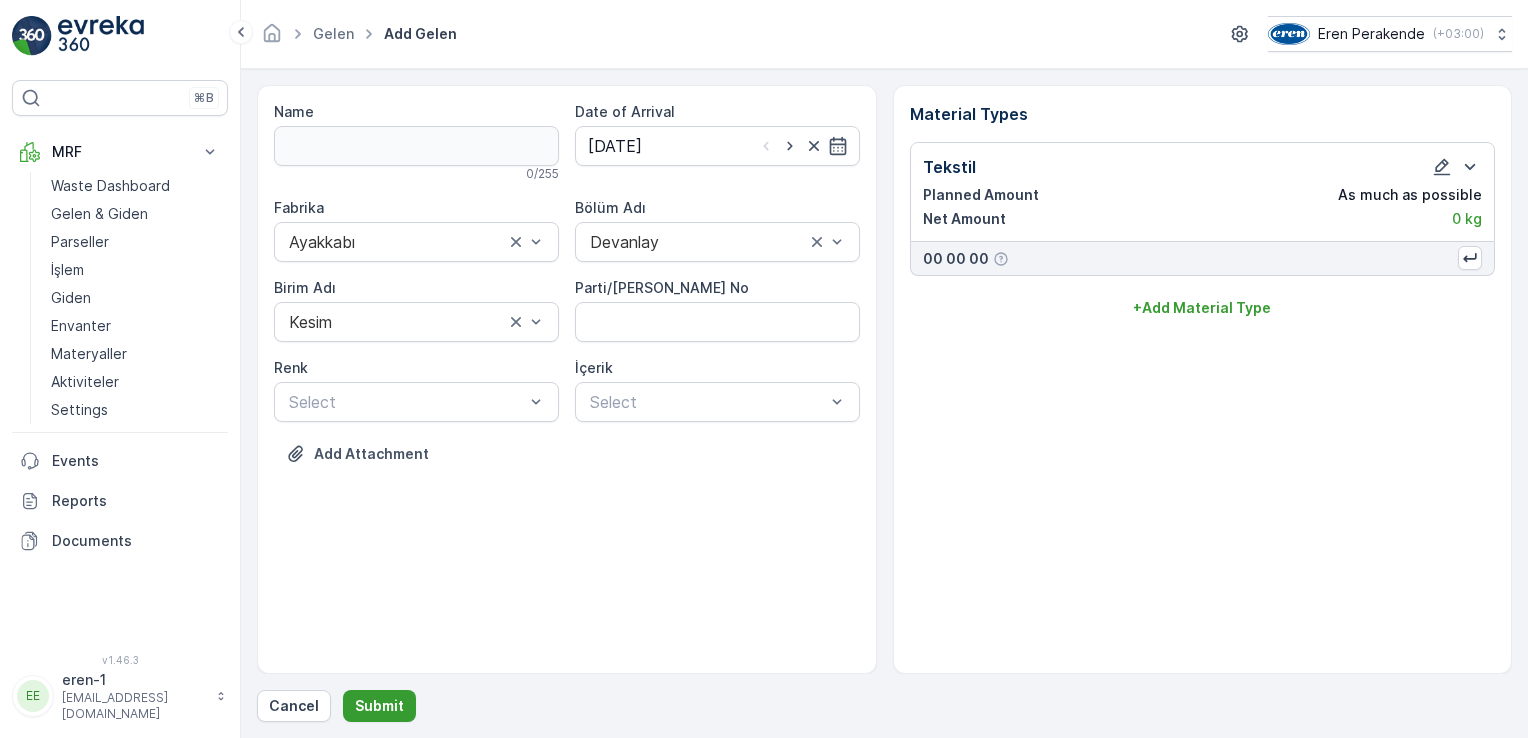 click on "Submit" at bounding box center [379, 706] 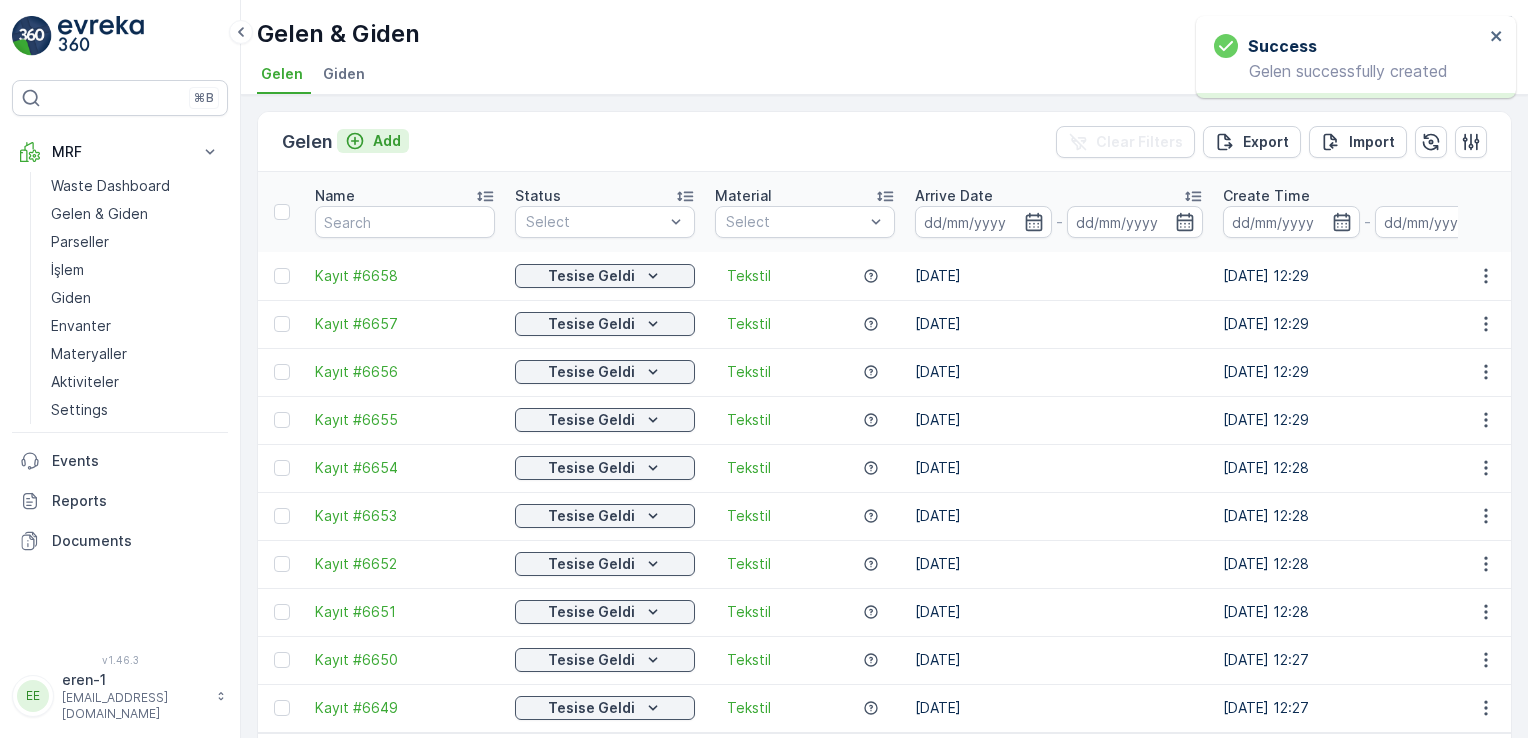 click on "Add" at bounding box center (387, 141) 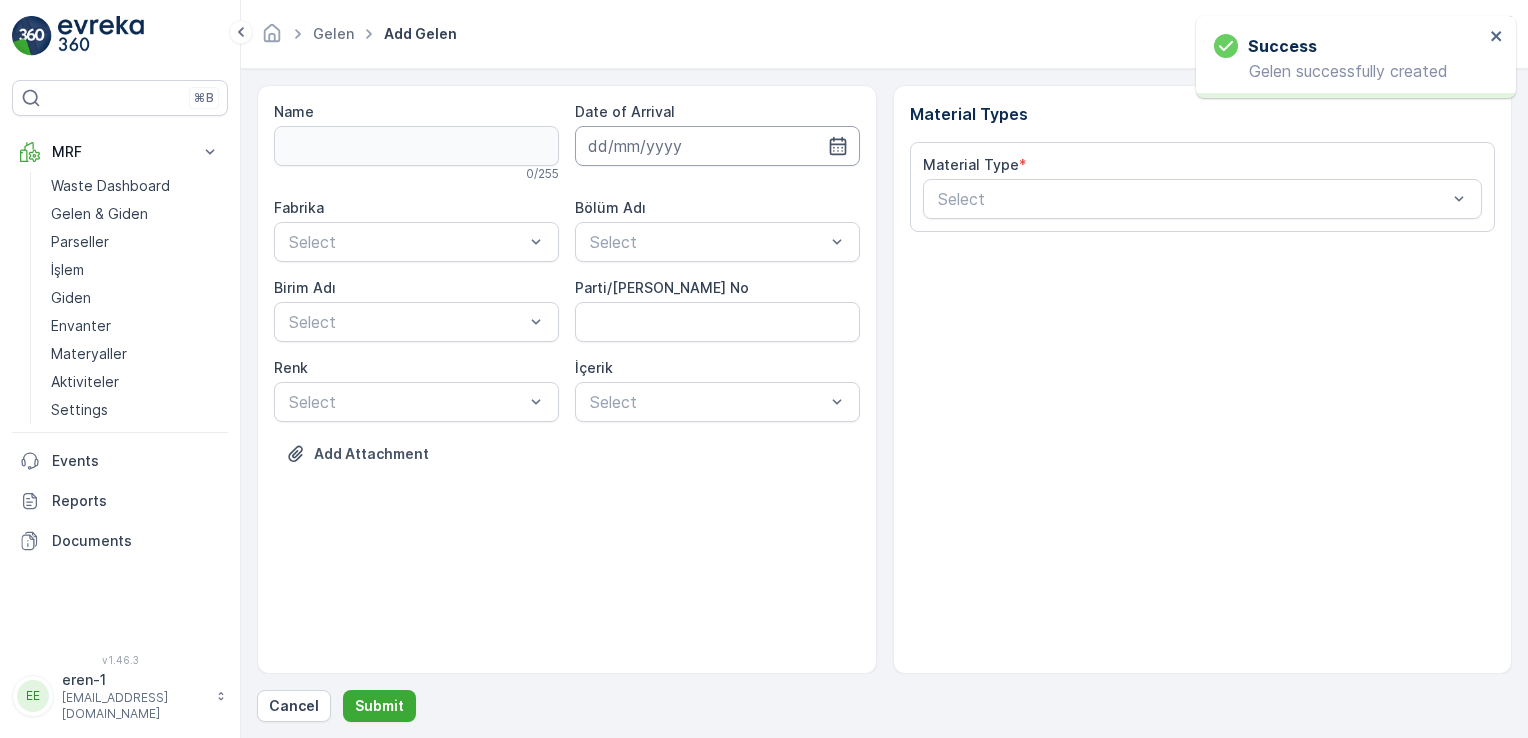 click at bounding box center (717, 146) 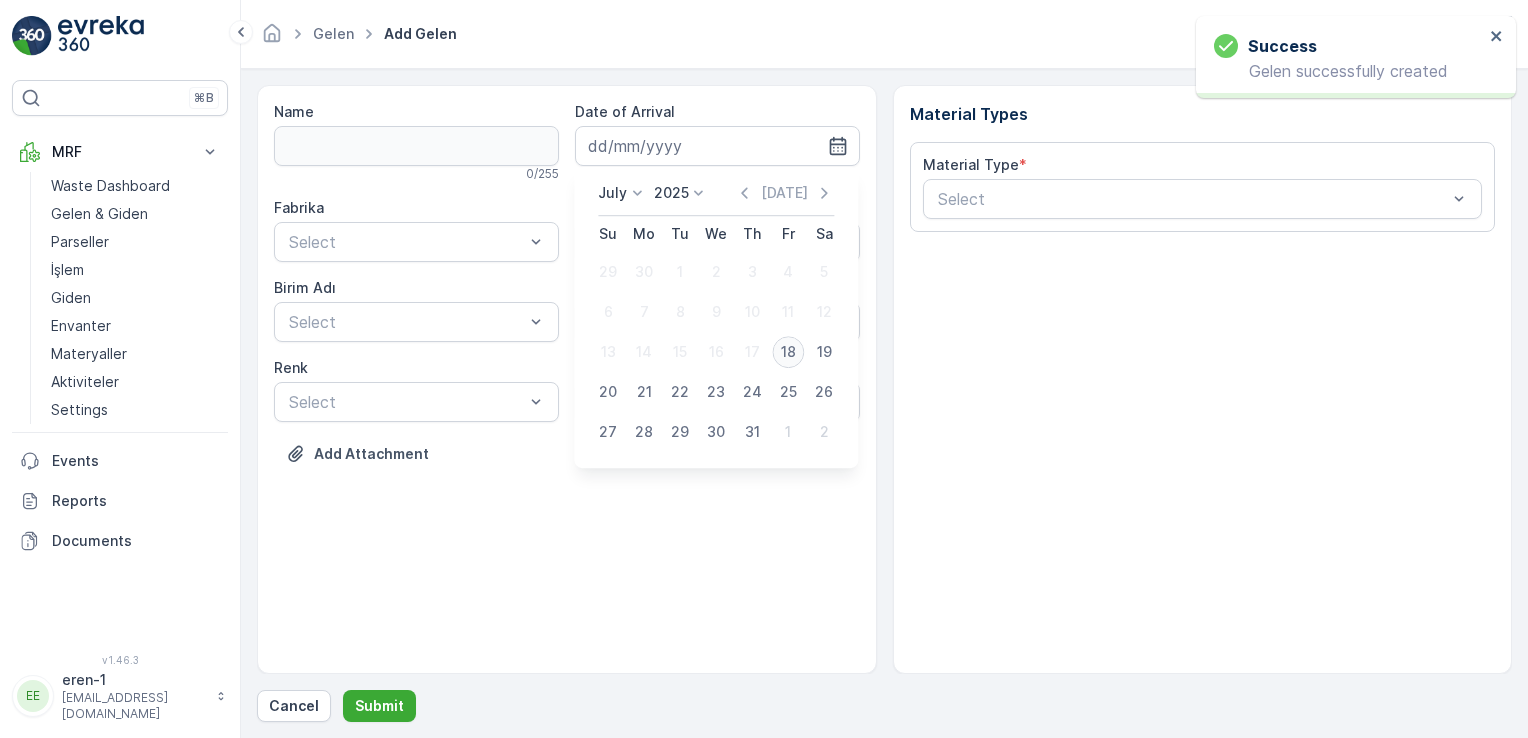 click on "18" at bounding box center (788, 352) 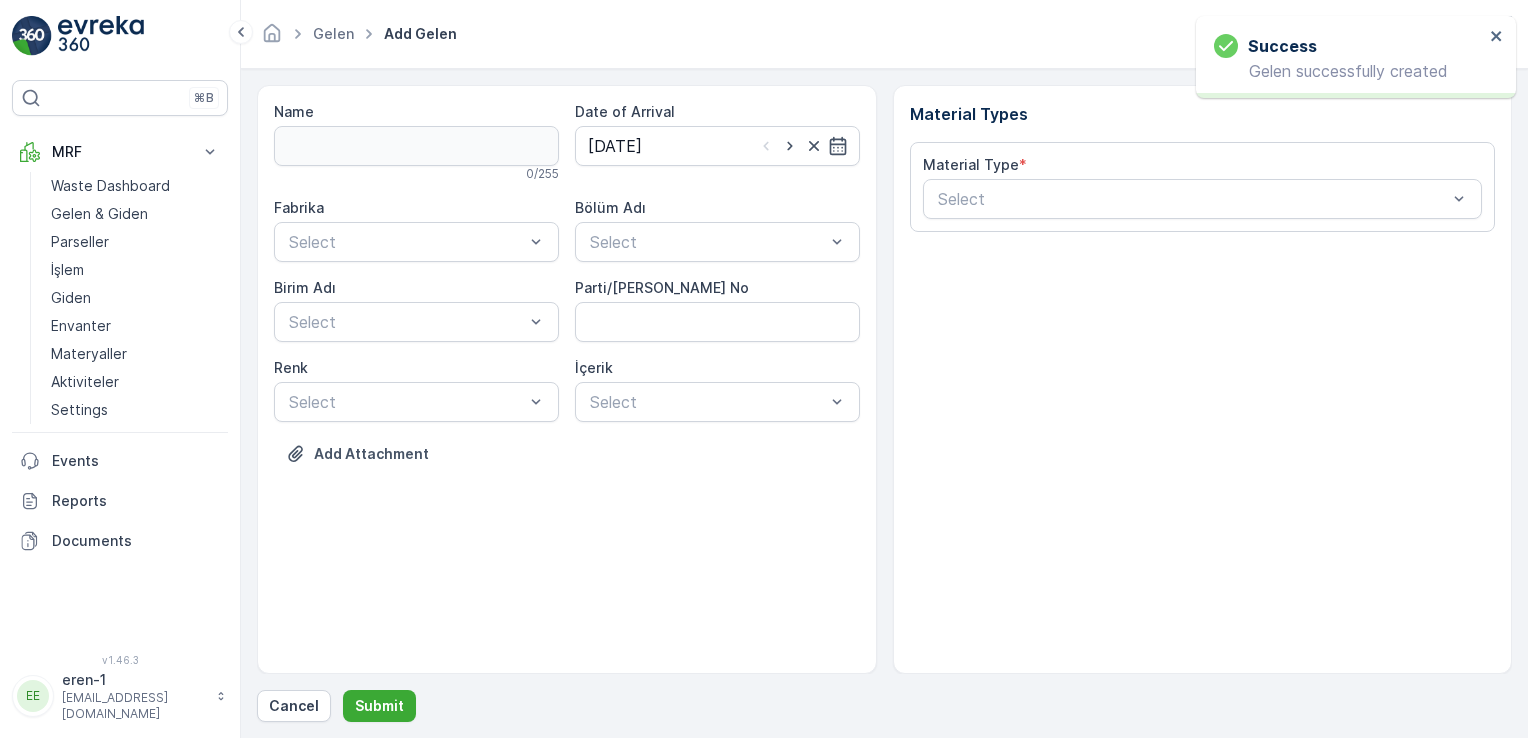 click on "Name 0  /  255 Date of Arrival [DATE] Fabrika Select Bölüm Adı Select [PERSON_NAME] Adı Select Parti/Kesim Föyü No [PERSON_NAME] Select İçerik Select Add Attachment" at bounding box center [567, 298] 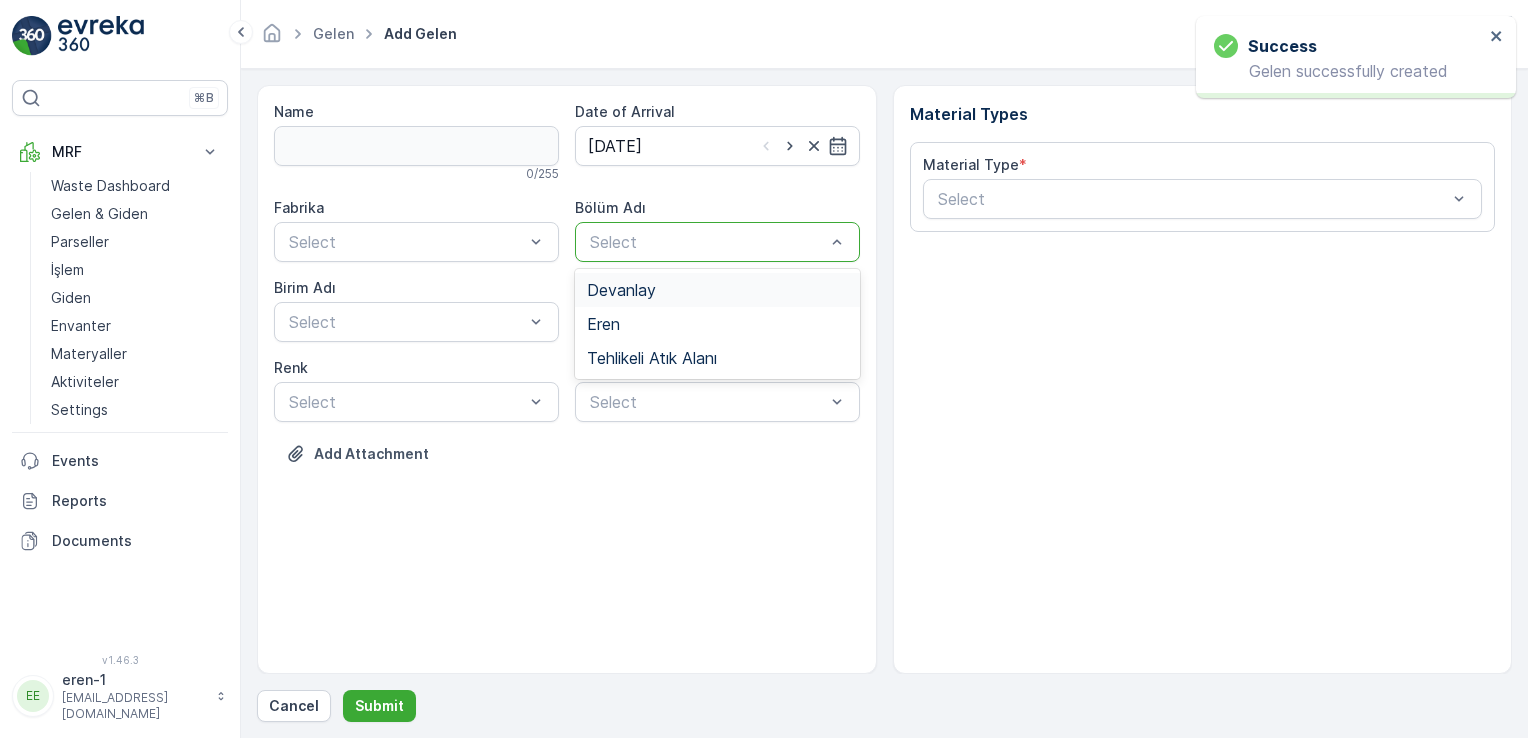 click on "Select" at bounding box center (717, 242) 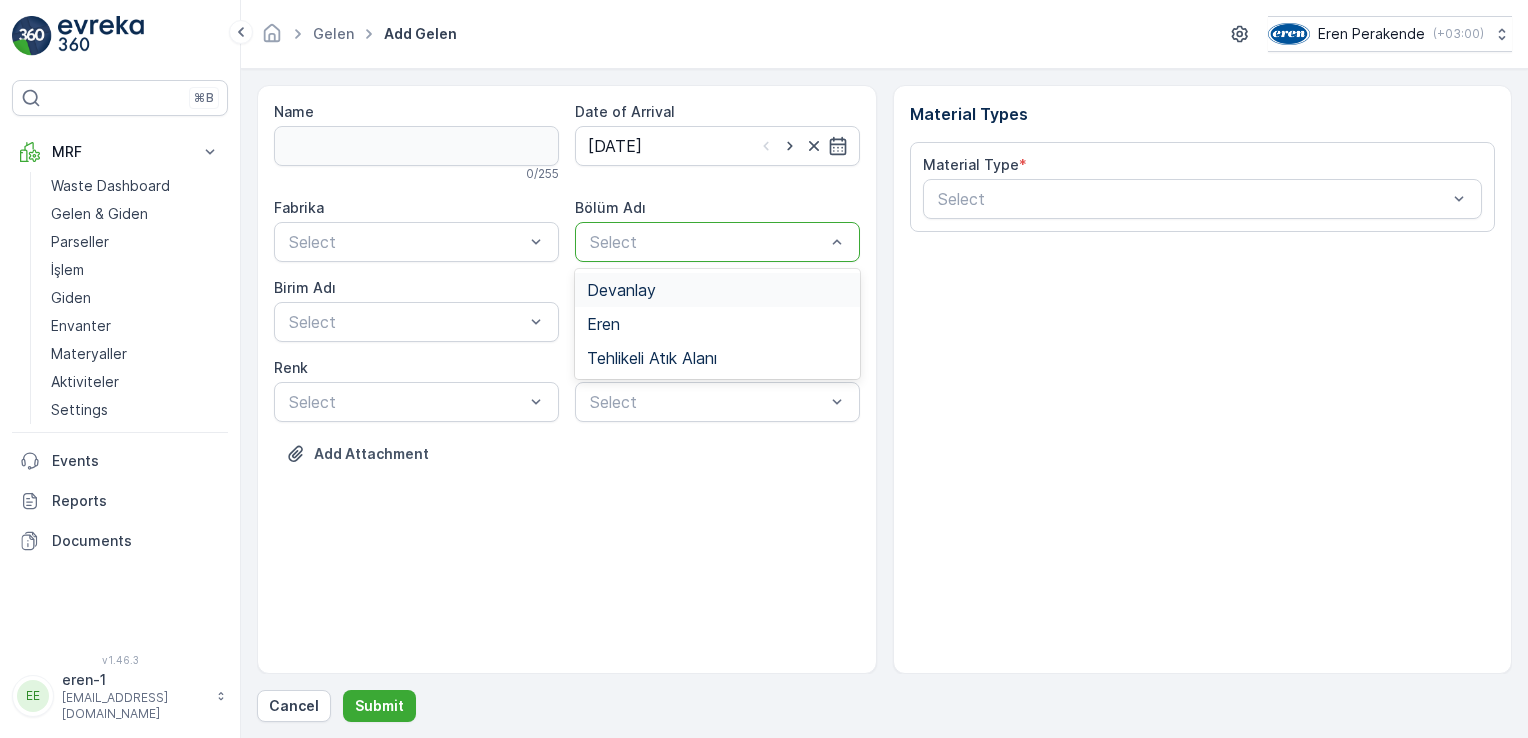 click on "Eren" at bounding box center [717, 324] 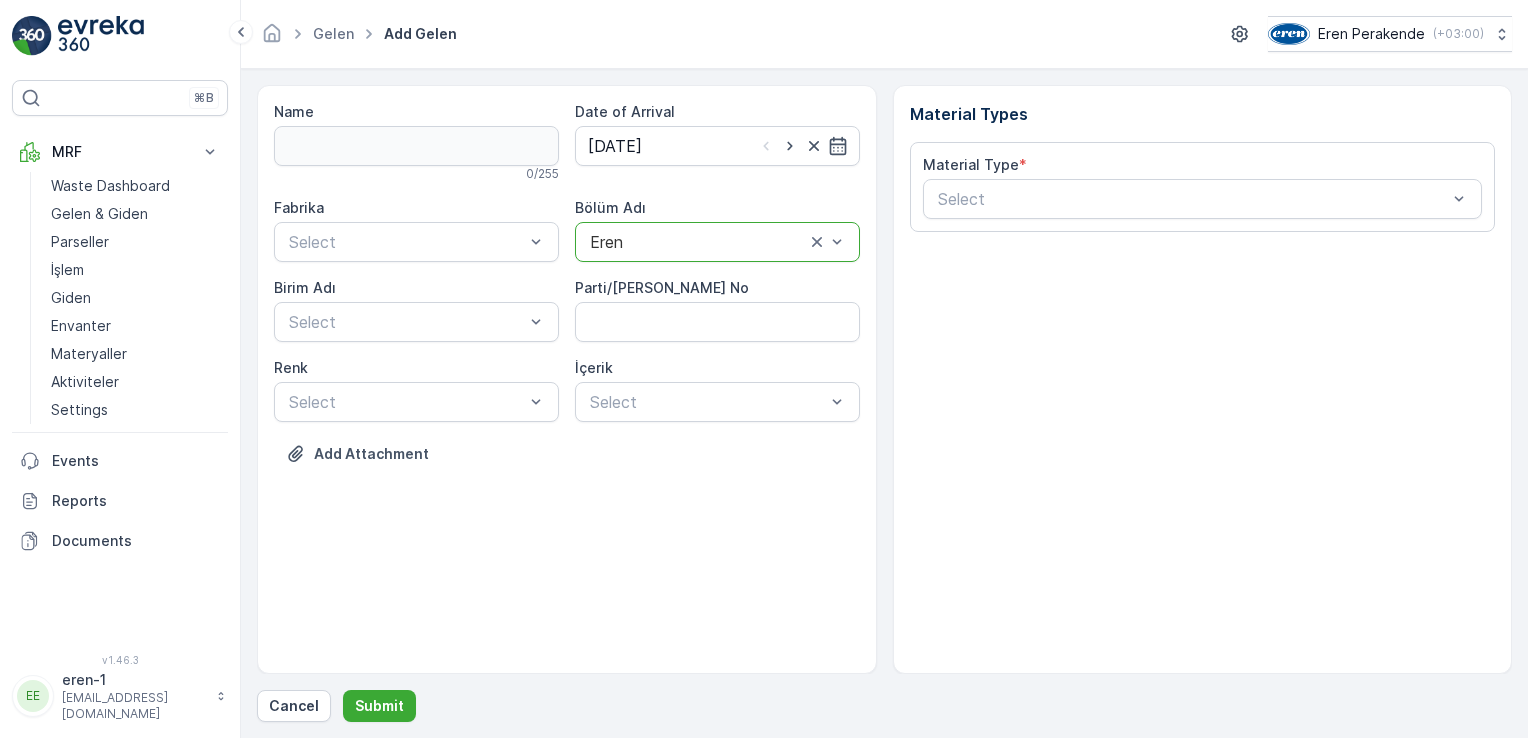 click at bounding box center [697, 242] 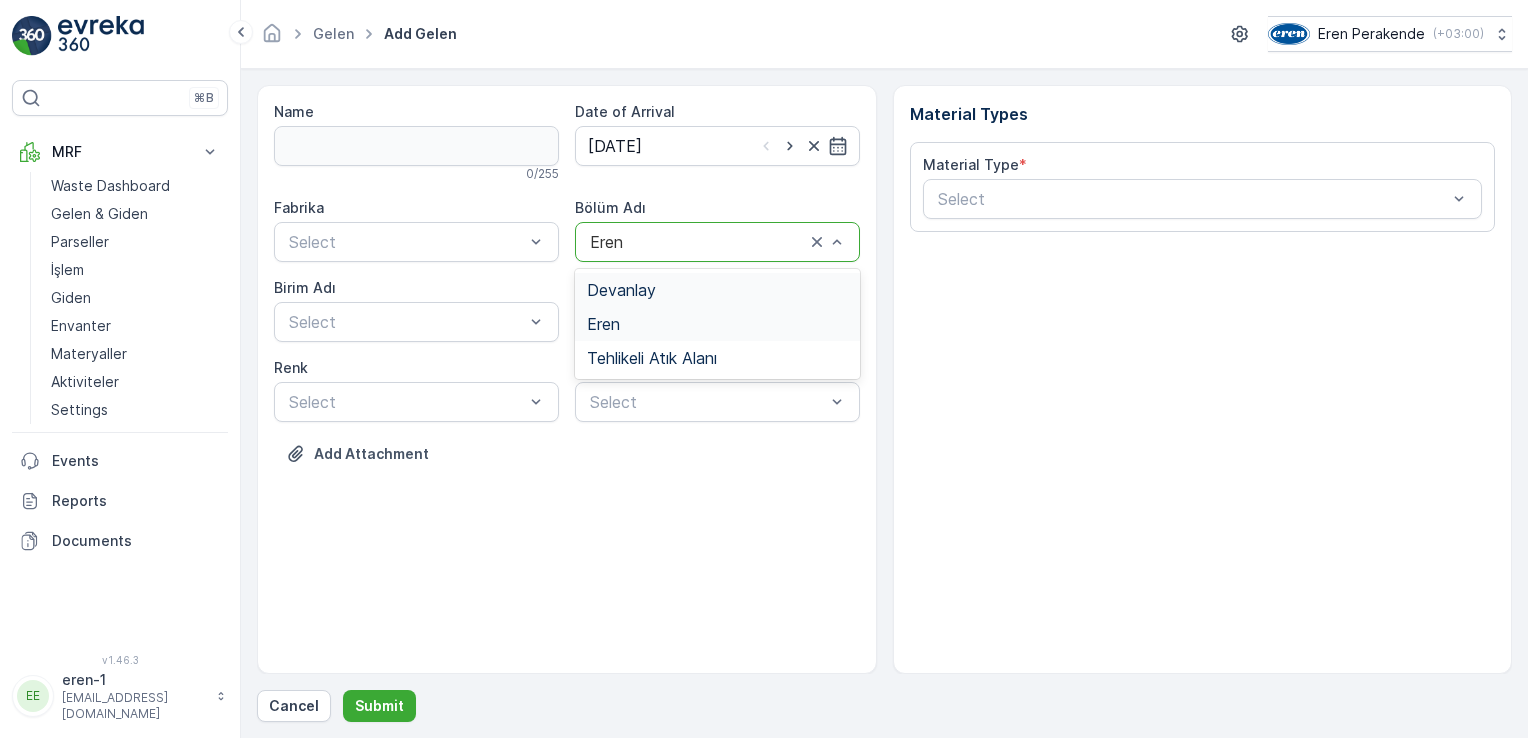 click on "Devanlay" at bounding box center (621, 290) 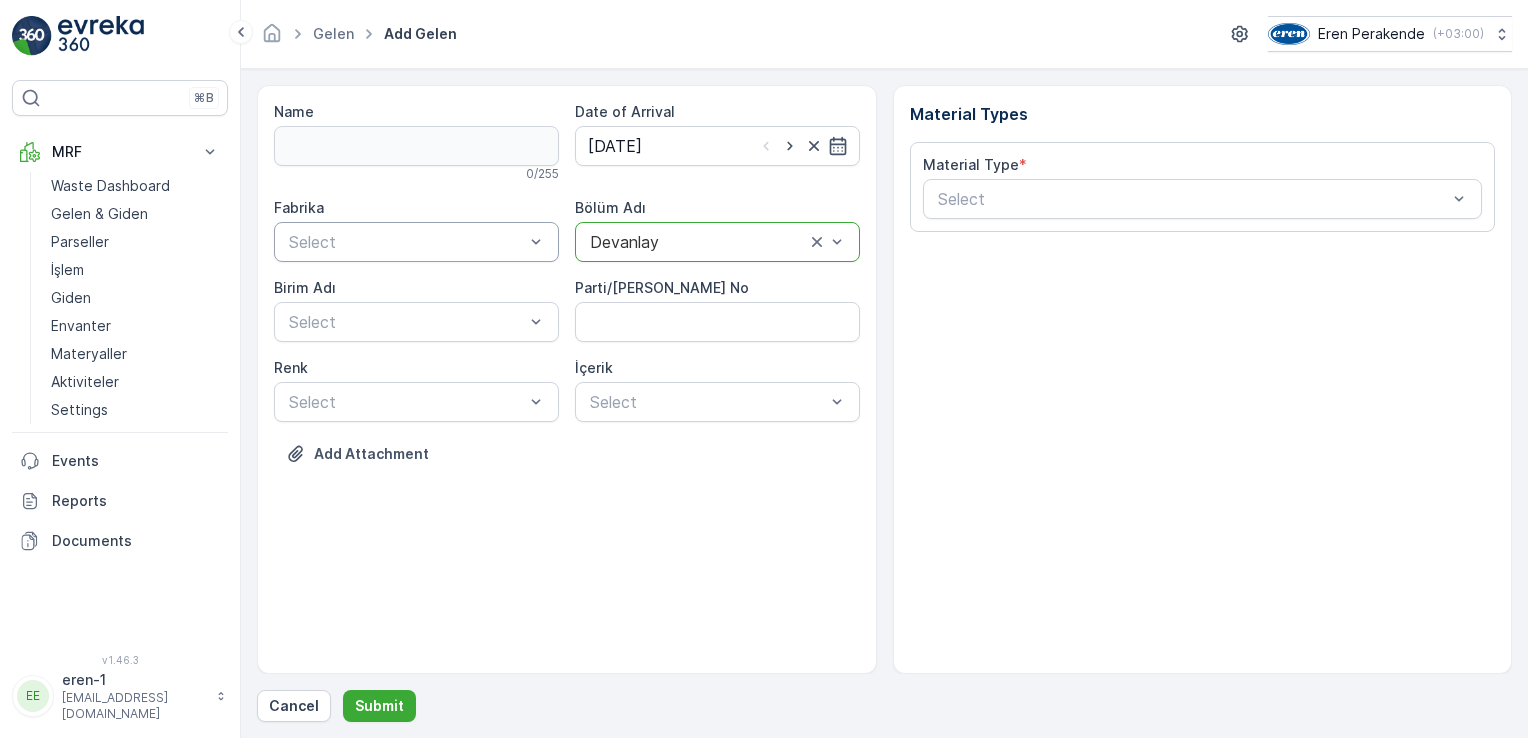 click at bounding box center [536, 242] 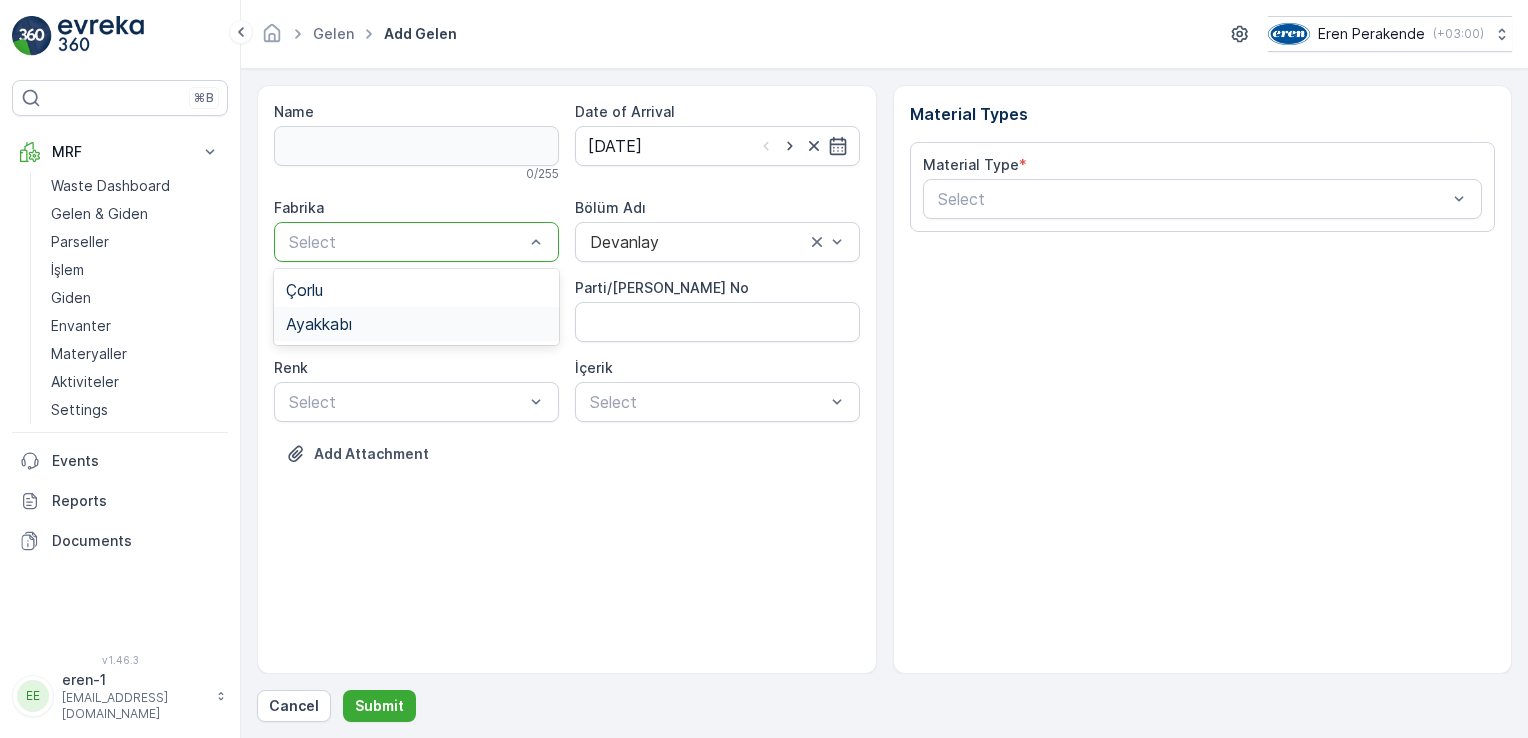 click on "Ayakkabı" at bounding box center (416, 324) 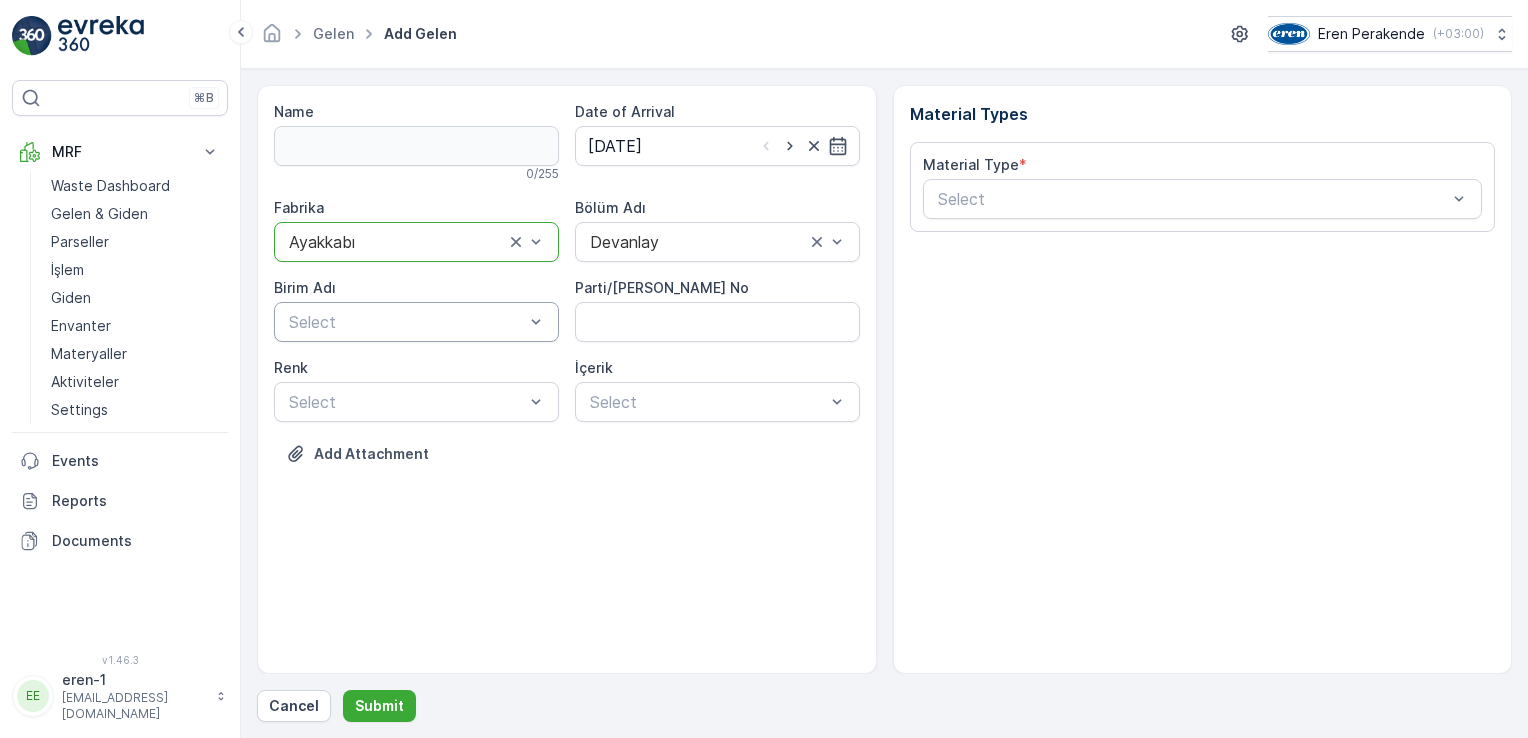click at bounding box center [406, 322] 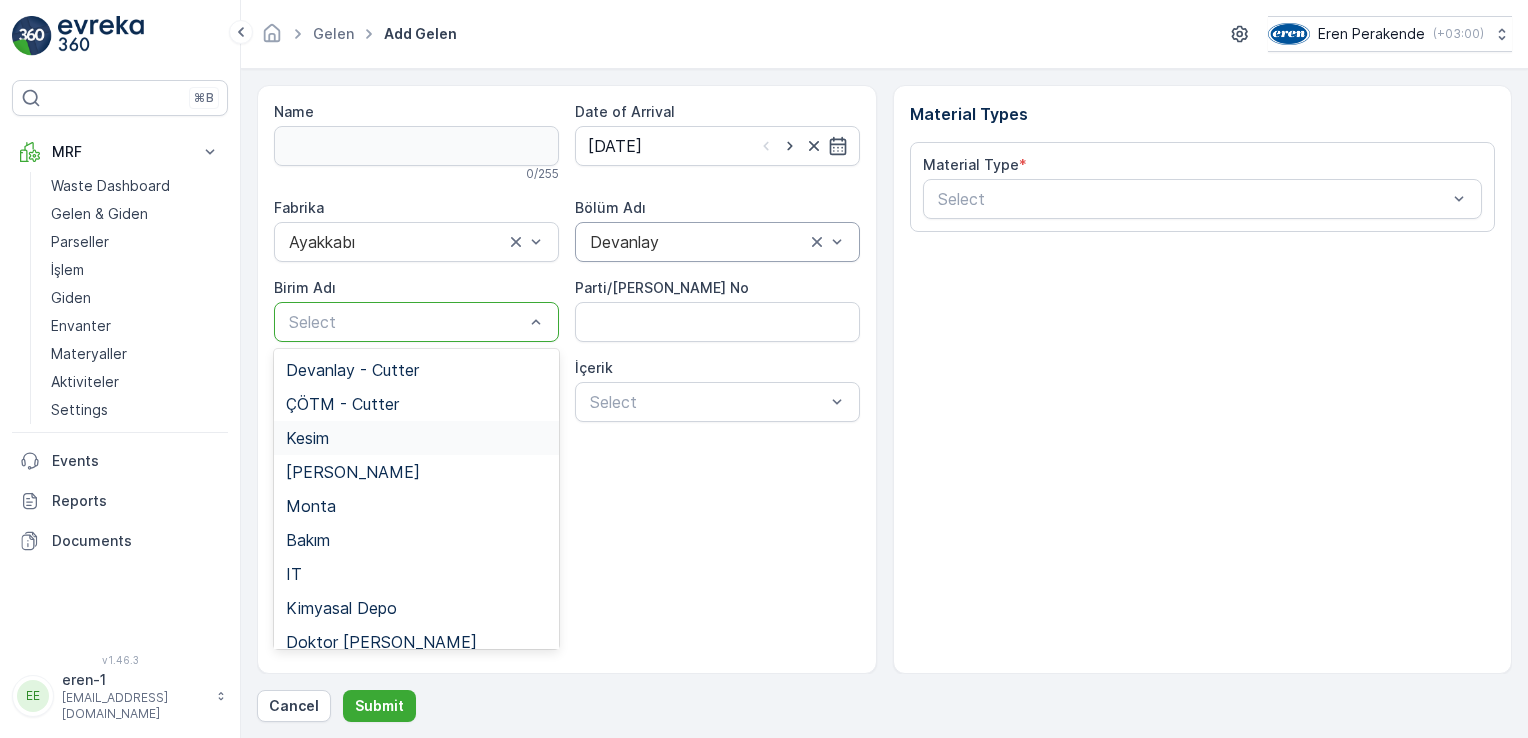 drag, startPoint x: 342, startPoint y: 434, endPoint x: 840, endPoint y: 231, distance: 537.7853 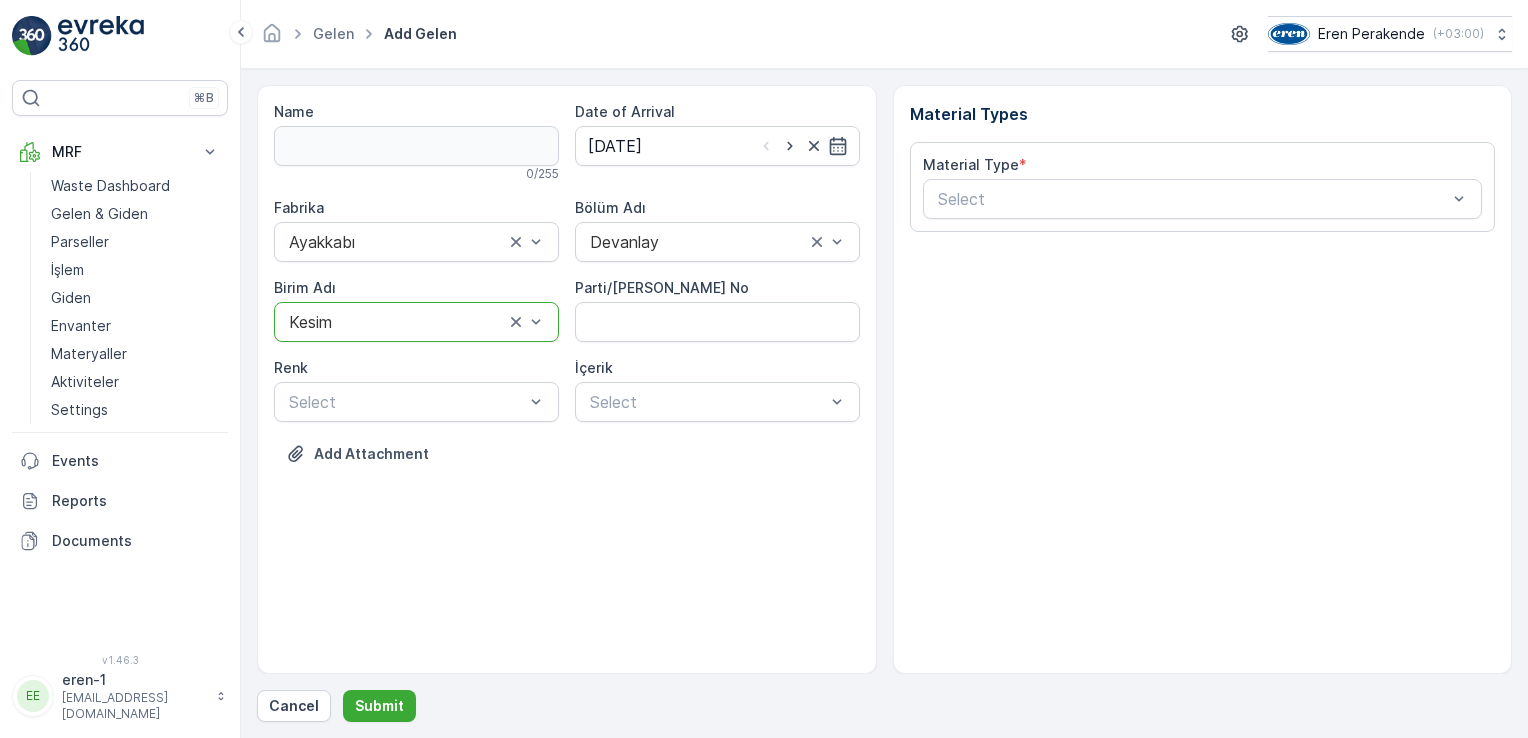 click on "Material Type" at bounding box center [971, 164] 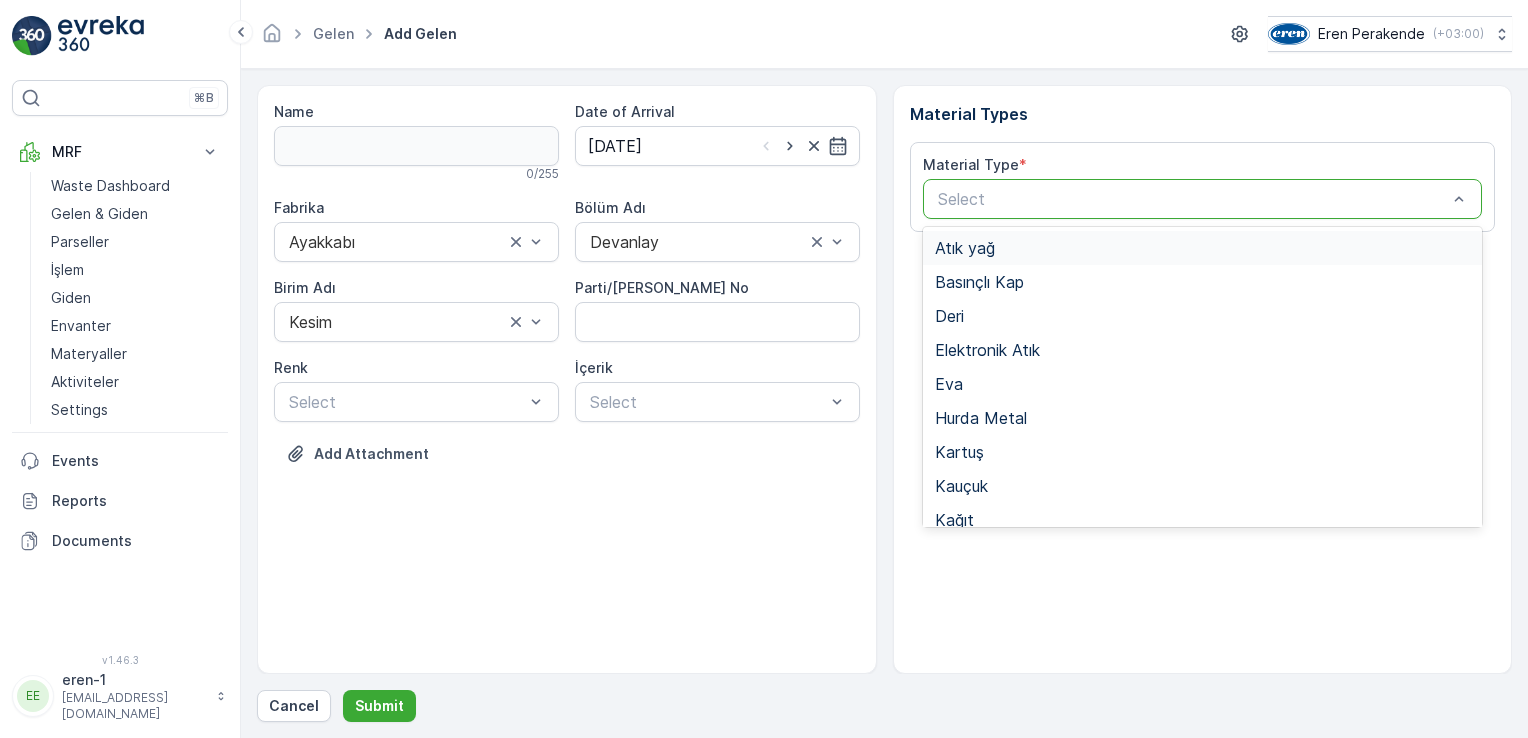 click at bounding box center [1193, 199] 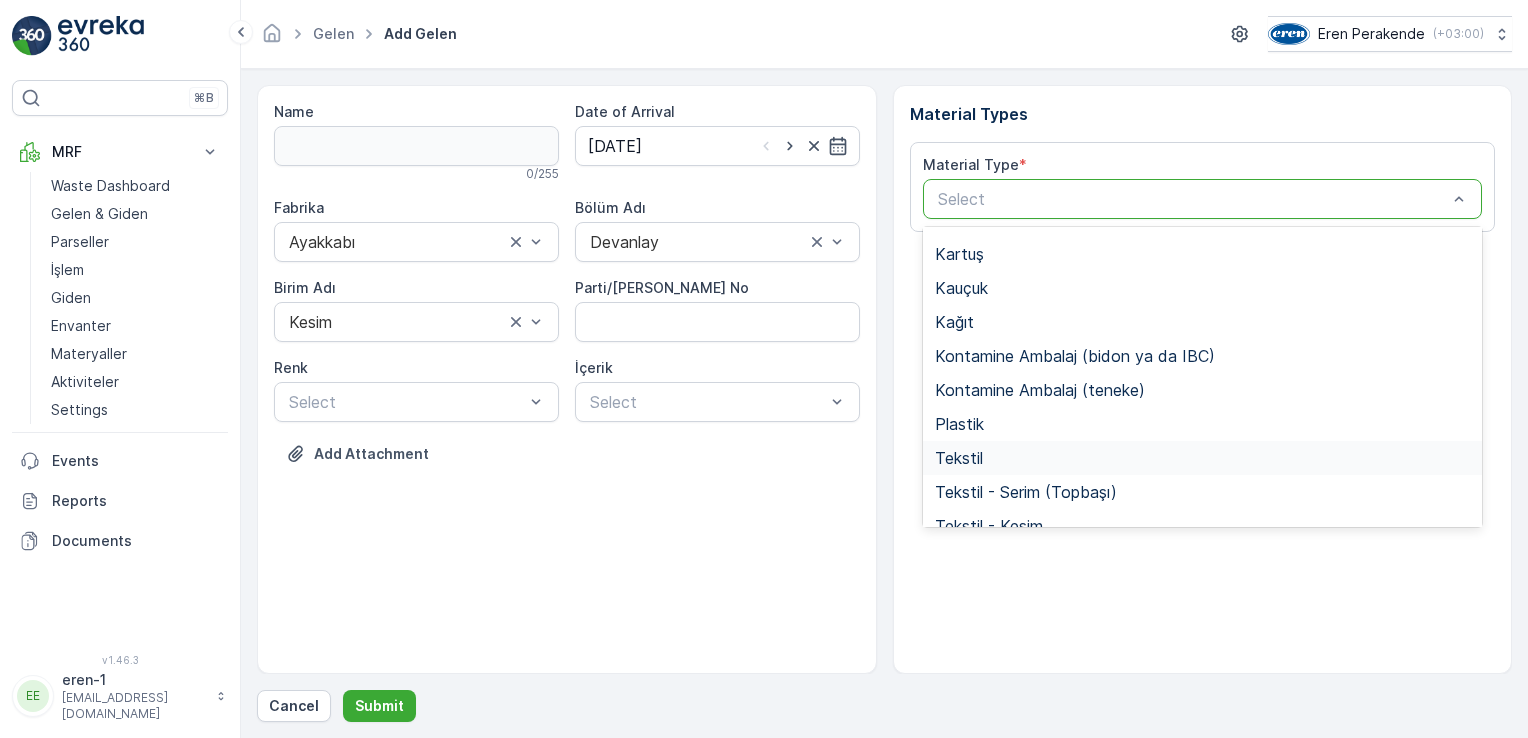 scroll, scrollTop: 200, scrollLeft: 0, axis: vertical 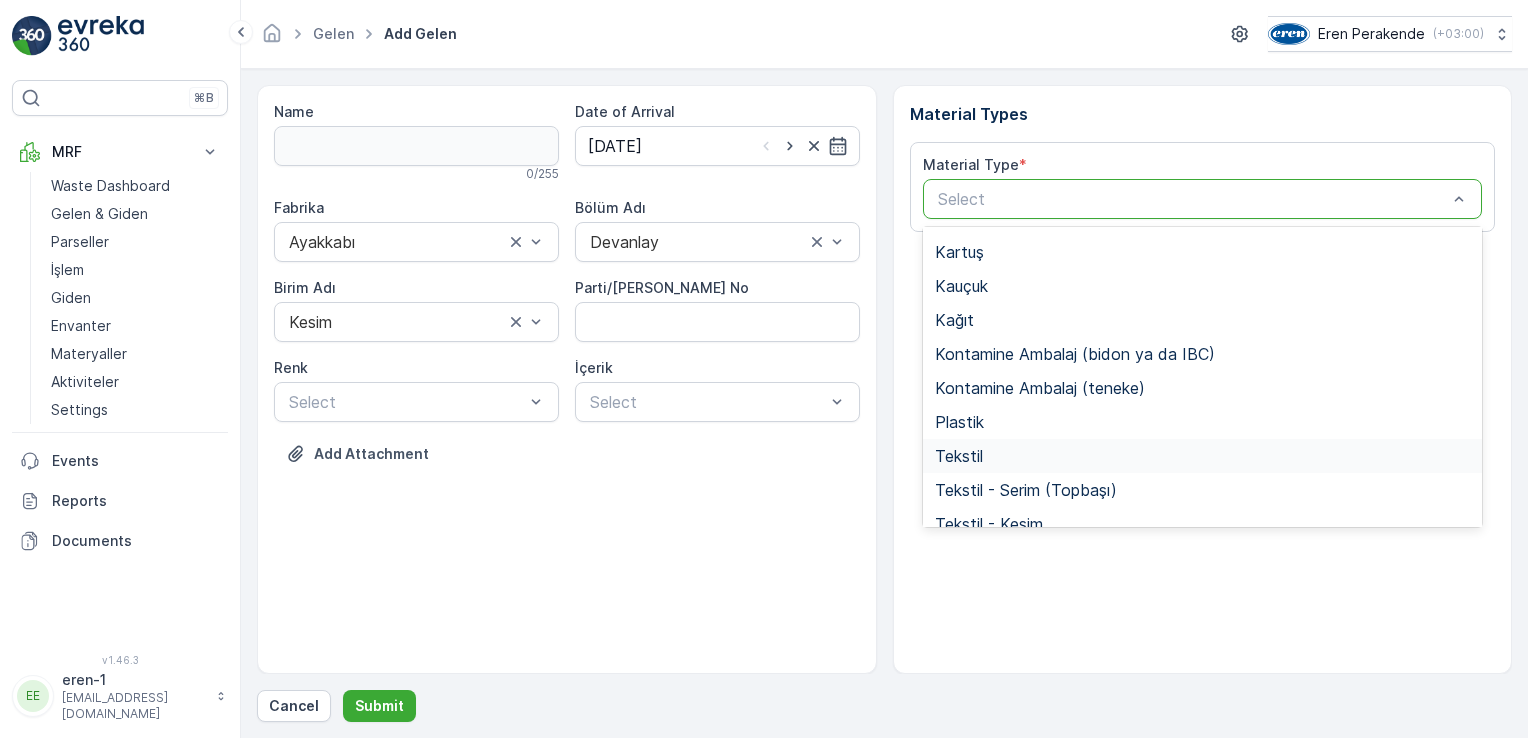 click on "Tekstil" at bounding box center [1203, 456] 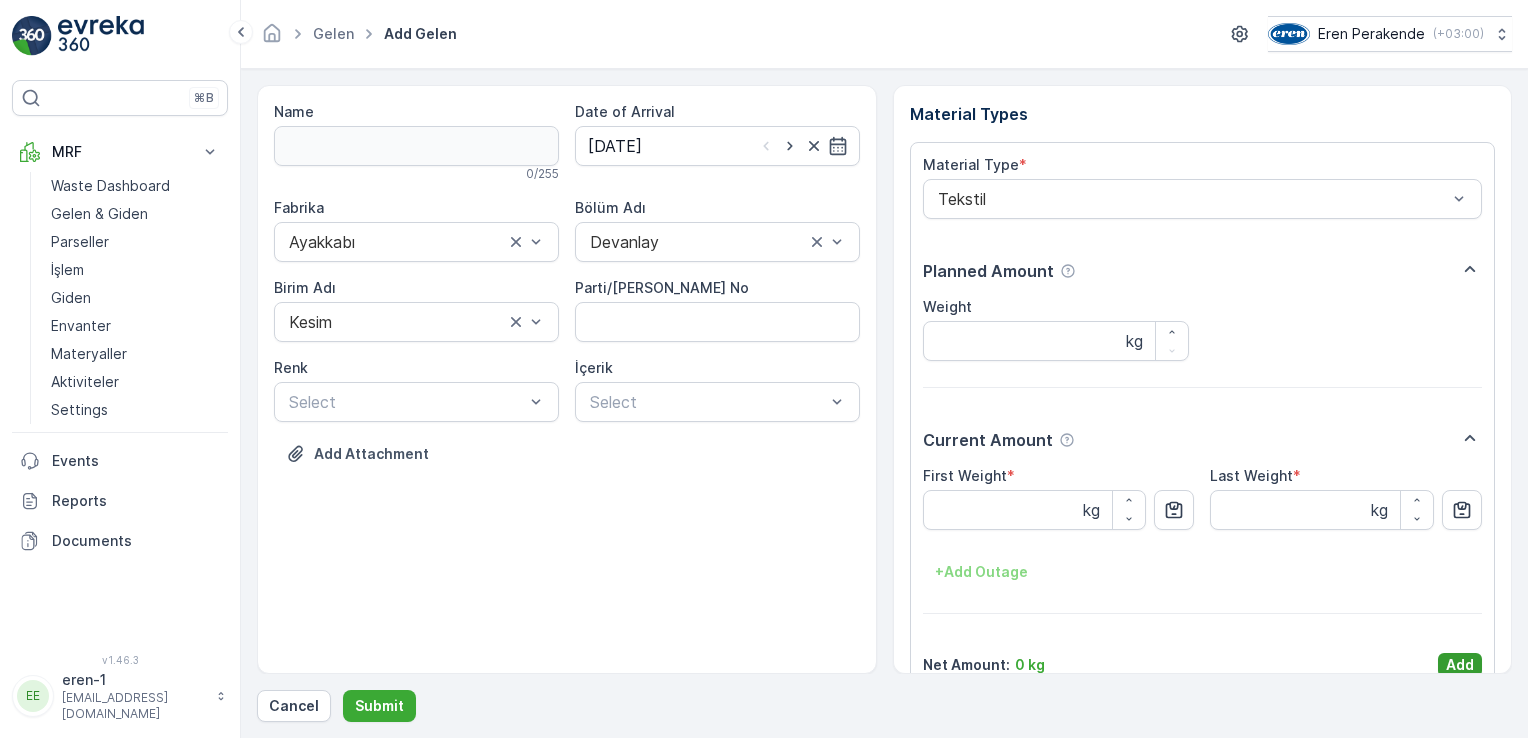 click on "Add" at bounding box center [1460, 665] 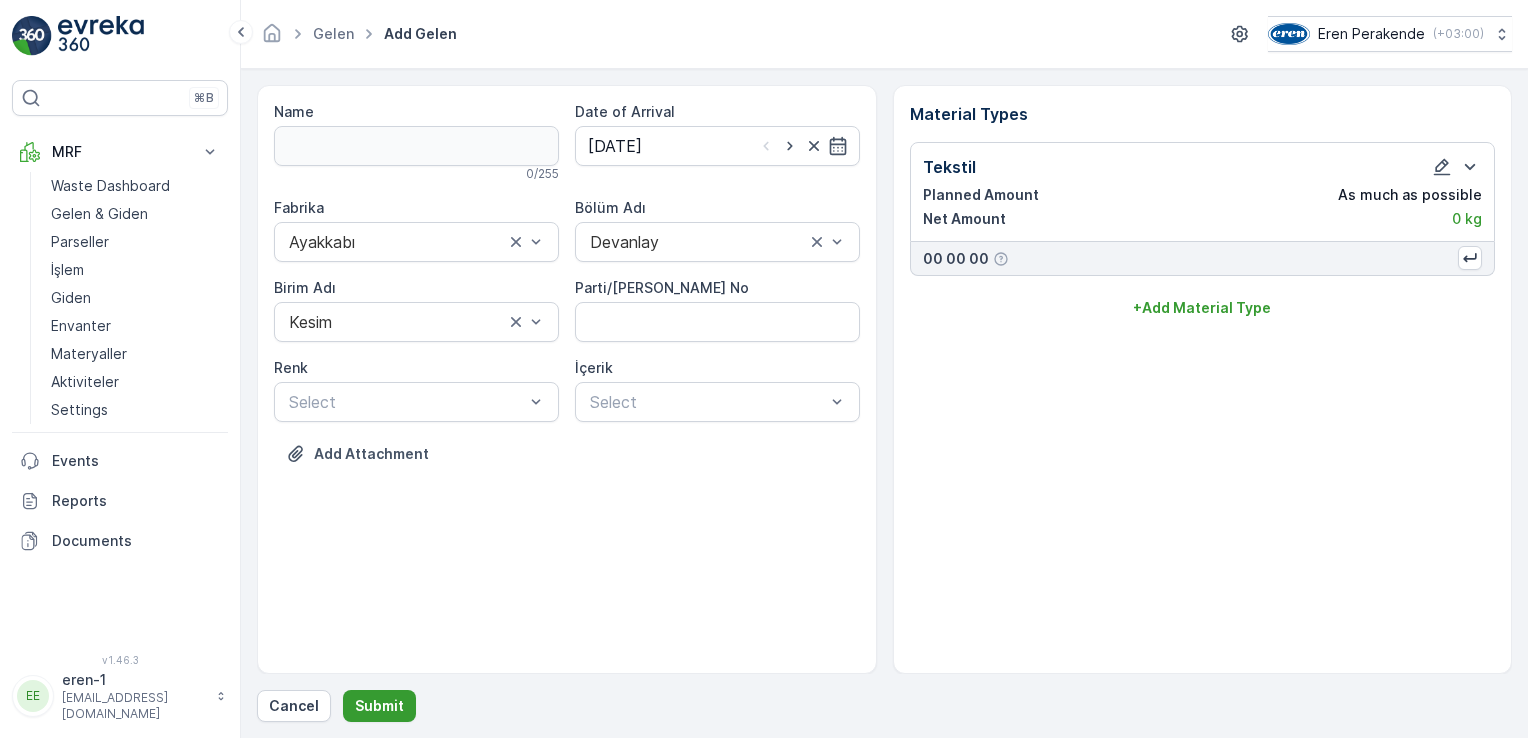 click on "Submit" at bounding box center (379, 706) 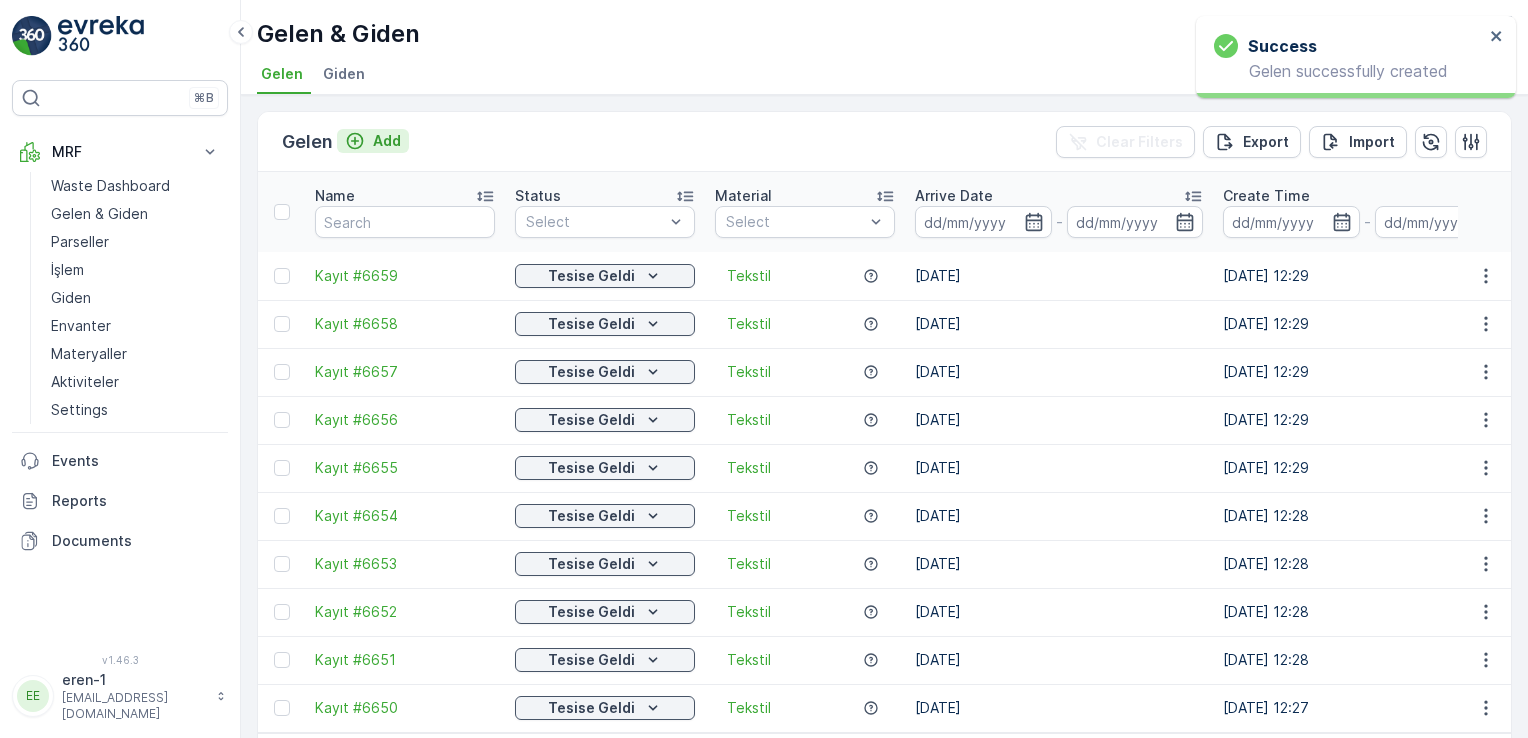 click on "Add" at bounding box center (387, 141) 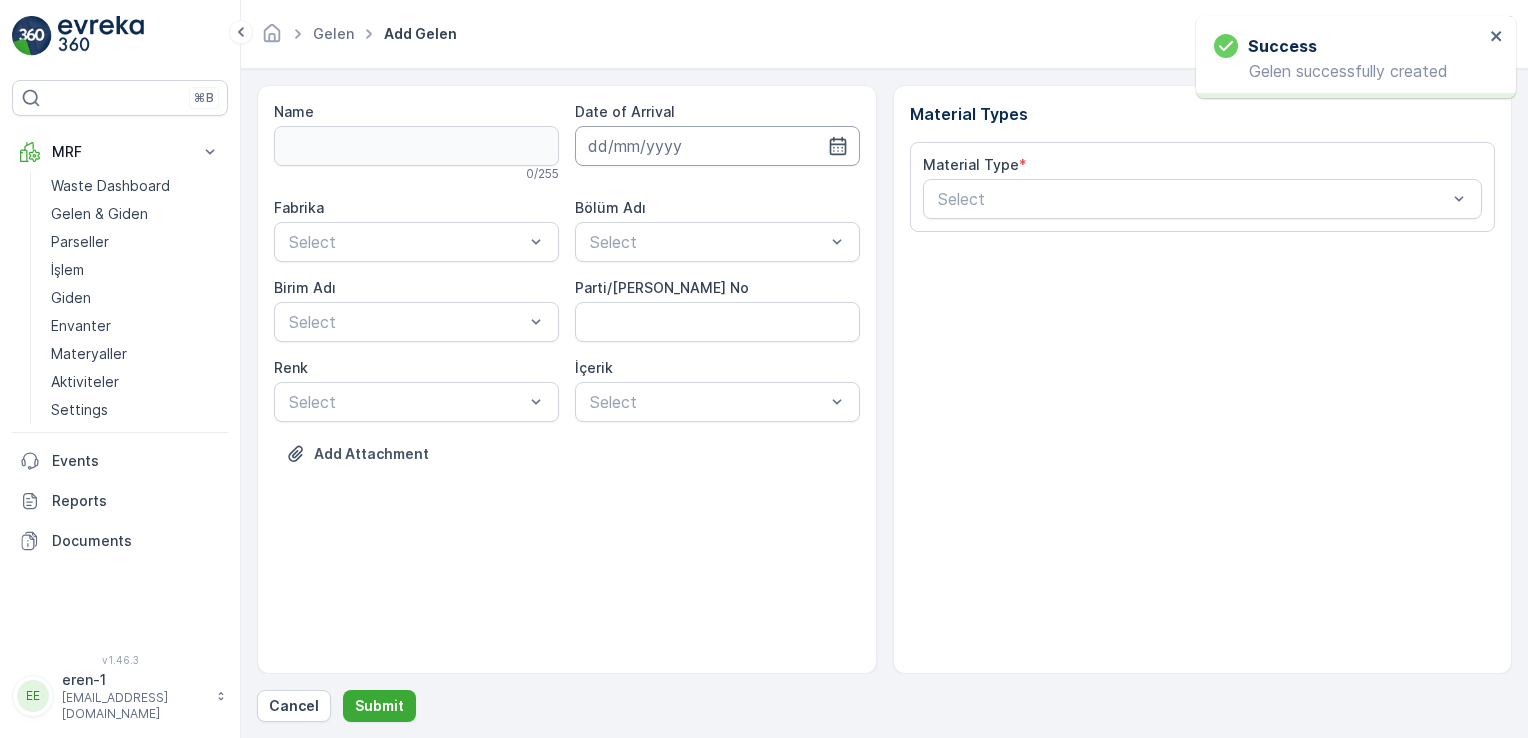 click at bounding box center (717, 146) 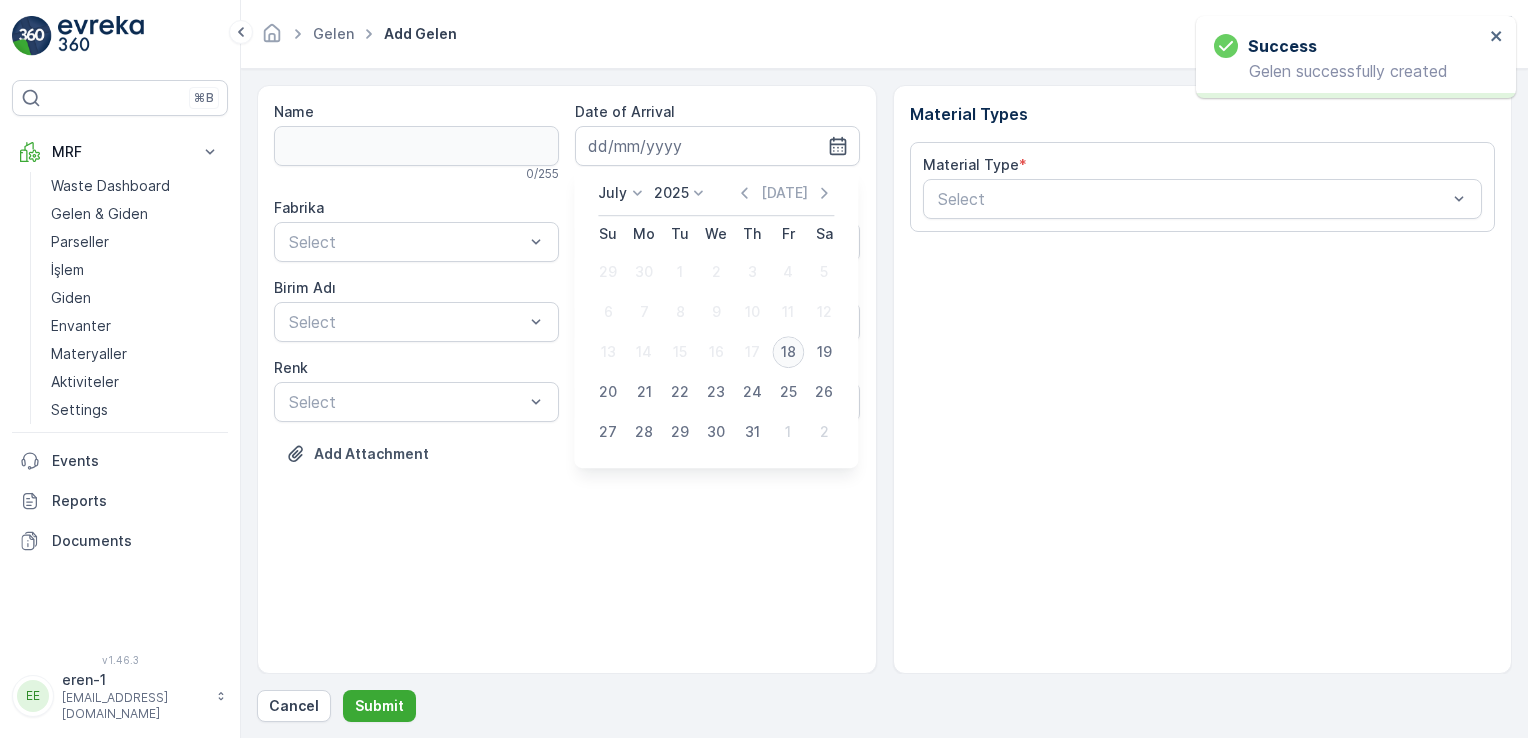 click on "18" at bounding box center [788, 352] 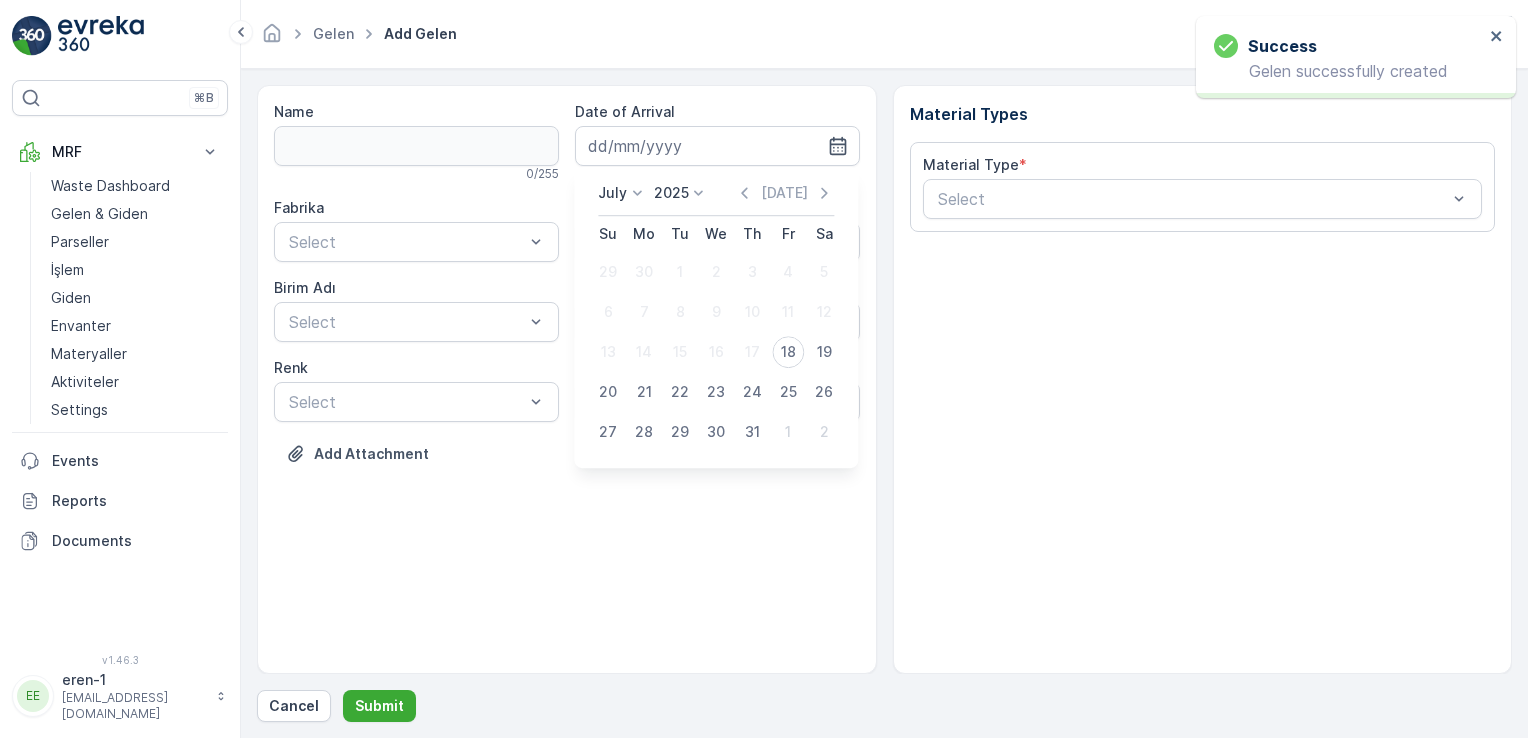 type on "[DATE]" 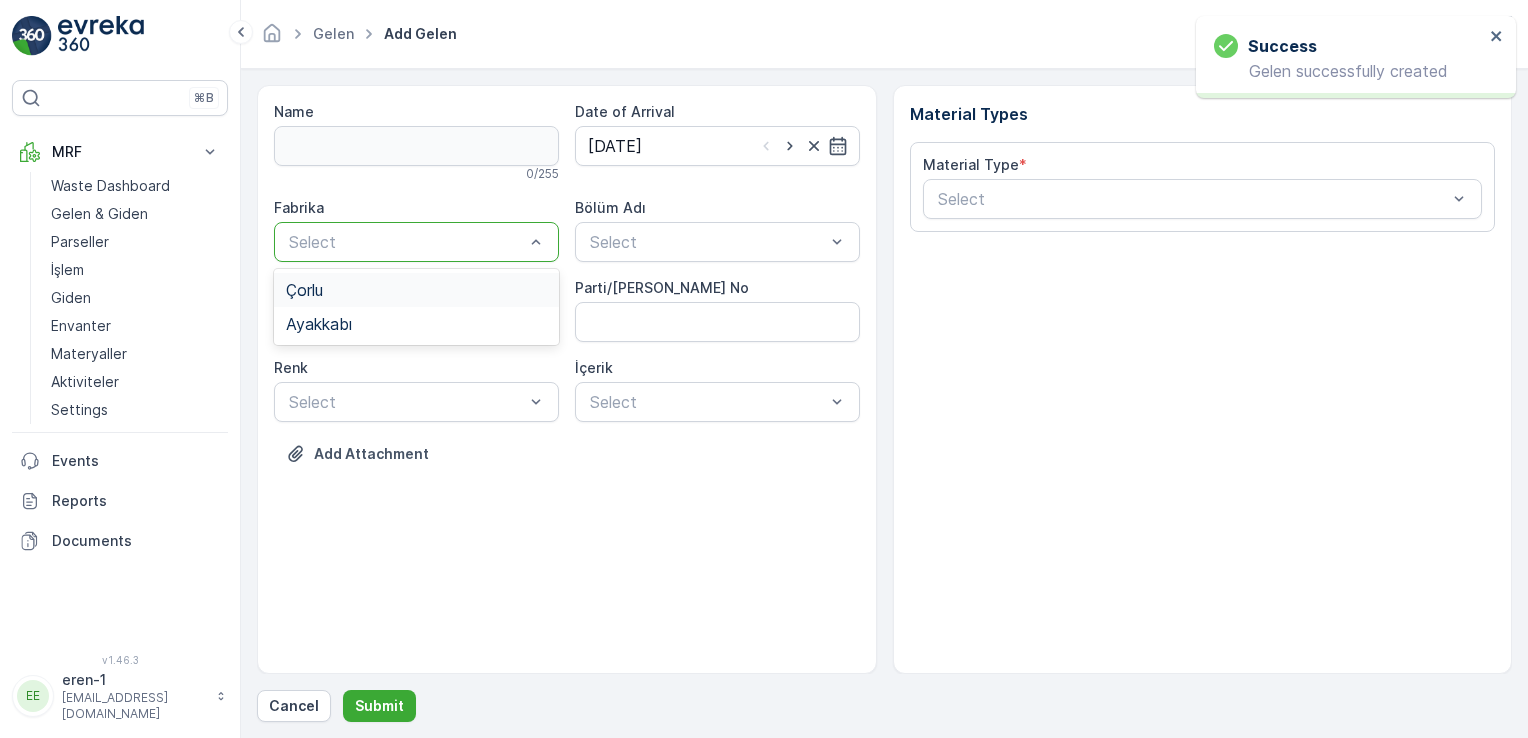 click at bounding box center (406, 242) 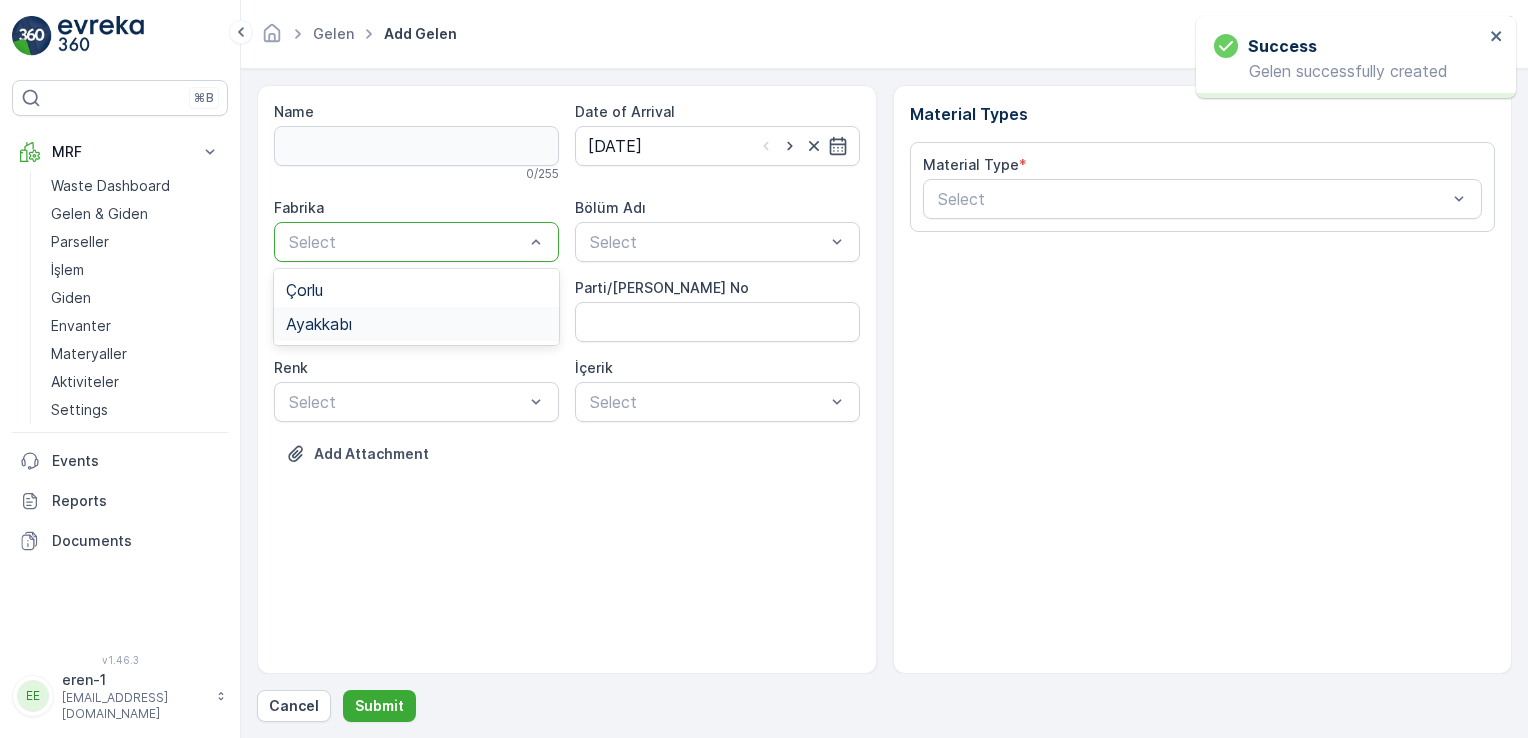 click on "Ayakkabı" at bounding box center [416, 324] 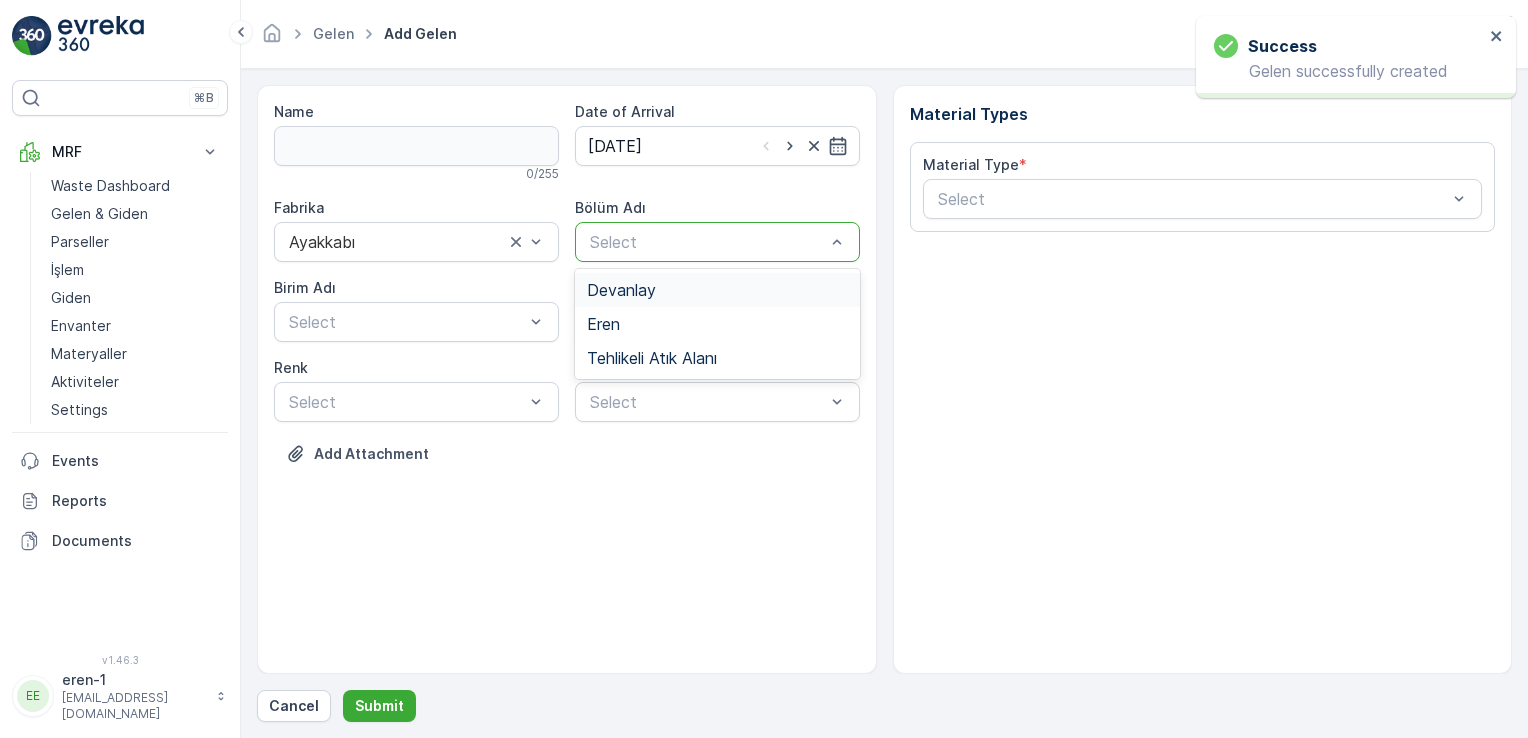 click at bounding box center [707, 242] 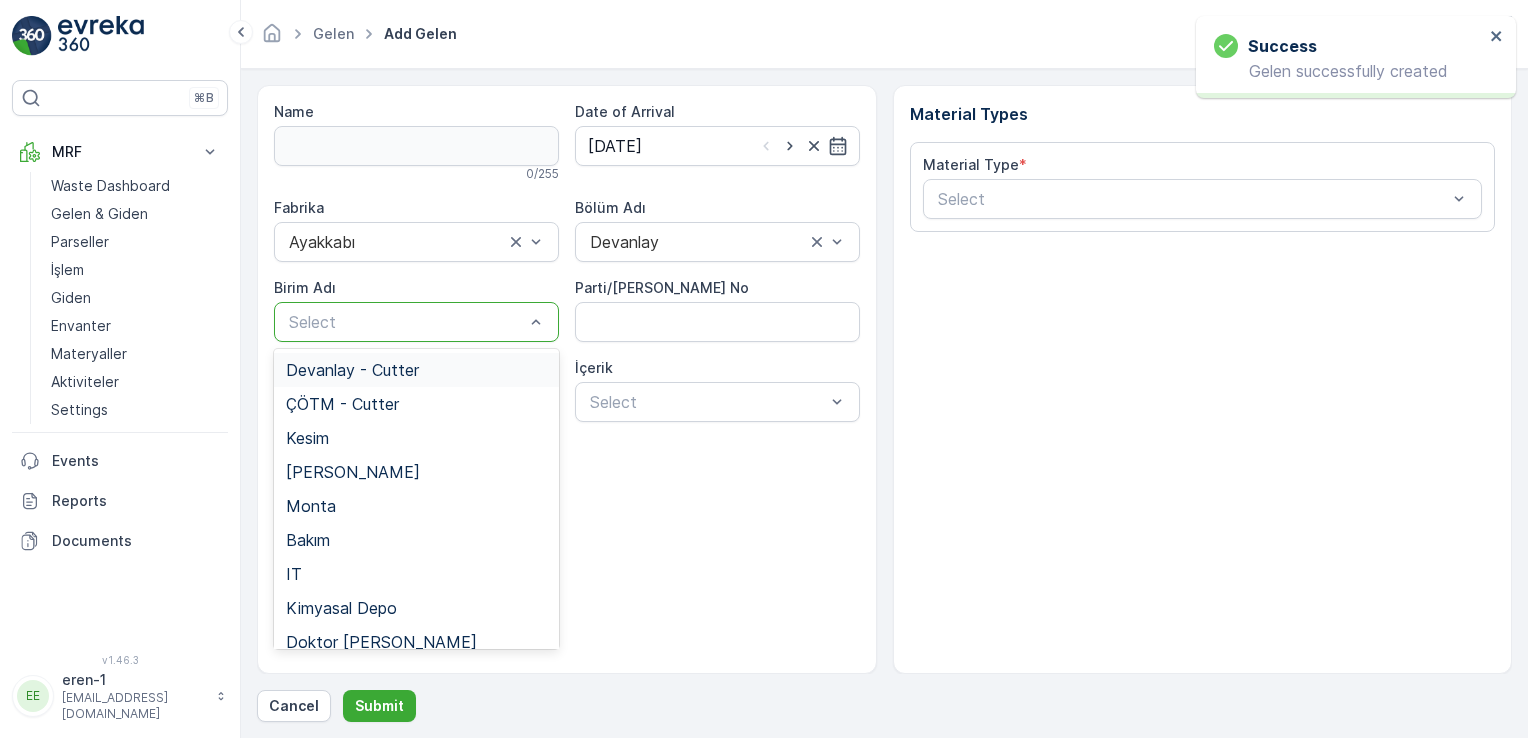 drag, startPoint x: 381, startPoint y: 317, endPoint x: 350, endPoint y: 344, distance: 41.109608 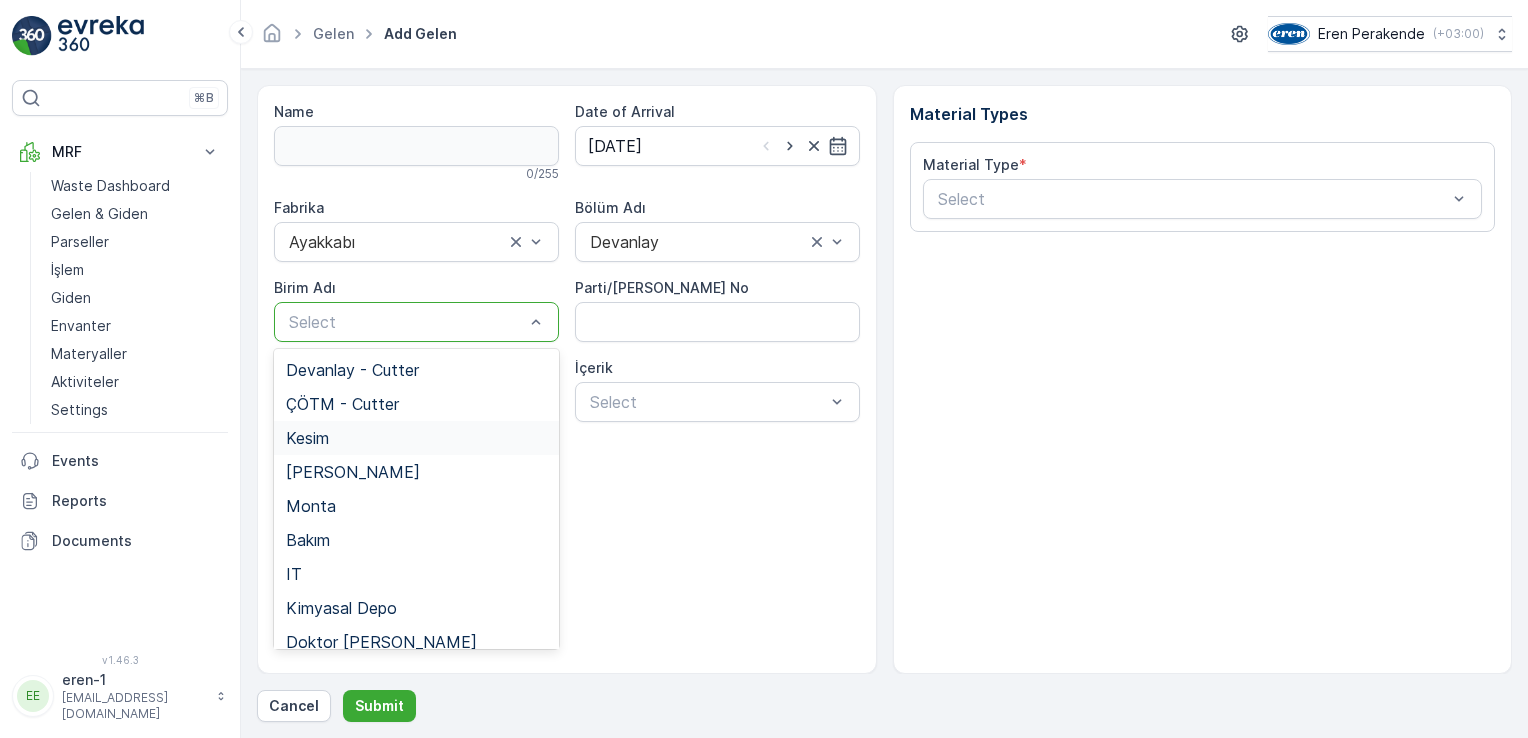 click on "Kesim" at bounding box center [416, 438] 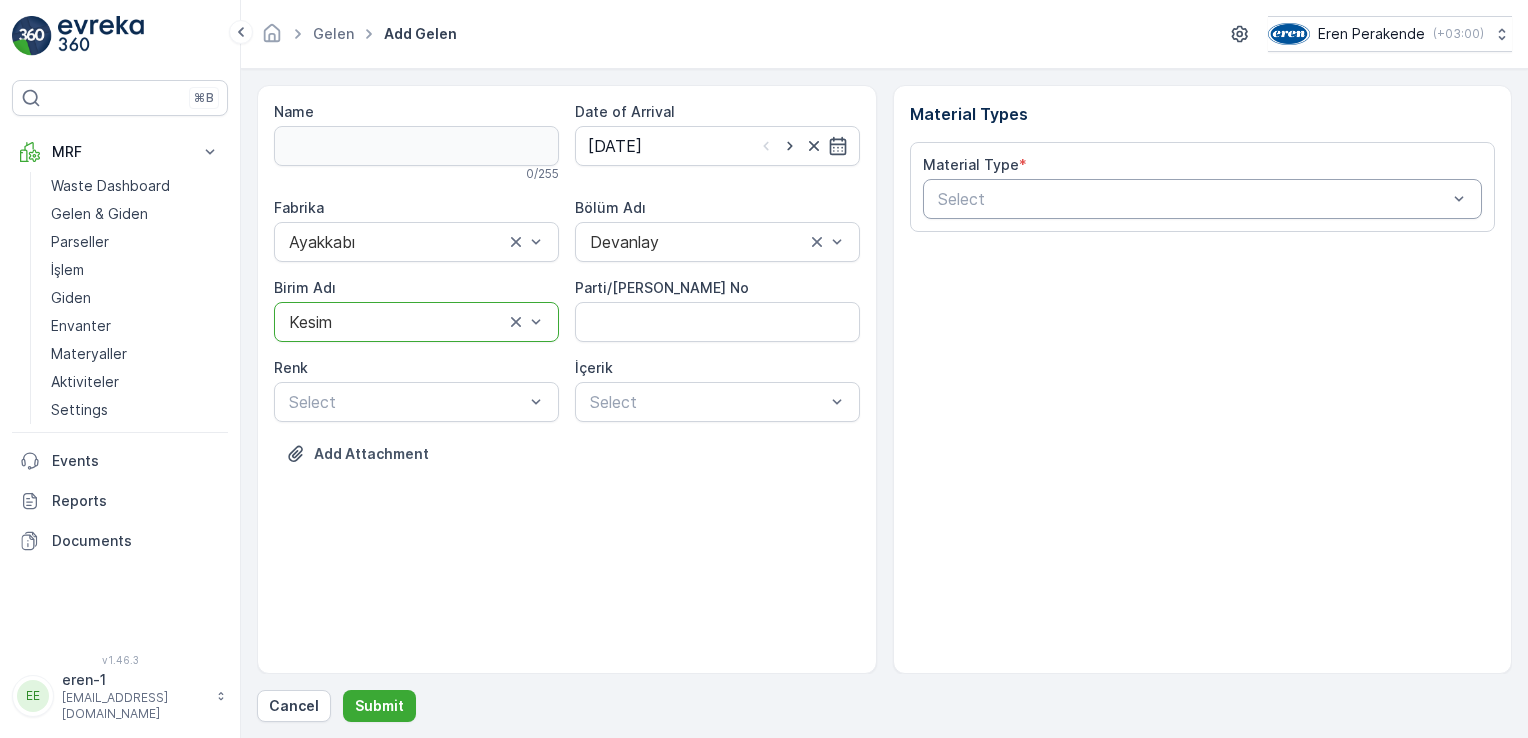 click at bounding box center [1193, 199] 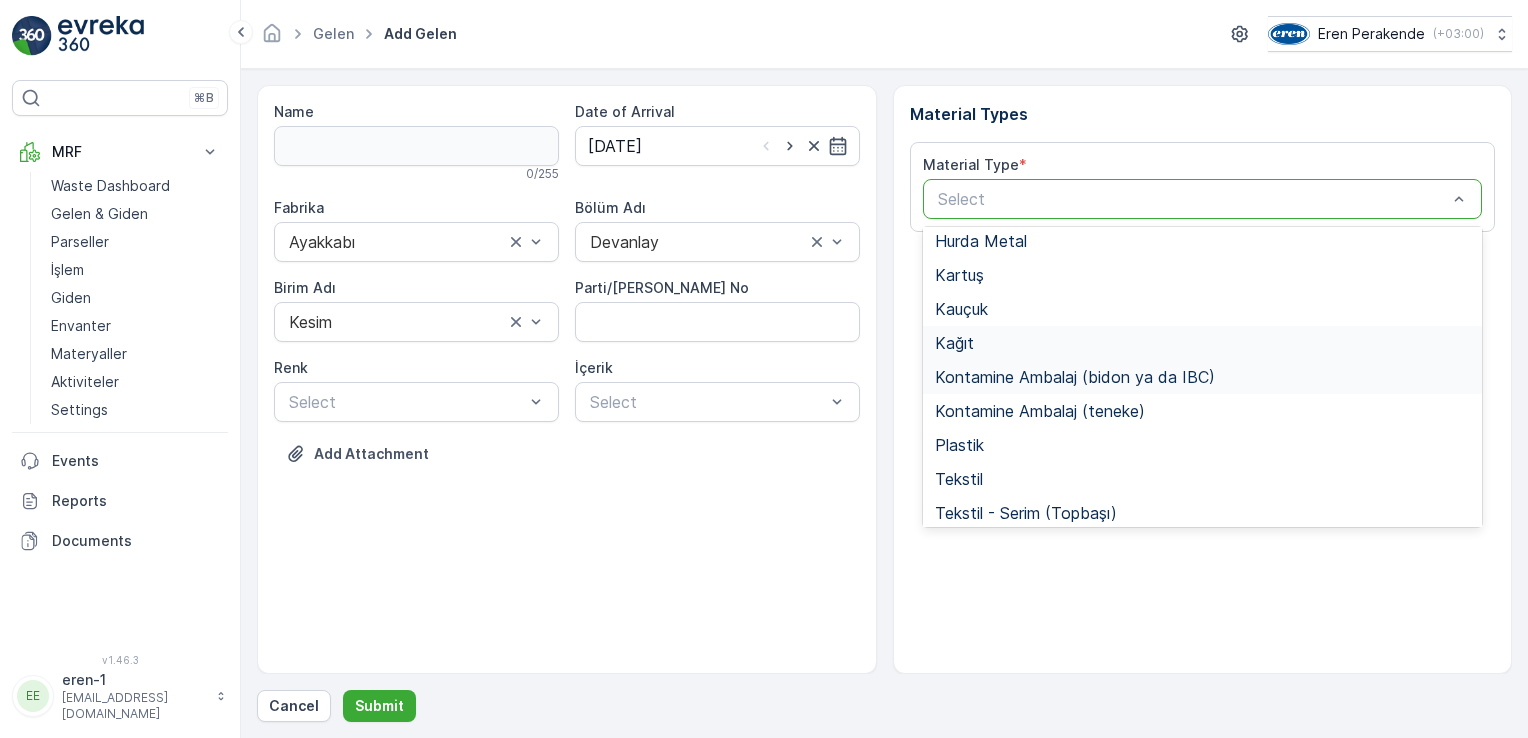 scroll, scrollTop: 233, scrollLeft: 0, axis: vertical 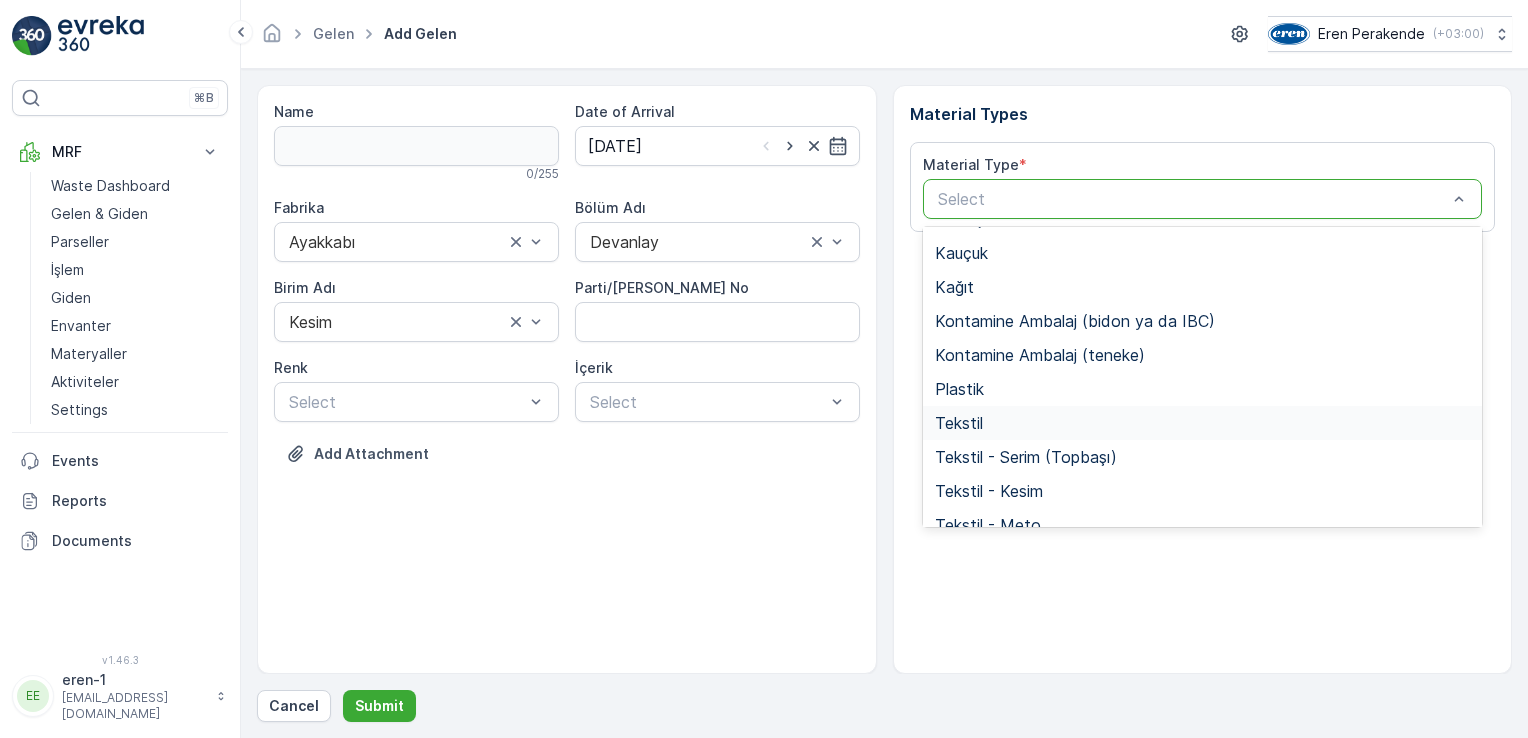 click on "Tekstil" at bounding box center (1203, 423) 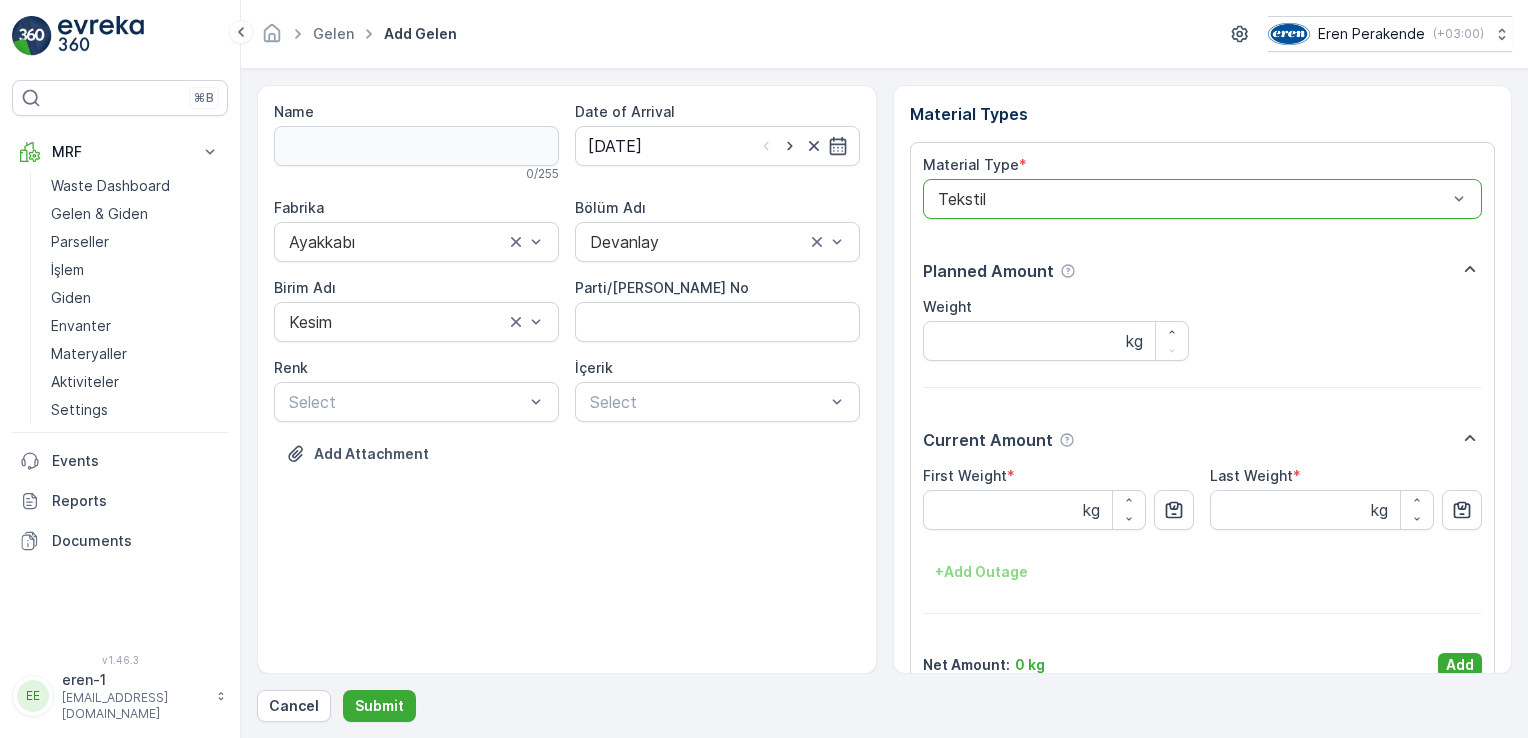 click on "Add" at bounding box center [1460, 665] 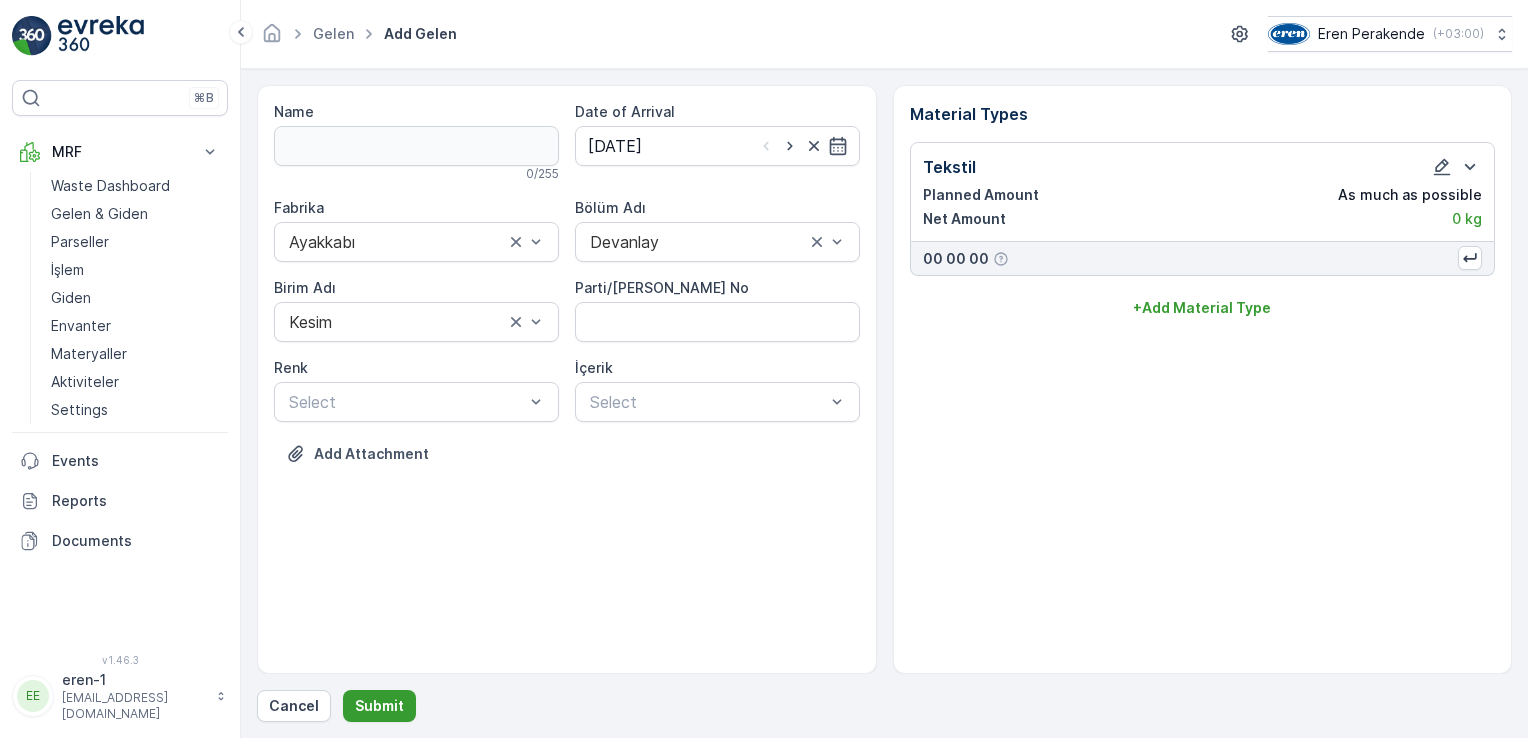 click on "Submit" at bounding box center [379, 706] 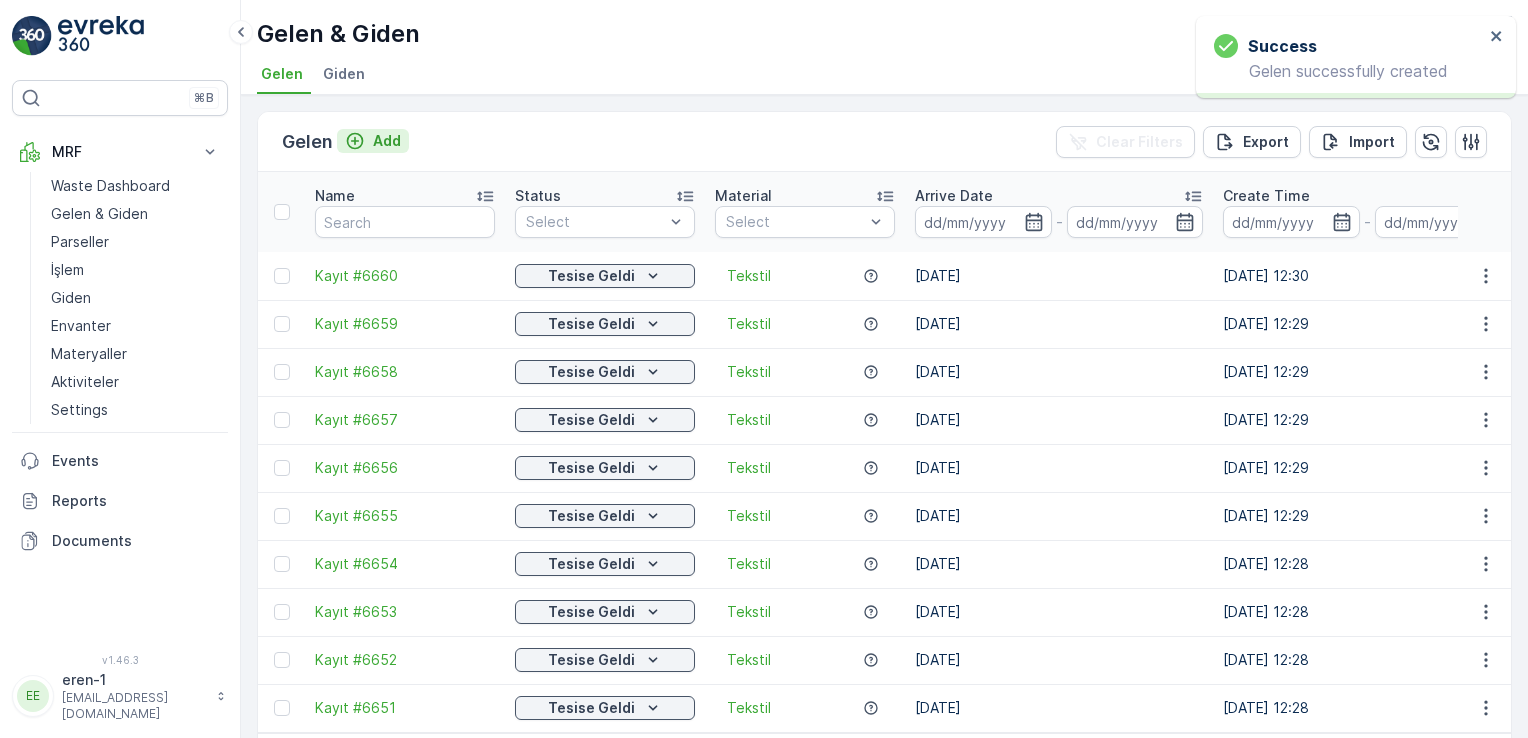 click on "Add" at bounding box center [387, 141] 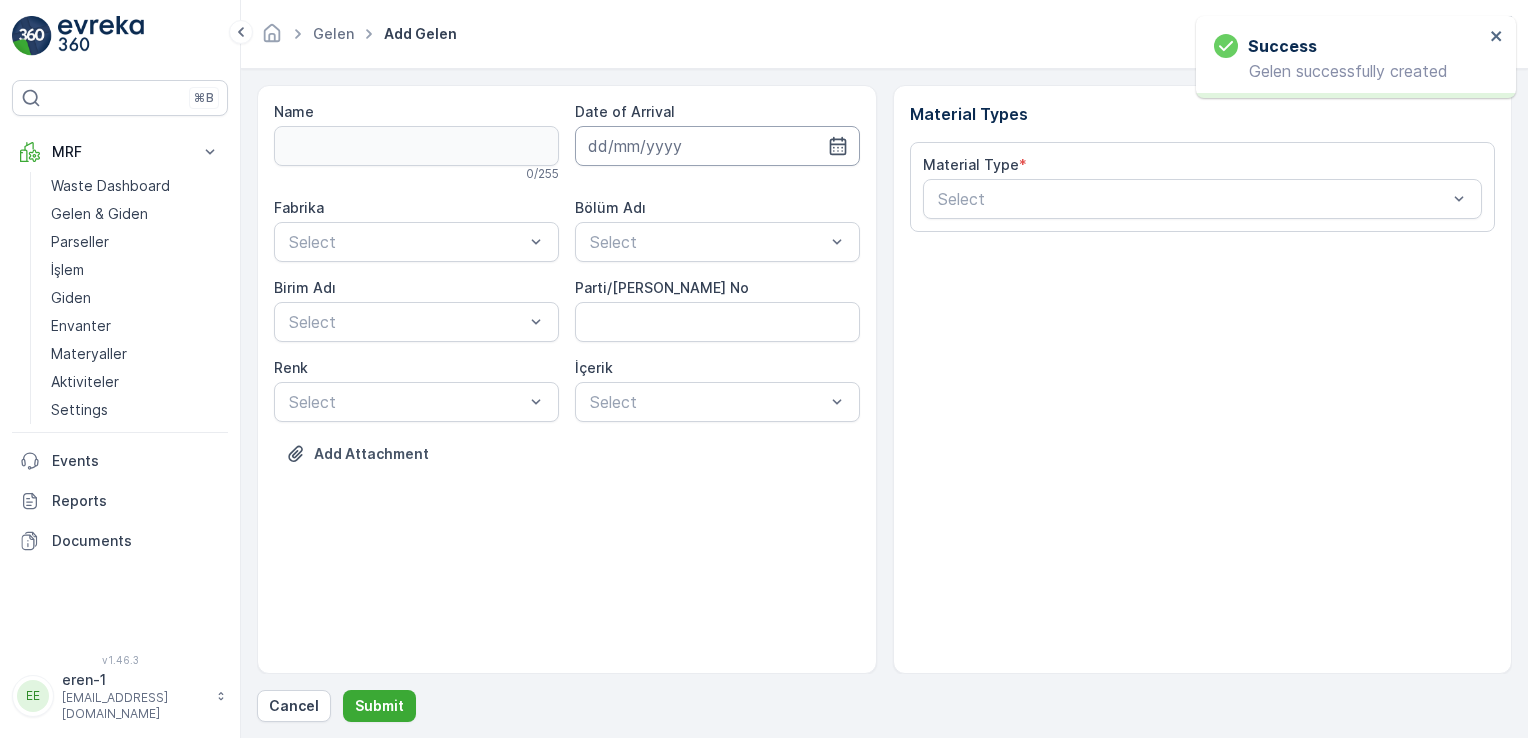 drag, startPoint x: 607, startPoint y: 148, endPoint x: 618, endPoint y: 158, distance: 14.866069 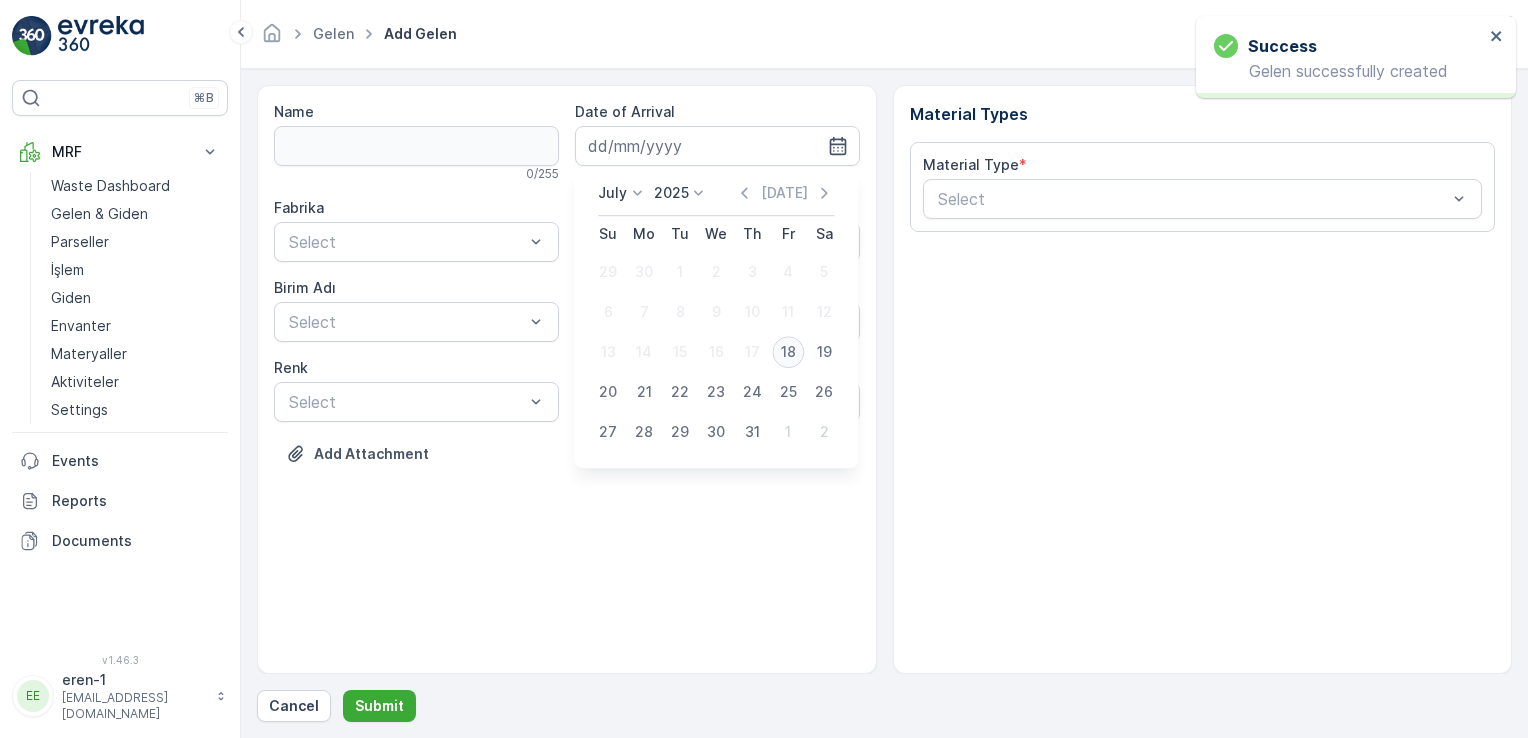 click on "18" at bounding box center [788, 352] 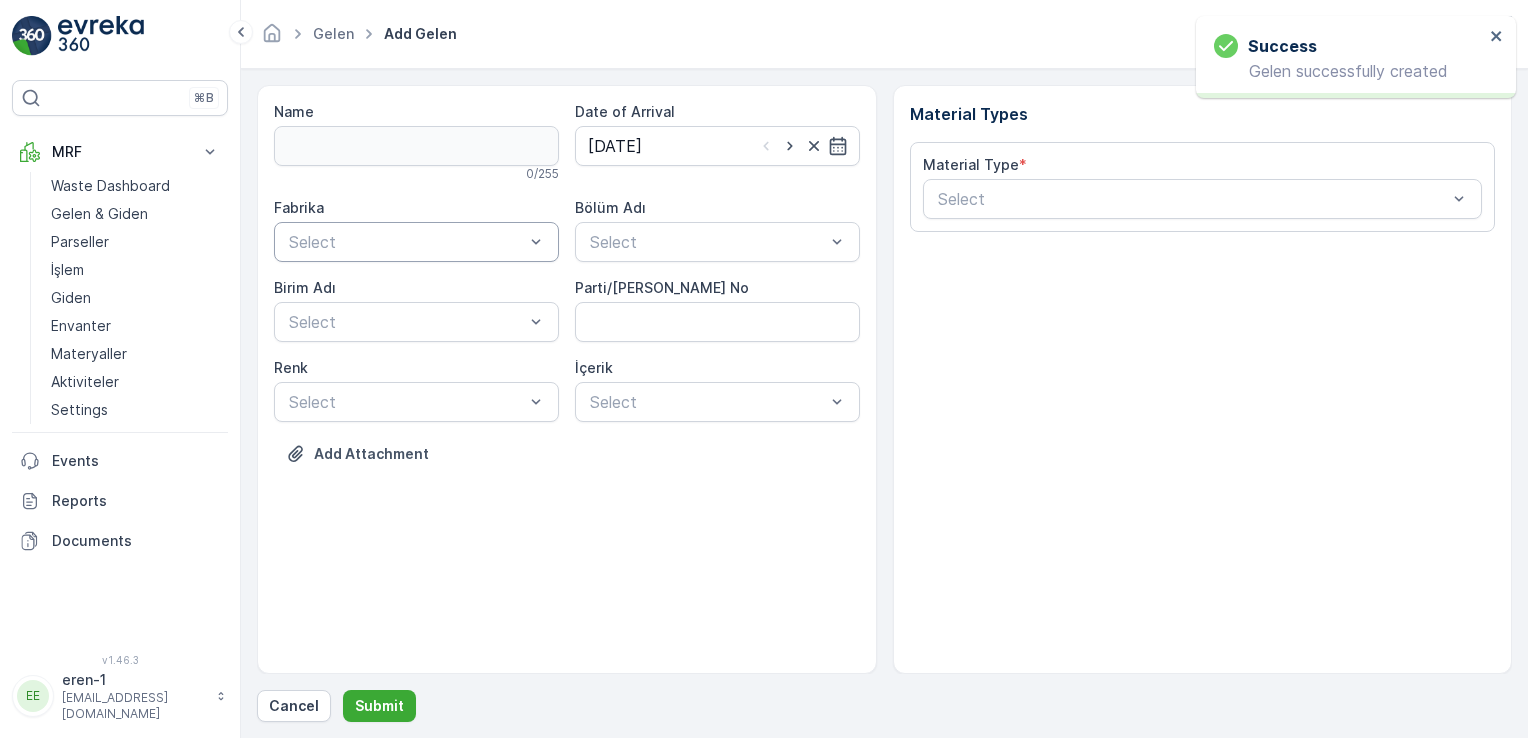 click at bounding box center [406, 242] 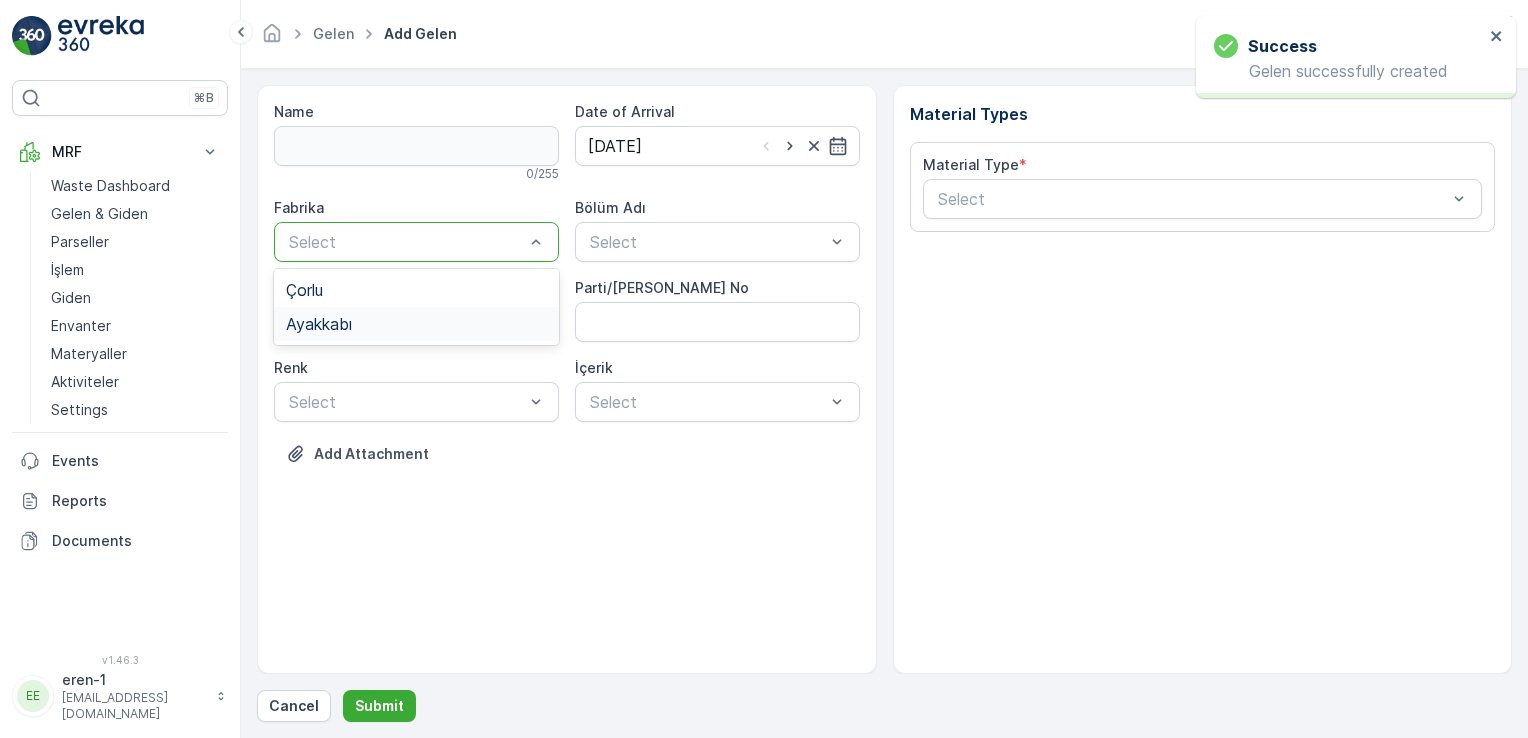 click on "Ayakkabı" at bounding box center (416, 324) 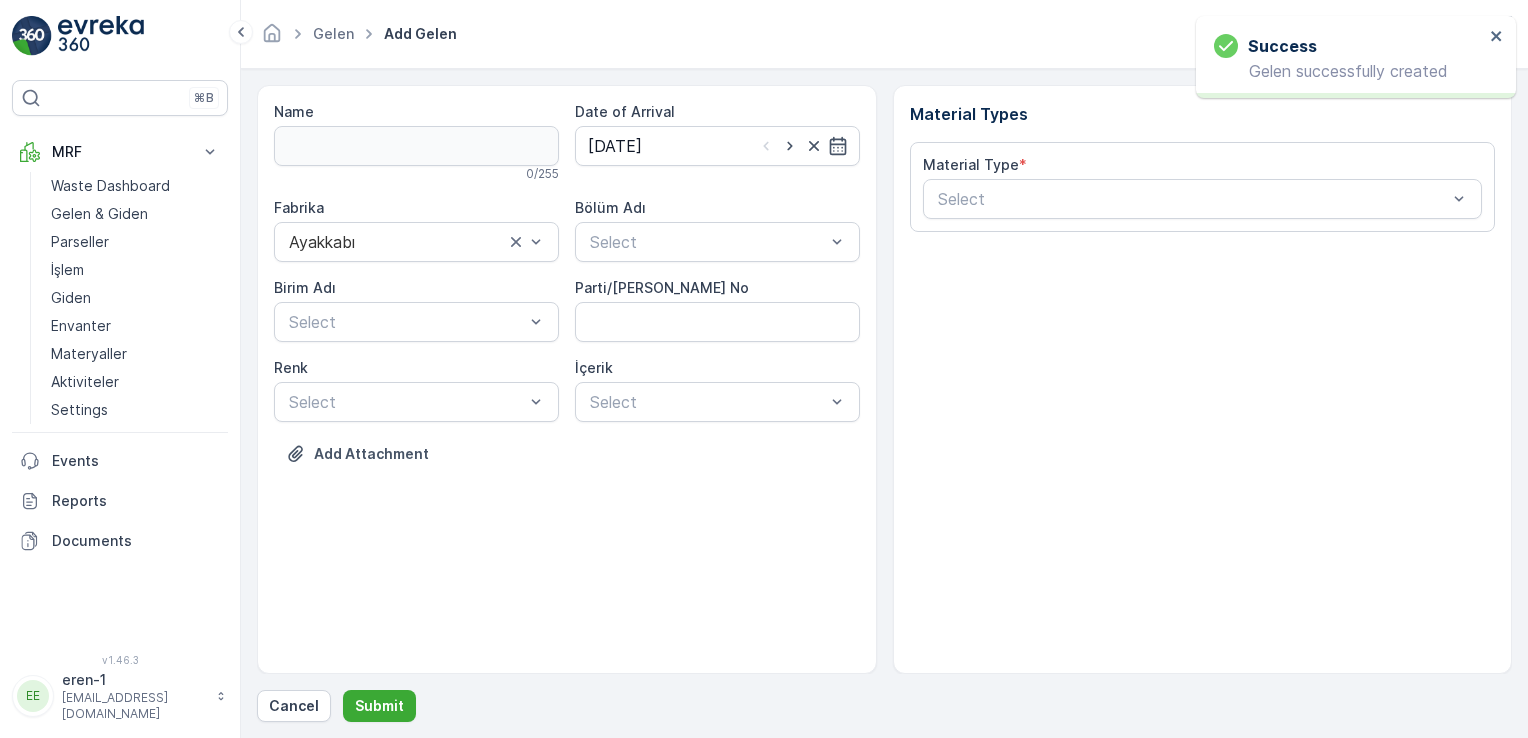 click on "Bölüm Adı" at bounding box center (717, 208) 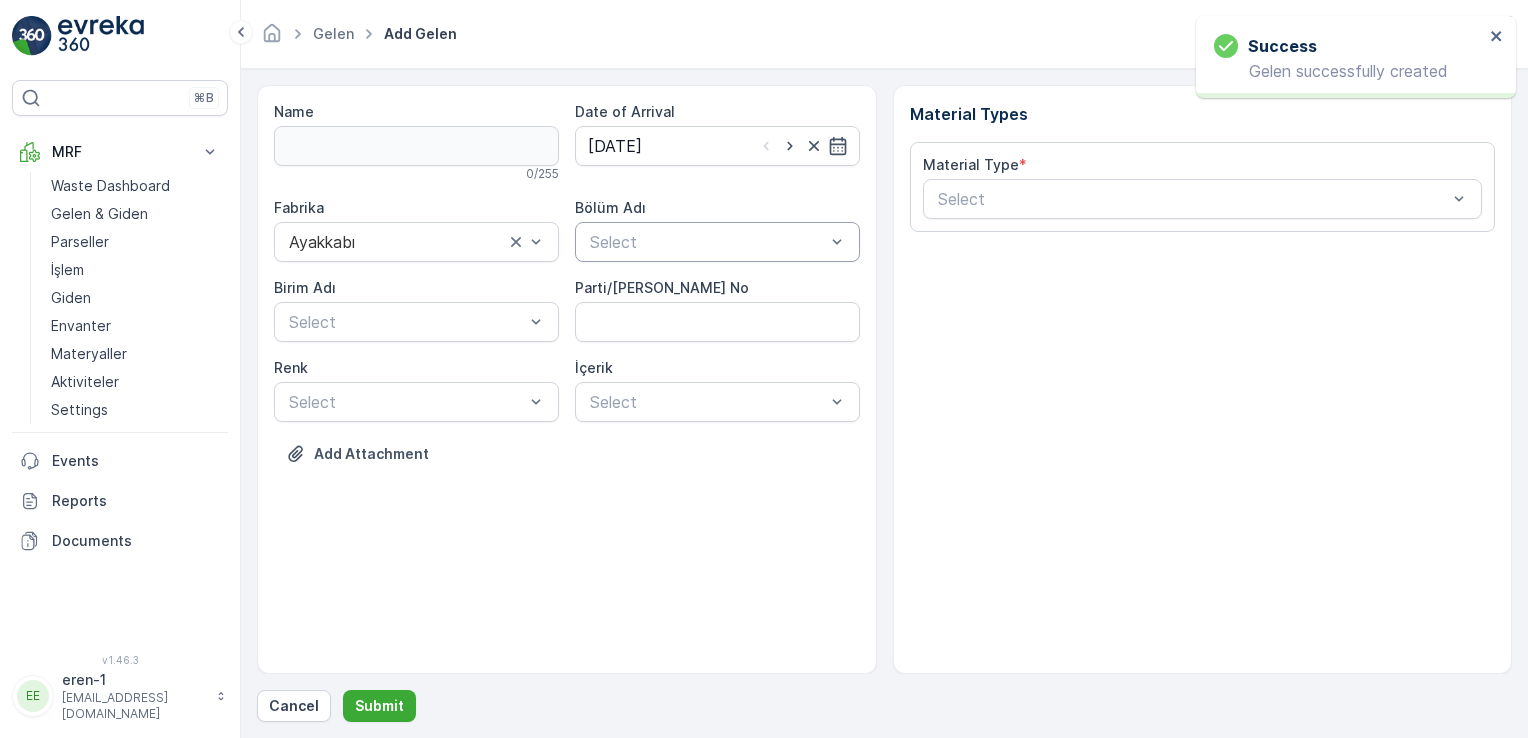 click at bounding box center [707, 242] 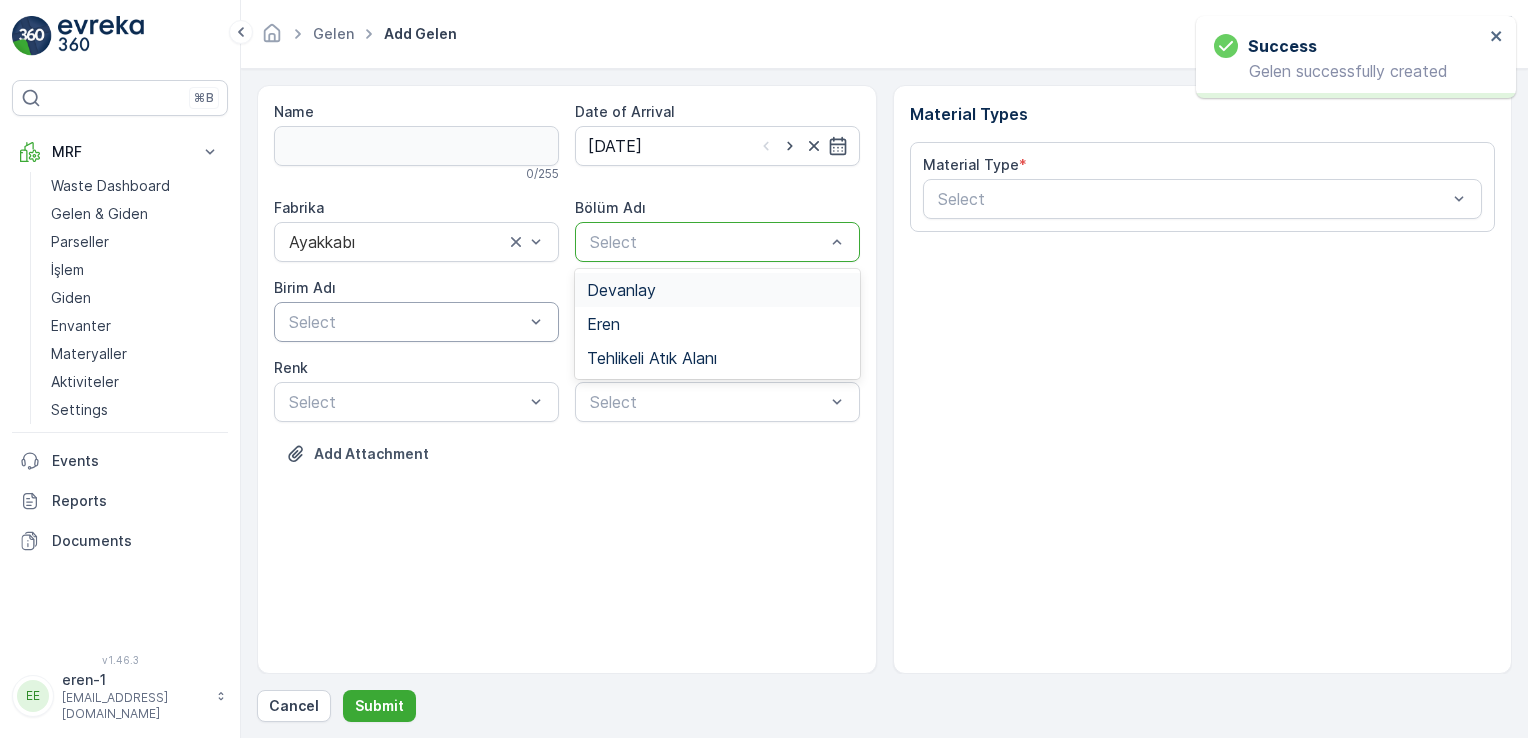 drag, startPoint x: 668, startPoint y: 293, endPoint x: 484, endPoint y: 328, distance: 187.29922 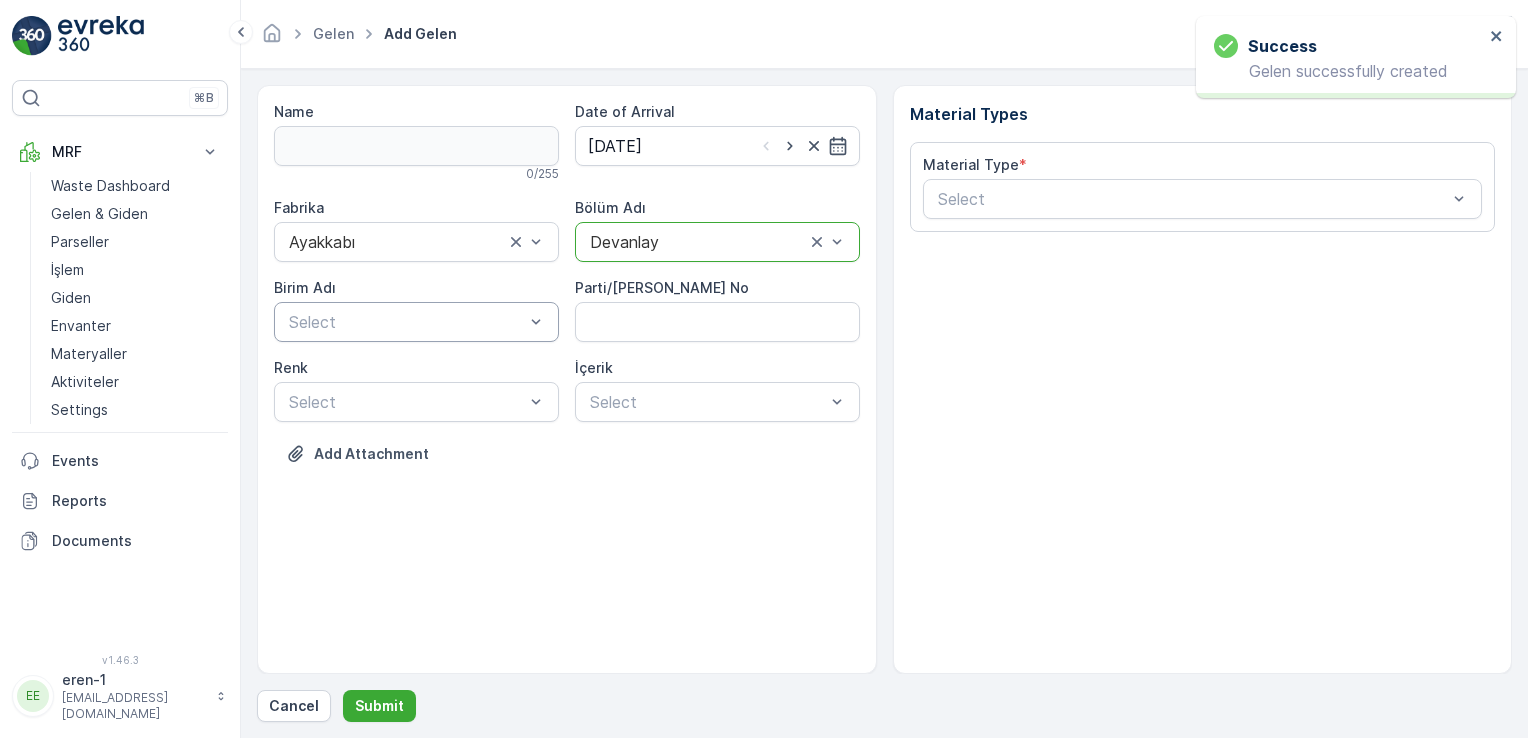 click at bounding box center (406, 322) 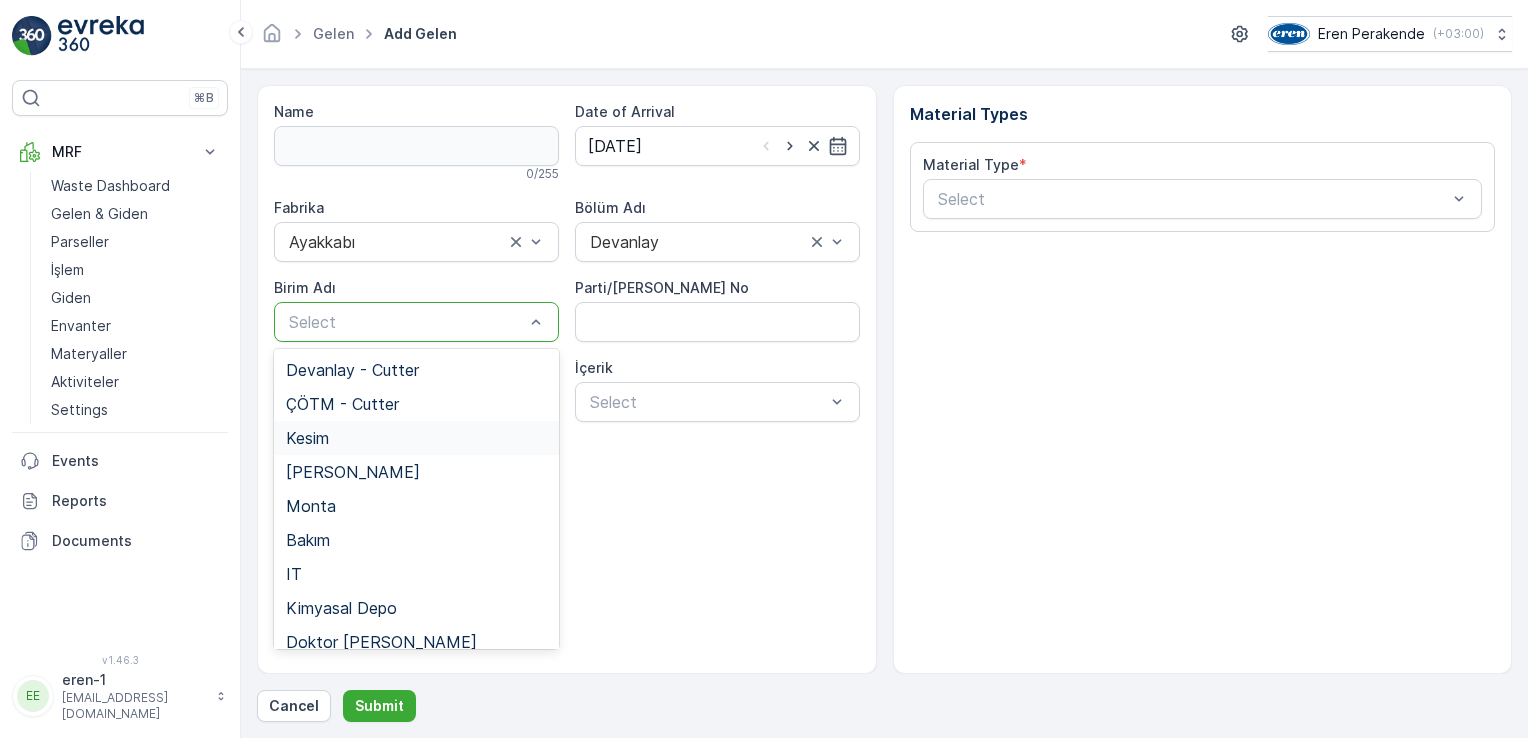 click on "Kesim" at bounding box center [416, 438] 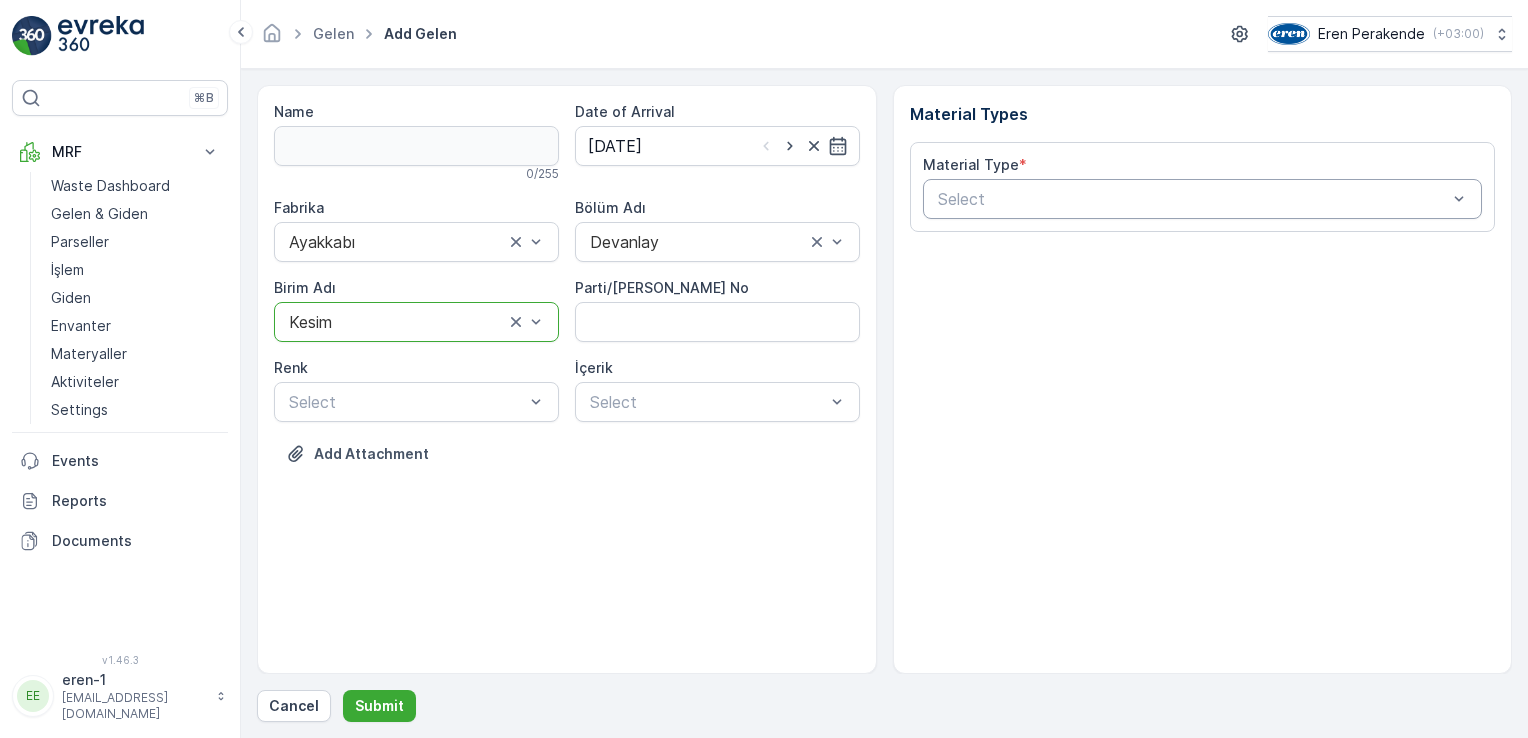 click at bounding box center [1193, 199] 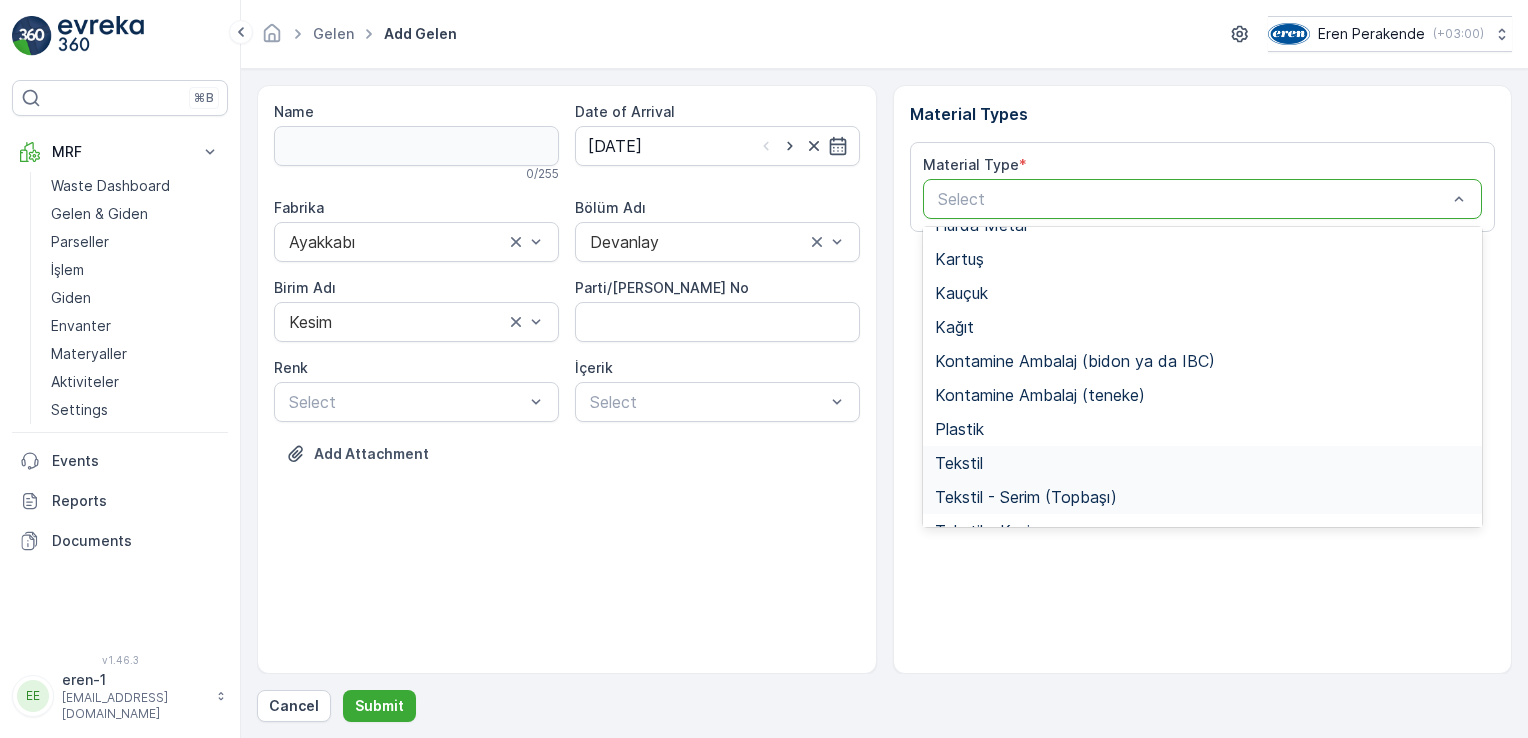 scroll, scrollTop: 200, scrollLeft: 0, axis: vertical 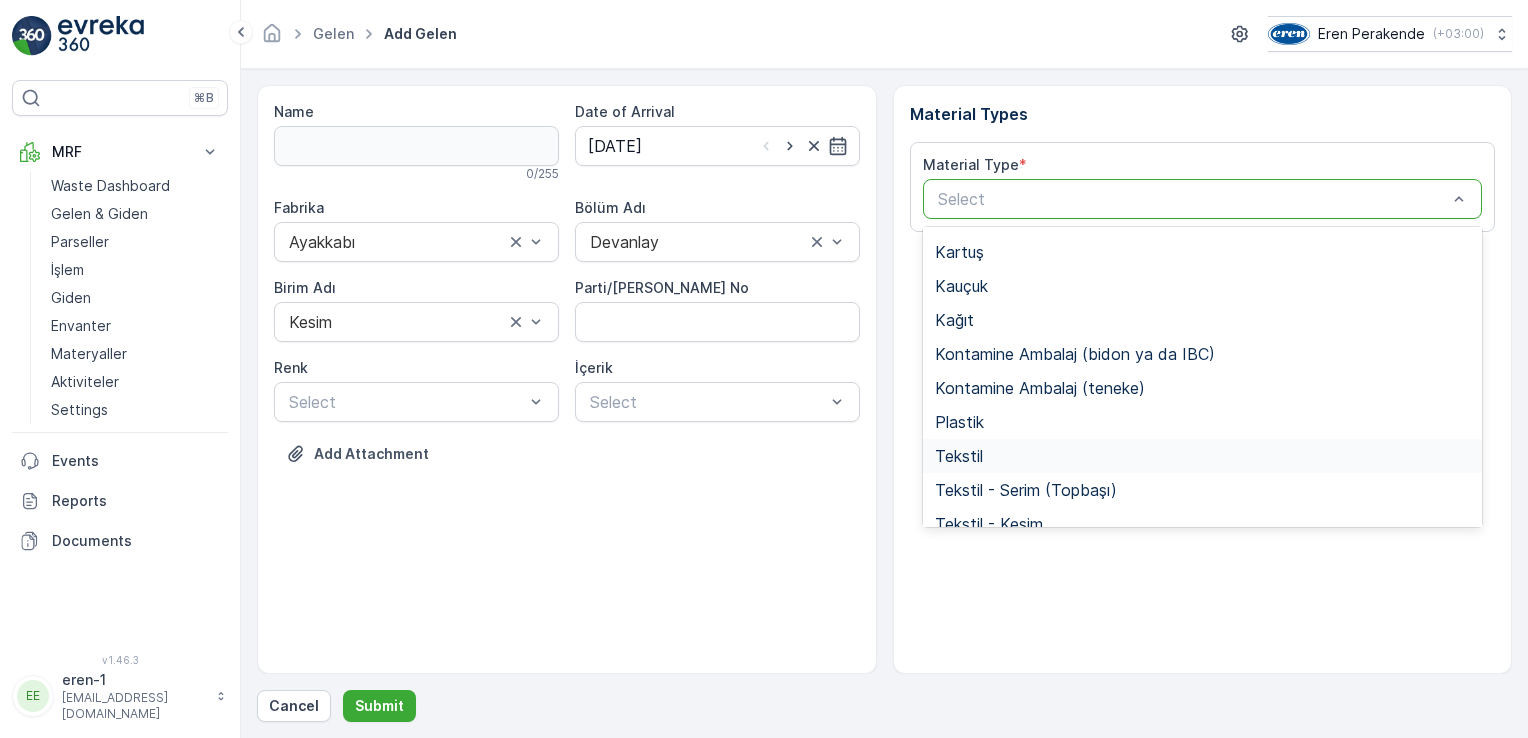 click on "Tekstil" at bounding box center (1203, 456) 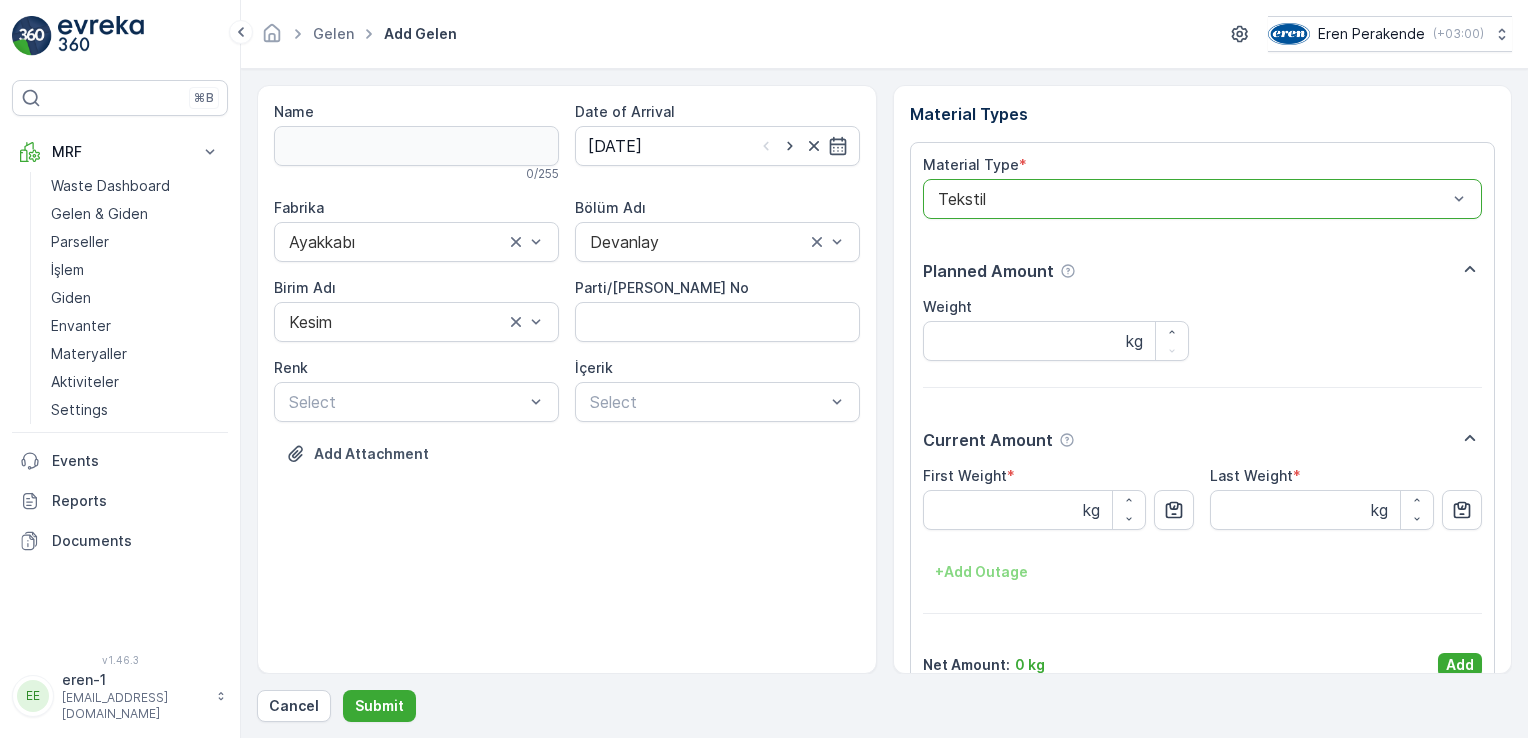 click on "Name 0  /  255 Date of Arrival [DATE] Fabrika Ayakkabı Bölüm Adı Devanlay [PERSON_NAME] Adı Kesim Parti/Kesim Föyü No [PERSON_NAME] Select İçerik Select Add Attachment Material Types Material Type * option Tekstil, selected. Tekstil Planned Amount Weight kg Current Amount First Weight * kg Last Weight * kg +  Add Outage Net Amount : 0 kg Add Cancel Submit" at bounding box center [884, 403] 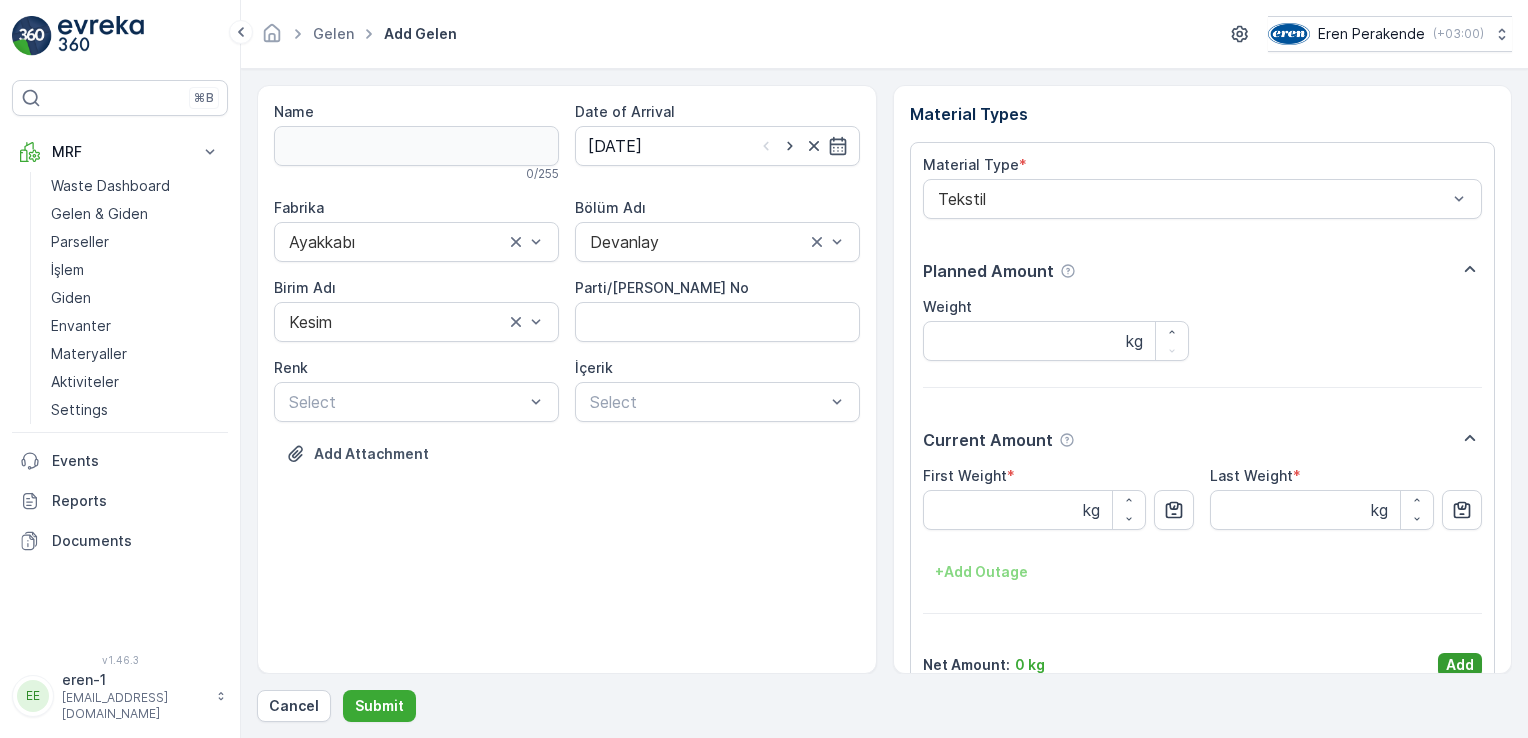 click on "Add" at bounding box center [1460, 665] 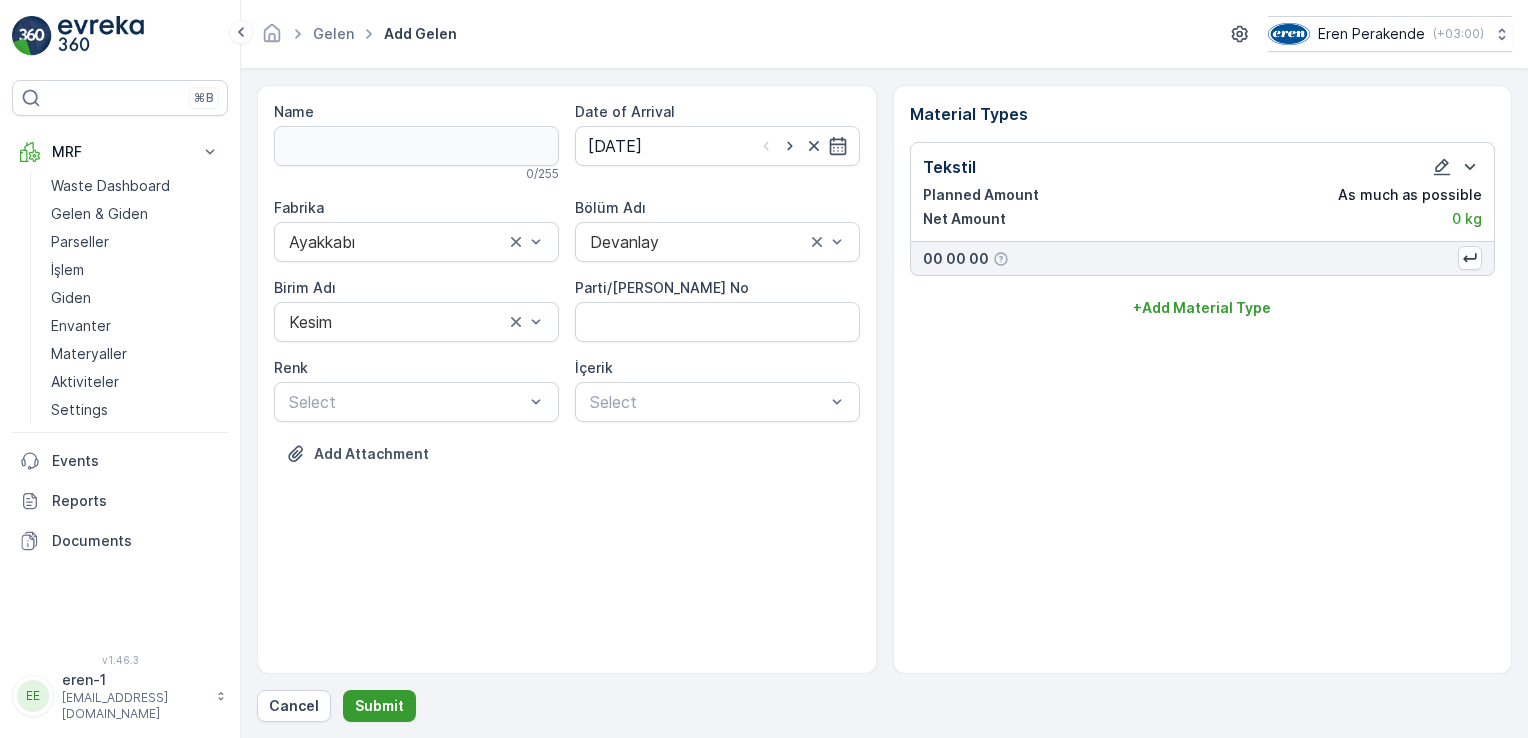 click on "Submit" at bounding box center (379, 706) 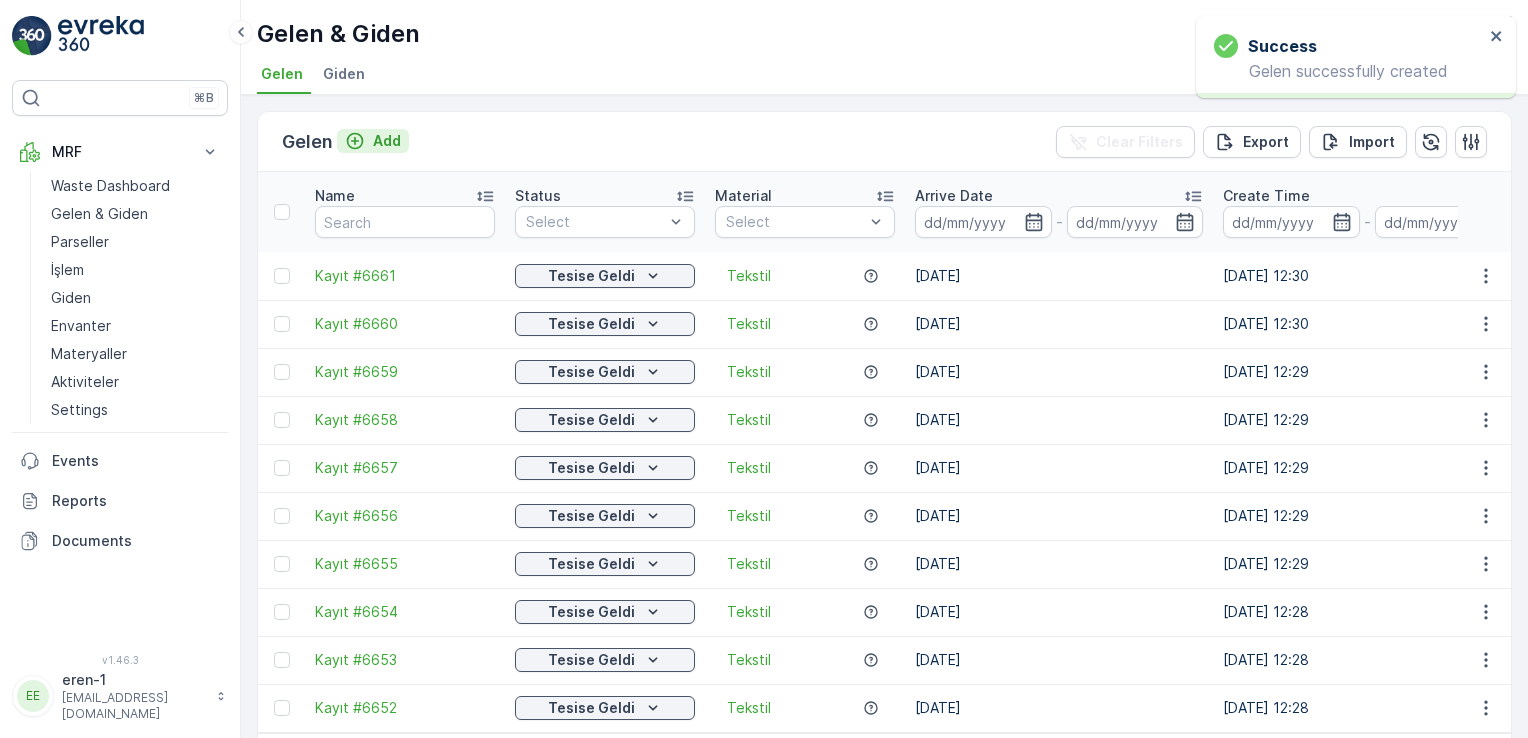 click 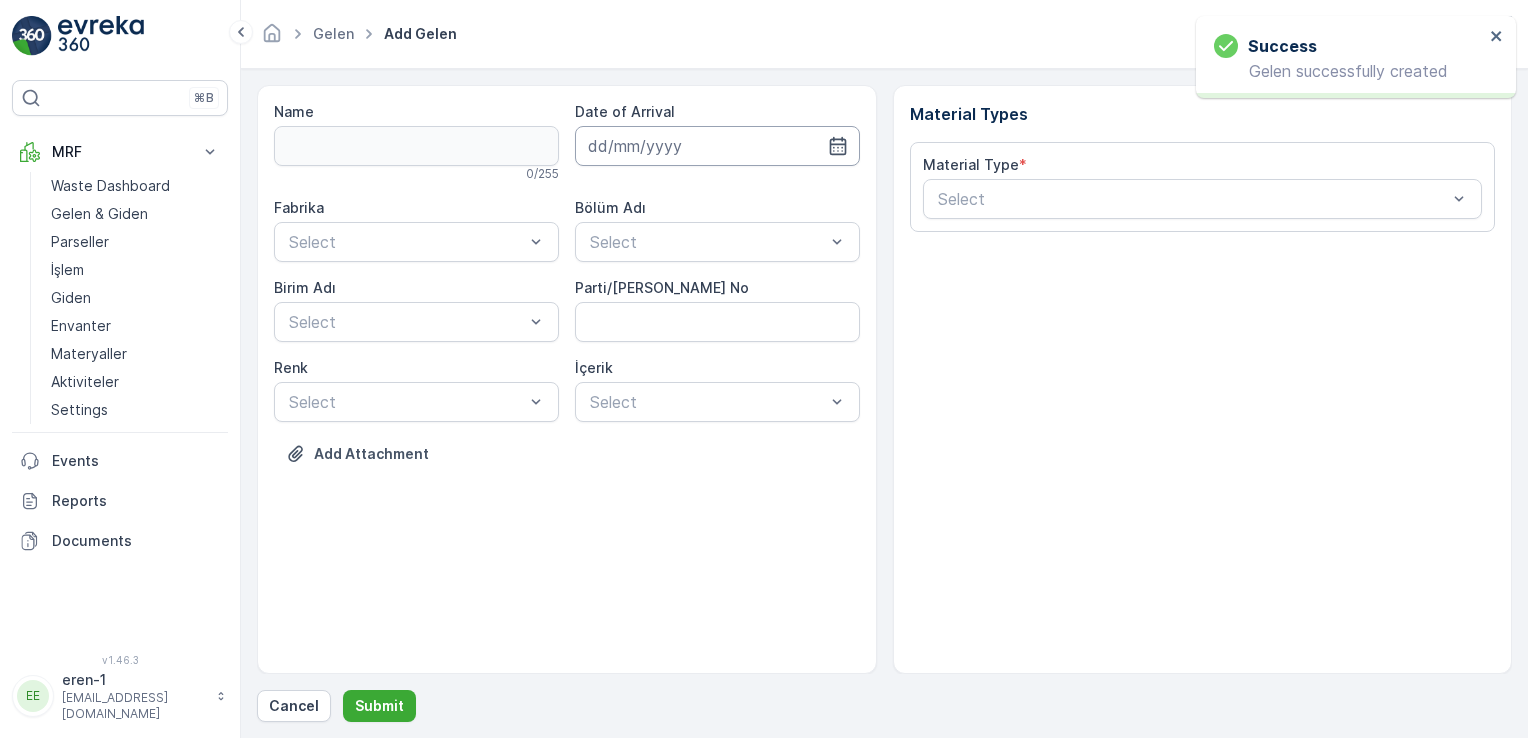 click at bounding box center (717, 146) 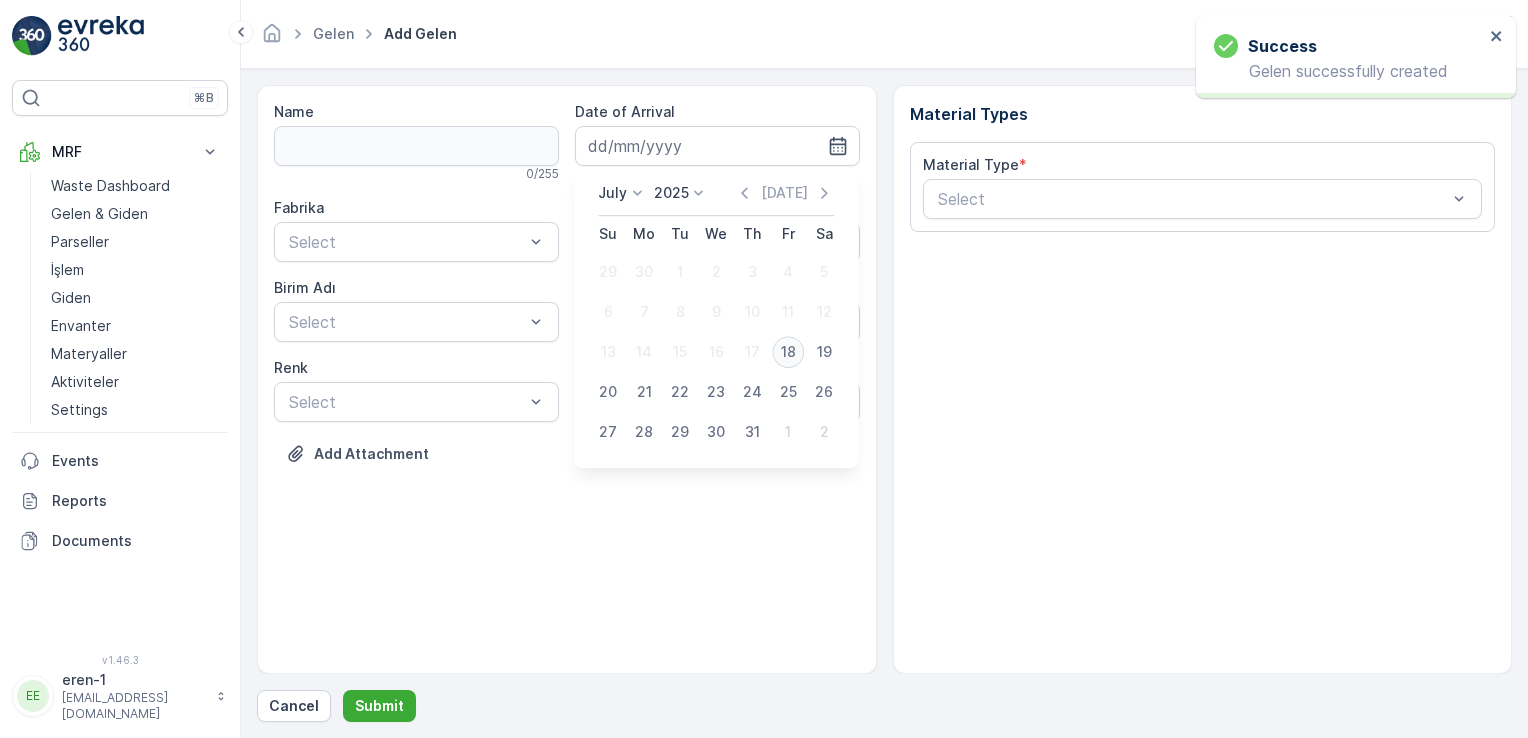 click on "18" at bounding box center [788, 352] 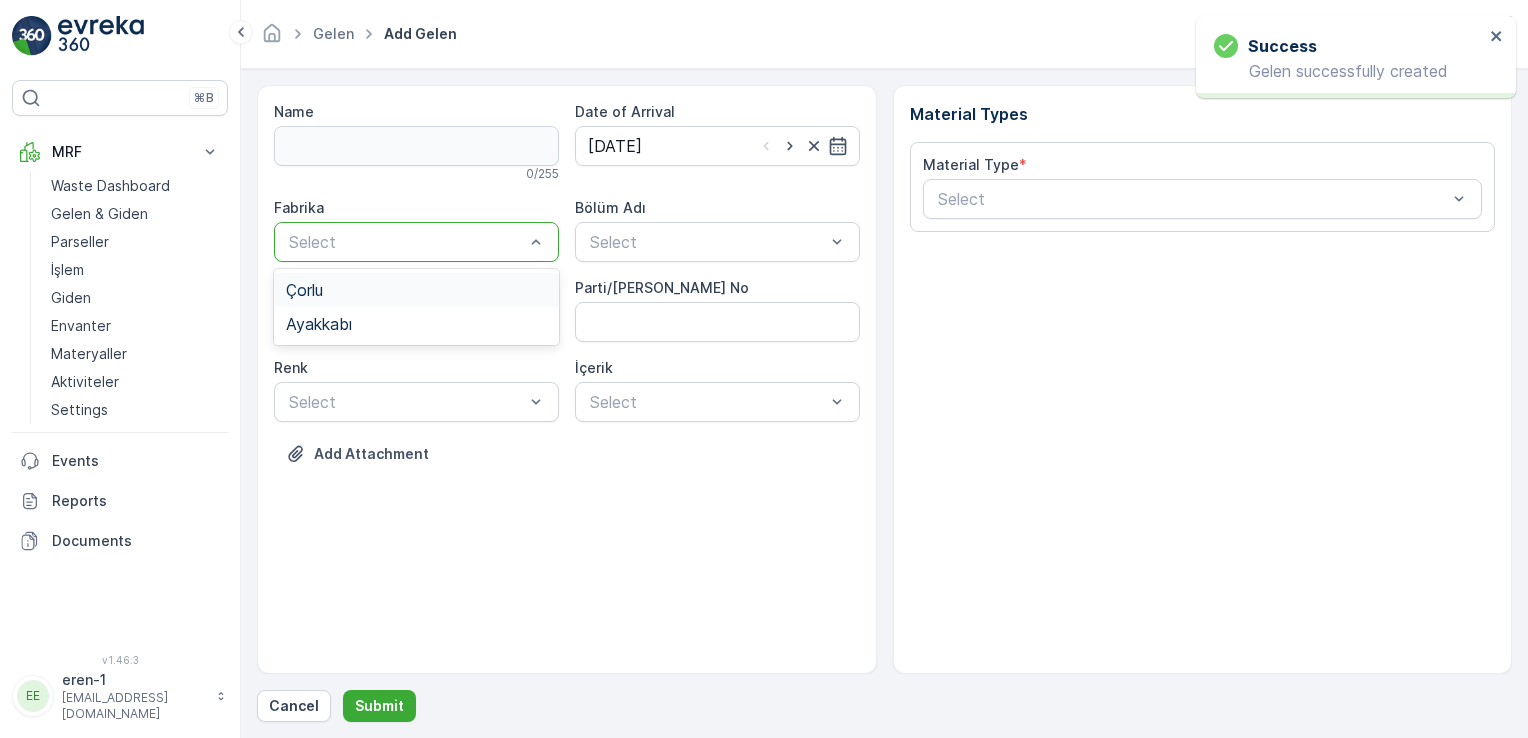 click at bounding box center [406, 242] 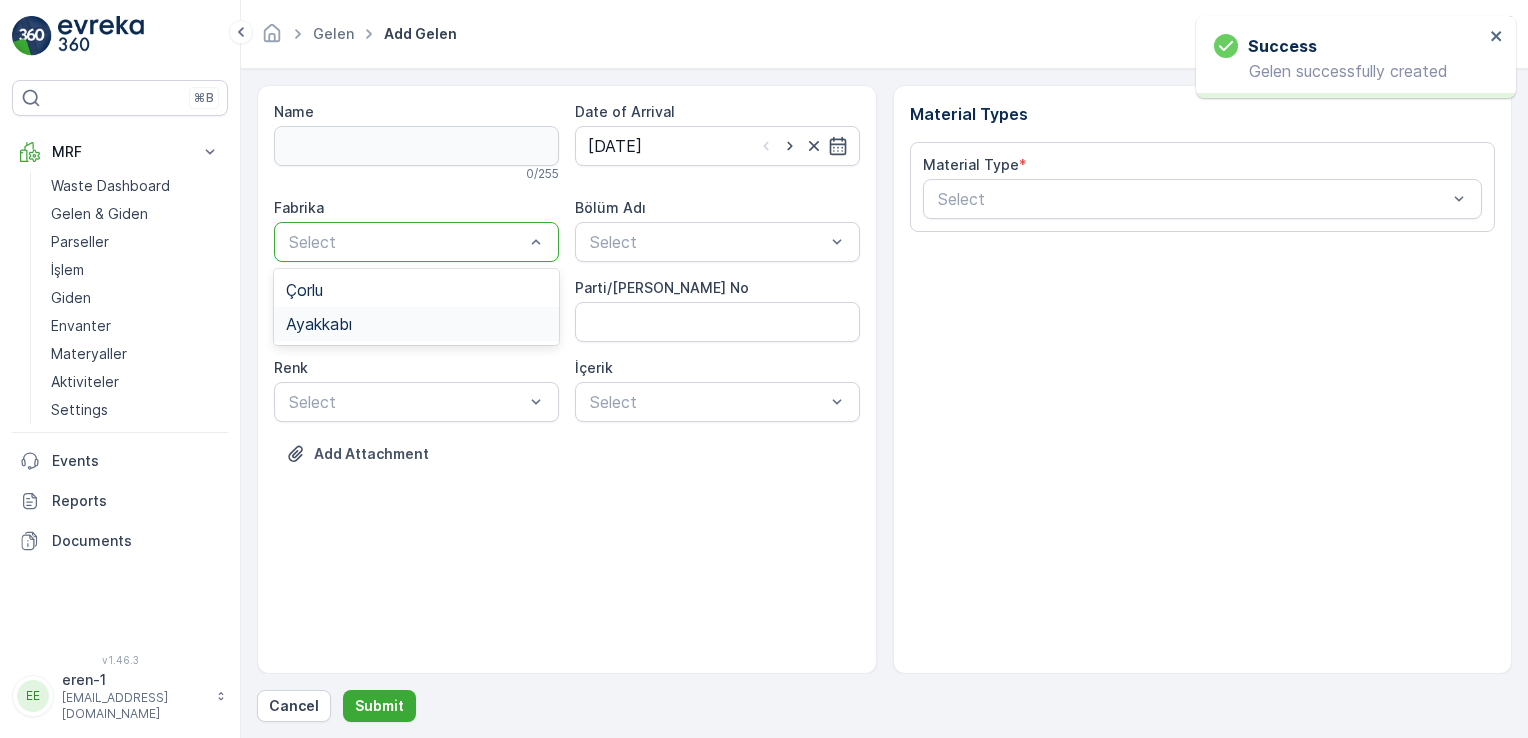 drag, startPoint x: 370, startPoint y: 332, endPoint x: 473, endPoint y: 285, distance: 113.216606 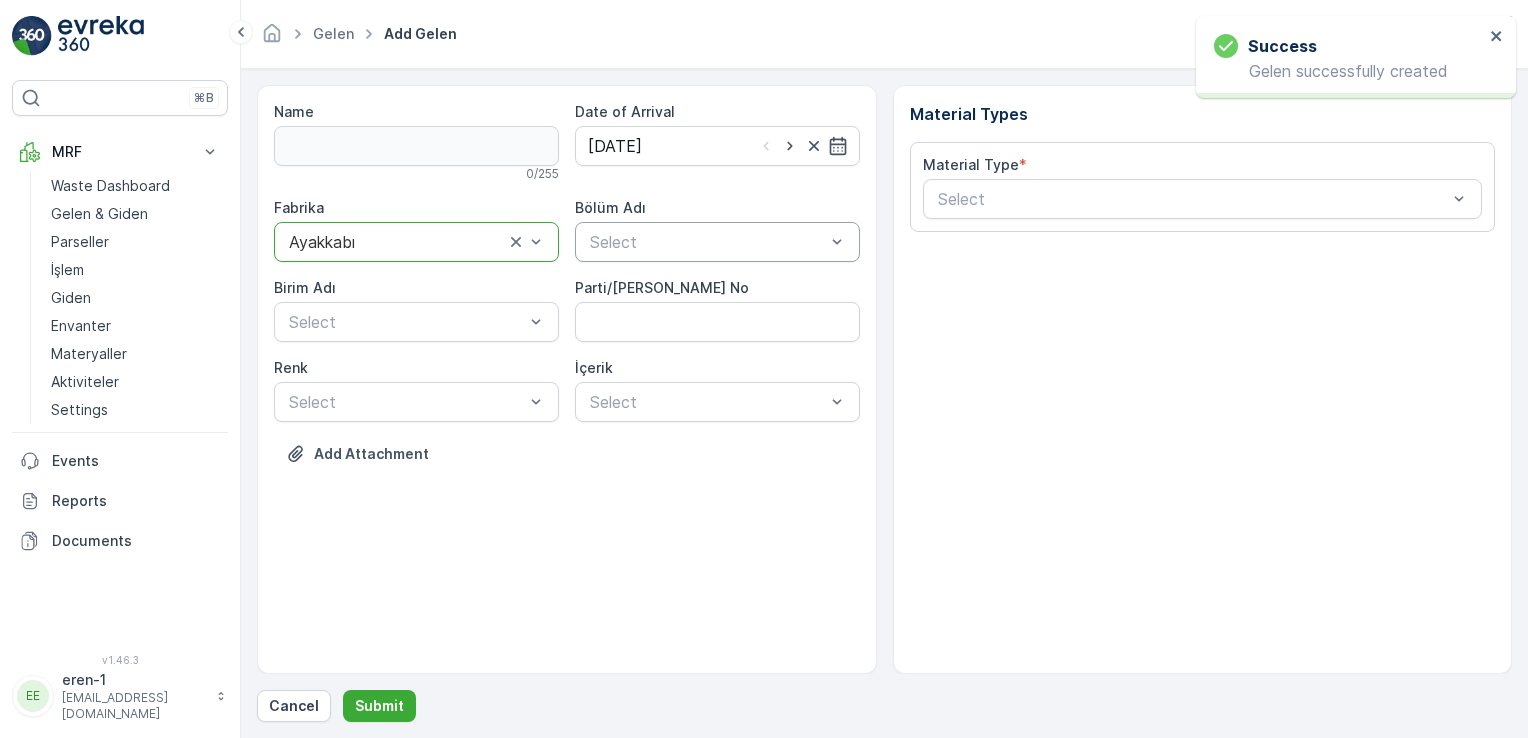 click at bounding box center (707, 242) 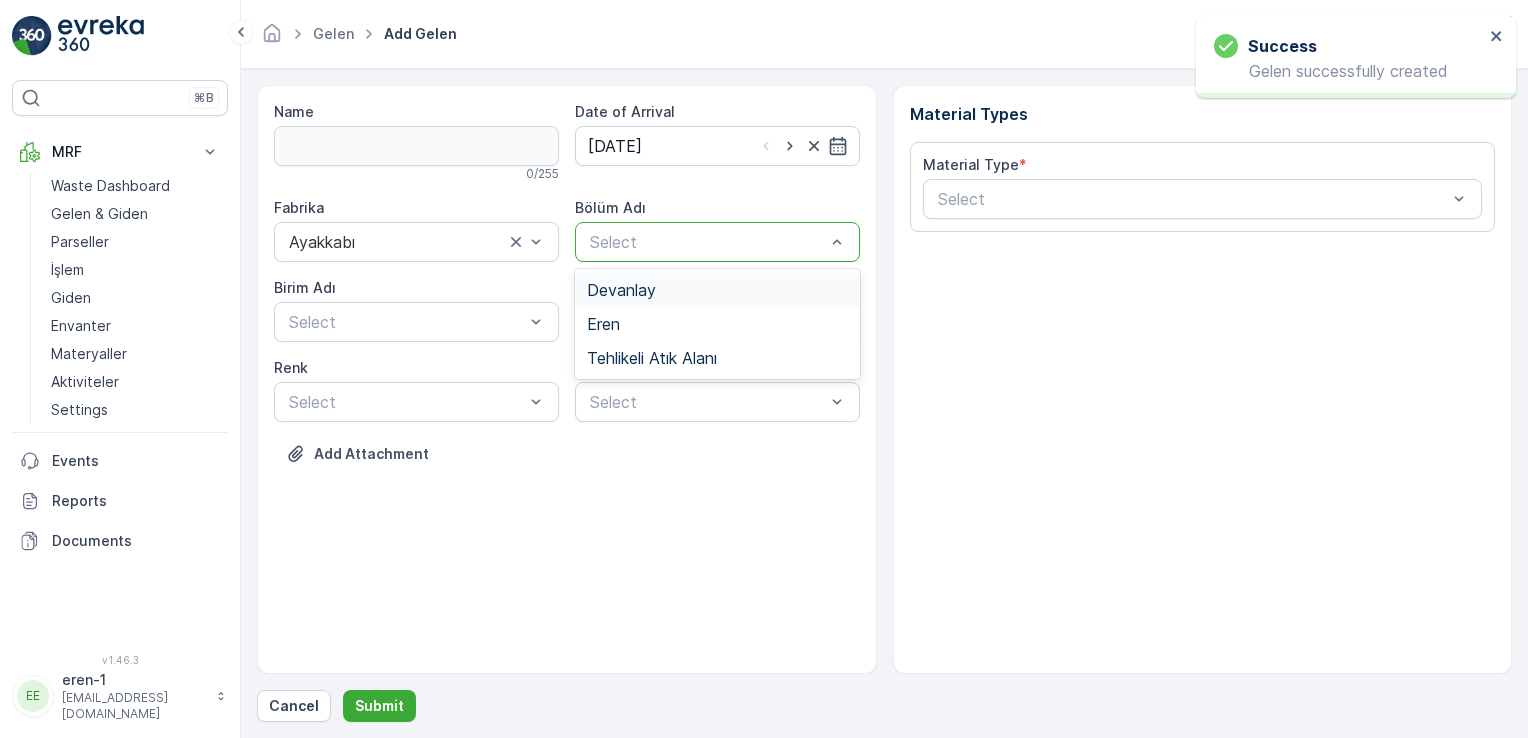 click on "Devanlay" at bounding box center (621, 290) 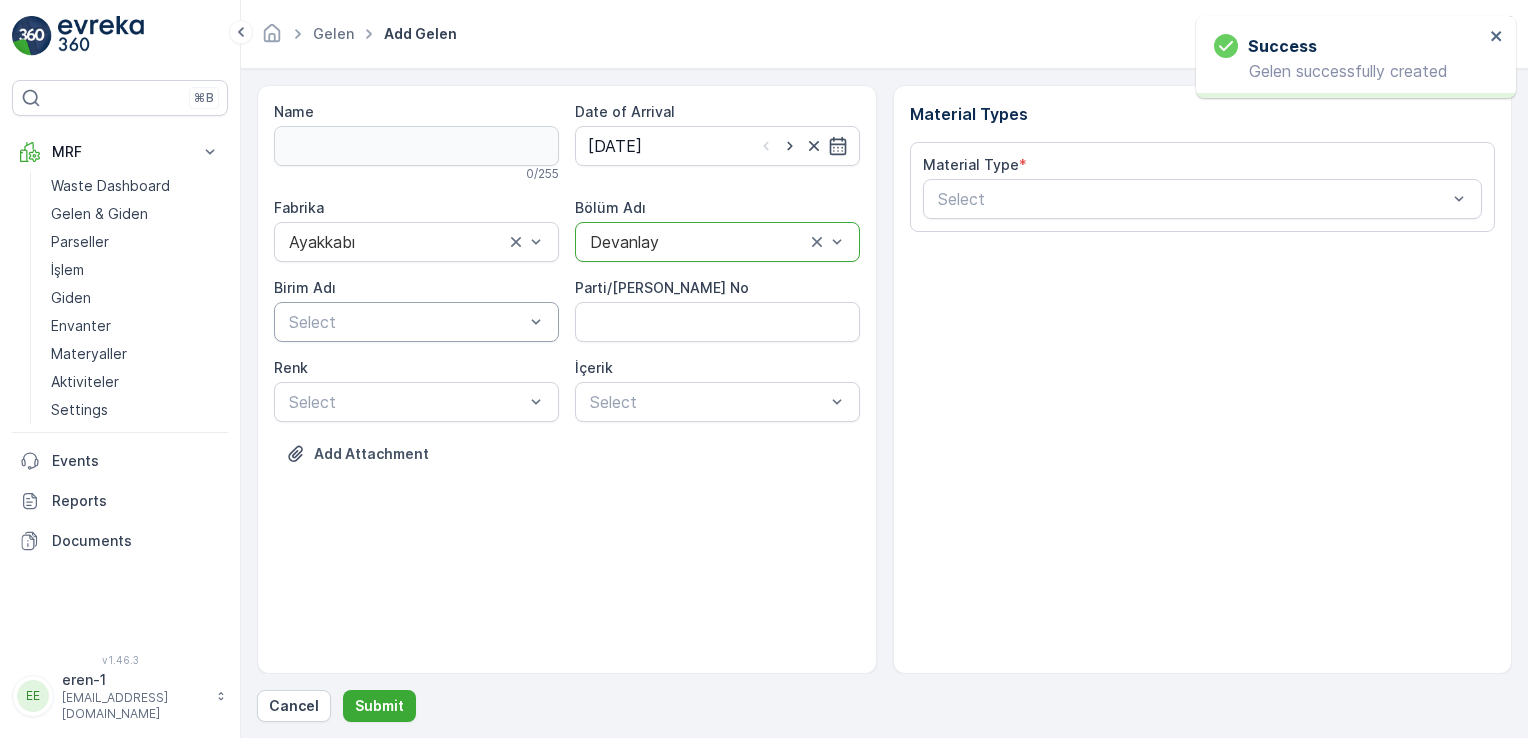 click at bounding box center [406, 322] 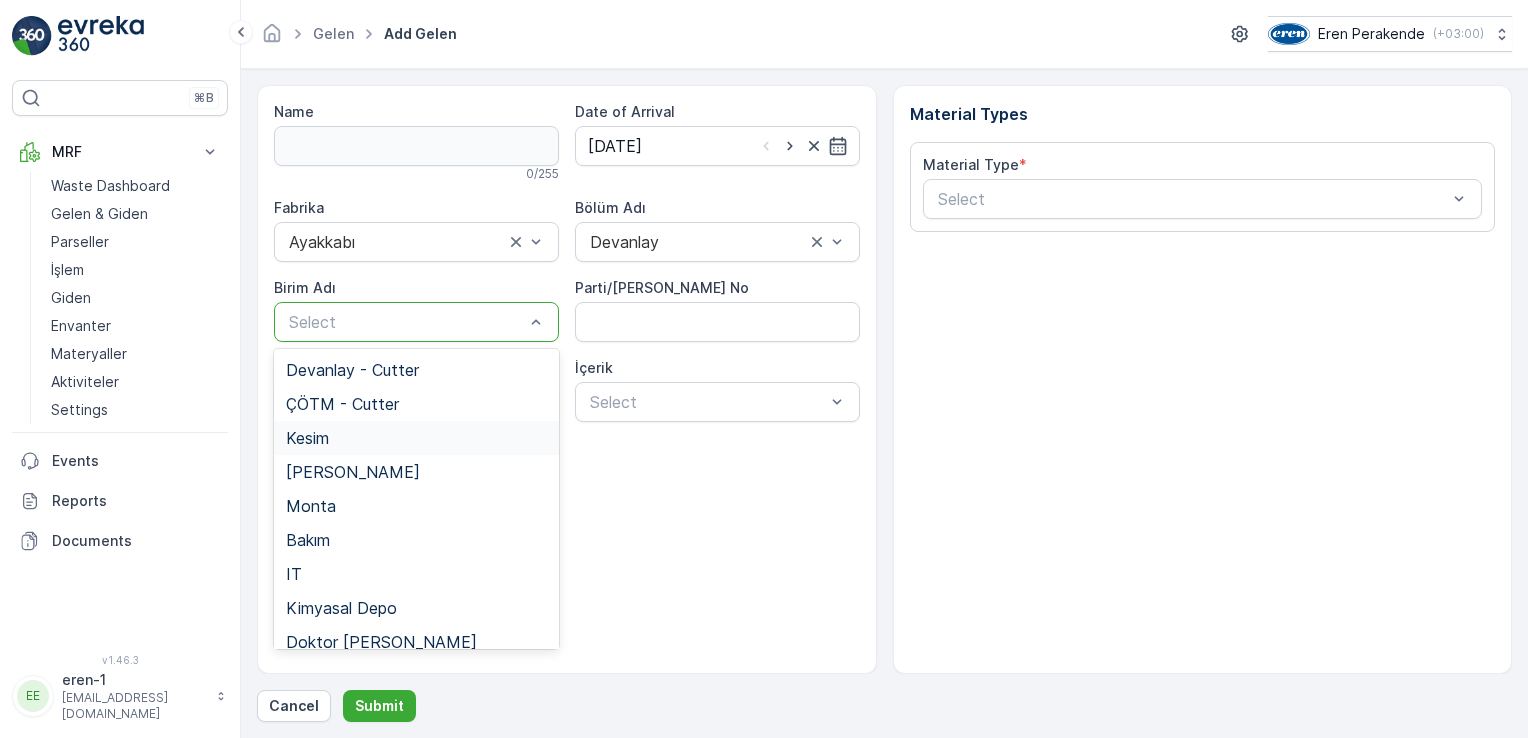 click on "Kesim" at bounding box center [416, 438] 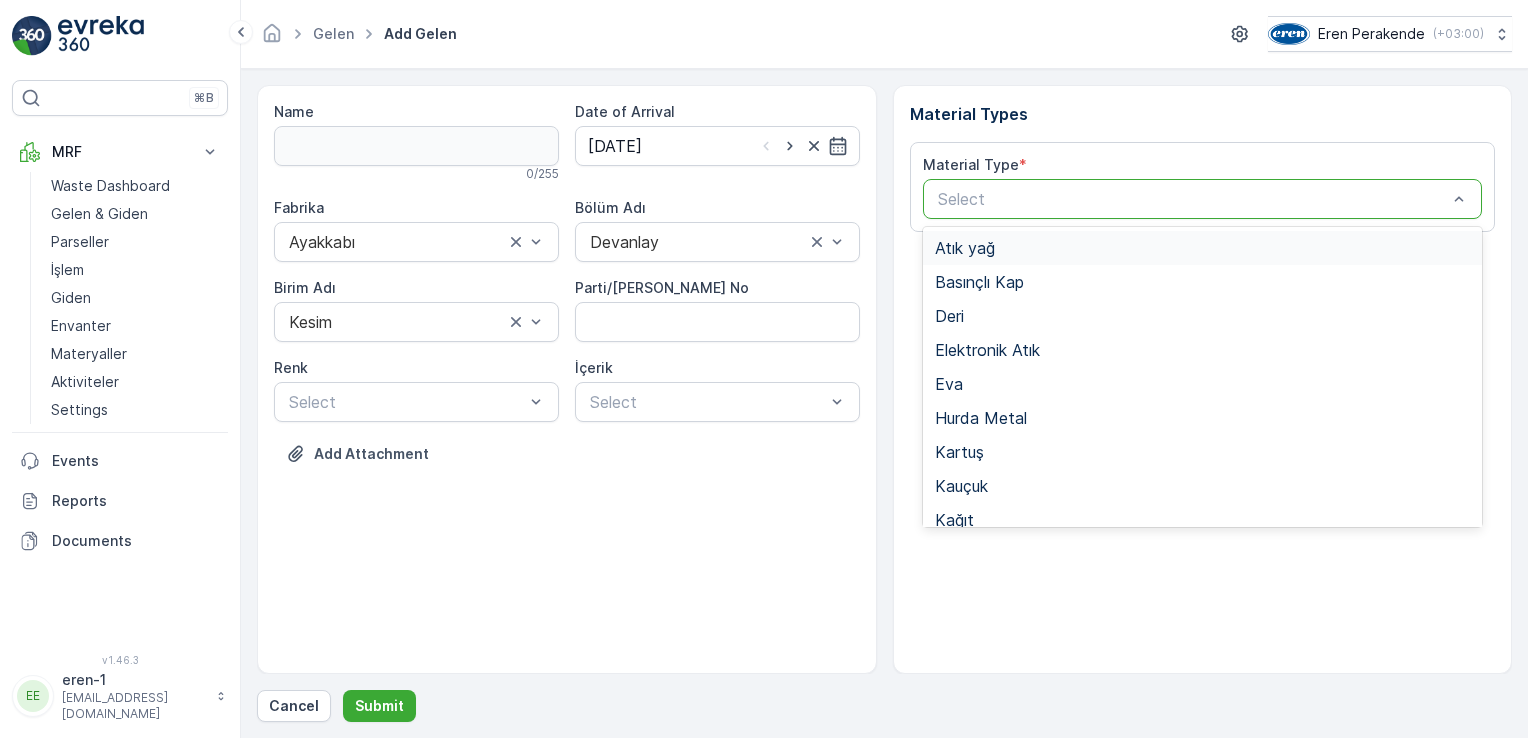 click at bounding box center [1193, 199] 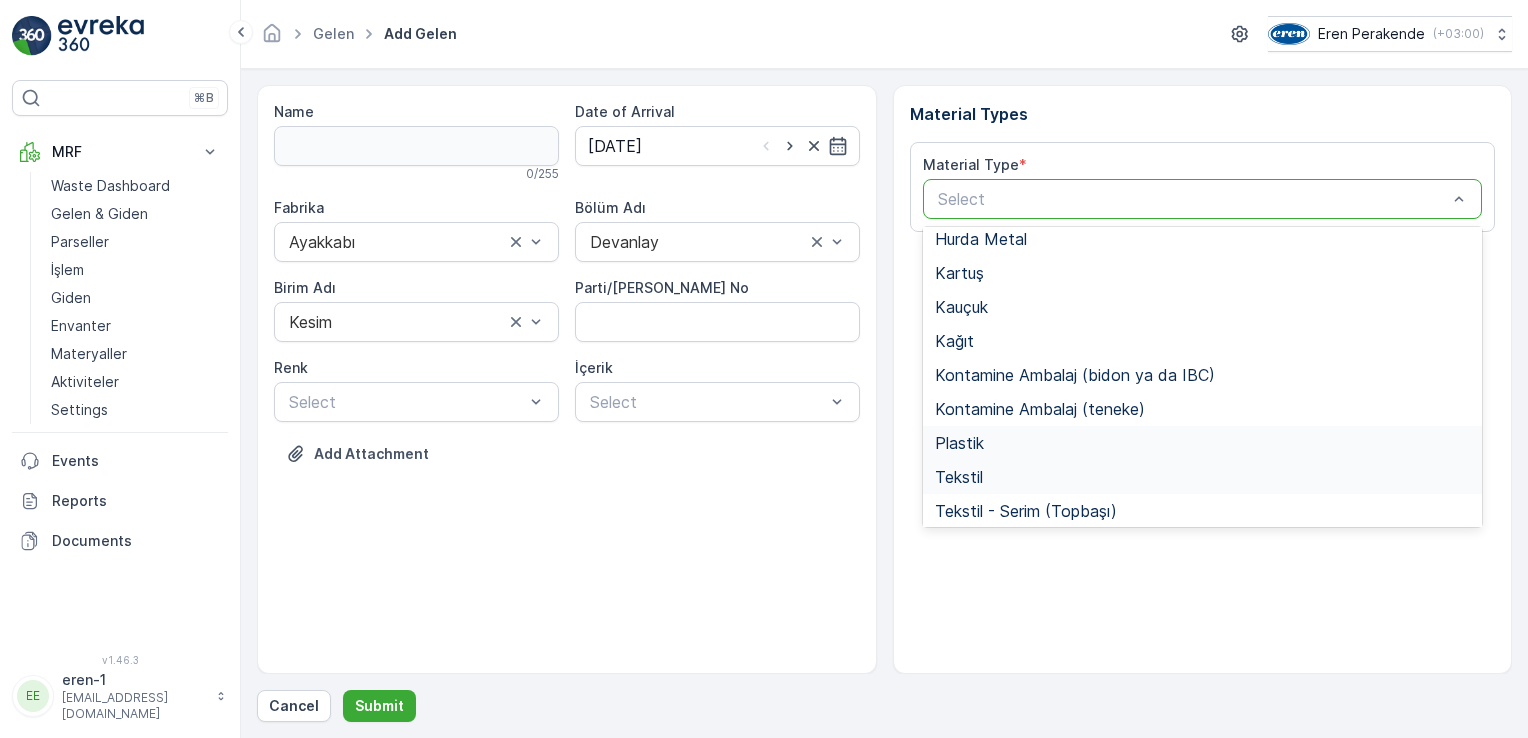 scroll, scrollTop: 200, scrollLeft: 0, axis: vertical 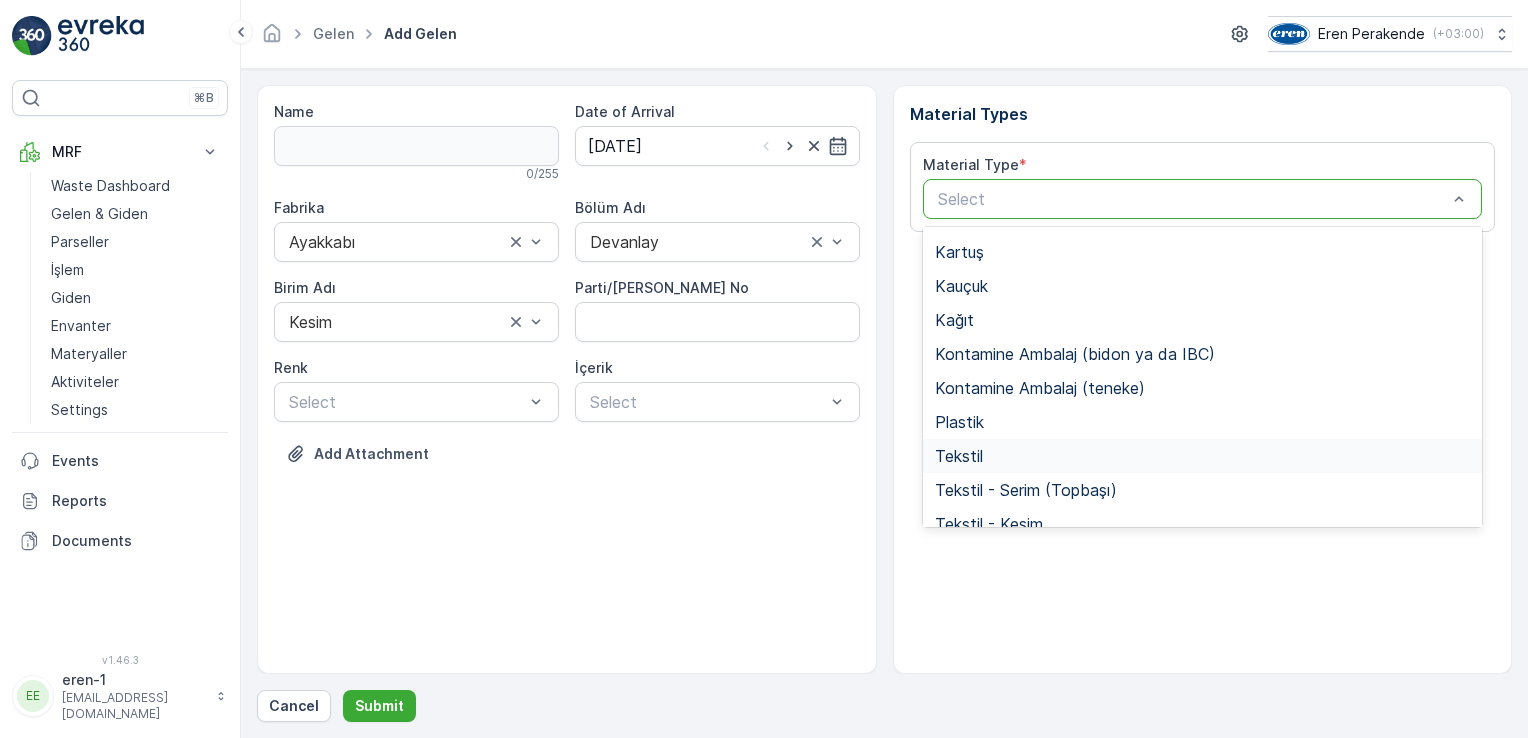 click on "Tekstil" at bounding box center (1203, 456) 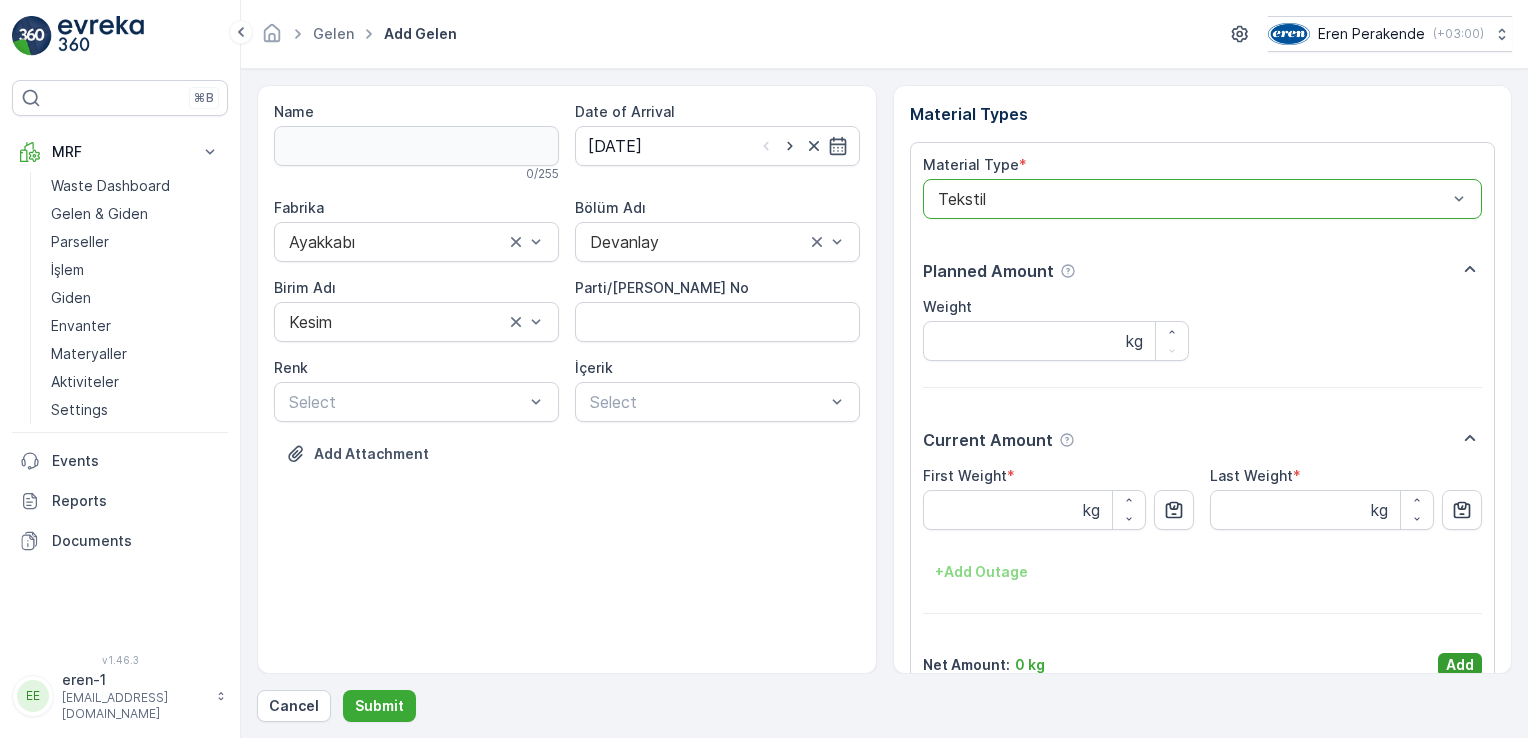 click on "Add" at bounding box center (1460, 665) 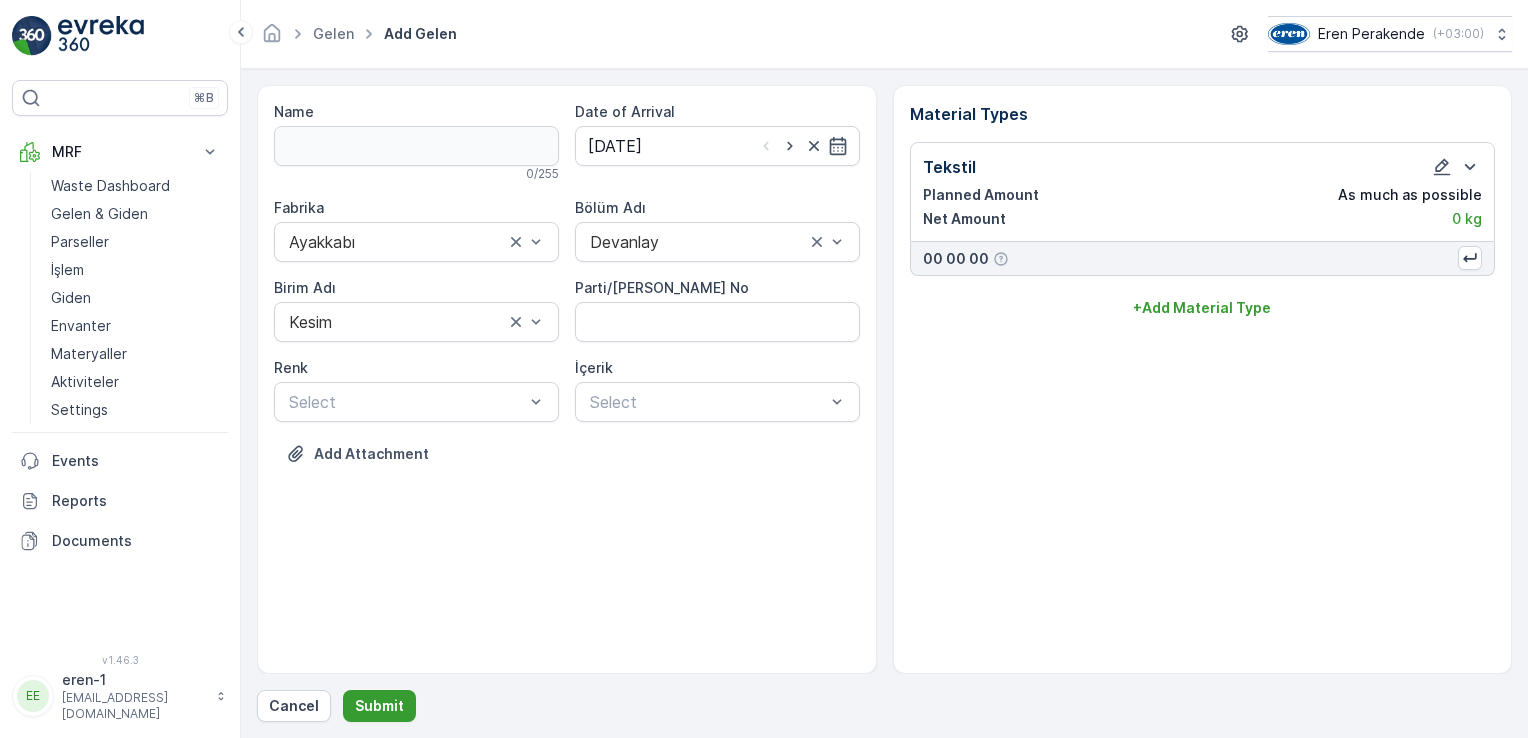 click on "Submit" at bounding box center [379, 706] 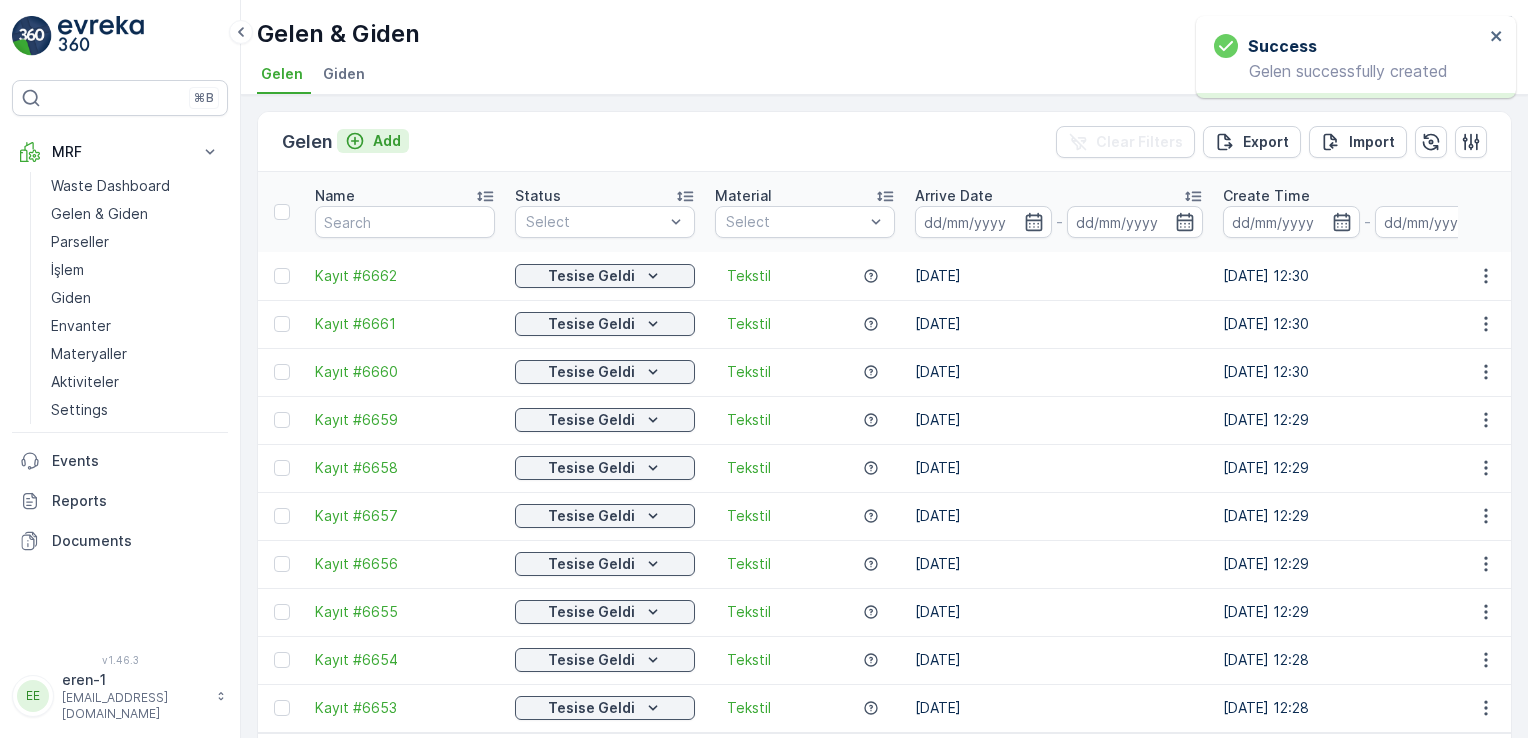 click on "Add" at bounding box center (387, 141) 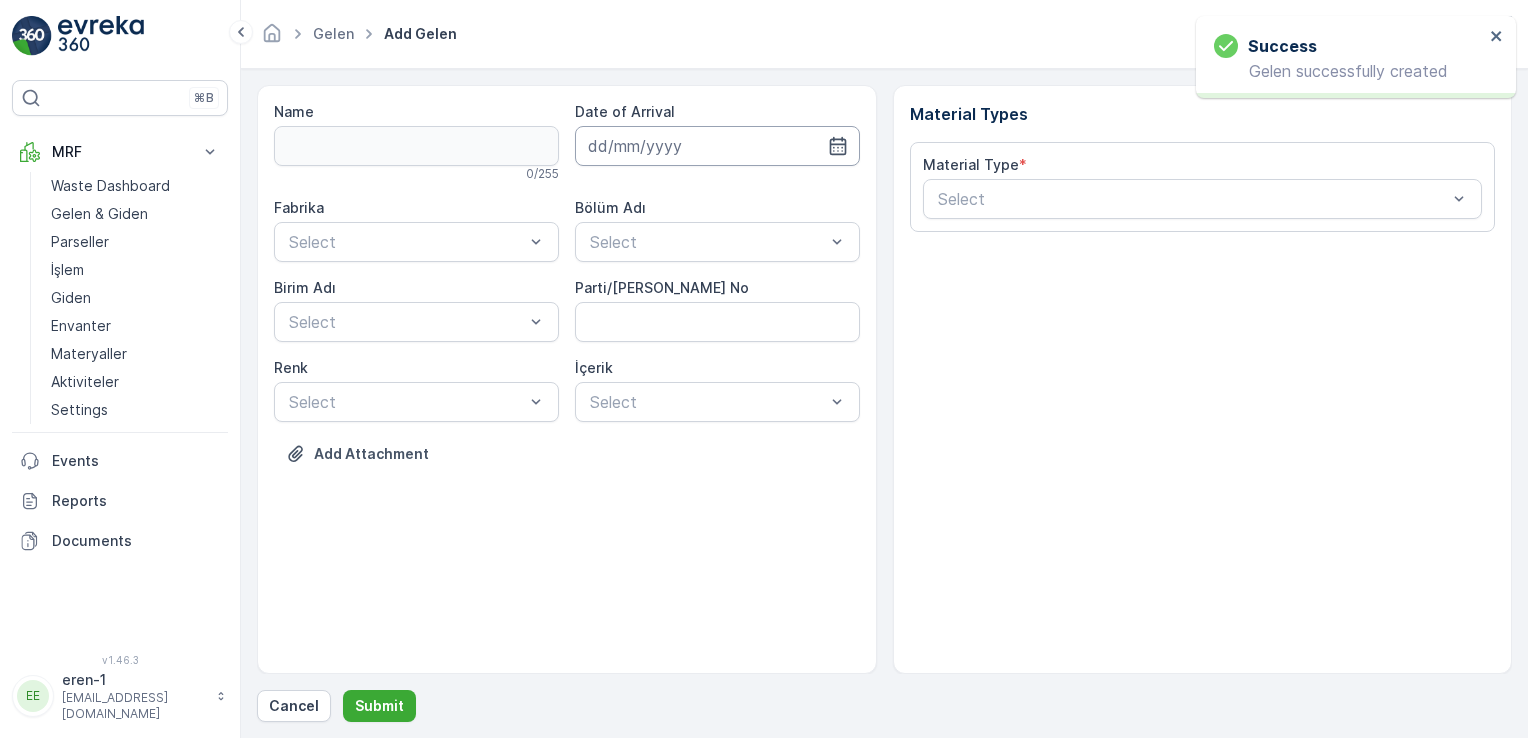 click at bounding box center [717, 146] 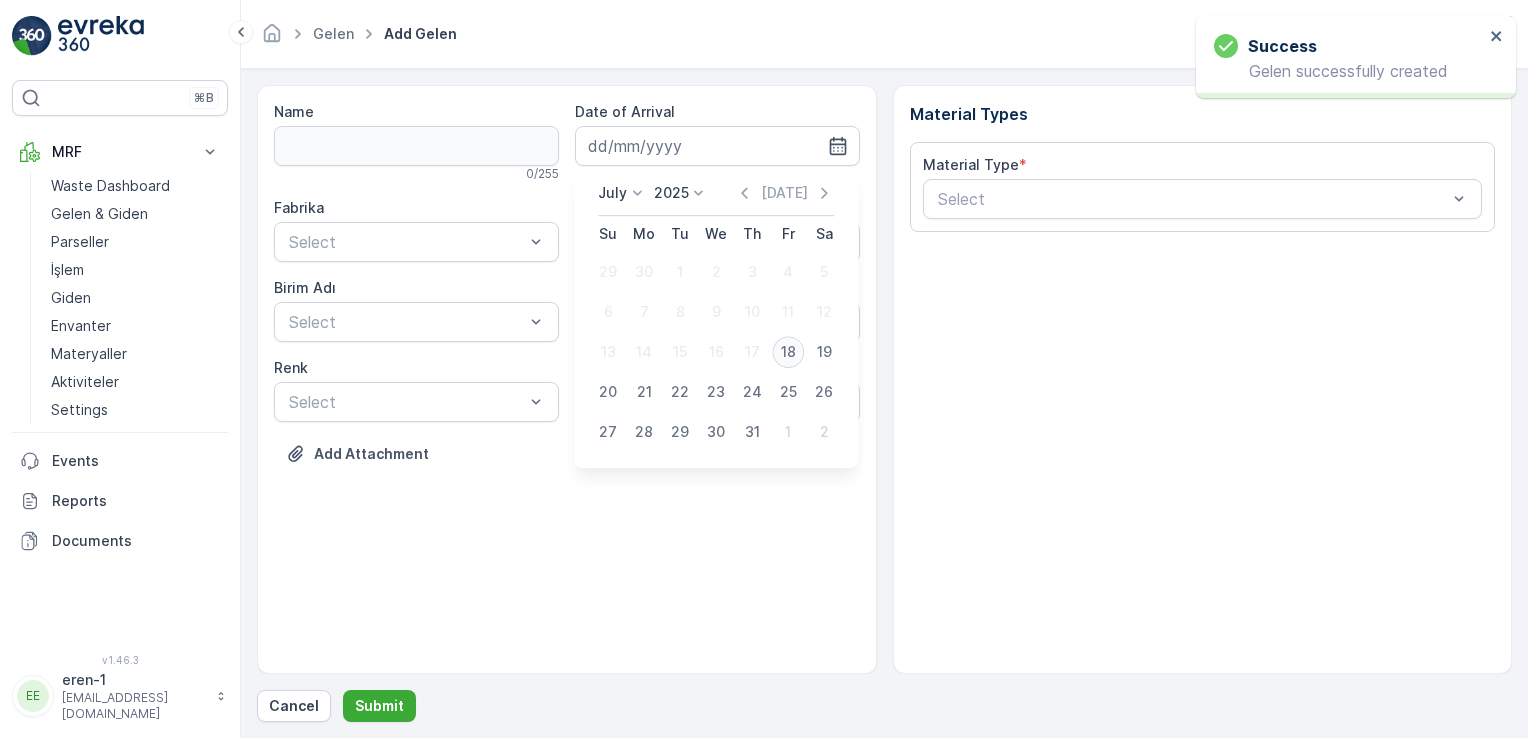 click on "18" at bounding box center [788, 352] 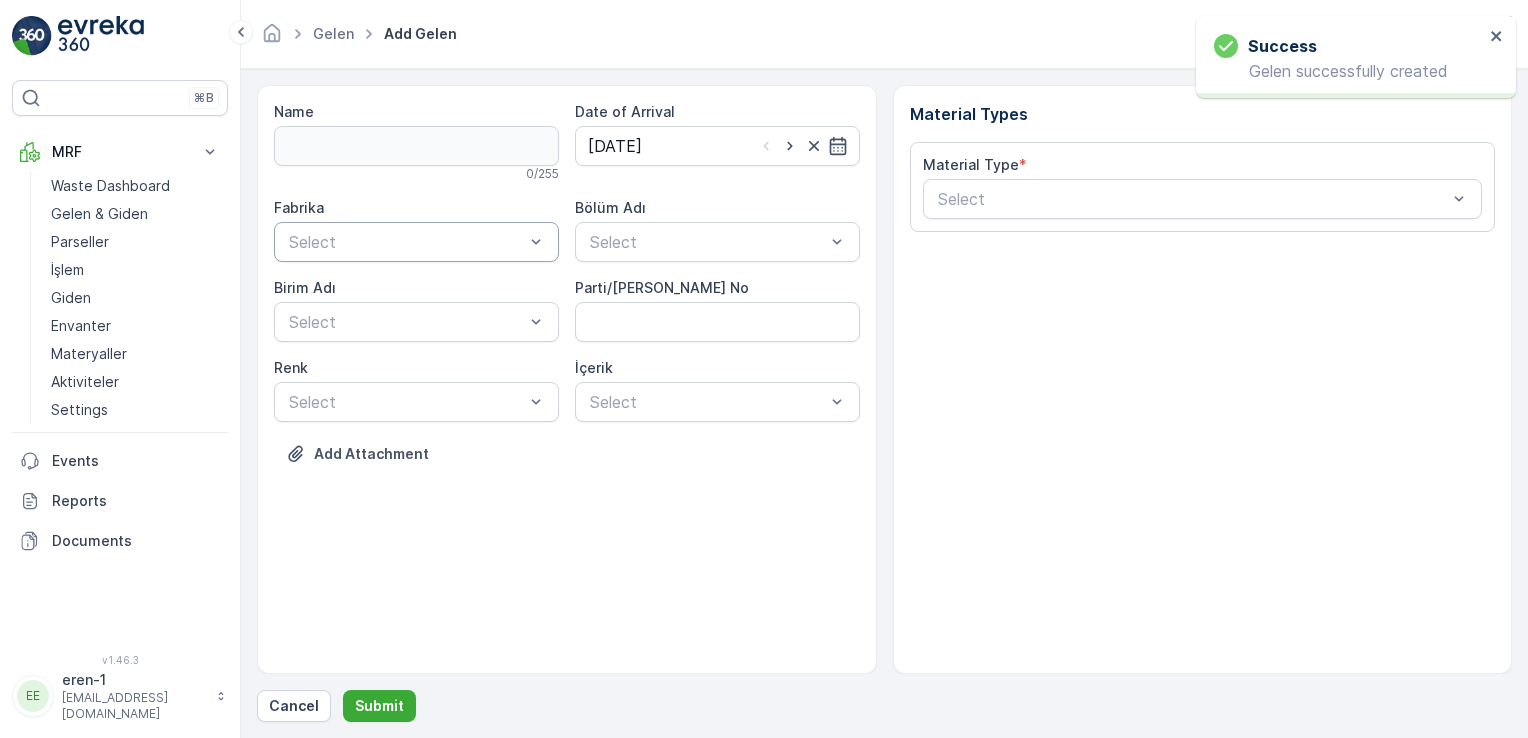 click on "Select" at bounding box center (416, 242) 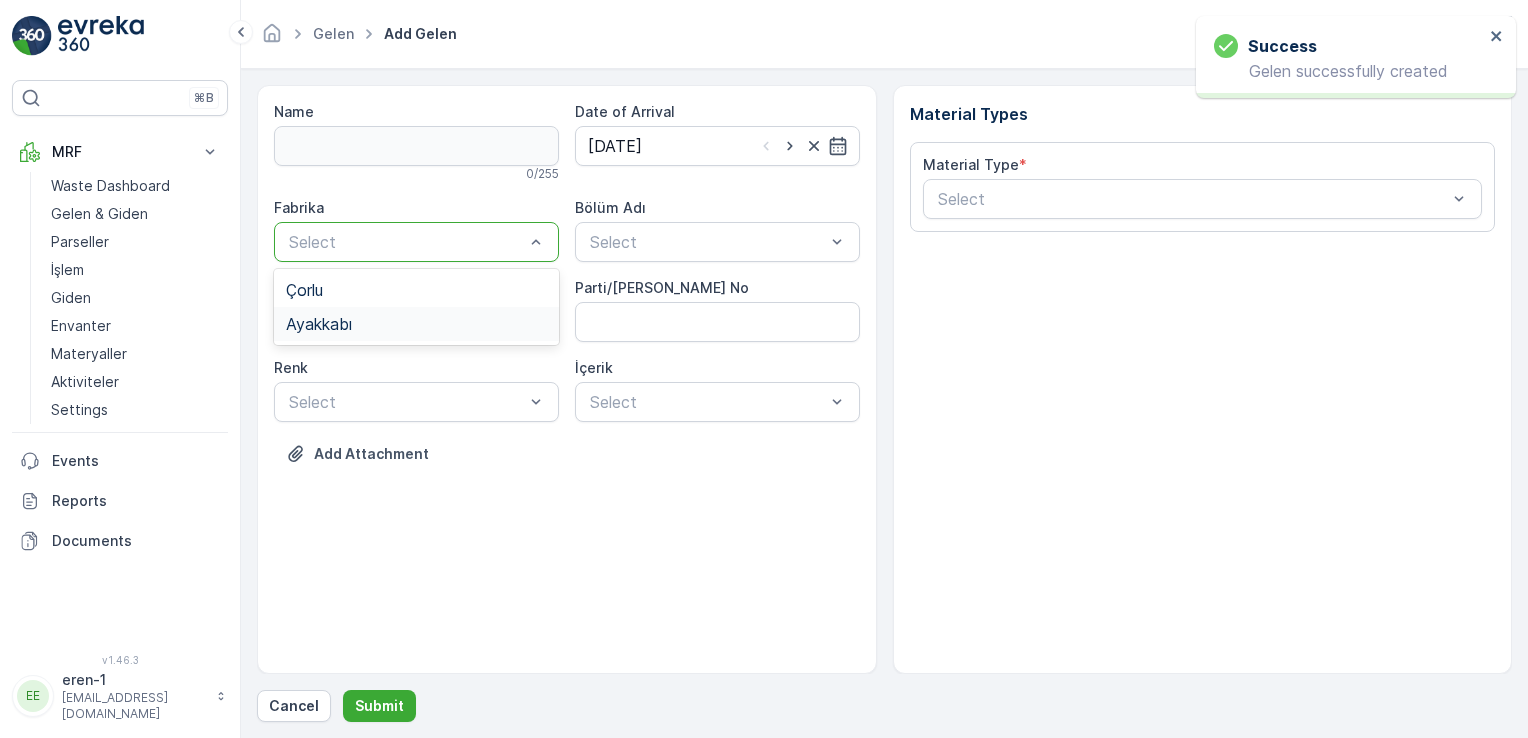 click on "Ayakkabı" at bounding box center (319, 324) 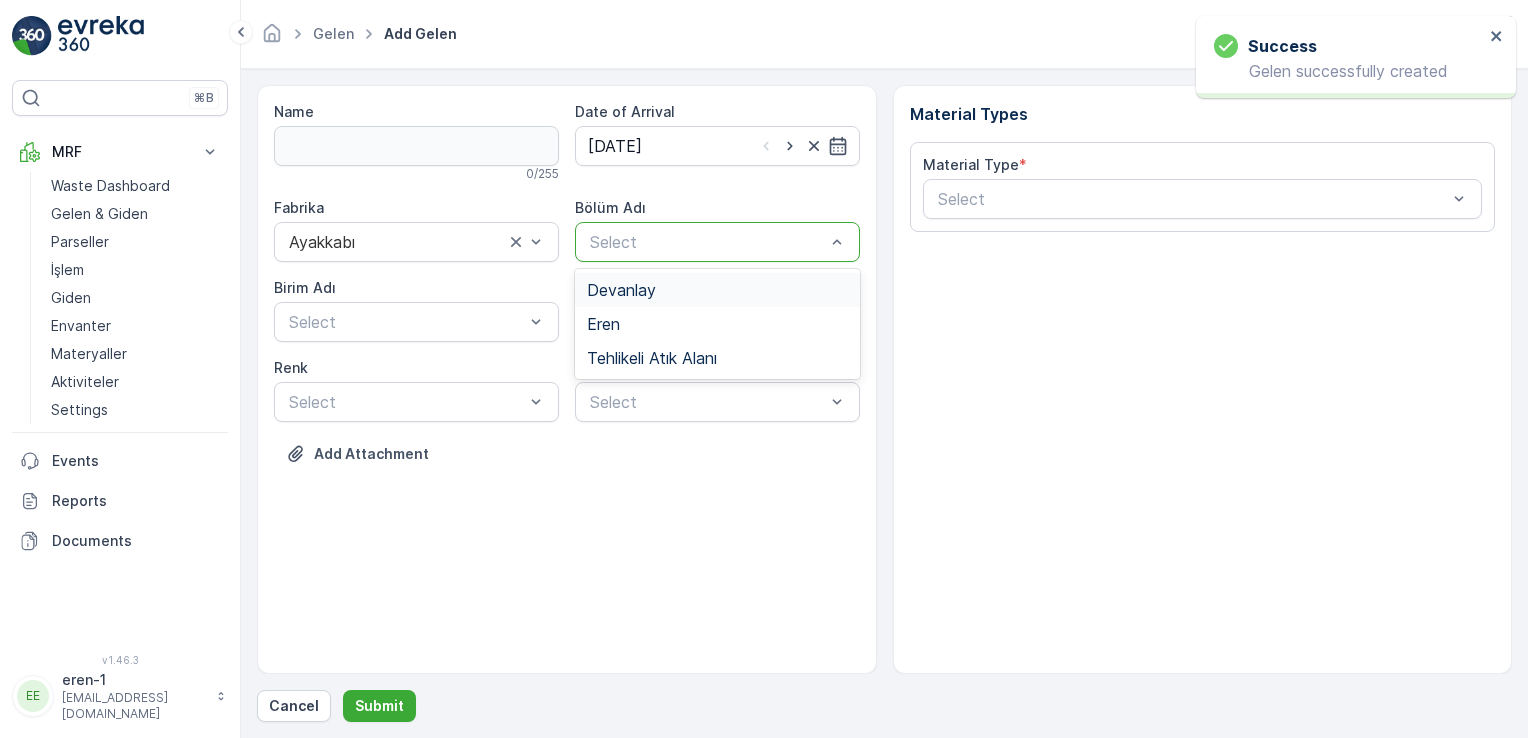 drag, startPoint x: 624, startPoint y: 240, endPoint x: 626, endPoint y: 251, distance: 11.18034 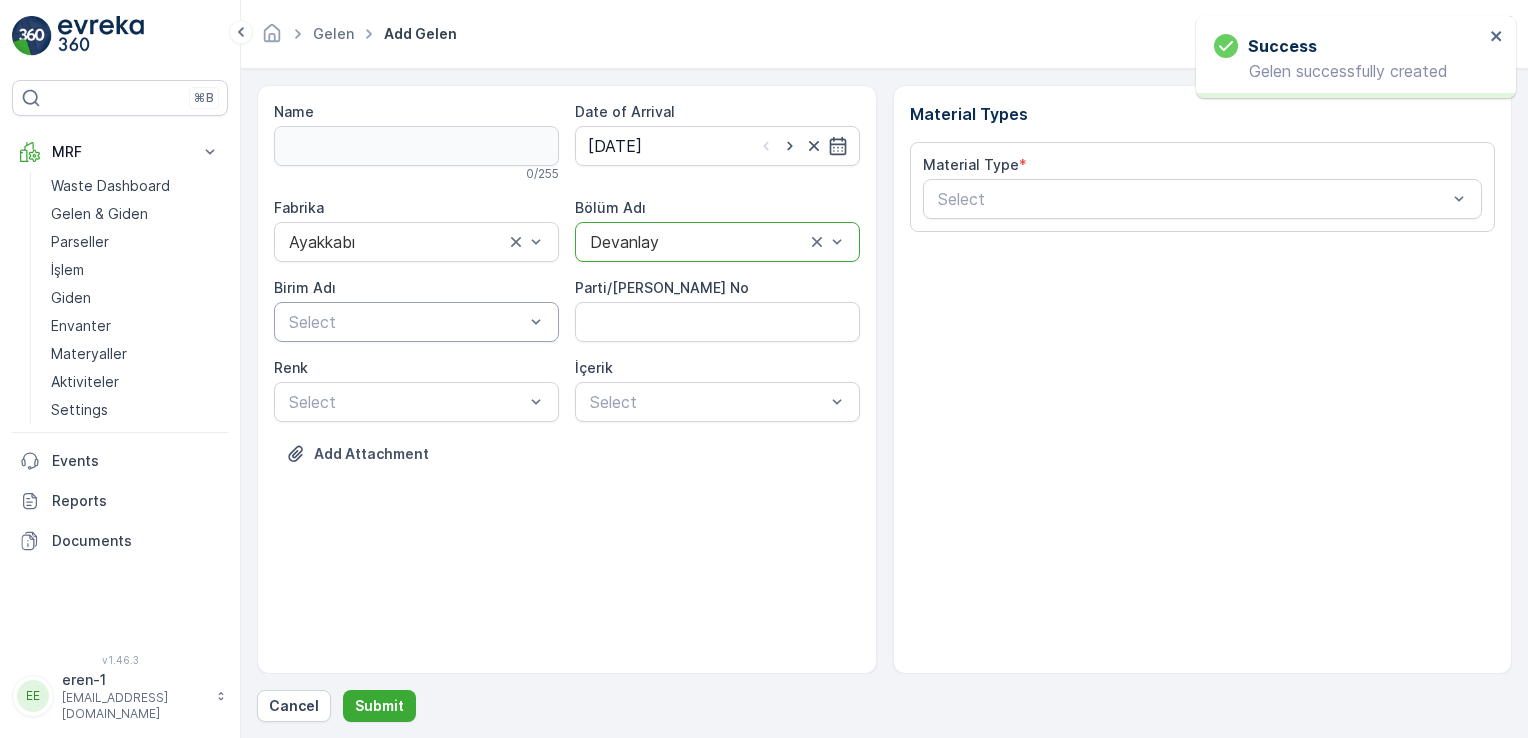 drag, startPoint x: 508, startPoint y: 307, endPoint x: 499, endPoint y: 313, distance: 10.816654 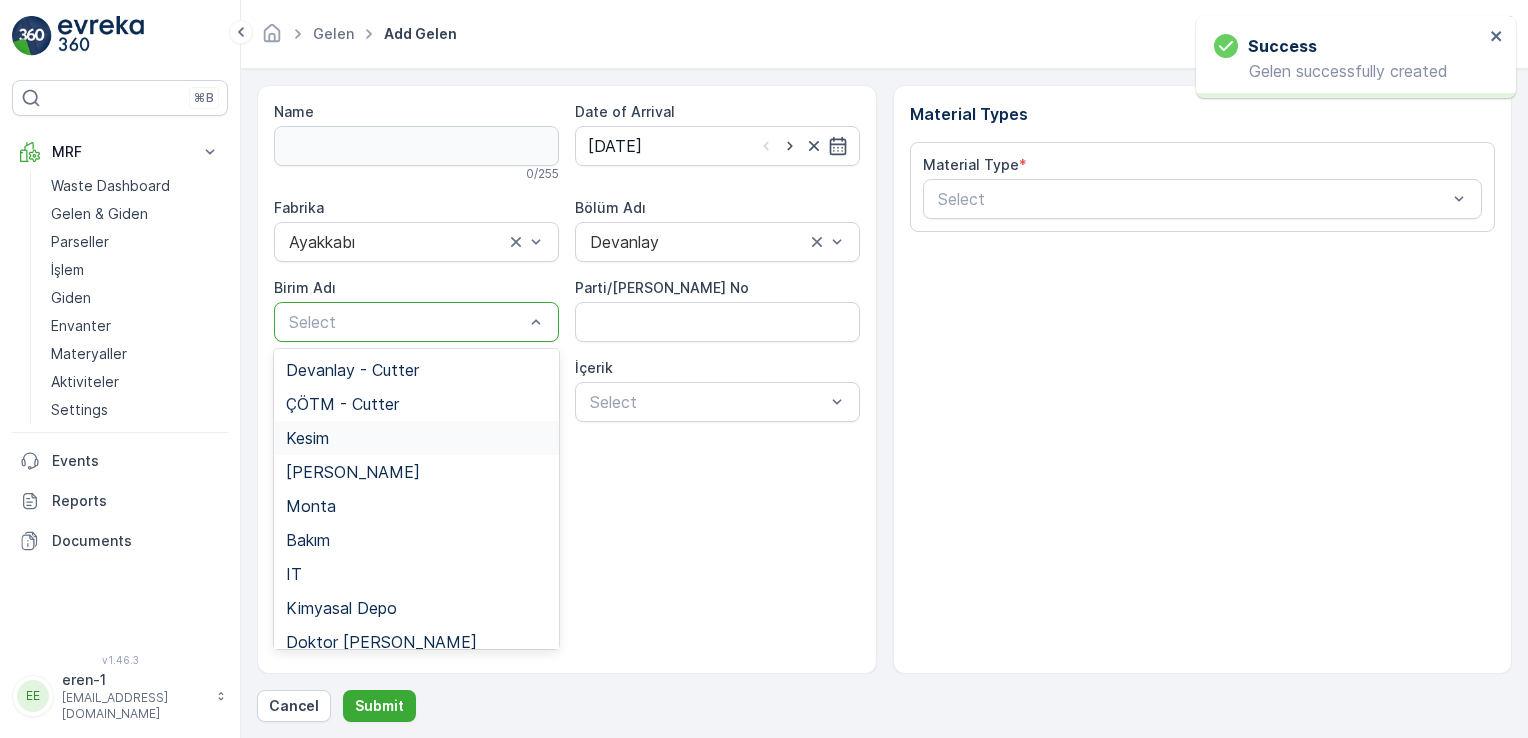 click on "Kesim" at bounding box center [416, 438] 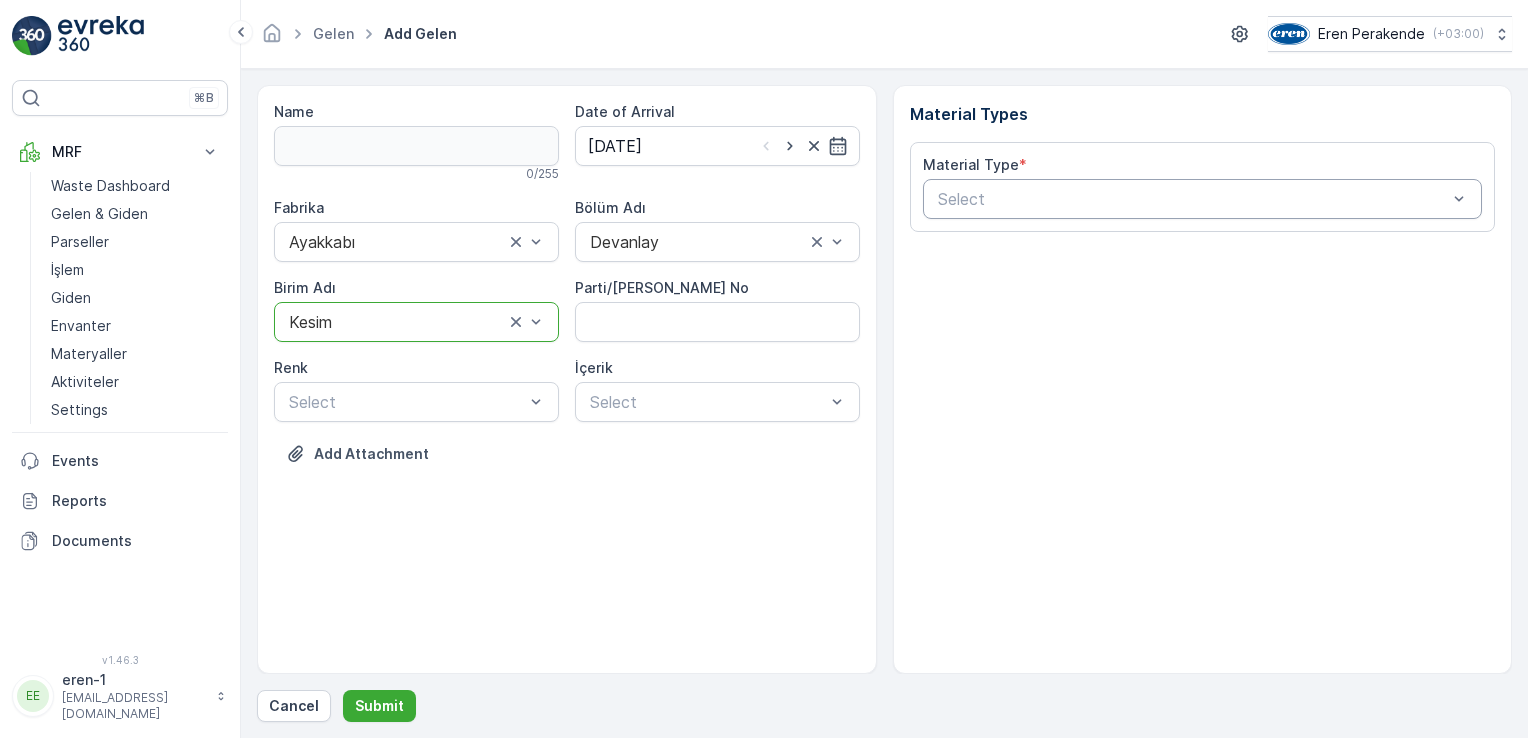 click at bounding box center (1193, 199) 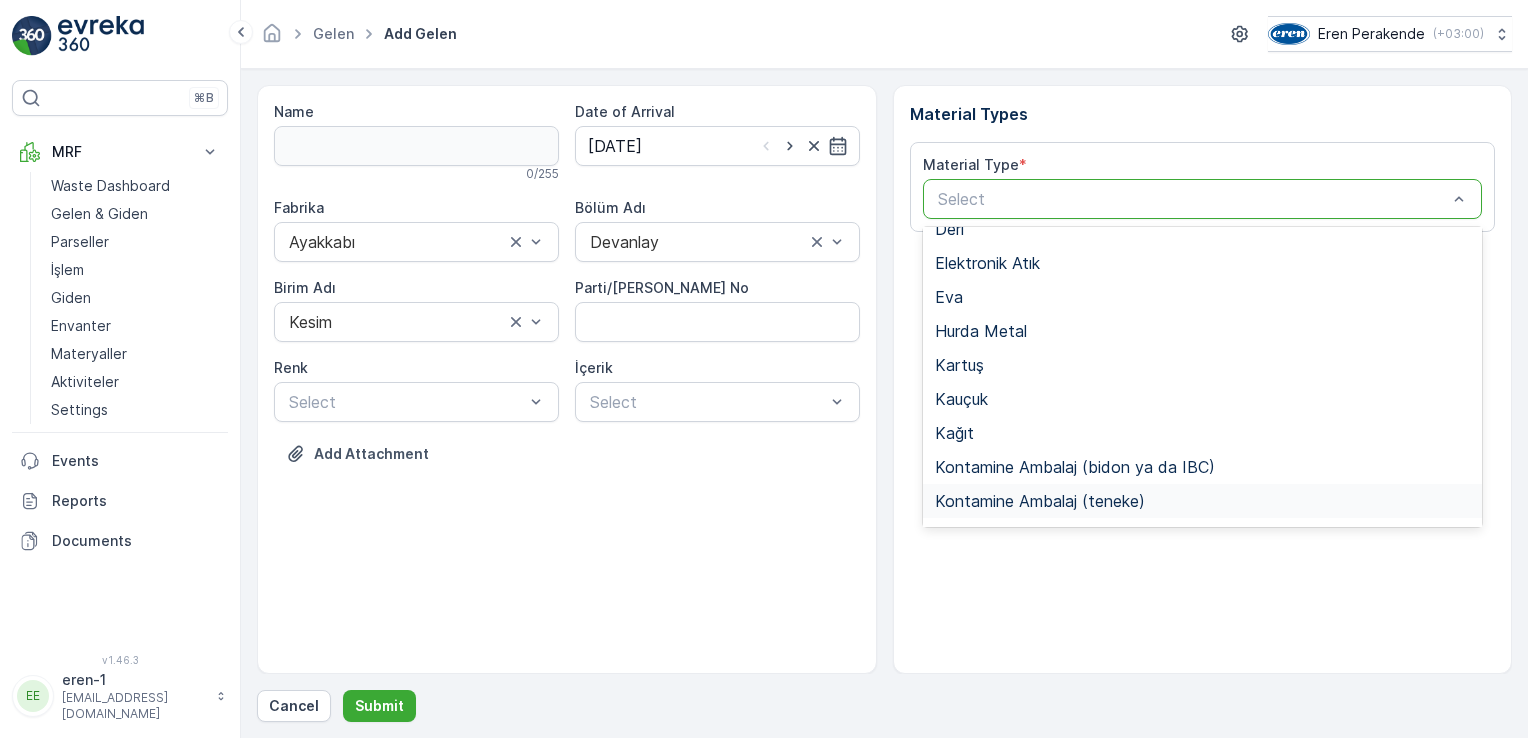 scroll, scrollTop: 200, scrollLeft: 0, axis: vertical 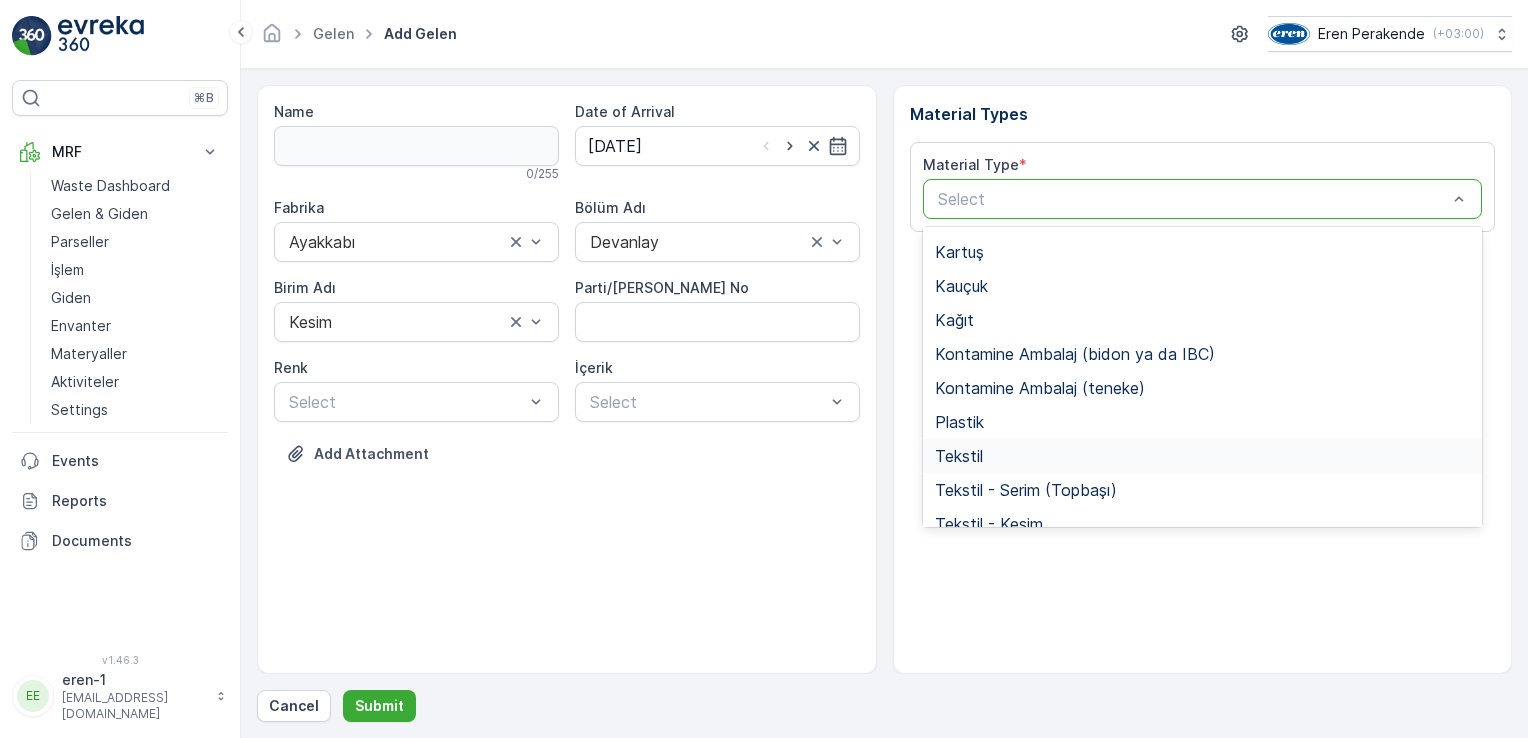 click on "Tekstil" at bounding box center [1203, 456] 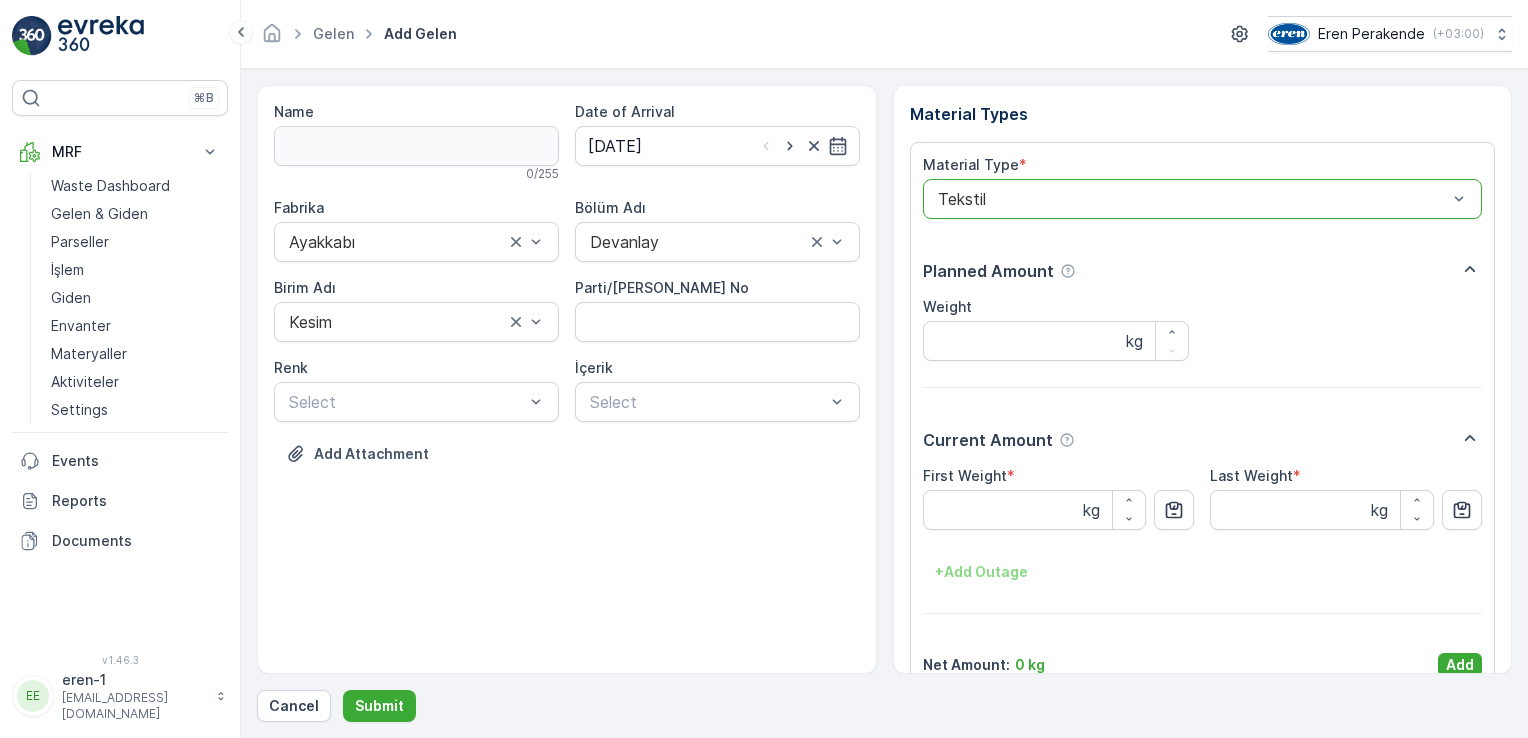 click on "Add" at bounding box center (1460, 665) 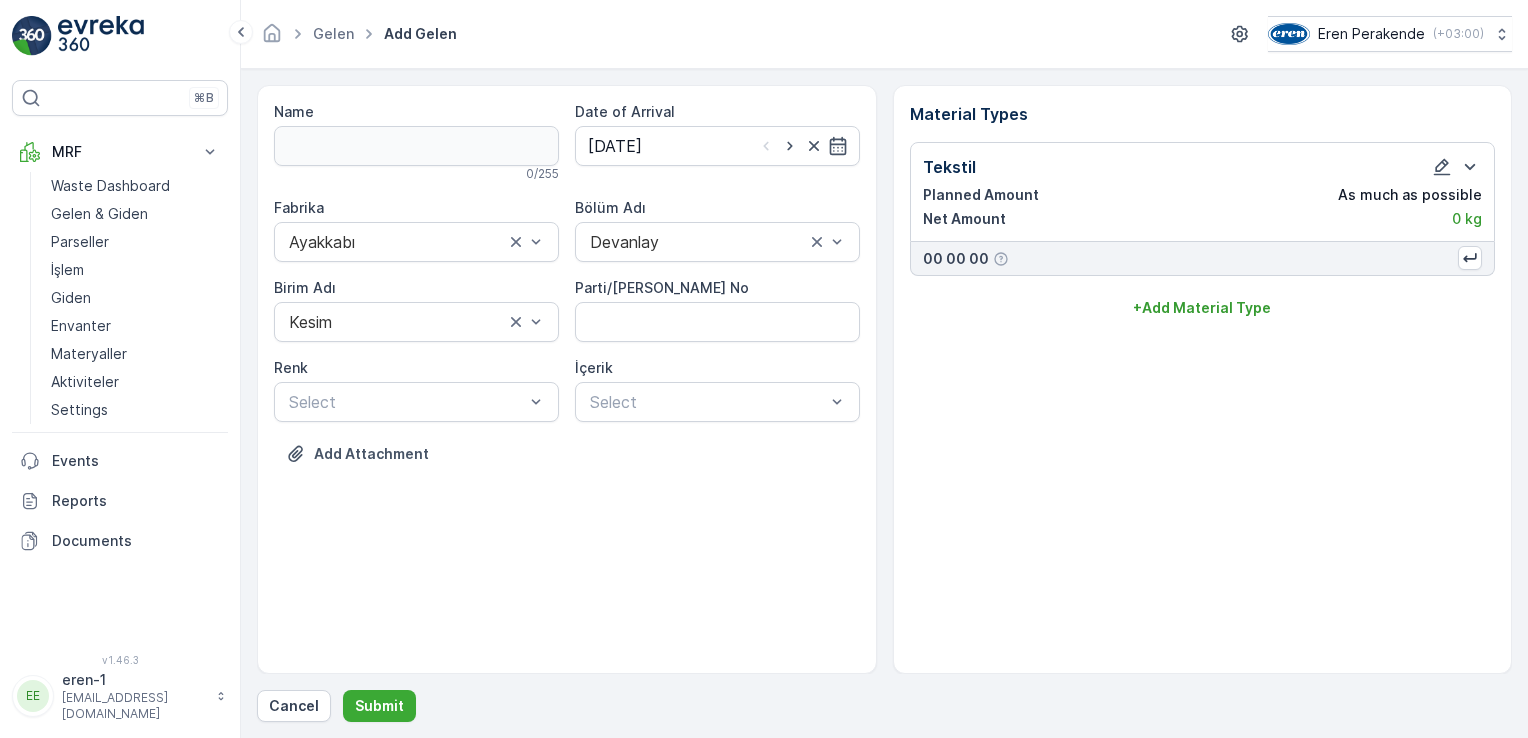 click on "Name 0  /  255 Date of Arrival [DATE] Fabrika Ayakkabı Bölüm Adı Devanlay [PERSON_NAME] Adı Kesim Parti/Kesim Föyü No [PERSON_NAME] Select İçerik Select Add Attachment Material Types Tekstil Planned Amount As much as possible Net Amount 0 kg 00 00 00 +  Add Material Type Cancel Submit" at bounding box center (884, 403) 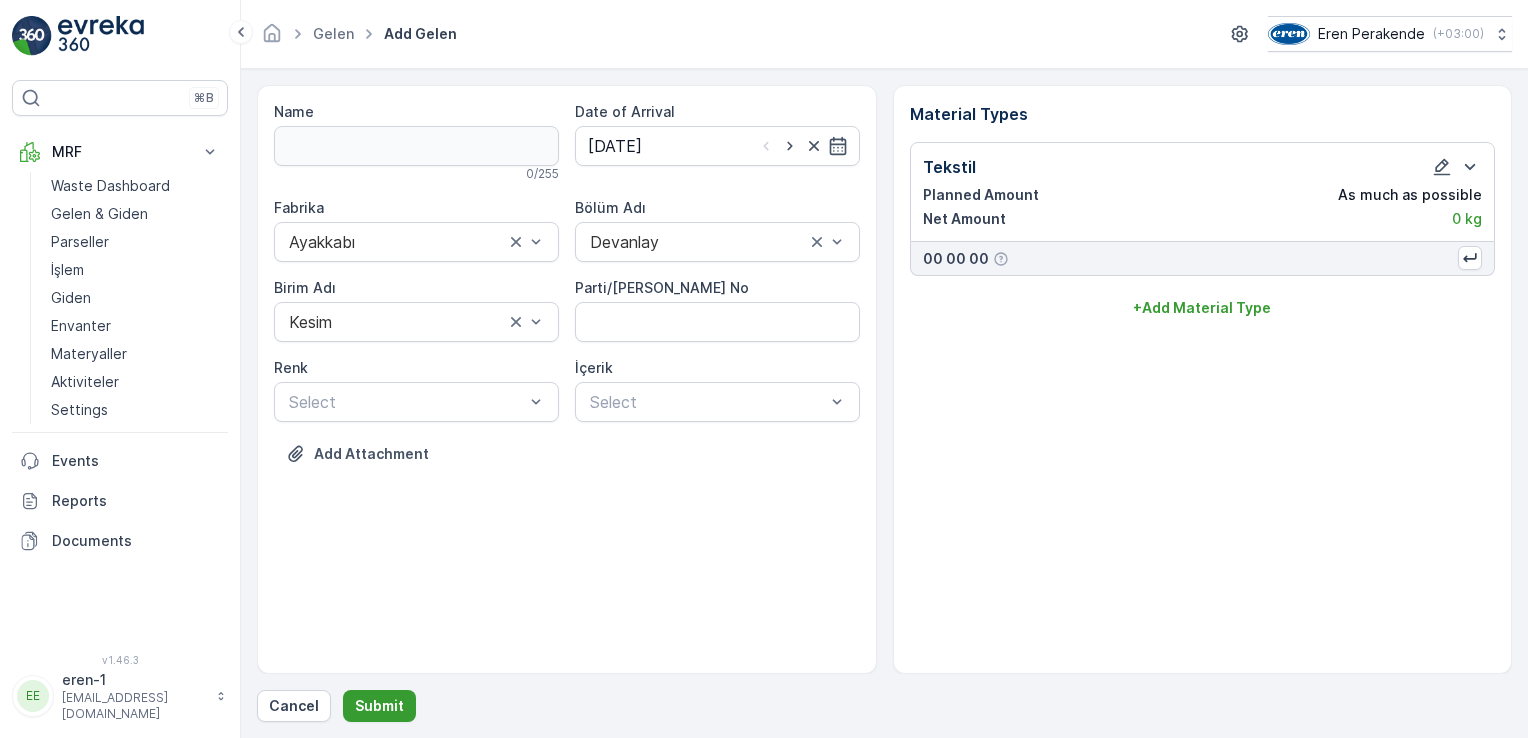 click on "Submit" at bounding box center (379, 706) 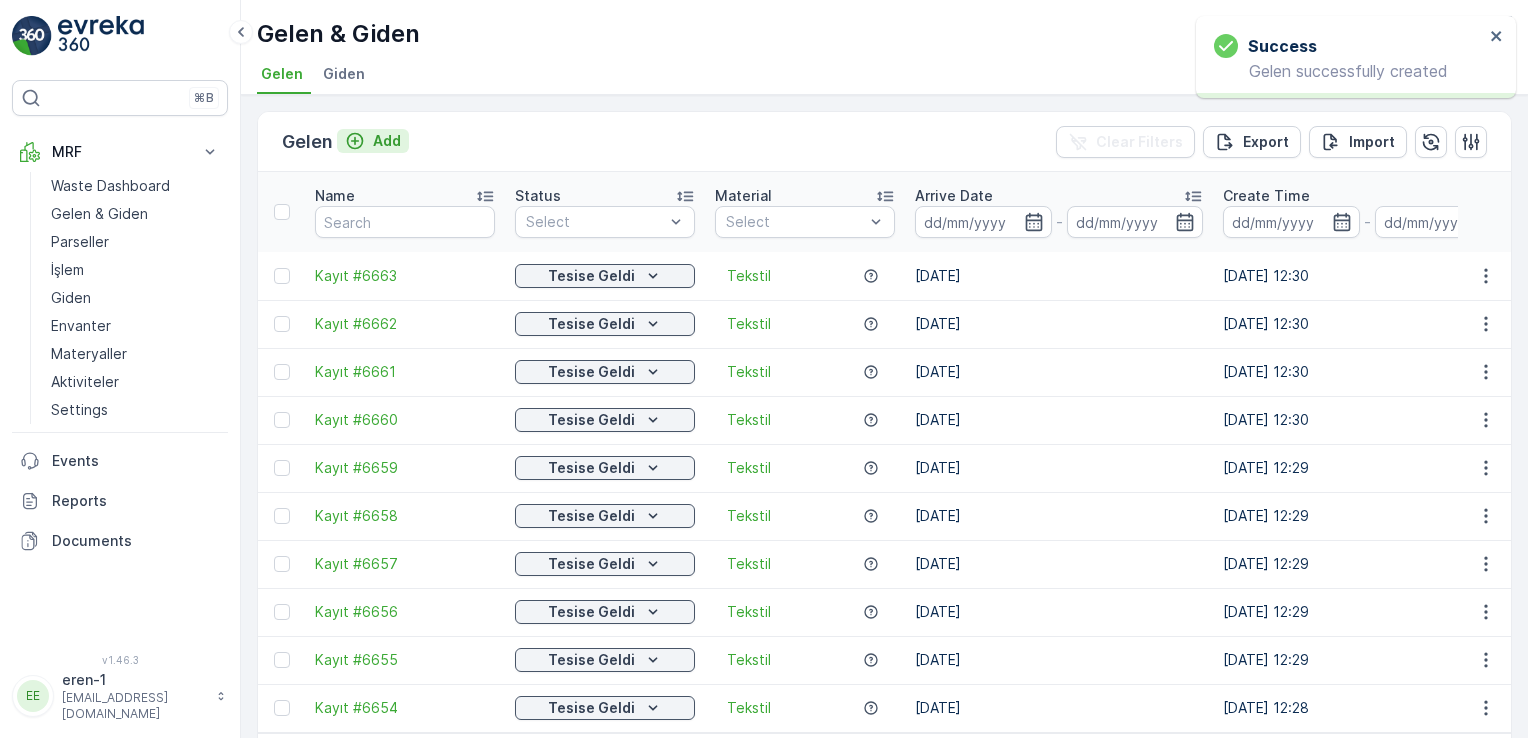 click on "Add" at bounding box center (373, 141) 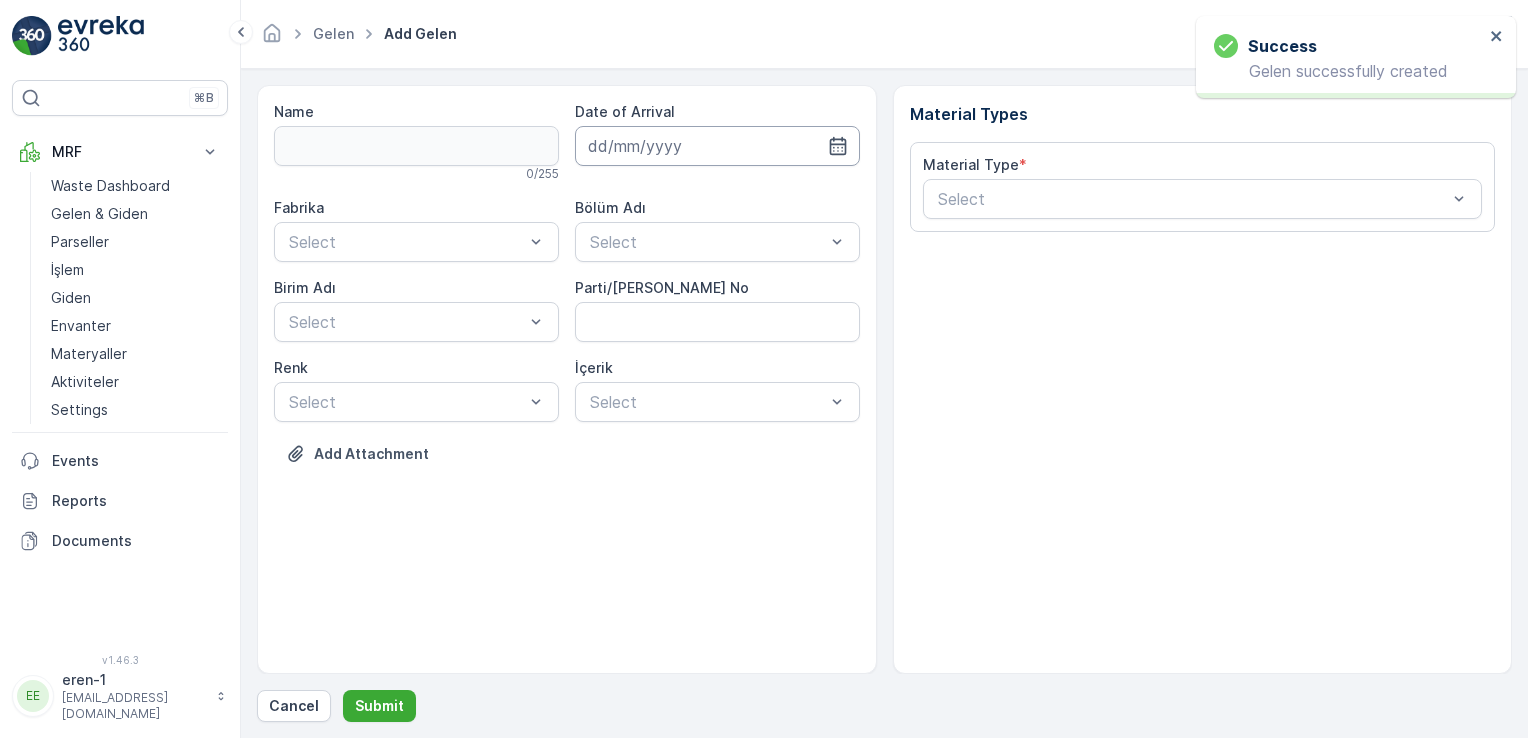 click at bounding box center [717, 146] 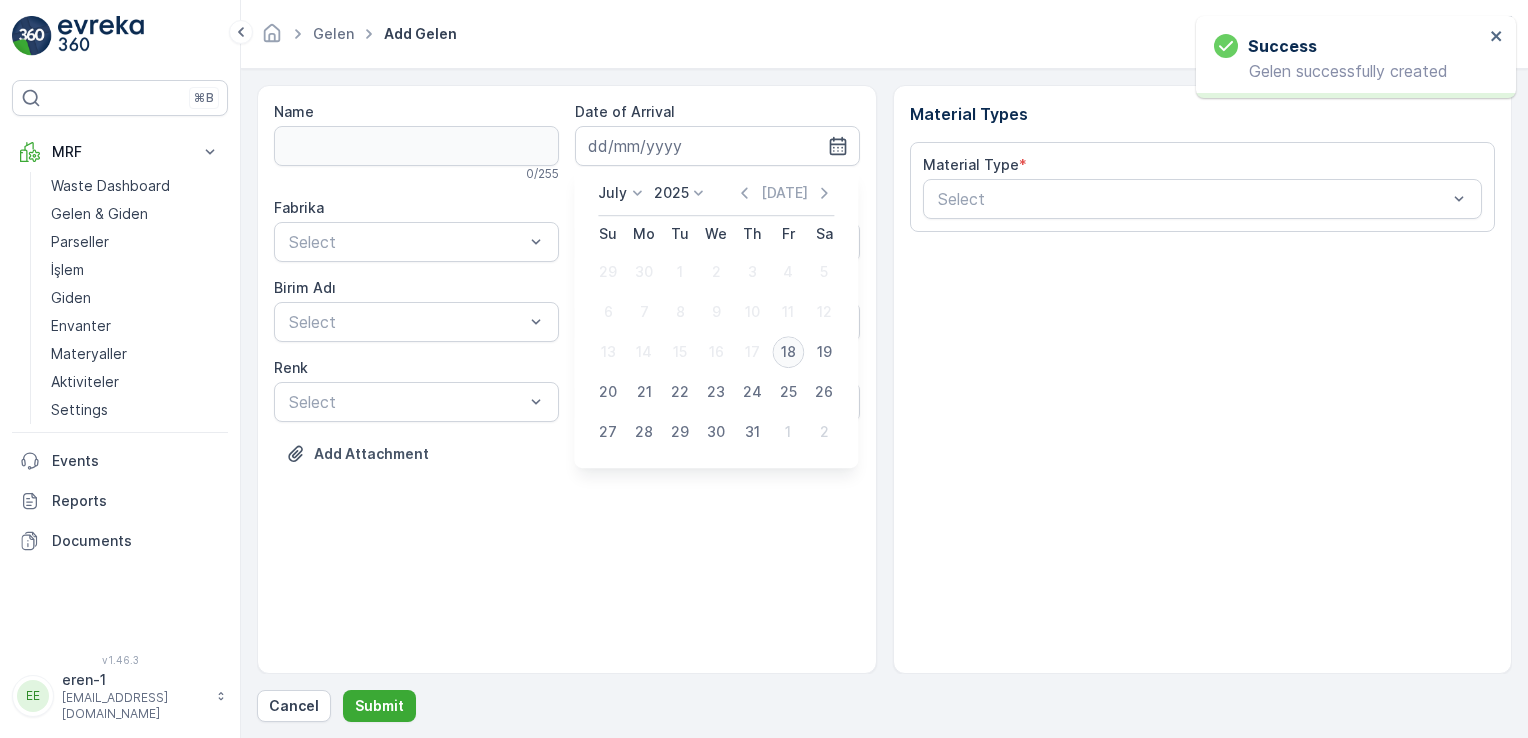 click on "18" at bounding box center (788, 352) 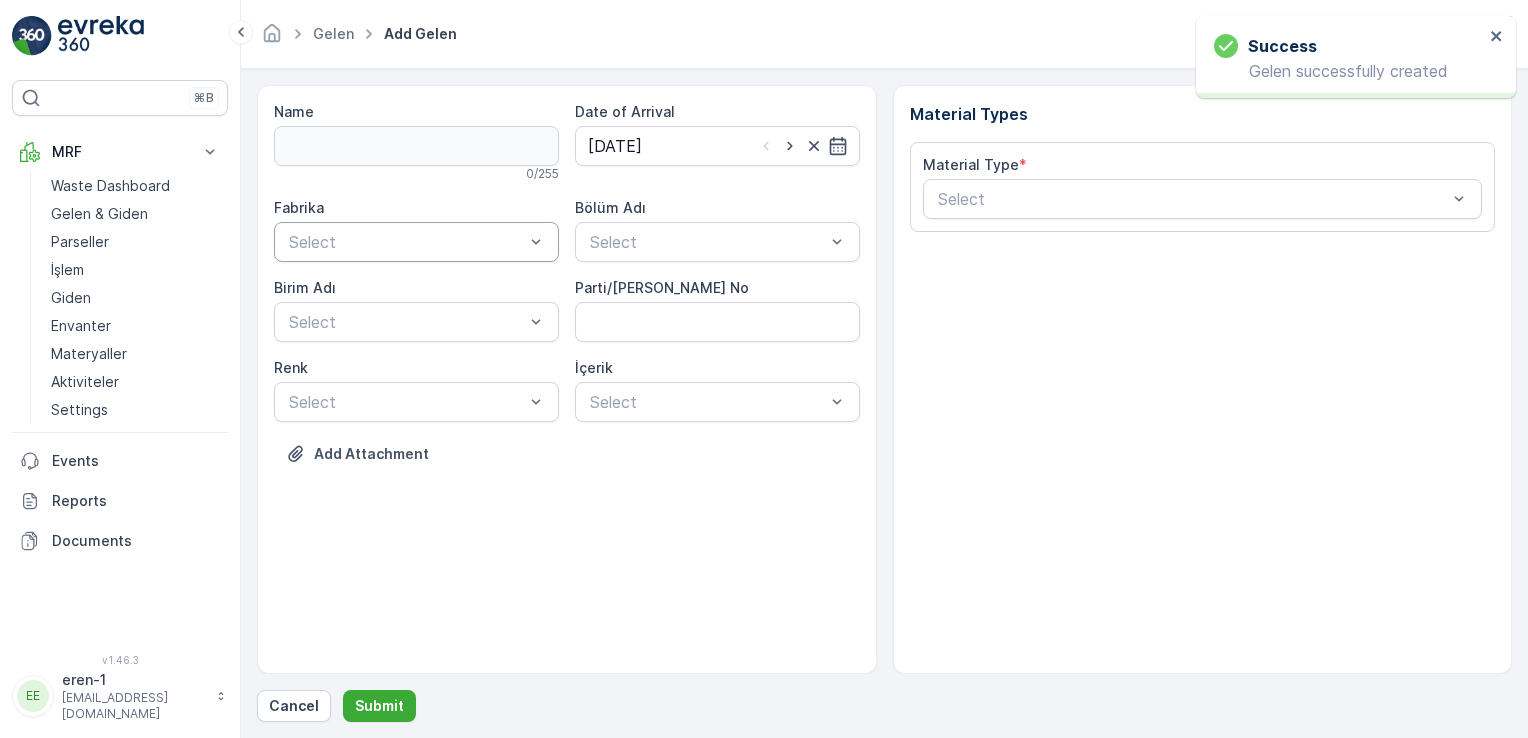 click at bounding box center [406, 242] 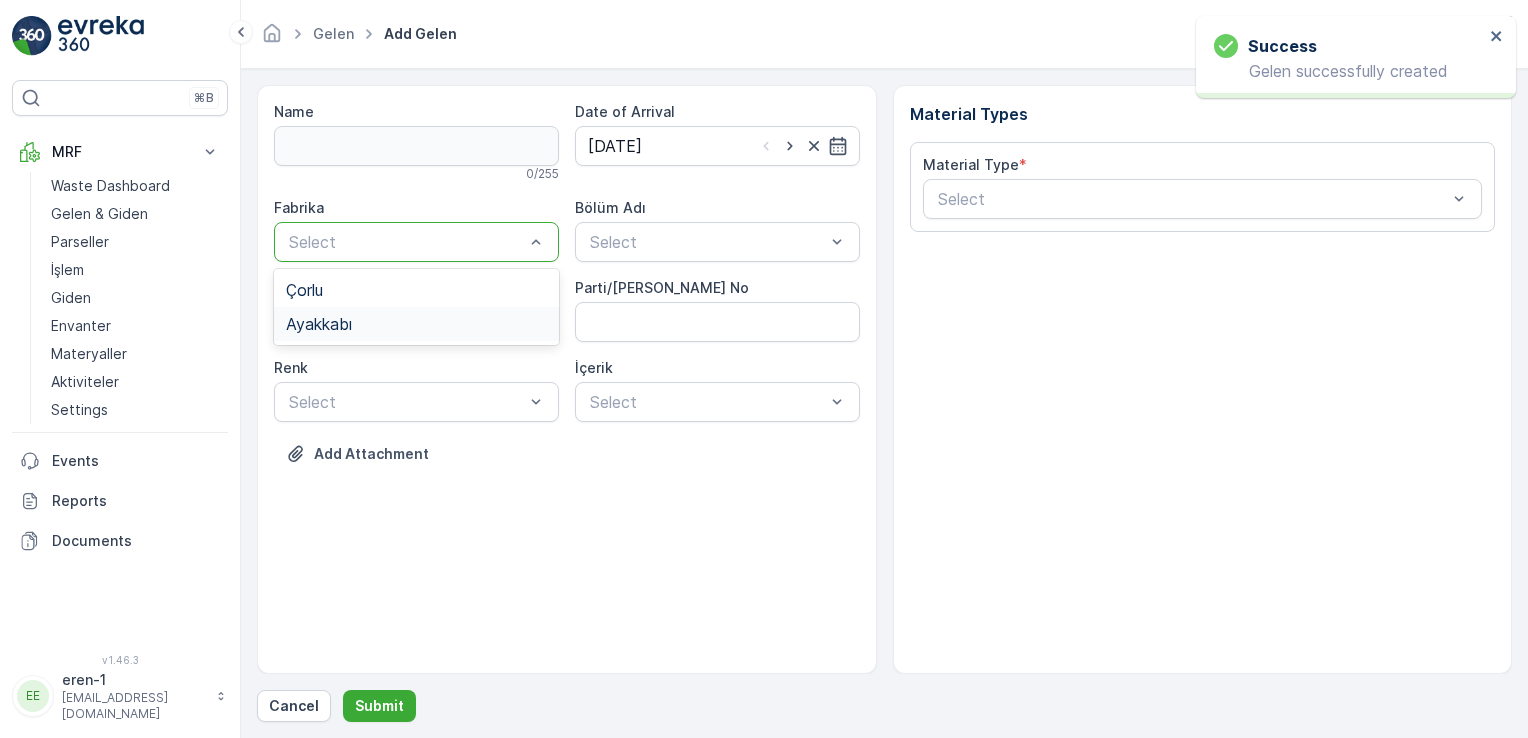 click on "Ayakkabı" at bounding box center [416, 324] 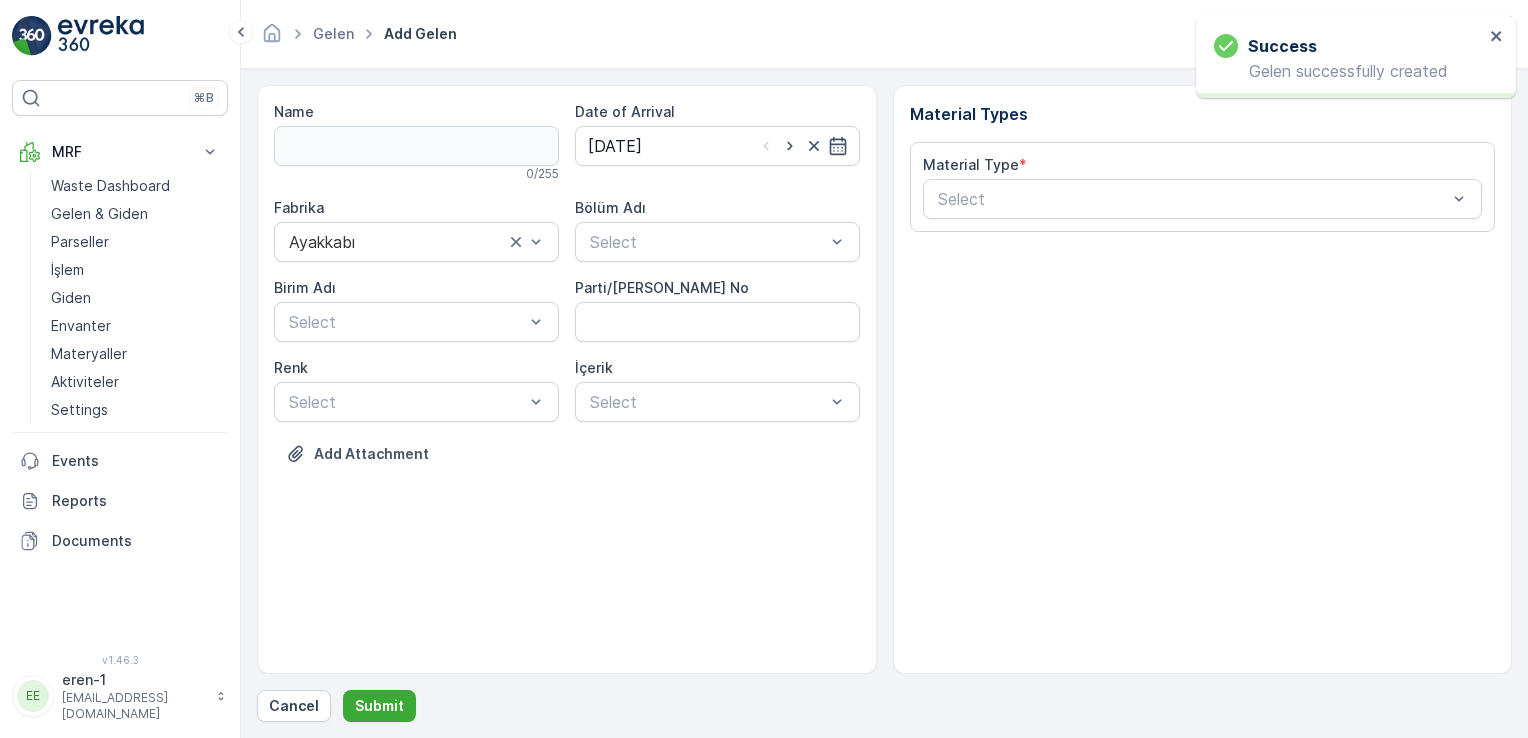 click on "Fabrika Ayakkabı Bölüm Adı Select [PERSON_NAME] Adı Select Parti/Kesim Föyü No [PERSON_NAME] Select İçerik Select" at bounding box center [567, 310] 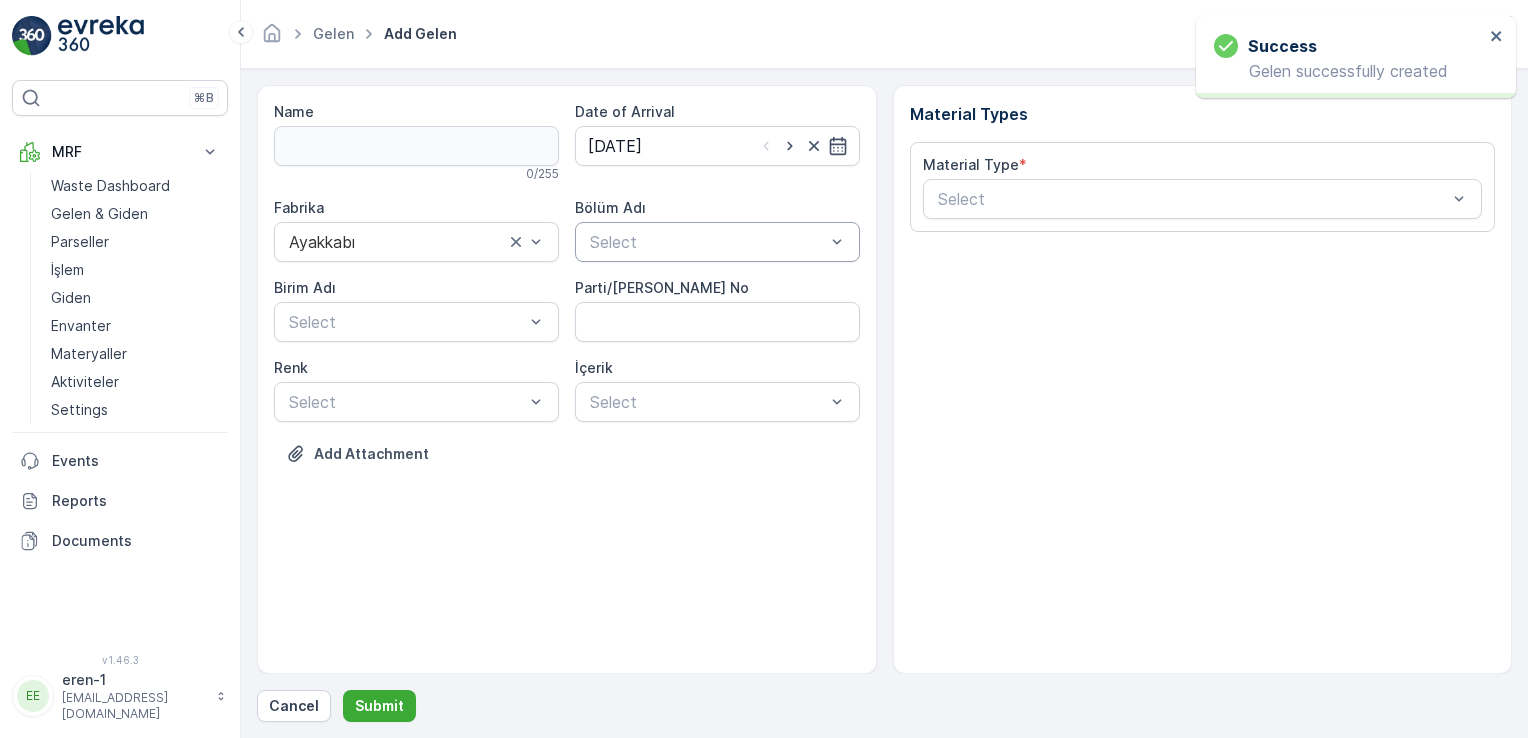 click at bounding box center (707, 242) 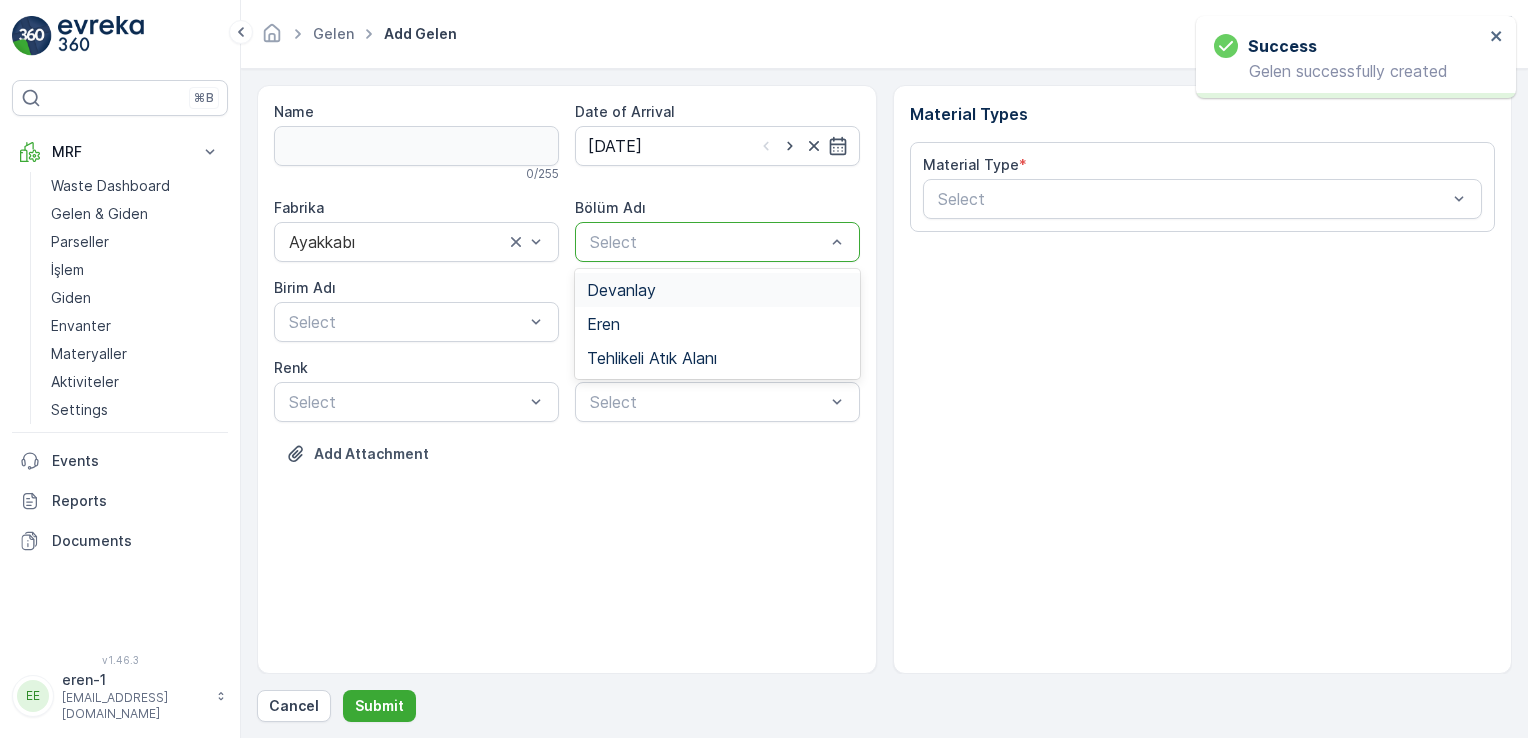 click on "Devanlay" at bounding box center [717, 290] 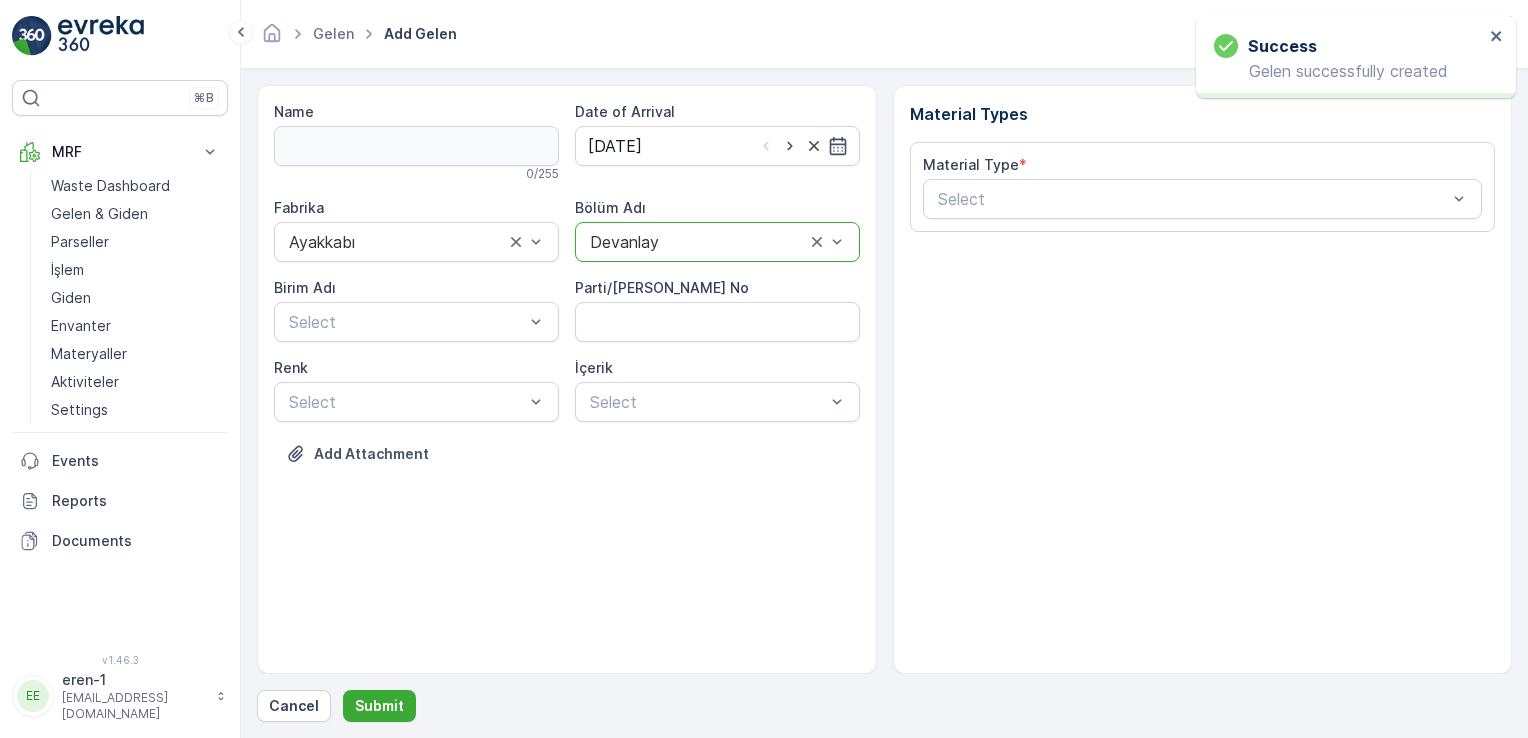 click on "Fabrika Ayakkabı Bölüm Adı option Devanlay, selected. Devanlay [PERSON_NAME] Adı Select Parti/Kesim Föyü No [PERSON_NAME] Select İçerik Select" at bounding box center [567, 310] 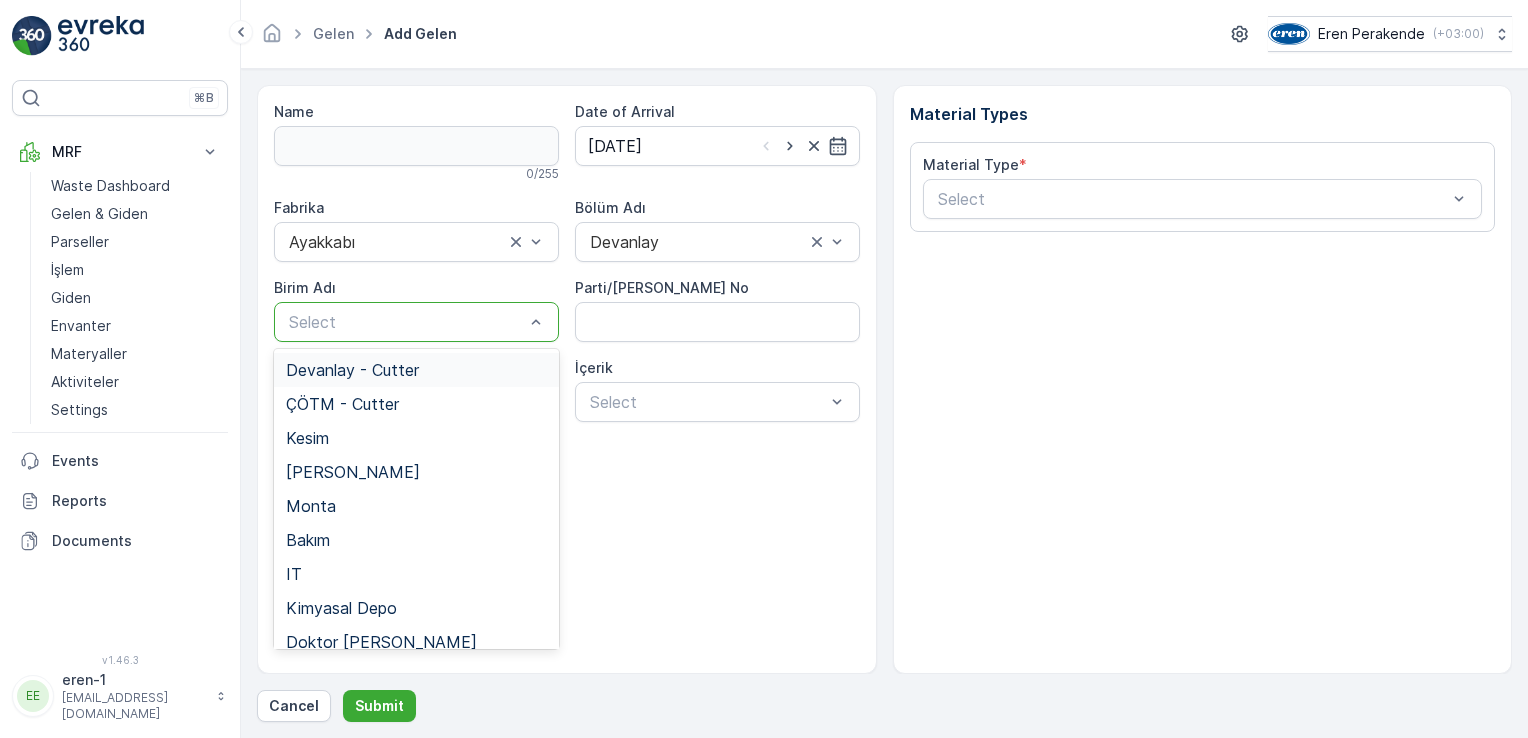 click on "Select" at bounding box center [416, 322] 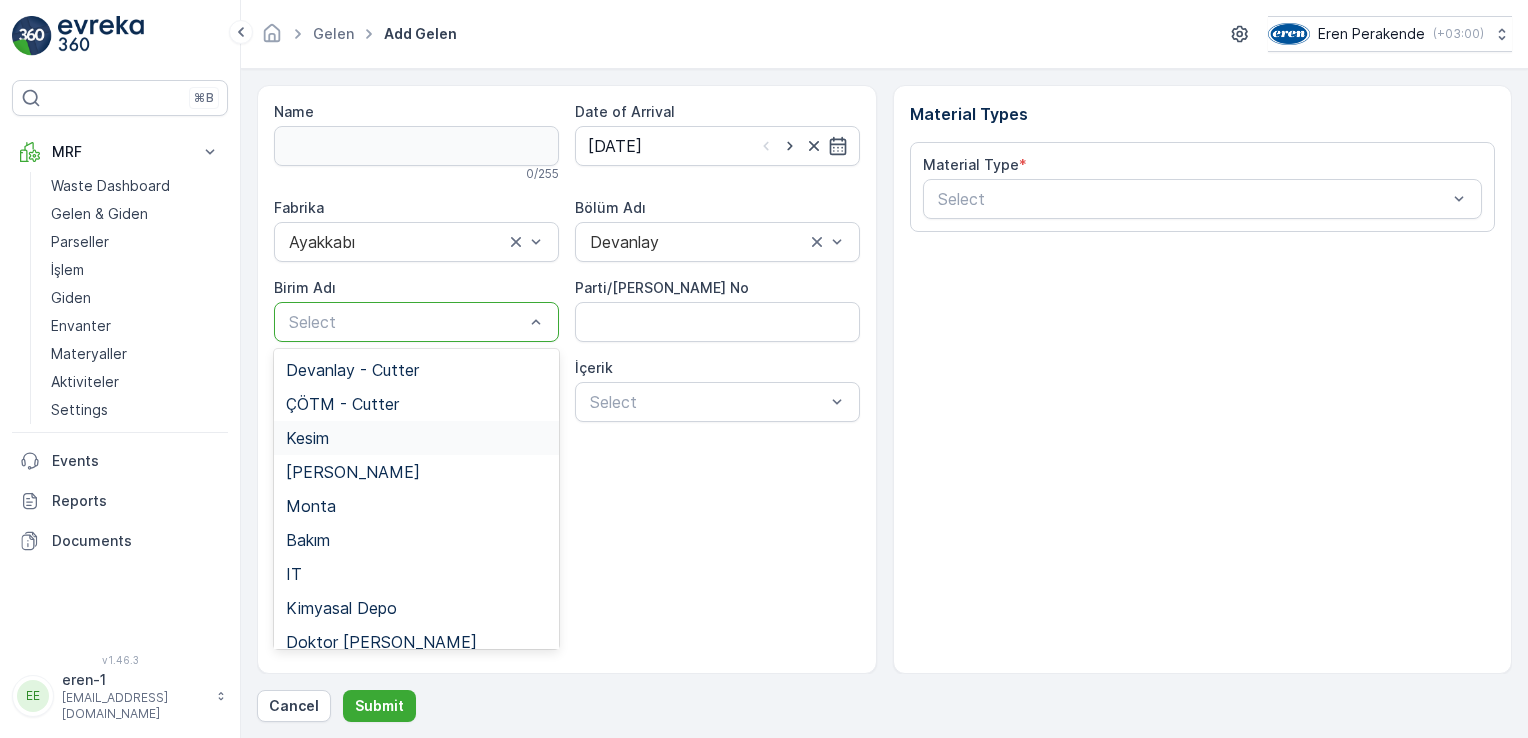 drag, startPoint x: 356, startPoint y: 437, endPoint x: 525, endPoint y: 388, distance: 175.96022 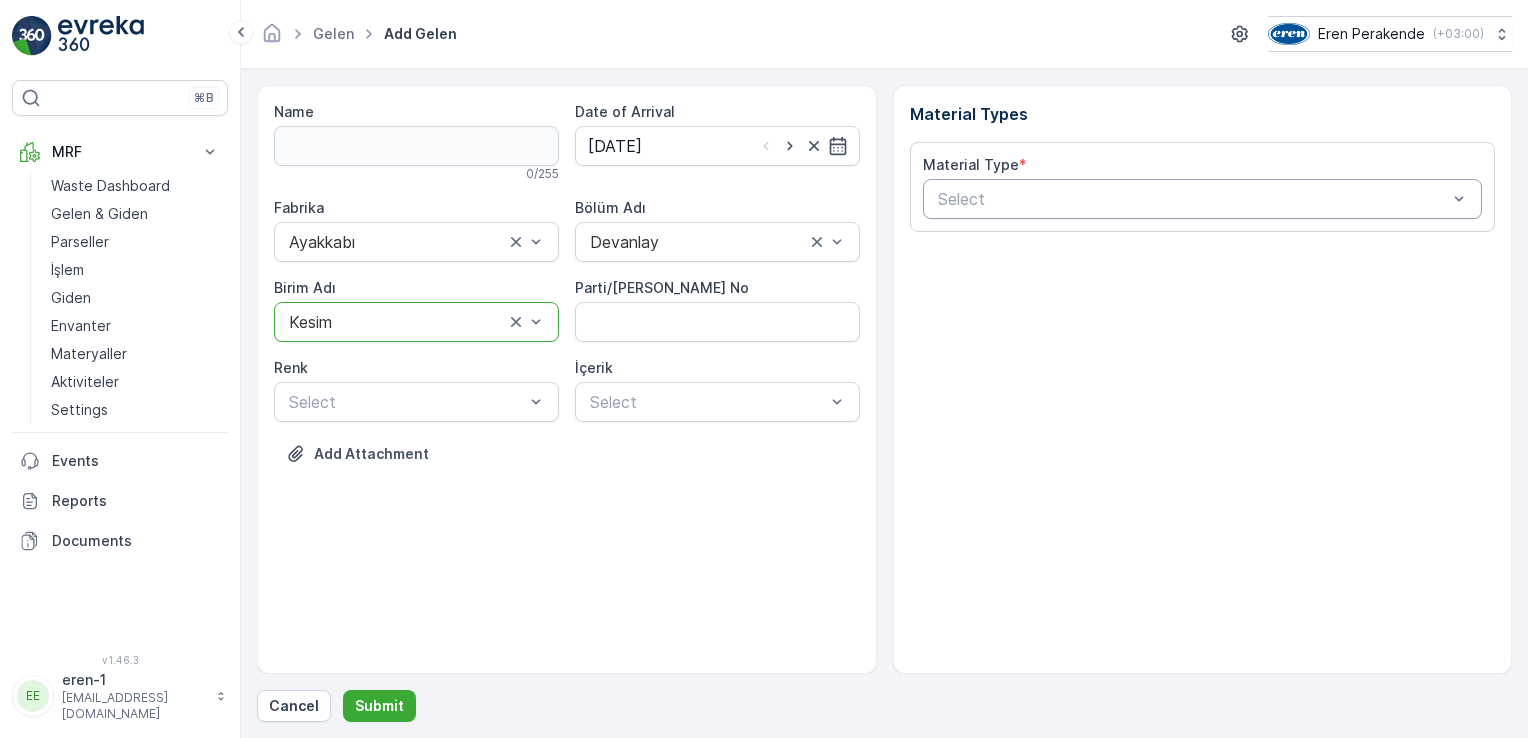 click at bounding box center (1193, 199) 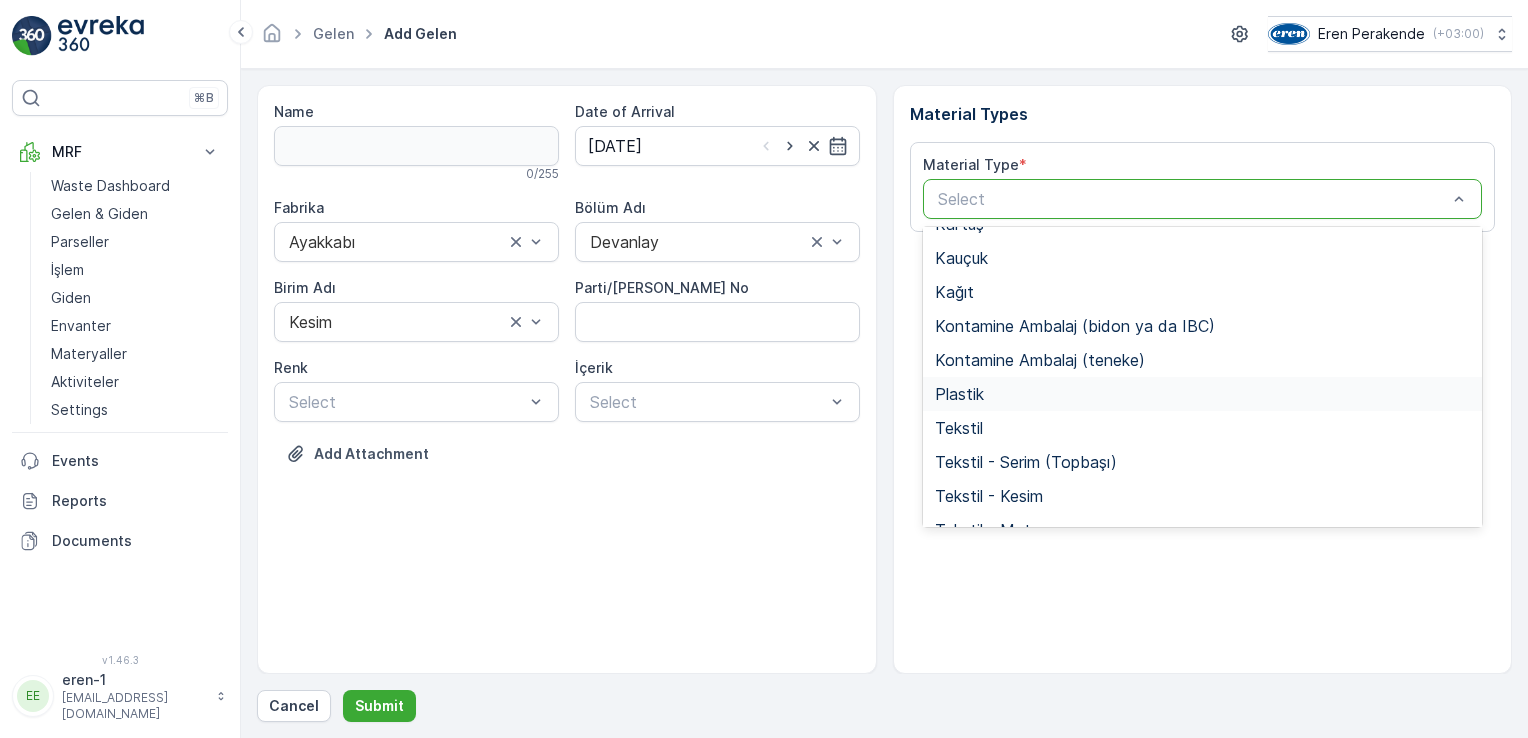 scroll, scrollTop: 233, scrollLeft: 0, axis: vertical 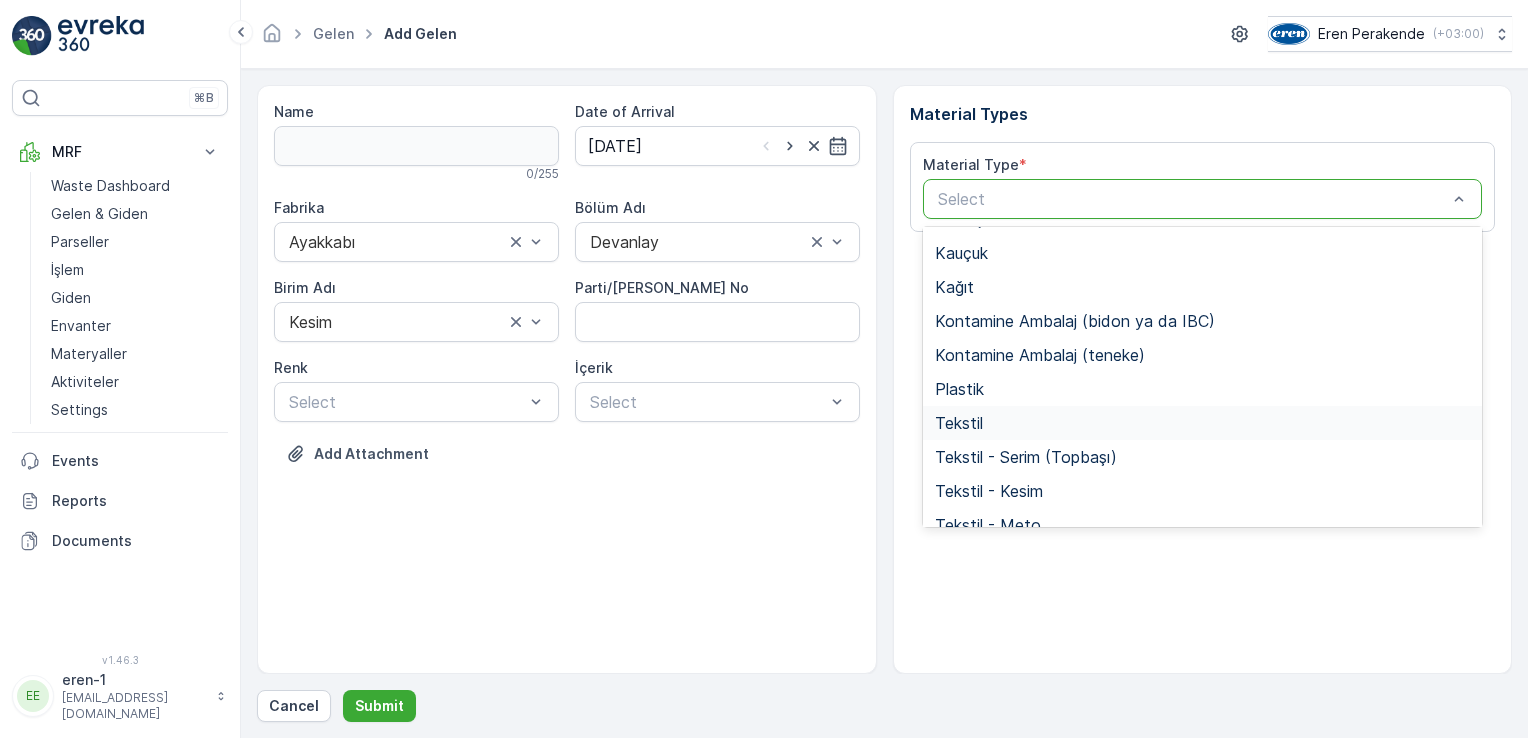 click on "Tekstil" at bounding box center (1203, 423) 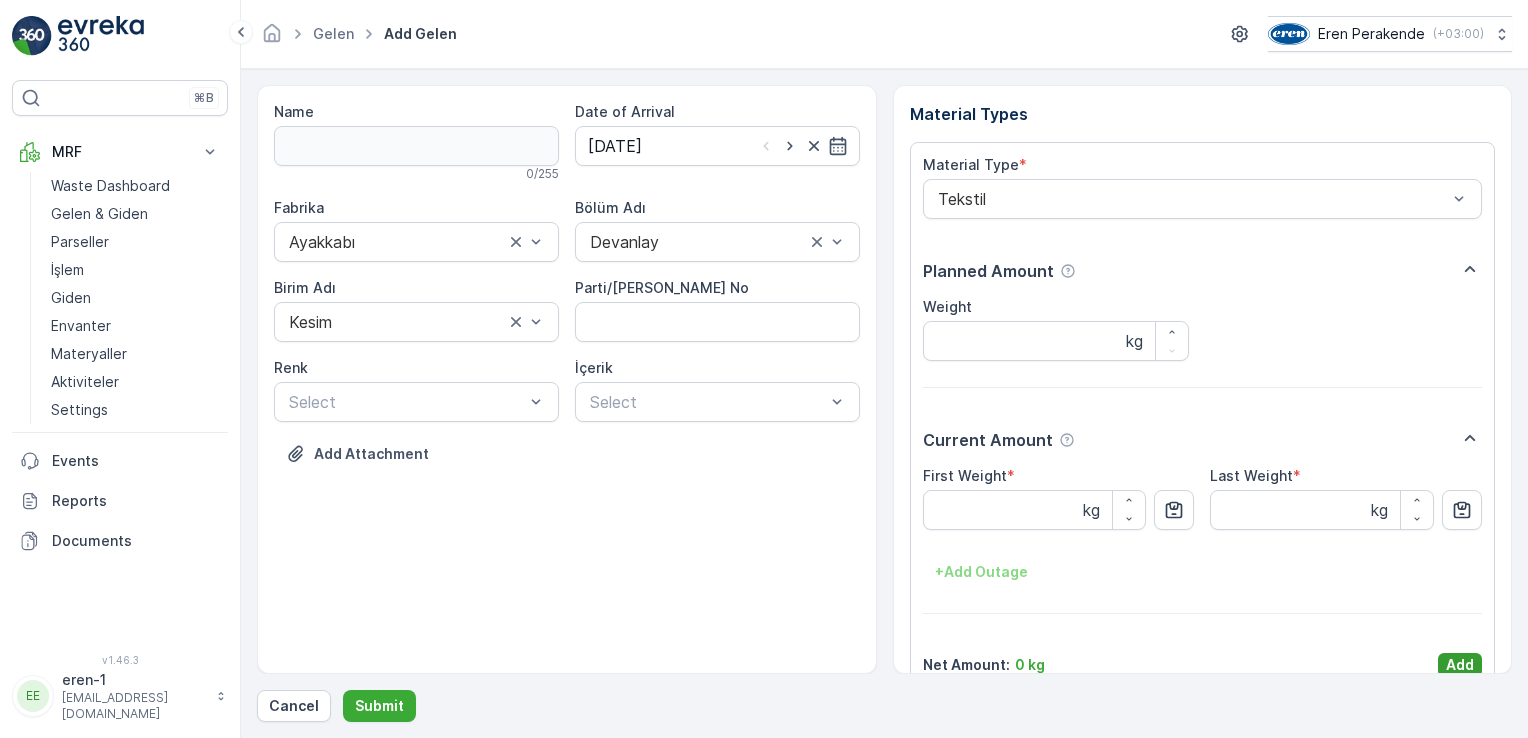 click on "Add" at bounding box center (1460, 665) 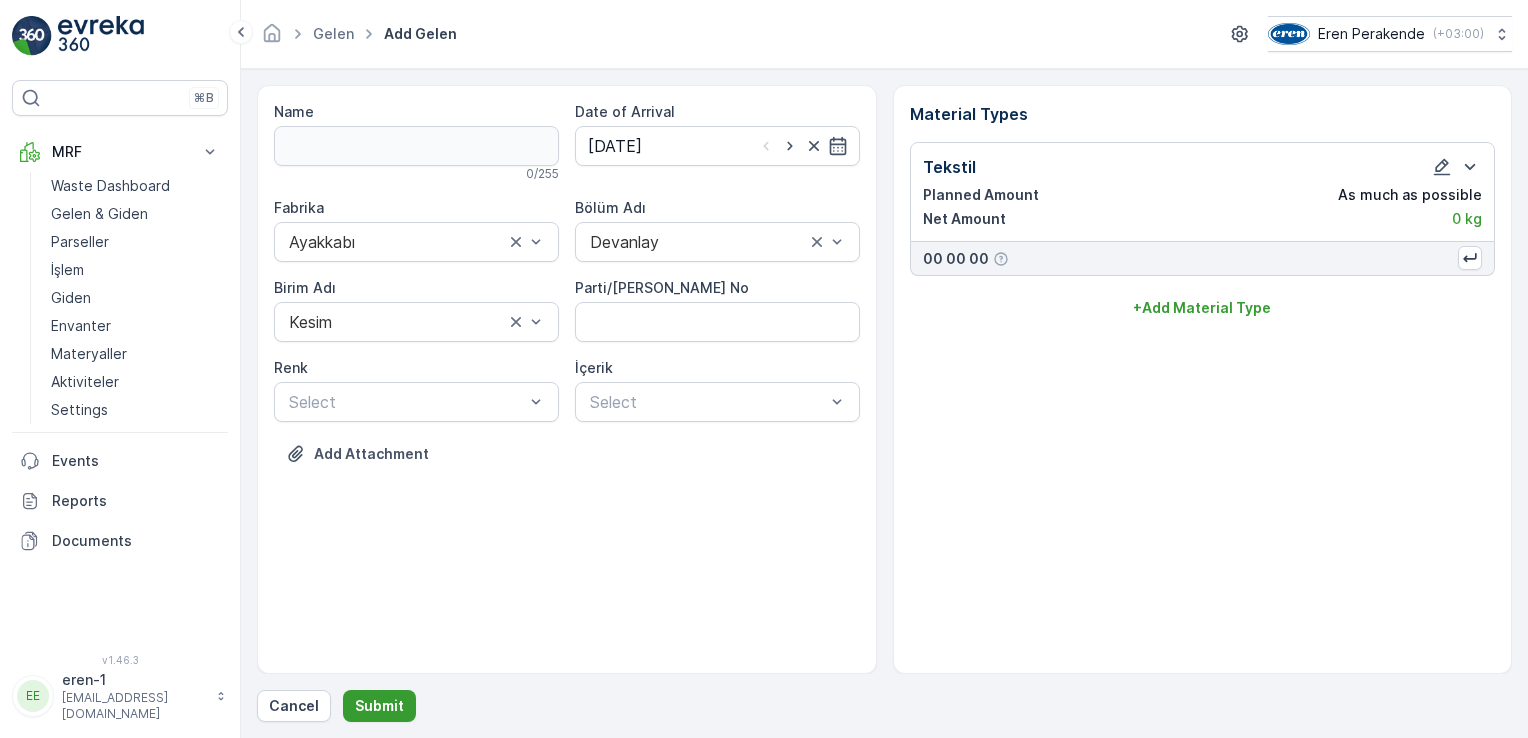 click on "Submit" at bounding box center [379, 706] 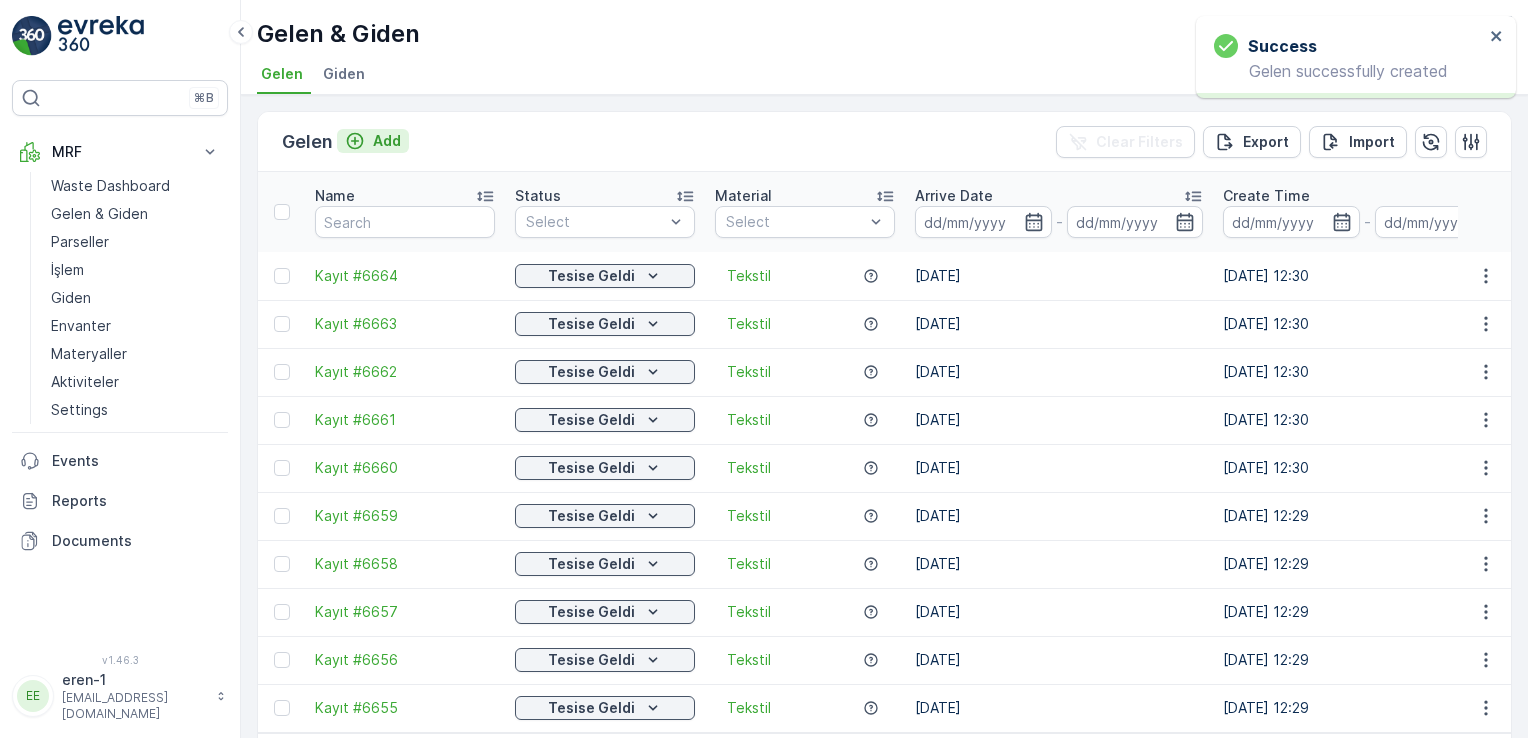 click on "Add" at bounding box center [387, 141] 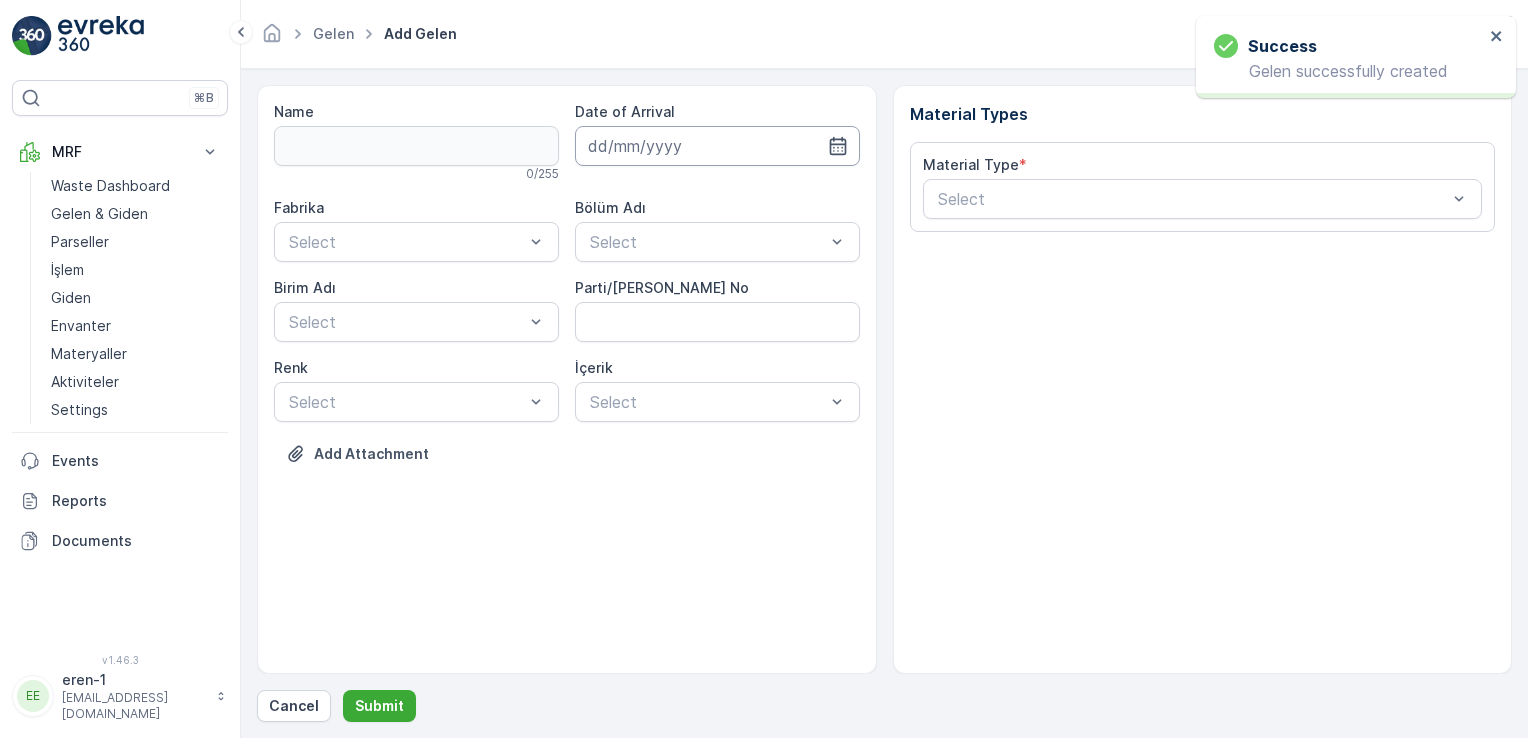 click at bounding box center [717, 146] 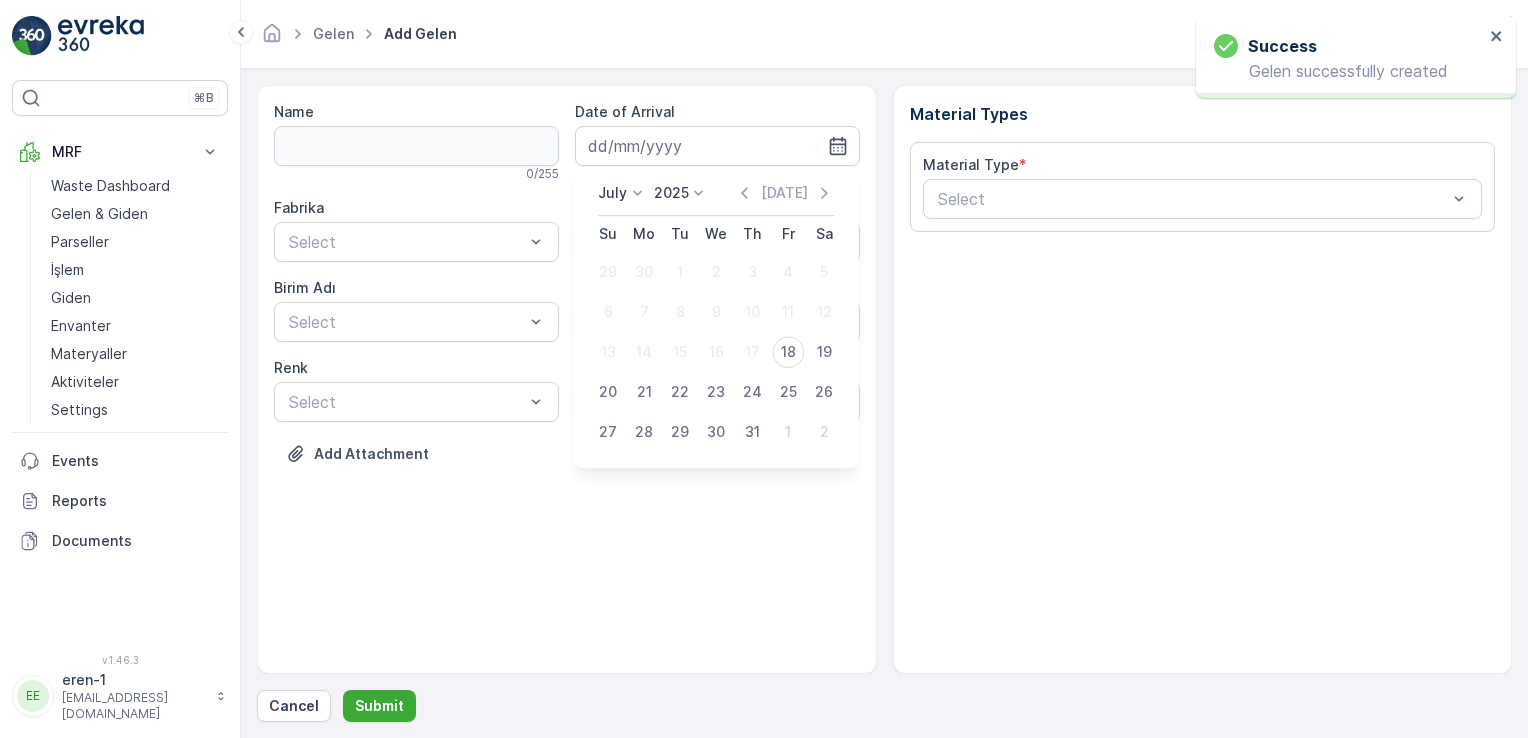 click on "18" at bounding box center (788, 352) 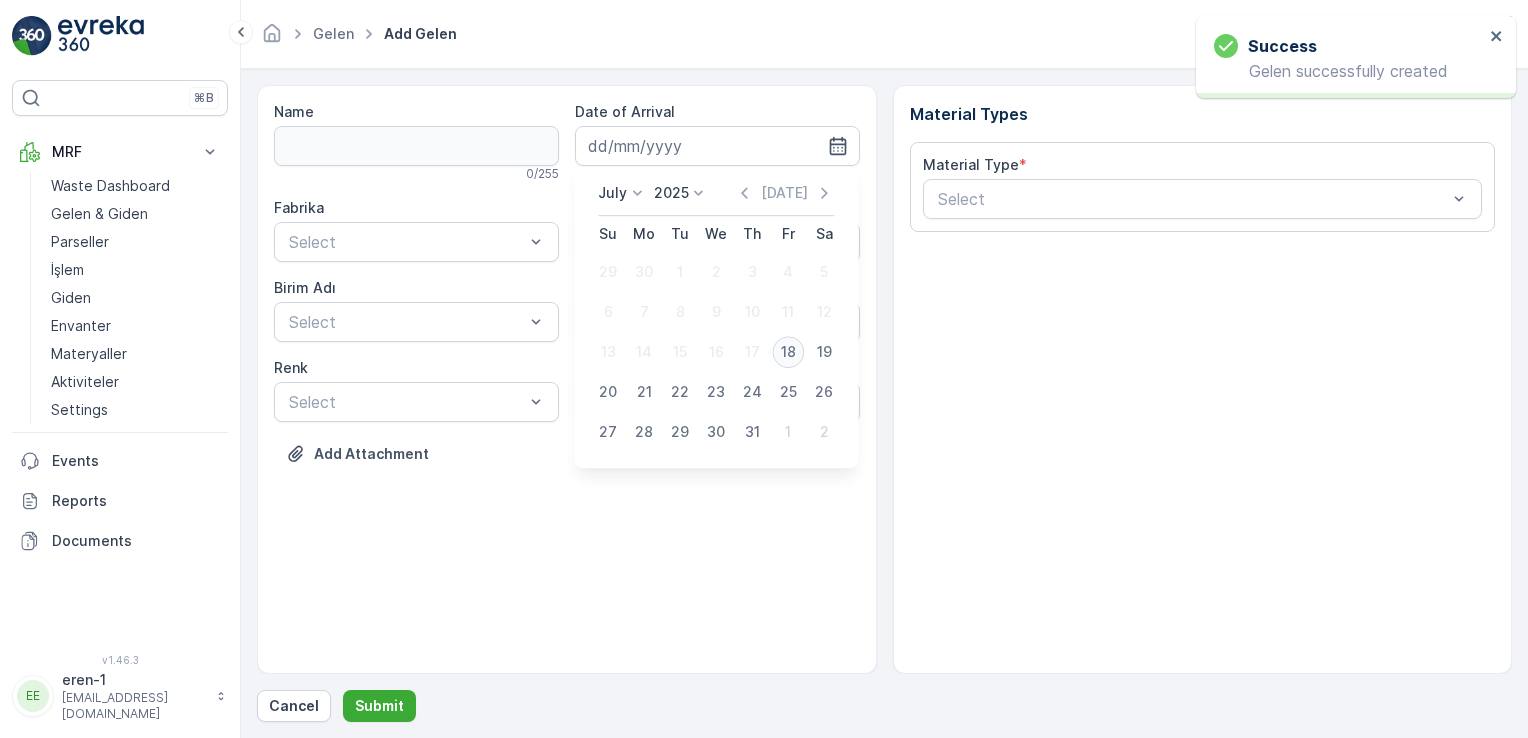 click on "18" at bounding box center [788, 352] 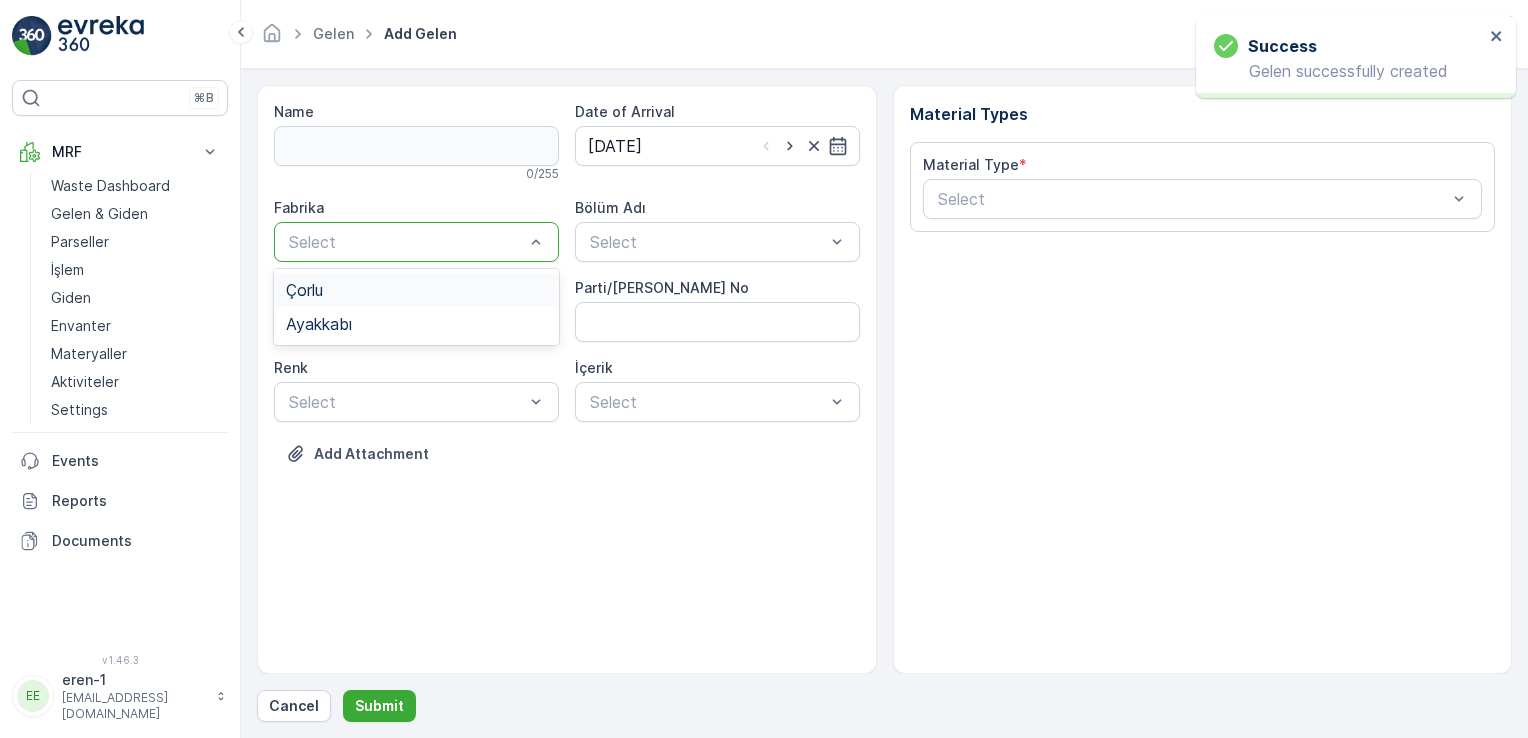 drag, startPoint x: 382, startPoint y: 233, endPoint x: 344, endPoint y: 278, distance: 58.898216 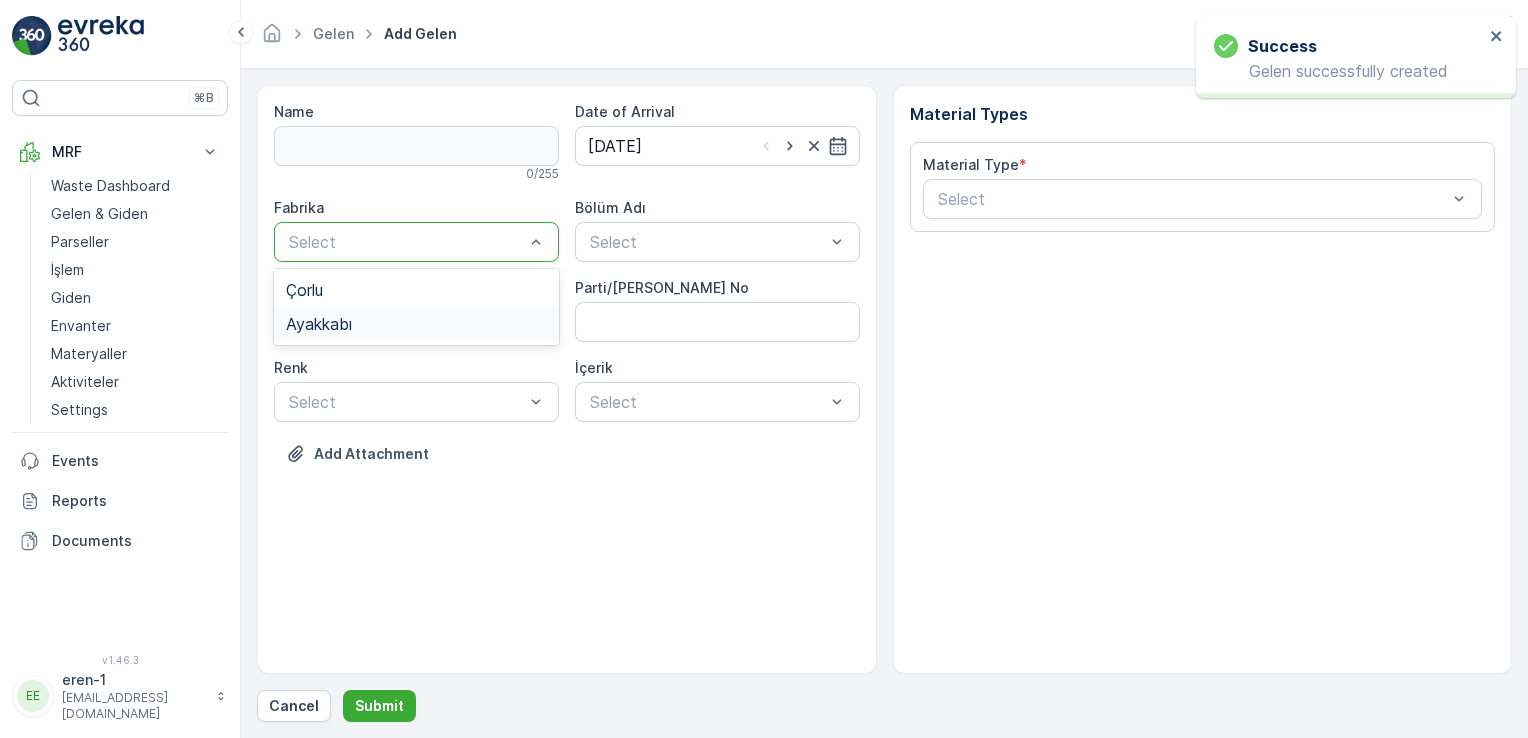 click on "Ayakkabı" at bounding box center [319, 324] 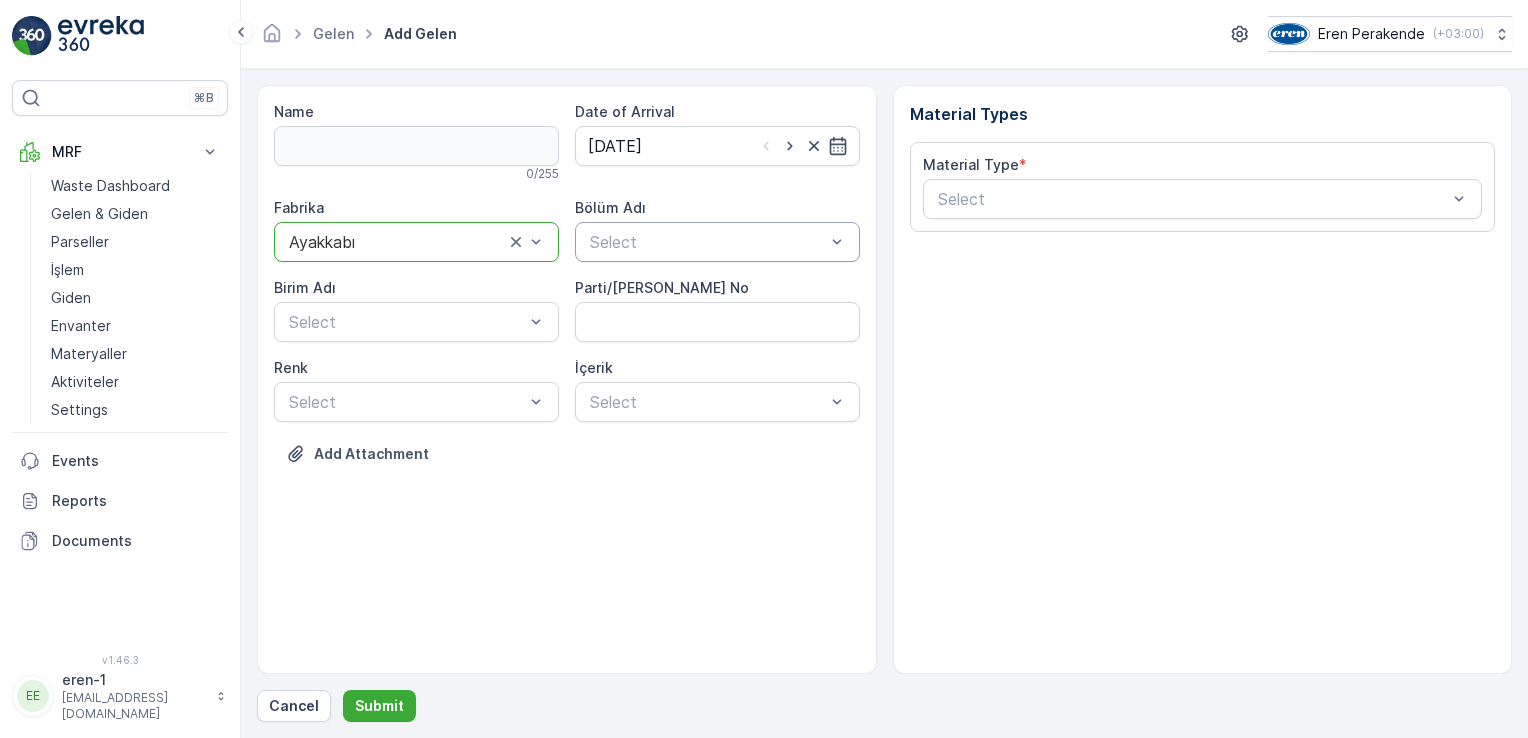 click at bounding box center (707, 242) 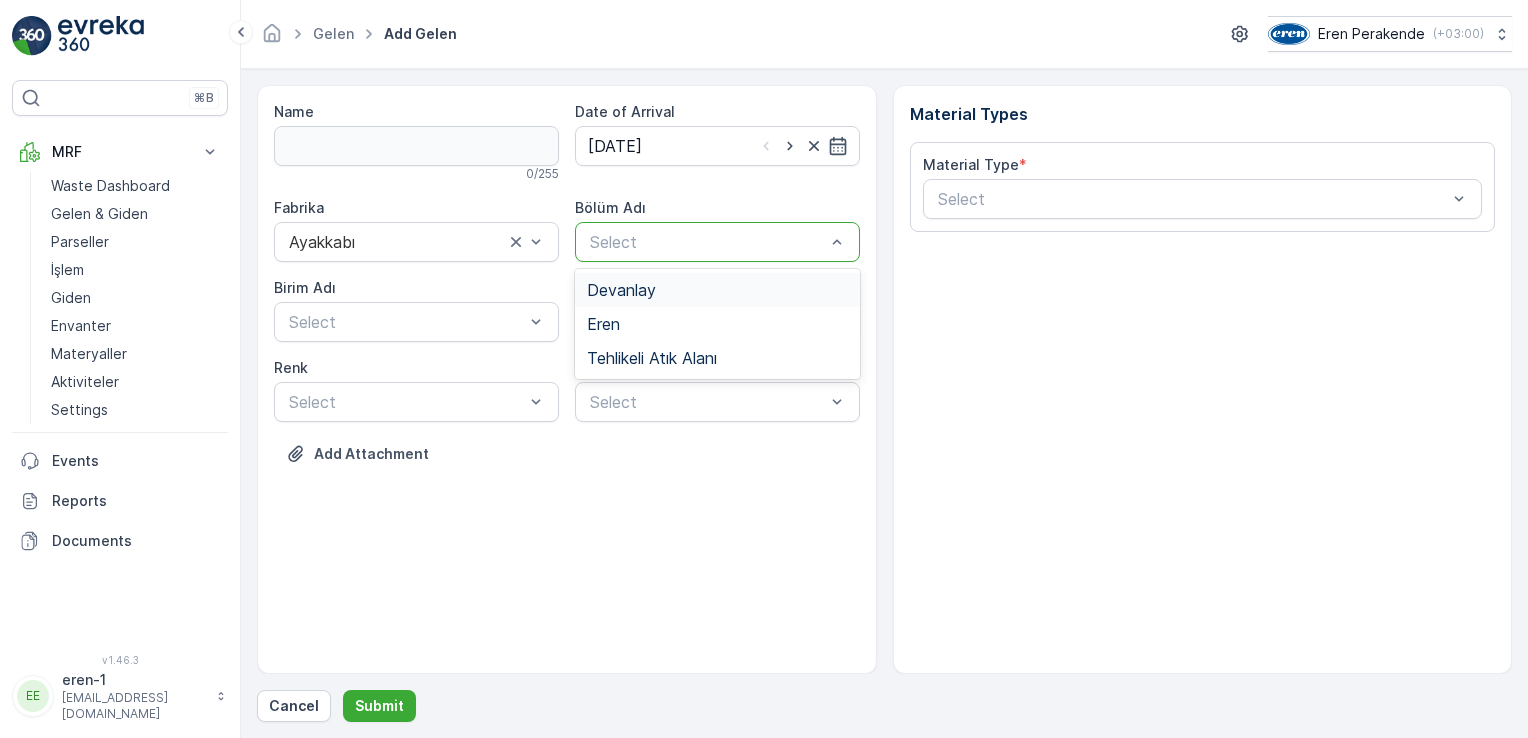 click on "Devanlay" at bounding box center (717, 290) 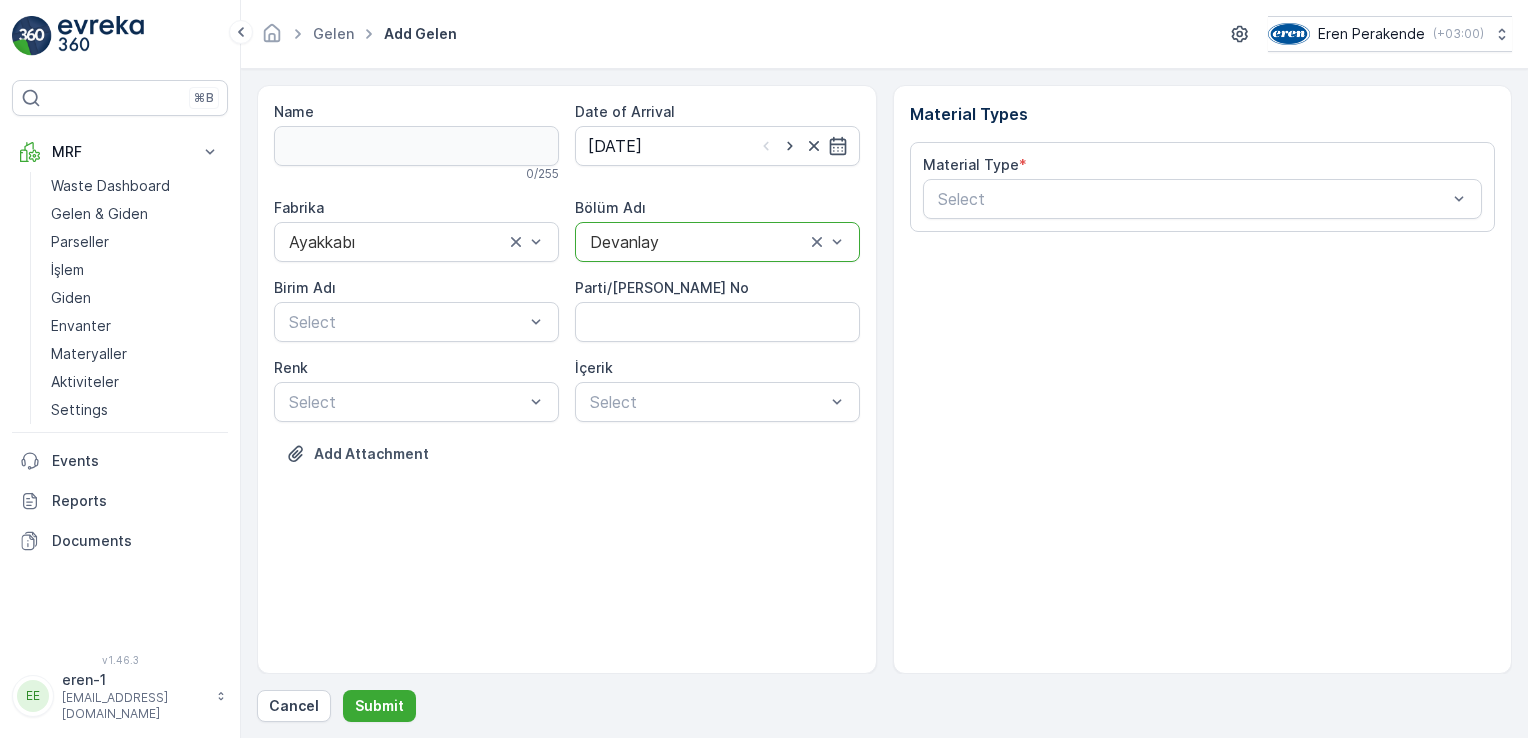 click on "Fabrika Ayakkabı Bölüm Adı option Devanlay, selected. Devanlay [PERSON_NAME] Adı Select Parti/Kesim Föyü No [PERSON_NAME] Select İçerik Select" at bounding box center [567, 310] 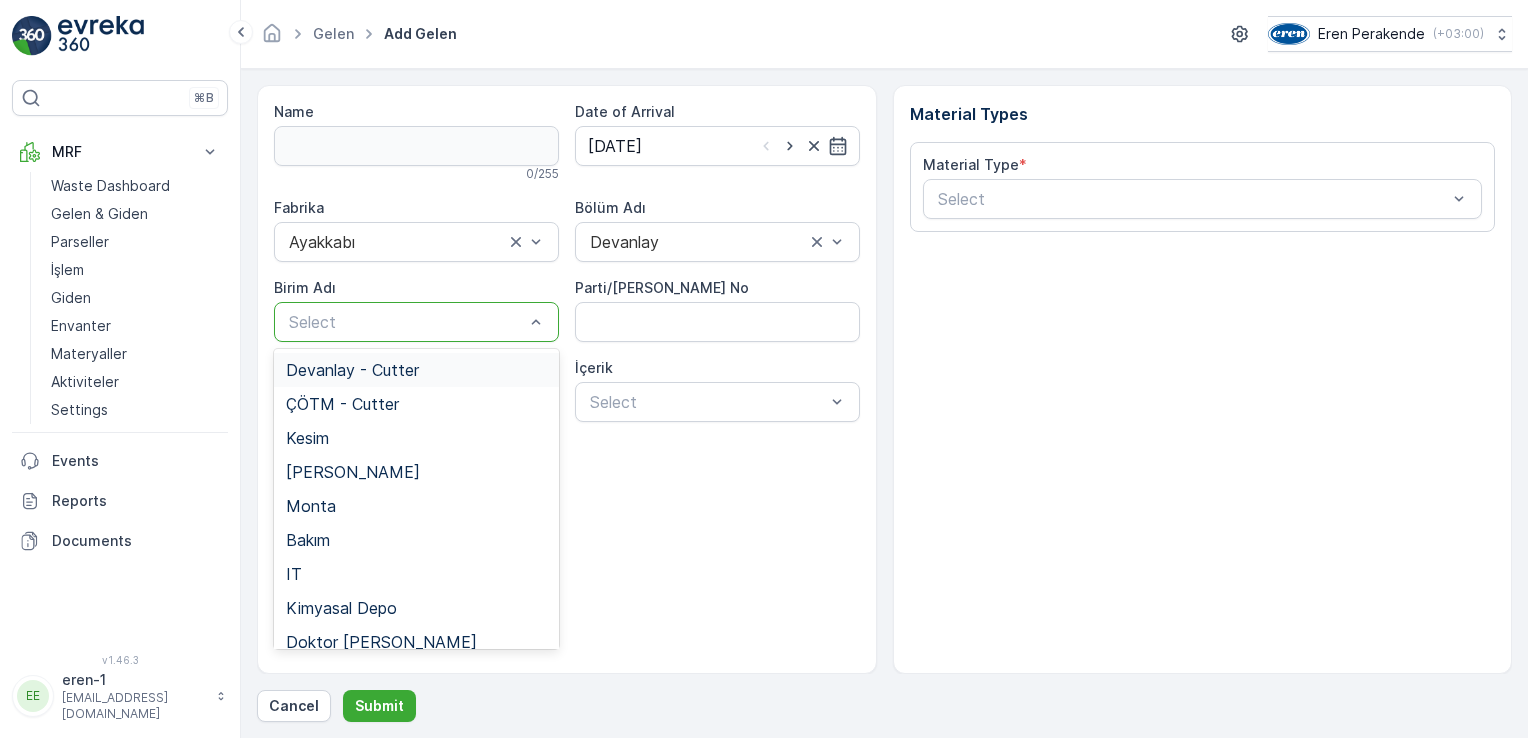 click on "Select" at bounding box center (406, 322) 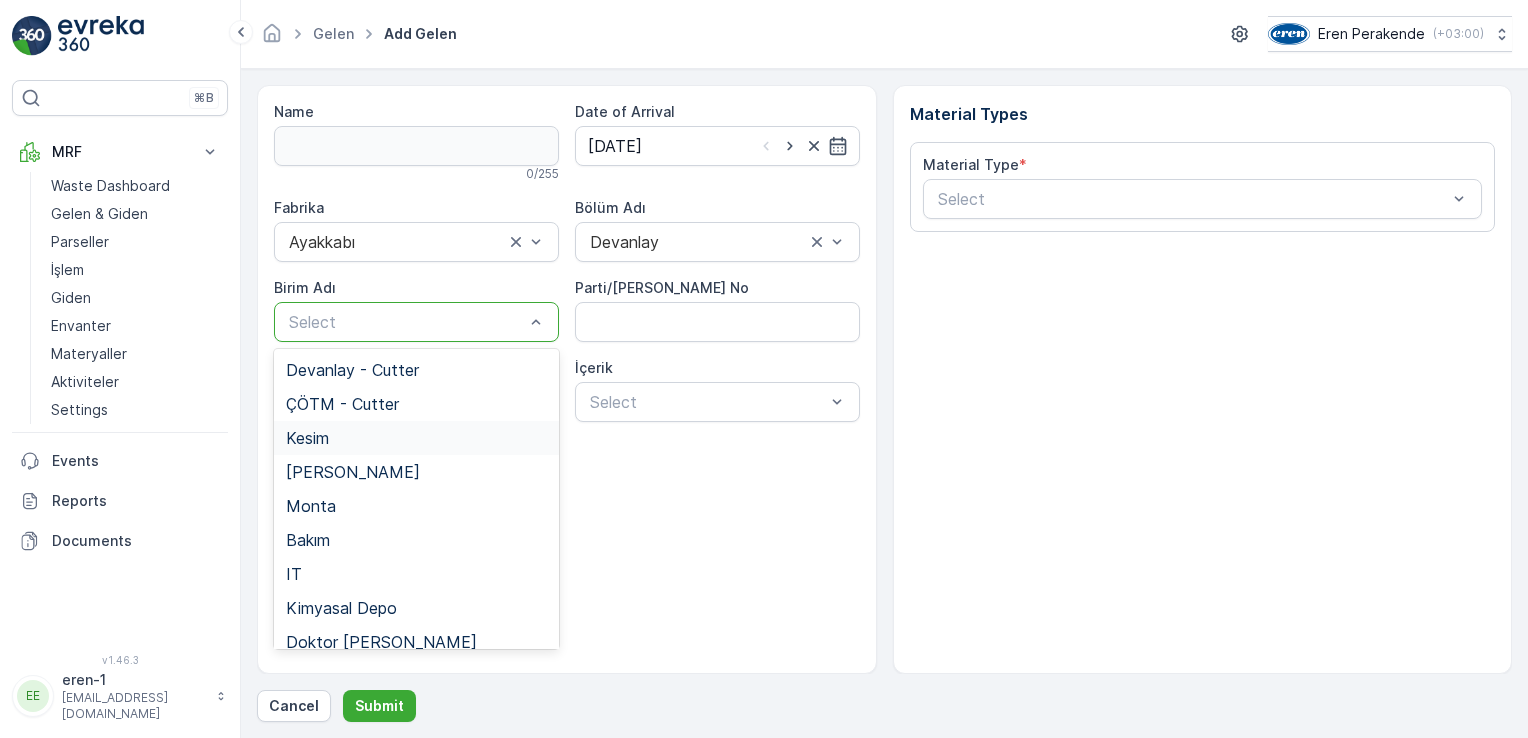 drag, startPoint x: 363, startPoint y: 443, endPoint x: 652, endPoint y: 378, distance: 296.2195 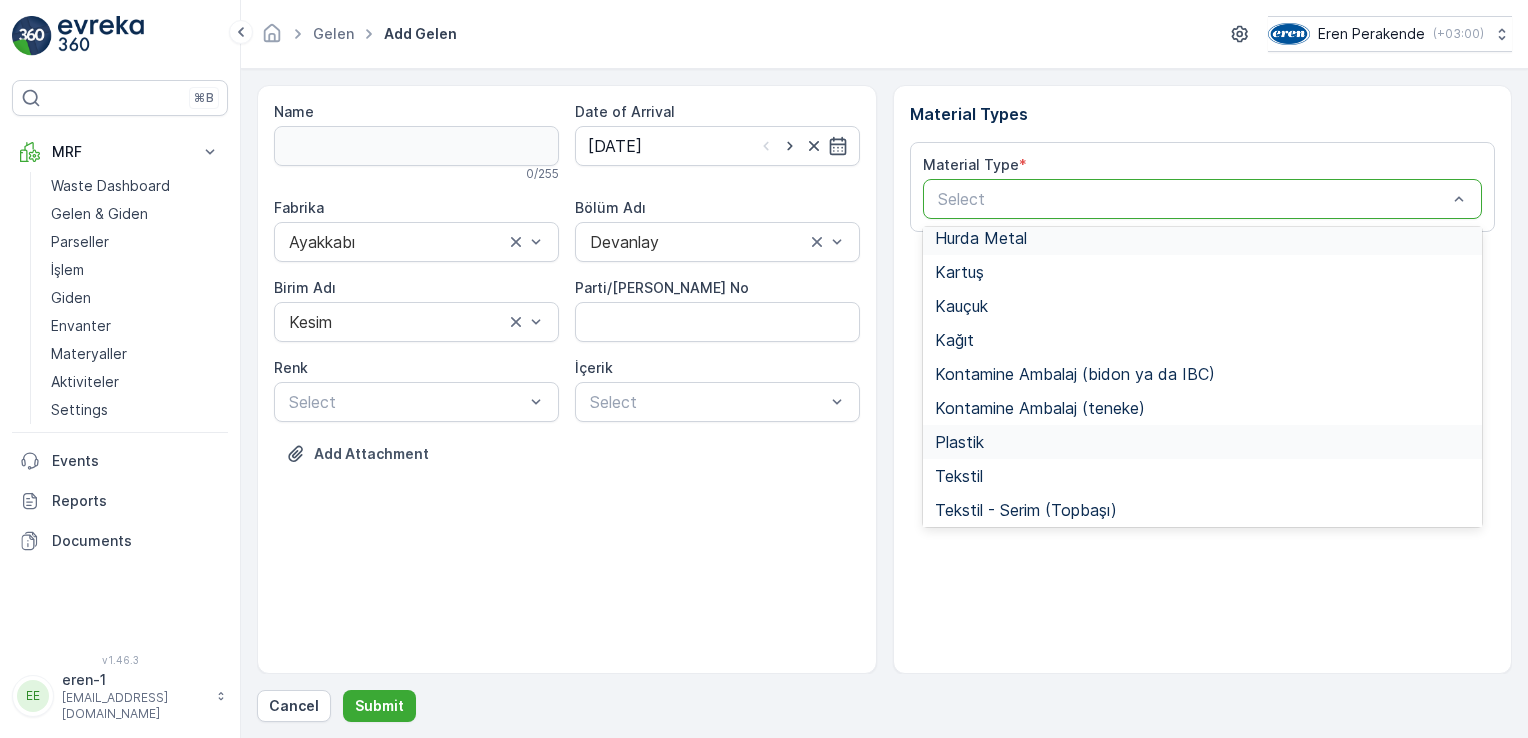 scroll, scrollTop: 200, scrollLeft: 0, axis: vertical 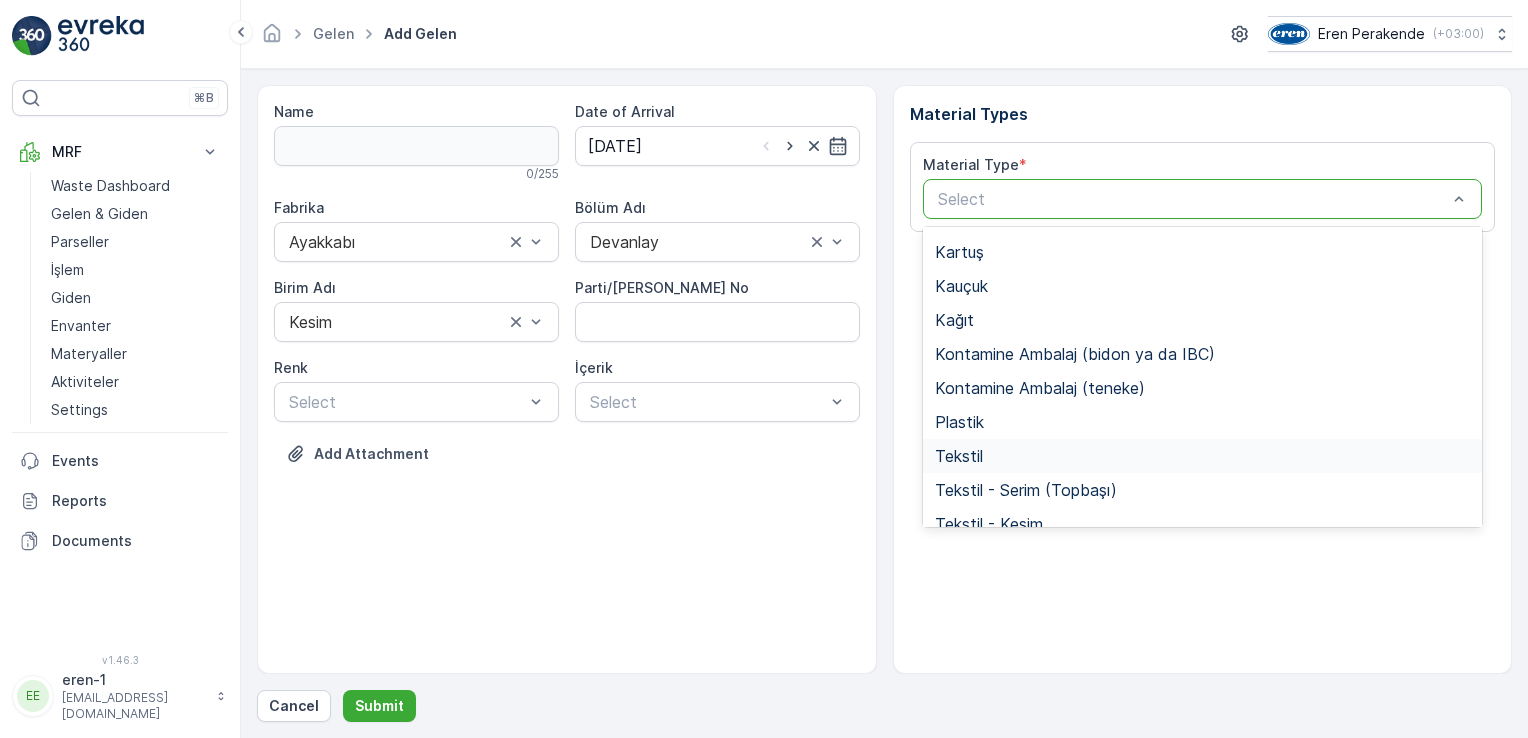 click on "Tekstil" at bounding box center [1203, 456] 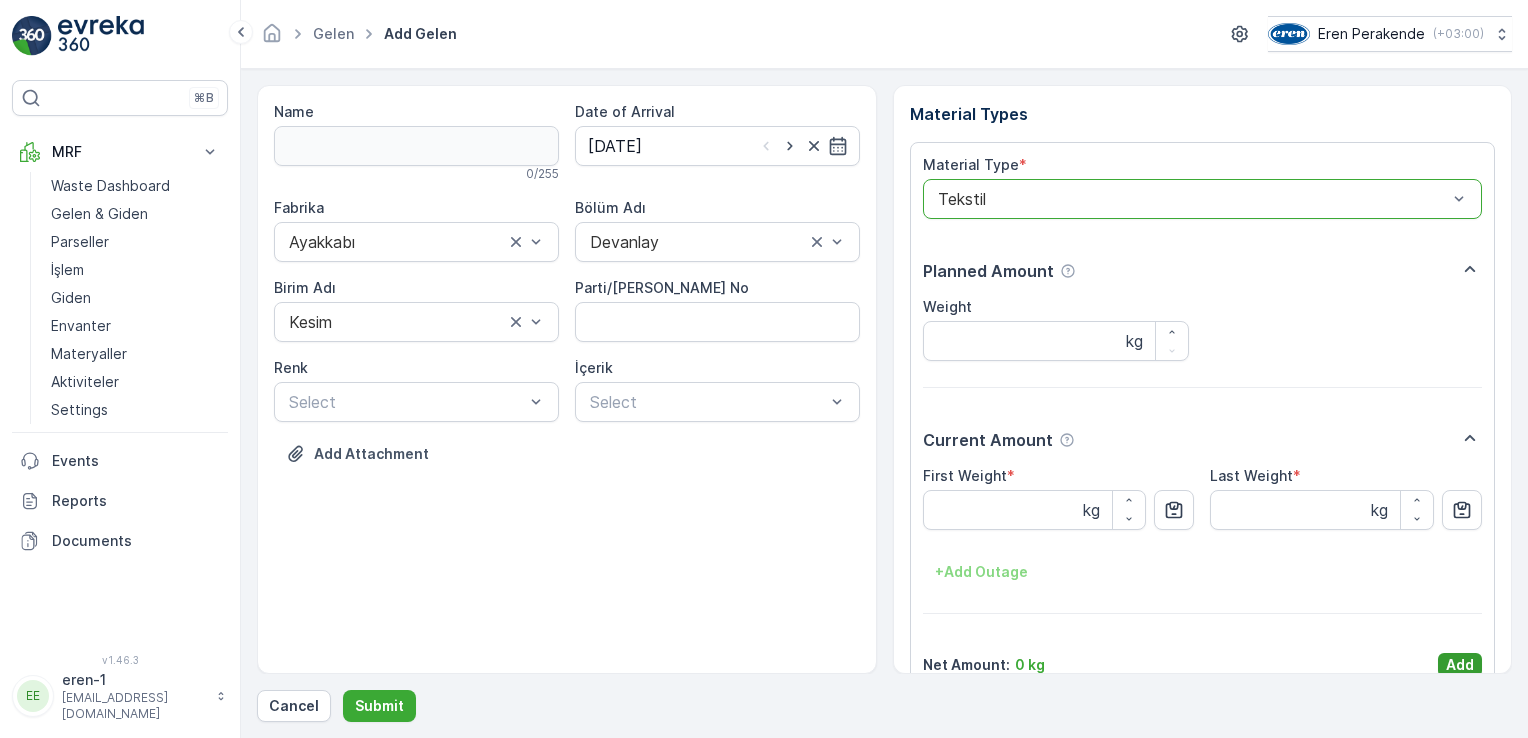 click on "Add" at bounding box center (1460, 665) 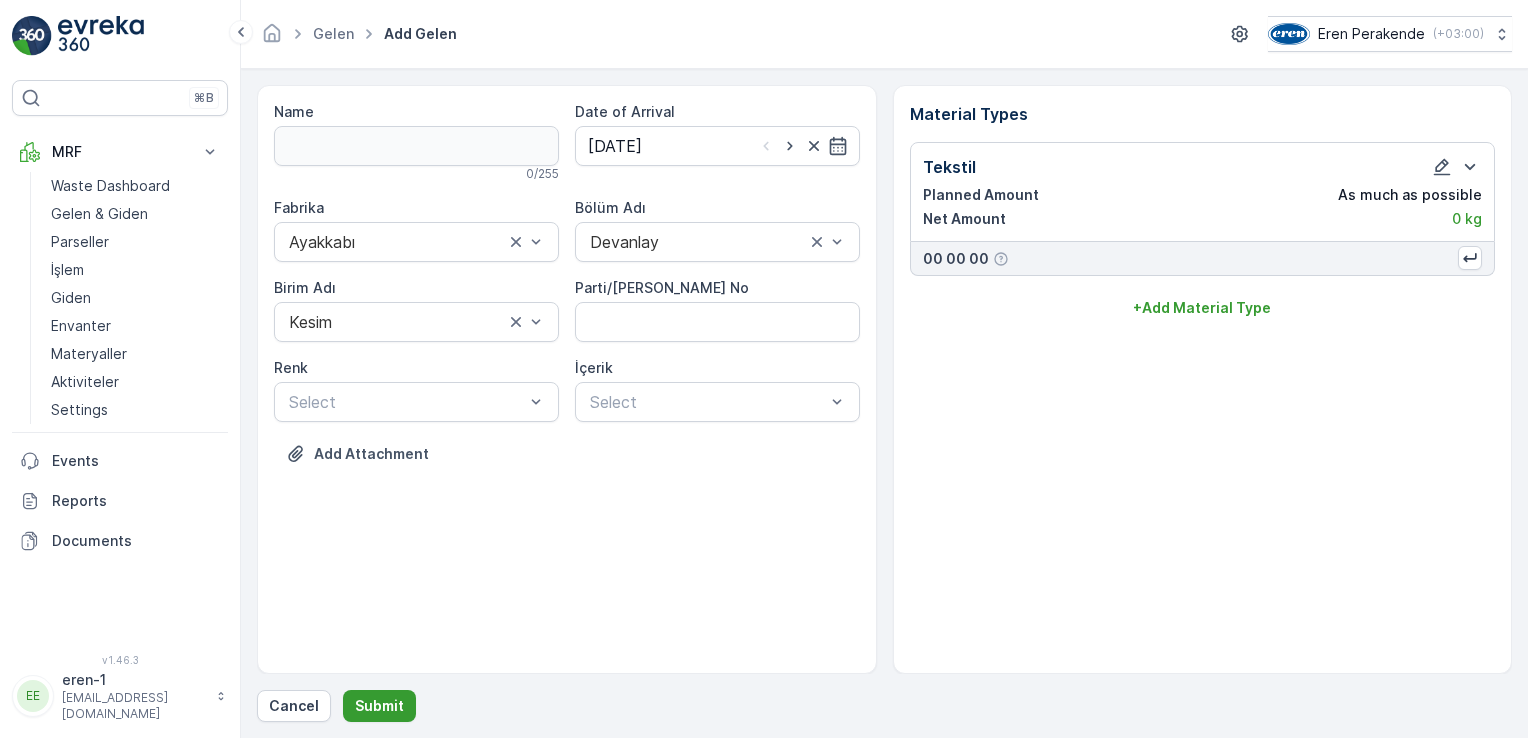 click on "Submit" at bounding box center [379, 706] 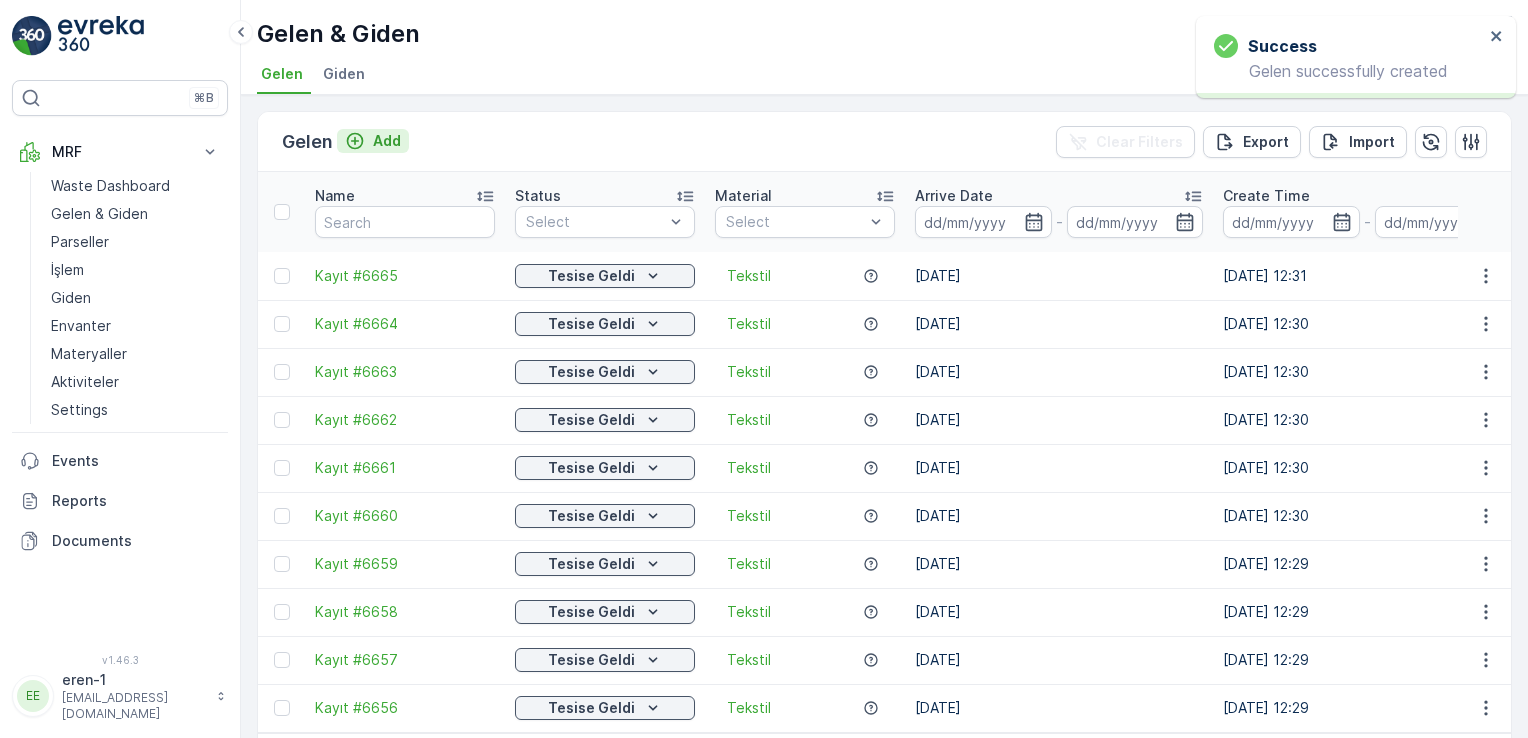 click on "Add" at bounding box center (373, 141) 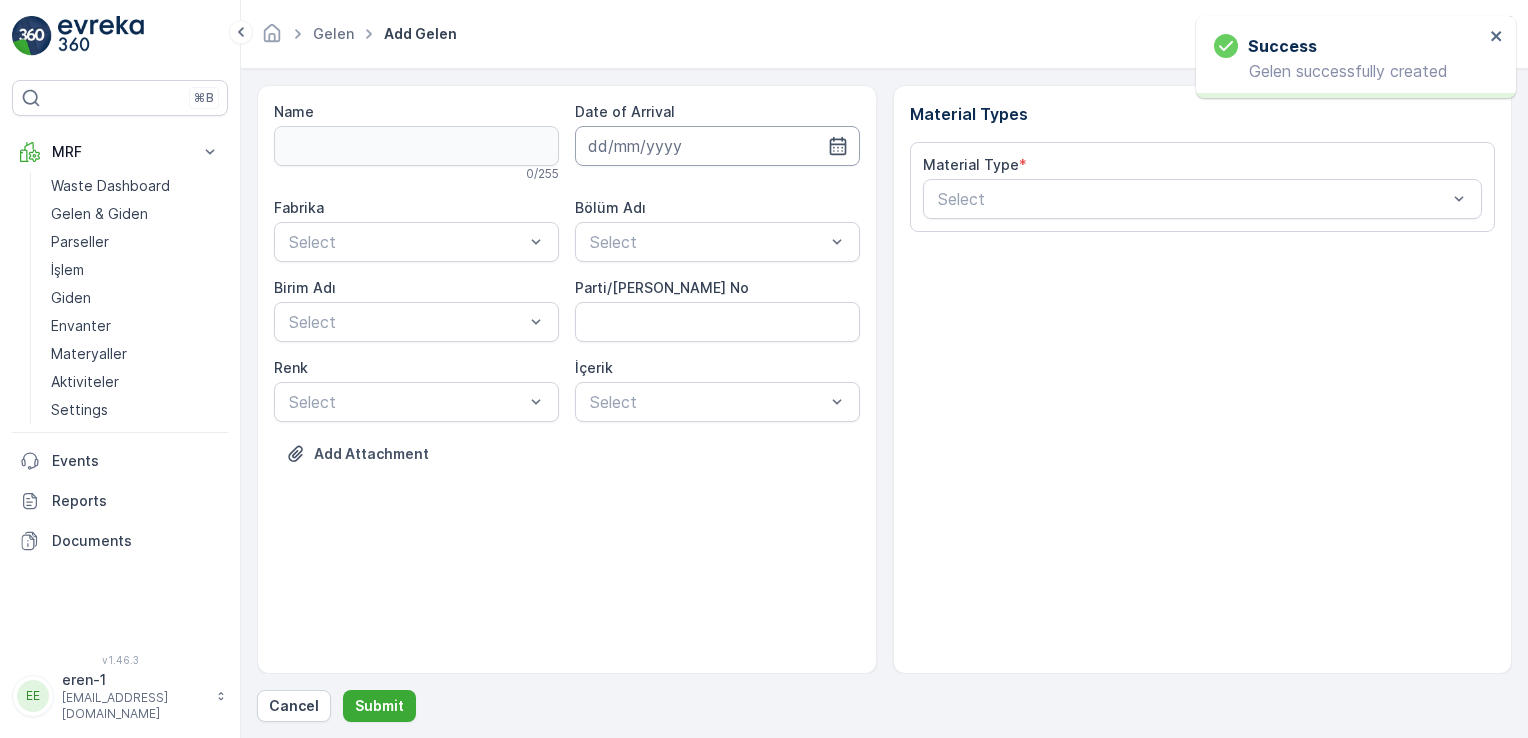 click at bounding box center [717, 146] 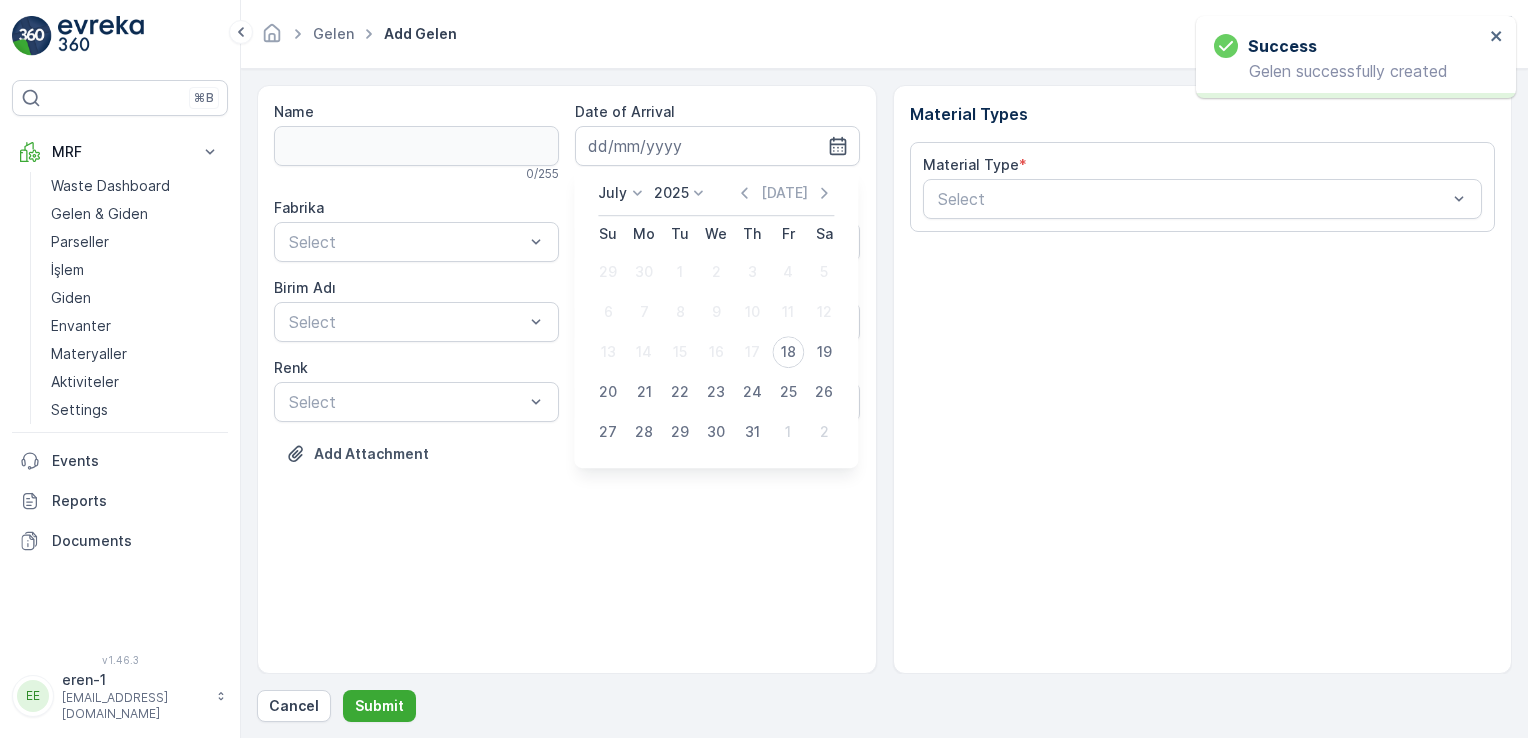 click on "18" at bounding box center (788, 352) 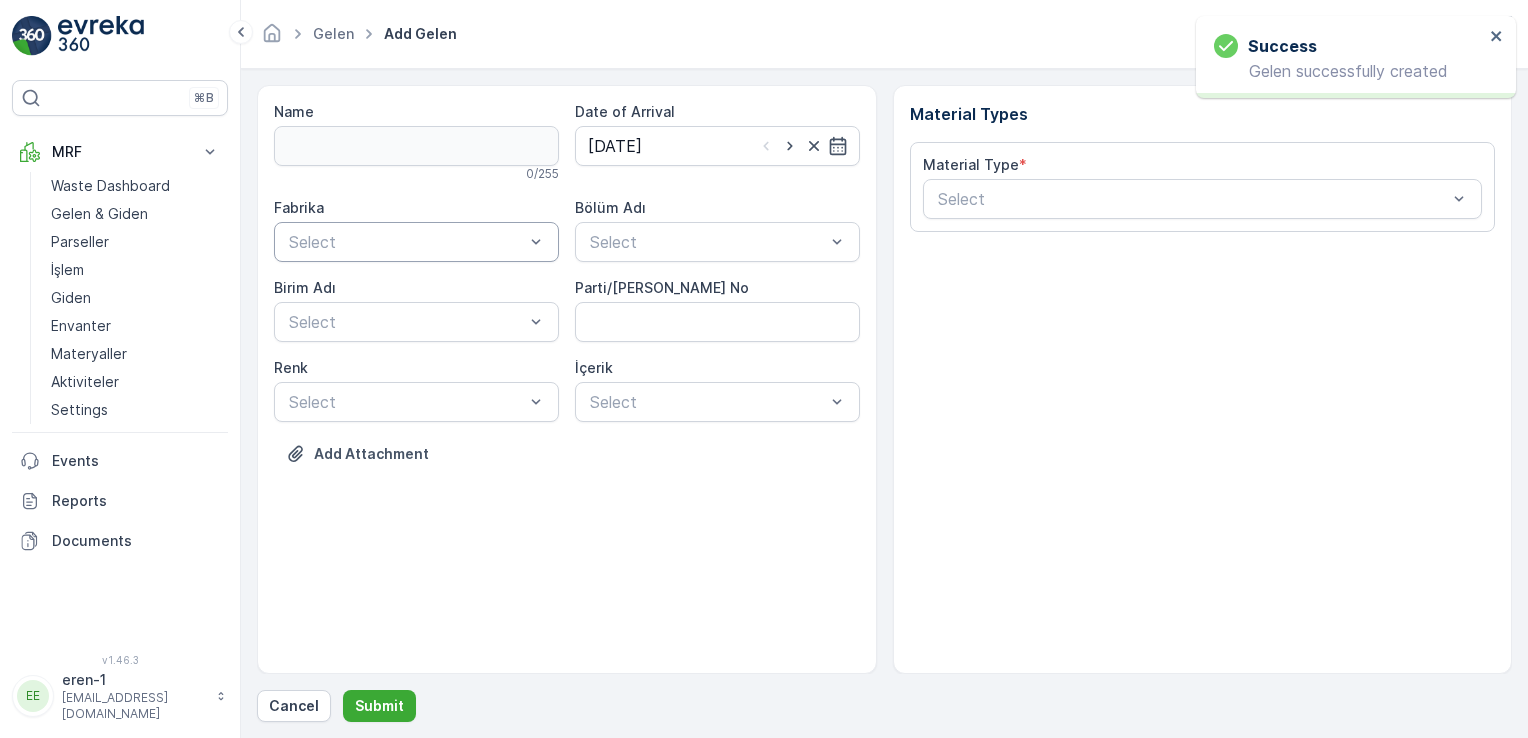 click at bounding box center (406, 242) 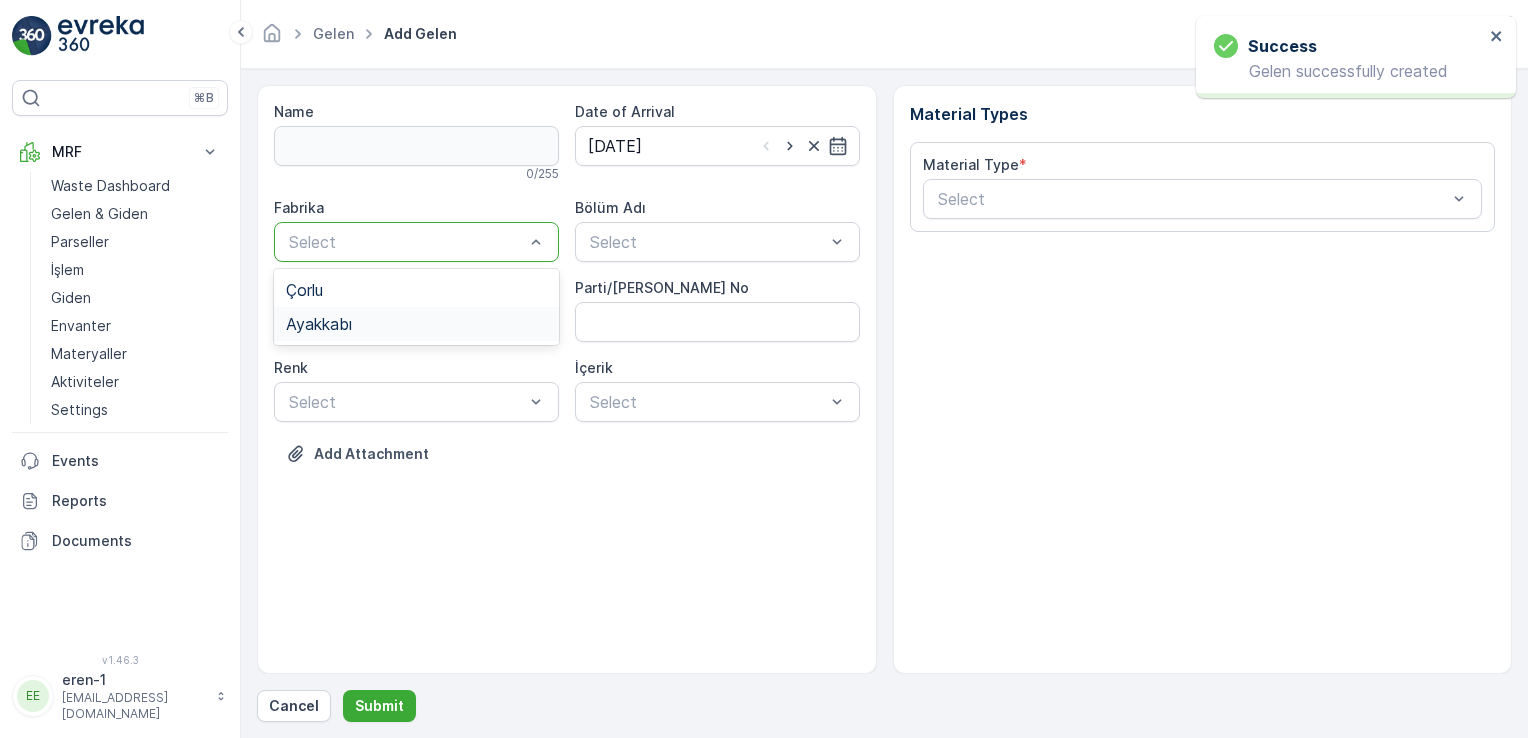 click on "Ayakkabı" at bounding box center [416, 324] 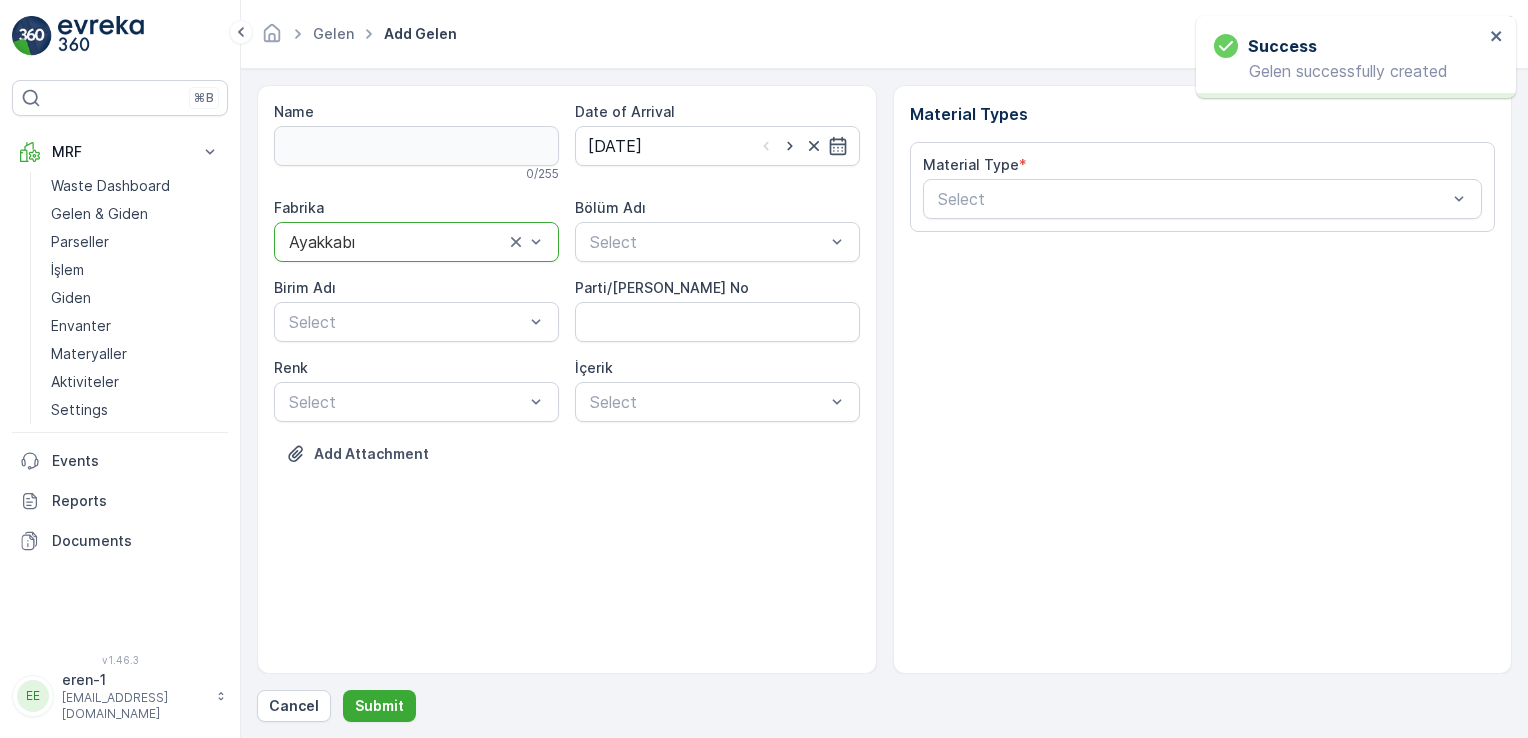 click on "Bölüm Adı" at bounding box center [717, 208] 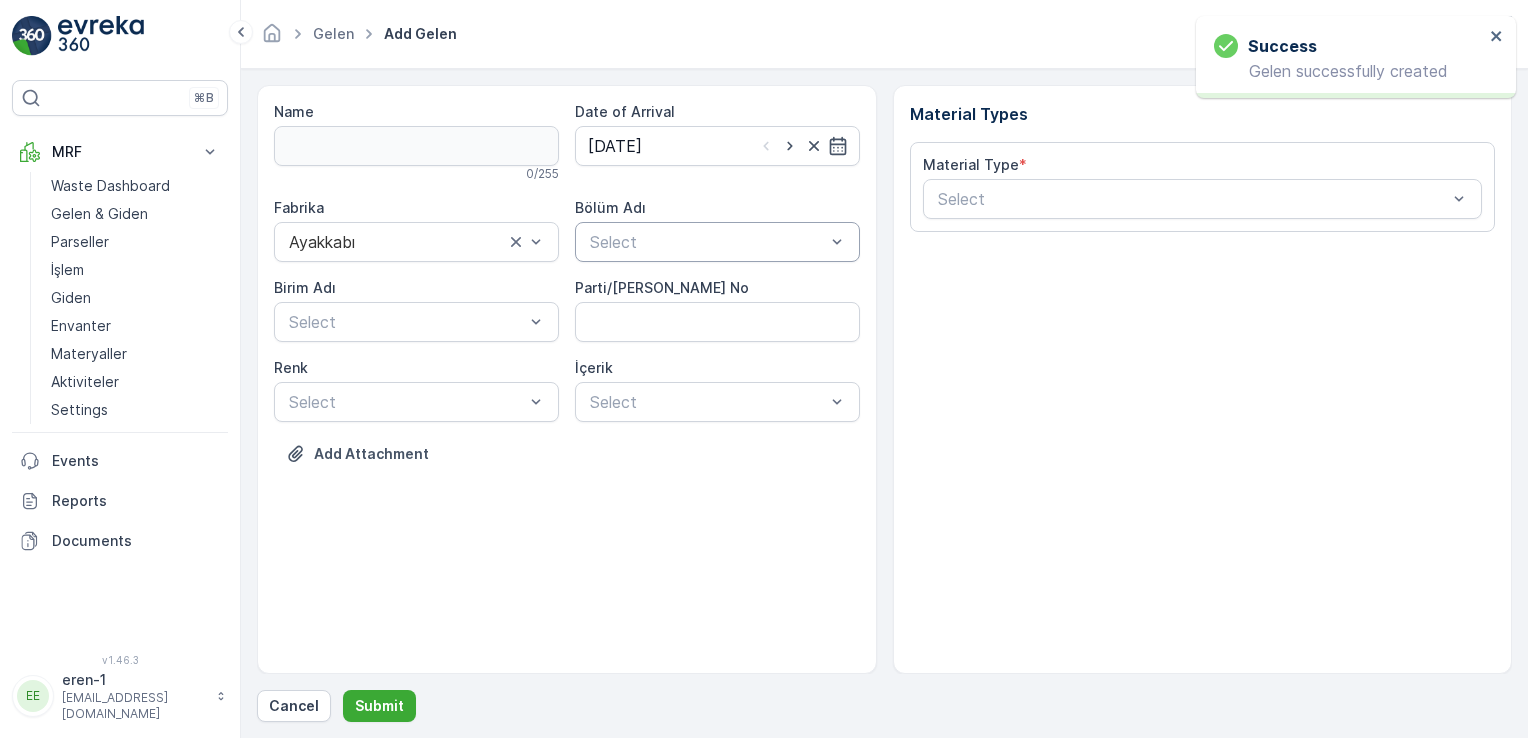 click on "Select" at bounding box center (717, 242) 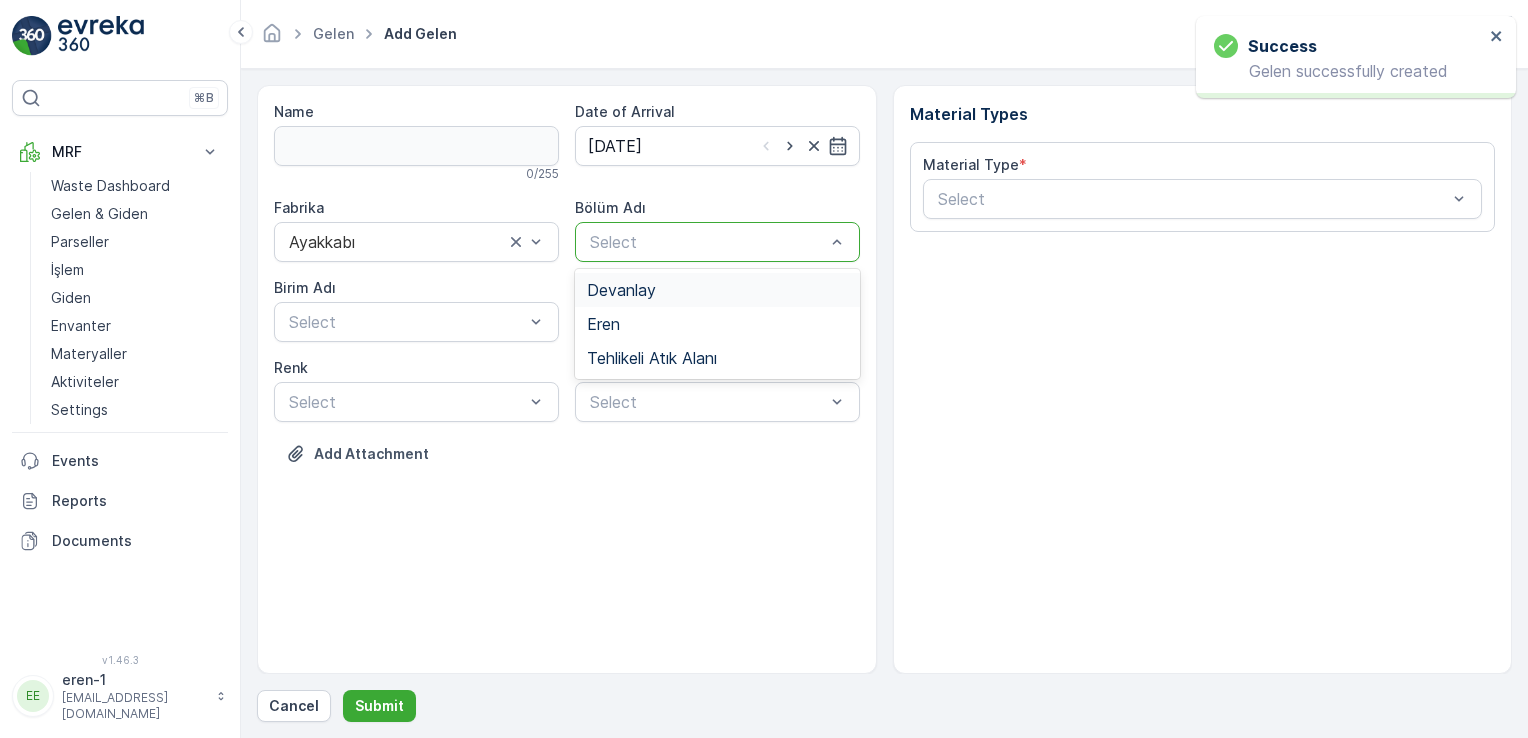 click on "Devanlay" at bounding box center [621, 290] 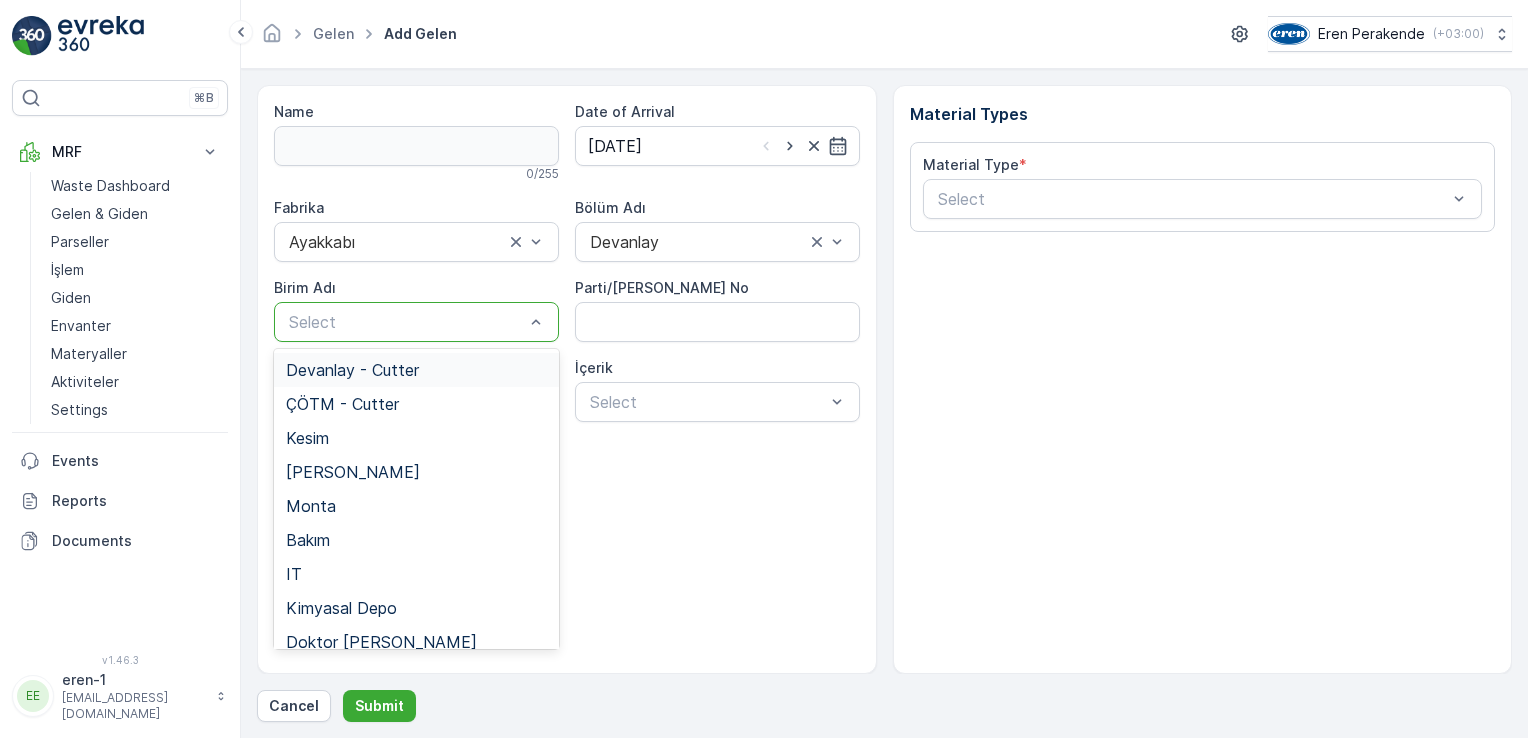 click on "Select" at bounding box center (416, 322) 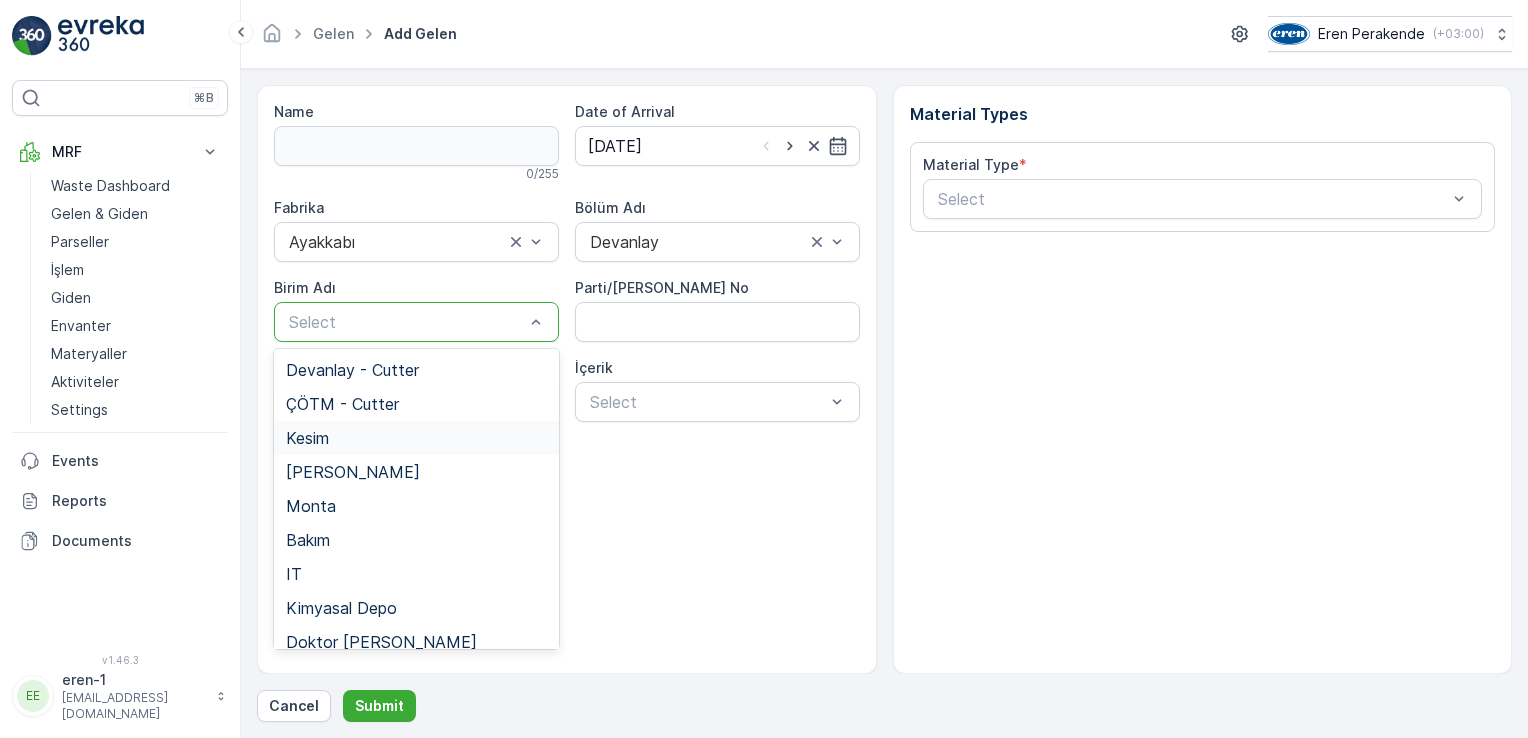 click on "Kesim" at bounding box center (416, 438) 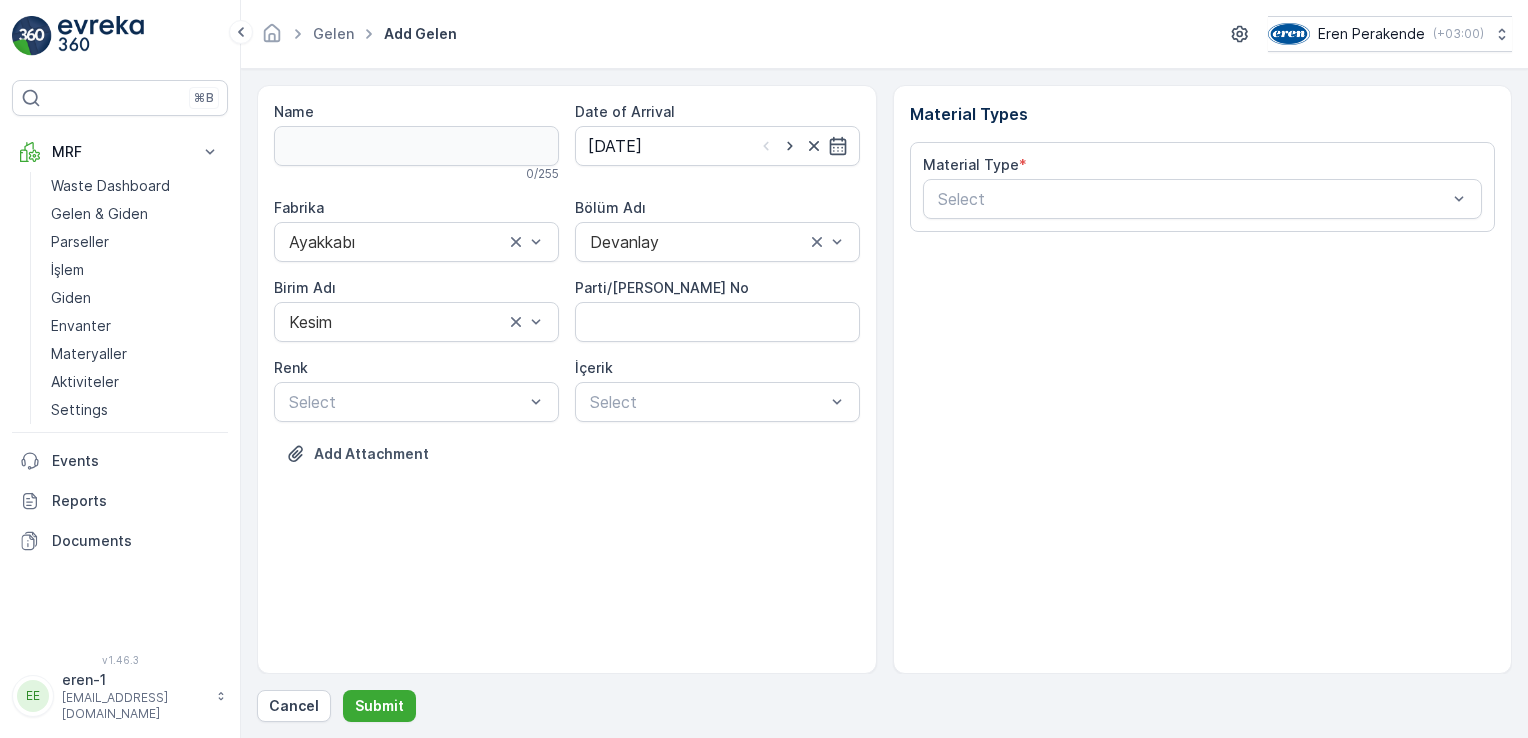 click on "Material Type * Select" at bounding box center [1203, 187] 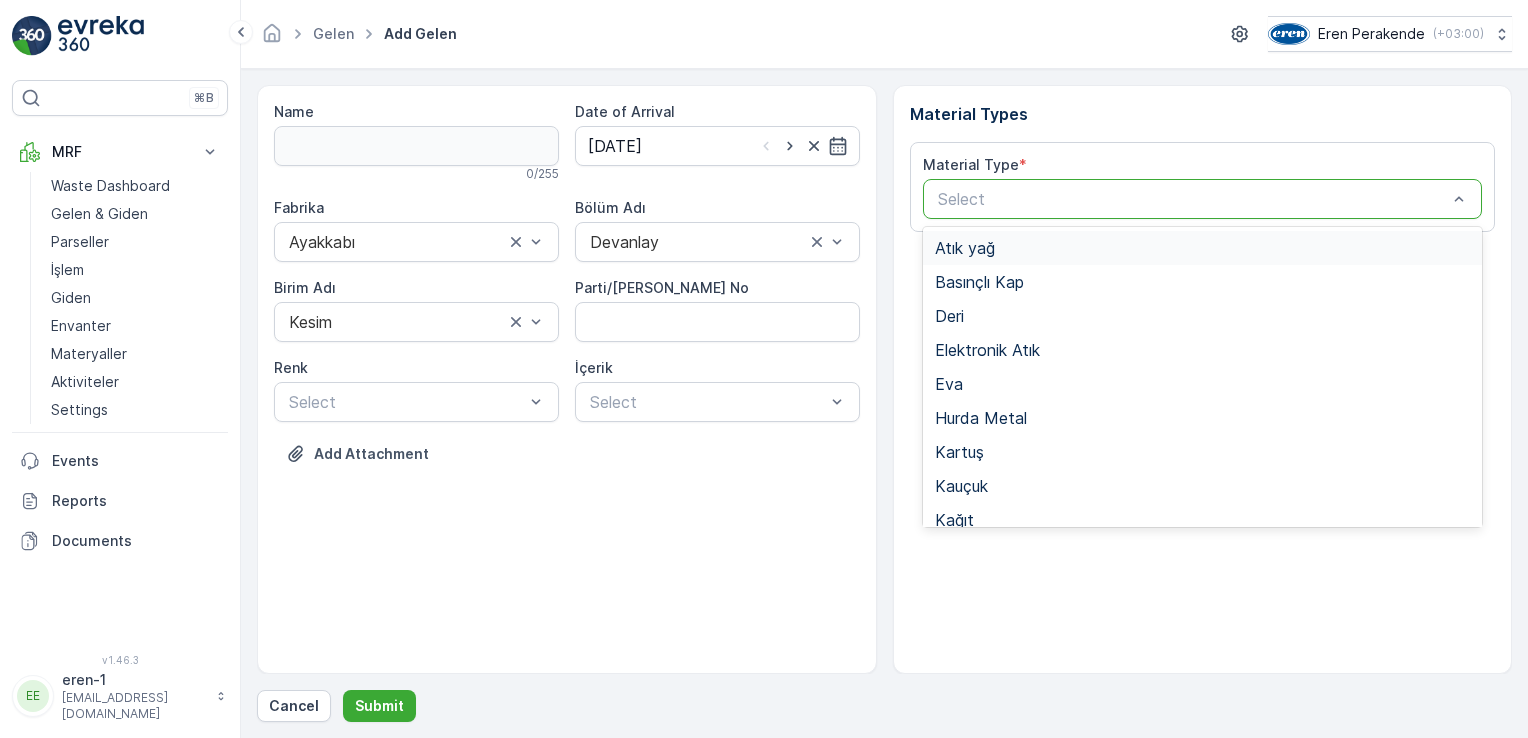 click at bounding box center [1193, 199] 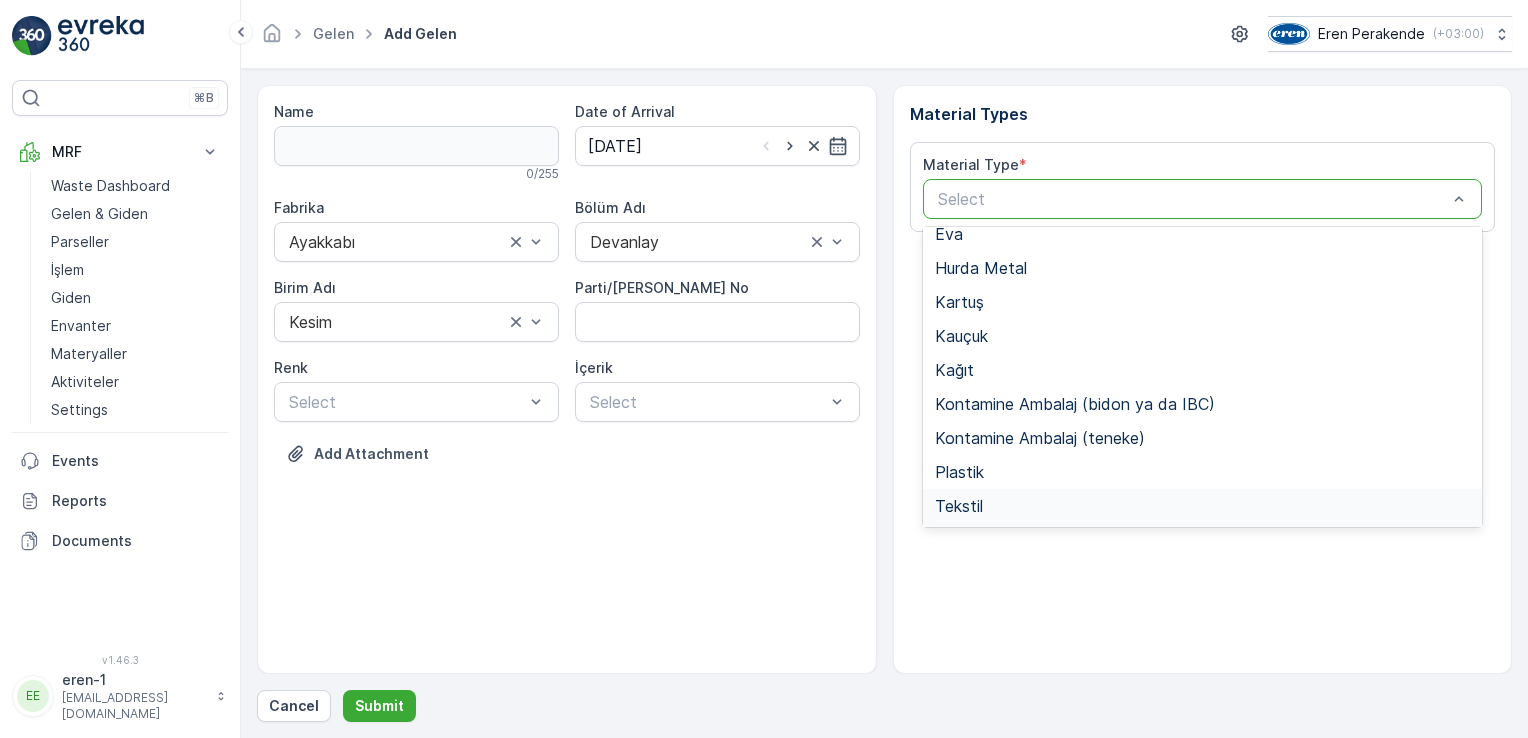 scroll, scrollTop: 200, scrollLeft: 0, axis: vertical 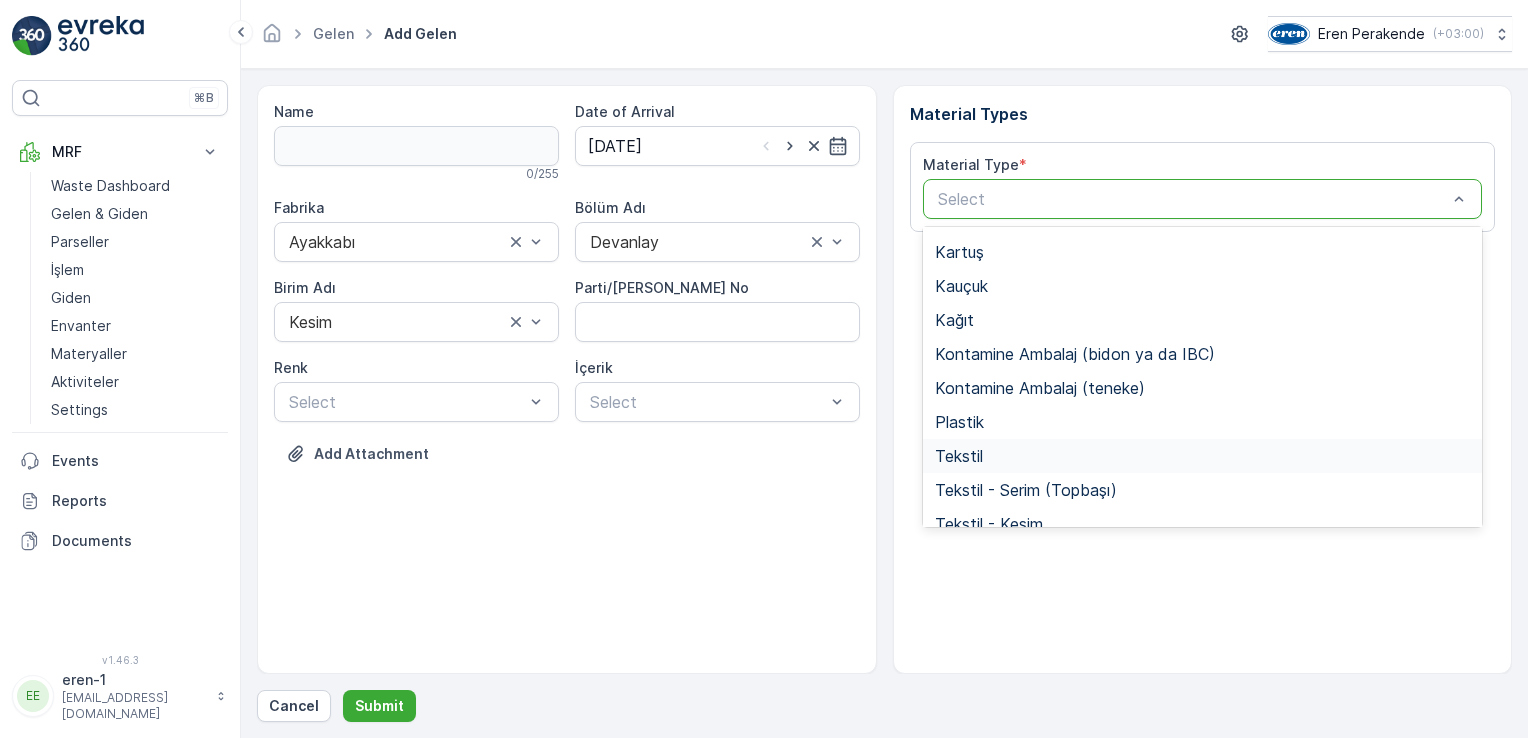 click on "Tekstil" at bounding box center [1203, 456] 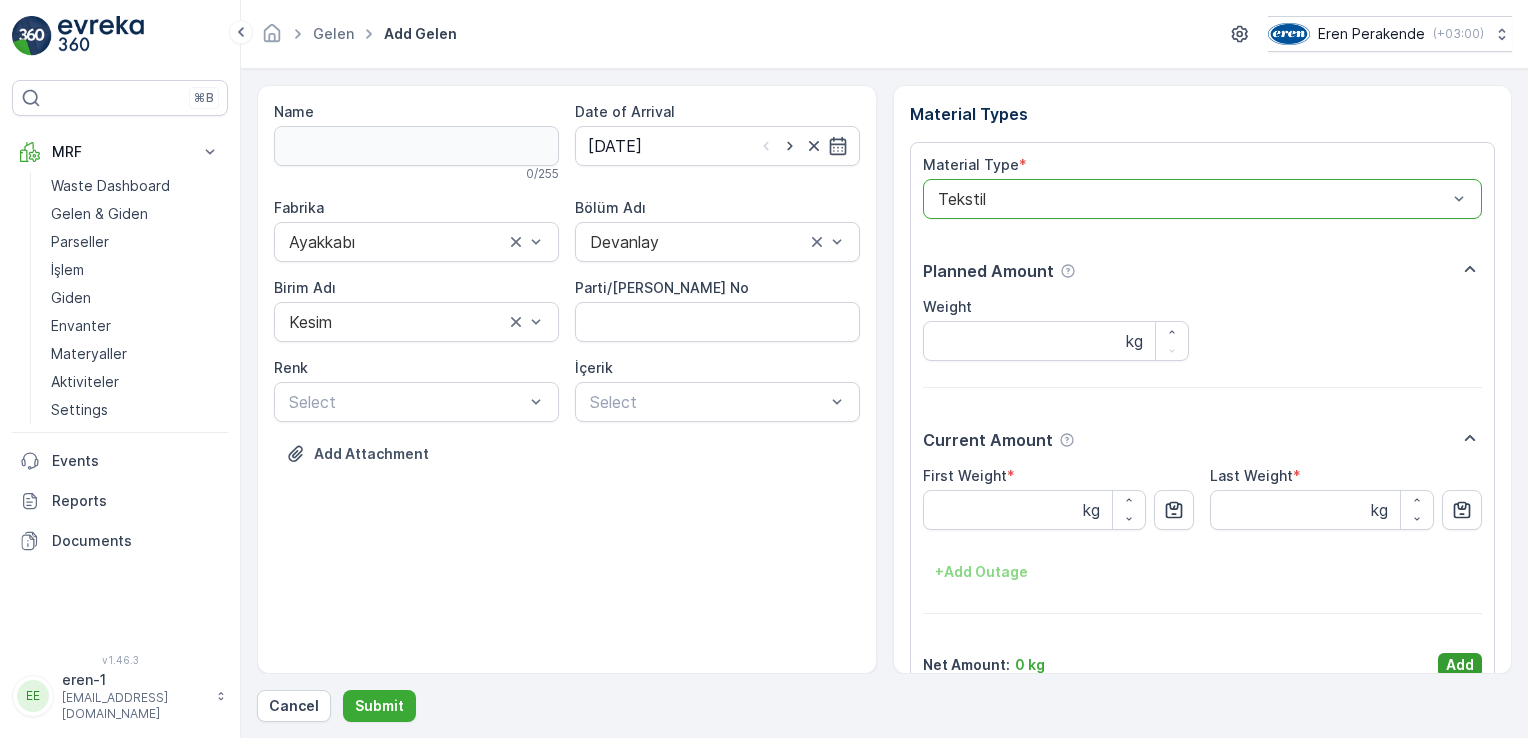 click on "Add" at bounding box center (1460, 665) 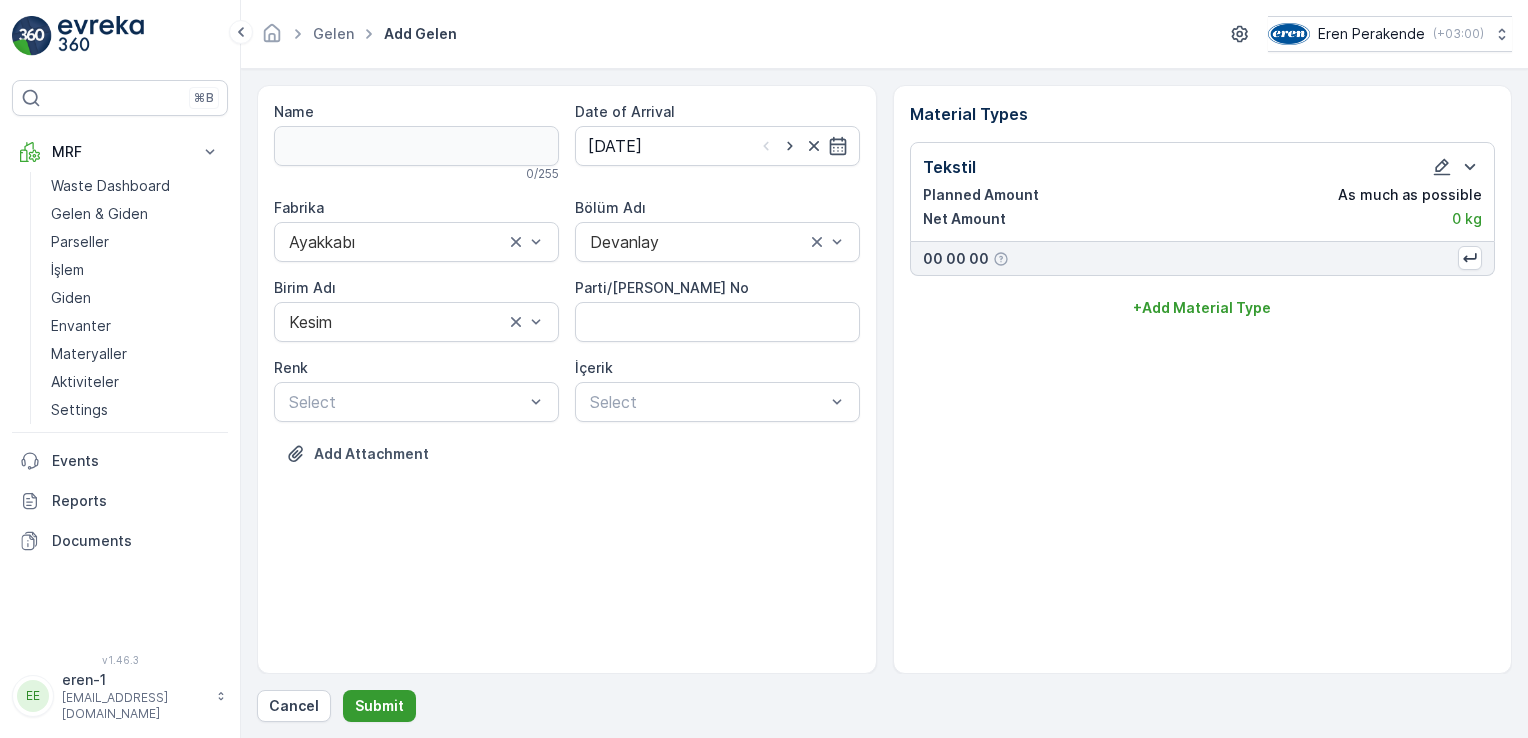 click on "Submit" at bounding box center [379, 706] 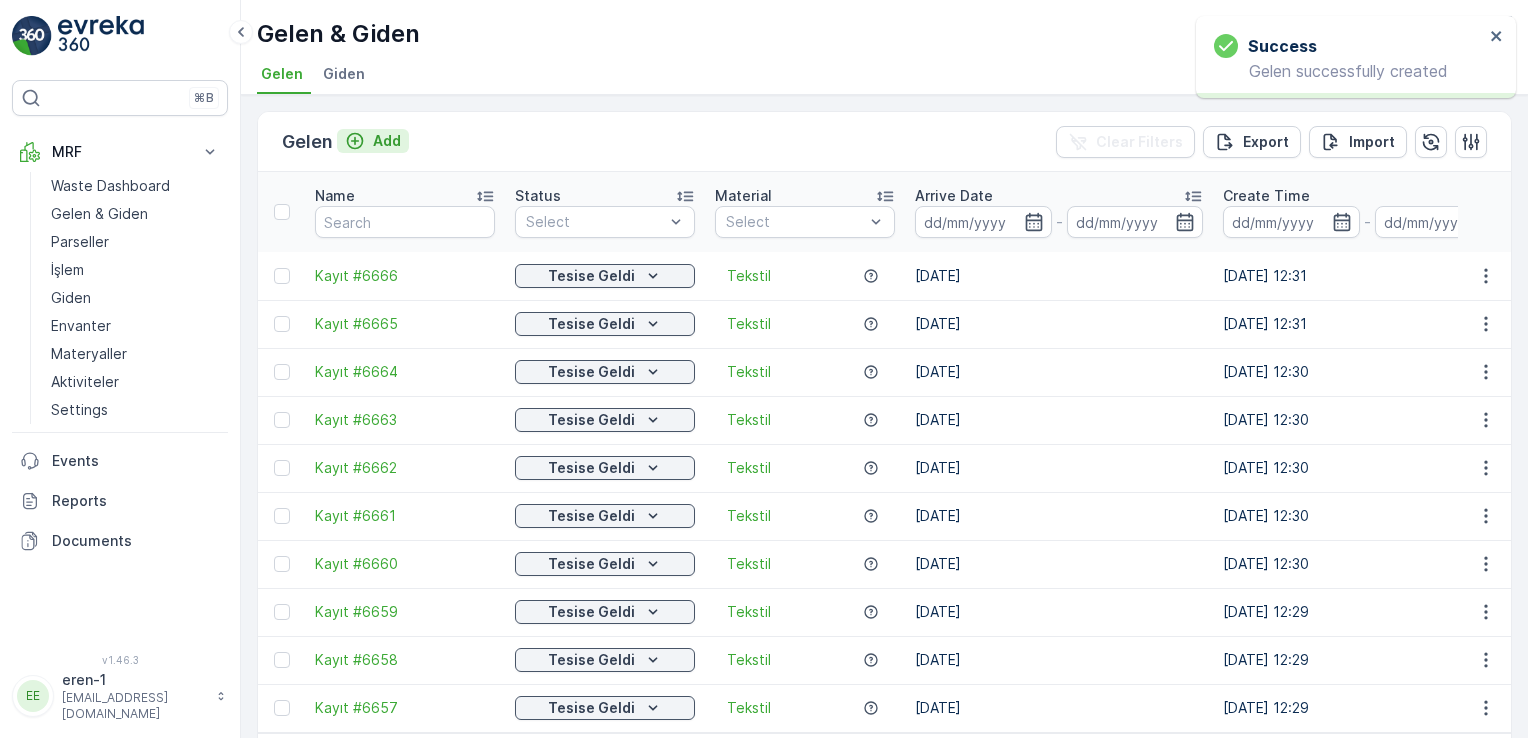 click on "Add" at bounding box center [387, 141] 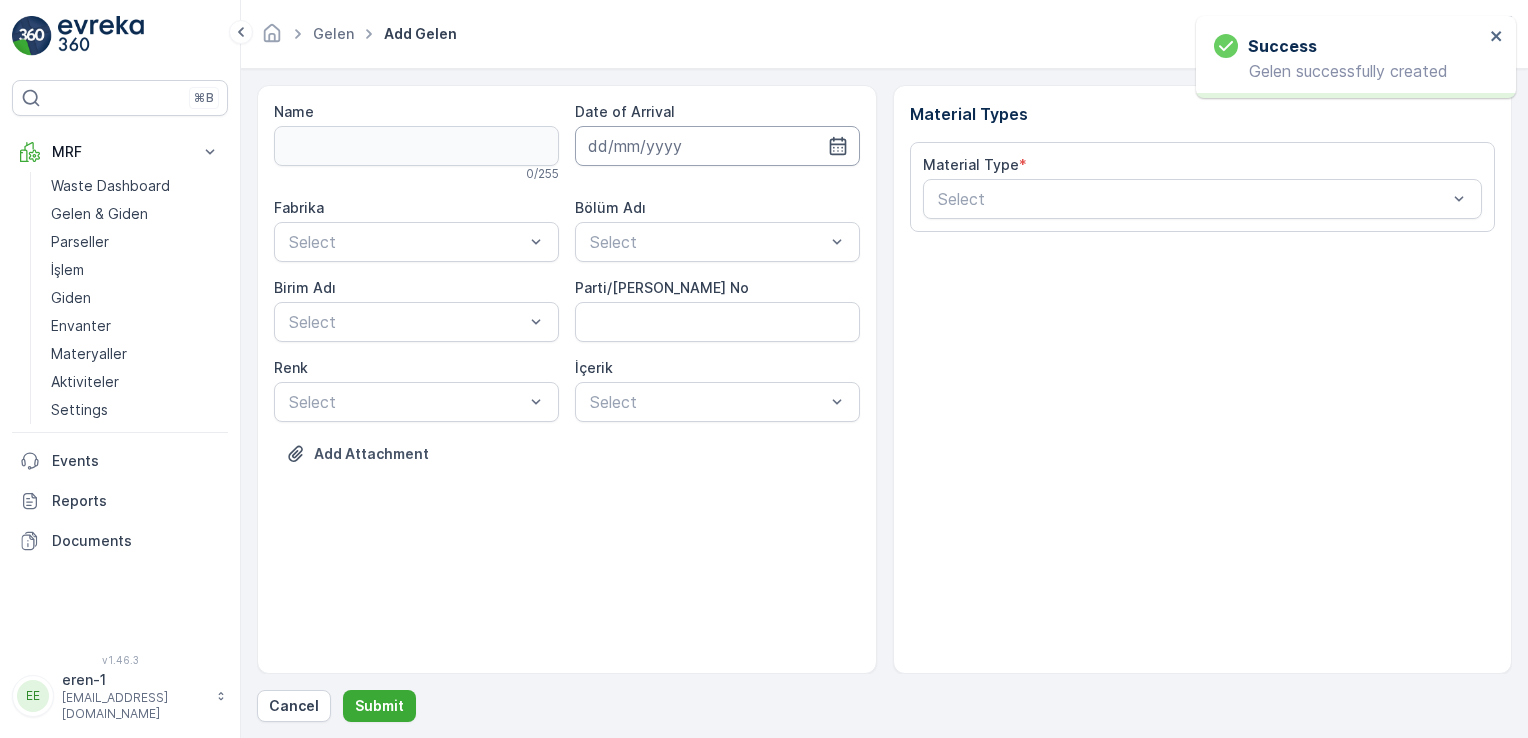 click at bounding box center [717, 146] 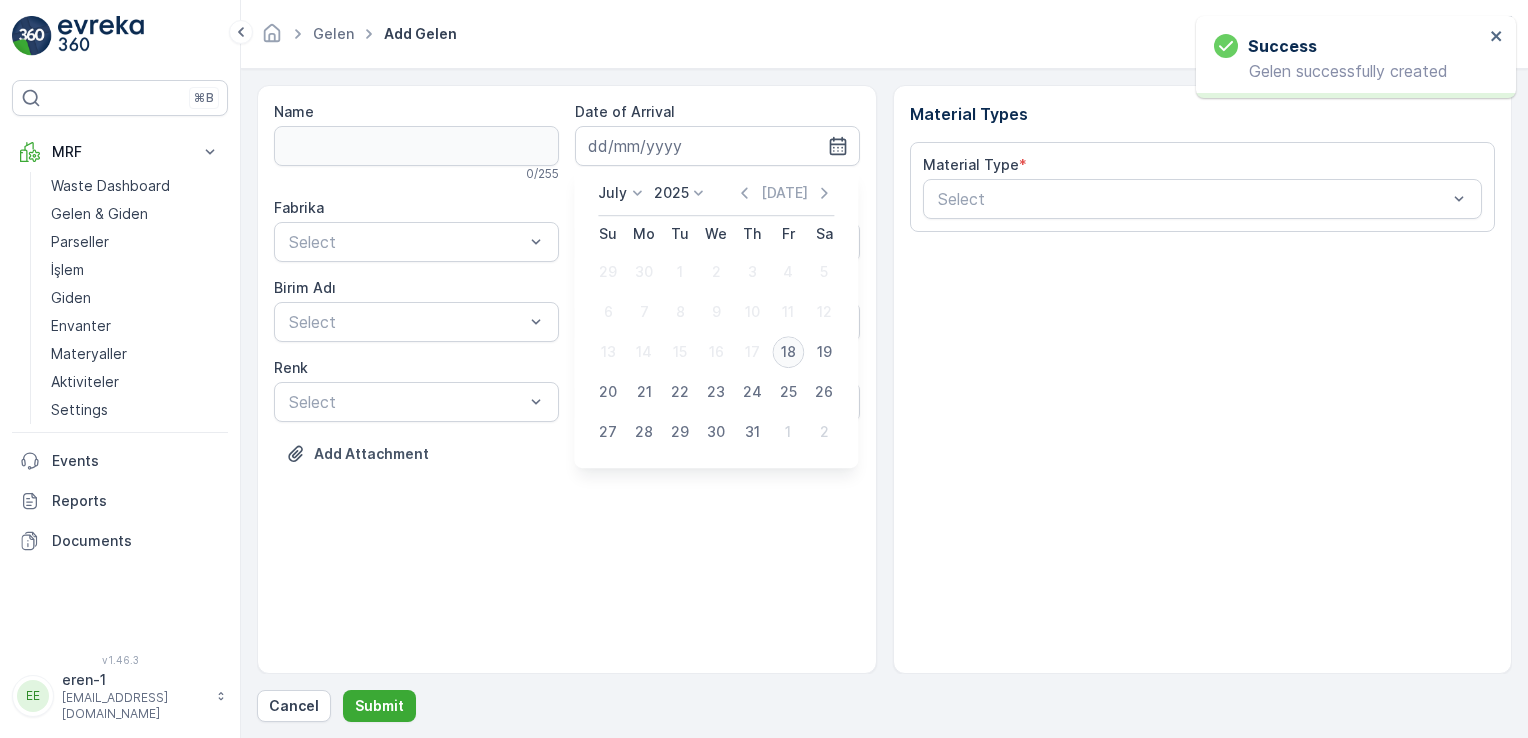 click on "18" at bounding box center [788, 352] 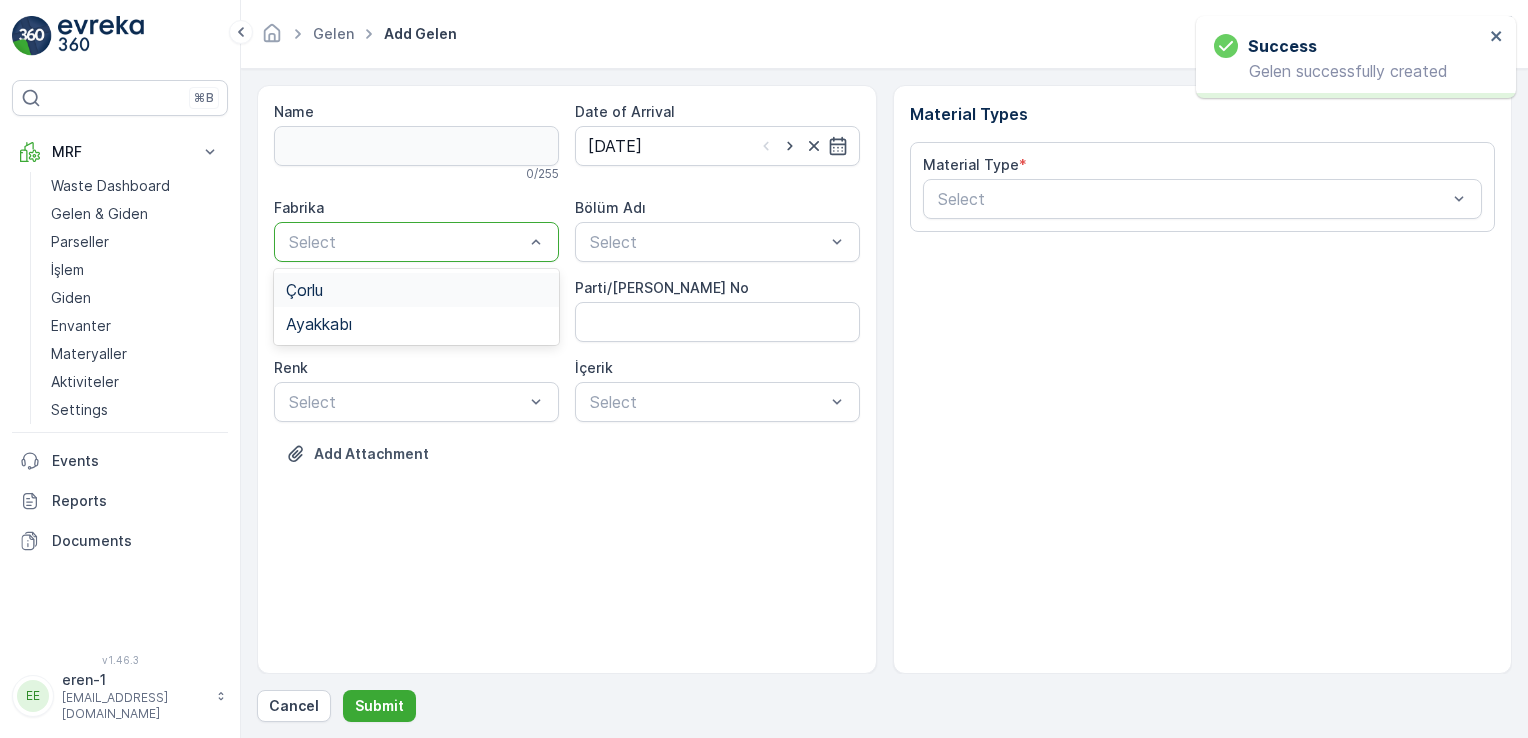 click on "Select" at bounding box center [416, 242] 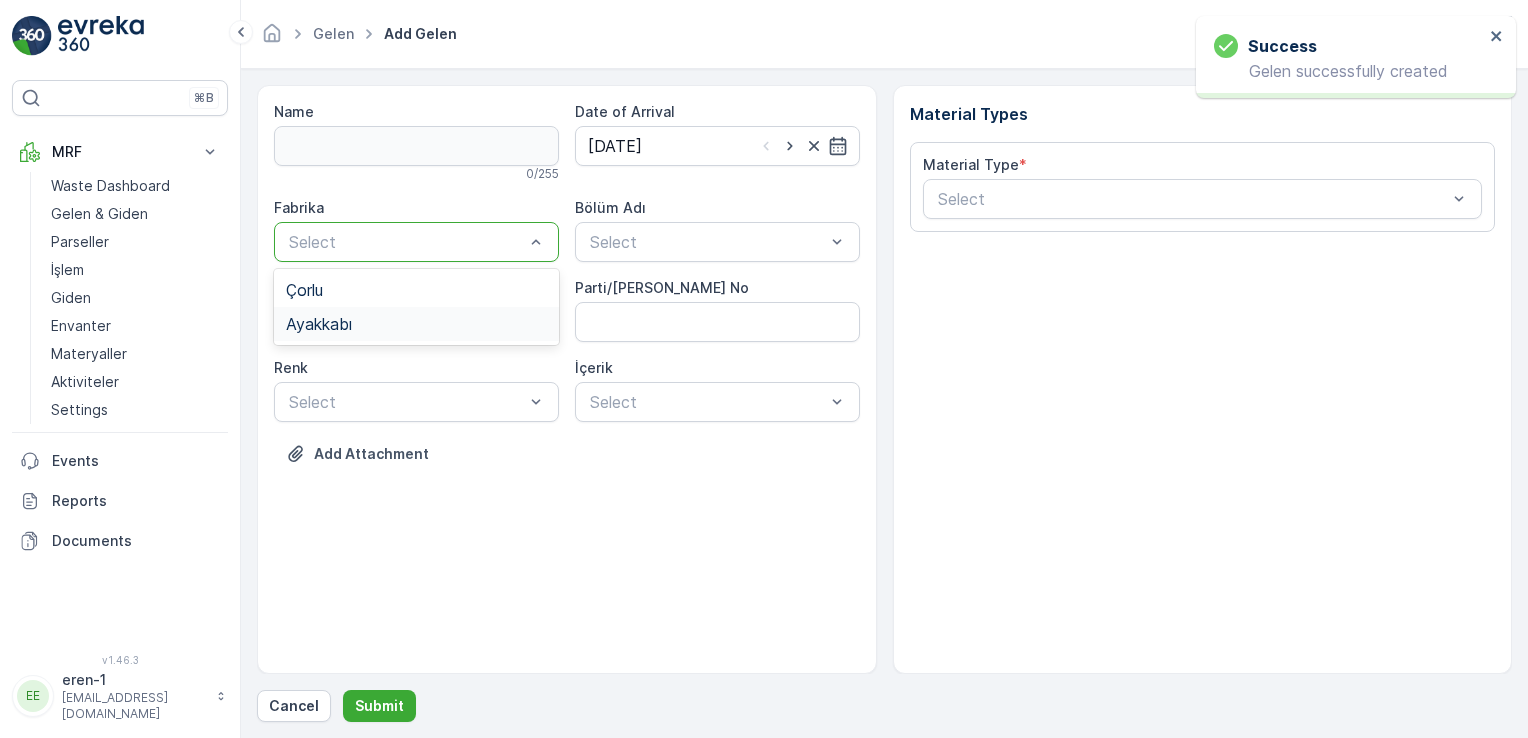 click on "Ayakkabı" at bounding box center [416, 324] 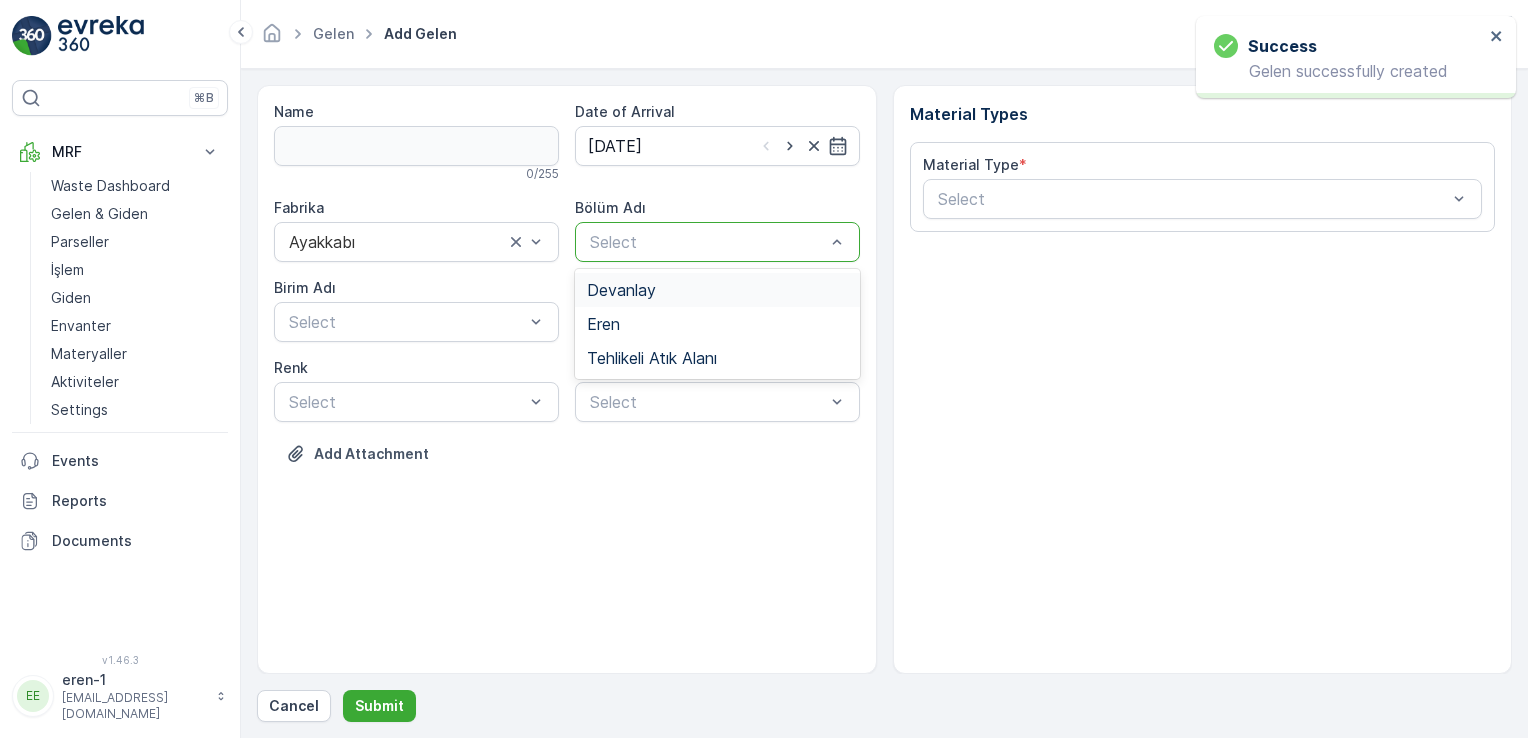click at bounding box center (707, 242) 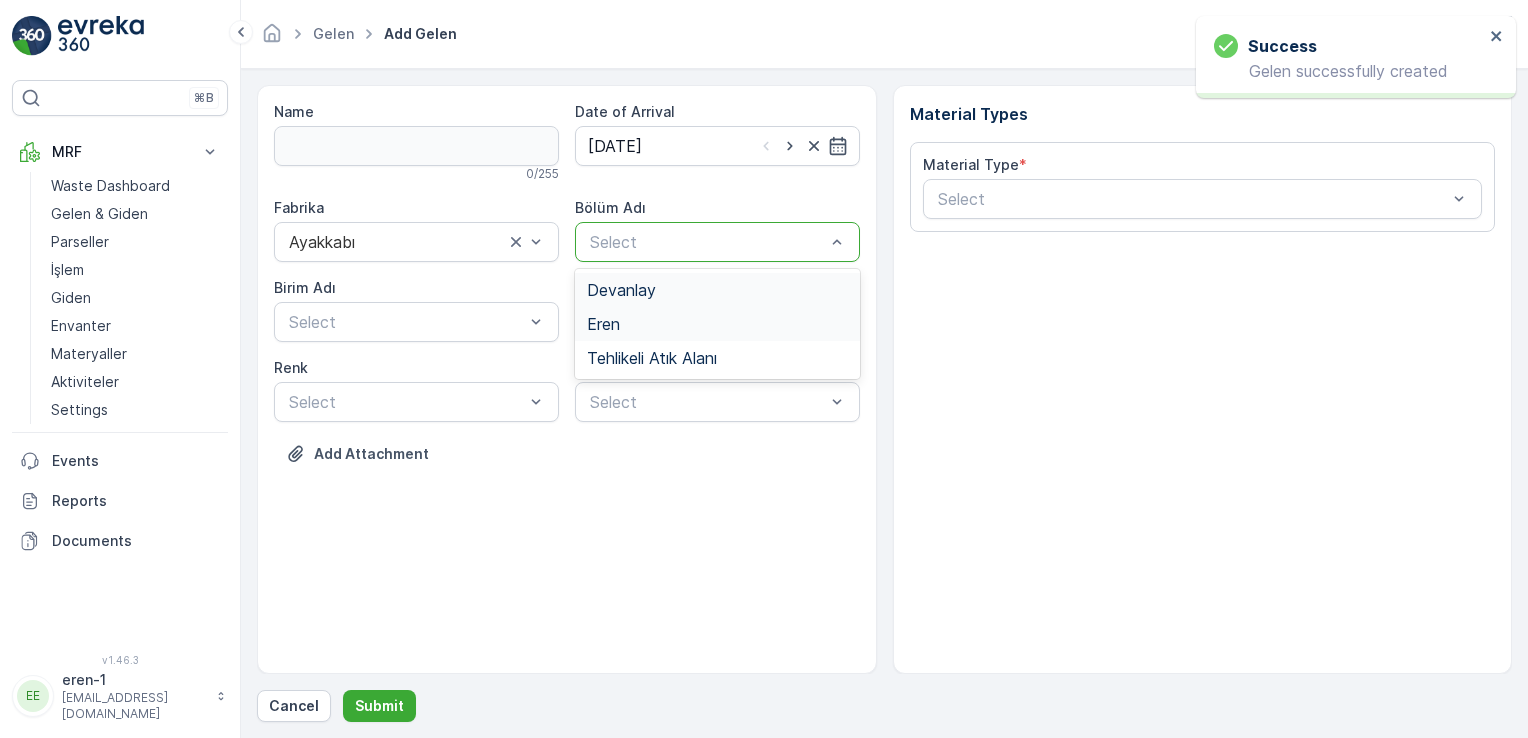click on "Devanlay" at bounding box center (621, 290) 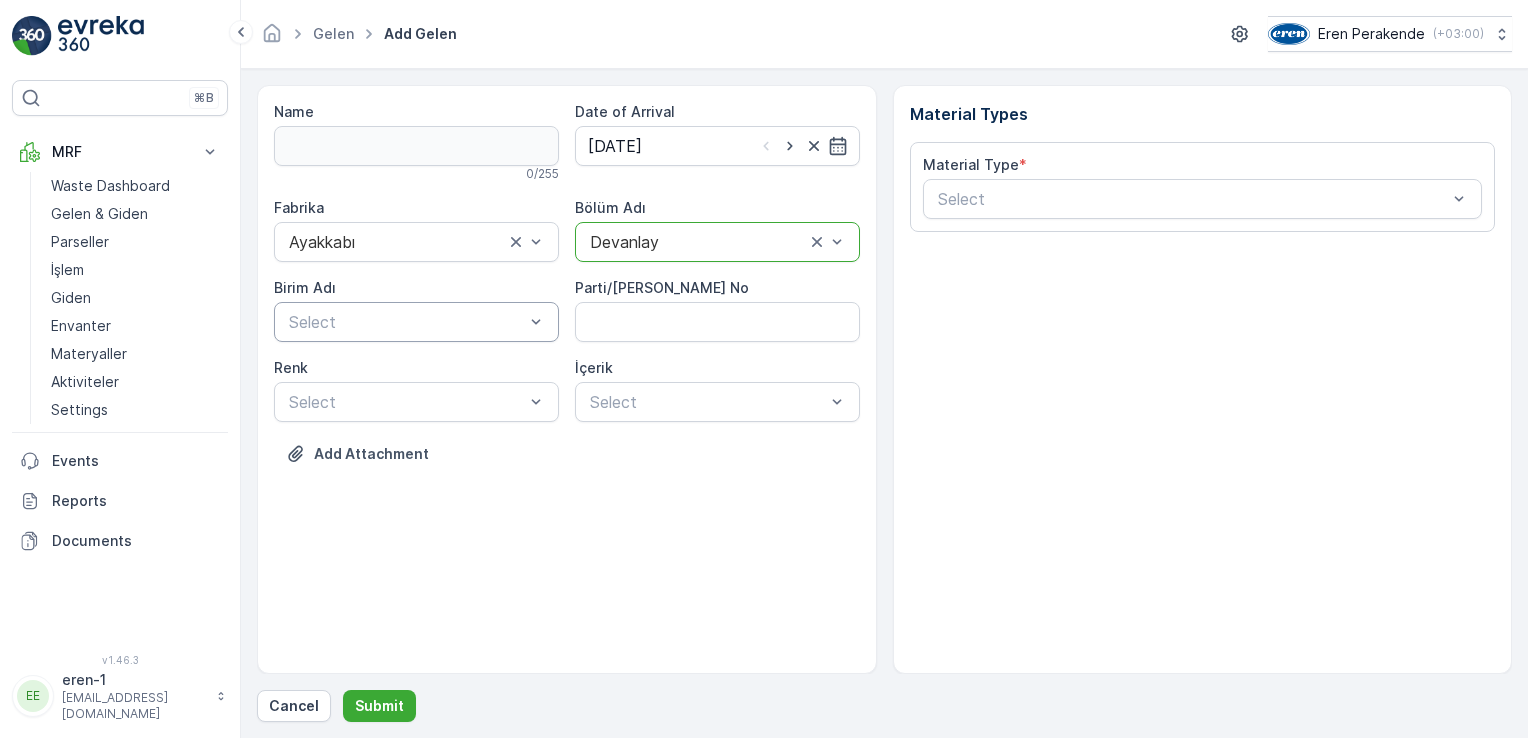 click on "Select" at bounding box center [416, 322] 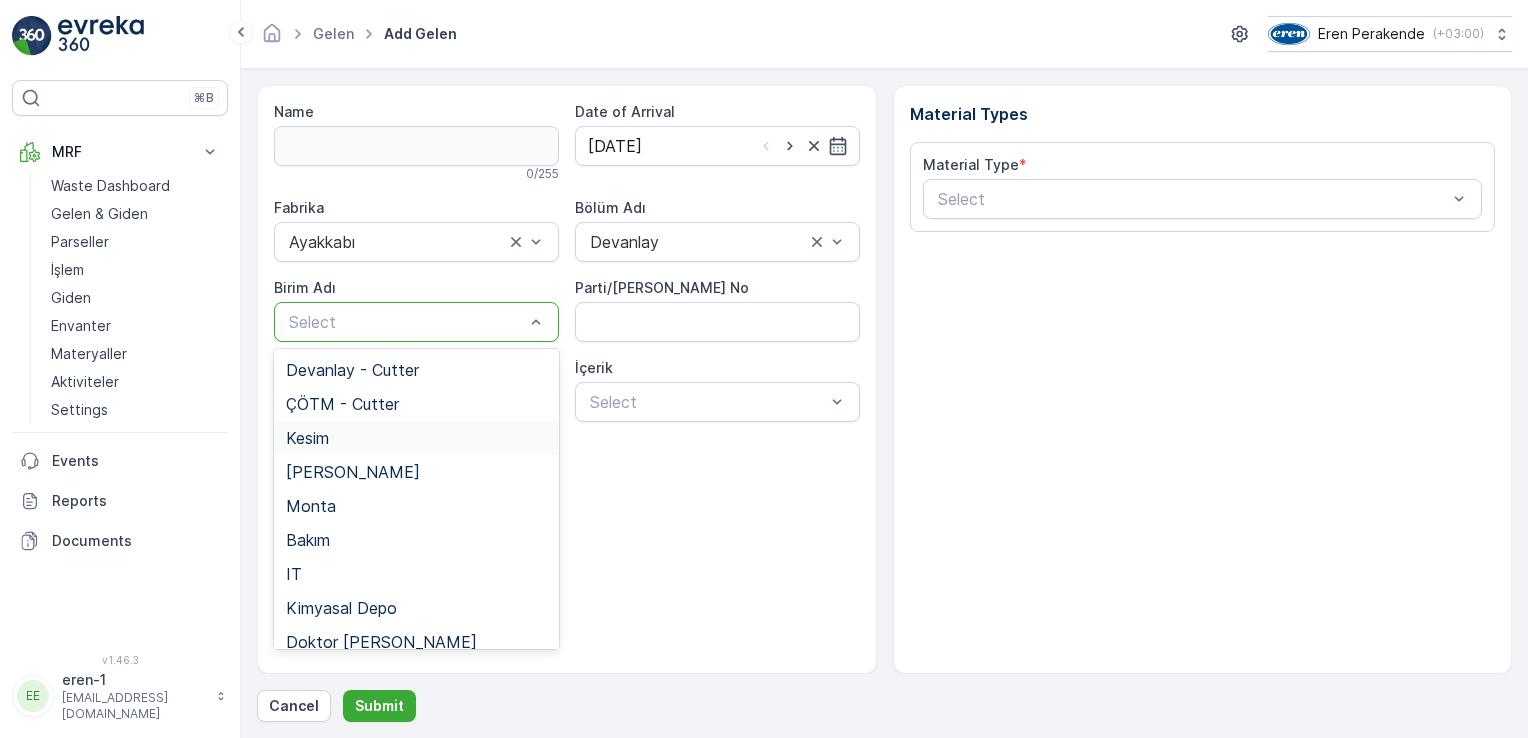 click on "Kesim" at bounding box center (416, 438) 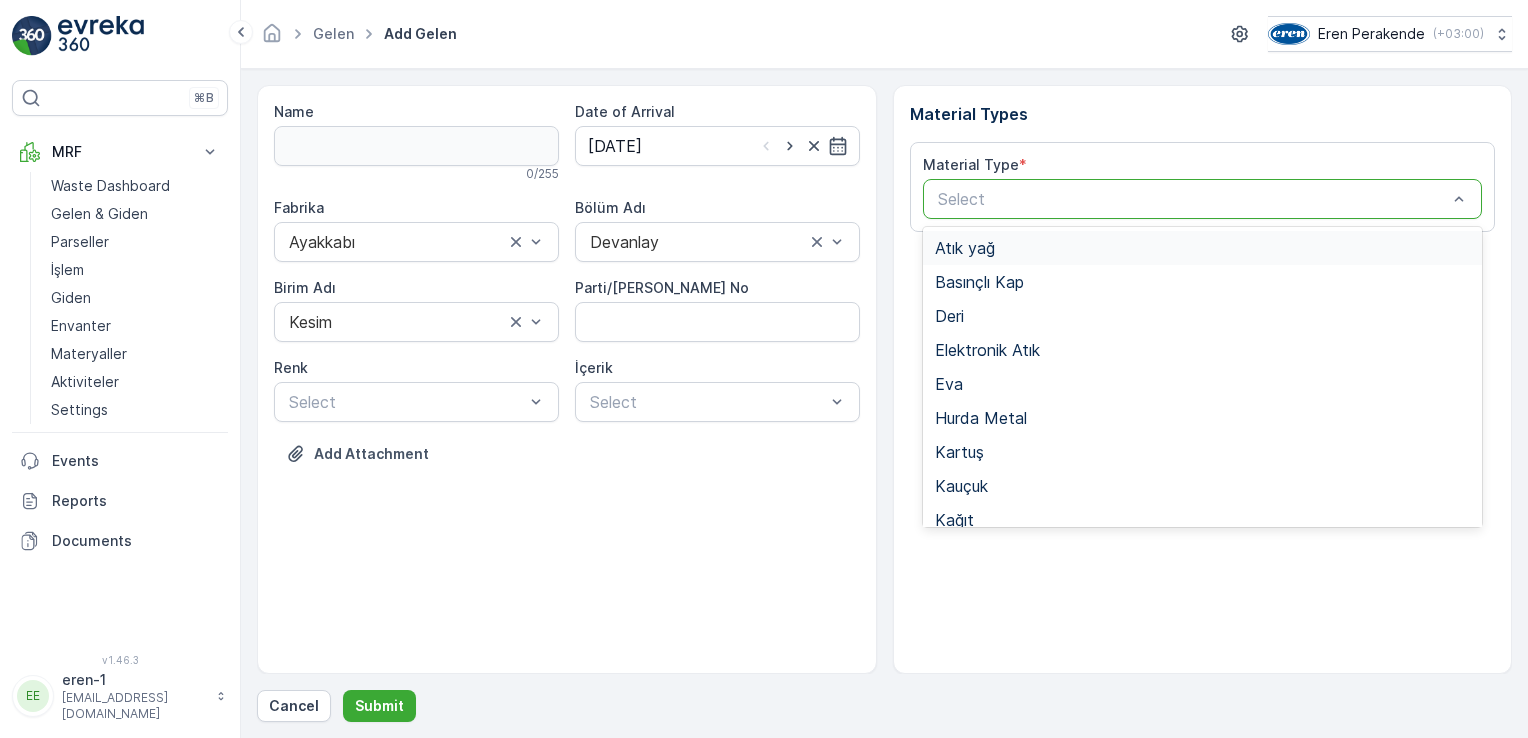 click on "Select" at bounding box center [1203, 199] 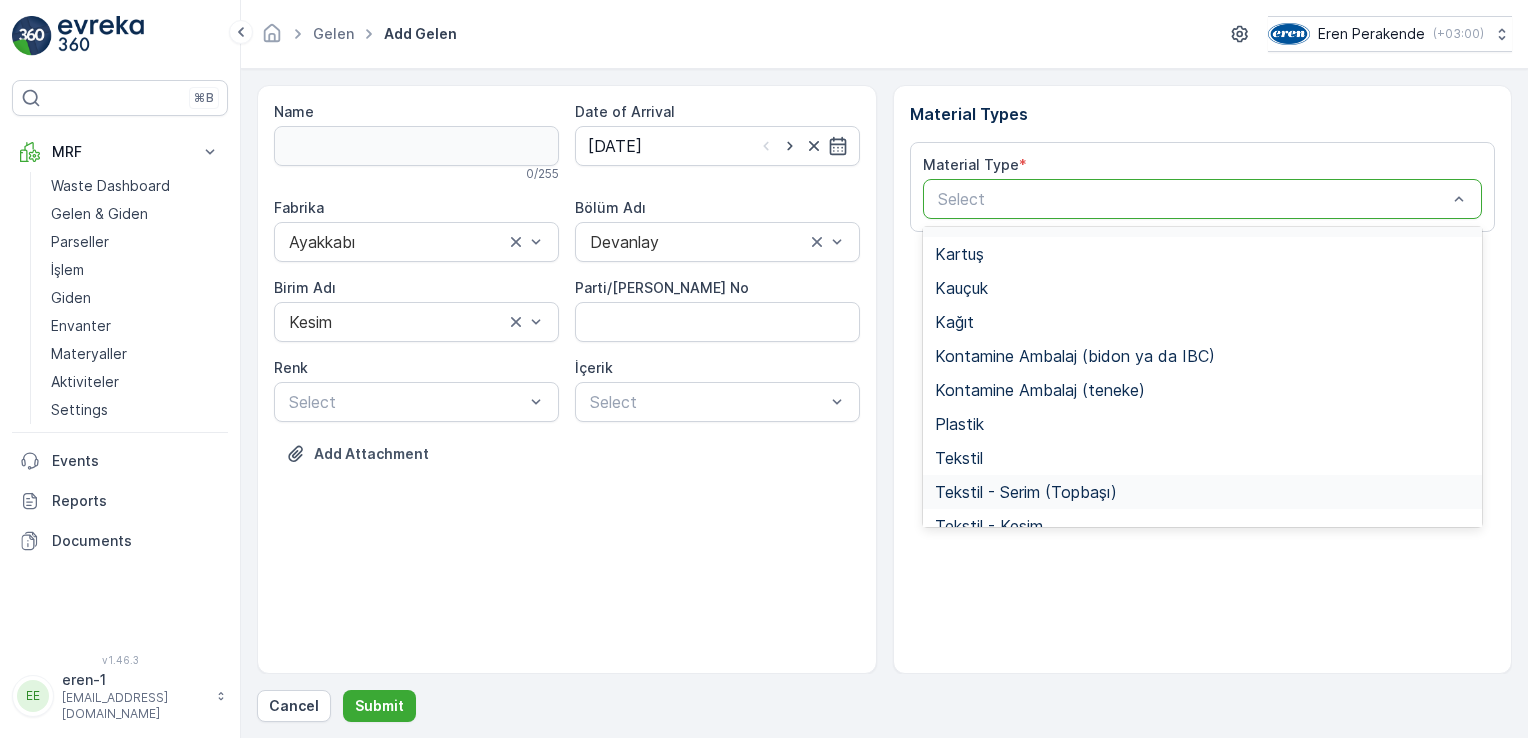 scroll, scrollTop: 200, scrollLeft: 0, axis: vertical 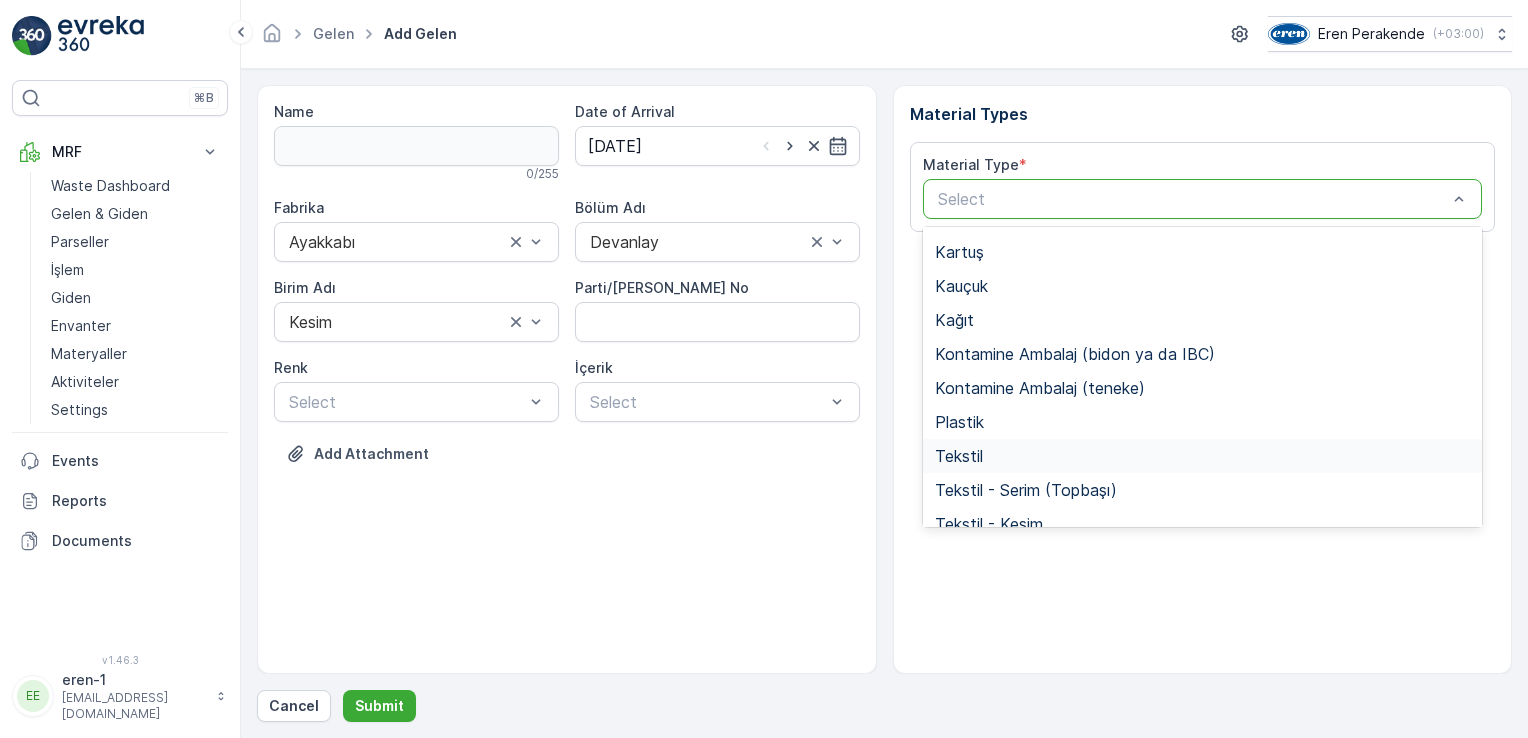 click on "Tekstil" at bounding box center (1203, 456) 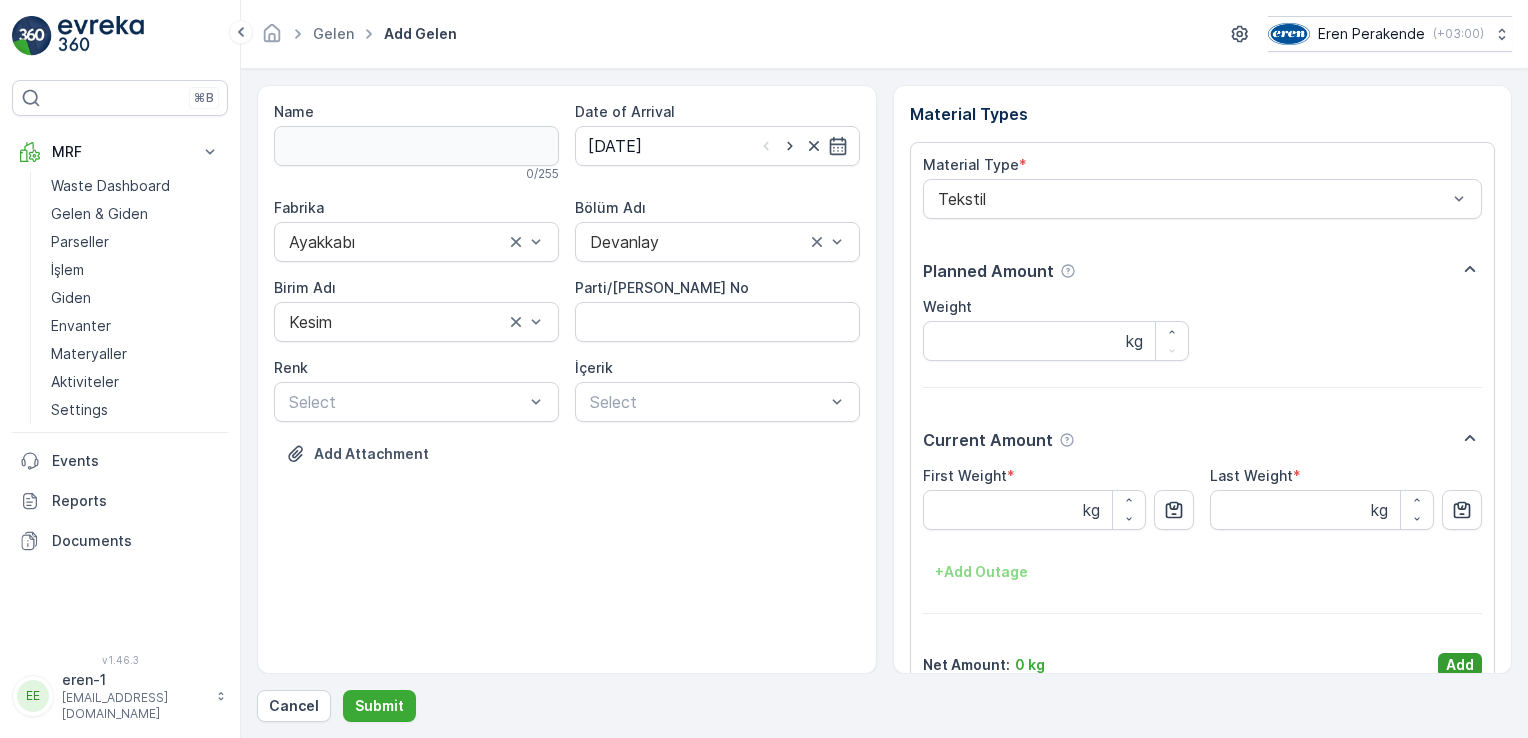 click on "Add" at bounding box center (1460, 665) 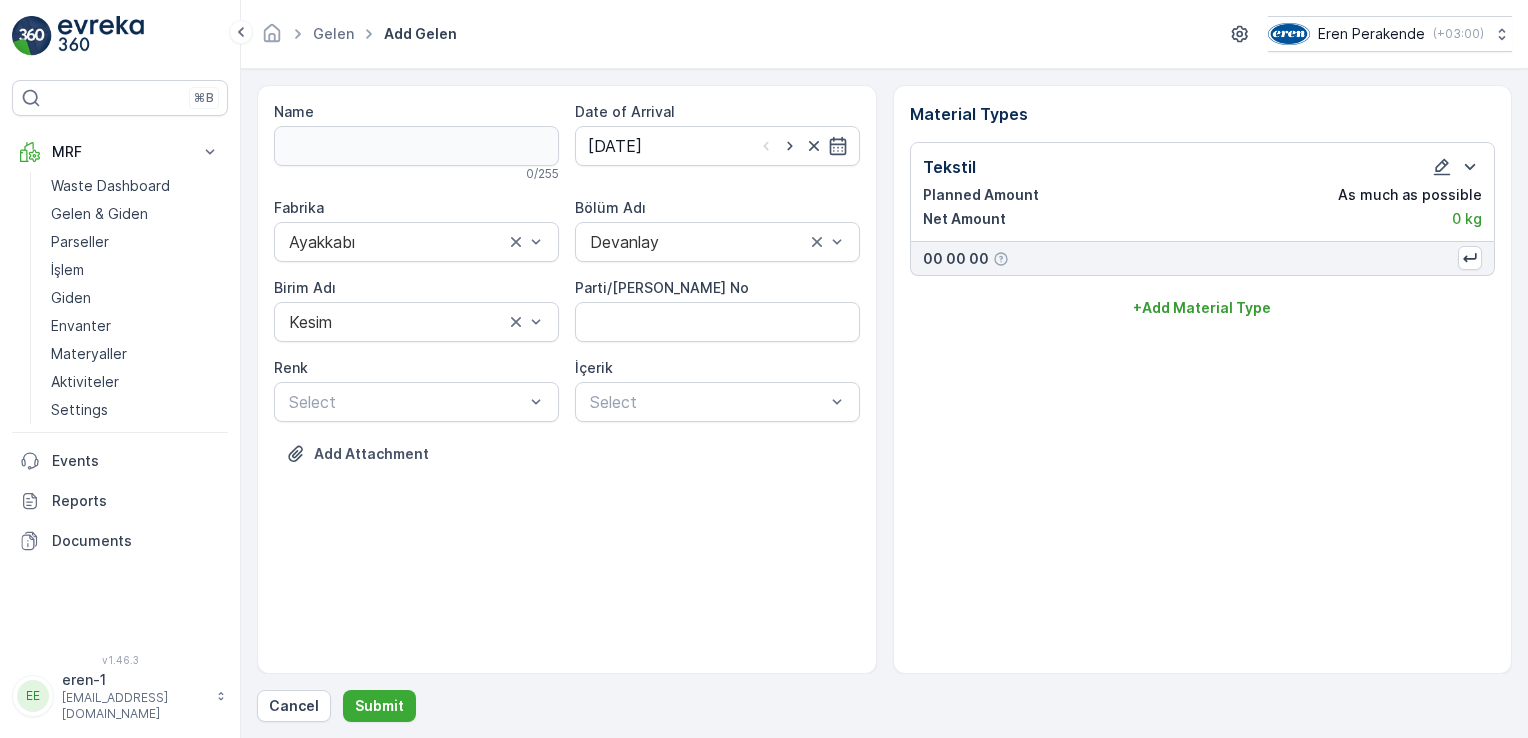 click on "Cancel Submit" at bounding box center (884, 706) 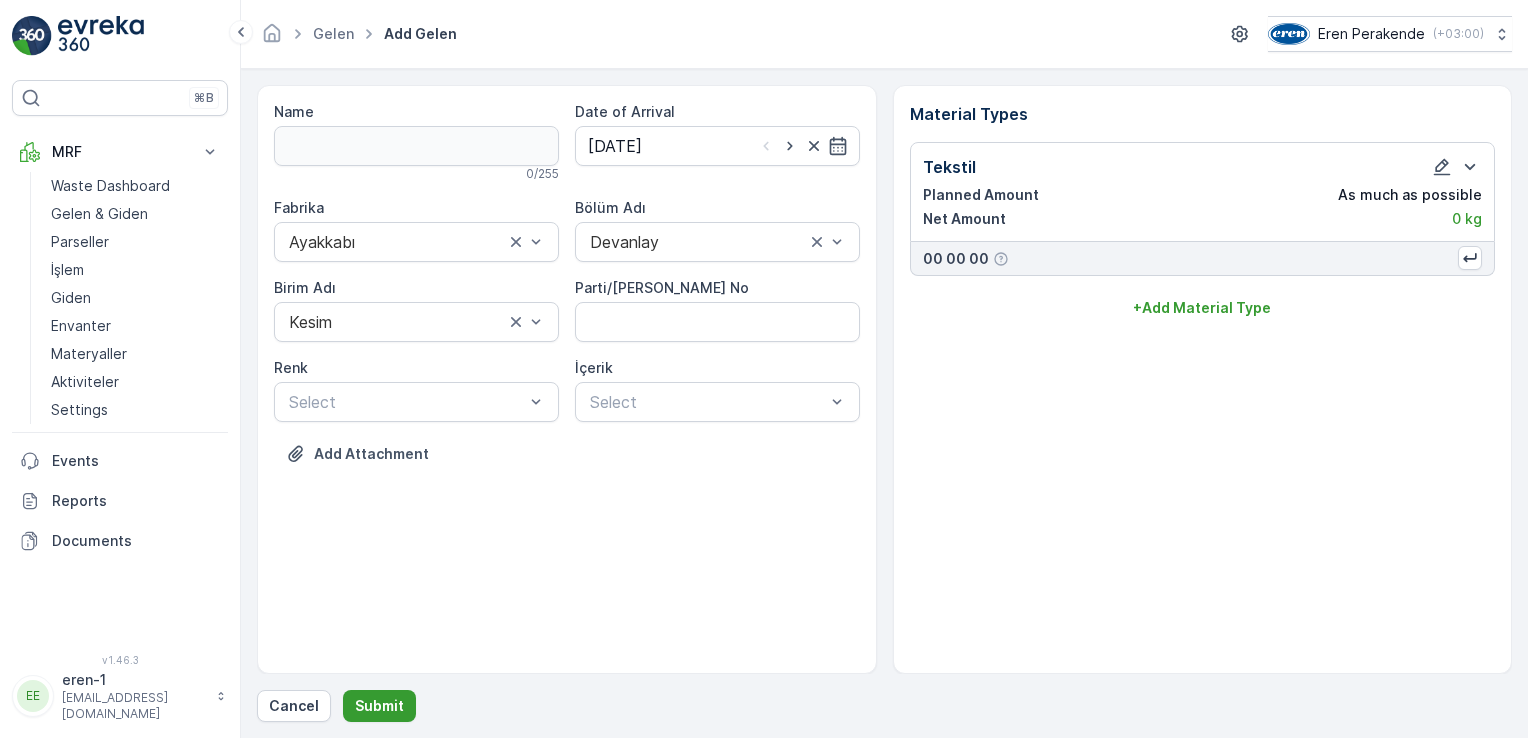 click on "Submit" at bounding box center [379, 706] 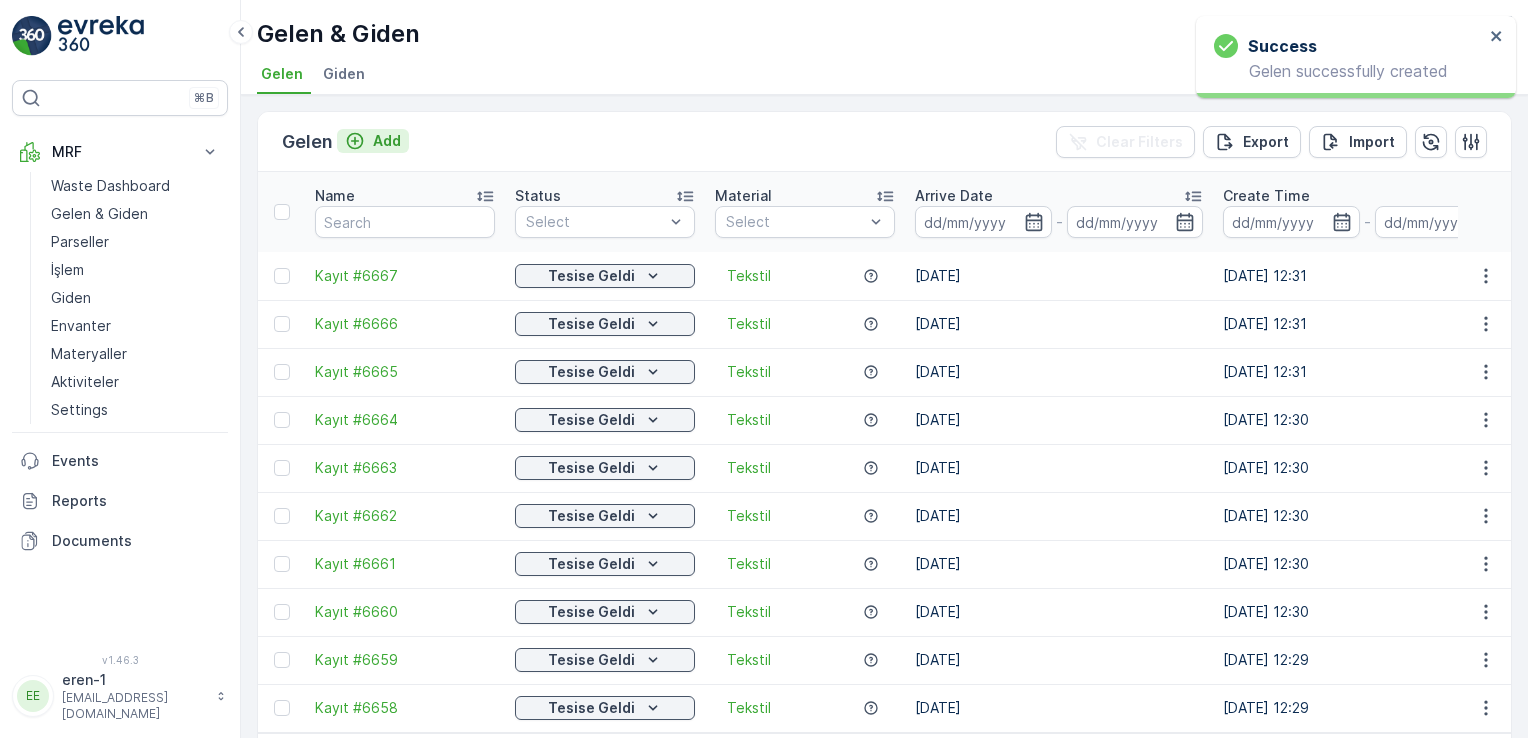 click on "Add" at bounding box center (387, 141) 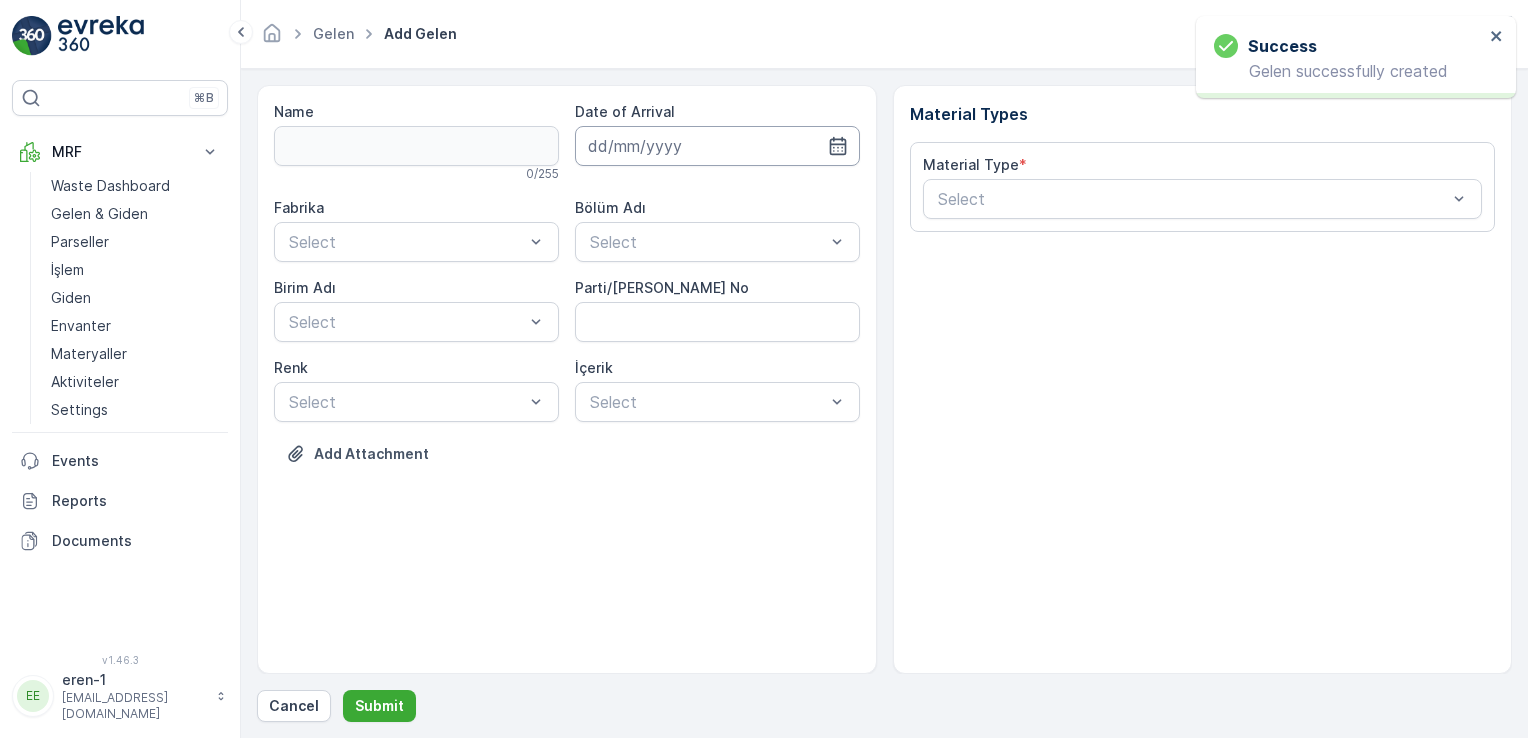 click at bounding box center (717, 146) 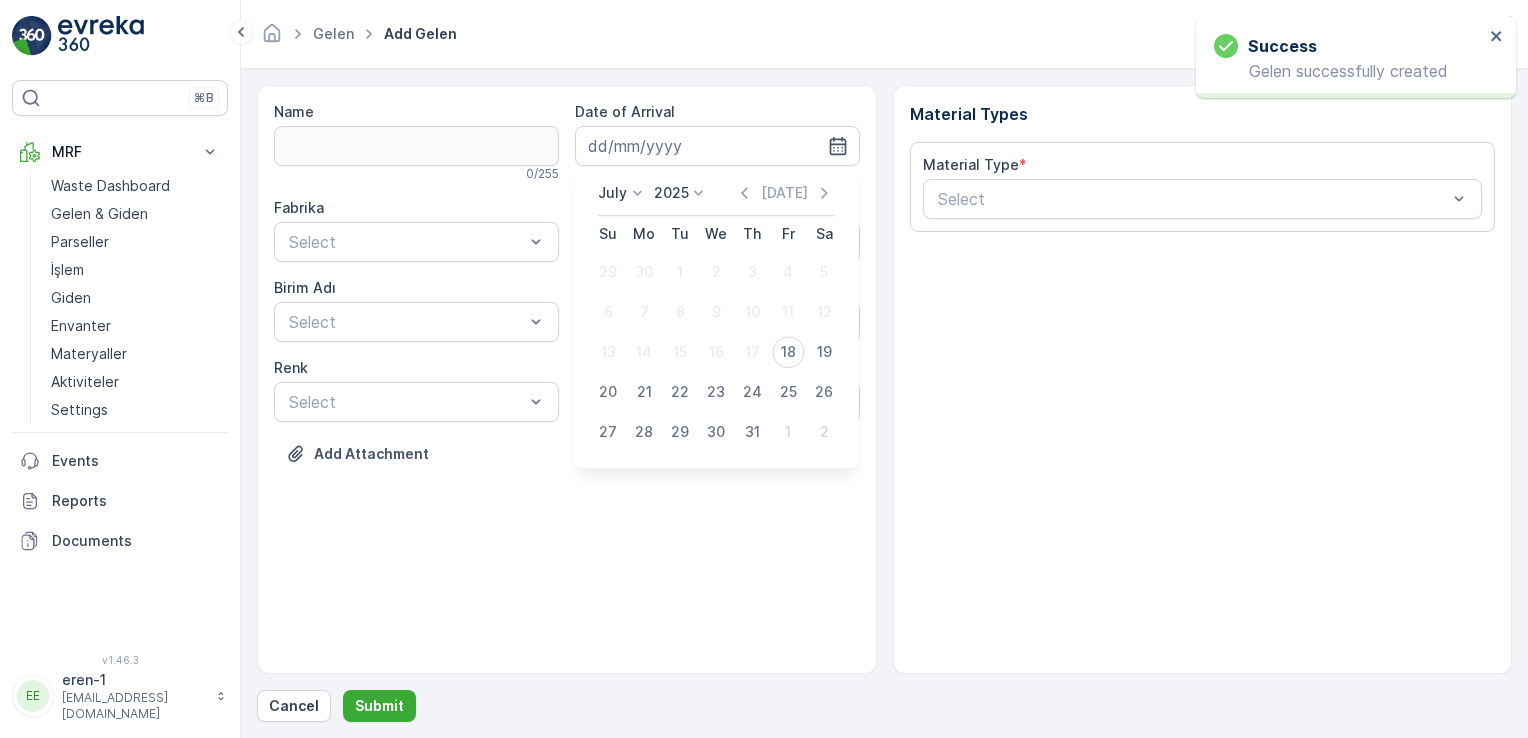click on "25" at bounding box center (788, 392) 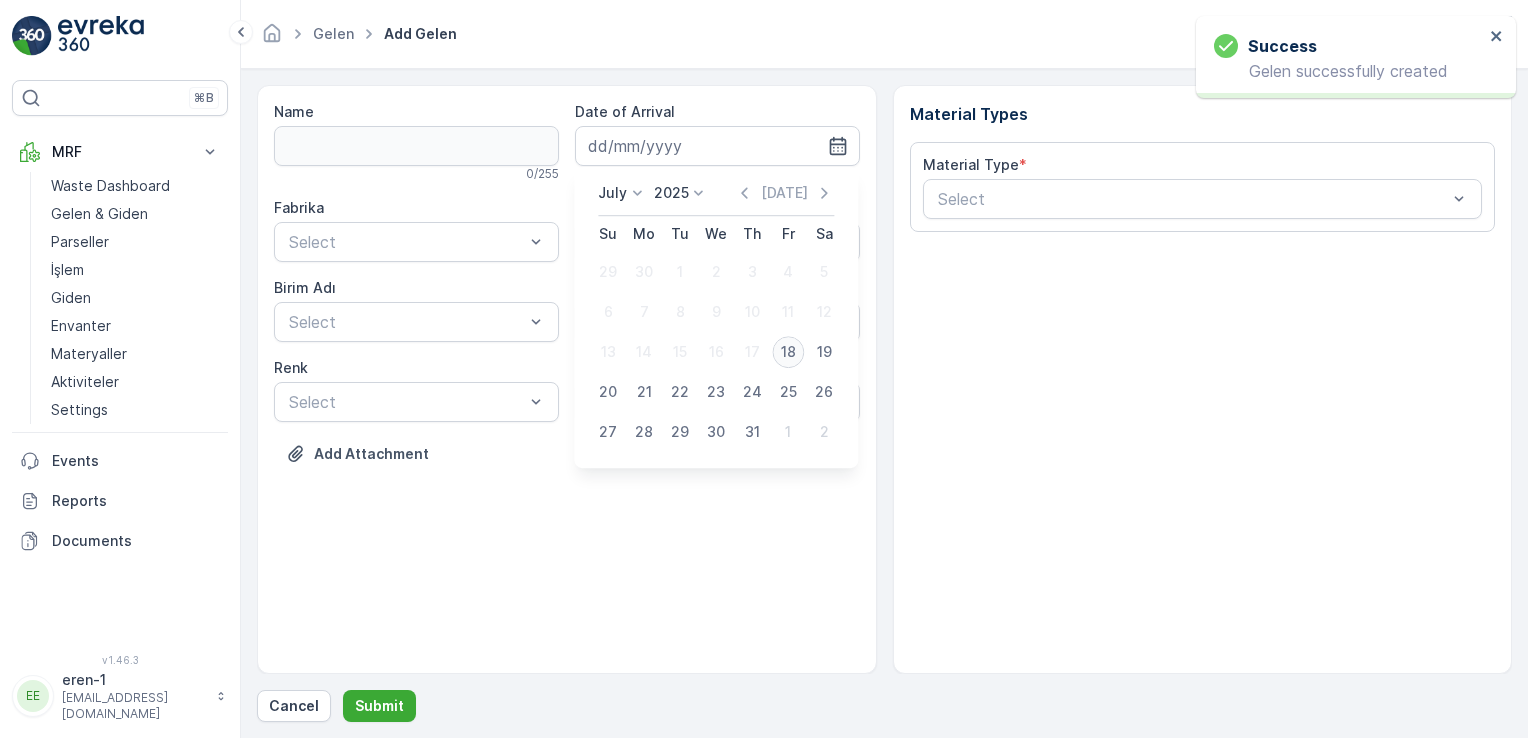 click on "18" at bounding box center [788, 352] 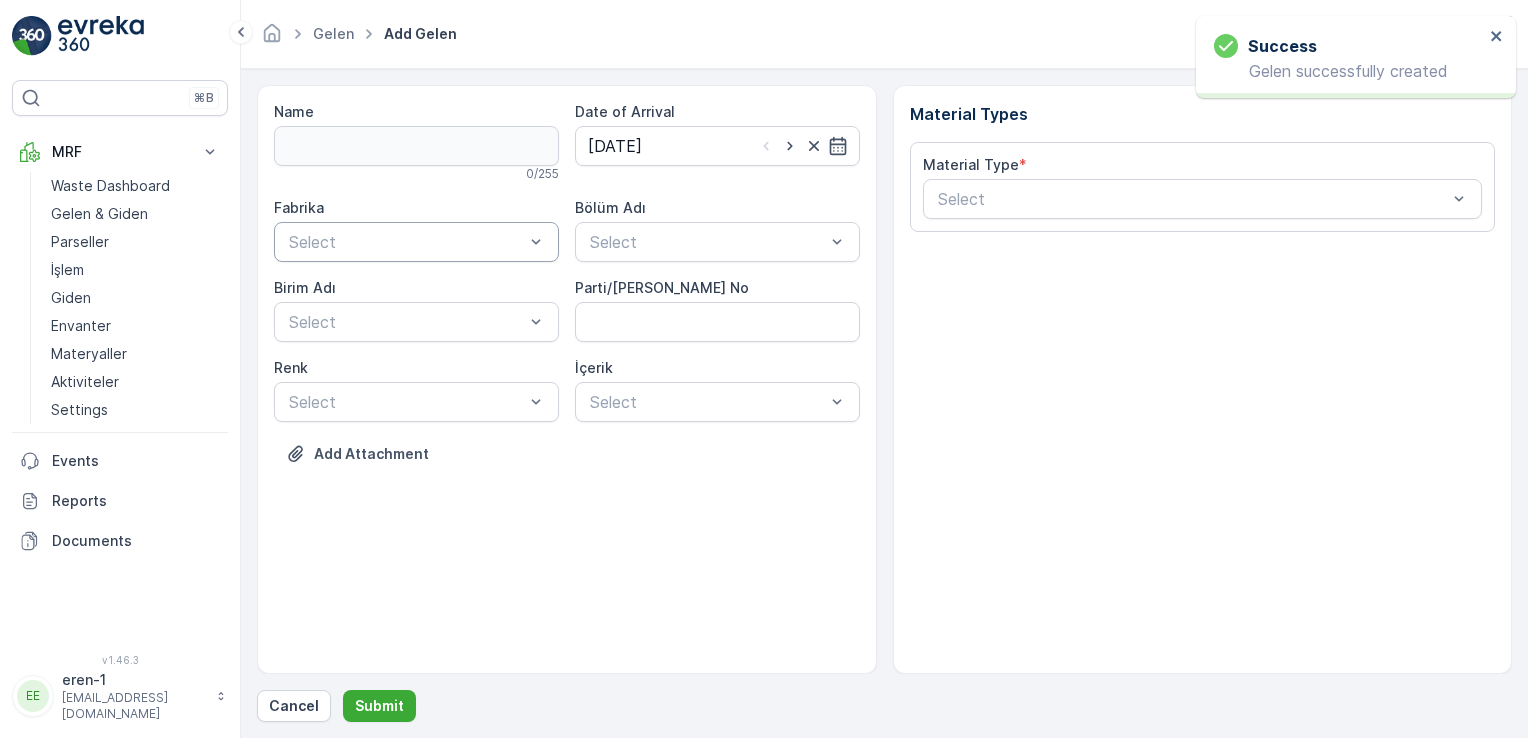 click at bounding box center (406, 242) 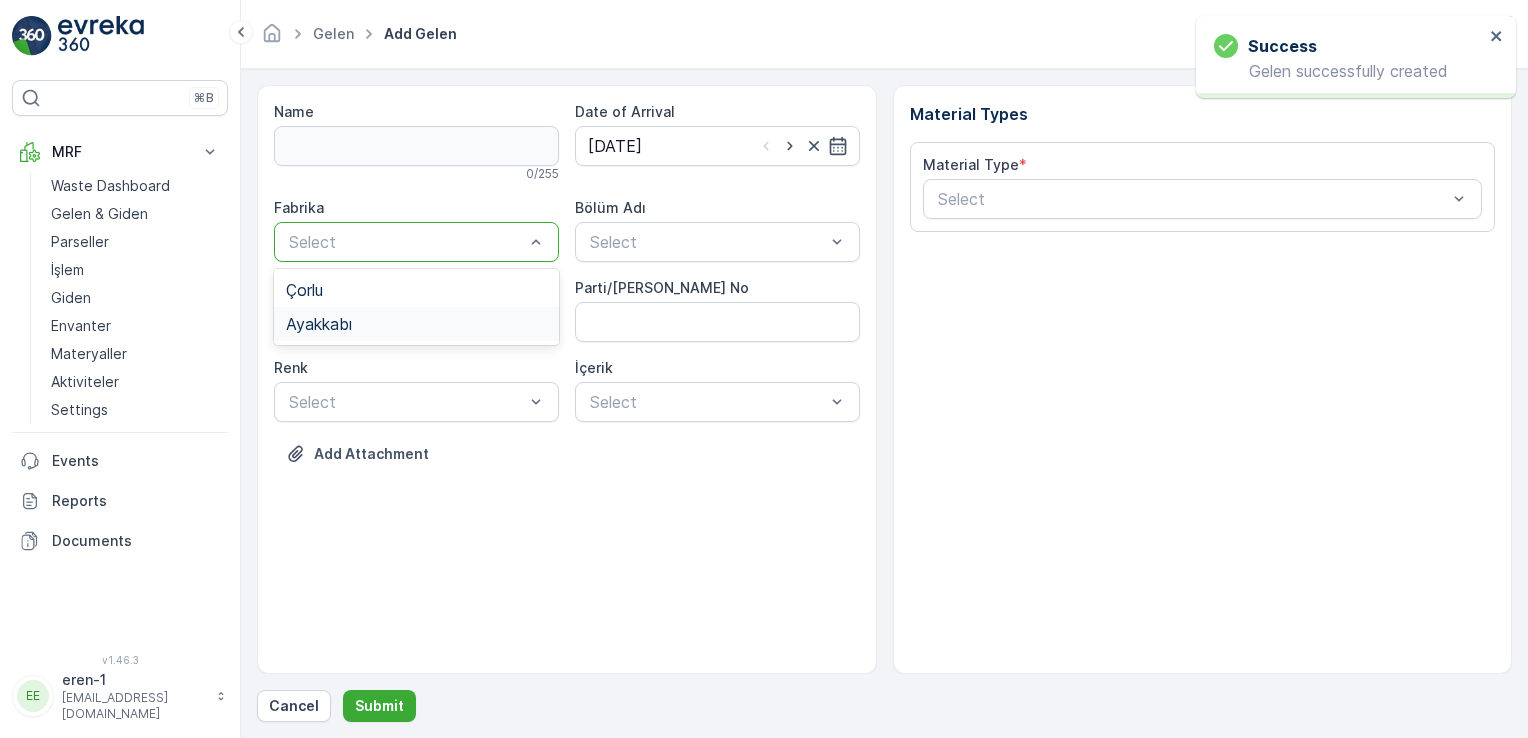 click on "Ayakkabı" at bounding box center [416, 324] 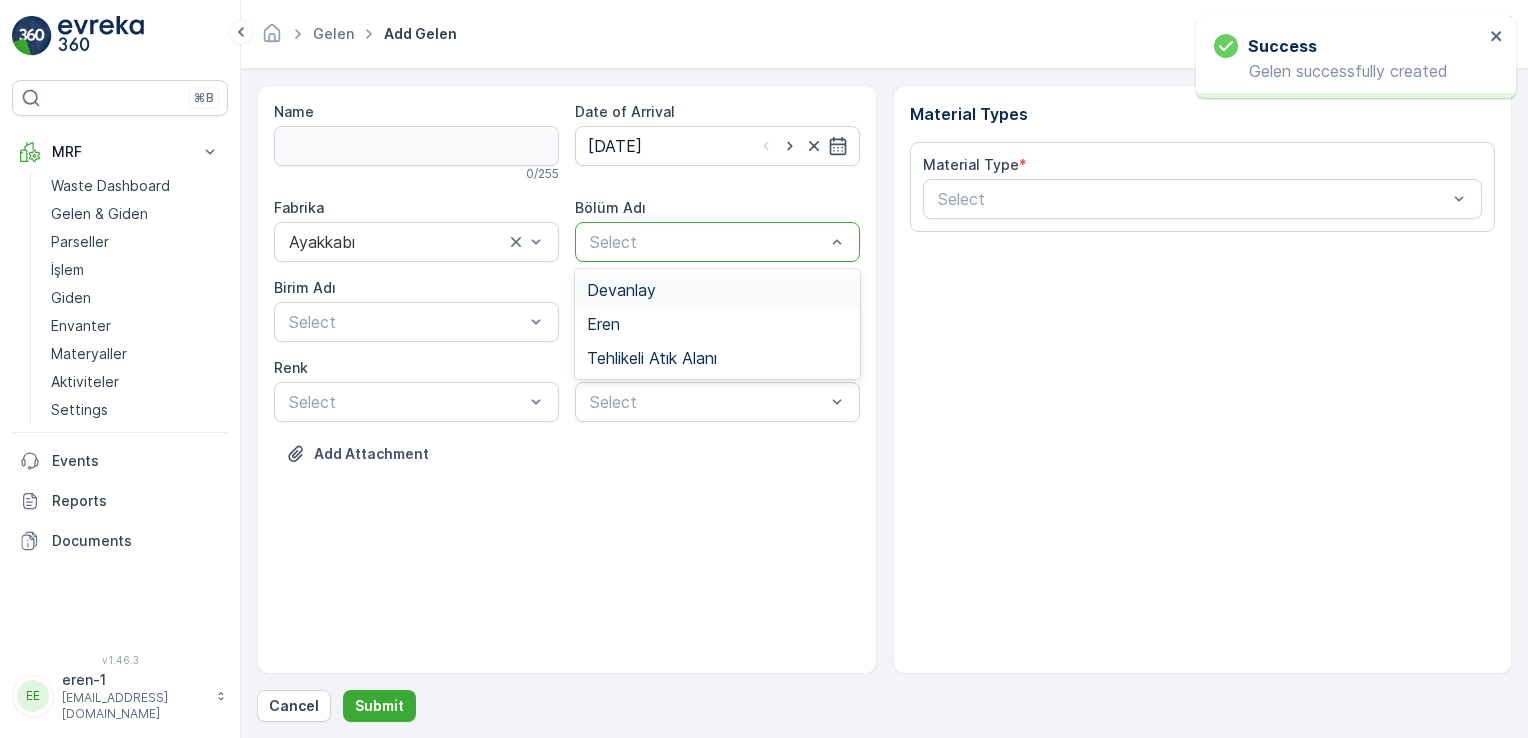 click at bounding box center (707, 242) 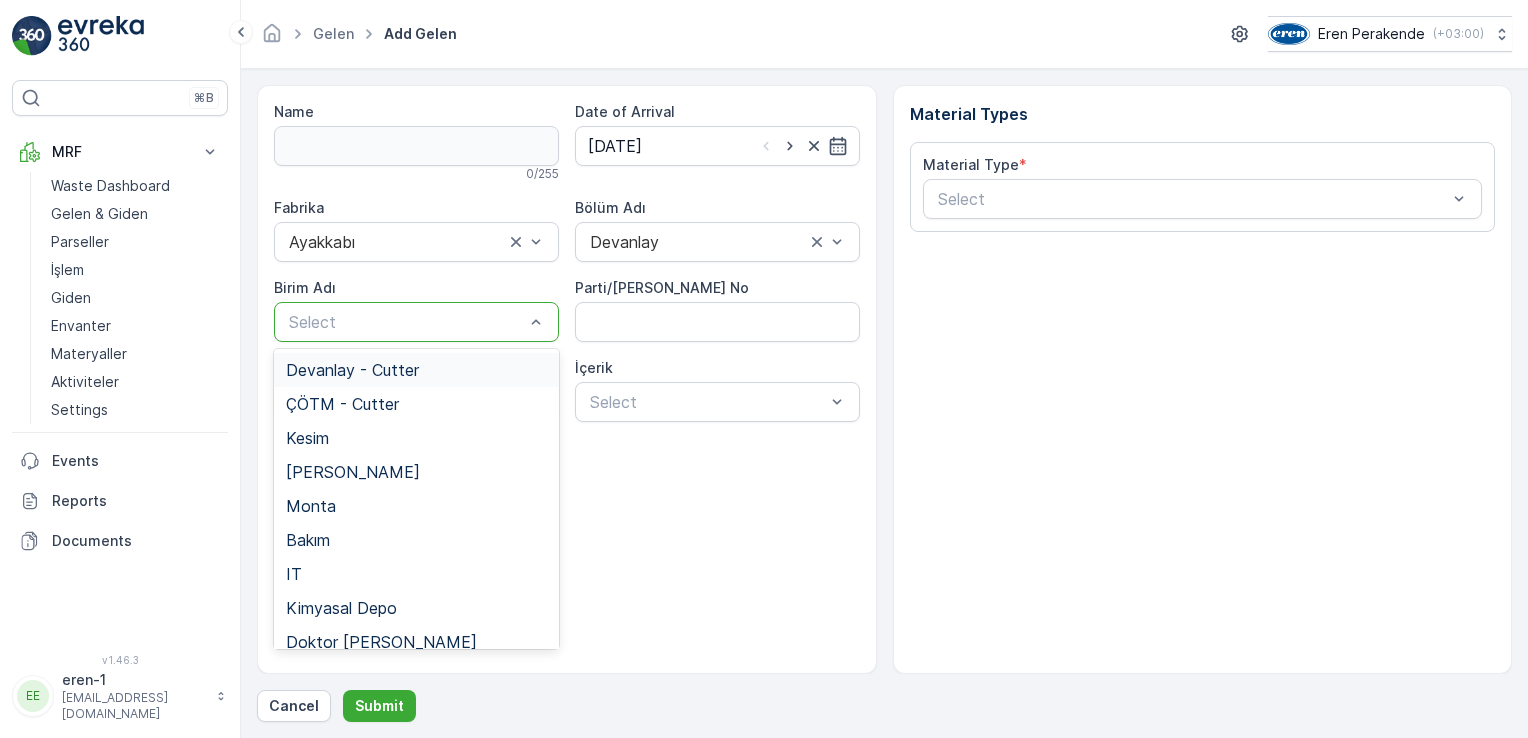 drag, startPoint x: 427, startPoint y: 320, endPoint x: 396, endPoint y: 346, distance: 40.459858 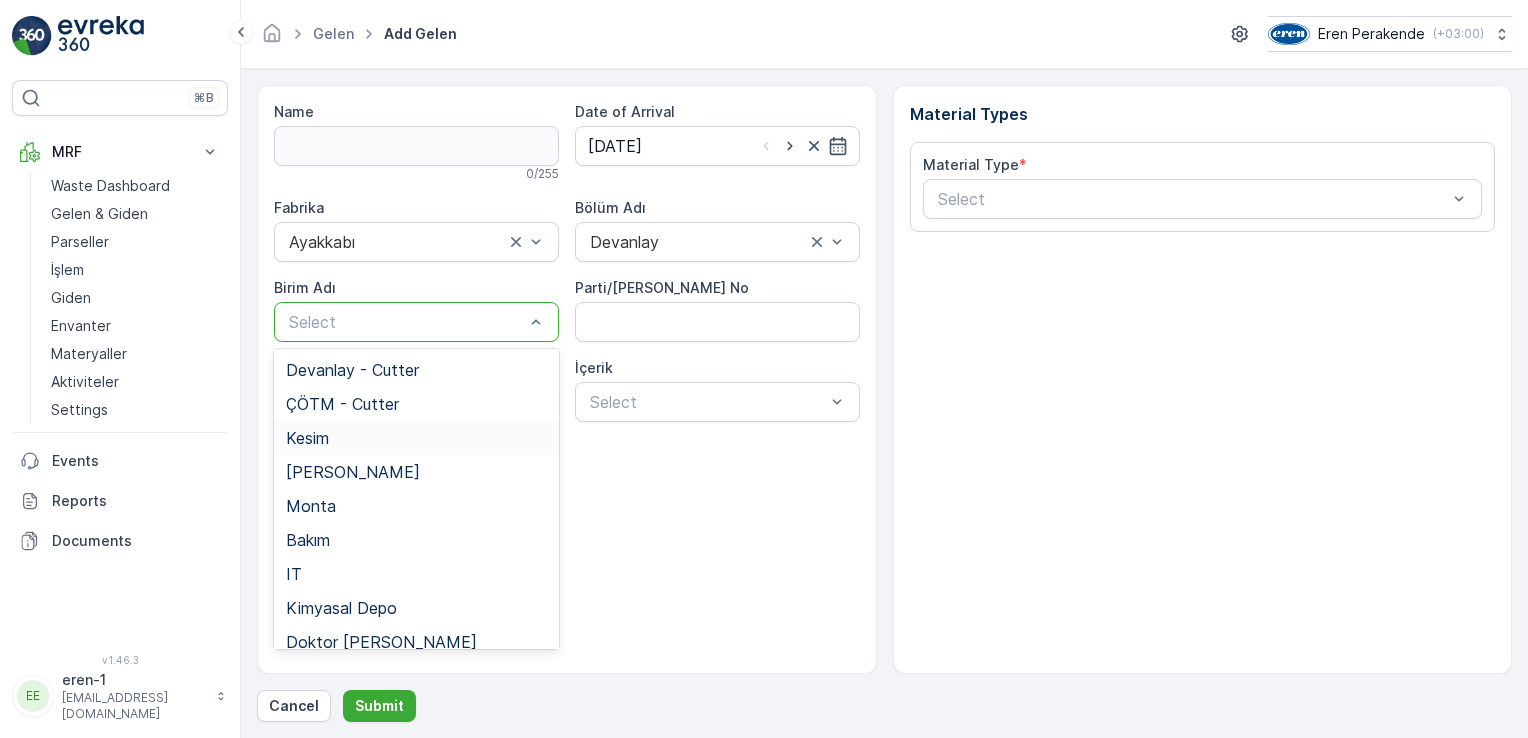 click on "Kesim" at bounding box center [416, 438] 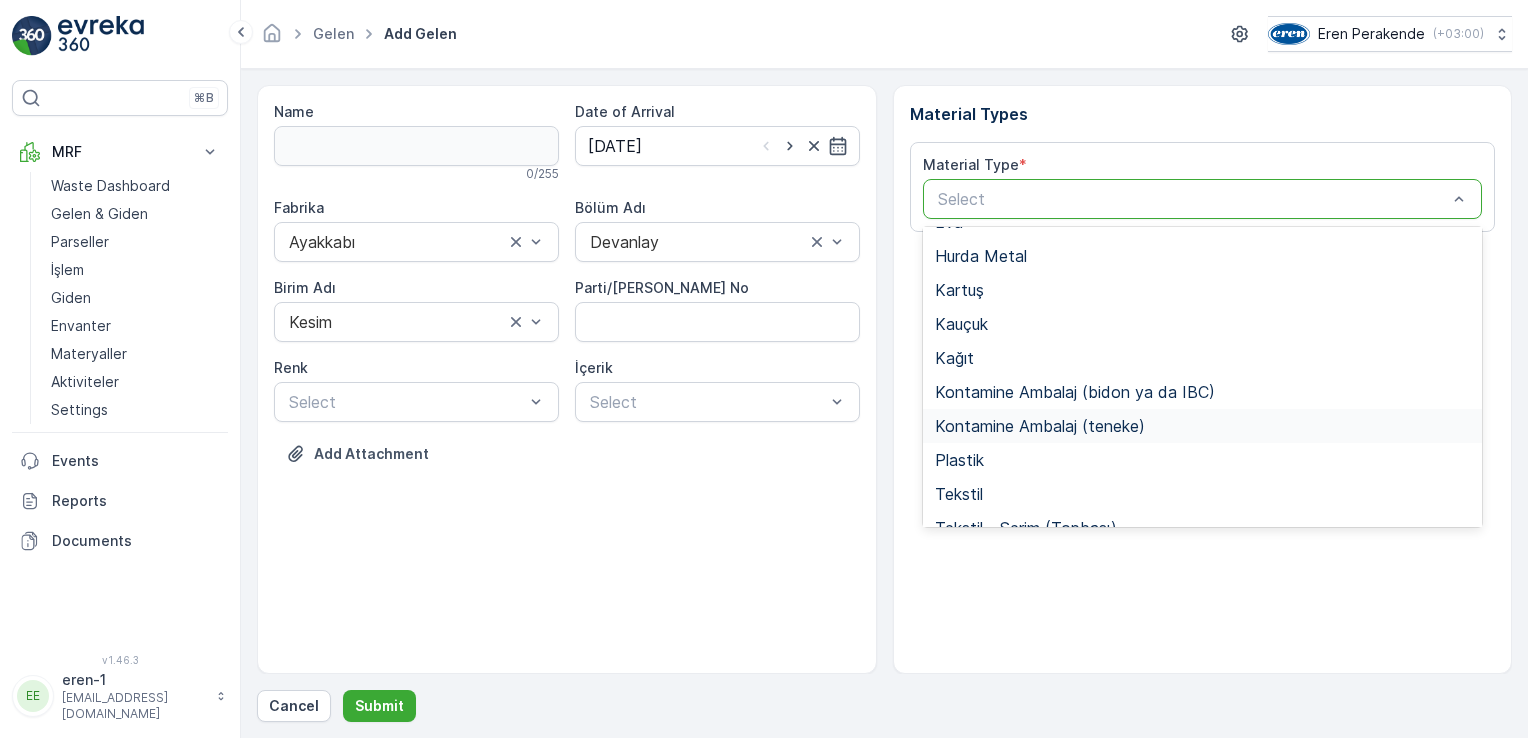 scroll, scrollTop: 200, scrollLeft: 0, axis: vertical 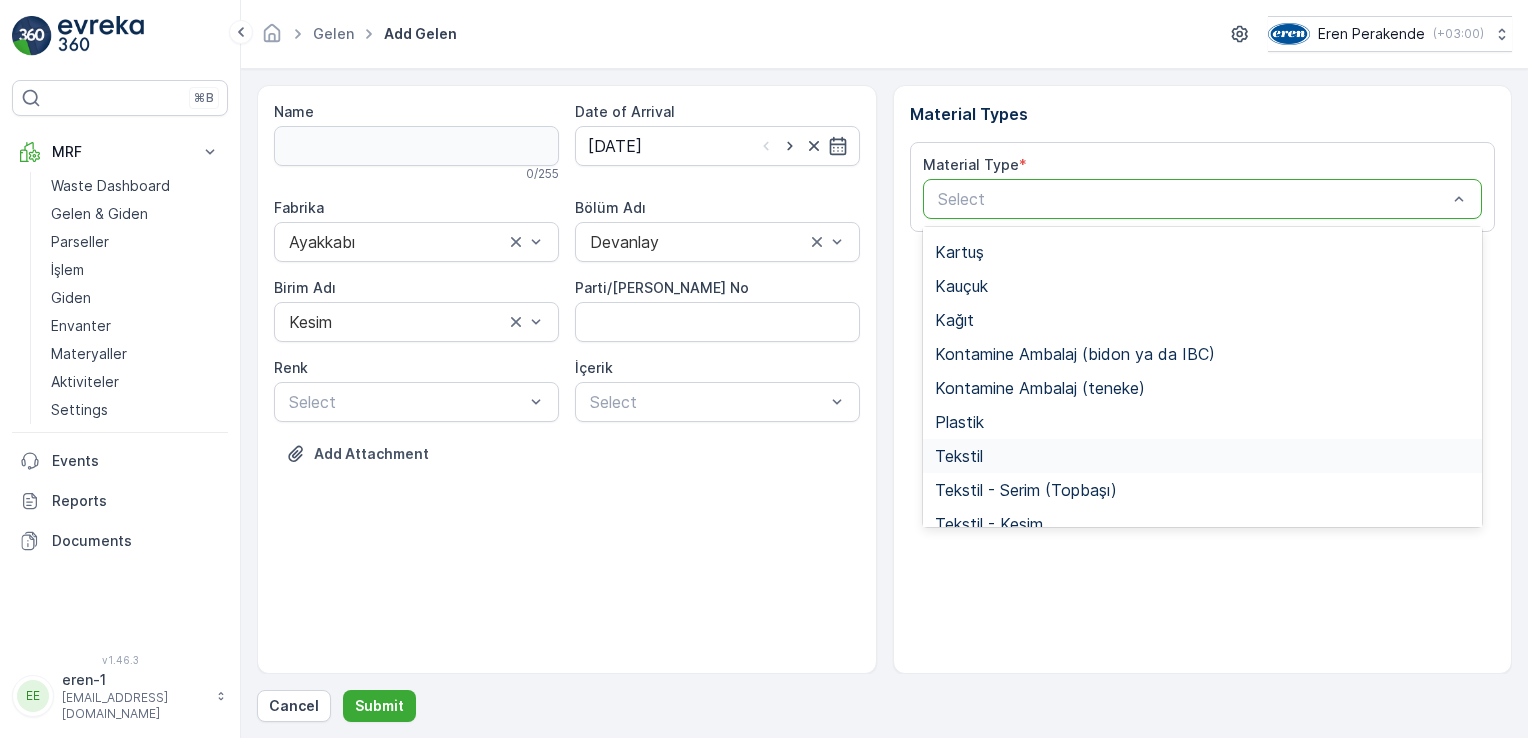 click on "Tekstil" at bounding box center (1203, 456) 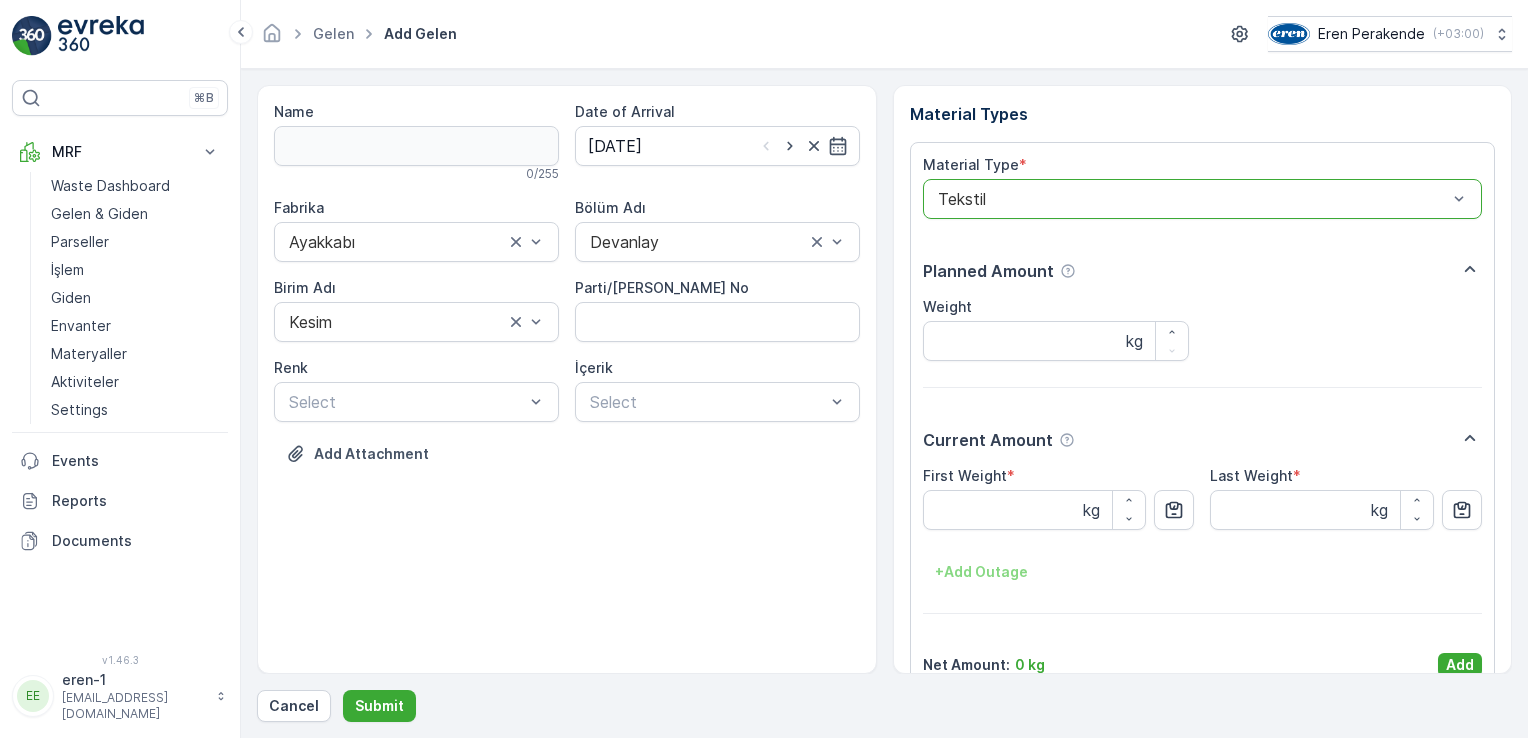drag, startPoint x: 1471, startPoint y: 659, endPoint x: 1421, endPoint y: 654, distance: 50.24938 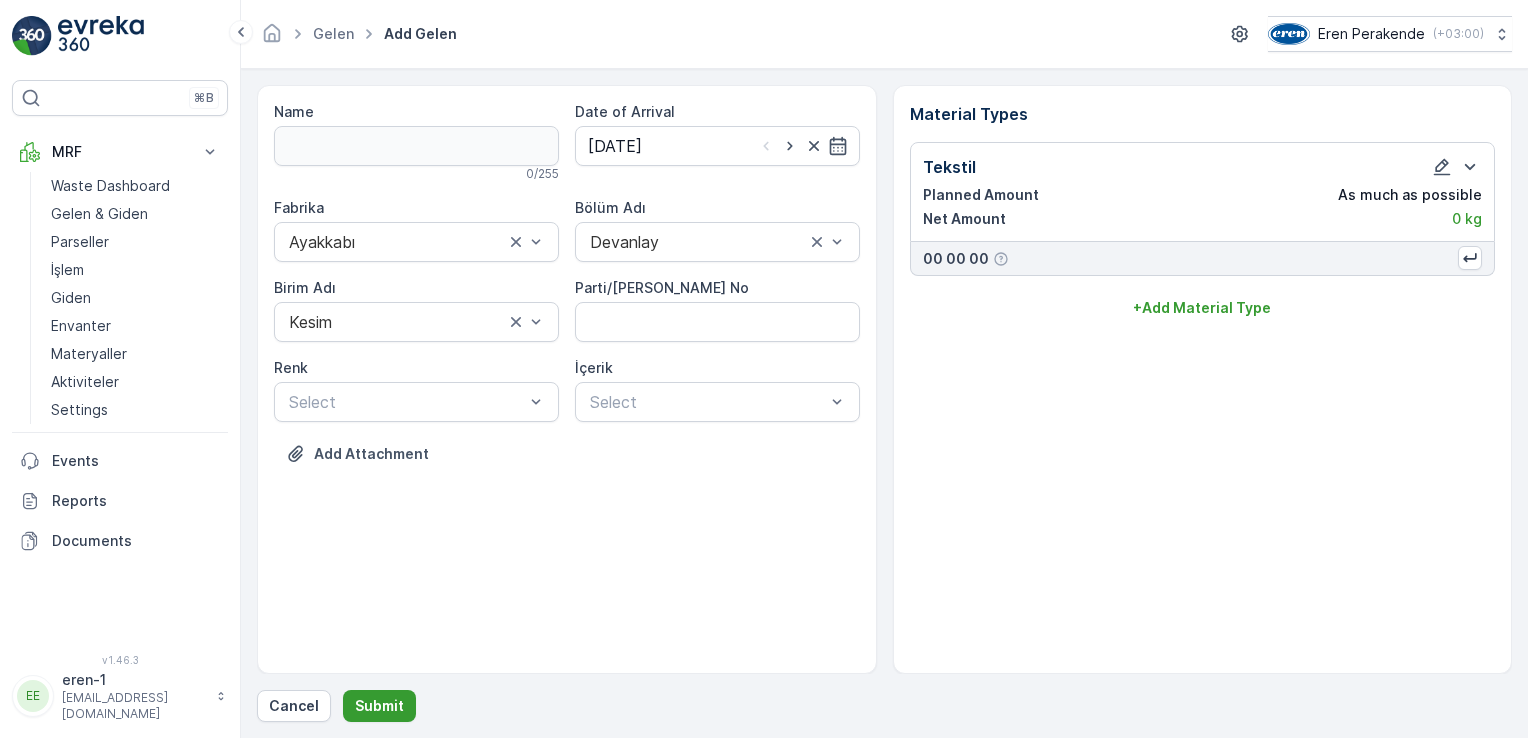 click on "Submit" at bounding box center (379, 706) 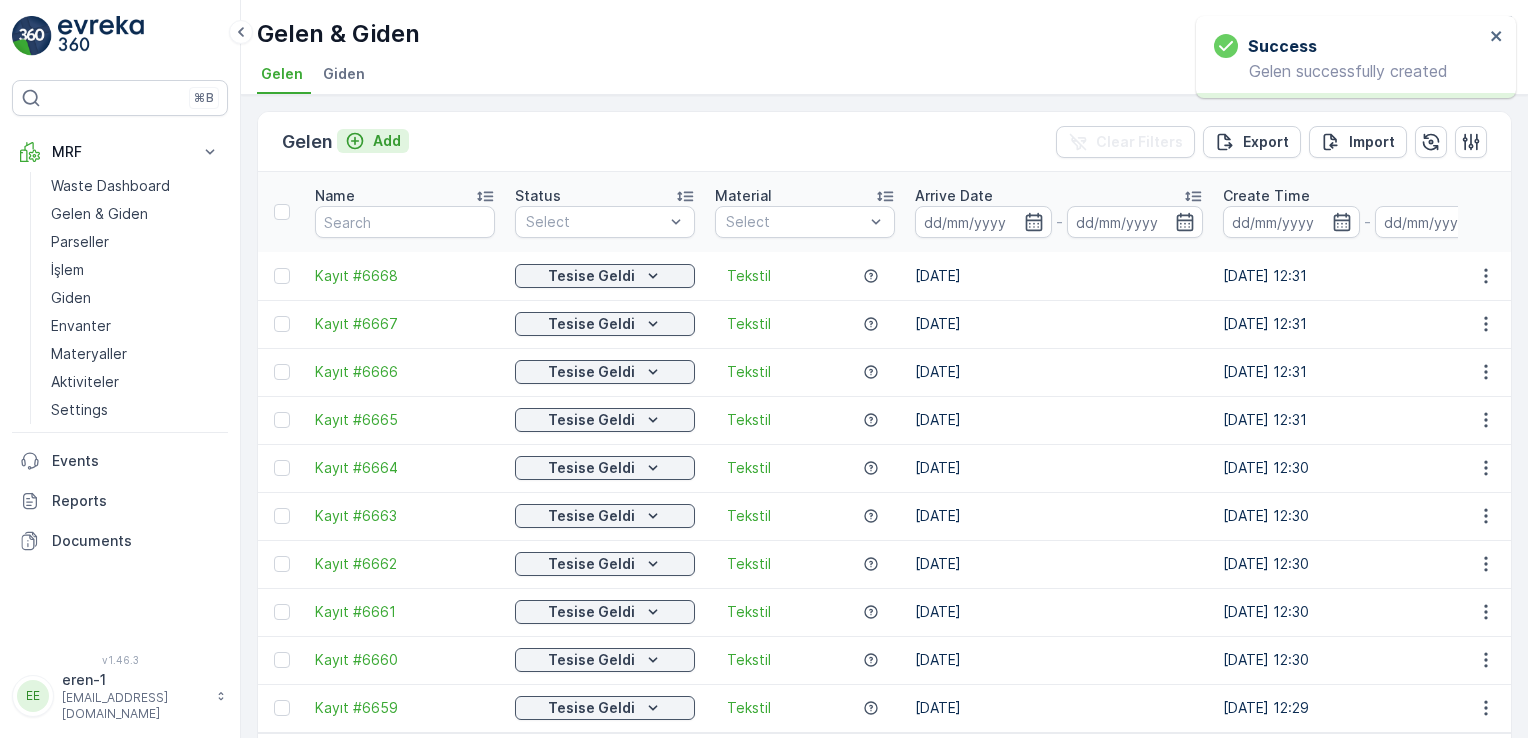 click on "Add" at bounding box center (387, 141) 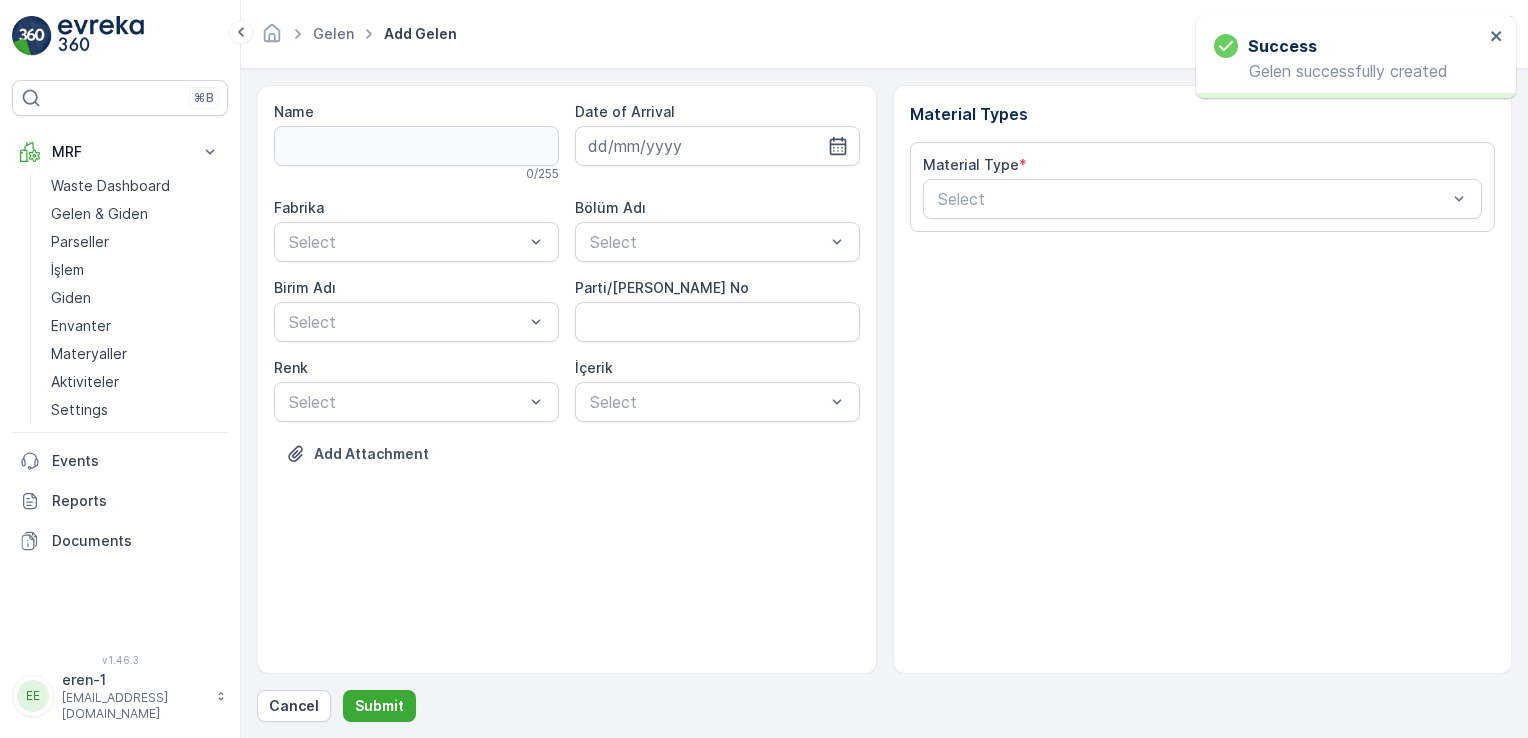 click on "Date of Arrival" at bounding box center (717, 134) 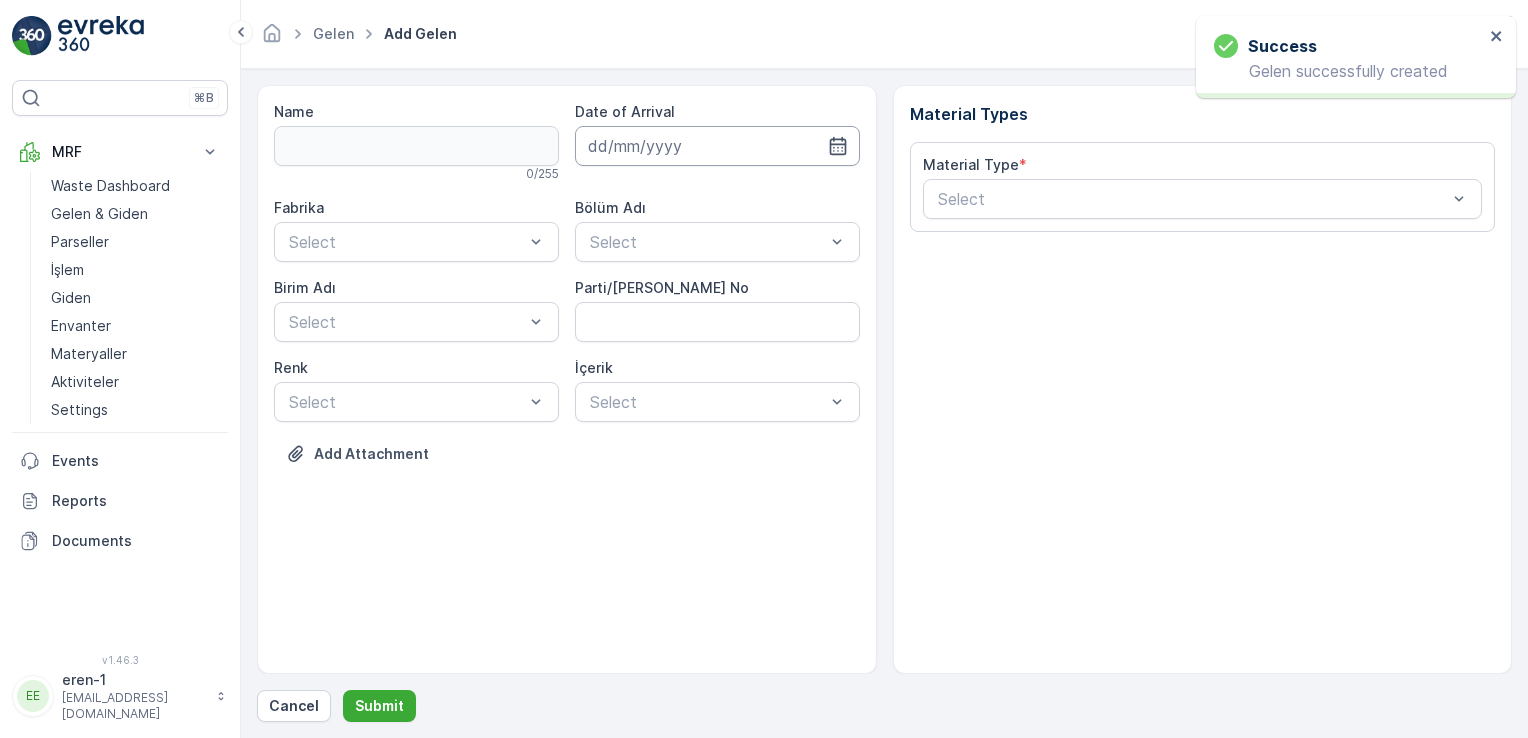 drag, startPoint x: 672, startPoint y: 128, endPoint x: 668, endPoint y: 151, distance: 23.345236 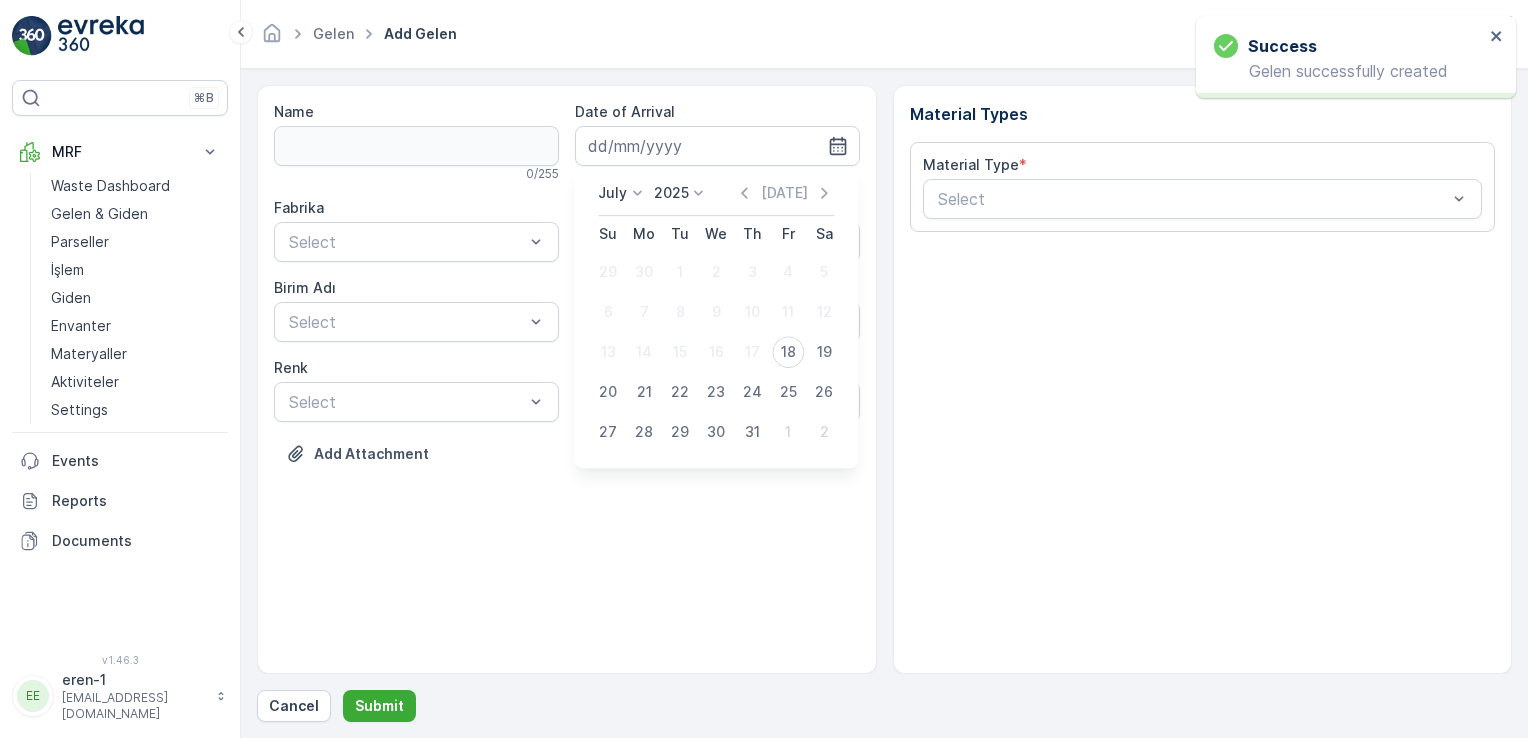 drag, startPoint x: 785, startPoint y: 352, endPoint x: 627, endPoint y: 332, distance: 159.26079 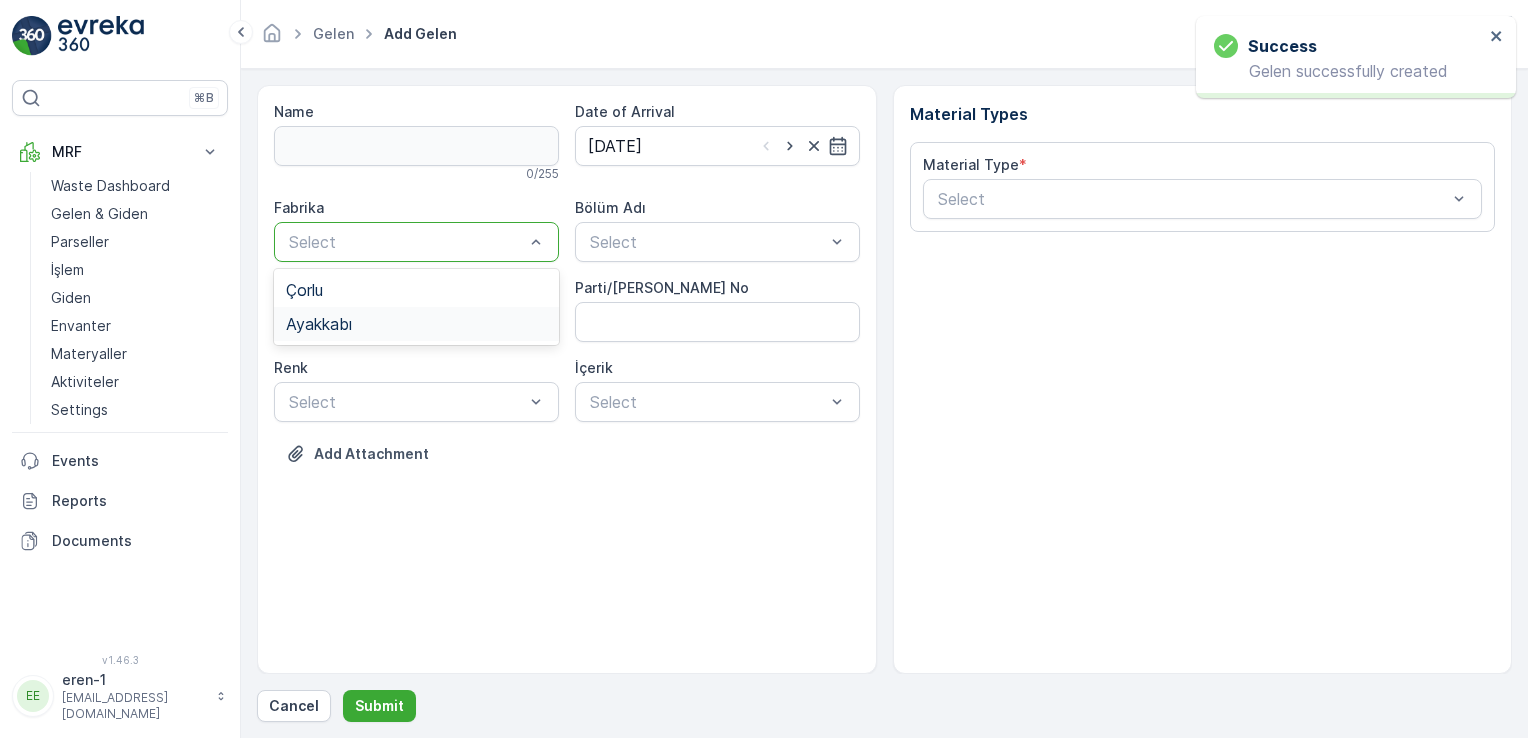 click on "Ayakkabı" at bounding box center (319, 324) 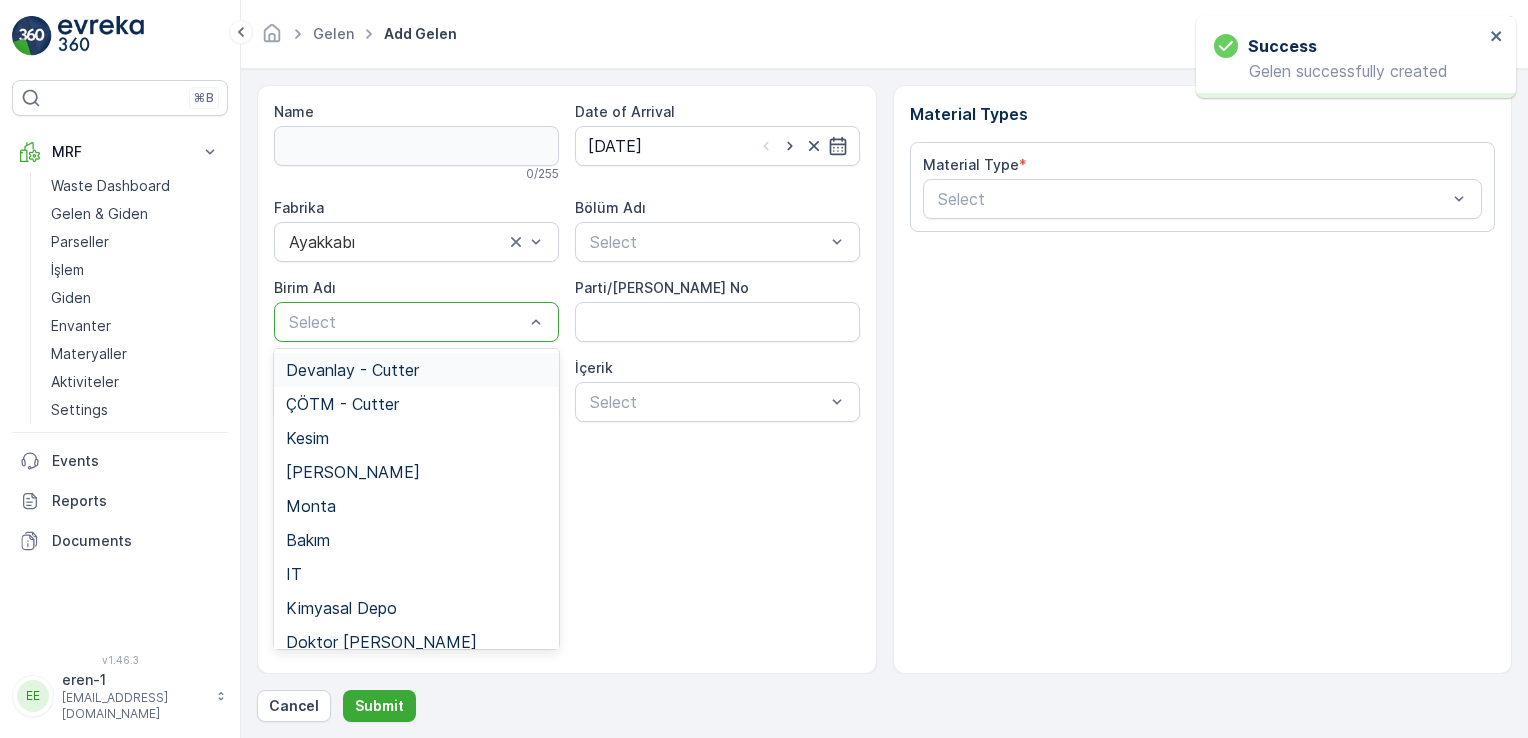 click at bounding box center [406, 322] 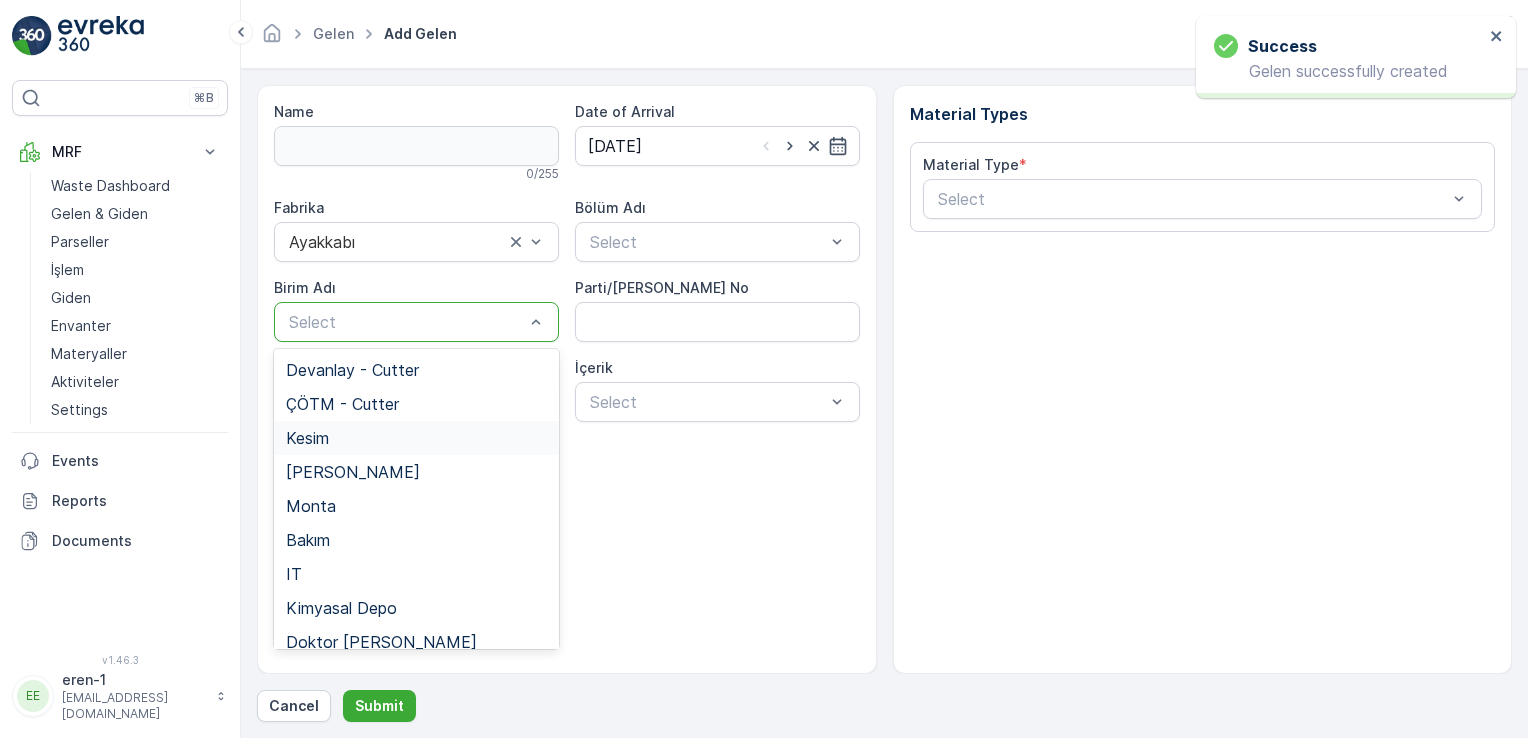 click on "Kesim" at bounding box center [416, 438] 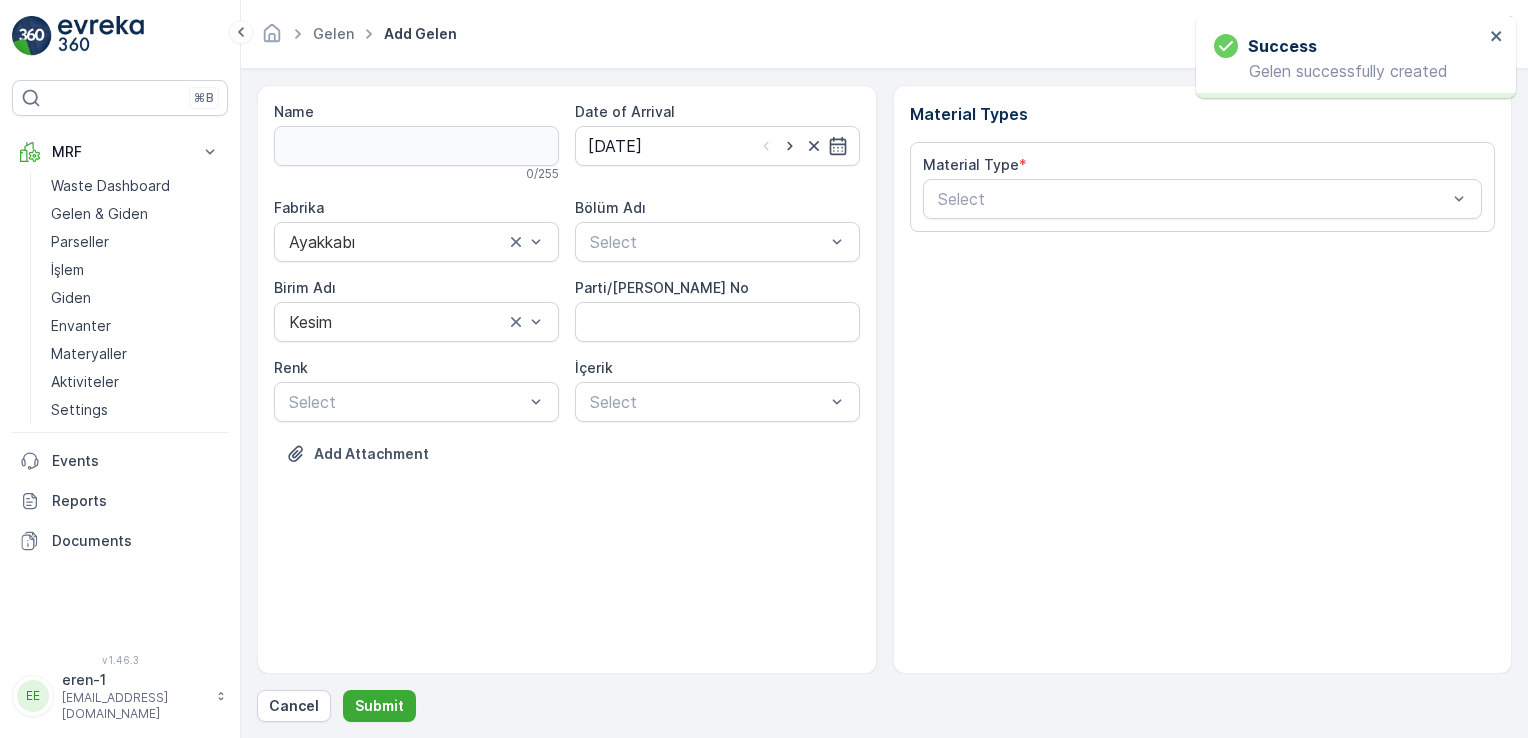 click on "Fabrika Ayakkabı Bölüm Adı Select [PERSON_NAME] Adı Kesim Parti/Kesim Föyü No [PERSON_NAME] Select İçerik Select" at bounding box center [567, 310] 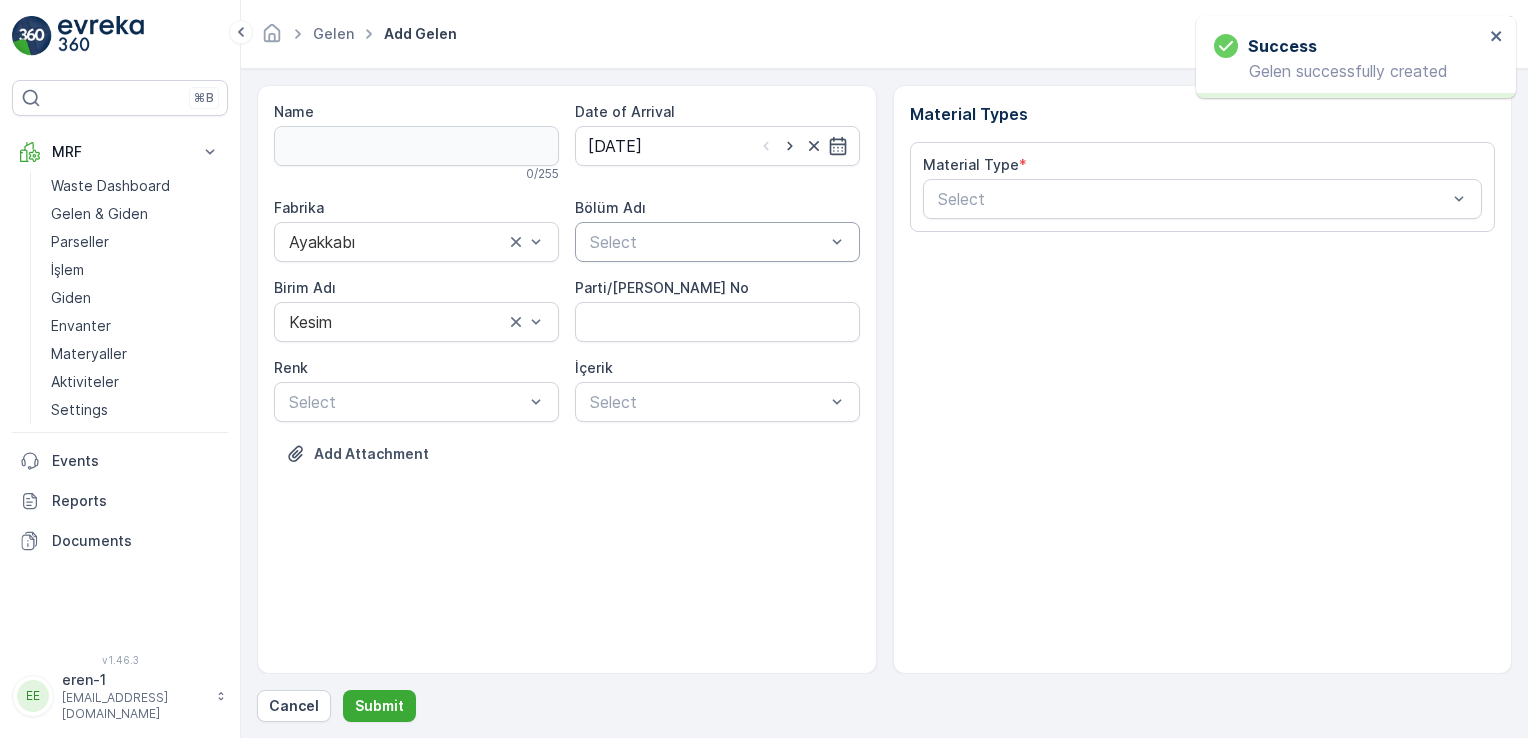 click on "Select" at bounding box center (717, 242) 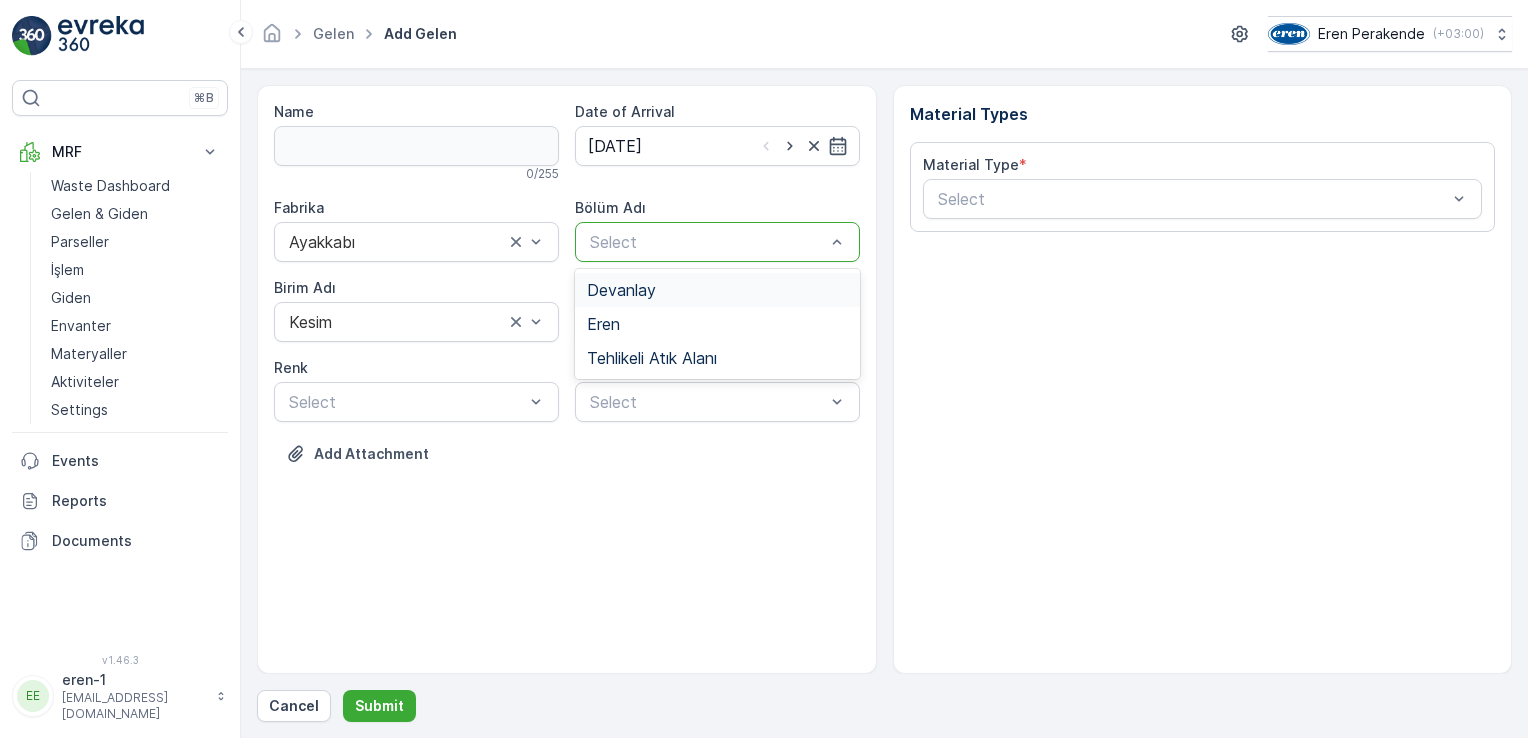 drag, startPoint x: 624, startPoint y: 296, endPoint x: 1059, endPoint y: 230, distance: 439.9784 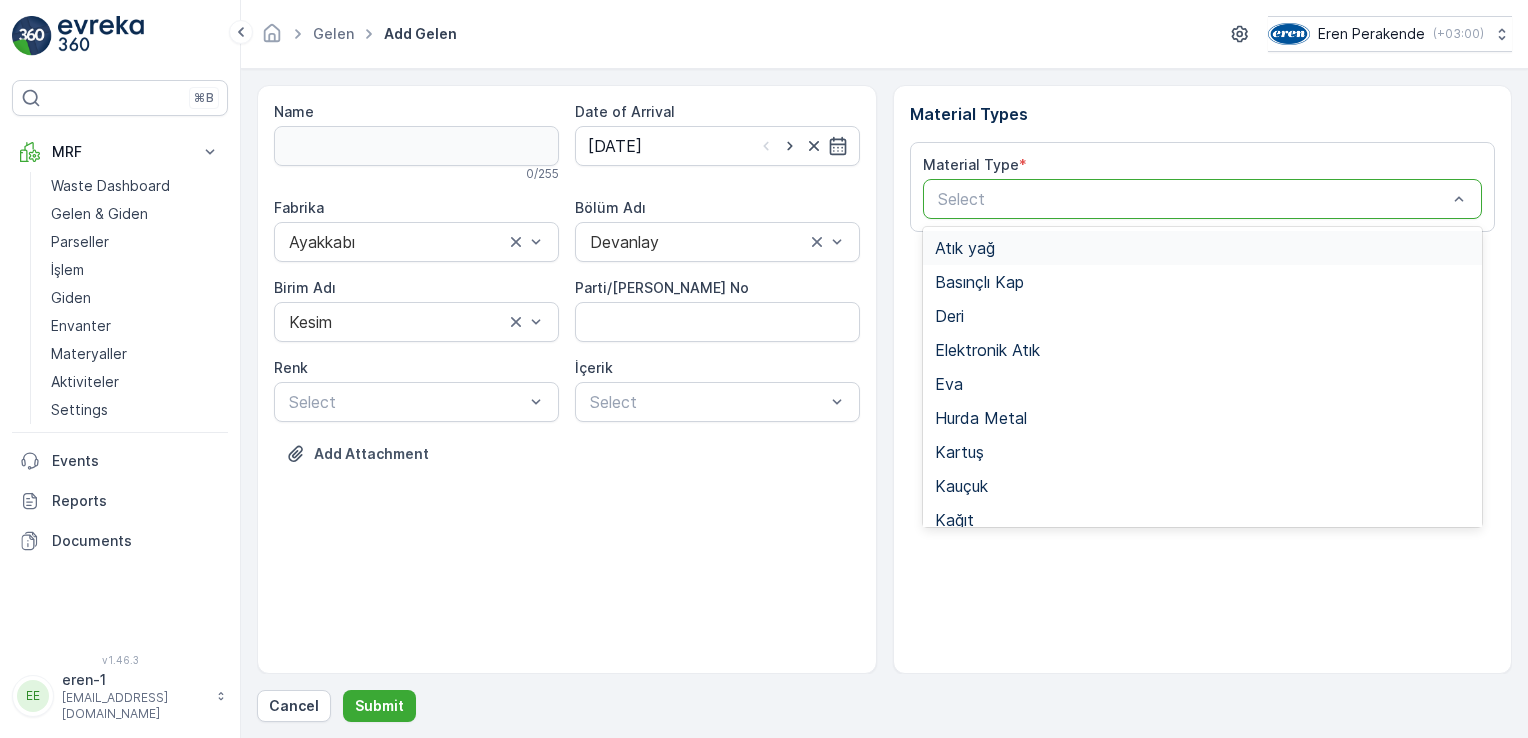 click on "Select" at bounding box center [1203, 199] 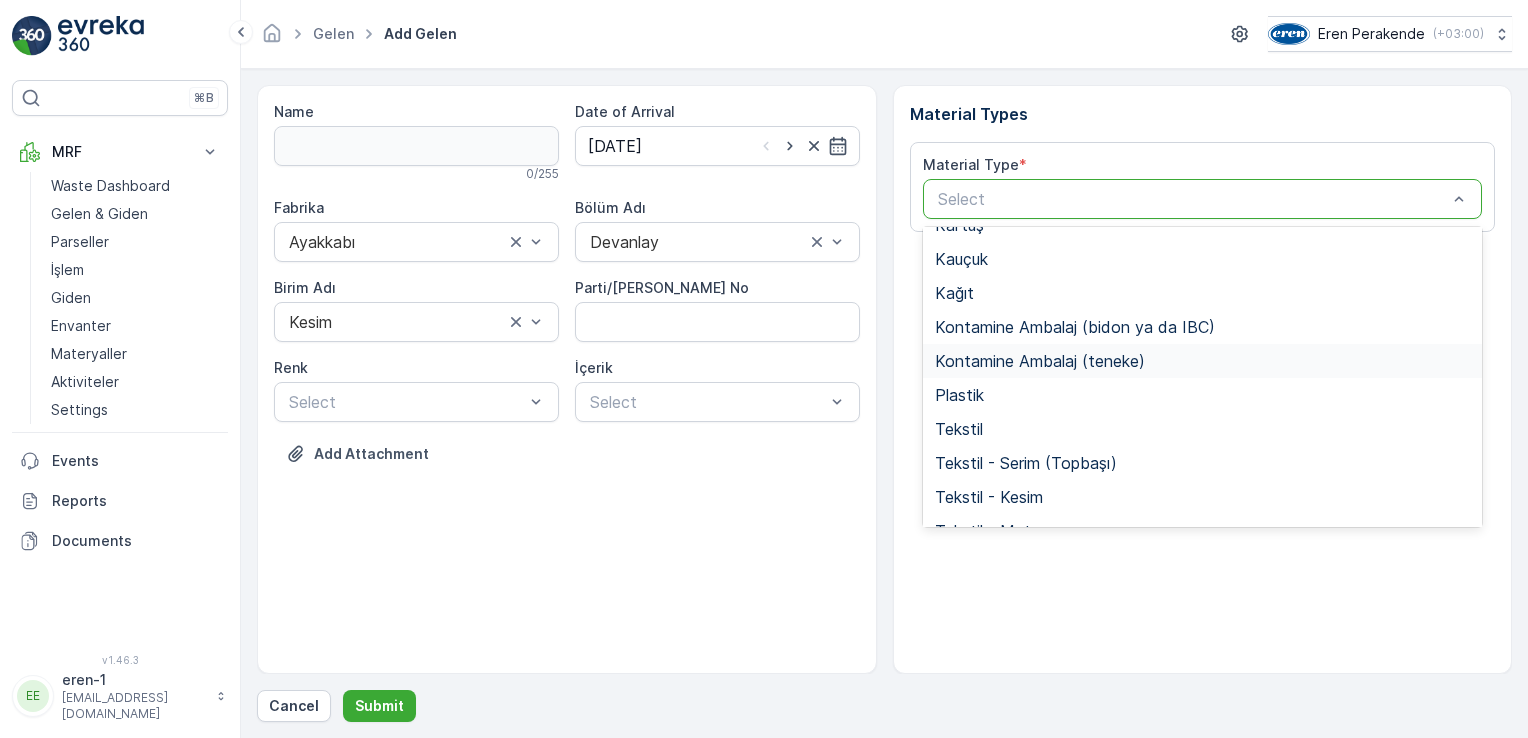 scroll, scrollTop: 233, scrollLeft: 0, axis: vertical 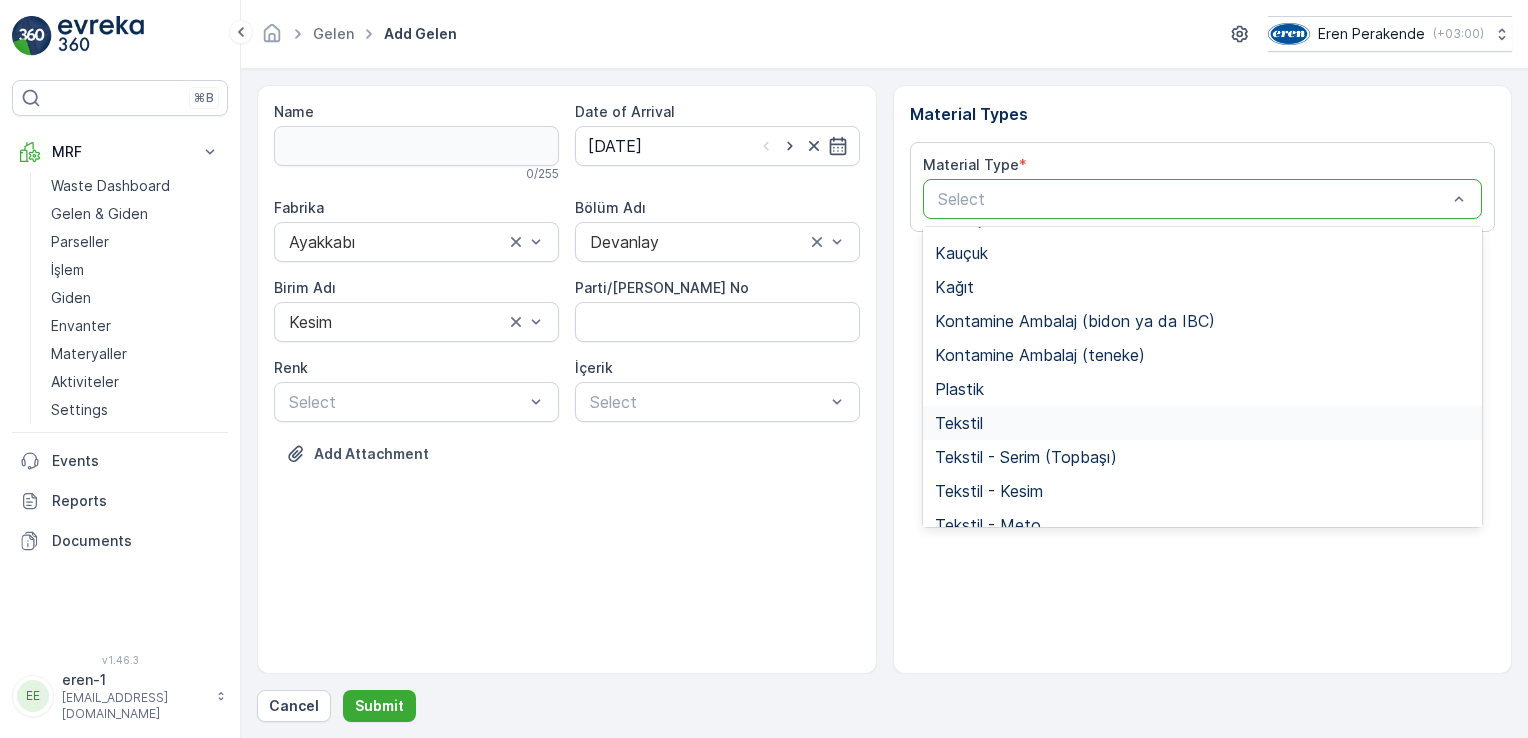 click on "Tekstil" at bounding box center (1203, 423) 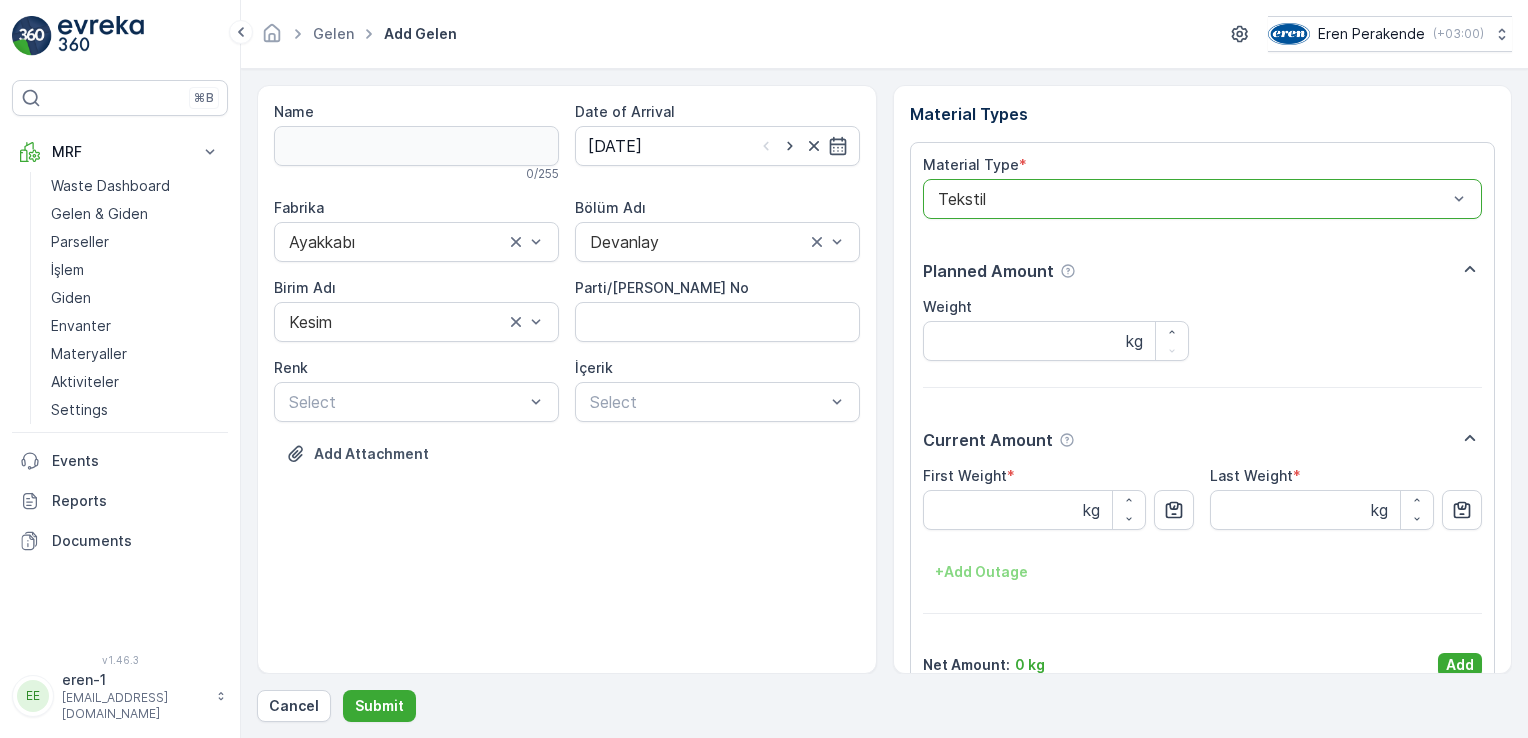 click on "Add" at bounding box center (1460, 665) 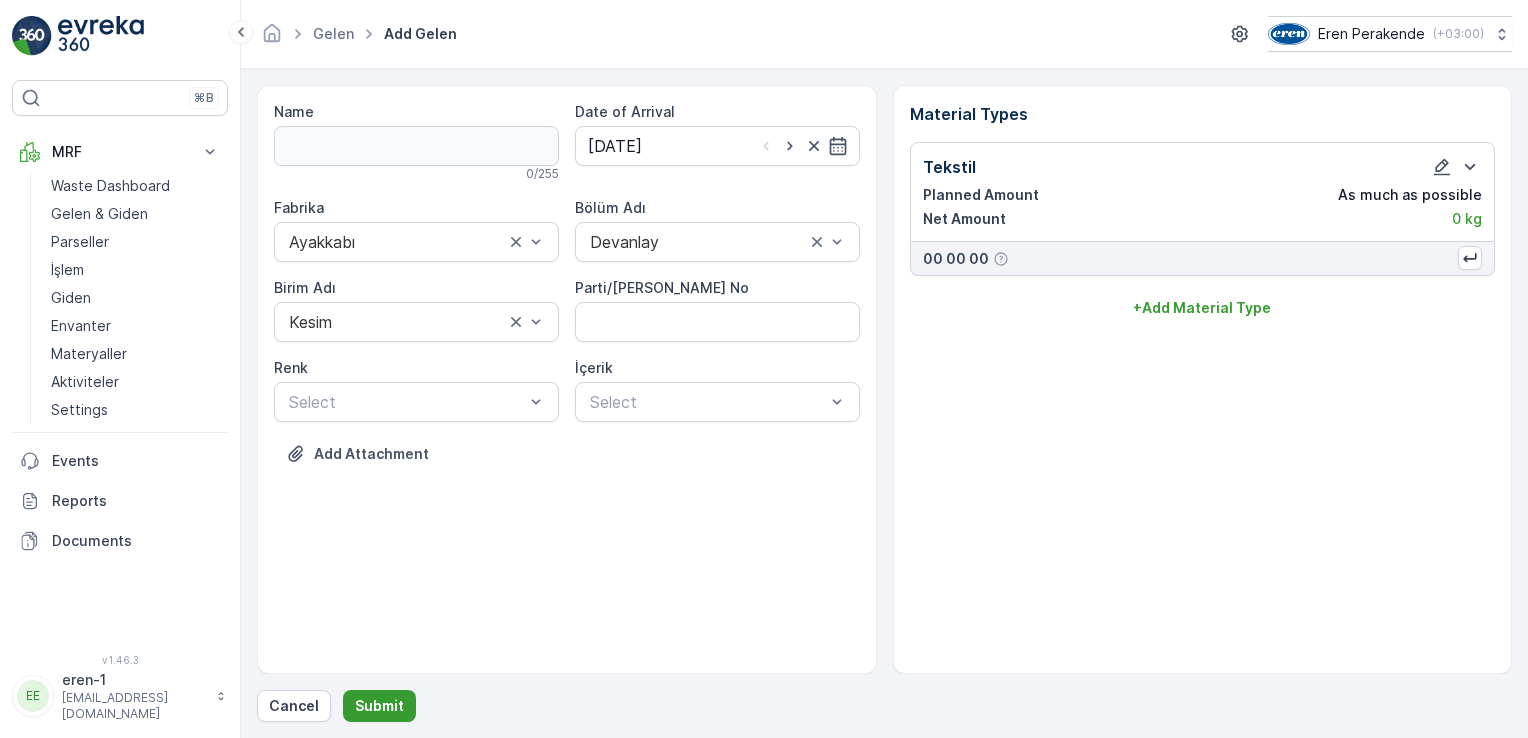 click on "Submit" at bounding box center [379, 706] 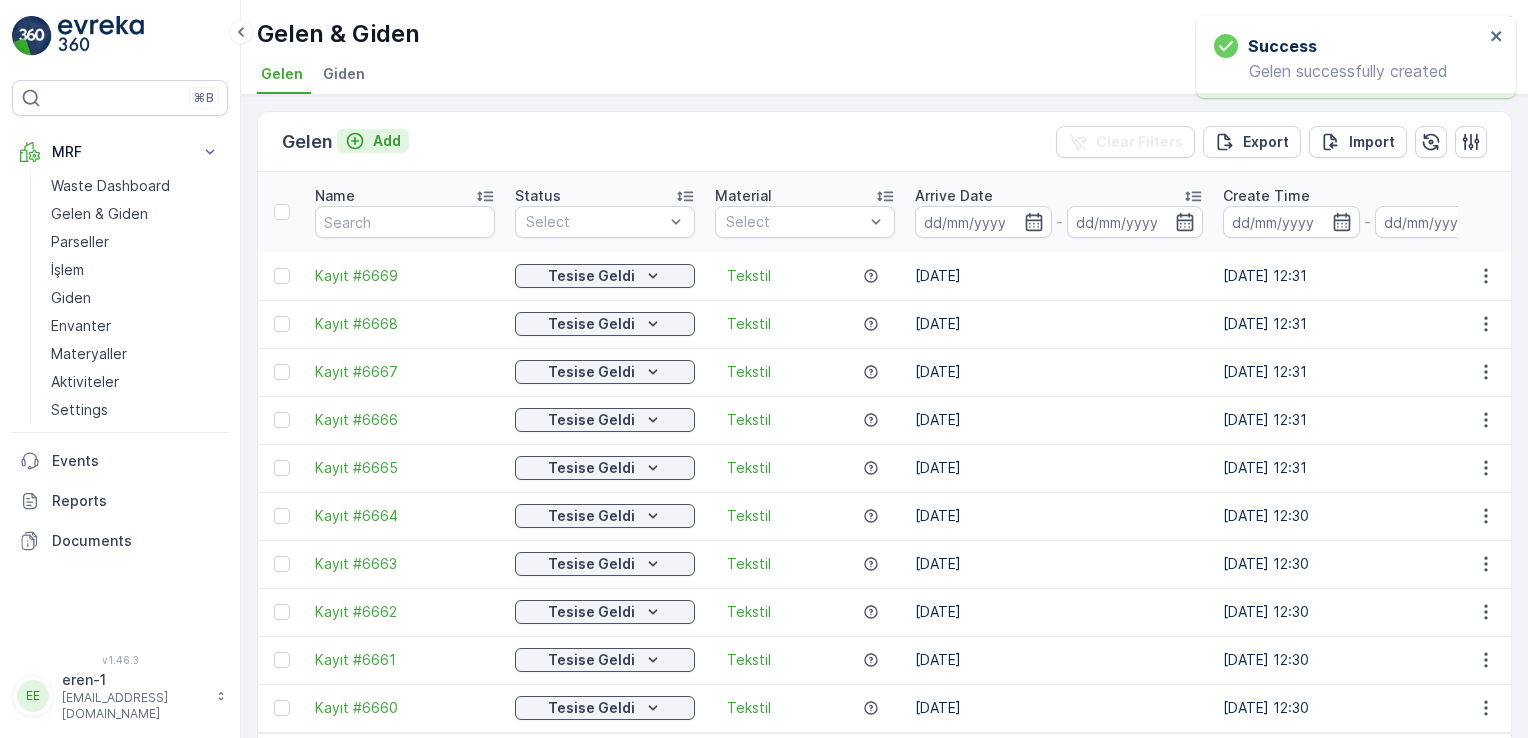 click on "Add" at bounding box center [373, 141] 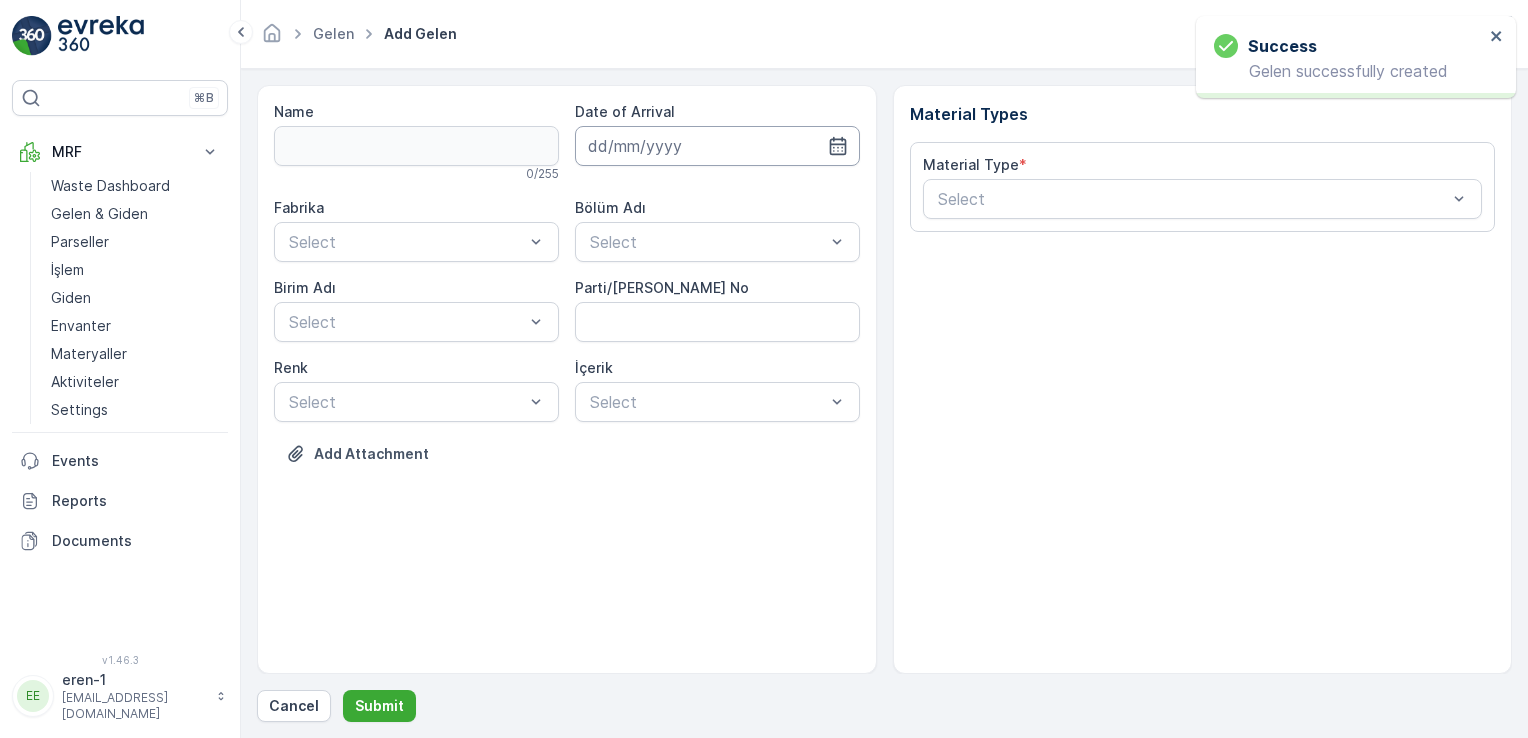 click at bounding box center [717, 146] 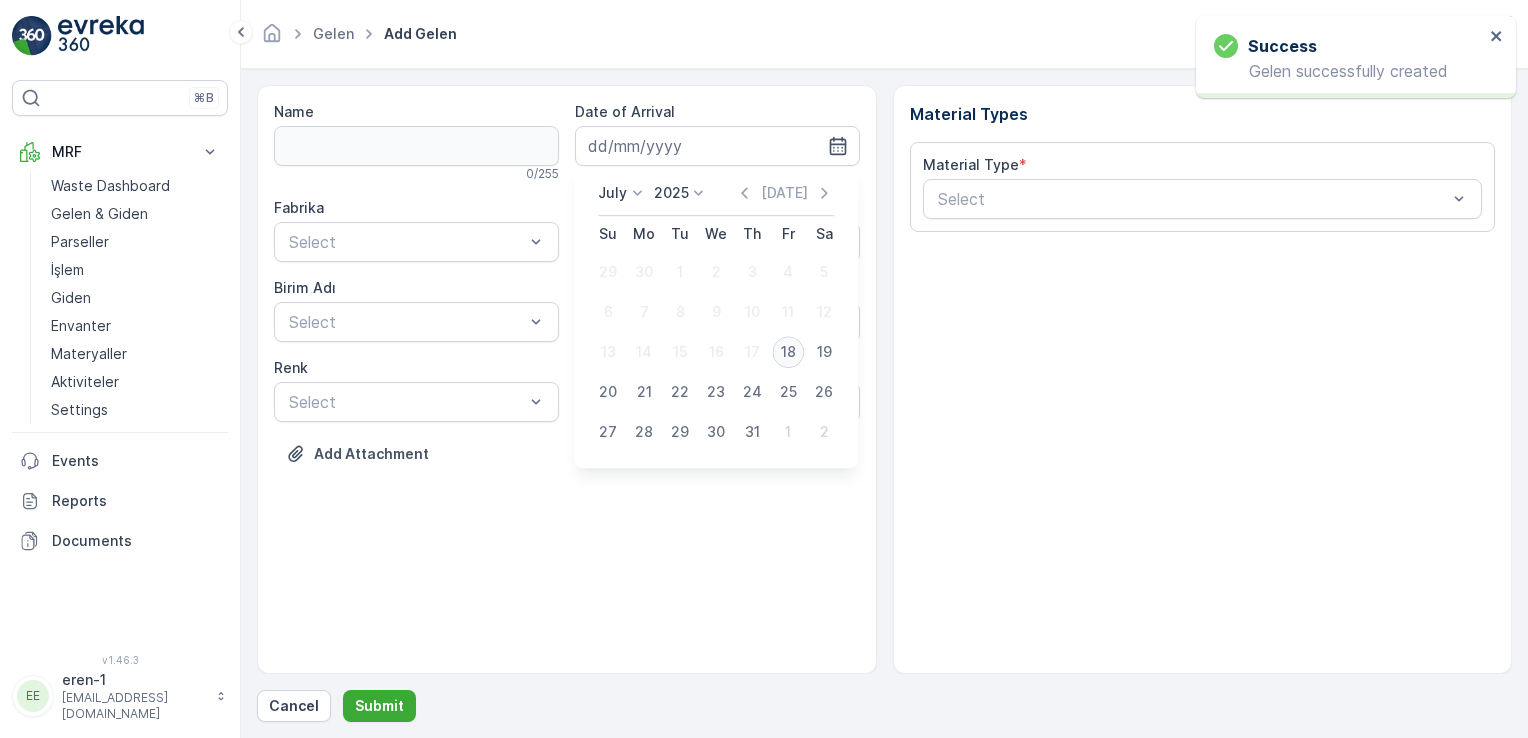 click on "18" at bounding box center (788, 352) 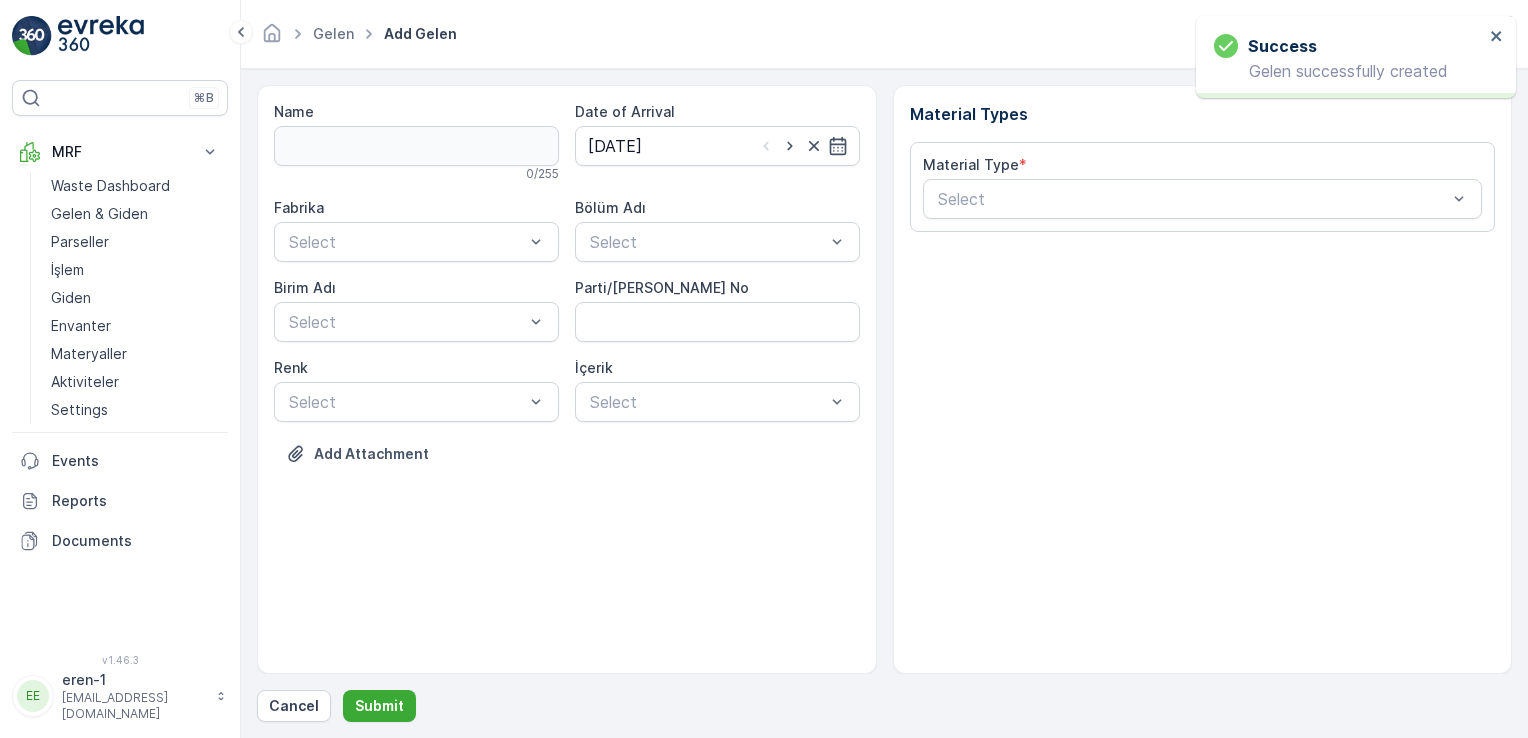 click on "Fabrika" at bounding box center (416, 208) 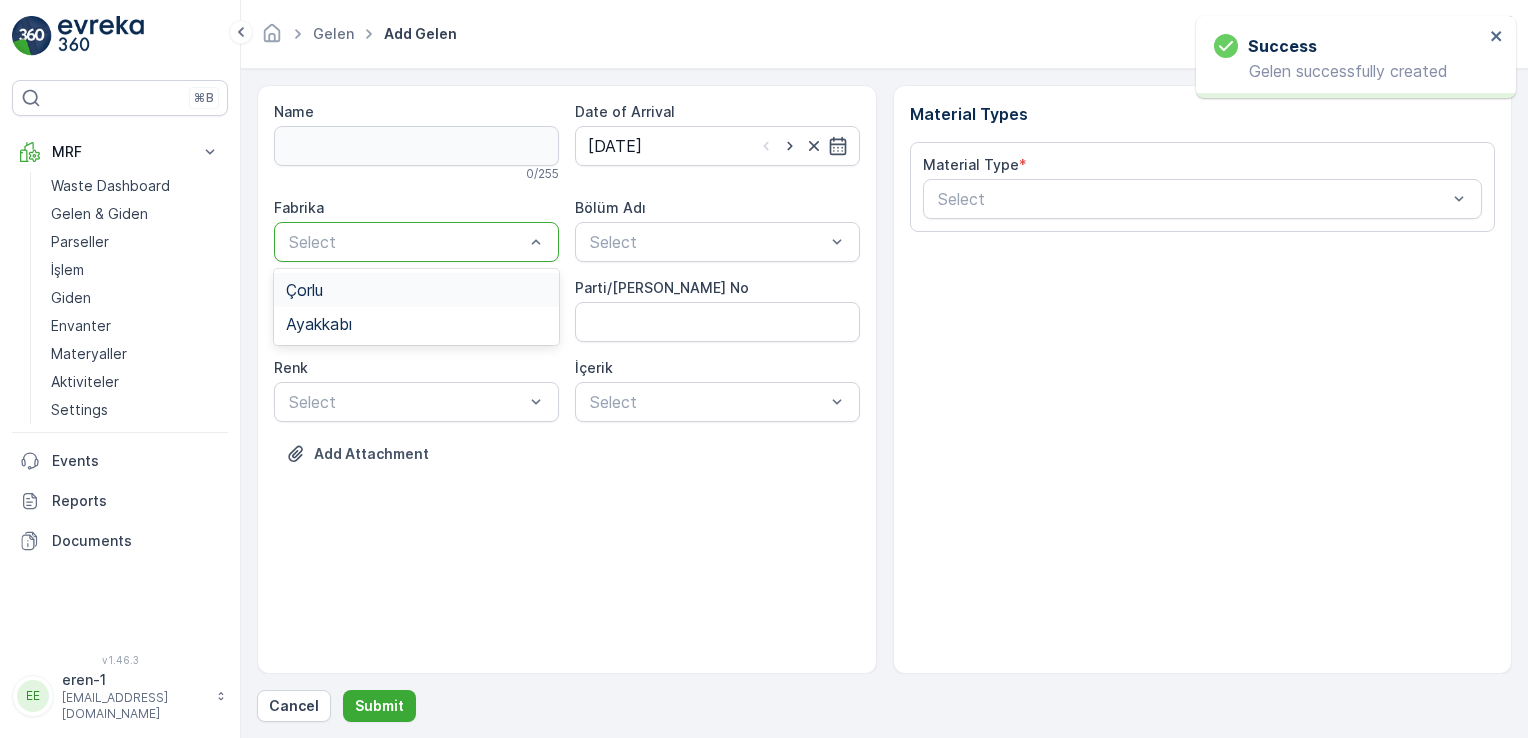 click at bounding box center [406, 242] 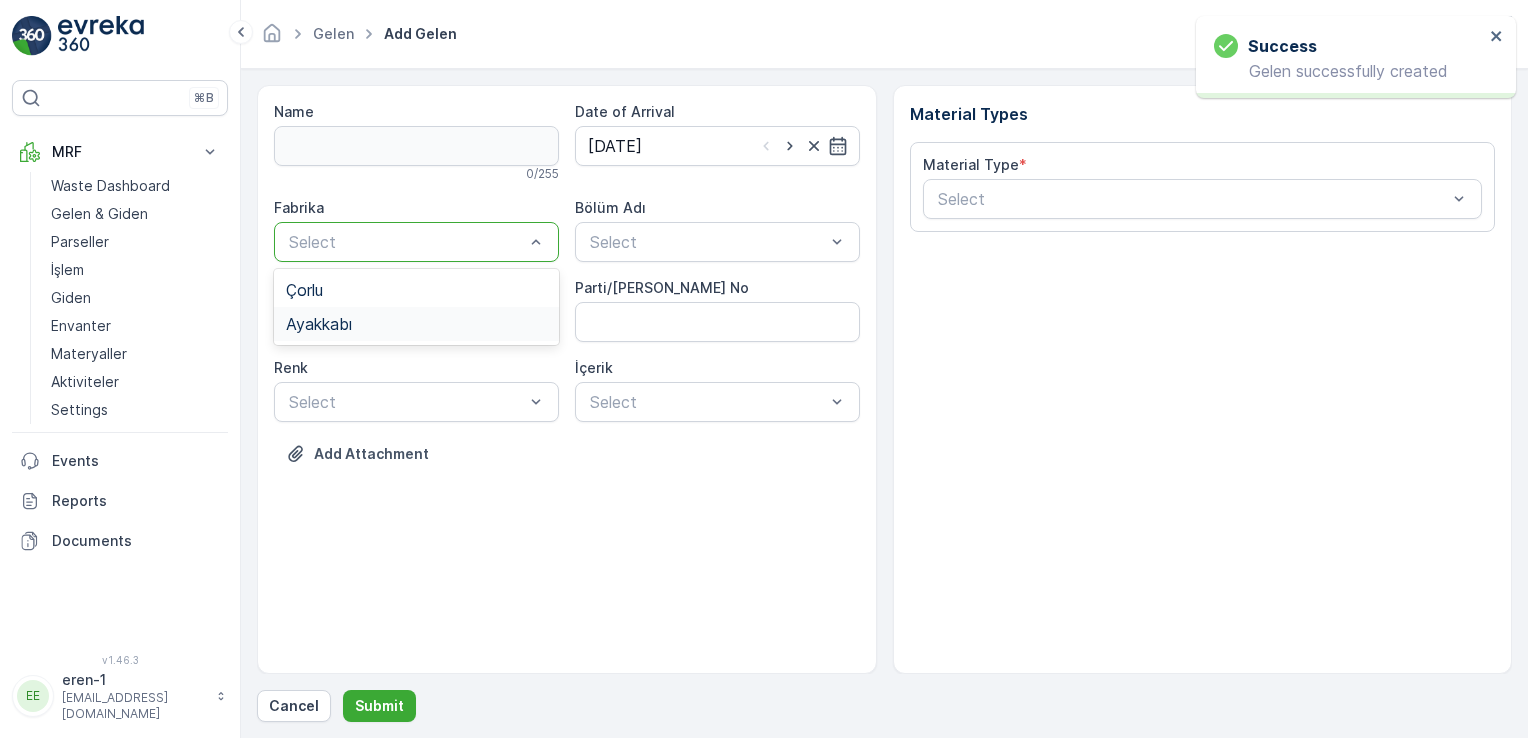 click on "Ayakkabı" at bounding box center (416, 324) 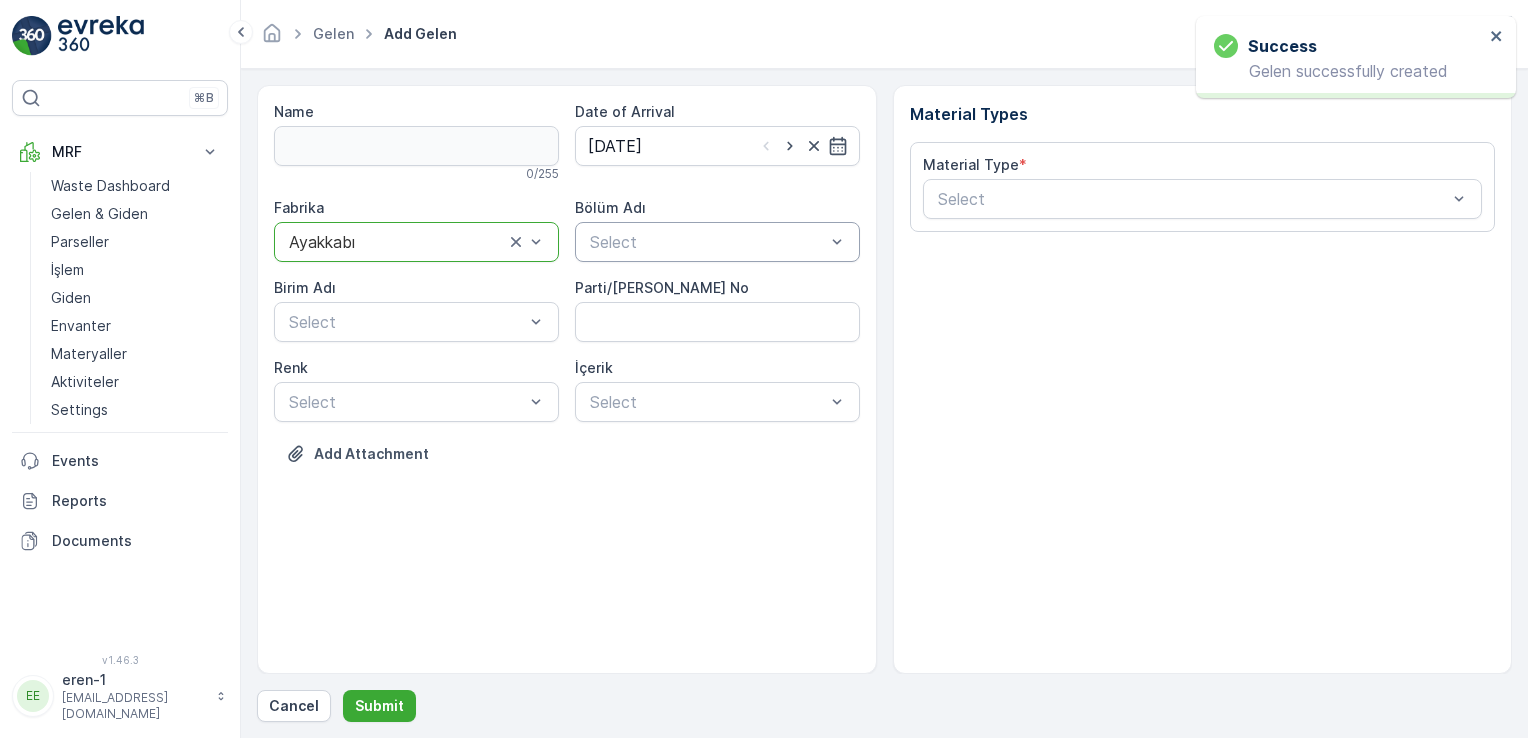 click on "Fabrika option Ayakkabı, selected. Ayakkabı Bölüm Adı Select [PERSON_NAME] Adı Select Parti/Kesim Föyü No [PERSON_NAME] Select İçerik Select" at bounding box center [567, 310] 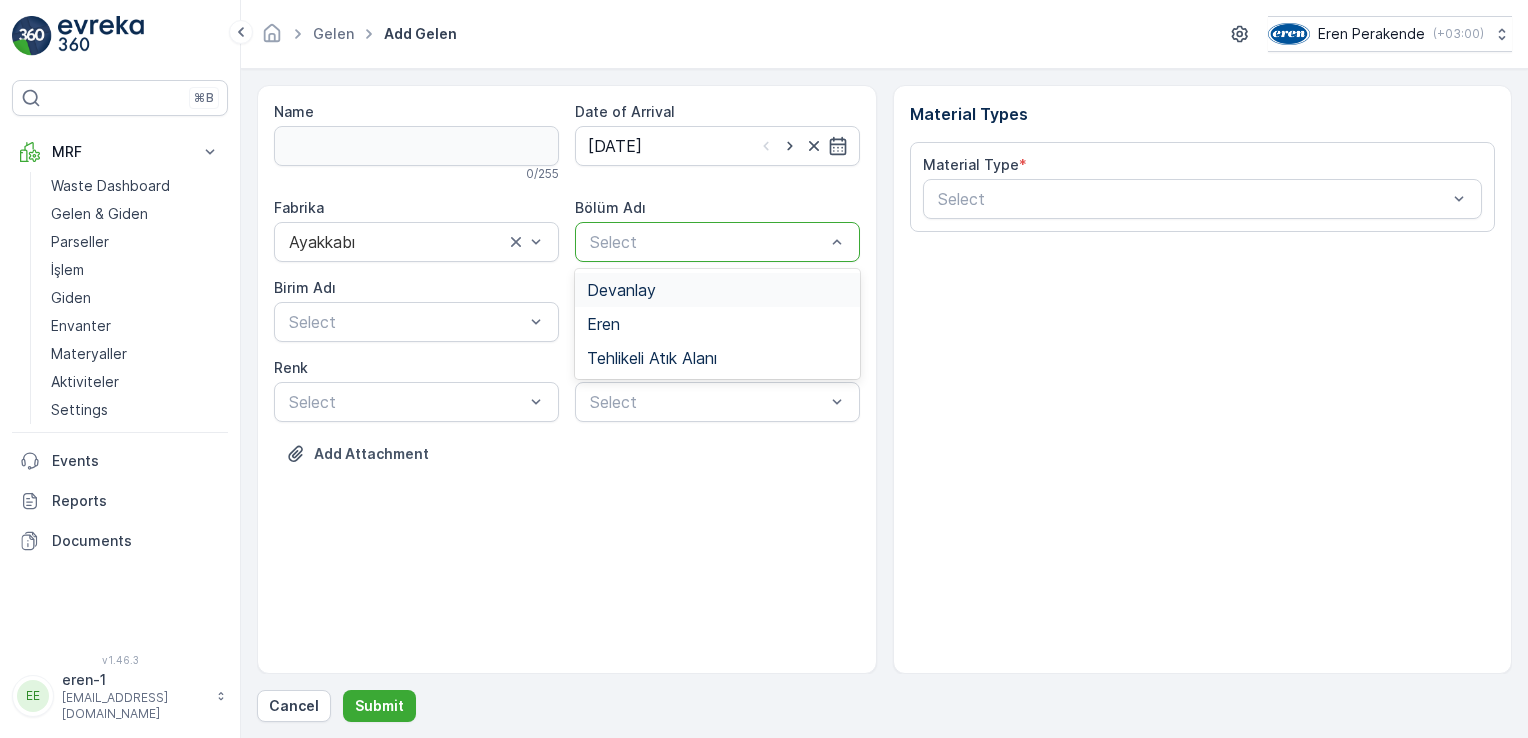 click at bounding box center [707, 242] 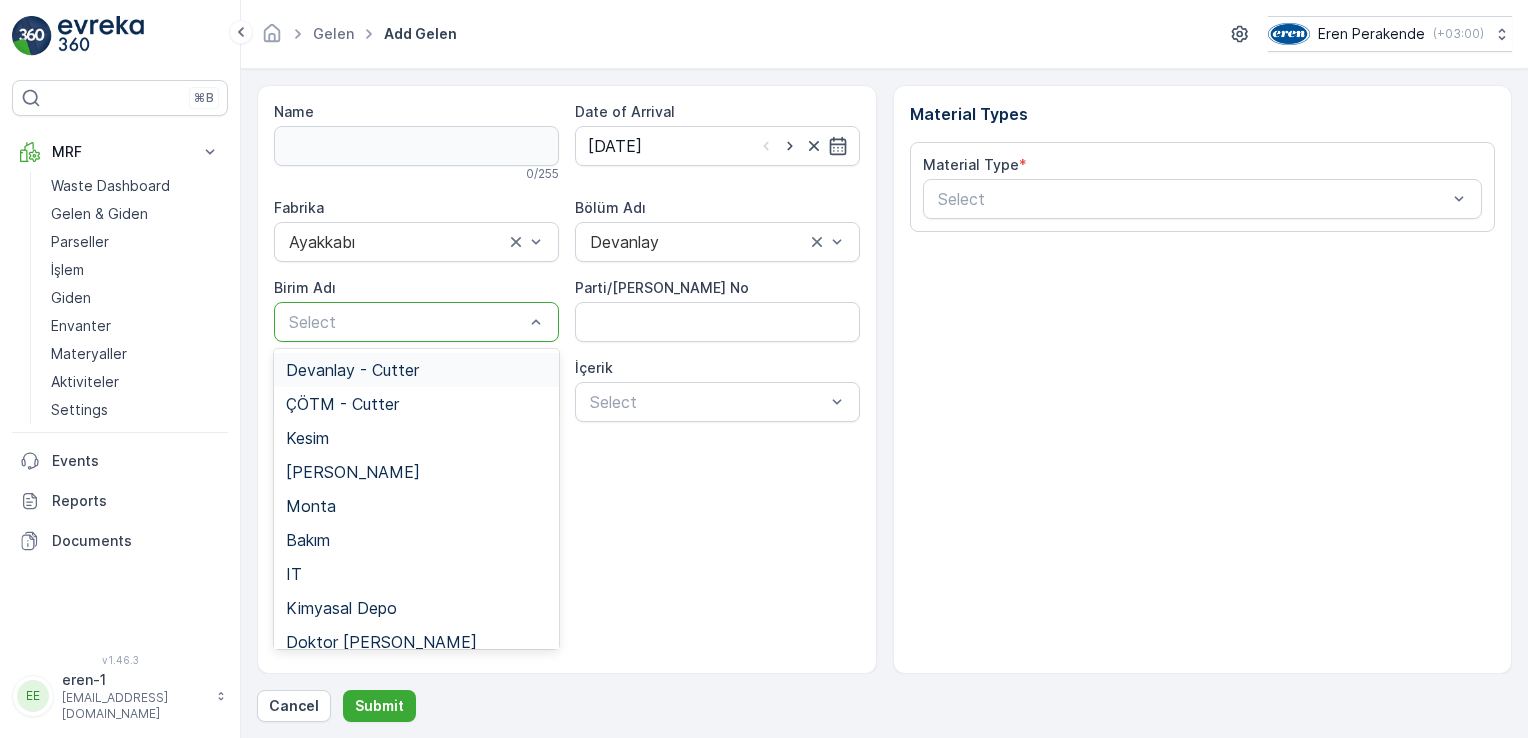 click at bounding box center [406, 322] 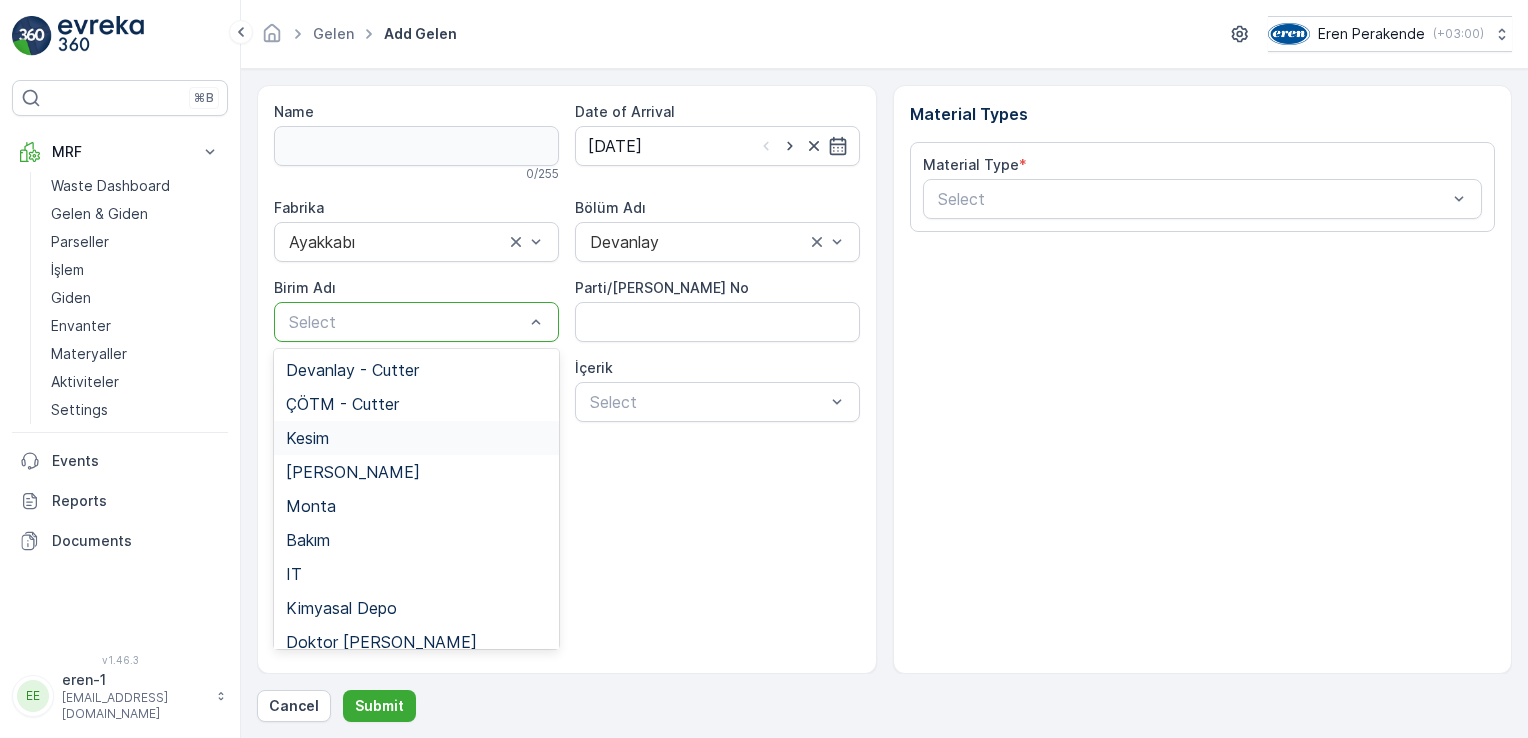 click on "Kesim" at bounding box center (416, 438) 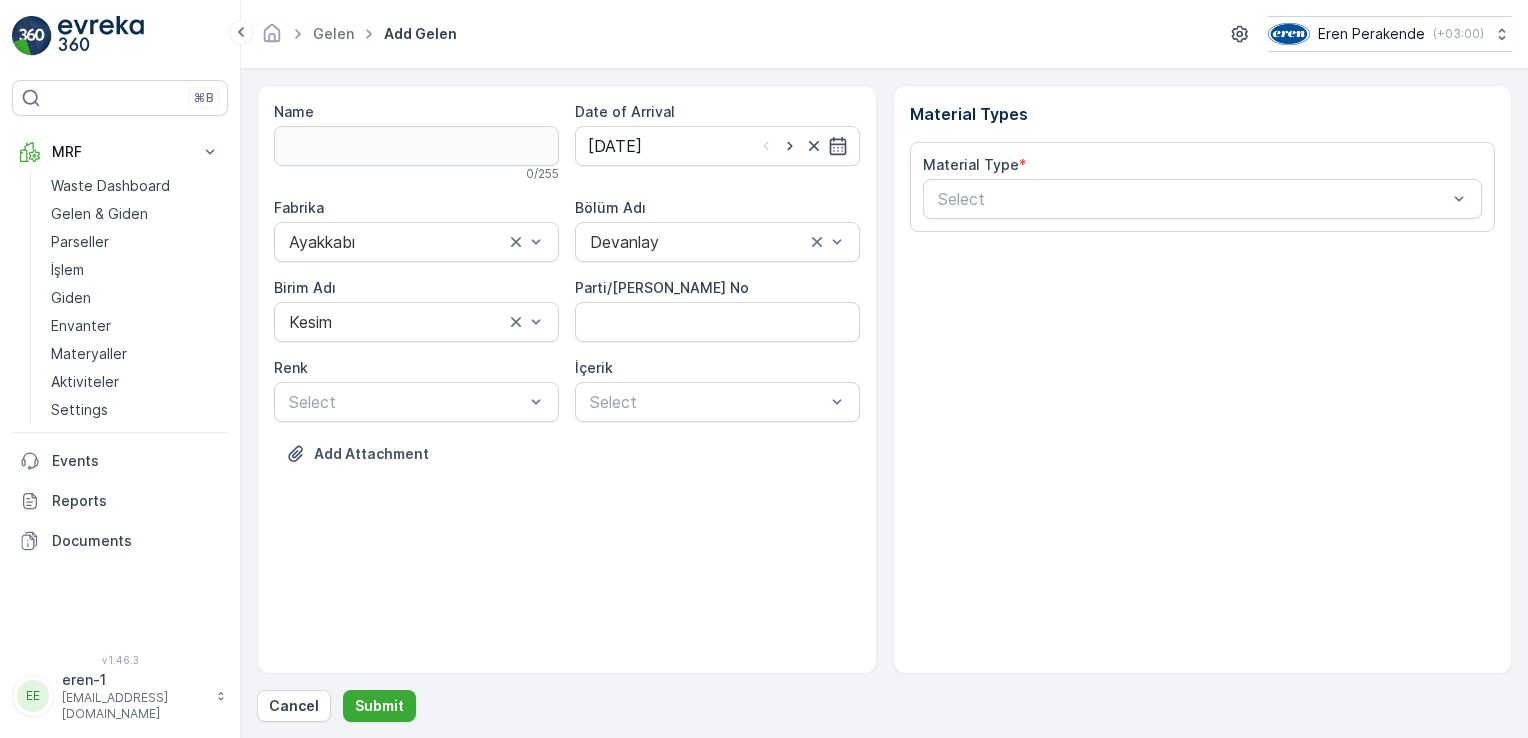 click on "Material Type * Select" at bounding box center [1203, 187] 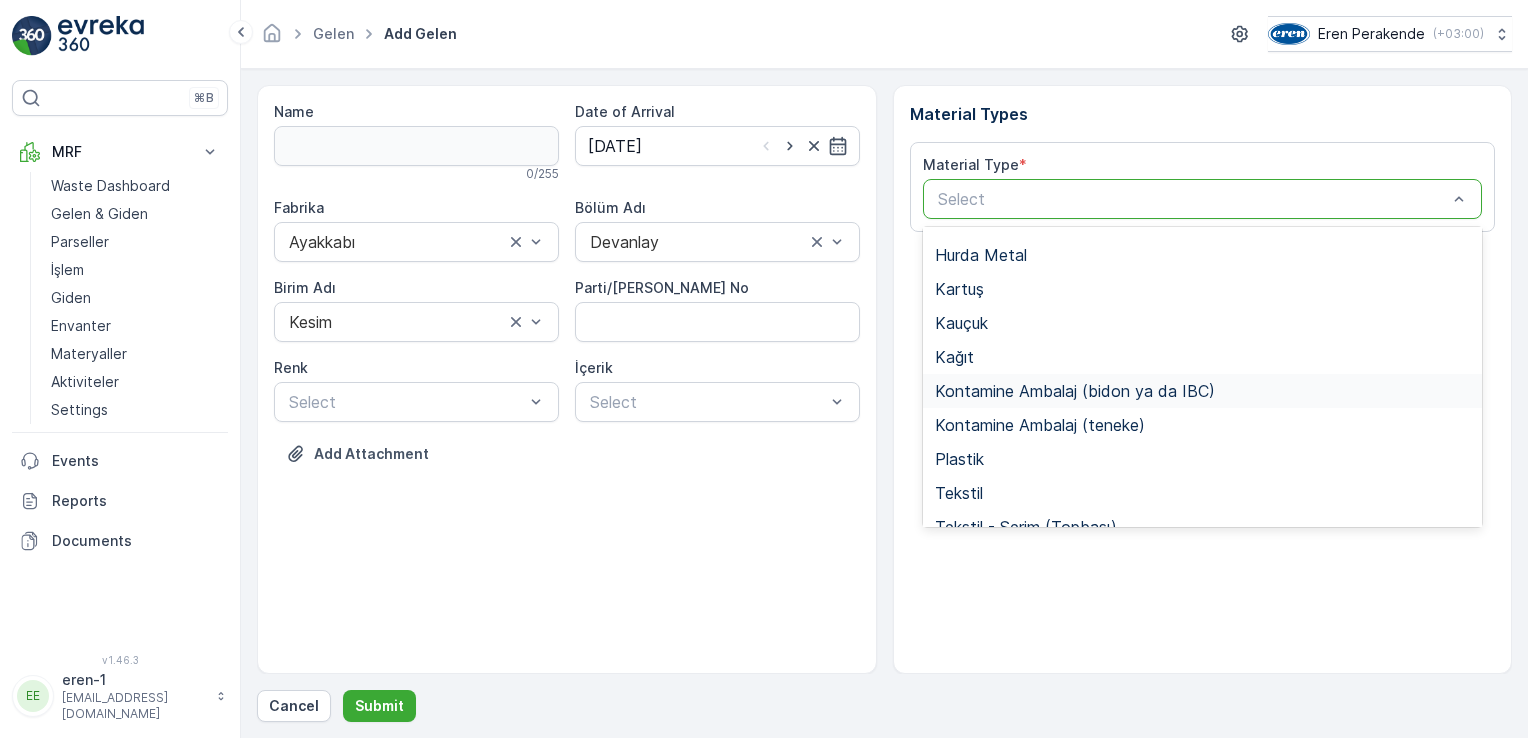 scroll, scrollTop: 233, scrollLeft: 0, axis: vertical 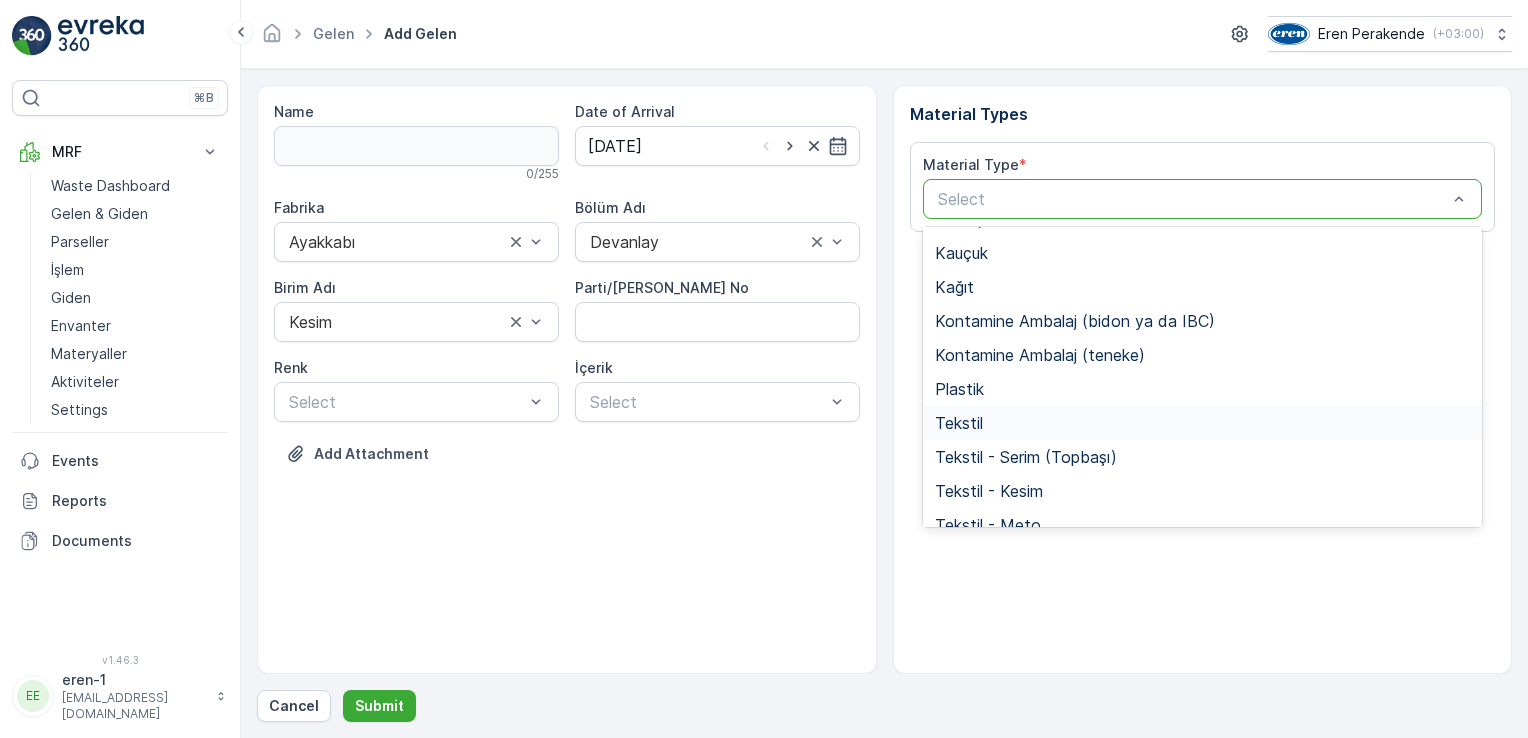 click on "Tekstil" at bounding box center [1203, 423] 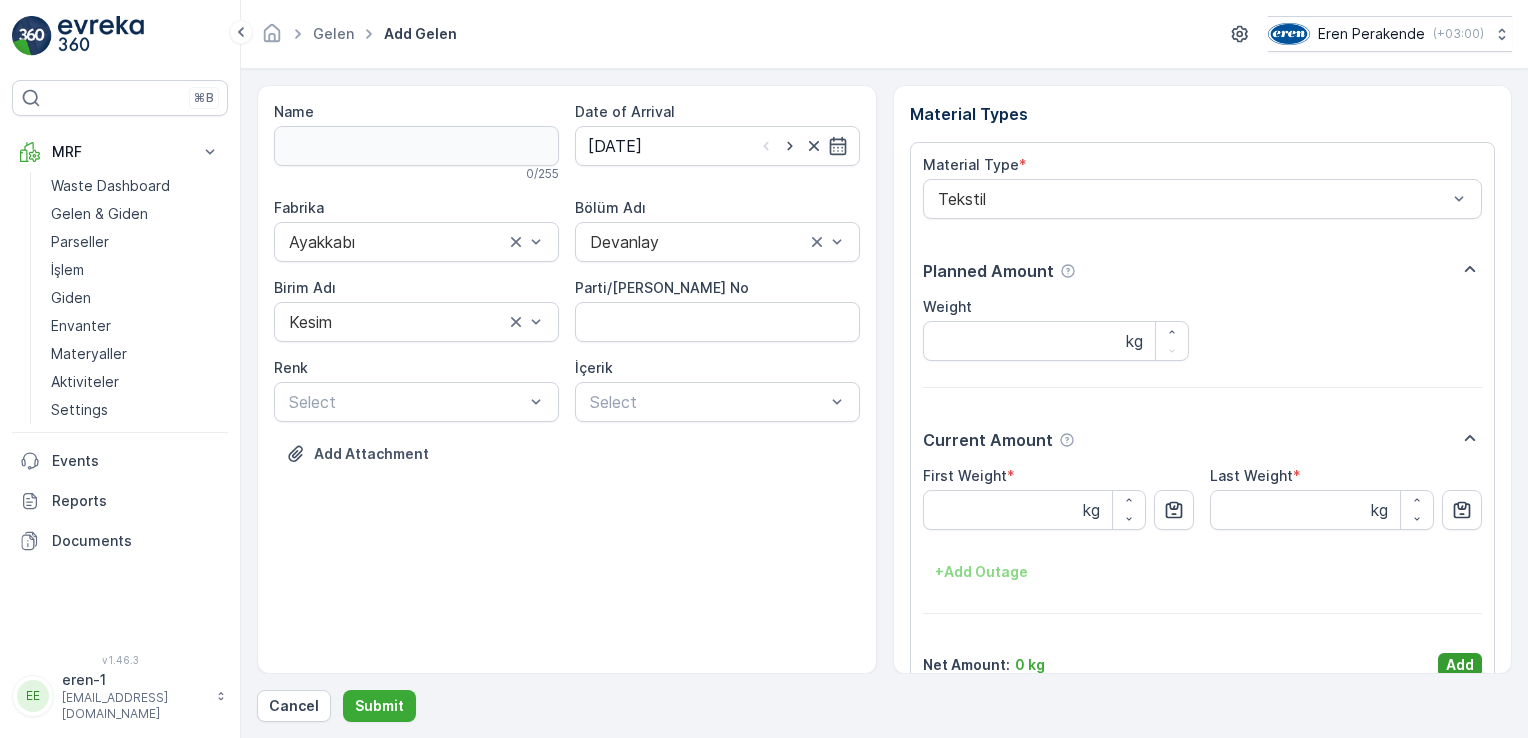 click on "Add" at bounding box center (1460, 665) 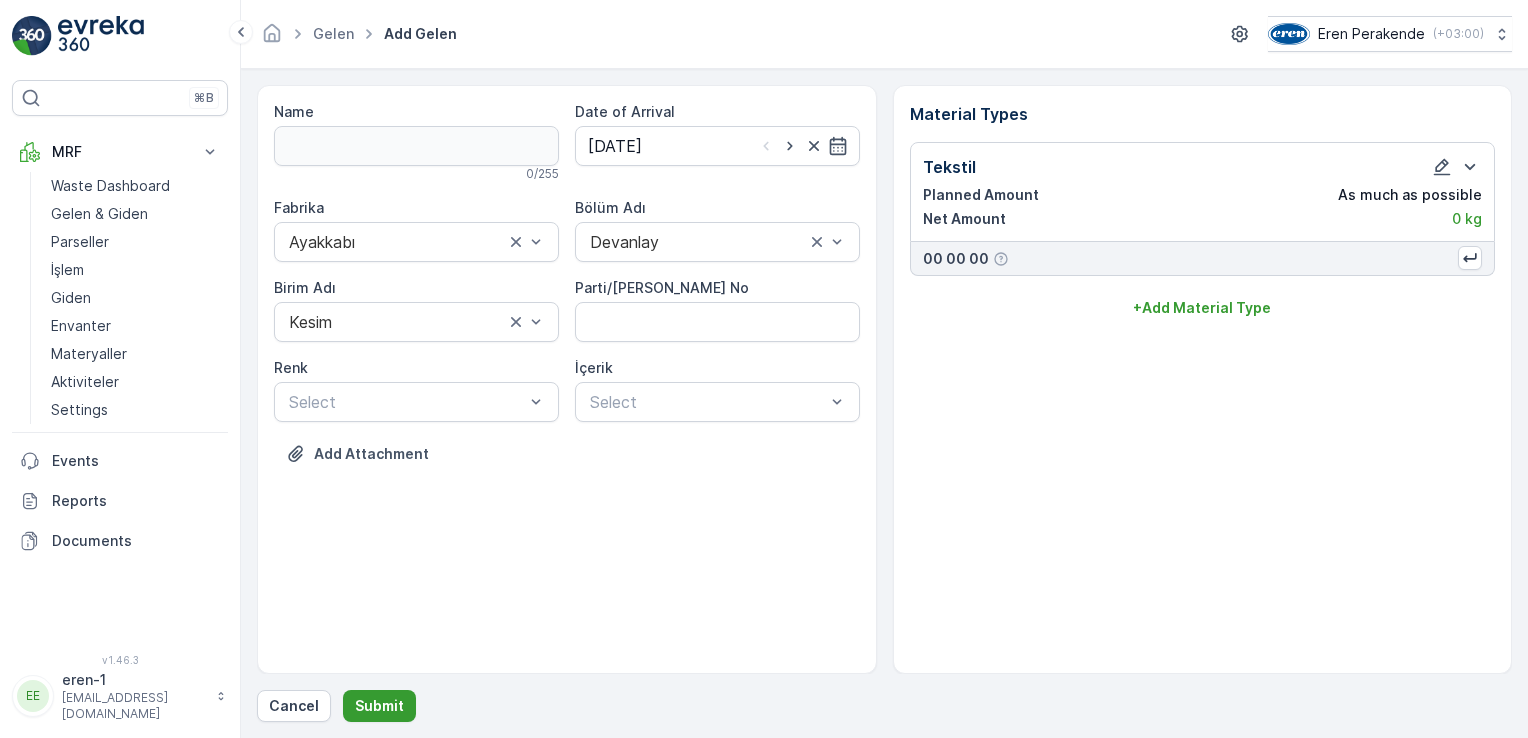 click on "Submit" at bounding box center [379, 706] 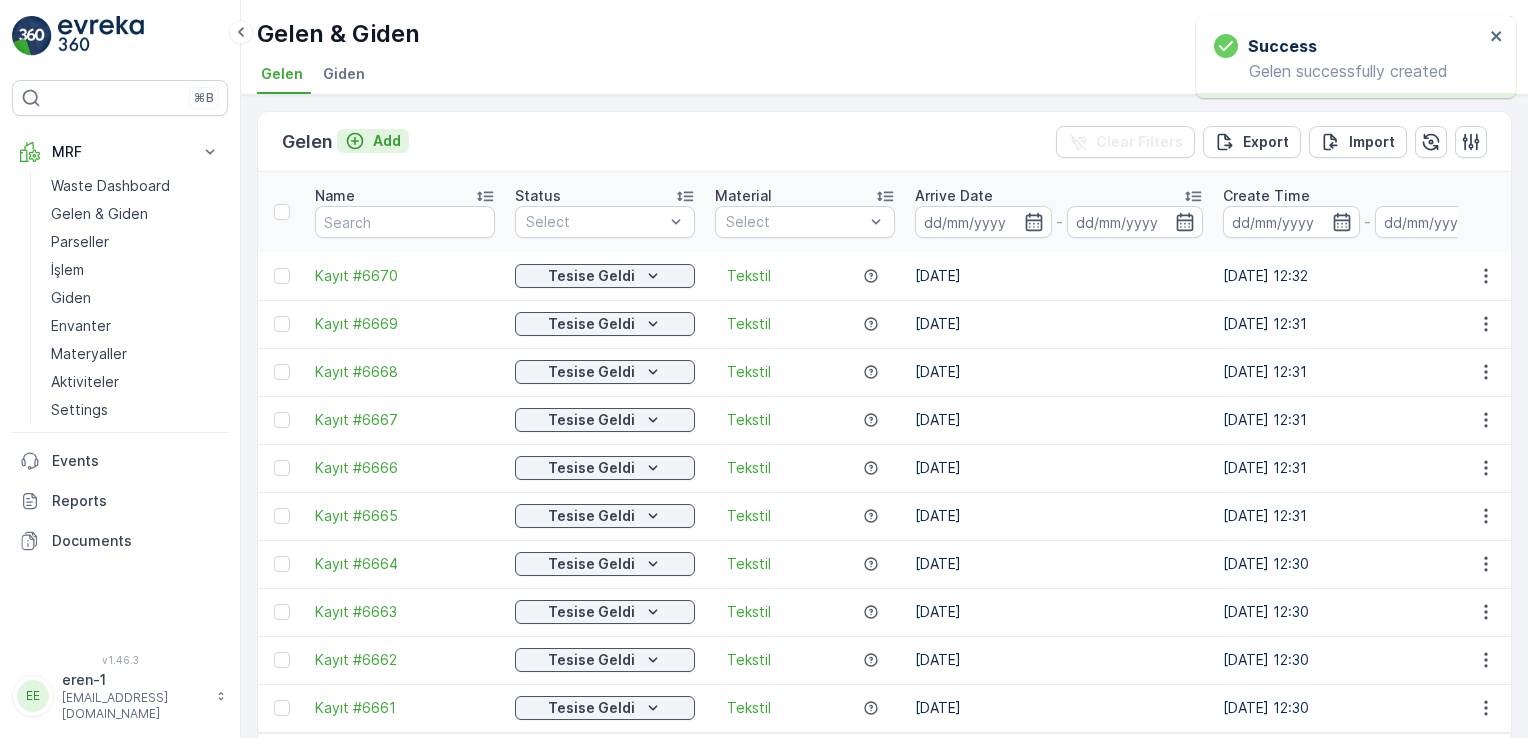 click on "Add" at bounding box center (373, 141) 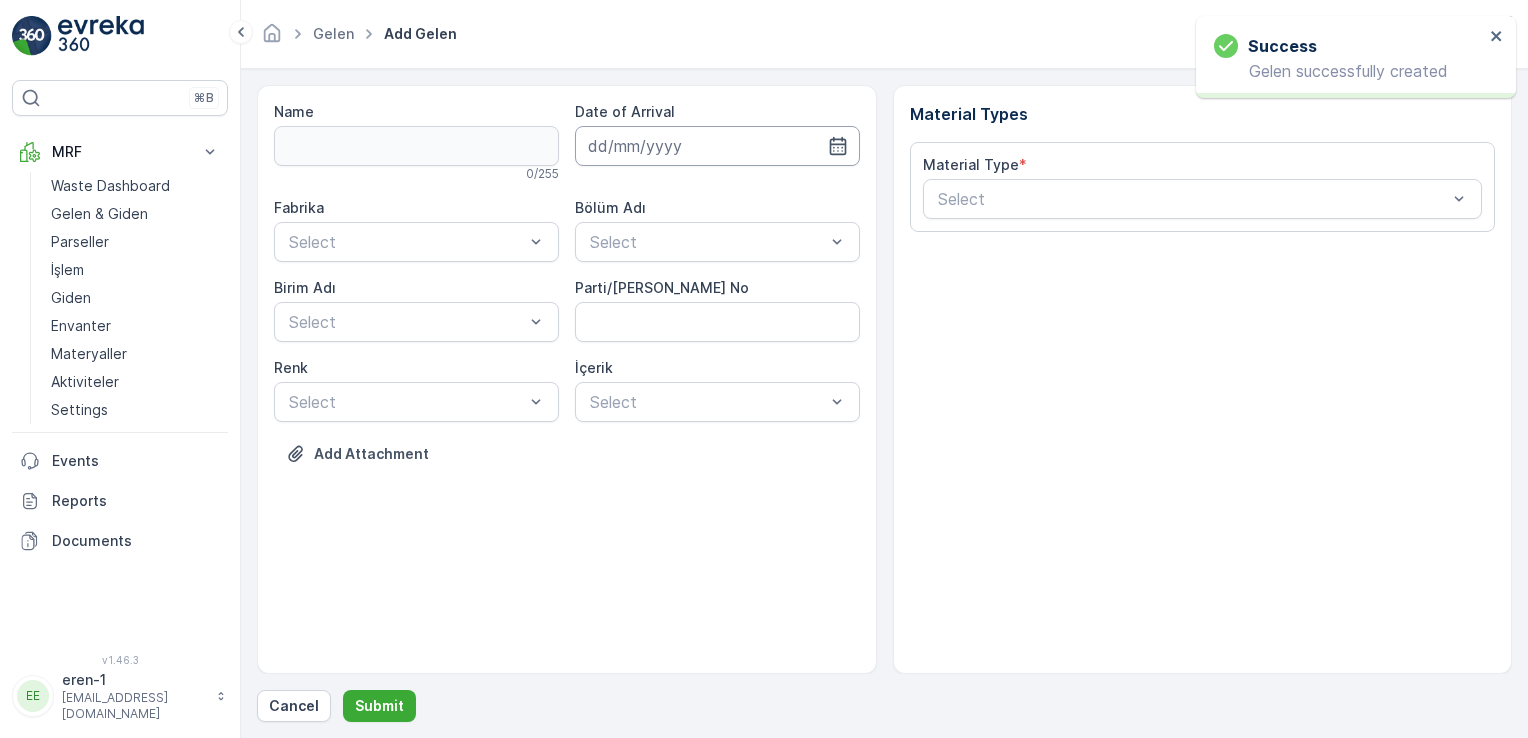 click at bounding box center [717, 146] 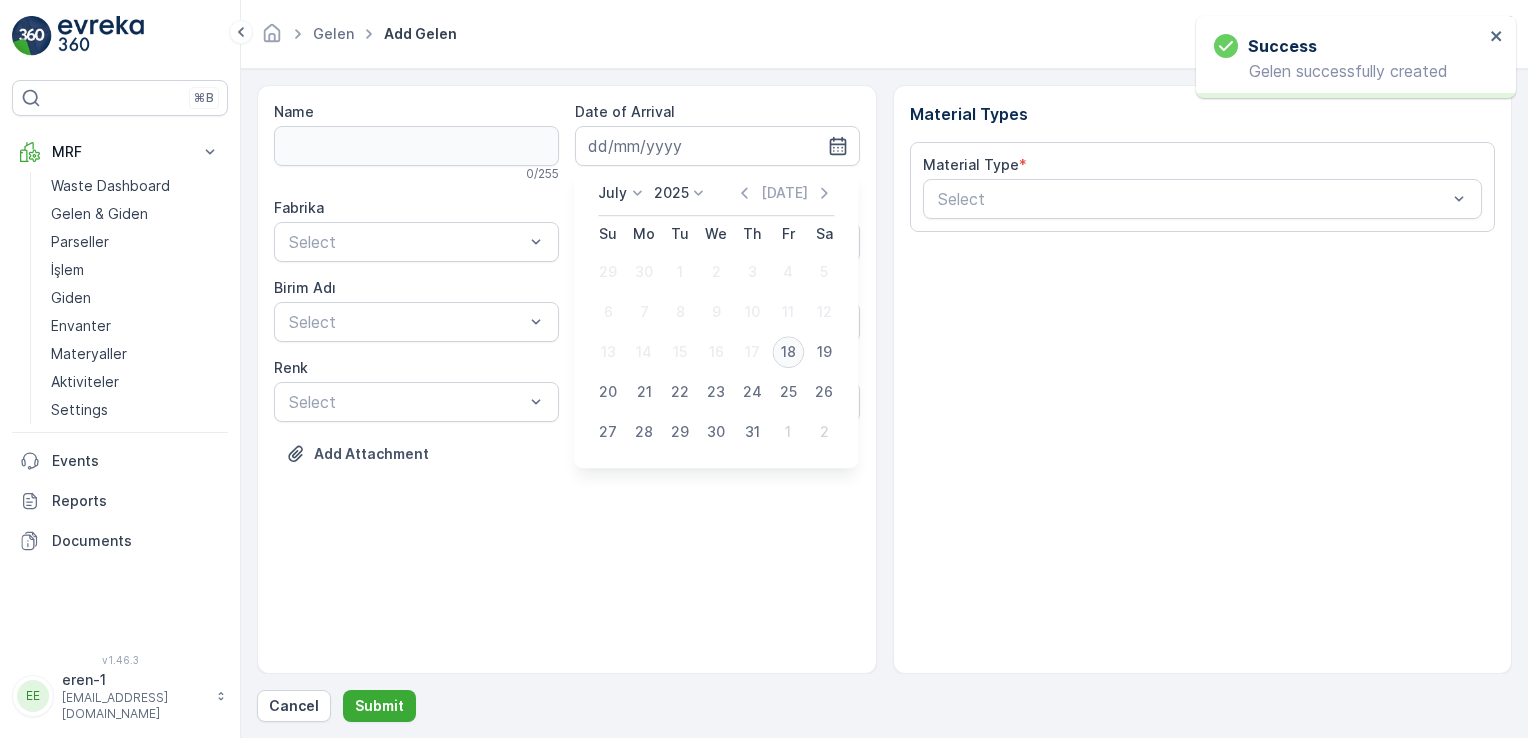 click on "18" at bounding box center (788, 352) 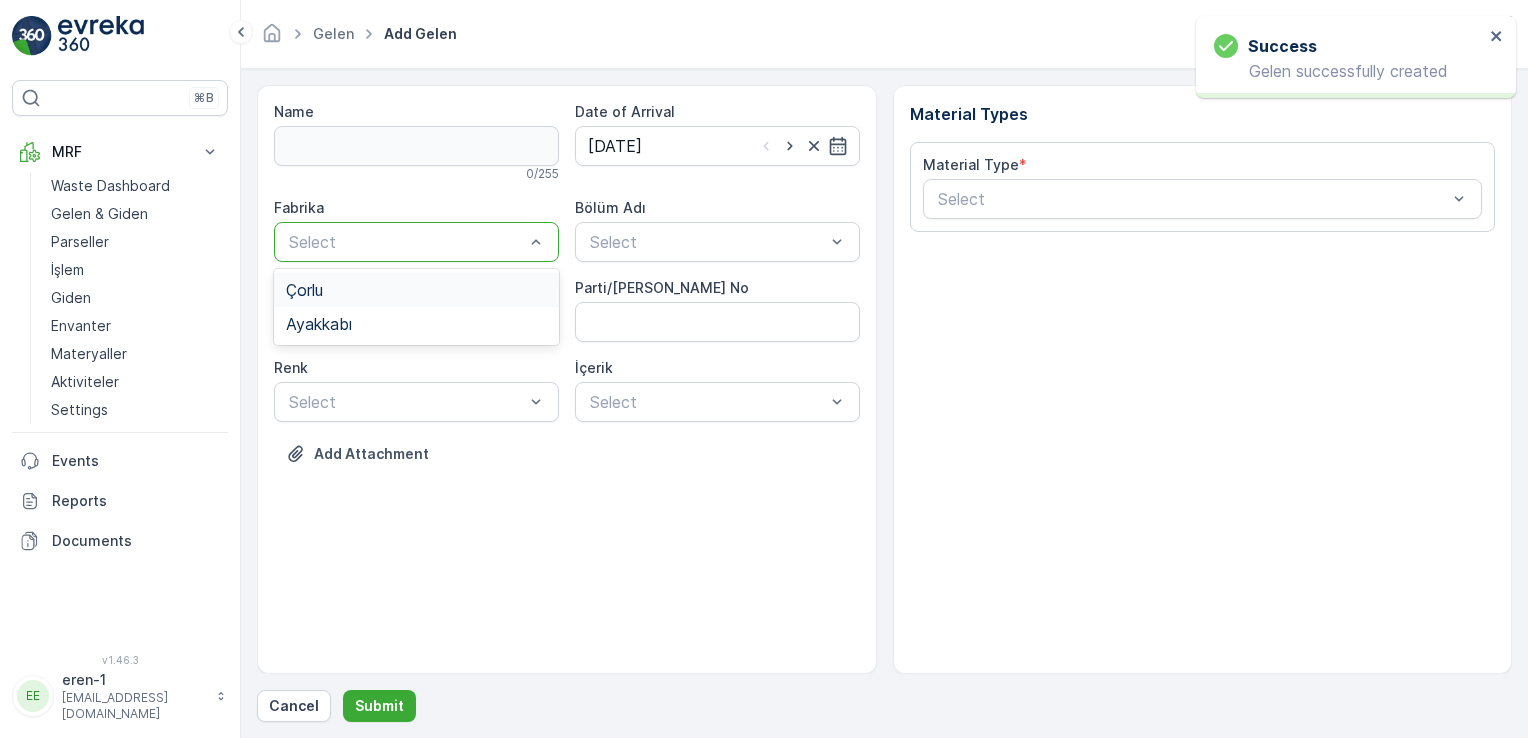 click on "Select" at bounding box center (416, 242) 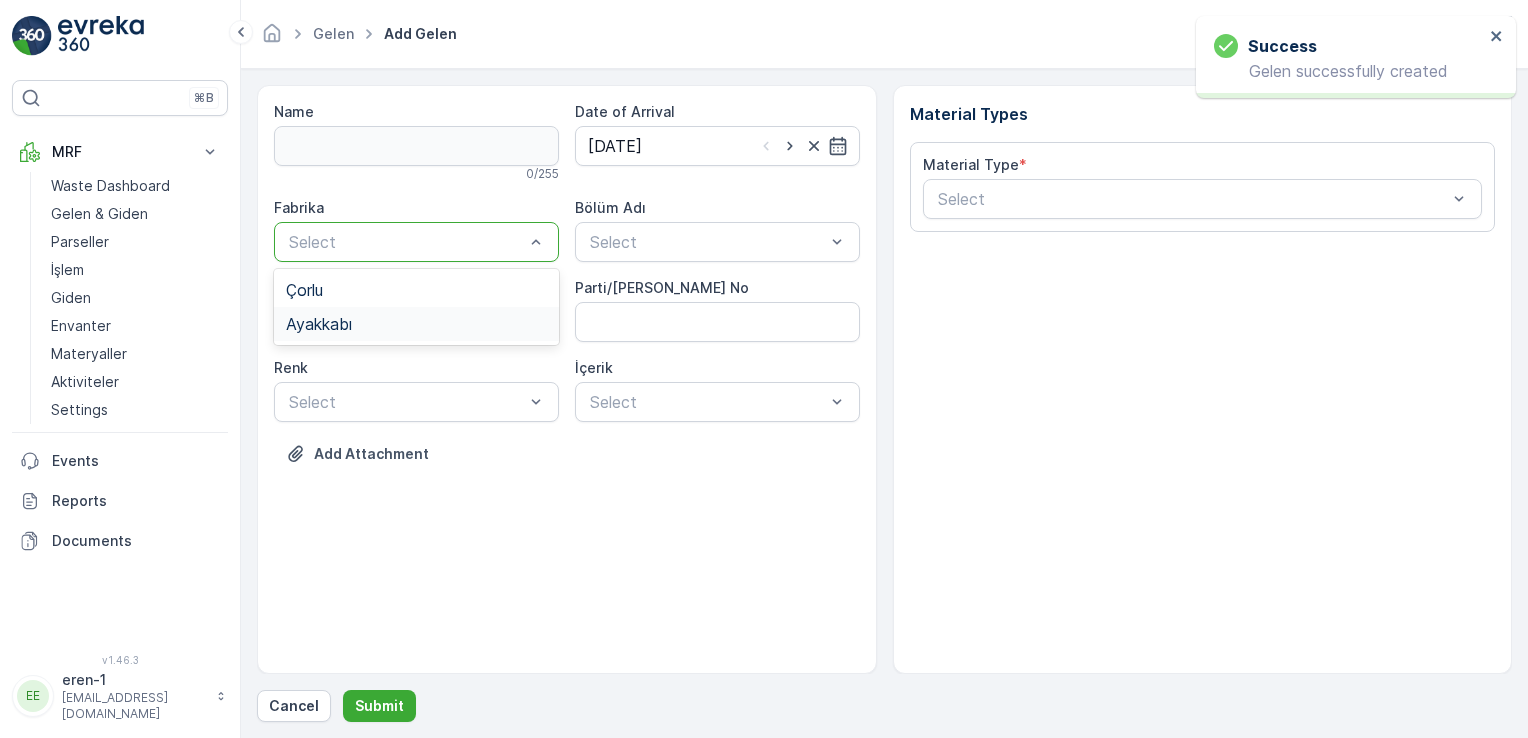 click on "Ayakkabı" at bounding box center (416, 324) 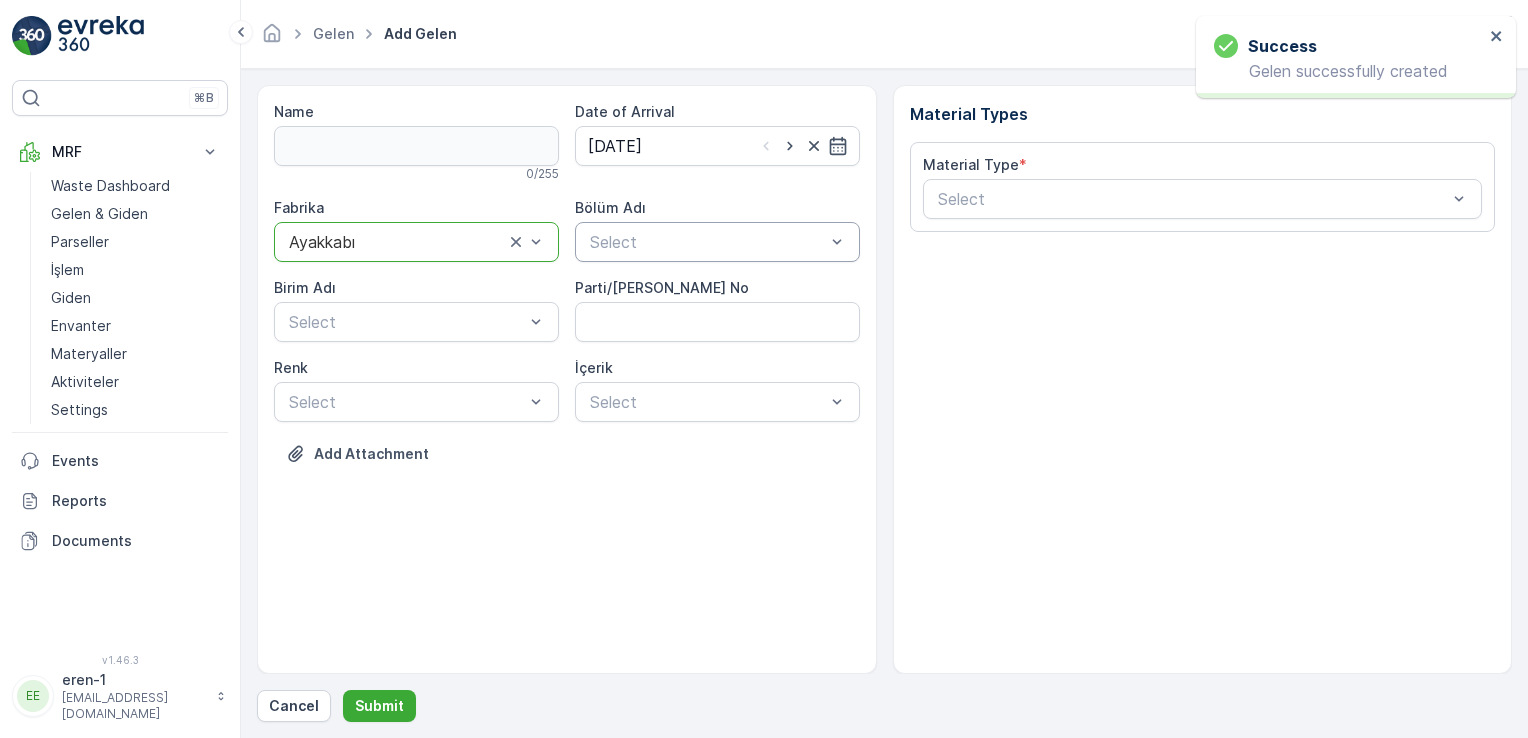click on "Fabrika option Ayakkabı, selected. Ayakkabı Bölüm Adı Select [PERSON_NAME] Adı Select Parti/Kesim Föyü No [PERSON_NAME] Select İçerik Select" at bounding box center [567, 310] 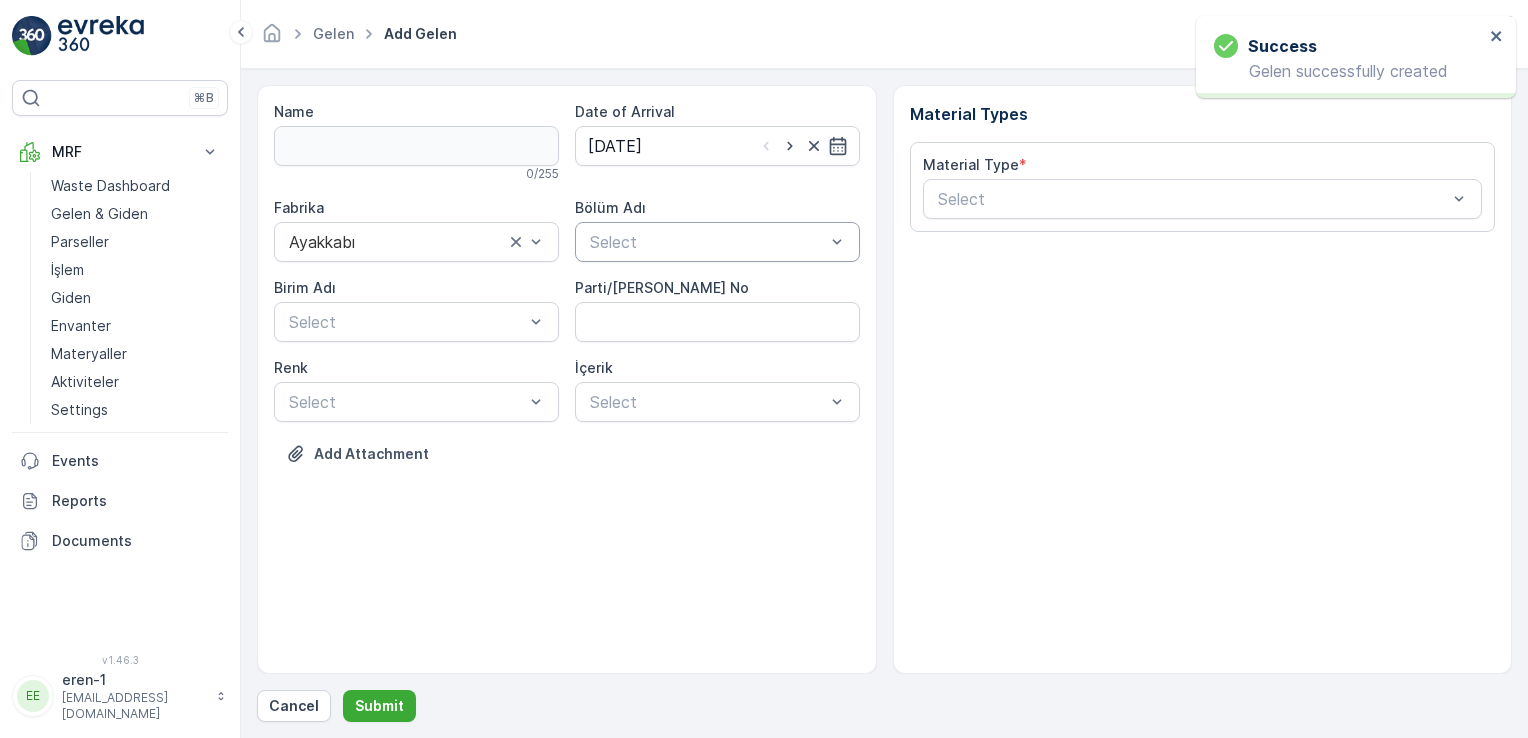 click at bounding box center [707, 242] 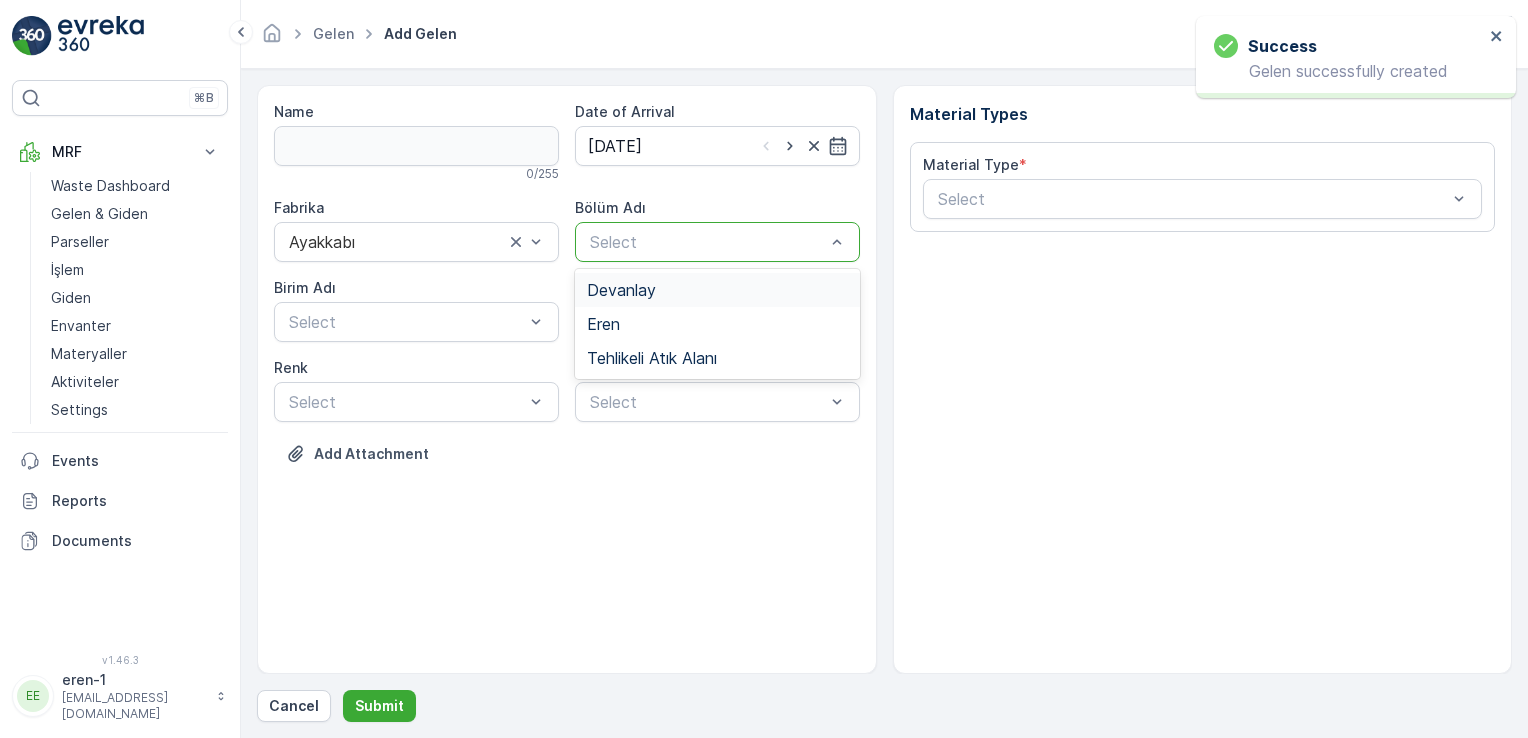 click on "Devanlay" at bounding box center (621, 290) 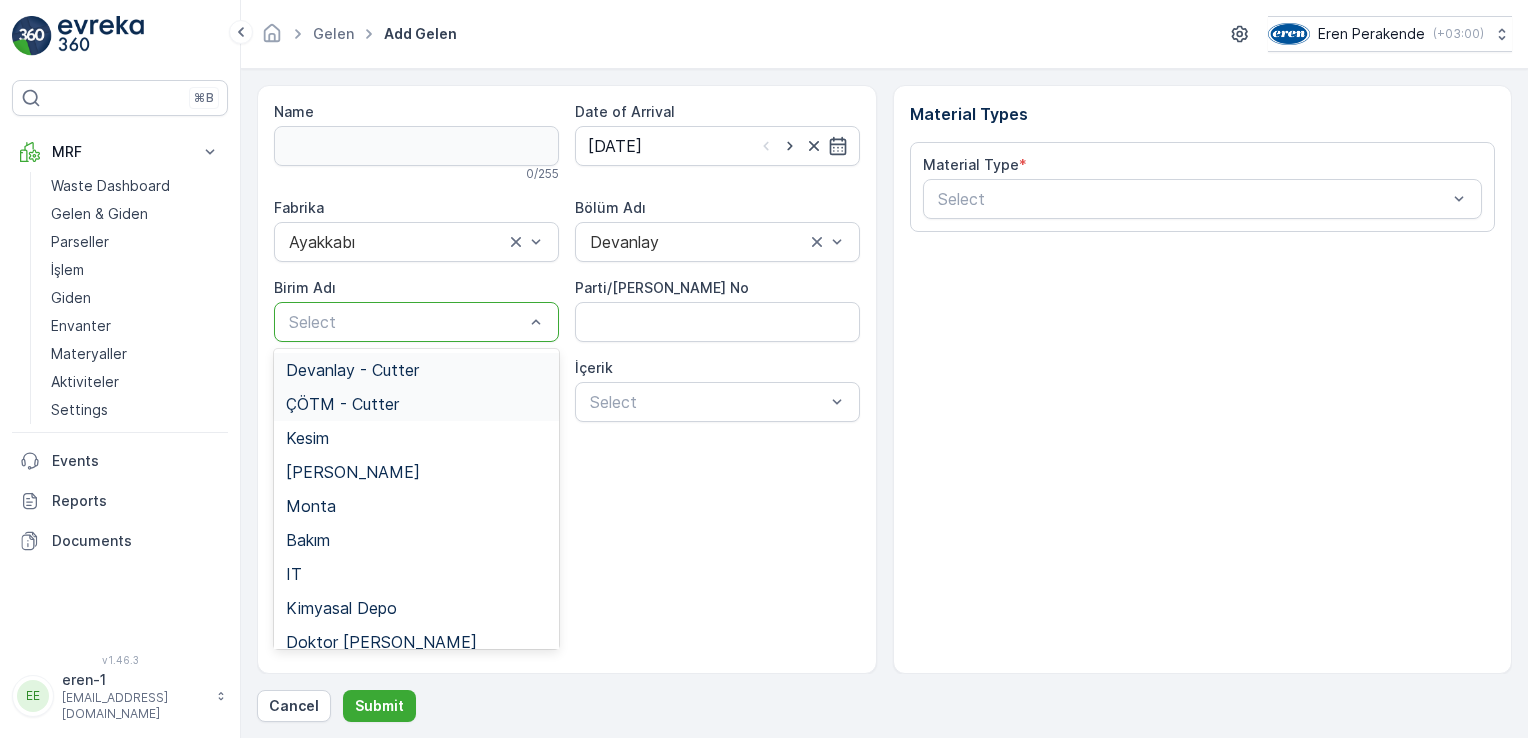 drag, startPoint x: 389, startPoint y: 317, endPoint x: 346, endPoint y: 392, distance: 86.4523 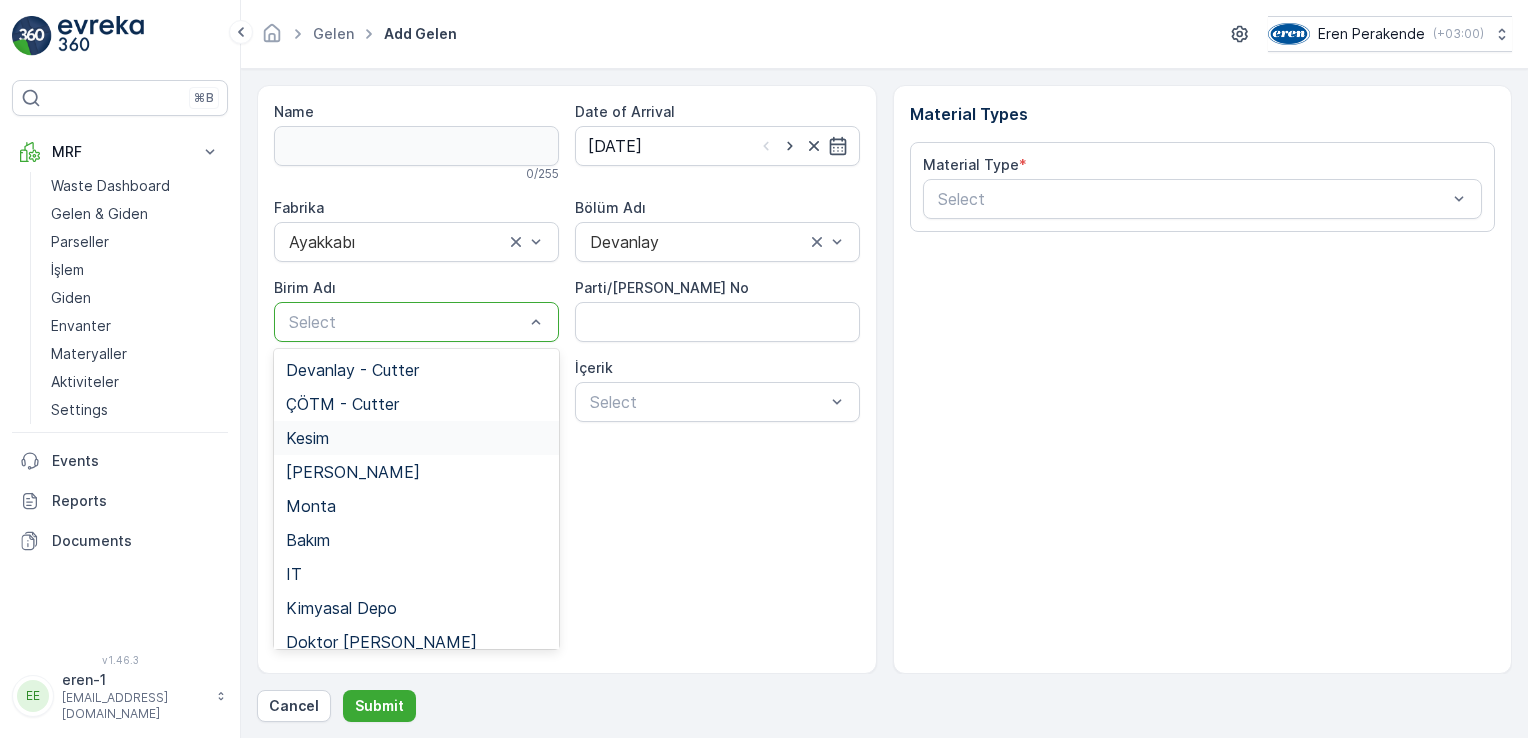 click on "Kesim" at bounding box center [416, 438] 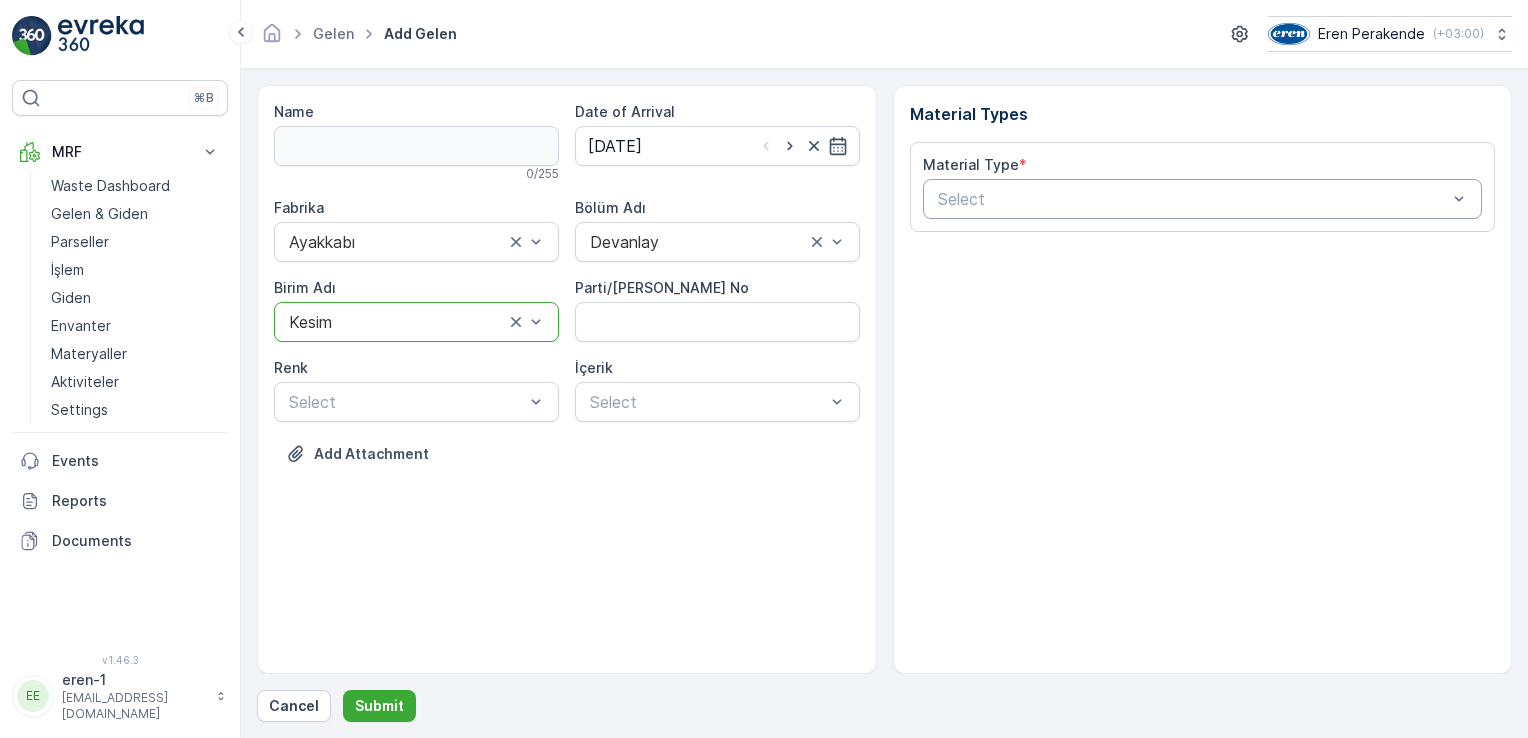 click at bounding box center [1193, 199] 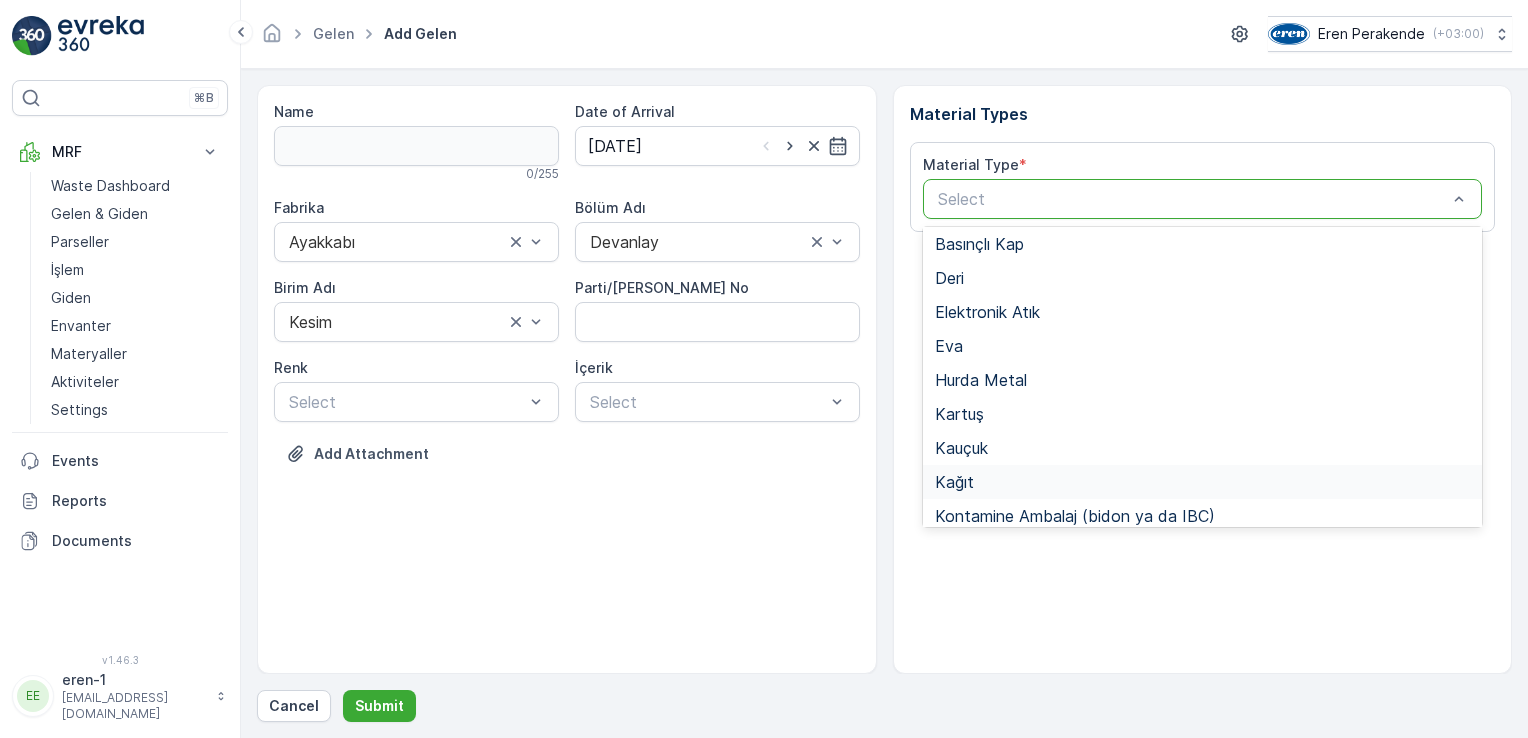 scroll, scrollTop: 166, scrollLeft: 0, axis: vertical 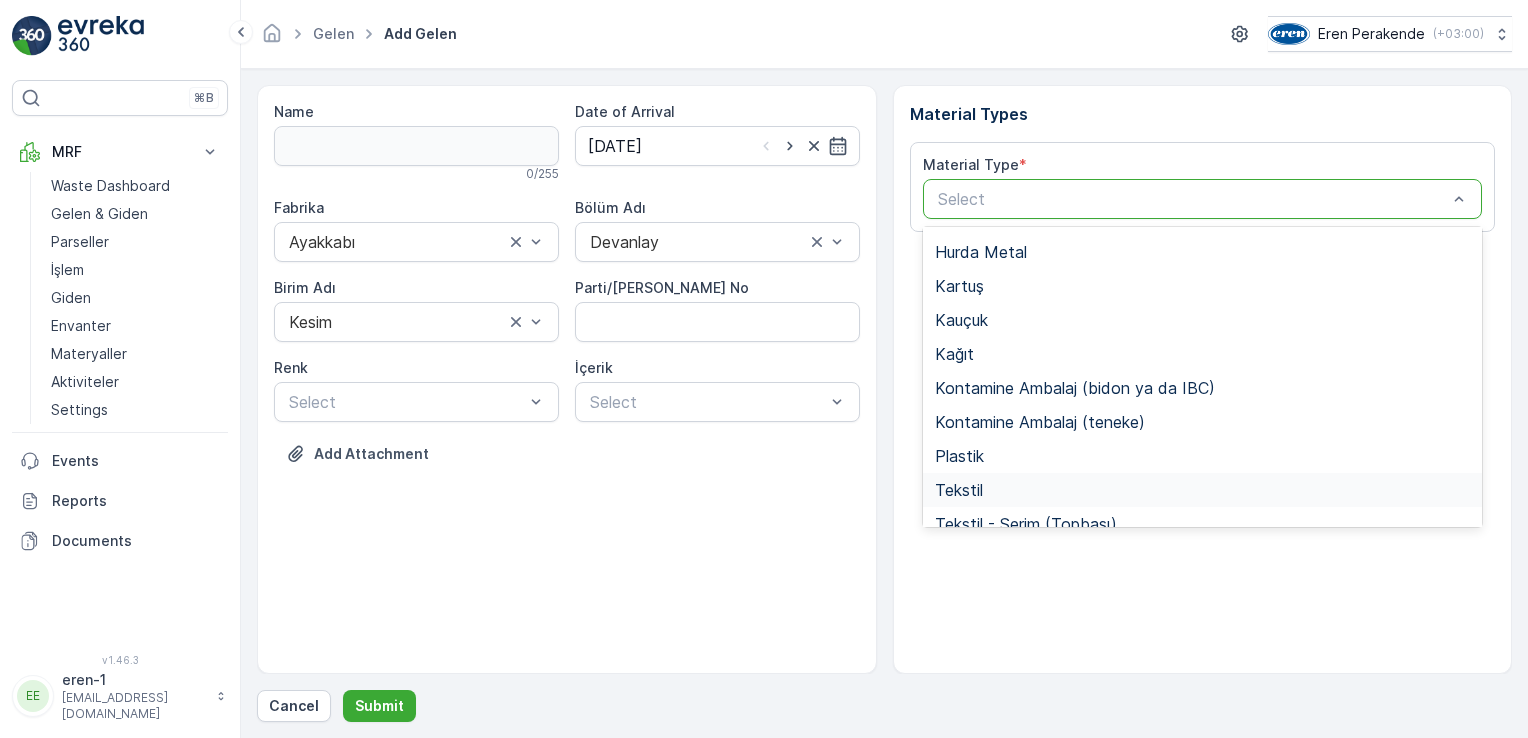 click on "Tekstil" at bounding box center (1203, 490) 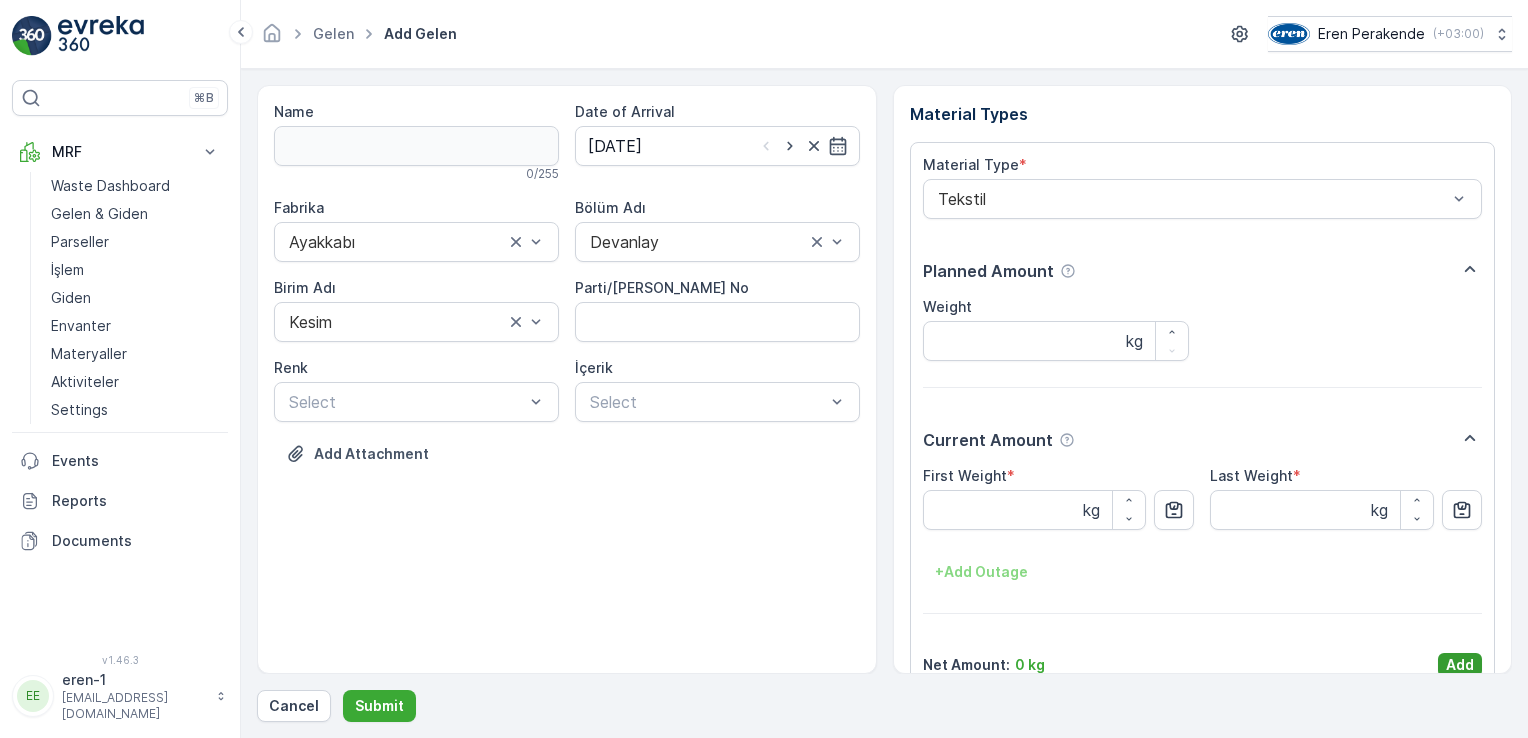 click on "Add" at bounding box center [1460, 665] 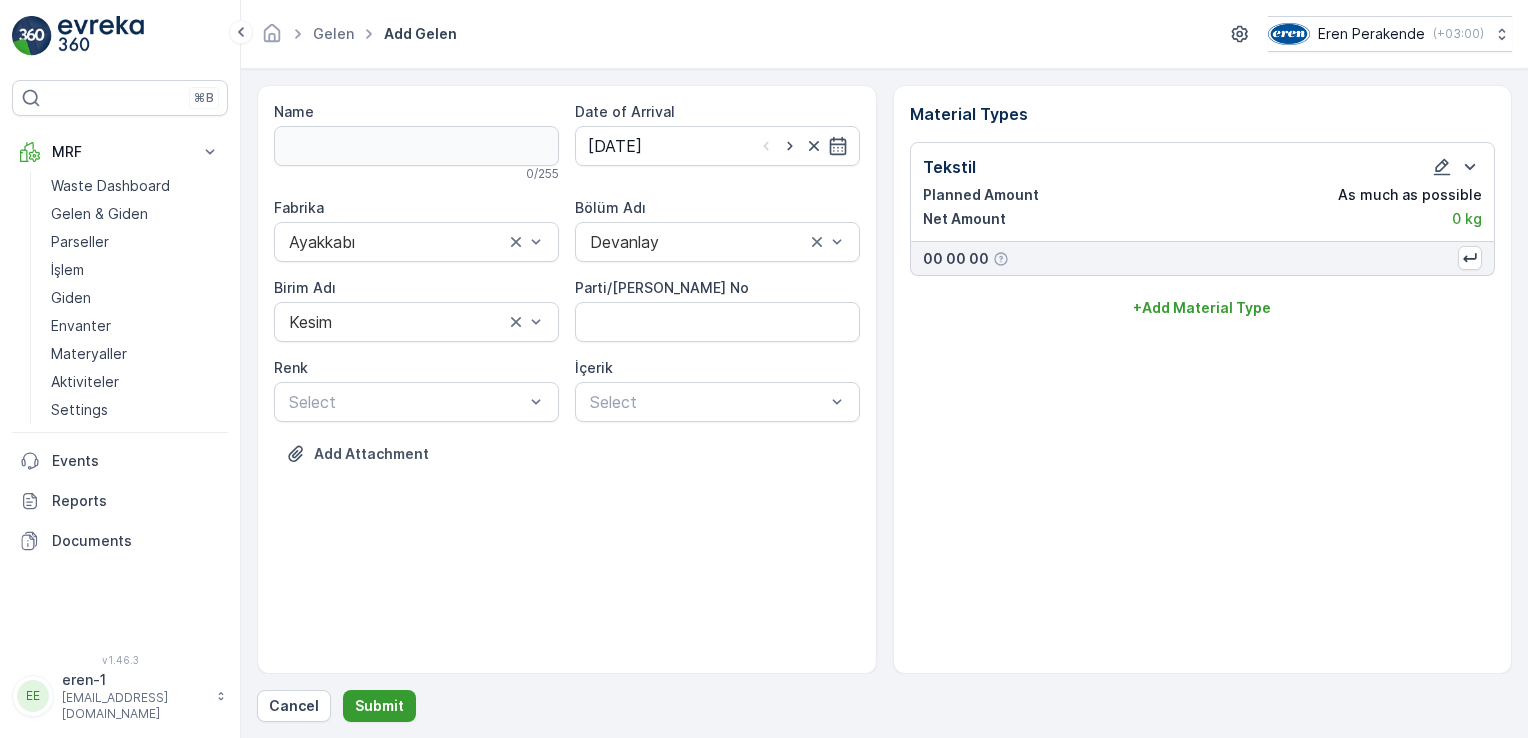 click on "Submit" at bounding box center (379, 706) 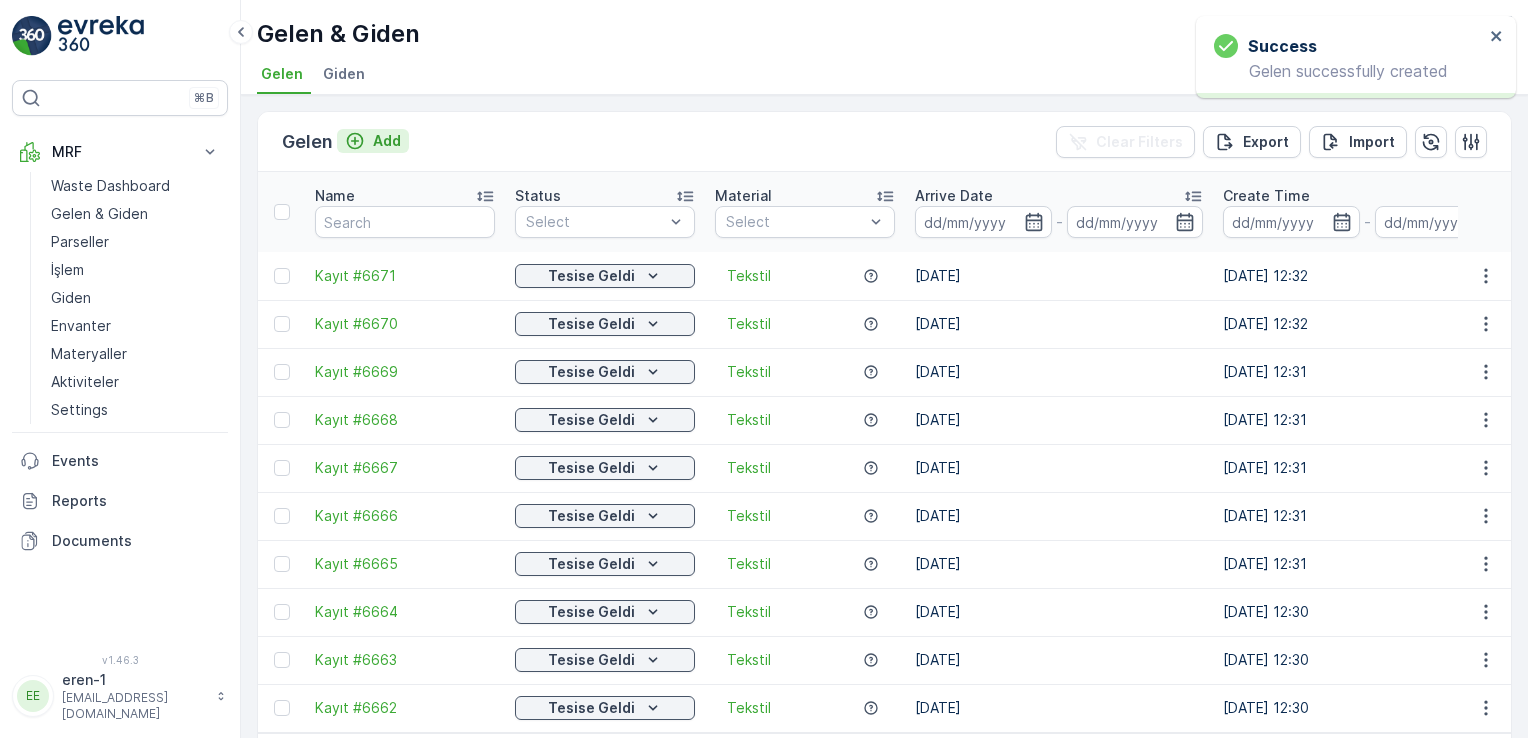 click on "Add" at bounding box center (387, 141) 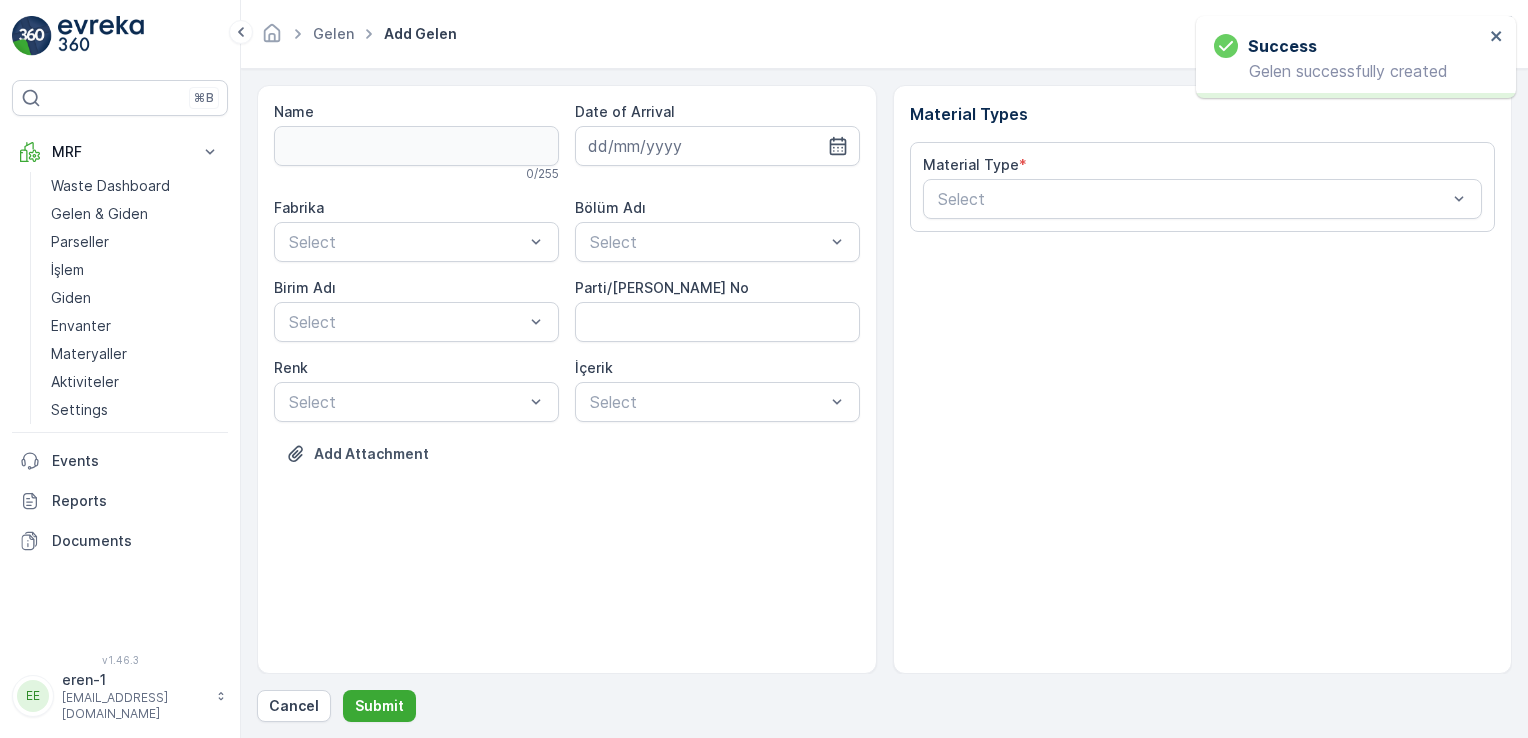 click on "Date of Arrival" at bounding box center (717, 112) 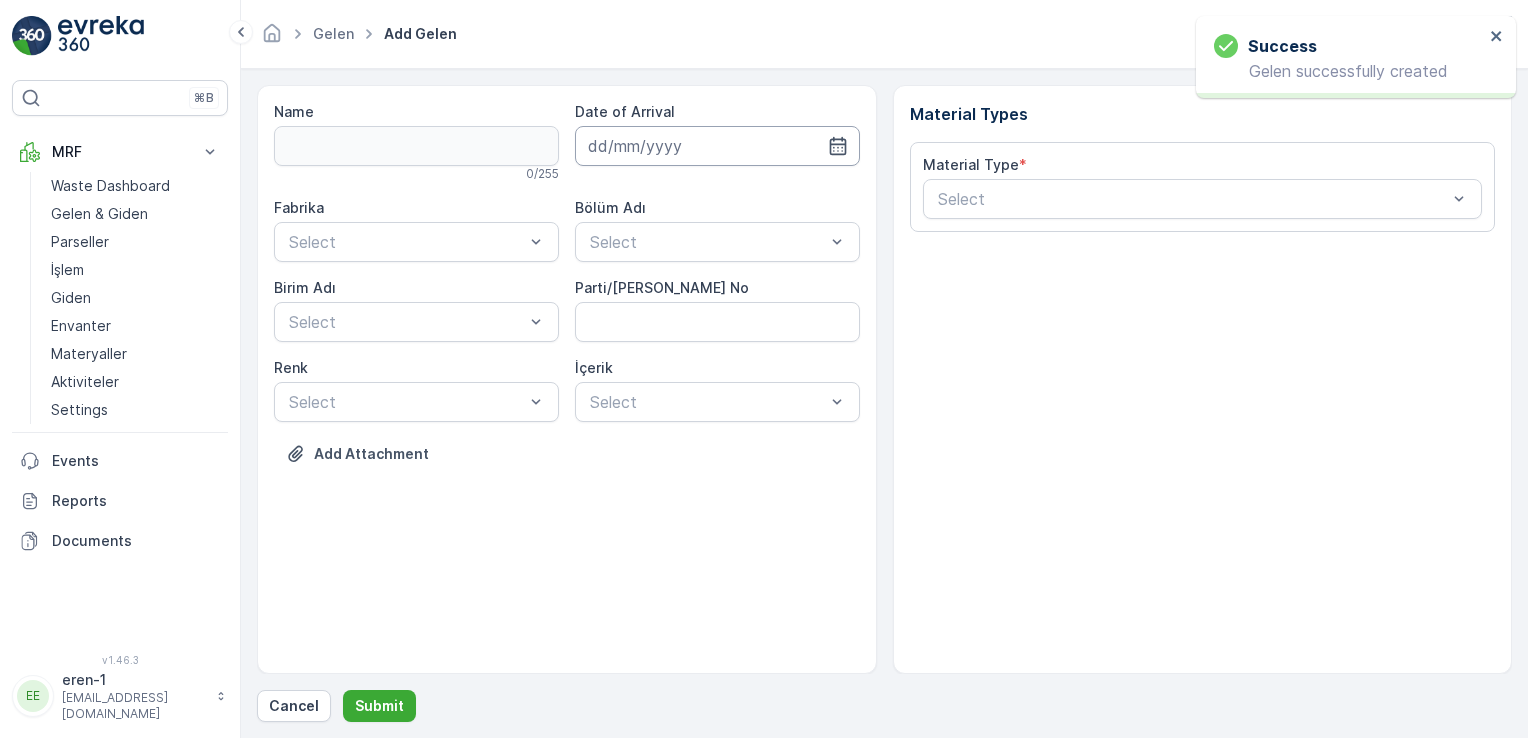click at bounding box center (717, 146) 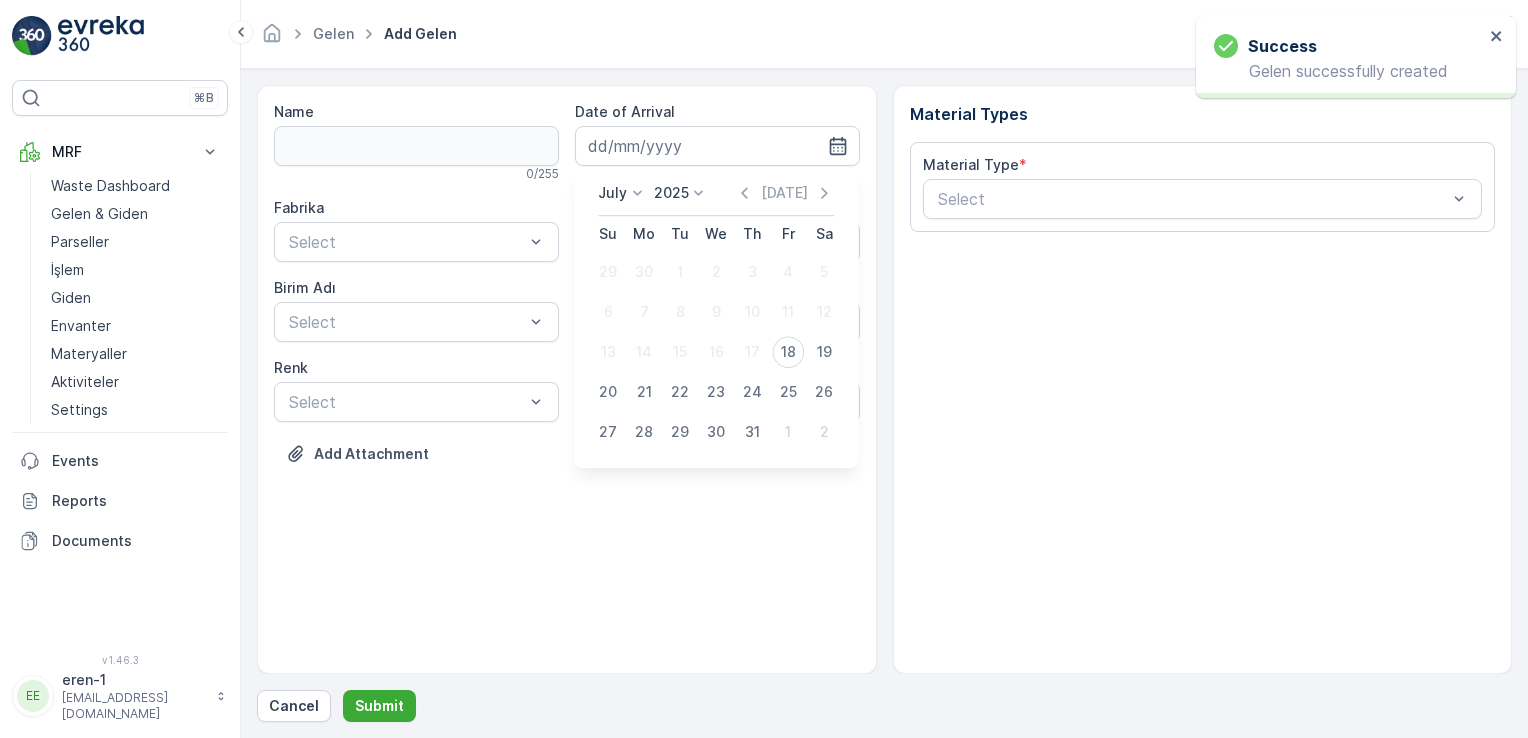 click on "18" at bounding box center (788, 352) 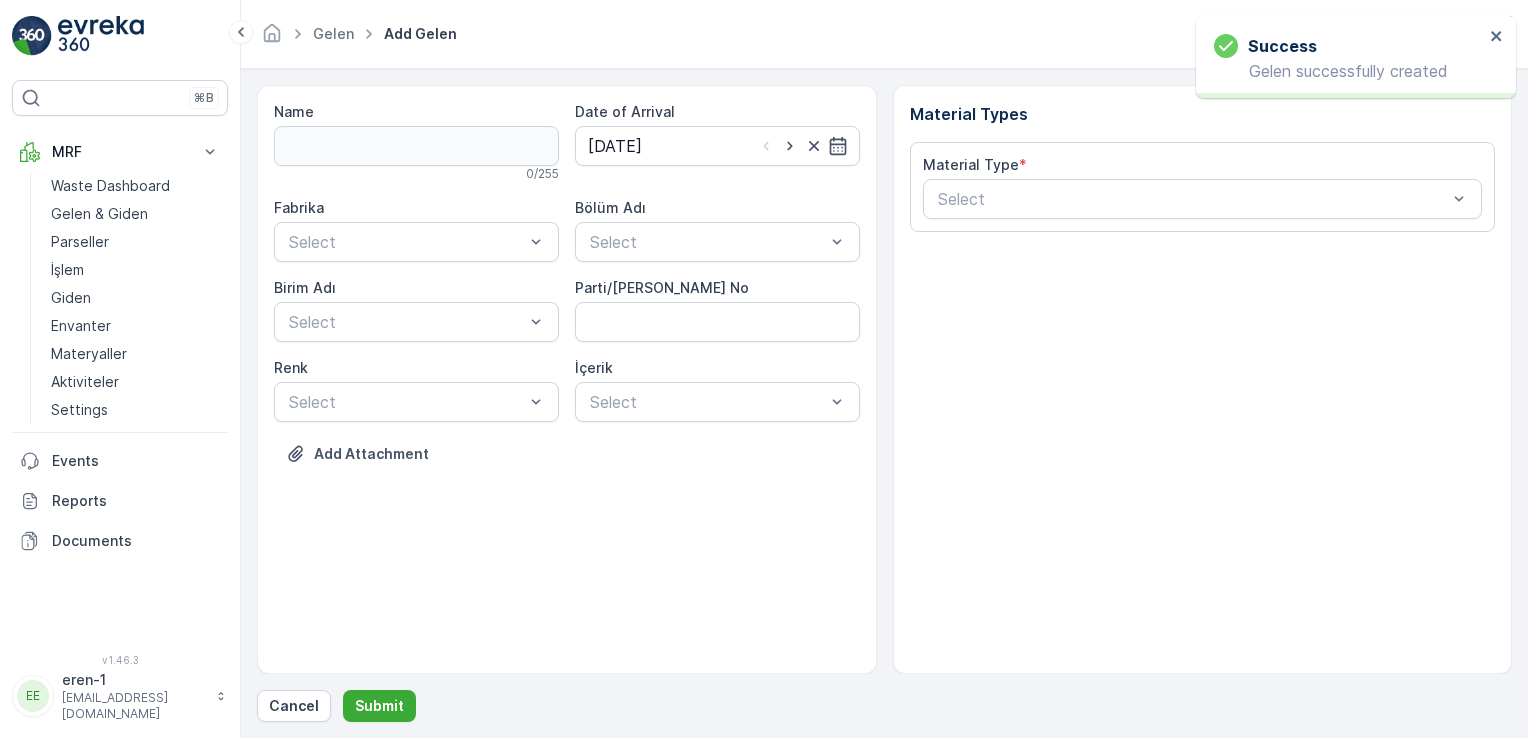 click on "Name 0  /  255 Date of Arrival [DATE] Fabrika Select Bölüm Adı Select [PERSON_NAME] Adı Select Parti/Kesim Föyü No [PERSON_NAME] Select İçerik Select Add Attachment" at bounding box center (567, 298) 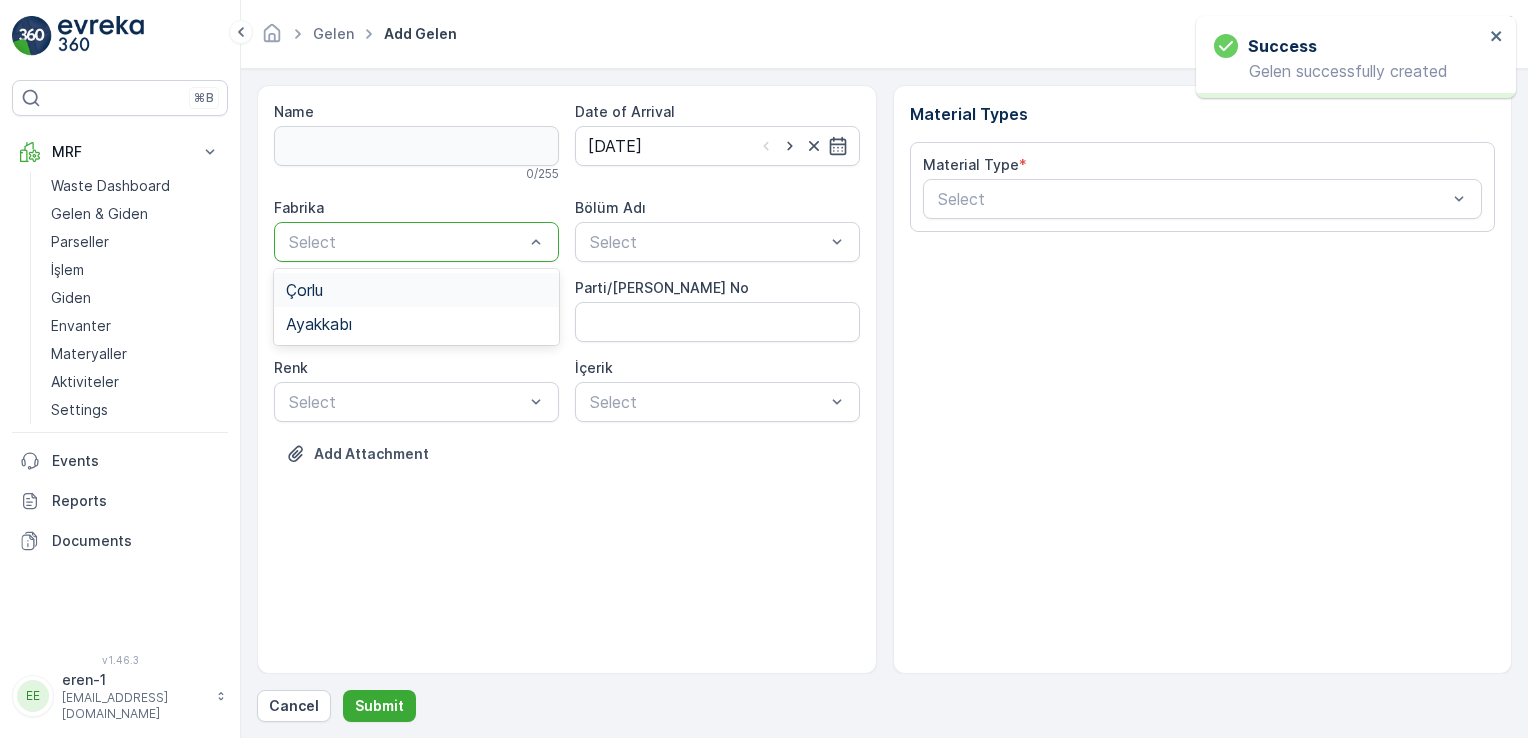 click on "Select" at bounding box center [416, 242] 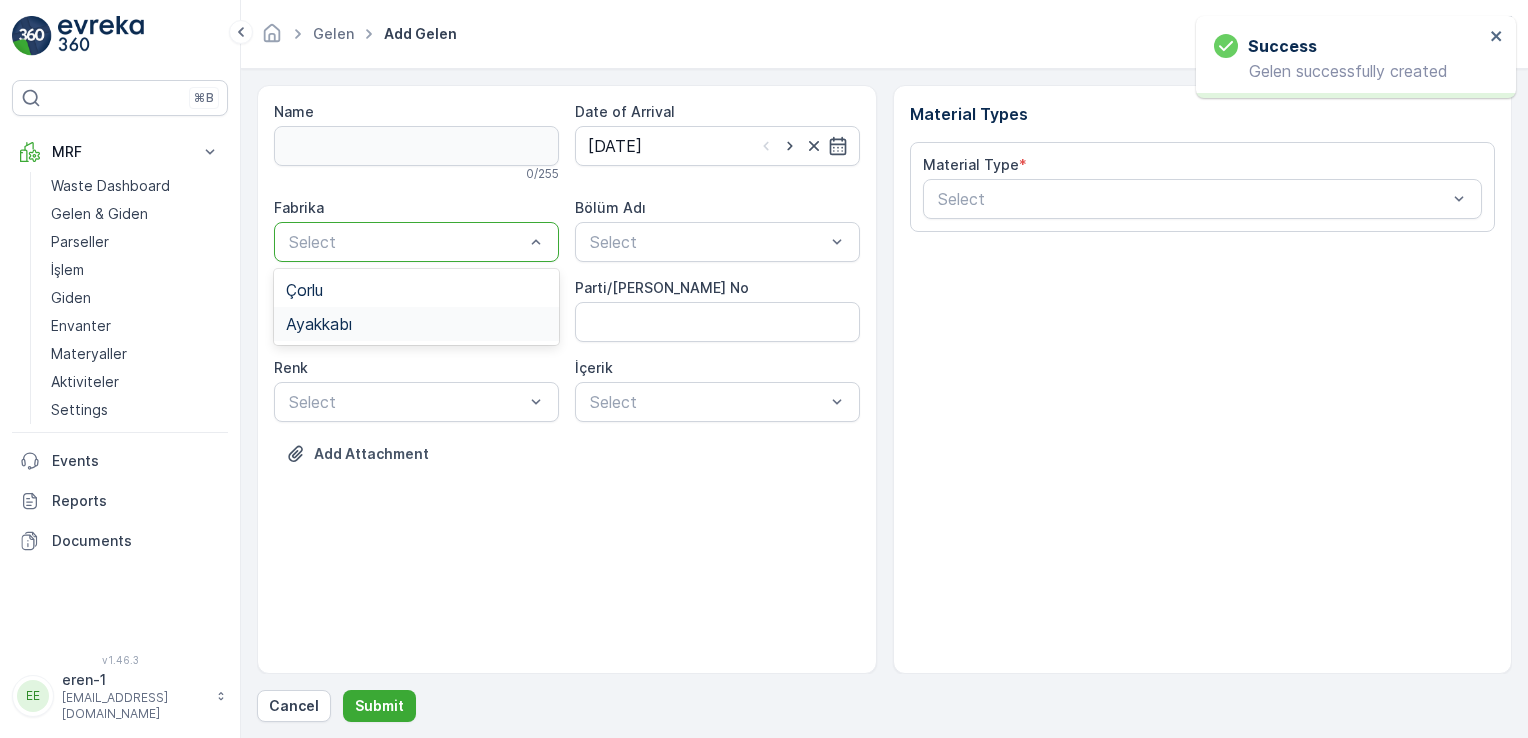 click on "Ayakkabı" at bounding box center [416, 324] 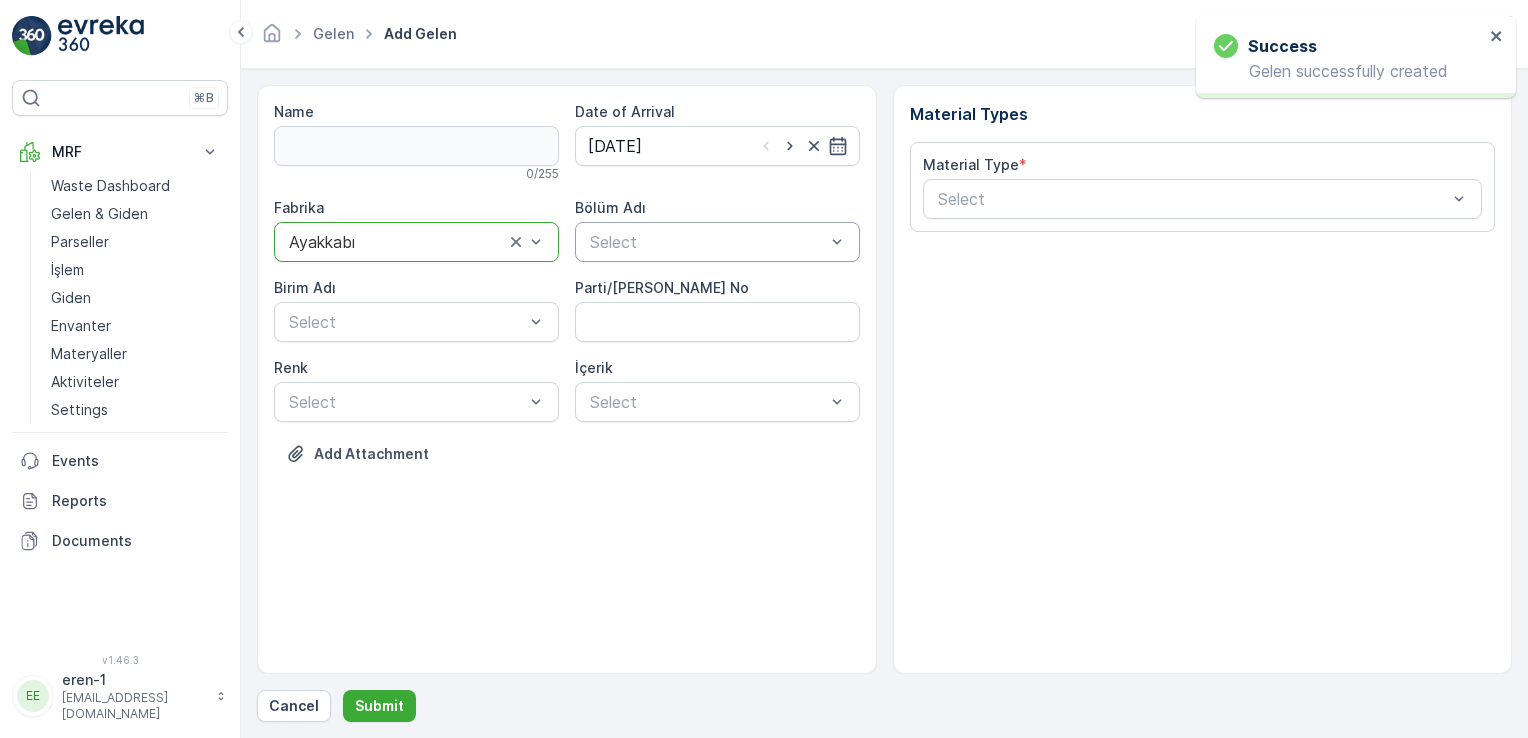 click on "Select" at bounding box center [717, 242] 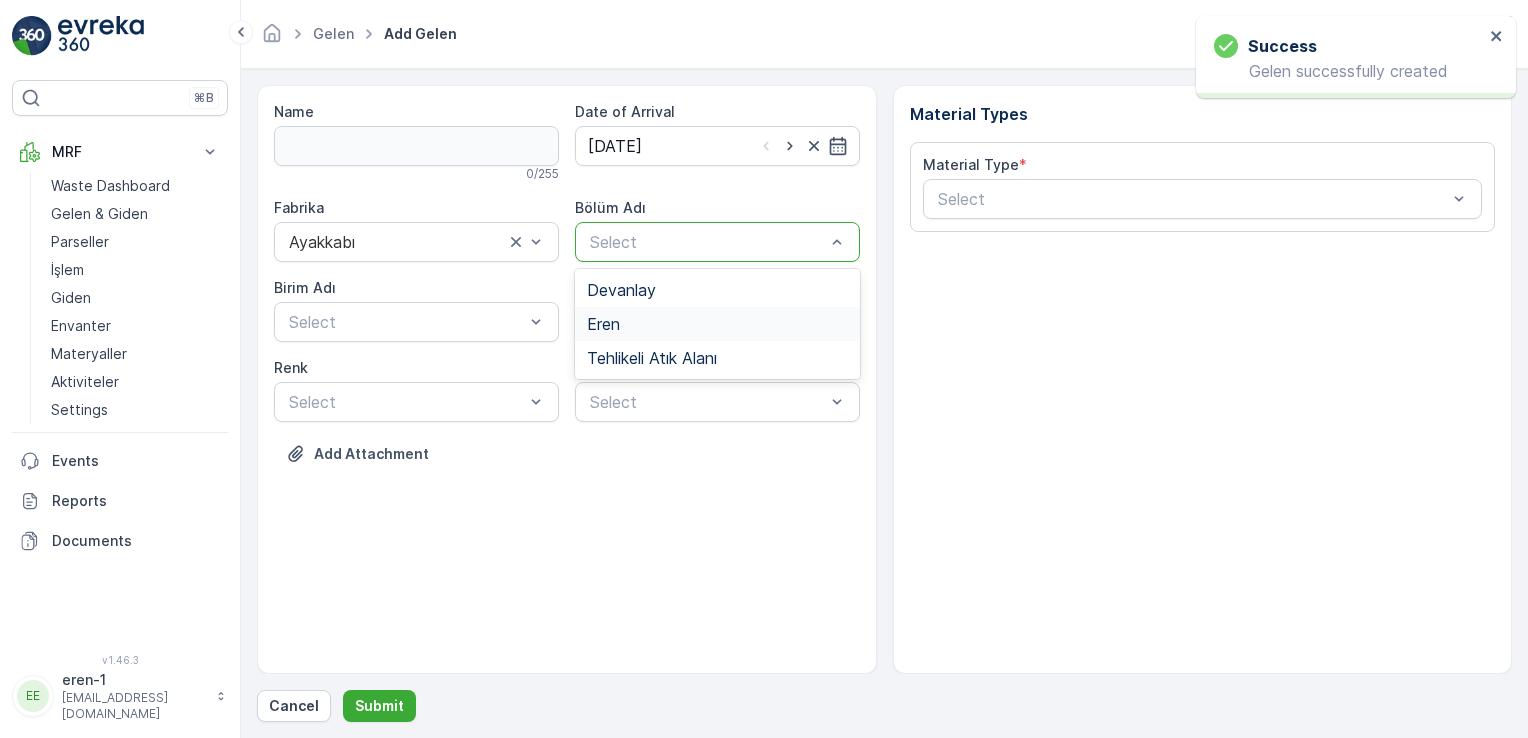 click on "Eren" at bounding box center (717, 324) 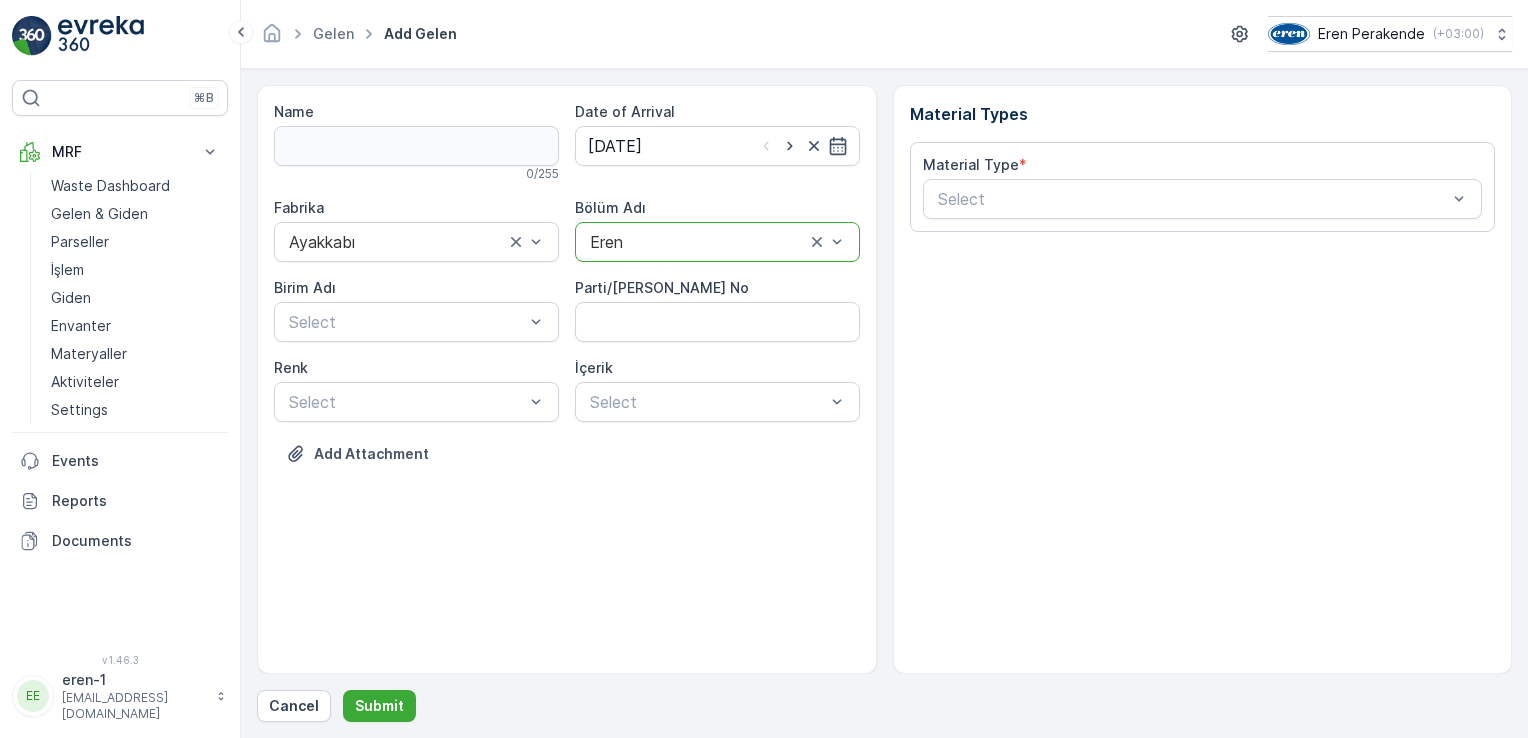 click at bounding box center (697, 242) 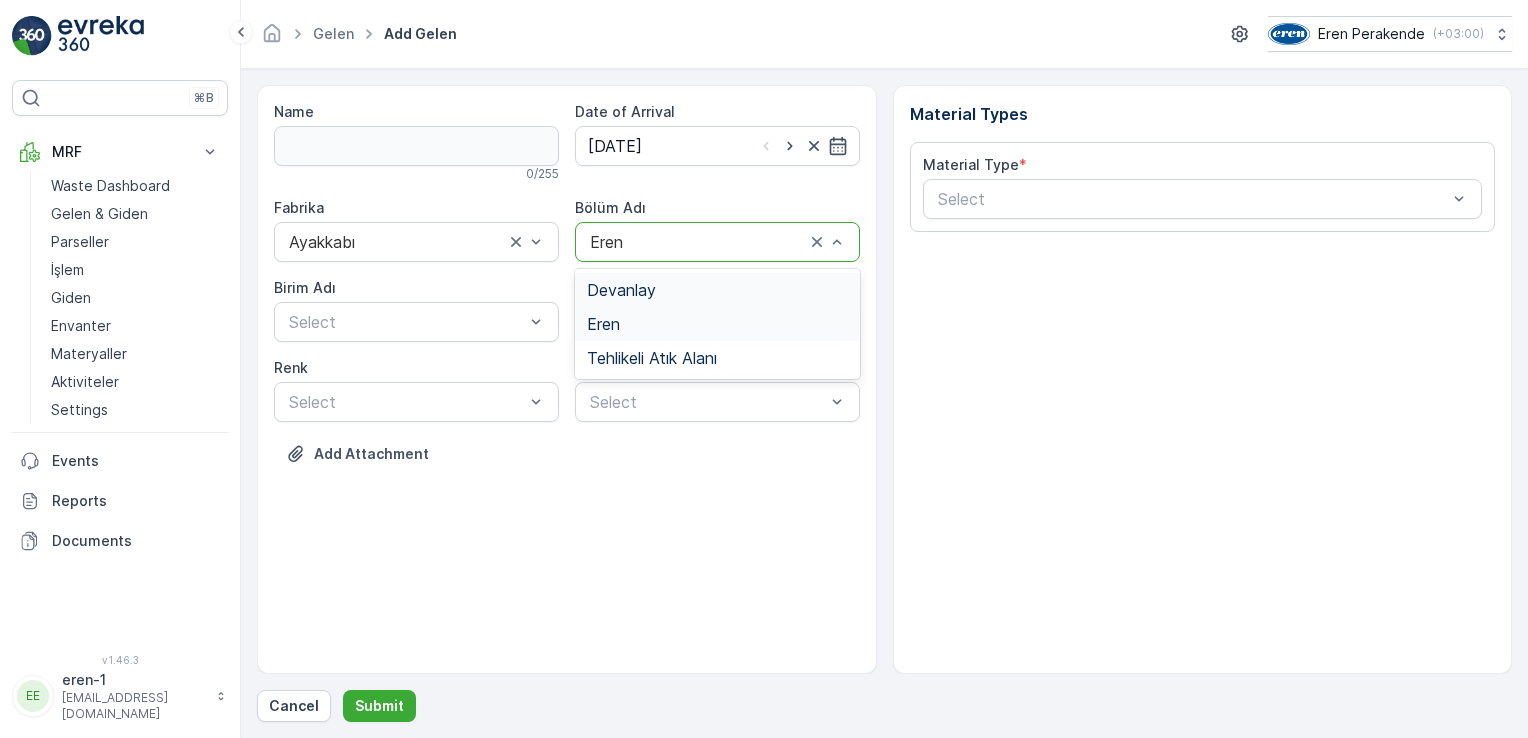 click on "Devanlay" at bounding box center (621, 290) 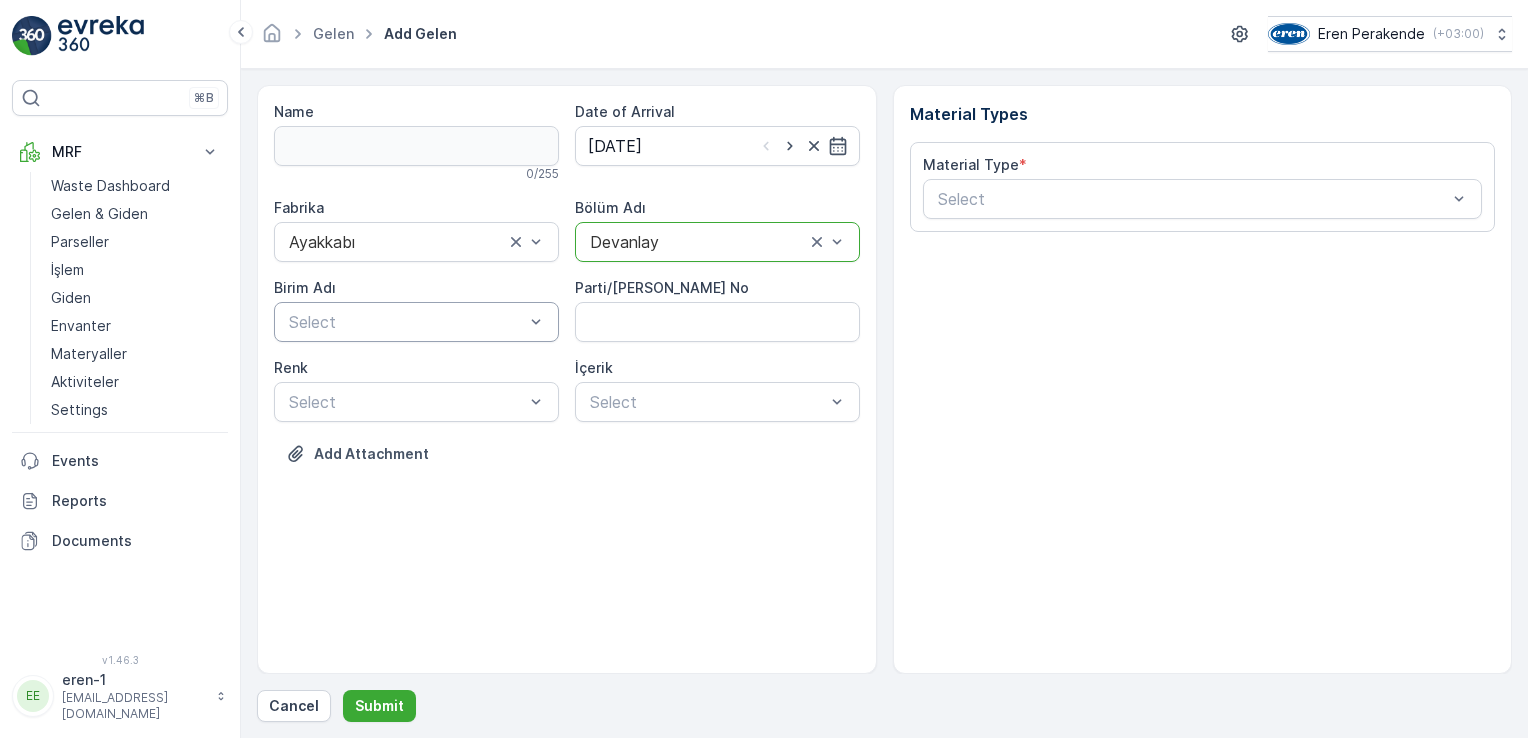click at bounding box center [406, 322] 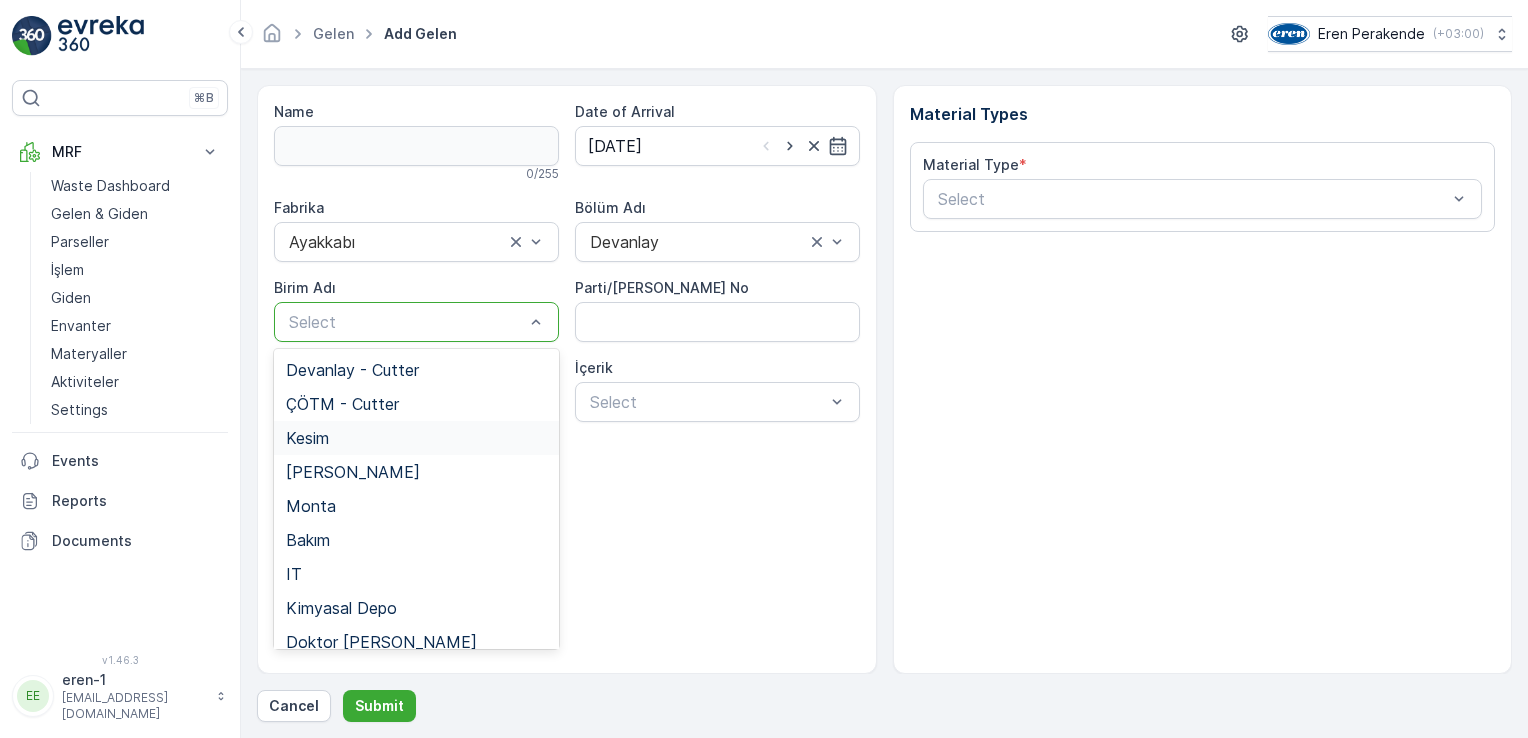 click on "Kesim" at bounding box center [416, 438] 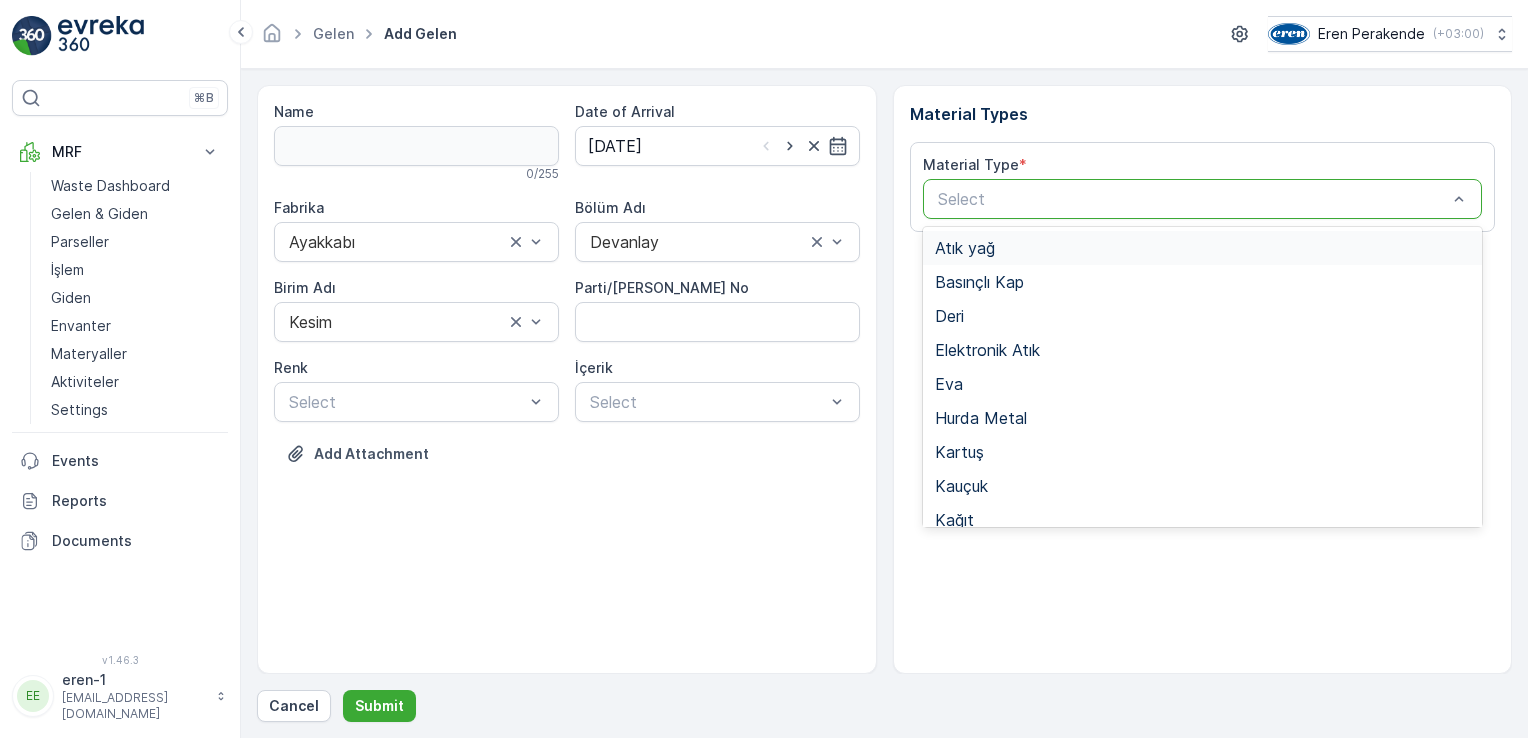 click at bounding box center [1193, 199] 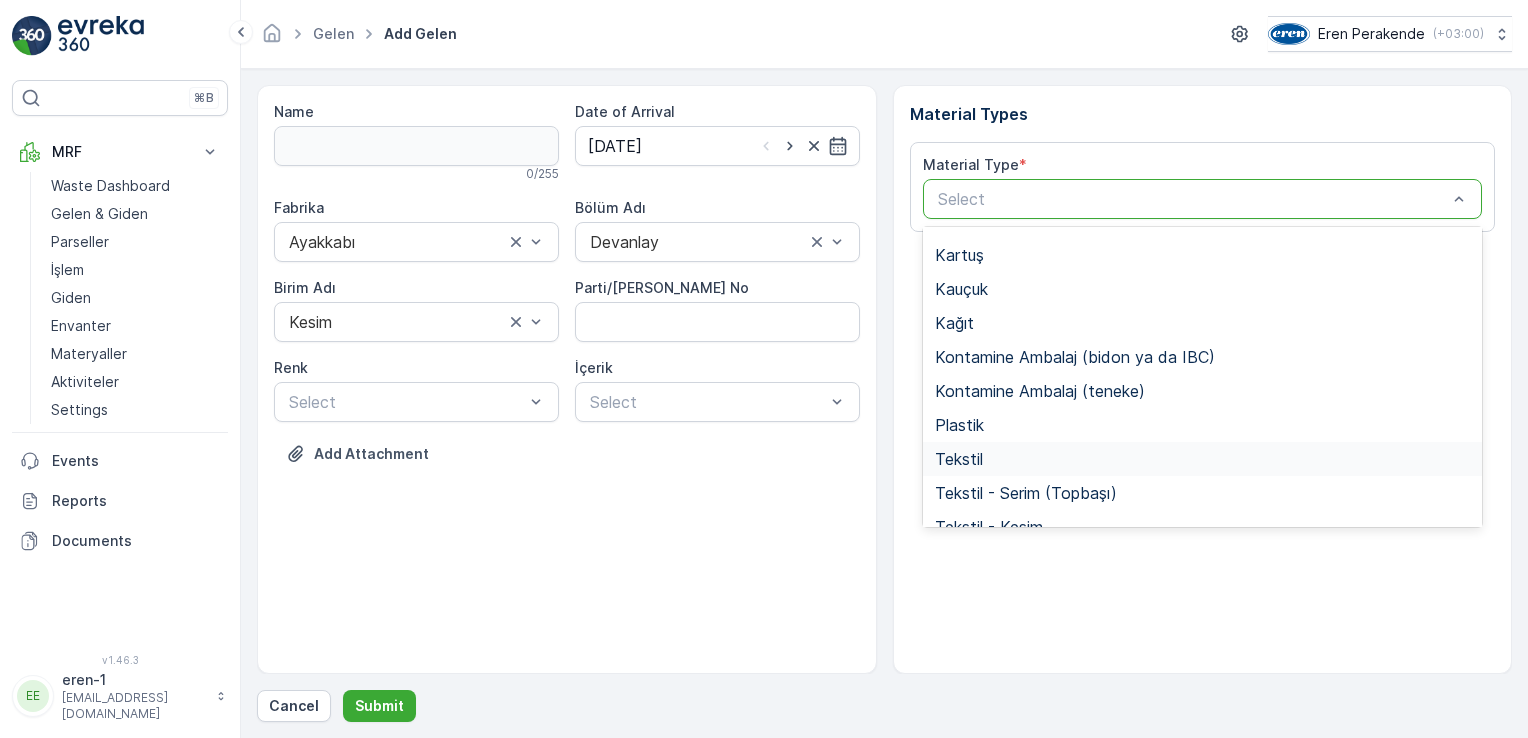scroll, scrollTop: 233, scrollLeft: 0, axis: vertical 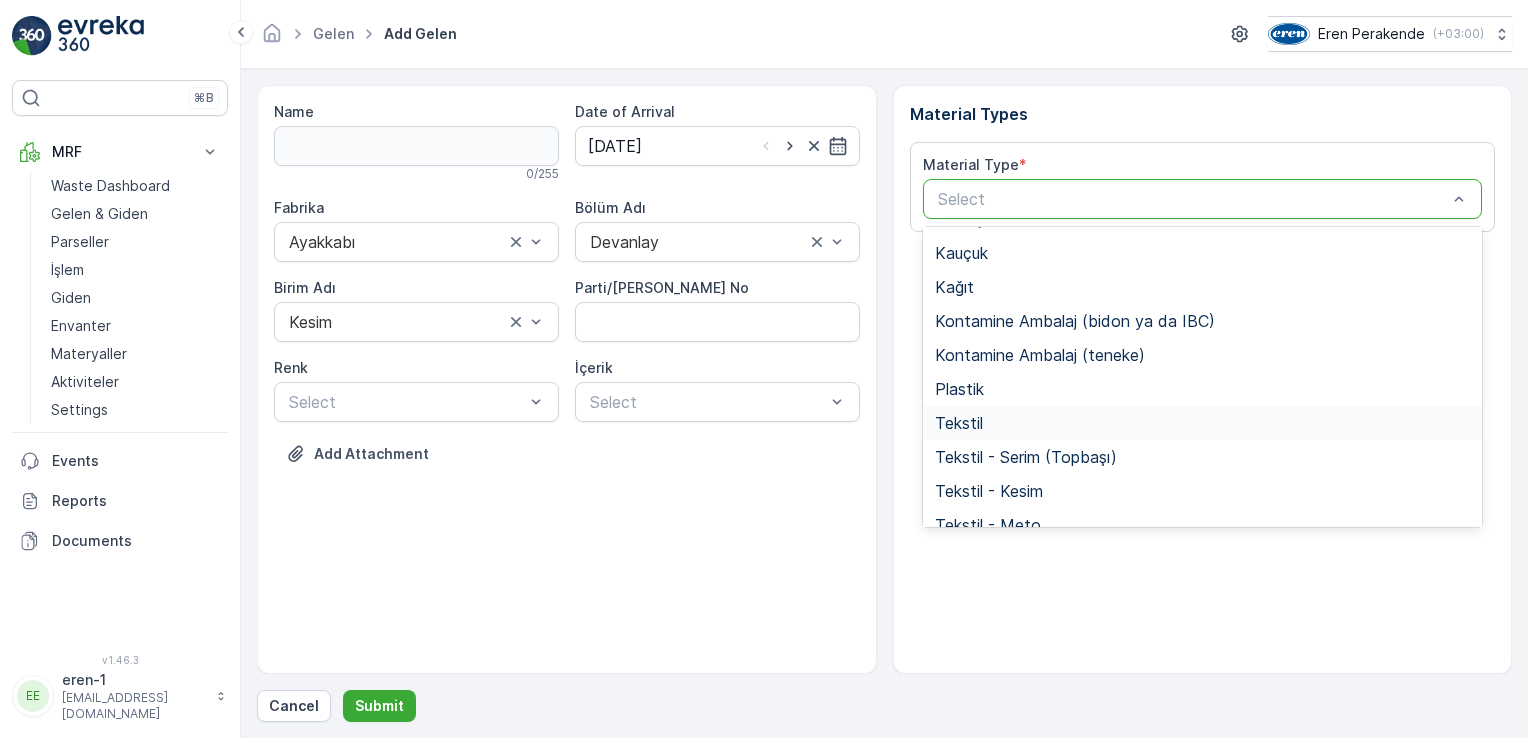 click on "Tekstil" at bounding box center [1203, 423] 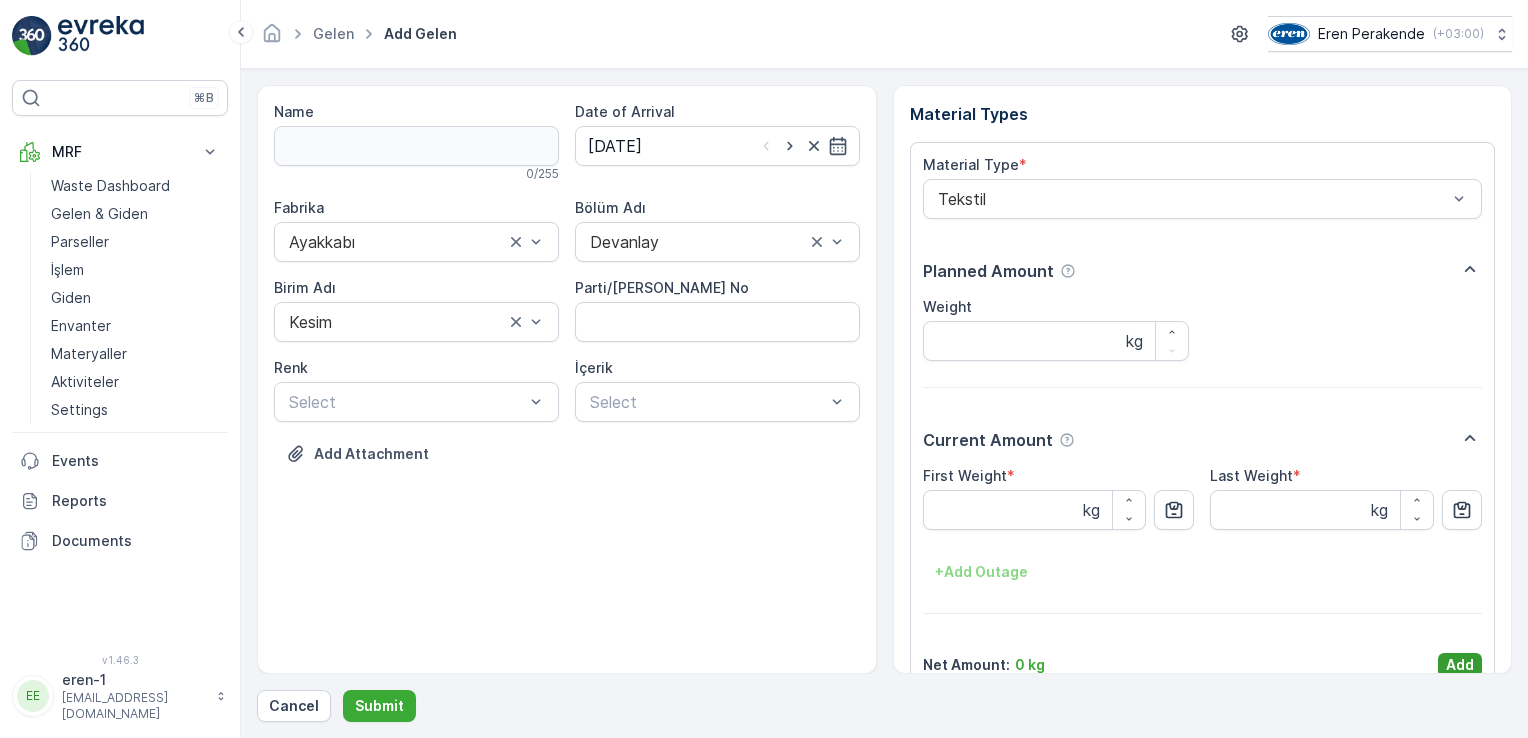 click on "Add" at bounding box center [1460, 665] 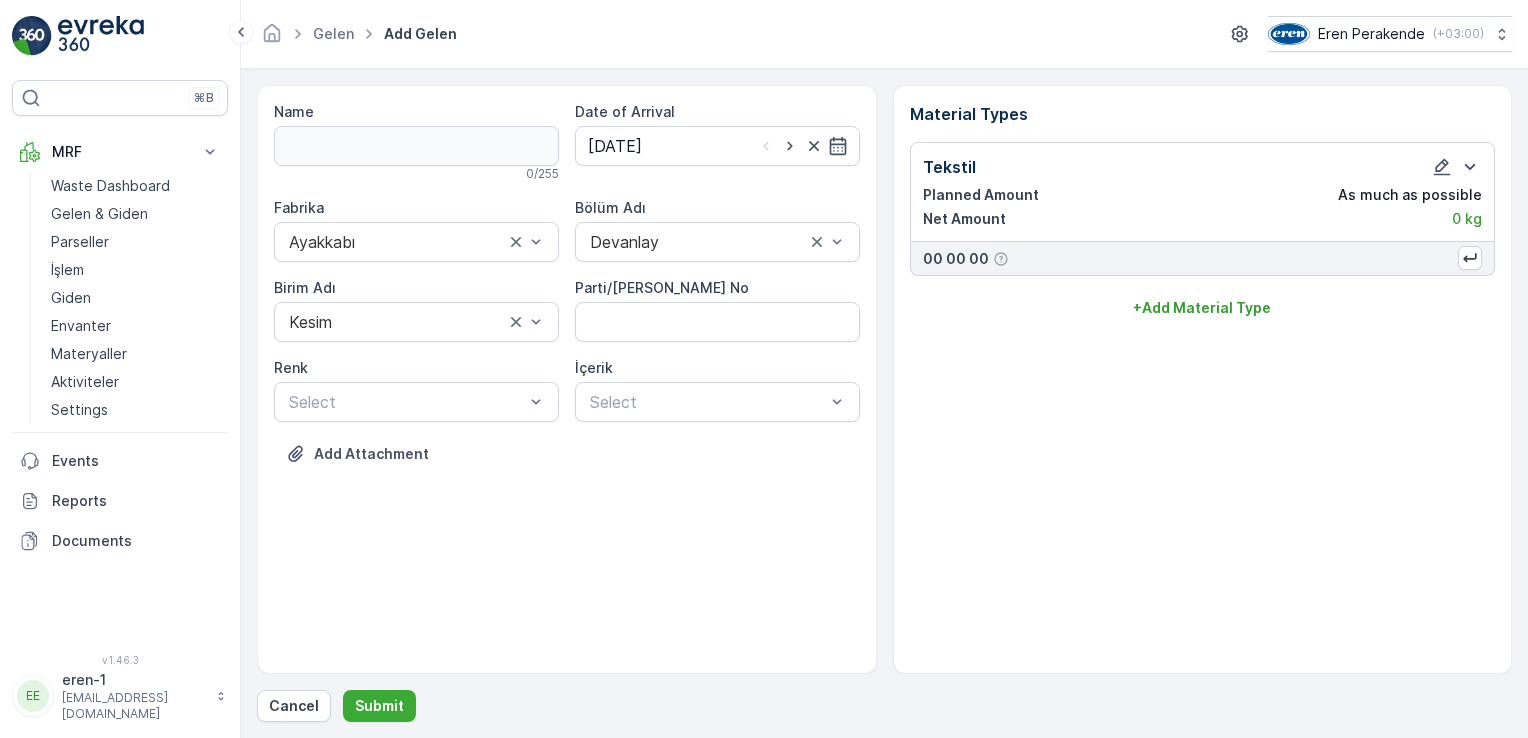 click on "Name 0  /  255 Date of Arrival [DATE] Fabrika Ayakkabı Bölüm Adı Devanlay [PERSON_NAME] Adı Kesim Parti/Kesim Föyü No [PERSON_NAME] Select İçerik Select Add Attachment Material Types Tekstil Planned Amount As much as possible Net Amount 0 kg 00 00 00 +  Add Material Type Cancel Submit" at bounding box center [884, 403] 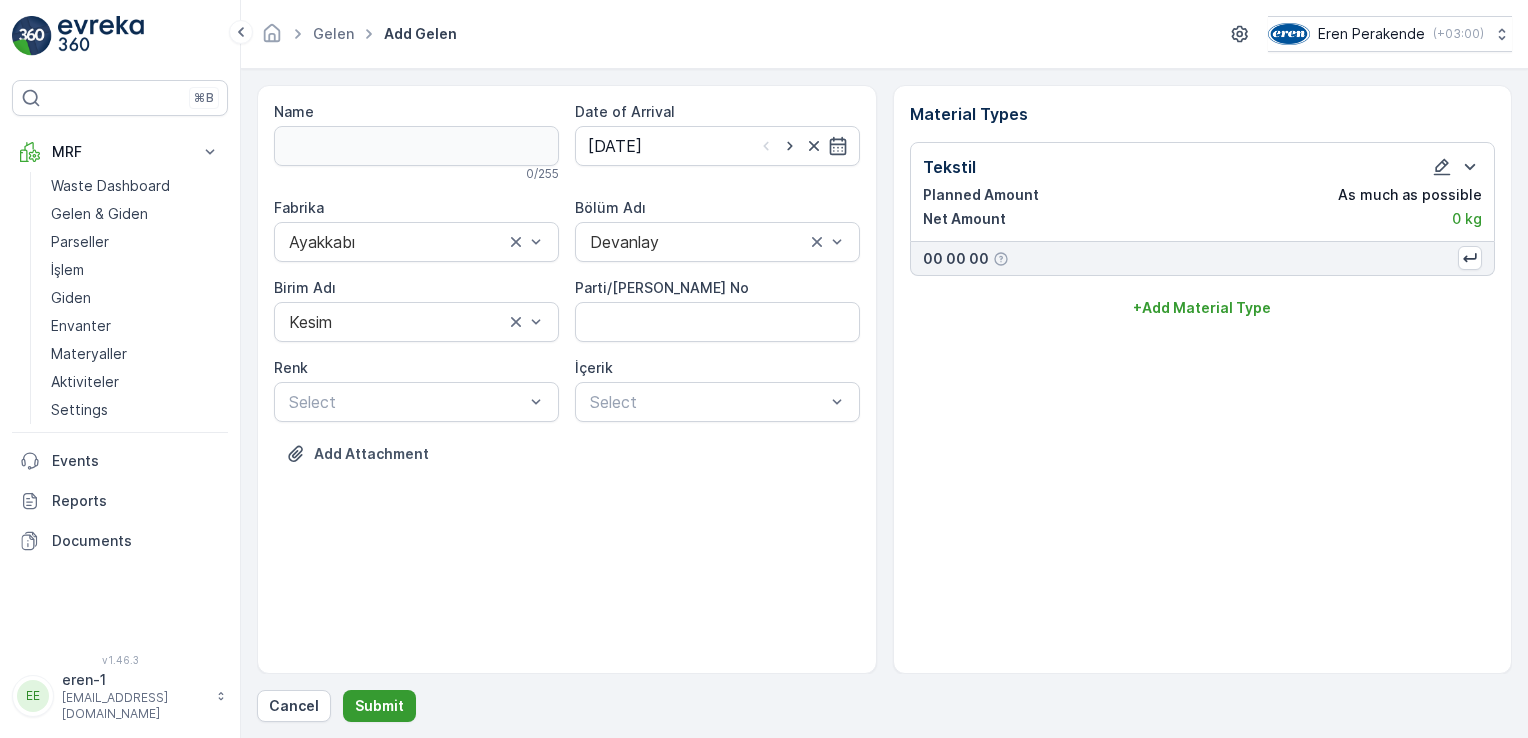 click 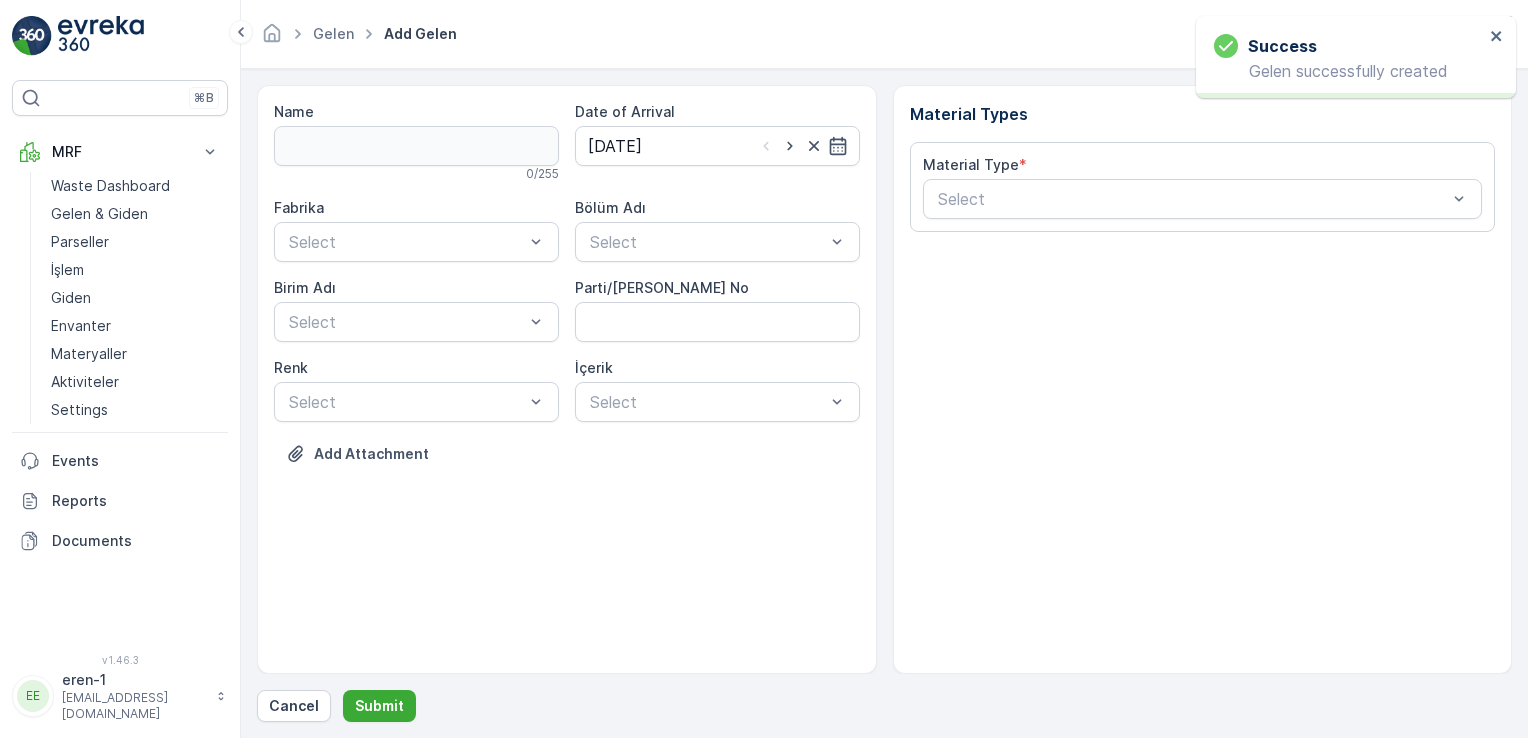 type on "[DATE]" 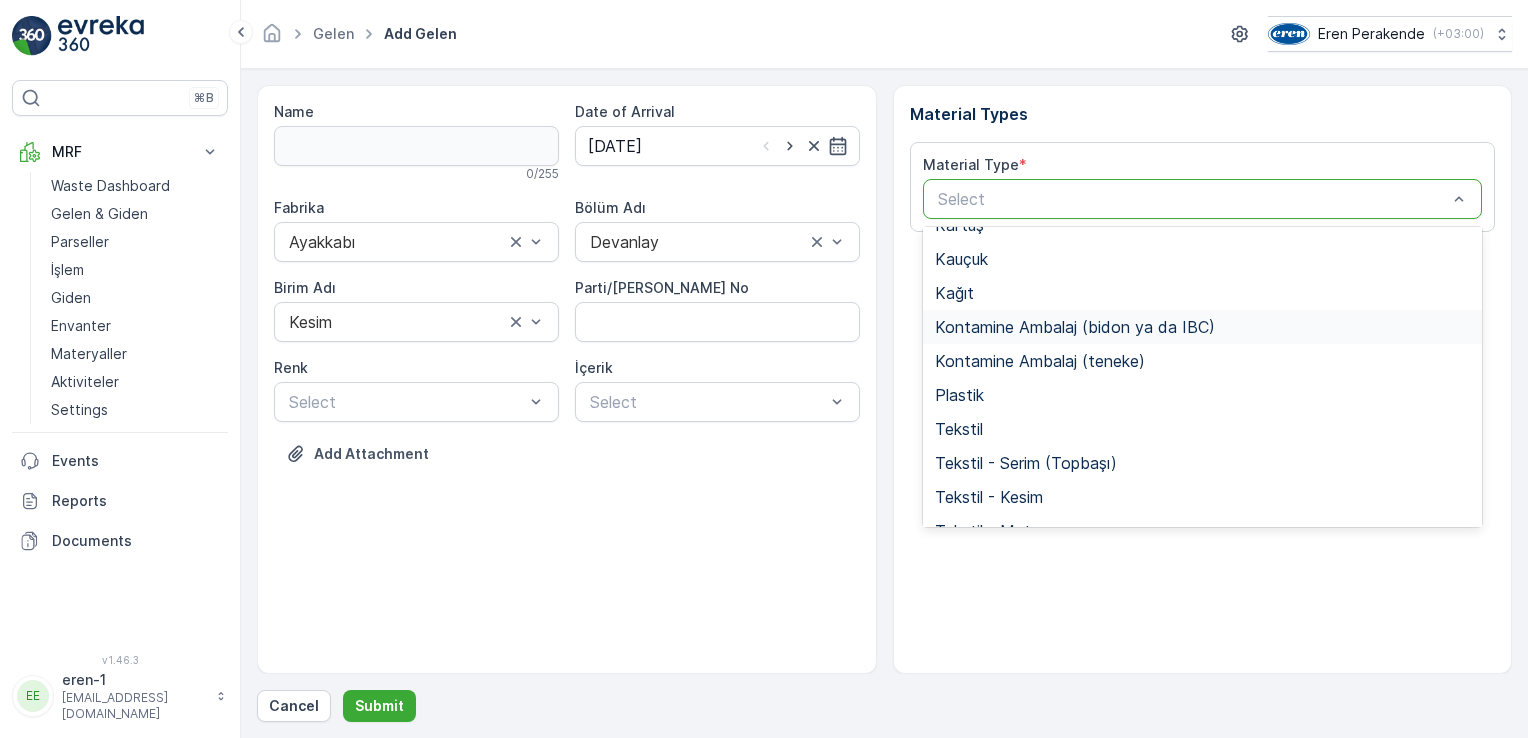 scroll, scrollTop: 233, scrollLeft: 0, axis: vertical 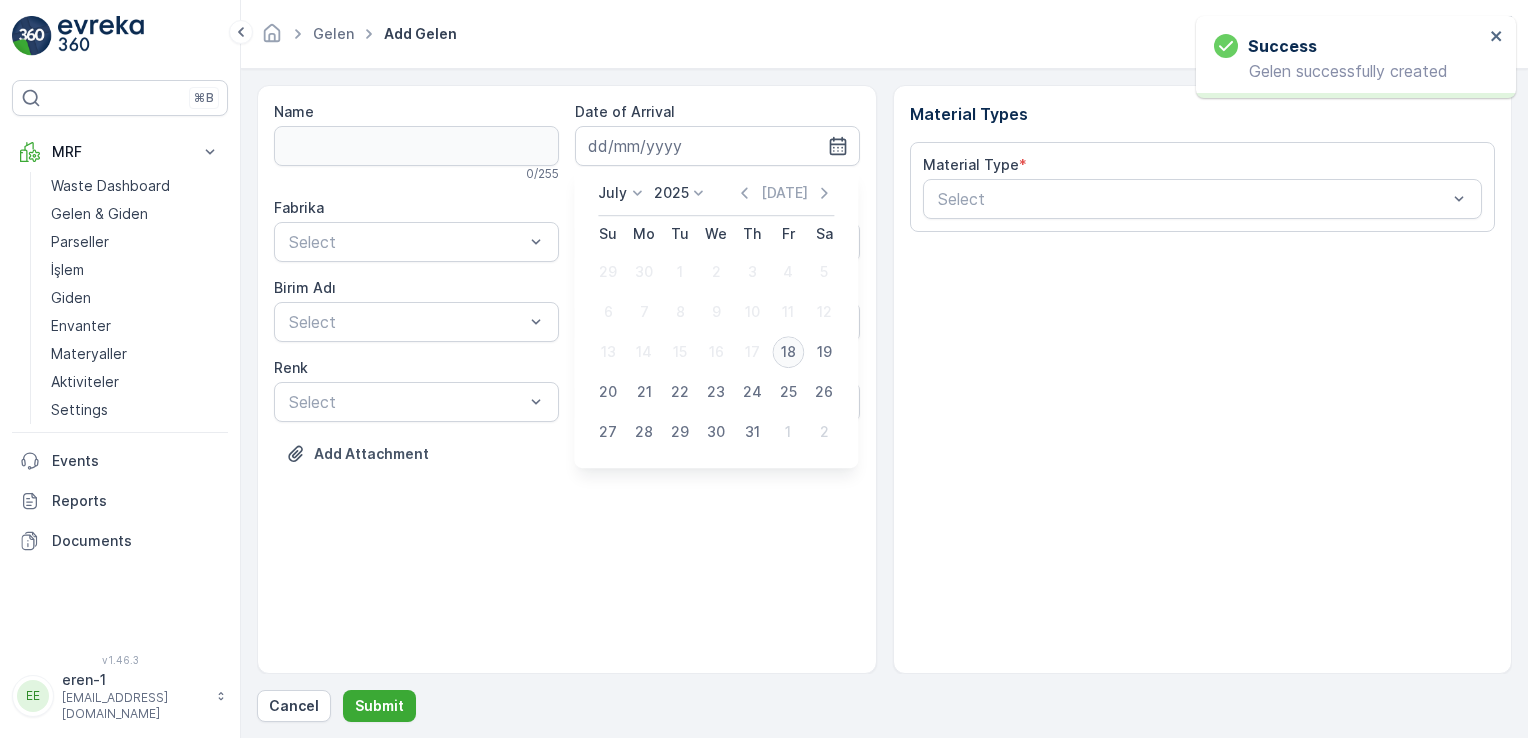 type on "[DATE]" 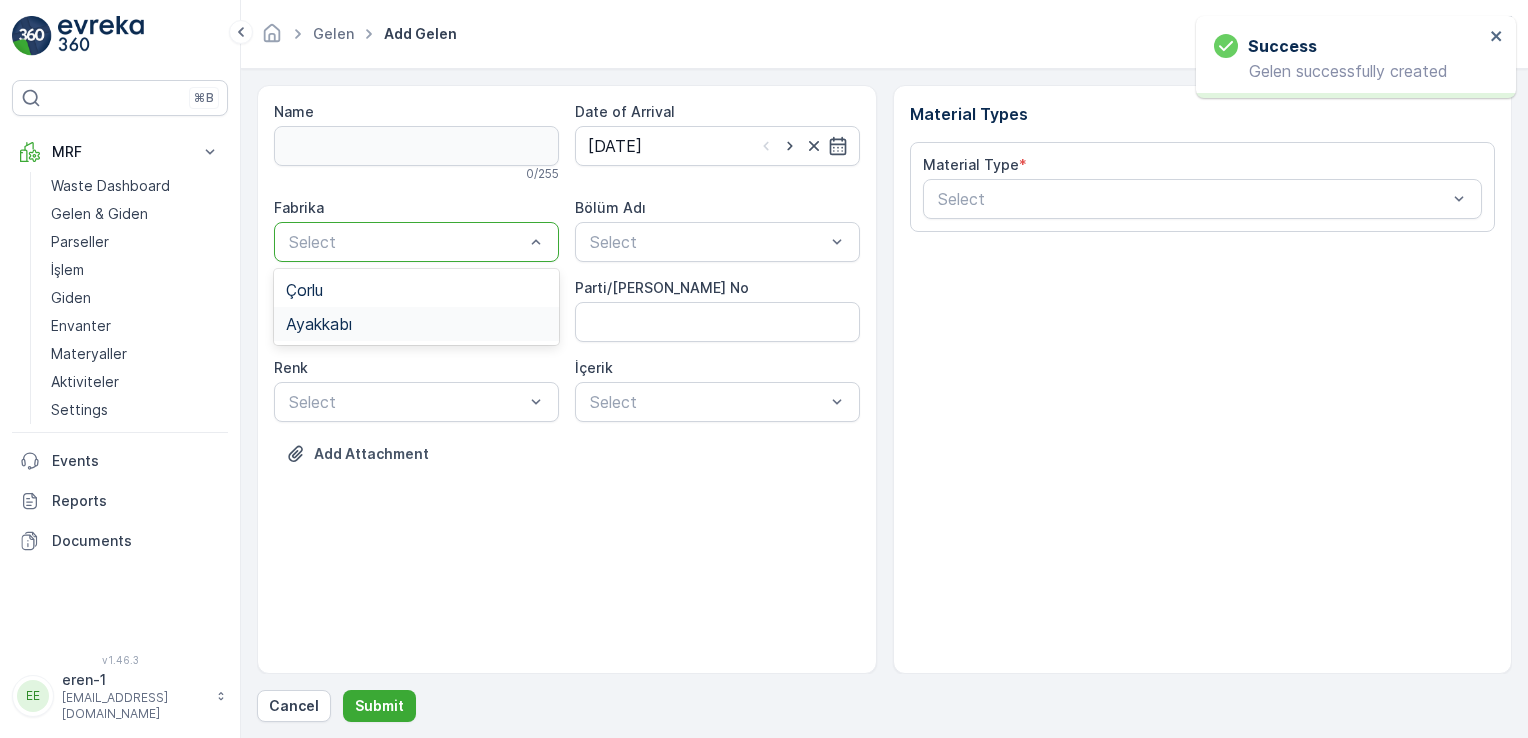 drag, startPoint x: 395, startPoint y: 313, endPoint x: 513, endPoint y: 292, distance: 119.85408 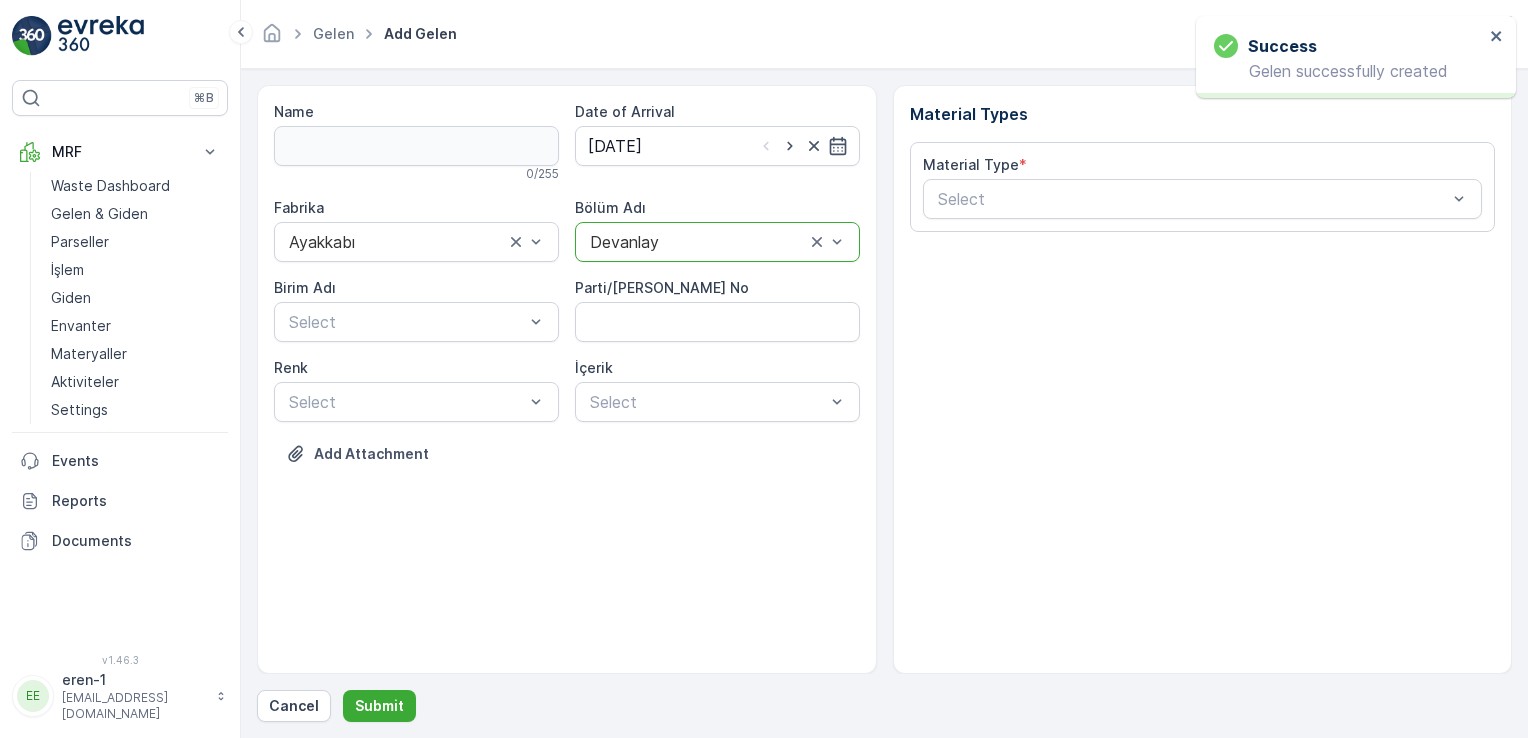 drag, startPoint x: 408, startPoint y: 321, endPoint x: 400, endPoint y: 341, distance: 21.540659 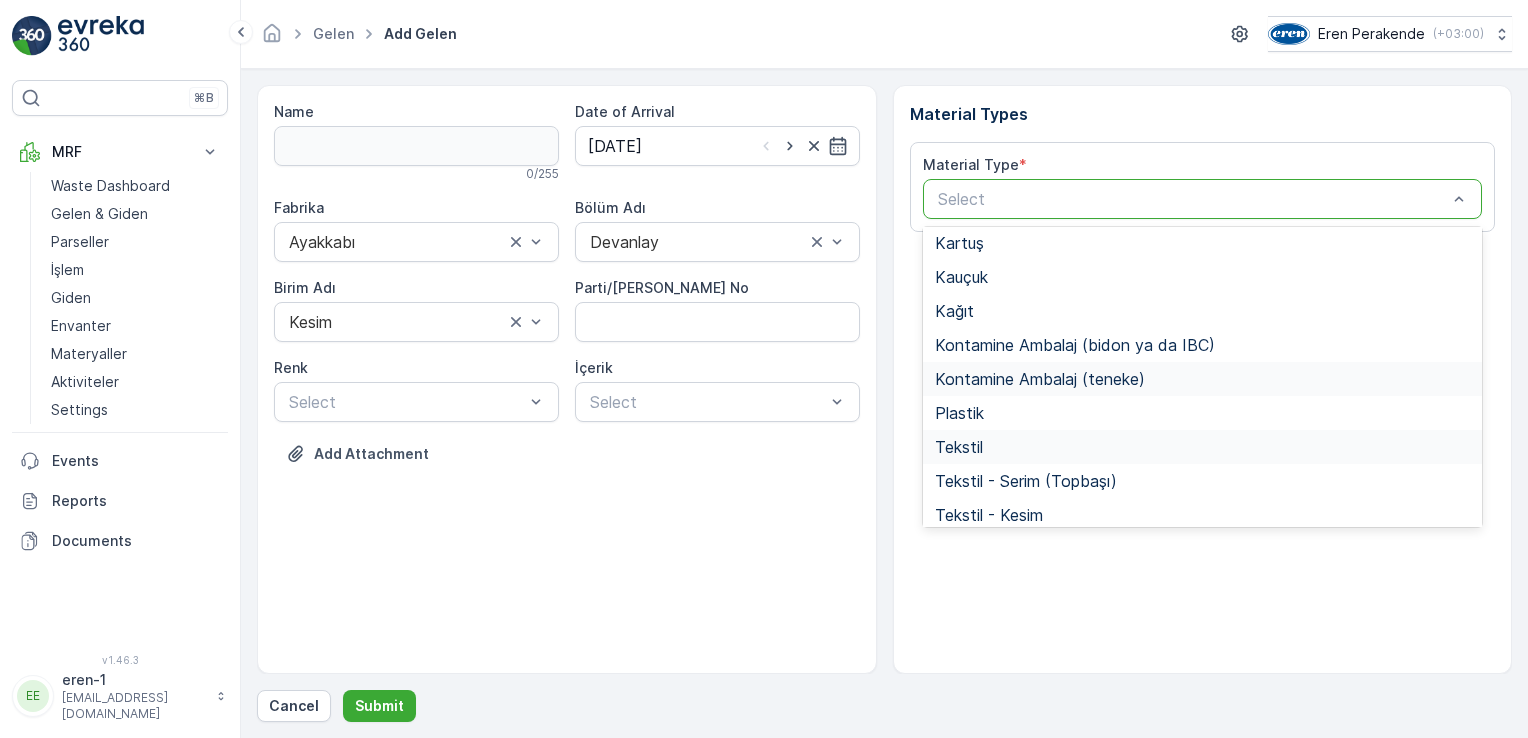 scroll, scrollTop: 233, scrollLeft: 0, axis: vertical 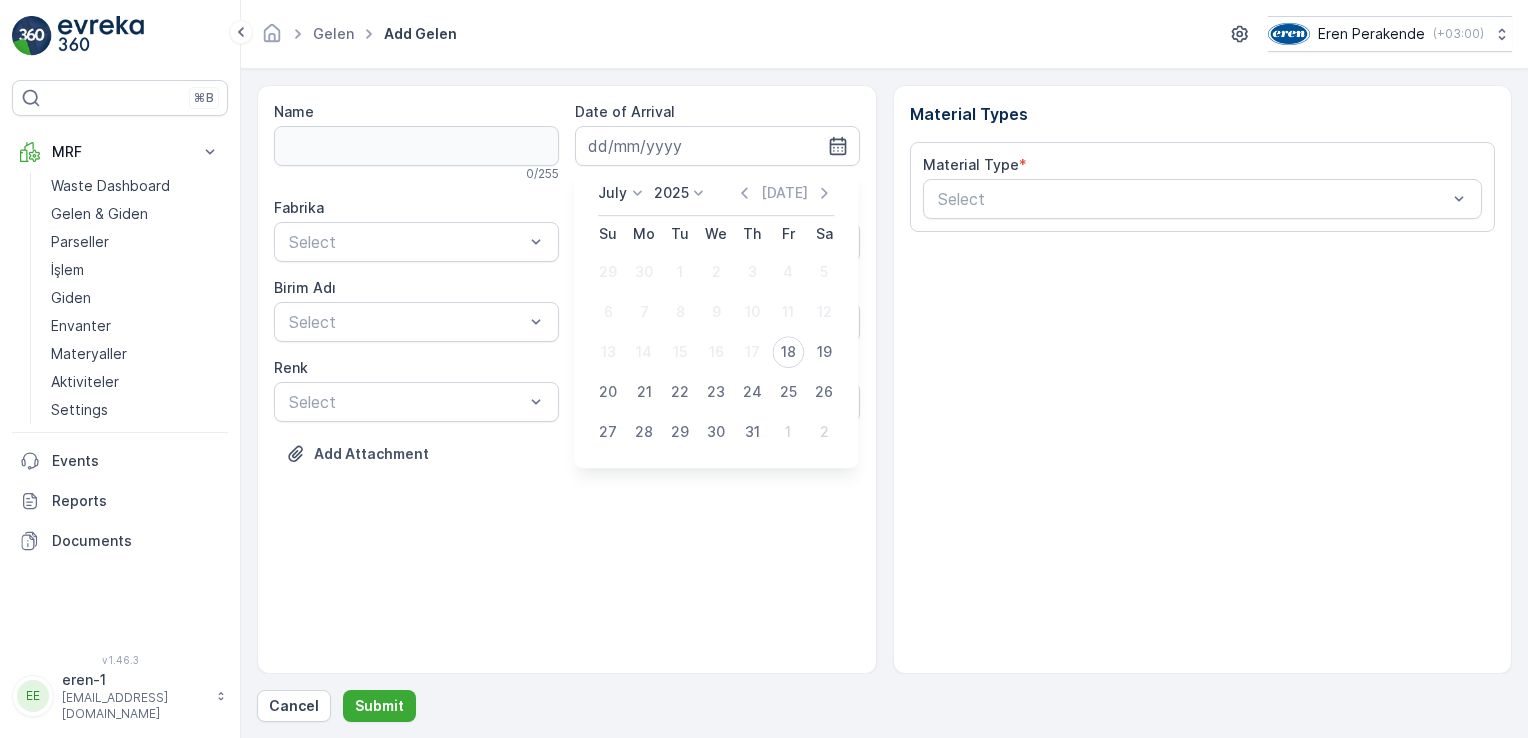 type on "[DATE]" 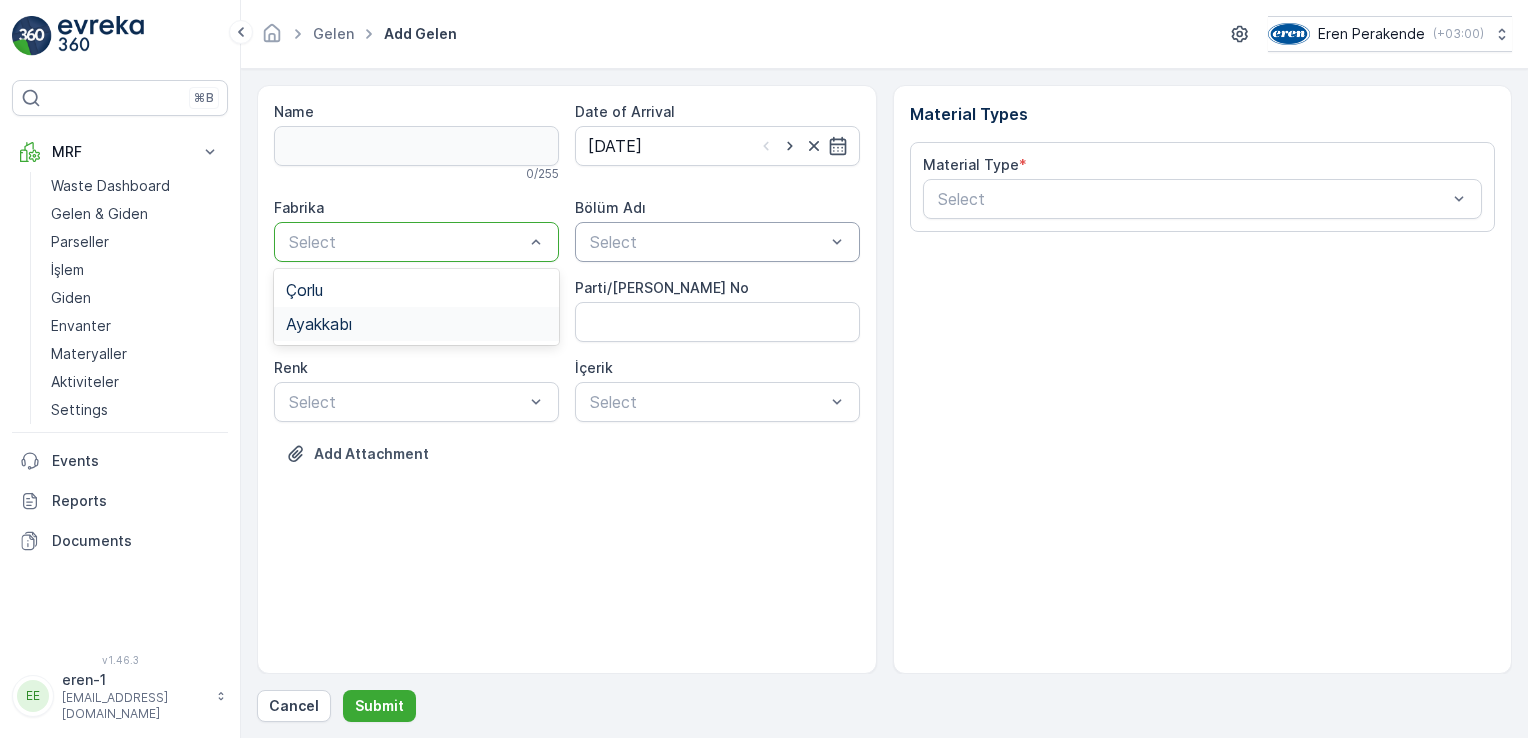 drag, startPoint x: 343, startPoint y: 314, endPoint x: 822, endPoint y: 253, distance: 482.8685 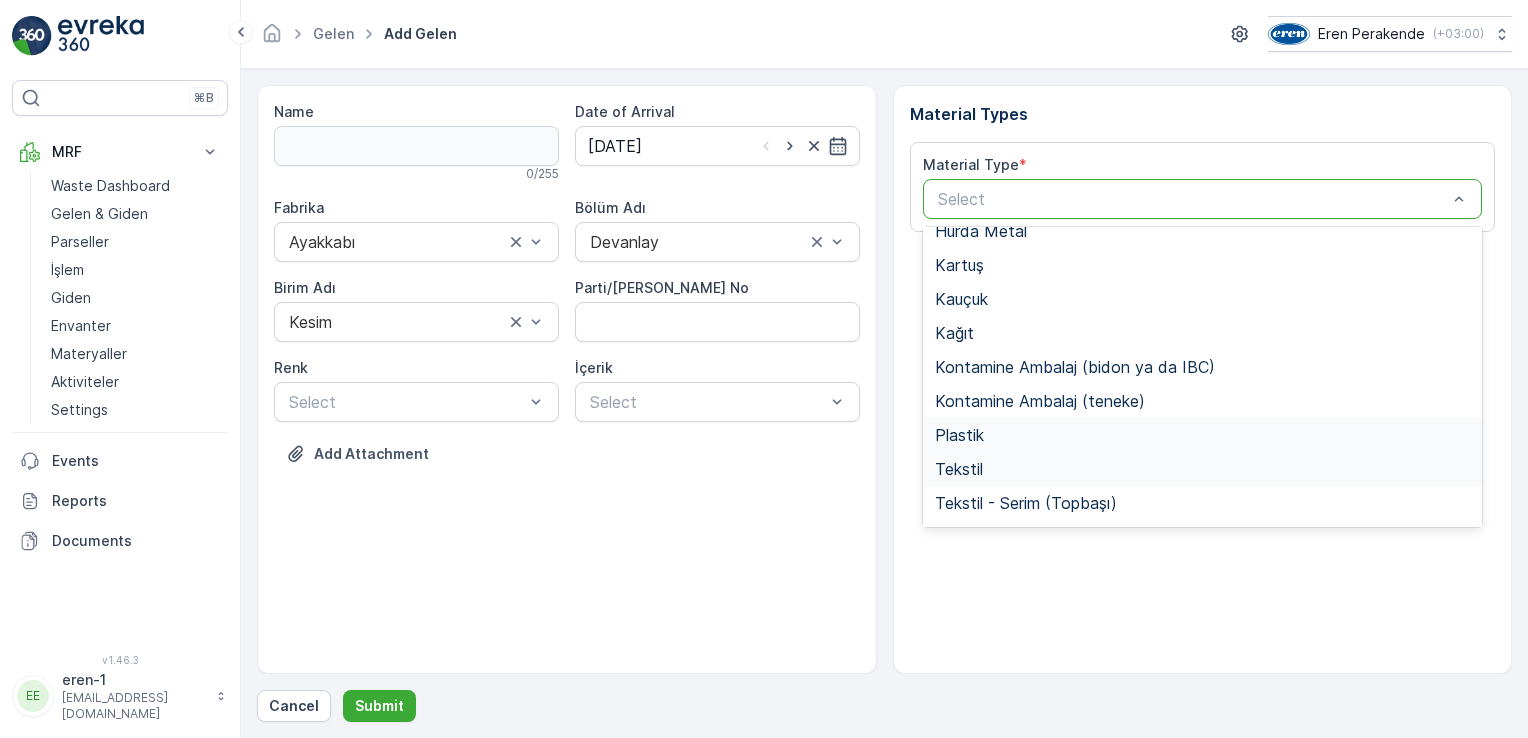 scroll, scrollTop: 200, scrollLeft: 0, axis: vertical 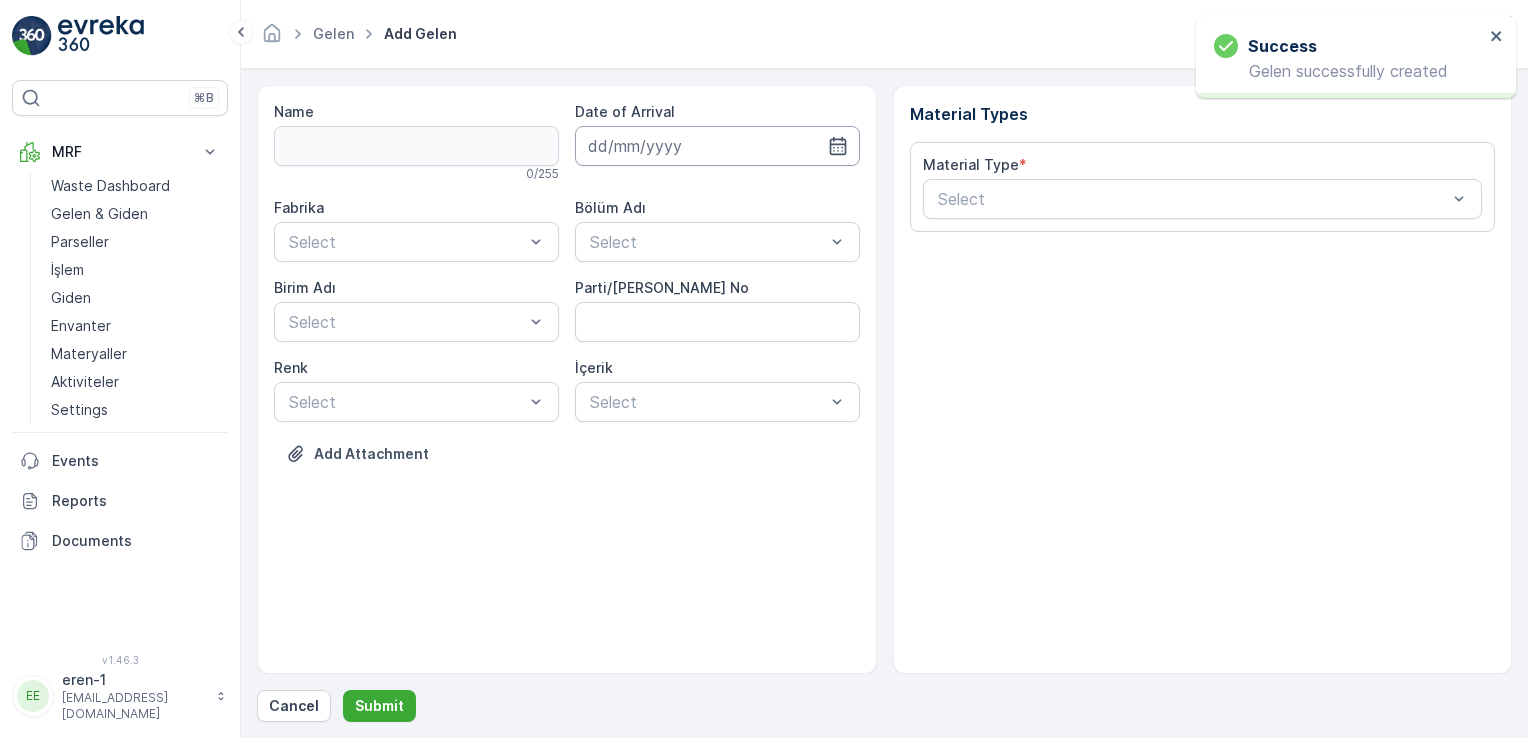drag, startPoint x: 622, startPoint y: 146, endPoint x: 637, endPoint y: 162, distance: 21.931713 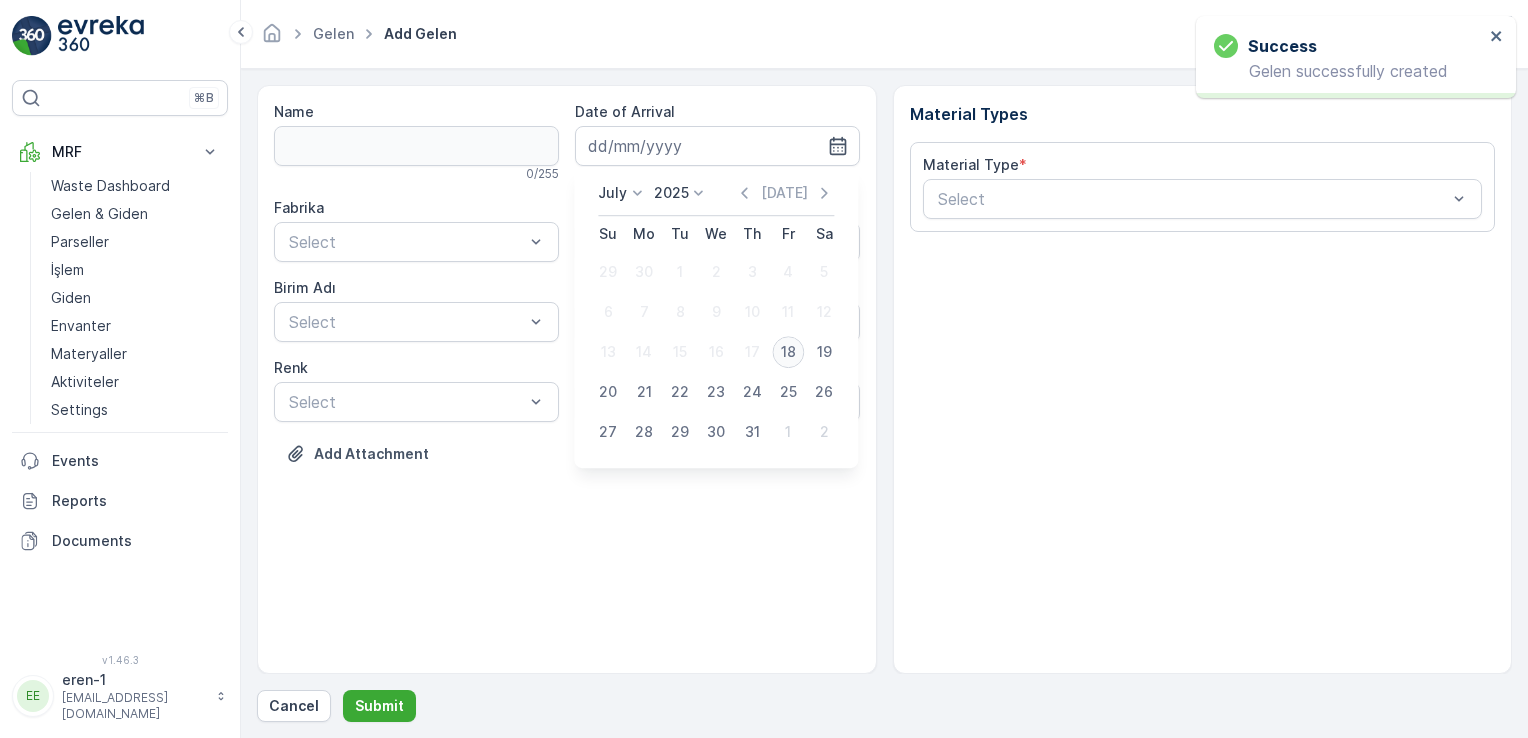 type on "[DATE]" 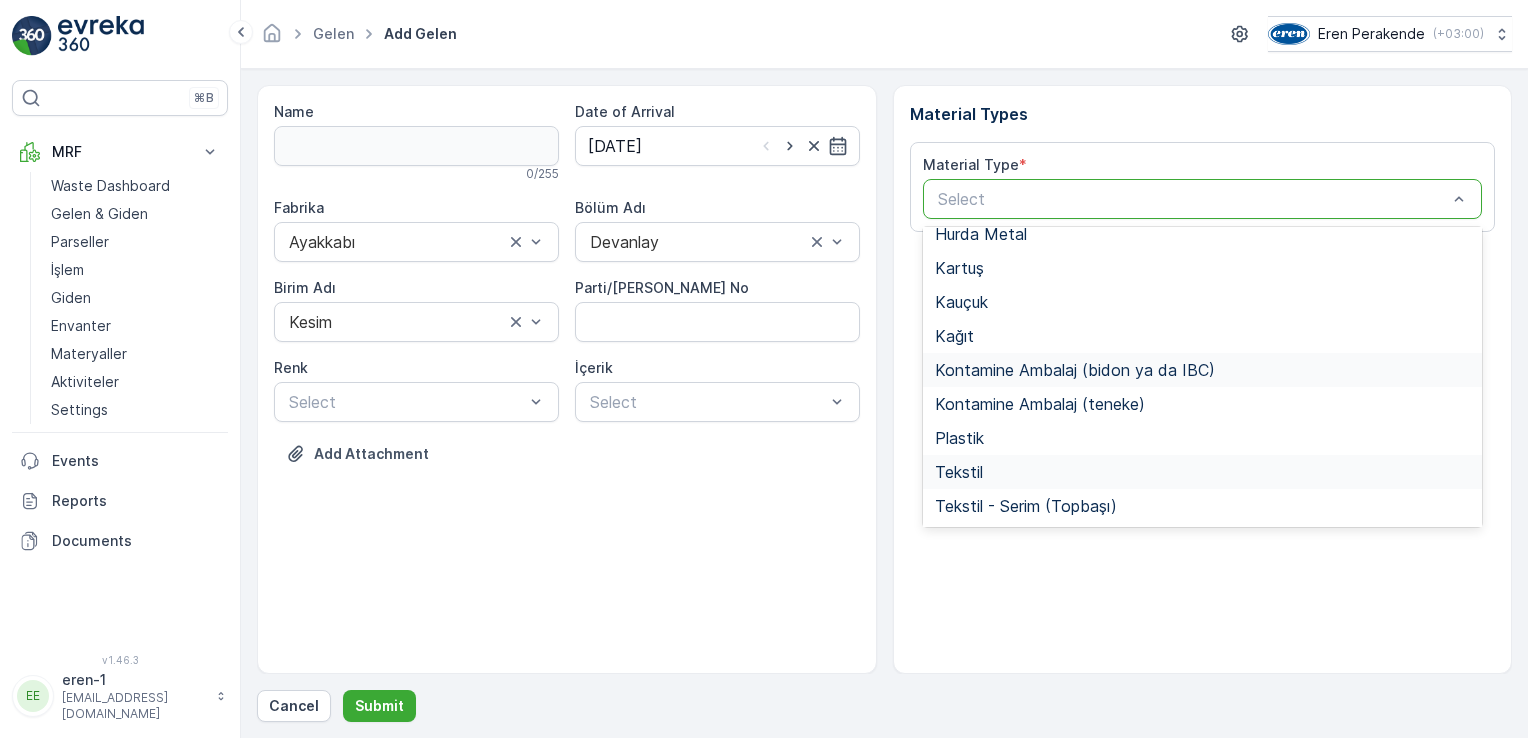 scroll, scrollTop: 200, scrollLeft: 0, axis: vertical 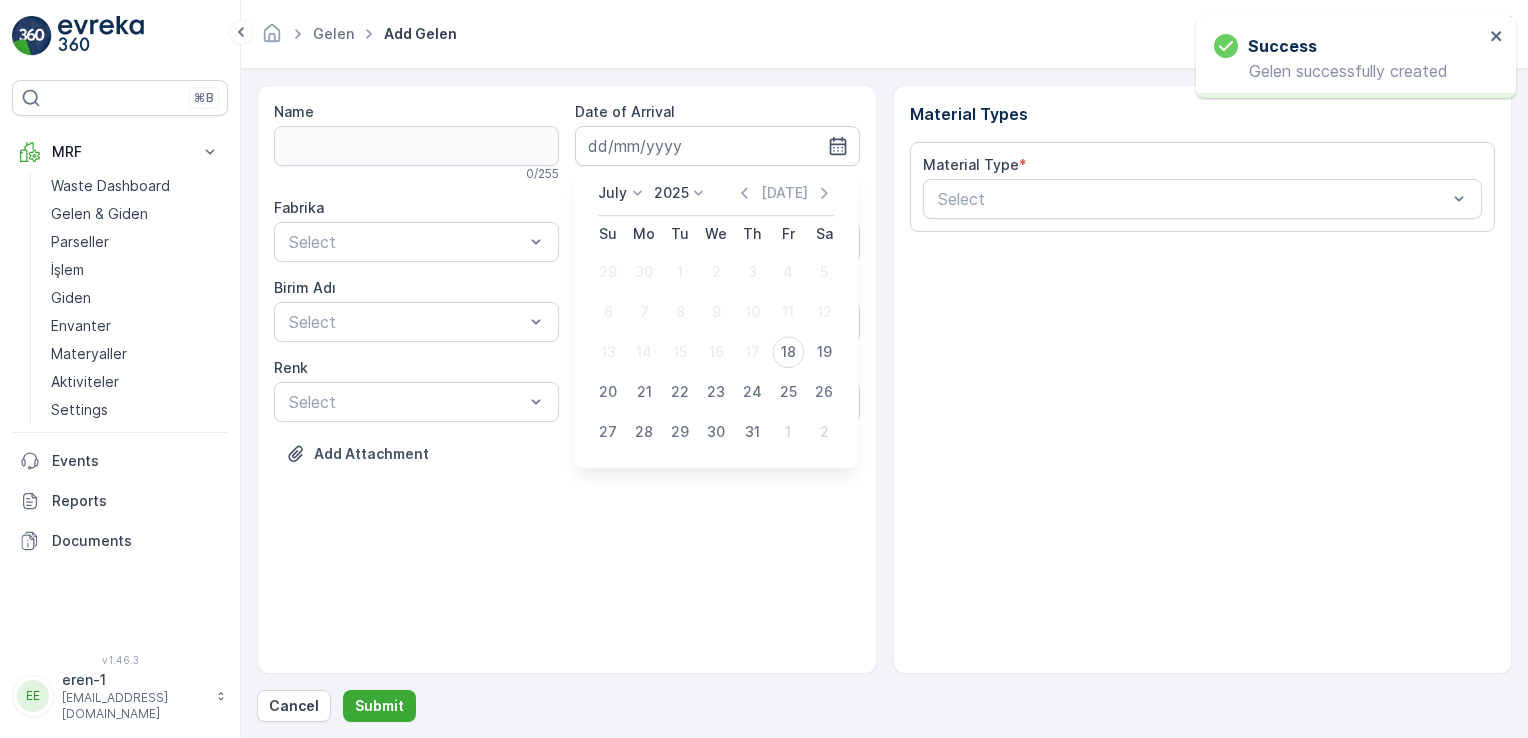 type on "[DATE]" 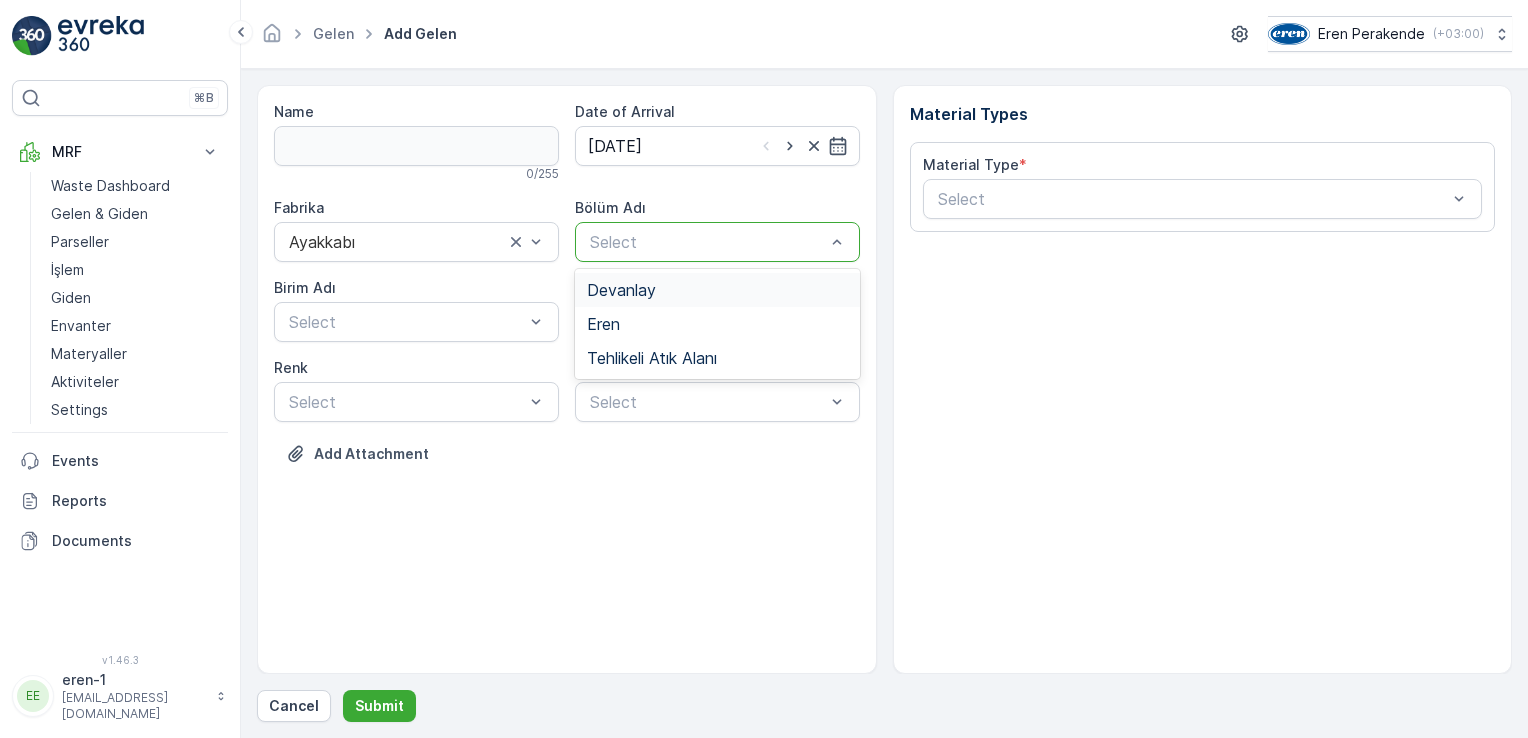 drag, startPoint x: 702, startPoint y: 256, endPoint x: 691, endPoint y: 262, distance: 12.529964 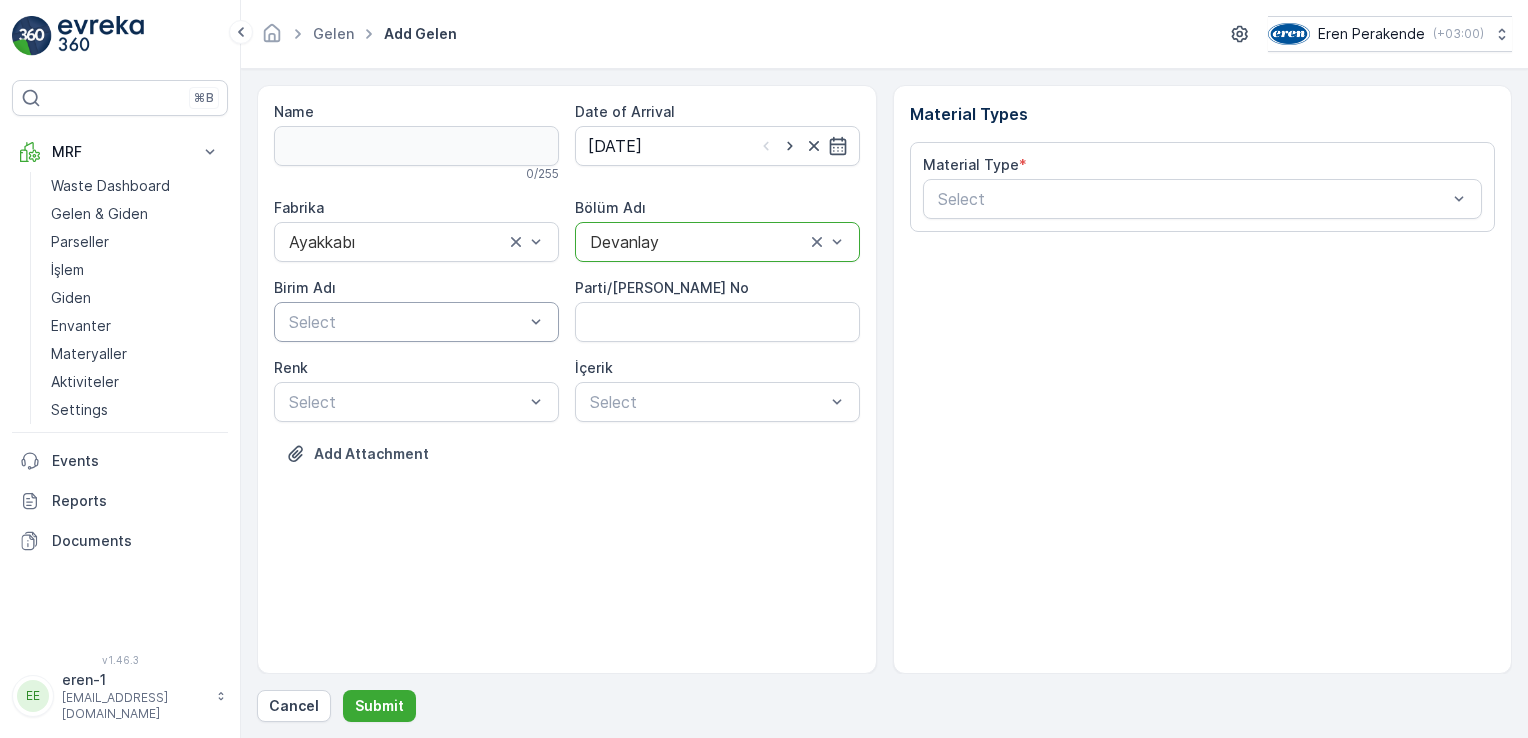 drag, startPoint x: 416, startPoint y: 327, endPoint x: 397, endPoint y: 333, distance: 19.924858 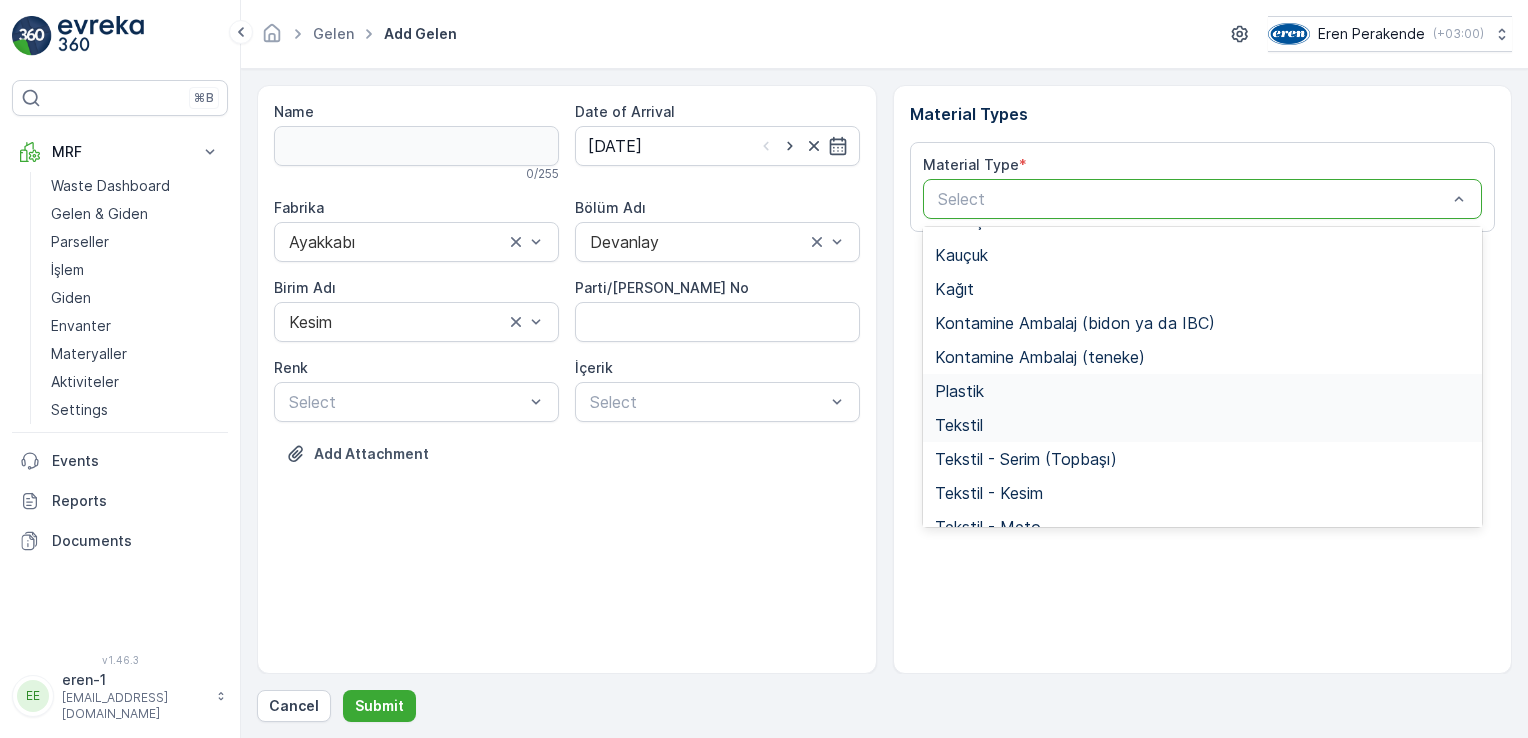 scroll, scrollTop: 233, scrollLeft: 0, axis: vertical 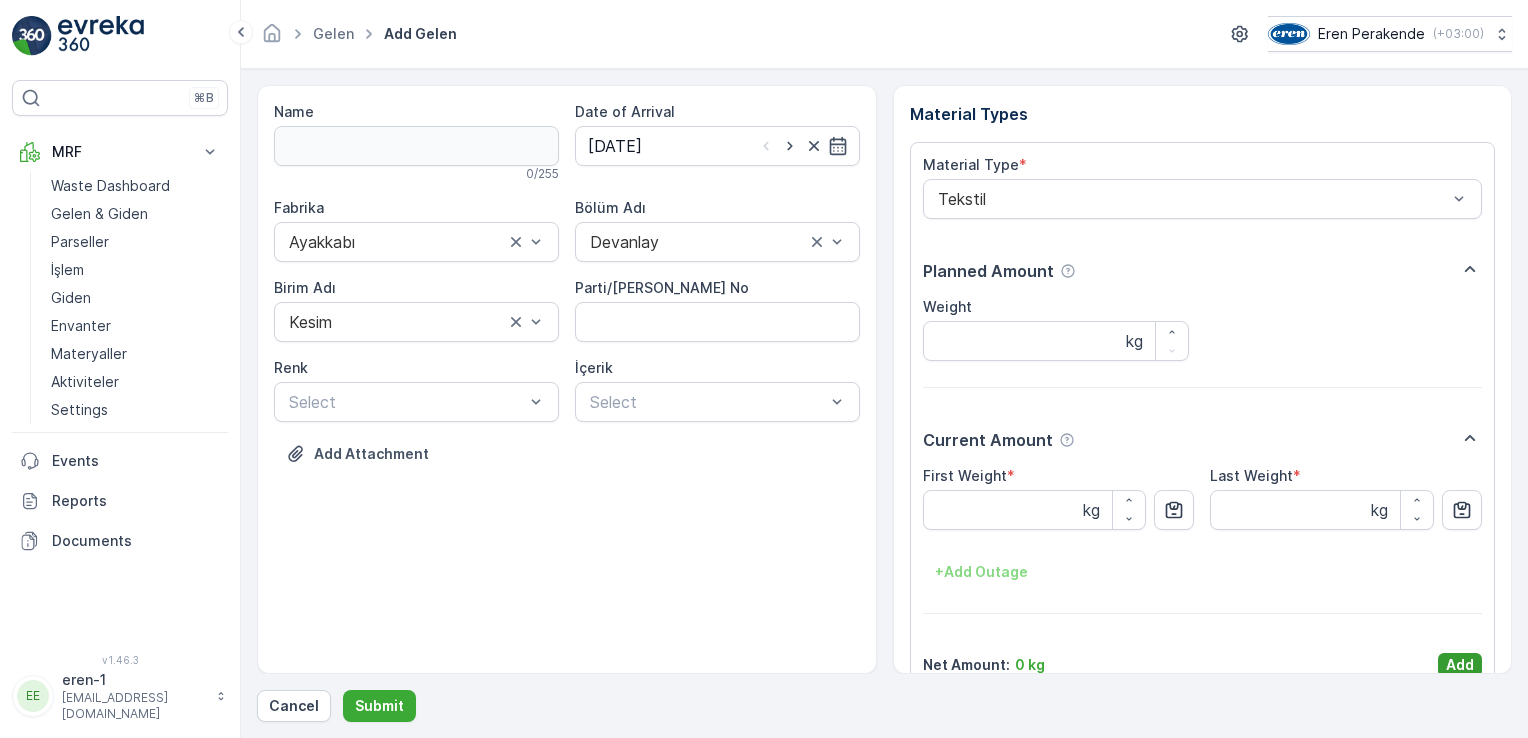 drag, startPoint x: 1416, startPoint y: 658, endPoint x: 1444, endPoint y: 660, distance: 28.071337 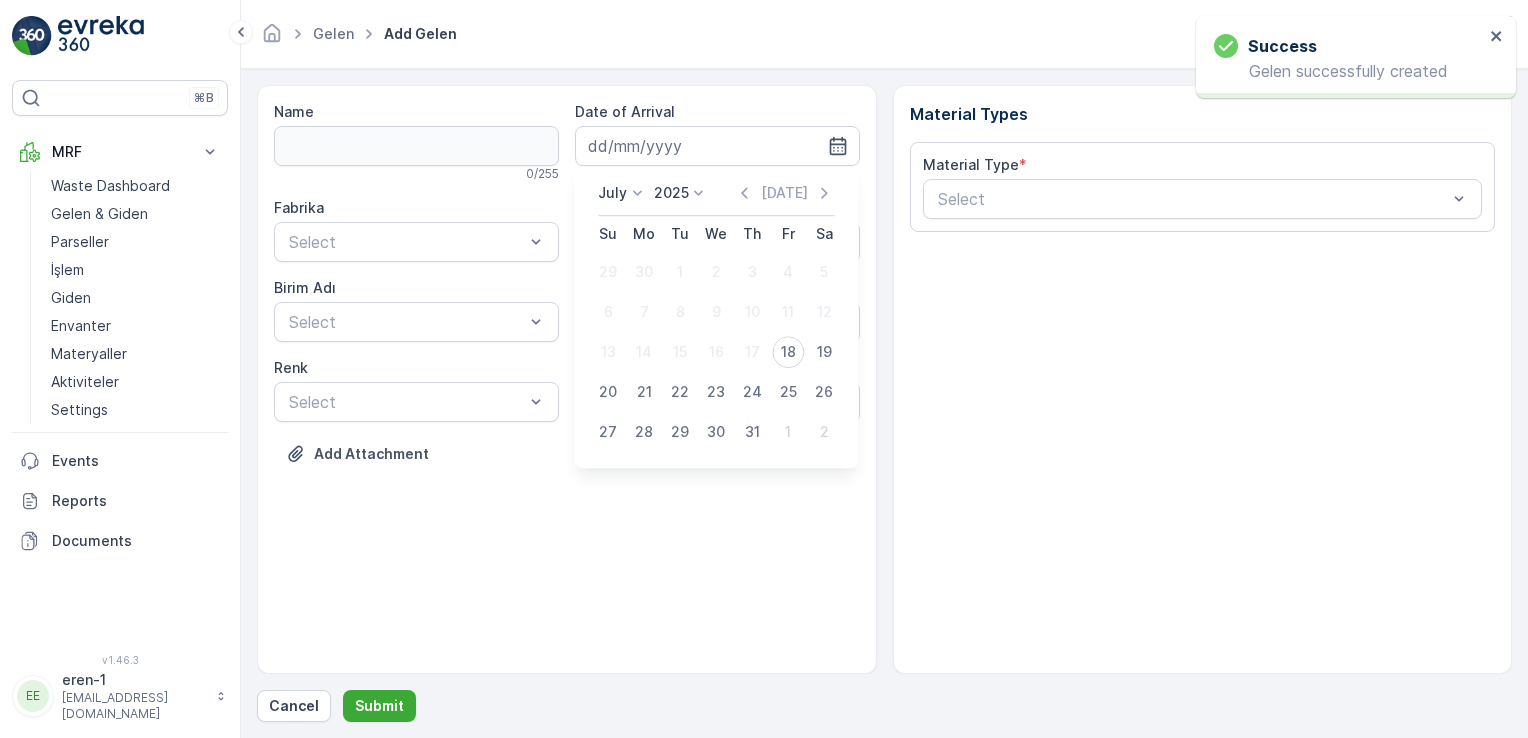 type on "[DATE]" 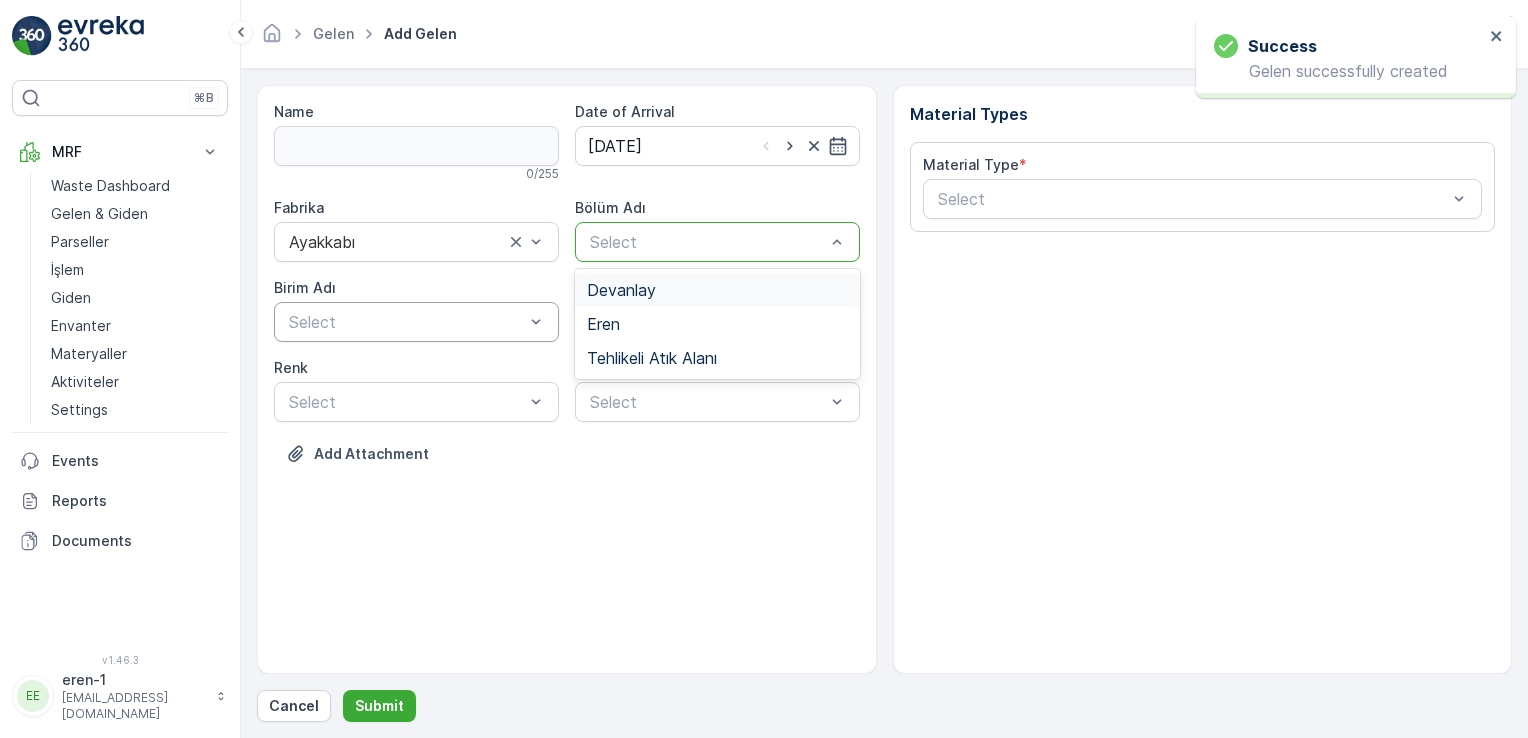 drag, startPoint x: 640, startPoint y: 284, endPoint x: 548, endPoint y: 313, distance: 96.462425 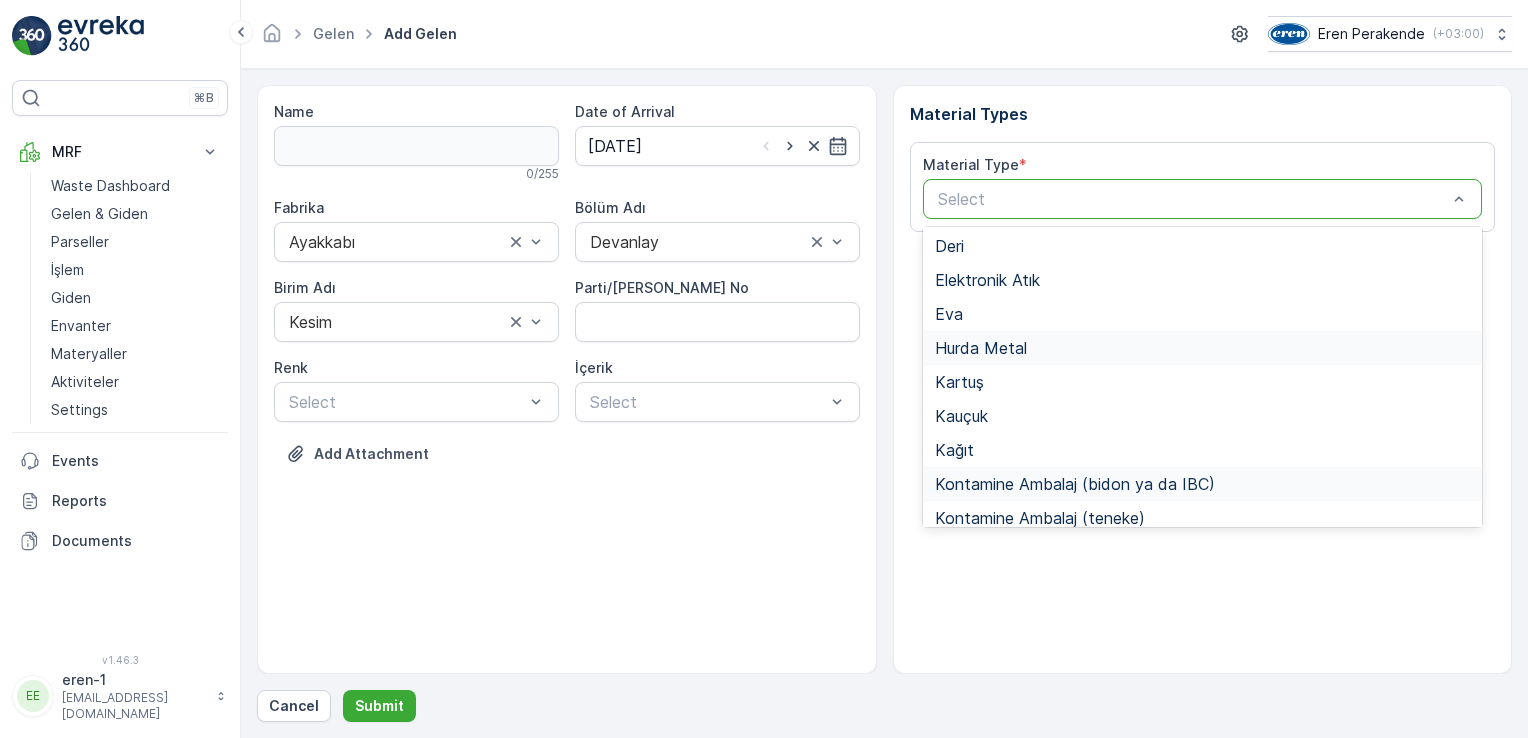 scroll, scrollTop: 166, scrollLeft: 0, axis: vertical 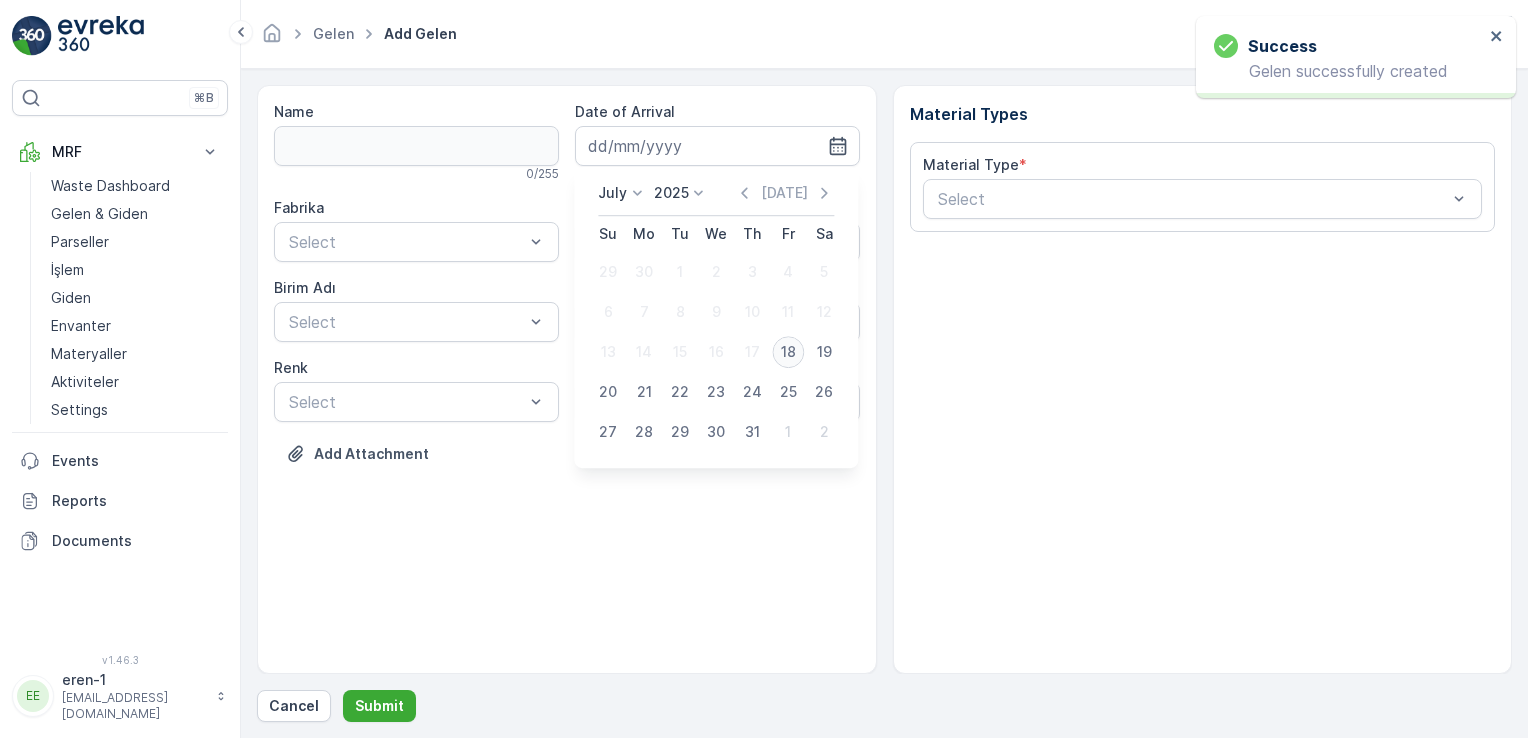 type on "[DATE]" 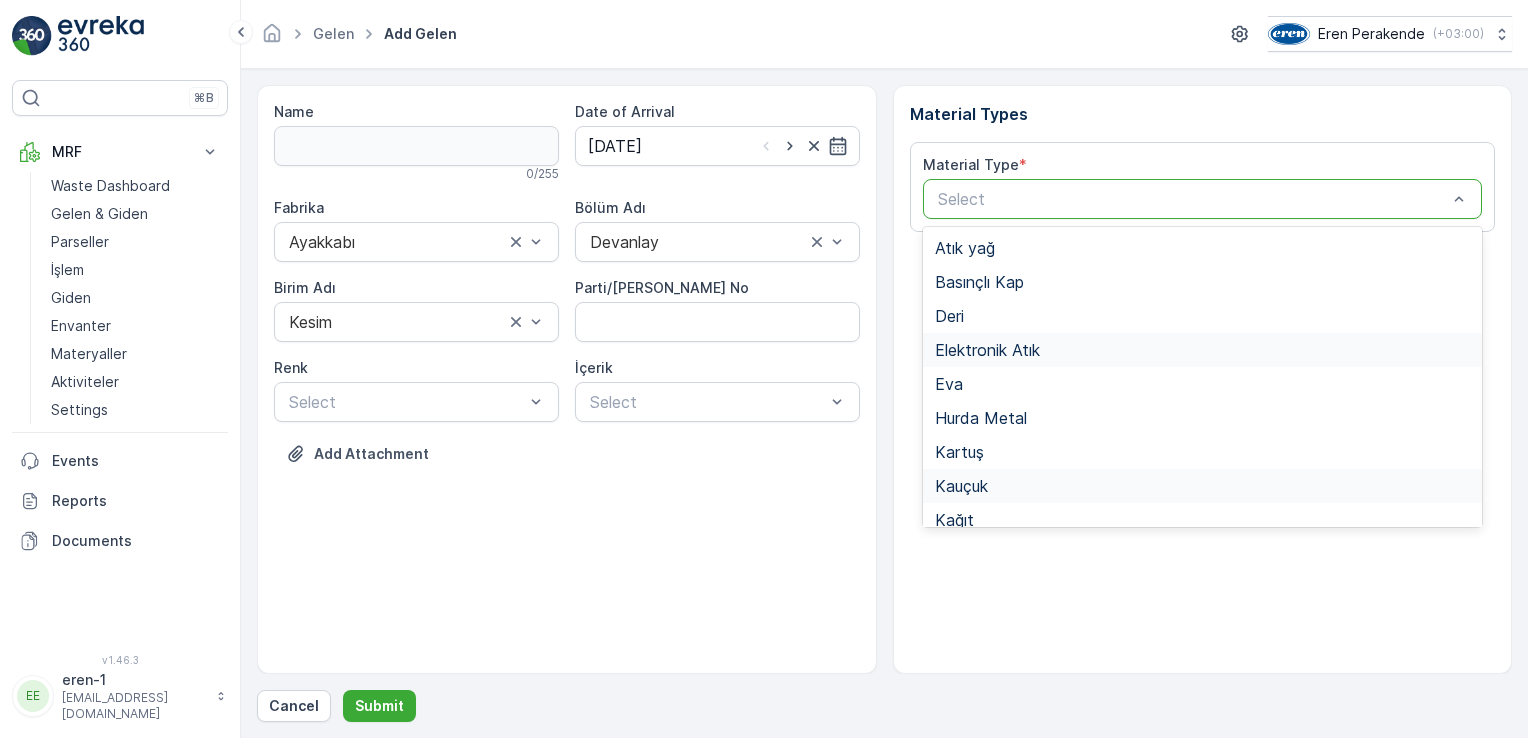 scroll, scrollTop: 200, scrollLeft: 0, axis: vertical 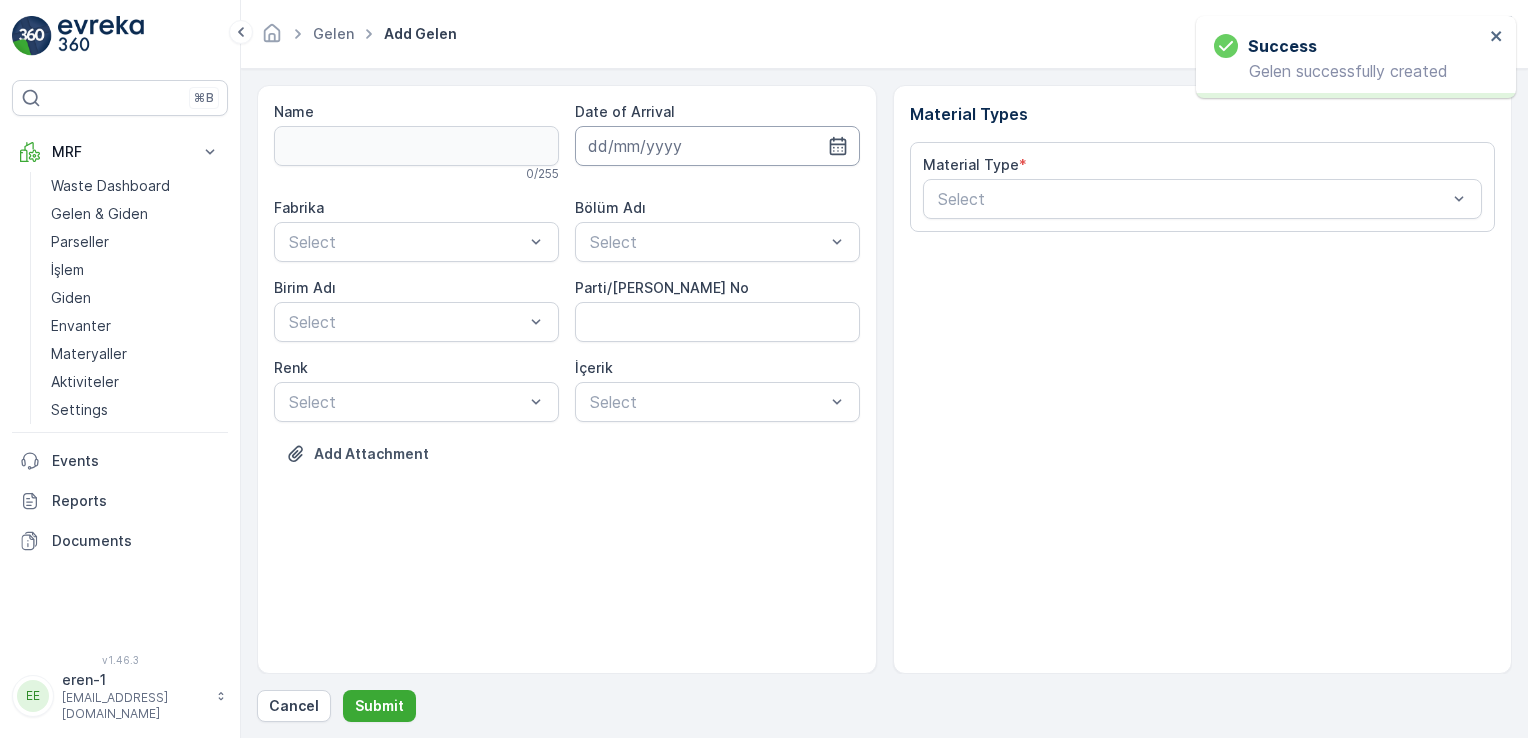 drag, startPoint x: 725, startPoint y: 147, endPoint x: 715, endPoint y: 157, distance: 14.142136 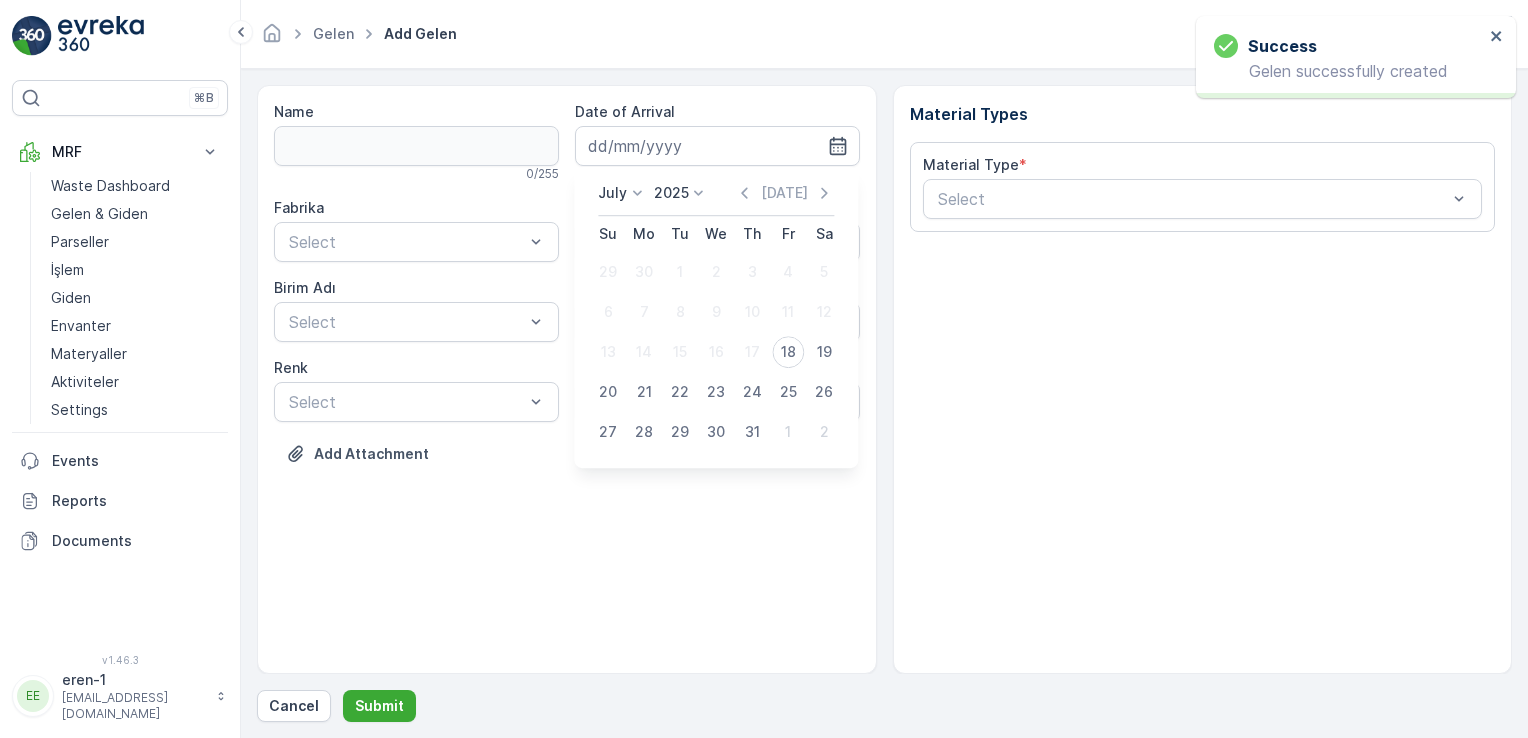 drag, startPoint x: 788, startPoint y: 353, endPoint x: 746, endPoint y: 342, distance: 43.416588 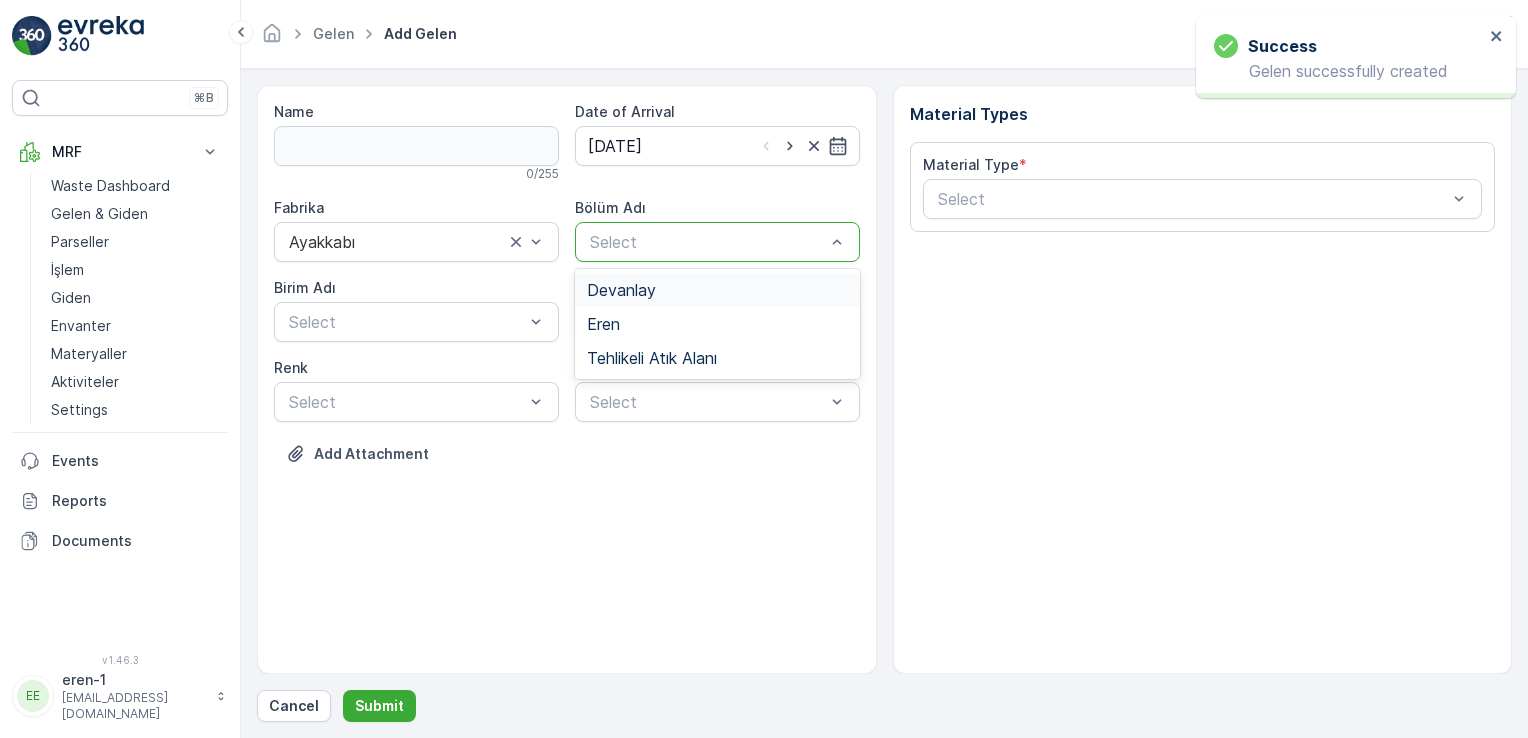 drag, startPoint x: 648, startPoint y: 283, endPoint x: 625, endPoint y: 291, distance: 24.351591 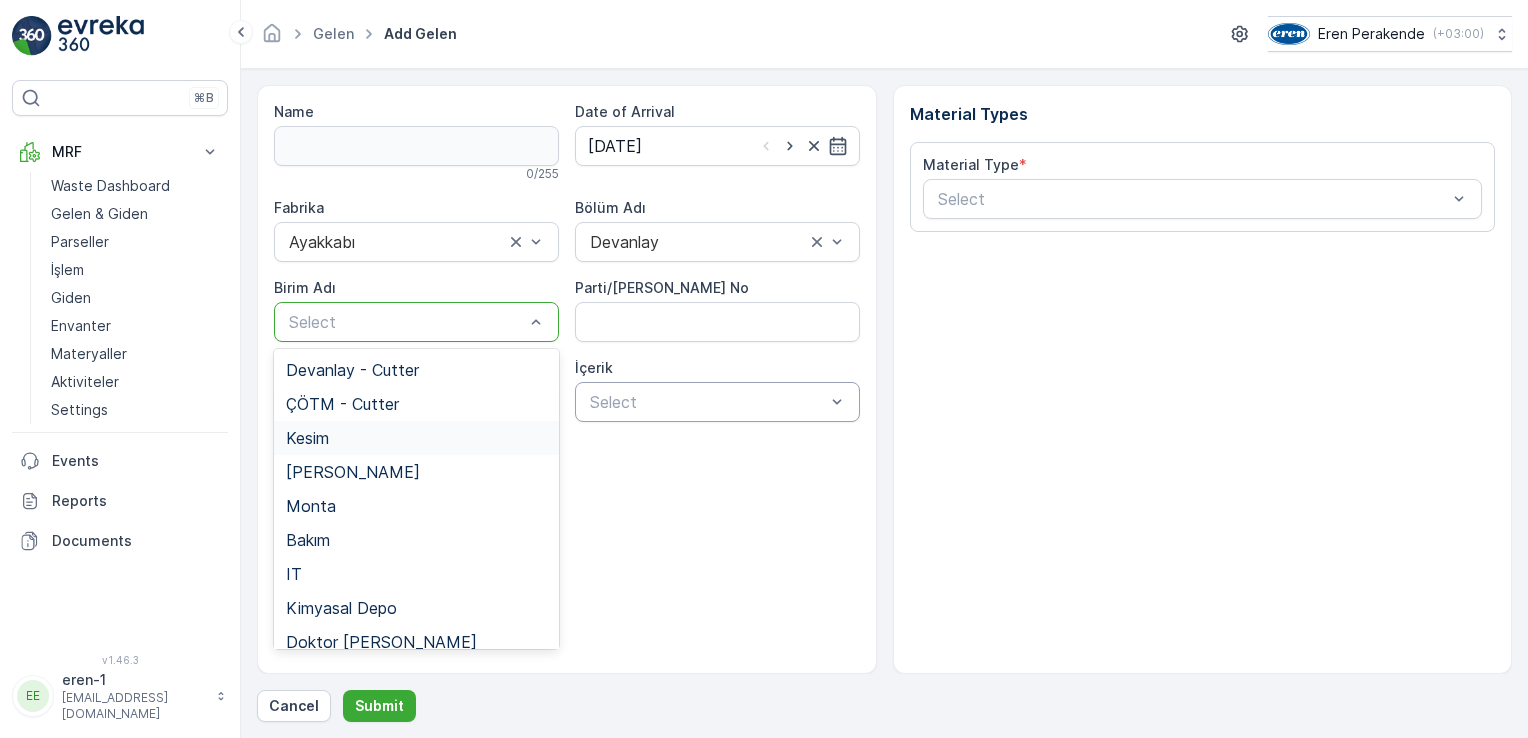 drag, startPoint x: 319, startPoint y: 434, endPoint x: 623, endPoint y: 399, distance: 306.00818 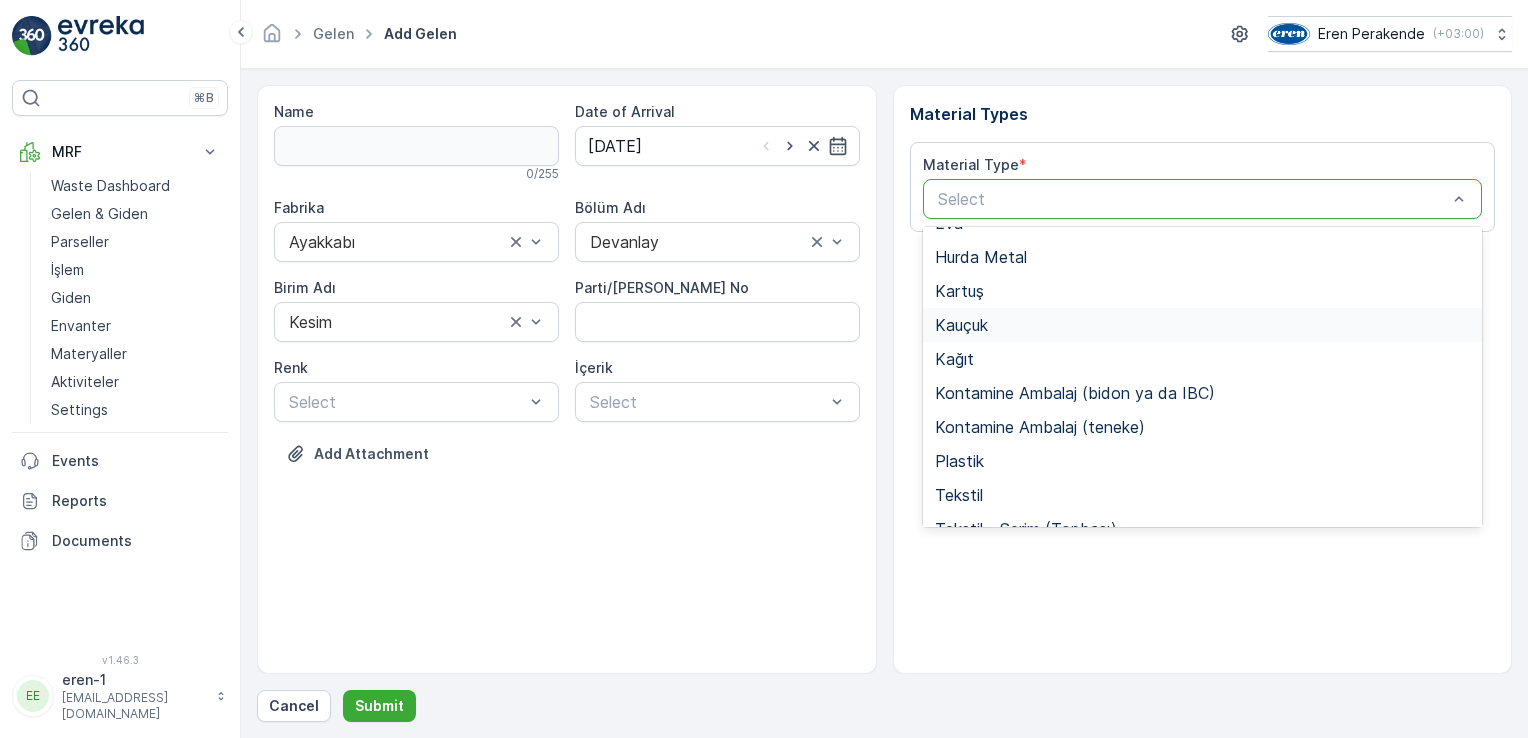 scroll, scrollTop: 166, scrollLeft: 0, axis: vertical 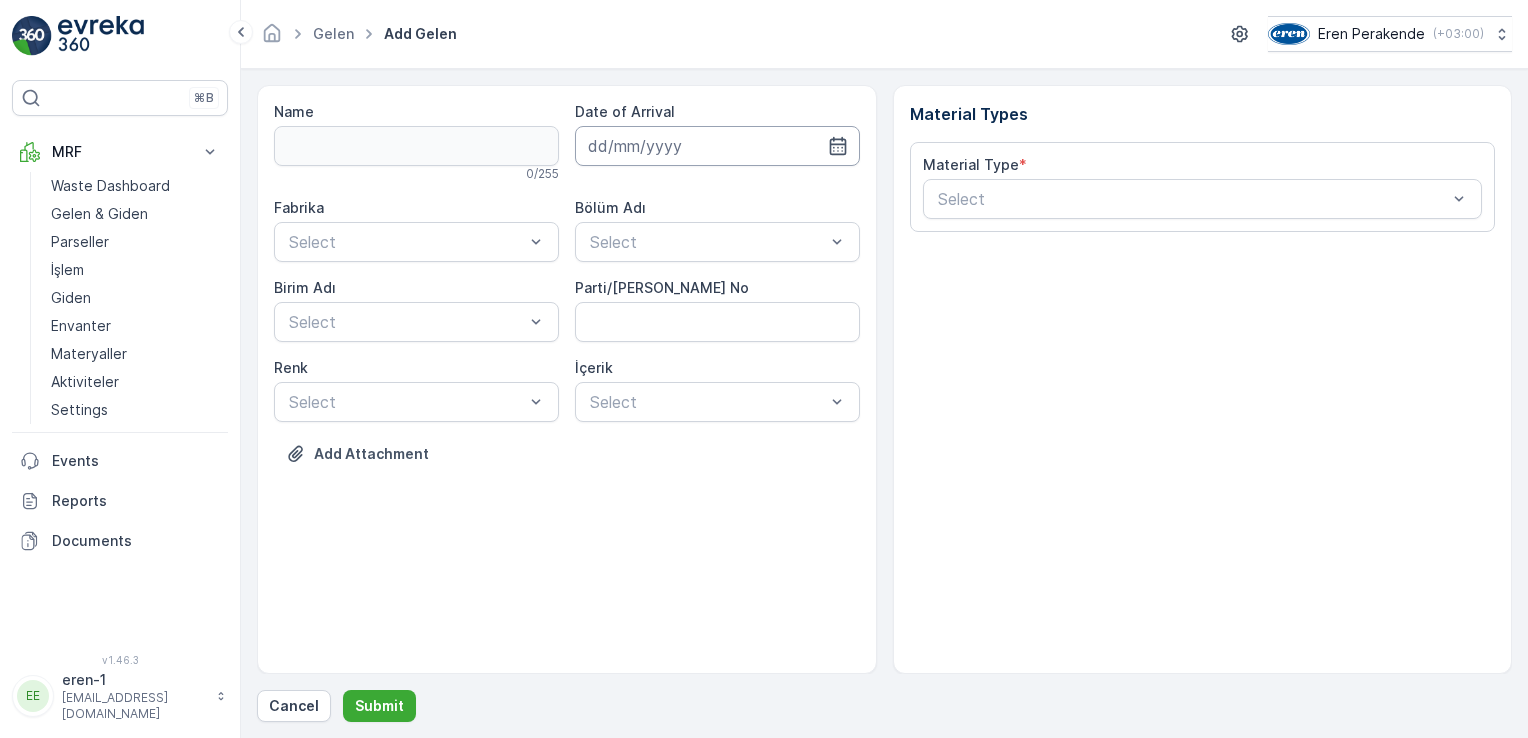 drag, startPoint x: 655, startPoint y: 134, endPoint x: 674, endPoint y: 162, distance: 33.83785 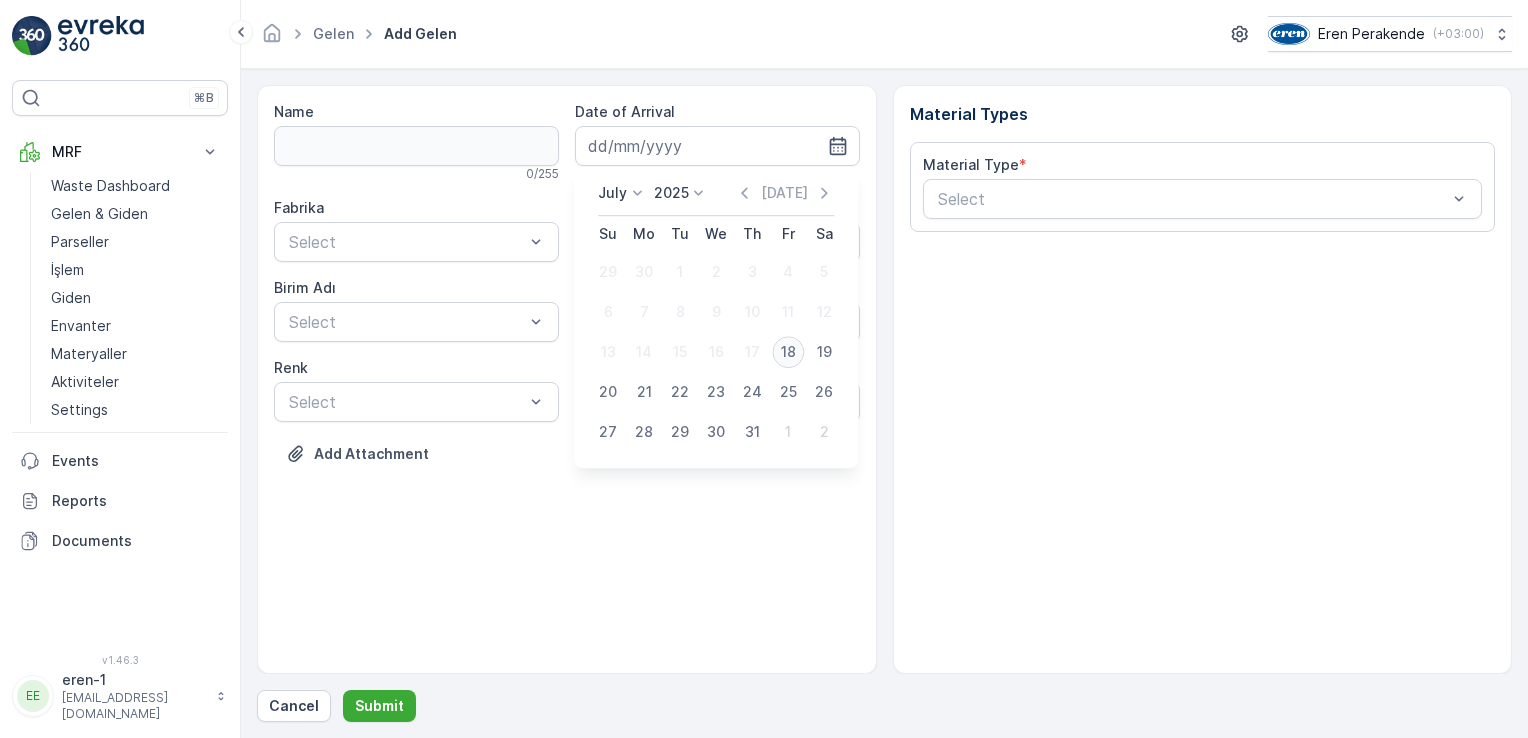 type on "[DATE]" 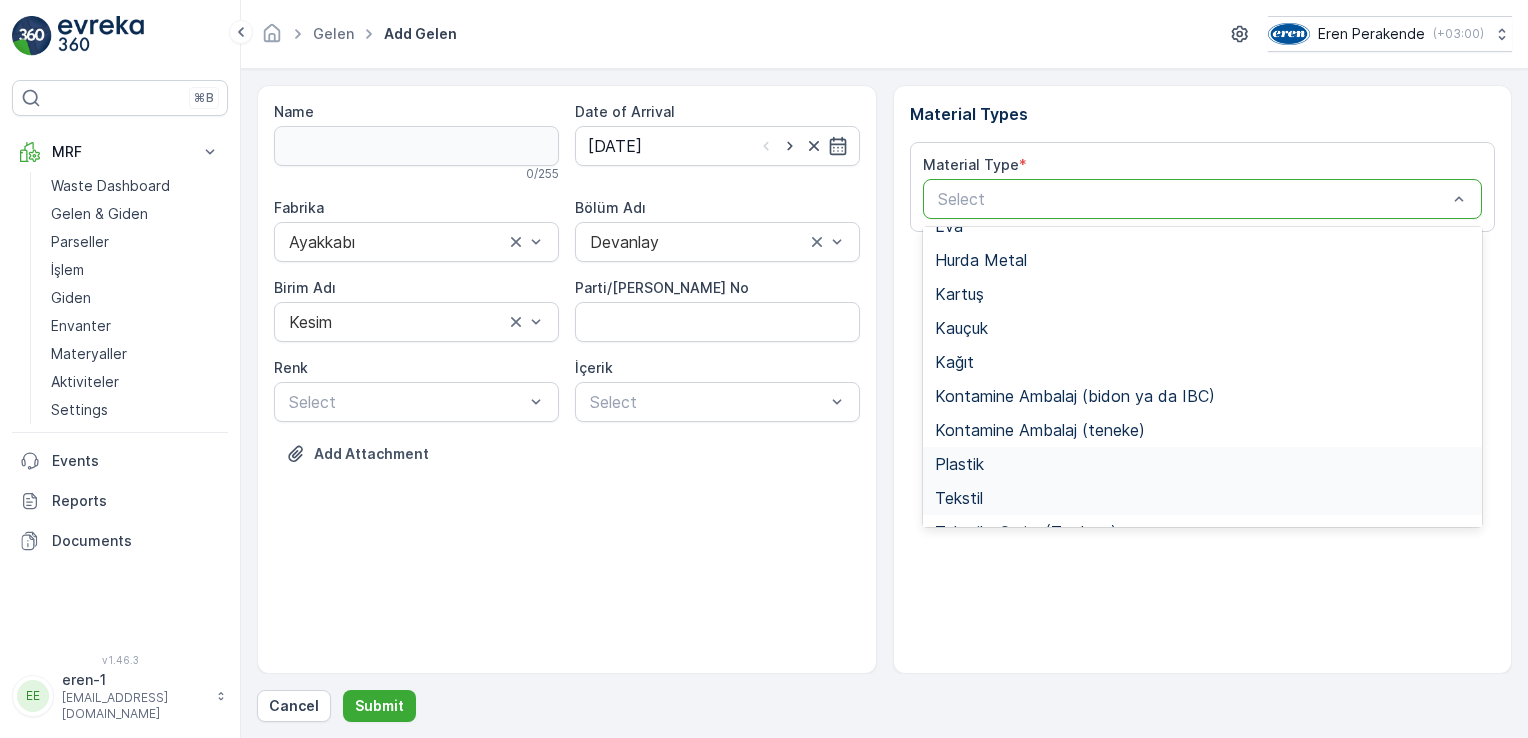 scroll, scrollTop: 166, scrollLeft: 0, axis: vertical 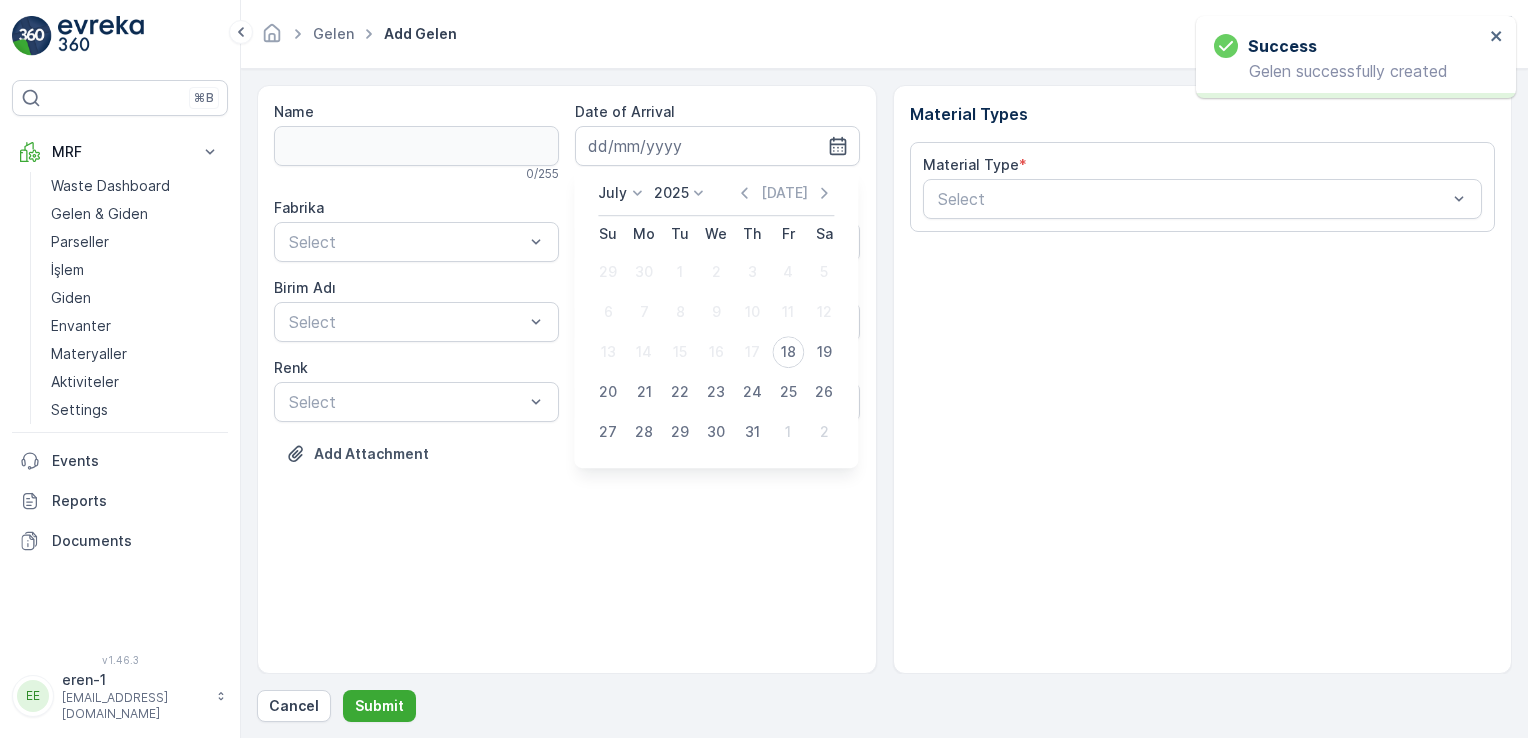 type on "[DATE]" 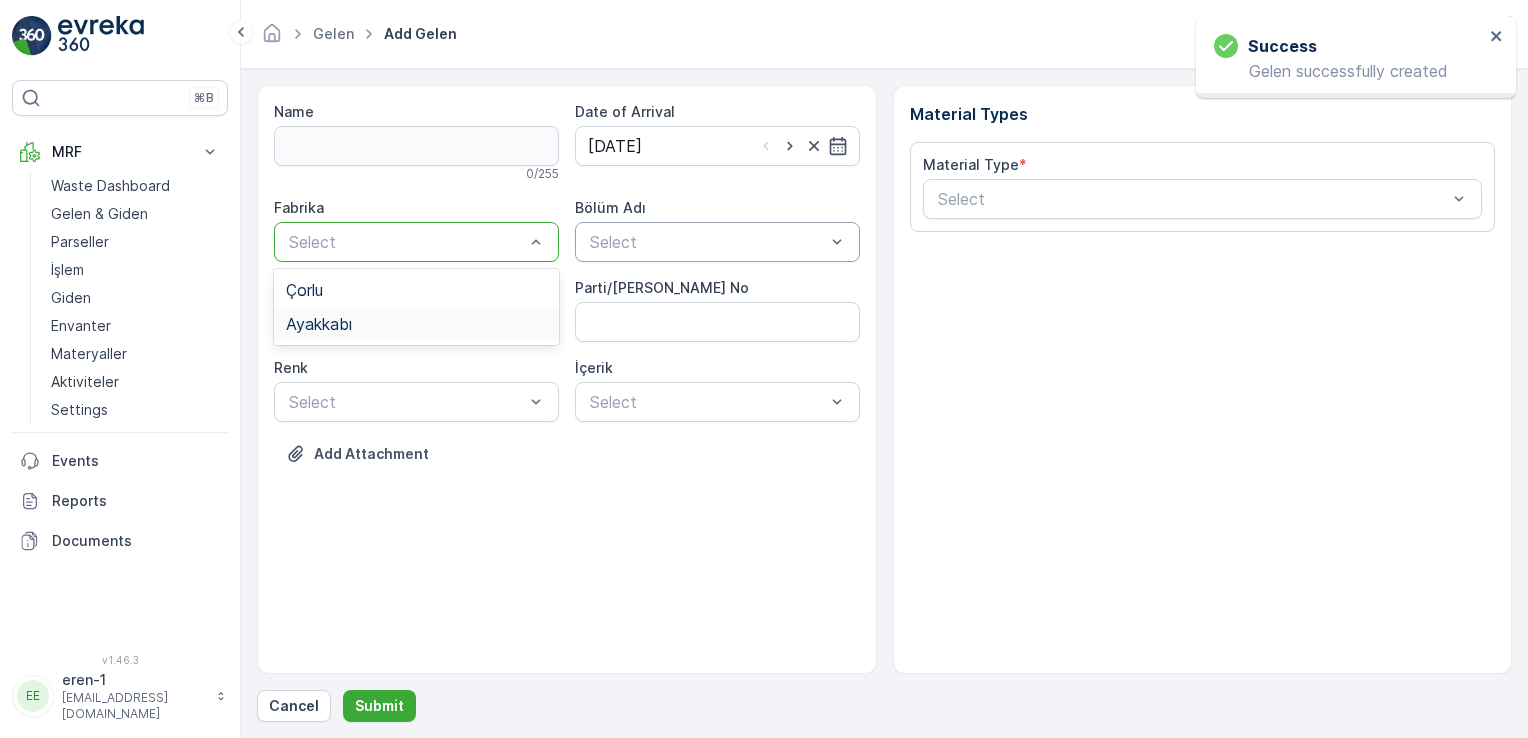 drag, startPoint x: 314, startPoint y: 321, endPoint x: 588, endPoint y: 233, distance: 287.78464 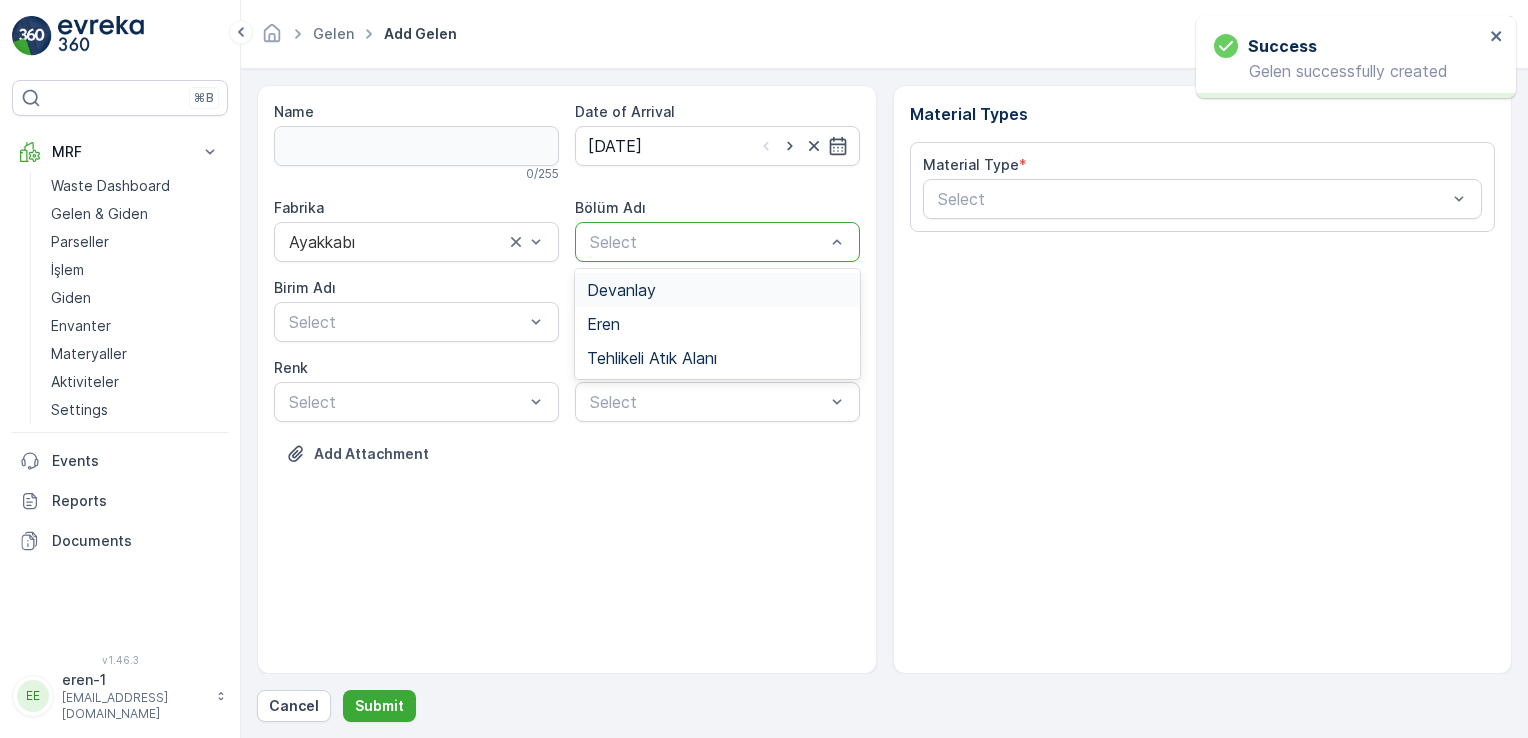 drag, startPoint x: 692, startPoint y: 233, endPoint x: 640, endPoint y: 242, distance: 52.773098 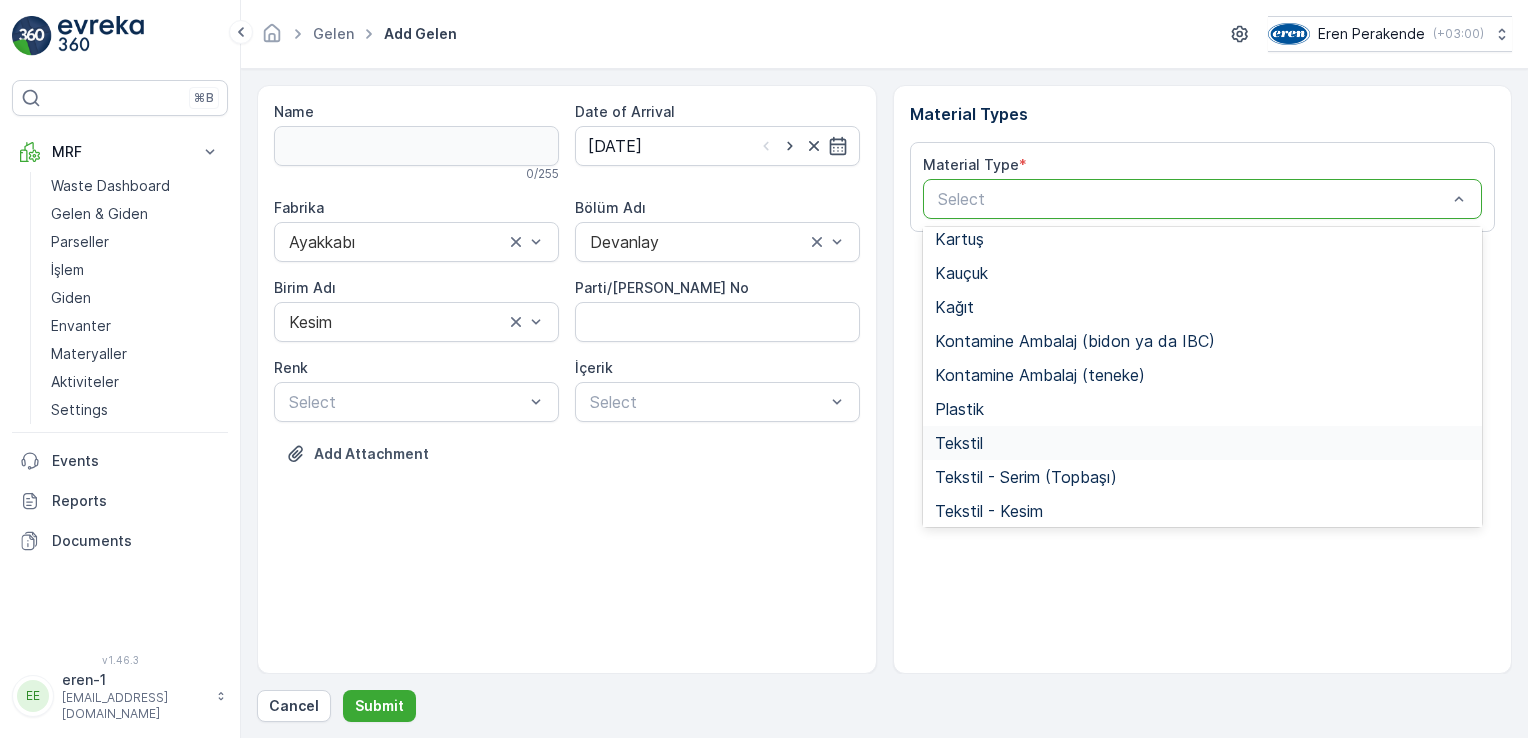 scroll, scrollTop: 233, scrollLeft: 0, axis: vertical 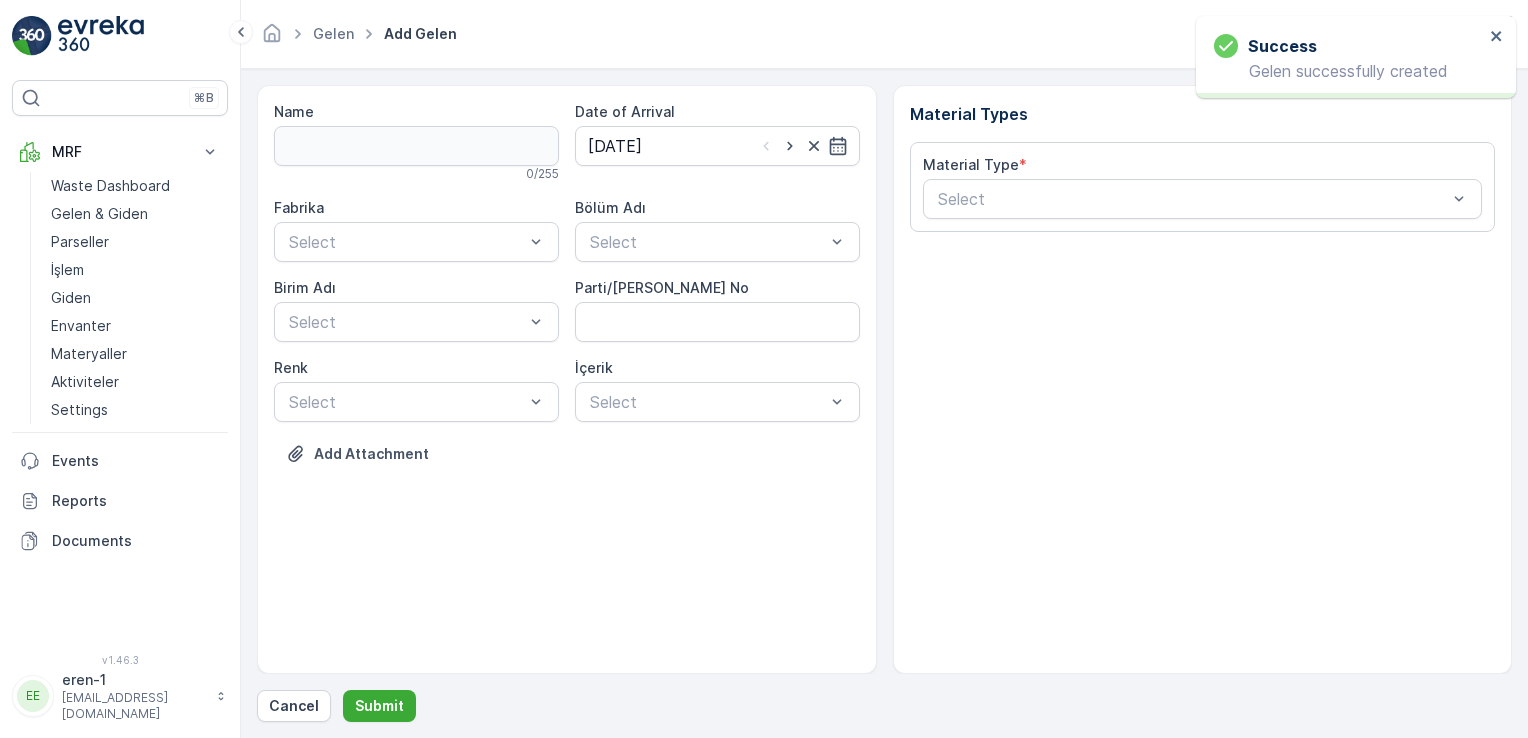 type on "[DATE]" 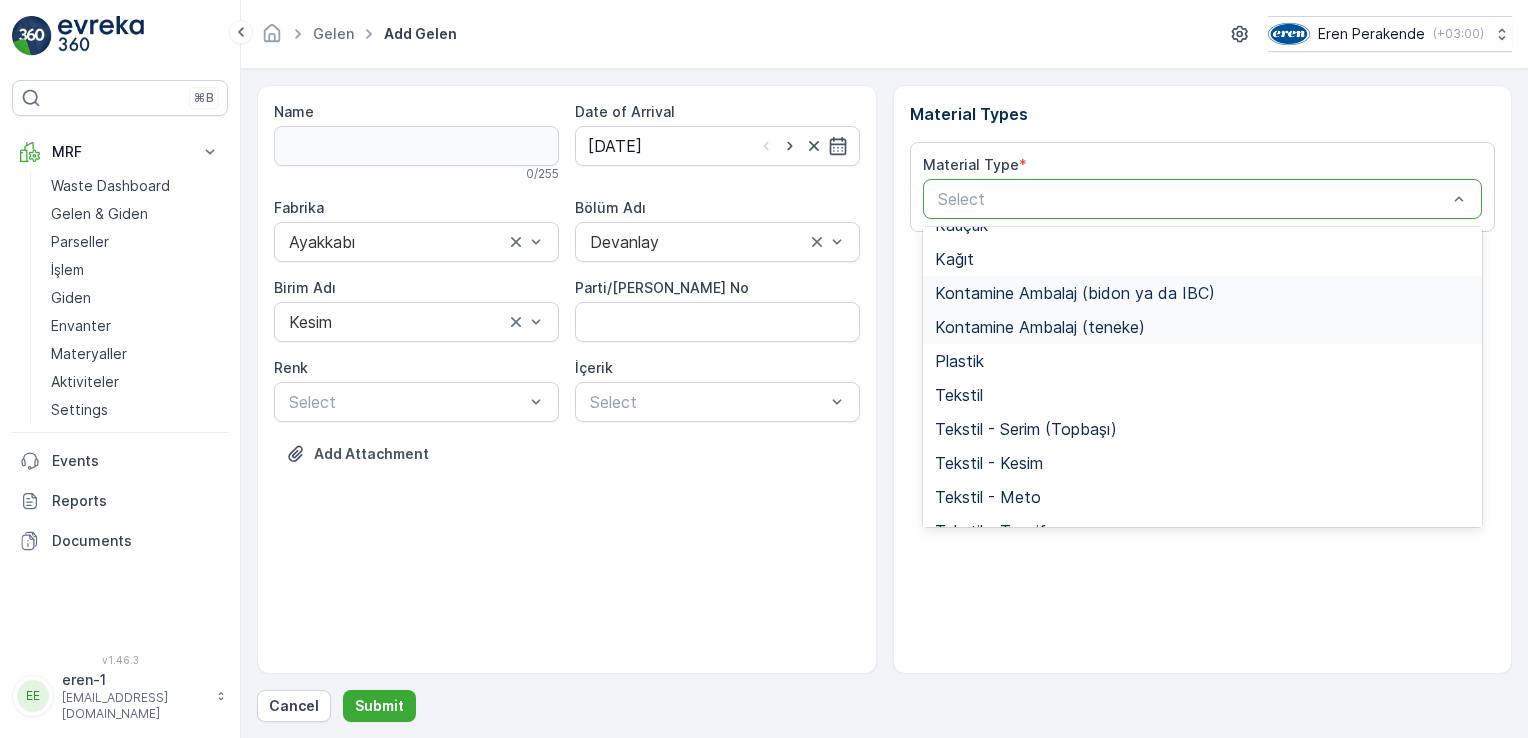 scroll, scrollTop: 266, scrollLeft: 0, axis: vertical 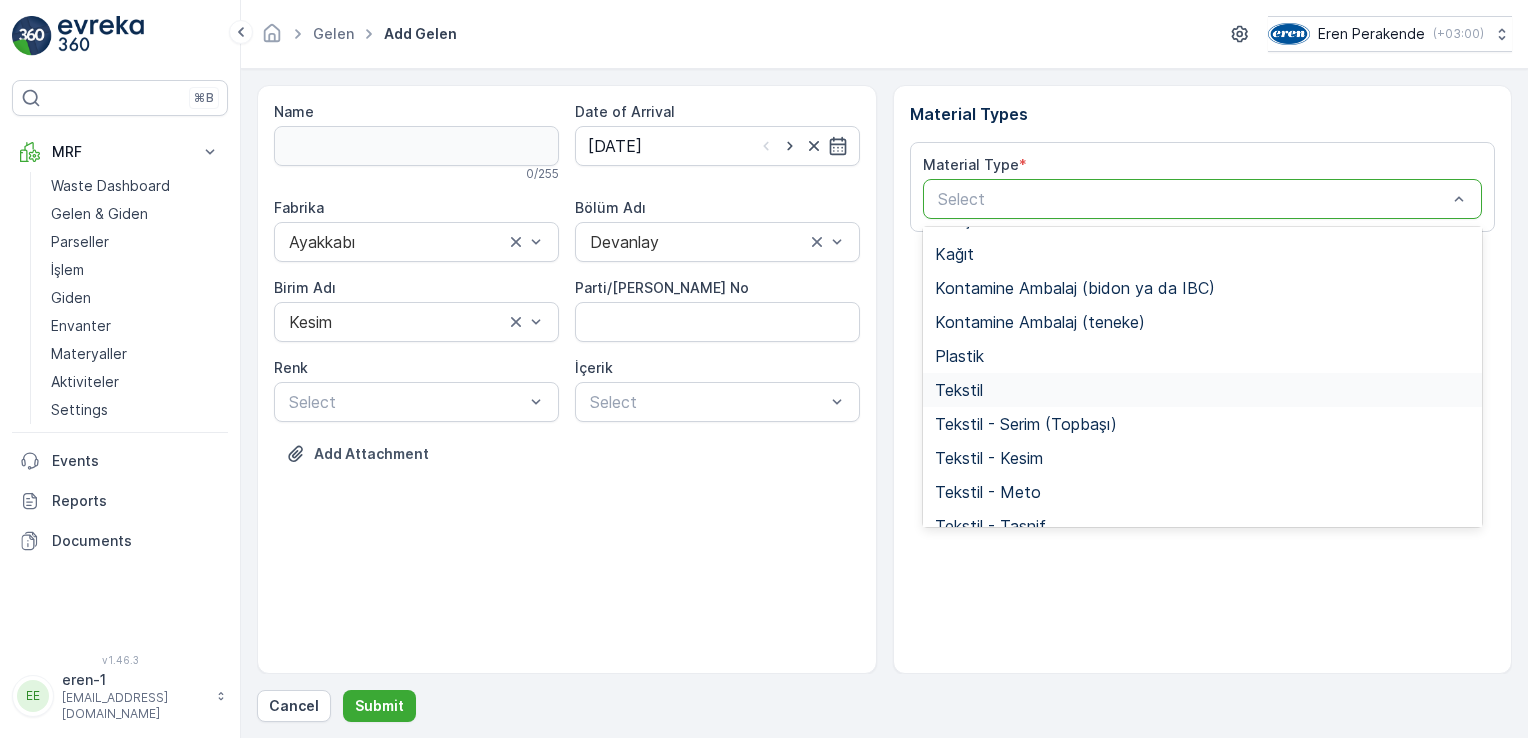 drag, startPoint x: 945, startPoint y: 400, endPoint x: 1142, endPoint y: 424, distance: 198.45654 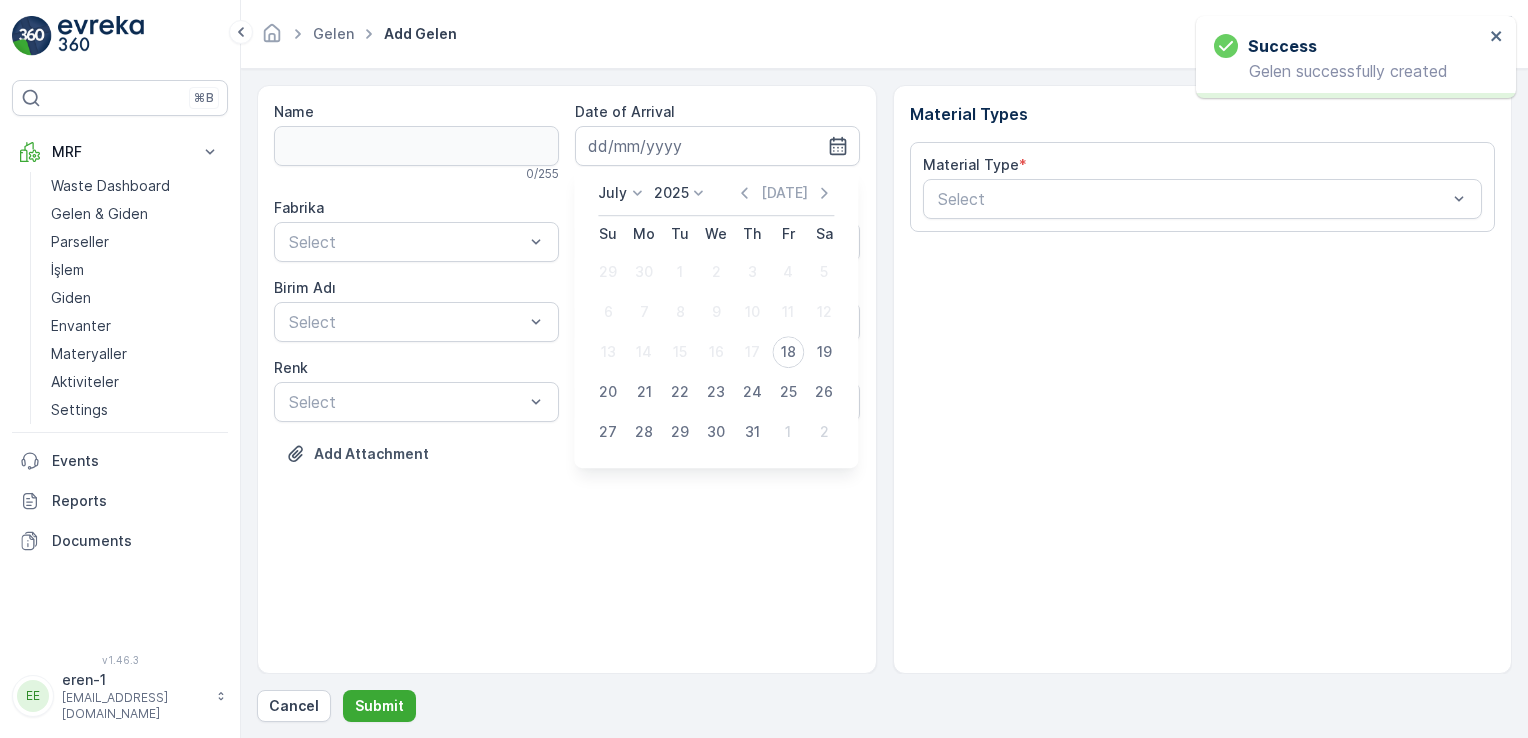 type on "[DATE]" 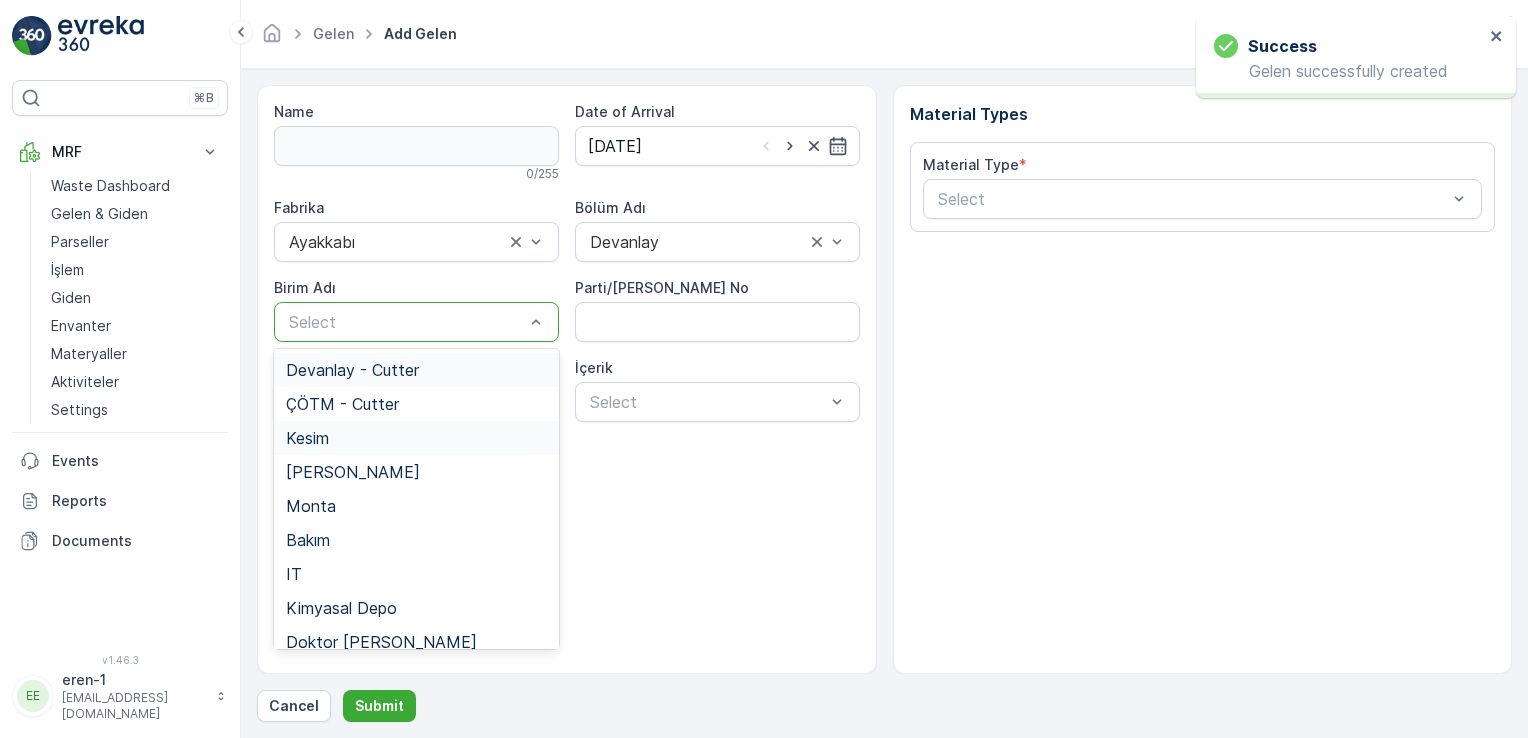 drag, startPoint x: 452, startPoint y: 307, endPoint x: 361, endPoint y: 428, distance: 151.40013 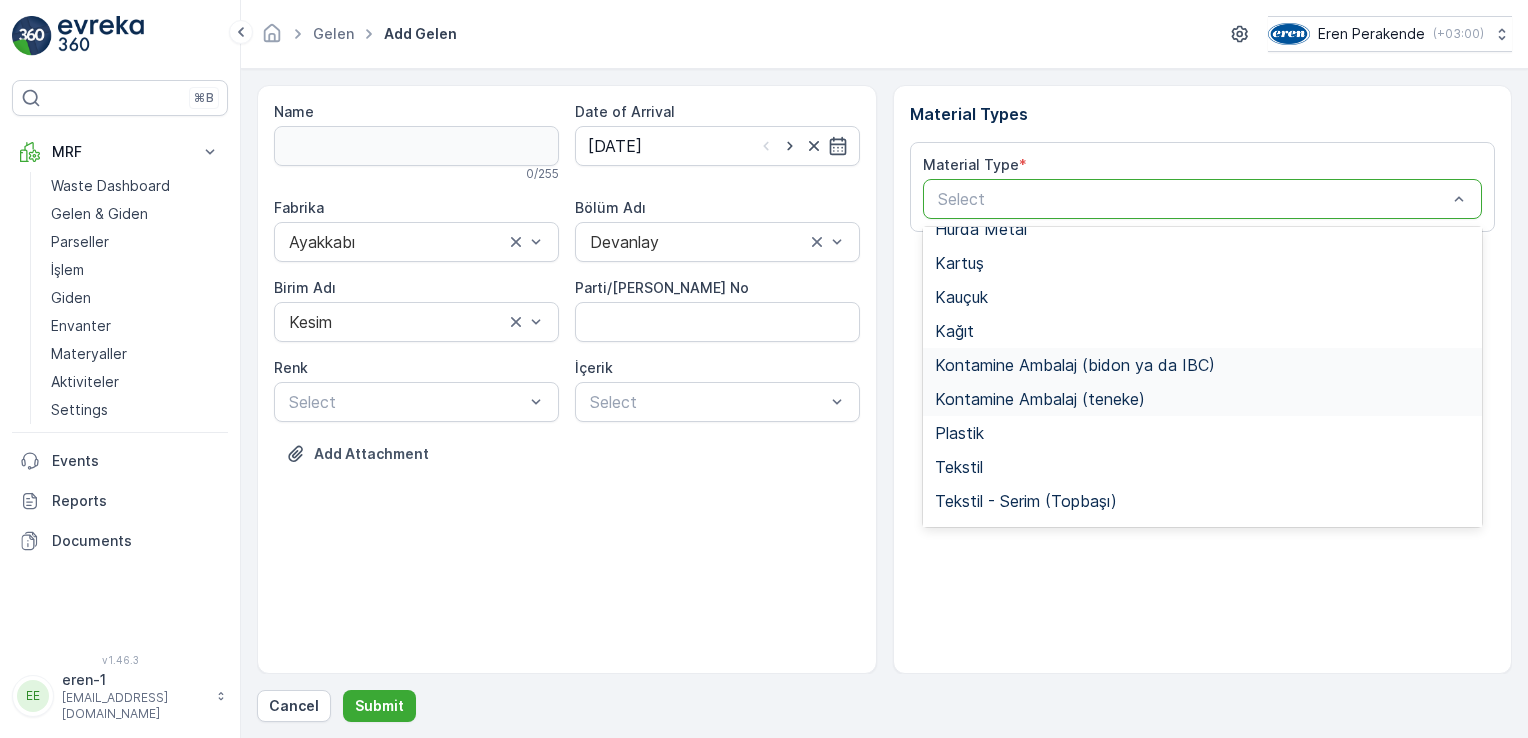 scroll, scrollTop: 200, scrollLeft: 0, axis: vertical 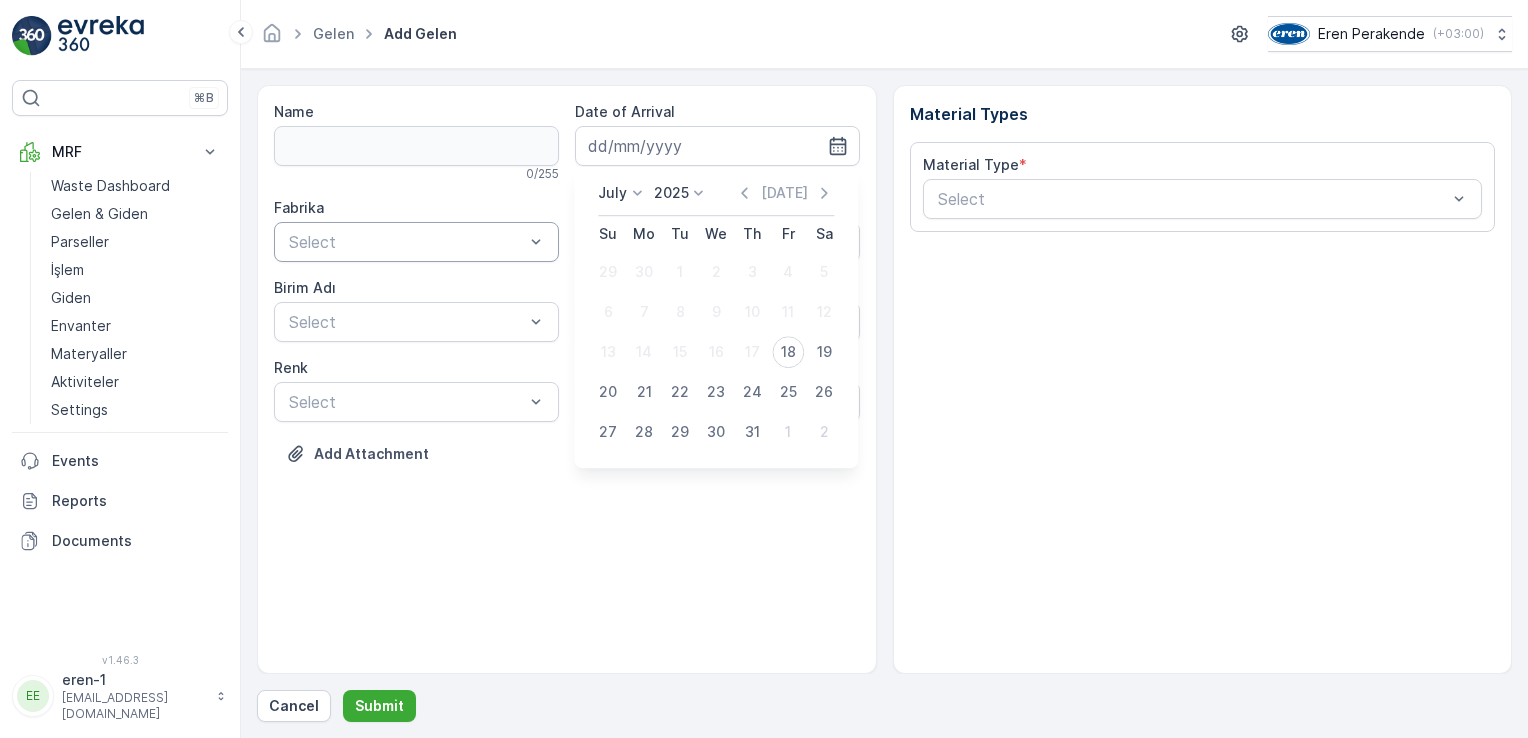 type on "[DATE]" 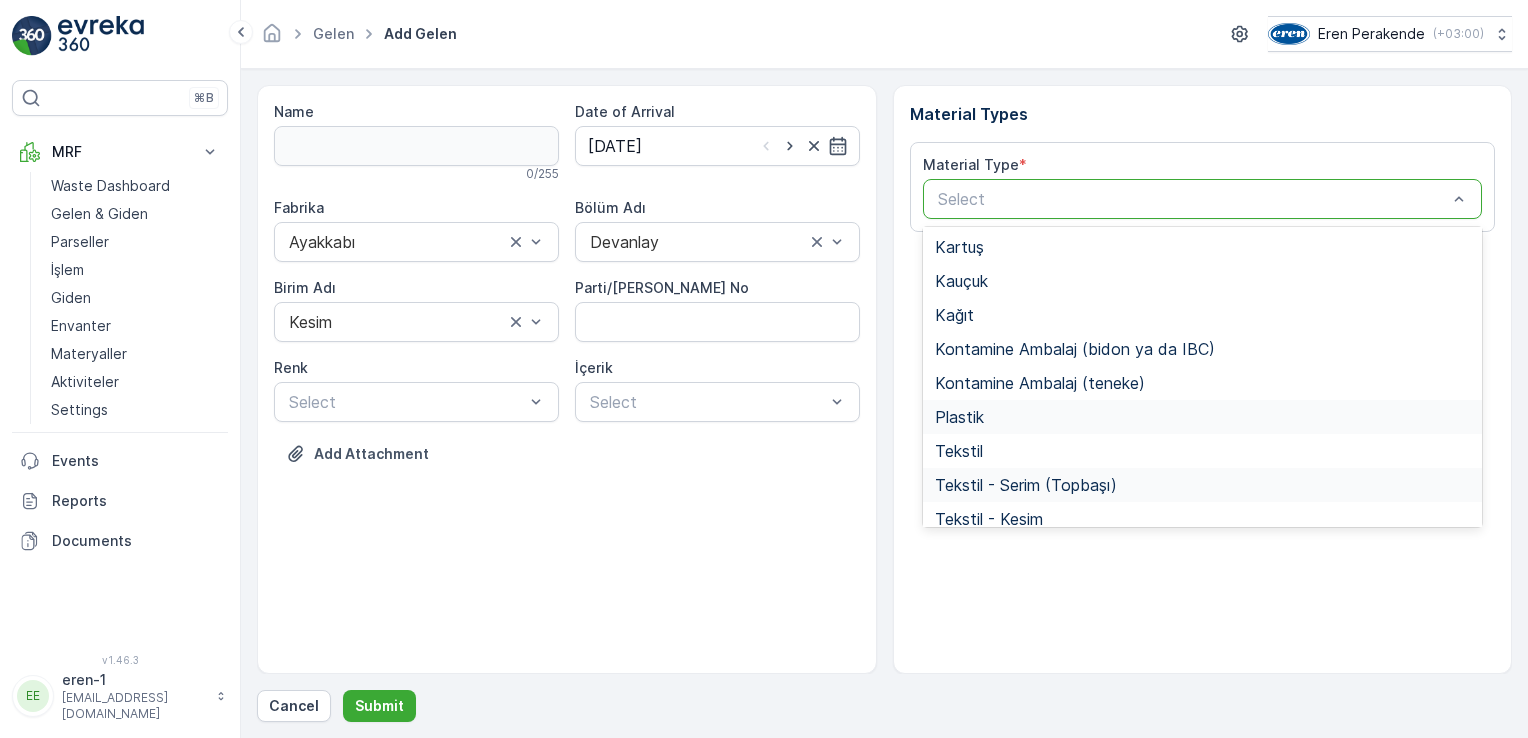 scroll, scrollTop: 233, scrollLeft: 0, axis: vertical 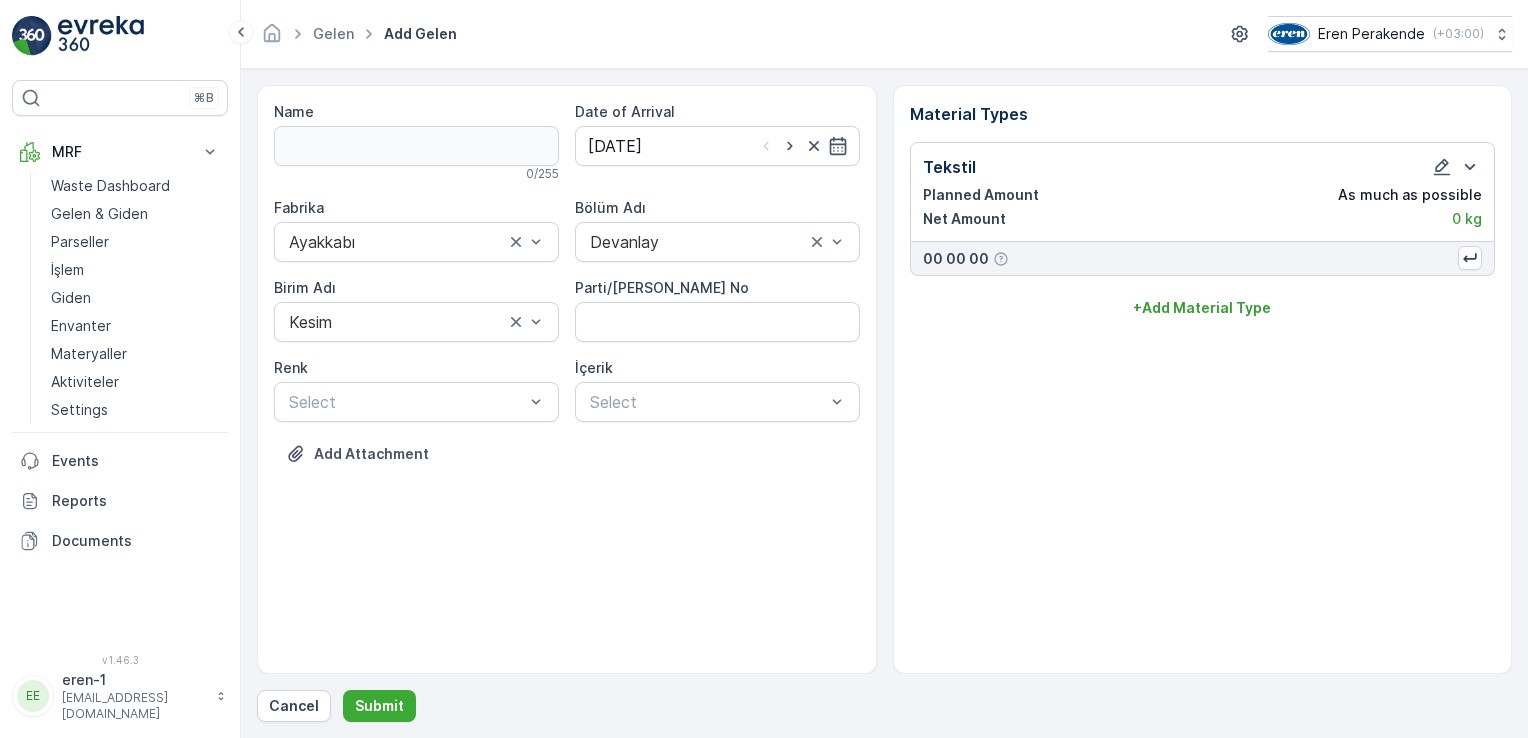 drag, startPoint x: 320, startPoint y: 718, endPoint x: 944, endPoint y: 97, distance: 880.3505 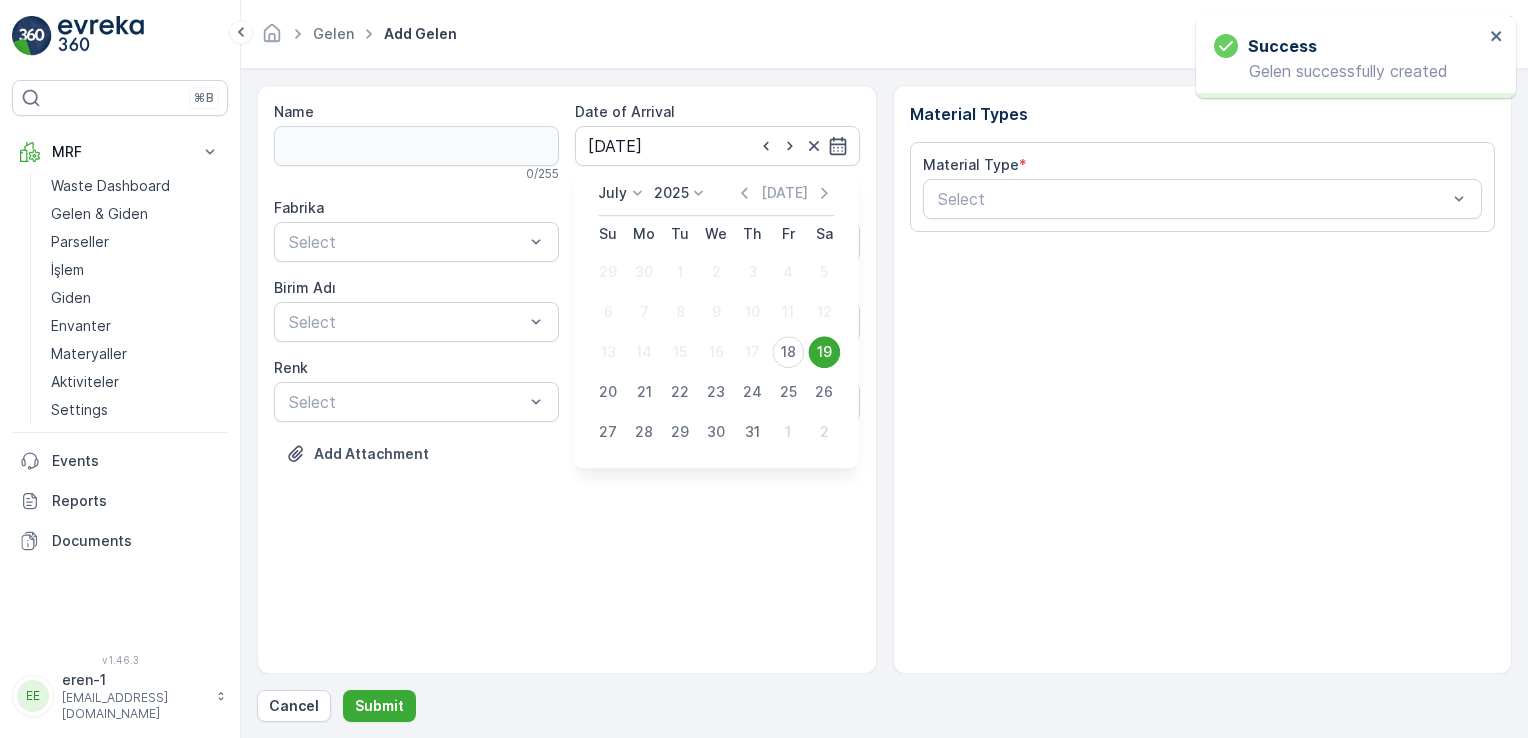 type on "[DATE]" 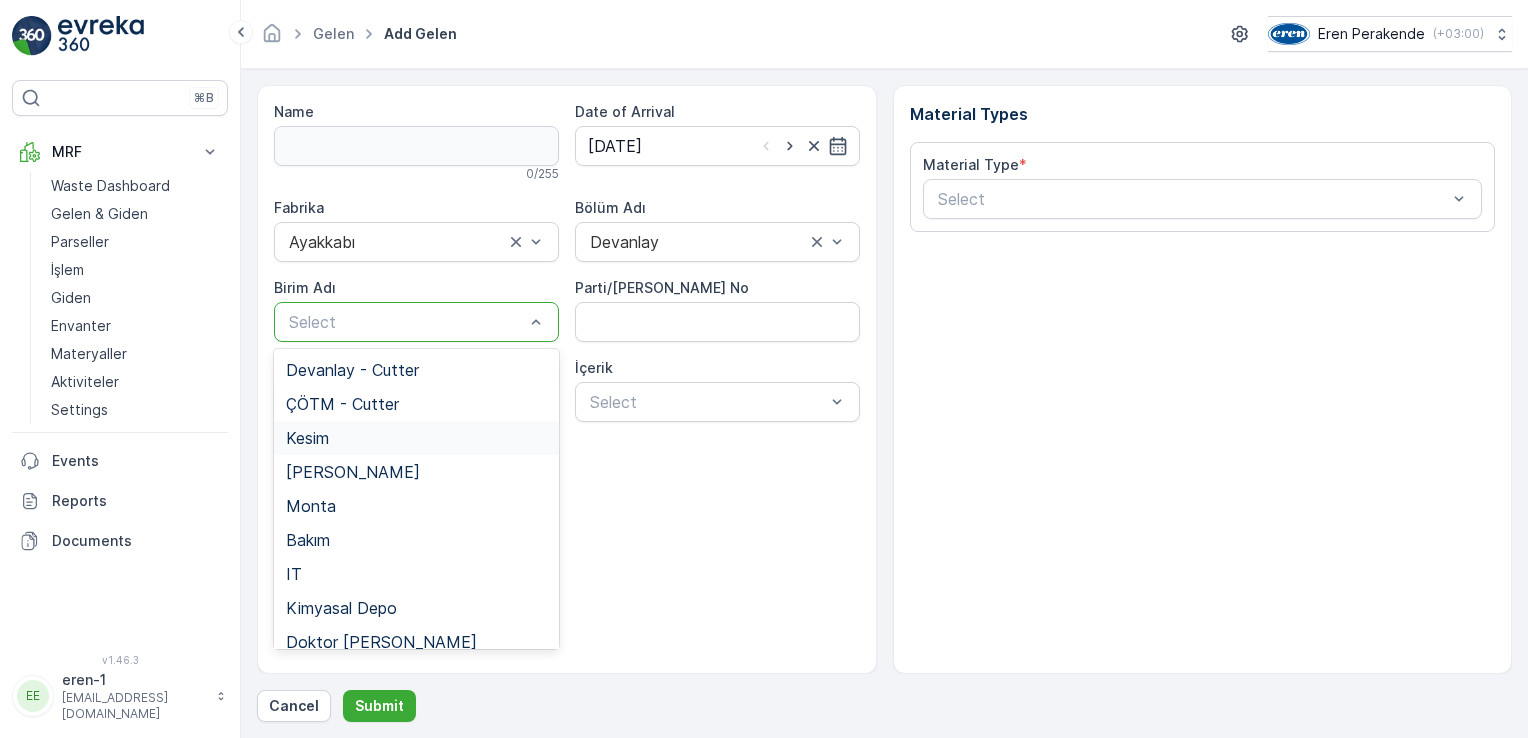drag, startPoint x: 336, startPoint y: 442, endPoint x: 810, endPoint y: 324, distance: 488.46698 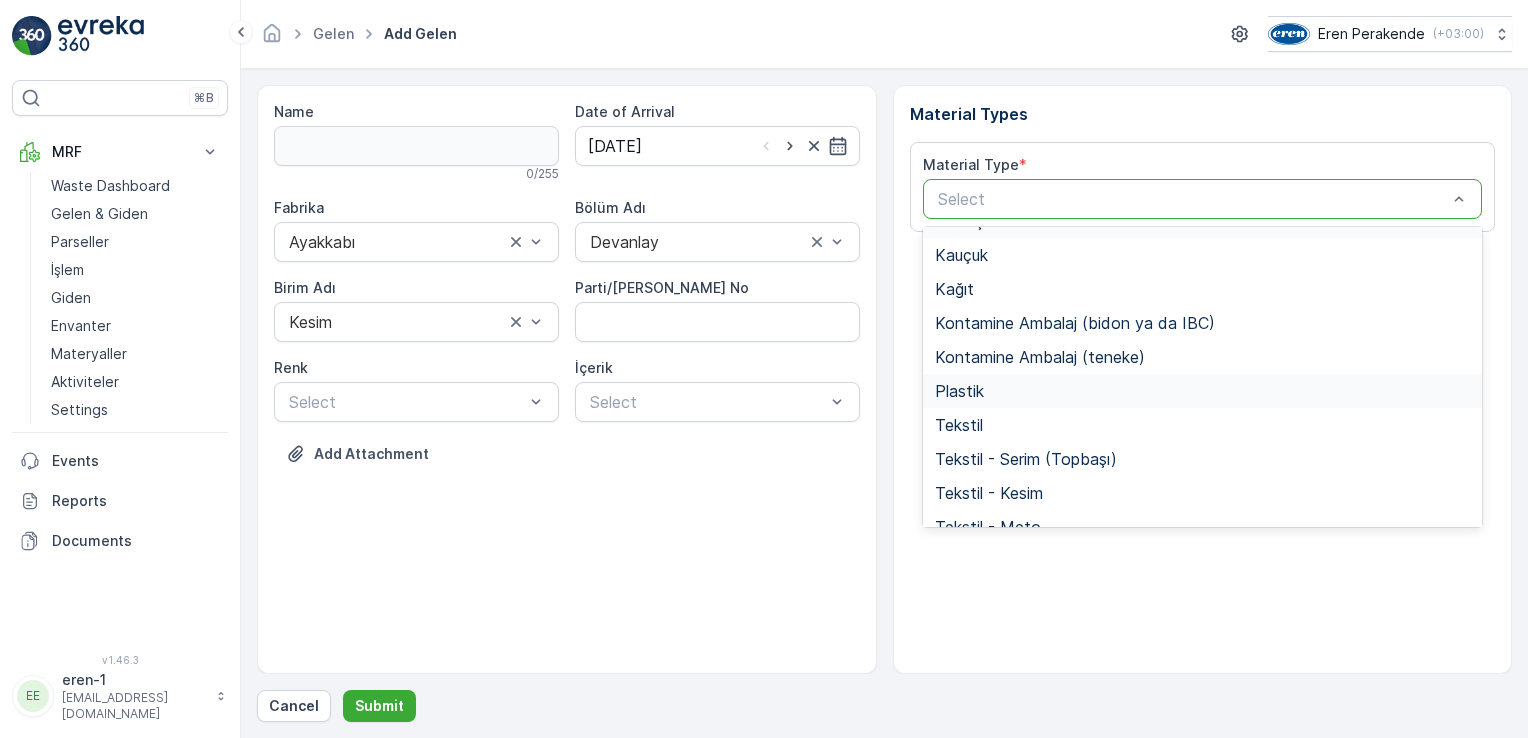 scroll, scrollTop: 233, scrollLeft: 0, axis: vertical 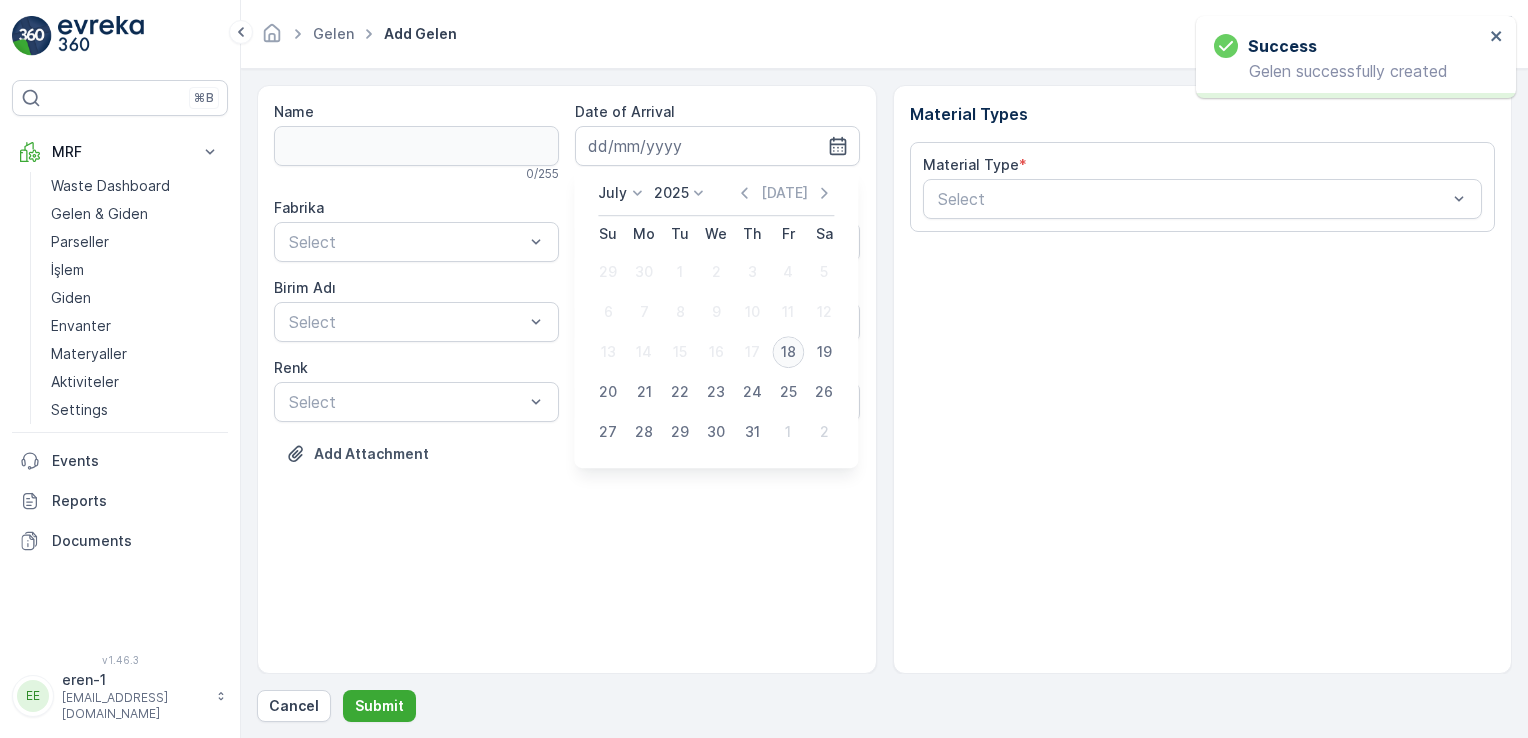 type on "[DATE]" 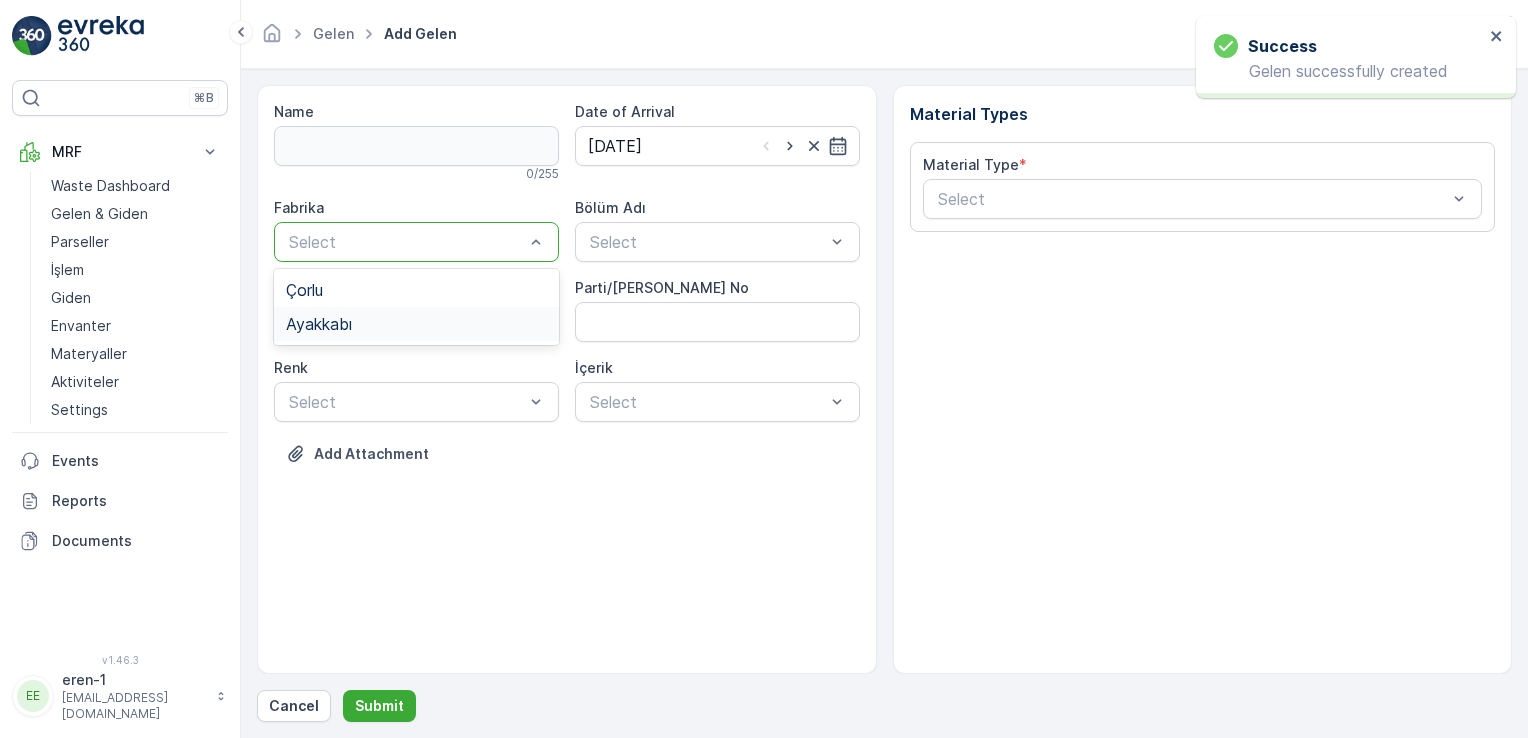 drag, startPoint x: 324, startPoint y: 326, endPoint x: 496, endPoint y: 286, distance: 176.58992 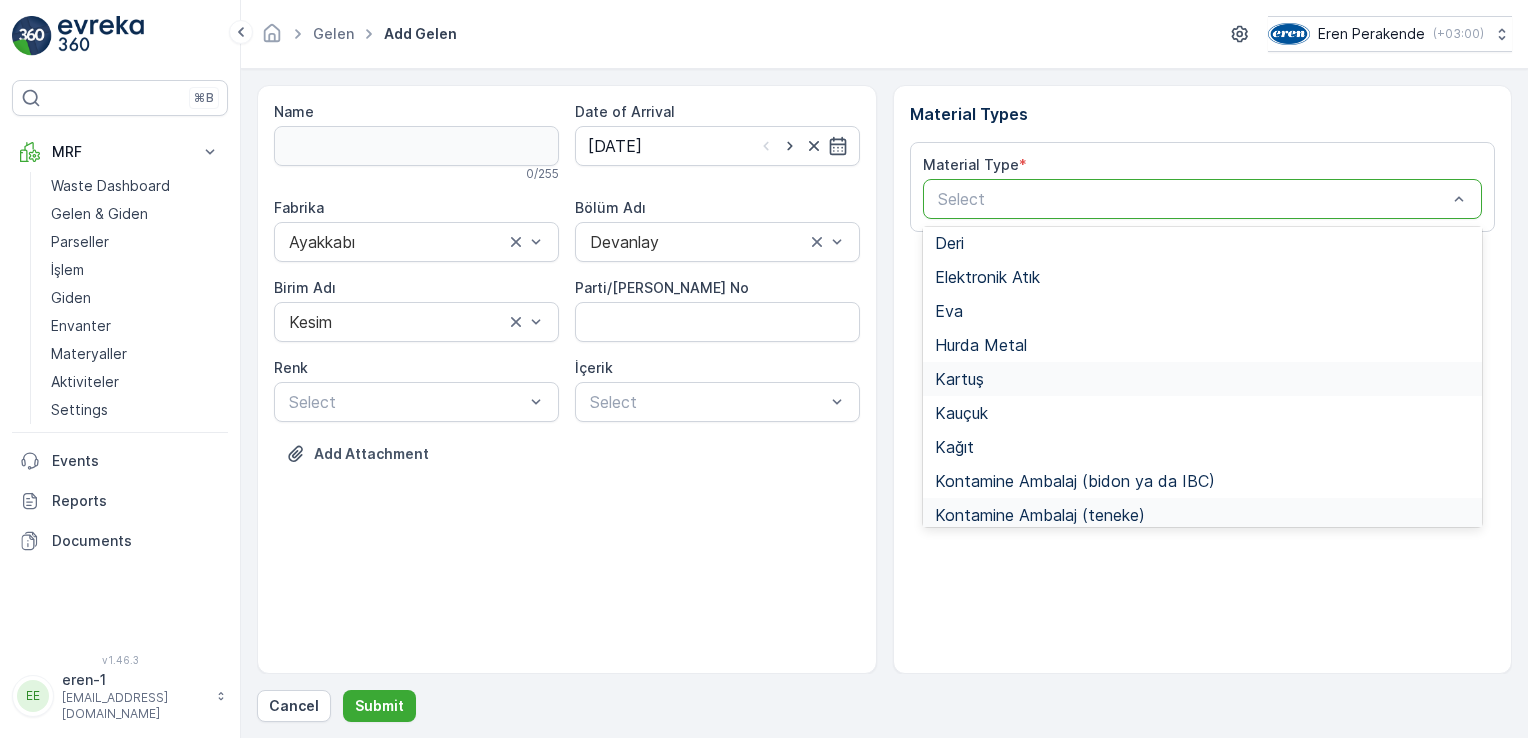 scroll, scrollTop: 200, scrollLeft: 0, axis: vertical 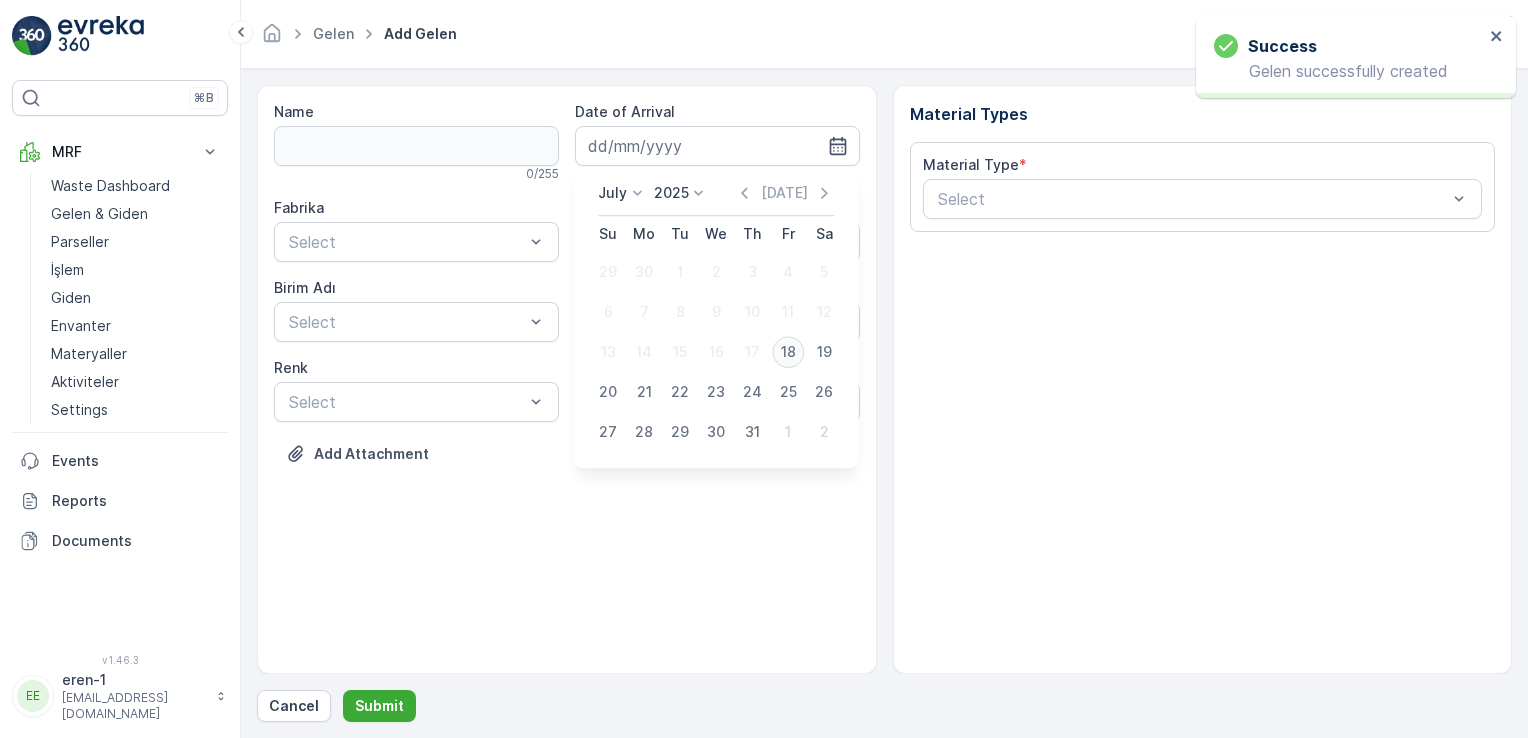 type on "[DATE]" 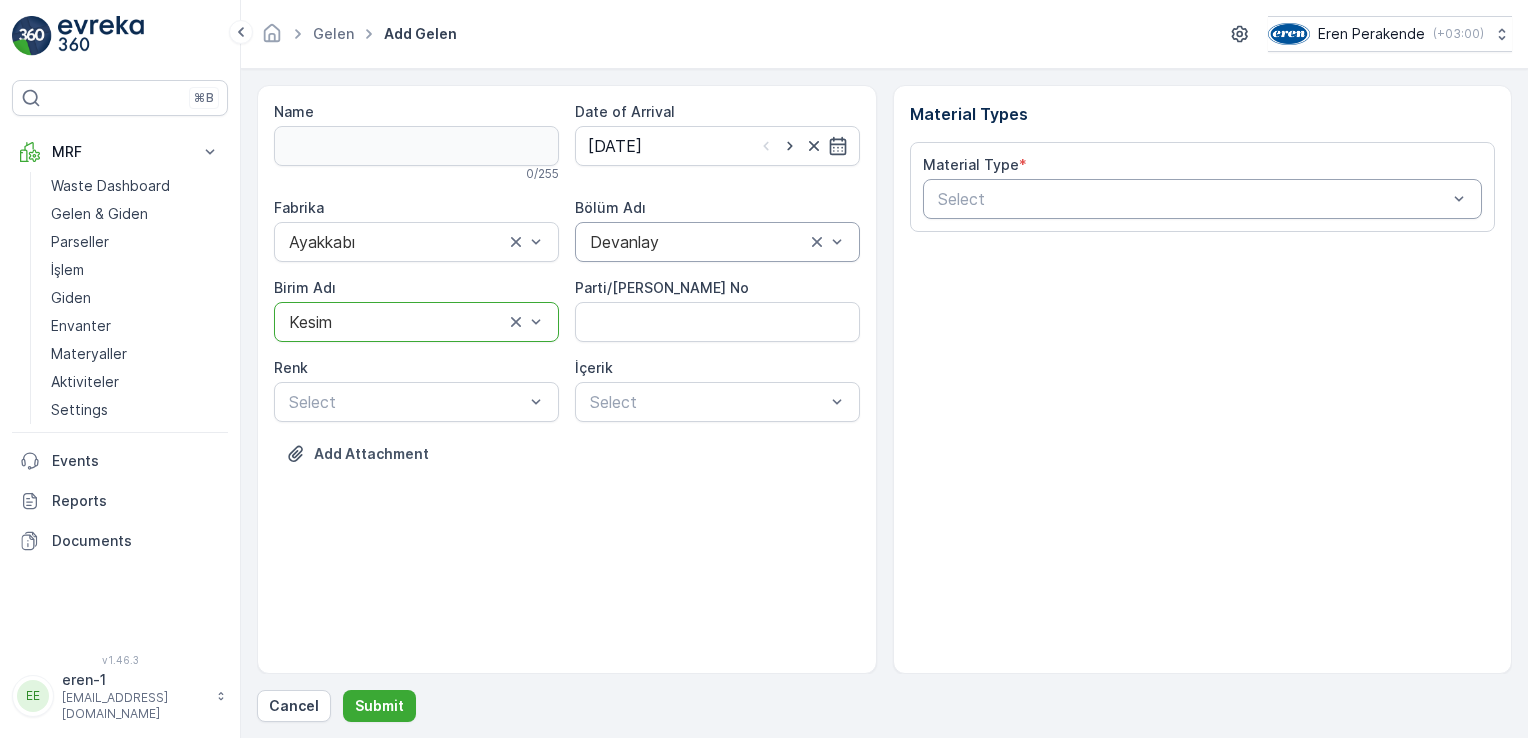 drag, startPoint x: 989, startPoint y: 183, endPoint x: 995, endPoint y: 211, distance: 28.635643 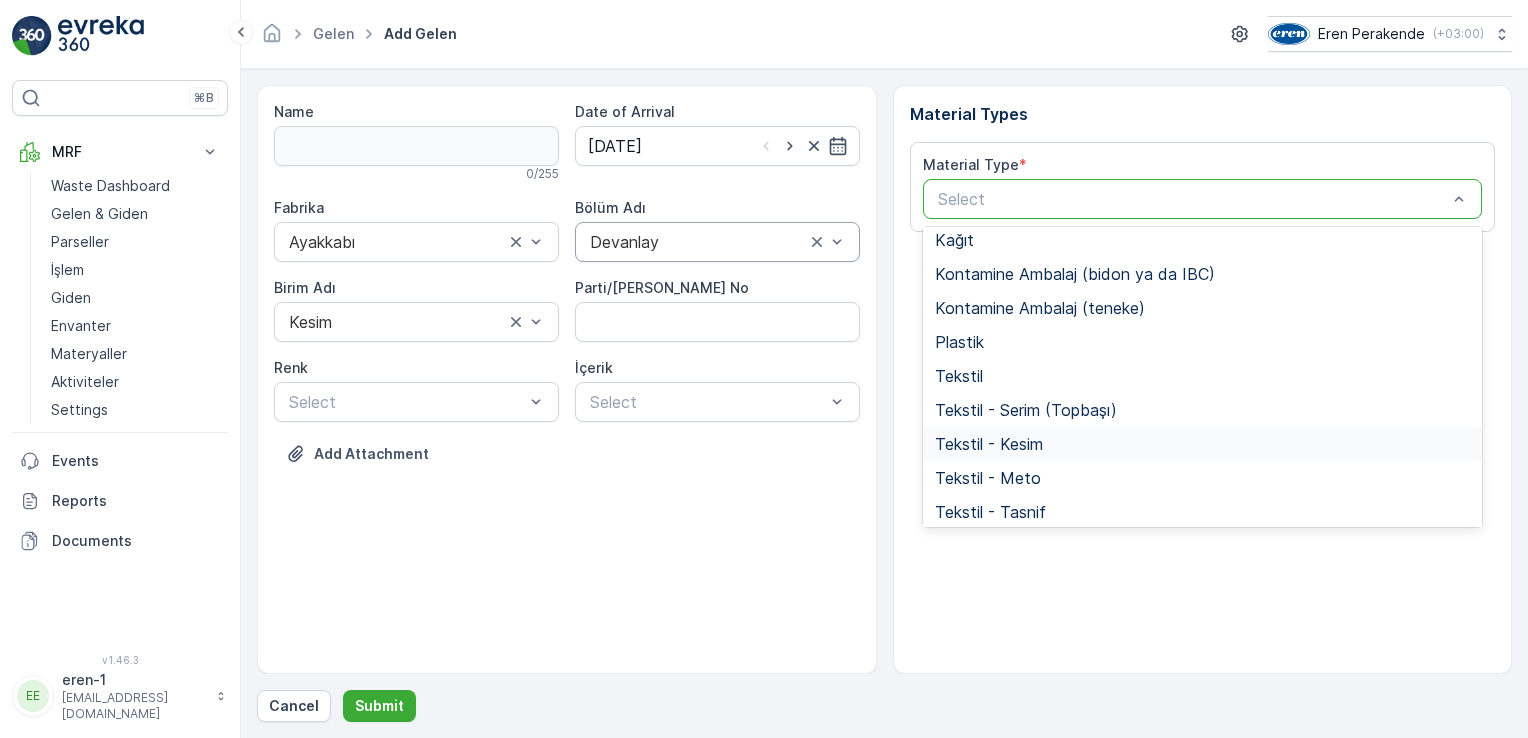 scroll, scrollTop: 300, scrollLeft: 0, axis: vertical 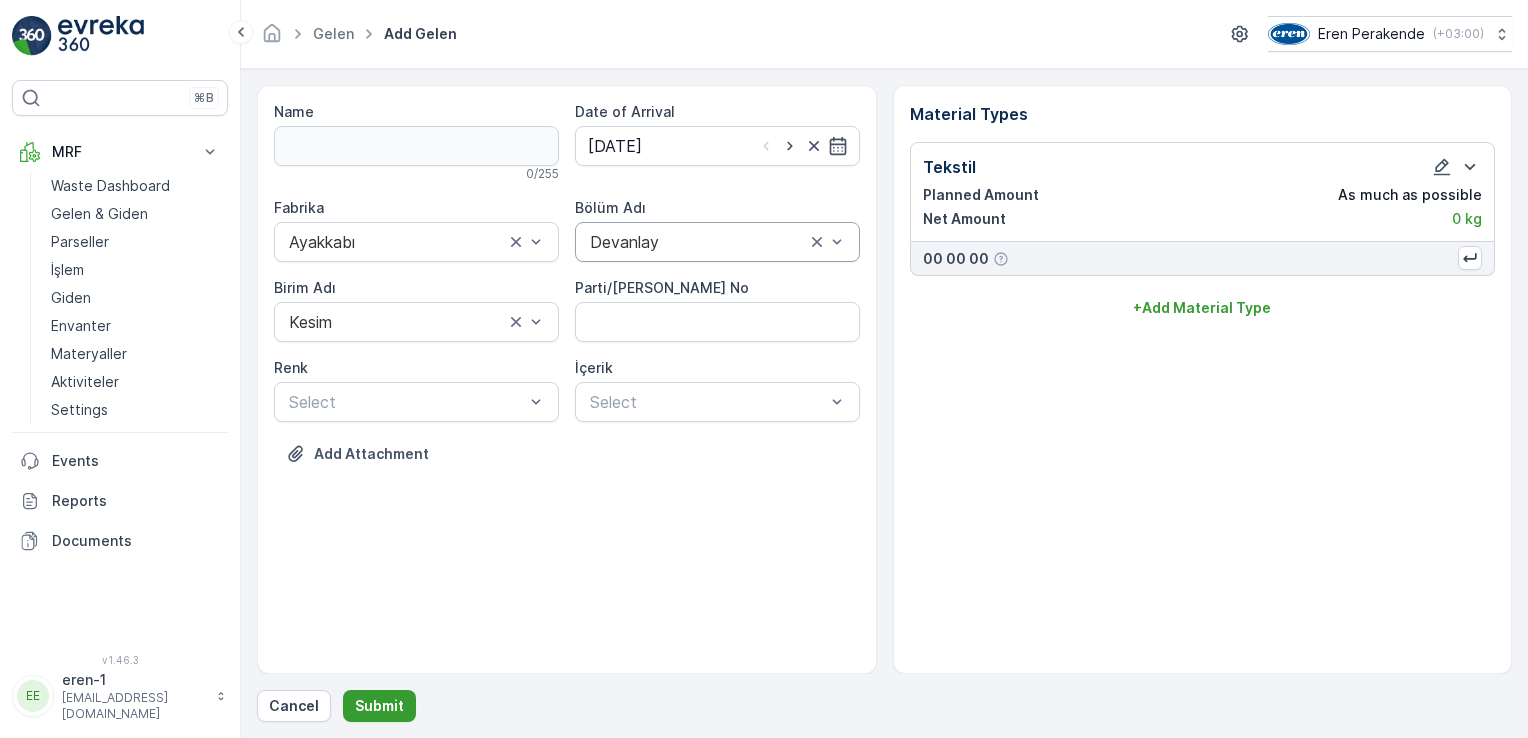 drag, startPoint x: 398, startPoint y: 725, endPoint x: 383, endPoint y: 698, distance: 30.88689 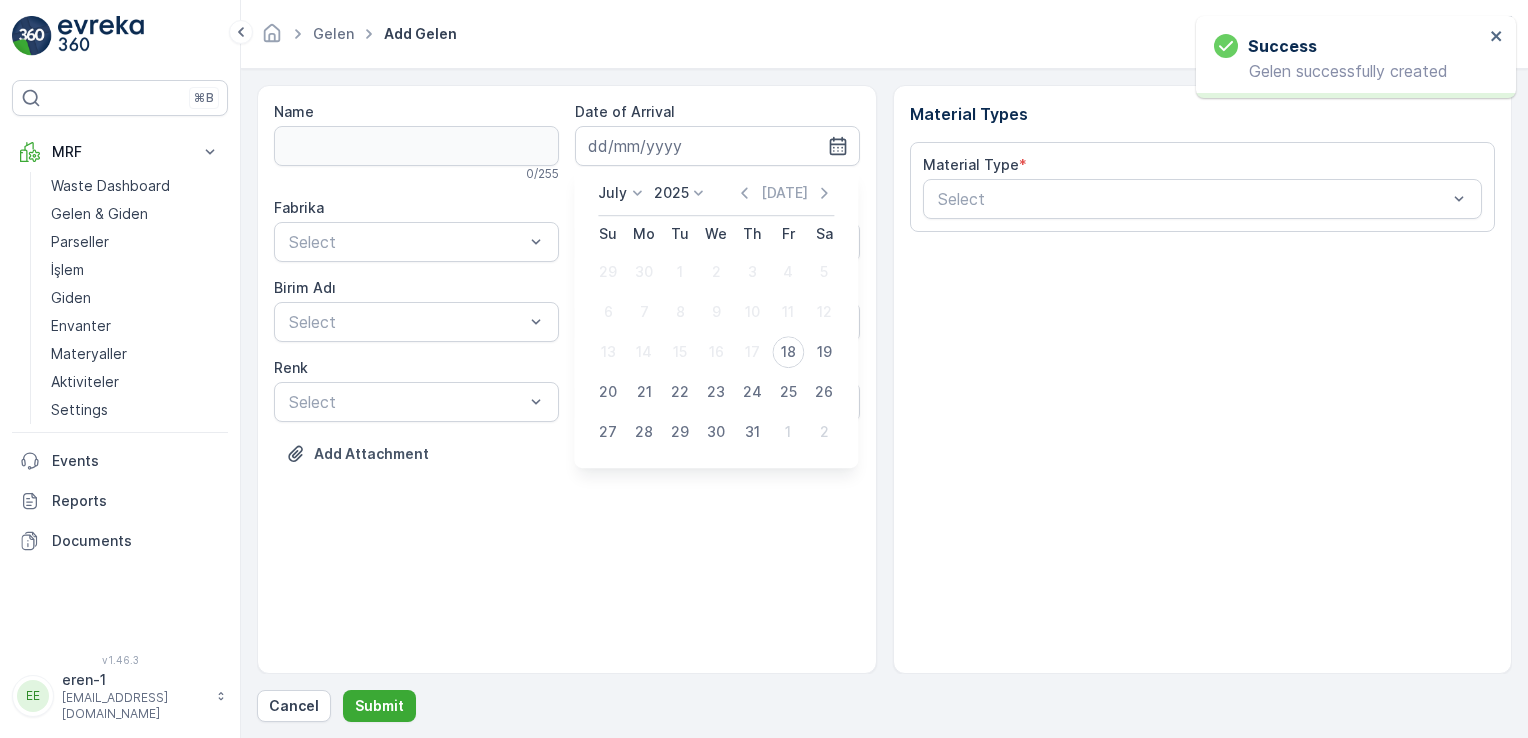 type on "[DATE]" 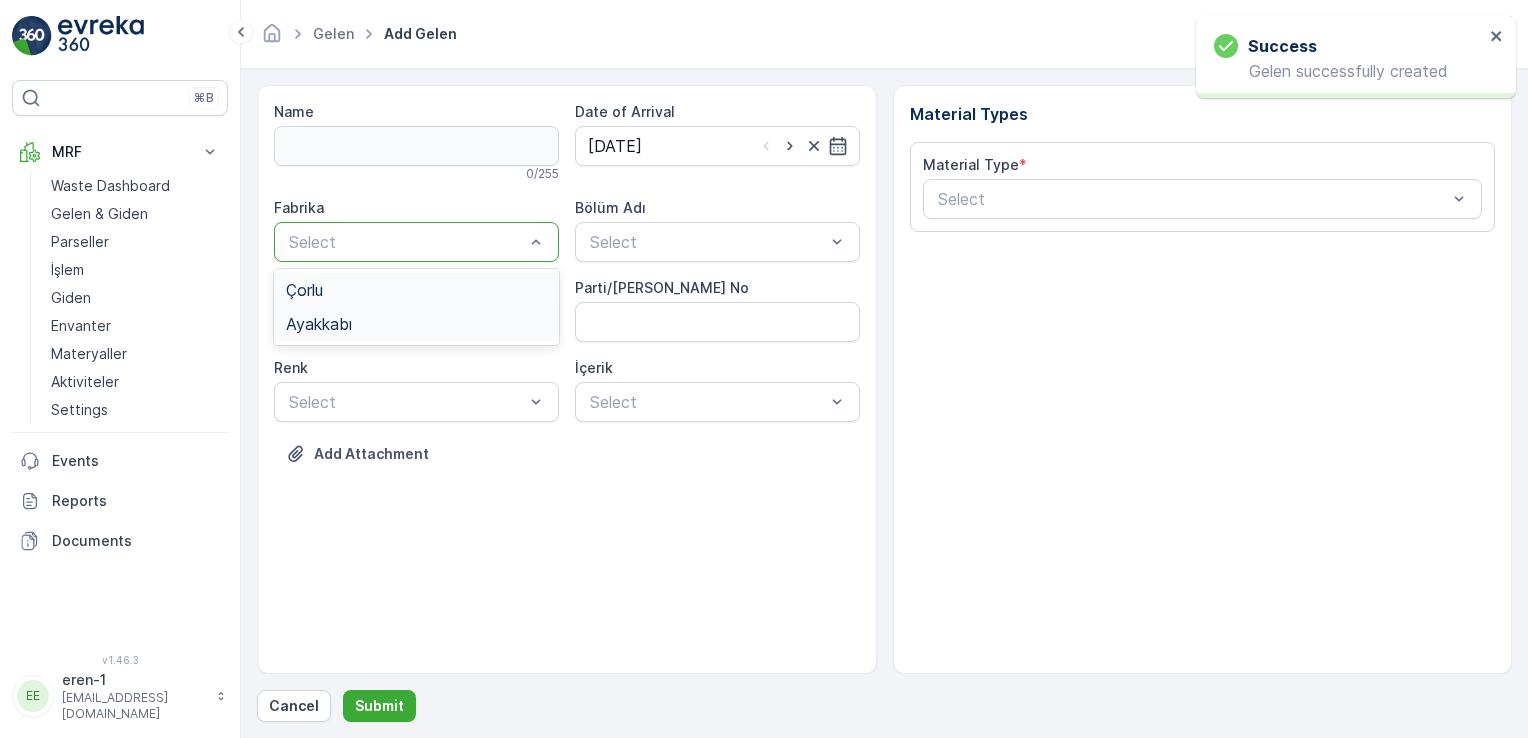 drag, startPoint x: 359, startPoint y: 237, endPoint x: 352, endPoint y: 311, distance: 74.330345 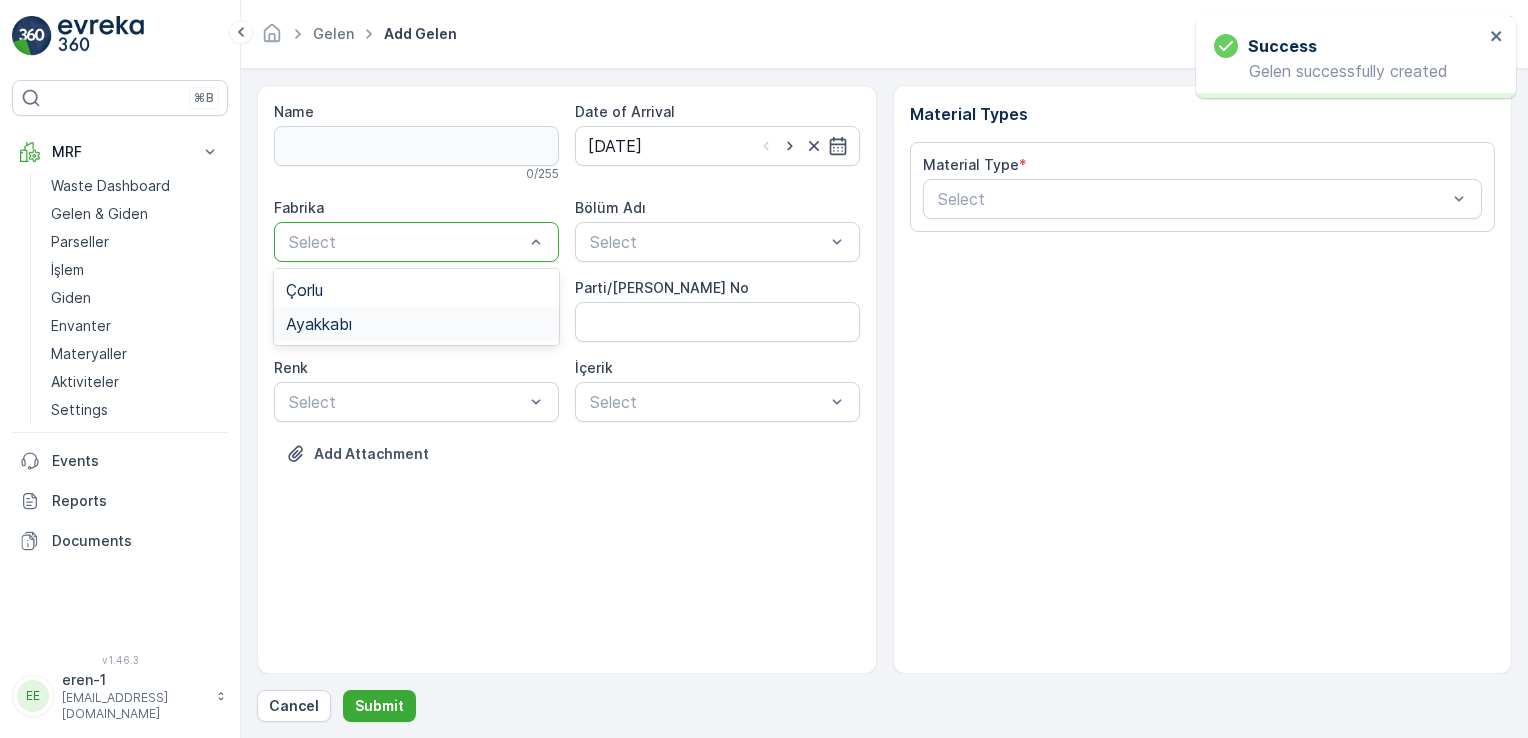 drag, startPoint x: 352, startPoint y: 317, endPoint x: 560, endPoint y: 245, distance: 220.10907 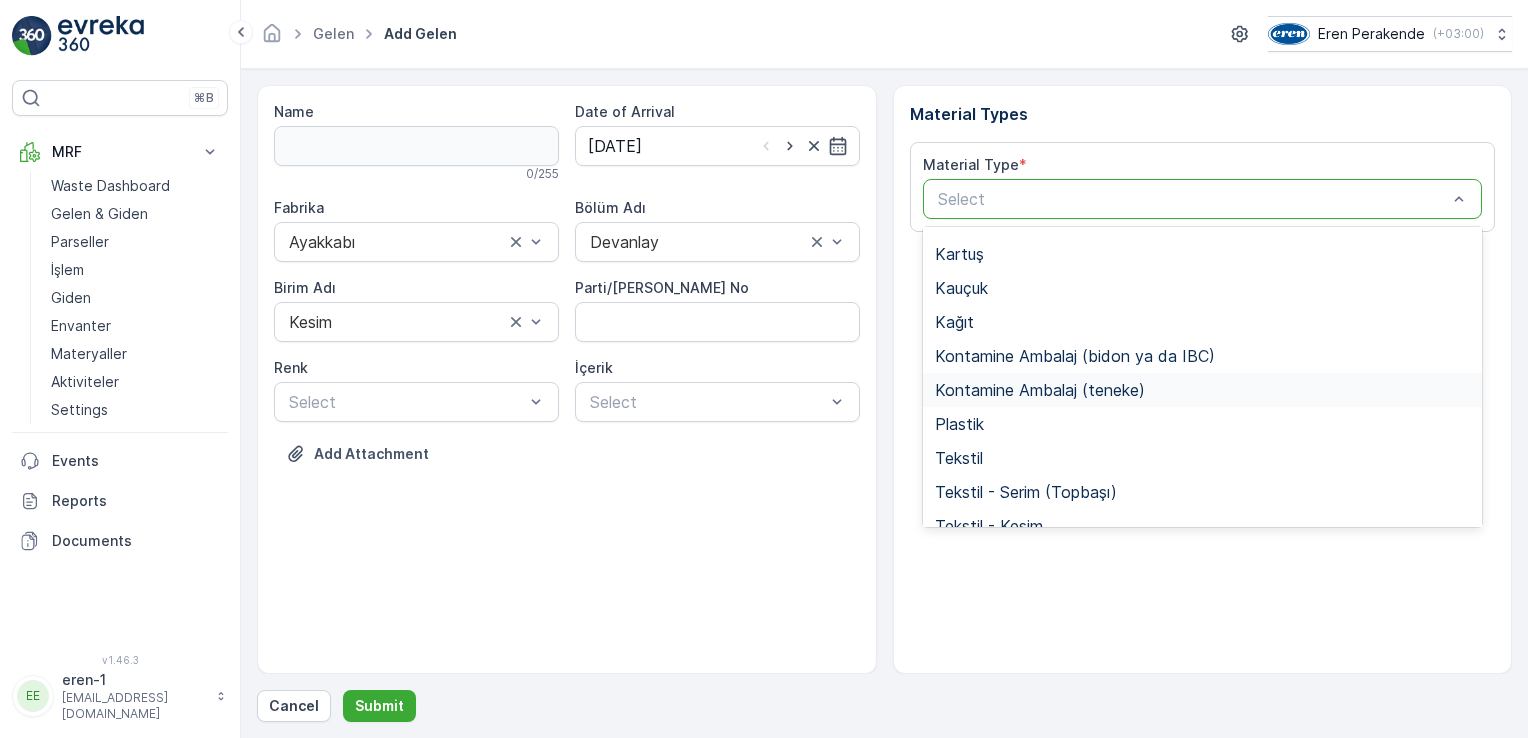 scroll, scrollTop: 200, scrollLeft: 0, axis: vertical 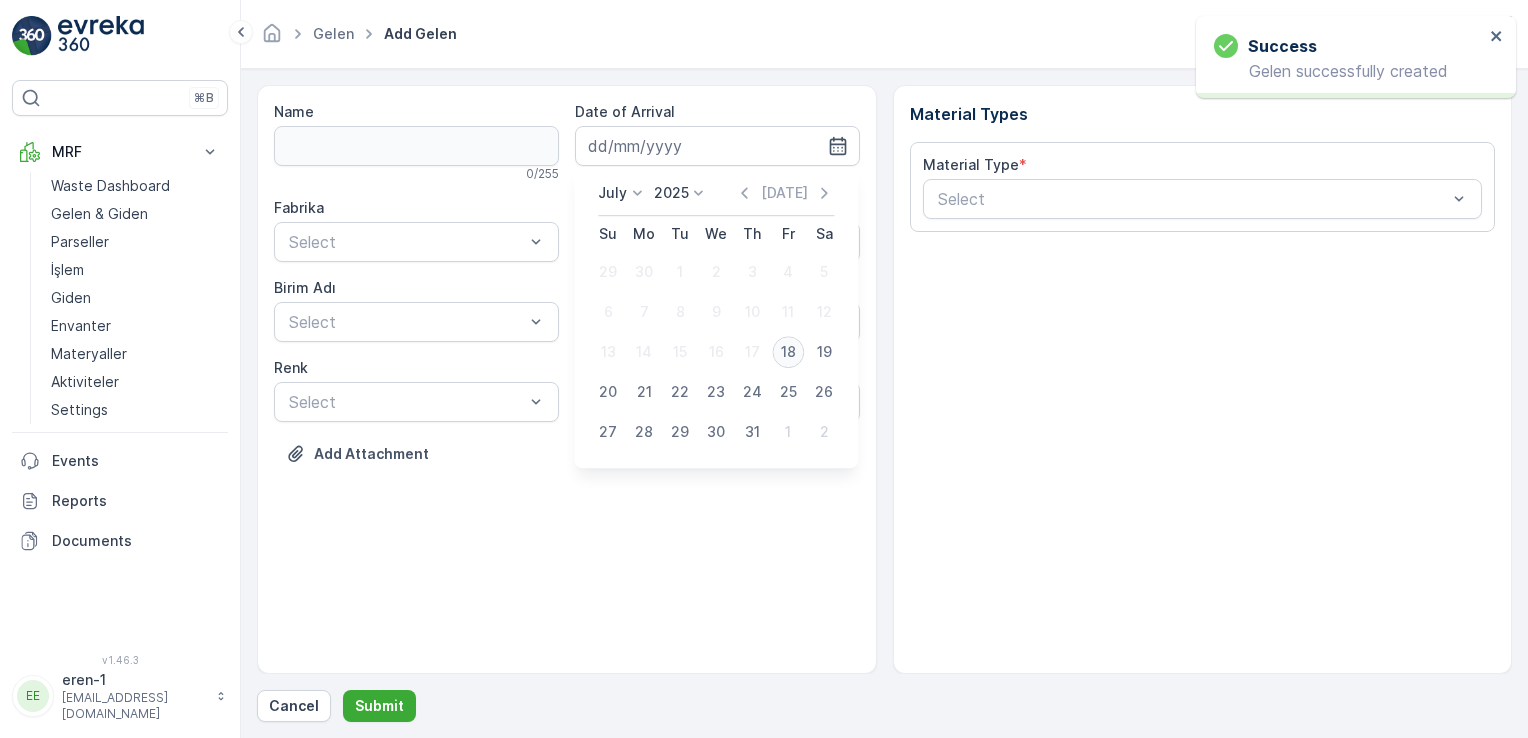 type on "[DATE]" 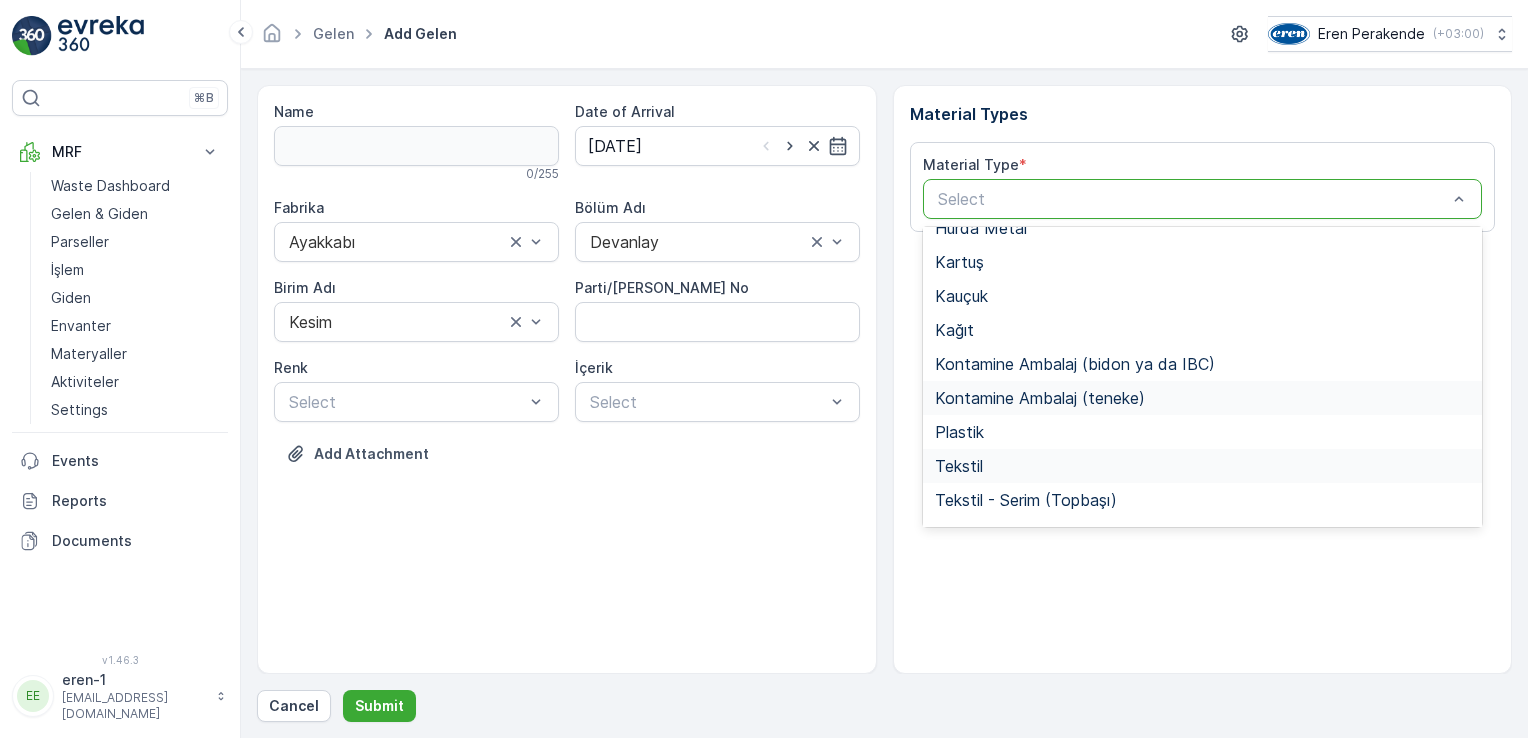 scroll, scrollTop: 200, scrollLeft: 0, axis: vertical 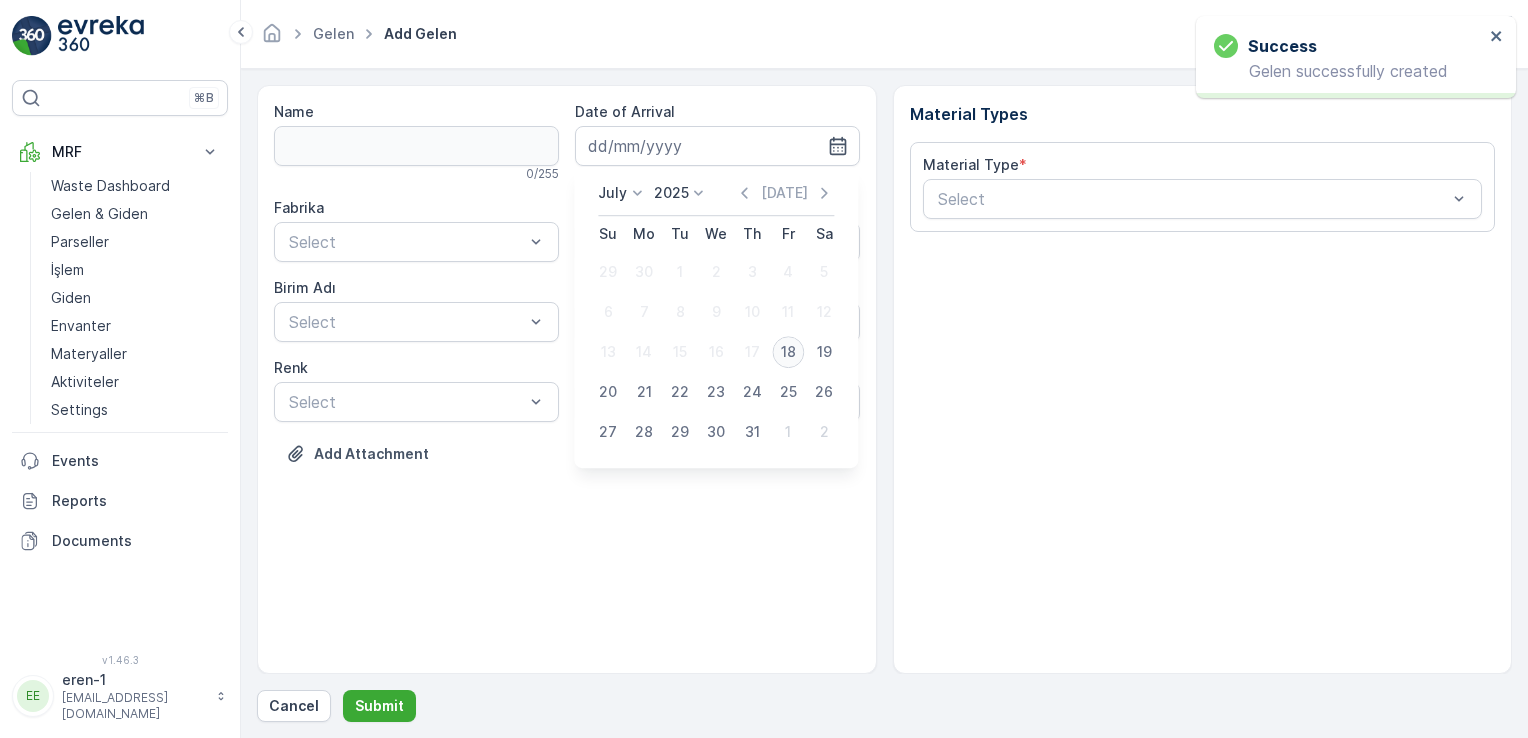 type on "[DATE]" 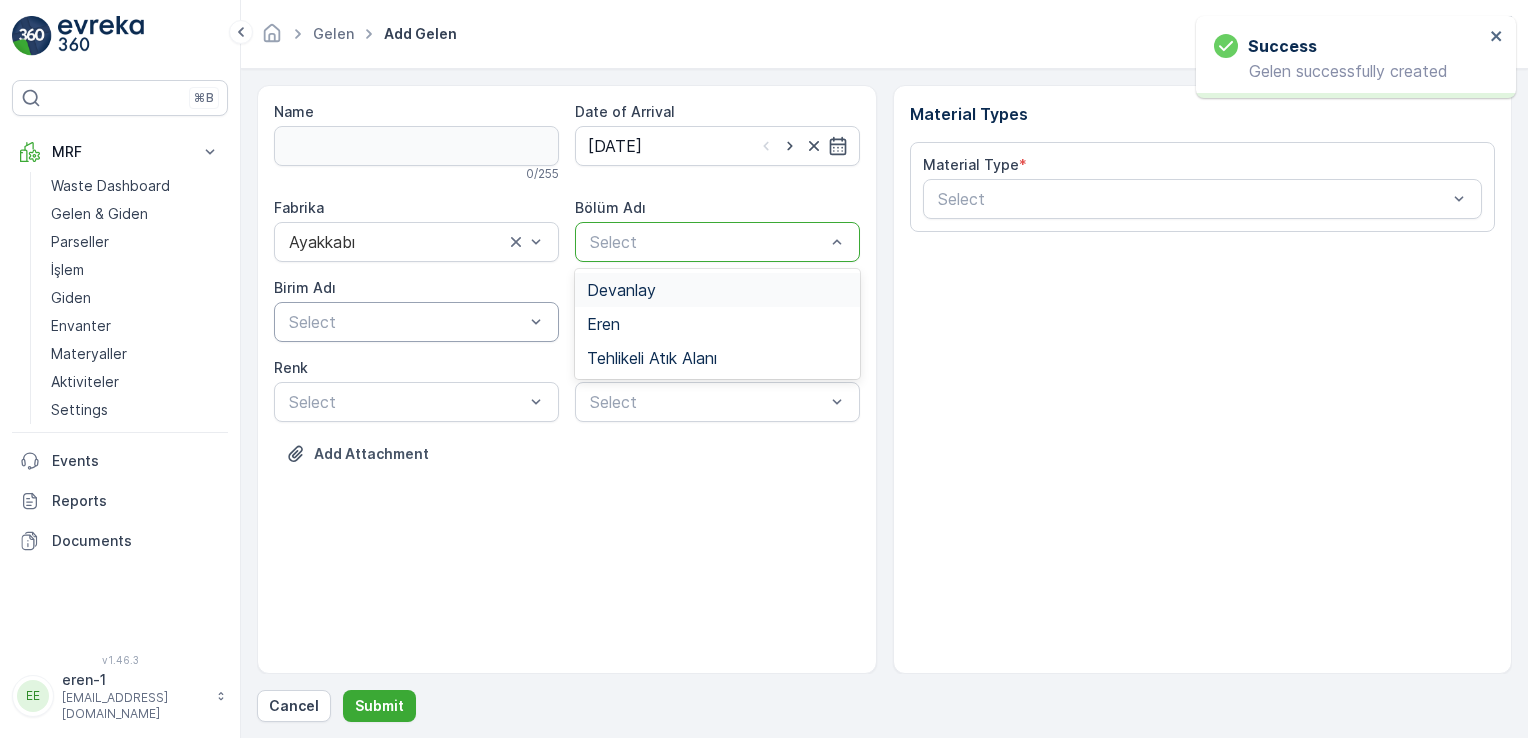 drag, startPoint x: 653, startPoint y: 298, endPoint x: 548, endPoint y: 316, distance: 106.531685 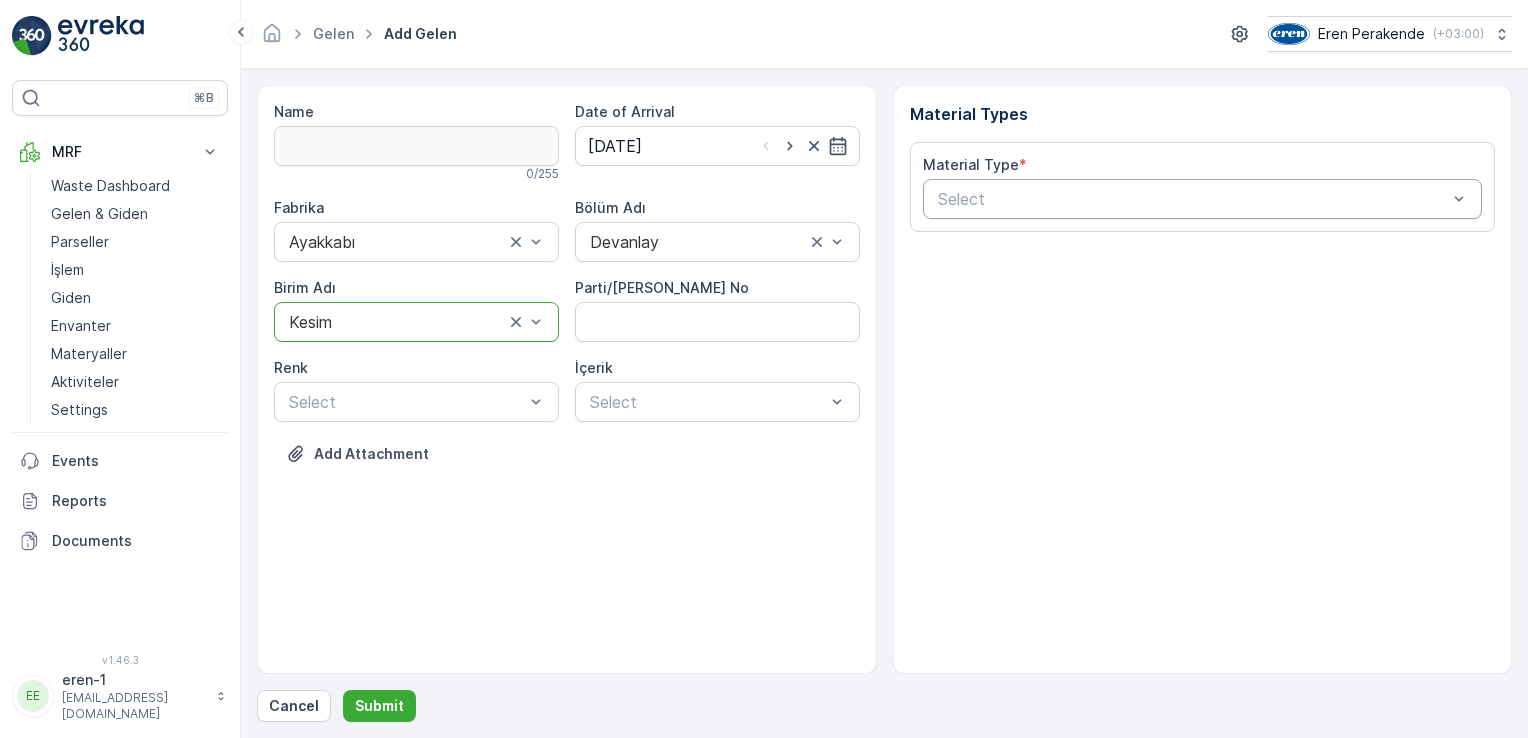 drag, startPoint x: 1126, startPoint y: 142, endPoint x: 1084, endPoint y: 186, distance: 60.827625 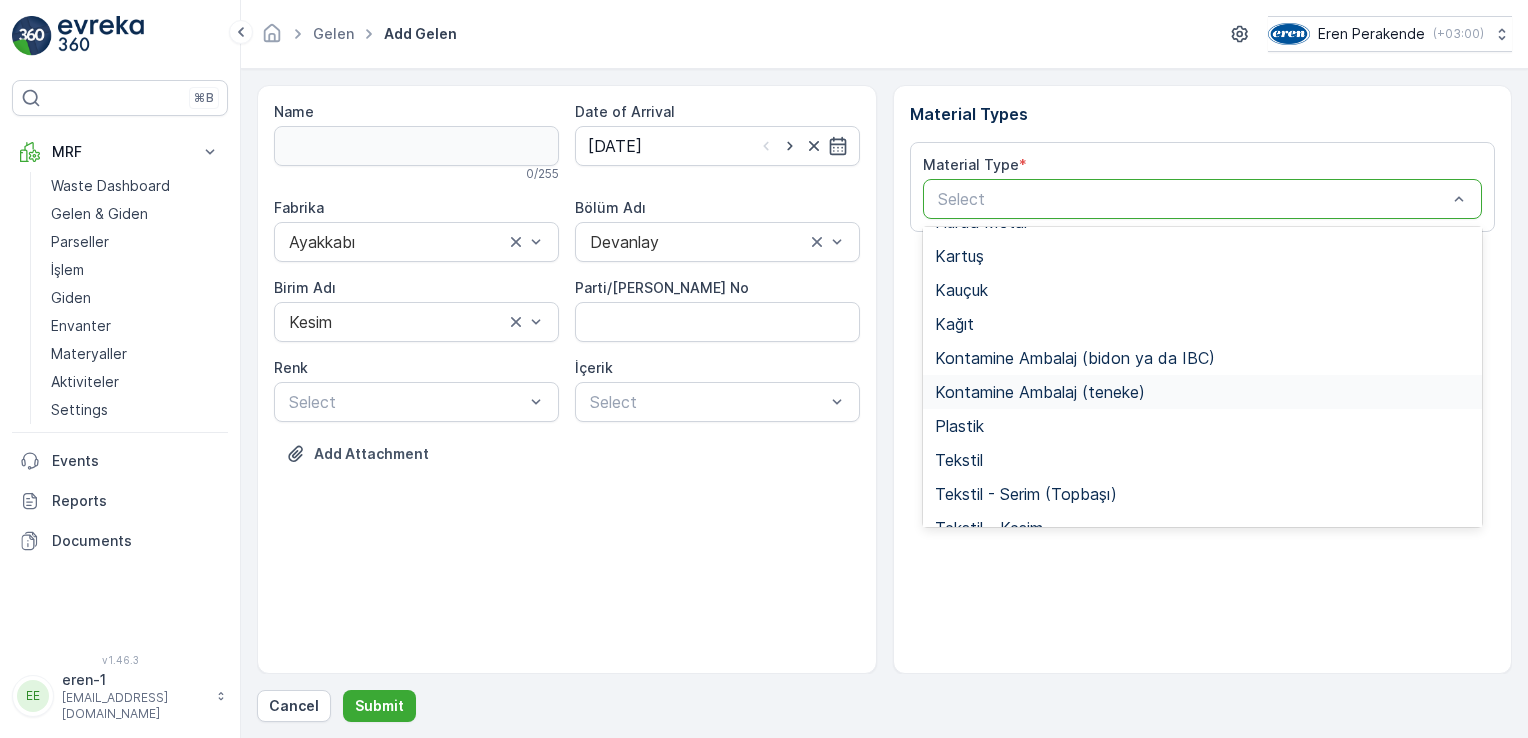 scroll, scrollTop: 200, scrollLeft: 0, axis: vertical 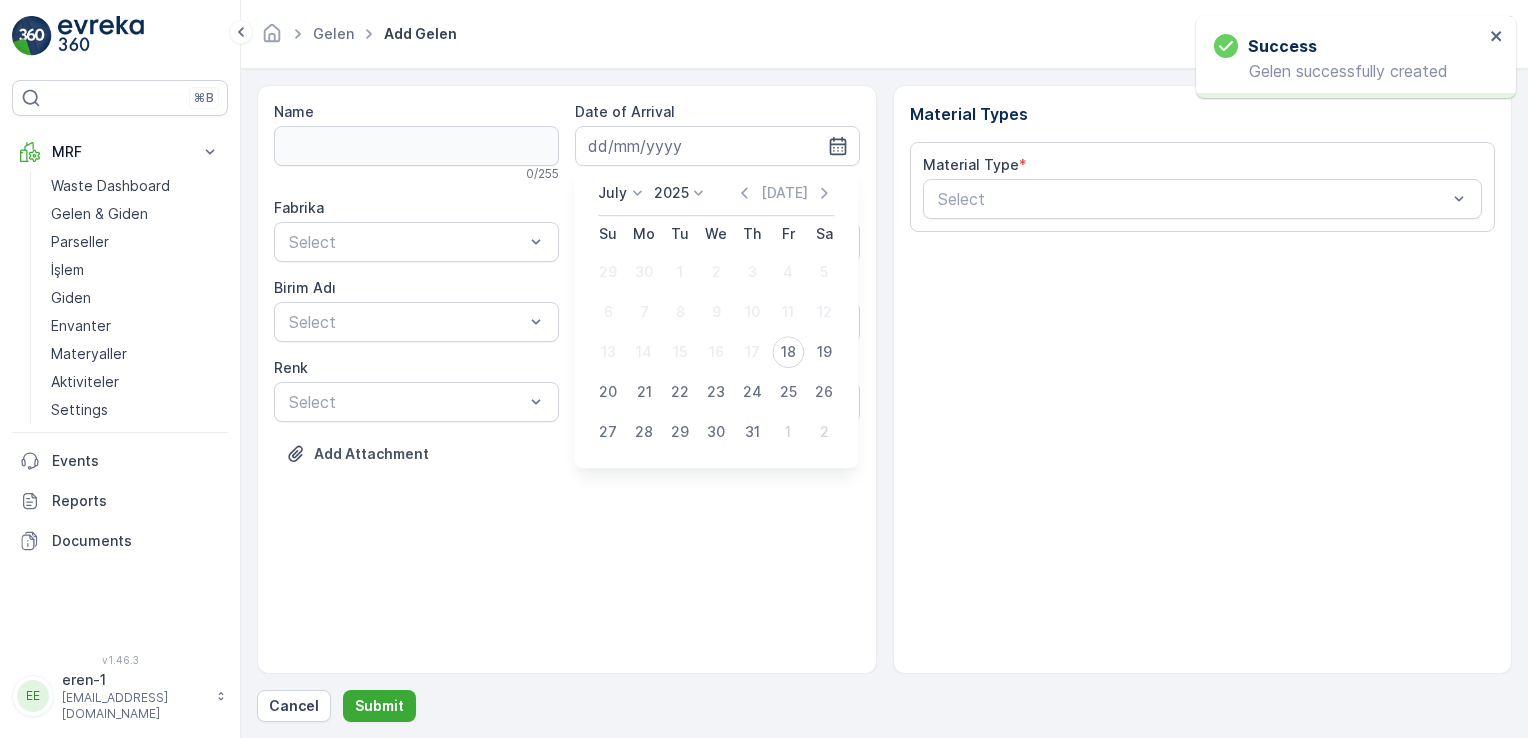 type on "[DATE]" 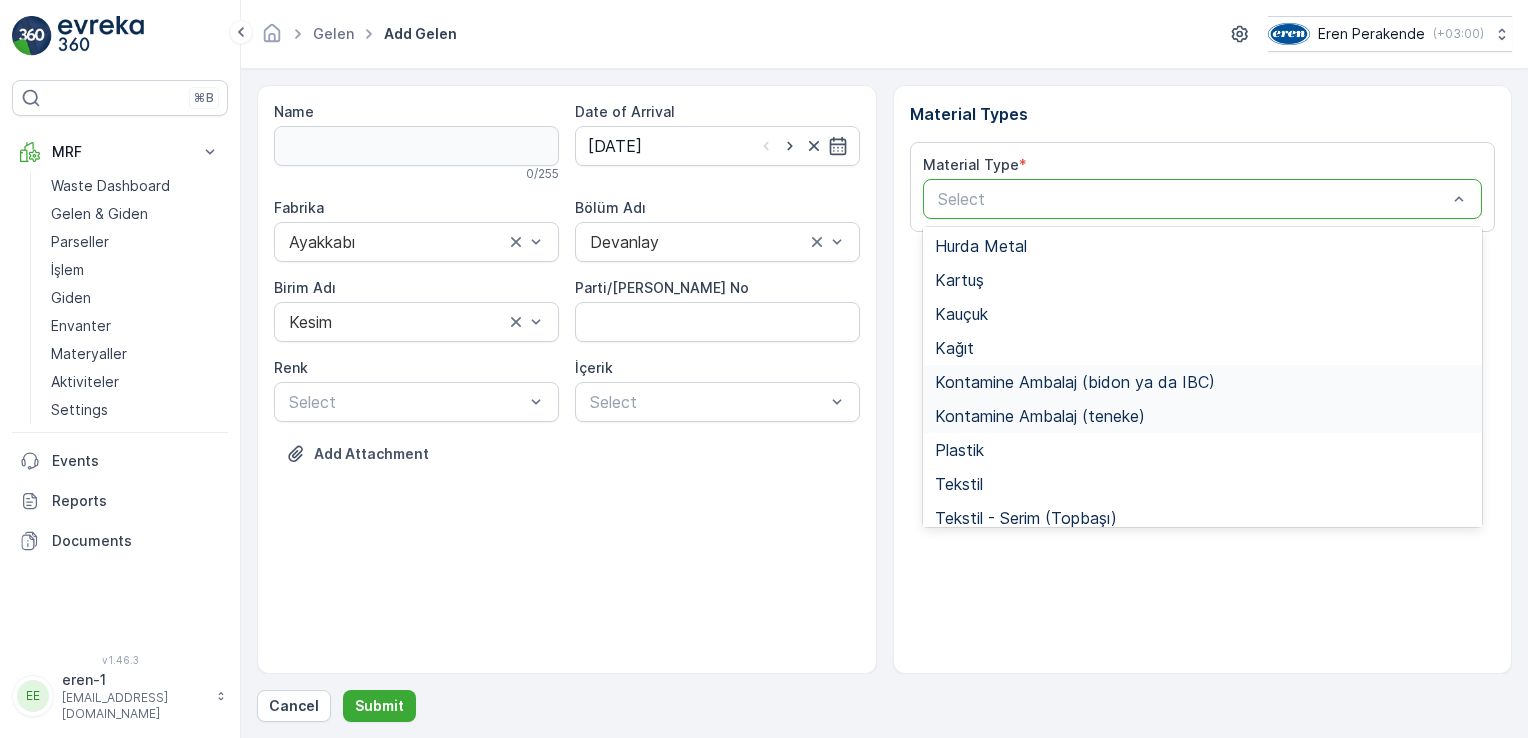scroll, scrollTop: 233, scrollLeft: 0, axis: vertical 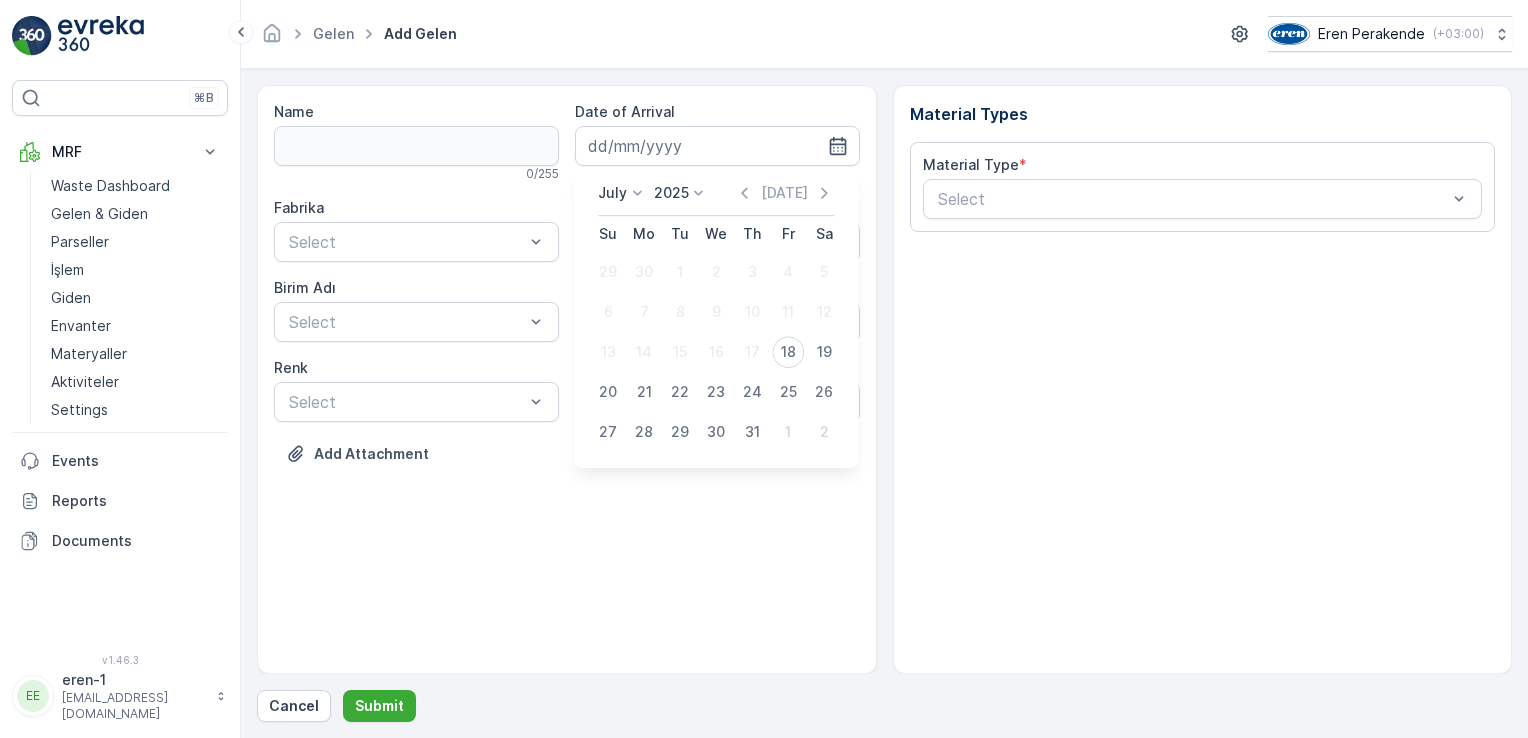 type on "[DATE]" 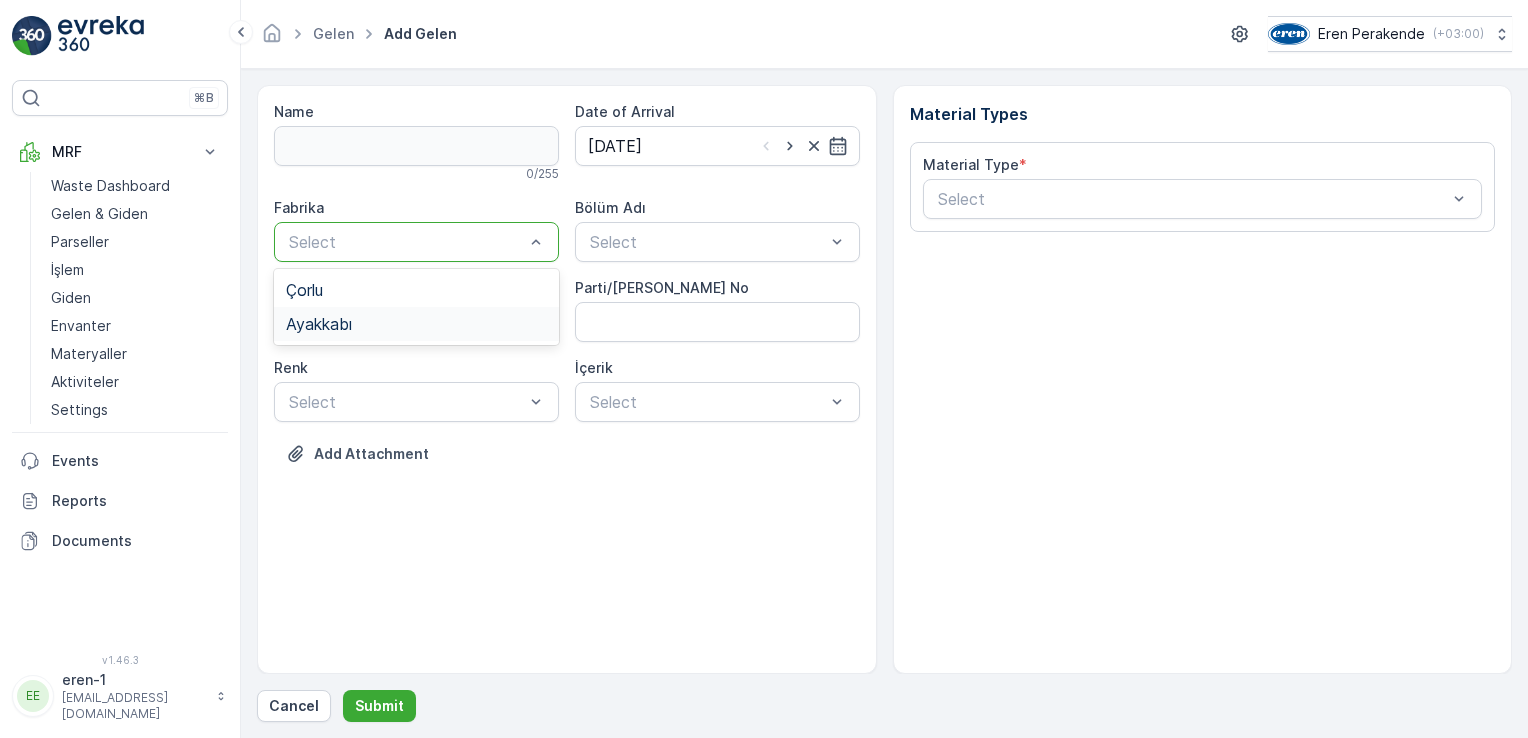 drag, startPoint x: 374, startPoint y: 340, endPoint x: 388, endPoint y: 322, distance: 22.803509 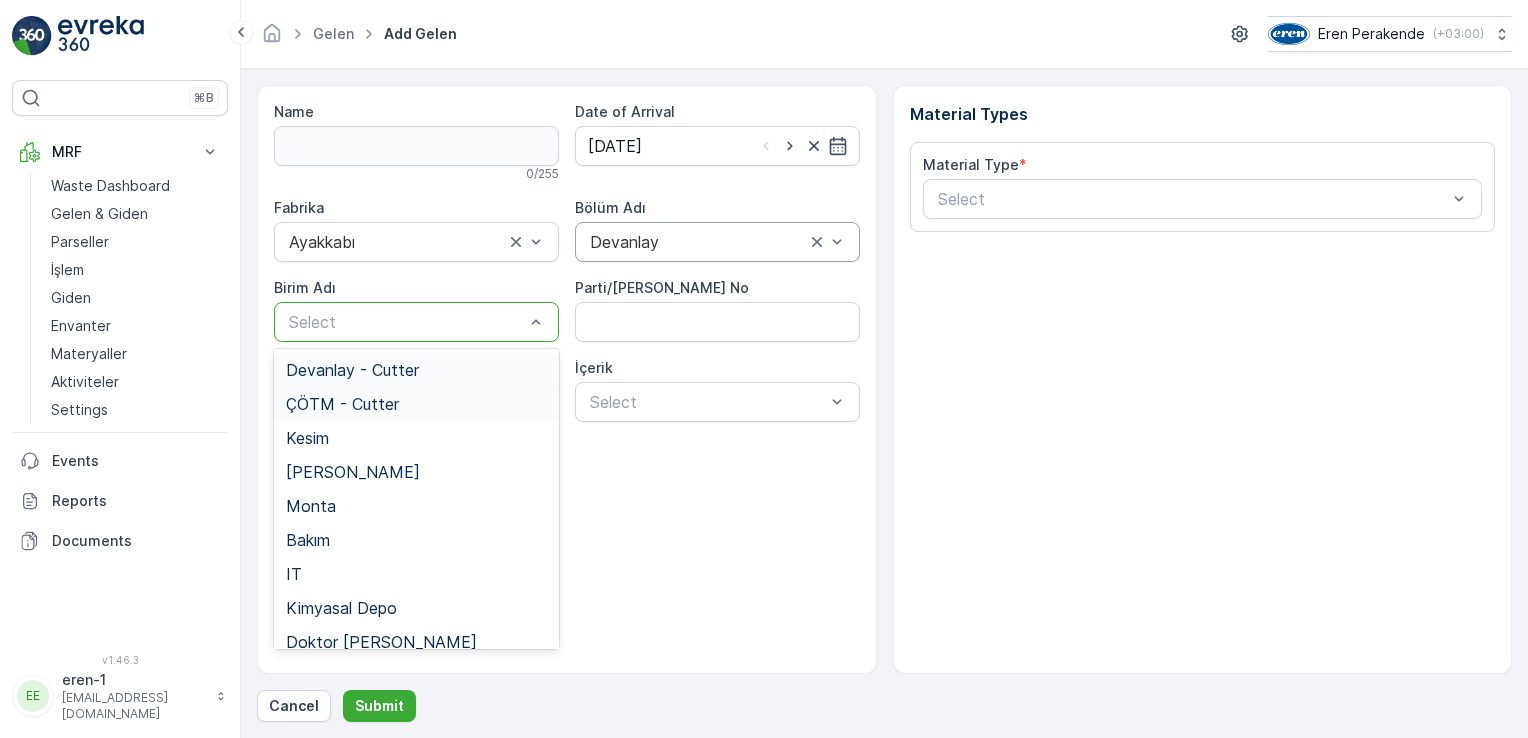 drag, startPoint x: 524, startPoint y: 324, endPoint x: 388, endPoint y: 402, distance: 156.7801 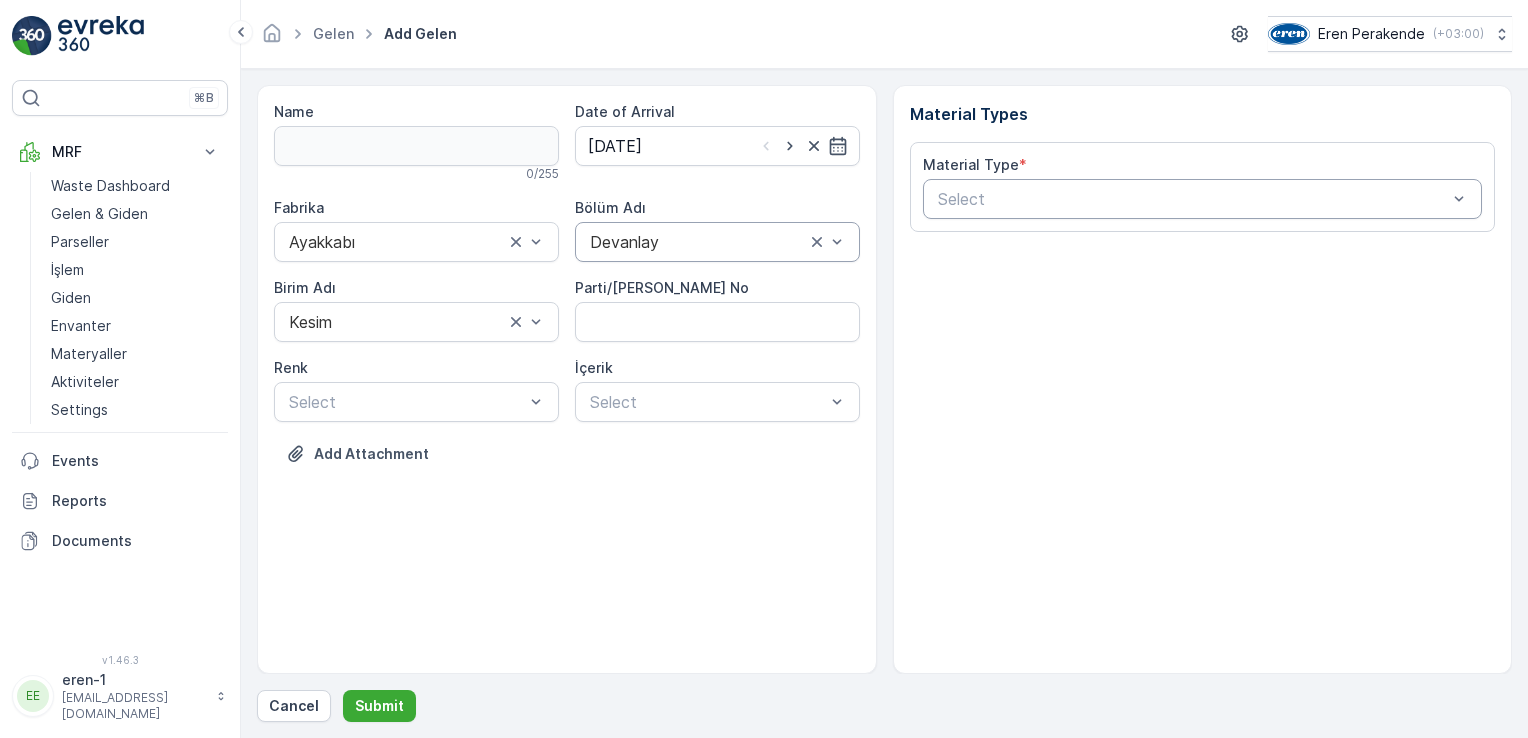 drag, startPoint x: 1011, startPoint y: 187, endPoint x: 1008, endPoint y: 197, distance: 10.440307 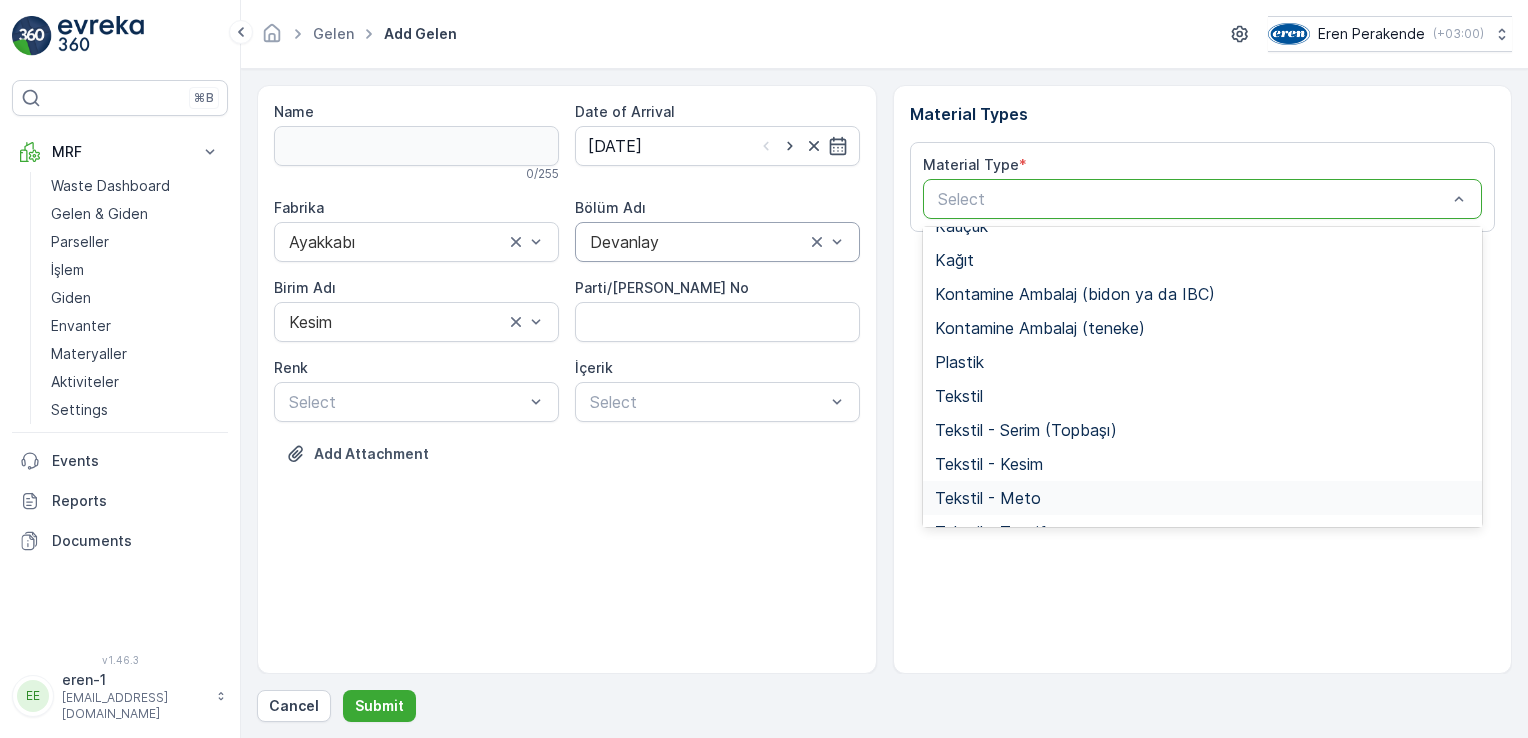 scroll, scrollTop: 266, scrollLeft: 0, axis: vertical 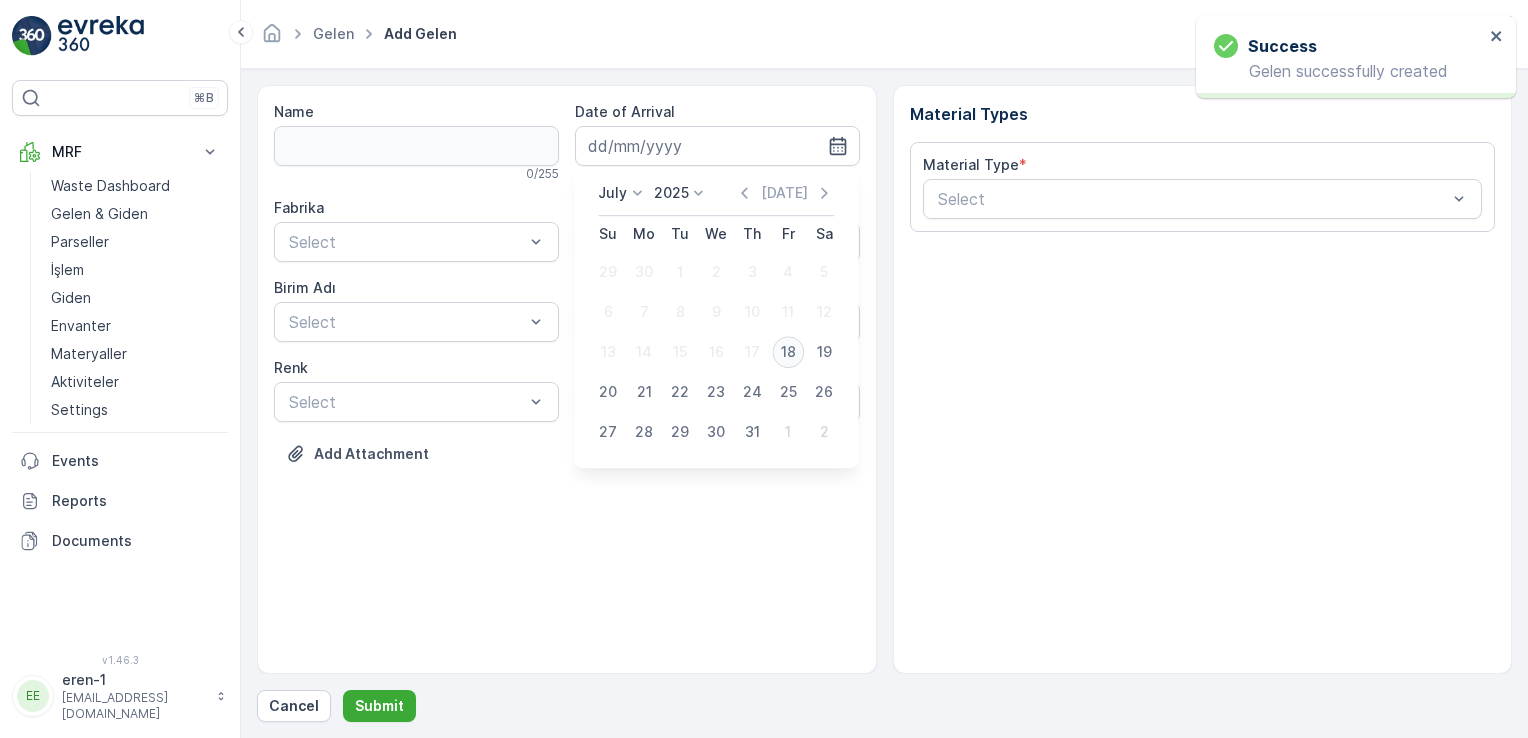 type on "[DATE]" 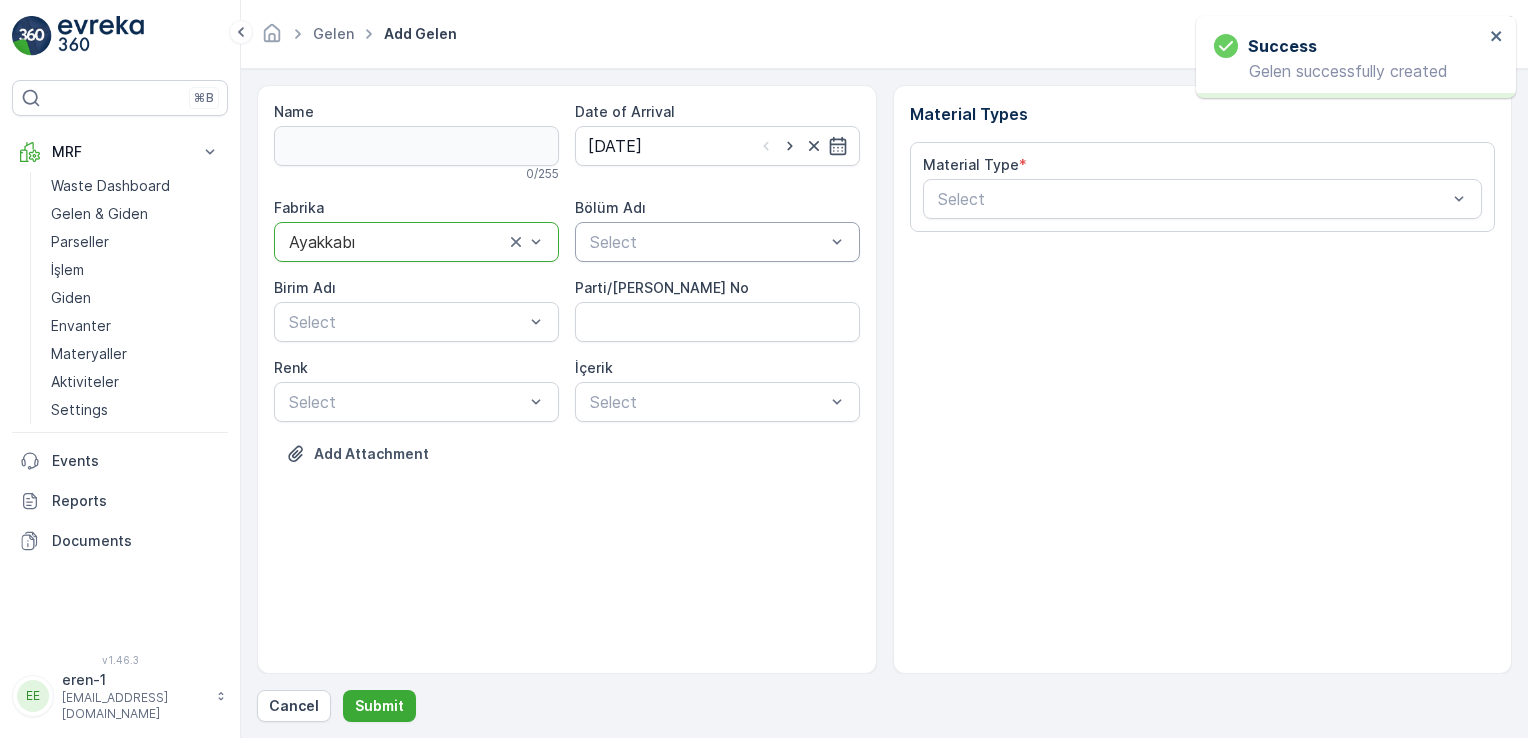 drag, startPoint x: 592, startPoint y: 261, endPoint x: 602, endPoint y: 250, distance: 14.866069 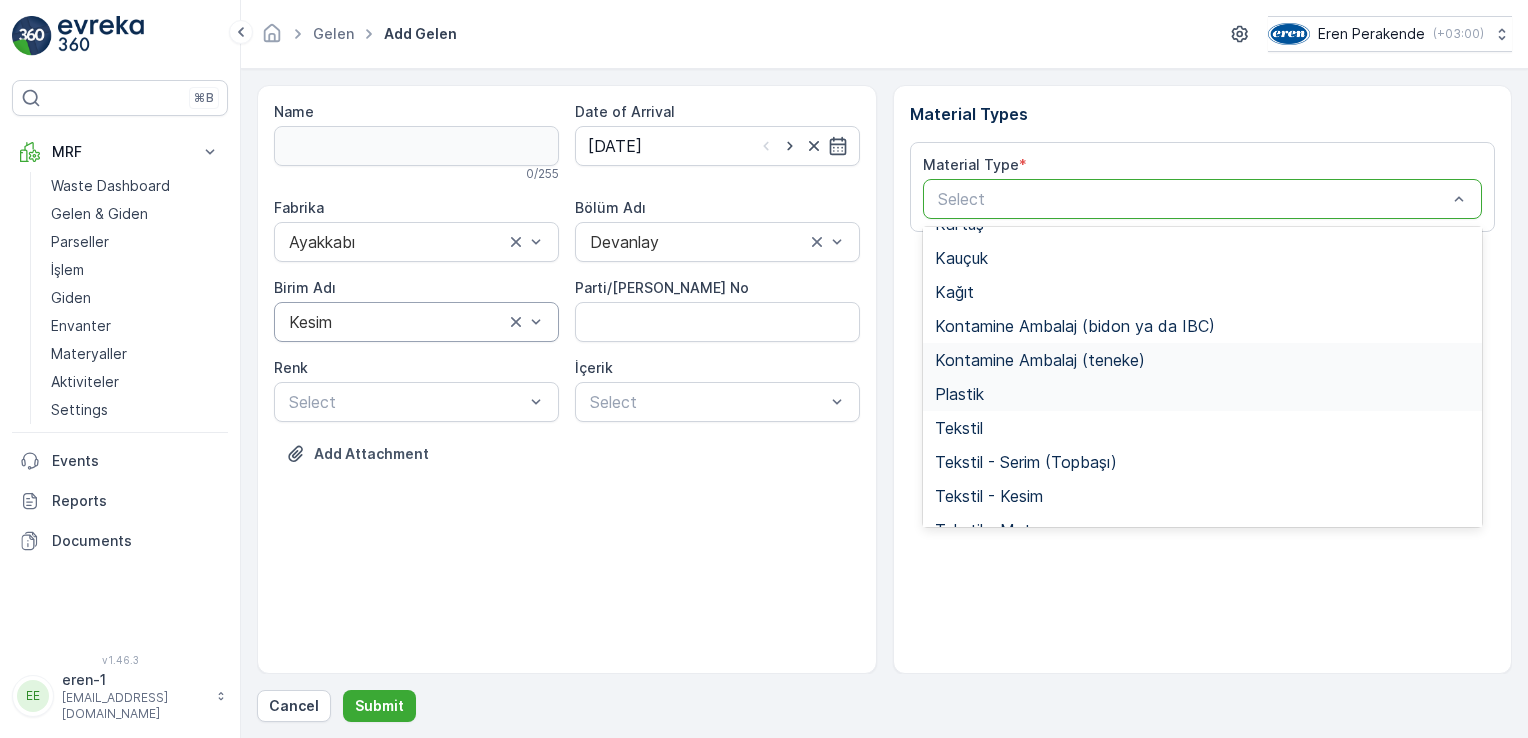 scroll, scrollTop: 233, scrollLeft: 0, axis: vertical 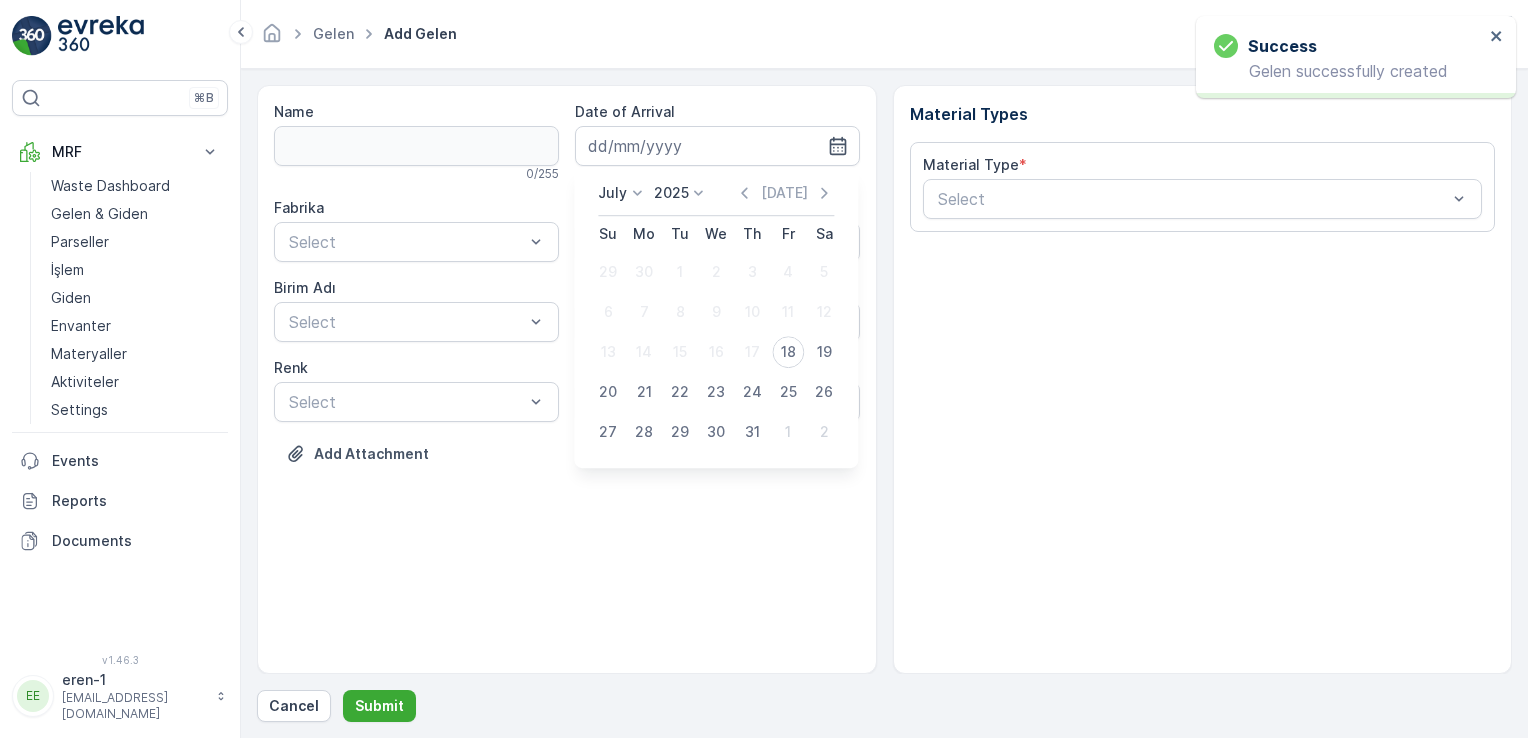type on "[DATE]" 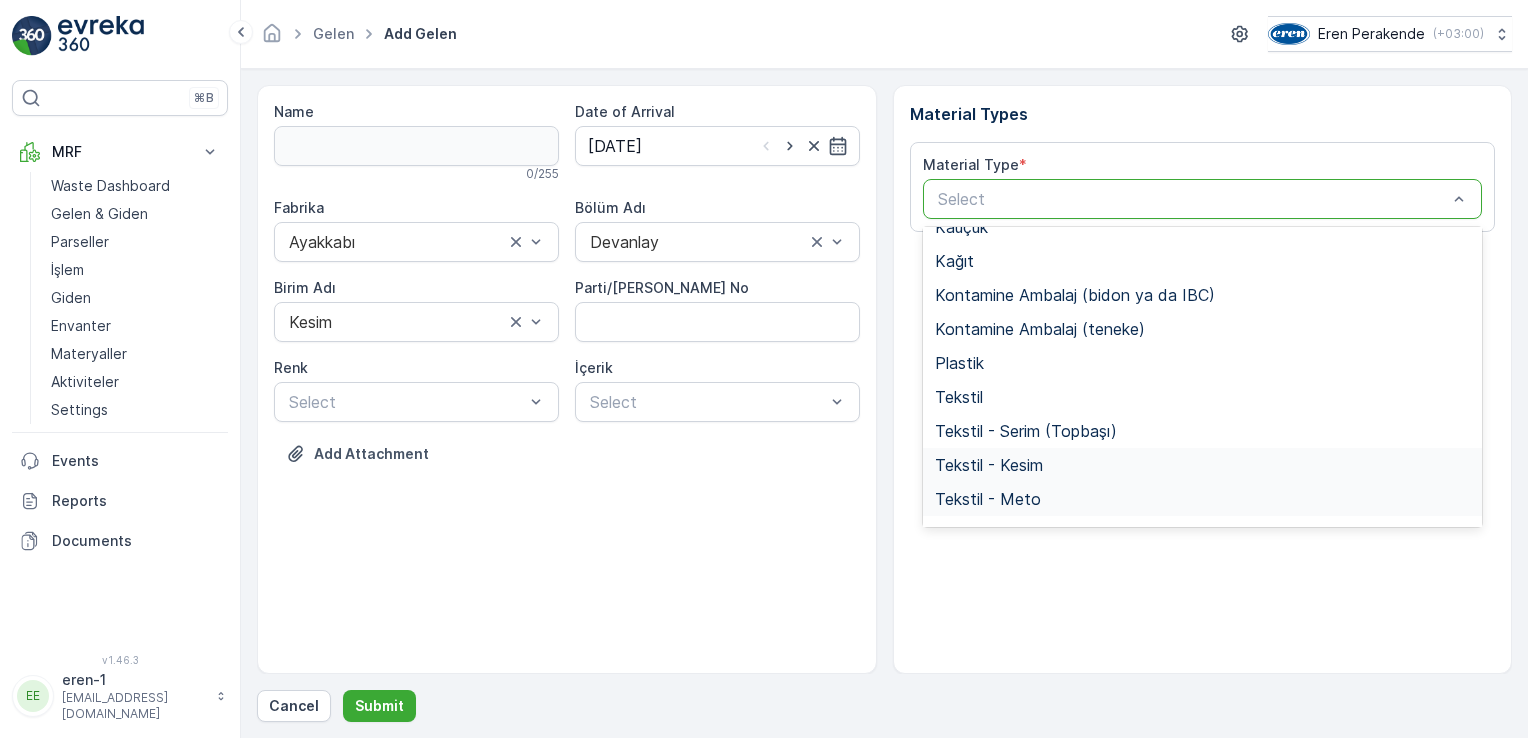 scroll, scrollTop: 266, scrollLeft: 0, axis: vertical 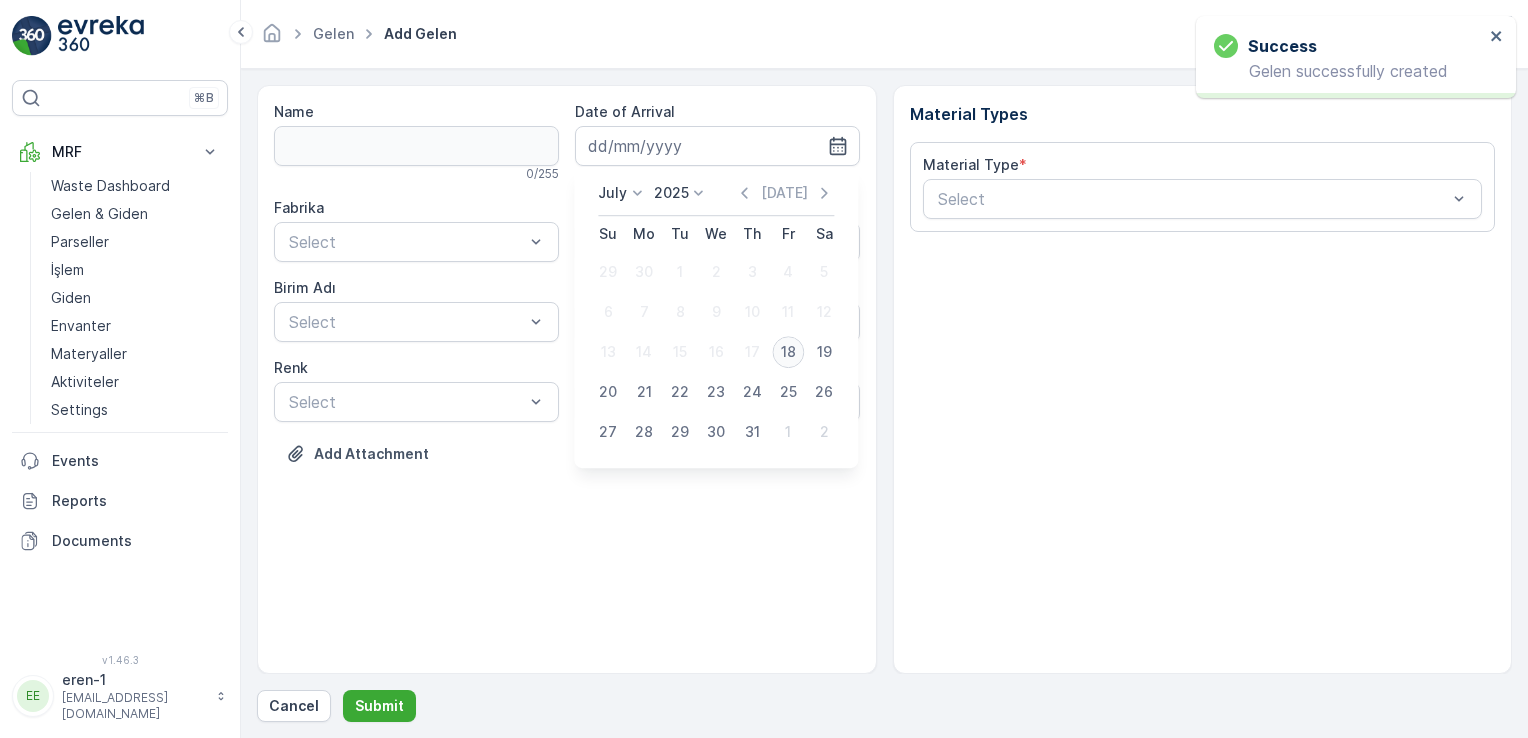 type on "[DATE]" 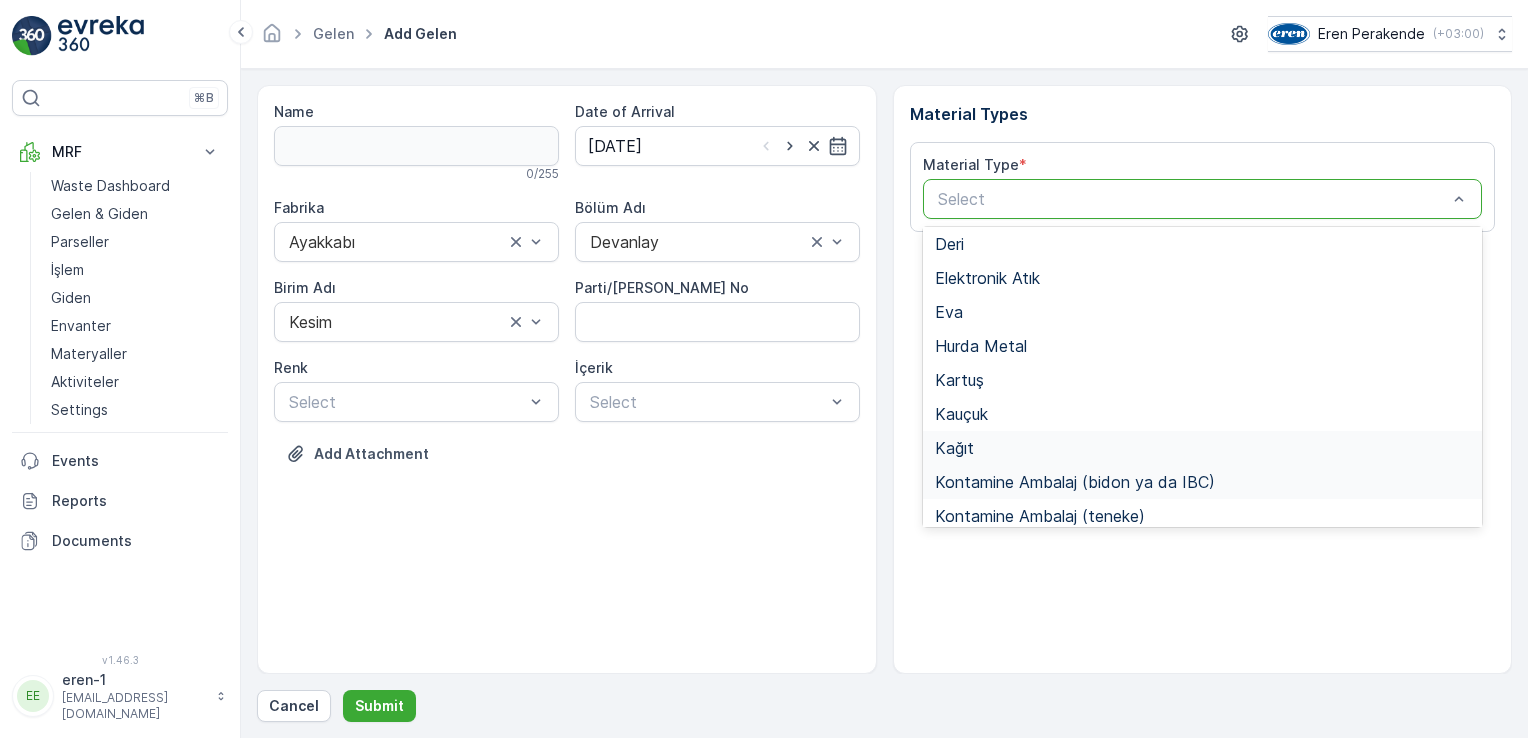 scroll, scrollTop: 166, scrollLeft: 0, axis: vertical 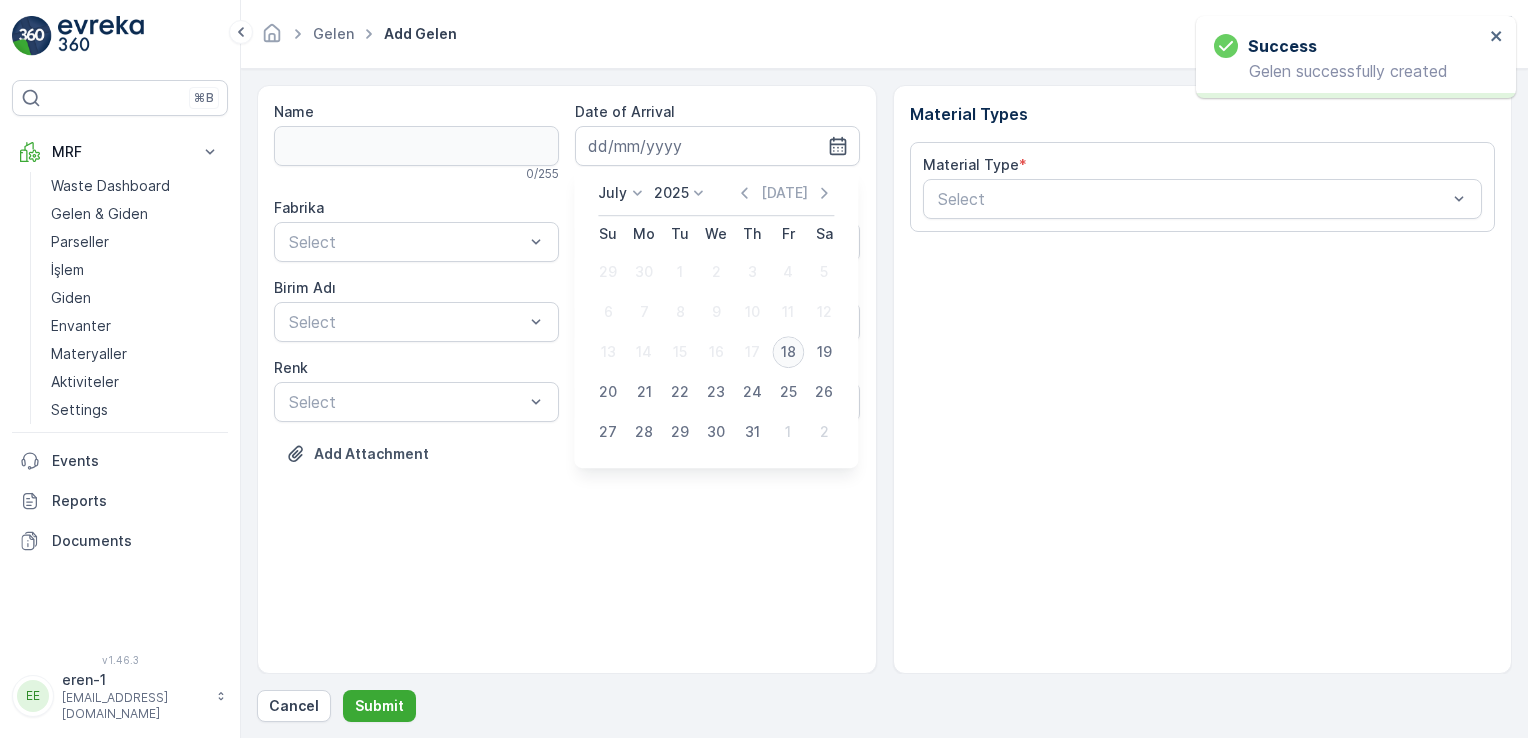 type on "[DATE]" 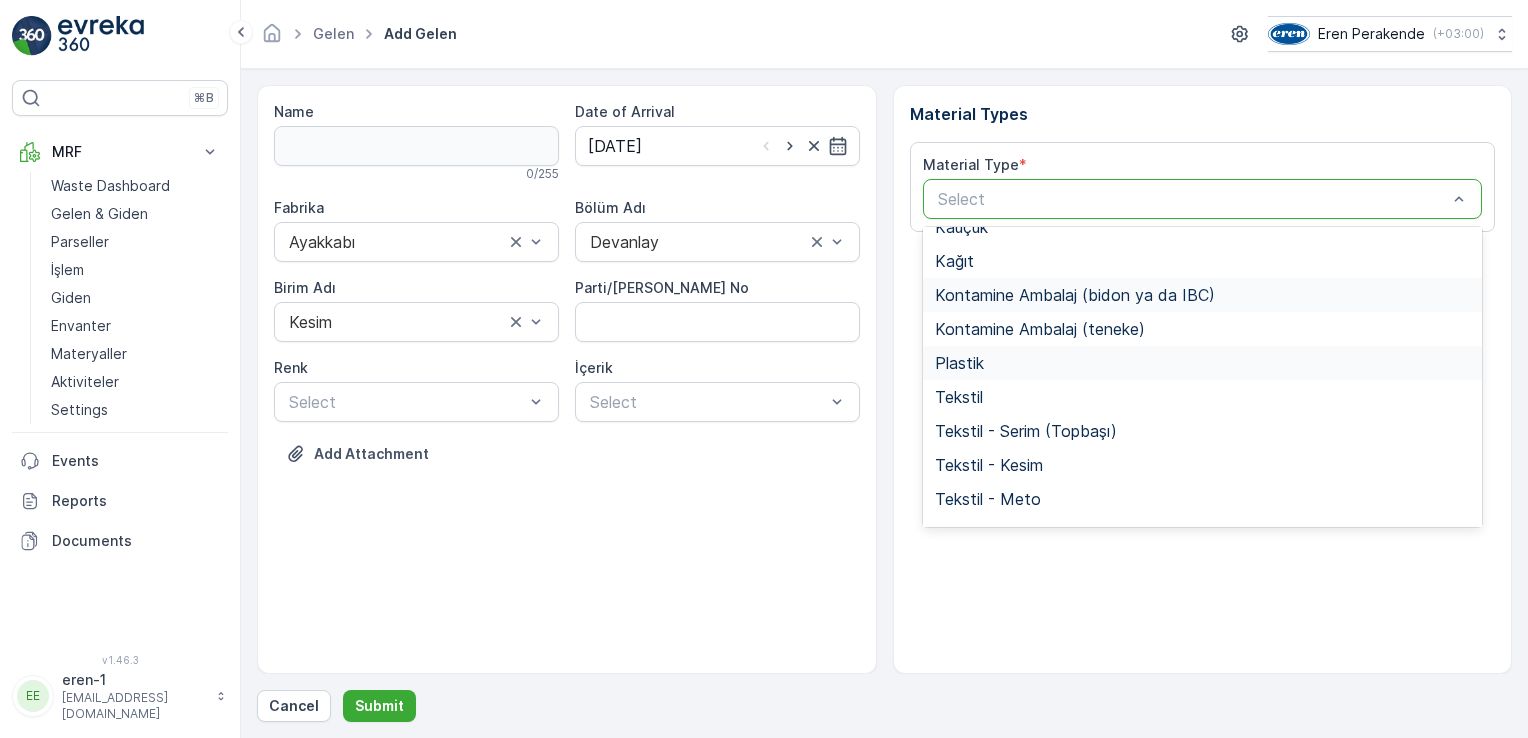scroll, scrollTop: 266, scrollLeft: 0, axis: vertical 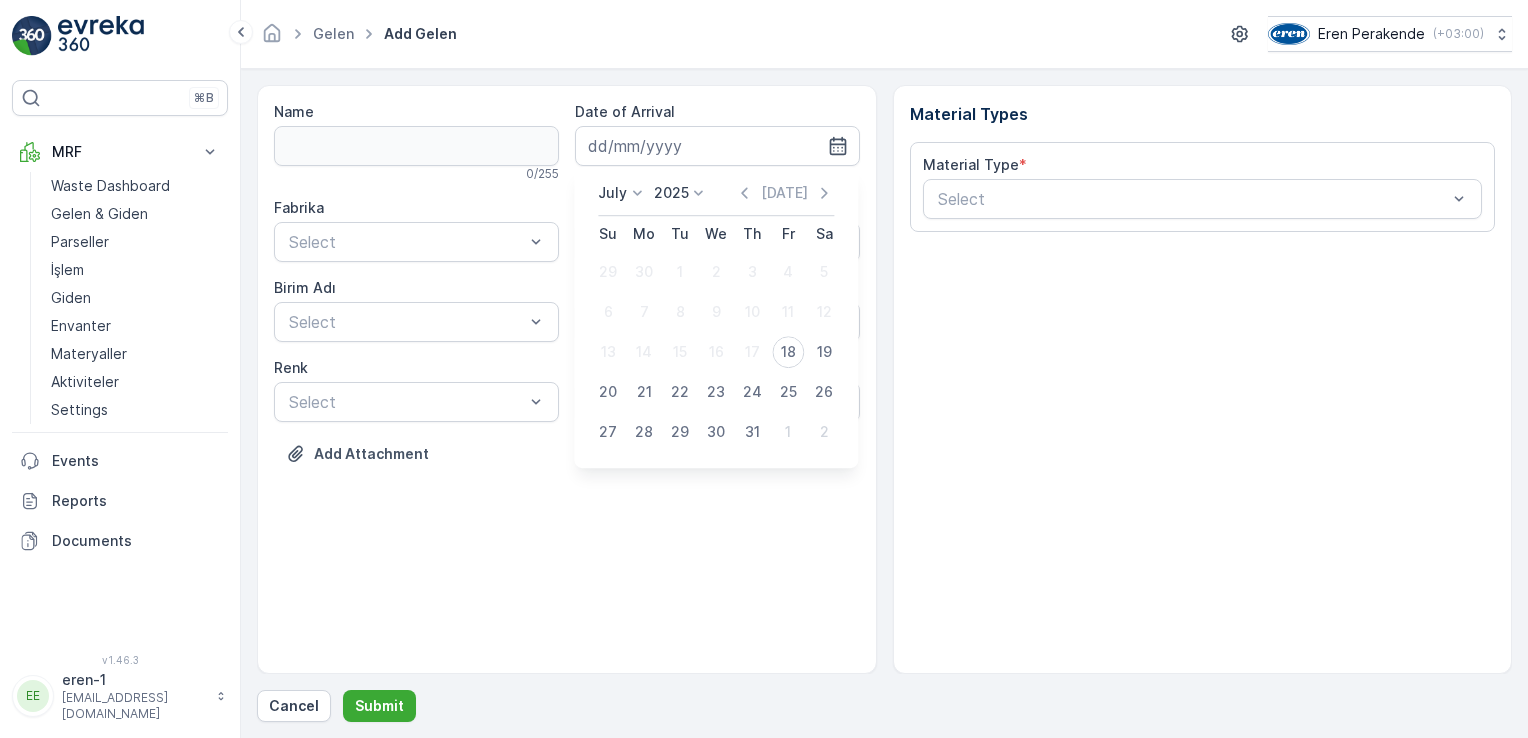 type on "[DATE]" 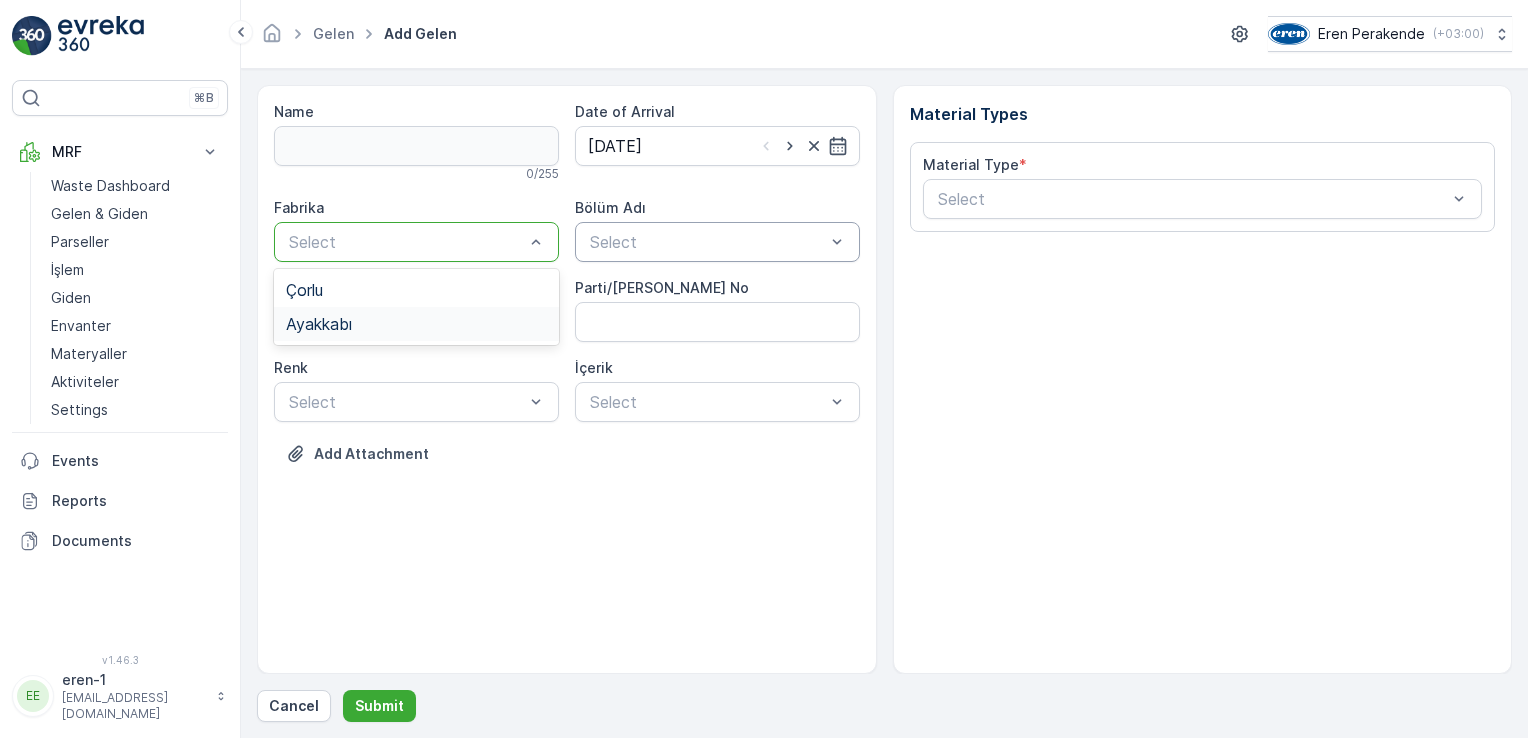 drag, startPoint x: 326, startPoint y: 331, endPoint x: 652, endPoint y: 238, distance: 339.0059 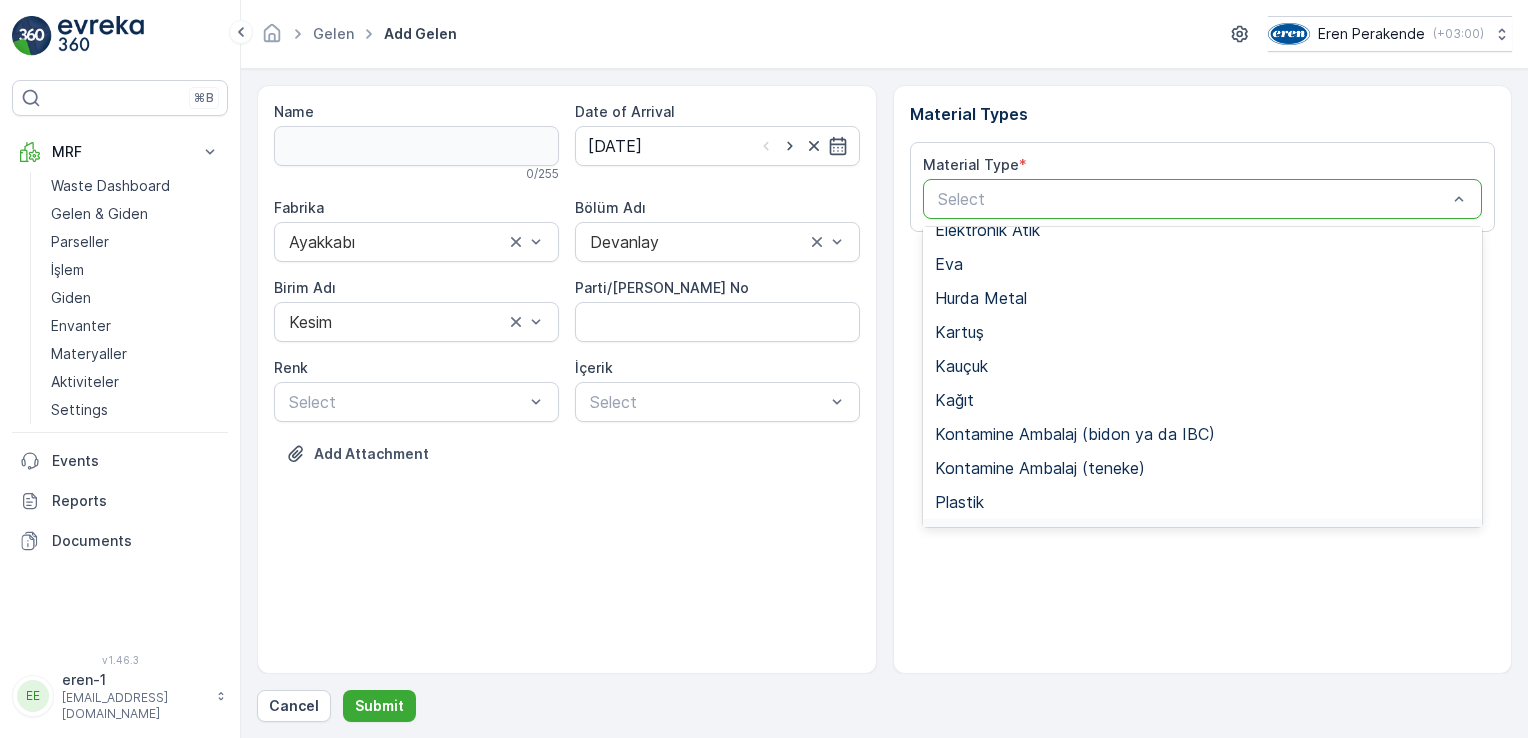 scroll, scrollTop: 233, scrollLeft: 0, axis: vertical 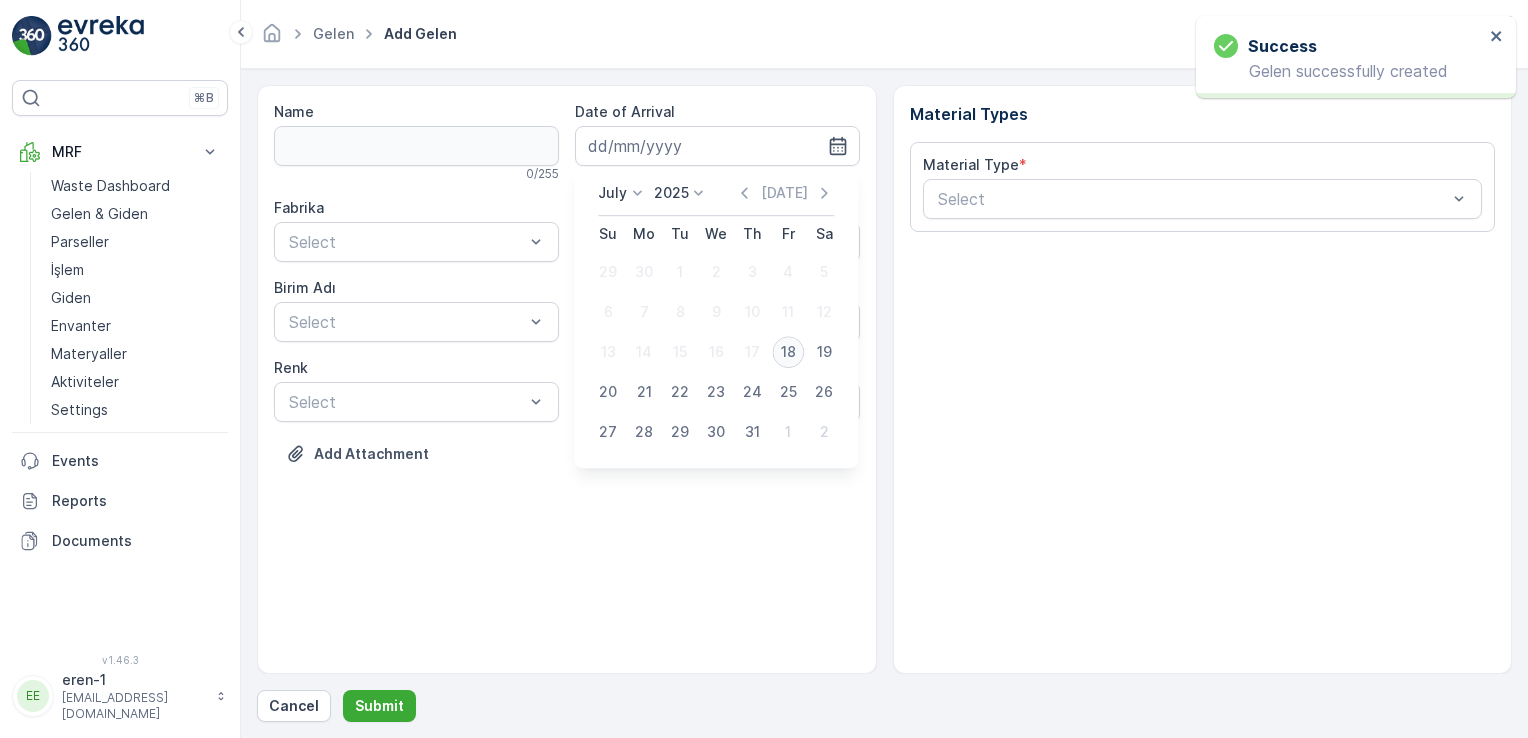 type on "[DATE]" 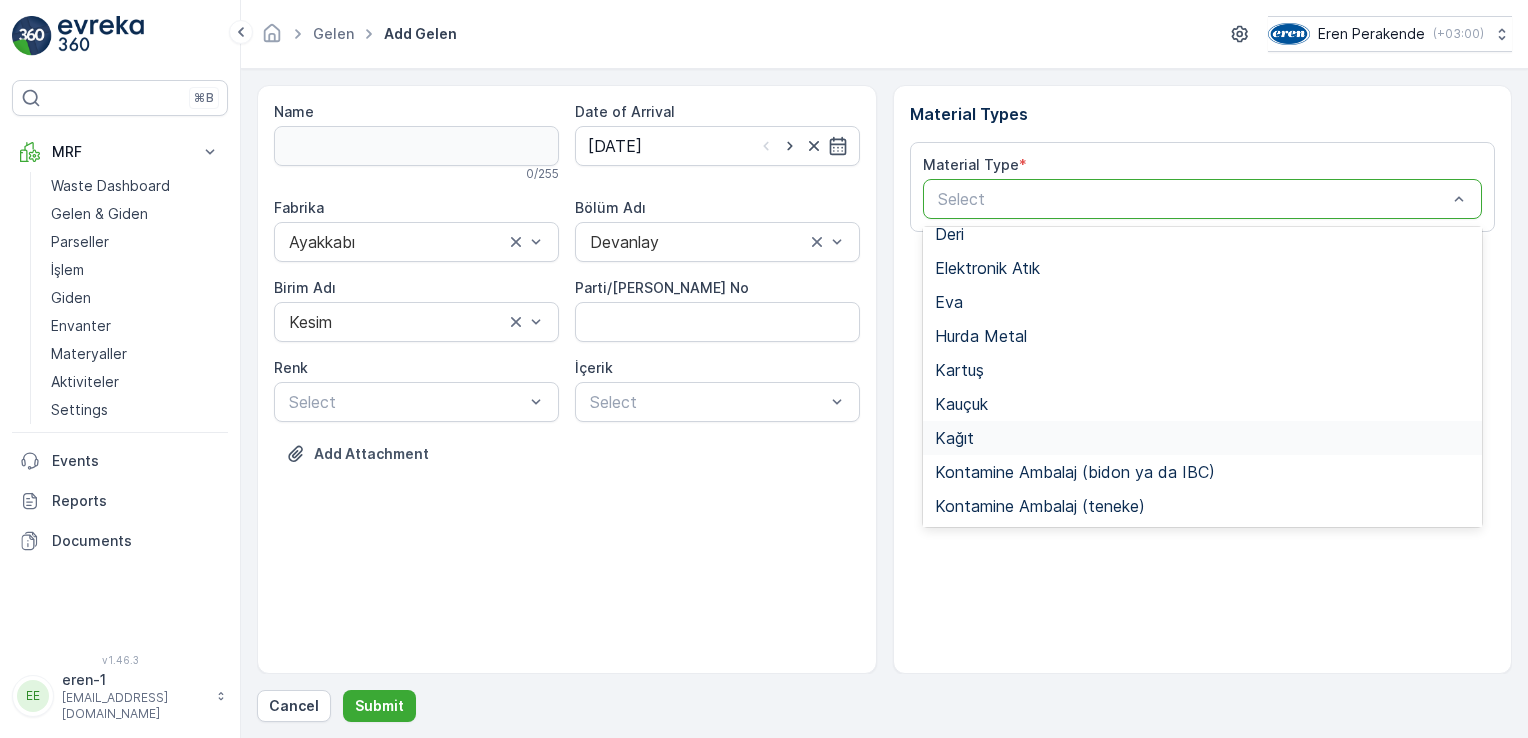 scroll, scrollTop: 233, scrollLeft: 0, axis: vertical 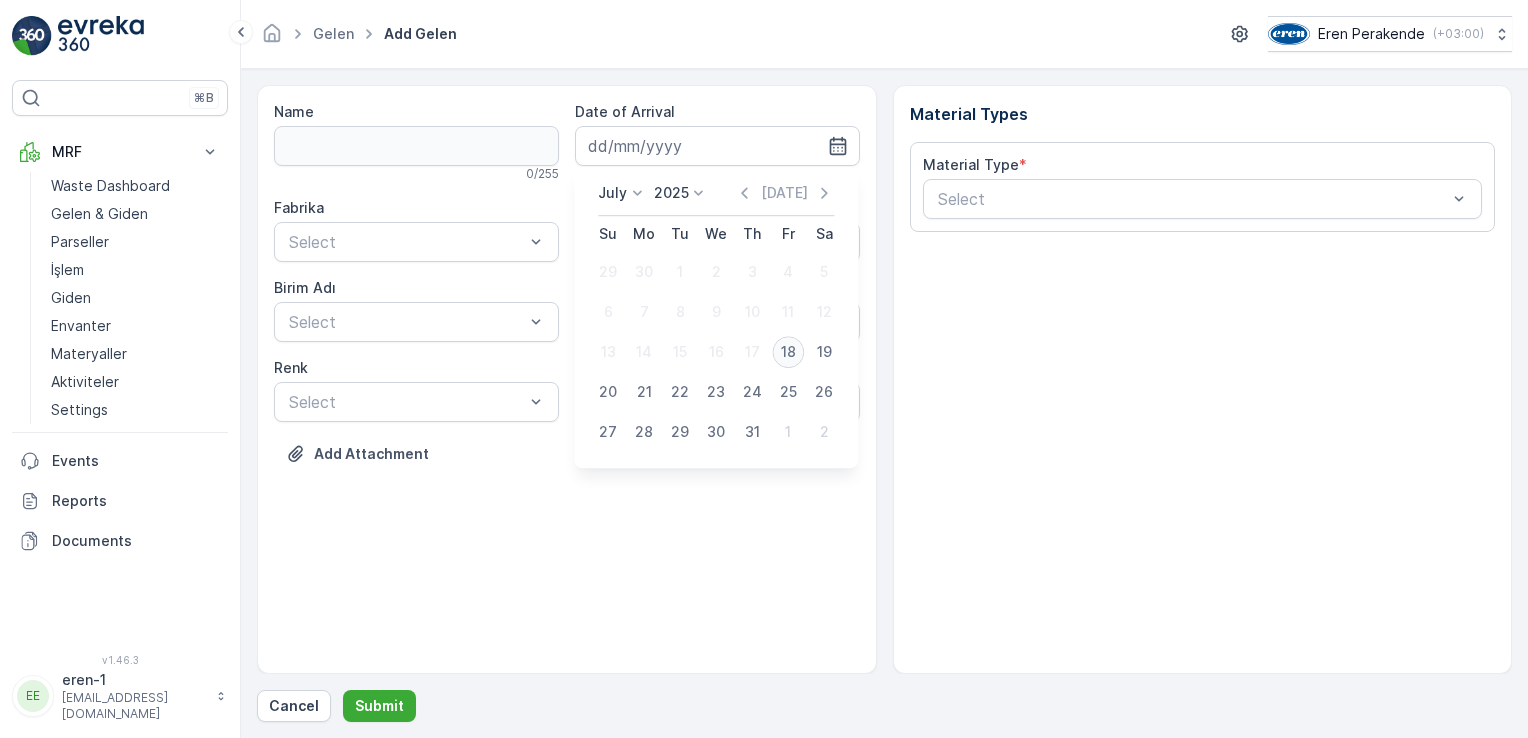type on "[DATE]" 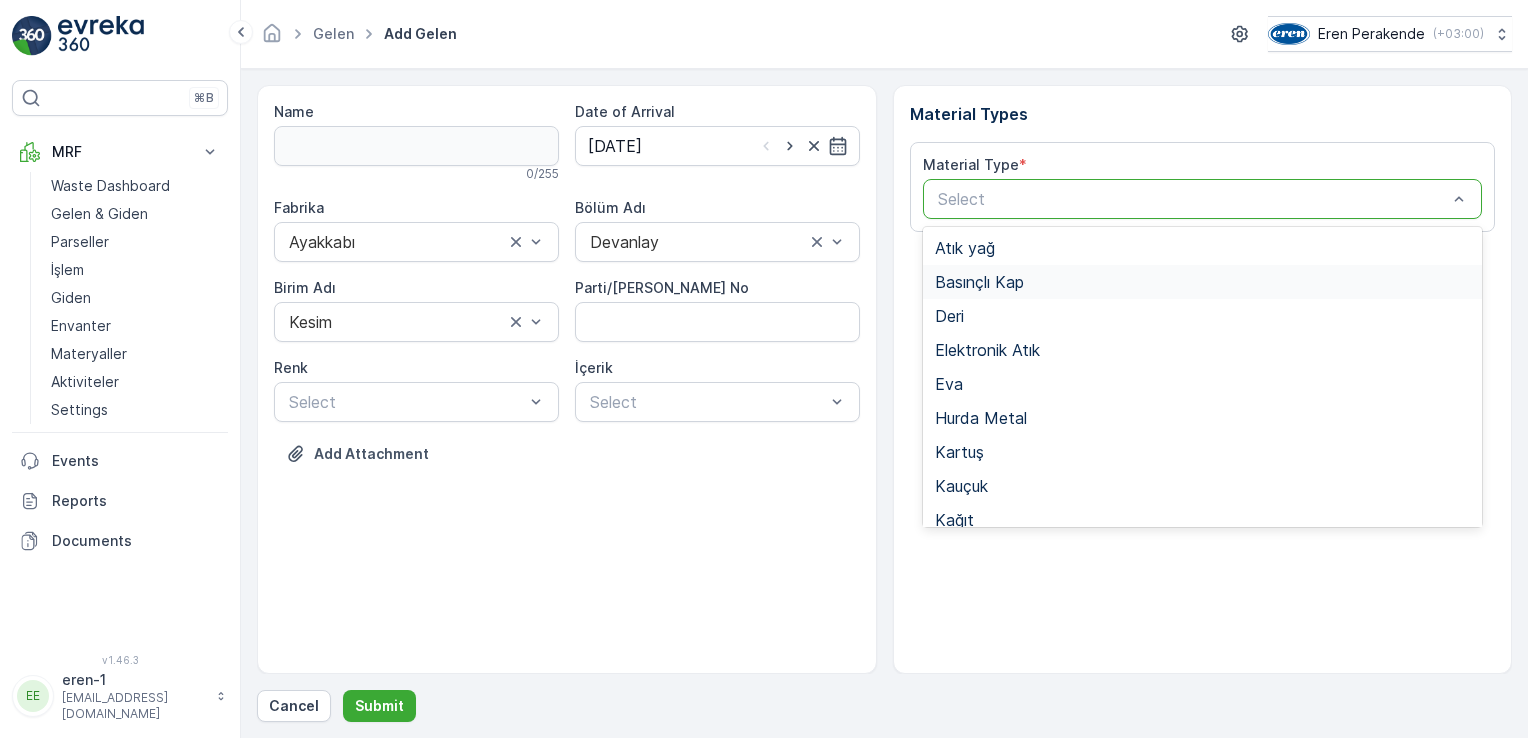 scroll, scrollTop: 233, scrollLeft: 0, axis: vertical 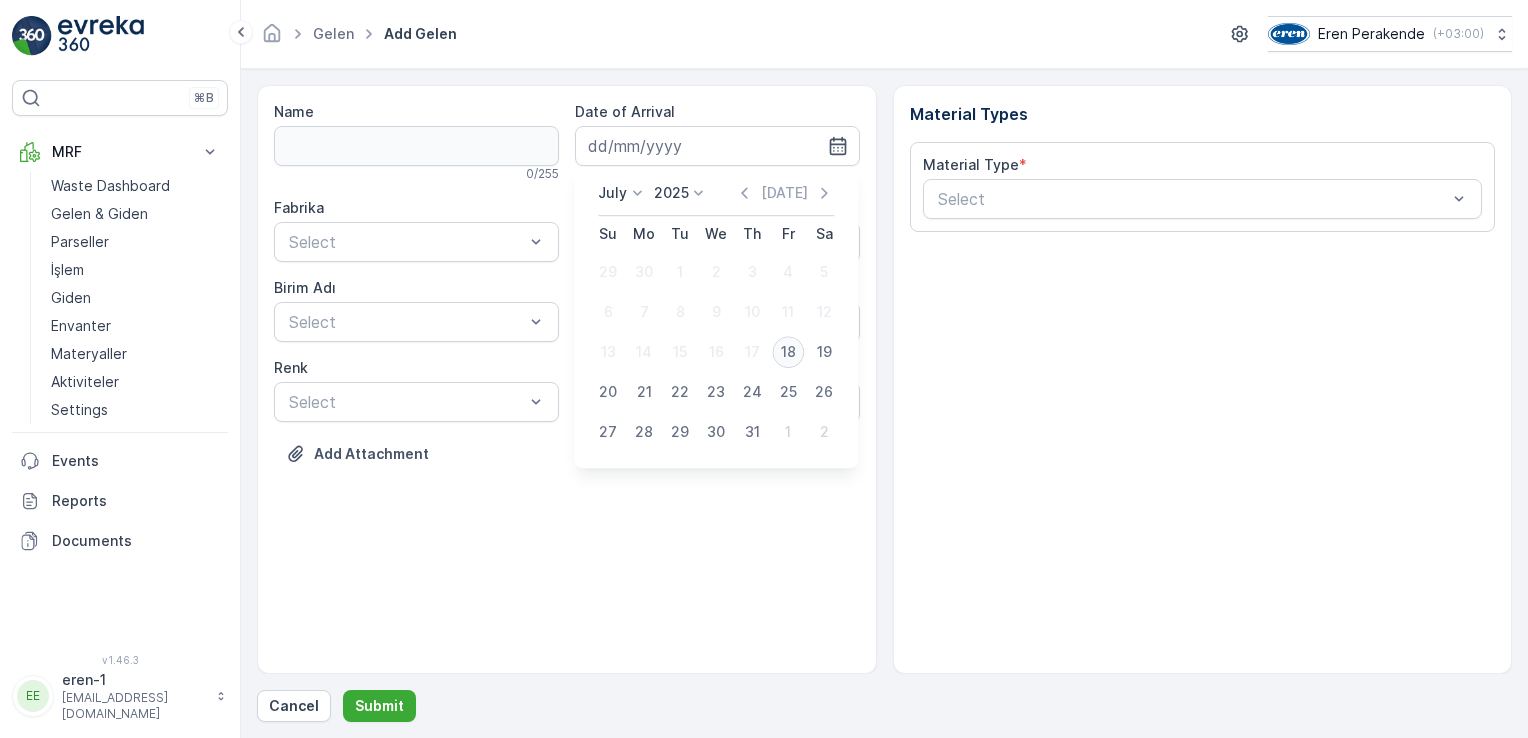 type on "[DATE]" 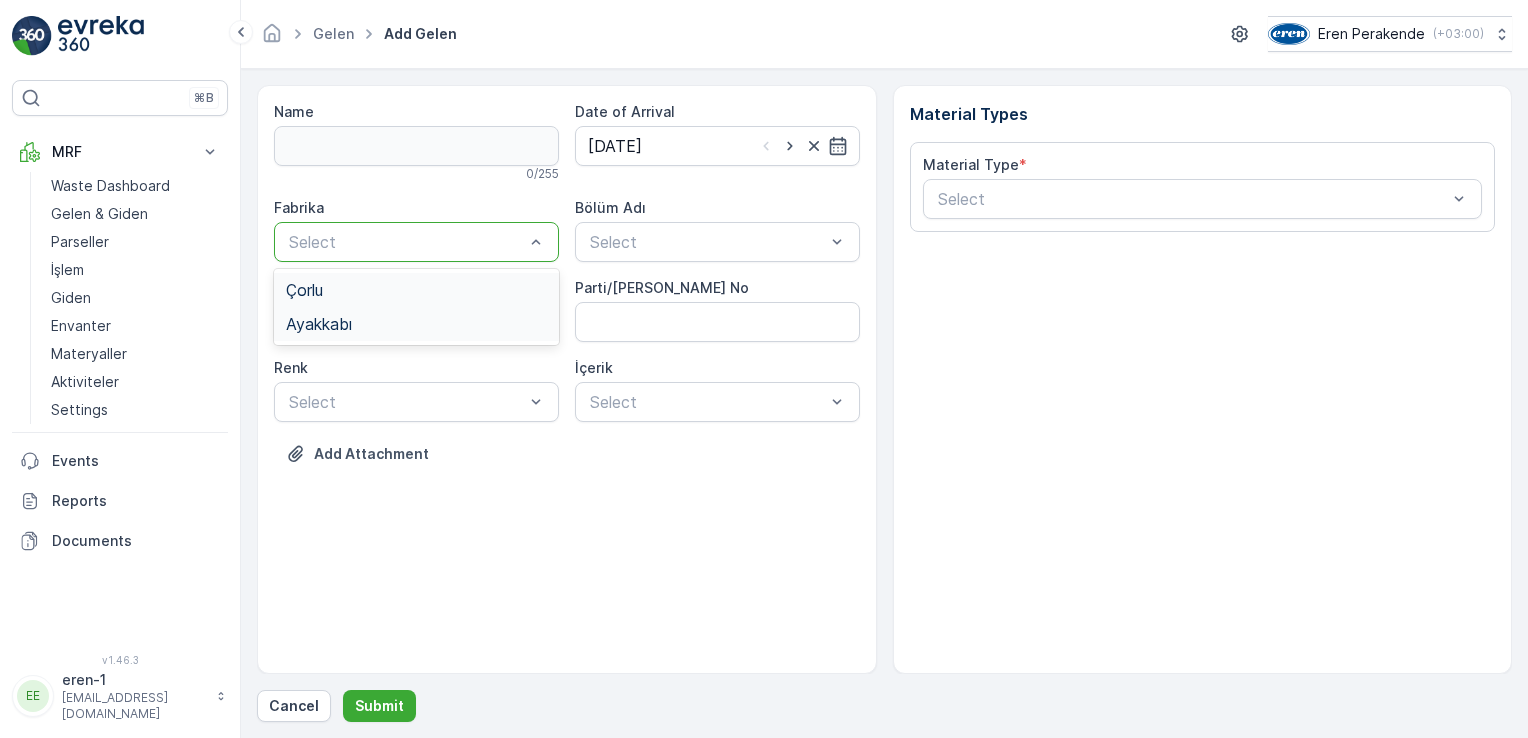 drag, startPoint x: 420, startPoint y: 232, endPoint x: 346, endPoint y: 338, distance: 129.2749 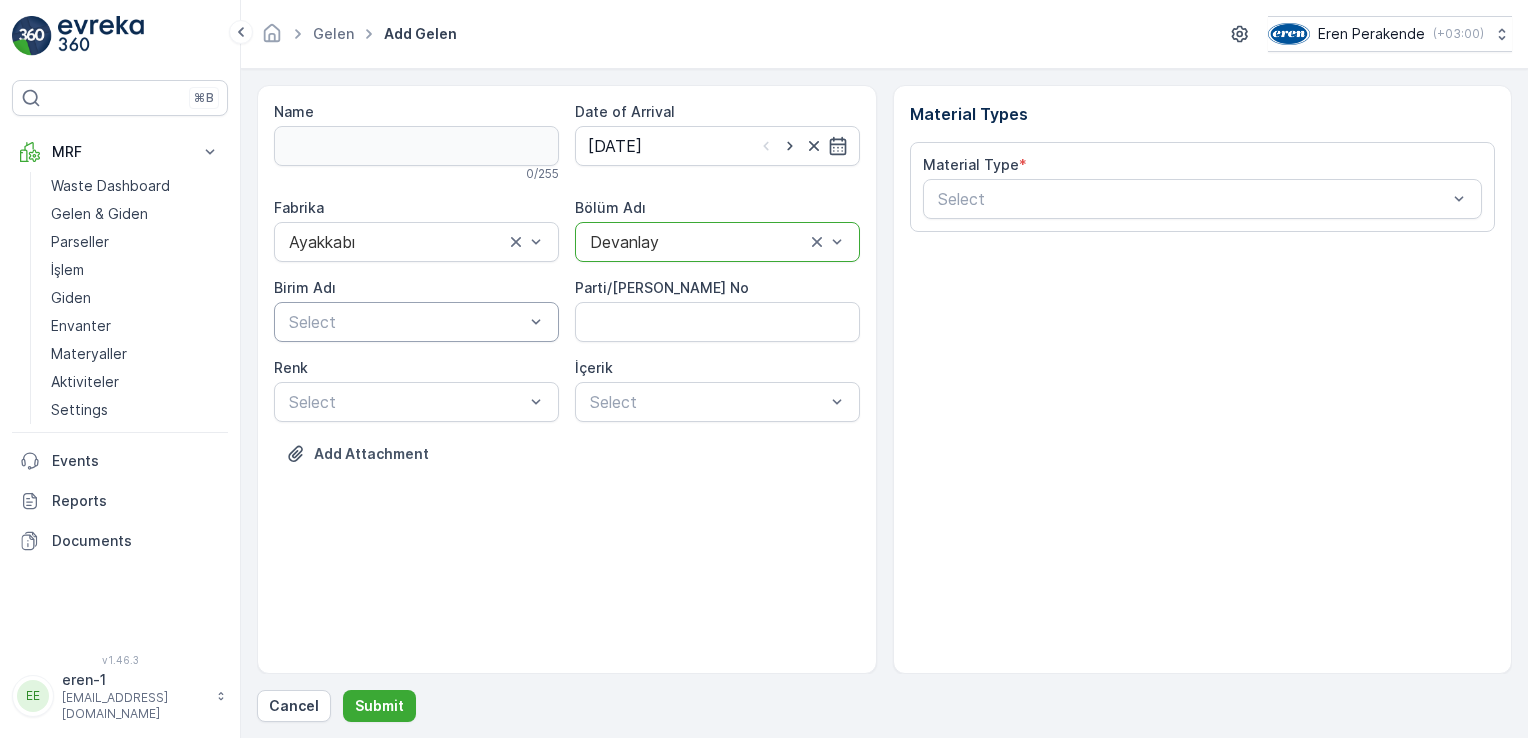 drag, startPoint x: 504, startPoint y: 322, endPoint x: 468, endPoint y: 340, distance: 40.24922 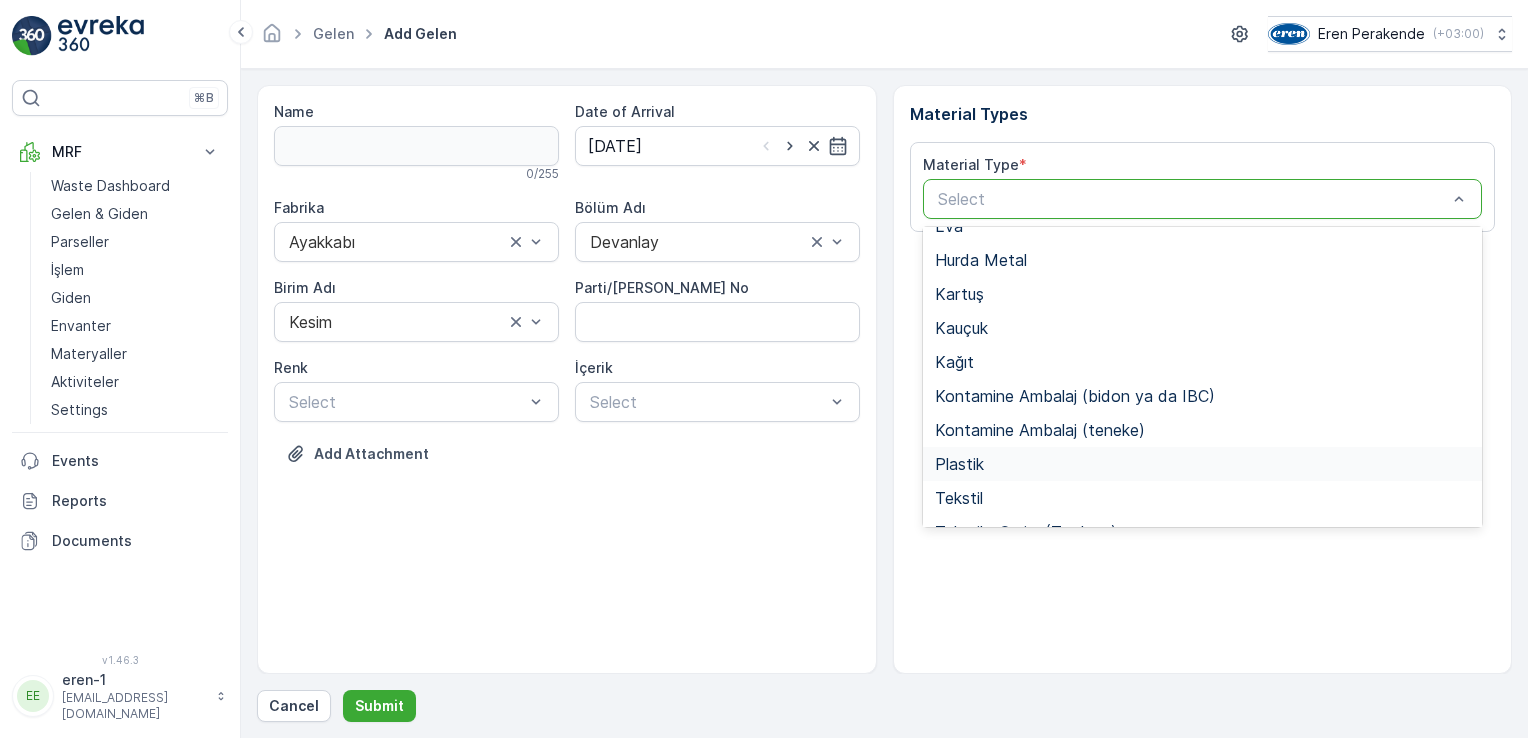 scroll, scrollTop: 200, scrollLeft: 0, axis: vertical 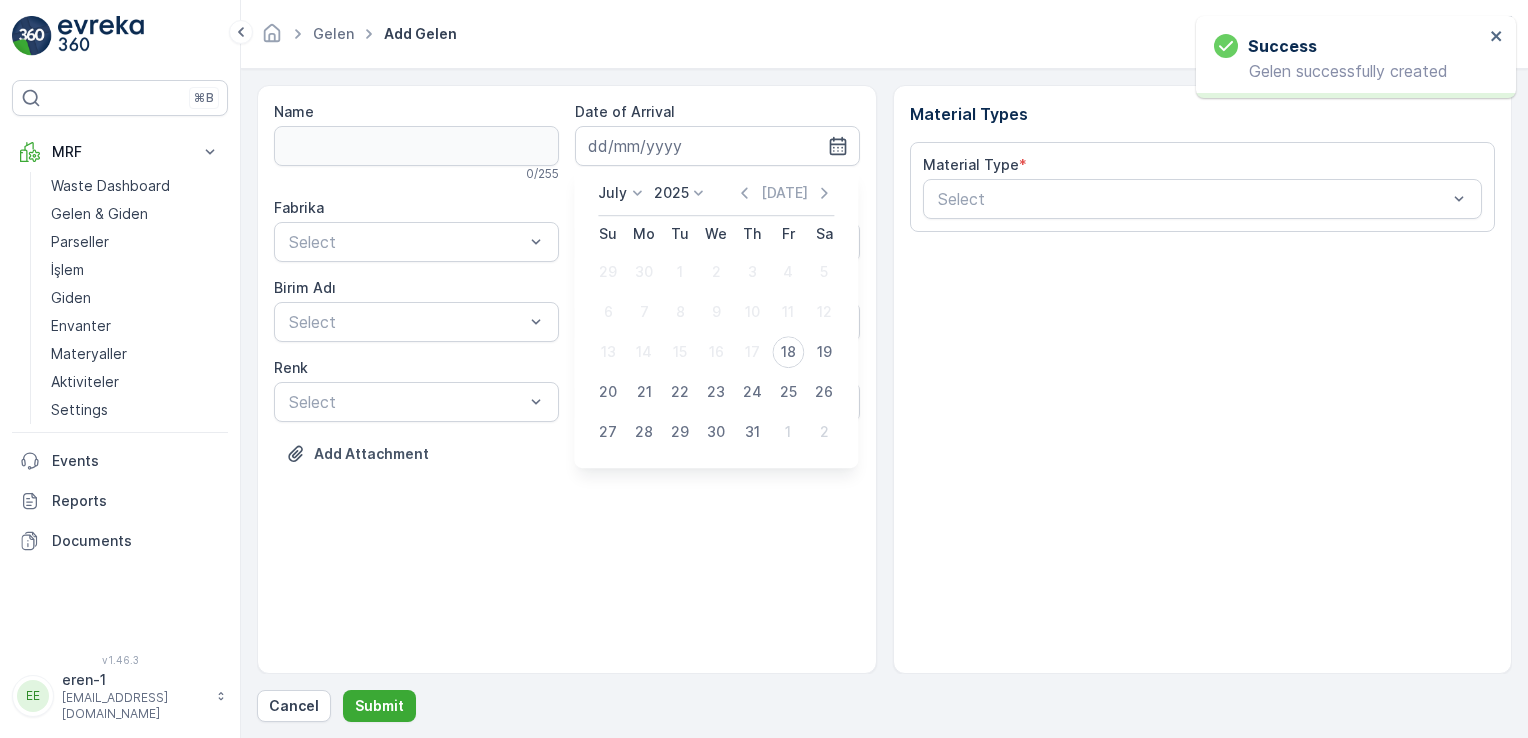 type on "[DATE]" 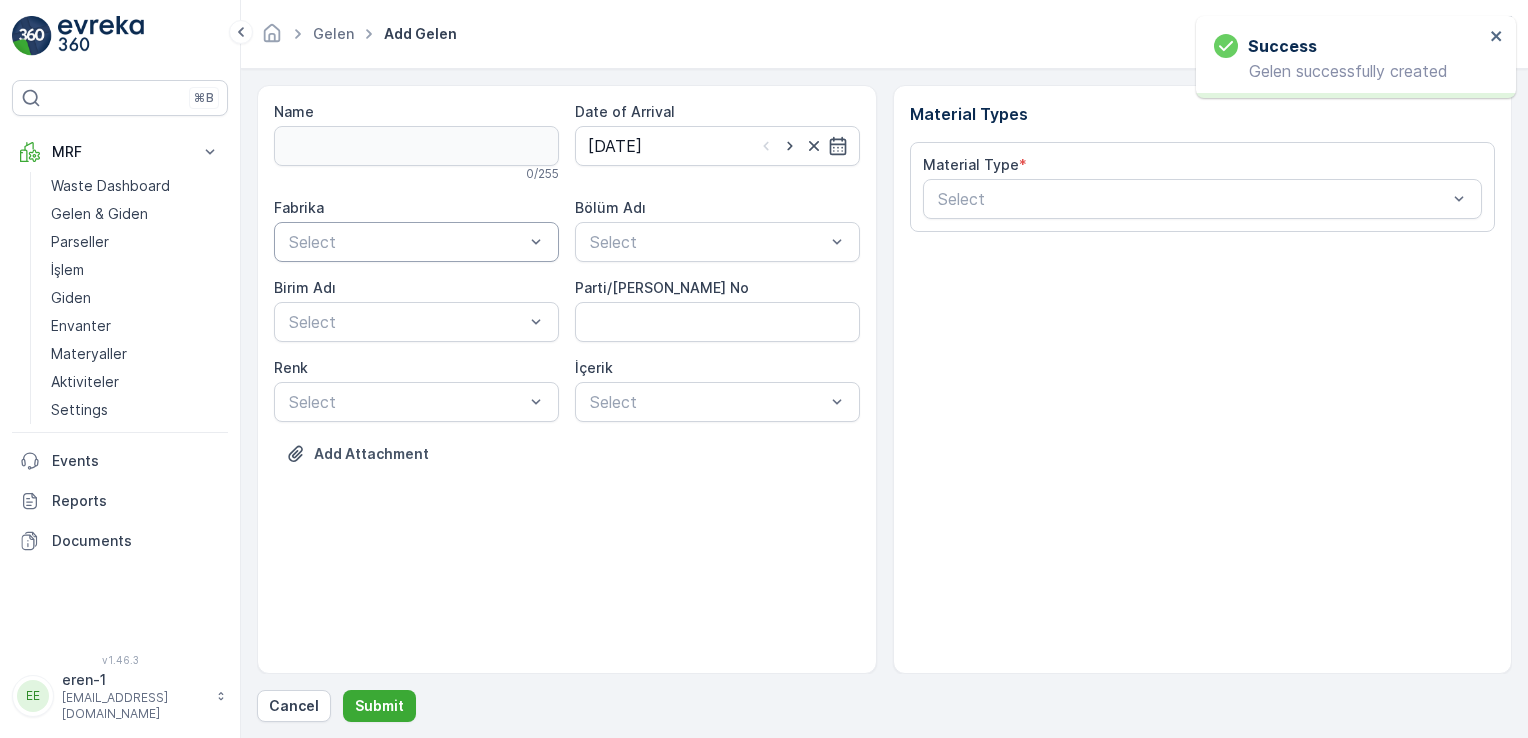 drag, startPoint x: 514, startPoint y: 259, endPoint x: 503, endPoint y: 246, distance: 17.029387 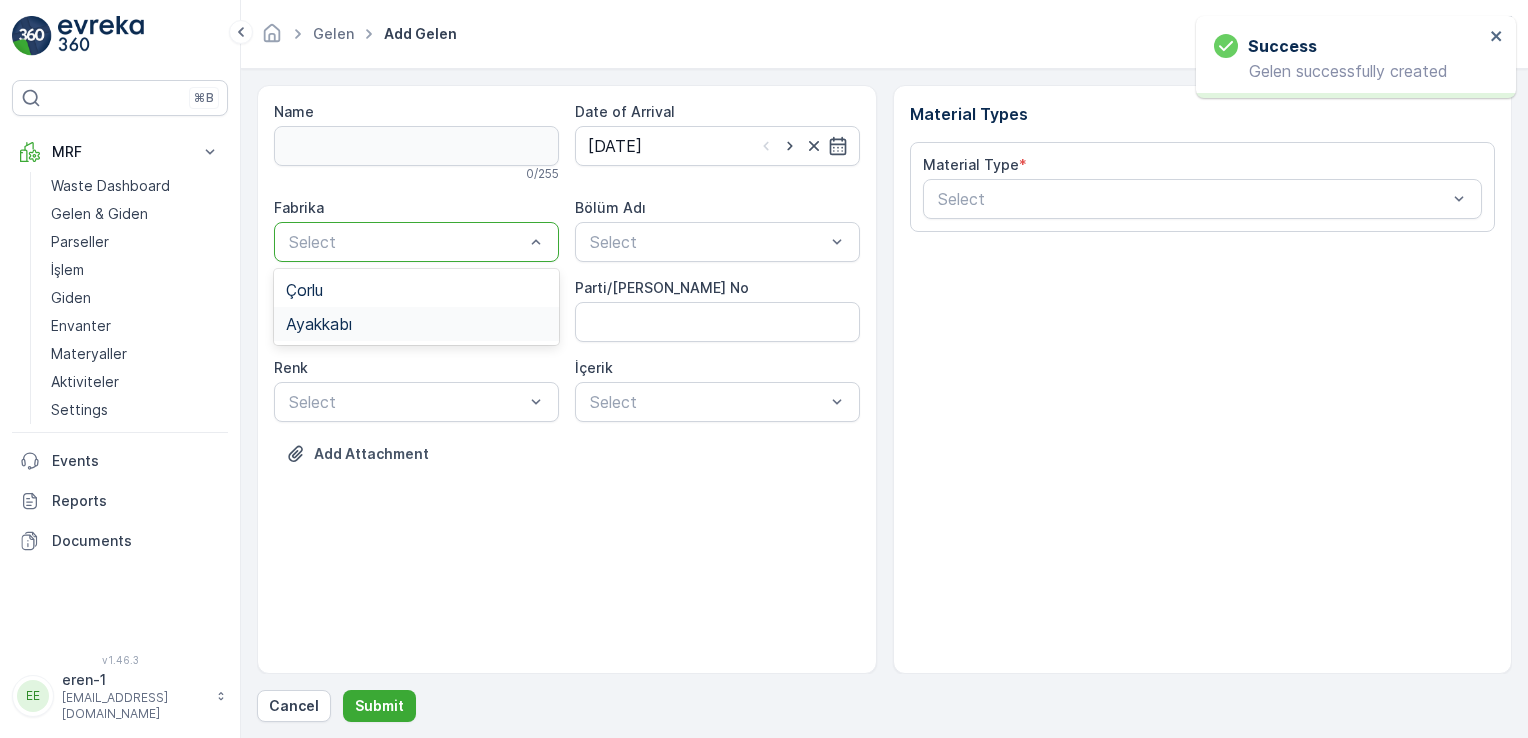 drag, startPoint x: 412, startPoint y: 314, endPoint x: 464, endPoint y: 286, distance: 59.05929 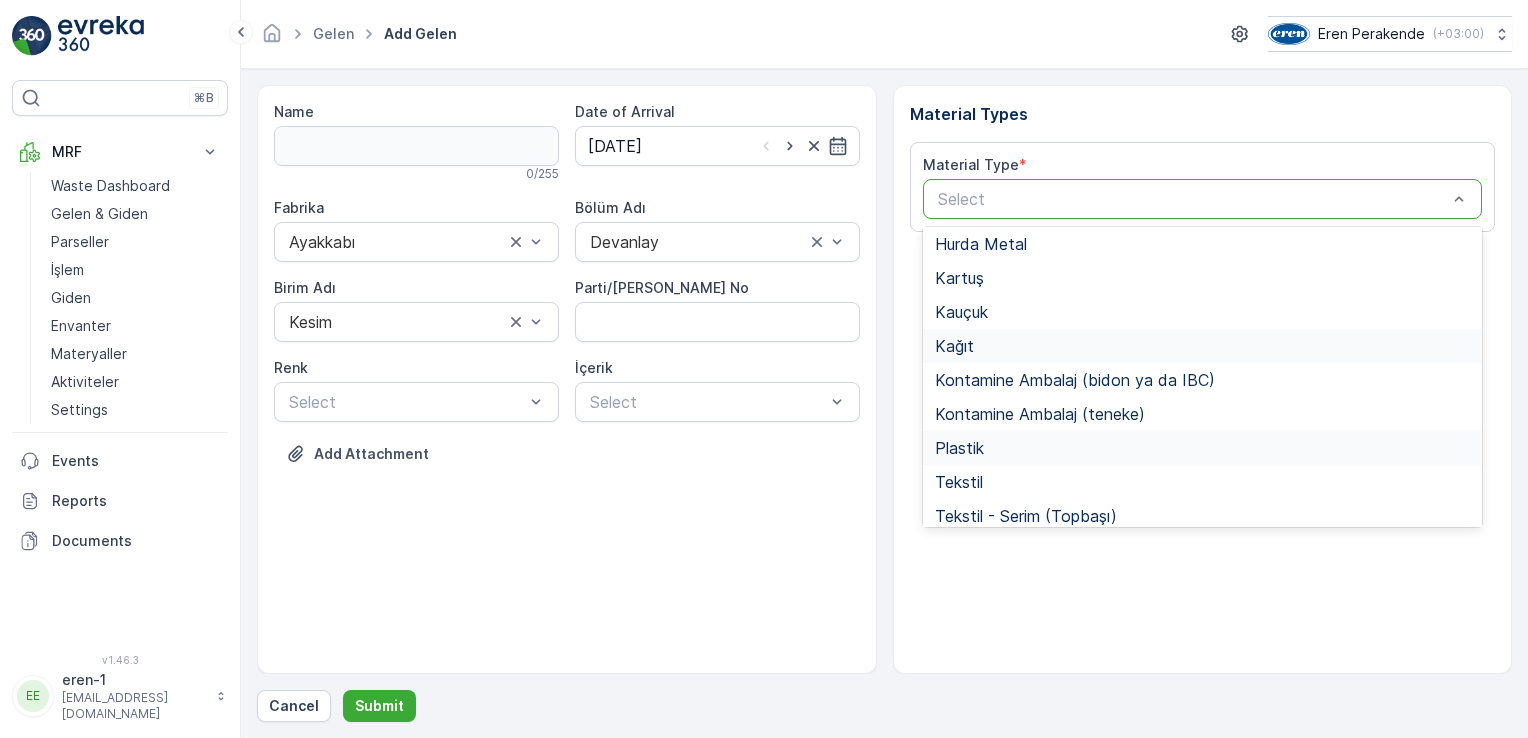 scroll, scrollTop: 200, scrollLeft: 0, axis: vertical 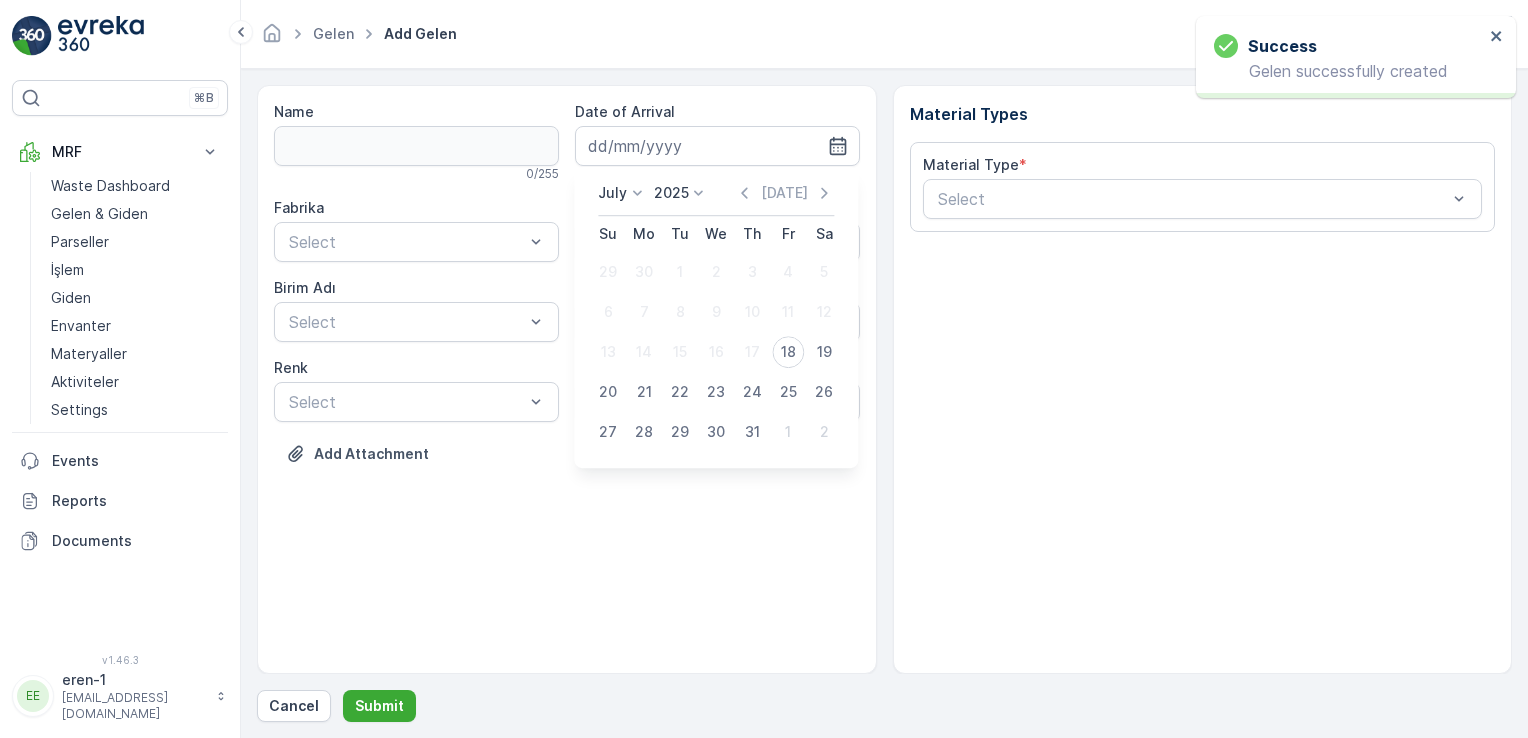 type on "[DATE]" 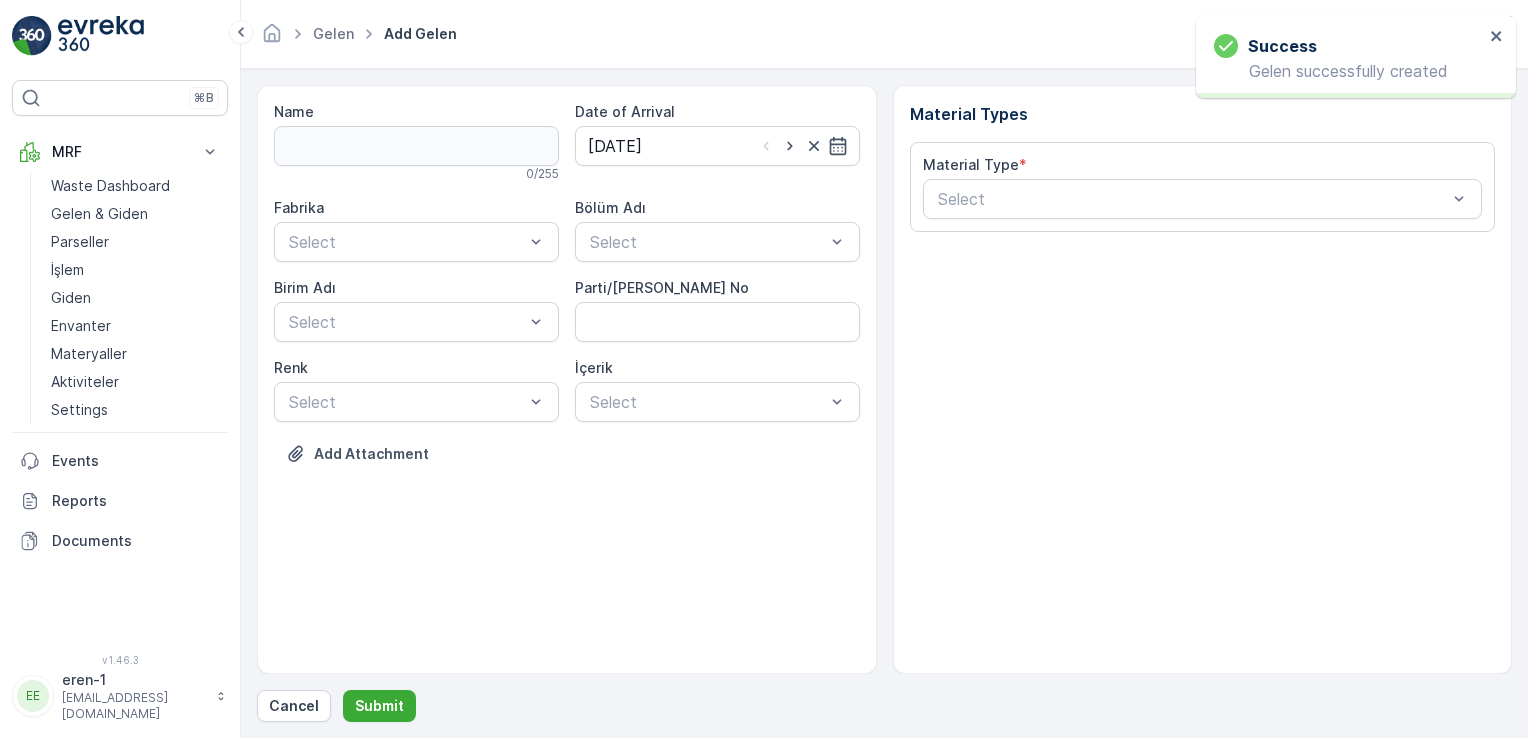 drag, startPoint x: 448, startPoint y: 273, endPoint x: 429, endPoint y: 262, distance: 21.954498 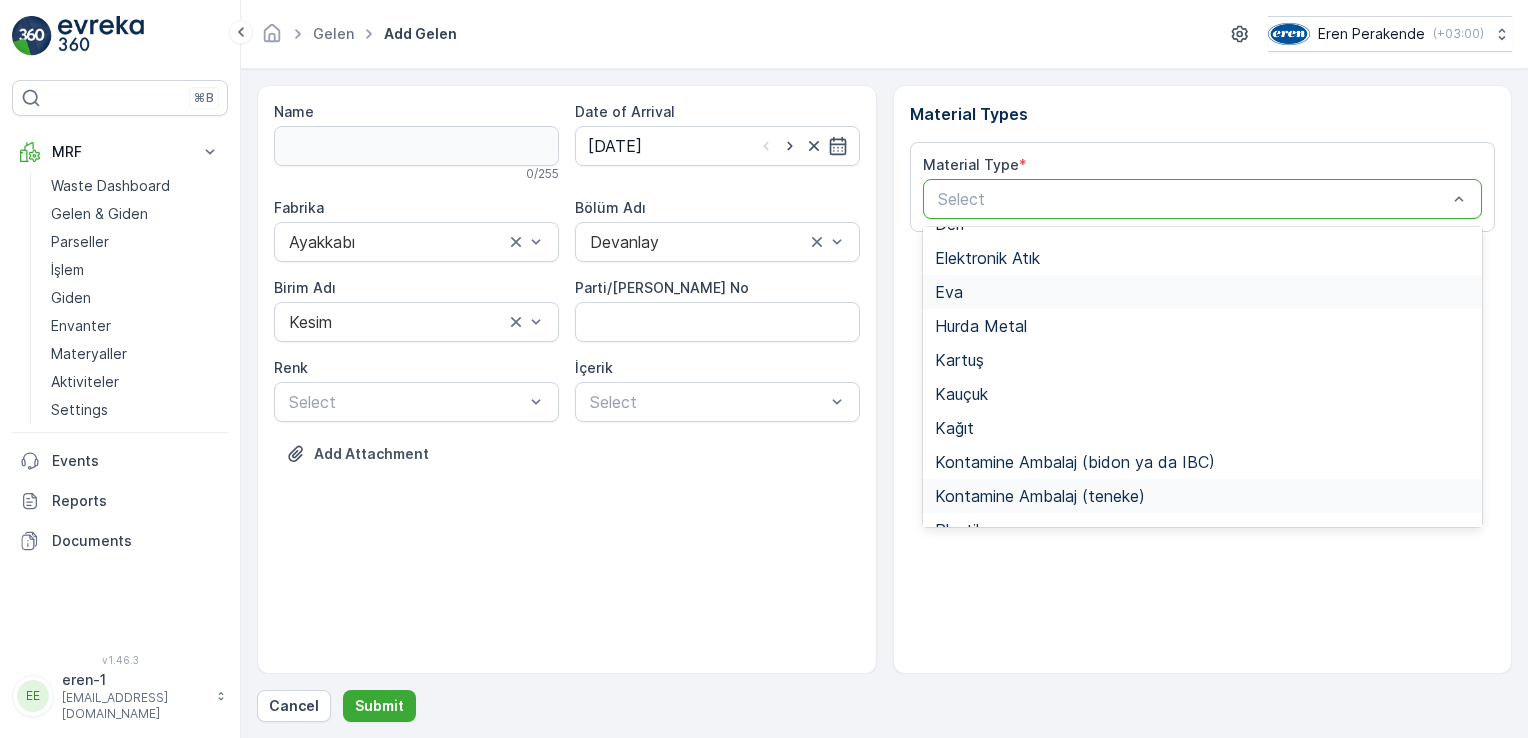 scroll, scrollTop: 200, scrollLeft: 0, axis: vertical 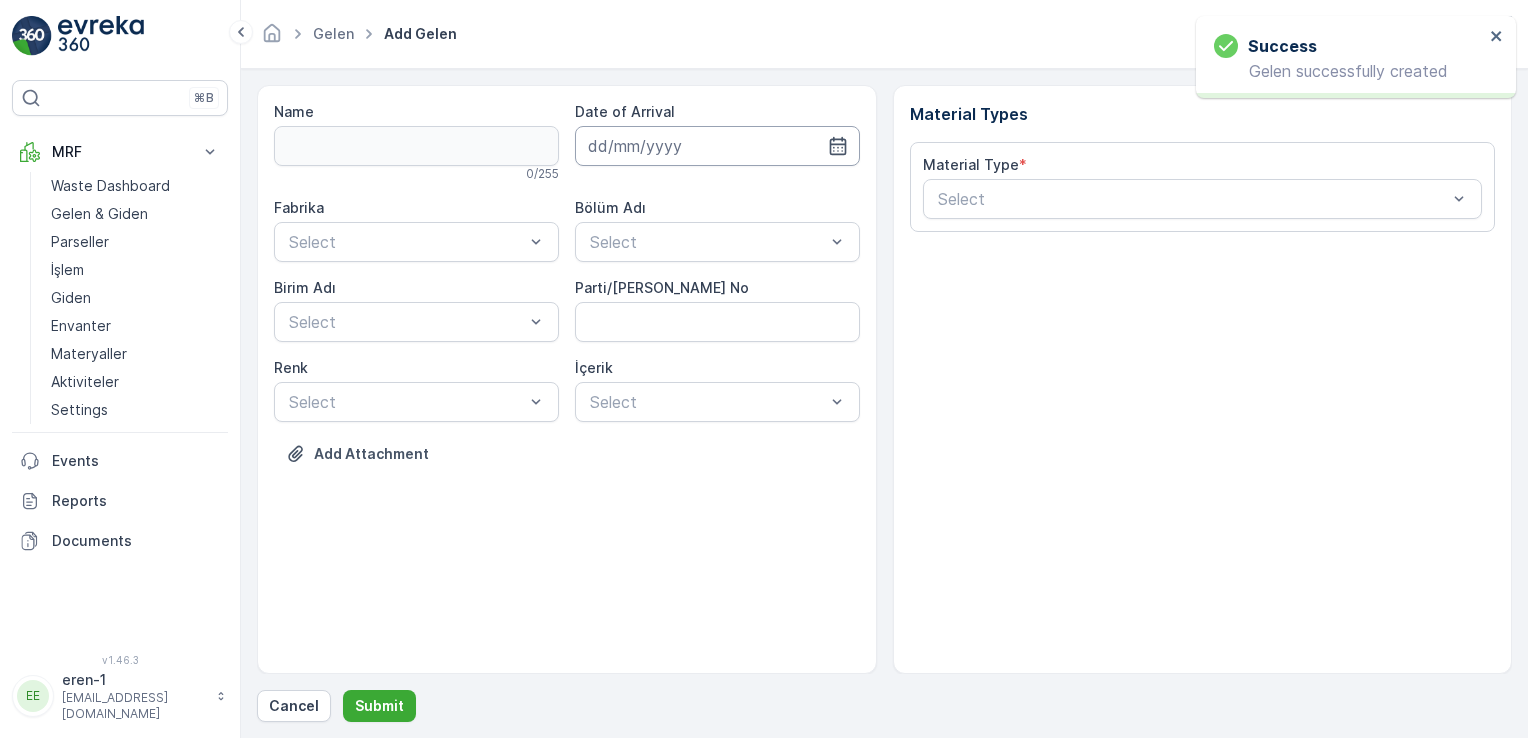 drag, startPoint x: 684, startPoint y: 184, endPoint x: 684, endPoint y: 160, distance: 24 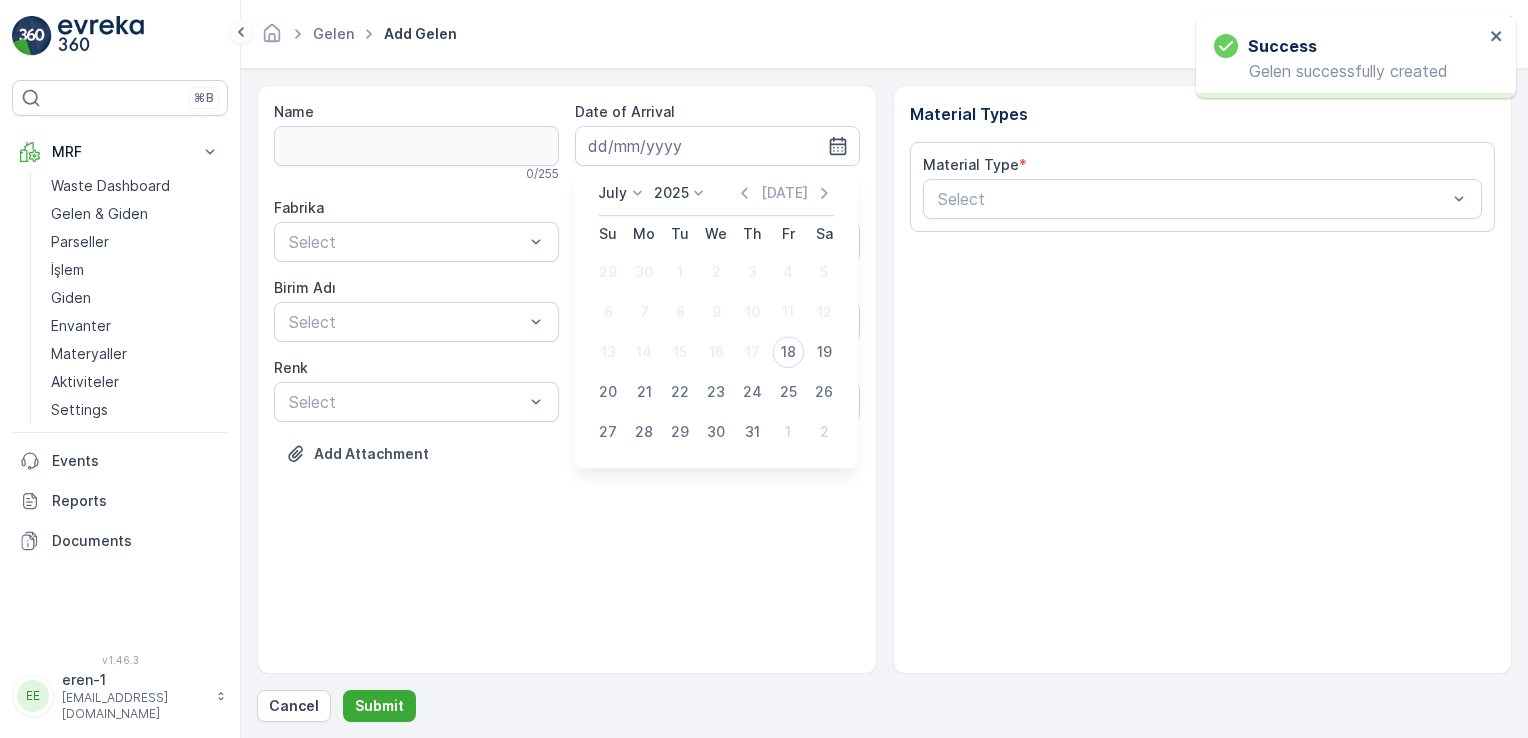 drag, startPoint x: 788, startPoint y: 346, endPoint x: 741, endPoint y: 321, distance: 53.235325 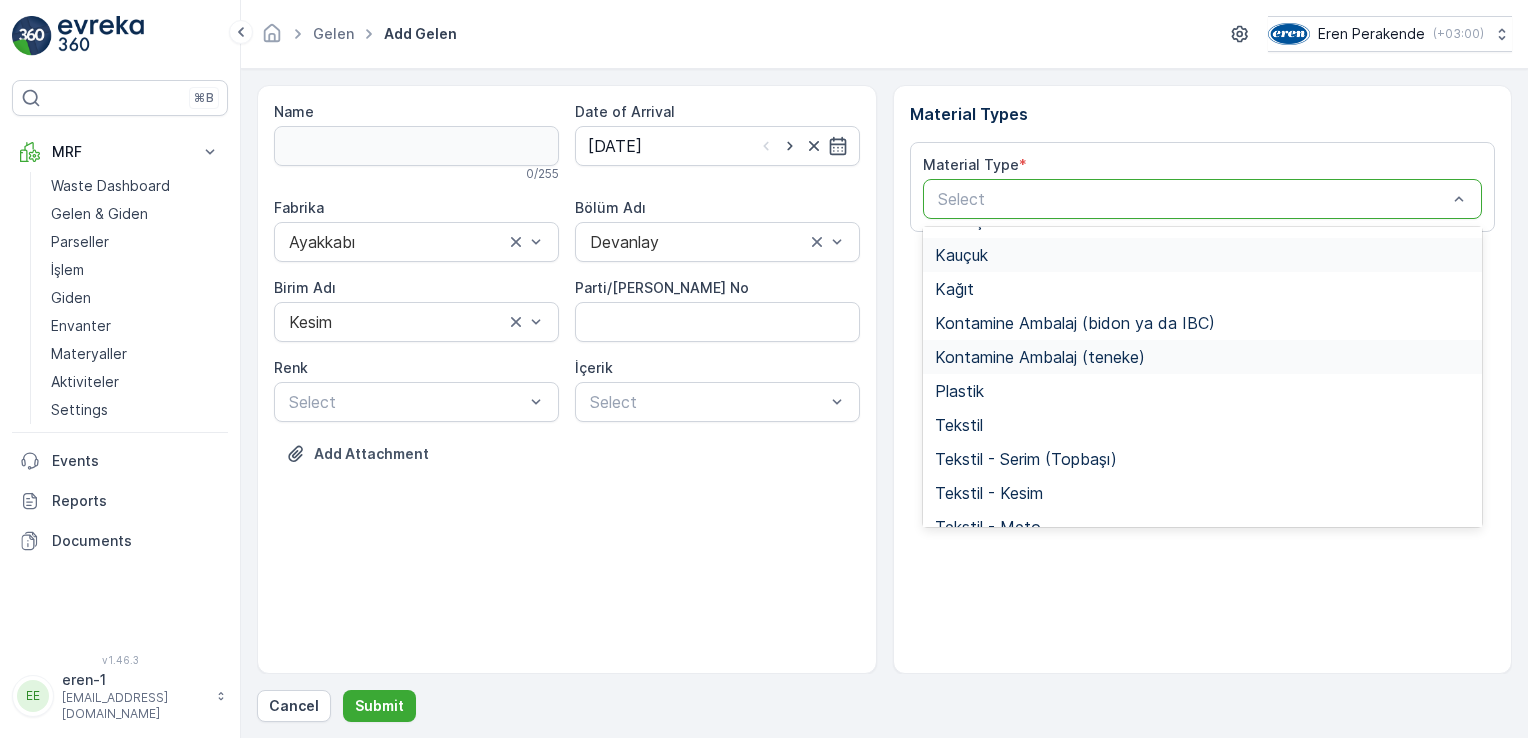 scroll, scrollTop: 233, scrollLeft: 0, axis: vertical 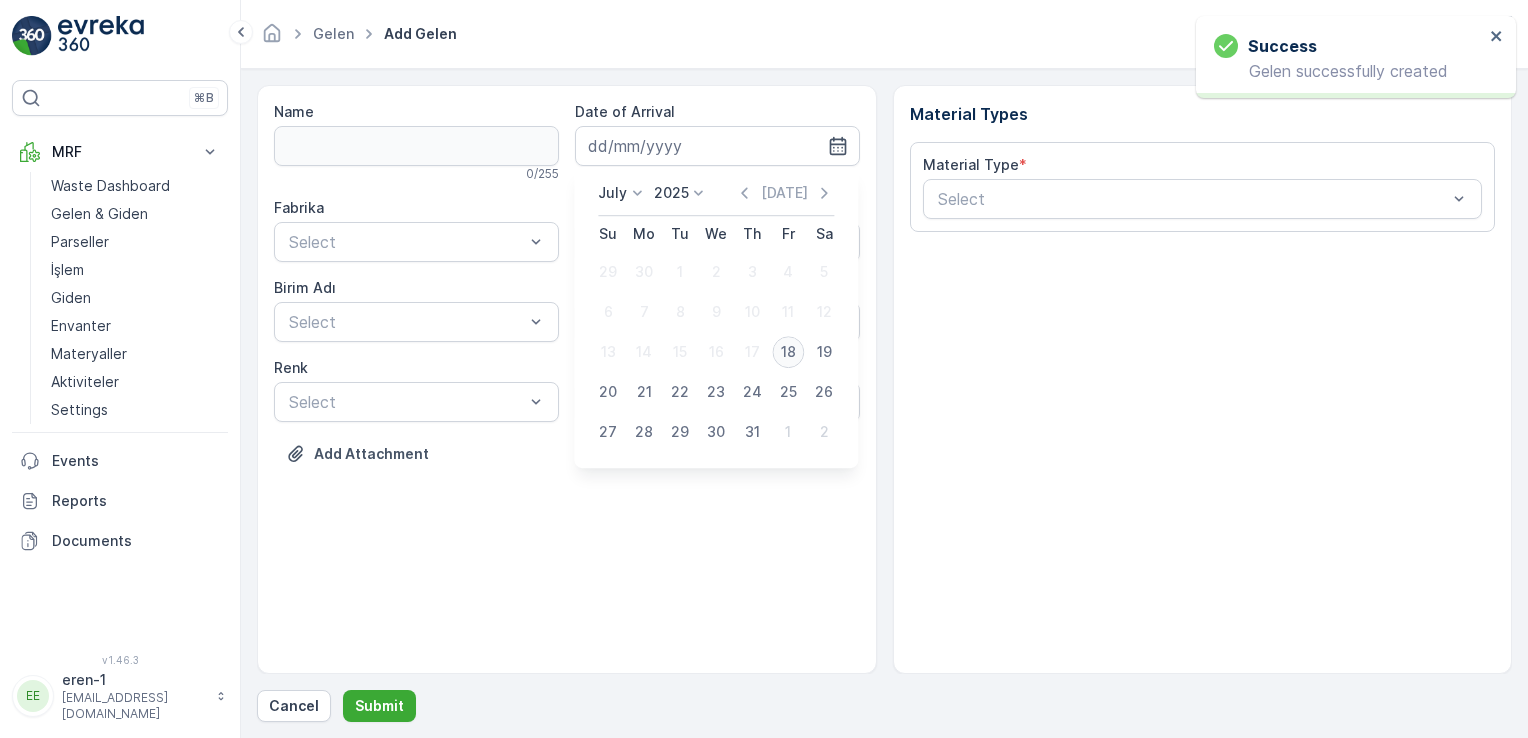type on "[DATE]" 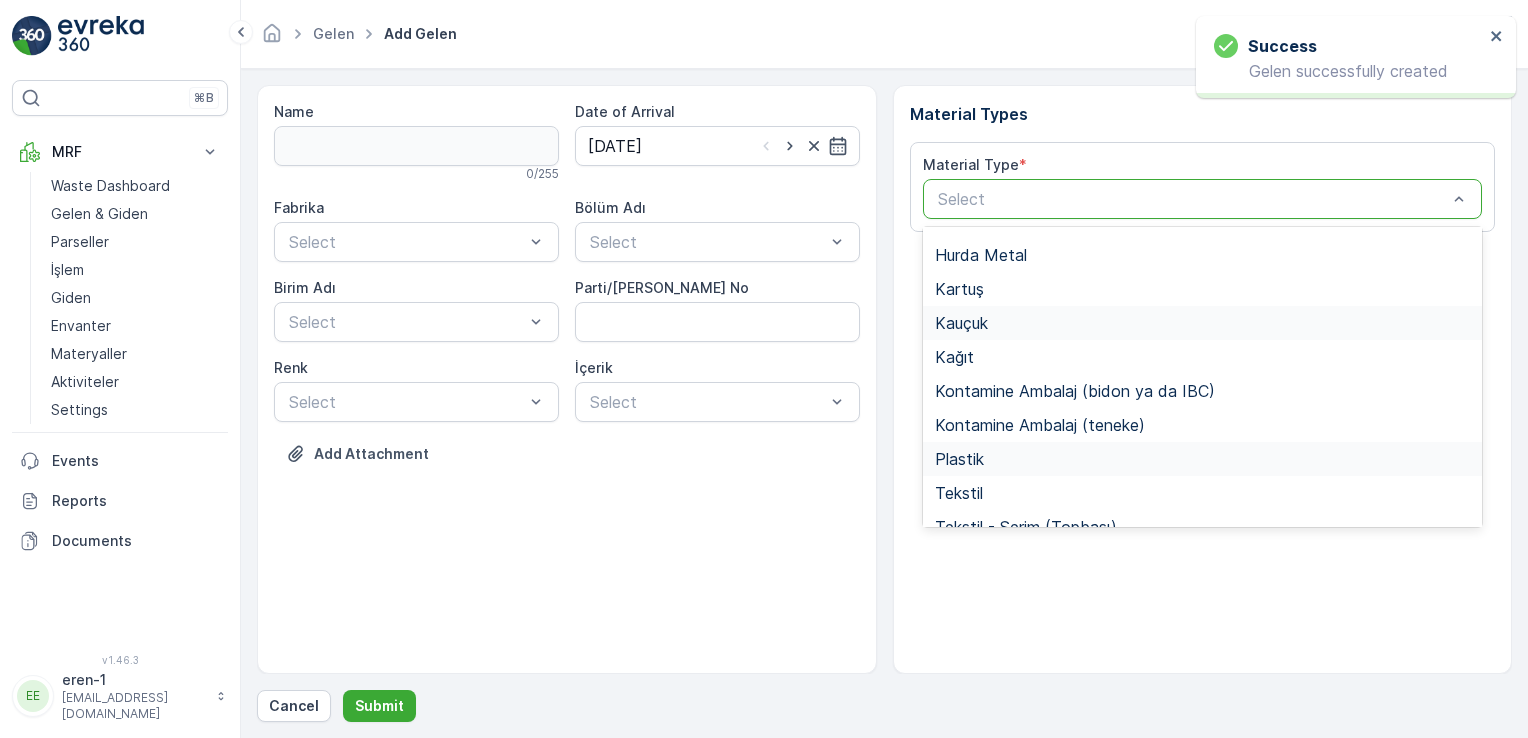 scroll, scrollTop: 166, scrollLeft: 0, axis: vertical 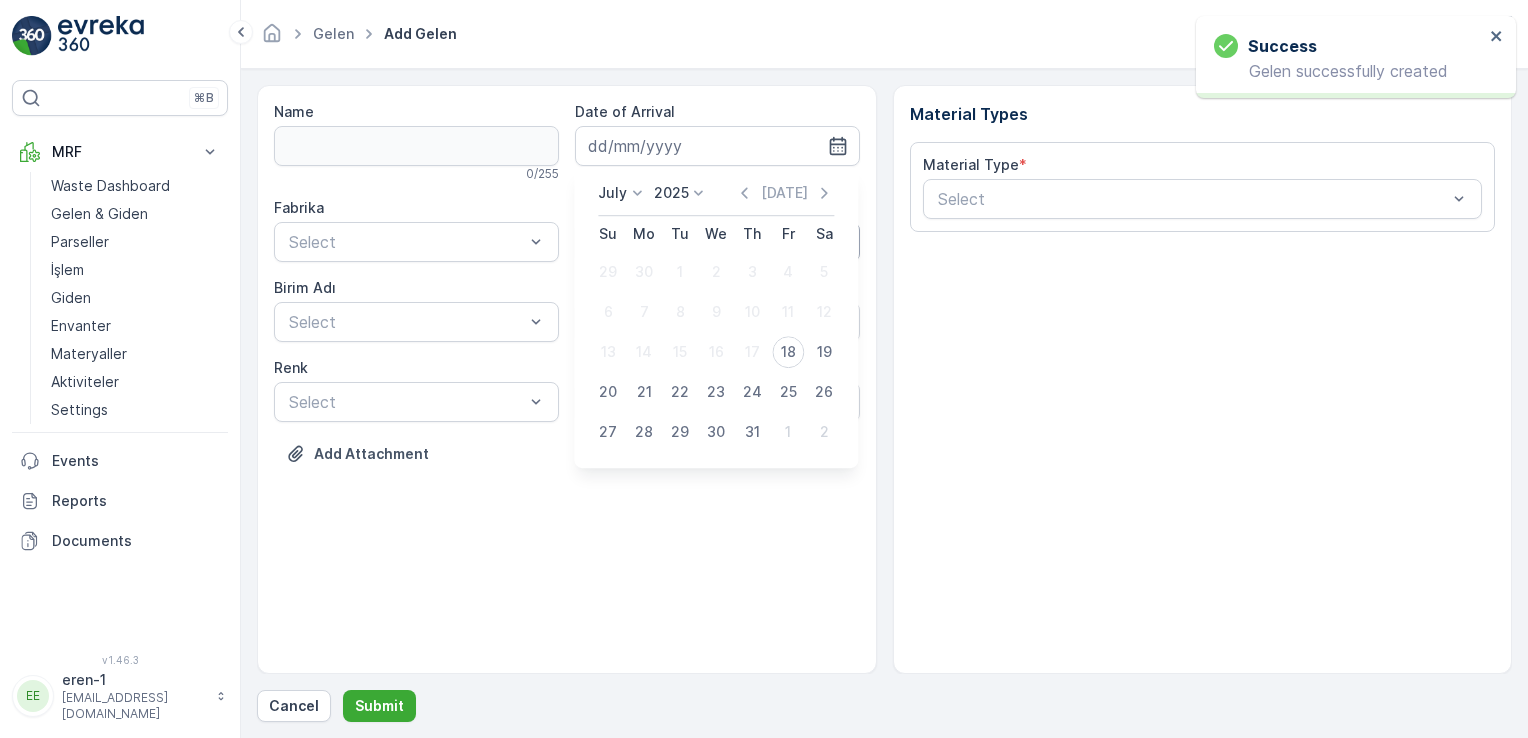 type on "[DATE]" 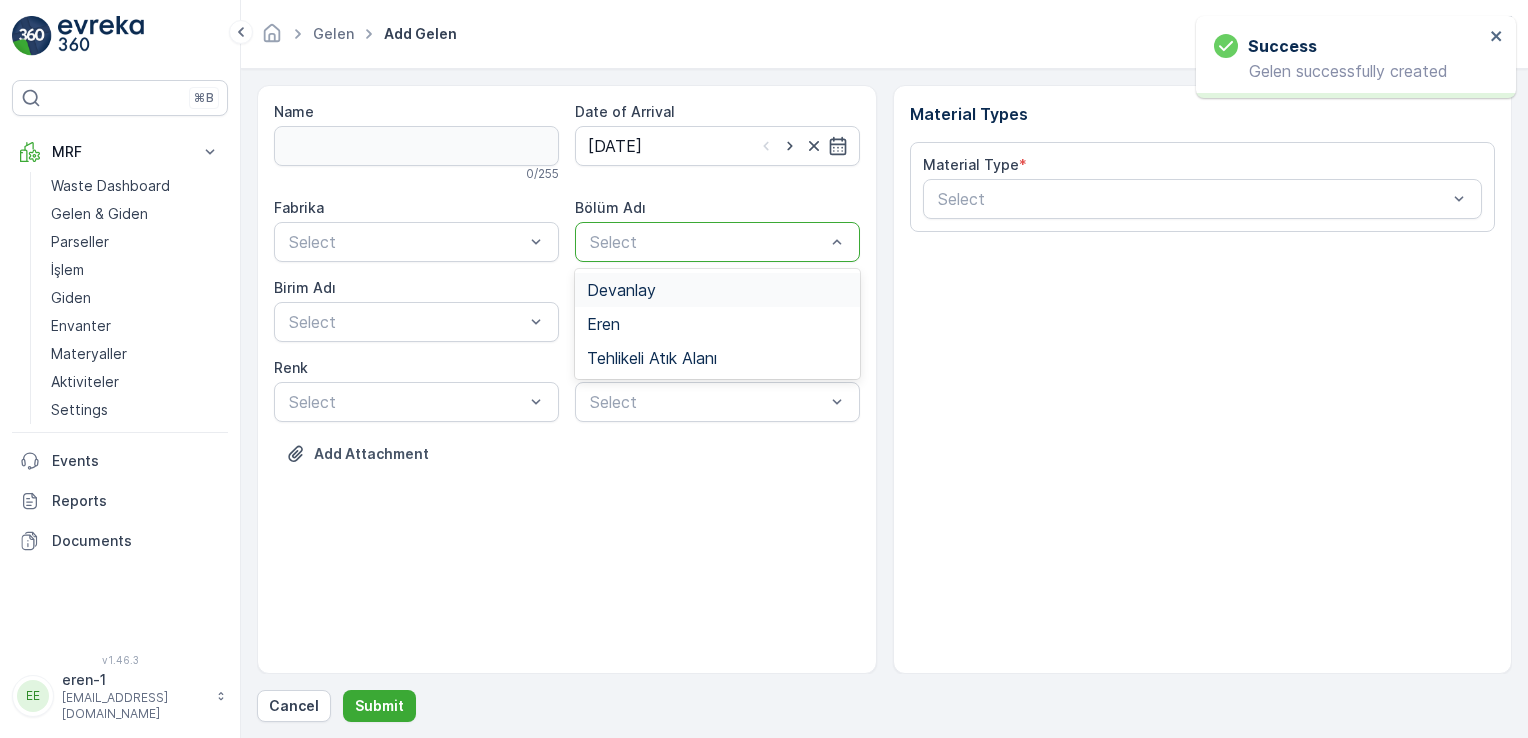drag, startPoint x: 632, startPoint y: 272, endPoint x: 632, endPoint y: 283, distance: 11 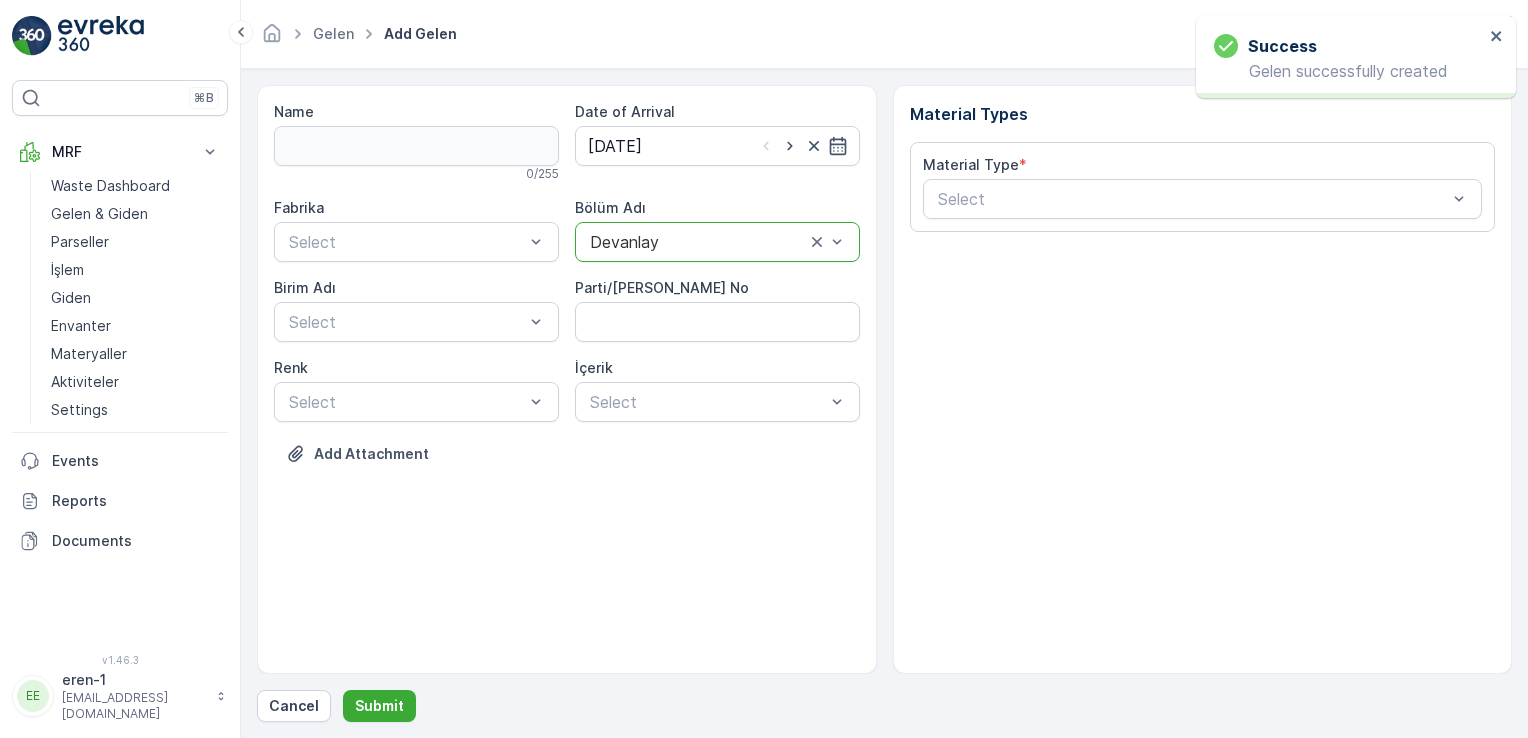 drag, startPoint x: 480, startPoint y: 245, endPoint x: 465, endPoint y: 265, distance: 25 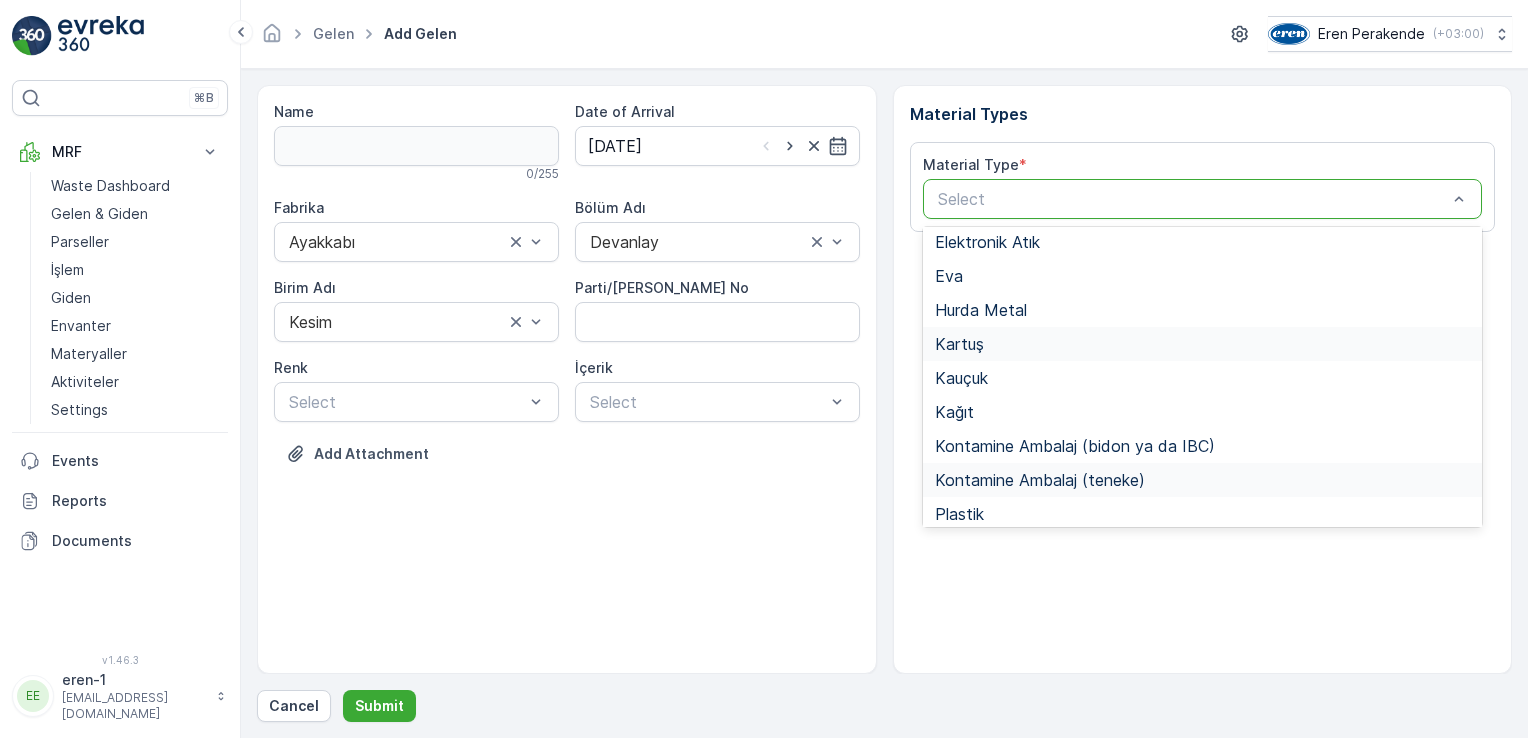 scroll, scrollTop: 200, scrollLeft: 0, axis: vertical 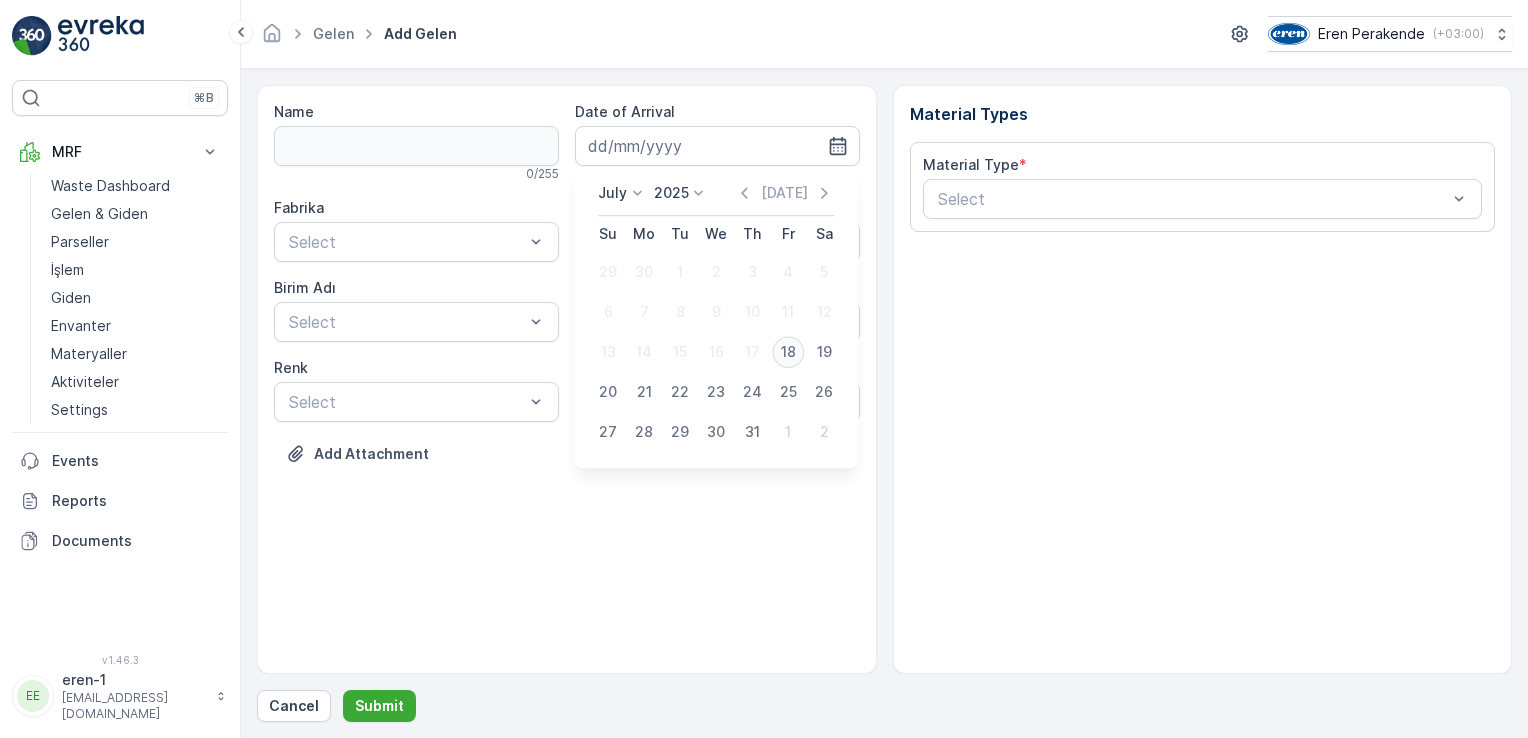 type on "[DATE]" 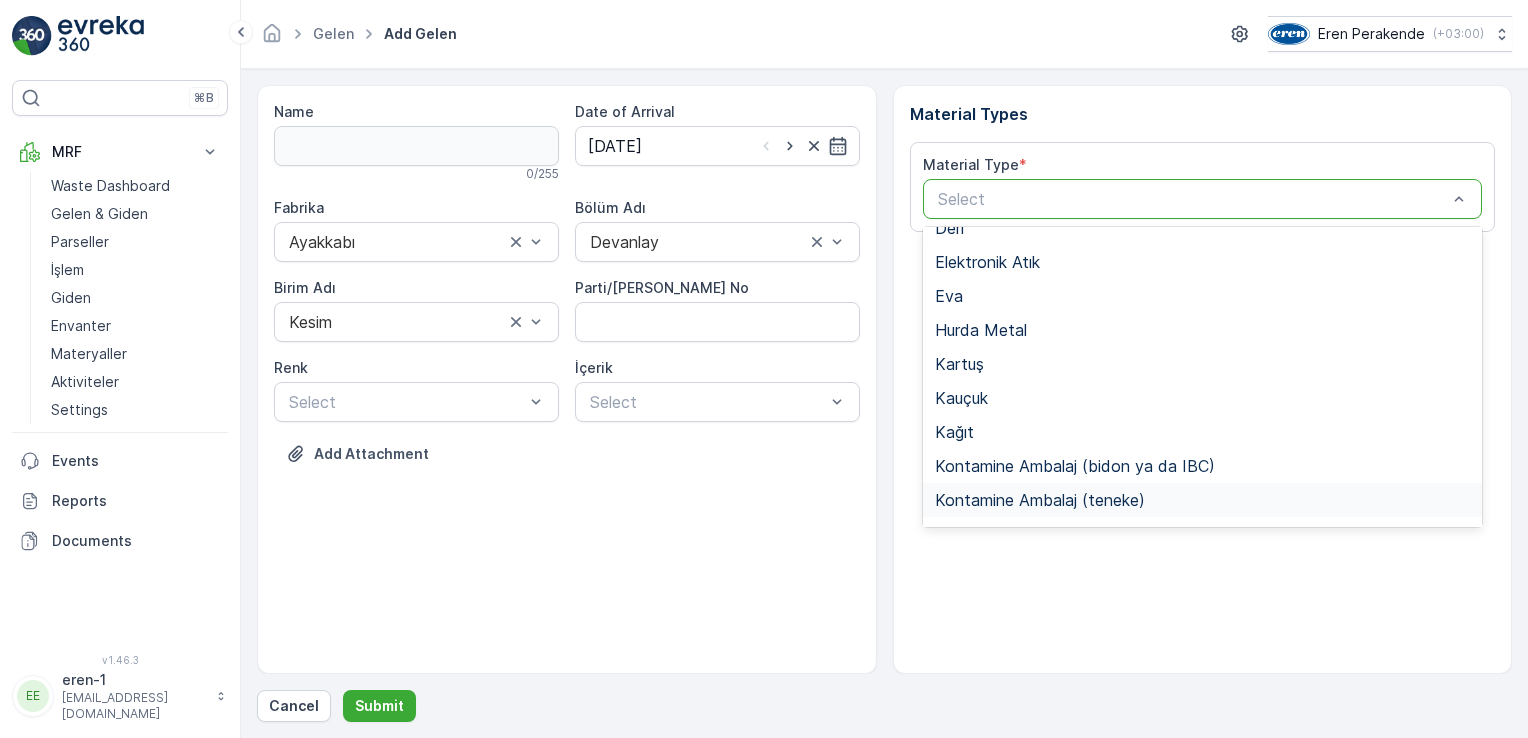 scroll, scrollTop: 200, scrollLeft: 0, axis: vertical 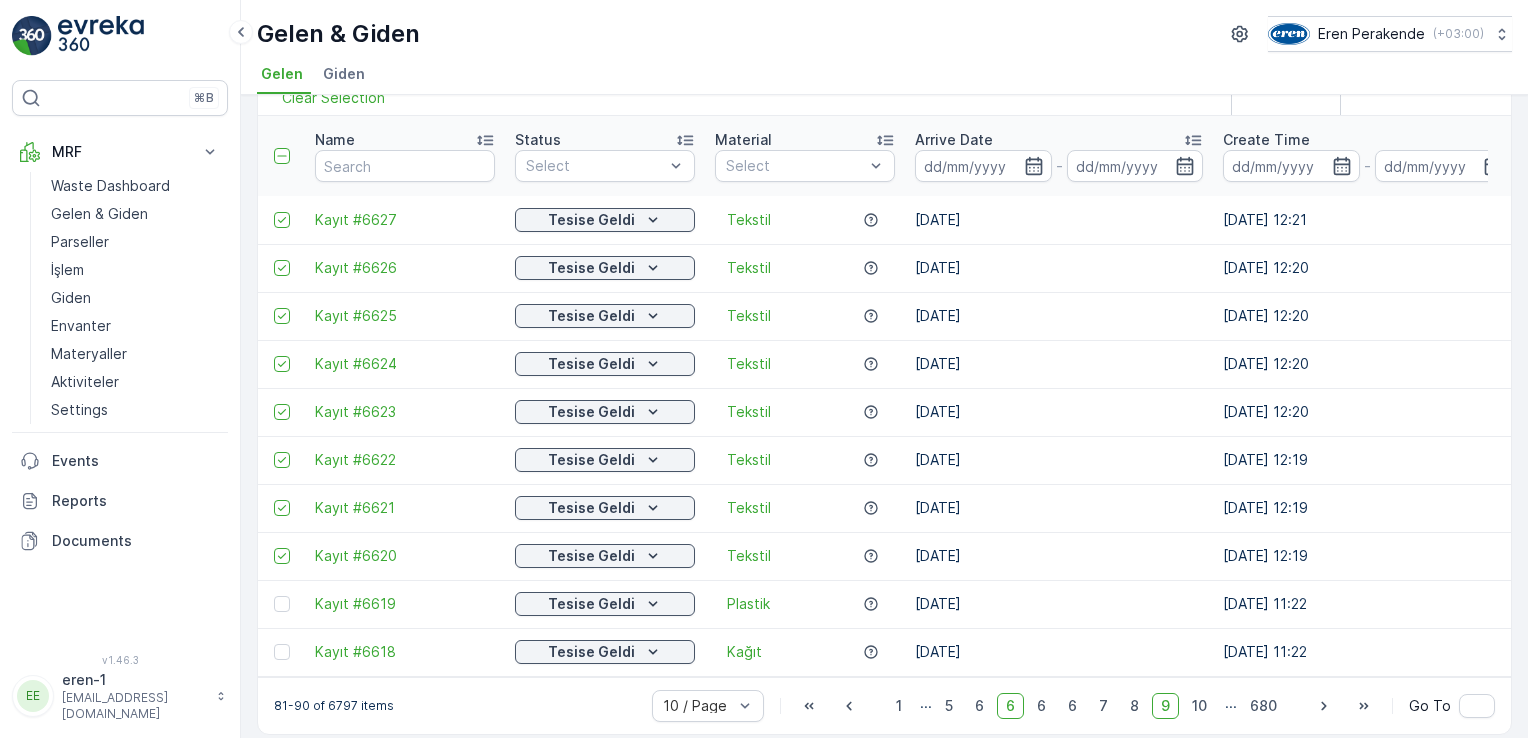 drag, startPoint x: 851, startPoint y: 694, endPoint x: 848, endPoint y: 729, distance: 35.128338 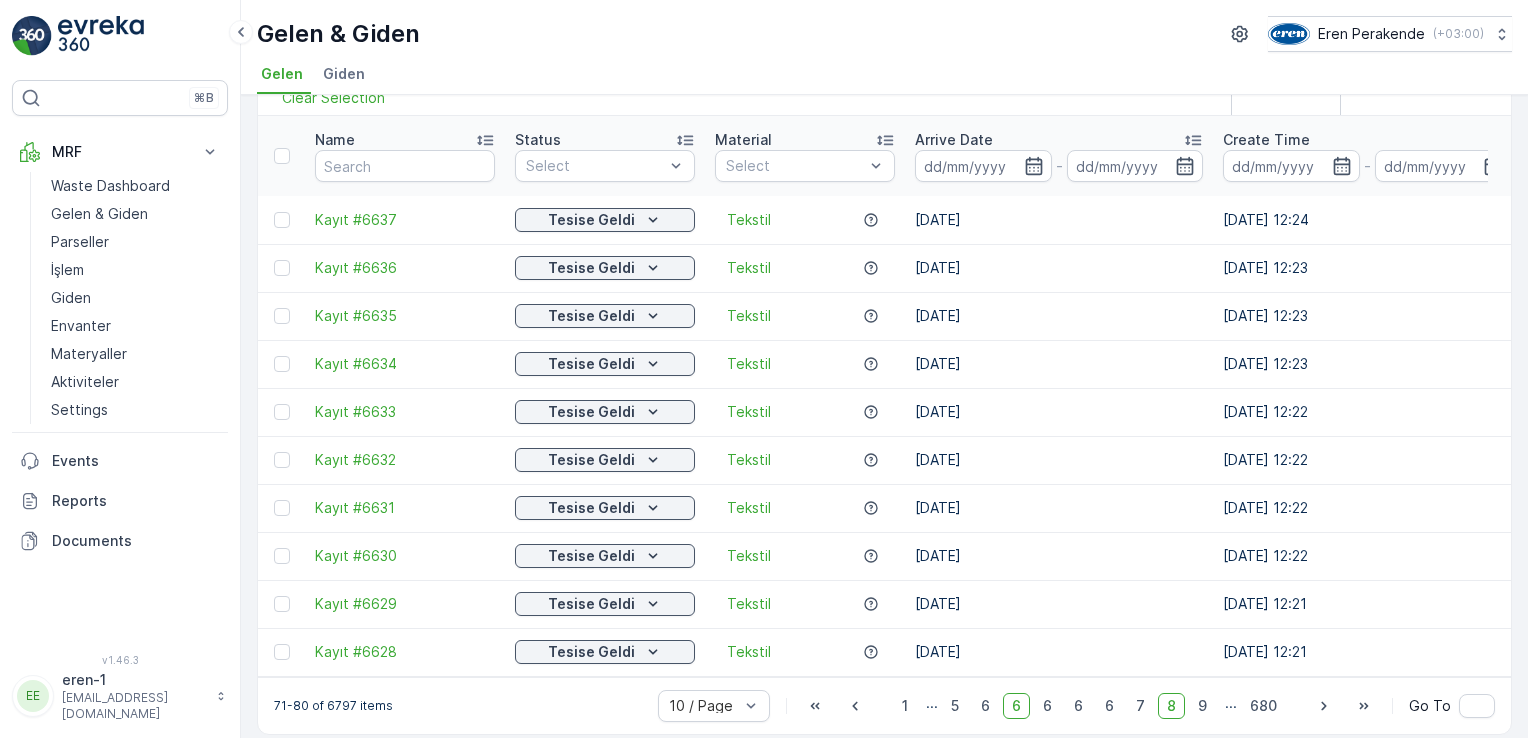 drag, startPoint x: 272, startPoint y: 638, endPoint x: 269, endPoint y: 628, distance: 10.440307 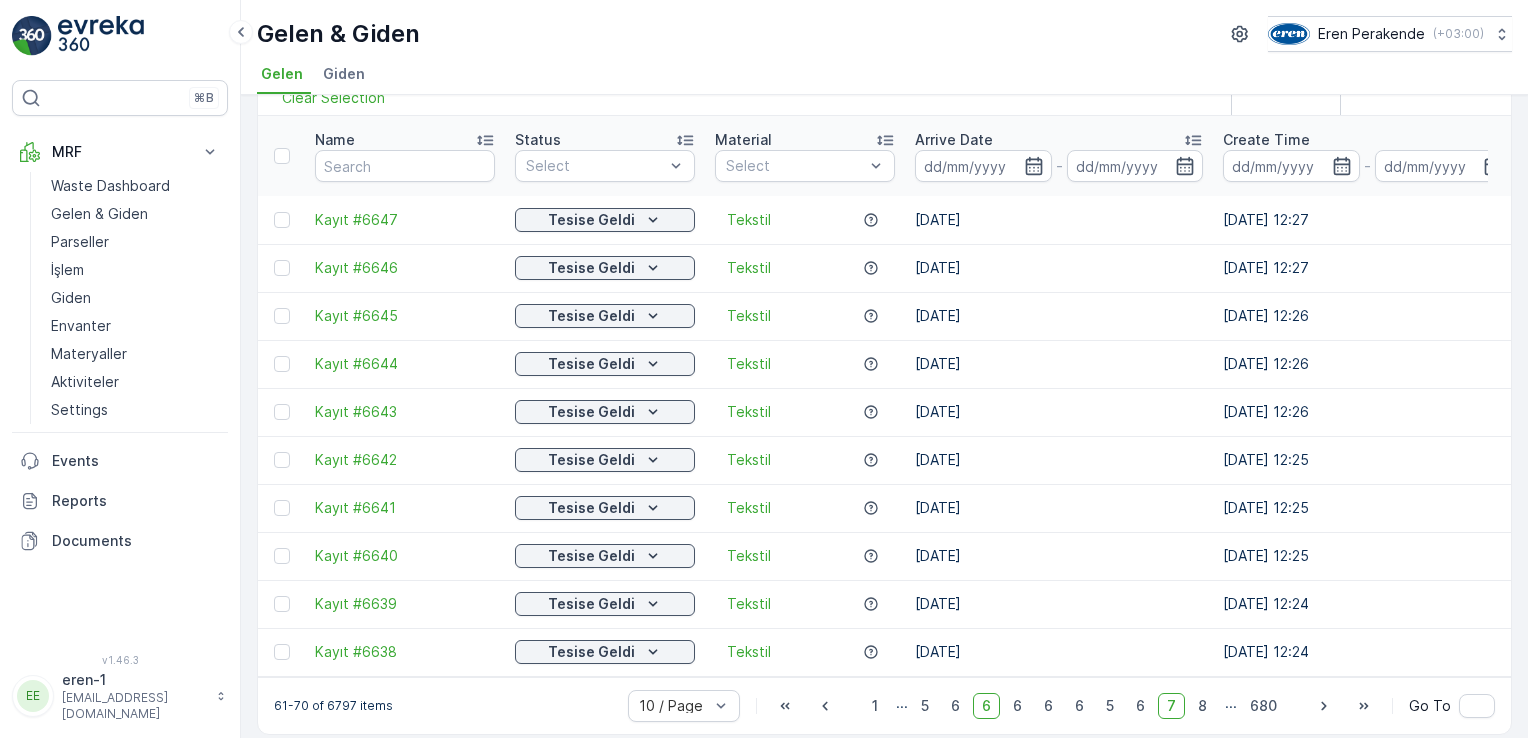 drag, startPoint x: 288, startPoint y: 632, endPoint x: 278, endPoint y: 592, distance: 41.231056 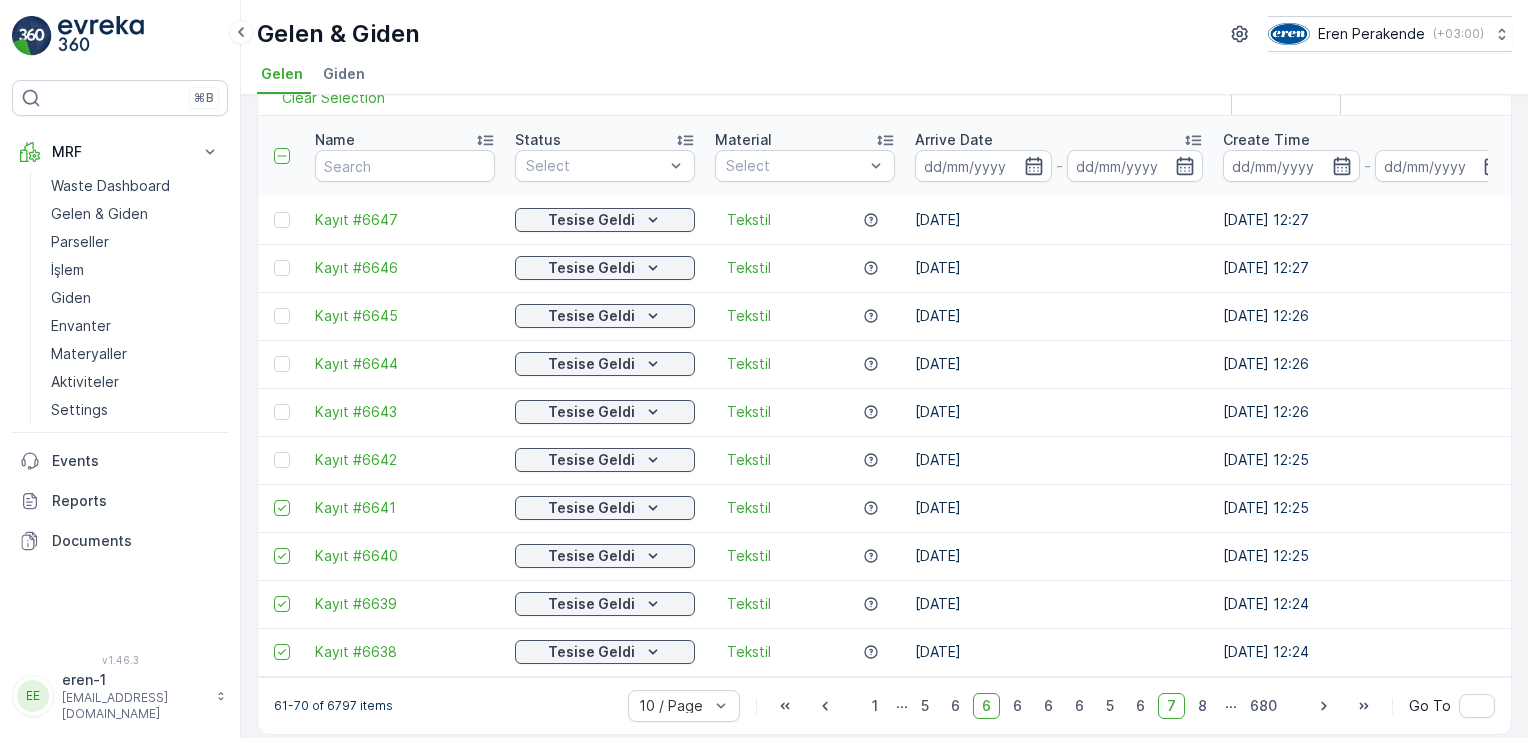 drag, startPoint x: 275, startPoint y: 434, endPoint x: 281, endPoint y: 413, distance: 21.84033 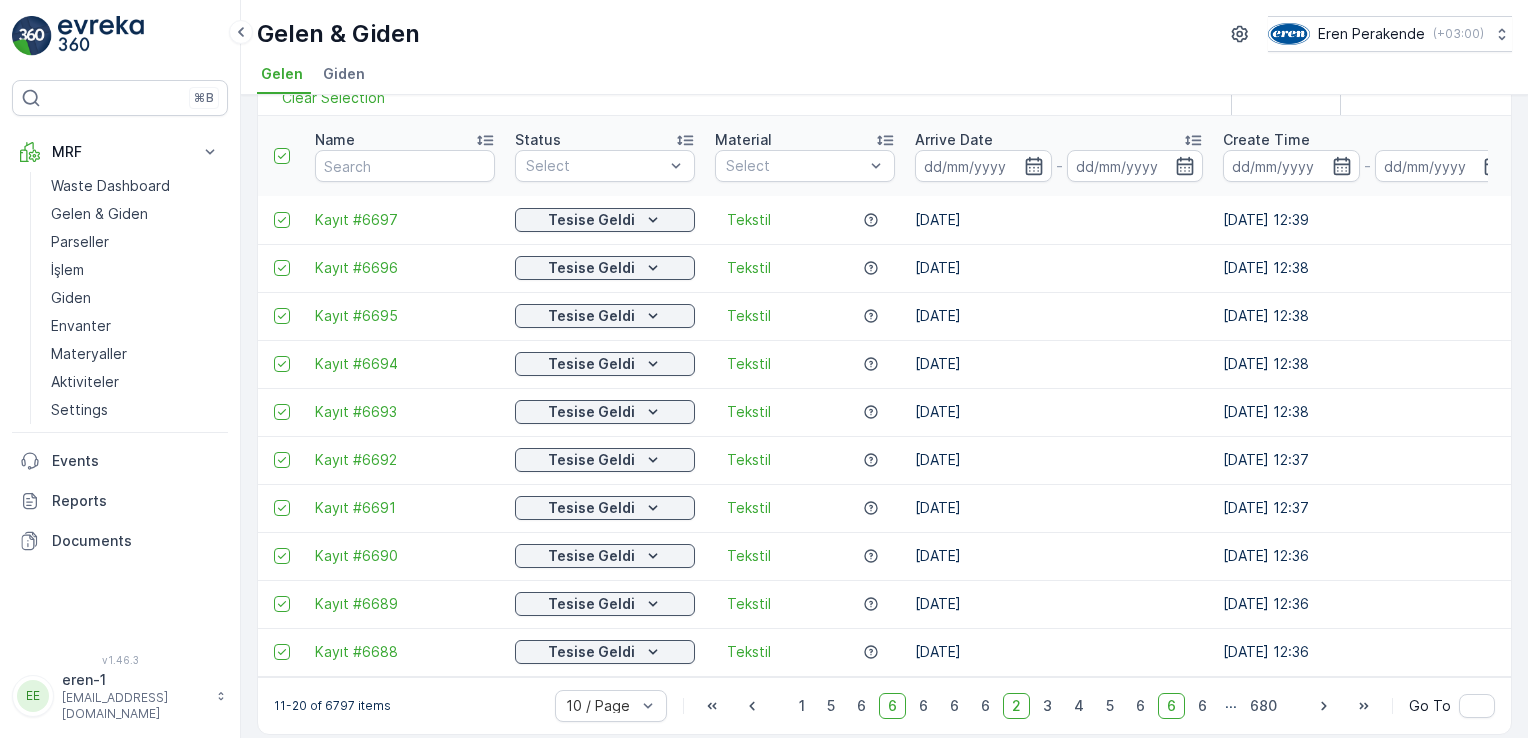 drag, startPoint x: 751, startPoint y: 699, endPoint x: 749, endPoint y: 727, distance: 28.071337 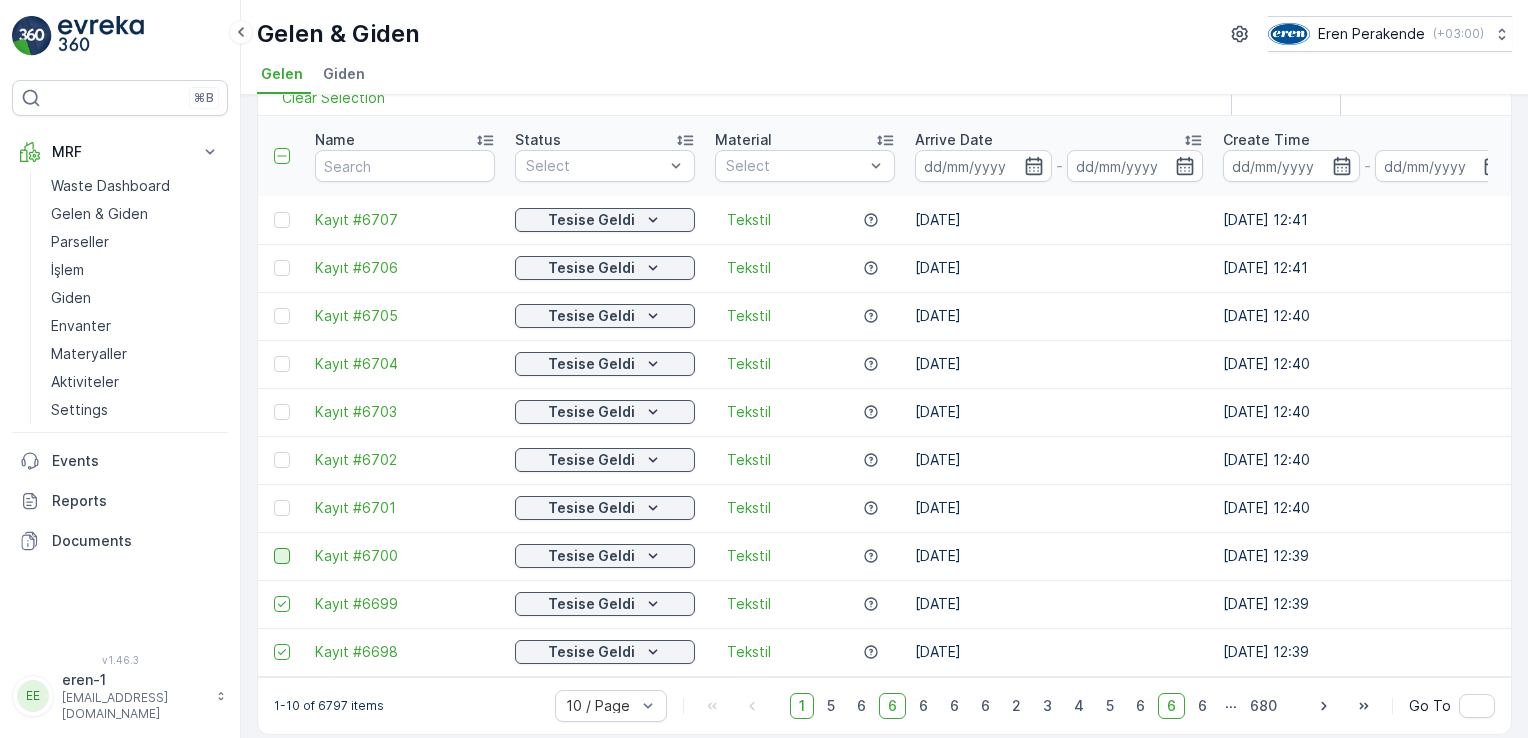 drag, startPoint x: 284, startPoint y: 548, endPoint x: 281, endPoint y: 531, distance: 17.262676 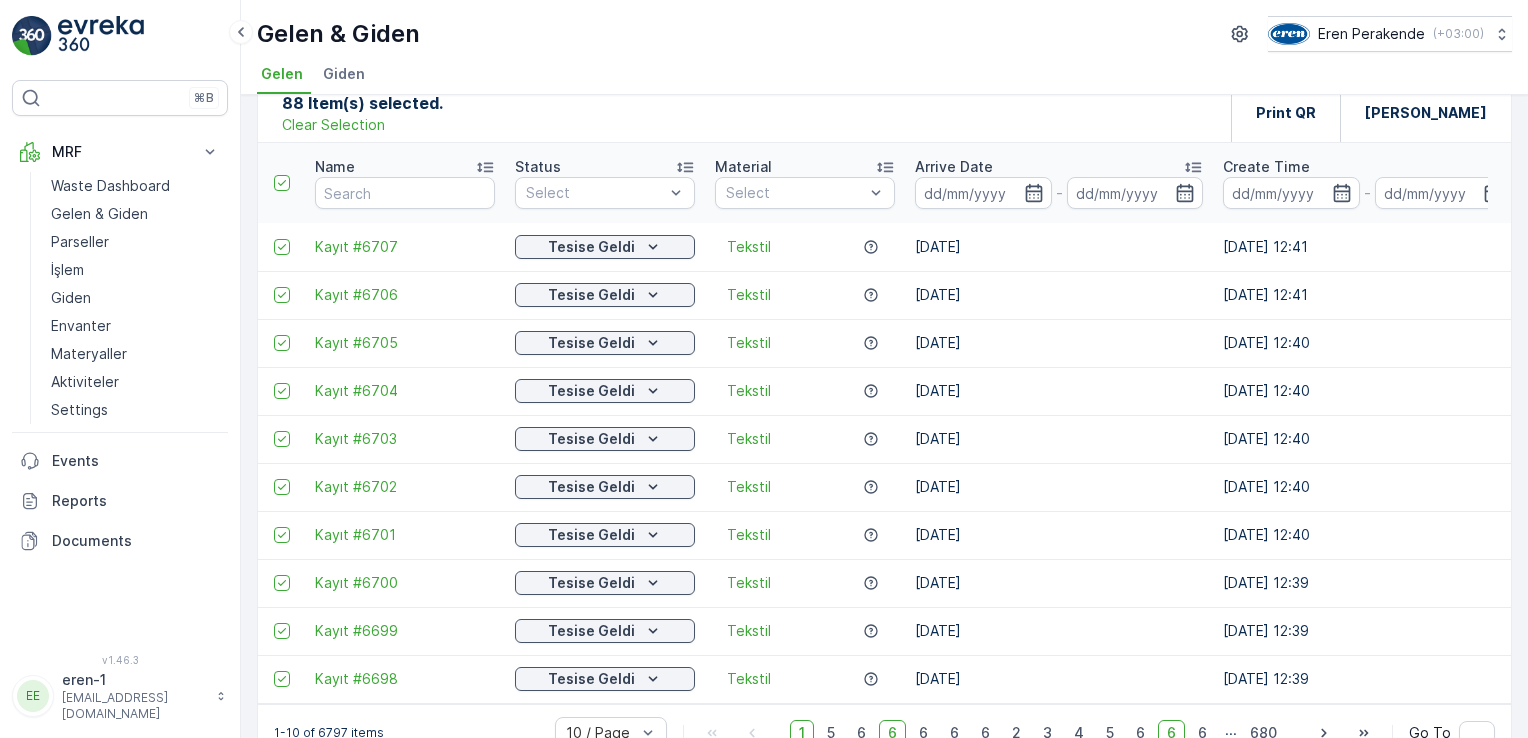 scroll, scrollTop: 0, scrollLeft: 0, axis: both 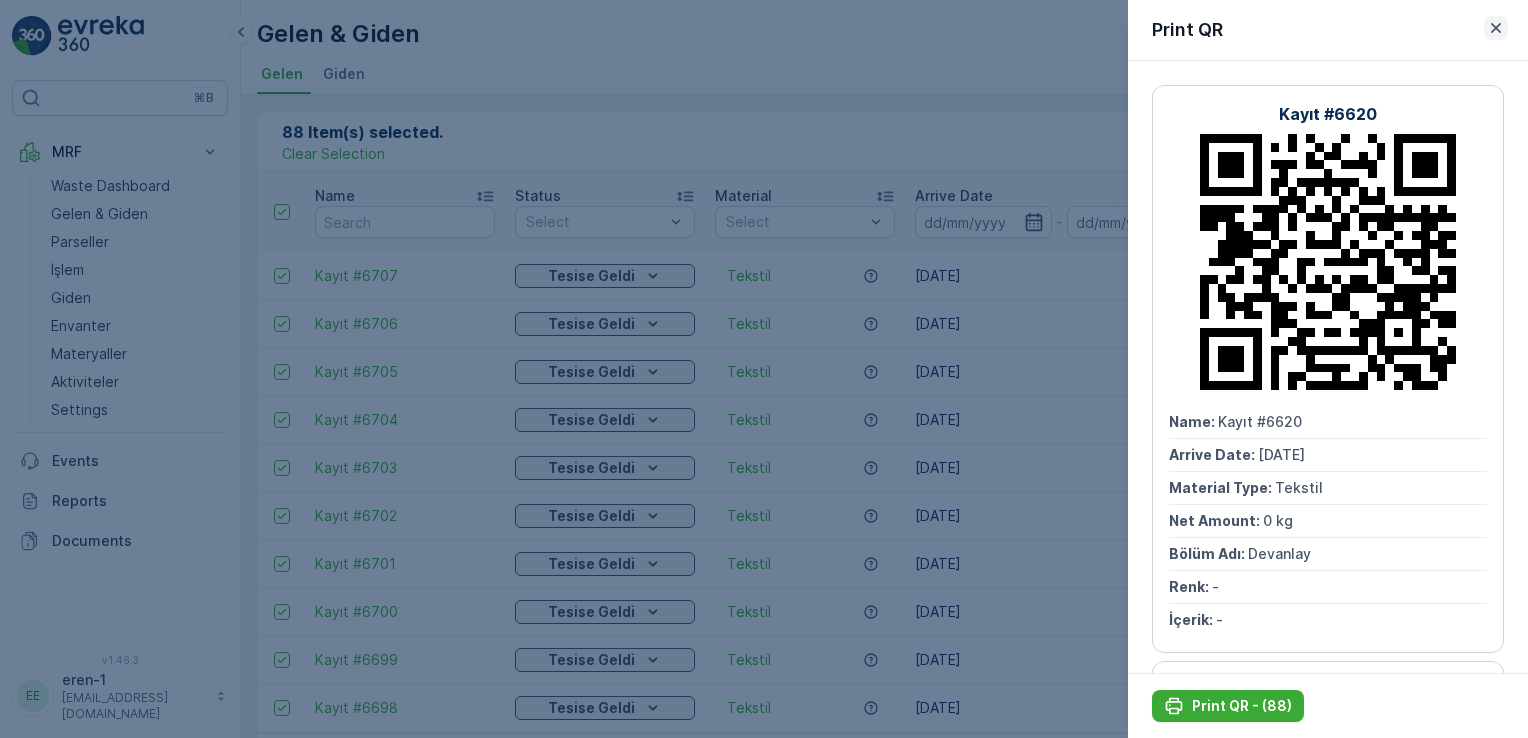 click 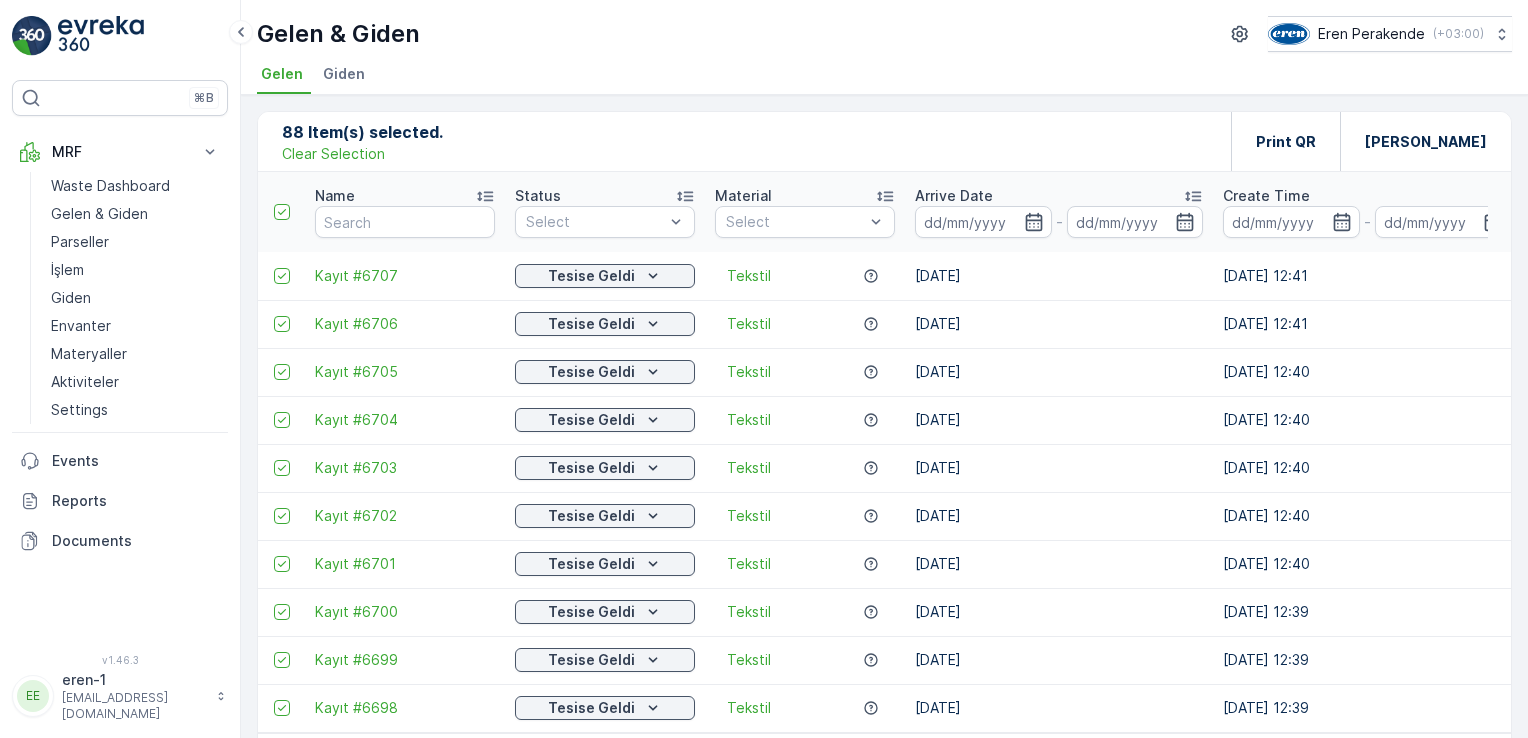 click on "Clear Selection" at bounding box center (333, 154) 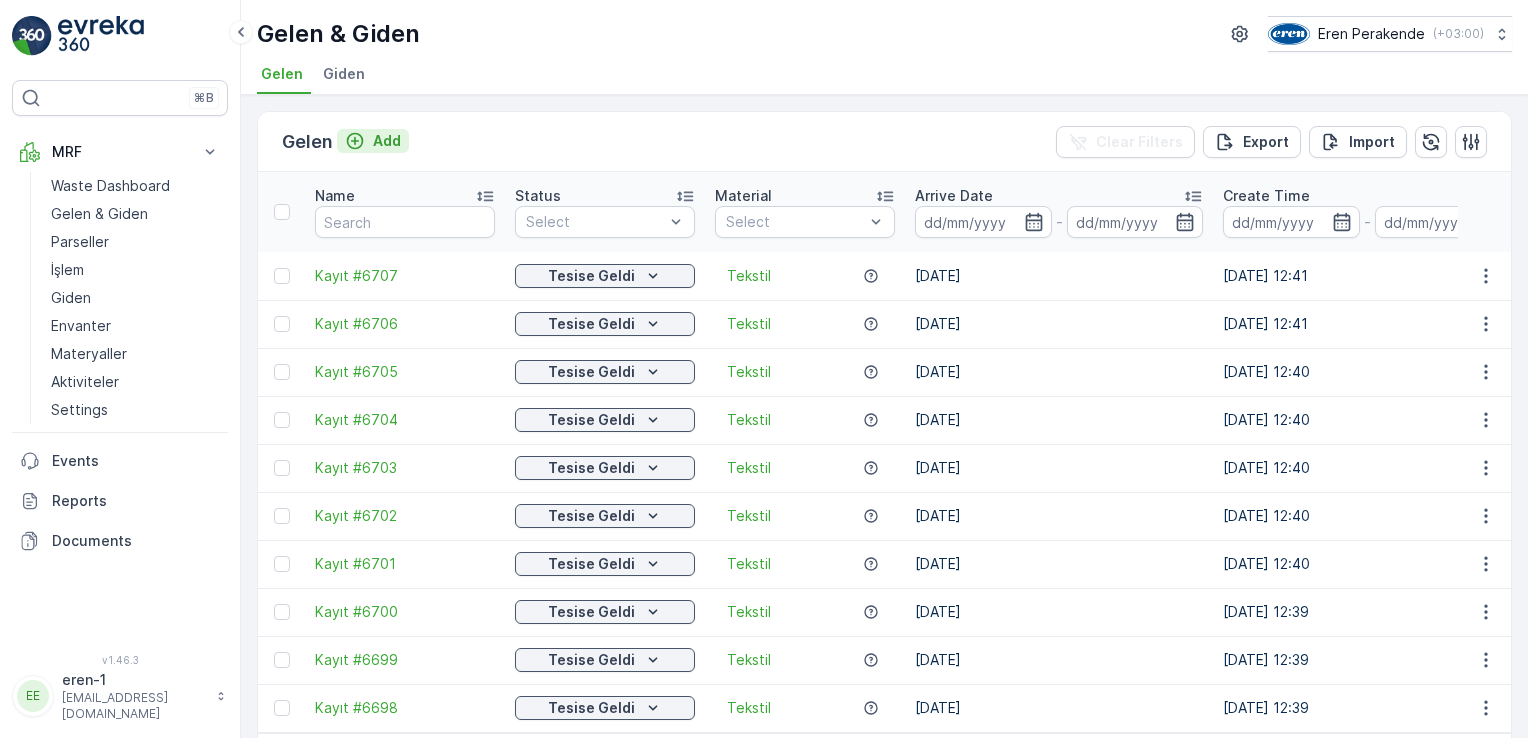 click on "Add" at bounding box center (387, 141) 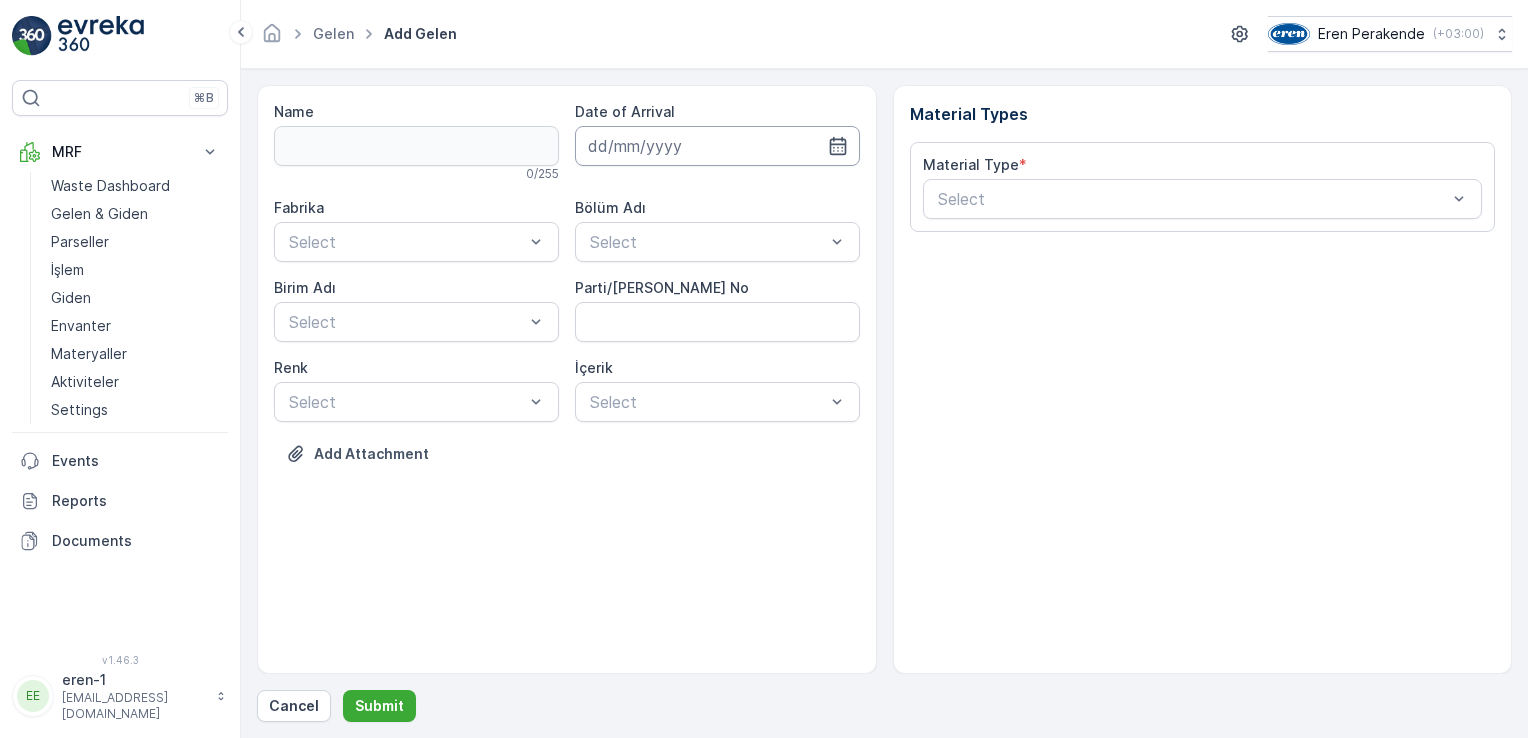 click at bounding box center [717, 146] 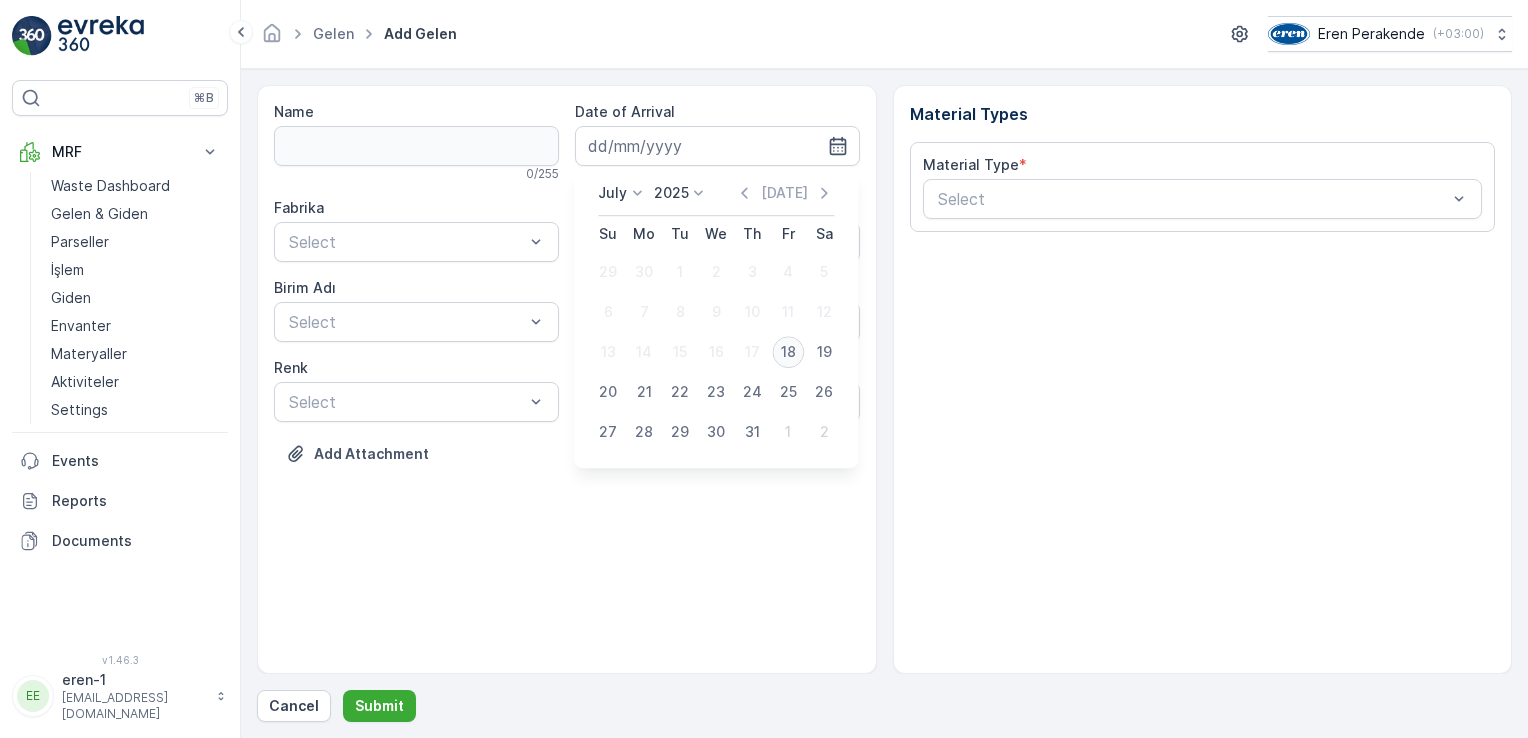 click on "18" at bounding box center (788, 352) 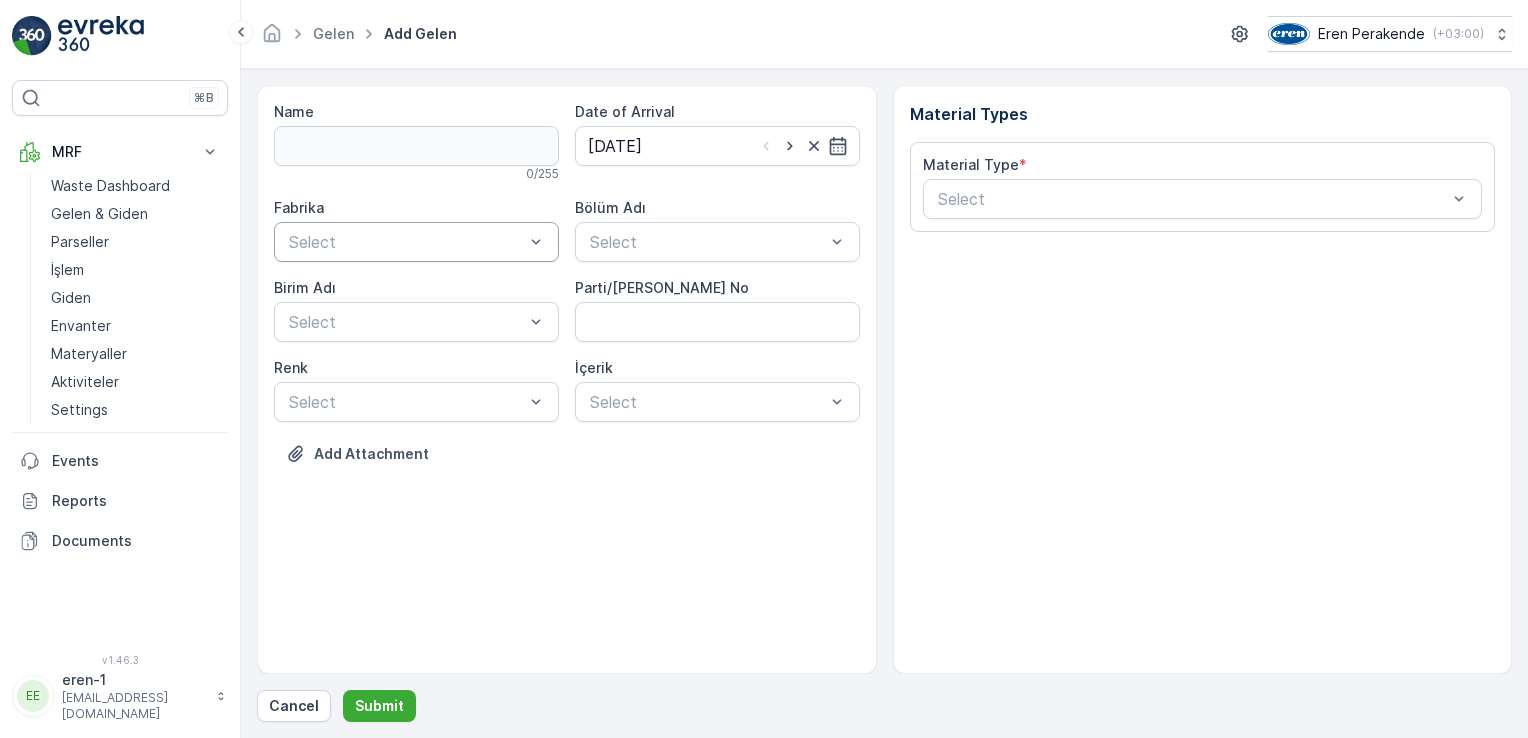 drag, startPoint x: 421, startPoint y: 253, endPoint x: 417, endPoint y: 265, distance: 12.649111 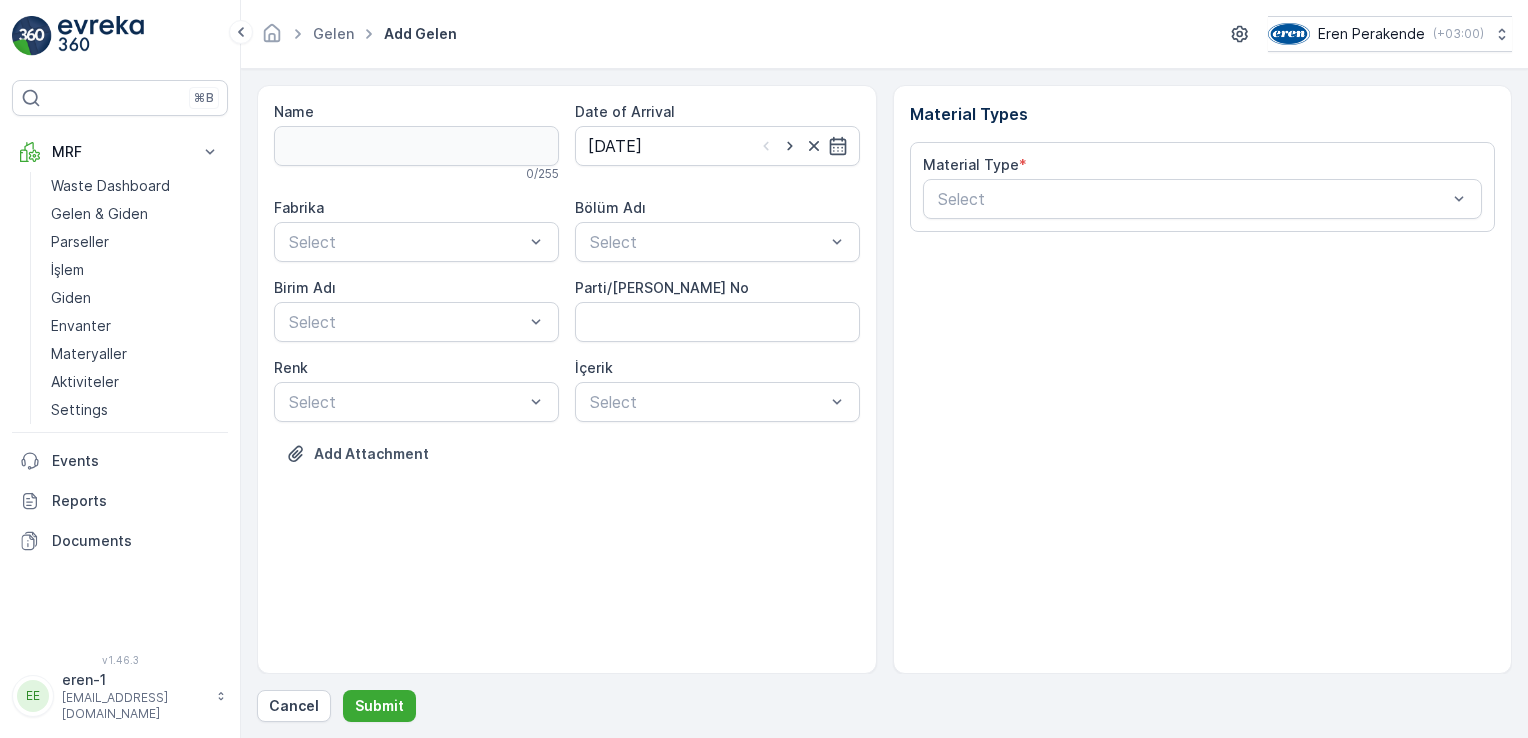 click on "Select" at bounding box center (416, 242) 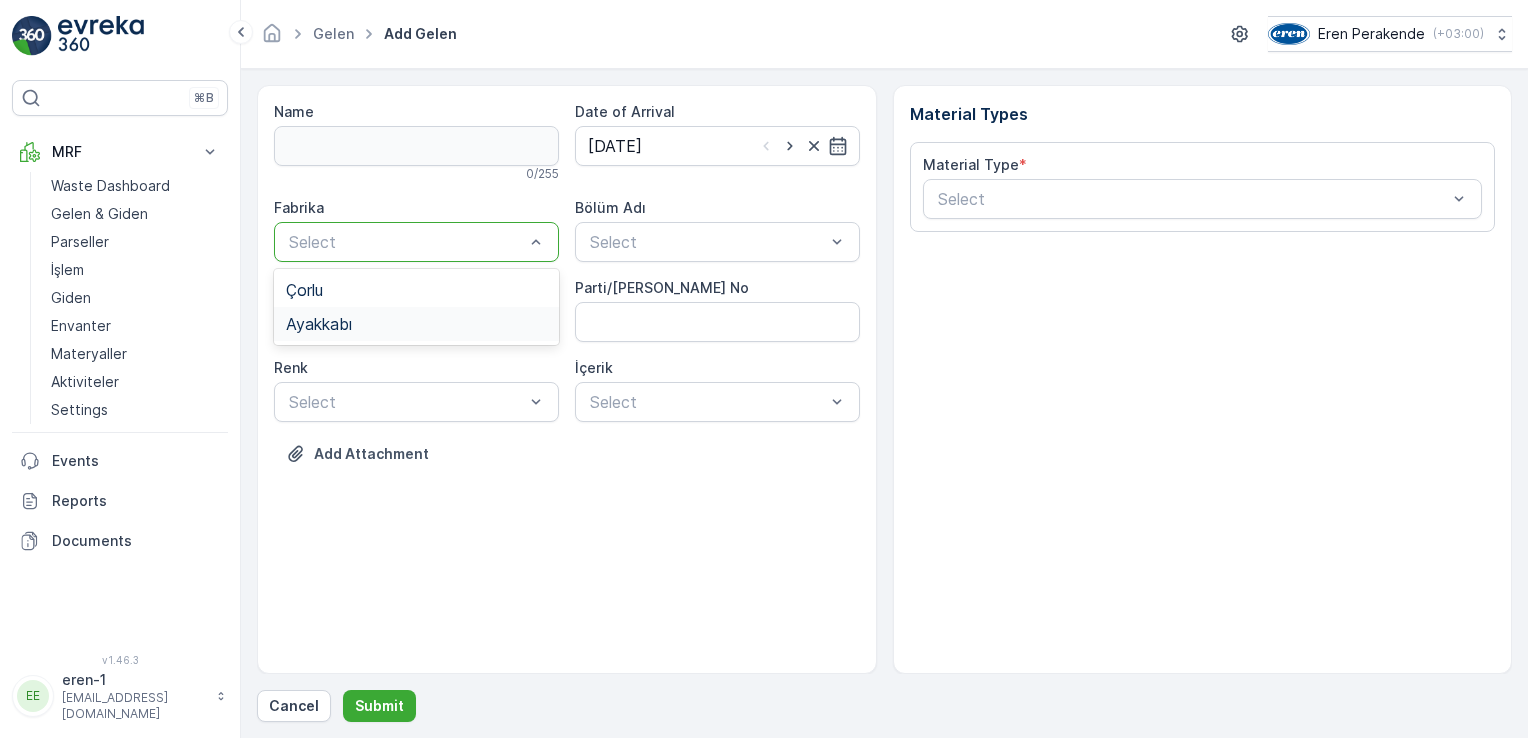 click on "Ayakkabı" at bounding box center (416, 324) 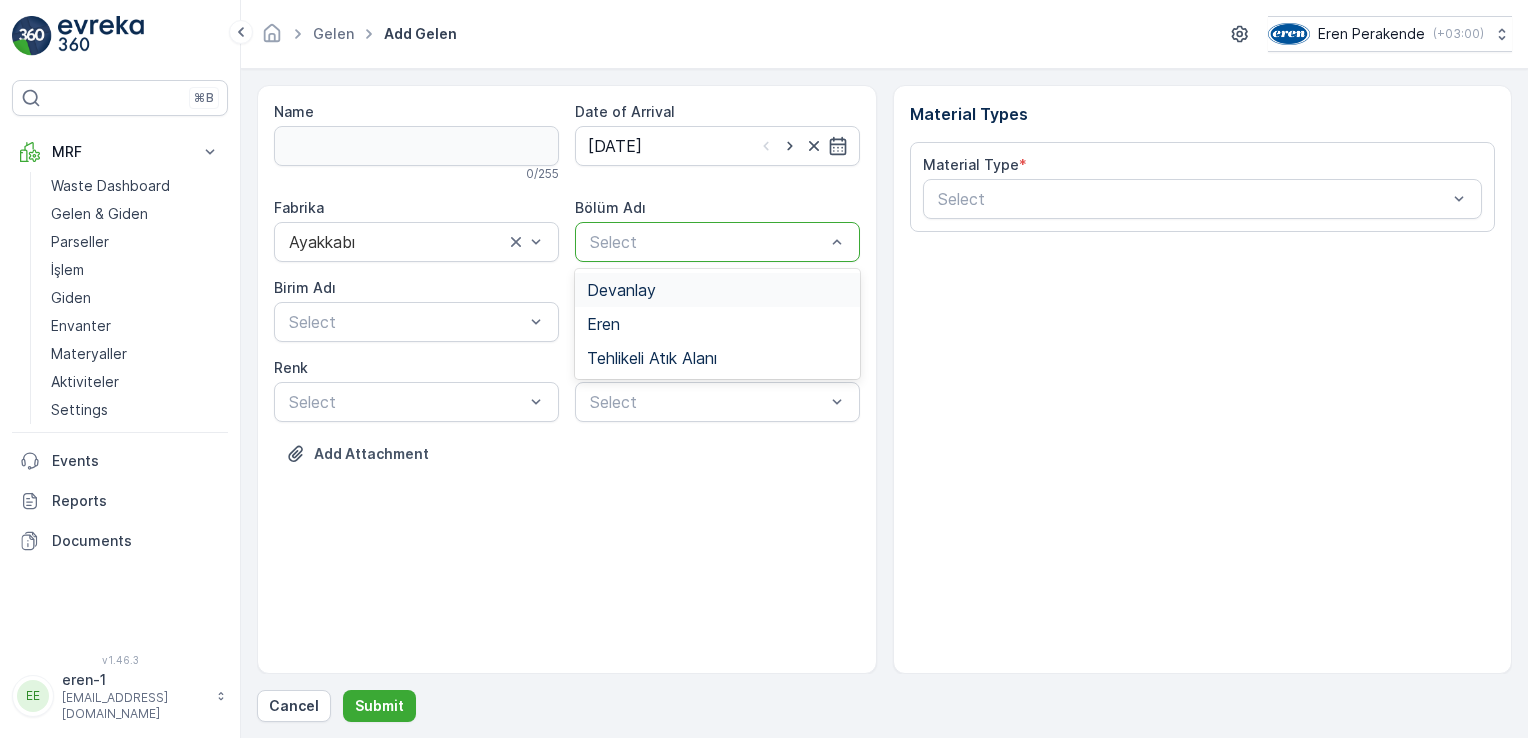 click at bounding box center [707, 242] 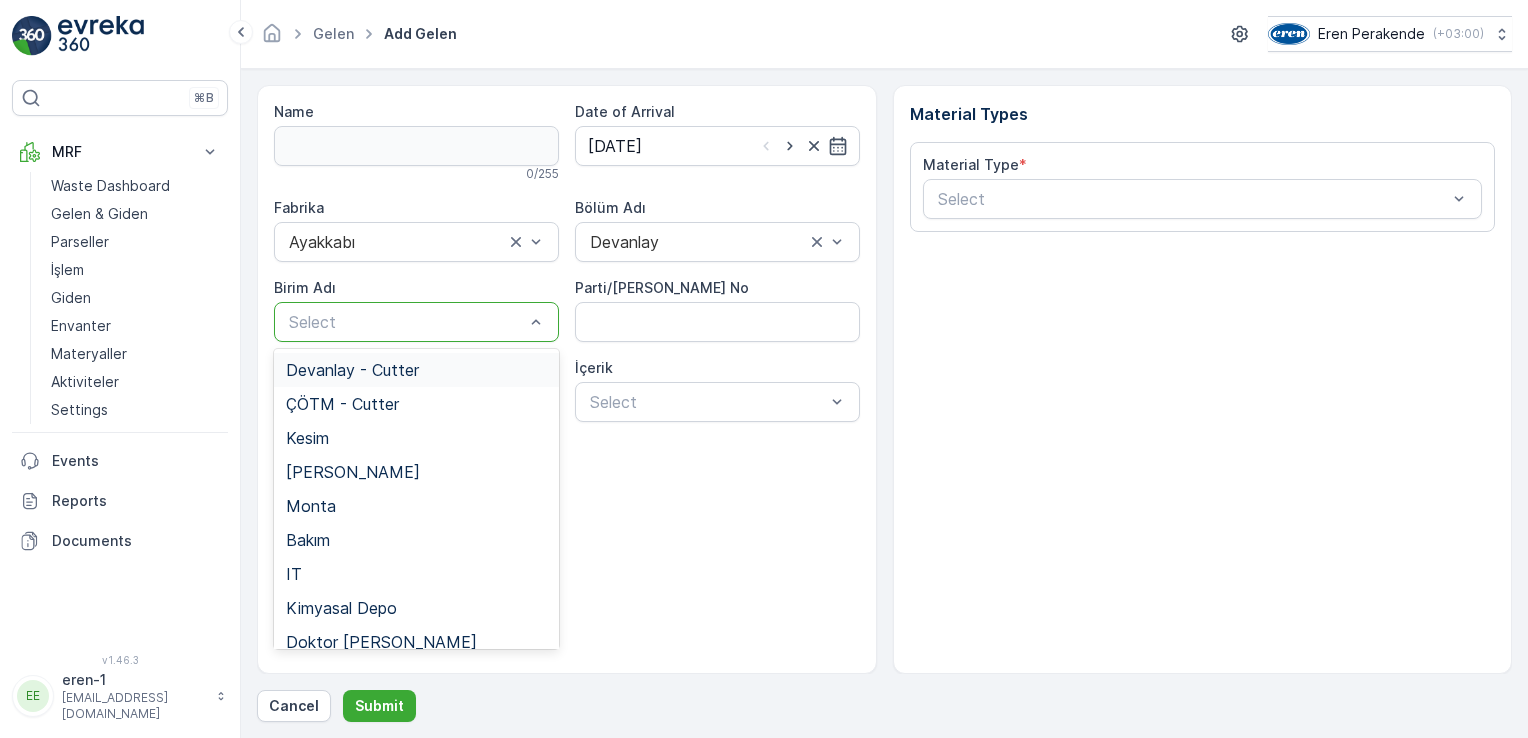 drag, startPoint x: 408, startPoint y: 328, endPoint x: 402, endPoint y: 337, distance: 10.816654 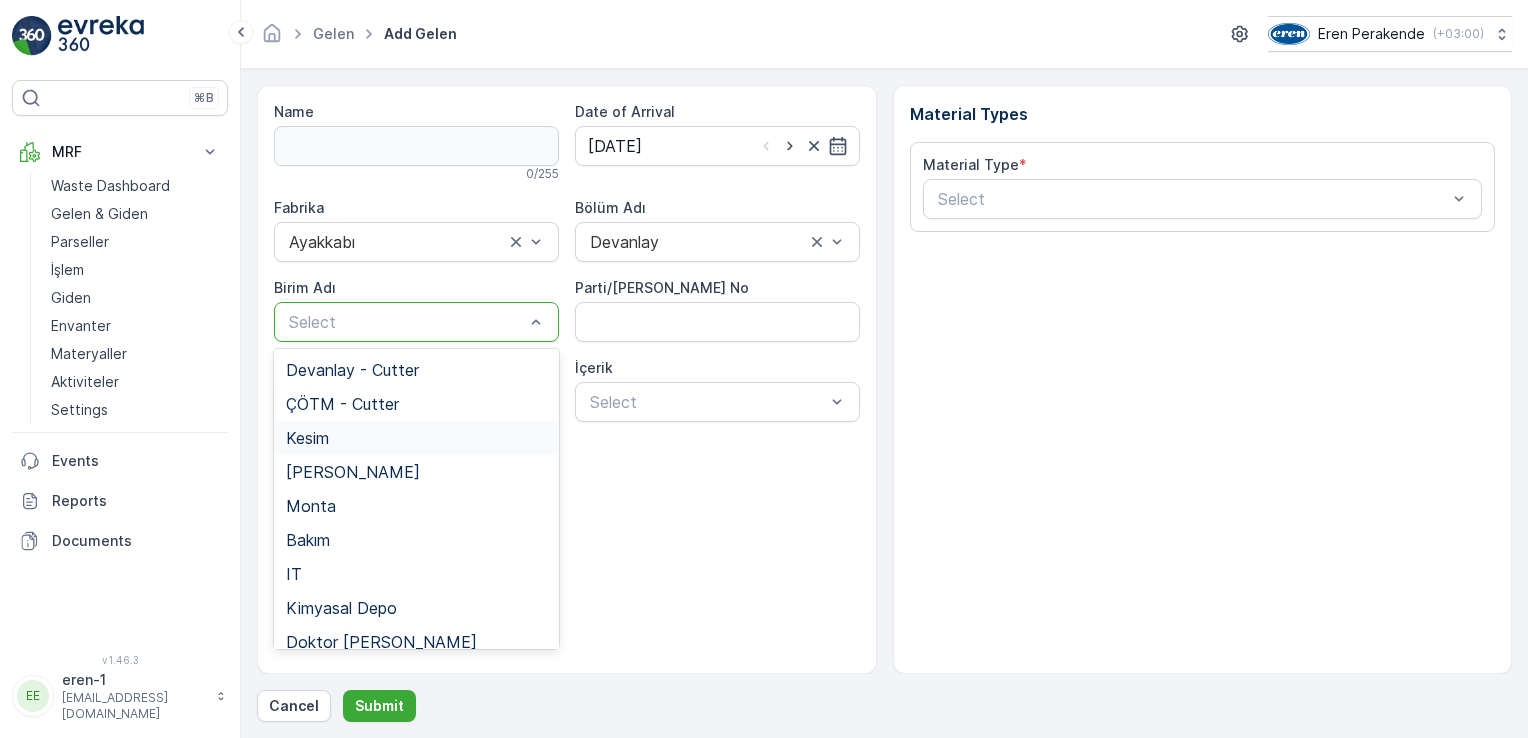 click on "Kesim" at bounding box center [416, 438] 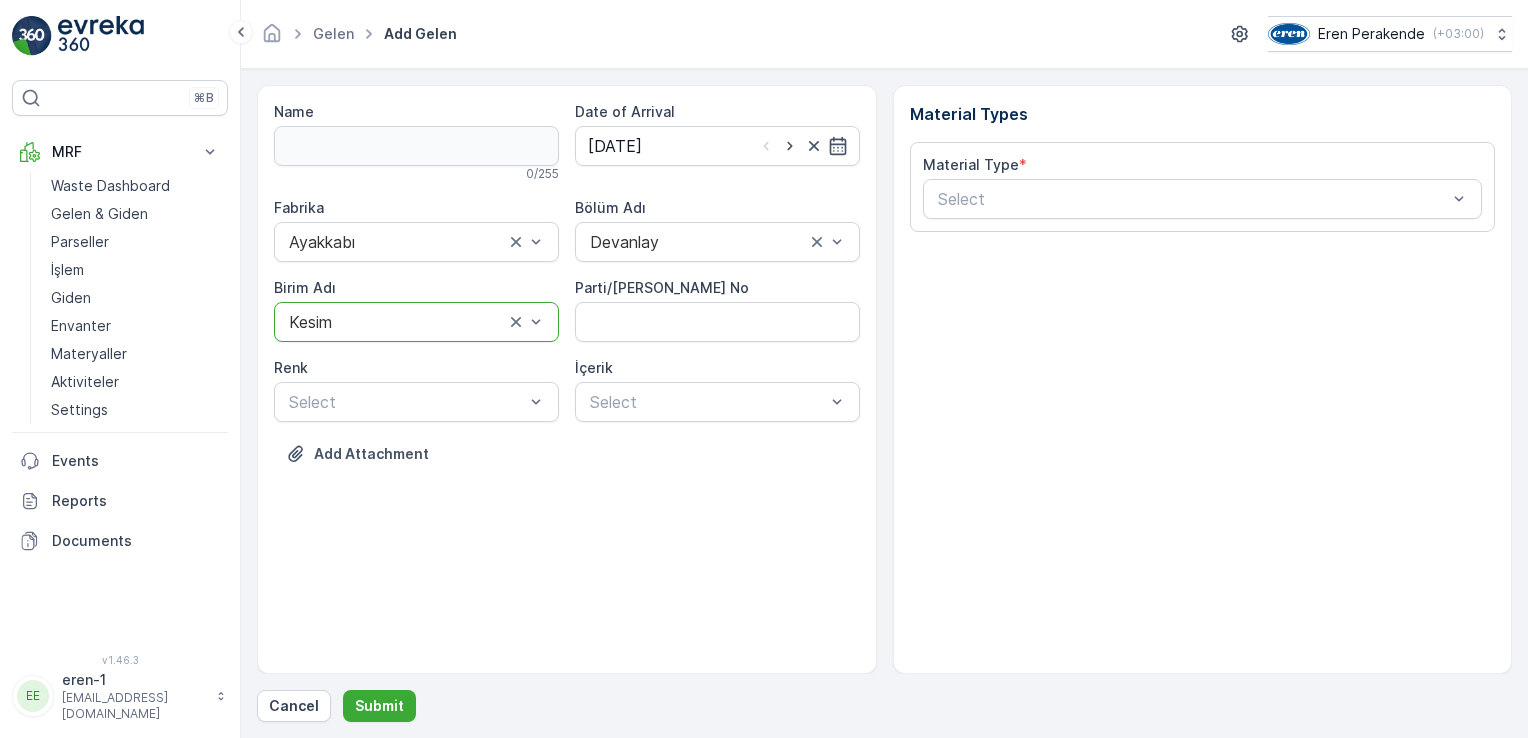 drag, startPoint x: 1068, startPoint y: 179, endPoint x: 1060, endPoint y: 219, distance: 40.792156 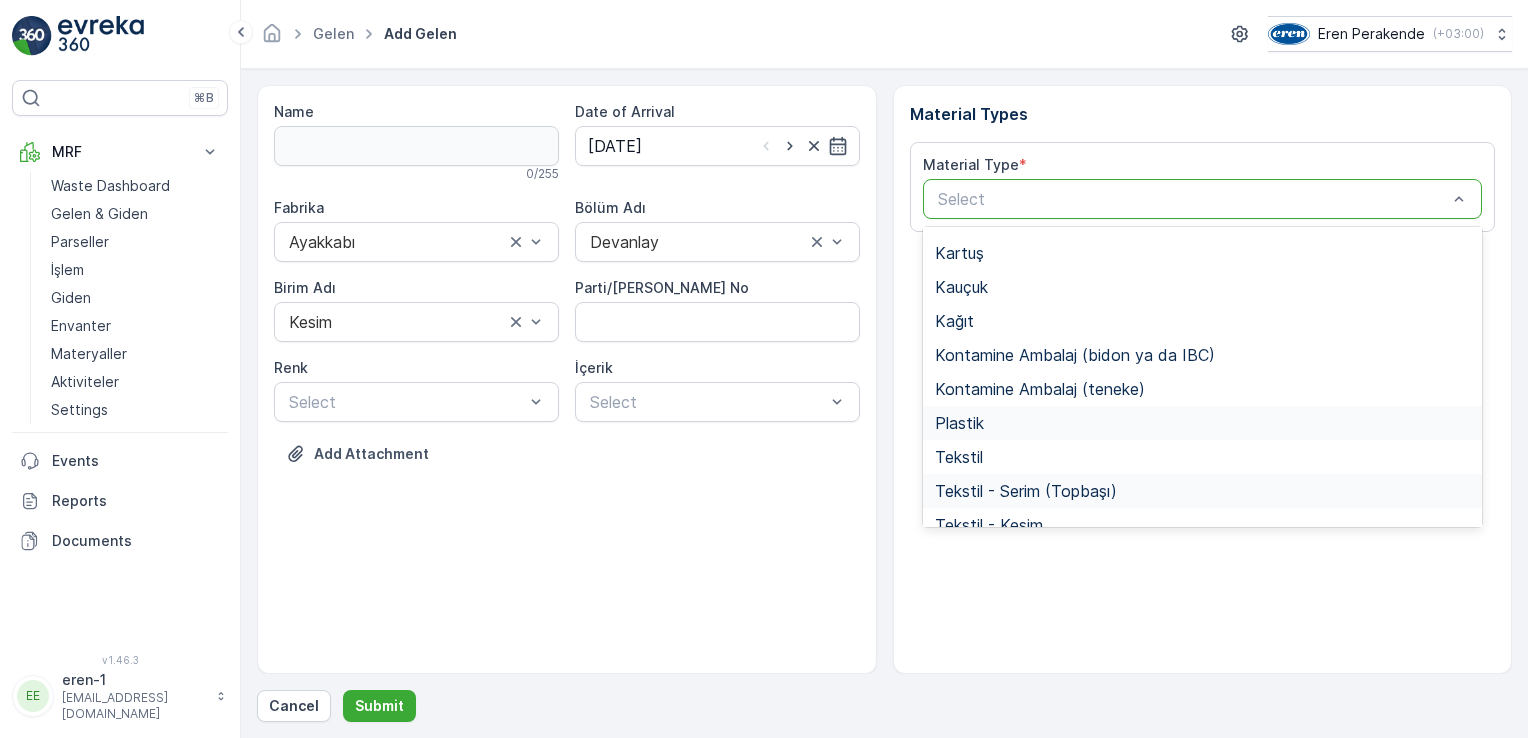 scroll, scrollTop: 200, scrollLeft: 0, axis: vertical 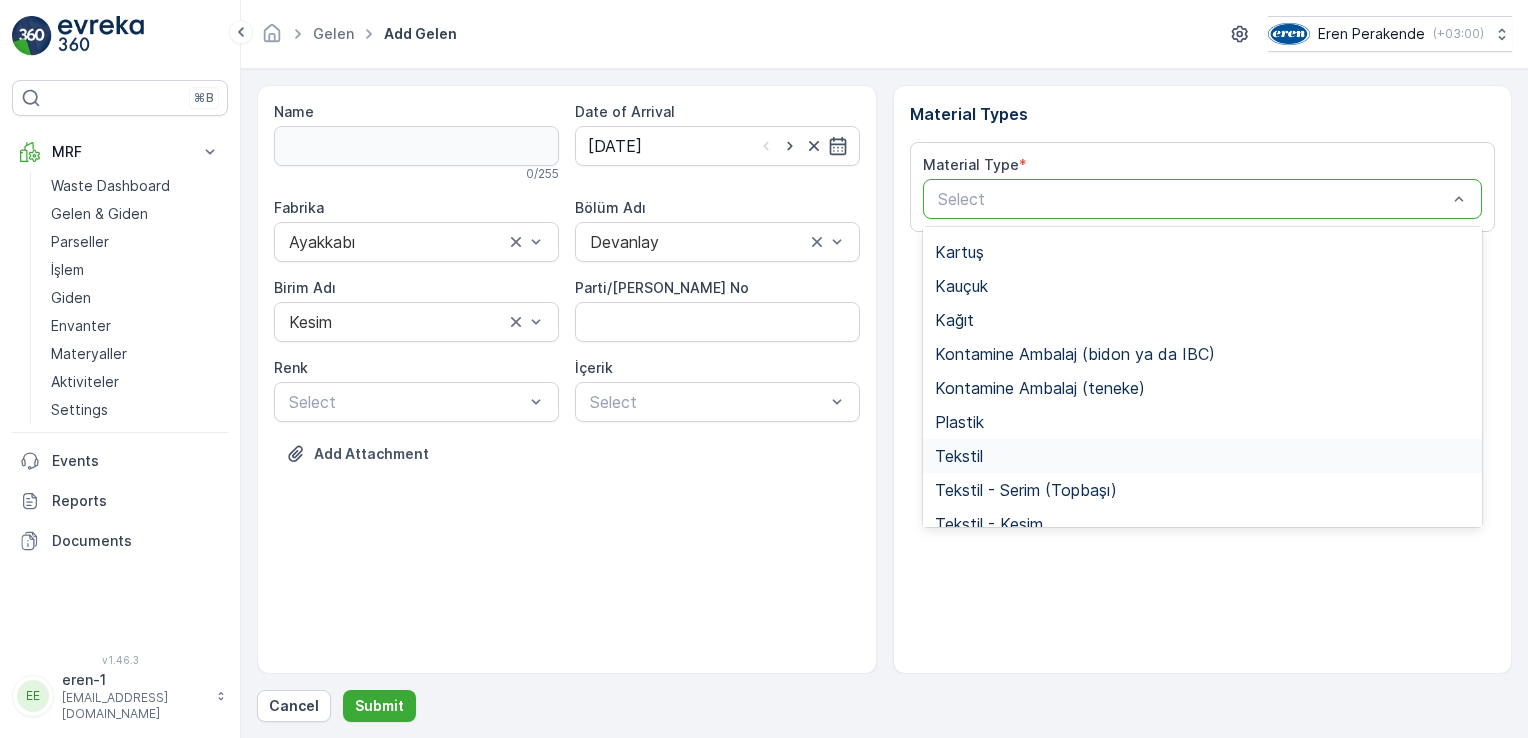 click on "Tekstil" at bounding box center [959, 456] 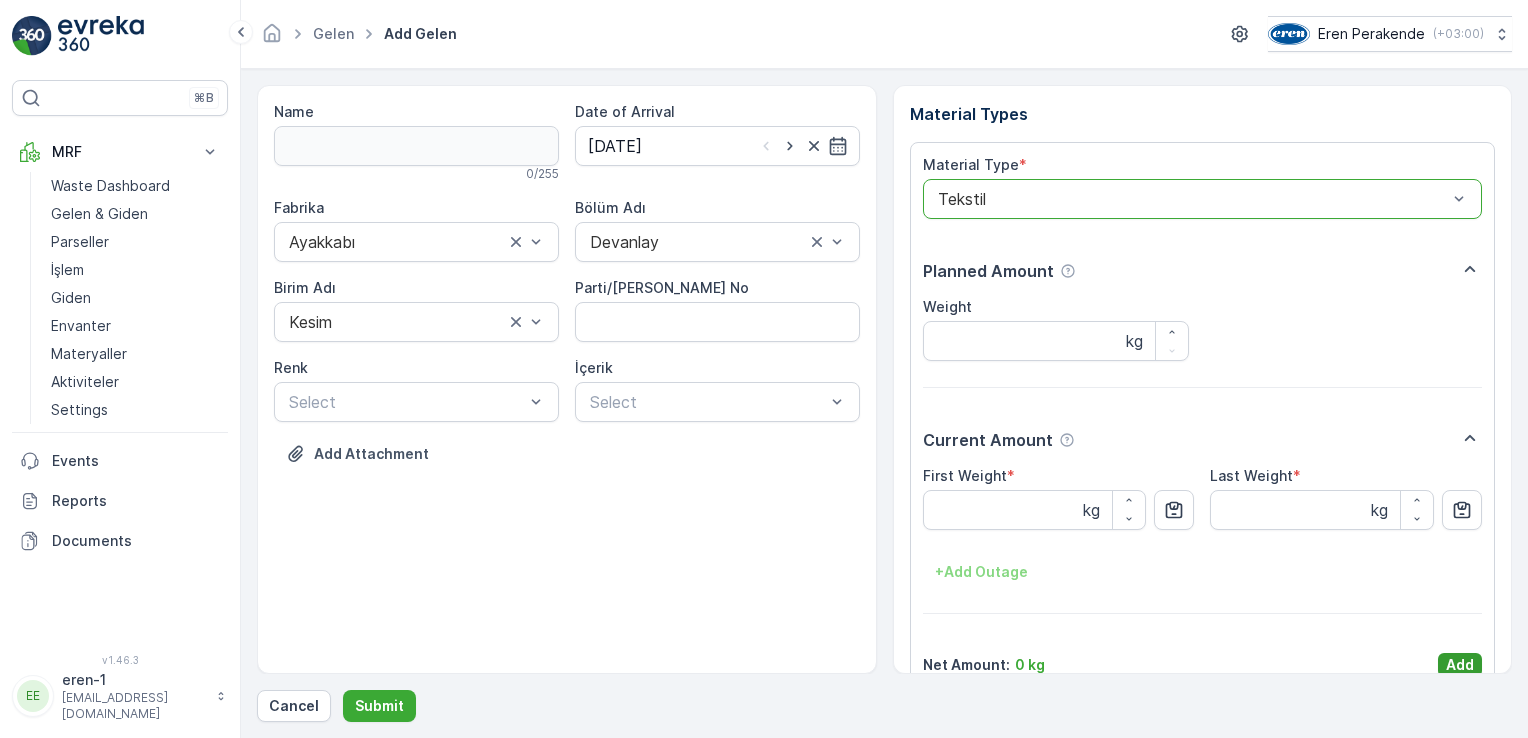 click on "Add" at bounding box center [1460, 665] 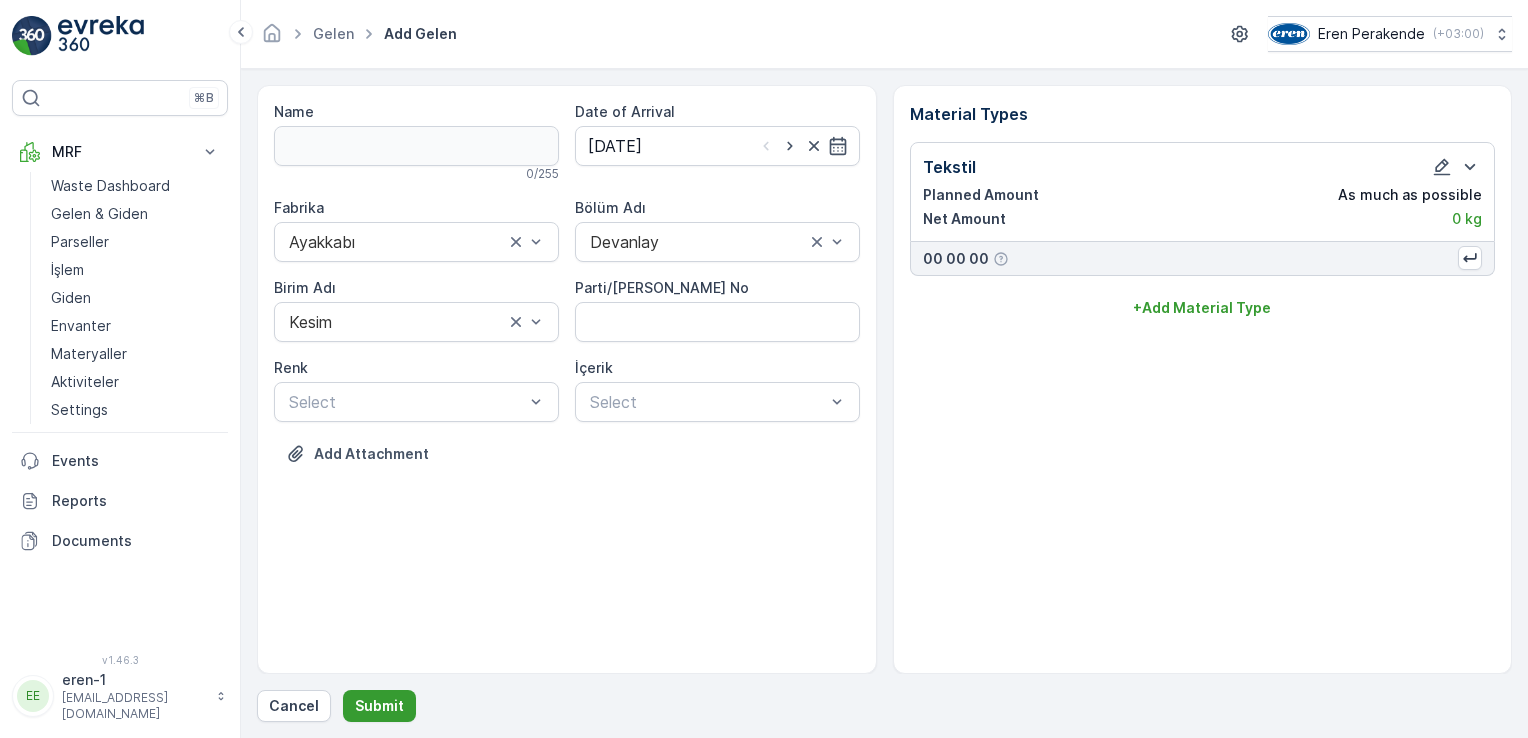 click on "Submit" at bounding box center (379, 706) 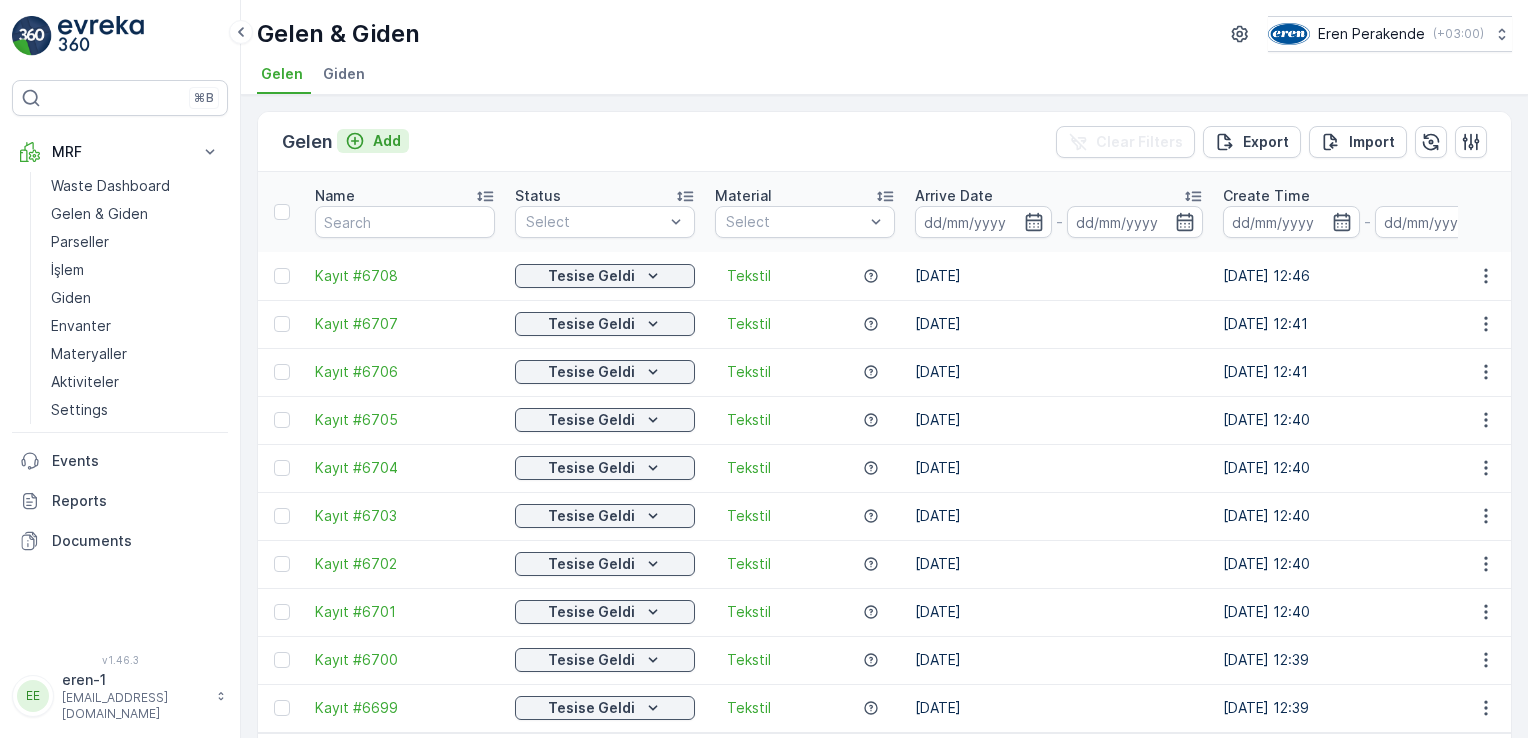 click on "Add" at bounding box center (387, 141) 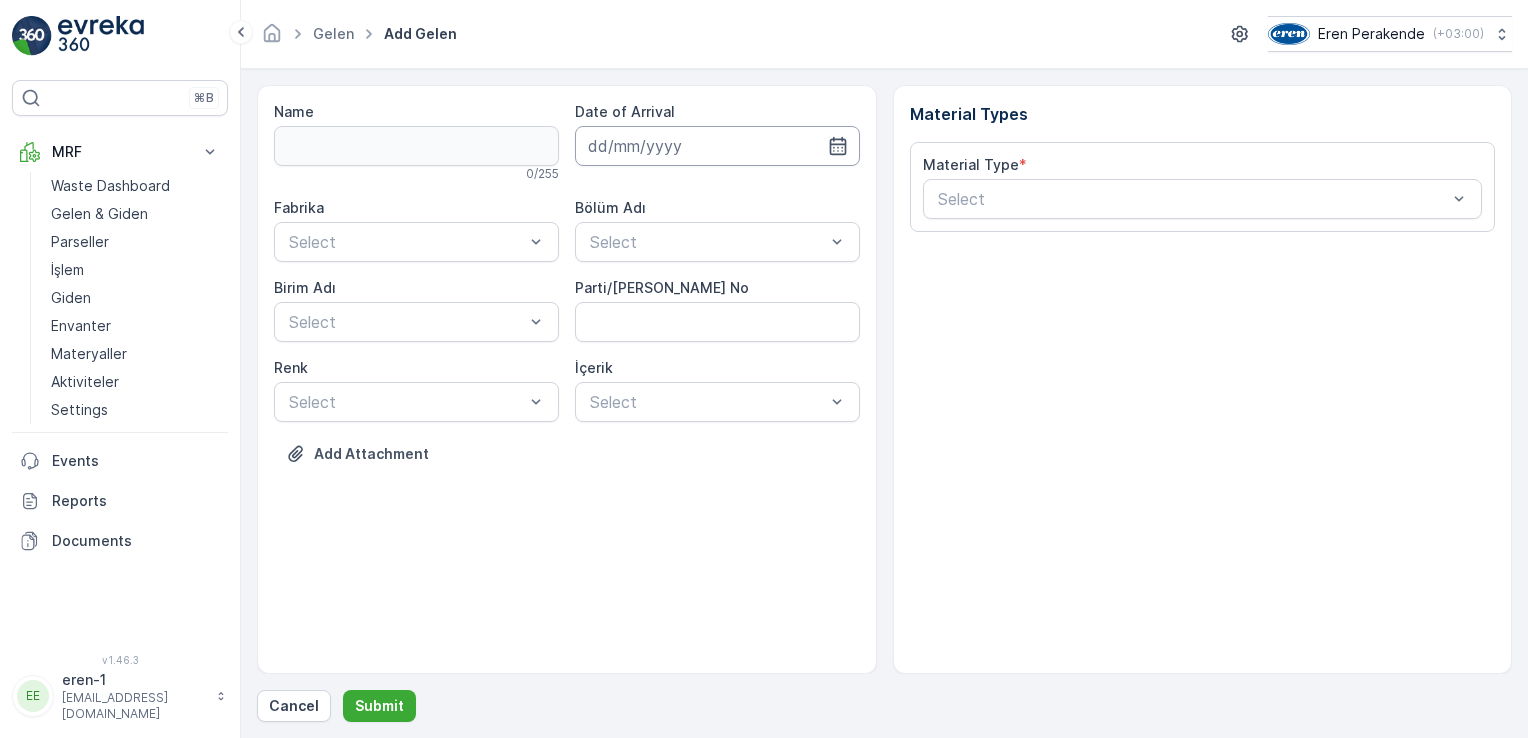 click at bounding box center (717, 146) 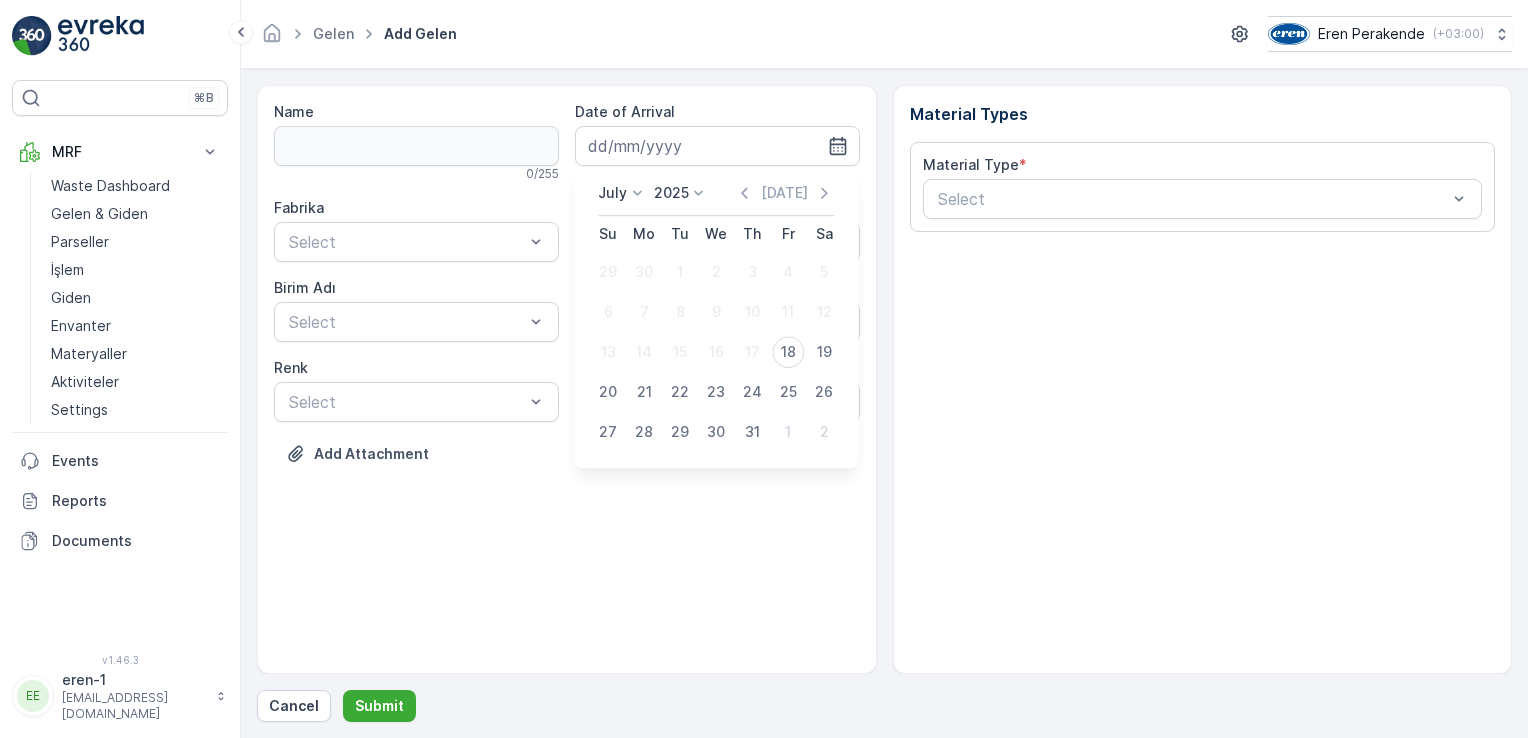 click on "18" at bounding box center (788, 352) 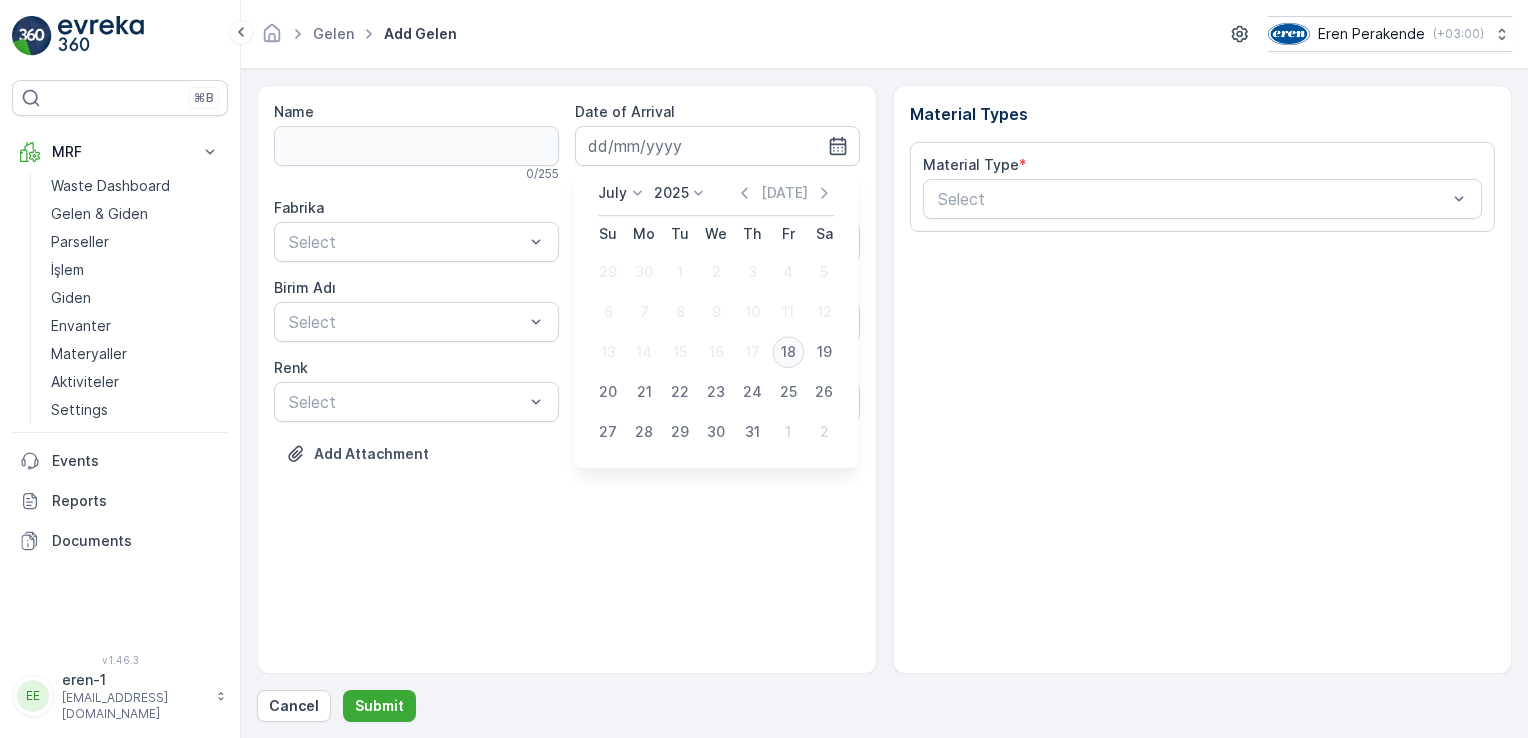 click on "18" at bounding box center [788, 352] 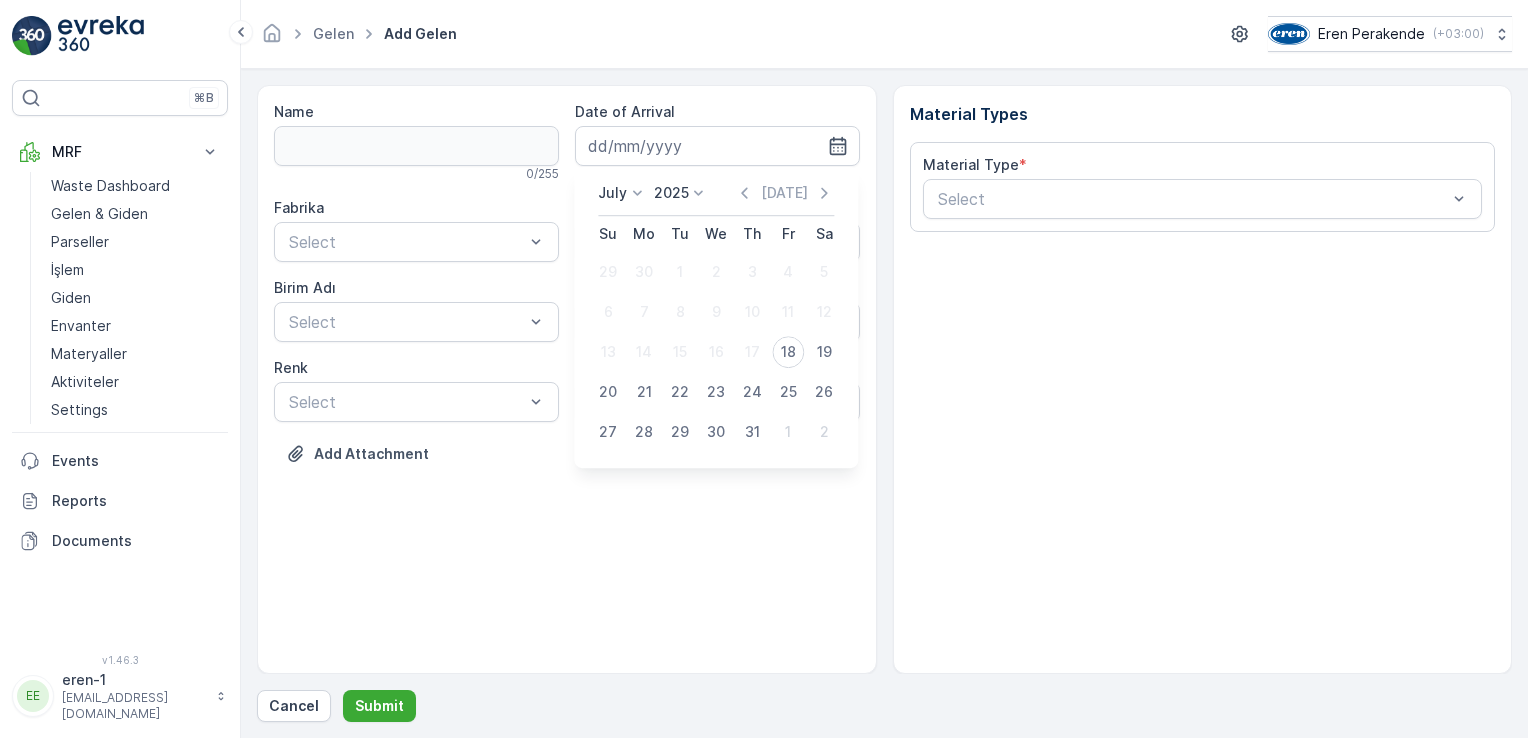 type on "[DATE]" 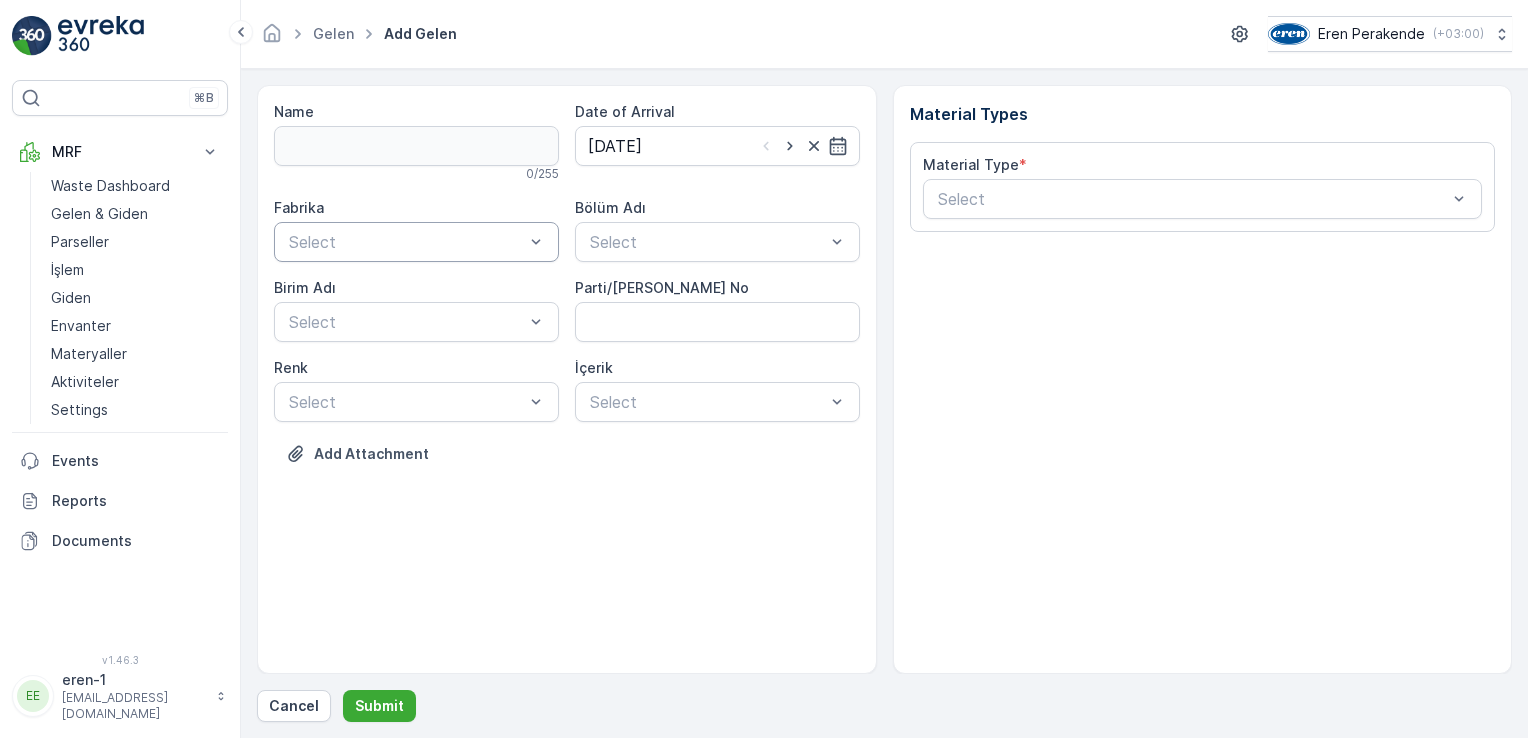 click on "Select" at bounding box center (416, 242) 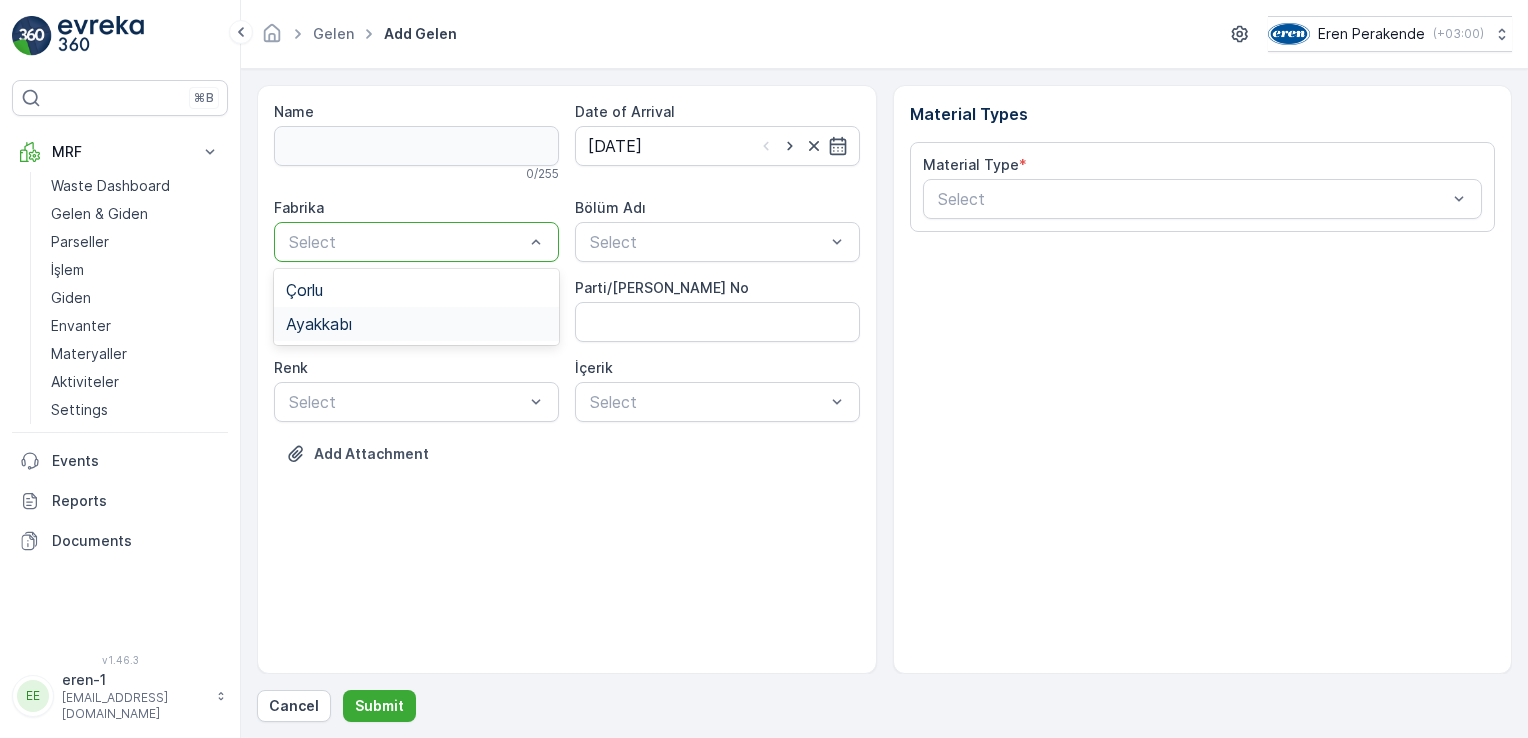 click on "Ayakkabı" at bounding box center (416, 324) 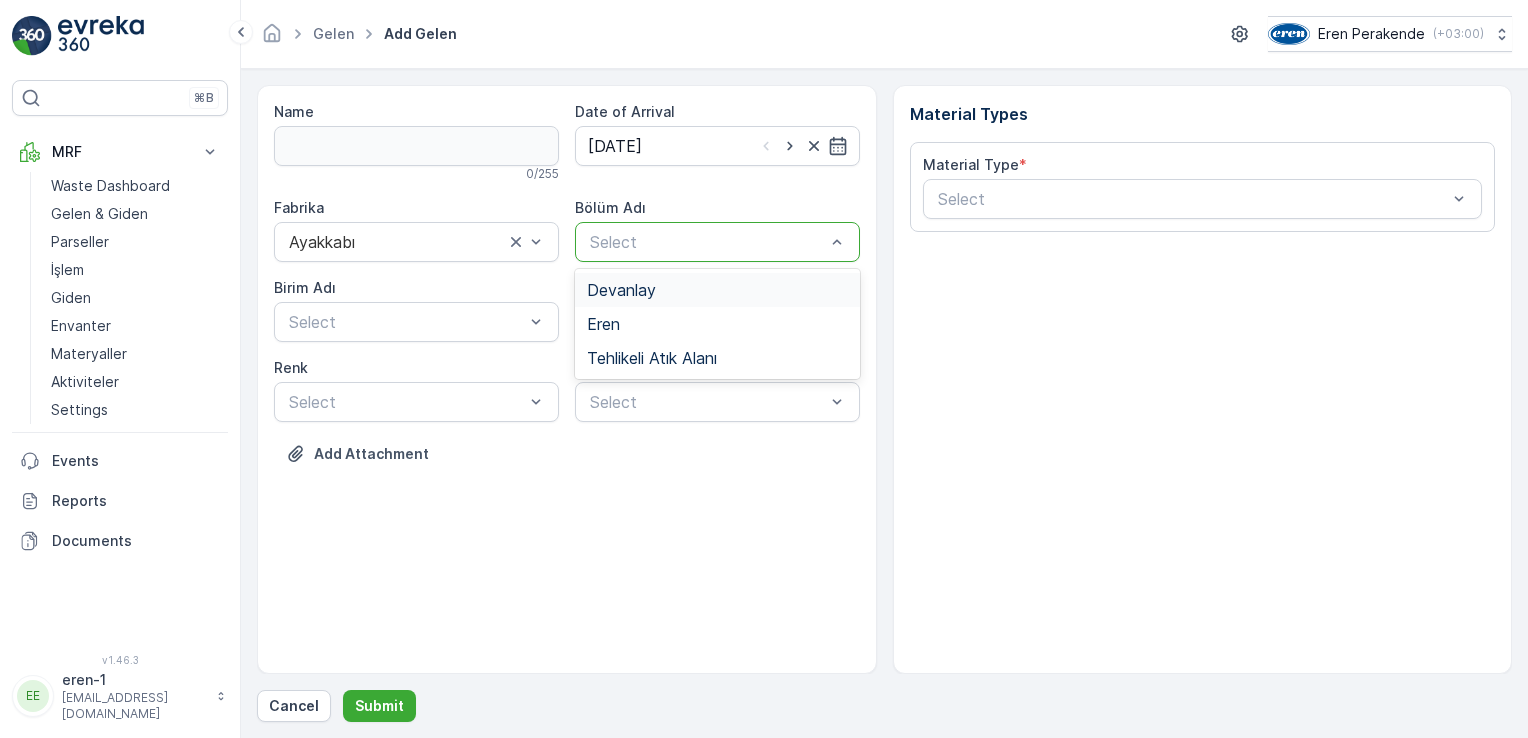 click on "Devanlay" at bounding box center [717, 290] 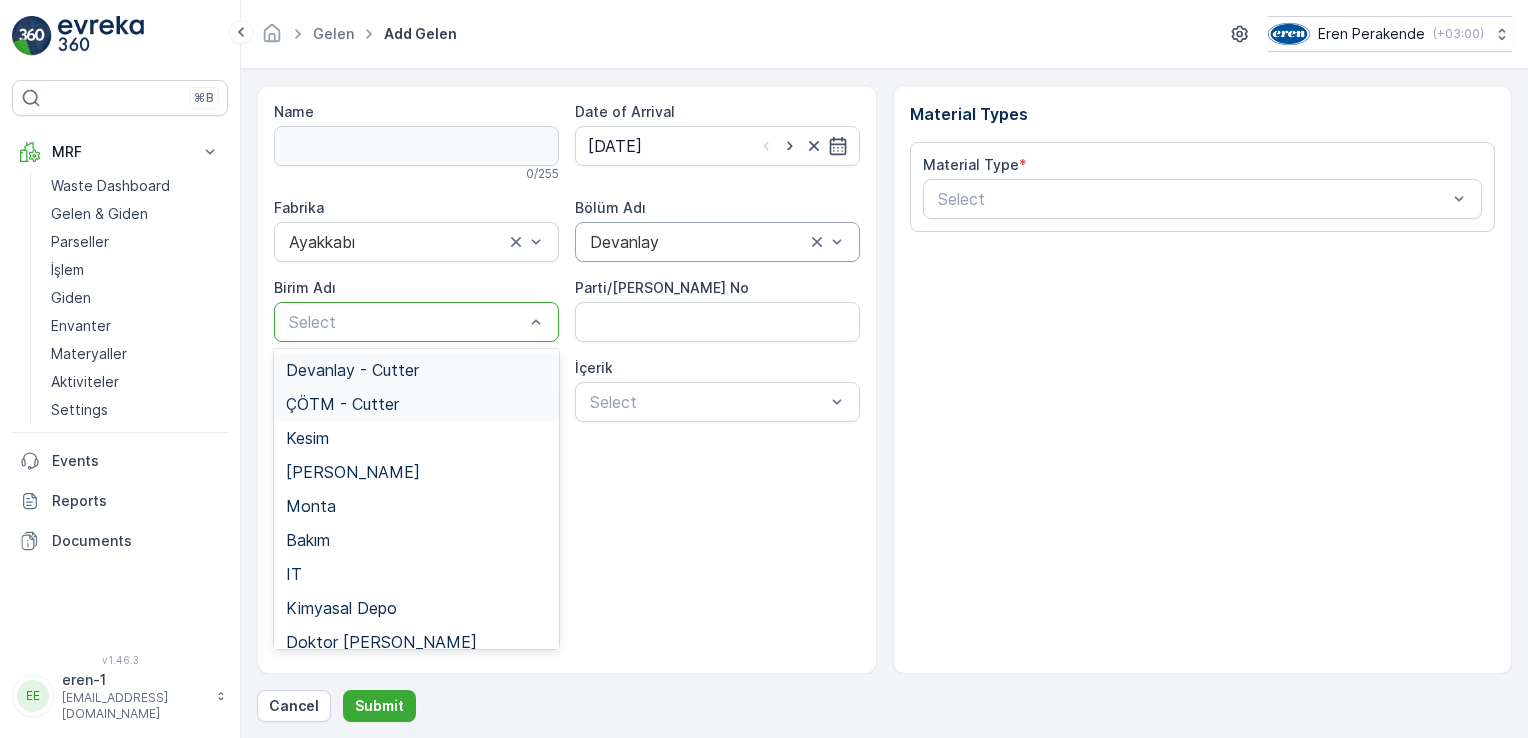 drag, startPoint x: 475, startPoint y: 335, endPoint x: 422, endPoint y: 399, distance: 83.09633 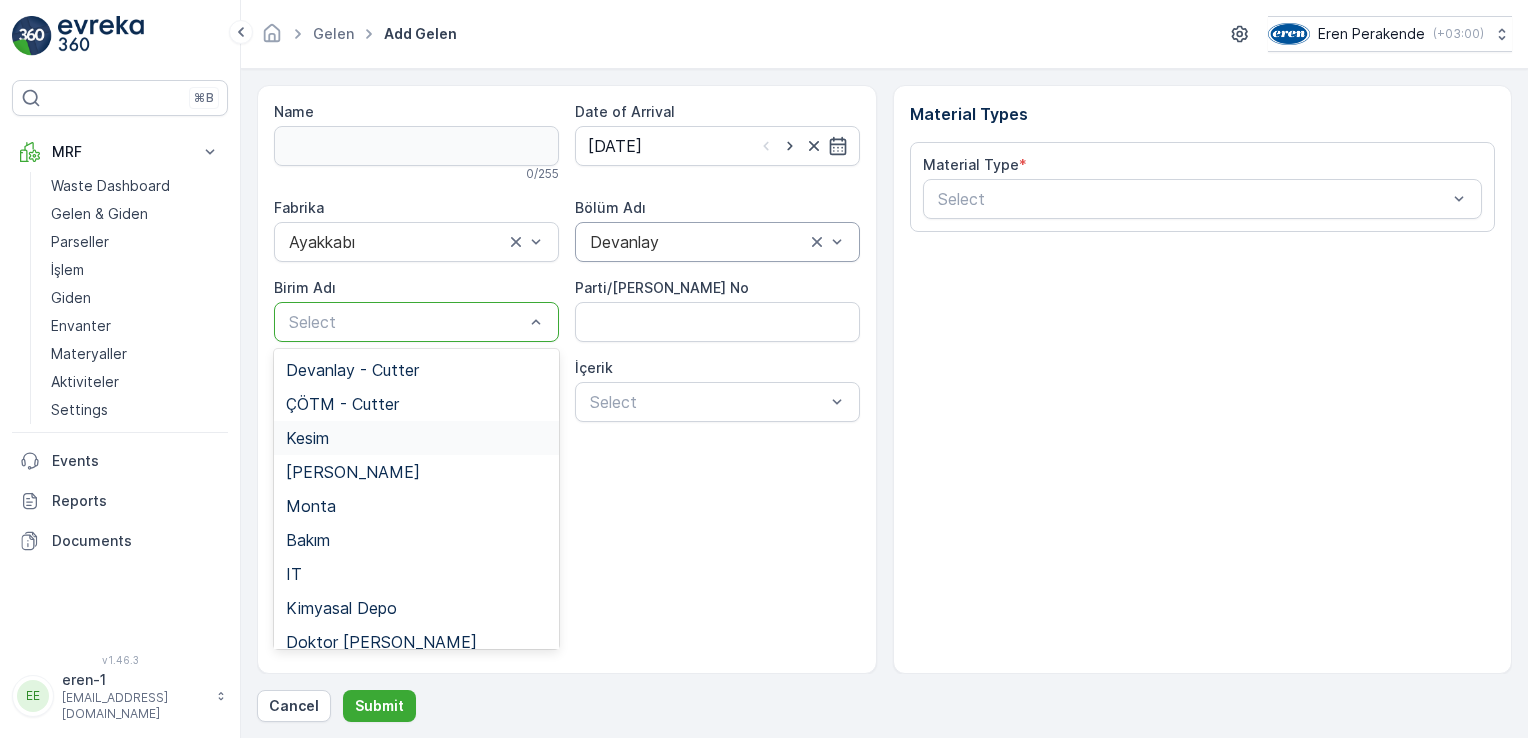 click on "Kesim" at bounding box center (416, 438) 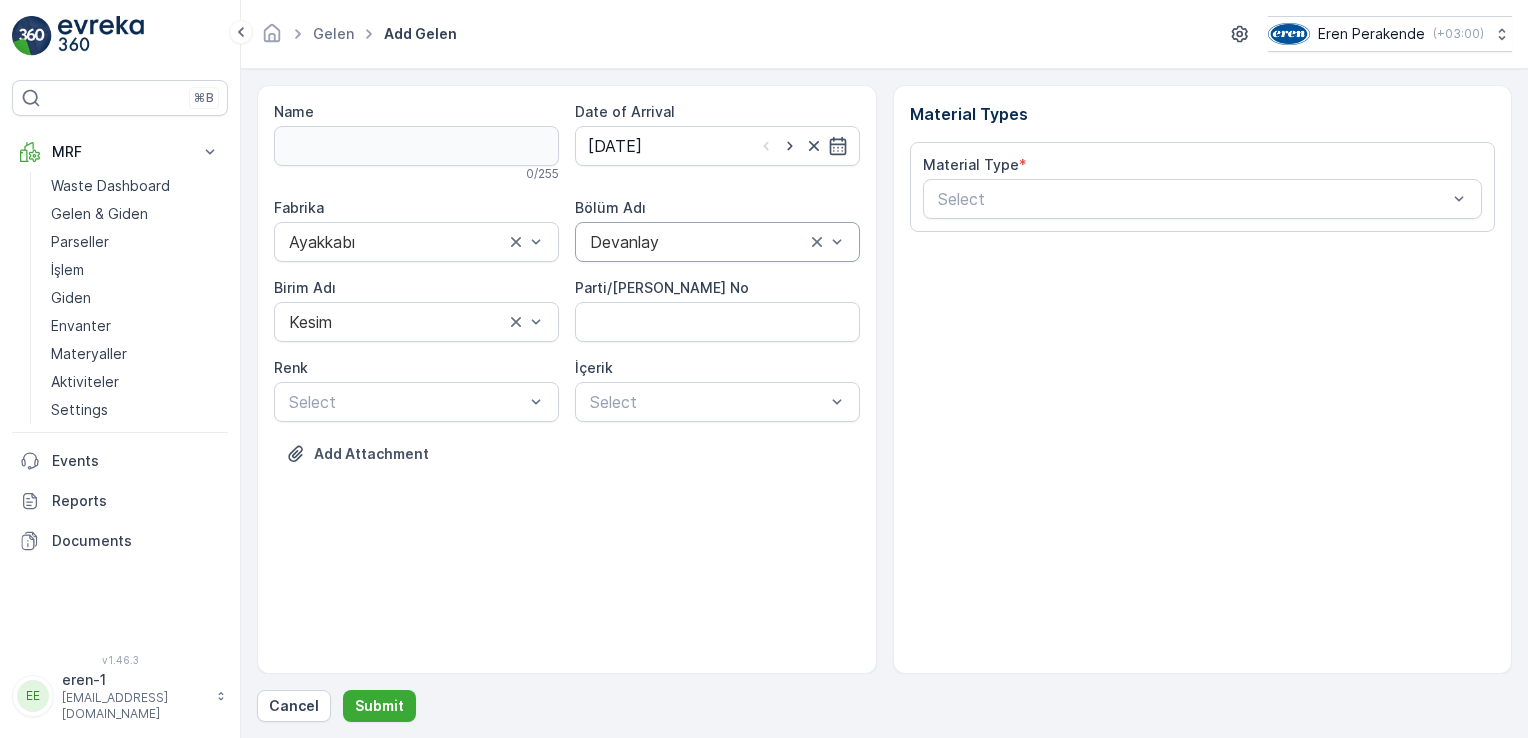 click on "Material Type" at bounding box center (971, 165) 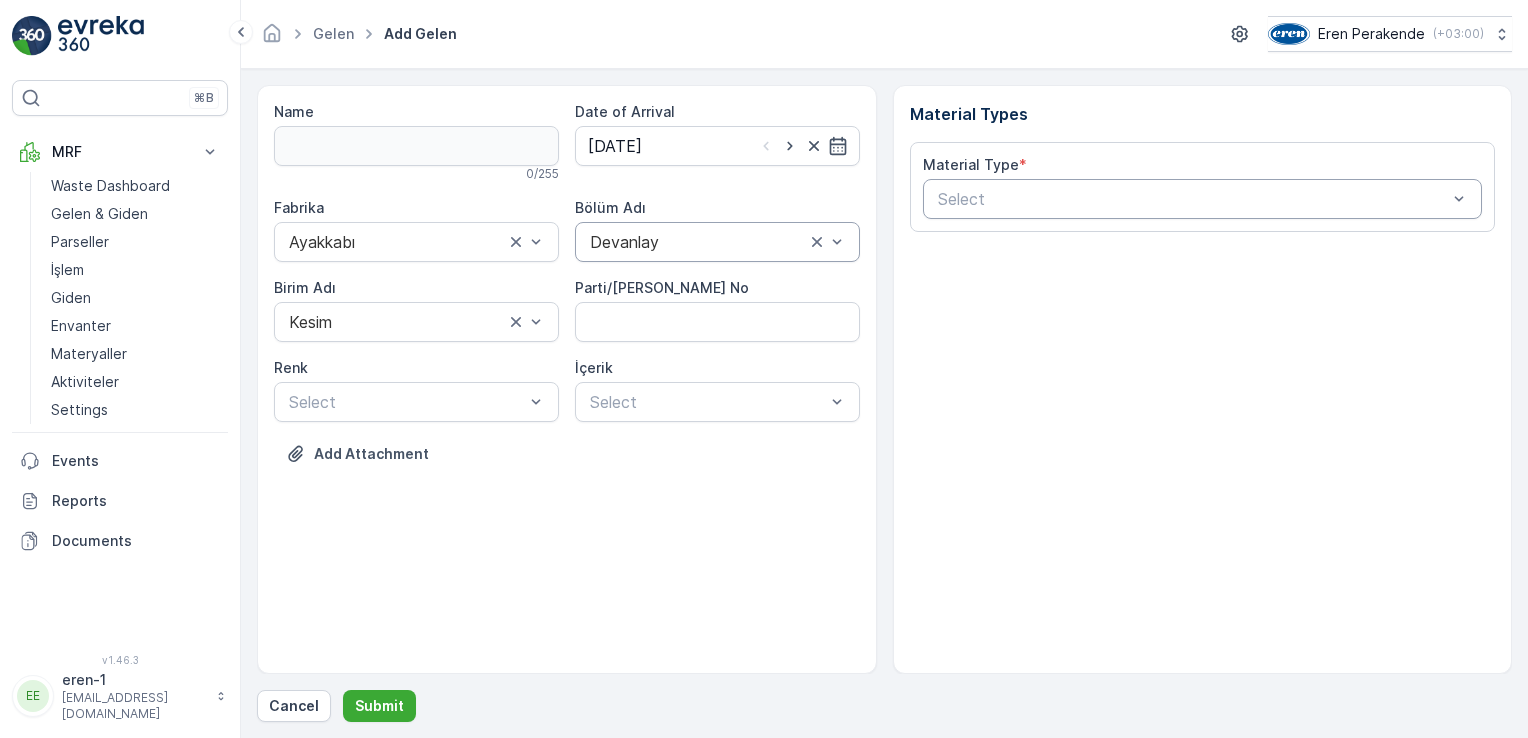 click at bounding box center [1193, 199] 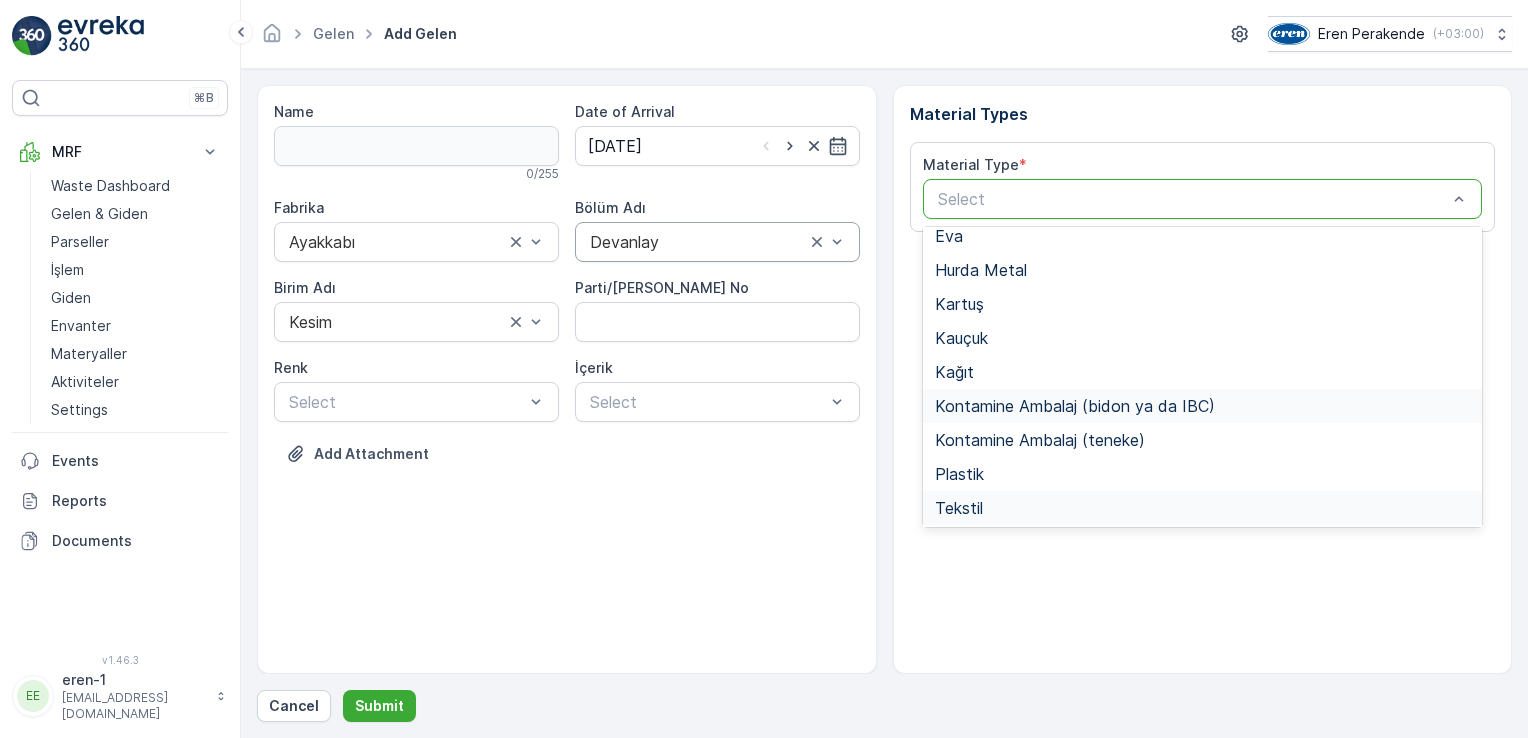 scroll, scrollTop: 200, scrollLeft: 0, axis: vertical 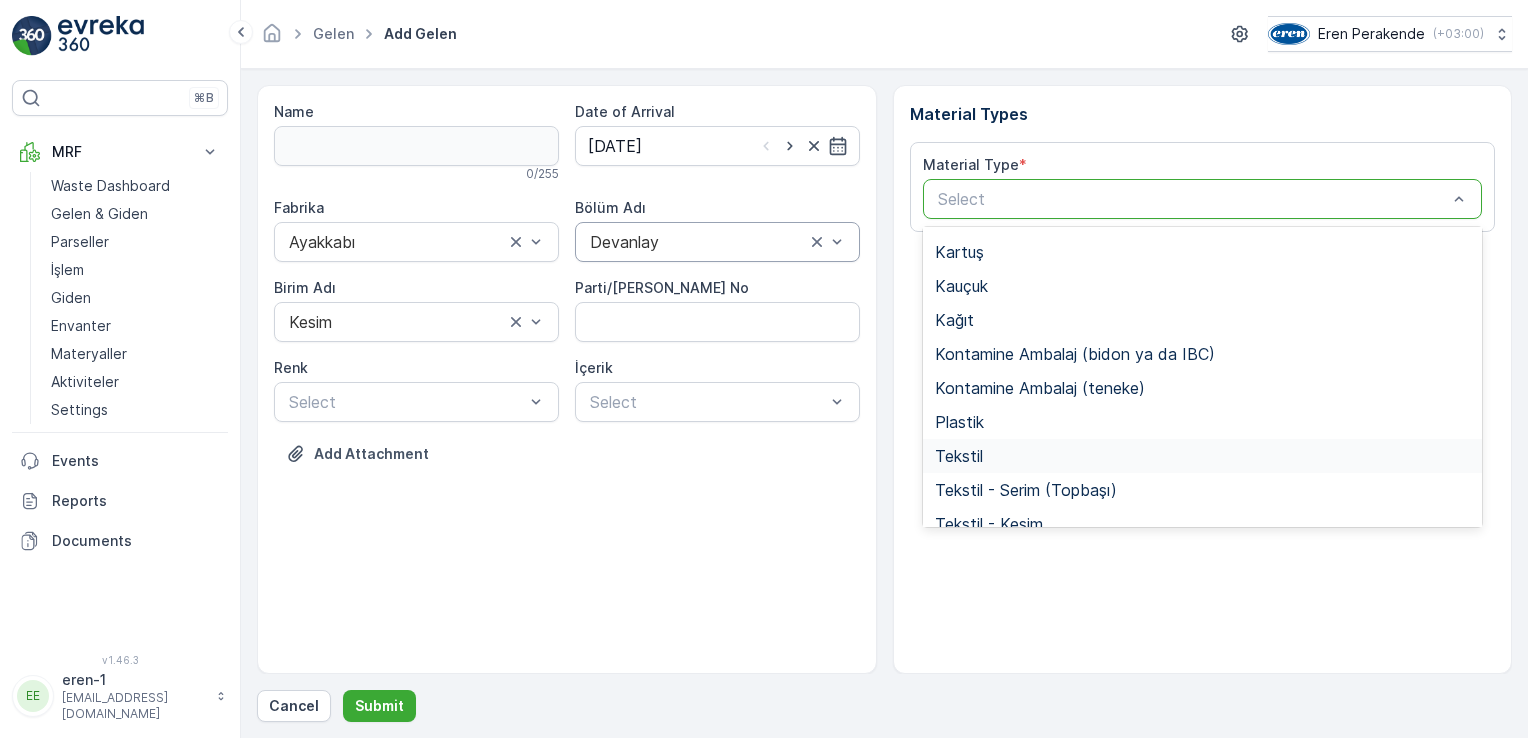 click on "Tekstil" at bounding box center (959, 456) 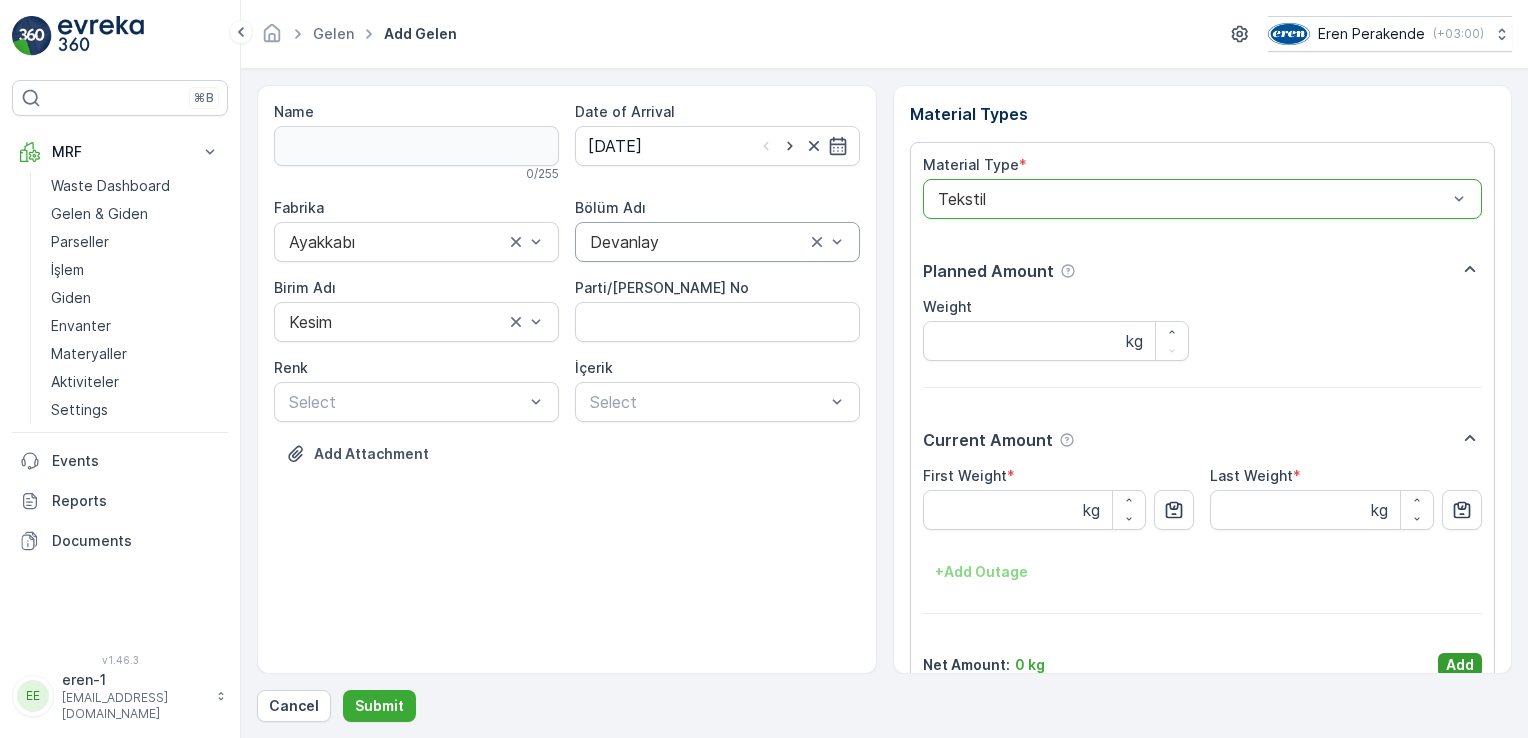 click on "Add" at bounding box center (1460, 665) 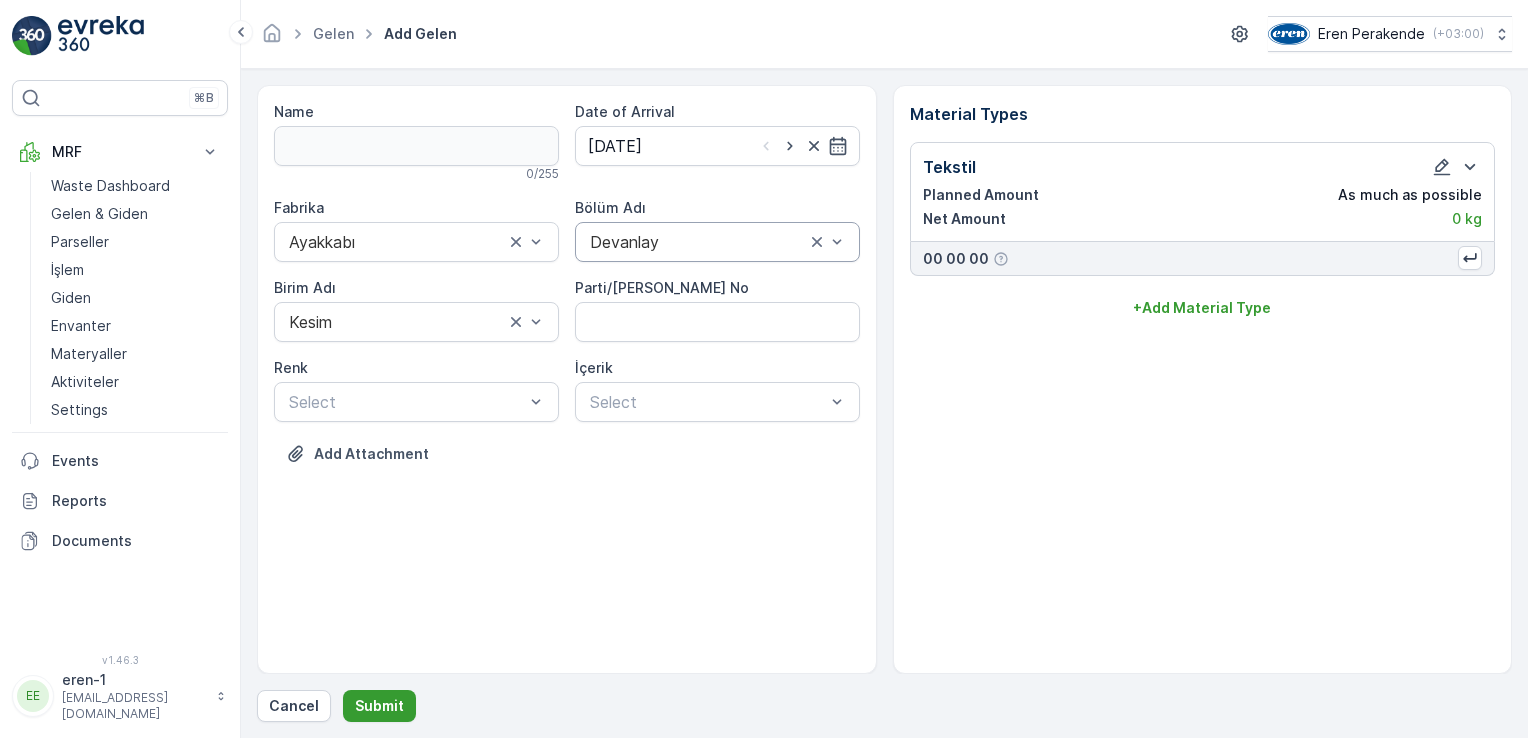 click on "Submit" at bounding box center [379, 706] 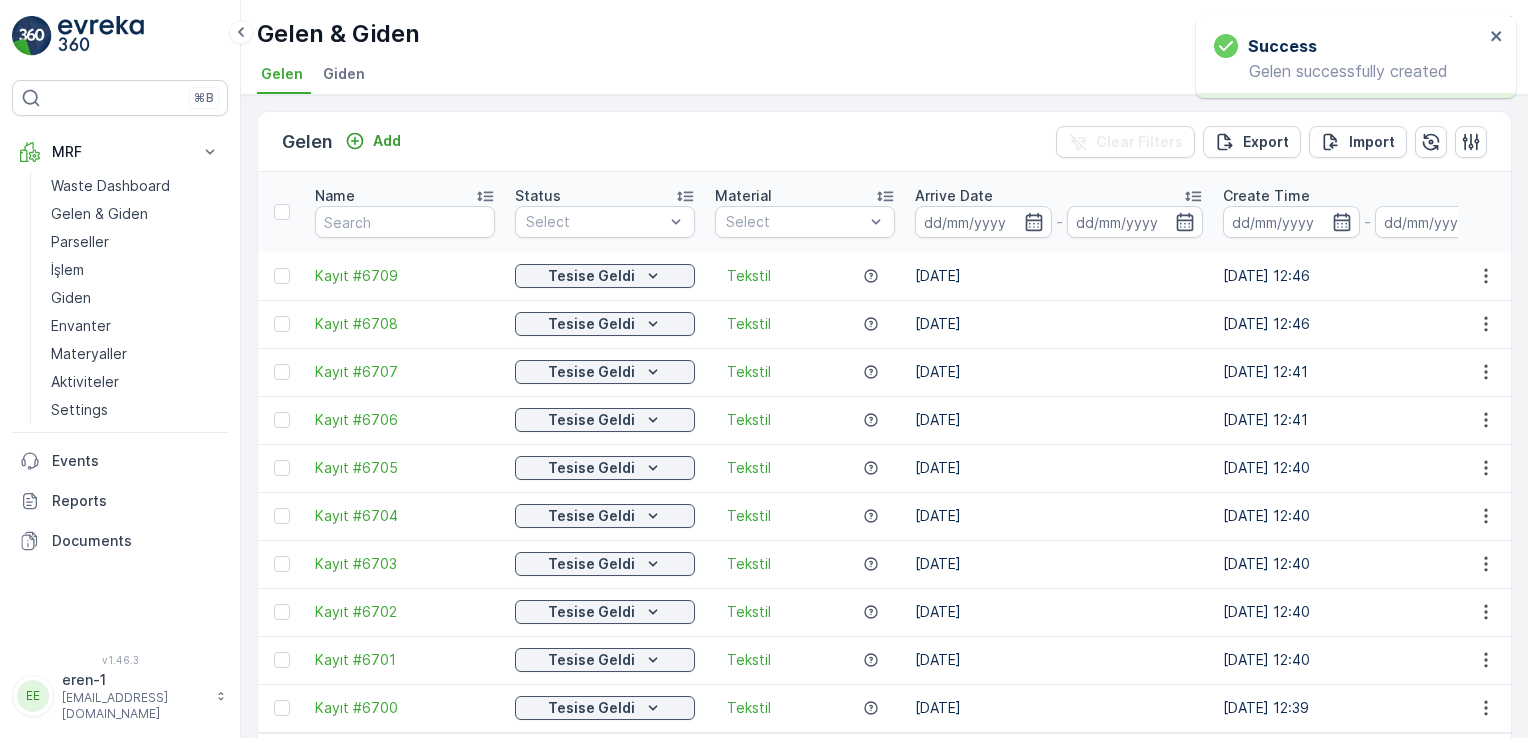 click on "Gelen Add" at bounding box center (345, 142) 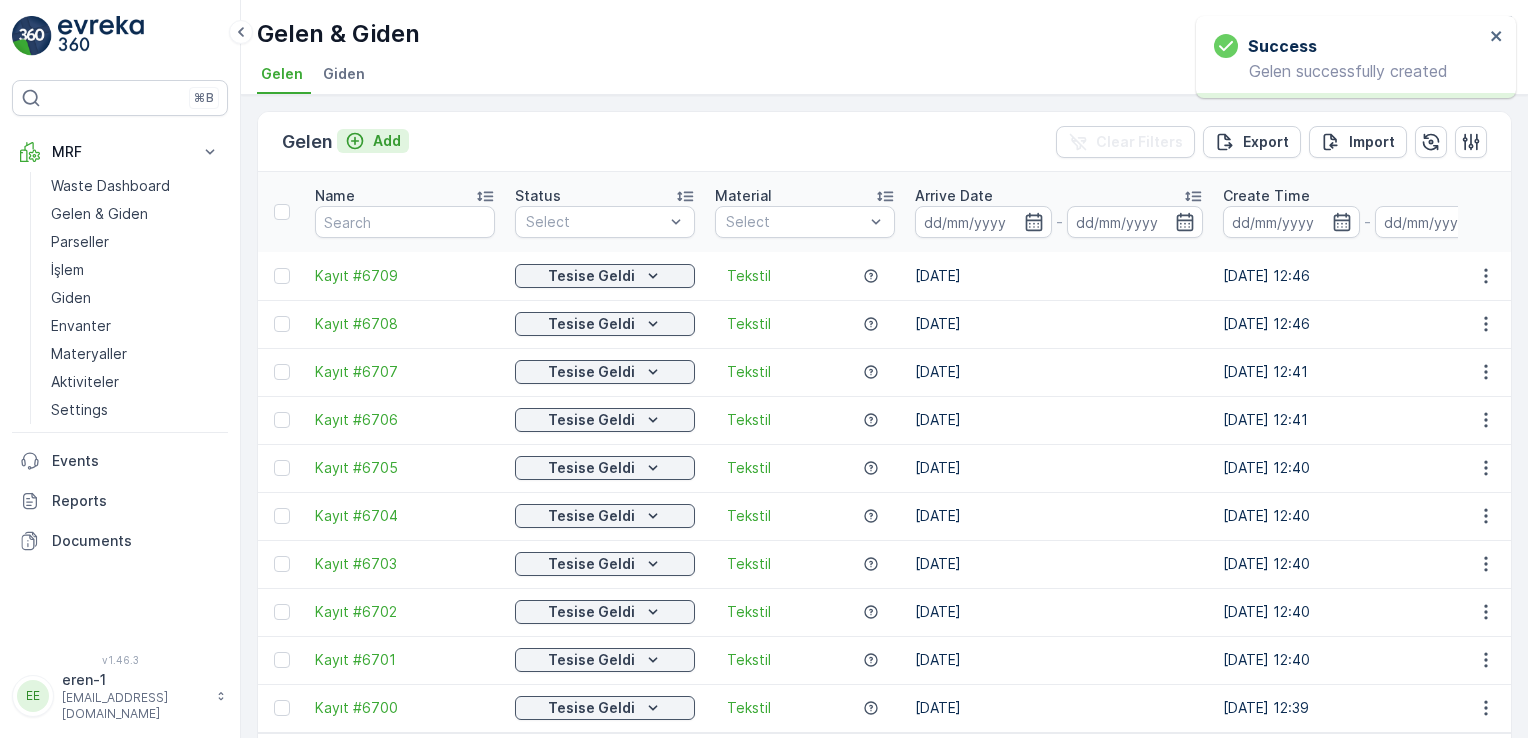 click on "Add" at bounding box center [387, 141] 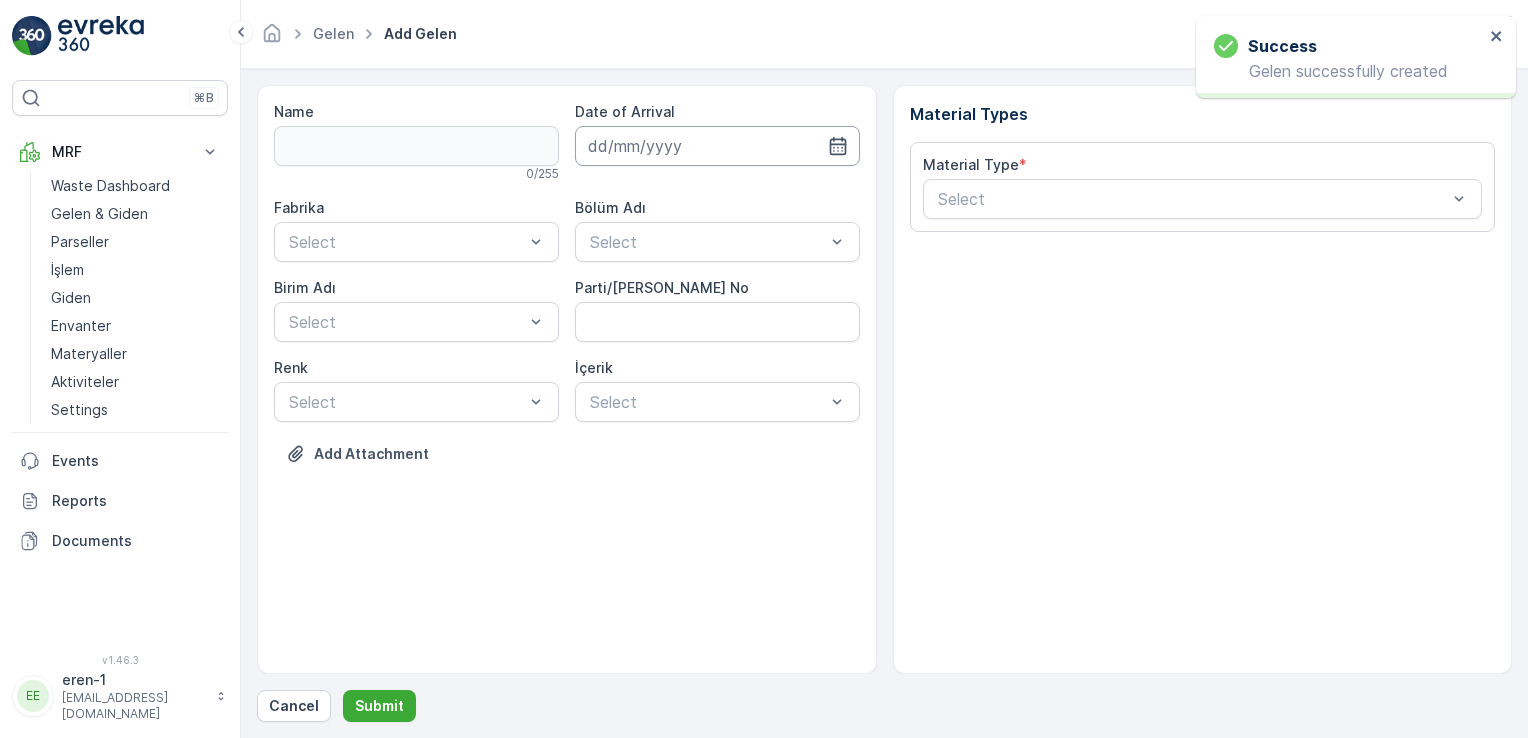 click at bounding box center (717, 146) 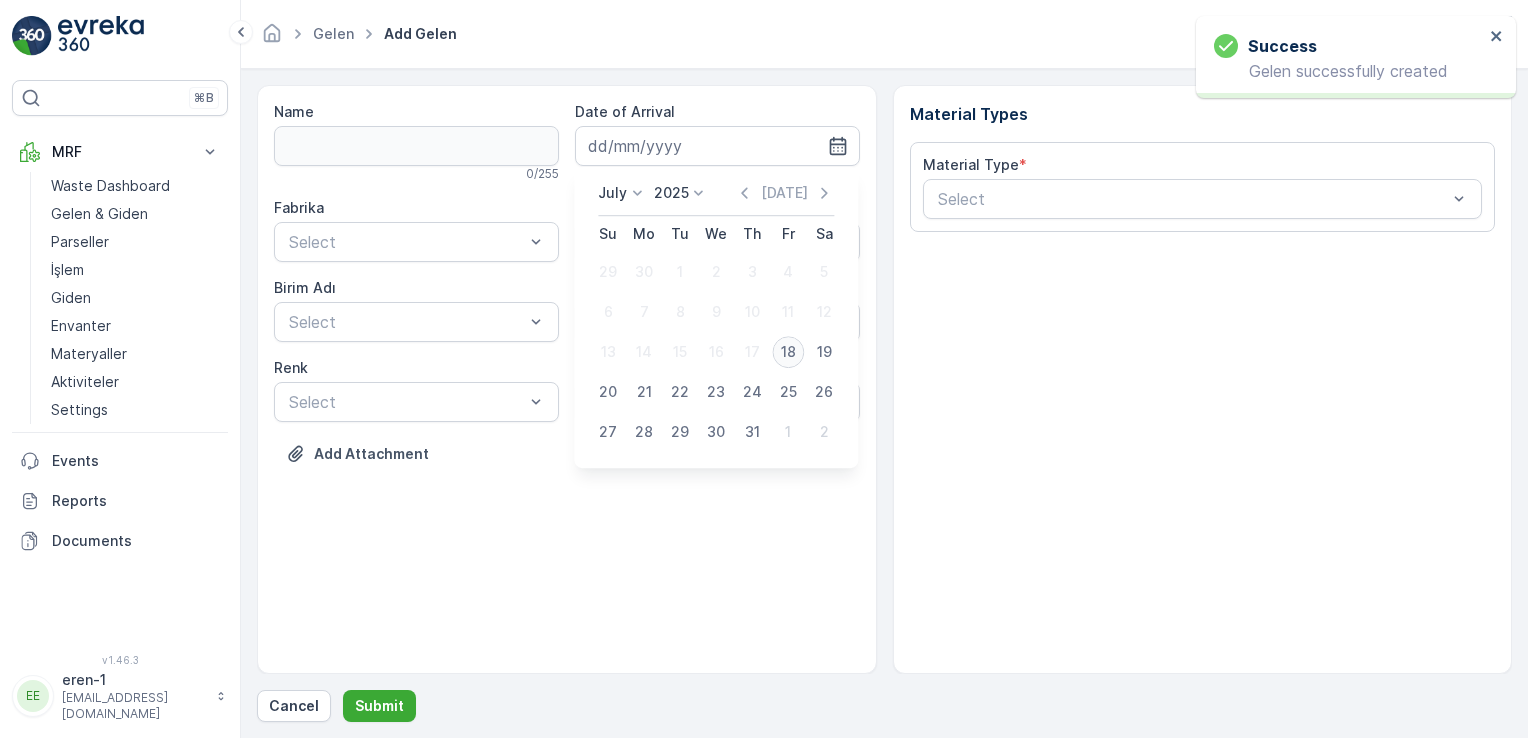 click on "18" at bounding box center [788, 352] 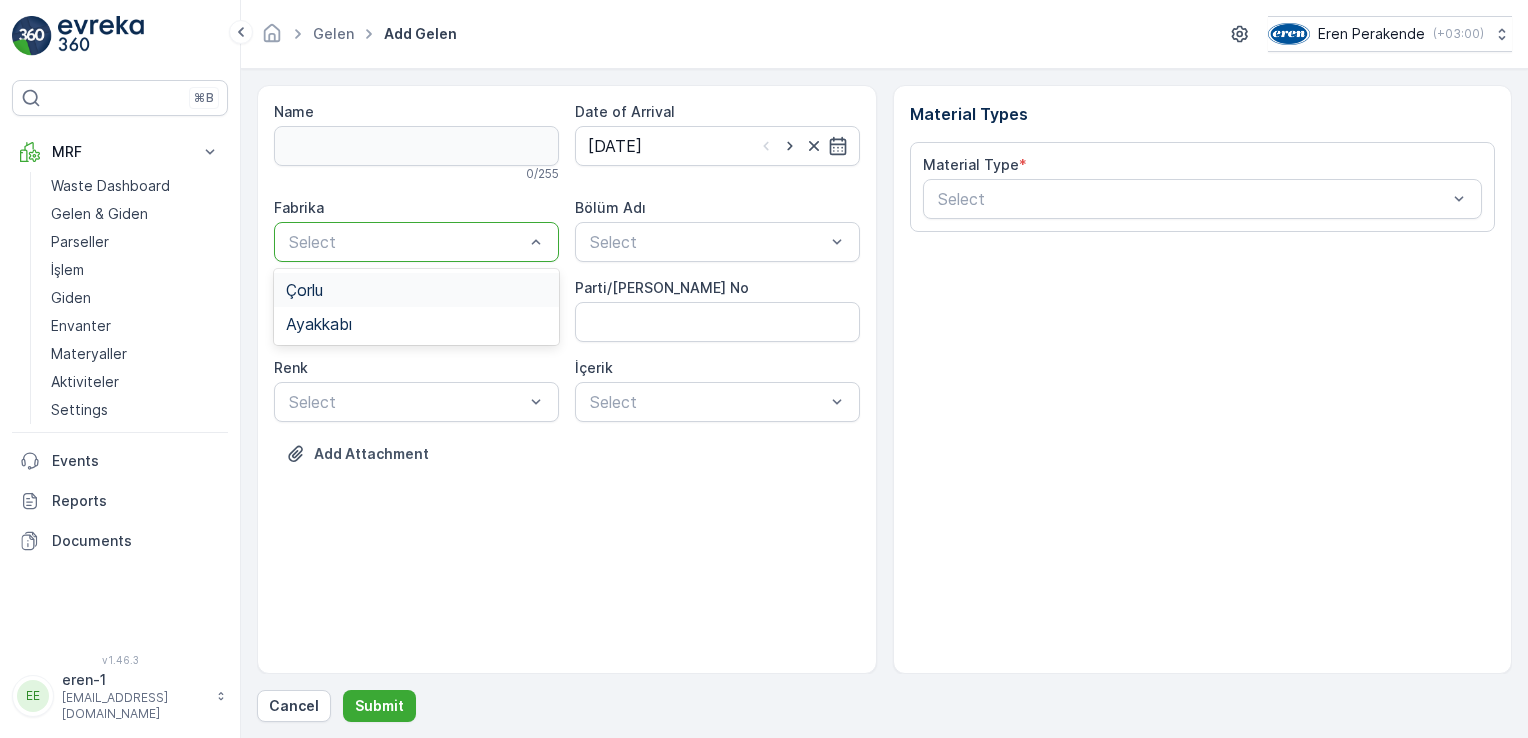 click at bounding box center (406, 242) 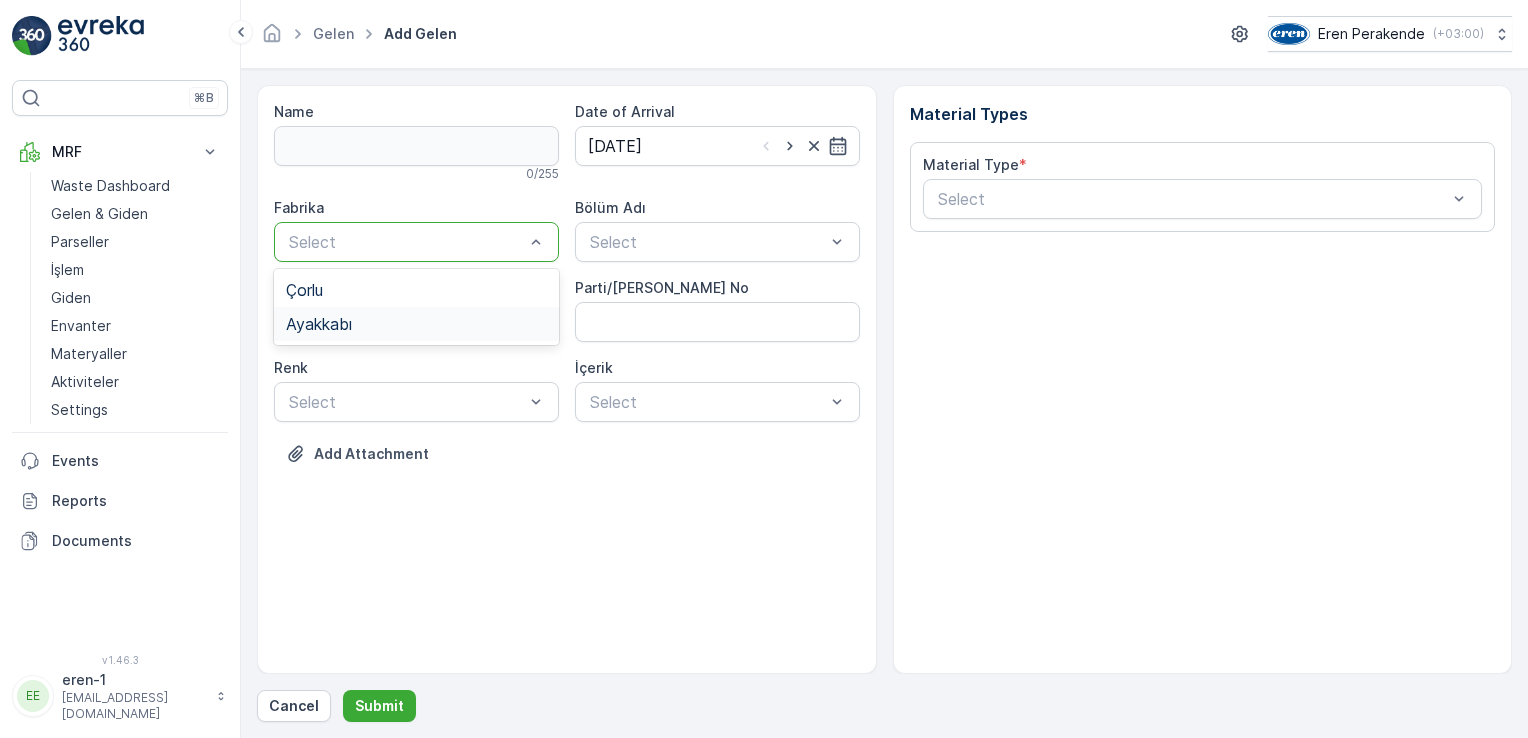 click on "Ayakkabı" at bounding box center [416, 324] 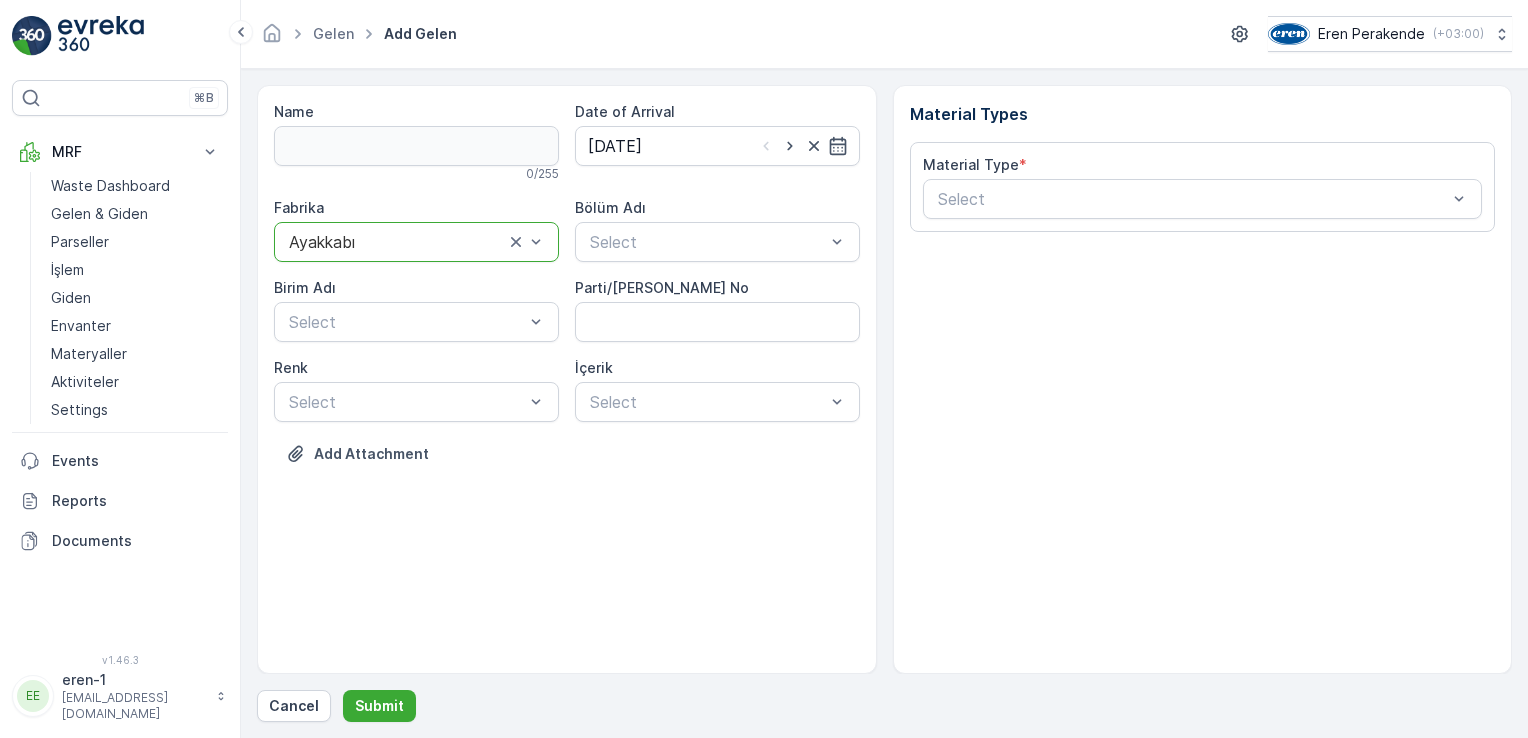 click on "Select" at bounding box center [406, 322] 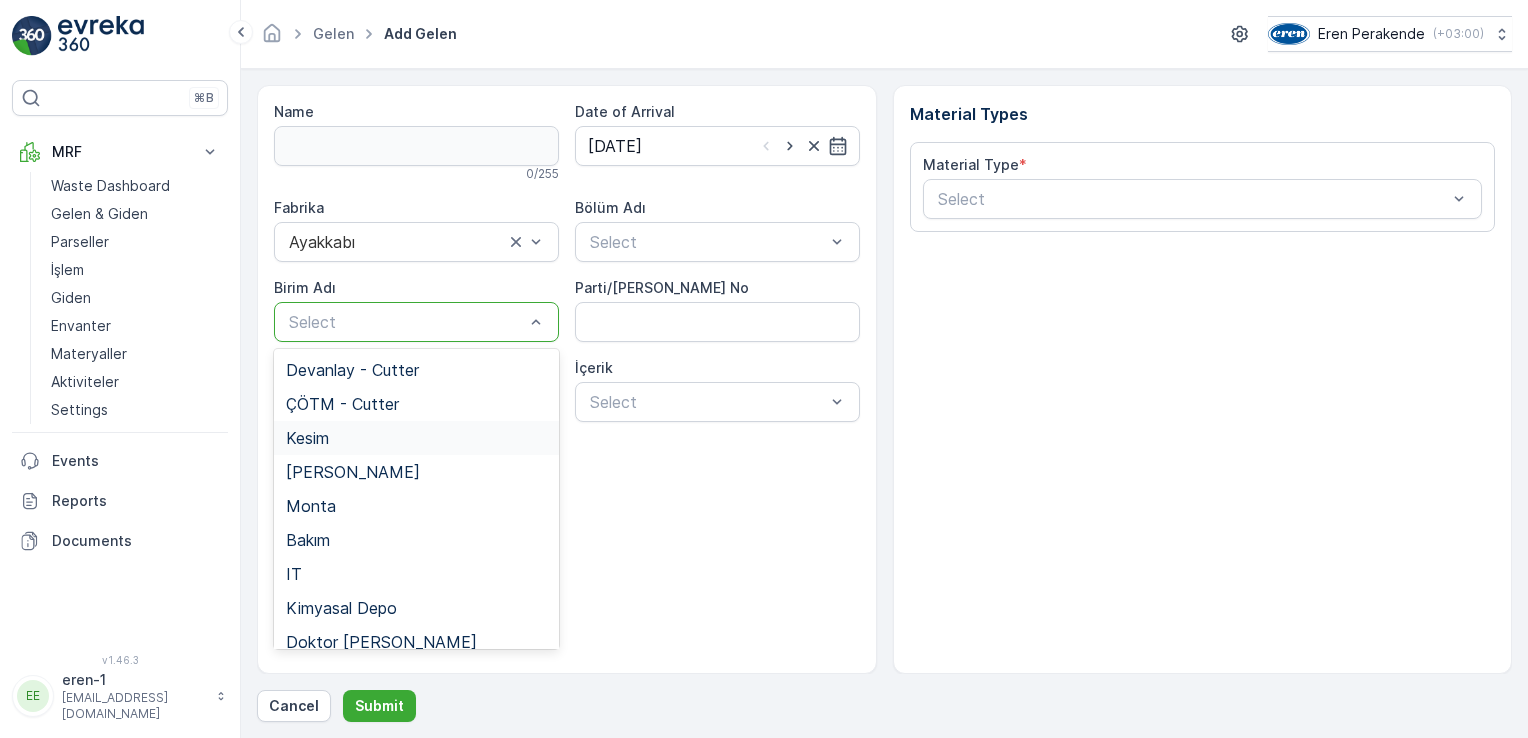 click on "Kesim" at bounding box center [416, 438] 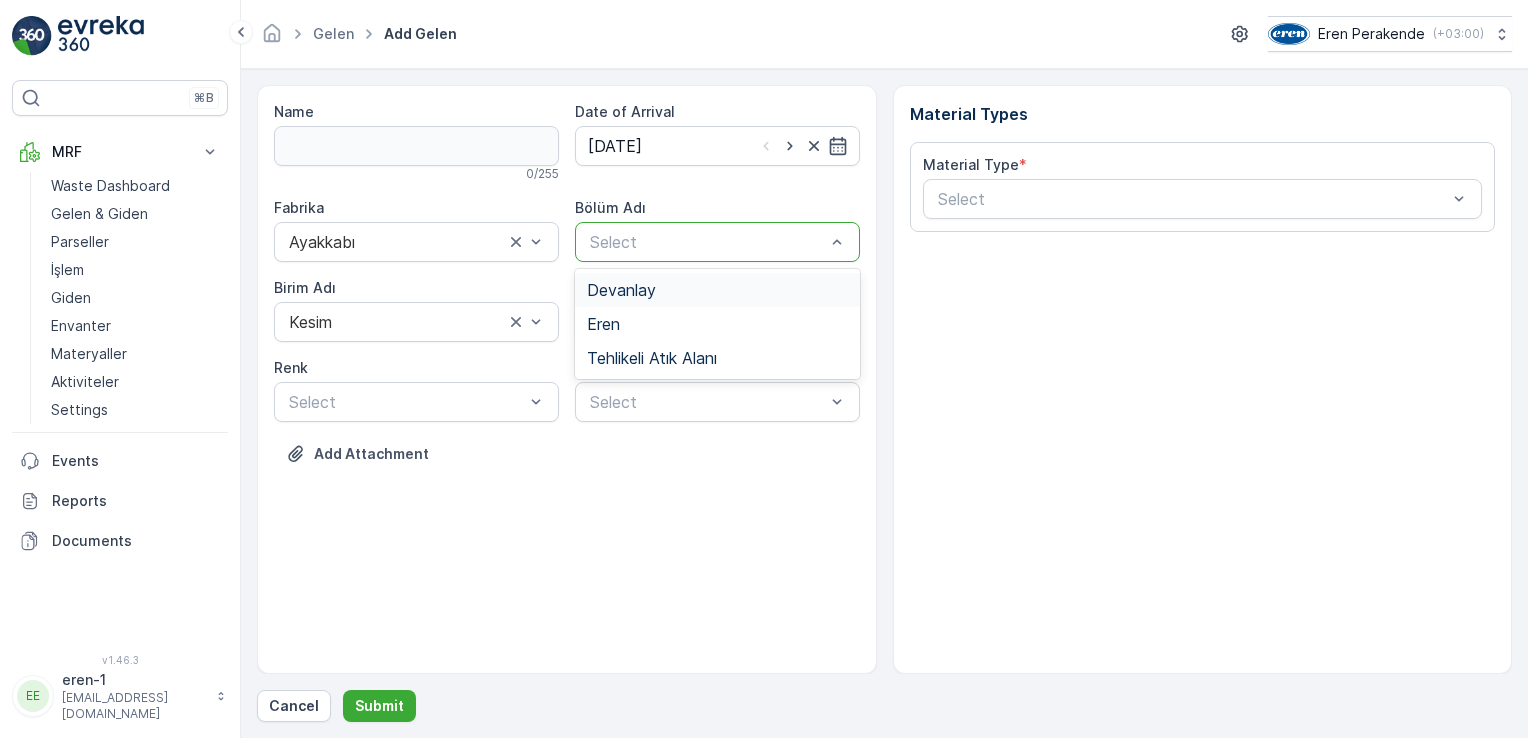 drag, startPoint x: 640, startPoint y: 238, endPoint x: 664, endPoint y: 306, distance: 72.11102 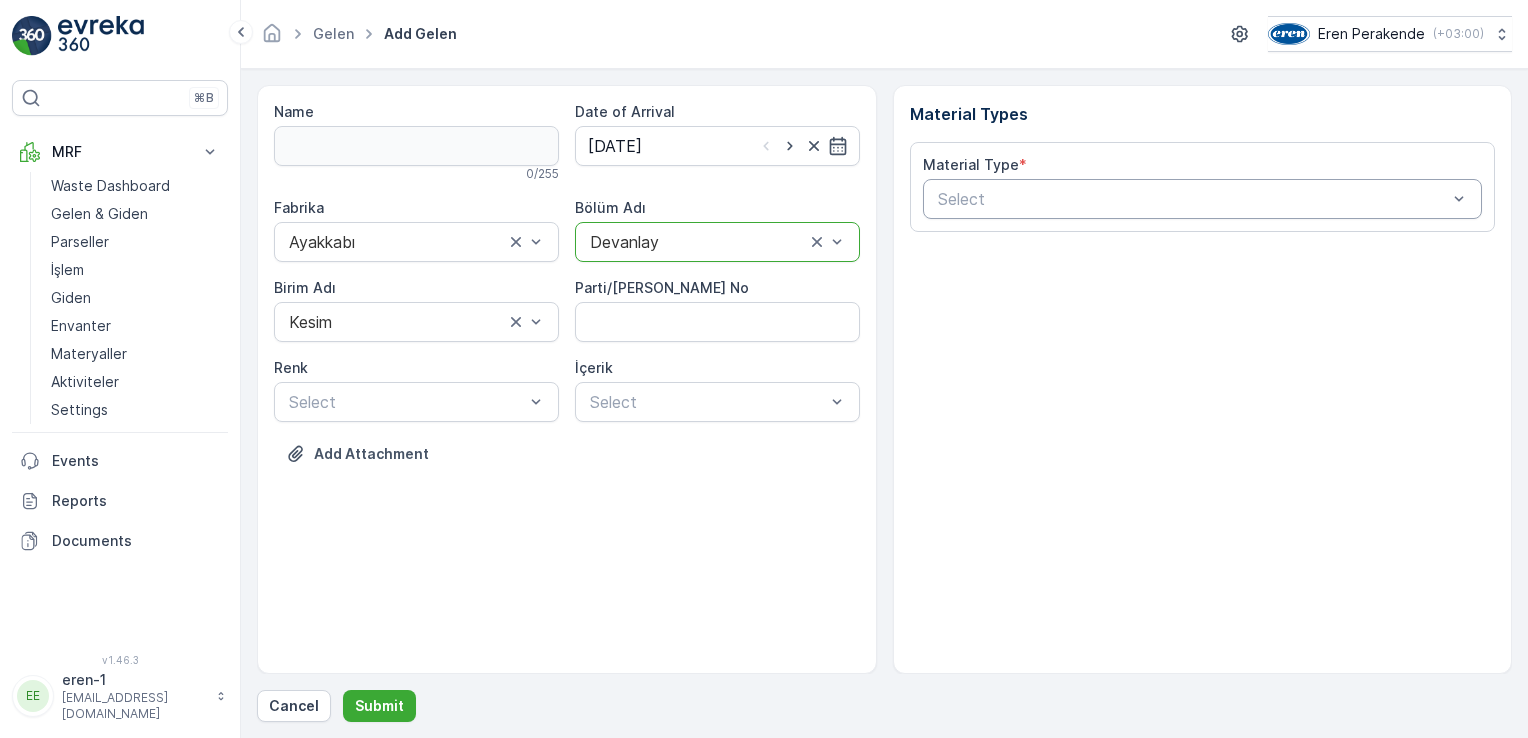 click at bounding box center [1193, 199] 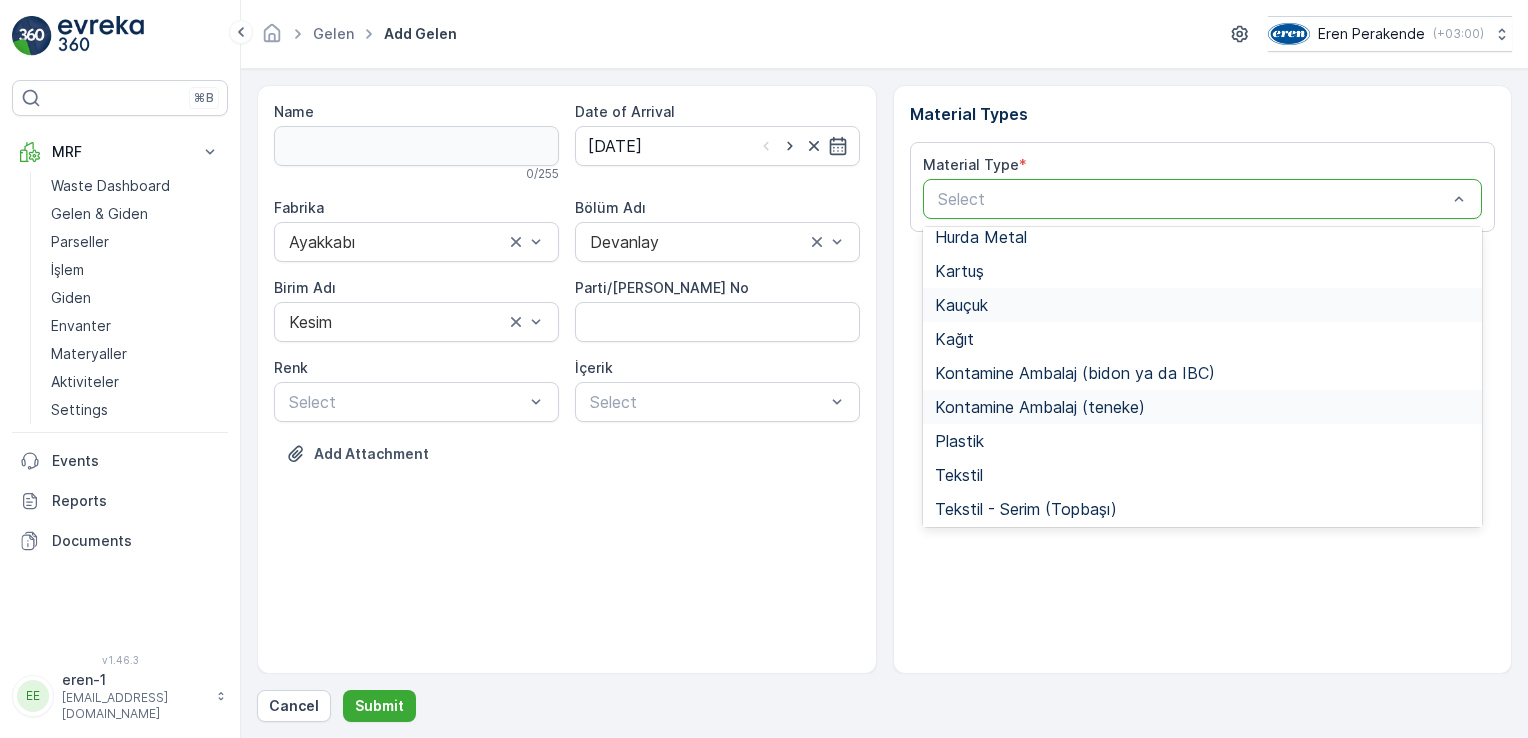 scroll, scrollTop: 200, scrollLeft: 0, axis: vertical 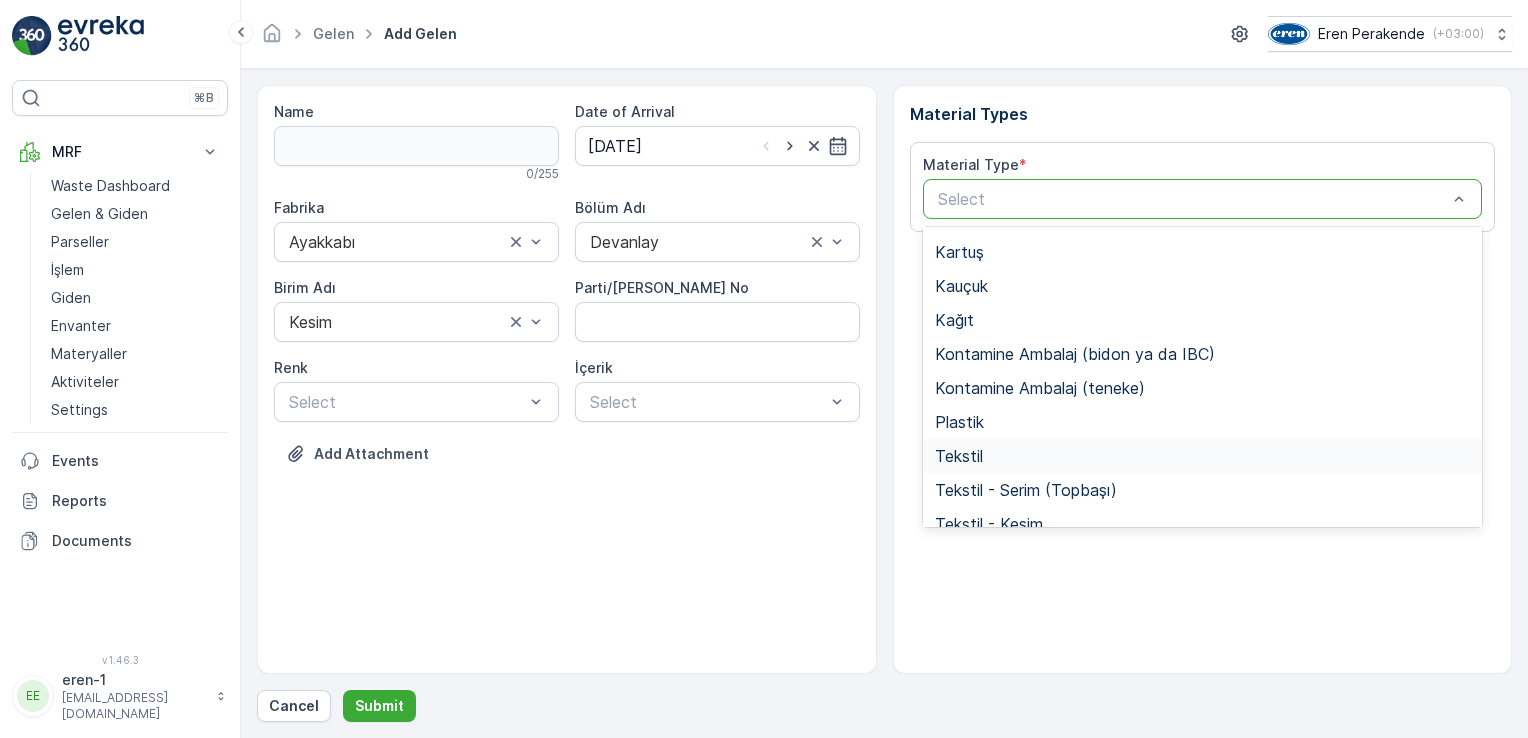 click on "Tekstil" at bounding box center (1203, 456) 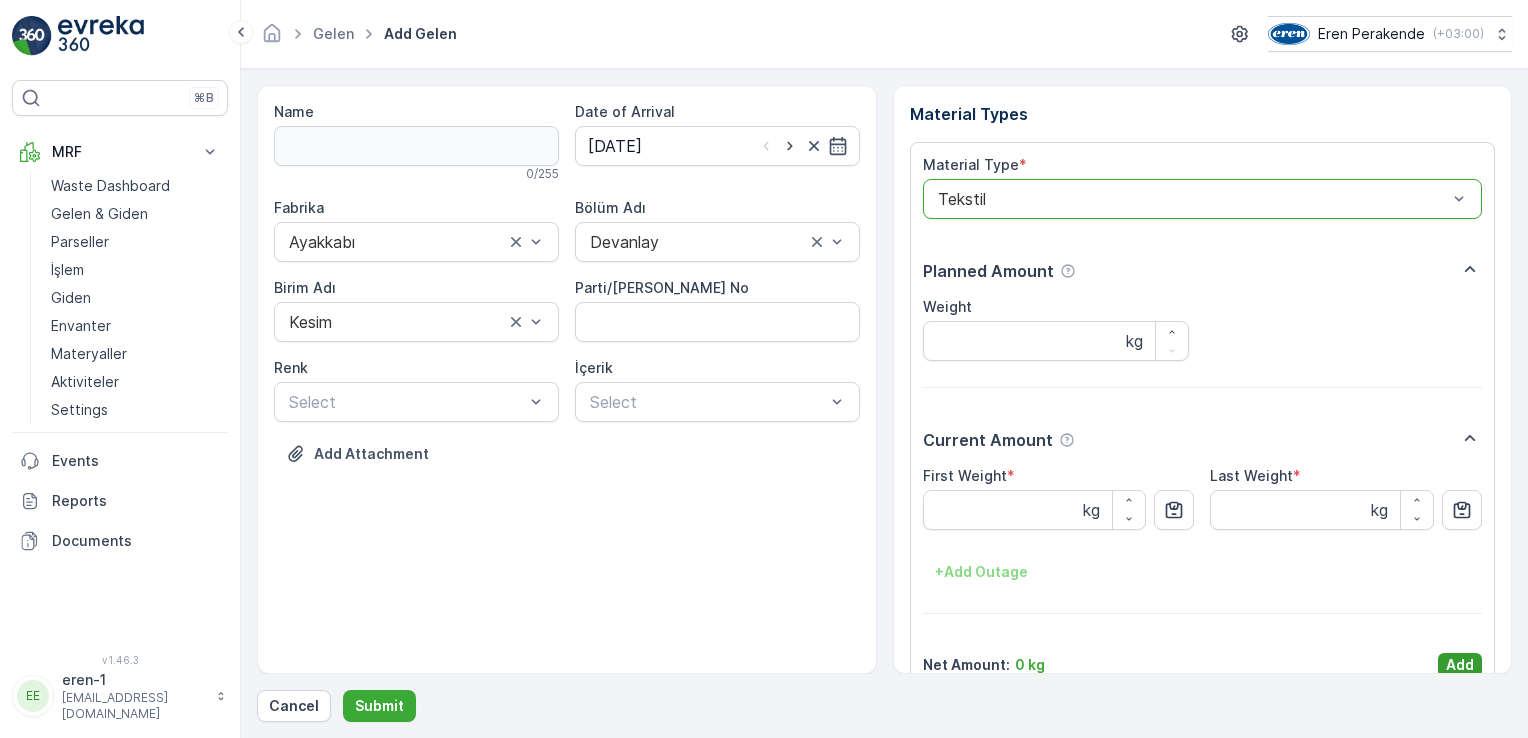 click on "Add" at bounding box center [1460, 665] 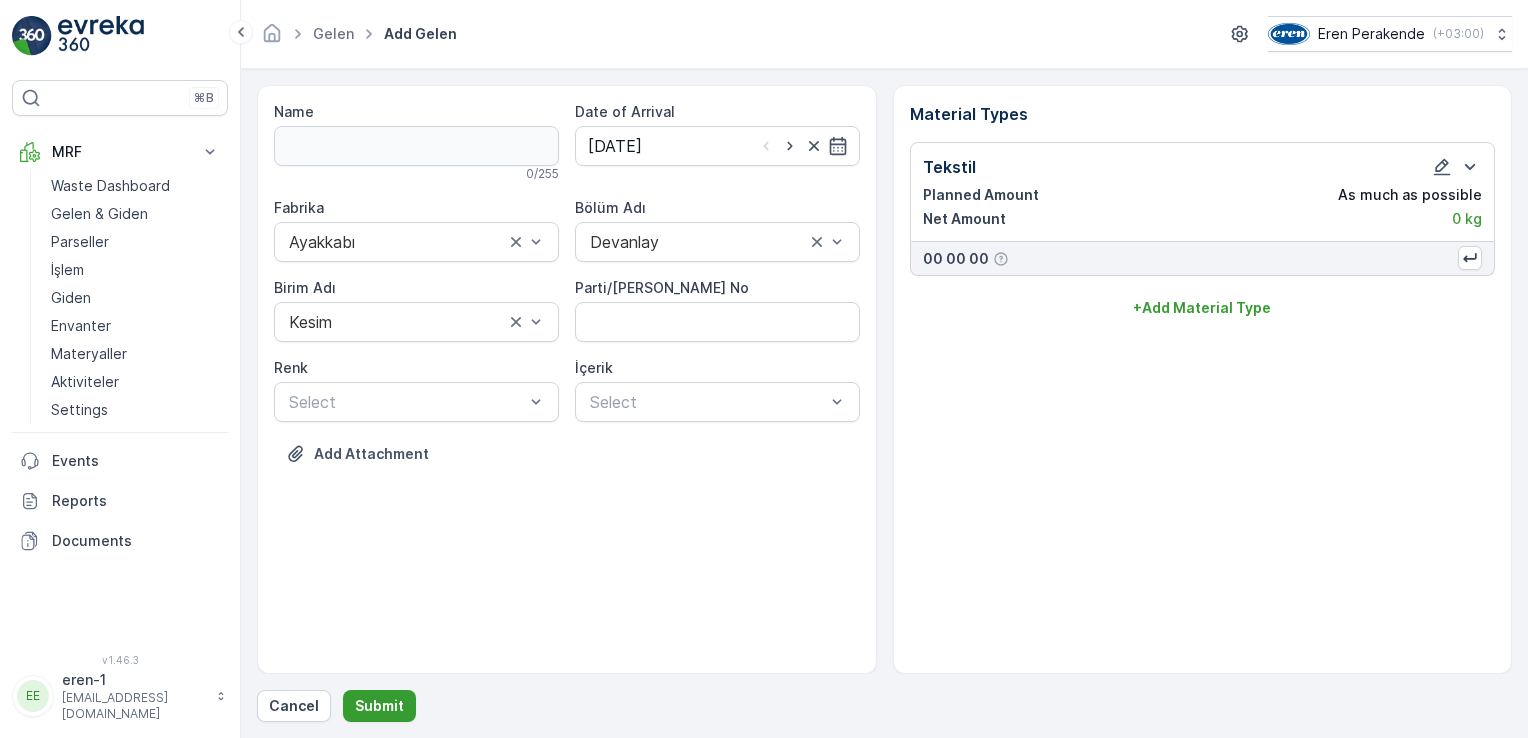 click on "Submit" at bounding box center (379, 706) 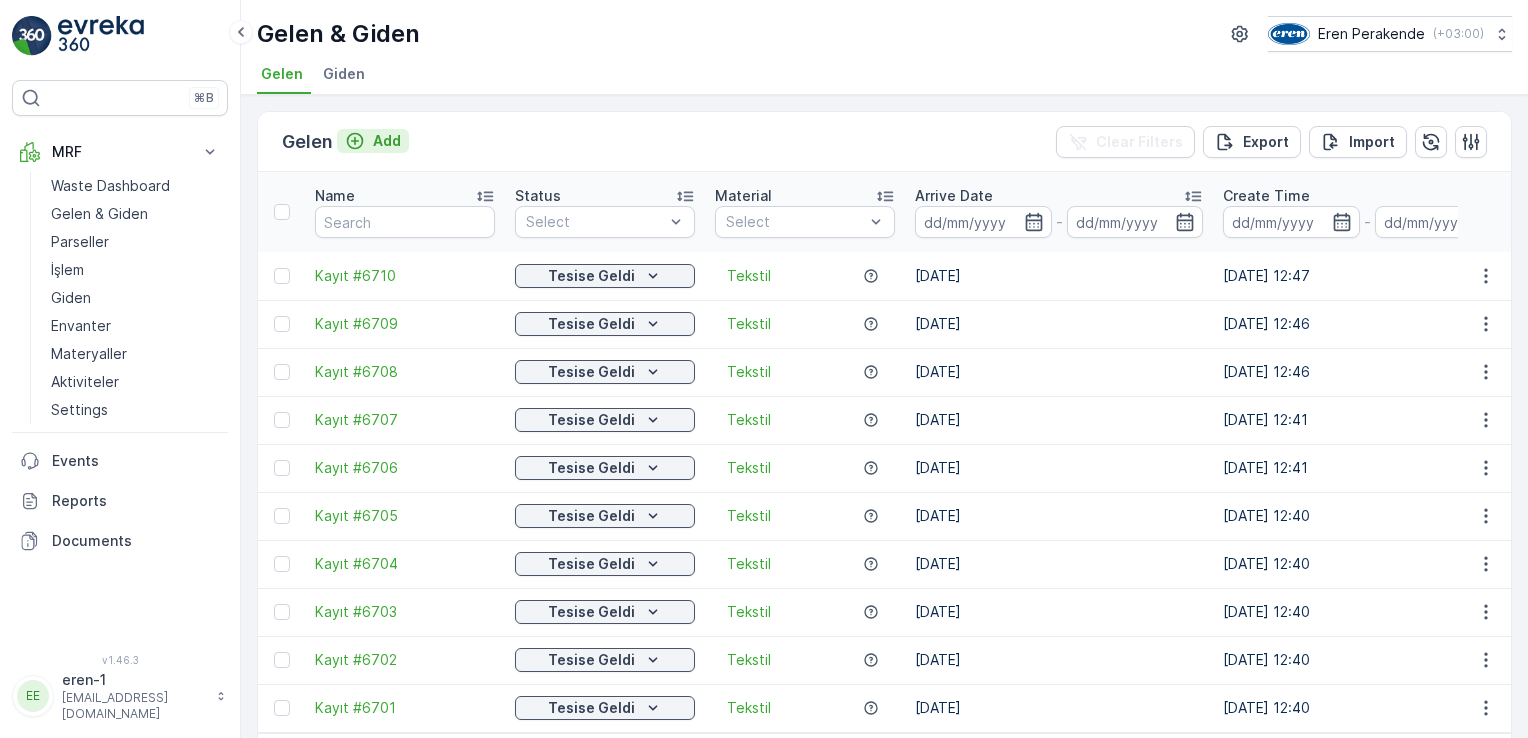 click on "Add" at bounding box center (387, 141) 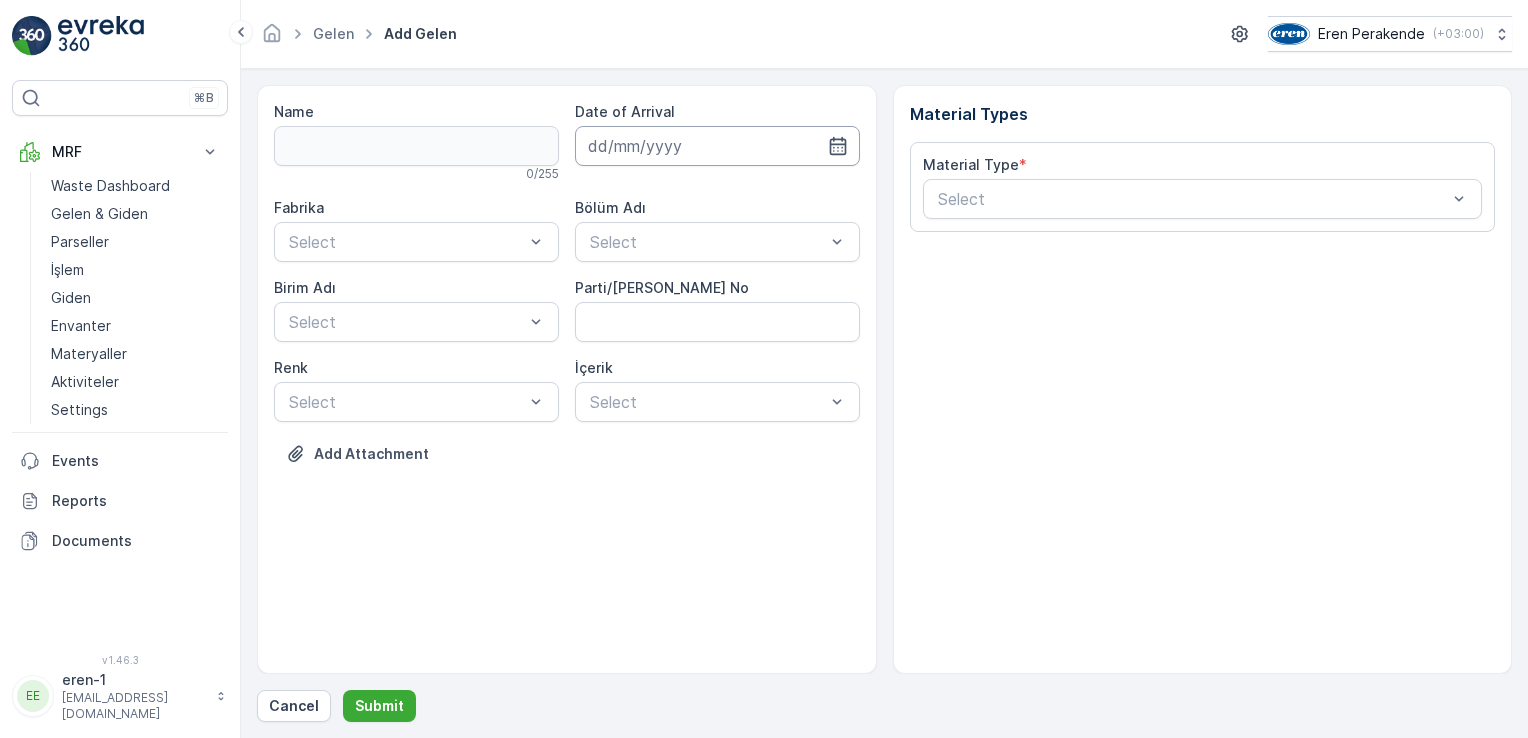 click at bounding box center [717, 146] 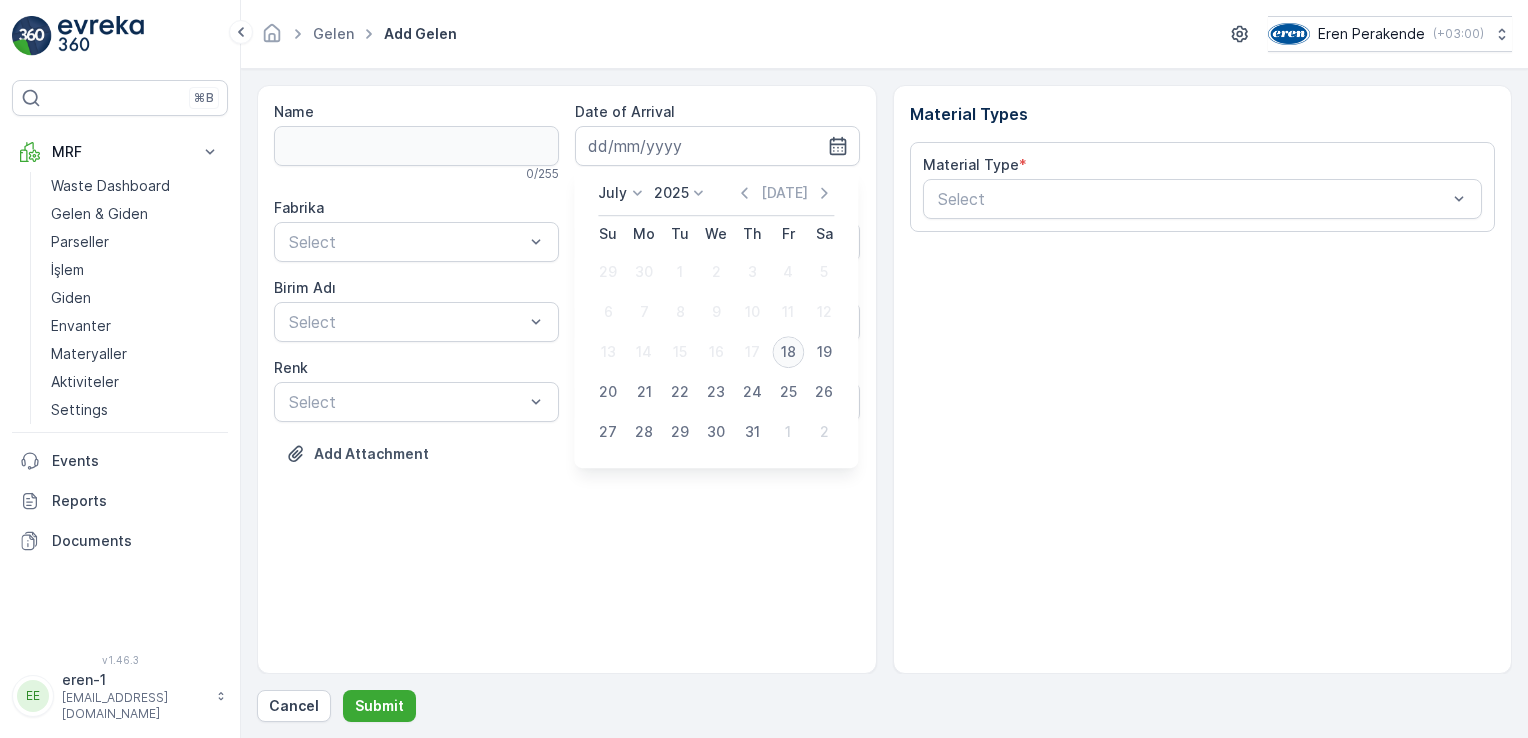 click on "18" at bounding box center [788, 352] 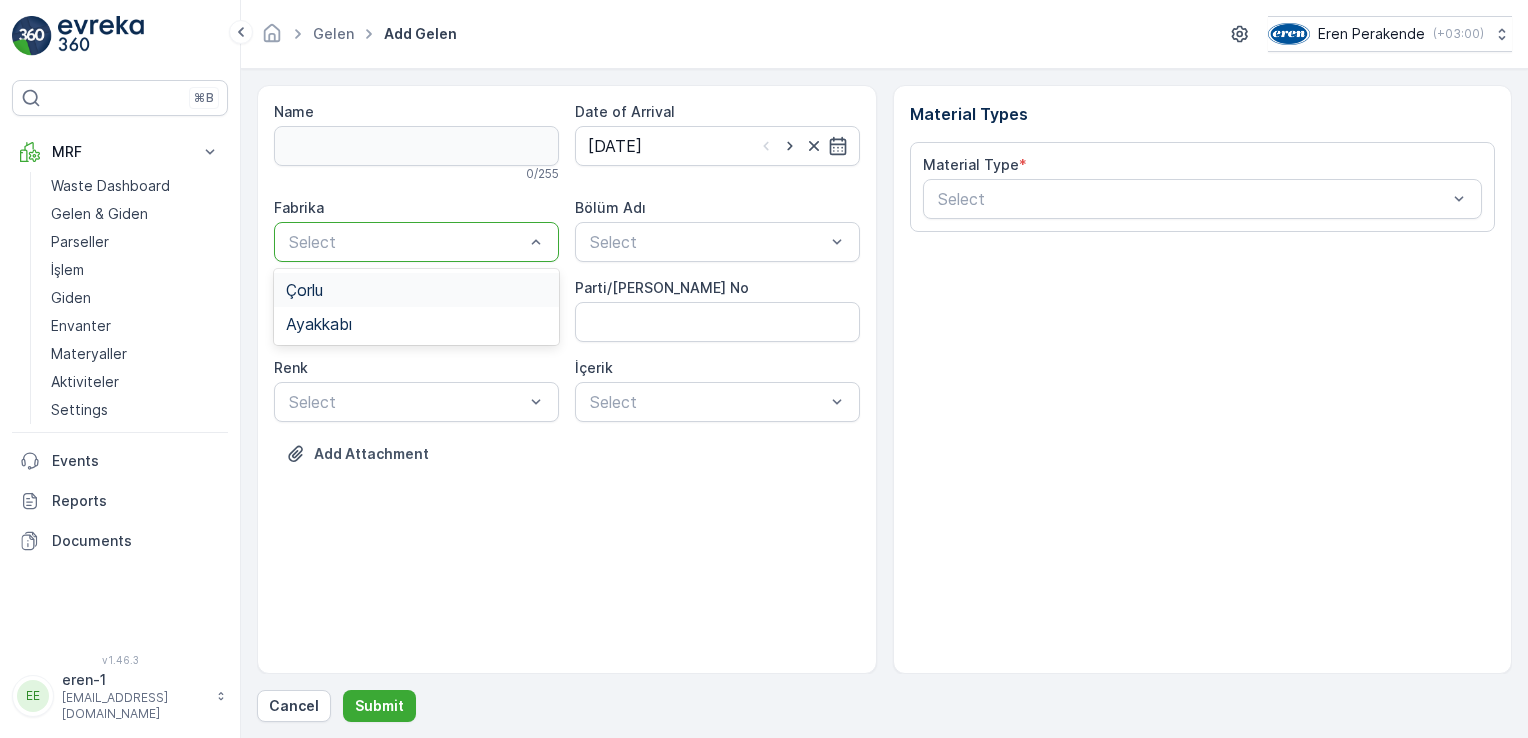 click on "Select" at bounding box center (416, 242) 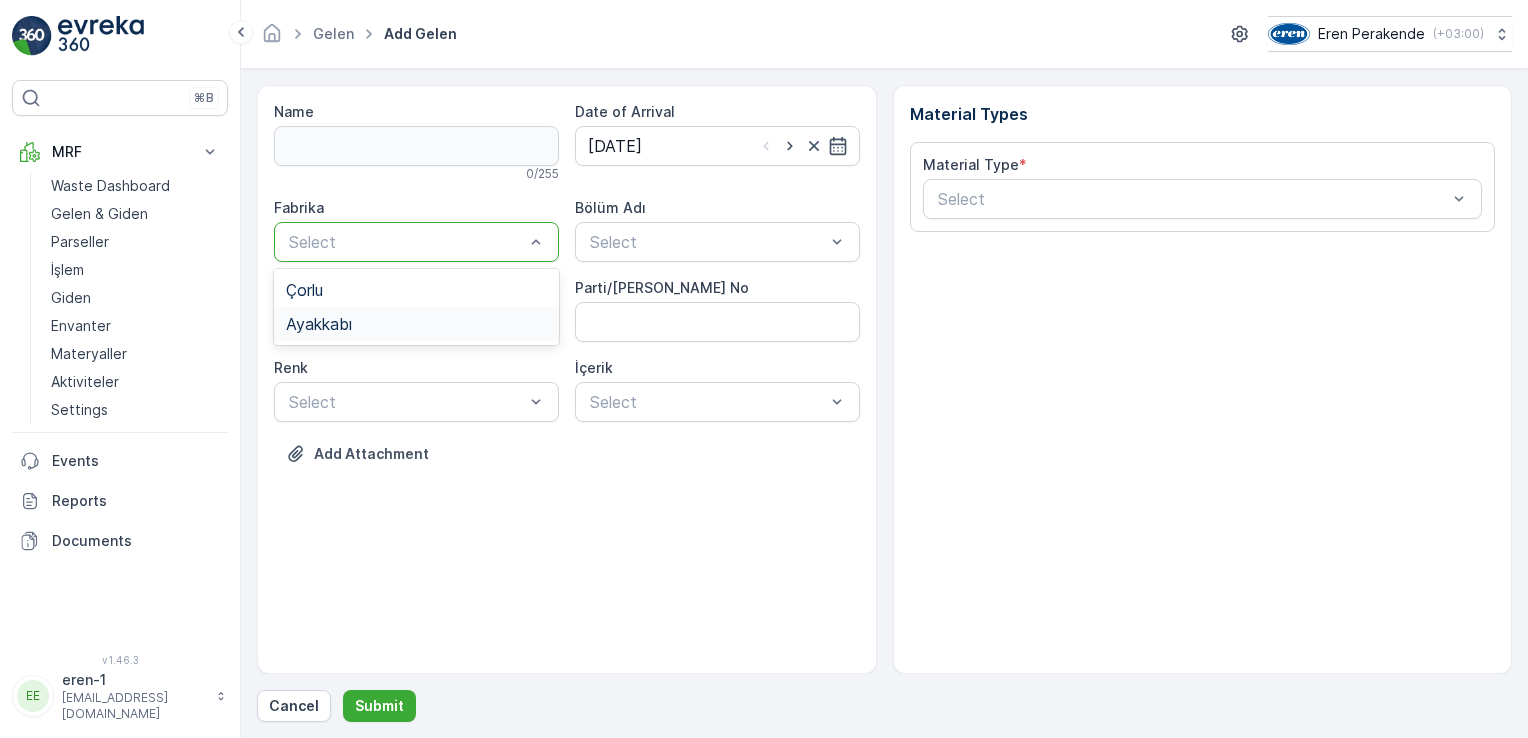 click on "Ayakkabı" at bounding box center [416, 324] 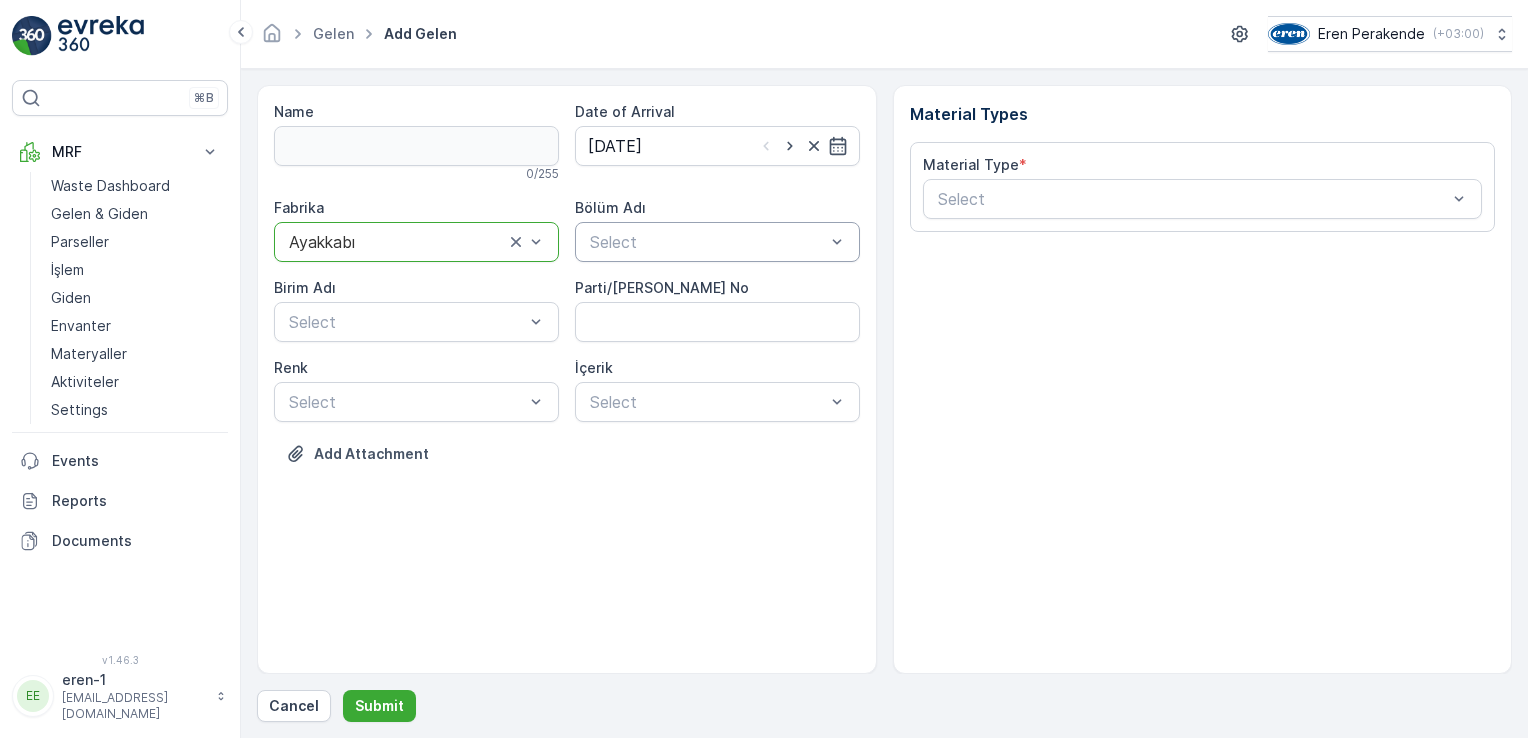 click at bounding box center (707, 242) 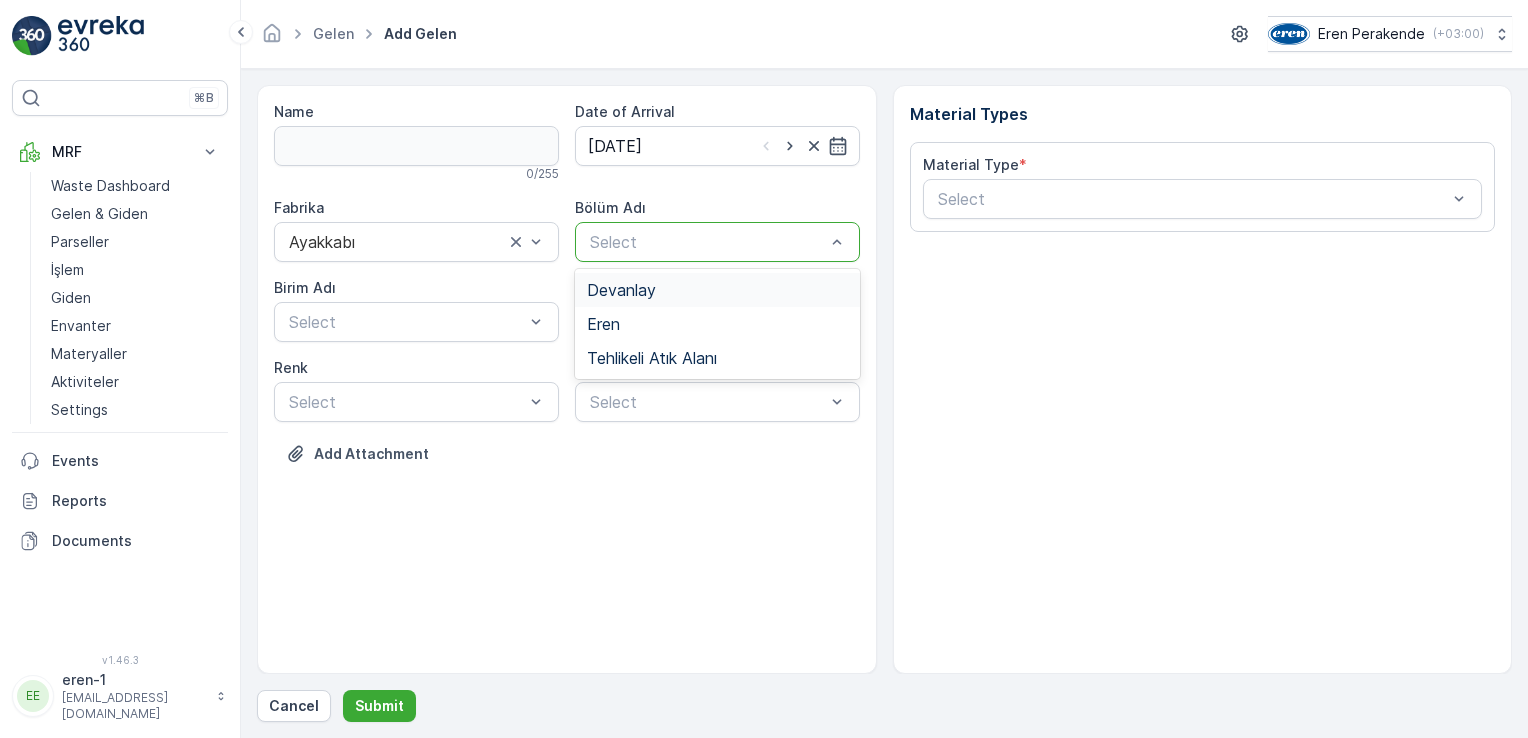 click on "Devanlay" at bounding box center [717, 290] 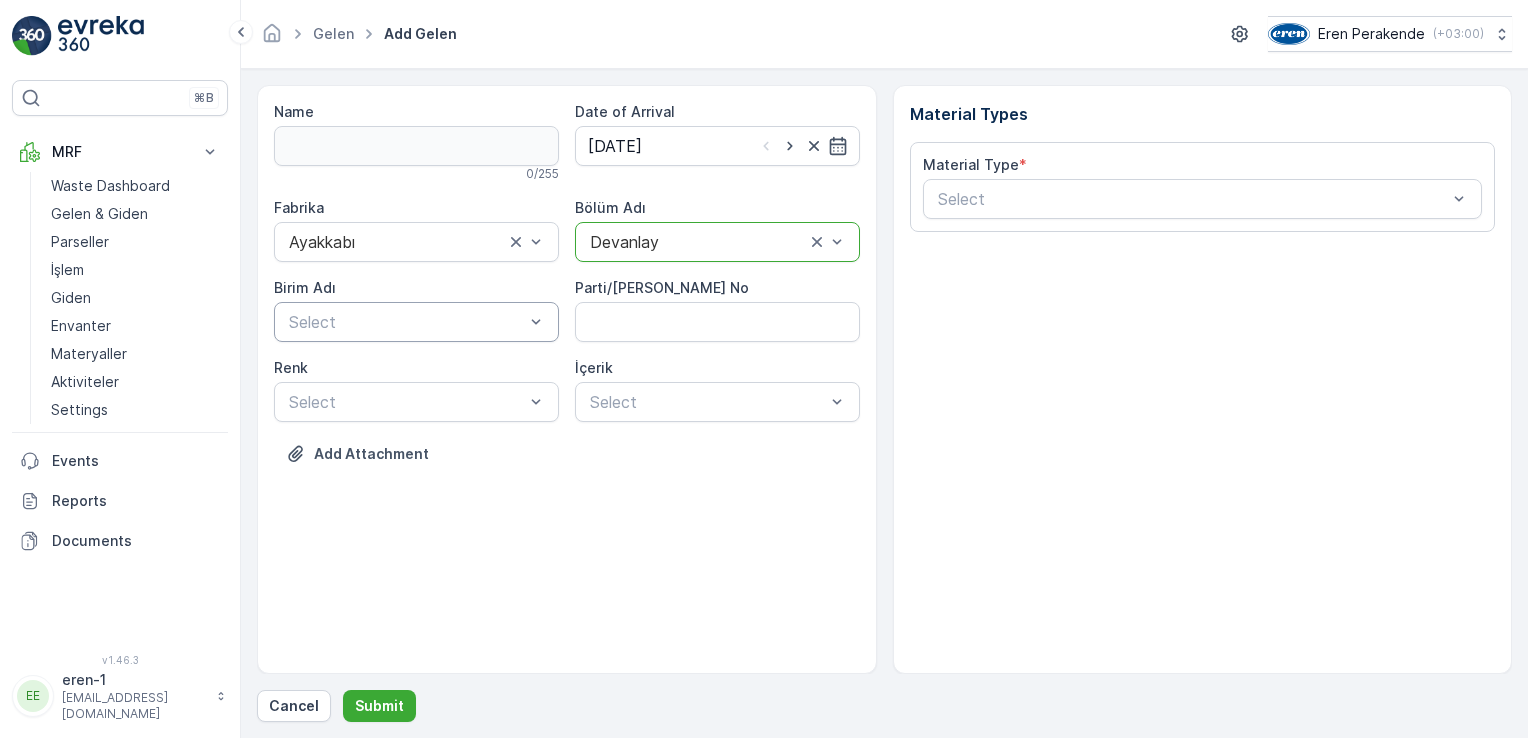click at bounding box center [406, 322] 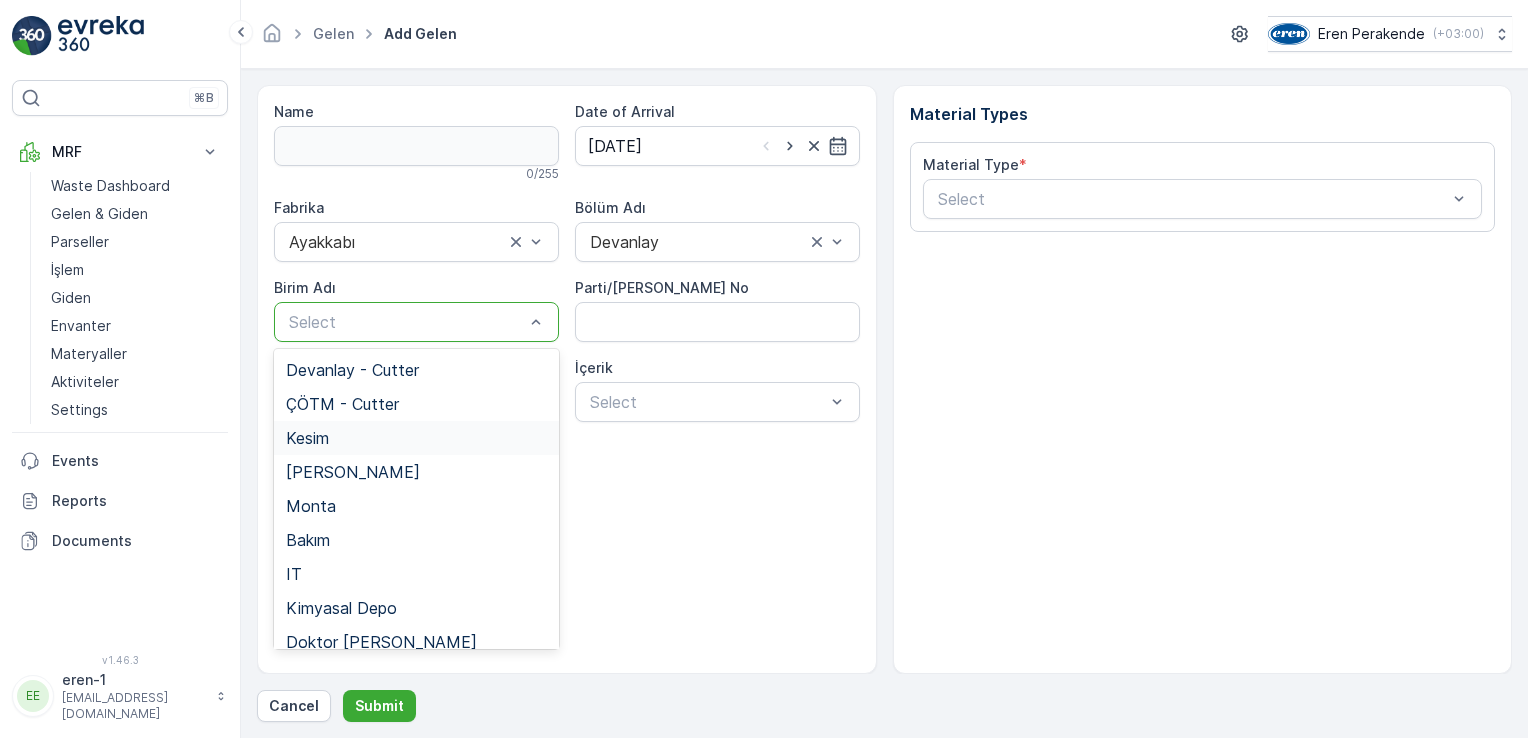 click on "Kesim" at bounding box center (416, 438) 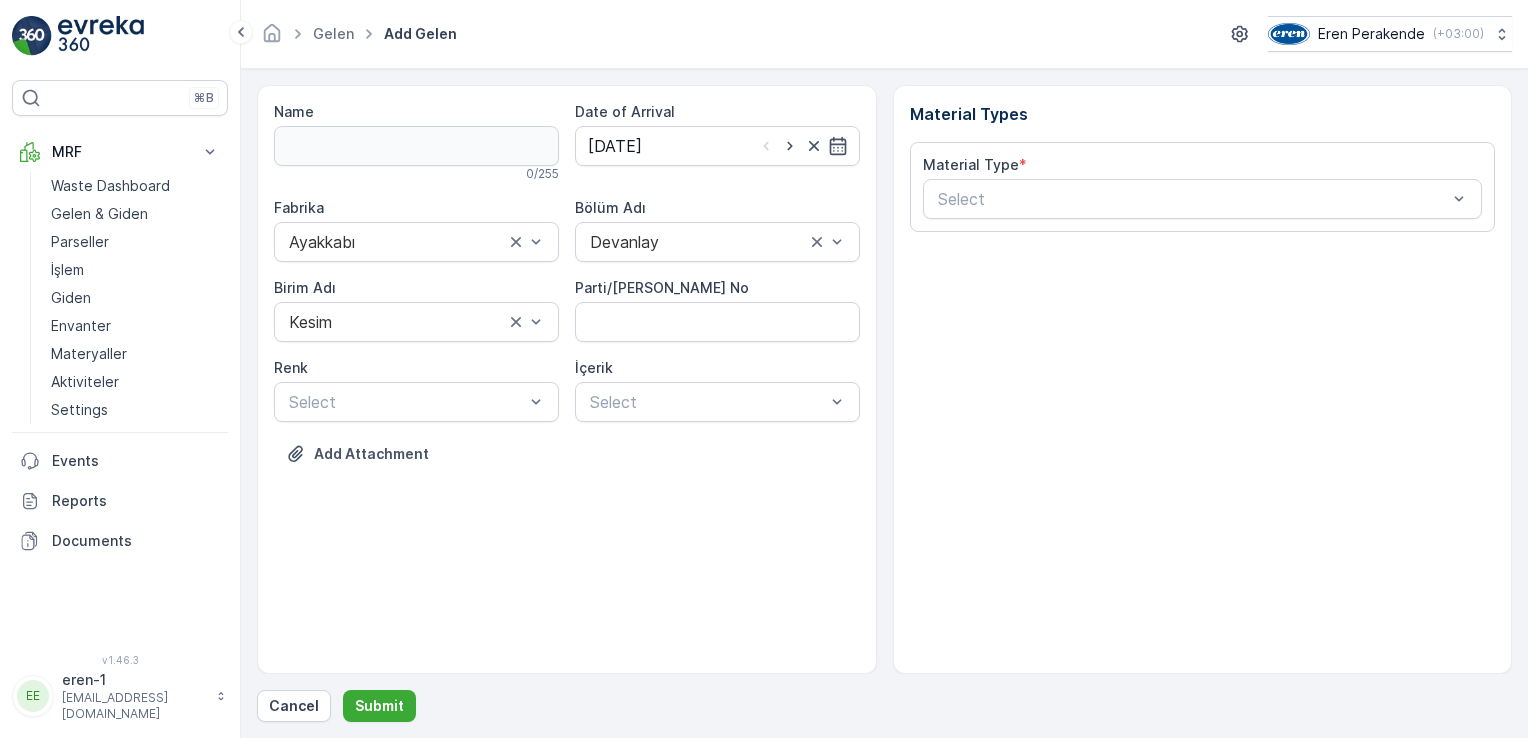 click on "Material Type * Select" at bounding box center [1203, 187] 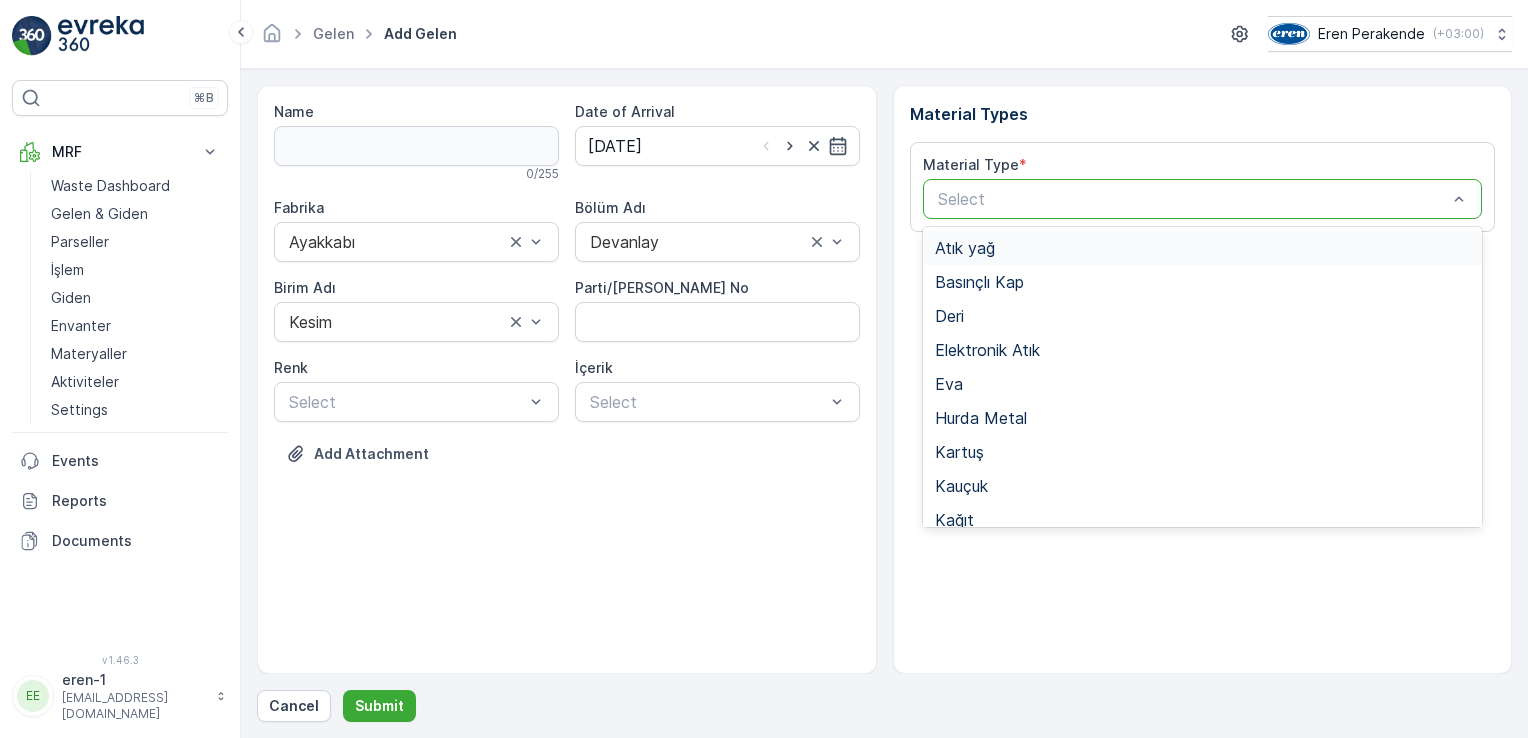 drag, startPoint x: 1107, startPoint y: 206, endPoint x: 1100, endPoint y: 234, distance: 28.86174 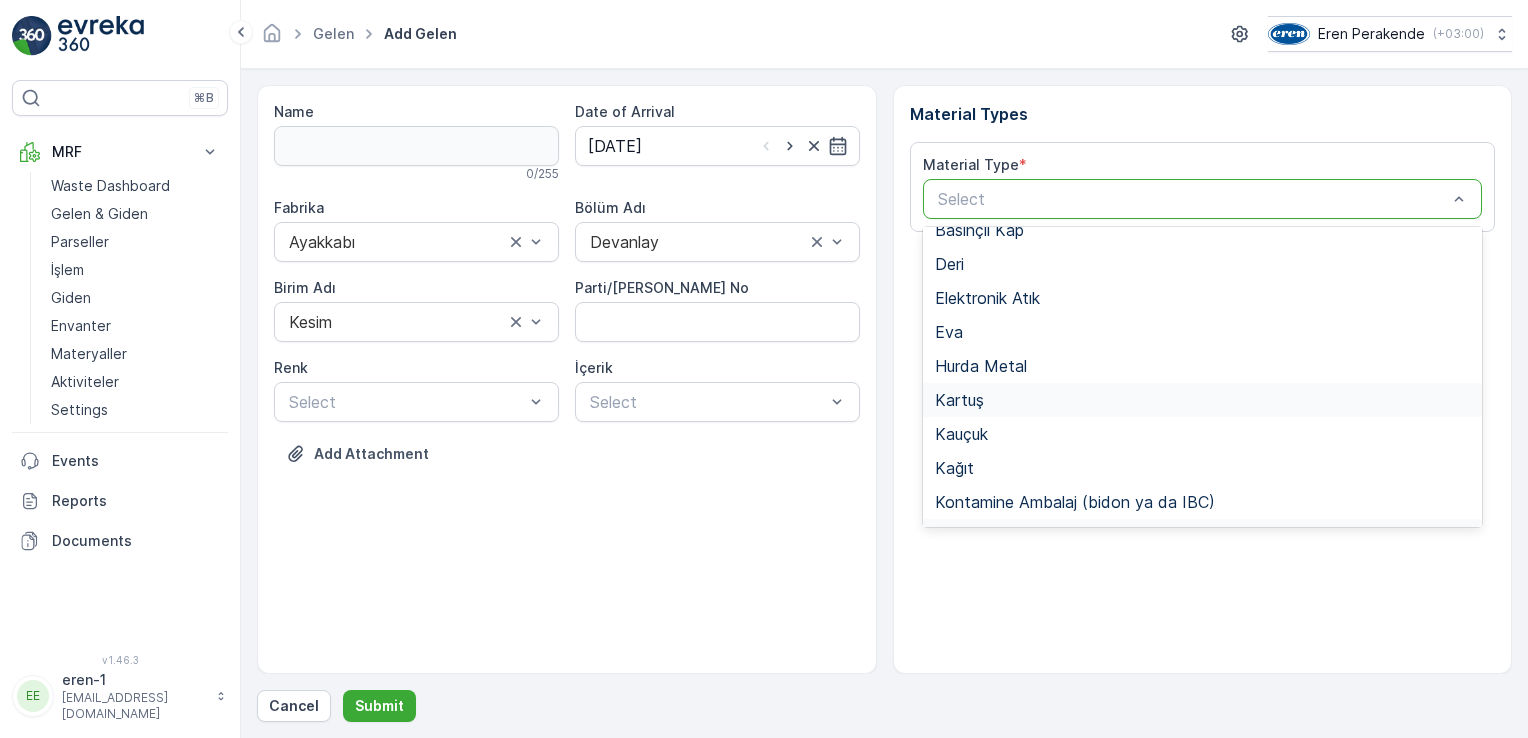 scroll, scrollTop: 200, scrollLeft: 0, axis: vertical 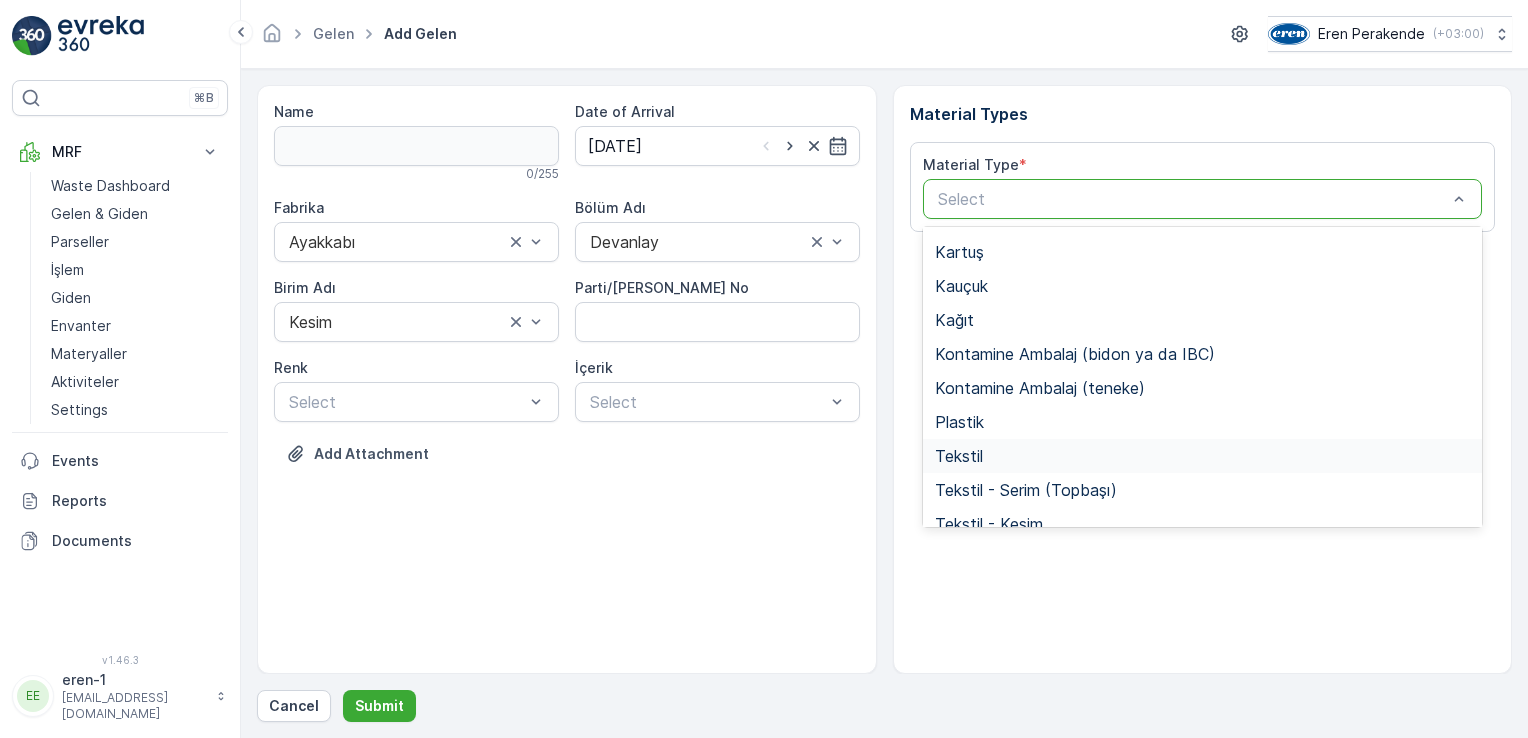 click on "Tekstil" at bounding box center (1203, 456) 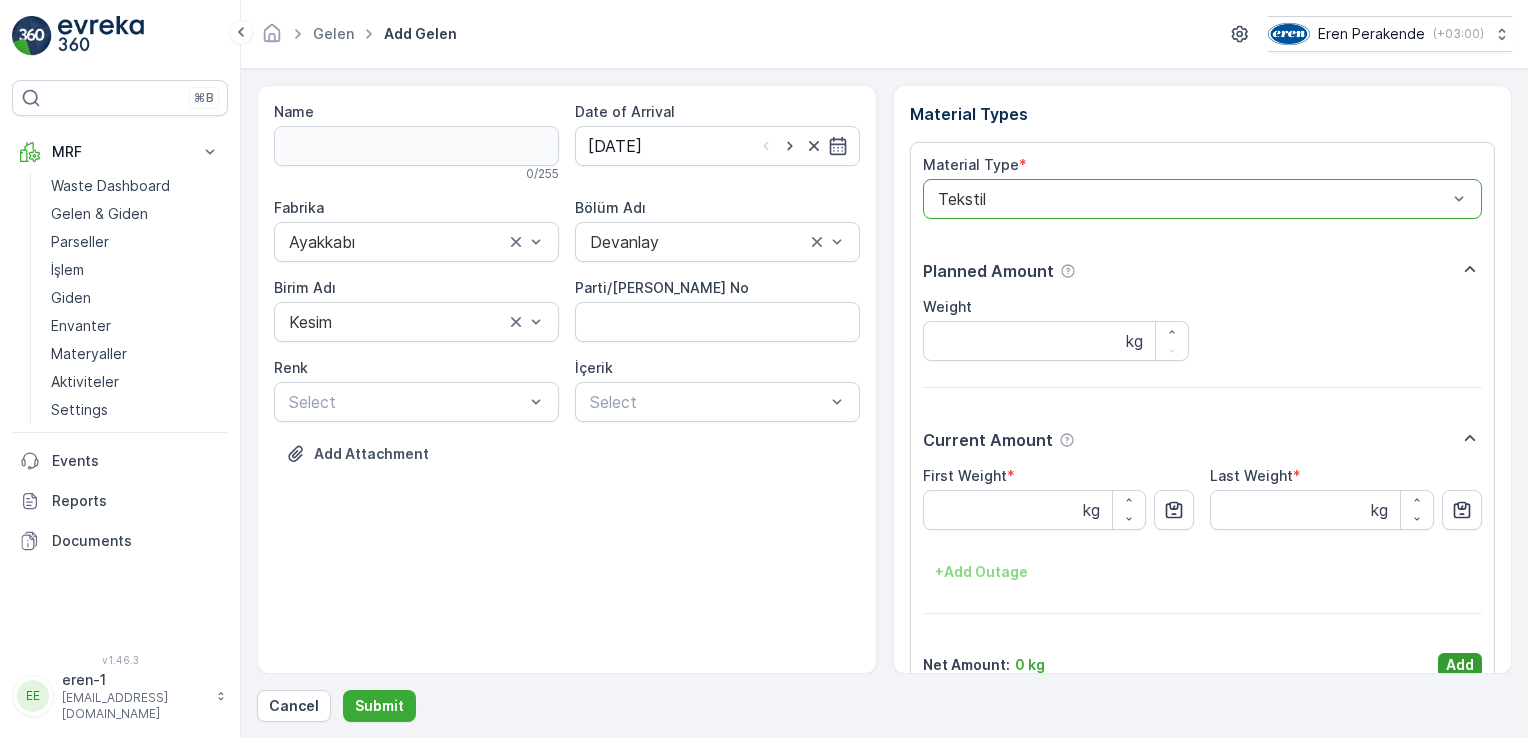 click on "Add" at bounding box center (1460, 665) 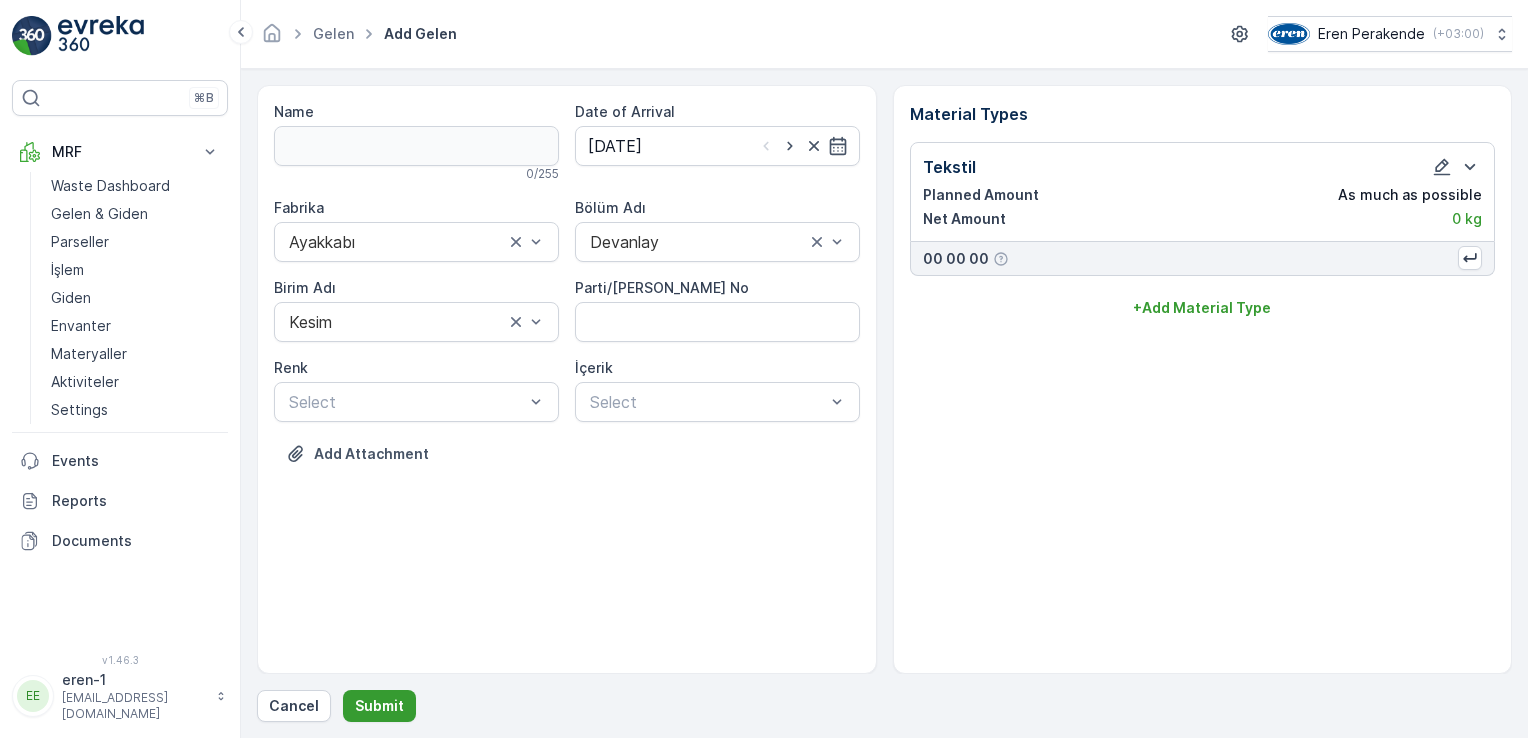 click on "Submit" at bounding box center [379, 706] 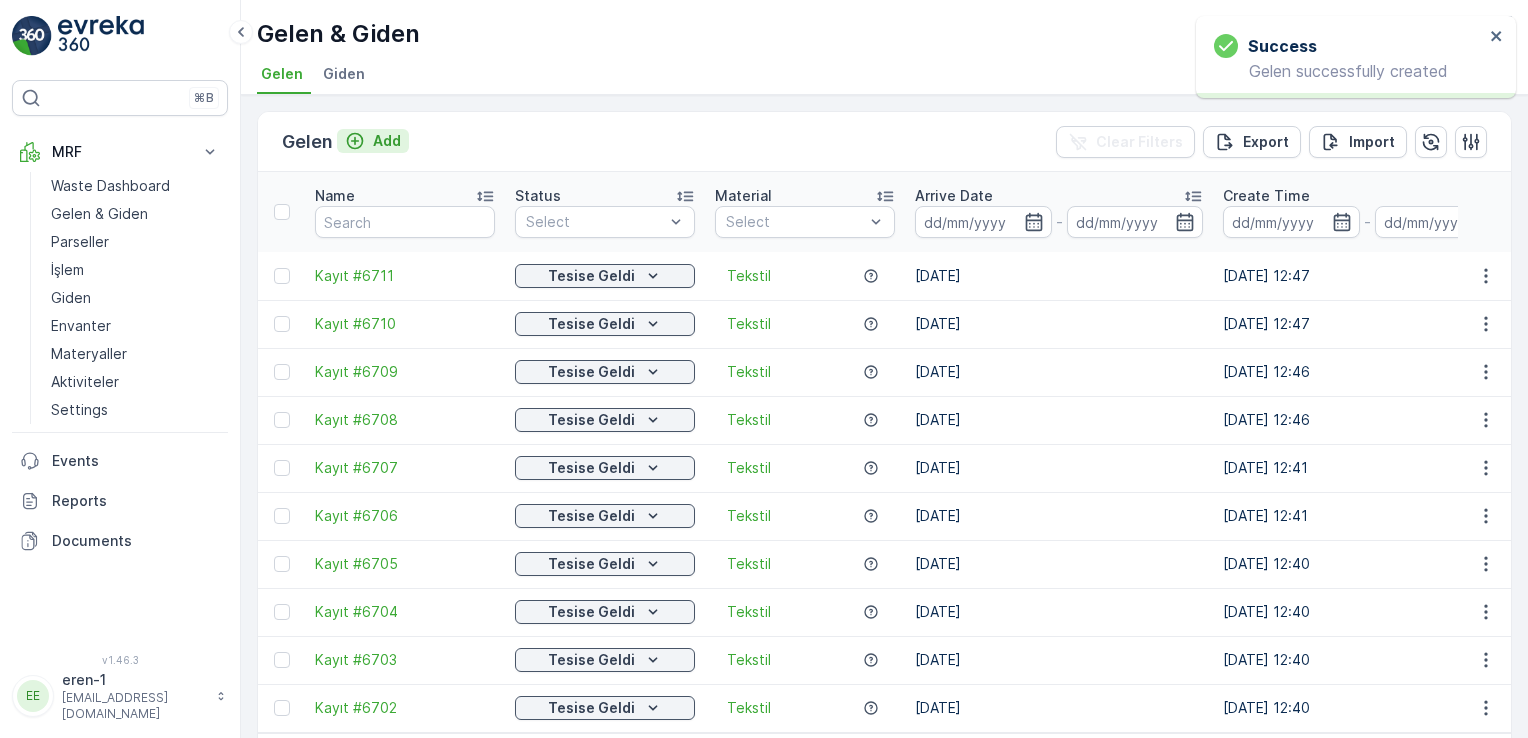 click on "Add" at bounding box center (387, 141) 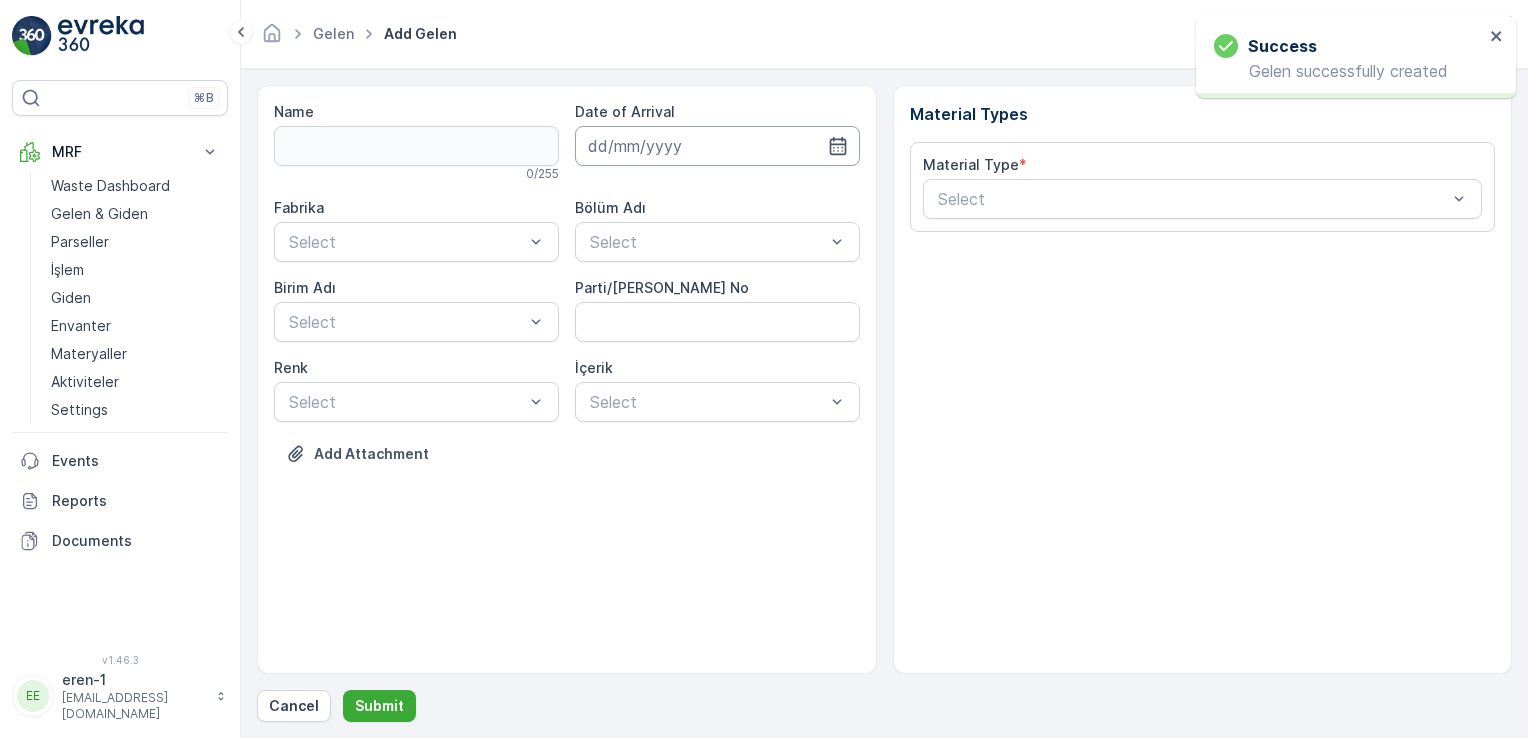click at bounding box center (717, 146) 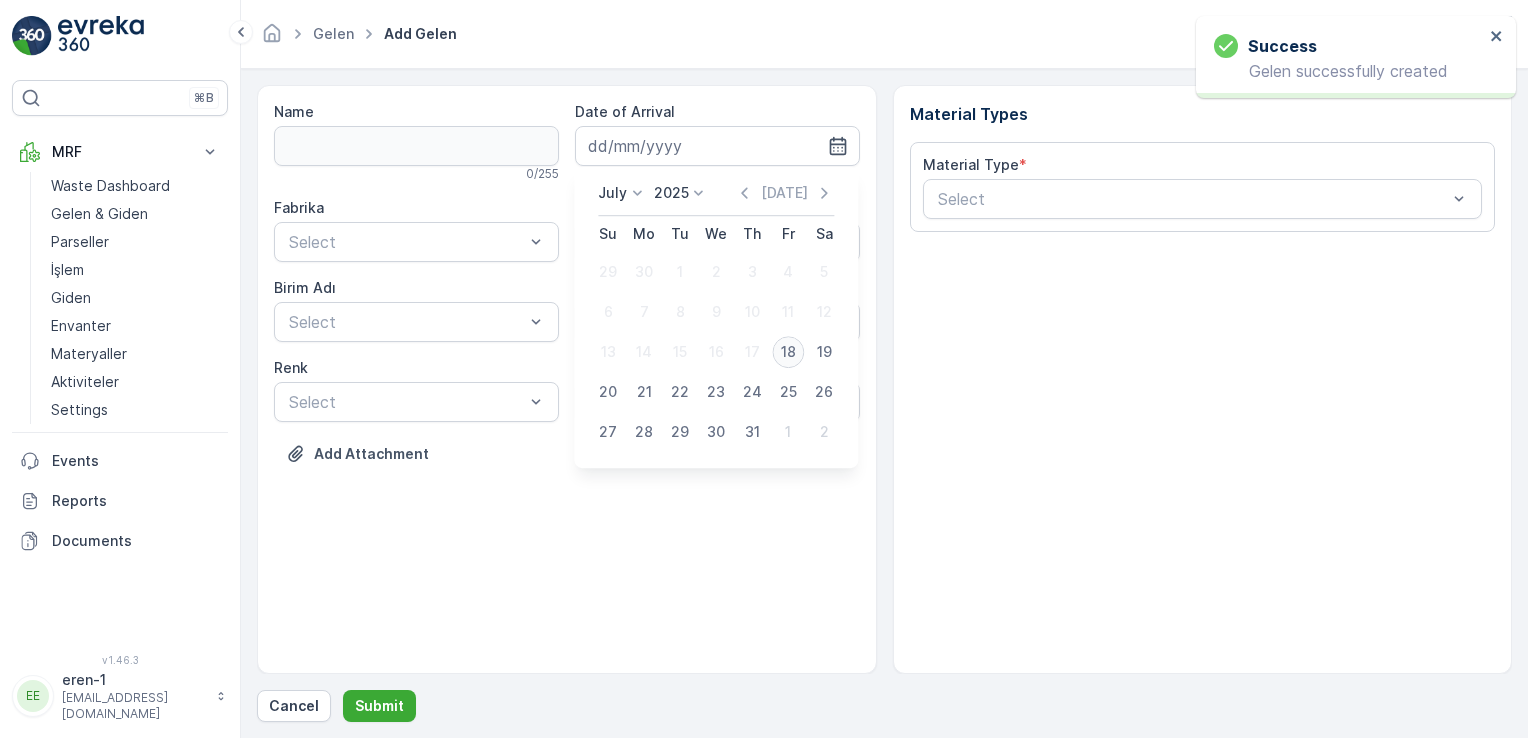 click on "18" at bounding box center [788, 352] 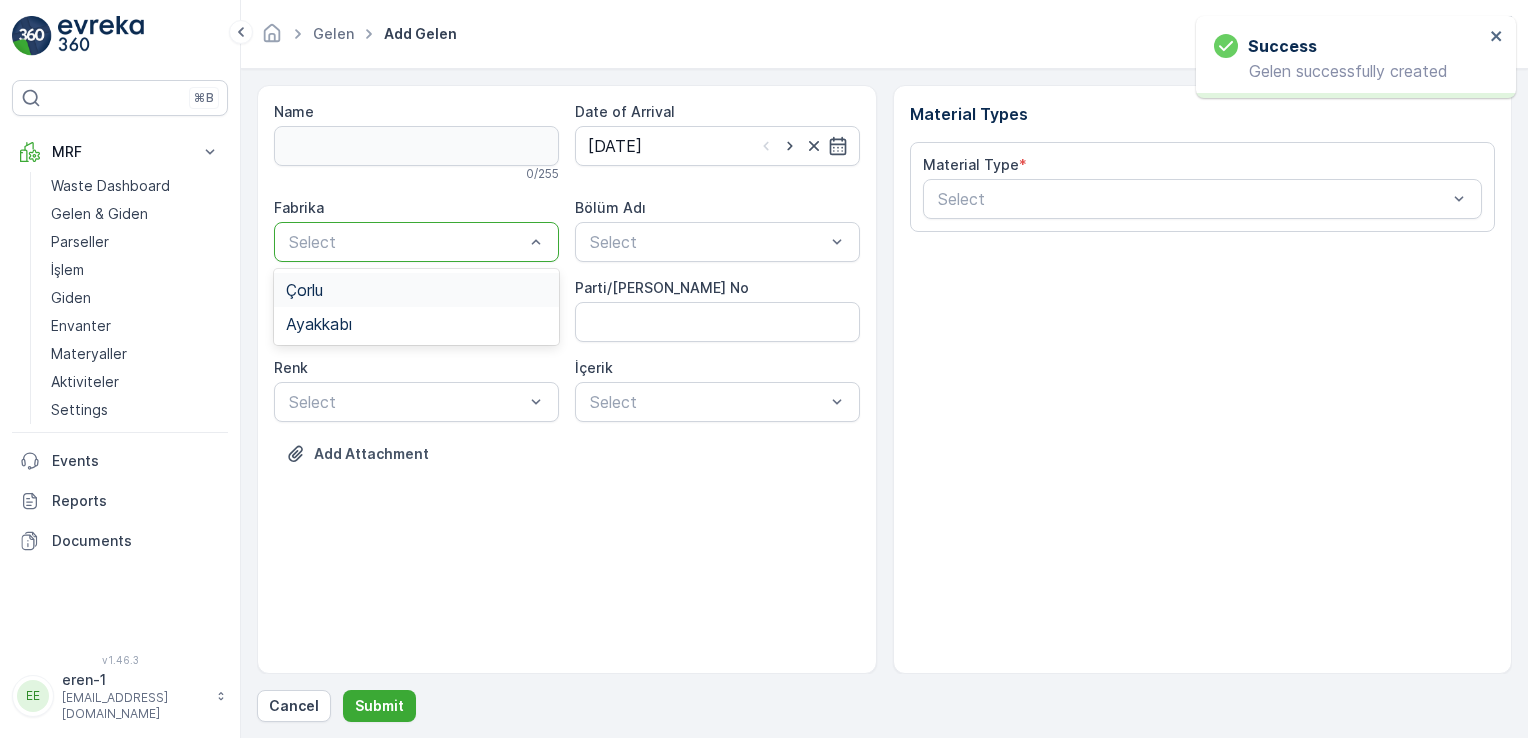 click at bounding box center (406, 242) 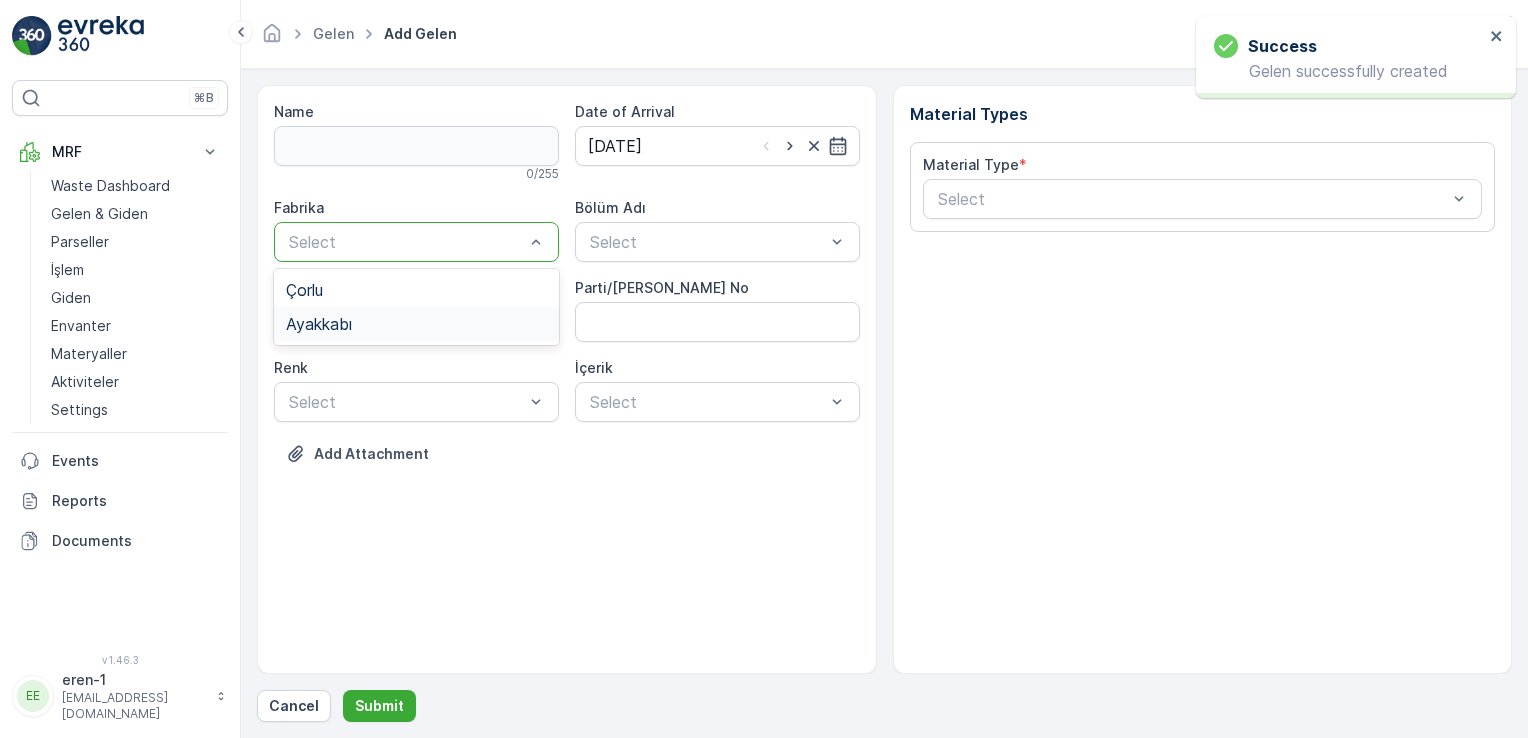 click on "Ayakkabı" at bounding box center [416, 324] 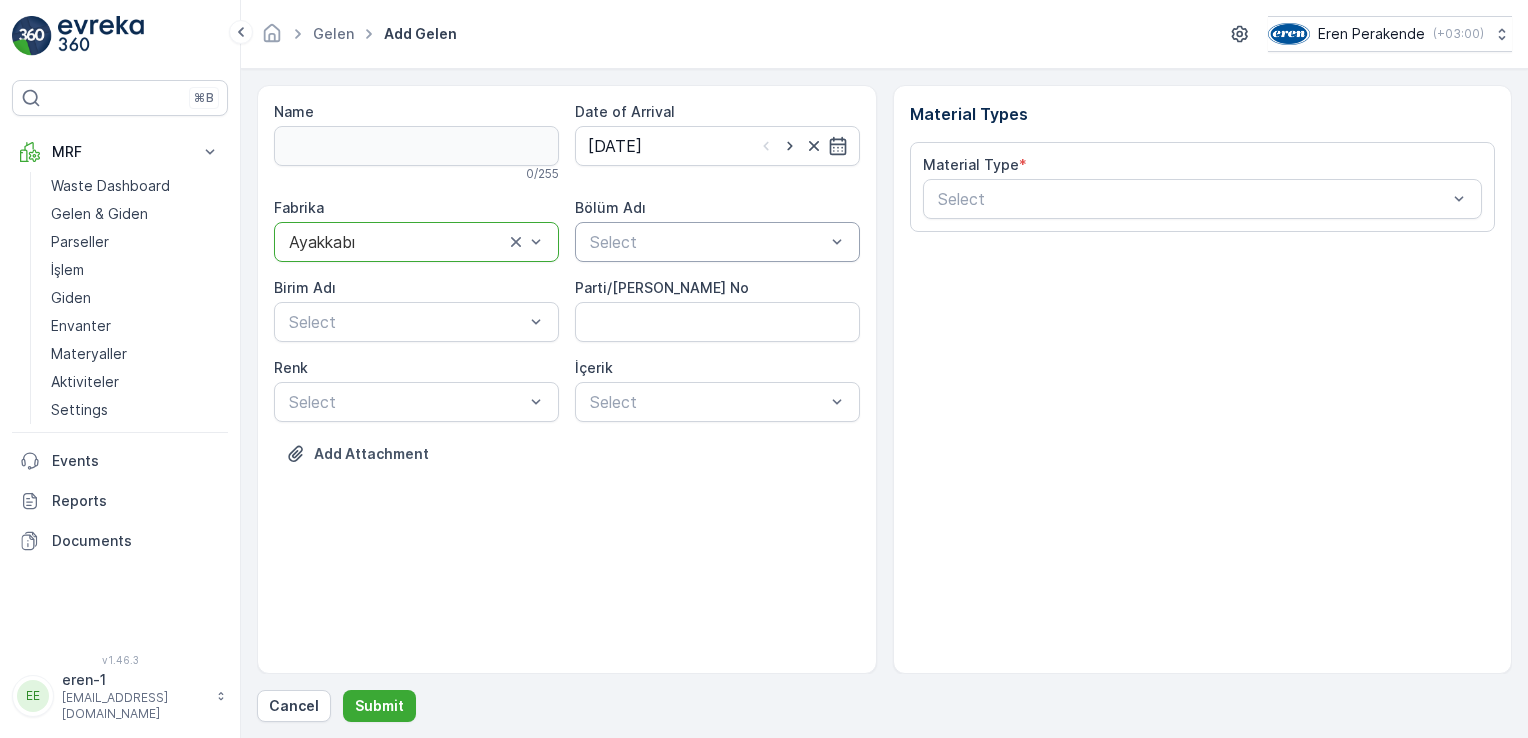 click at bounding box center (707, 242) 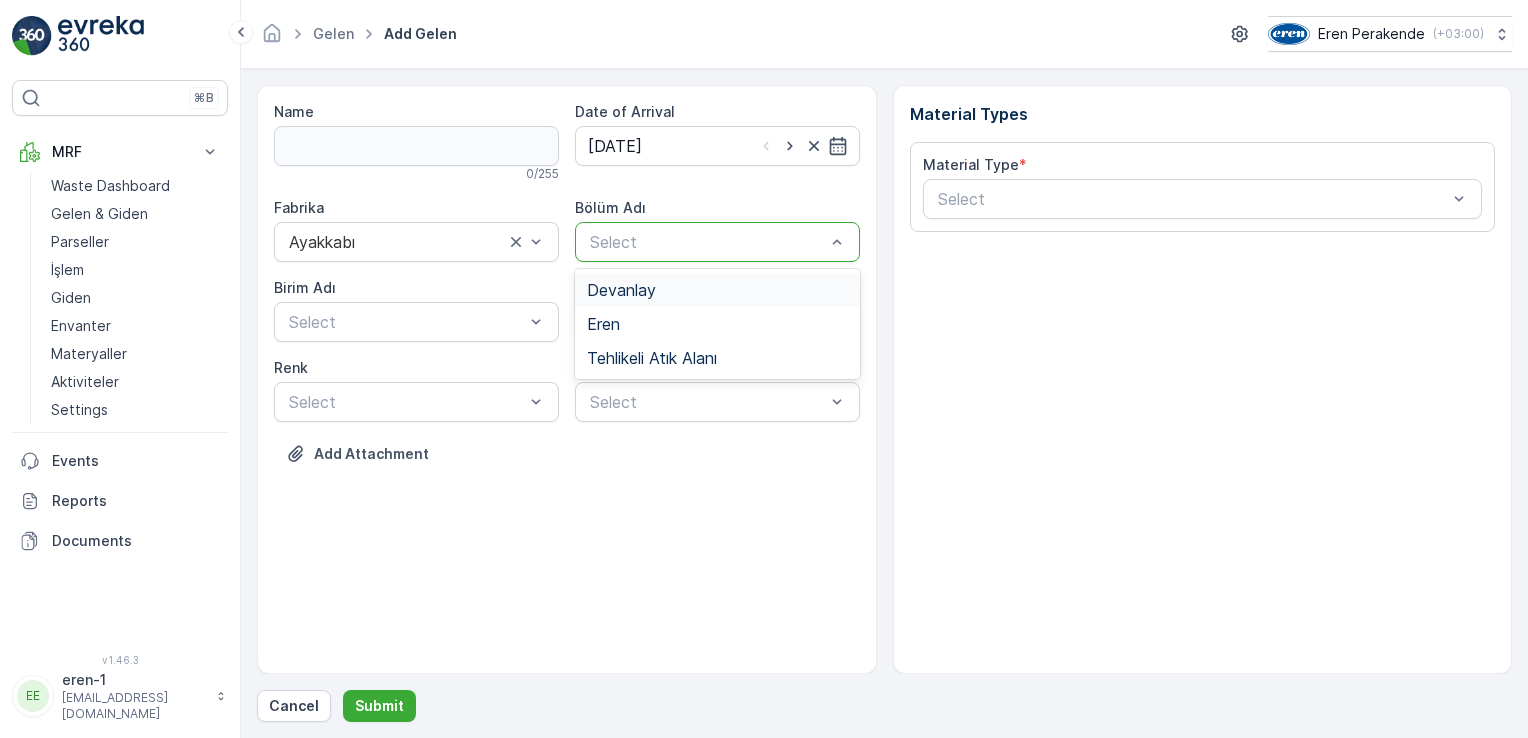 click on "Devanlay" at bounding box center (717, 290) 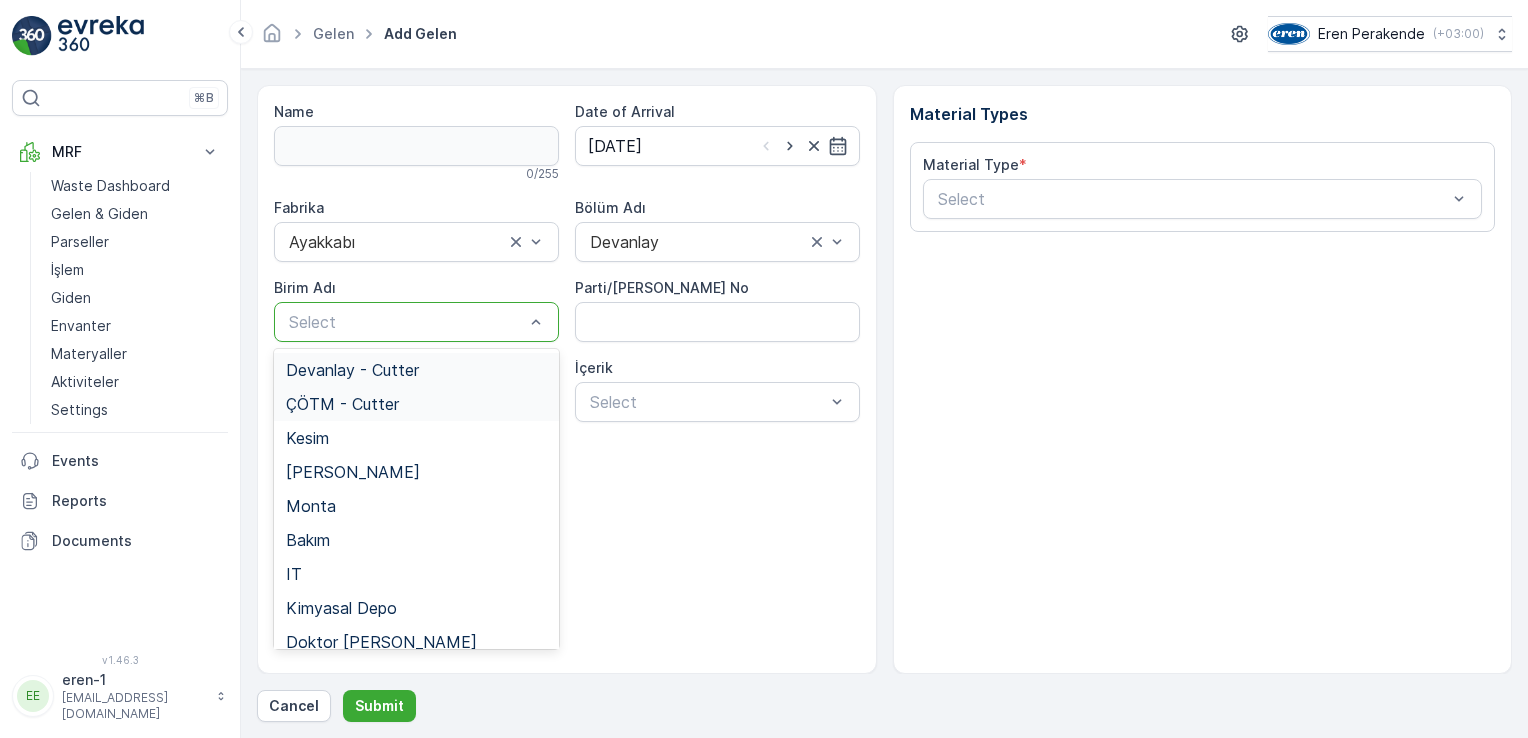 drag, startPoint x: 325, startPoint y: 311, endPoint x: 368, endPoint y: 408, distance: 106.10372 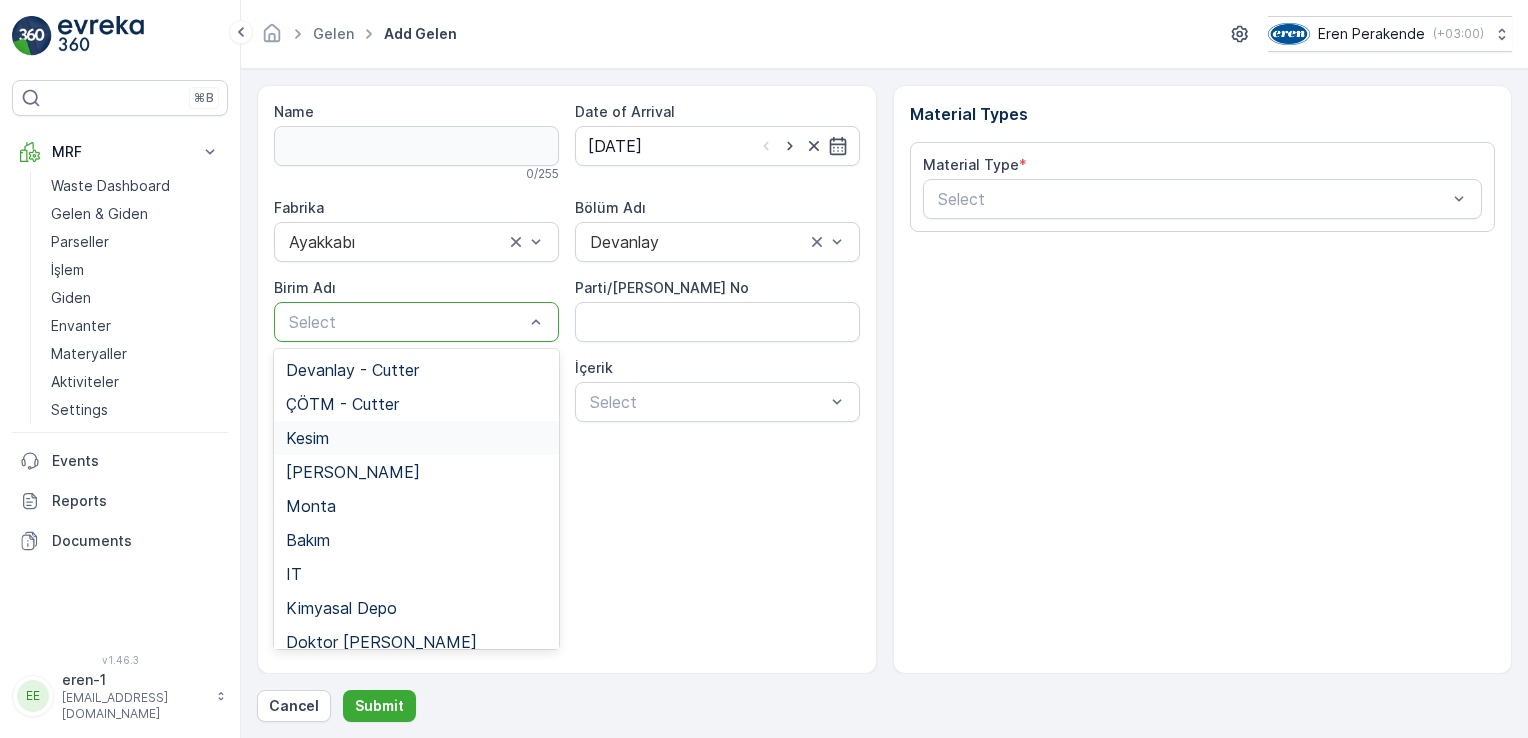 drag, startPoint x: 373, startPoint y: 438, endPoint x: 477, endPoint y: 363, distance: 128.22246 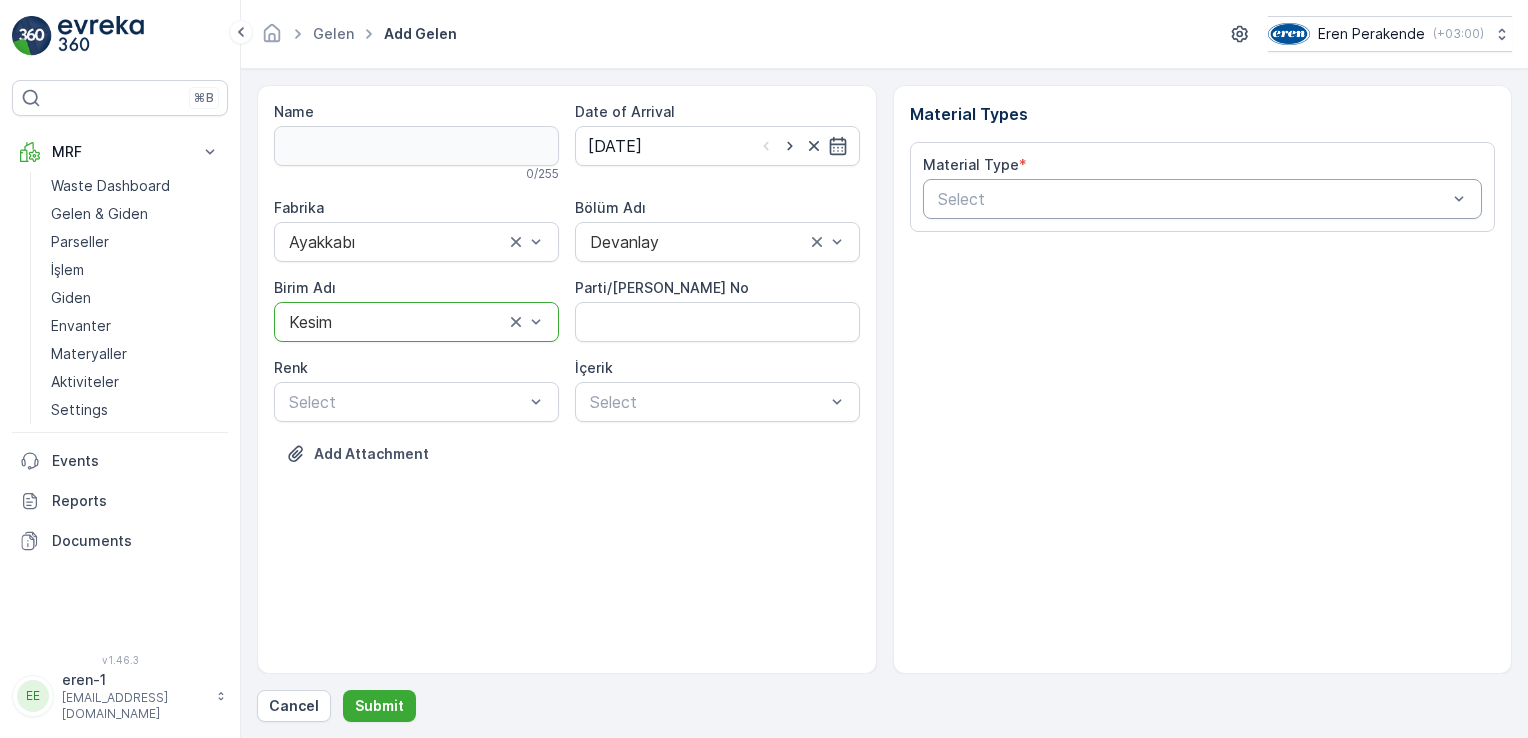 click at bounding box center (1193, 199) 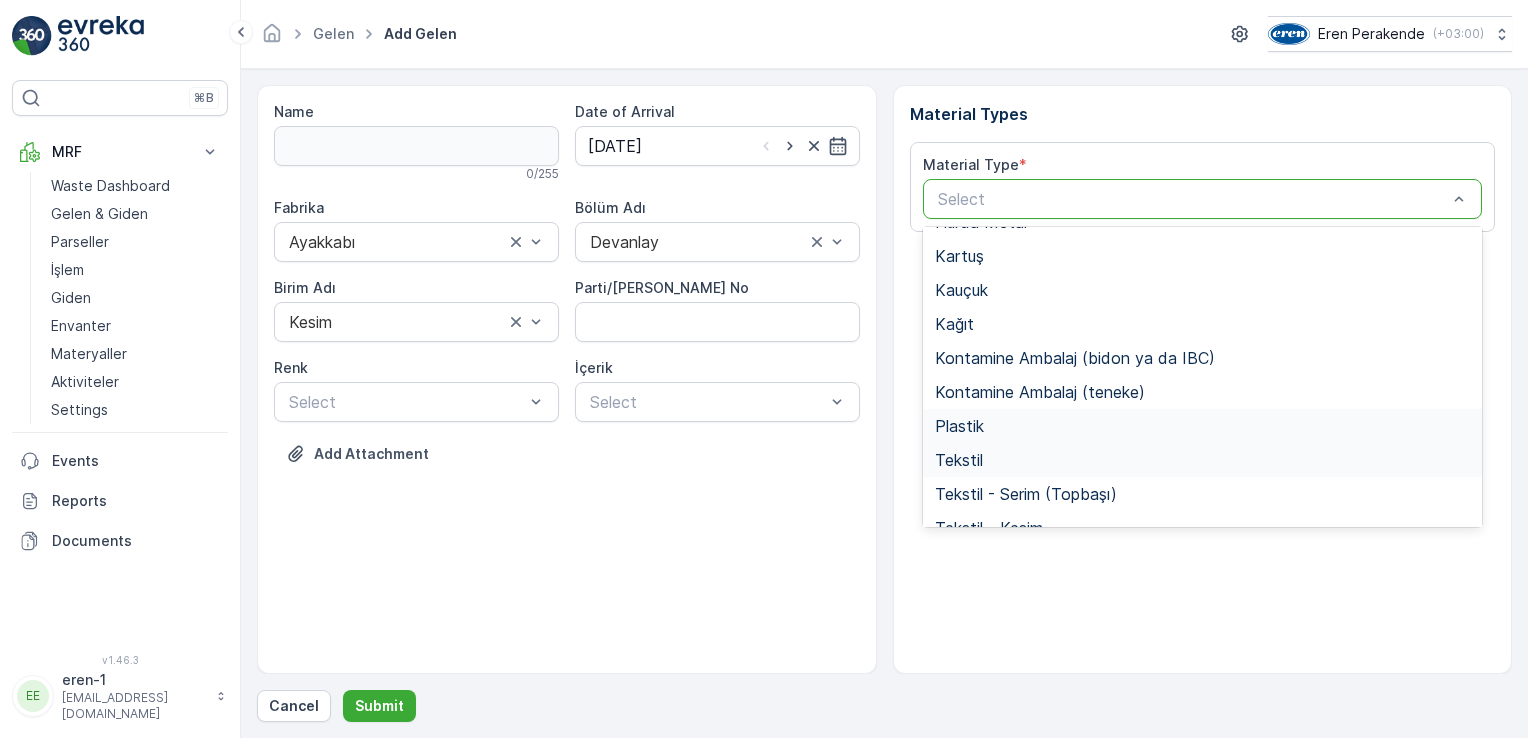 scroll, scrollTop: 200, scrollLeft: 0, axis: vertical 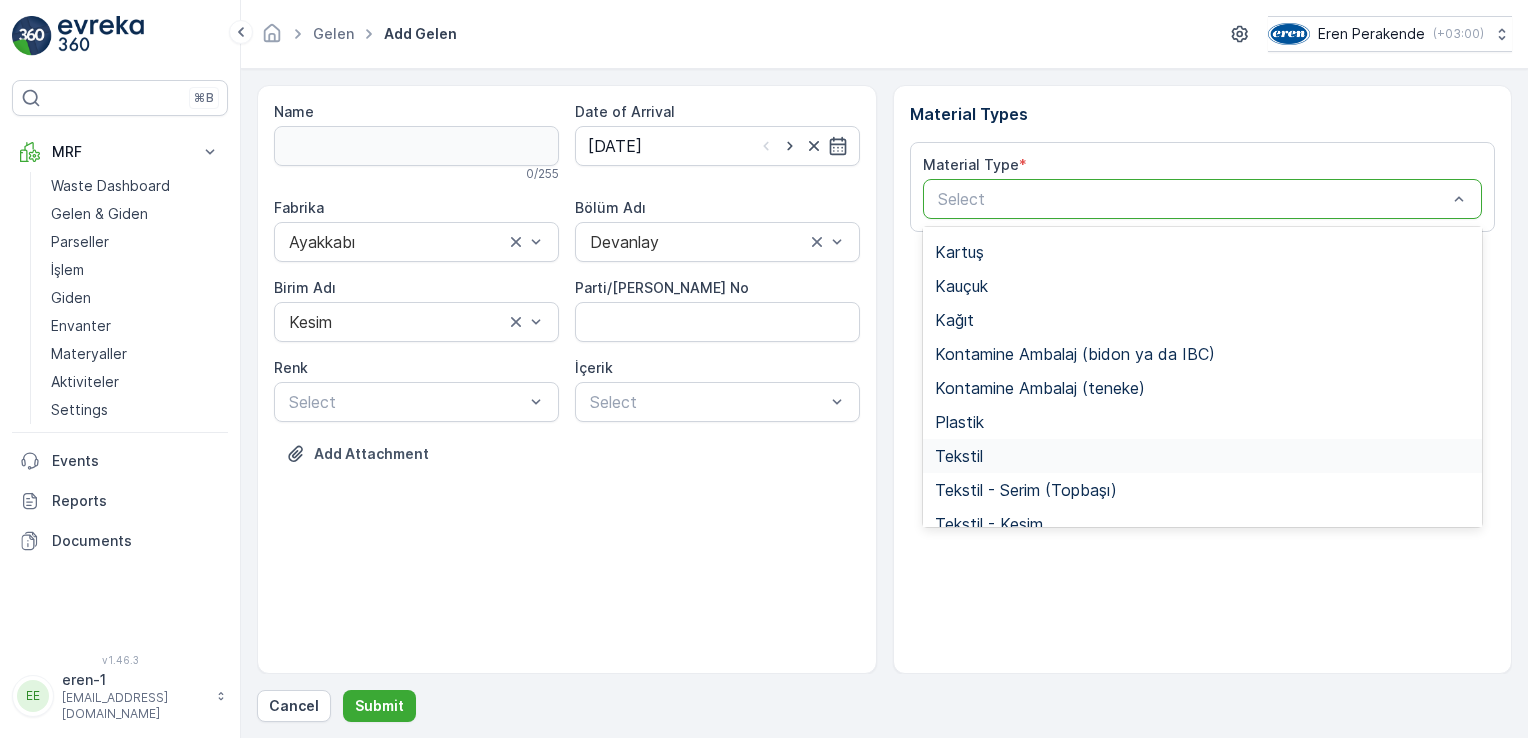click on "Tekstil" at bounding box center (1203, 456) 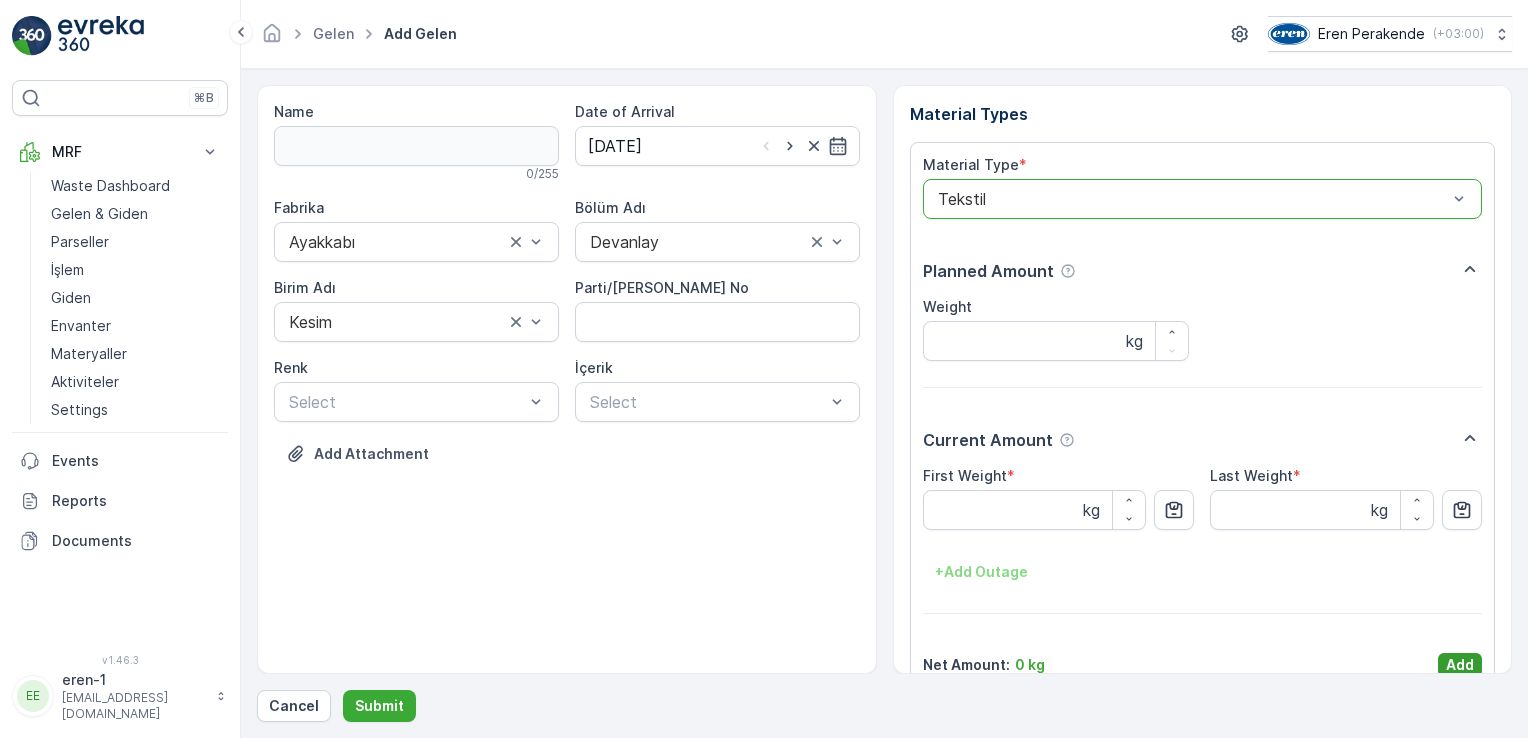click on "Add" at bounding box center (1460, 665) 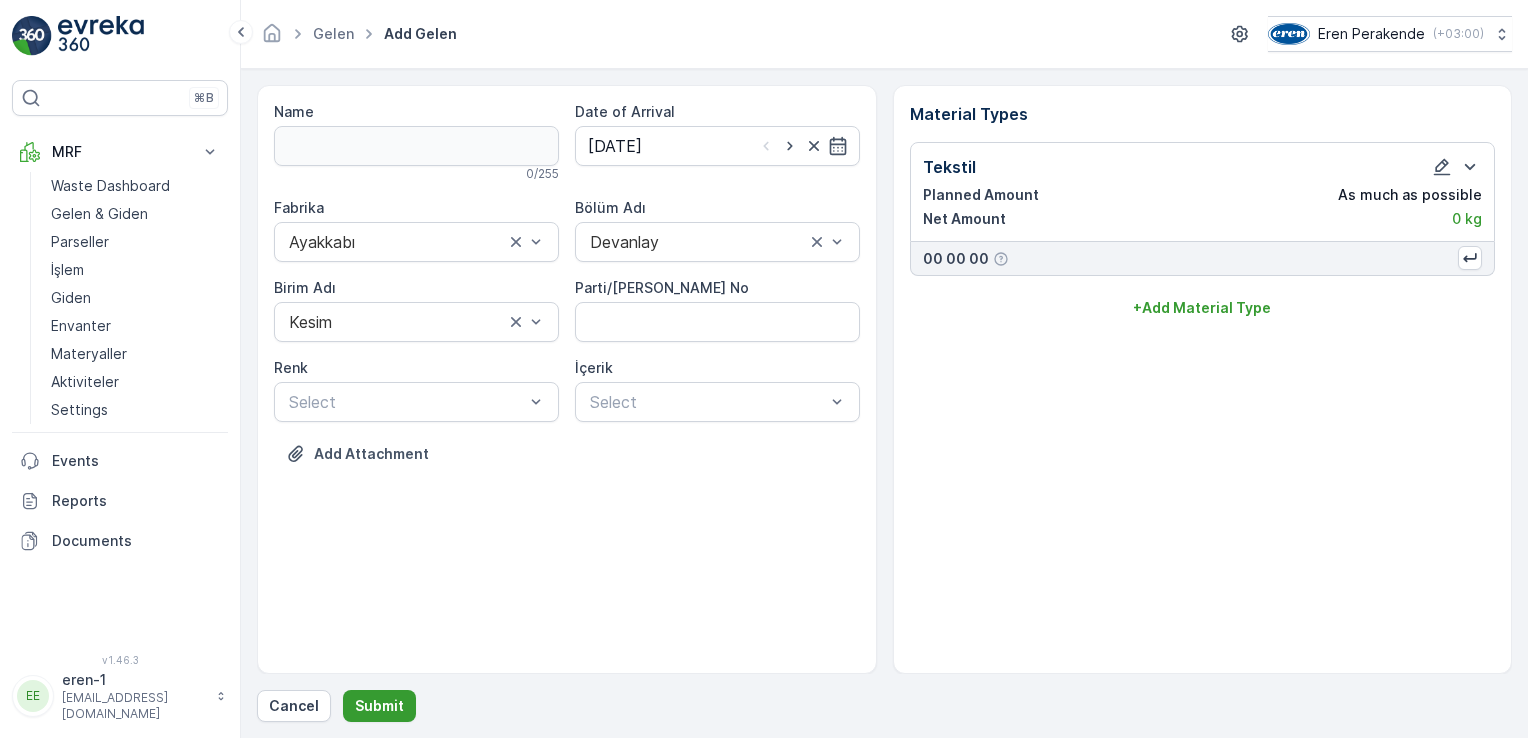 click on "Submit" at bounding box center [379, 706] 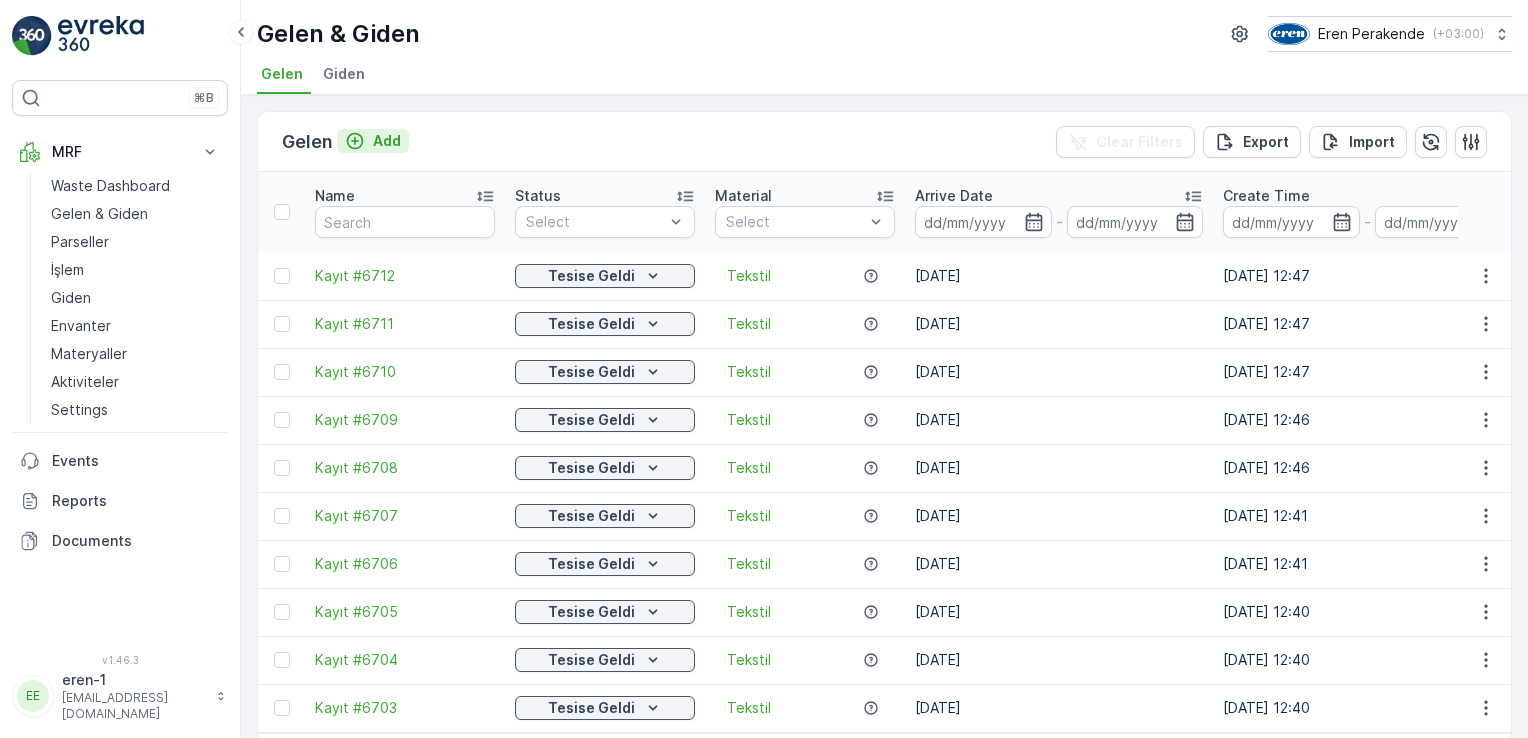 click on "Add" at bounding box center [387, 141] 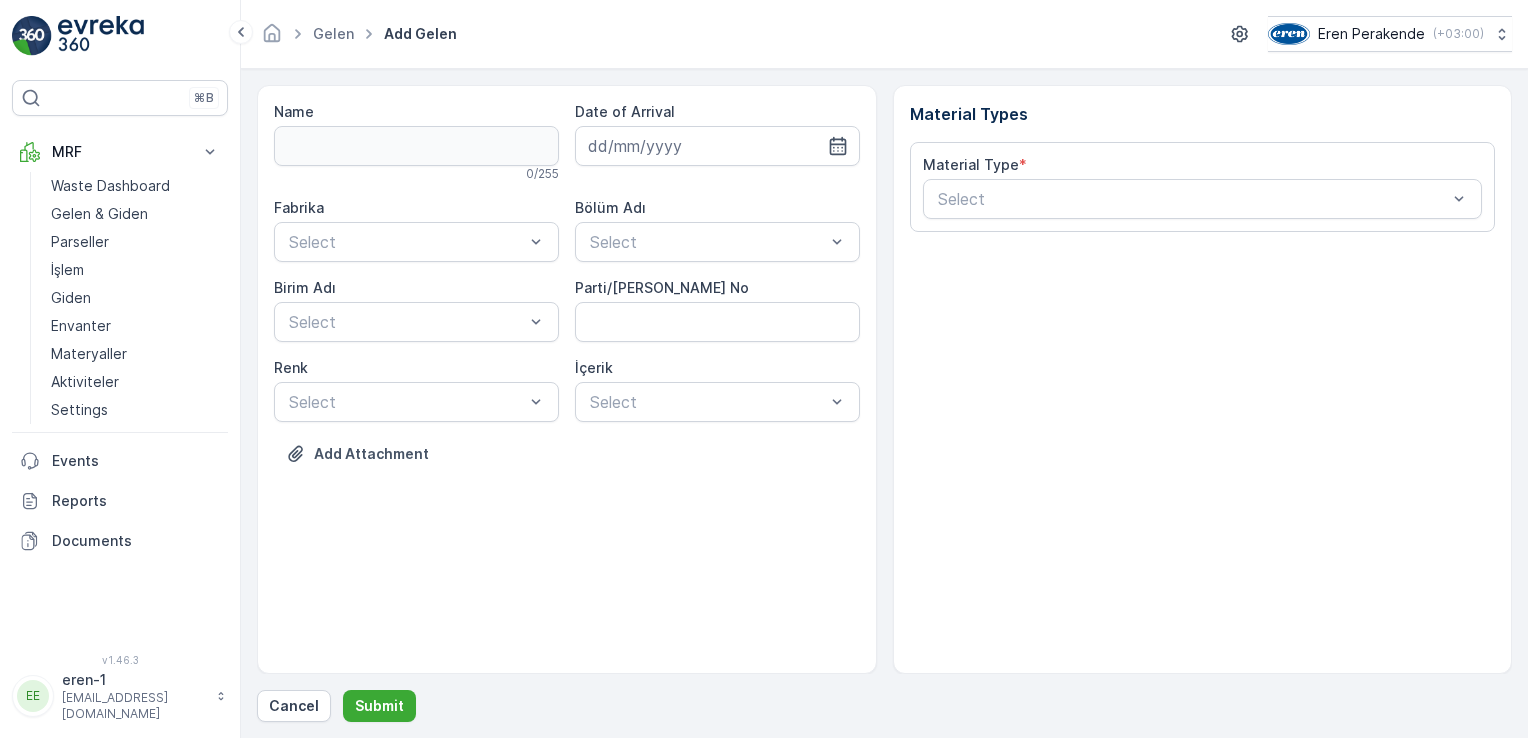 click on "Date of Arrival" at bounding box center [717, 142] 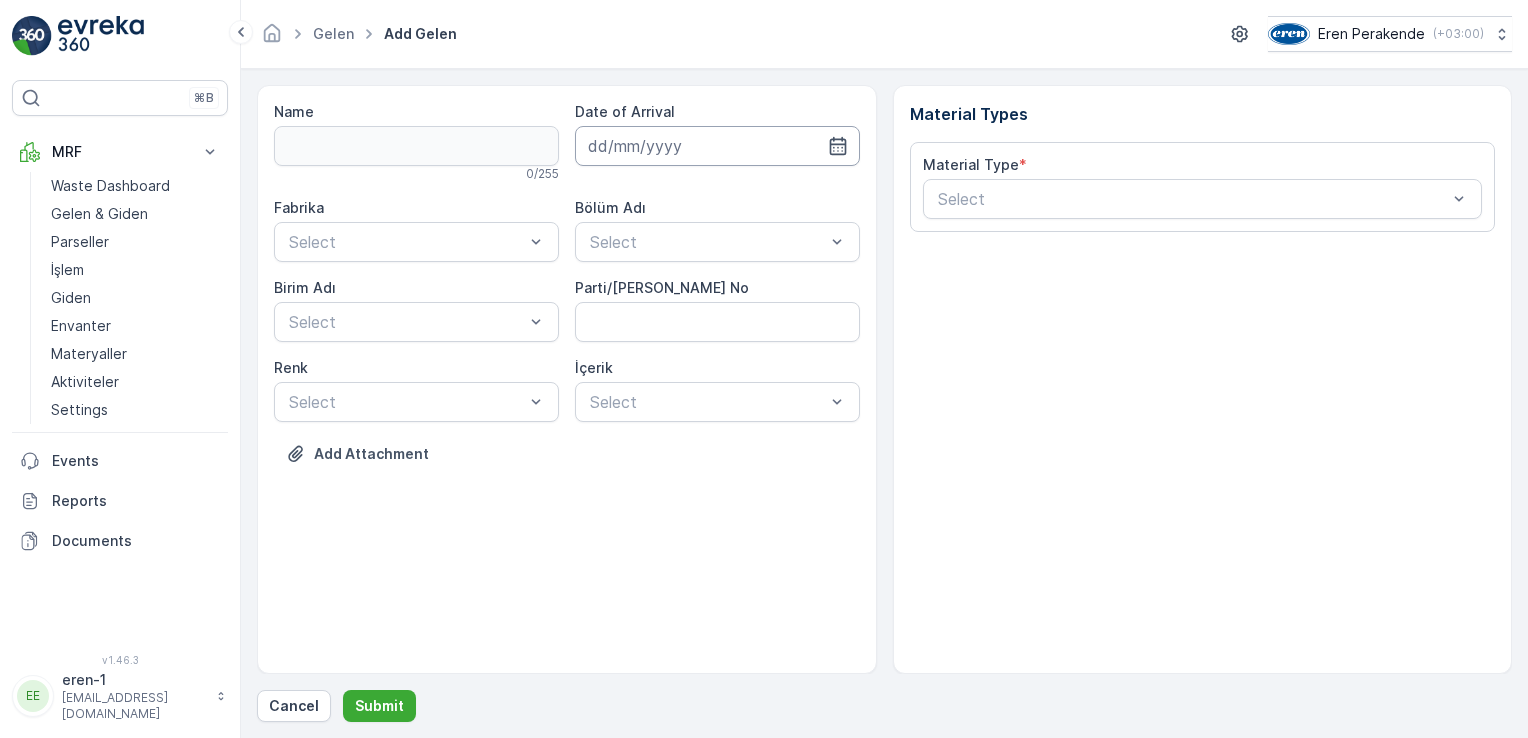 click at bounding box center [717, 146] 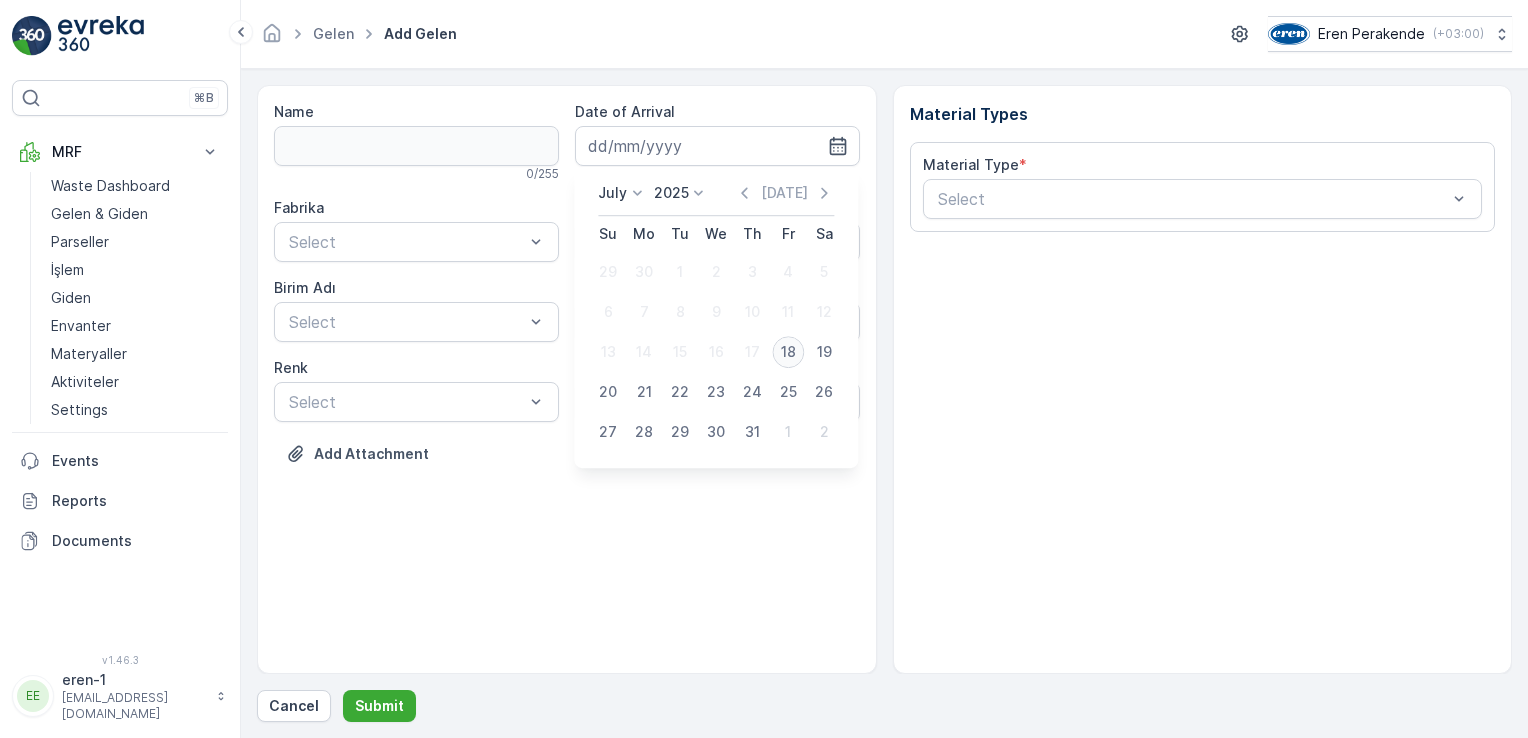 click on "18" at bounding box center [788, 352] 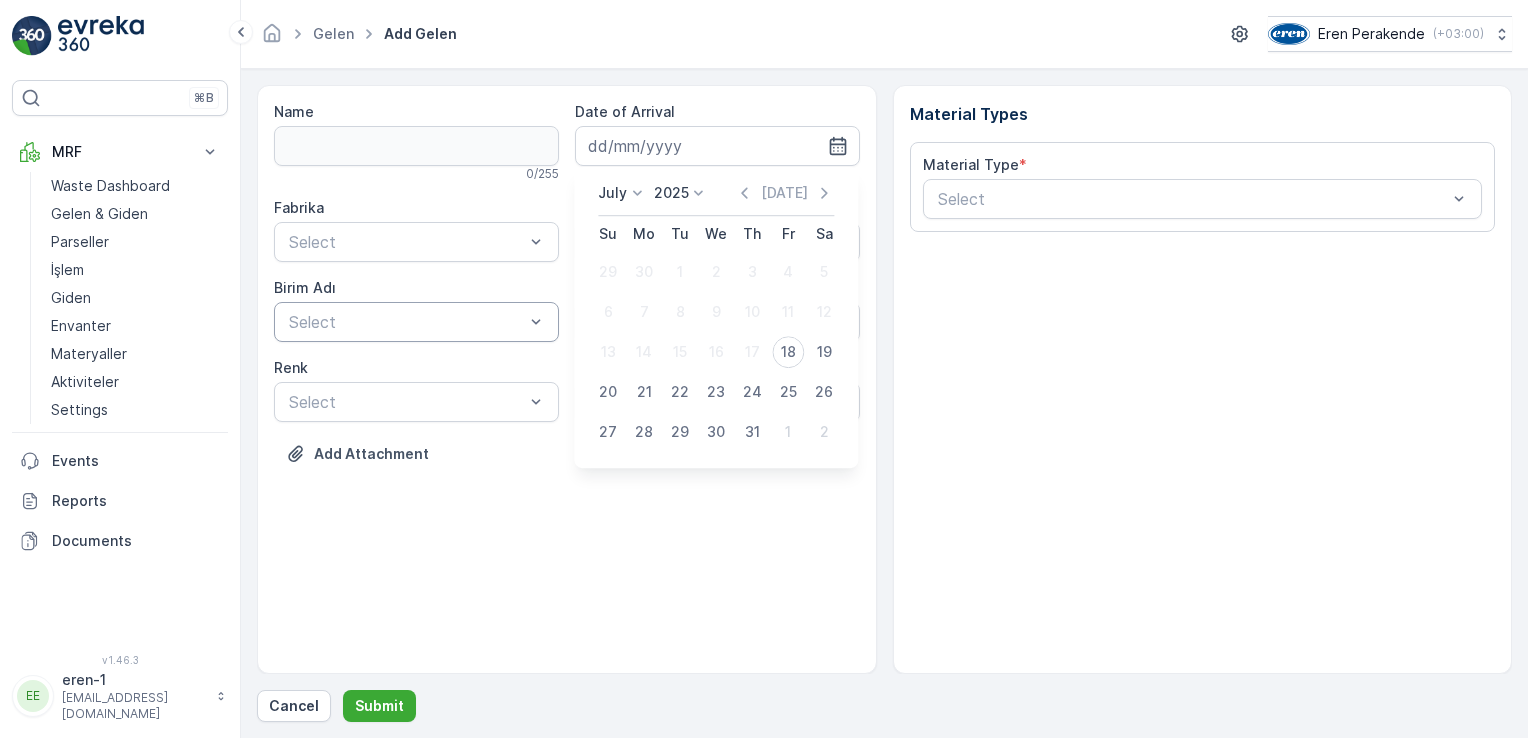 type on "[DATE]" 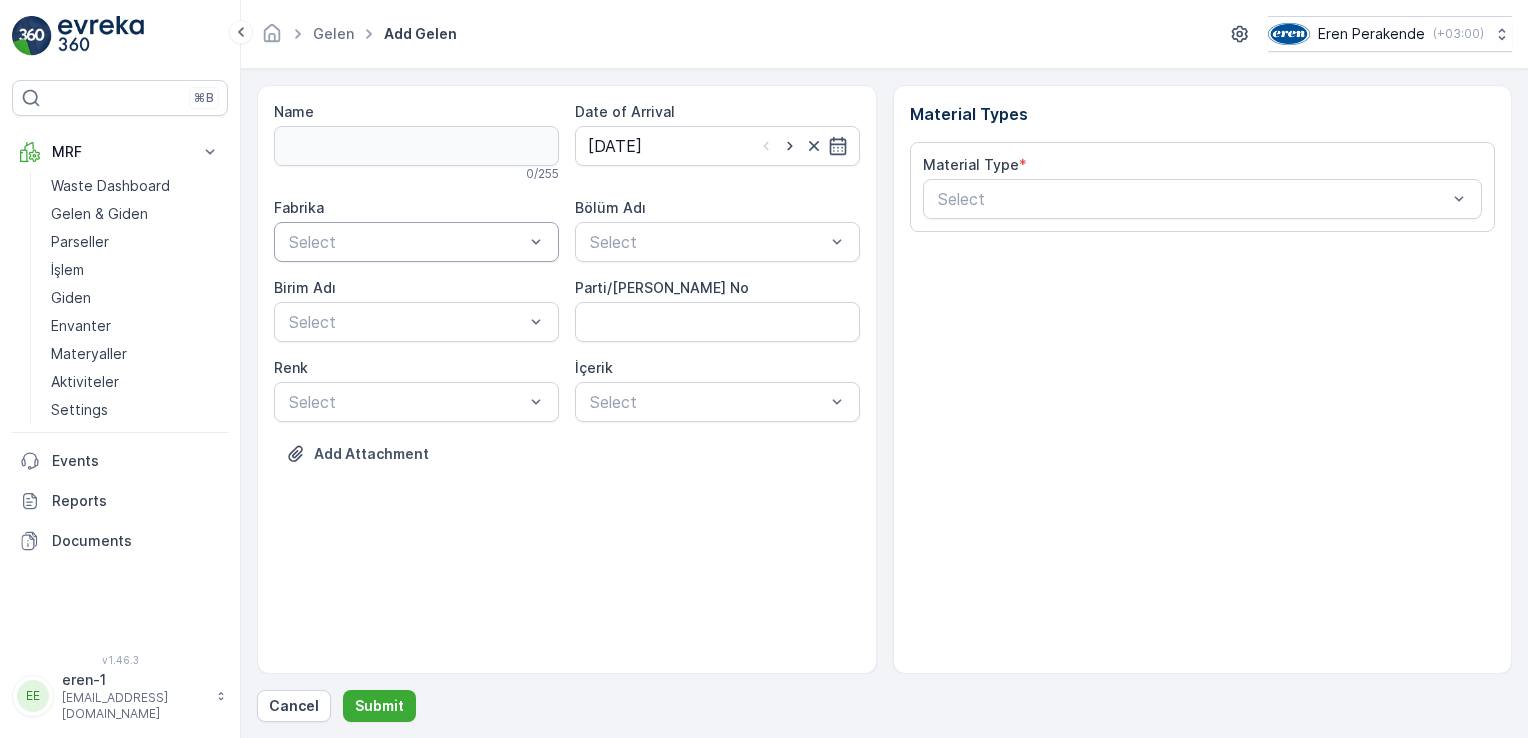 click on "Select" at bounding box center [416, 242] 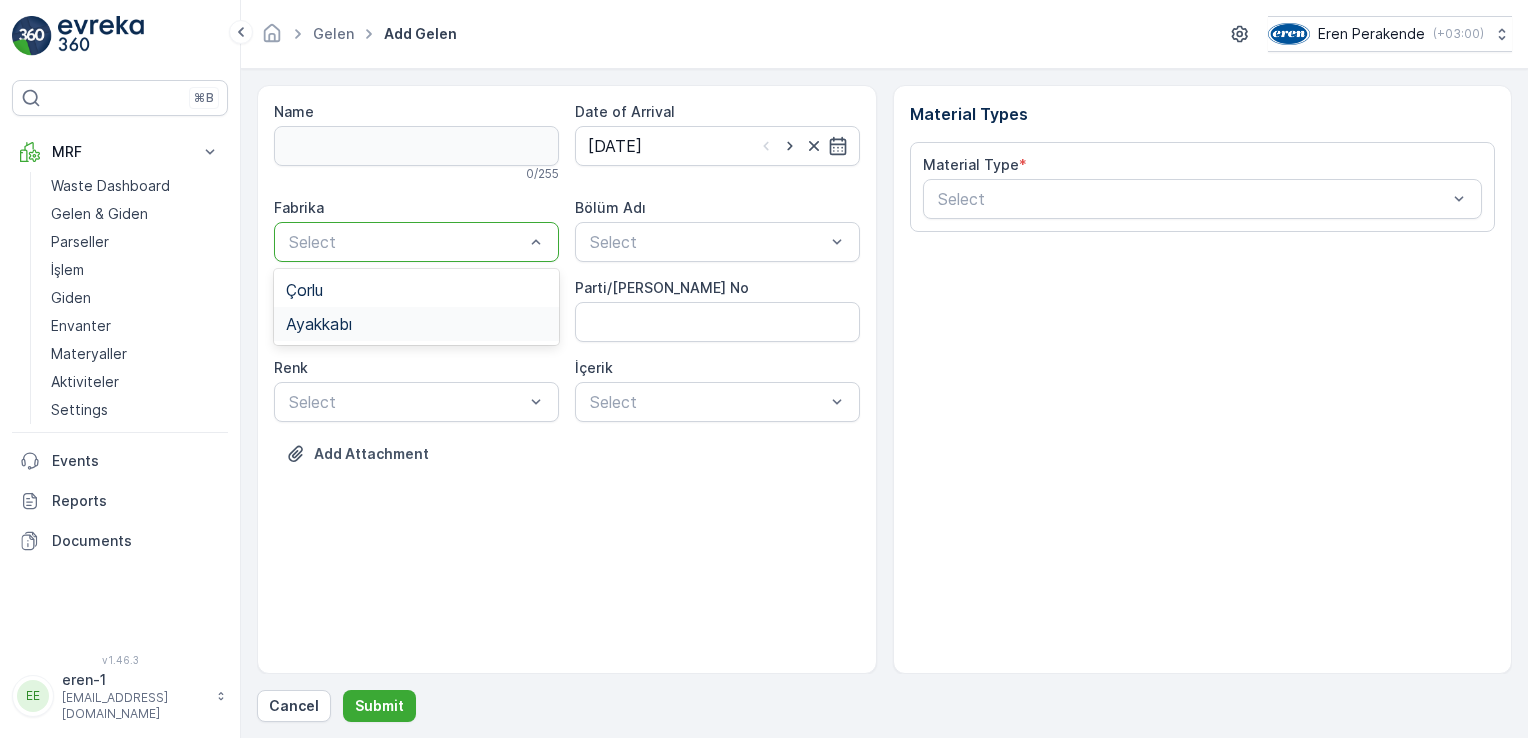 click on "Ayakkabı" at bounding box center [416, 324] 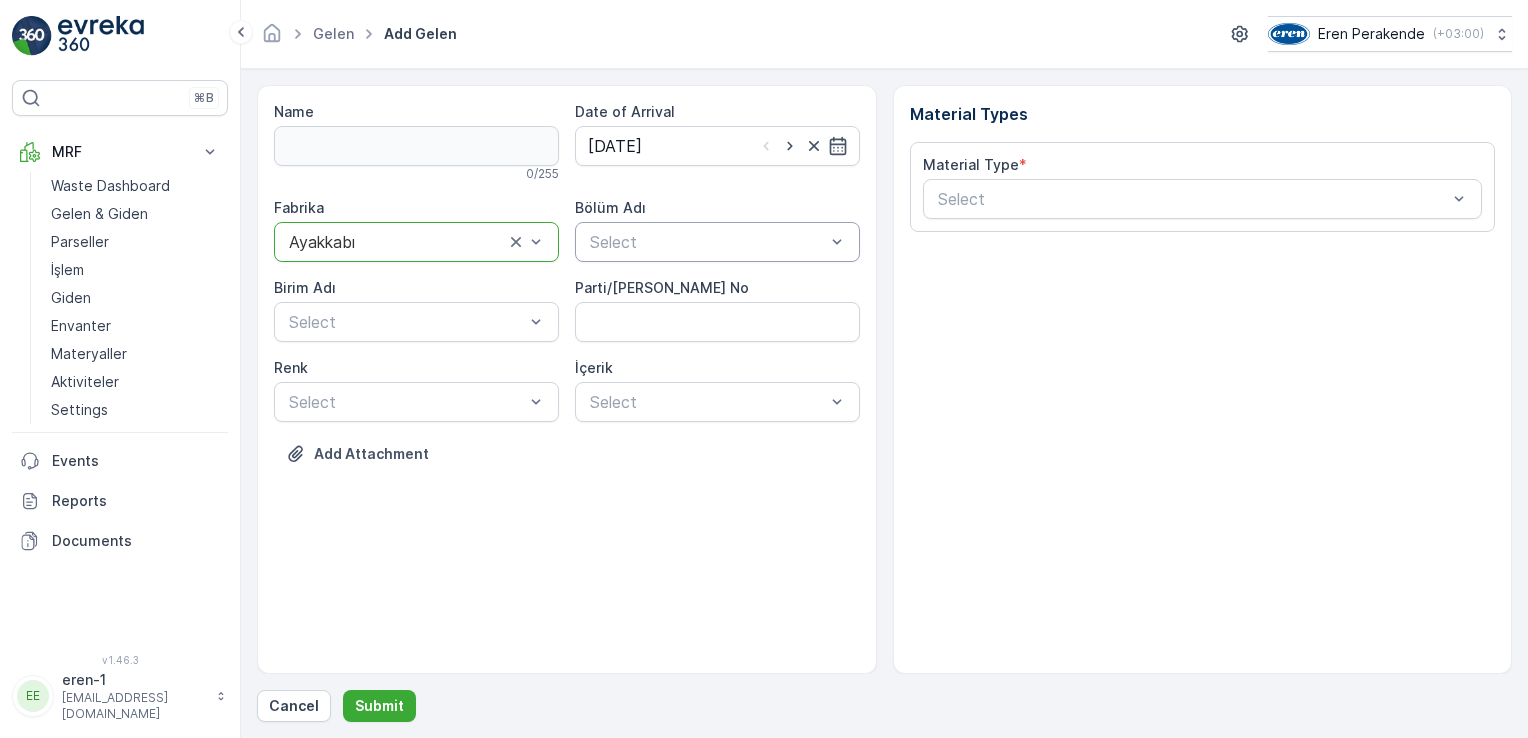 click at bounding box center (707, 242) 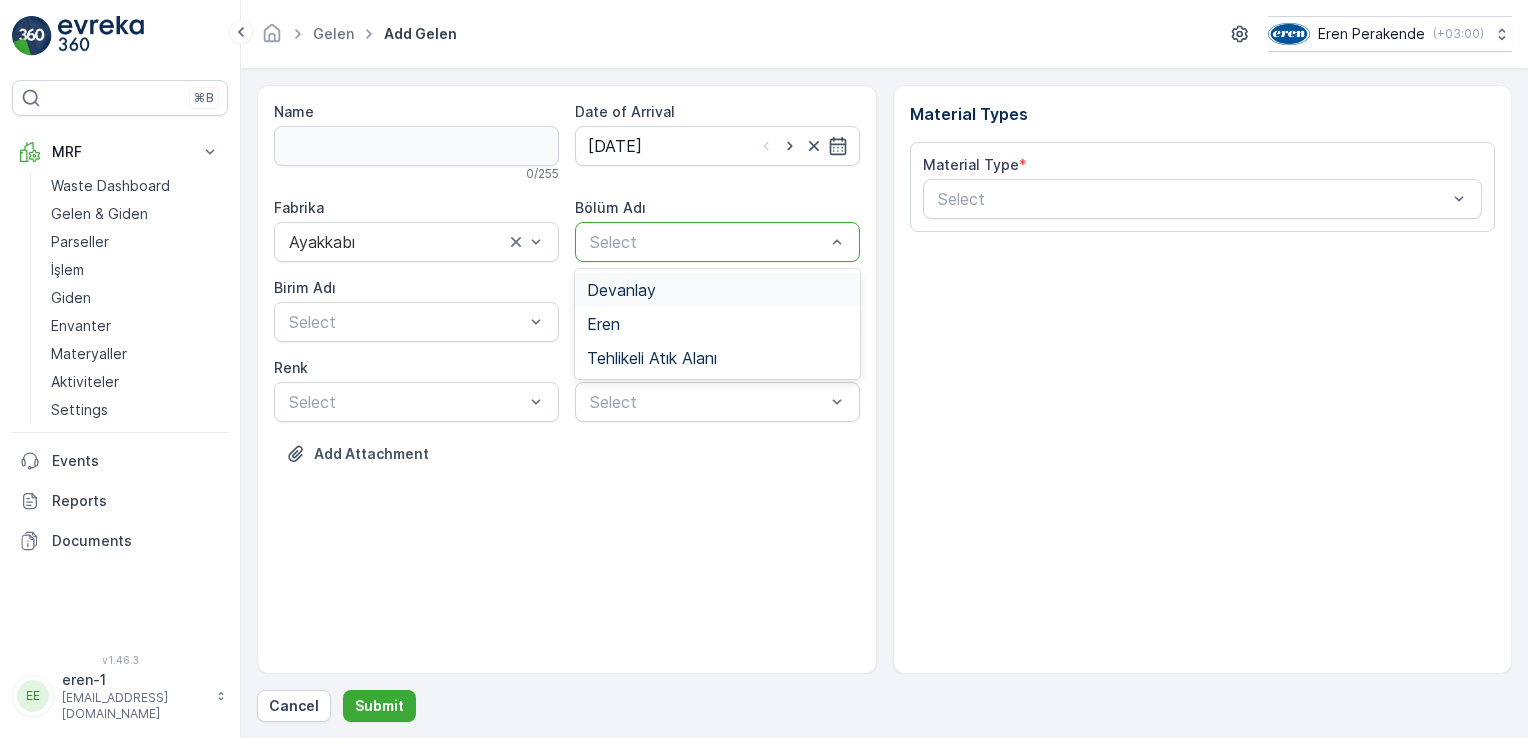 click on "Devanlay" at bounding box center (717, 290) 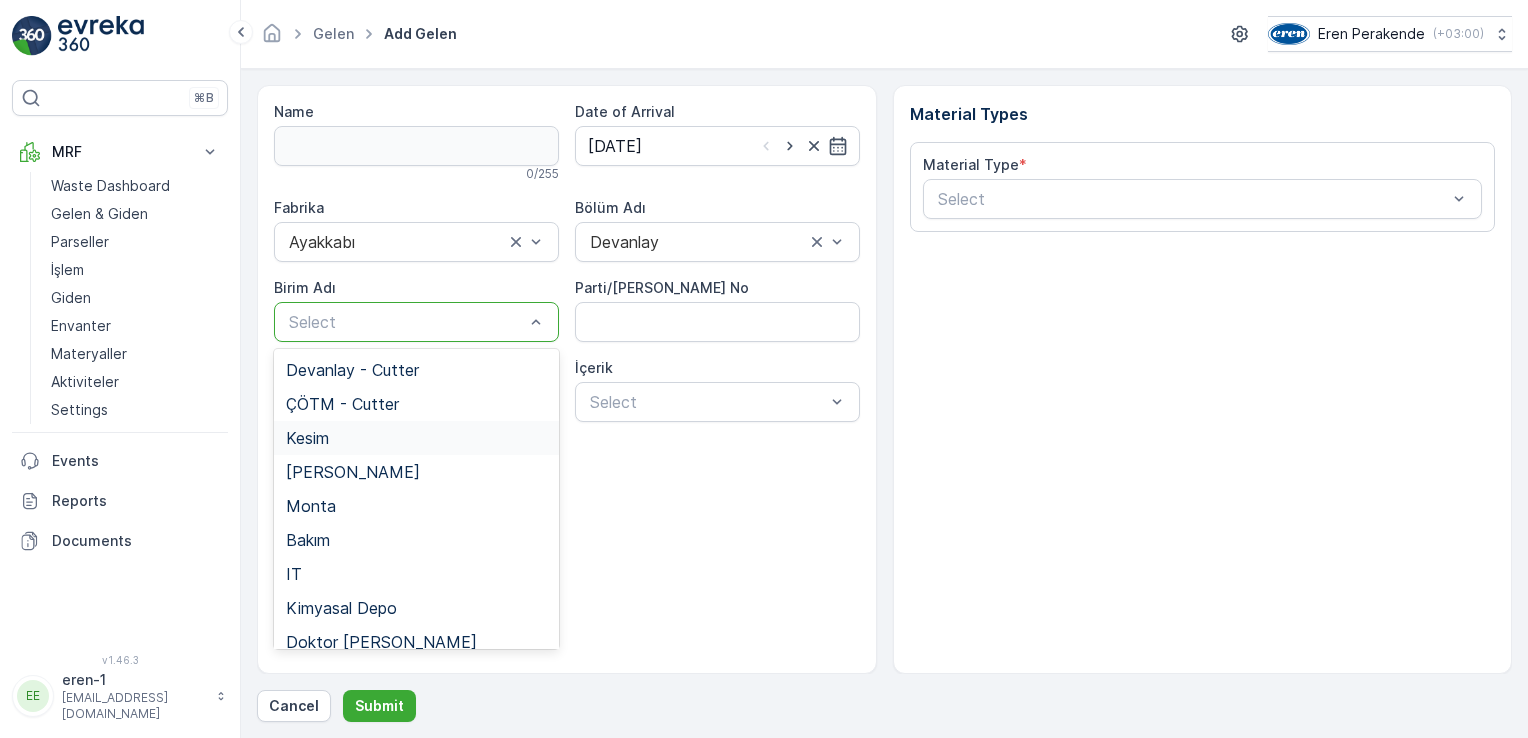 click on "Kesim" at bounding box center [416, 438] 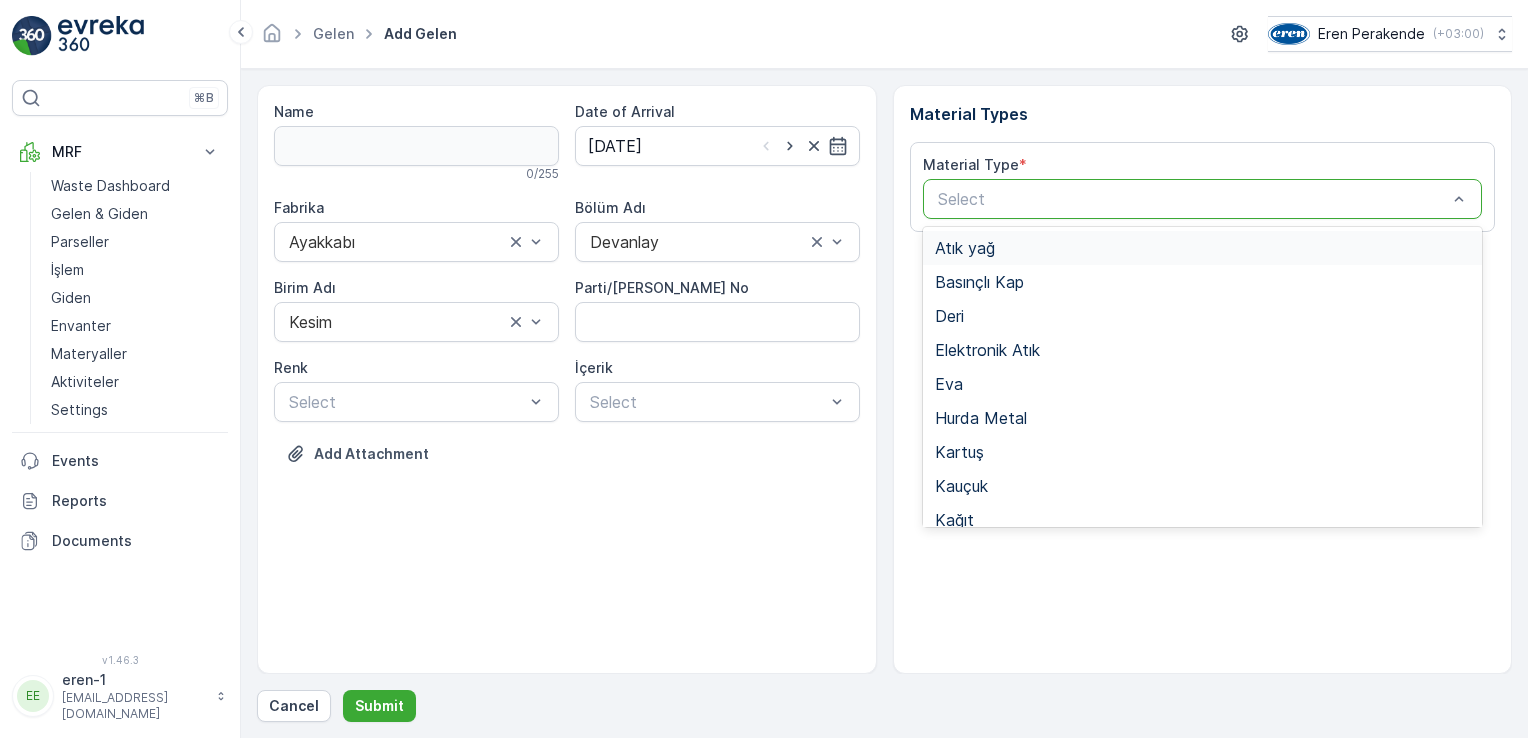 click at bounding box center [1193, 199] 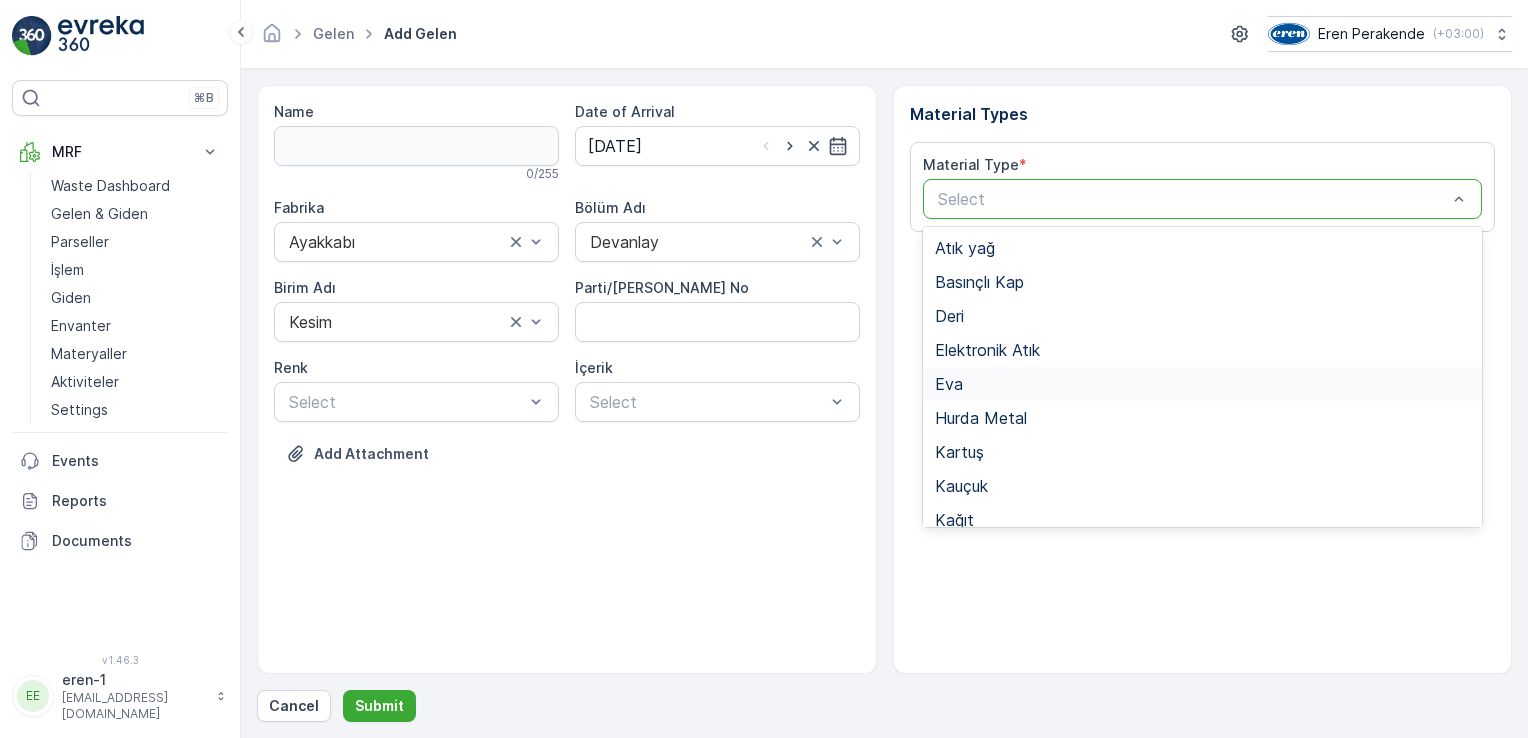 scroll, scrollTop: 200, scrollLeft: 0, axis: vertical 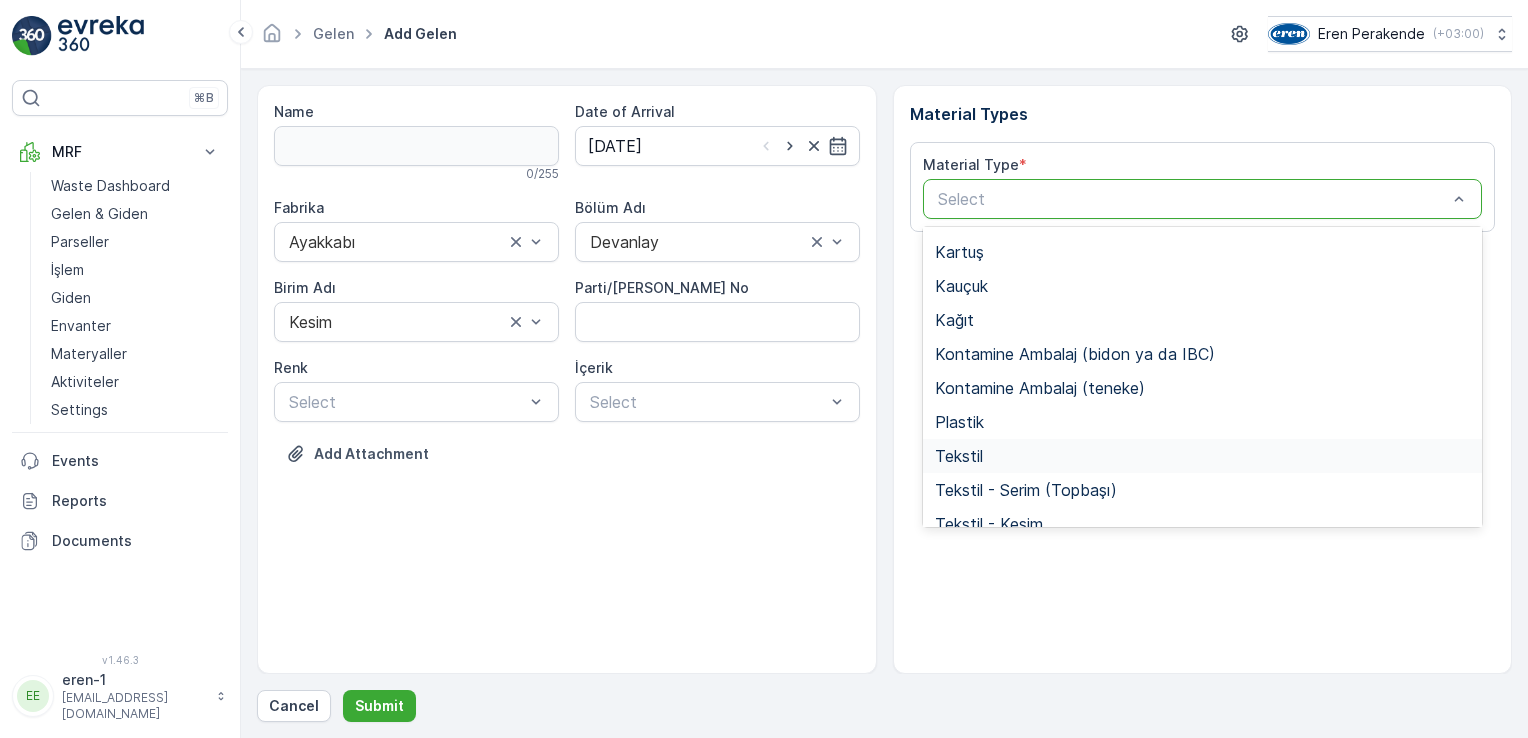 click on "Tekstil" at bounding box center (1203, 456) 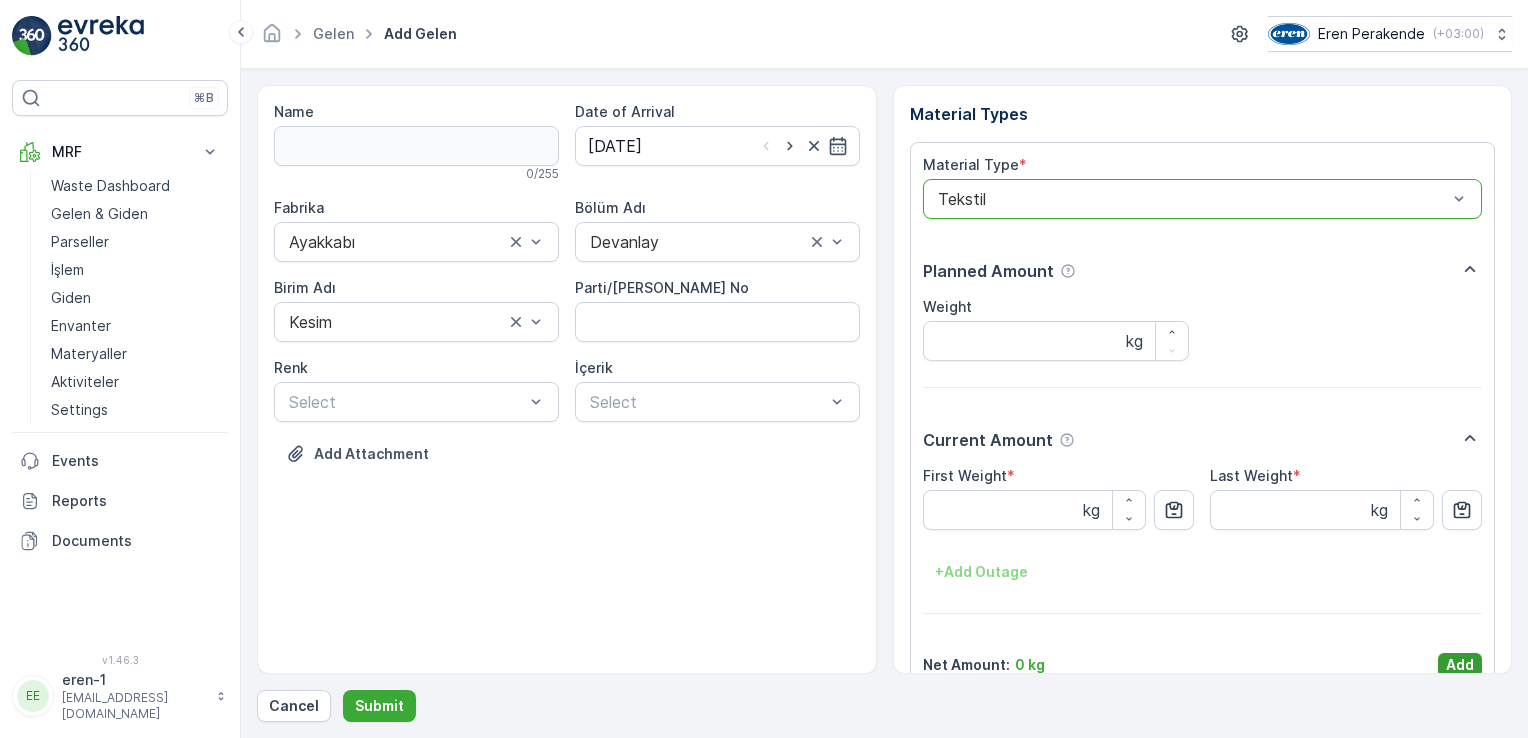 click on "Add" at bounding box center [1460, 665] 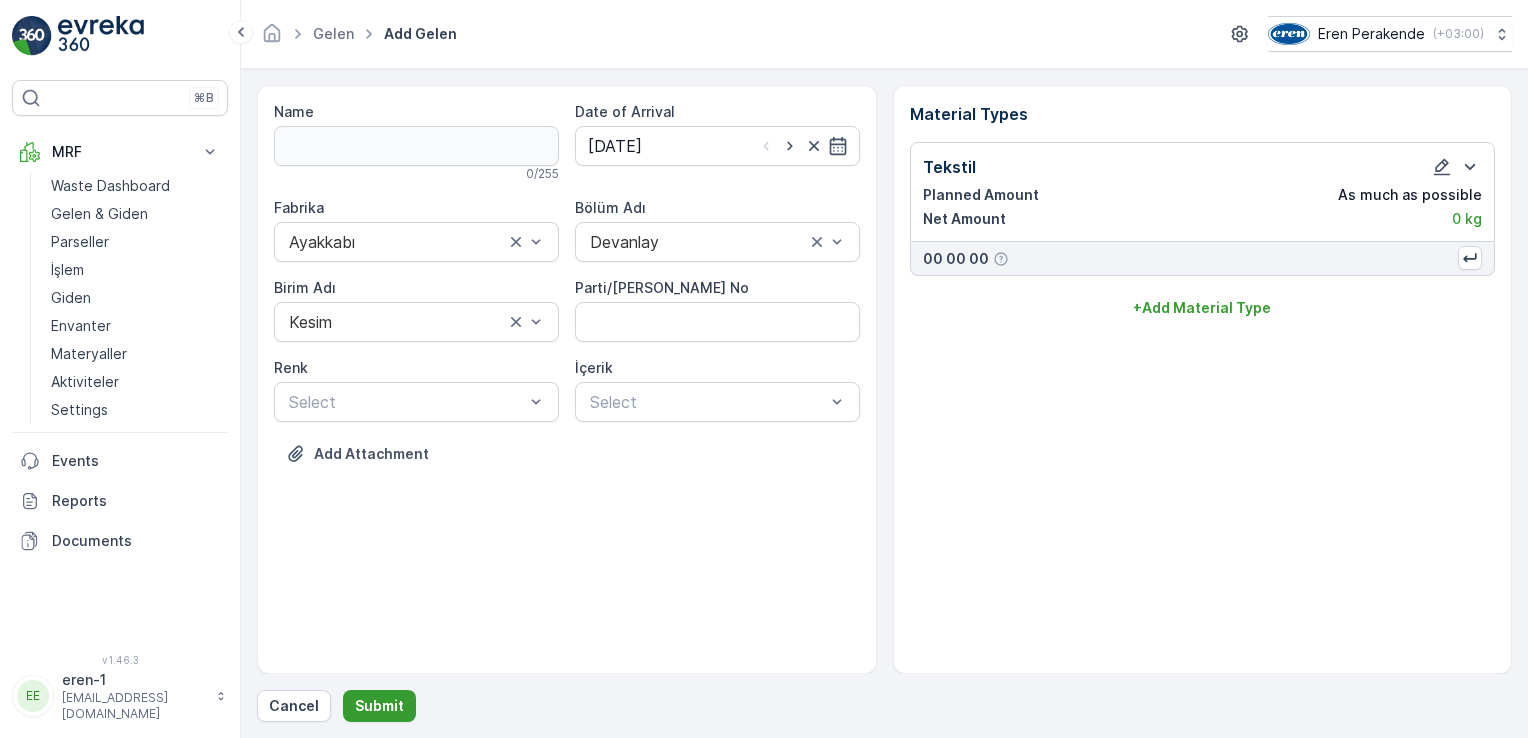 click on "Submit" at bounding box center (379, 706) 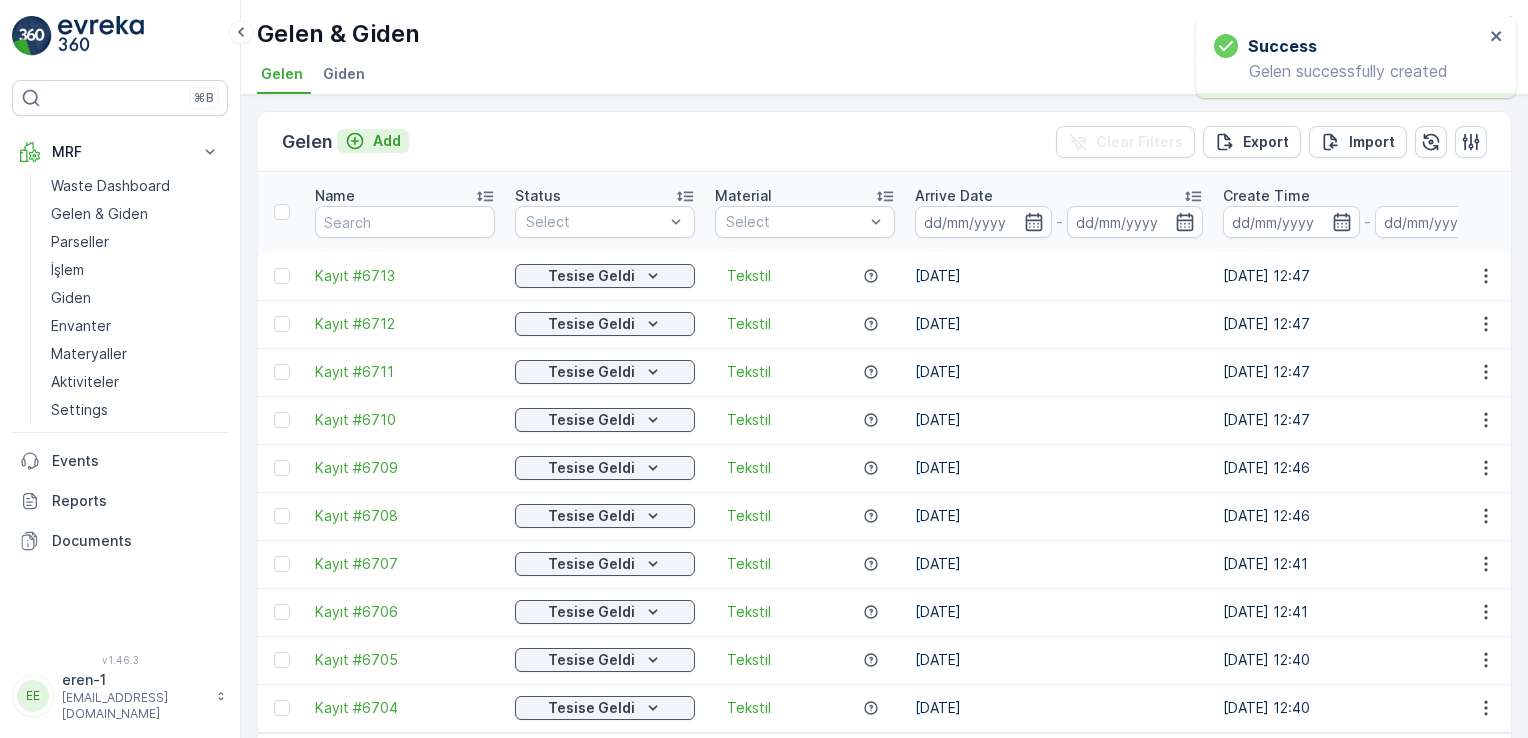 click on "Add" at bounding box center (387, 141) 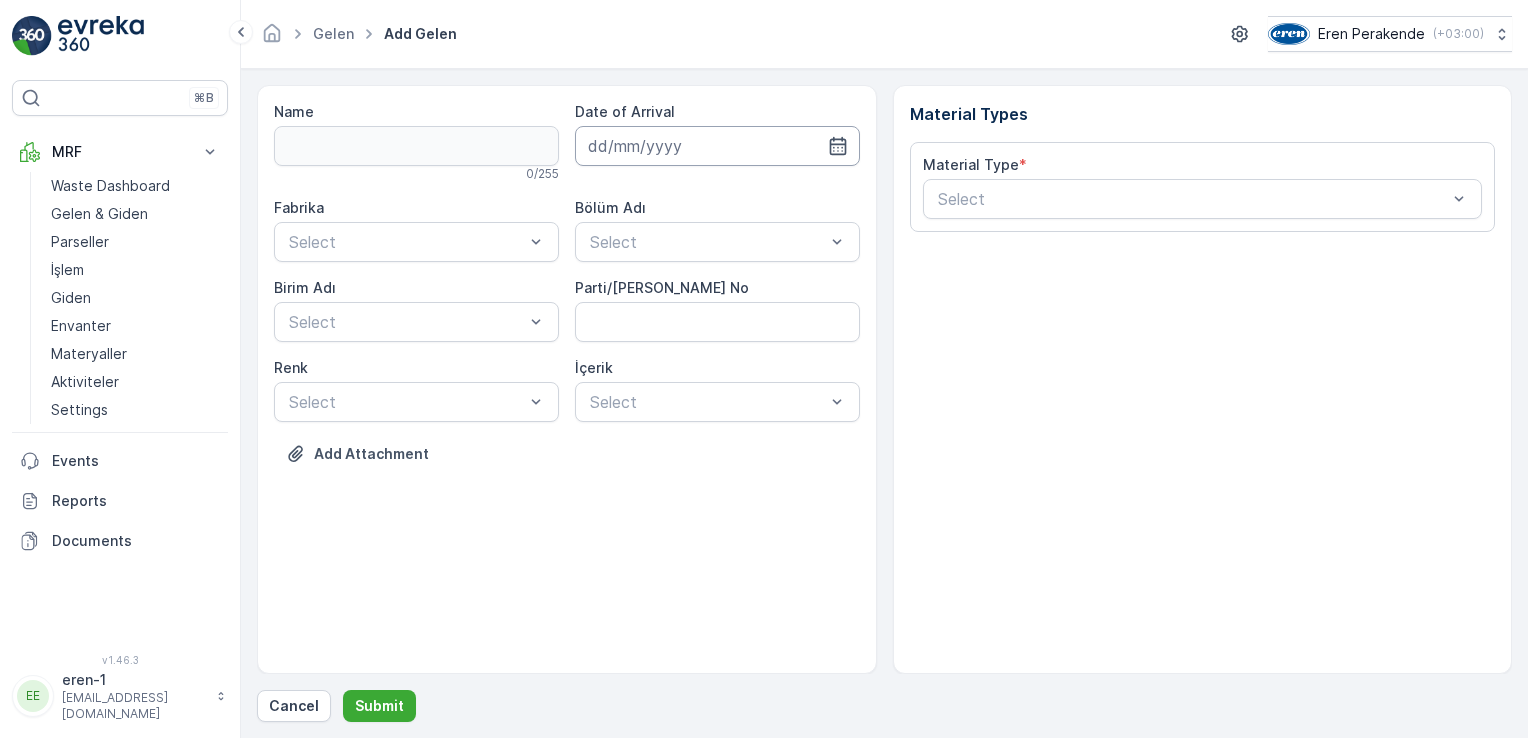 click at bounding box center [717, 146] 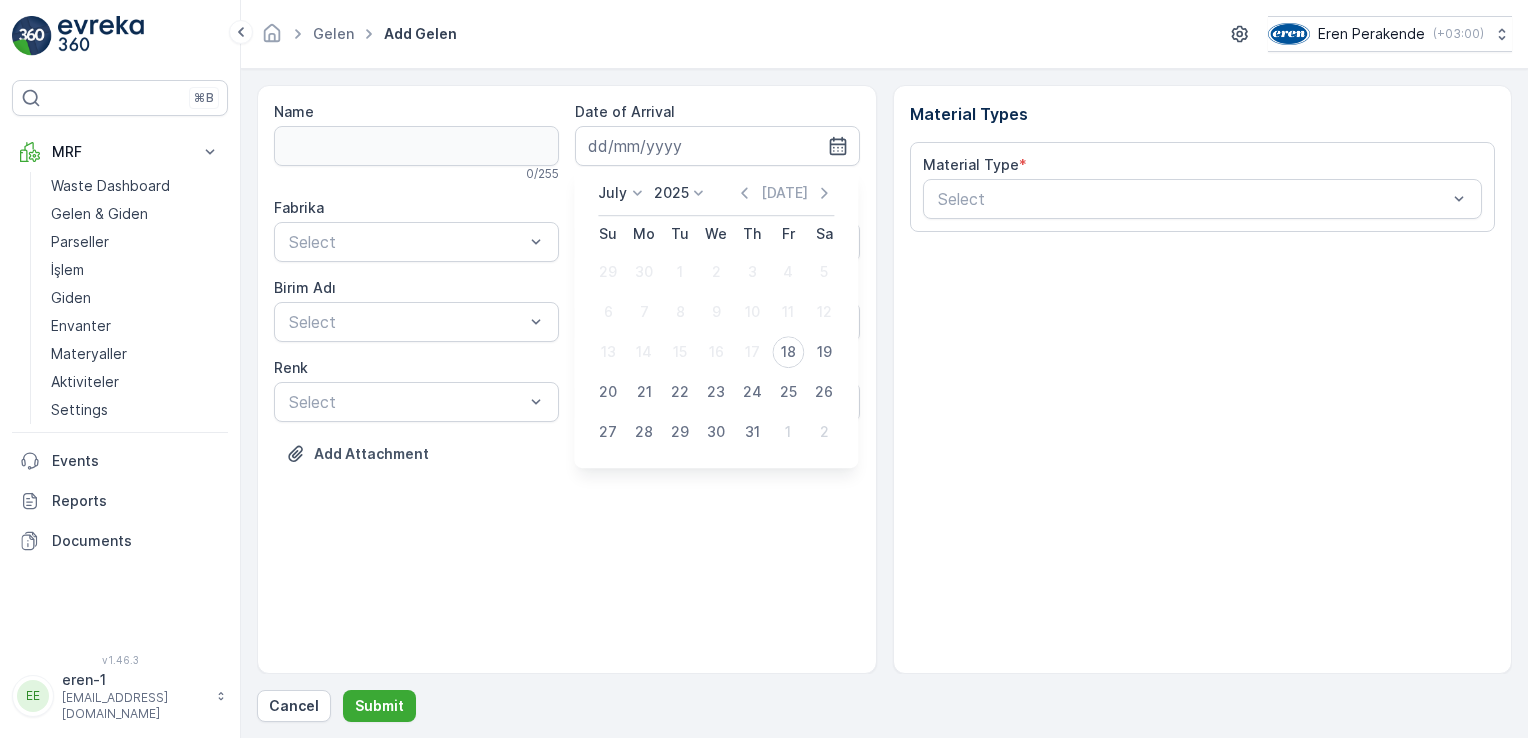 drag, startPoint x: 781, startPoint y: 346, endPoint x: 729, endPoint y: 326, distance: 55.713554 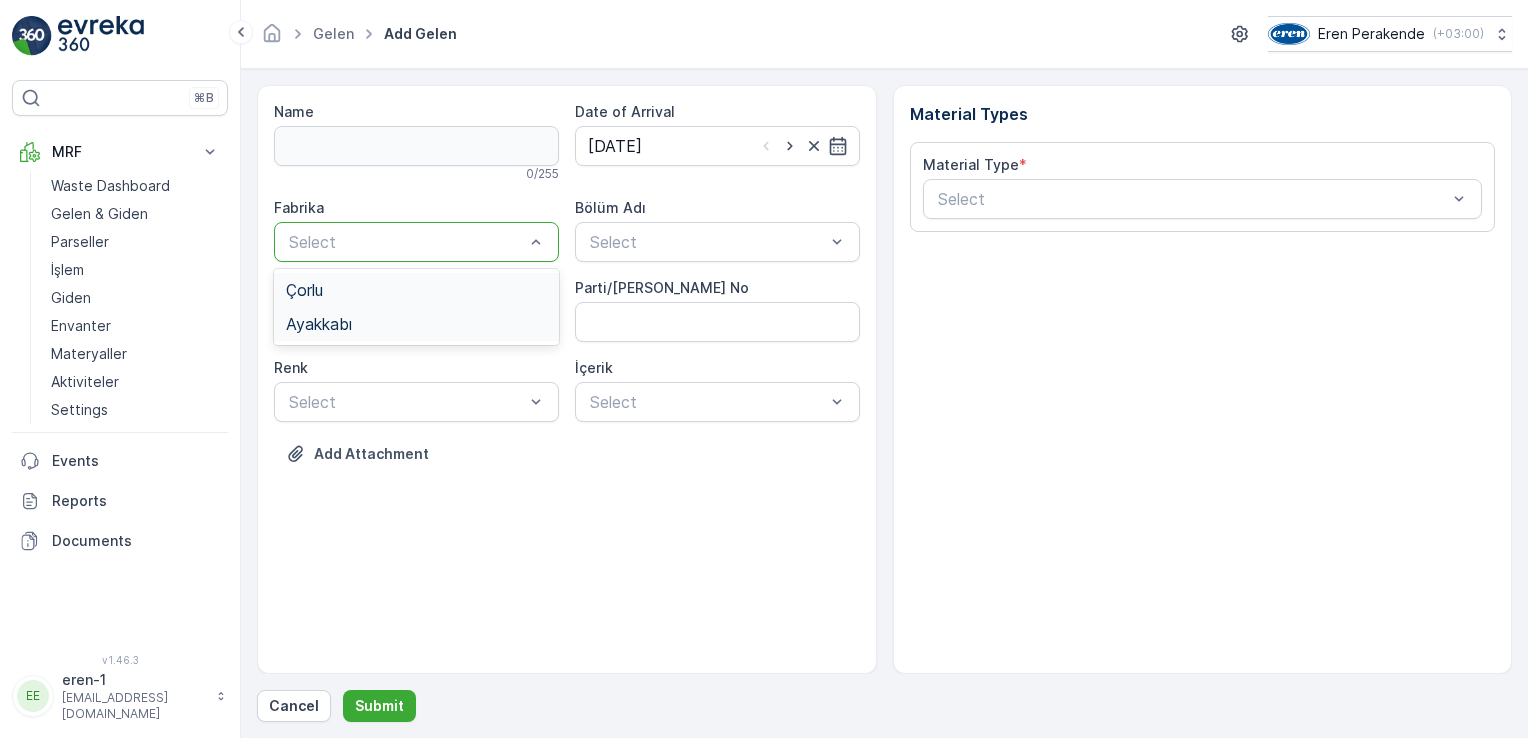 drag, startPoint x: 509, startPoint y: 246, endPoint x: 460, endPoint y: 336, distance: 102.47439 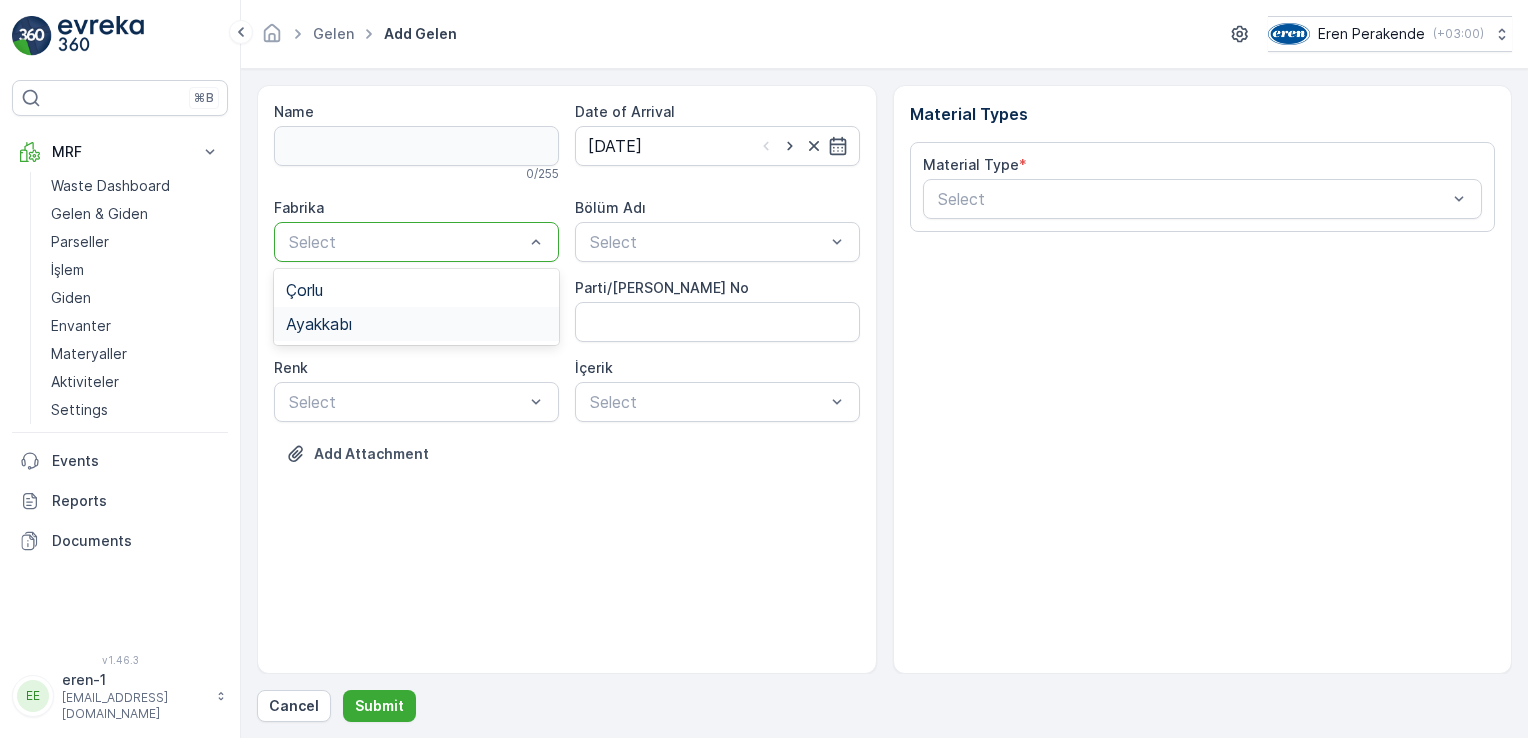 click on "Çorlu Ayakkabı" at bounding box center (416, 307) 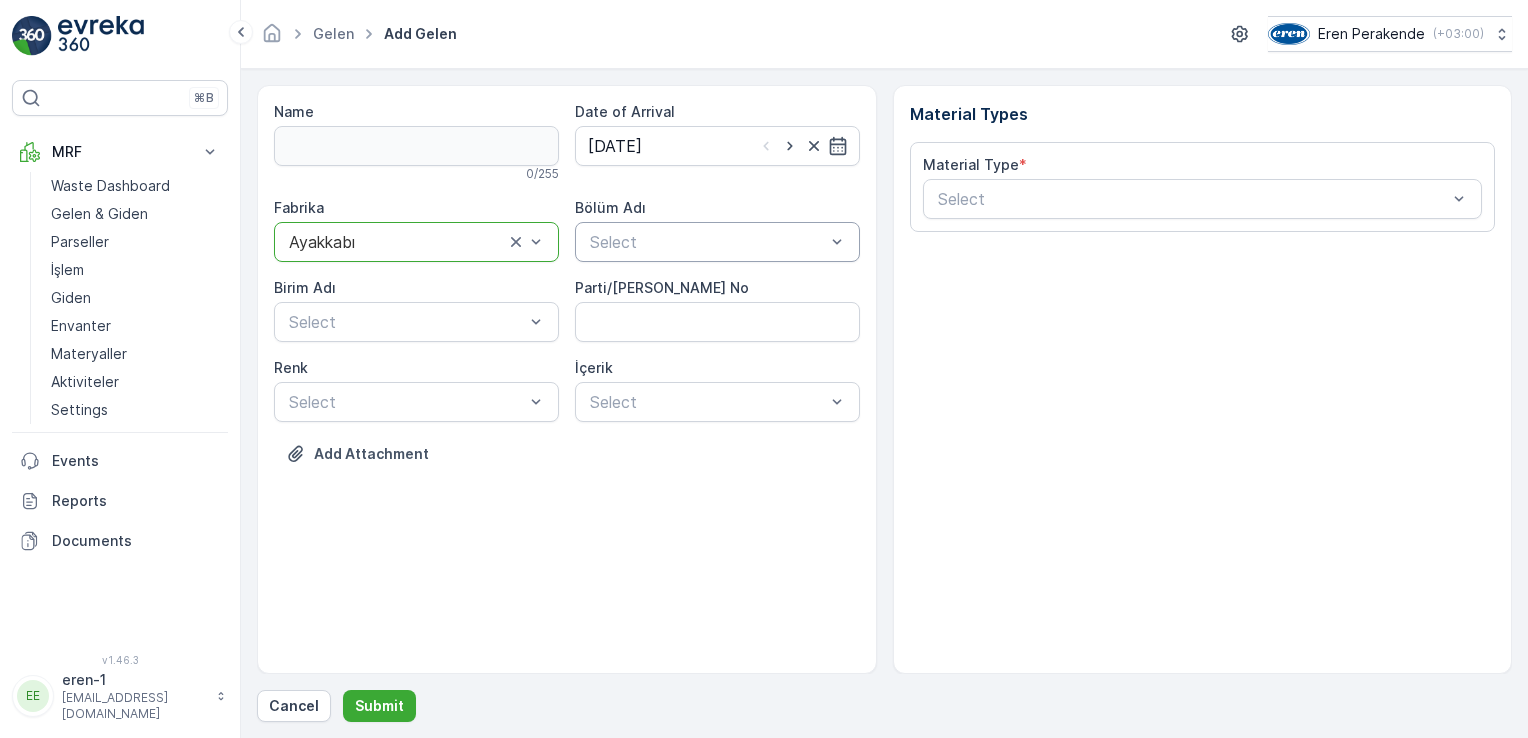 click on "Select" at bounding box center [717, 242] 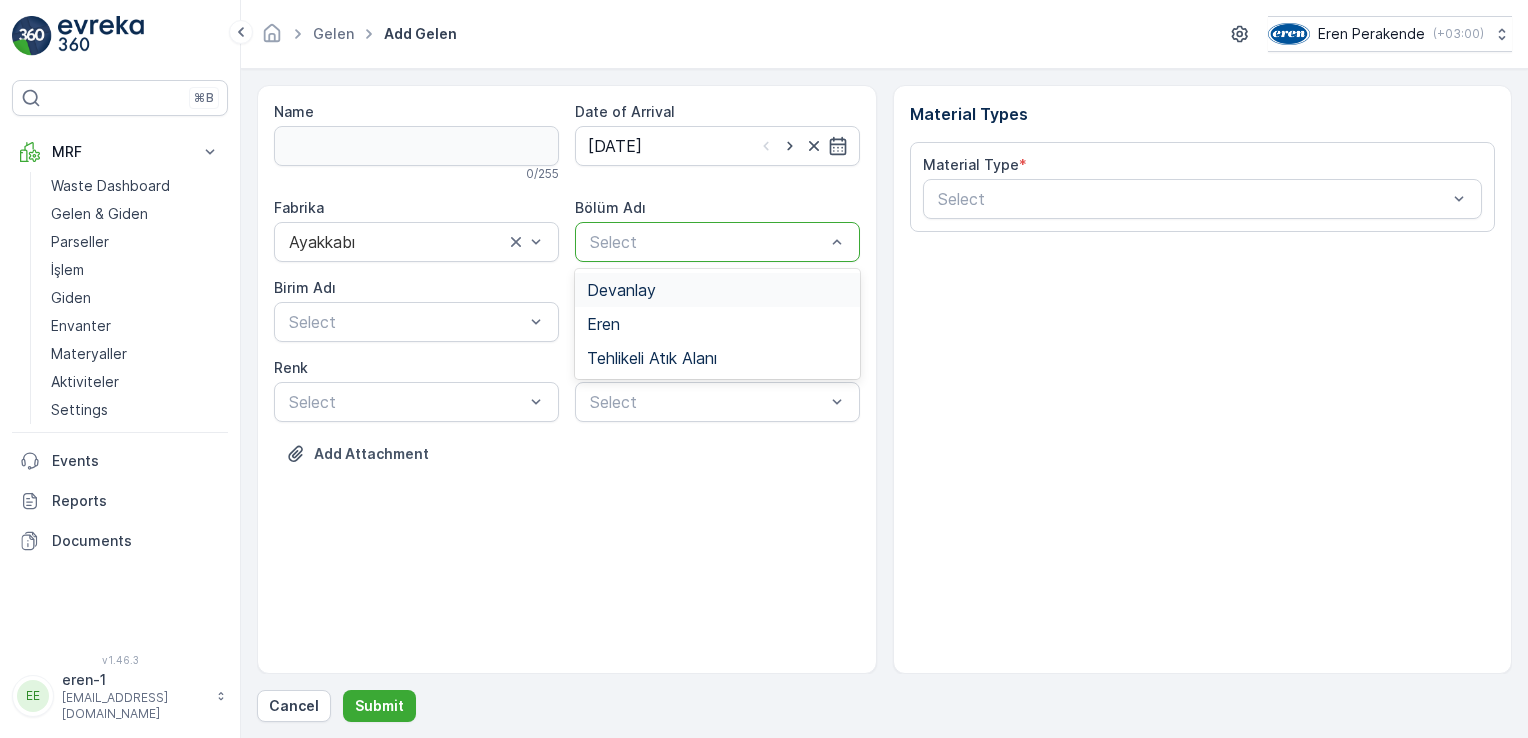 click on "Devanlay" at bounding box center [717, 290] 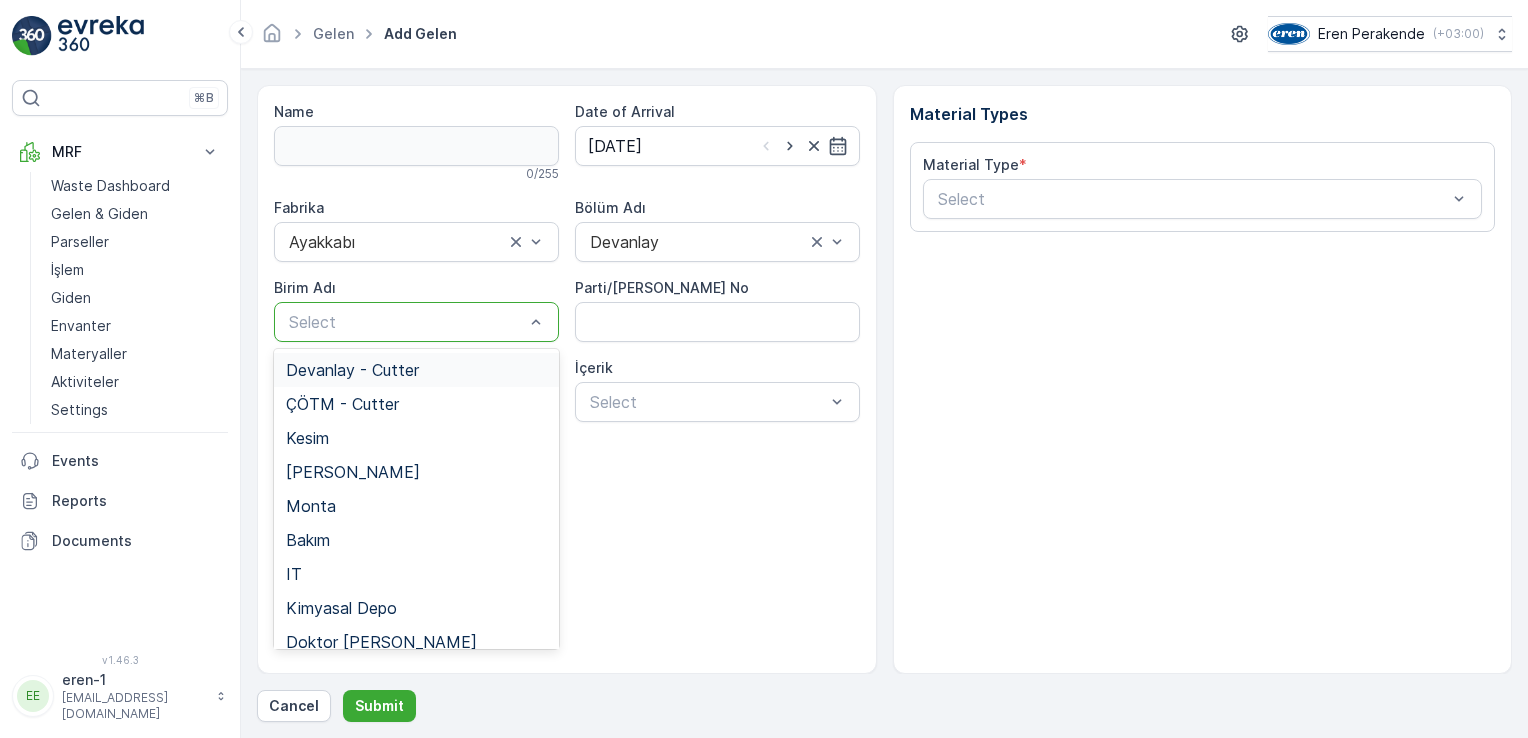 click on "Select" at bounding box center [416, 322] 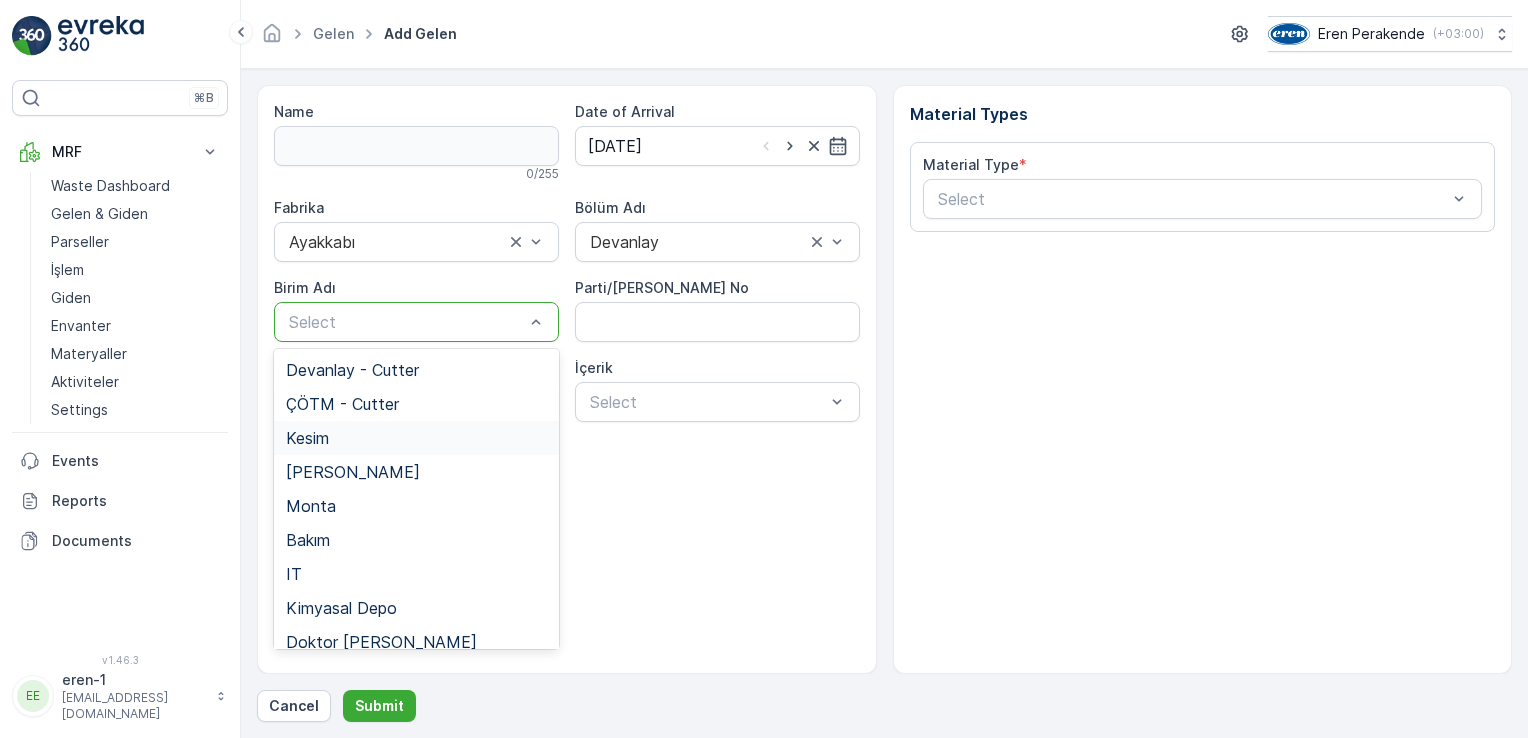 click on "Kesim" at bounding box center [416, 438] 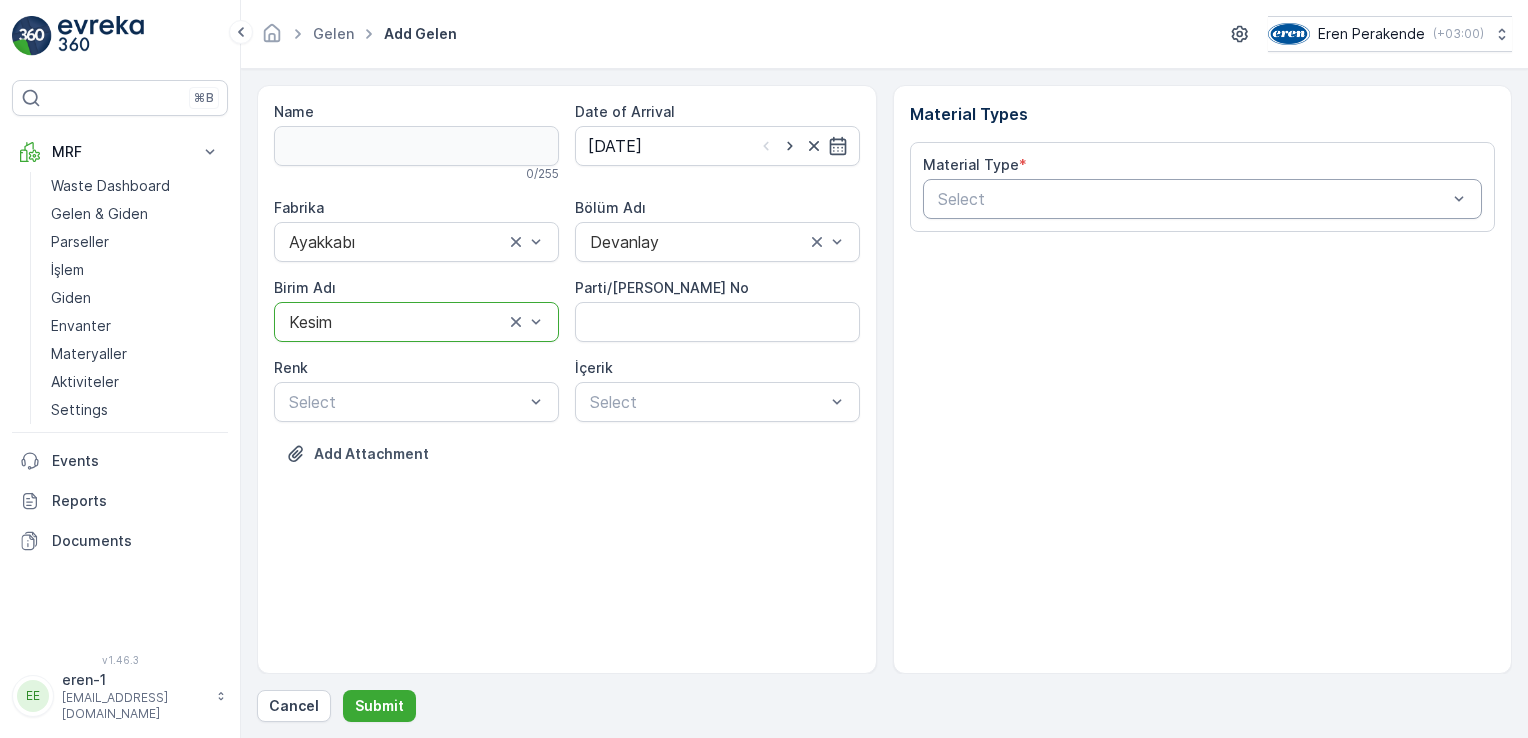 click at bounding box center [1193, 199] 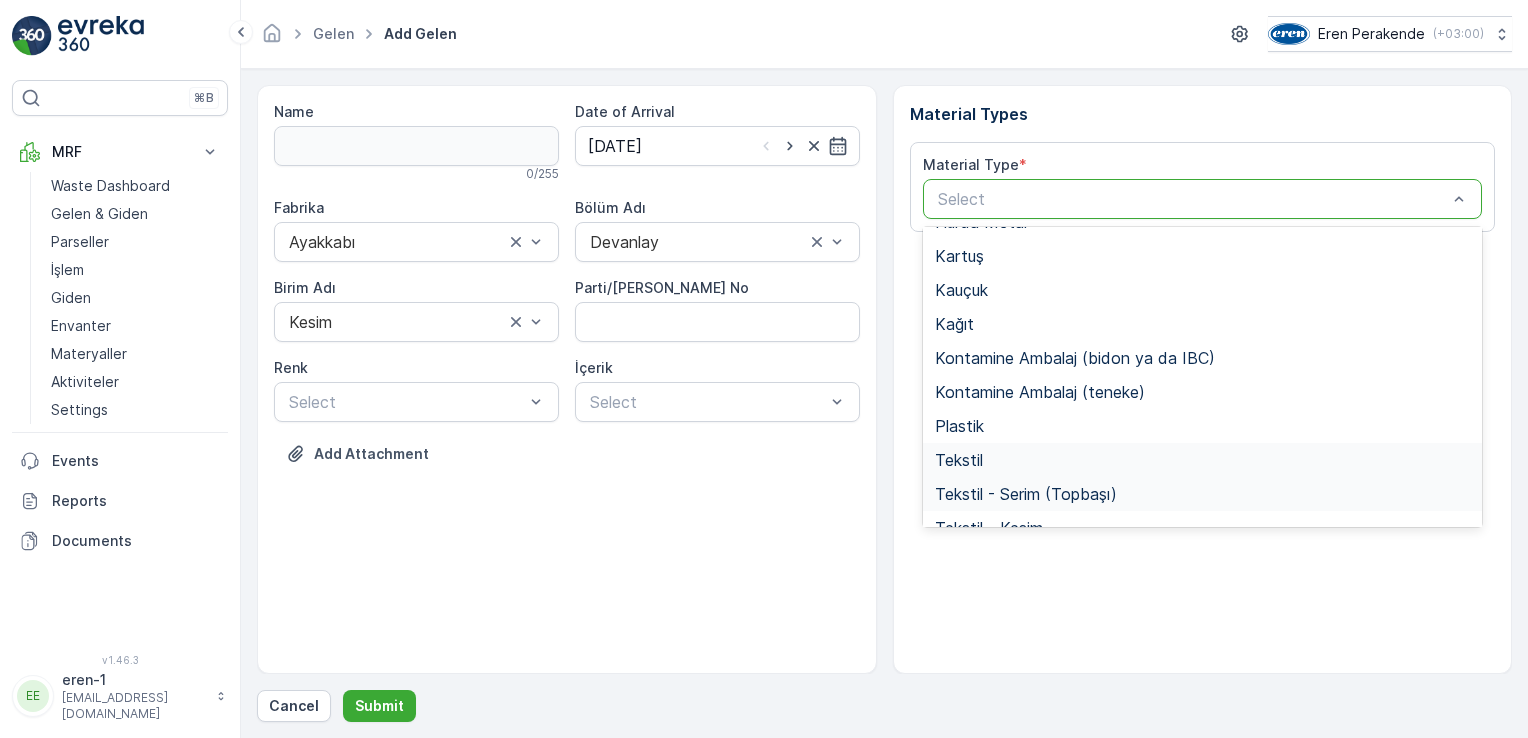 scroll, scrollTop: 200, scrollLeft: 0, axis: vertical 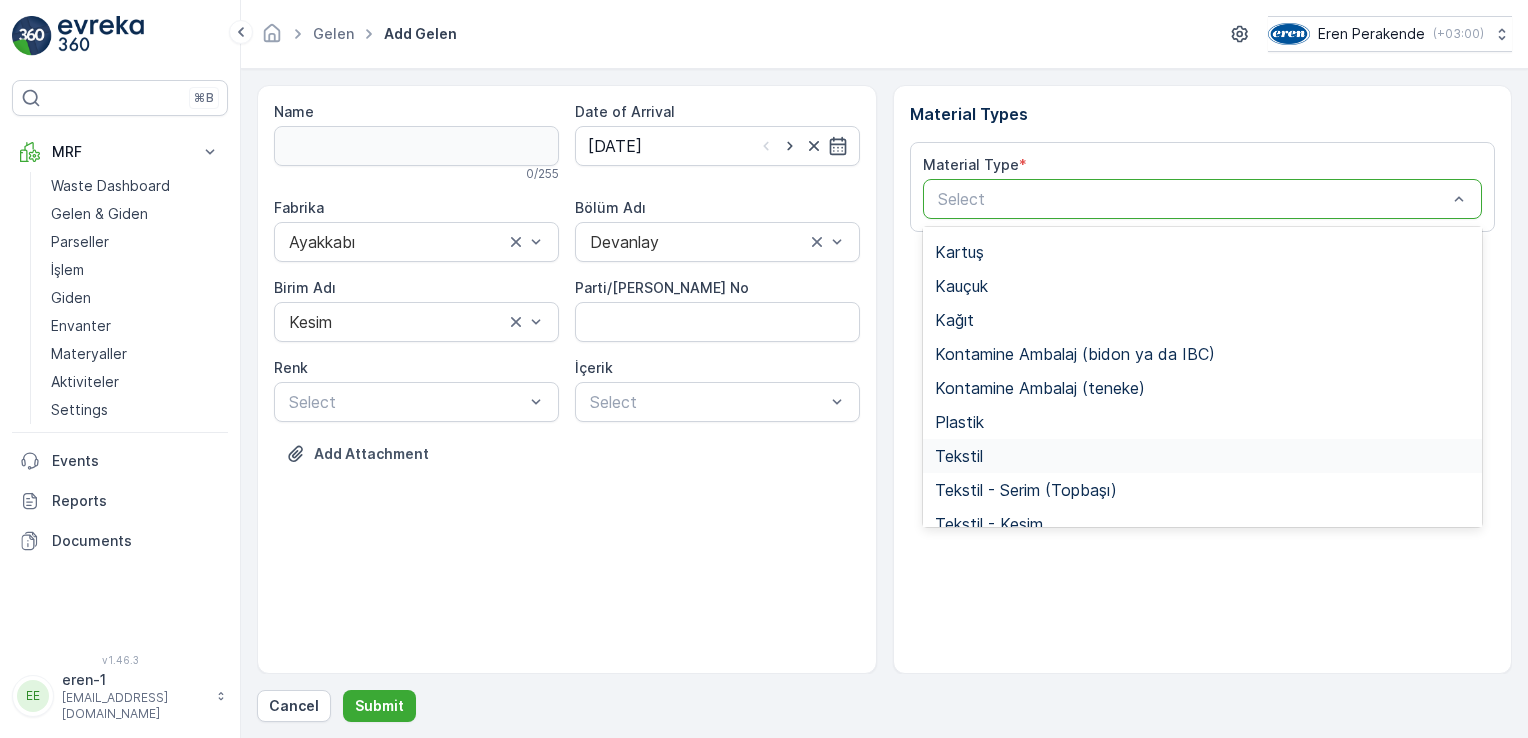 click on "Tekstil" at bounding box center (959, 456) 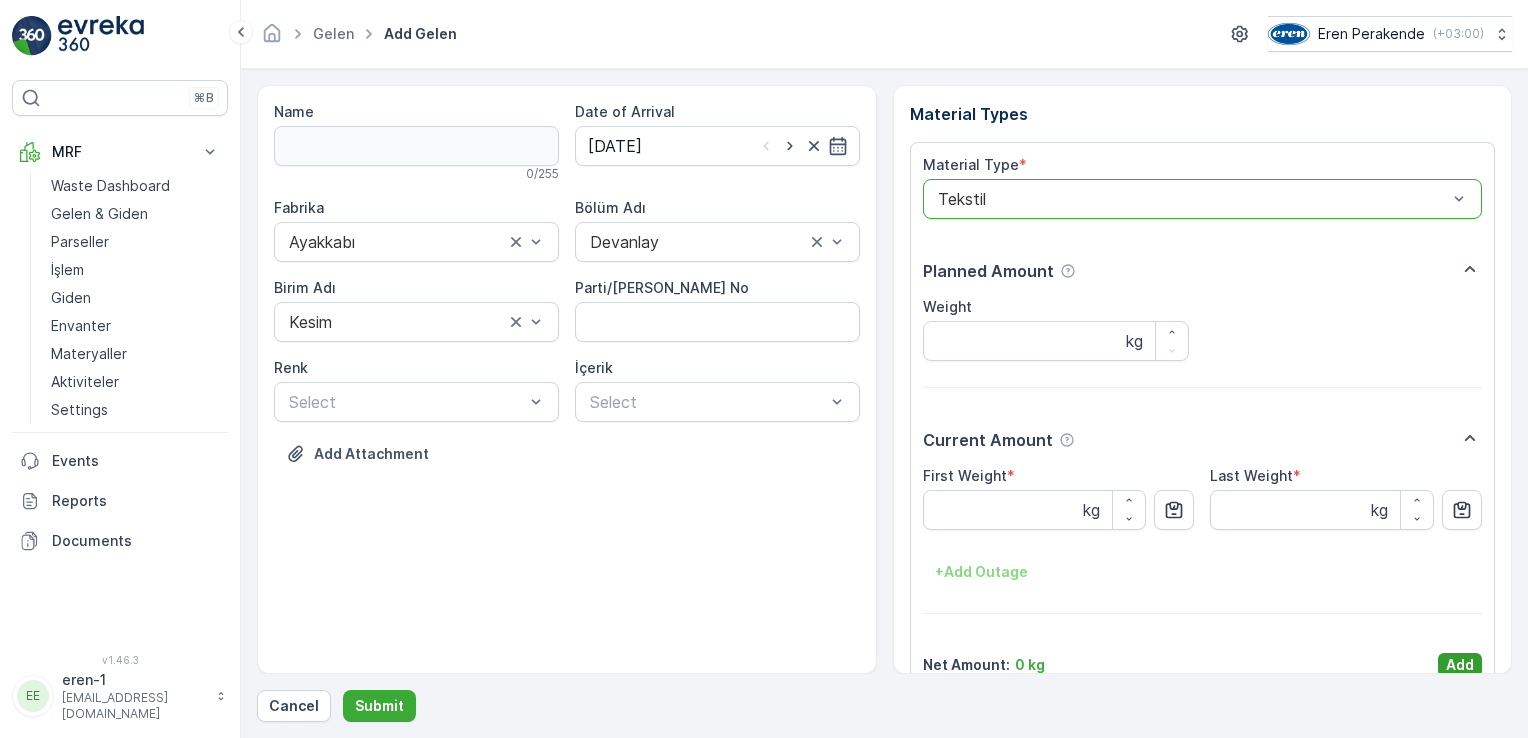 click on "Add" at bounding box center [1460, 665] 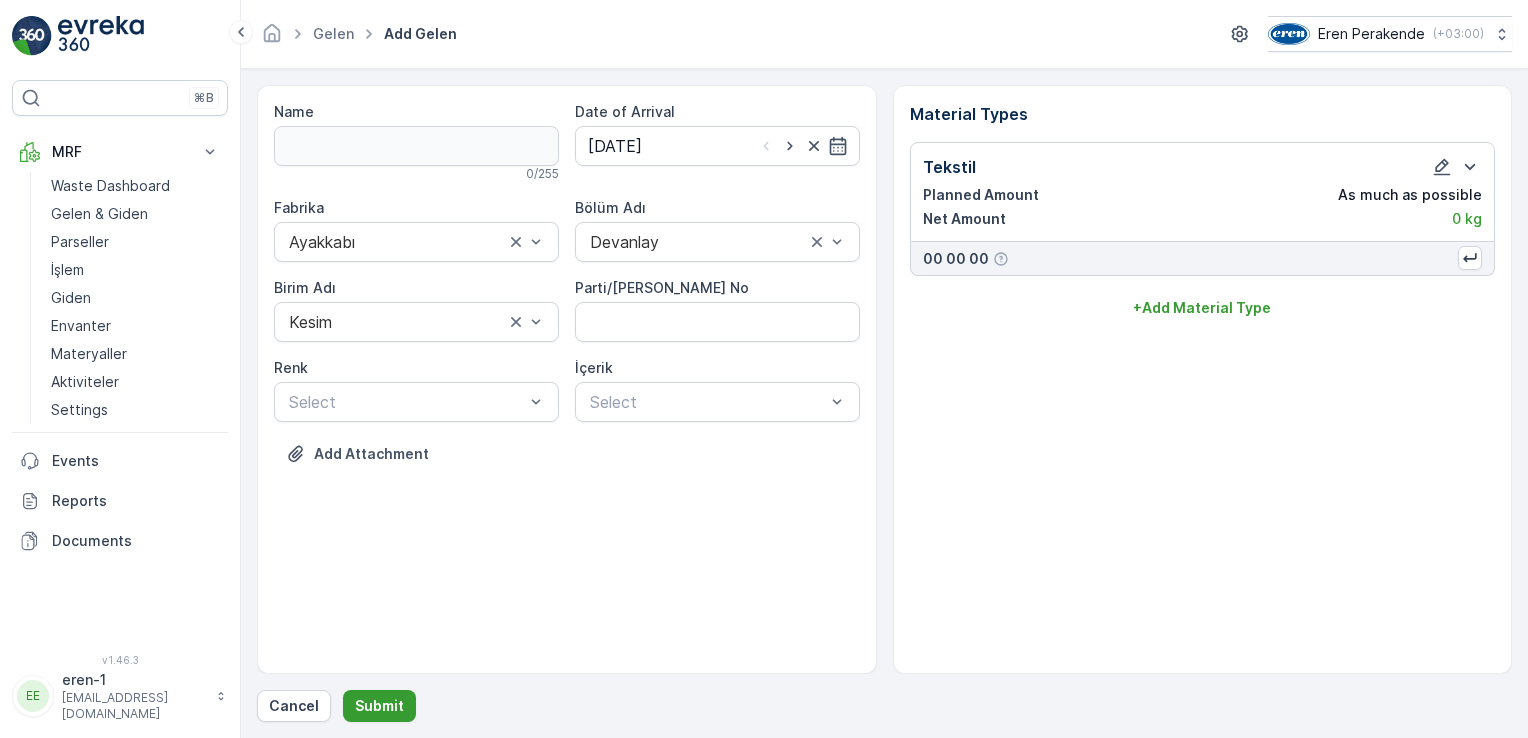 click on "Submit" at bounding box center (379, 706) 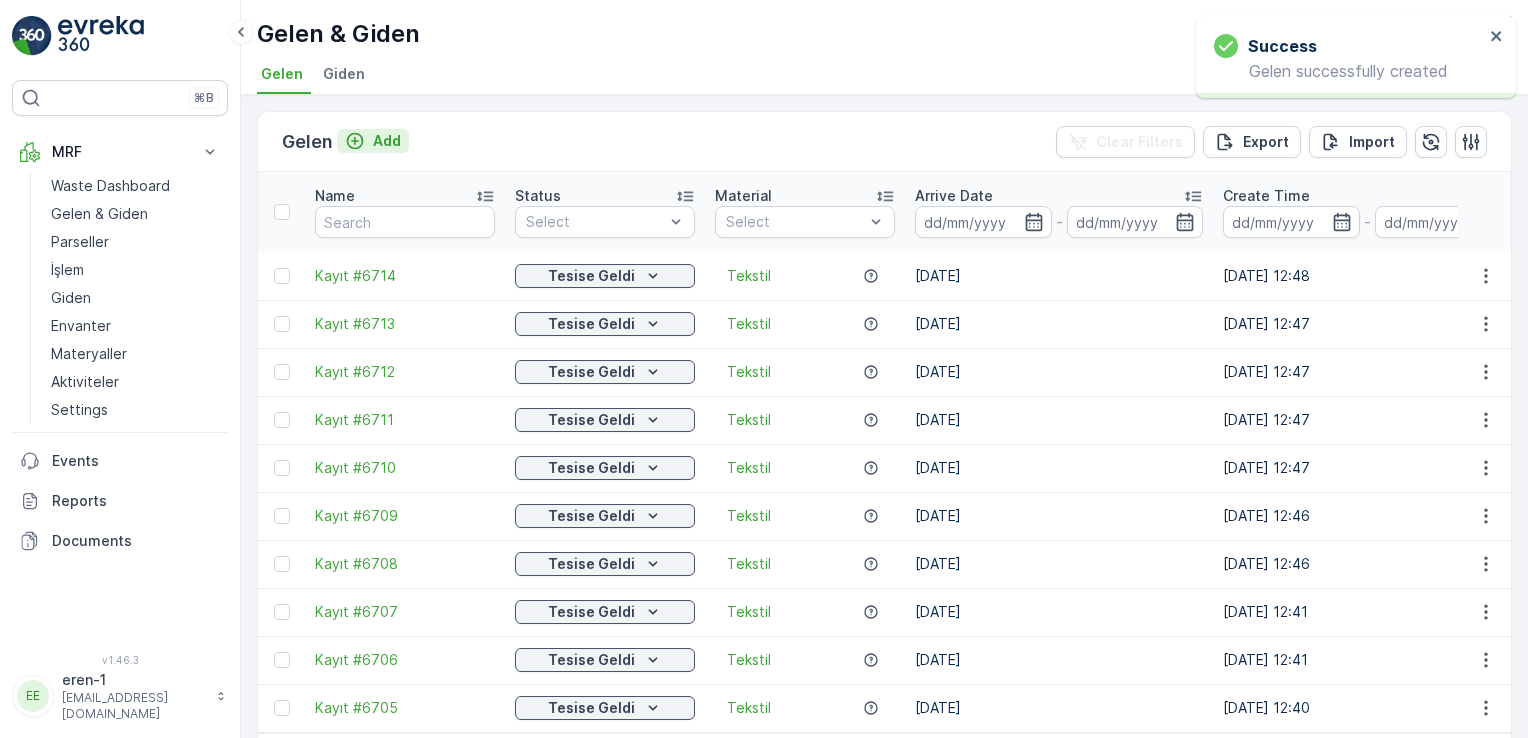 click on "Add" at bounding box center (387, 141) 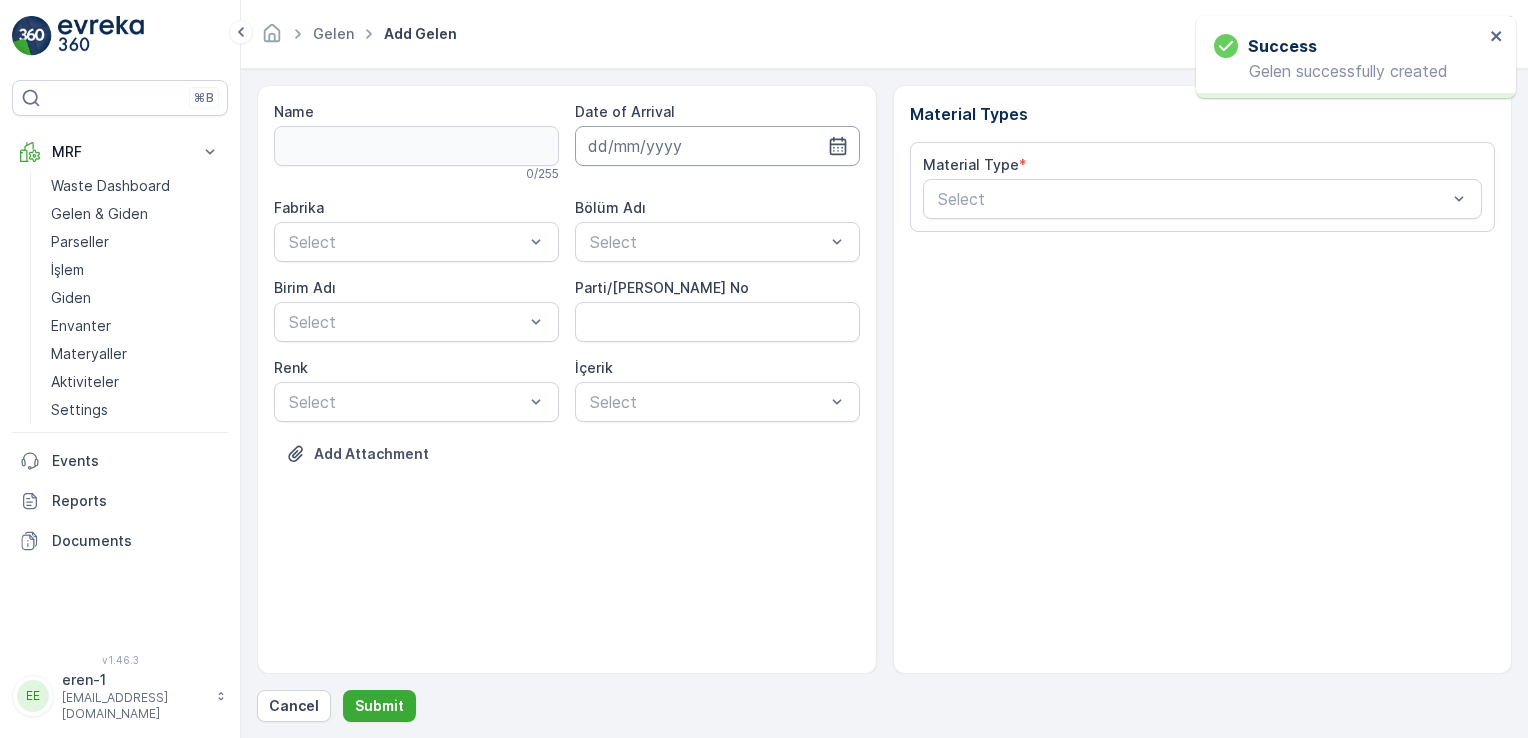 click at bounding box center (717, 146) 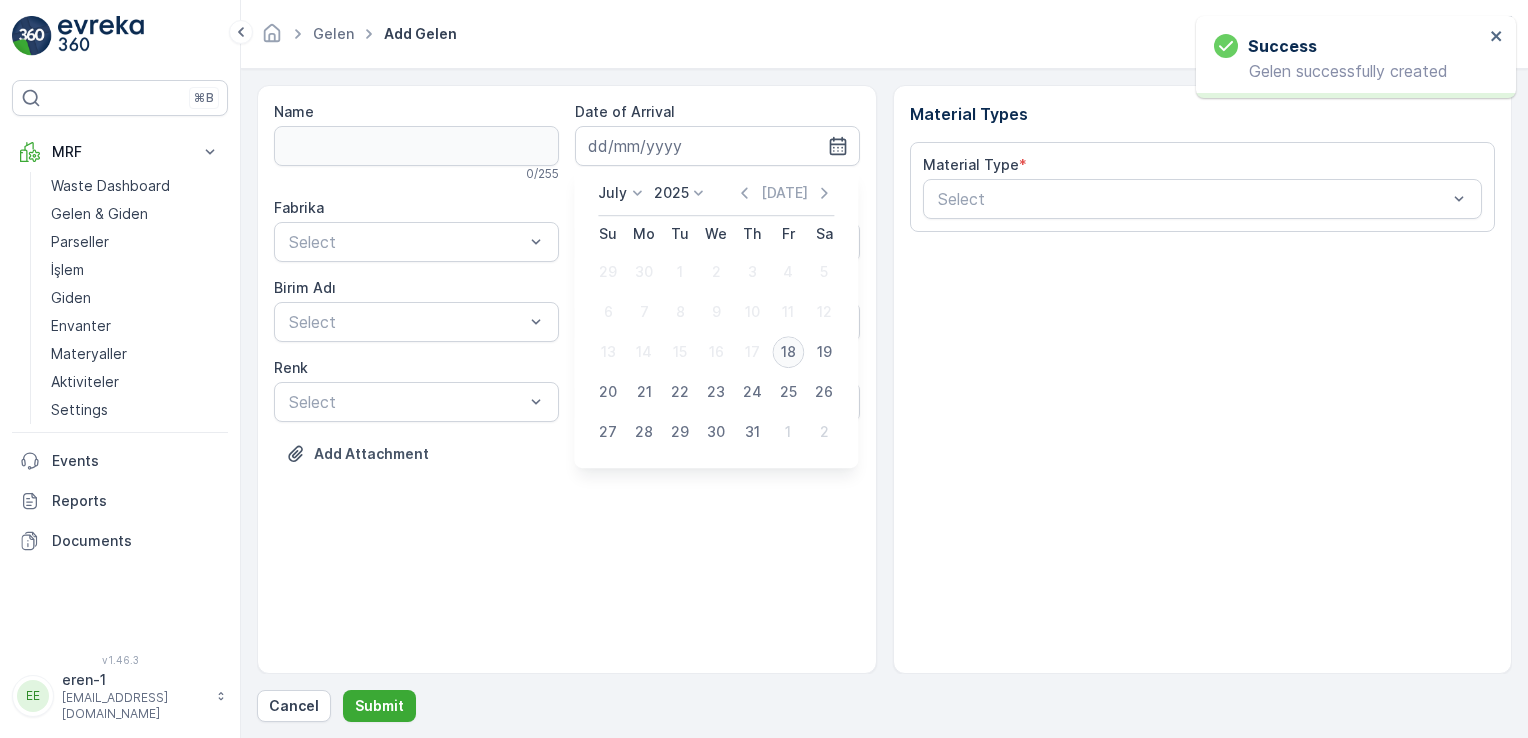 click on "18" at bounding box center [788, 352] 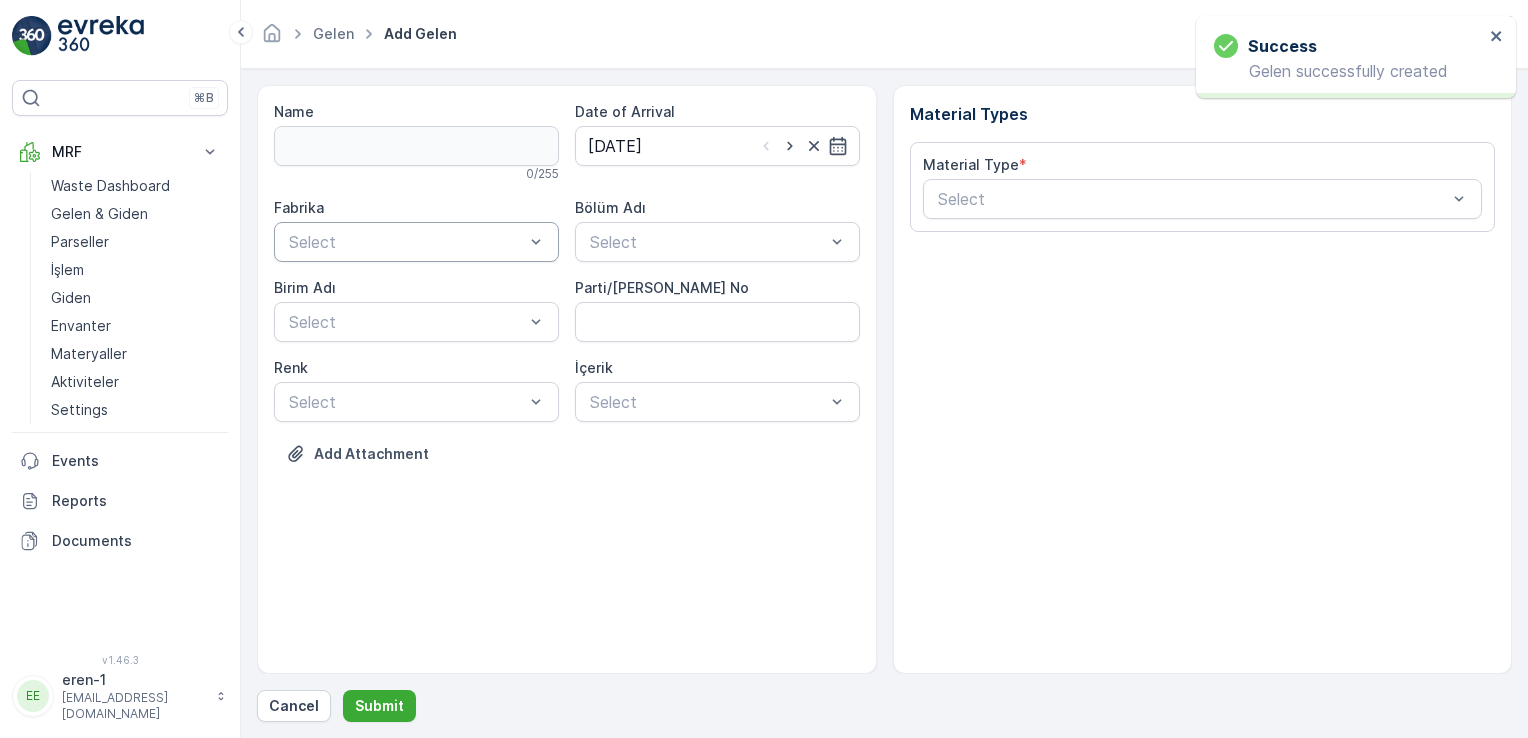click at bounding box center [406, 242] 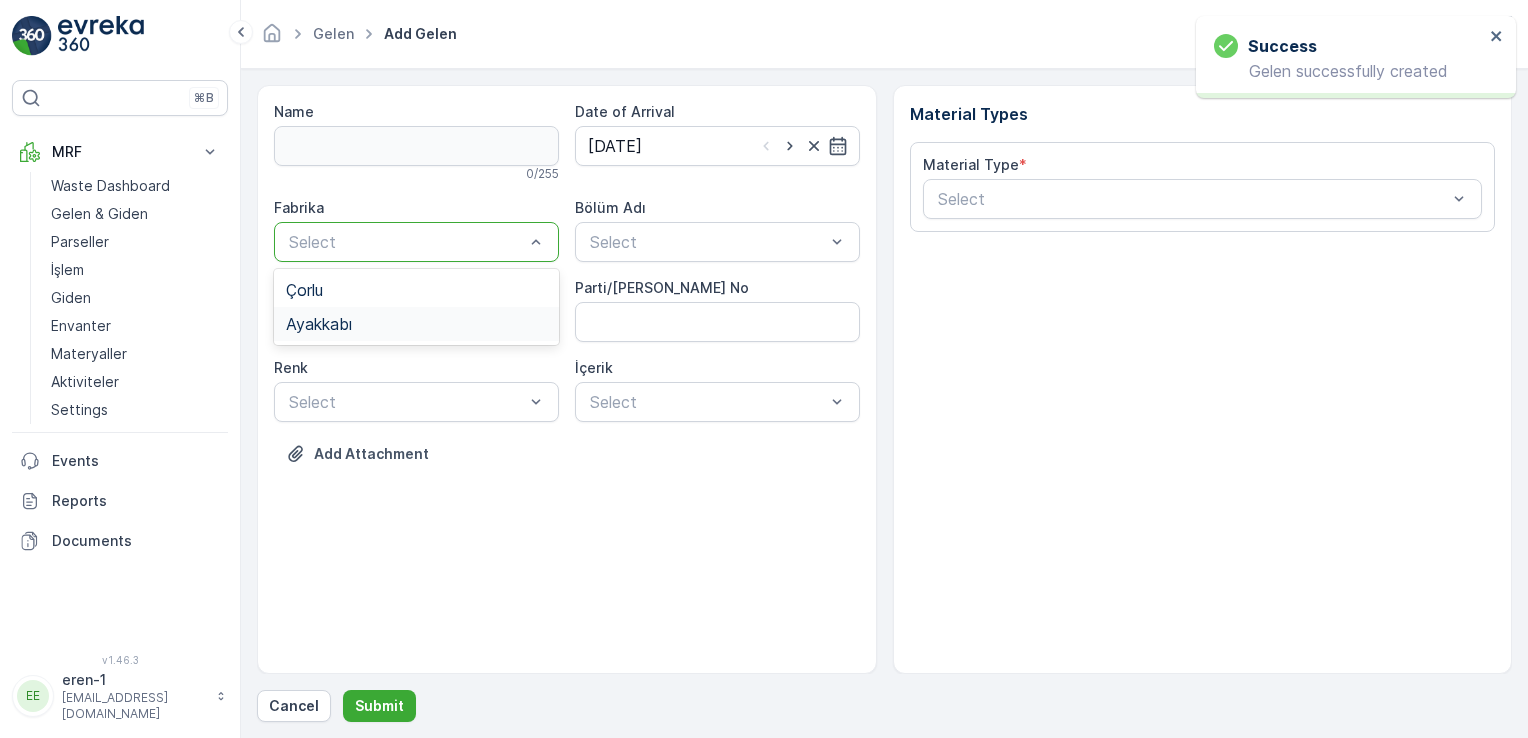 click on "Ayakkabı" at bounding box center [416, 324] 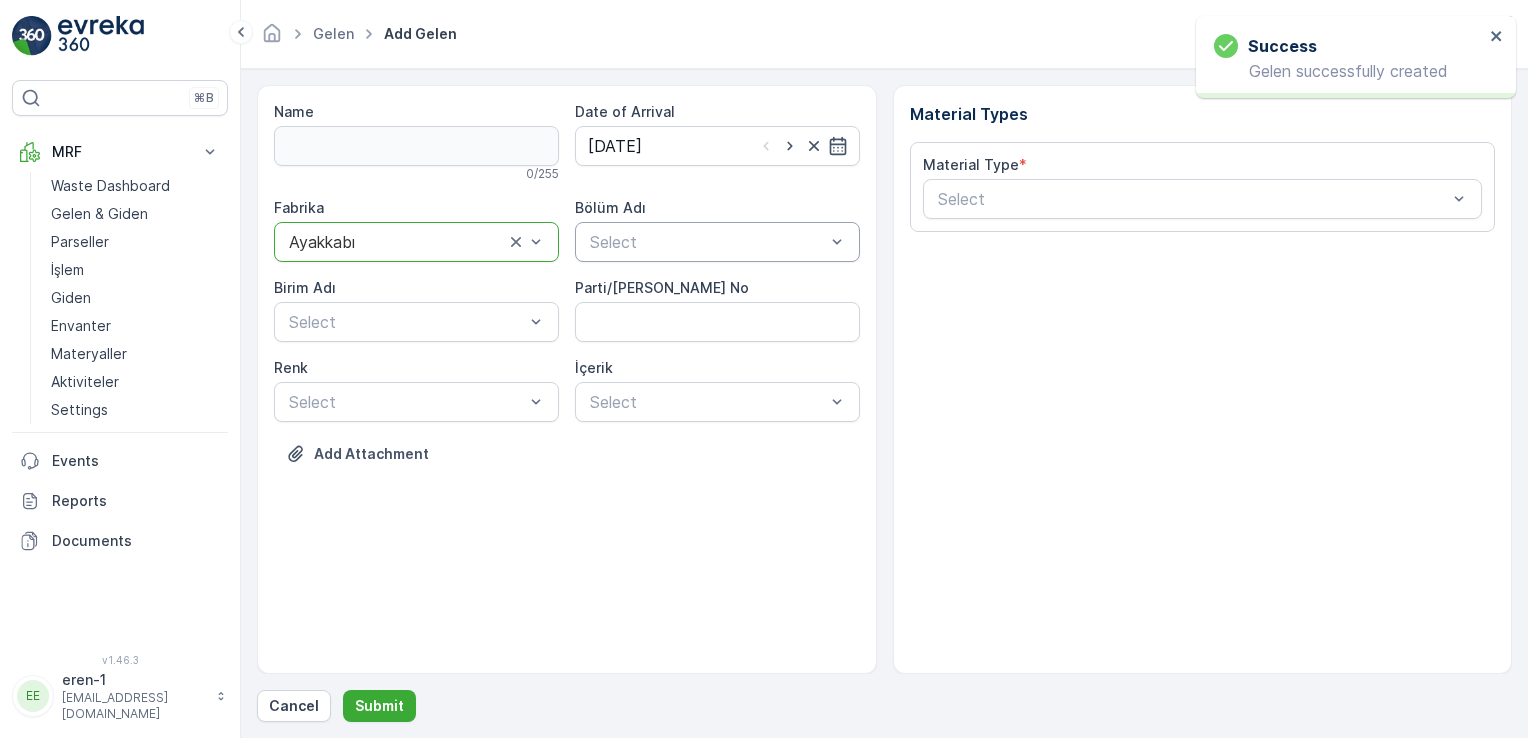 click at bounding box center [707, 242] 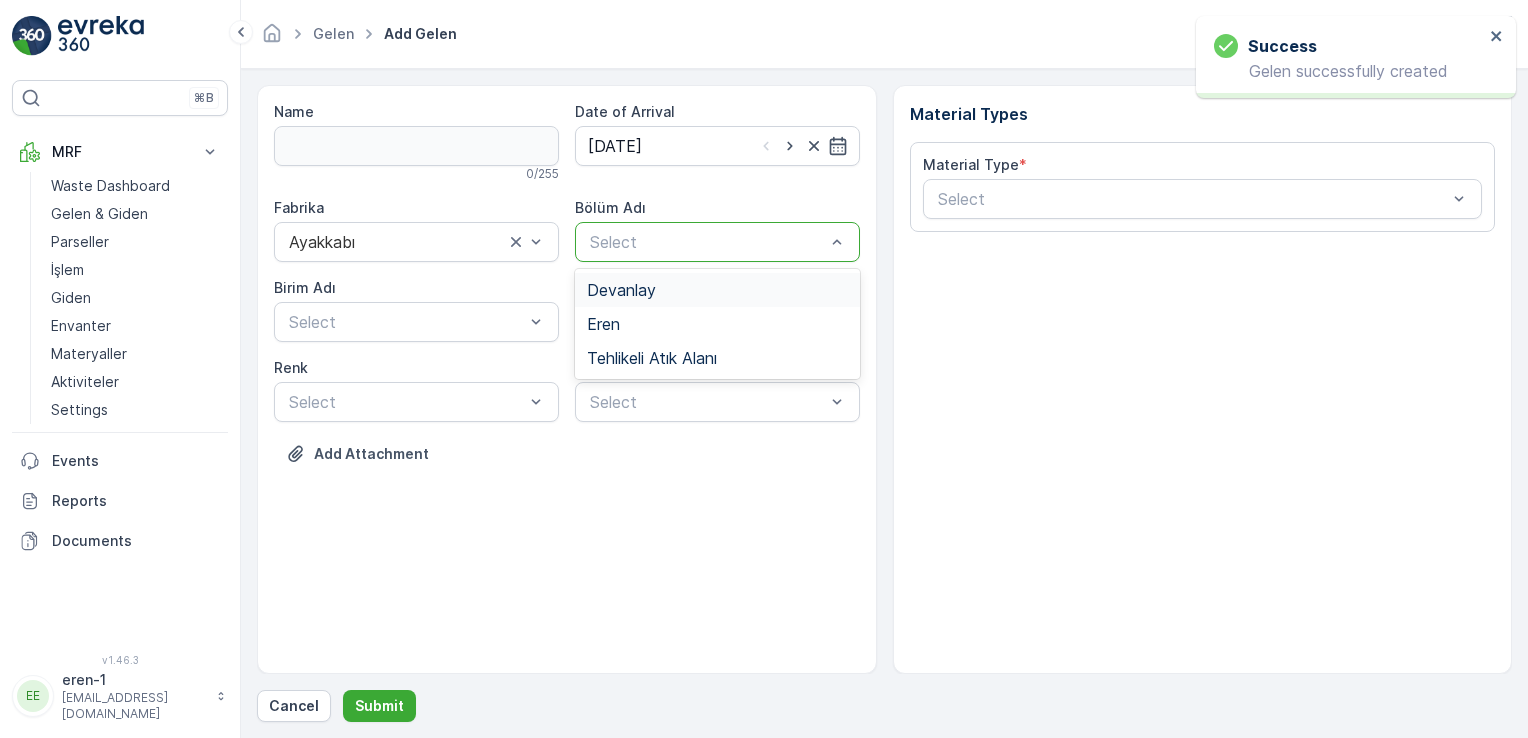 click on "Devanlay" at bounding box center (717, 290) 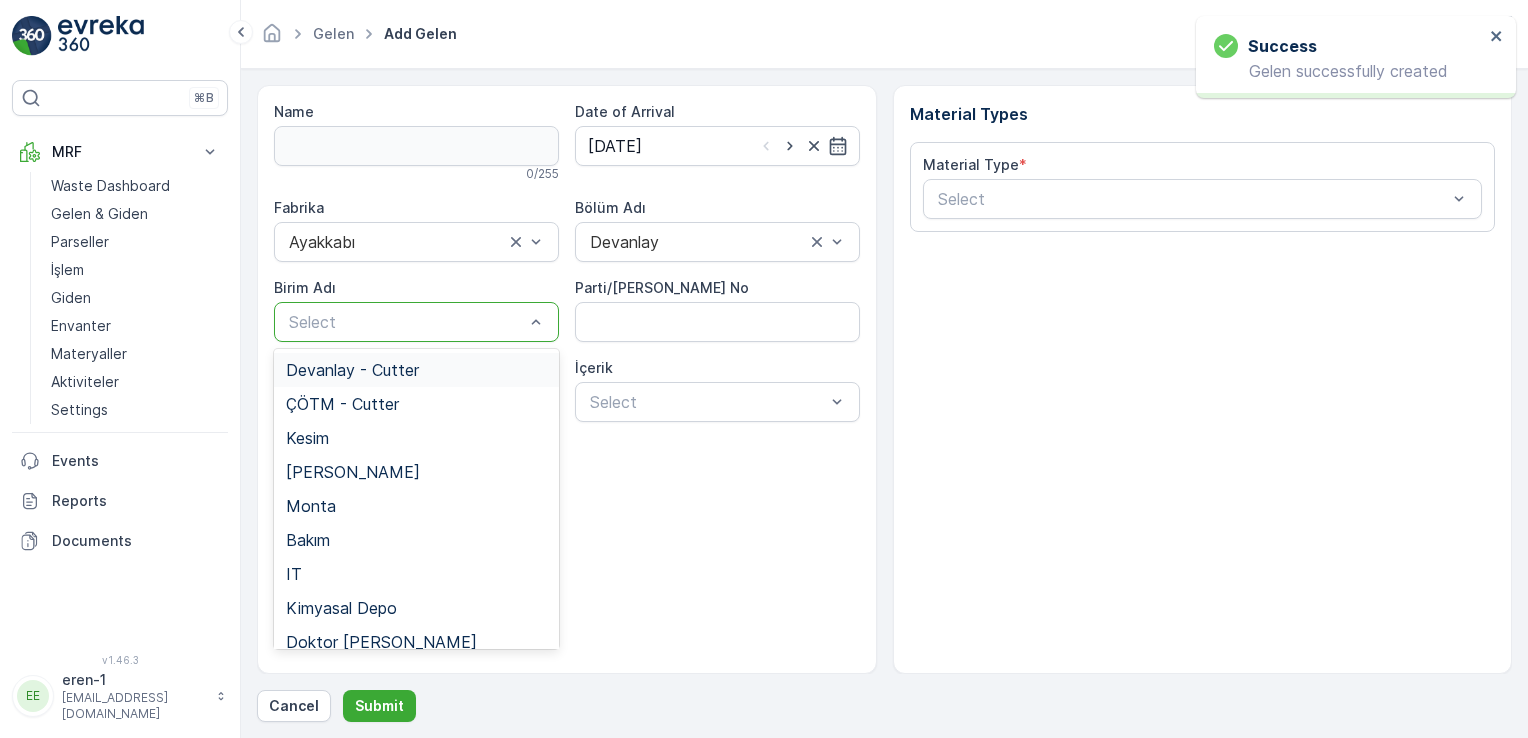 click at bounding box center (406, 322) 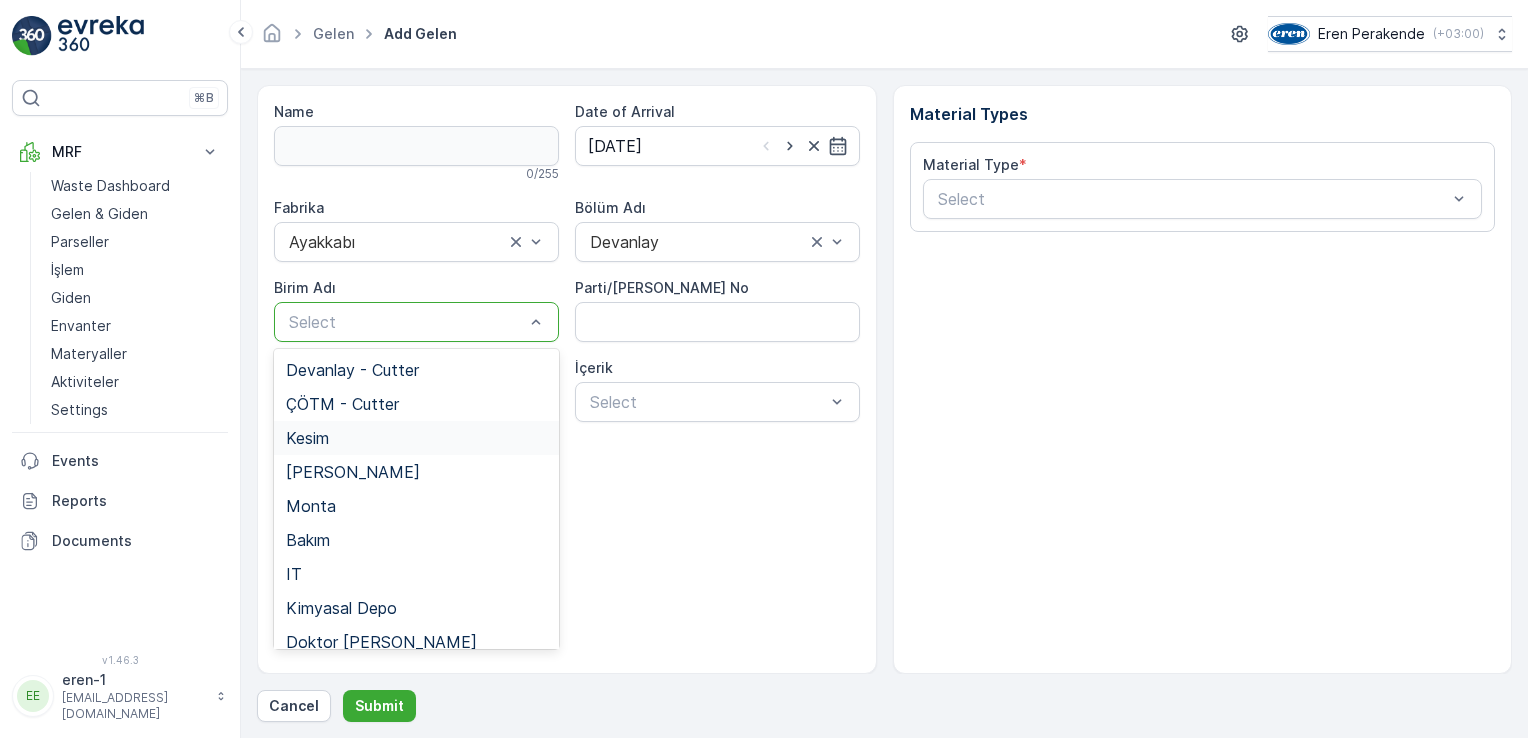 click on "Kesim" at bounding box center [416, 438] 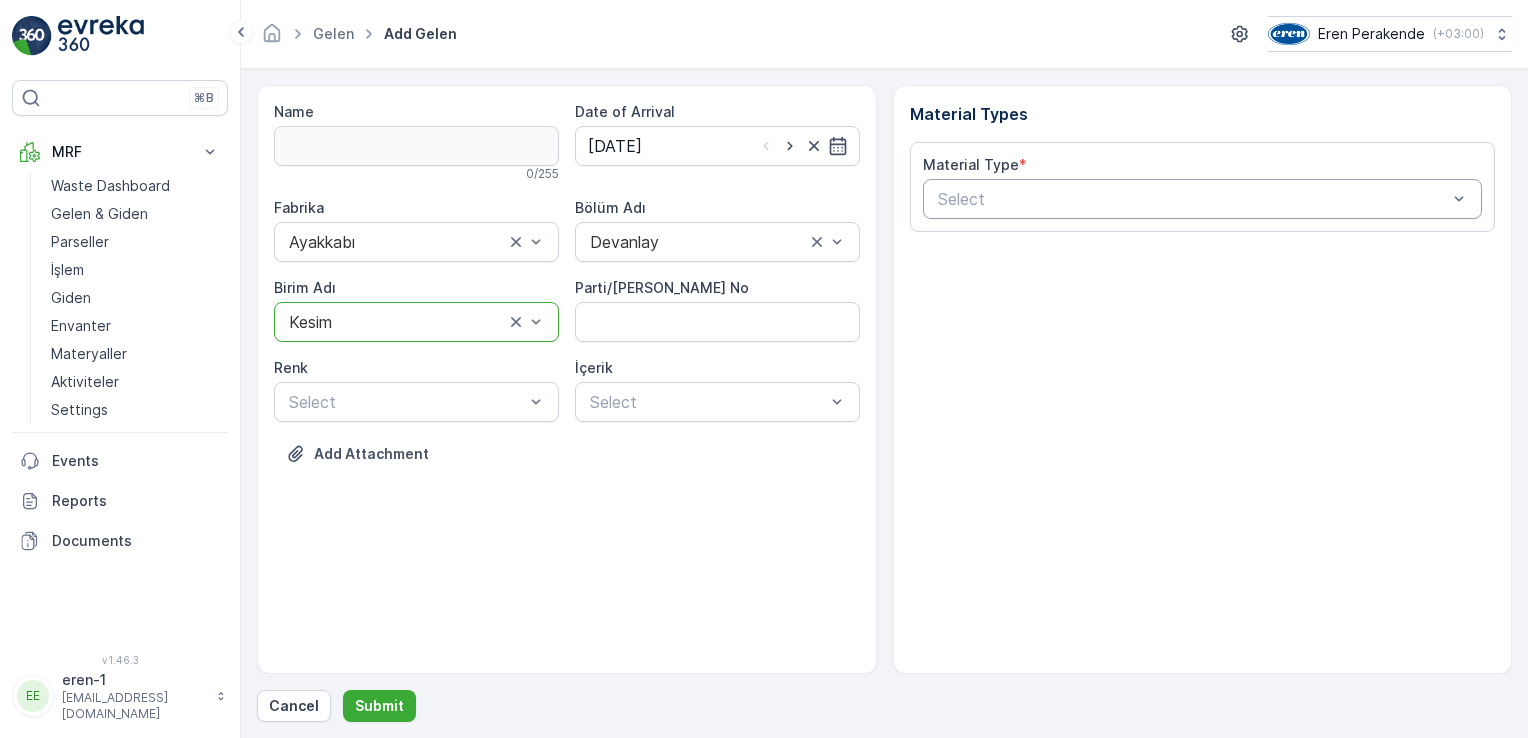 click at bounding box center [1193, 199] 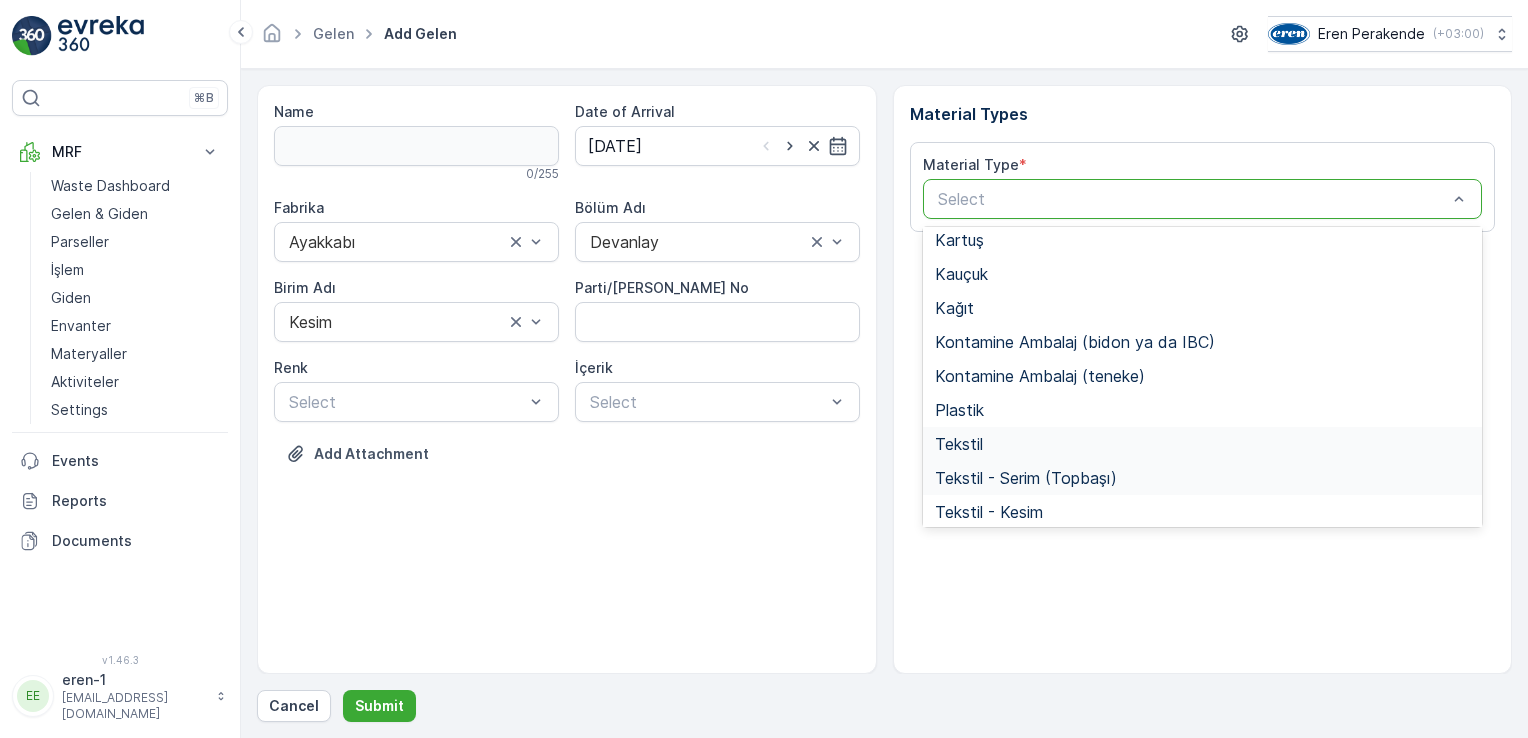 scroll, scrollTop: 233, scrollLeft: 0, axis: vertical 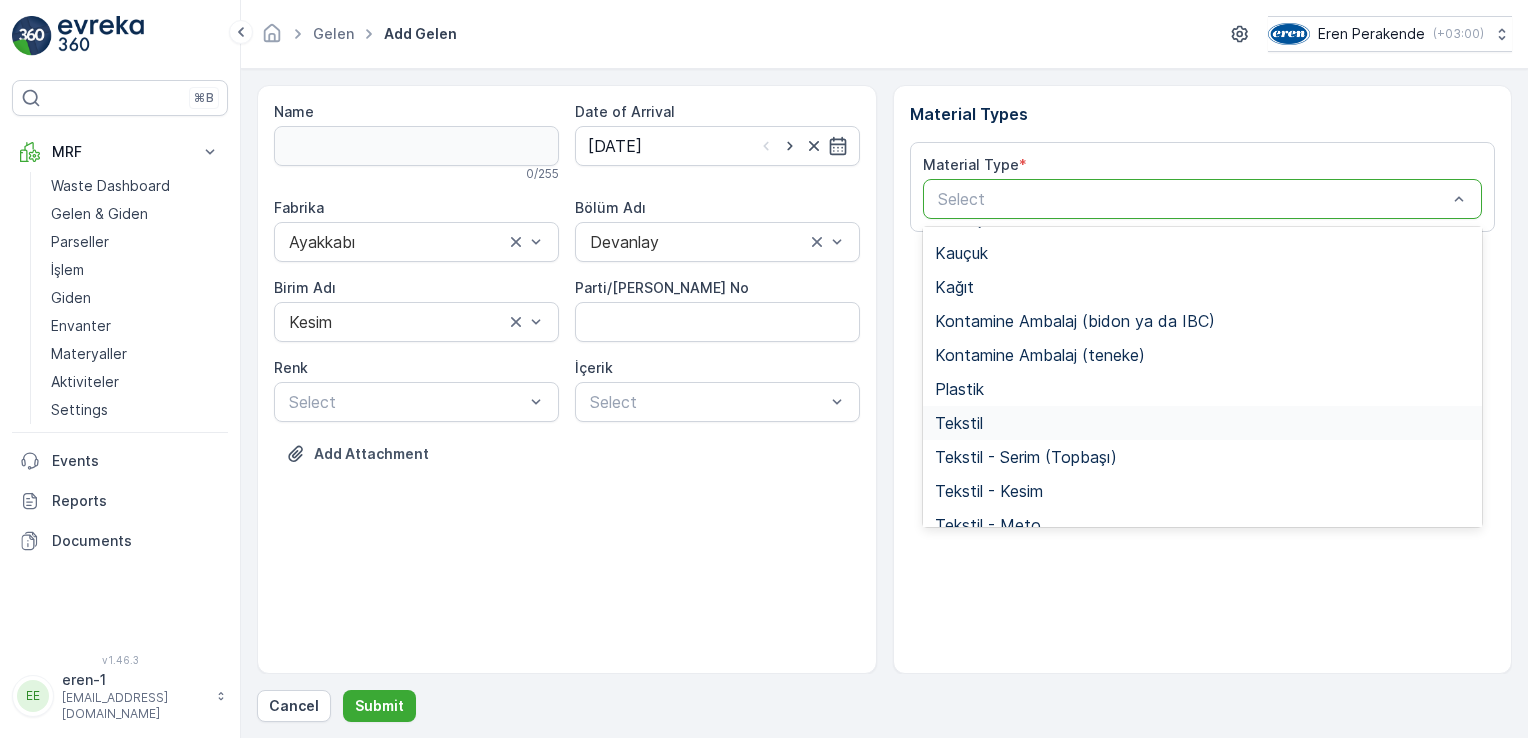 click on "Tekstil" at bounding box center (1203, 423) 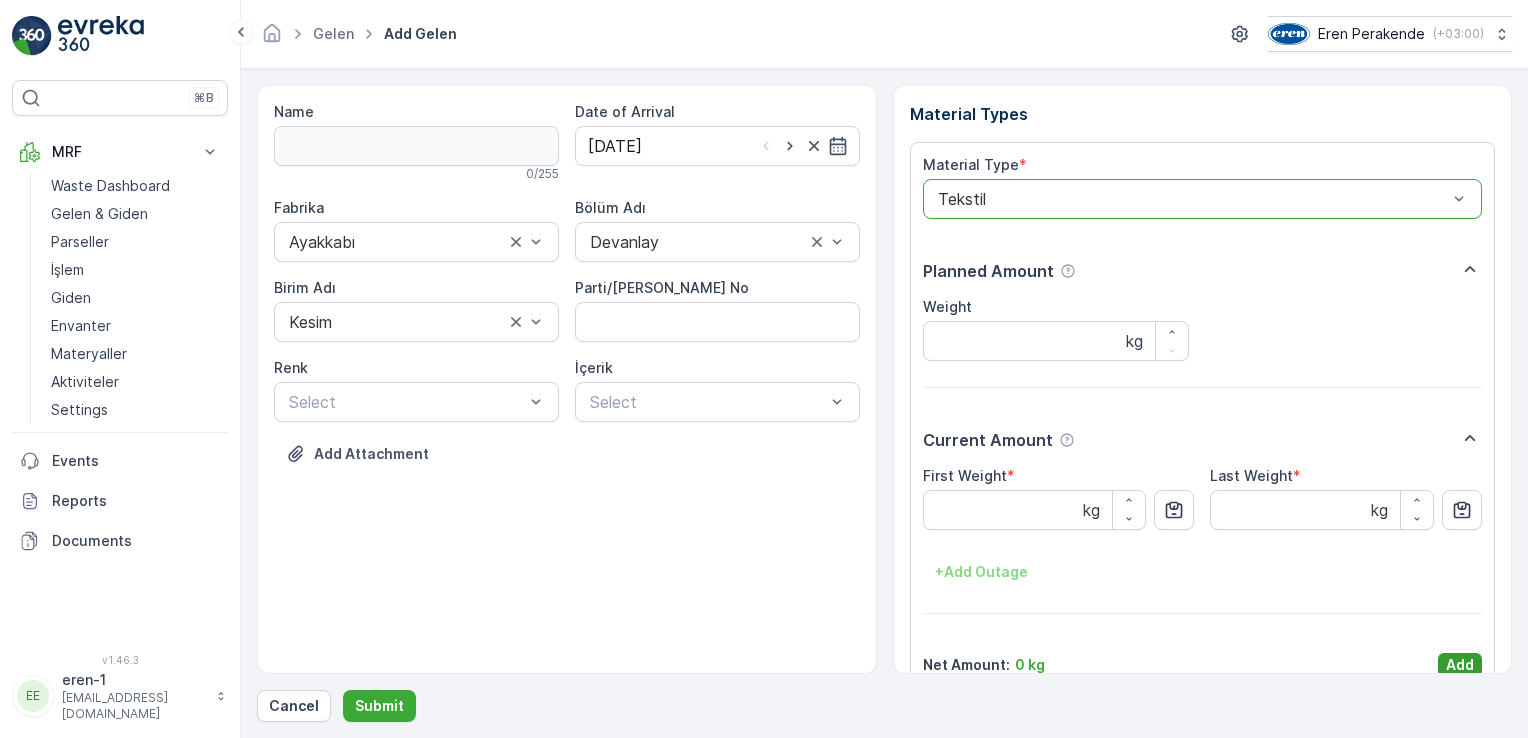 click on "Add" at bounding box center (1460, 665) 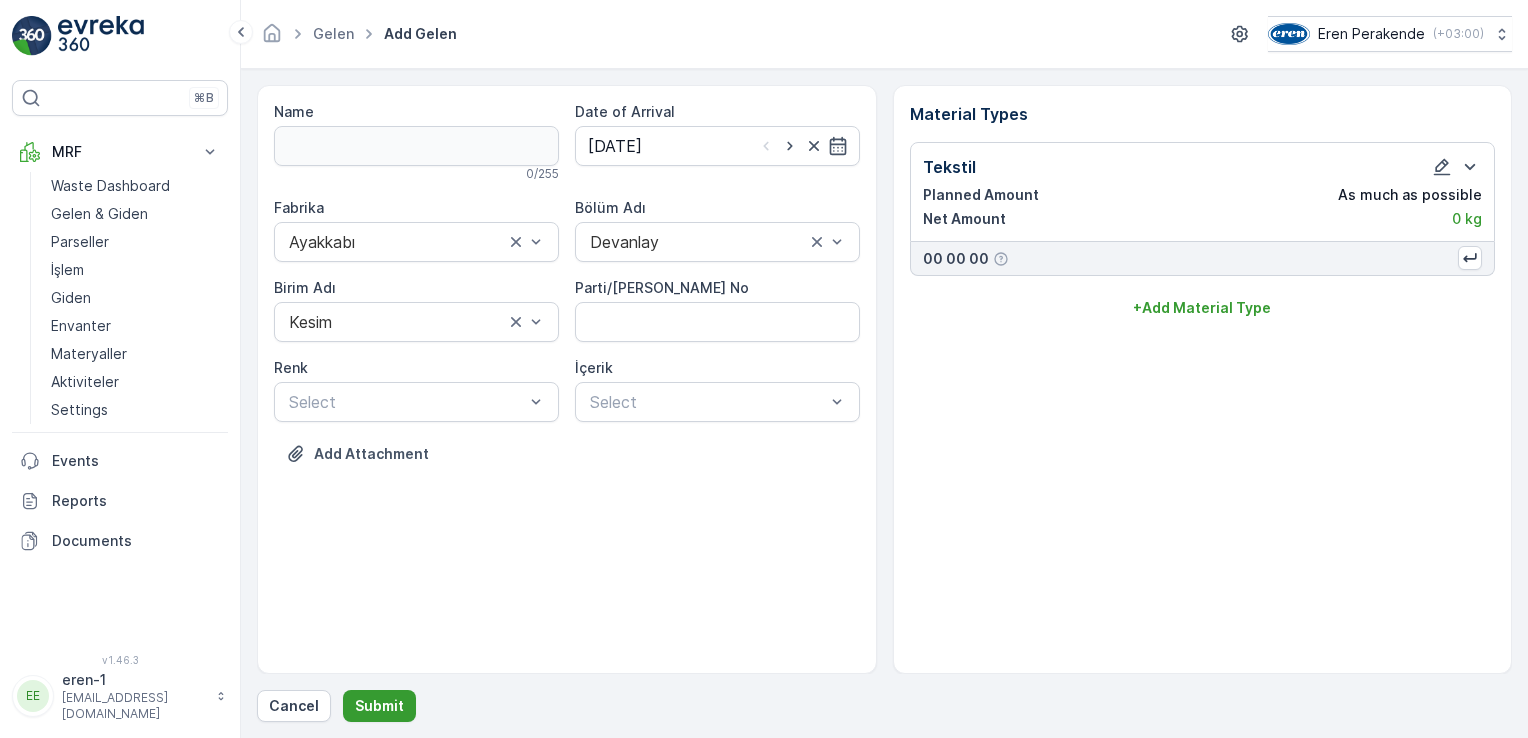 click on "Submit" at bounding box center (379, 706) 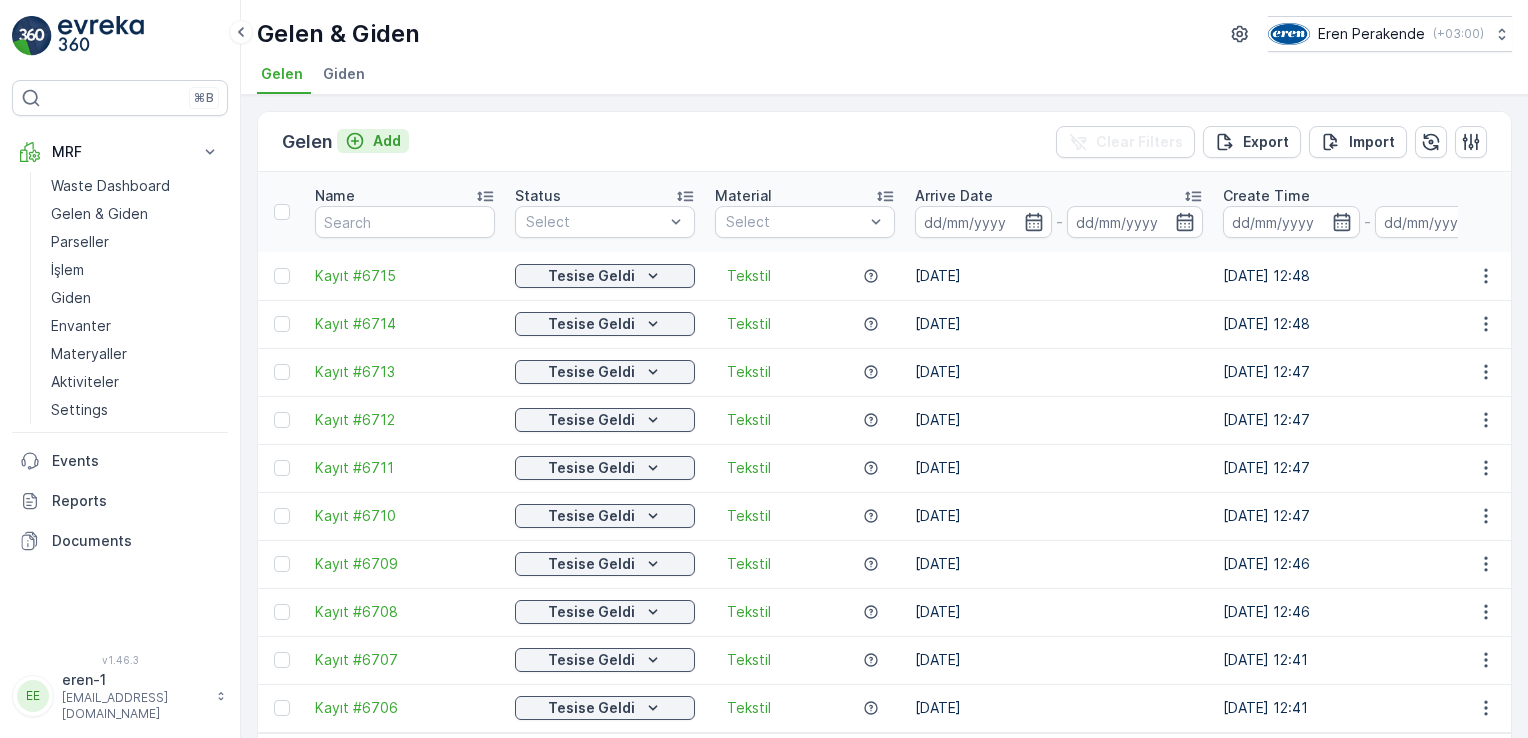 click on "Add" at bounding box center (387, 141) 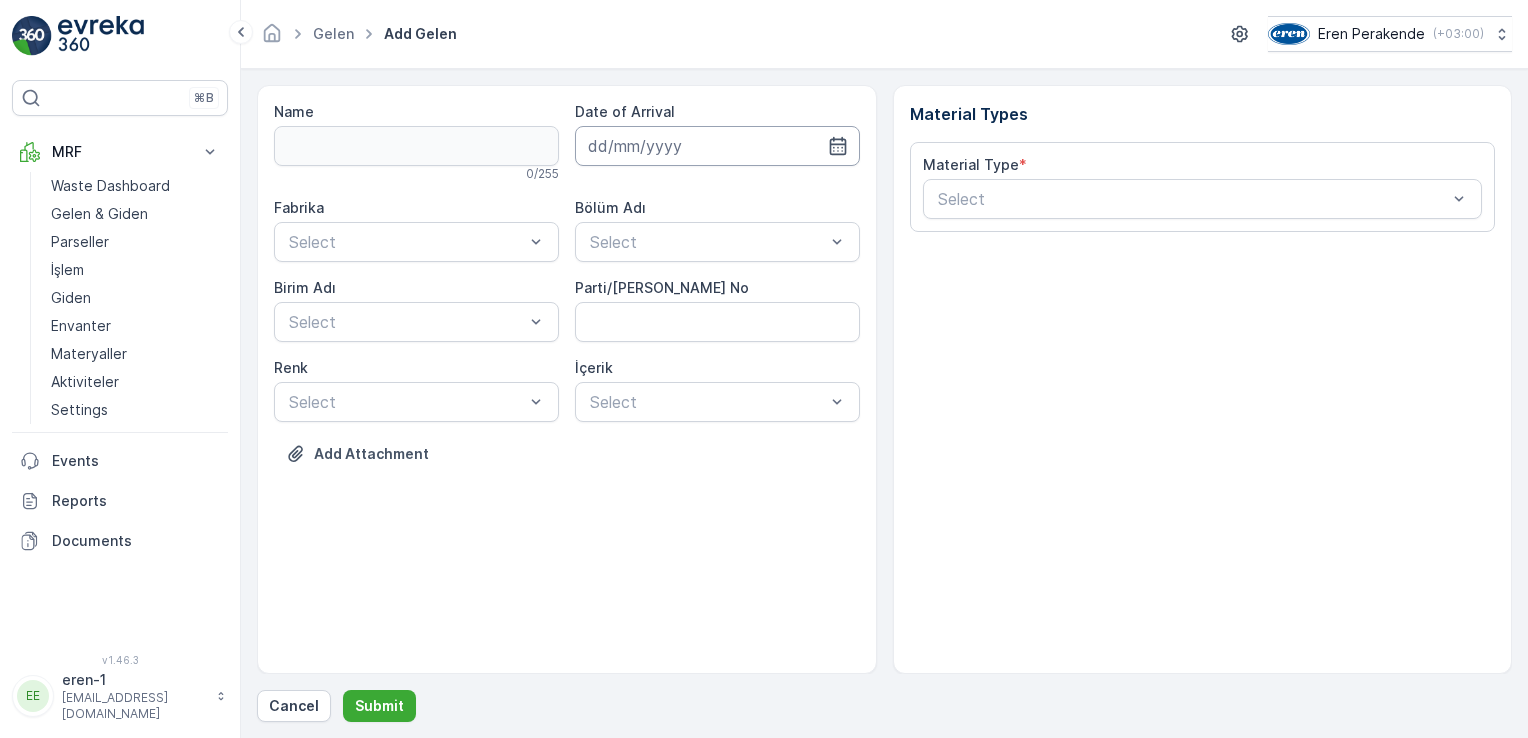 click at bounding box center (717, 146) 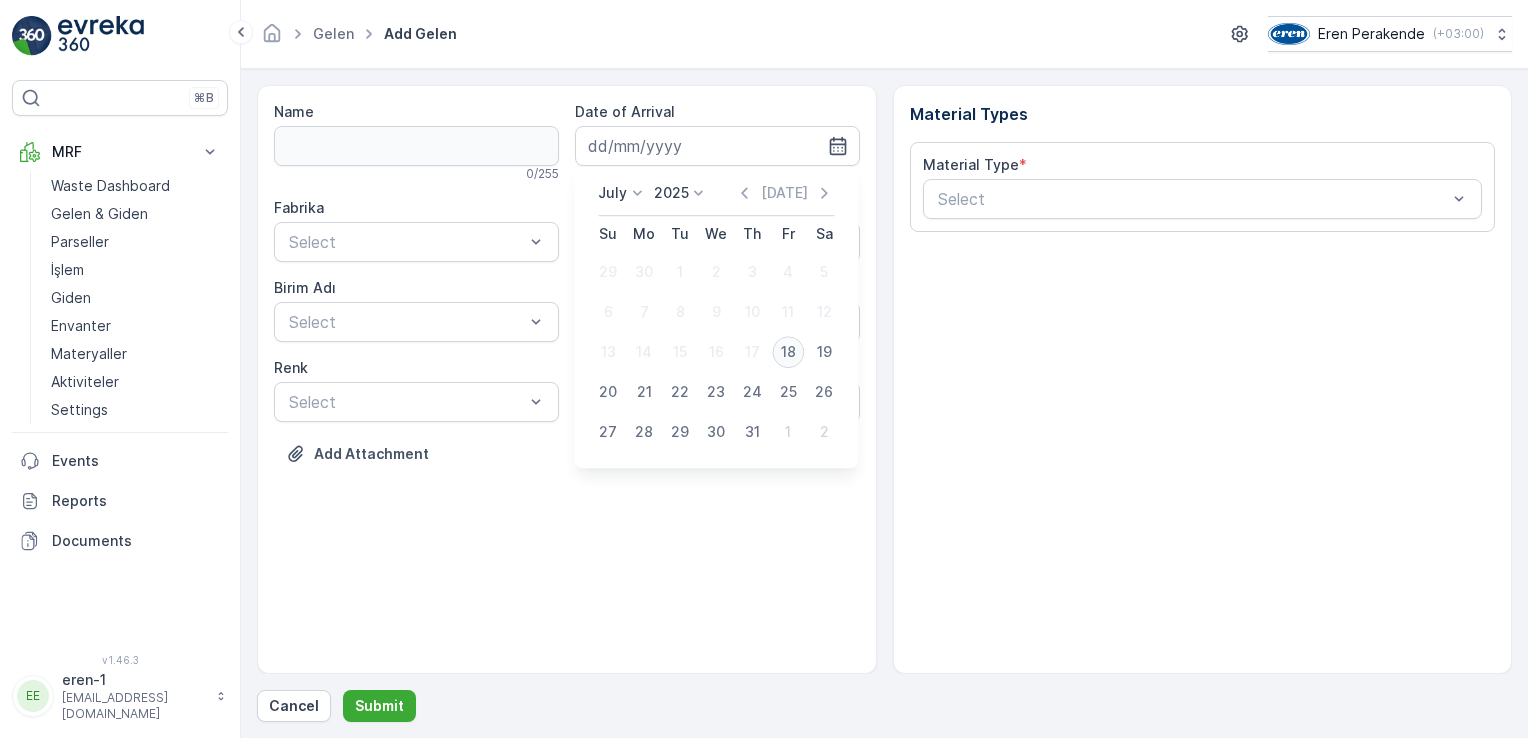 click on "18" at bounding box center [788, 352] 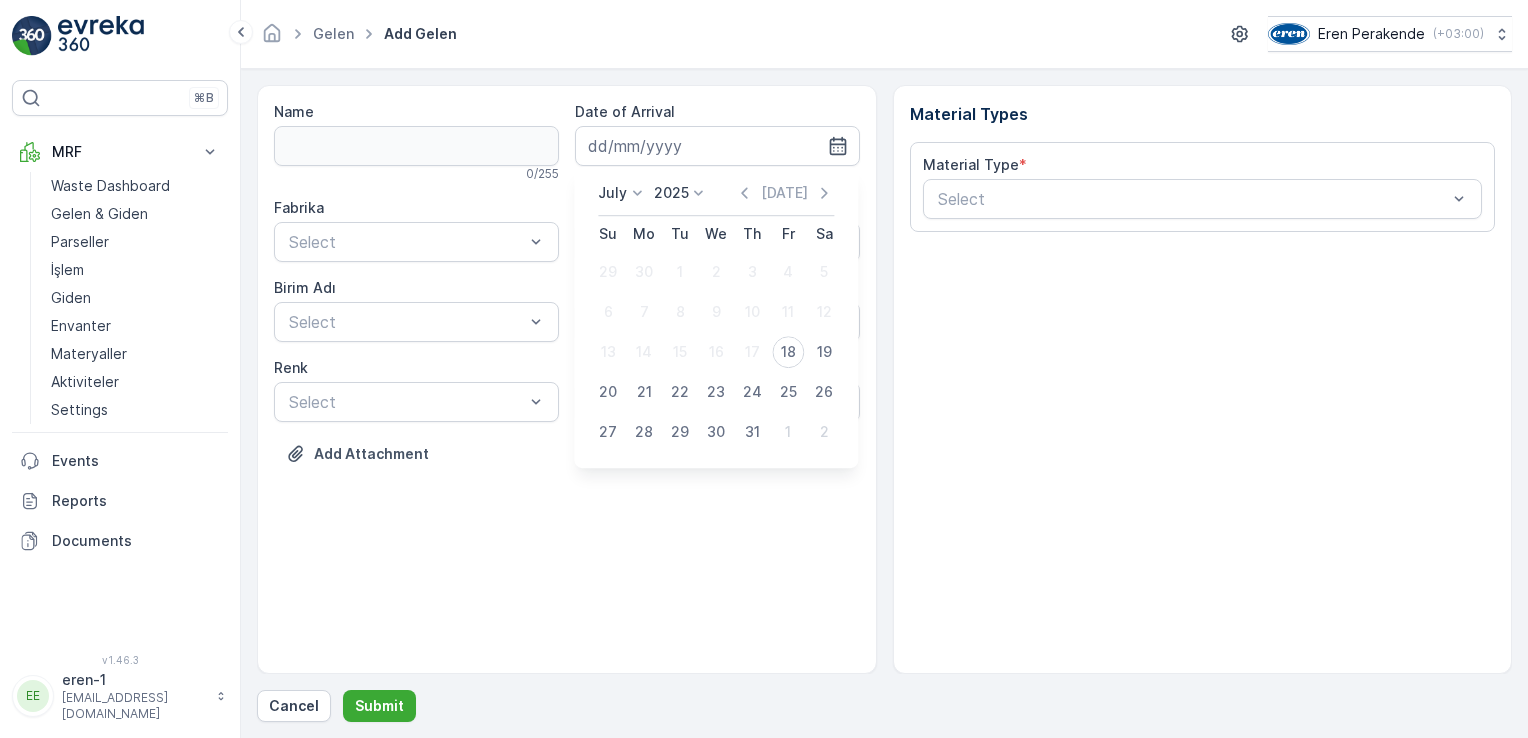type on "[DATE]" 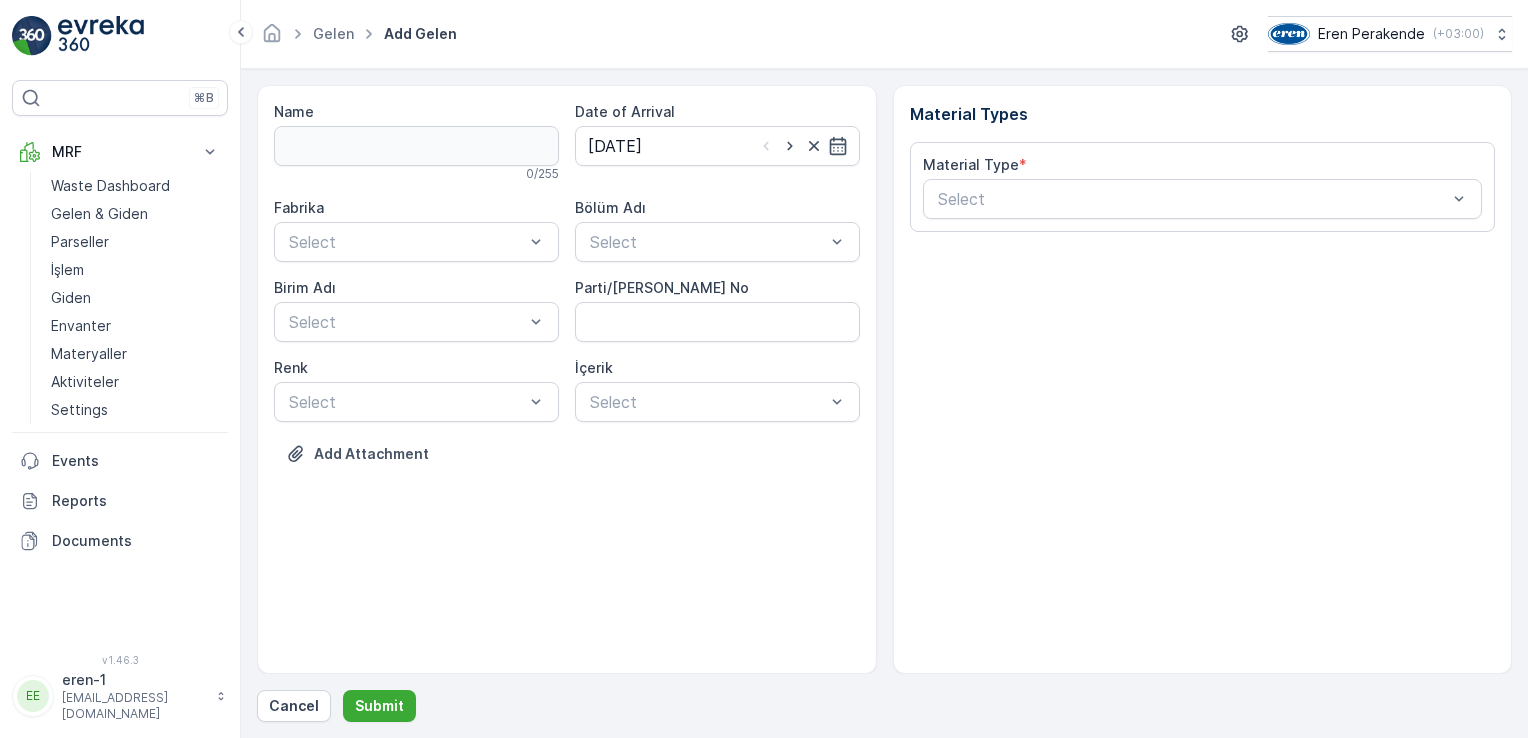 drag, startPoint x: 476, startPoint y: 245, endPoint x: 468, endPoint y: 261, distance: 17.888544 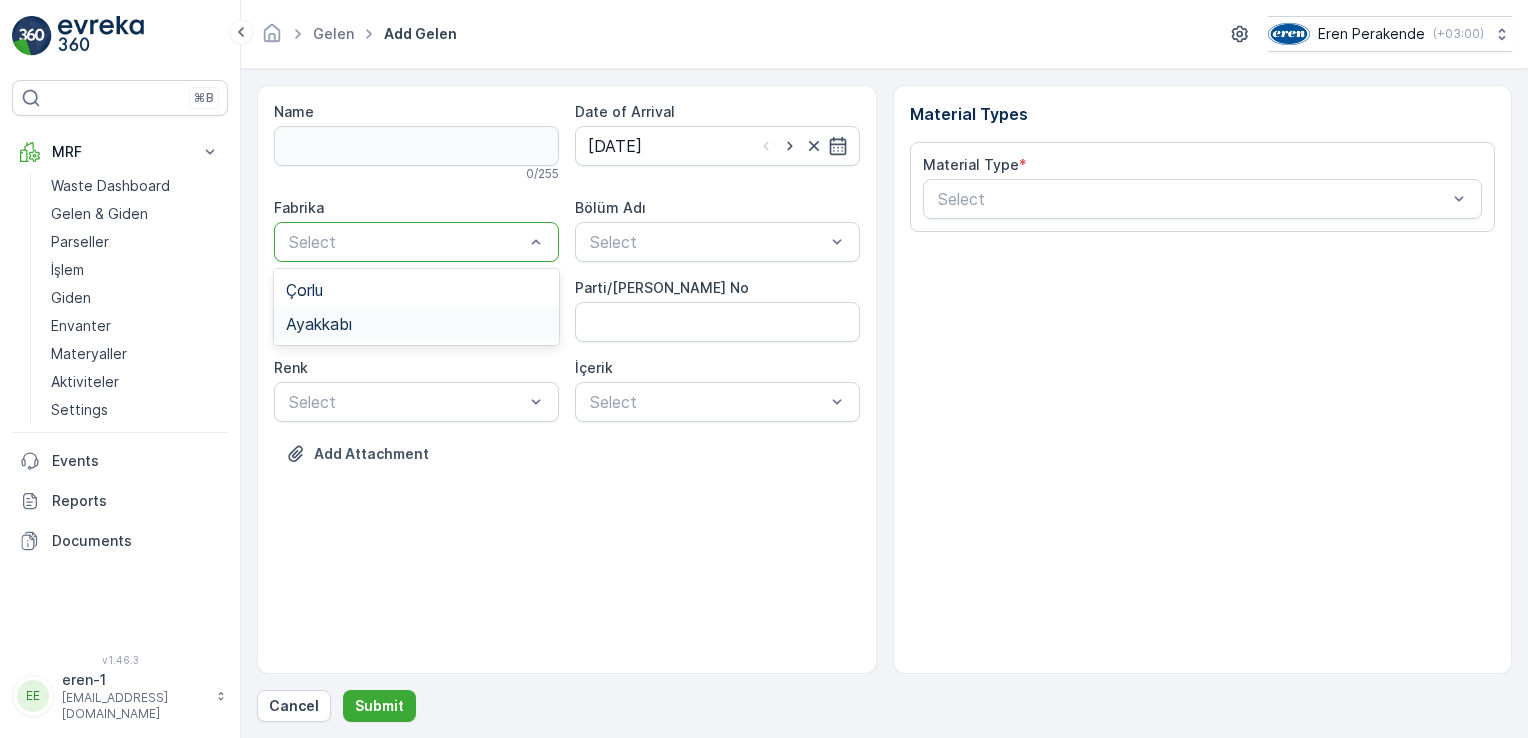 click on "Ayakkabı" at bounding box center (416, 324) 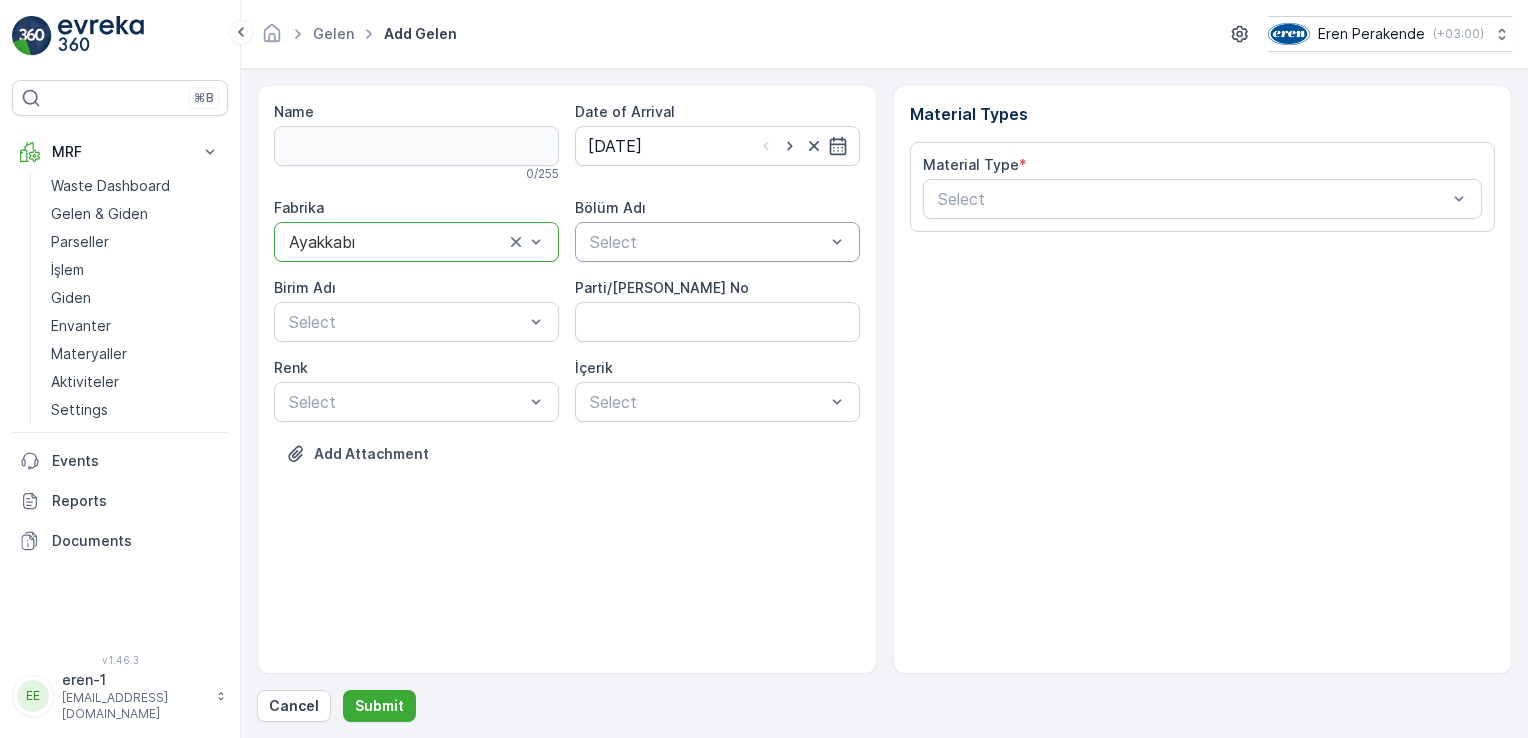 click at bounding box center (707, 242) 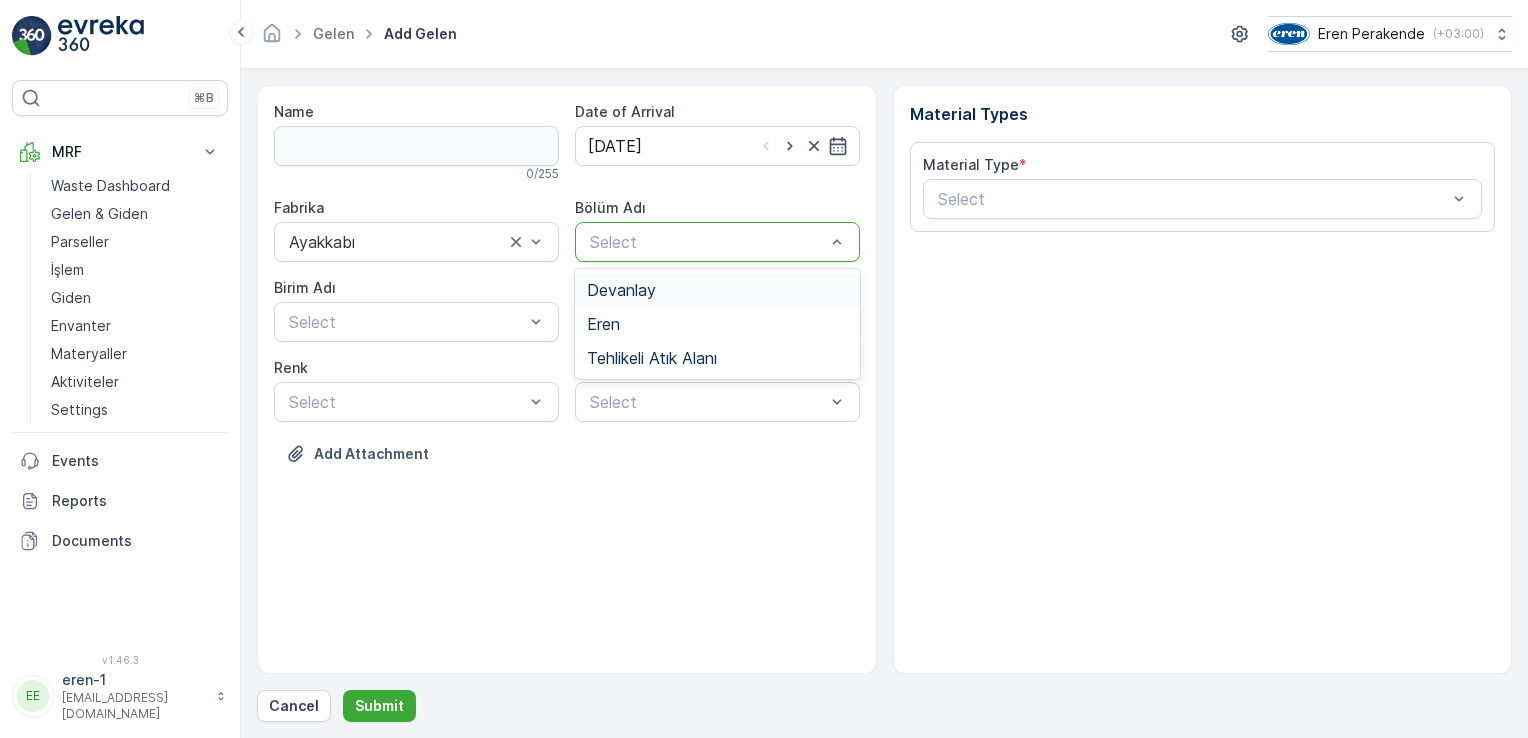 drag, startPoint x: 683, startPoint y: 292, endPoint x: 627, endPoint y: 307, distance: 57.974133 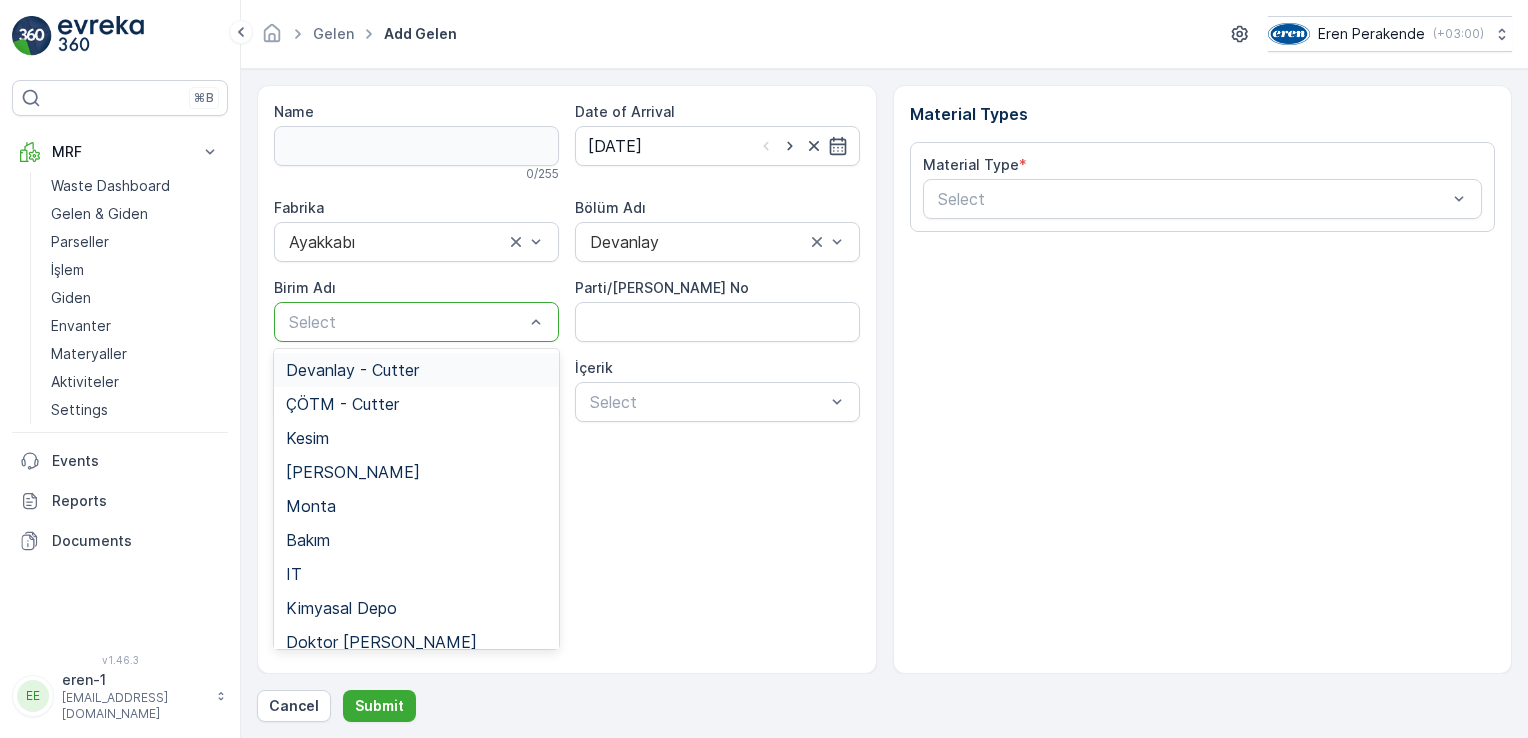 click at bounding box center [406, 322] 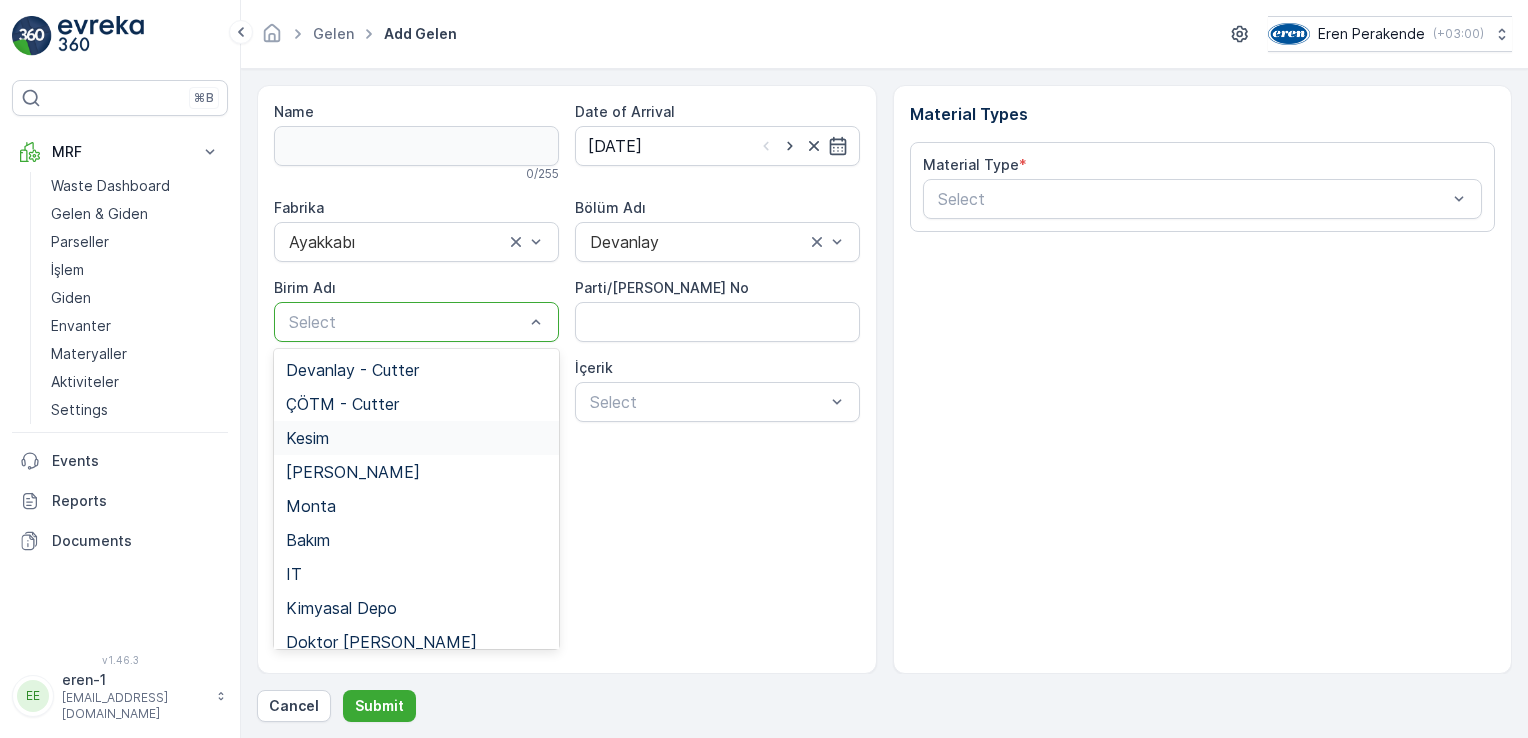 click on "Kesim" at bounding box center (416, 438) 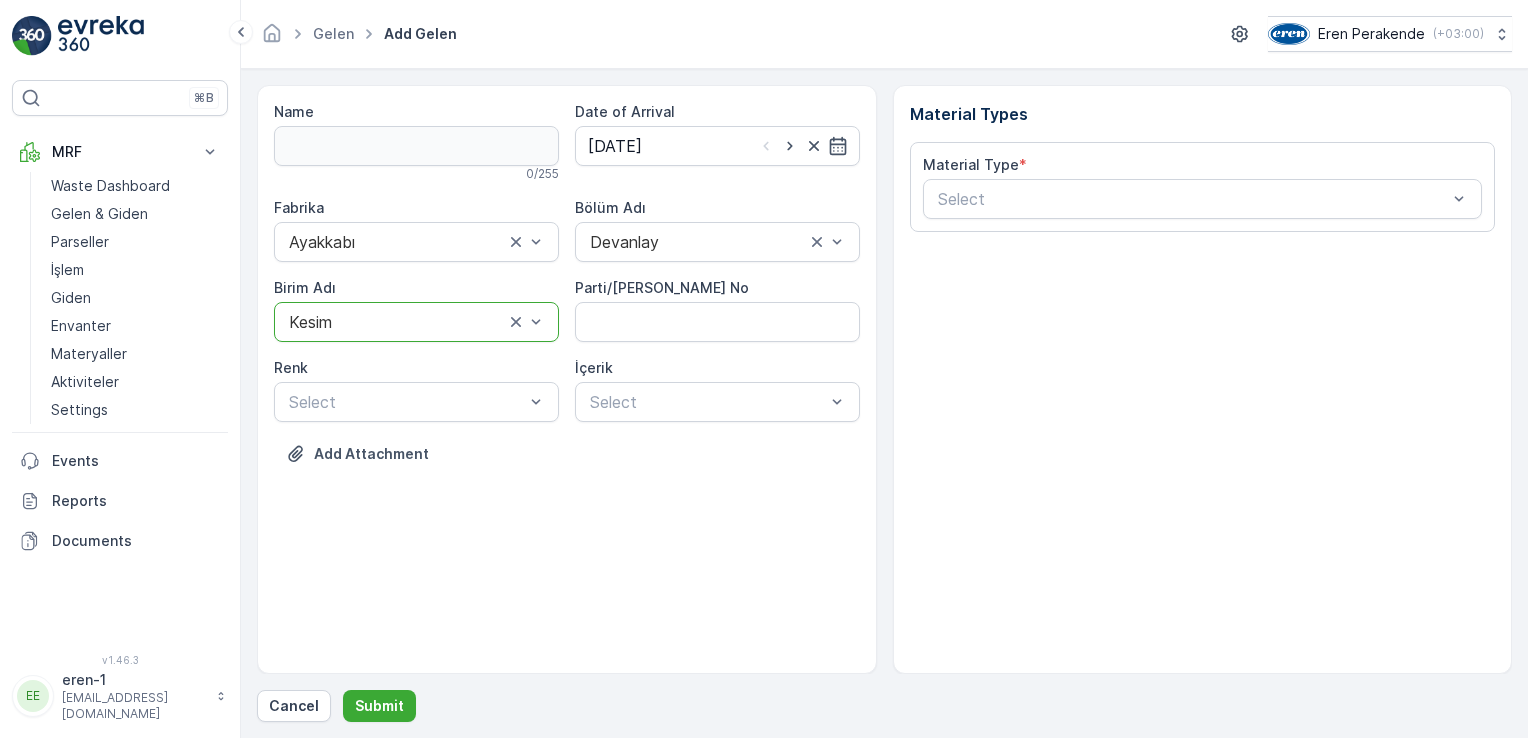 click on "Material Type * Select" at bounding box center [1203, 187] 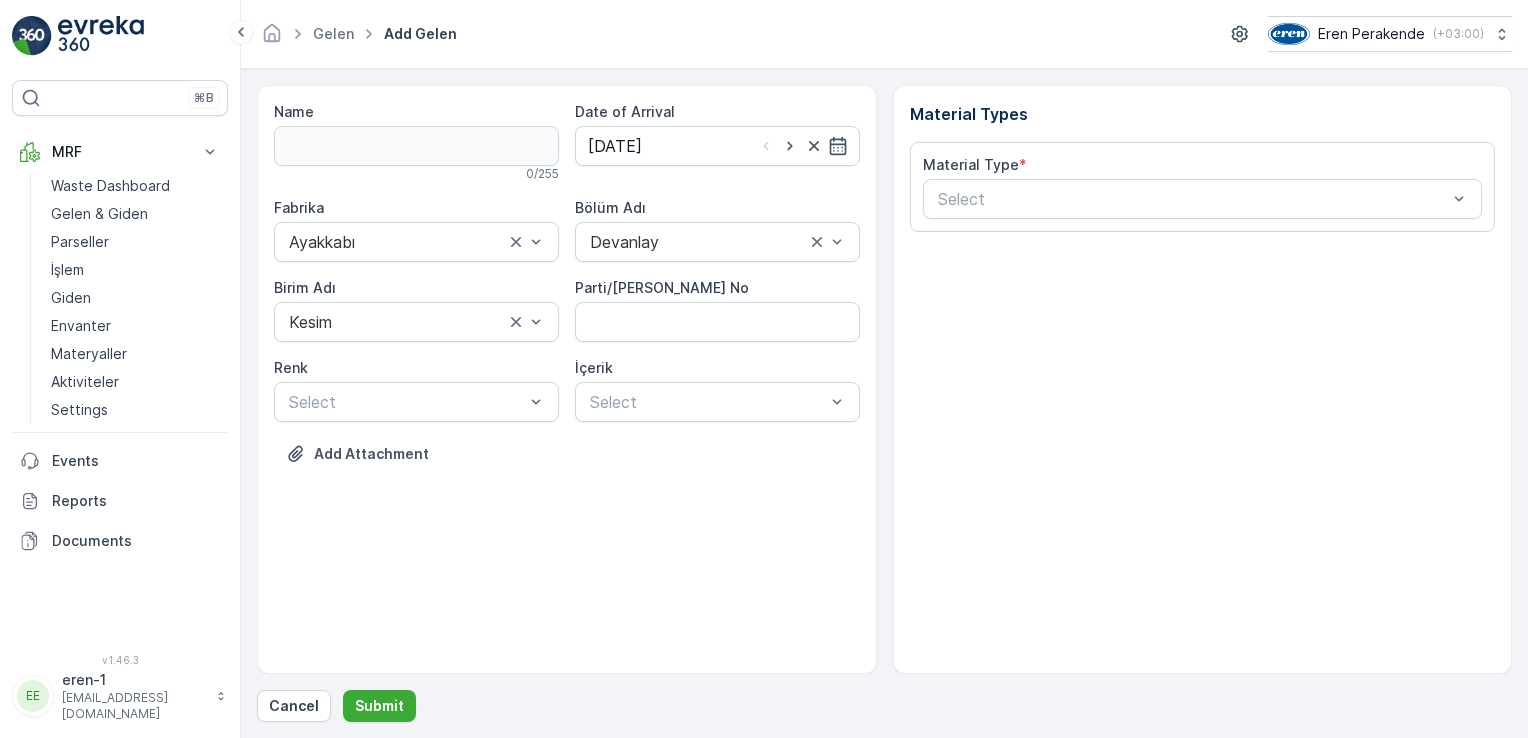 click on "Material Type *" at bounding box center (1203, 165) 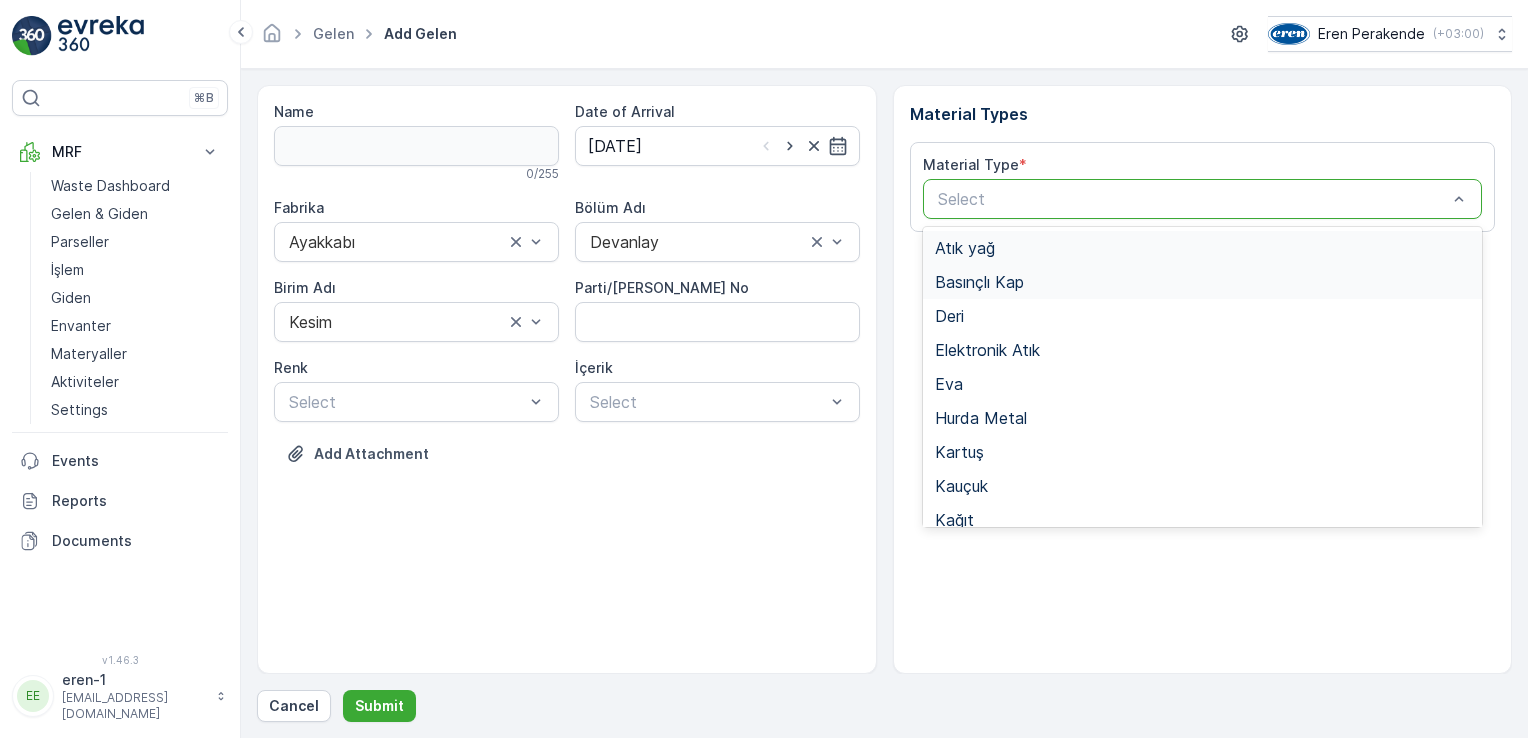 drag, startPoint x: 1060, startPoint y: 194, endPoint x: 1061, endPoint y: 282, distance: 88.005684 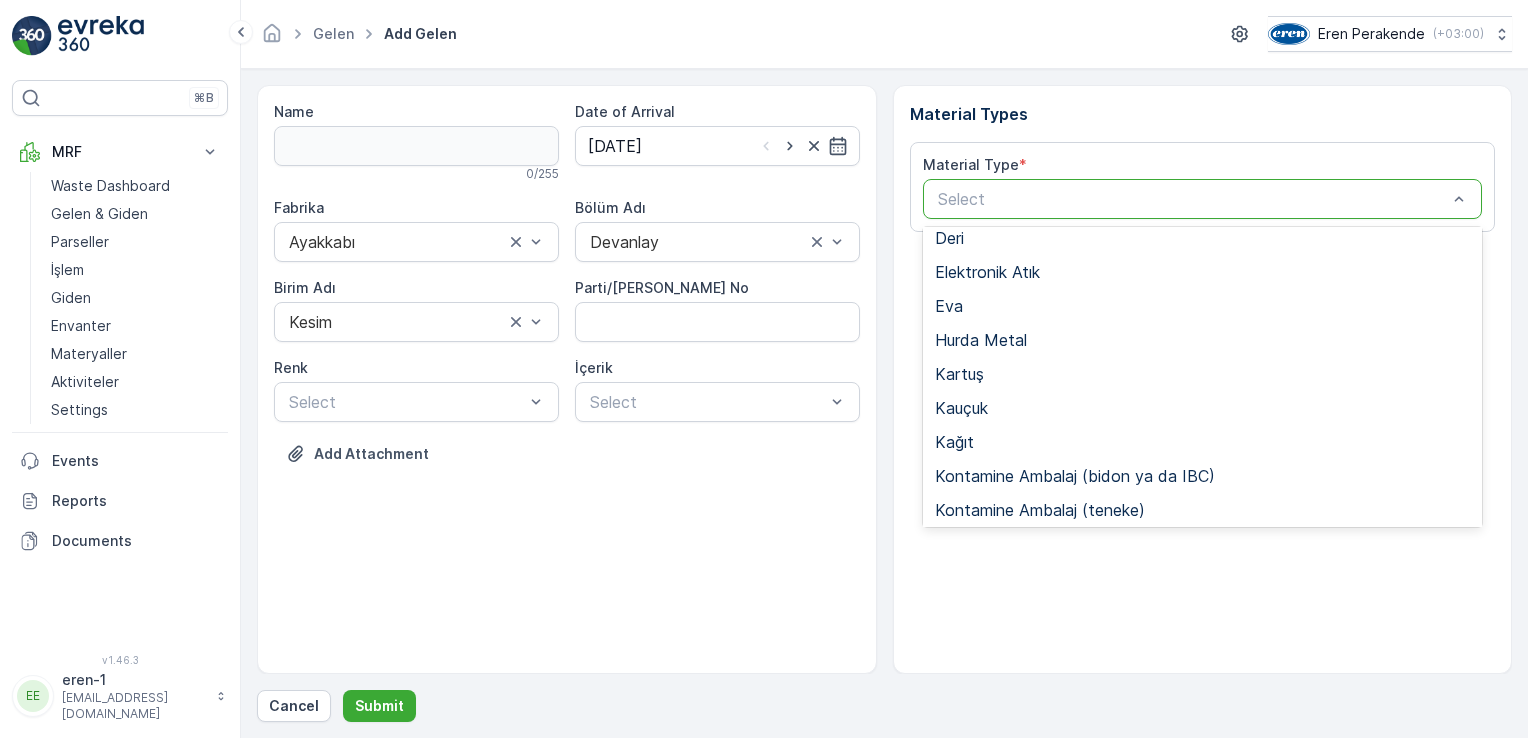 scroll, scrollTop: 333, scrollLeft: 0, axis: vertical 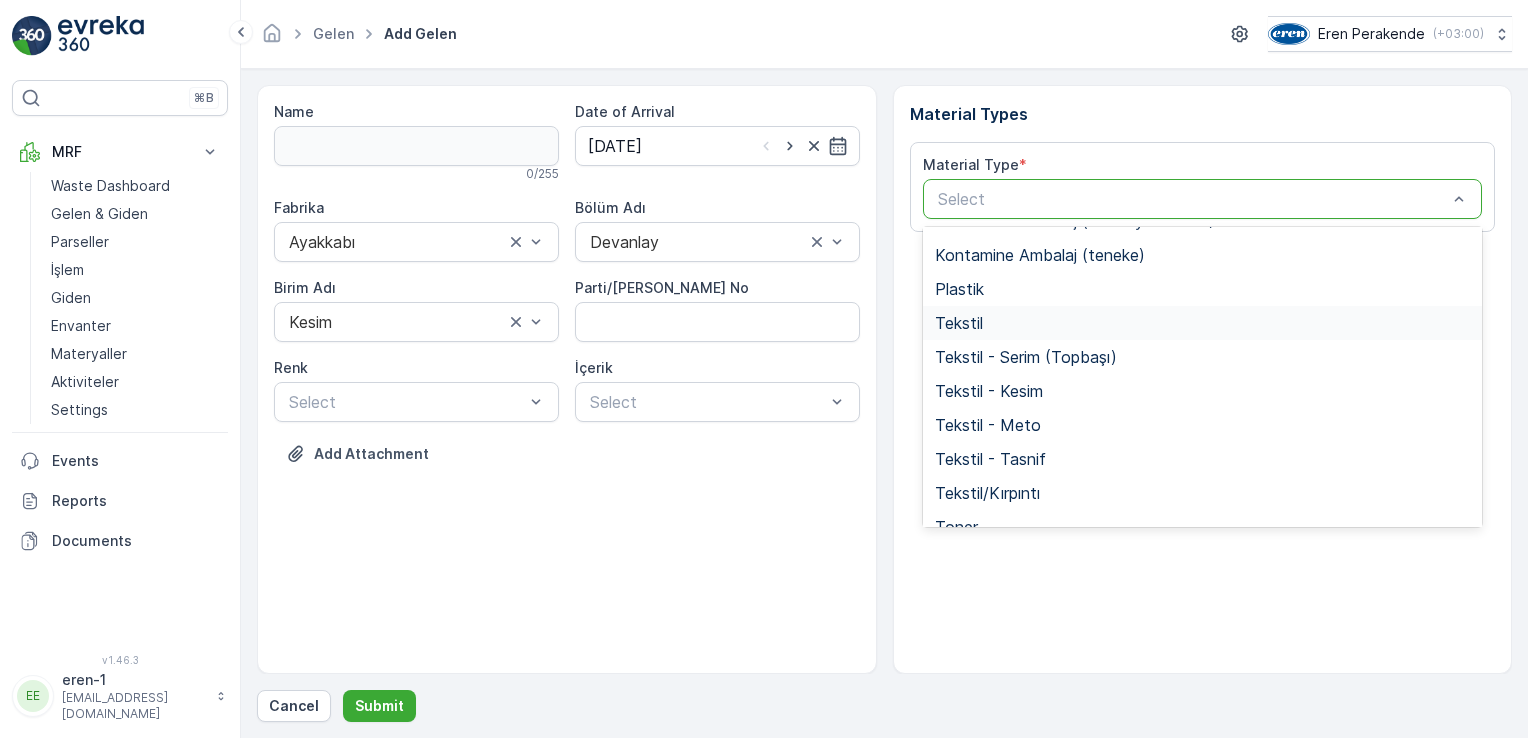 click on "Tekstil" at bounding box center (959, 323) 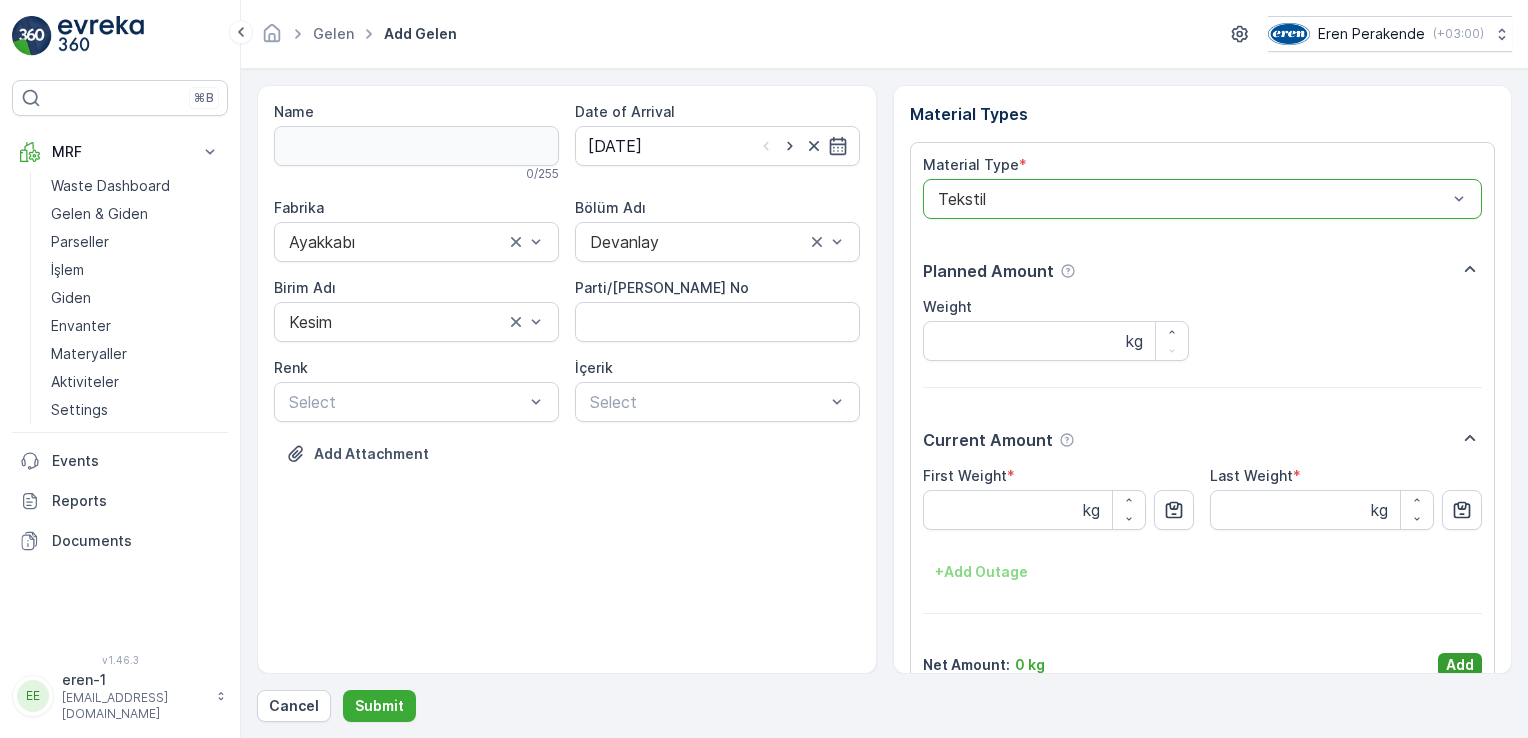 click on "Add" at bounding box center (1460, 665) 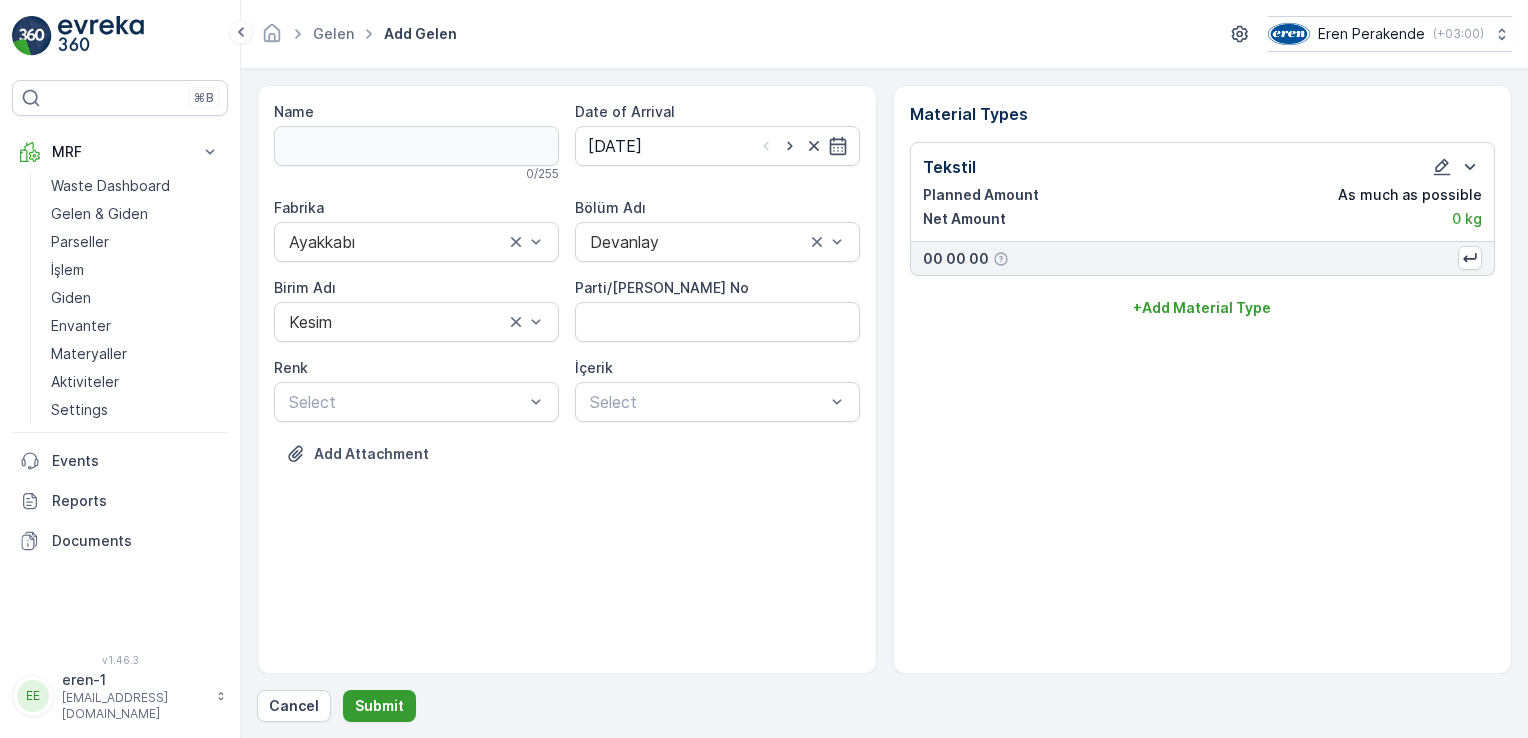 click on "Submit" at bounding box center [379, 706] 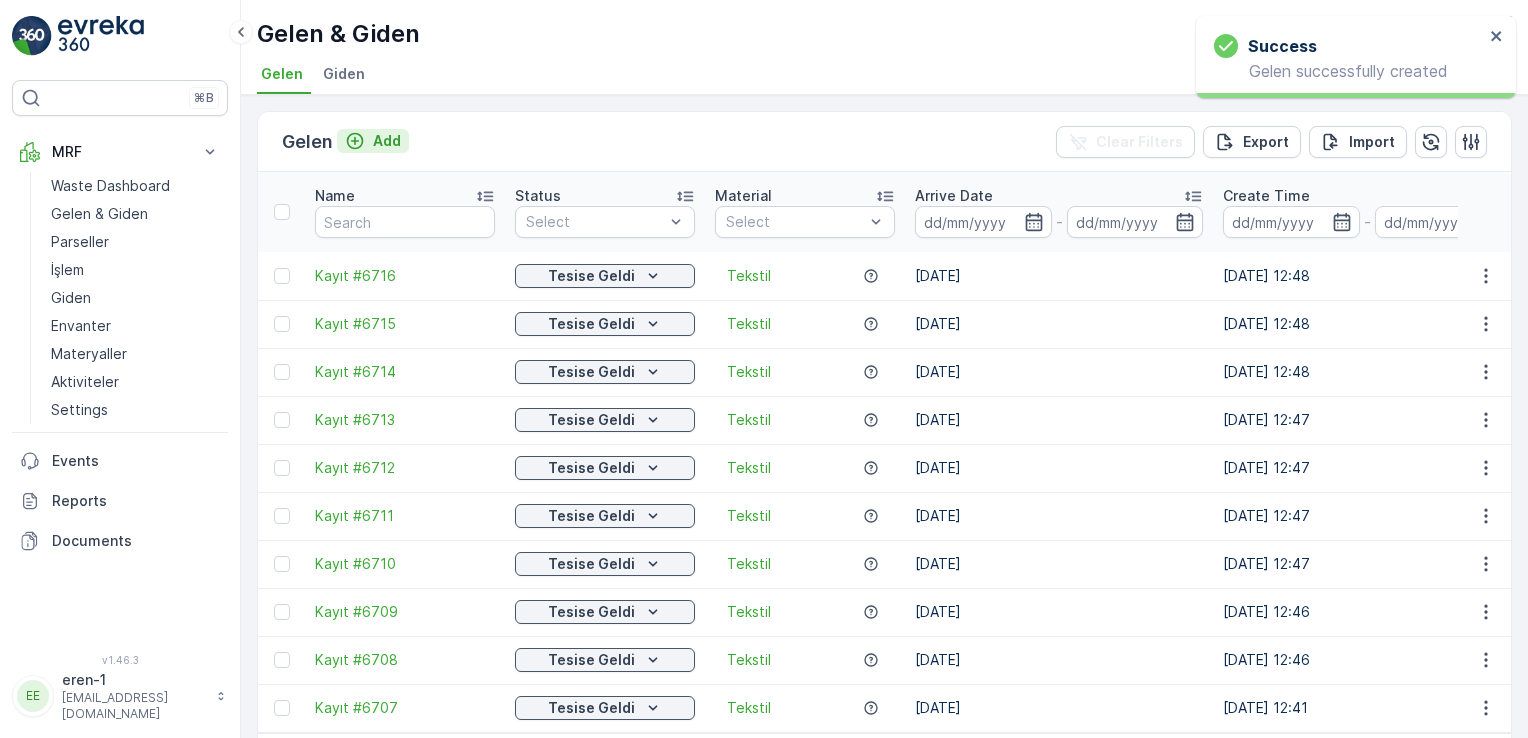 click on "Add" at bounding box center (373, 141) 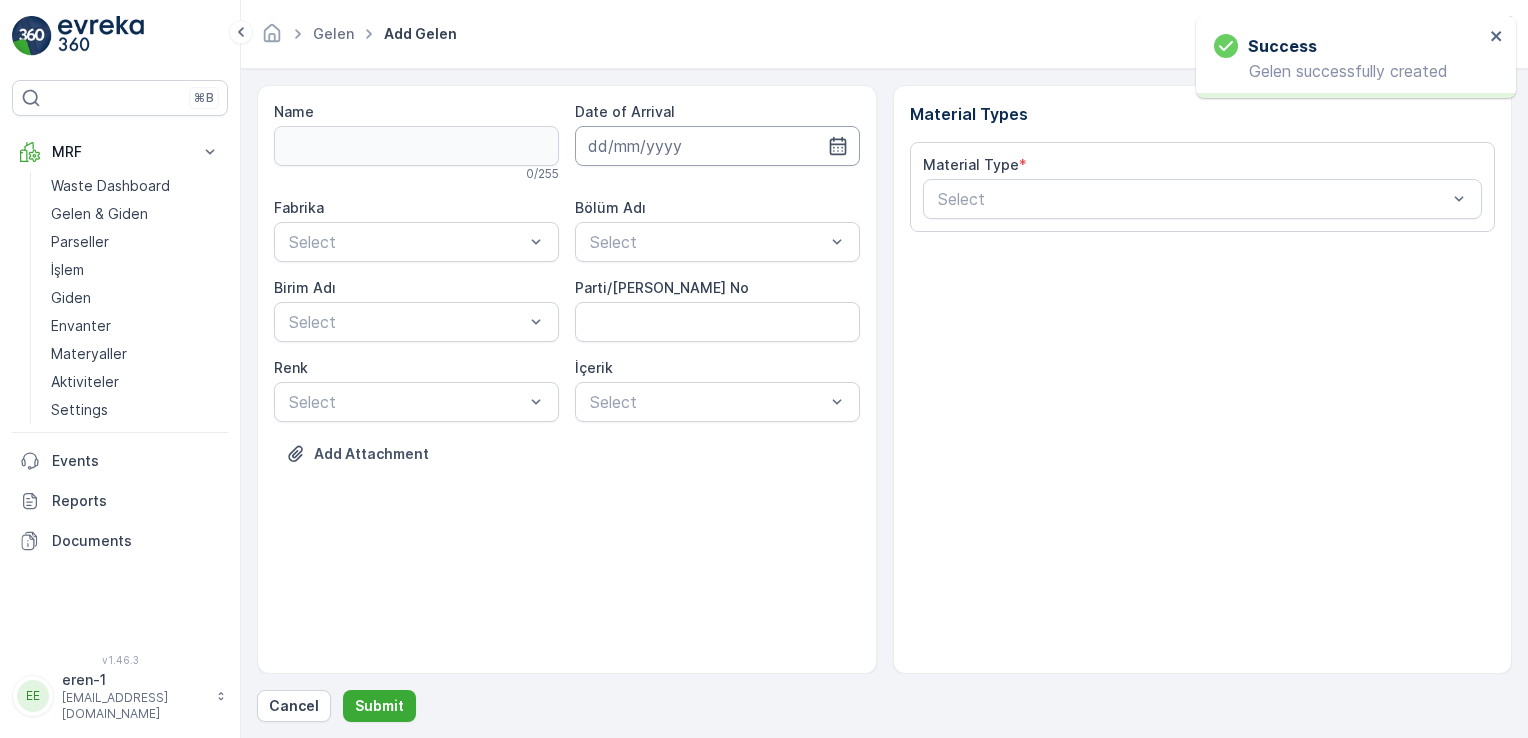 click at bounding box center (717, 146) 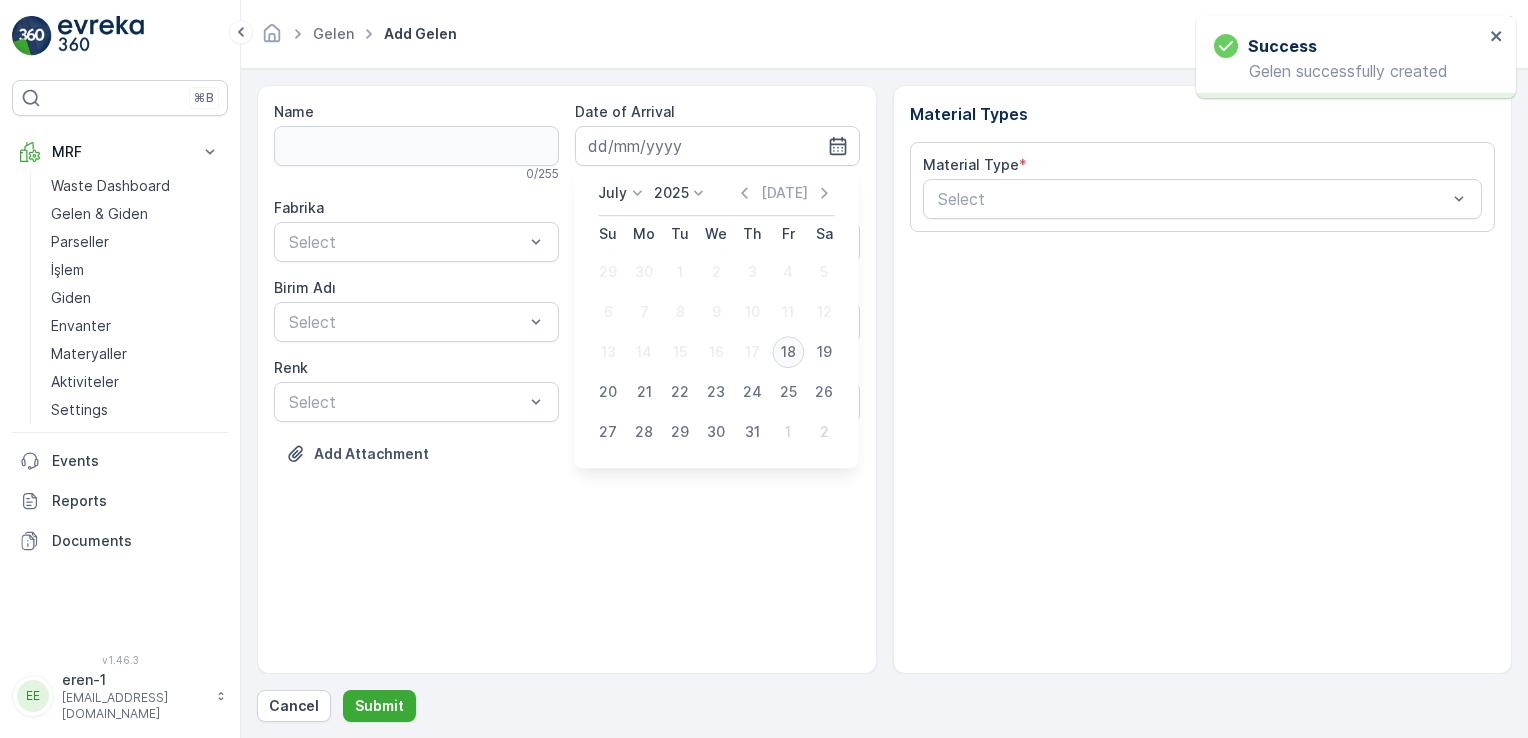 click on "18" at bounding box center (788, 352) 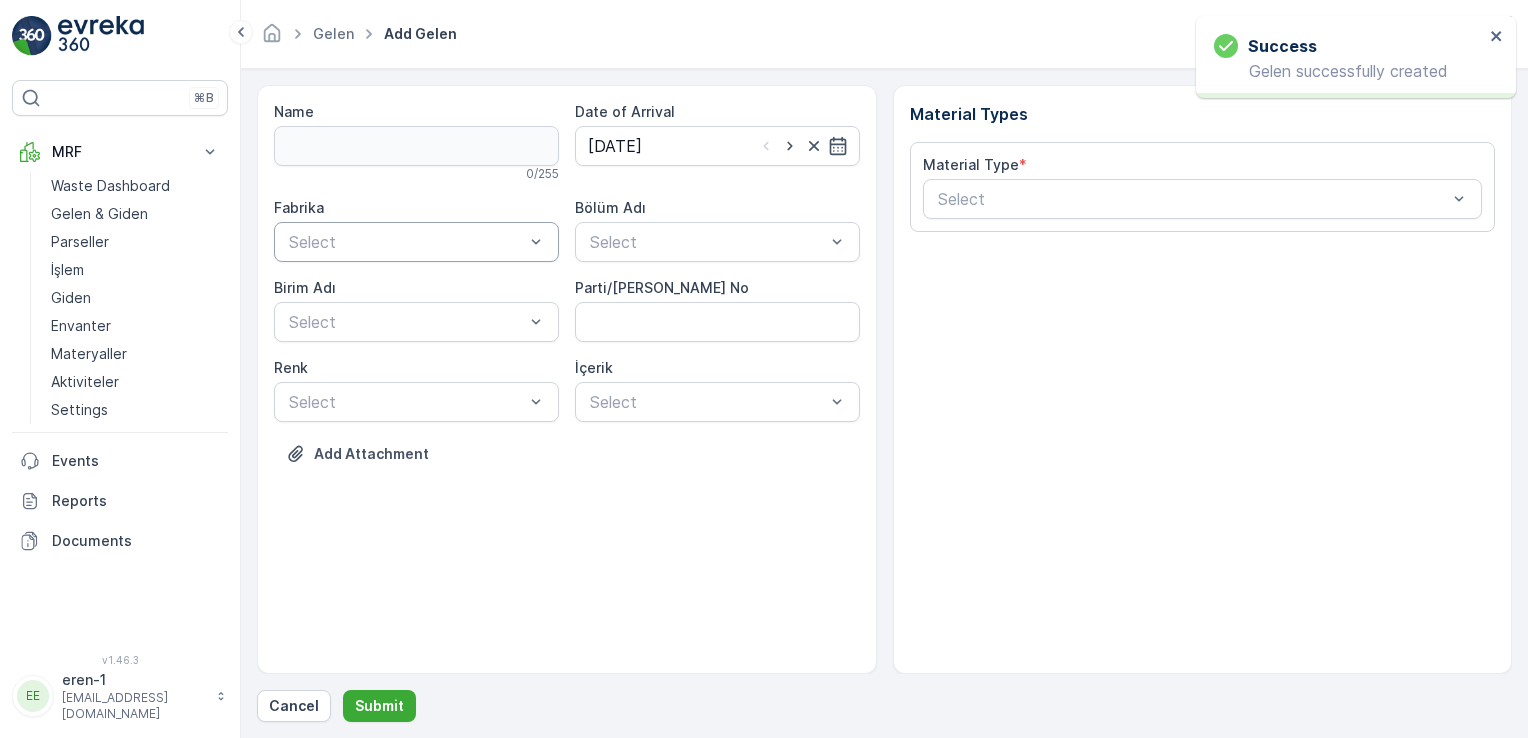 click at bounding box center (406, 242) 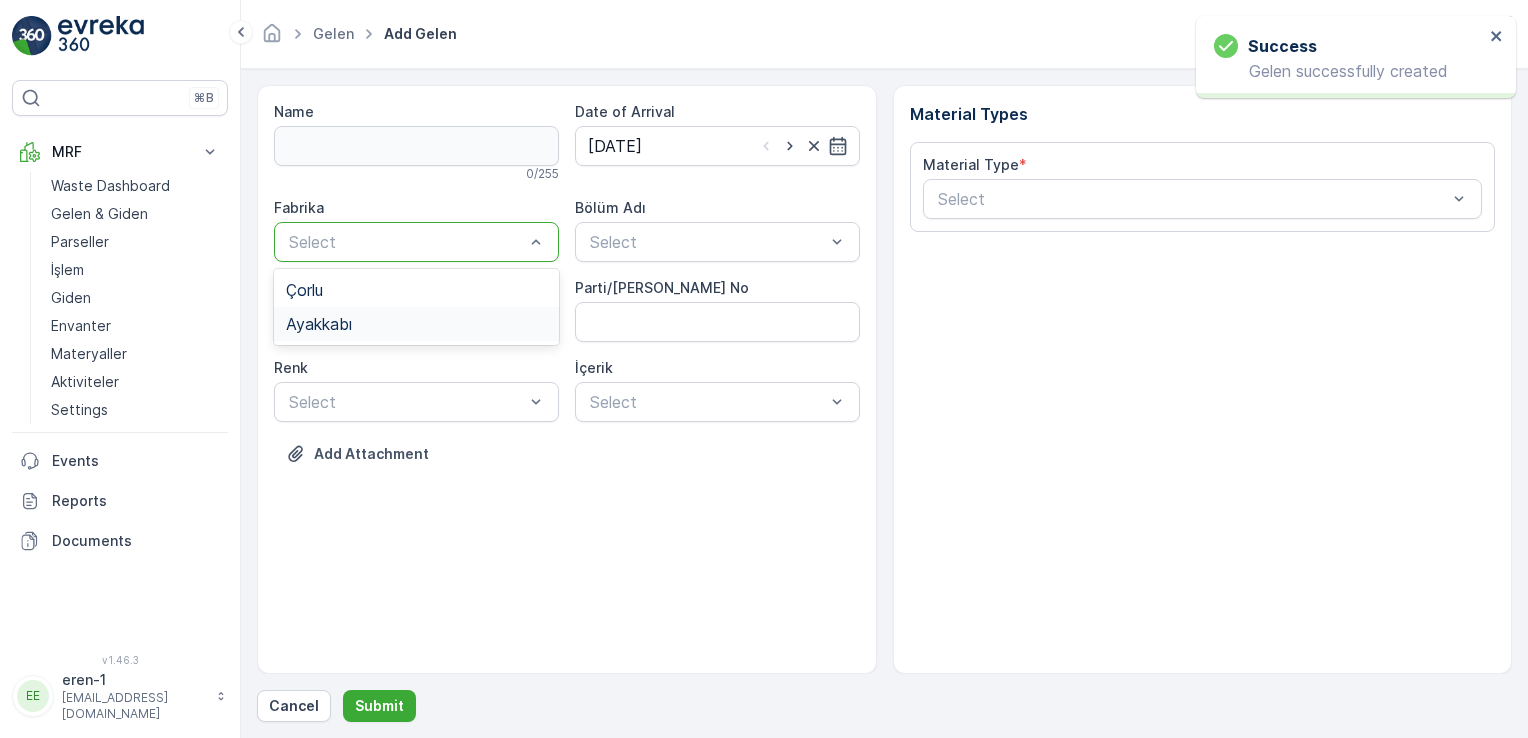 click on "Ayakkabı" at bounding box center [319, 324] 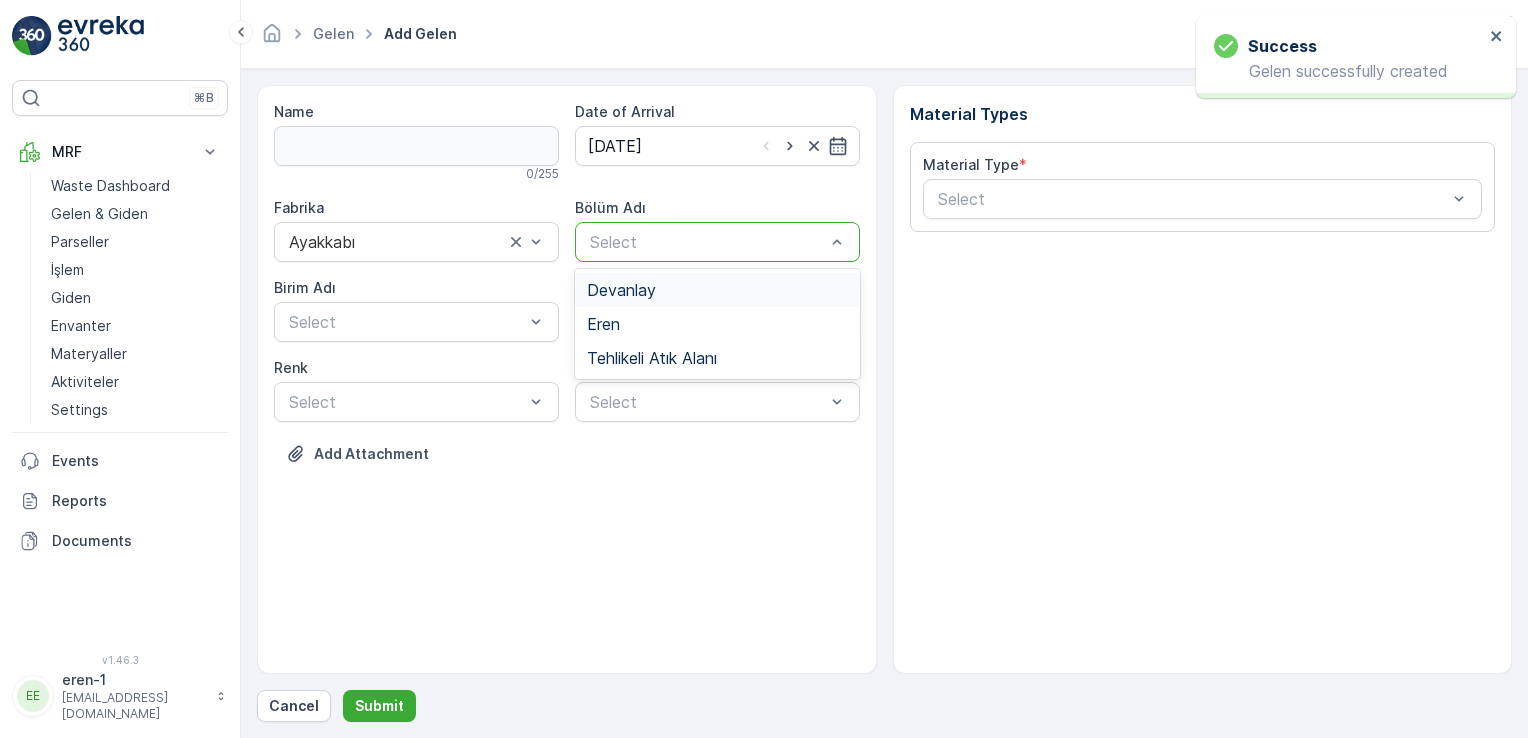 click on "Devanlay" at bounding box center (621, 290) 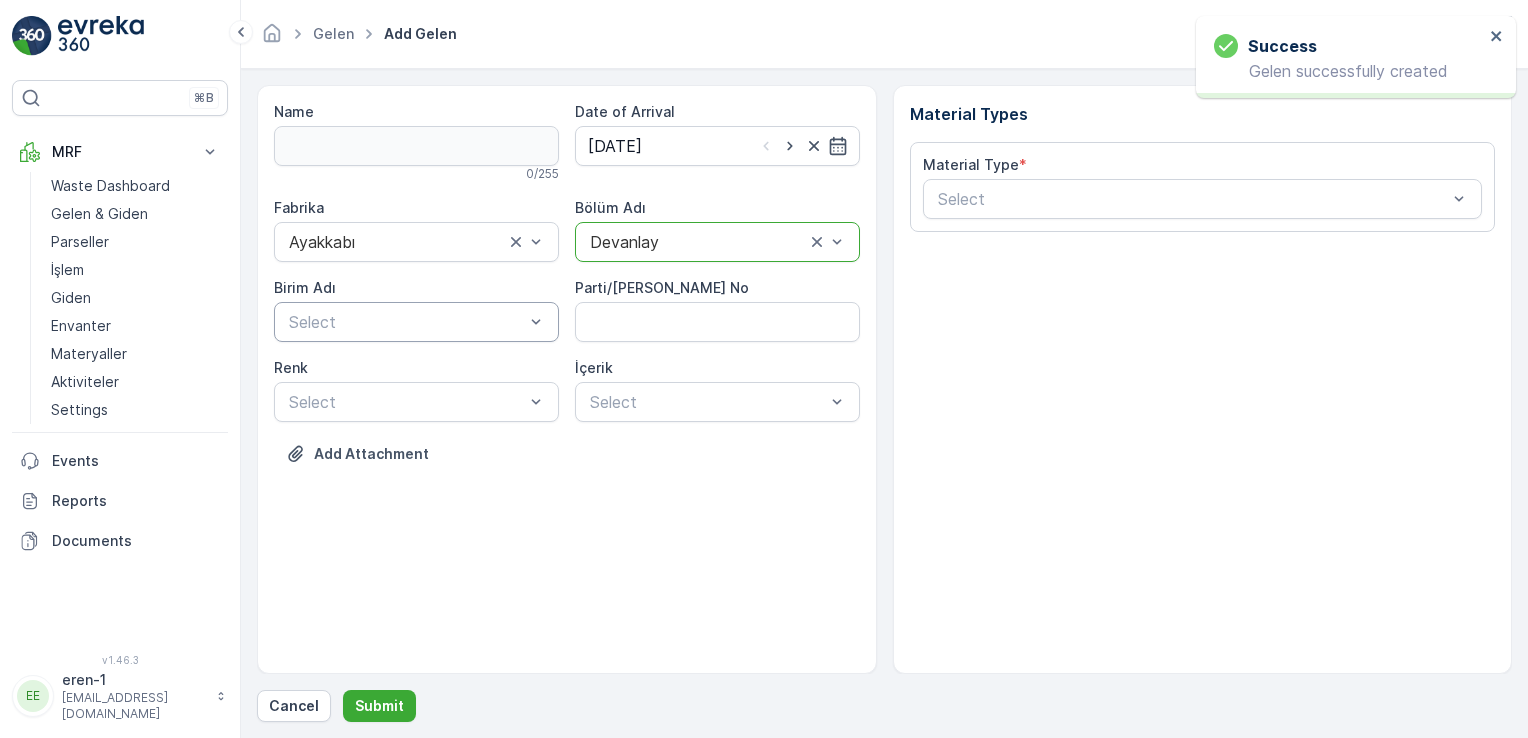 click at bounding box center [406, 322] 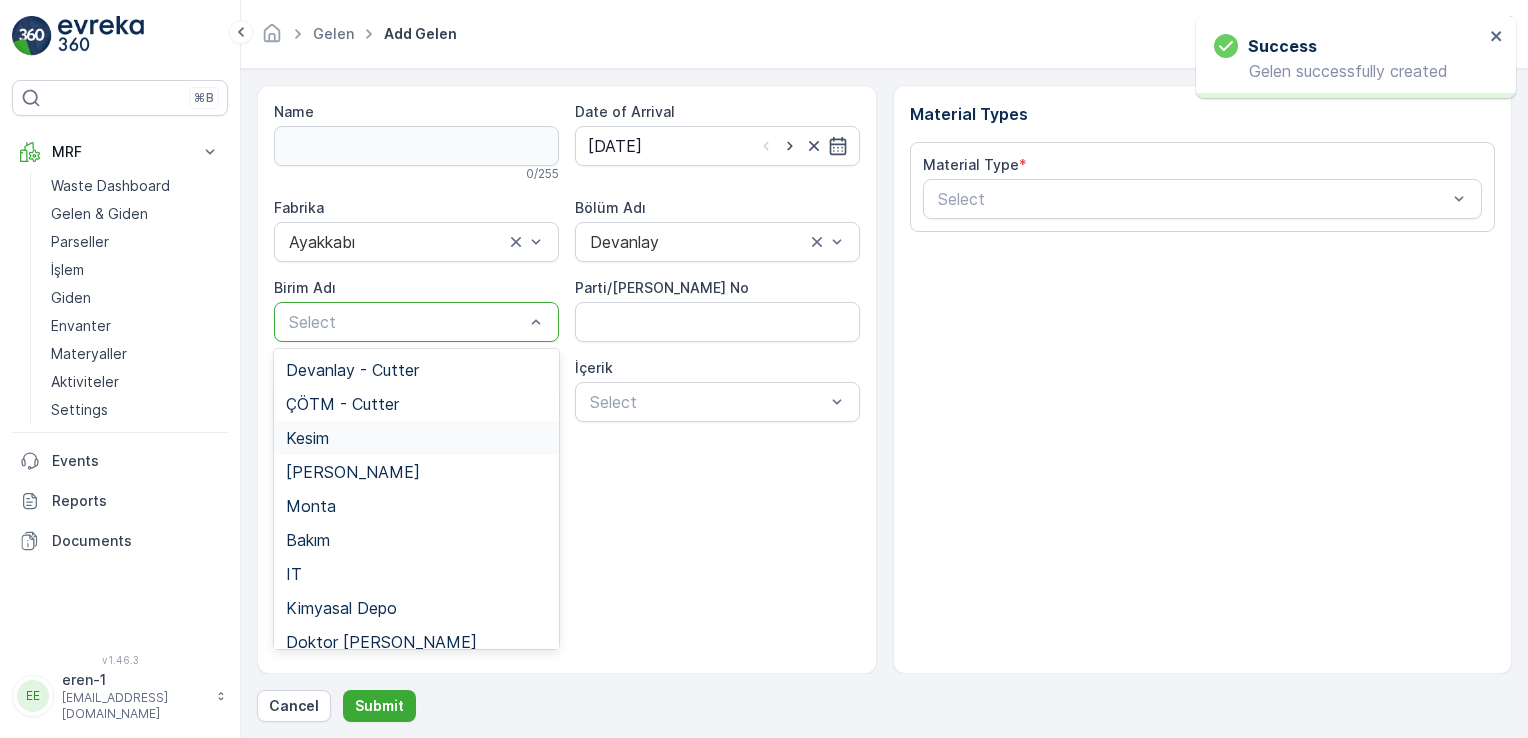 click on "Kesim" at bounding box center (416, 438) 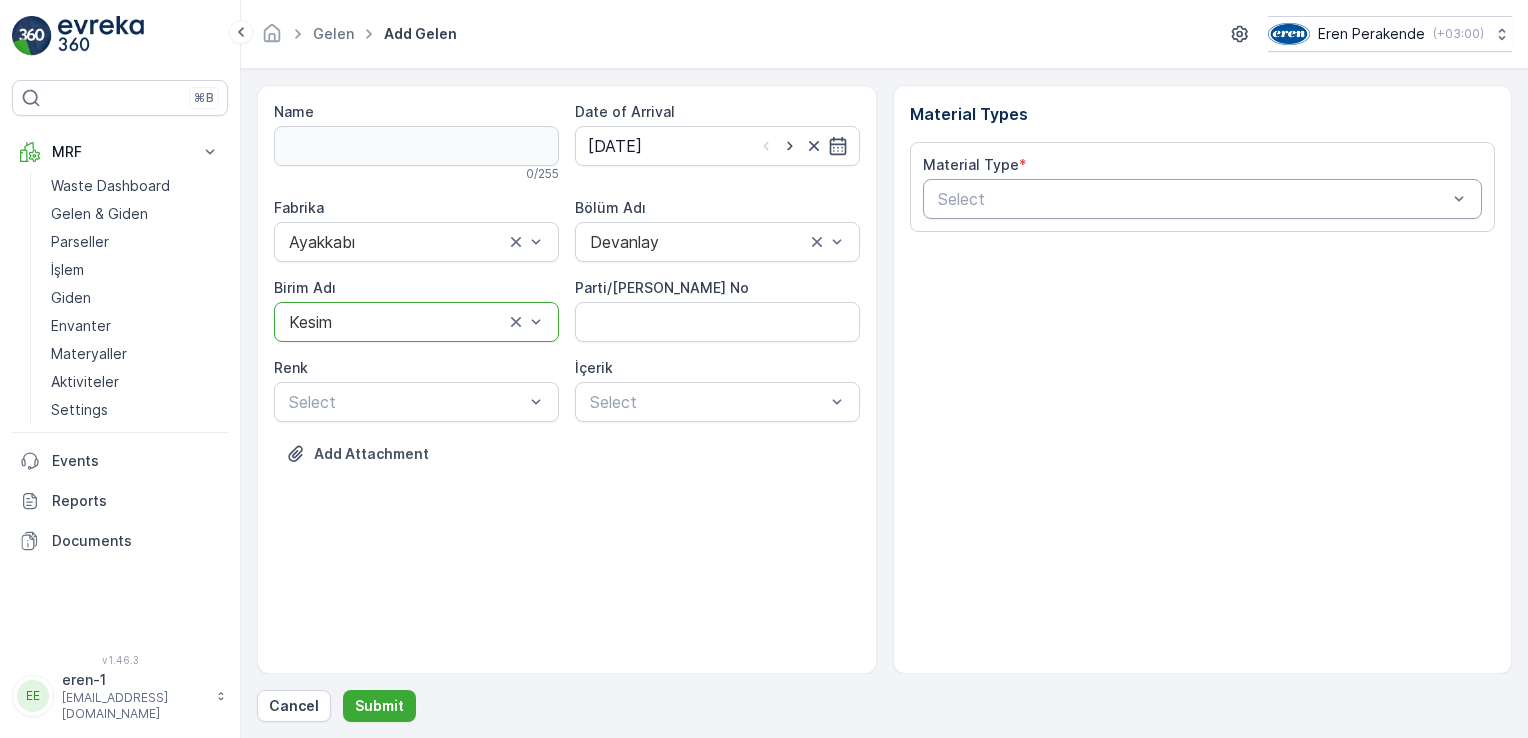 drag, startPoint x: 955, startPoint y: 194, endPoint x: 968, endPoint y: 205, distance: 17.029387 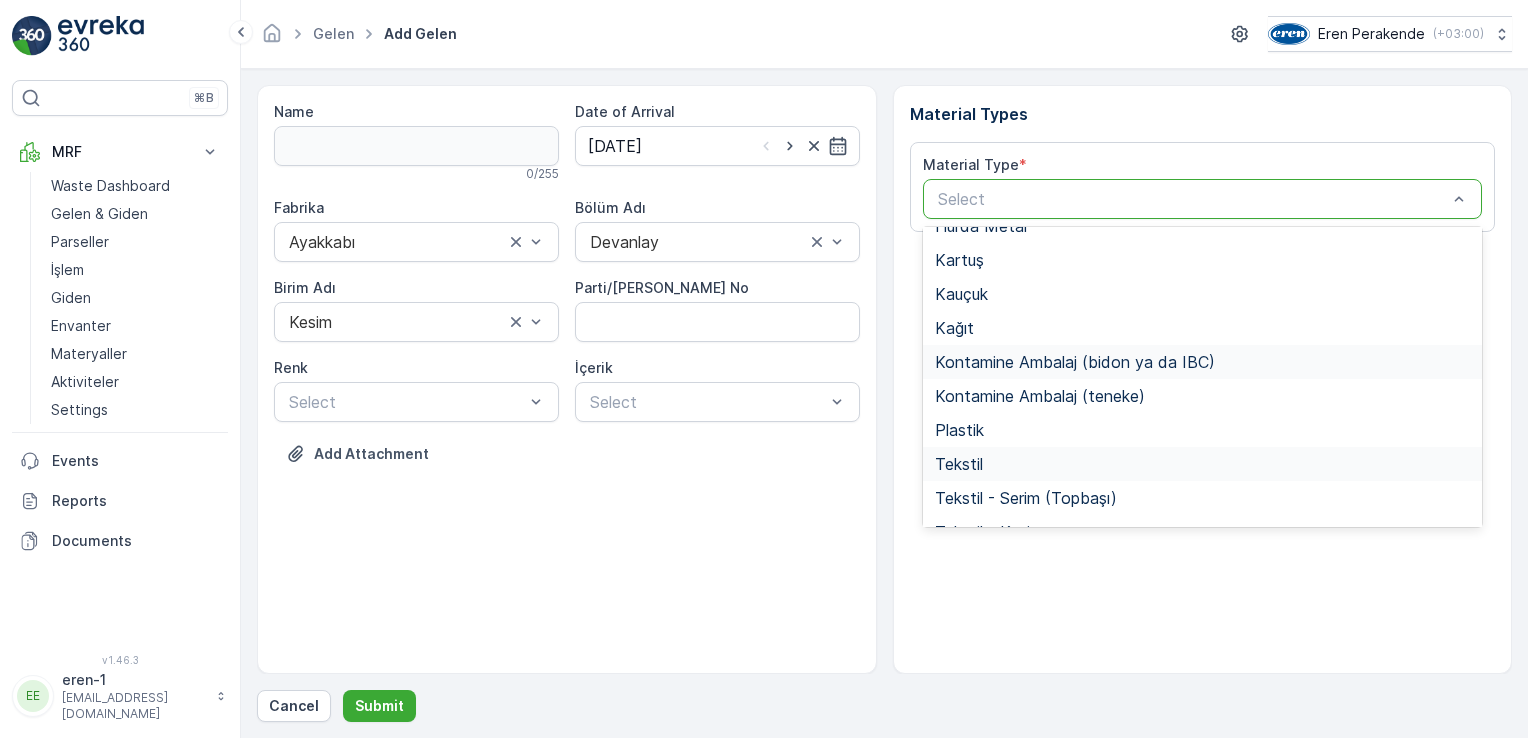 scroll, scrollTop: 200, scrollLeft: 0, axis: vertical 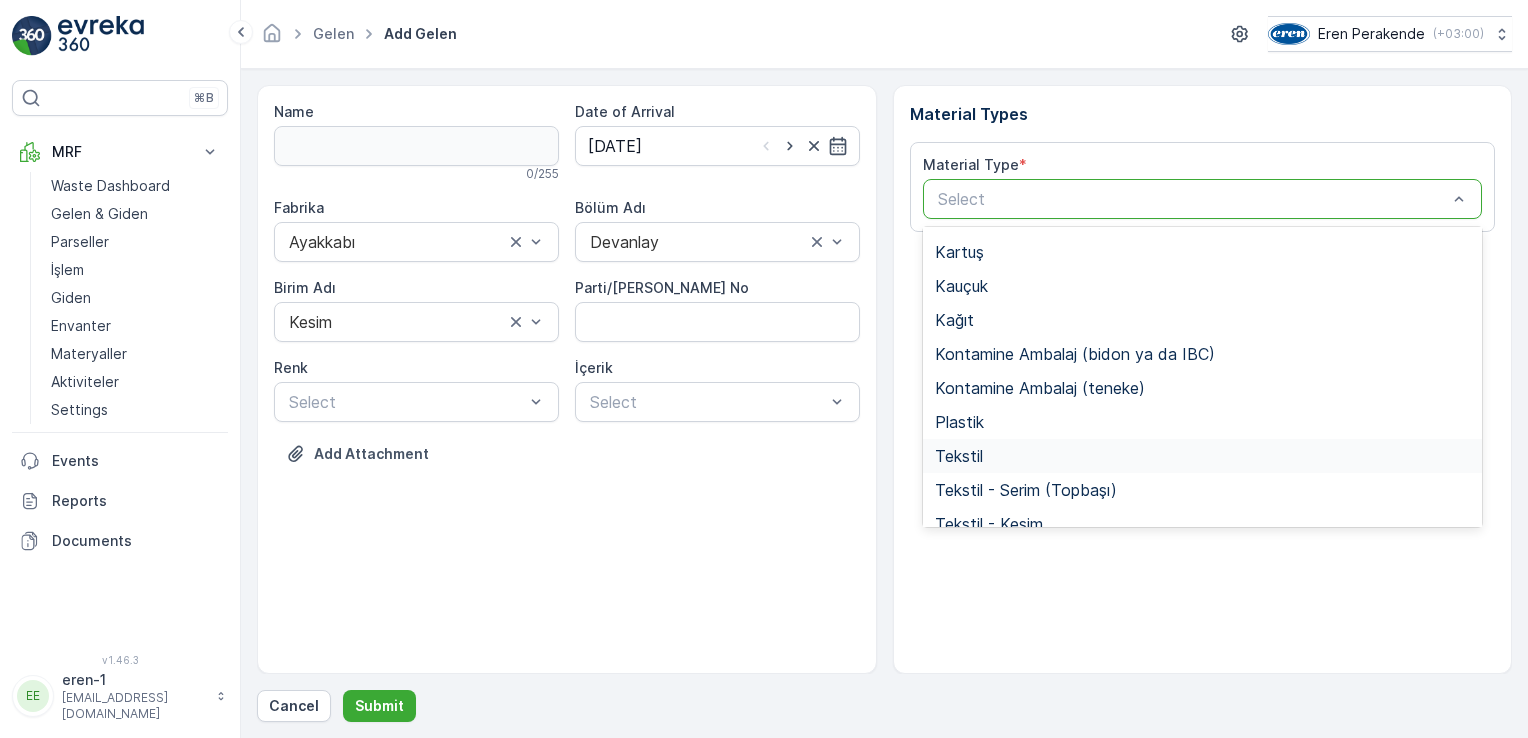 click on "Tekstil" at bounding box center (1203, 456) 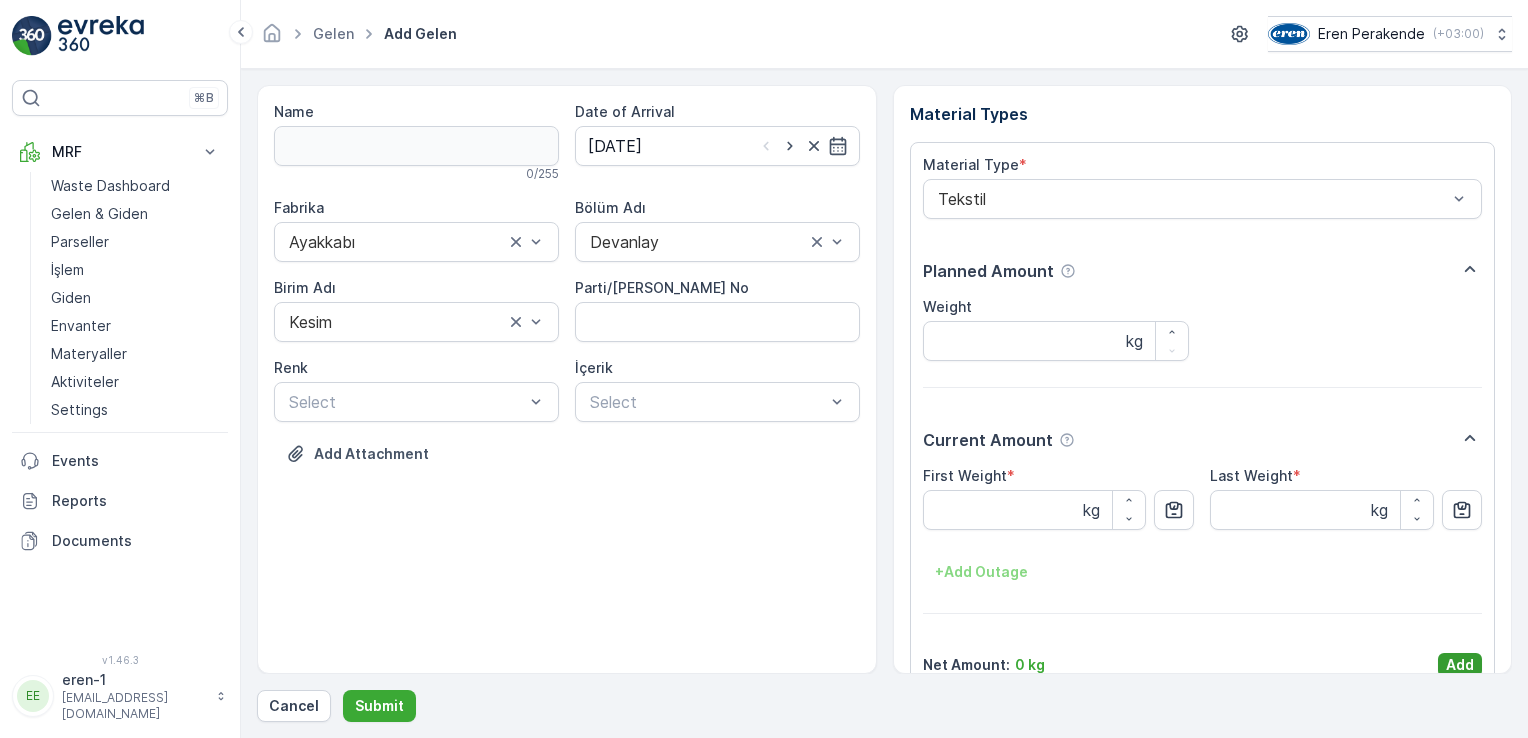 click on "Add" at bounding box center [1460, 665] 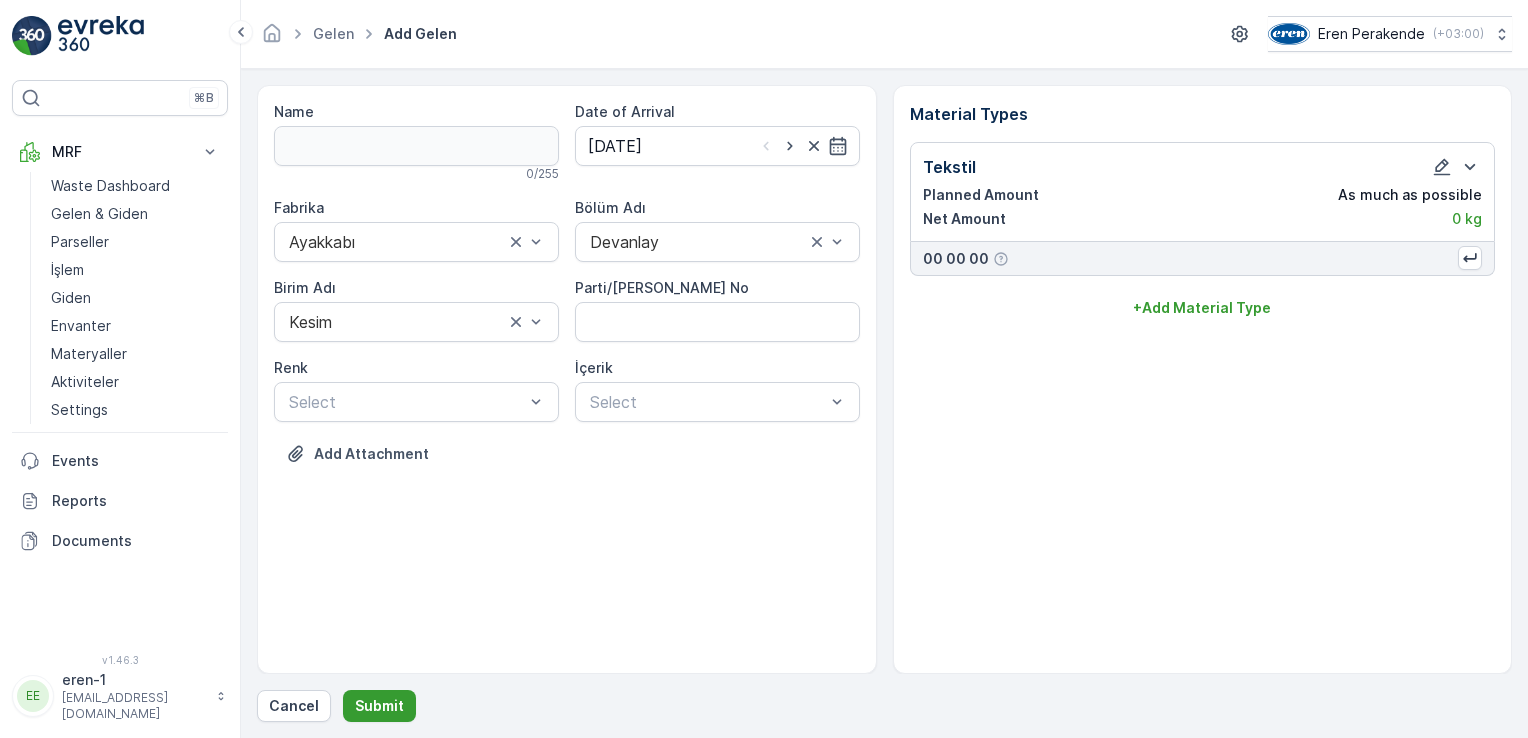 click on "Submit" at bounding box center [379, 706] 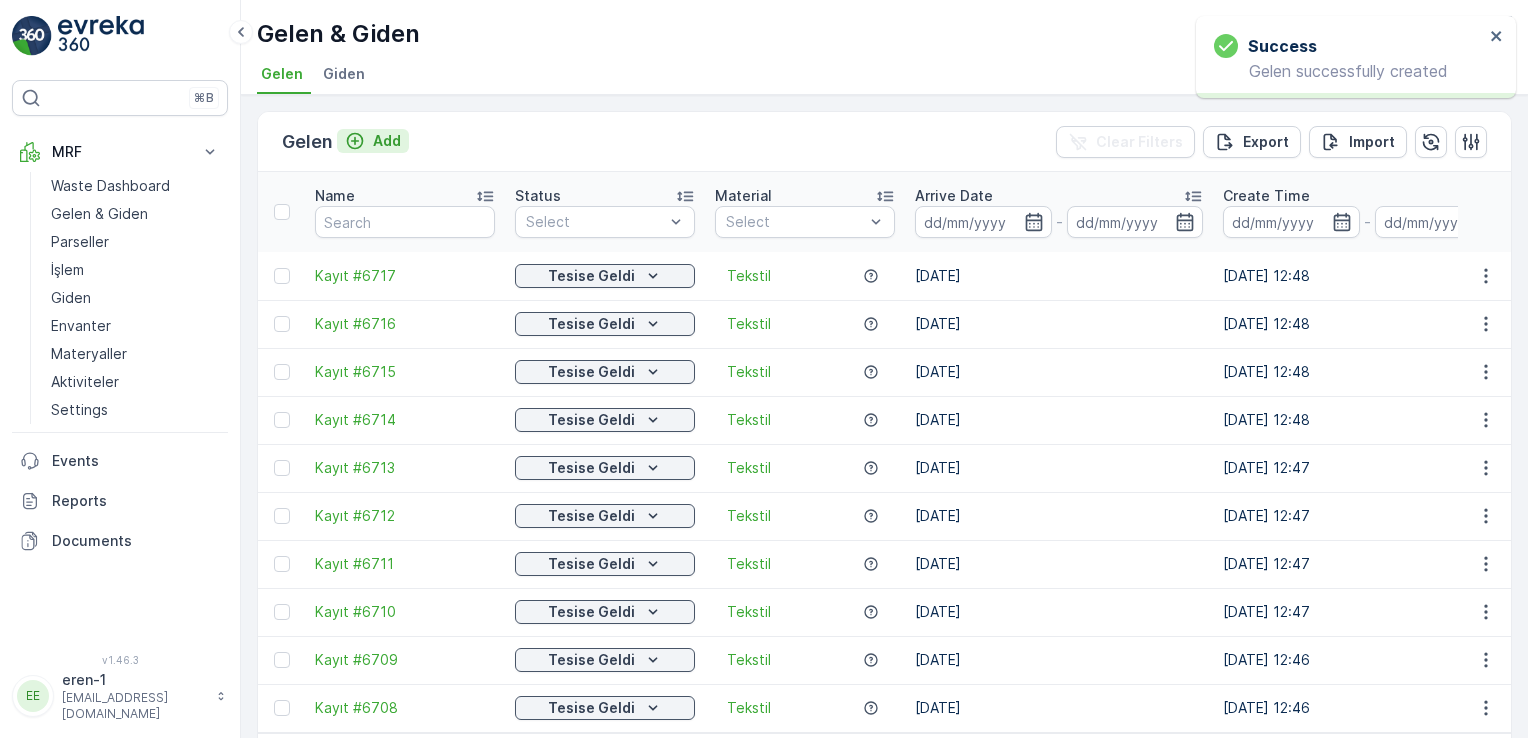 click on "Add" at bounding box center (373, 141) 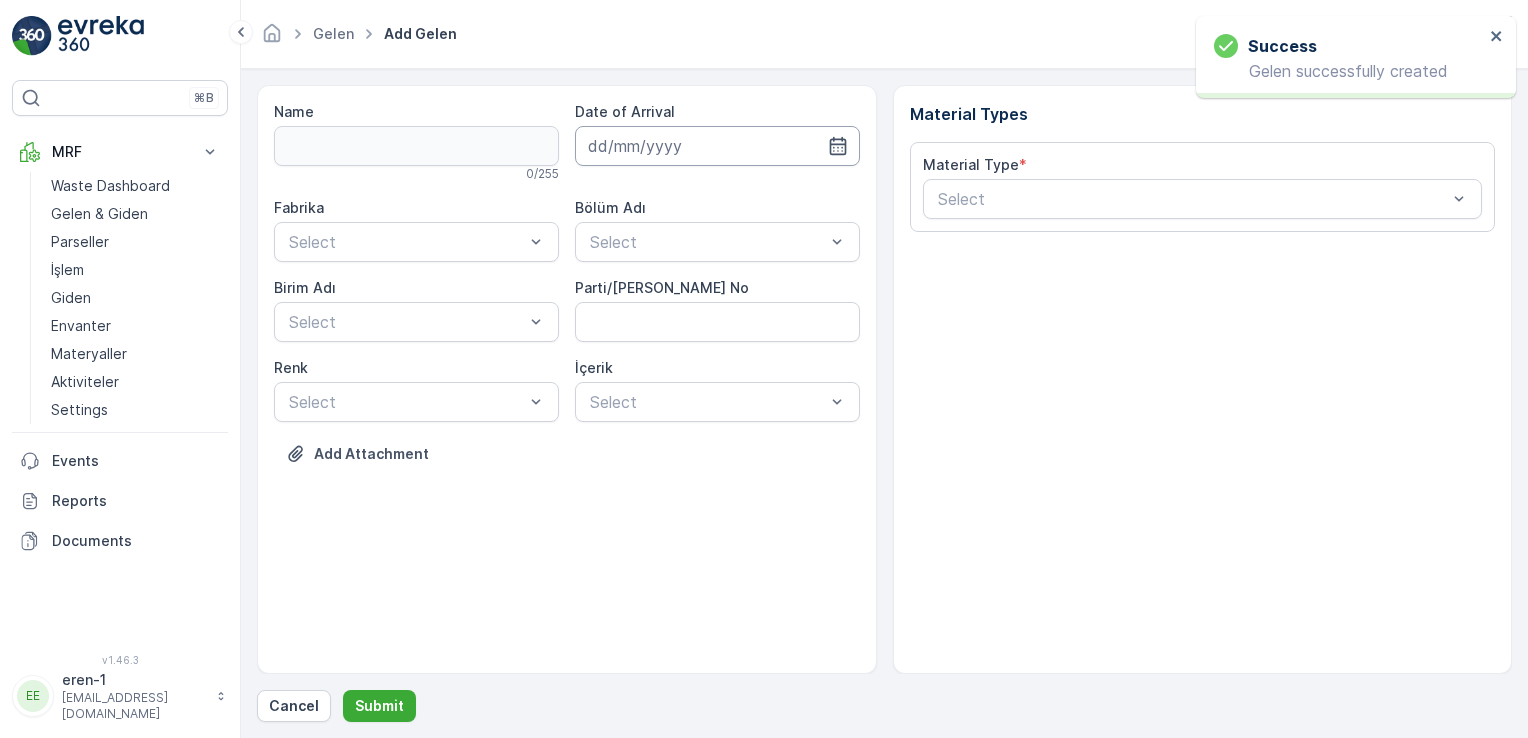 click at bounding box center (717, 146) 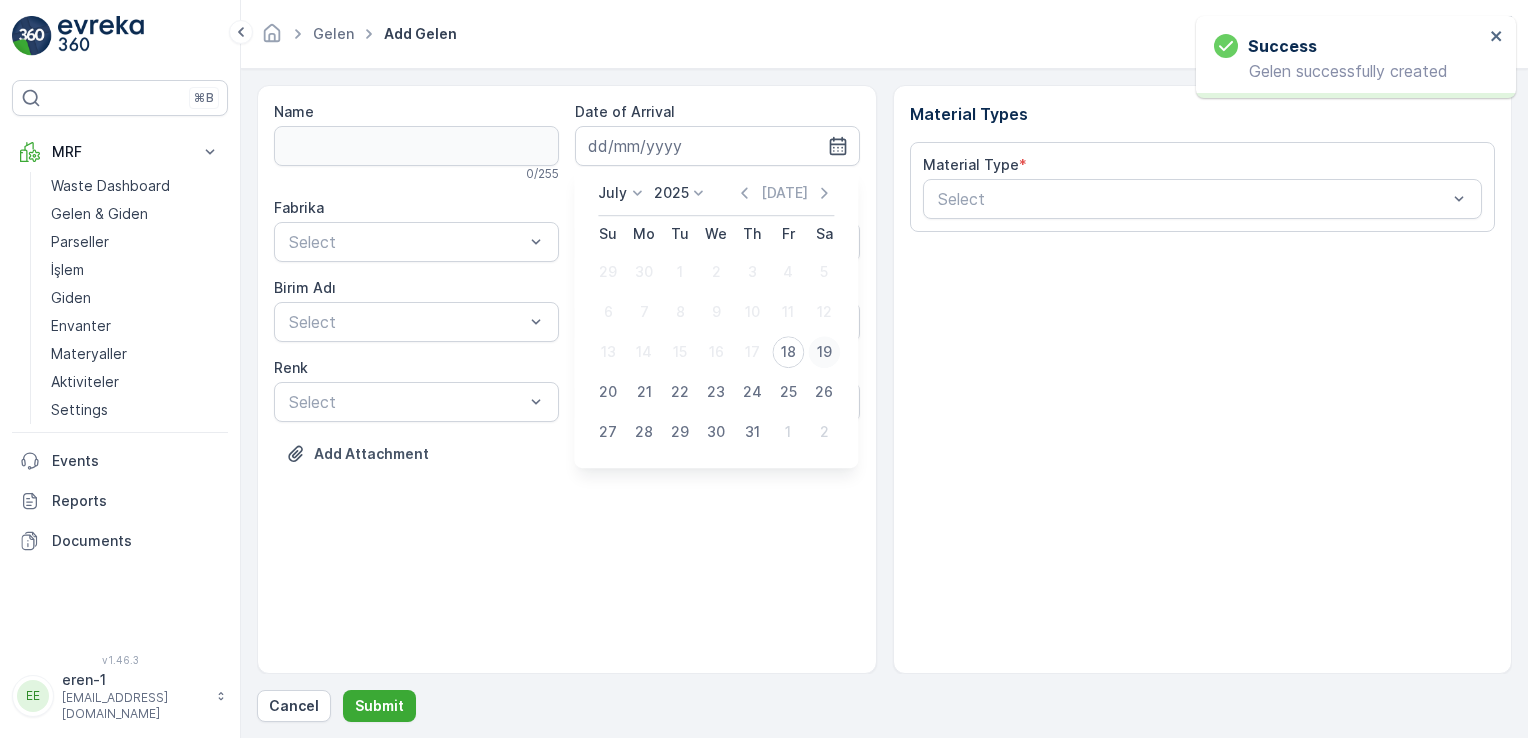 click on "19" at bounding box center (824, 352) 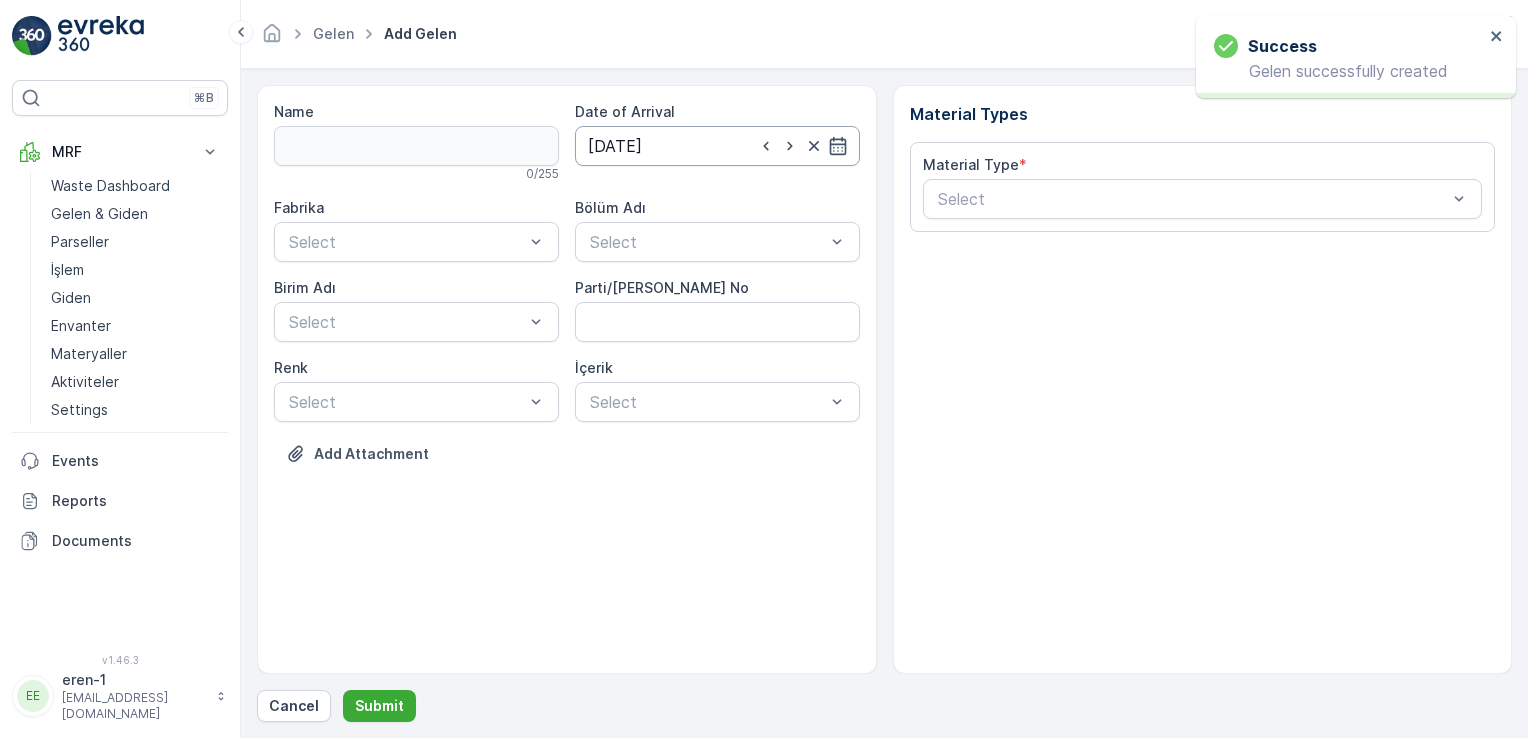 click on "[DATE]" at bounding box center [717, 146] 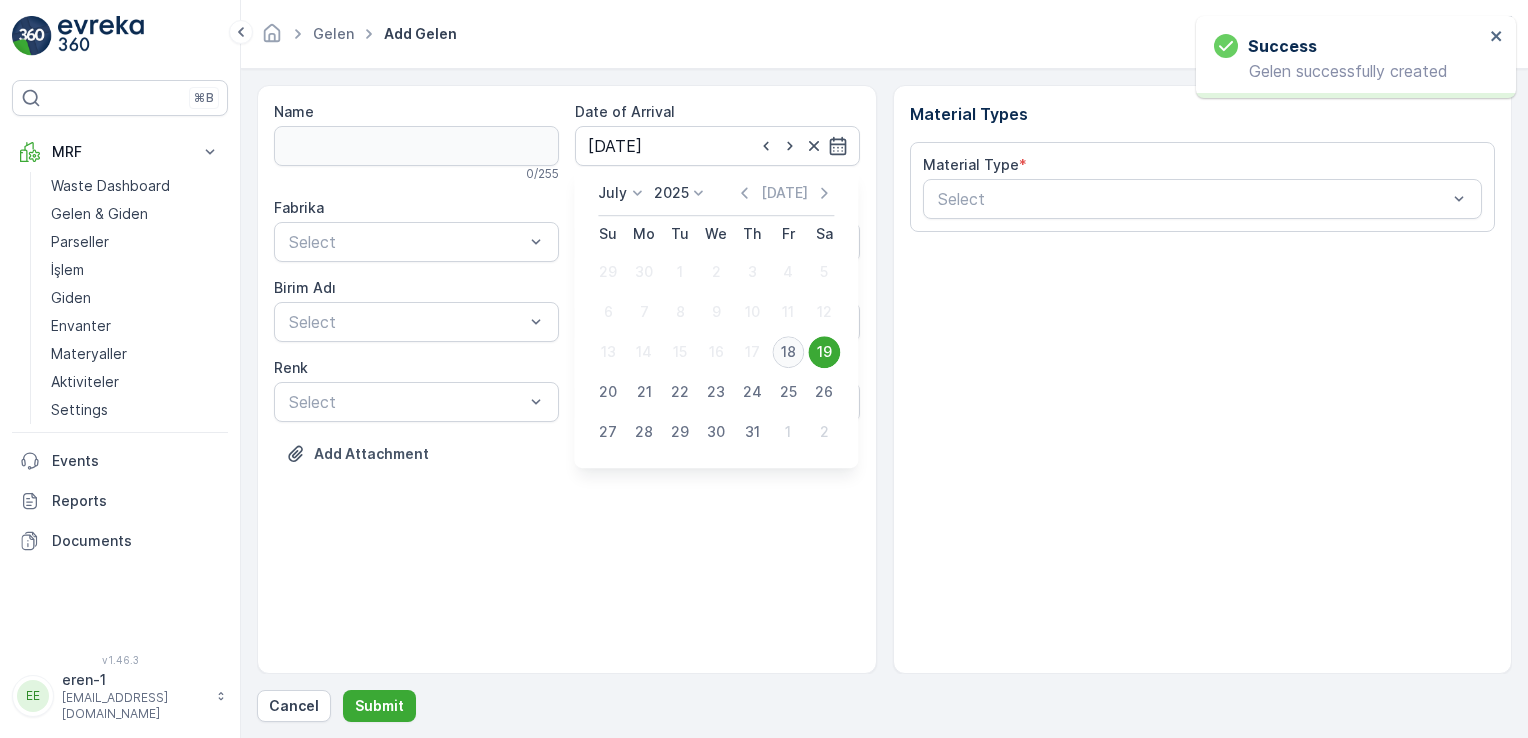 click on "18" at bounding box center [788, 352] 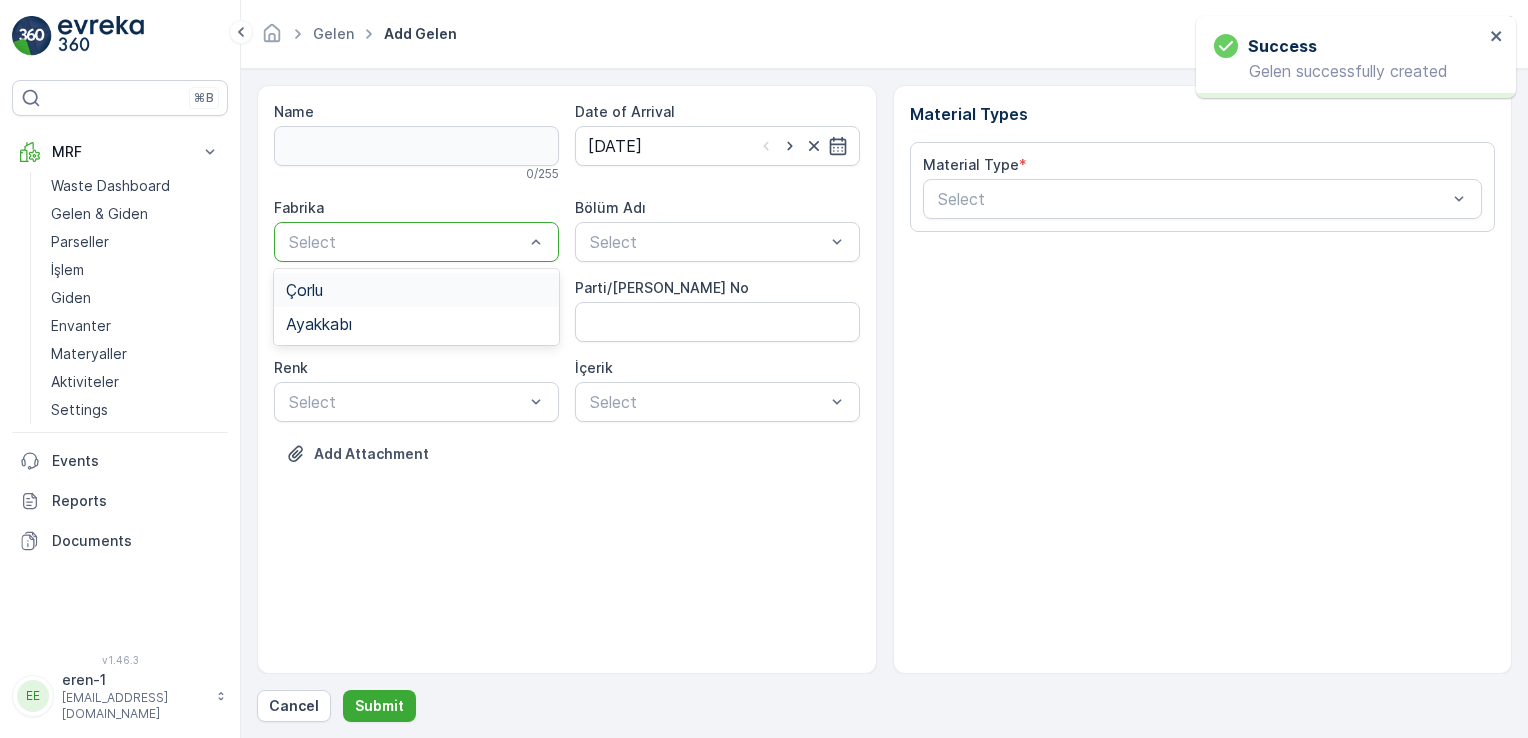 click on "Select" at bounding box center [416, 242] 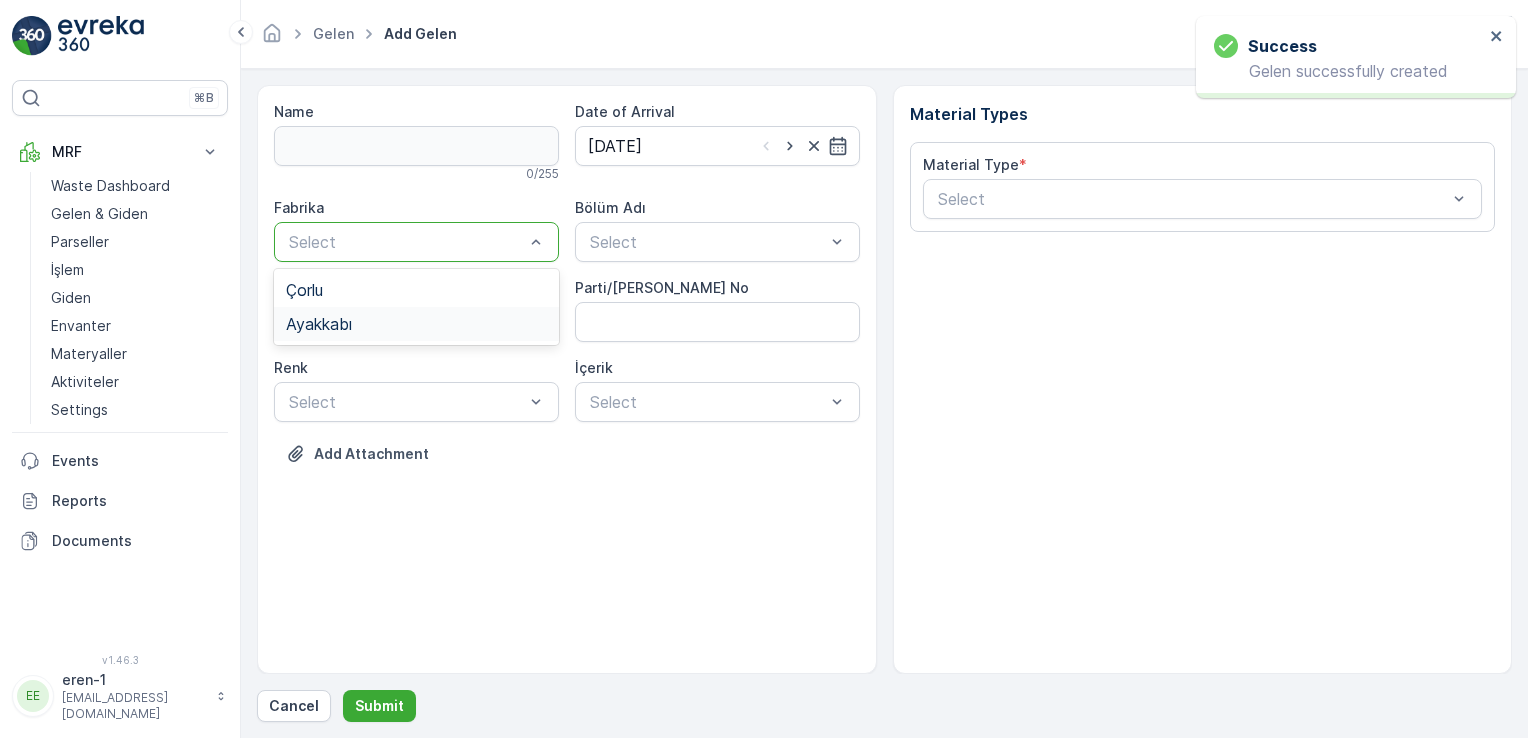 click on "Ayakkabı" at bounding box center (416, 324) 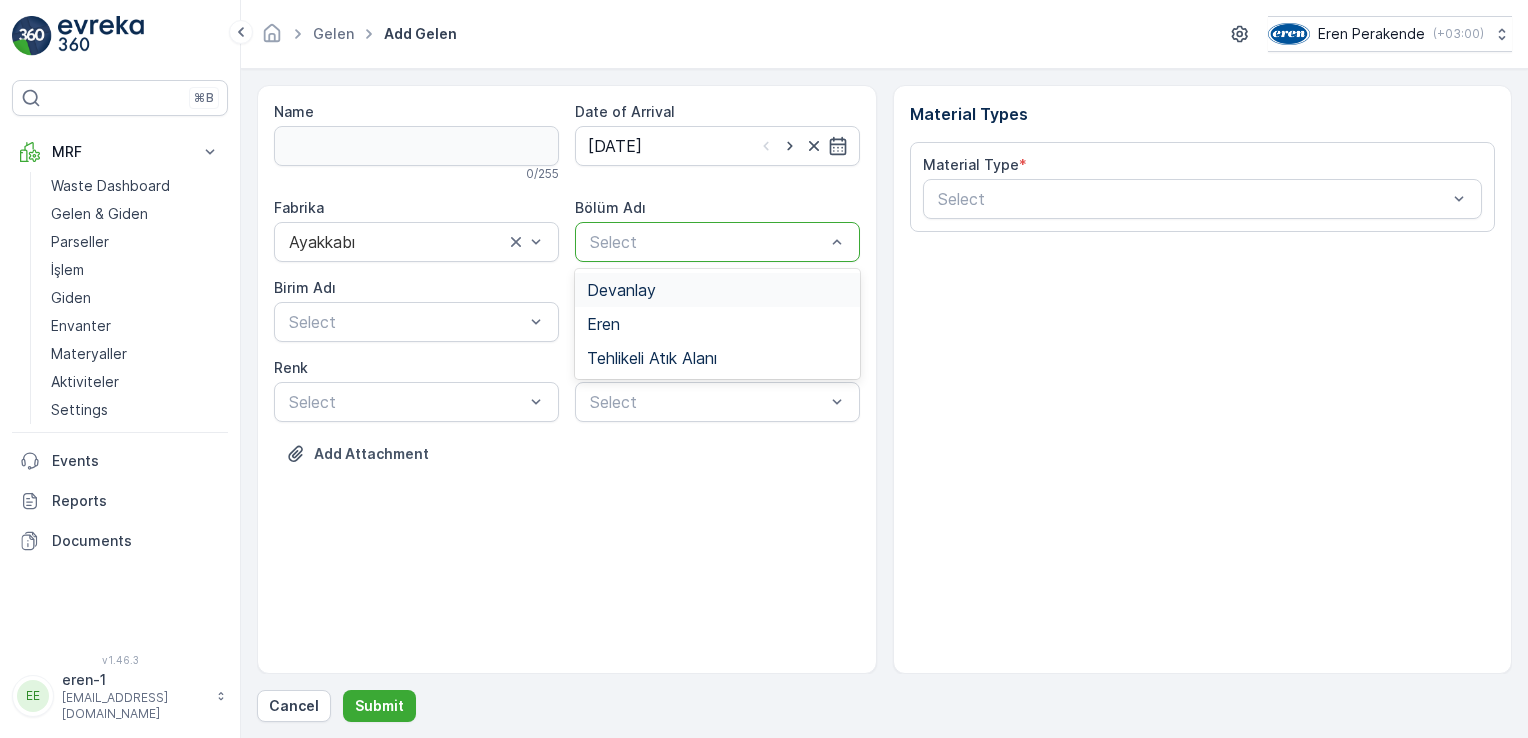 drag, startPoint x: 649, startPoint y: 242, endPoint x: 656, endPoint y: 257, distance: 16.552946 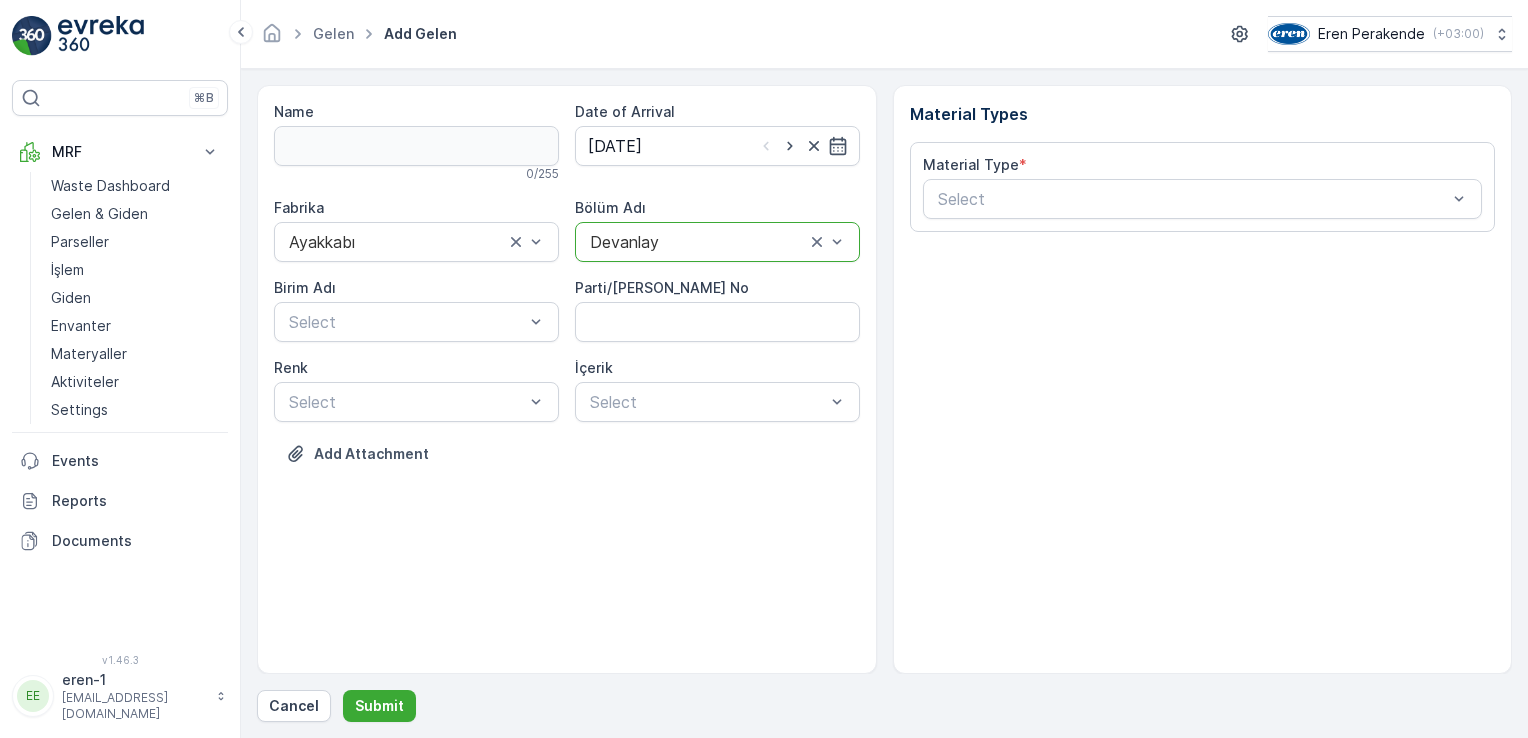 click on "Birim Adı Select" at bounding box center [416, 310] 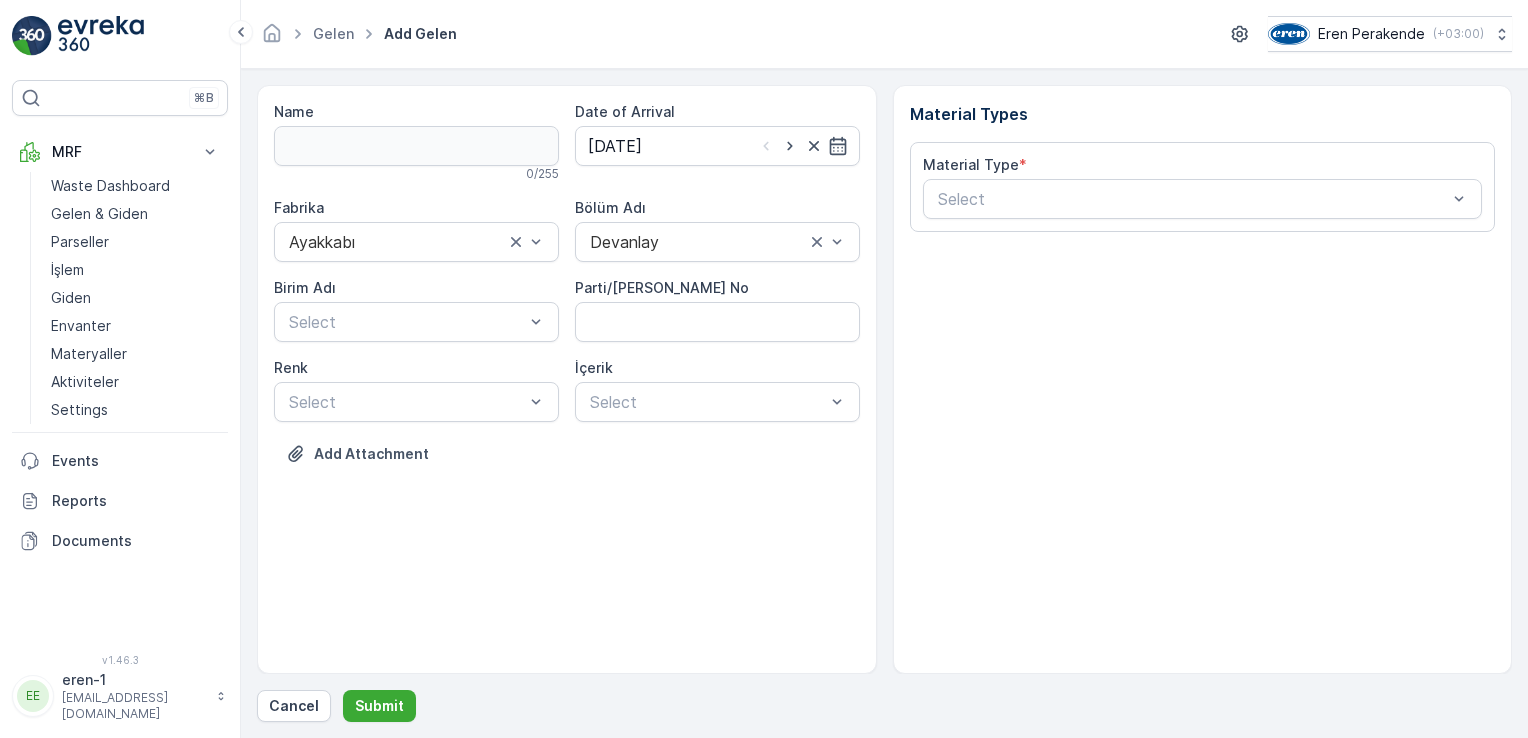 drag, startPoint x: 447, startPoint y: 342, endPoint x: 437, endPoint y: 379, distance: 38.327538 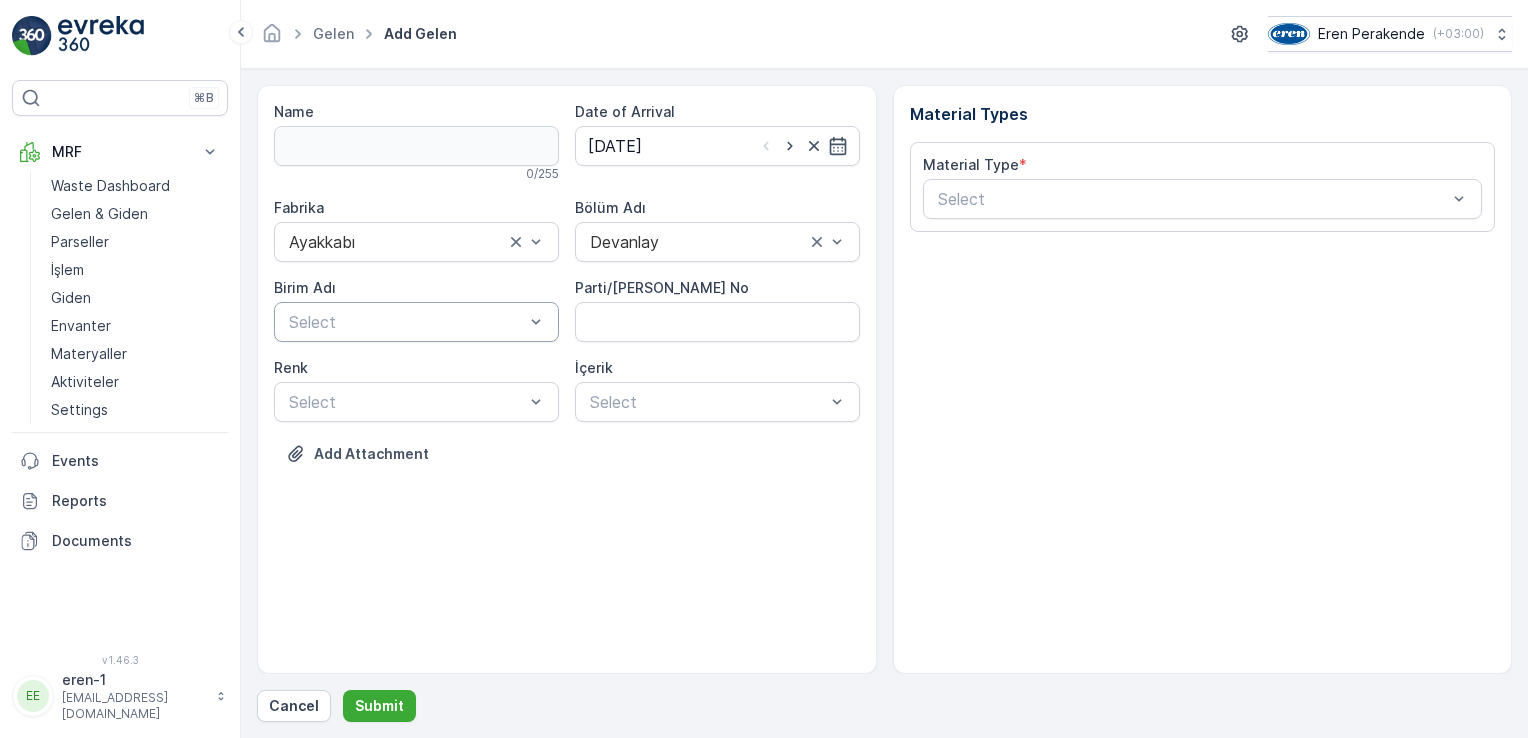 click at bounding box center [406, 322] 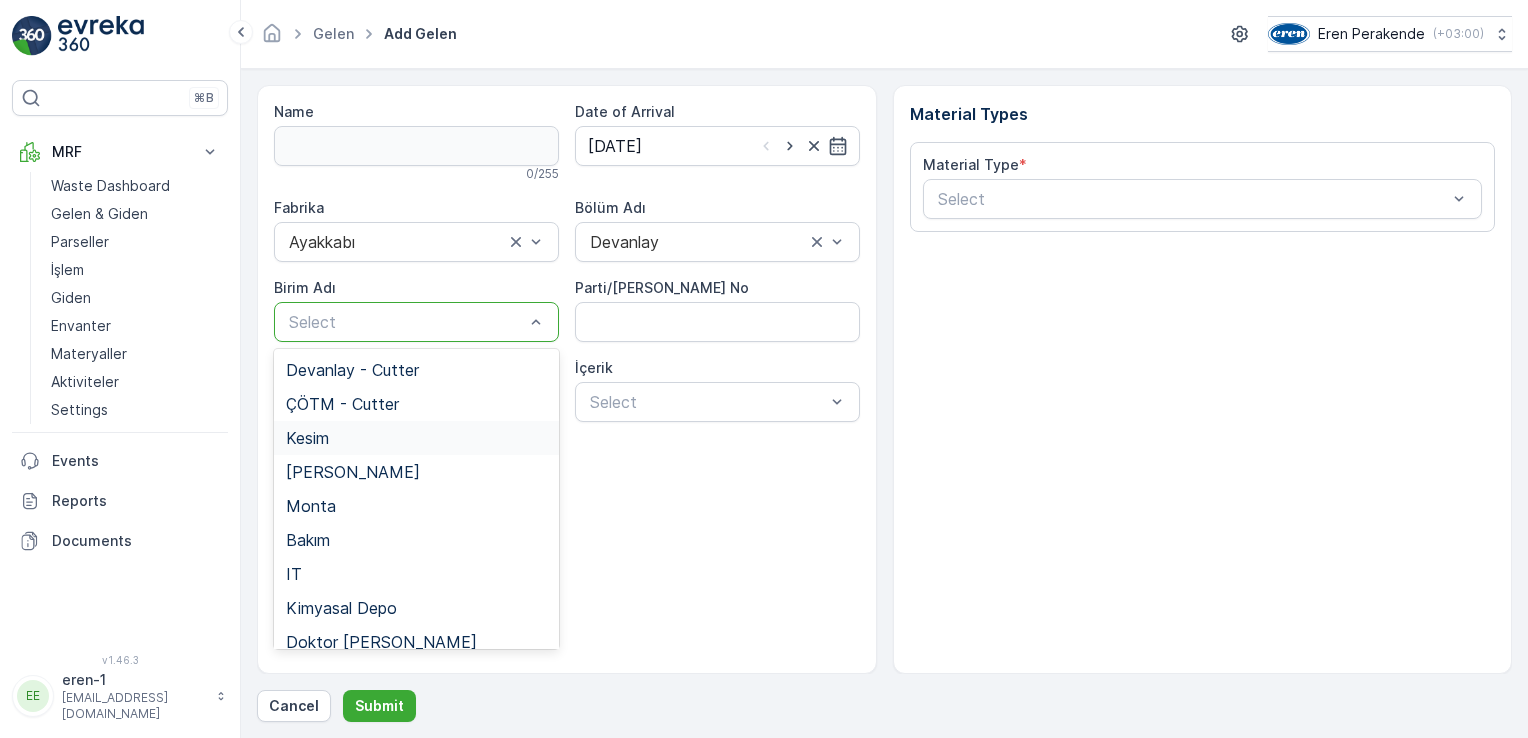 drag, startPoint x: 348, startPoint y: 436, endPoint x: 508, endPoint y: 367, distance: 174.24408 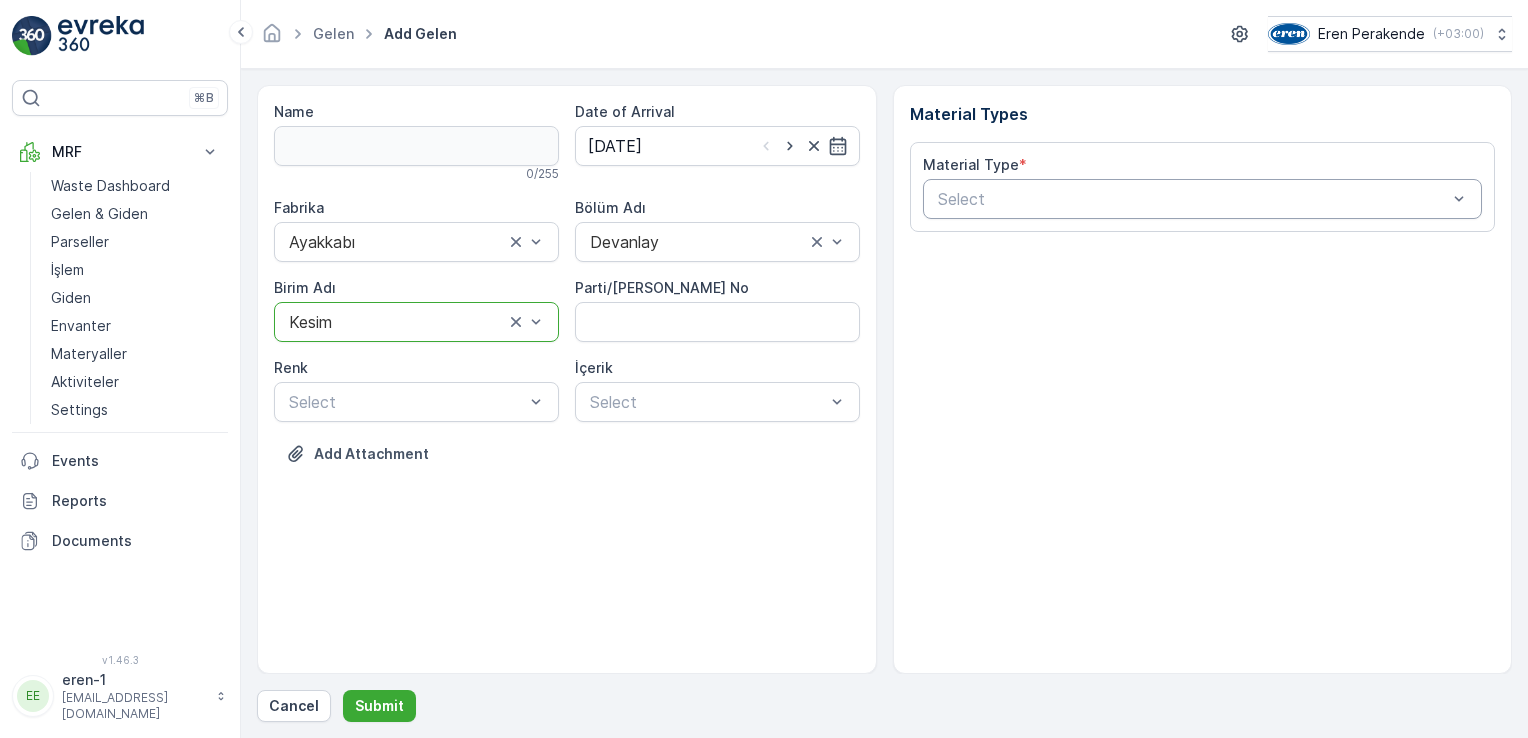 click at bounding box center [1193, 199] 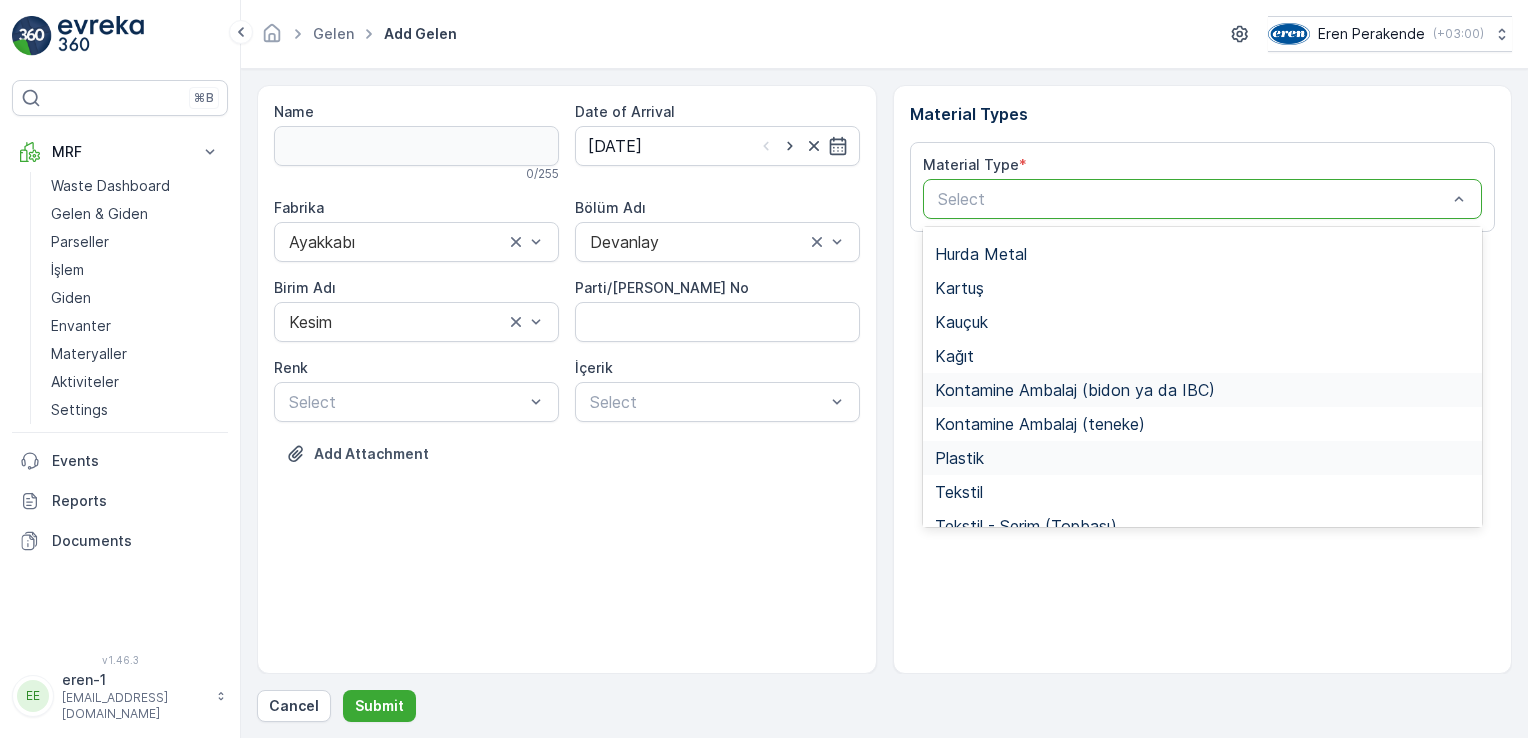 scroll, scrollTop: 166, scrollLeft: 0, axis: vertical 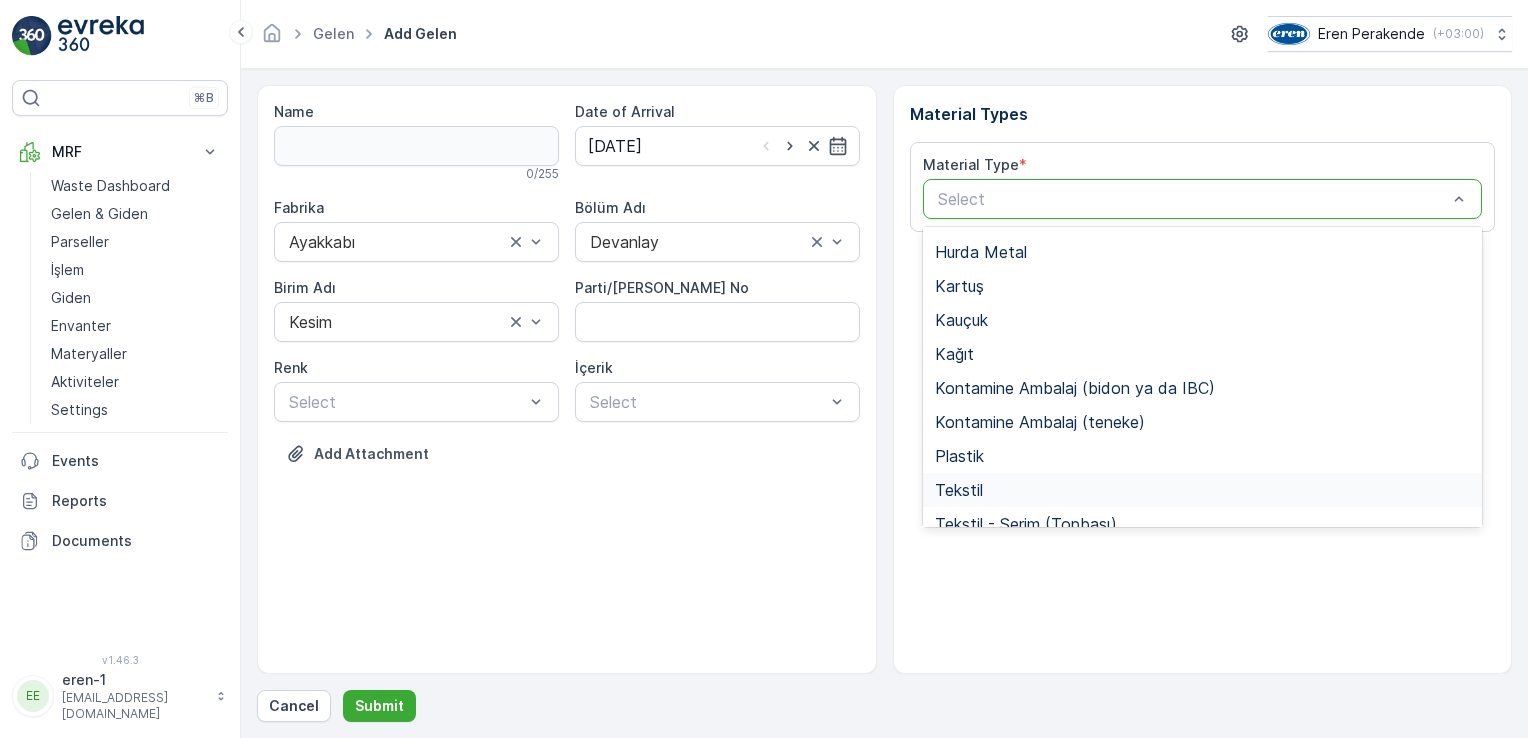 click on "Tekstil" at bounding box center (1203, 490) 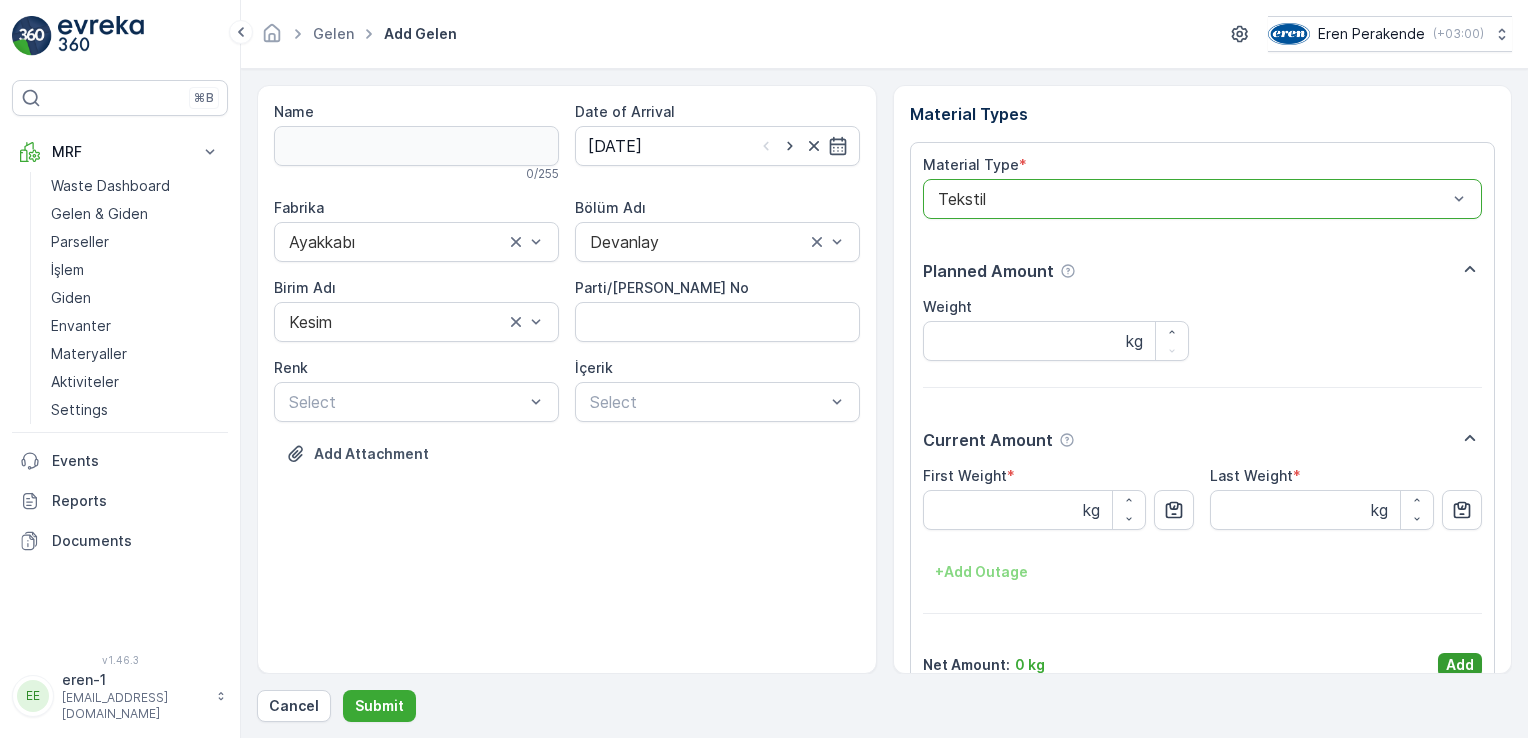click on "Add" at bounding box center (1460, 665) 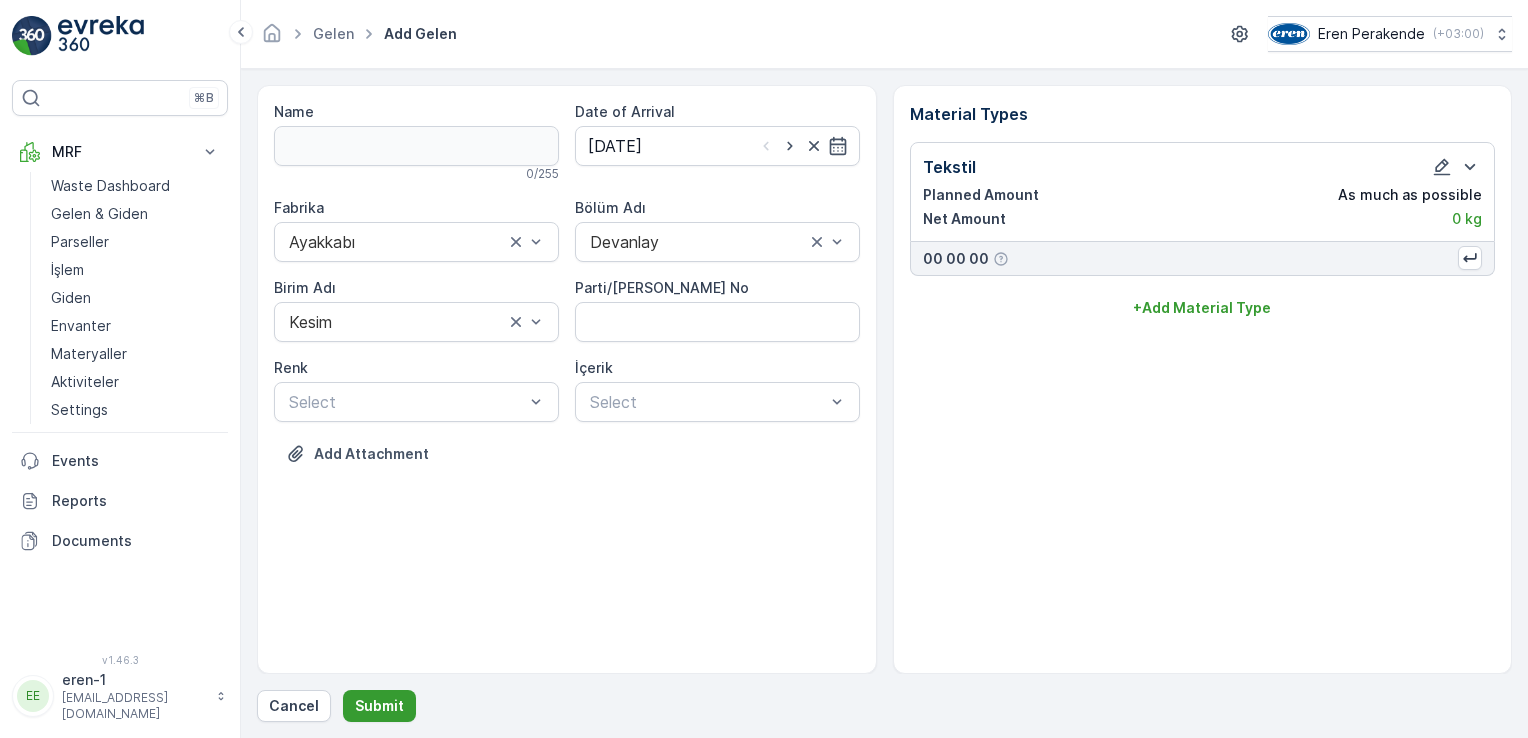 click on "Submit" at bounding box center [379, 706] 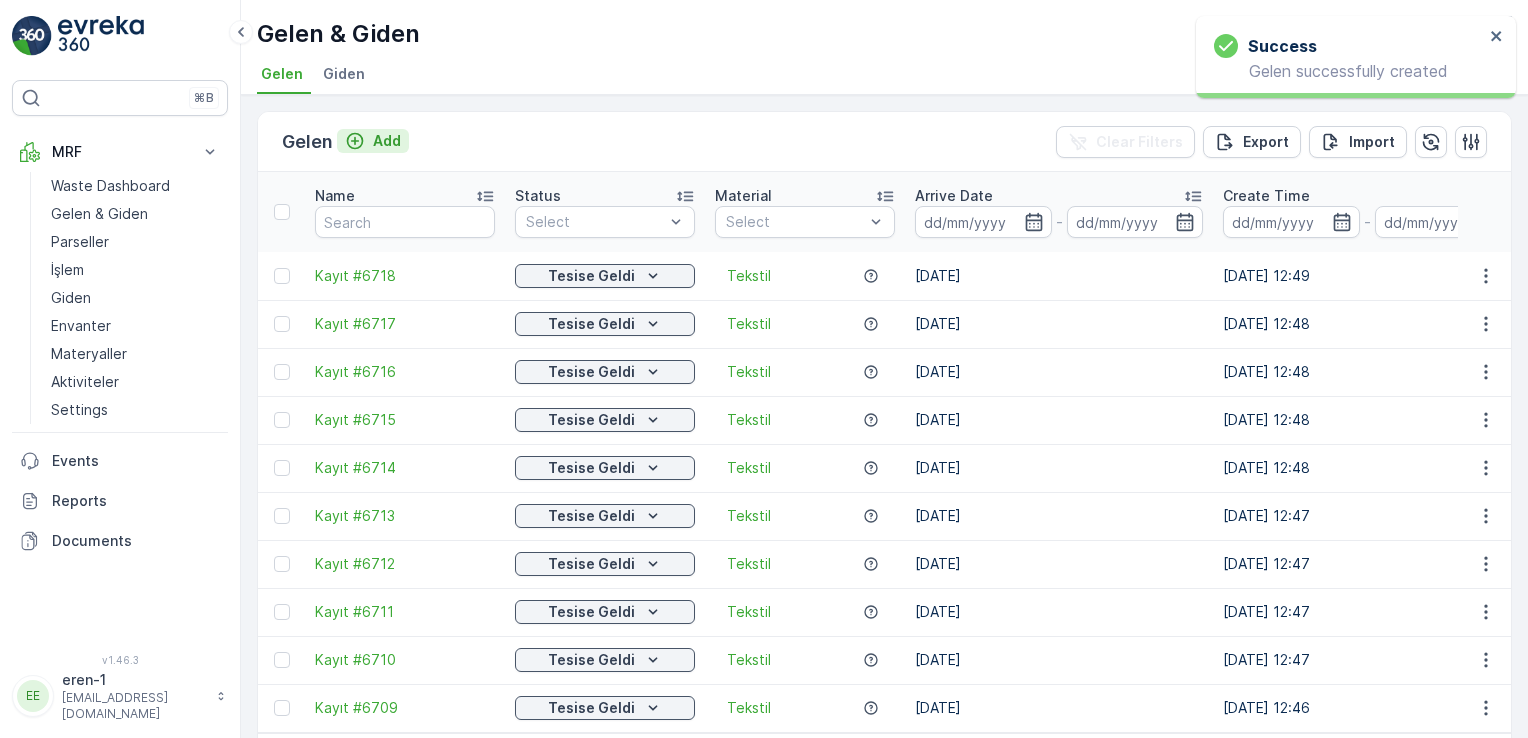 click on "Add" at bounding box center [373, 141] 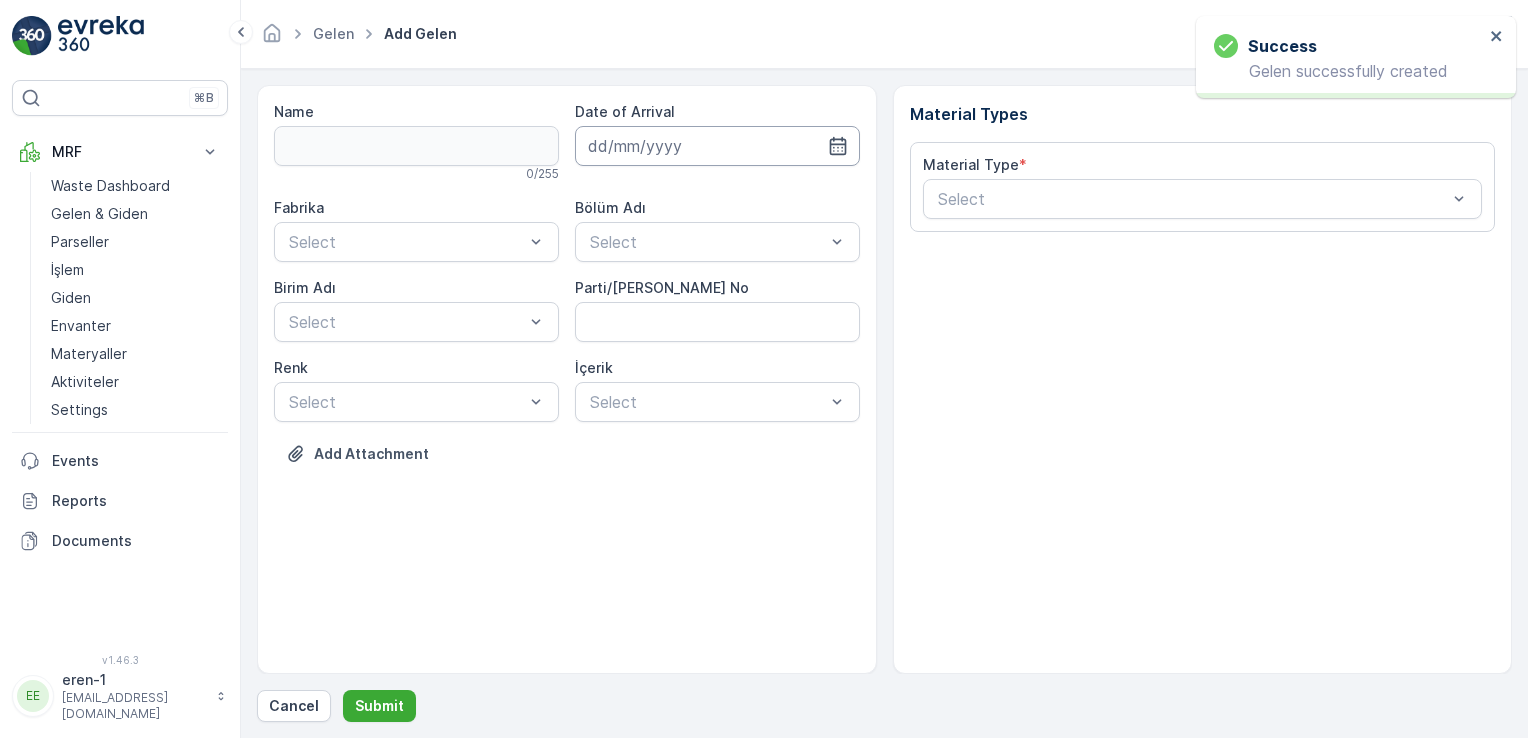 click at bounding box center [717, 146] 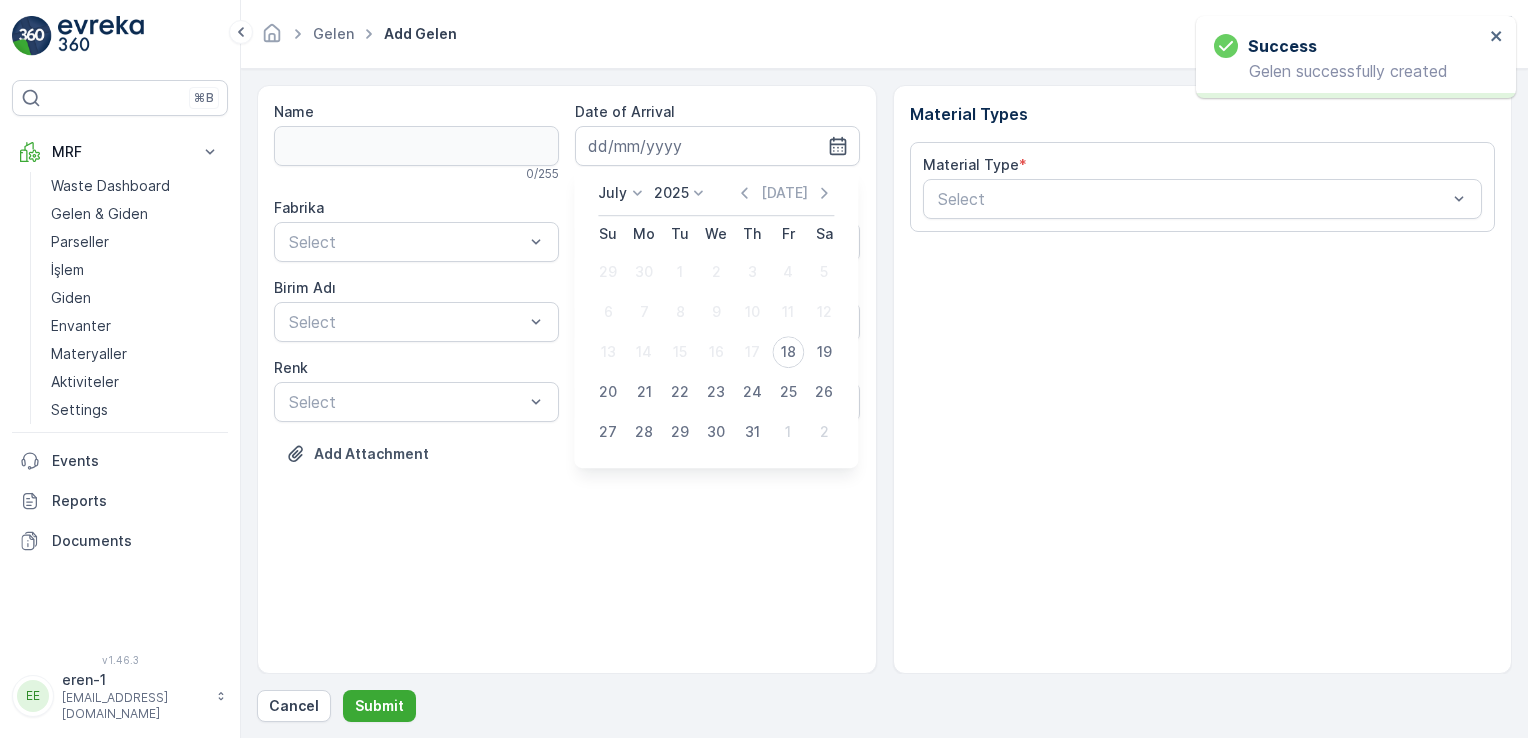 click on "18" at bounding box center (788, 352) 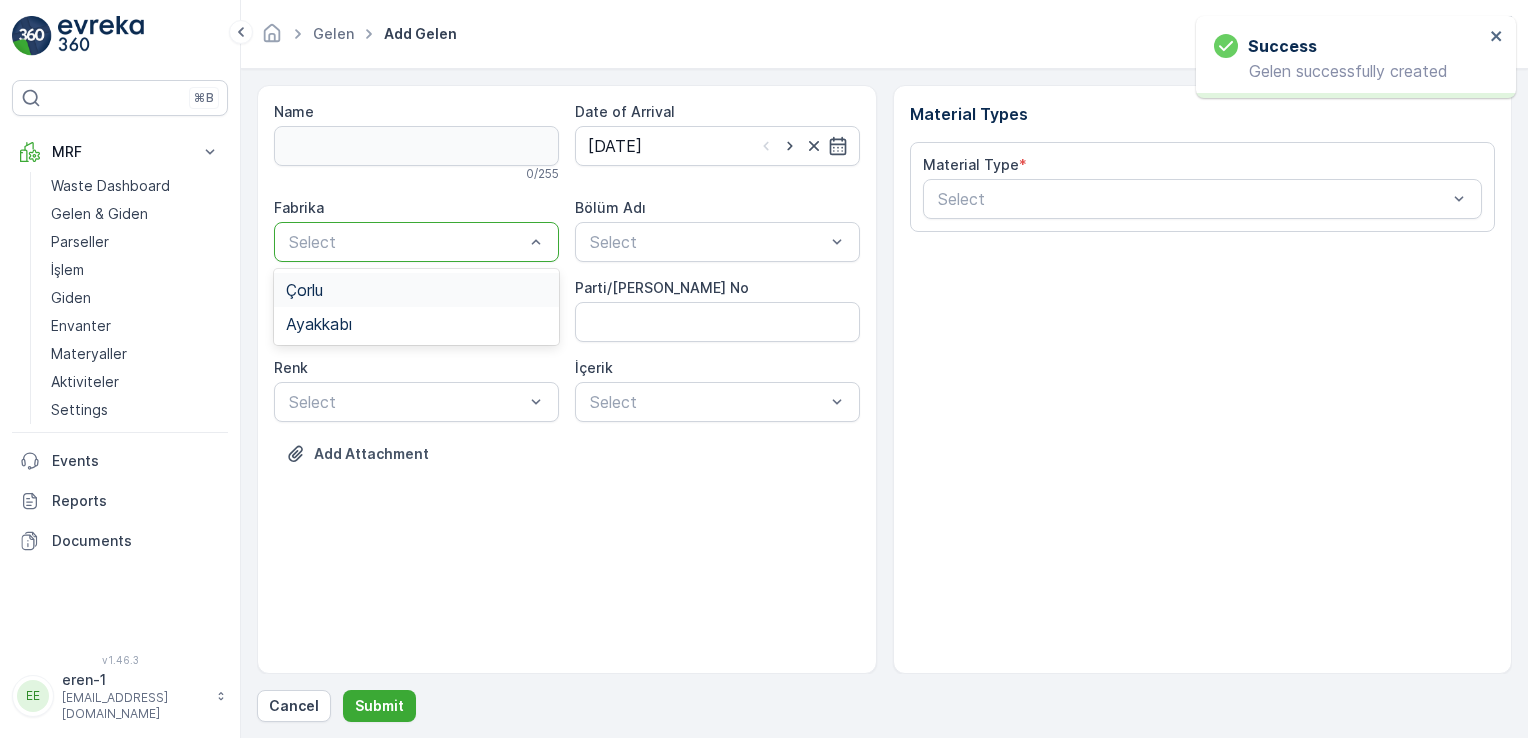 click on "Select" at bounding box center [416, 242] 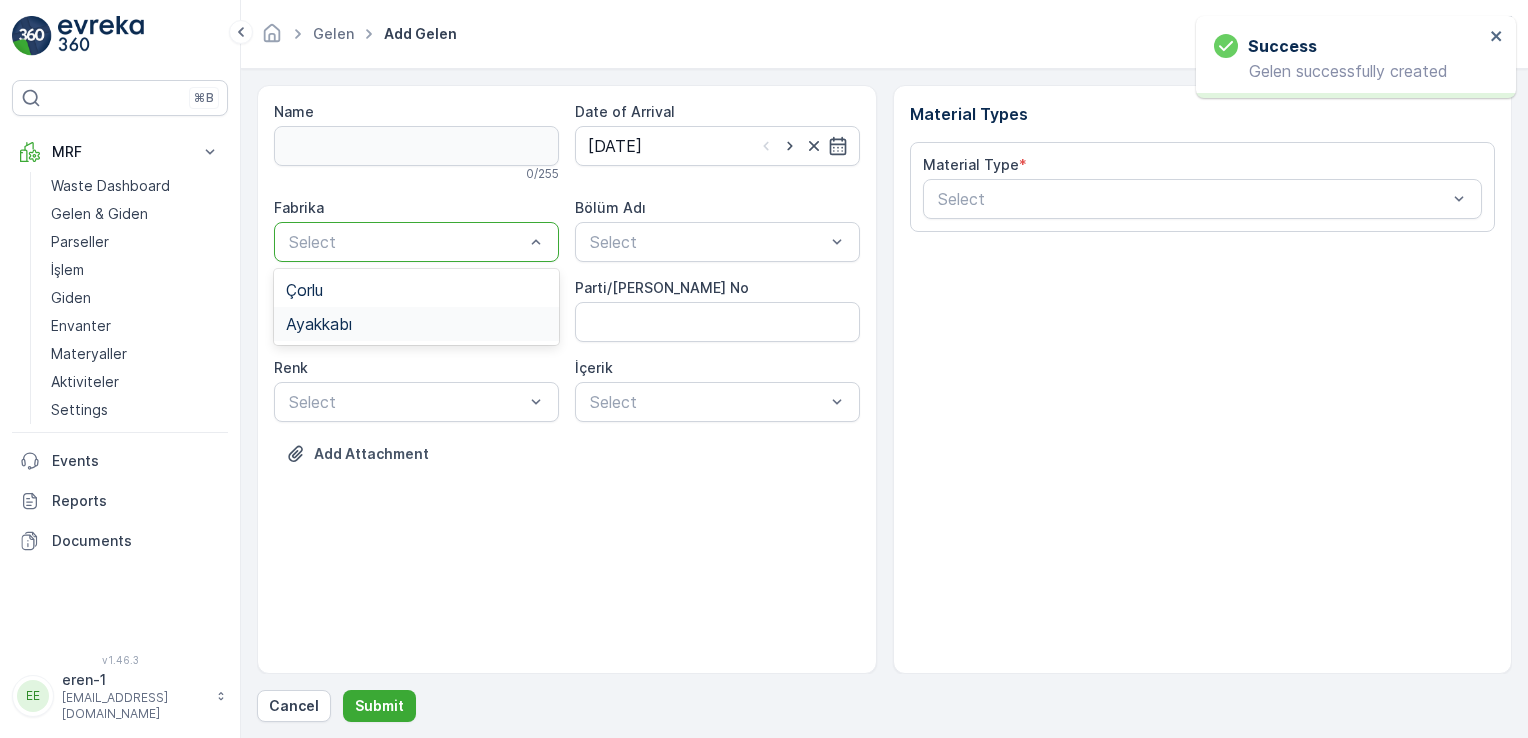 click on "Ayakkabı" at bounding box center (416, 324) 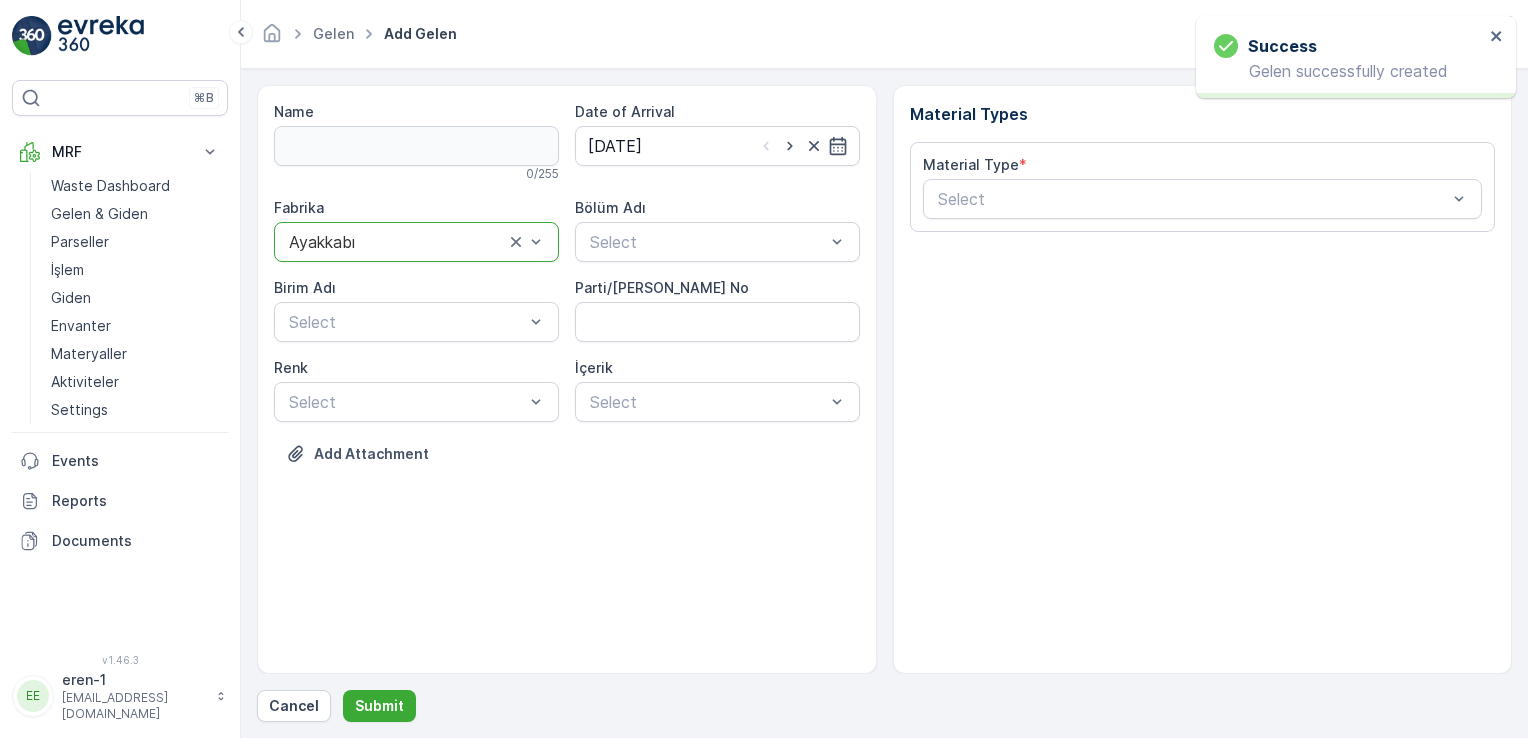 click on "Bölüm Adı Select" at bounding box center [717, 230] 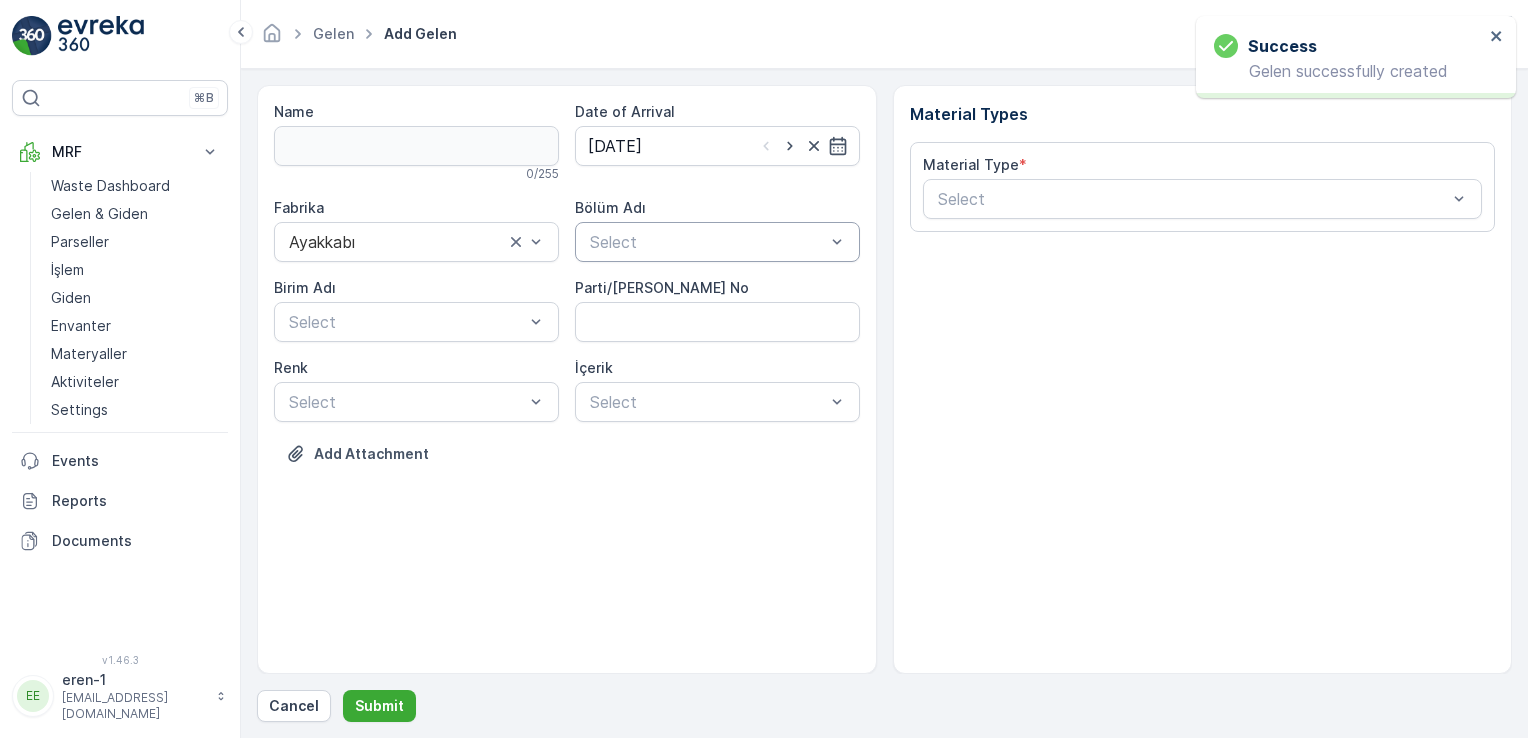 click at bounding box center [707, 242] 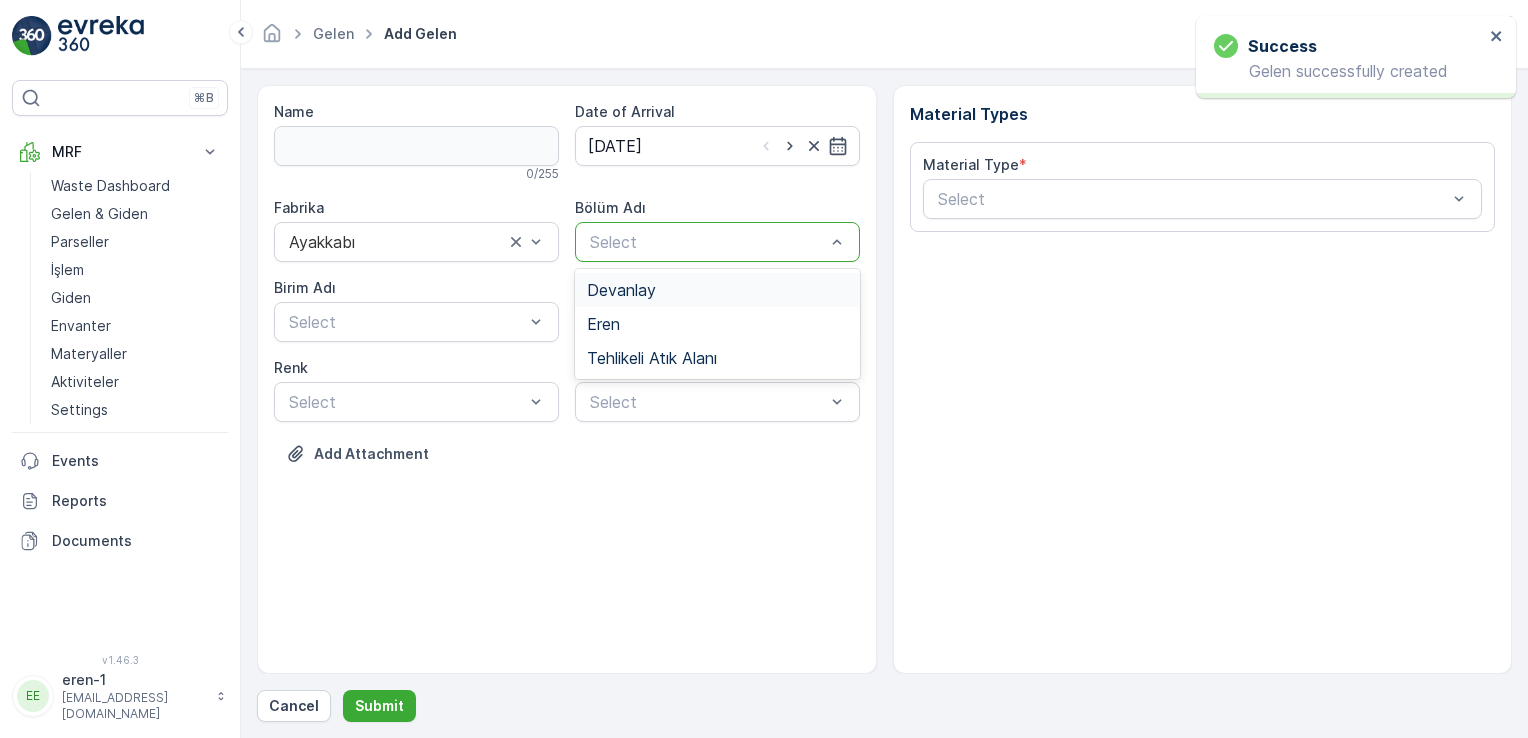 click on "Devanlay" at bounding box center (717, 290) 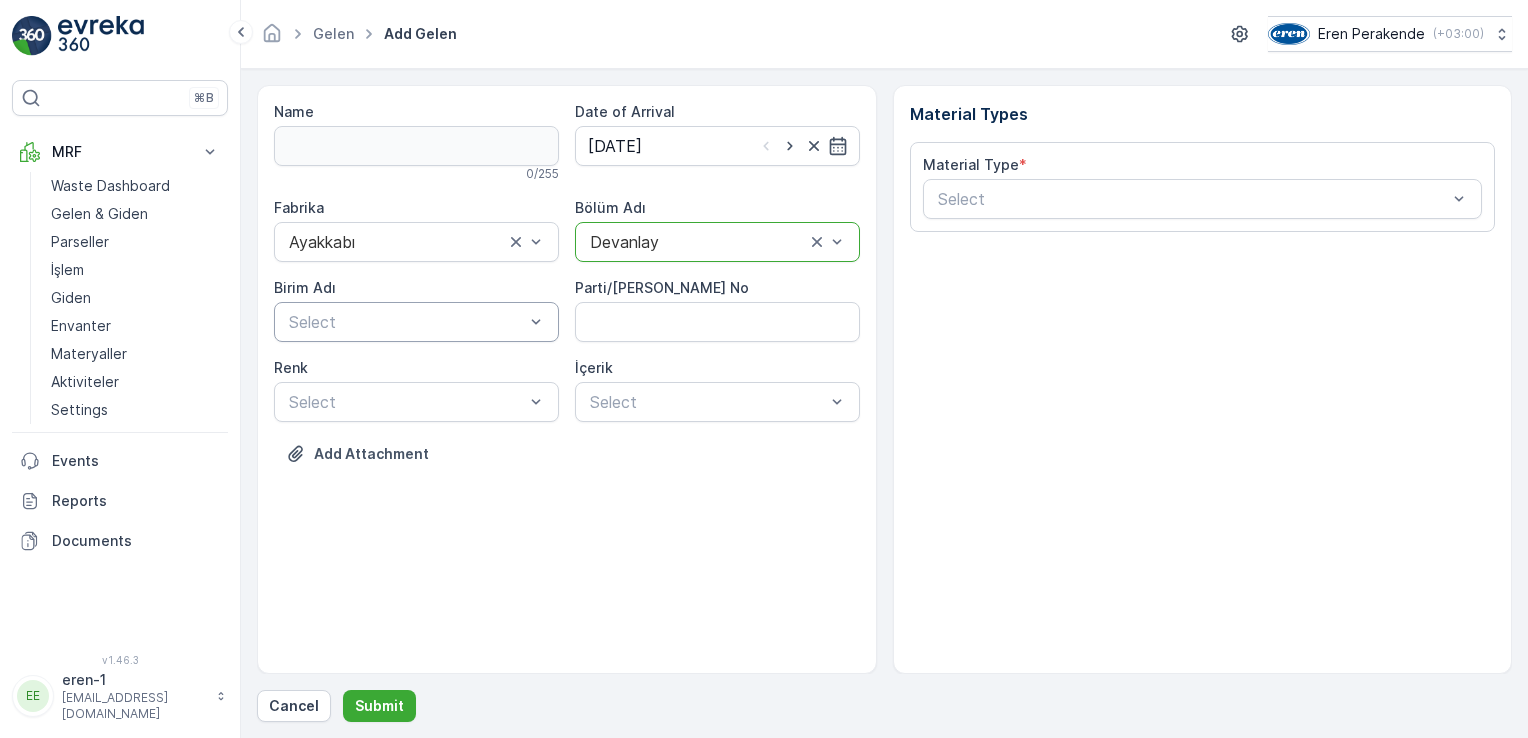 click on "Select" at bounding box center (416, 322) 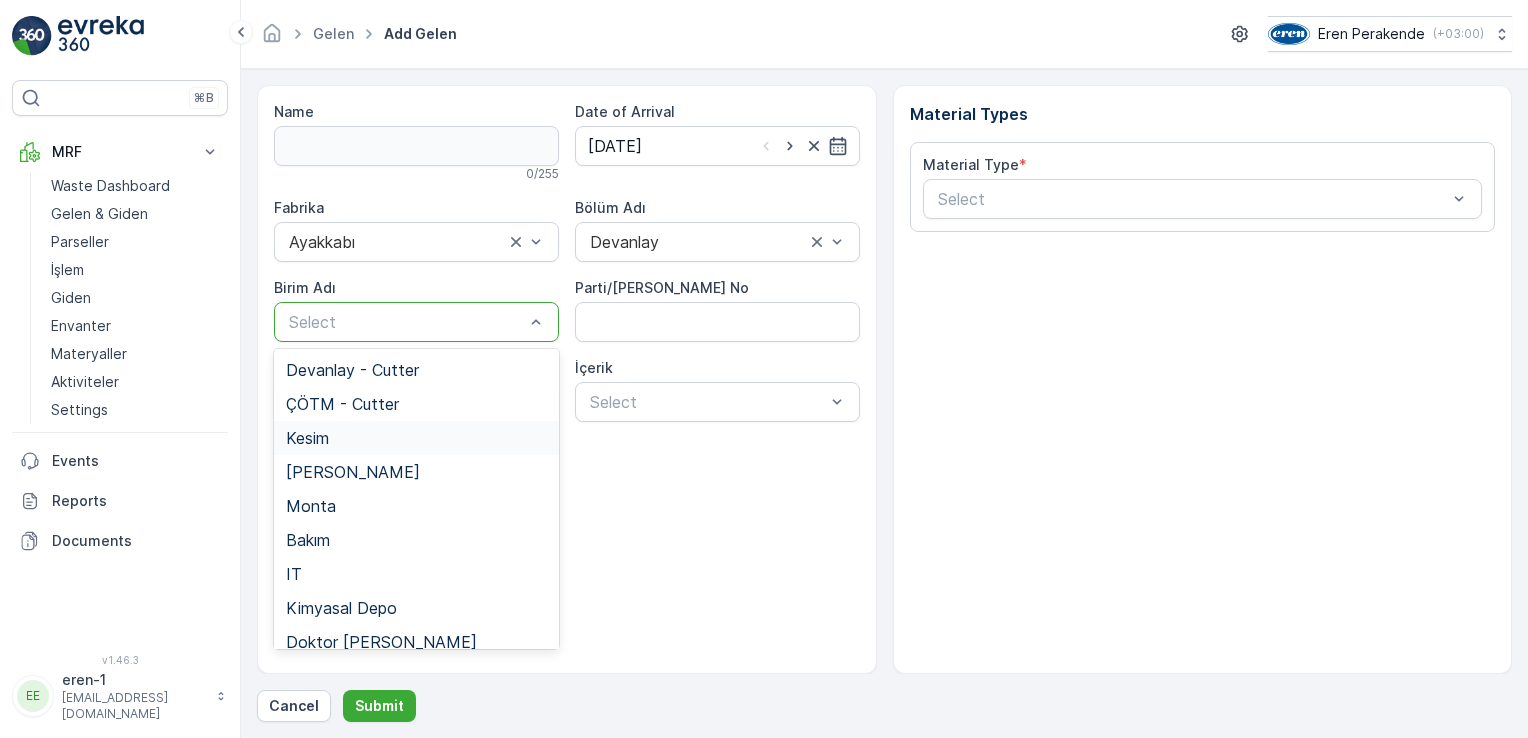 click on "Kesim" at bounding box center (416, 438) 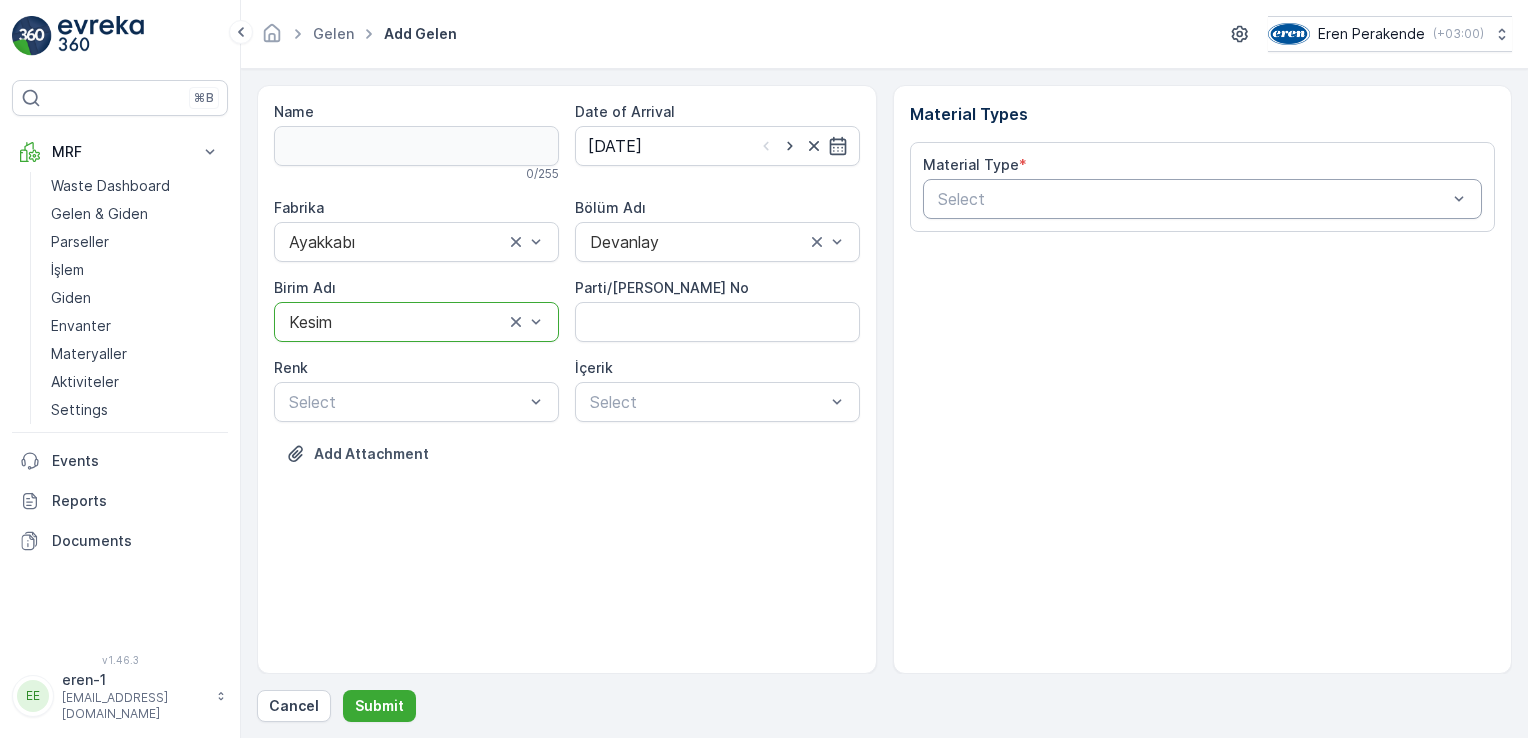 click at bounding box center (1193, 199) 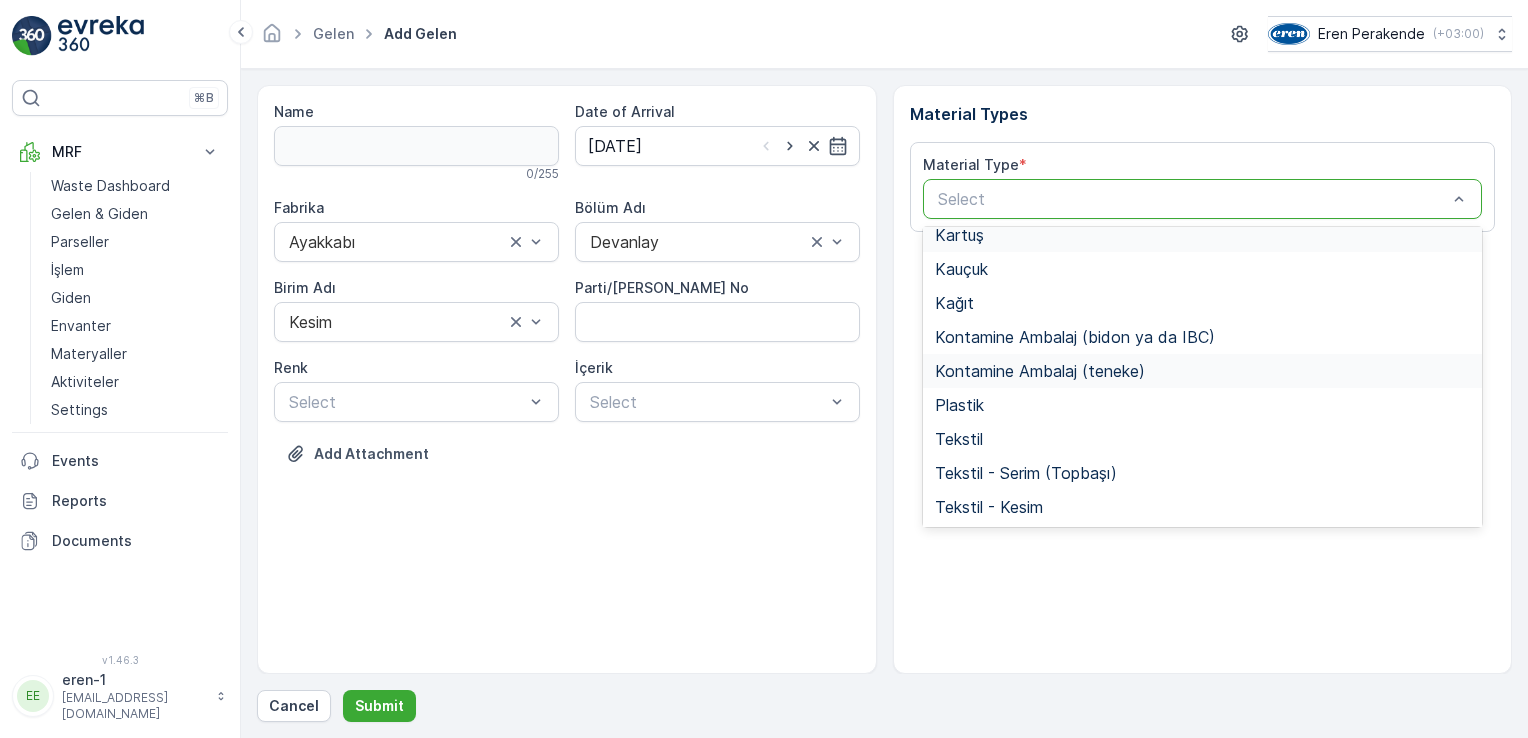 scroll, scrollTop: 233, scrollLeft: 0, axis: vertical 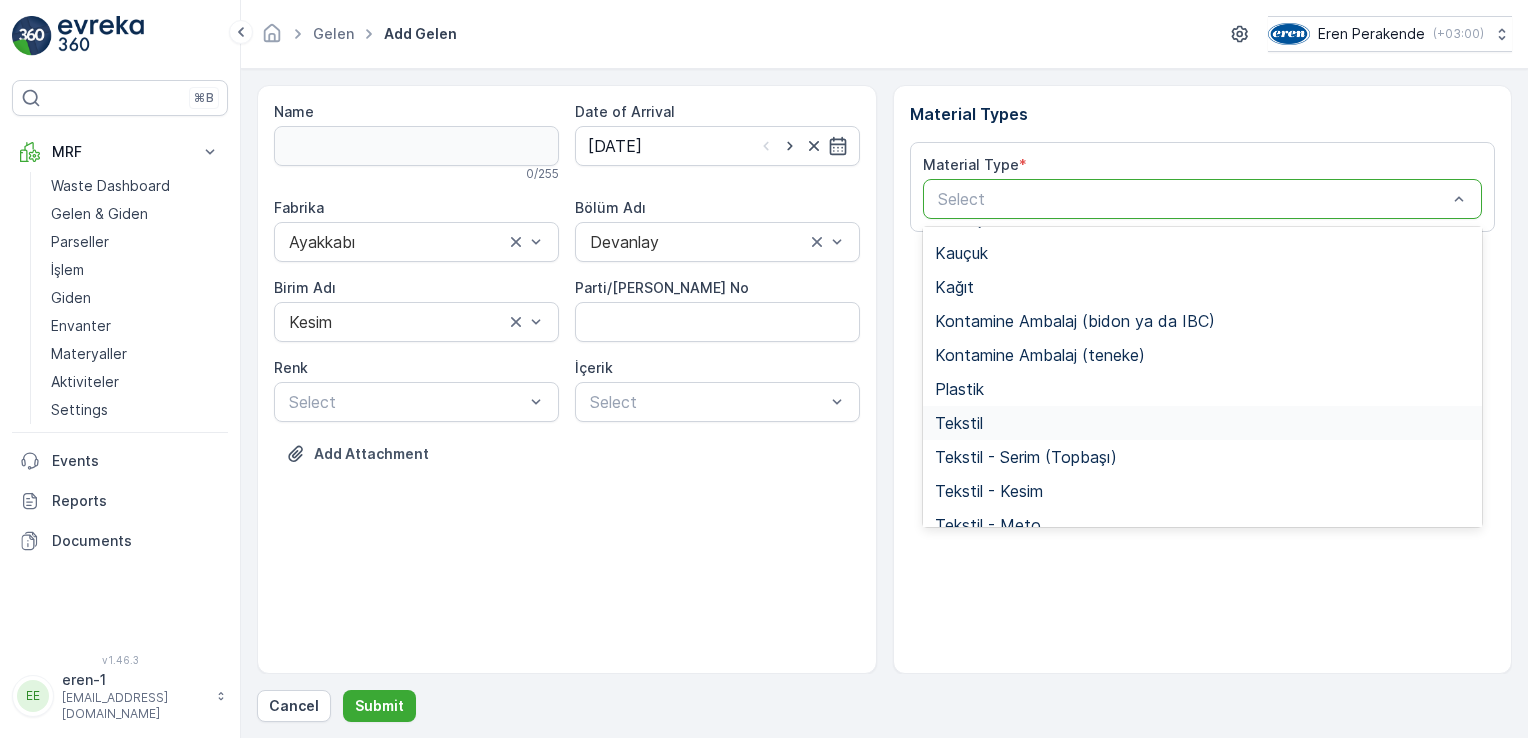 click on "Tekstil" at bounding box center (1203, 423) 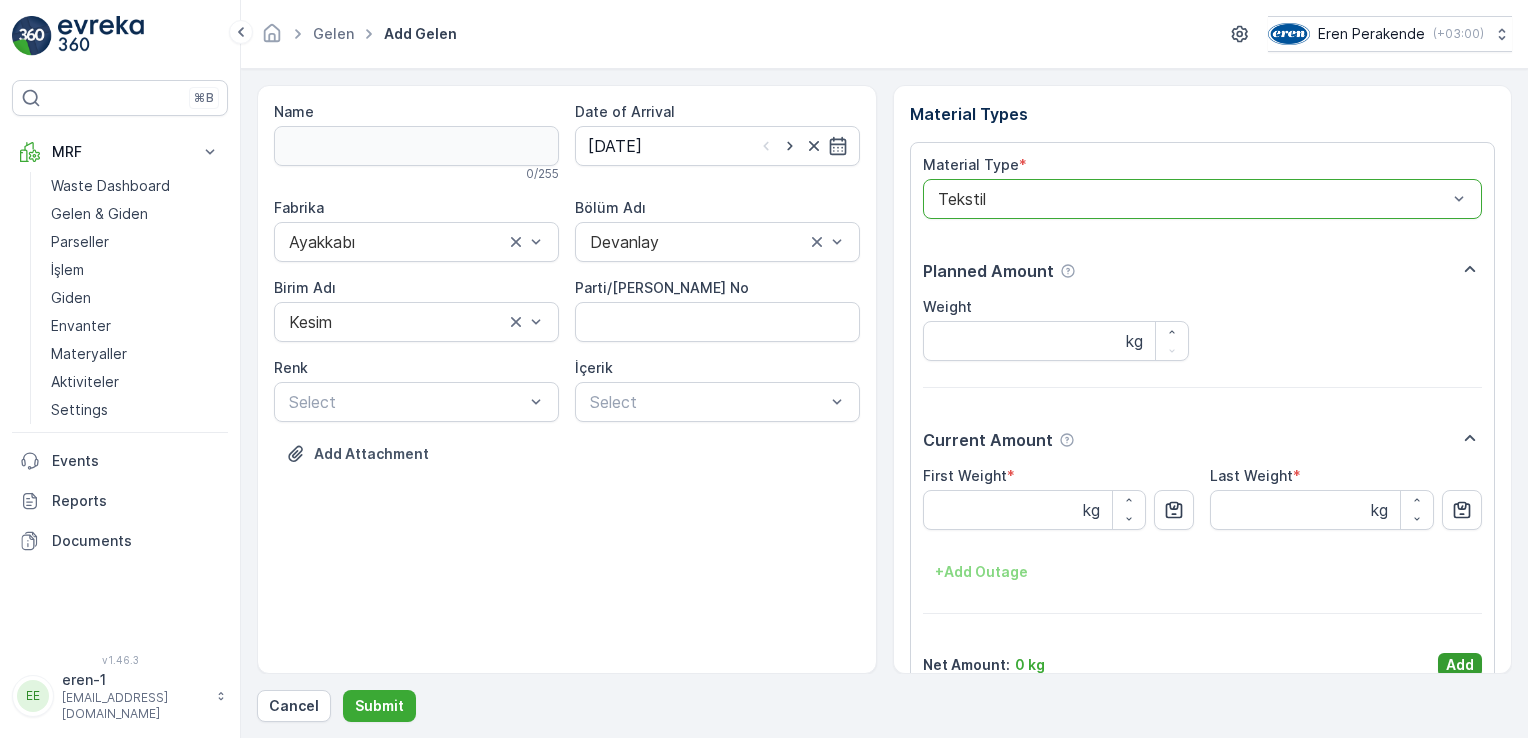 click on "Add" at bounding box center (1460, 665) 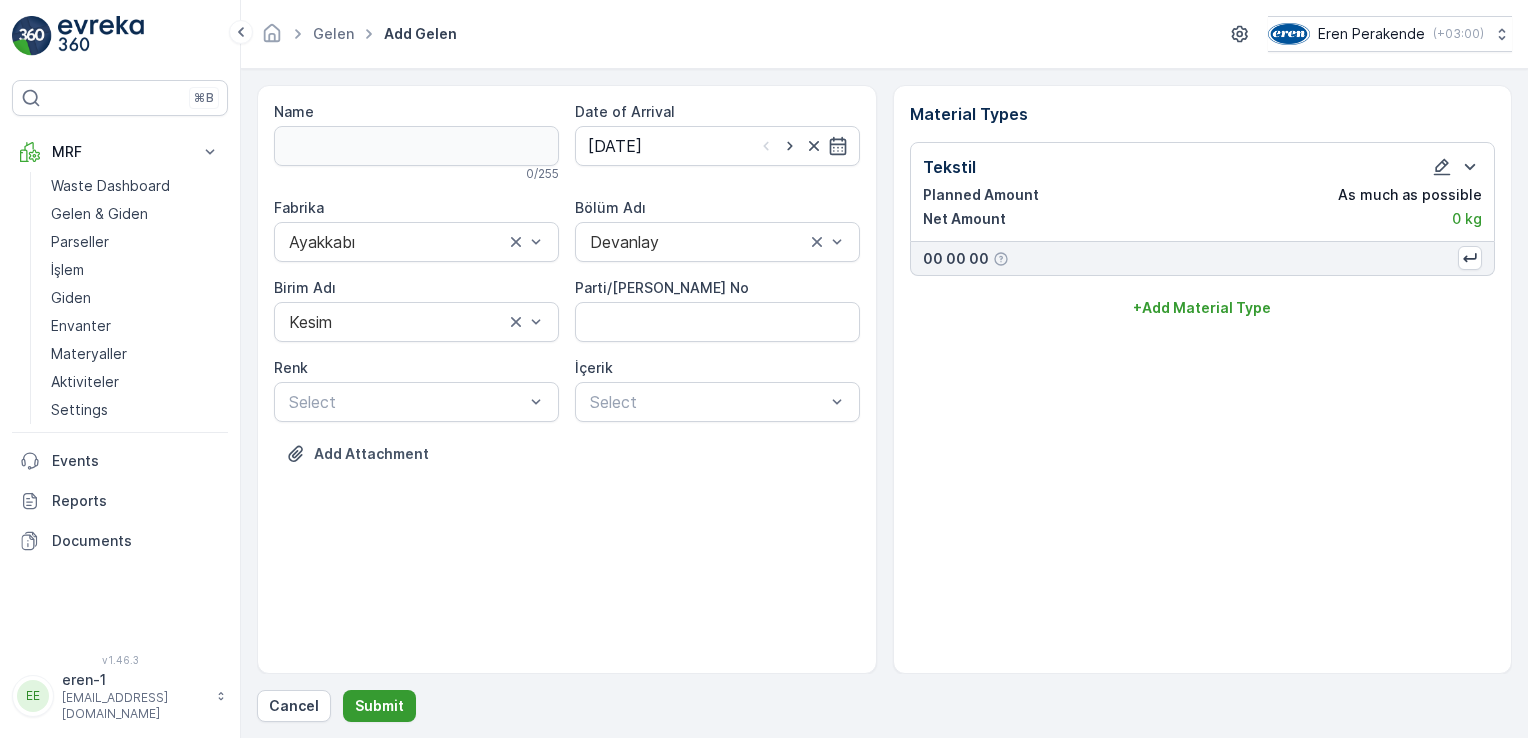 click on "Submit" at bounding box center [379, 706] 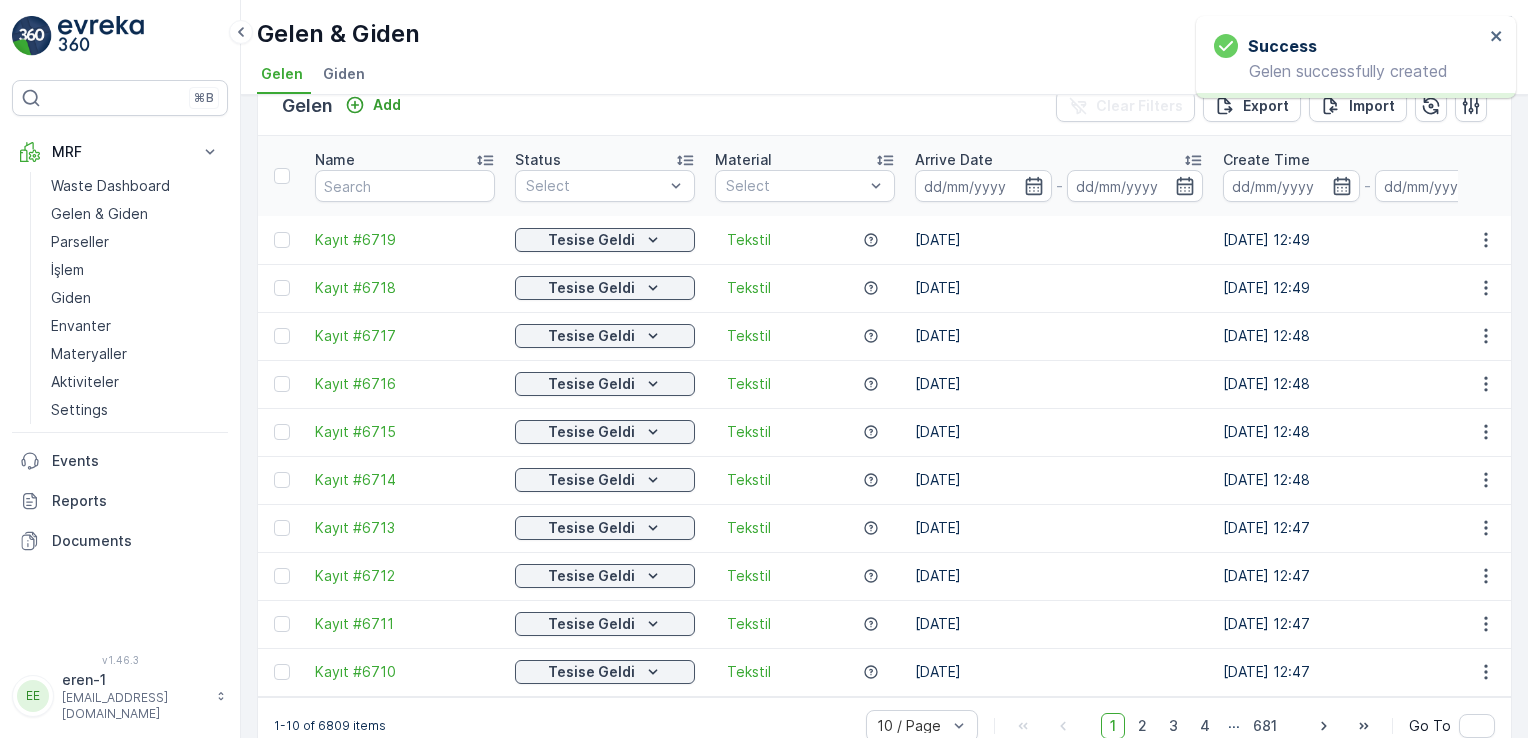 scroll, scrollTop: 56, scrollLeft: 0, axis: vertical 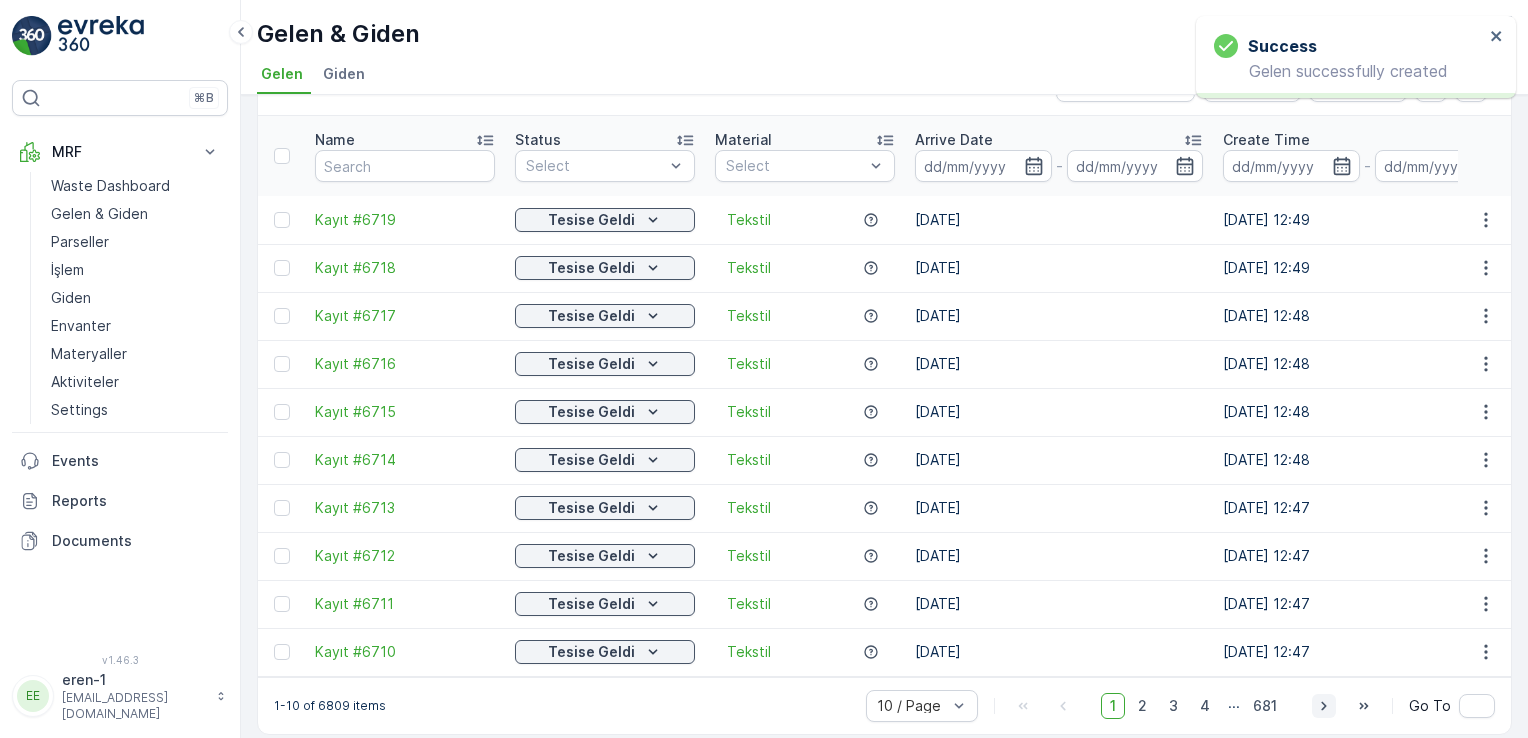 click at bounding box center (1324, 706) 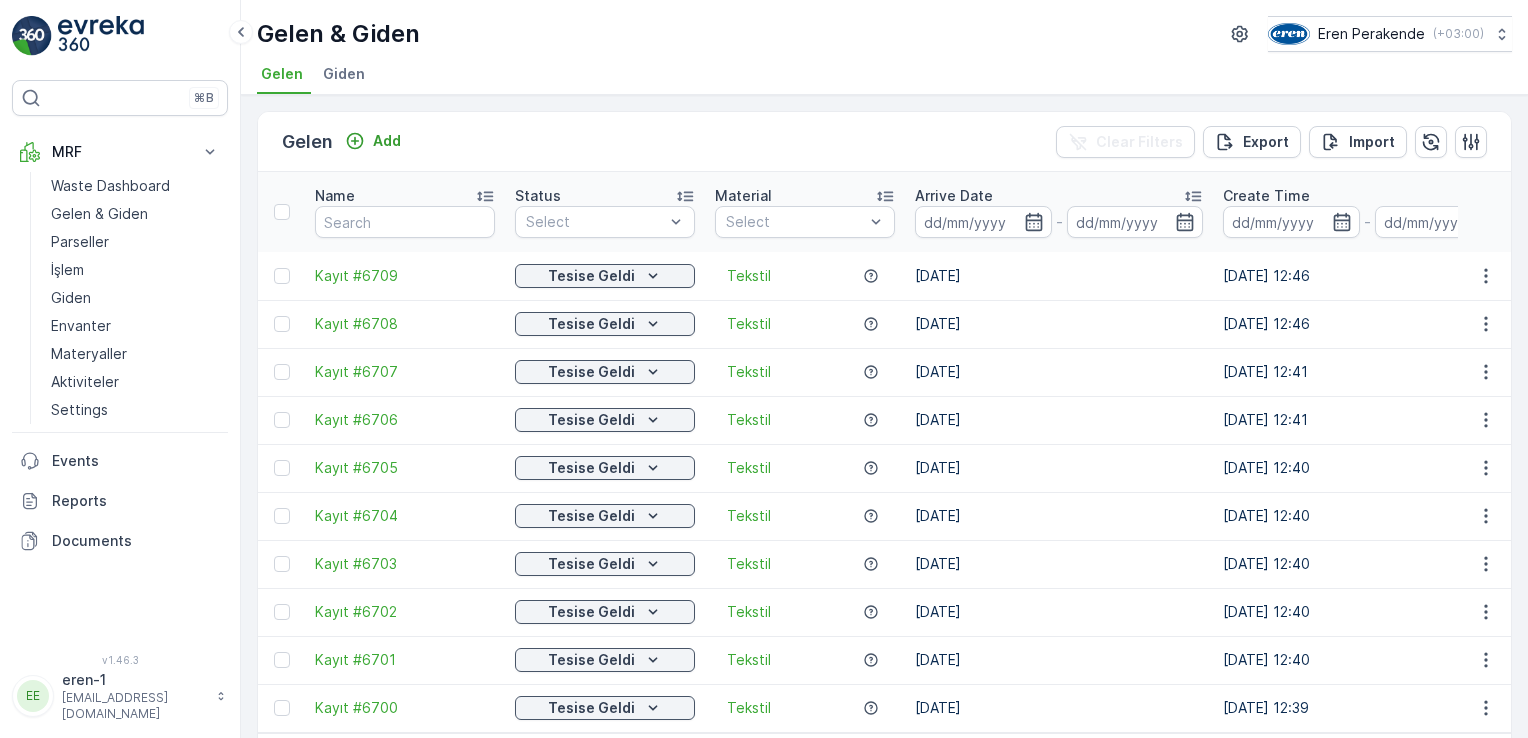 scroll, scrollTop: 0, scrollLeft: 0, axis: both 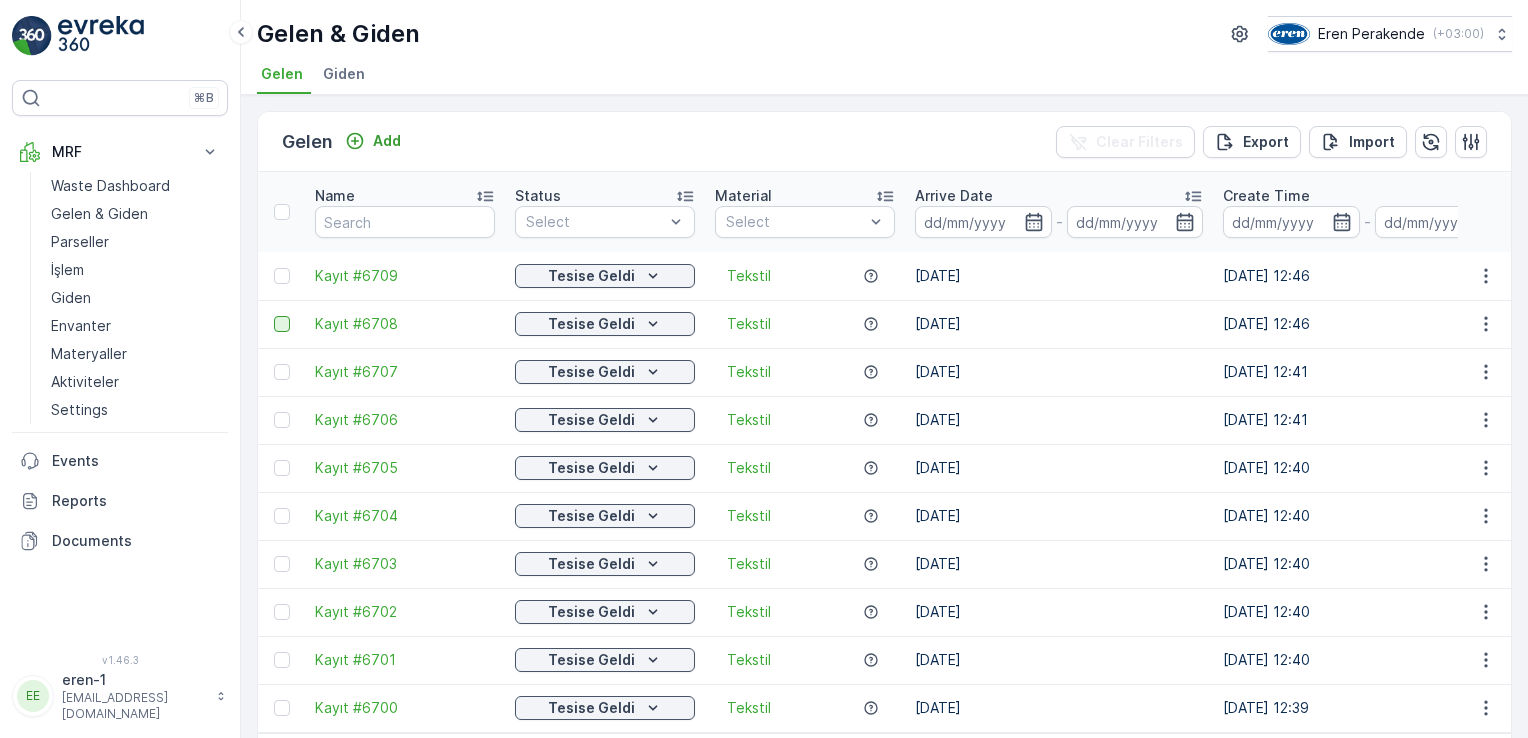click at bounding box center (282, 324) 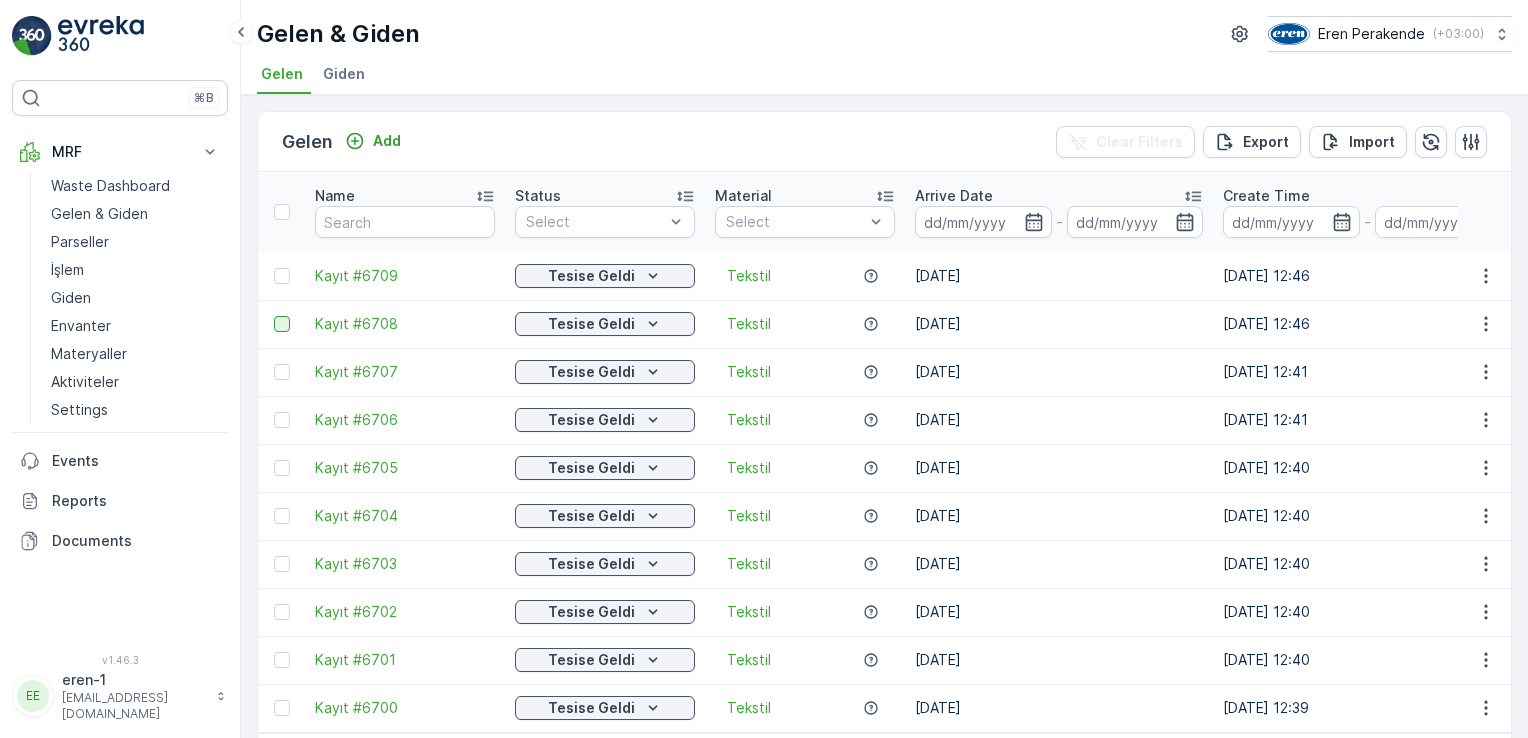 click at bounding box center [274, 316] 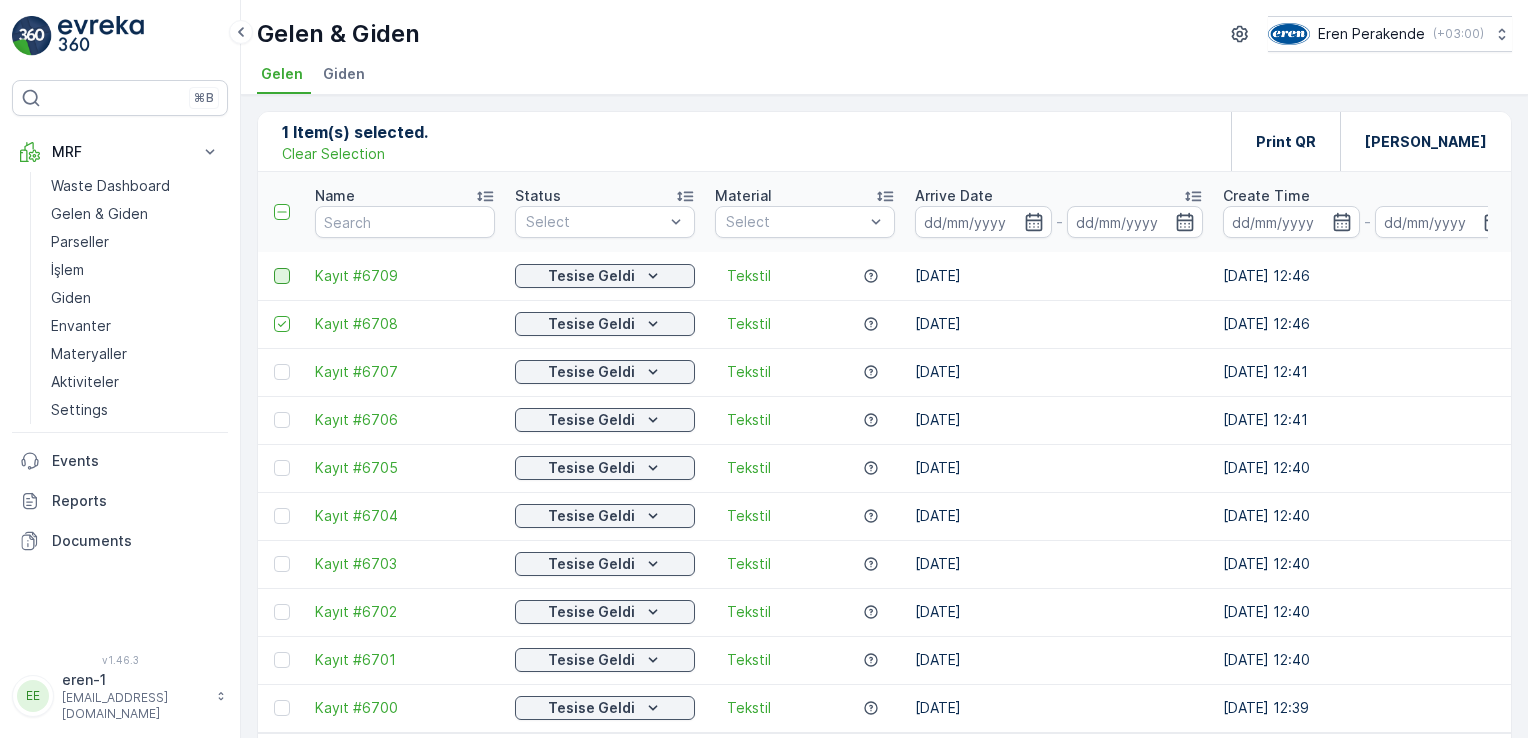 click at bounding box center (282, 276) 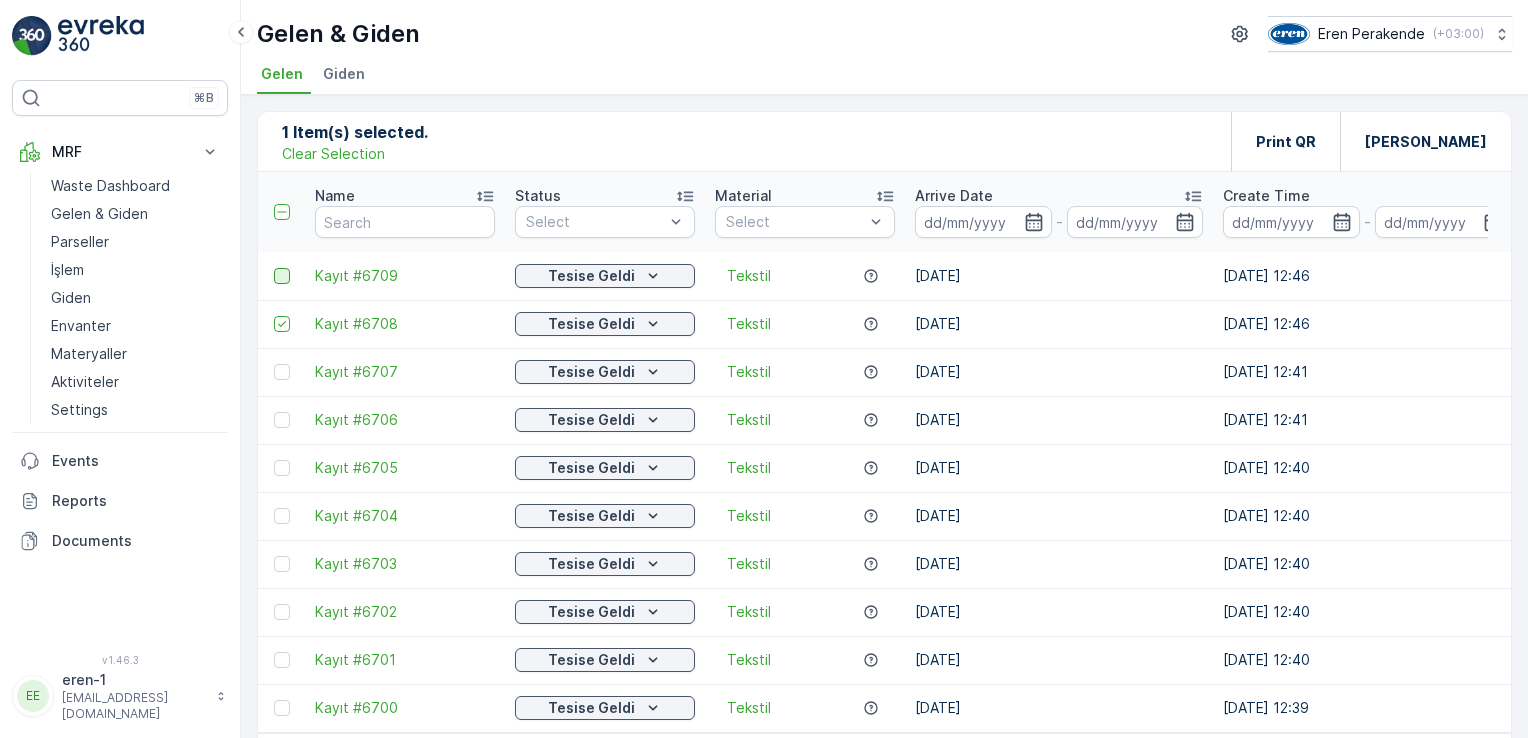click at bounding box center [274, 268] 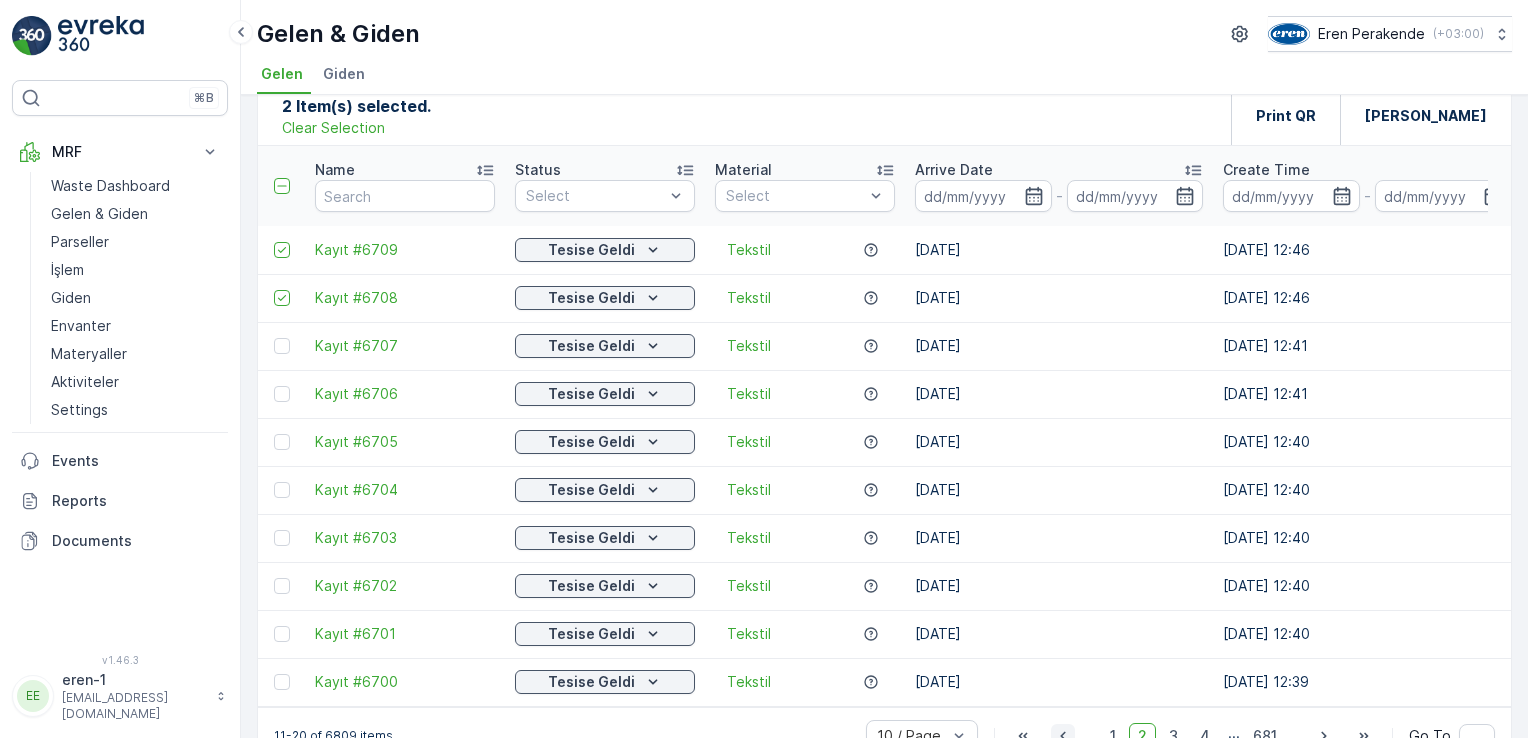 scroll, scrollTop: 56, scrollLeft: 0, axis: vertical 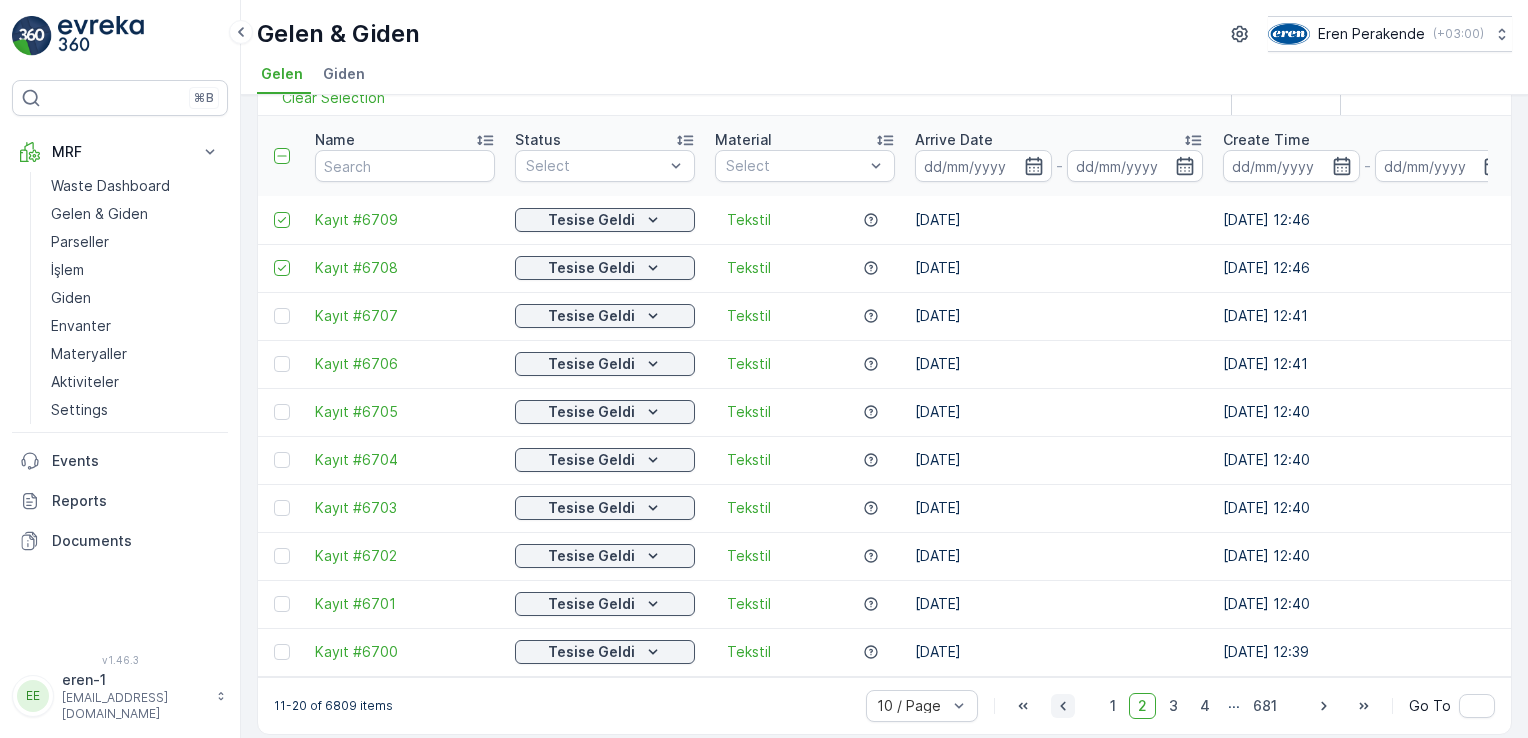 click 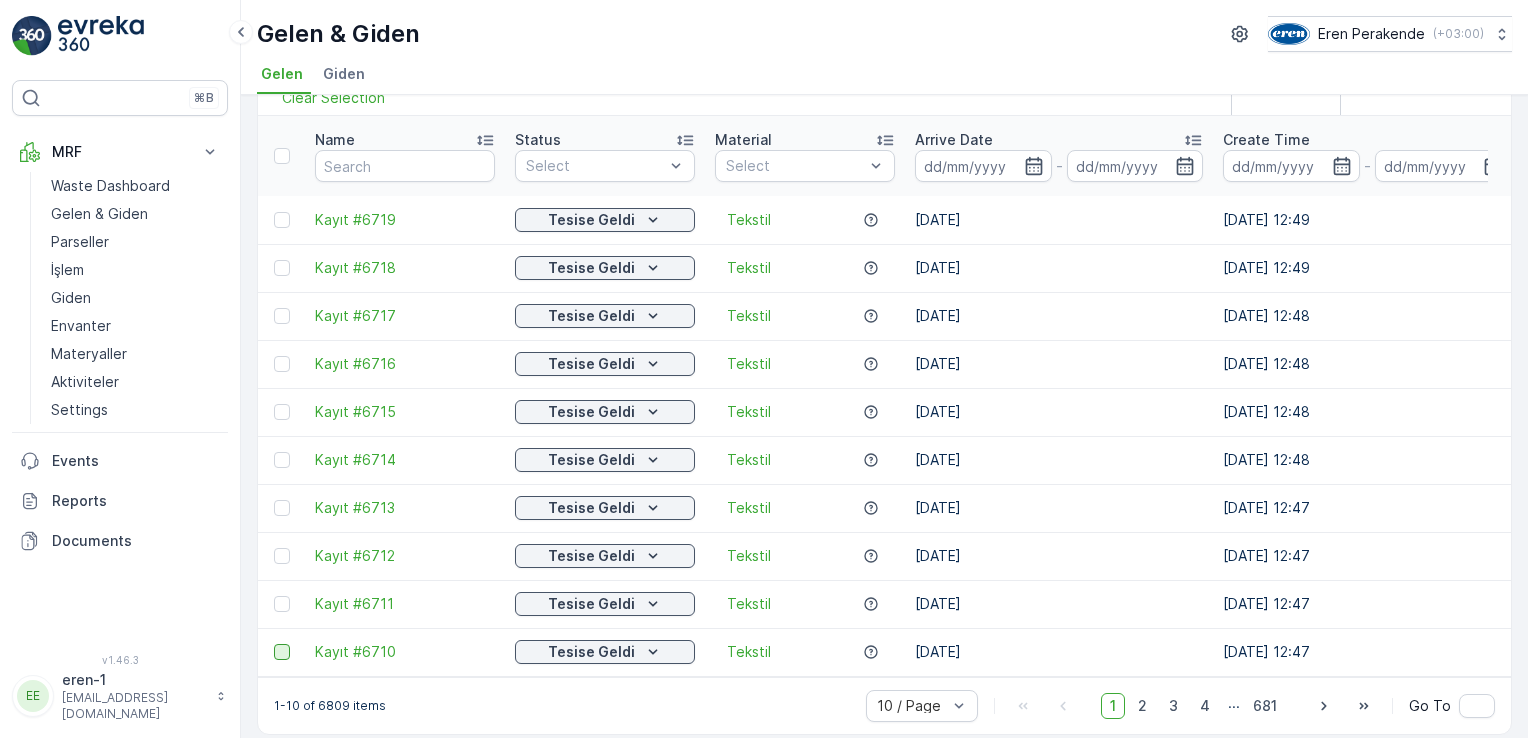 click at bounding box center [282, 652] 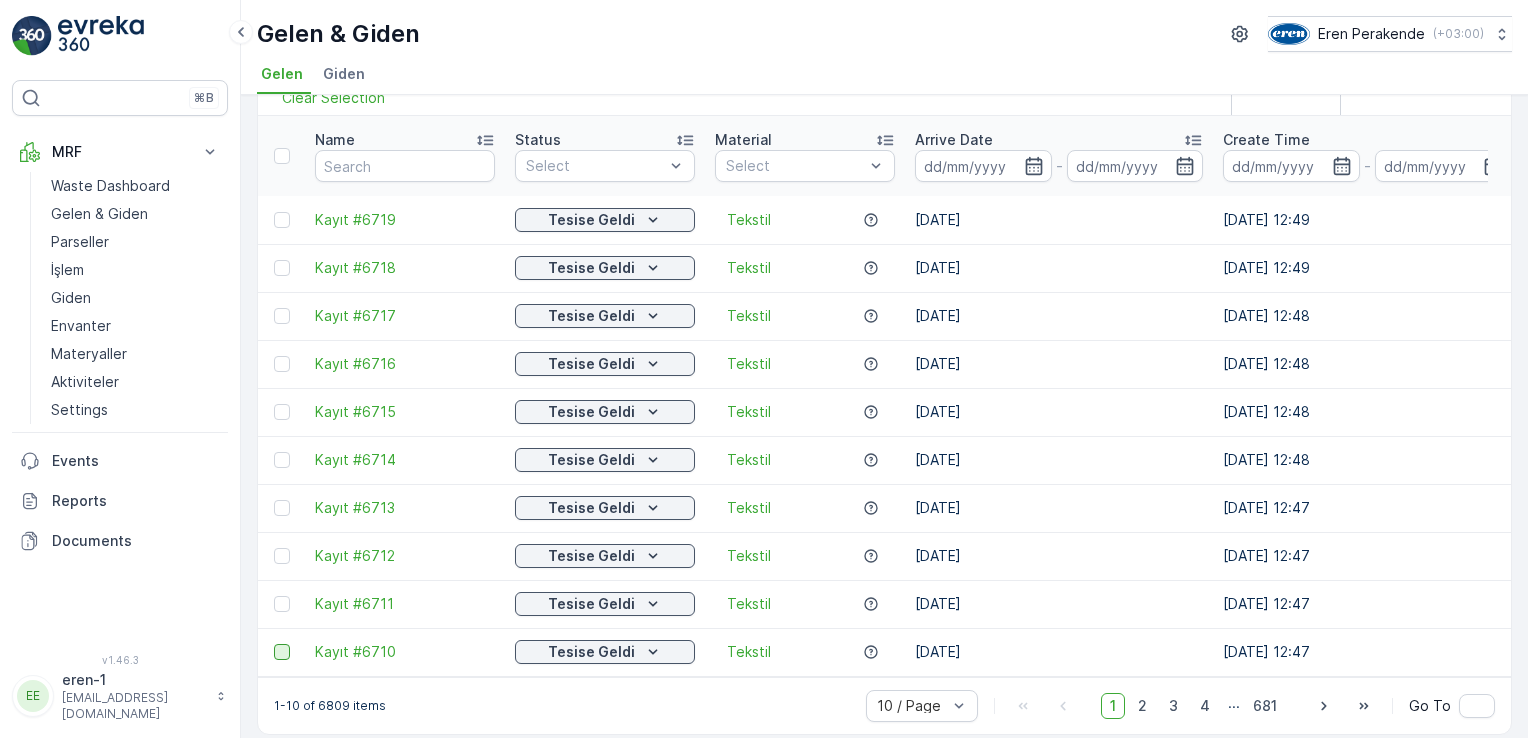 click at bounding box center (274, 644) 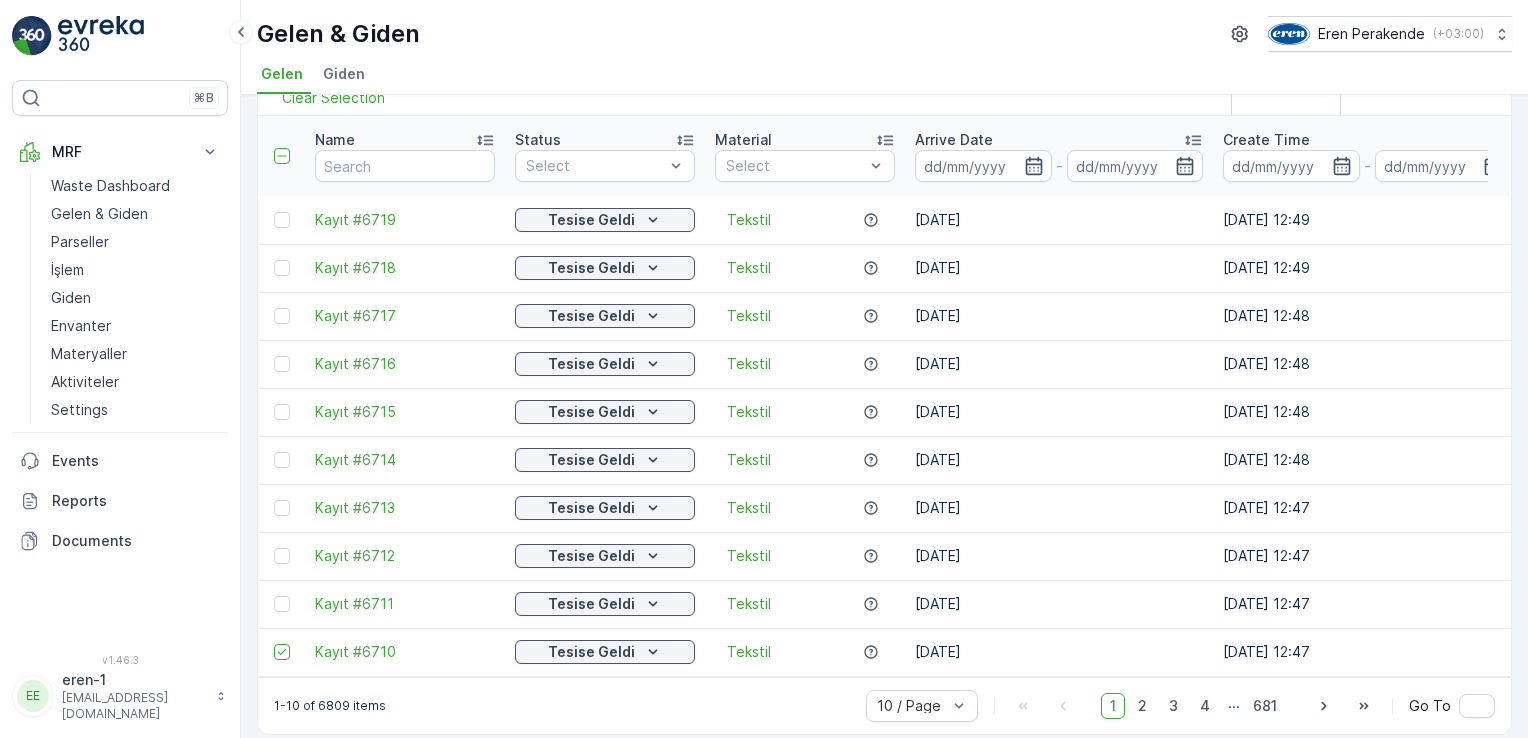 click at bounding box center (282, 604) 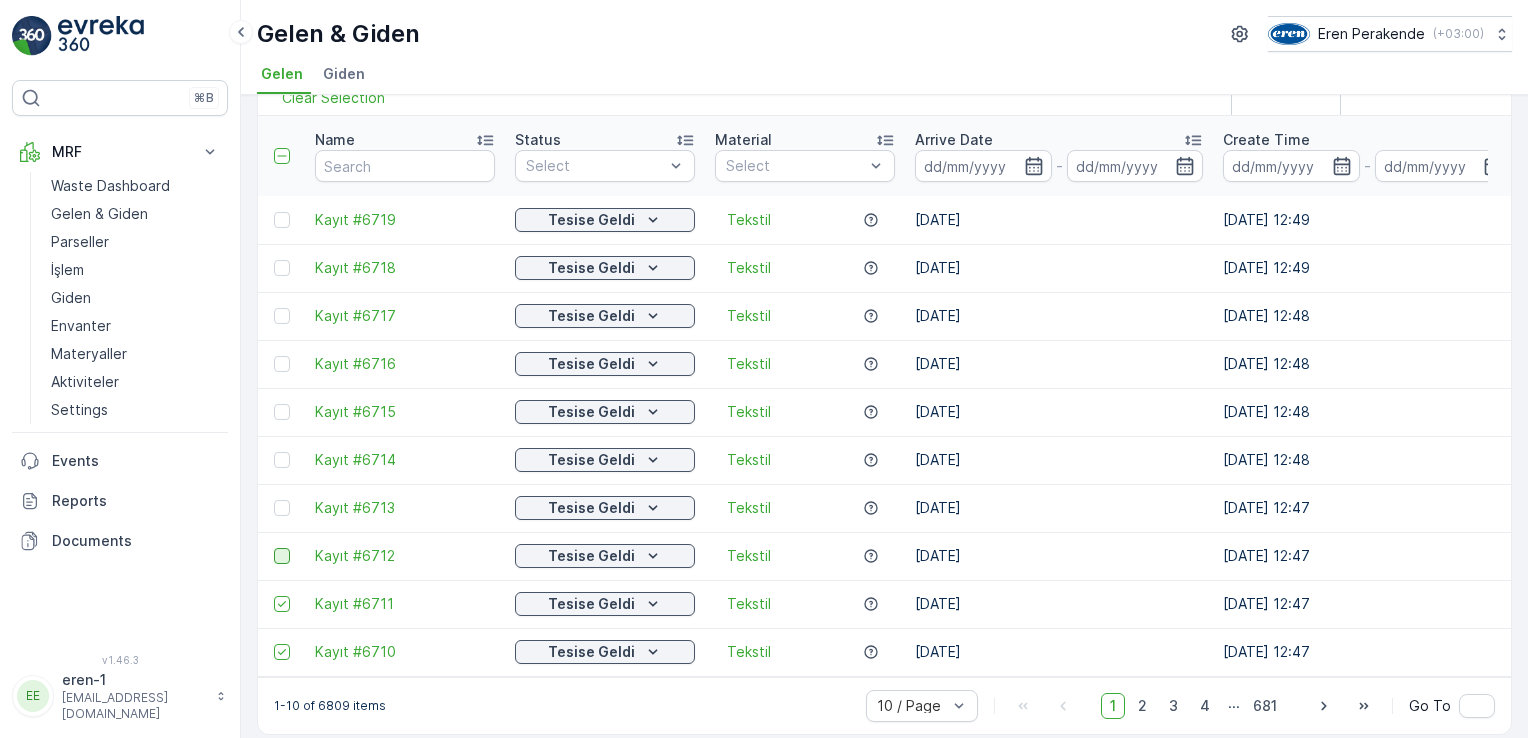 click at bounding box center (282, 556) 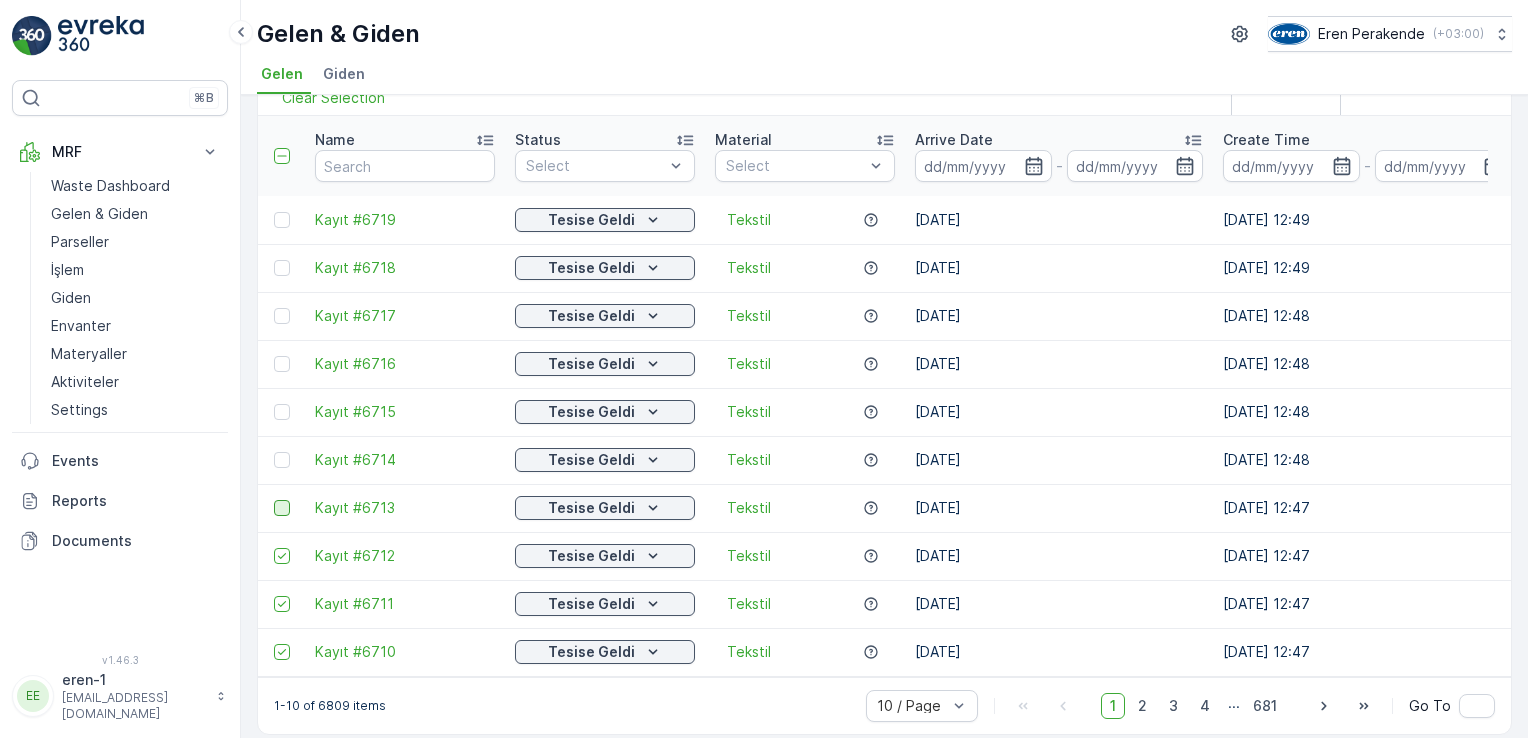 click at bounding box center [282, 508] 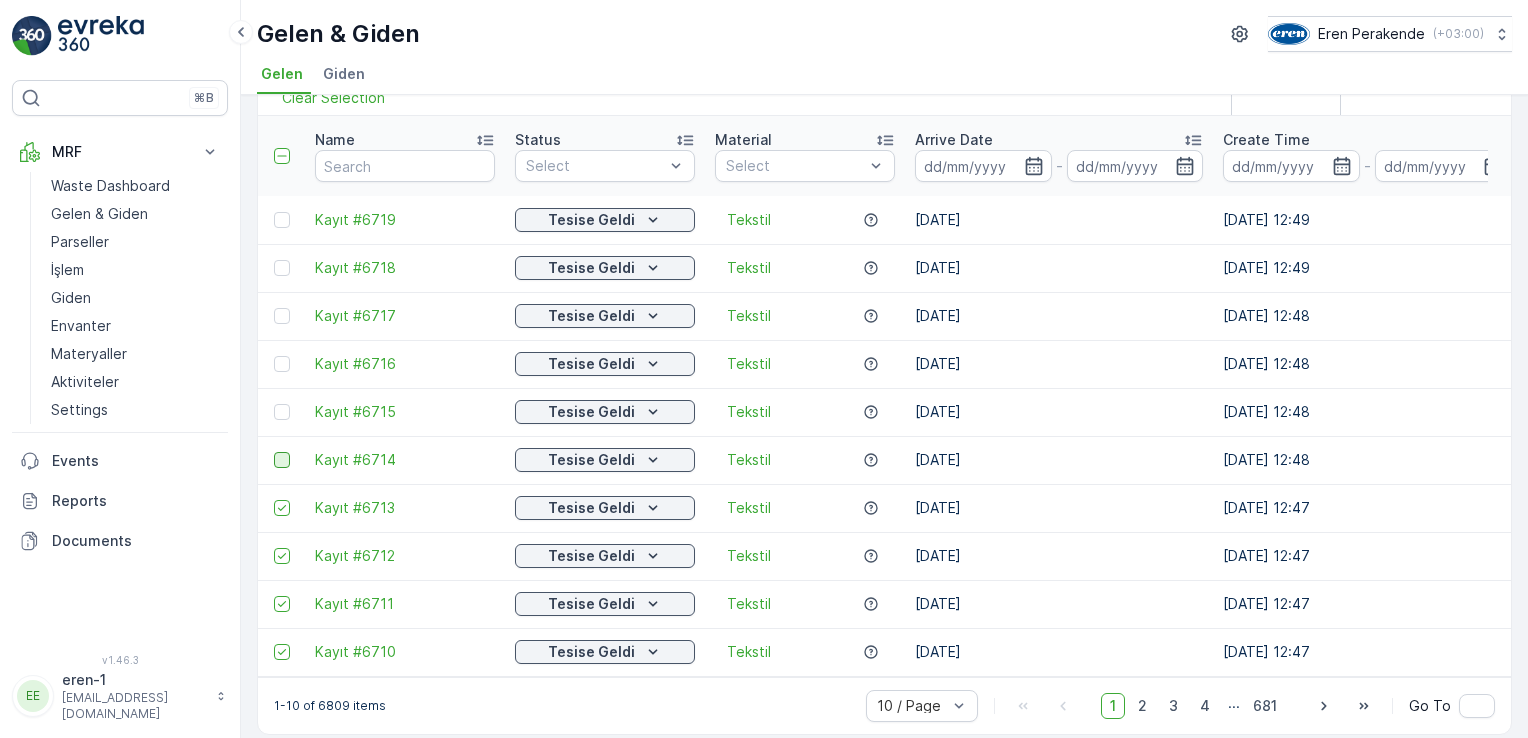 click at bounding box center [282, 460] 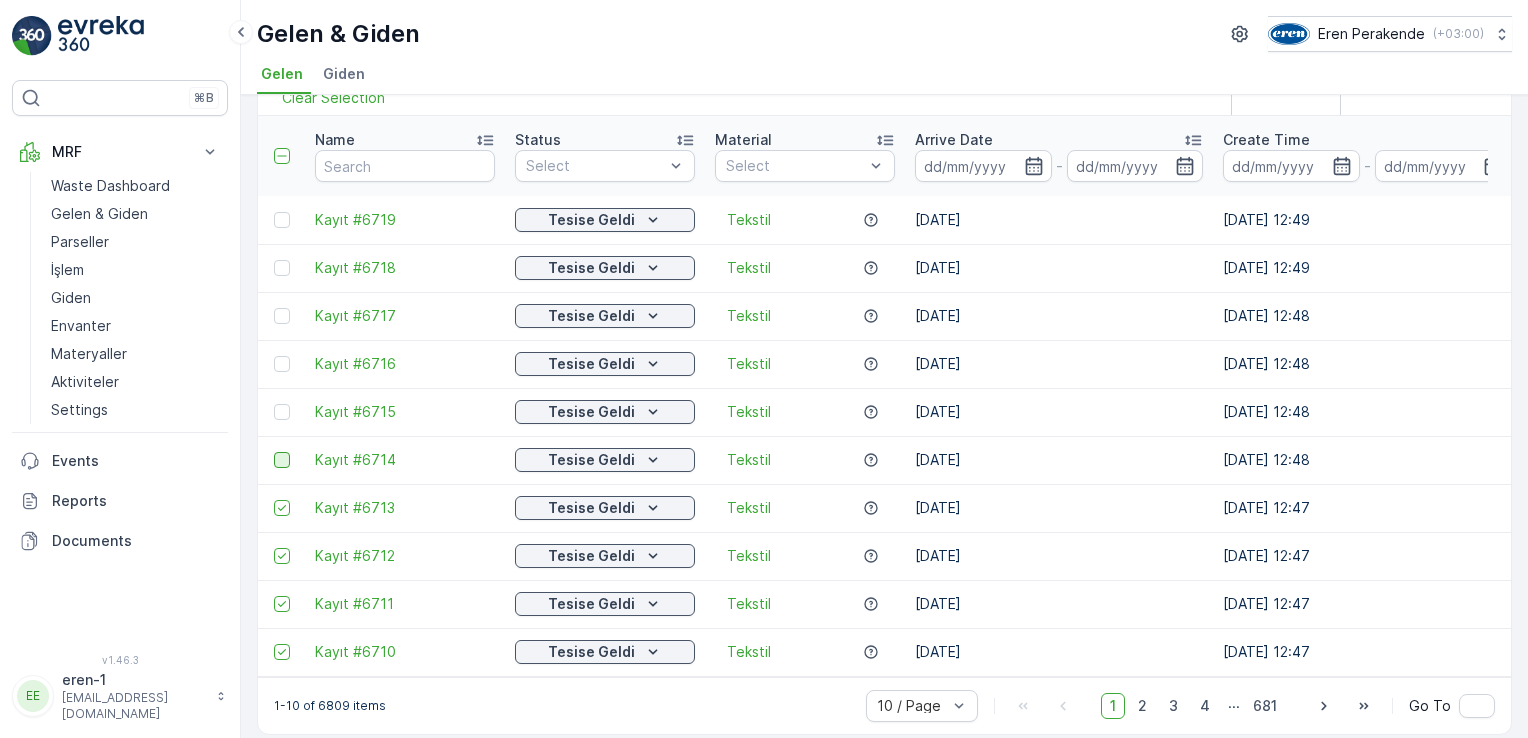 click at bounding box center [274, 452] 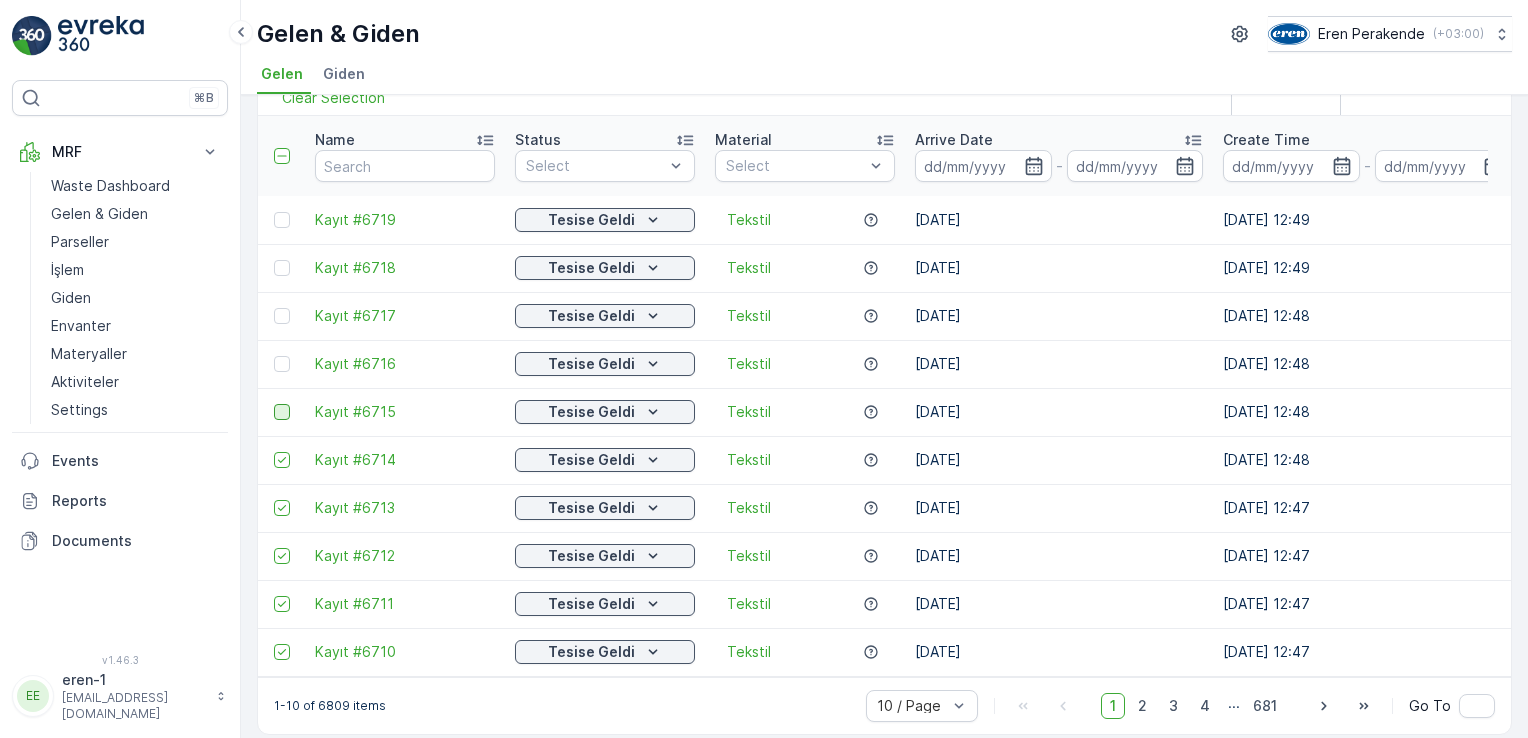 click at bounding box center [282, 412] 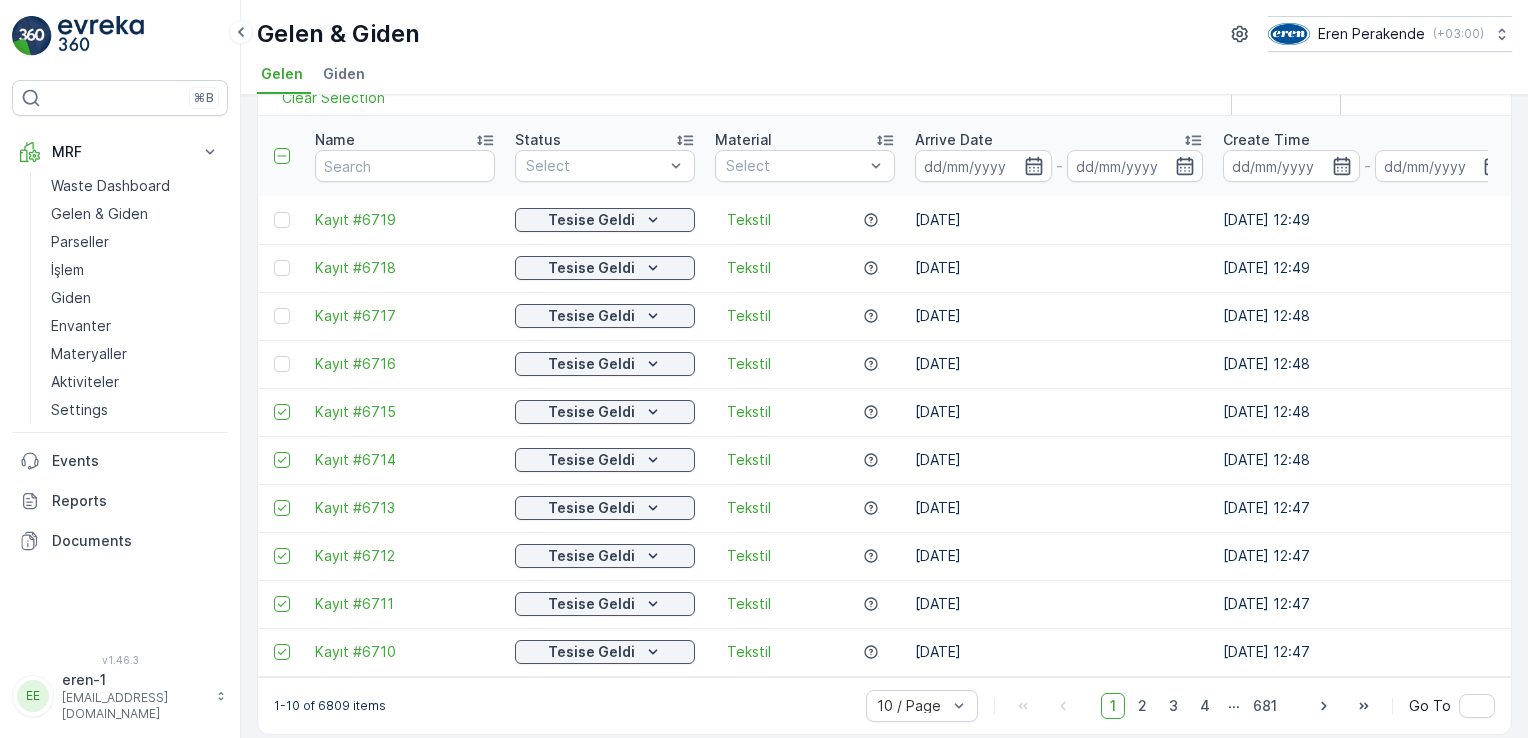 click at bounding box center (281, 364) 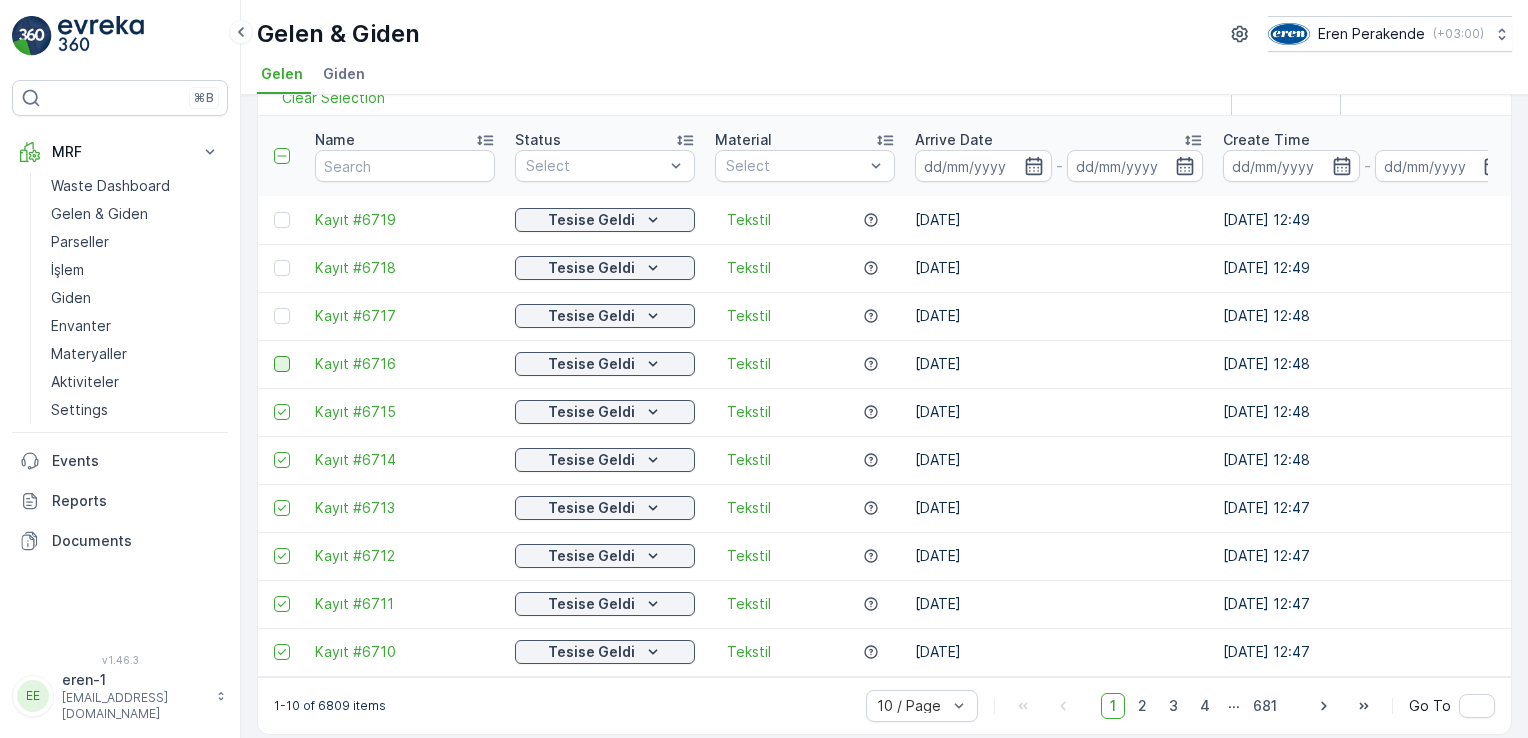 click at bounding box center (282, 364) 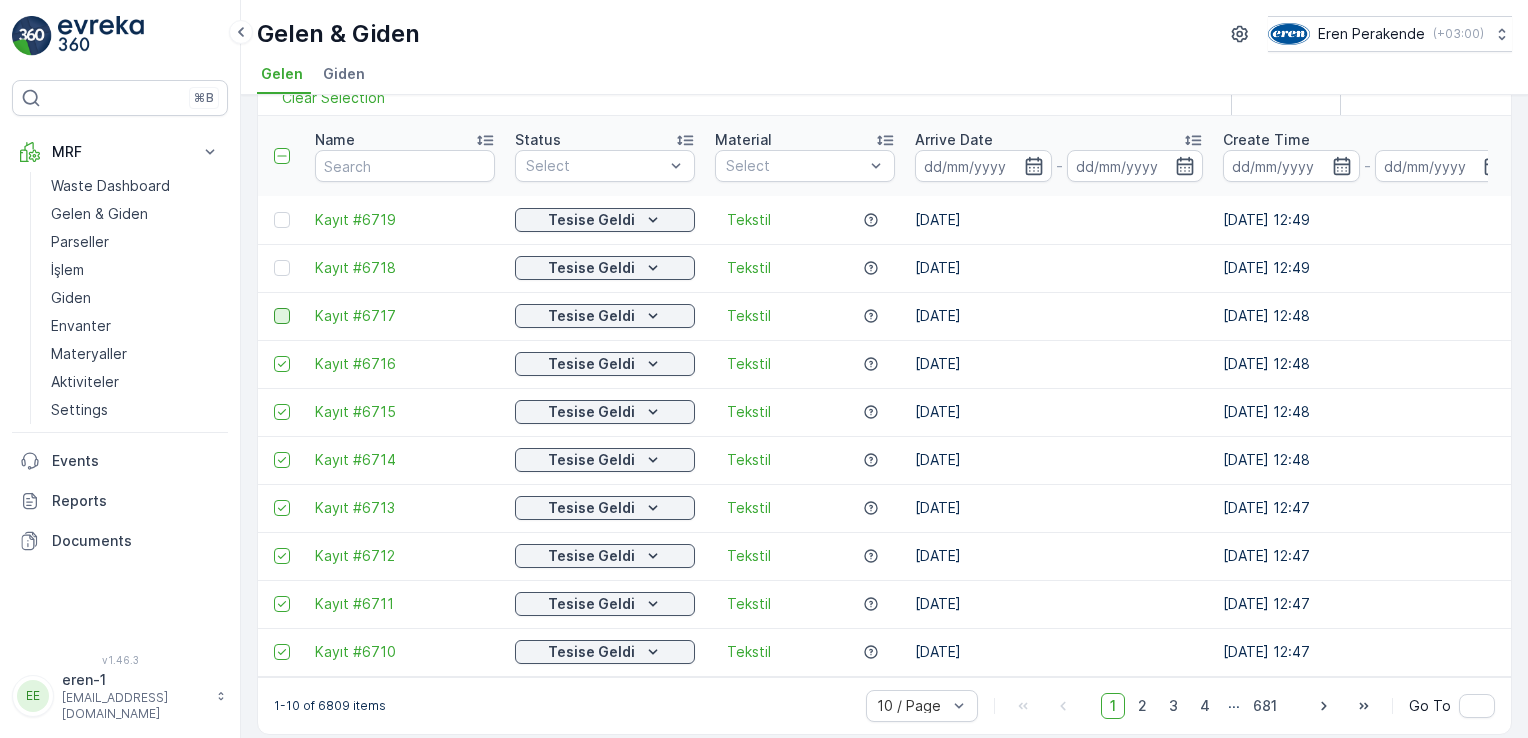 click at bounding box center (282, 316) 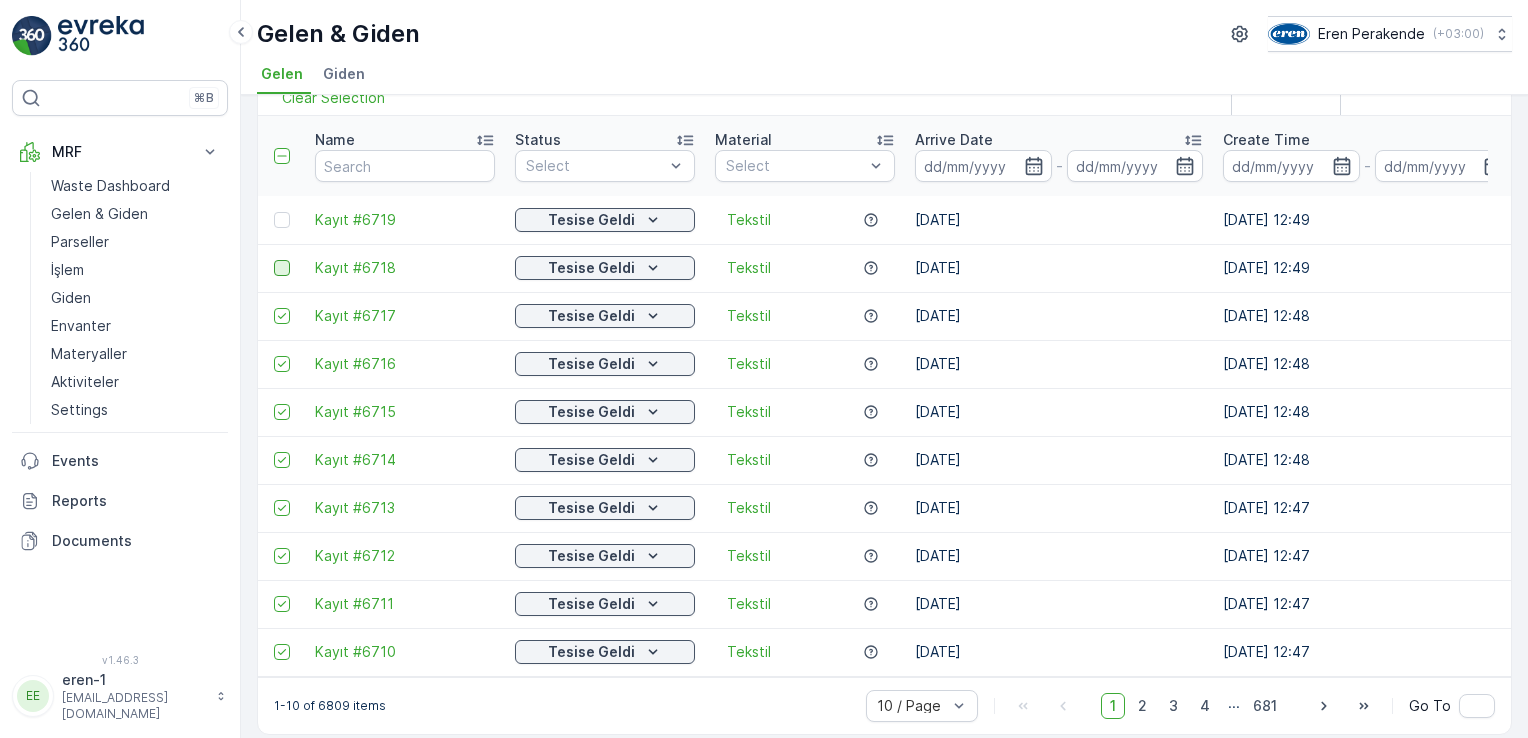 click at bounding box center (282, 268) 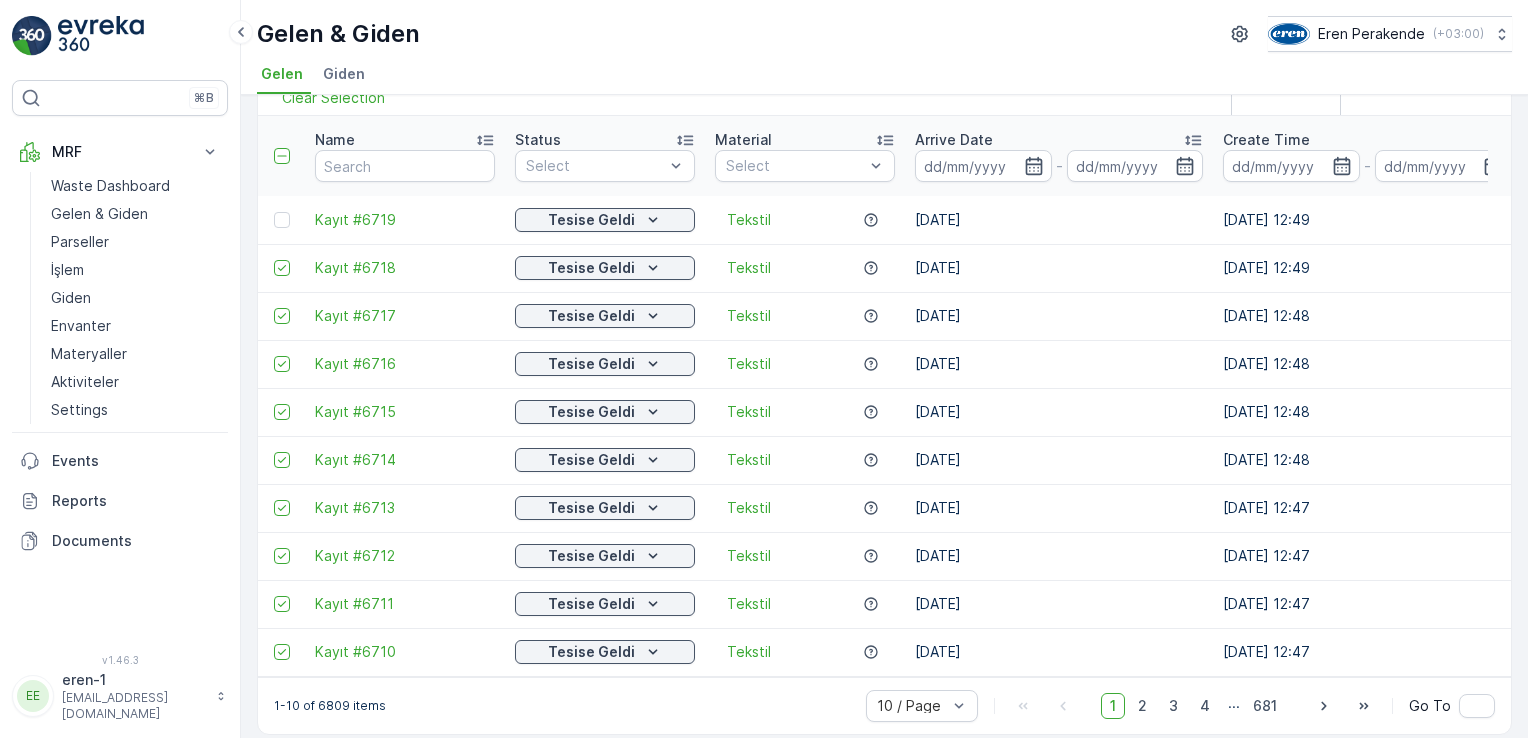 click at bounding box center [281, 220] 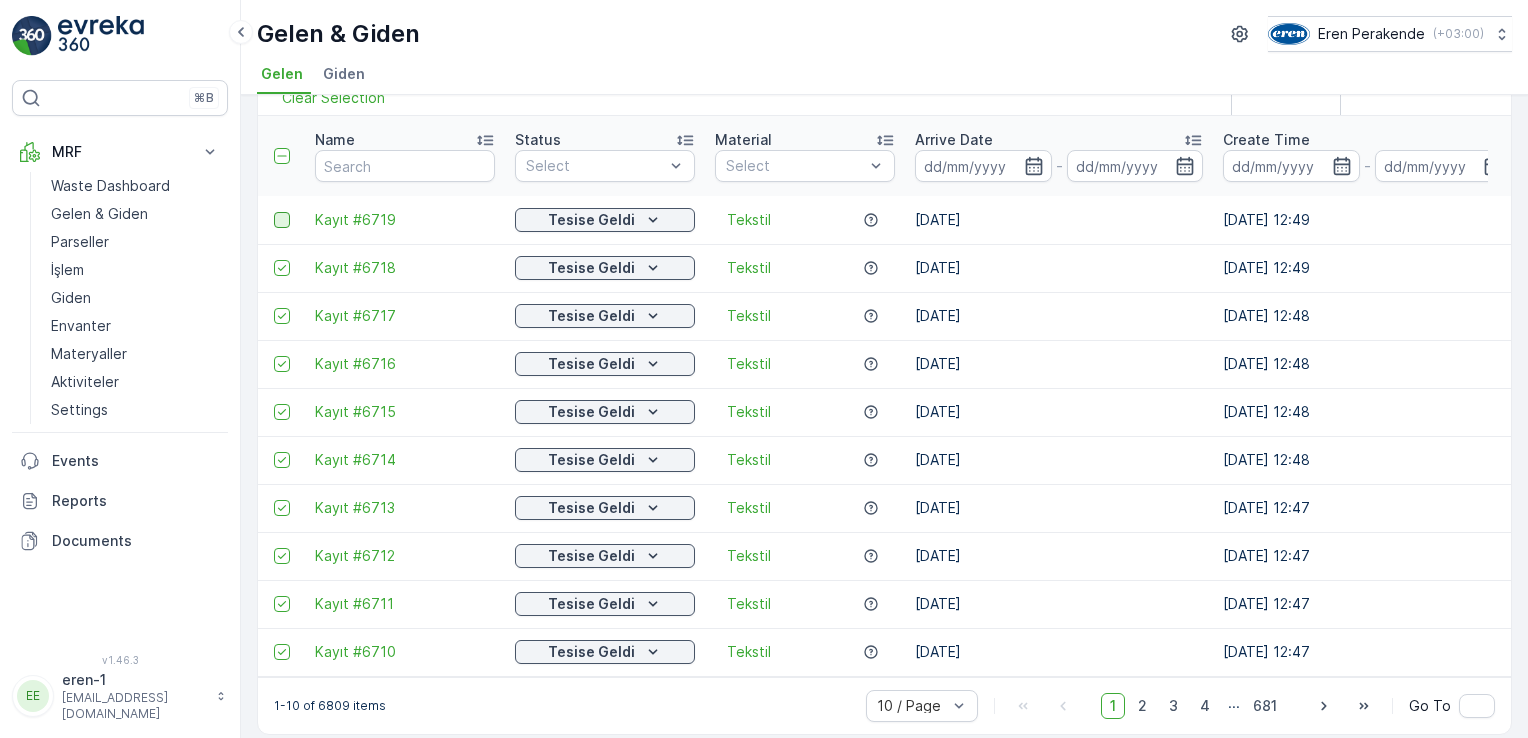 click at bounding box center (282, 220) 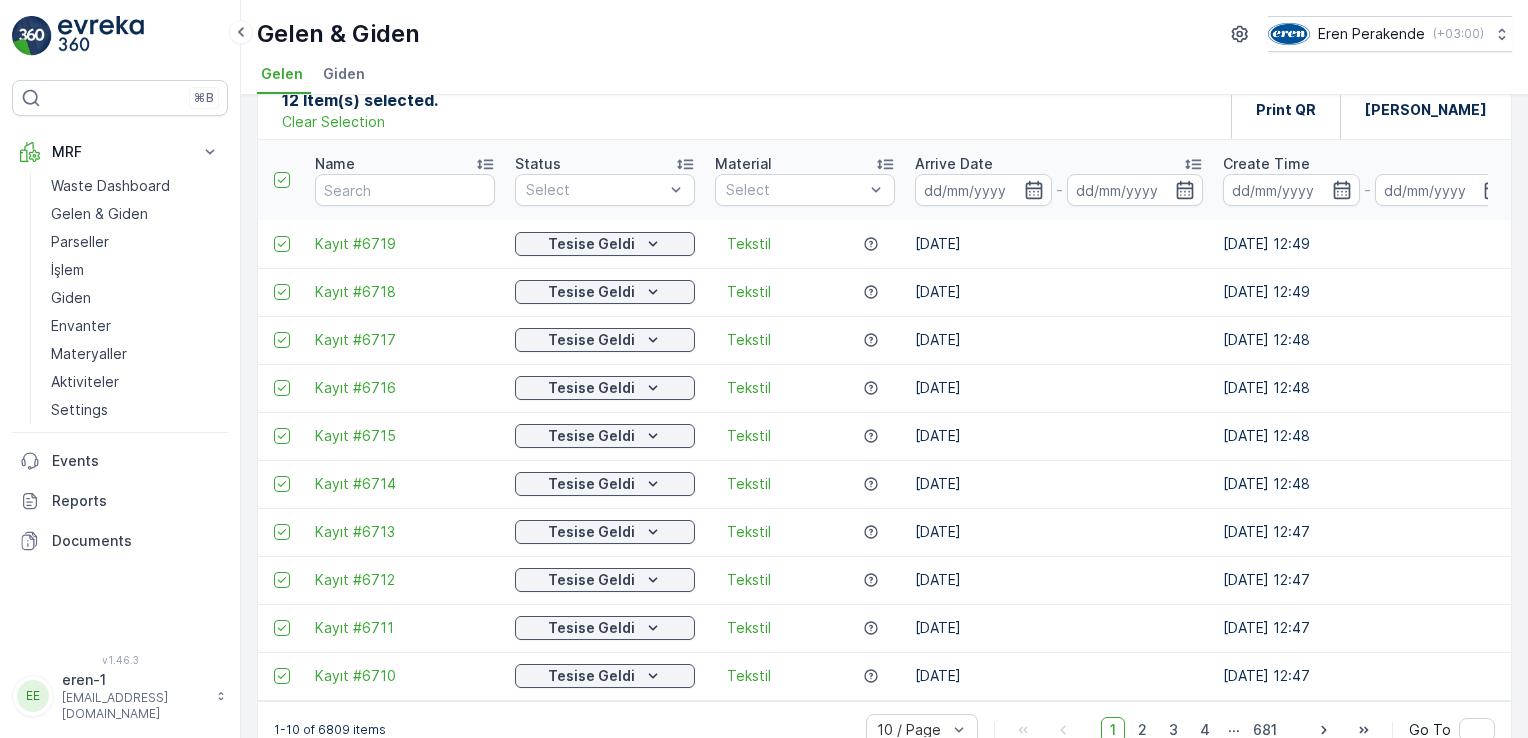 scroll, scrollTop: 0, scrollLeft: 0, axis: both 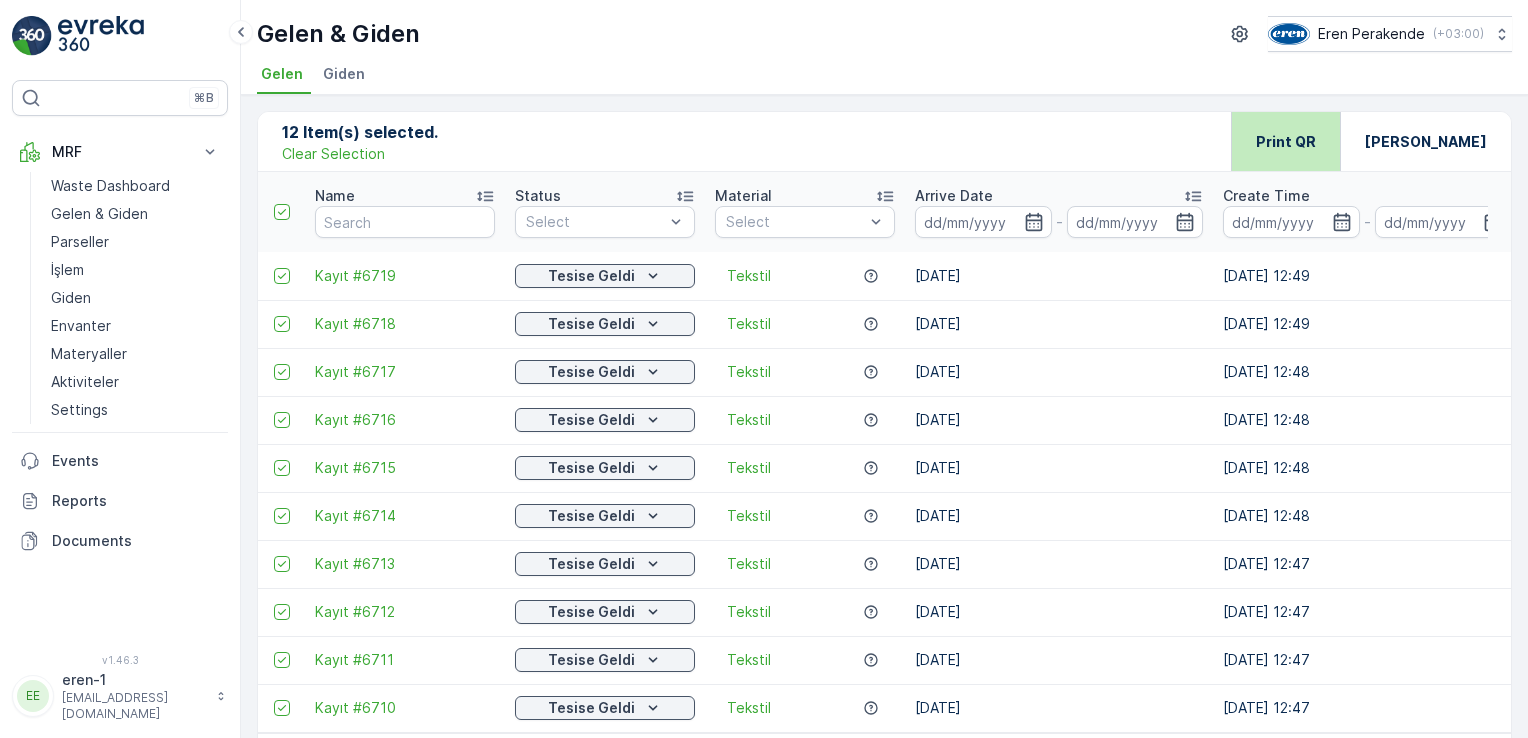 click on "Print QR" at bounding box center [1286, 142] 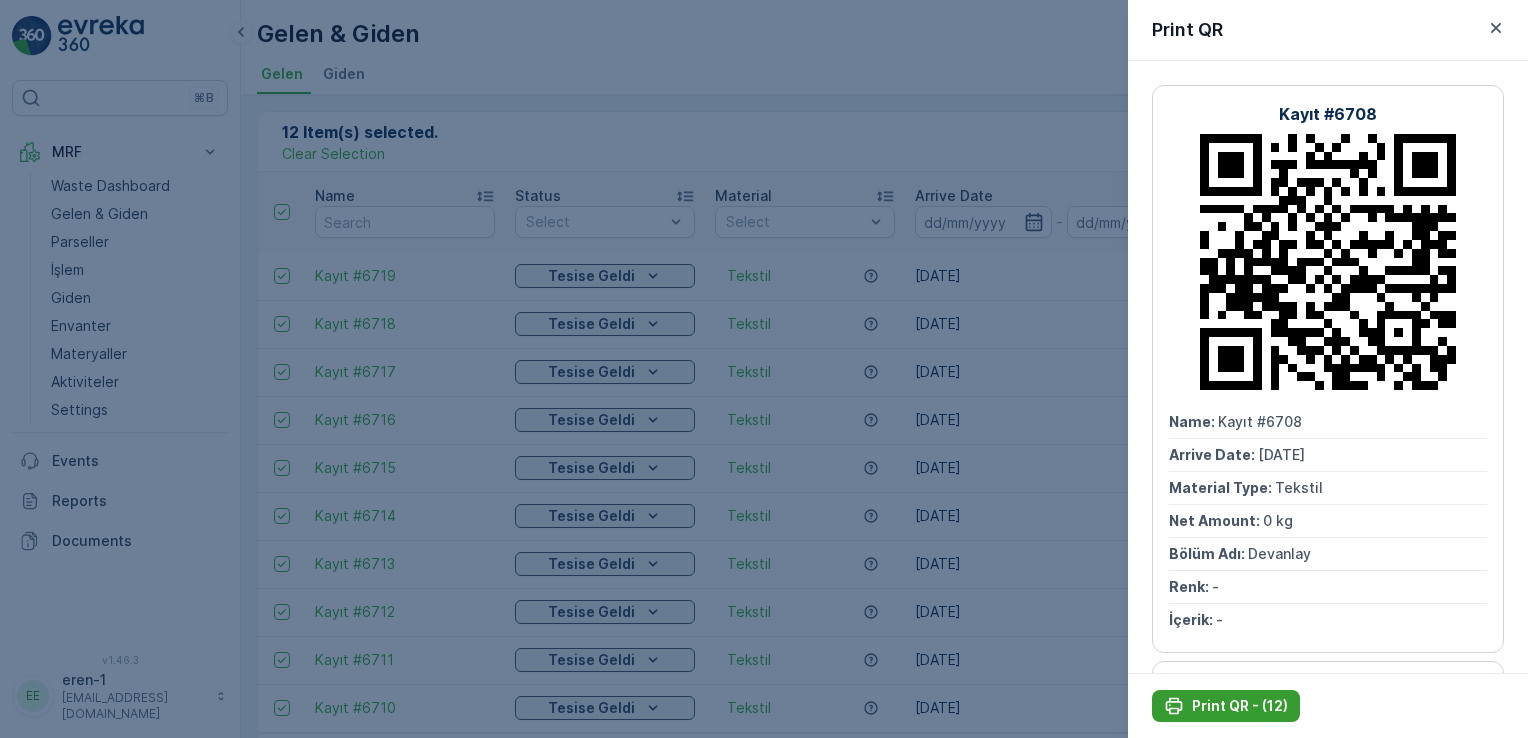 click on "Print QR - (12)" at bounding box center (1240, 706) 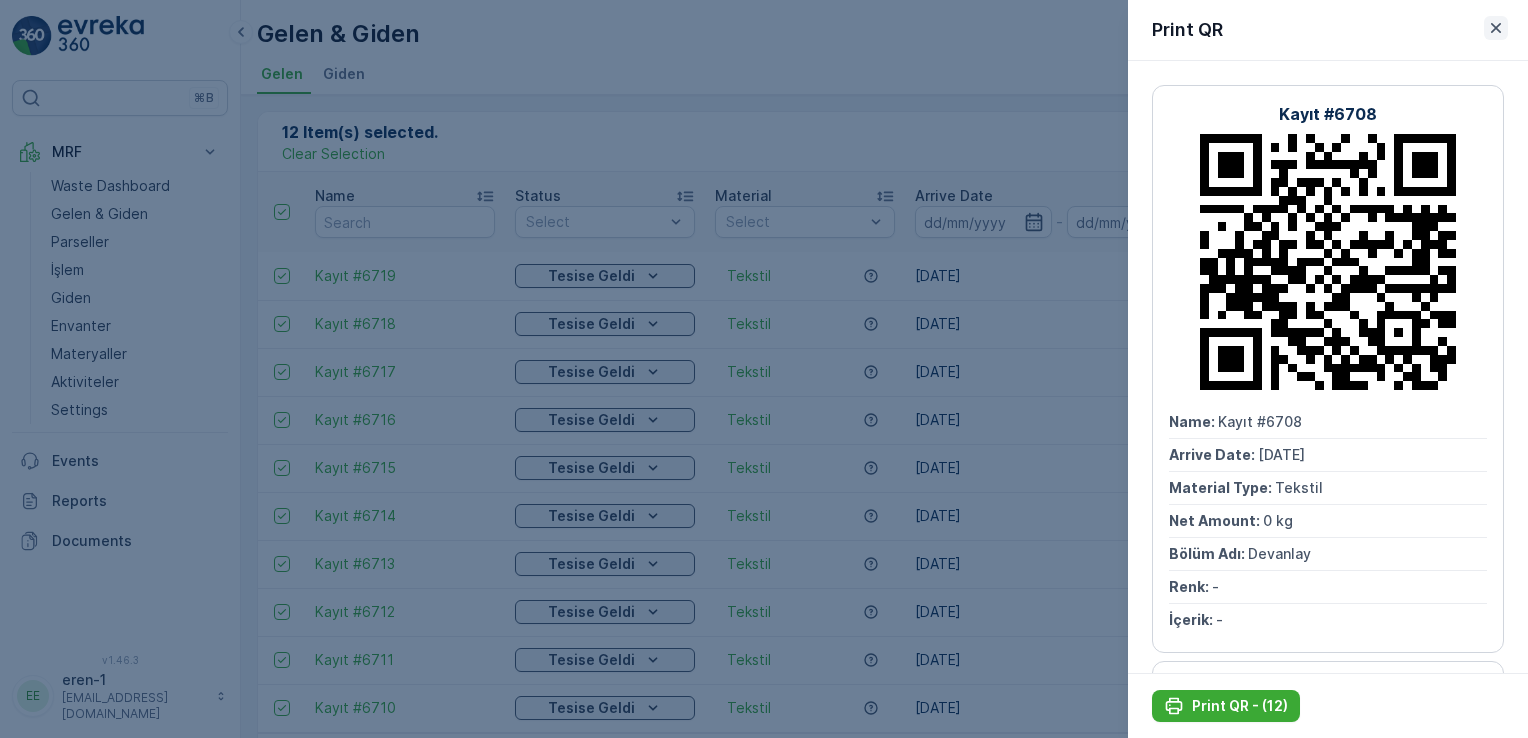 click at bounding box center [1496, 28] 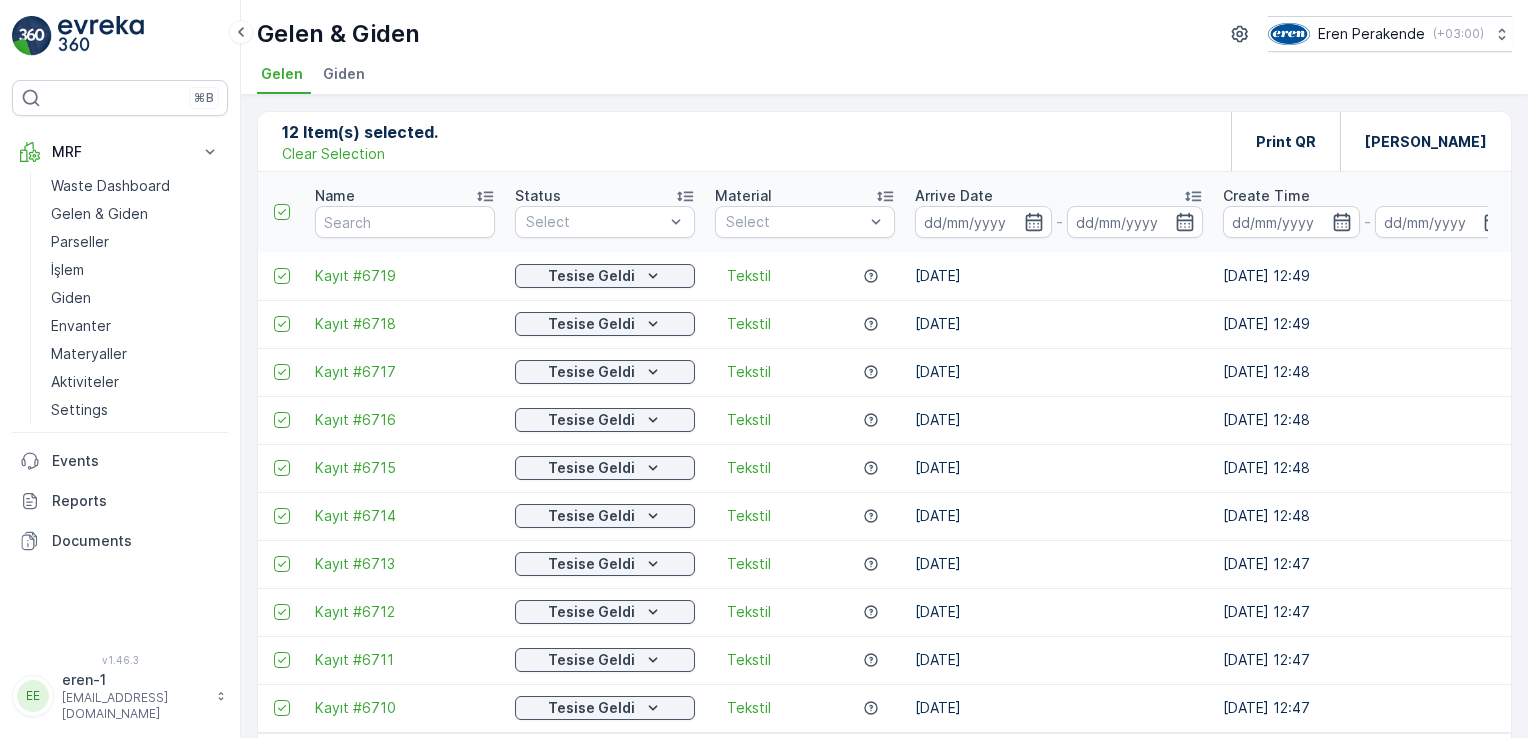 click on "Clear Selection" at bounding box center [333, 154] 